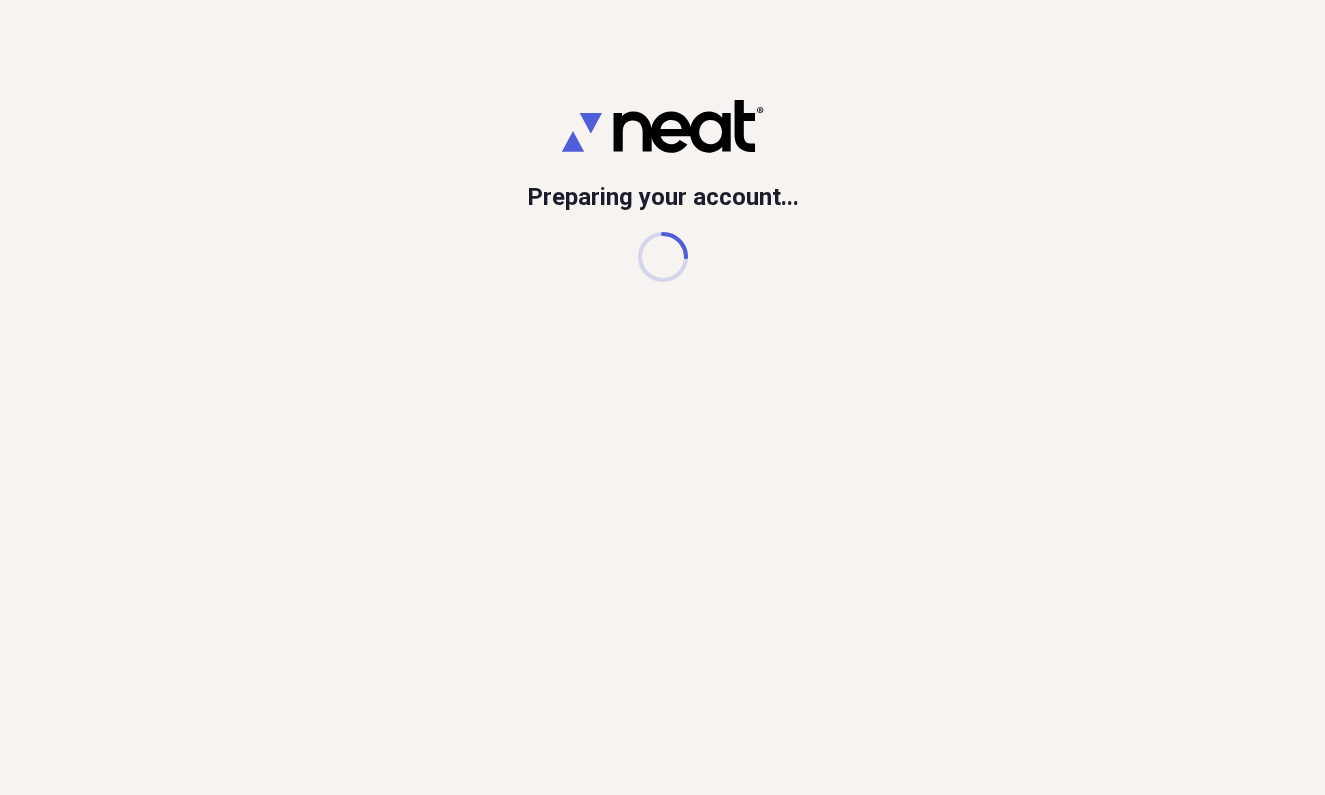 scroll, scrollTop: 0, scrollLeft: 0, axis: both 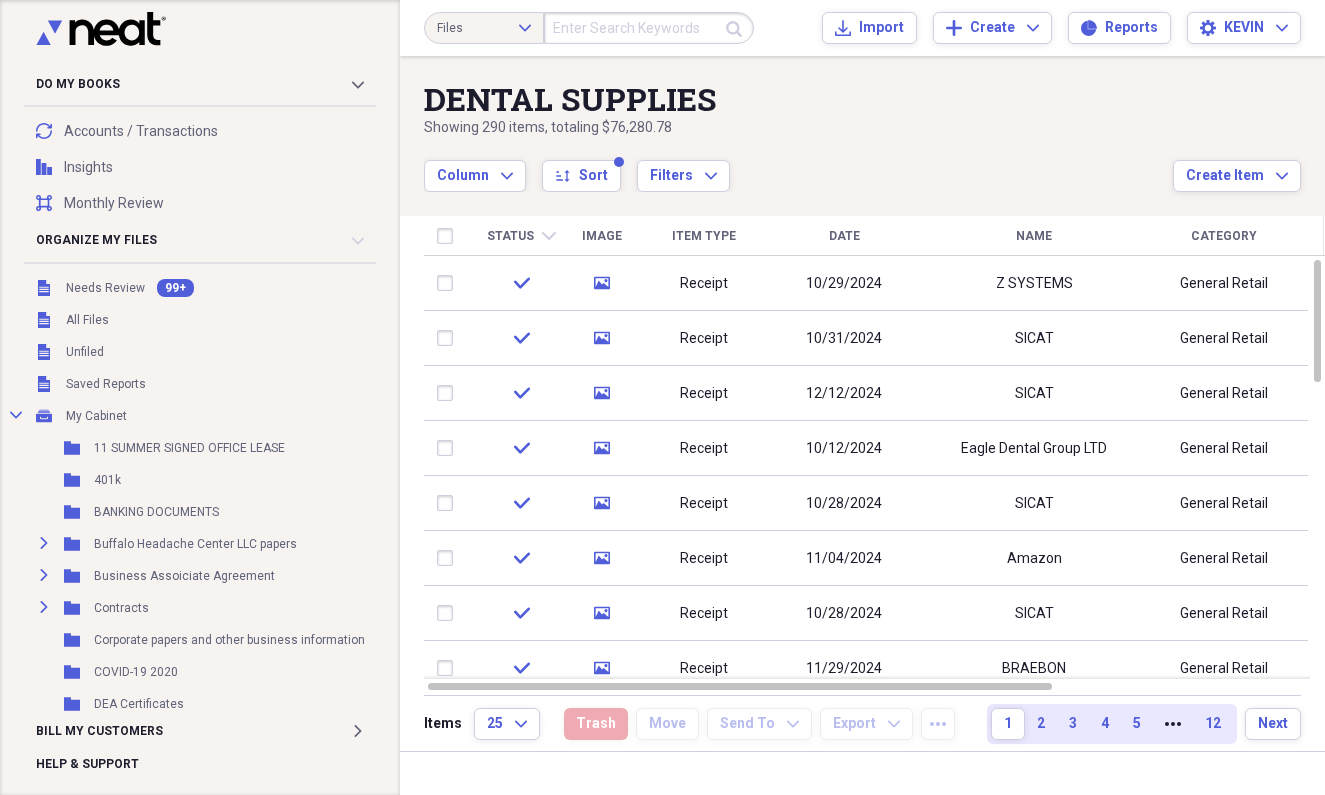 click on "Status" at bounding box center (510, 236) 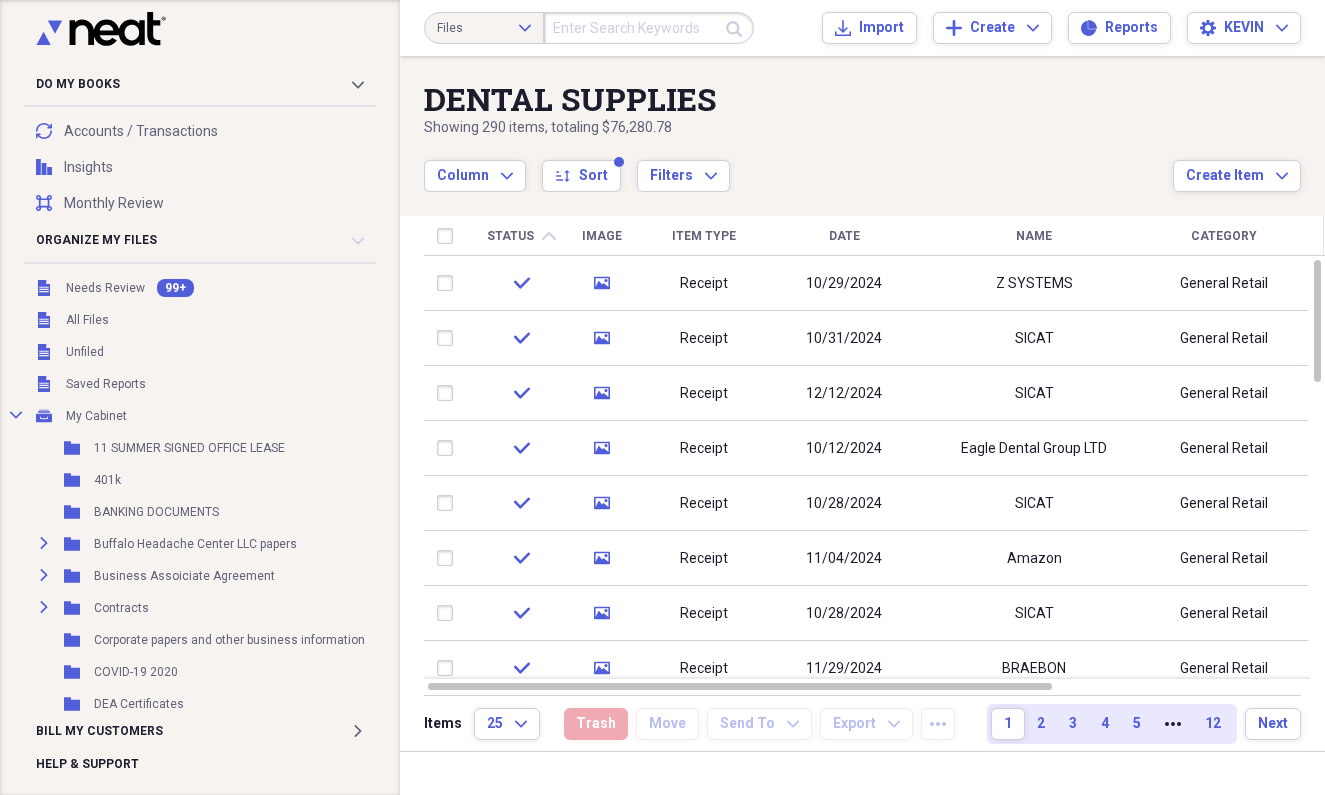 click on "Status" at bounding box center (510, 236) 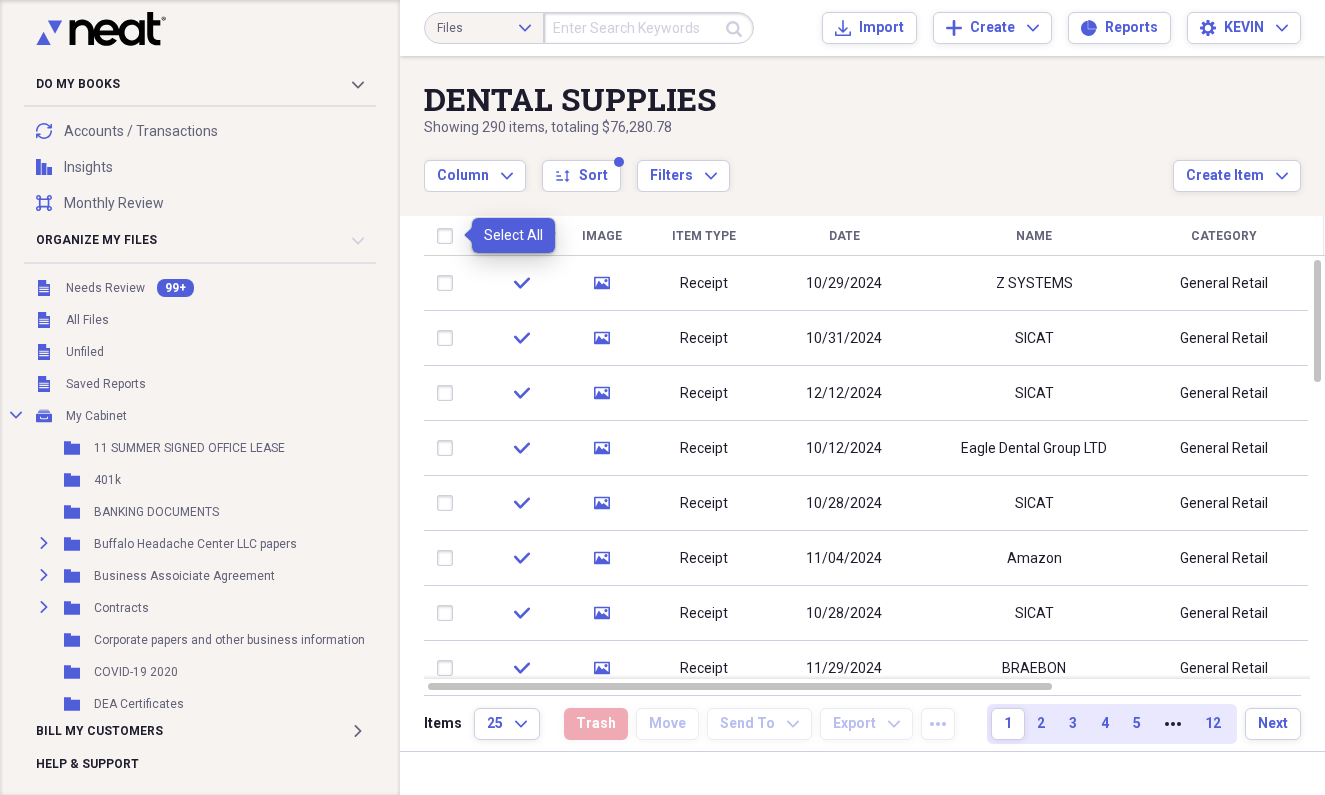 click at bounding box center [449, 236] 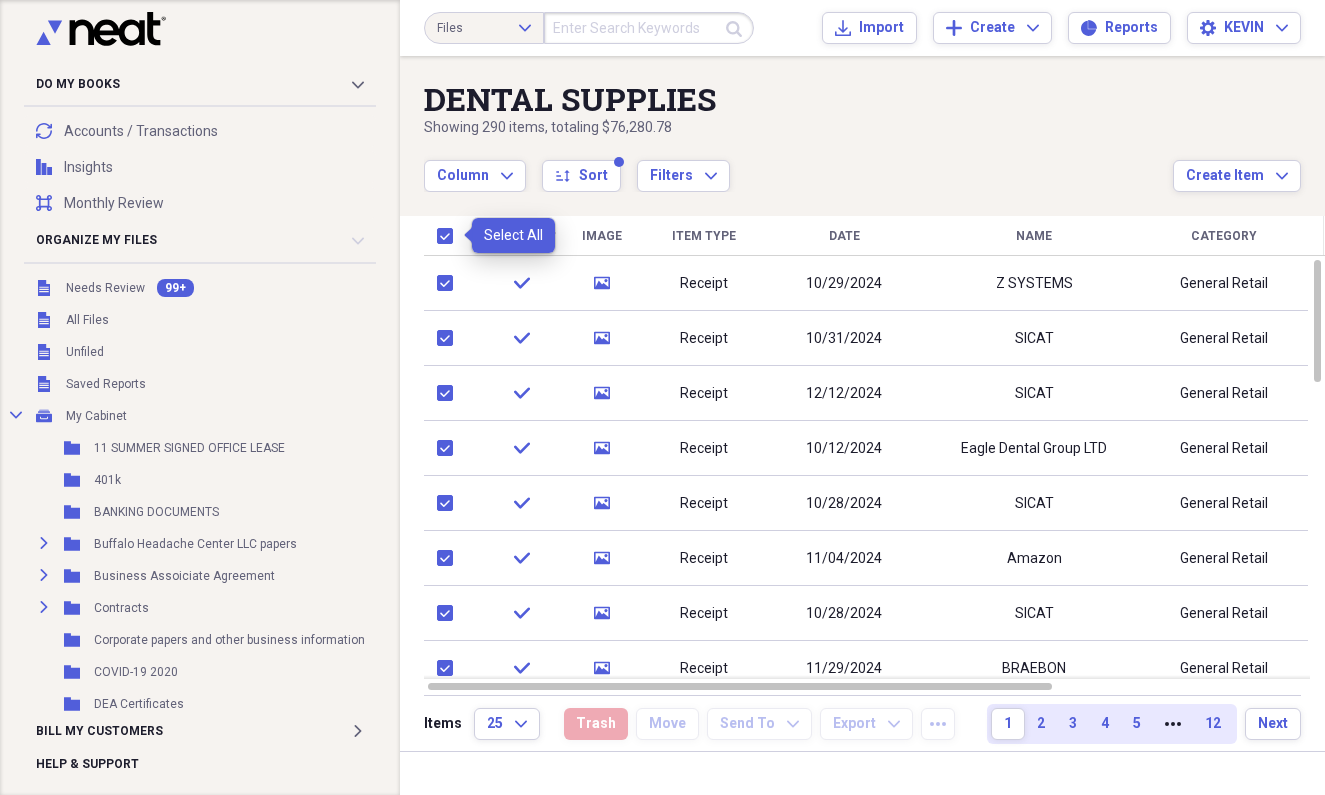 checkbox on "true" 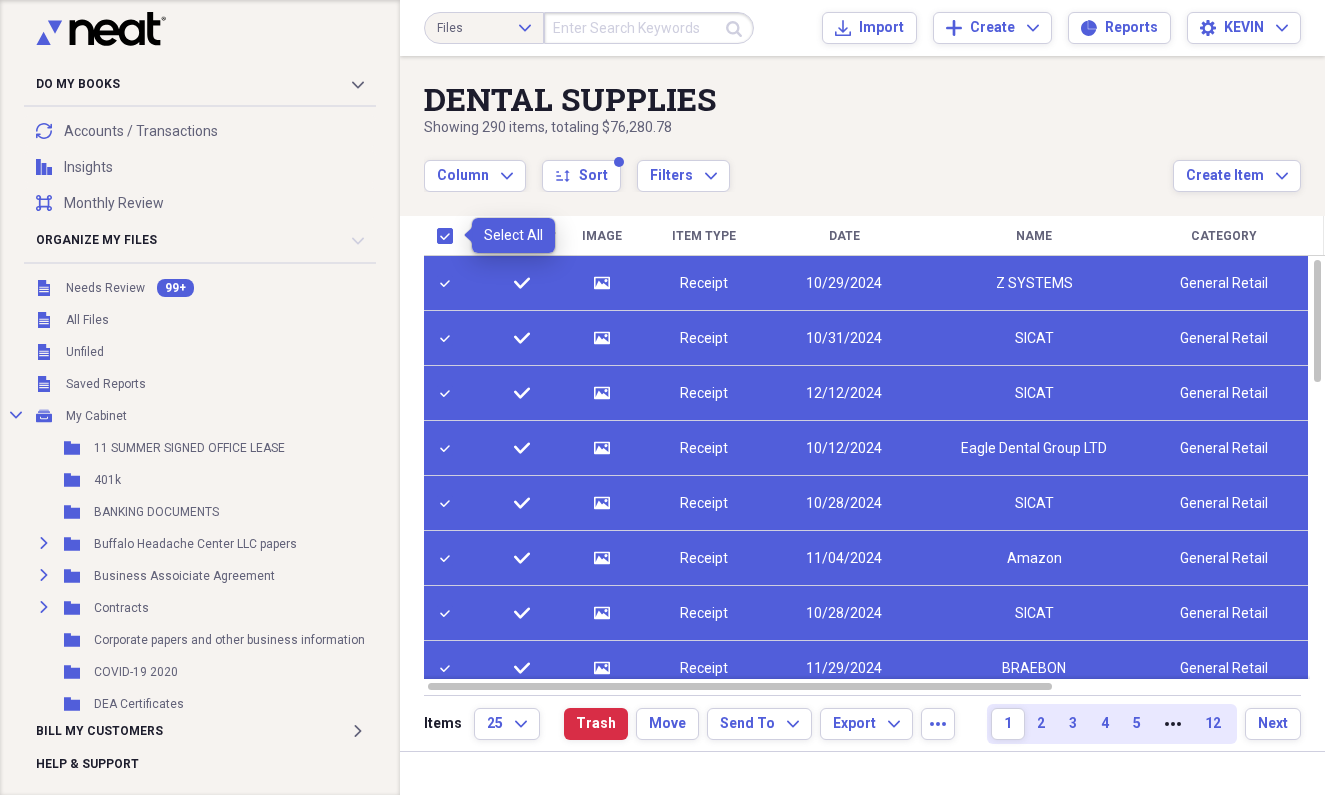 click at bounding box center (449, 236) 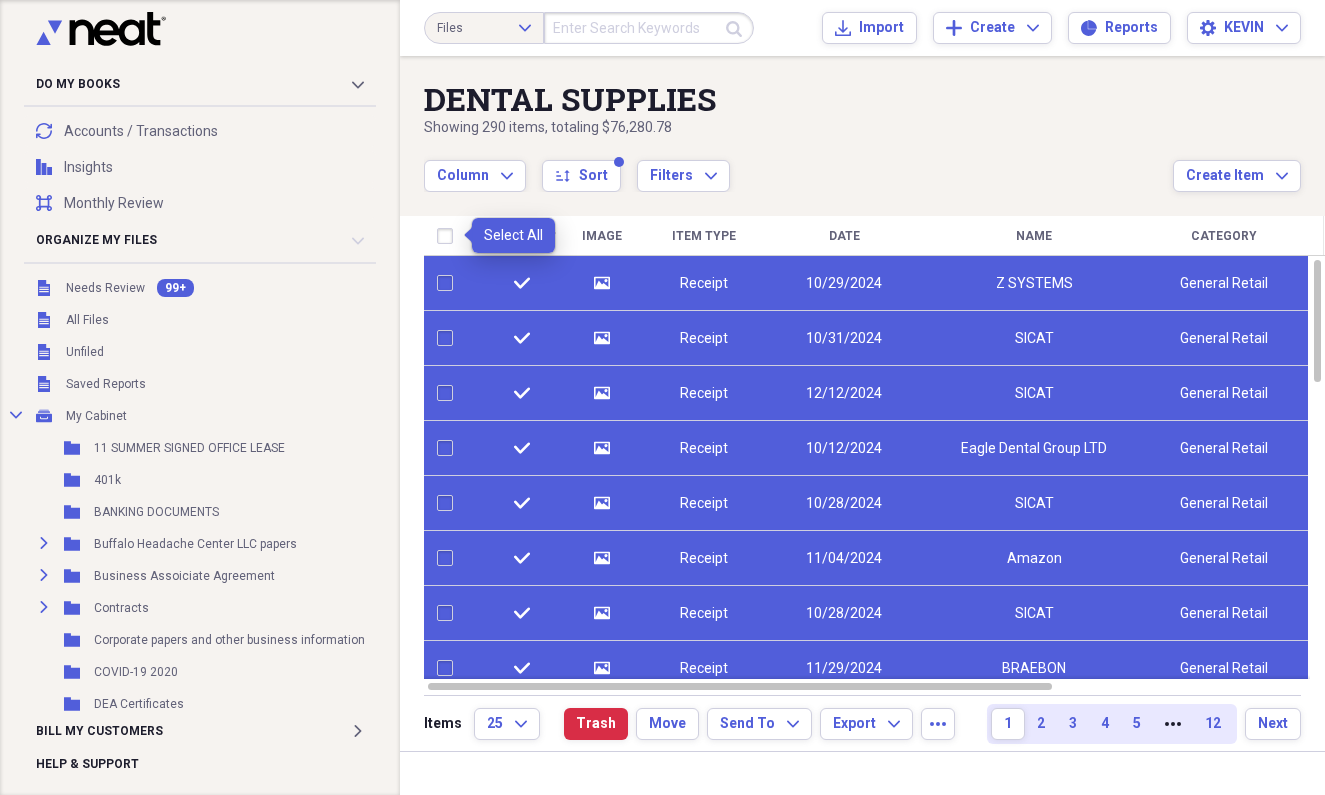 checkbox on "false" 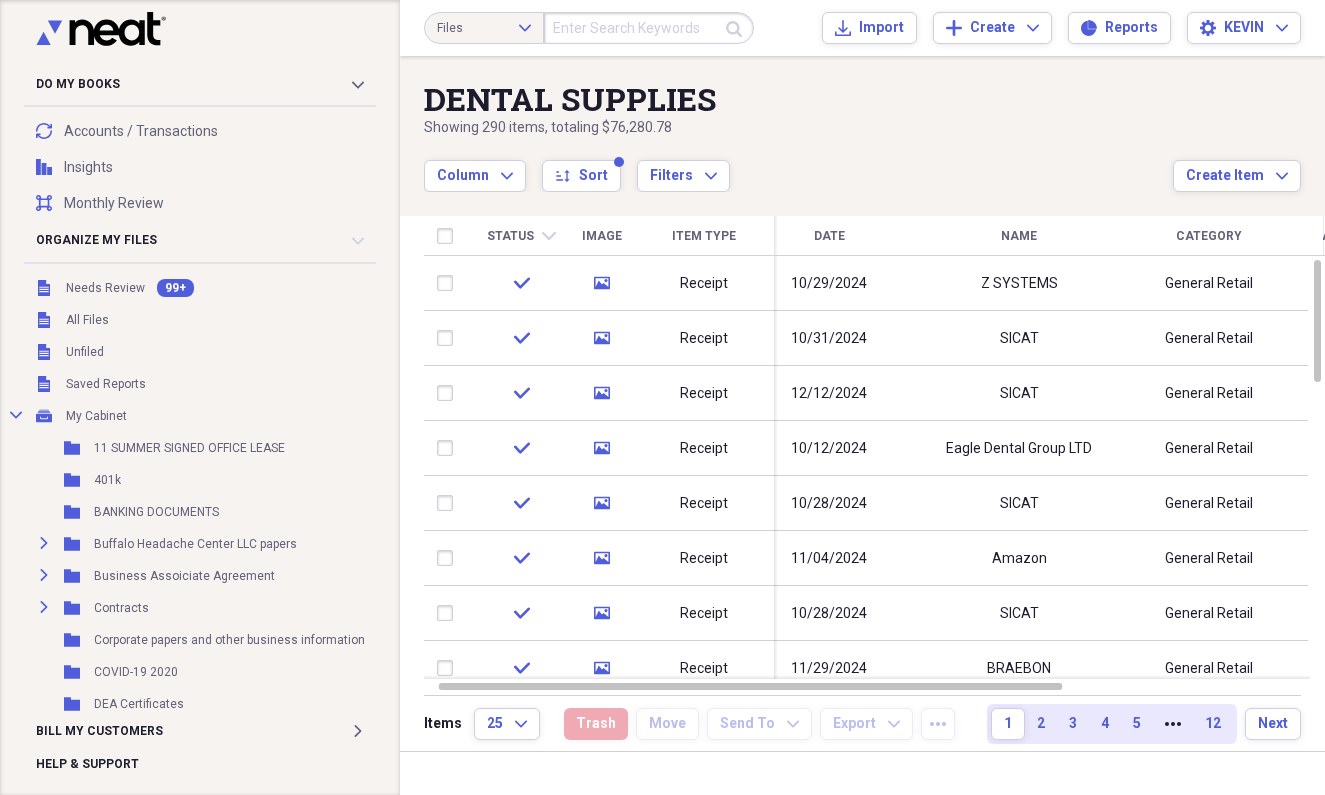 click on "Files Expand Submit Import Import Add Create Expand Reports Reports Settings KEVIN Expand" at bounding box center [862, 28] 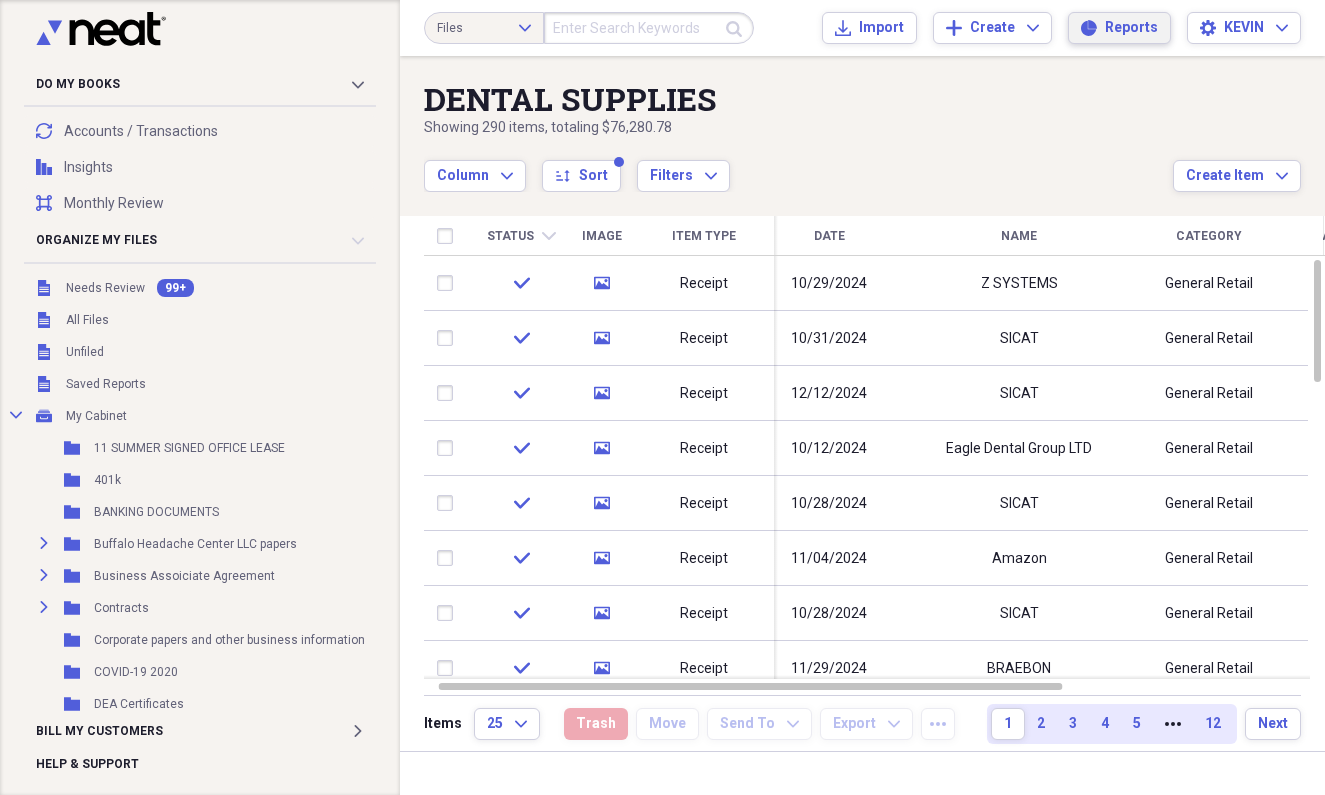 click on "Reports" at bounding box center [1131, 28] 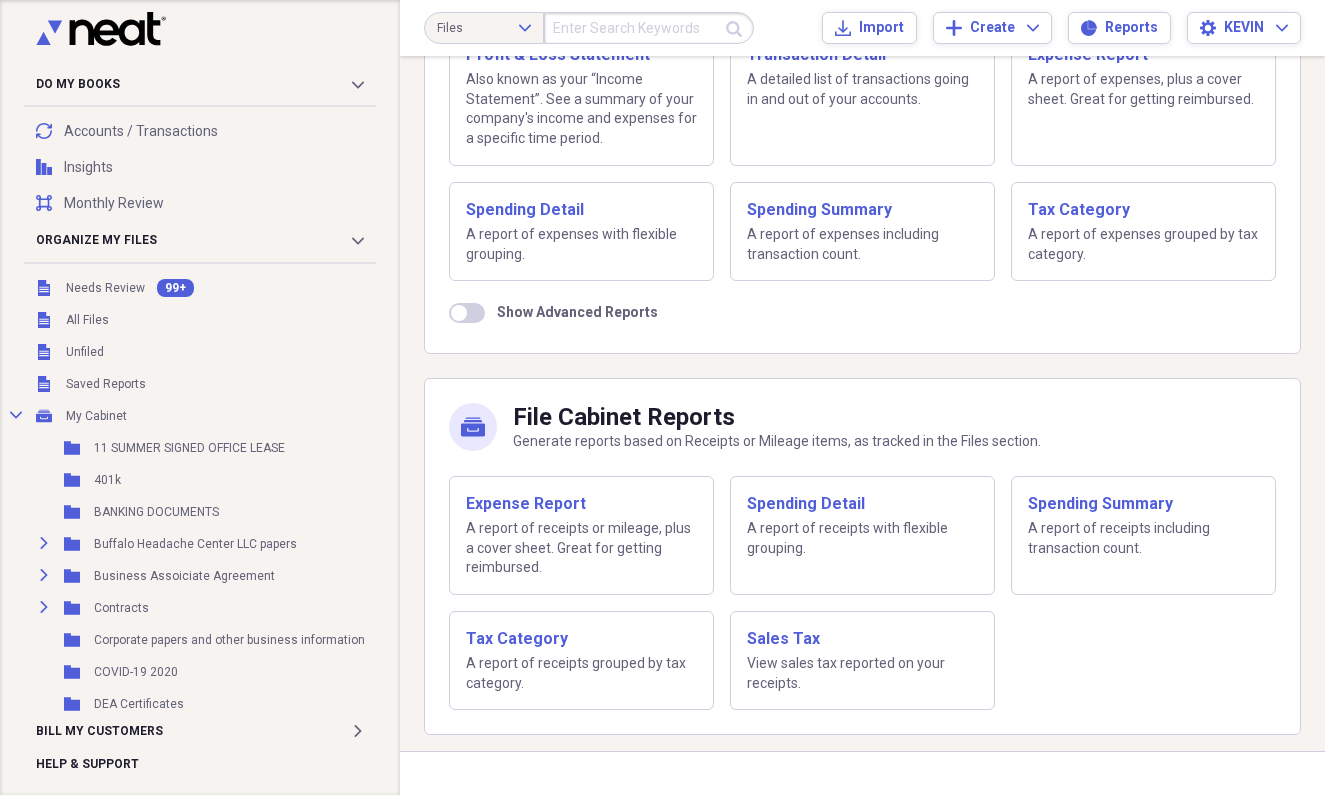 scroll, scrollTop: 208, scrollLeft: 0, axis: vertical 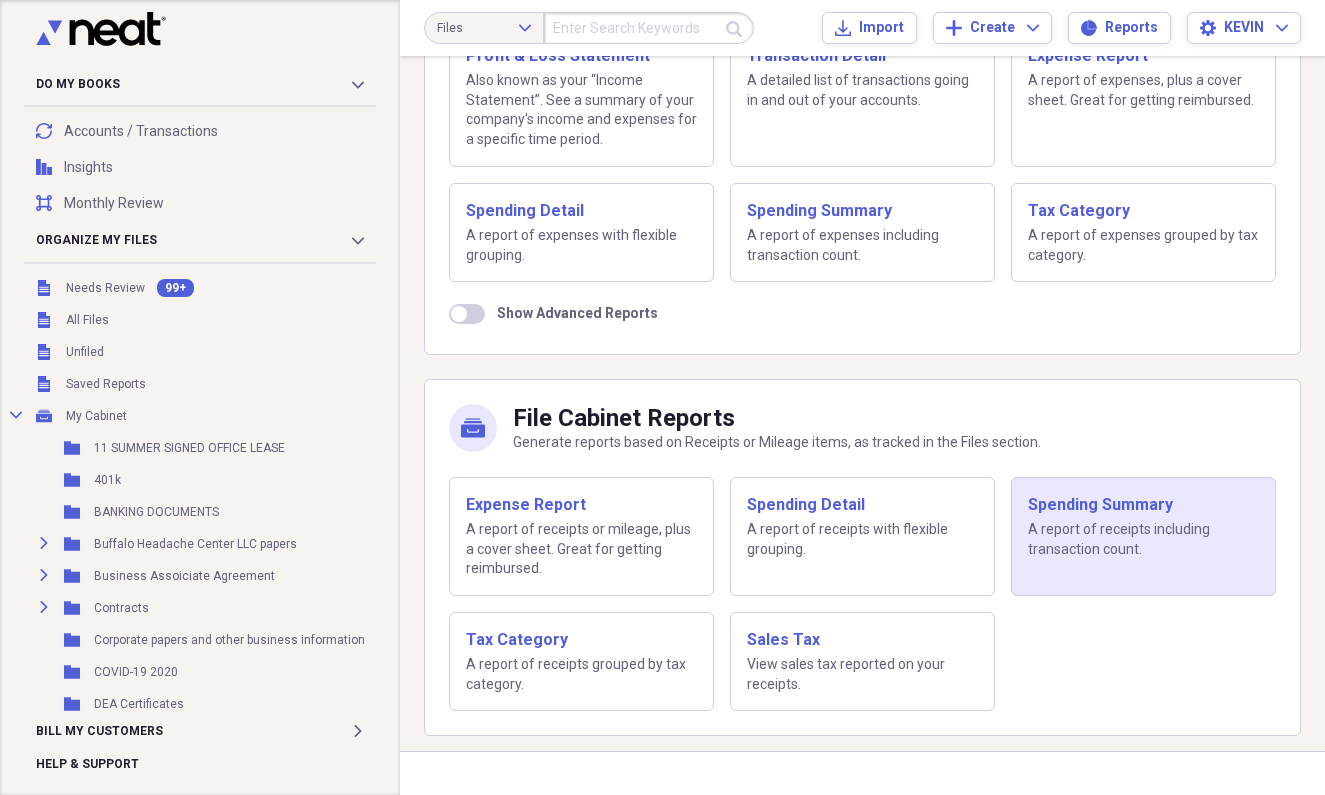 click on "A report of receipts including transaction count." at bounding box center [1143, 539] 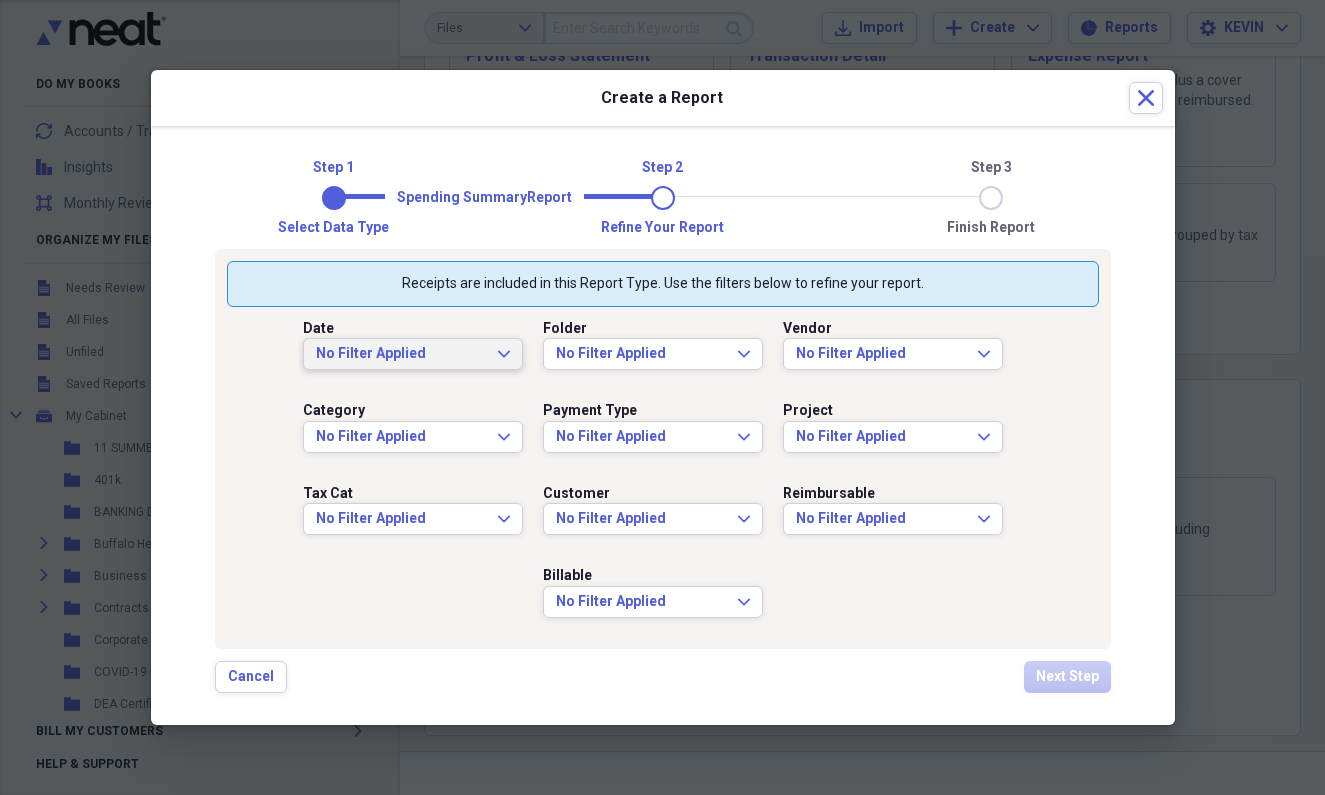 click on "Expand" 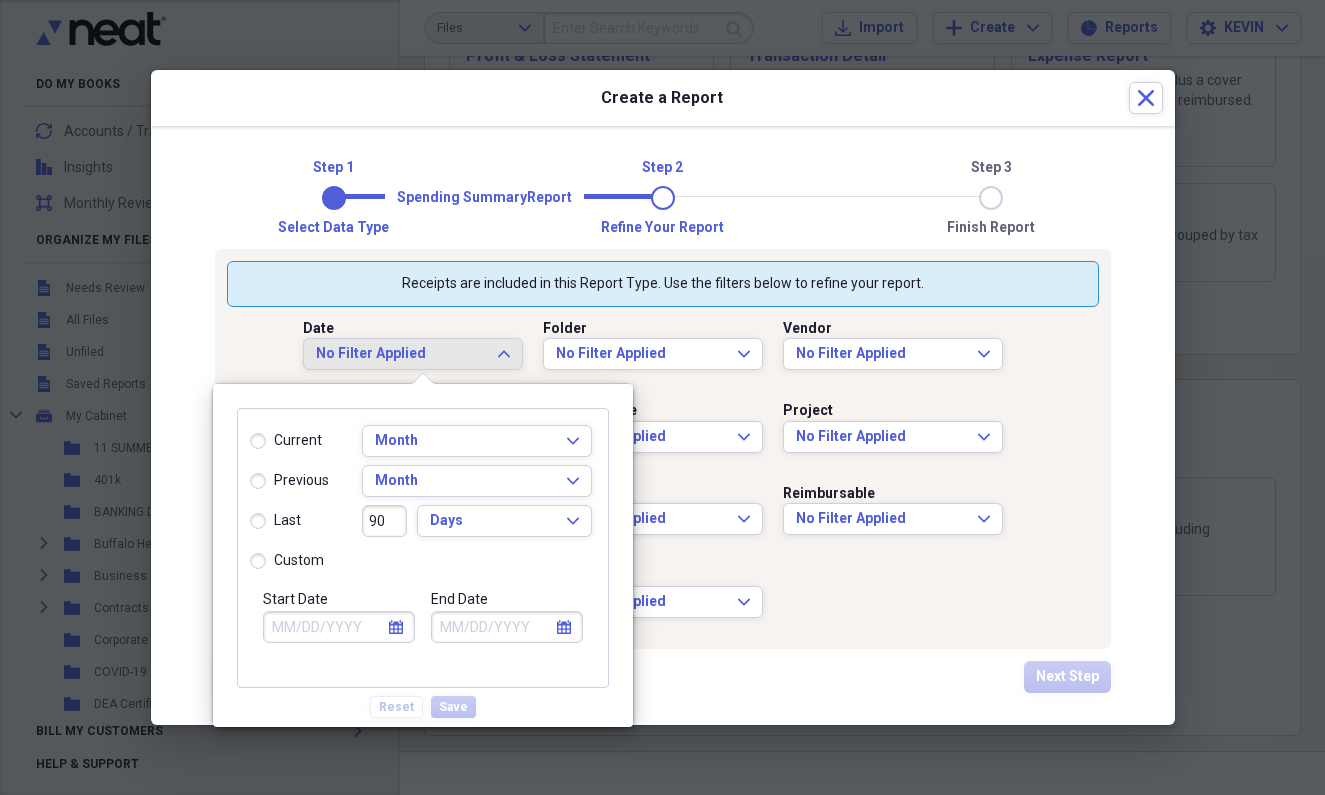 click on "calendar Calendar" at bounding box center (396, 627) 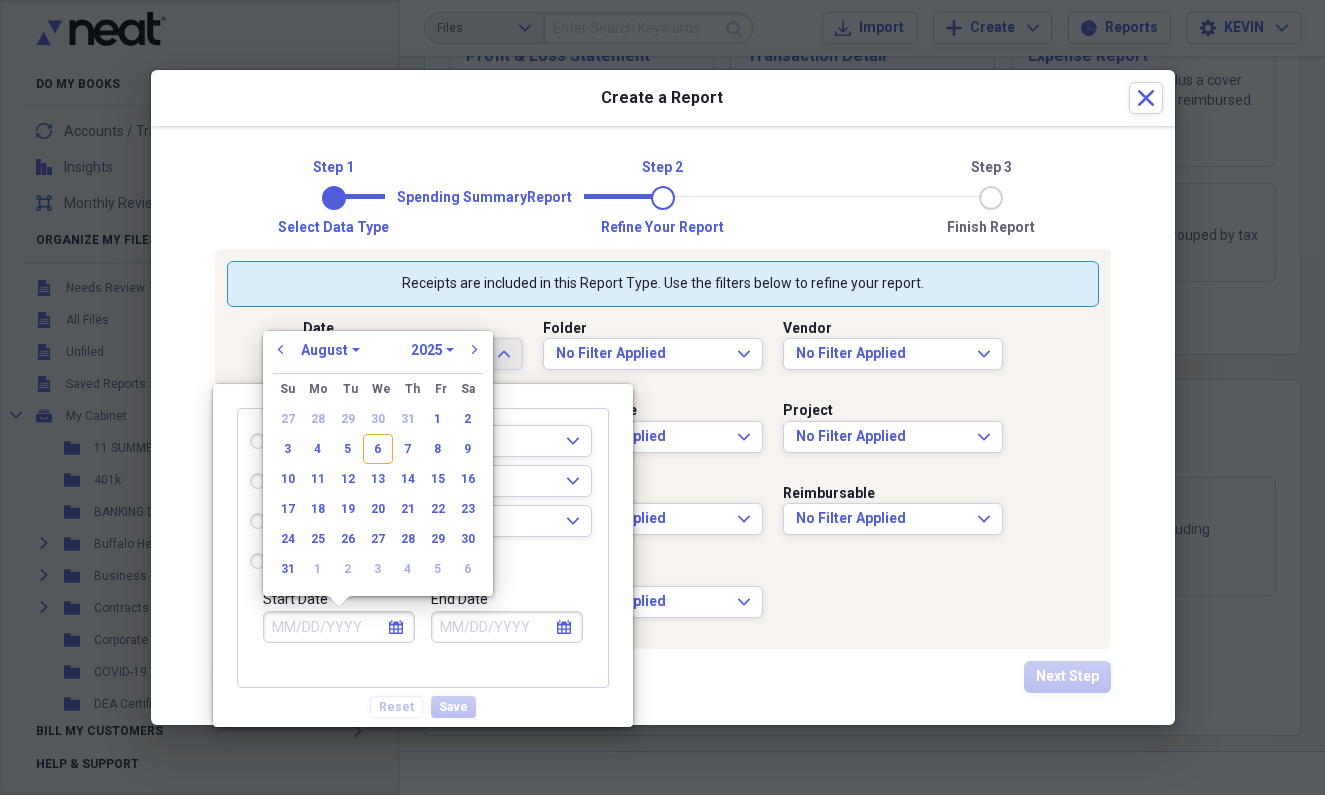 select on "2024" 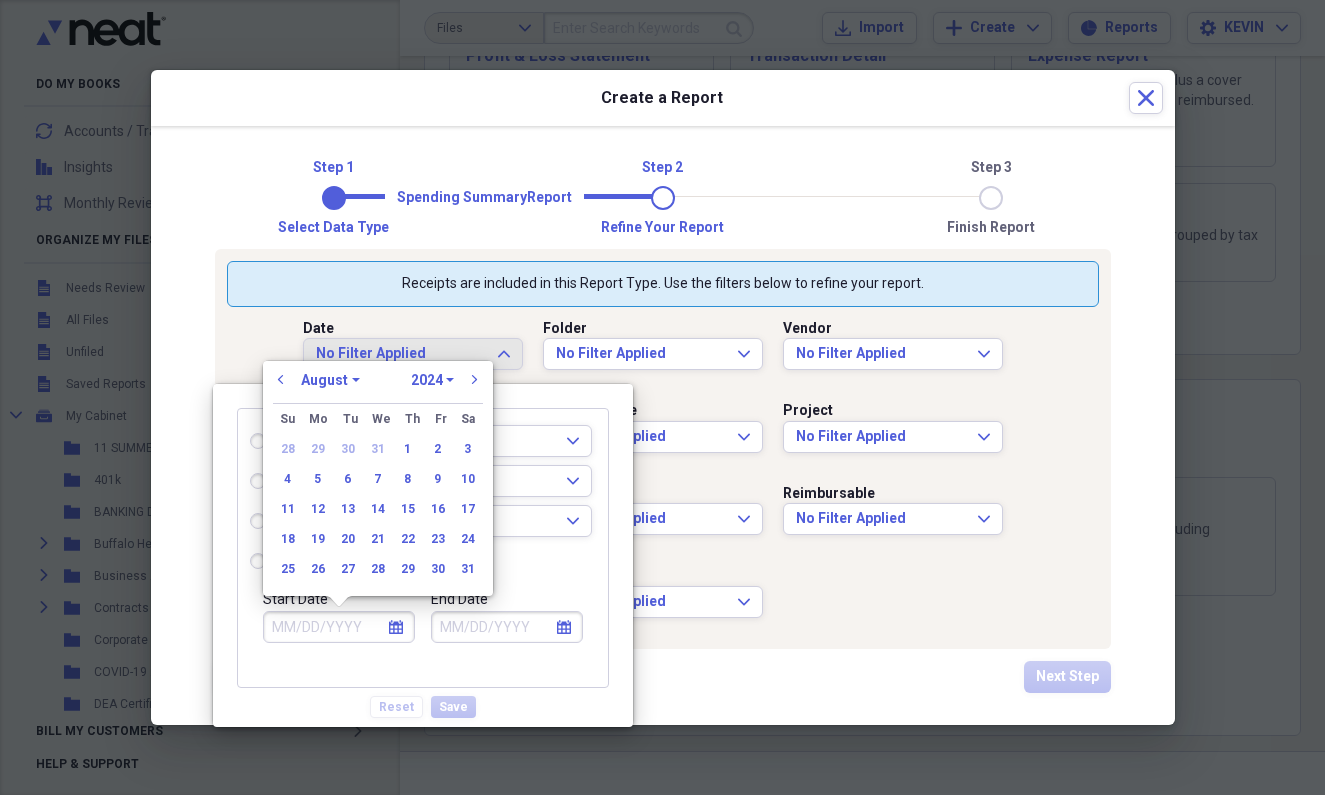 select on "0" 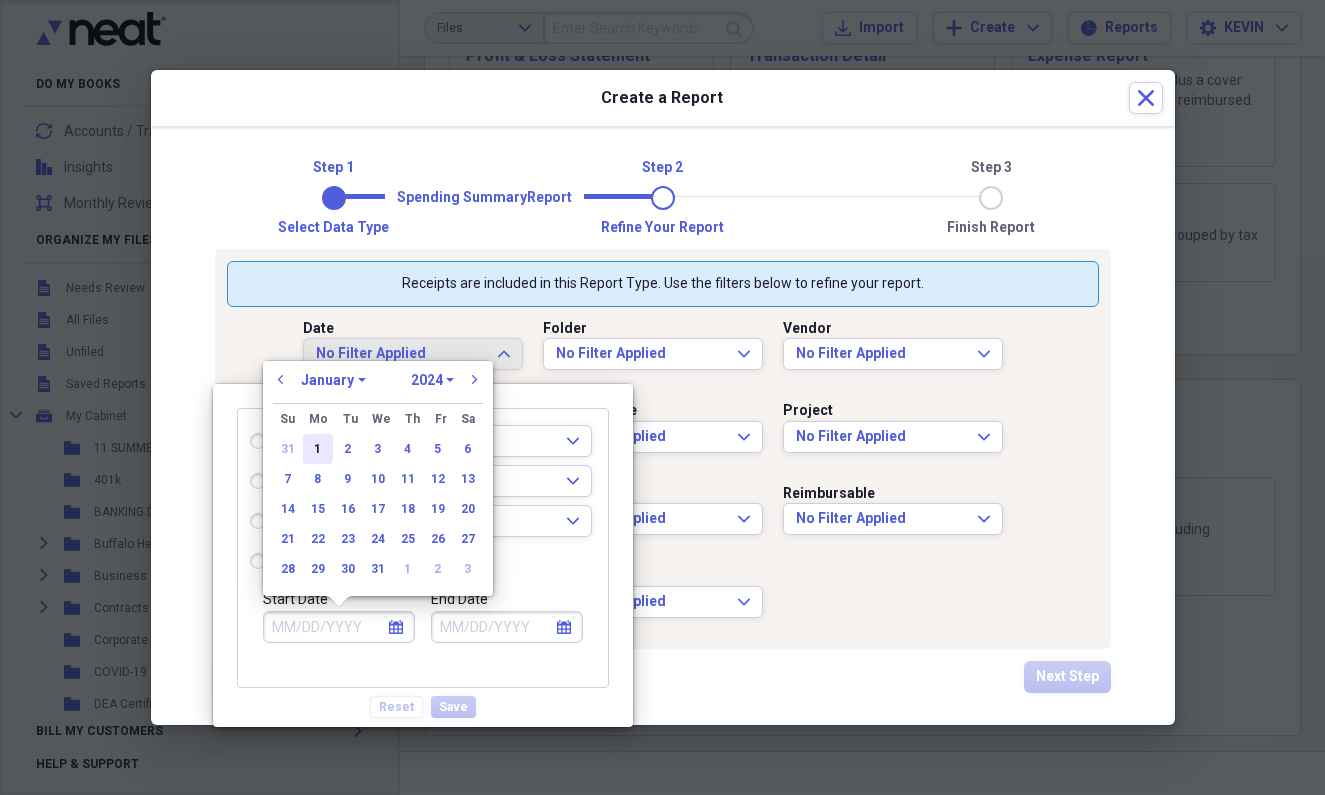 click on "1" at bounding box center [318, 449] 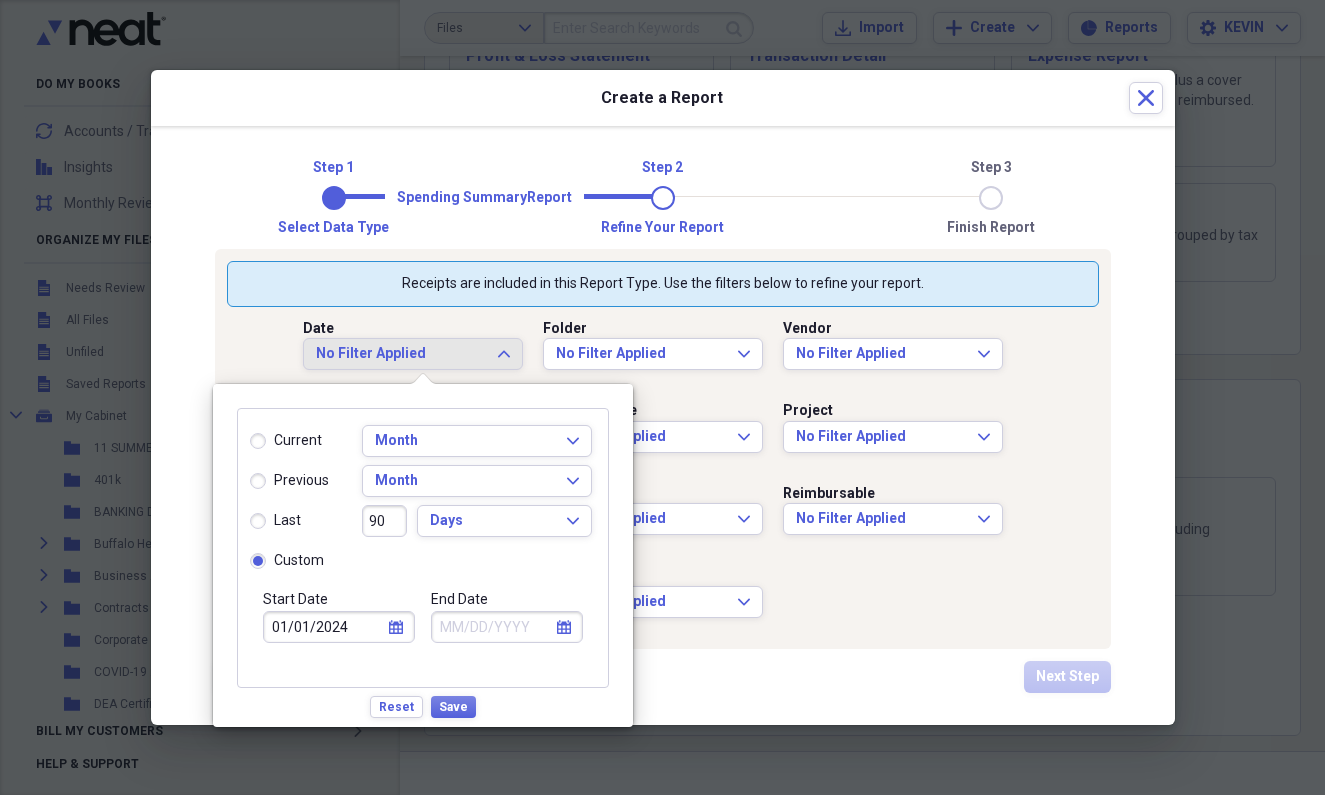 click 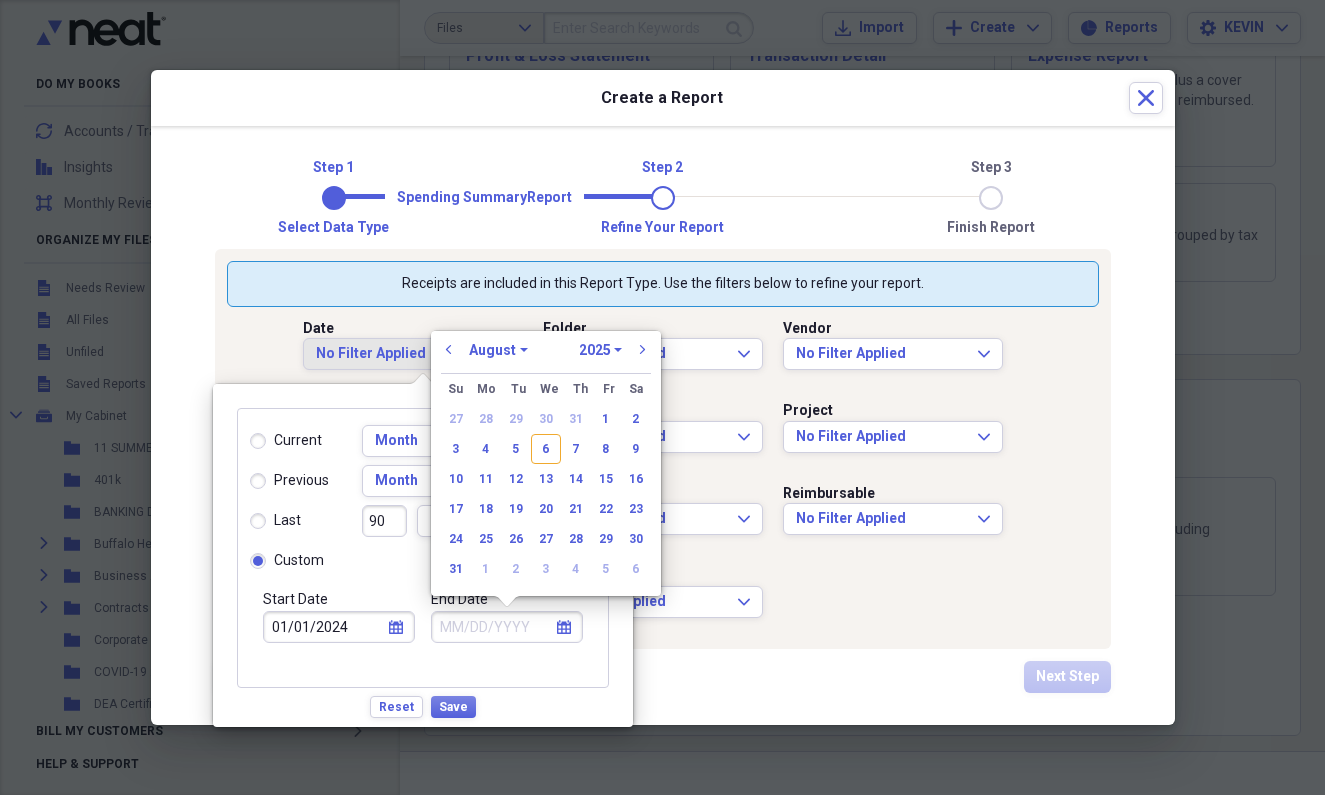 select on "11" 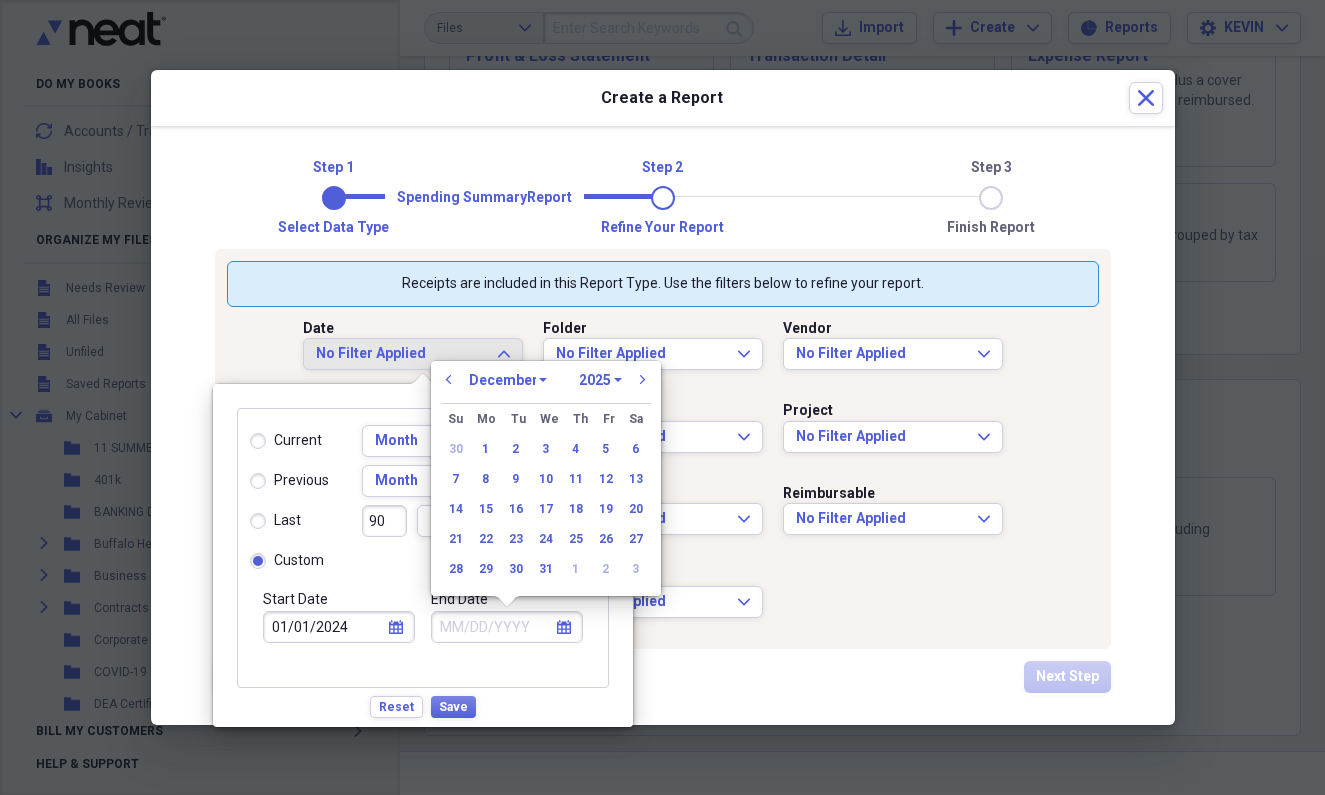 select on "2024" 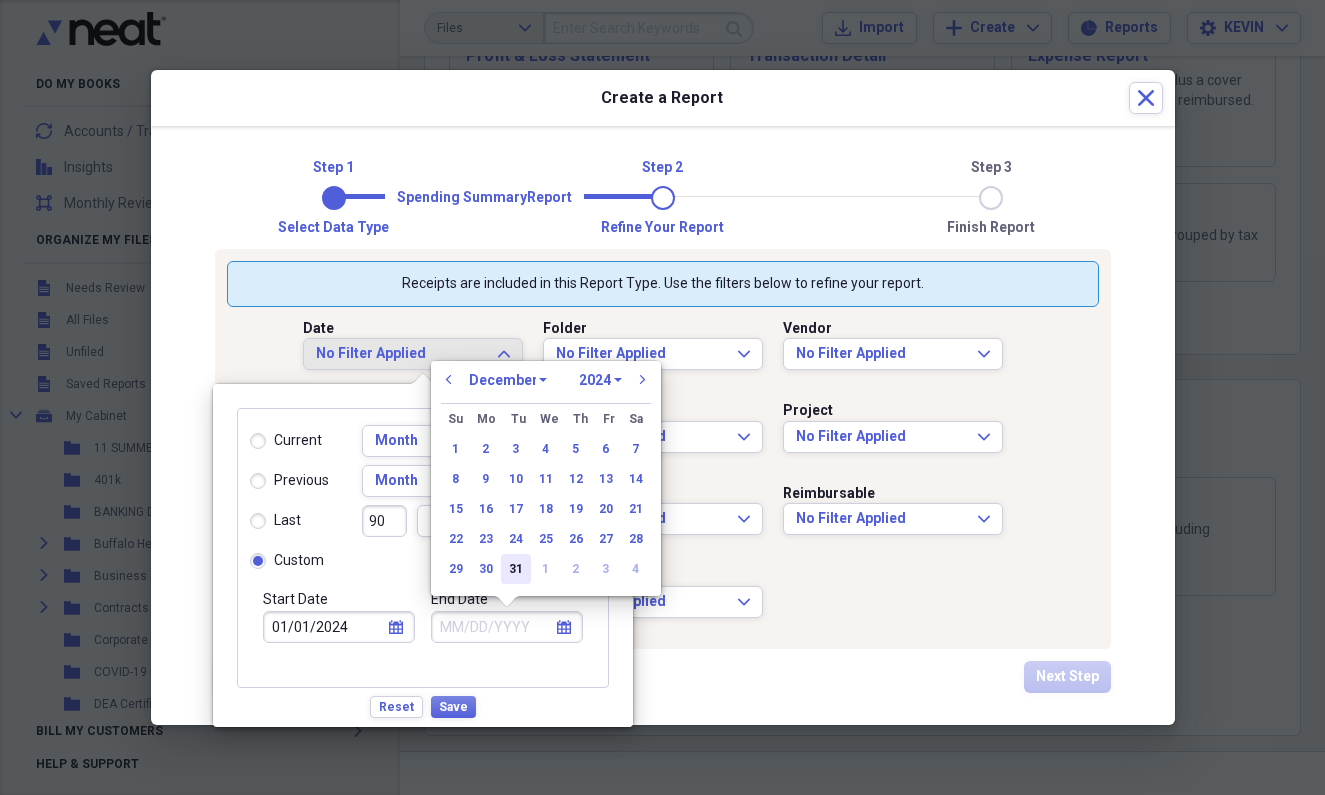 click on "31" at bounding box center (516, 569) 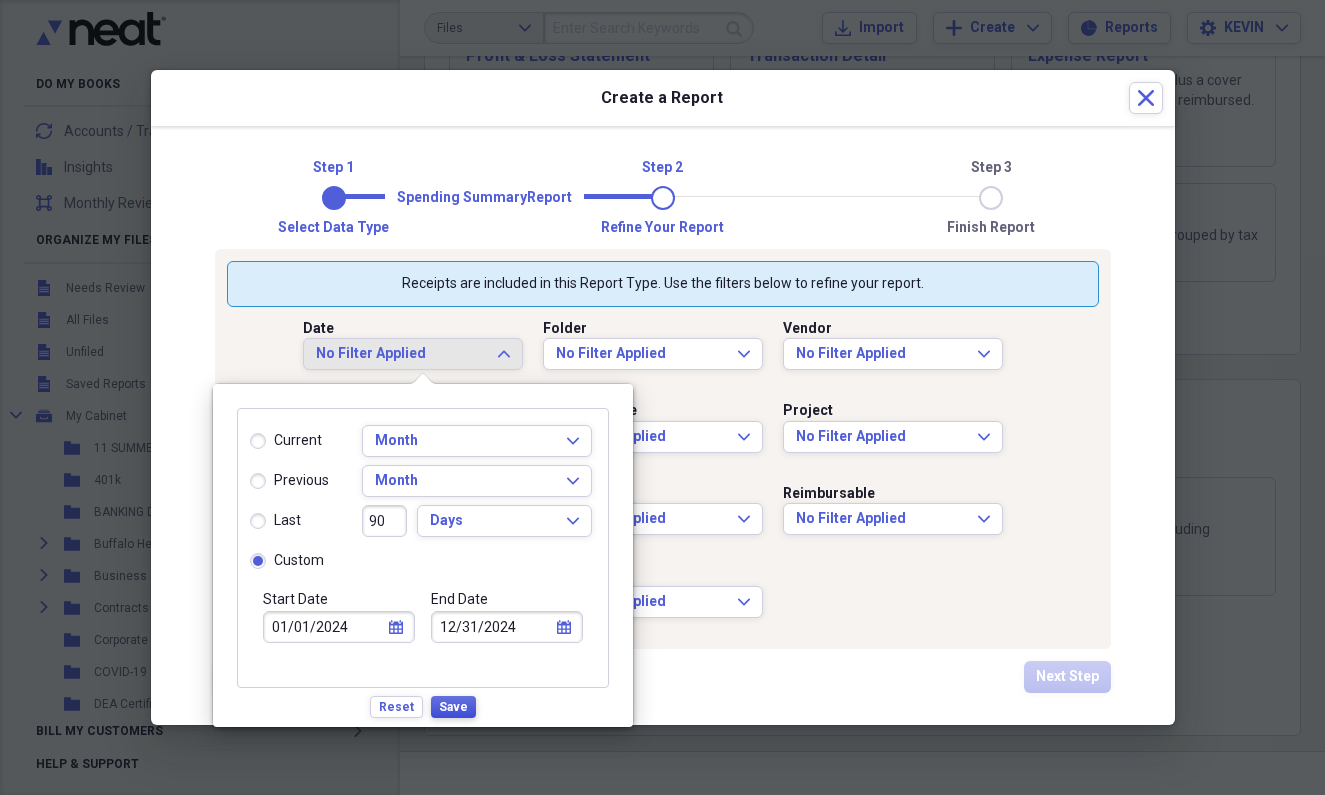 click on "Save" at bounding box center [453, 707] 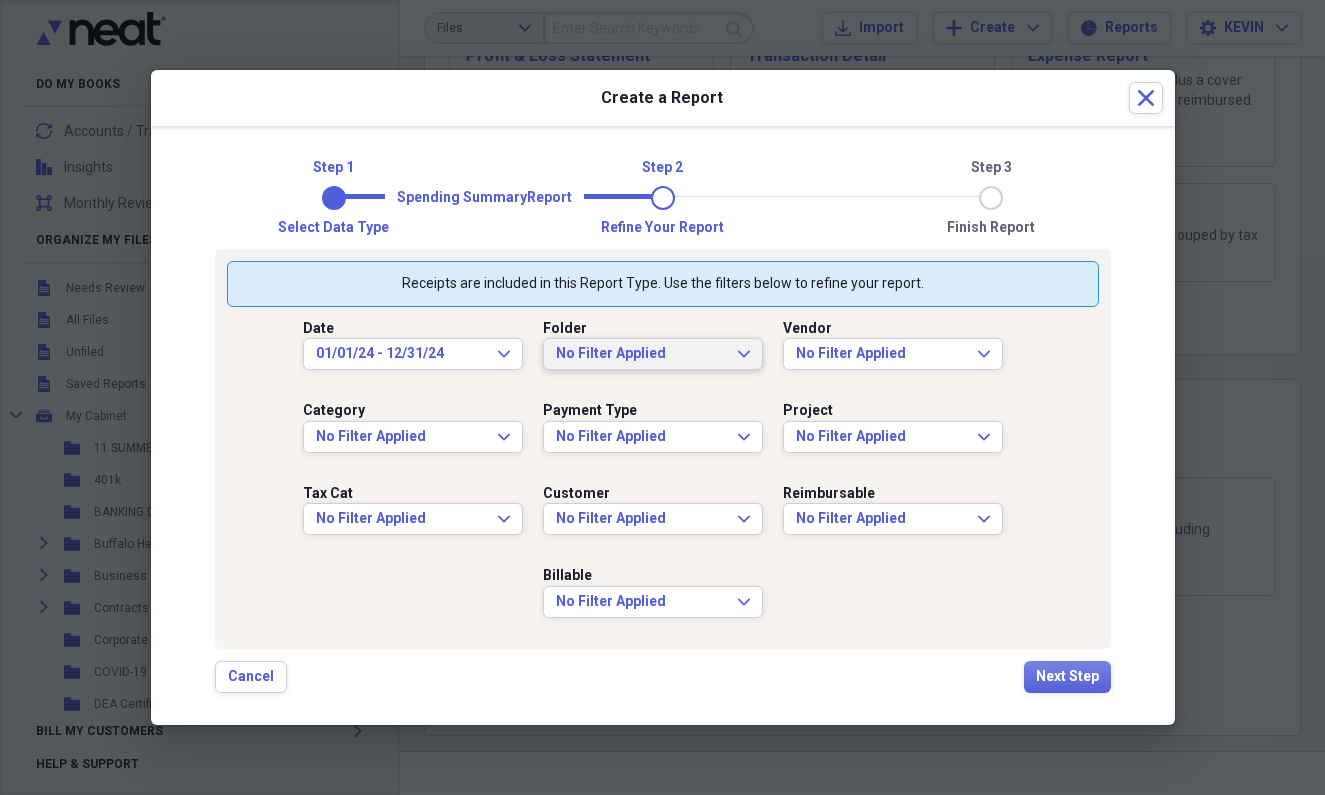 click on "Expand" 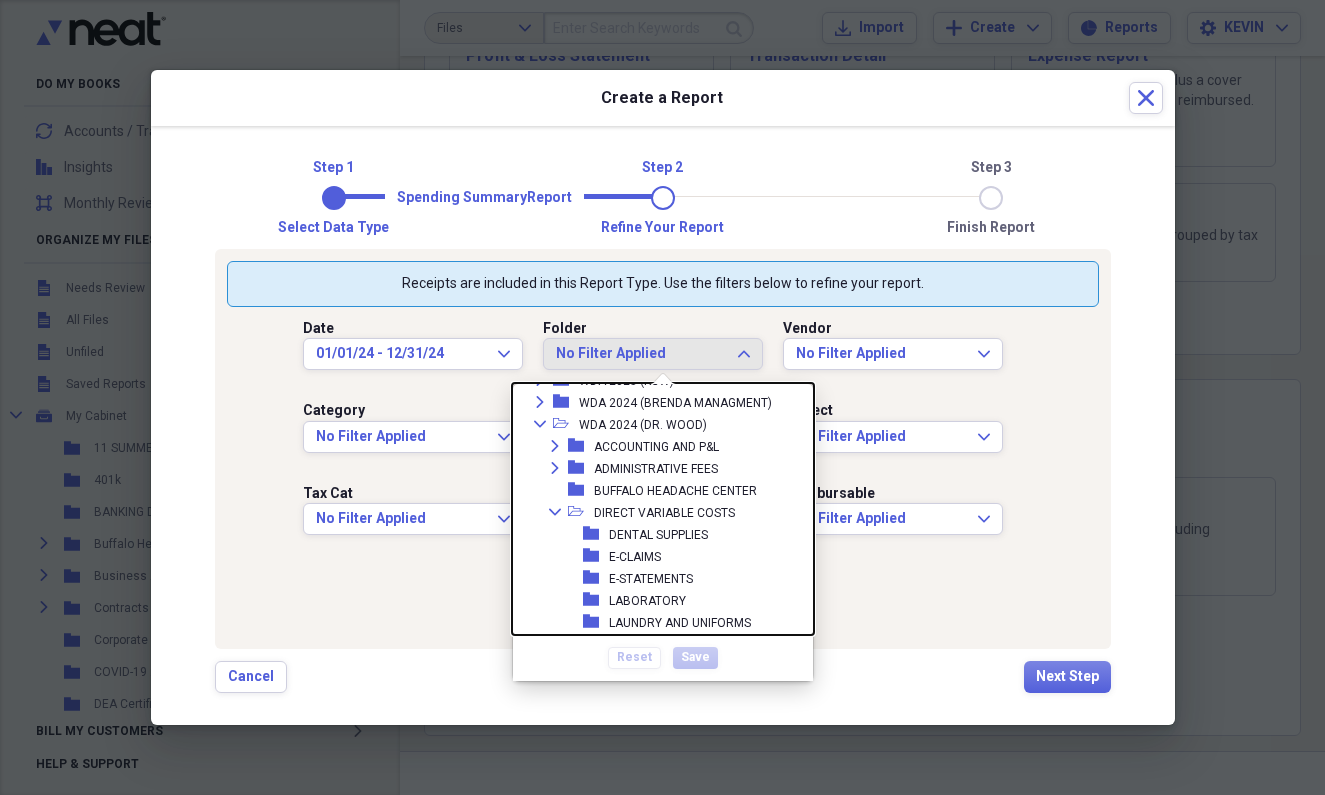 scroll, scrollTop: 1434, scrollLeft: 0, axis: vertical 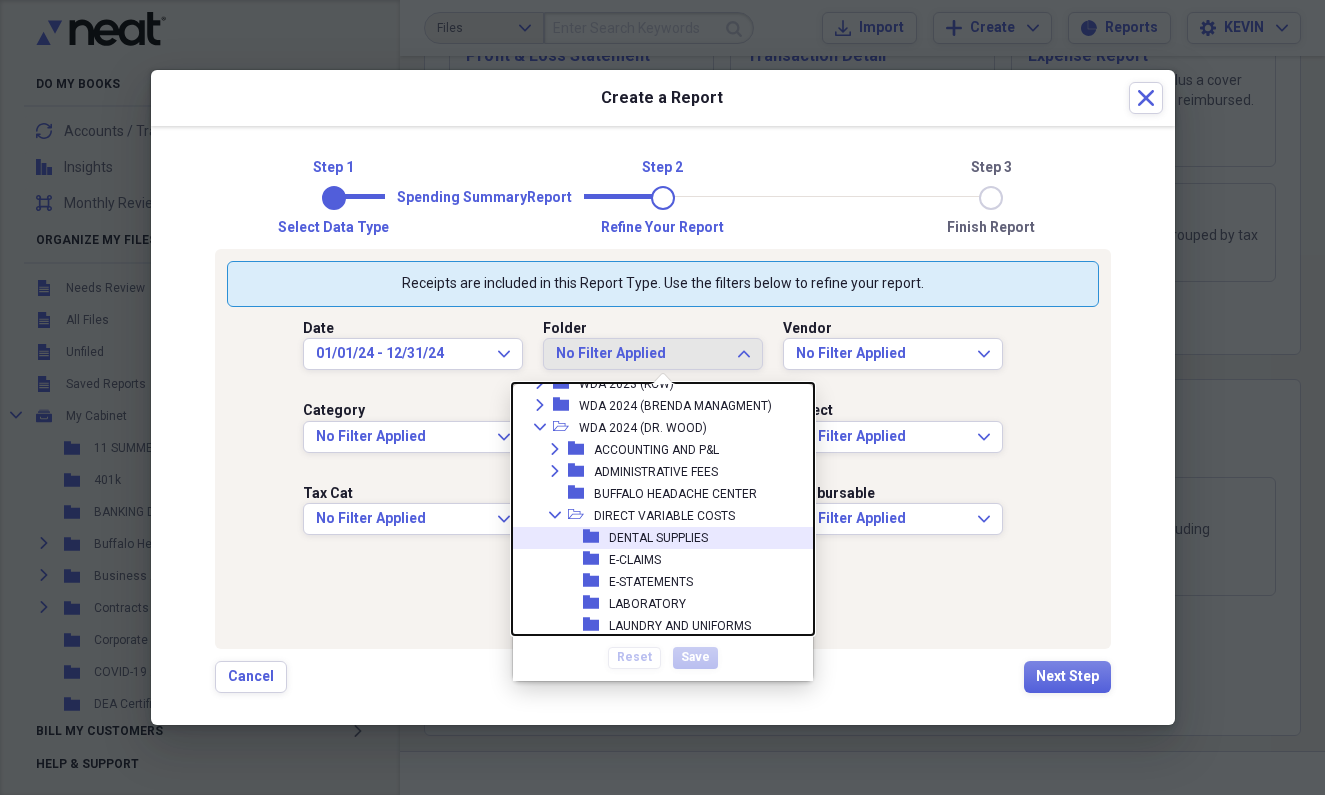 click on "DENTAL SUPPLIES" at bounding box center (658, 538) 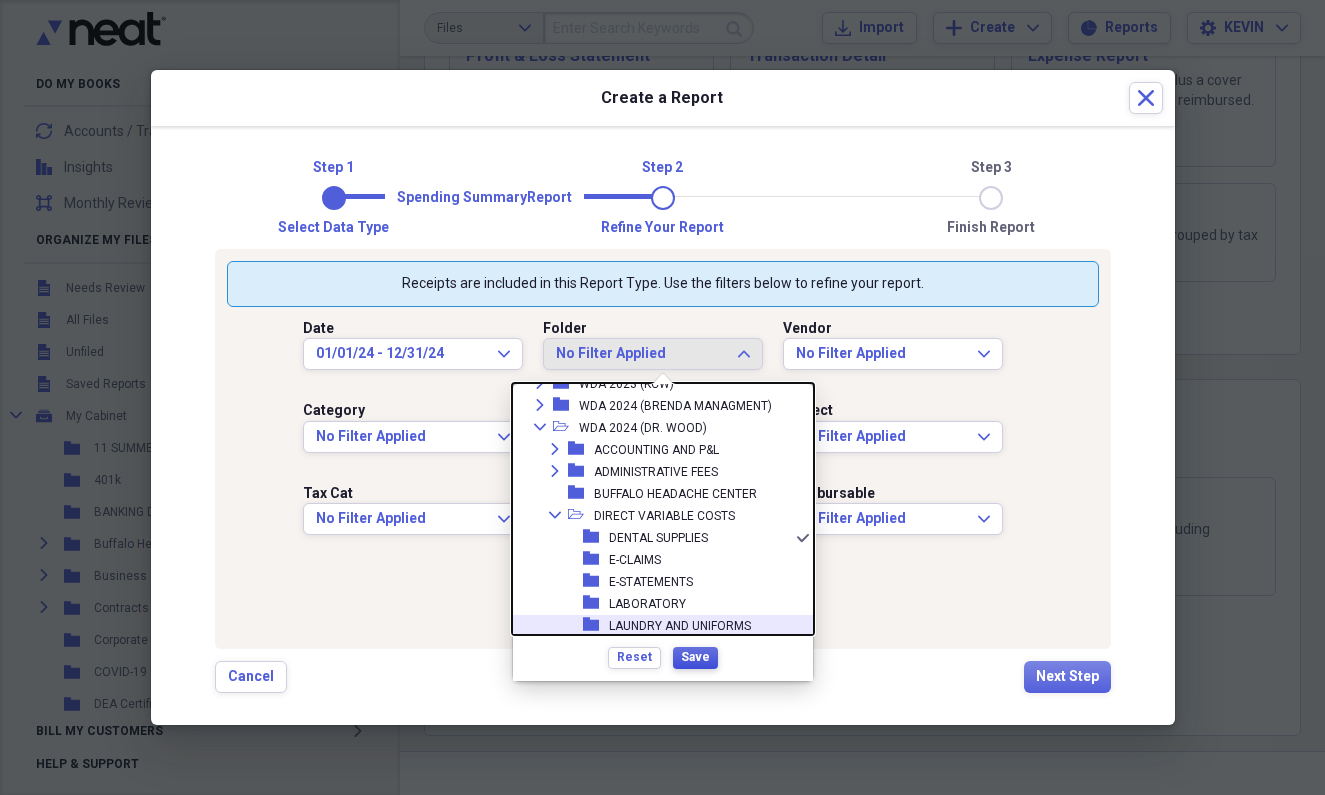 scroll, scrollTop: 0, scrollLeft: 0, axis: both 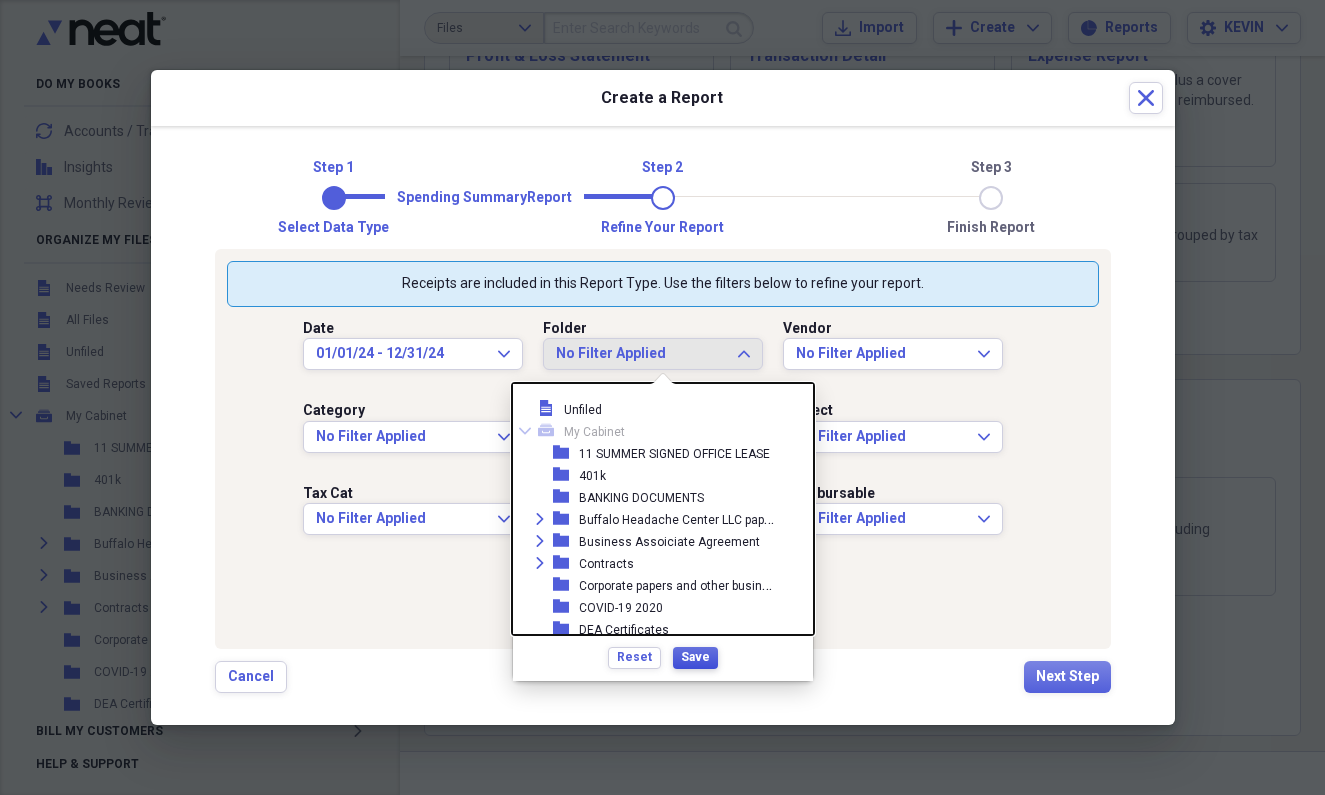 click on "Save" at bounding box center (695, 657) 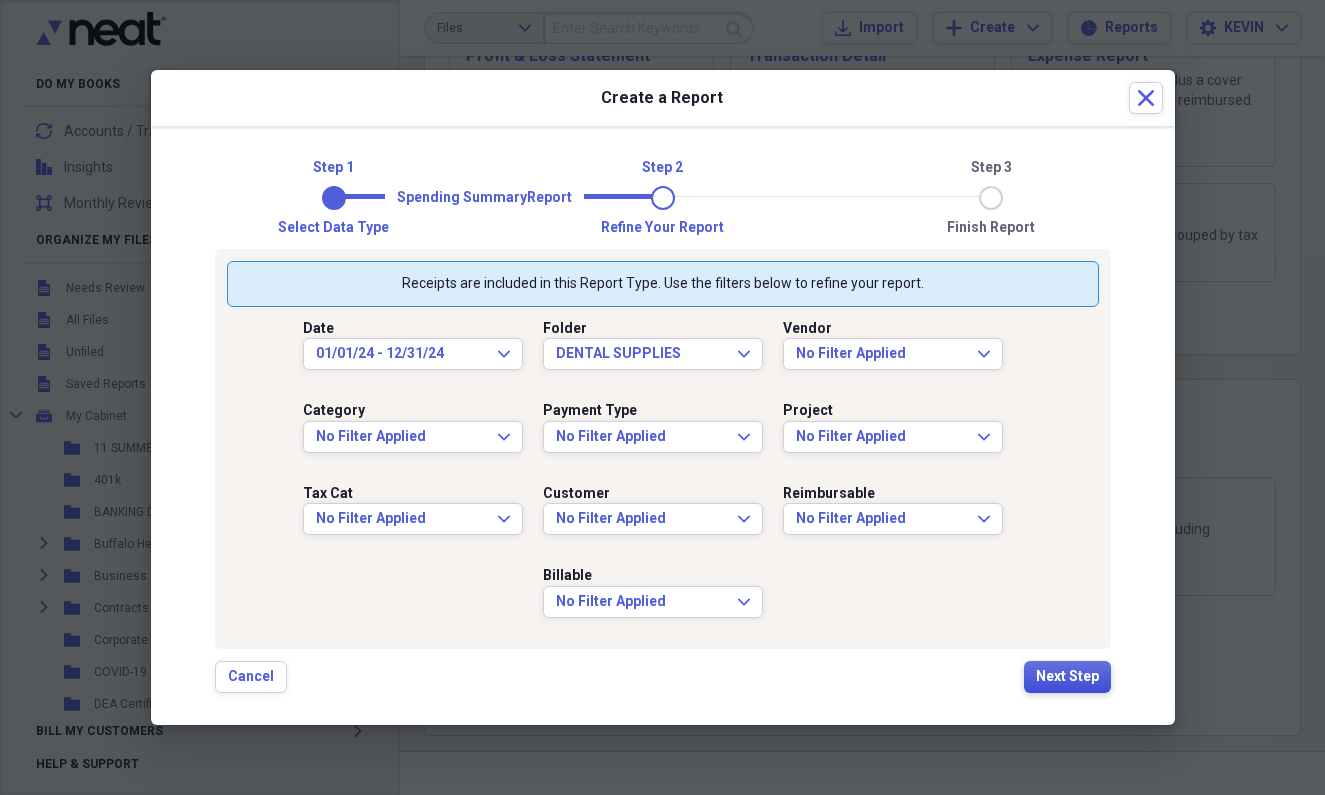 click on "Next Step" at bounding box center [1067, 677] 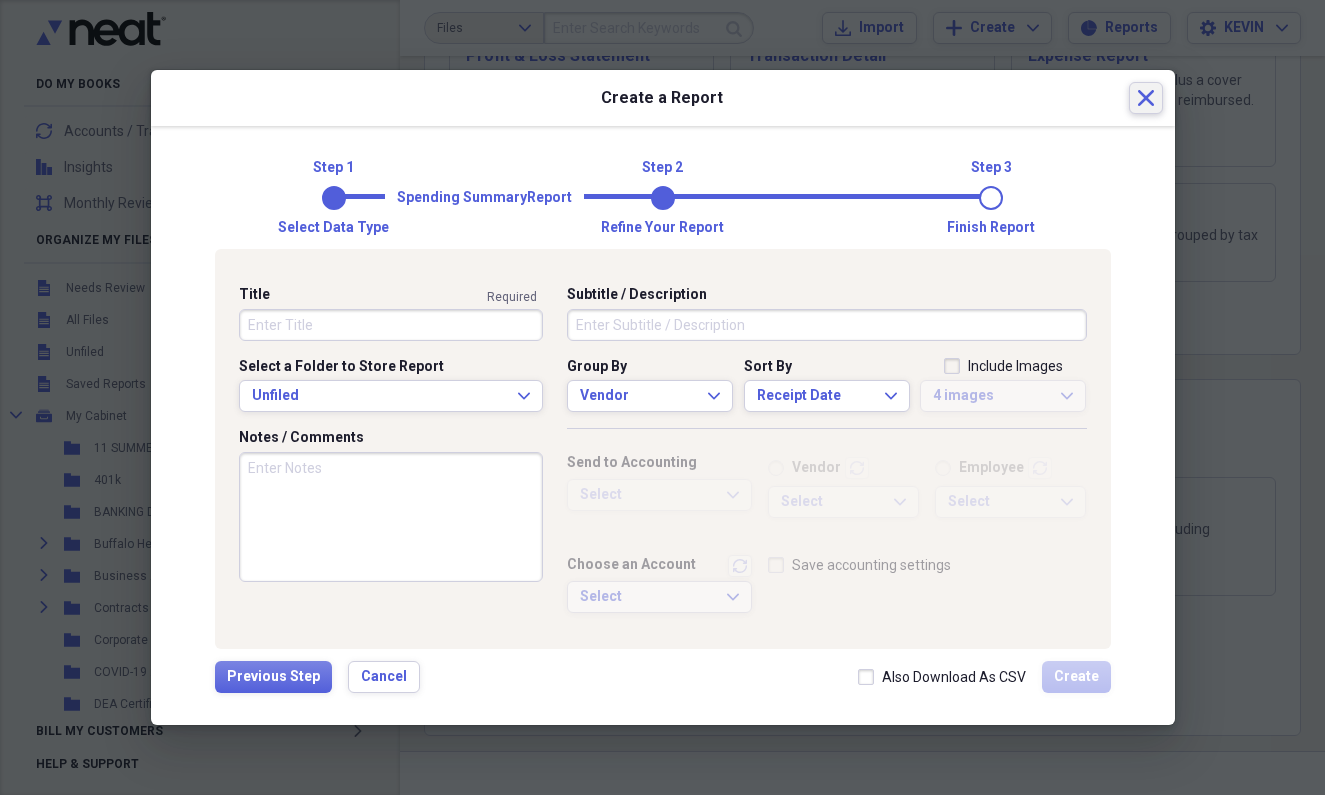 click on "Close" at bounding box center (1146, 98) 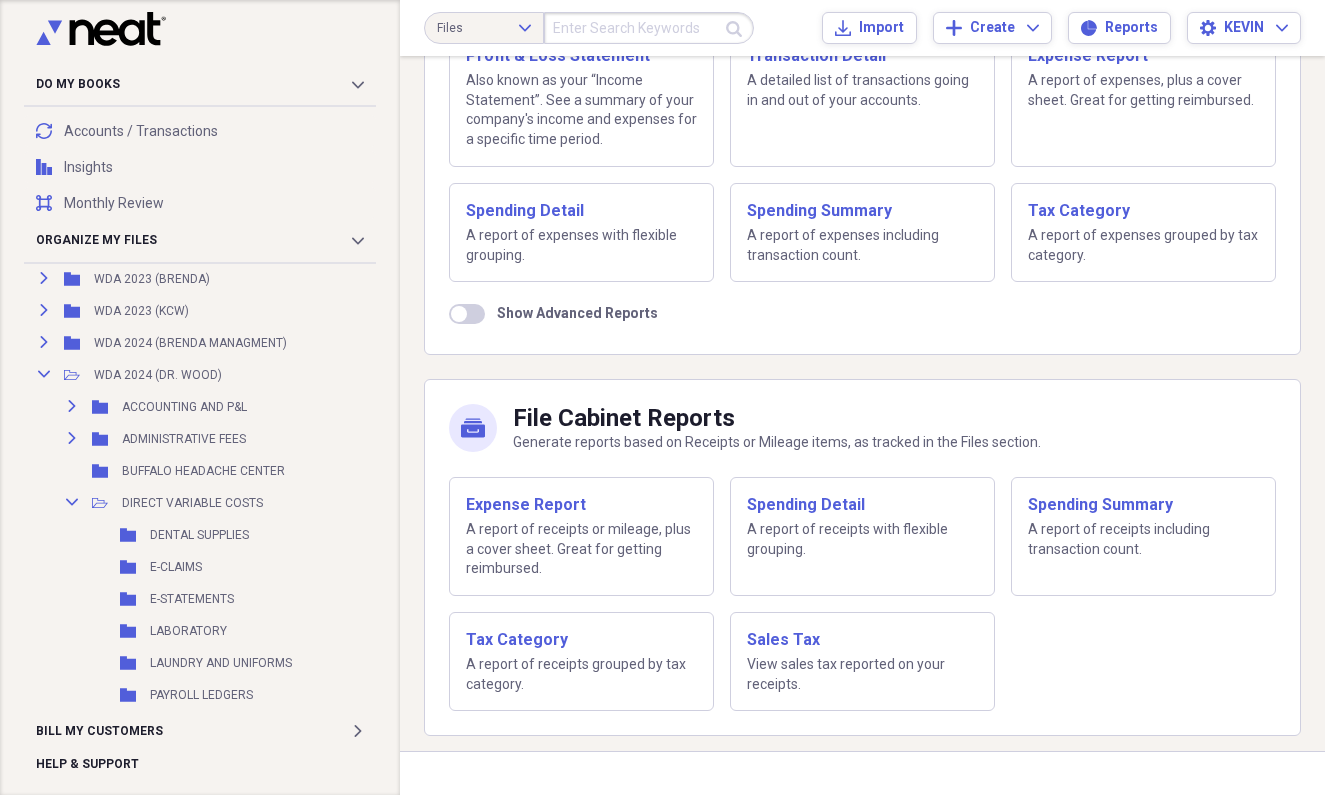 scroll, scrollTop: 2120, scrollLeft: 0, axis: vertical 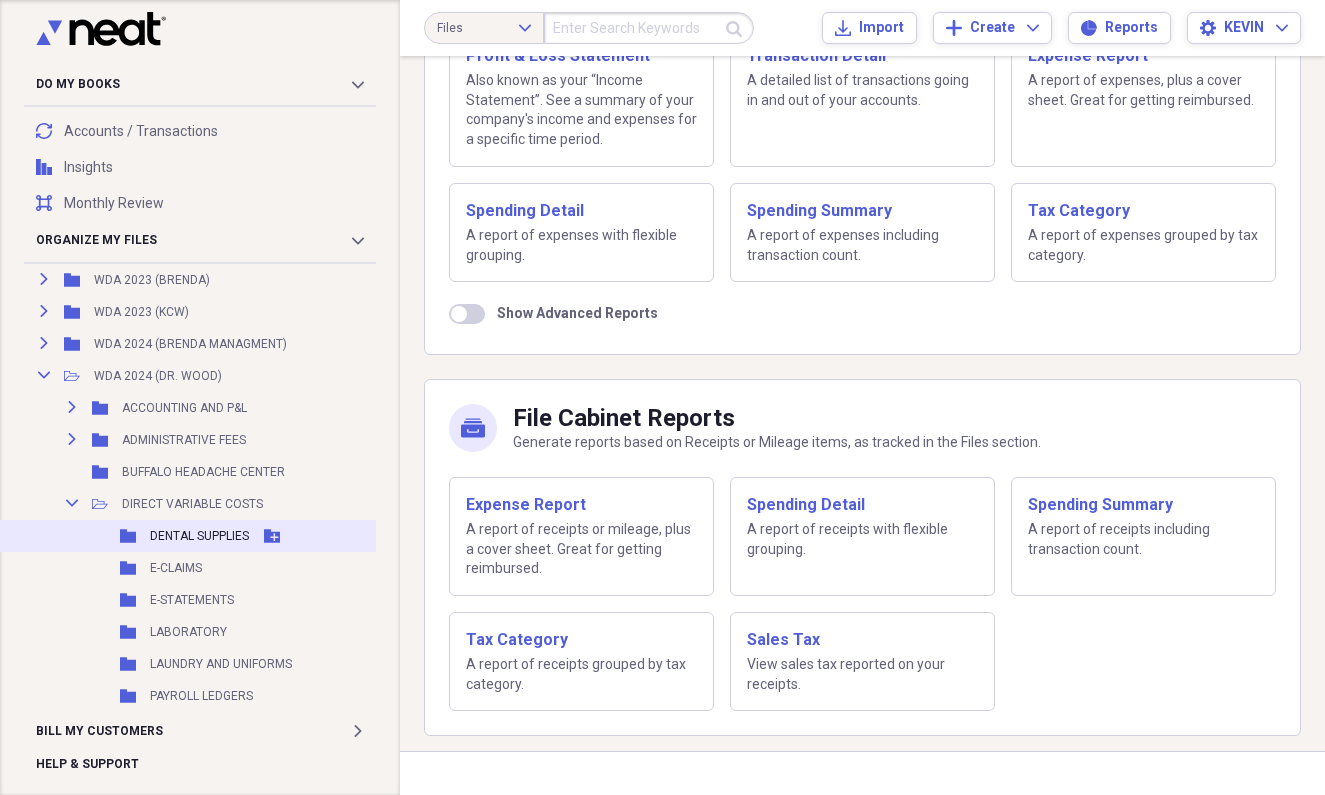 click on "DENTAL SUPPLIES" at bounding box center [199, 536] 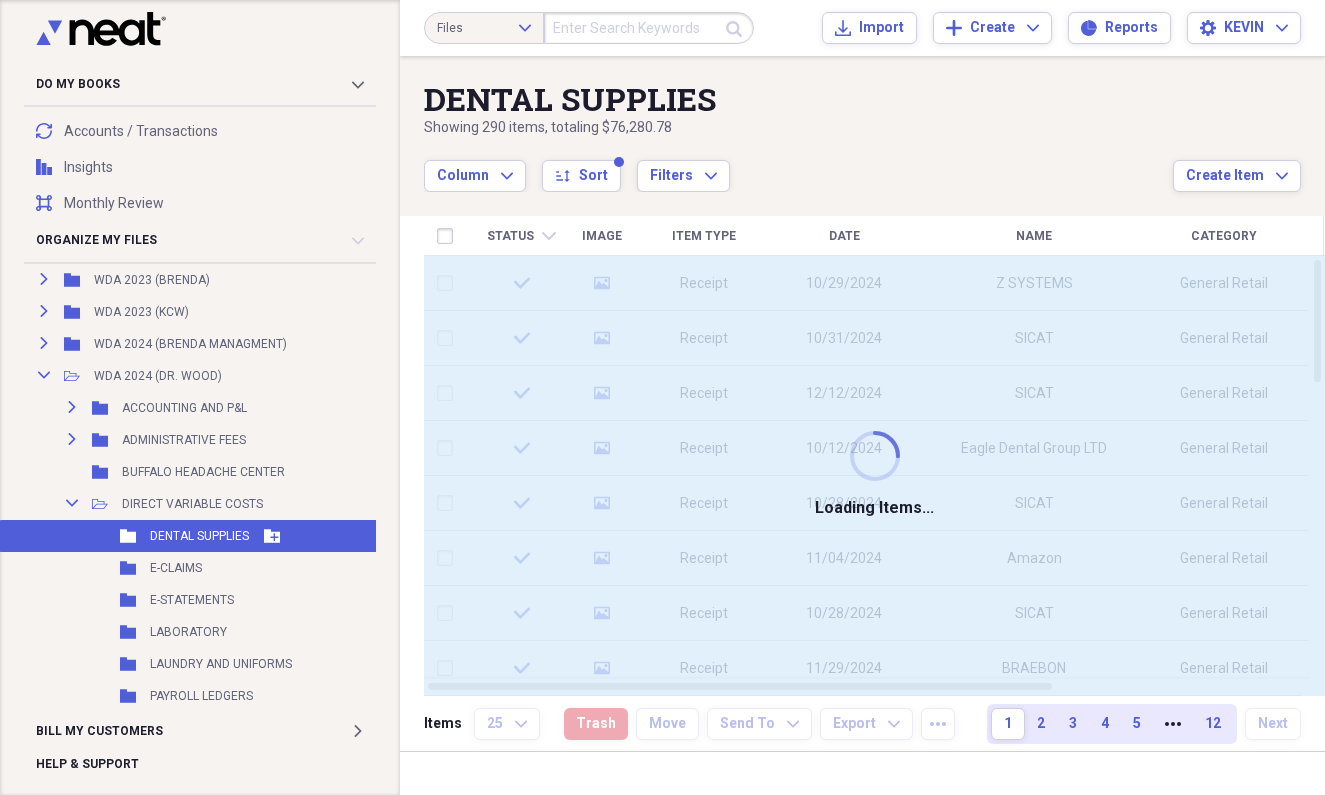 scroll, scrollTop: 0, scrollLeft: 0, axis: both 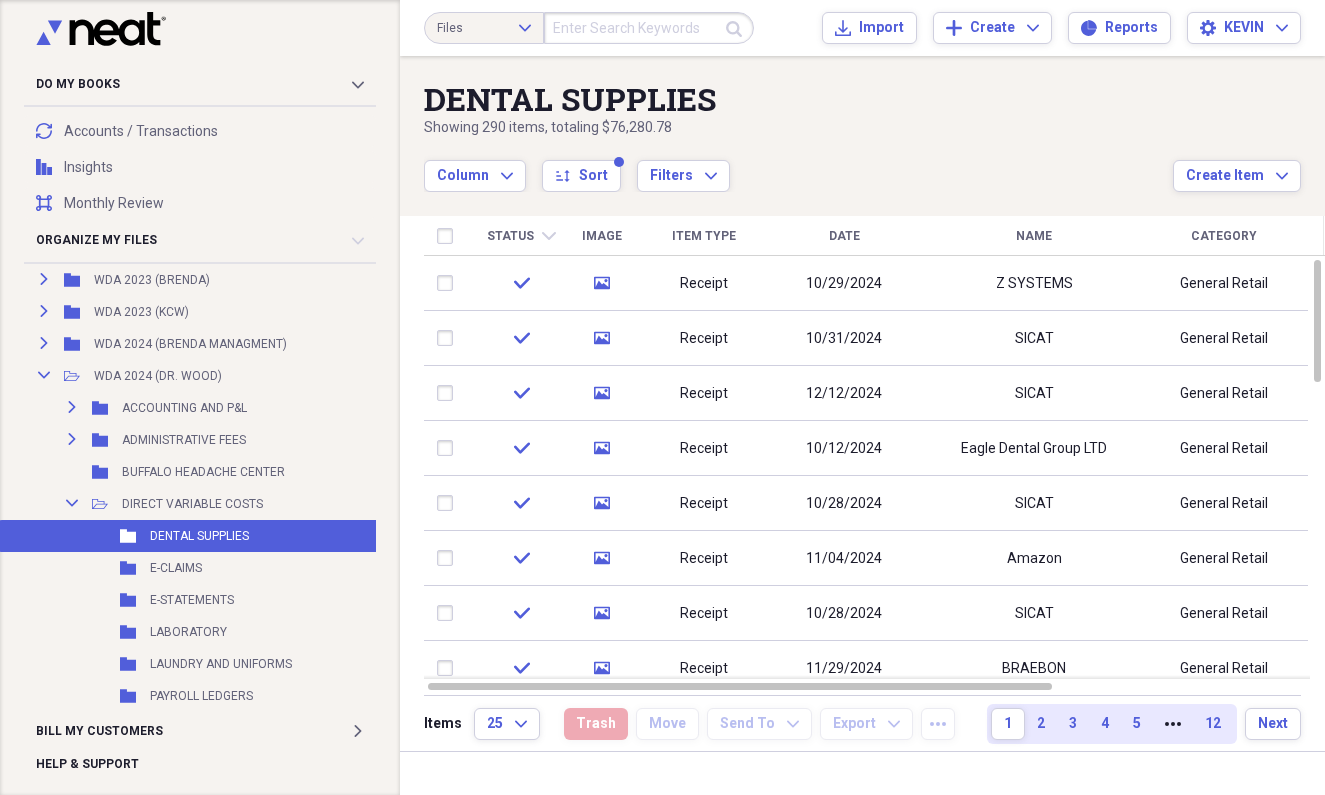 click on "Name" at bounding box center (1034, 236) 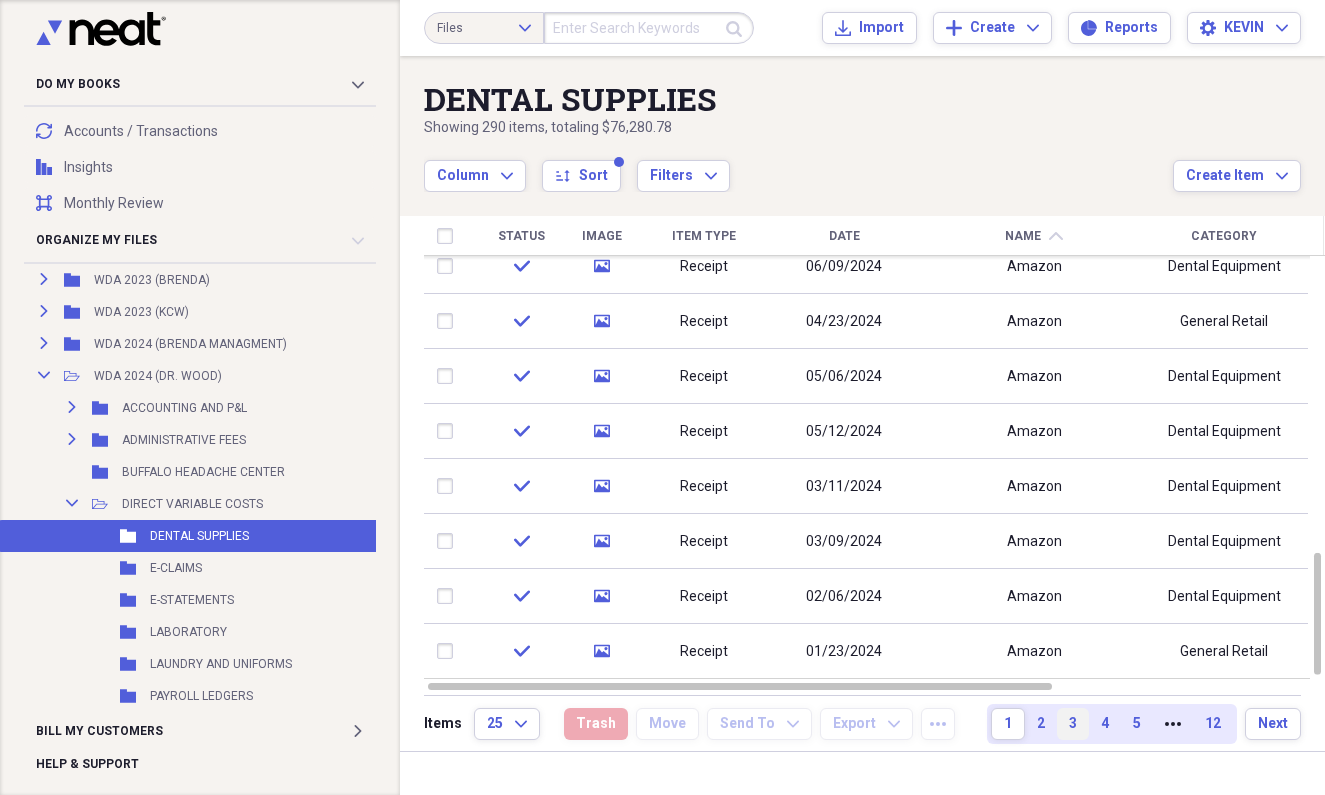 click on "3" at bounding box center (1073, 724) 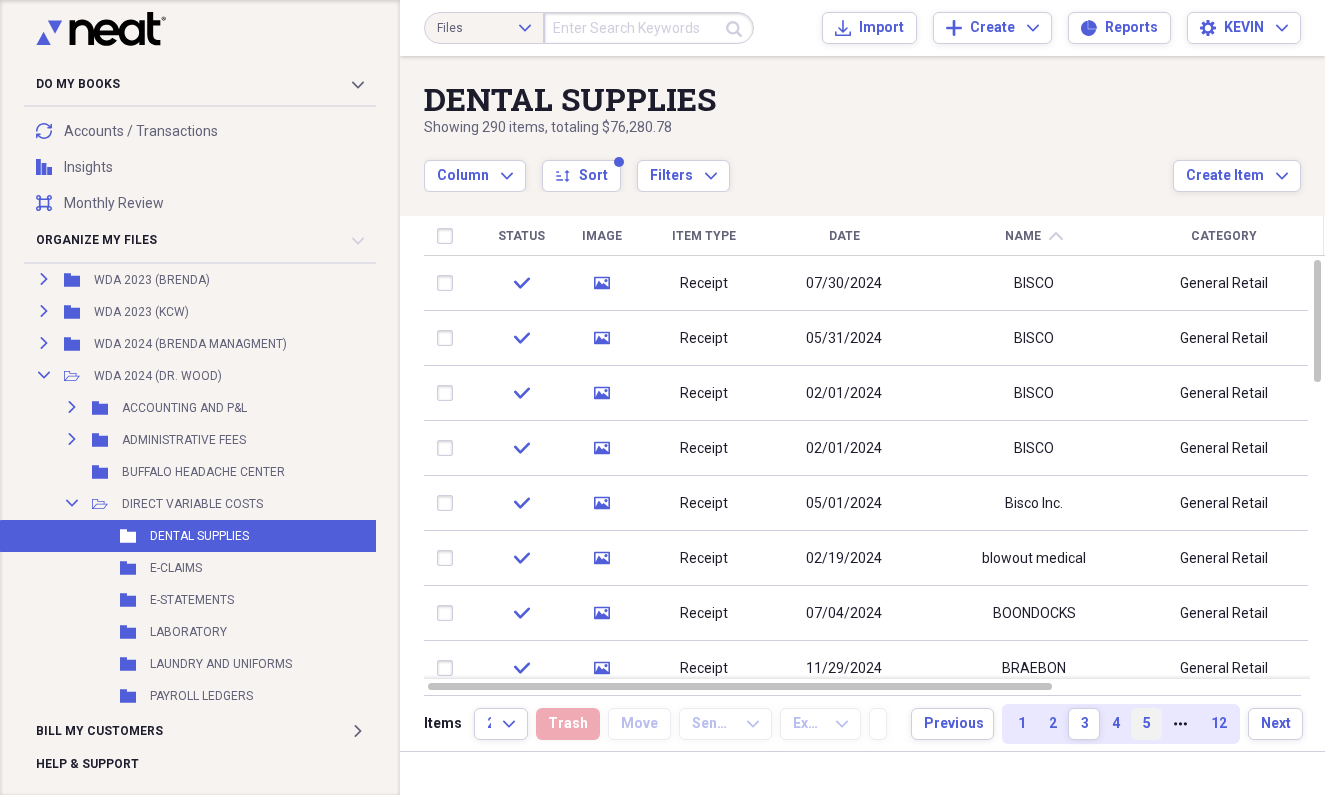 click on "5" at bounding box center (1146, 724) 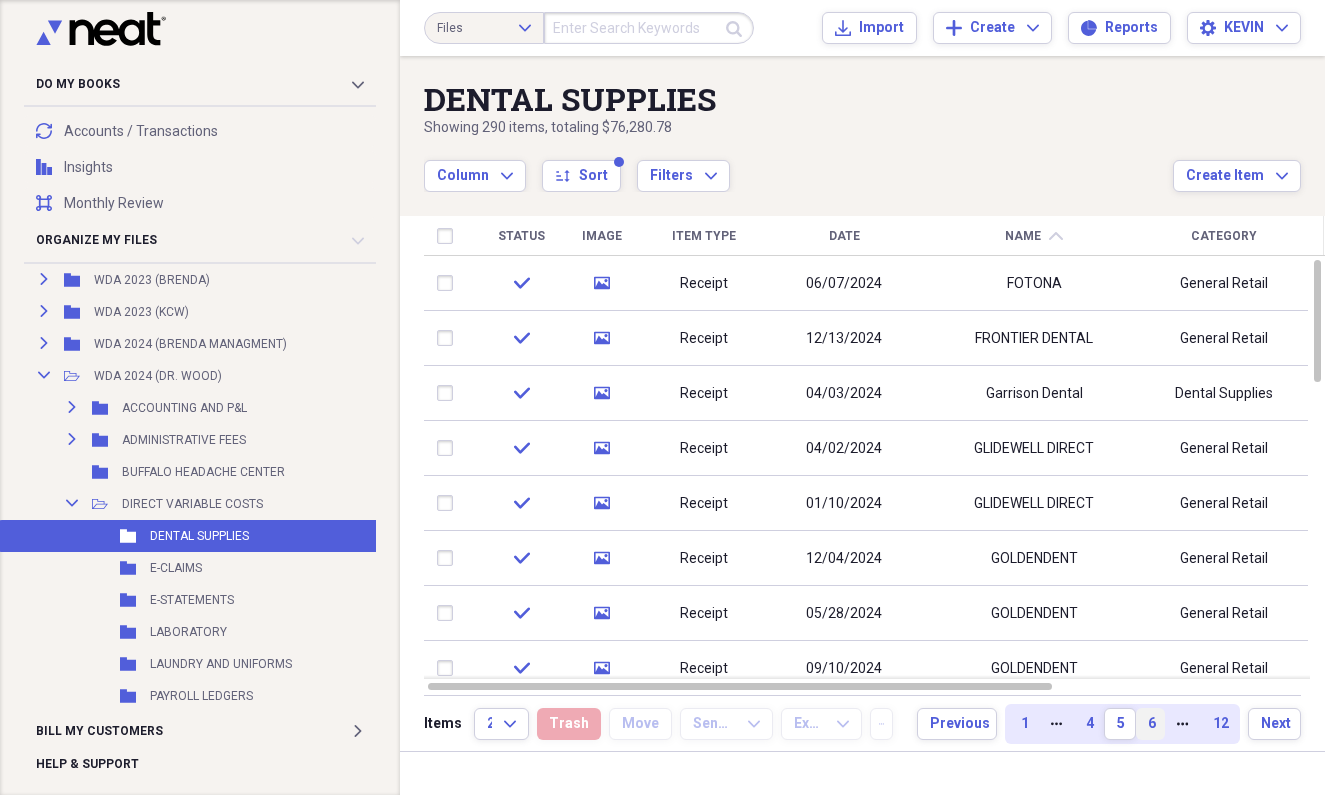 click on "6" at bounding box center [1151, 724] 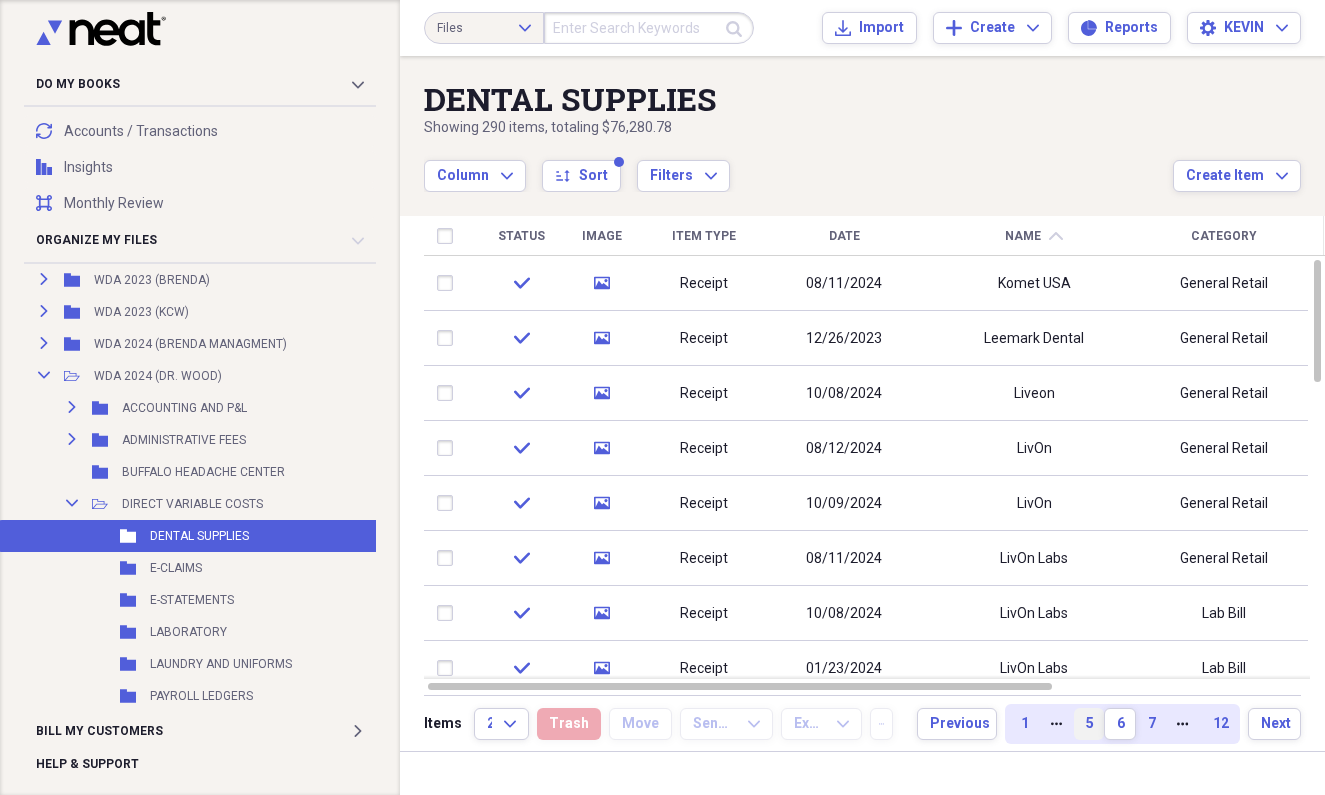 click on "5" at bounding box center (1089, 724) 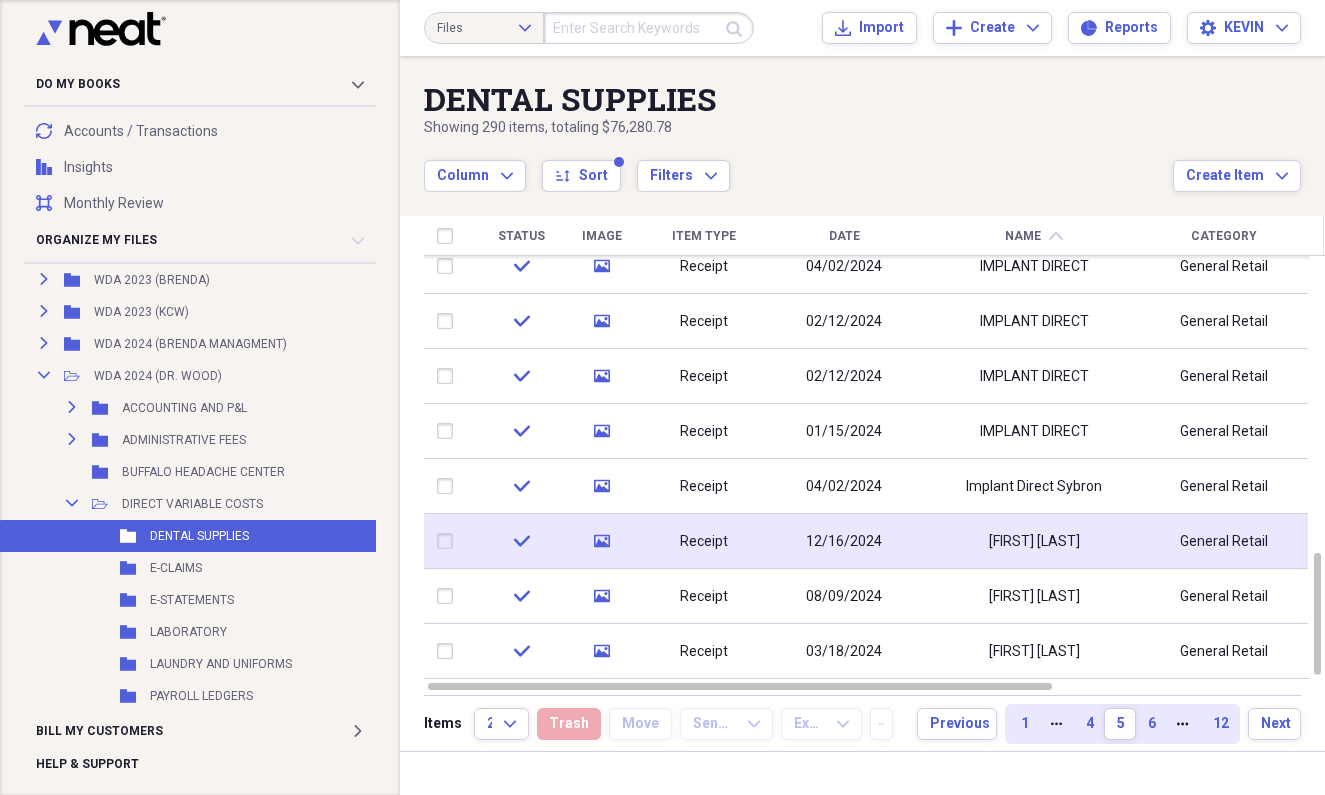 click on "[FIRST] [MIDDLE] [LAST]" at bounding box center (1034, 542) 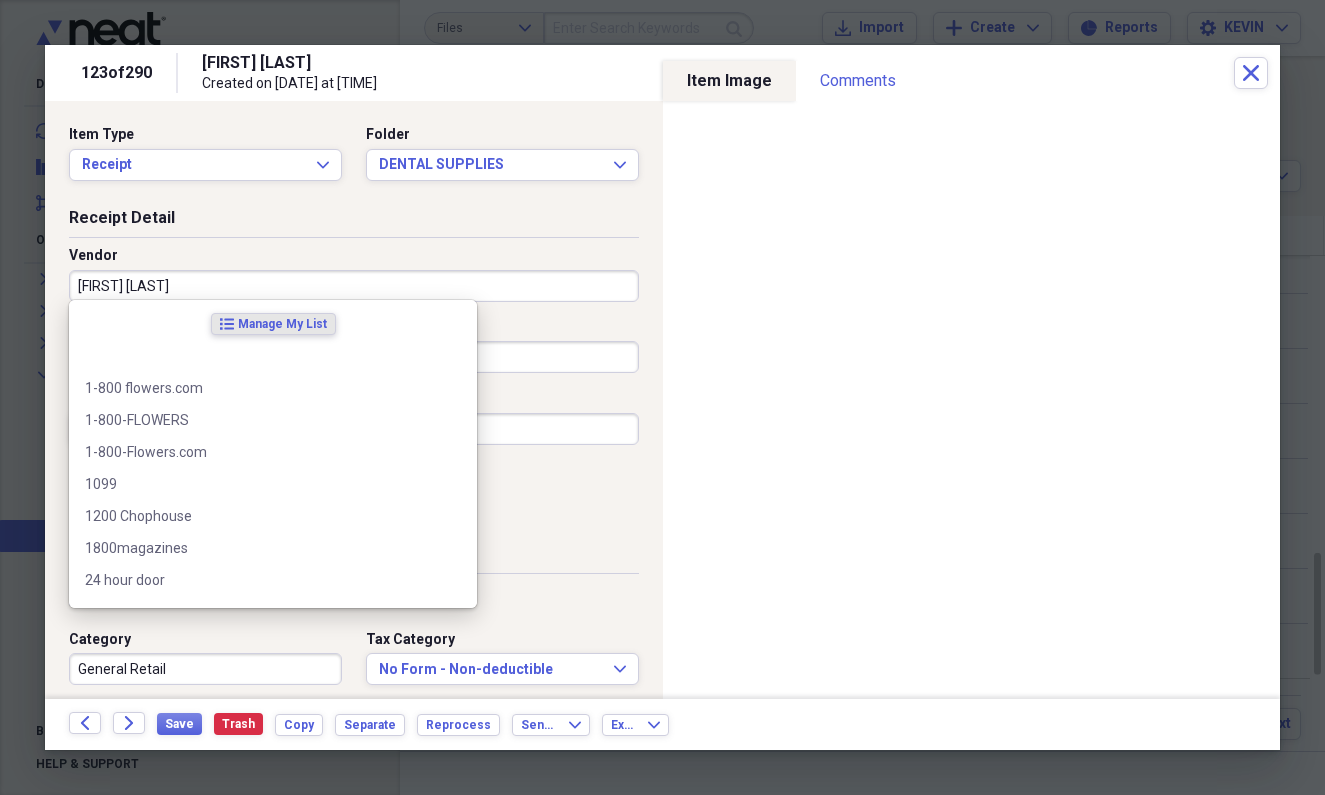 click on "[FIRST] [MIDDLE] [LAST]" at bounding box center [354, 286] 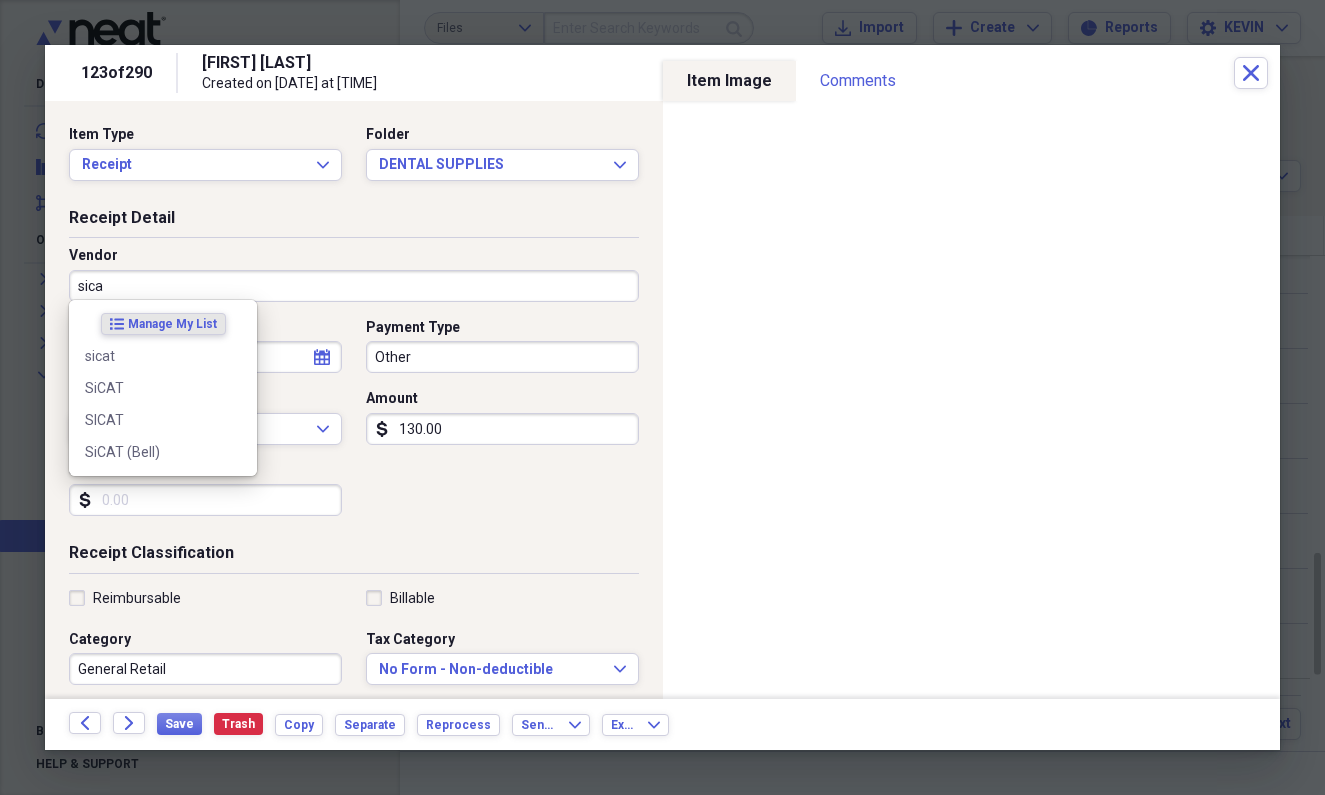 type on "sicat" 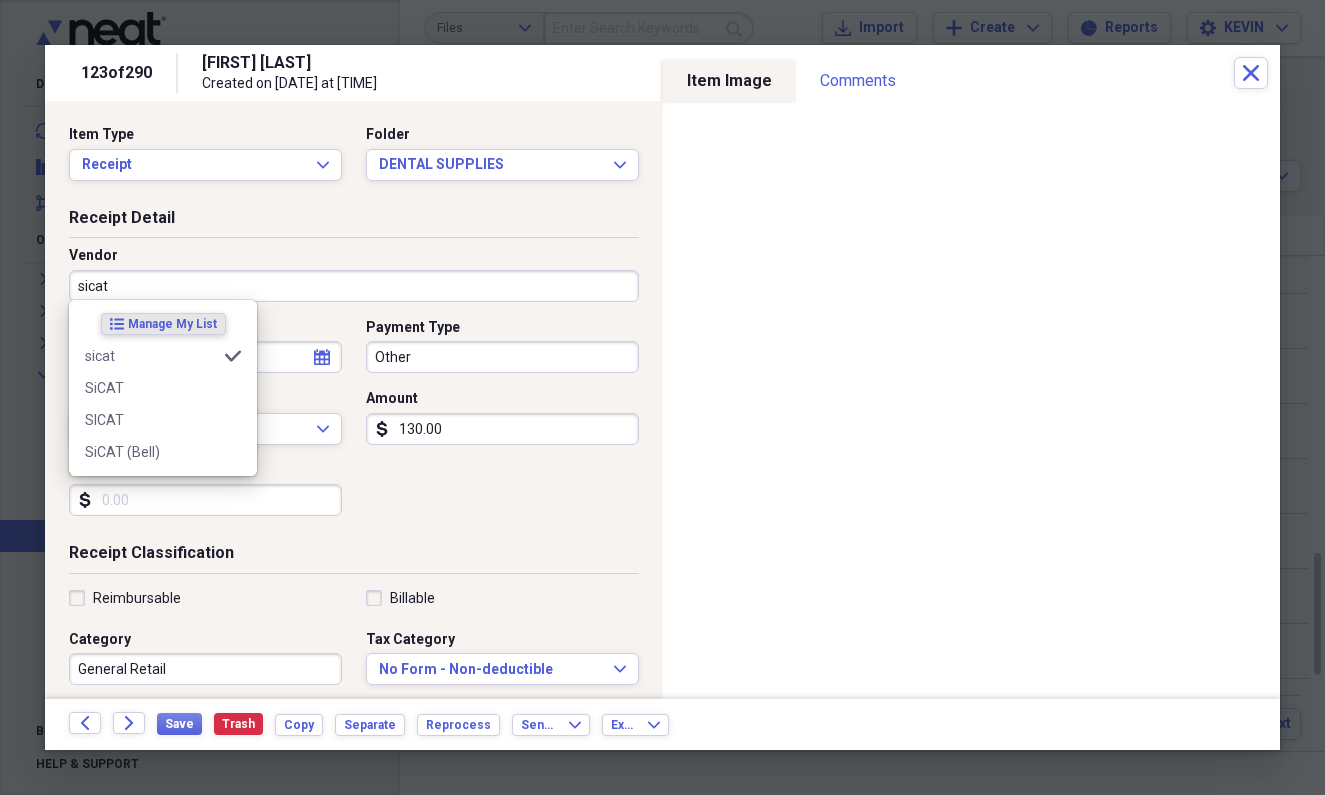 type on "implant" 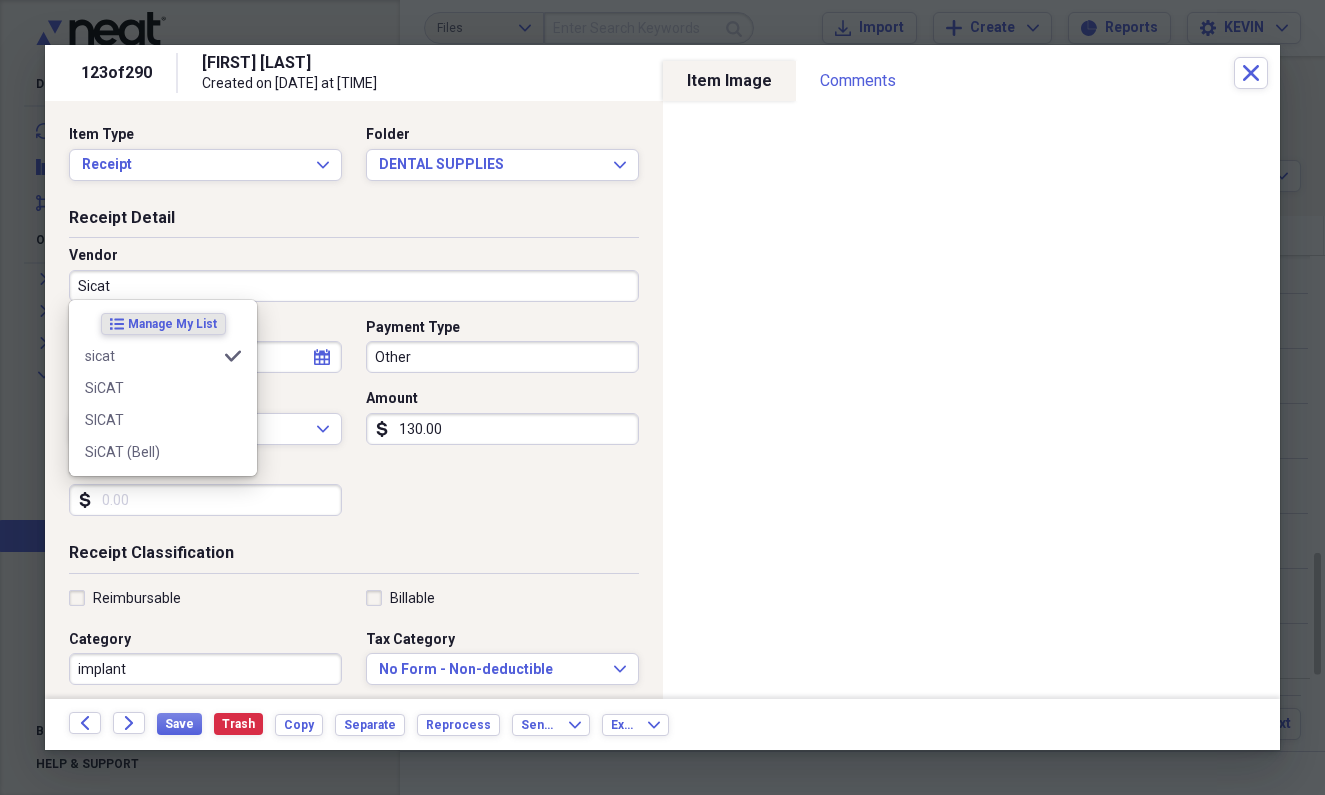 drag, startPoint x: 597, startPoint y: 289, endPoint x: 135, endPoint y: 386, distance: 472.0731 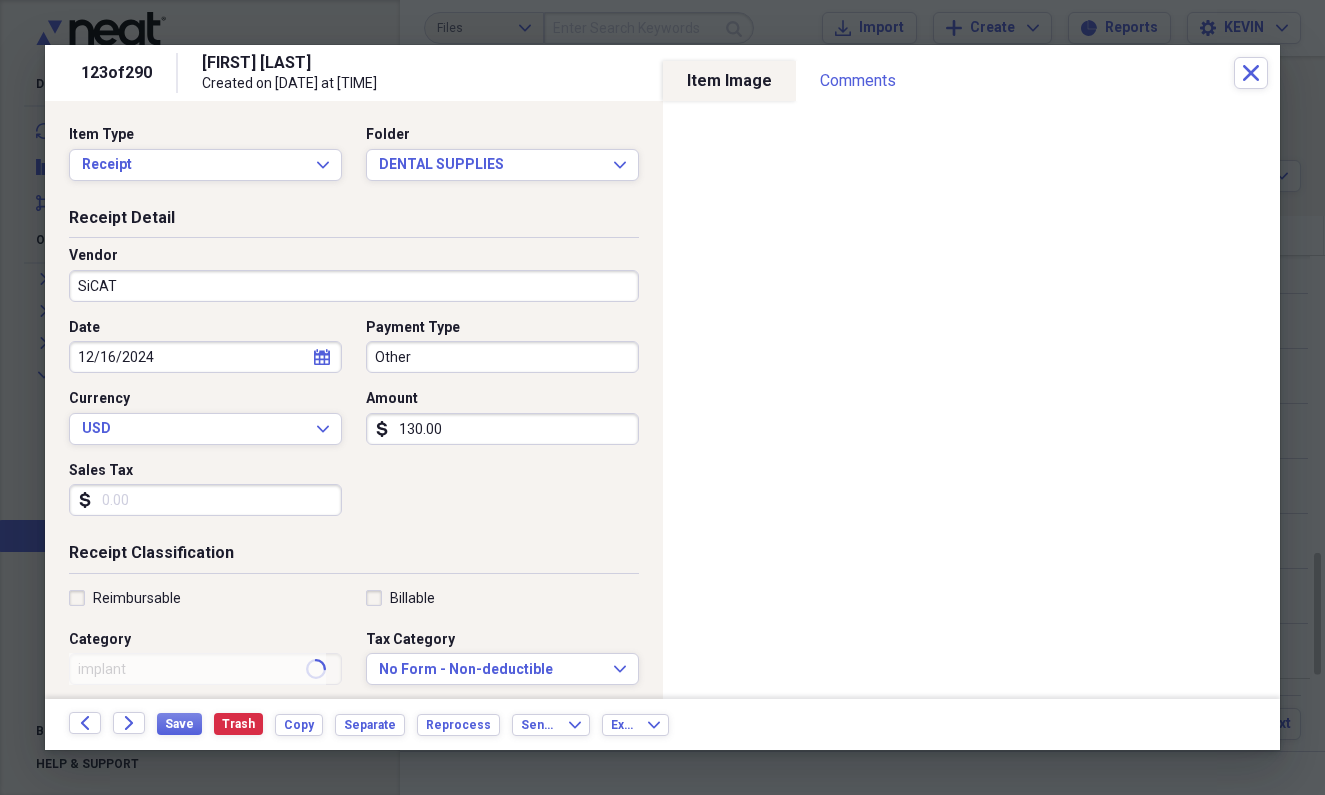 type on "Lab Bill" 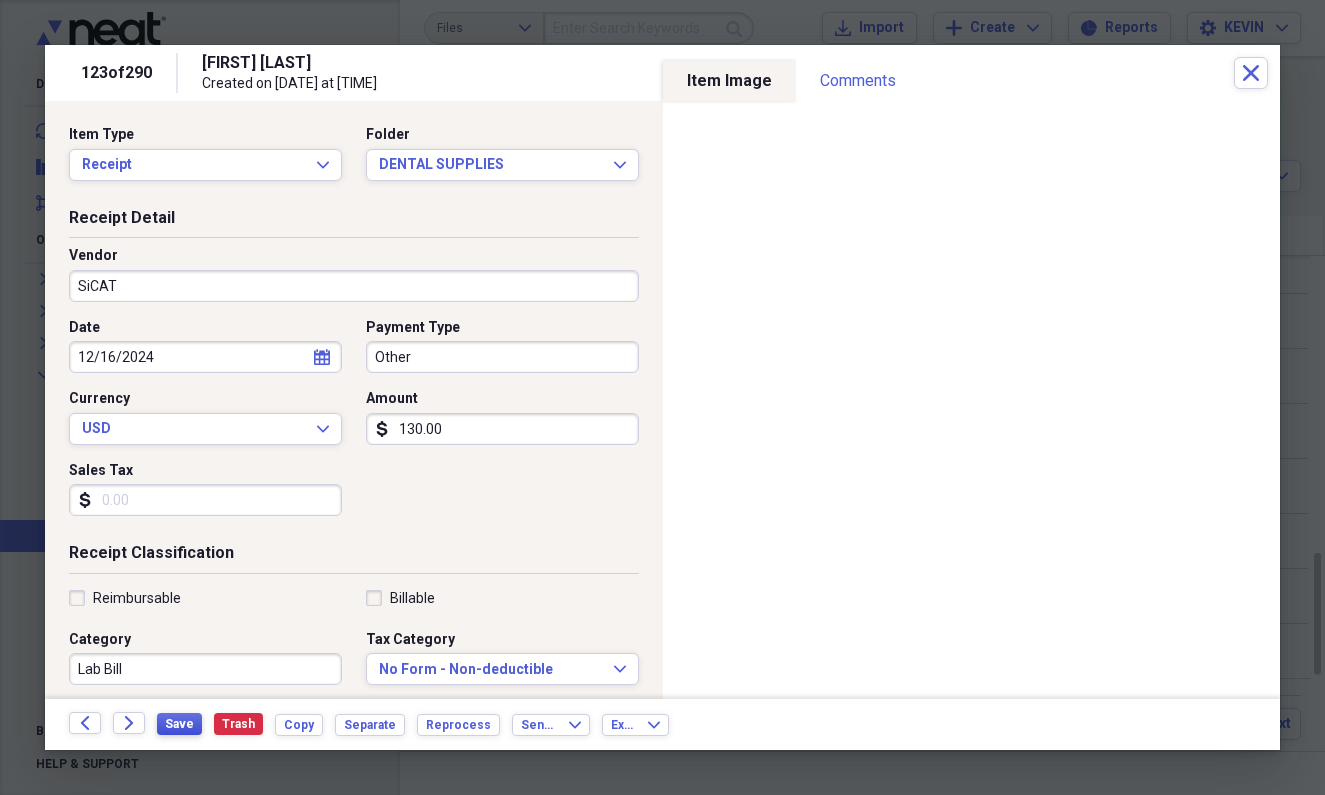 click on "Save" at bounding box center [179, 724] 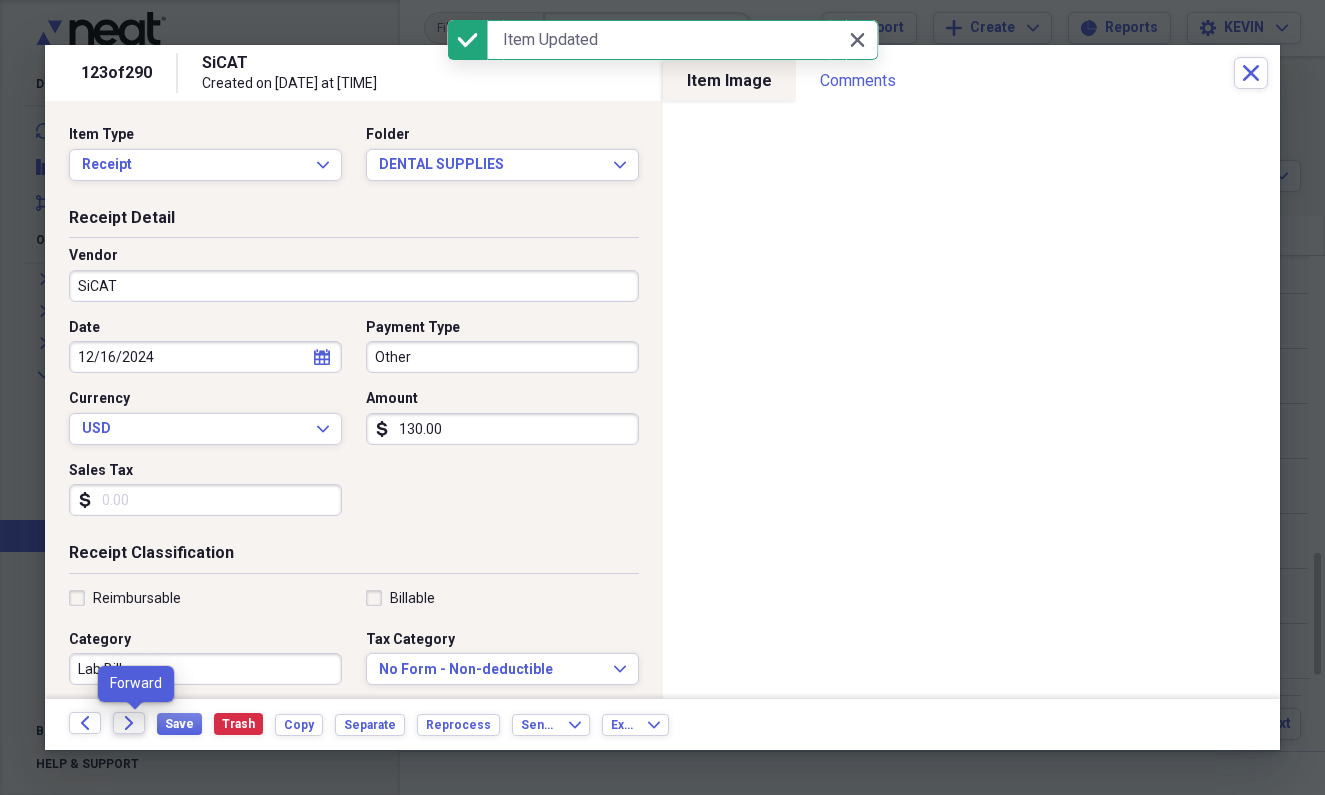 click on "Forward" 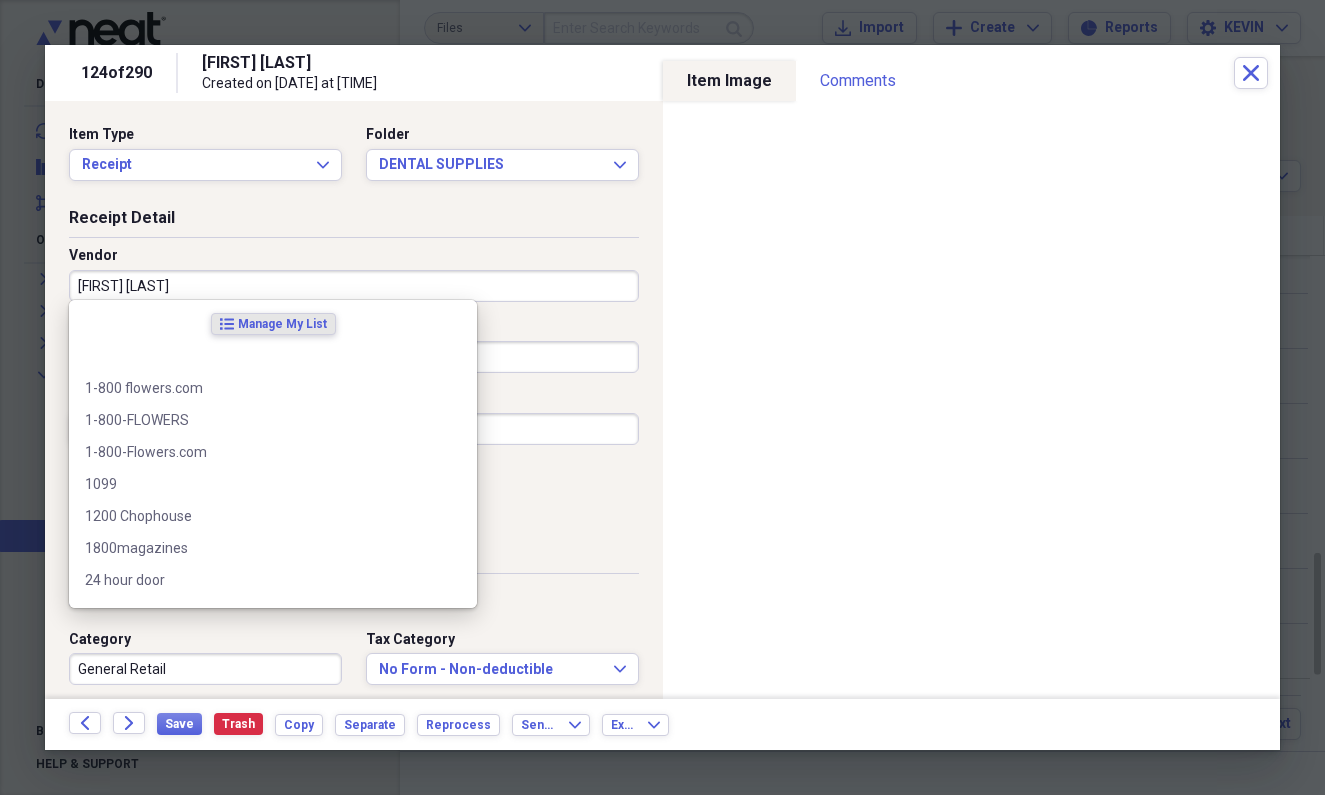 click on "[FIRST] [MIDDLE] [LAST]" at bounding box center (354, 286) 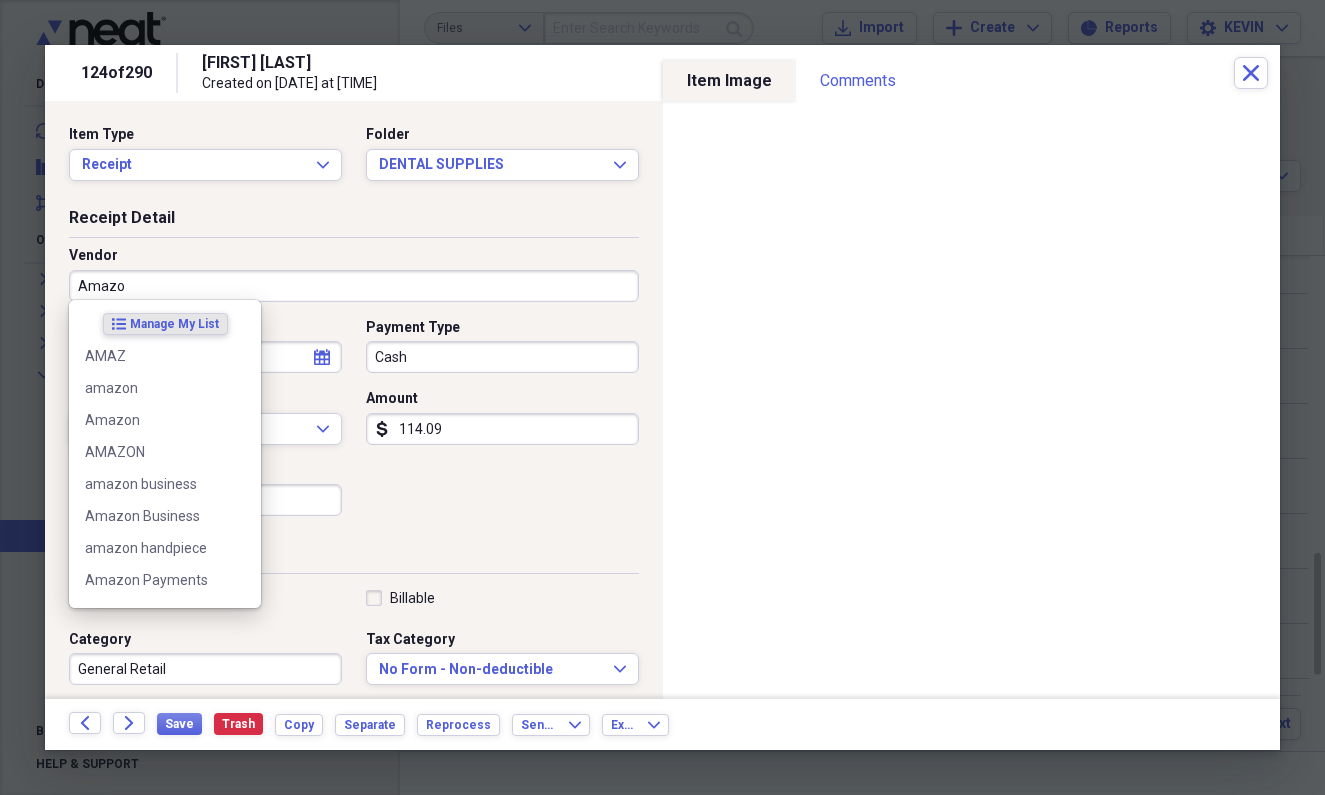 type on "Amazon" 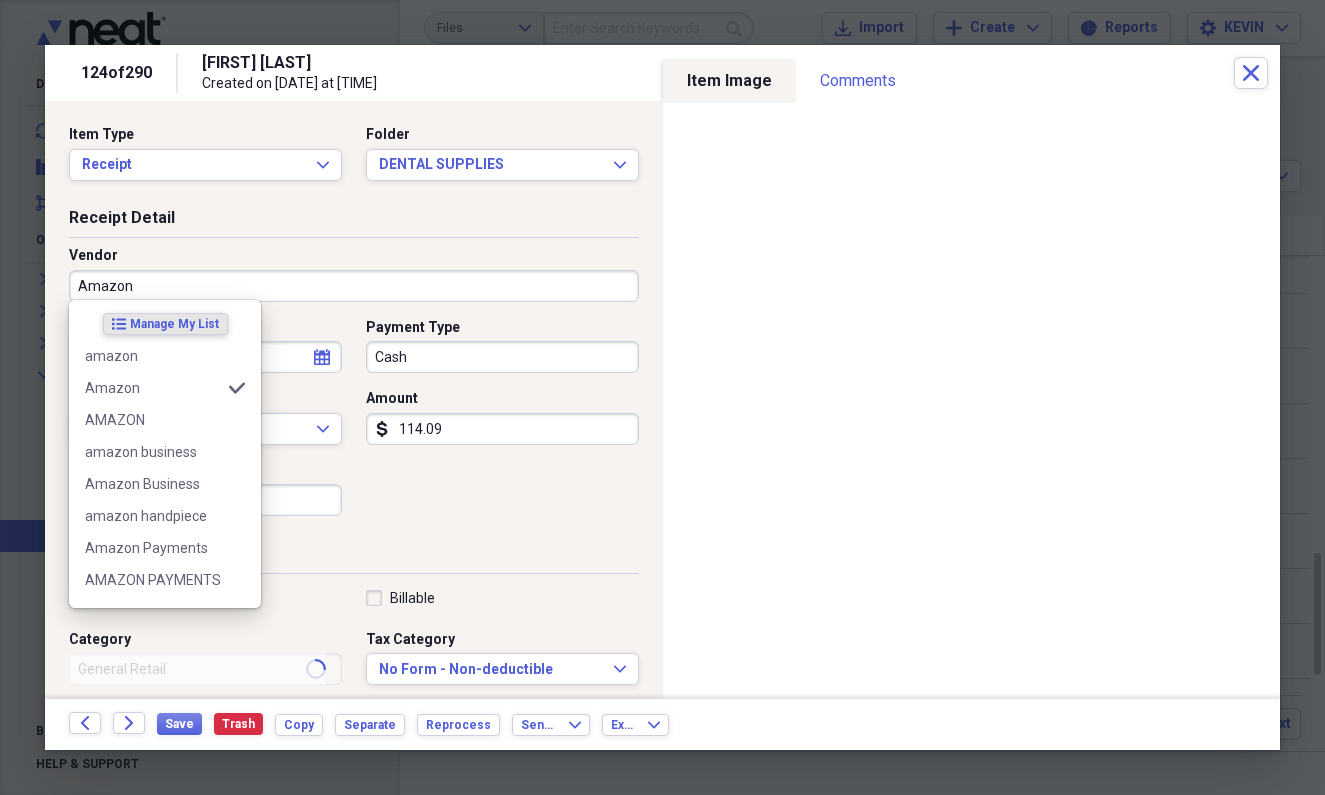type on "Dental Equipment" 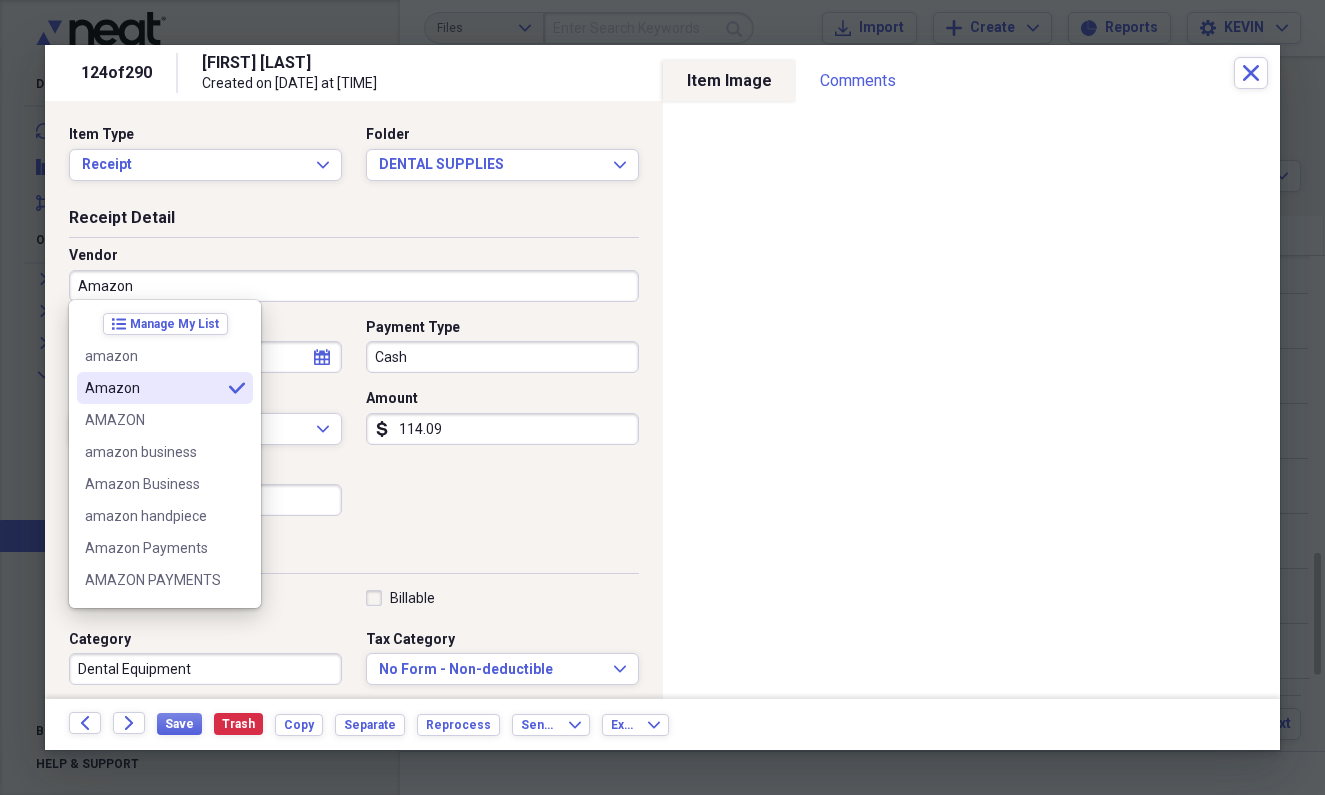 type on "Amazon" 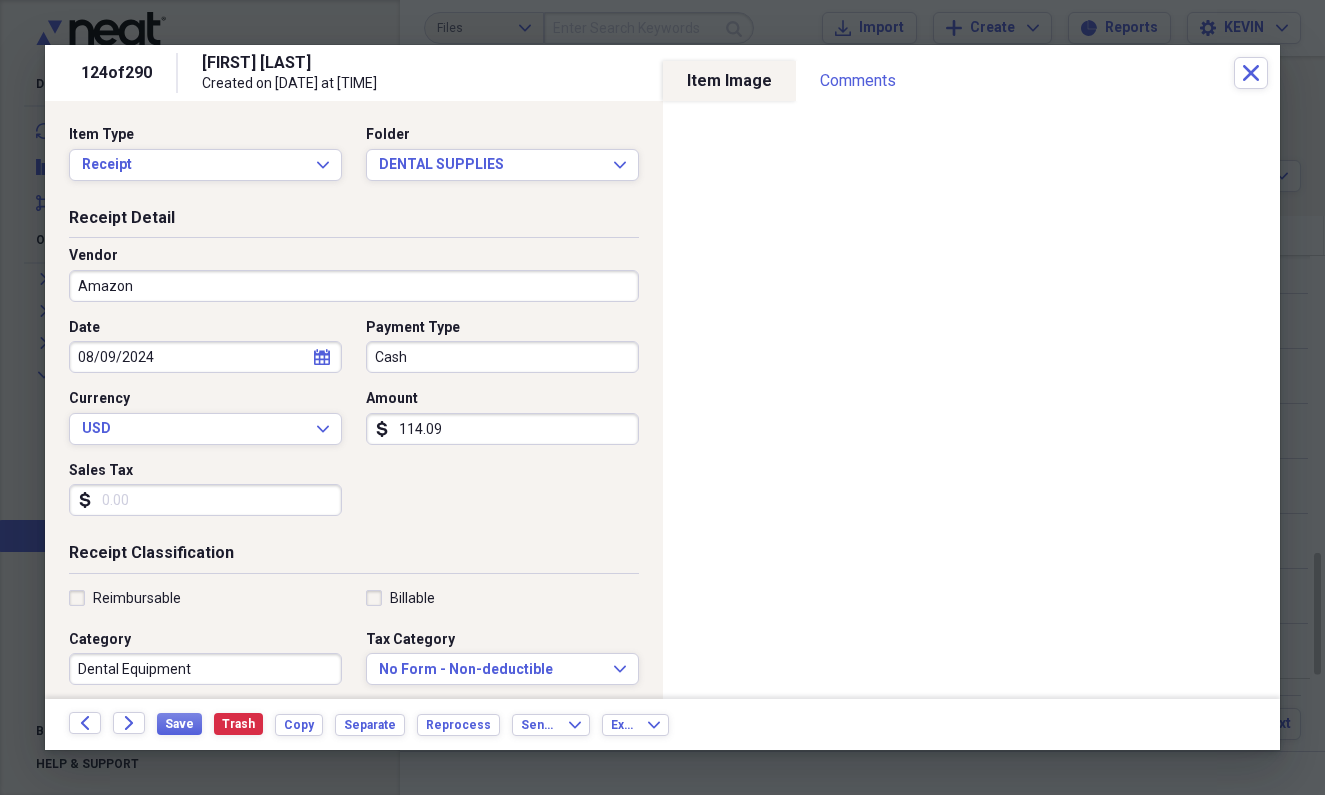 click on "114.09" at bounding box center (502, 429) 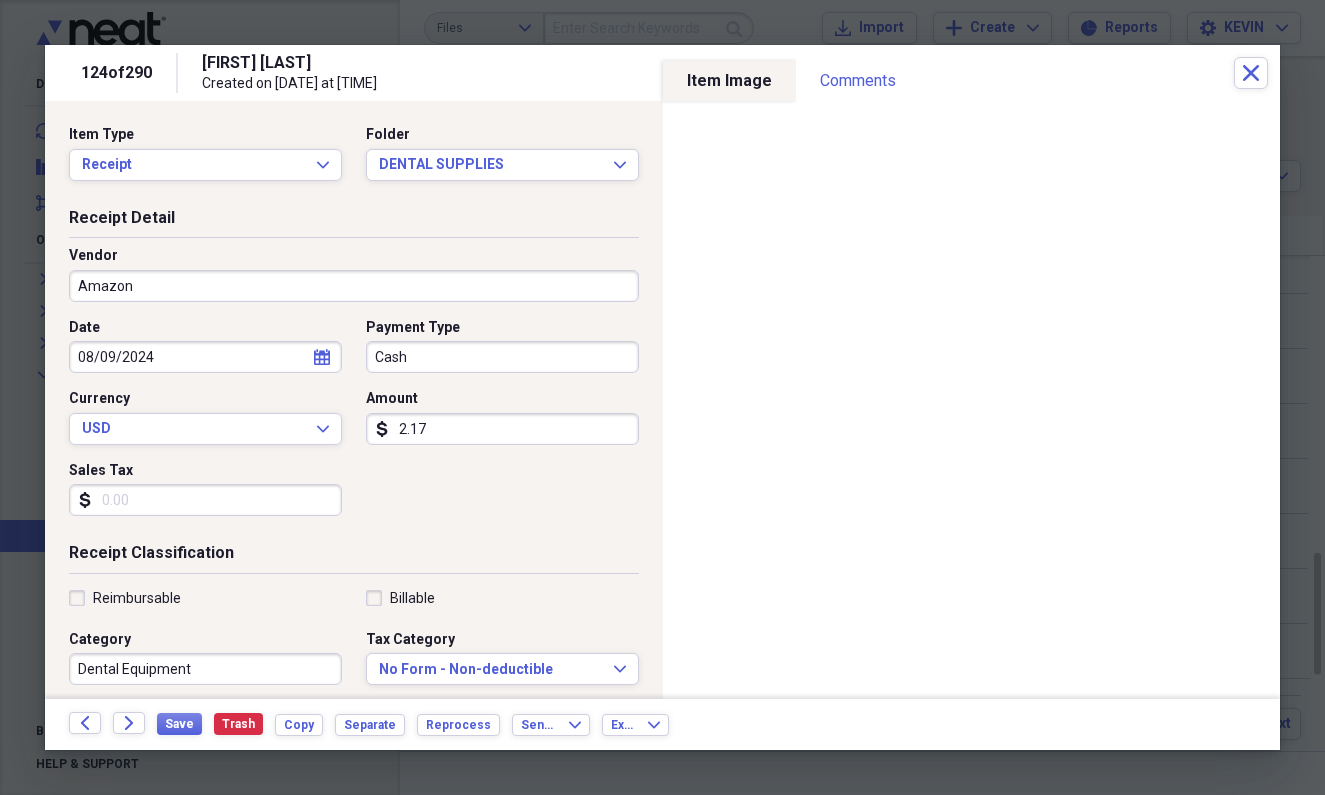 type on "21.72" 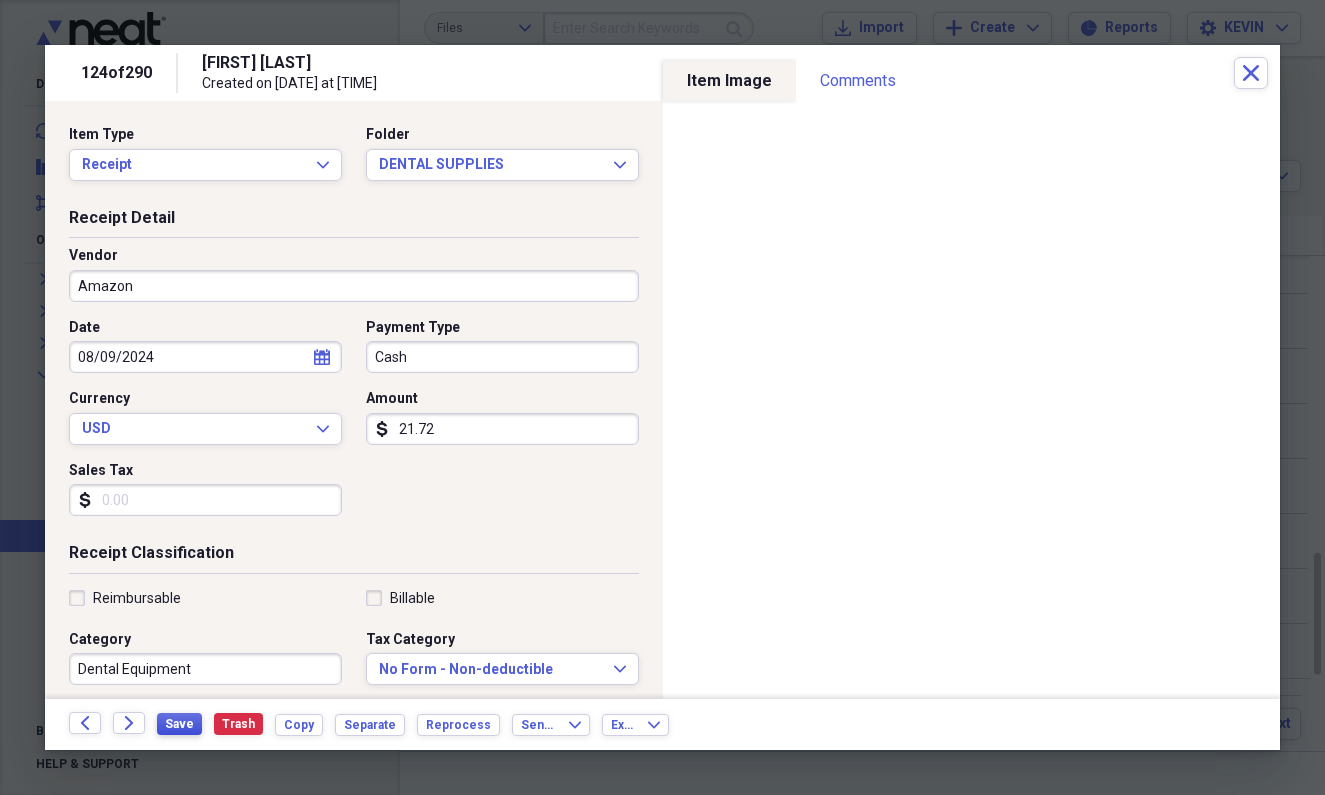 click on "Save" at bounding box center [179, 724] 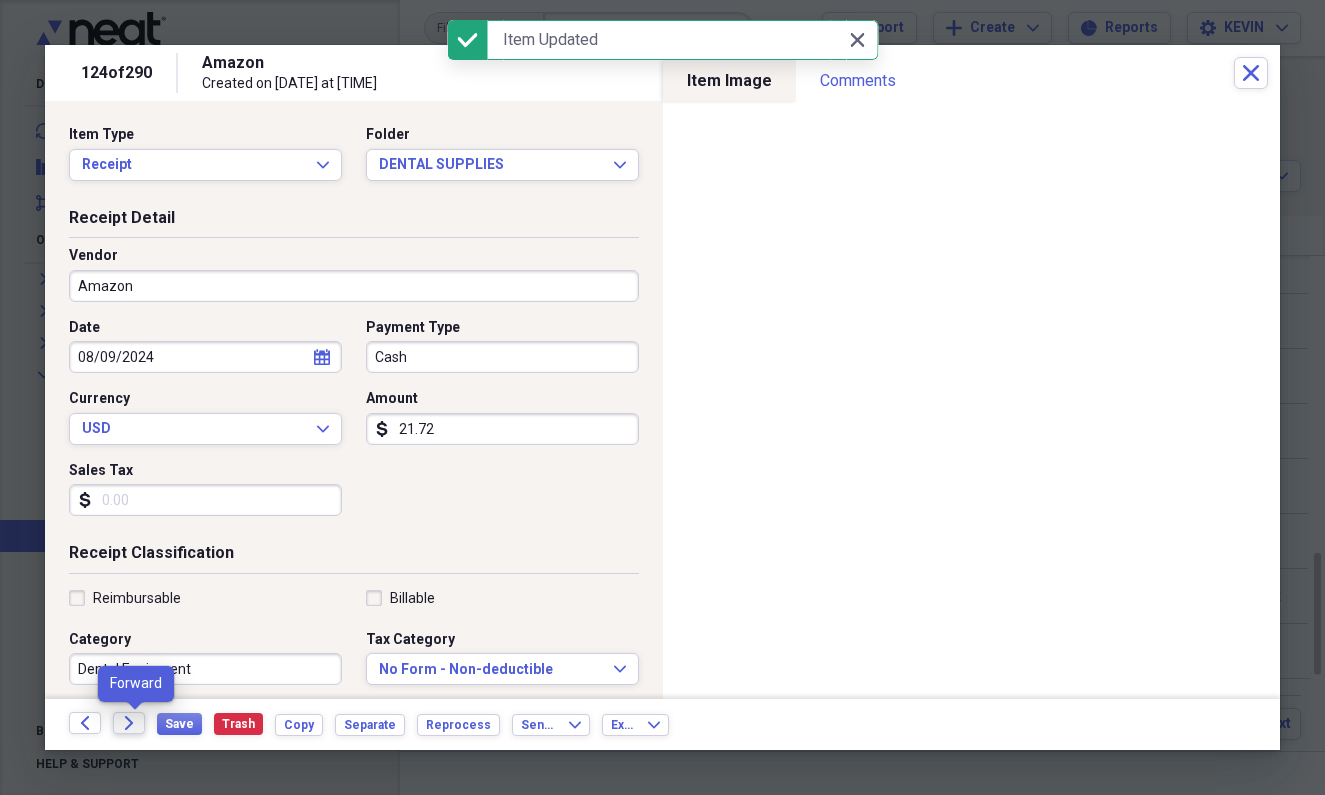 click on "Forward" 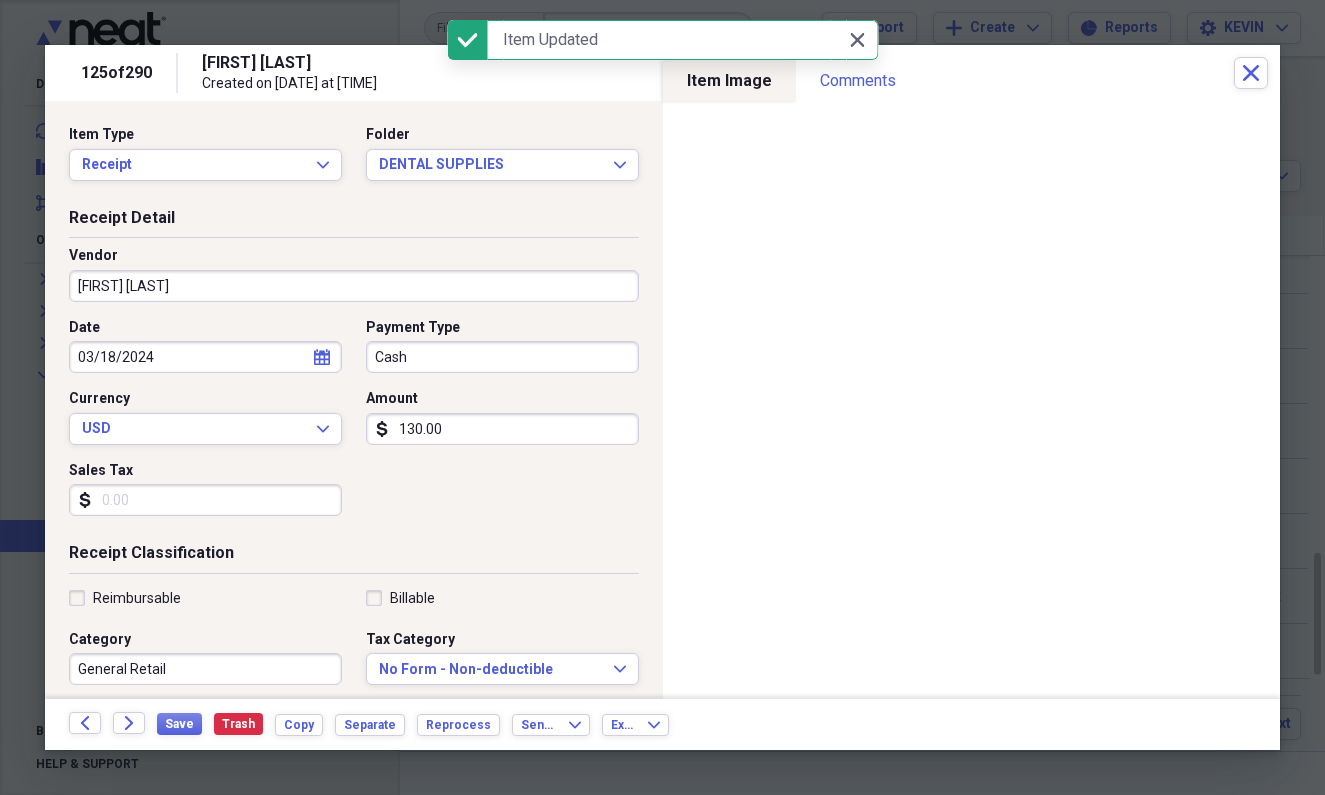 click on "[FIRST] [MIDDLE] [LAST]" at bounding box center (354, 286) 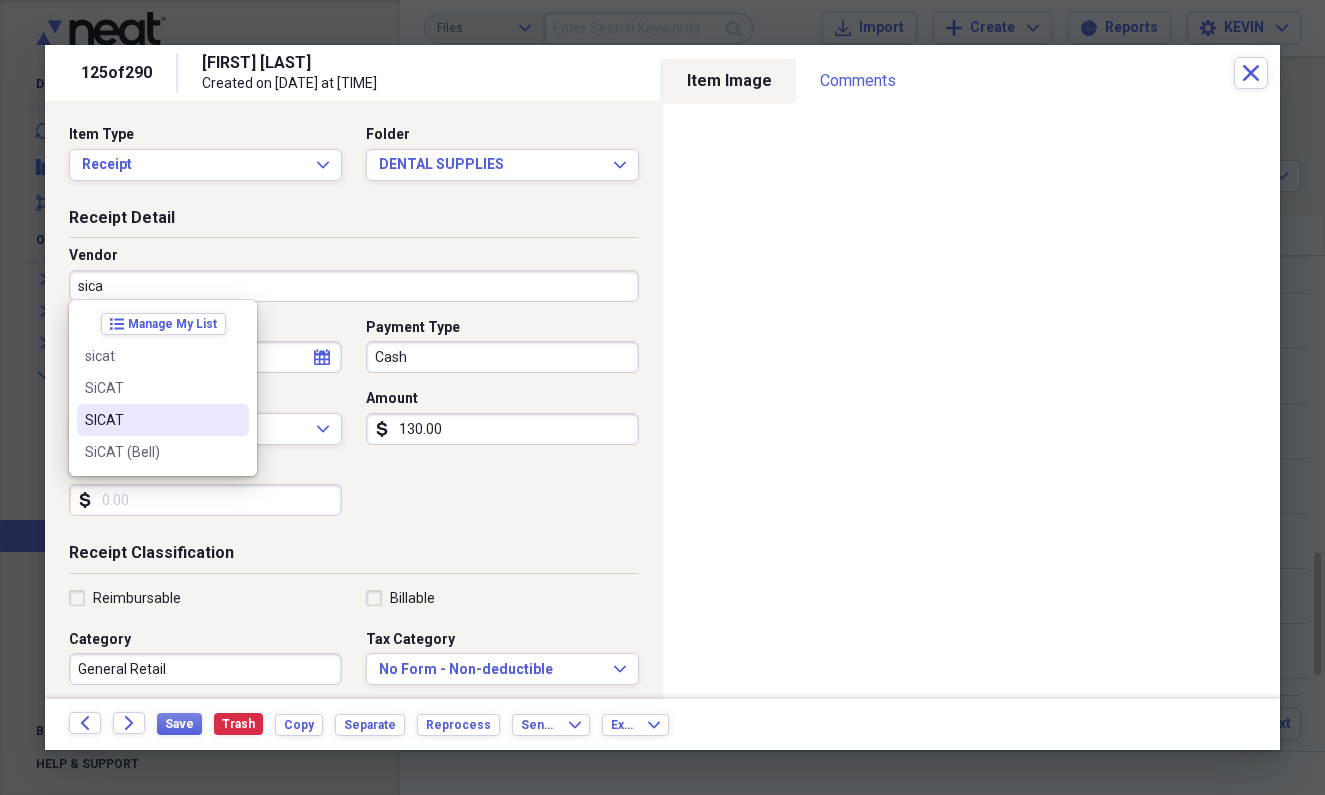 click on "SICAT" at bounding box center (151, 420) 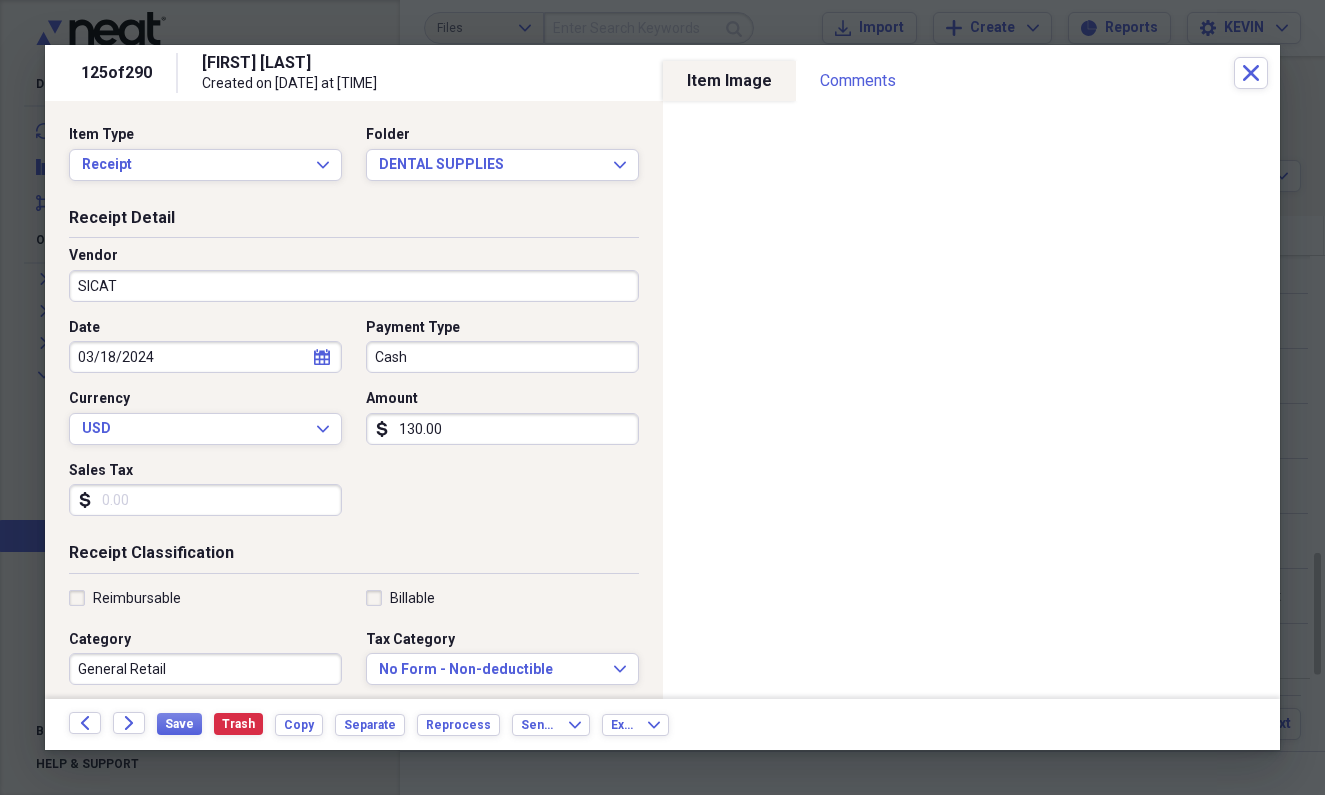 type on "Lab Bill" 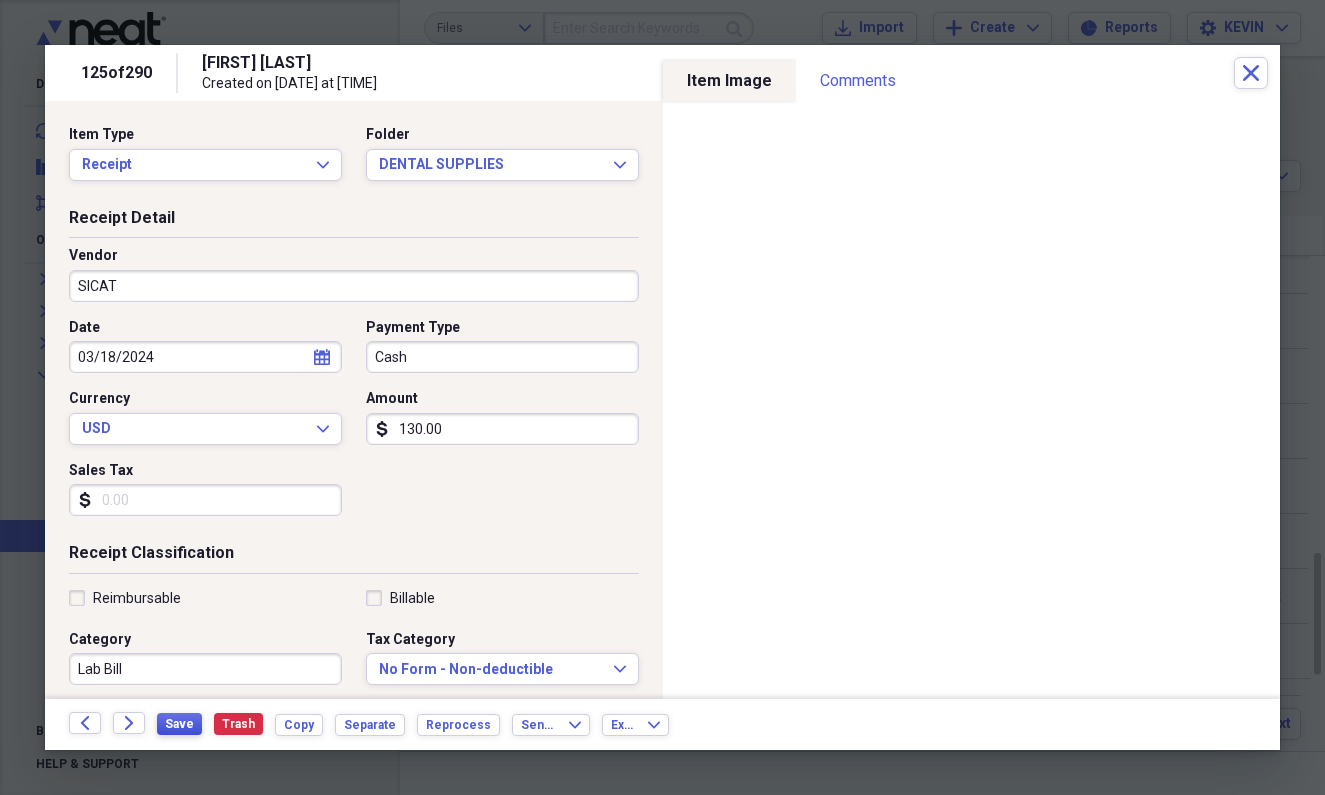 click on "Save" at bounding box center (179, 724) 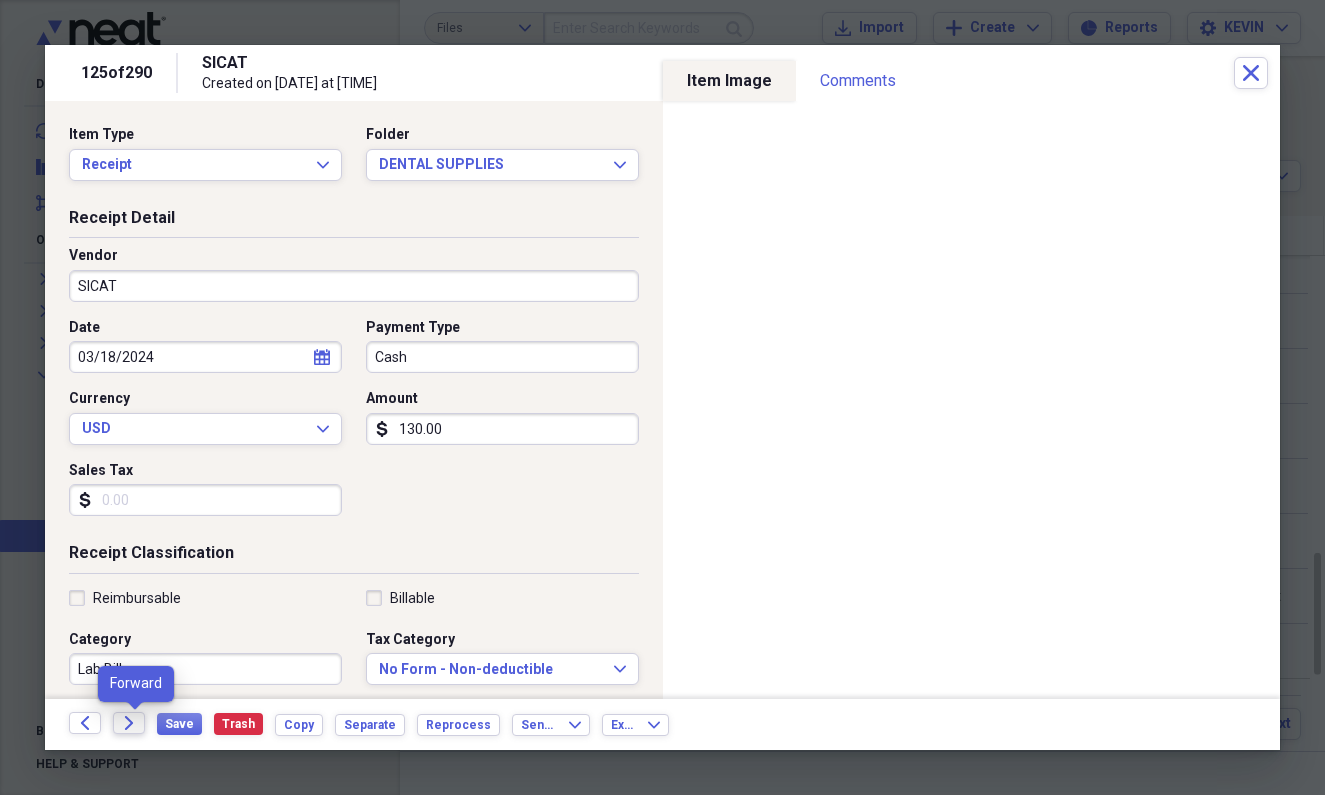 click on "Forward" at bounding box center [129, 723] 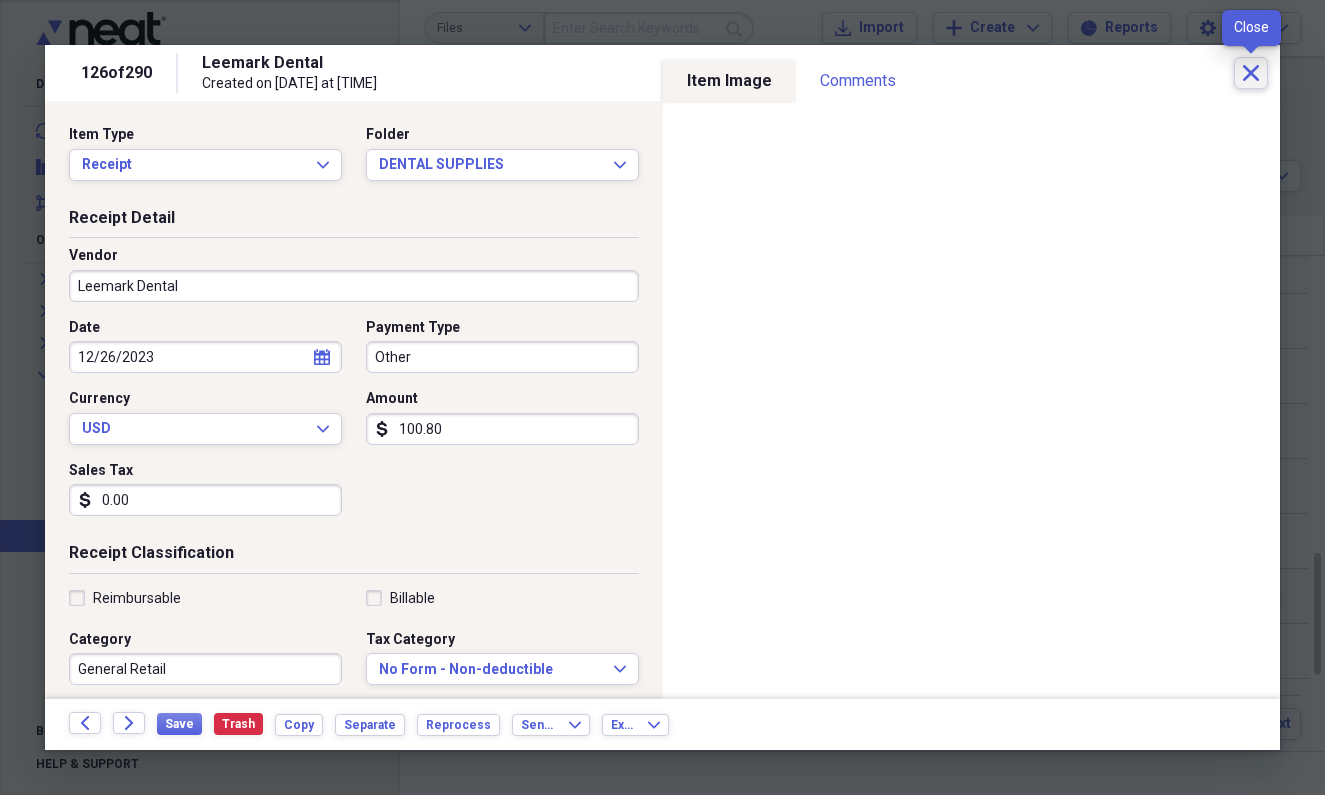 click on "Close" at bounding box center (1251, 73) 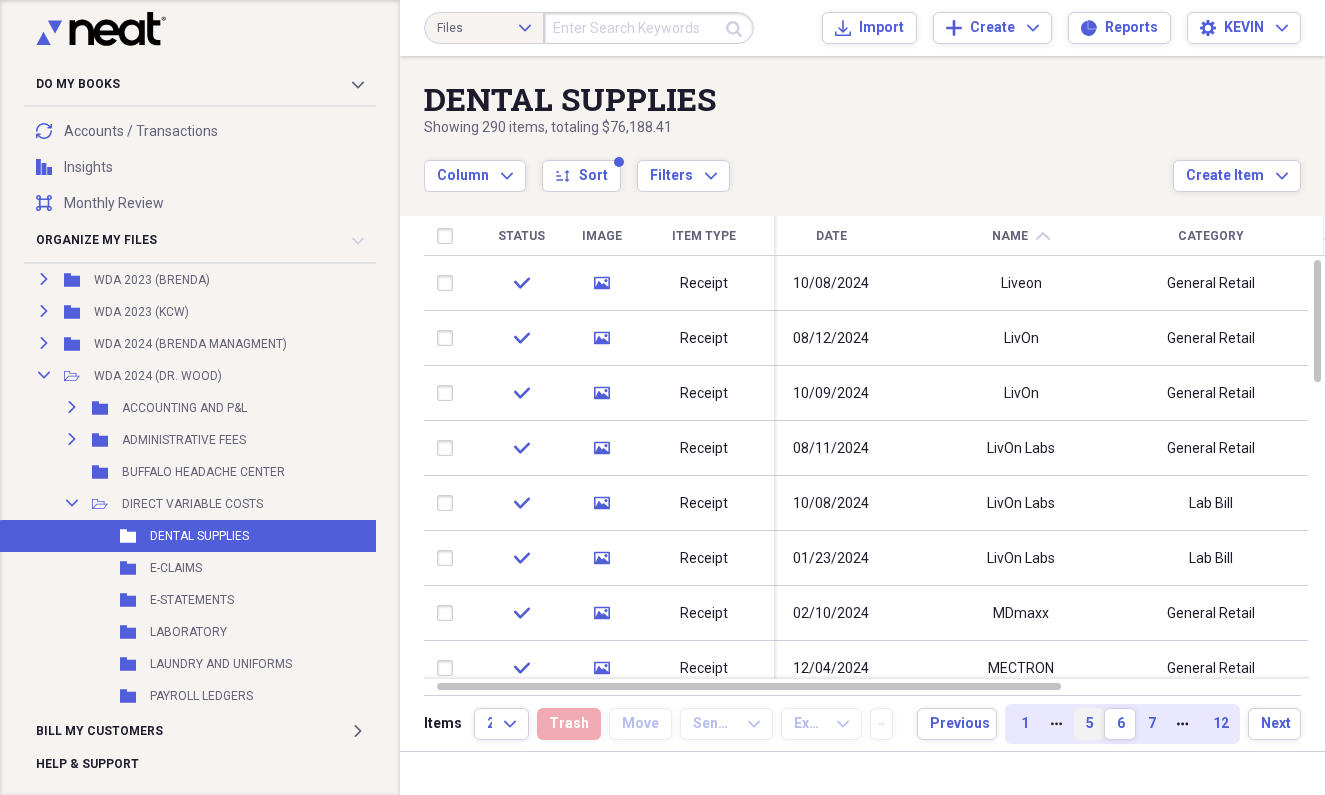 click on "5" at bounding box center (1089, 724) 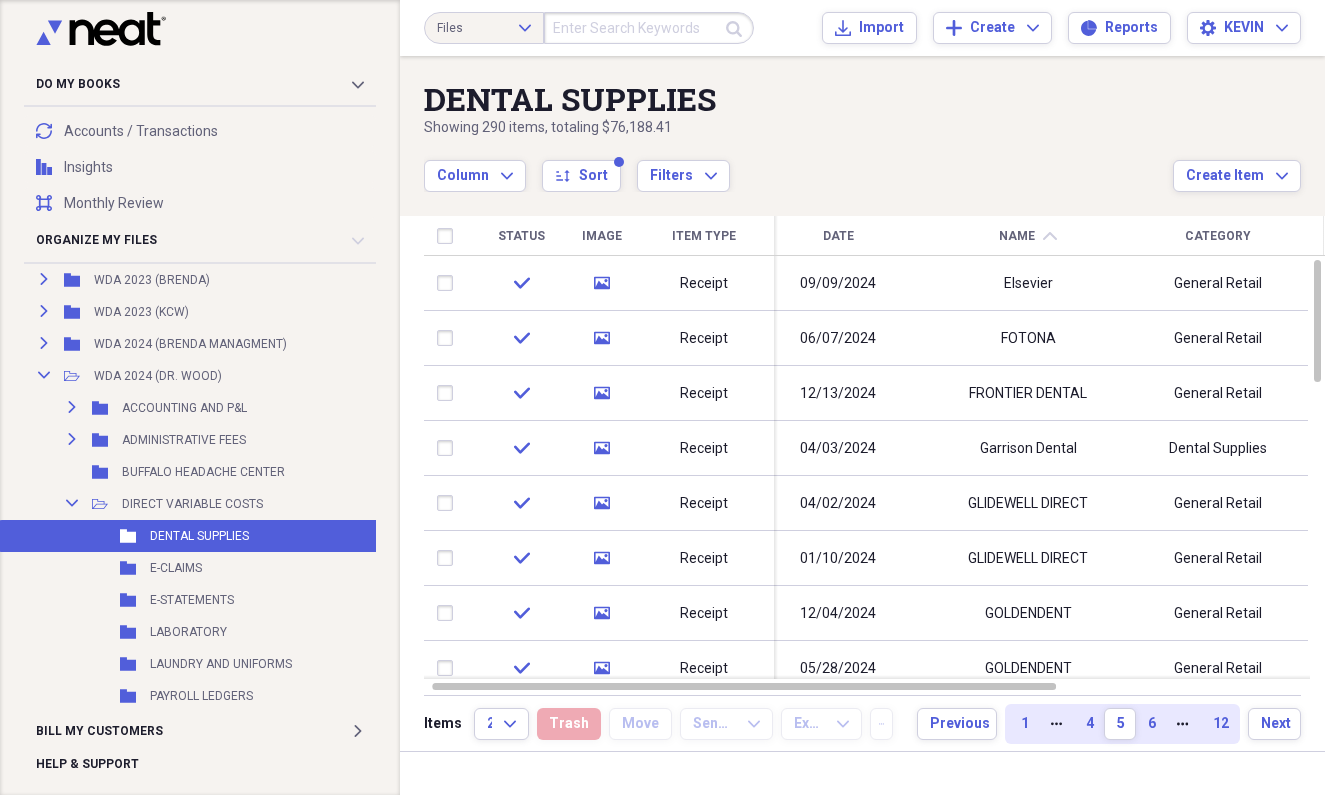 click on "Status" at bounding box center [521, 236] 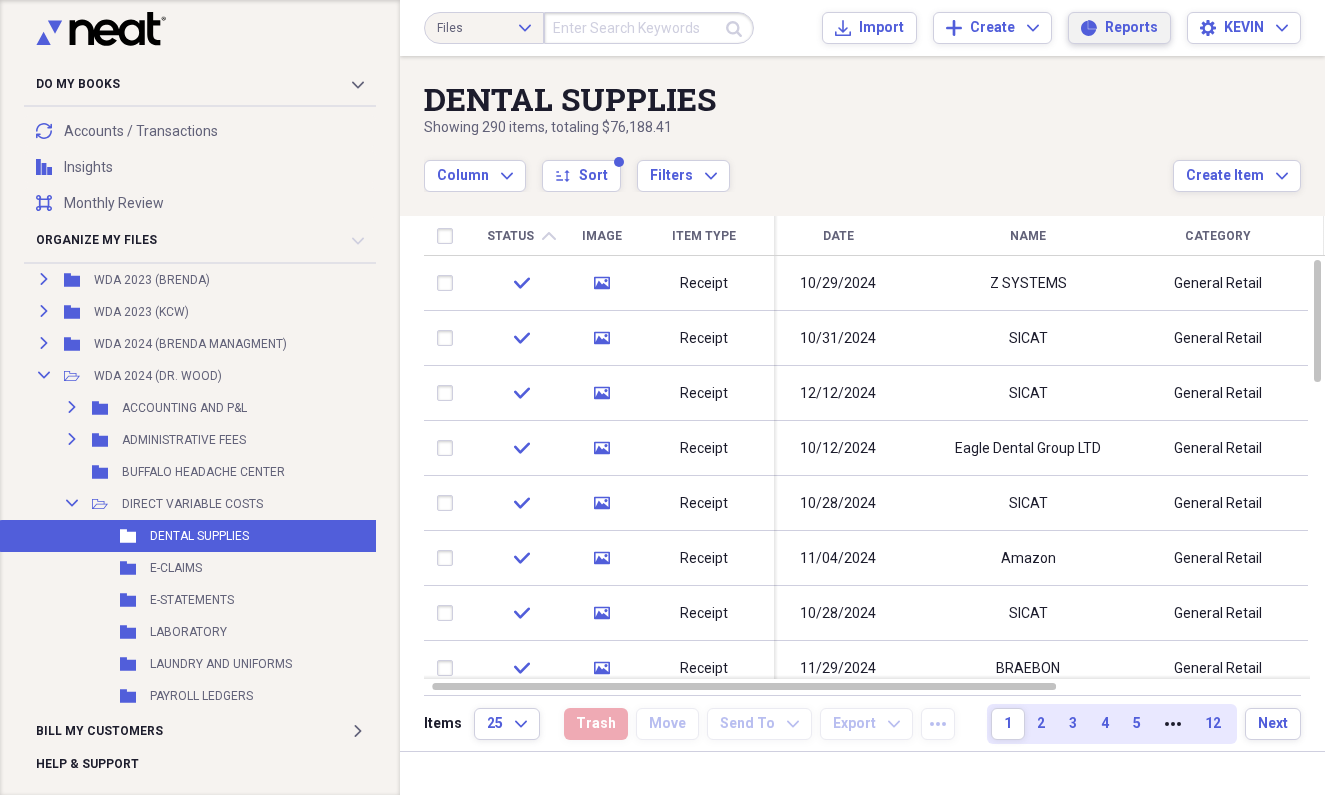 click on "Reports Reports" at bounding box center (1119, 28) 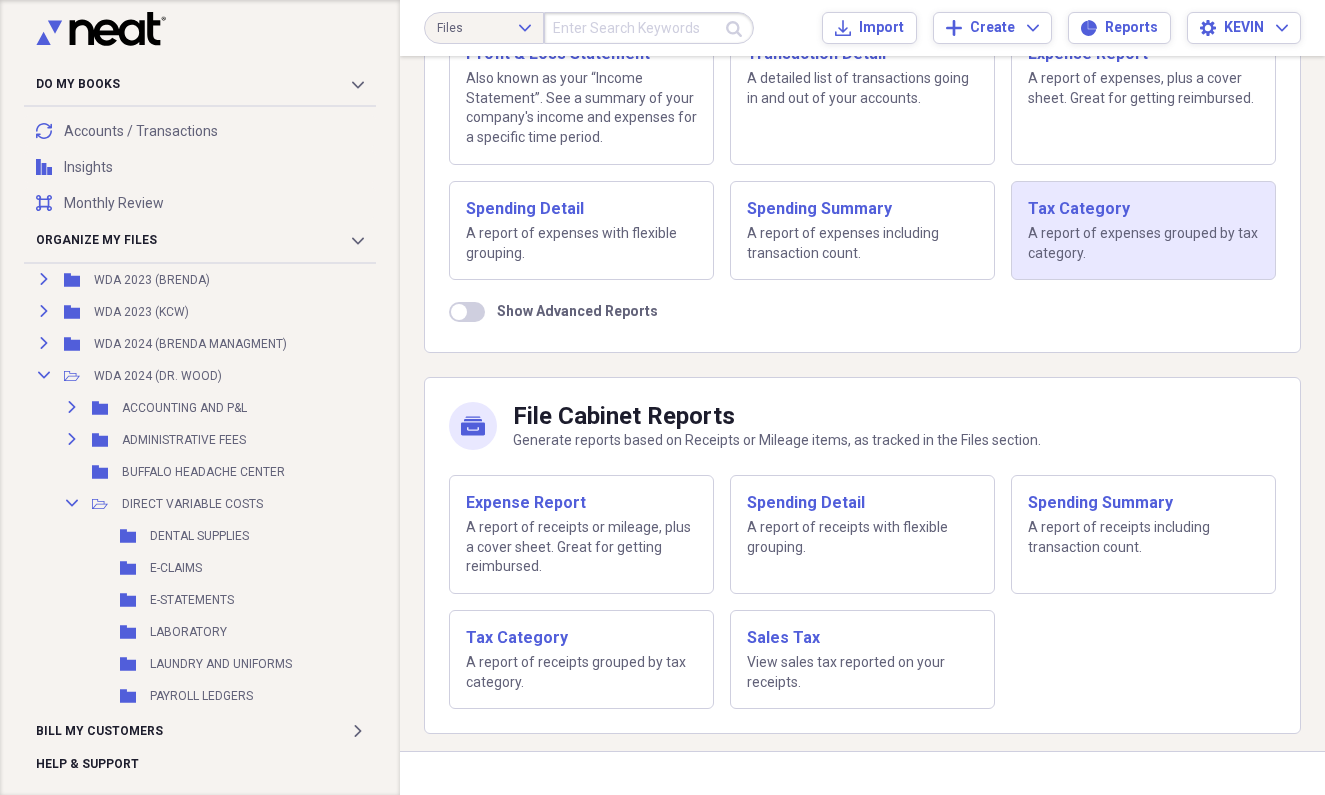 scroll, scrollTop: 208, scrollLeft: 0, axis: vertical 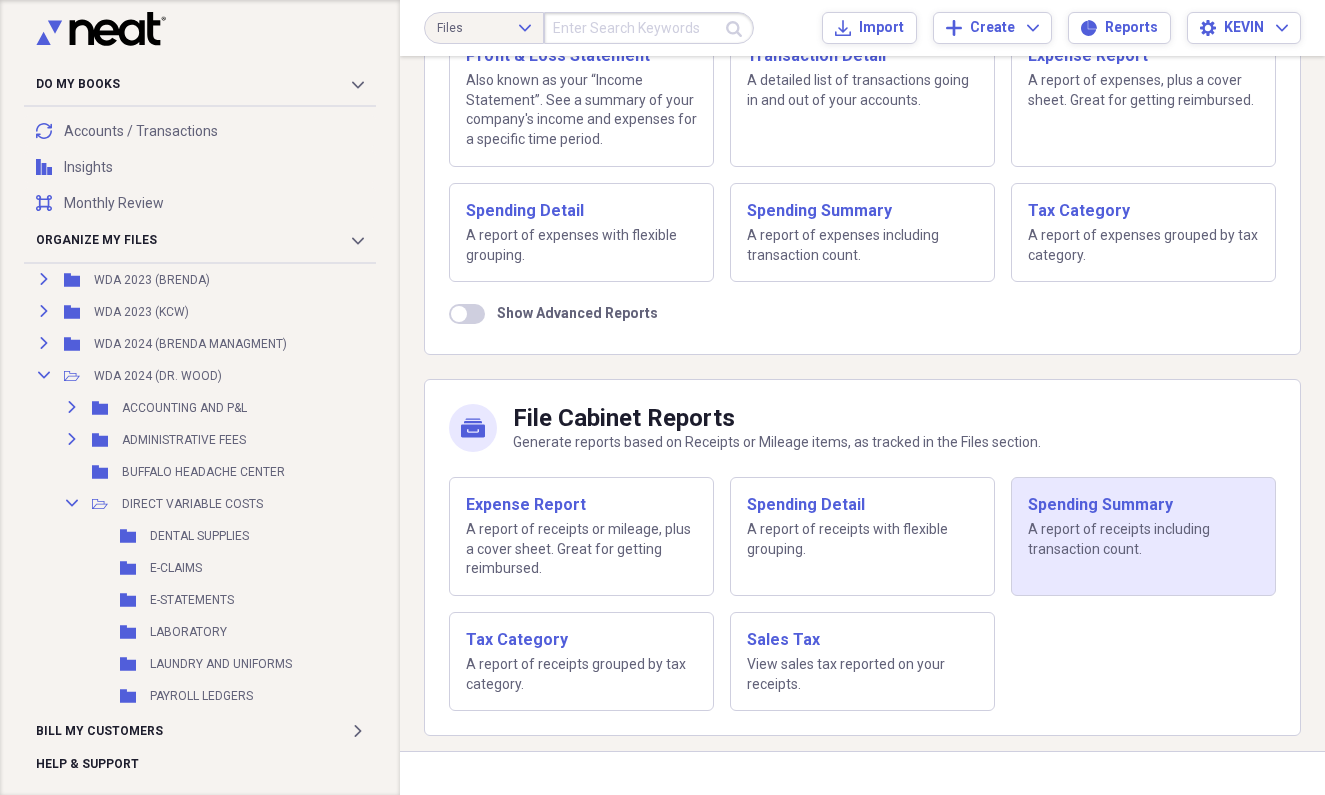 click on "Spending Summary A report of receipts including transaction count." at bounding box center [1143, 536] 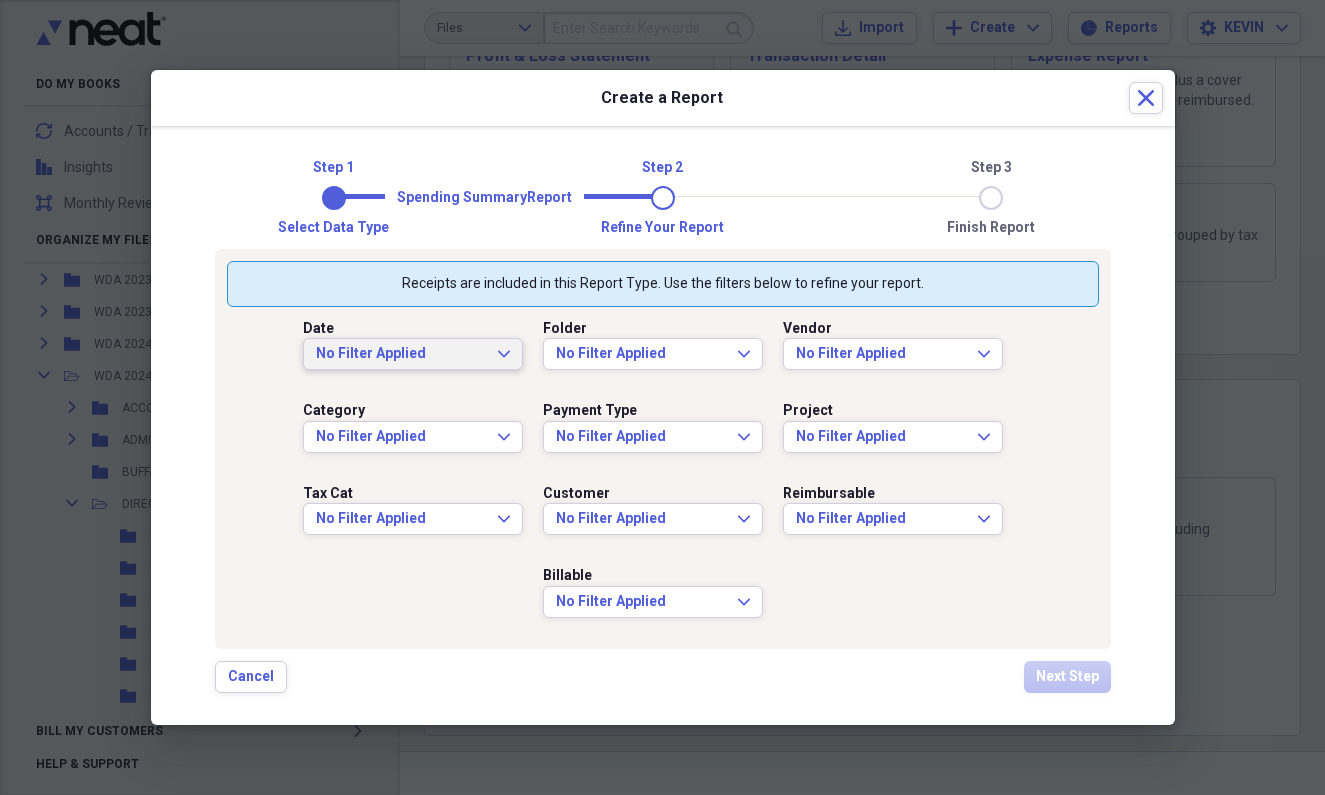 click on "No Filter Applied Expand" at bounding box center [413, 354] 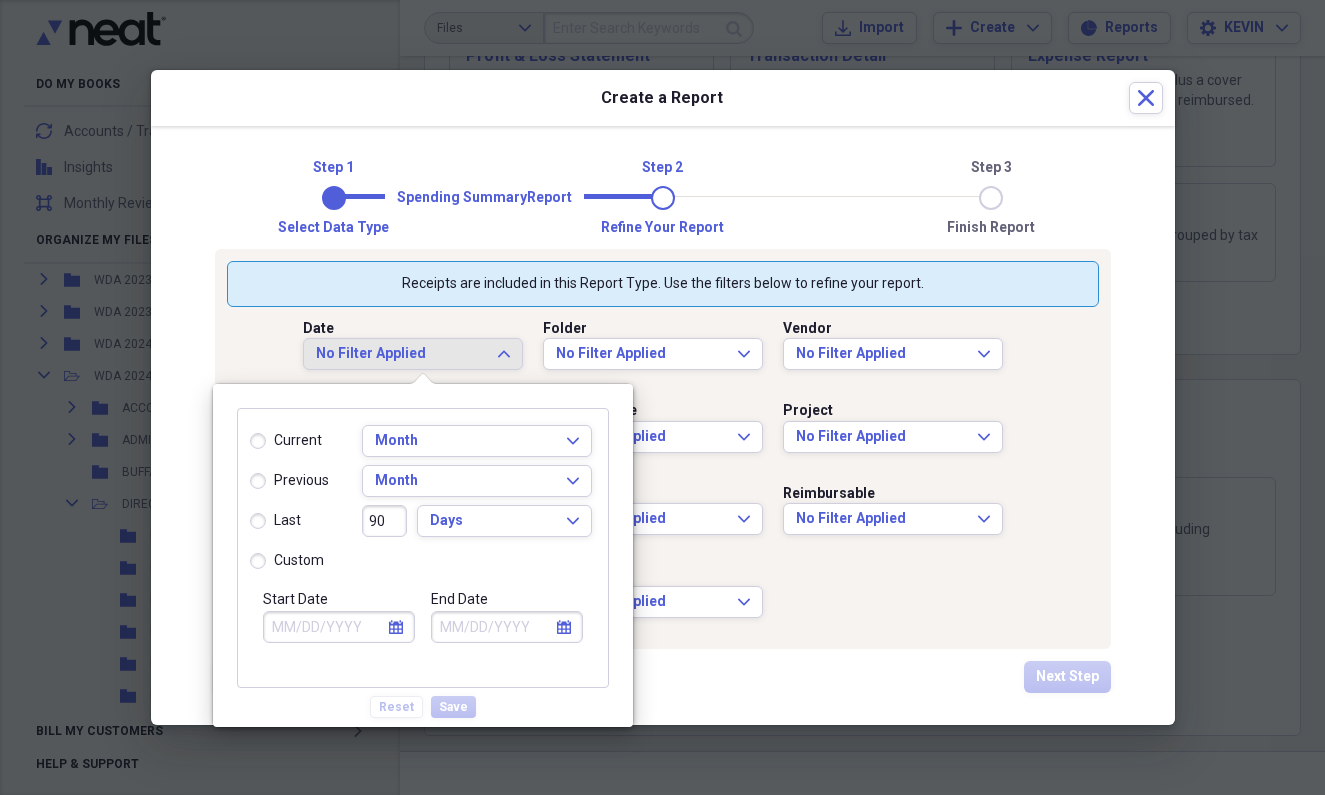click 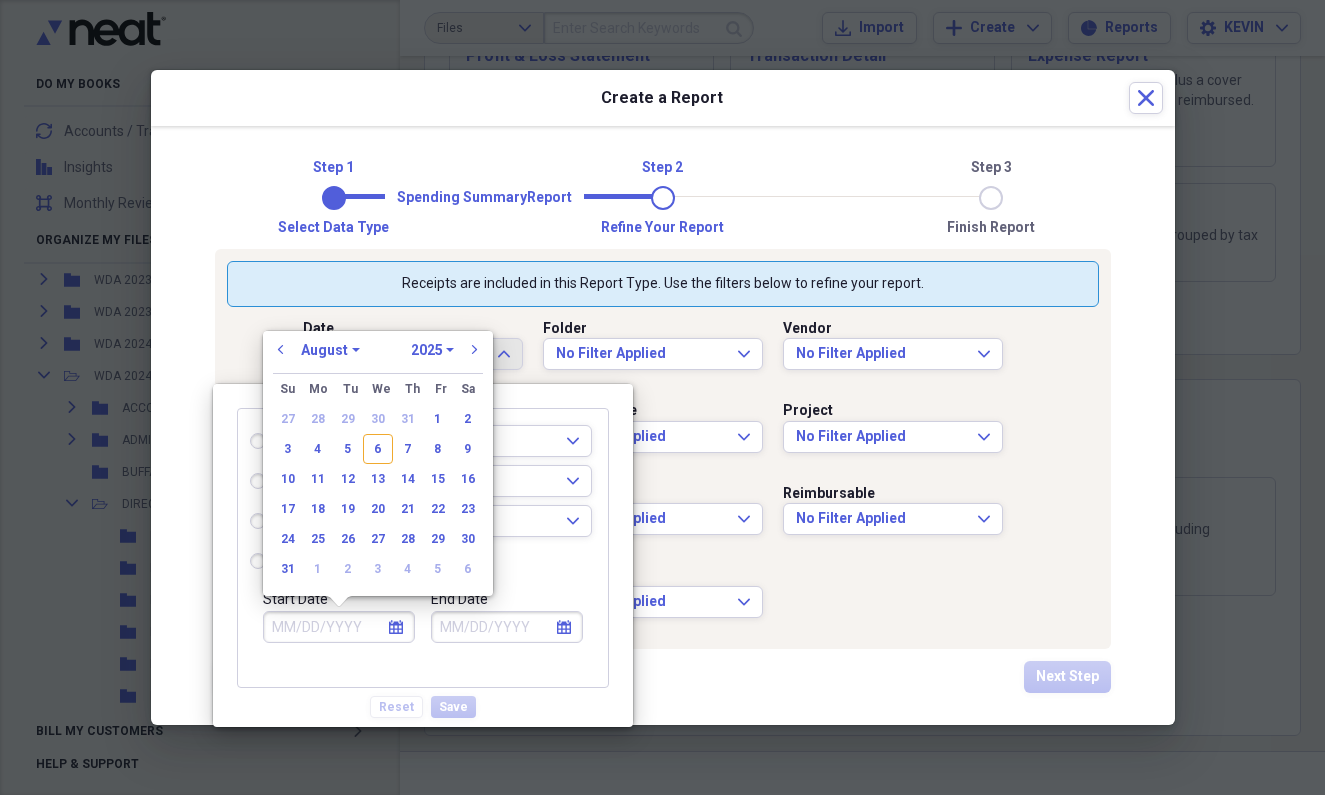 click on "previous January February March April May June July August September October November December 1970 1971 1972 1973 1974 1975 1976 1977 1978 1979 1980 1981 1982 1983 1984 1985 1986 1987 1988 1989 1990 1991 1992 1993 1994 1995 1996 1997 1998 1999 2000 2001 2002 2003 2004 2005 2006 2007 2008 2009 2010 2011 2012 2013 2014 2015 2016 2017 2018 2019 2020 2021 2022 2023 2024 2025 2026 2027 2028 2029 2030 2031 2032 2033 2034 2035 next" at bounding box center [378, 356] 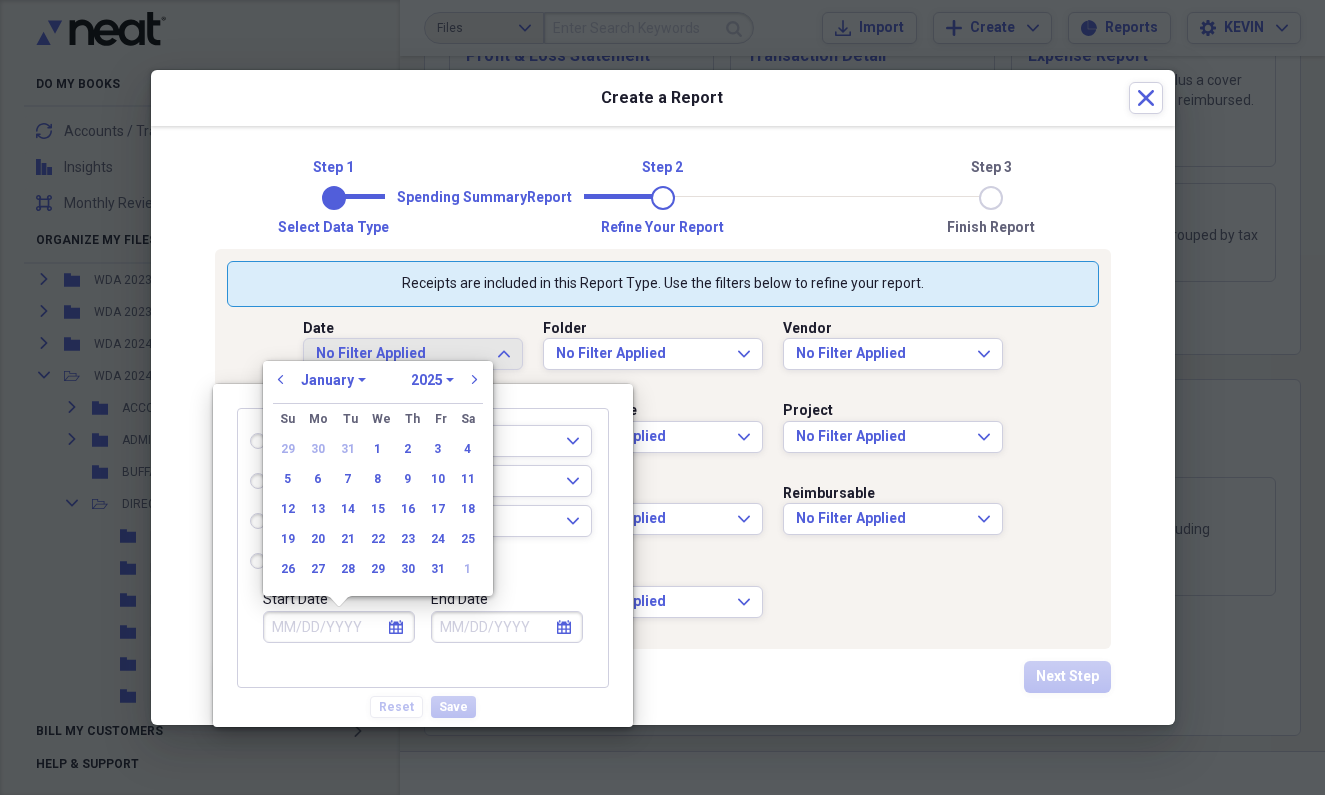 select on "2024" 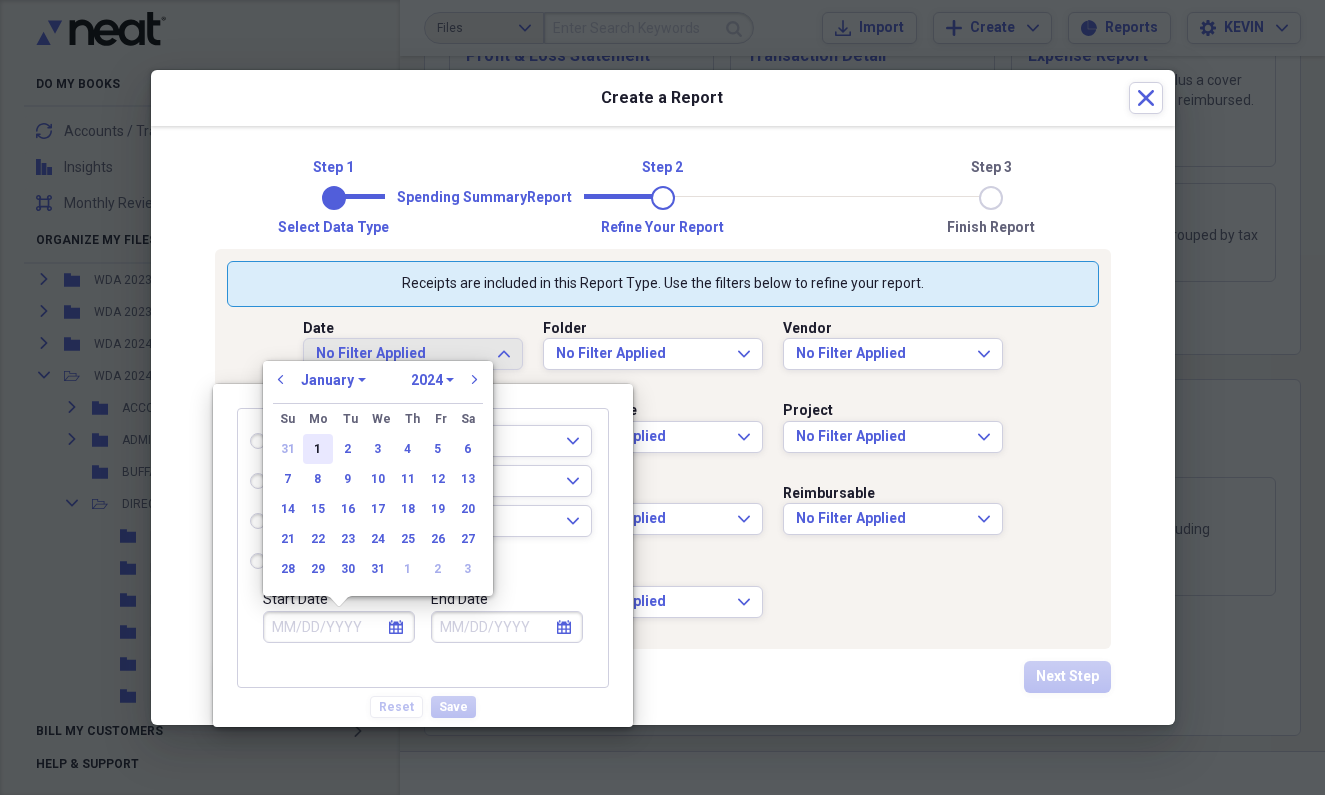 click on "1" at bounding box center (318, 449) 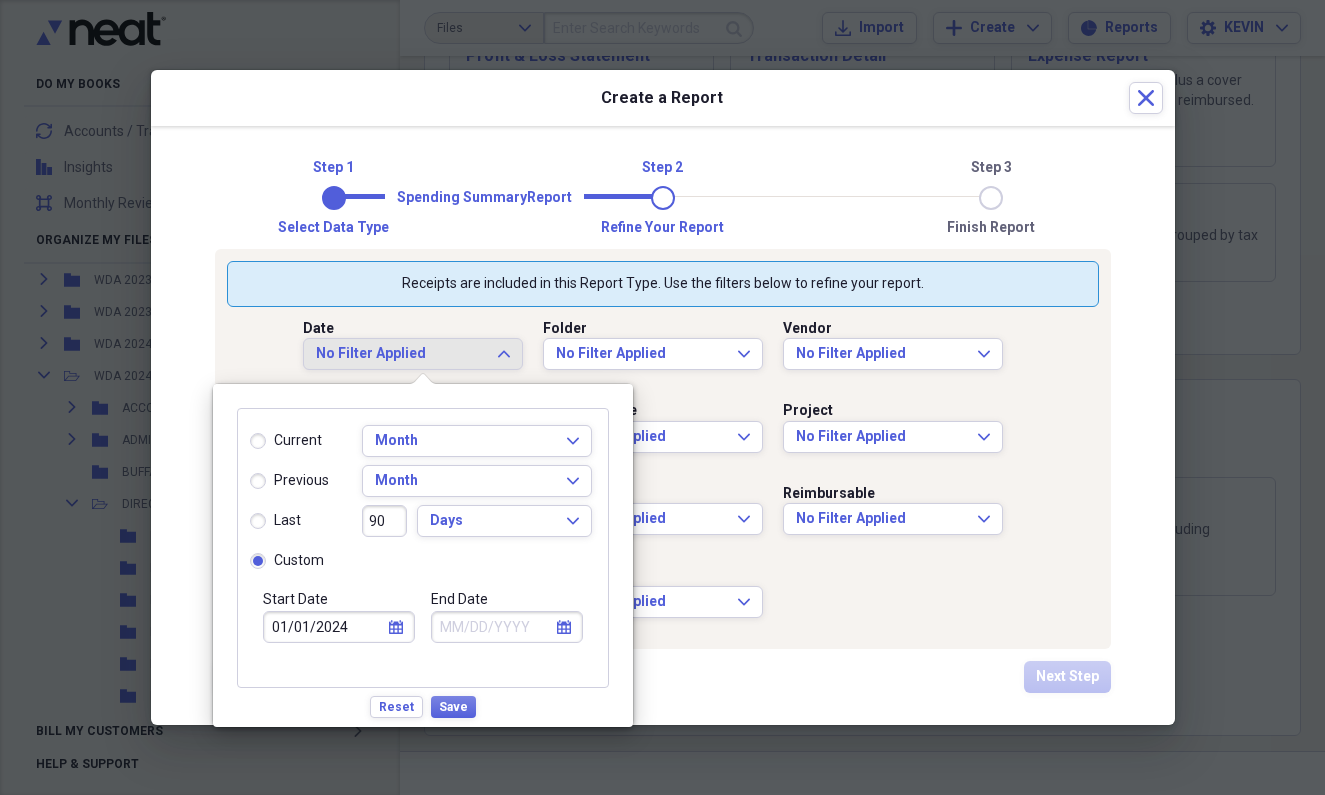 click 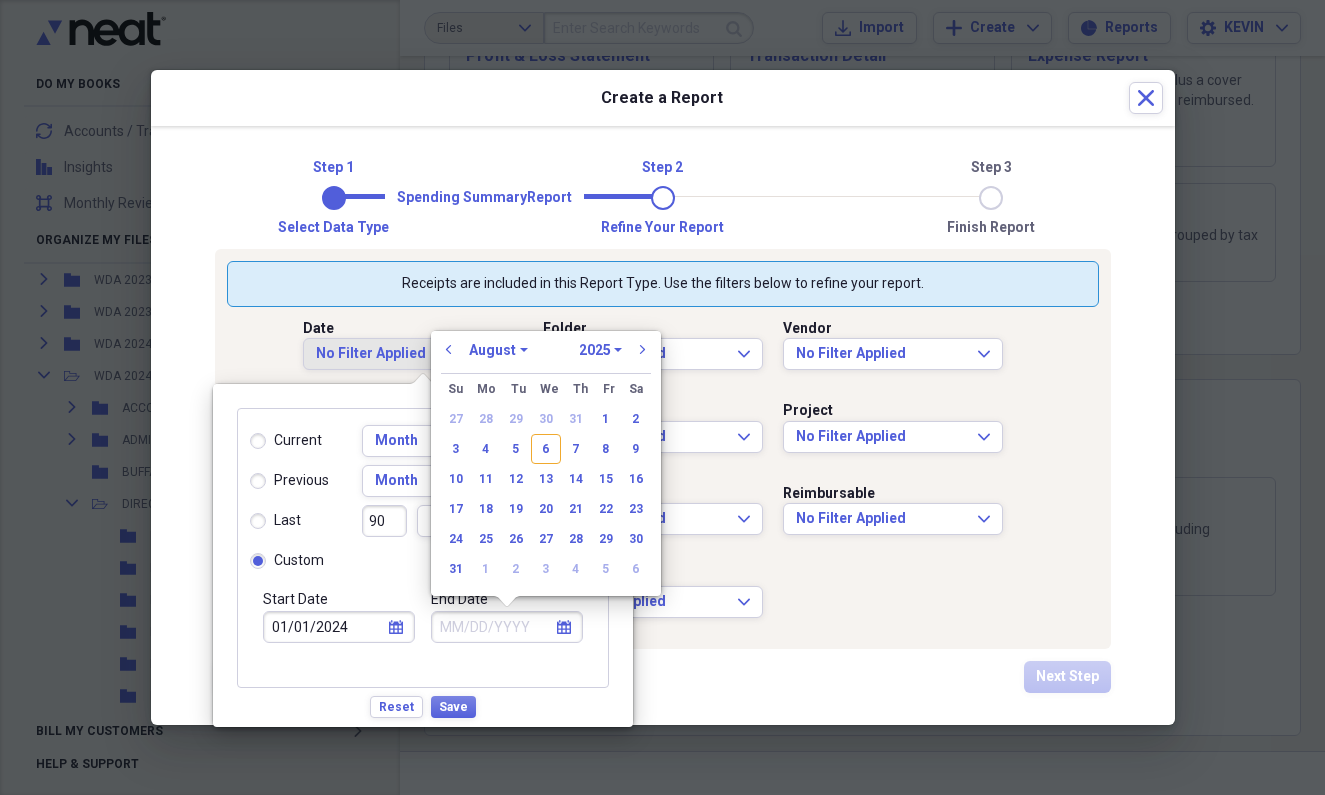 select on "11" 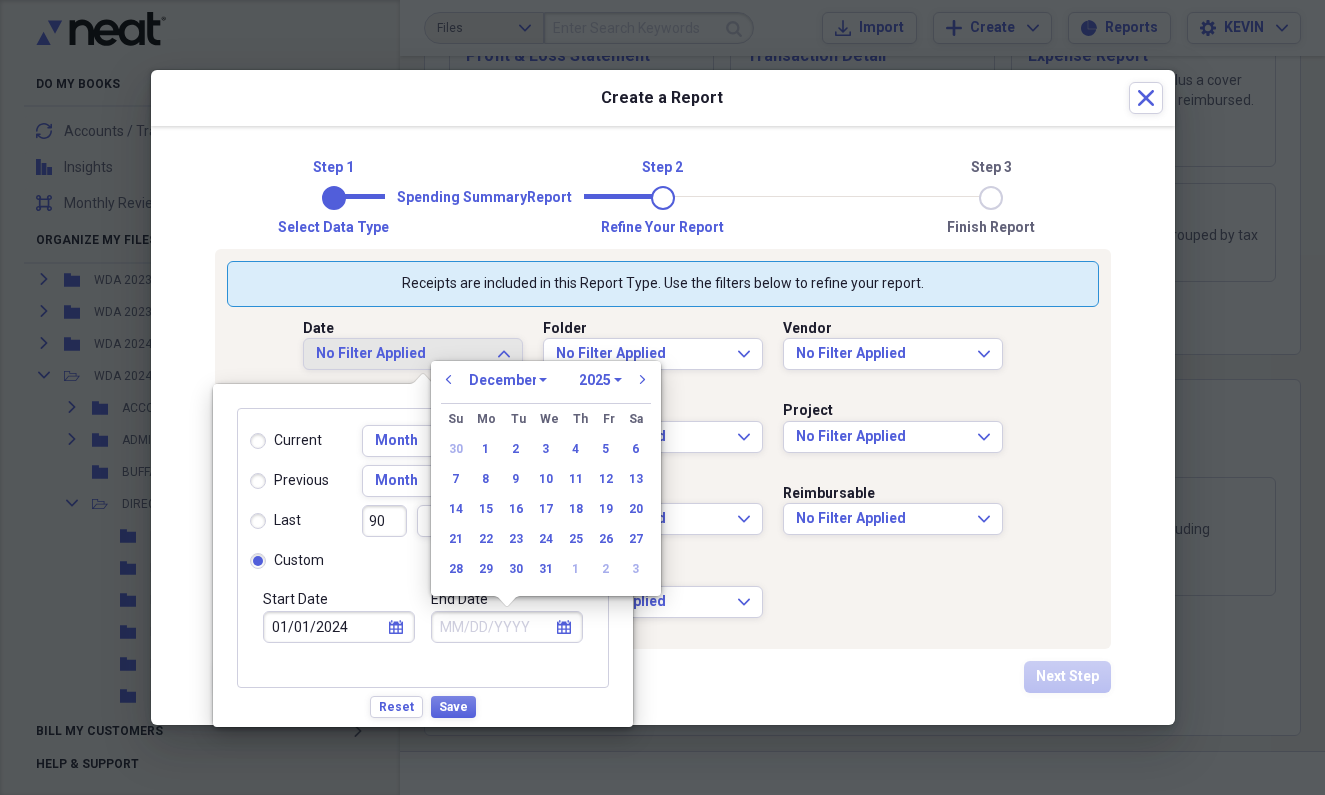 select on "2024" 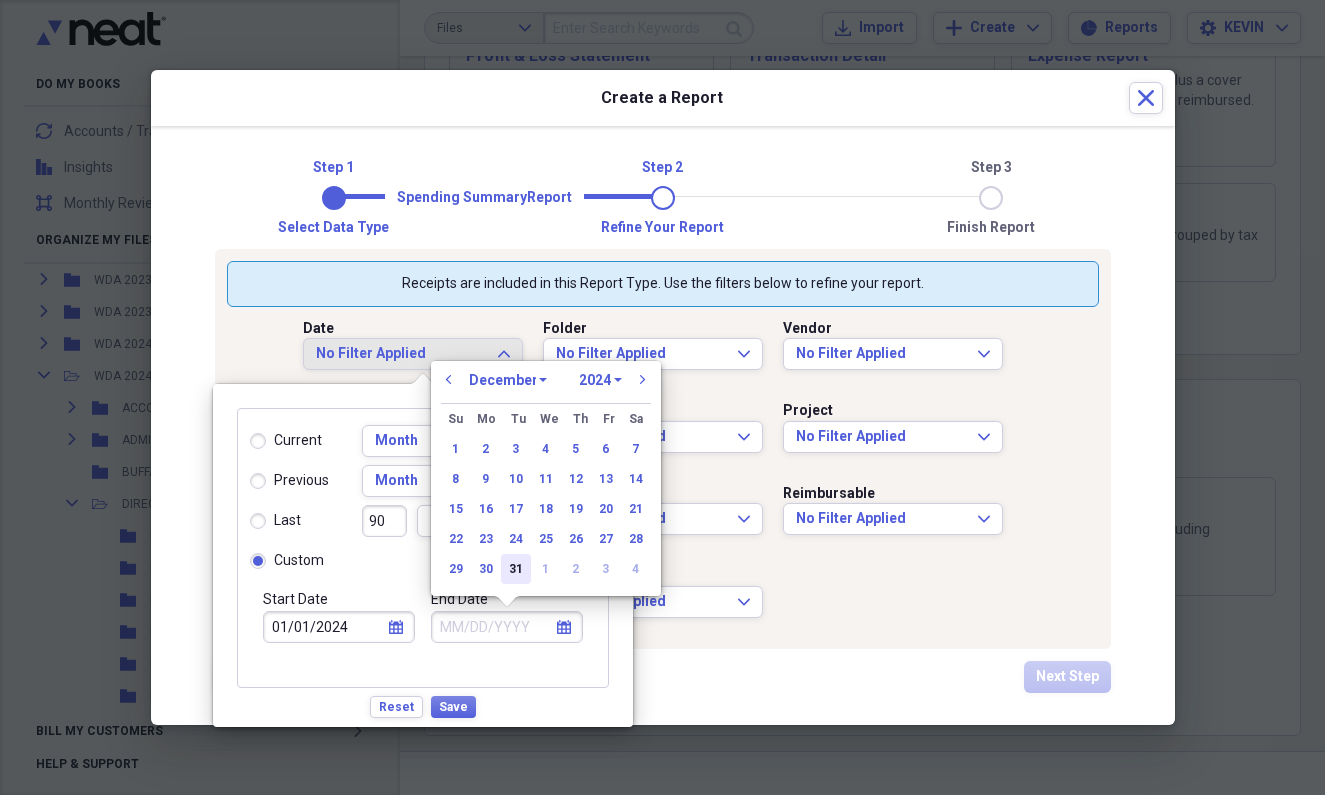 click on "31" at bounding box center (516, 569) 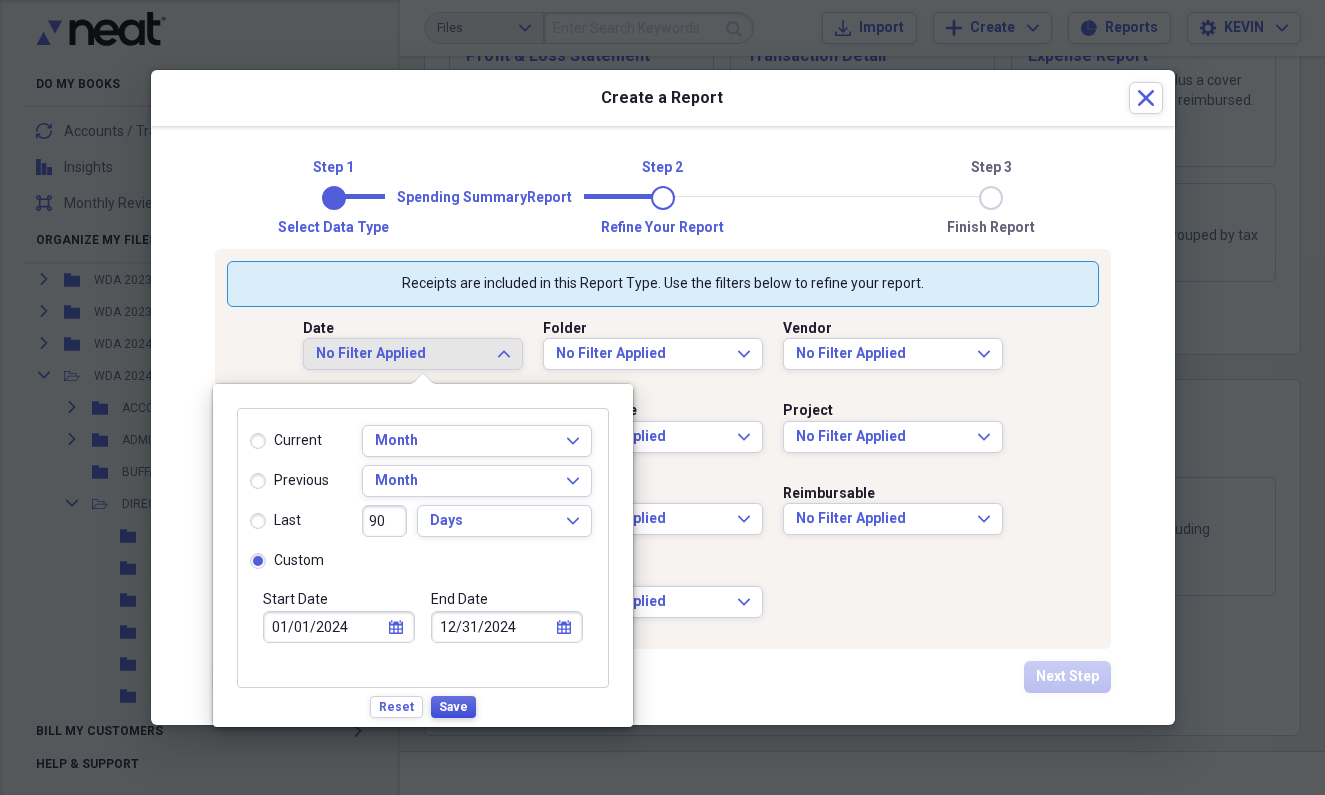 click on "Save" at bounding box center [453, 707] 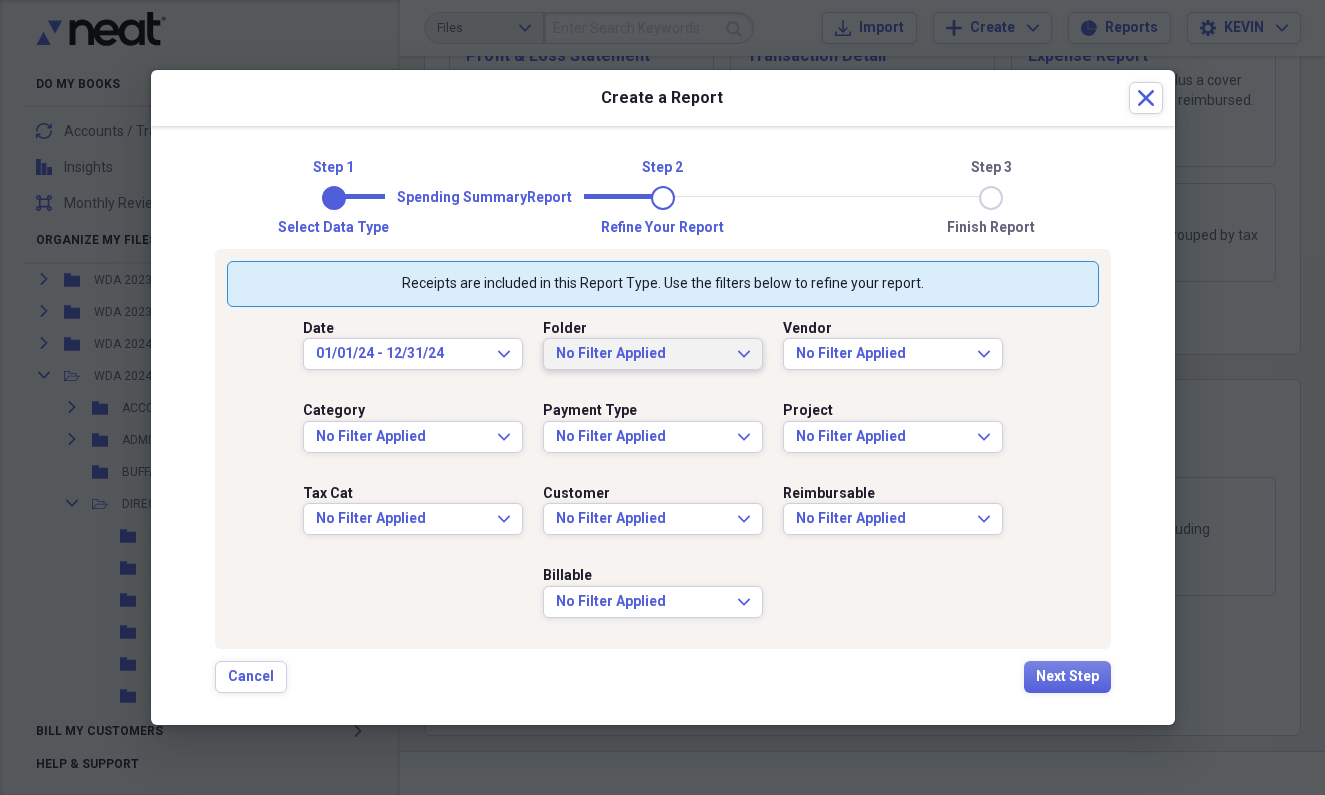 click on "Expand" 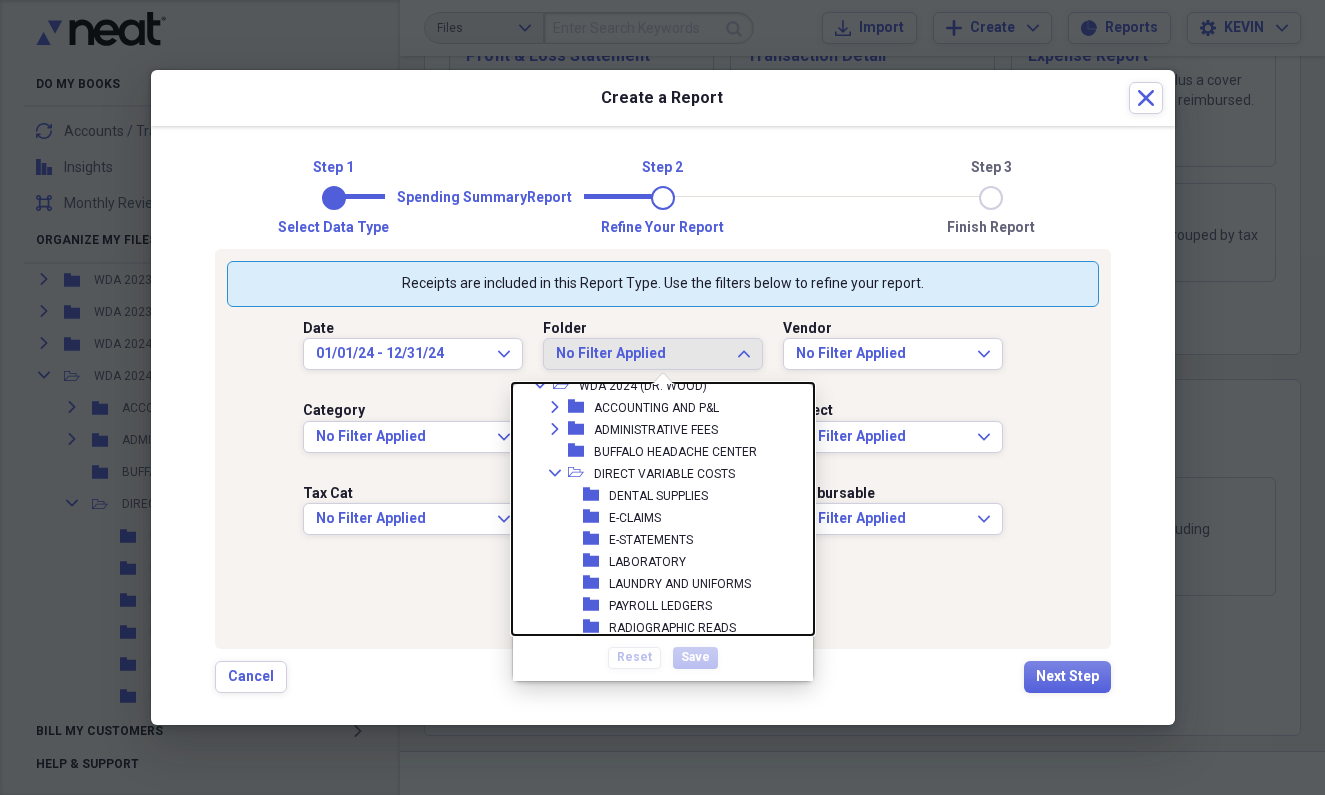 scroll, scrollTop: 1485, scrollLeft: 0, axis: vertical 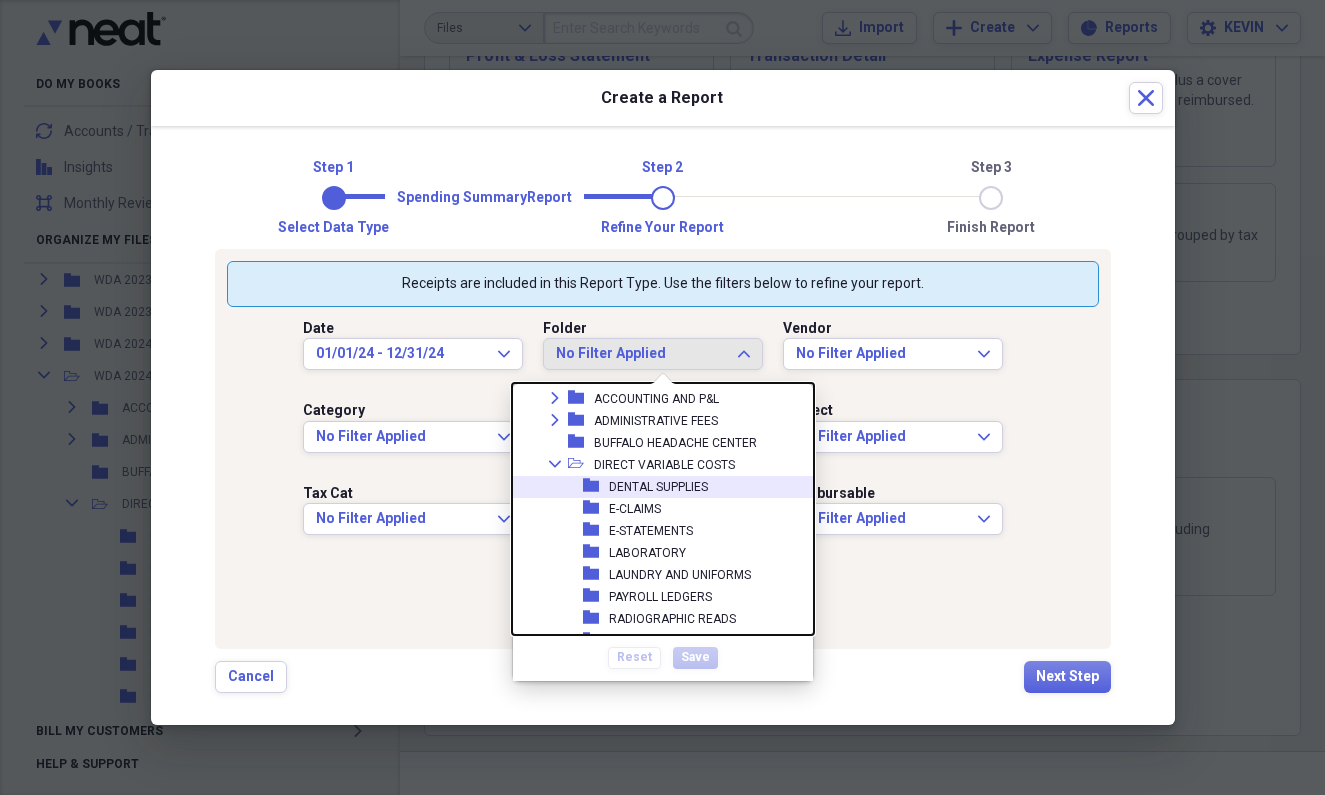click on "DENTAL SUPPLIES" at bounding box center (658, 487) 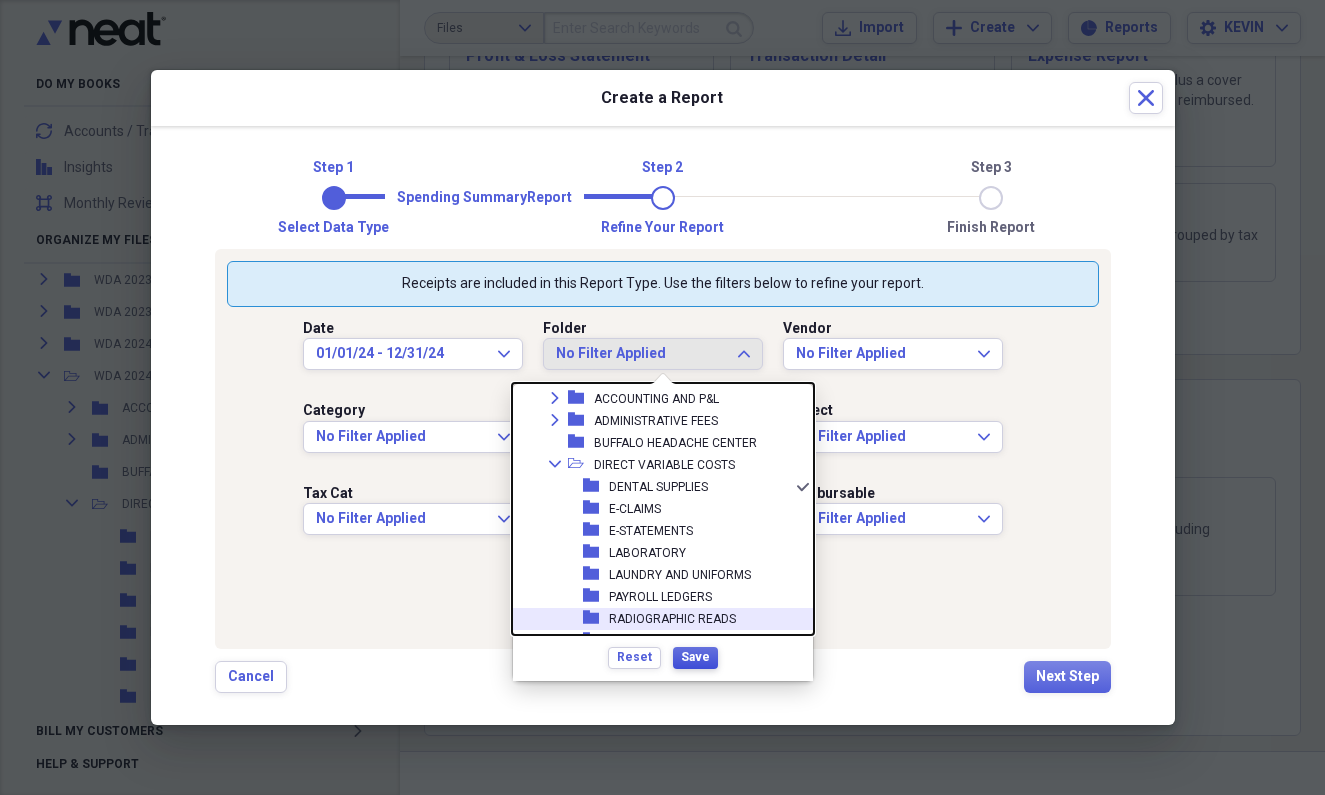 click on "Save" at bounding box center (695, 658) 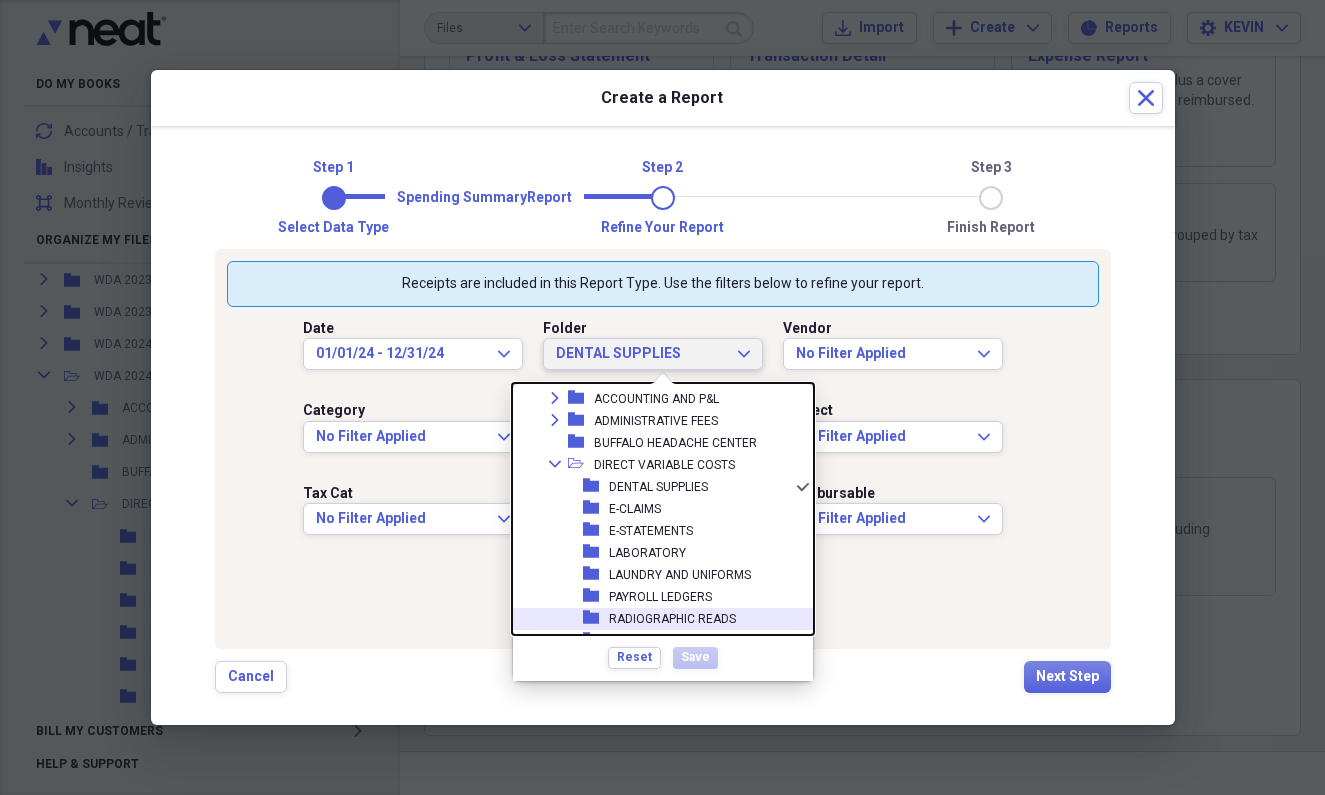 scroll, scrollTop: 0, scrollLeft: 0, axis: both 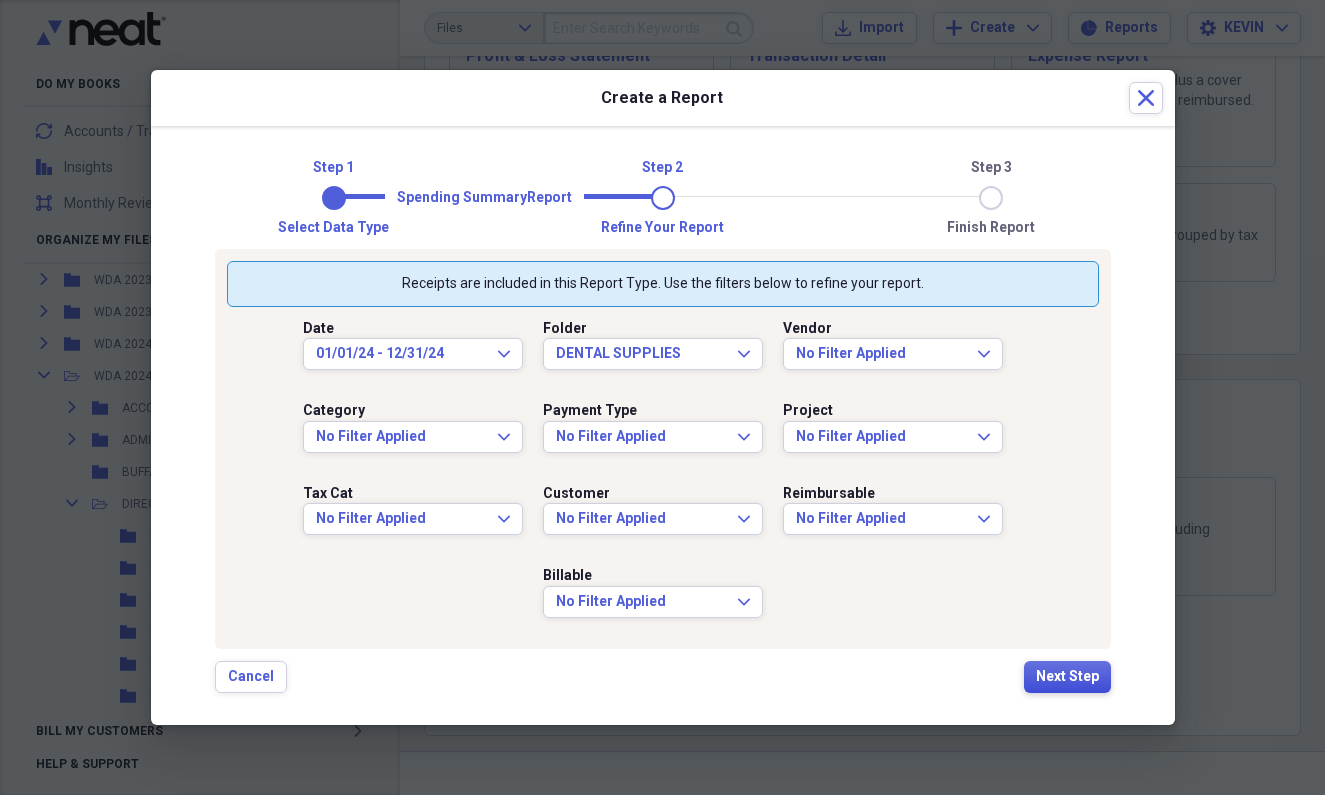 click on "Next Step" at bounding box center [1067, 677] 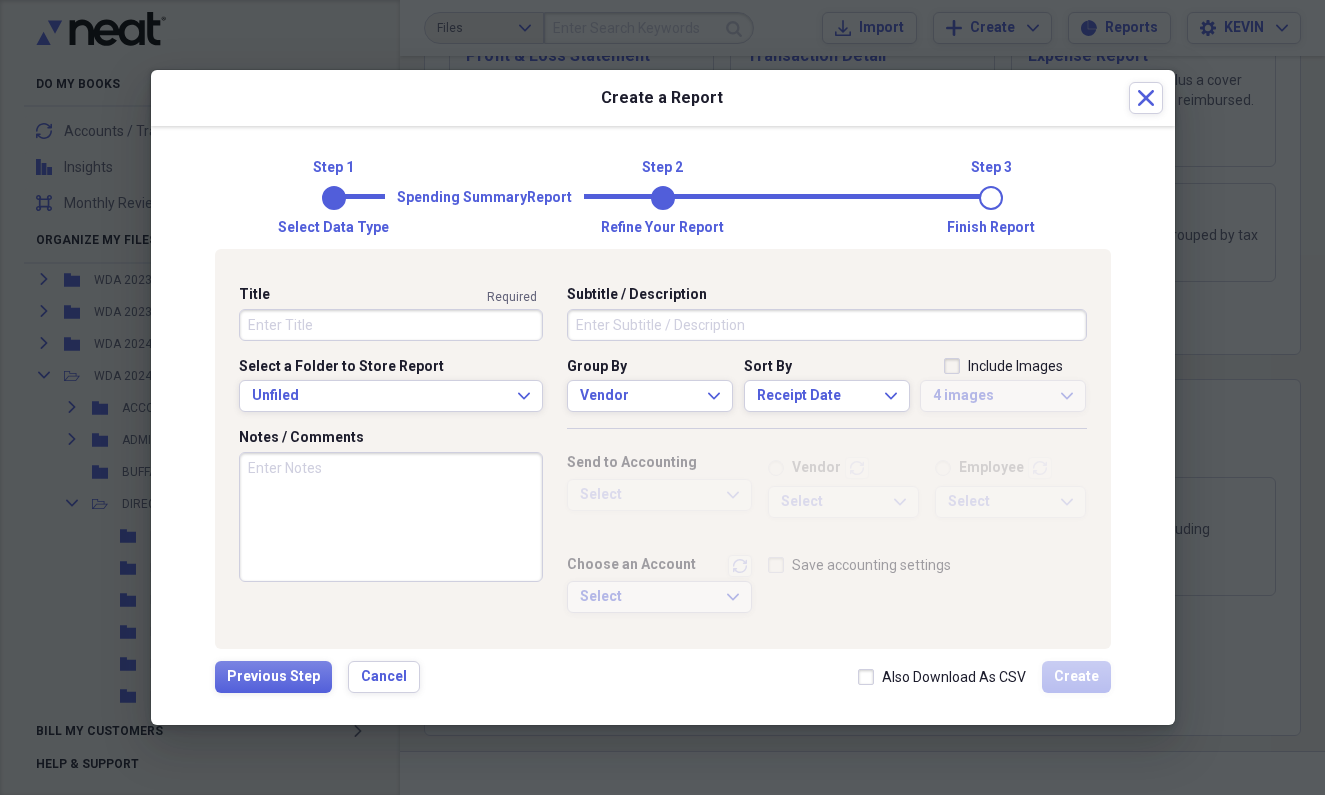 click on "Title" at bounding box center [391, 325] 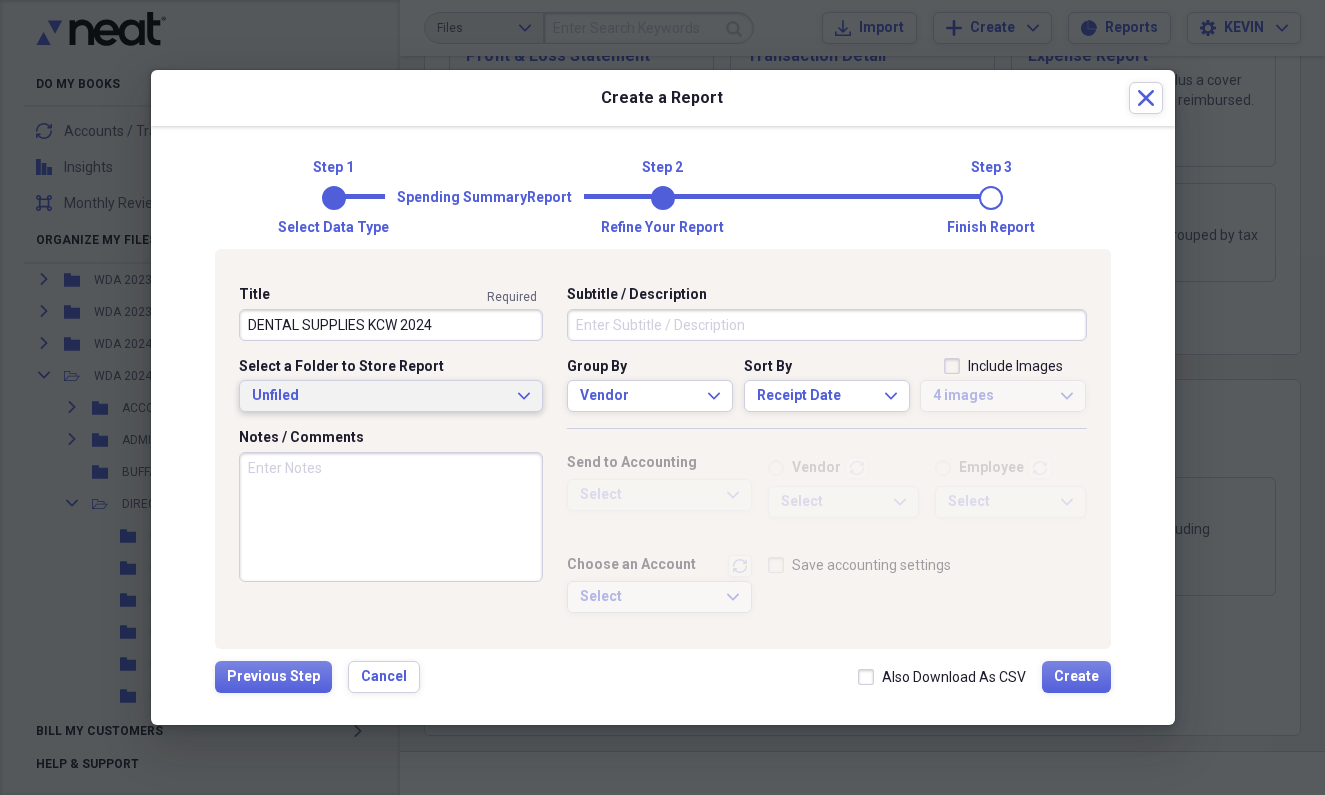 type on "DENTAL SUPPLIES KCW 2024" 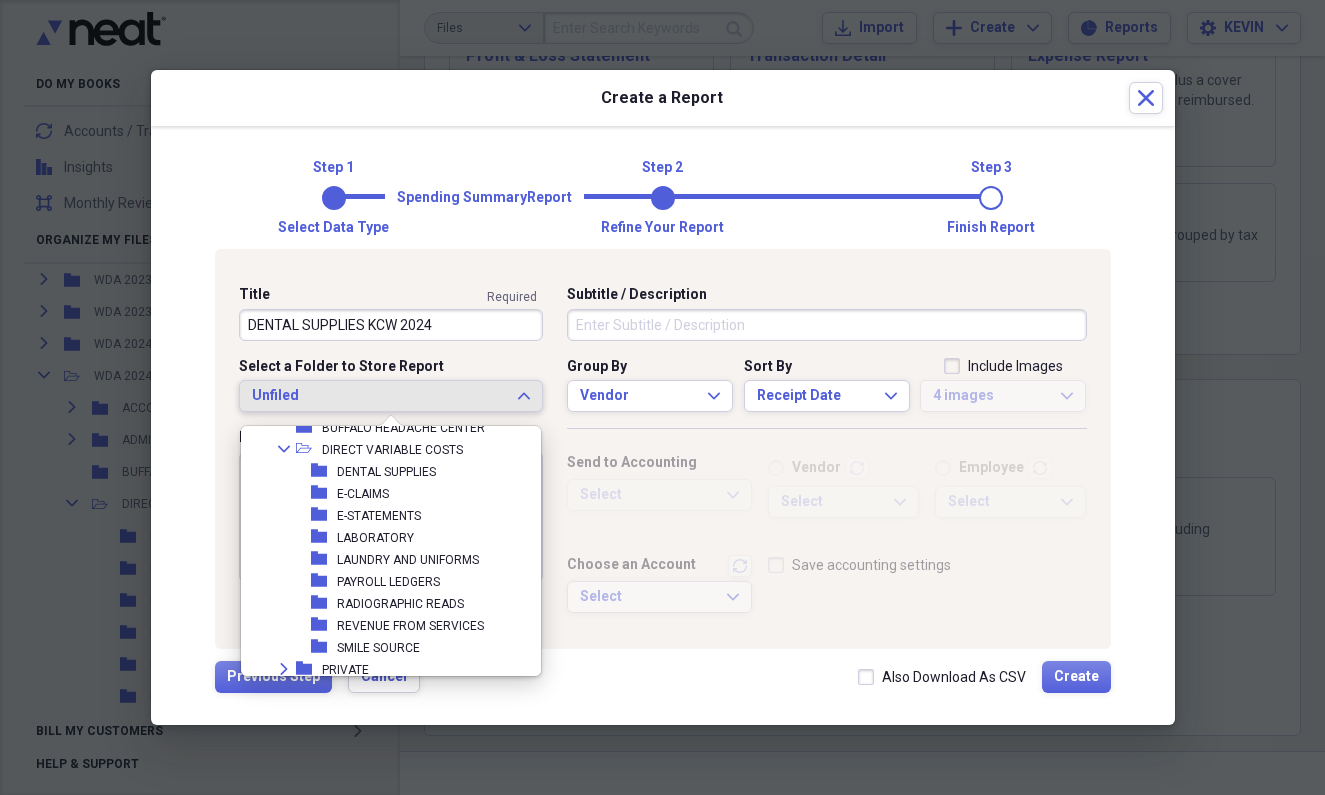 scroll, scrollTop: 1567, scrollLeft: 0, axis: vertical 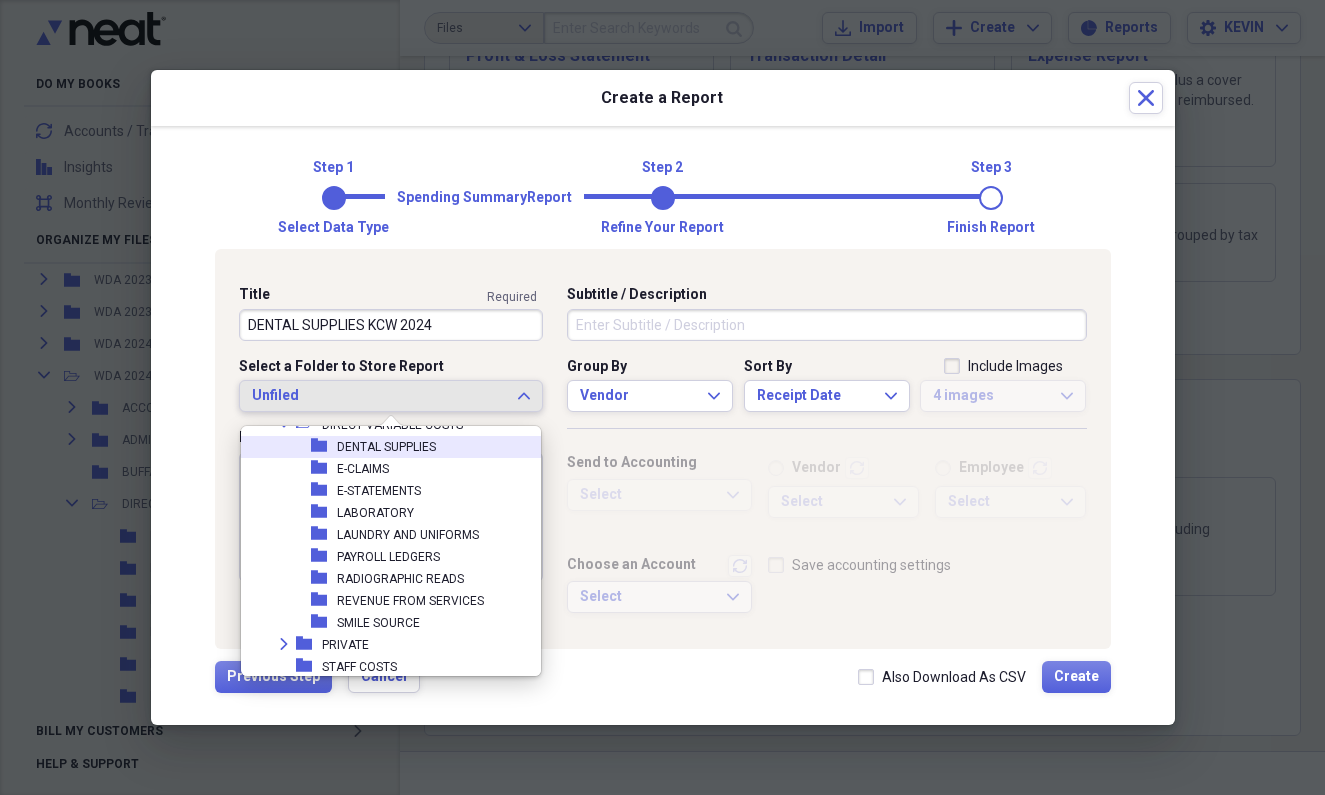 click on "DENTAL SUPPLIES" at bounding box center (386, 447) 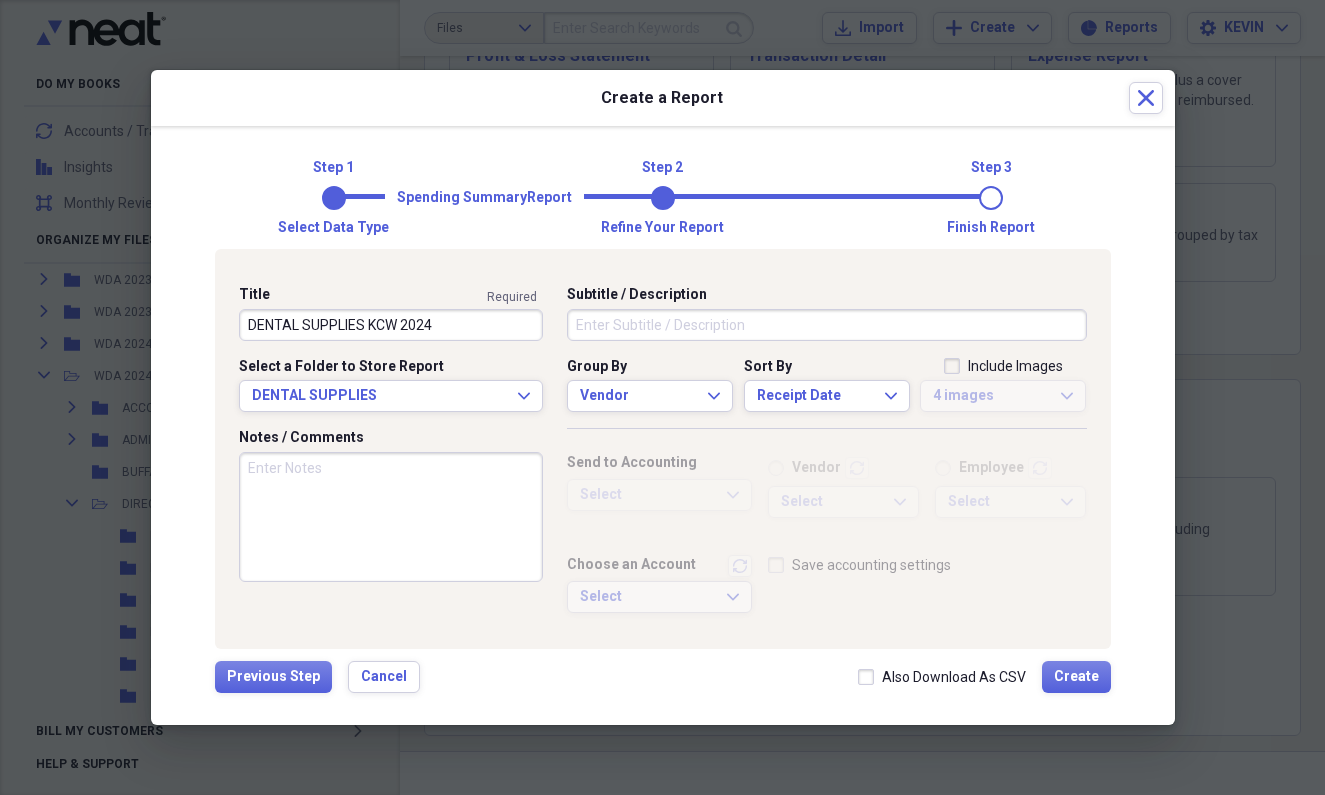 click on "Include Images" at bounding box center [1003, 366] 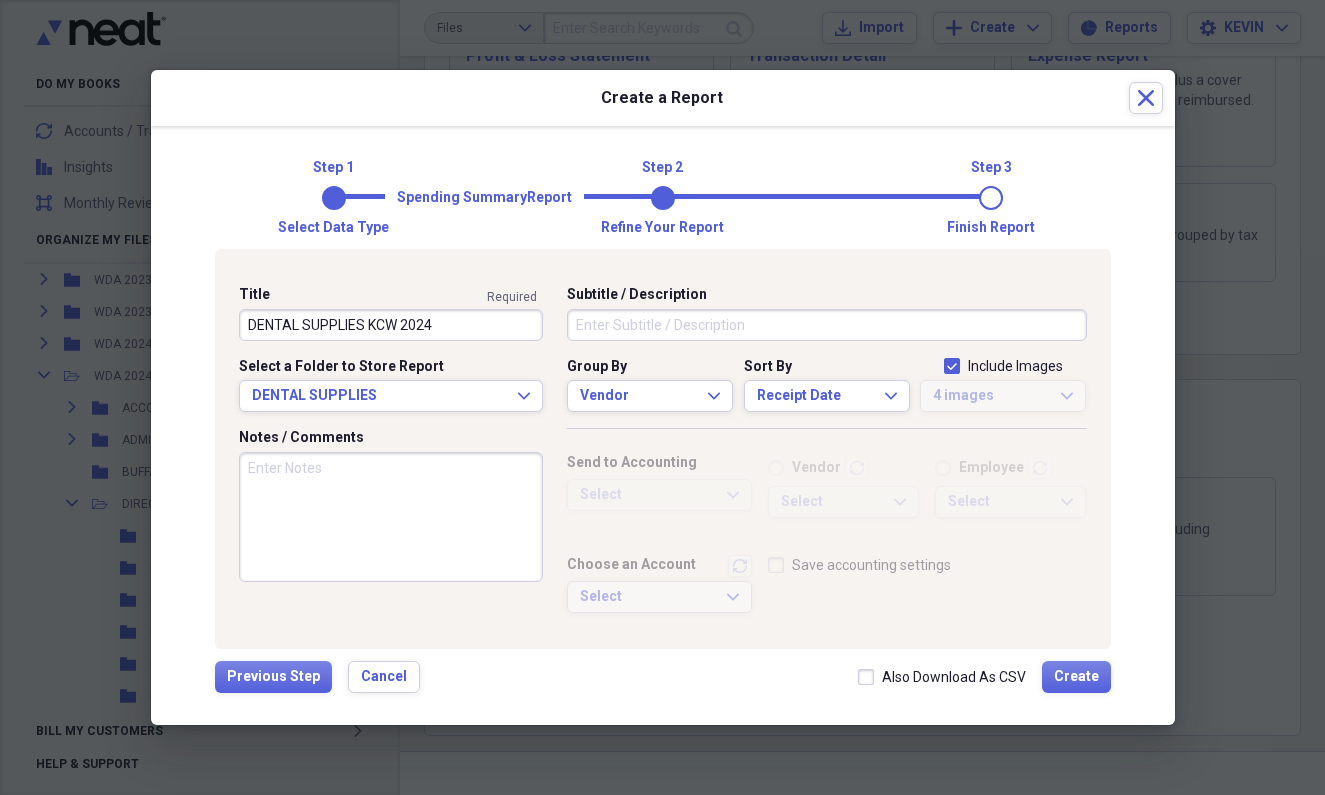 checkbox on "true" 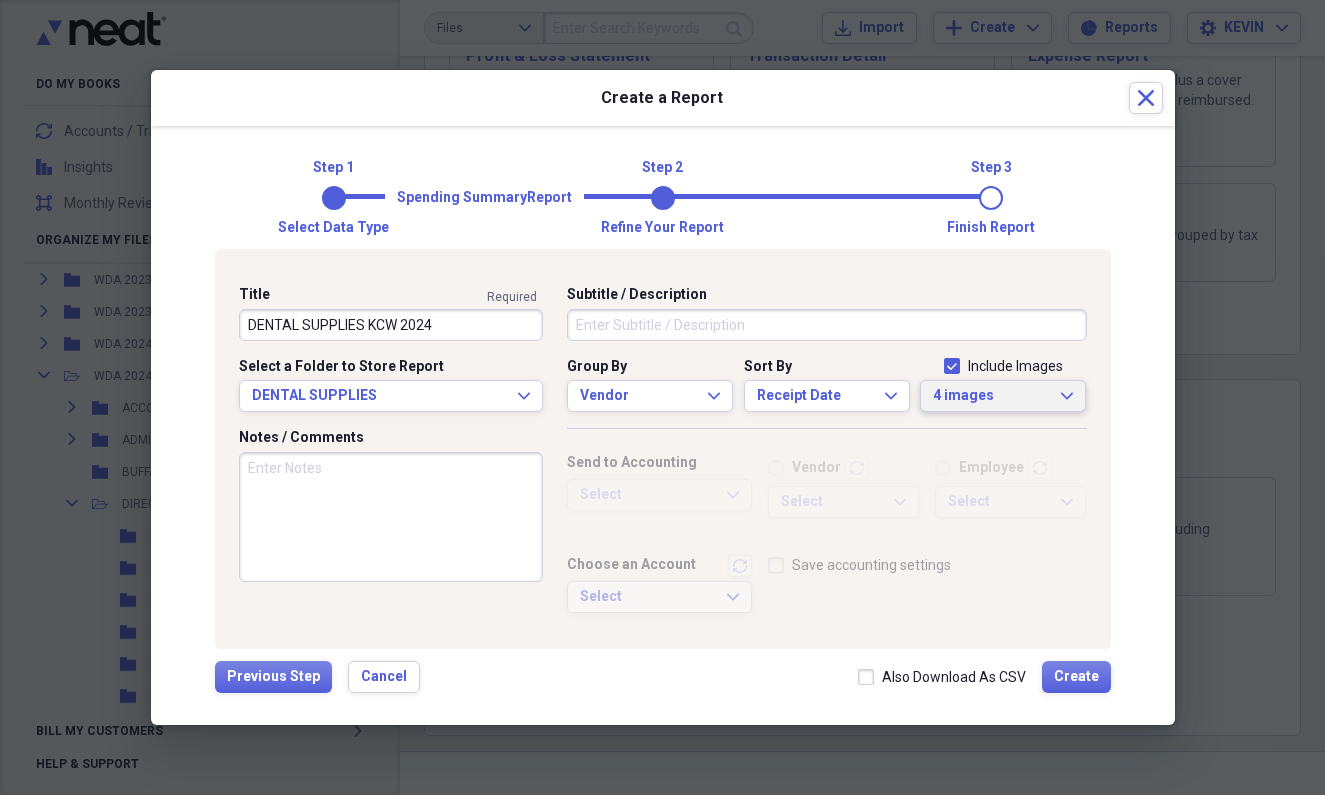 click on "4 images" at bounding box center (991, 396) 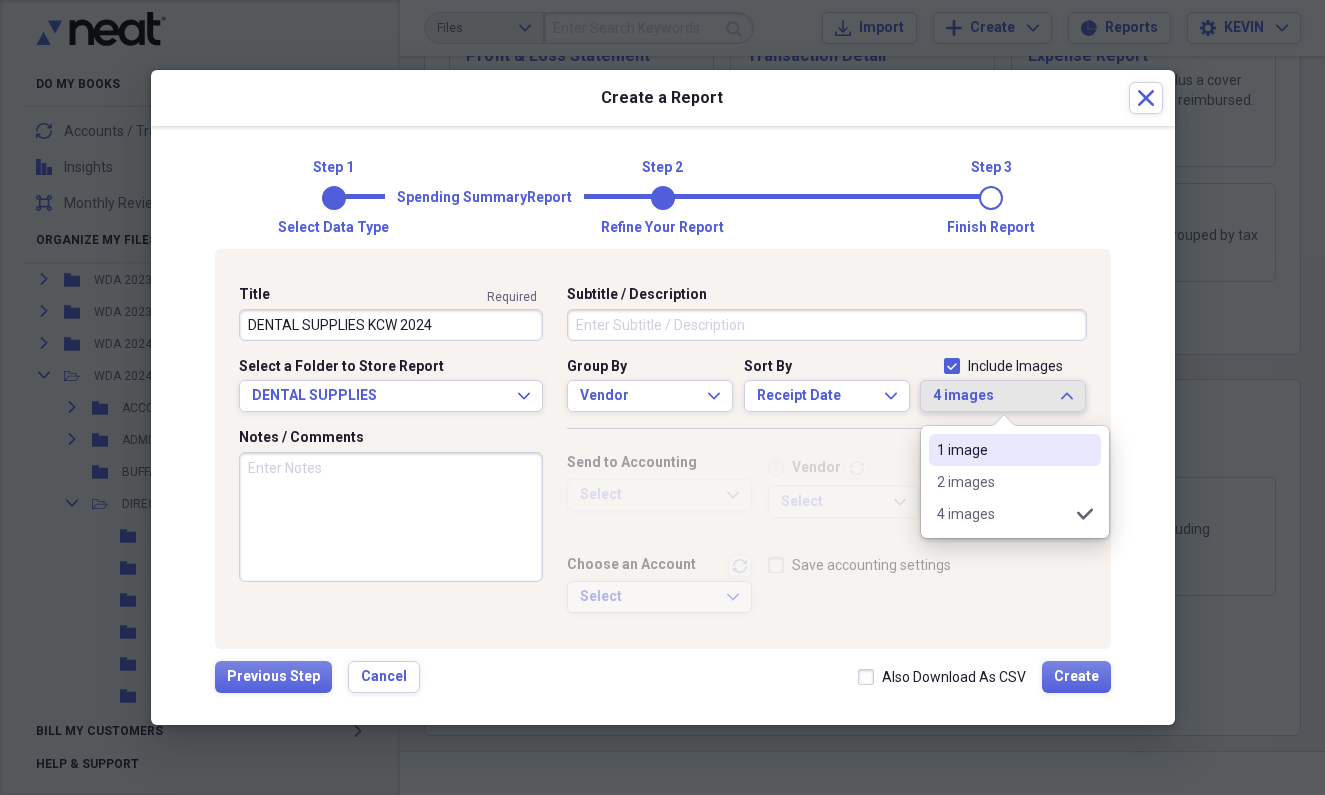 click on "1 image" at bounding box center [1003, 450] 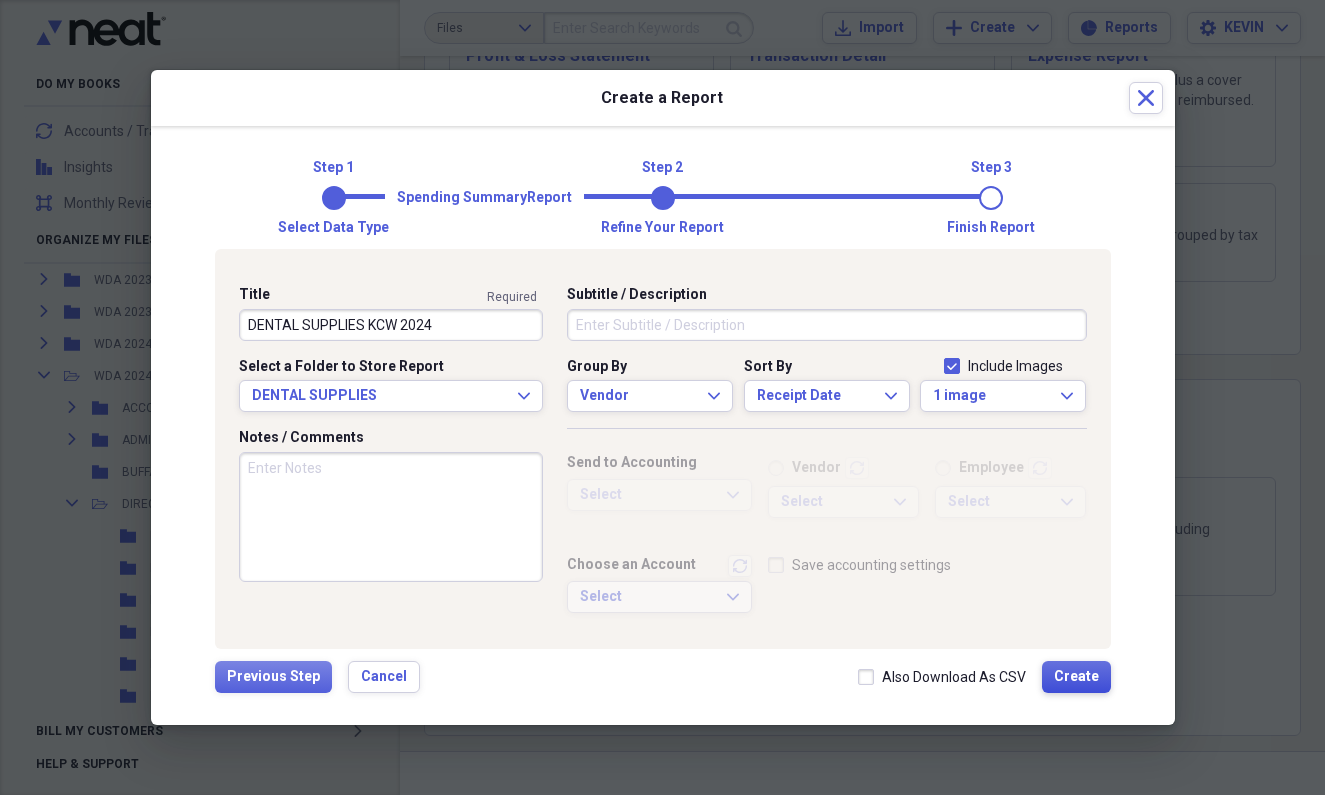 click on "Create" at bounding box center (1076, 677) 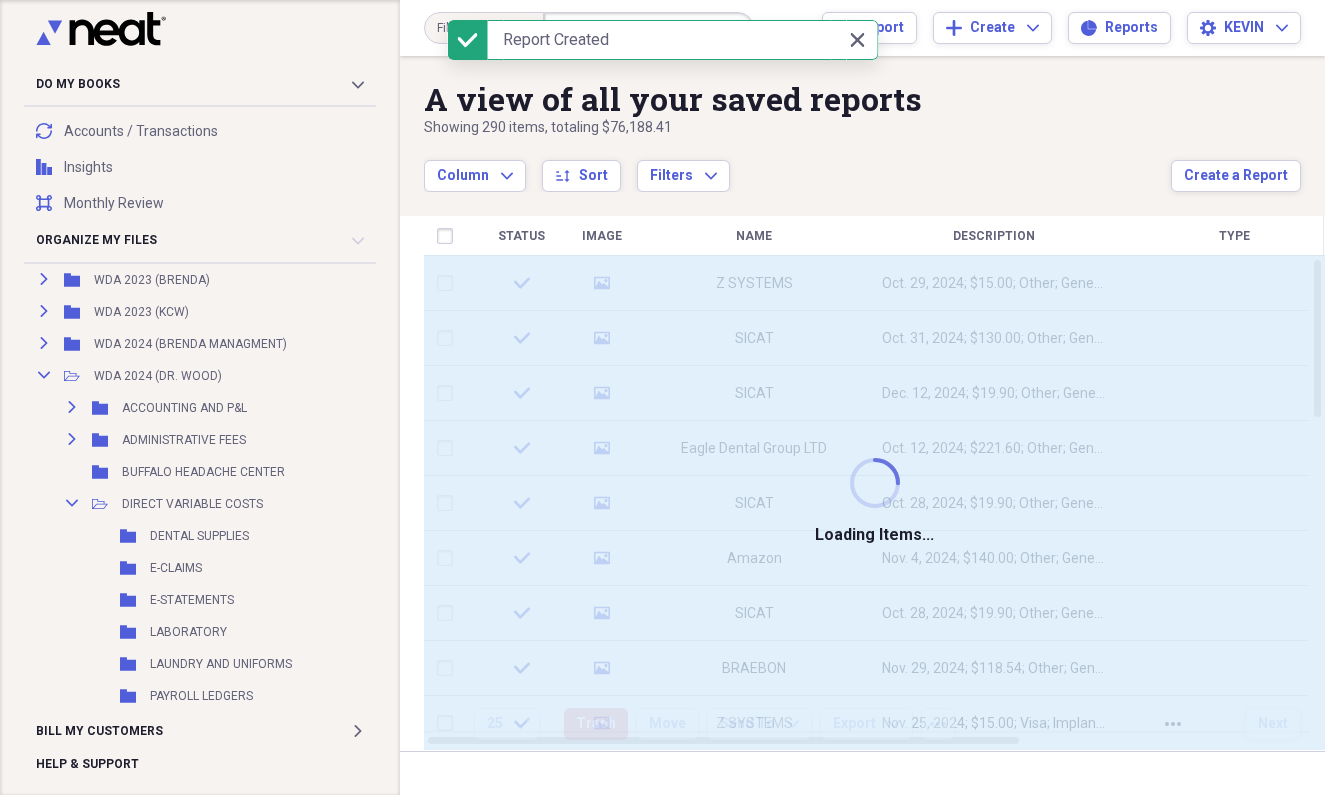 type 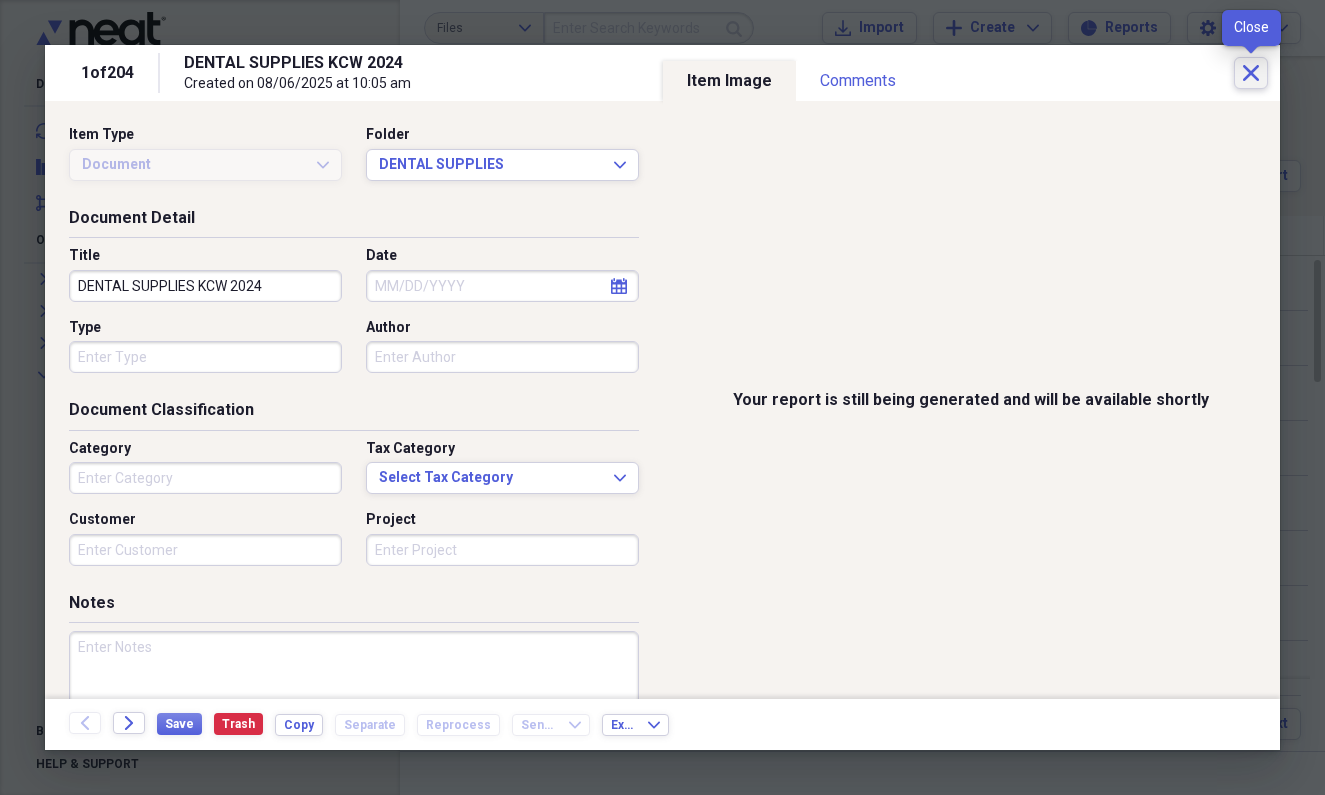 click on "Close" 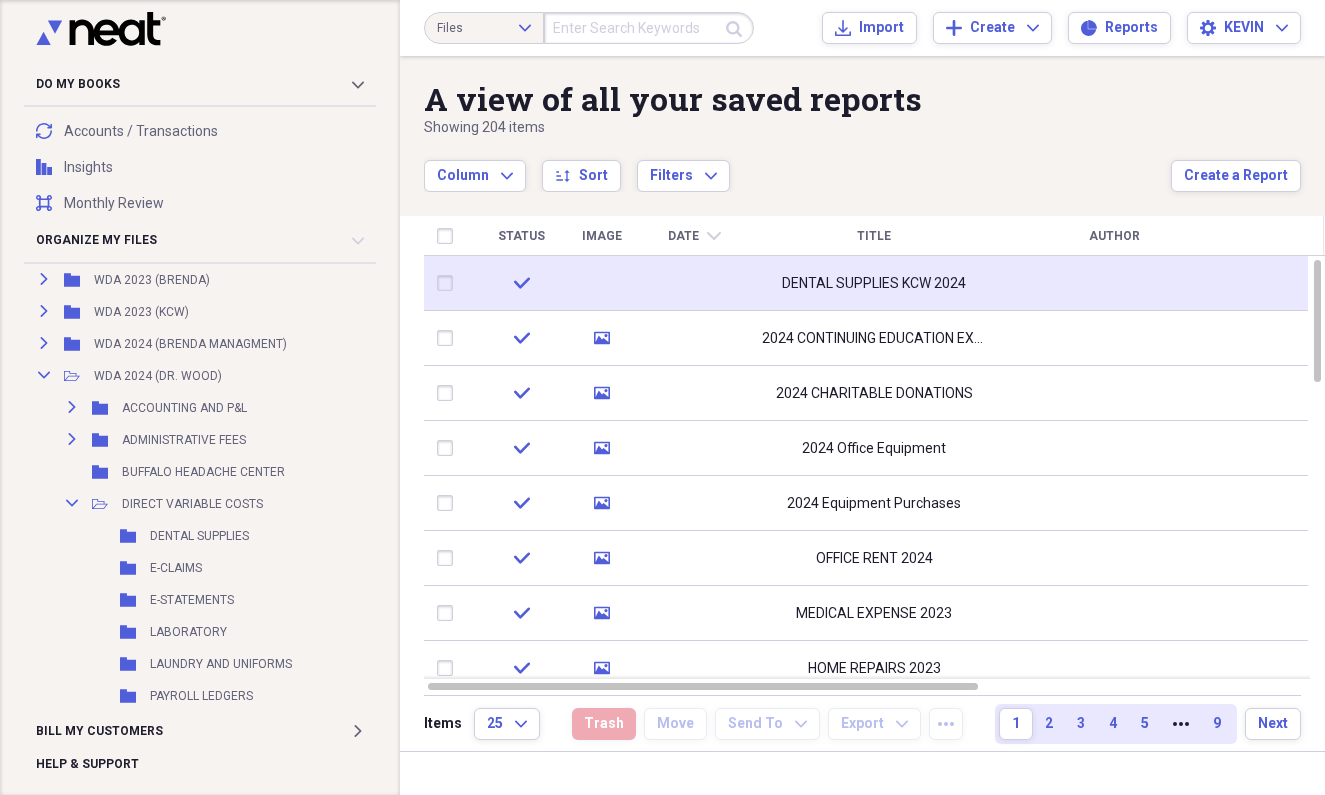 click on "DENTAL SUPPLIES KCW 2024" at bounding box center (874, 283) 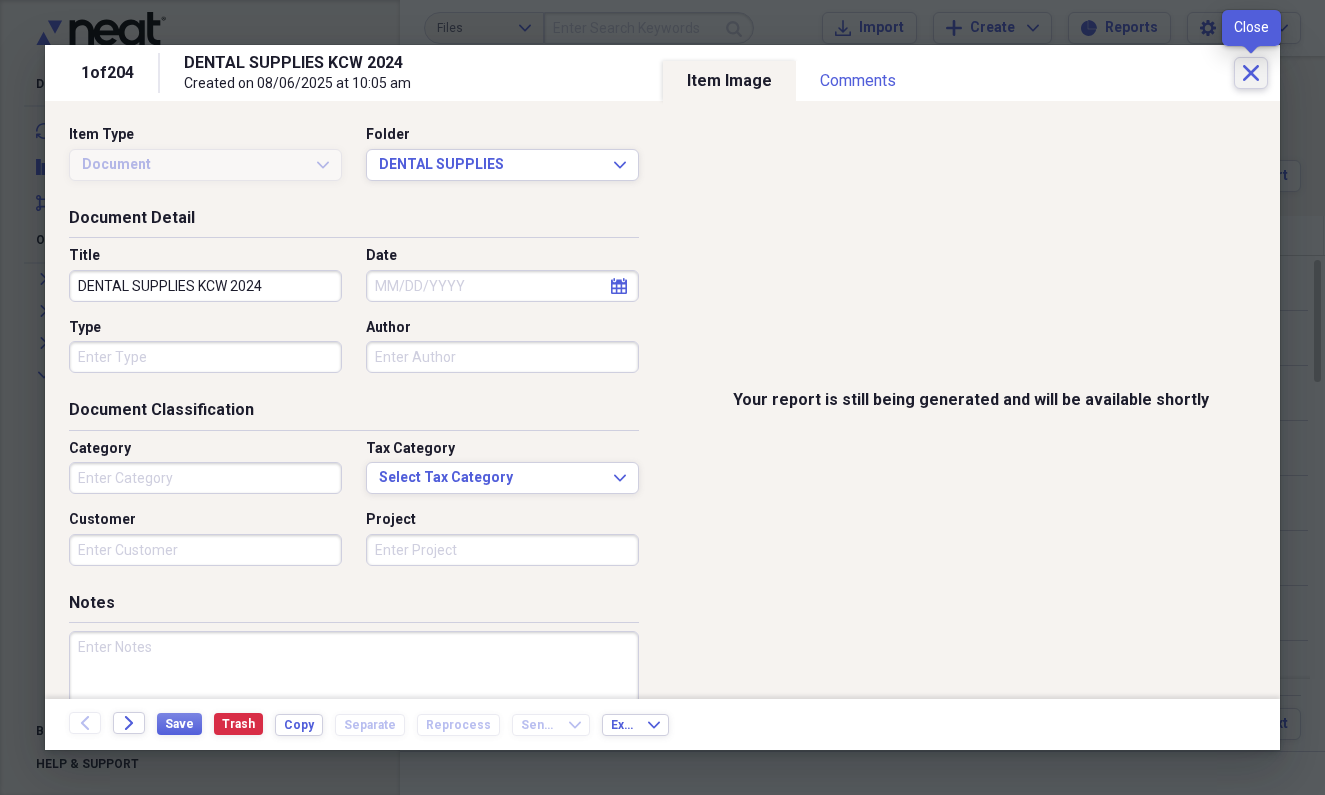 click 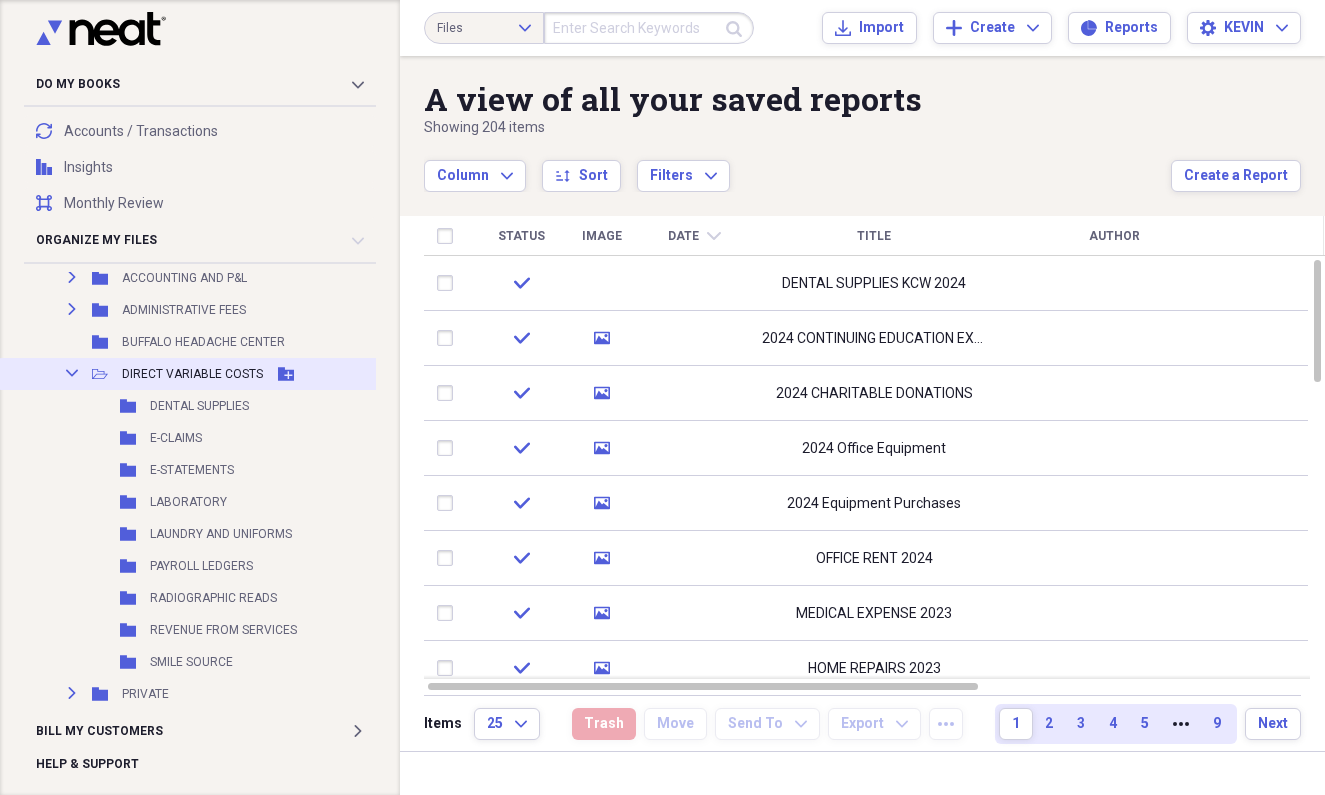 scroll, scrollTop: 2263, scrollLeft: 0, axis: vertical 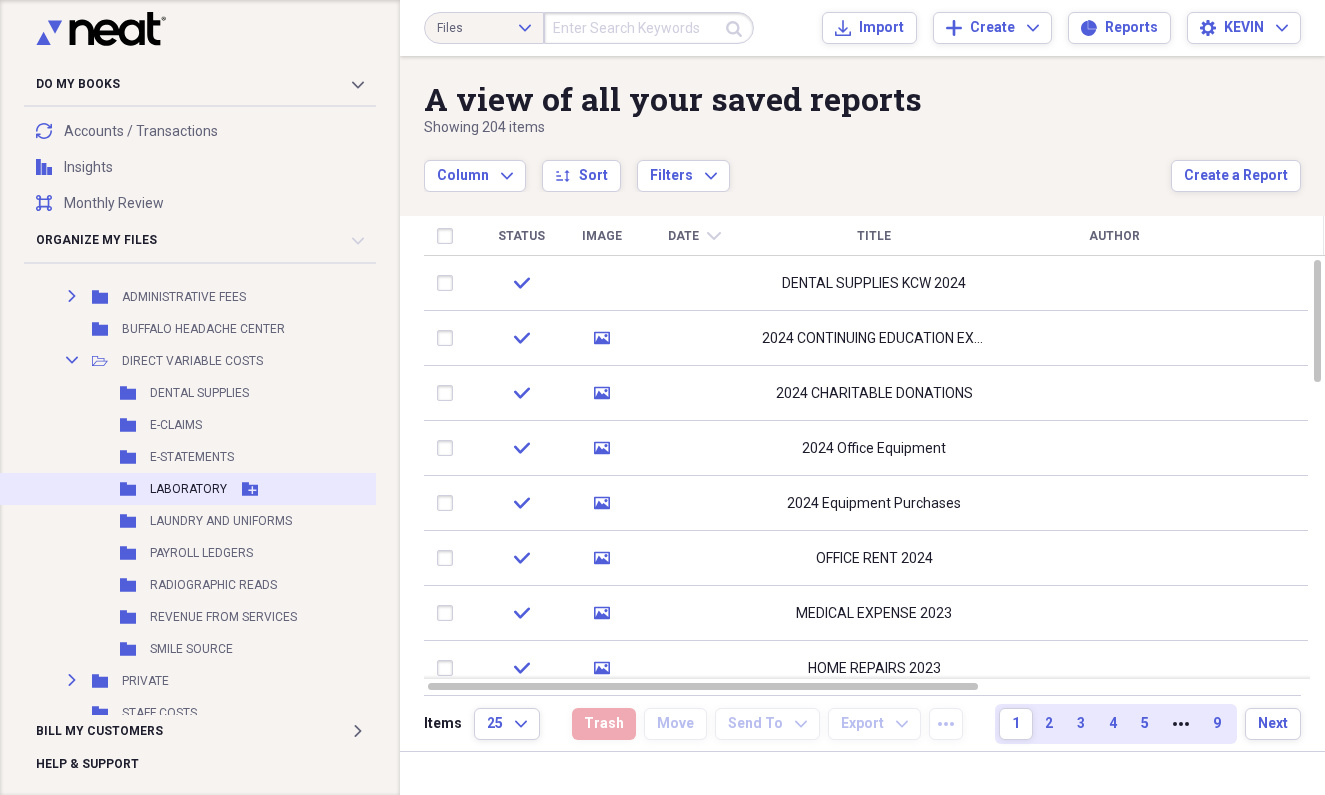 click 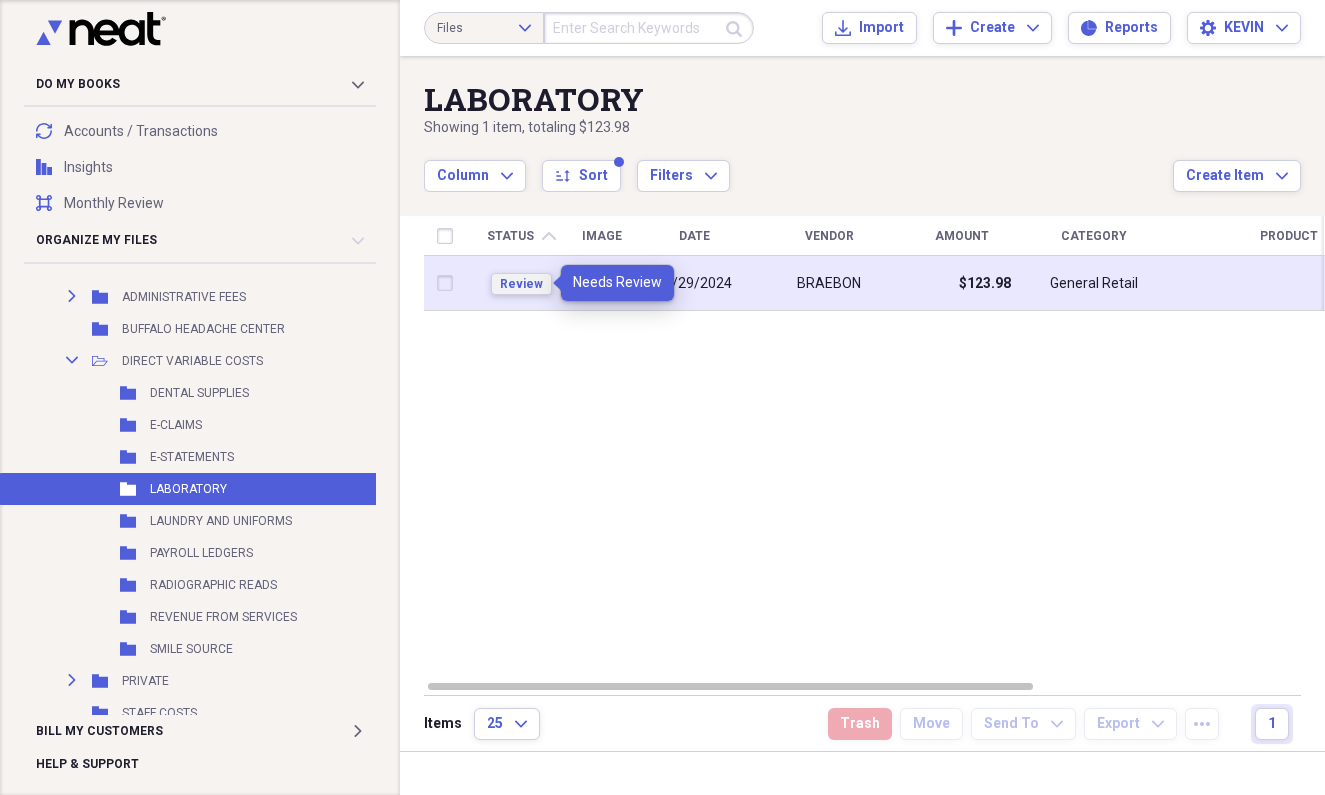 click on "Review" at bounding box center (521, 284) 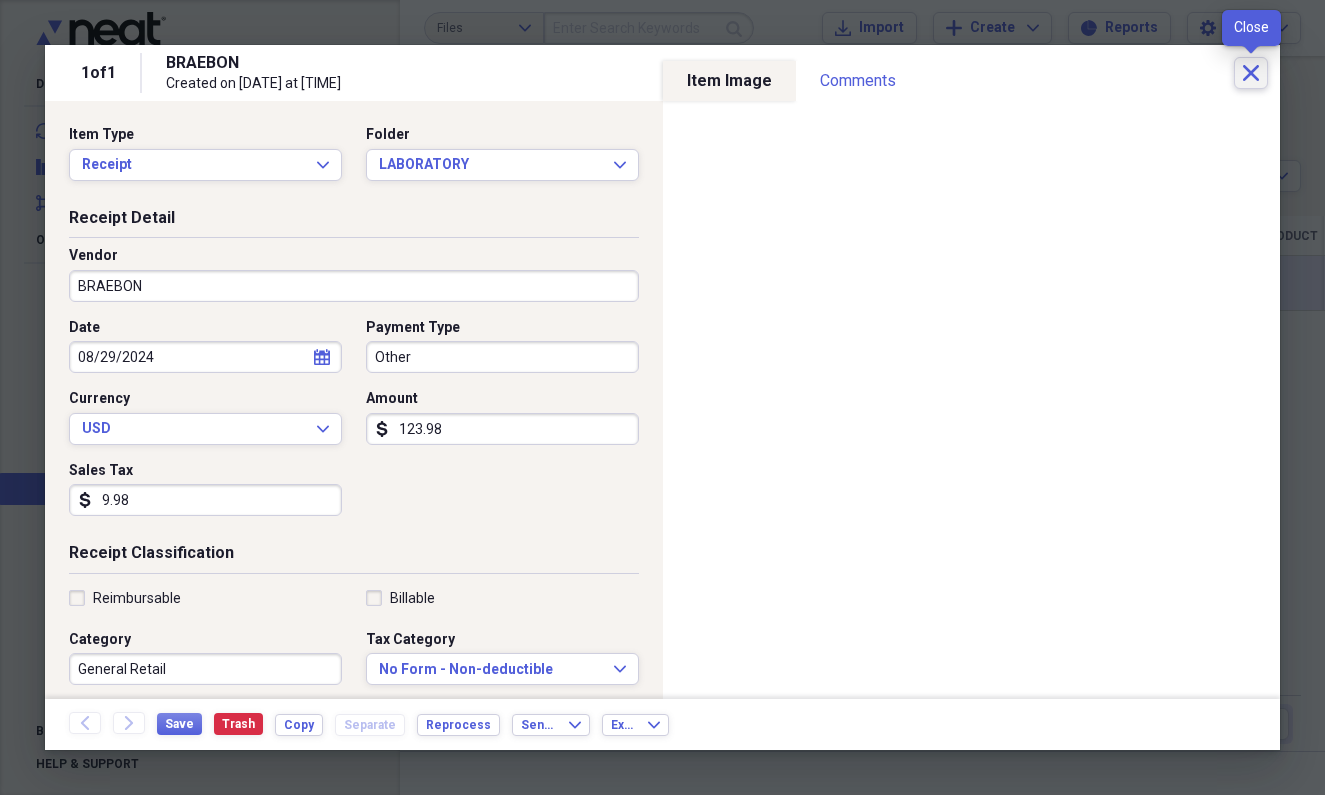 click 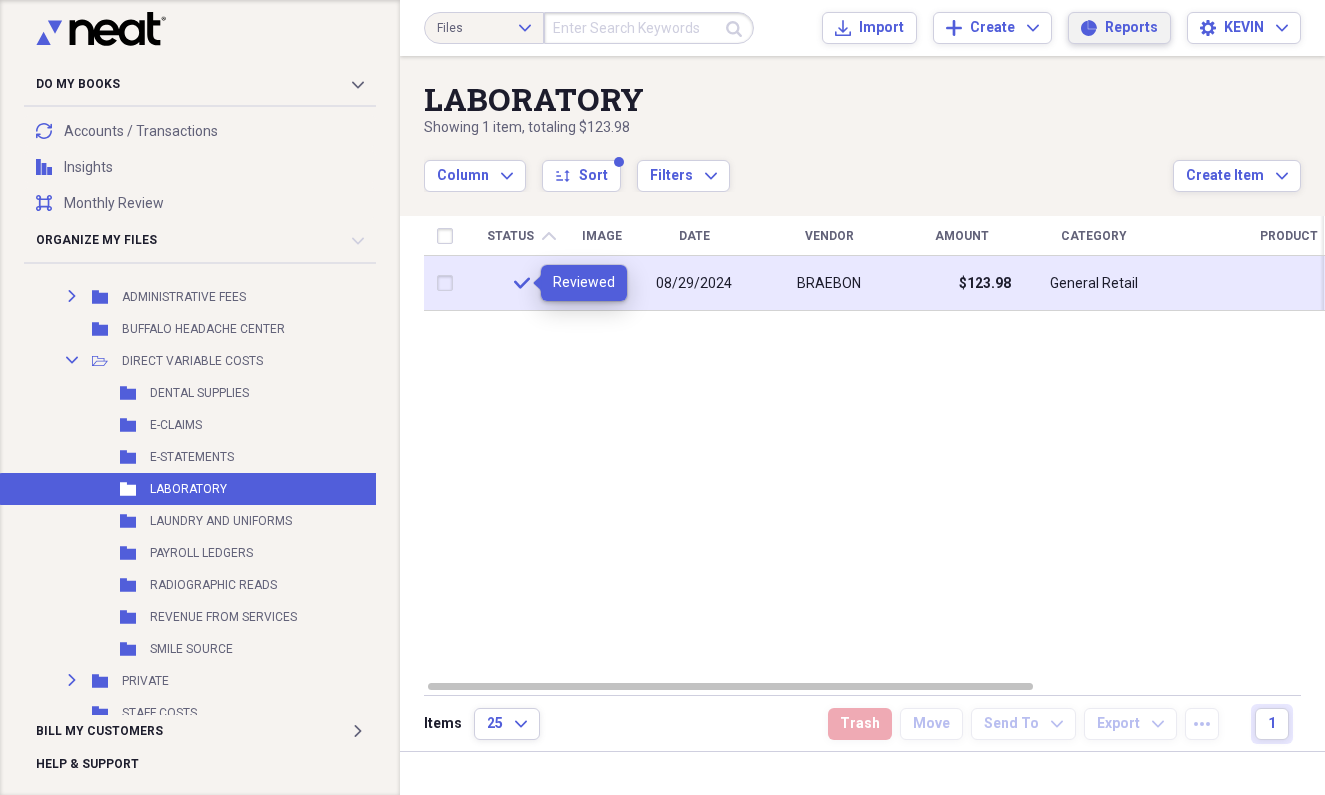 click on "Reports Reports" at bounding box center (1119, 28) 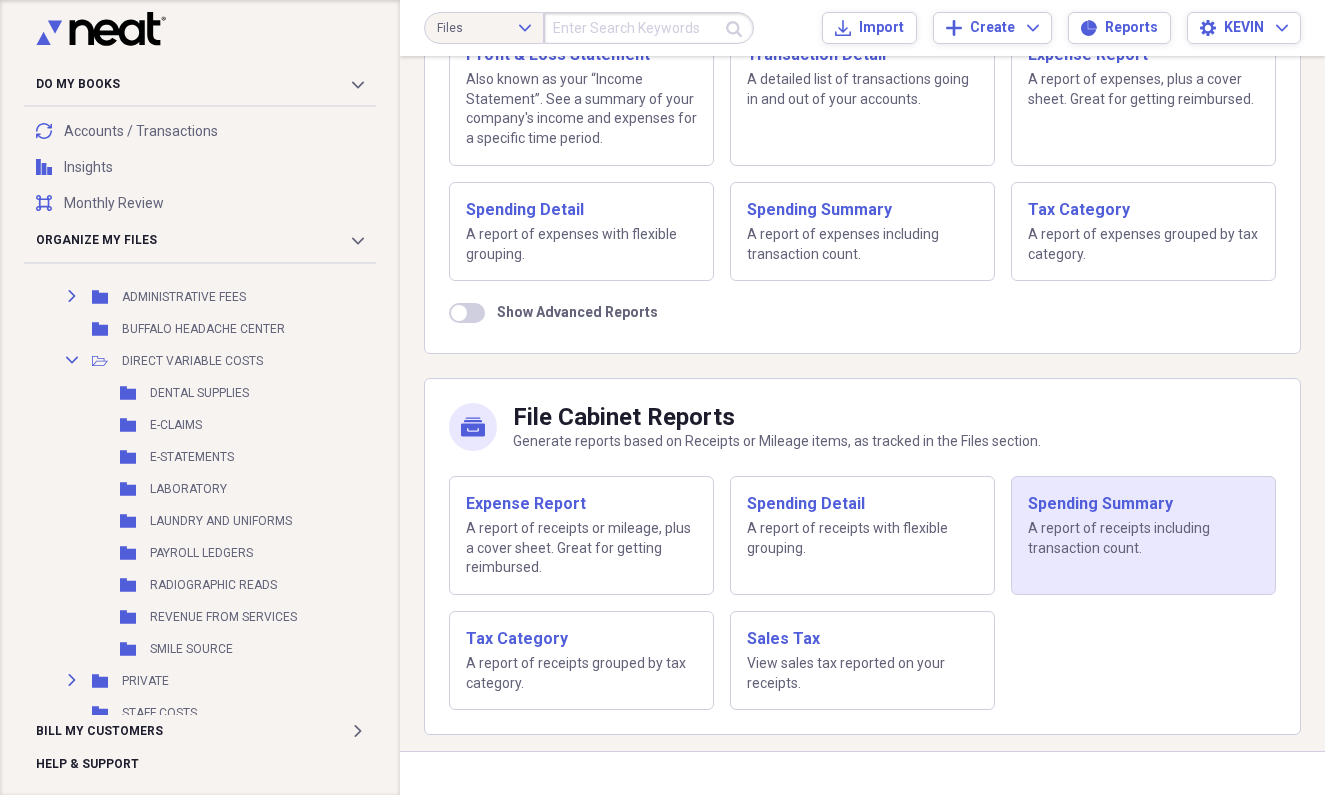 scroll, scrollTop: 208, scrollLeft: 0, axis: vertical 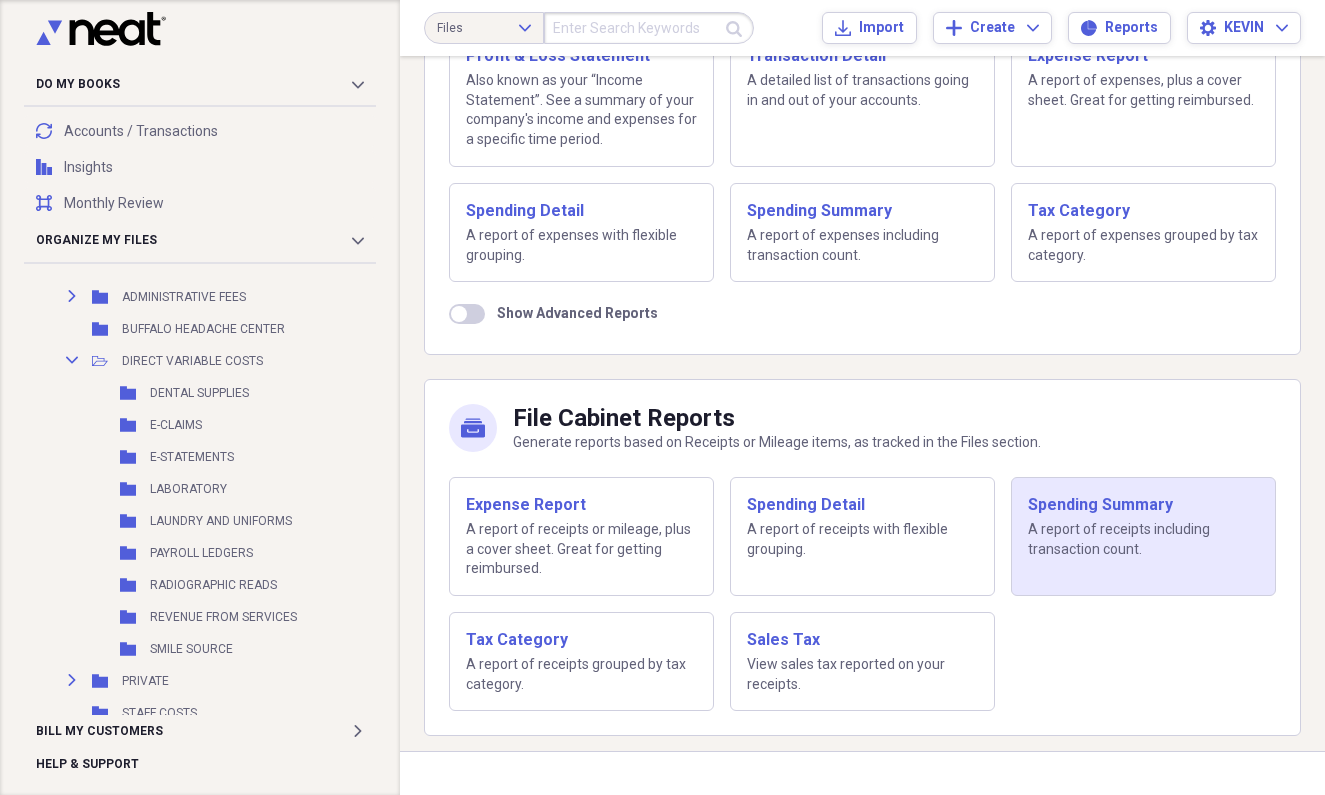 click on "Spending Summary" at bounding box center [1143, 505] 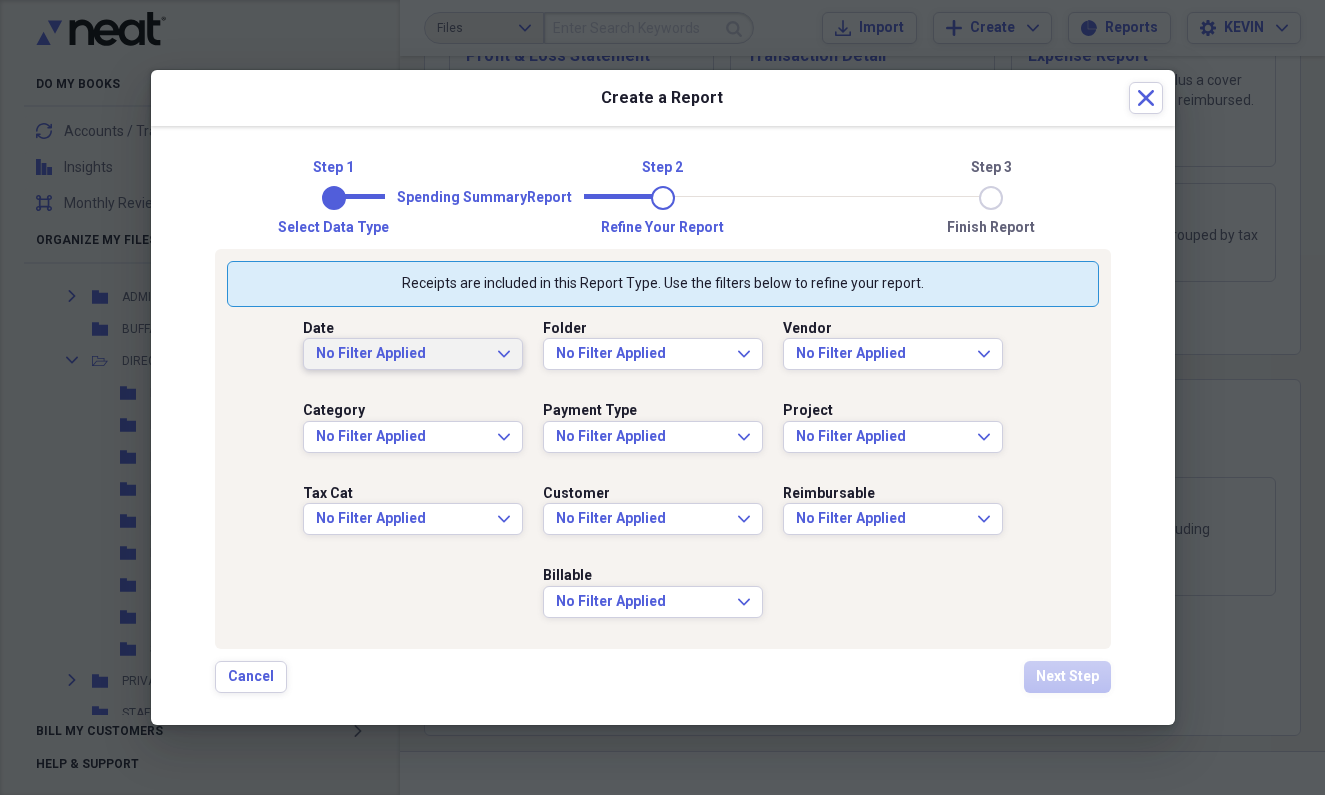 click on "No Filter Applied Expand" at bounding box center [413, 354] 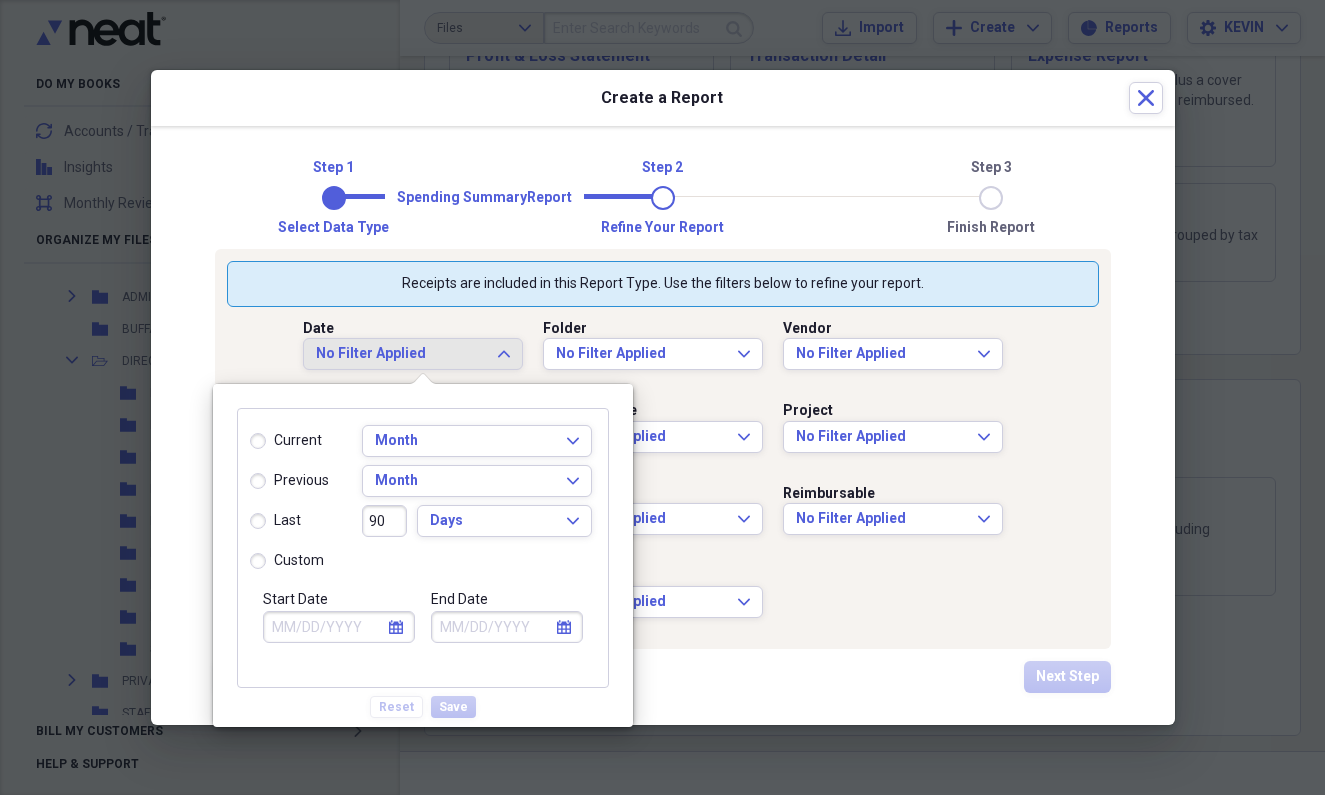 click 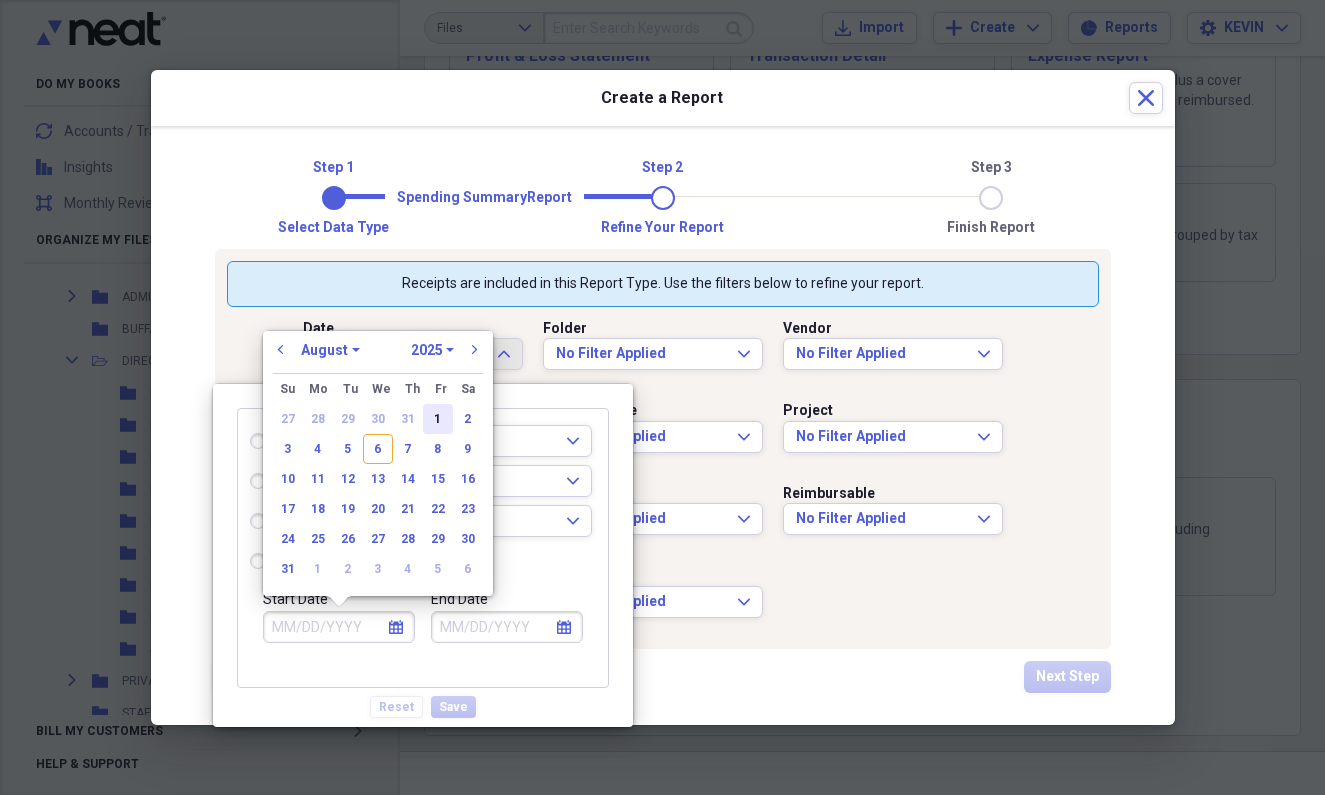 click on "1" at bounding box center [438, 419] 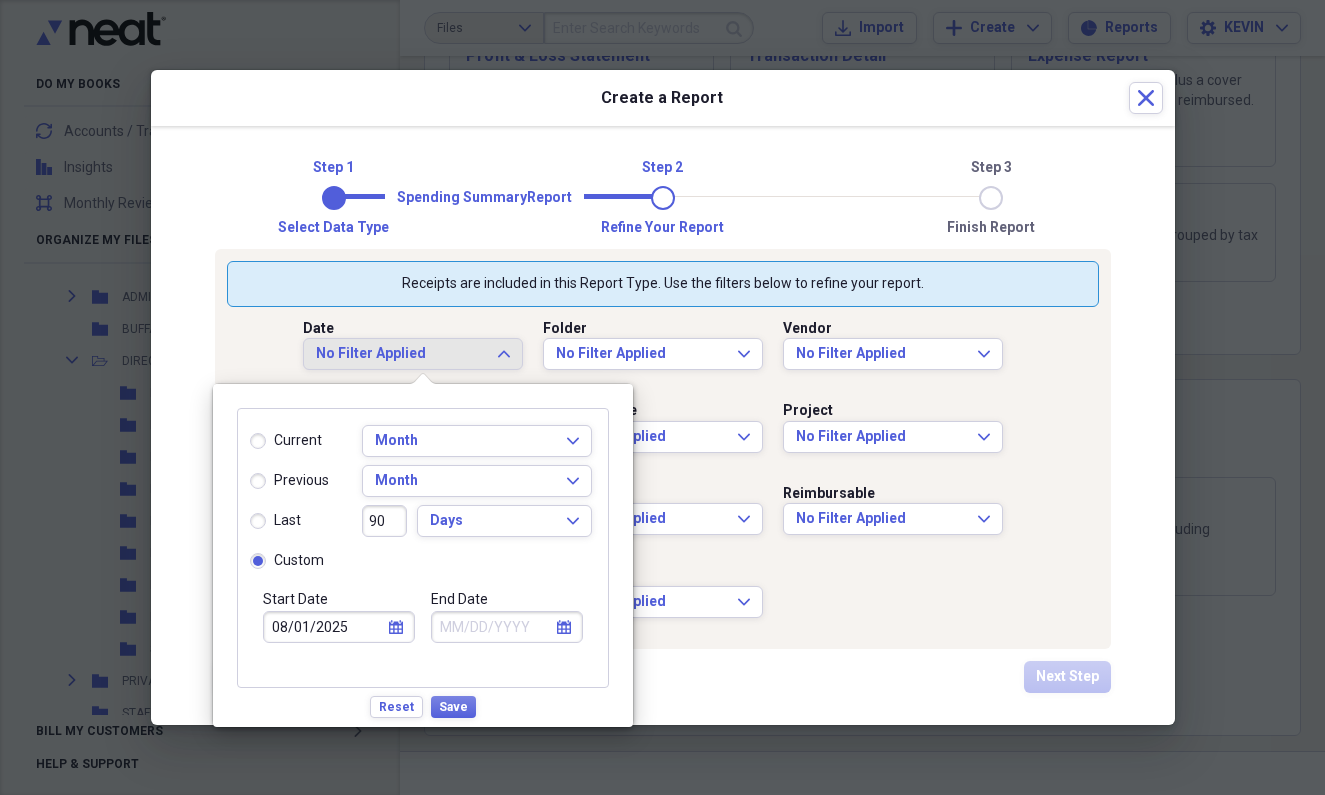 click 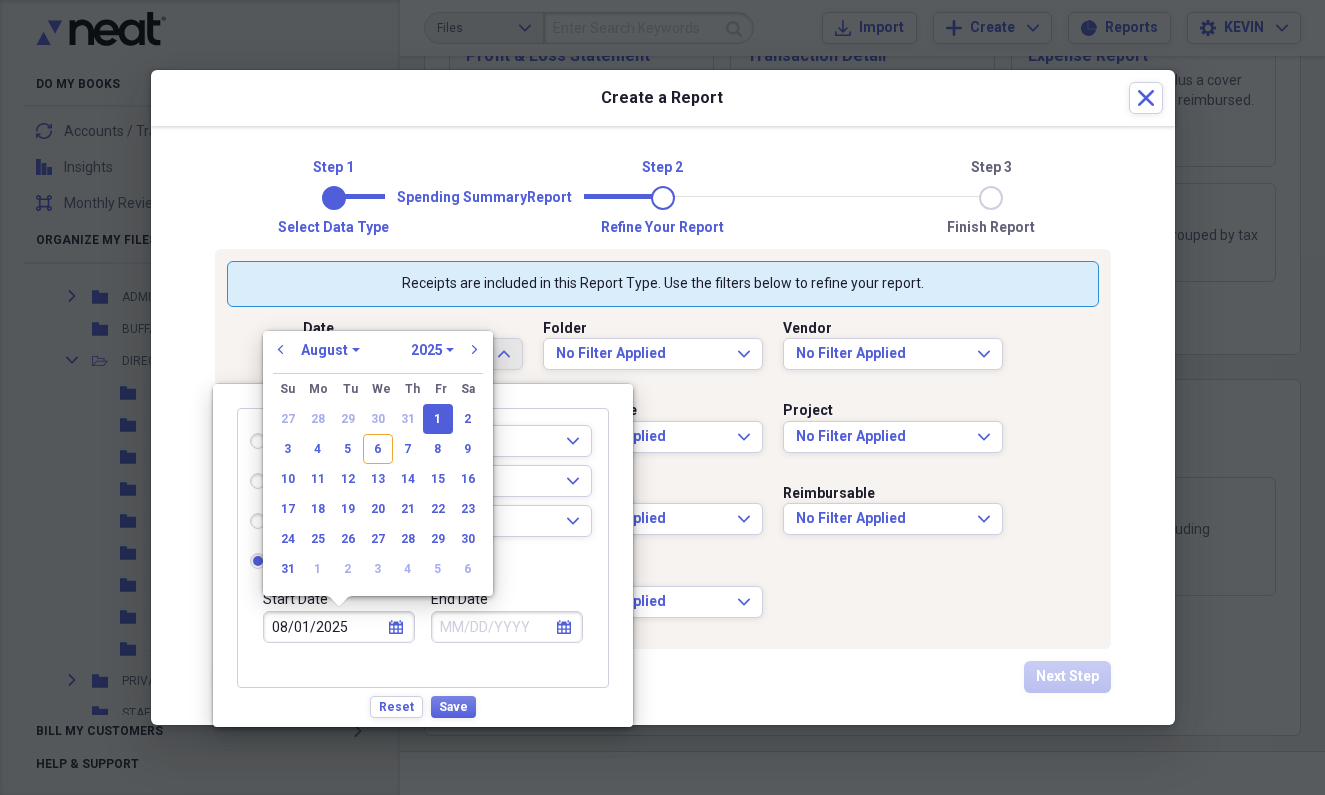 select on "0" 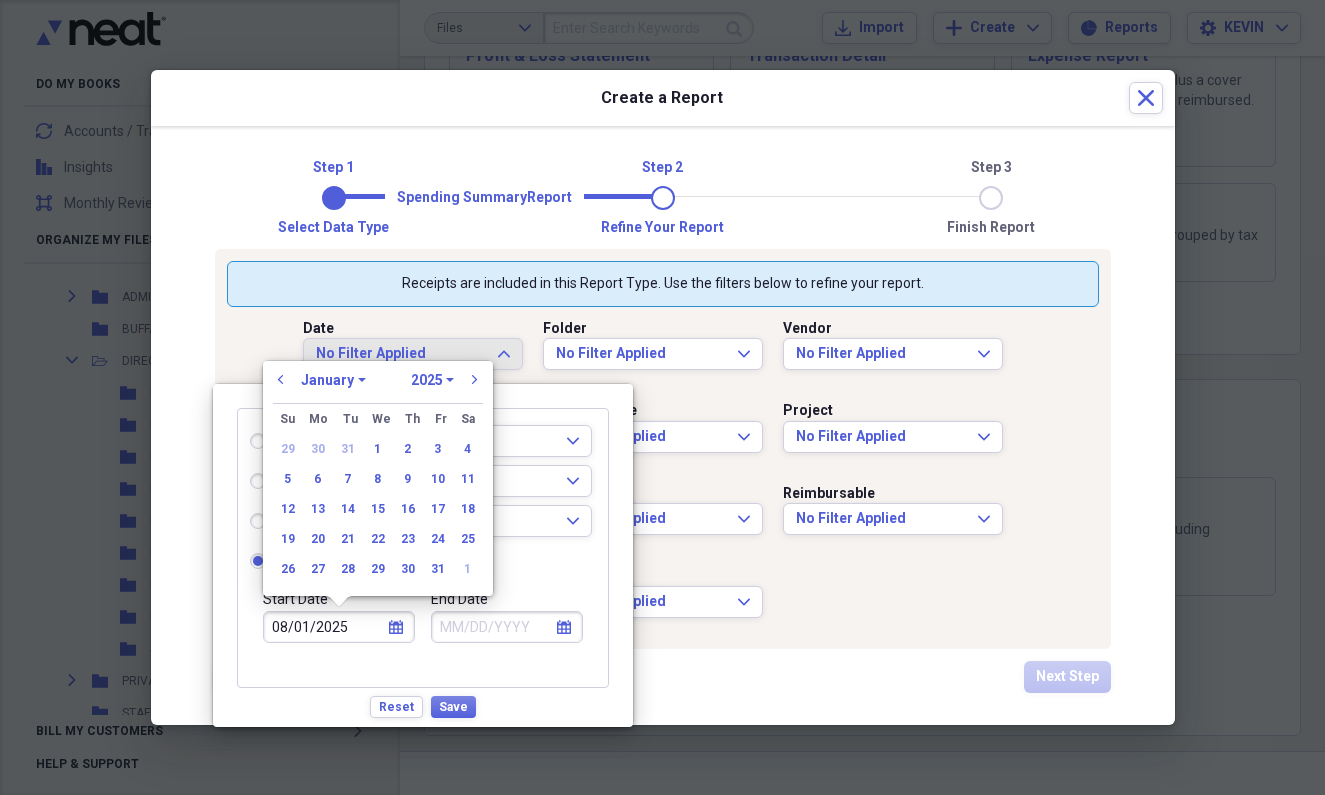select on "2024" 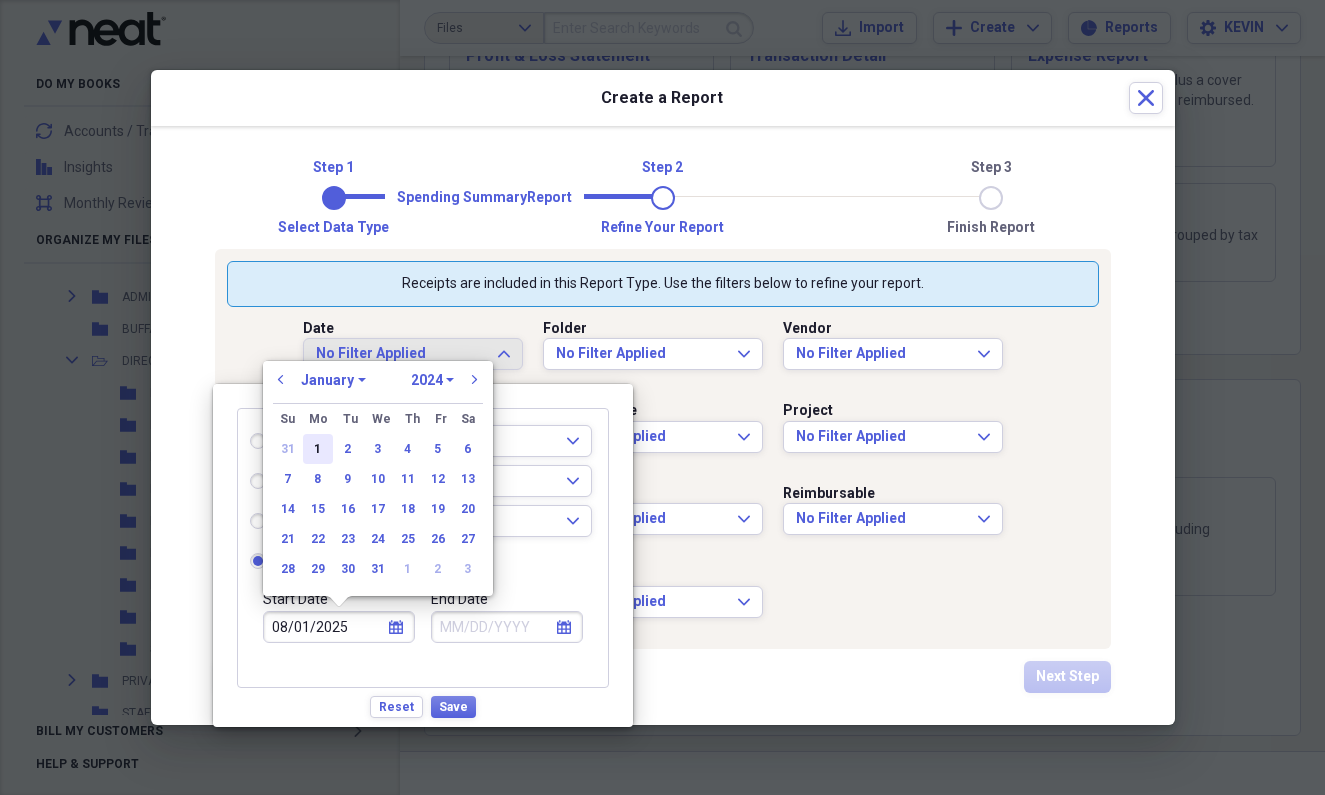 click on "1" at bounding box center (318, 449) 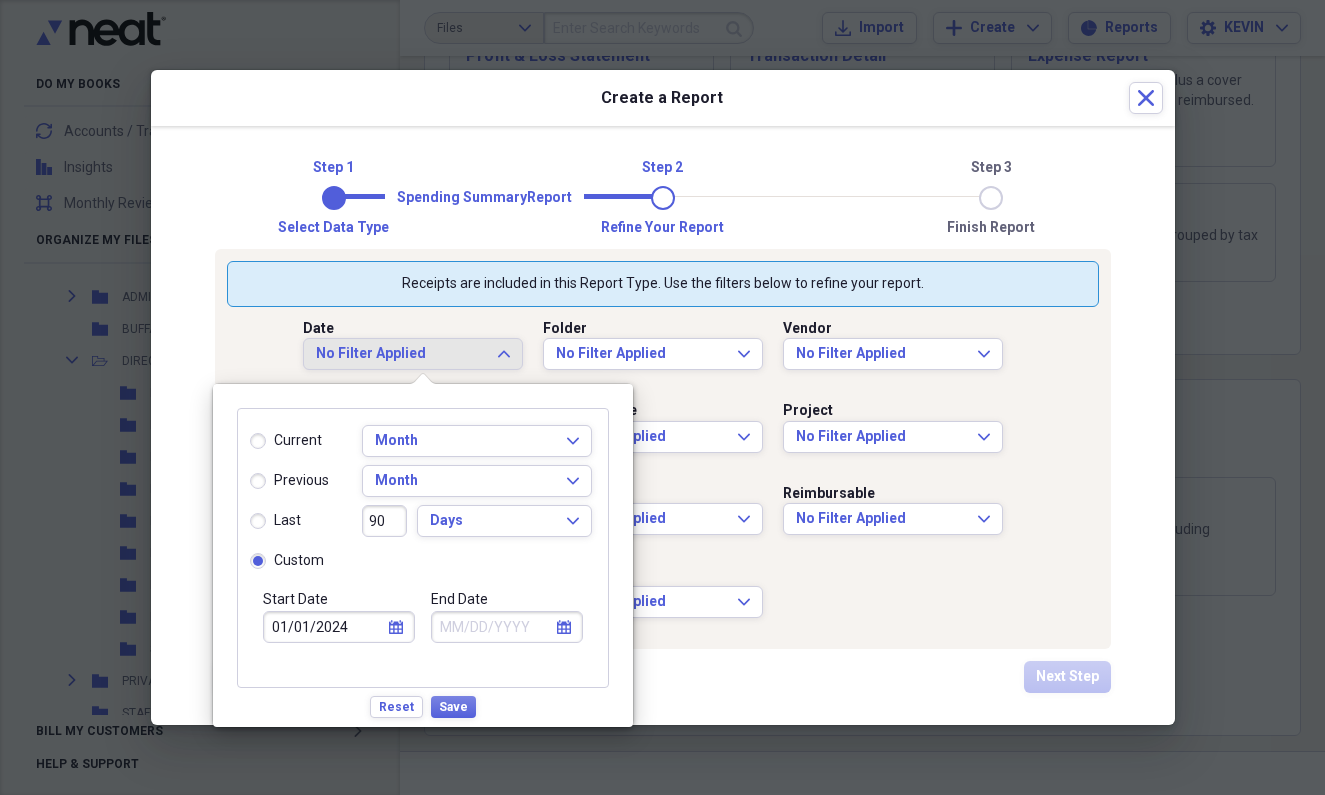 click 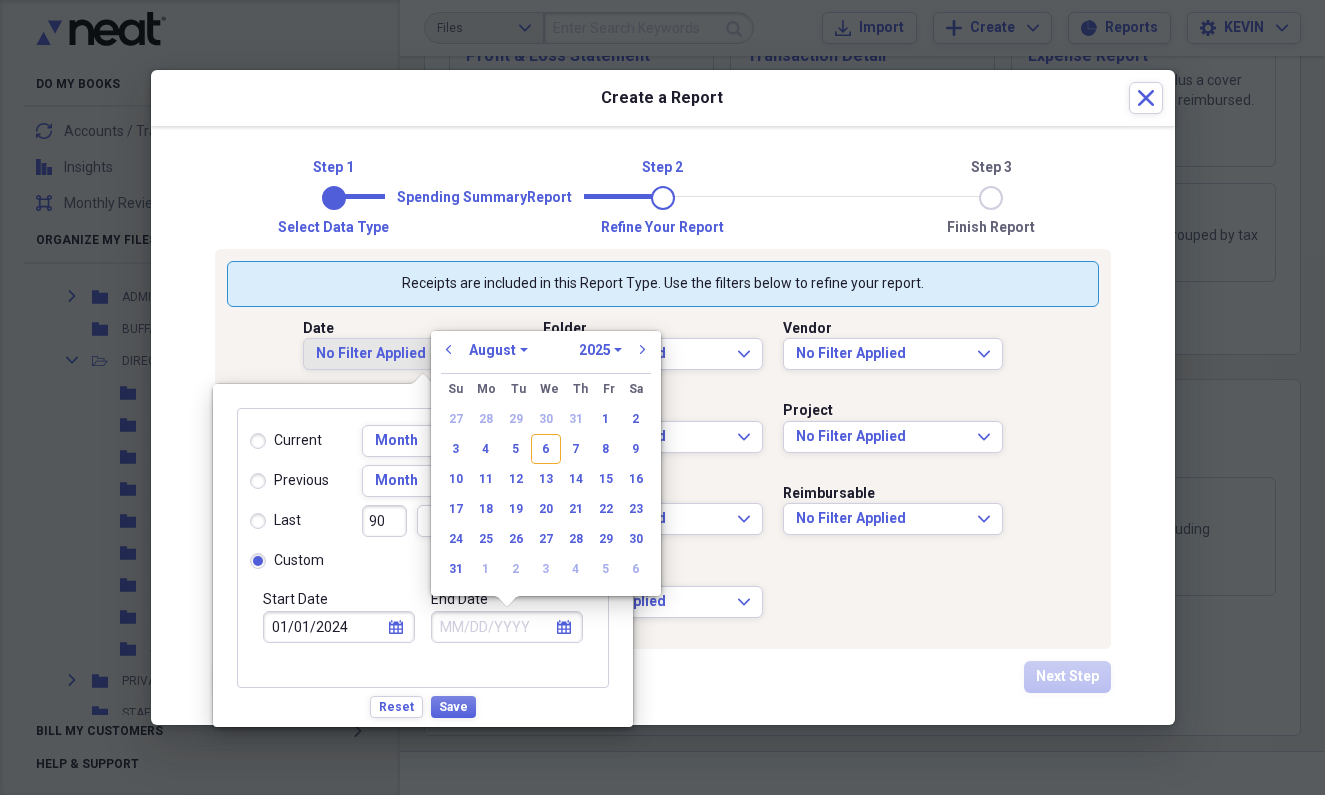 select on "11" 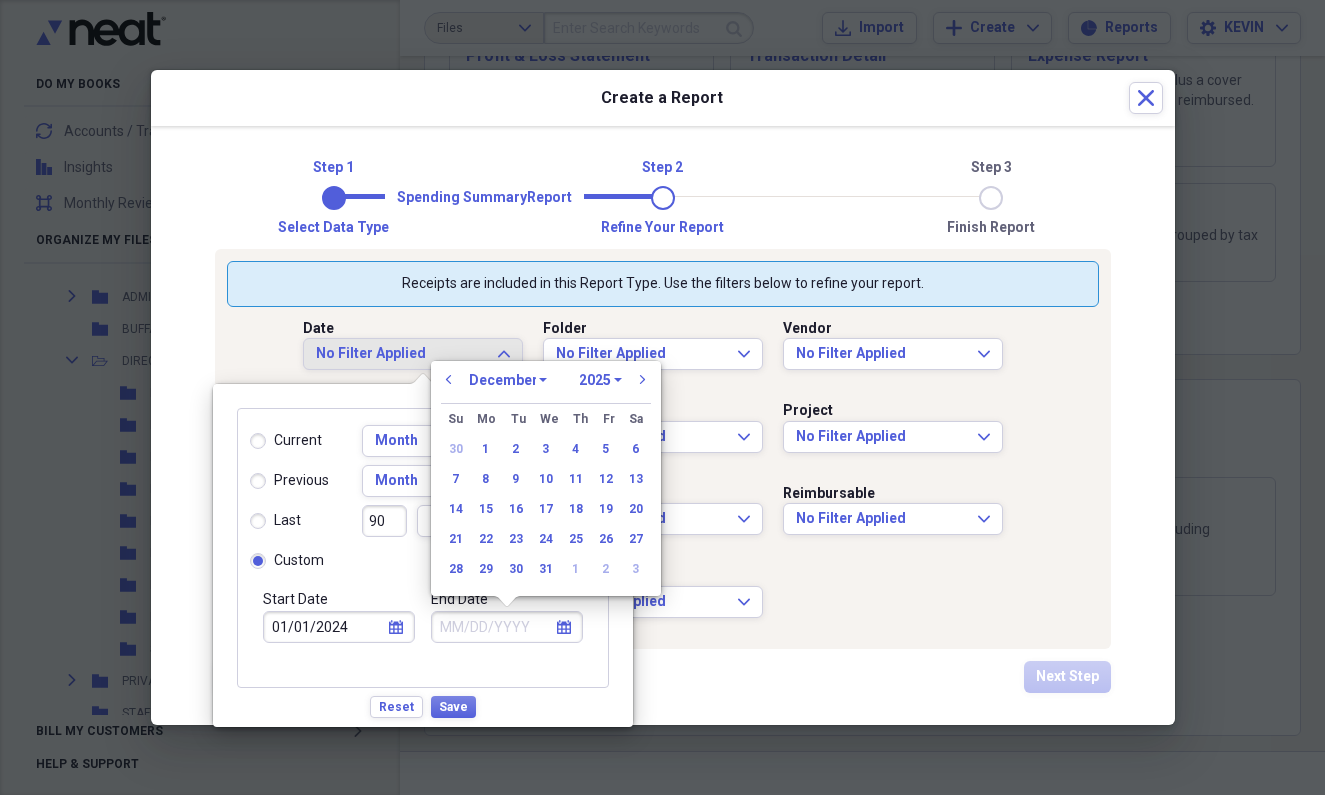 select on "2024" 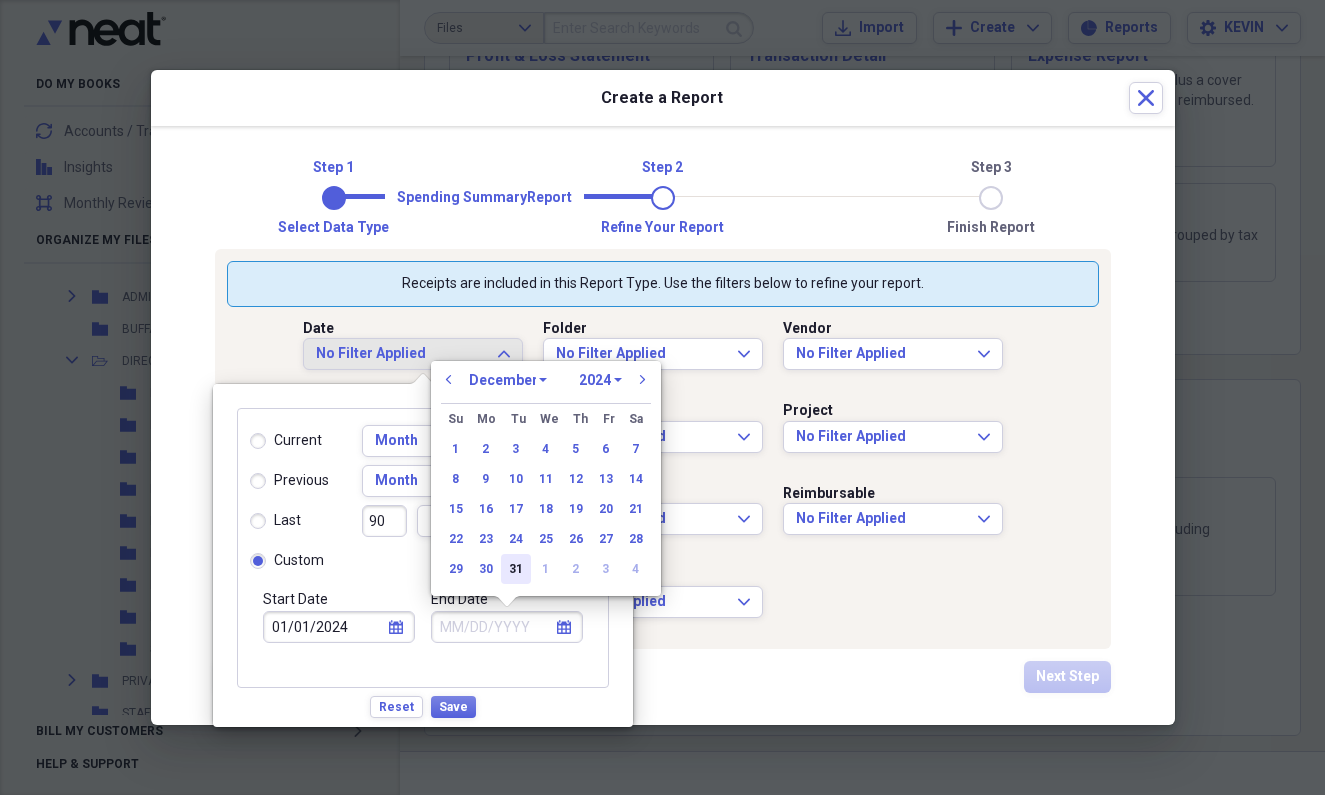 click on "31" at bounding box center [516, 569] 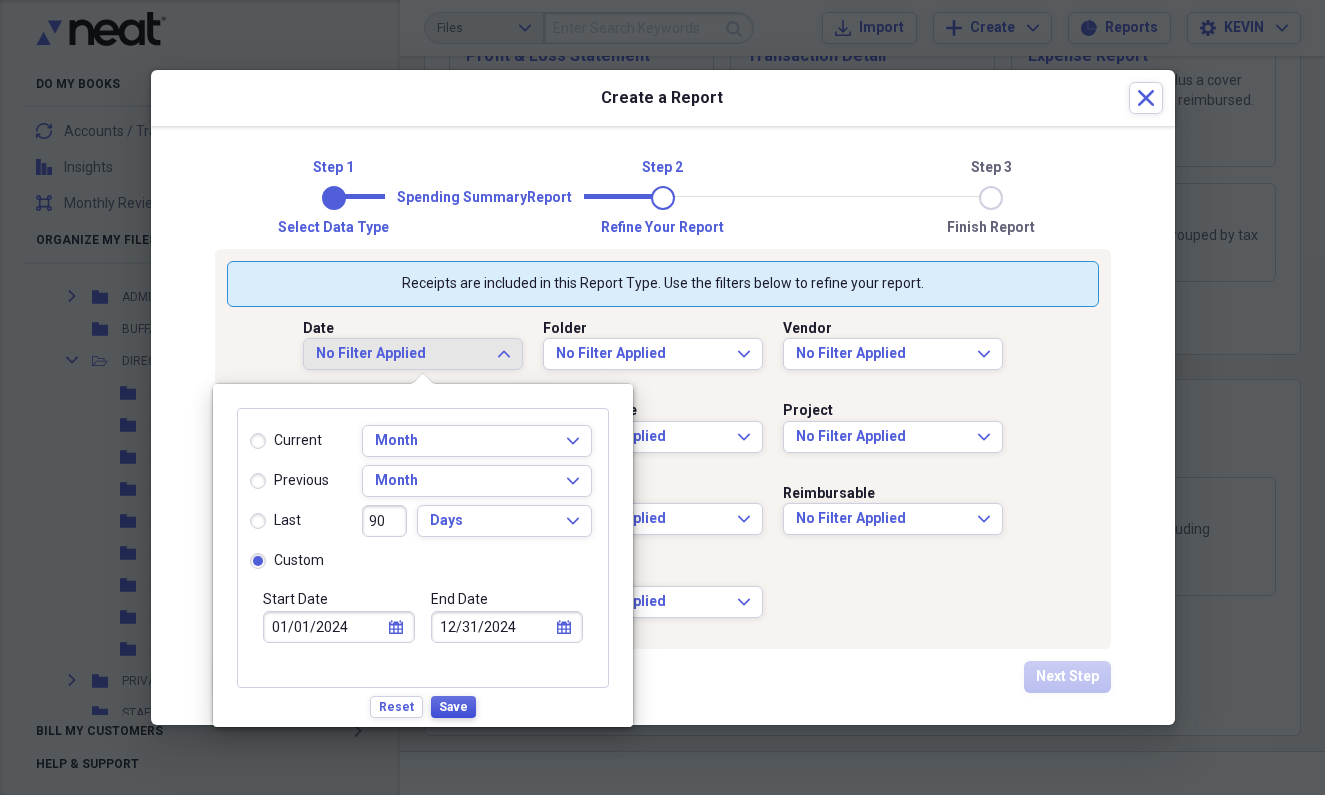 click on "Save" at bounding box center (453, 707) 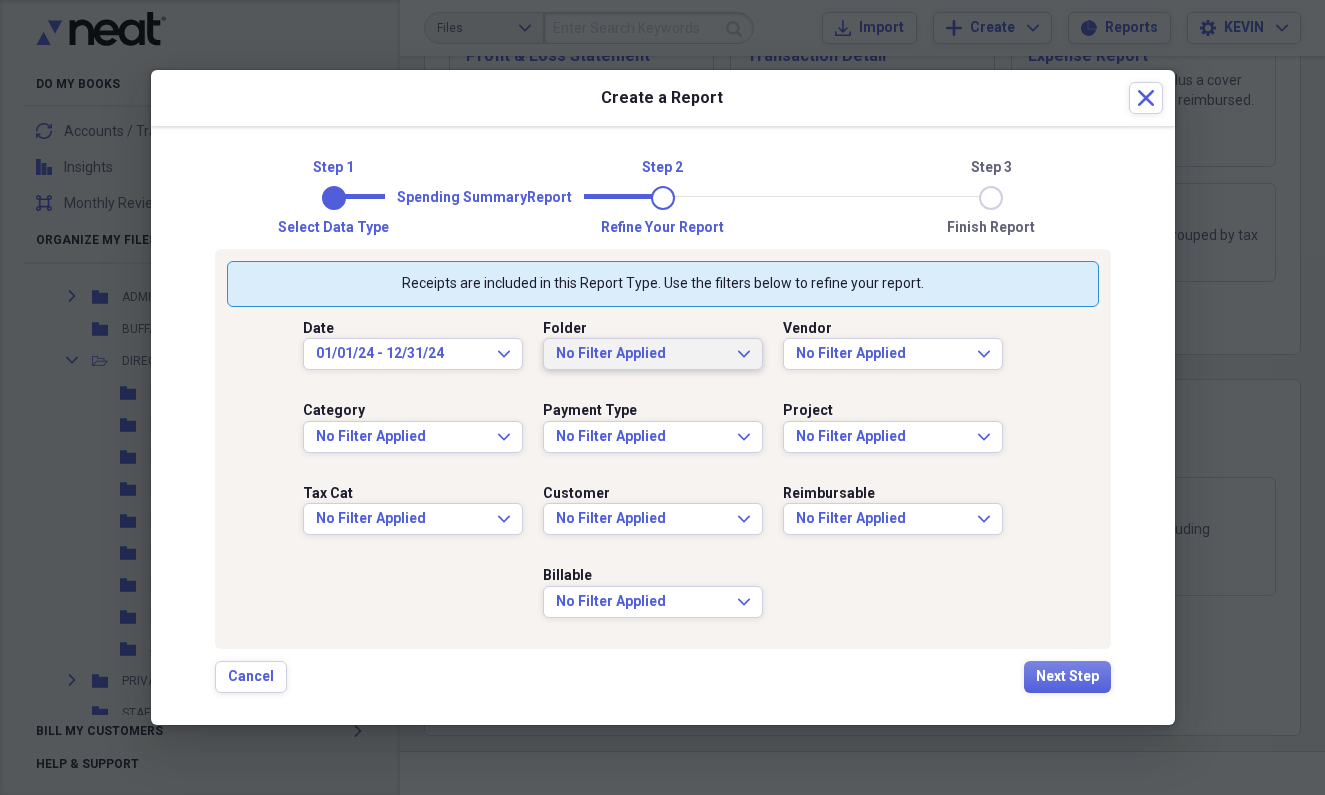 click on "Expand" 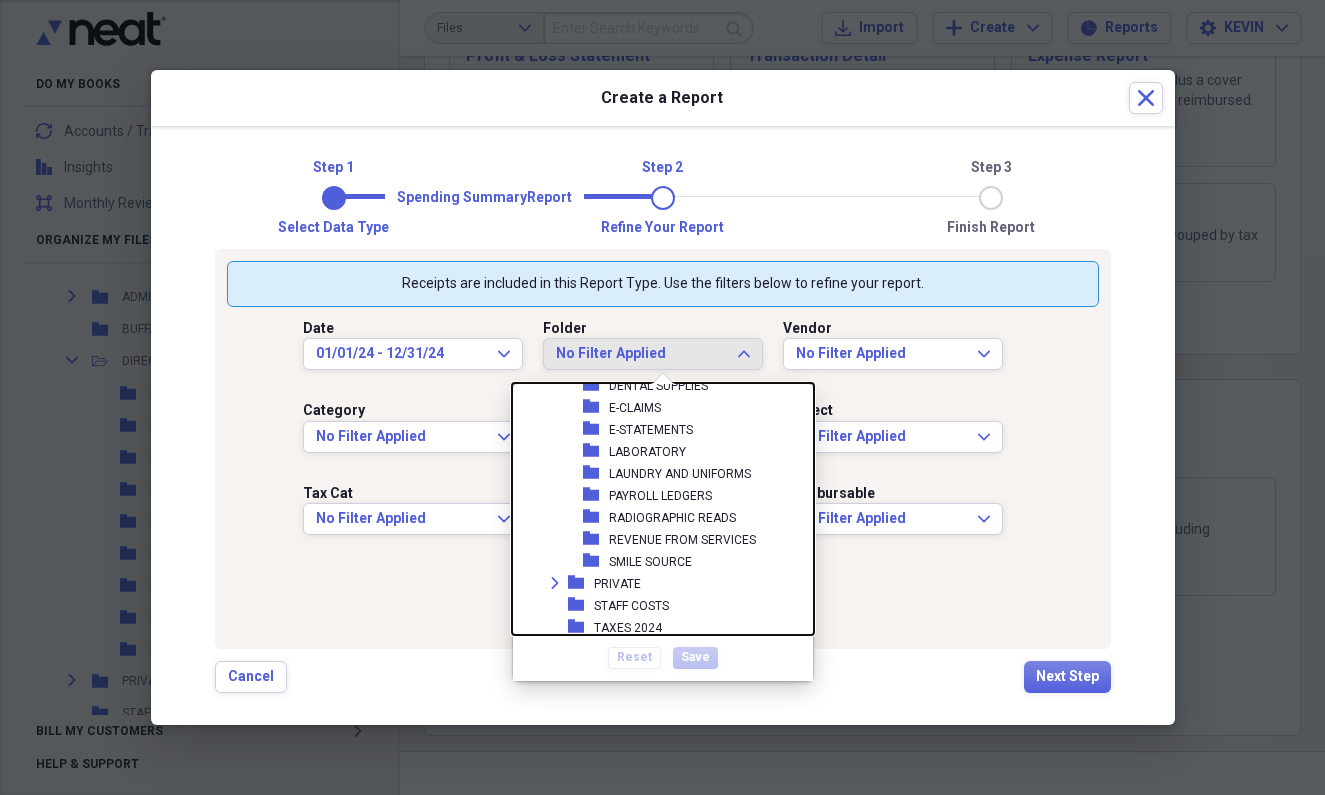 scroll, scrollTop: 1592, scrollLeft: 0, axis: vertical 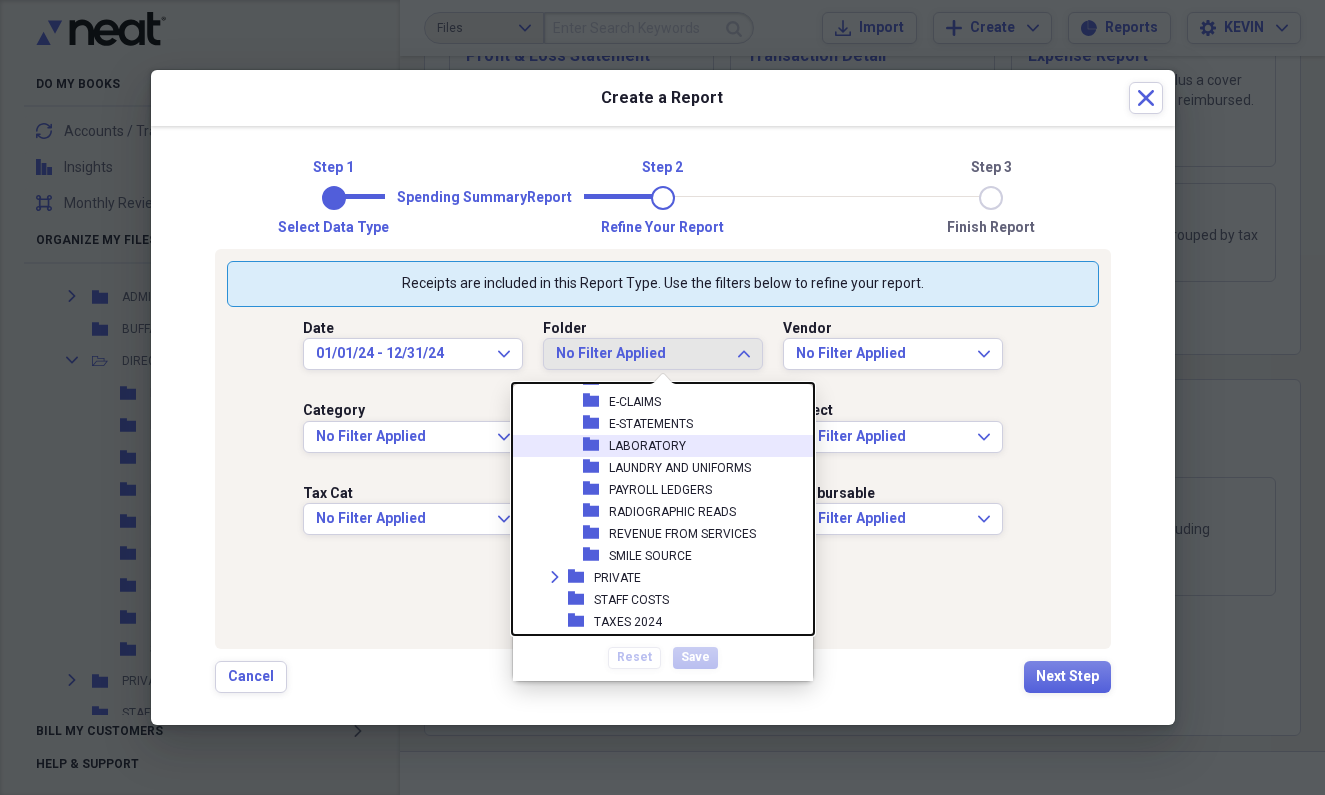 click on "LABORATORY" at bounding box center [647, 446] 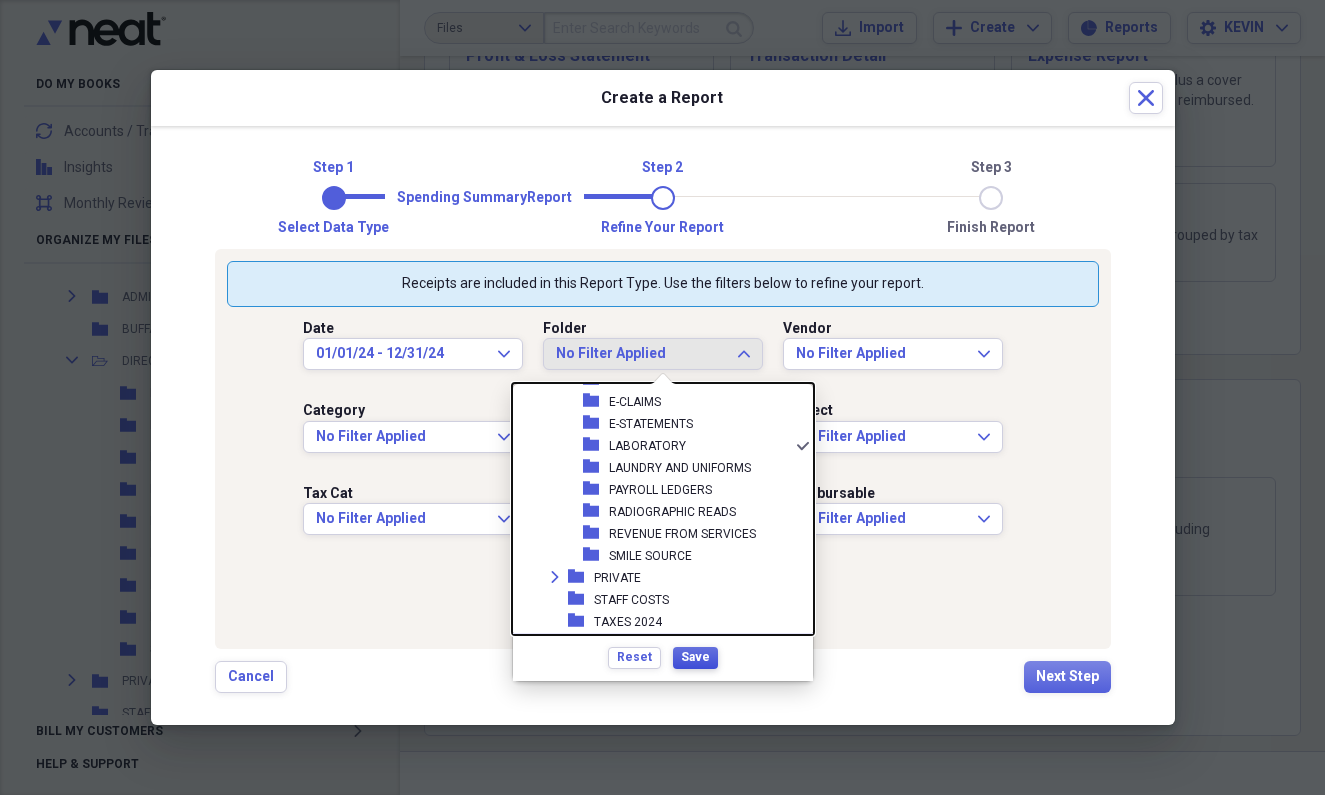 scroll, scrollTop: 0, scrollLeft: 0, axis: both 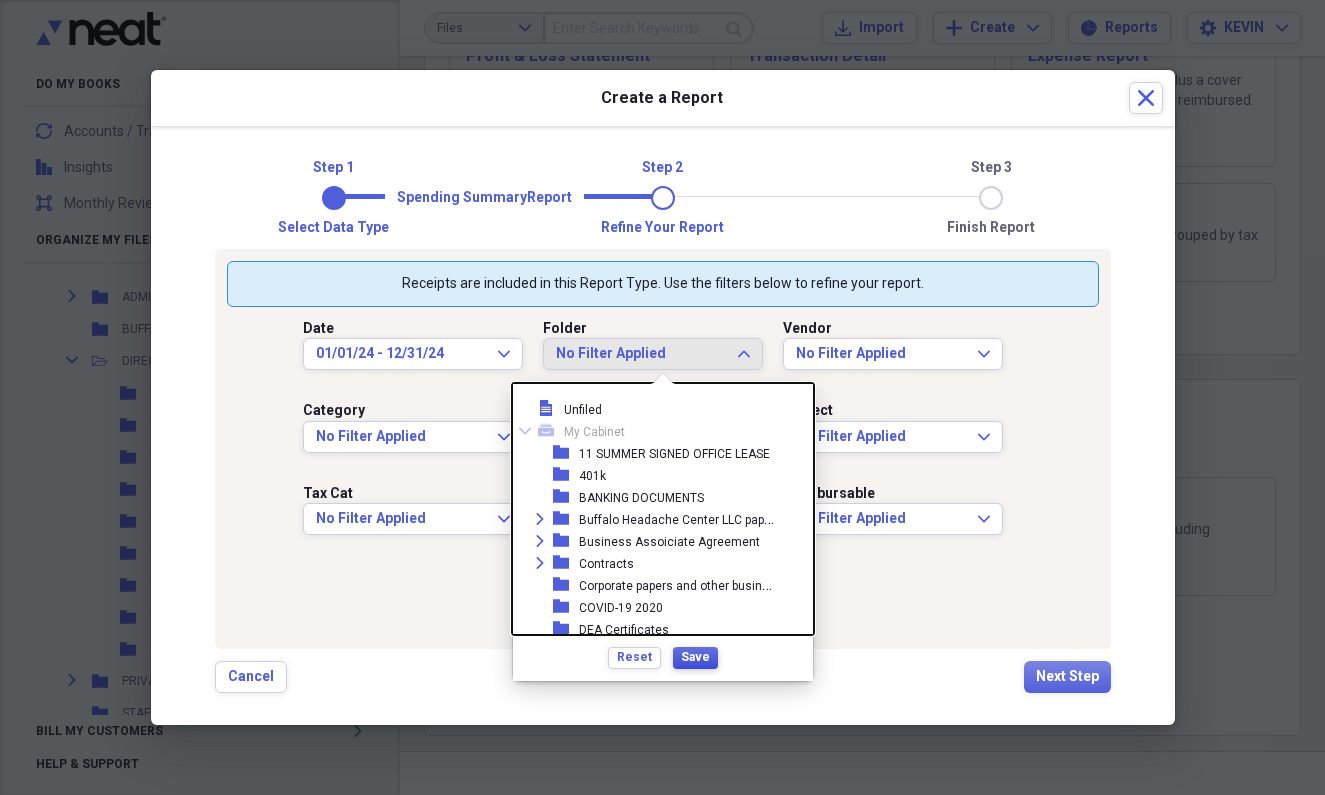 click on "Save" at bounding box center [695, 657] 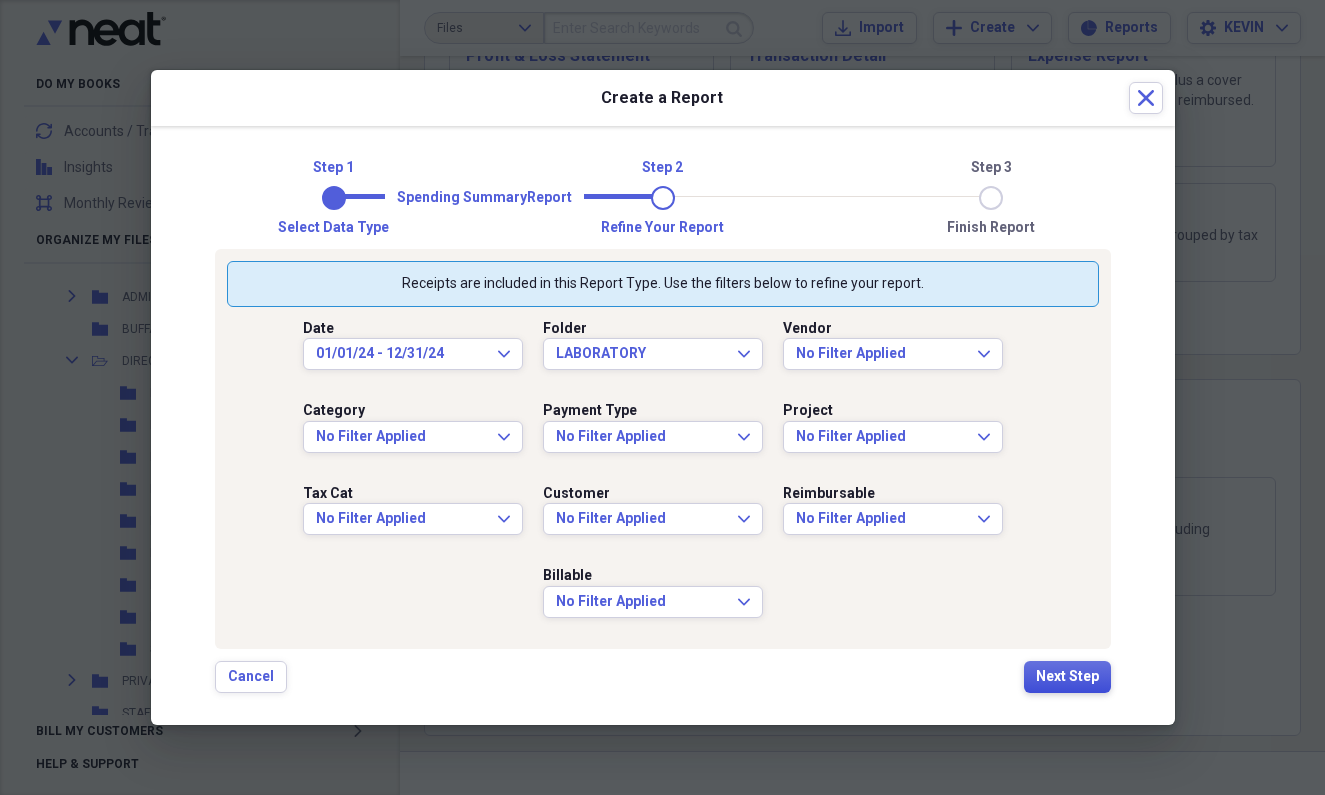 click on "Next Step" at bounding box center (1067, 677) 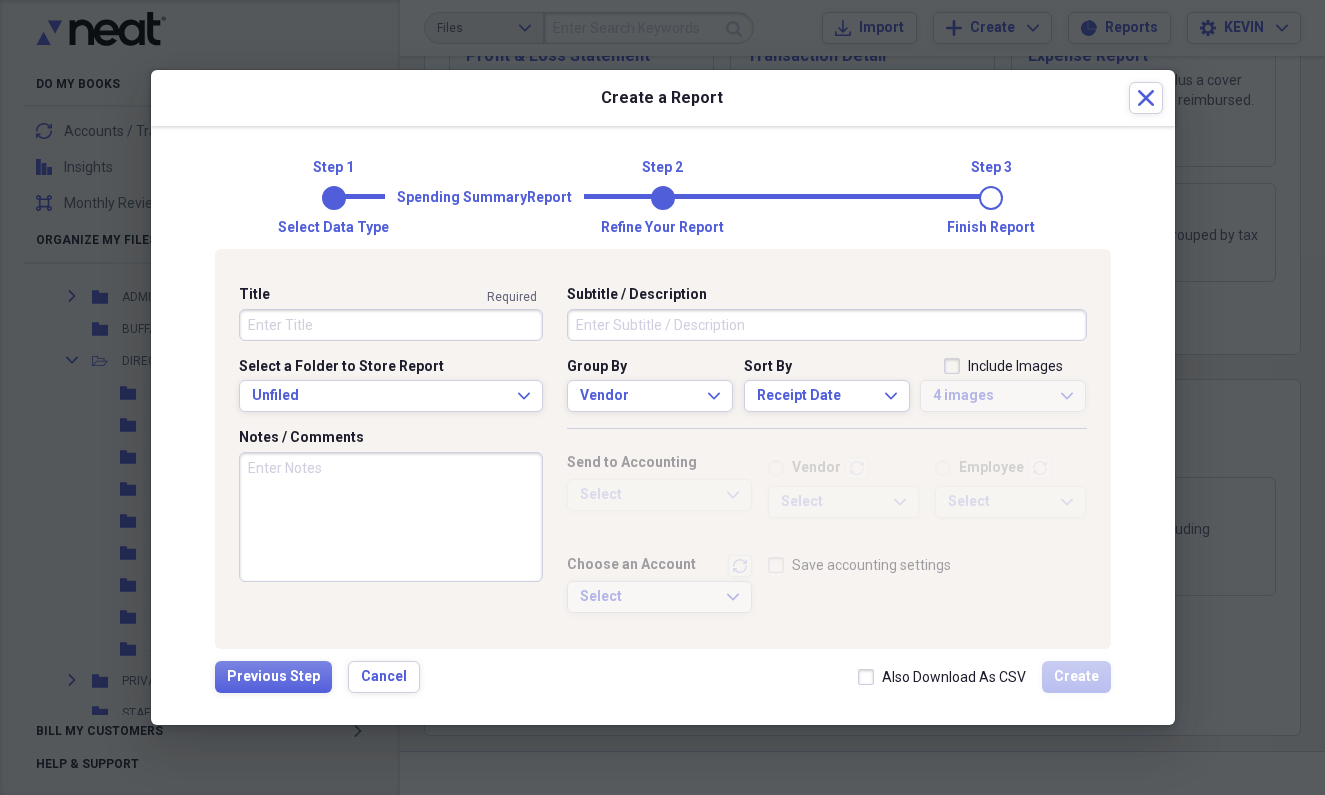 click on "Title" at bounding box center (391, 325) 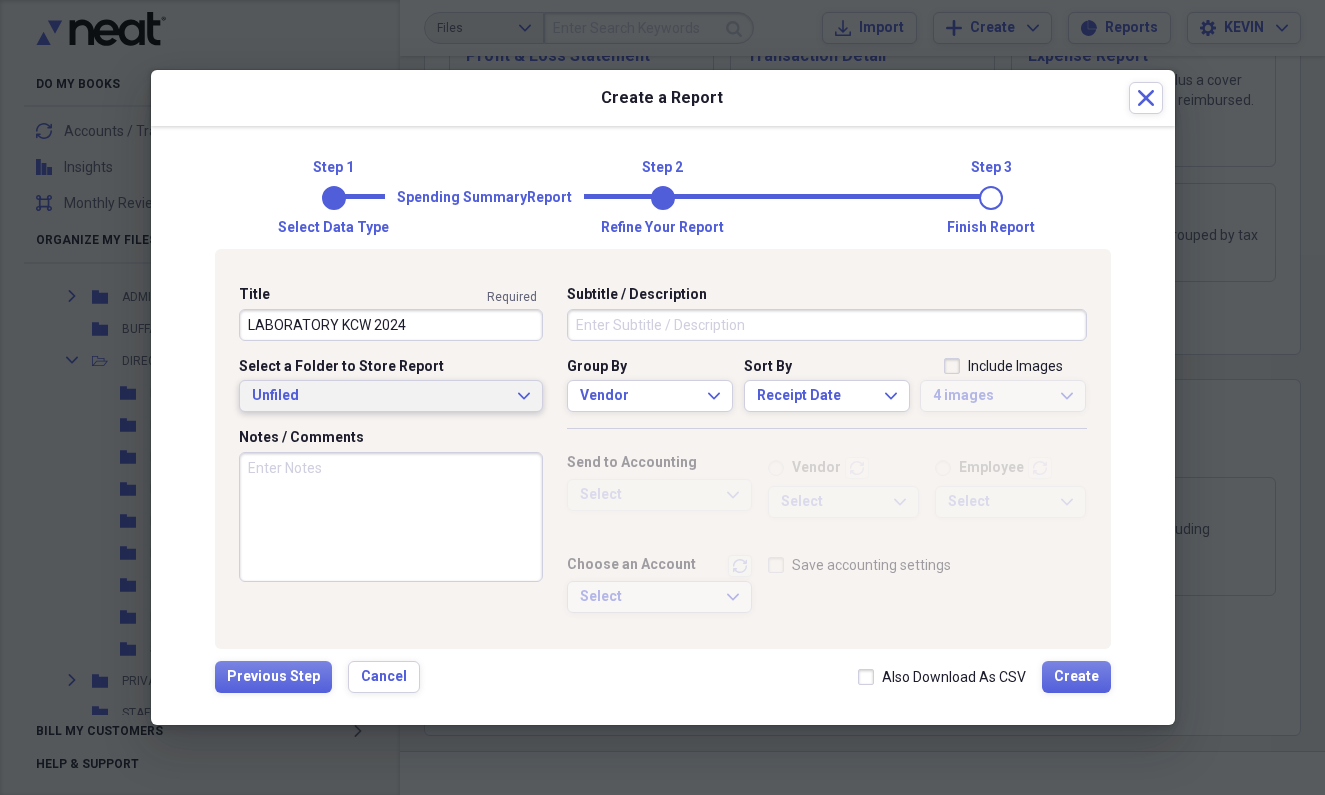 type on "LABORATORY KCW 2024" 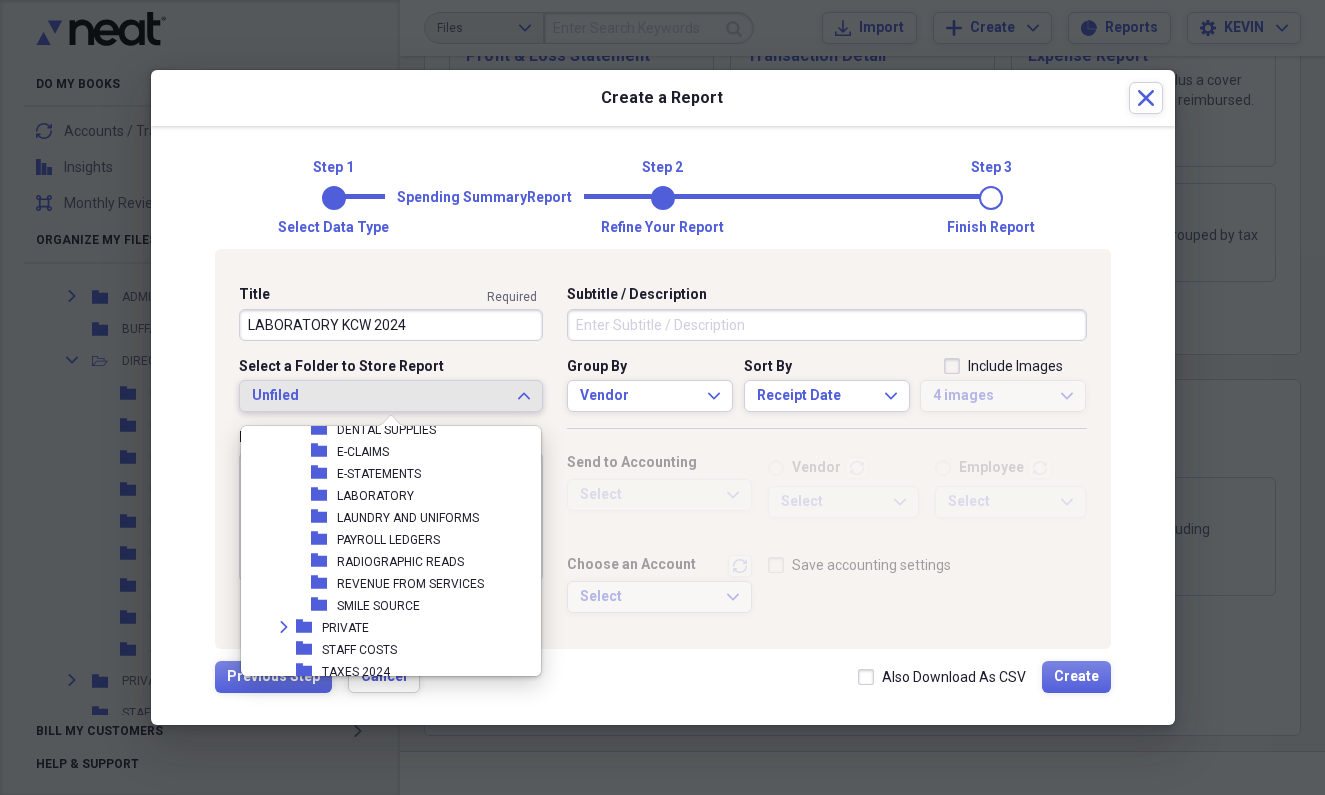 scroll, scrollTop: 1585, scrollLeft: 0, axis: vertical 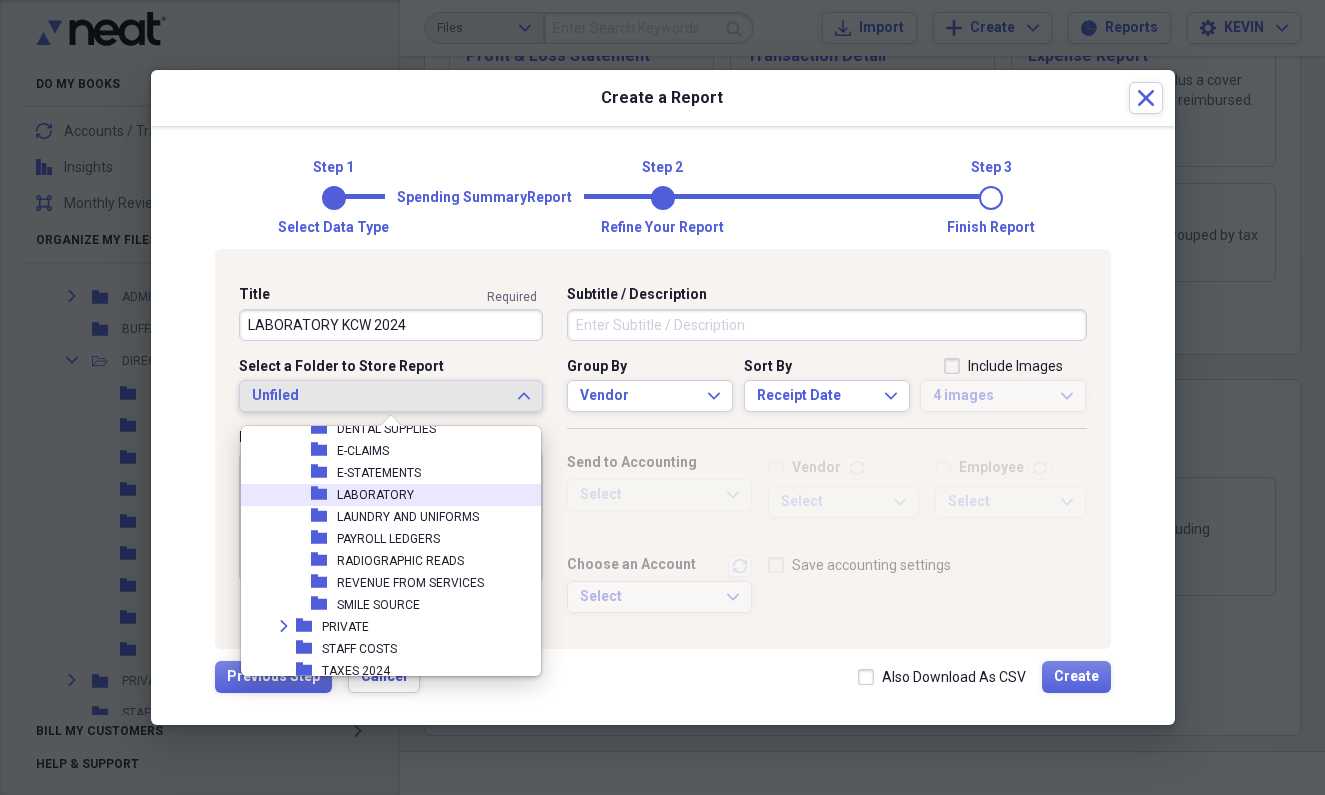 click on "folder" at bounding box center (324, 494) 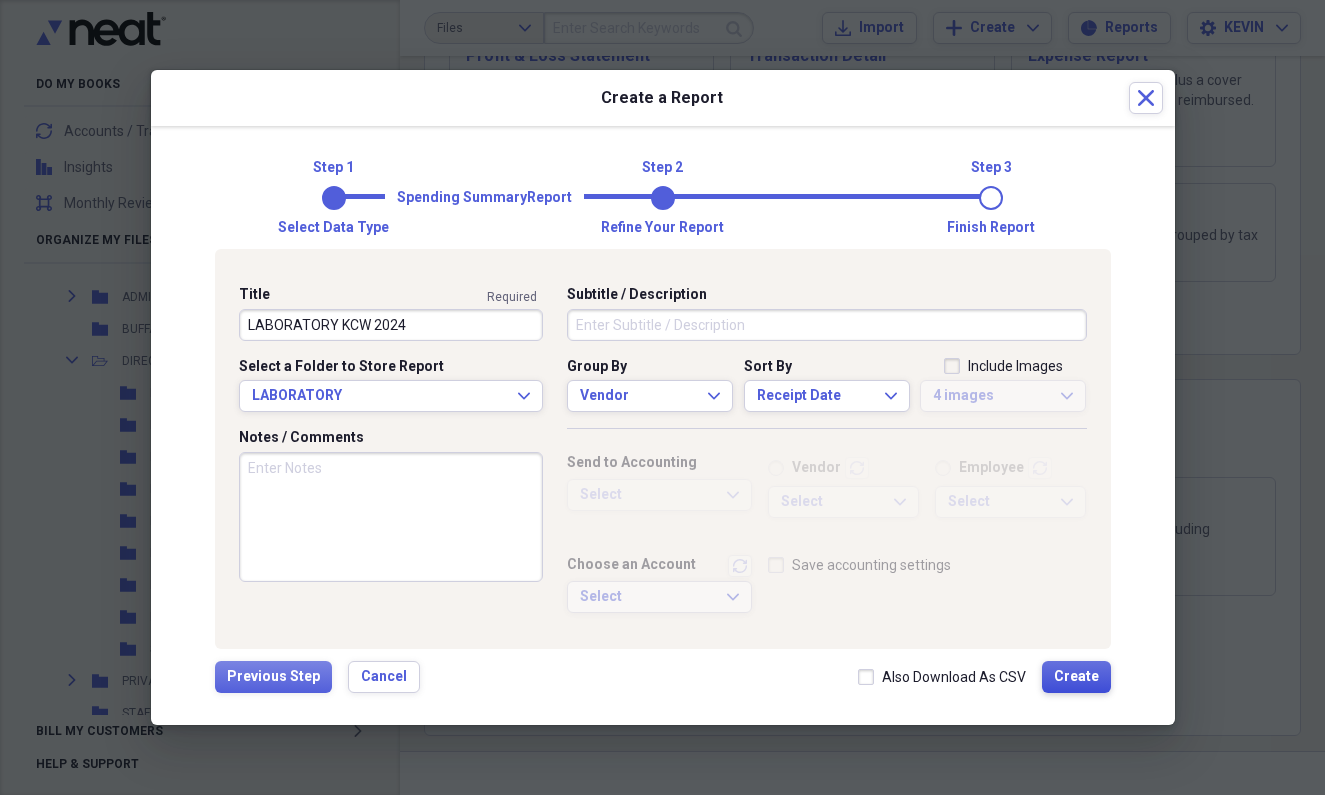 click on "Create" at bounding box center [1076, 677] 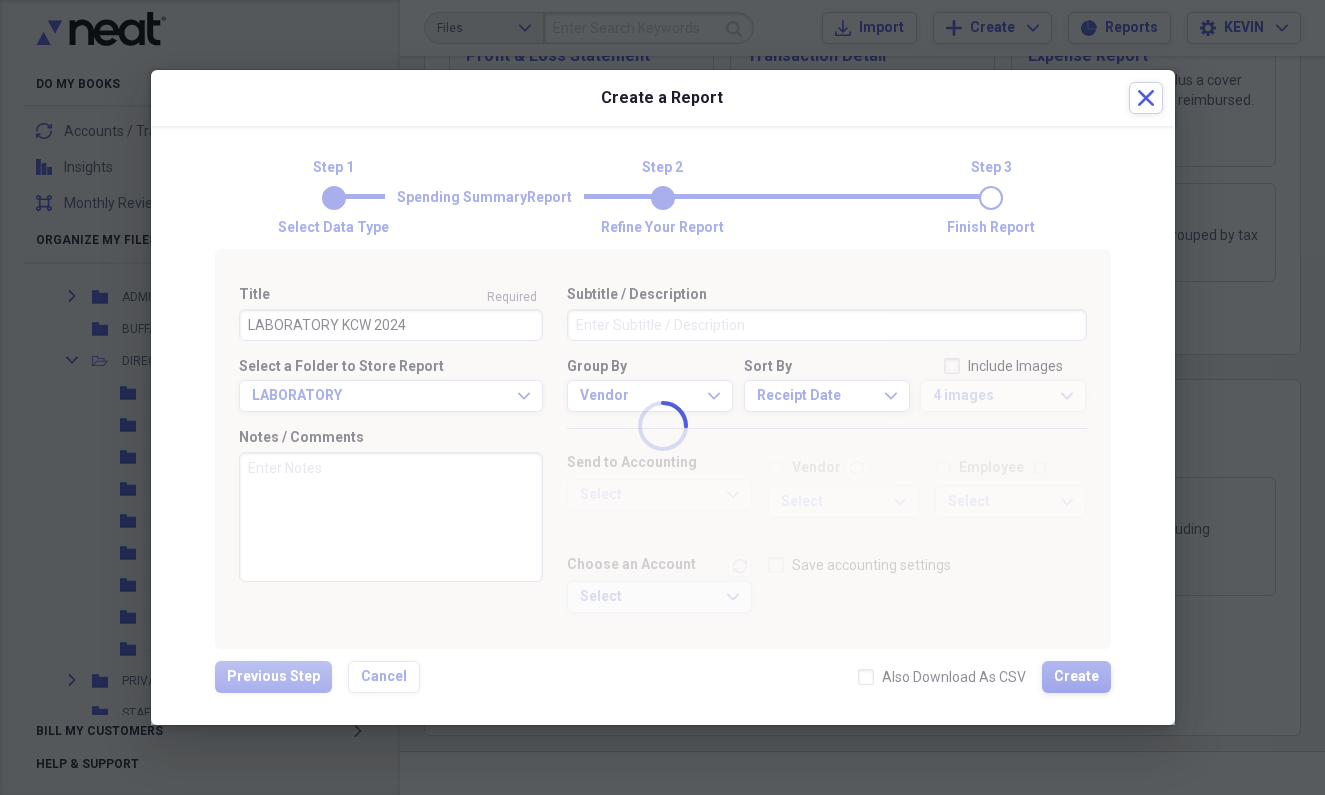 type 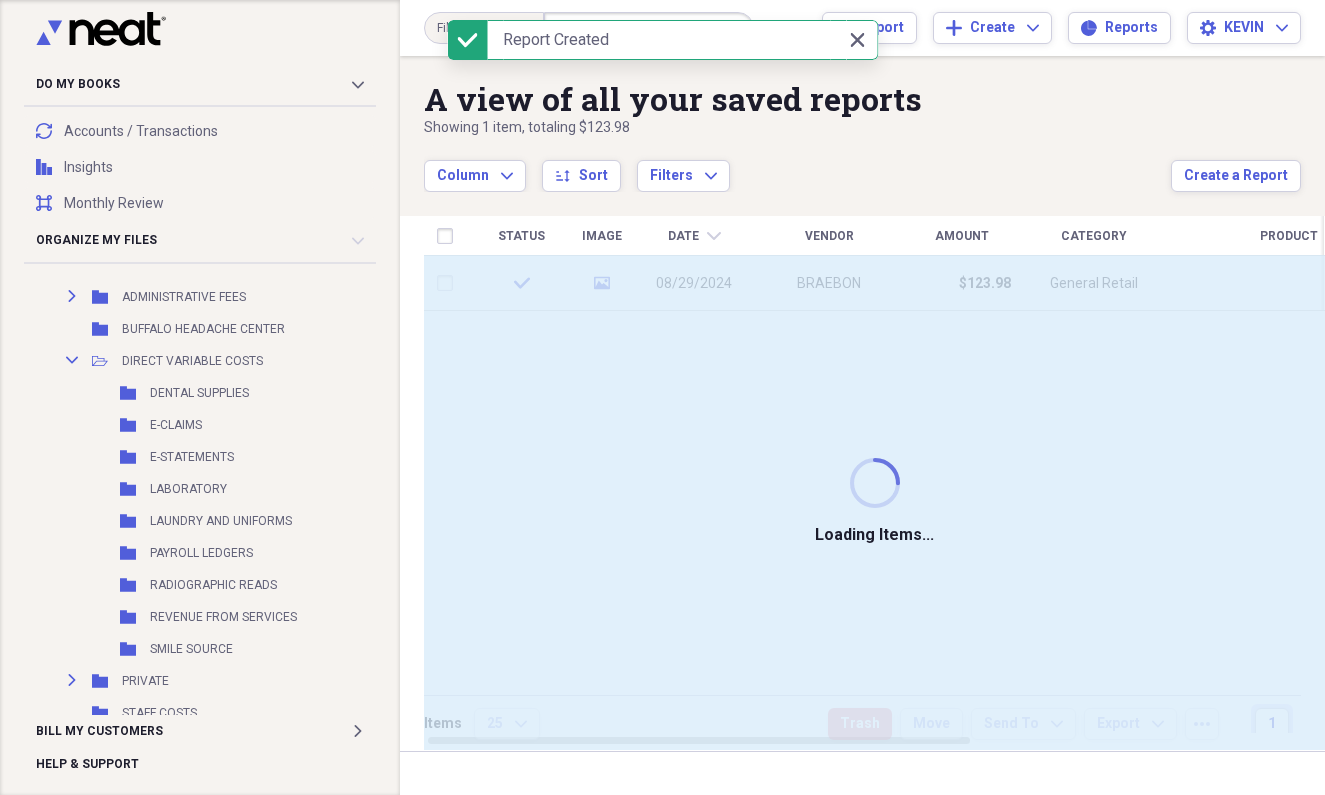 scroll, scrollTop: 0, scrollLeft: 0, axis: both 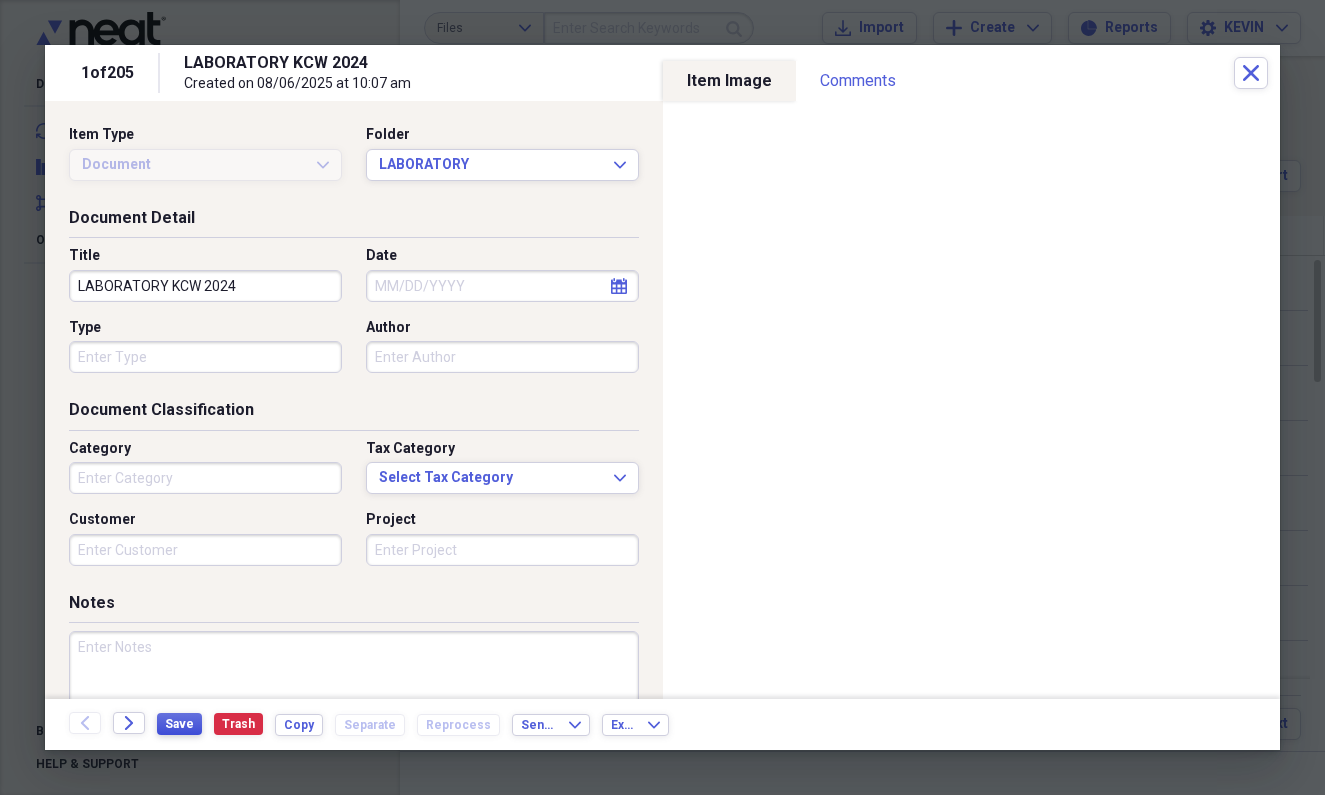 click on "Save" at bounding box center [179, 724] 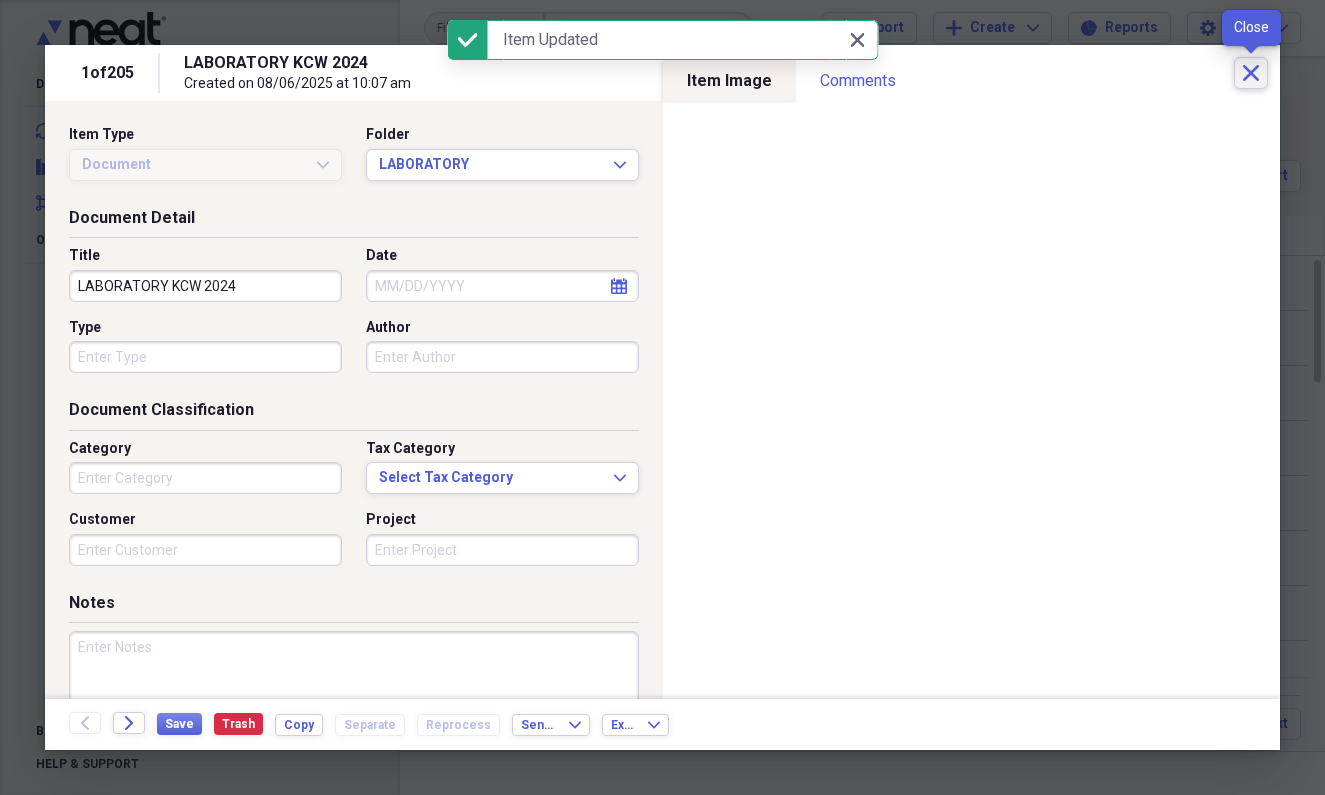 click 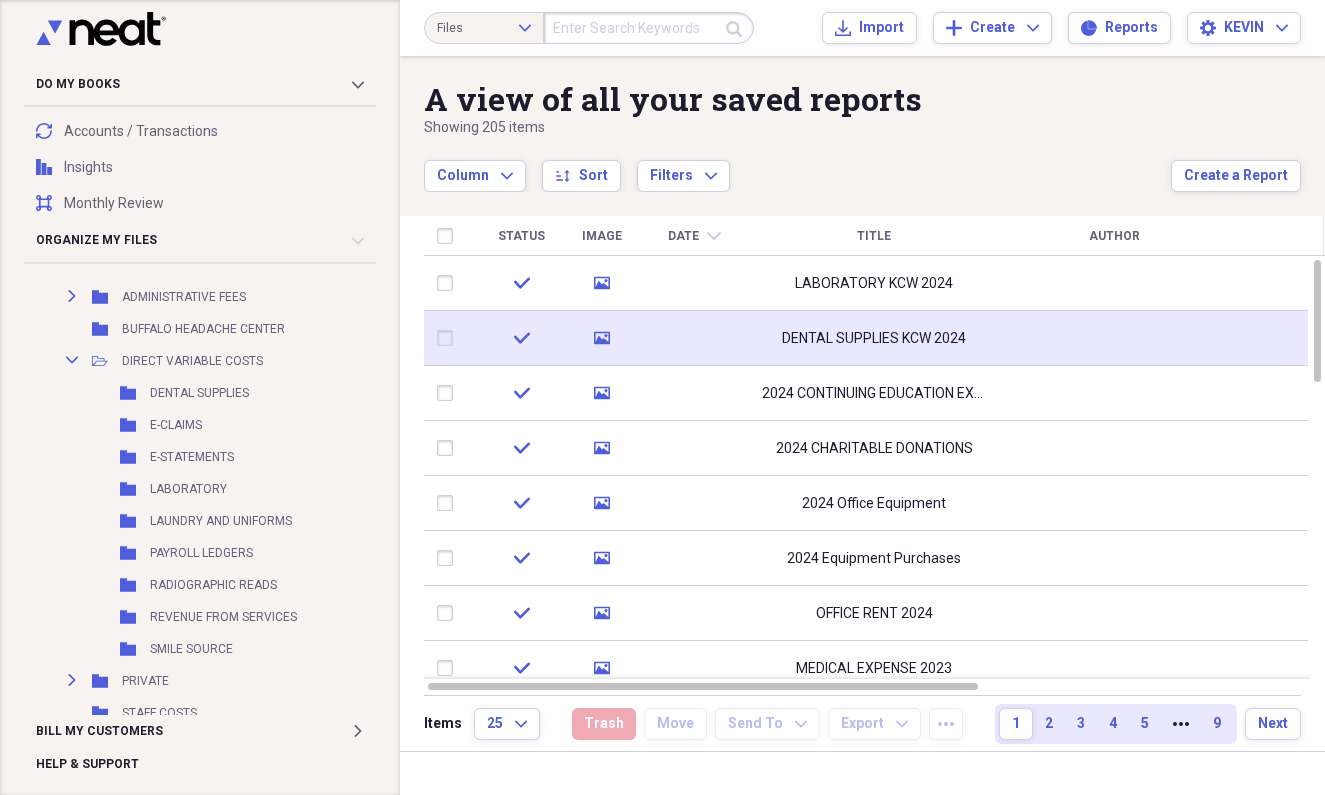 click on "DENTAL SUPPLIES KCW 2024" at bounding box center [874, 339] 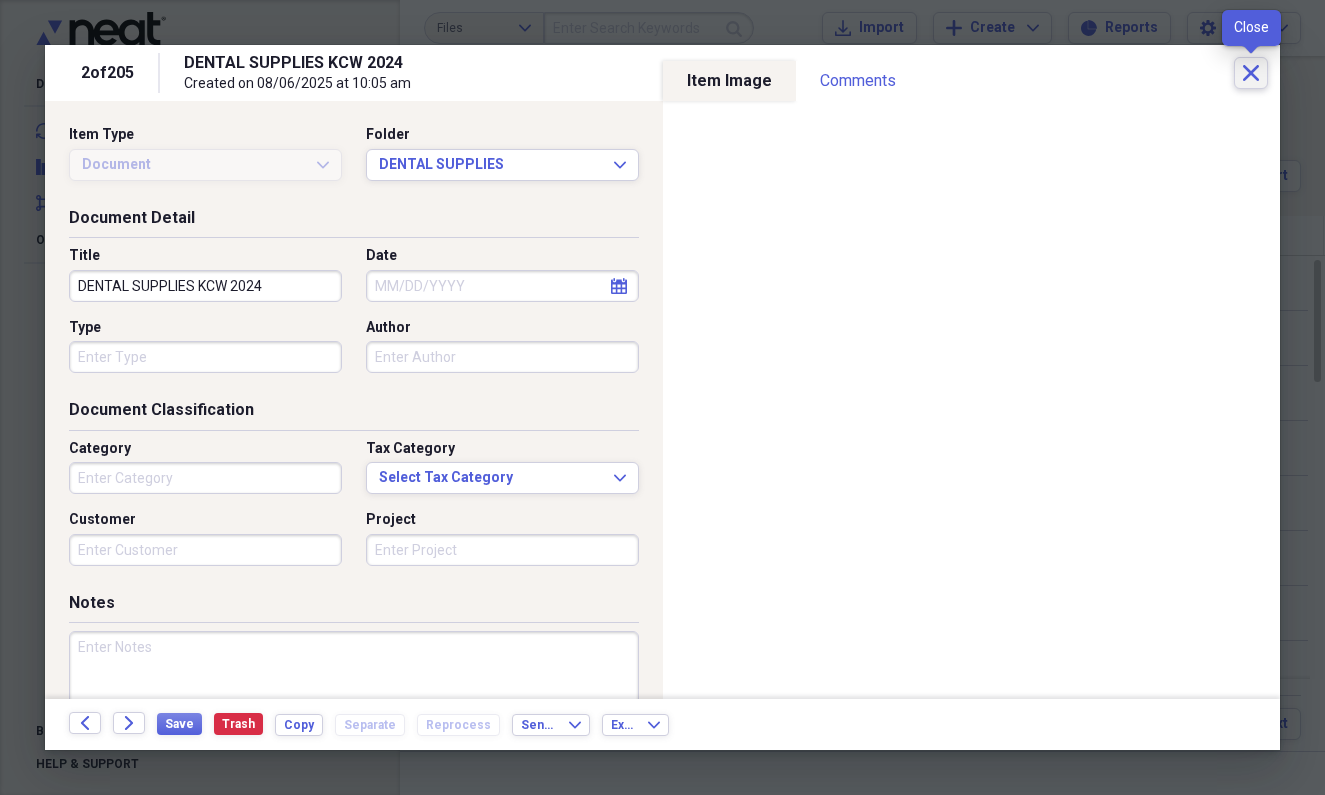 click on "Close" at bounding box center [1251, 73] 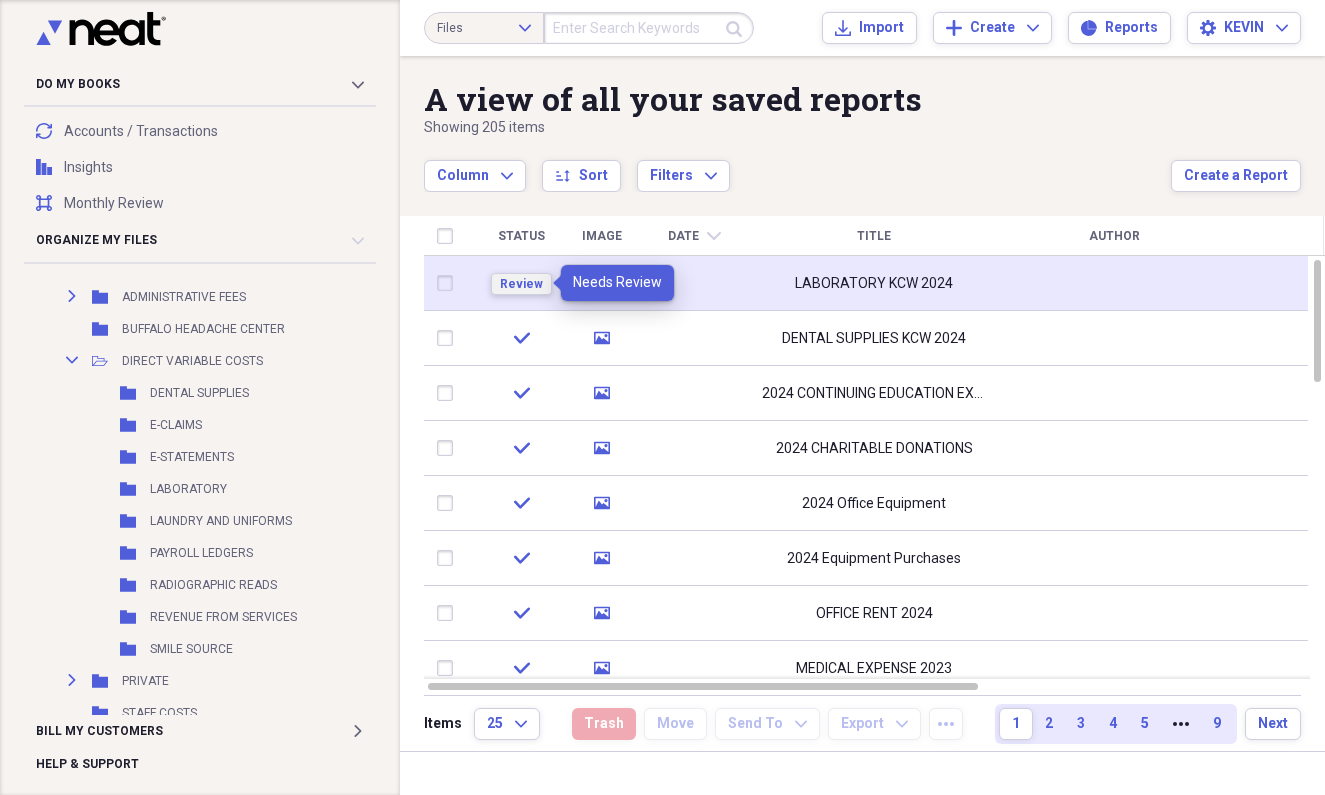 click on "Review" at bounding box center (521, 284) 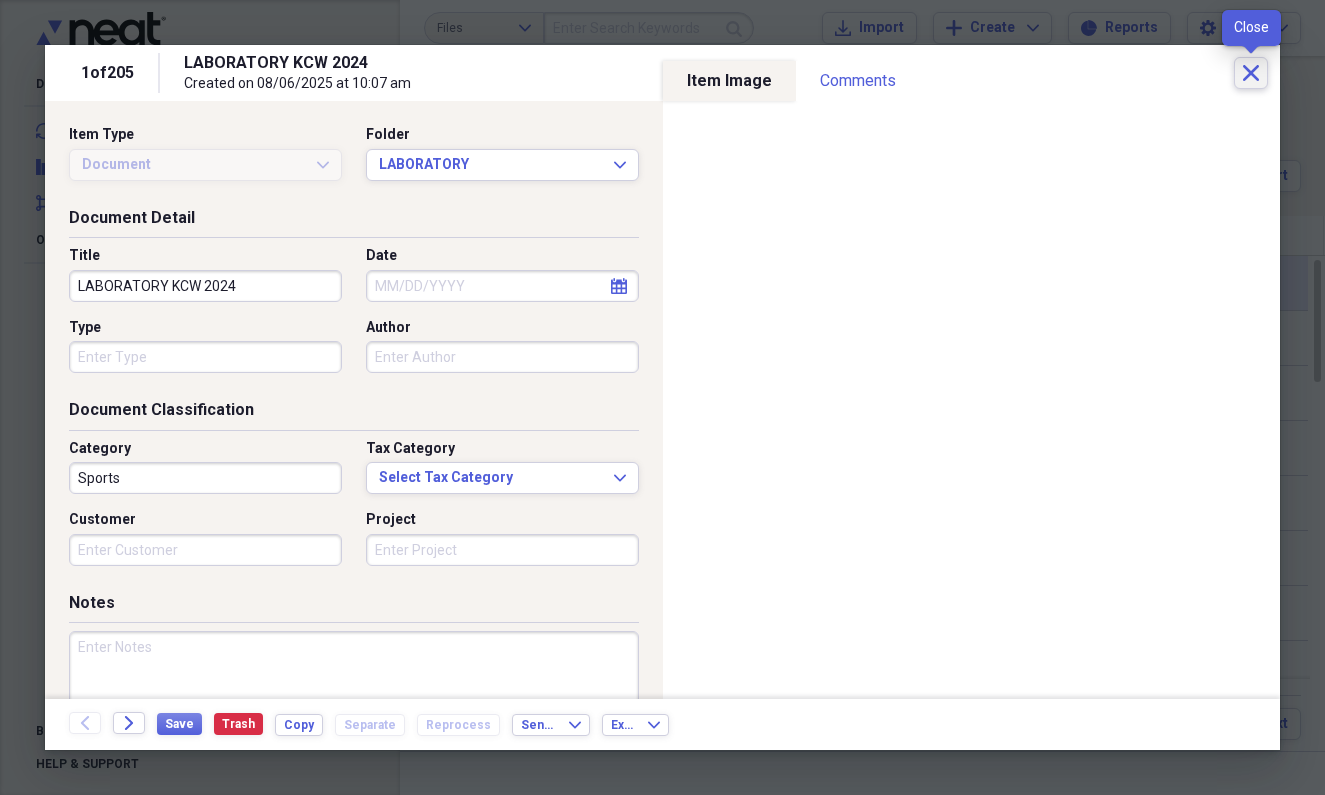 click on "Close" 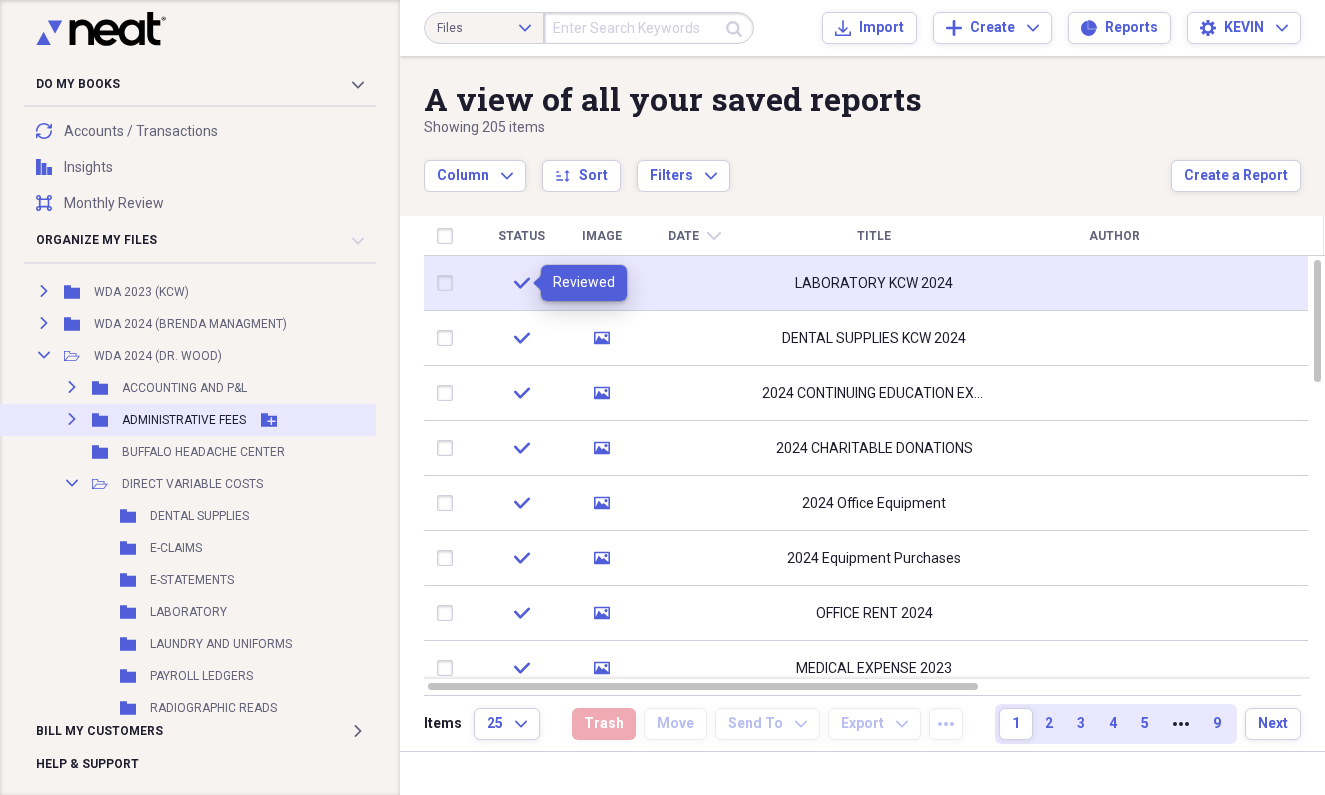 scroll, scrollTop: 2146, scrollLeft: 0, axis: vertical 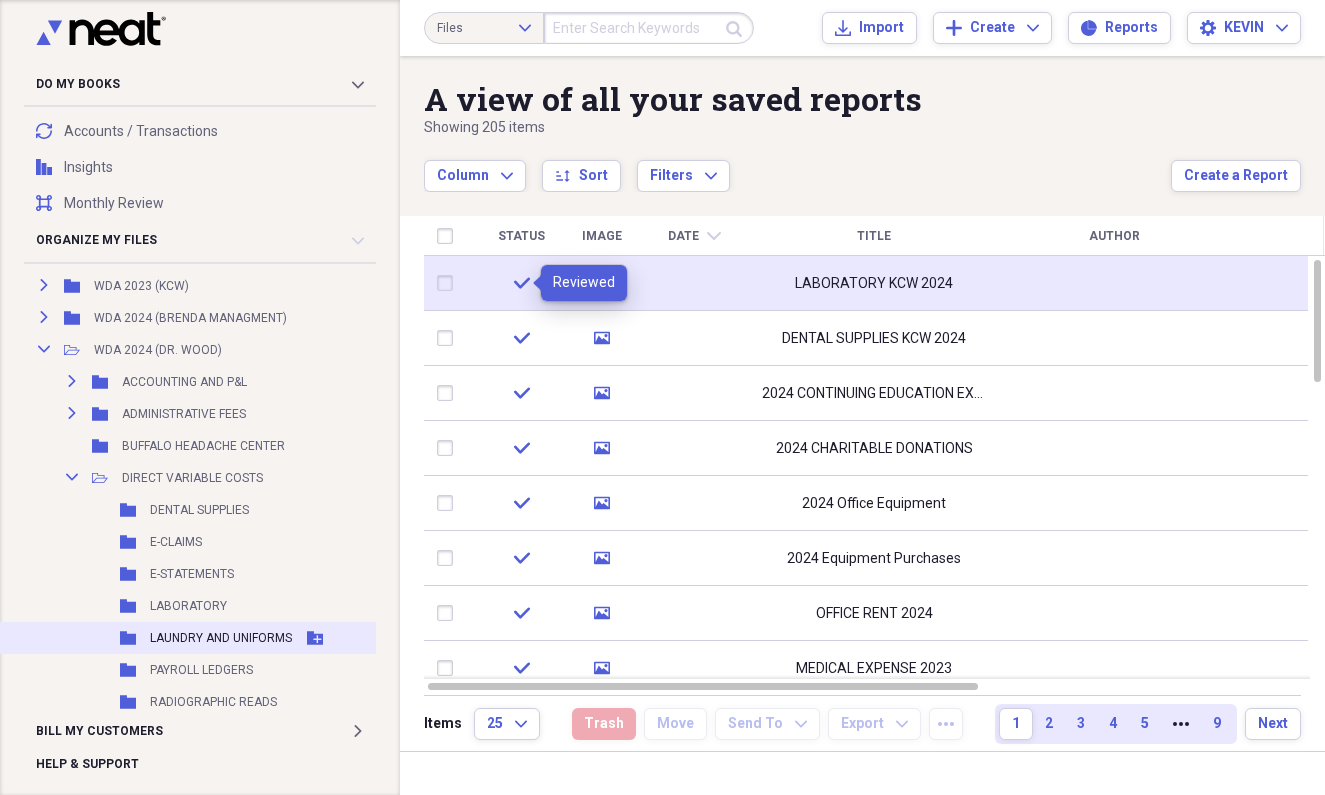 click on "Folder LAUNDRY AND UNIFORMS Add Folder" at bounding box center (217, 638) 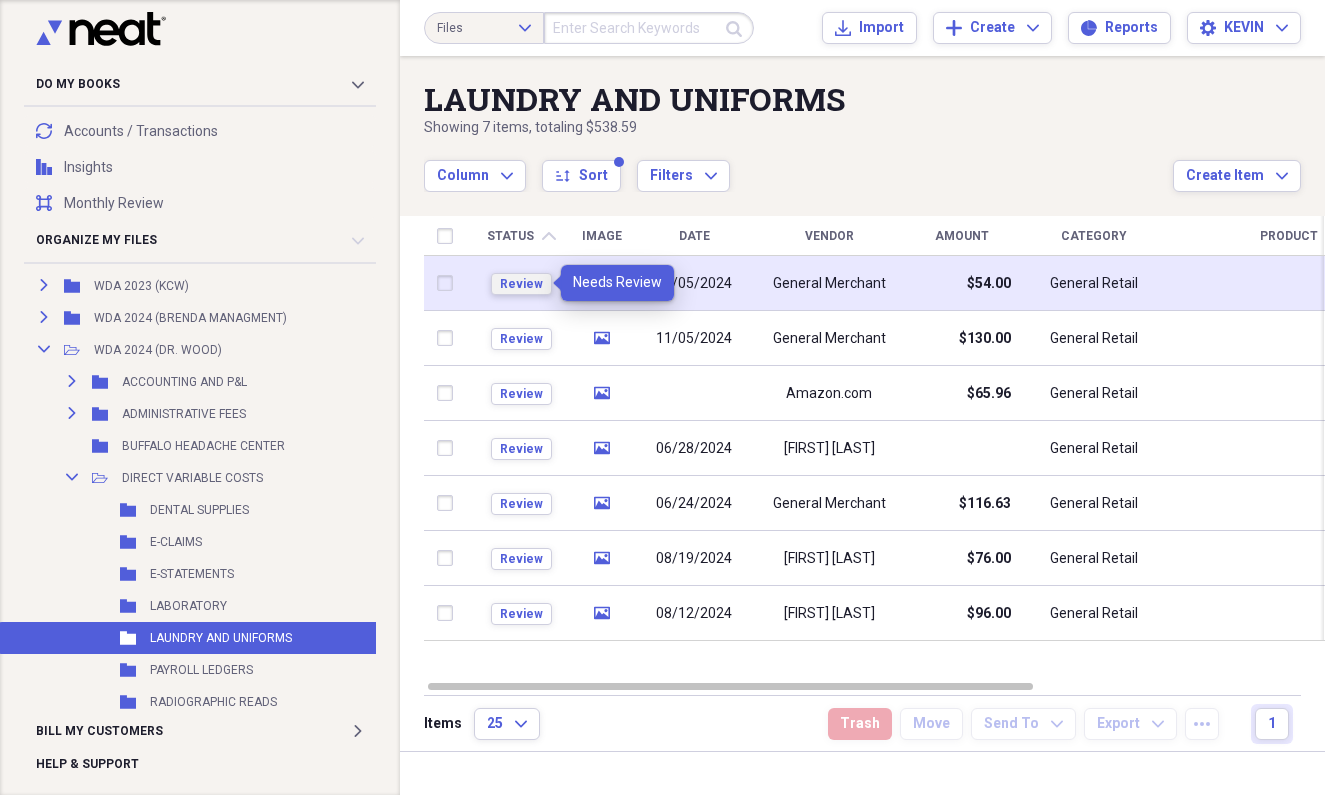 click on "Review" at bounding box center [521, 284] 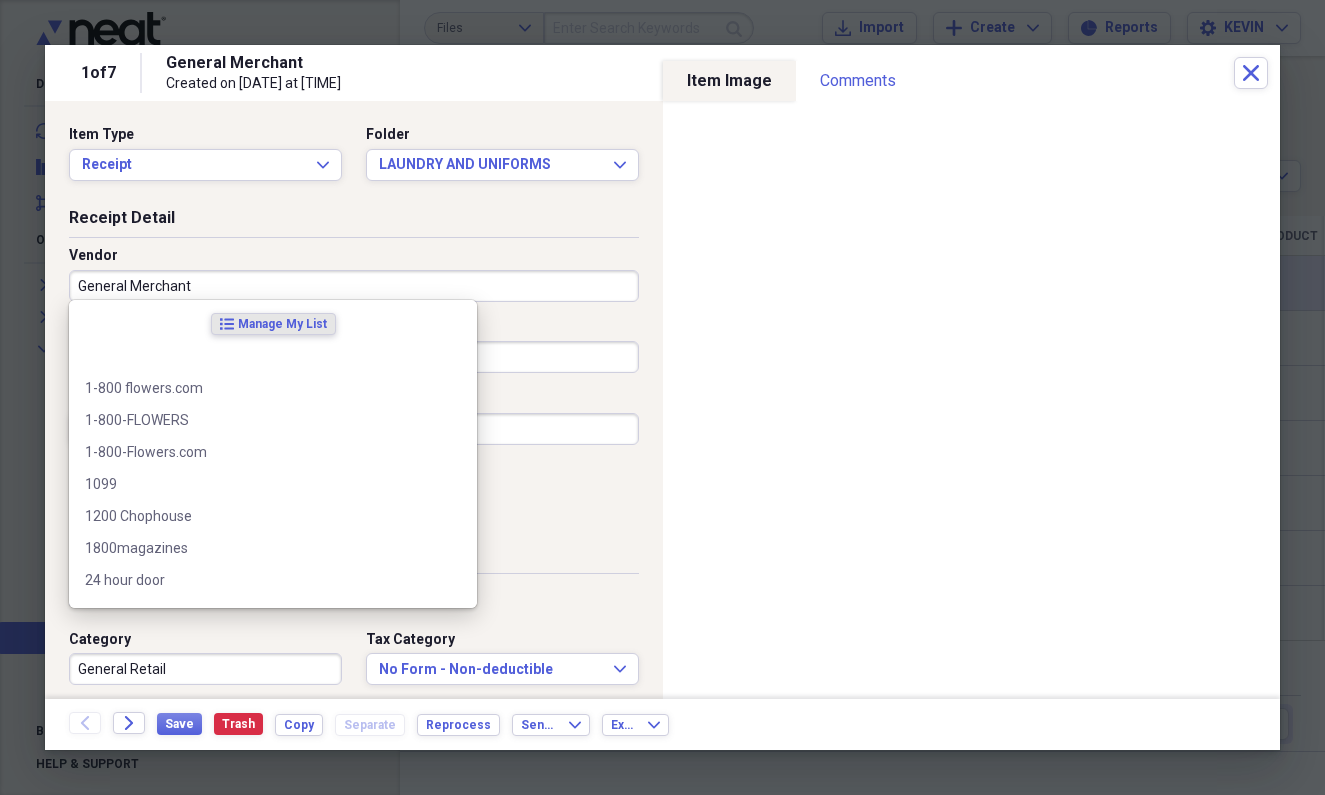 click on "General Merchant" at bounding box center [354, 286] 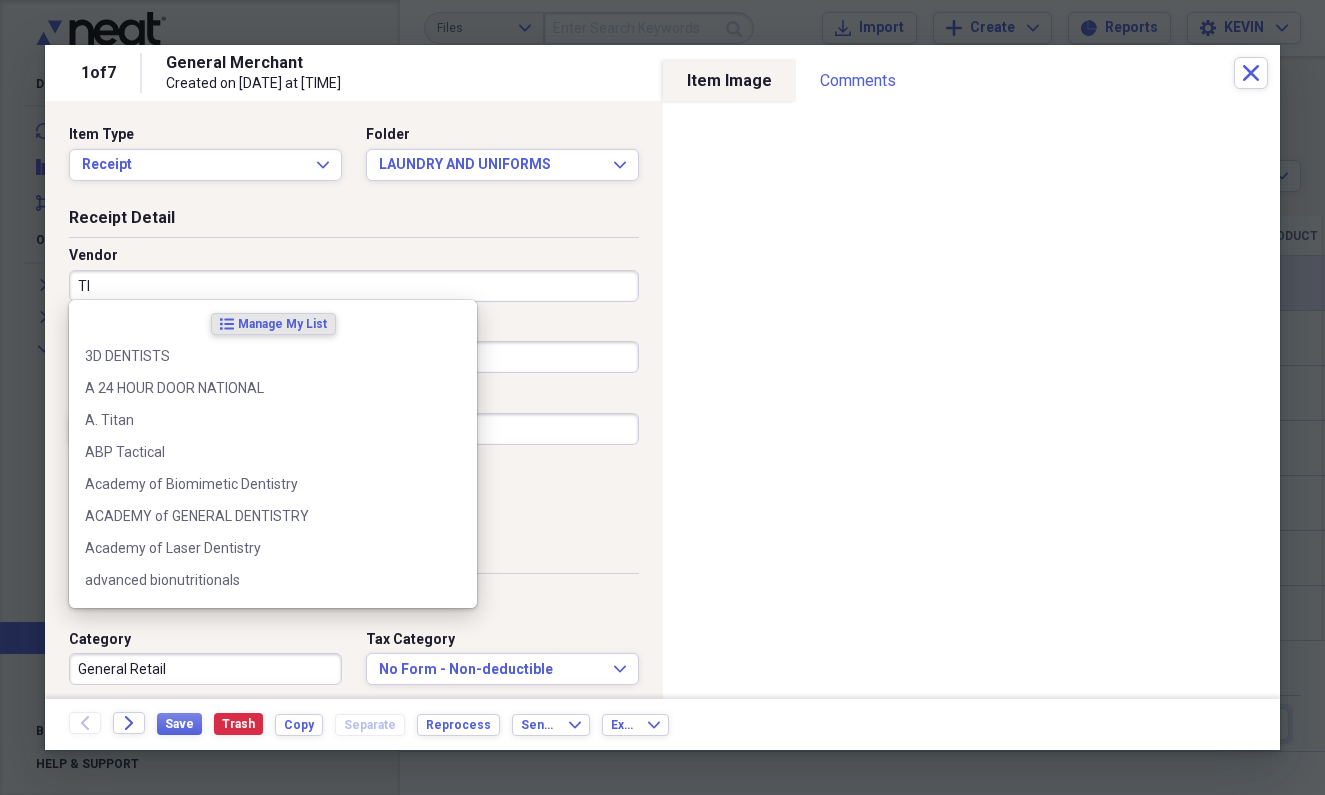 type on "T" 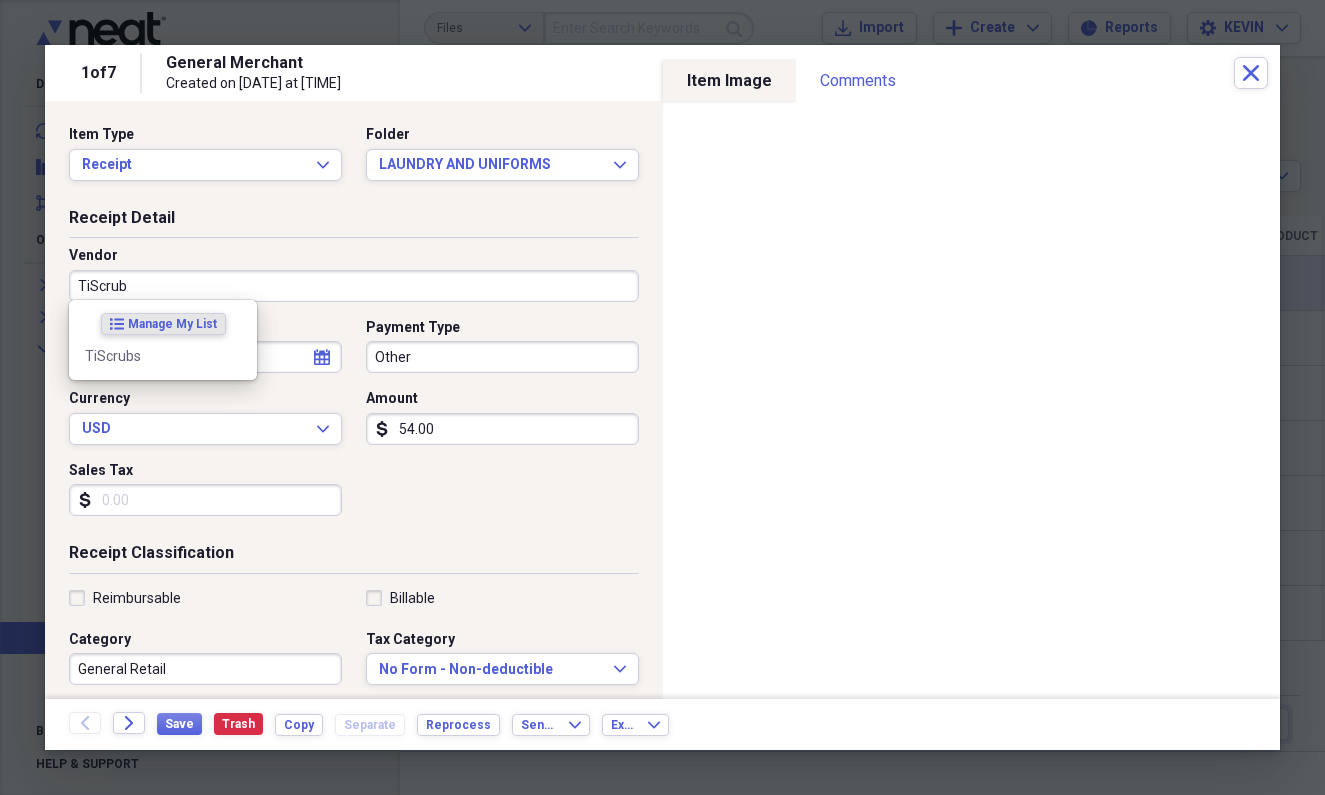 type on "TiScrubs" 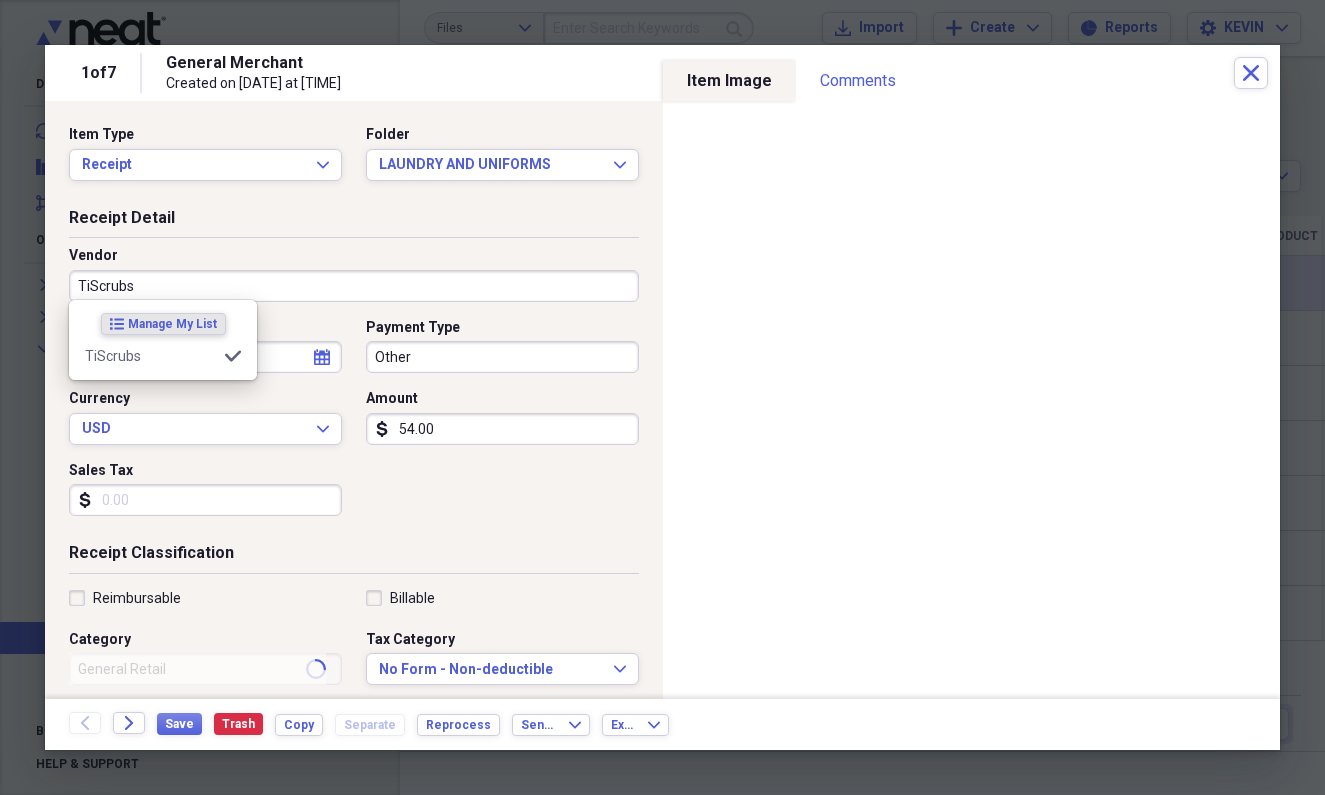 type on "phlebotomy" 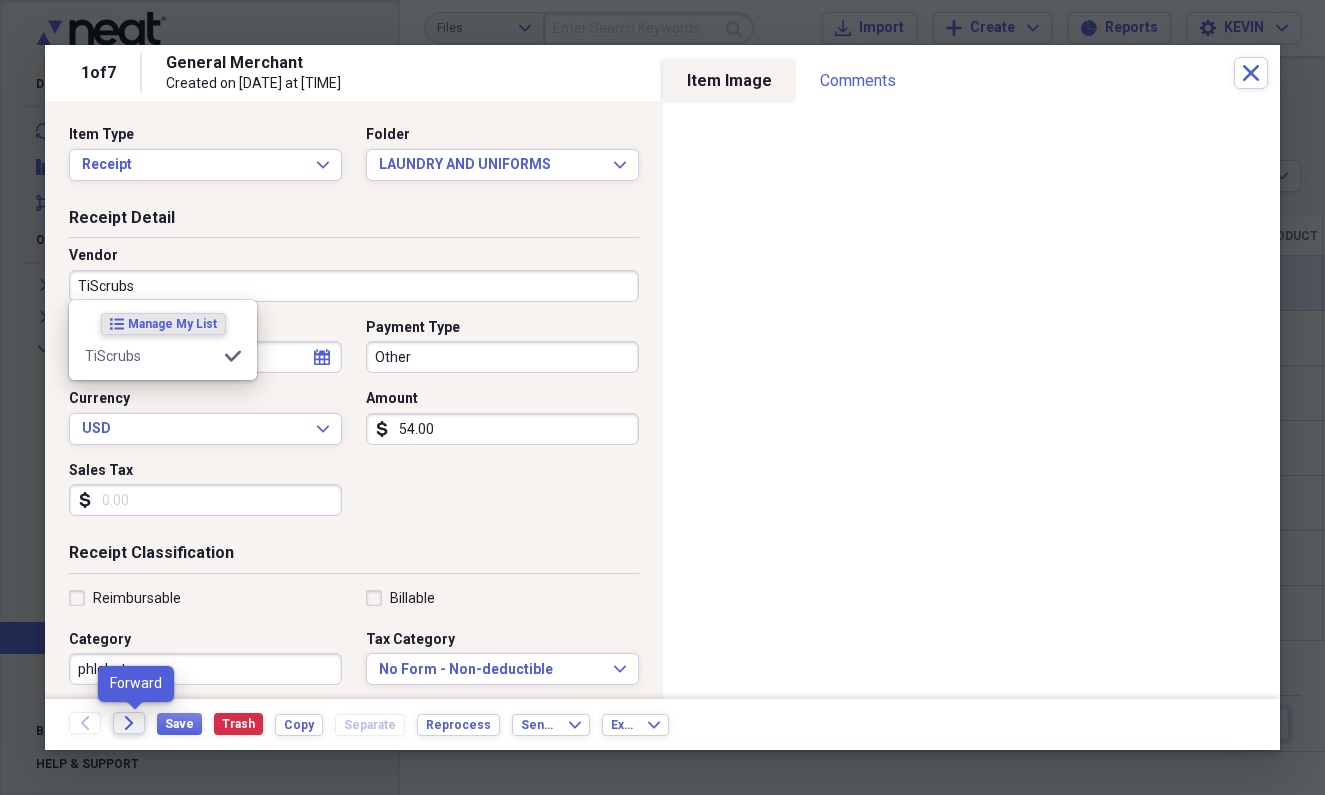 type on "TiScrubs" 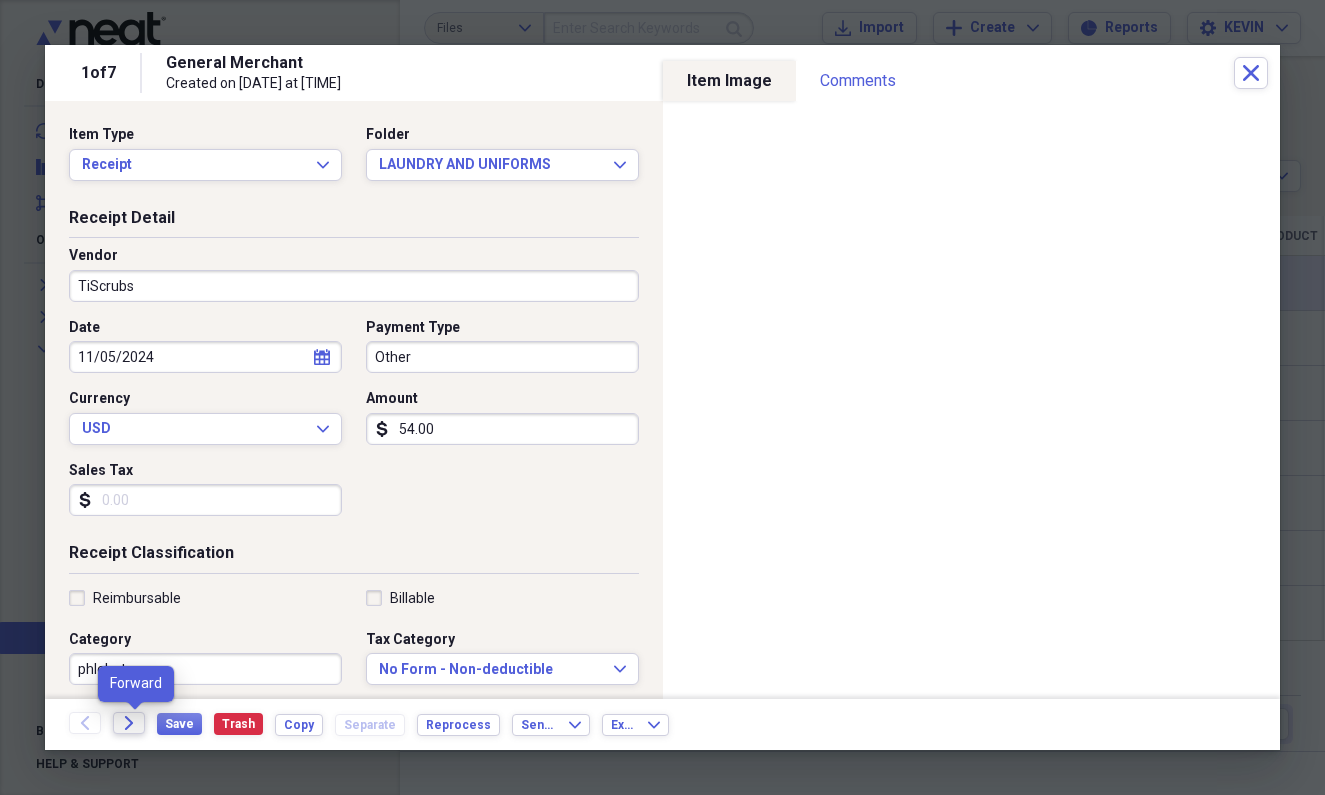 click on "Forward" at bounding box center (129, 723) 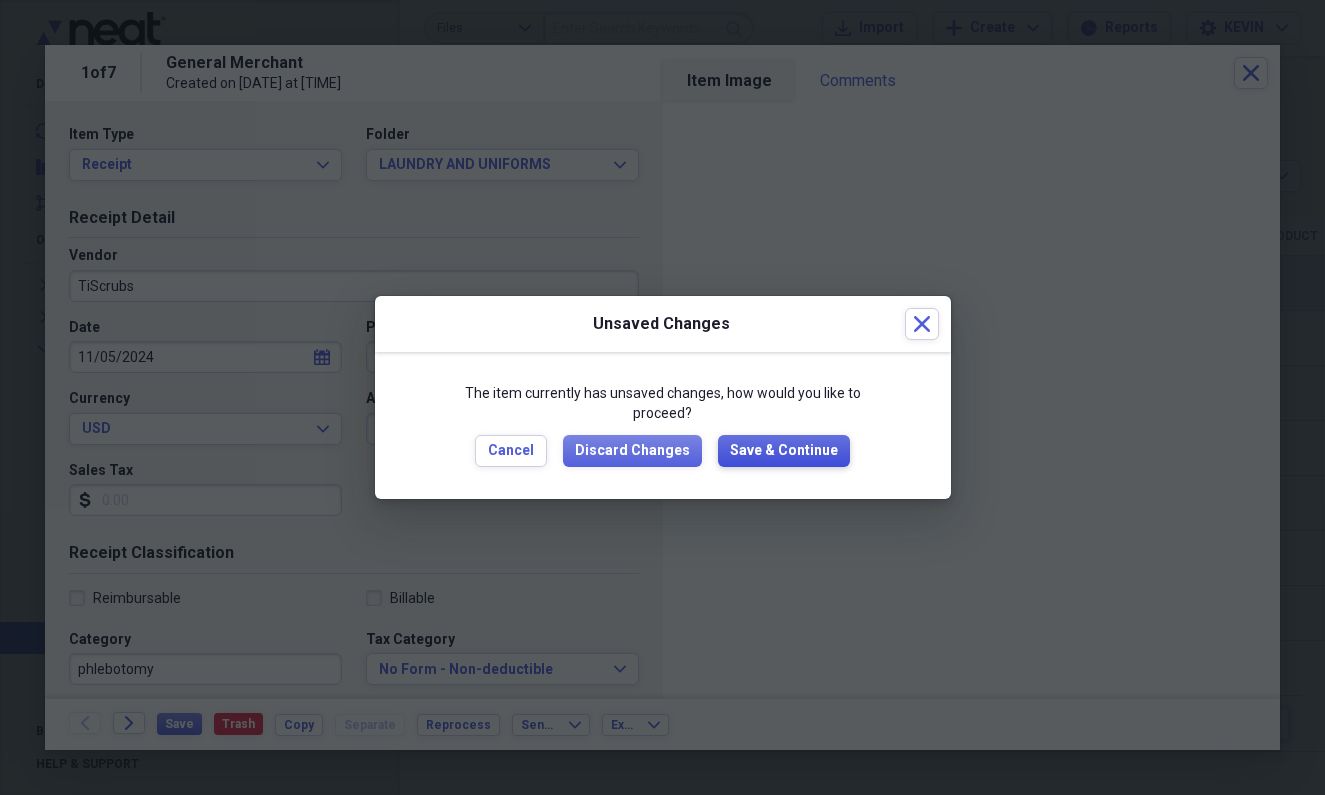 click on "Save & Continue" at bounding box center (784, 451) 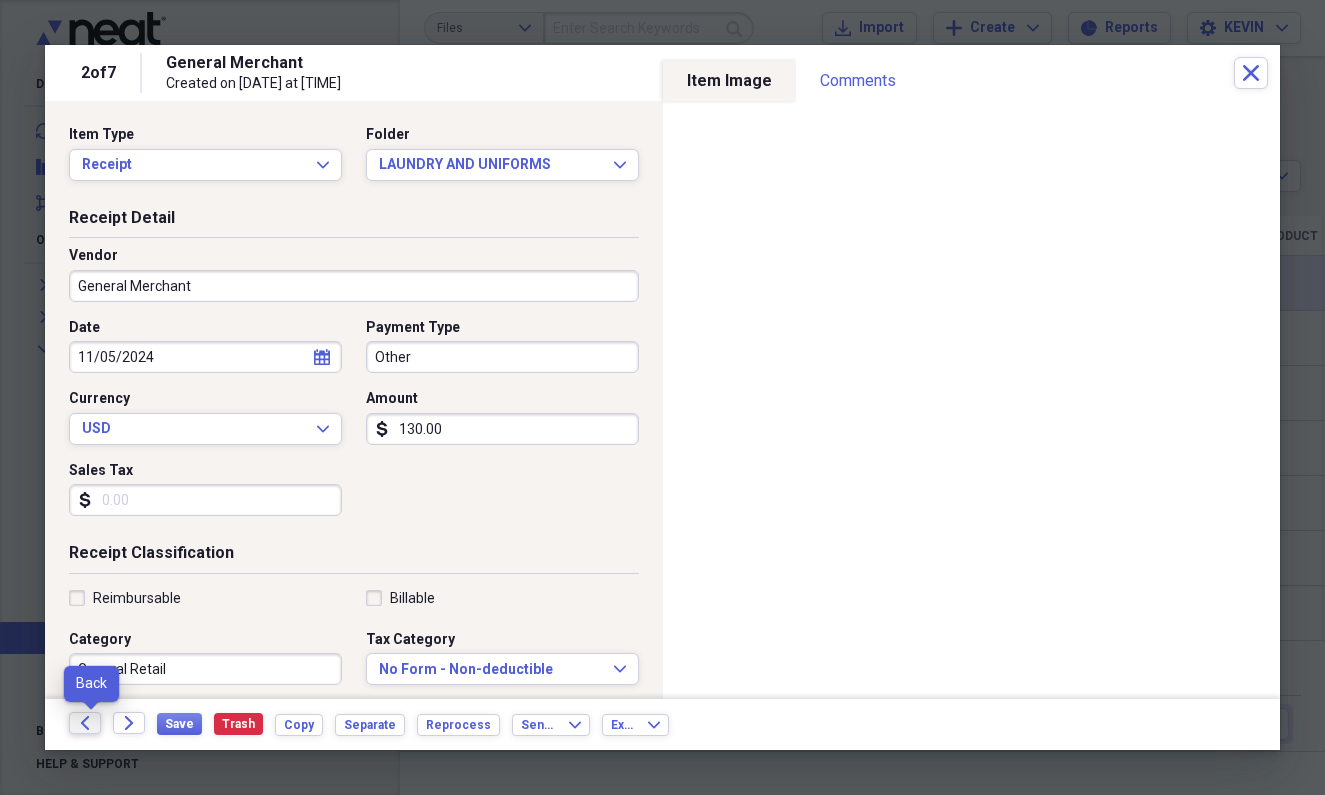 click on "Back" 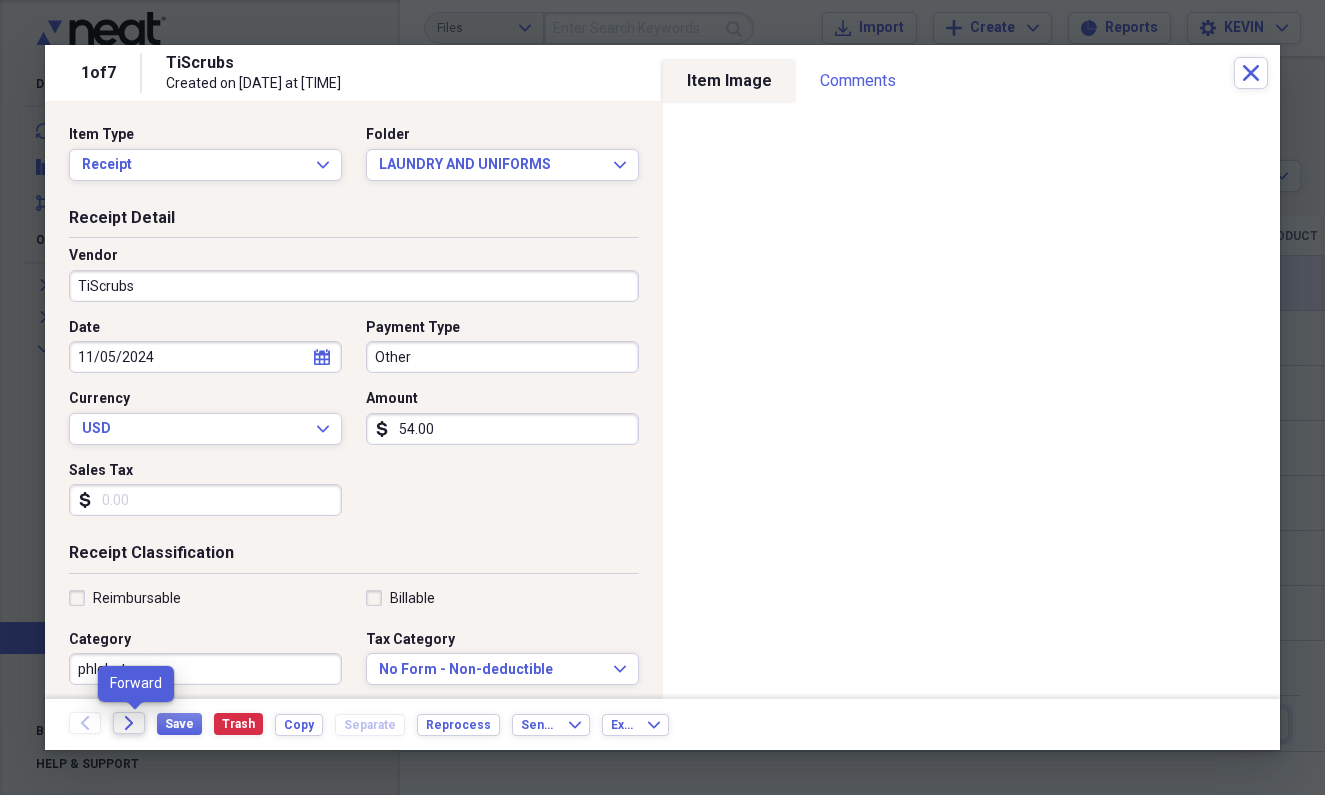 click on "Forward" at bounding box center (129, 723) 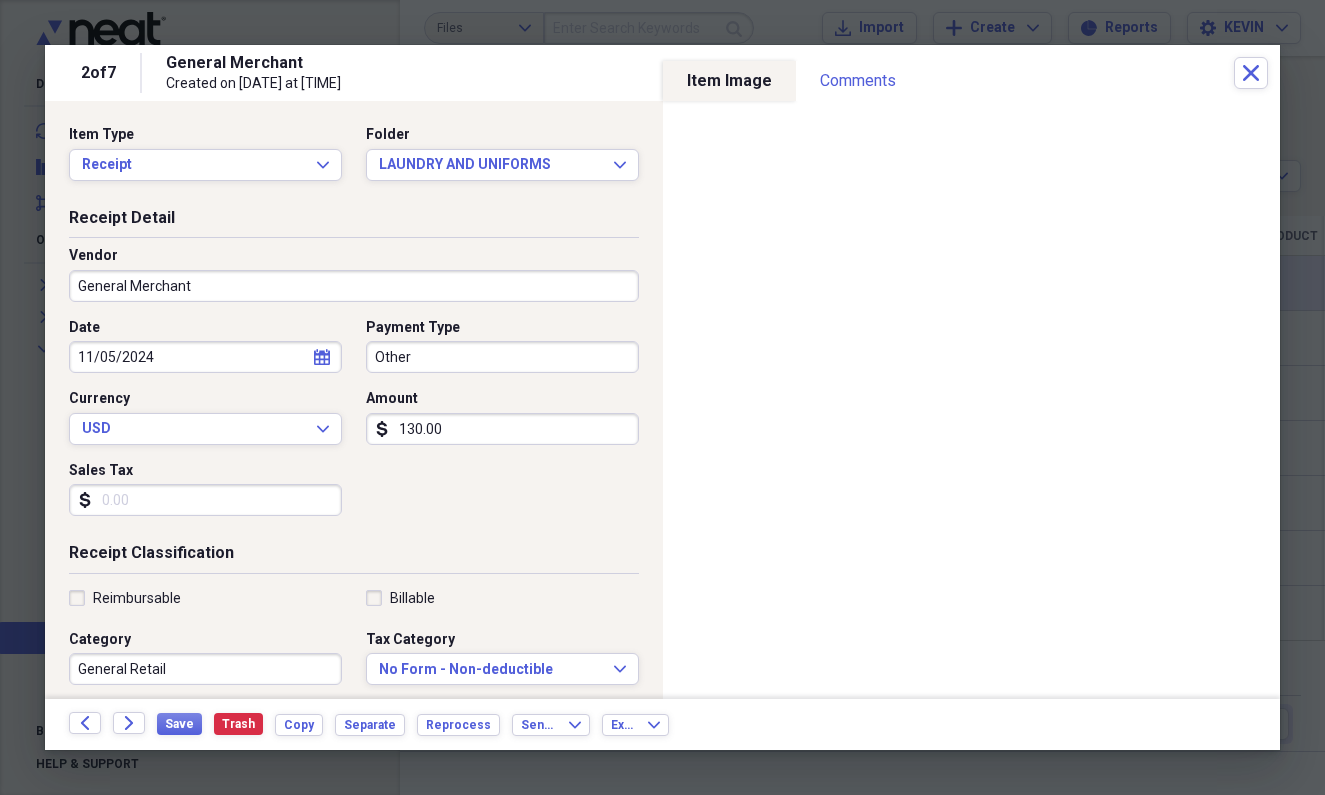click on "General Merchant" at bounding box center [354, 286] 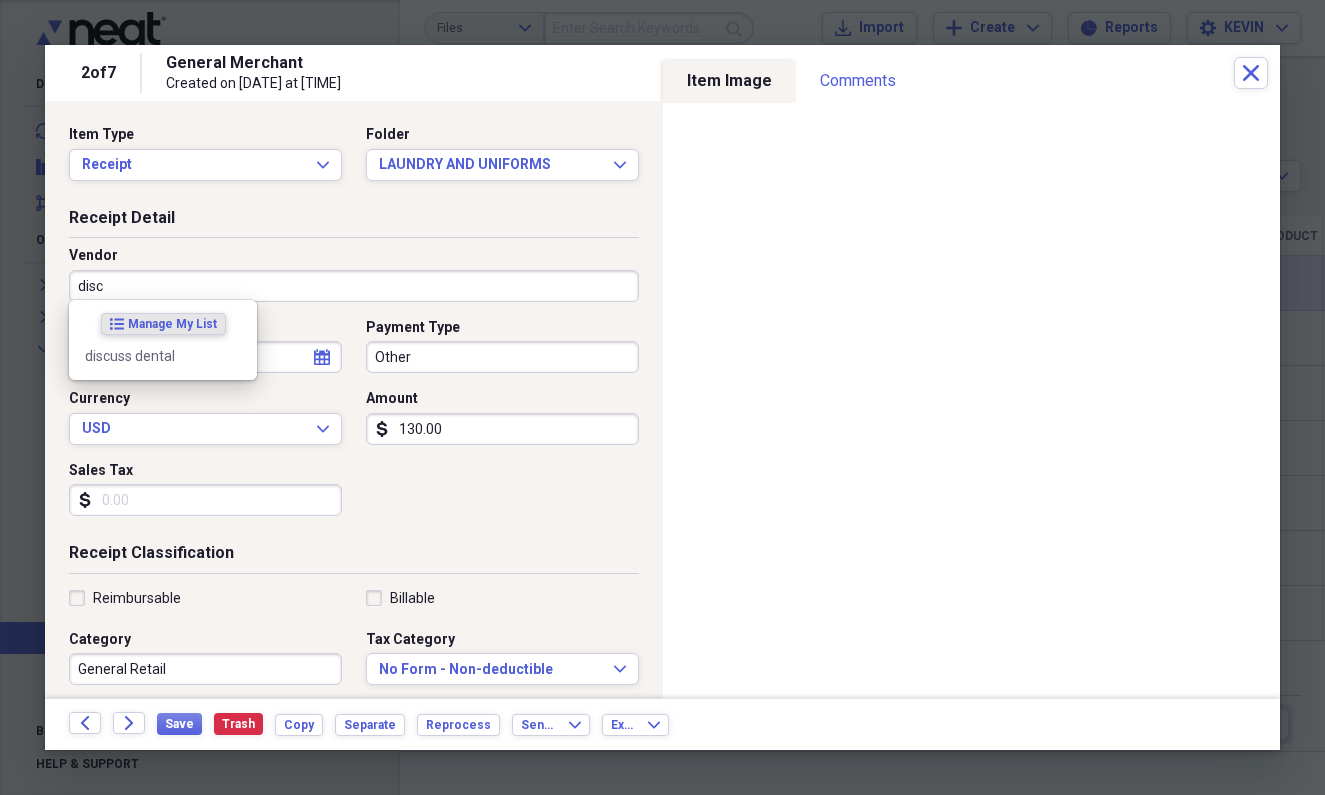 click on "discuss dental" at bounding box center (151, 356) 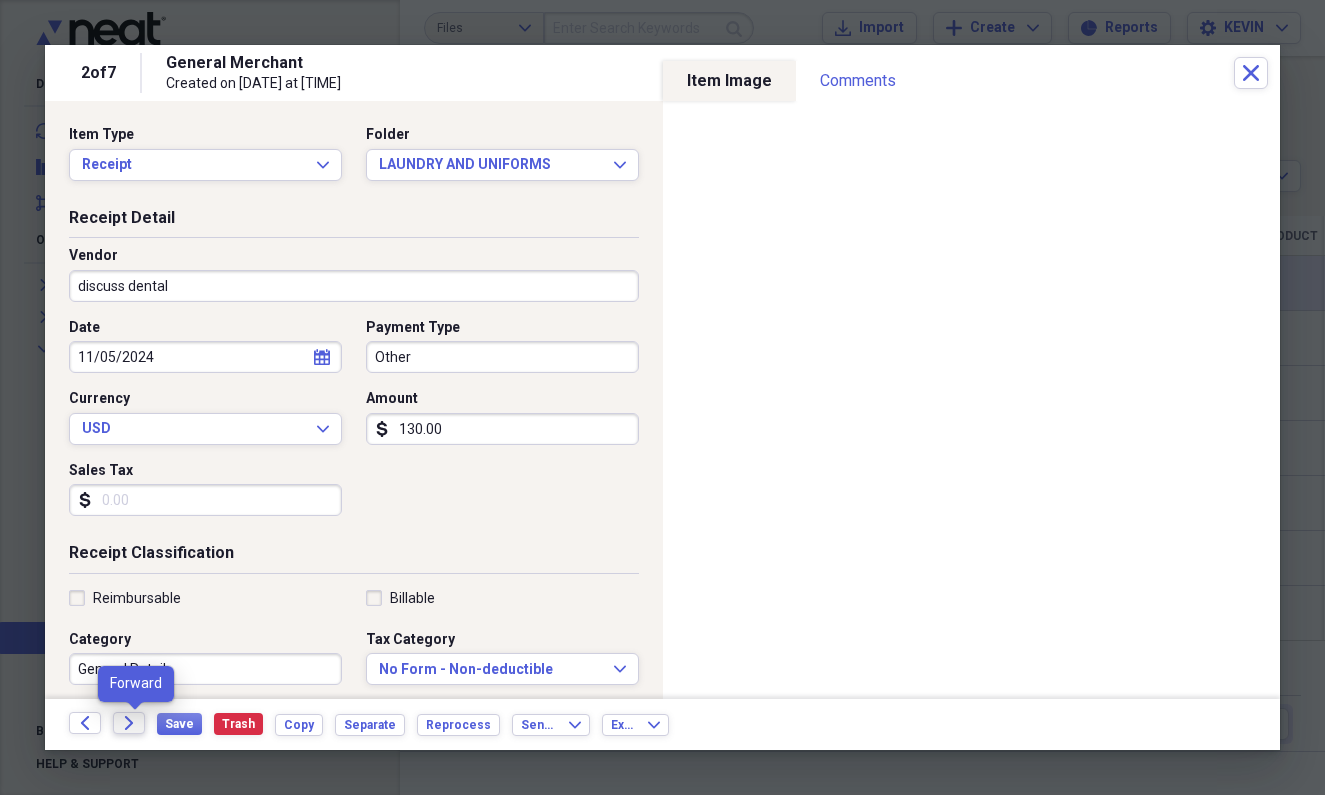 click on "Forward" at bounding box center [129, 723] 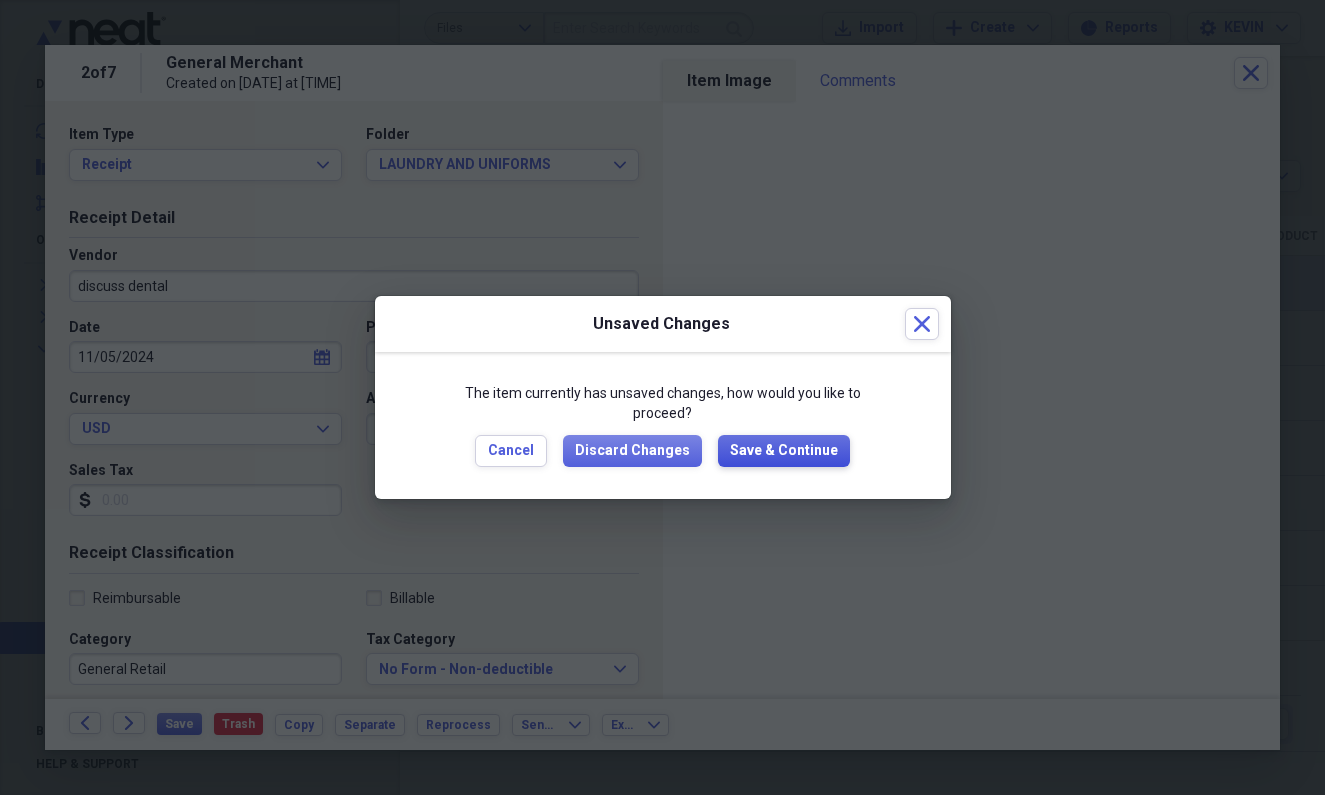 click on "Save & Continue" at bounding box center [784, 451] 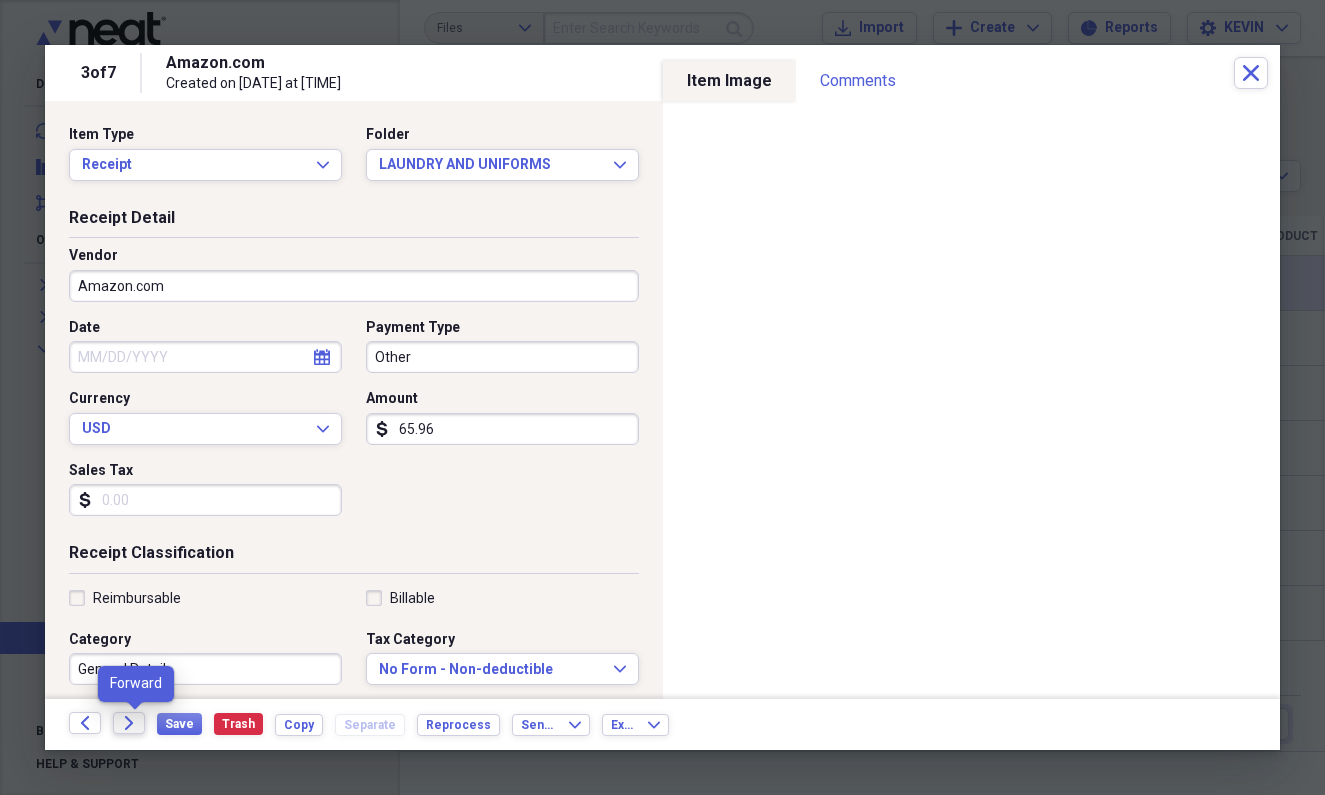 click on "Forward" 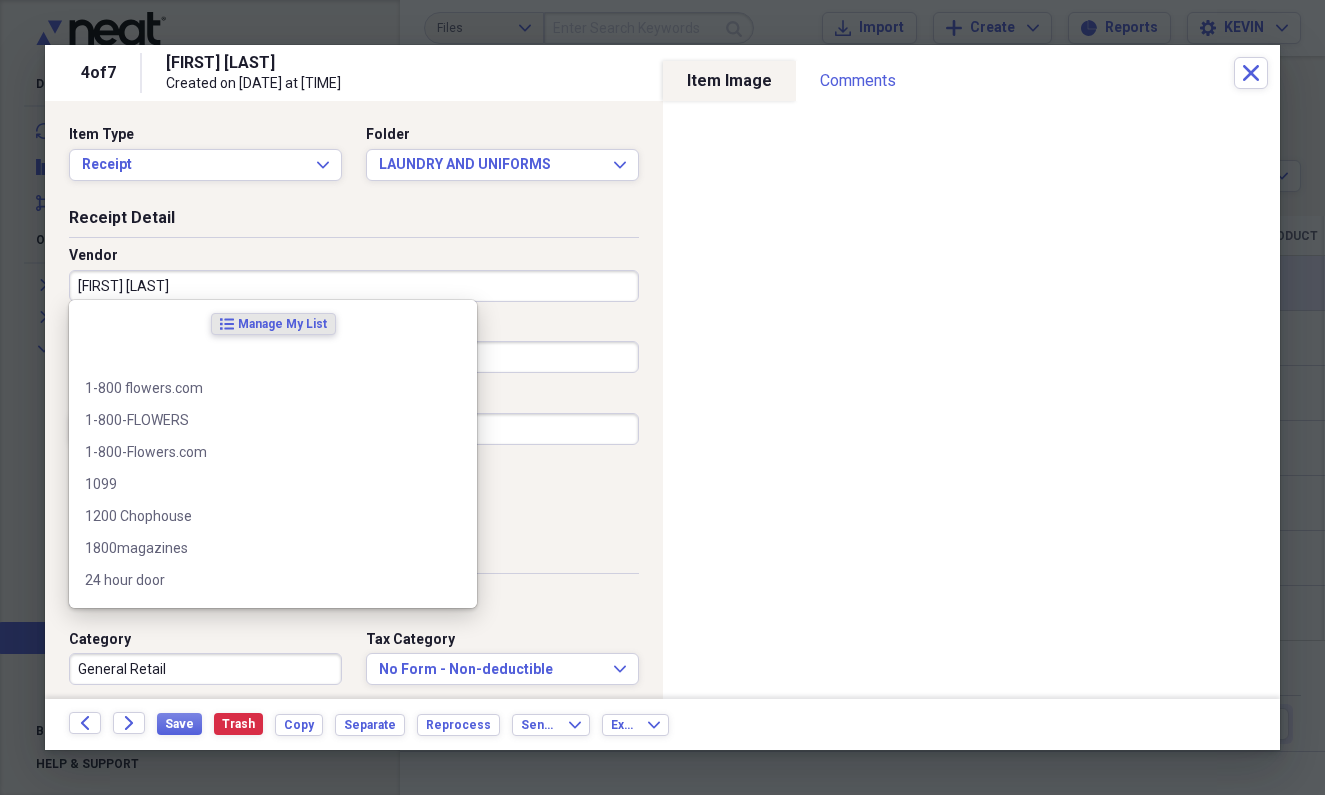 click on "[FIRST] [MIDDLE] [LAST]" at bounding box center [354, 286] 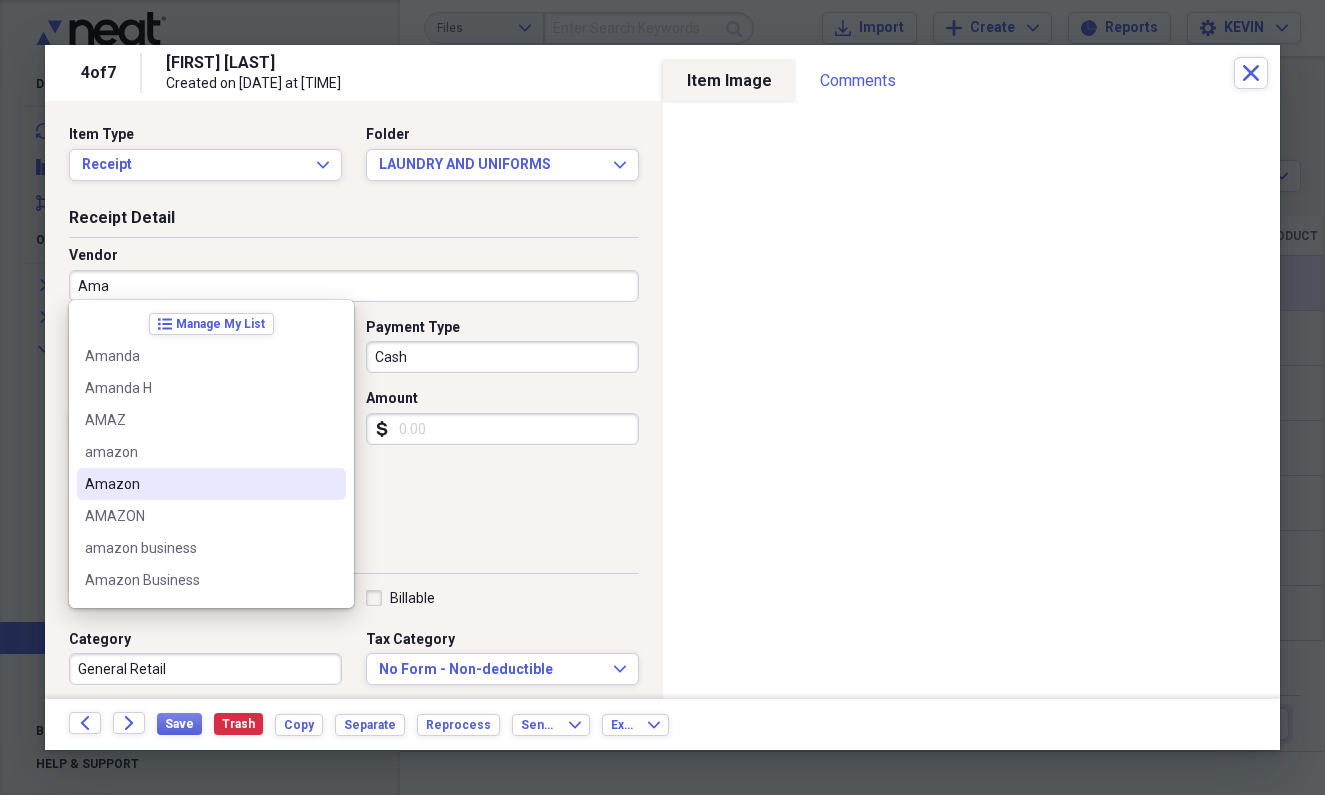 click on "Amazon" at bounding box center [199, 484] 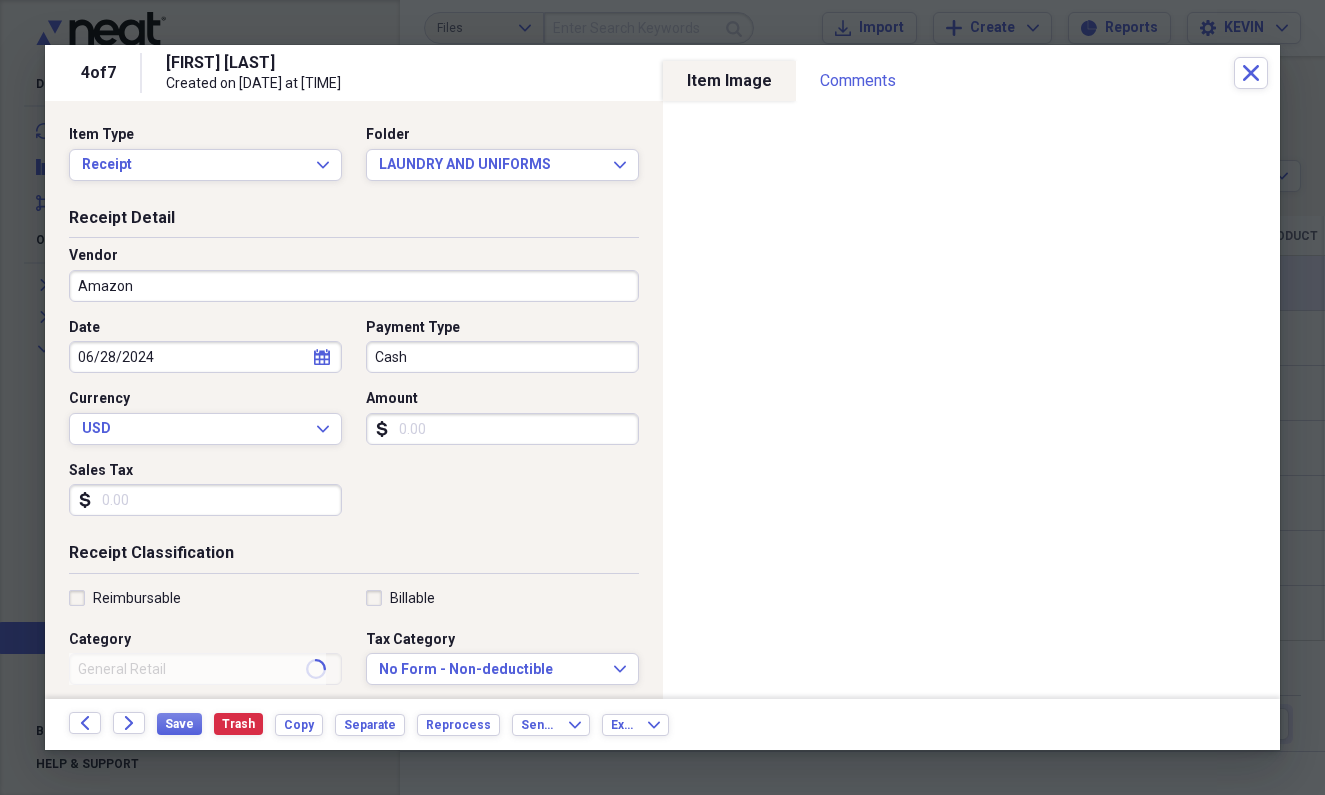 type on "Dental Equipment" 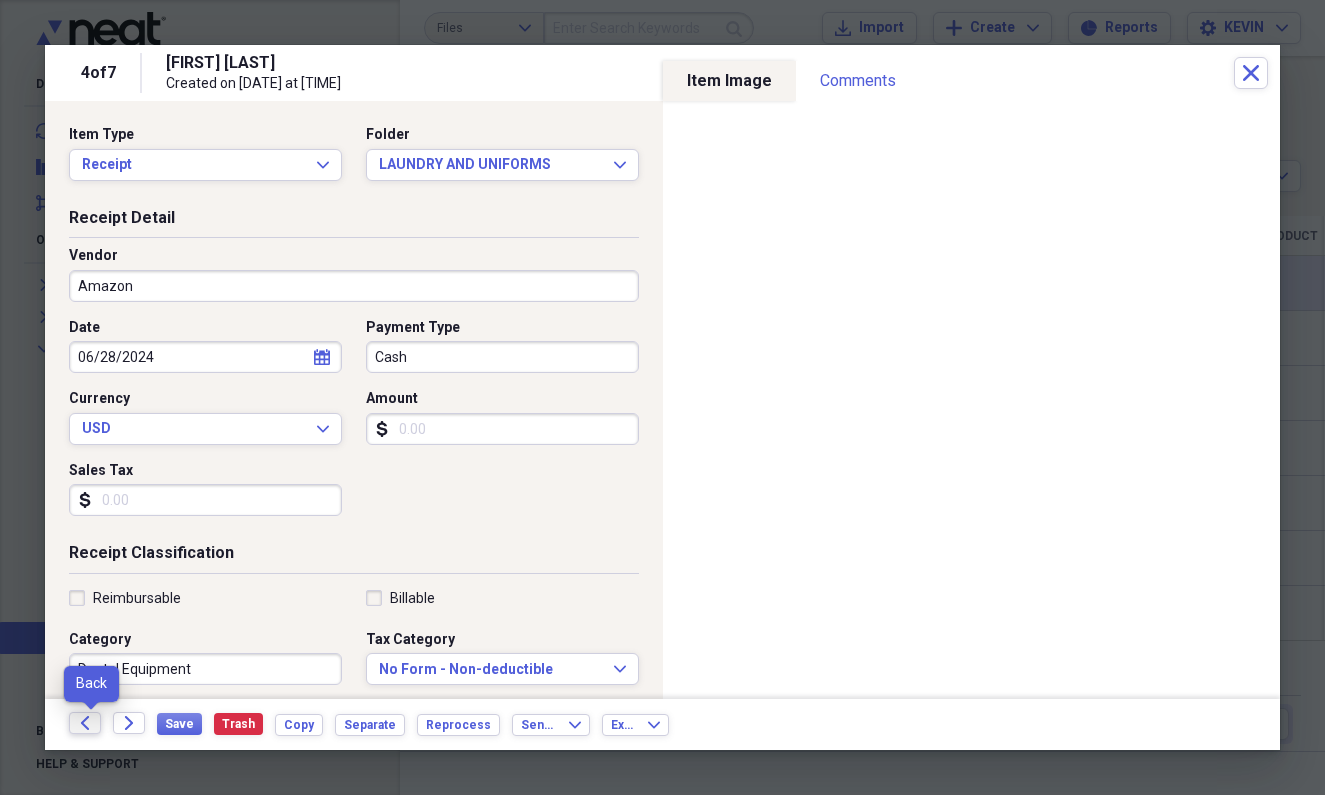 click on "Back" at bounding box center (85, 723) 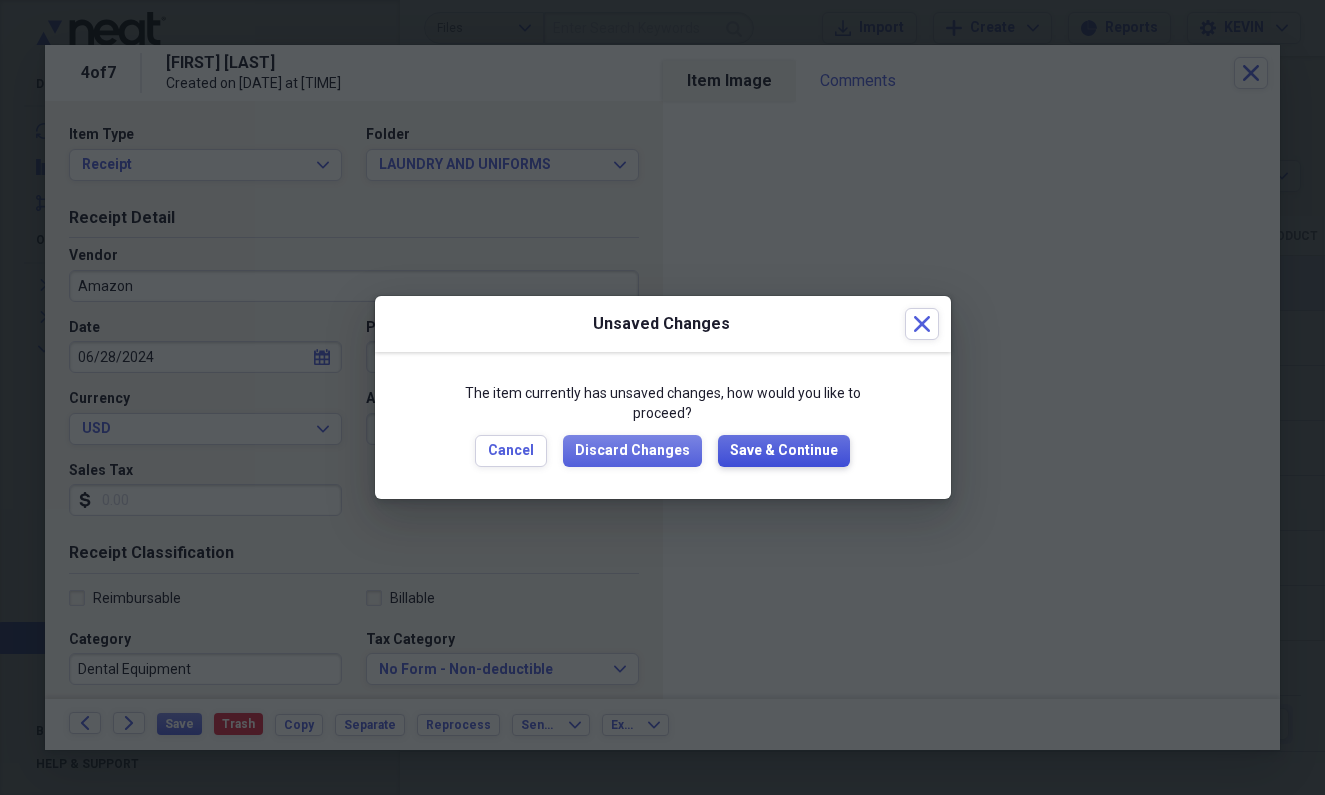 click on "Save & Continue" at bounding box center (784, 451) 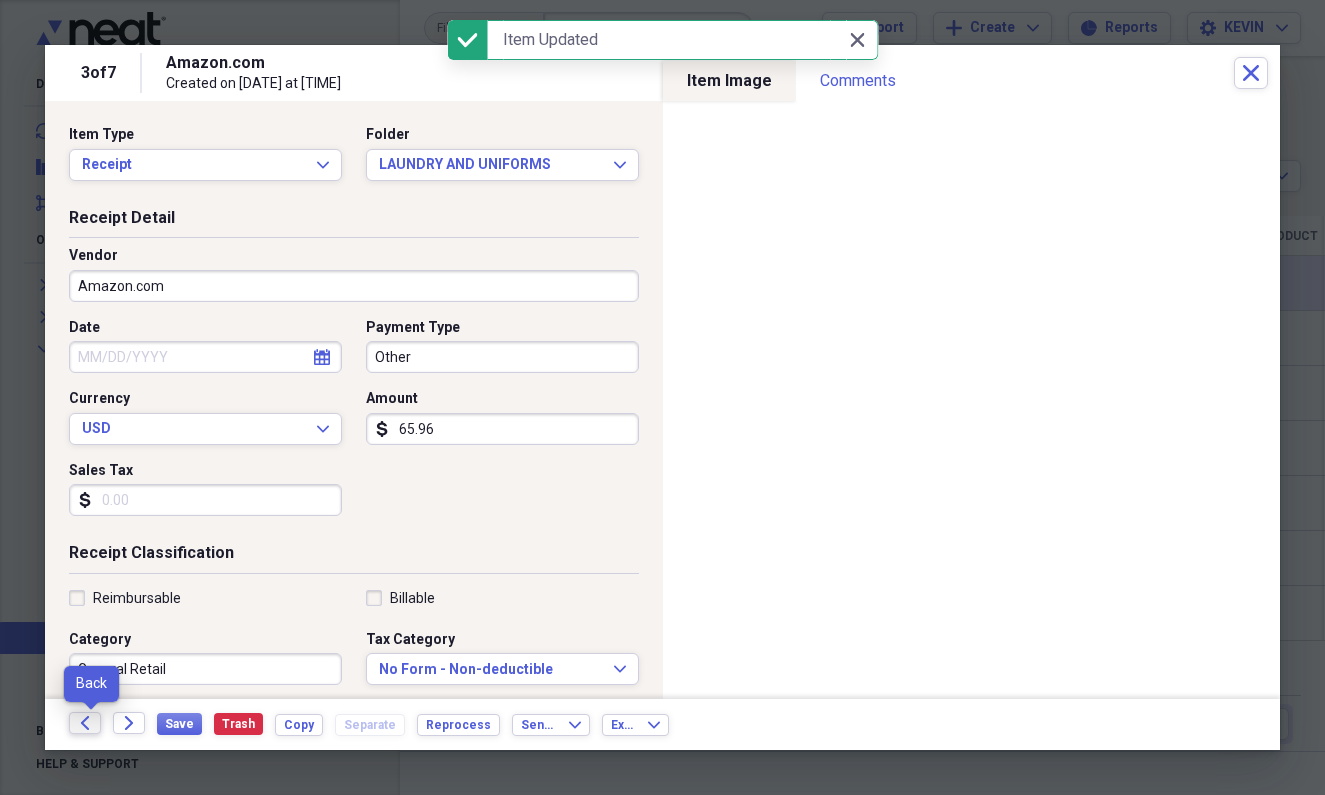 click on "Back" 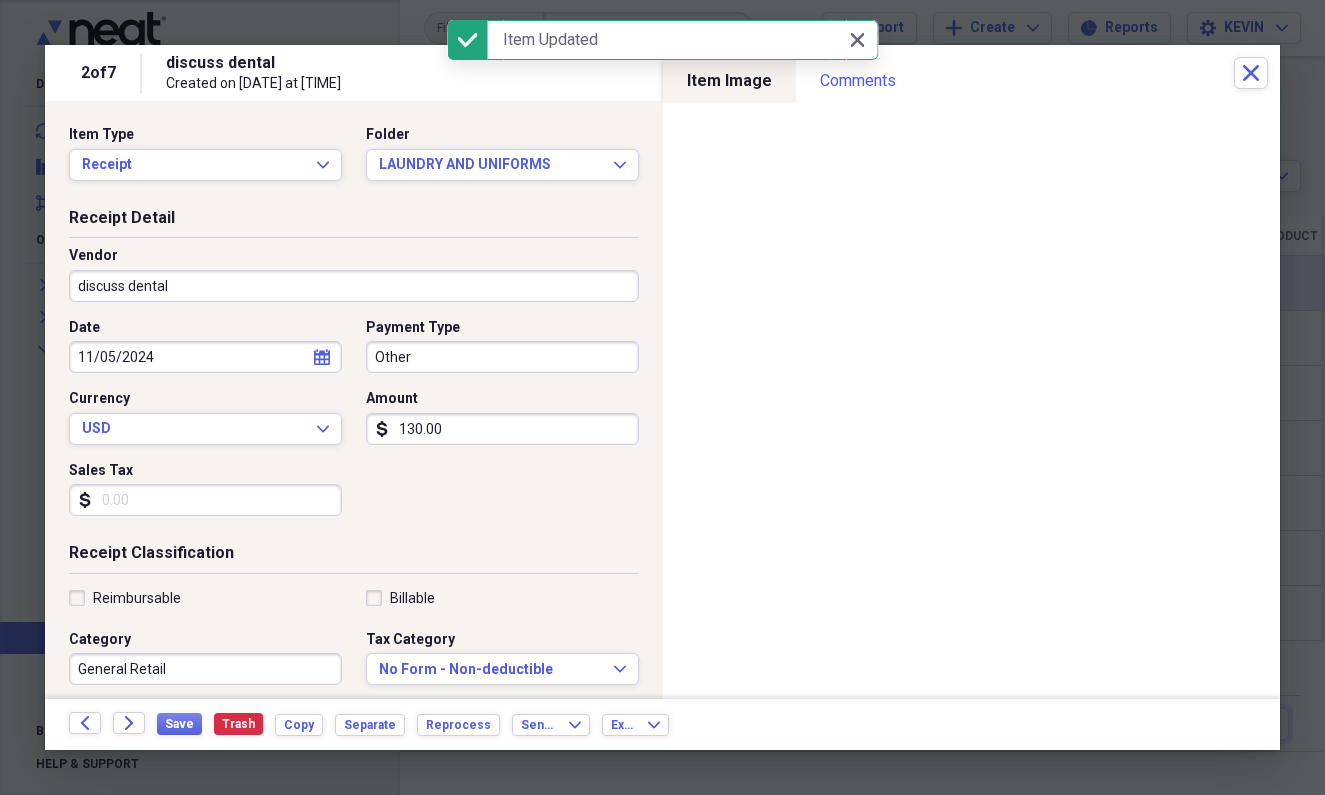 click on "Back" 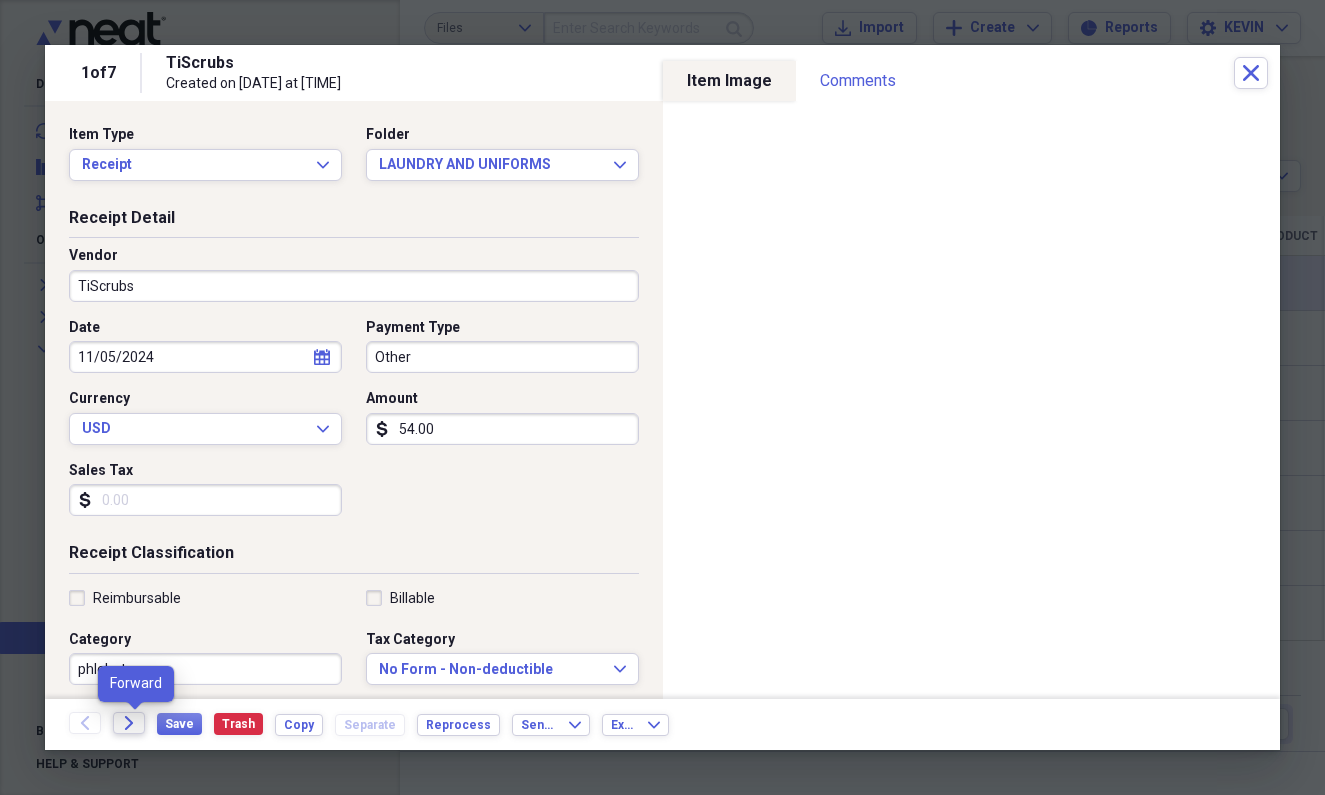 click 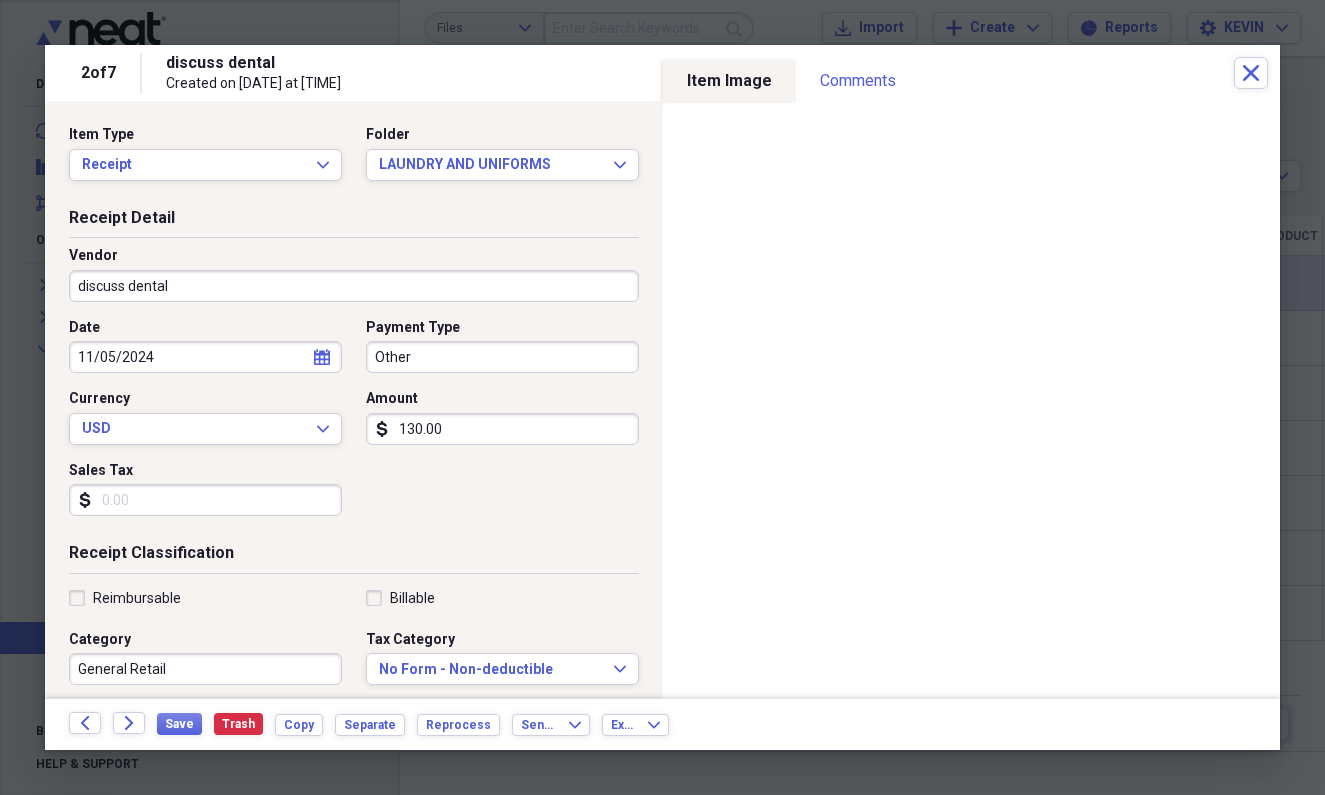 click 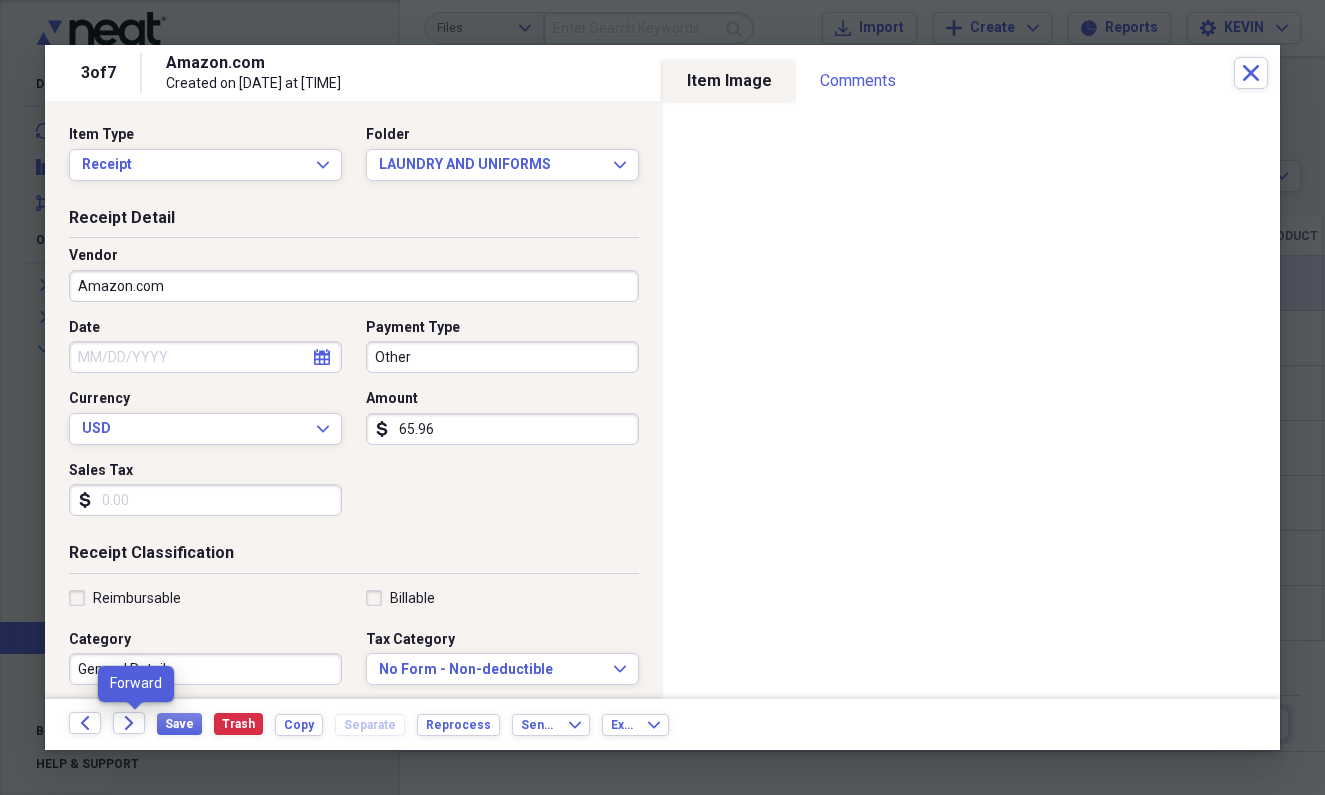 click 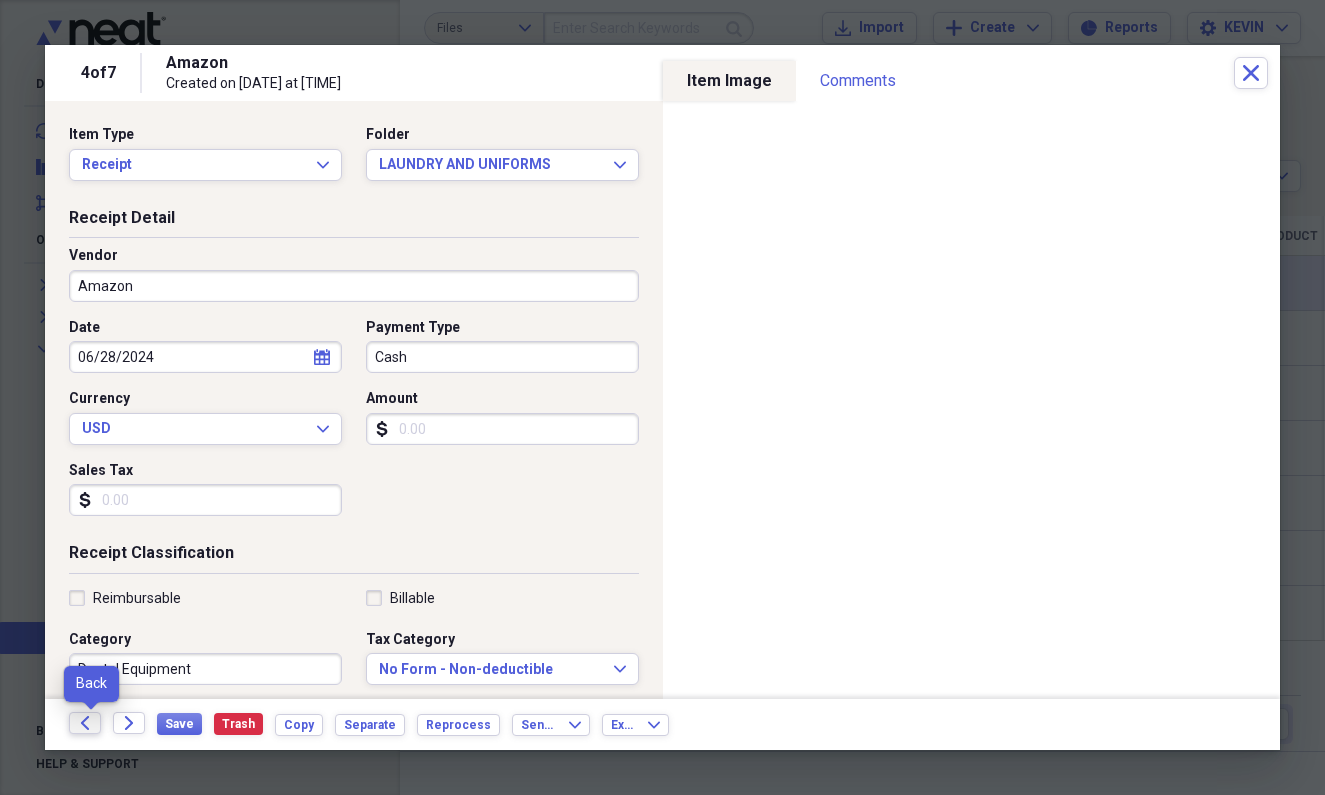 click on "Back" at bounding box center (85, 723) 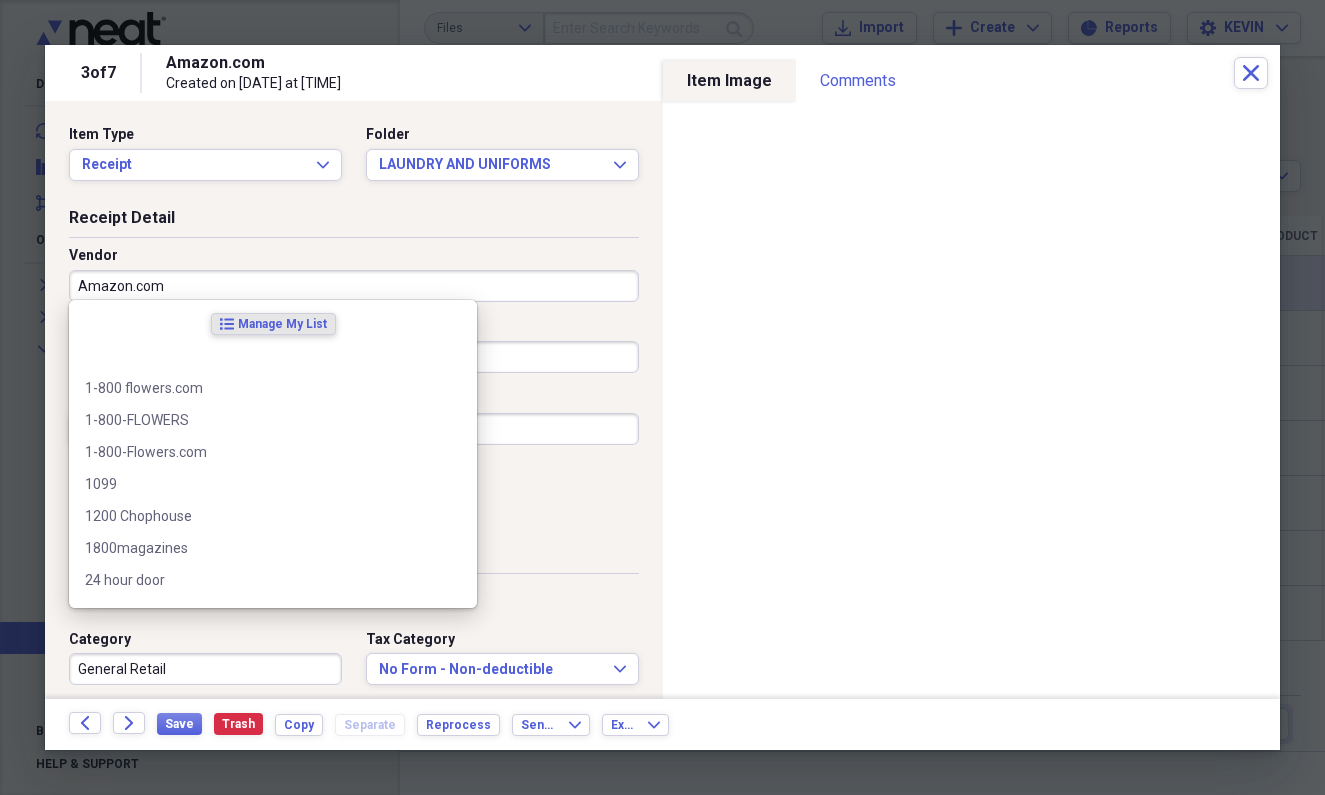 click on "Amazon.com" at bounding box center (354, 286) 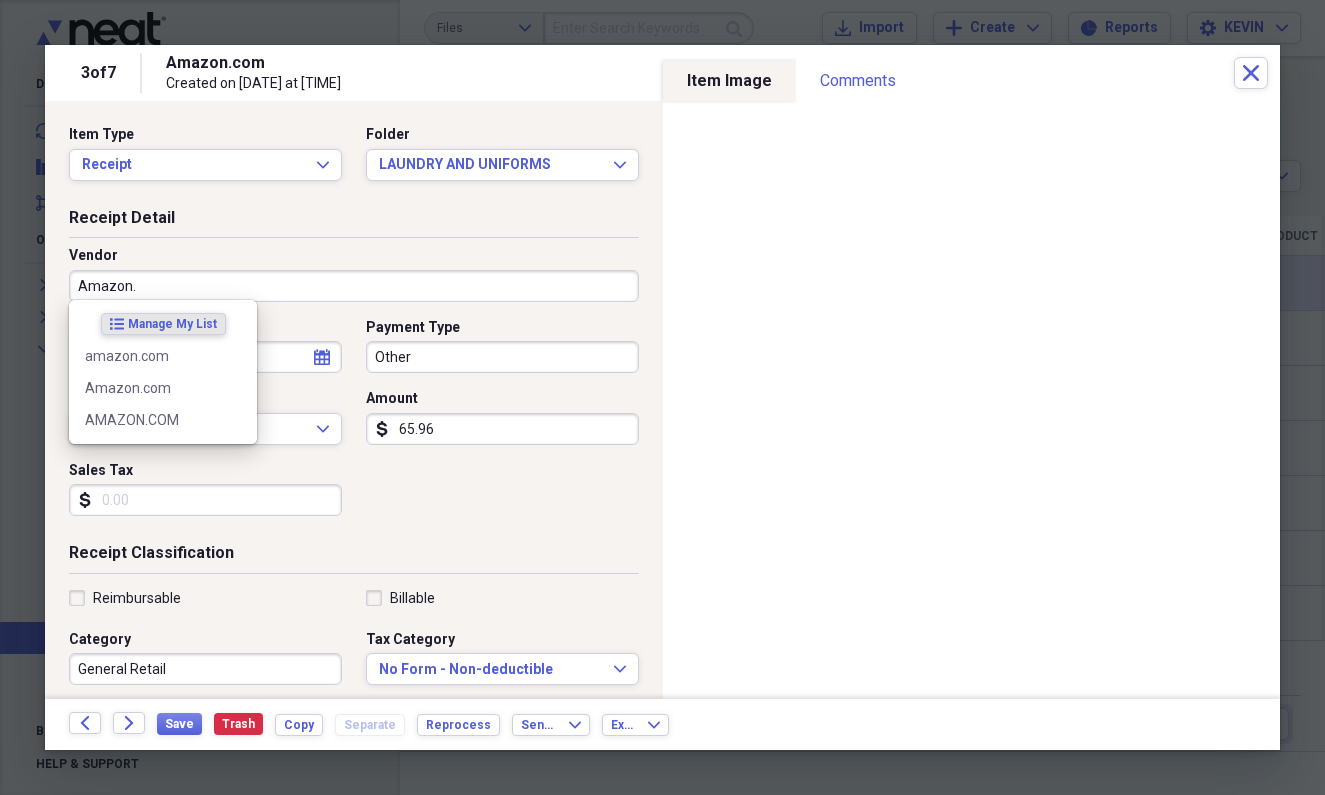 type on "Amazon" 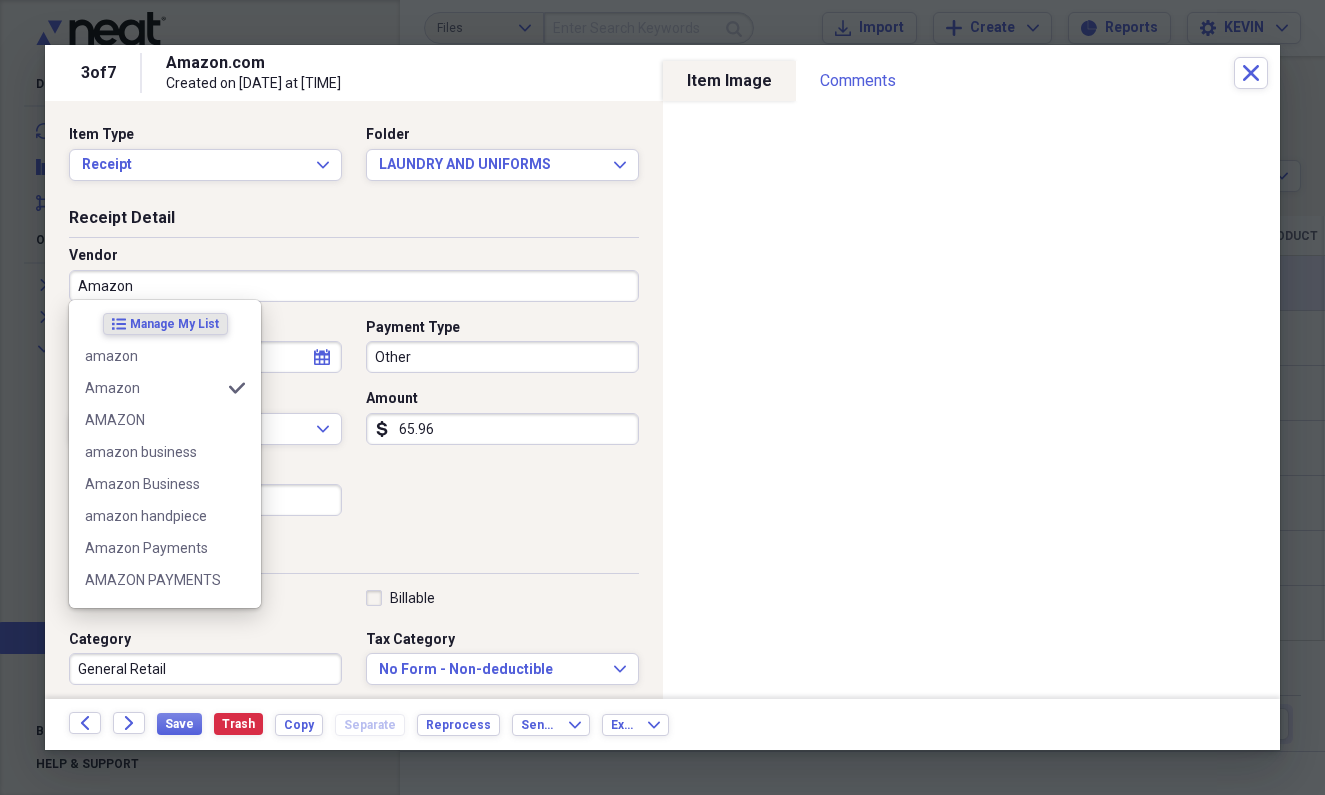 type on "Dental Equipment" 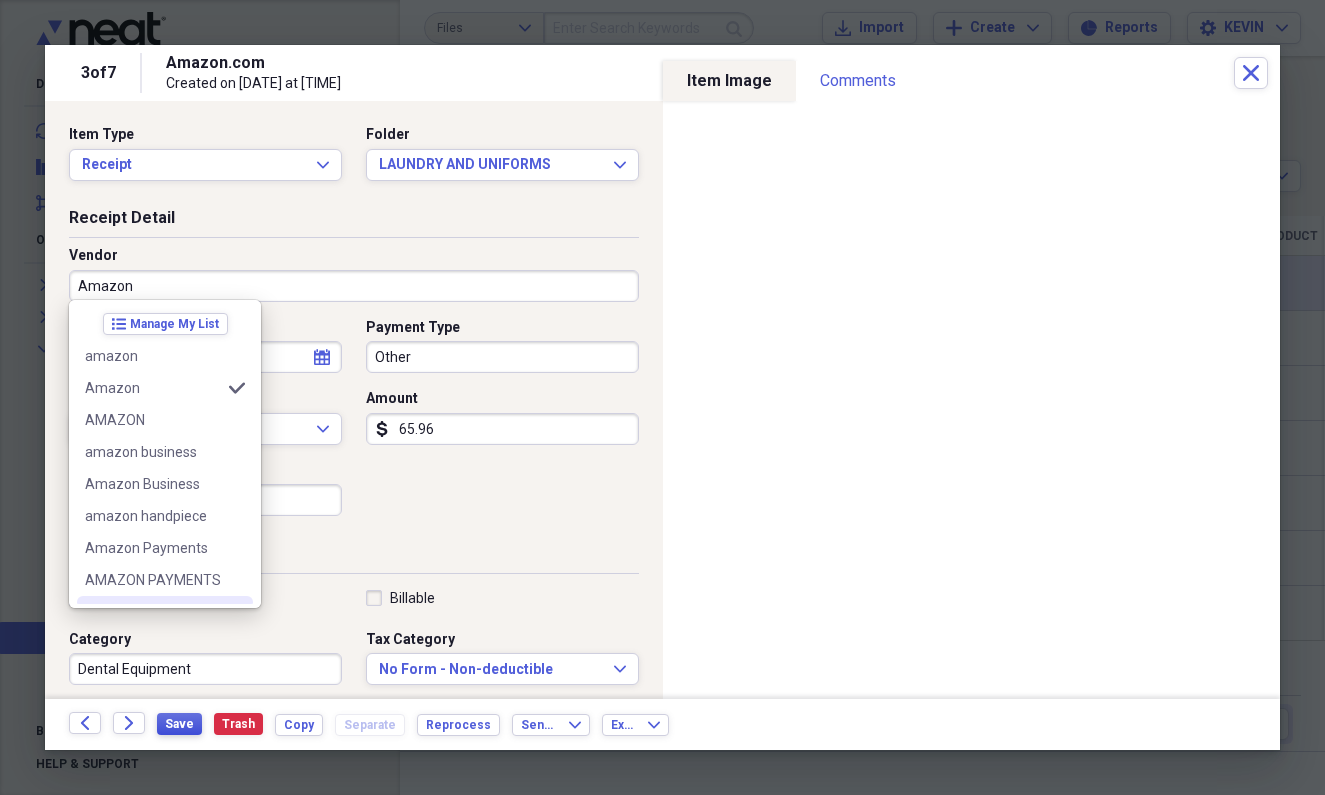 type on "Amazon" 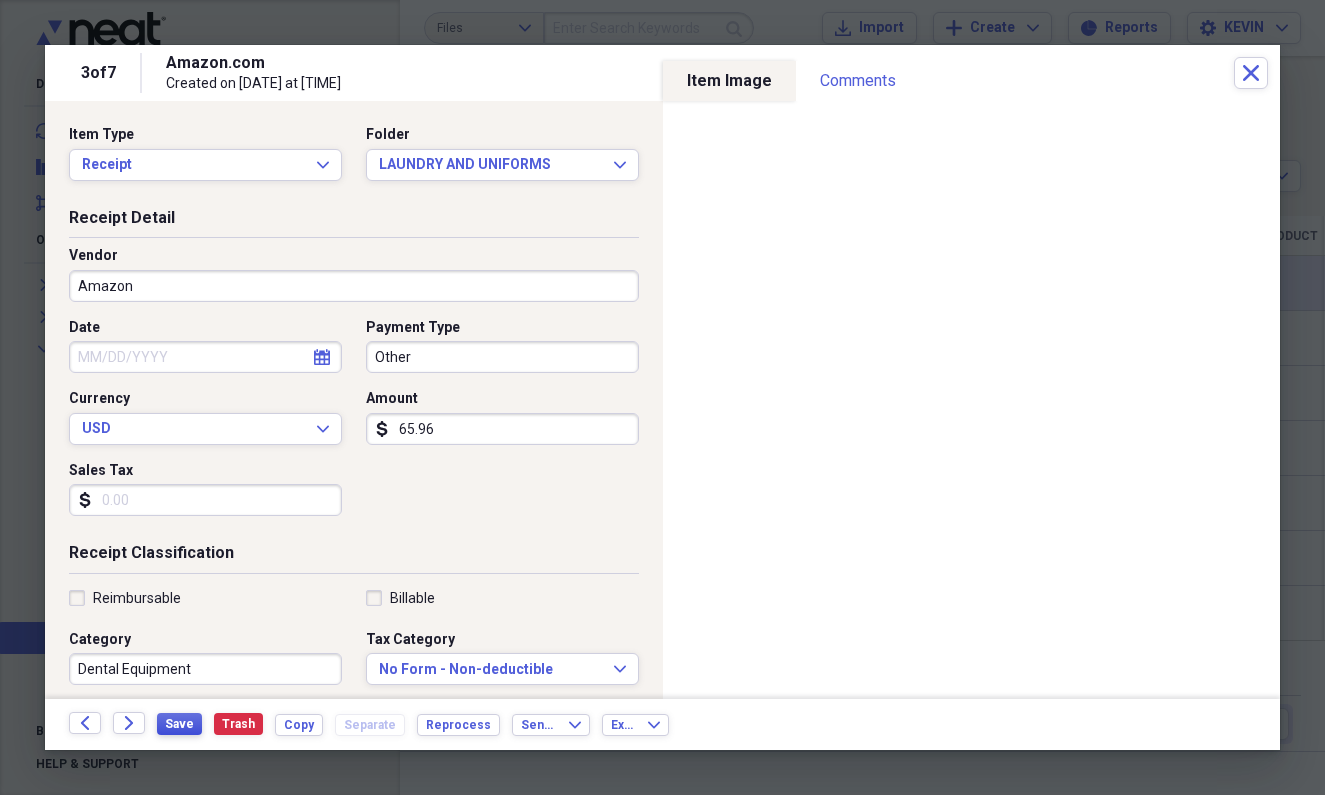 click on "Save" at bounding box center [179, 724] 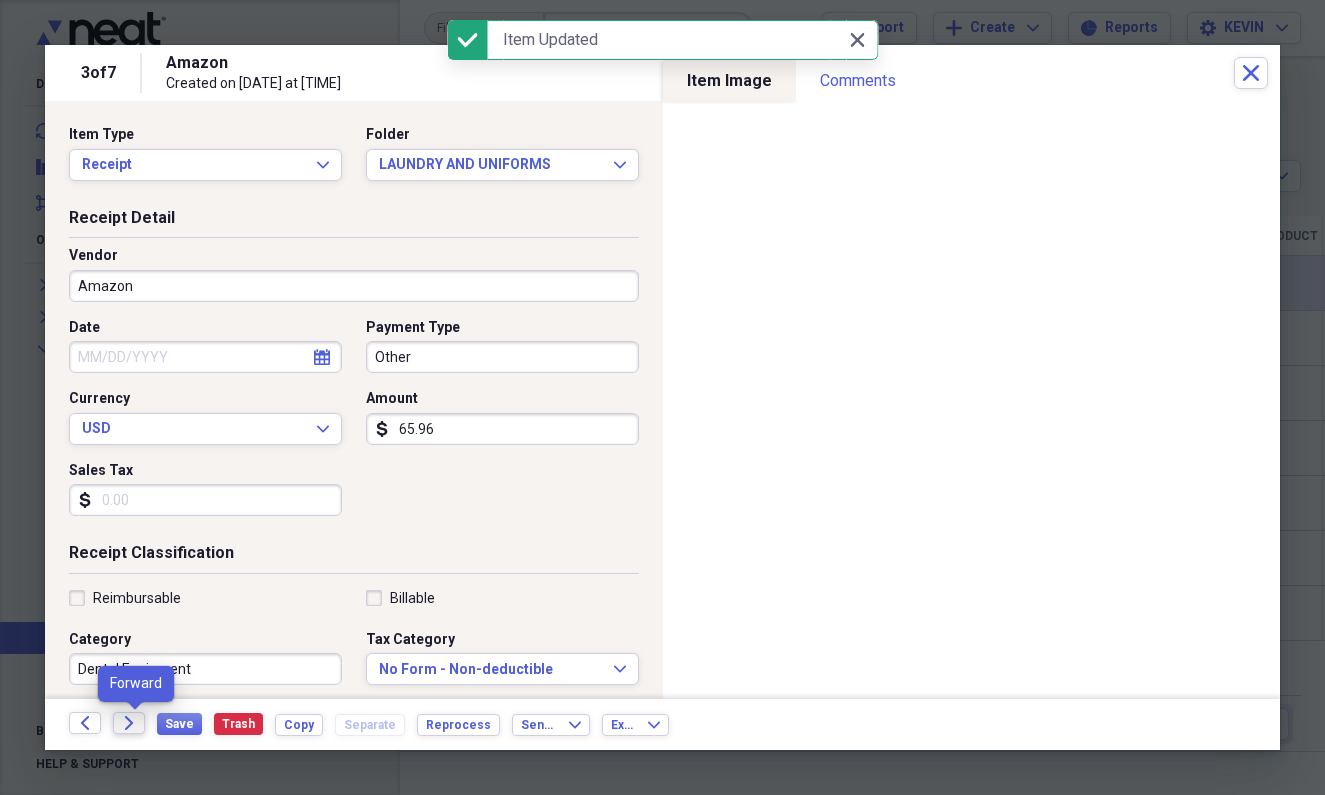click 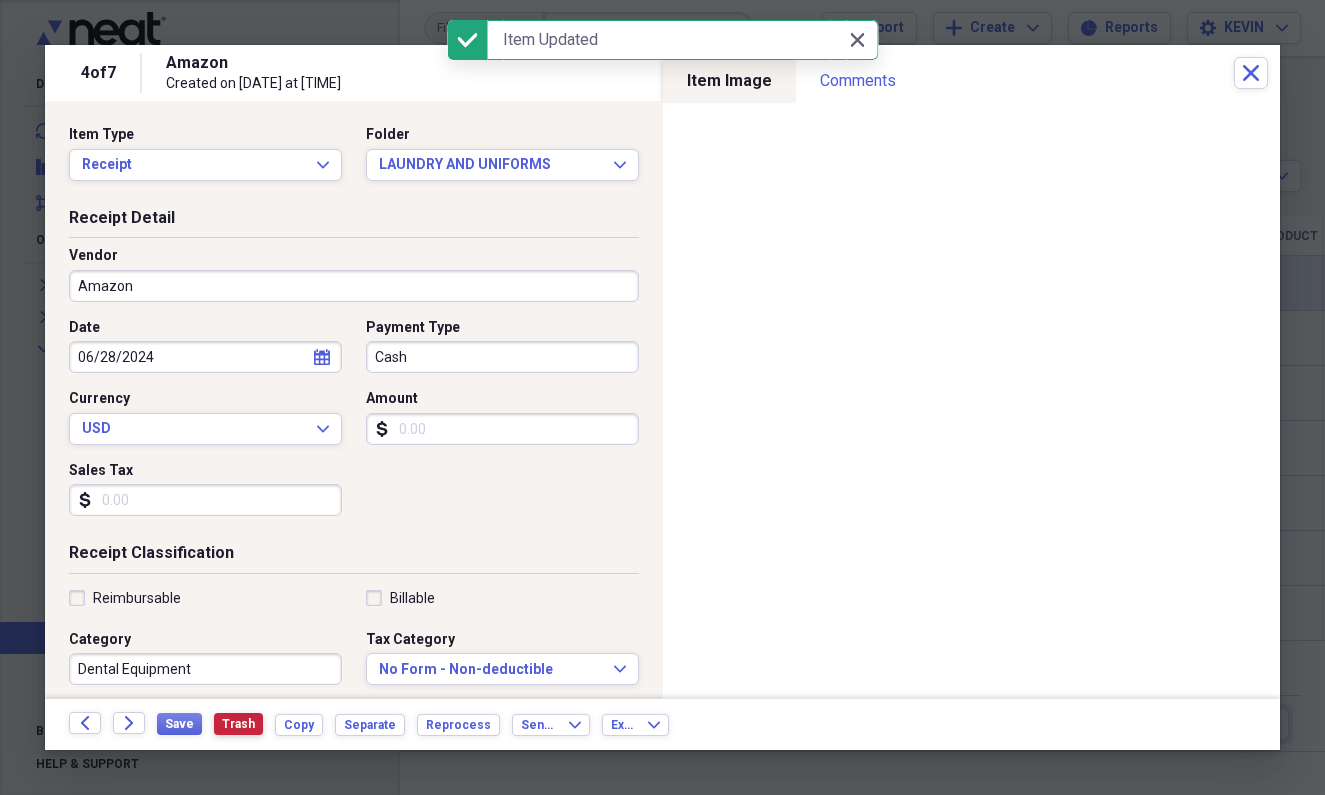 click on "Trash" at bounding box center (238, 724) 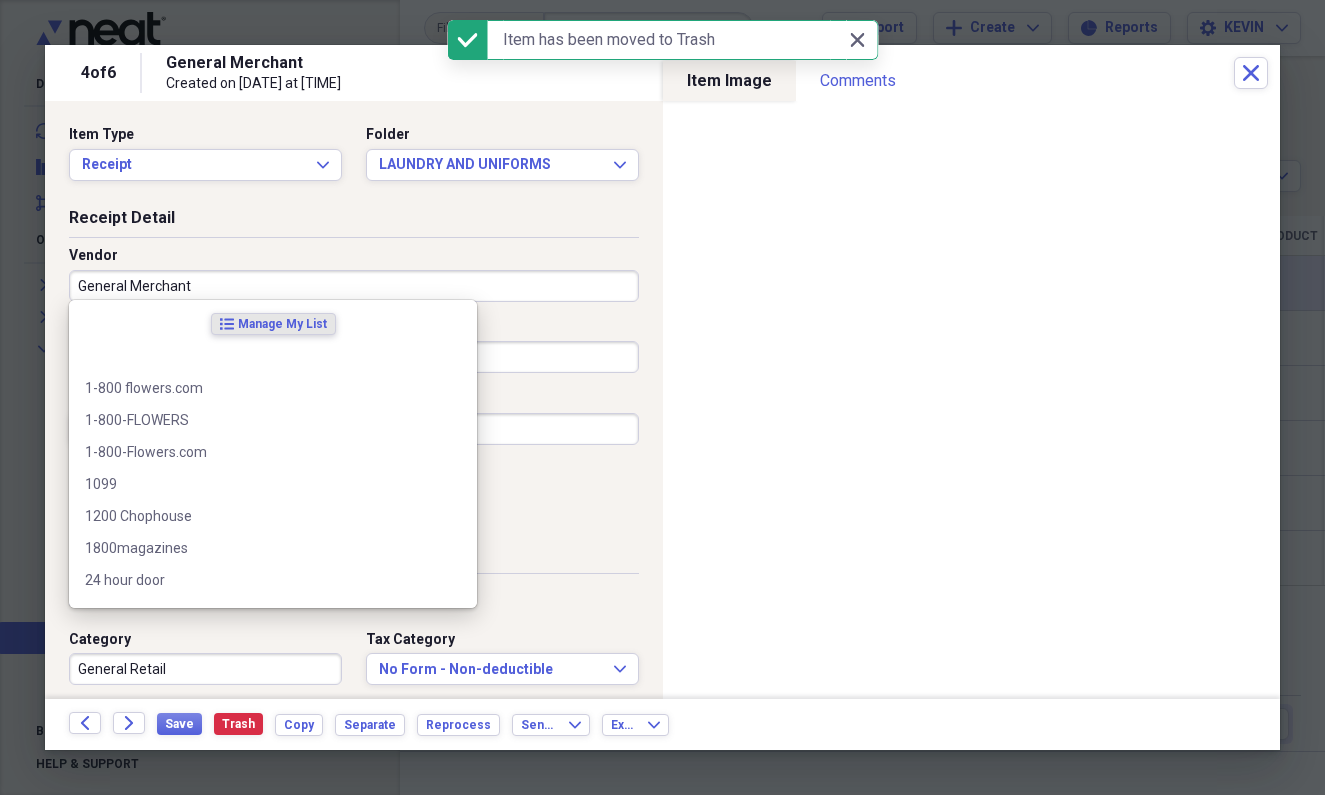 click on "General Merchant" at bounding box center (354, 286) 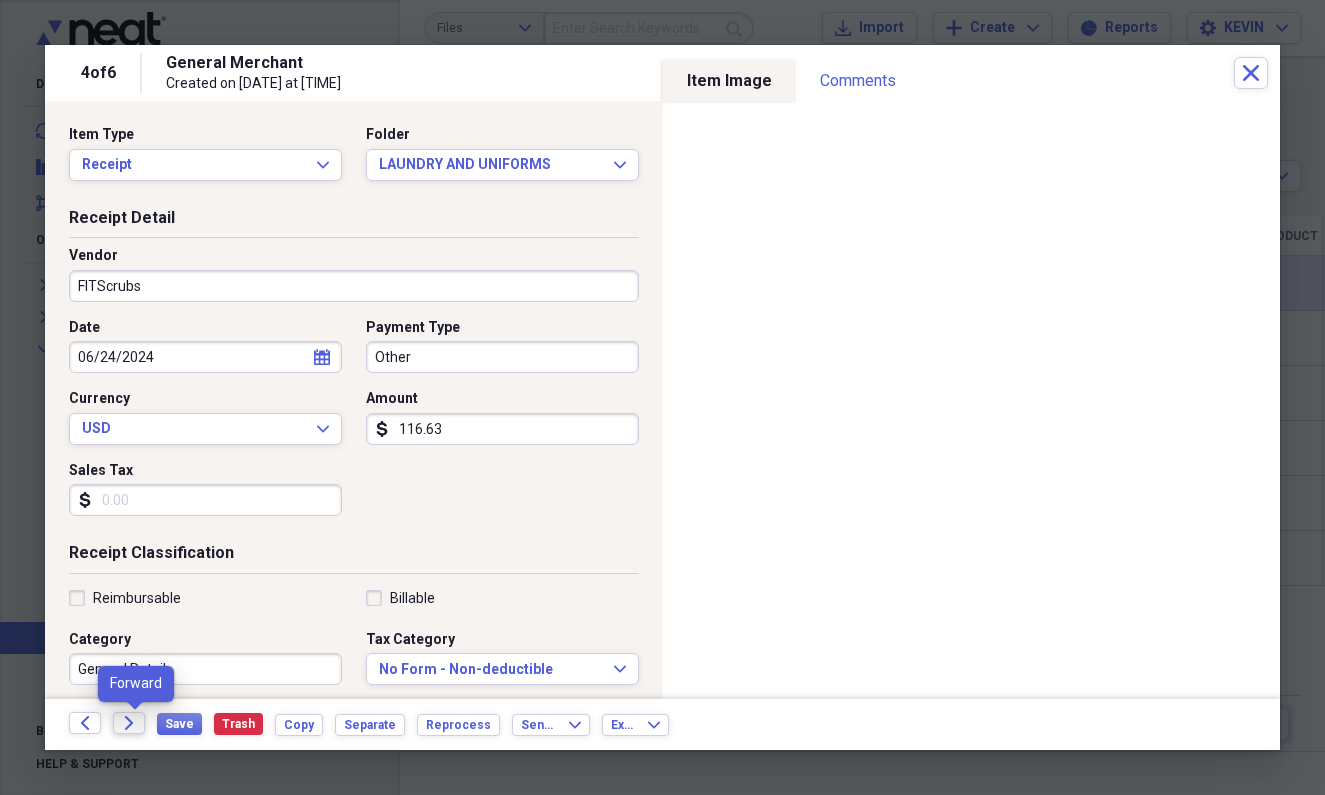 type on "FITScrubs" 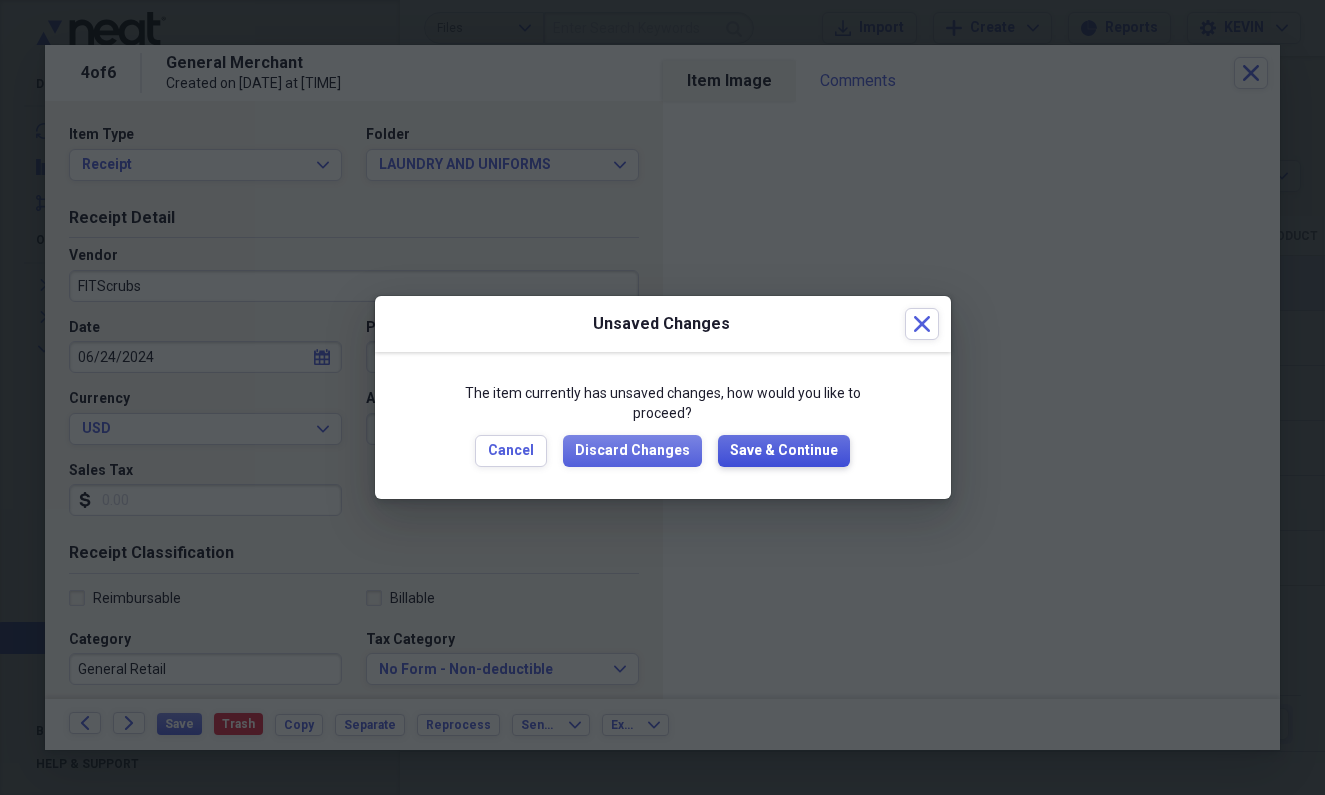click on "Save & Continue" at bounding box center [784, 451] 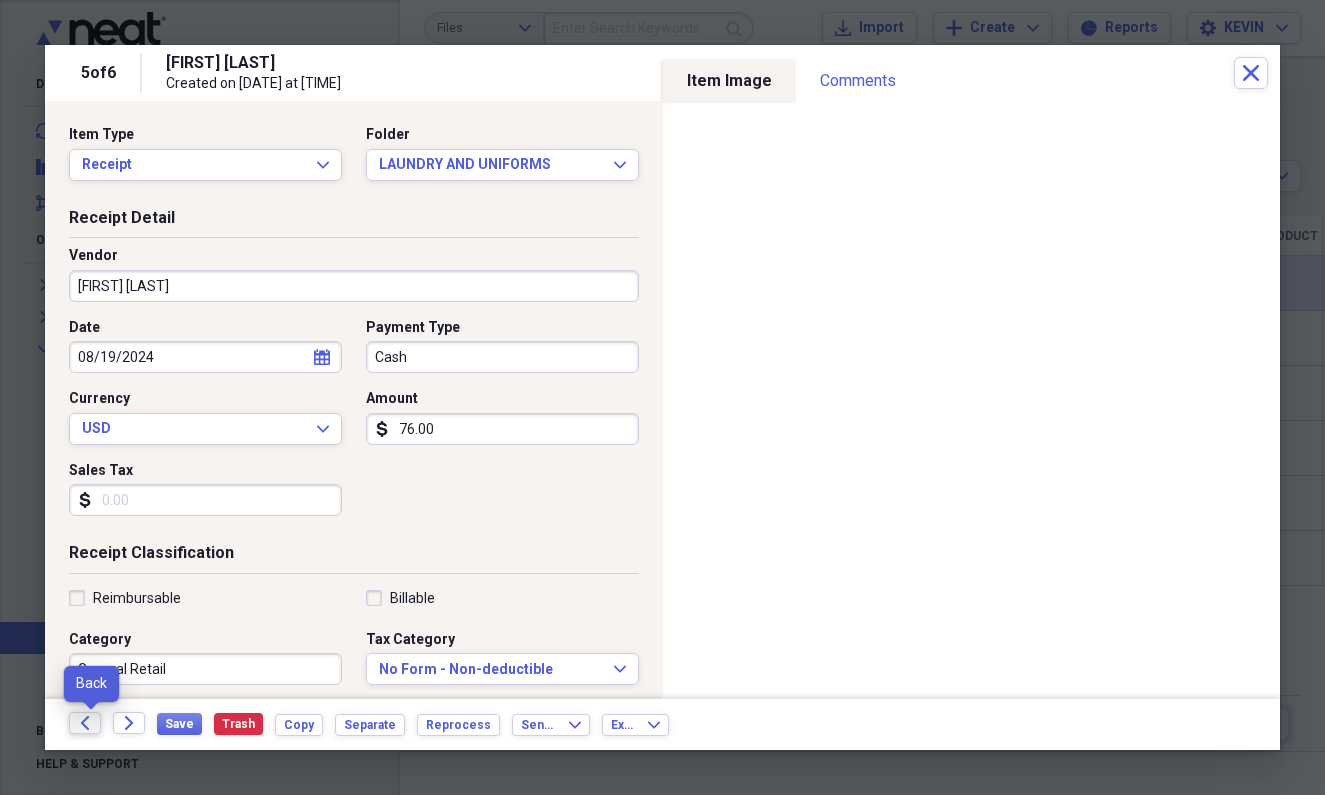 click 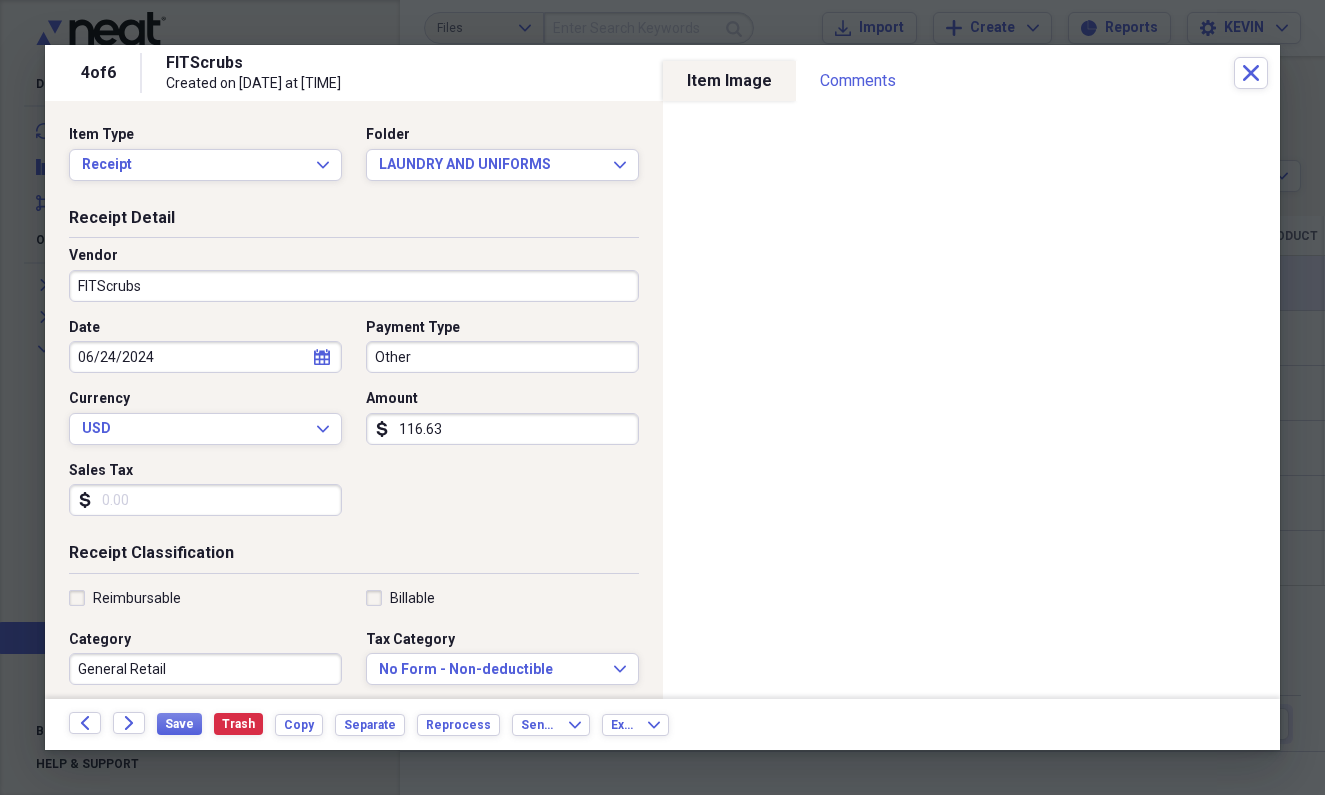 click 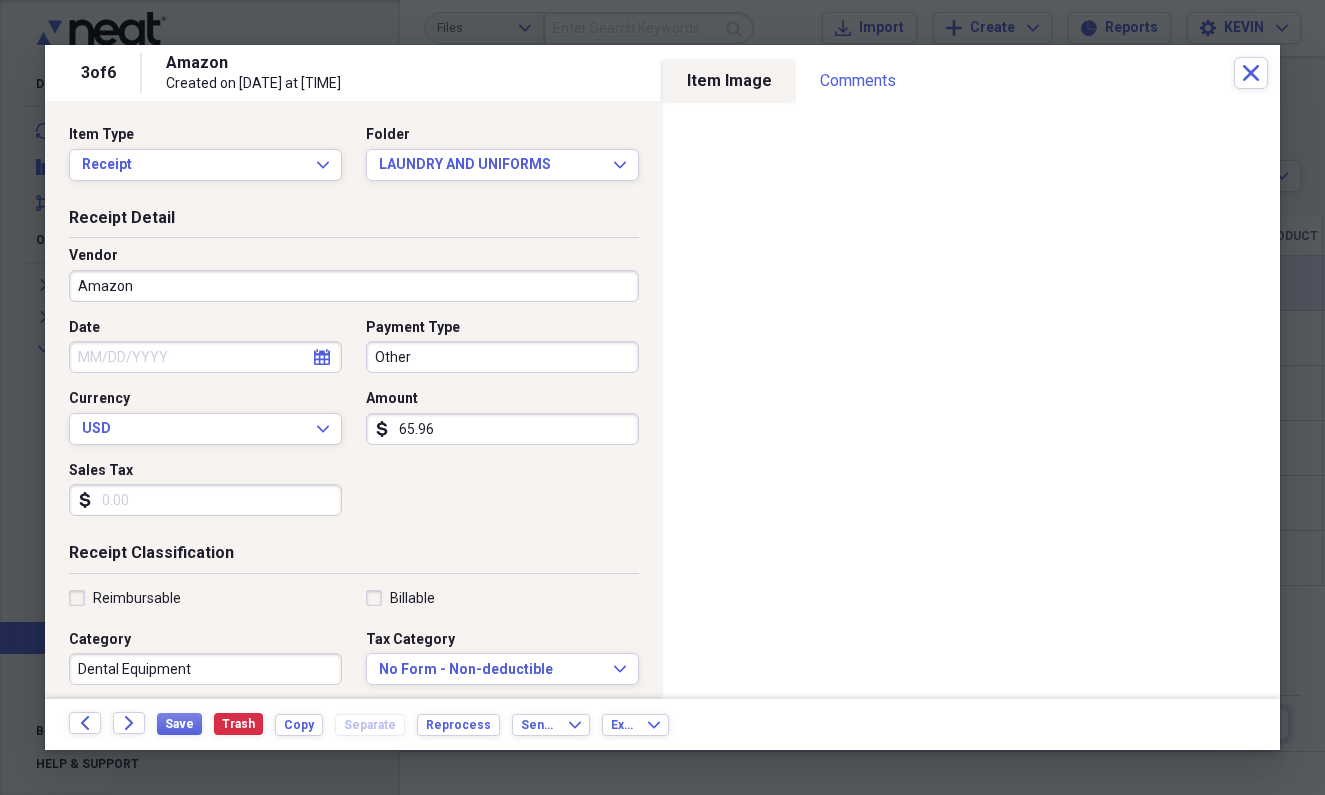 click 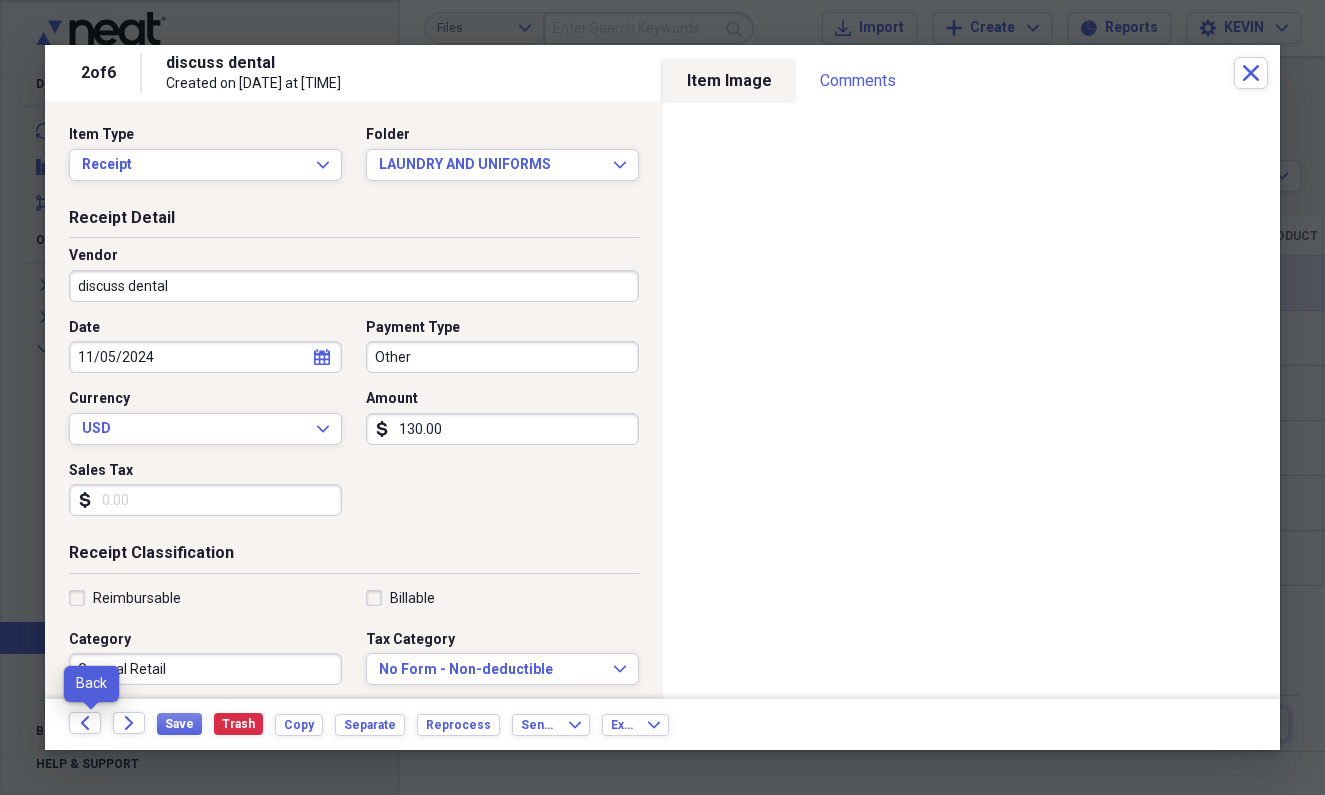 click 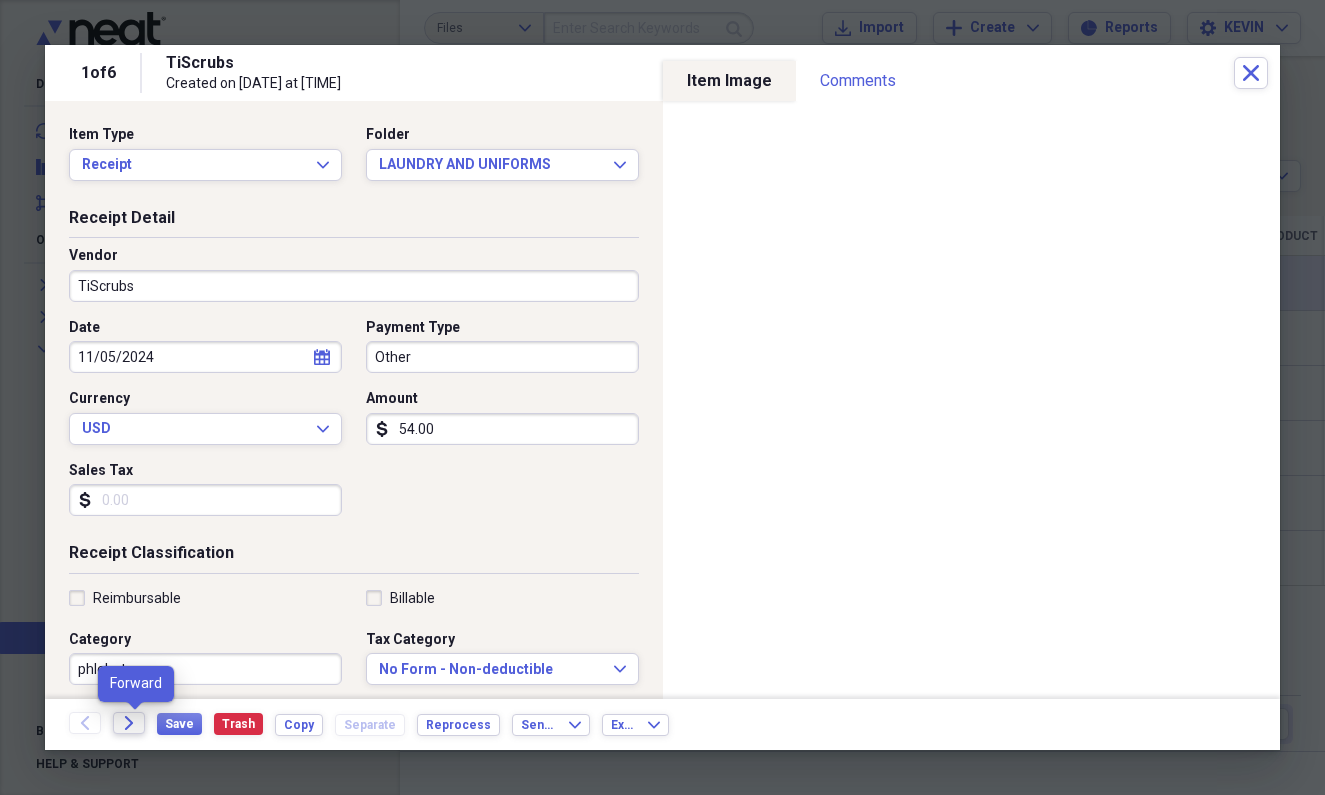 click on "Forward" 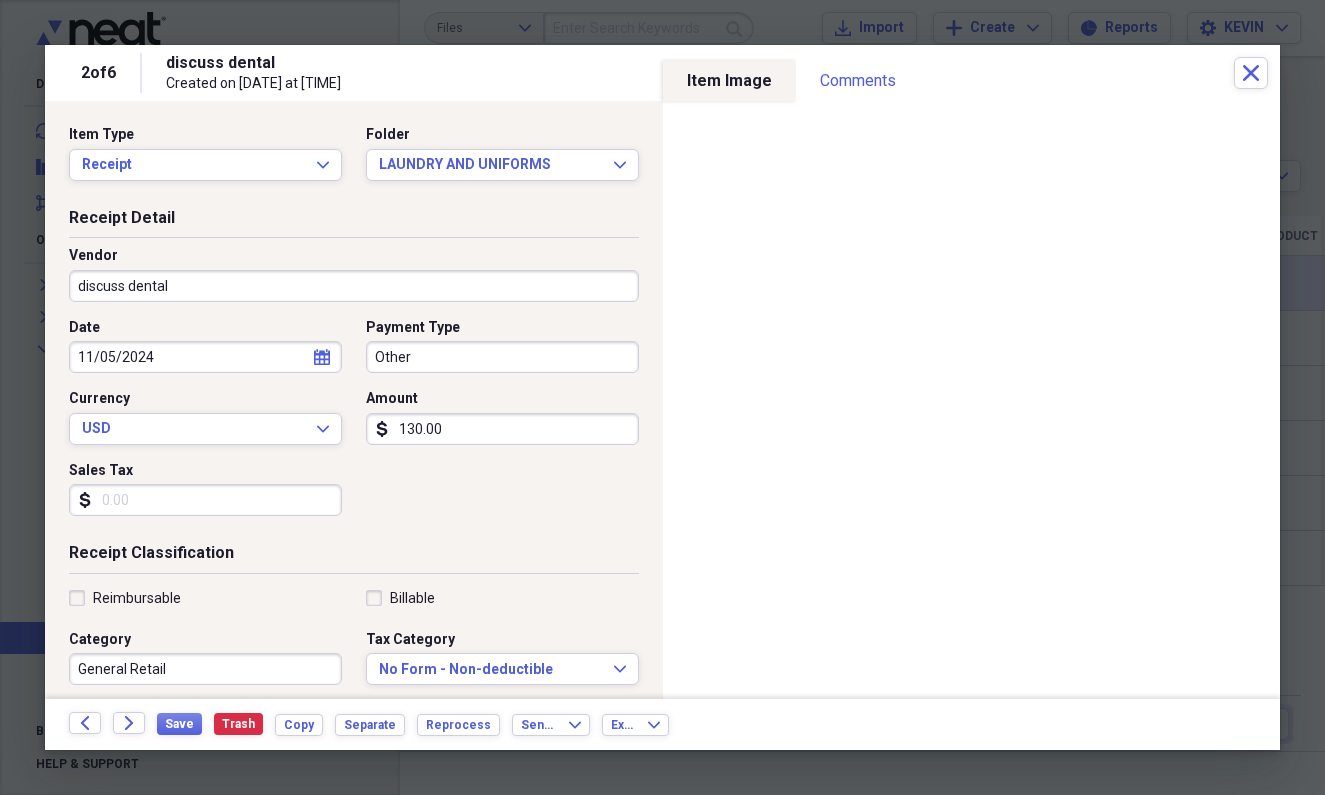 click on "Forward" 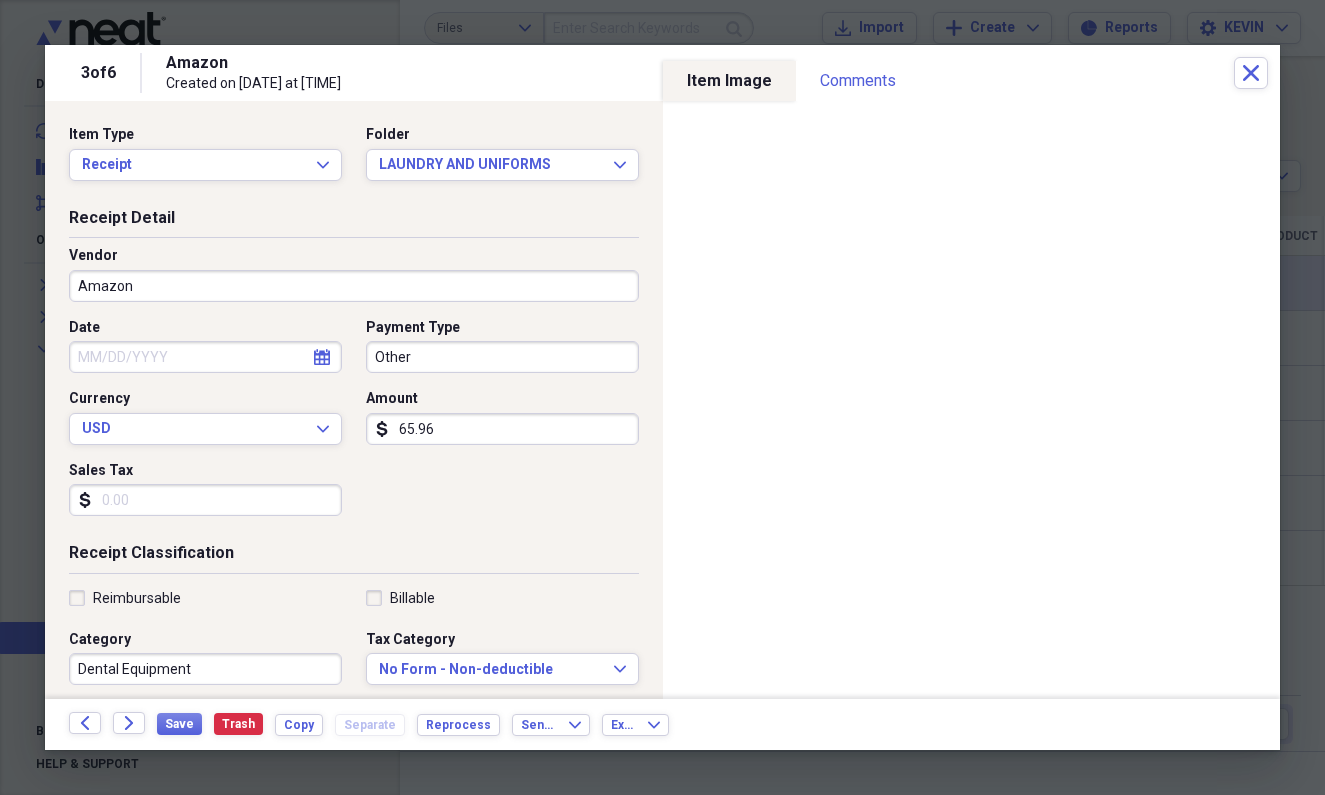 click on "Forward" 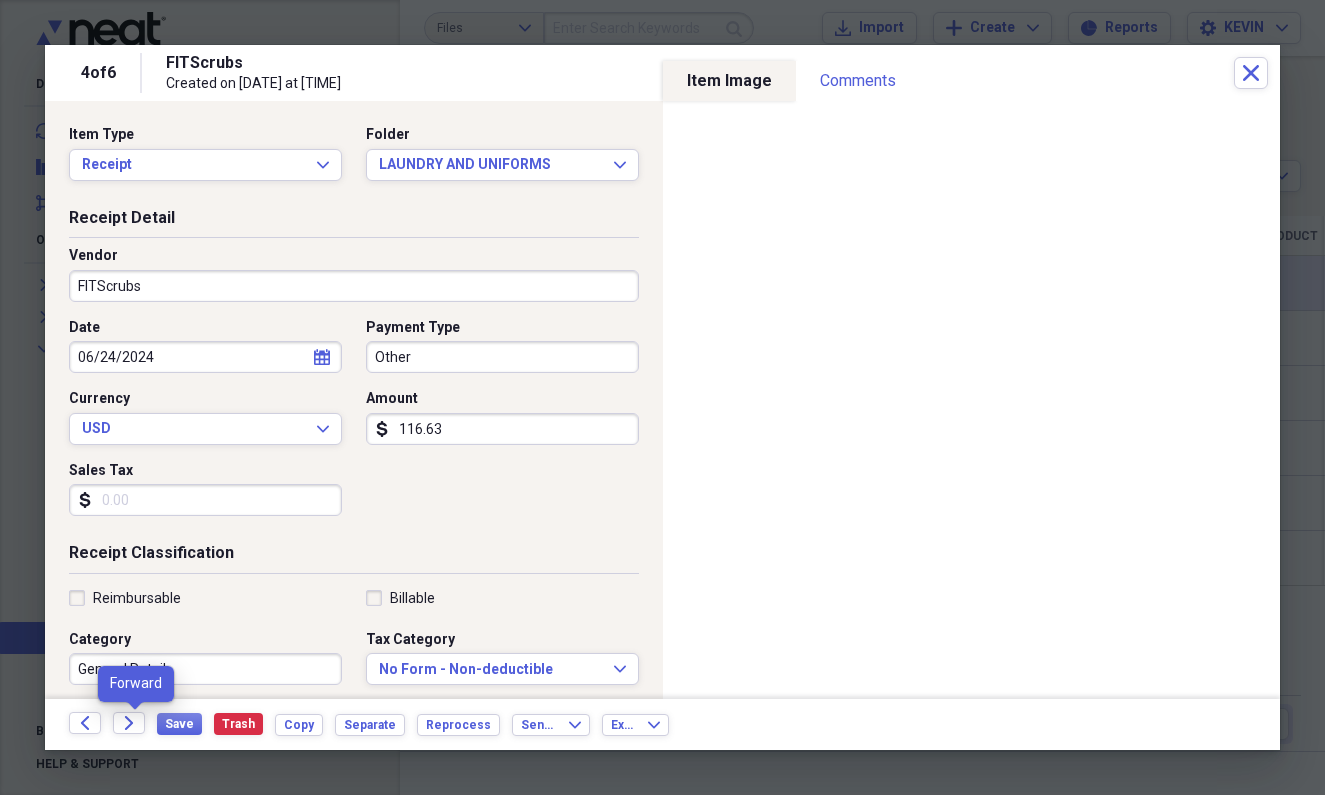 click on "Forward" 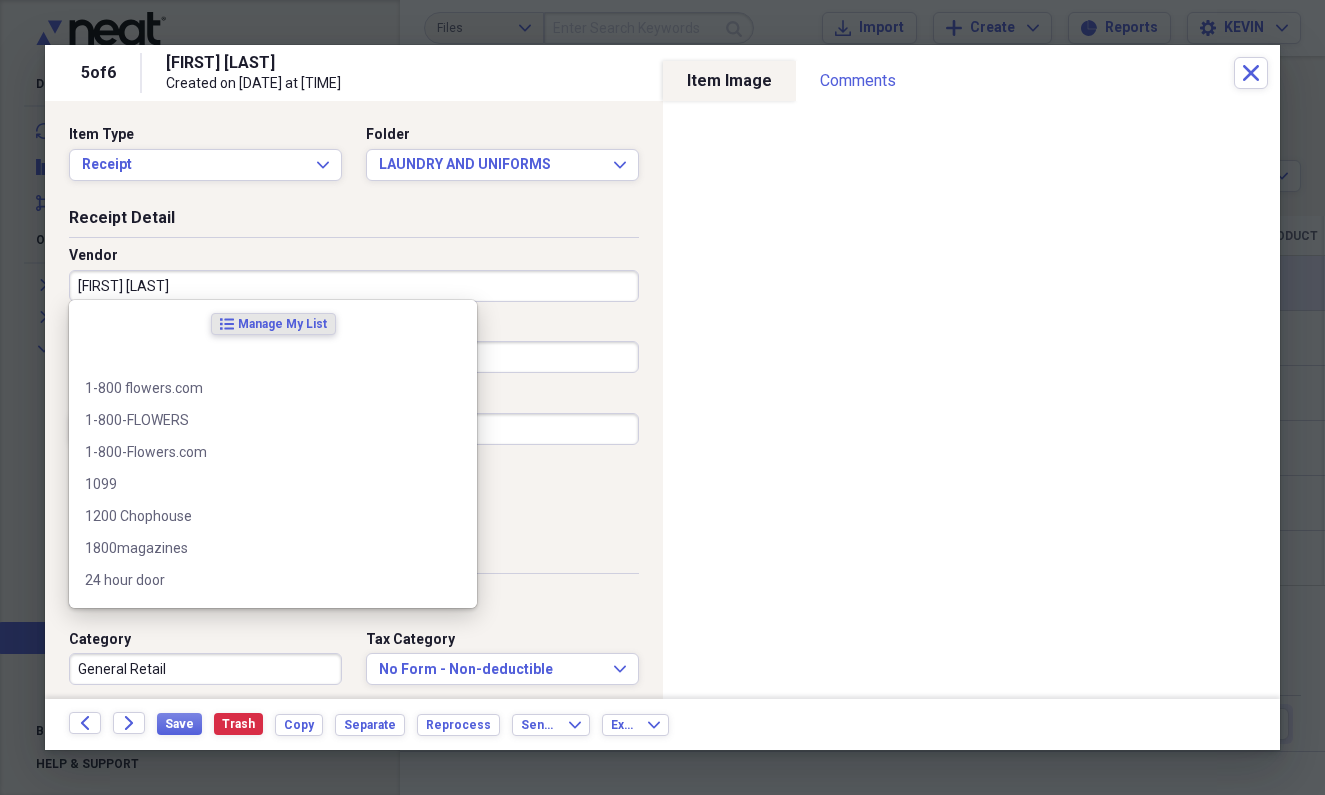 click on "[FIRST] [MIDDLE] [LAST]" at bounding box center [354, 286] 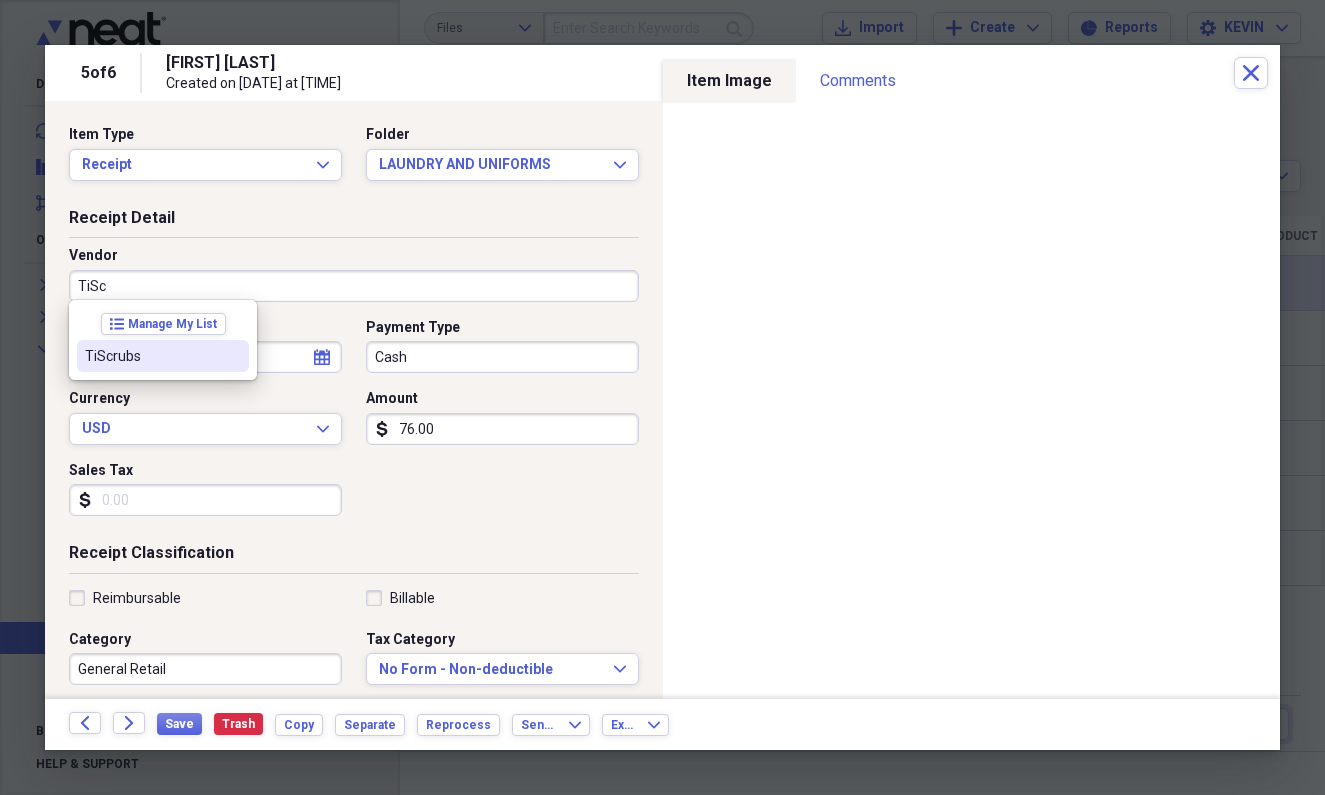 click on "TiScrubs" at bounding box center [163, 356] 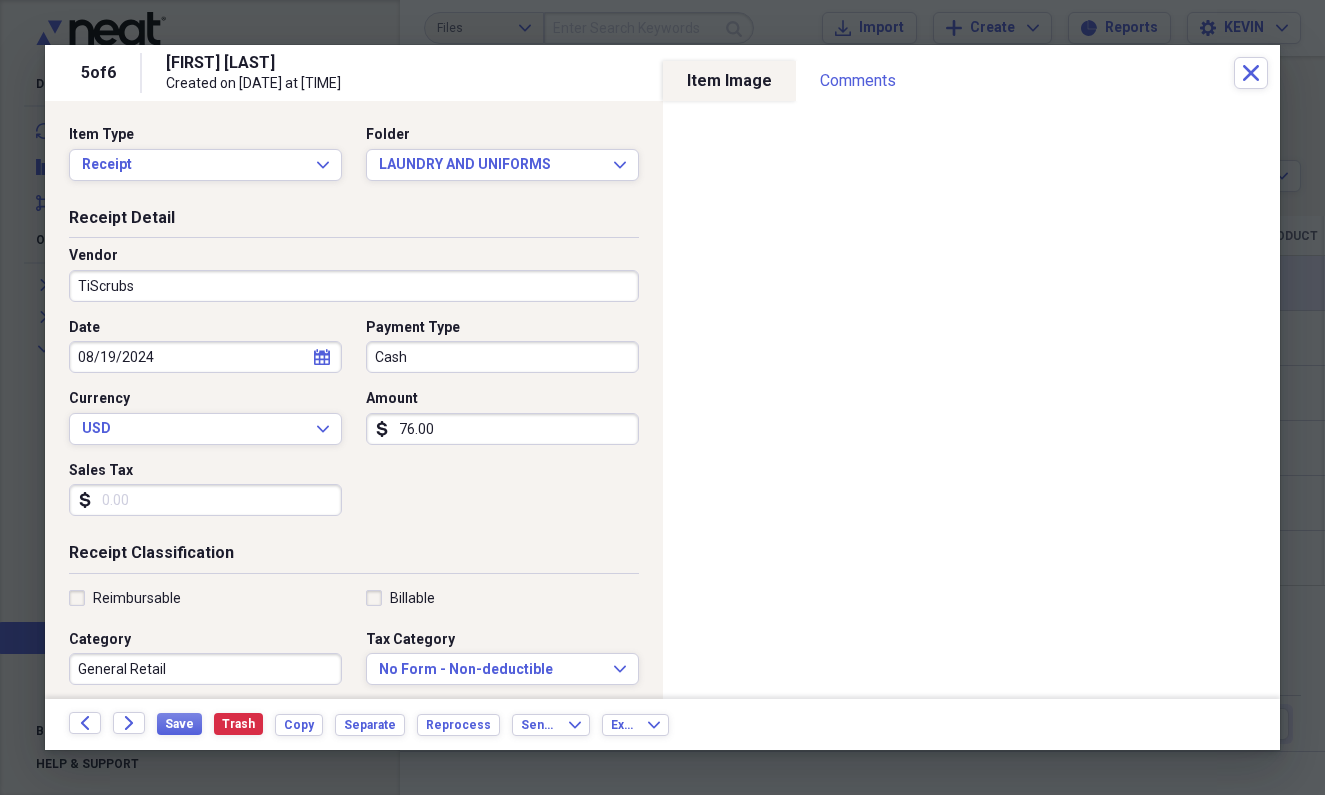 type on "phlebotomy" 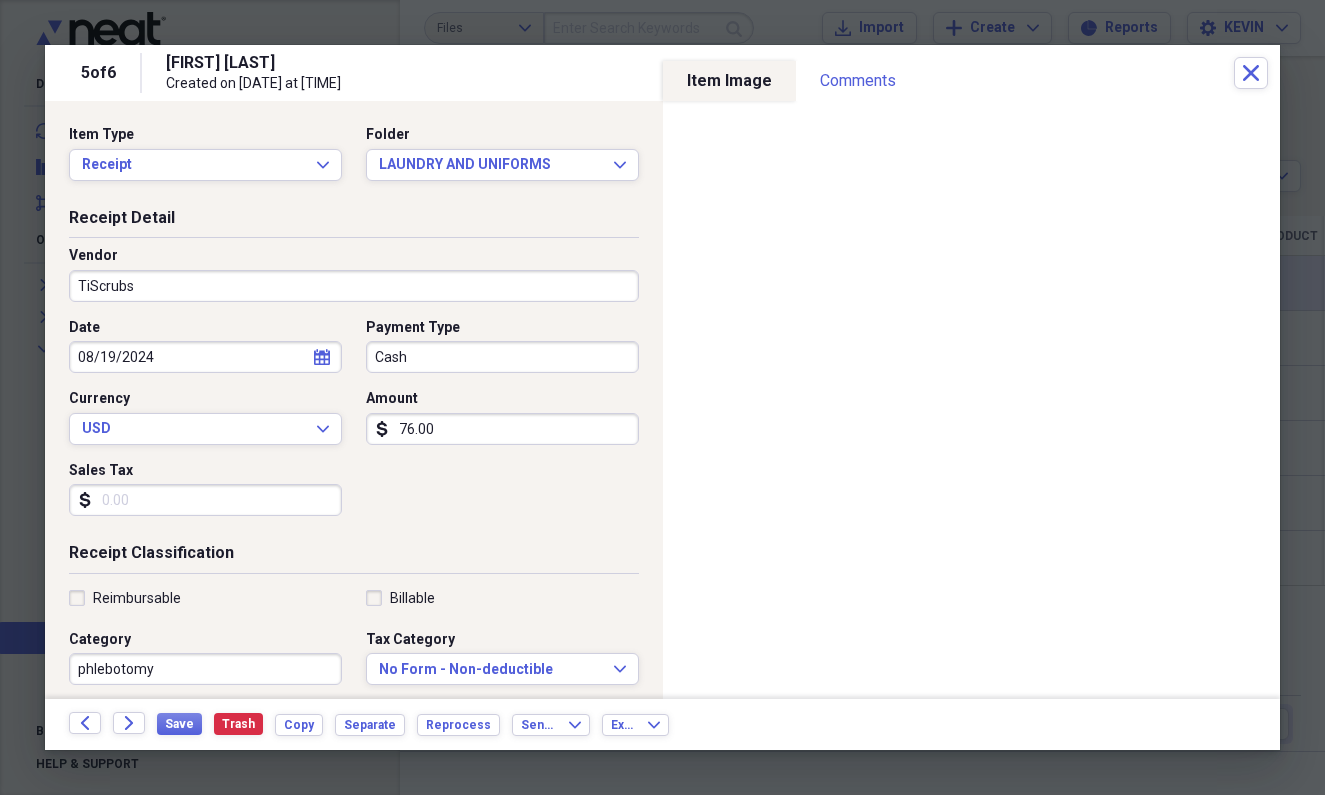 click on "76.00" at bounding box center [502, 429] 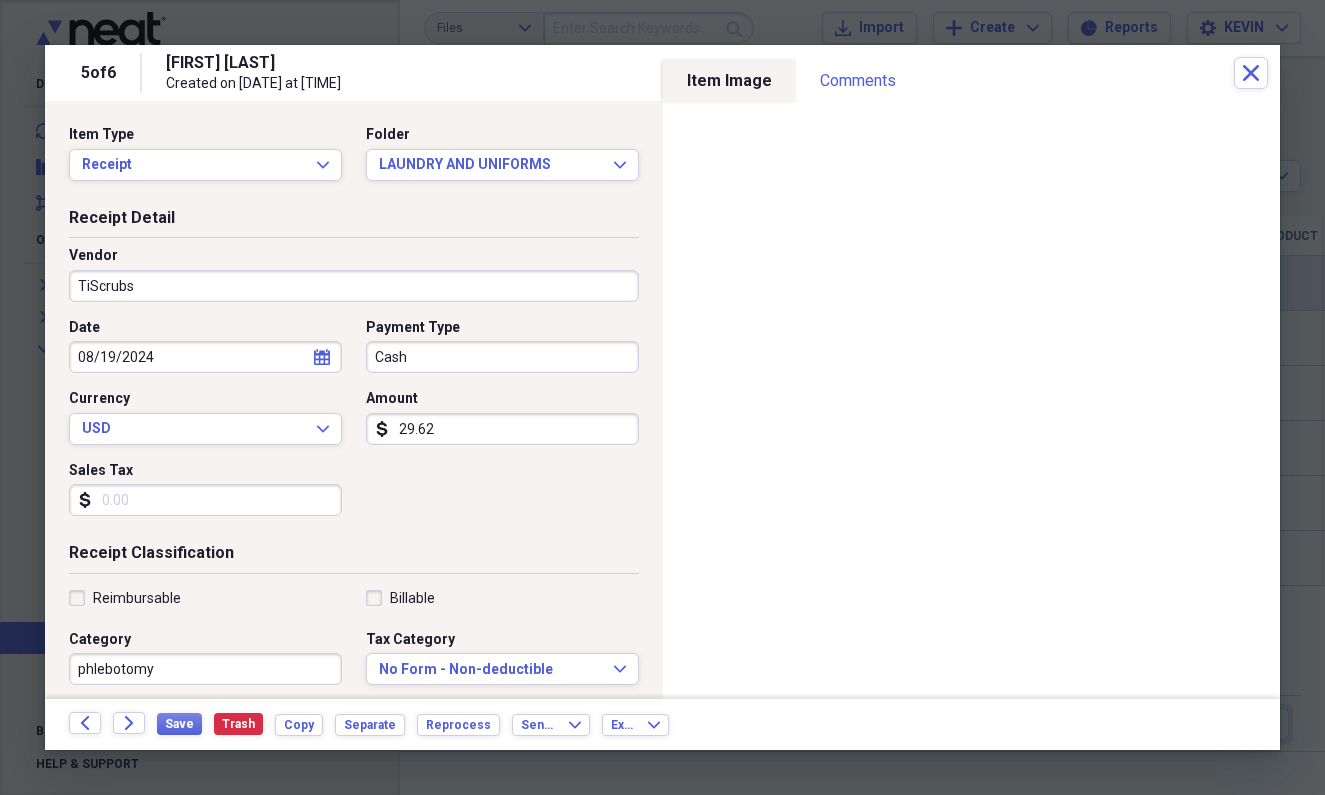 type on "296.20" 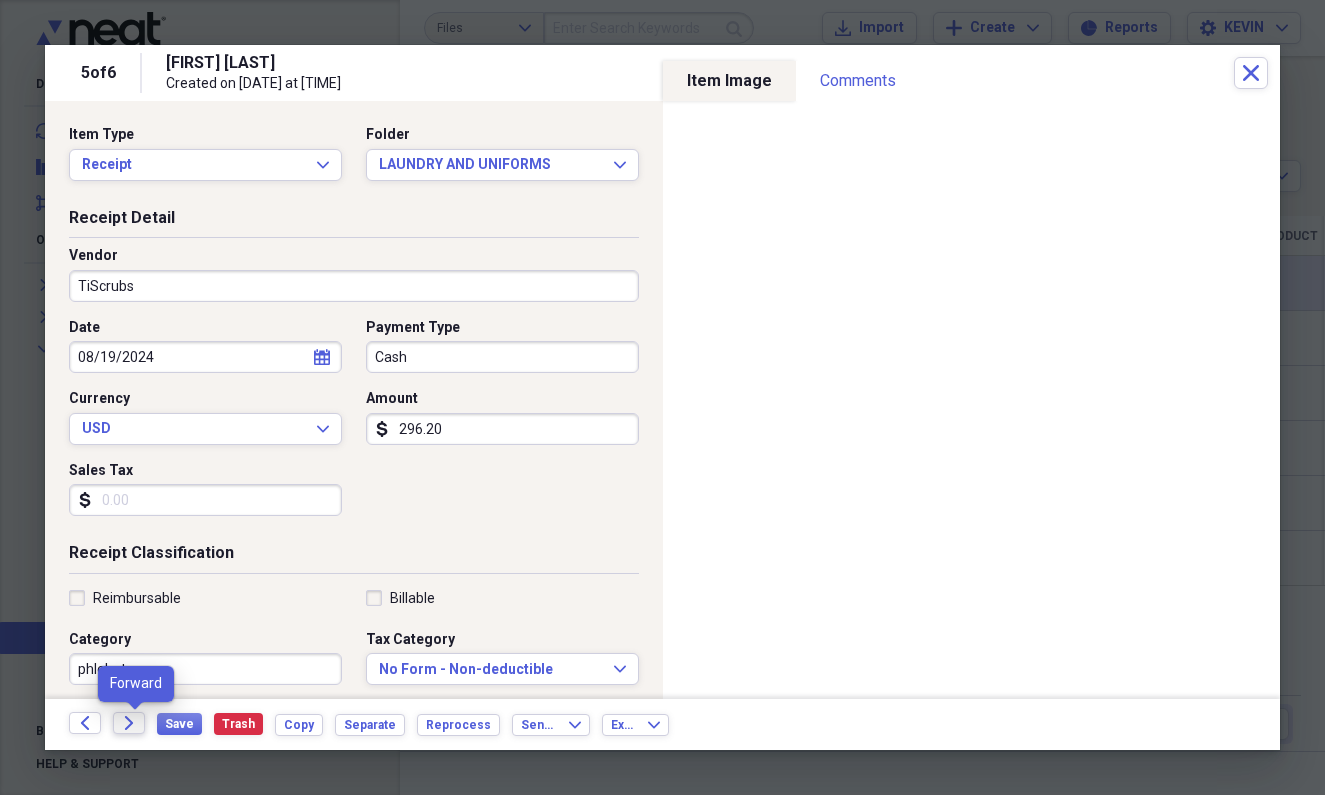 click 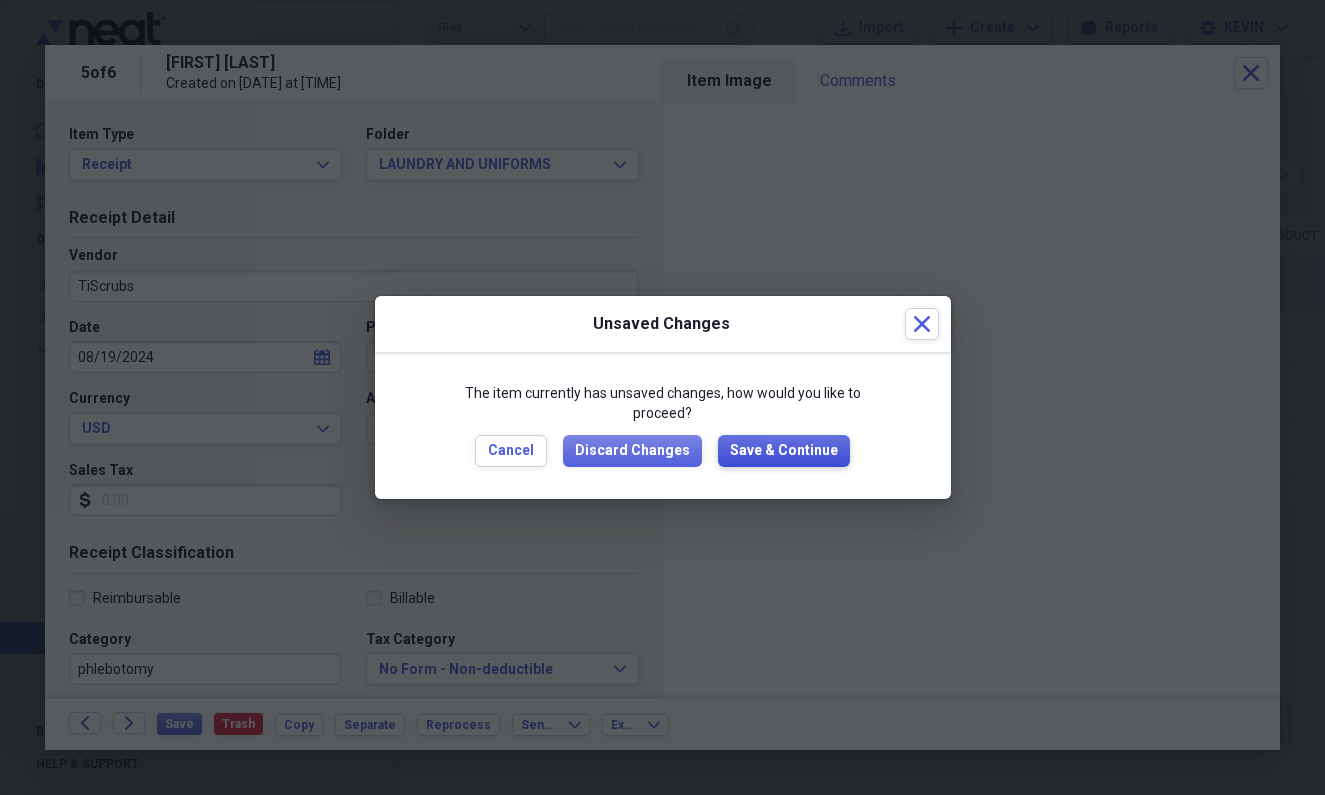 click on "Save & Continue" at bounding box center [784, 451] 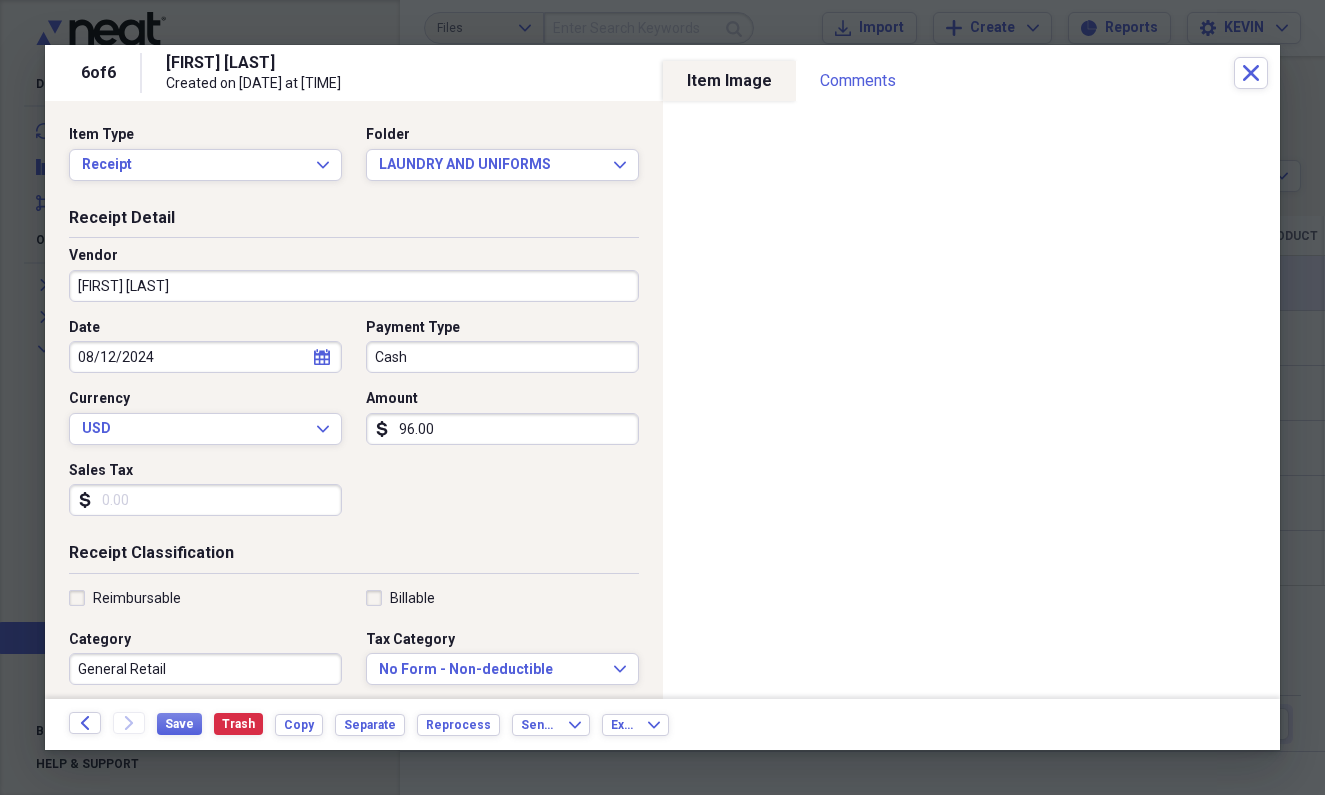 click on "96.00" at bounding box center [502, 429] 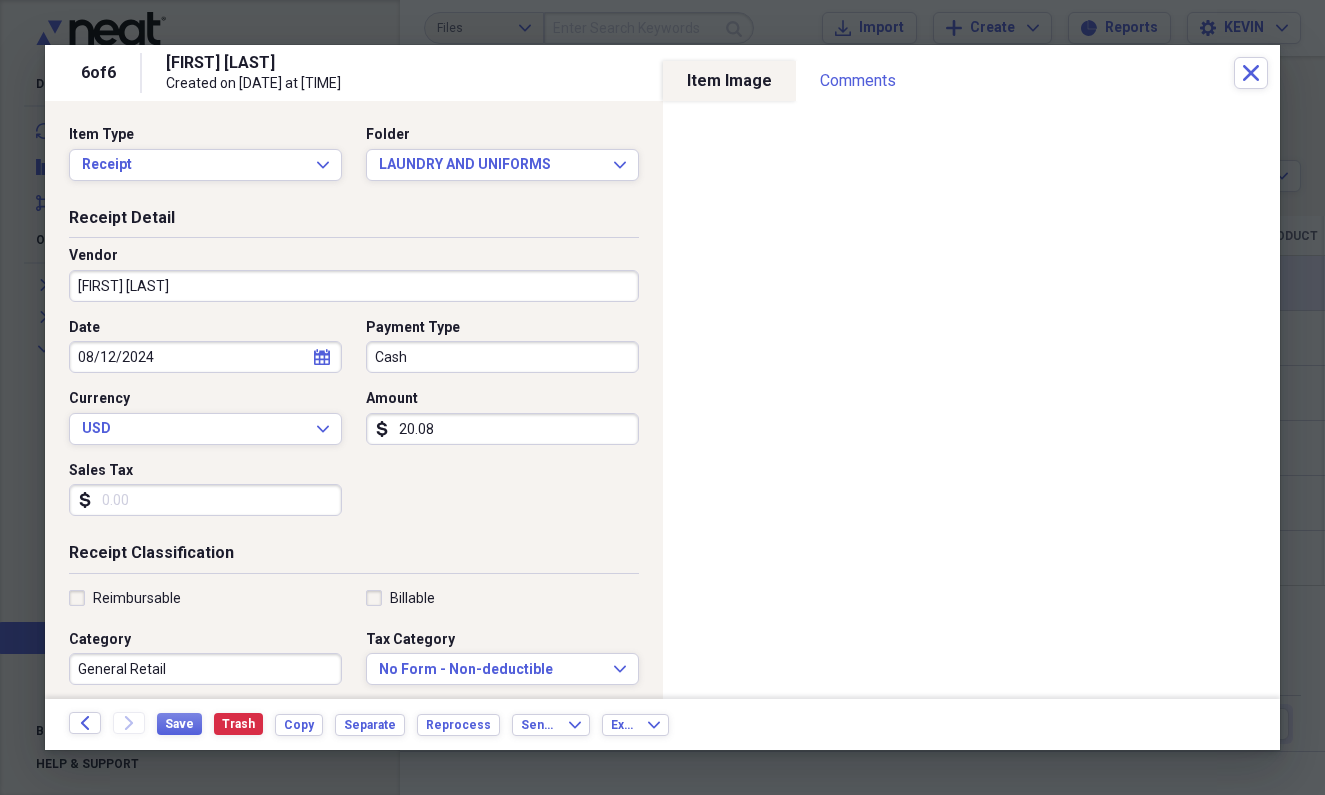 type on "200.80" 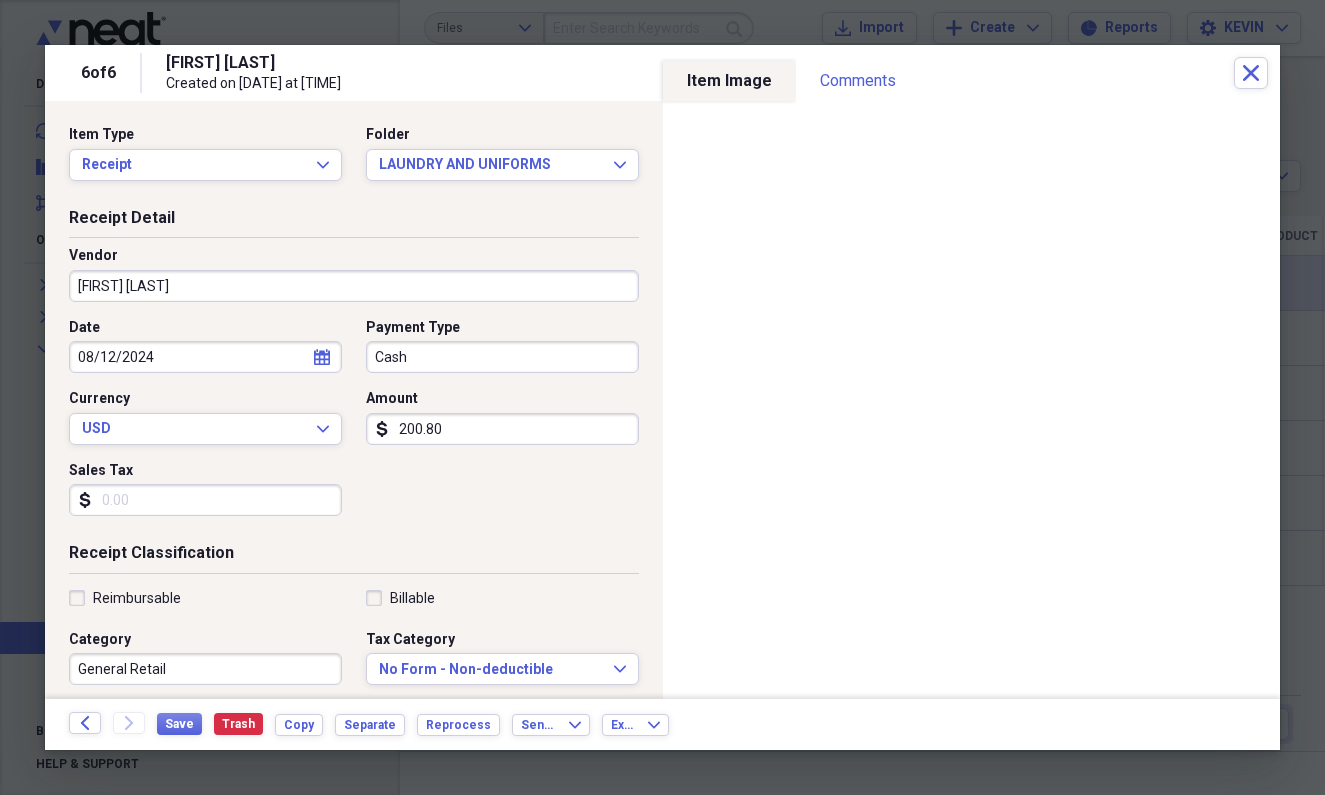 click on "[FIRST] [MIDDLE] [LAST]" at bounding box center [354, 286] 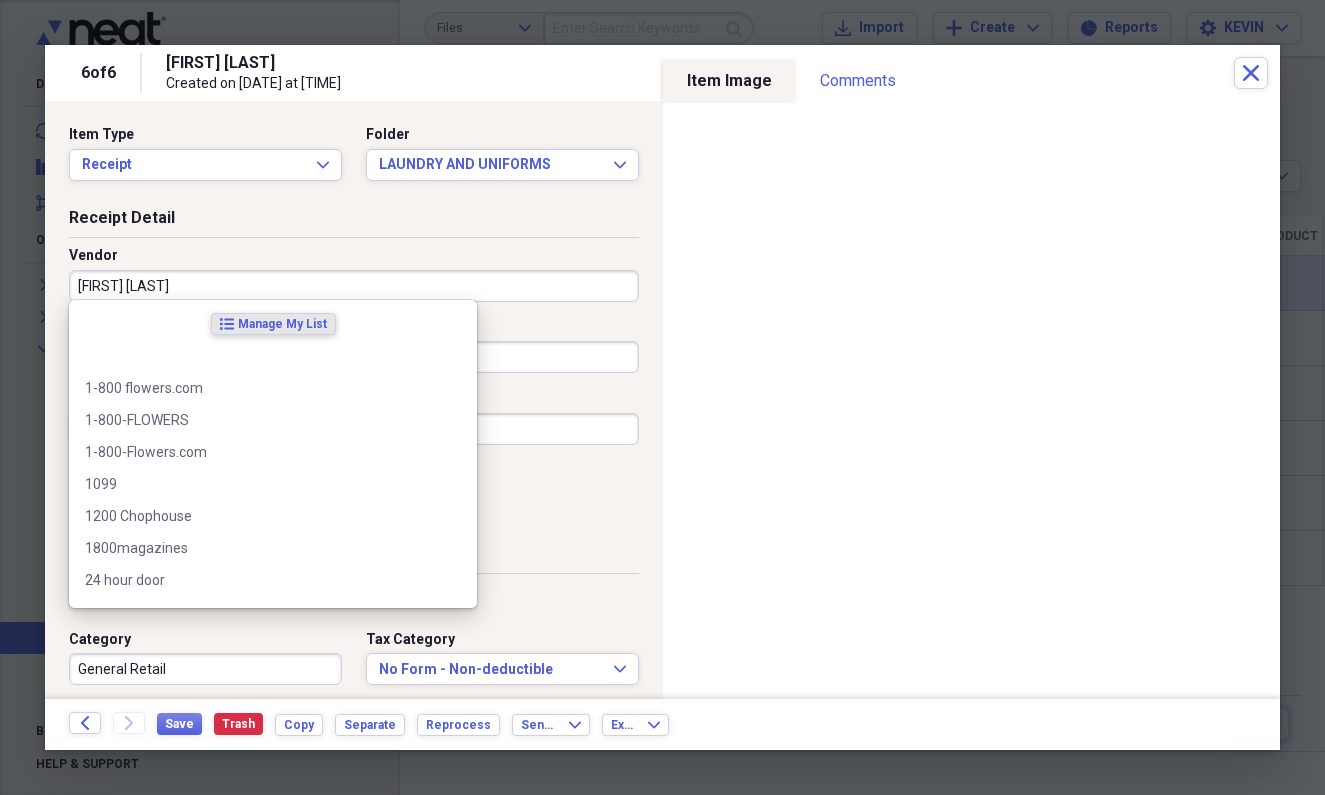 type on "T" 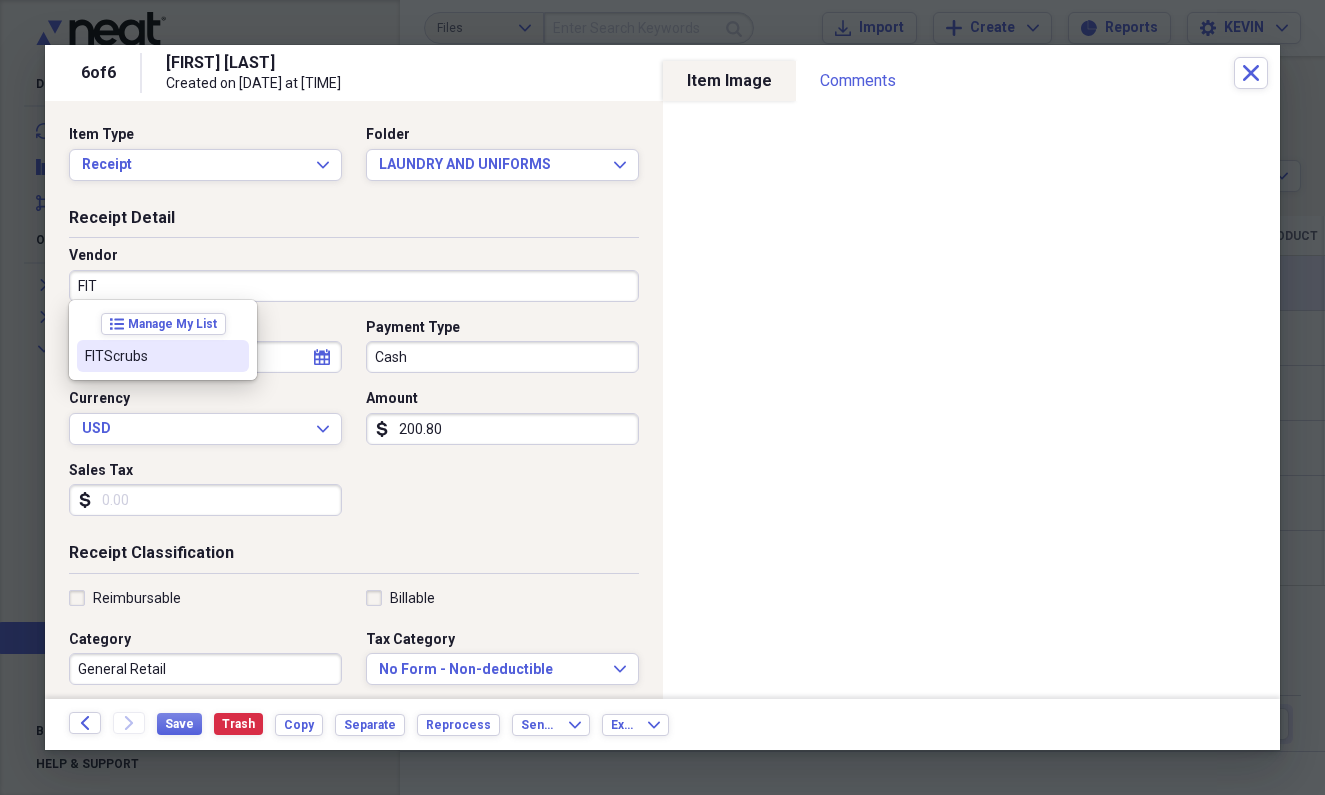 click on "FIT" at bounding box center (354, 286) 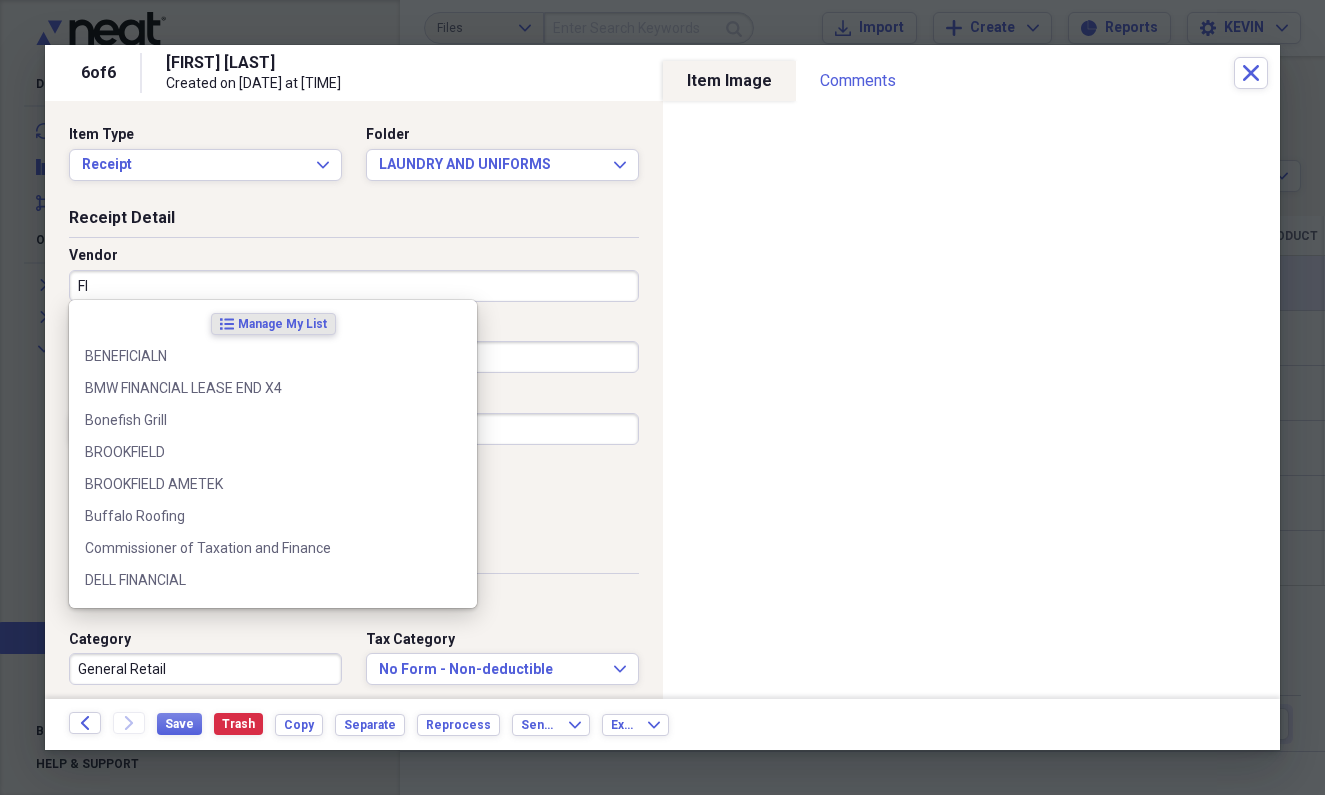 type on "F" 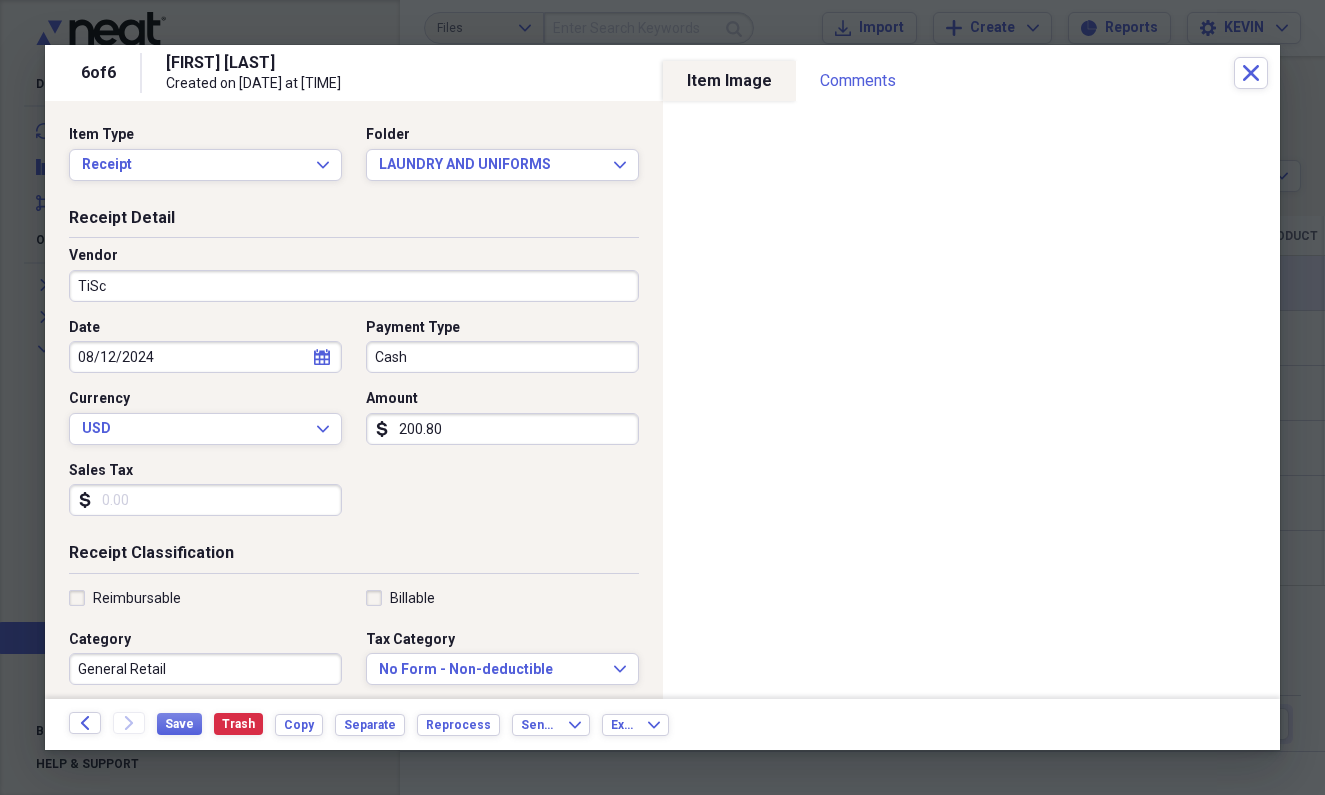 click on "Date 08/12/2024 calendar Calendar Payment Type Cash Currency USD Expand Amount dollar-sign 200.80 Sales Tax dollar-sign" at bounding box center [354, 425] 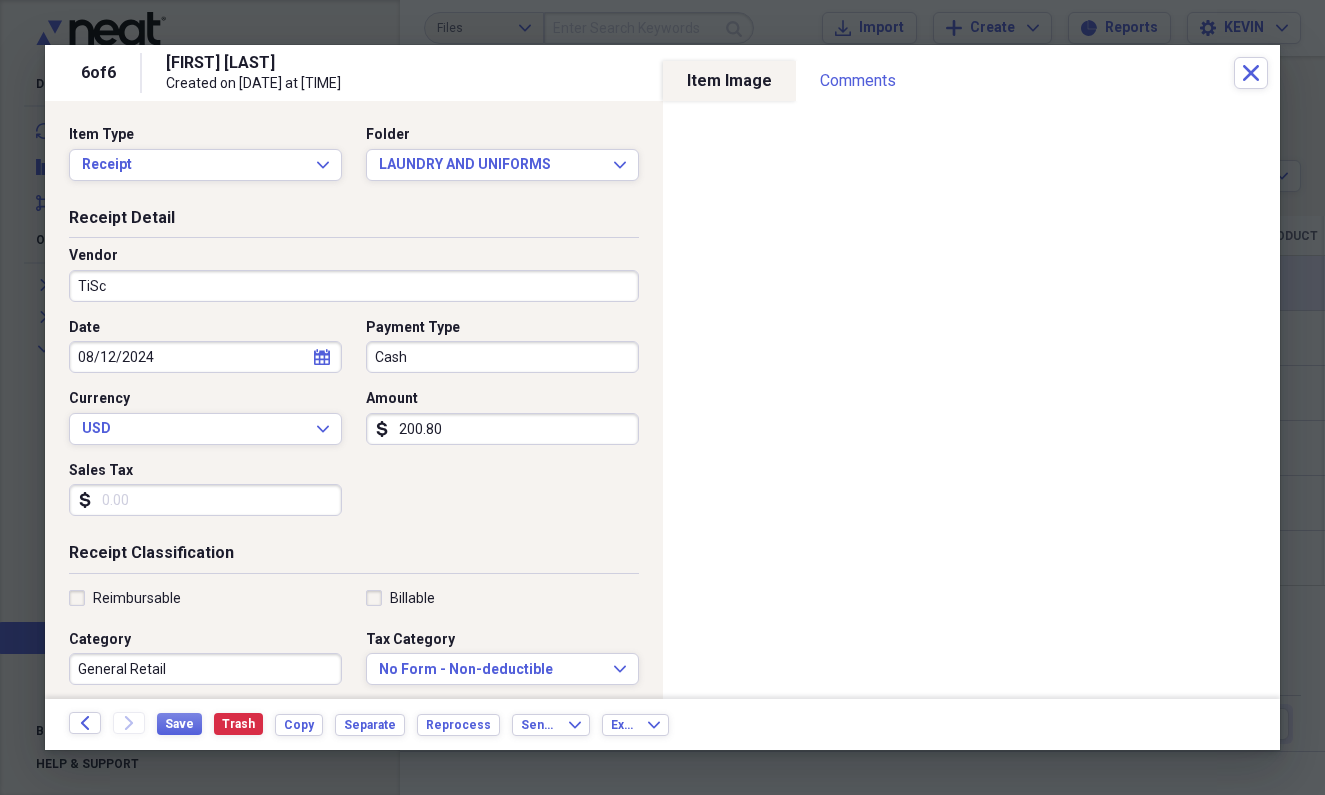 click on "TiSc" at bounding box center (354, 286) 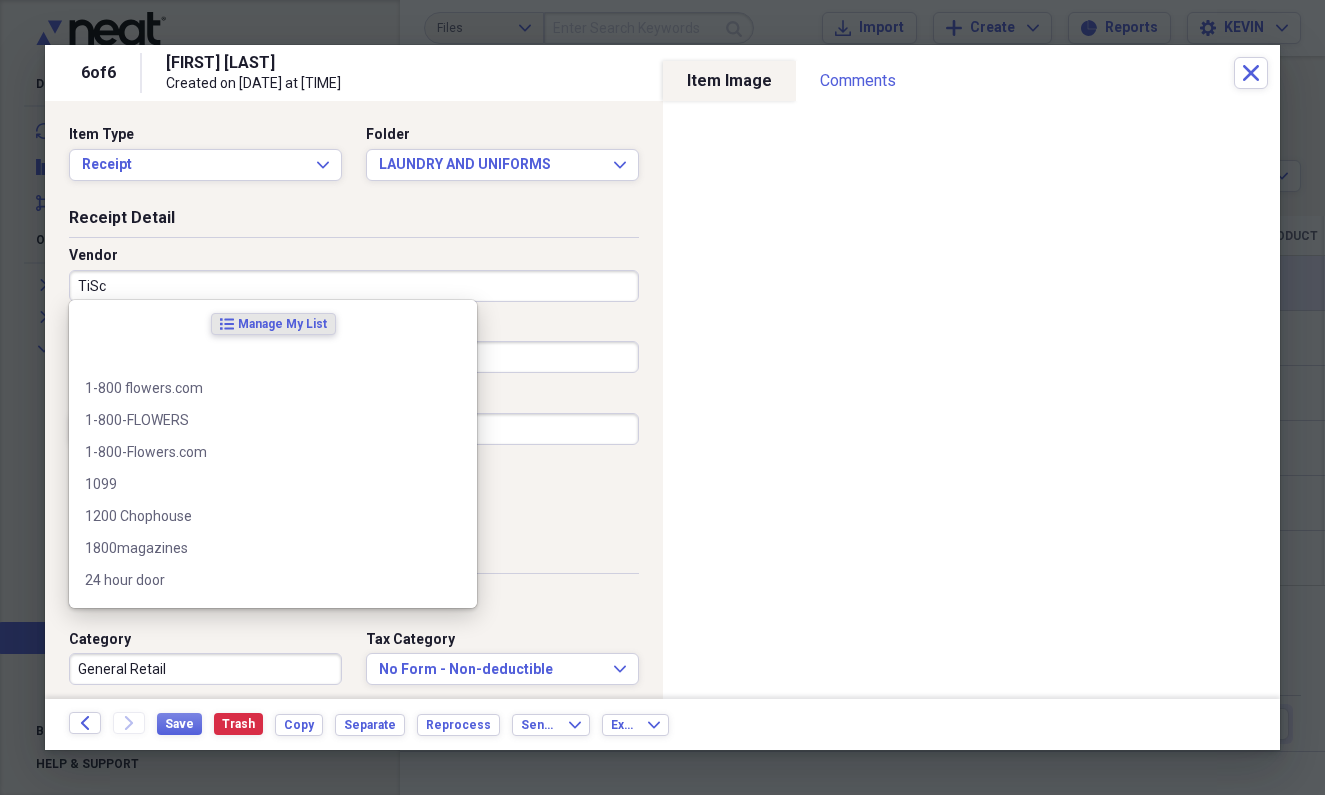 click on "TiSc" at bounding box center (354, 286) 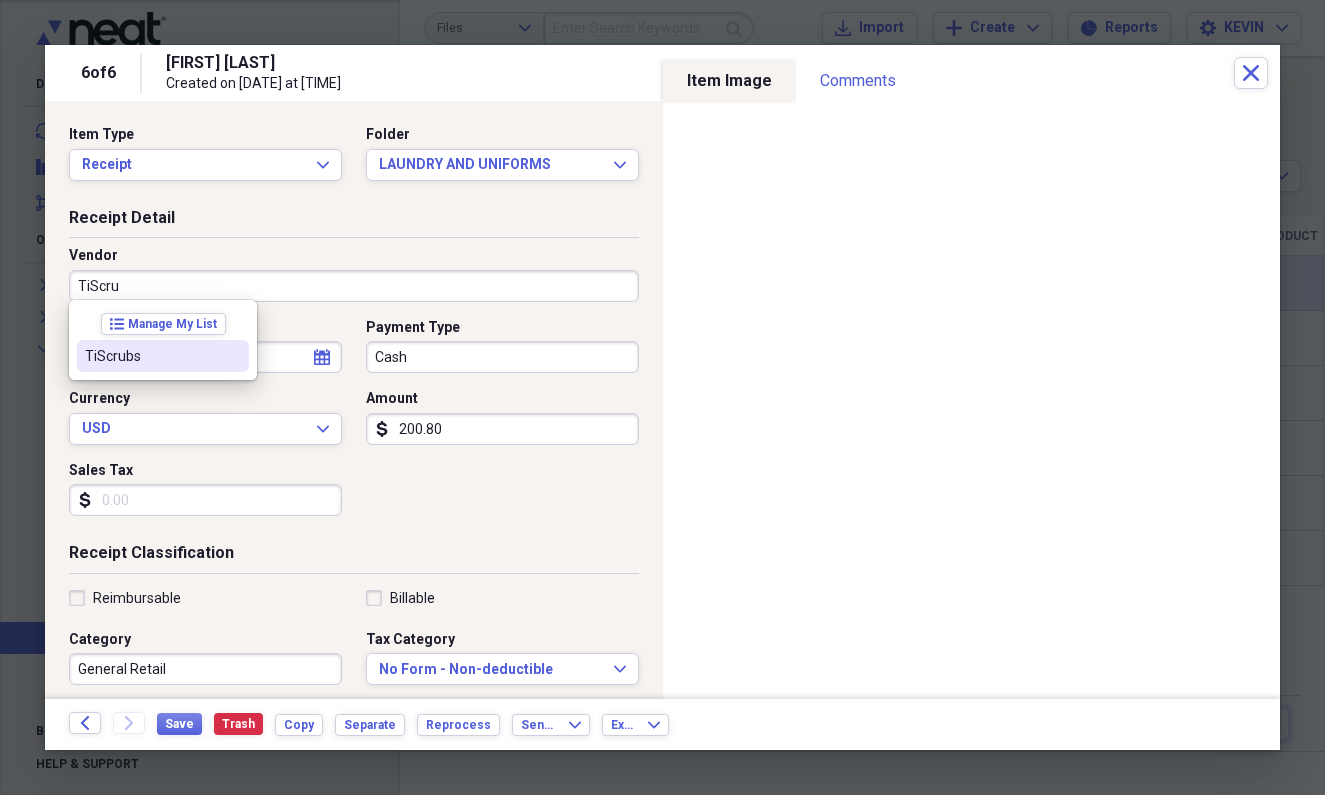 click on "TiScrubs" at bounding box center [163, 356] 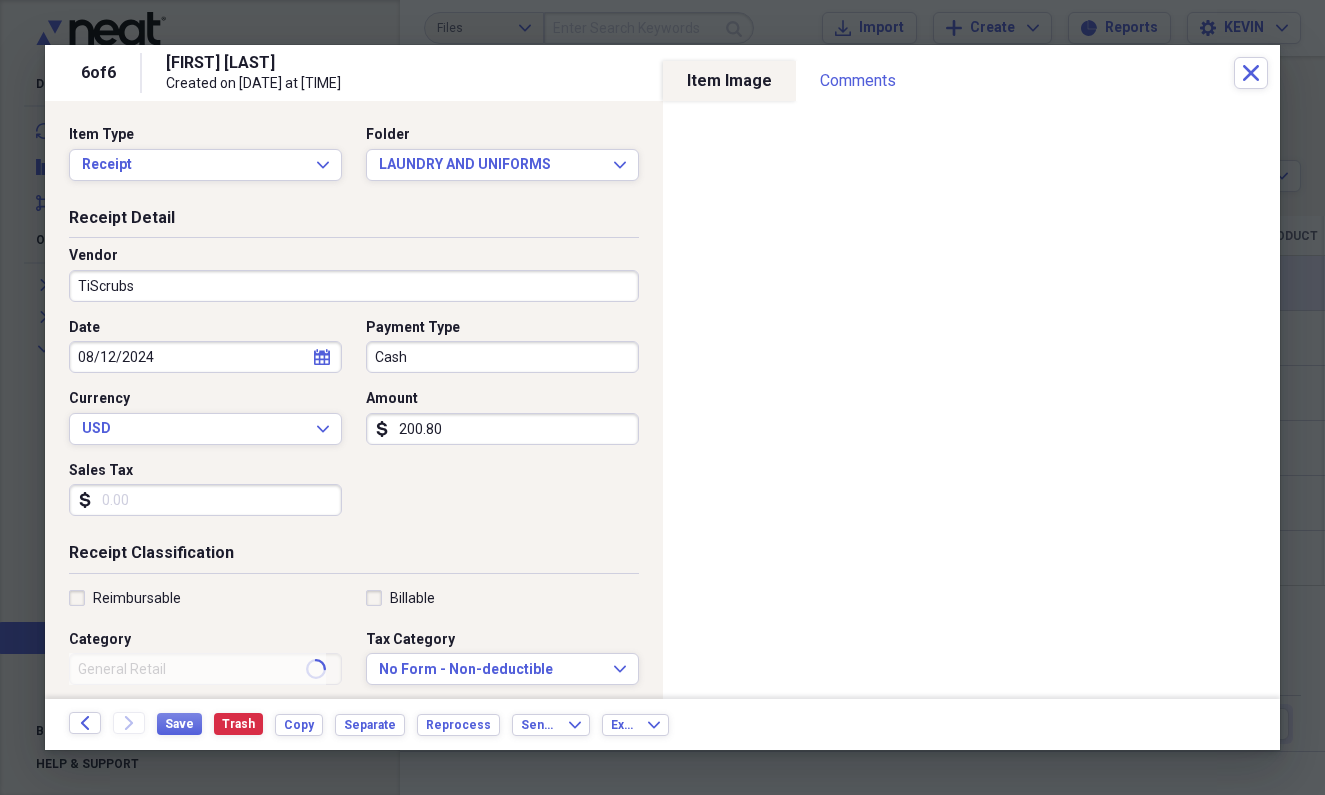 type on "phlebotomy" 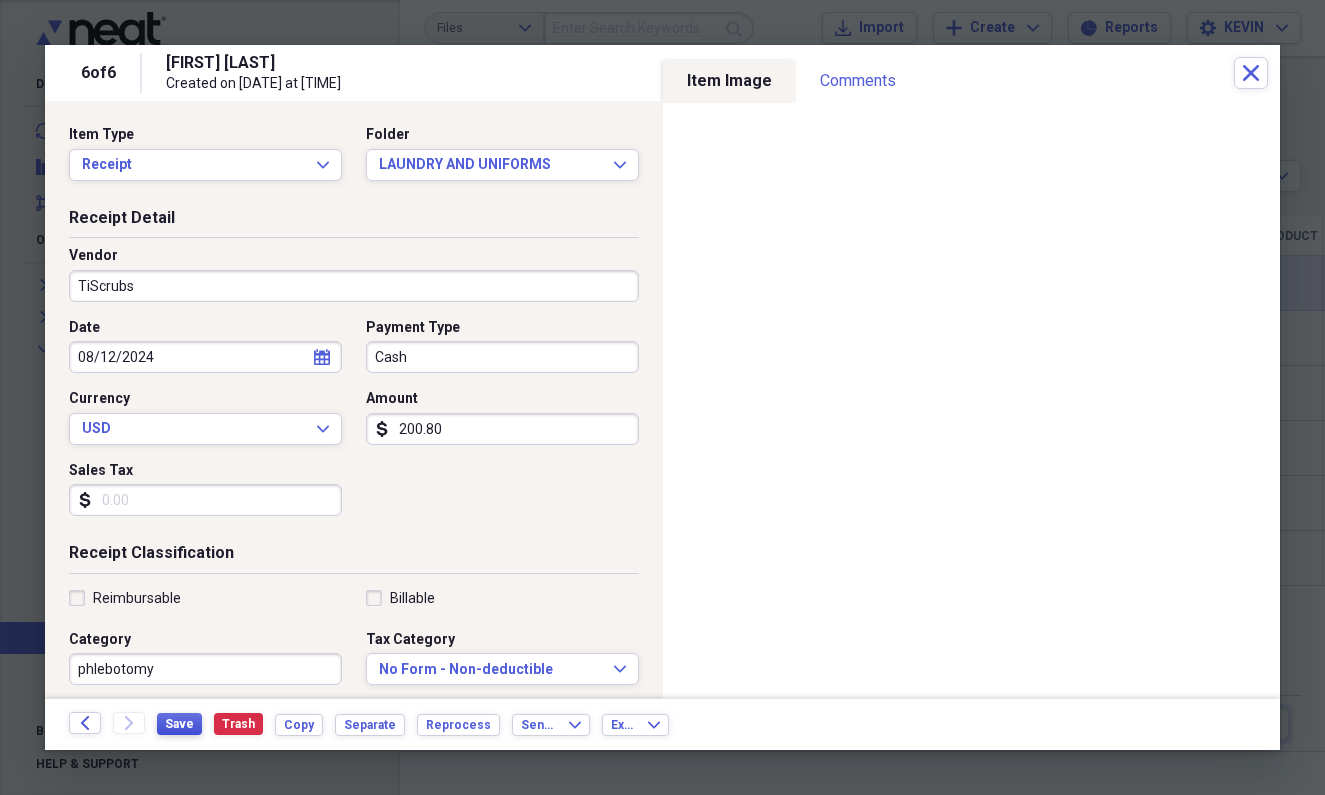click on "Save" at bounding box center [179, 724] 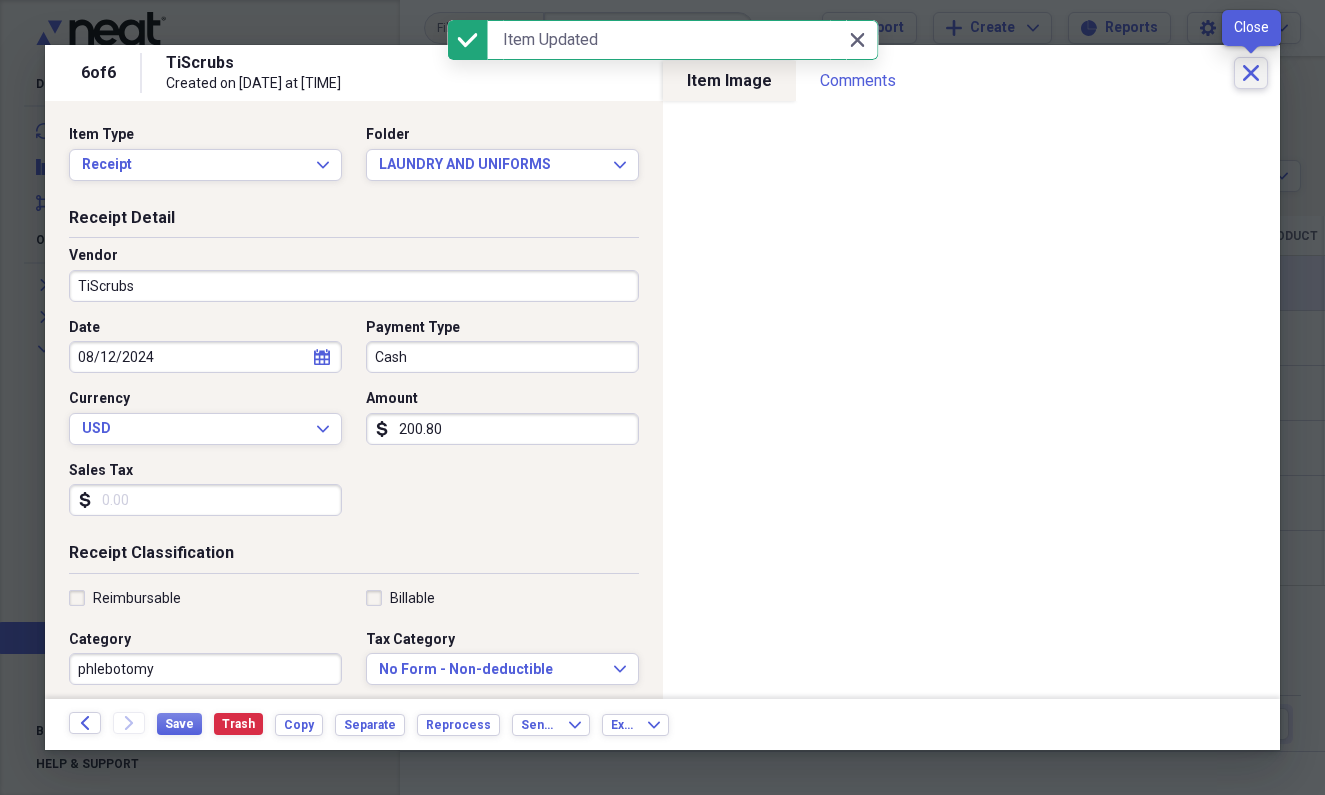 click on "Close" at bounding box center [1251, 73] 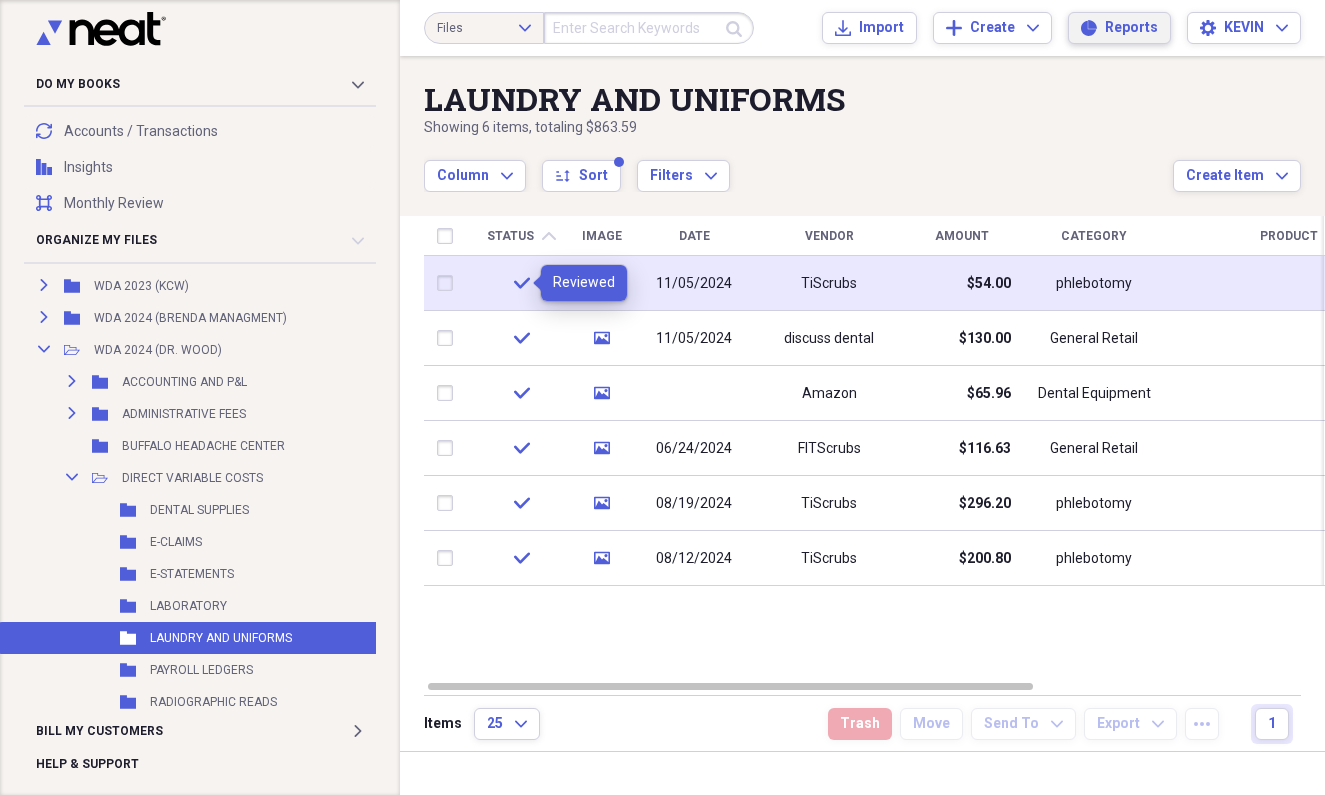 click on "Reports" at bounding box center [1131, 28] 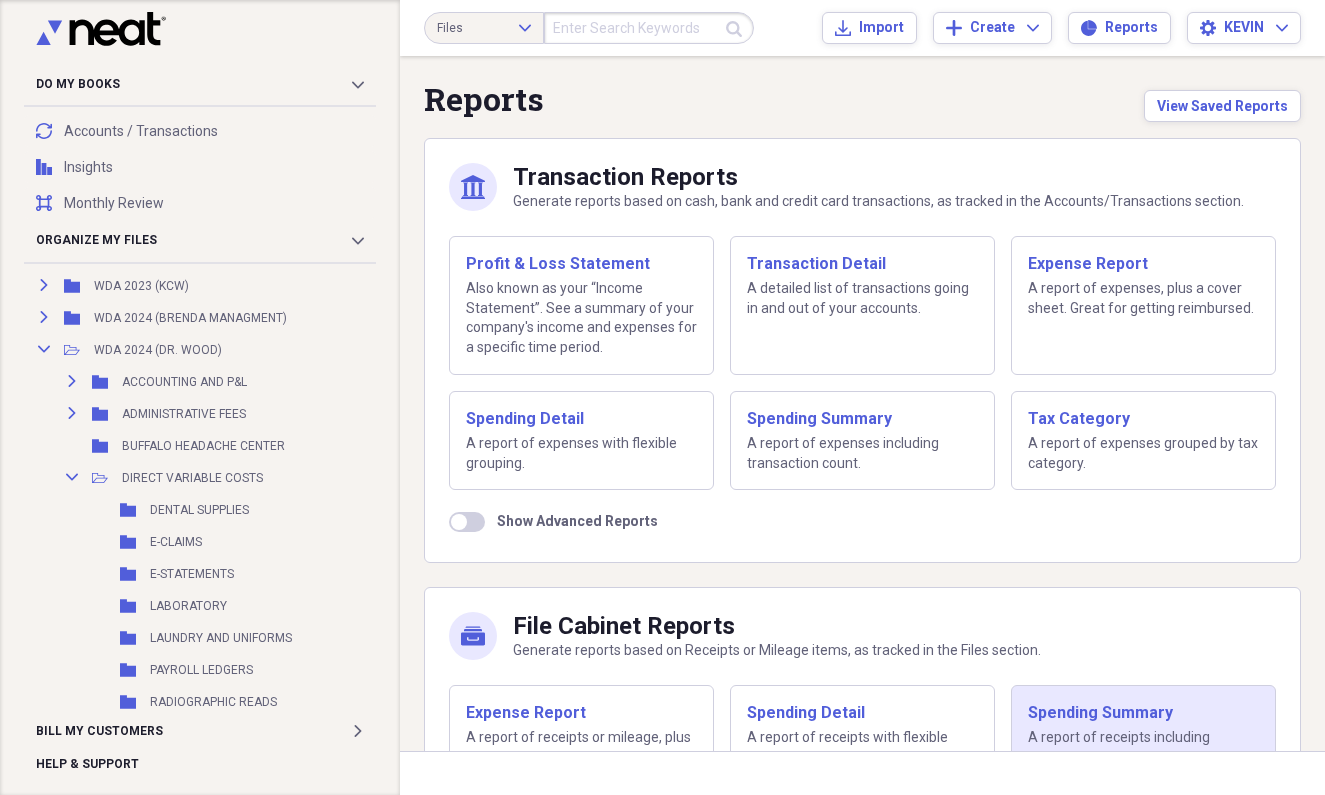 click on "Spending Summary" at bounding box center (1143, 713) 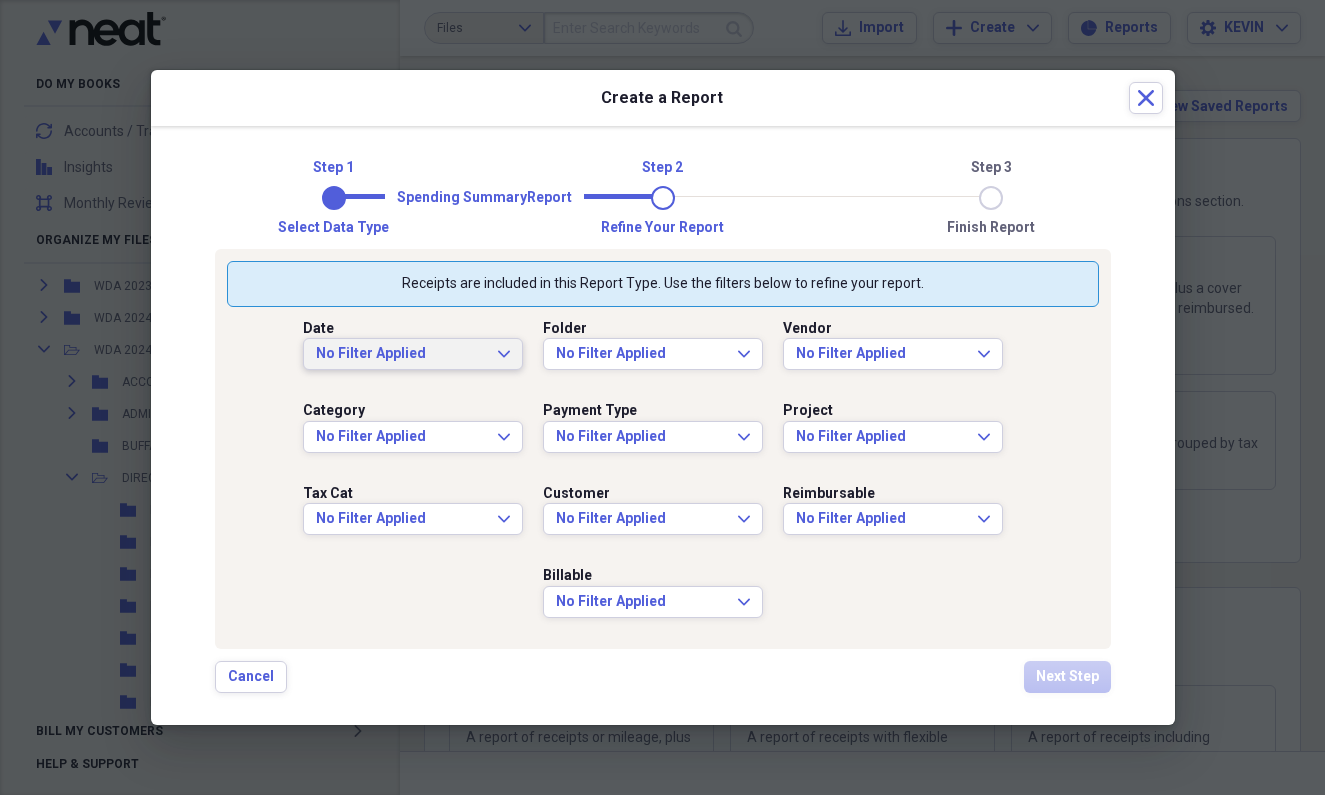 click on "Expand" 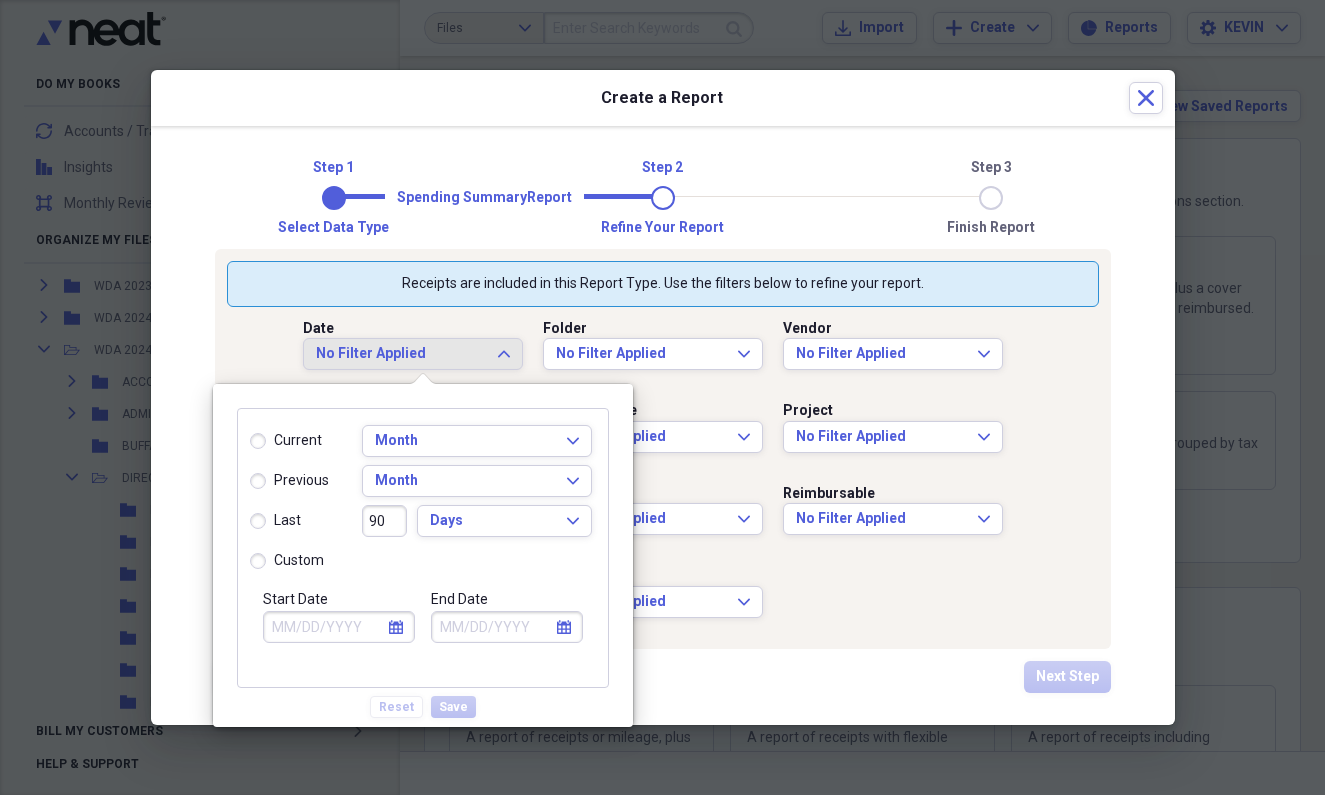 click on "calendar" 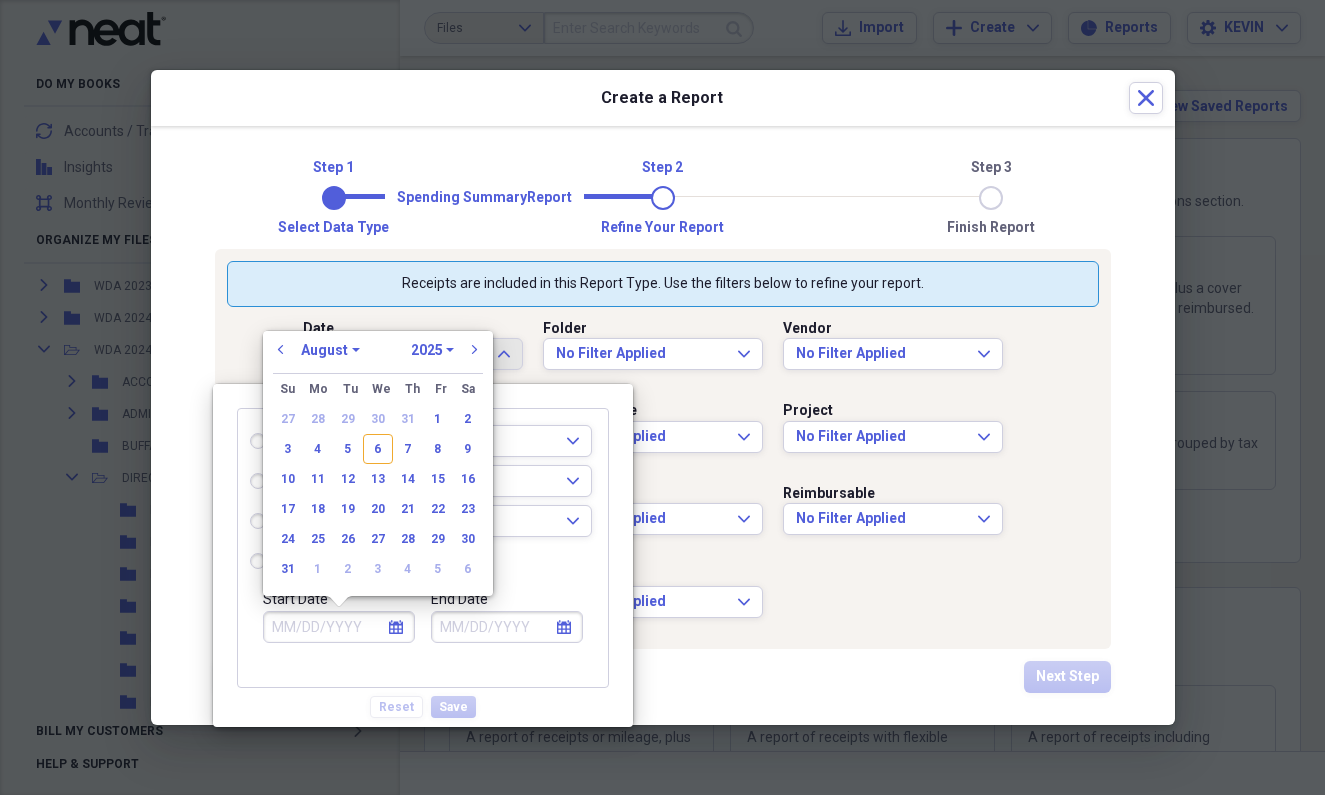 select on "0" 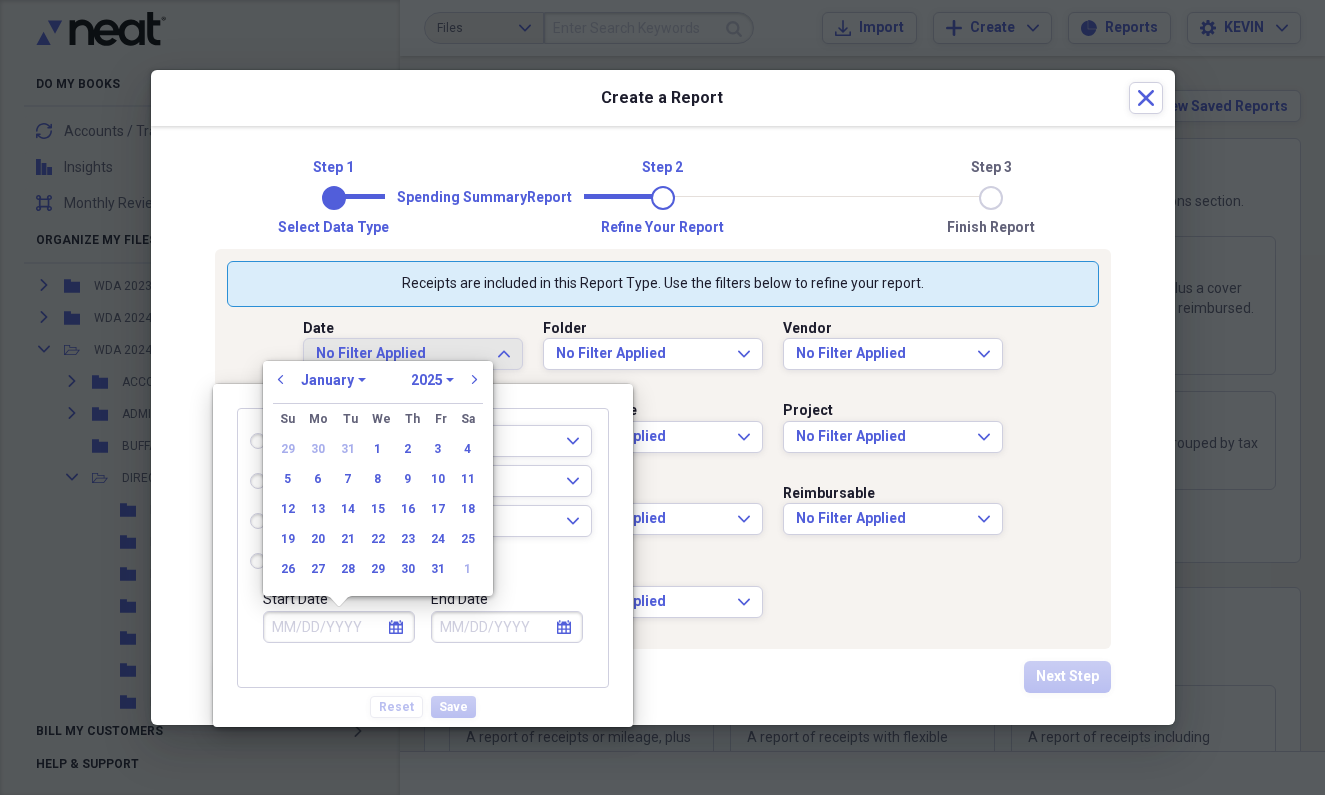 select on "2024" 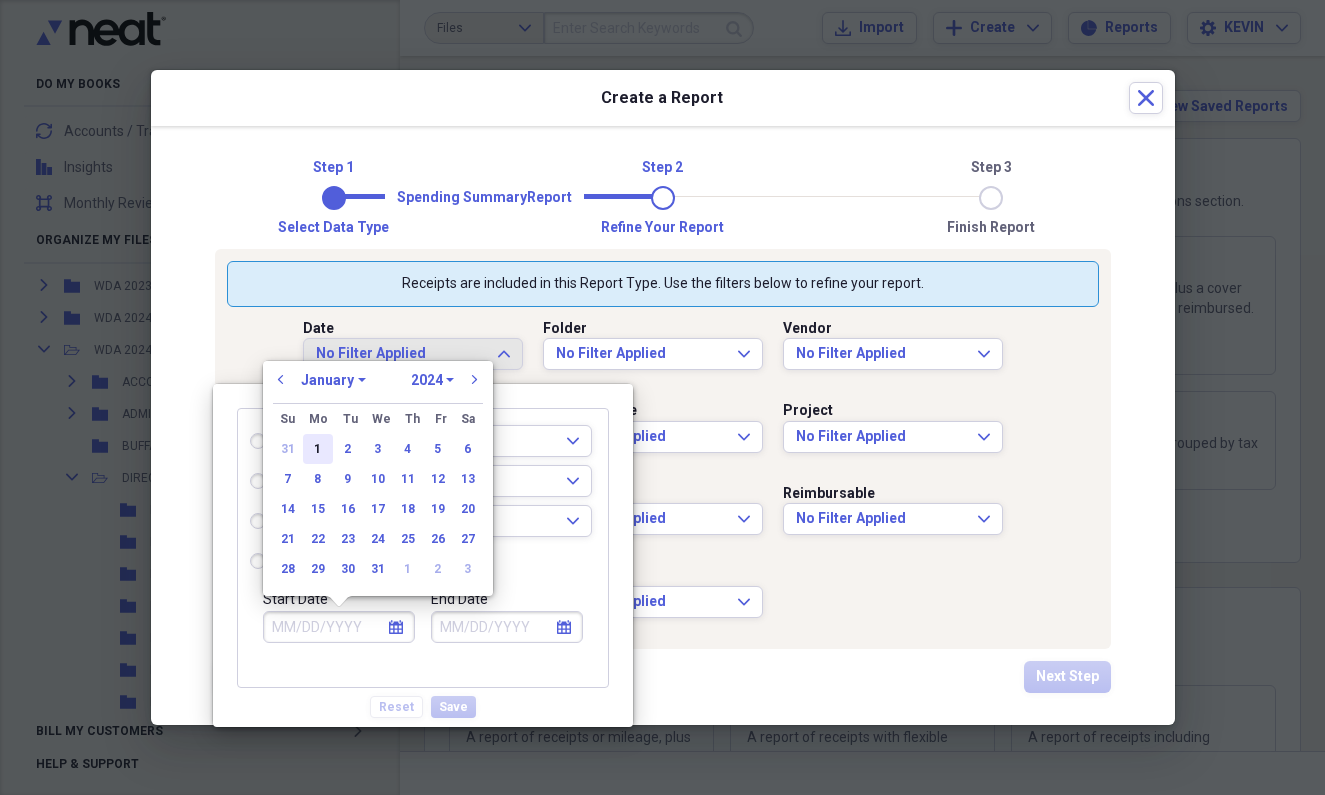 click on "1" at bounding box center (318, 449) 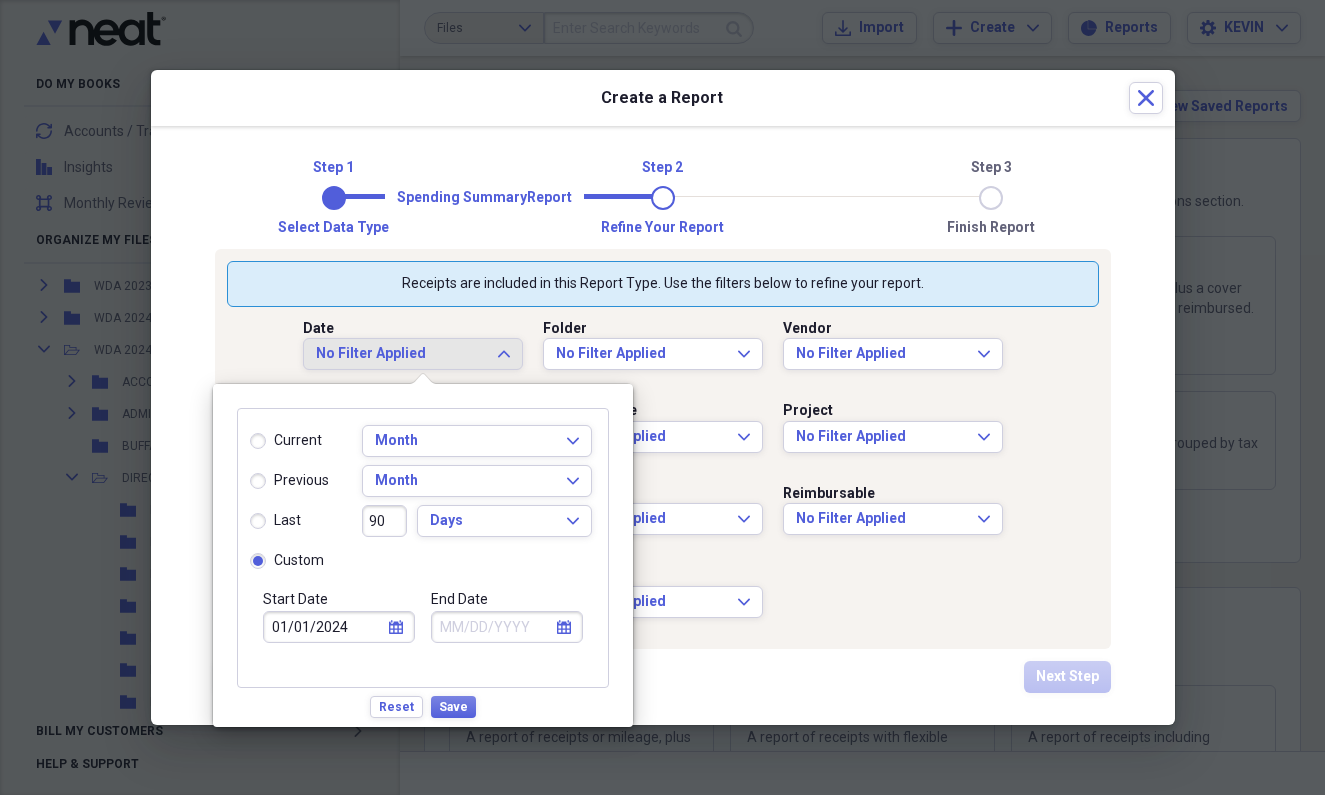 click 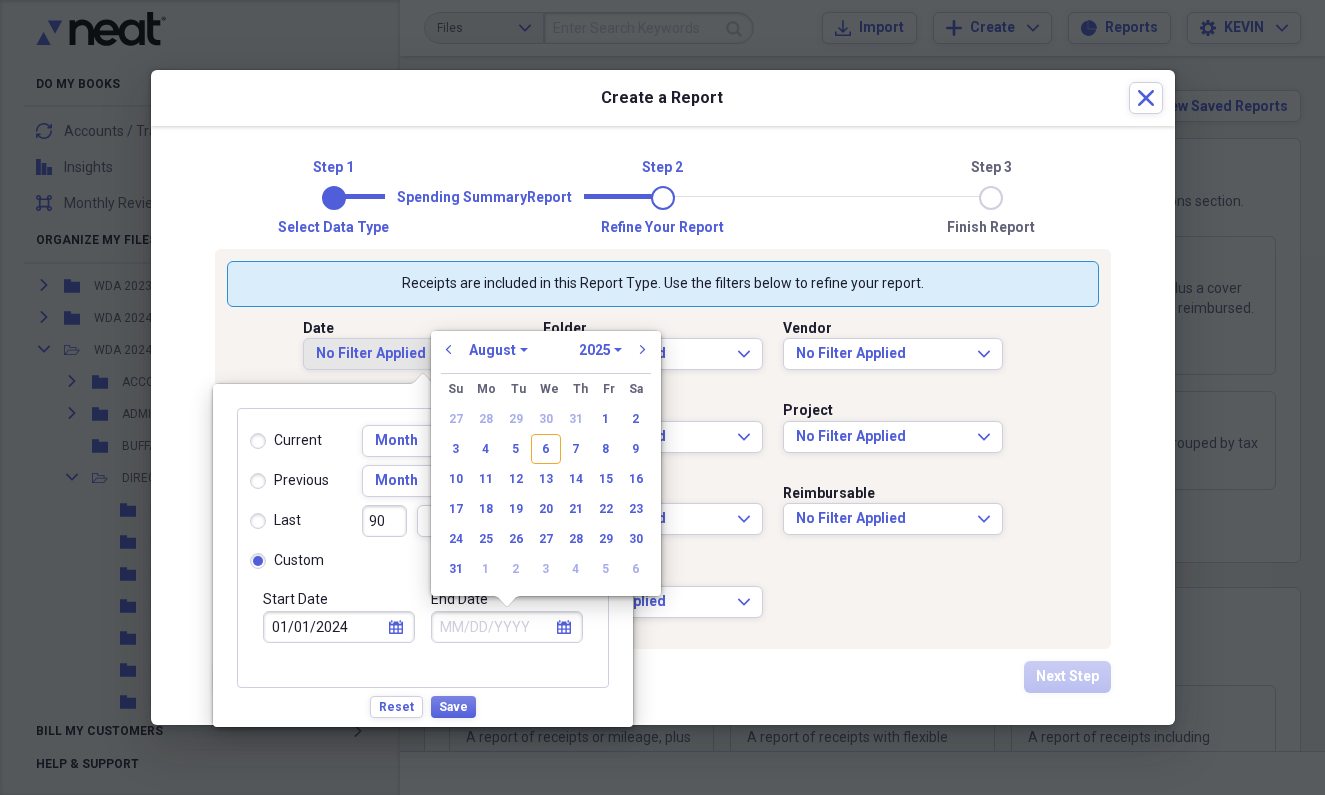 select on "11" 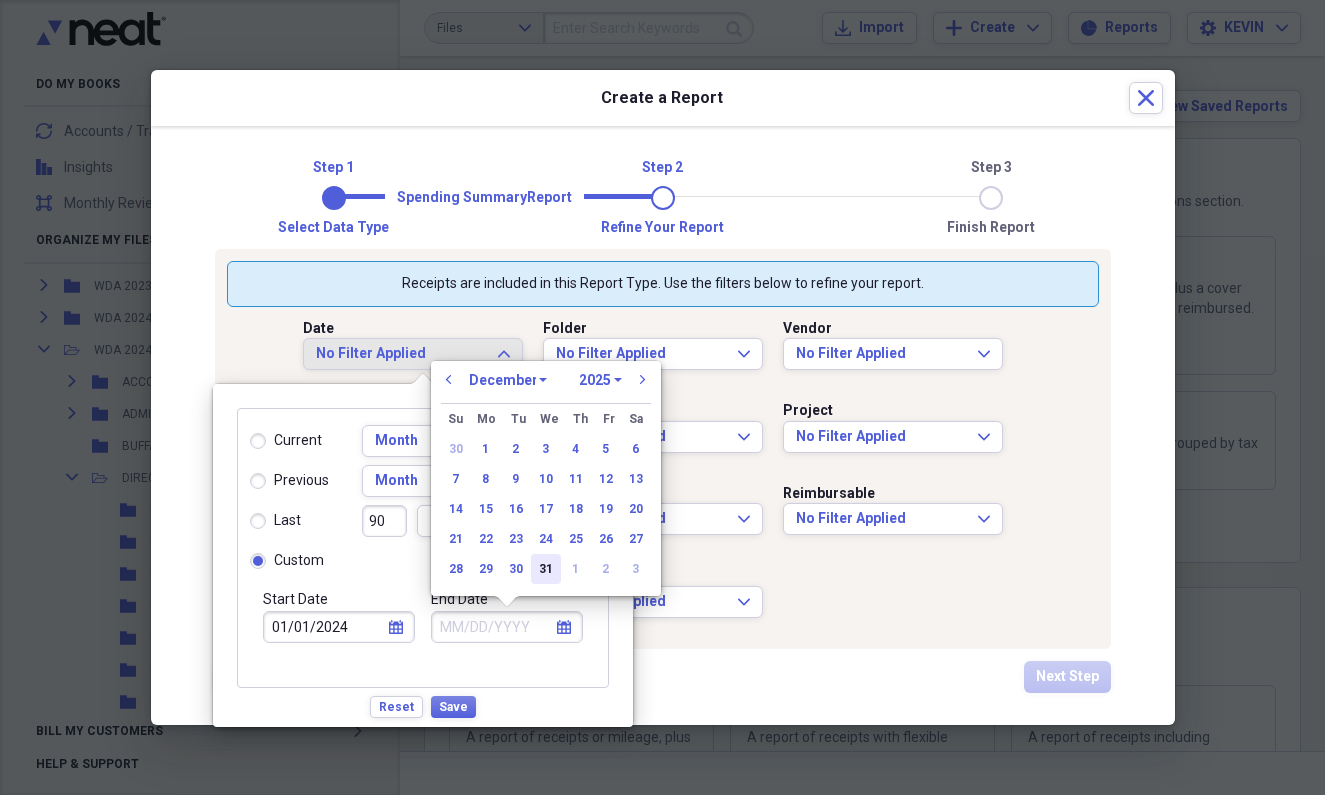 click on "31" at bounding box center [546, 569] 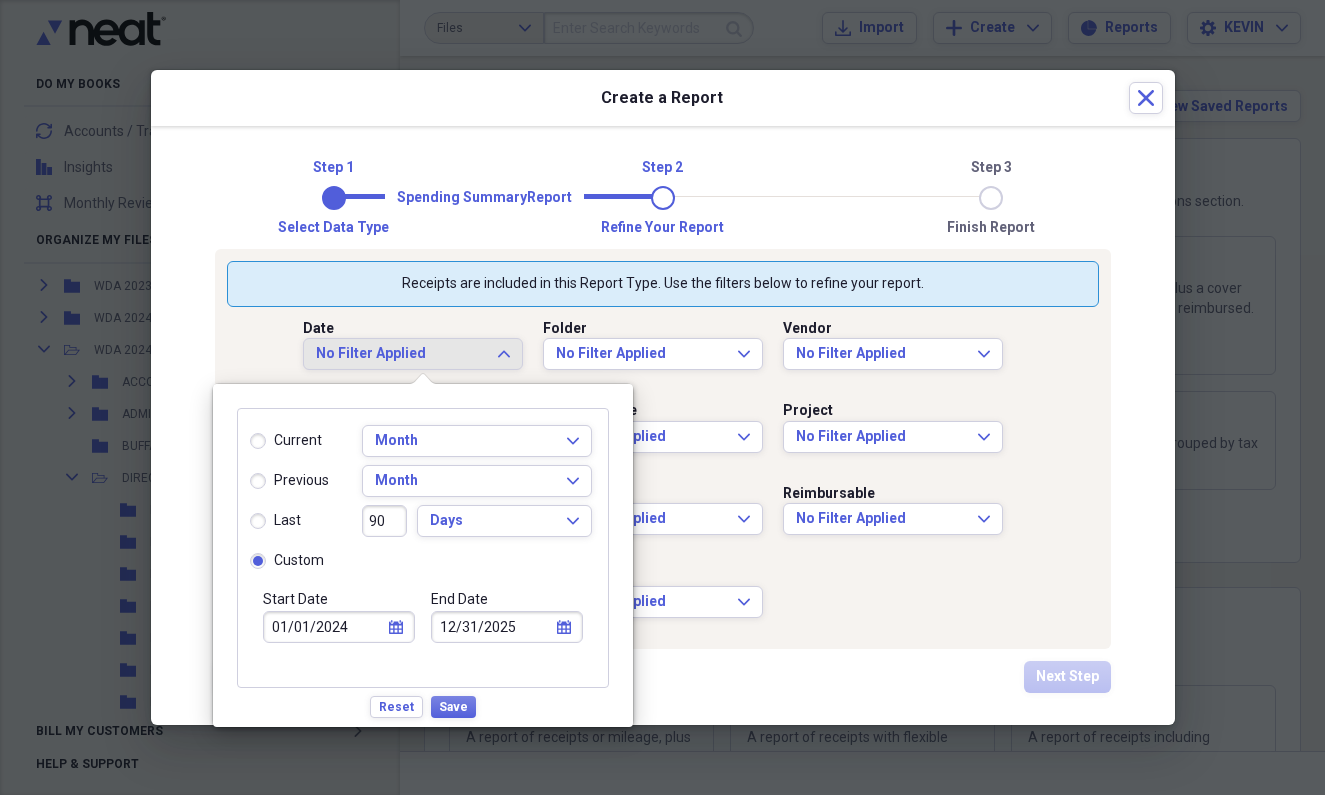 click 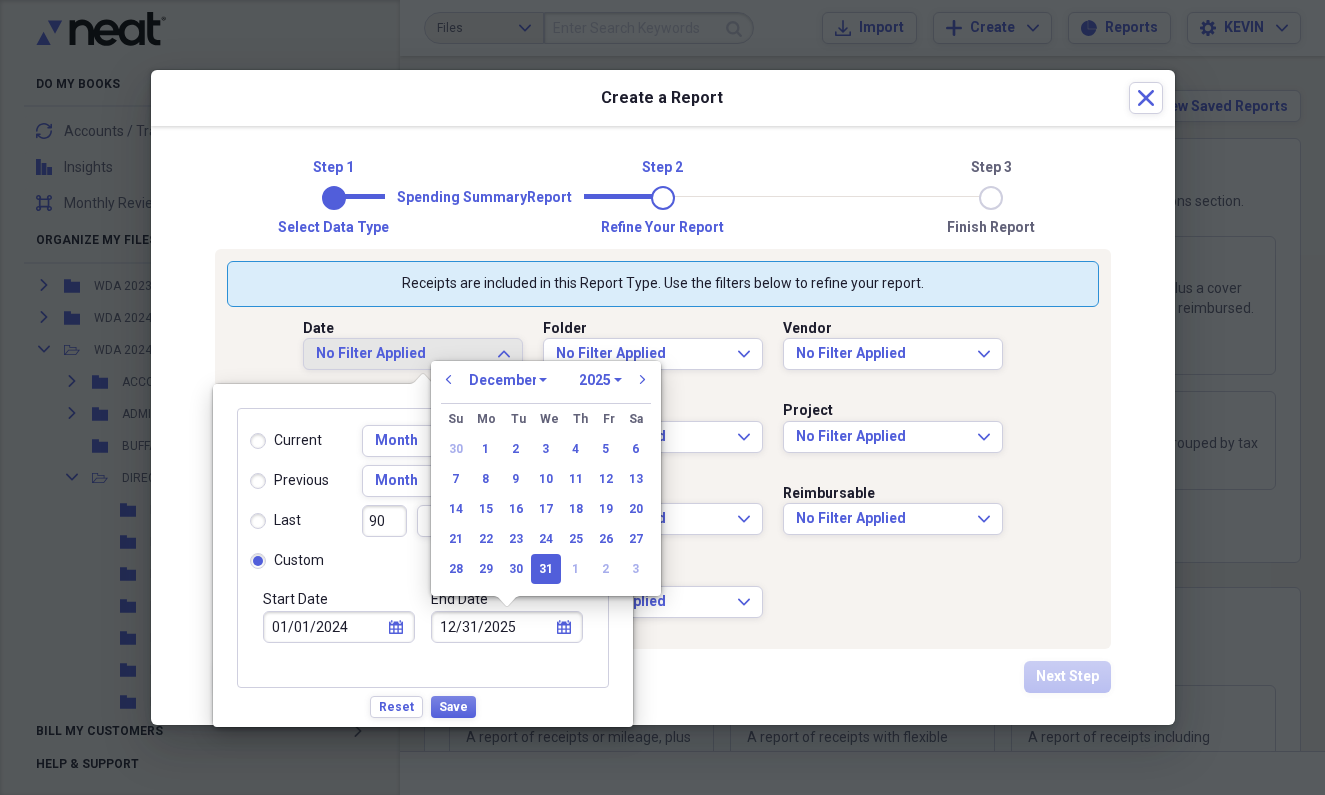 select on "2024" 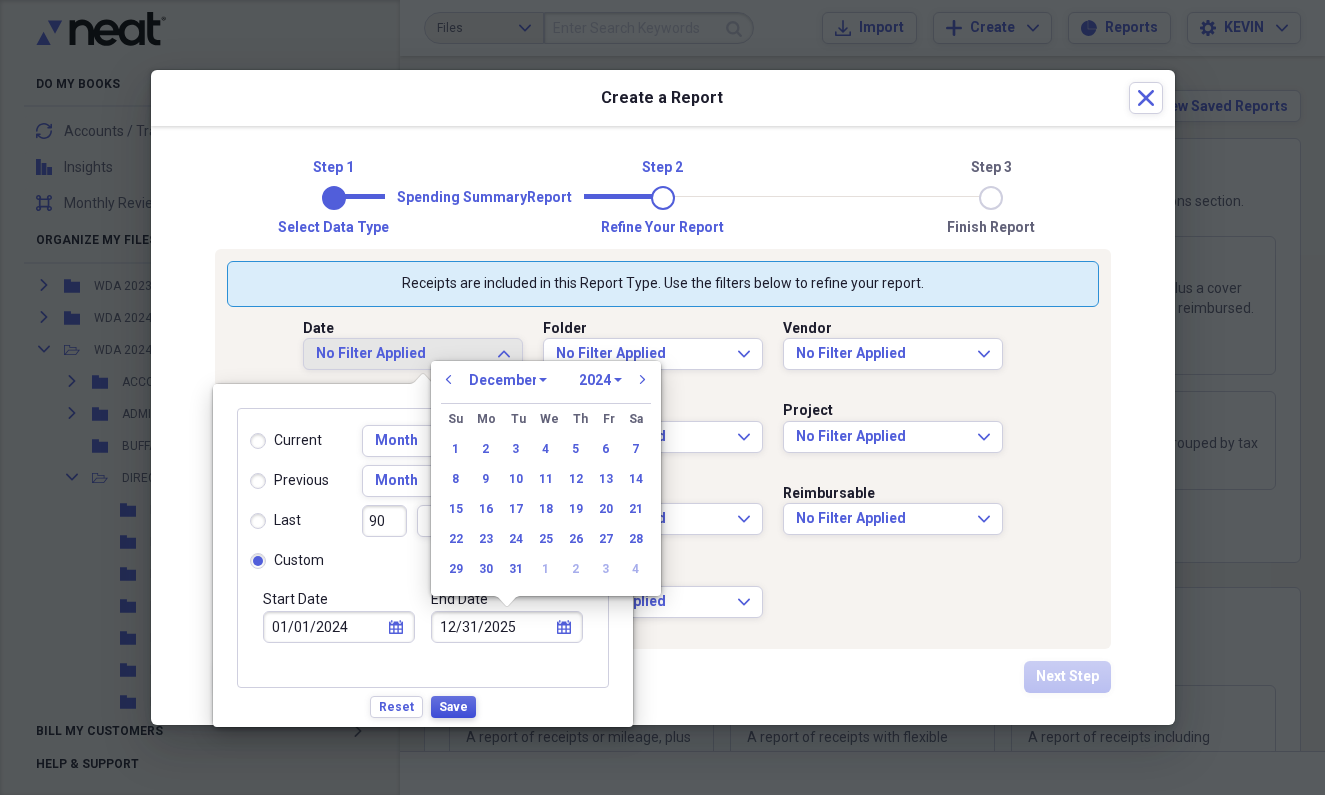 click on "Save" at bounding box center (453, 707) 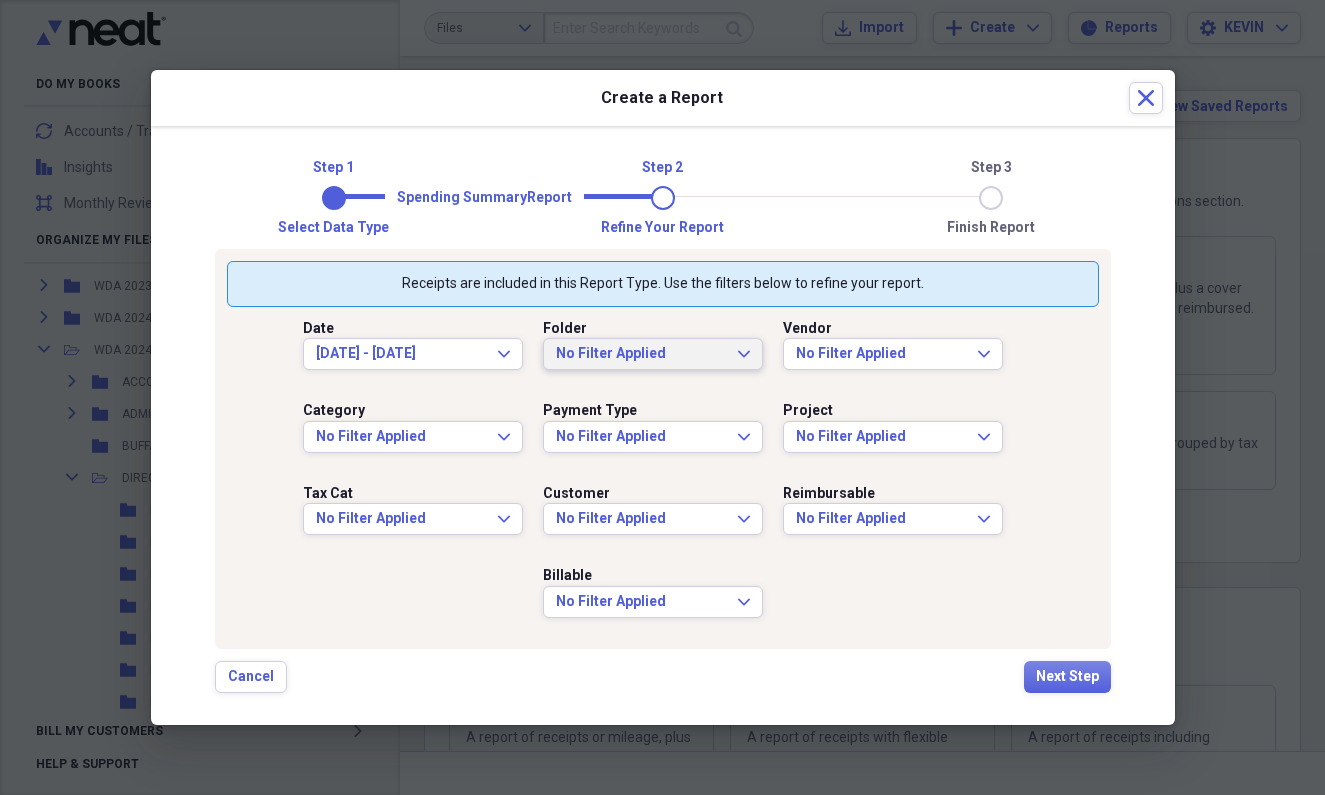 click on "Expand" 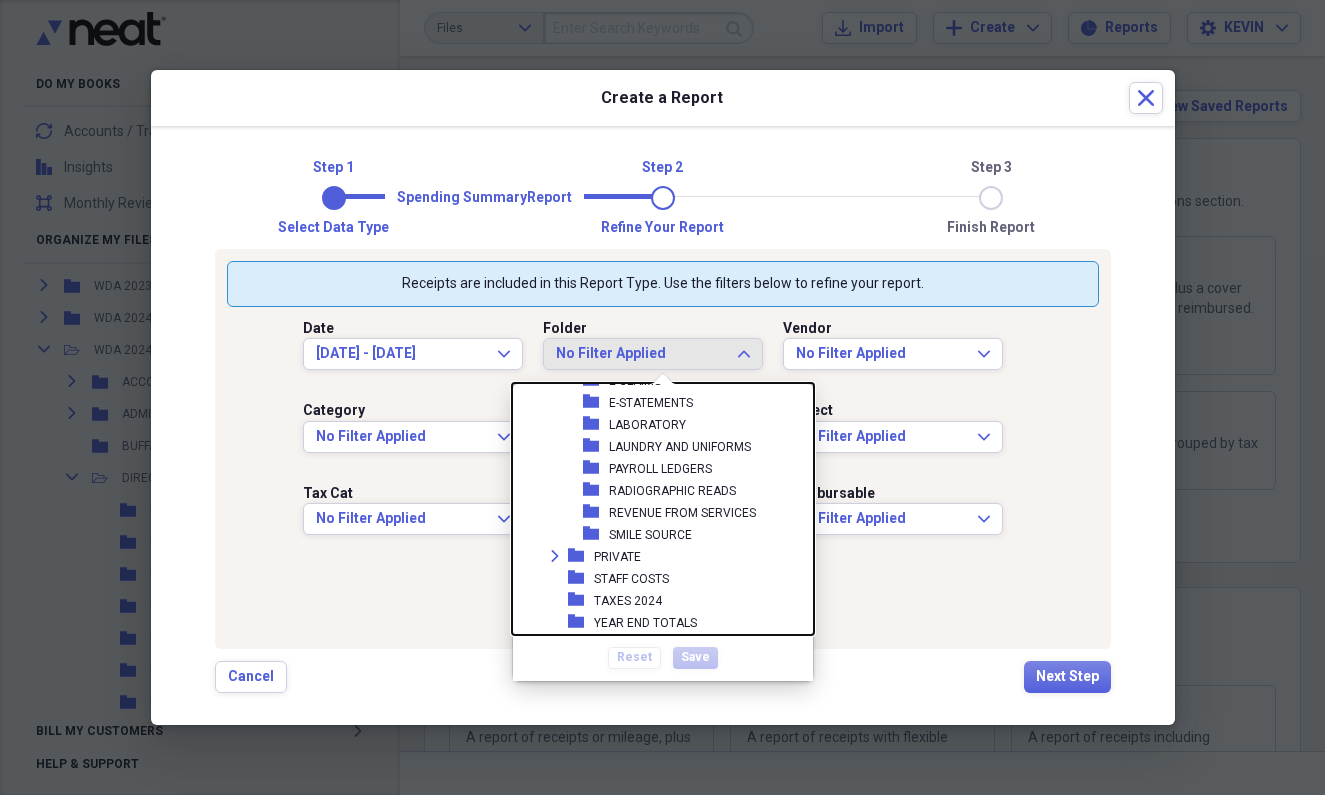 scroll, scrollTop: 1629, scrollLeft: 0, axis: vertical 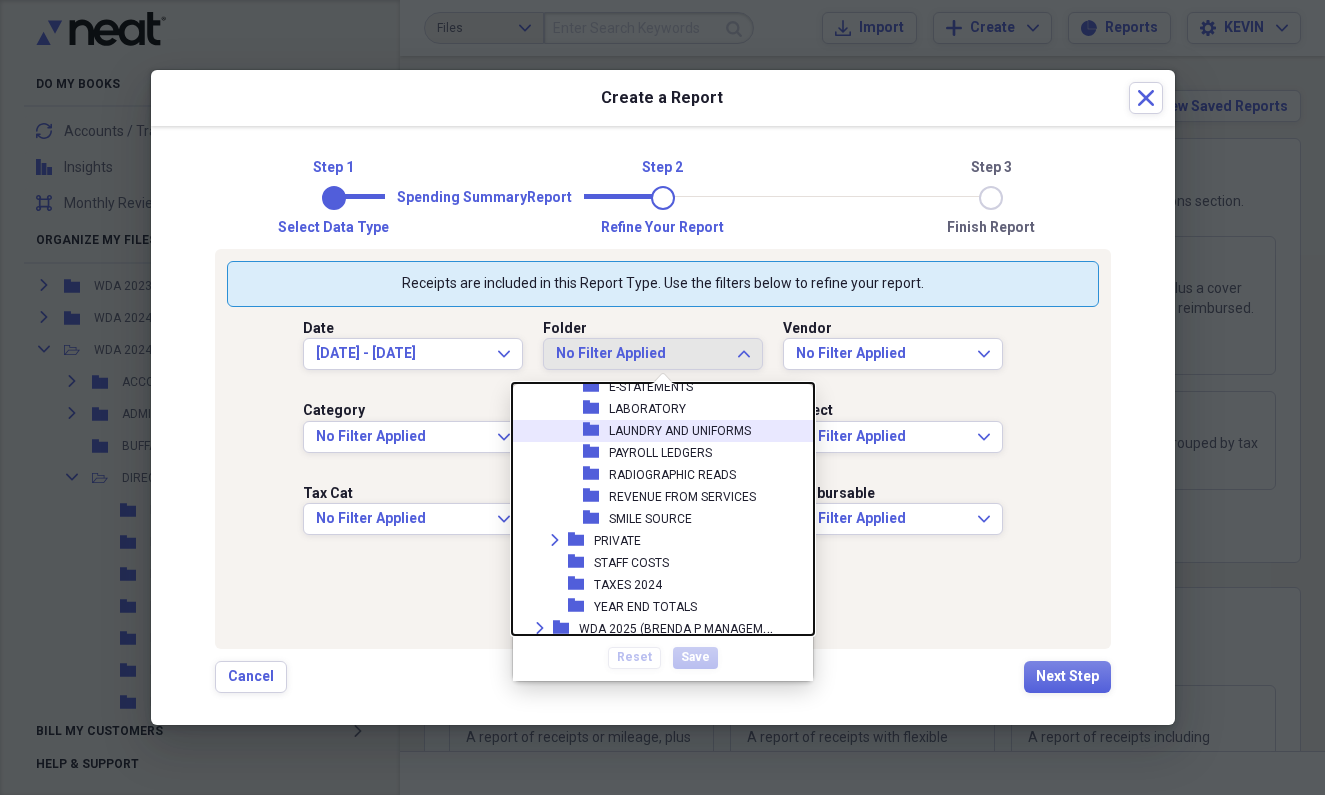 click on "LAUNDRY AND UNIFORMS" at bounding box center (680, 431) 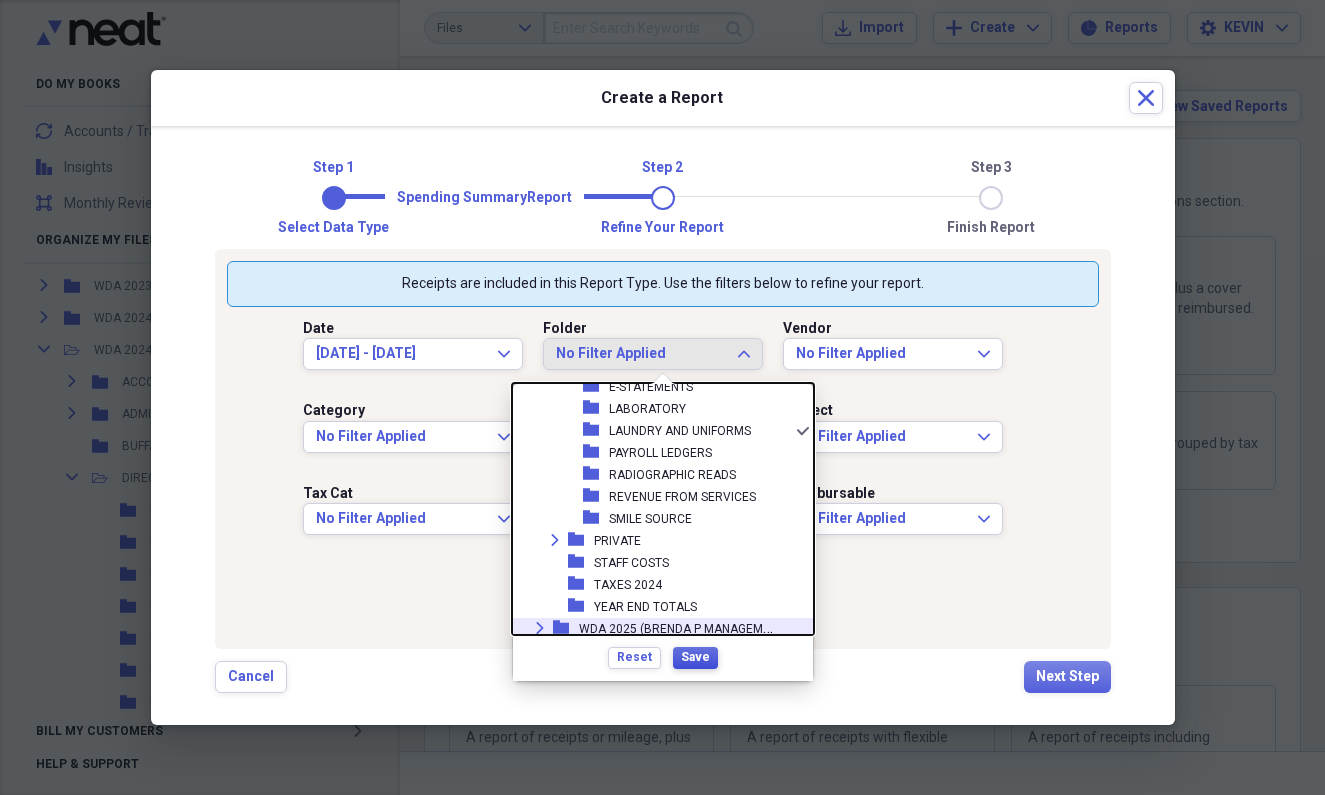 scroll, scrollTop: 0, scrollLeft: 0, axis: both 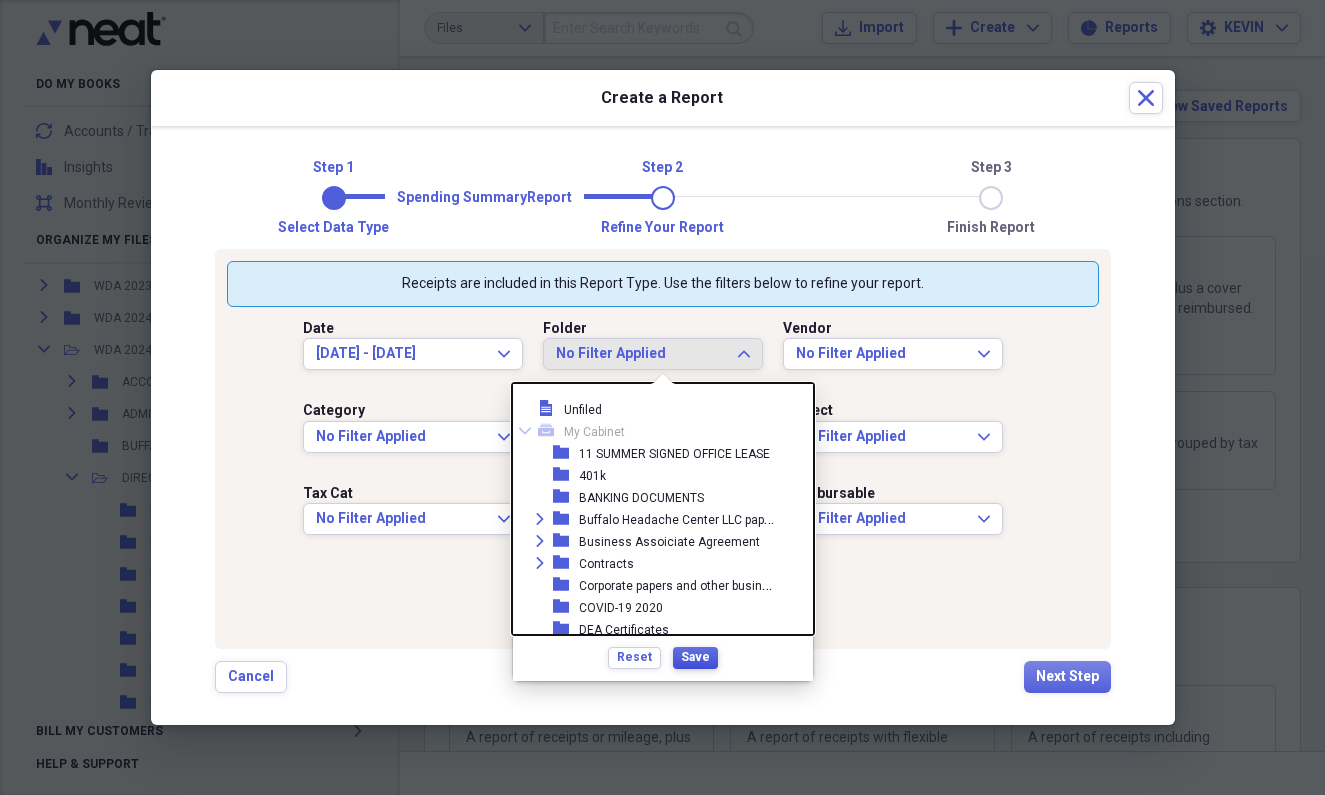 click on "Save" at bounding box center (695, 657) 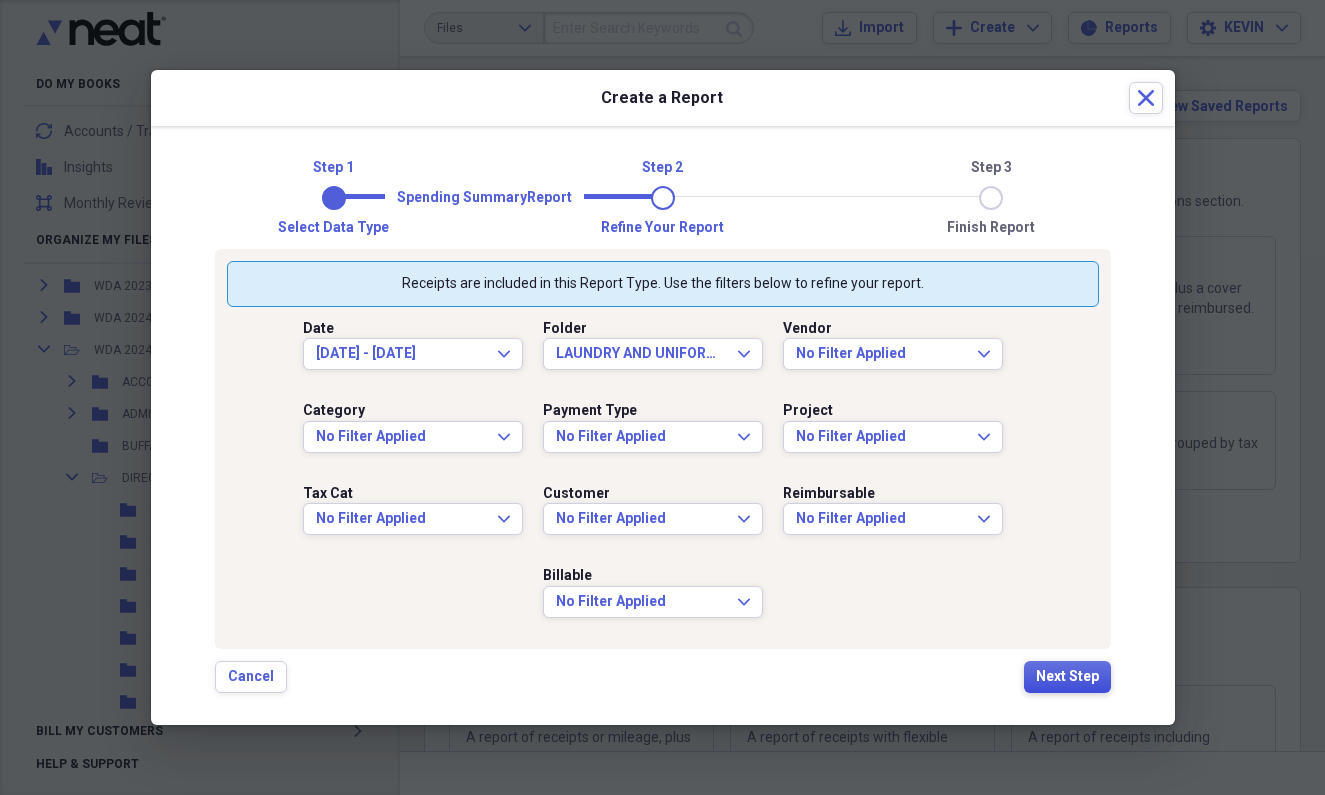 click on "Next Step" at bounding box center (1067, 677) 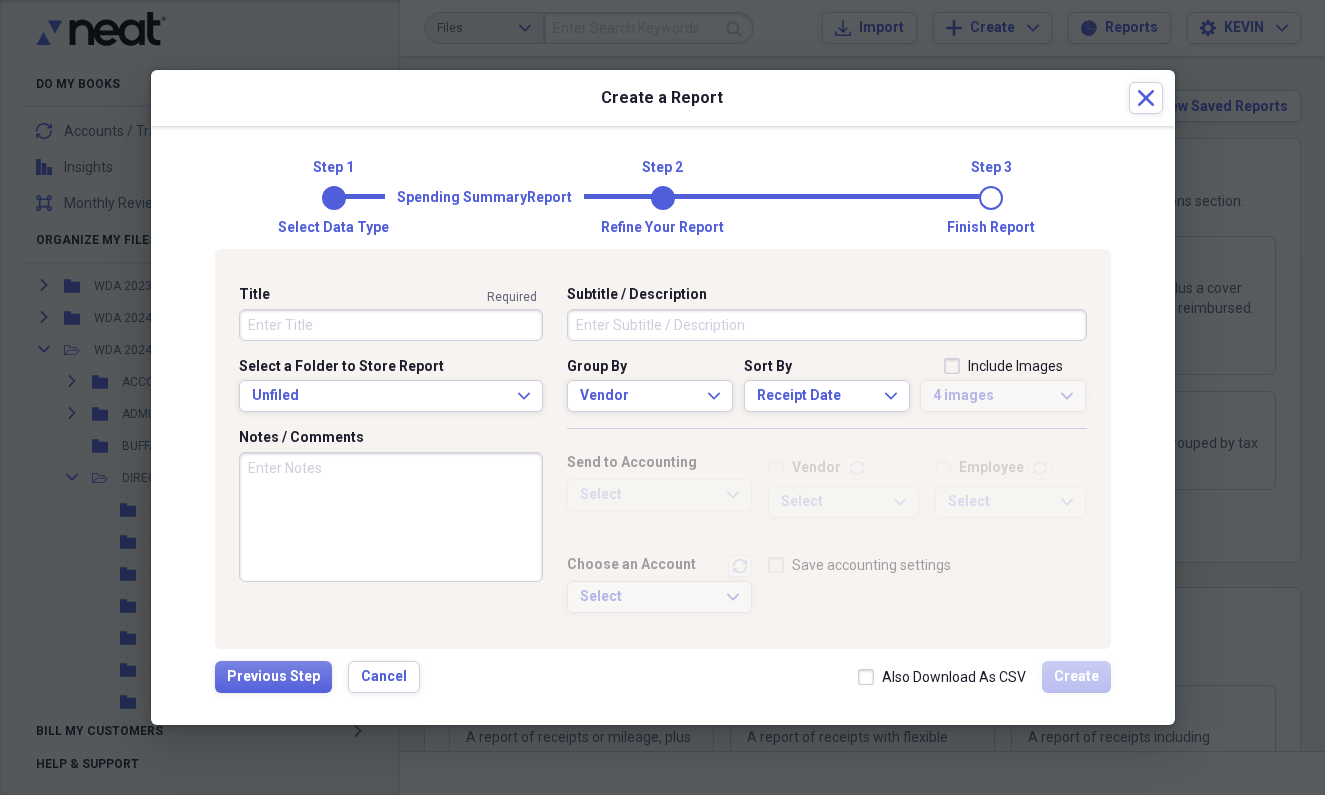 click on "Title" at bounding box center [391, 325] 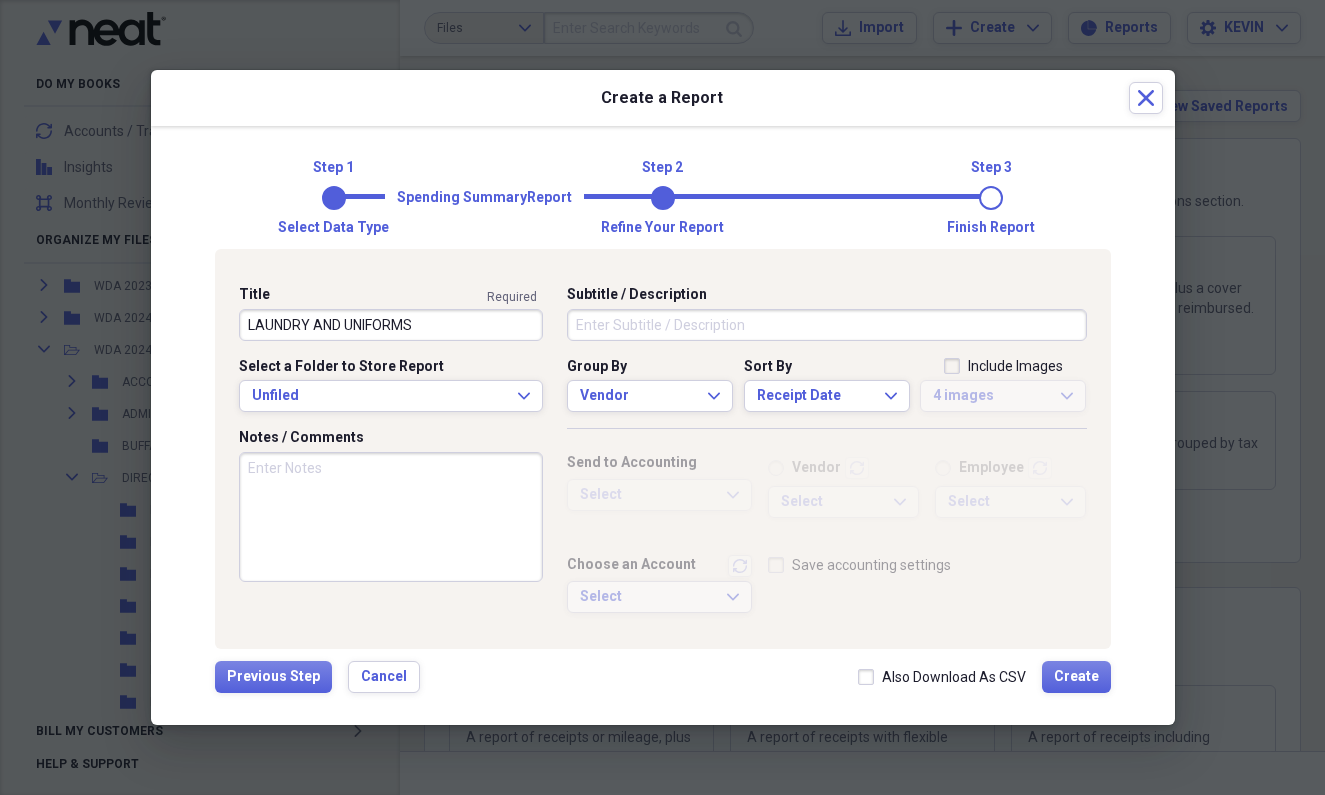 click on "LAUNDRY AND UNIFORMS" at bounding box center (391, 325) 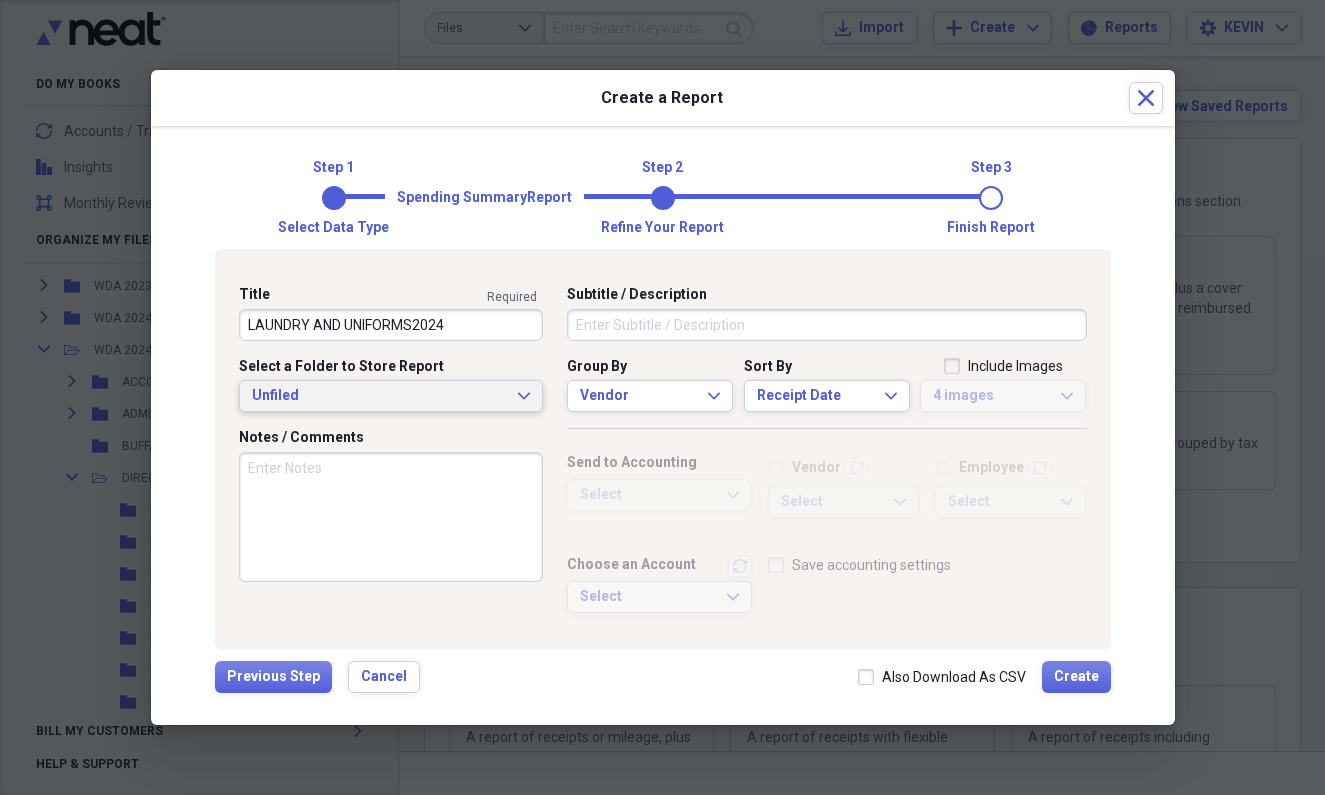 click on "Expand" 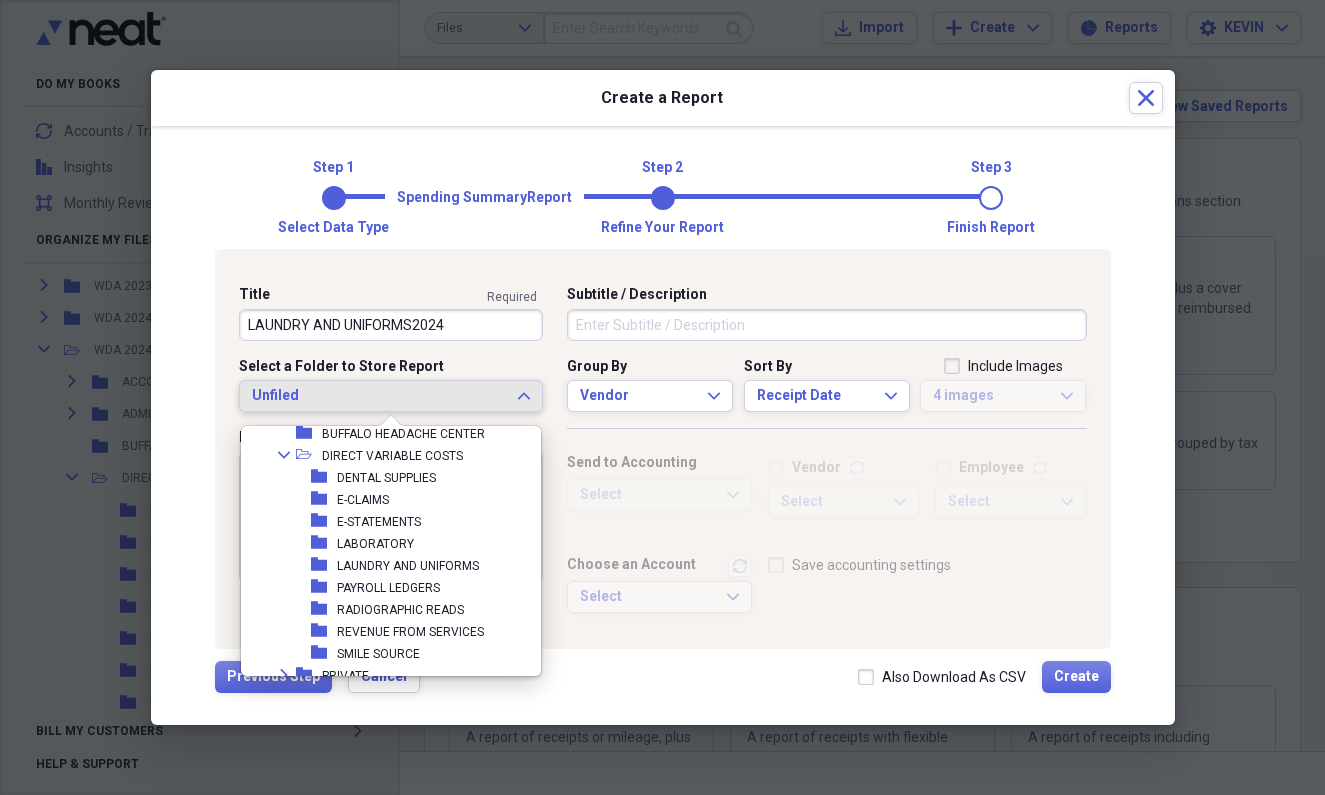 scroll, scrollTop: 1555, scrollLeft: 0, axis: vertical 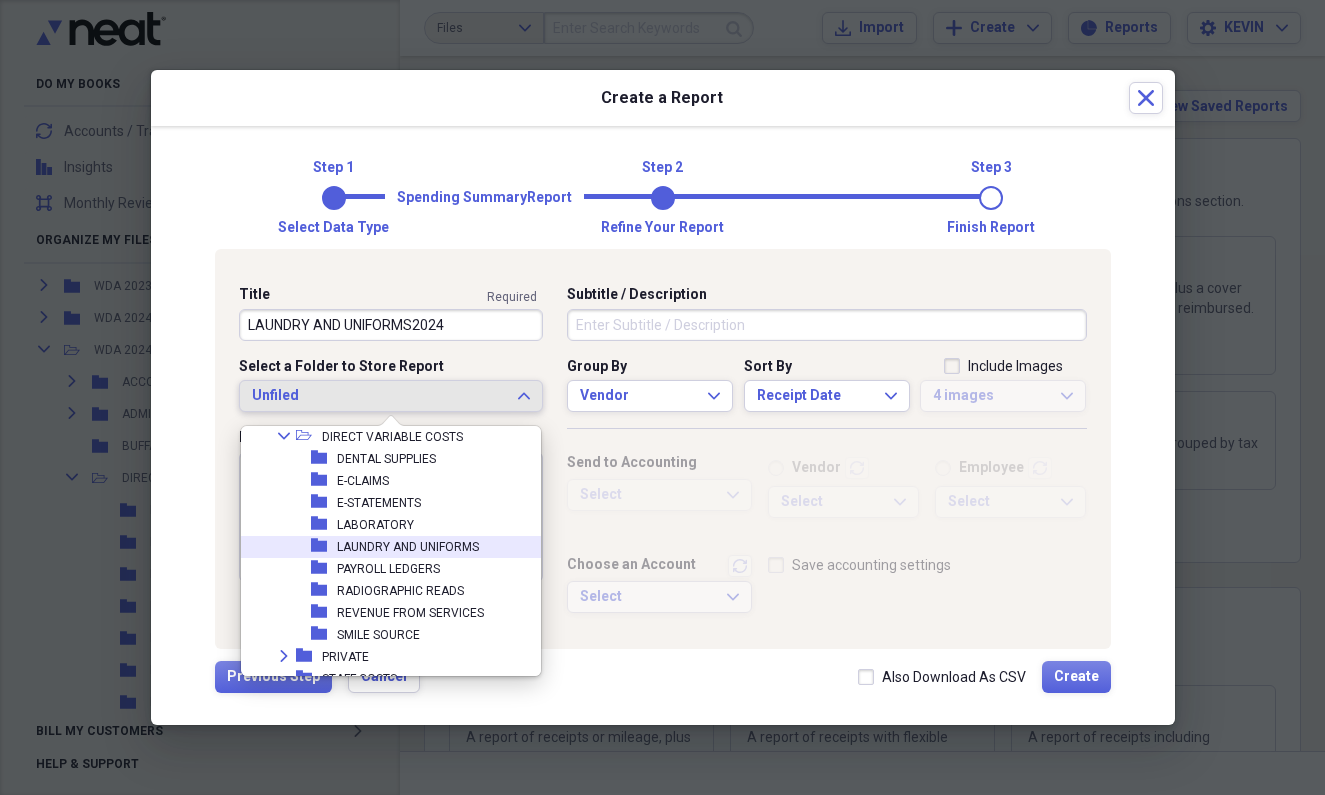 click on "LAUNDRY AND UNIFORMS" at bounding box center (408, 547) 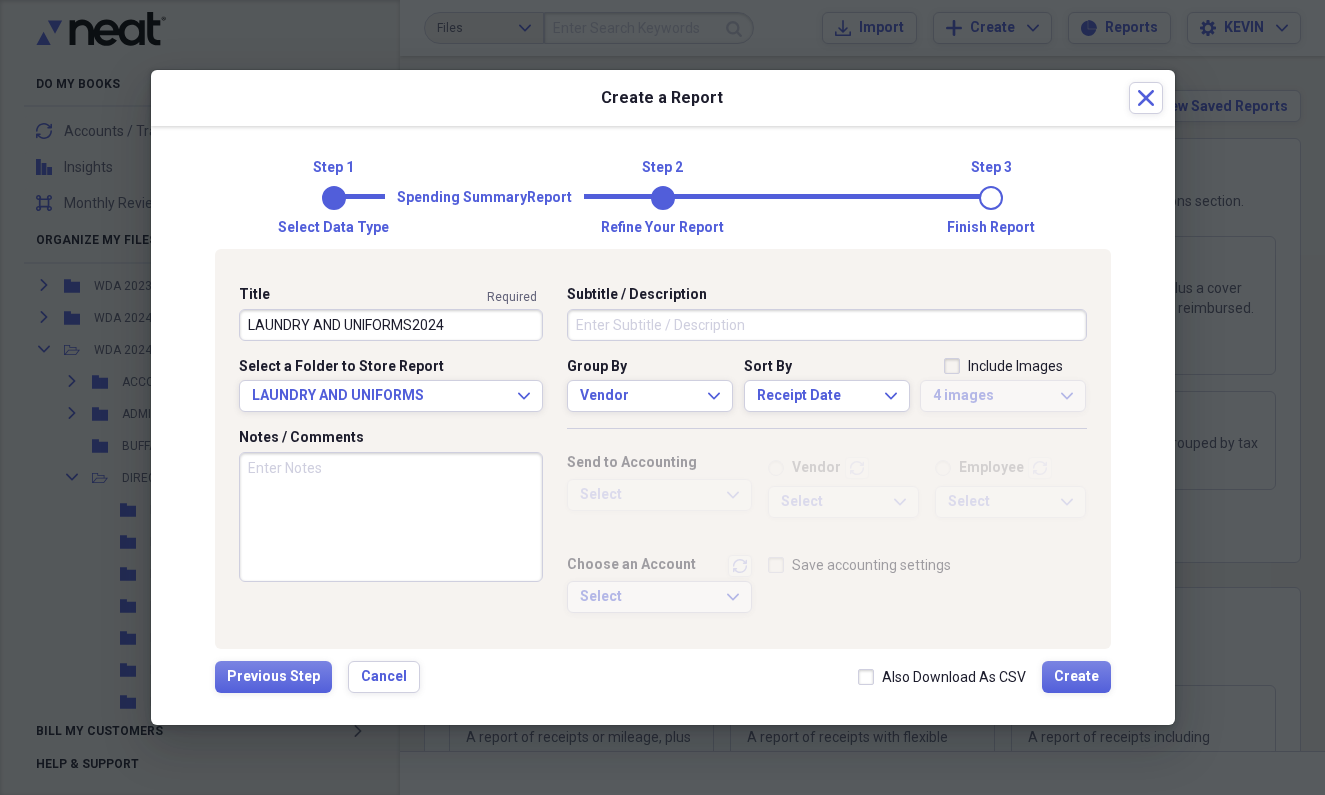 click on "LAUNDRY AND UNIFORMS2024" at bounding box center (391, 325) 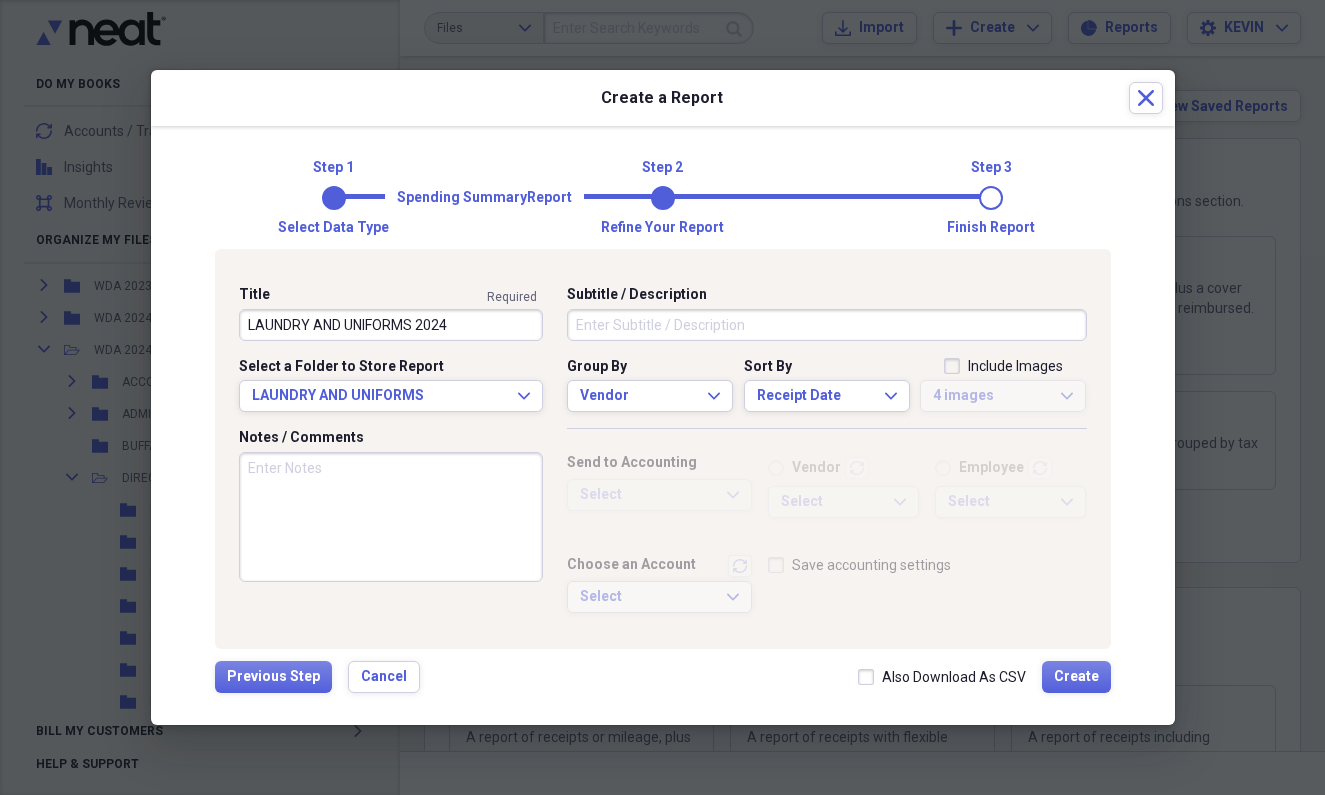 type on "LAUNDRY AND UNIFORMS 2024" 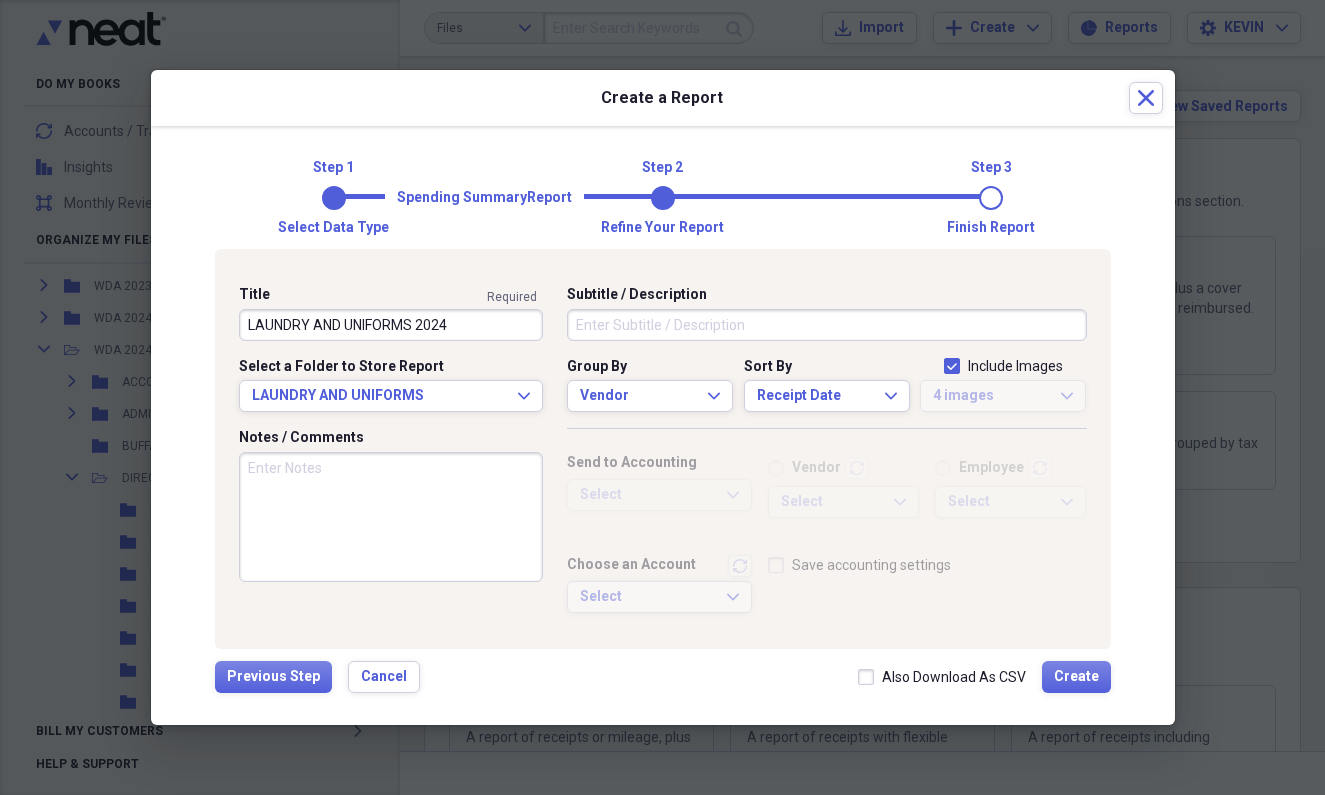 checkbox on "true" 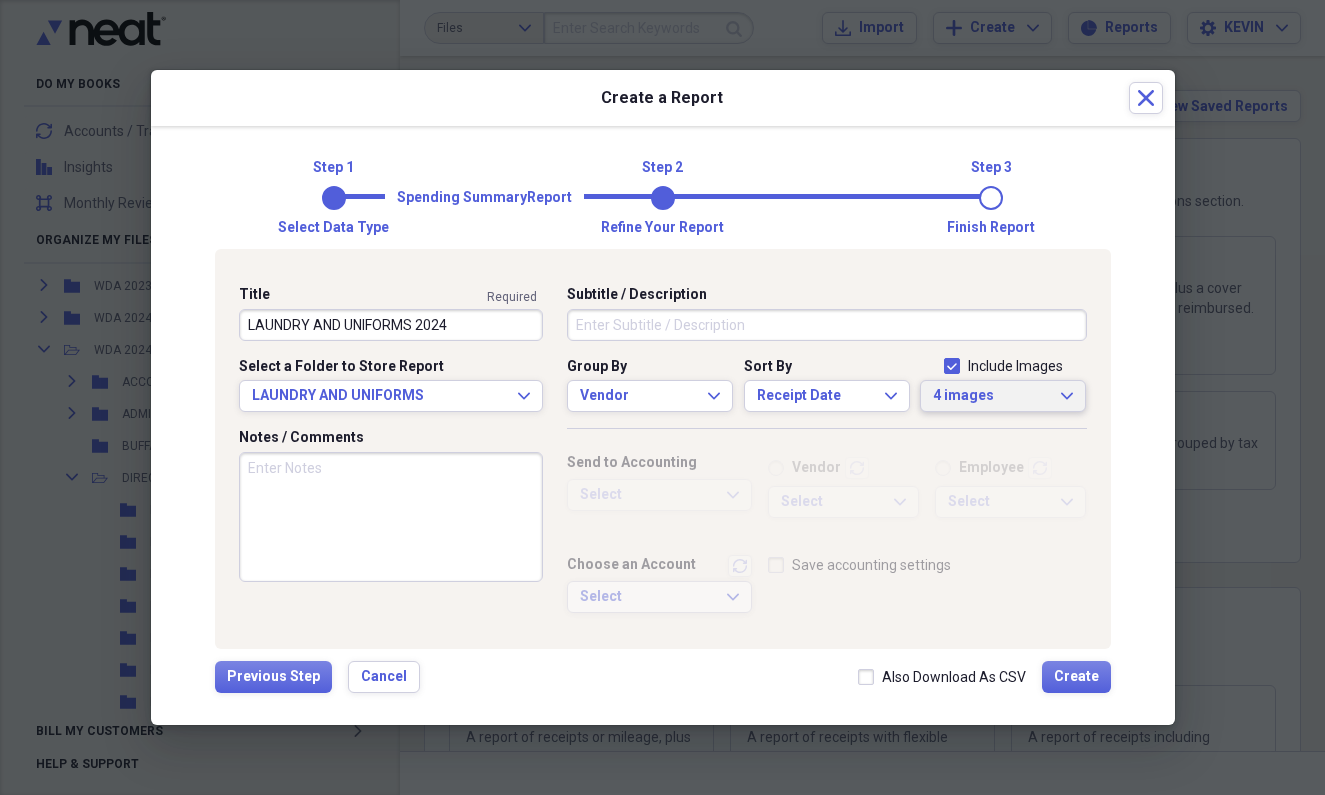 click on "4 images Expand" at bounding box center [1003, 396] 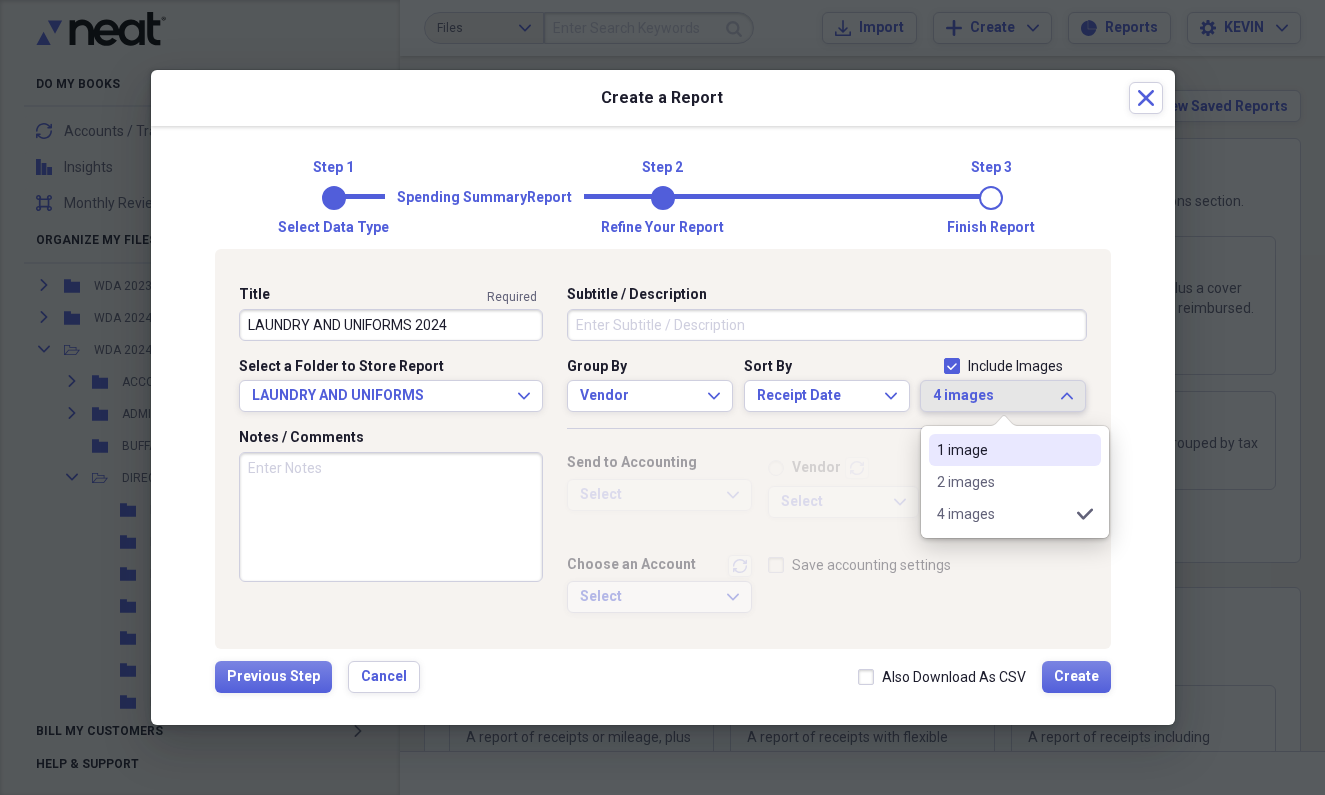 click on "1 image" at bounding box center (1003, 450) 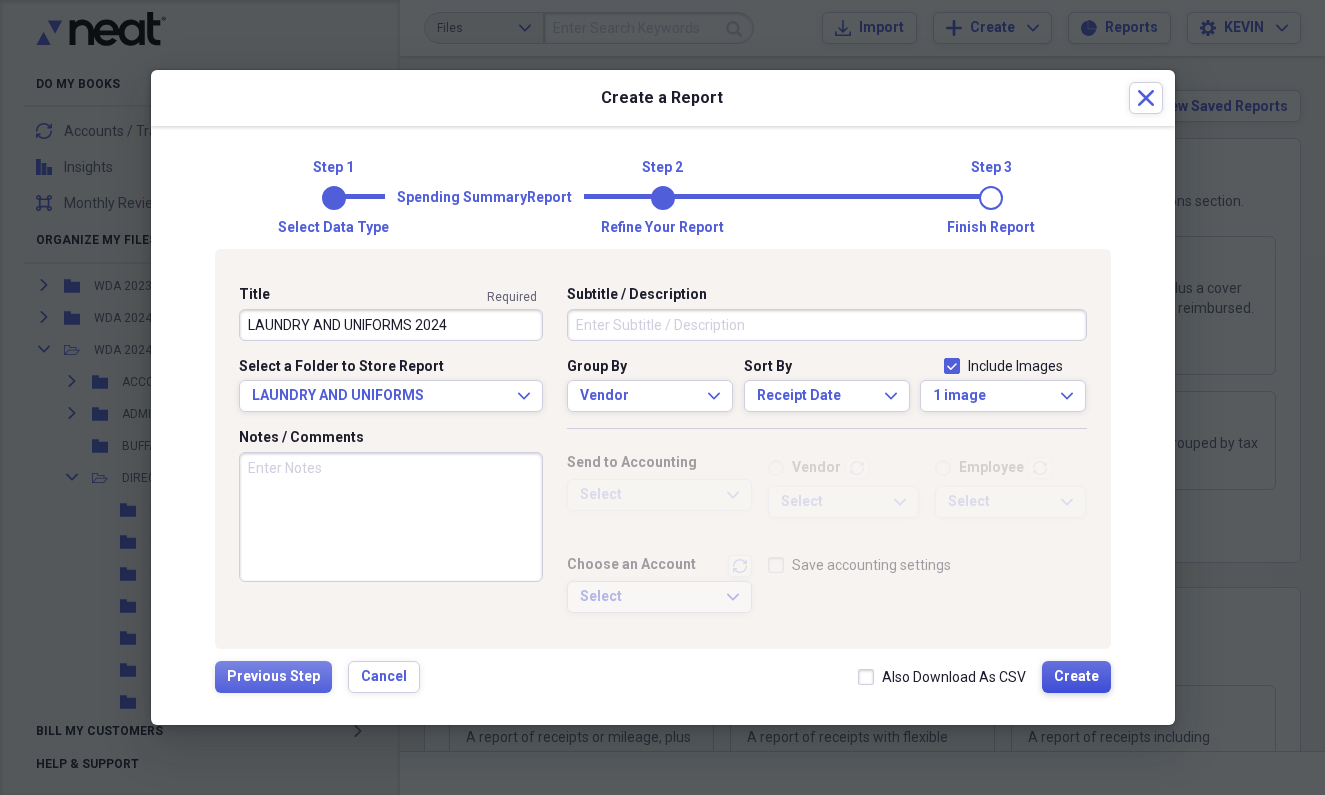 click on "Create" at bounding box center (1076, 677) 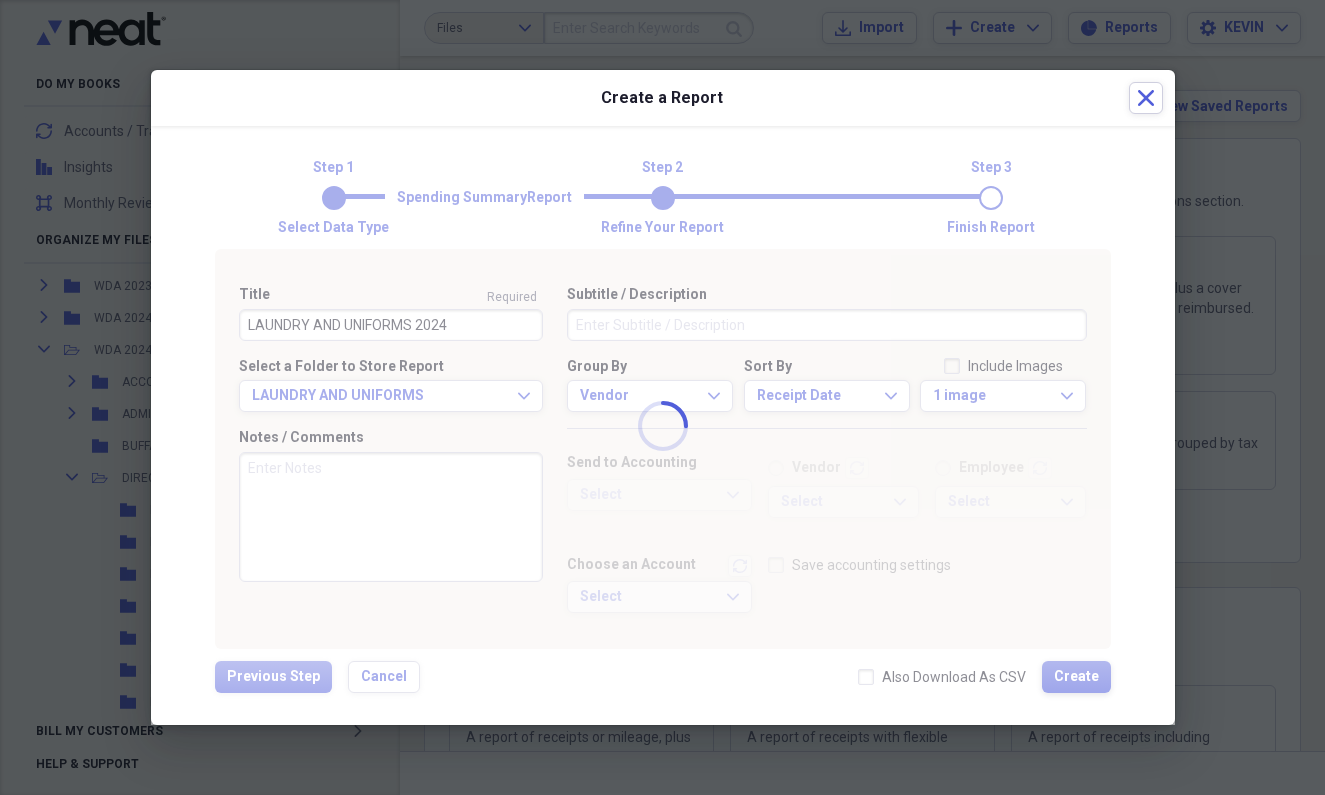 type 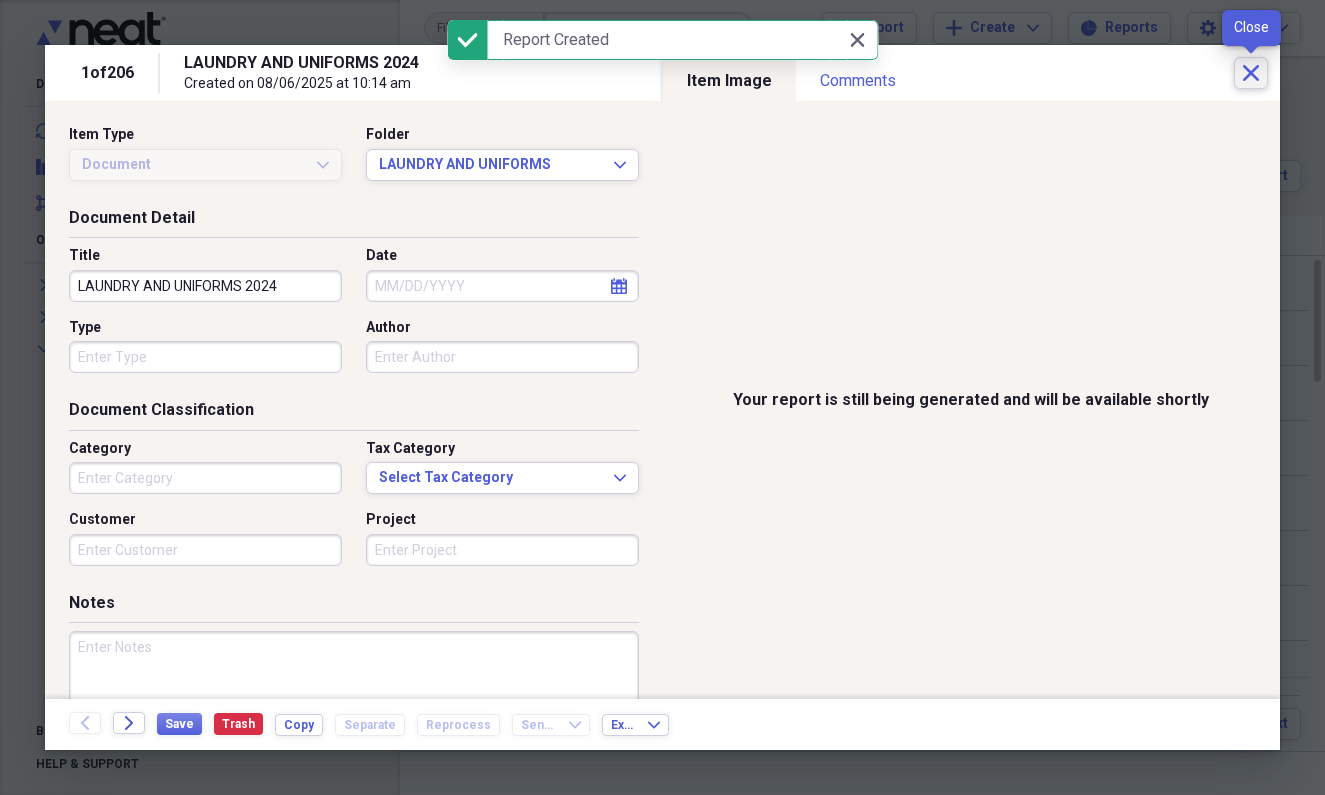 click on "Close" at bounding box center (1251, 73) 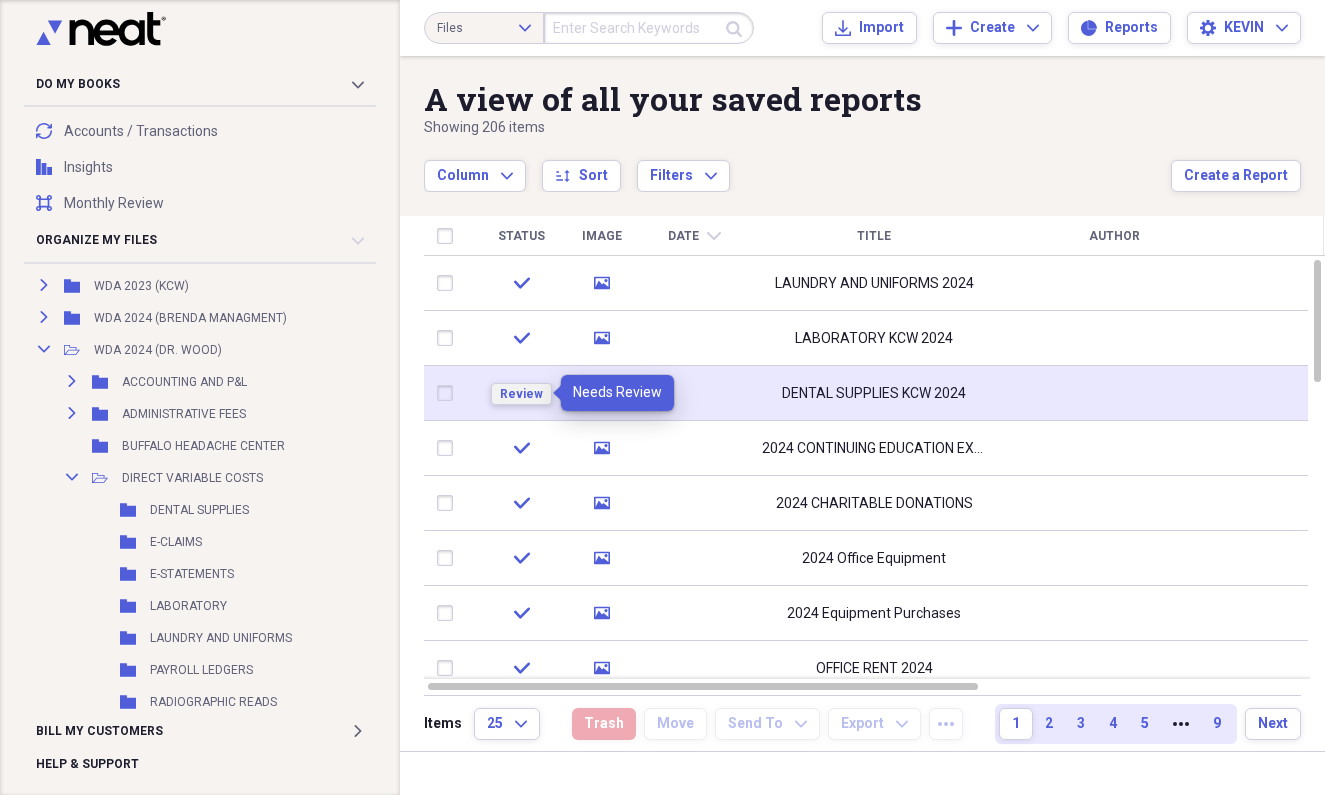 click on "Review" at bounding box center [521, 394] 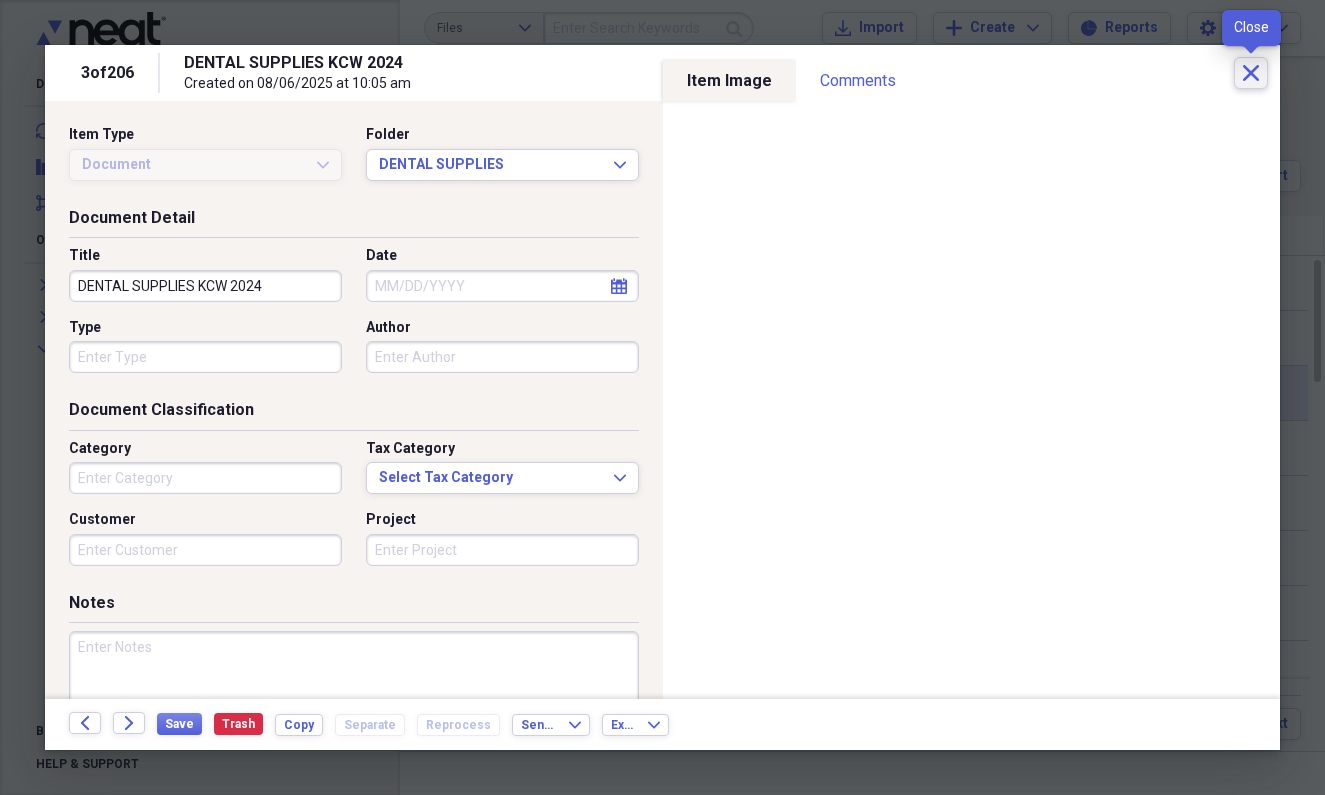 click on "Close" 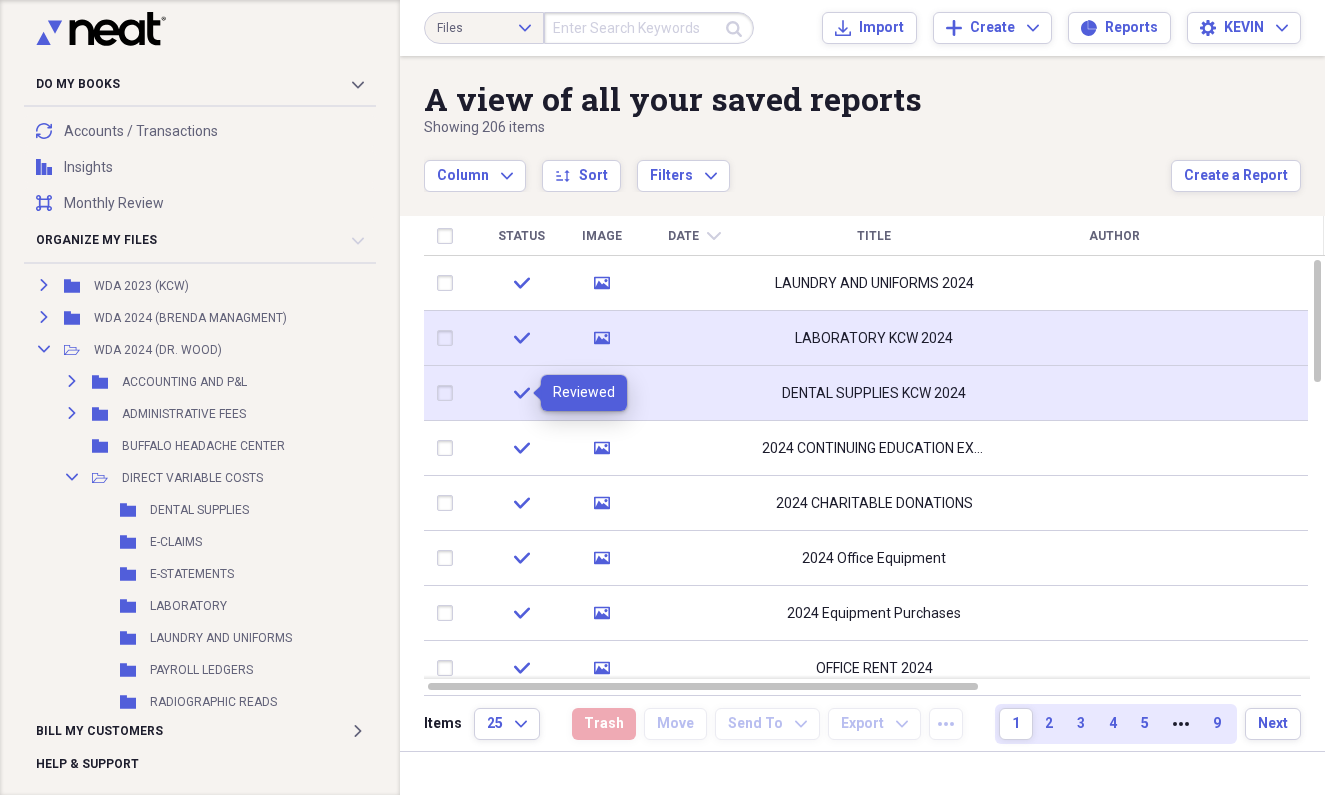 click on "LABORATORY KCW 2024" at bounding box center [874, 339] 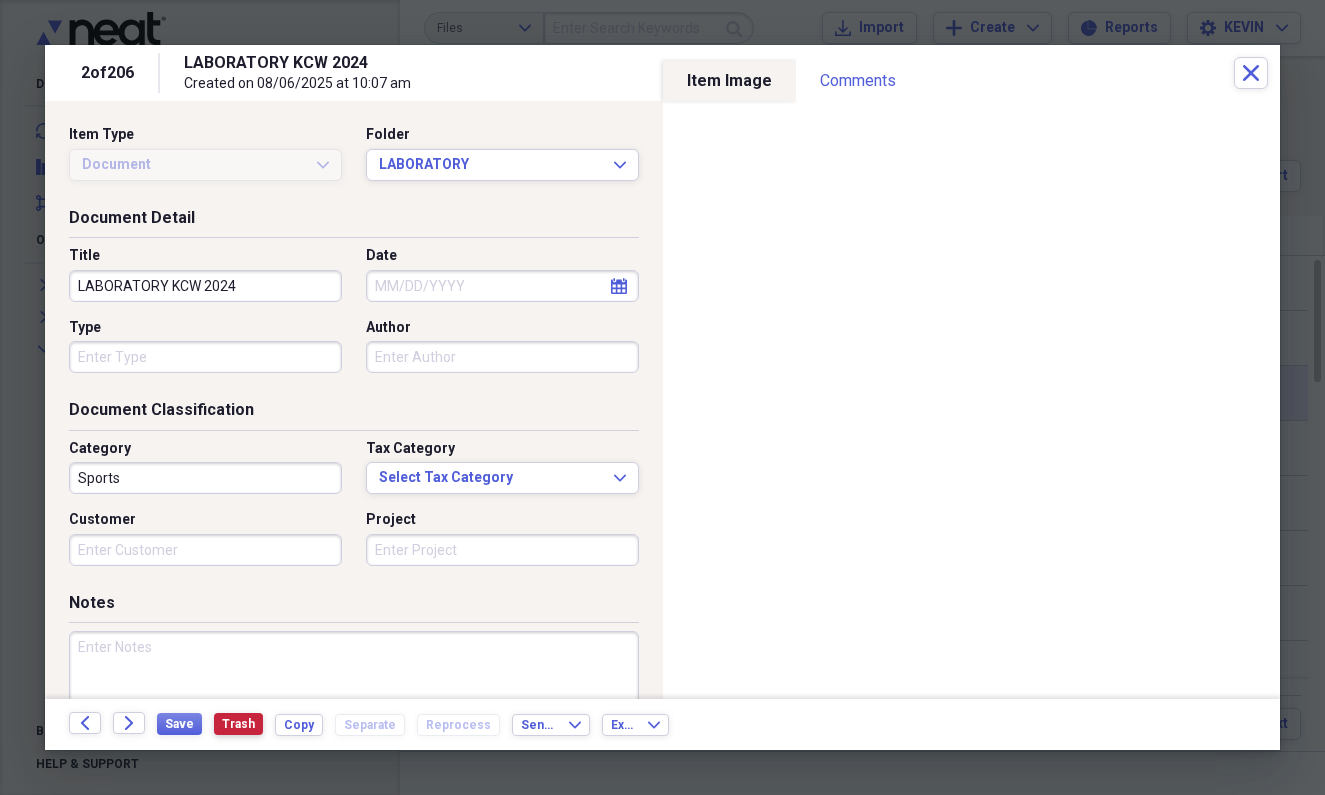click on "Trash" at bounding box center (238, 724) 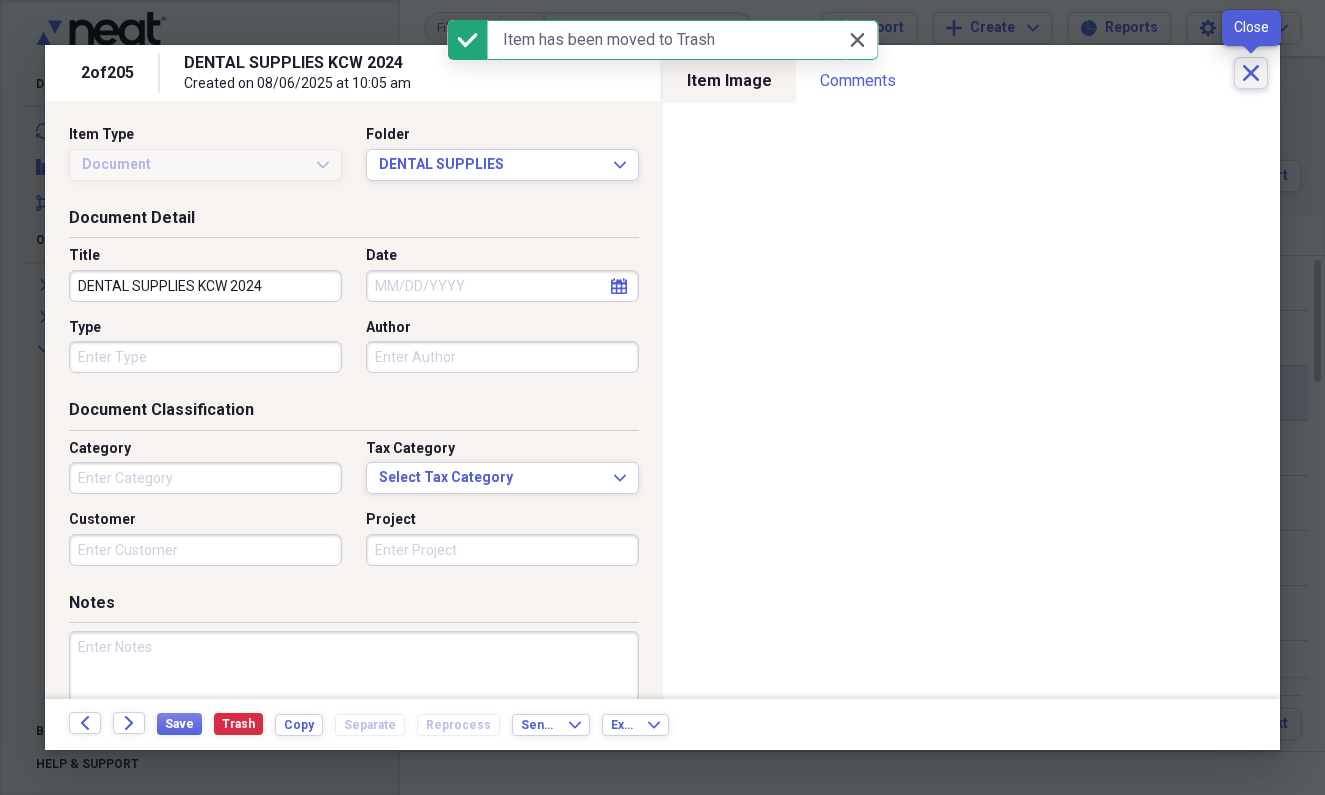 click on "Close" at bounding box center [1251, 73] 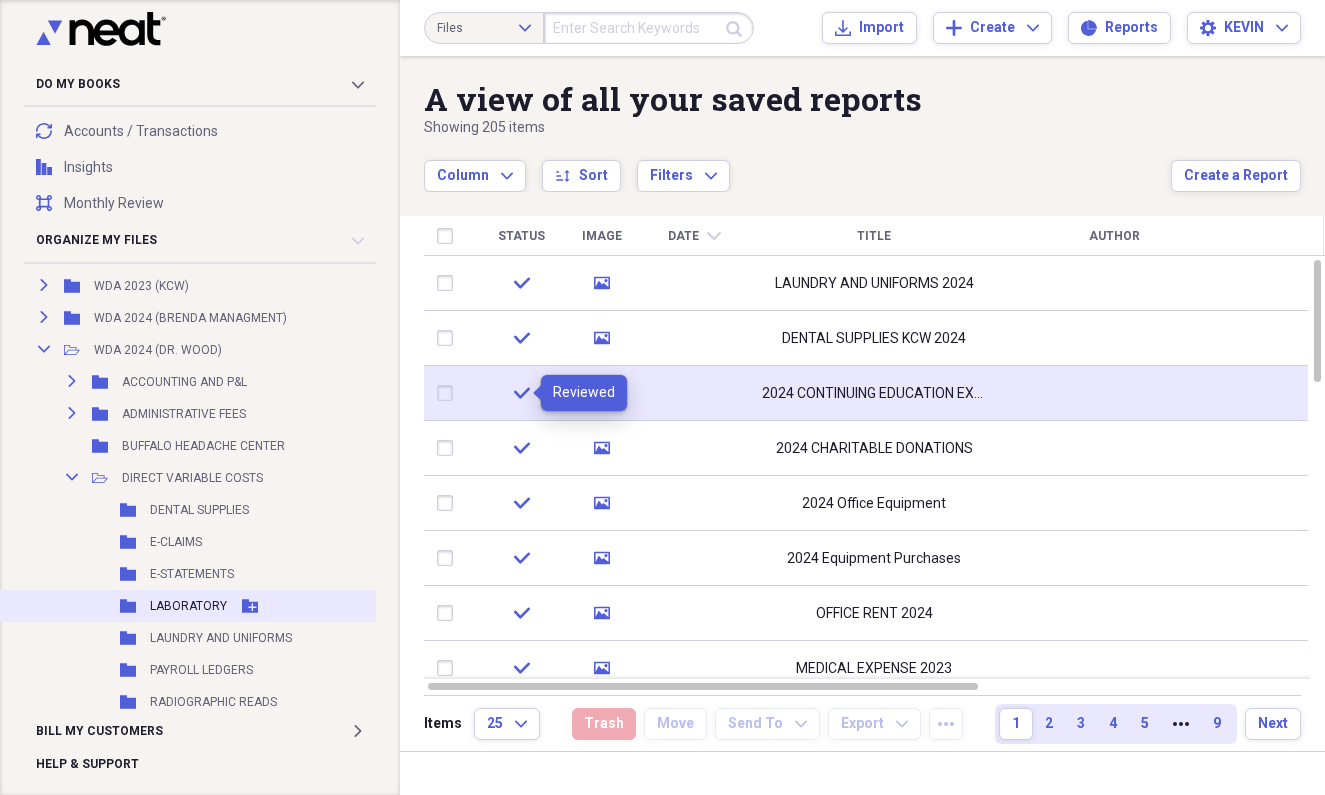 click on "LABORATORY" at bounding box center (188, 606) 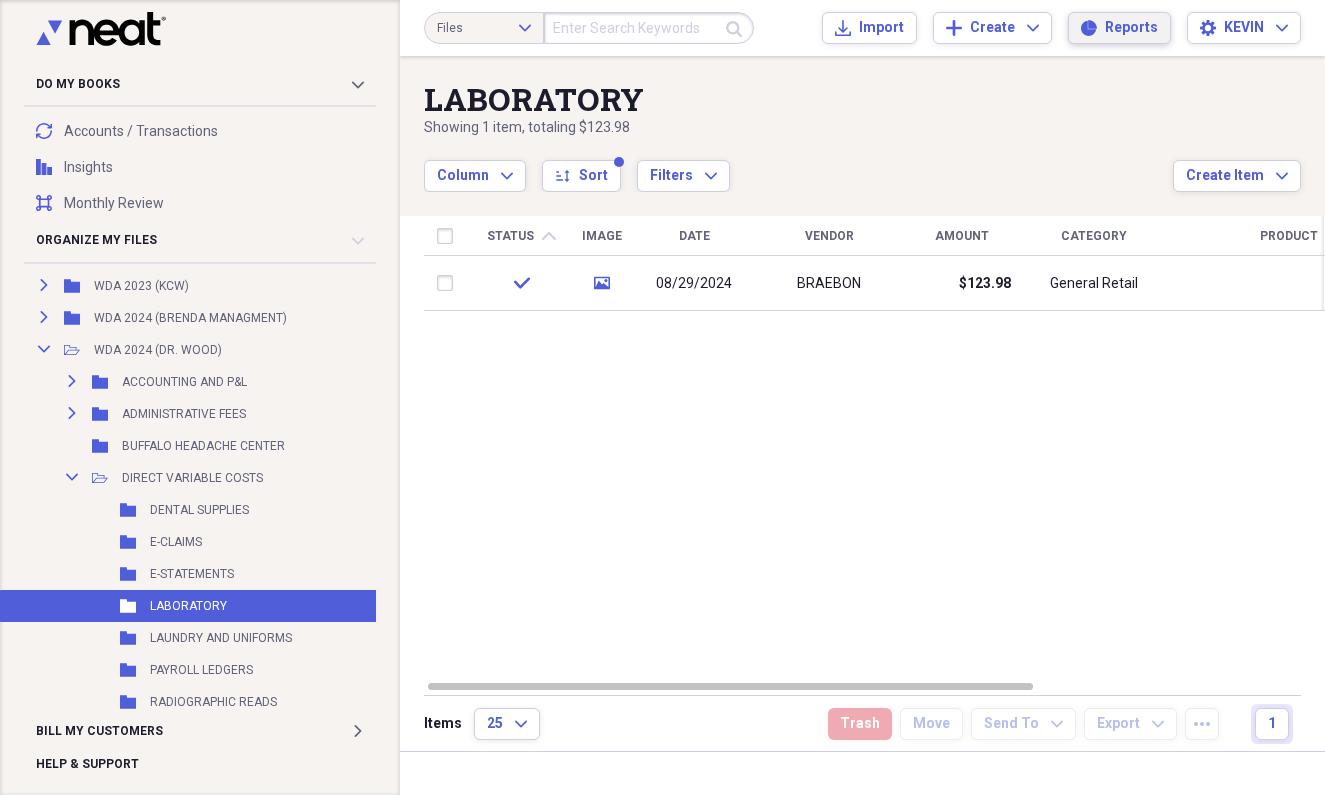 click on "Reports Reports" at bounding box center [1119, 28] 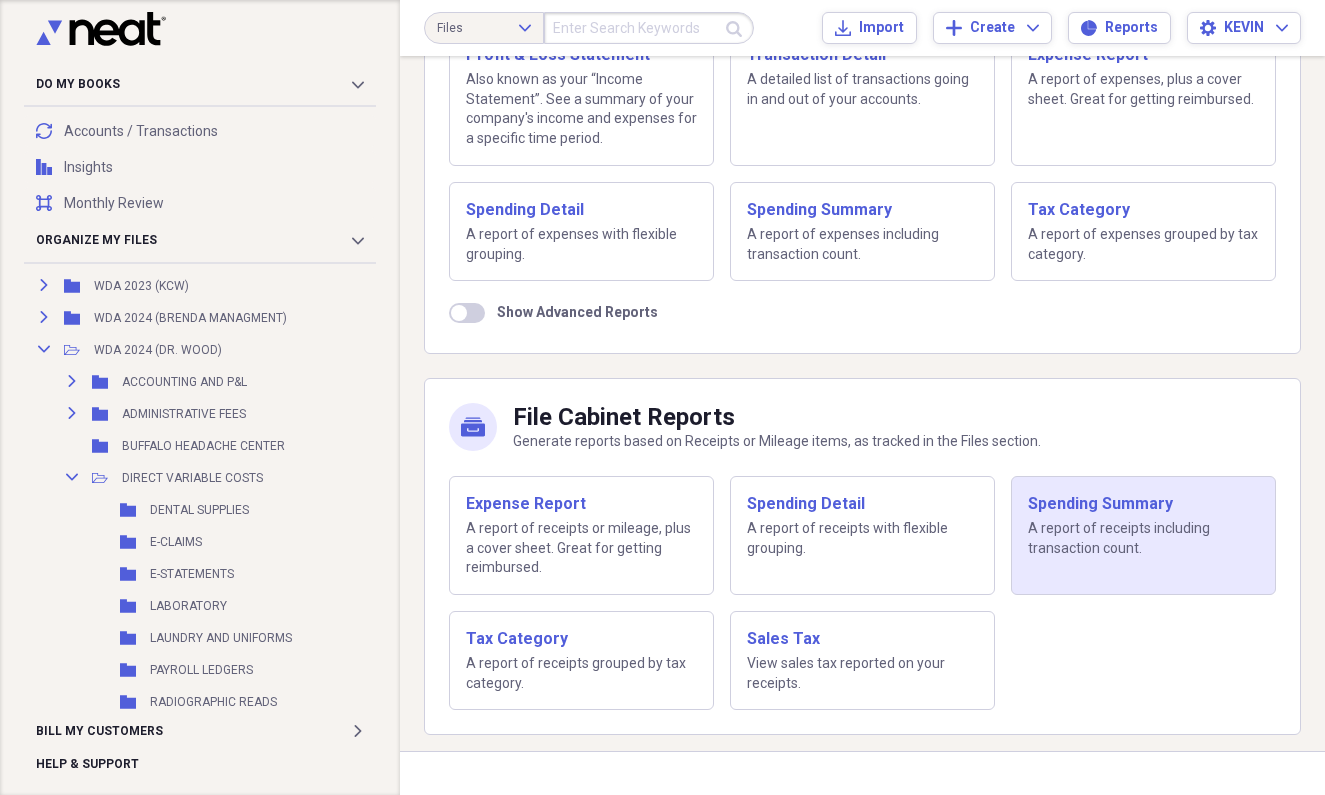scroll, scrollTop: 208, scrollLeft: 0, axis: vertical 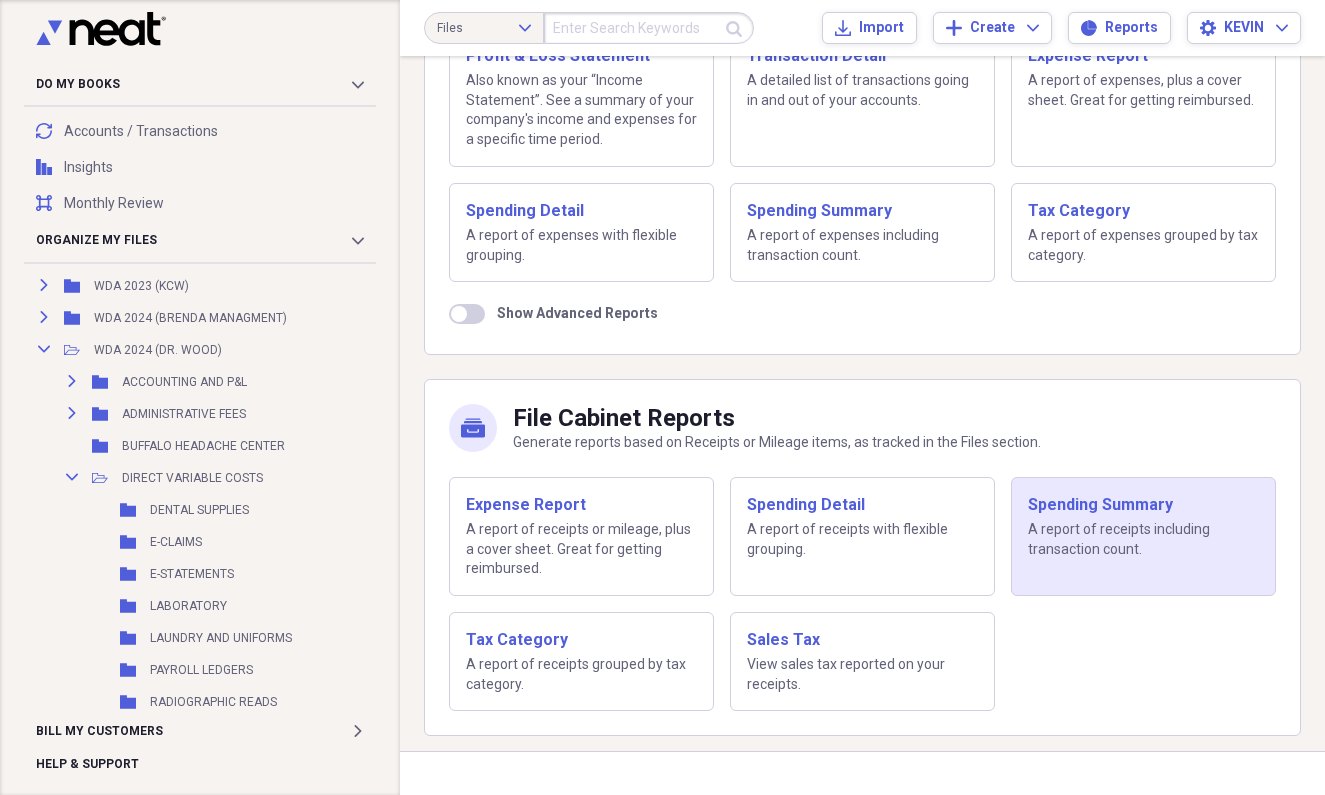 click on "Spending Summary" at bounding box center [1143, 505] 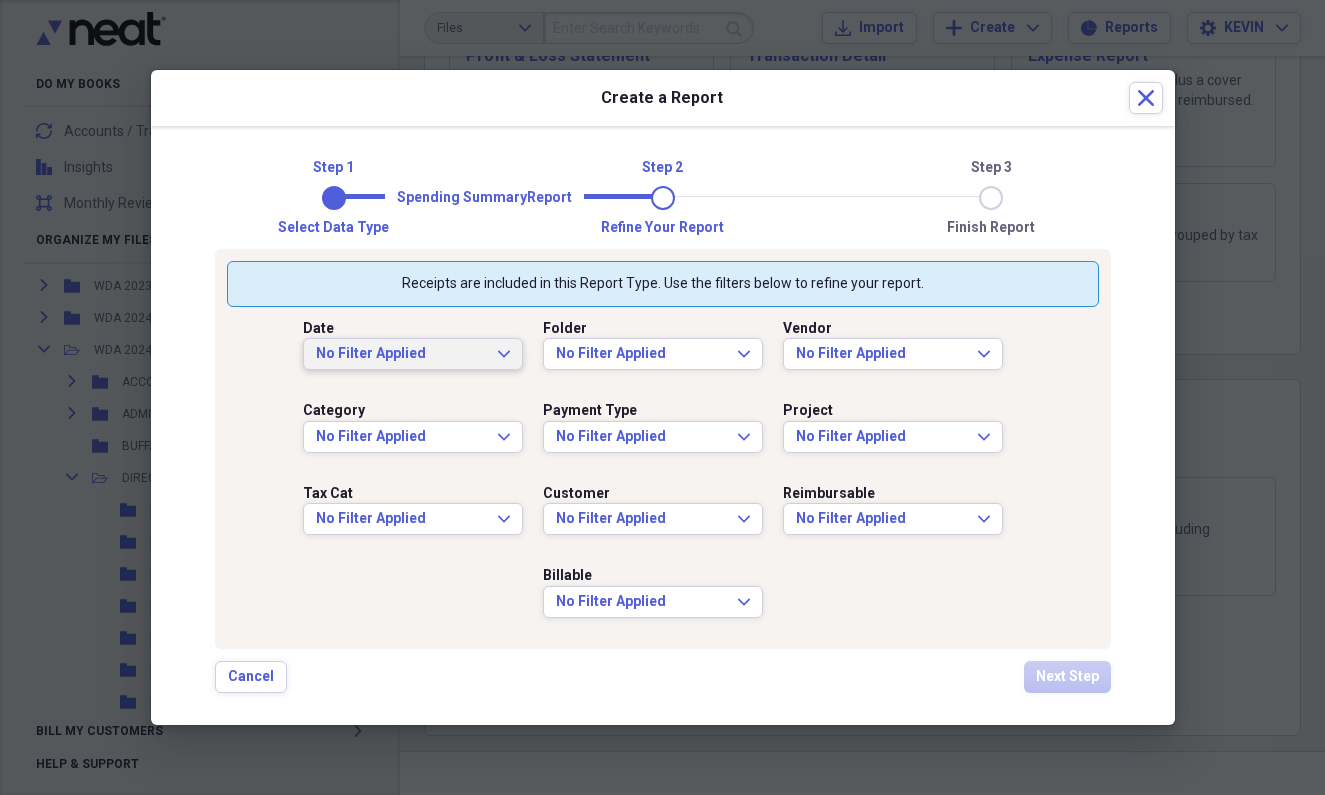 click on "No Filter Applied Expand" at bounding box center (413, 354) 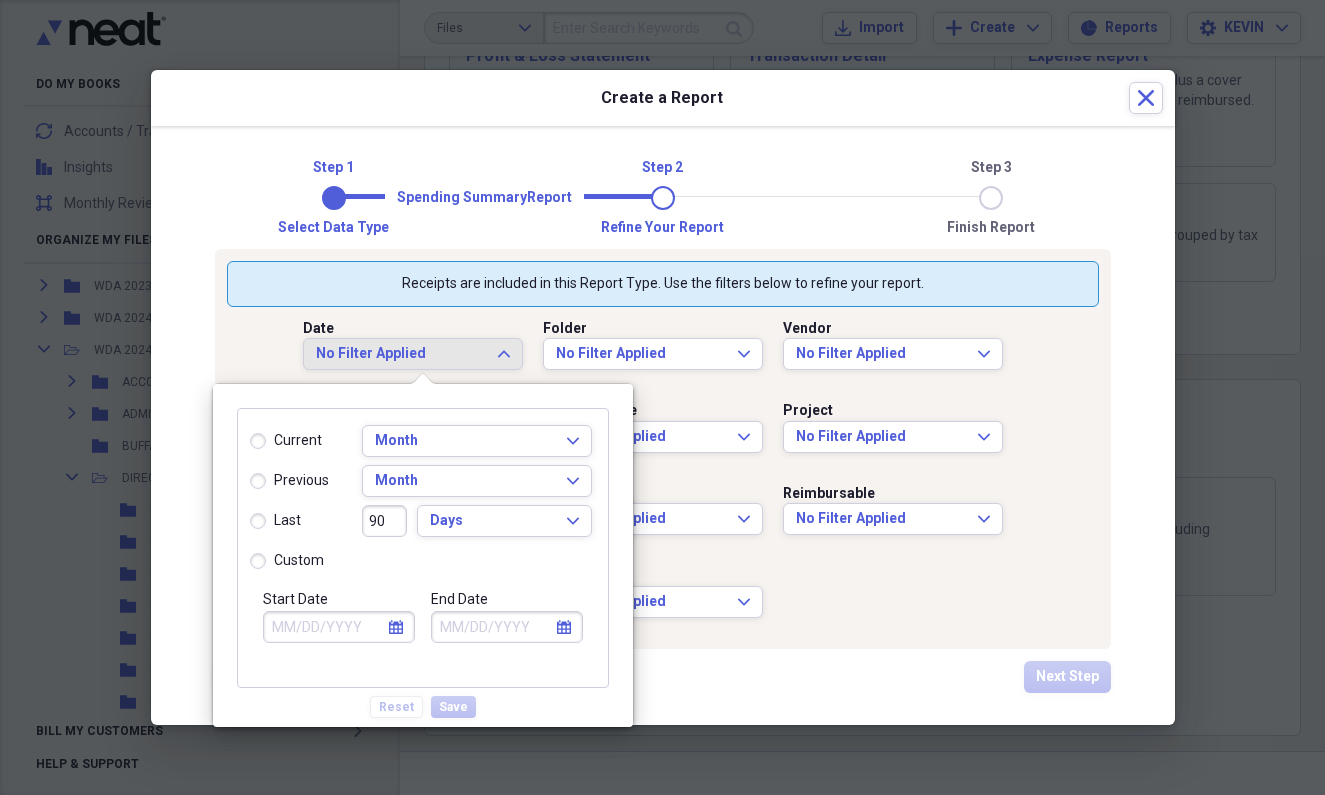 click on "calendar Calendar" at bounding box center [396, 627] 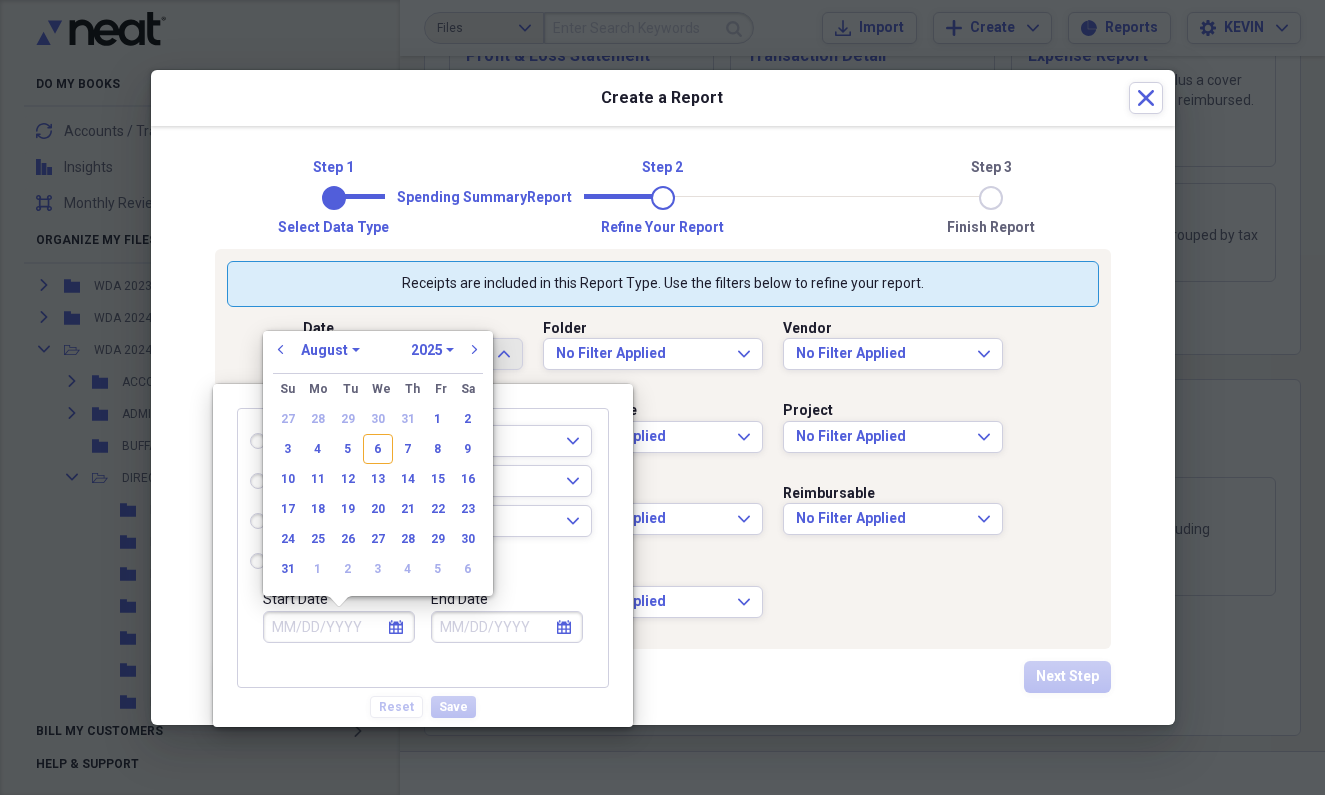 select on "0" 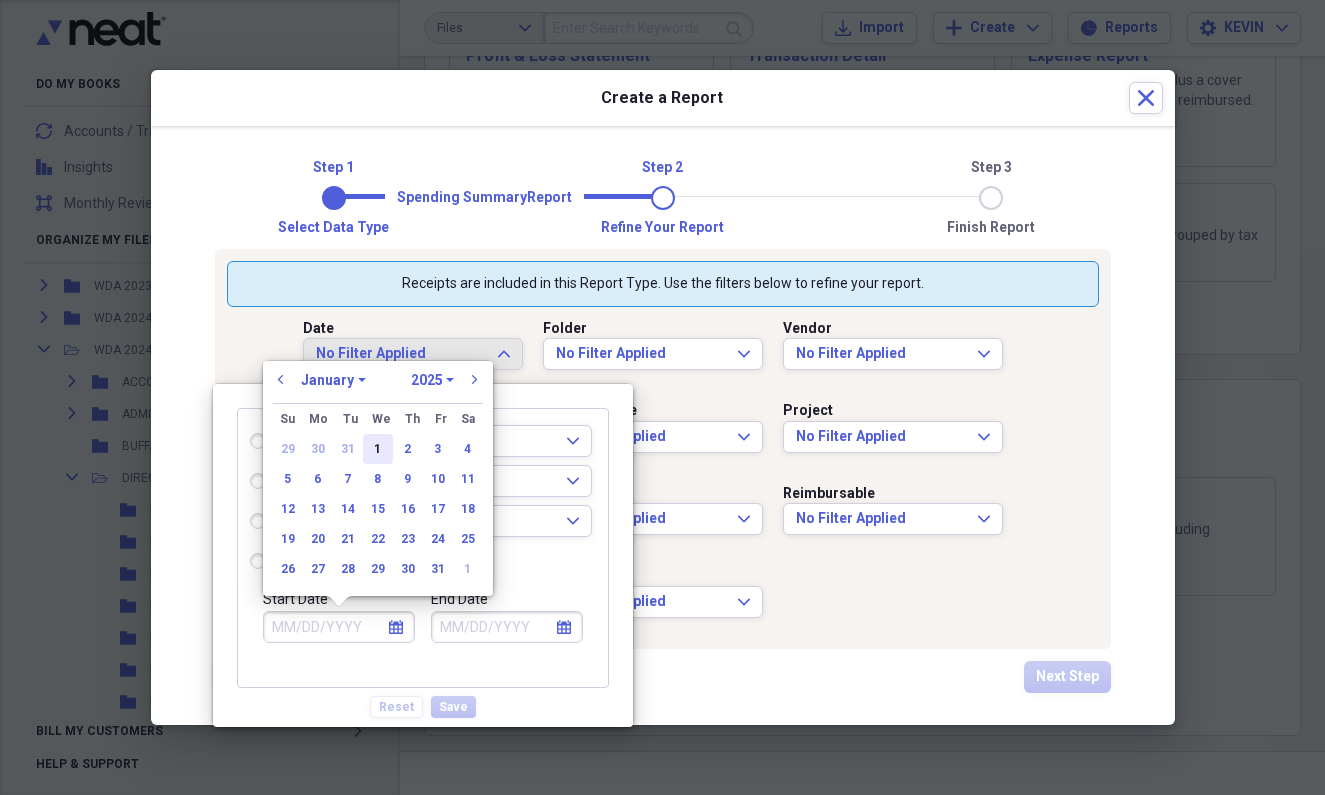 click on "1" at bounding box center [378, 449] 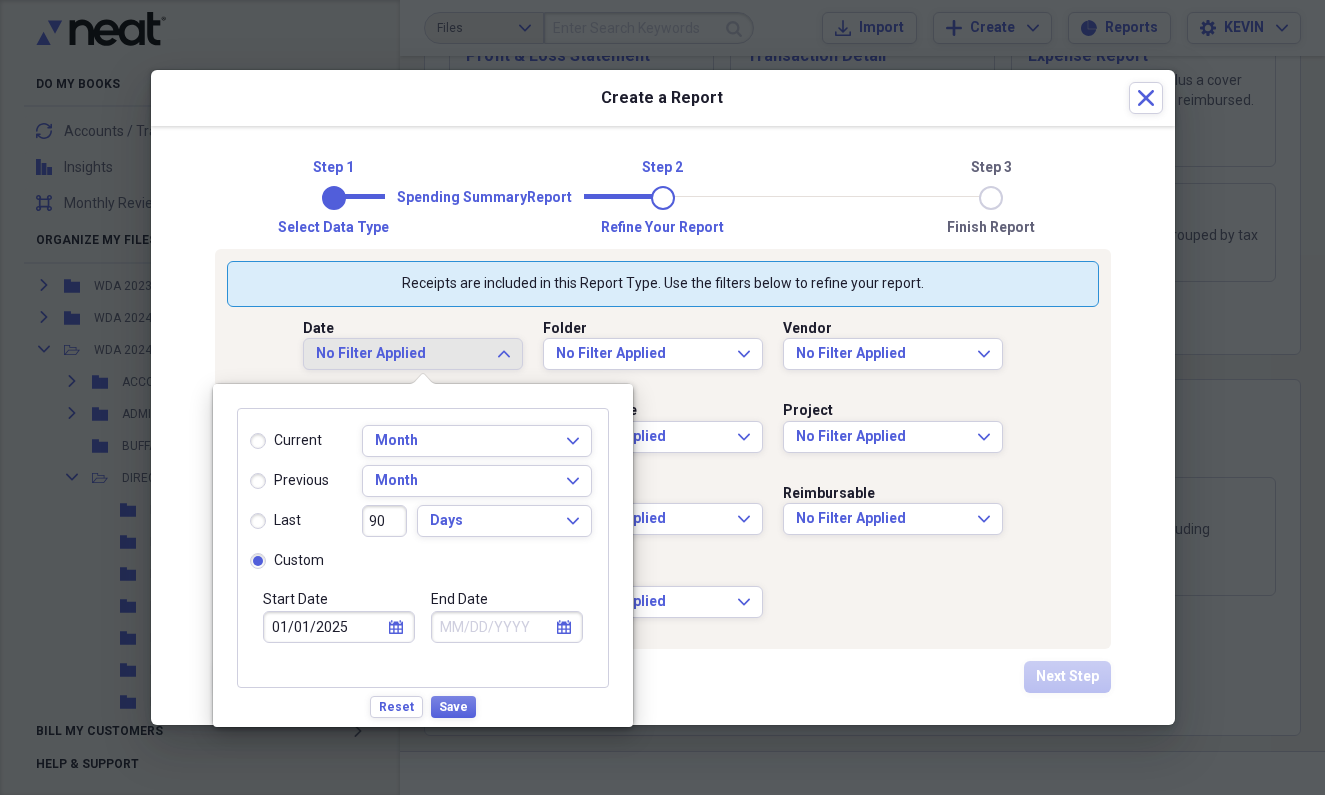 click 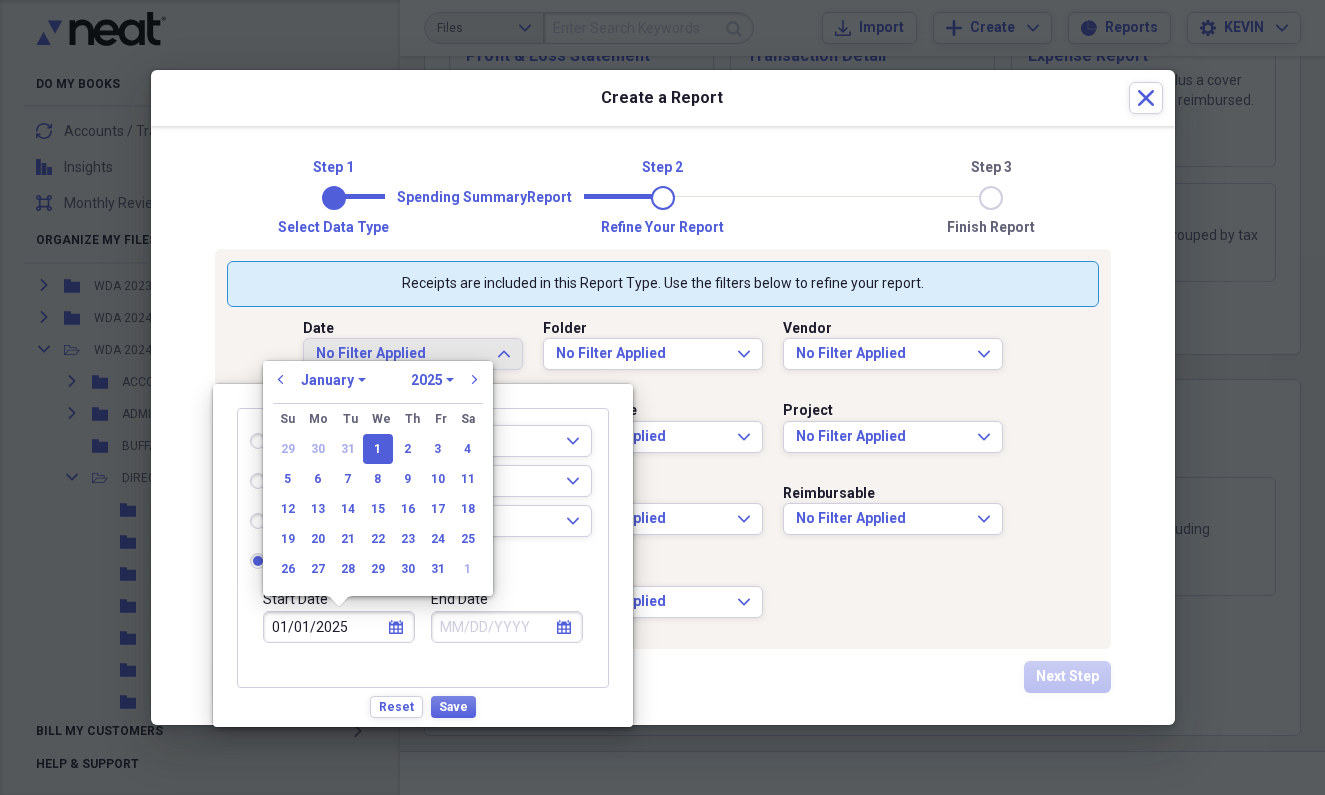select on "2024" 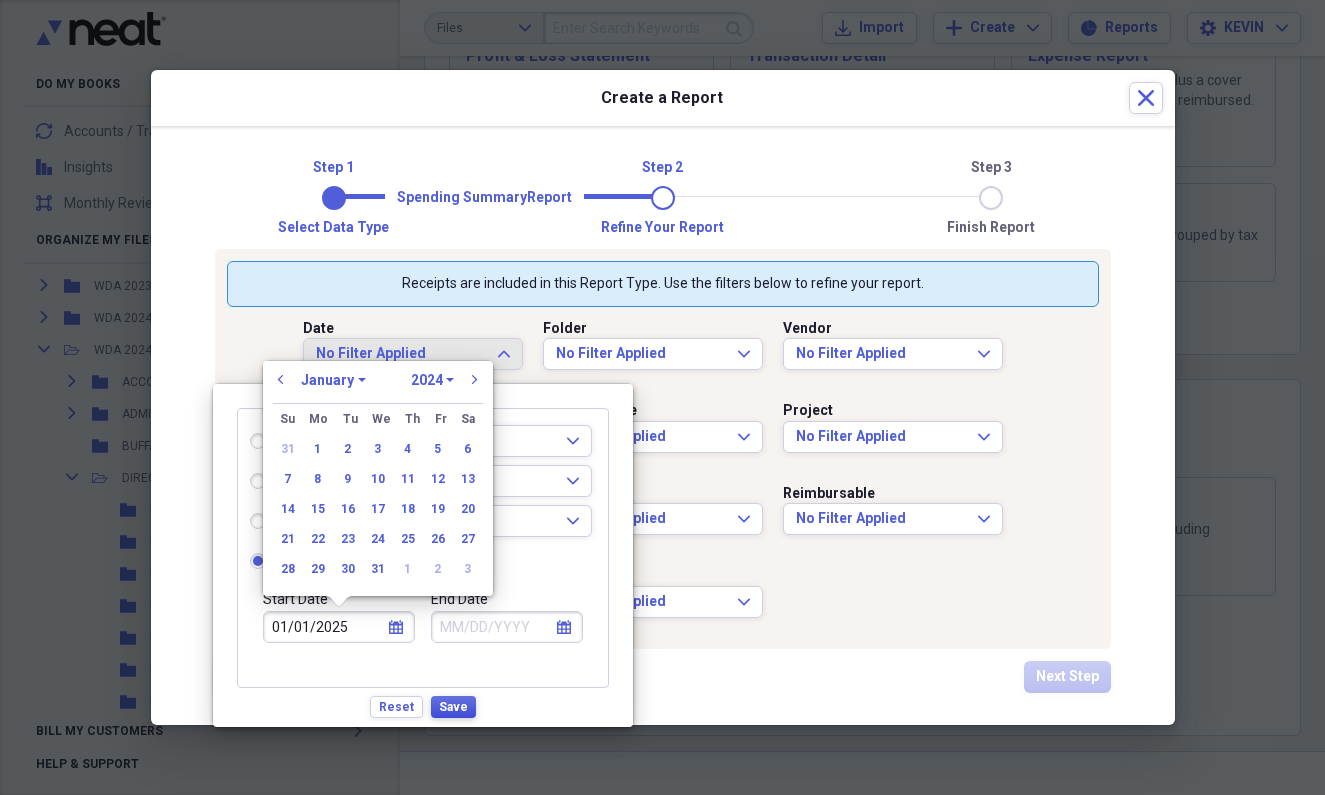 click on "Save" at bounding box center (453, 707) 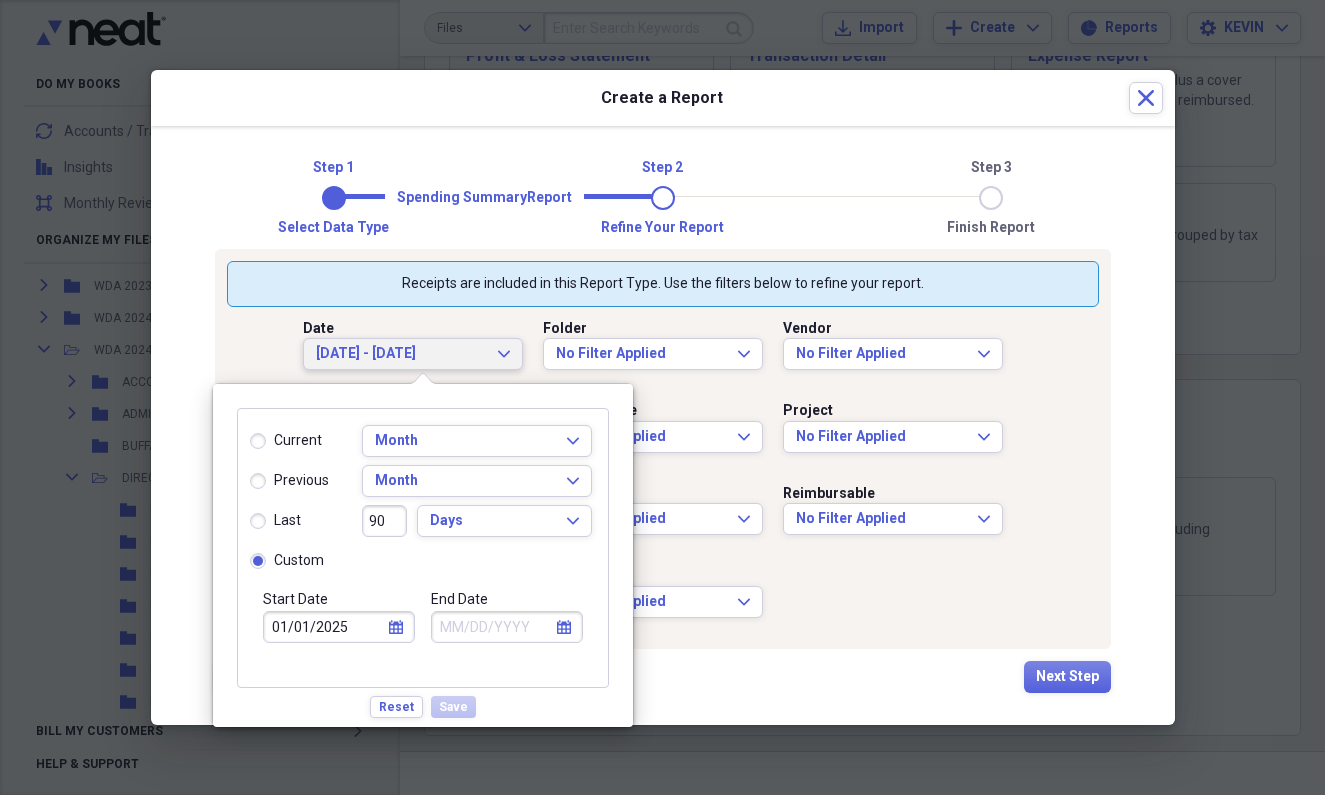 type on "01/01/2025" 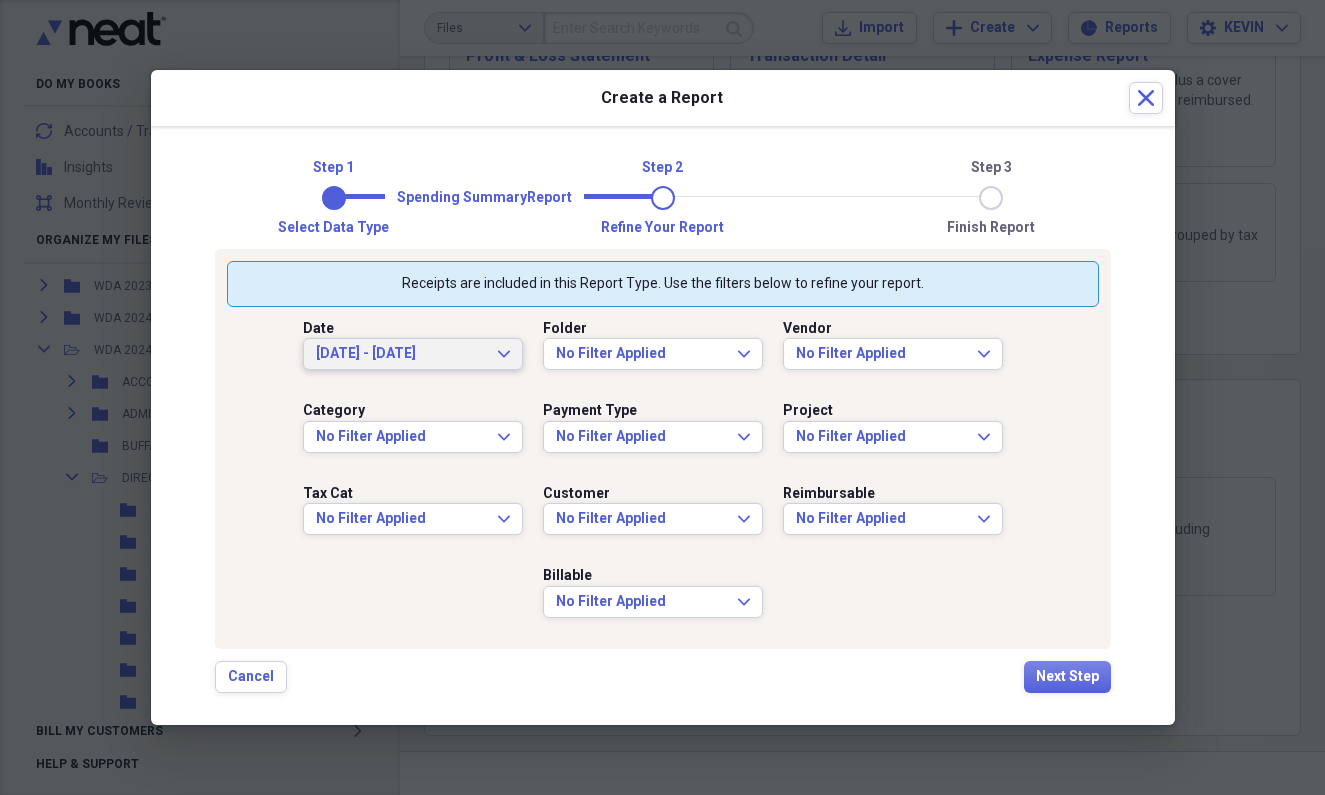 click on "01/01/25 - 01/01/25 Expand" at bounding box center [413, 354] 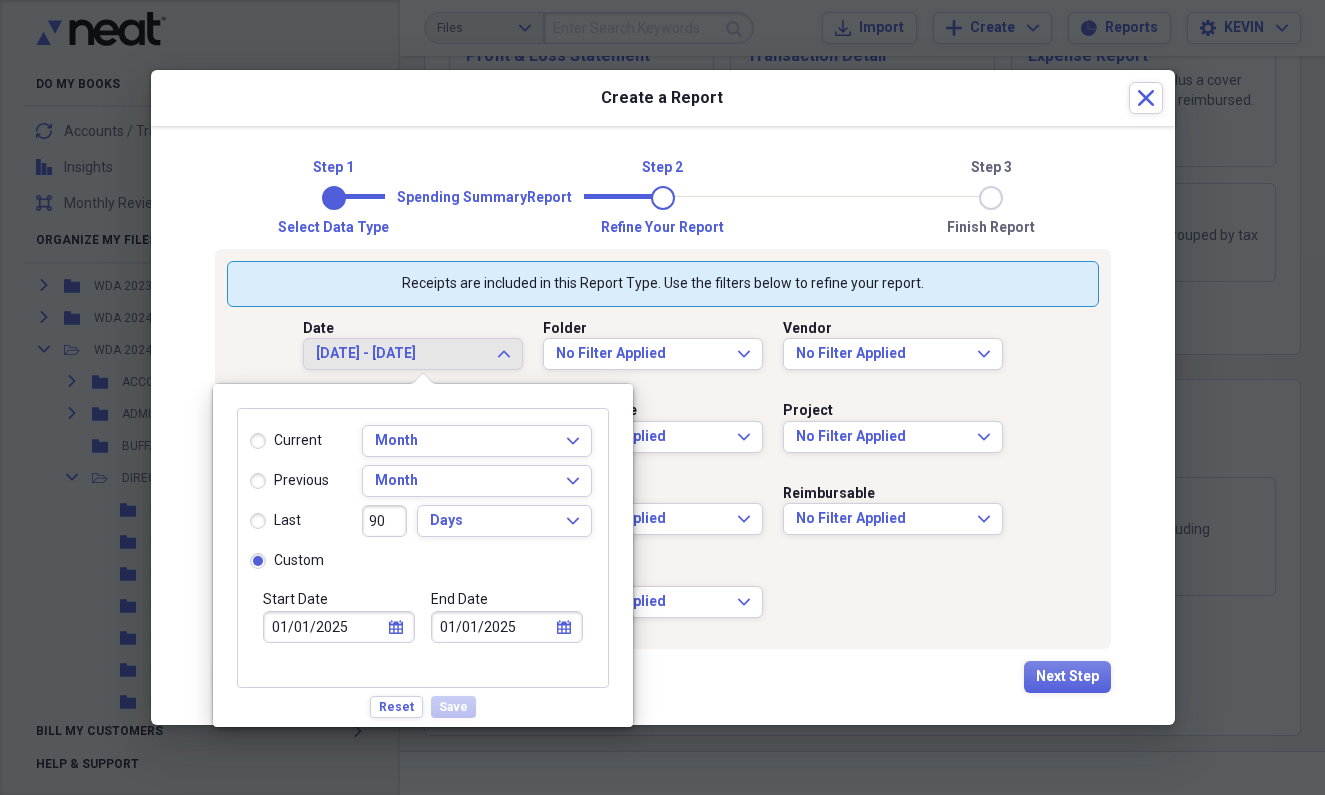 click on "calendar" 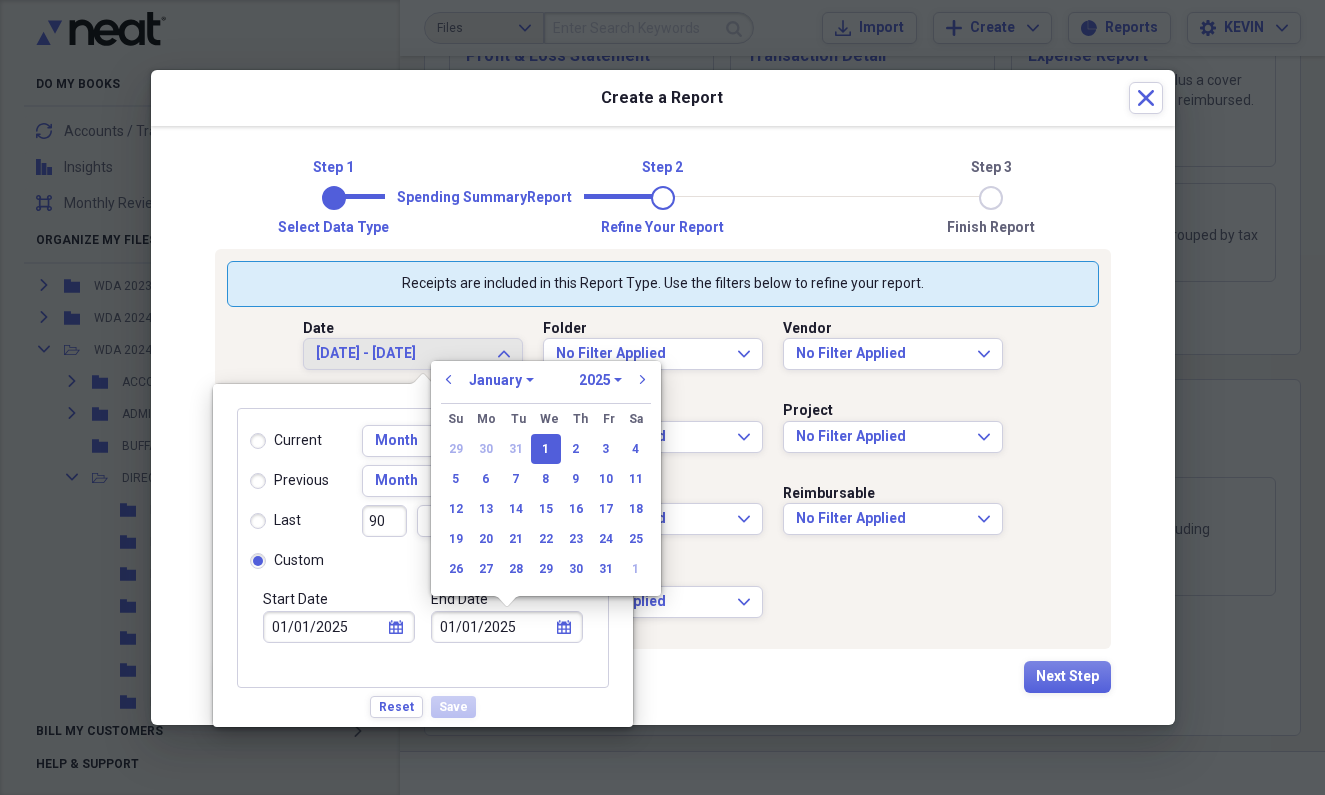select on "2024" 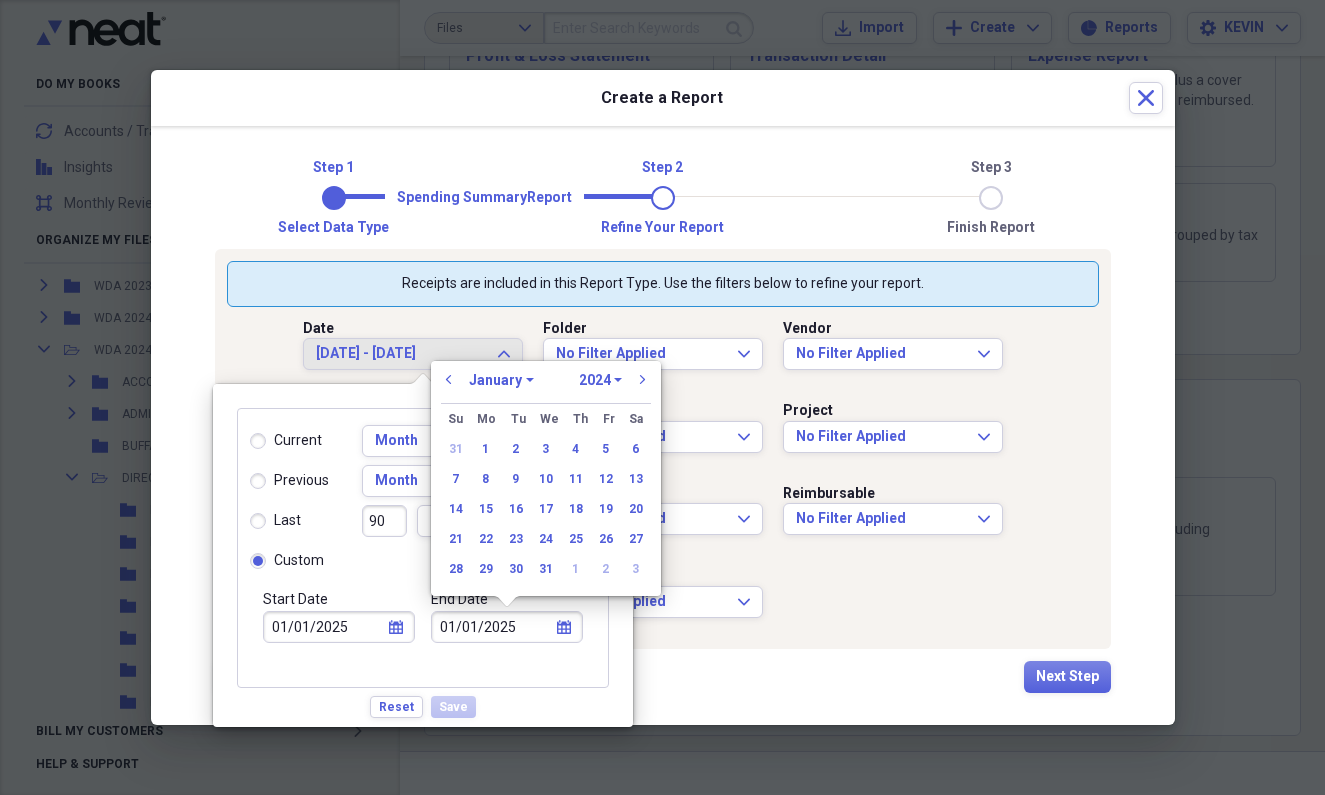 select on "11" 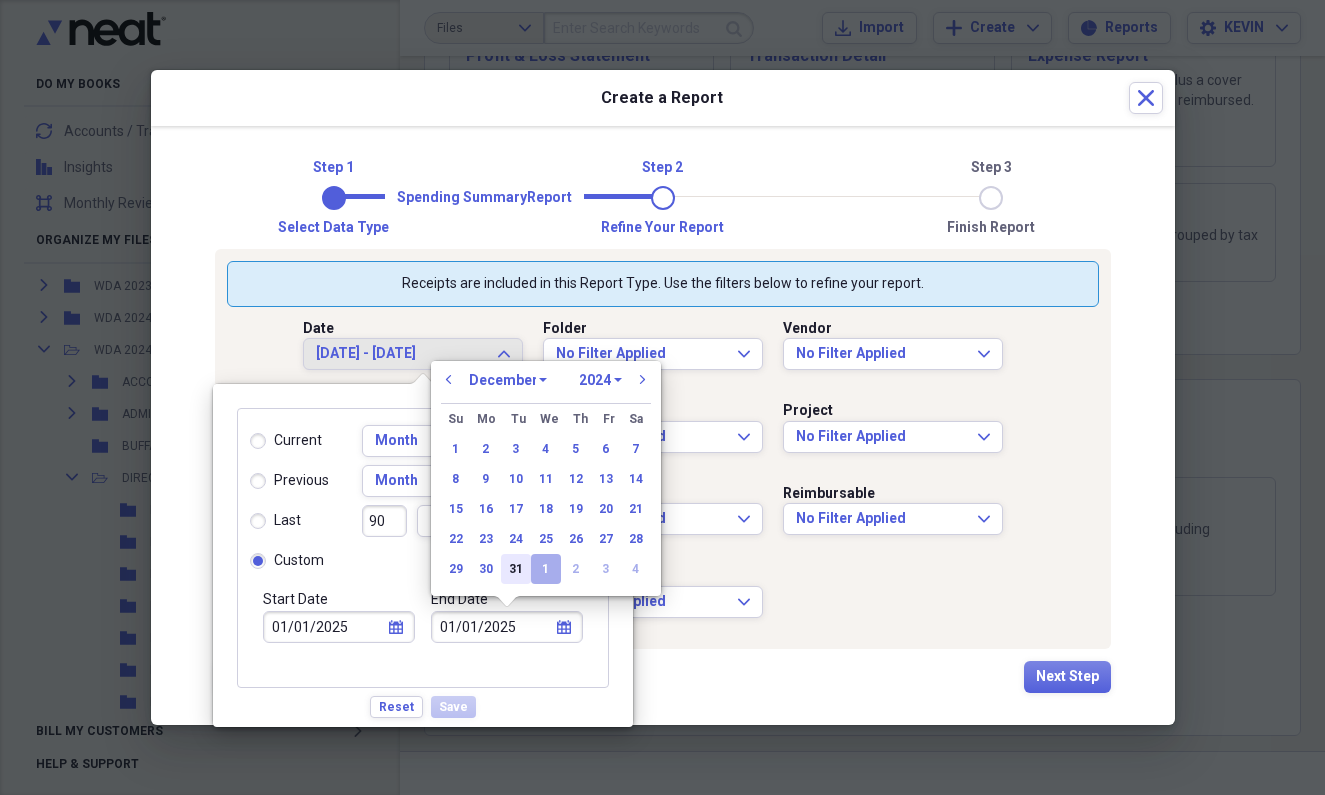 click on "31" at bounding box center (516, 569) 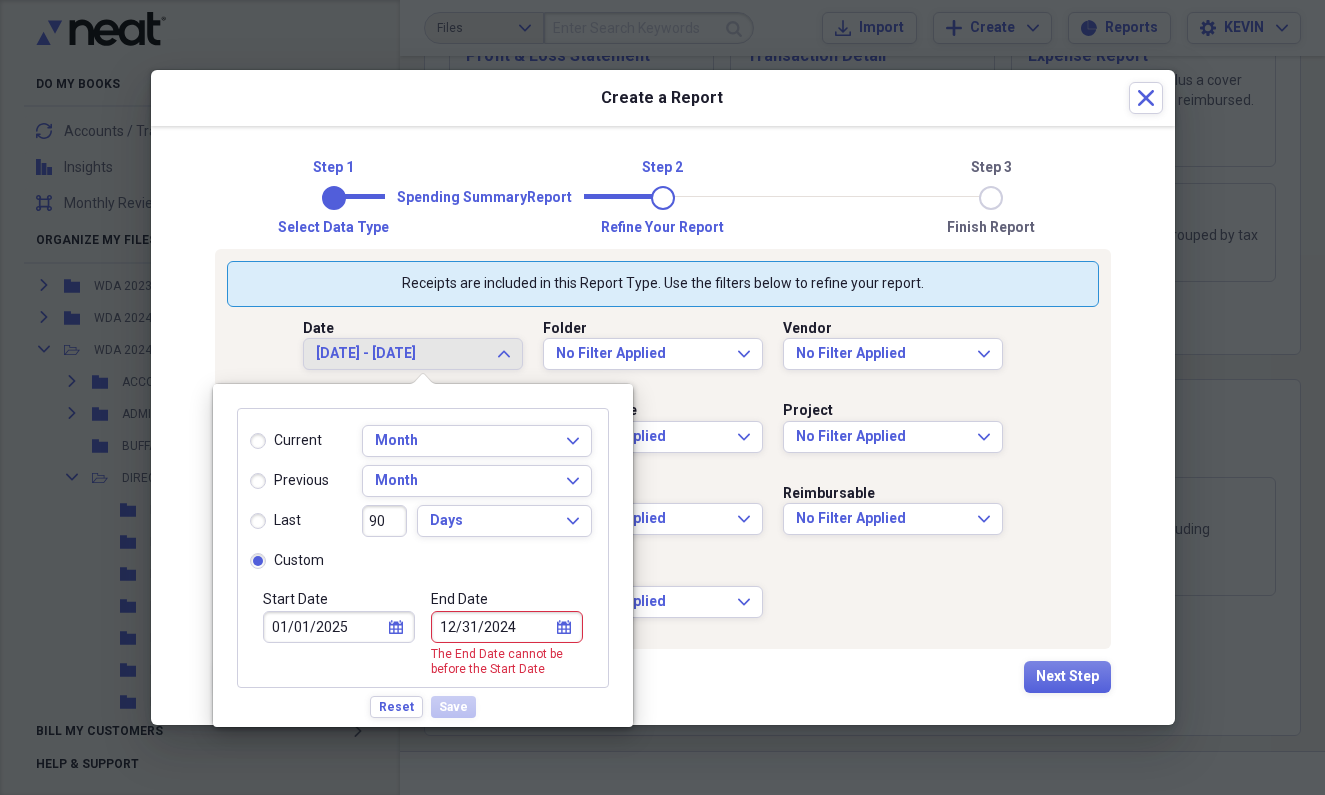 click 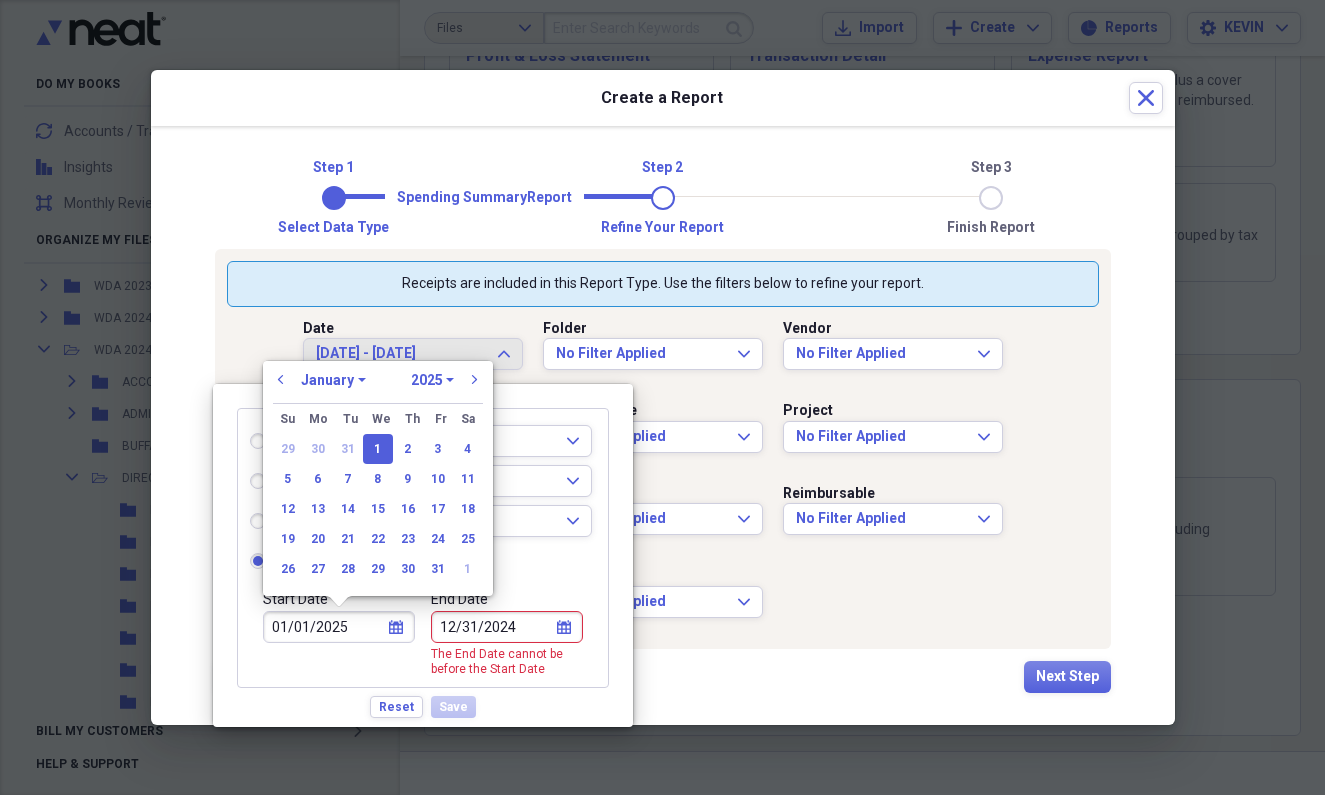 select on "2024" 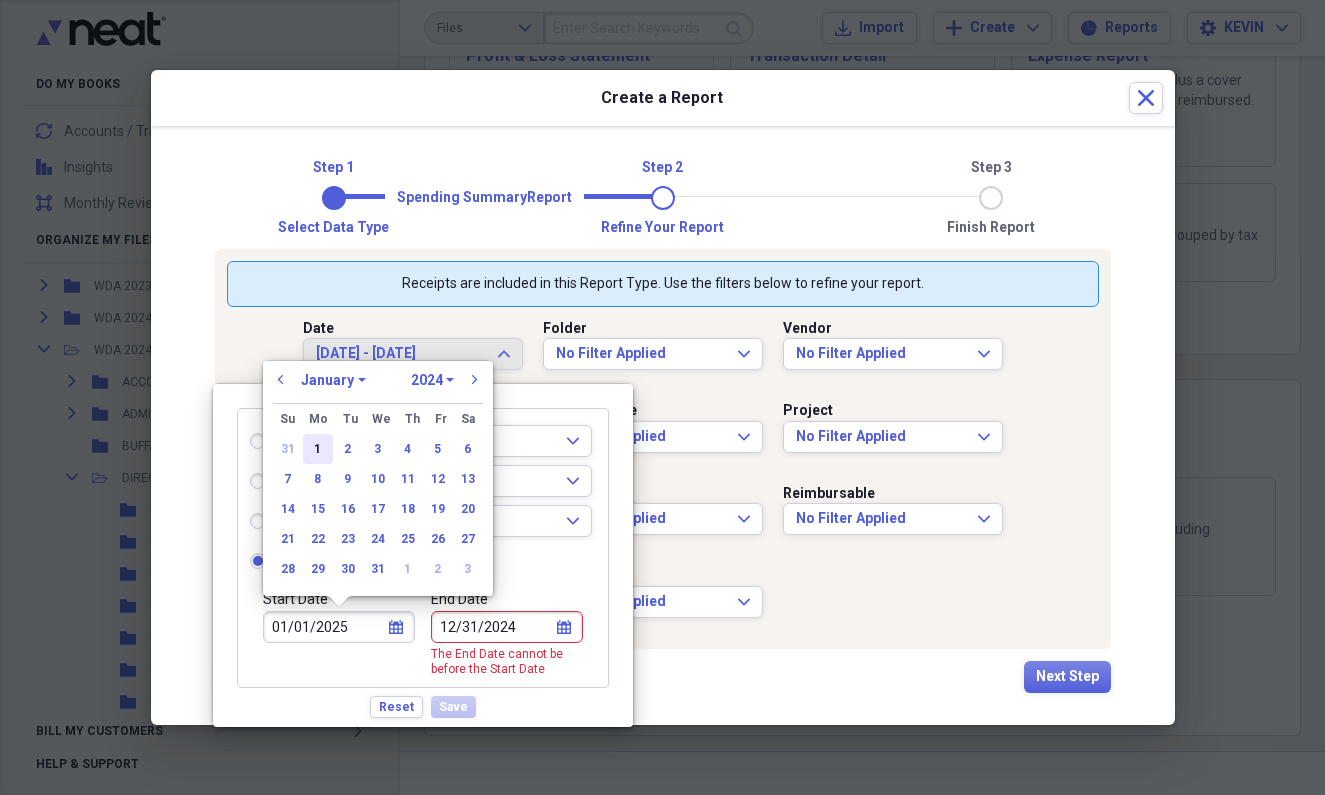 click on "1" at bounding box center (318, 449) 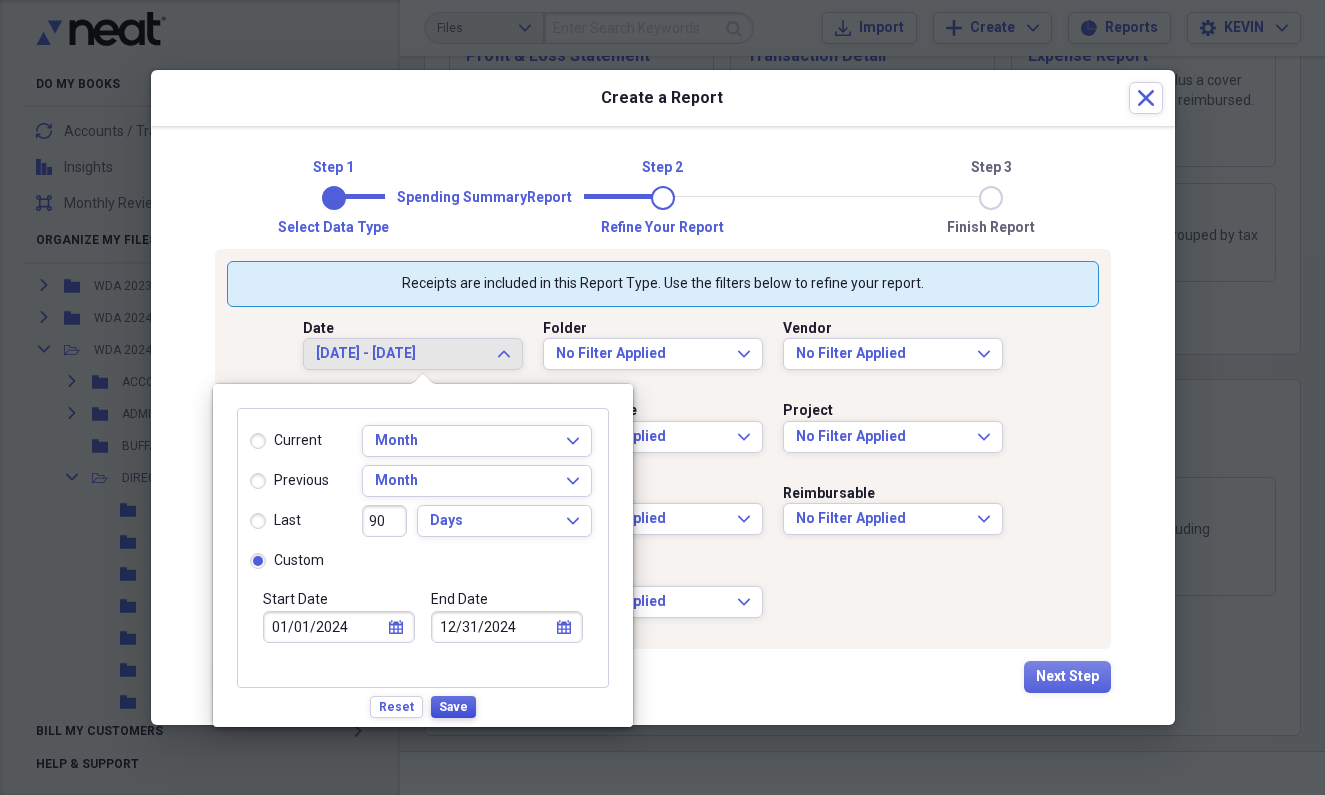 click on "Save" at bounding box center (453, 707) 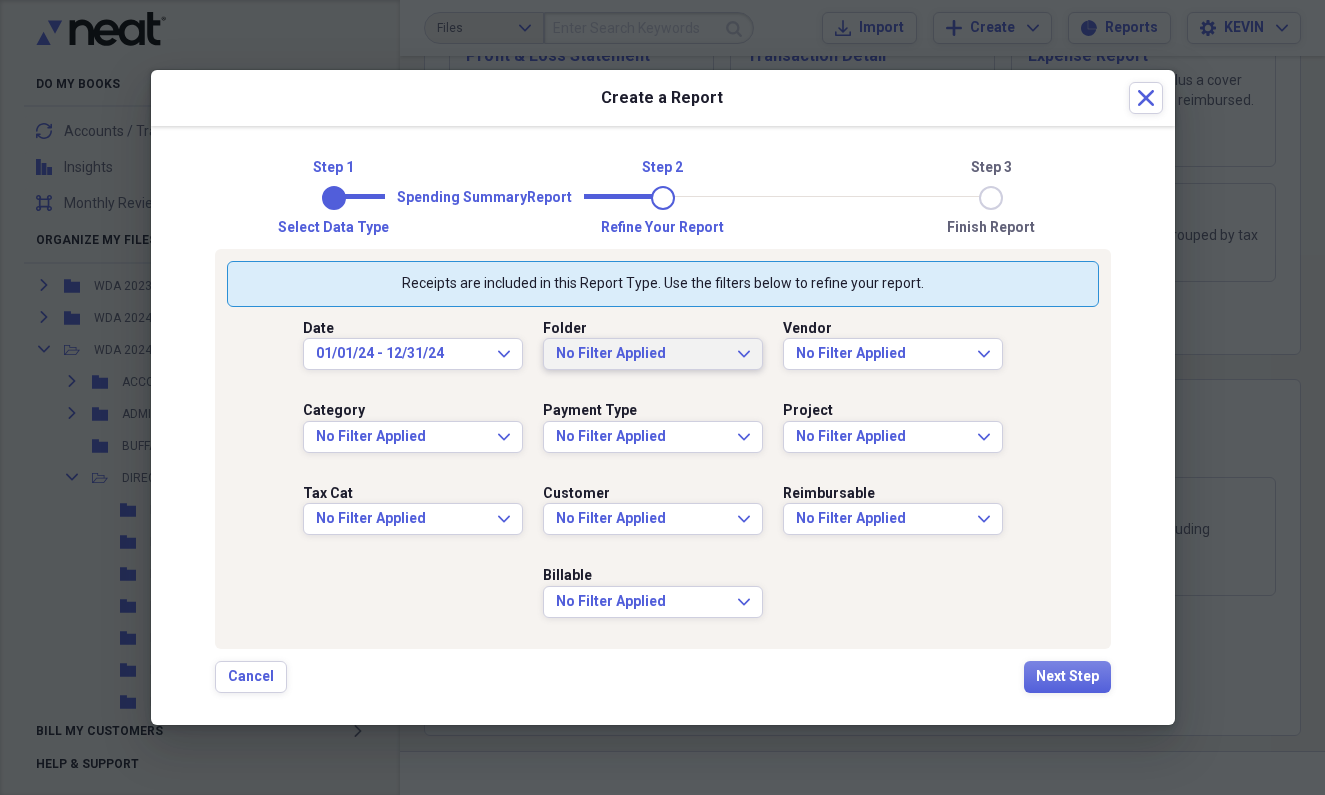 click on "No Filter Applied" at bounding box center [641, 354] 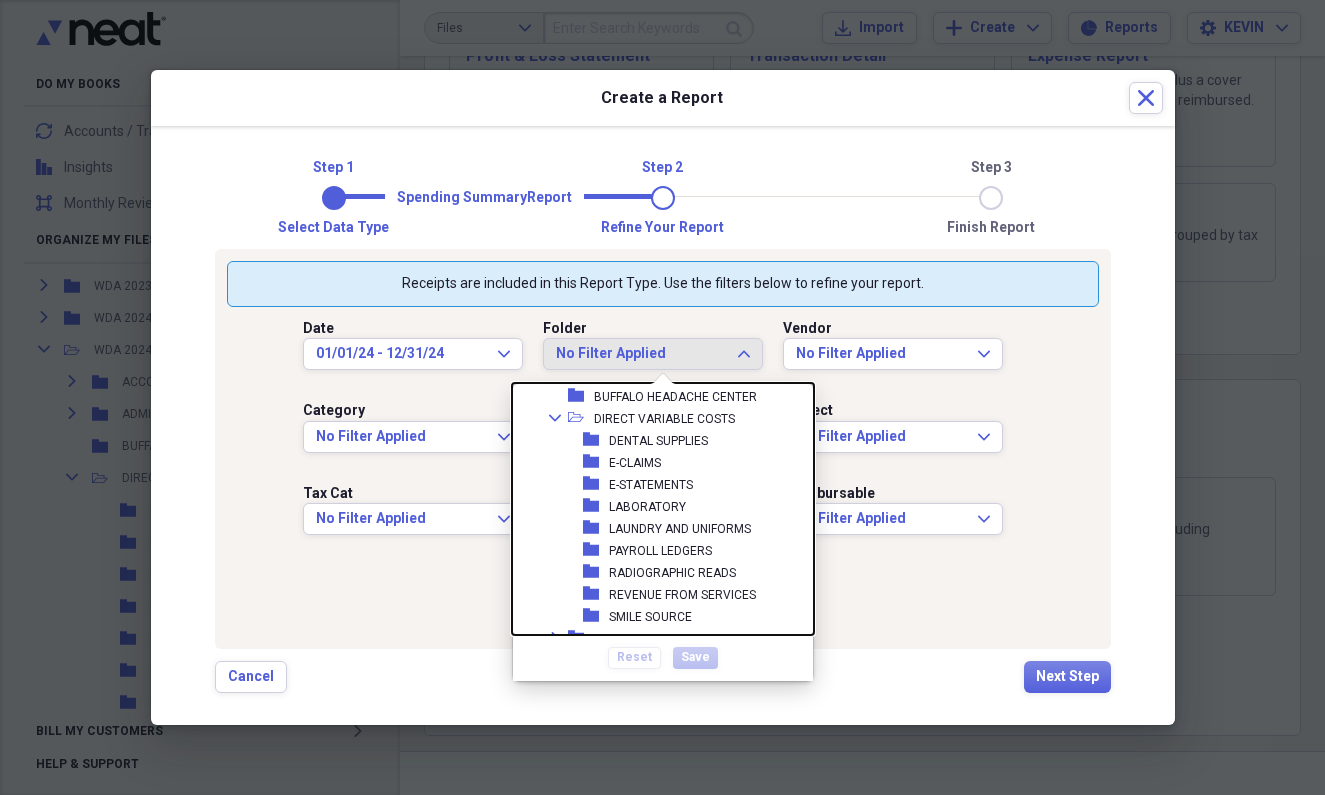 scroll, scrollTop: 1540, scrollLeft: 0, axis: vertical 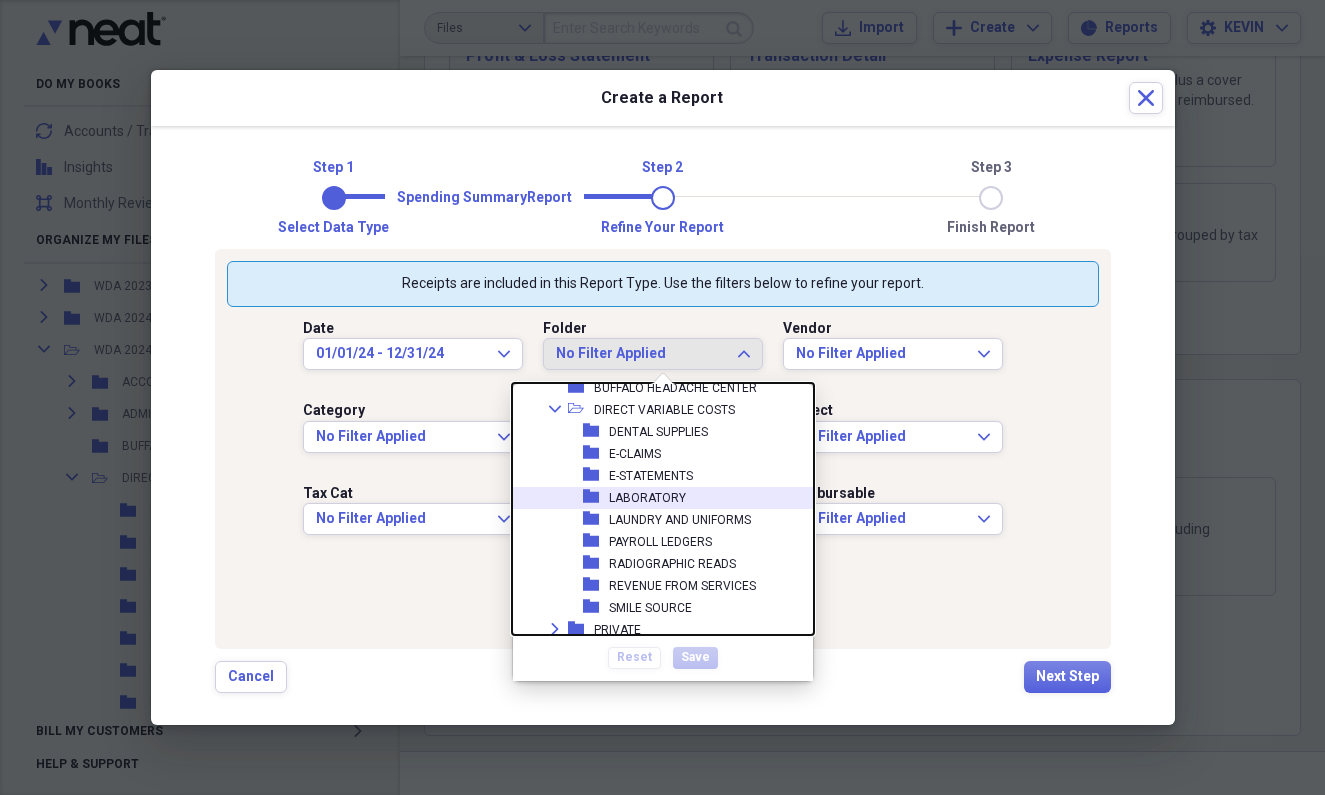 click on "LABORATORY" at bounding box center [647, 498] 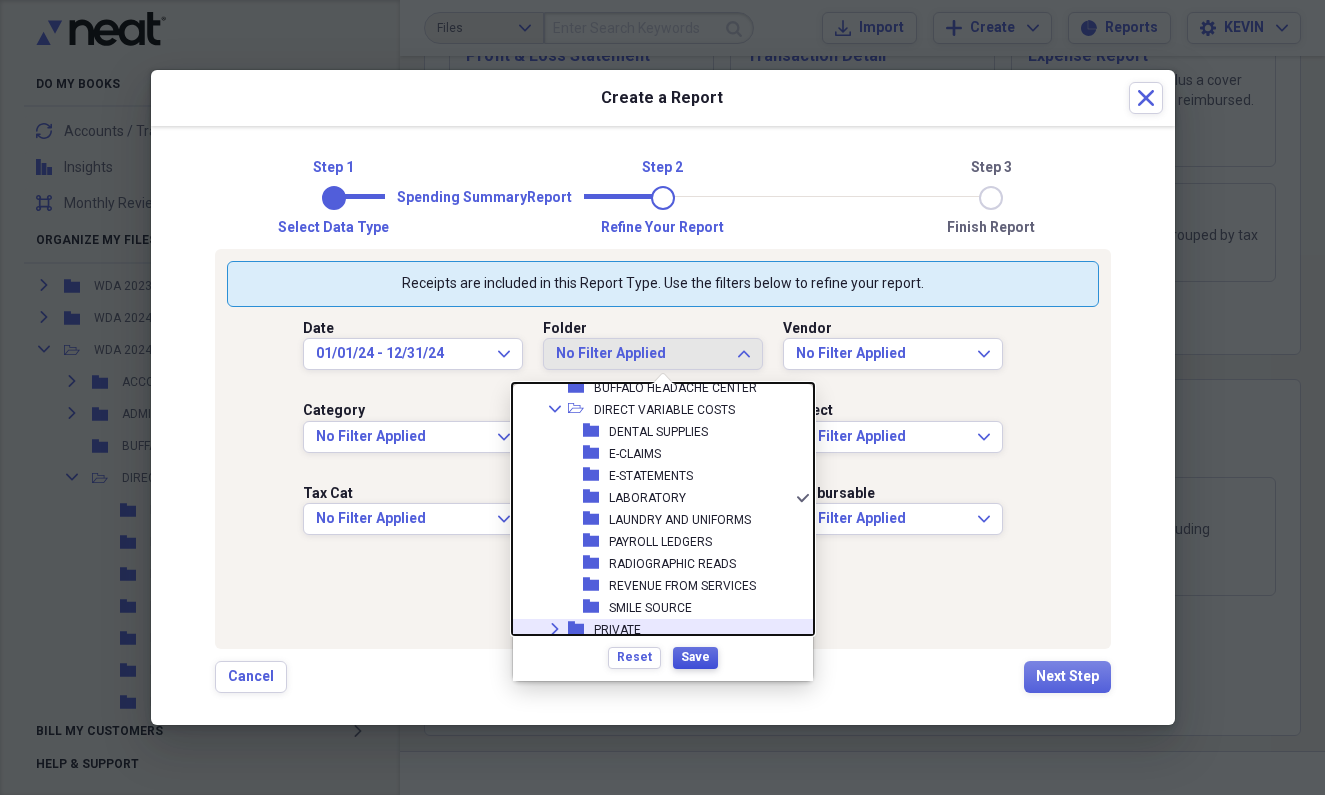 click on "Save" at bounding box center (695, 657) 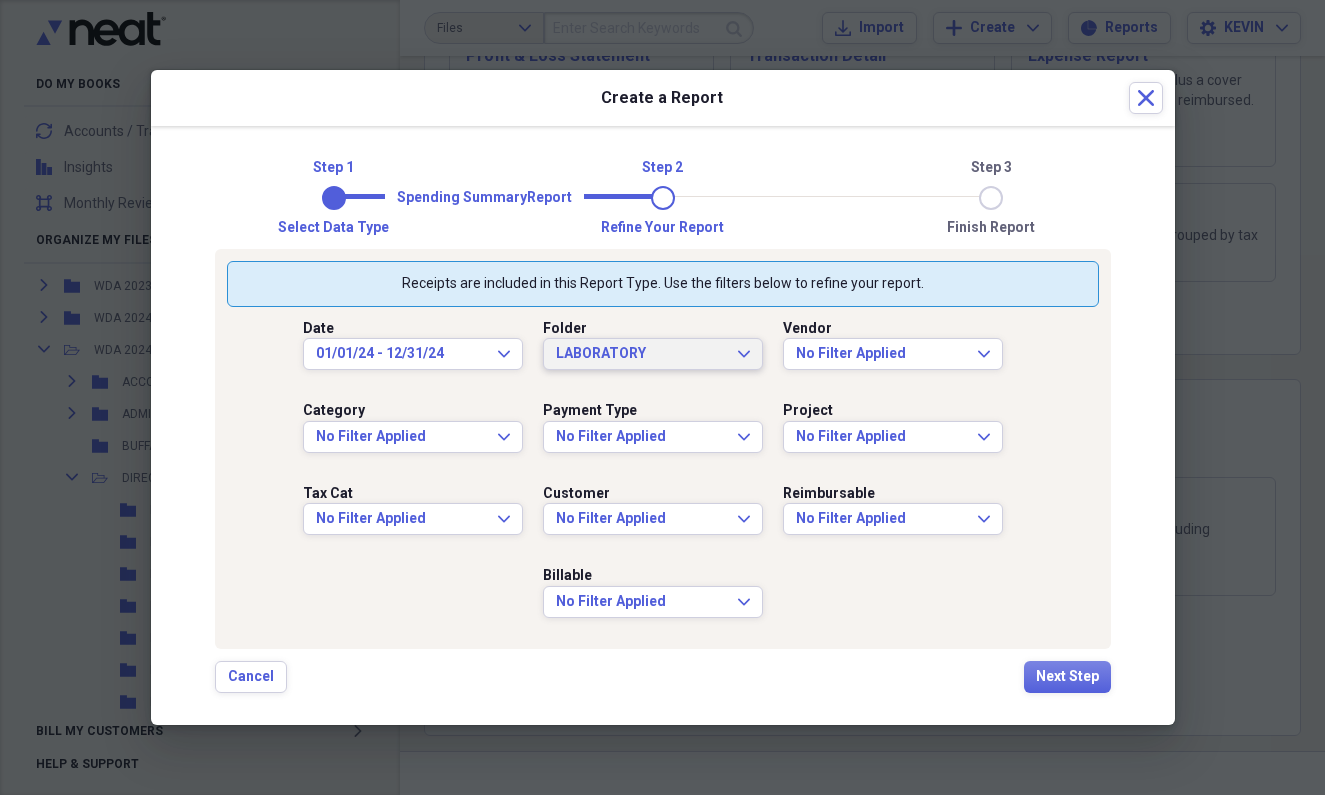 scroll, scrollTop: 0, scrollLeft: 0, axis: both 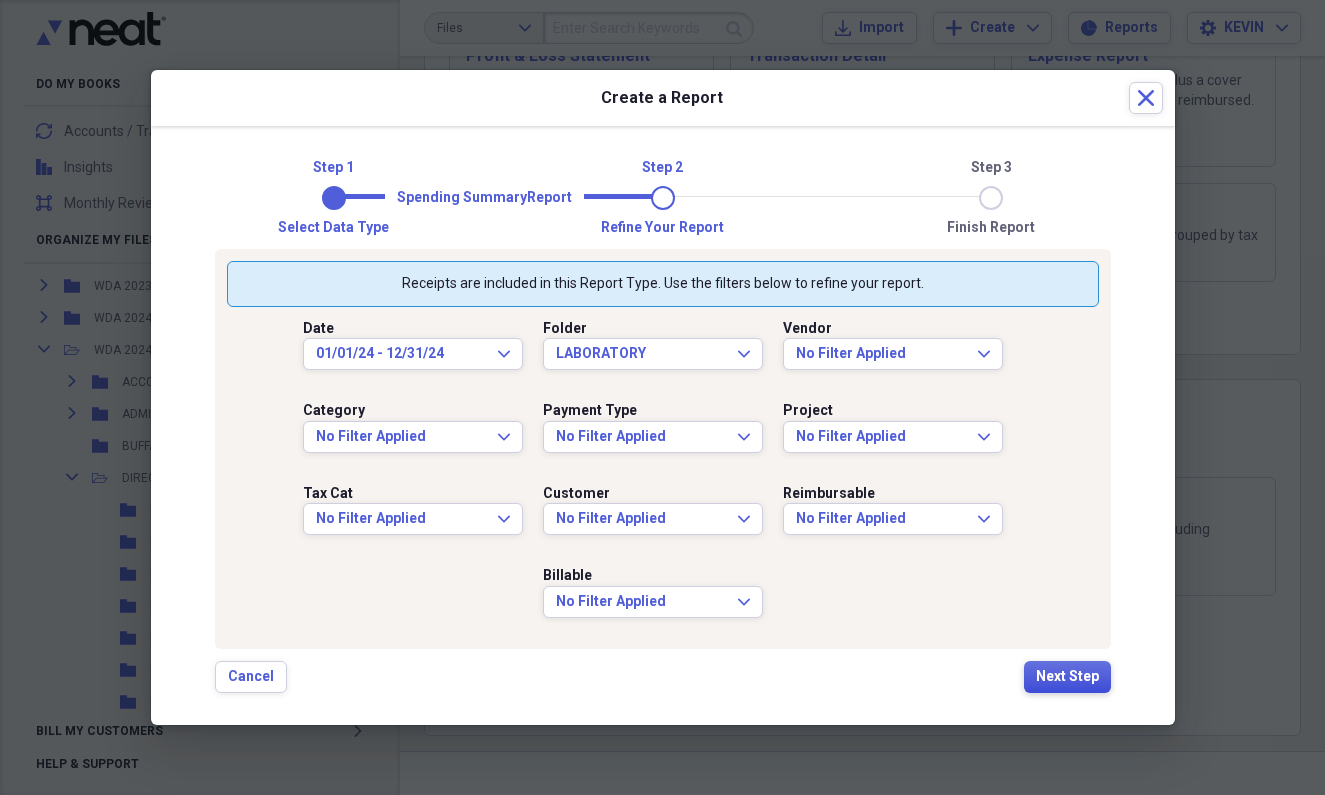 click on "Next Step" at bounding box center [1067, 677] 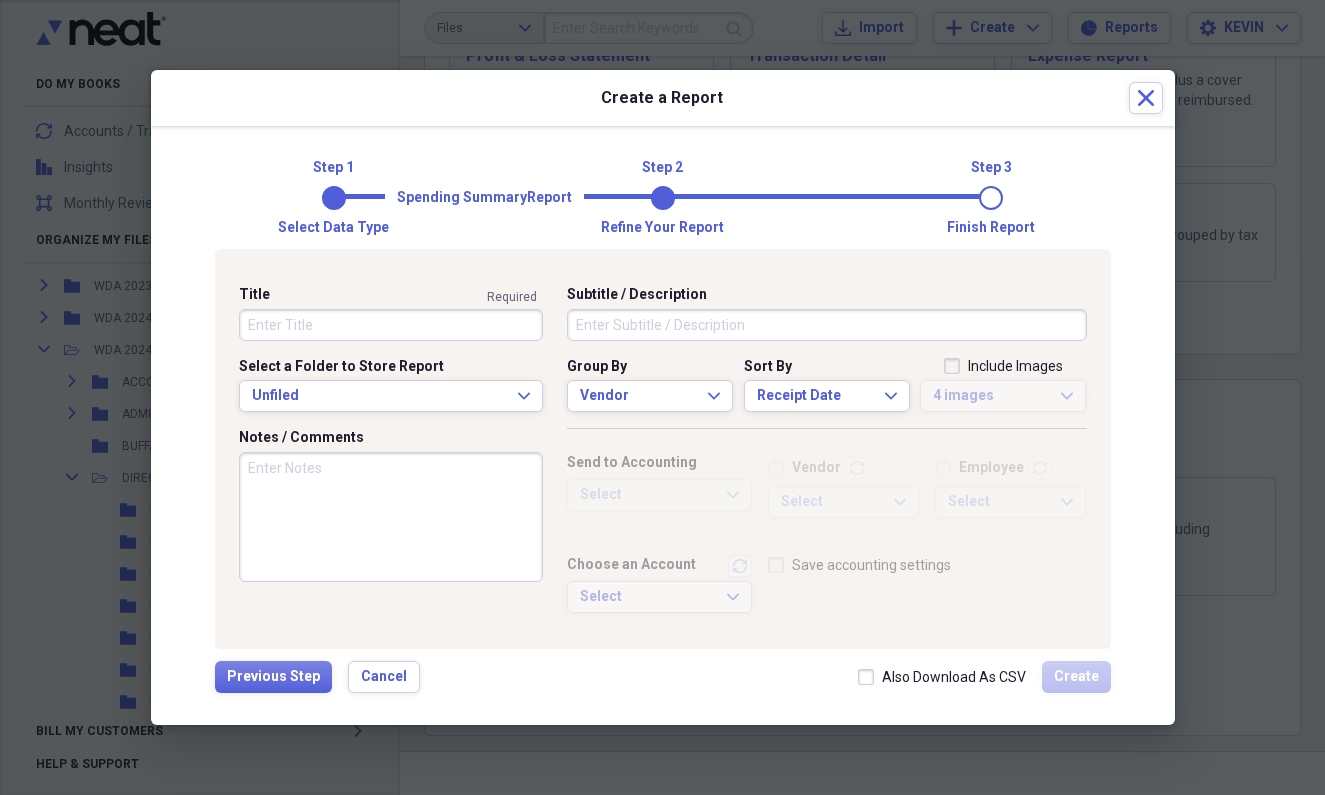 click on "Title" at bounding box center (391, 325) 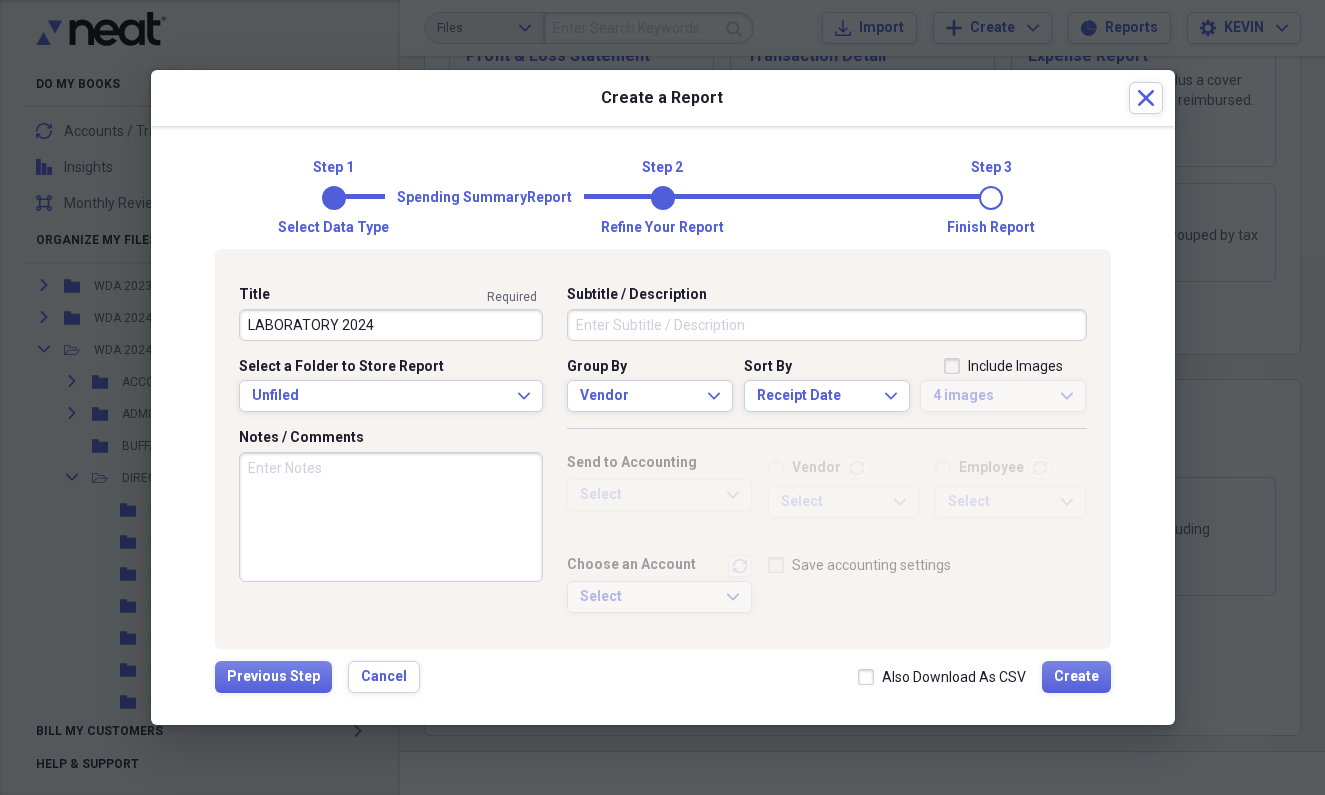 type on "LABORATORY 2024" 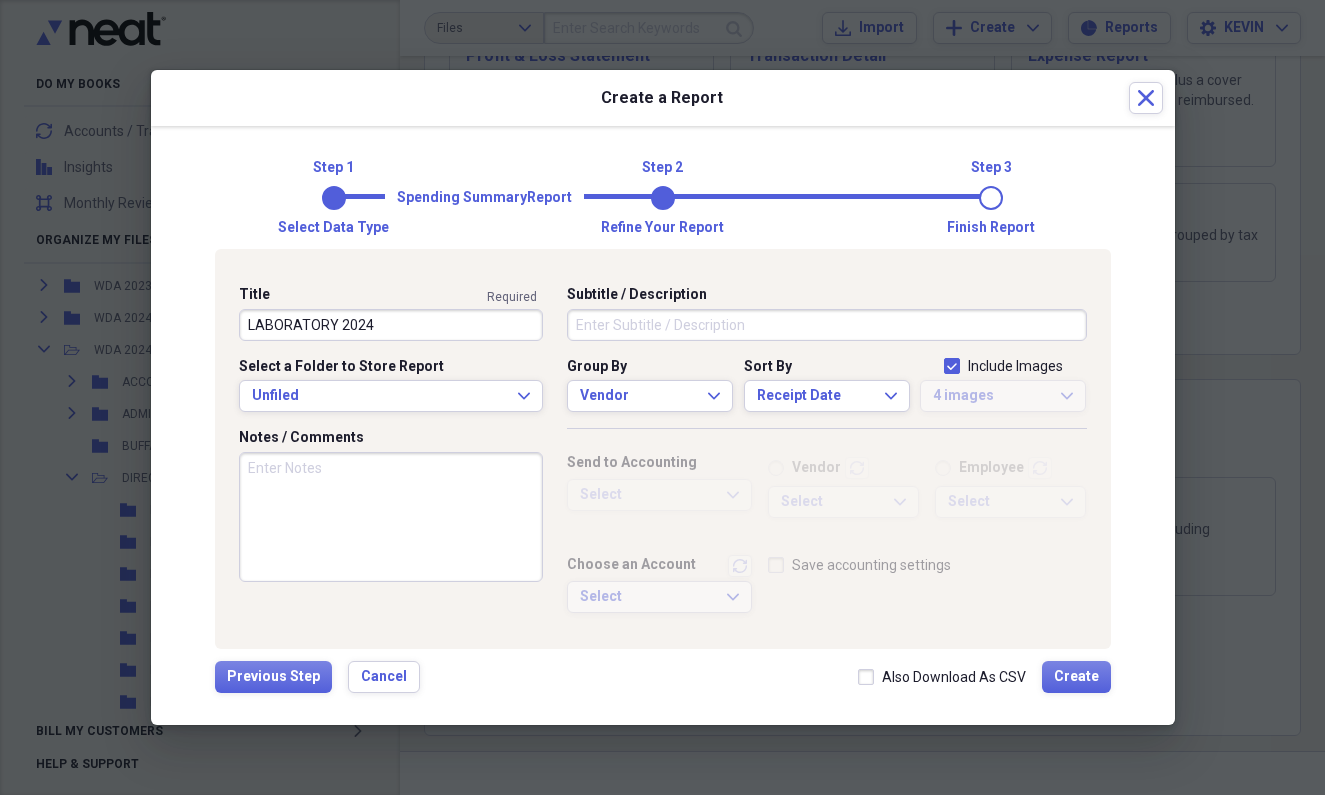 checkbox on "true" 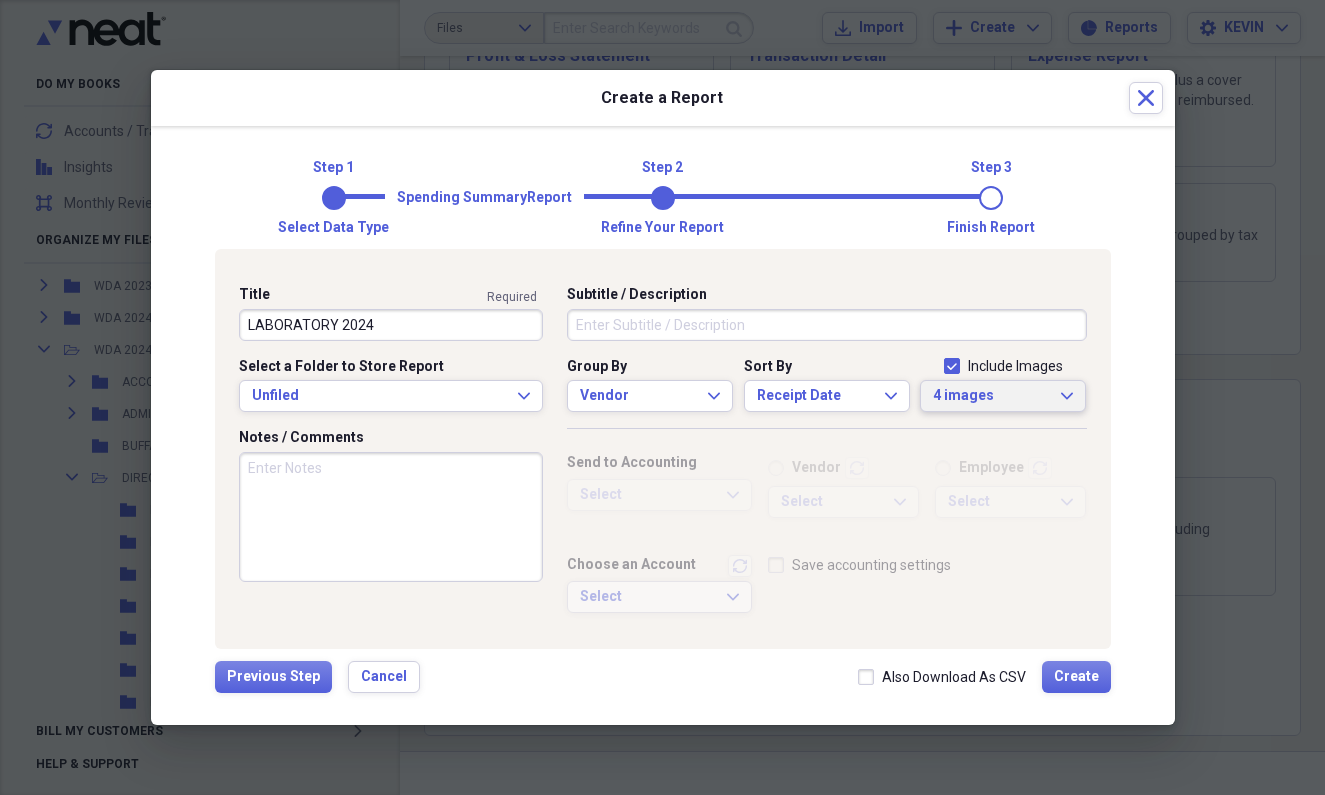 click on "4 images" at bounding box center [991, 396] 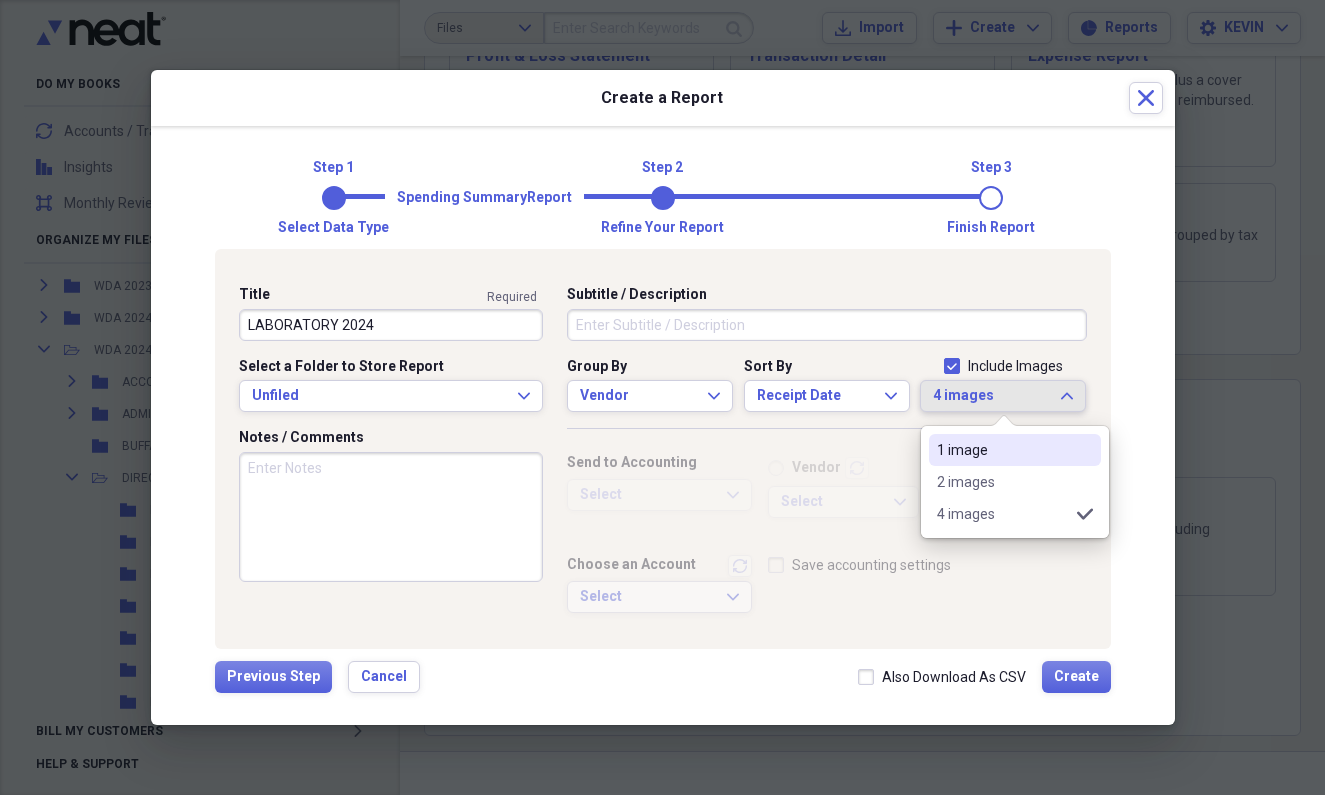 click on "1 image" at bounding box center [1003, 450] 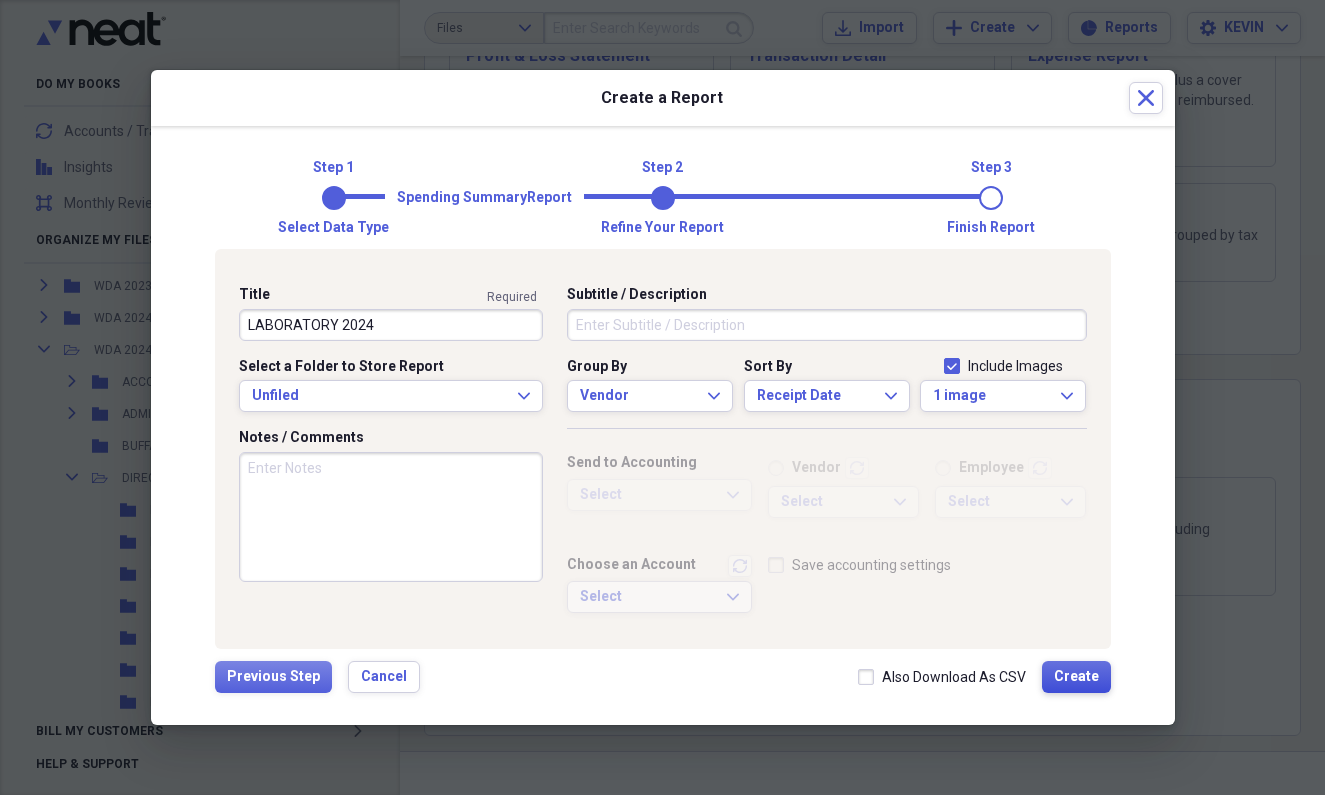 click on "Create" at bounding box center (1076, 677) 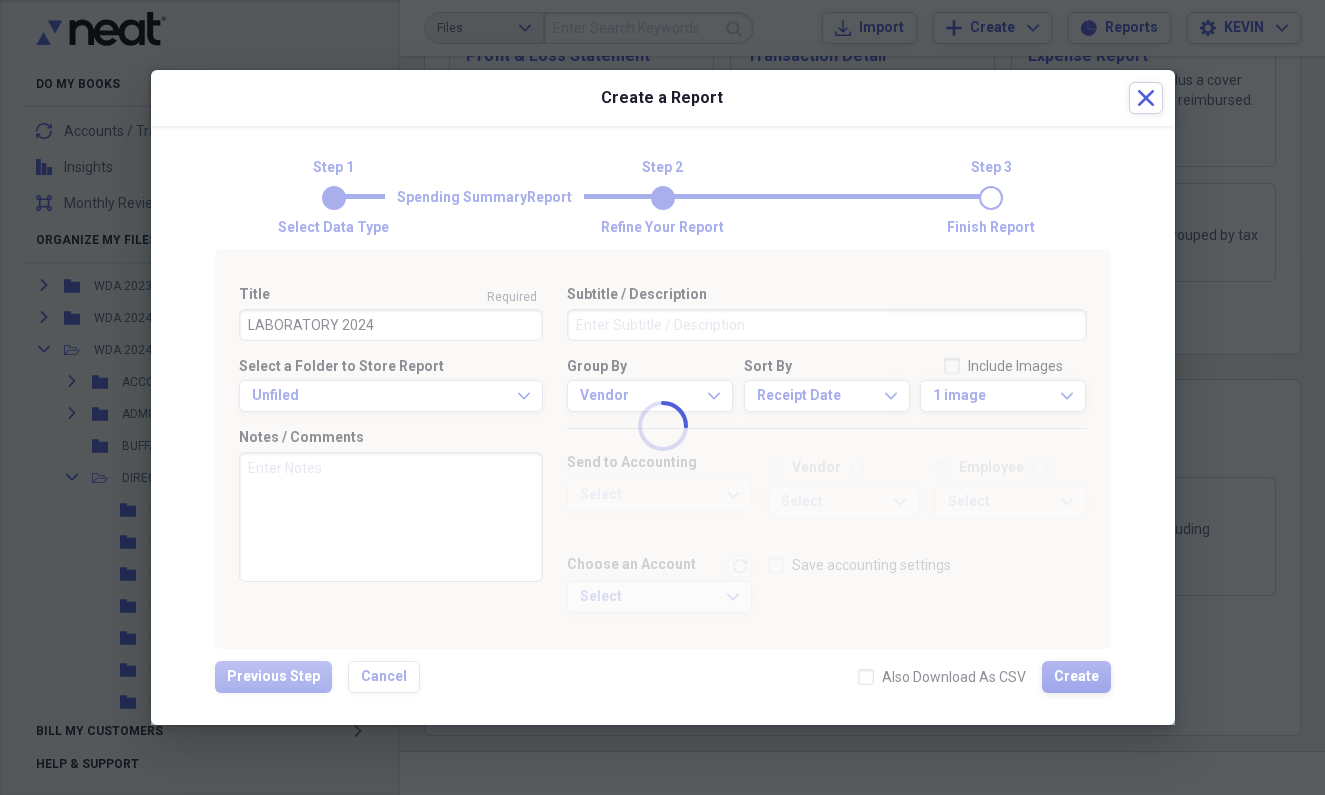 type 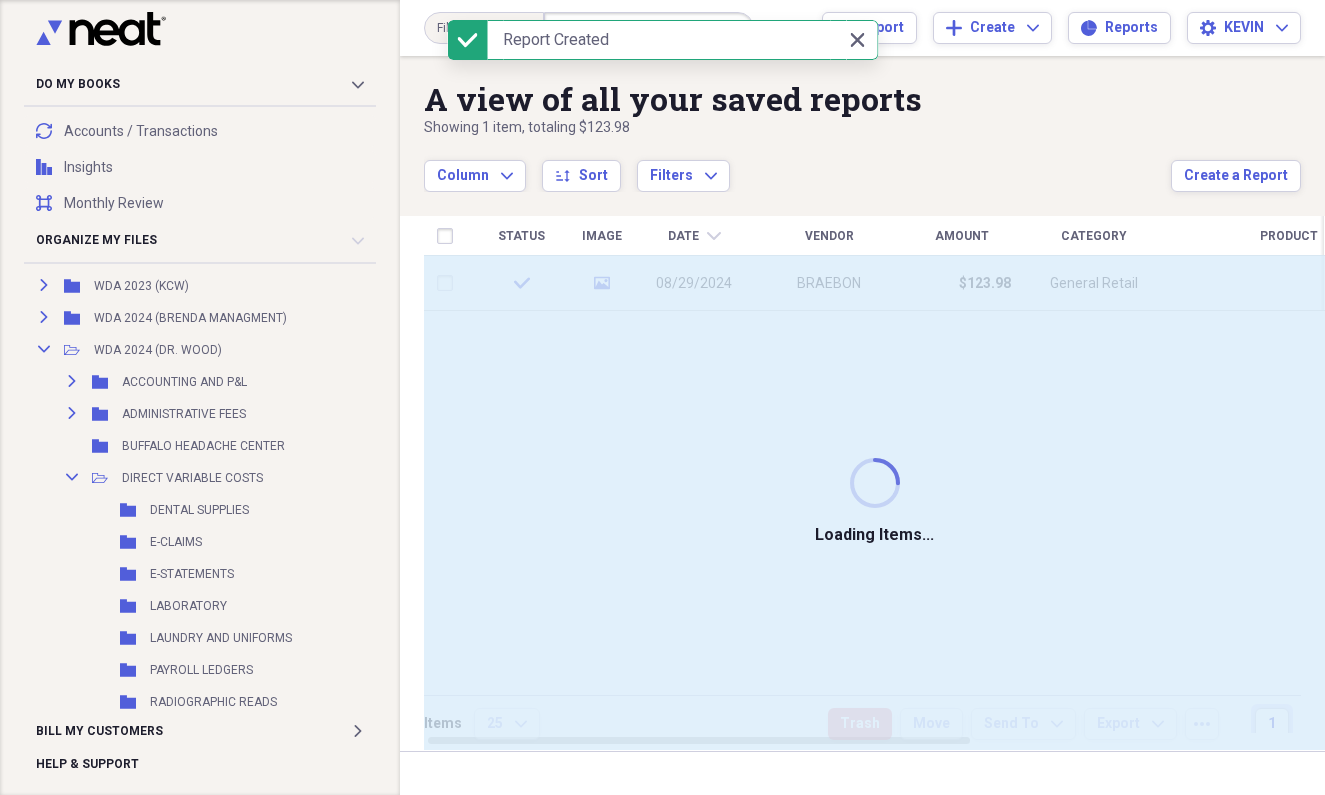 scroll, scrollTop: 0, scrollLeft: 0, axis: both 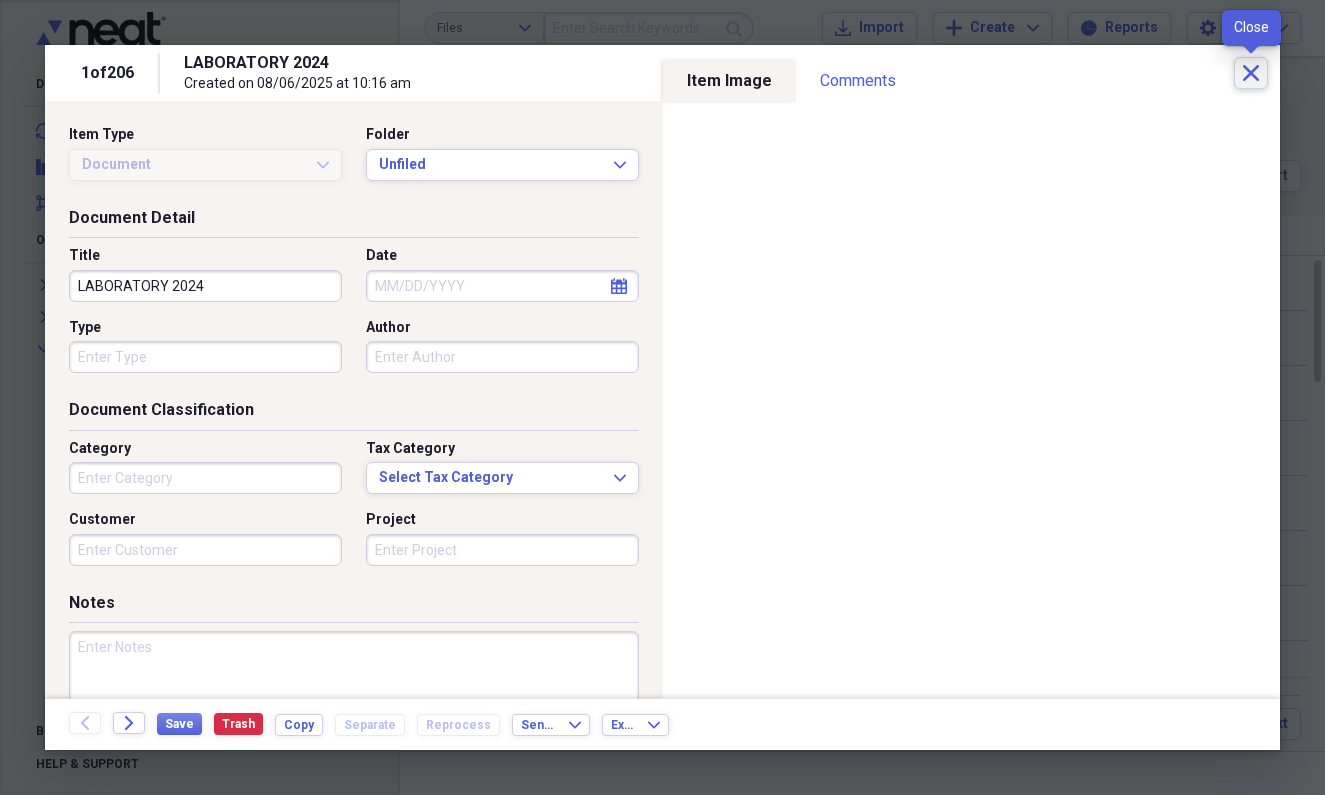 click on "Close" 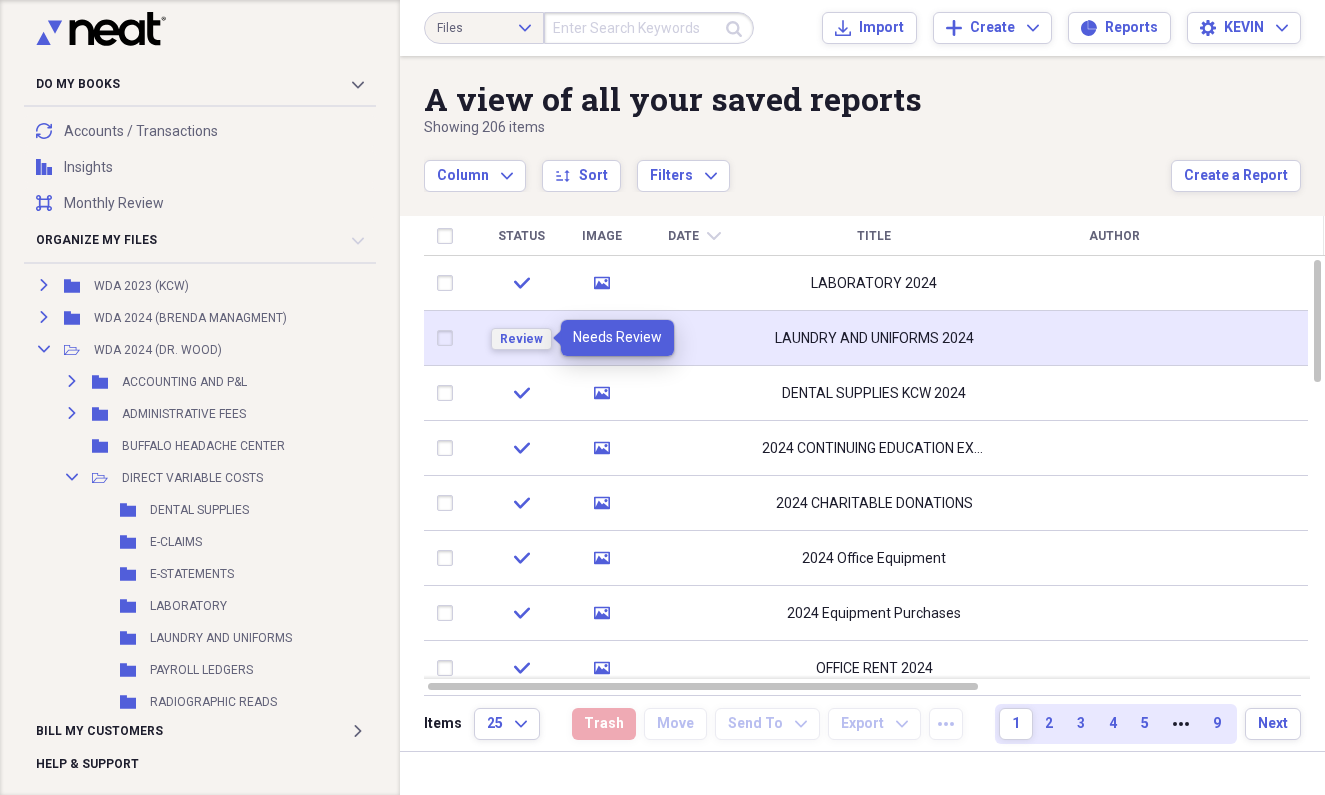 click on "Review" at bounding box center (521, 339) 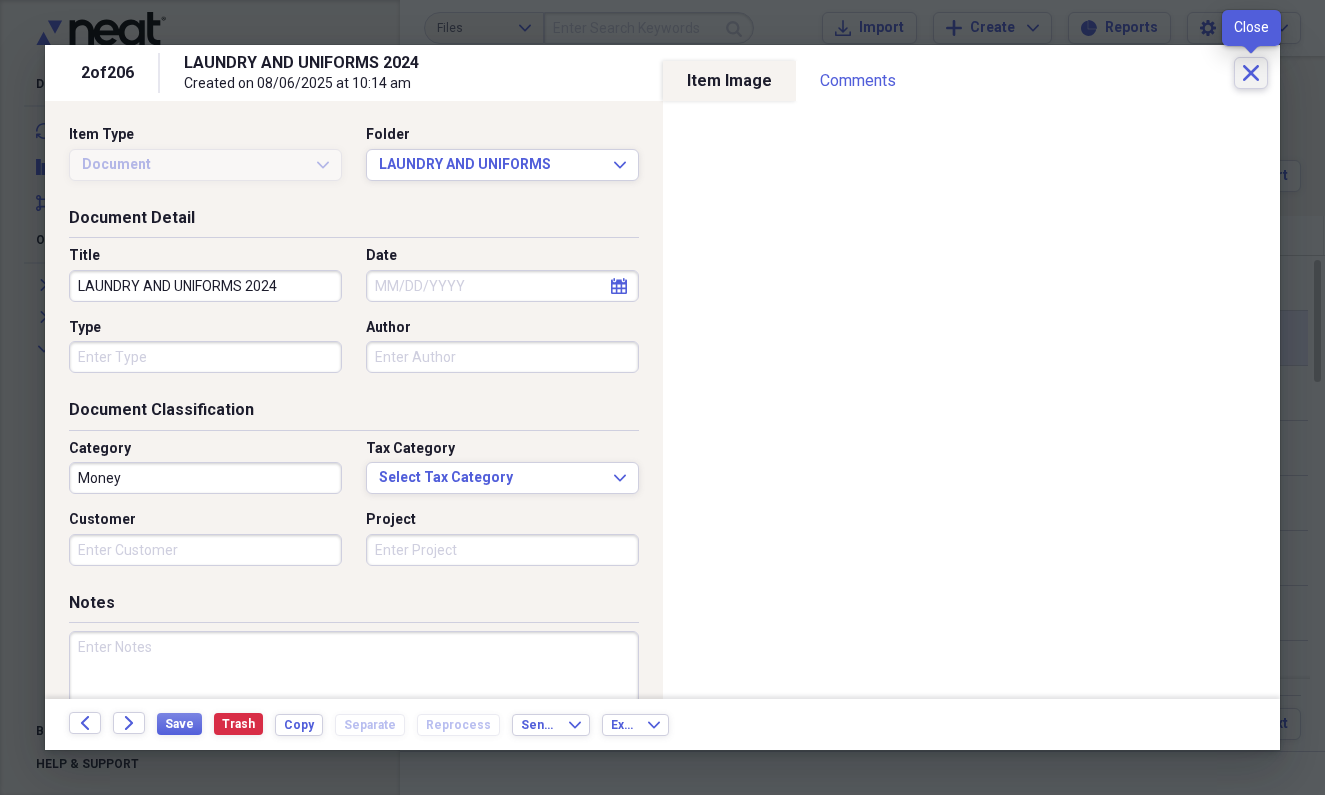 click on "Close" 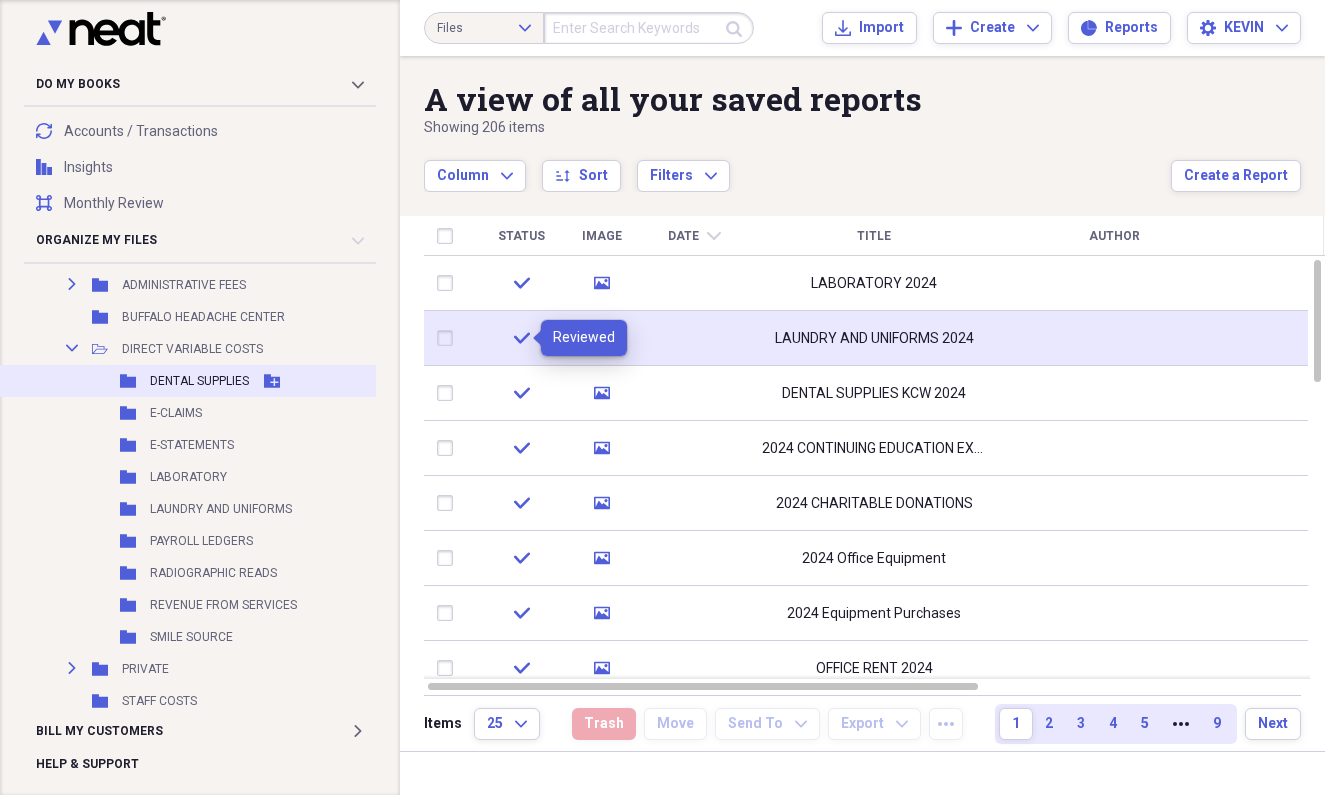 scroll, scrollTop: 2308, scrollLeft: 0, axis: vertical 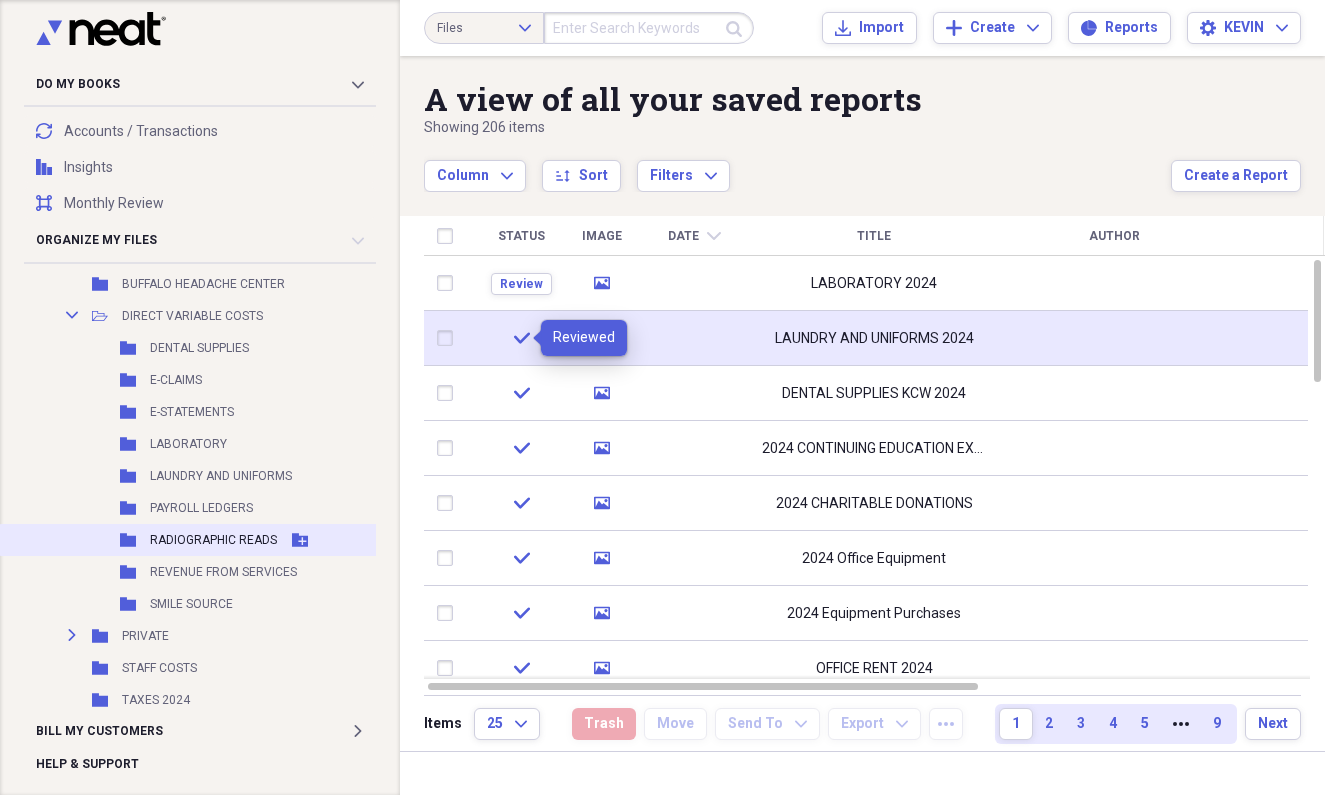 click on "RADIOGRAPHIC READS" at bounding box center [213, 540] 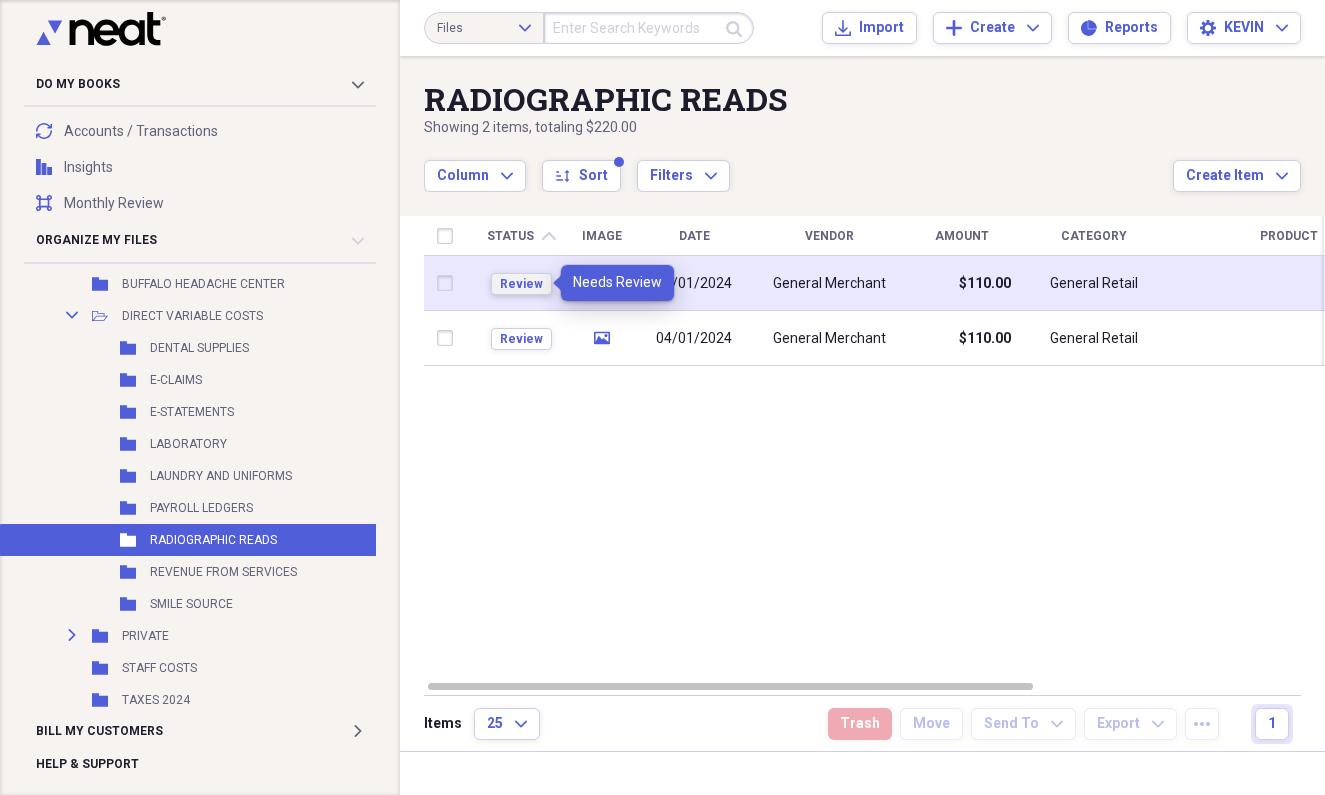 click on "Review" at bounding box center (521, 284) 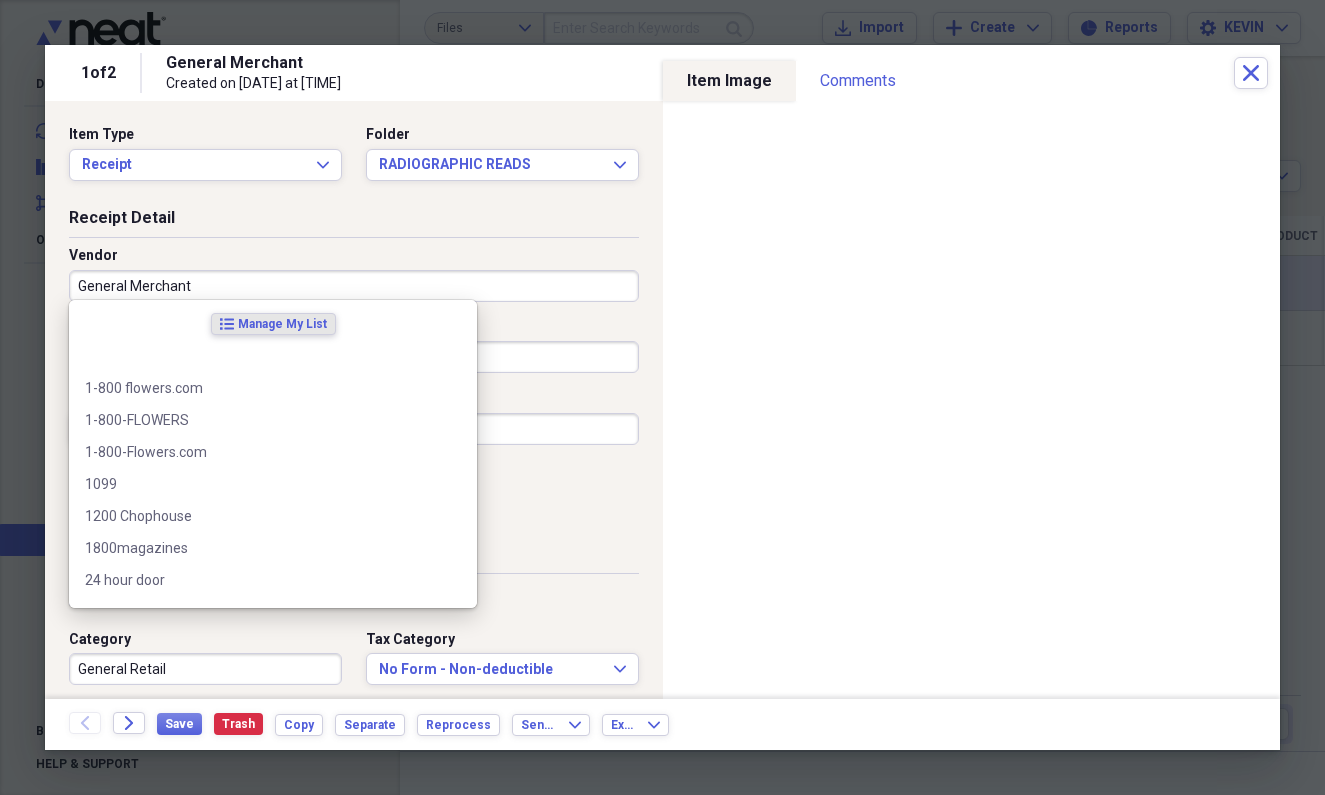 click on "General Merchant" at bounding box center [354, 286] 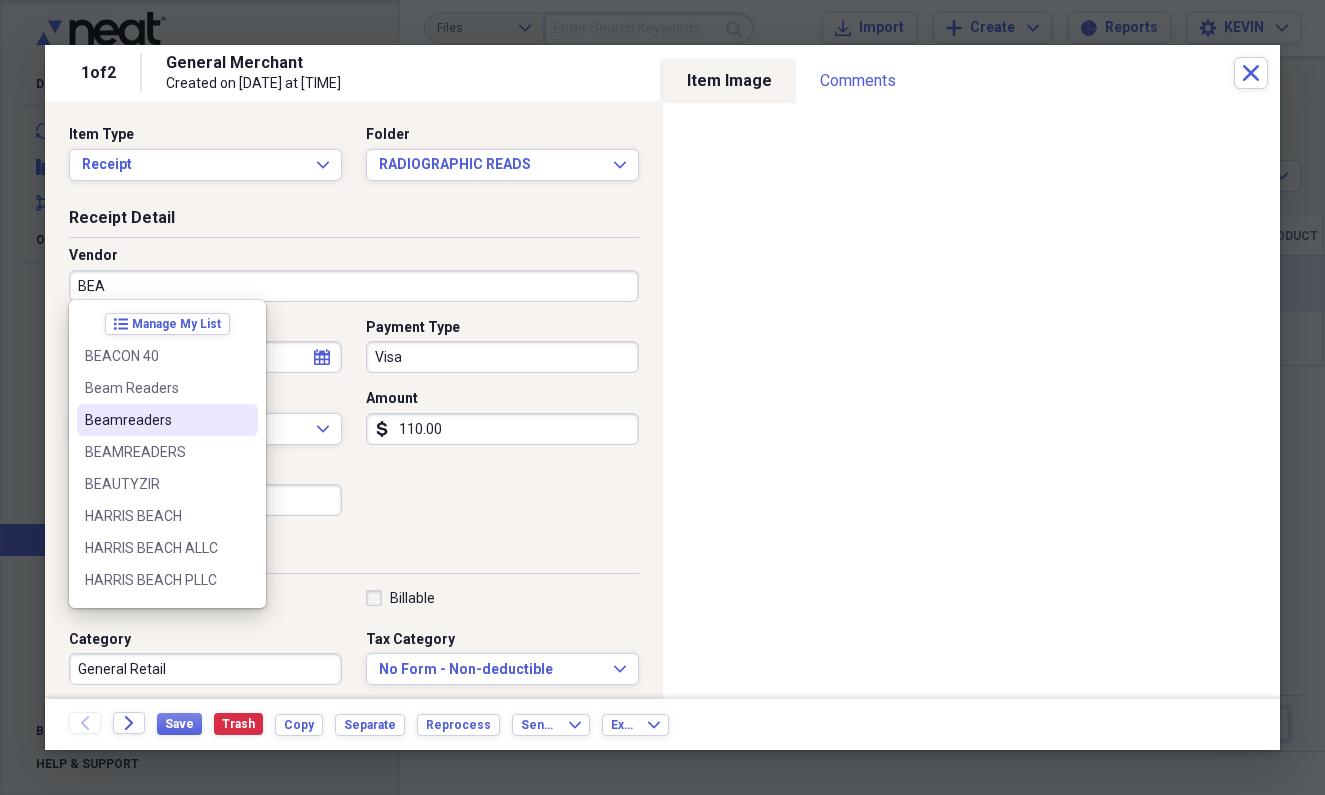 click on "Beamreaders" at bounding box center [155, 420] 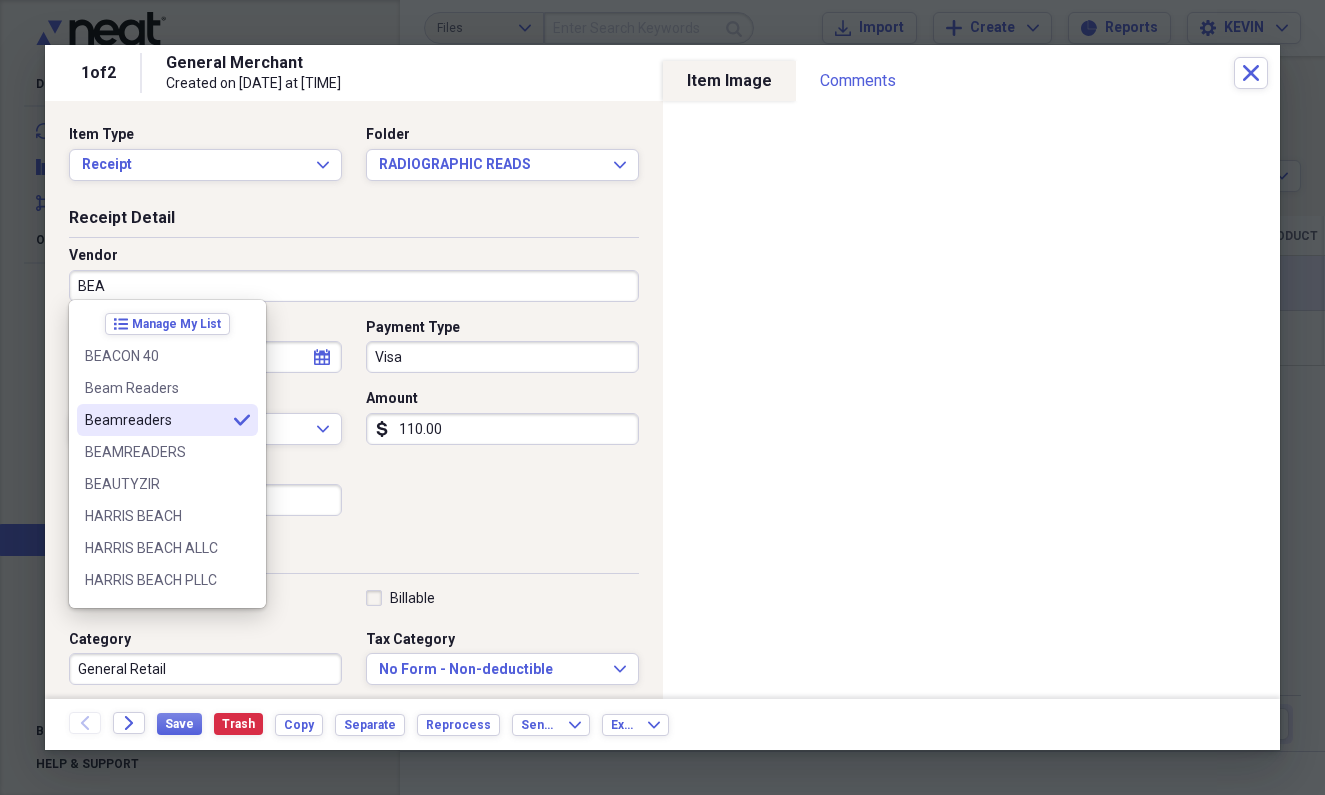 type on "Beamreaders" 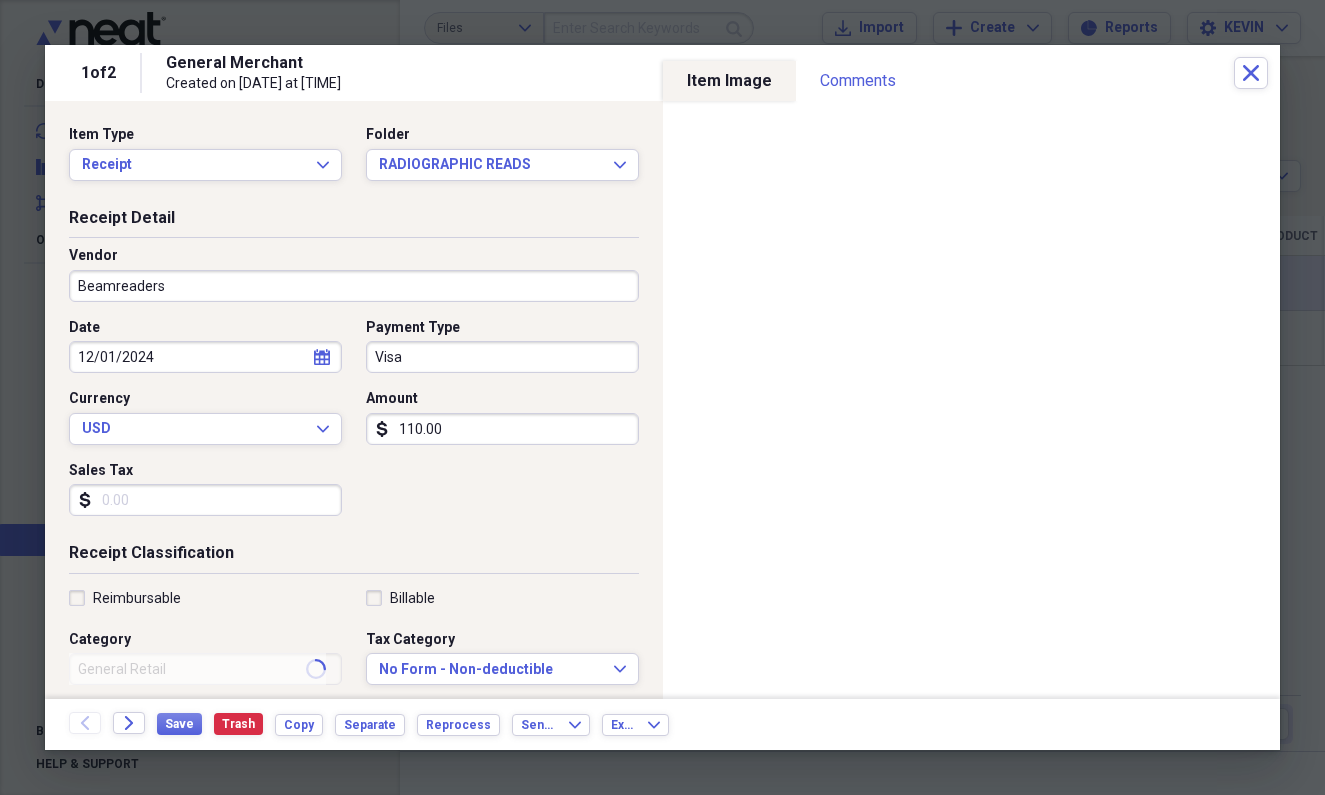 type on "Lab Bill" 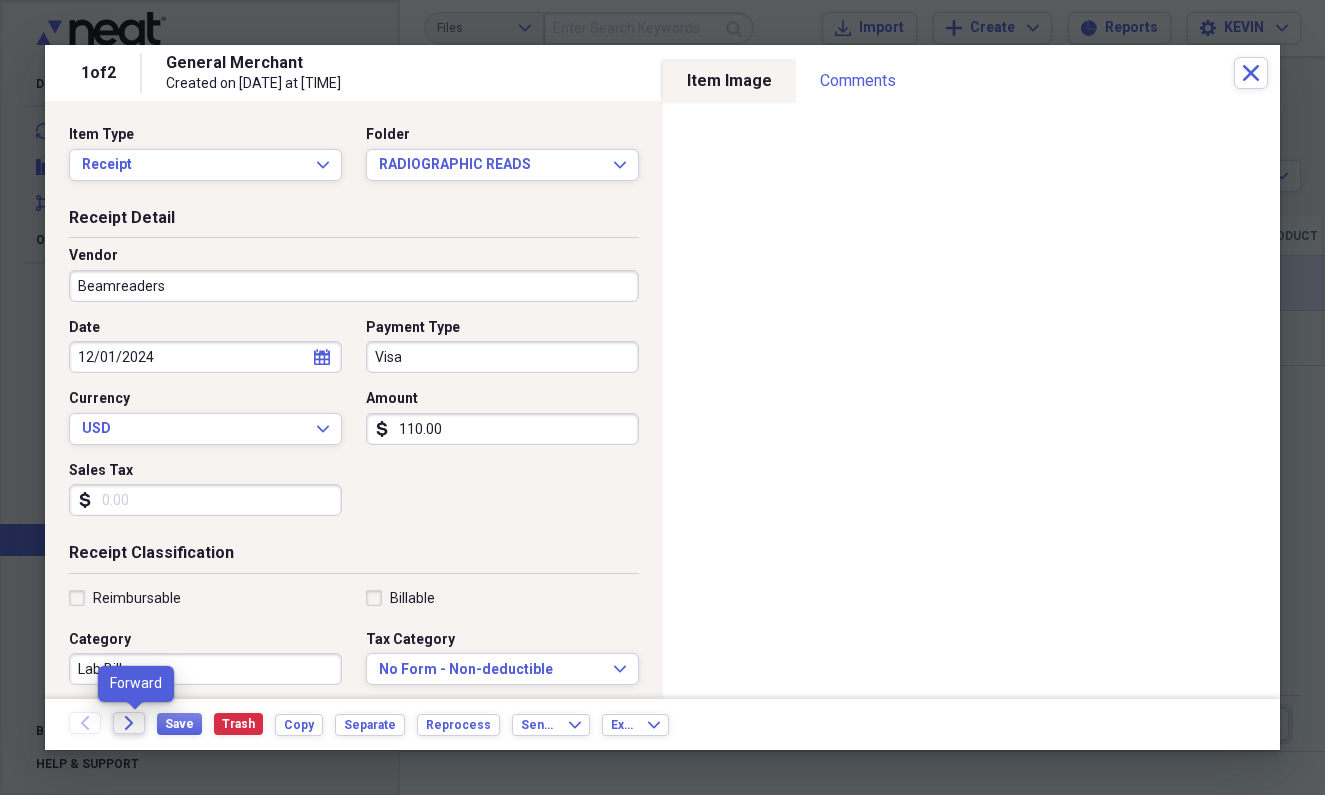 click on "Forward" 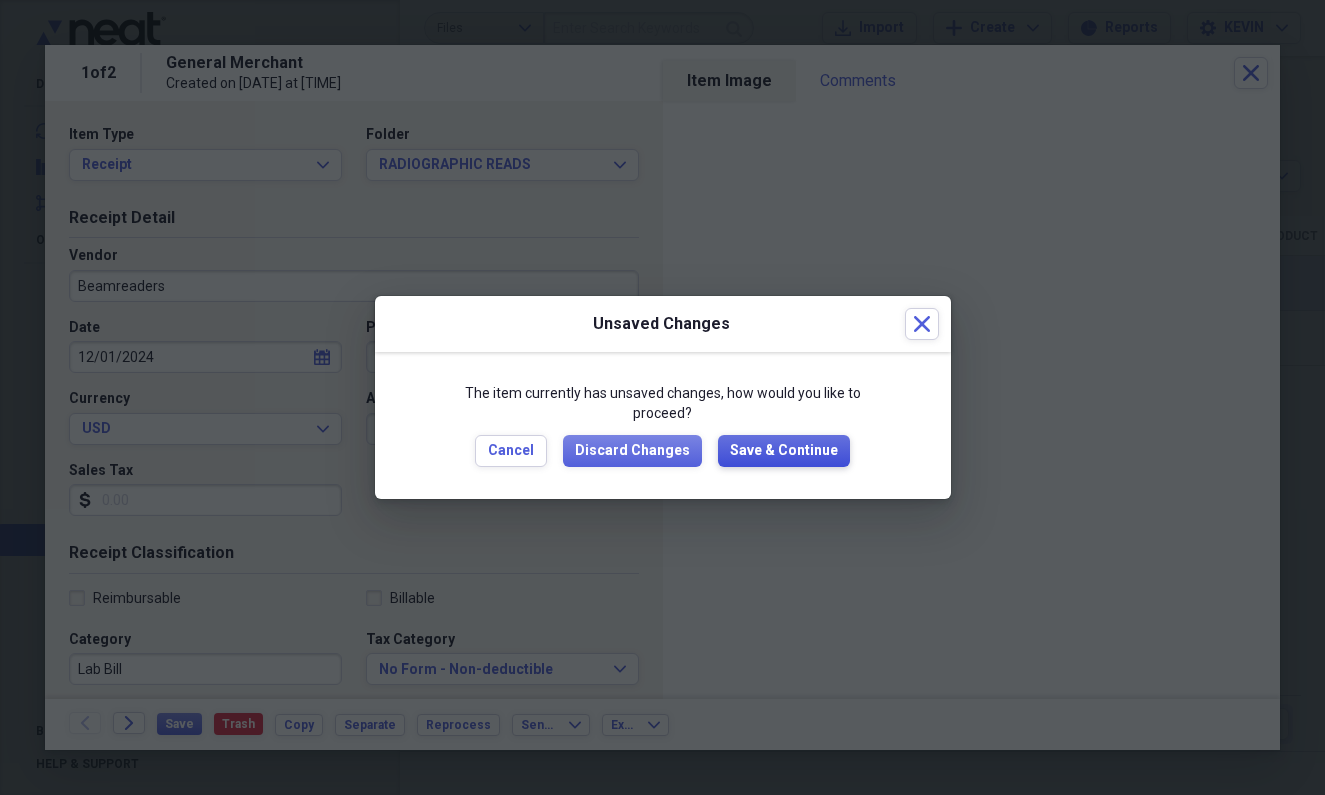 click on "Save & Continue" at bounding box center [784, 451] 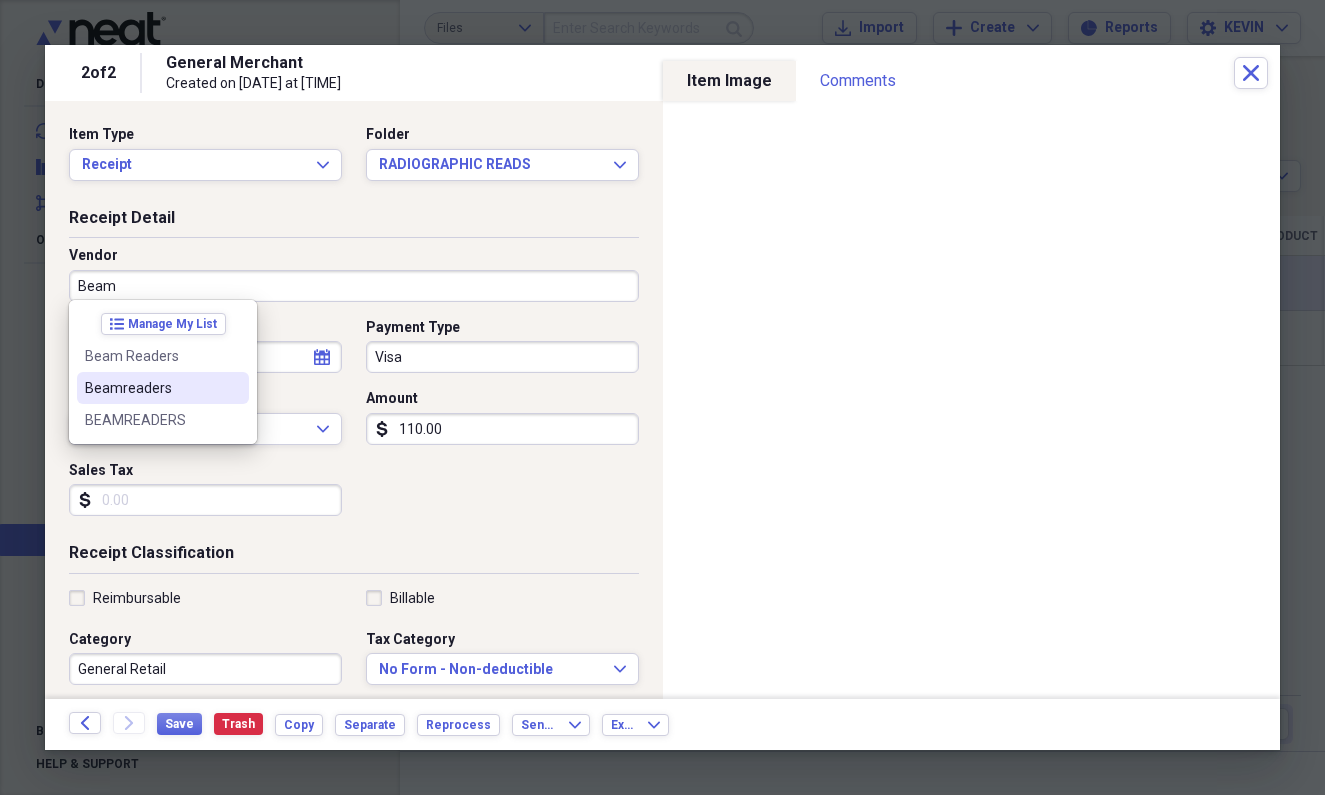 click on "Beamreaders" at bounding box center (163, 388) 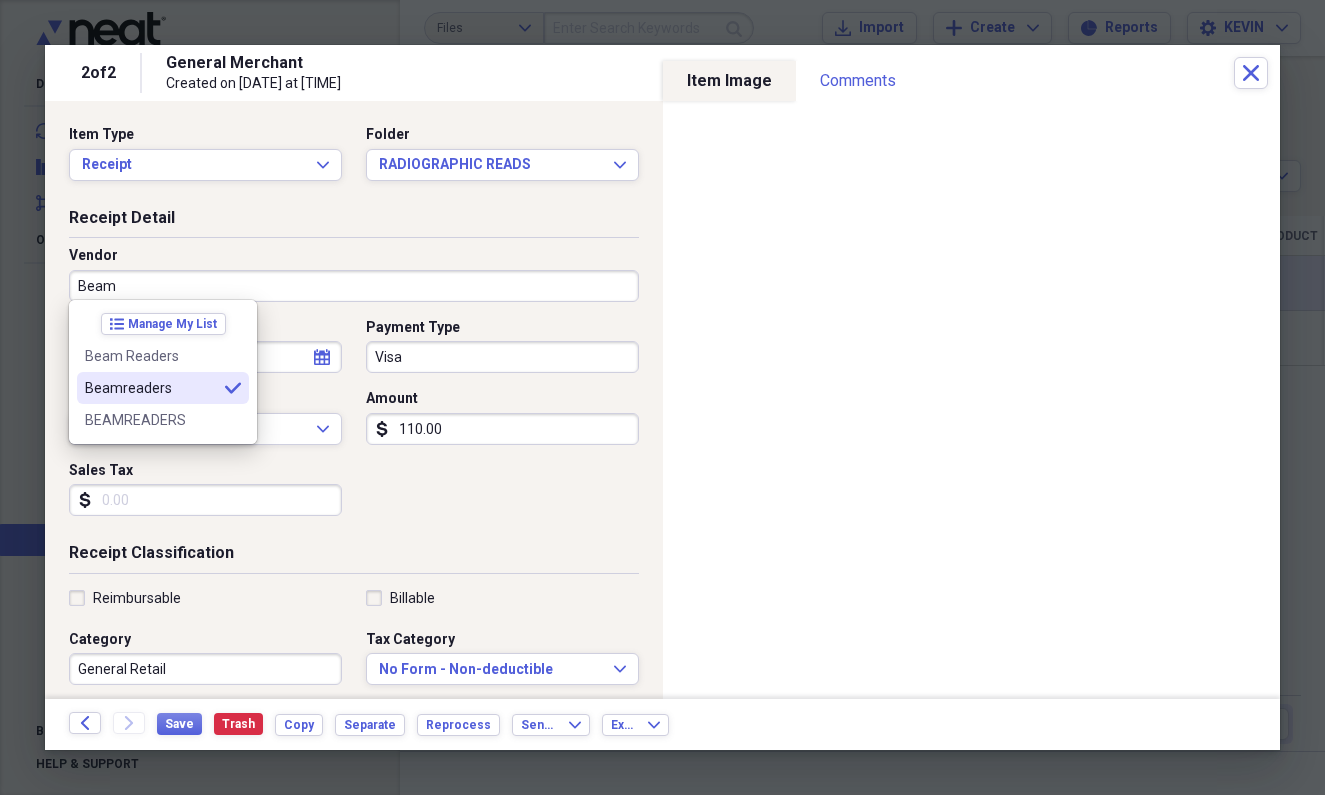 type on "Beamreaders" 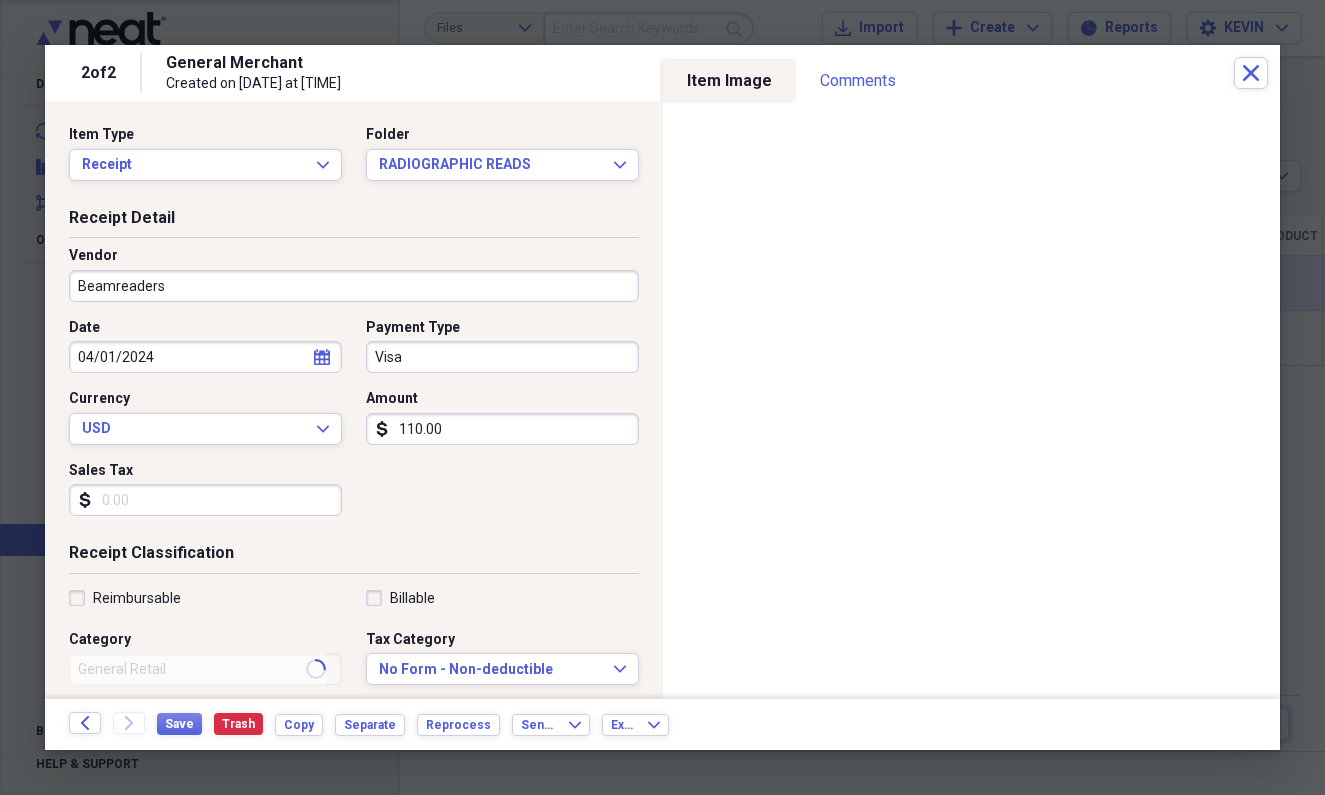 type on "Lab Bill" 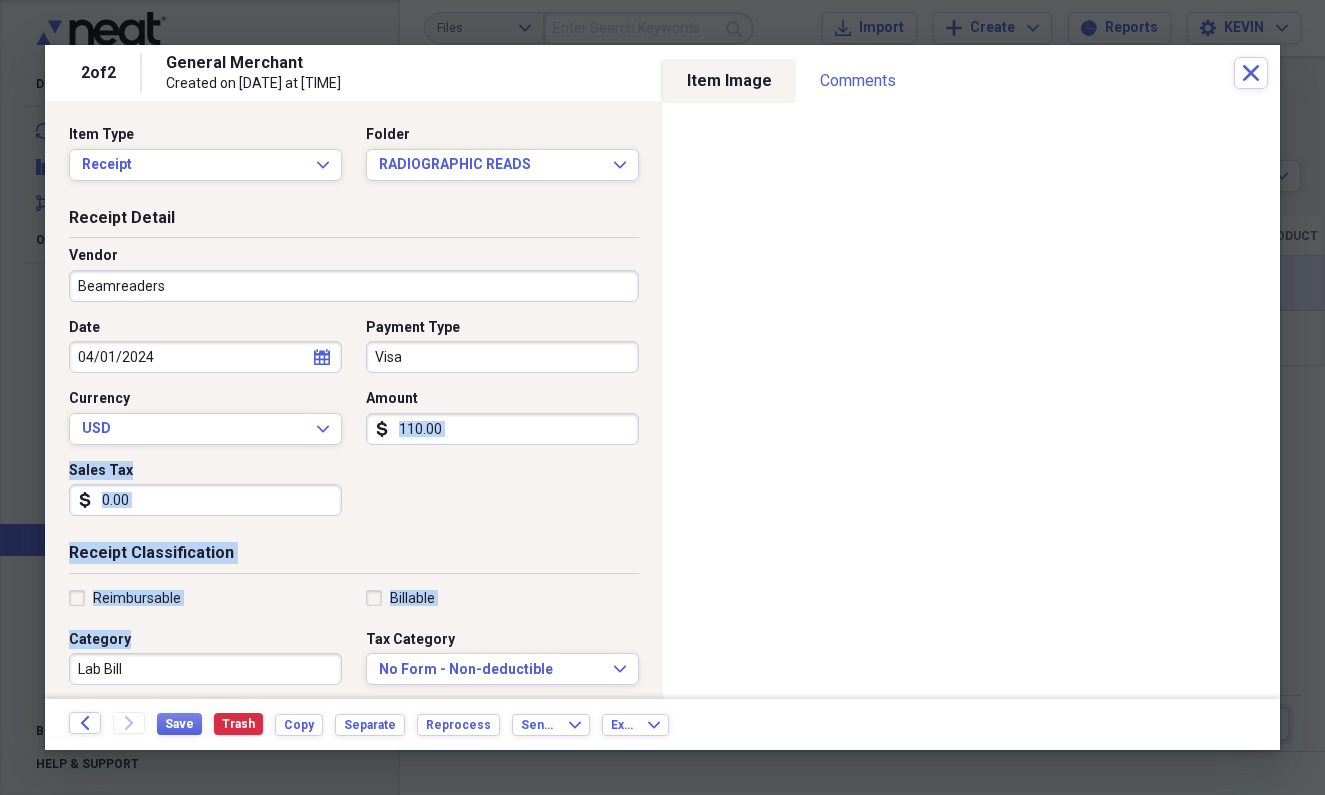 drag, startPoint x: 449, startPoint y: 535, endPoint x: 220, endPoint y: 679, distance: 270.51248 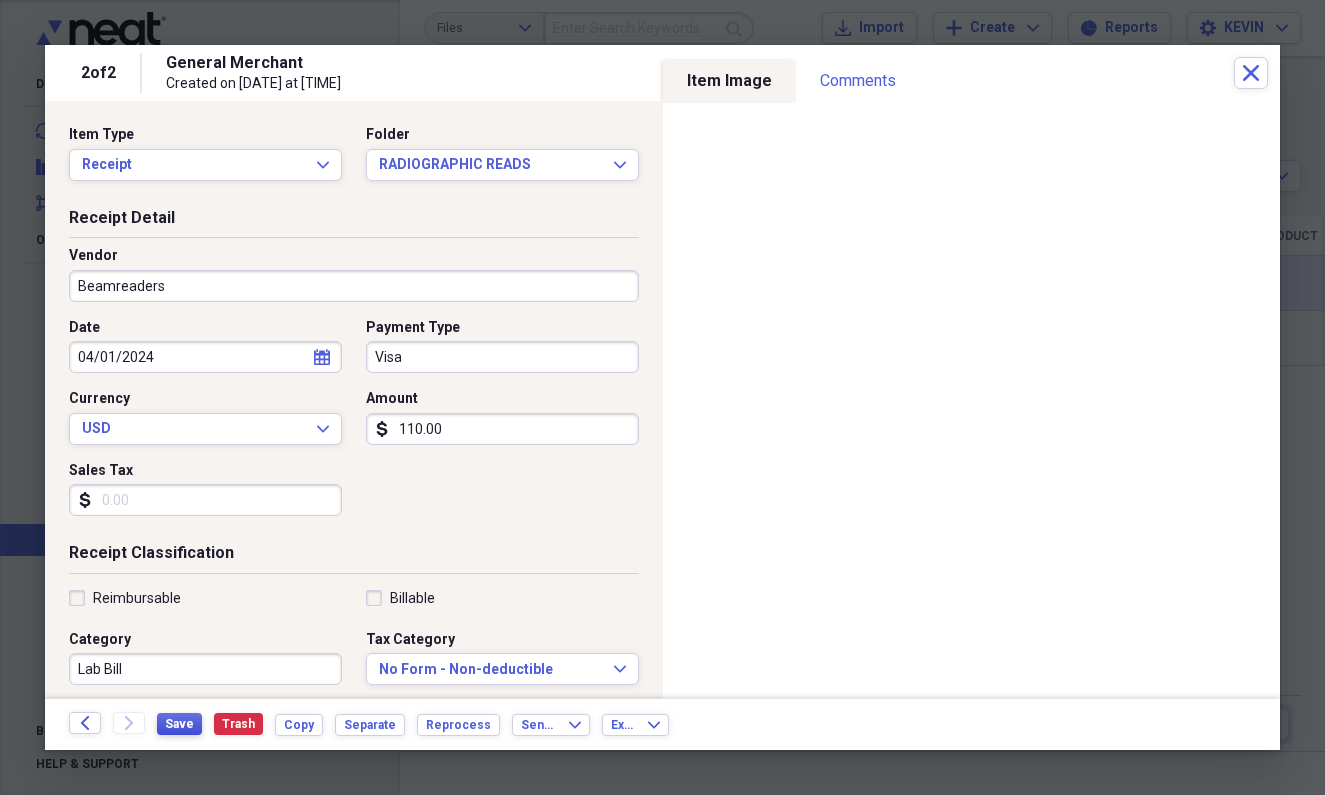 click on "Save" at bounding box center [179, 724] 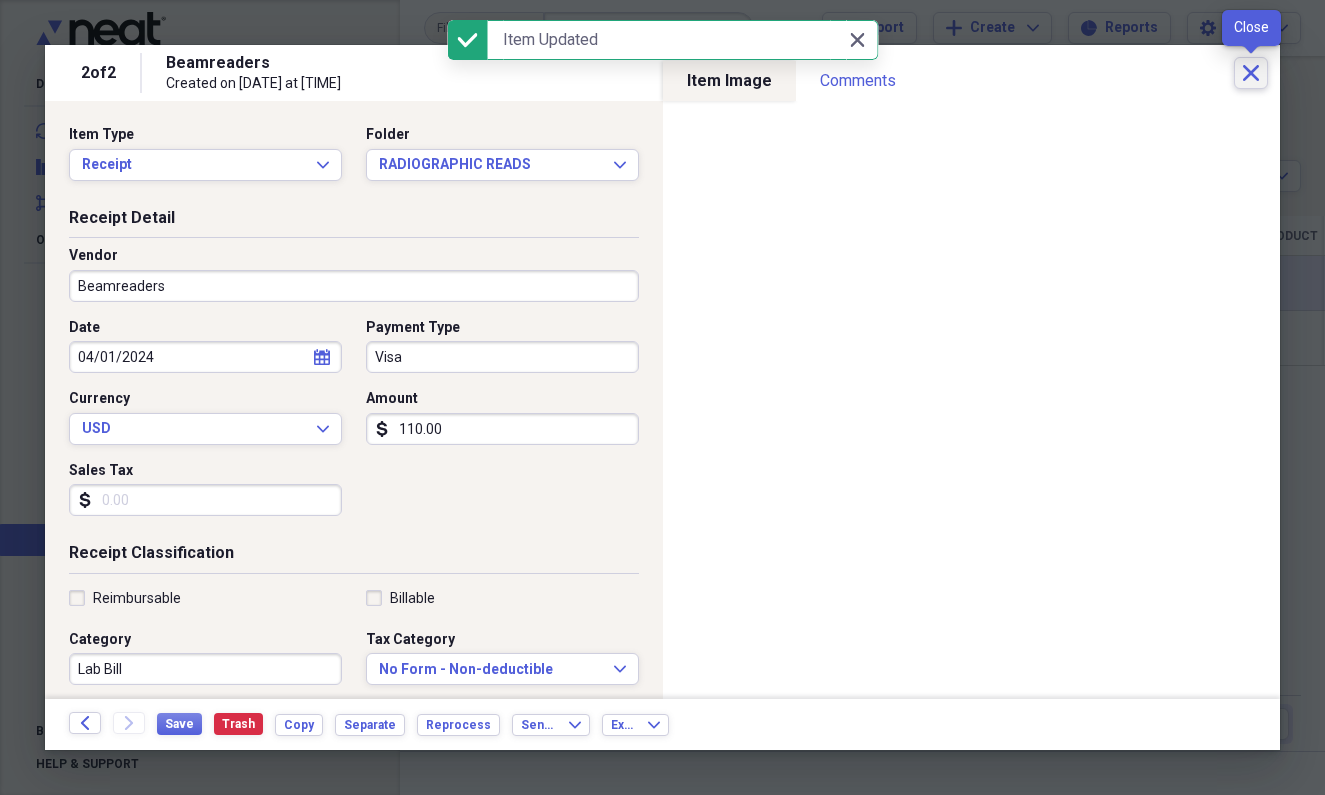 click on "Close" at bounding box center [1251, 73] 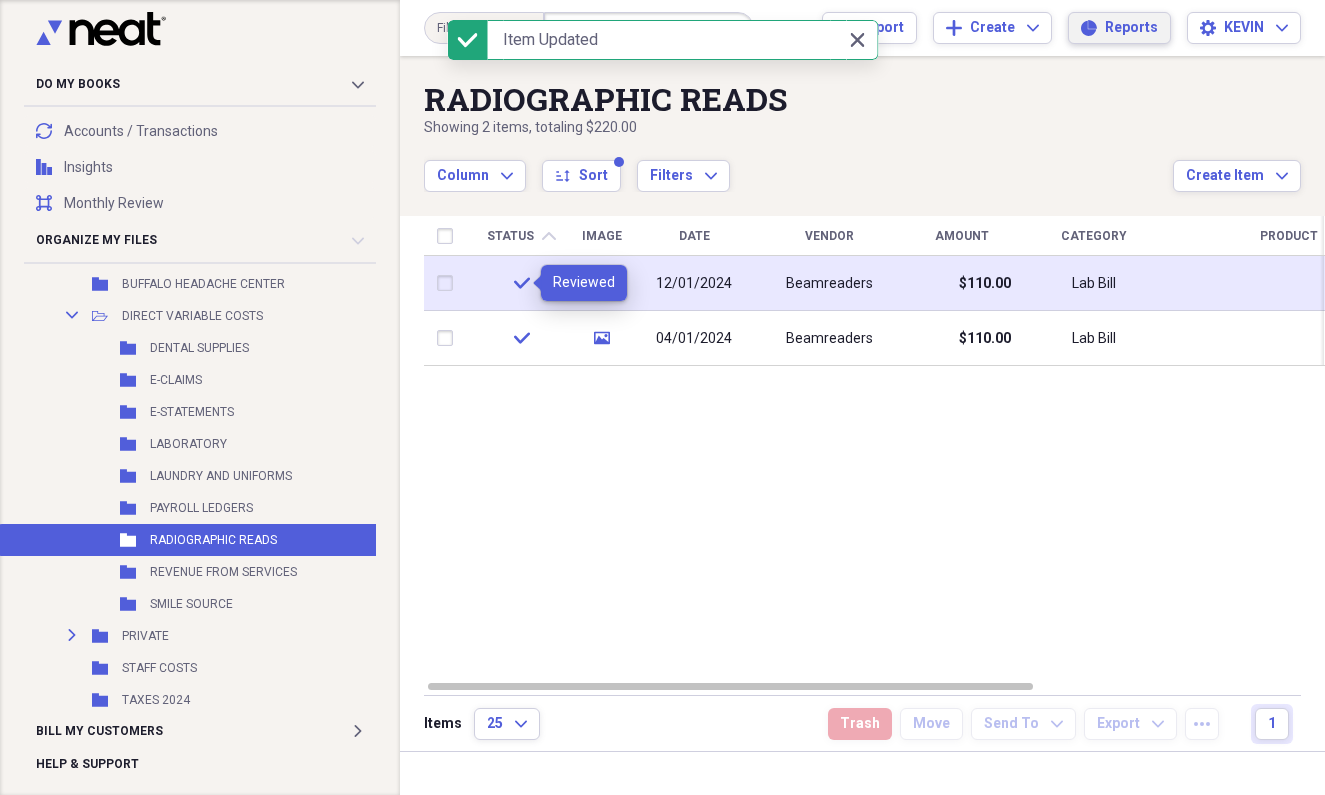 click on "Reports" at bounding box center (1131, 28) 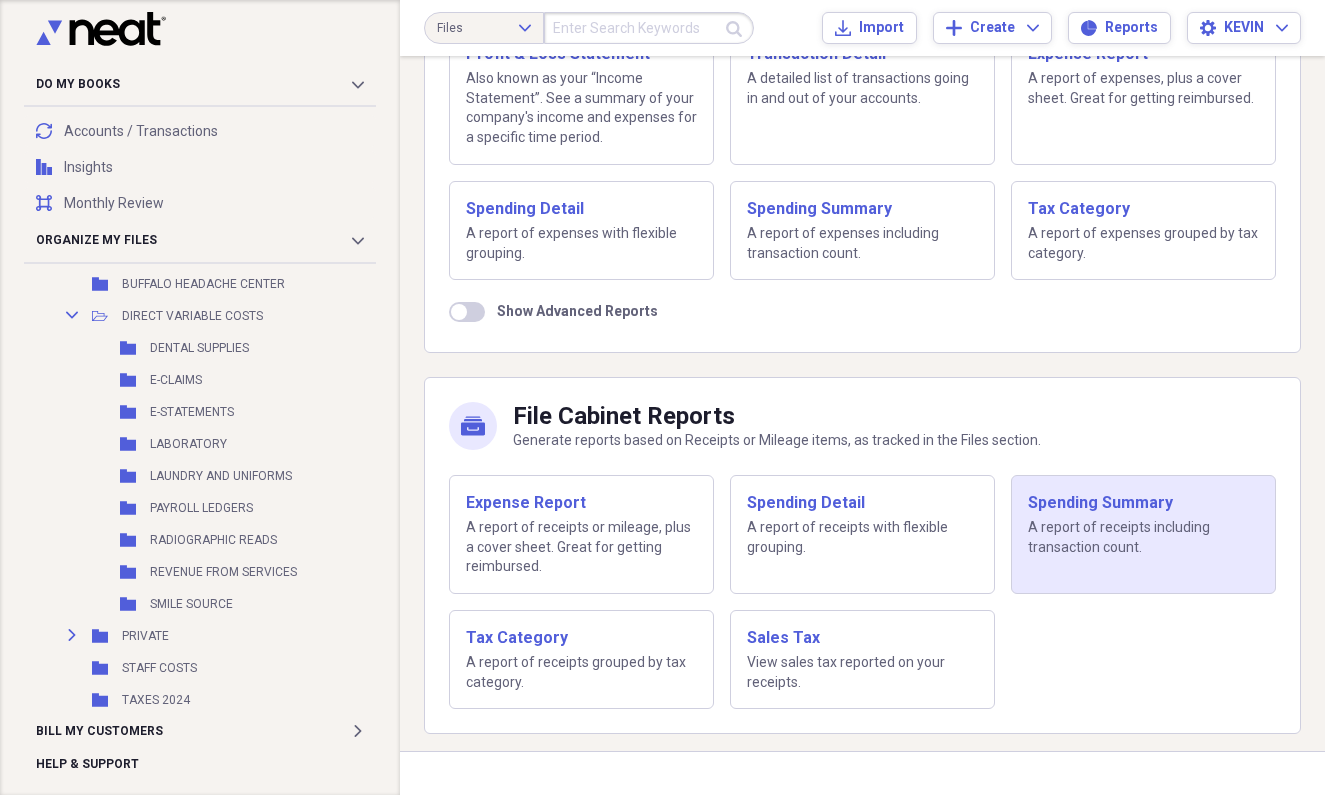 scroll, scrollTop: 208, scrollLeft: 0, axis: vertical 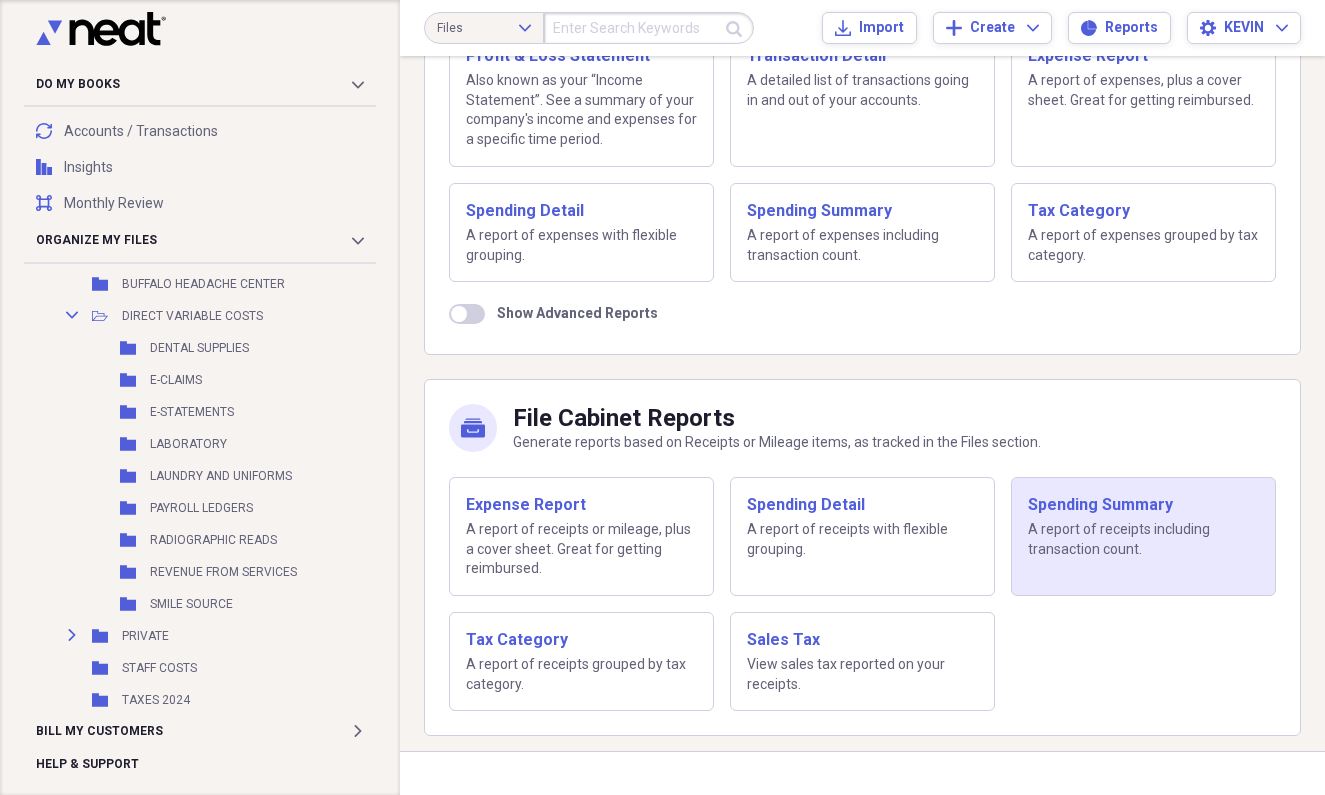 click on "Spending Summary" at bounding box center (1143, 505) 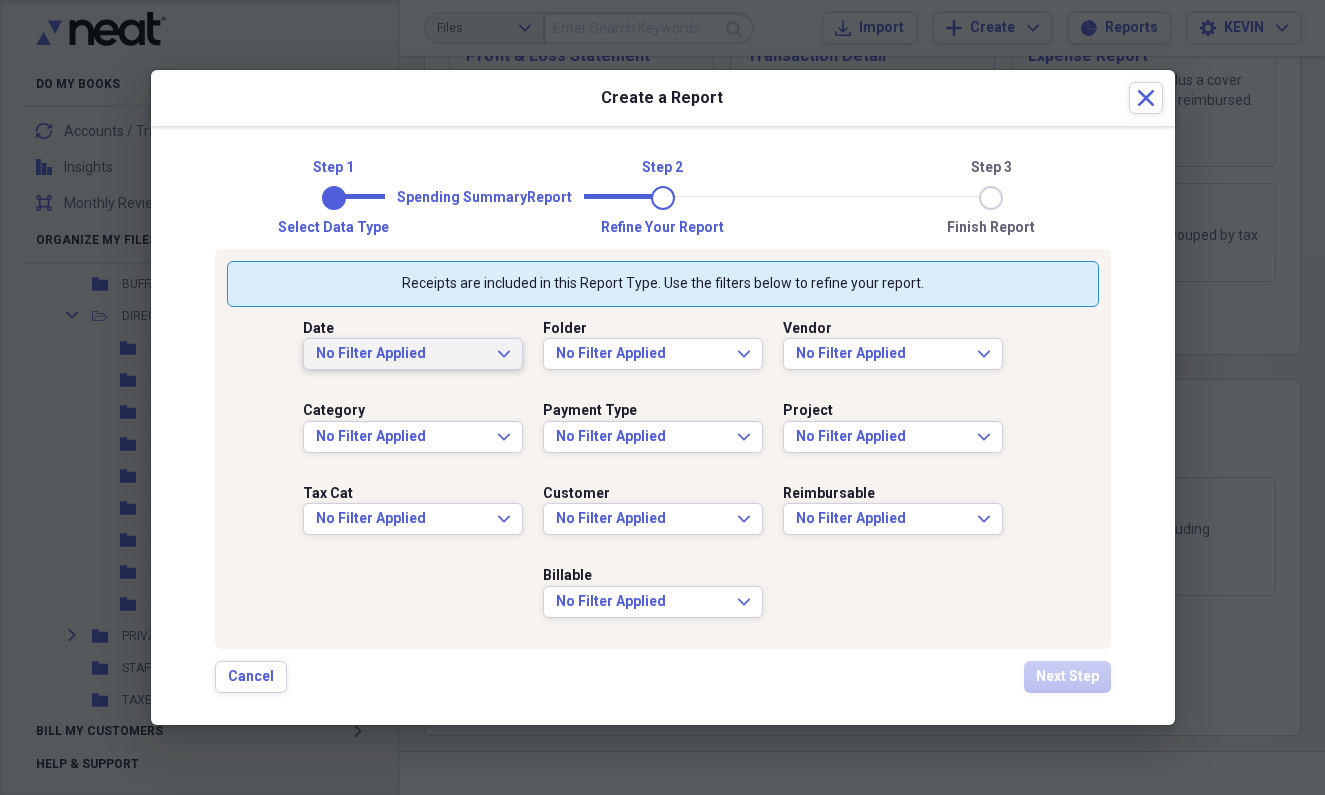 click on "No Filter Applied Expand" at bounding box center [413, 354] 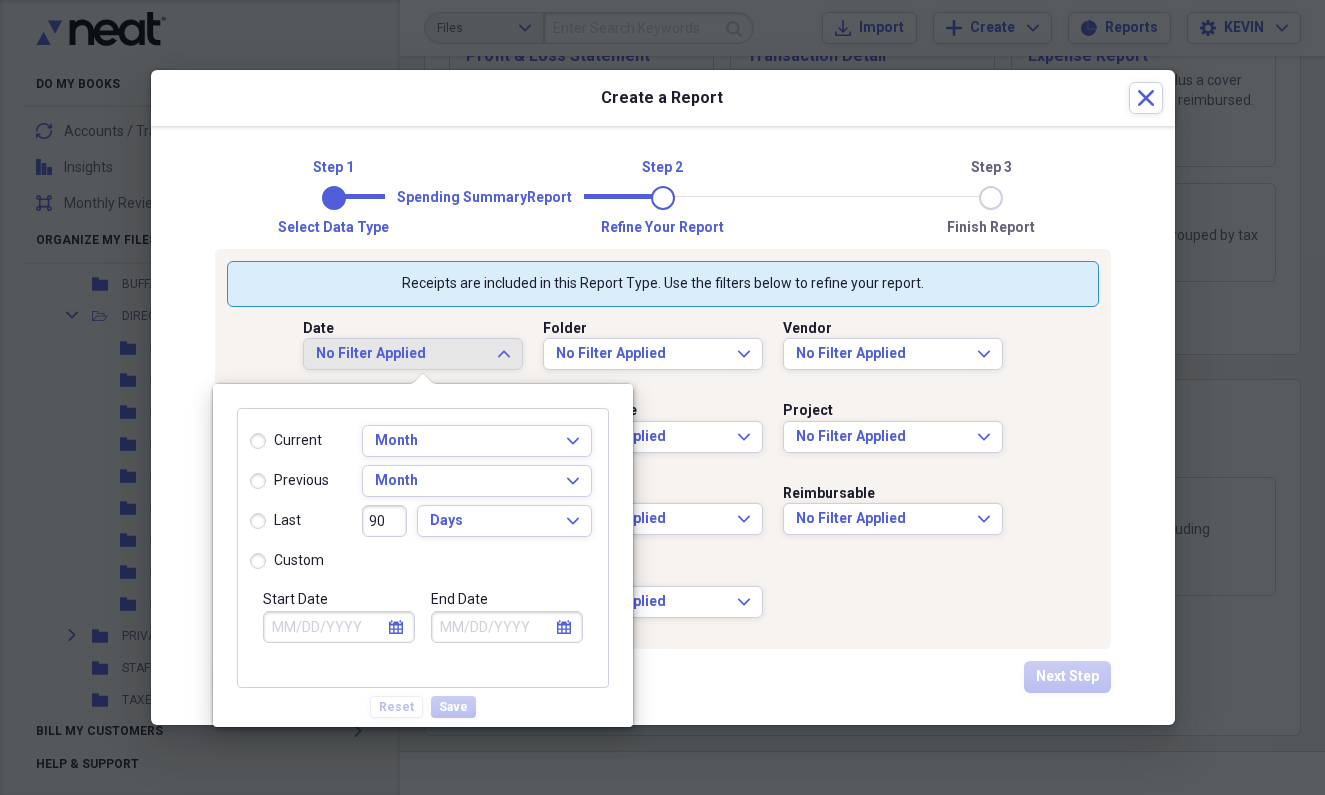 click 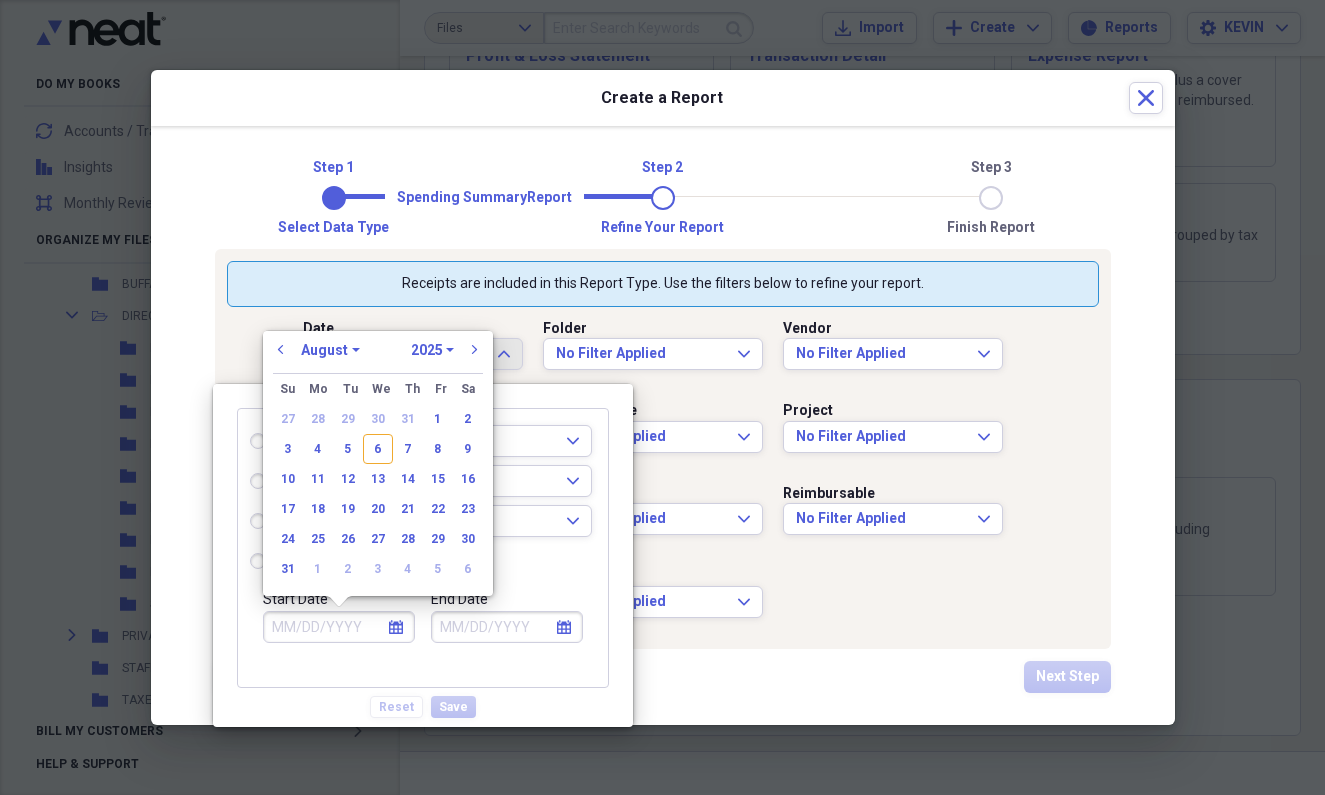select on "2024" 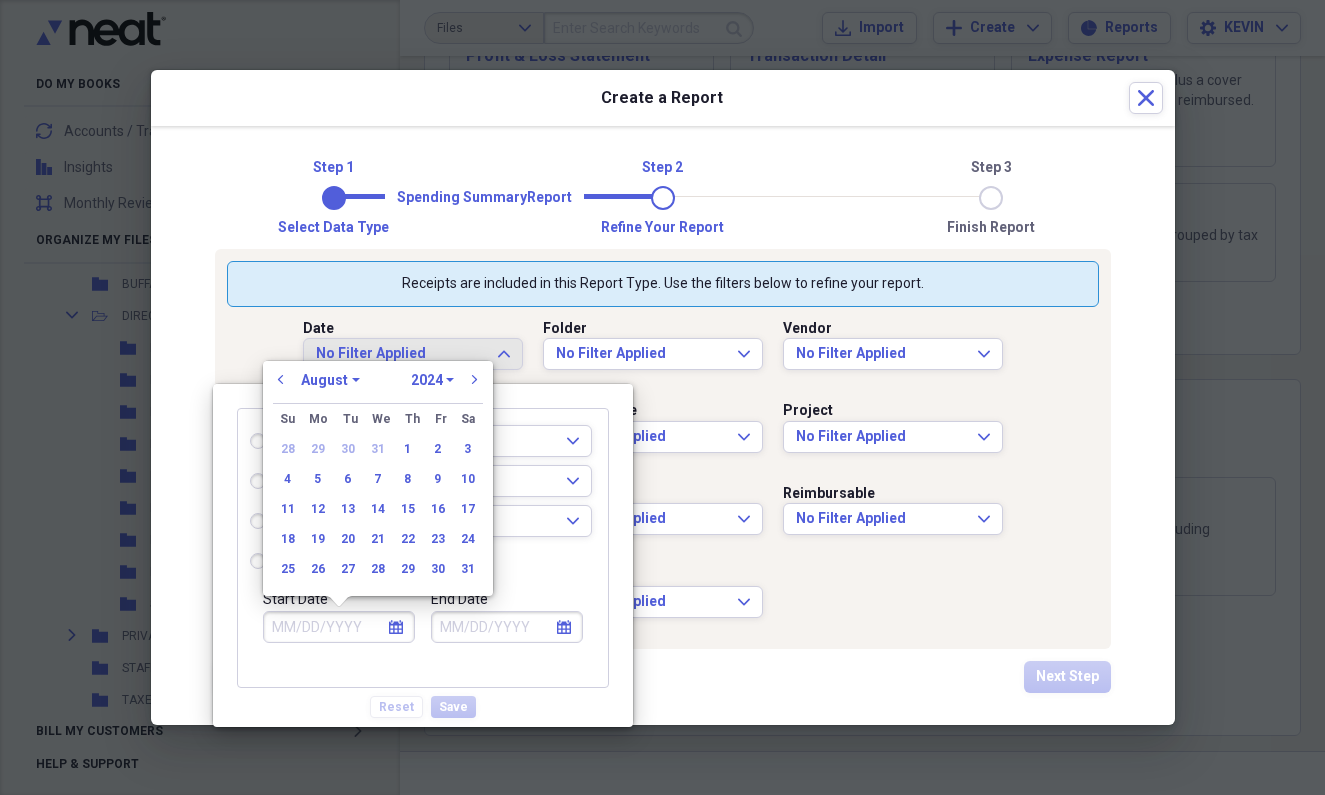 select on "0" 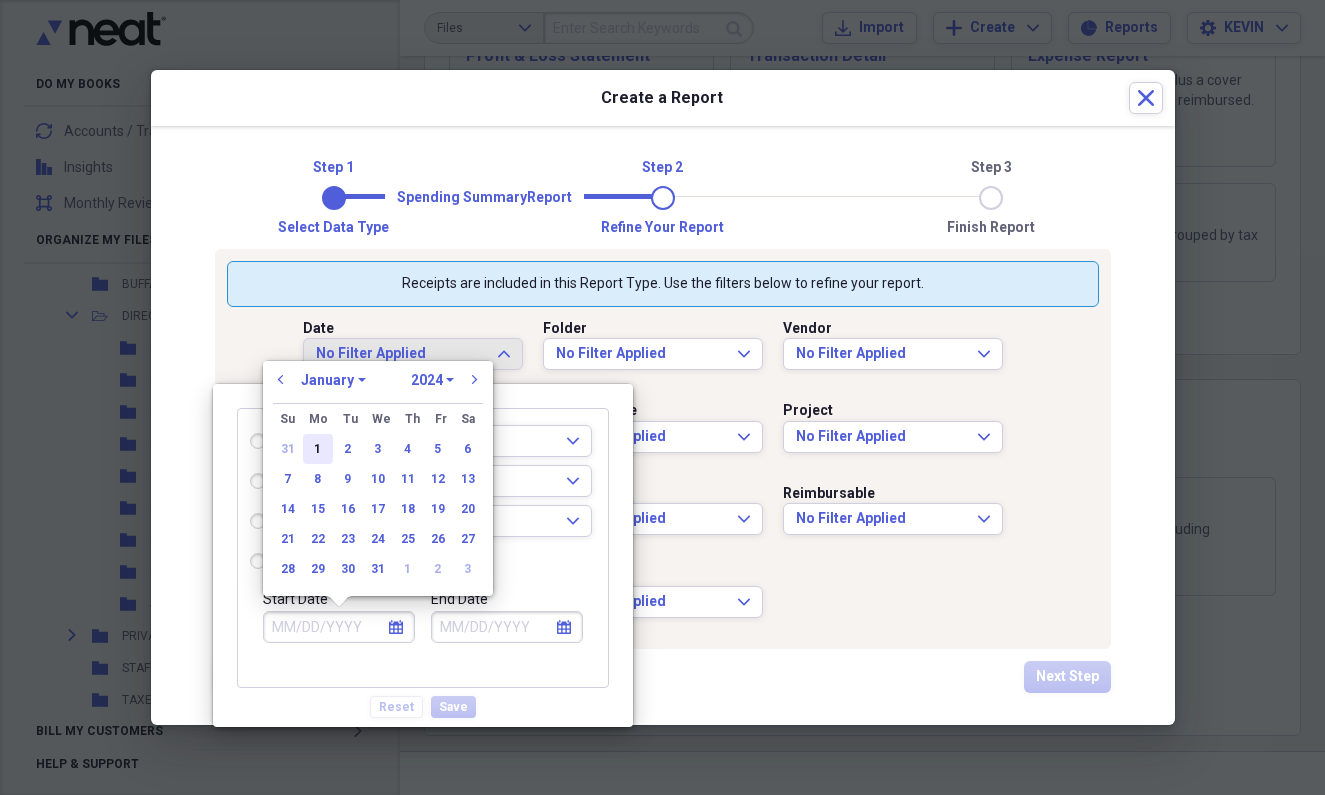 click on "1" at bounding box center [318, 449] 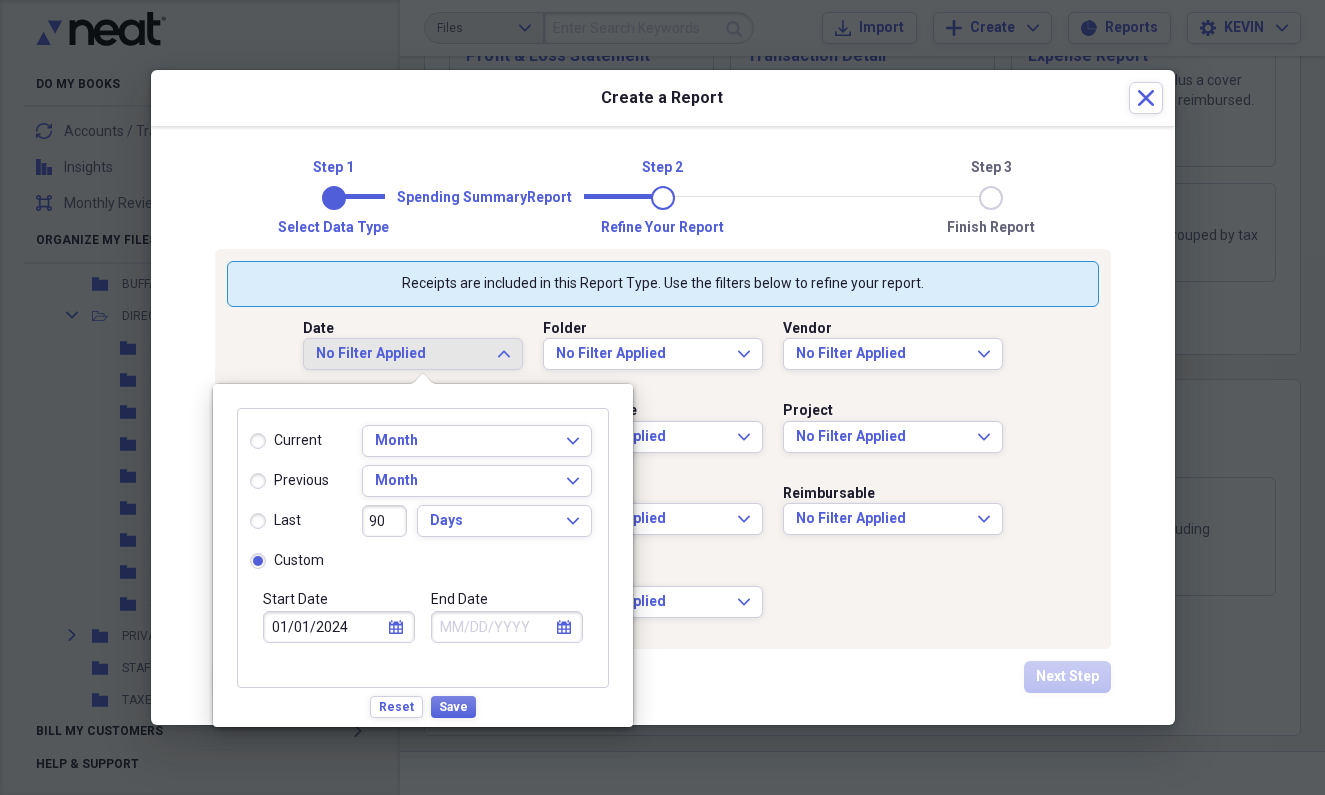 click 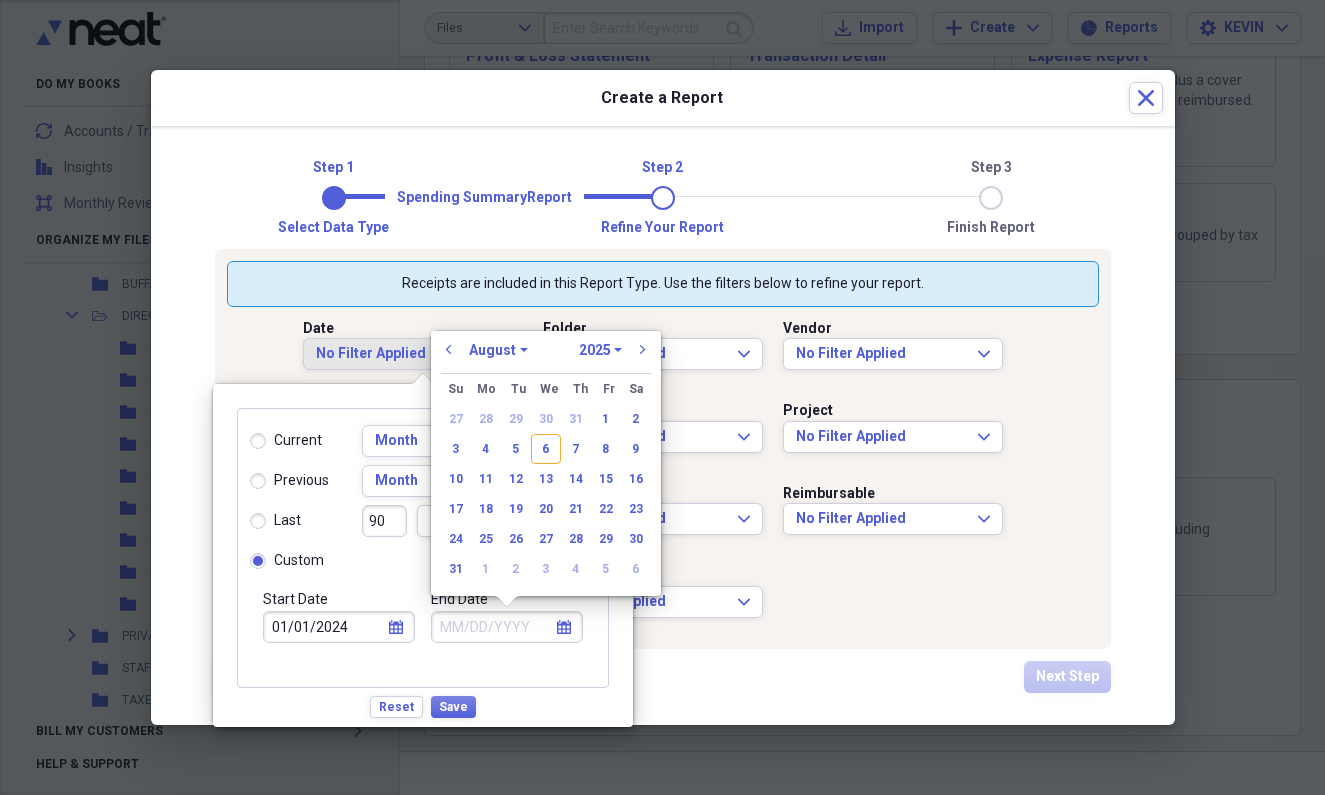 select on "2024" 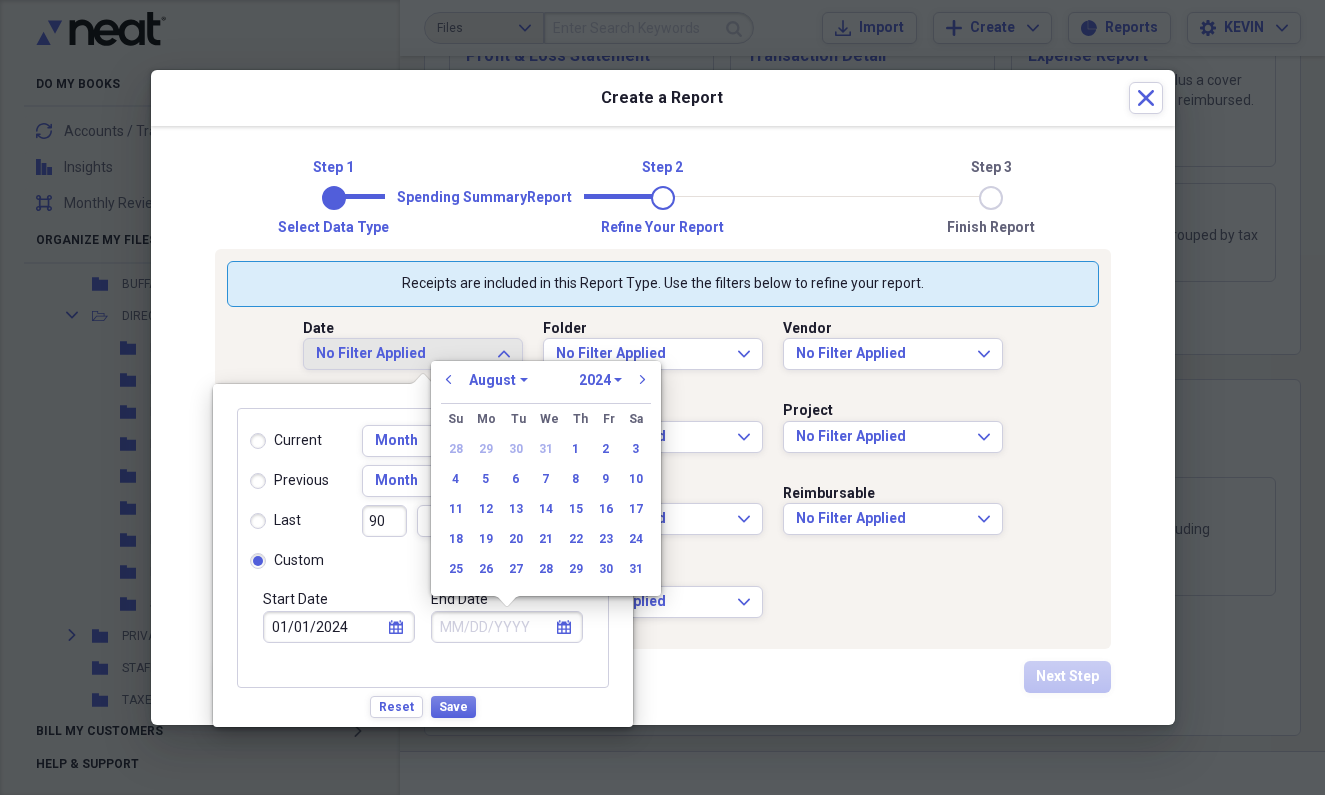 select on "11" 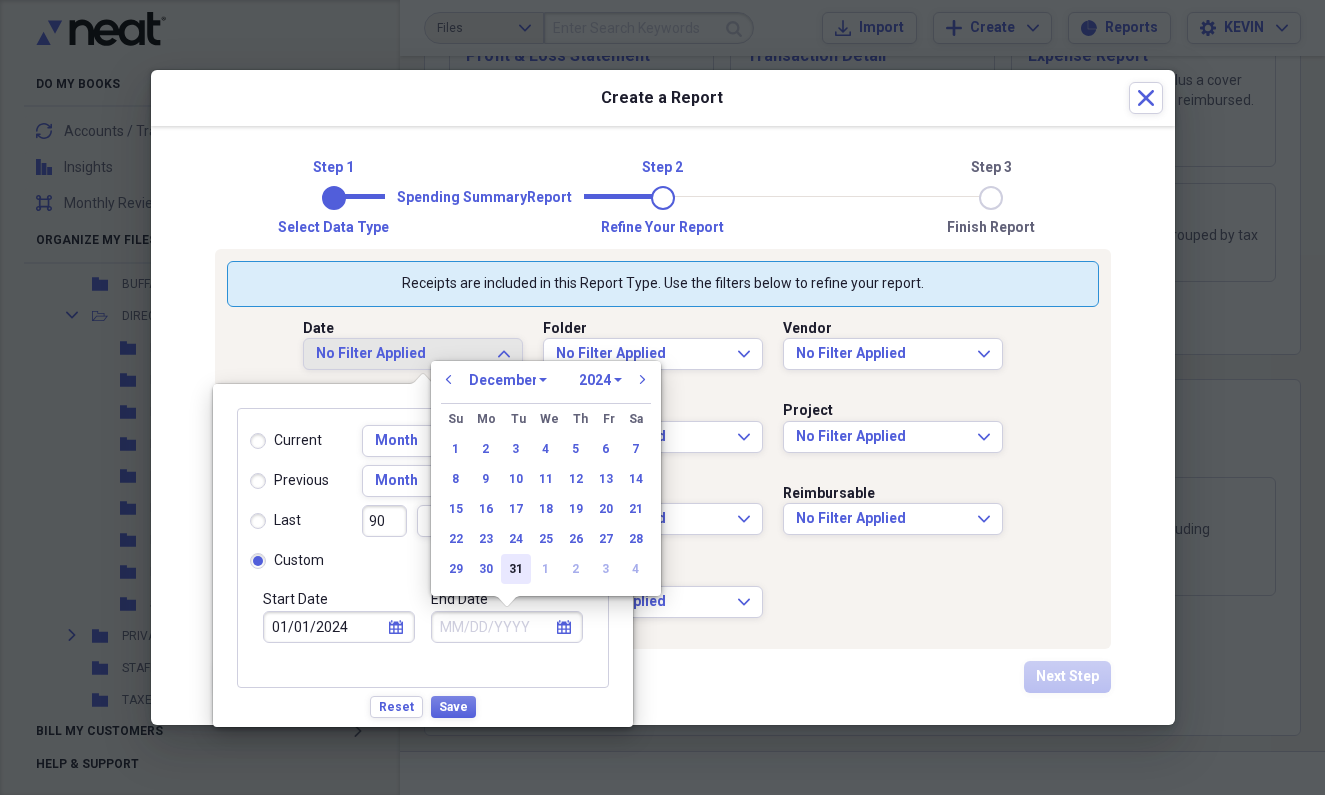 click on "31" at bounding box center [516, 569] 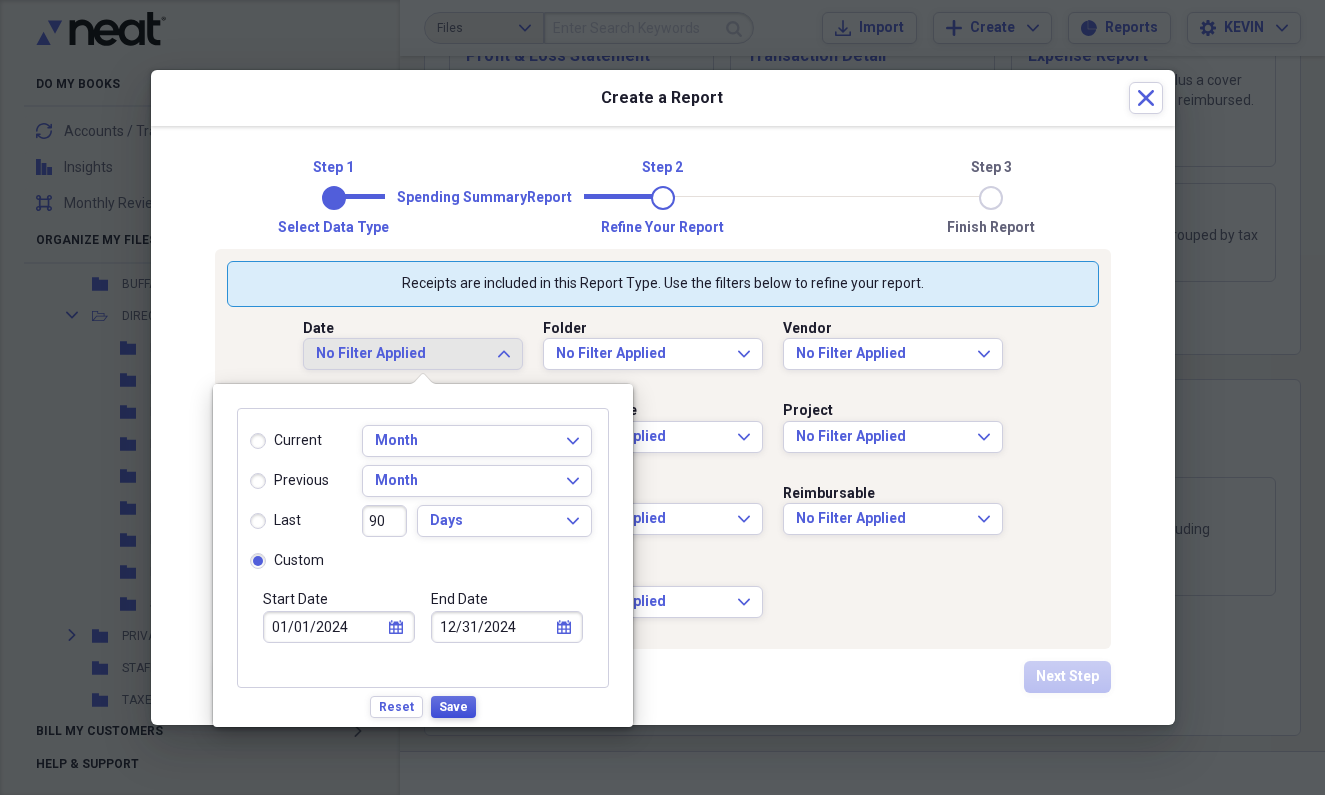 click on "Save" at bounding box center [453, 707] 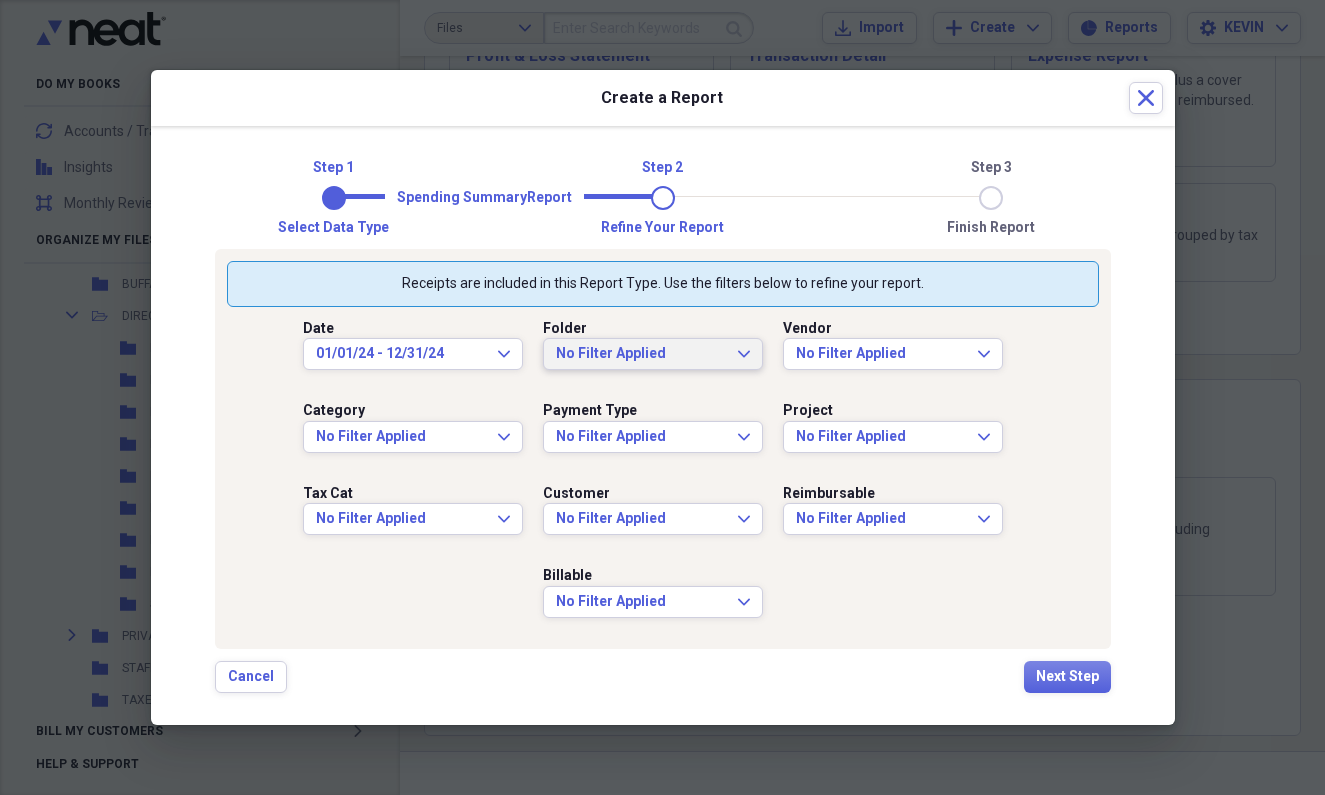 click on "No Filter Applied" at bounding box center [641, 354] 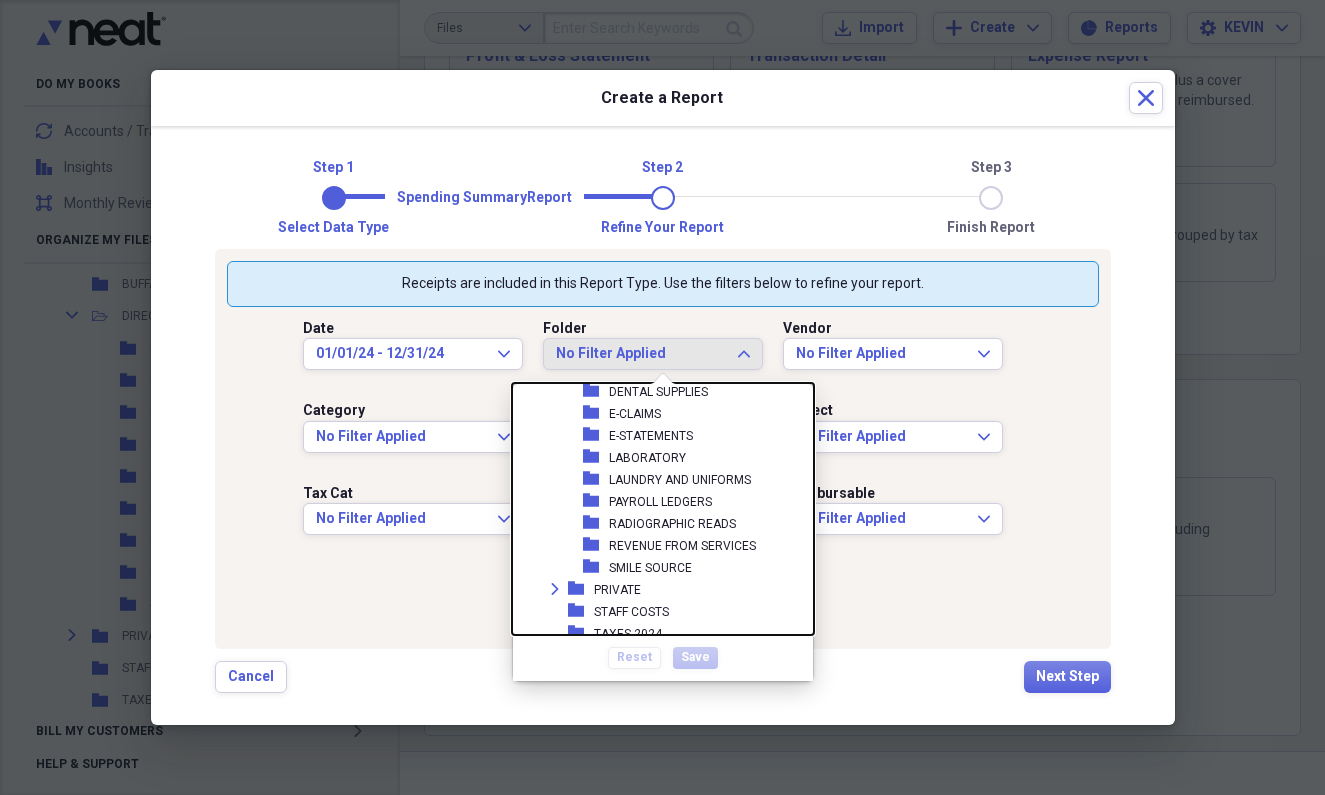 scroll, scrollTop: 1590, scrollLeft: 0, axis: vertical 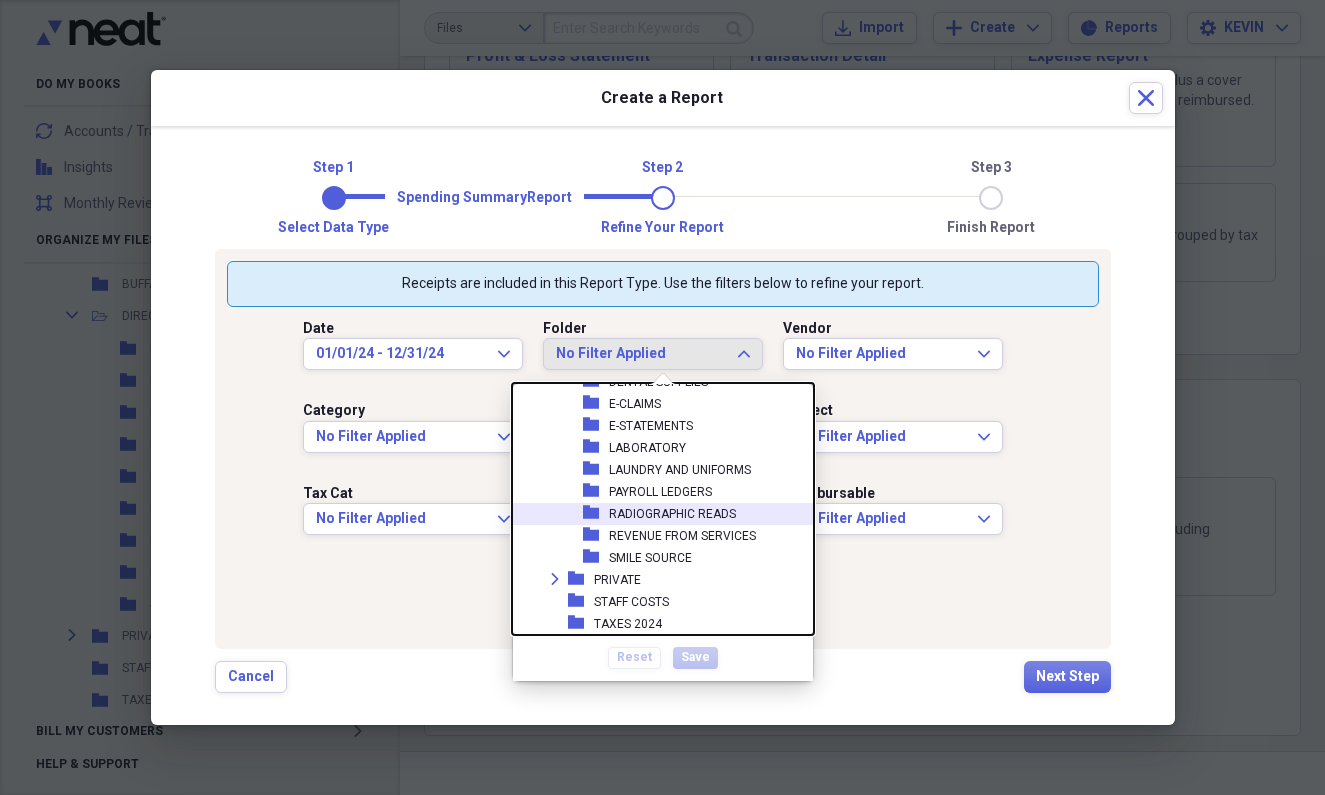 click on "RADIOGRAPHIC READS" at bounding box center [672, 514] 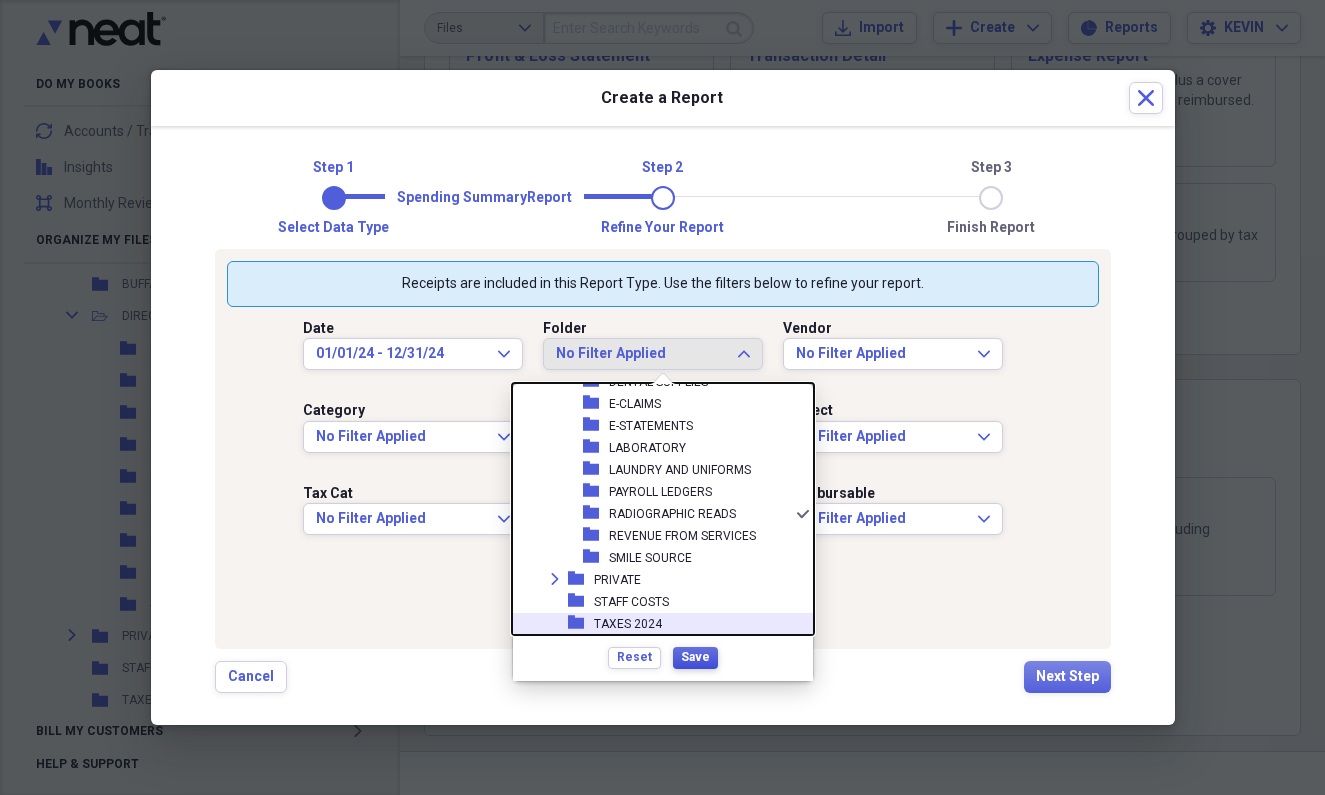 click on "Save" at bounding box center [695, 657] 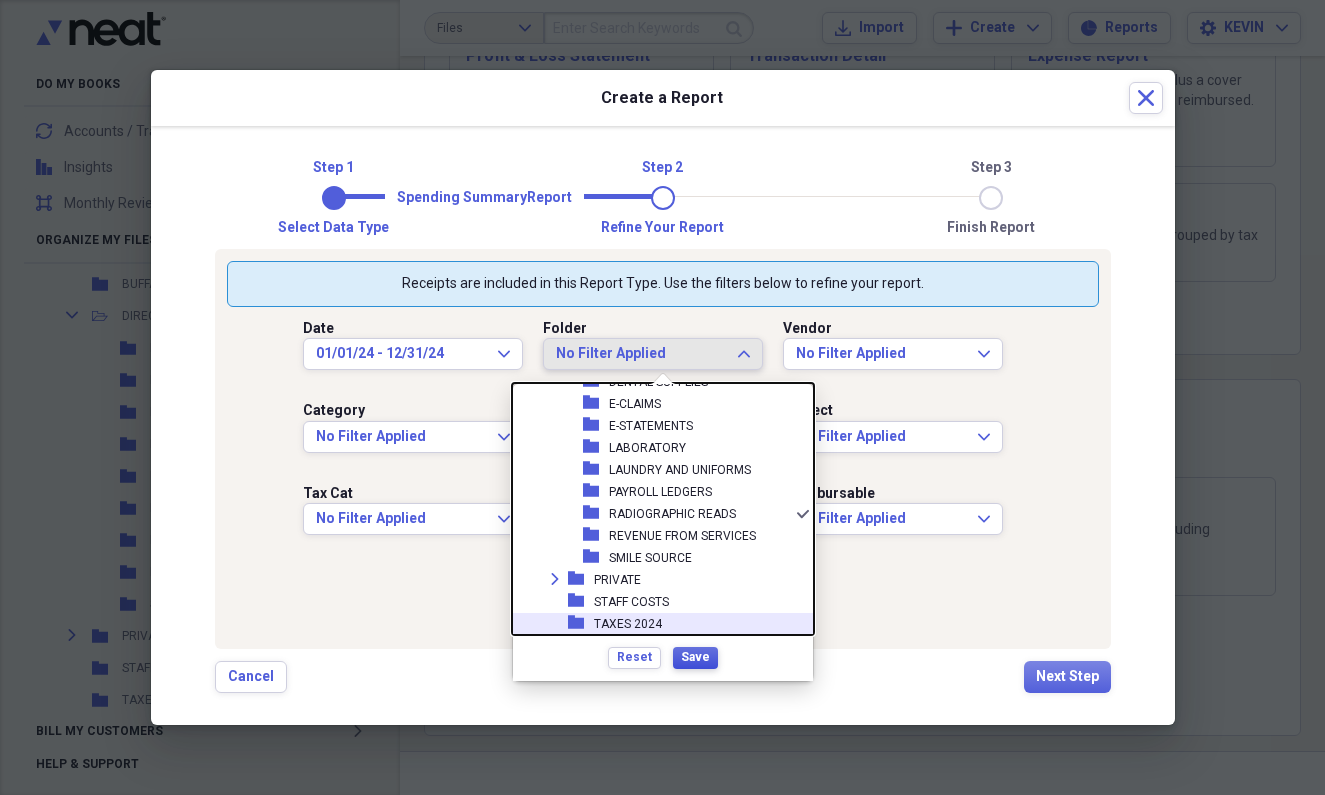 scroll, scrollTop: 0, scrollLeft: 0, axis: both 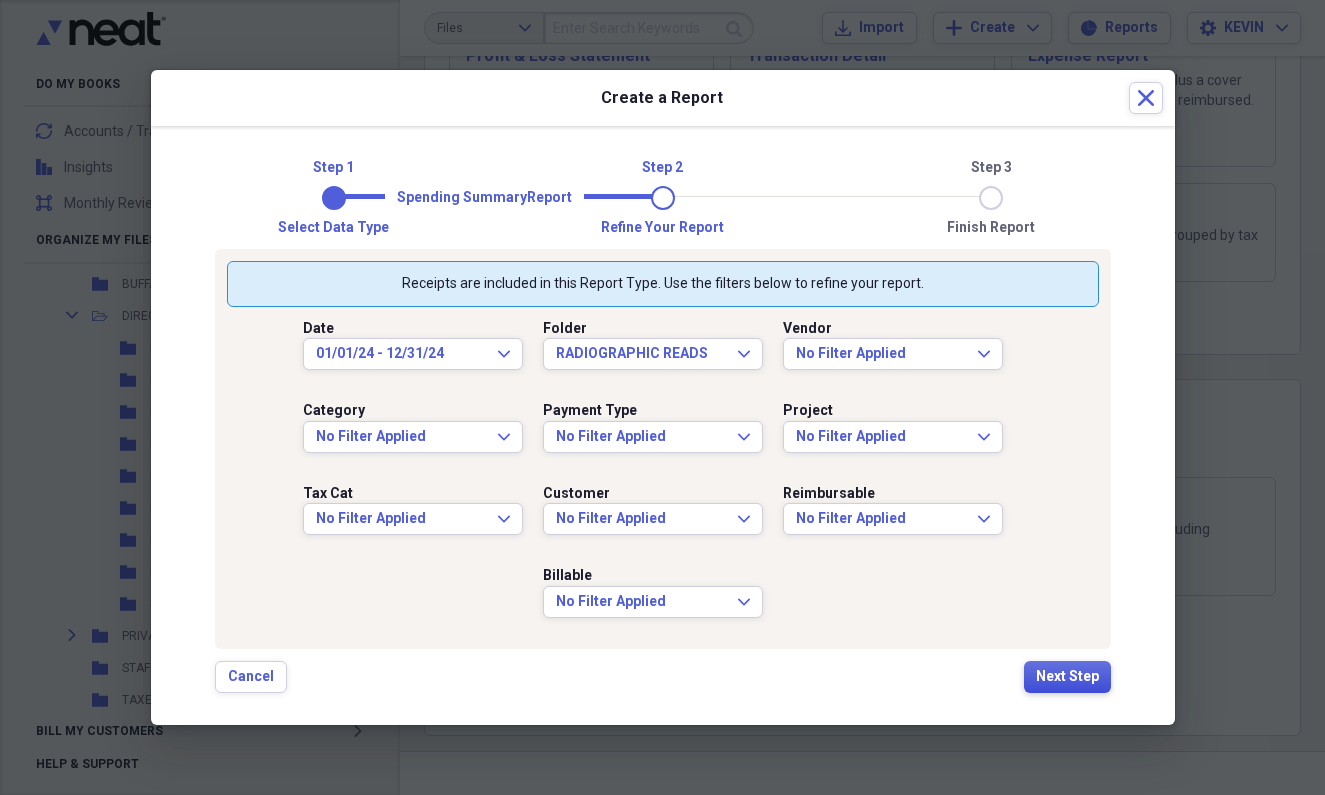 click on "Next Step" at bounding box center (1067, 677) 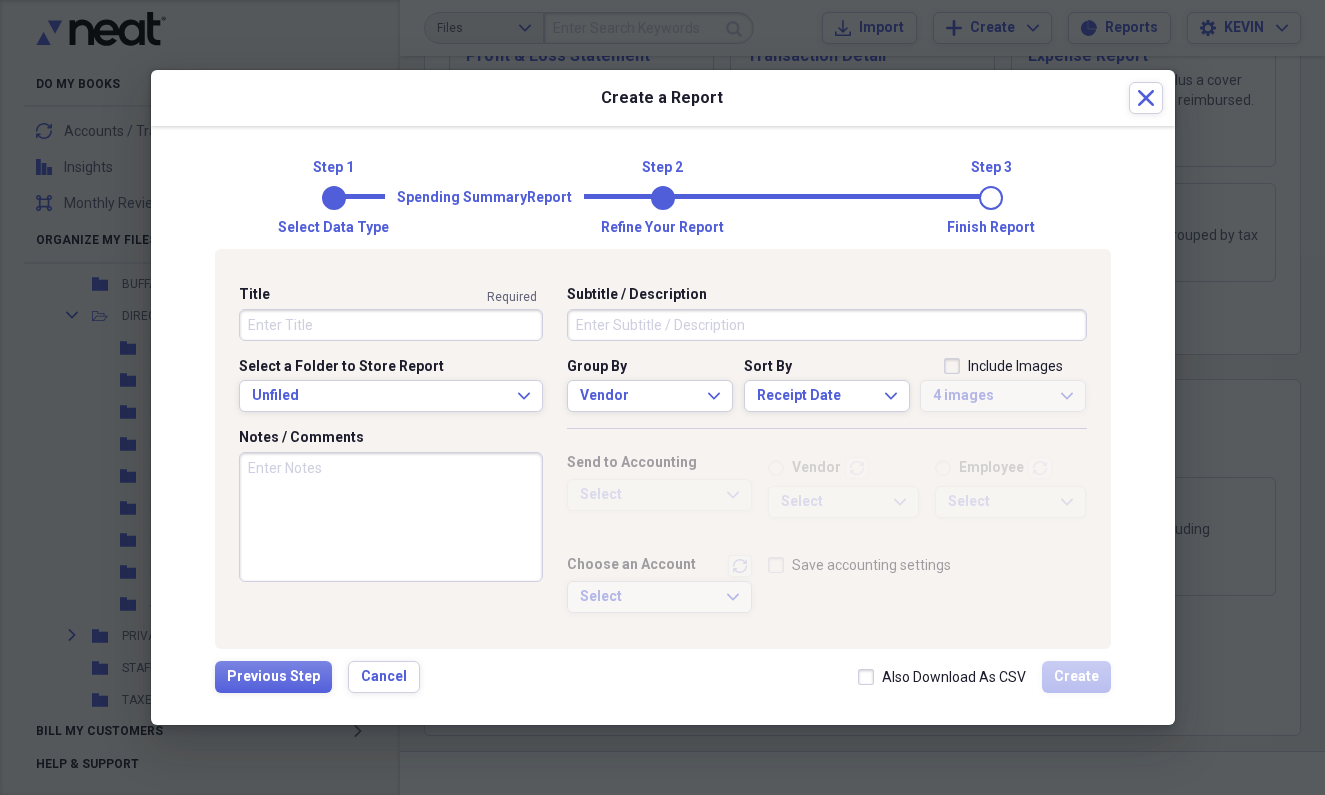 click on "Title" at bounding box center (391, 325) 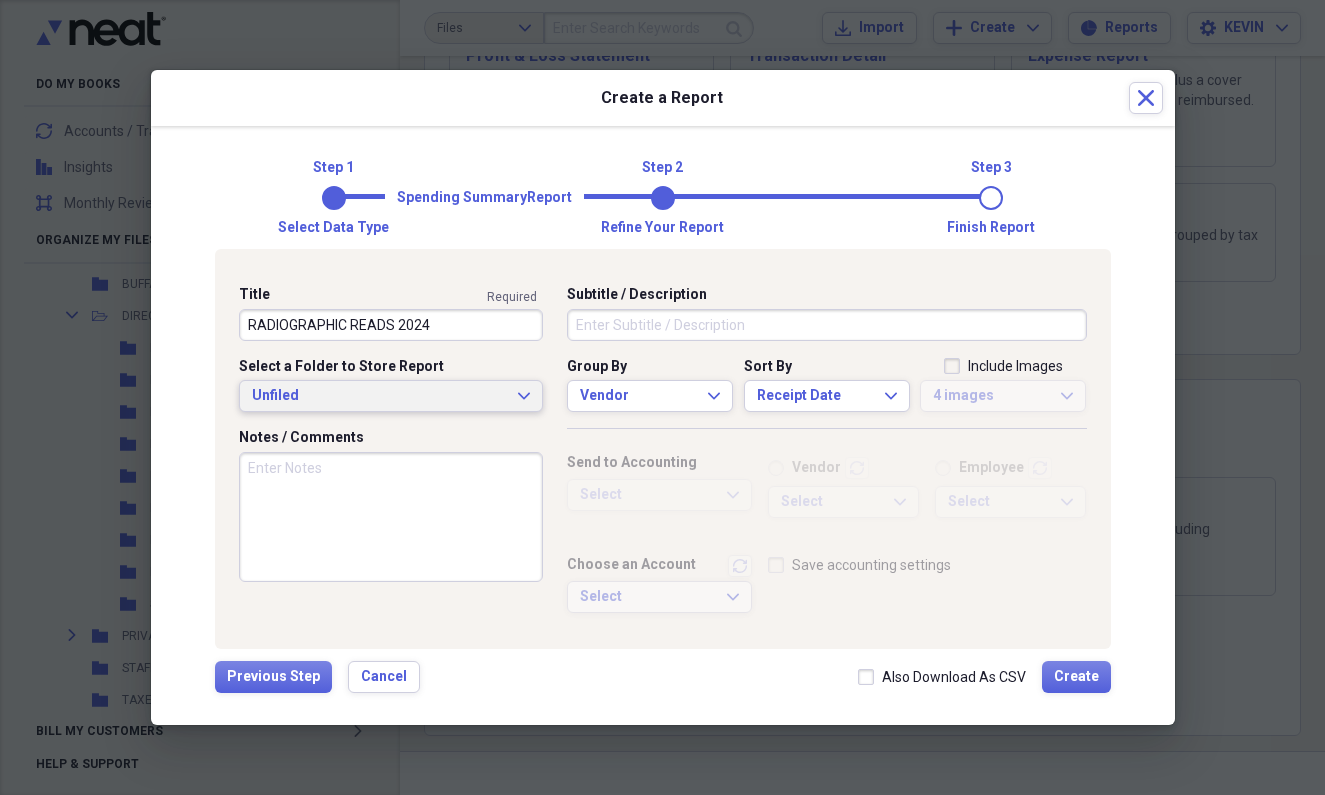 type on "RADIOGRAPHIC READS 2024" 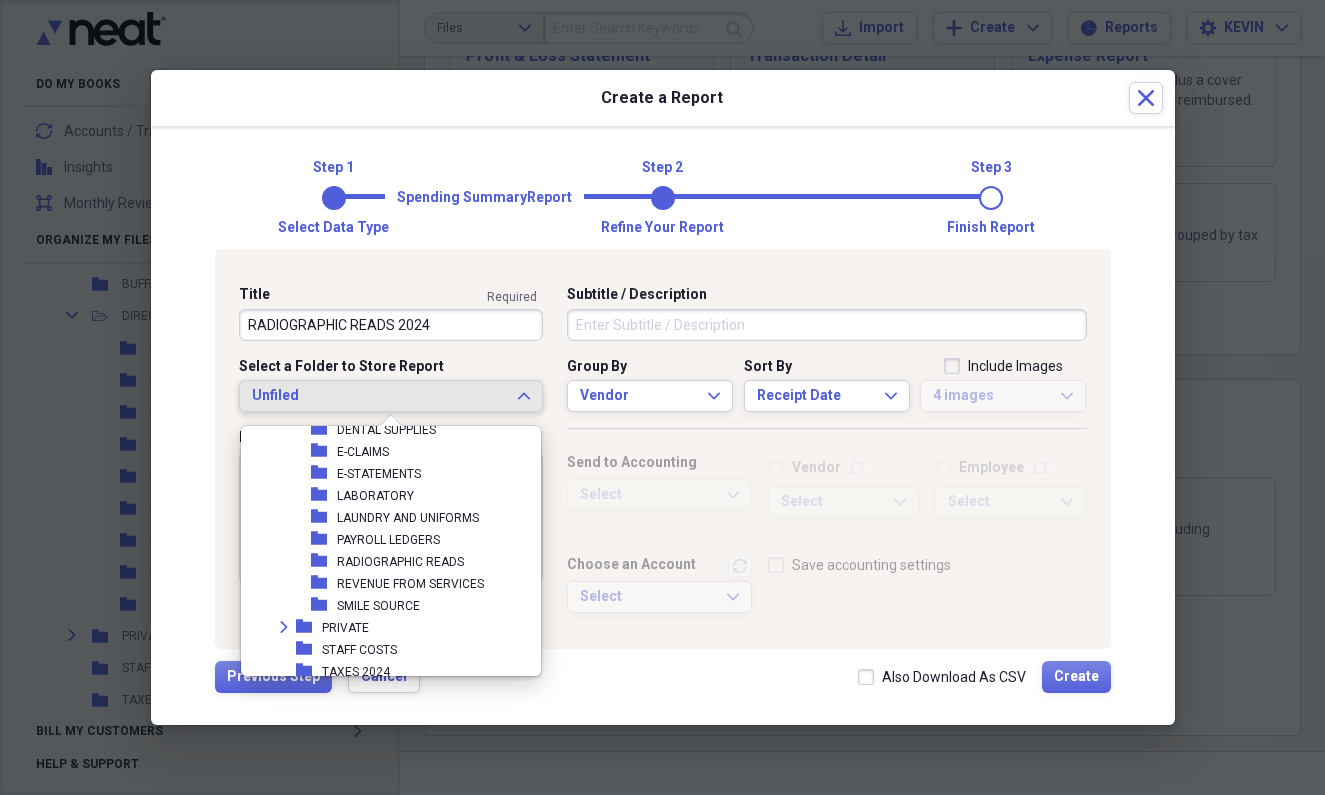 scroll, scrollTop: 1586, scrollLeft: 0, axis: vertical 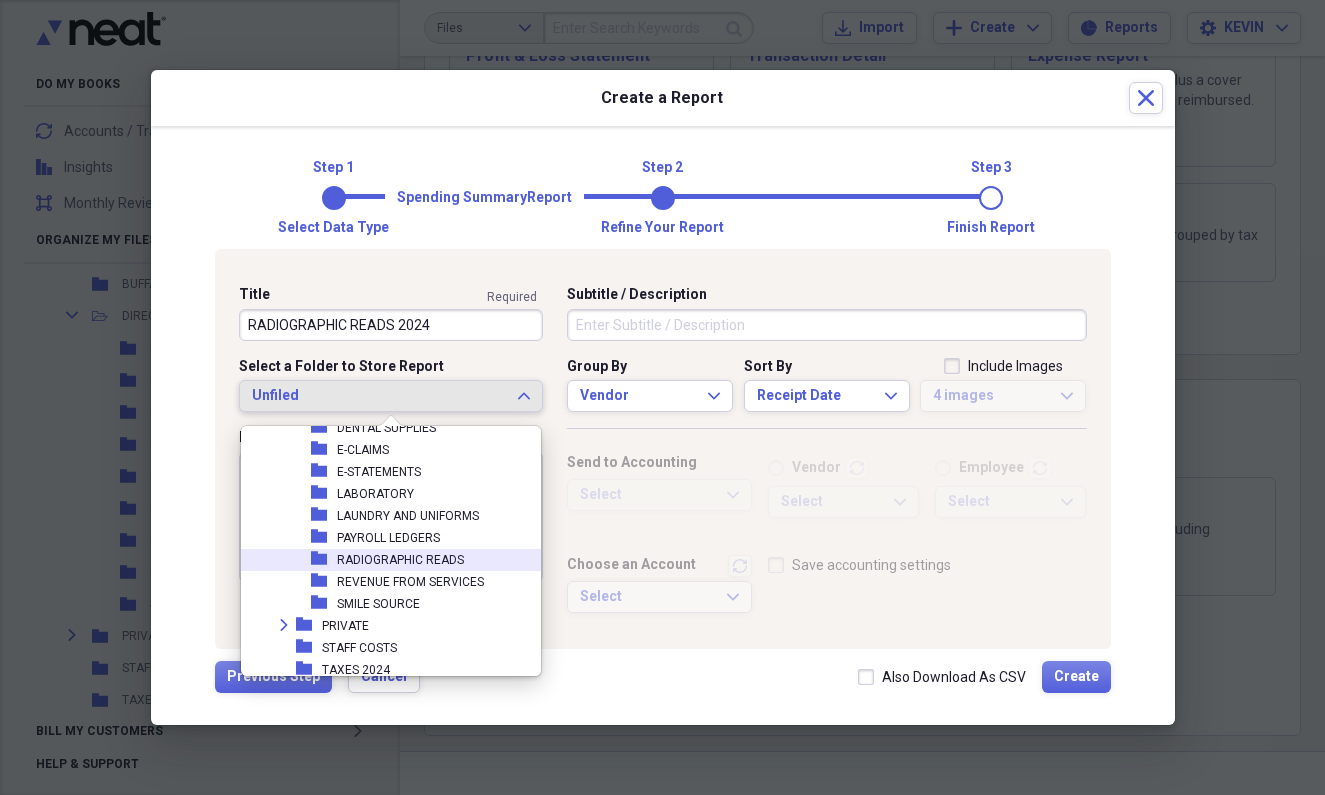 click on "RADIOGRAPHIC READS" at bounding box center (400, 560) 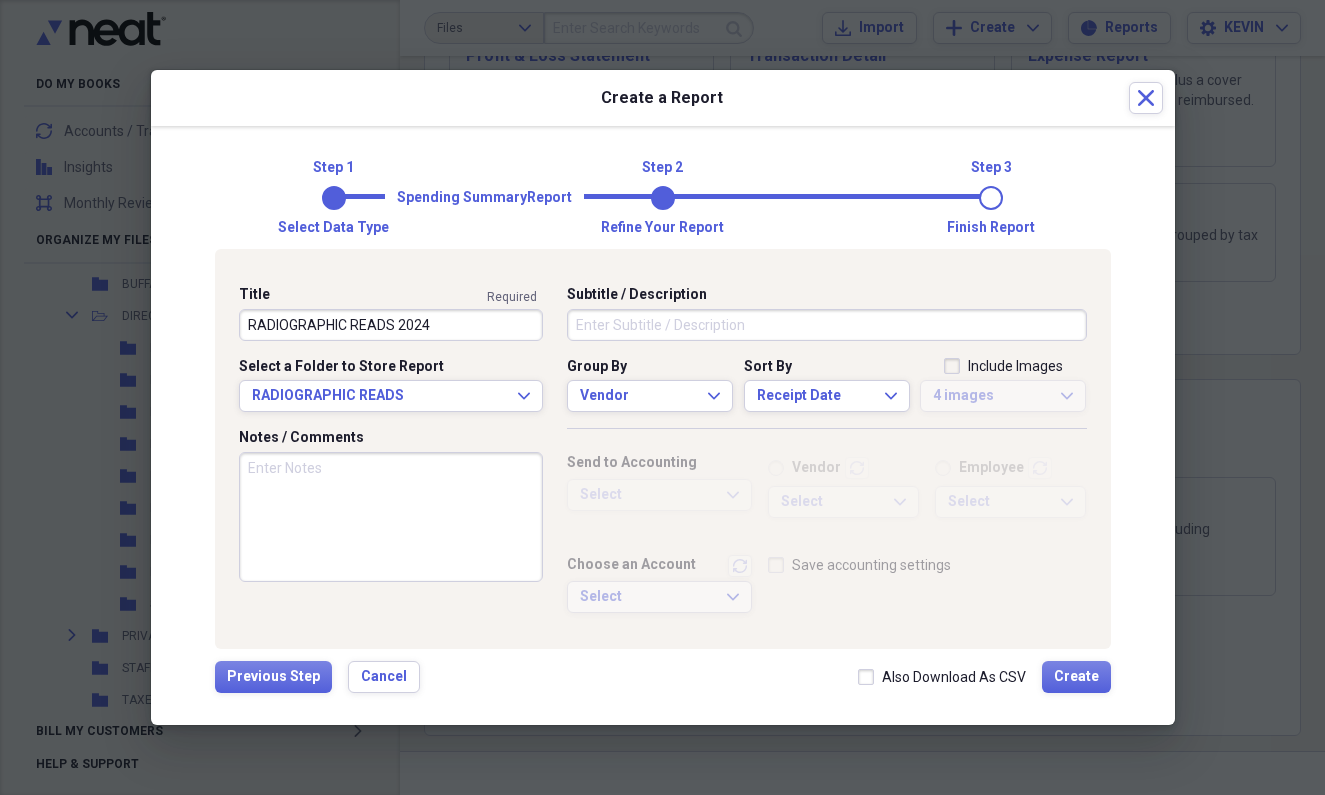 click on "Include Images" at bounding box center (1003, 366) 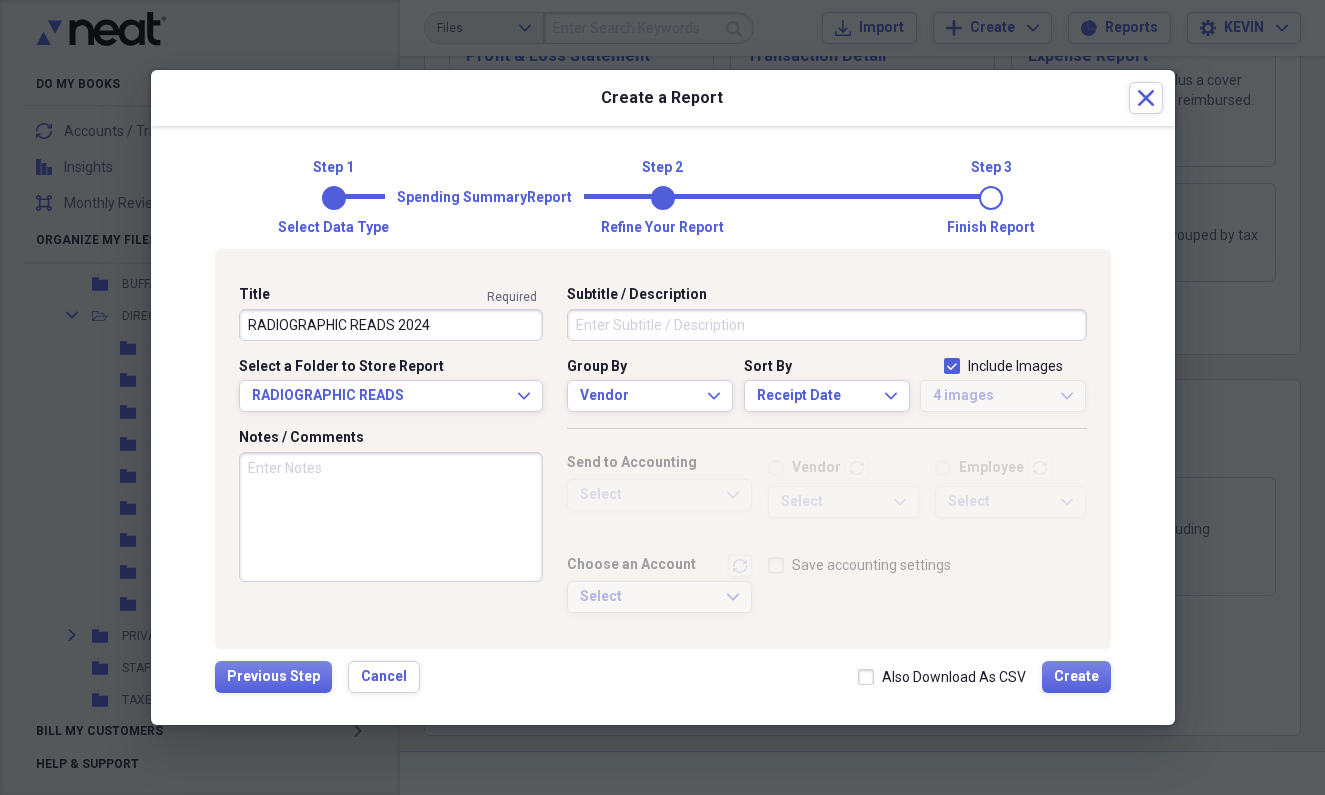 checkbox on "true" 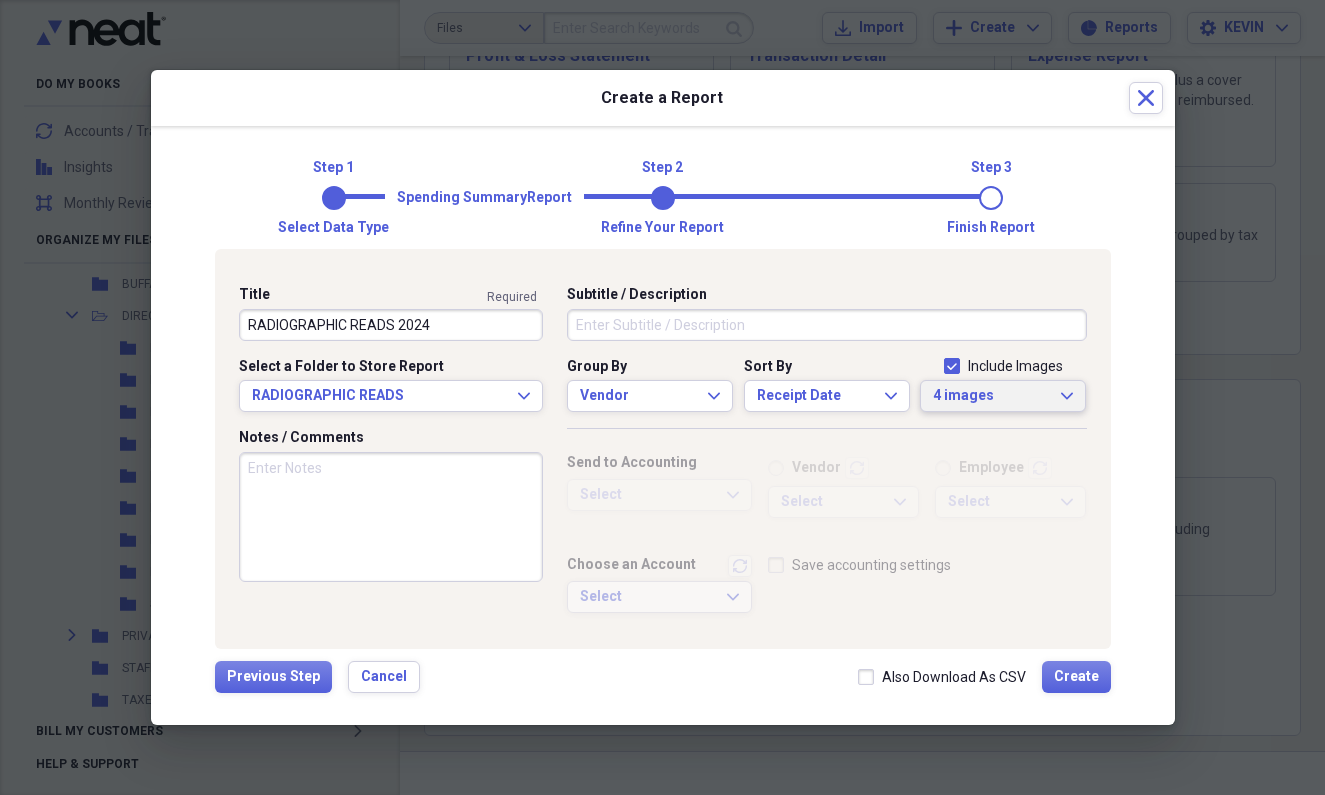 click on "4 images" at bounding box center [991, 396] 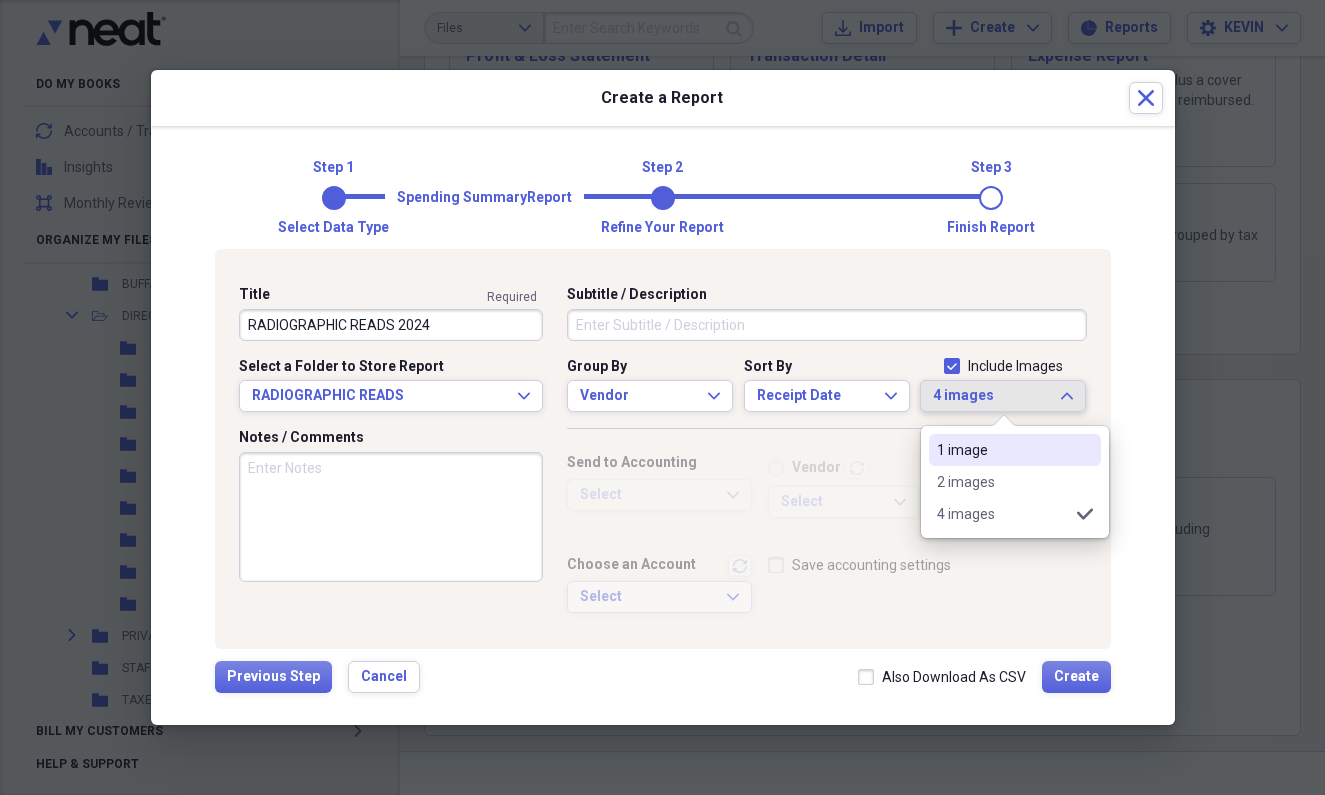 click on "1 image" at bounding box center (1003, 450) 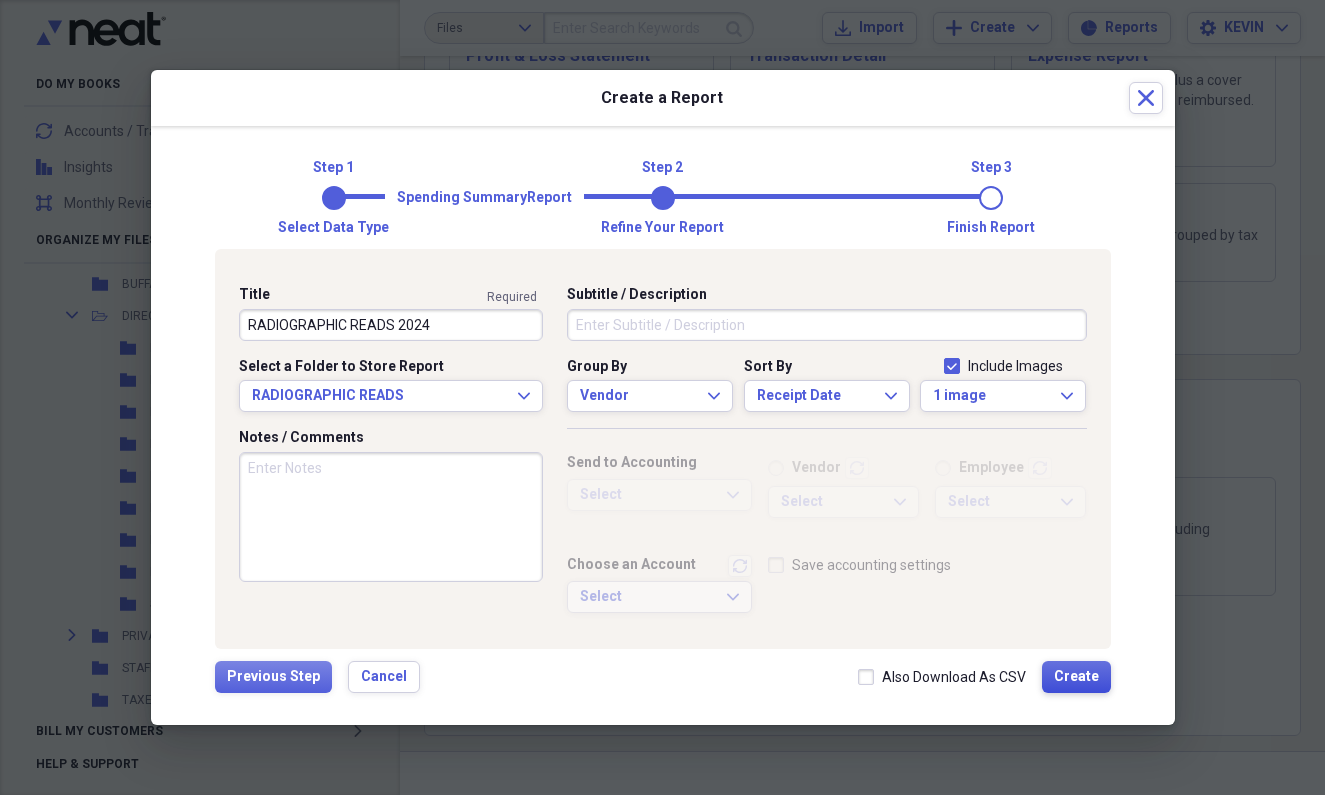 click on "Create" at bounding box center (1076, 677) 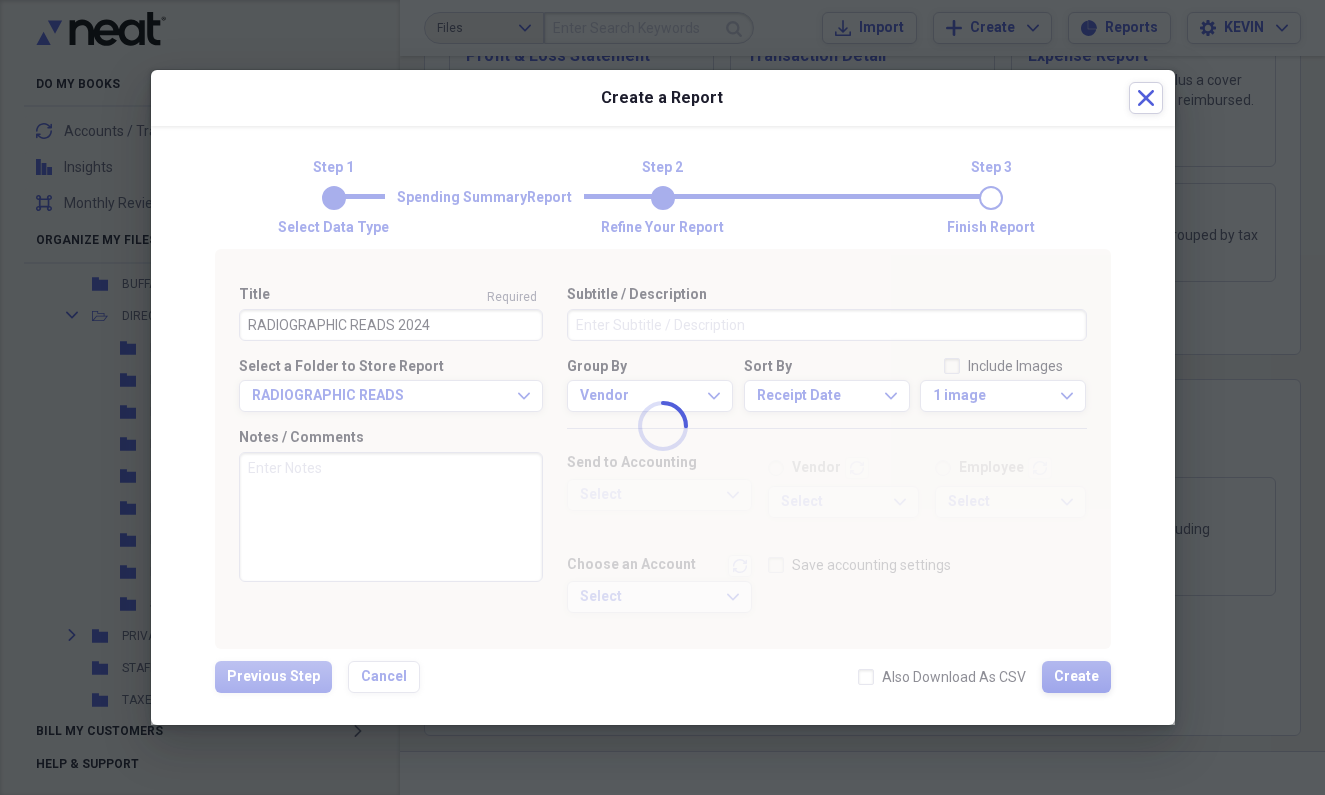 type 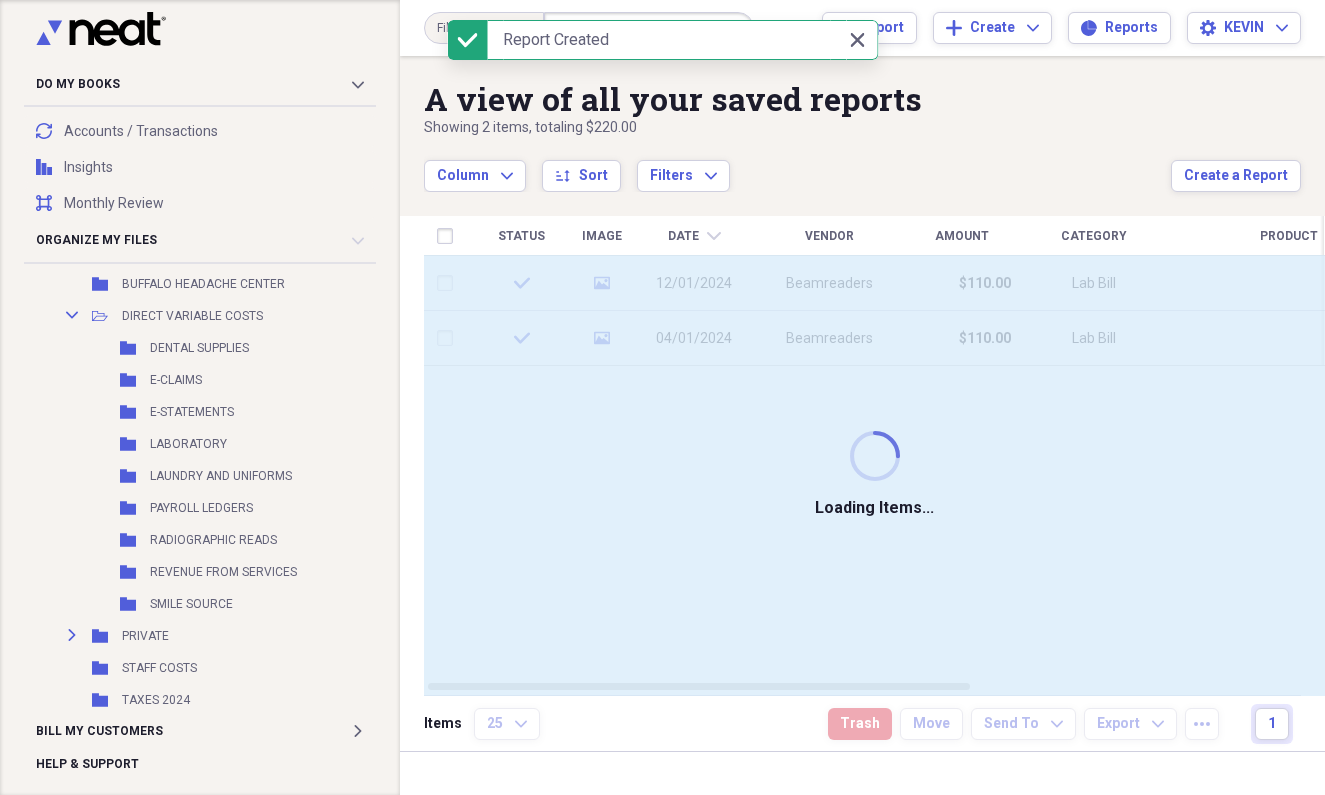 scroll, scrollTop: 0, scrollLeft: 0, axis: both 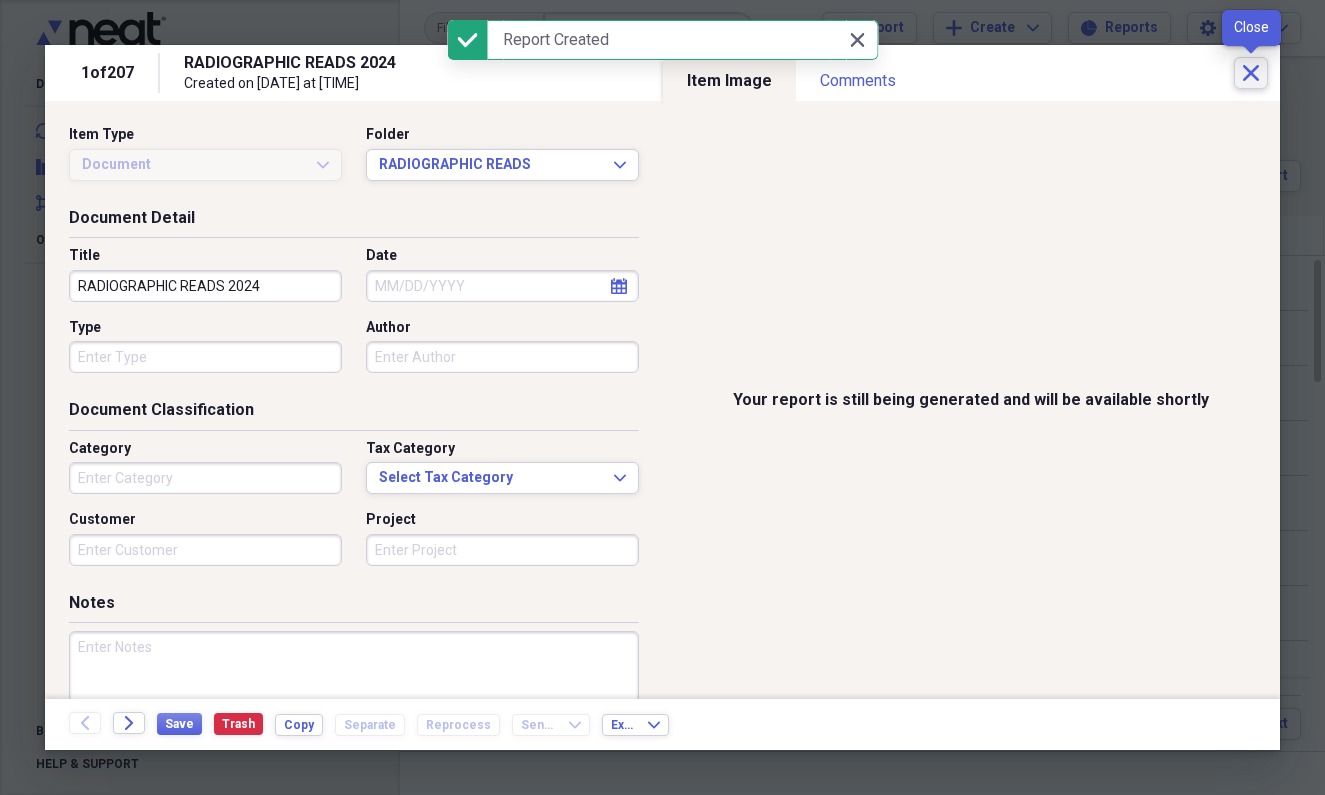 click 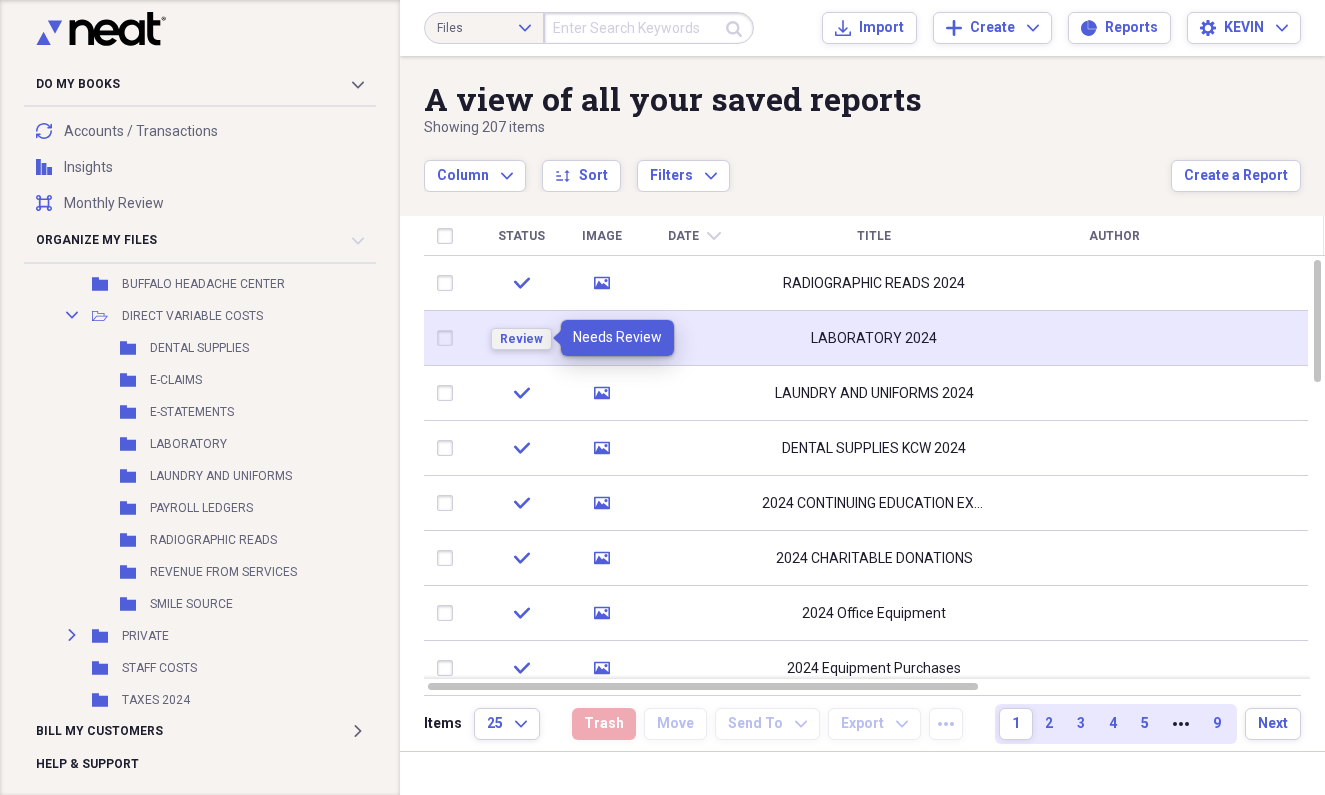 click on "Review" at bounding box center (521, 339) 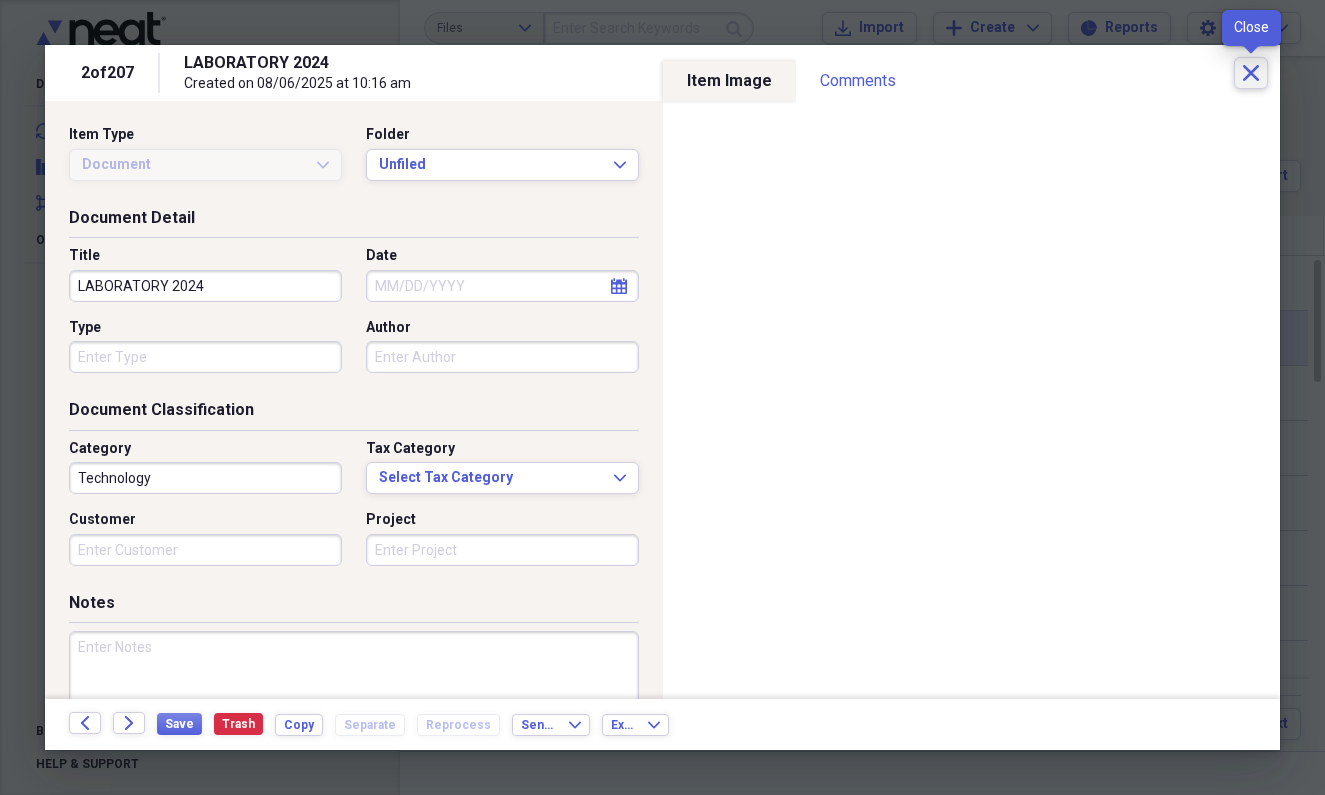 click on "Close" at bounding box center (1251, 73) 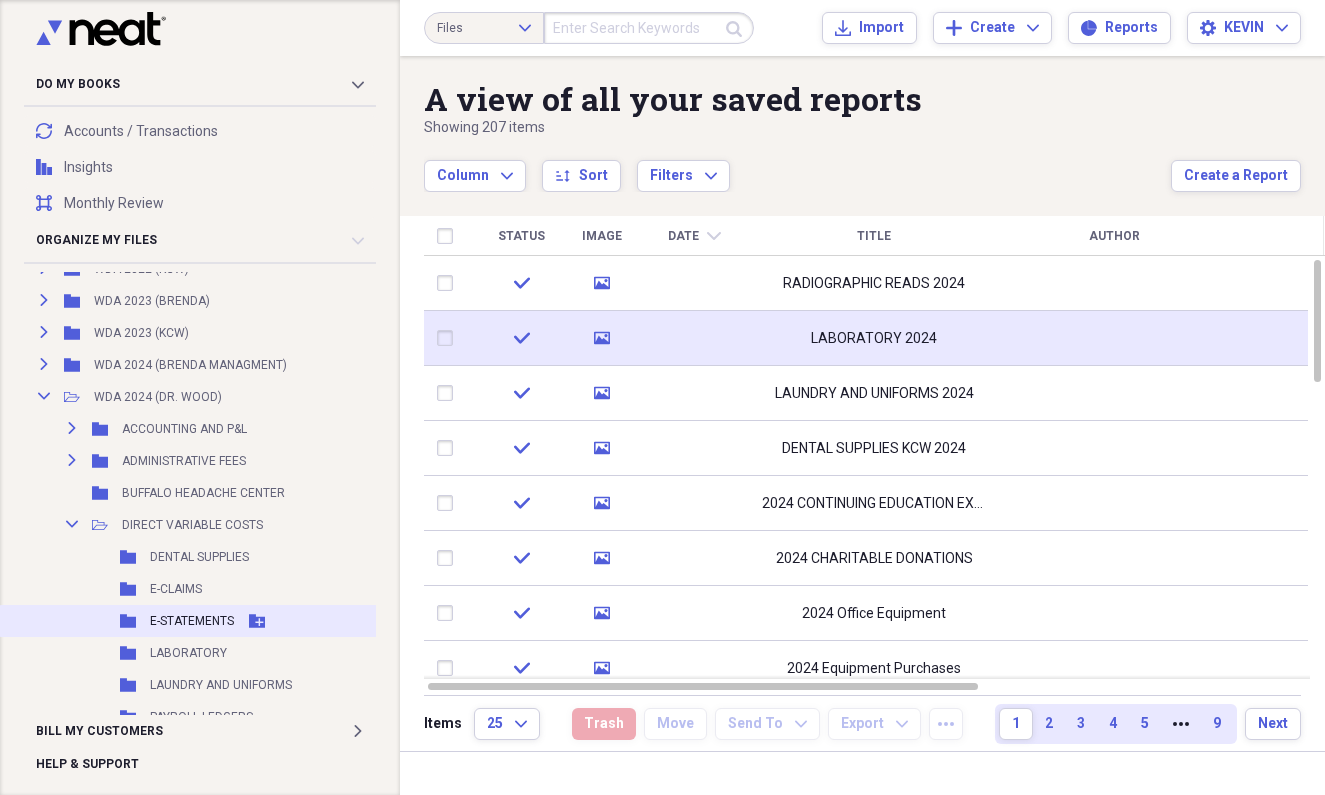 scroll, scrollTop: 2097, scrollLeft: 0, axis: vertical 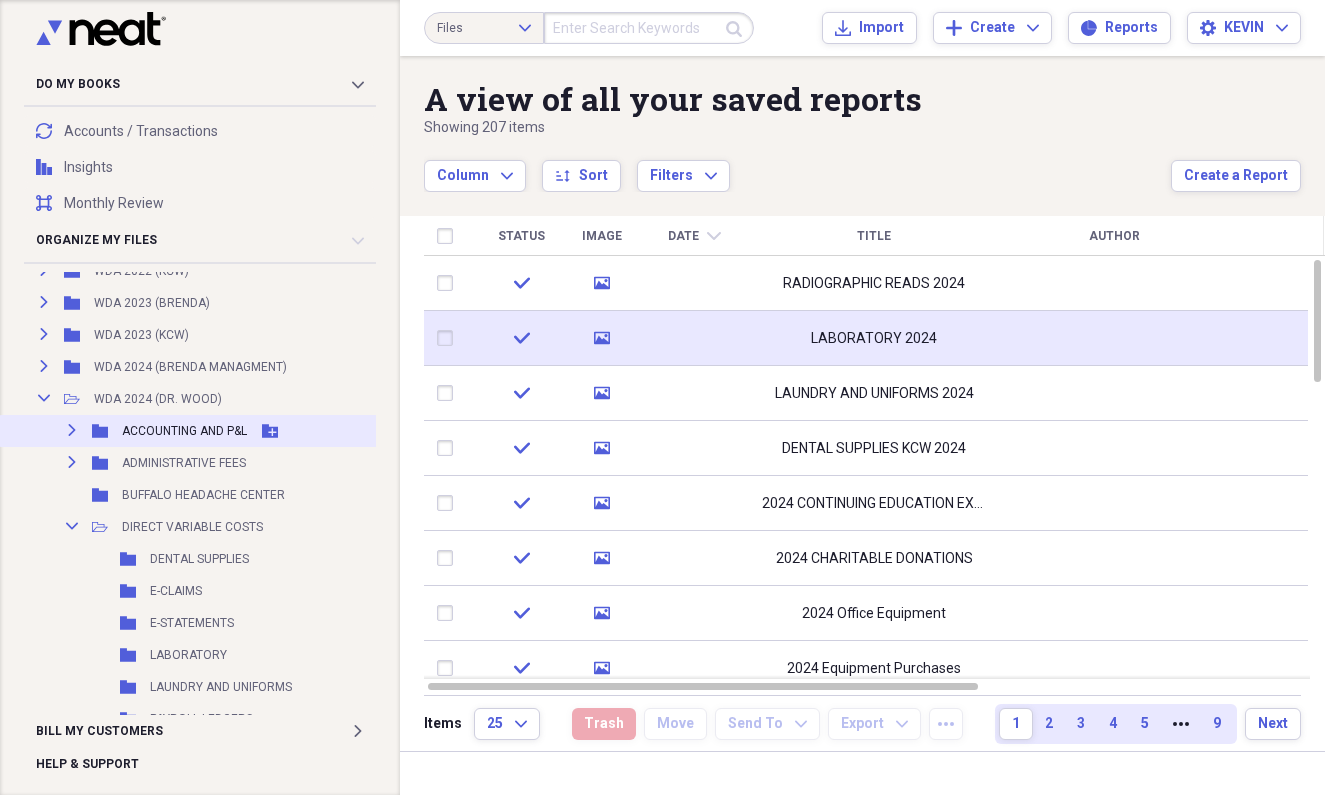 click on "Expand" 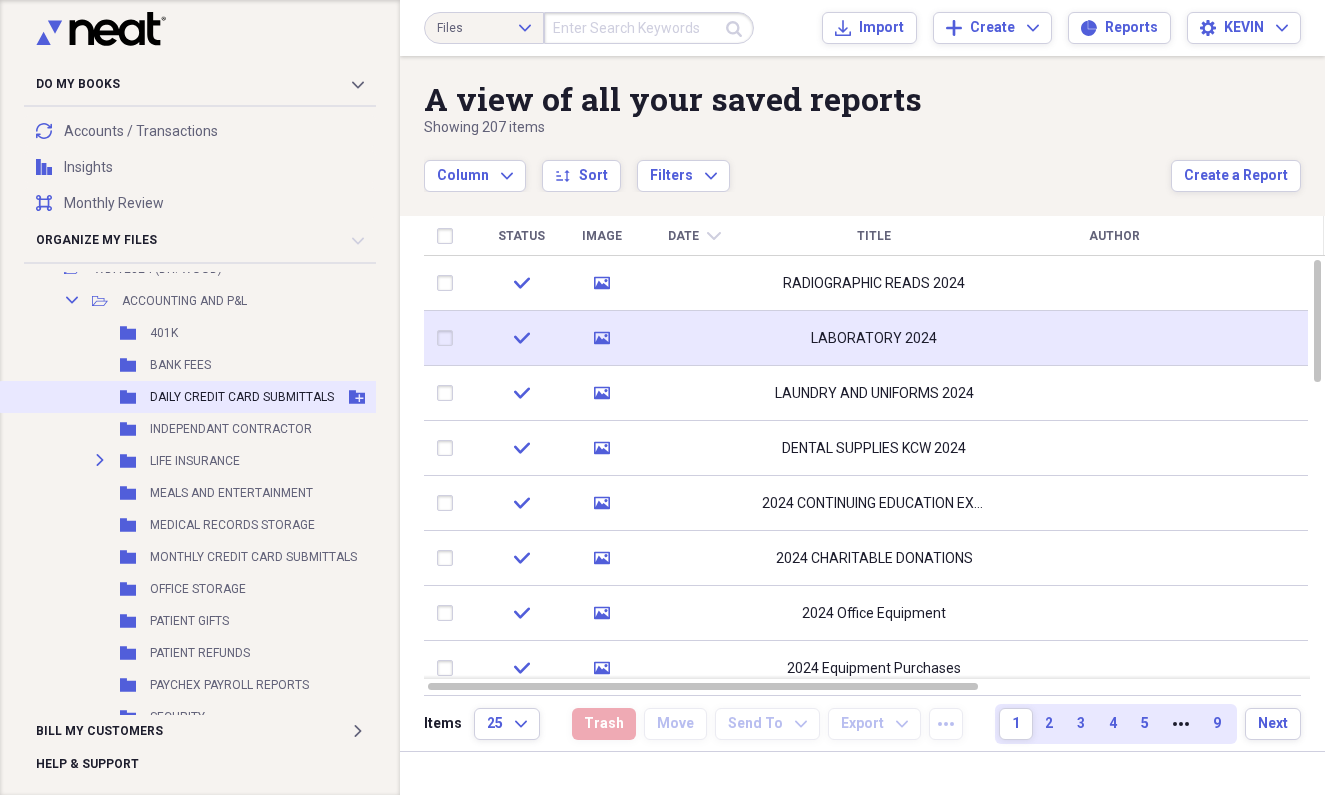 scroll, scrollTop: 2228, scrollLeft: 0, axis: vertical 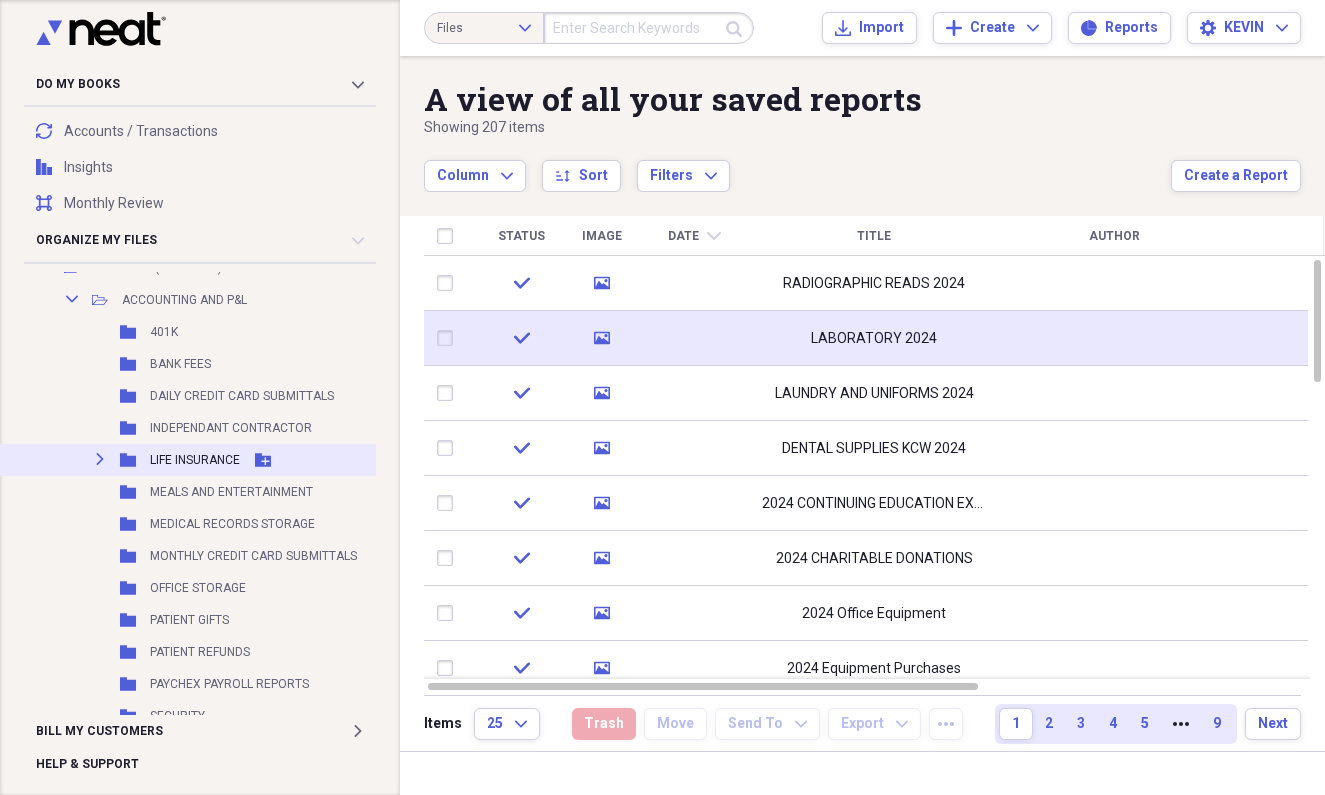 click on "Expand" at bounding box center (100, 459) 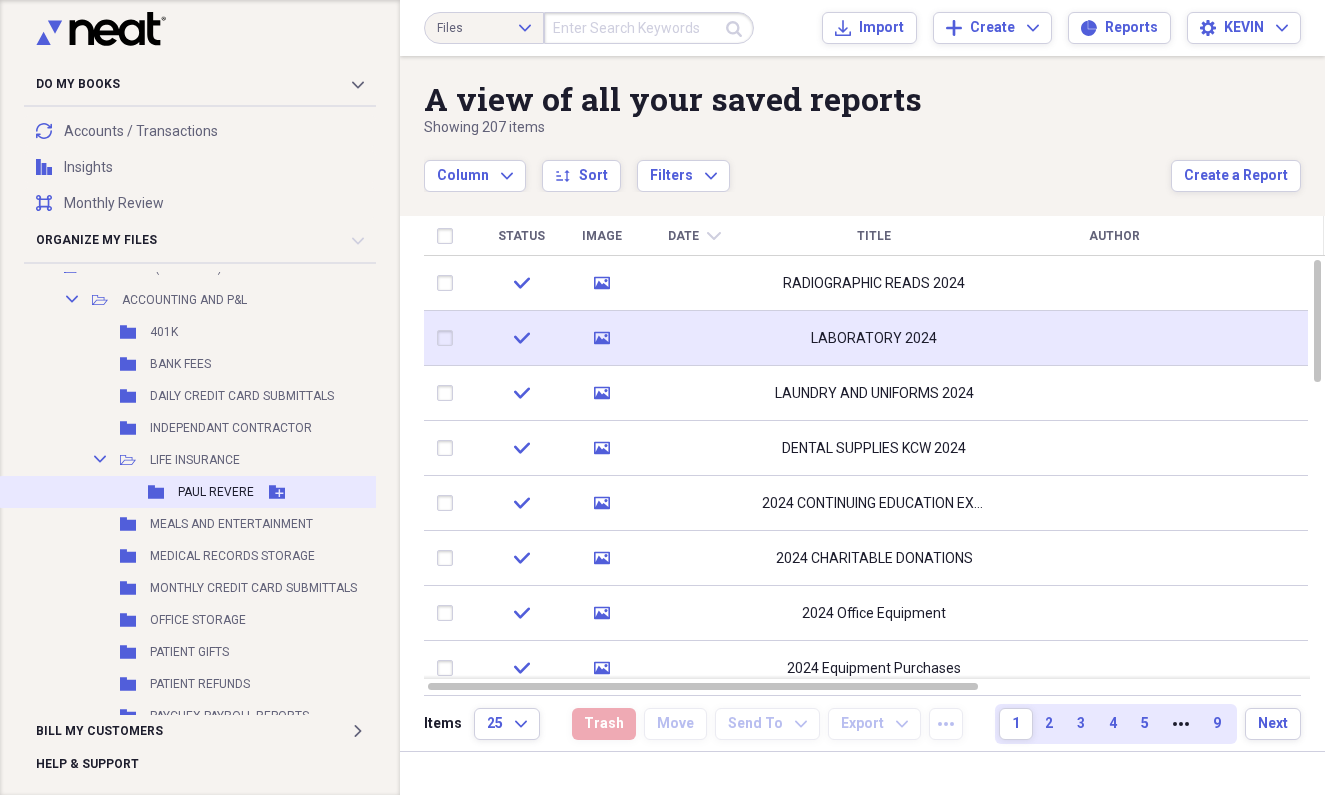 click on "PAUL REVERE" at bounding box center (216, 492) 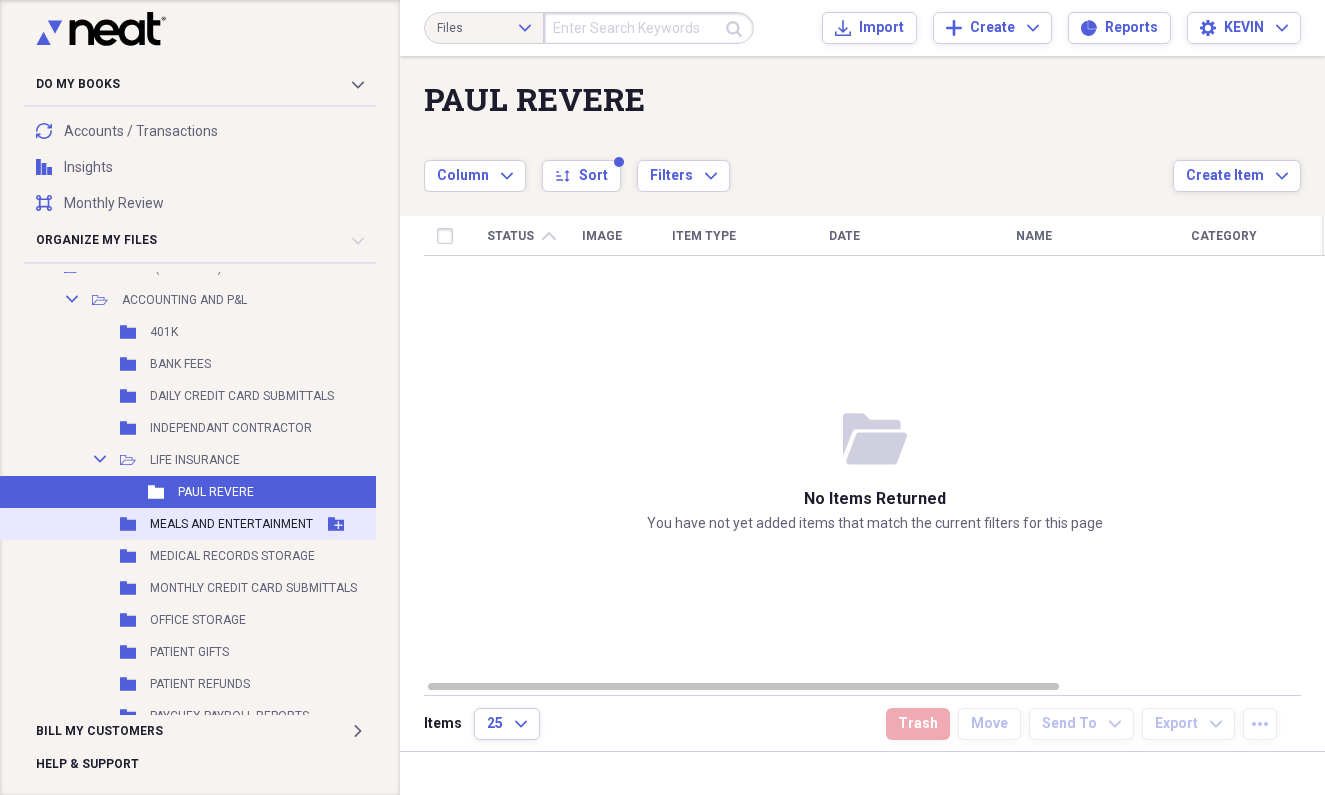 click on "MEALS AND ENTERTAINMENT" at bounding box center (231, 524) 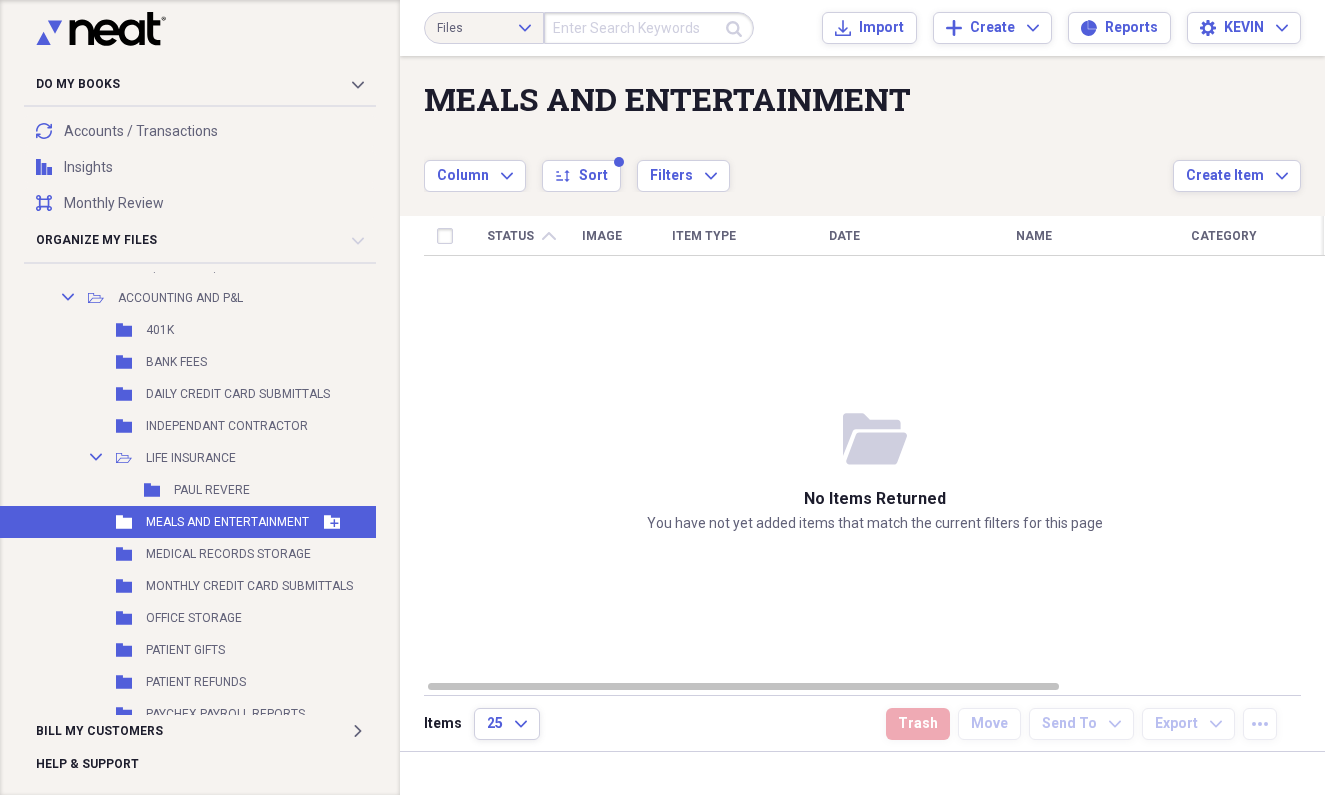 scroll, scrollTop: 2231, scrollLeft: 4, axis: both 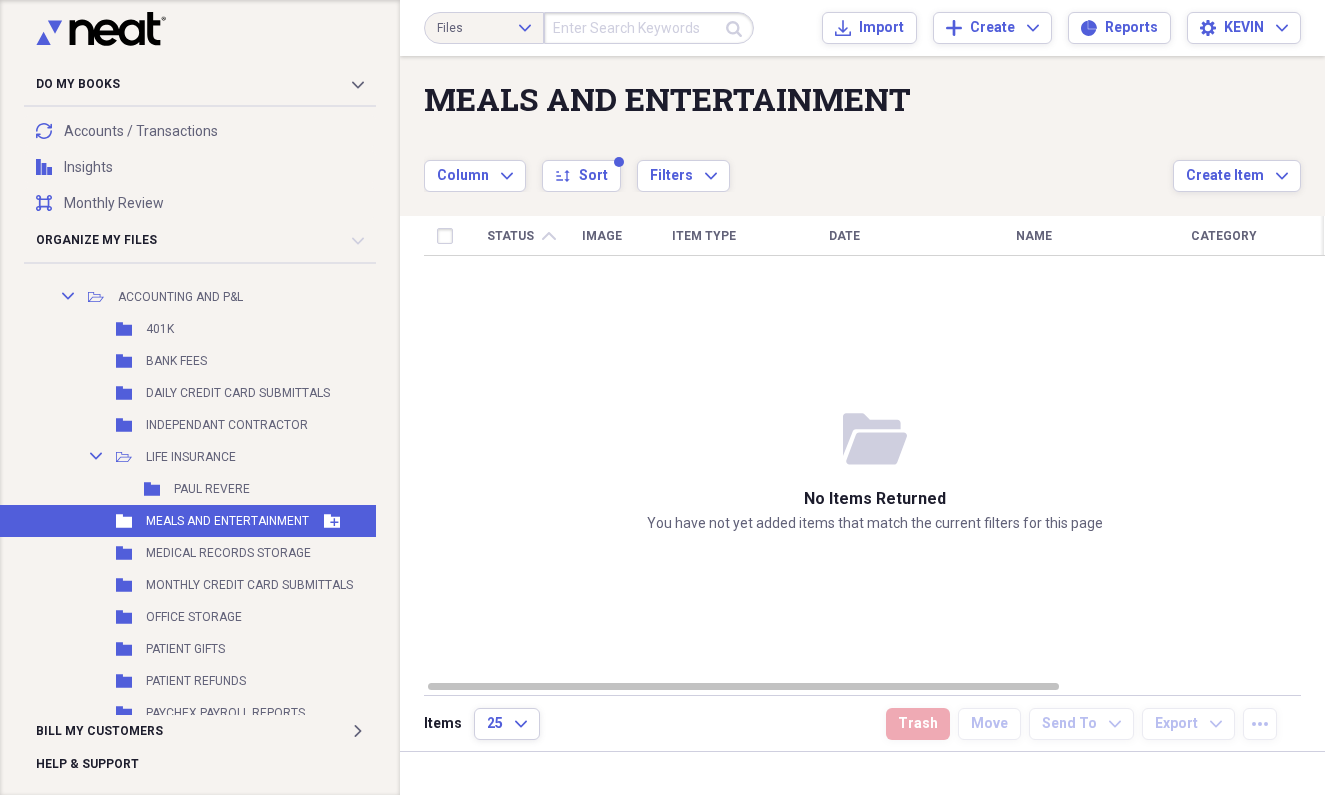 click on "Folder" 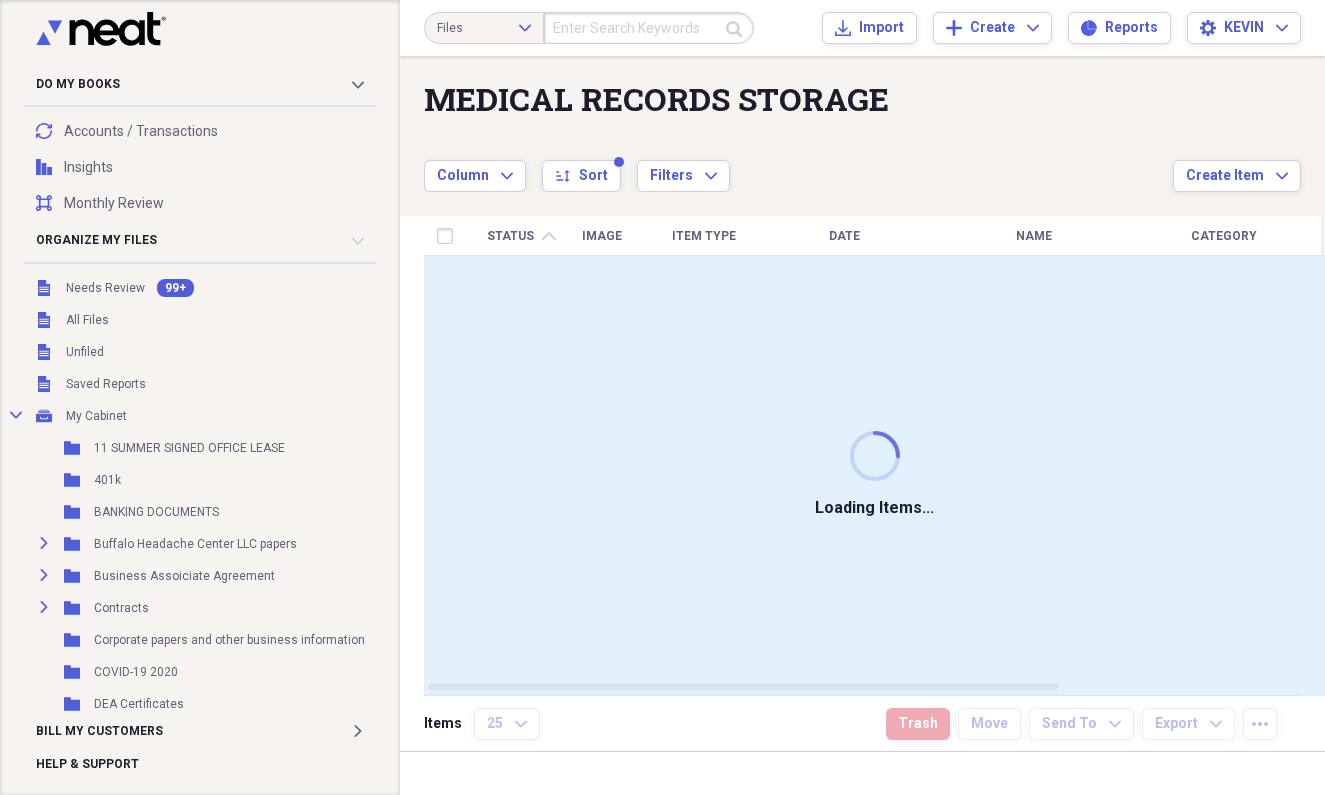 scroll, scrollTop: 0, scrollLeft: 0, axis: both 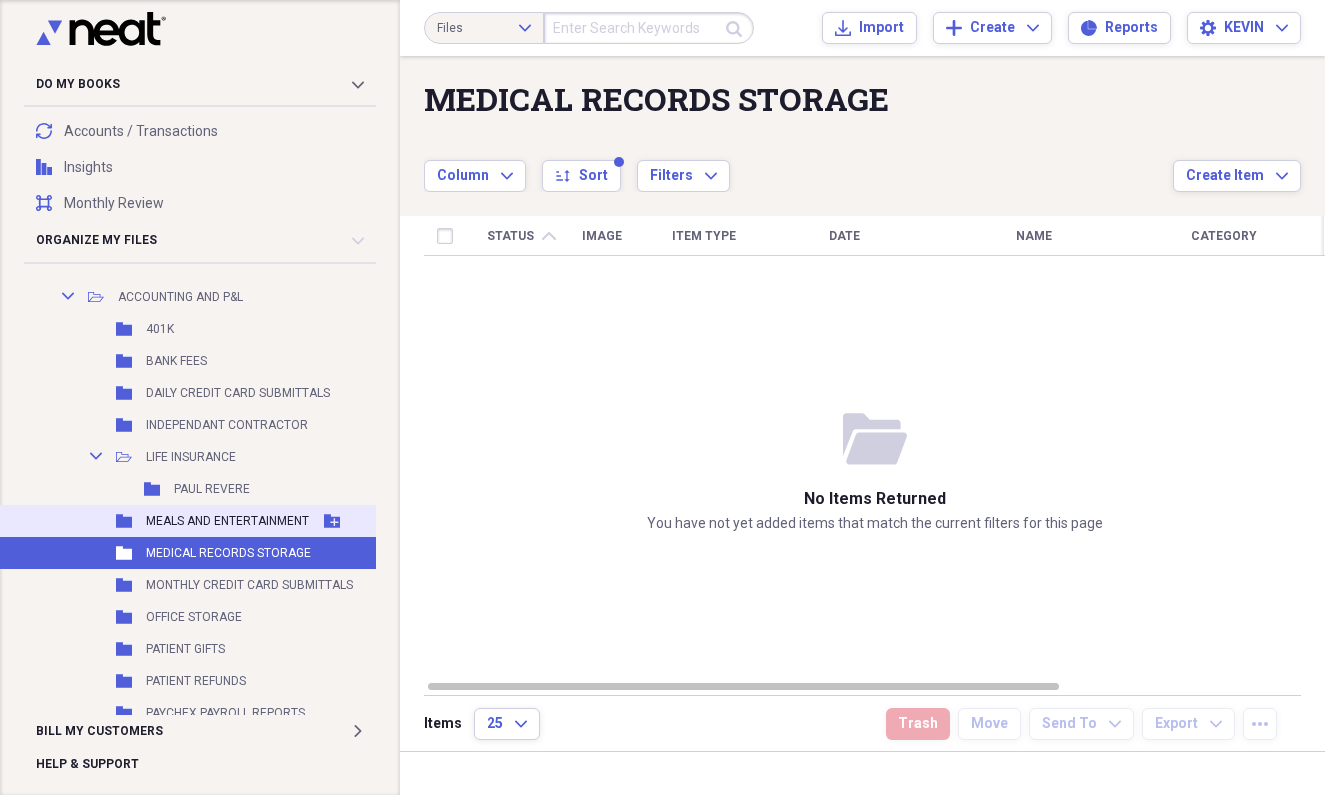 click on "Folder" at bounding box center (125, 521) 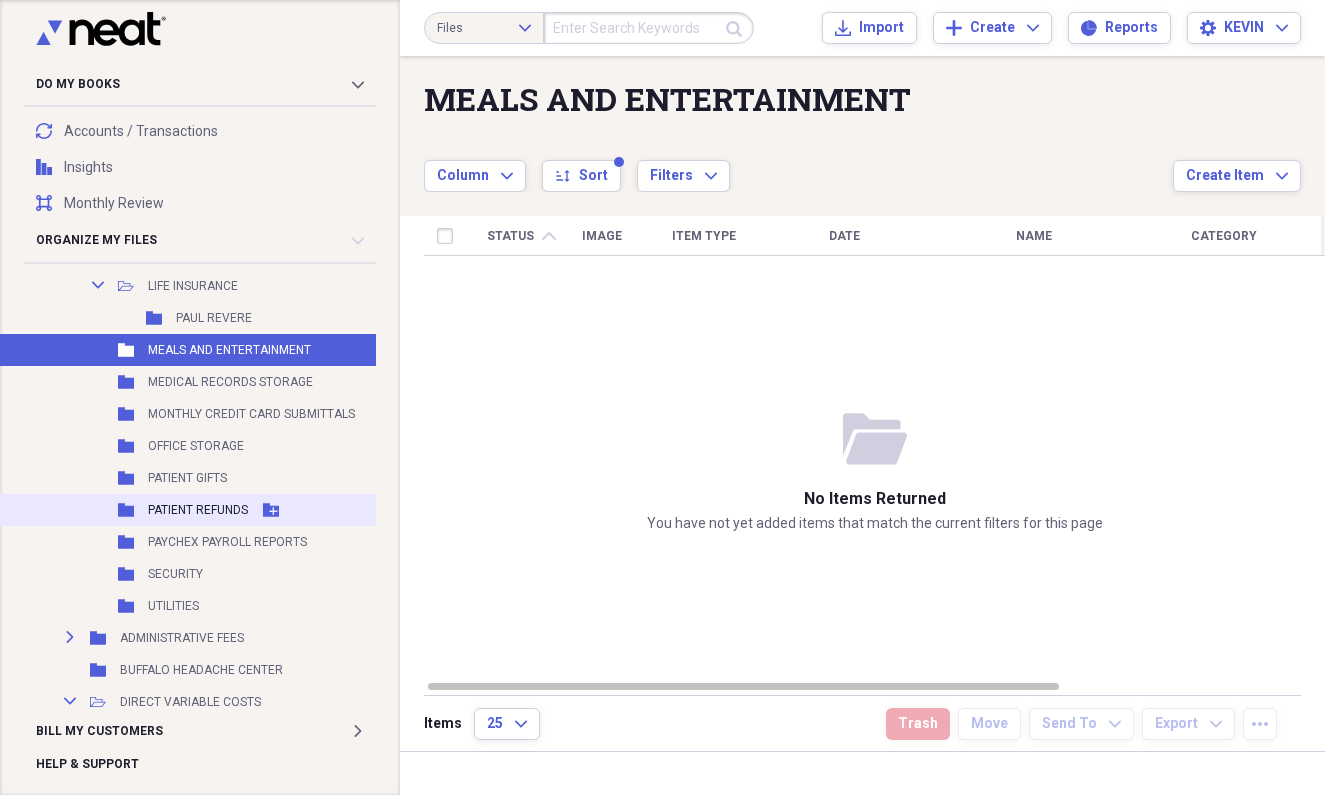 scroll, scrollTop: 2406, scrollLeft: 2, axis: both 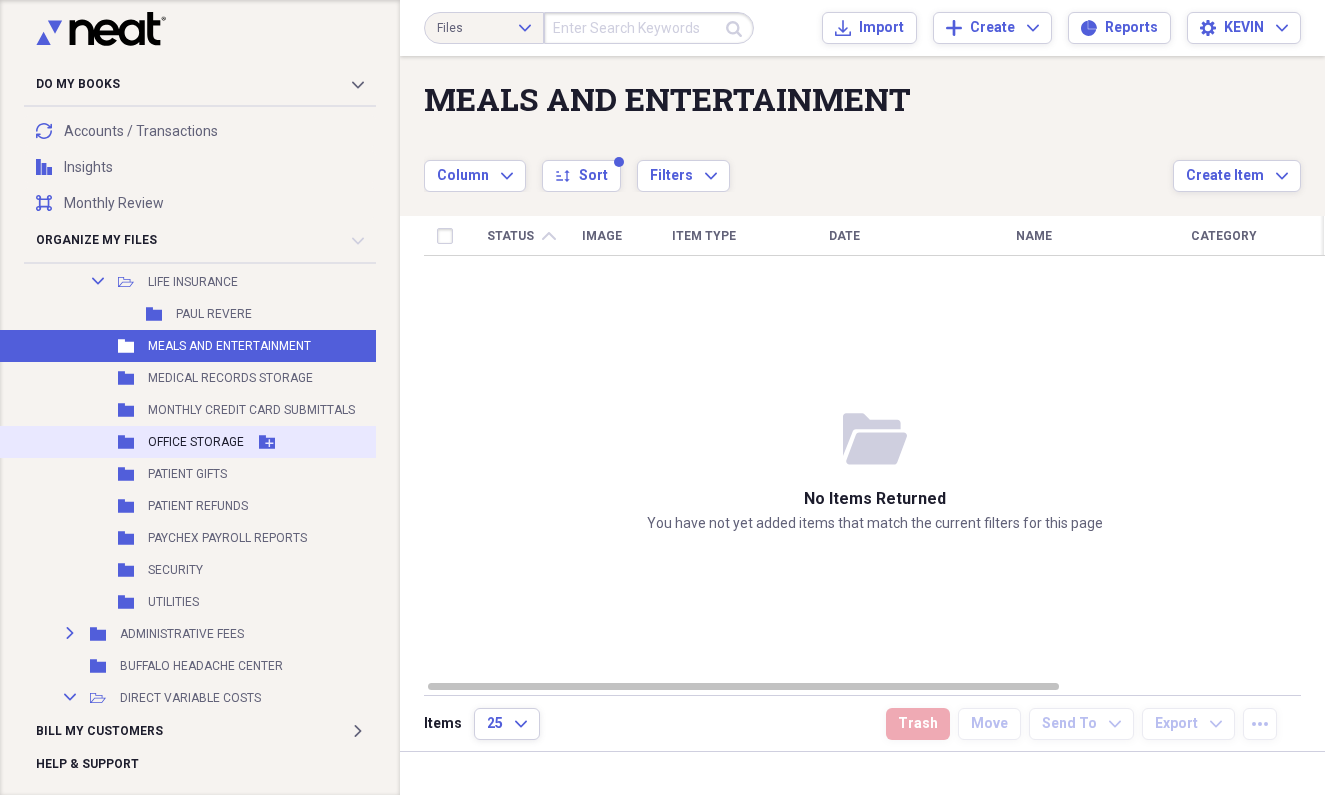 click 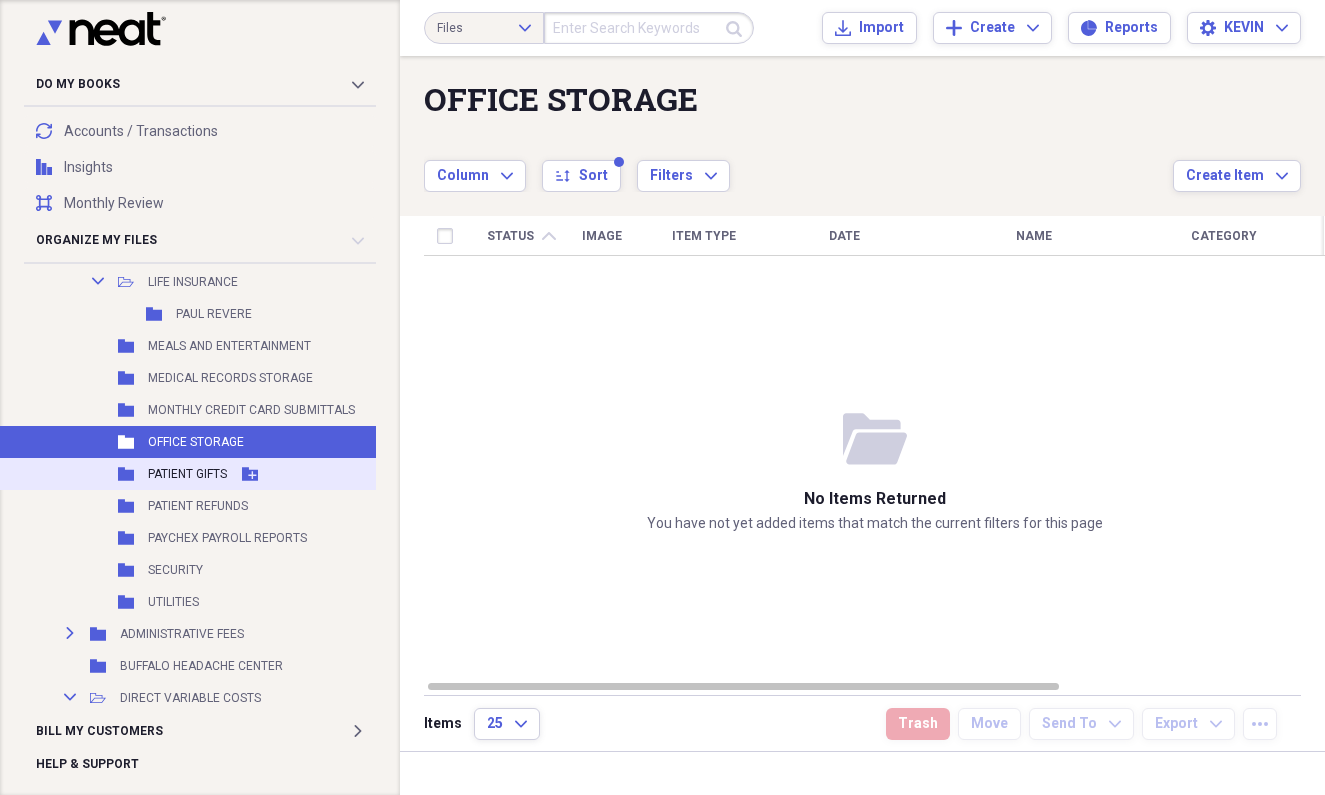 click on "Folder" 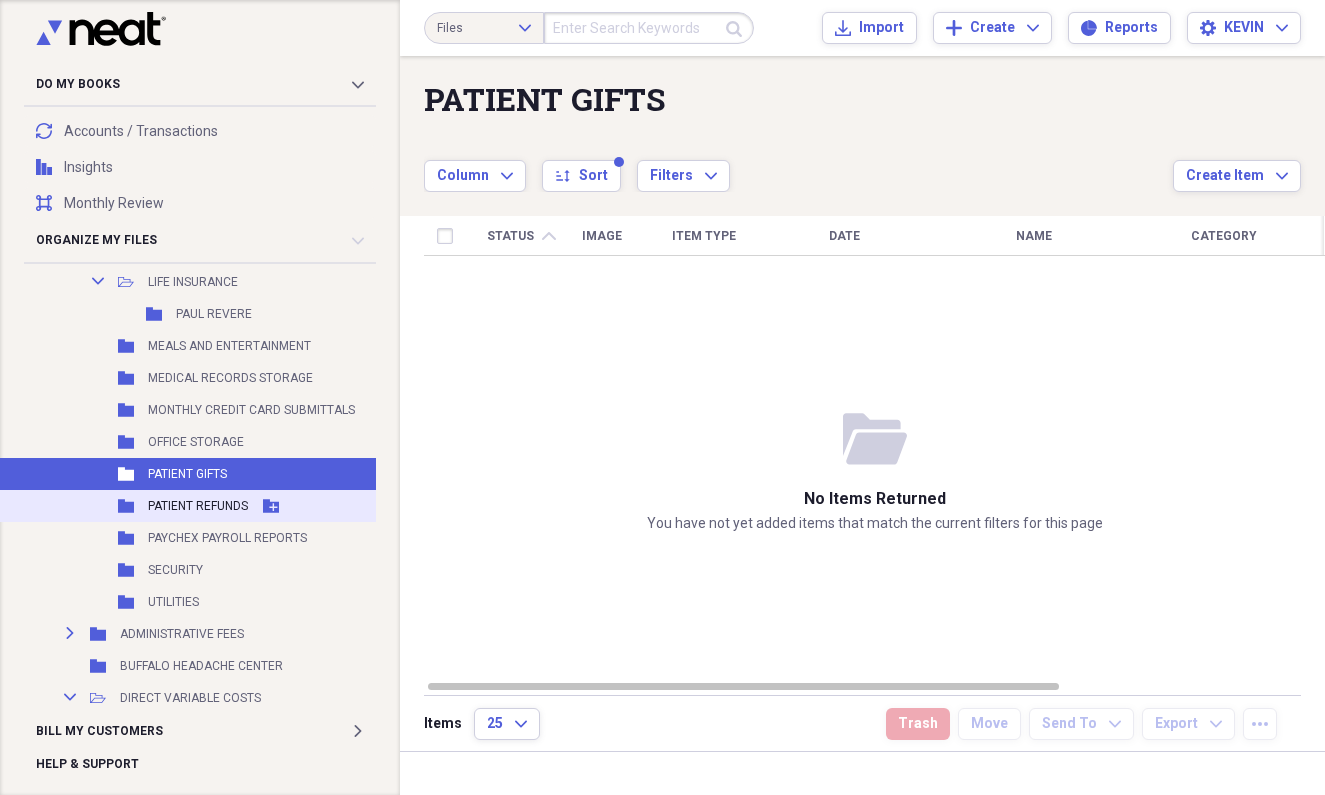 click 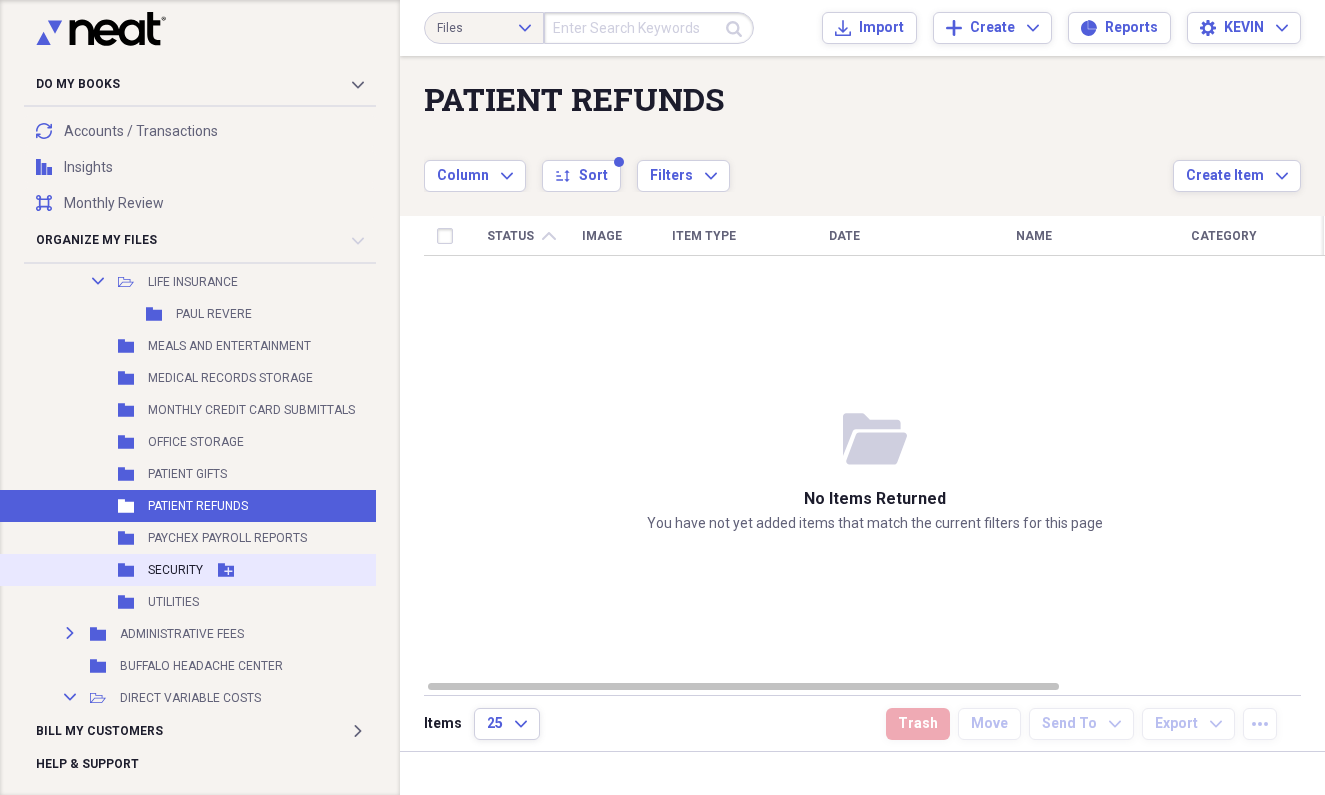click 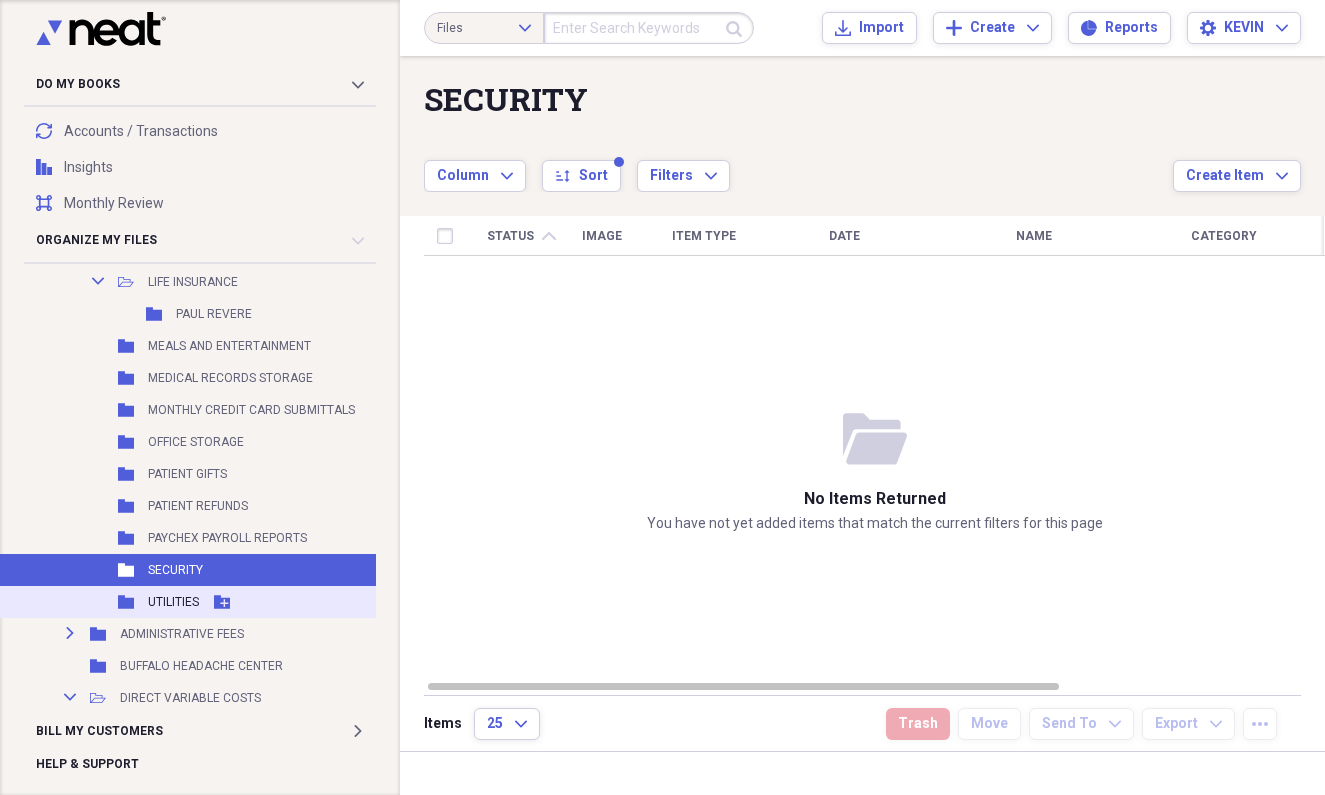click 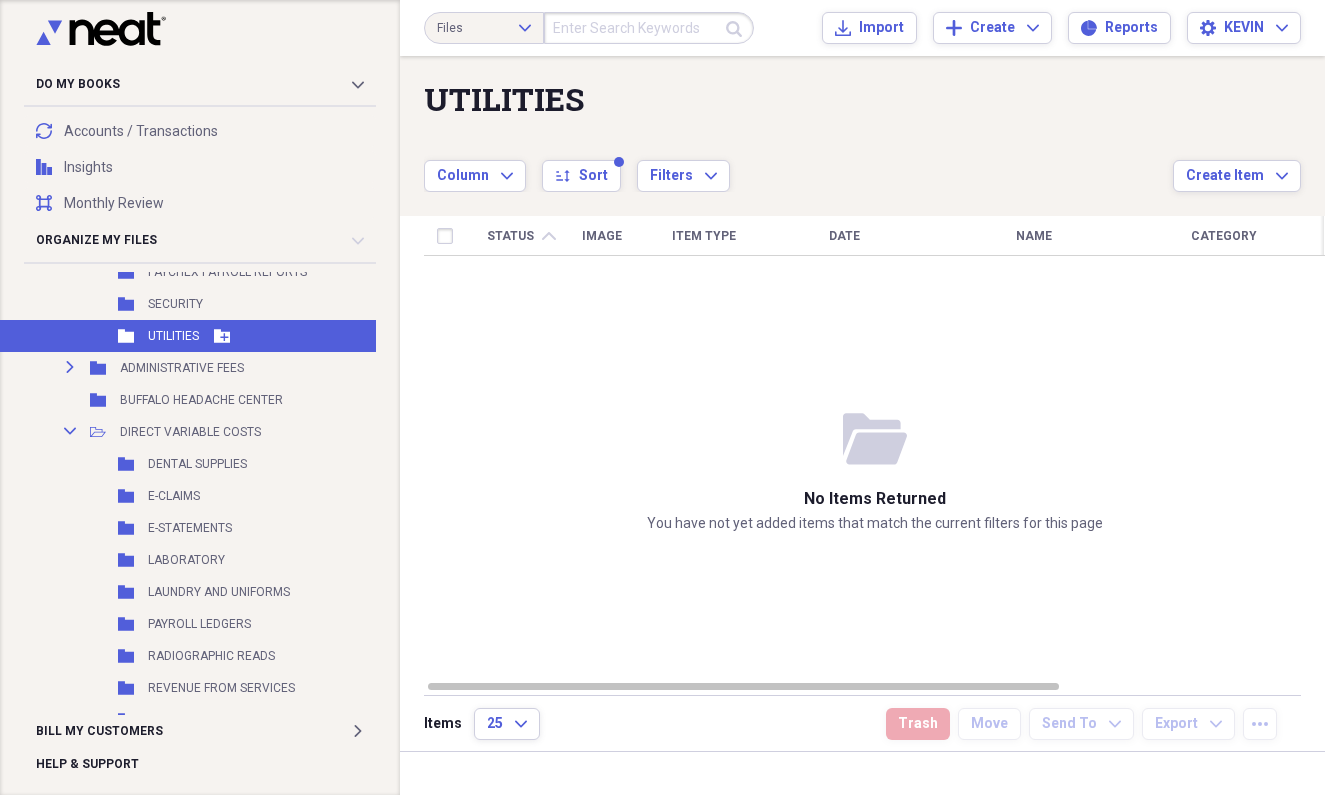 scroll, scrollTop: 2682, scrollLeft: 2, axis: both 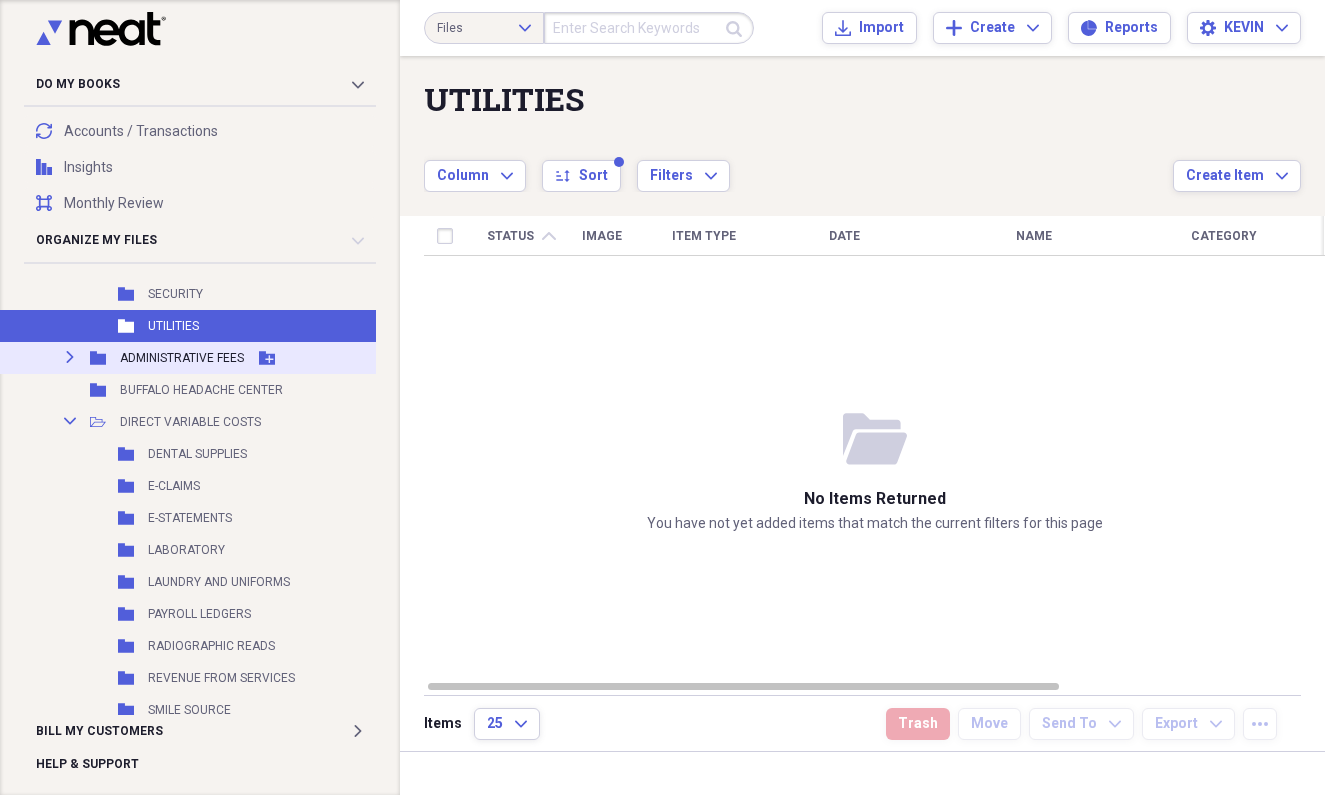 click on "Expand" 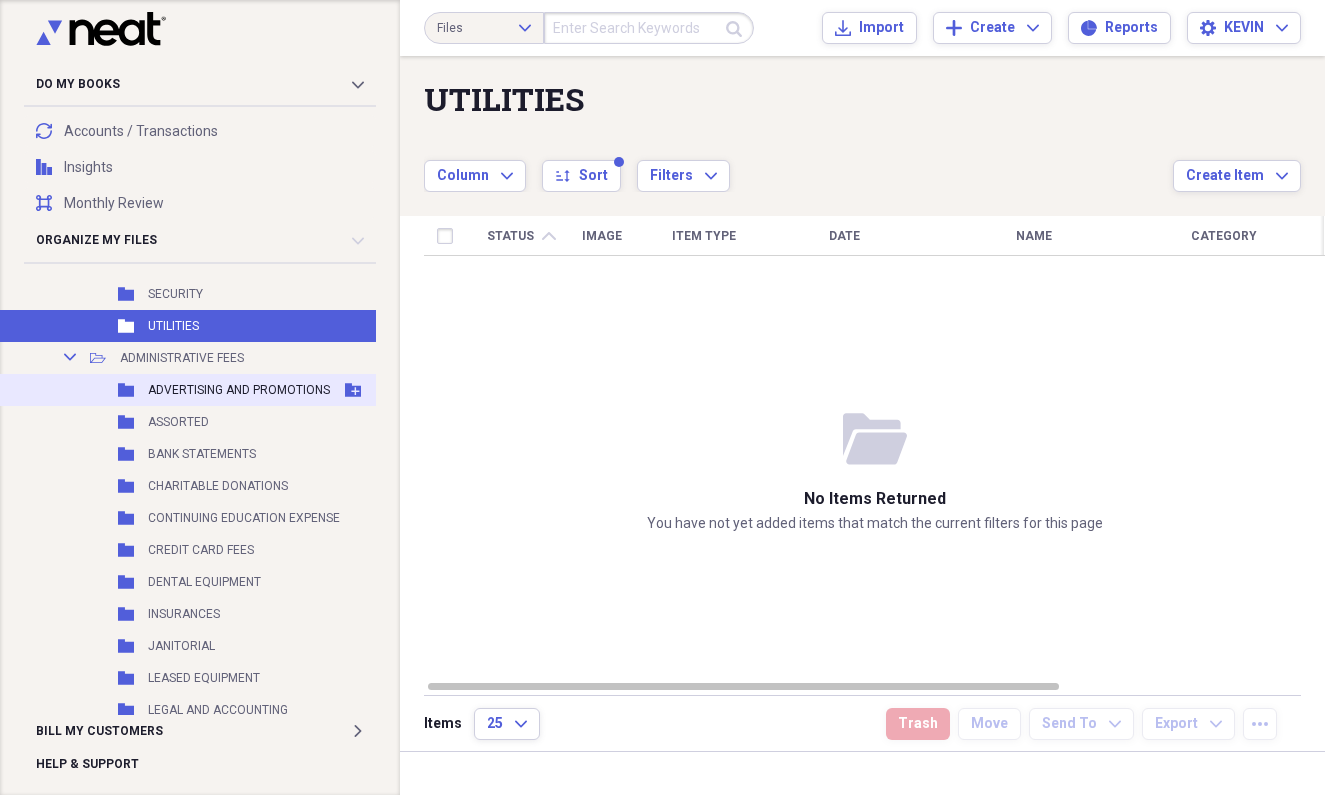 click on "ADVERTISING AND PROMOTIONS" at bounding box center [239, 390] 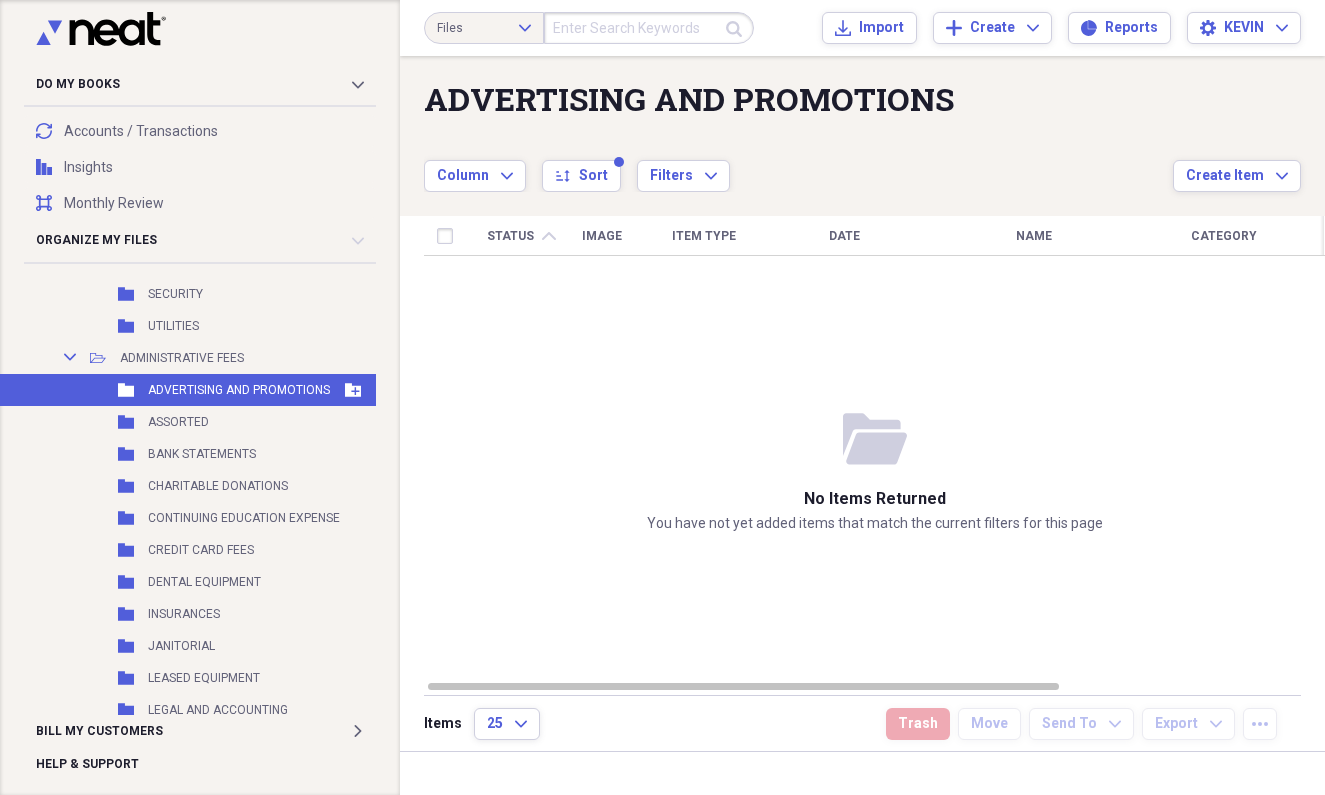 click on "Add Folder" 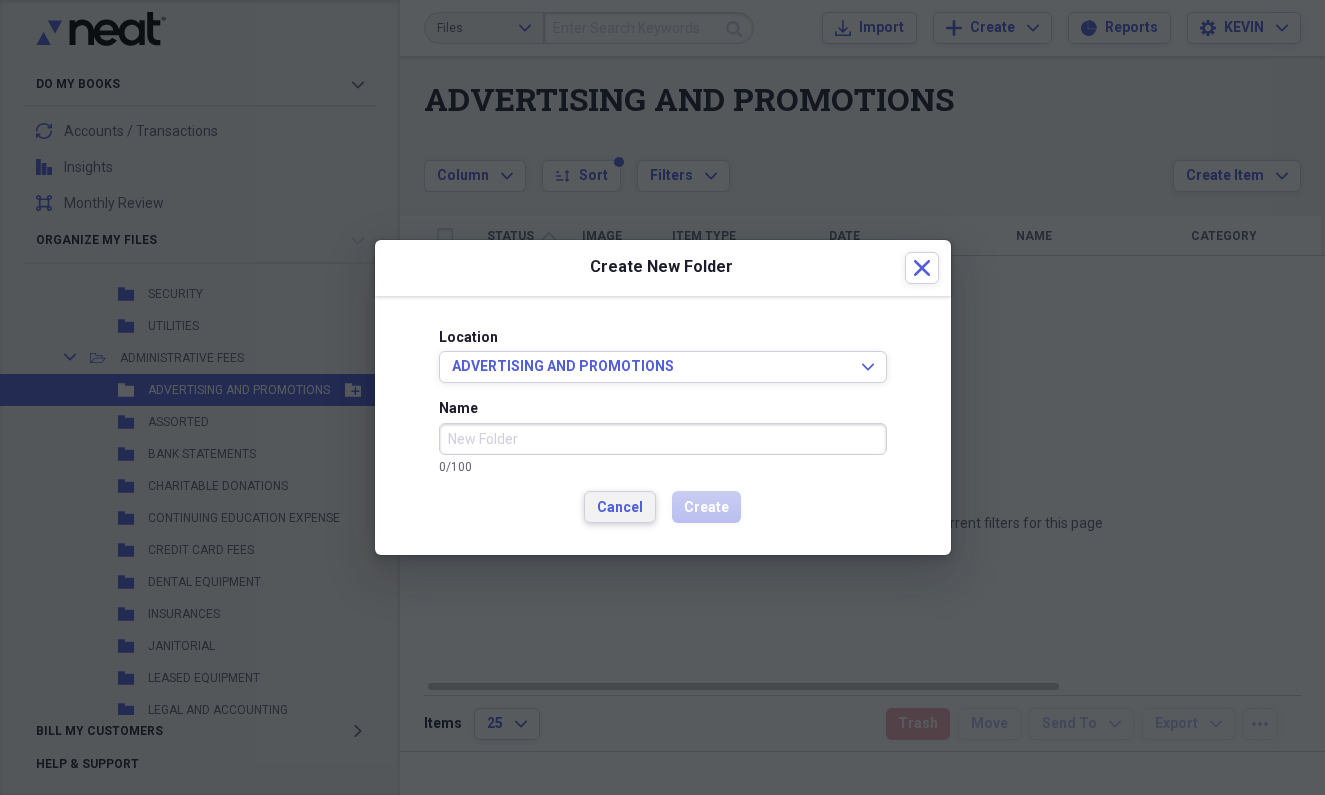 click on "Cancel" at bounding box center [620, 507] 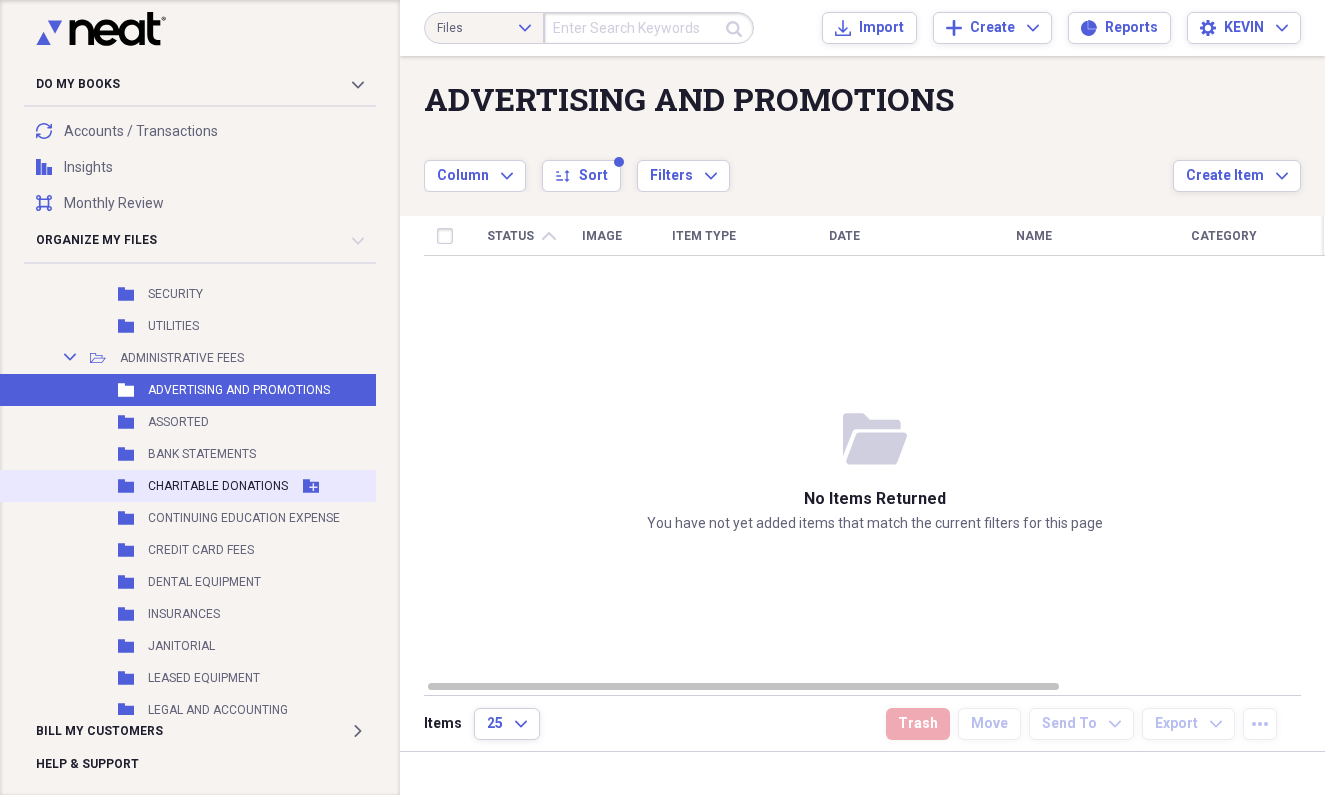 click on "CHARITABLE DONATIONS" at bounding box center (218, 486) 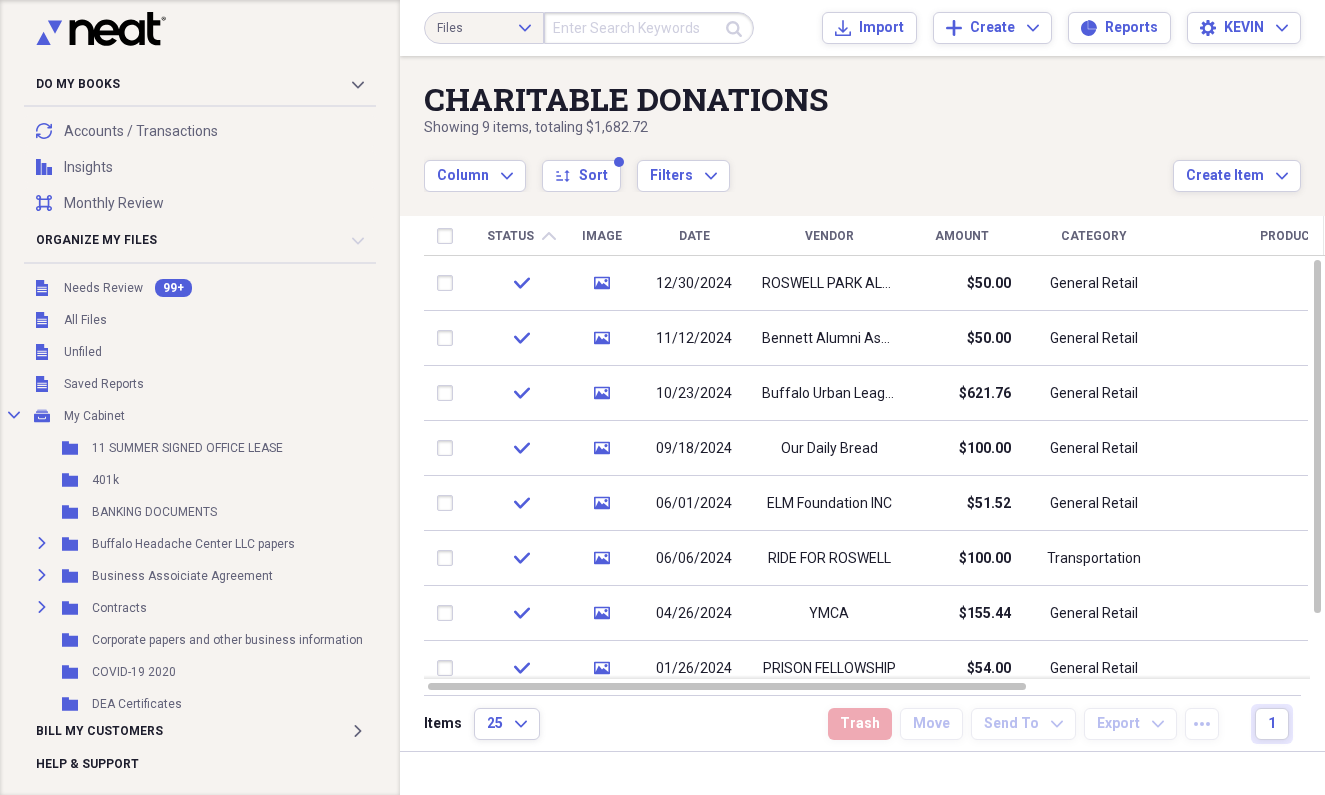 scroll, scrollTop: 0, scrollLeft: 2, axis: horizontal 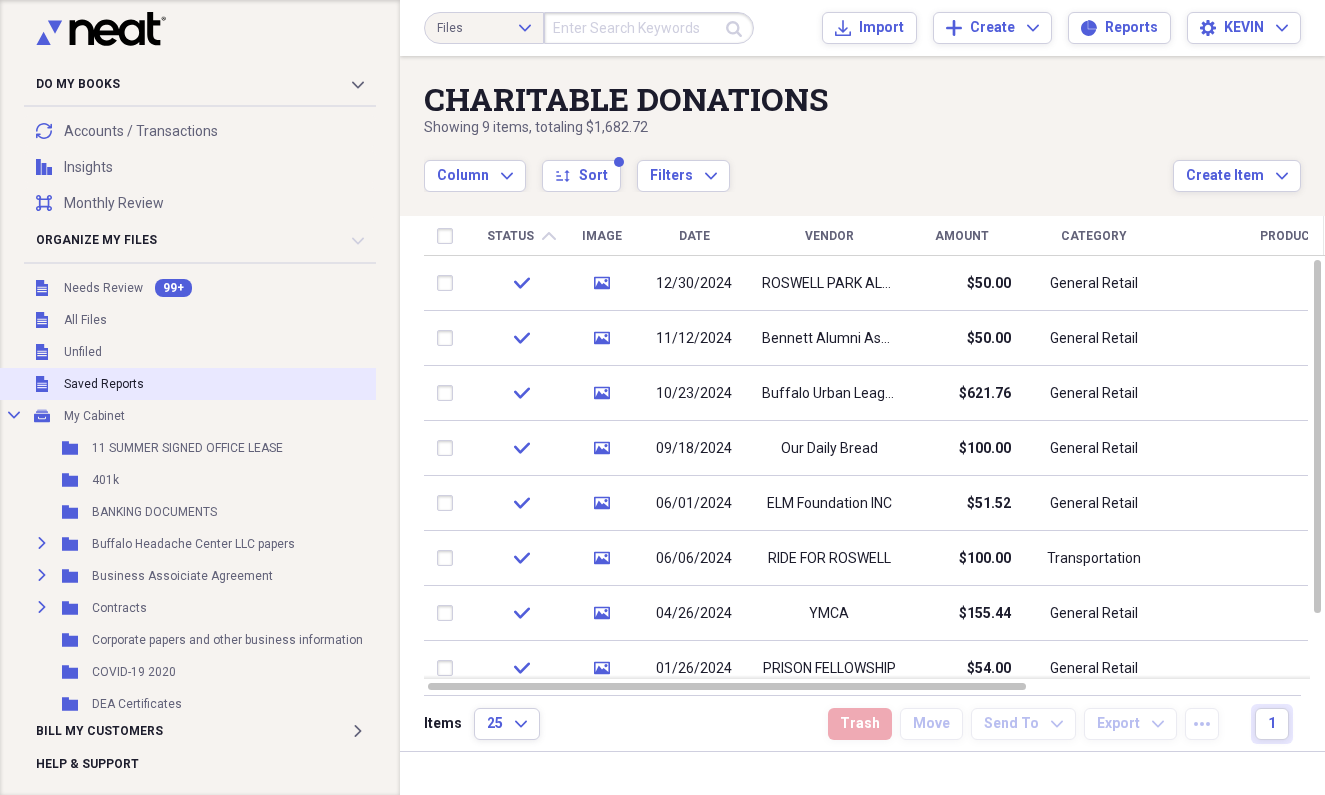 click on "Saved Reports" at bounding box center (104, 384) 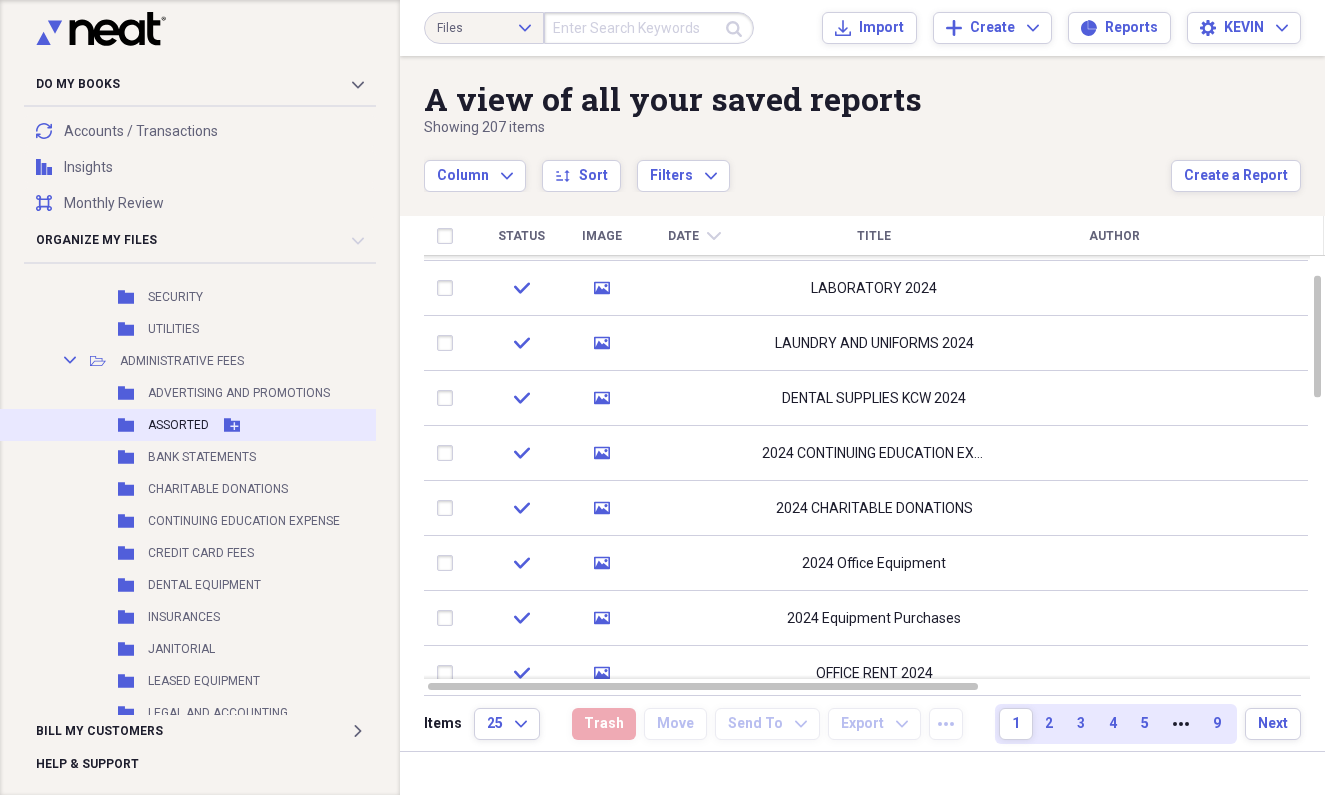 scroll, scrollTop: 2681, scrollLeft: 2, axis: both 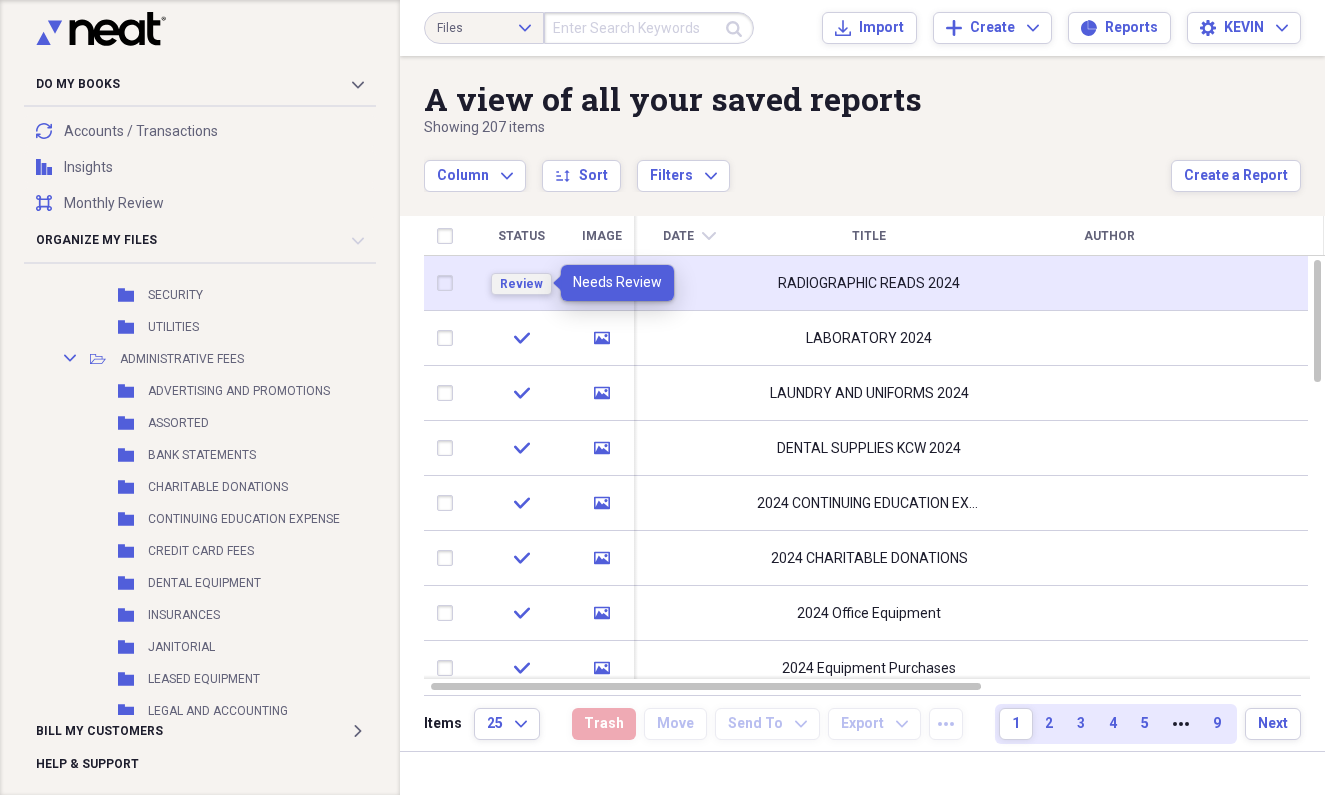 click on "Review" at bounding box center [521, 284] 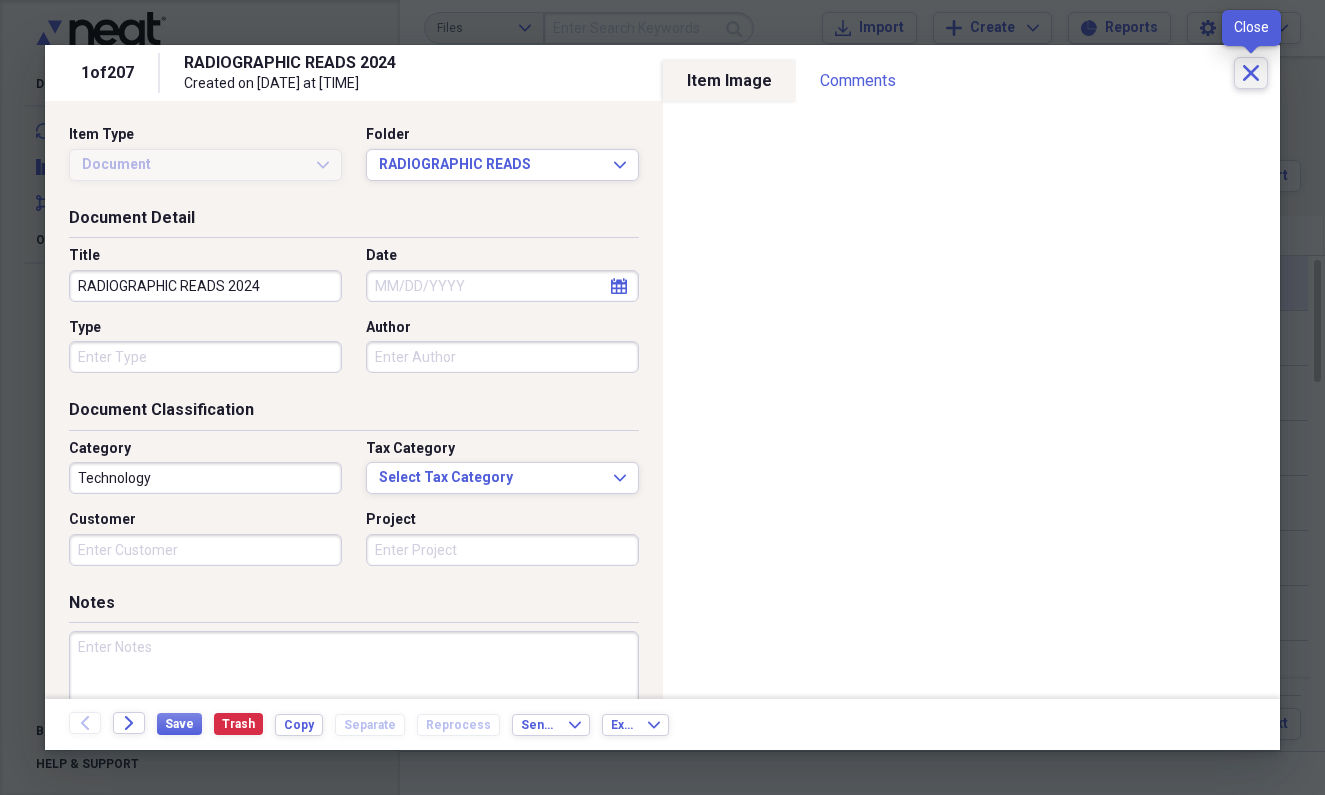 click on "Close" at bounding box center (1251, 73) 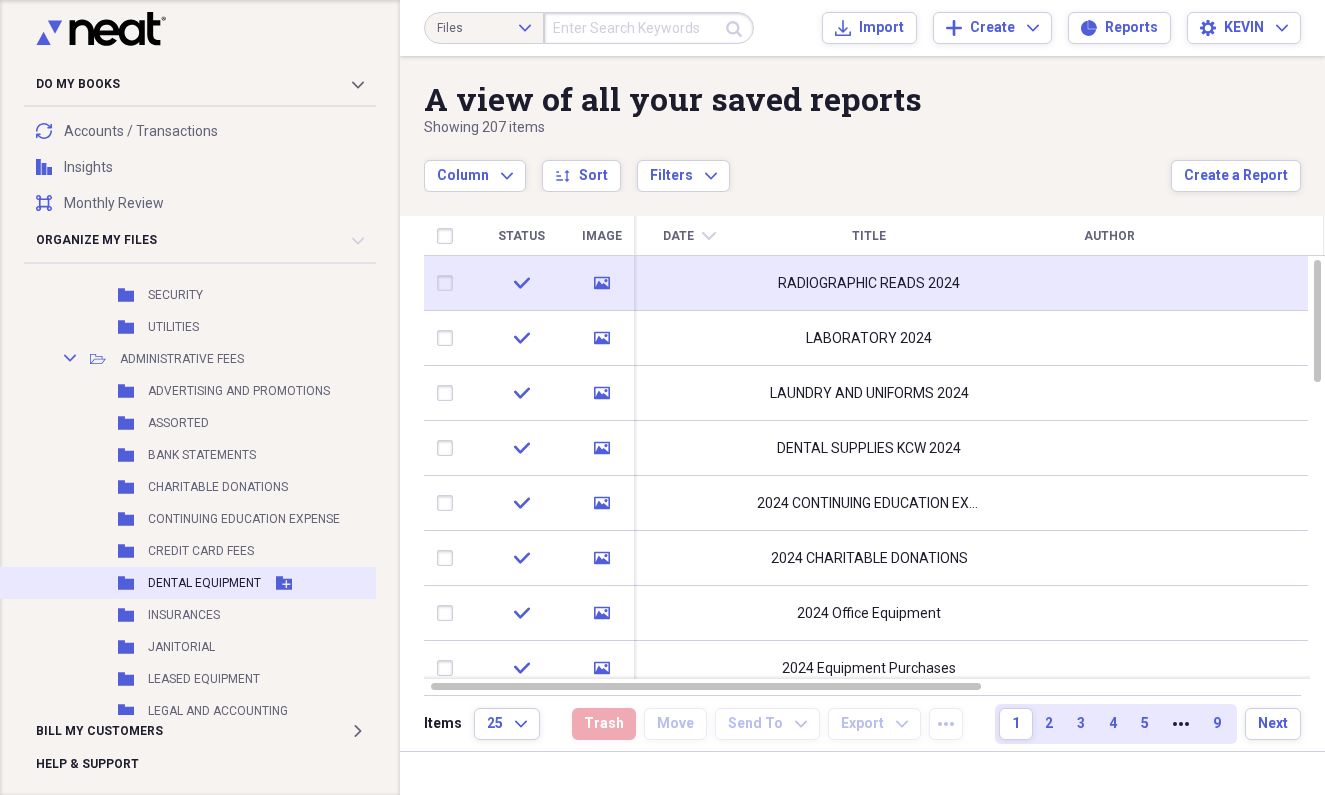 click on "DENTAL EQUIPMENT" at bounding box center [204, 583] 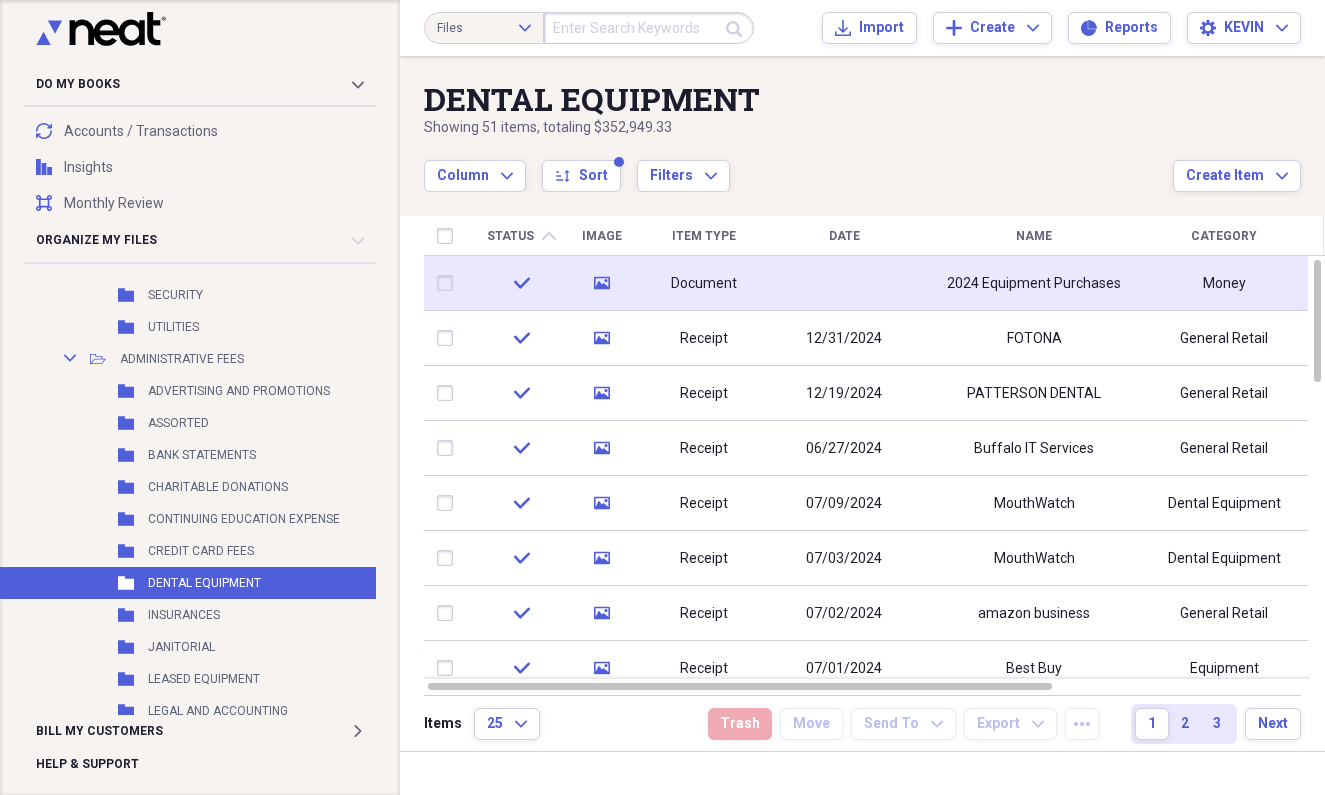 click on "media" at bounding box center [602, 283] 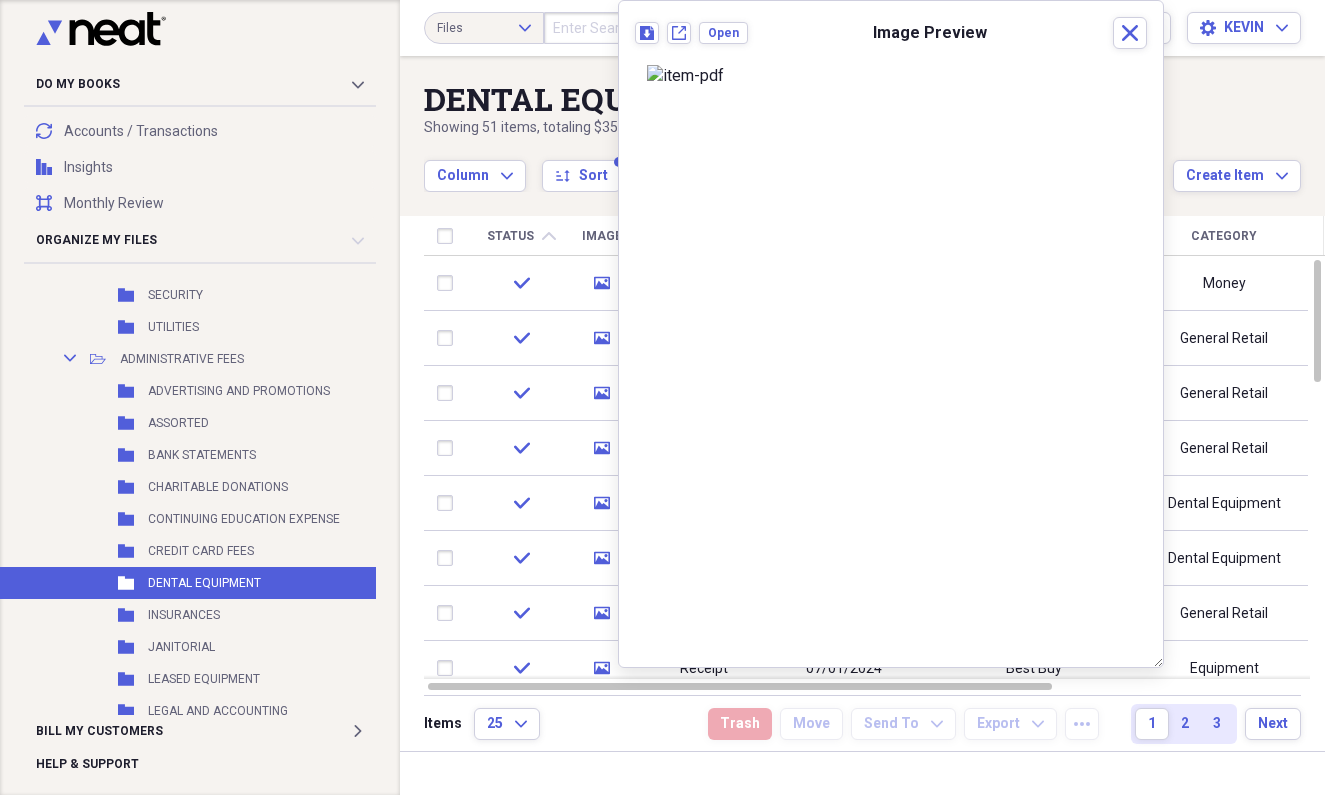 scroll, scrollTop: 29, scrollLeft: 0, axis: vertical 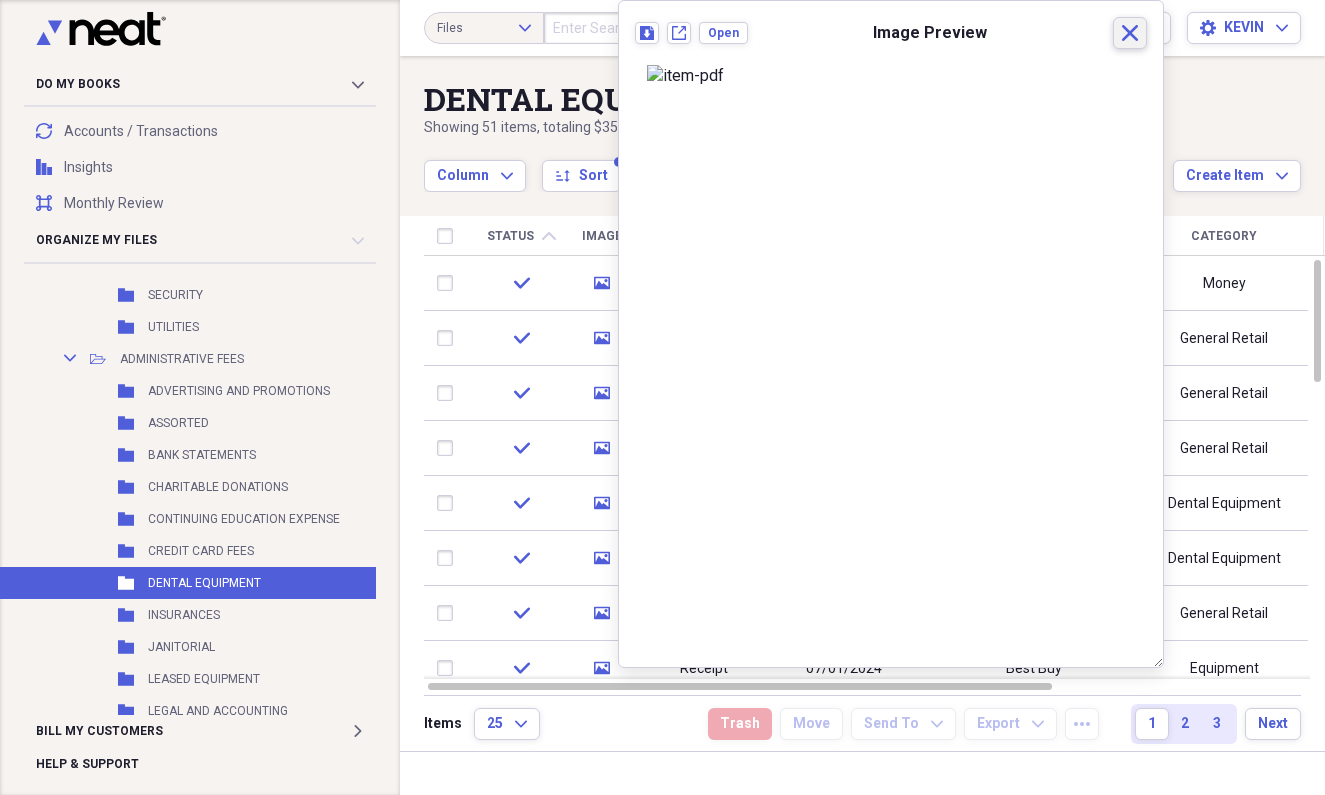 click on "Close" at bounding box center [1130, 33] 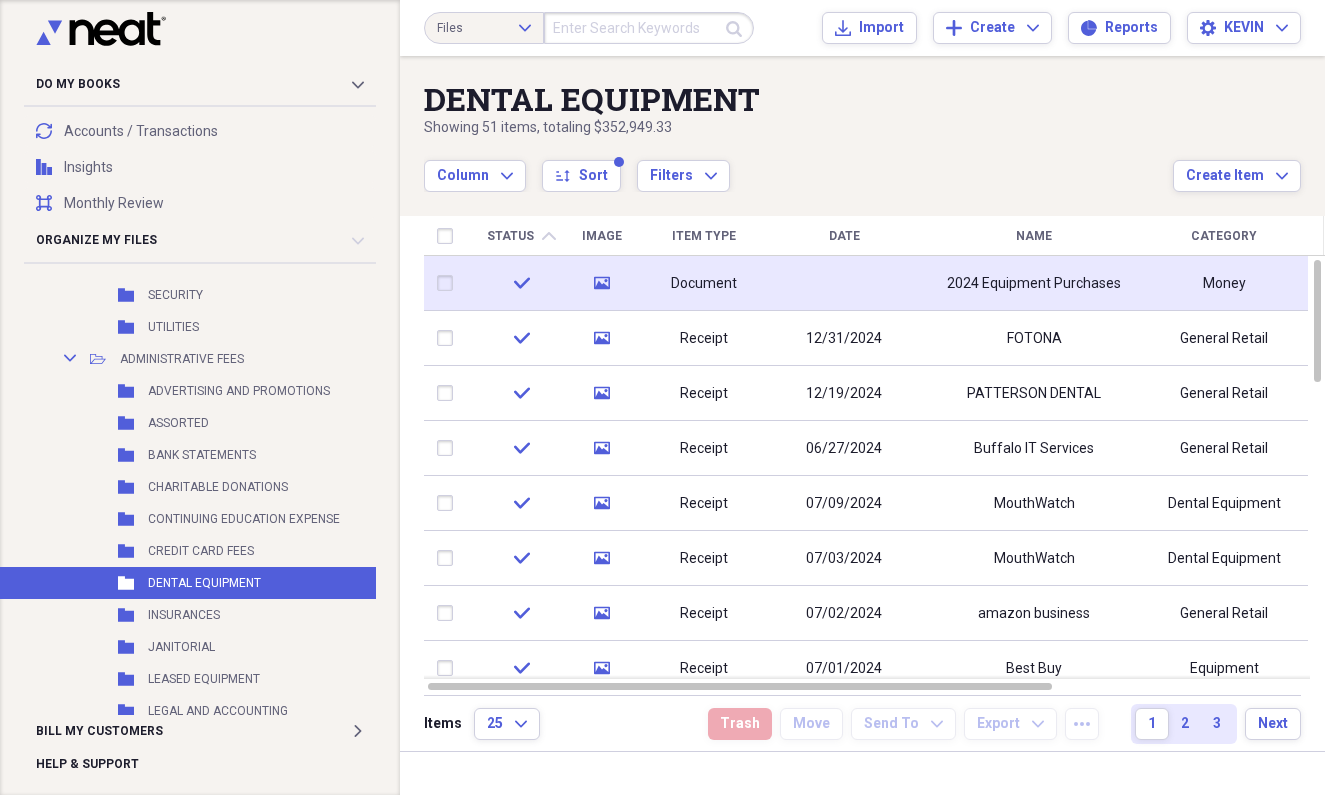 click on "2024 Equipment Purchases" at bounding box center (1034, 284) 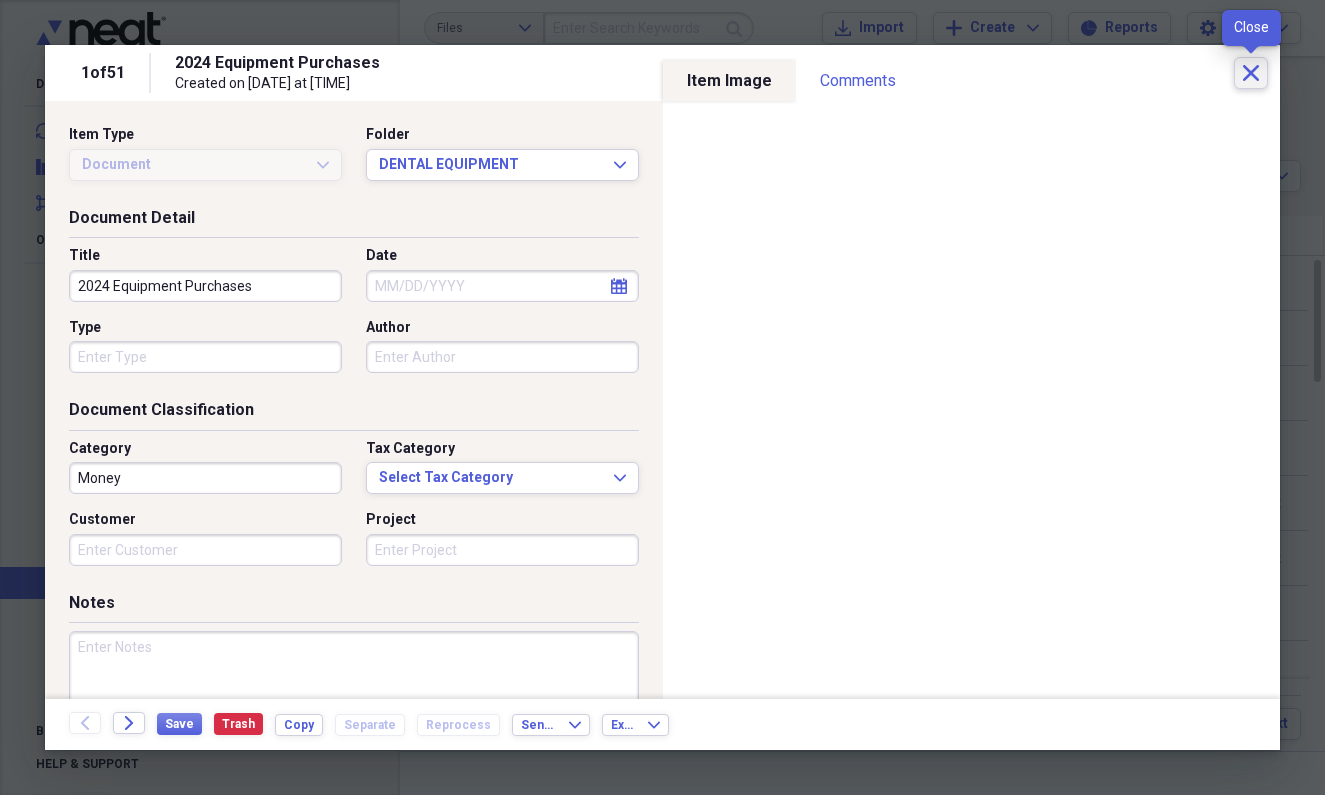click on "Close" at bounding box center [1251, 73] 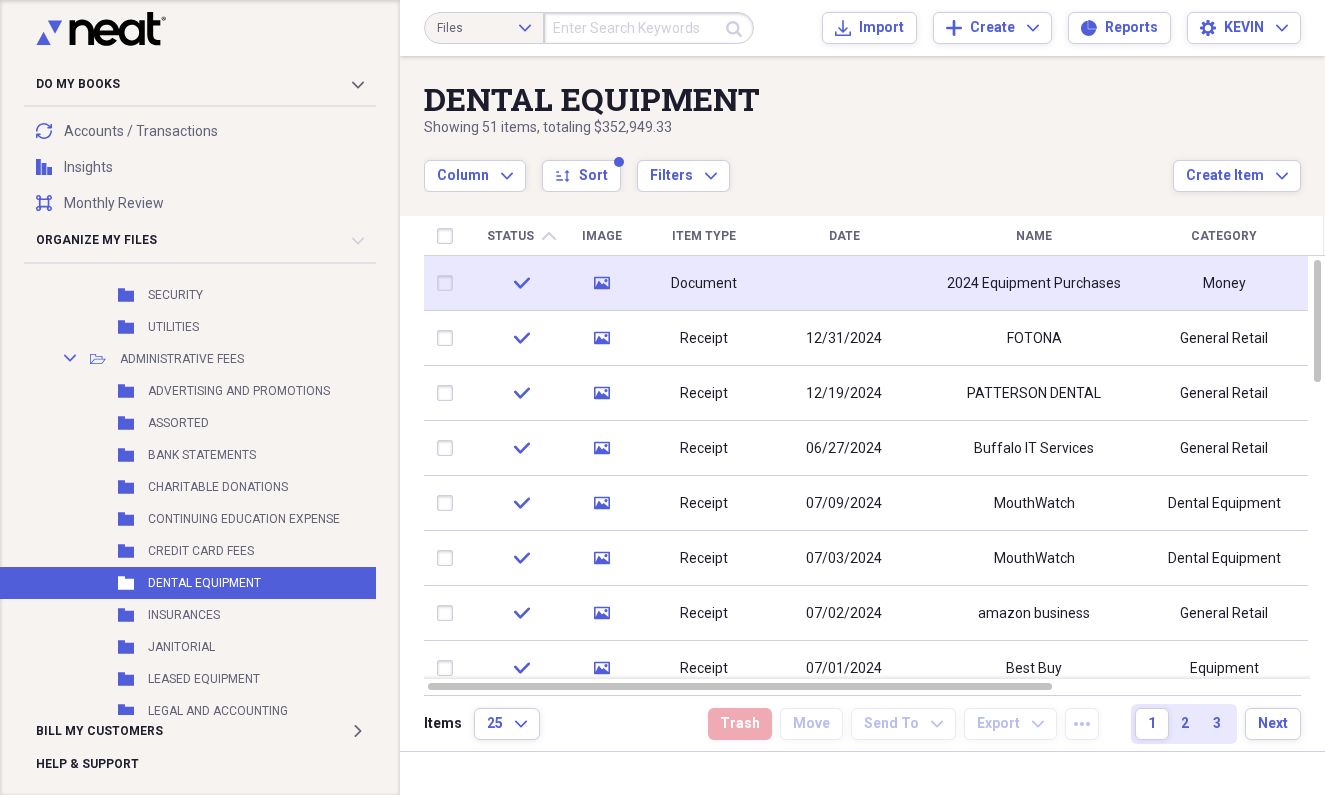 click on "Document" at bounding box center (704, 284) 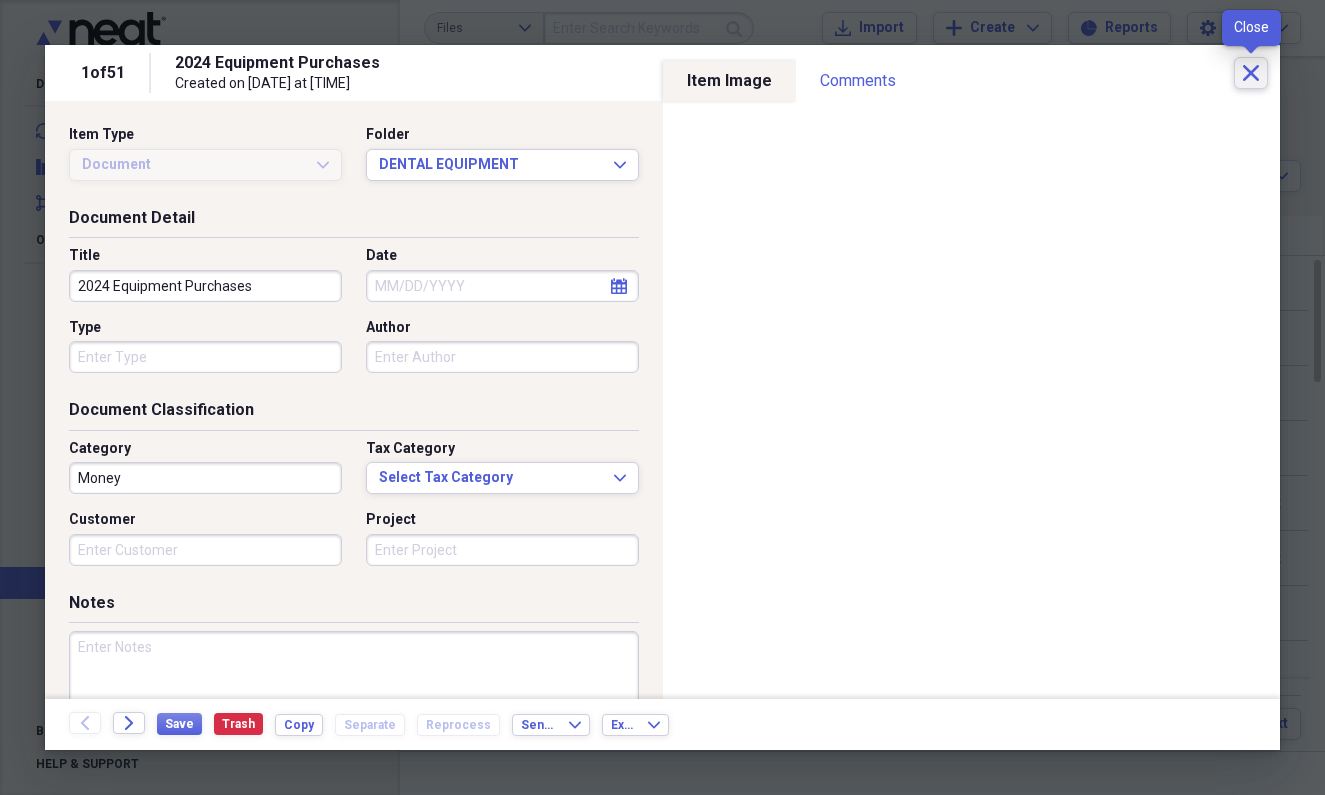 click 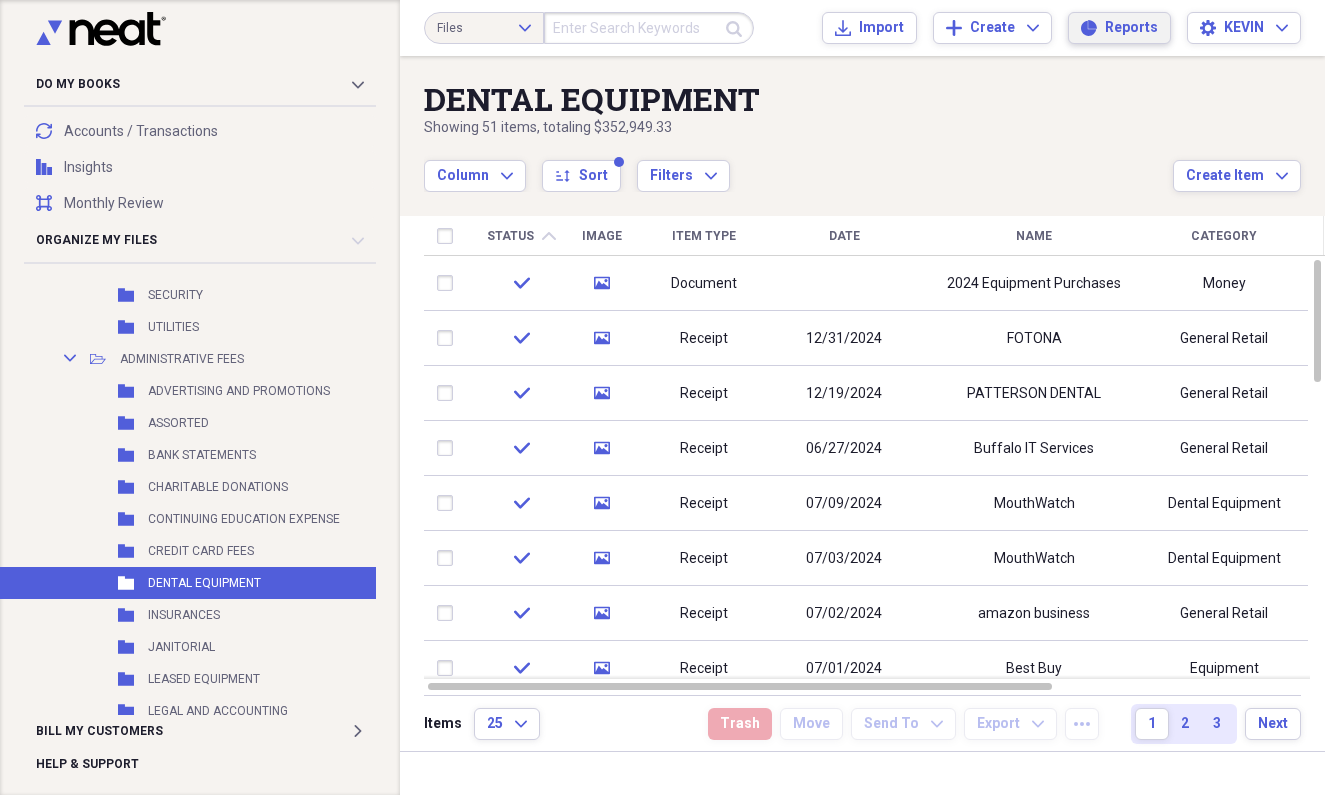 click on "Reports Reports" at bounding box center (1119, 28) 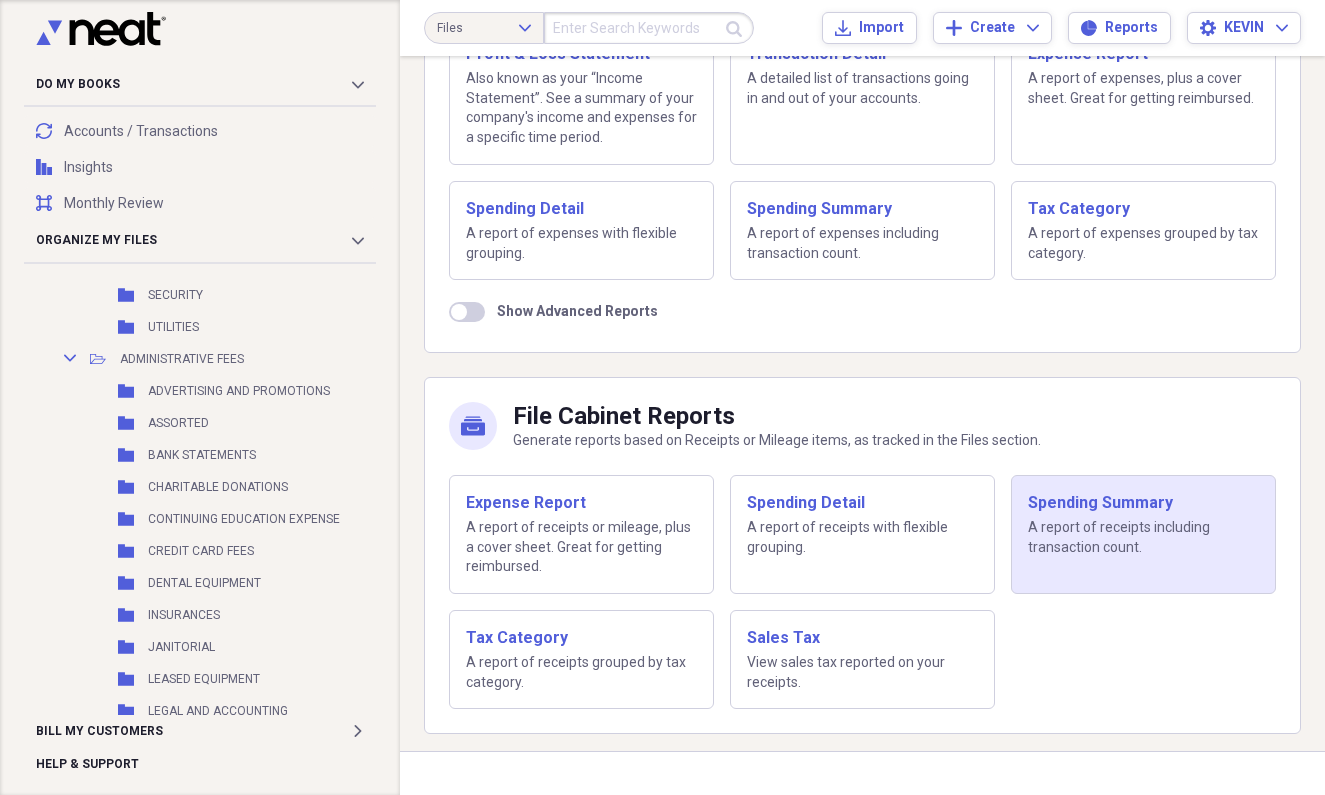 scroll, scrollTop: 208, scrollLeft: 0, axis: vertical 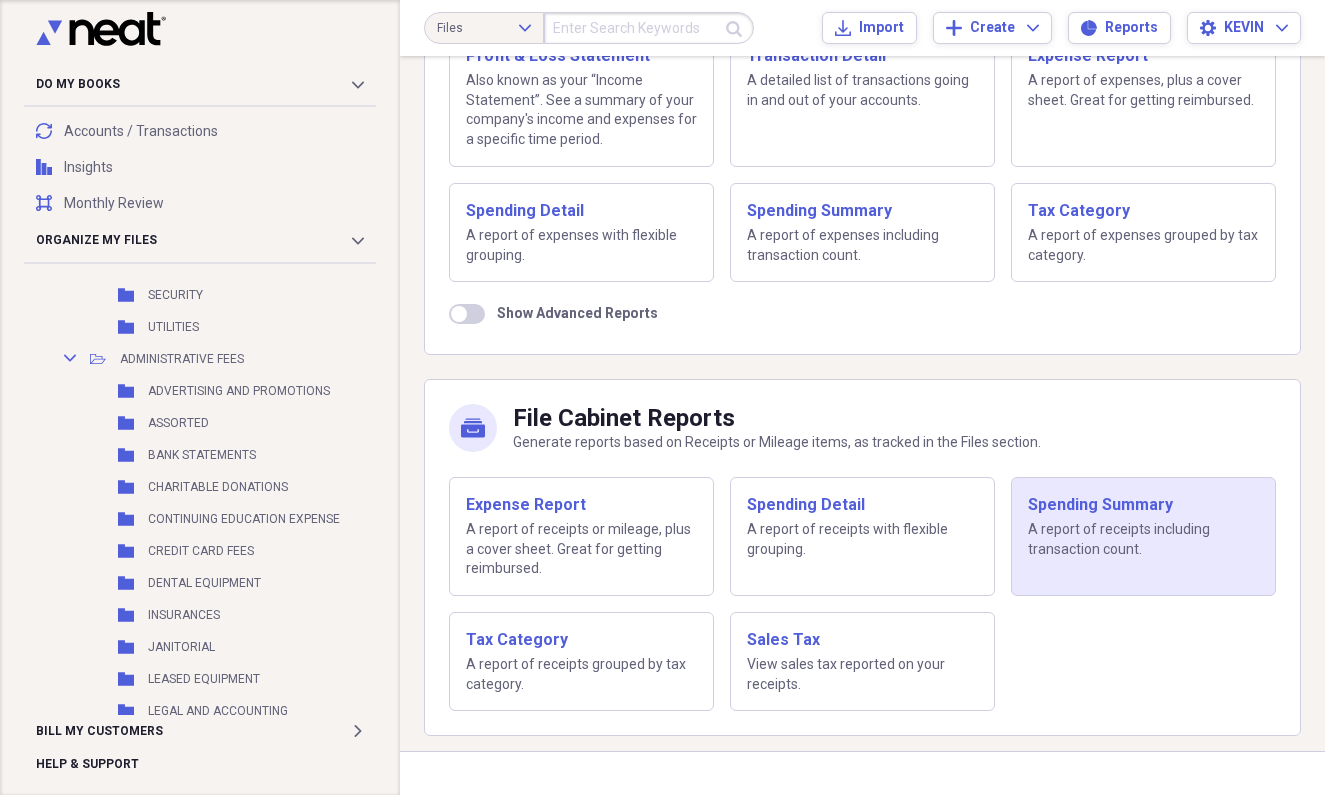 click on "Spending Summary" at bounding box center (1143, 505) 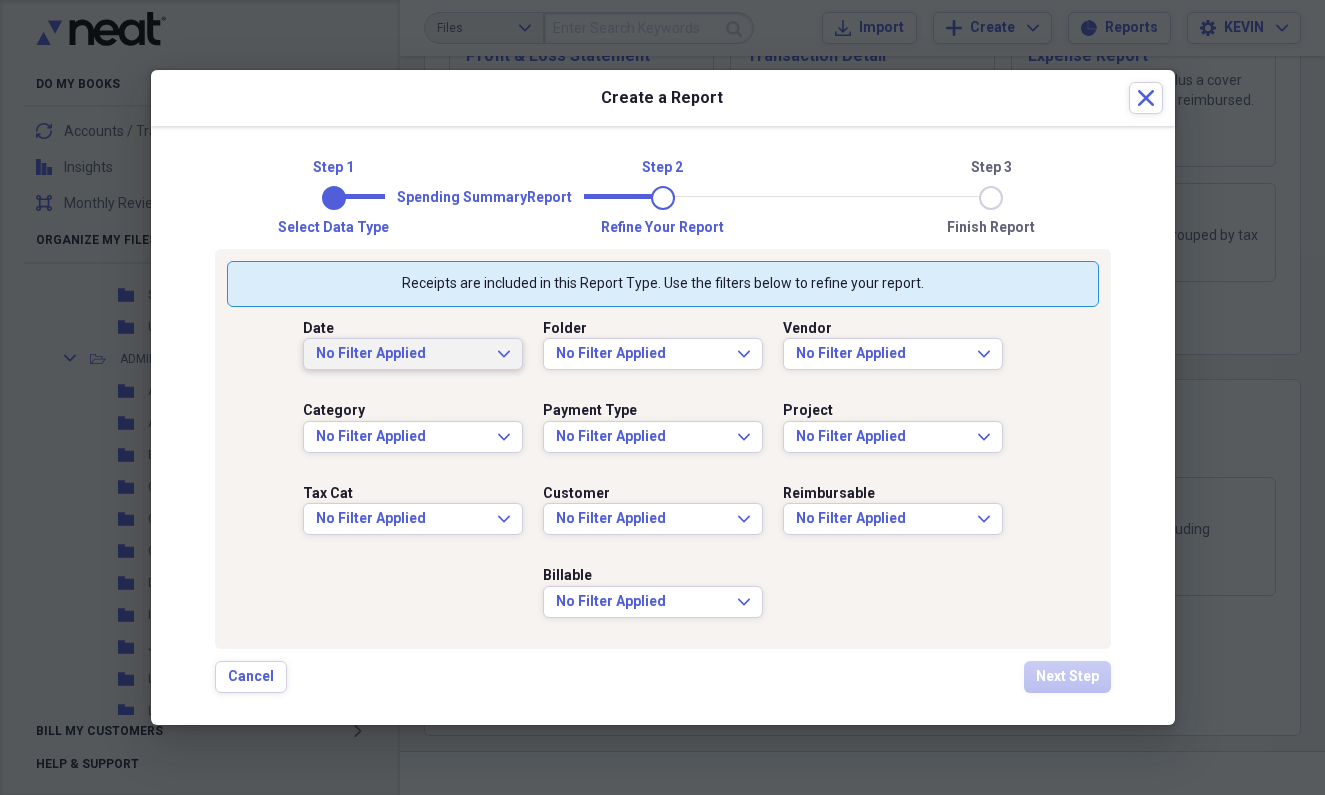 click on "Expand" 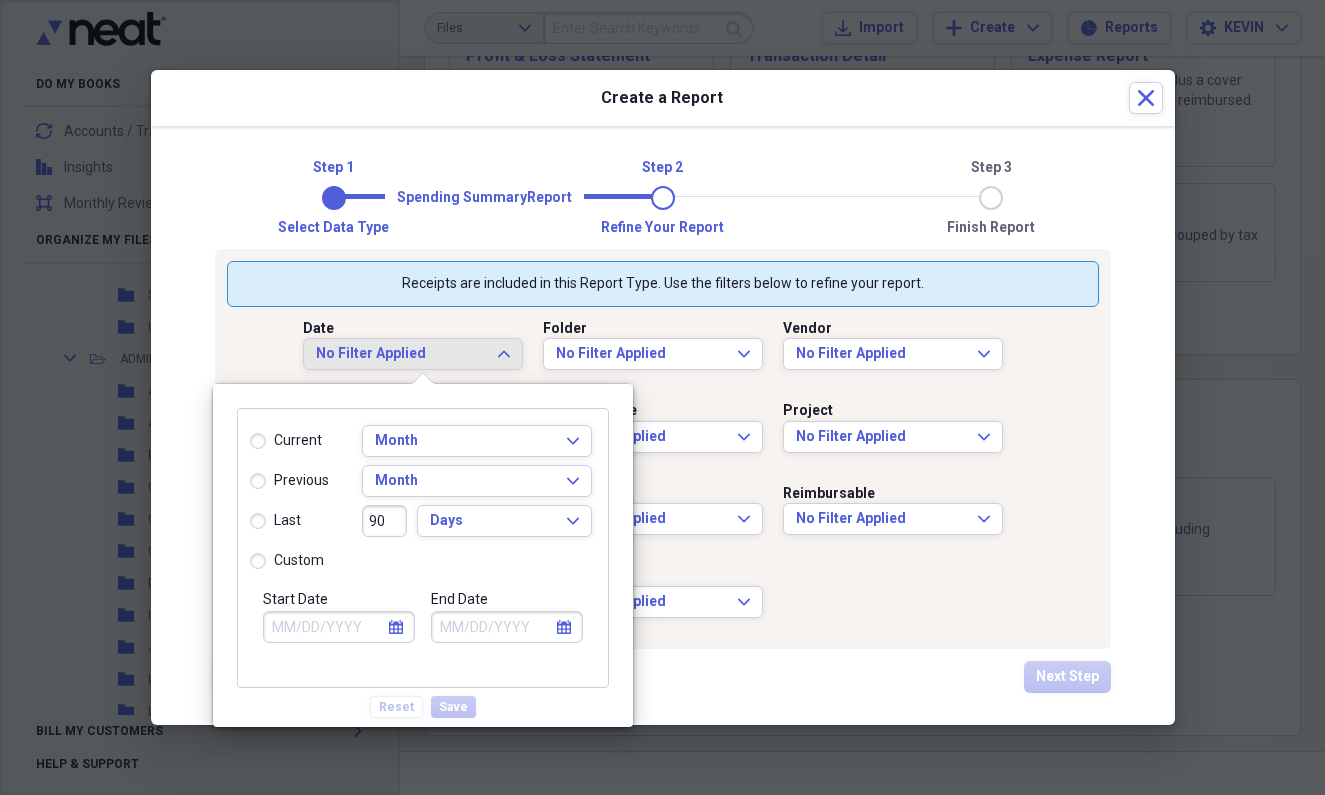 click on "calendar" 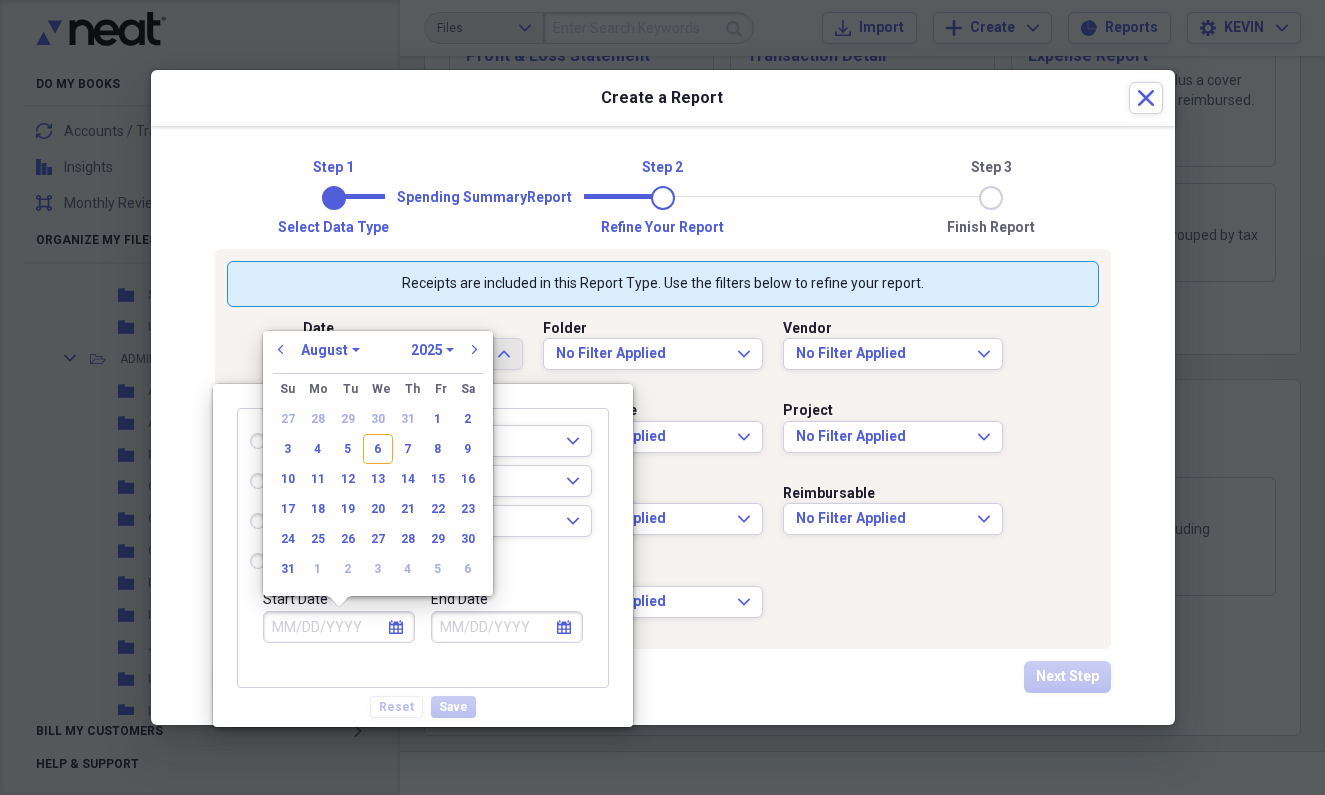 select on "2024" 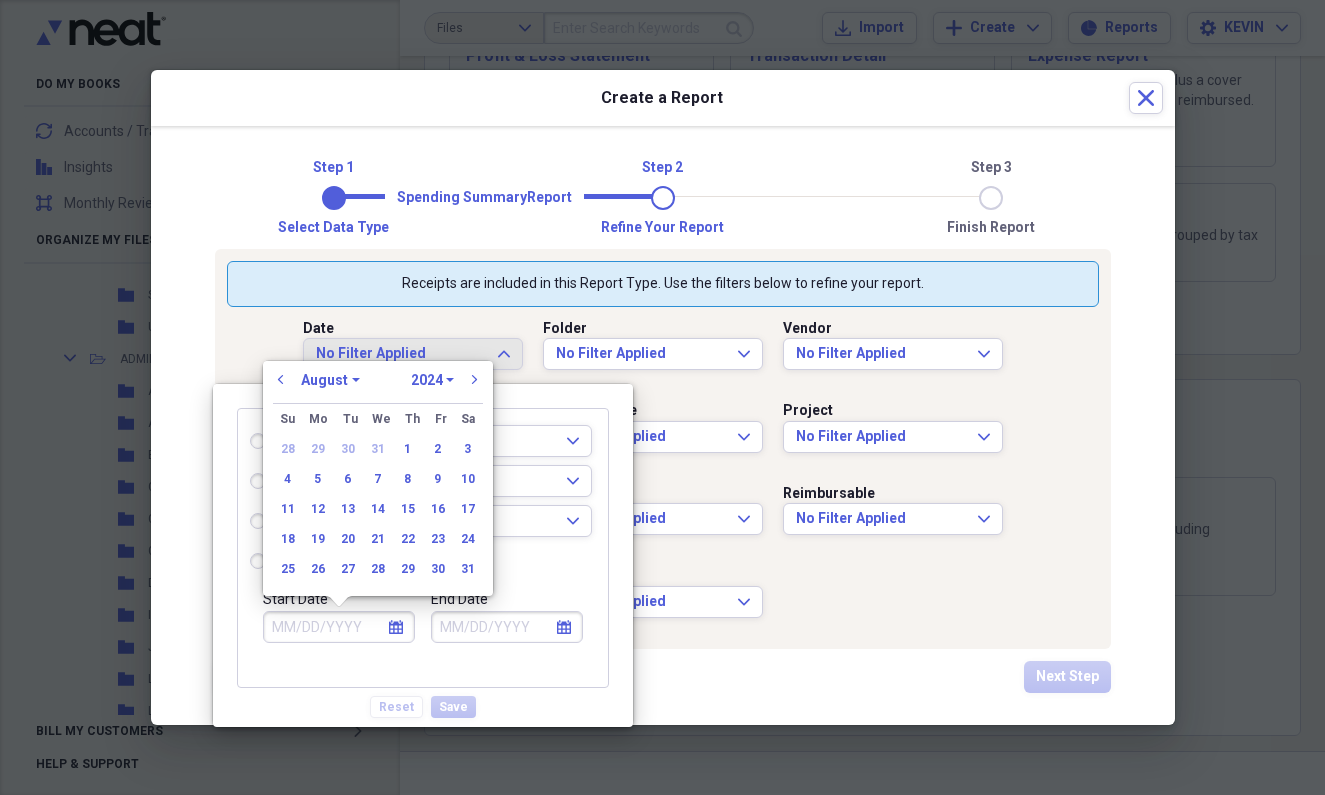select on "0" 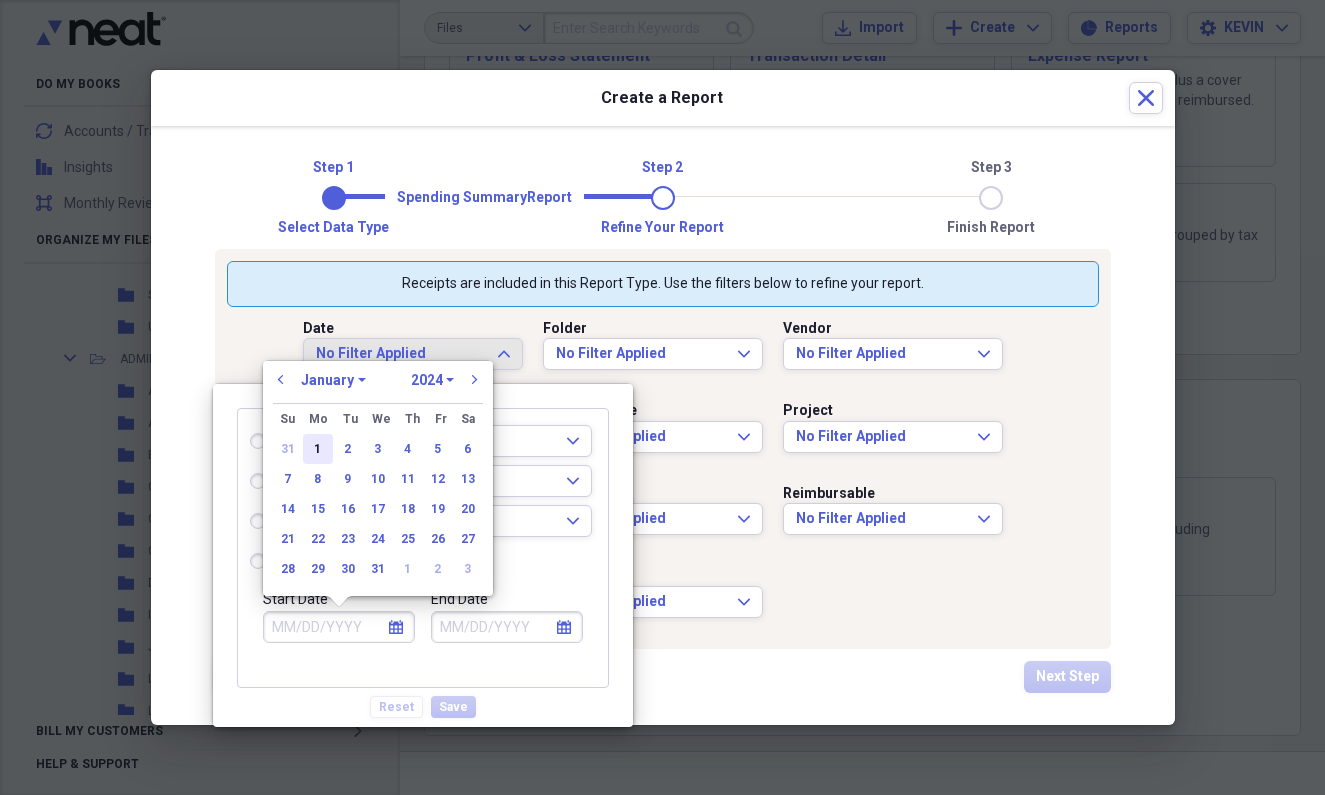 click on "1" at bounding box center (318, 449) 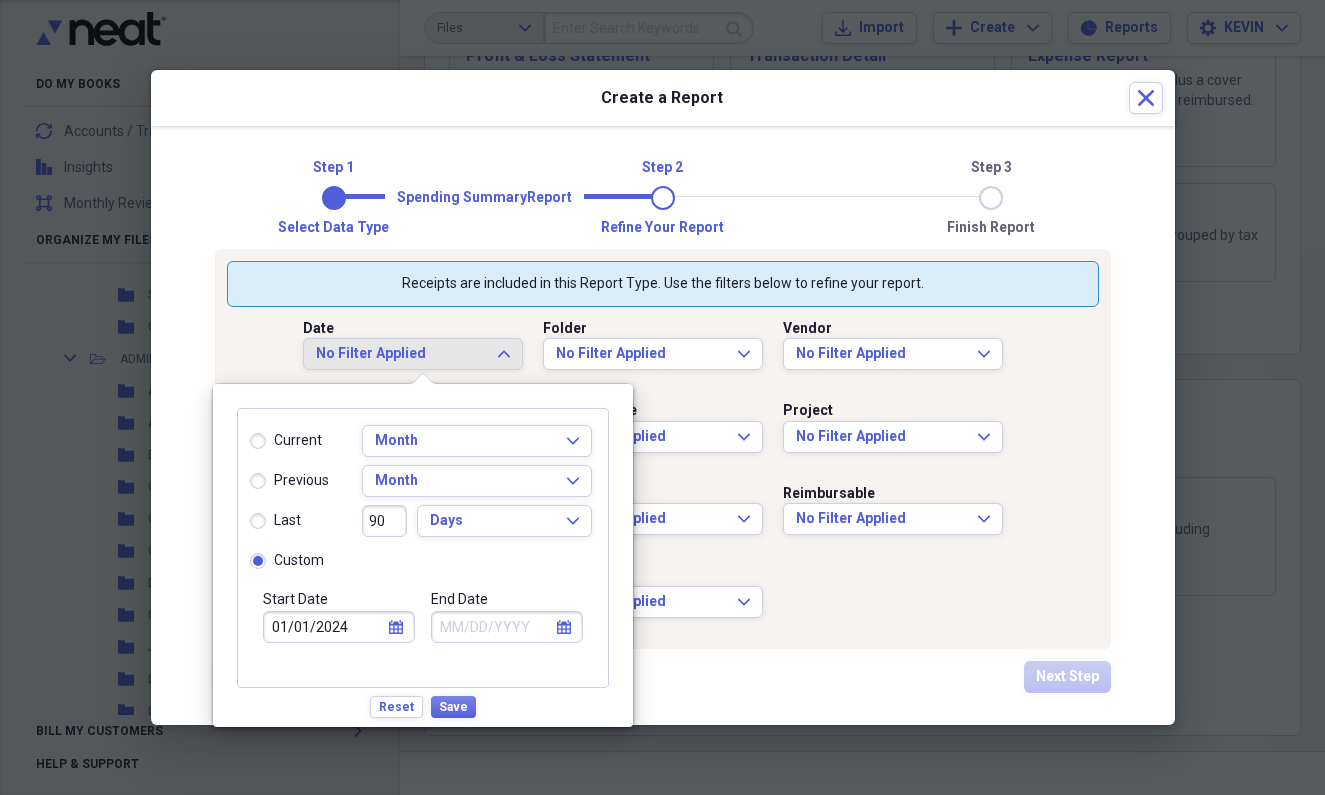 click on "calendar" 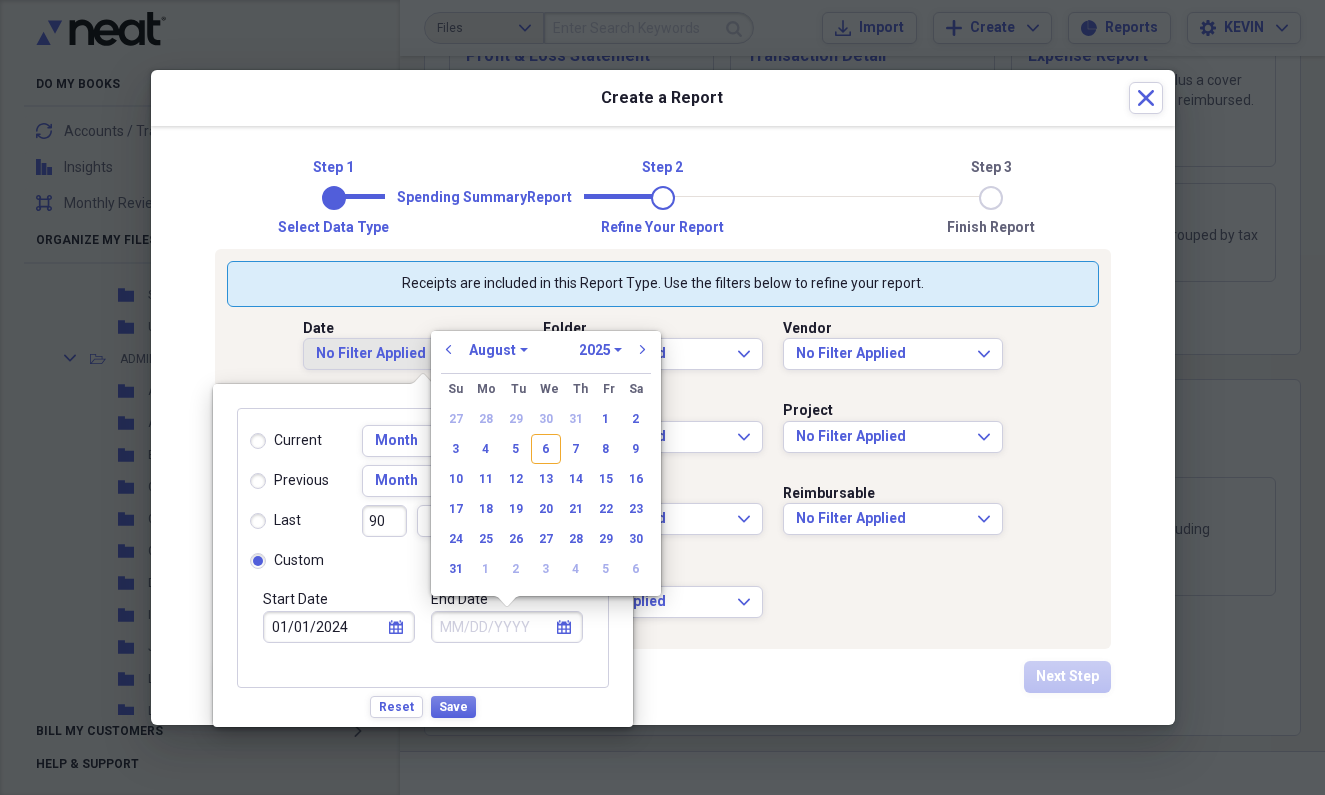select on "2024" 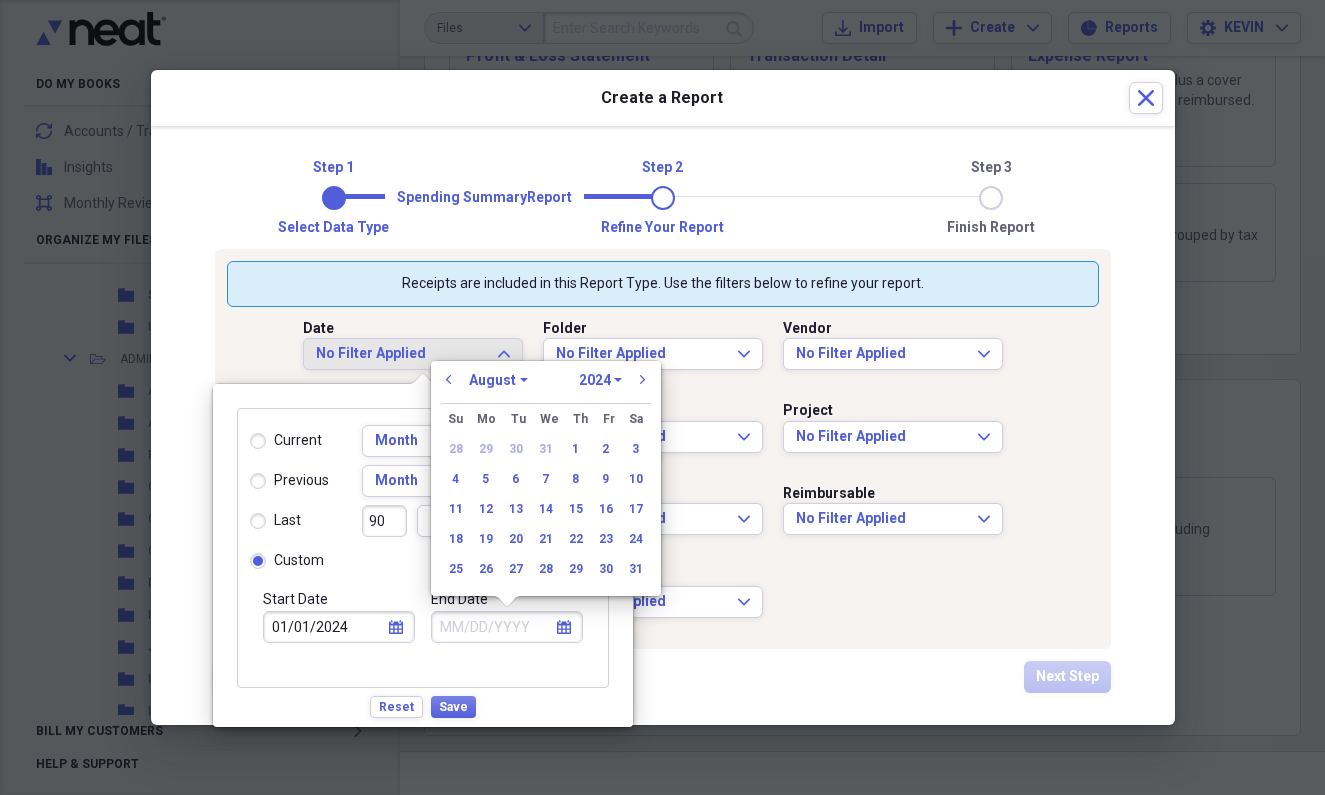 select on "11" 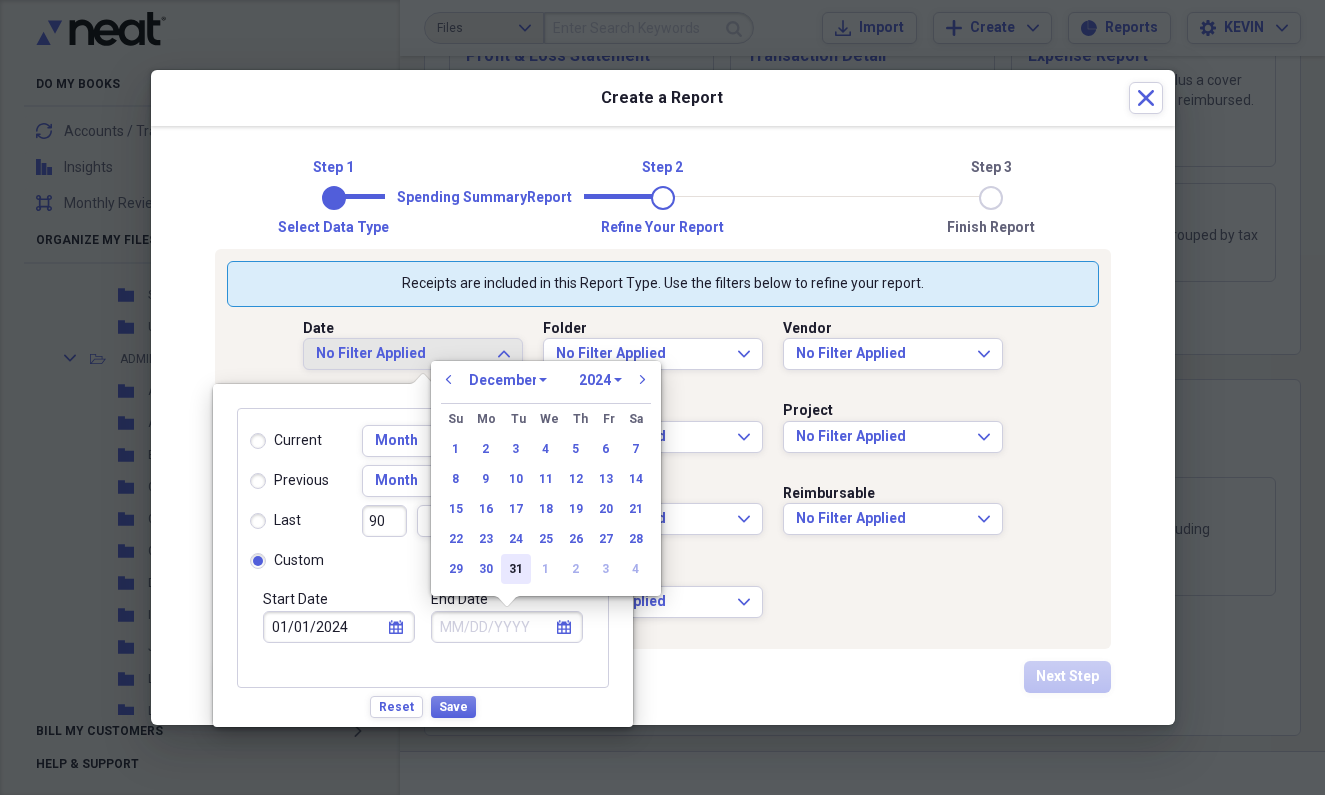 click on "31" at bounding box center (516, 569) 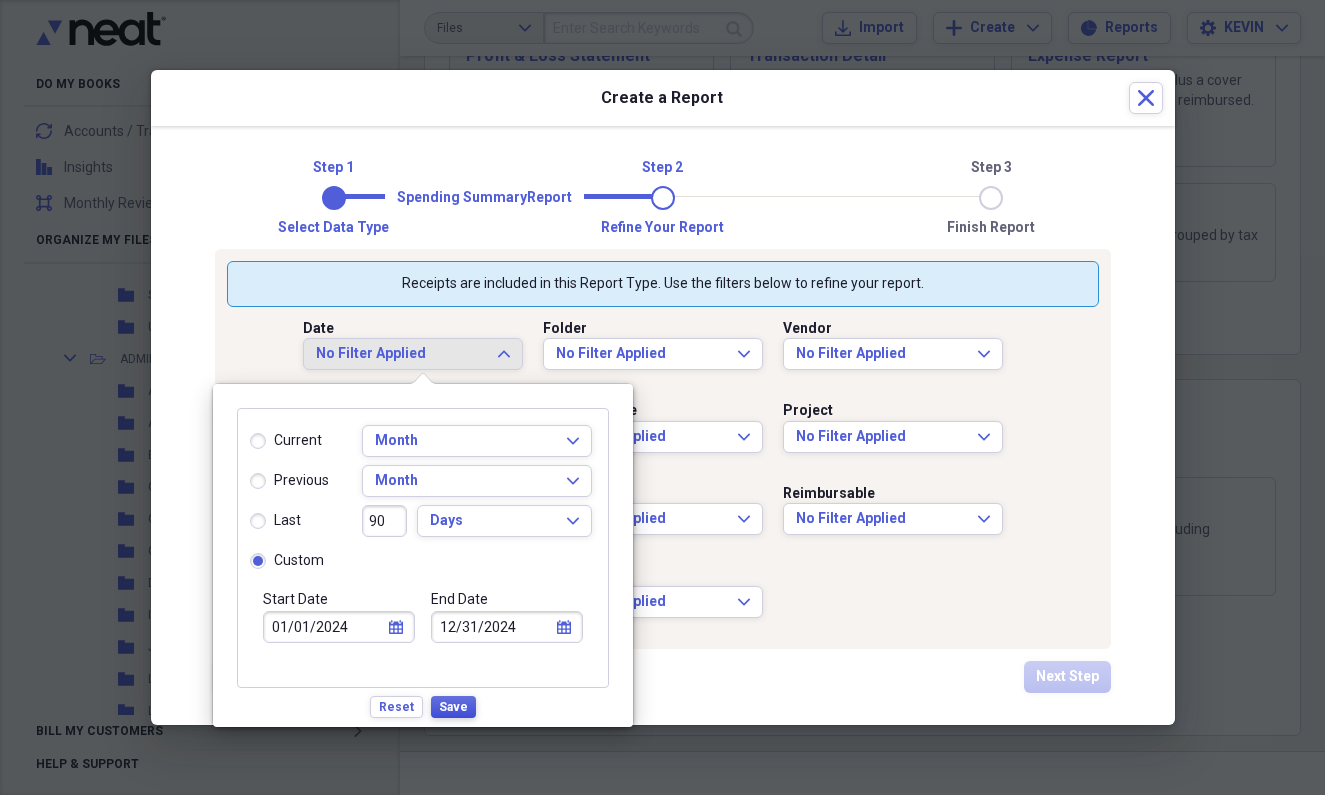 click on "Save" at bounding box center (453, 707) 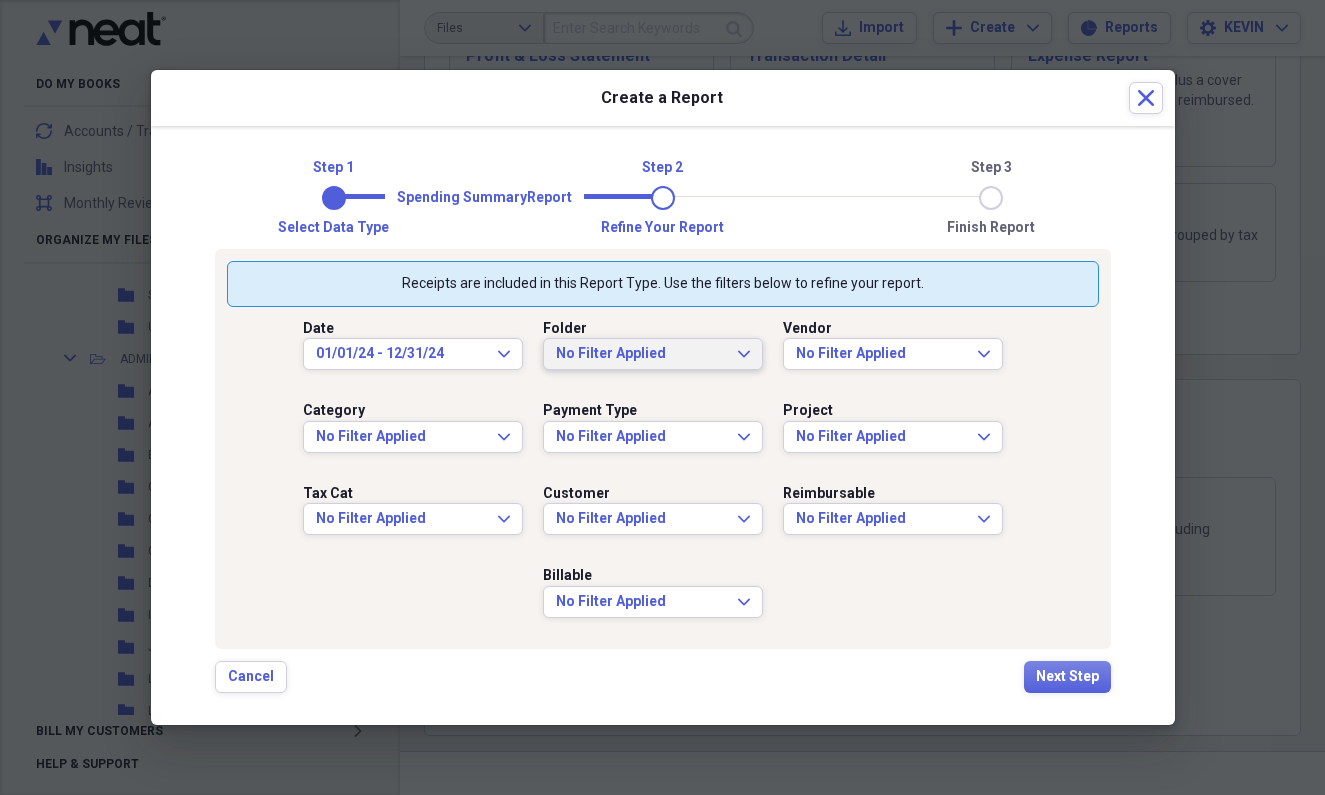 click on "Expand" 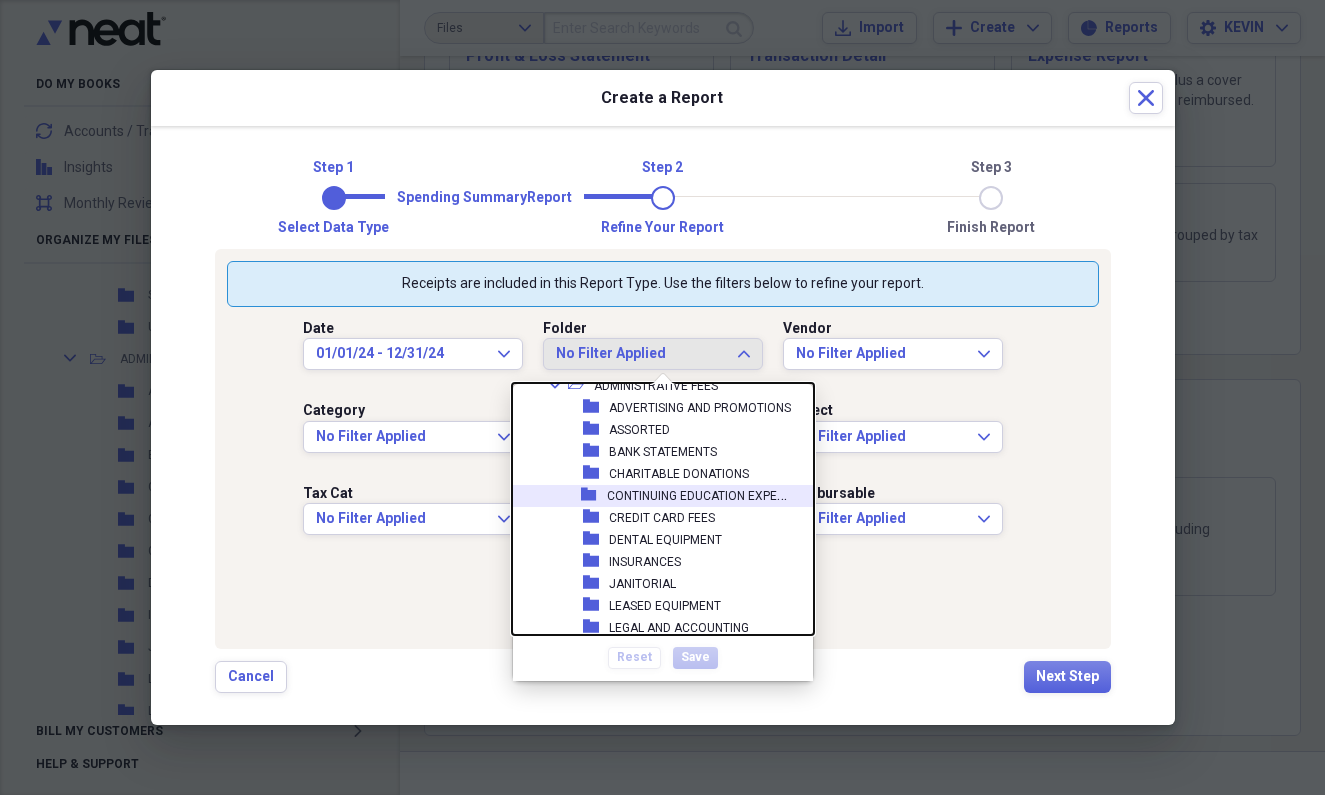 scroll, scrollTop: 1522, scrollLeft: 0, axis: vertical 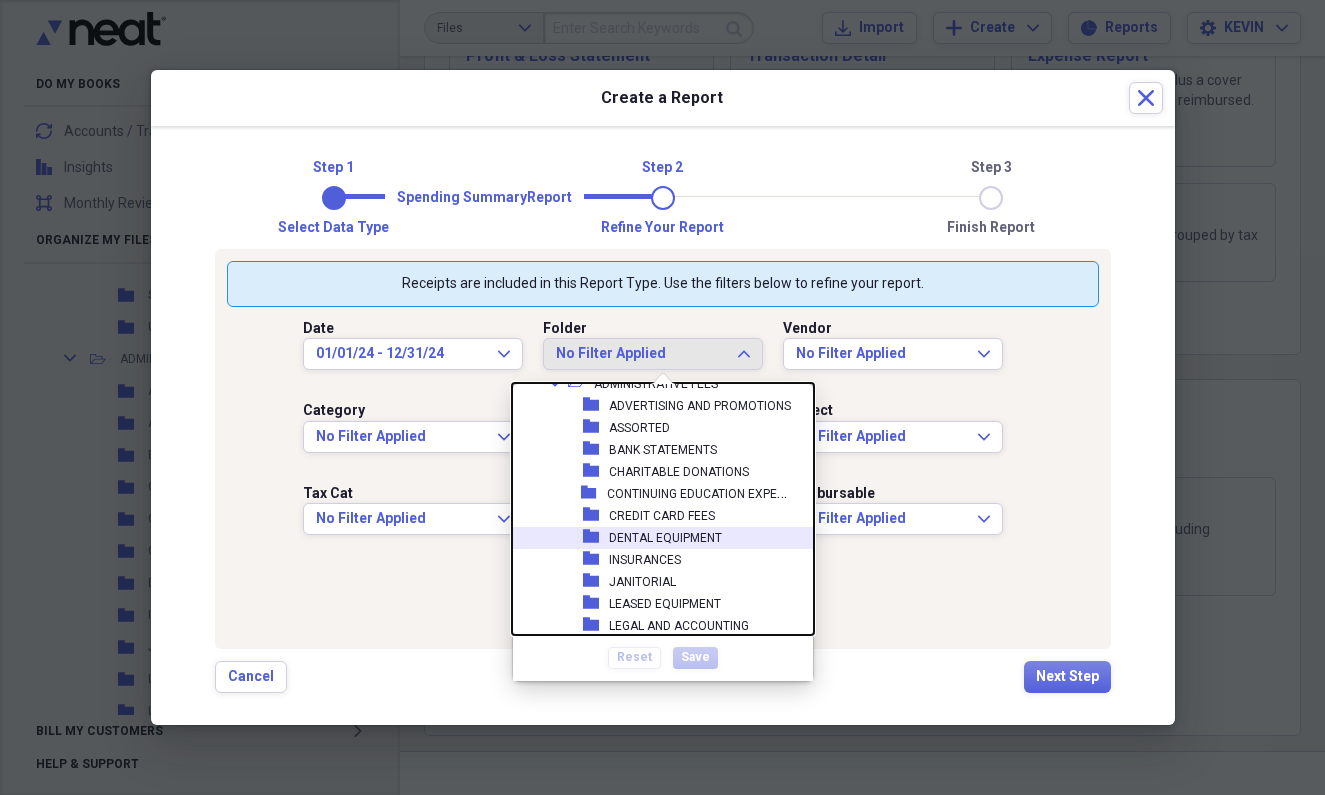 click on "DENTAL EQUIPMENT" at bounding box center (665, 538) 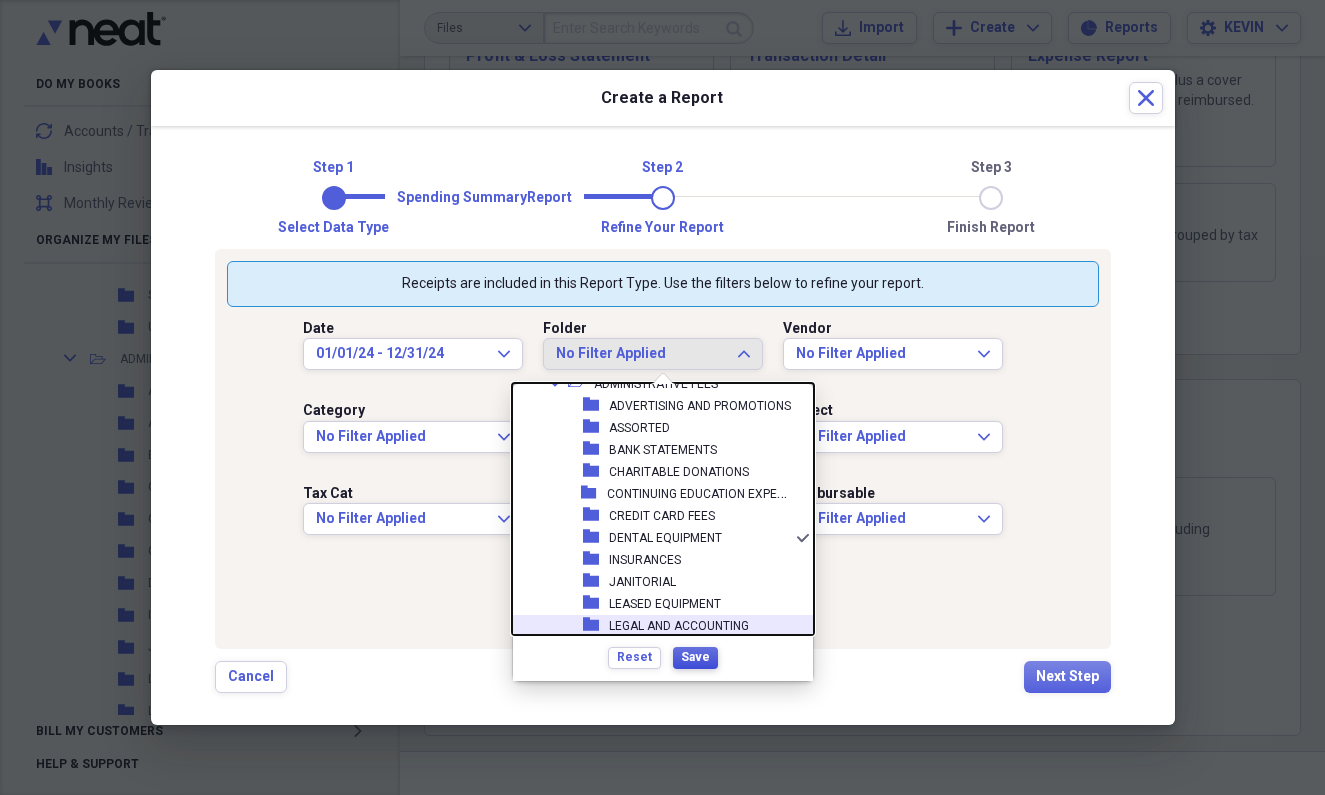 click on "Save" at bounding box center (695, 657) 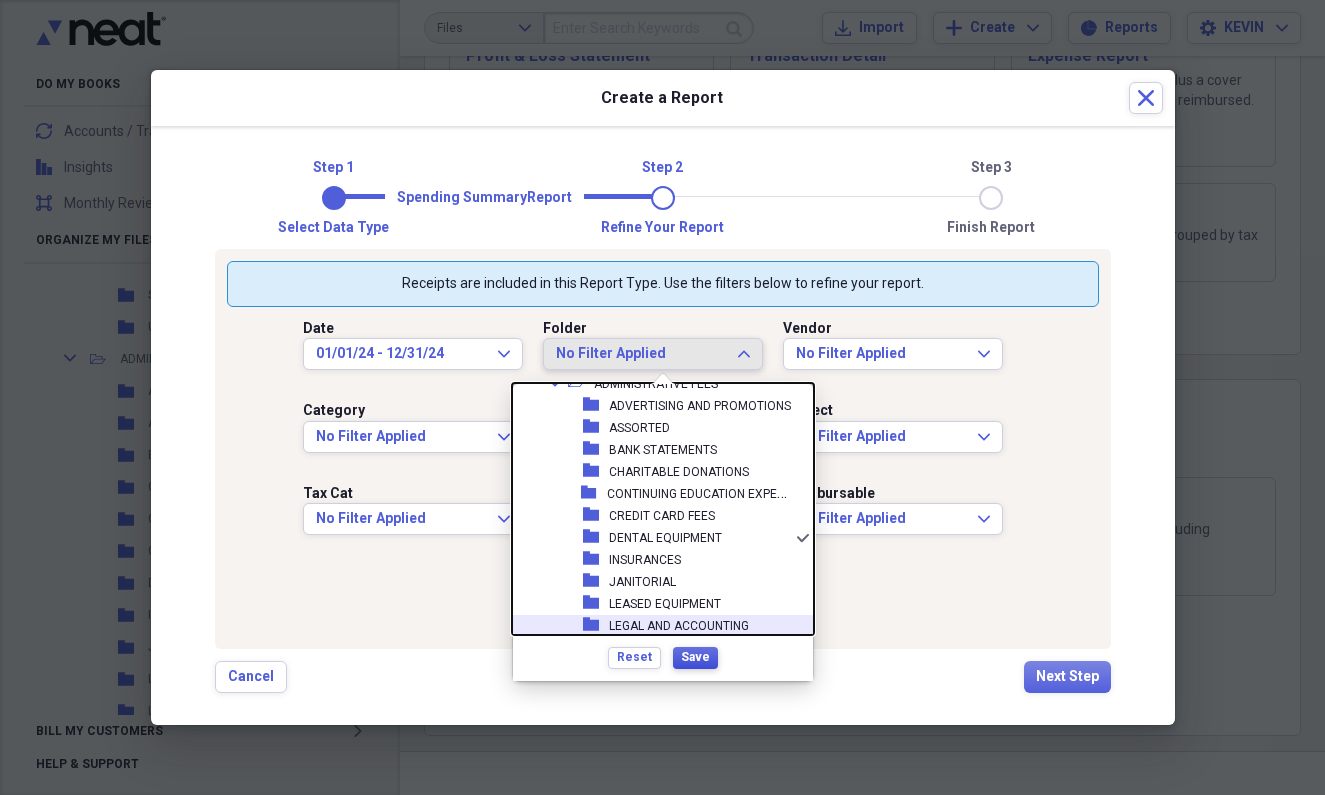 scroll, scrollTop: 0, scrollLeft: 0, axis: both 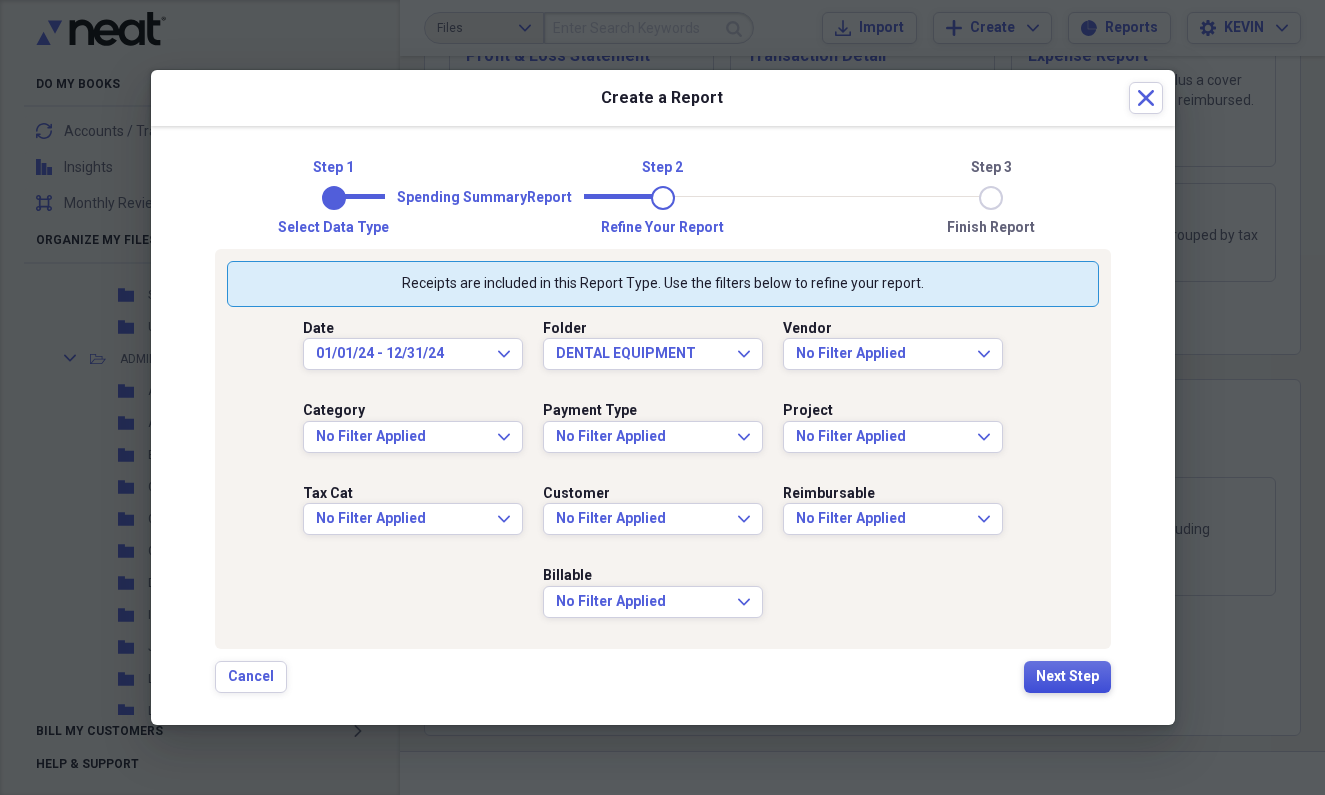 click on "Next Step" at bounding box center [1067, 677] 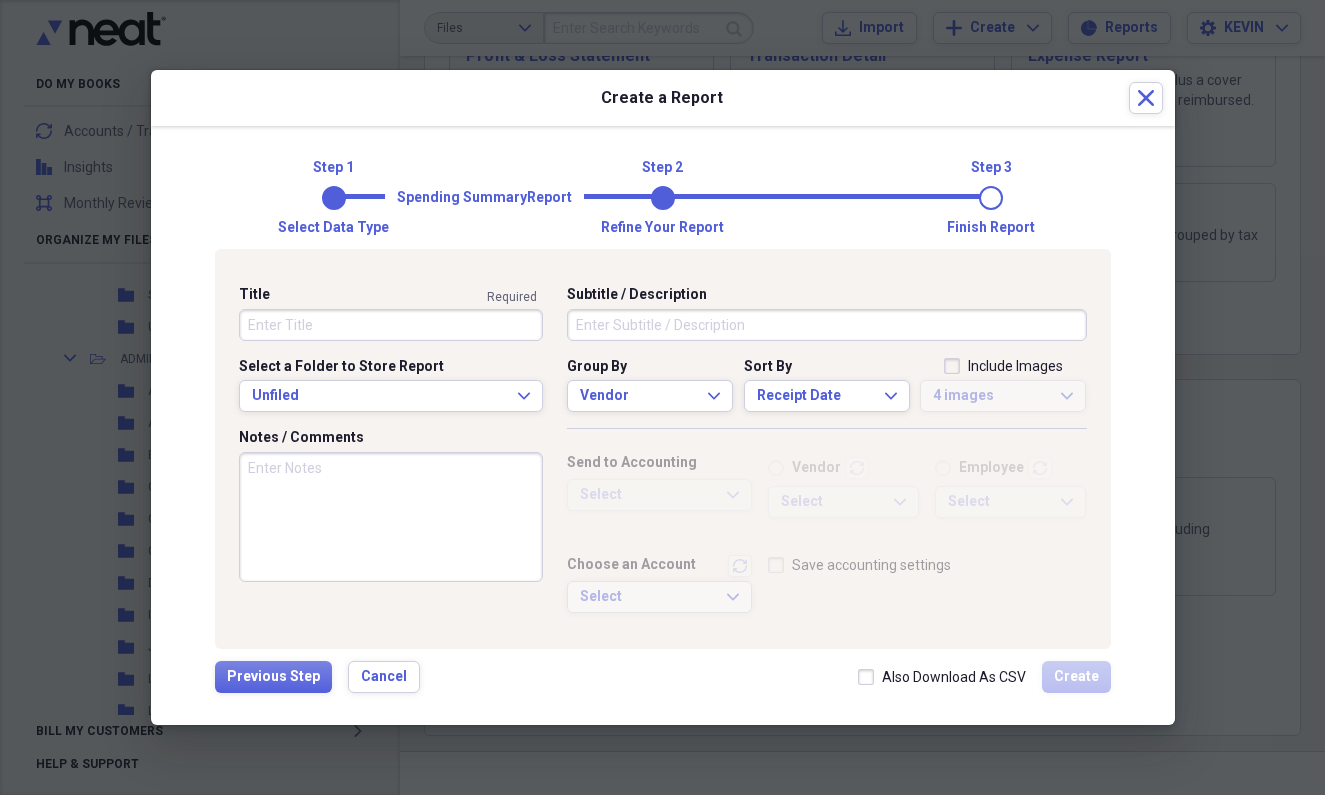 click on "Title" at bounding box center (391, 325) 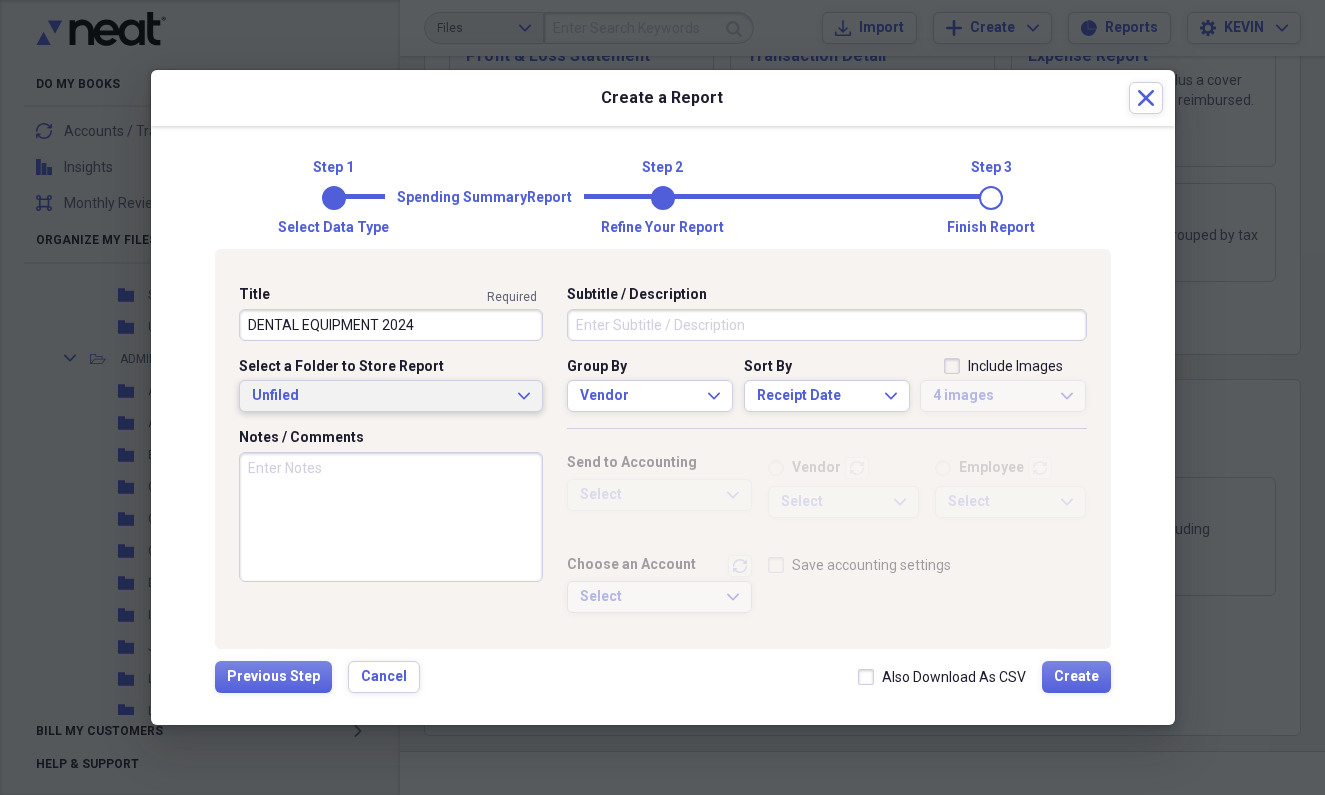type on "DENTAL EQUIPMENT 2024" 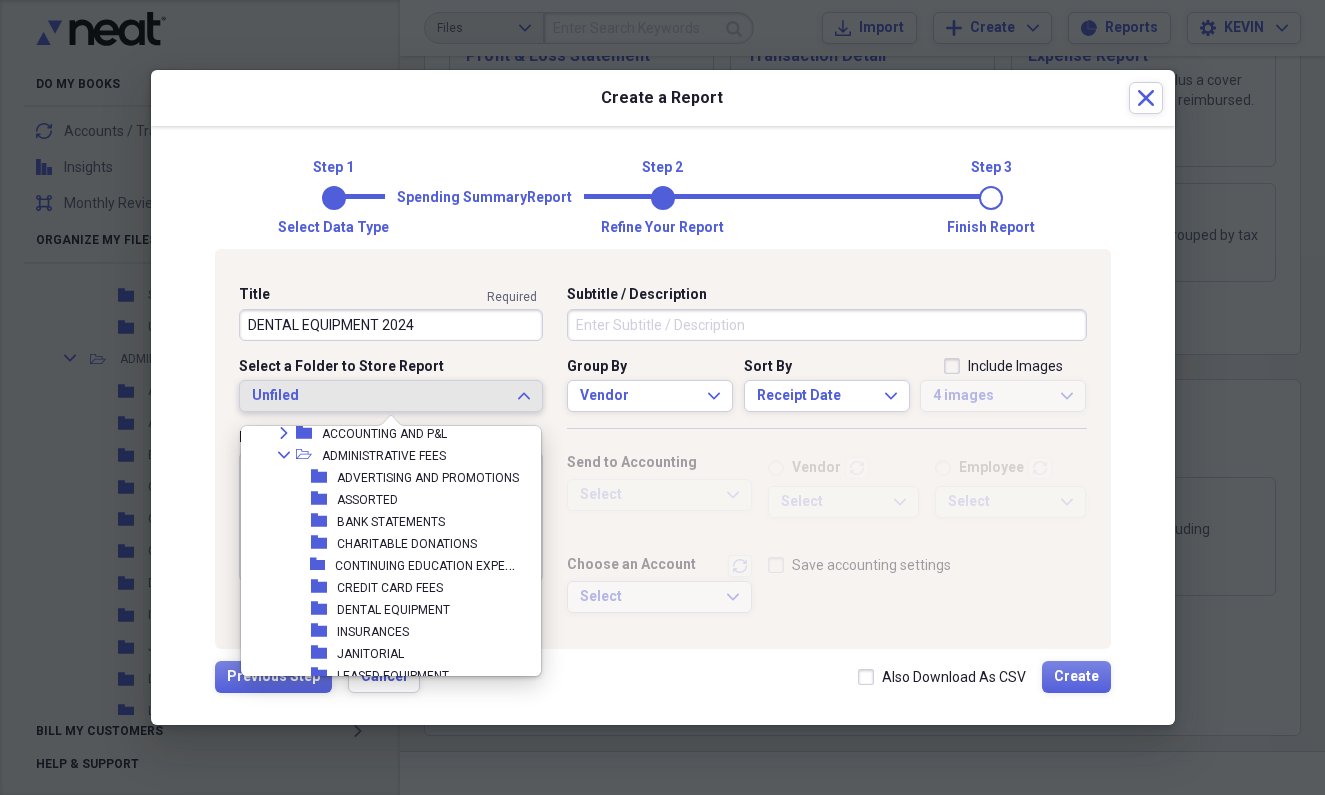 scroll, scrollTop: 1497, scrollLeft: 0, axis: vertical 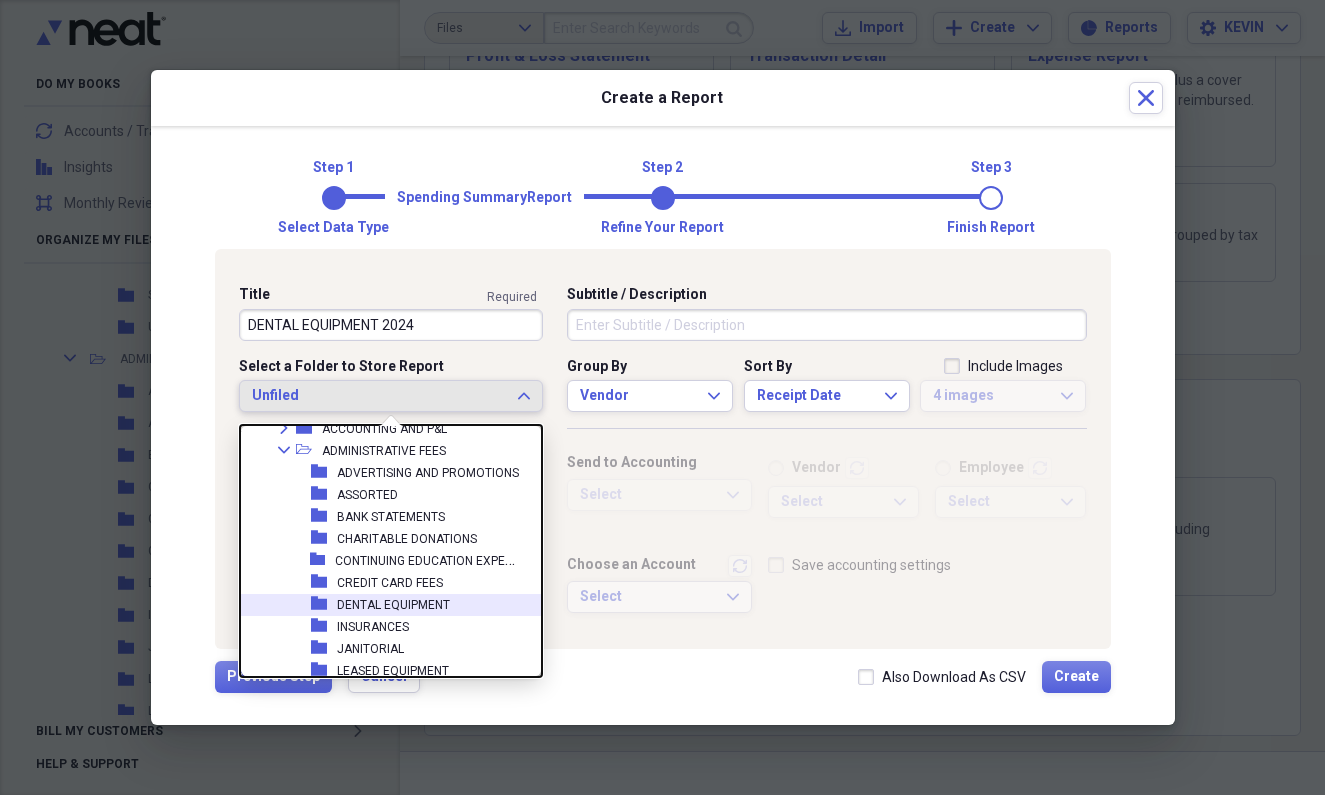 click on "DENTAL EQUIPMENT" at bounding box center [393, 605] 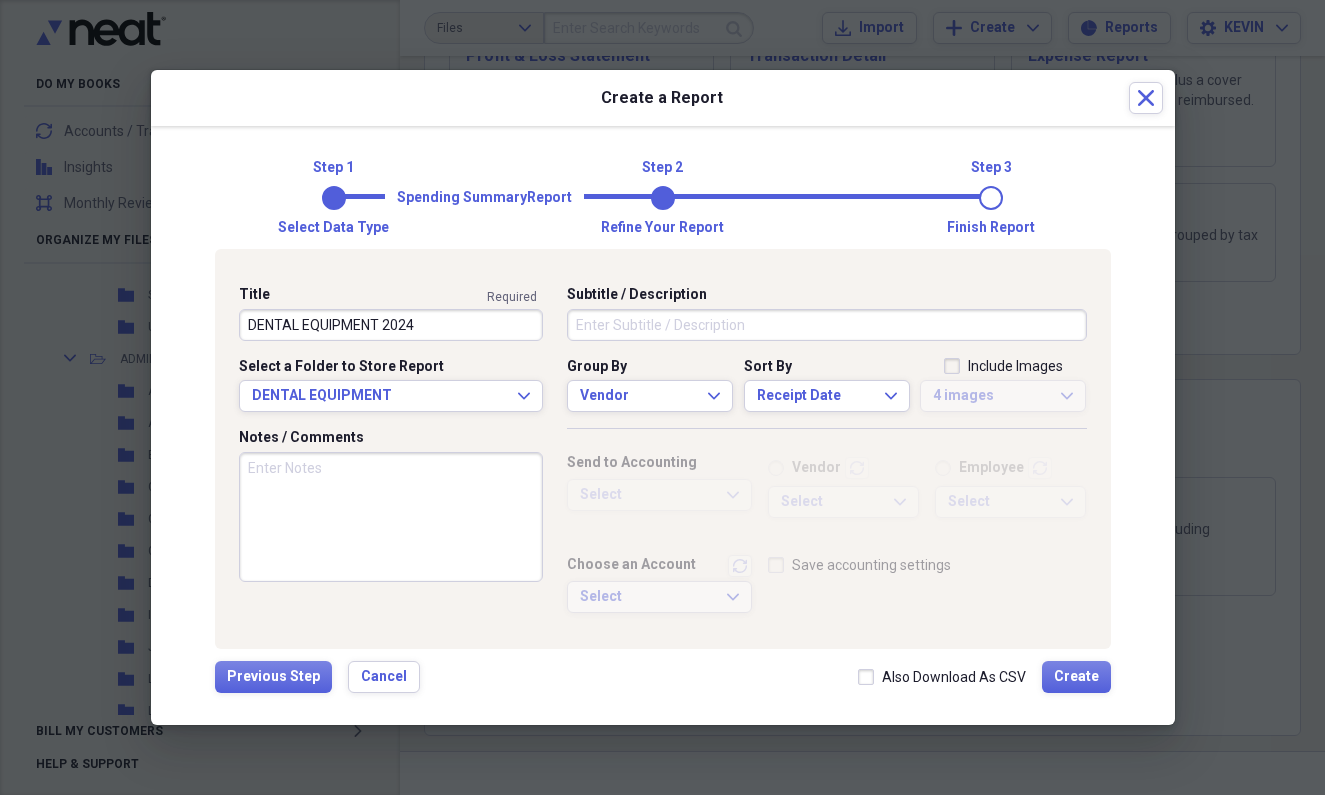 click on "Include Images" at bounding box center (1003, 366) 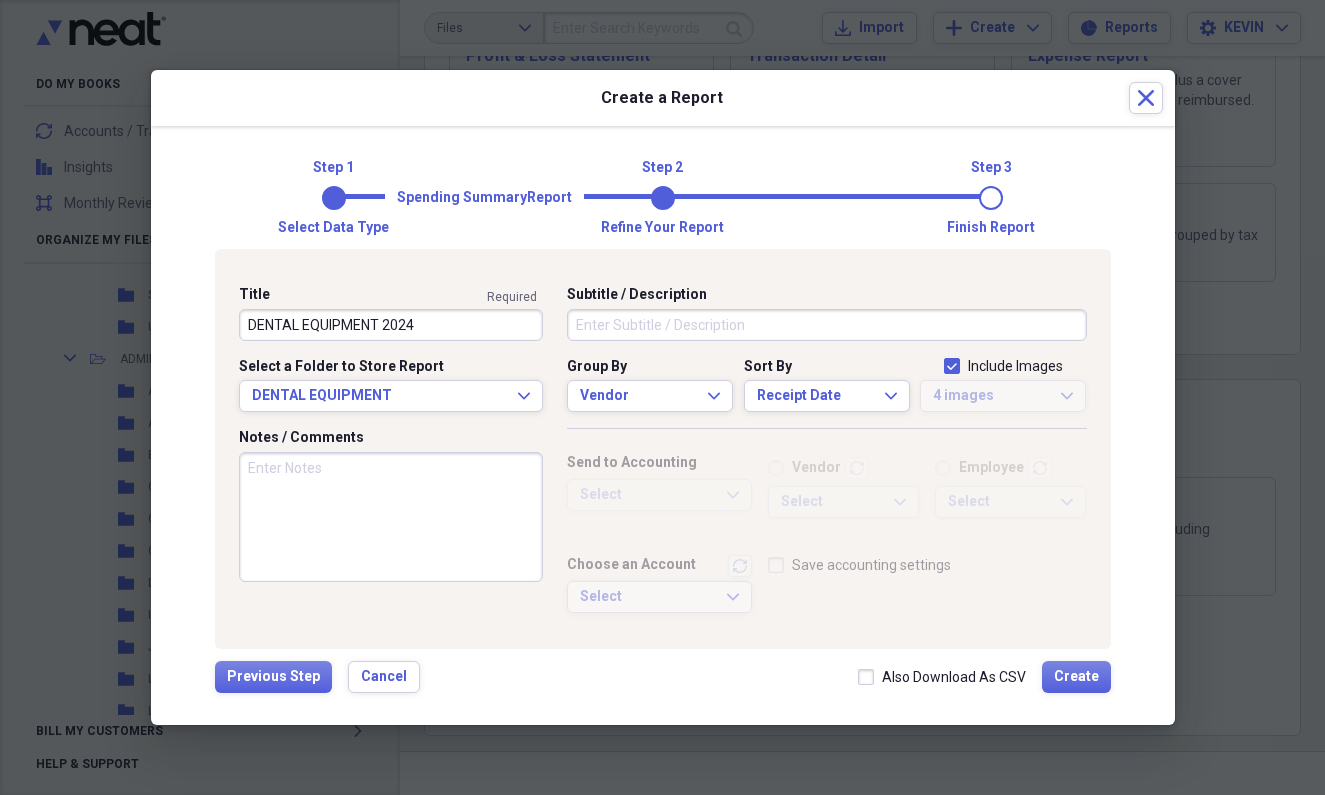 checkbox on "true" 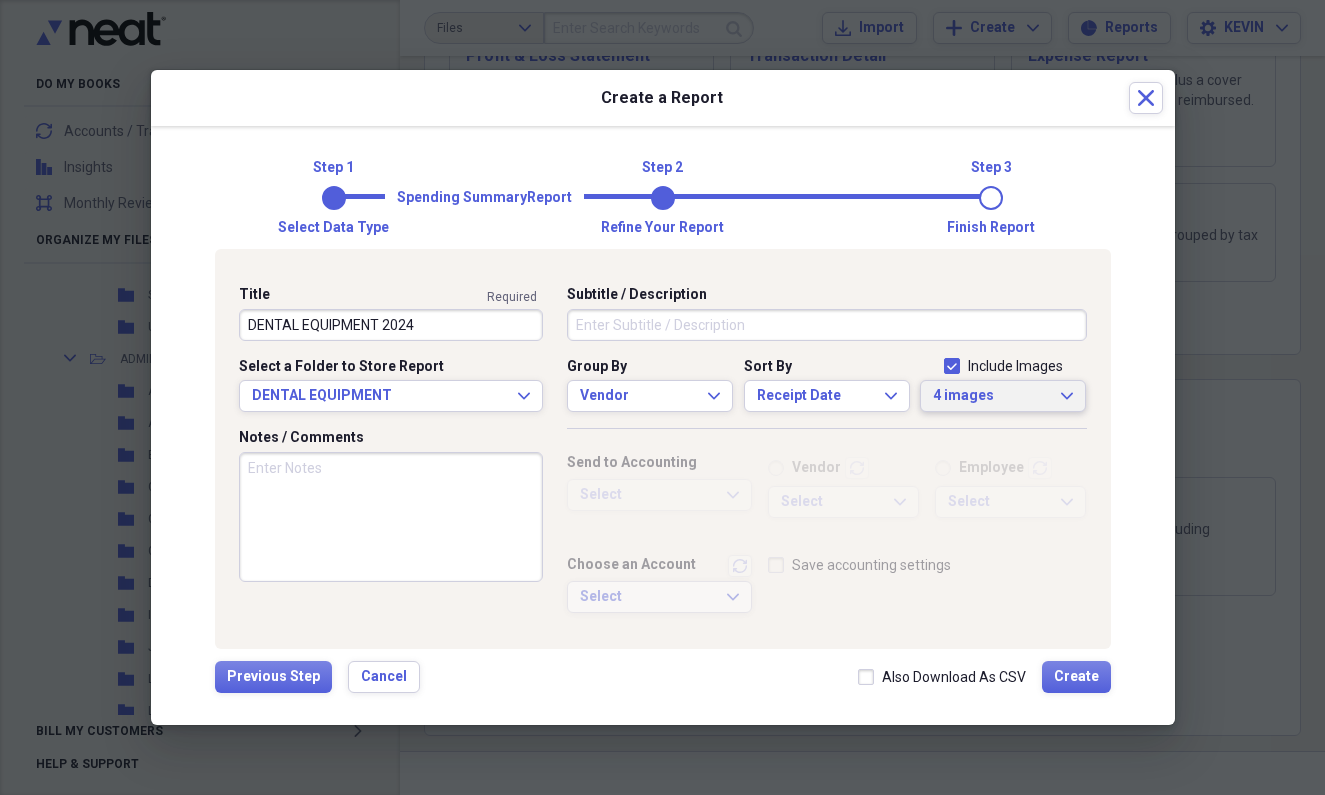 click on "4 images" at bounding box center [991, 396] 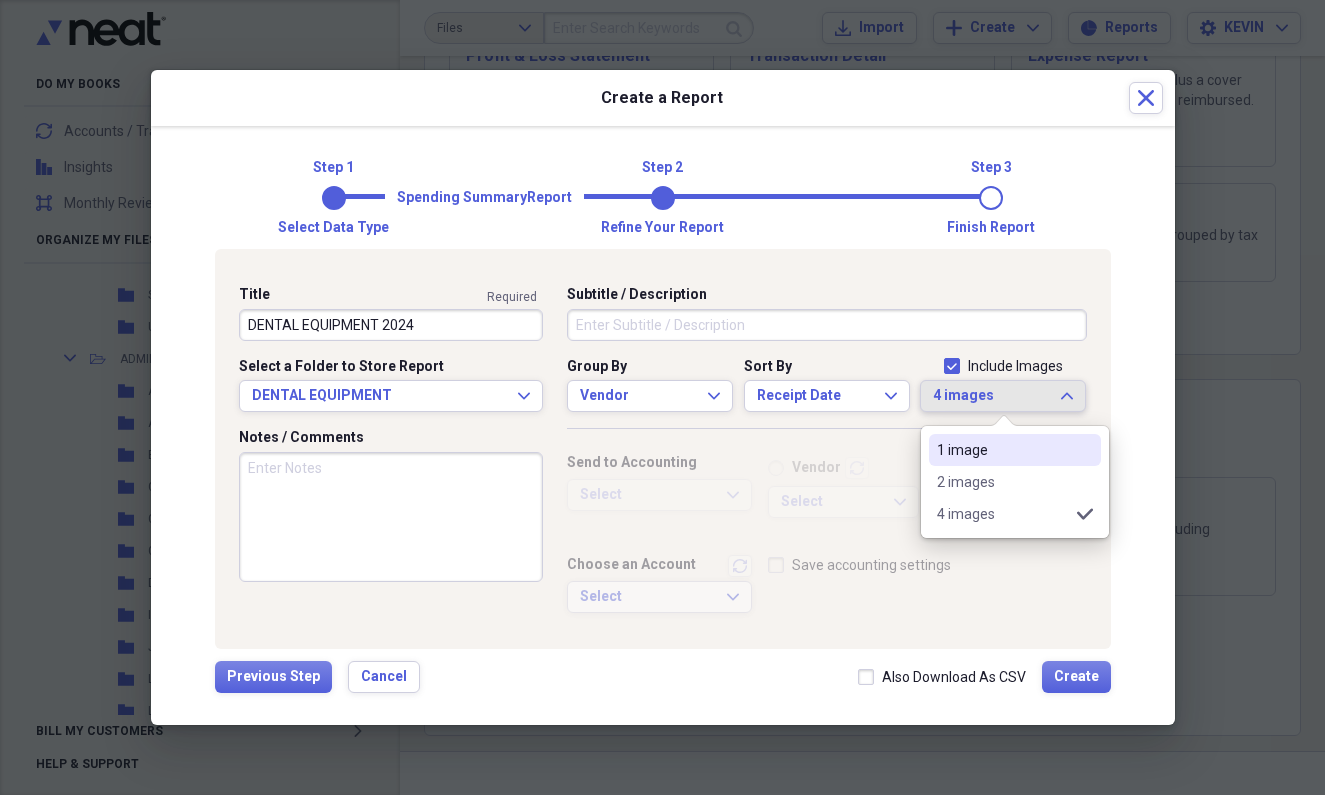 click on "1 image" at bounding box center (1003, 450) 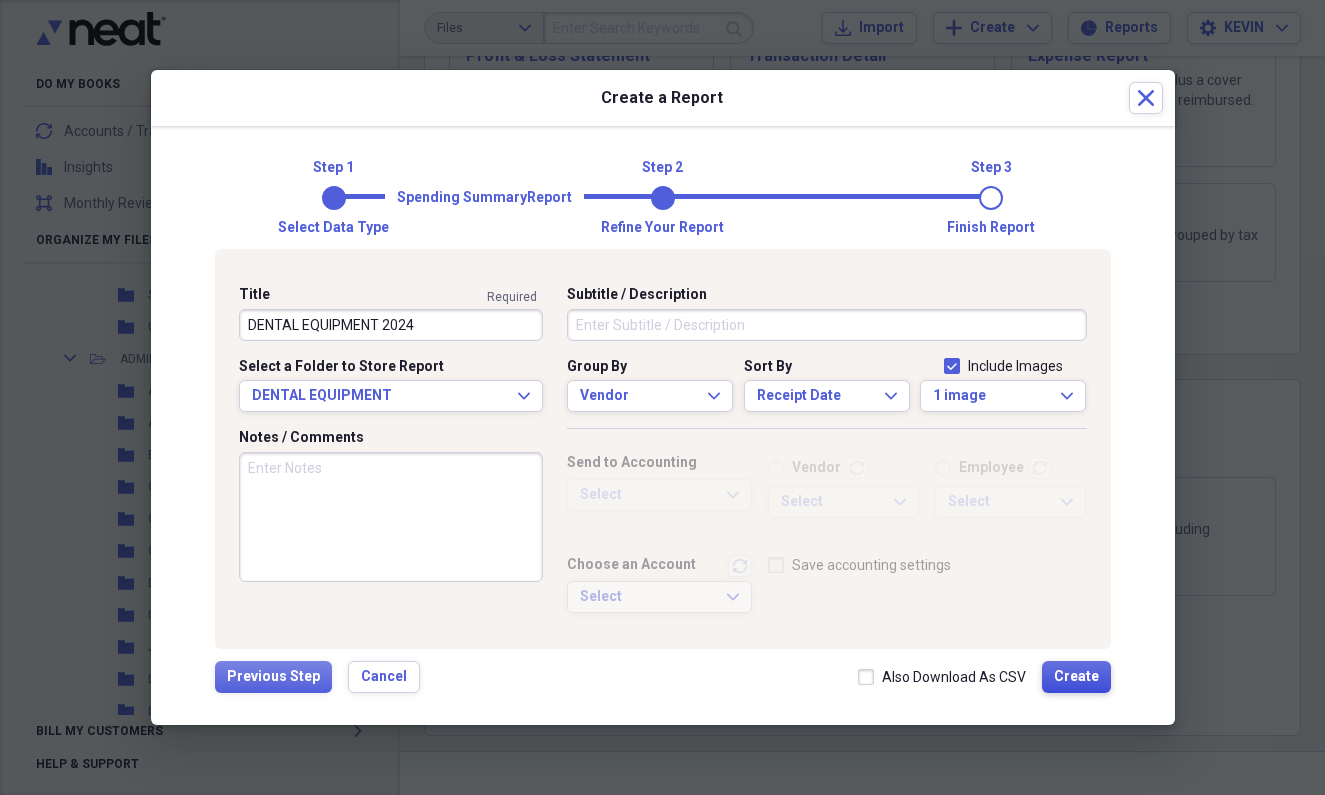 click on "Create" at bounding box center (1076, 677) 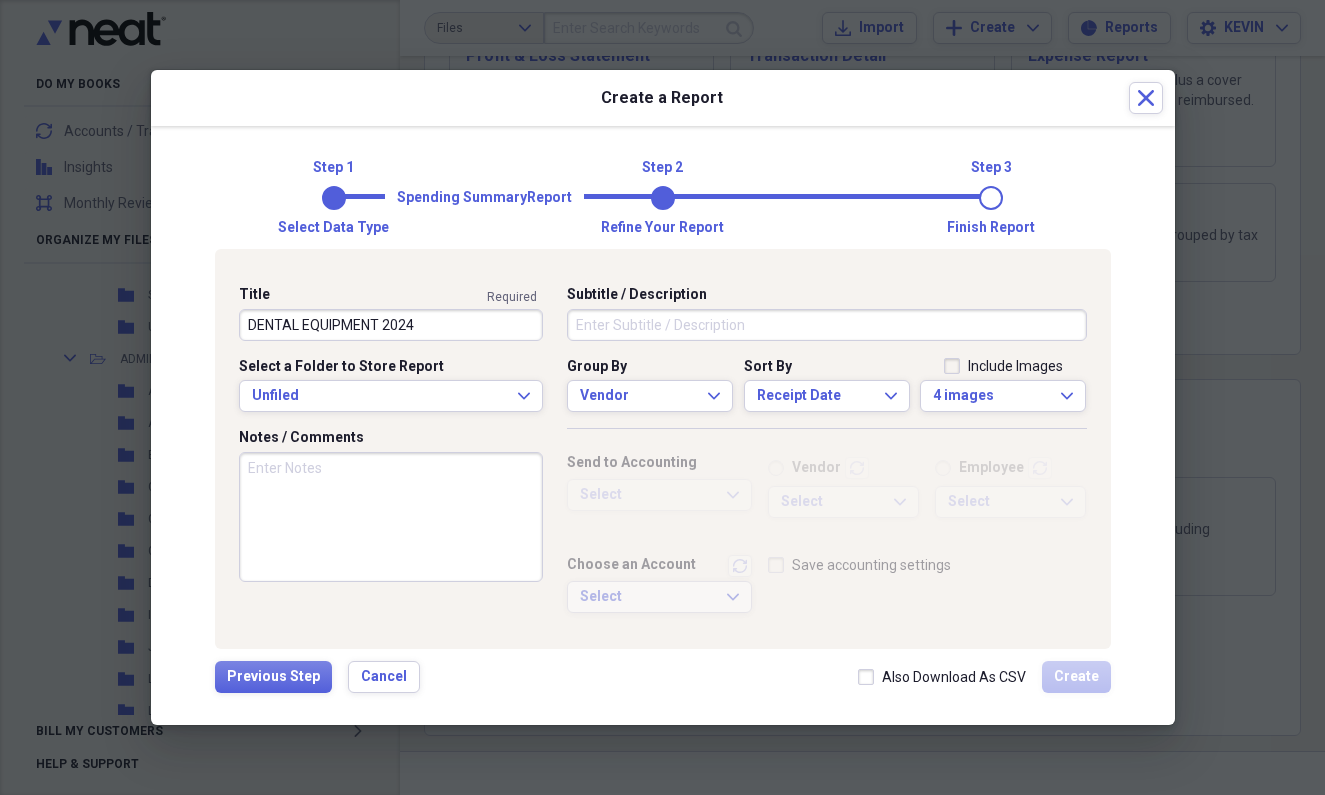 type 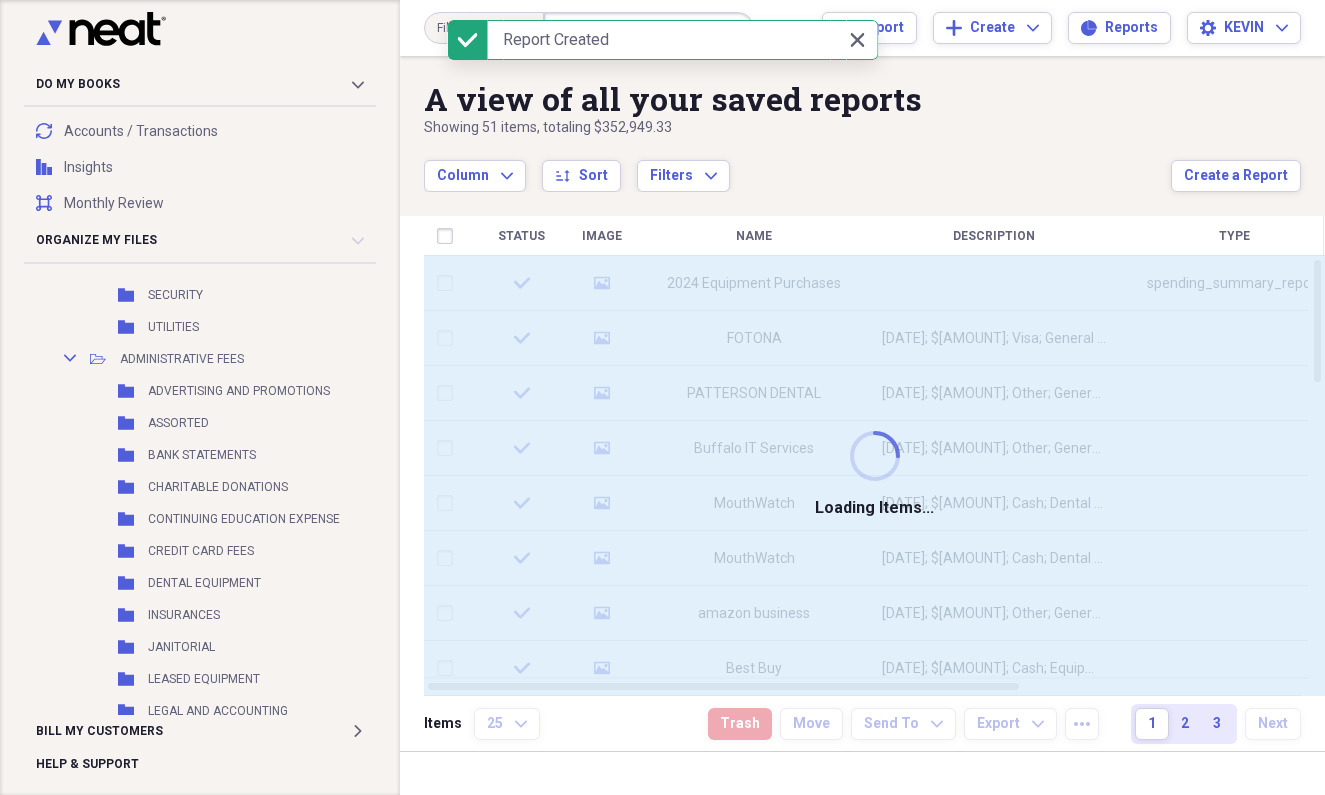 scroll, scrollTop: 0, scrollLeft: 0, axis: both 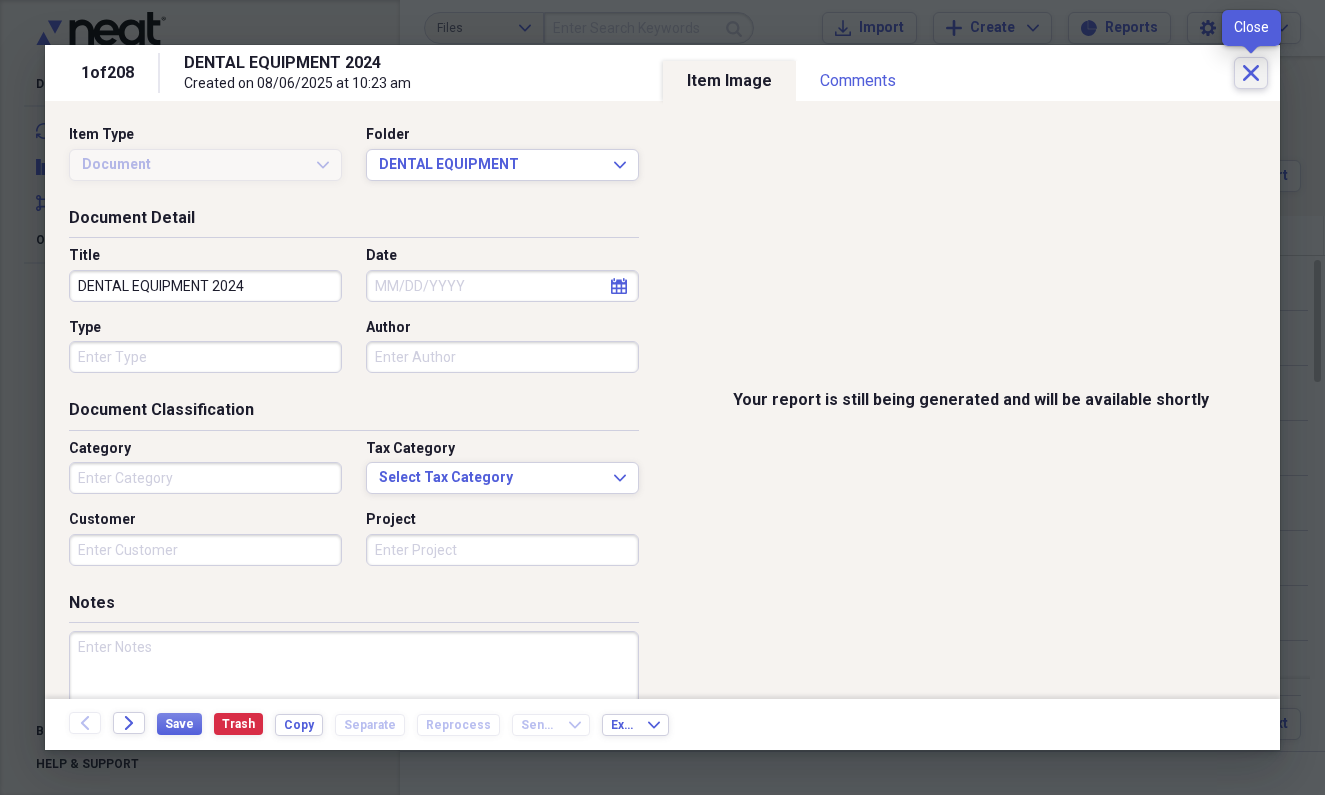 click 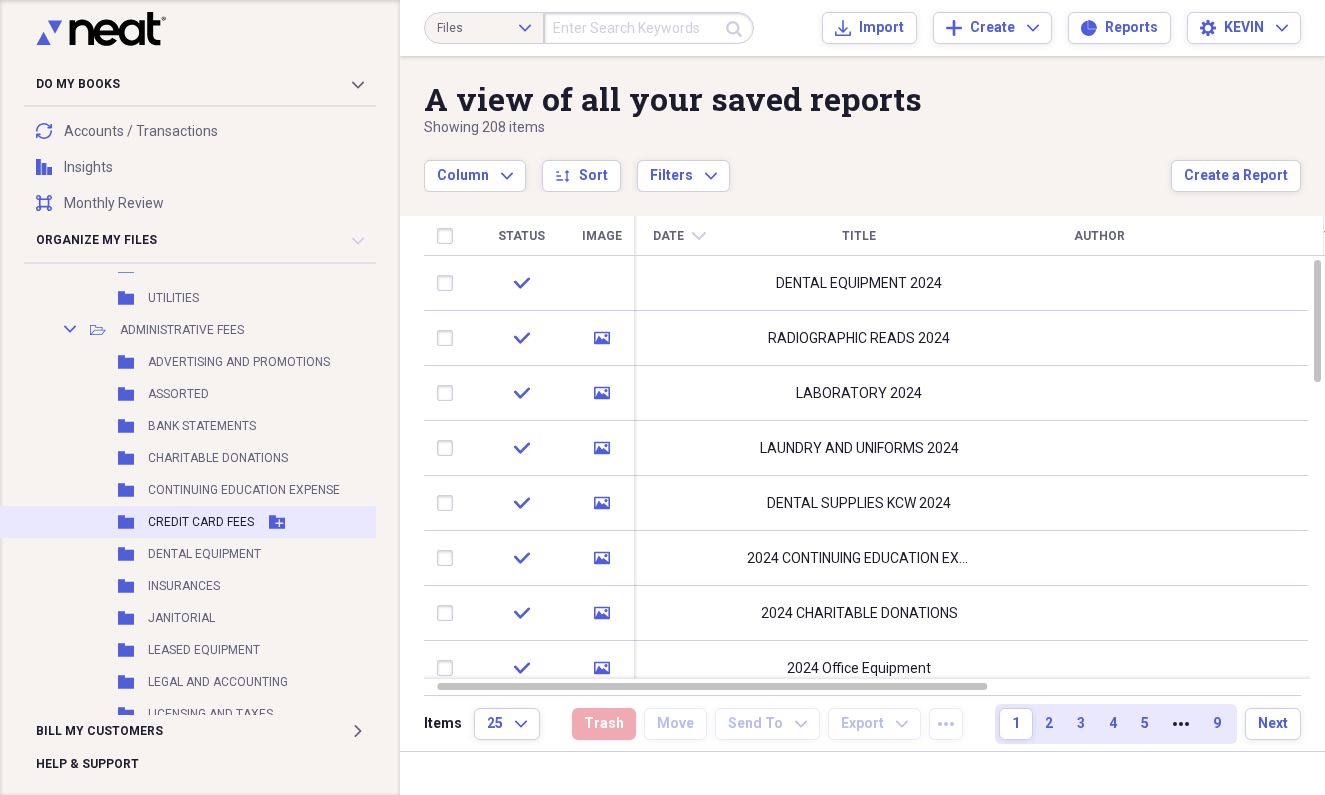 scroll, scrollTop: 2718, scrollLeft: 2, axis: both 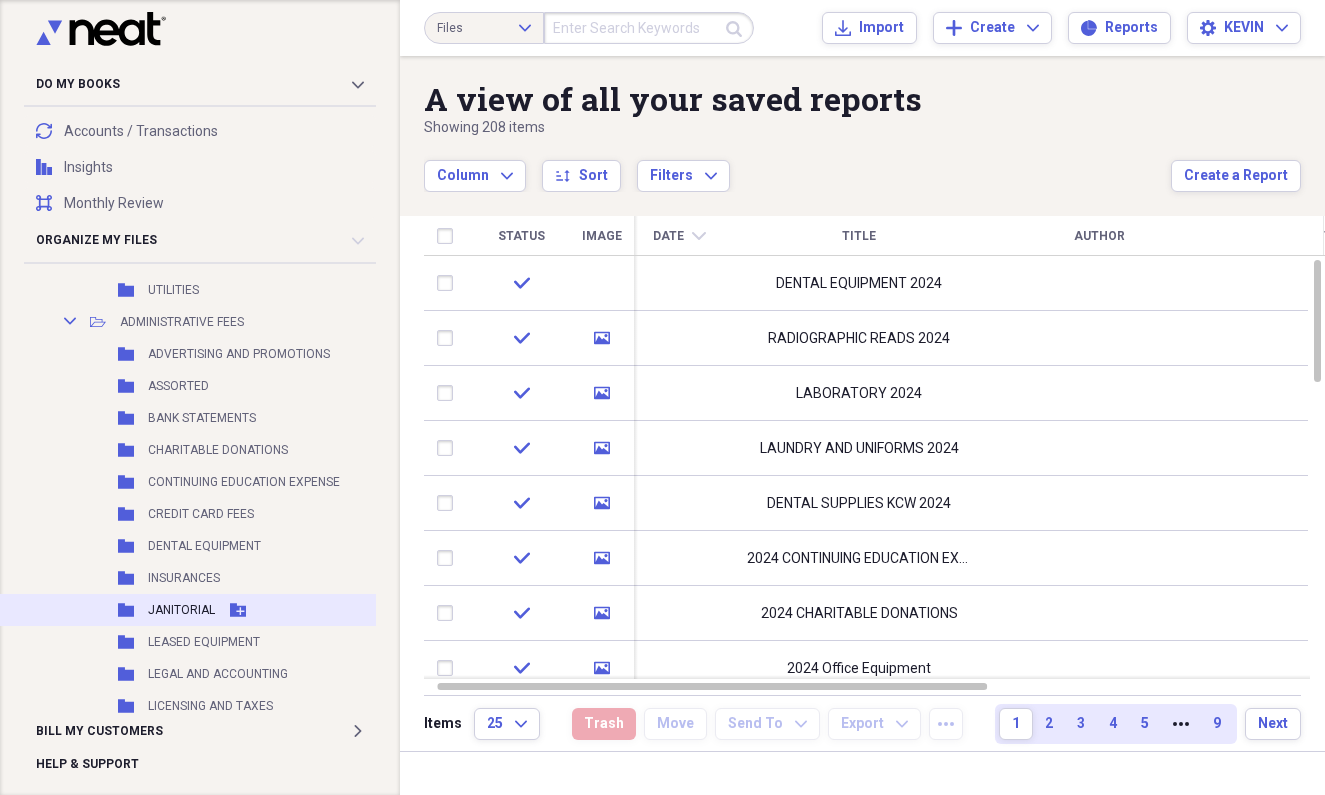click on "JANITORIAL" at bounding box center [181, 610] 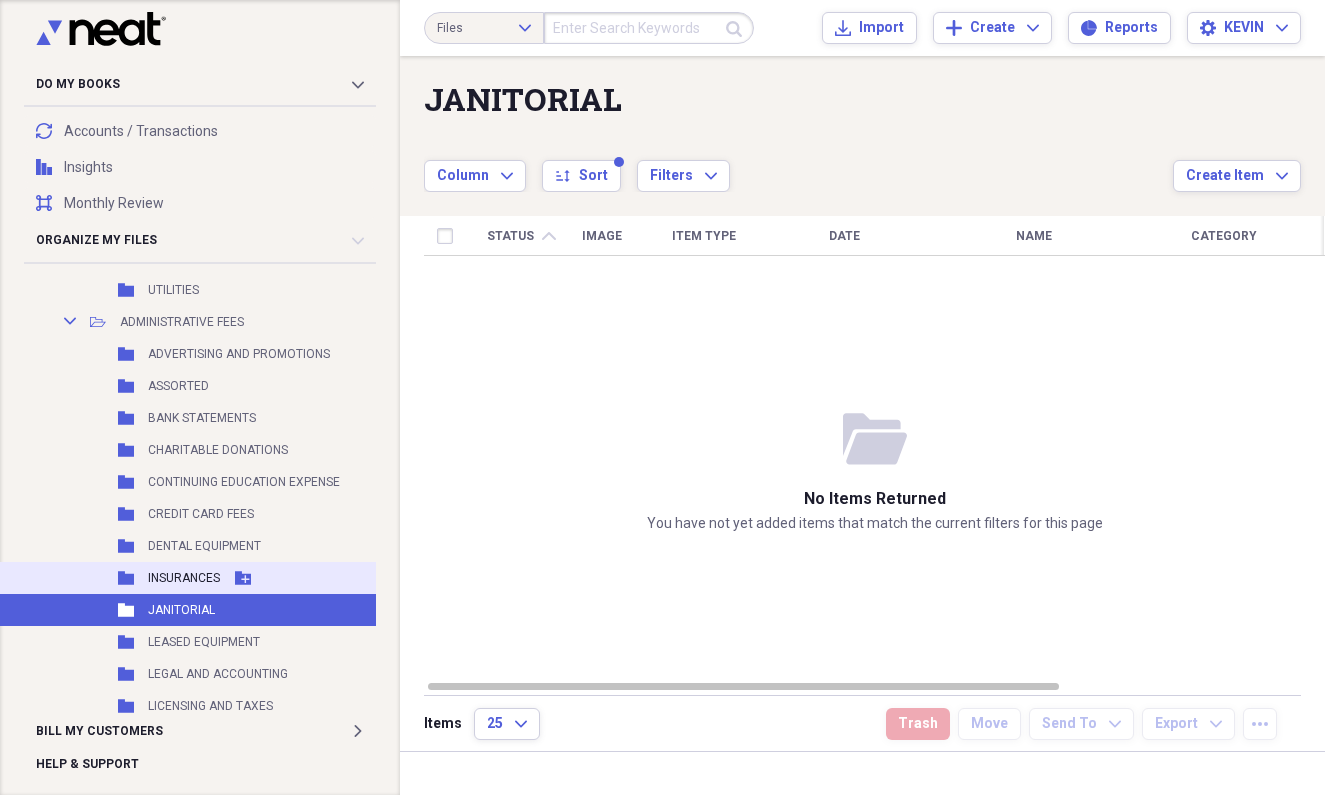 click on "INSURANCES" at bounding box center (184, 578) 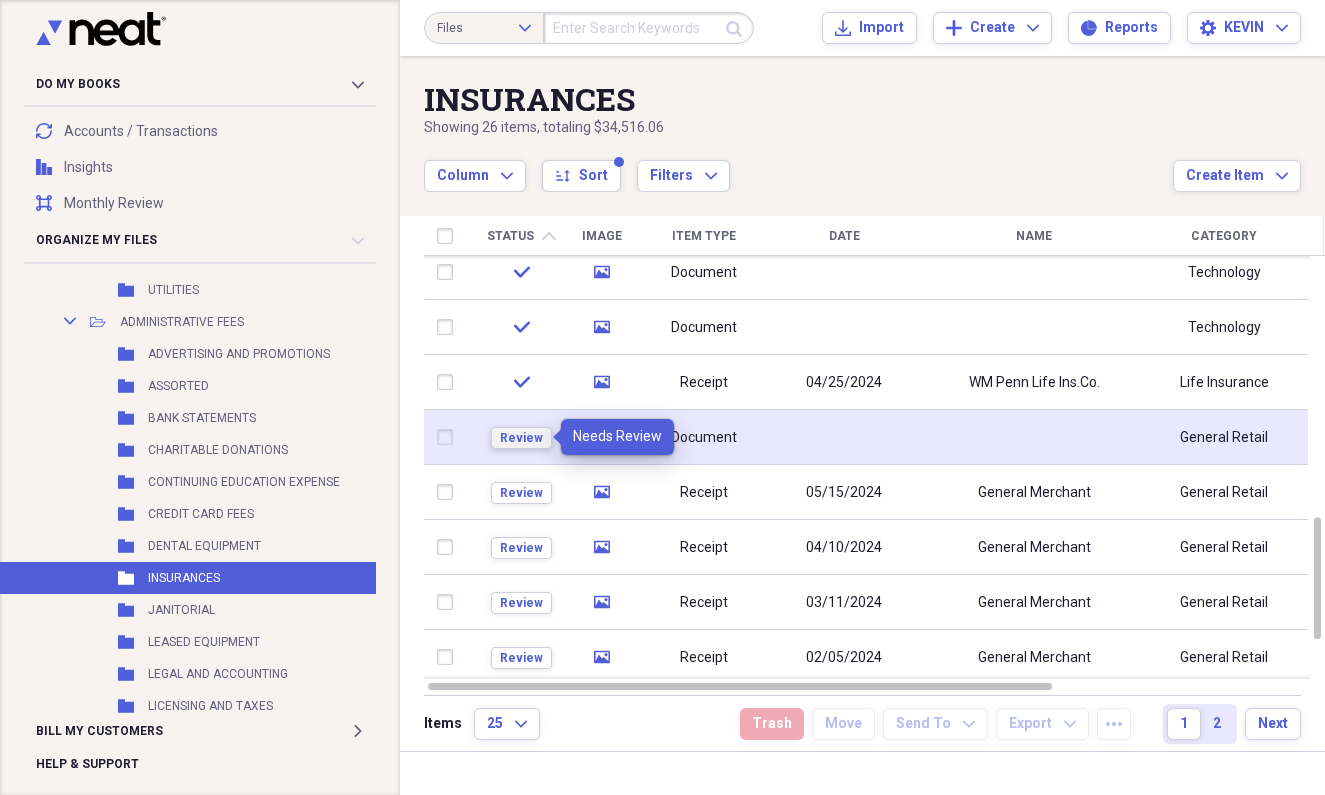 click on "Review" at bounding box center [521, 438] 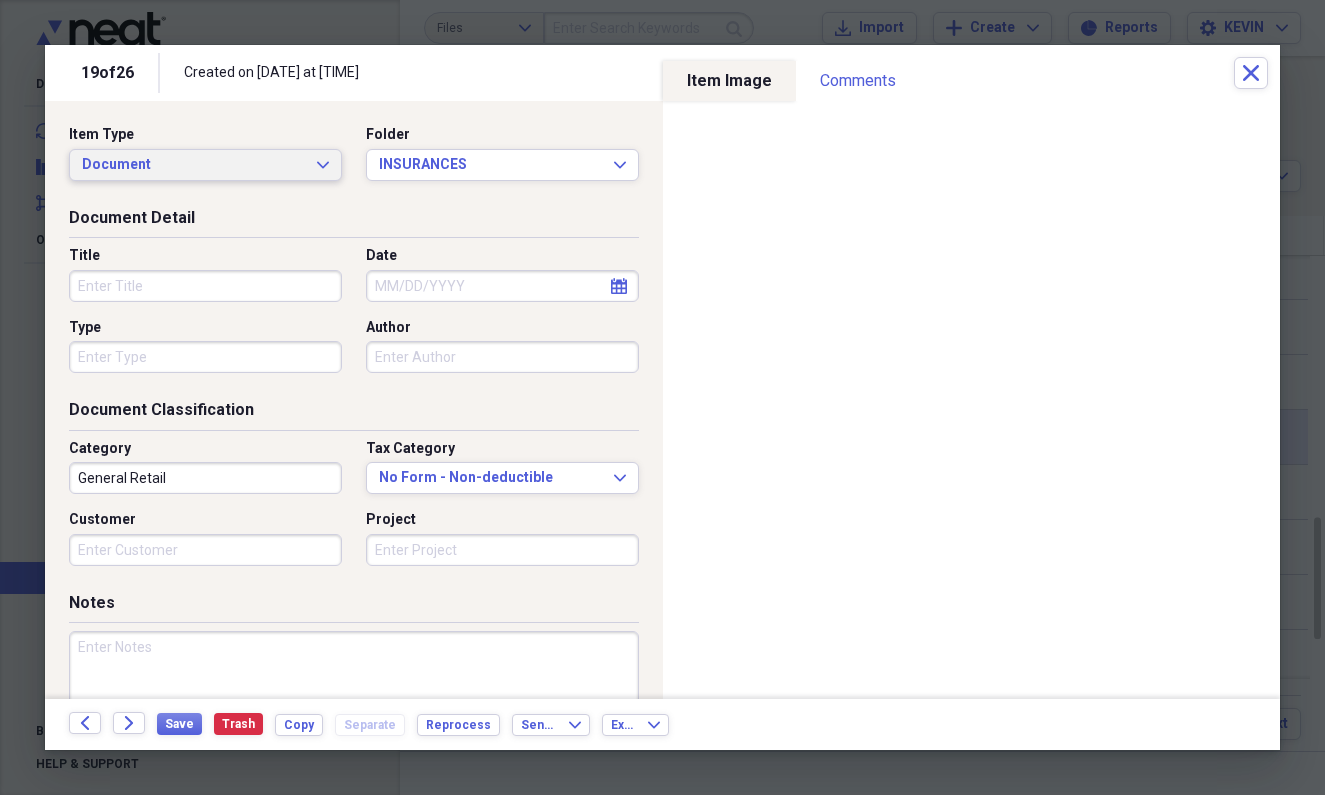 click on "Document Expand" at bounding box center [205, 165] 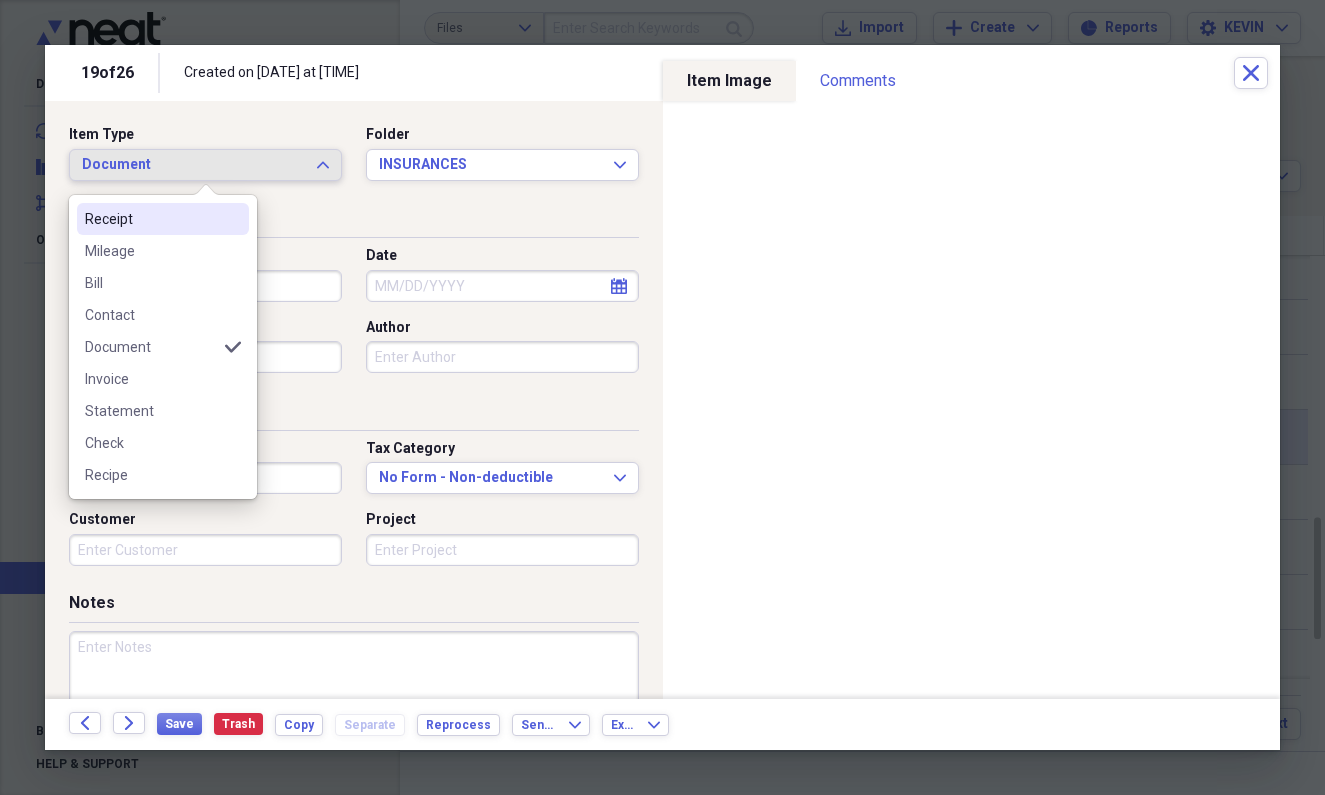 click on "Receipt" at bounding box center (163, 219) 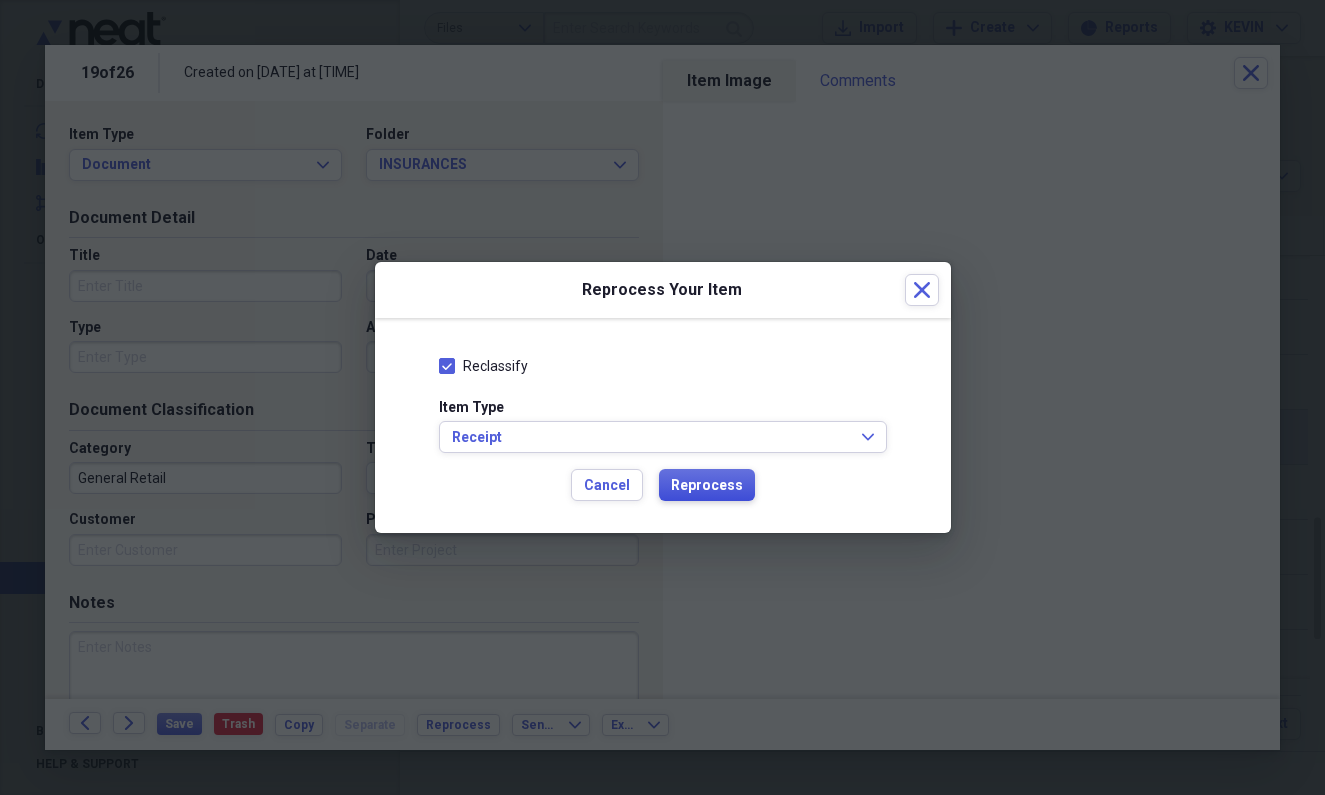 click on "Reprocess" at bounding box center [707, 486] 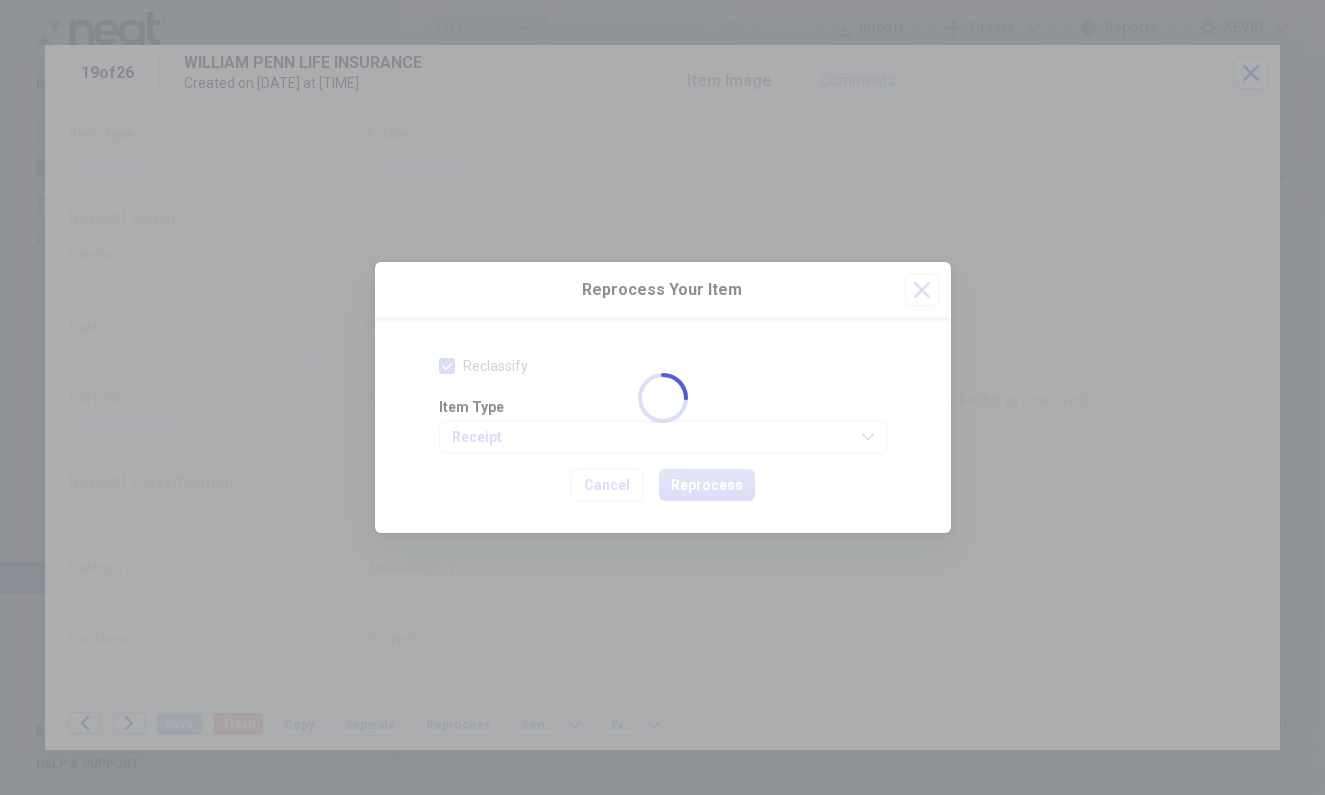 type on "2195.70" 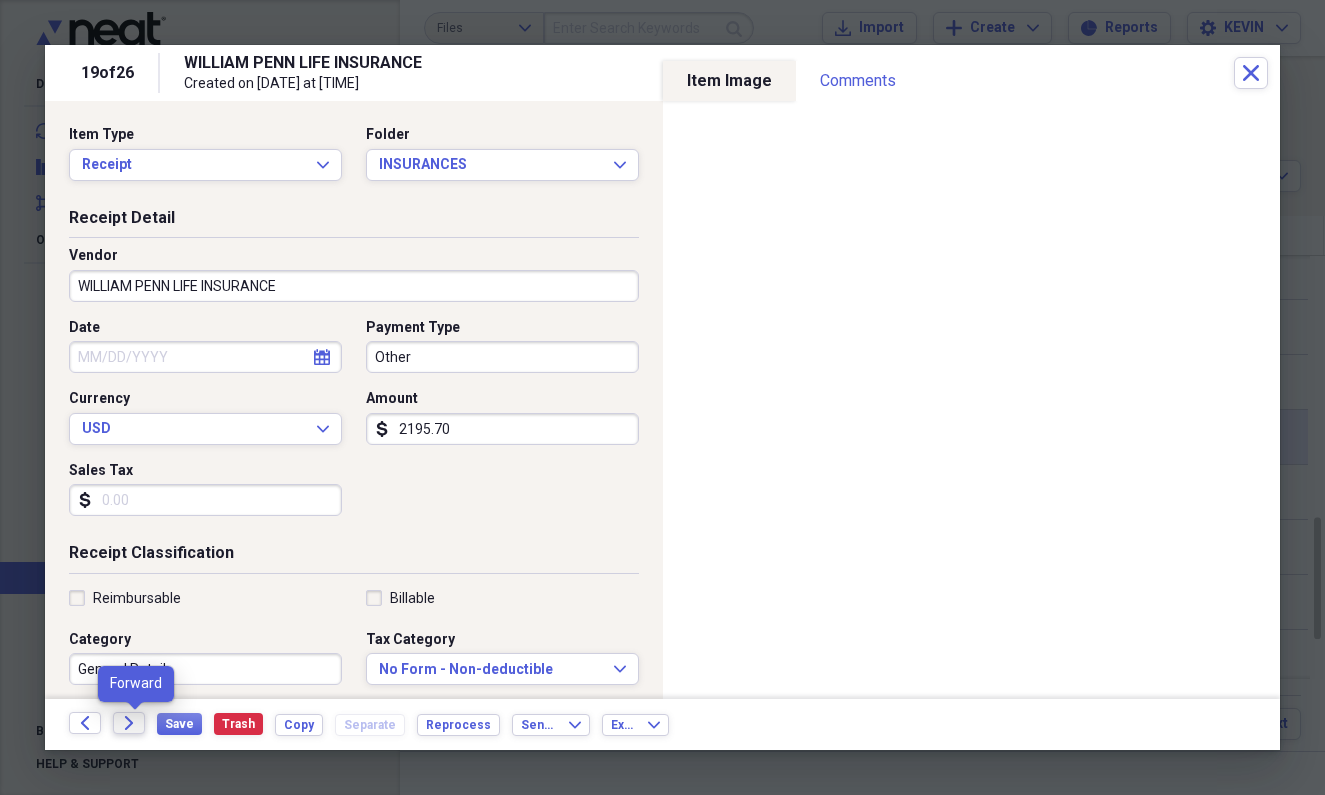 click on "Forward" at bounding box center [129, 723] 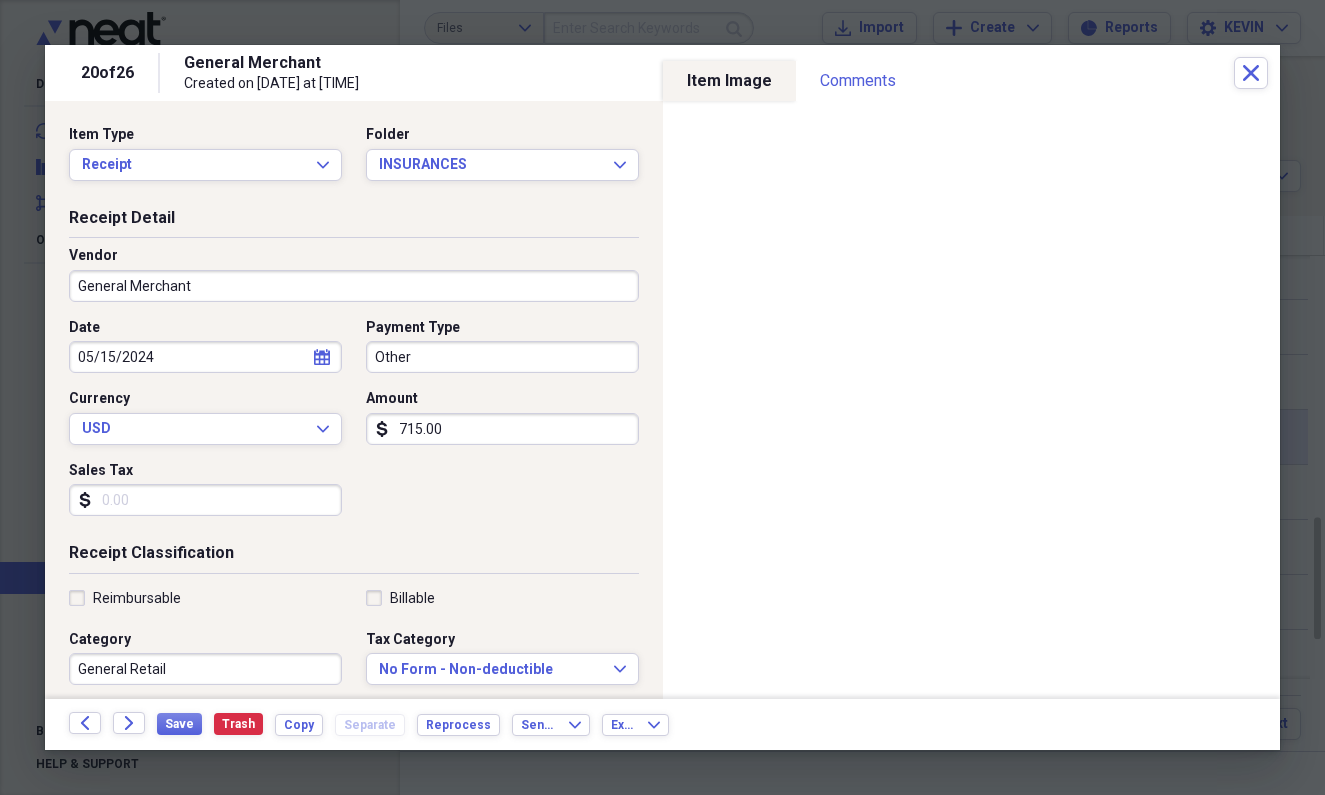 click on "General Merchant" at bounding box center [354, 286] 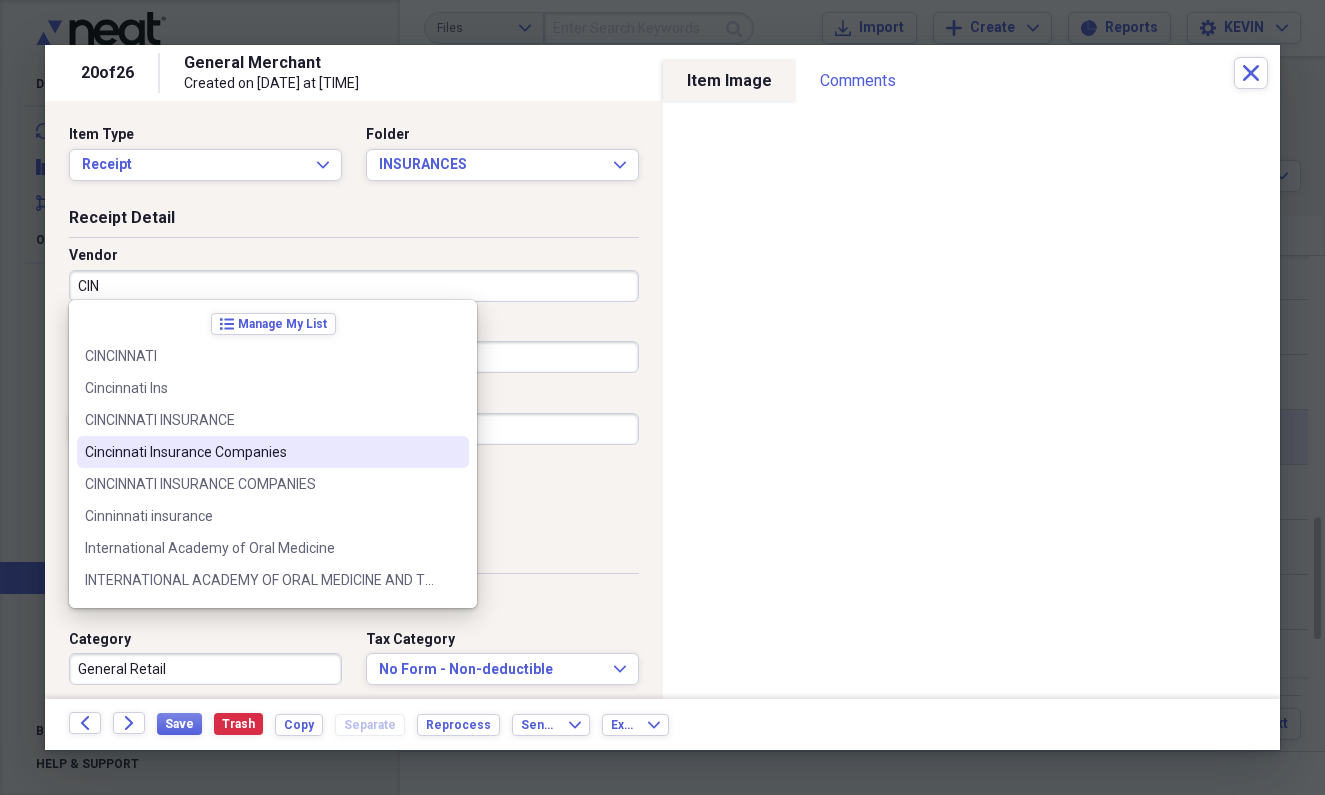 click on "Cincinnati Insurance Companies" at bounding box center (273, 452) 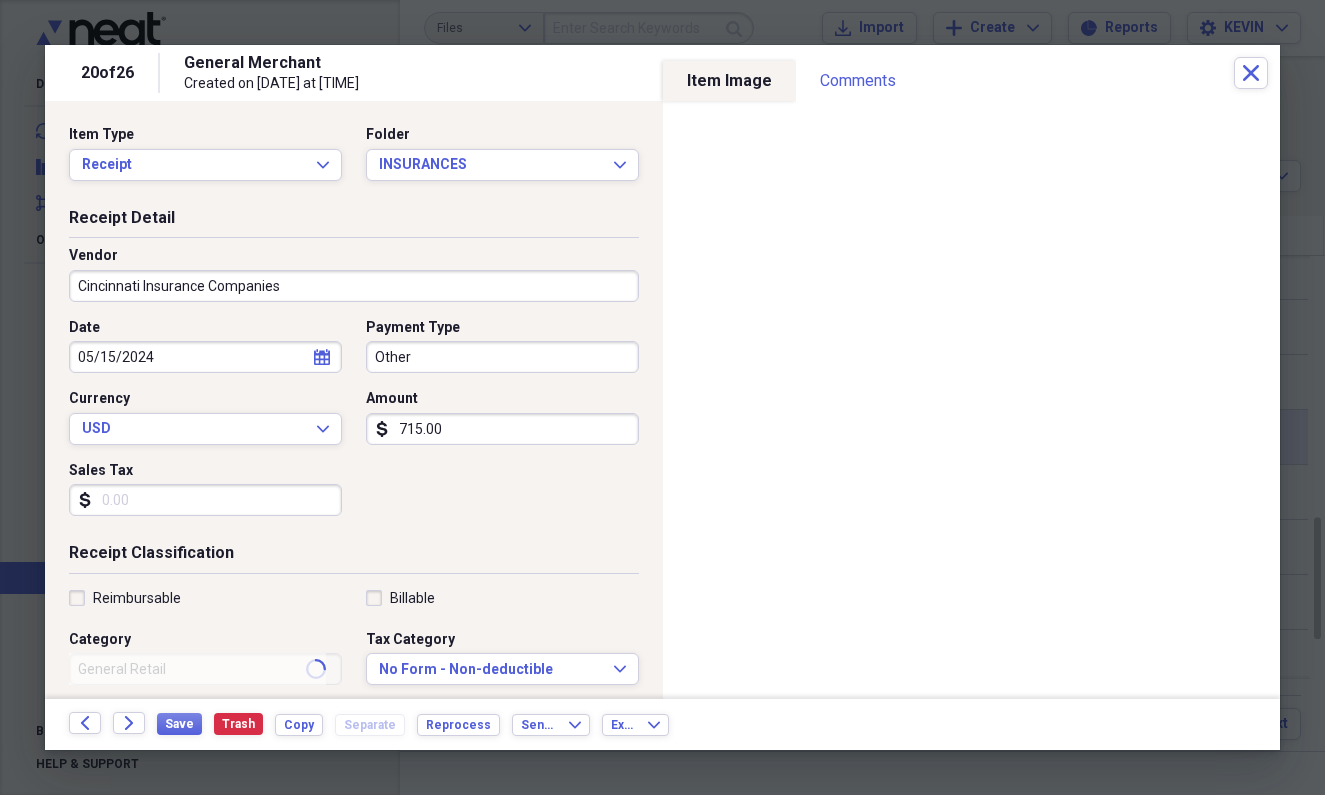 type on "Insurance" 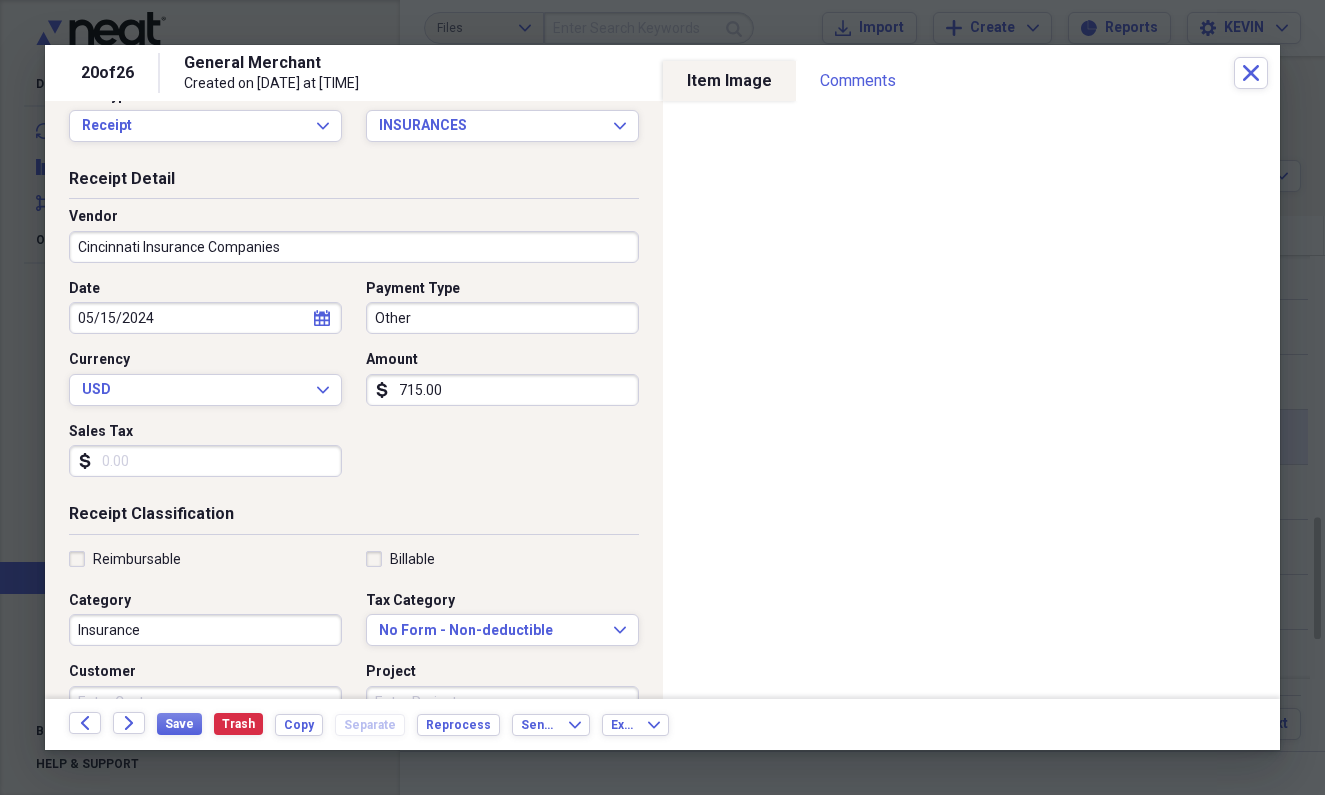 scroll, scrollTop: 57, scrollLeft: 0, axis: vertical 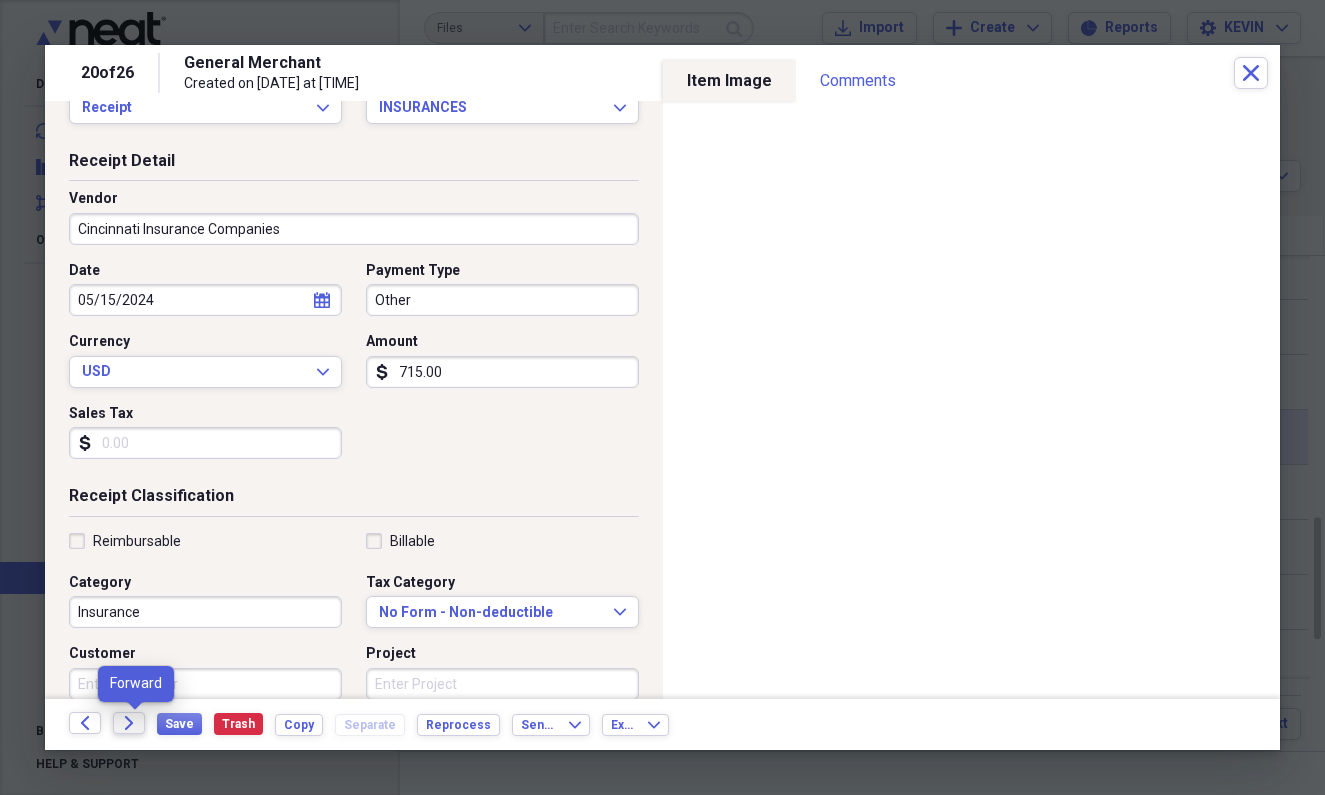 click on "Forward" at bounding box center [129, 723] 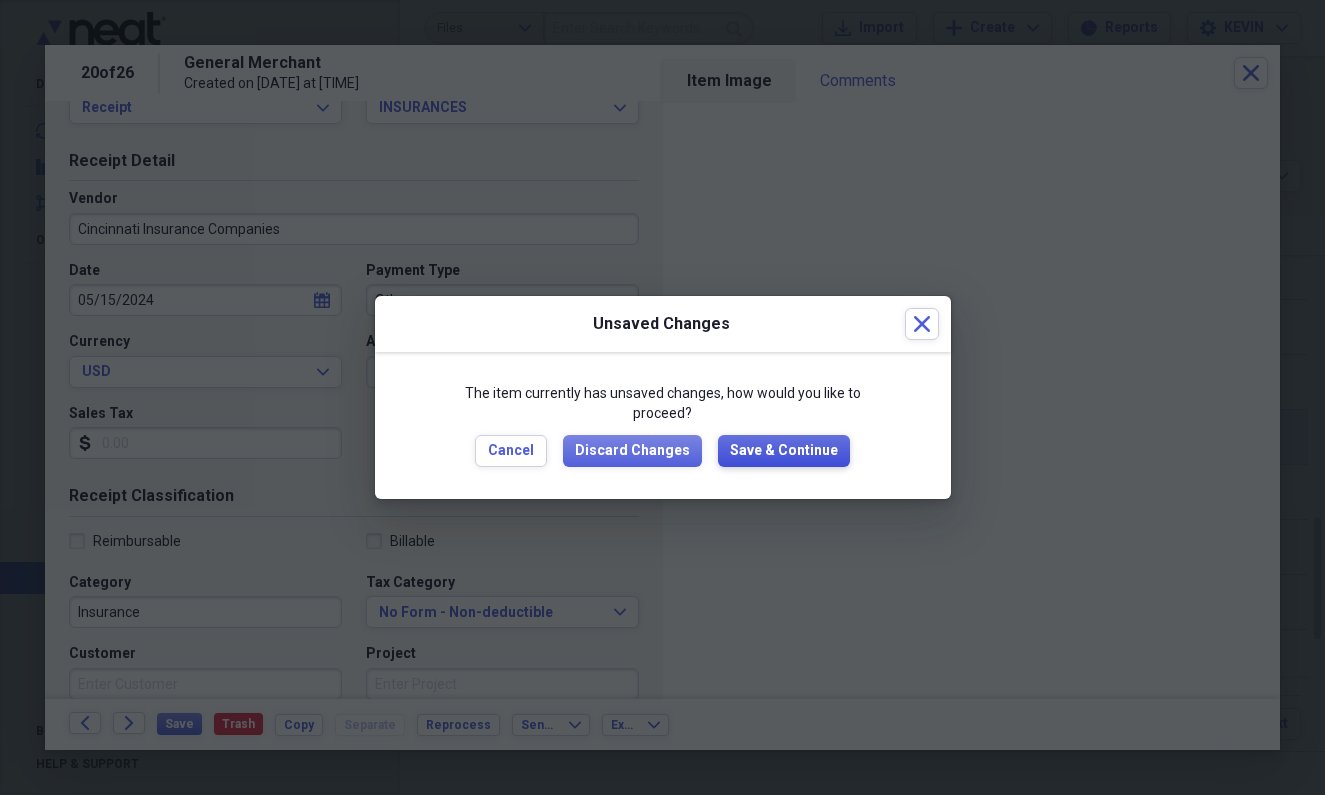 click on "Save & Continue" at bounding box center (784, 451) 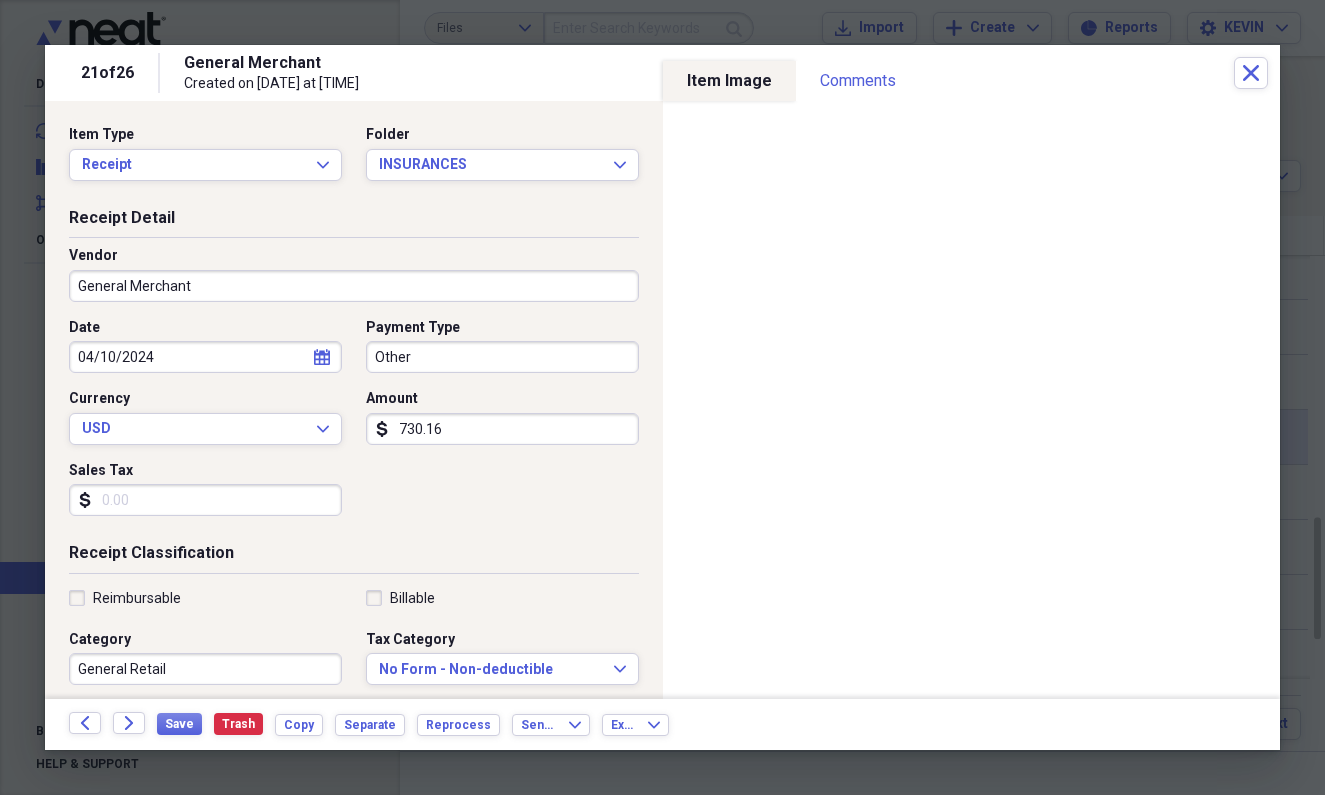 click on "General Merchant" at bounding box center [354, 286] 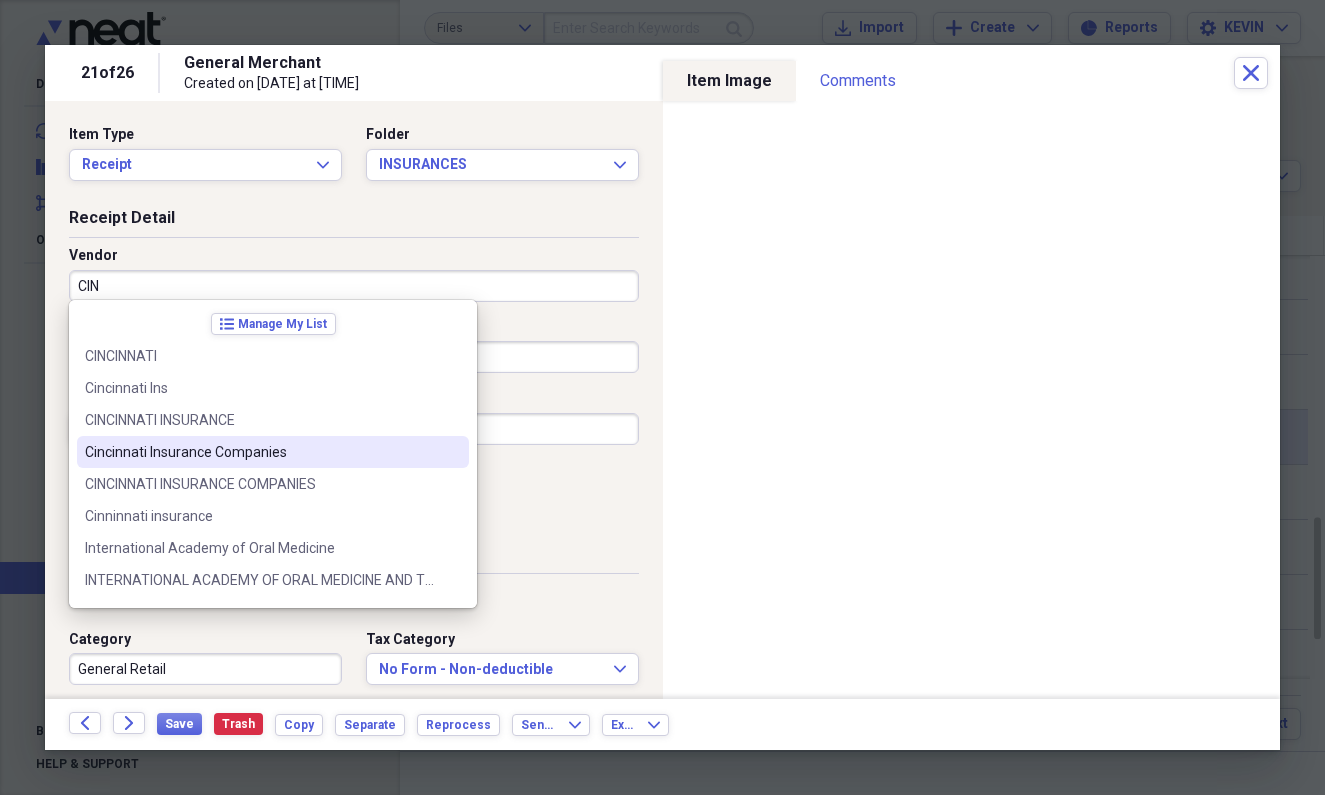 click on "Cincinnati Insurance Companies" at bounding box center (261, 452) 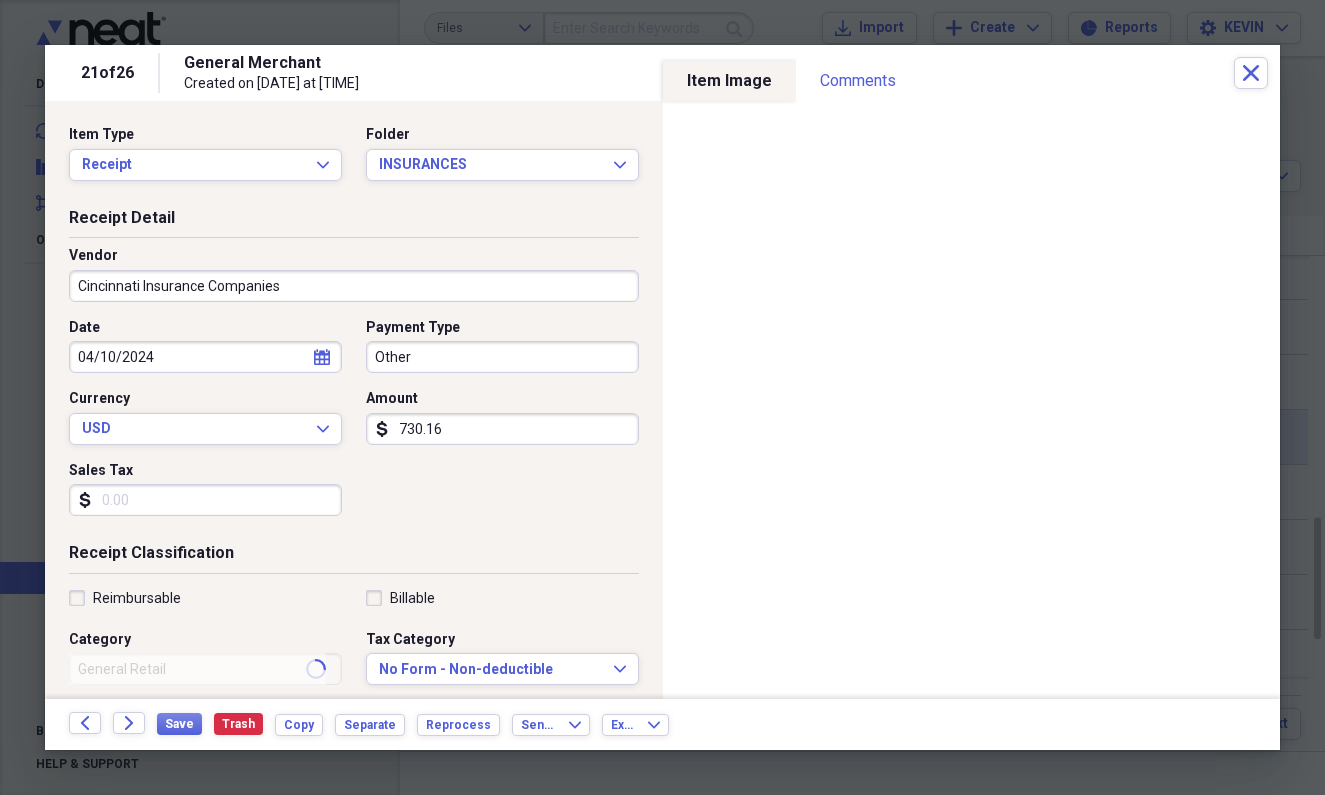 type on "Insurance" 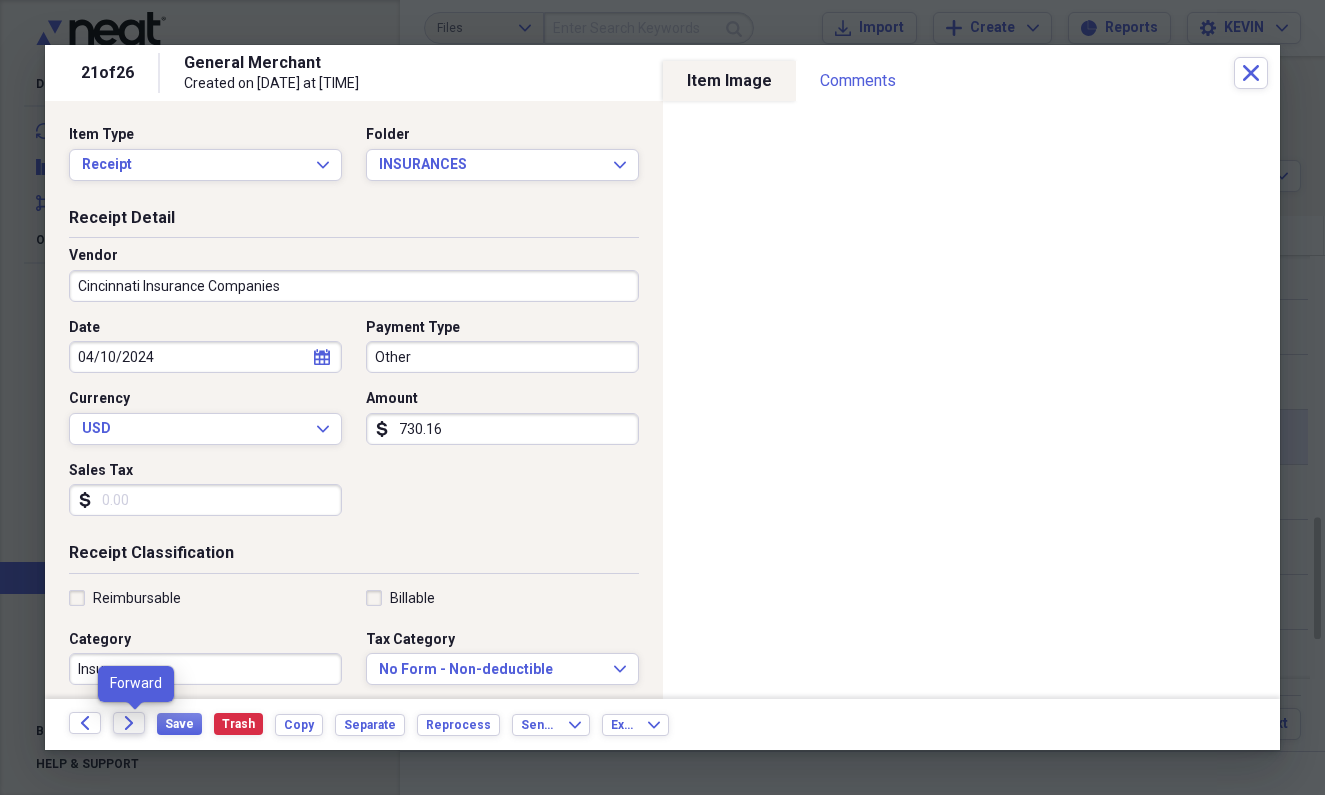 click on "Forward" 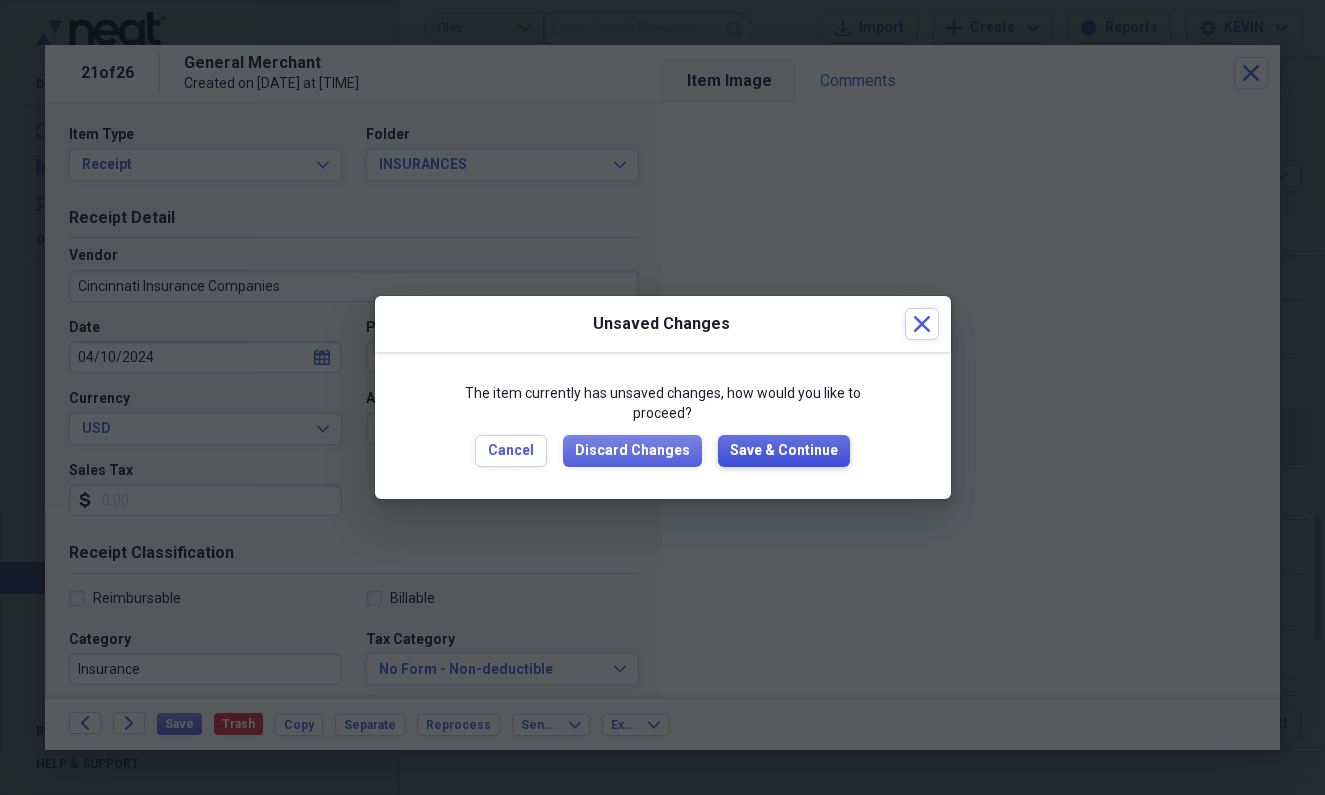 click on "Save & Continue" at bounding box center [784, 451] 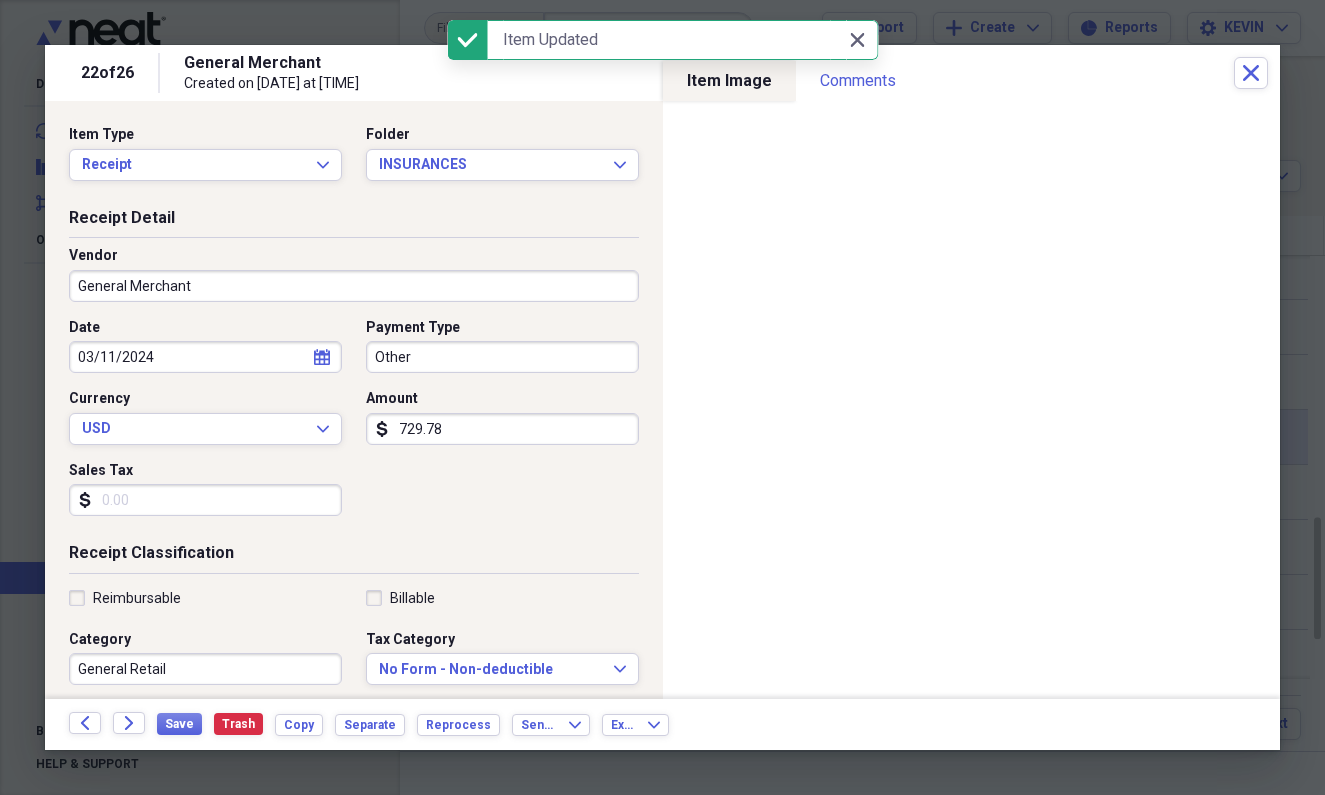 click on "General Merchant" at bounding box center [354, 286] 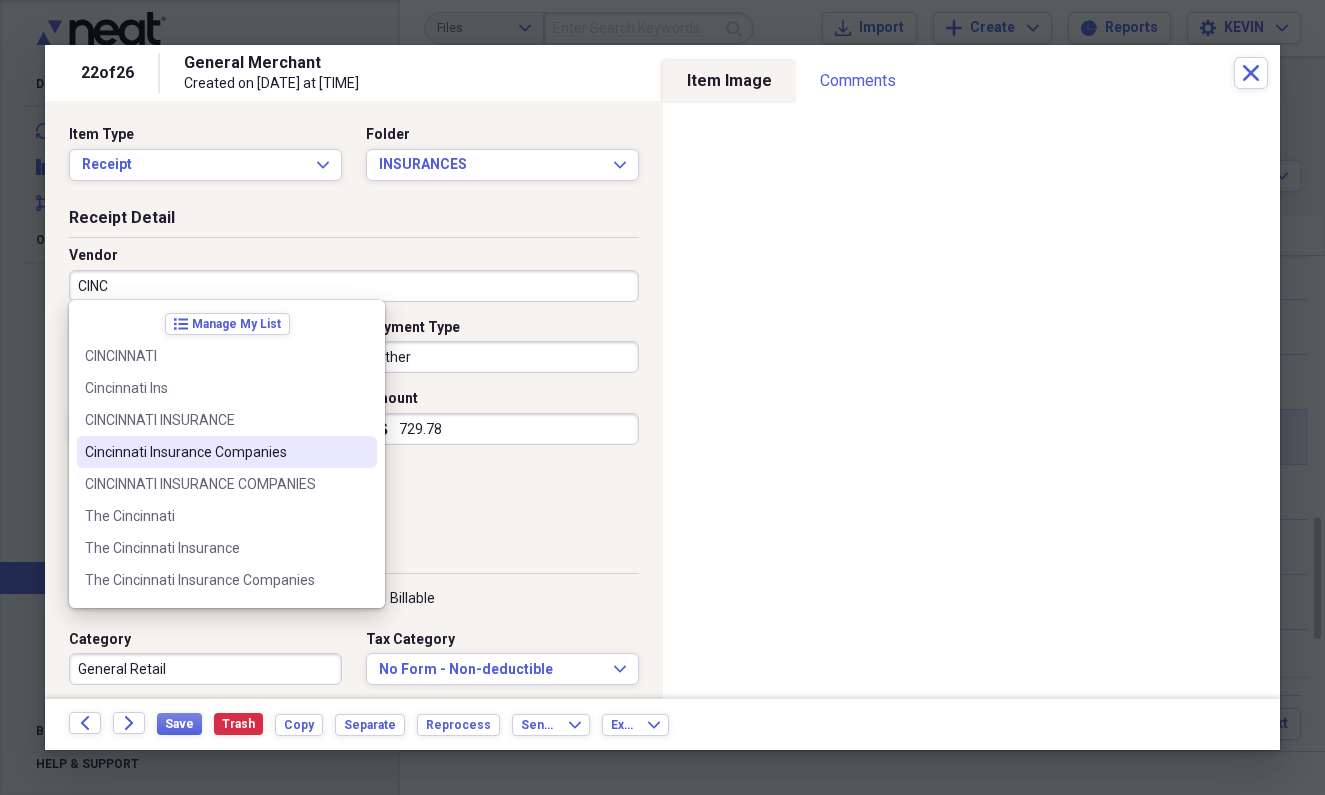 click on "Cincinnati Insurance Companies" at bounding box center (215, 452) 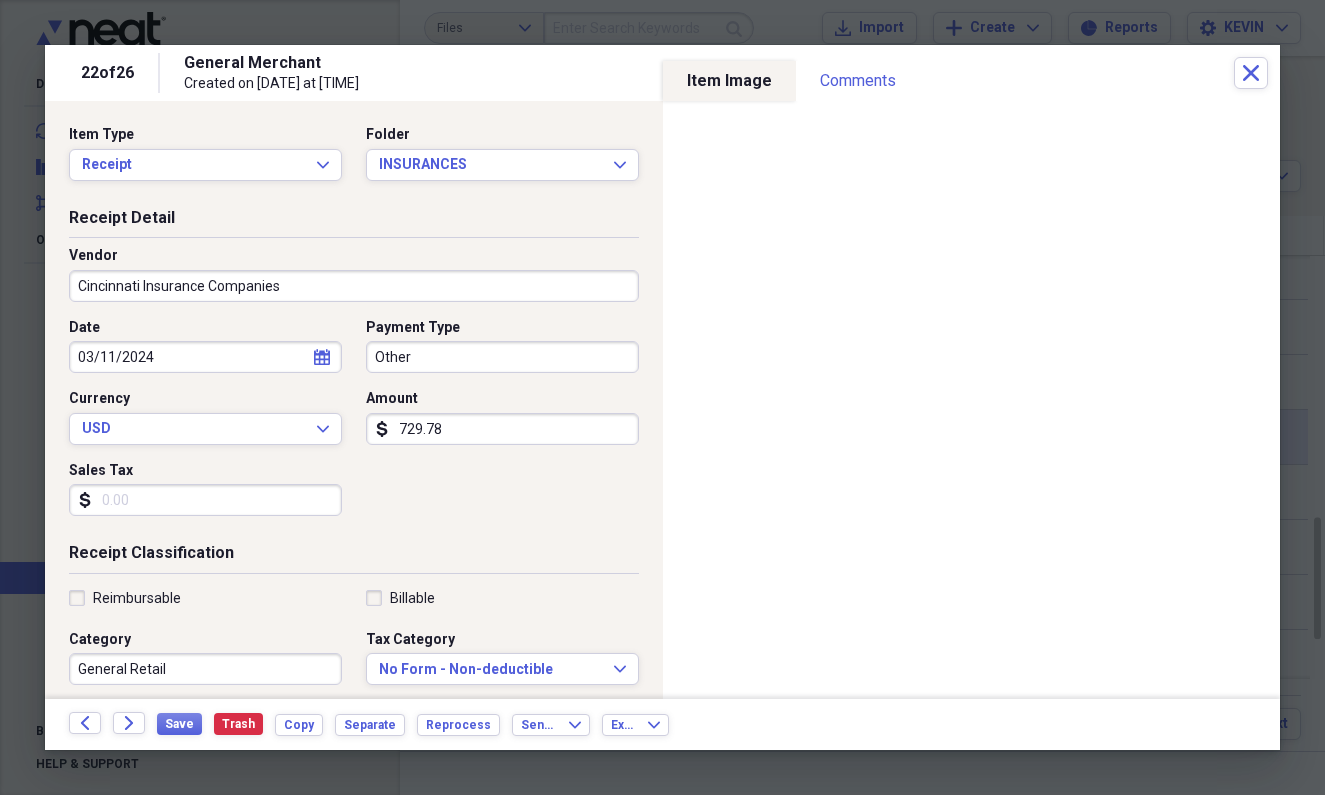 type on "Insurance" 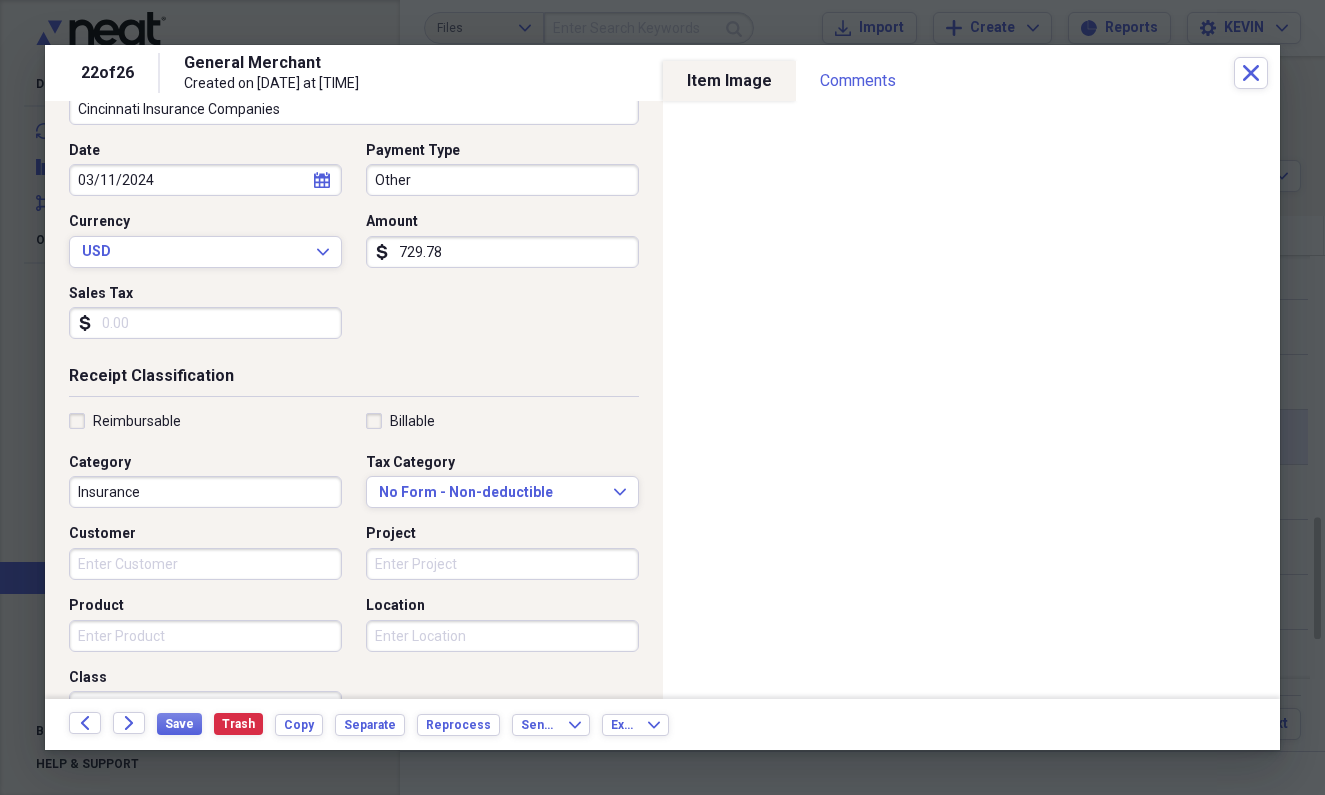 scroll, scrollTop: 188, scrollLeft: 0, axis: vertical 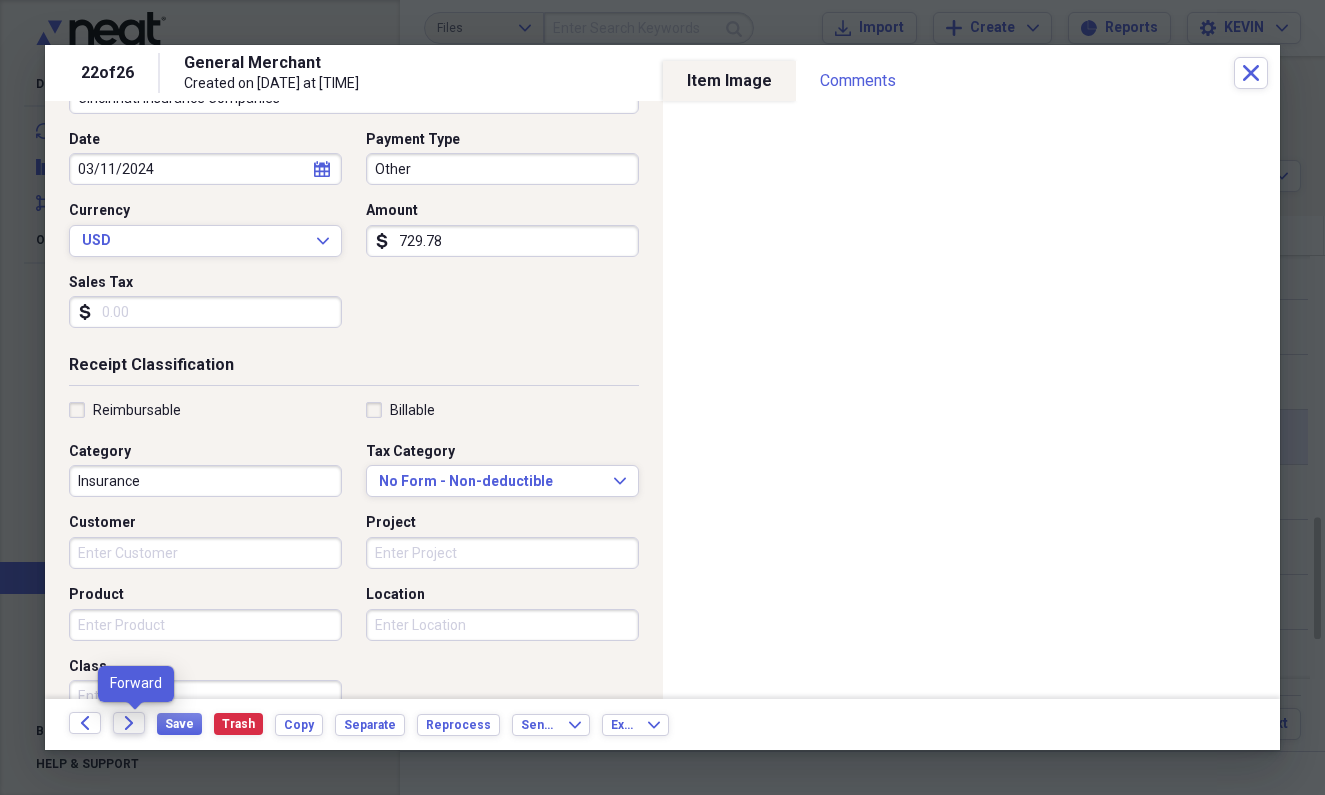 click on "Forward" at bounding box center (129, 723) 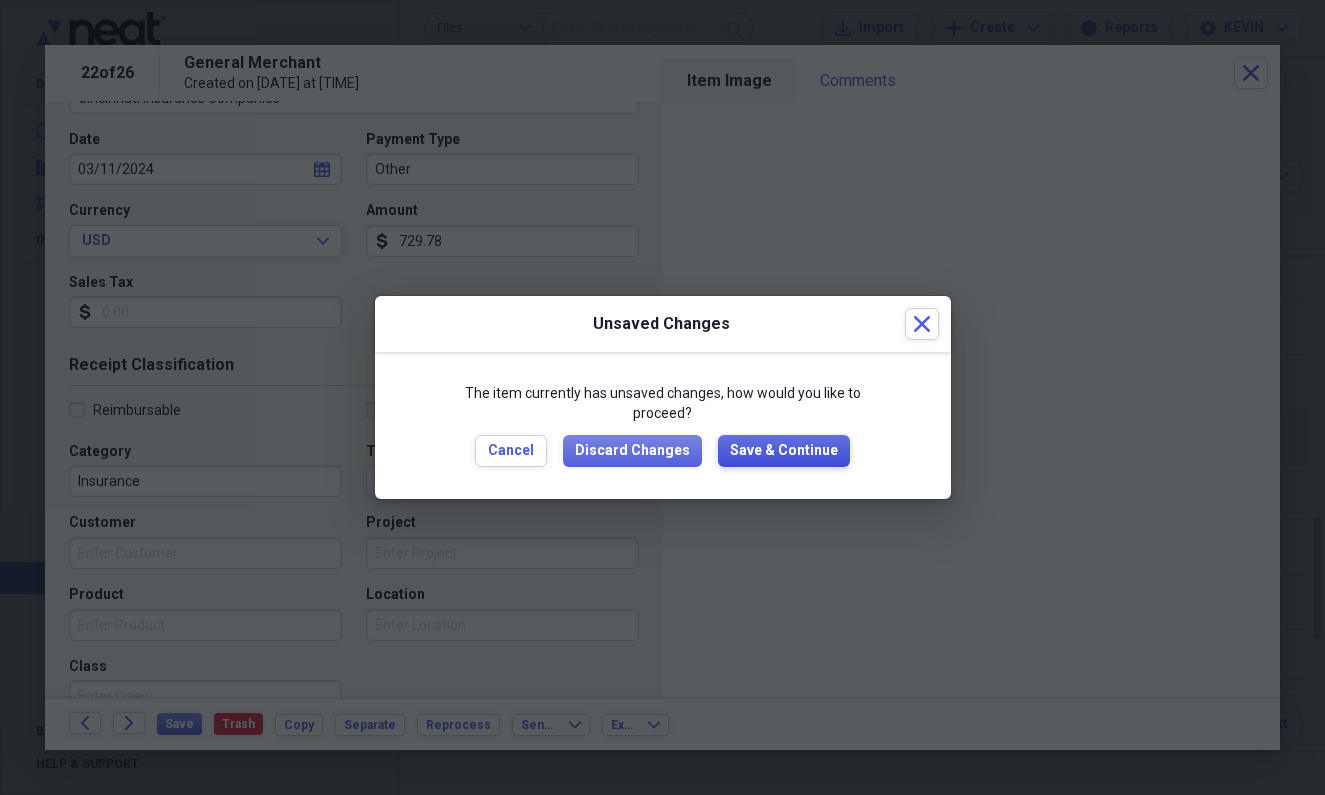 click on "Save & Continue" at bounding box center (784, 451) 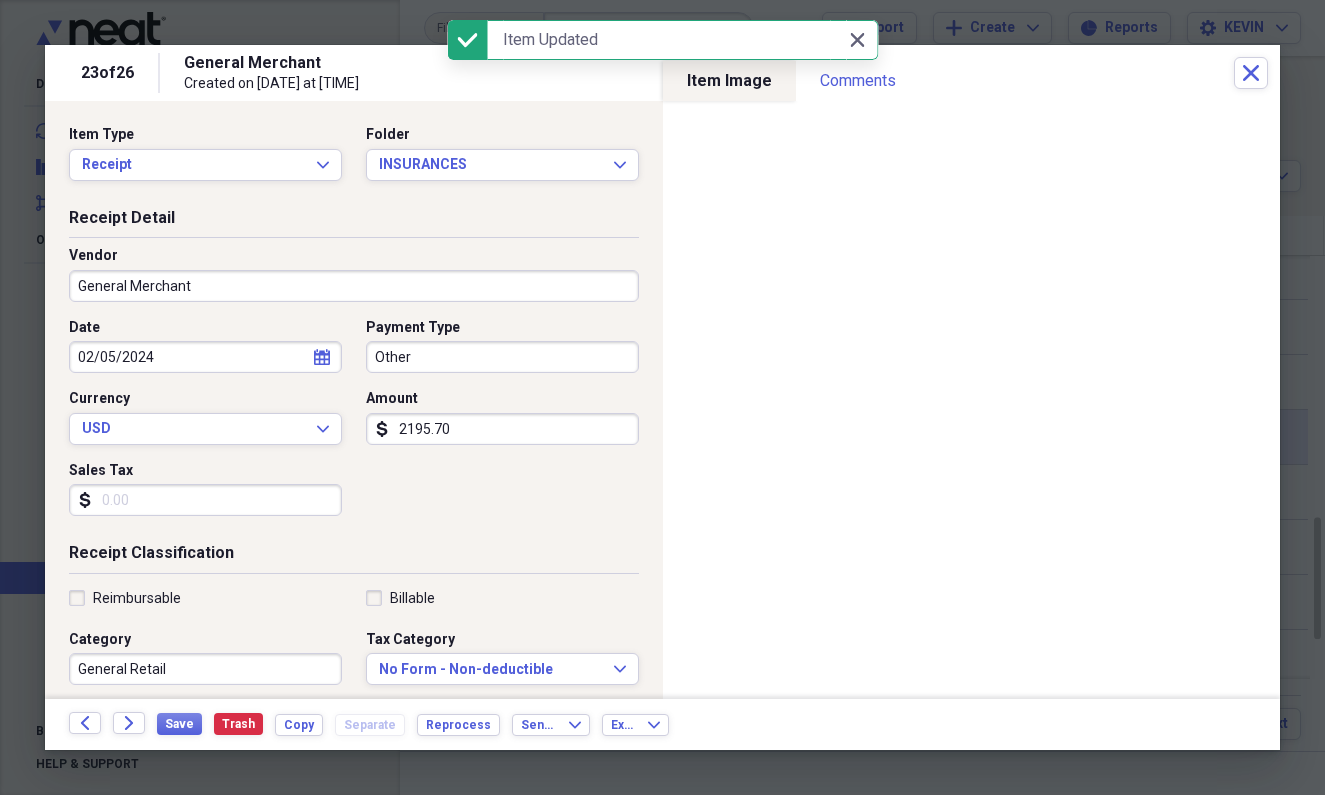 click on "General Merchant" at bounding box center (354, 286) 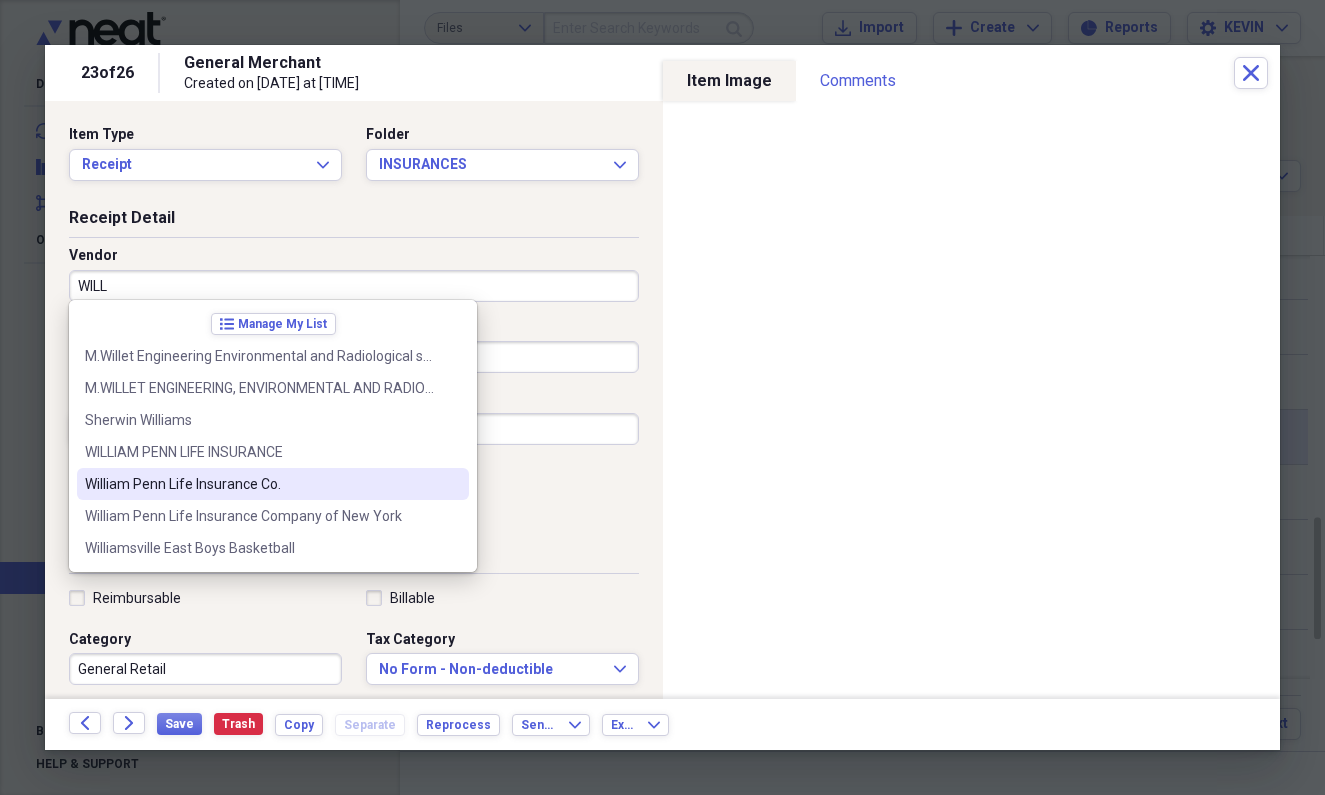 click on "William Penn Life Insurance Co." at bounding box center (273, 484) 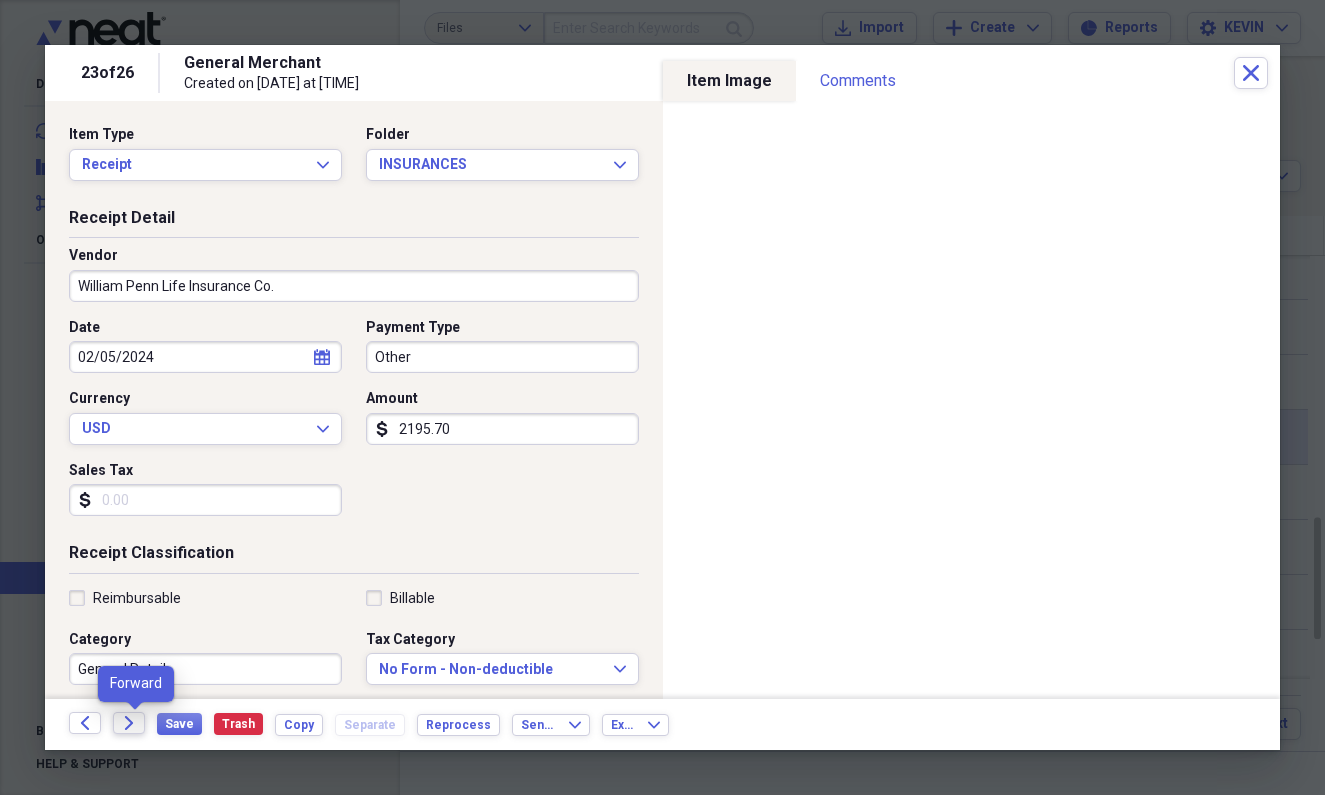 click on "Forward" at bounding box center (129, 723) 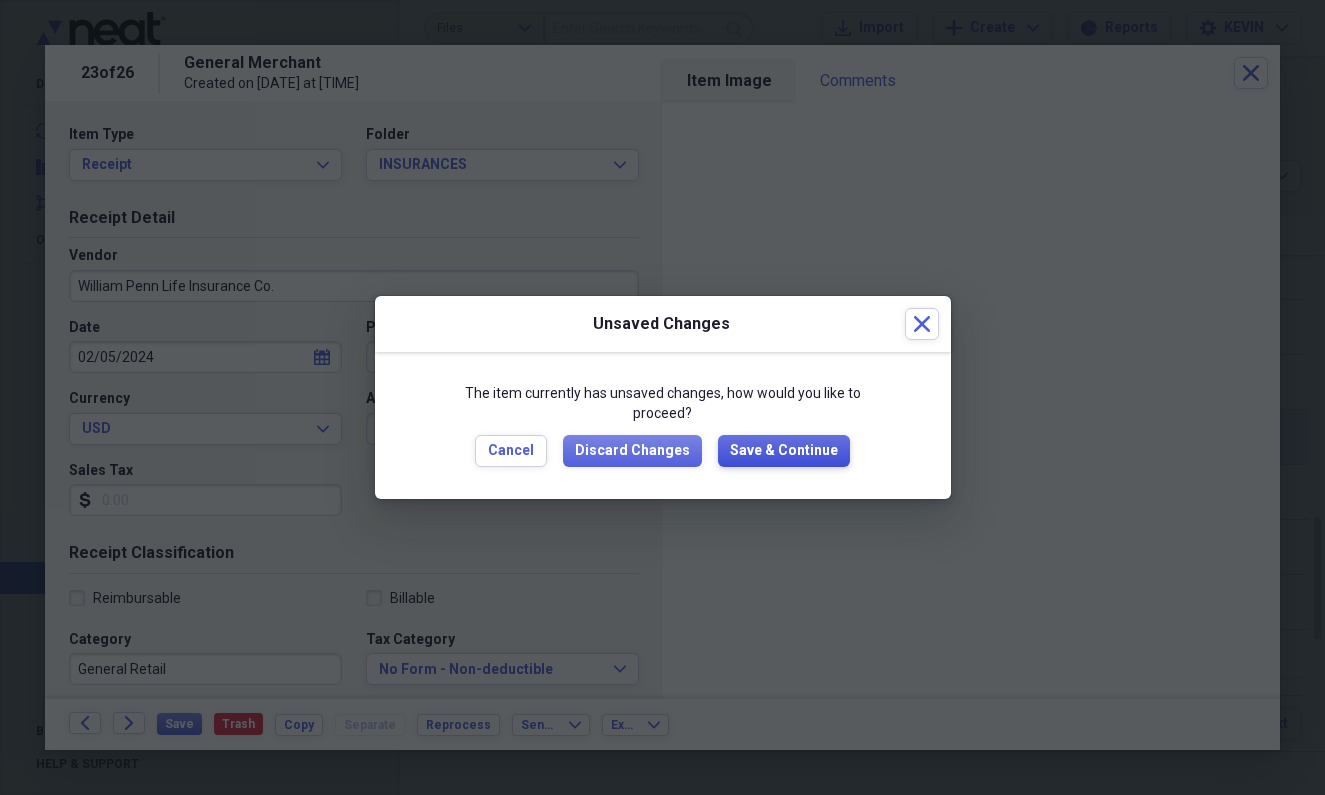 click on "Save & Continue" at bounding box center [784, 451] 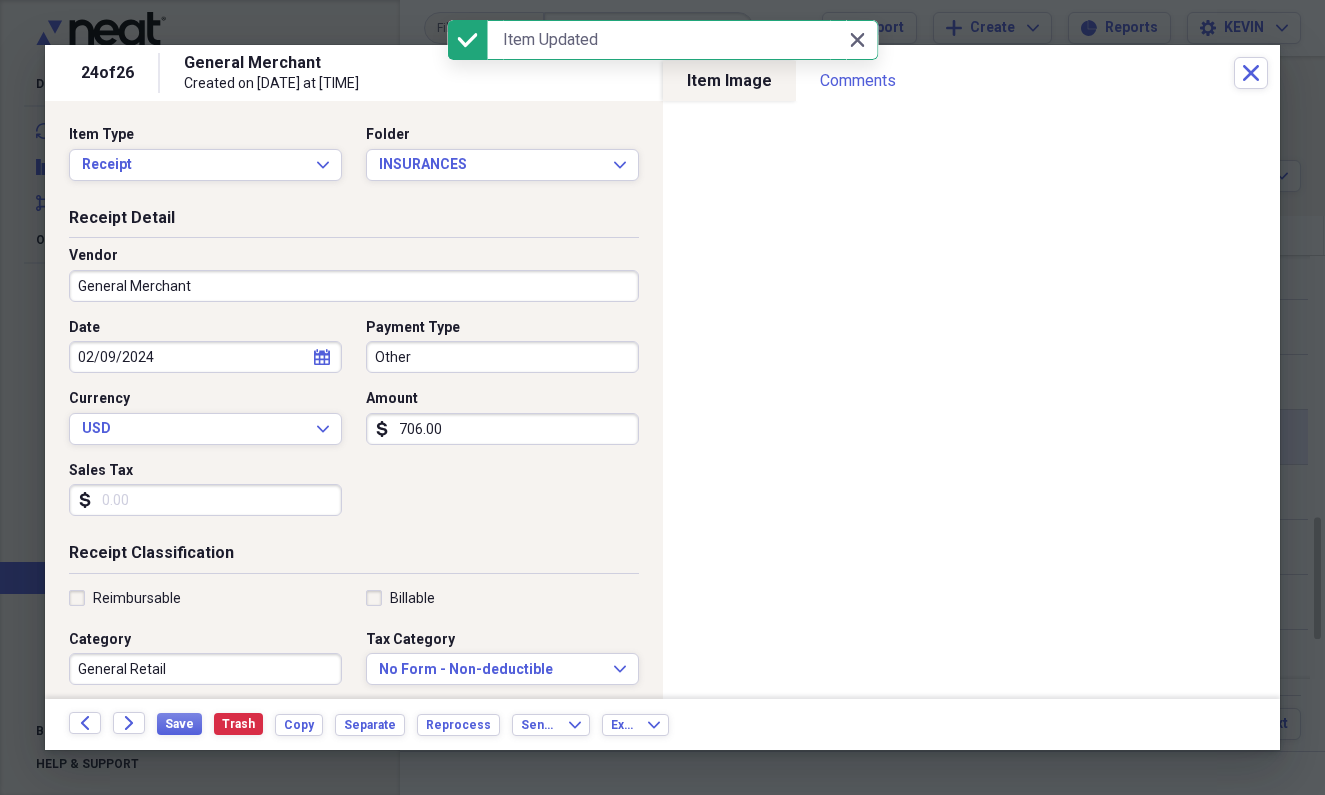 click on "General Merchant" at bounding box center [354, 286] 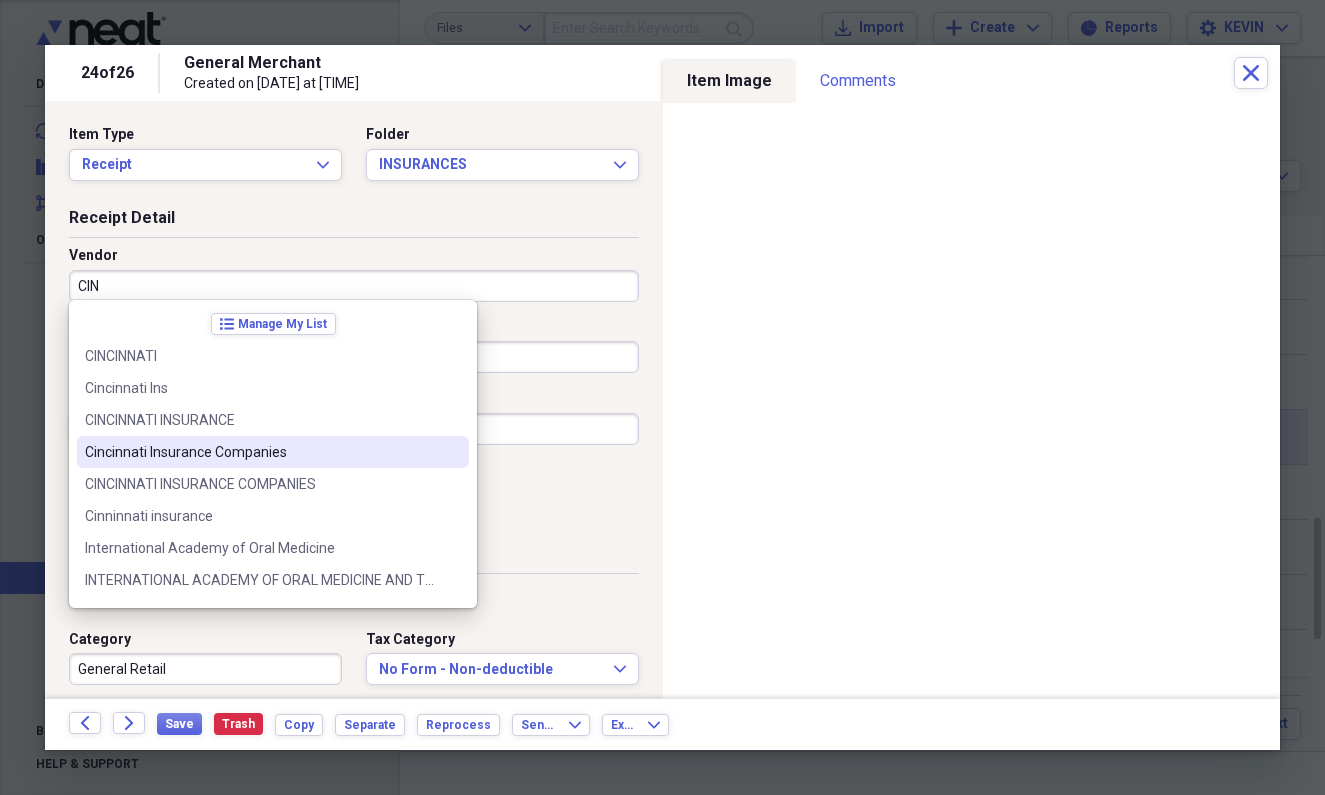 click on "Cincinnati Insurance Companies" at bounding box center [261, 452] 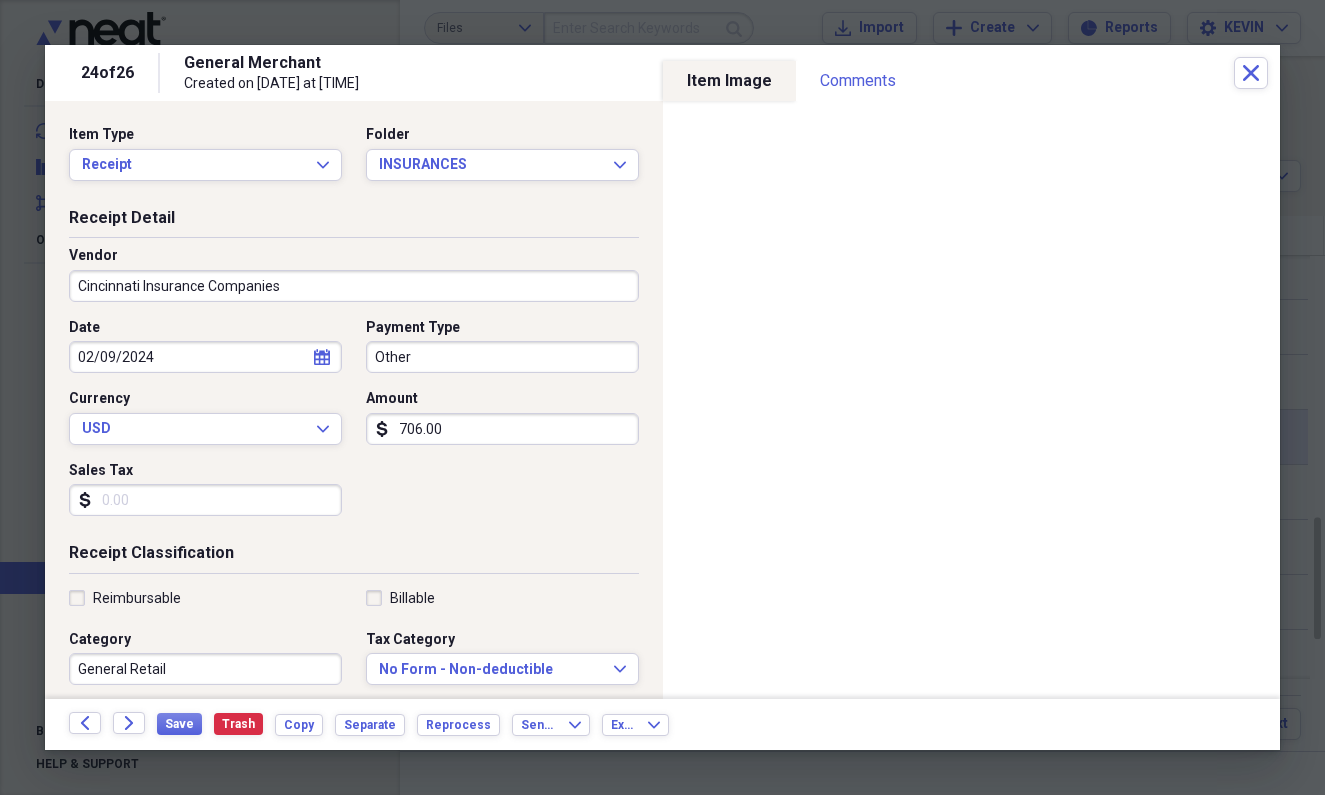 type on "Insurance" 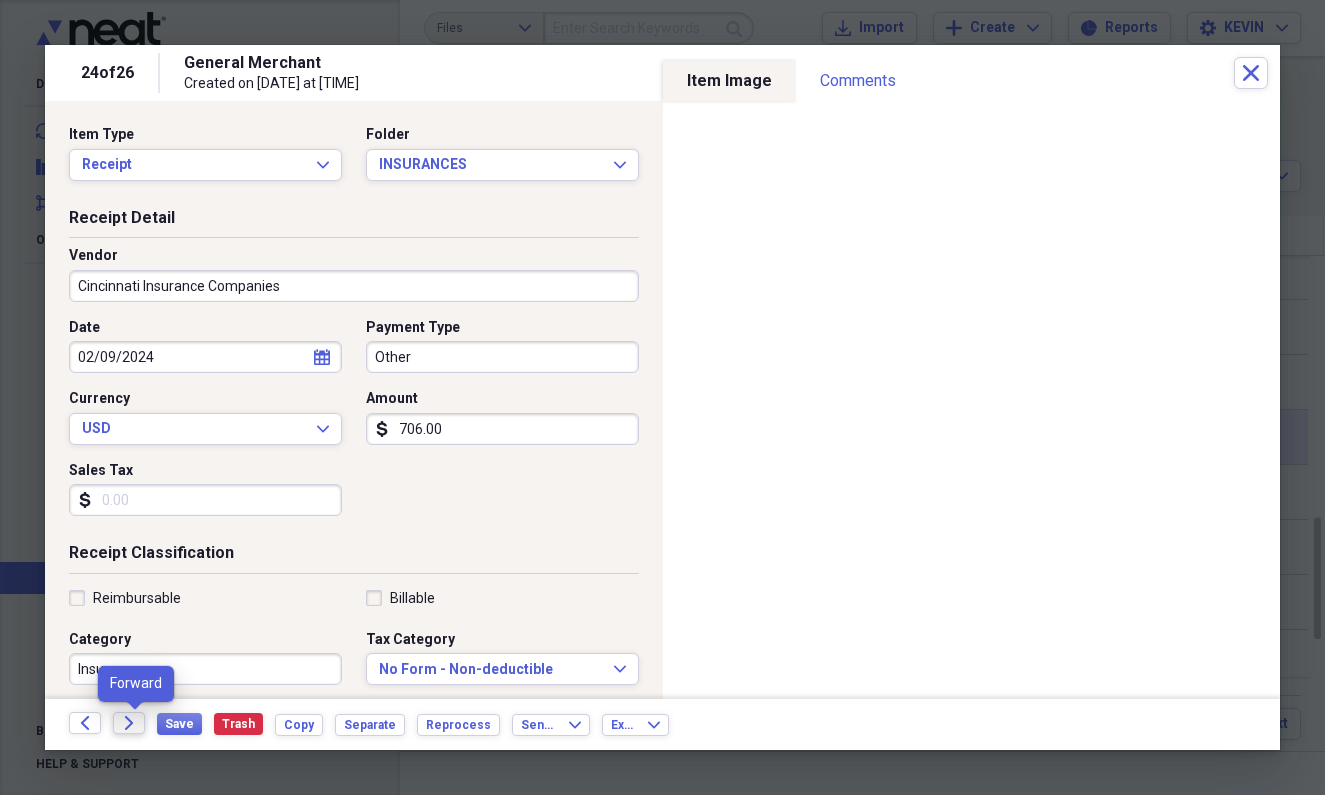 click on "Forward" 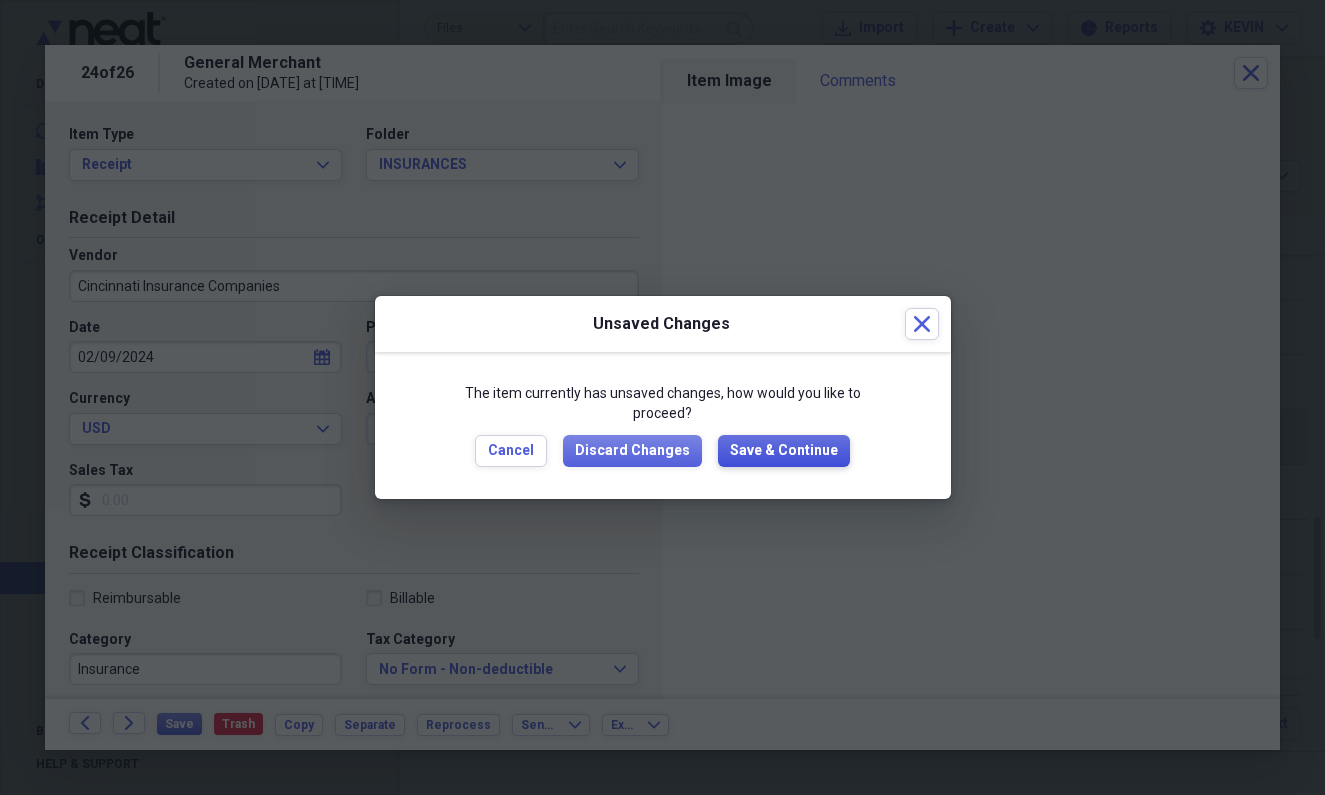 click on "Save & Continue" at bounding box center (784, 451) 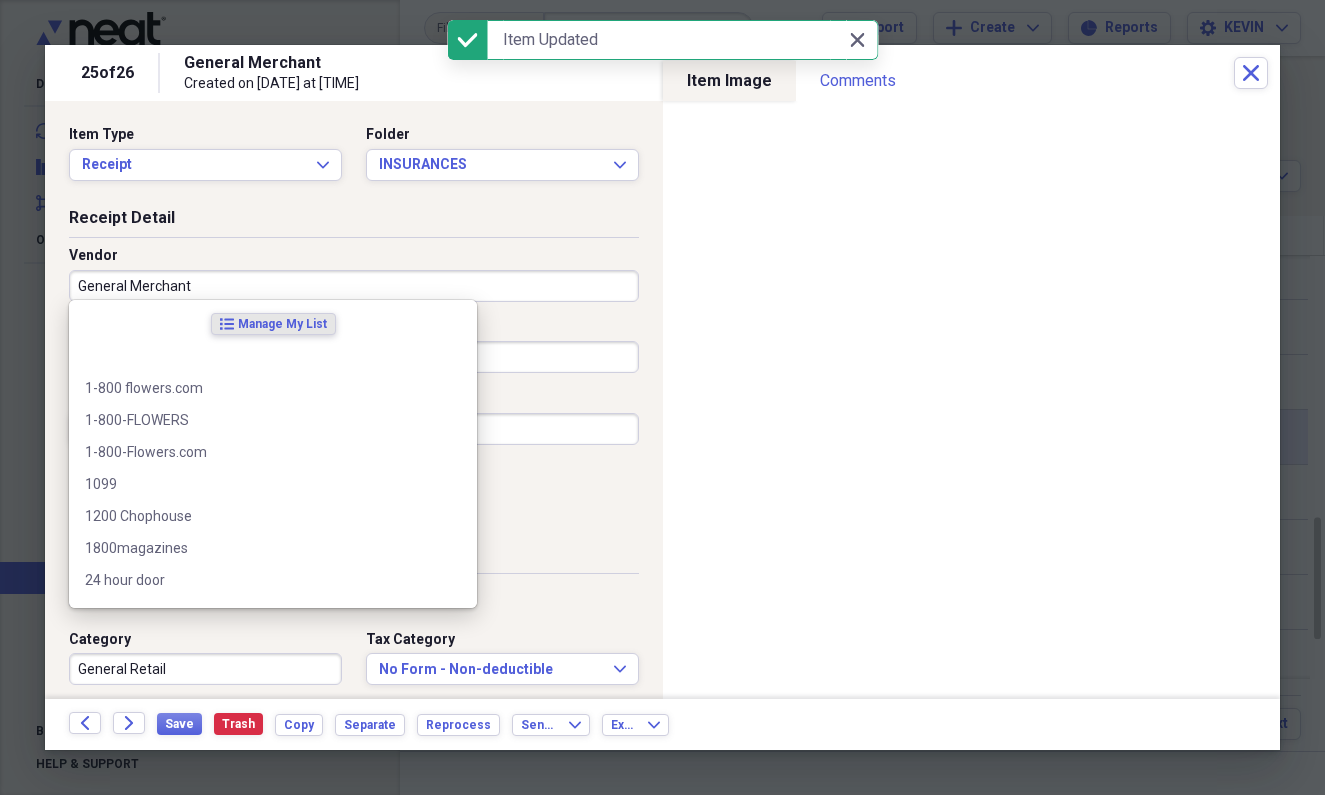 click on "General Merchant" at bounding box center (354, 286) 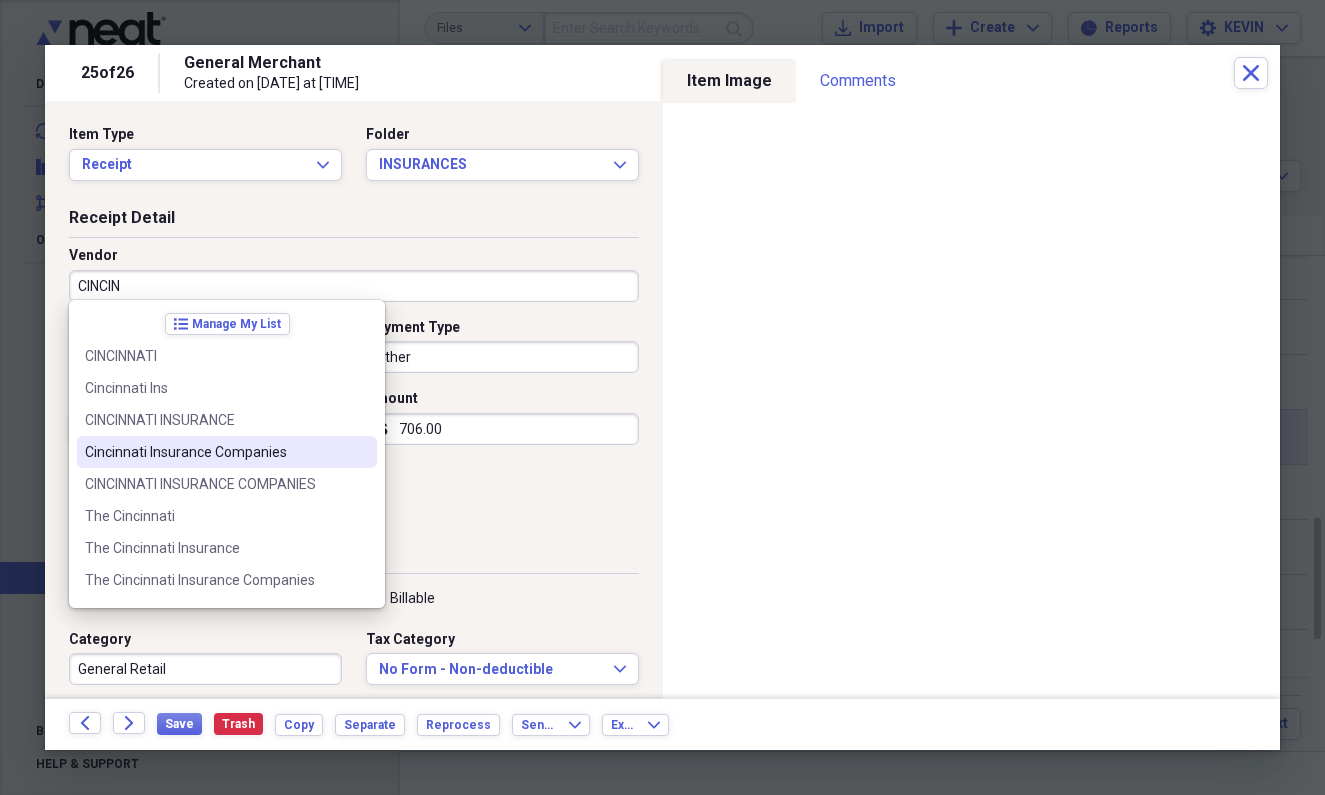 click on "Cincinnati Insurance Companies" at bounding box center (215, 452) 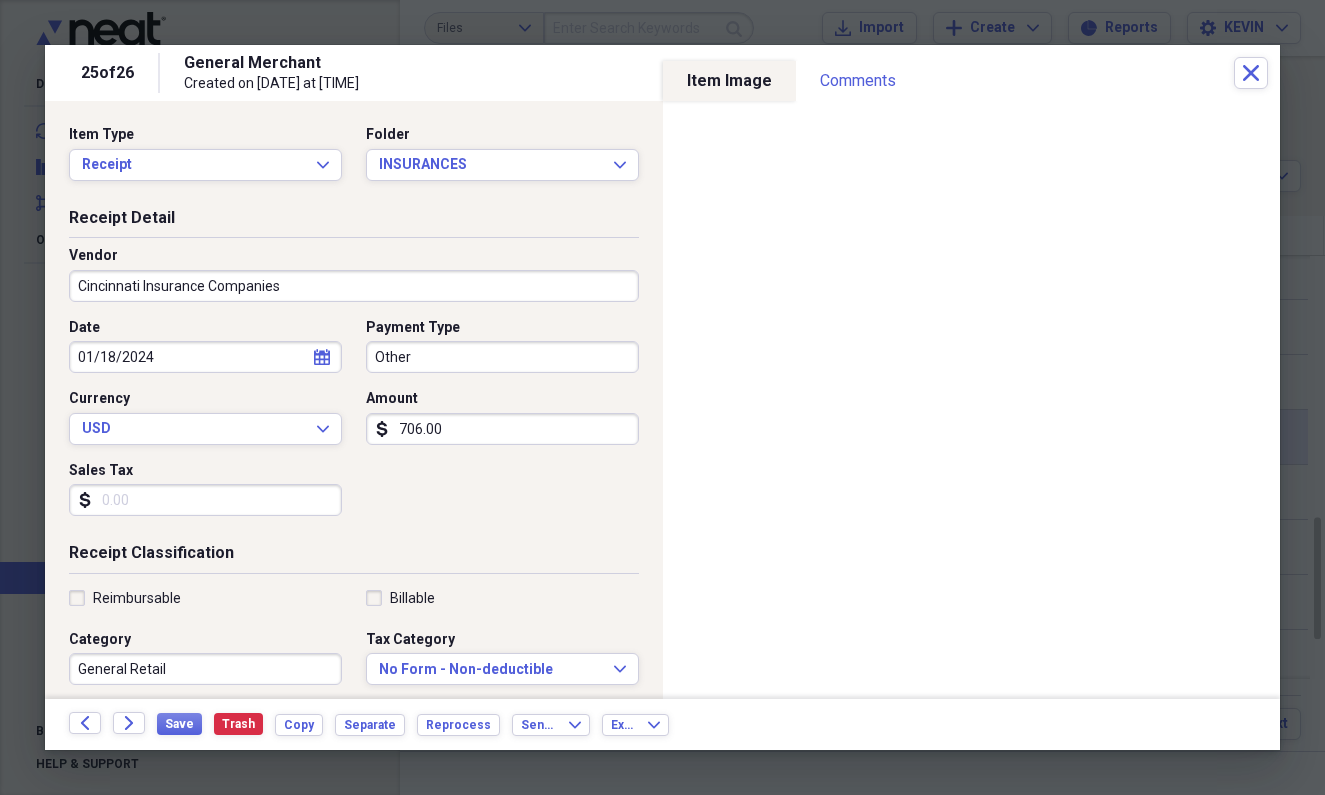 type on "Insurance" 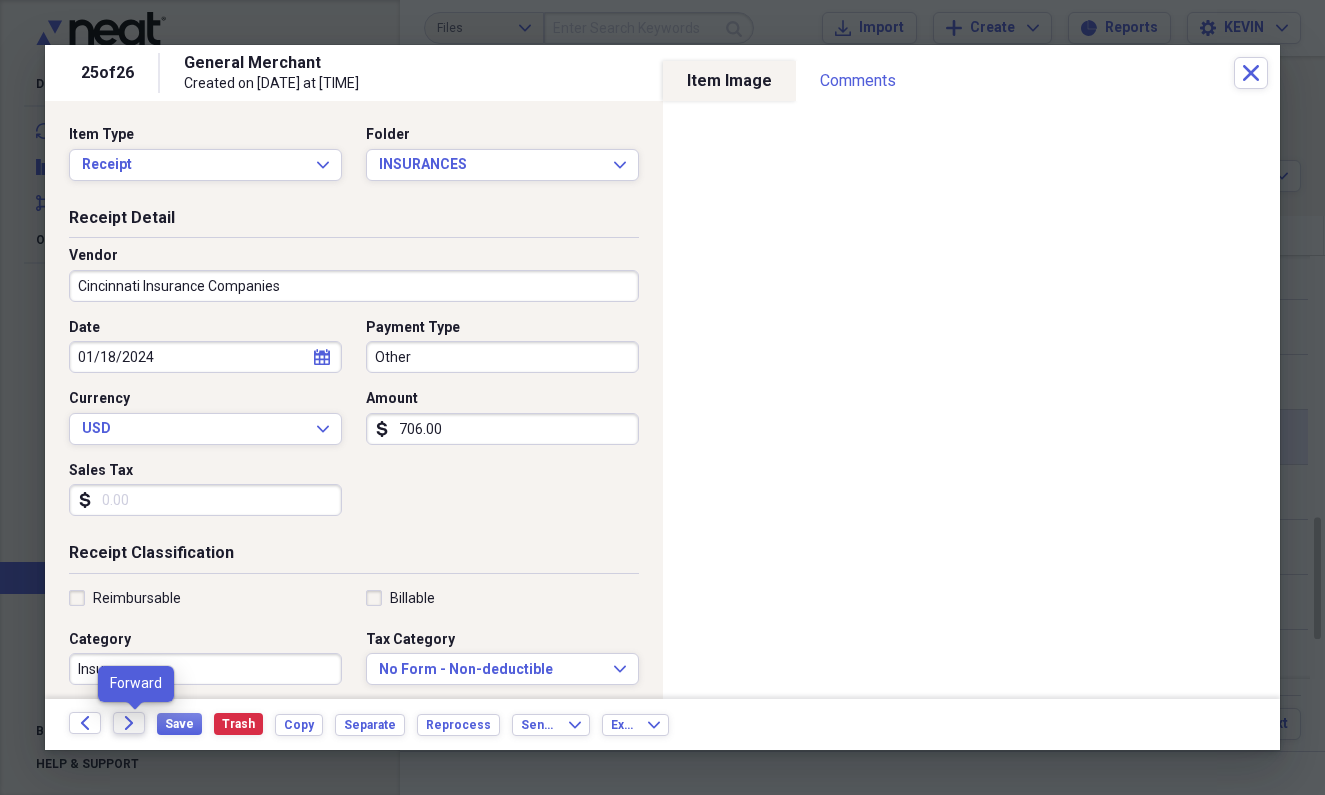 click on "Forward" 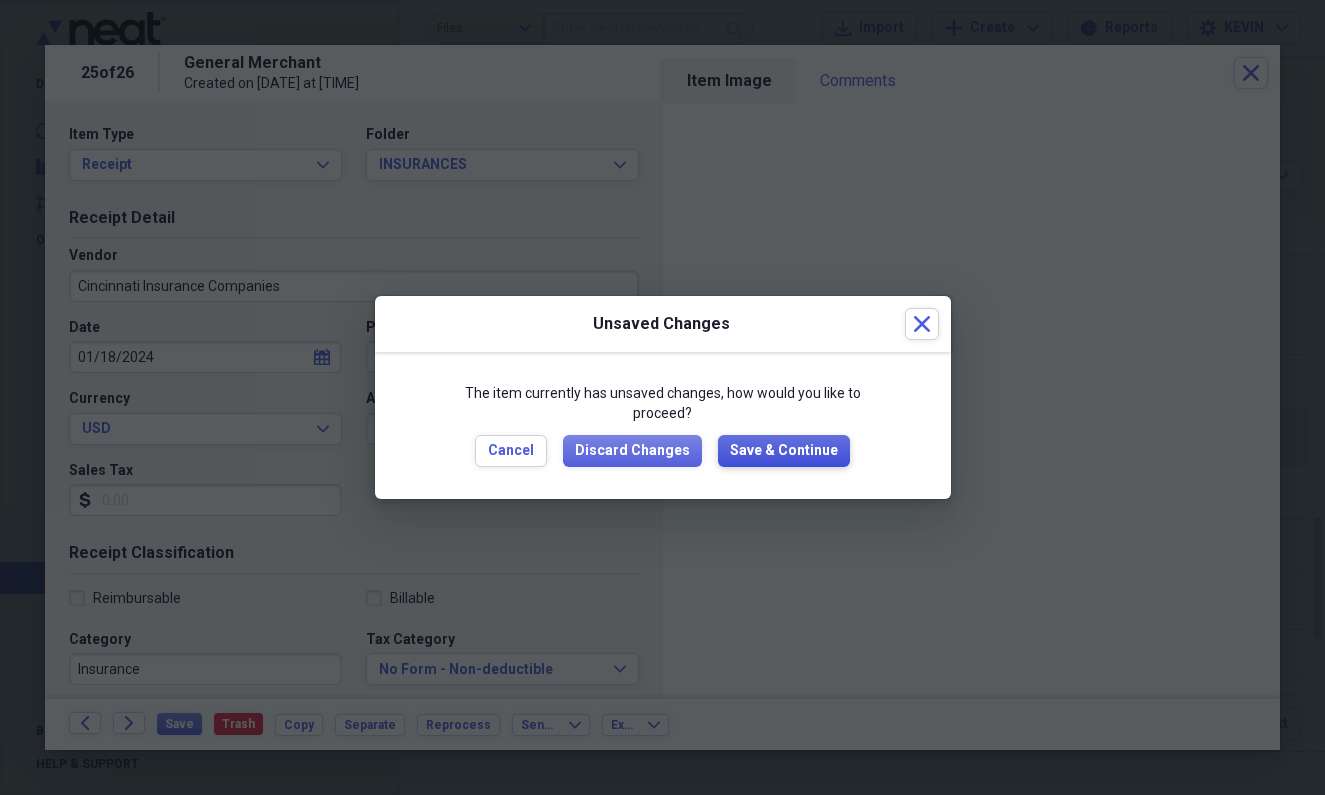 click on "Save & Continue" at bounding box center (784, 451) 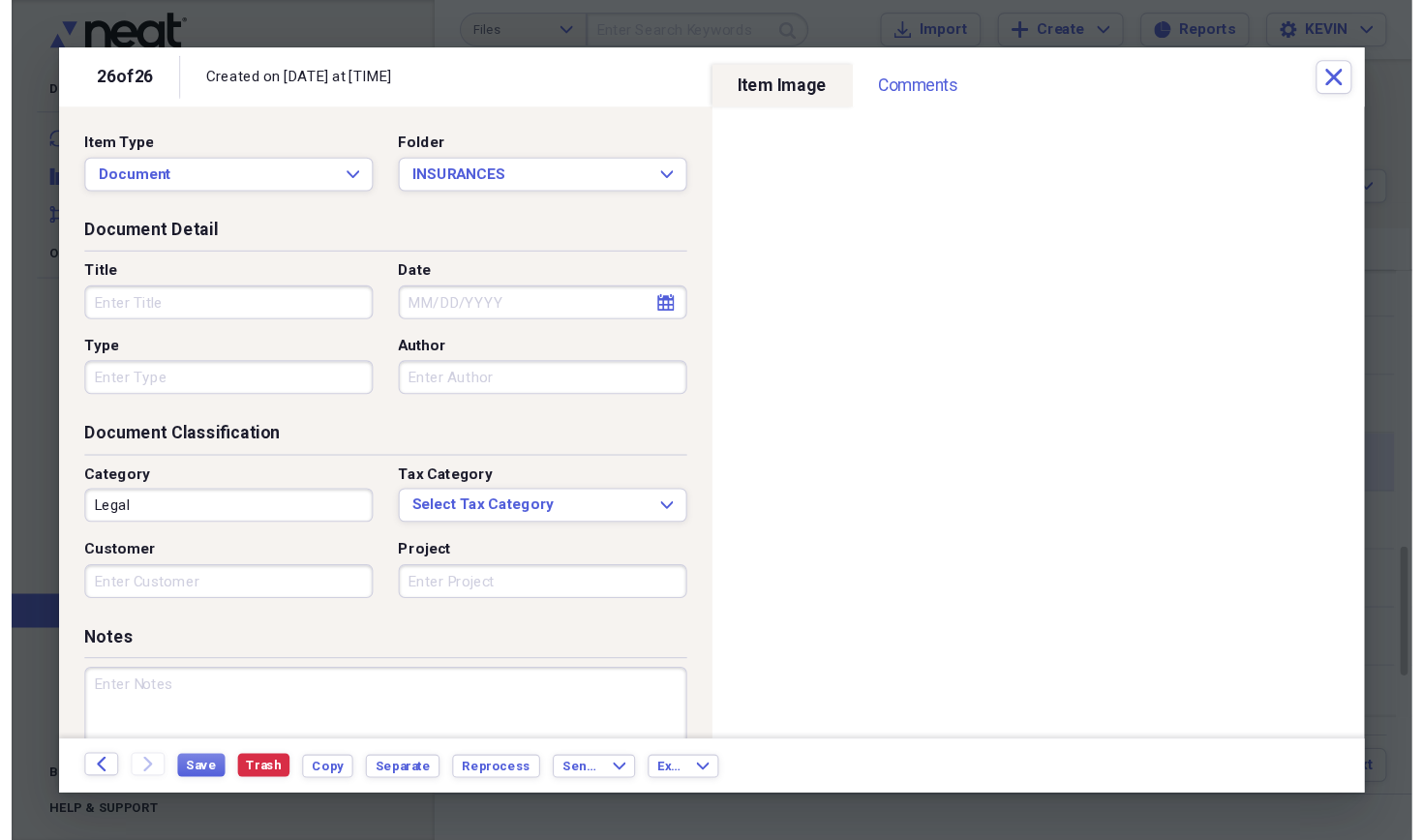 scroll, scrollTop: 20, scrollLeft: 0, axis: vertical 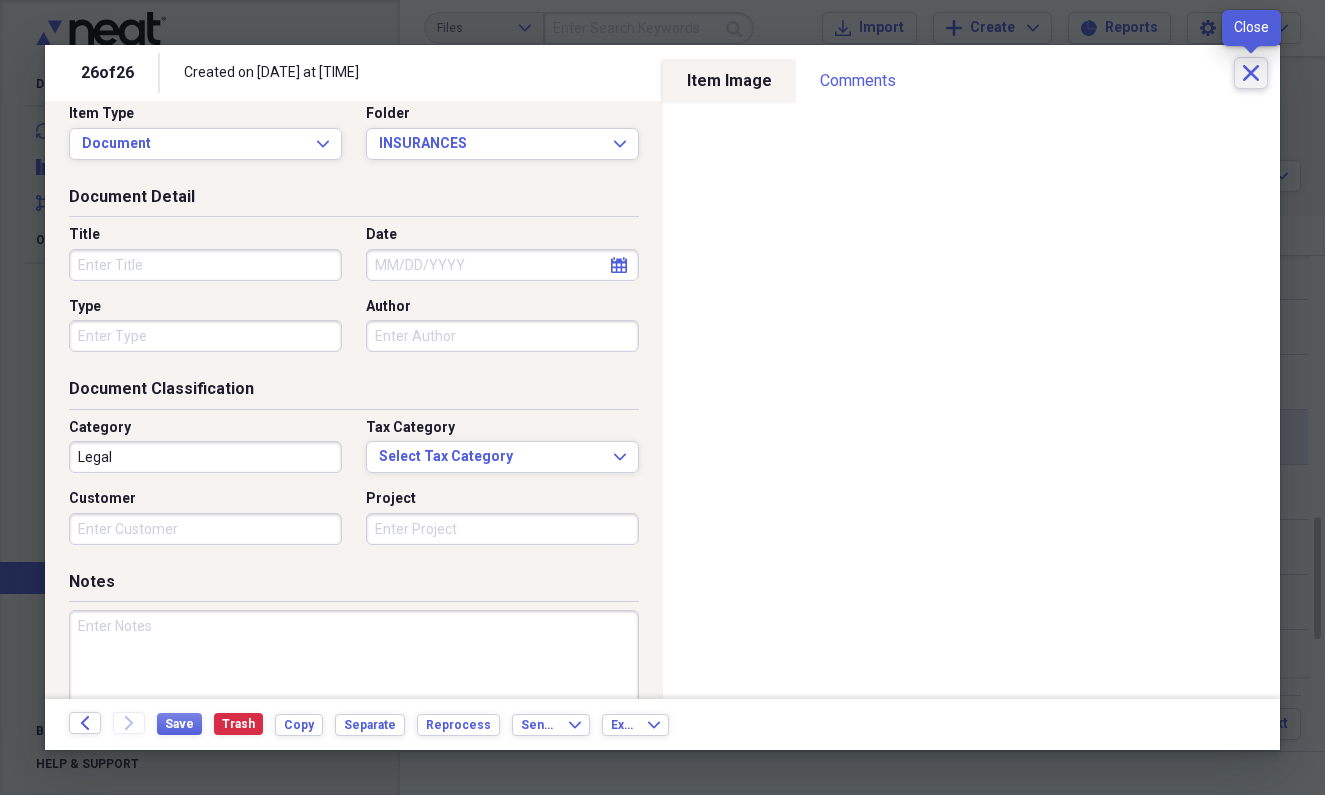 click on "Close" 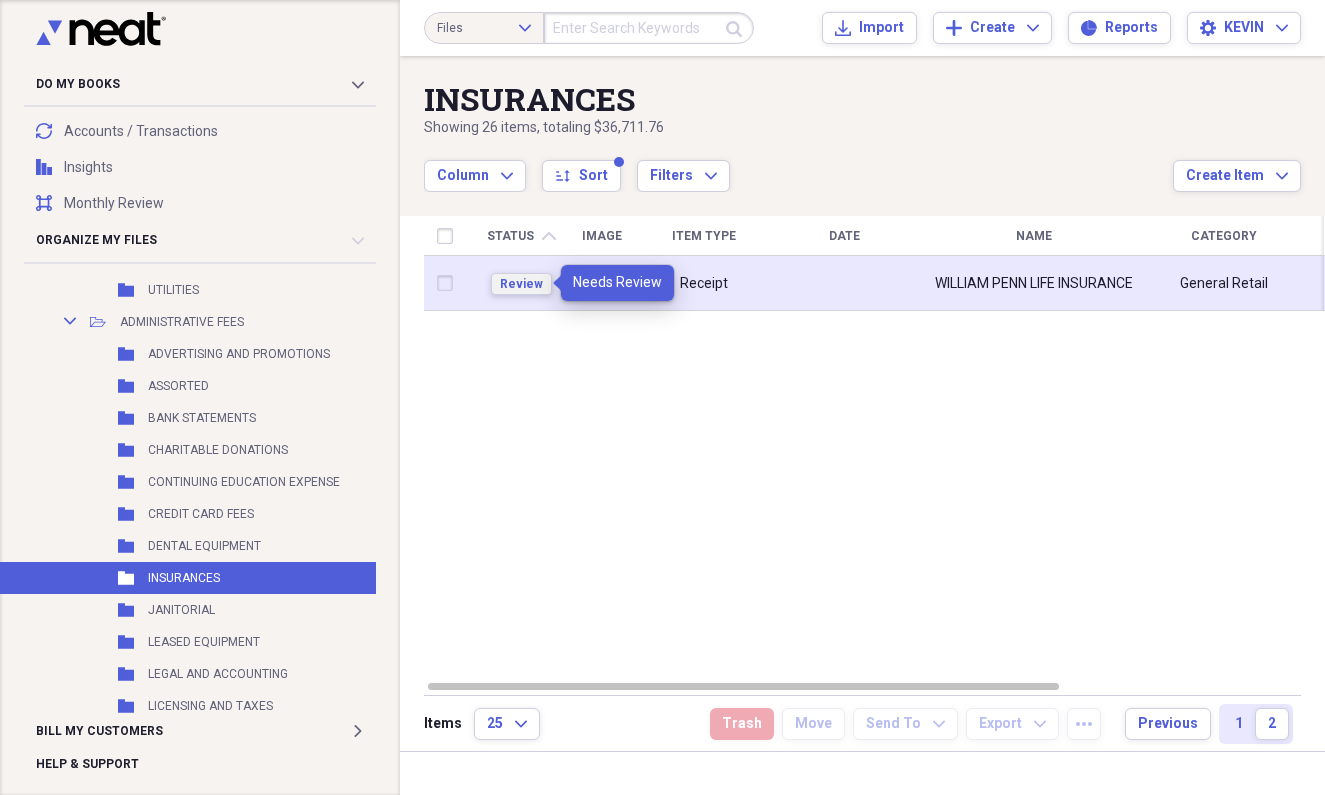 click on "Review" at bounding box center (521, 284) 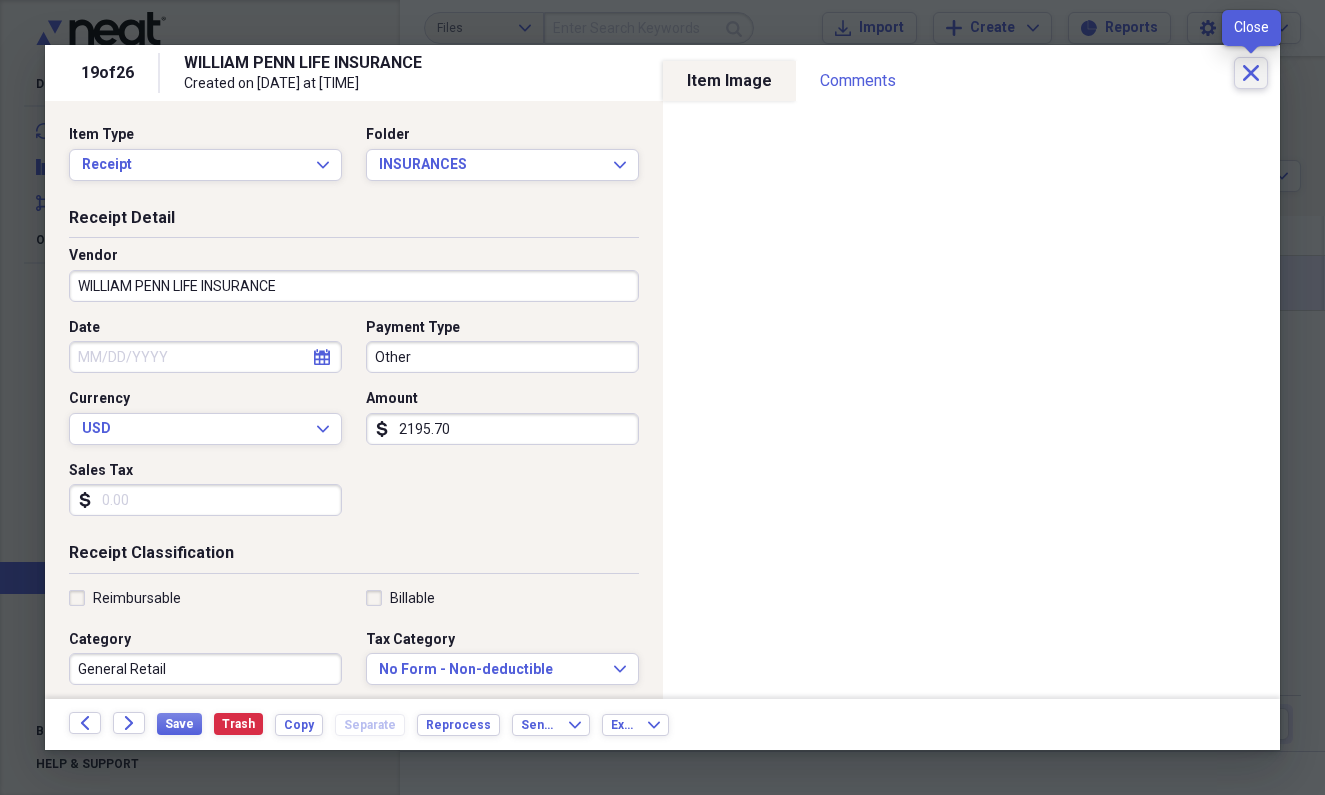 click 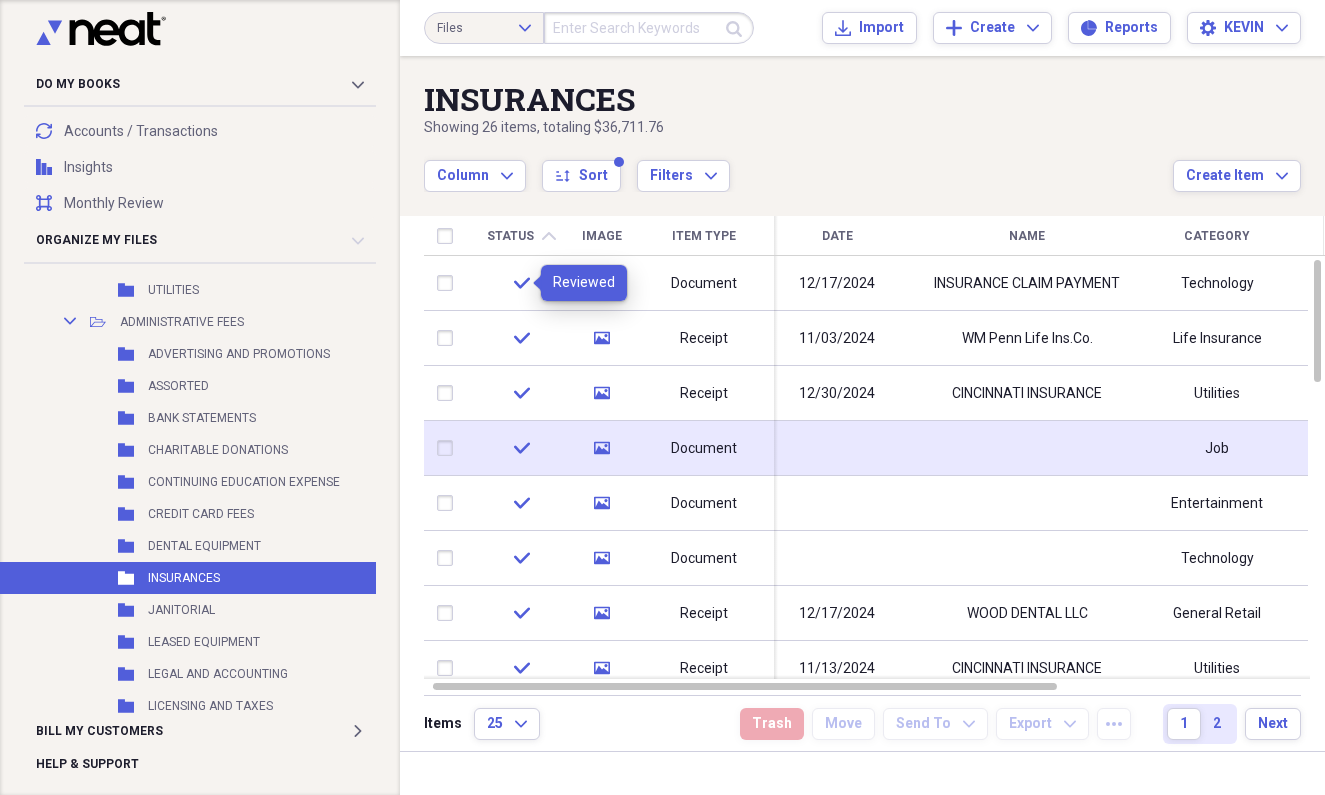 click at bounding box center (1027, 448) 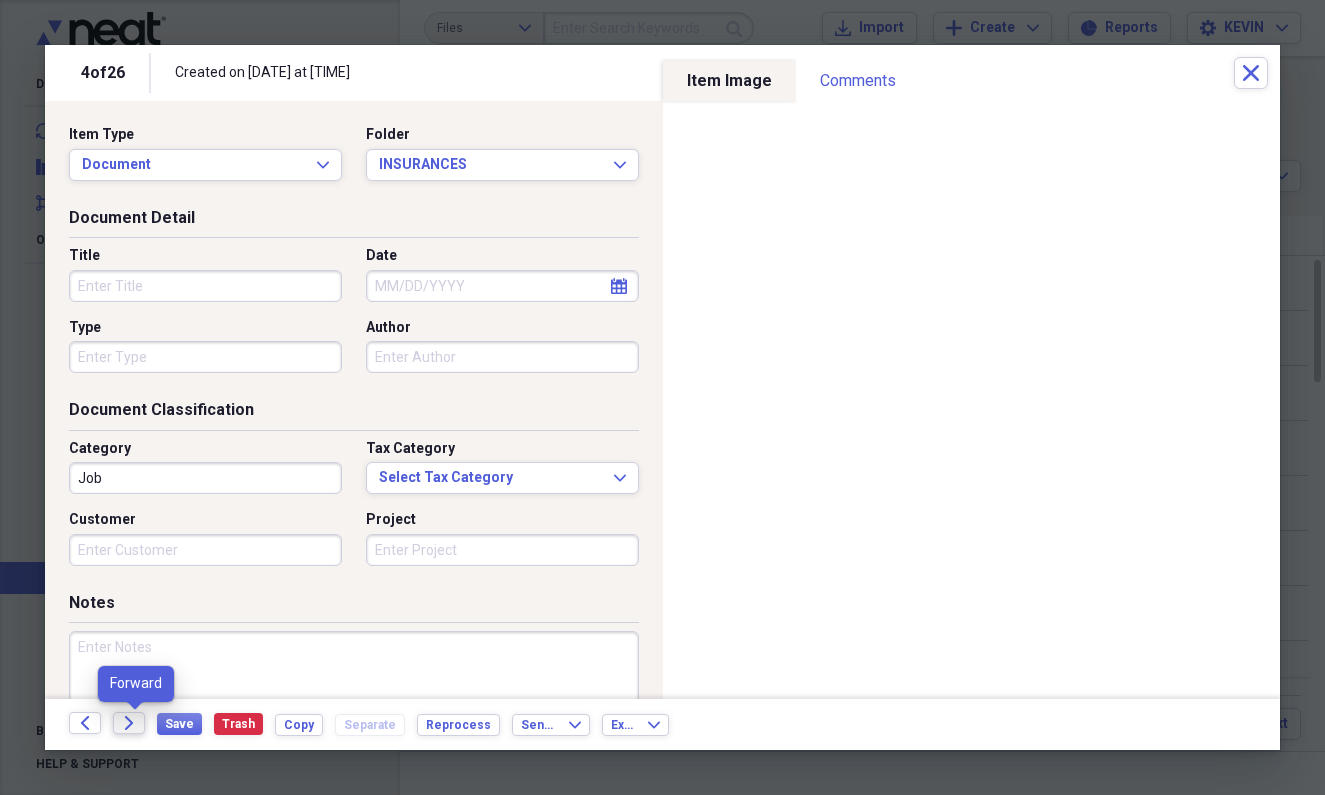 click on "Forward" 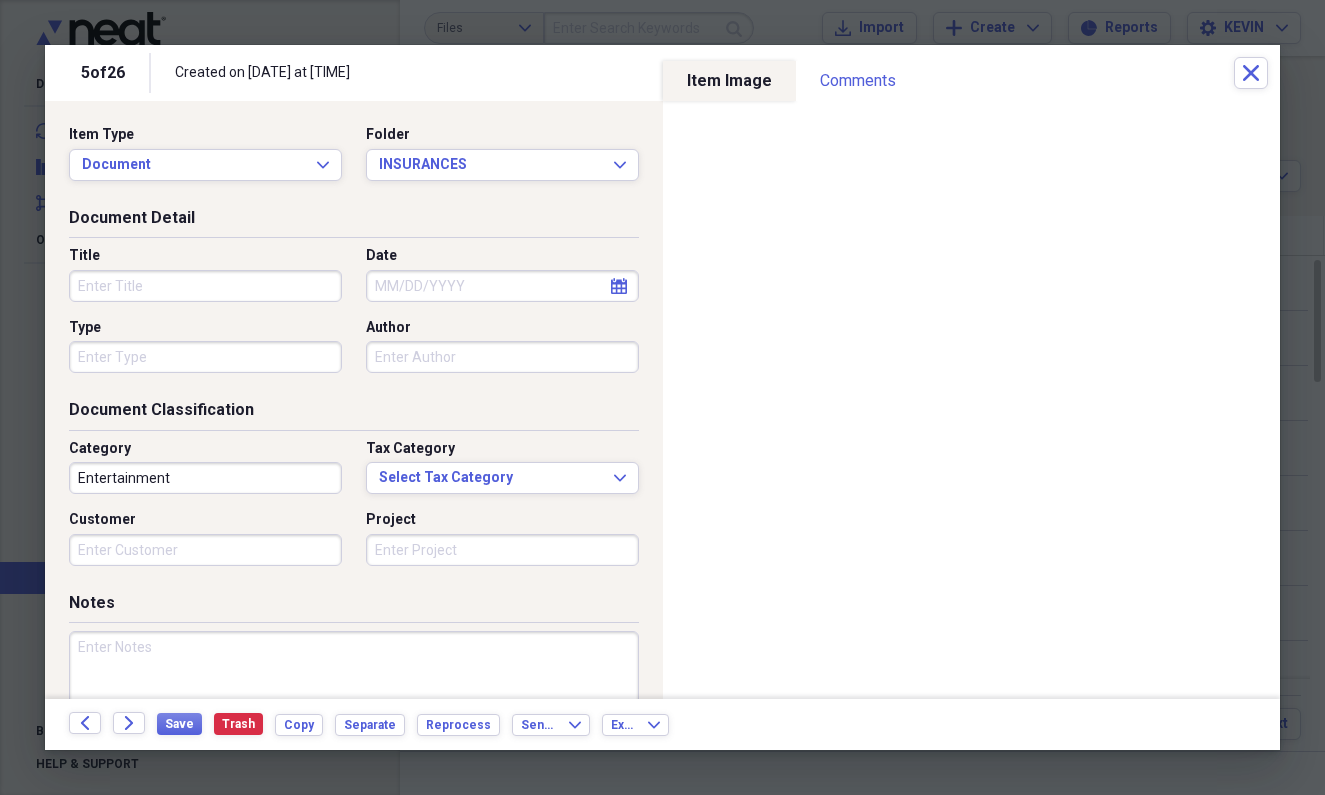 click on "Forward" 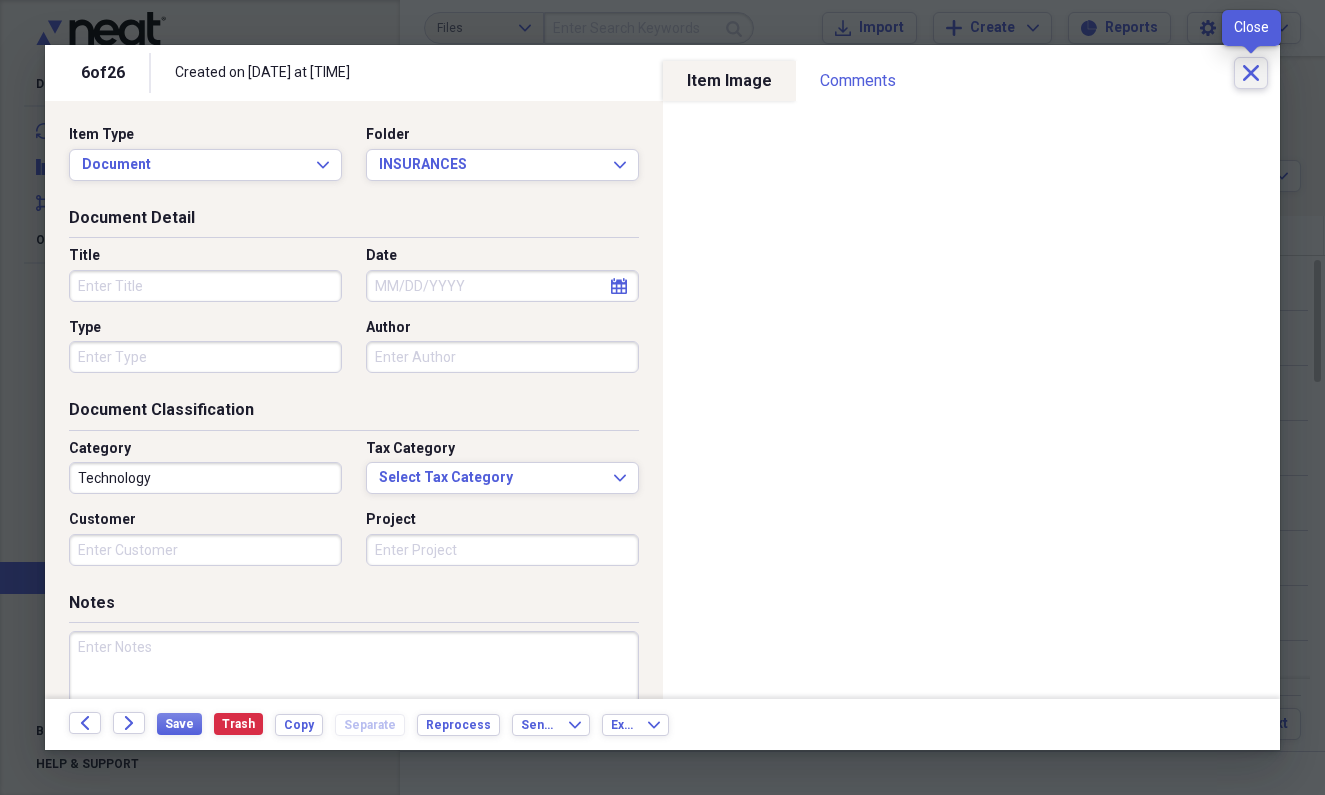 click on "Close" 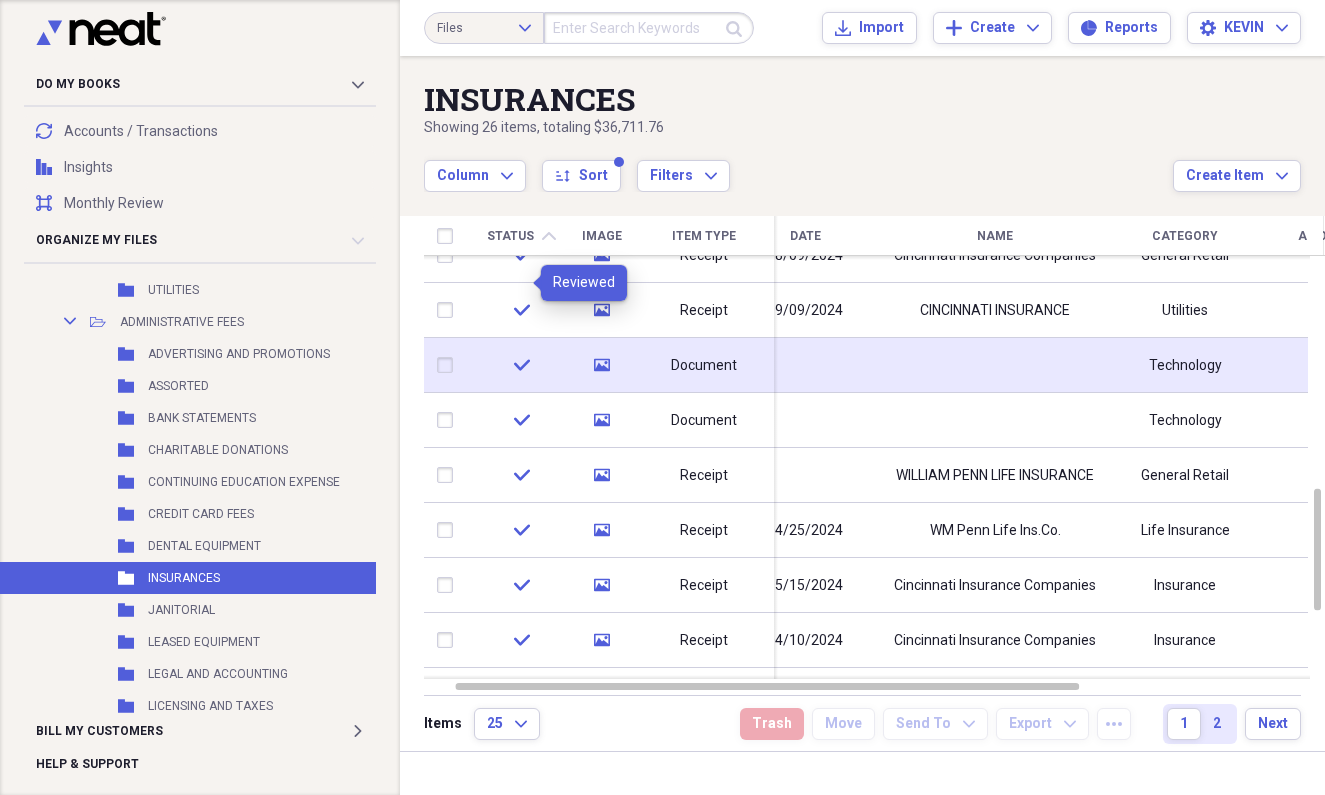 click at bounding box center [995, 365] 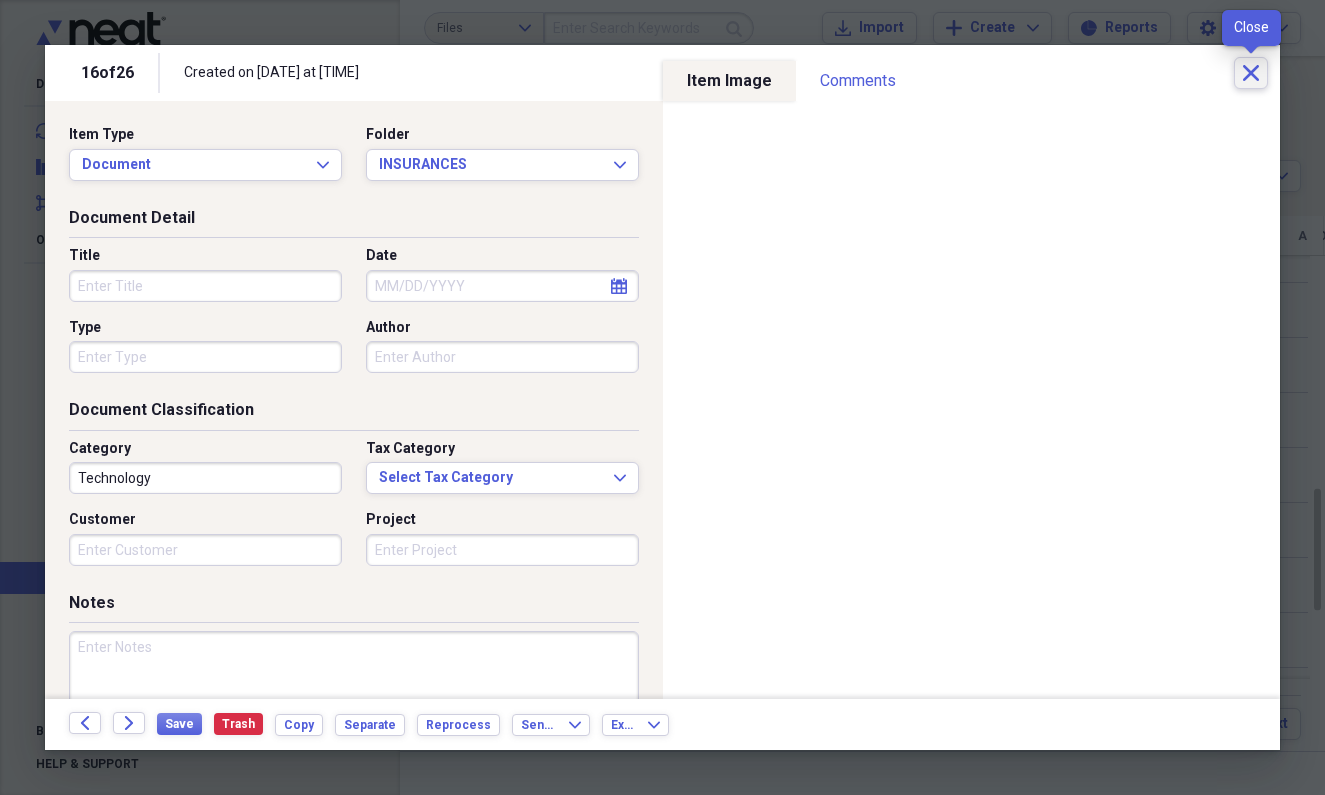 click on "Close" at bounding box center [1251, 73] 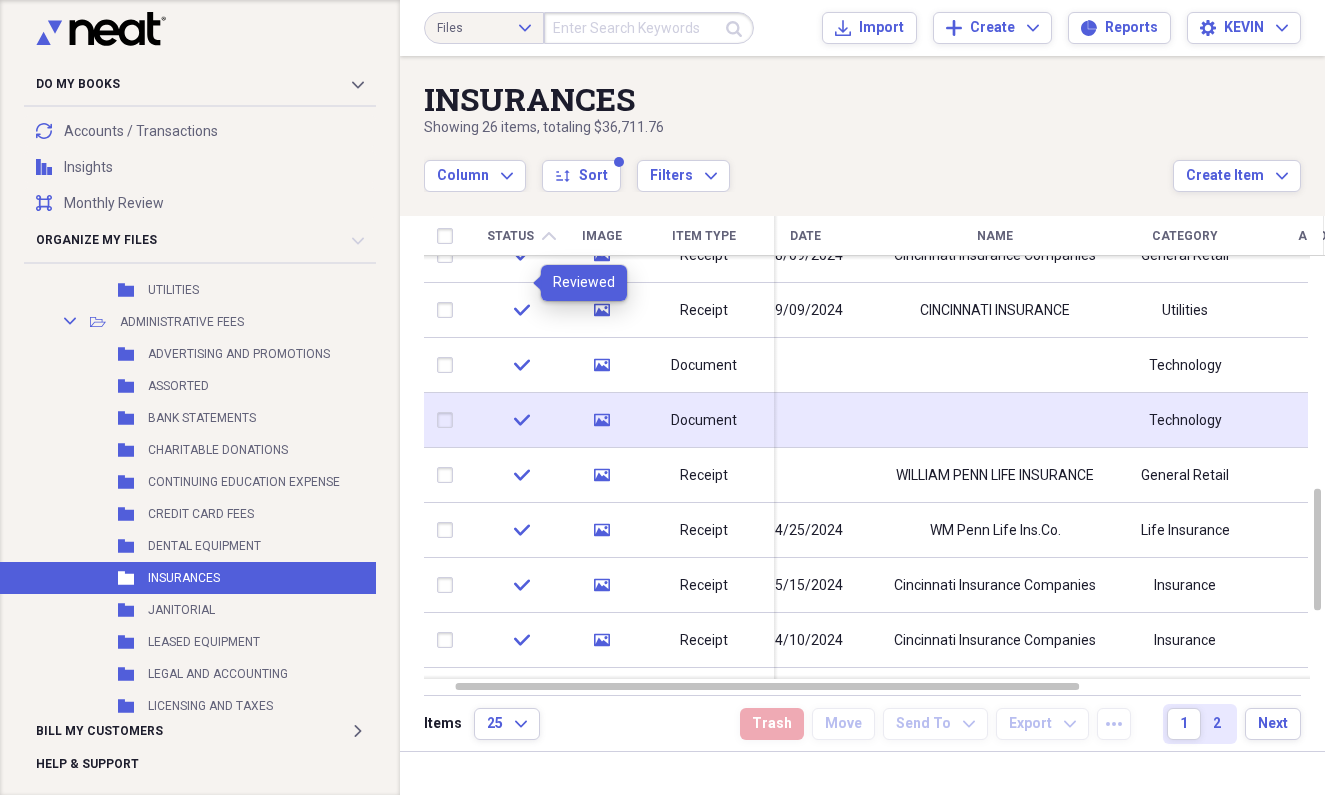 click at bounding box center [995, 420] 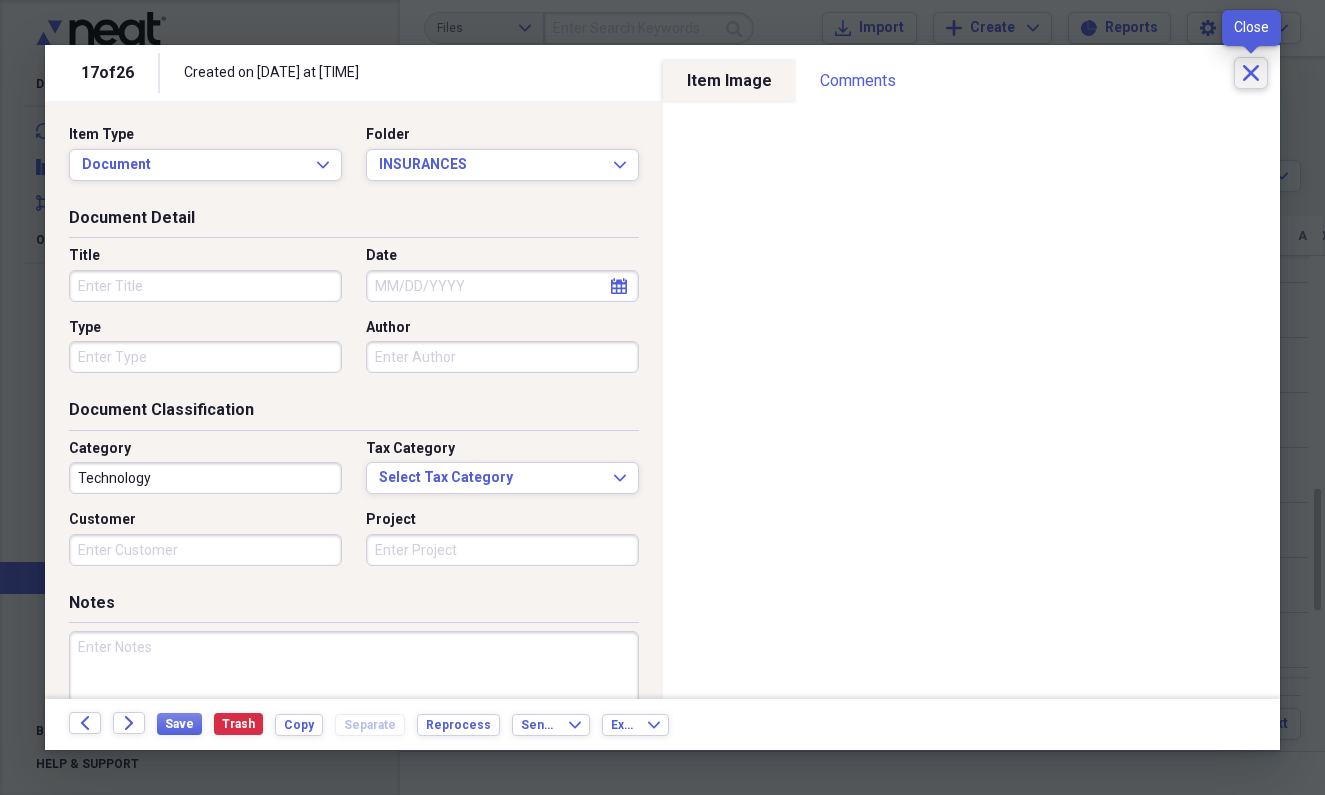 click on "Close" at bounding box center [1251, 73] 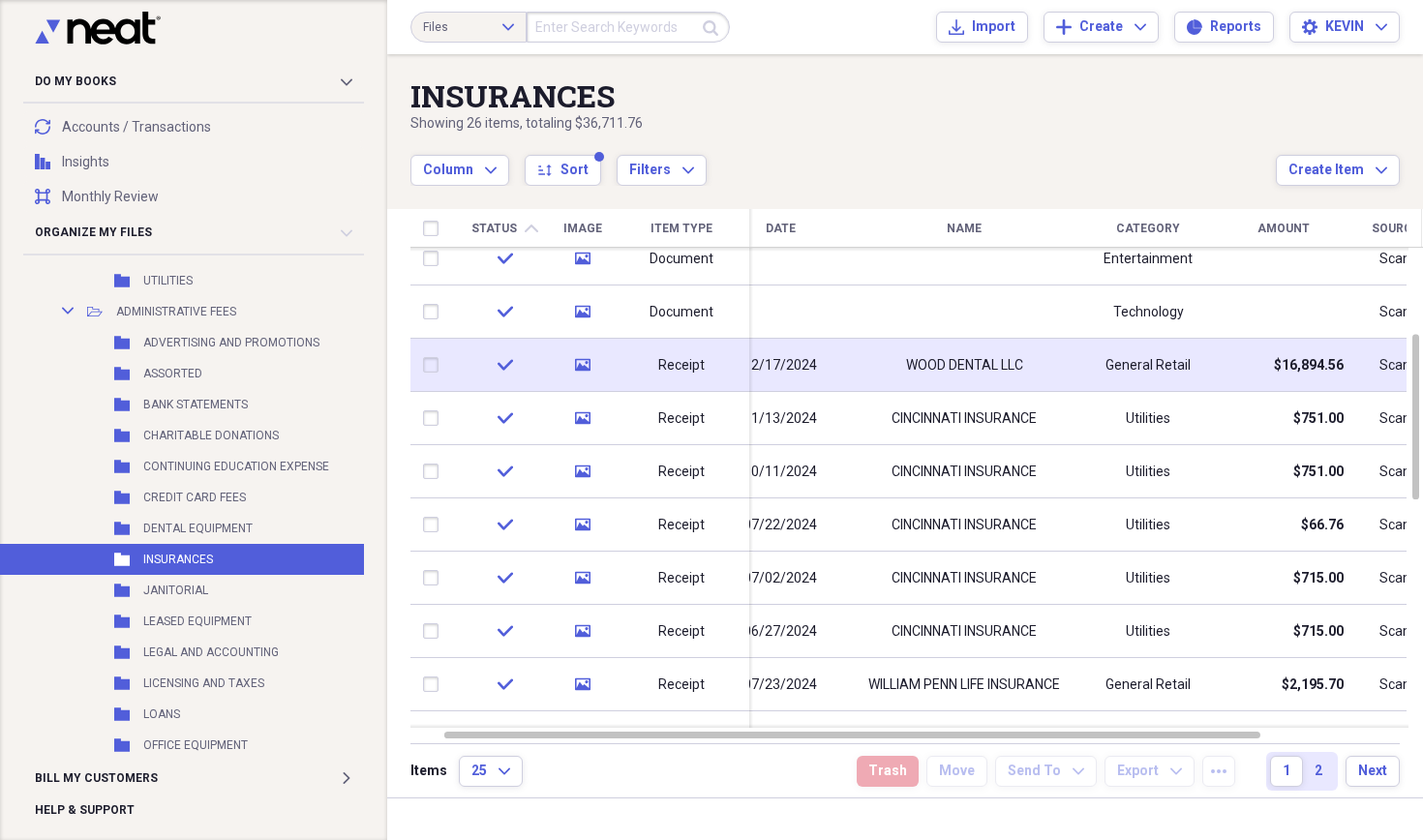 click on "12/17/2024" at bounding box center [780, 366] 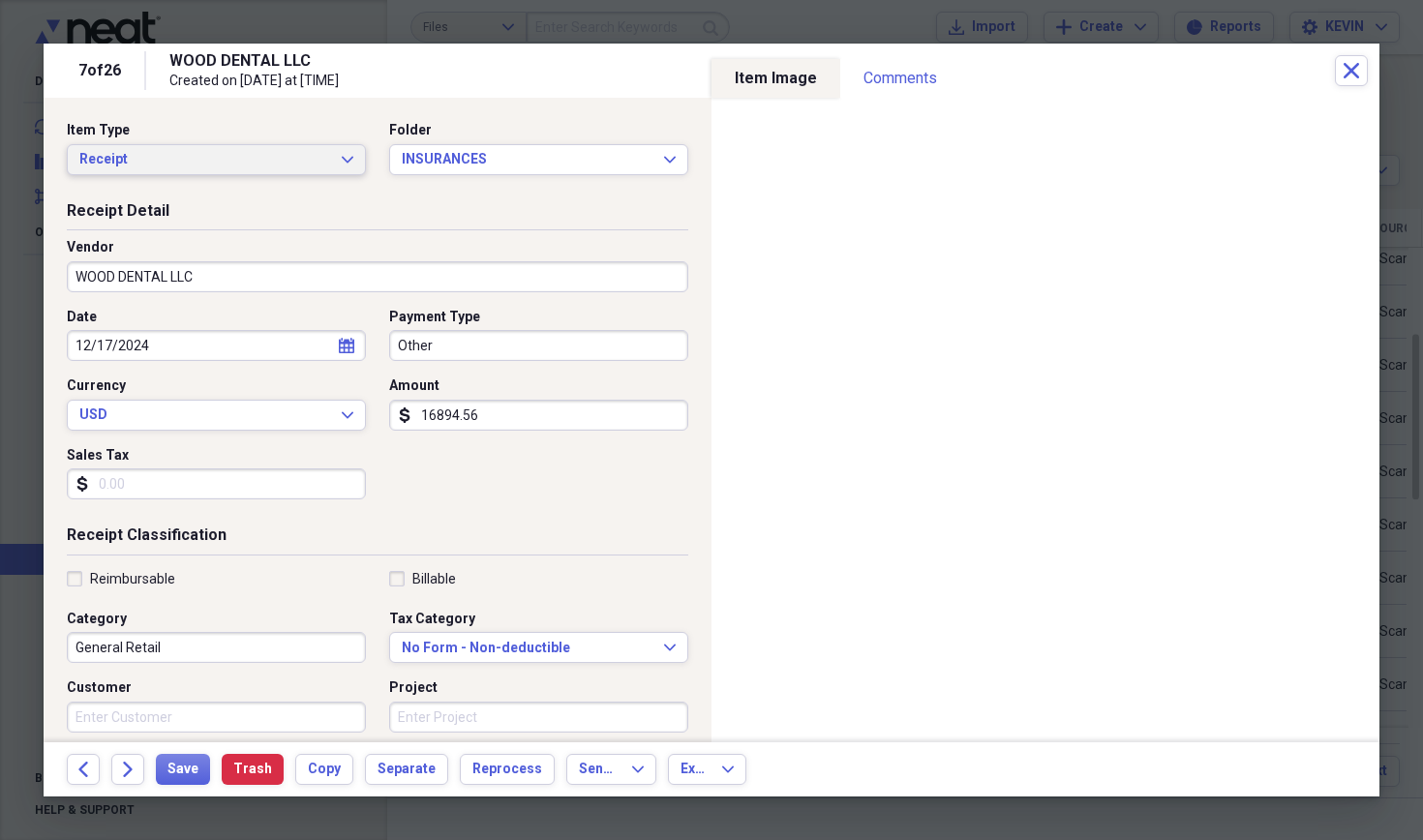 click on "Receipt" at bounding box center (204, 160) 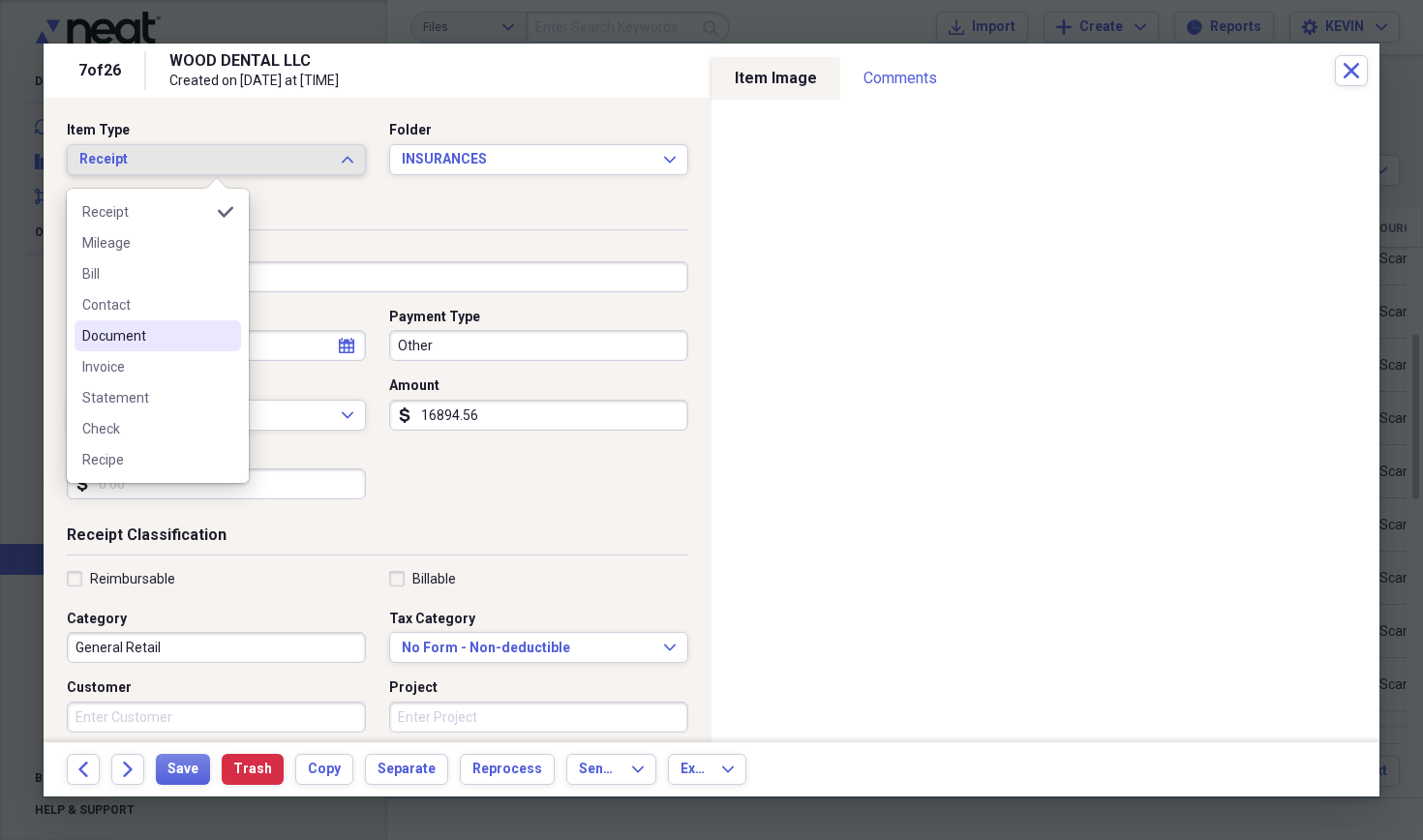 click on "Document" at bounding box center (158, 336) 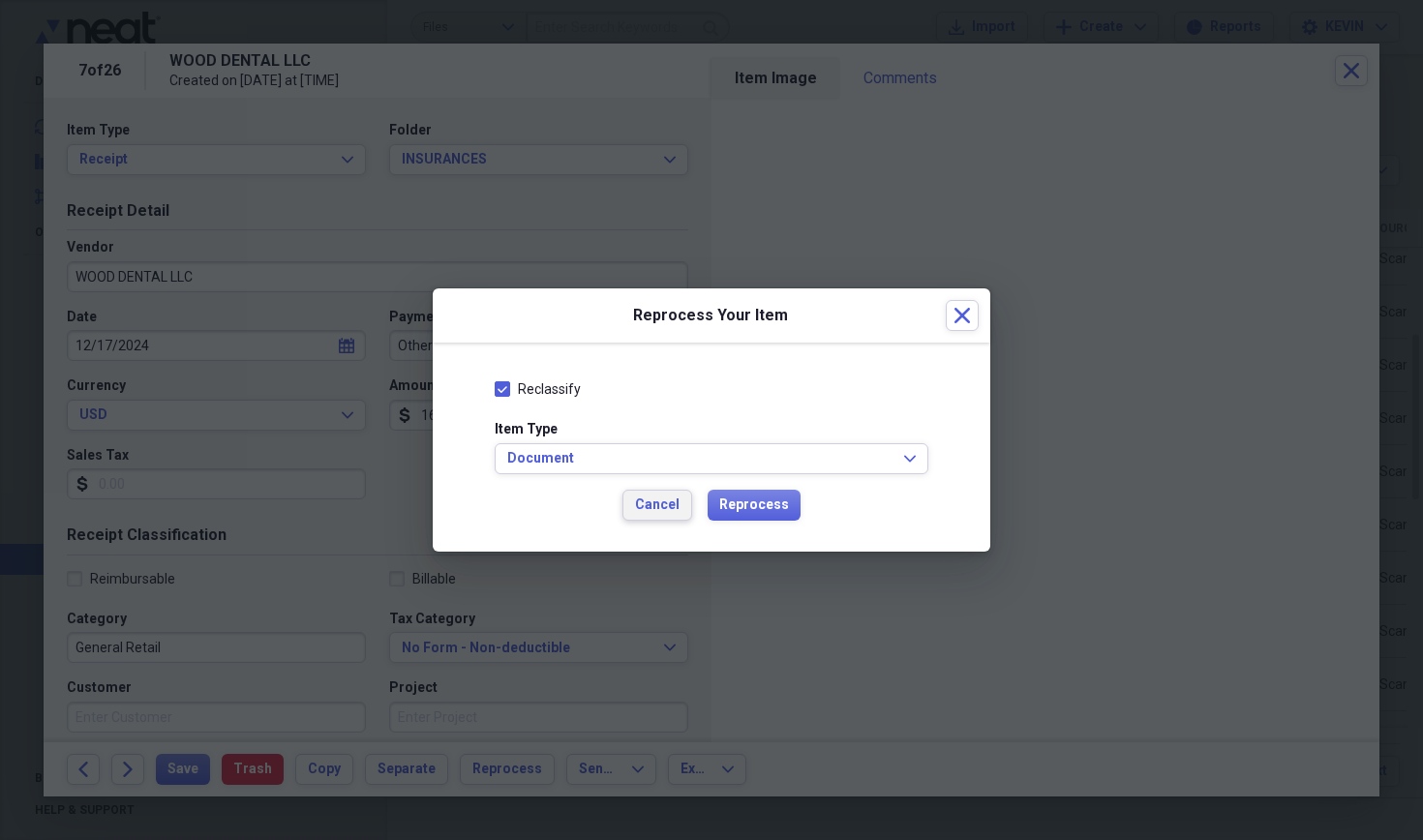 click on "Cancel" at bounding box center (657, 505) 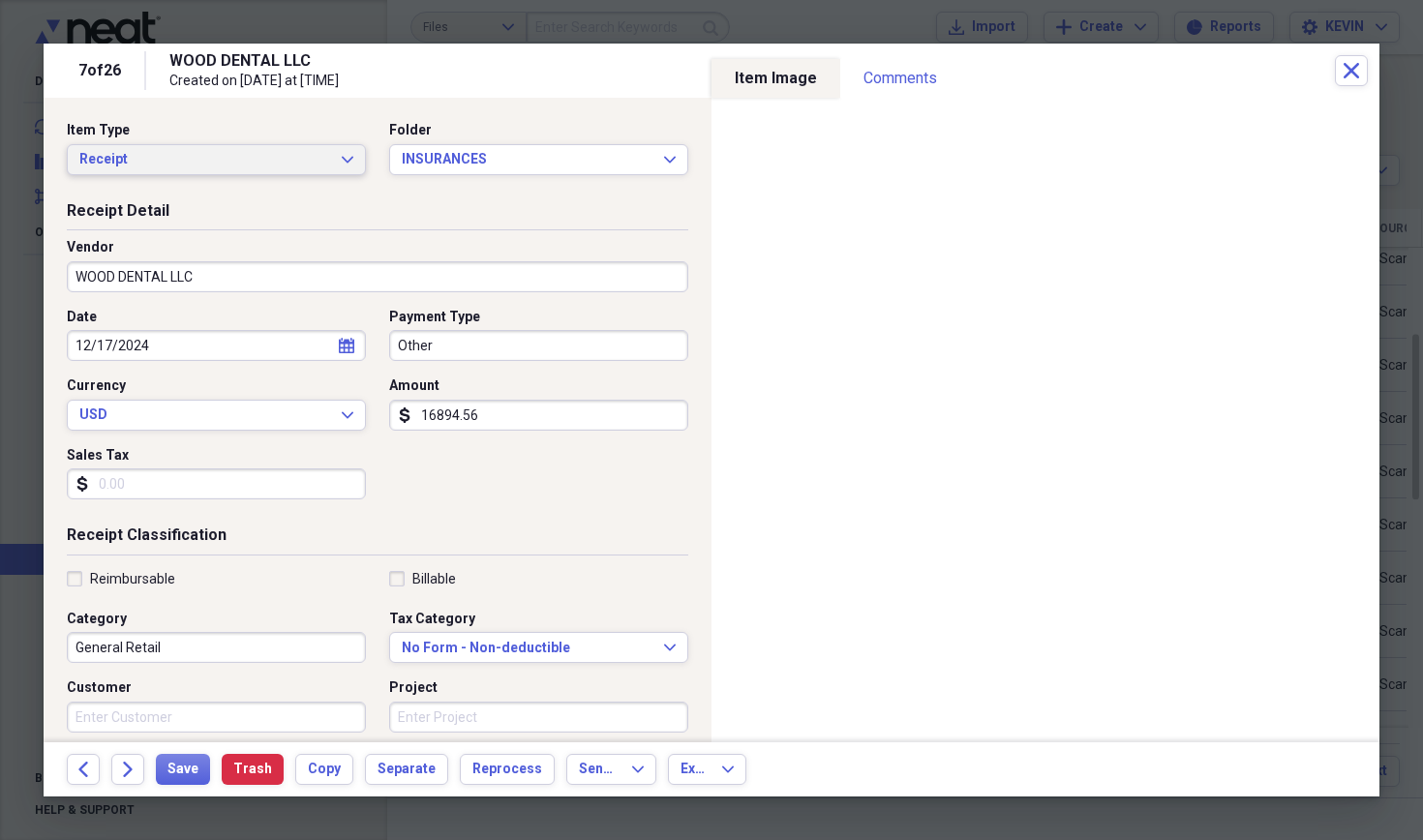 click on "Receipt Expand" at bounding box center [216, 160] 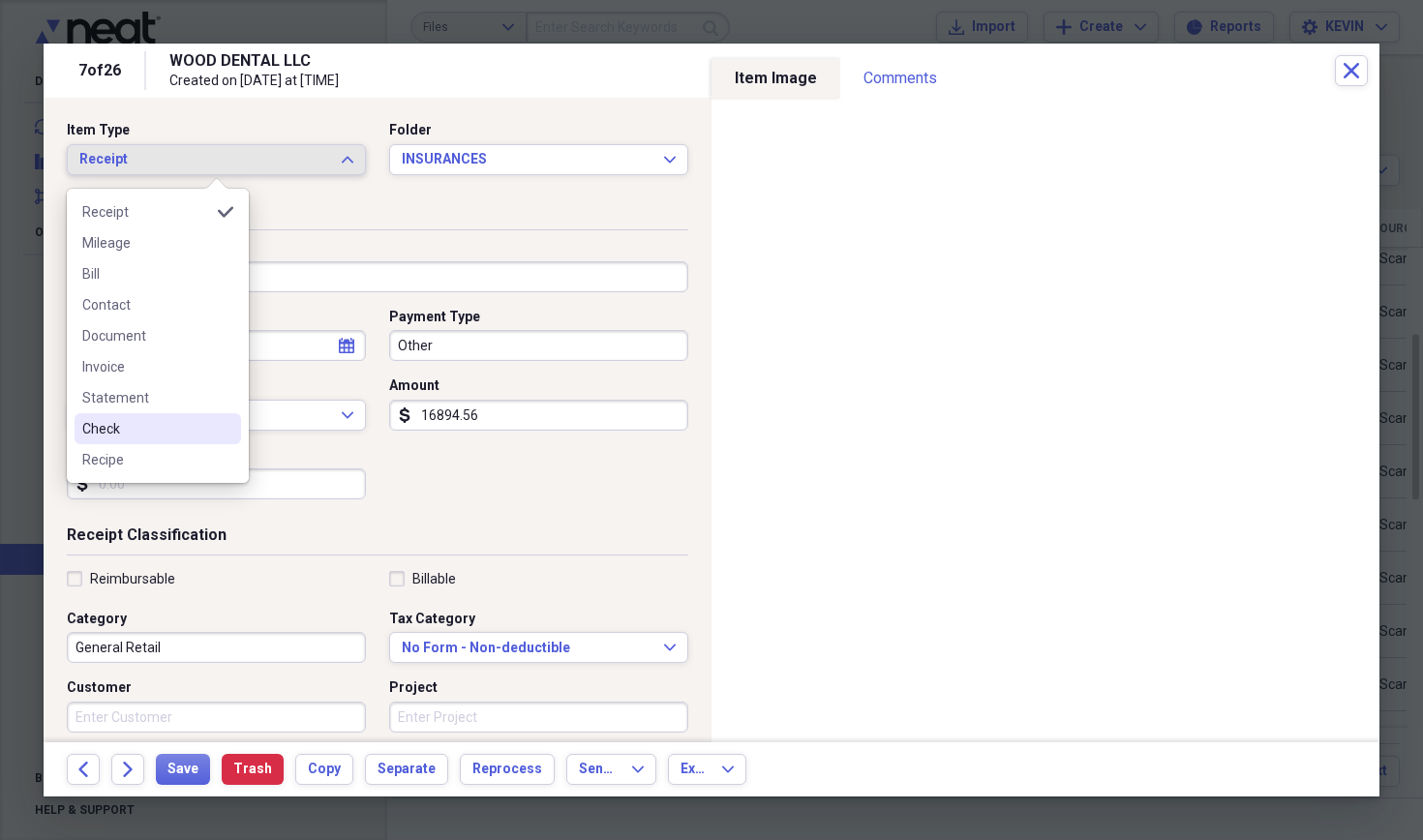 click on "Check" at bounding box center (146, 429) 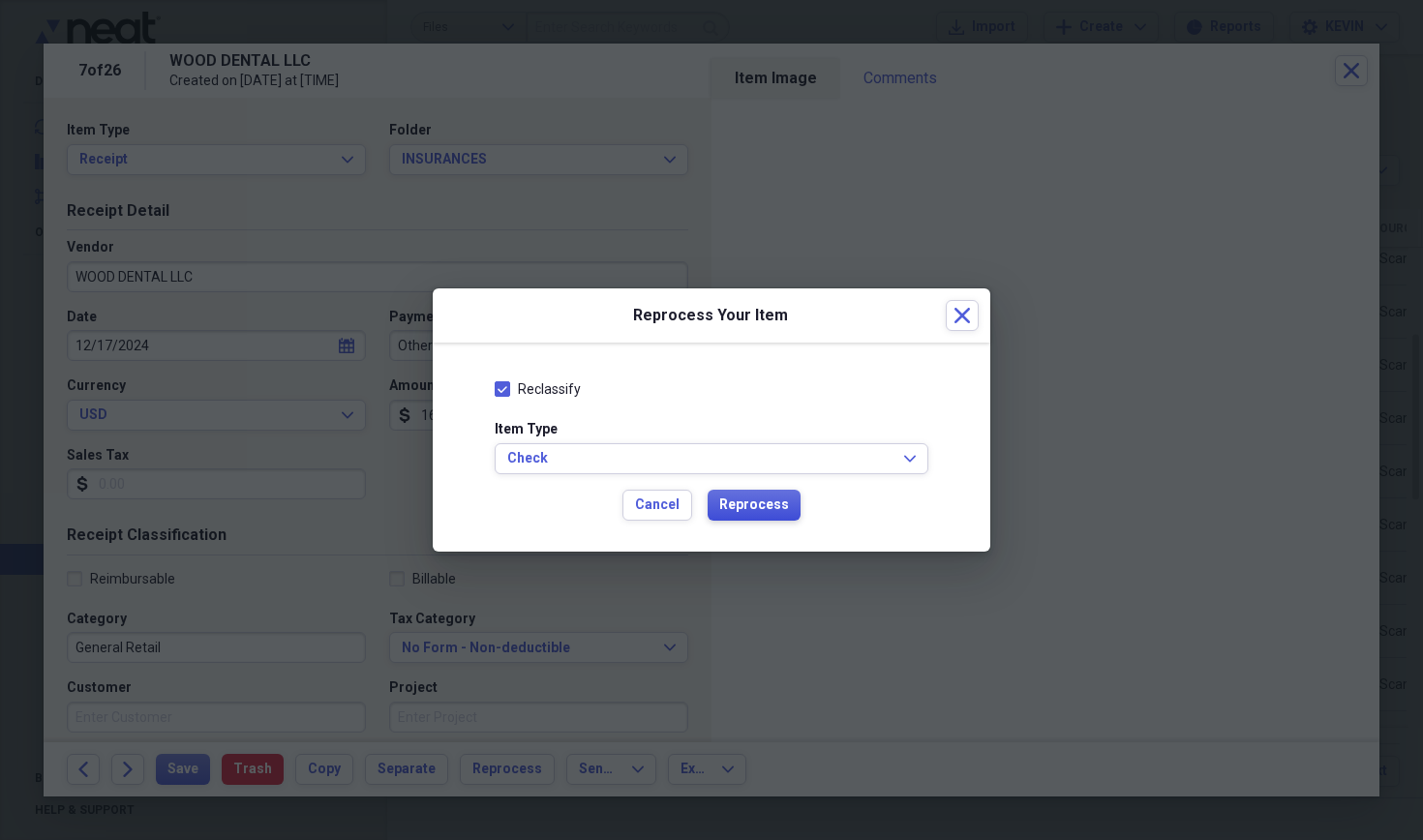 click on "Reprocess" at bounding box center [754, 505] 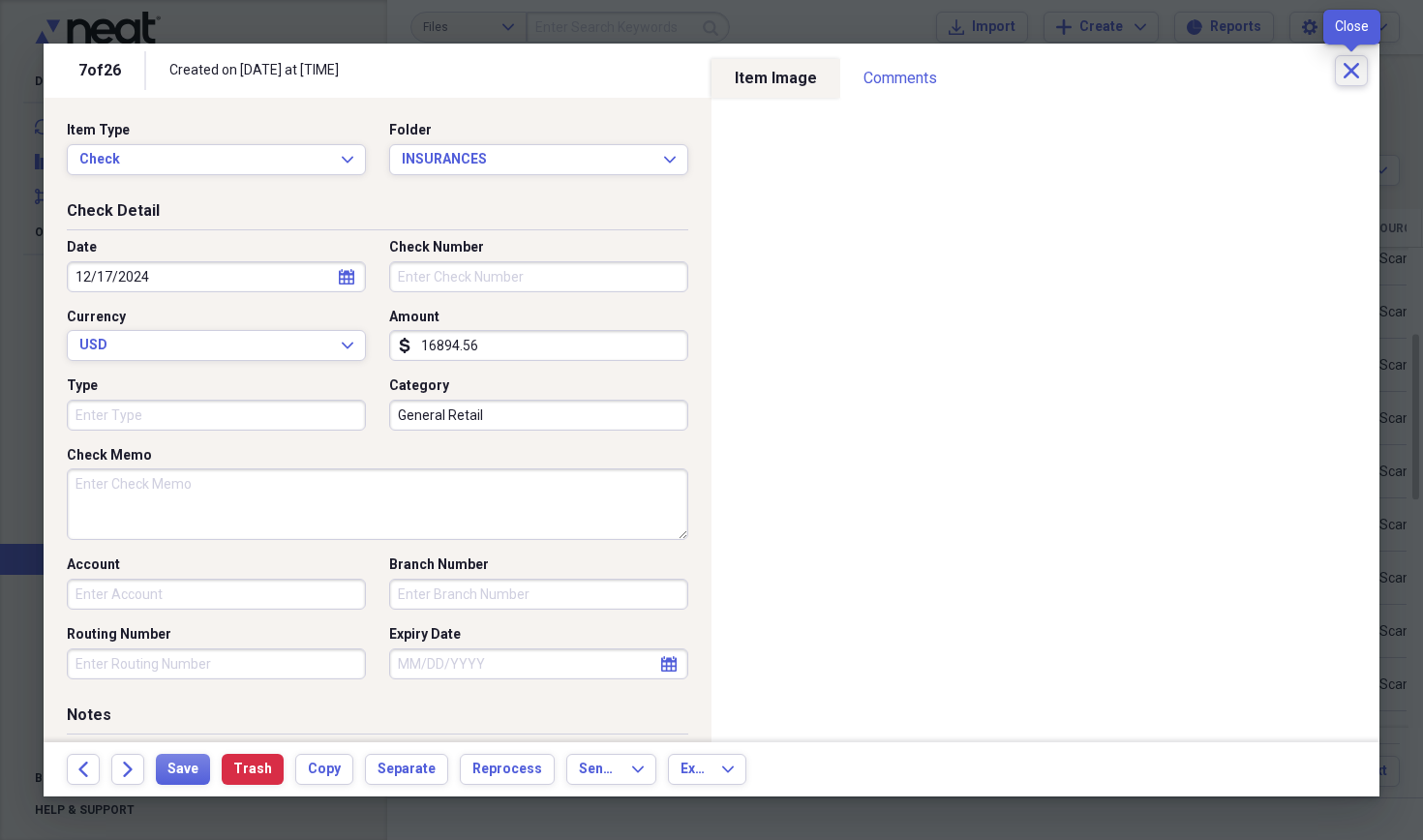 click on "Close" at bounding box center [1351, 71] 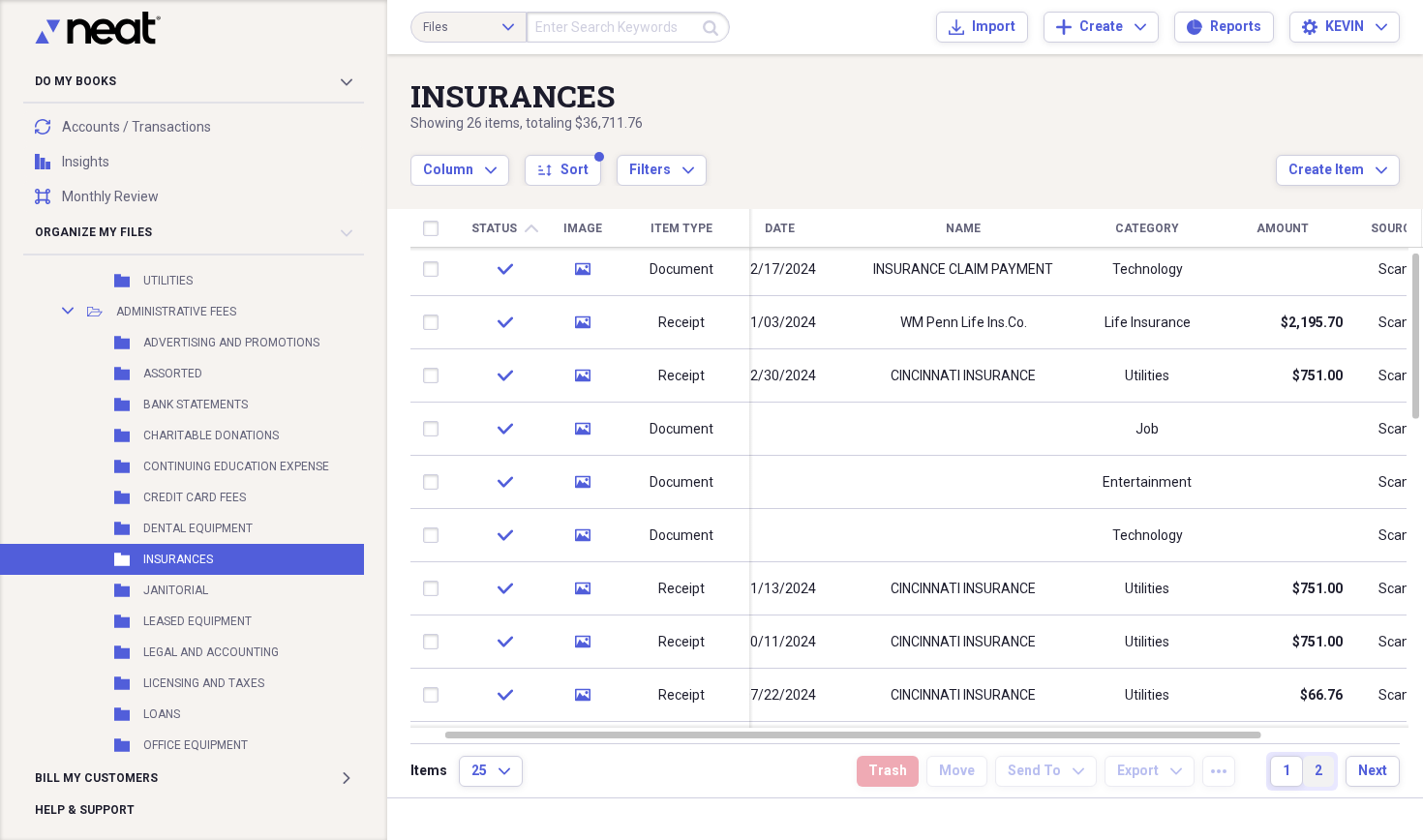 click on "2" at bounding box center [1318, 771] 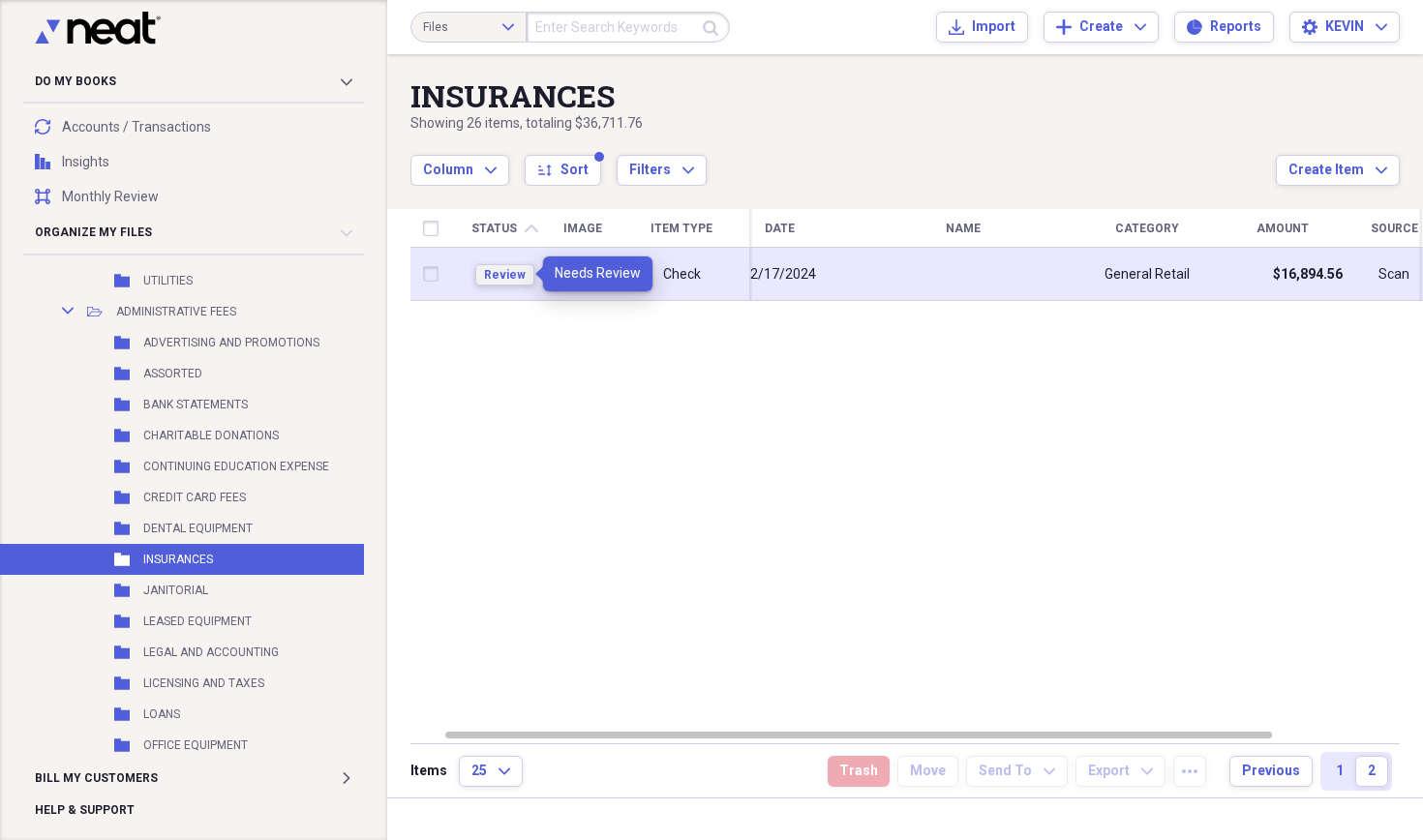 click on "Review" at bounding box center (504, 275) 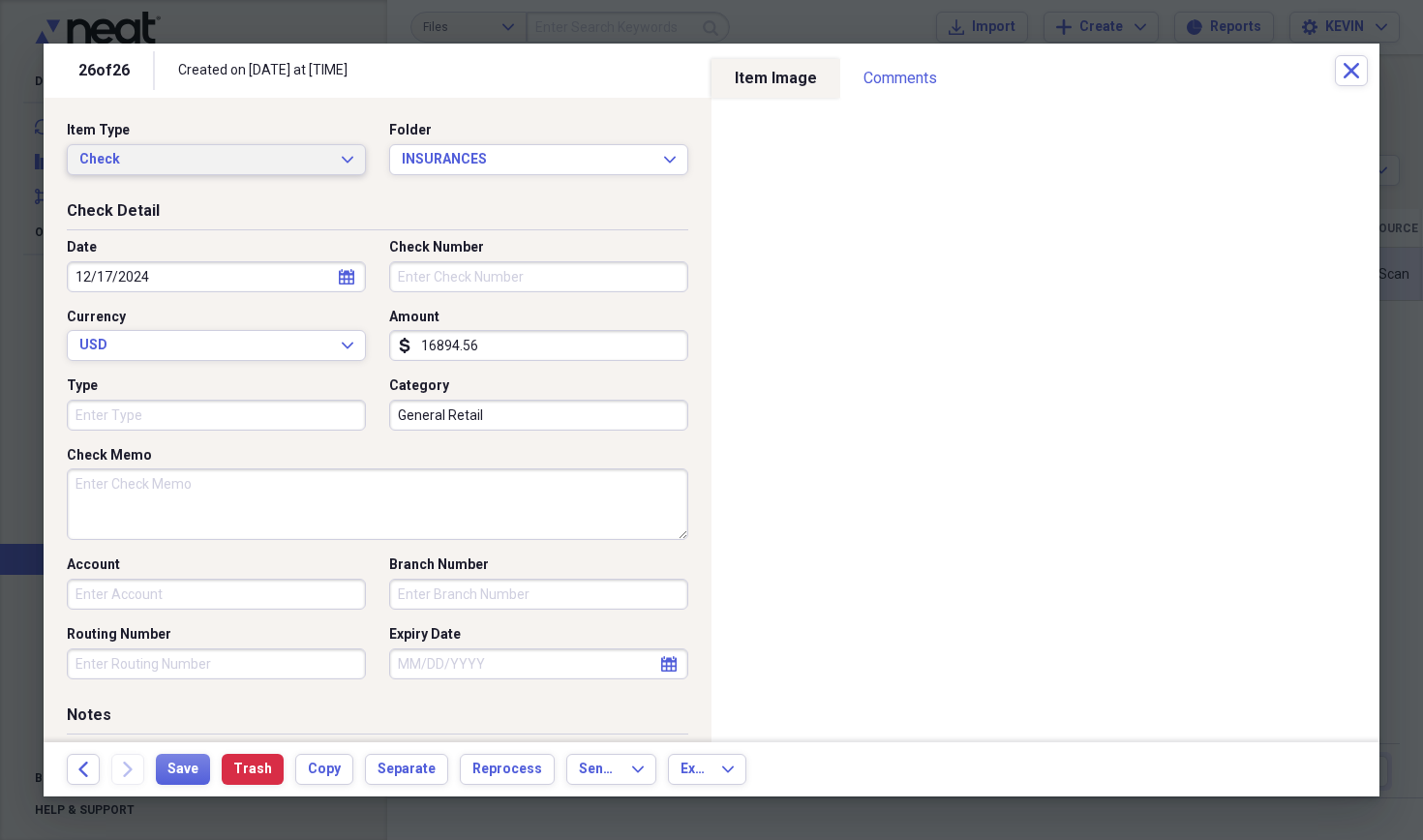 click on "Check Expand" at bounding box center (216, 160) 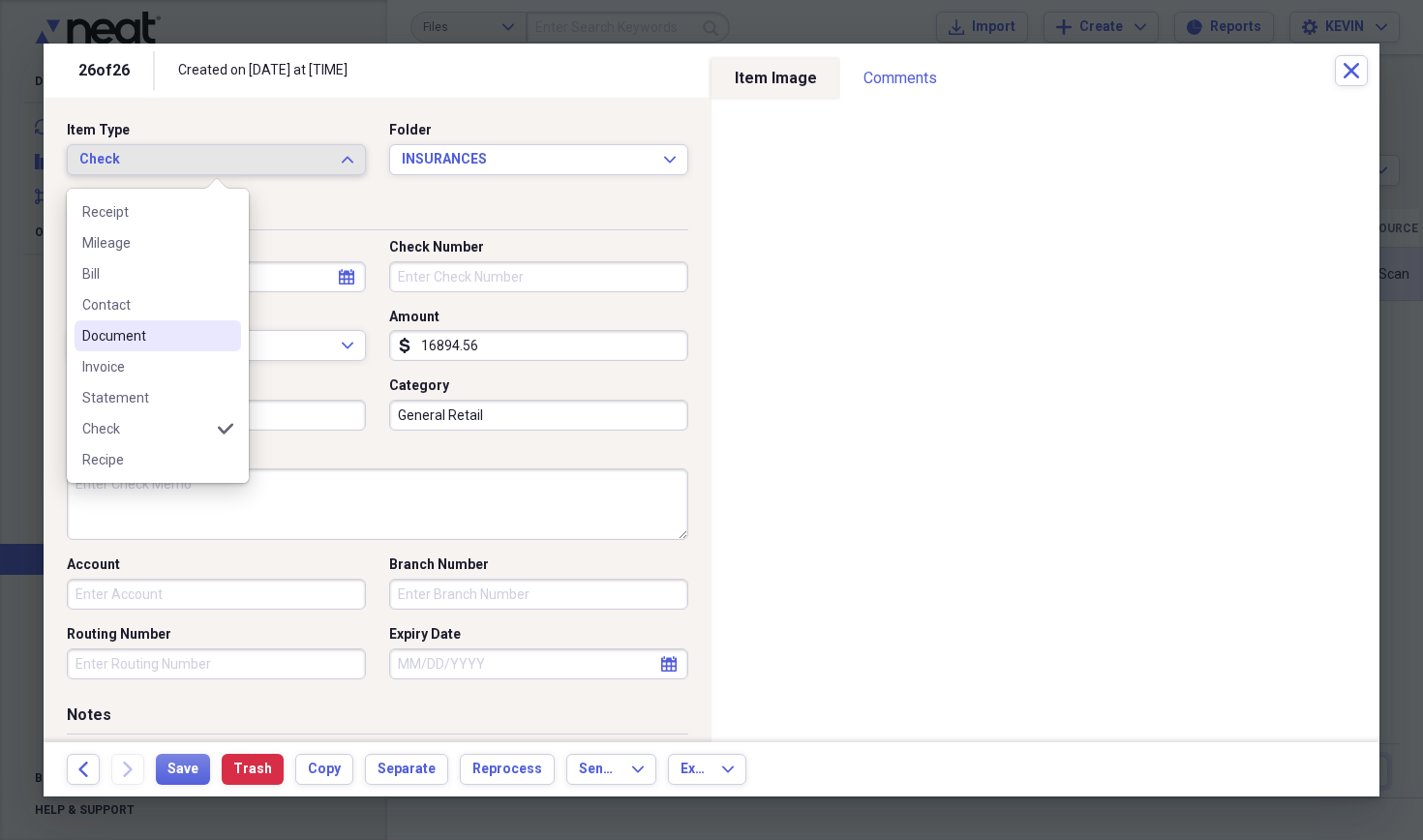 click on "Document" at bounding box center [146, 336] 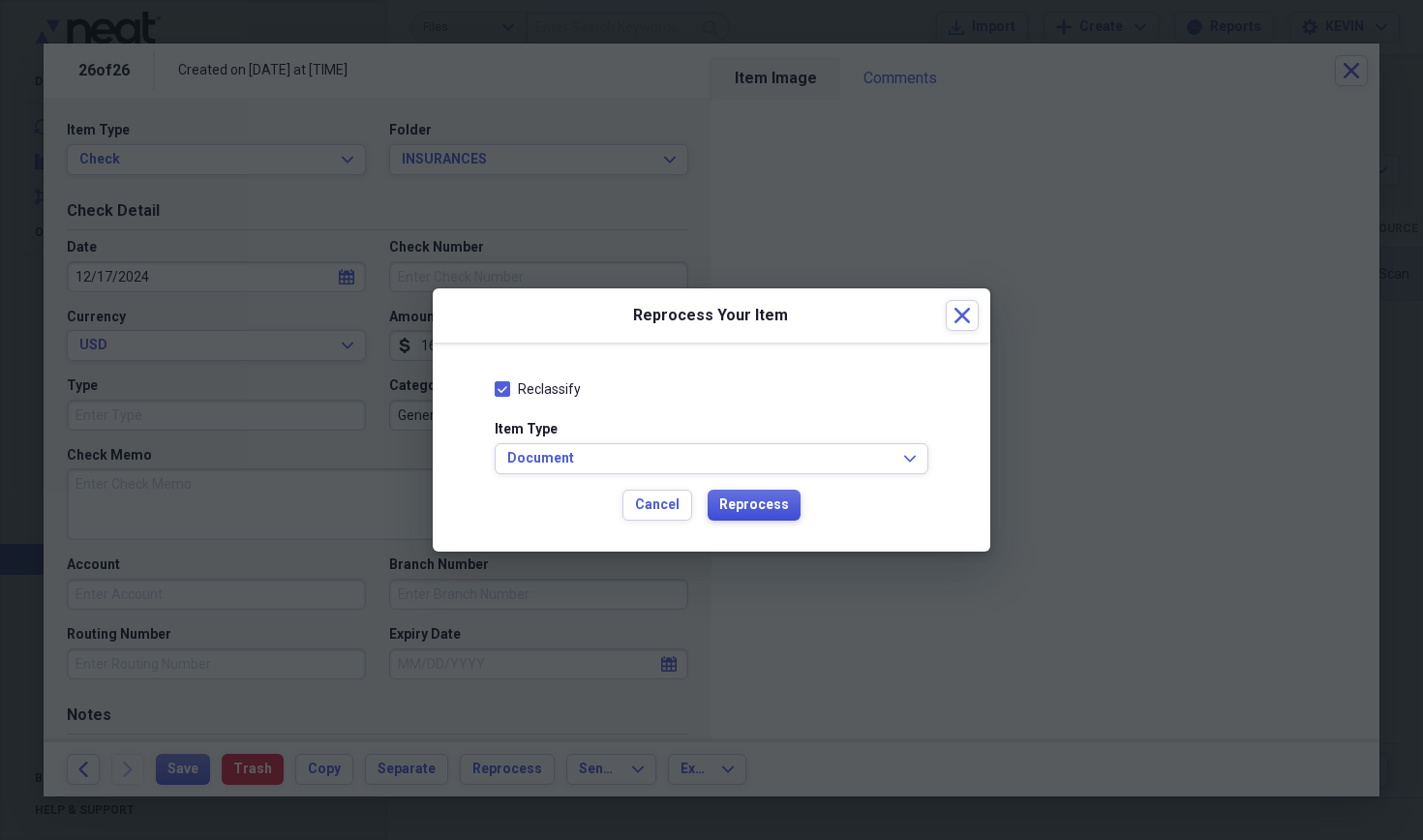 click on "Reprocess" at bounding box center (754, 505) 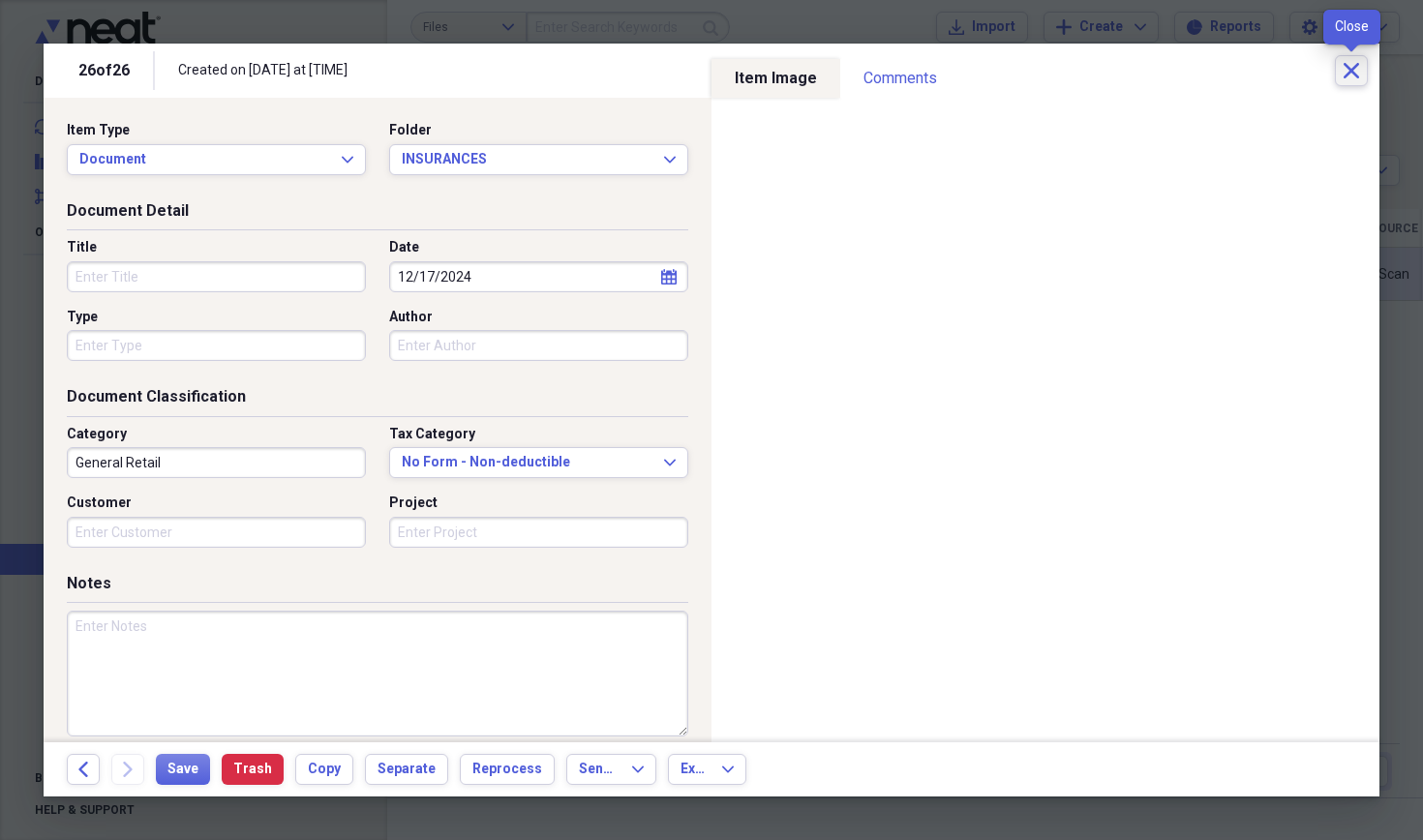 click 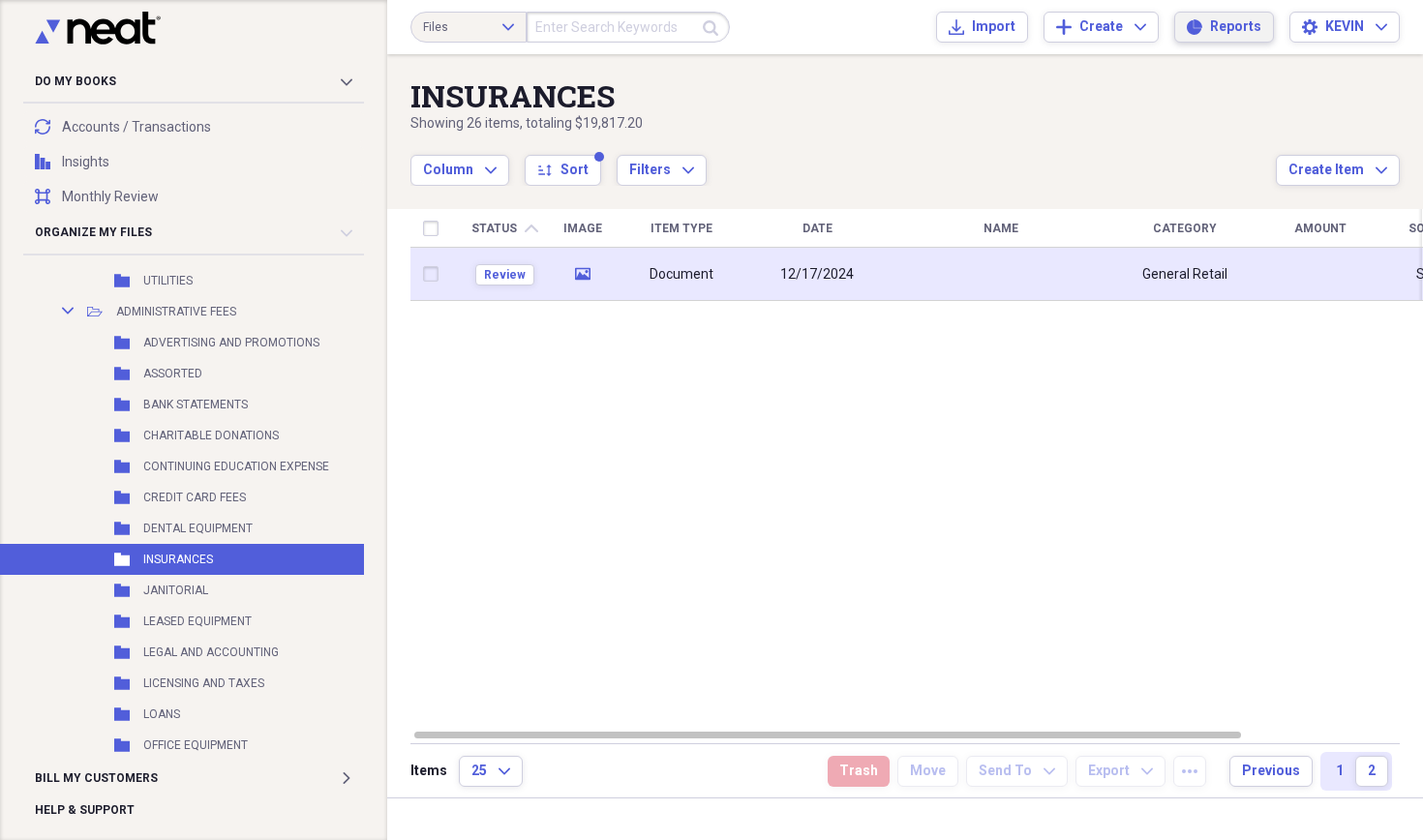 click on "Reports" at bounding box center (1235, 27) 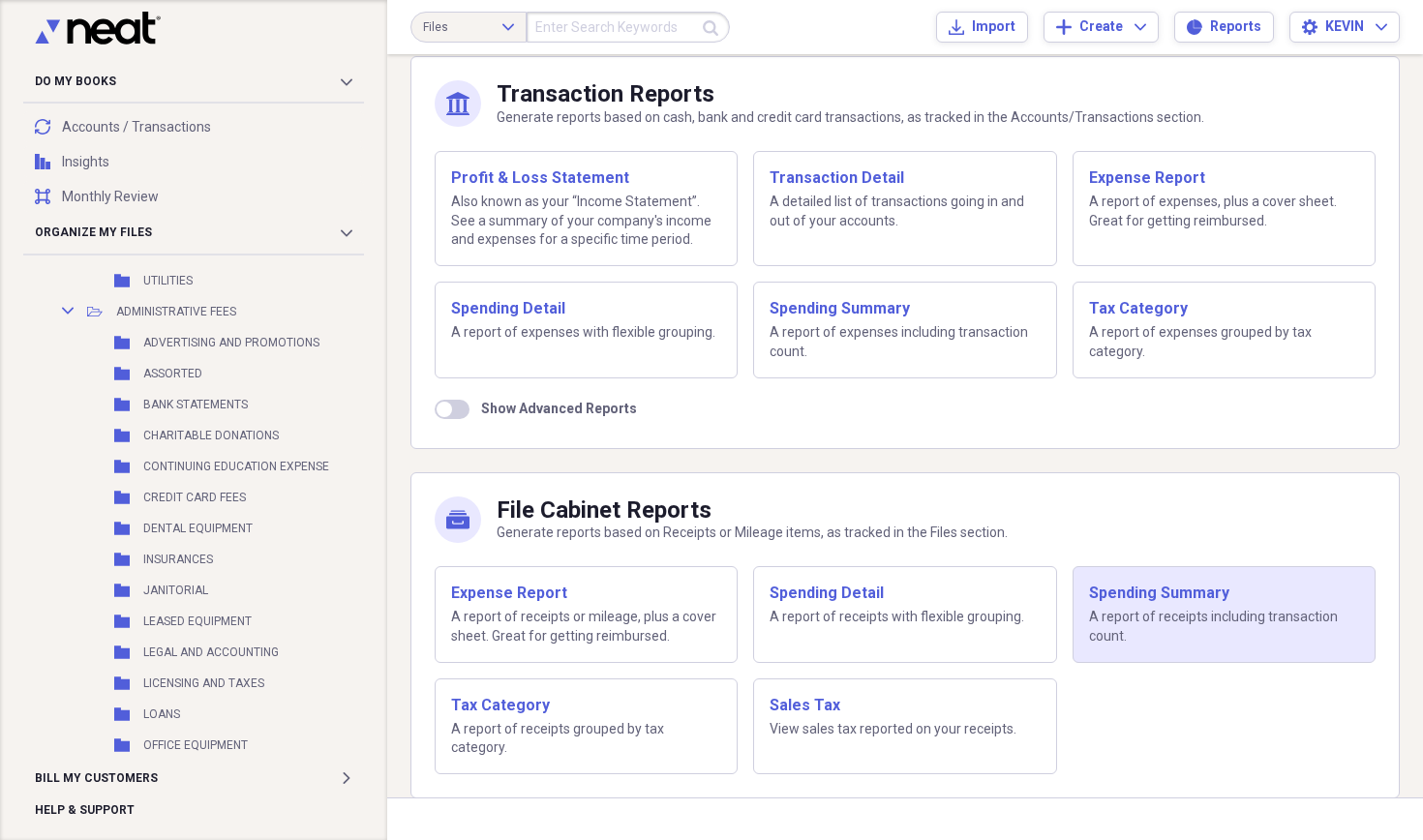 scroll, scrollTop: 75, scrollLeft: 0, axis: vertical 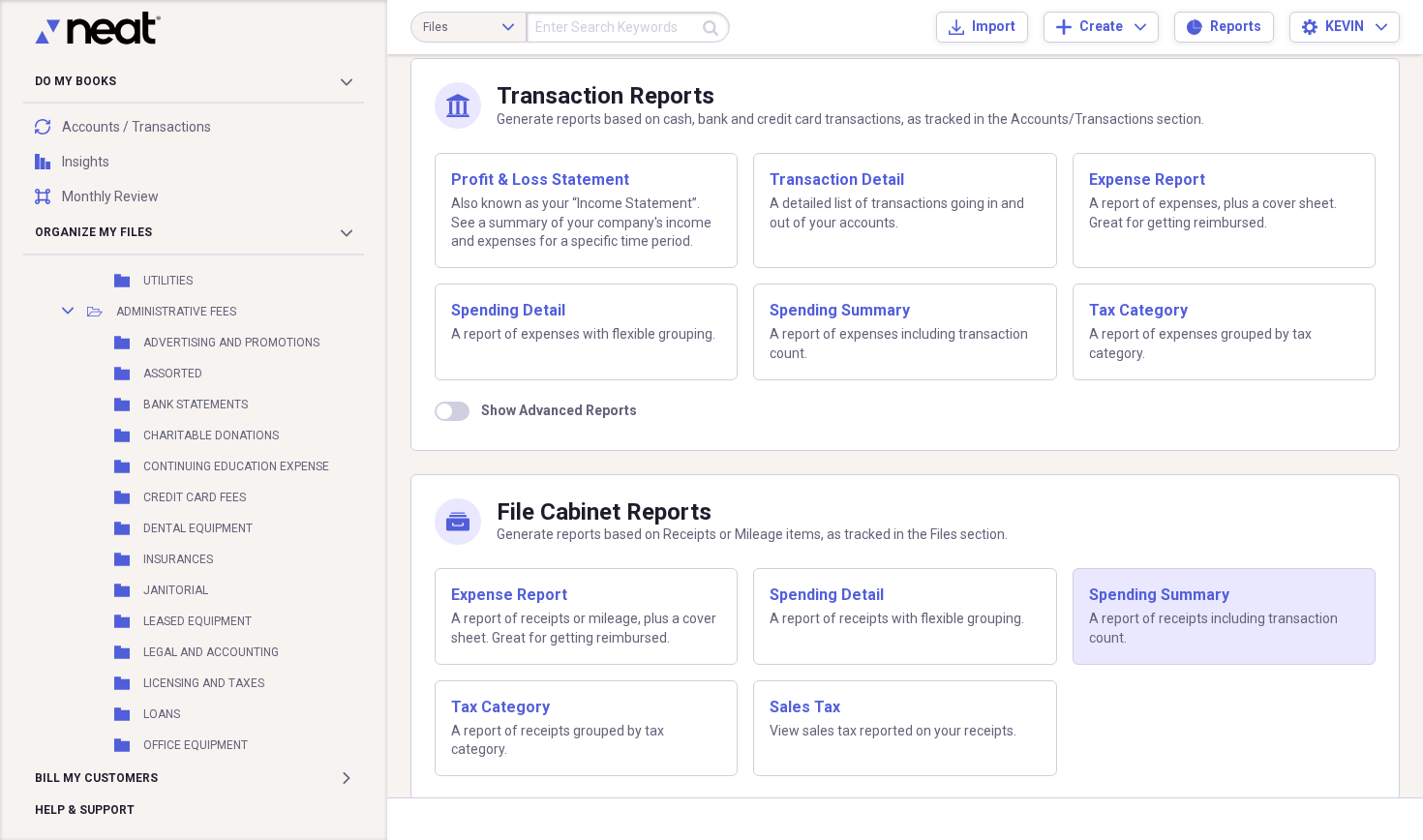 click on "Spending Summary" at bounding box center (1224, 595) 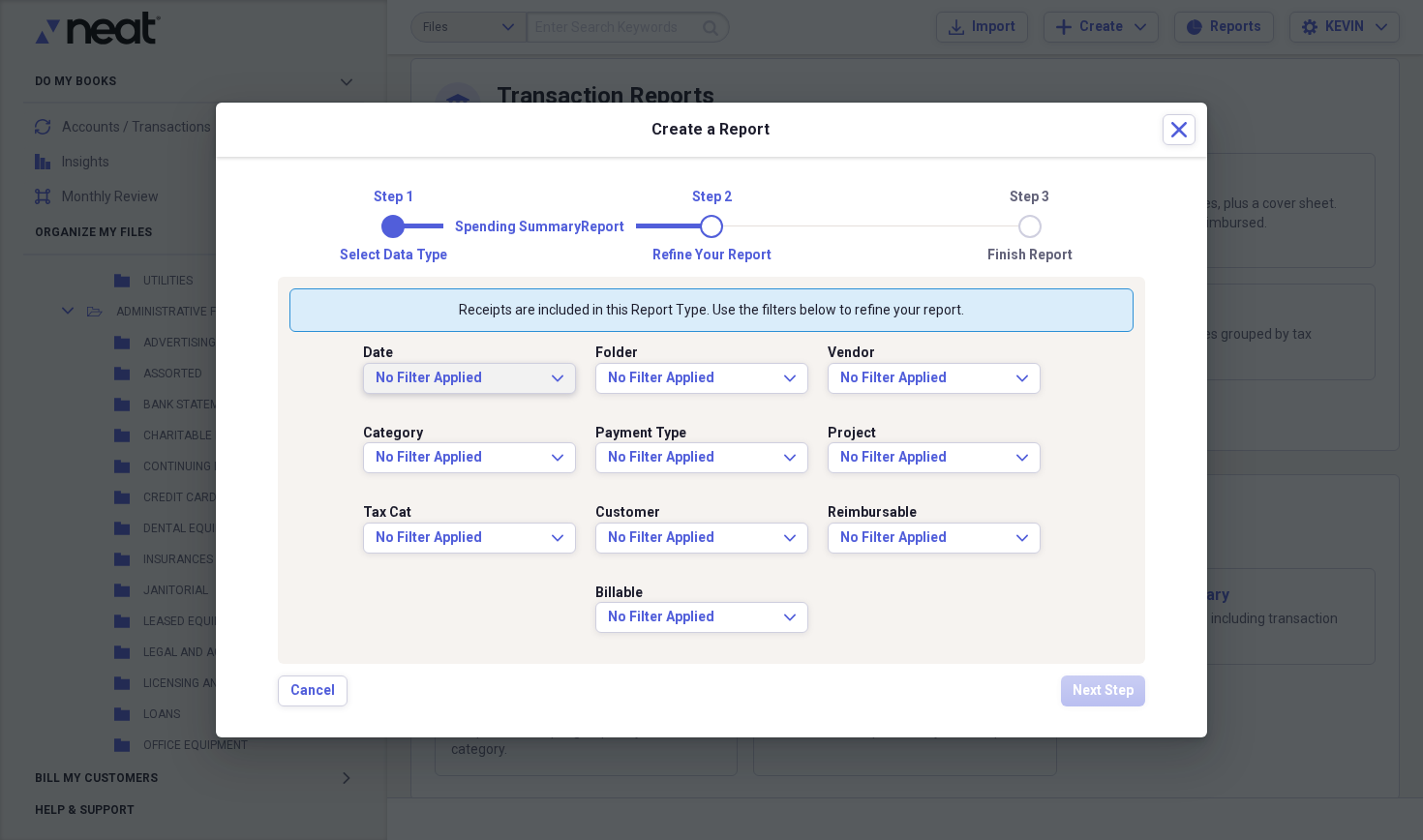 click on "No Filter Applied Expand" at bounding box center [469, 378] 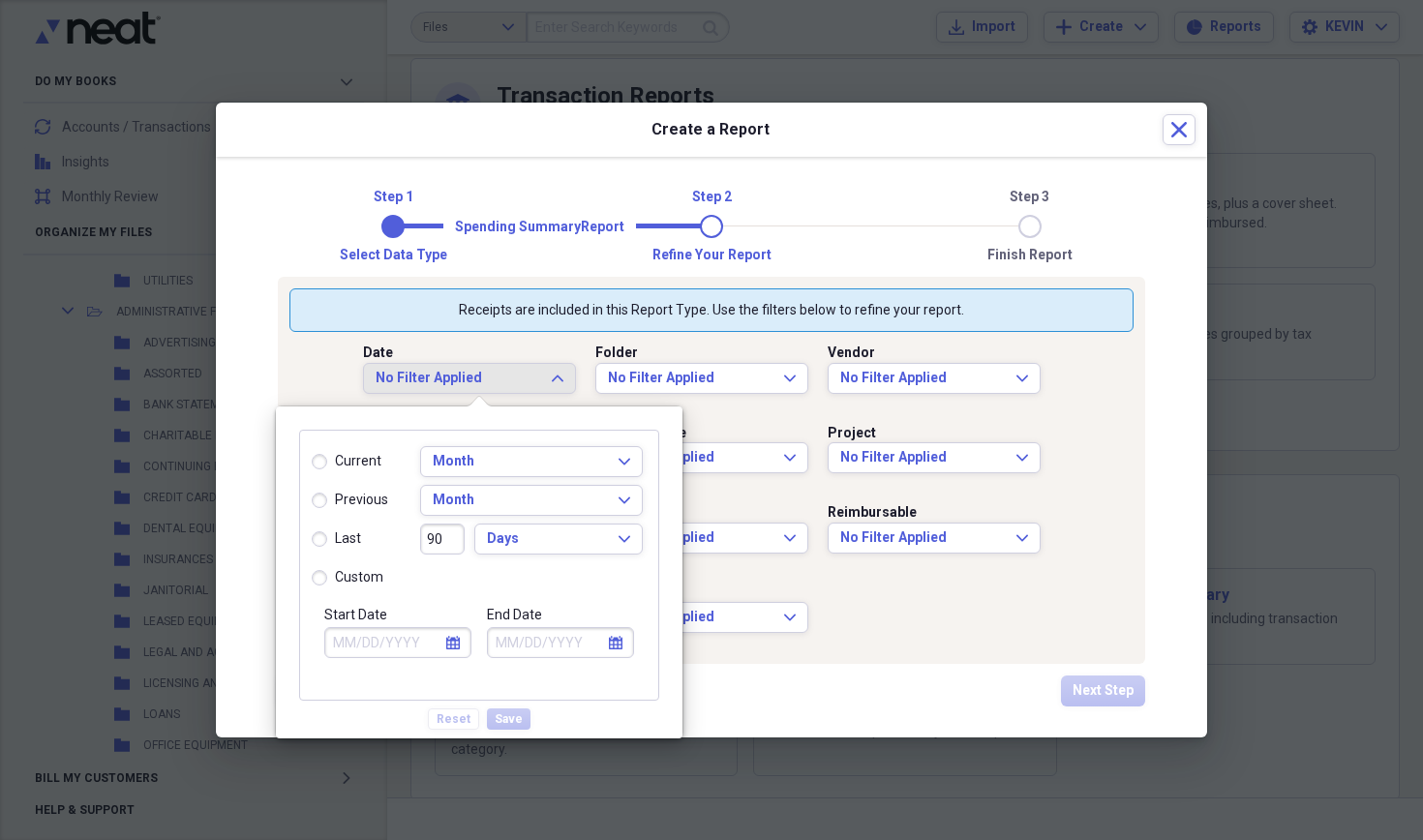 click on "Start Date" at bounding box center (398, 643) 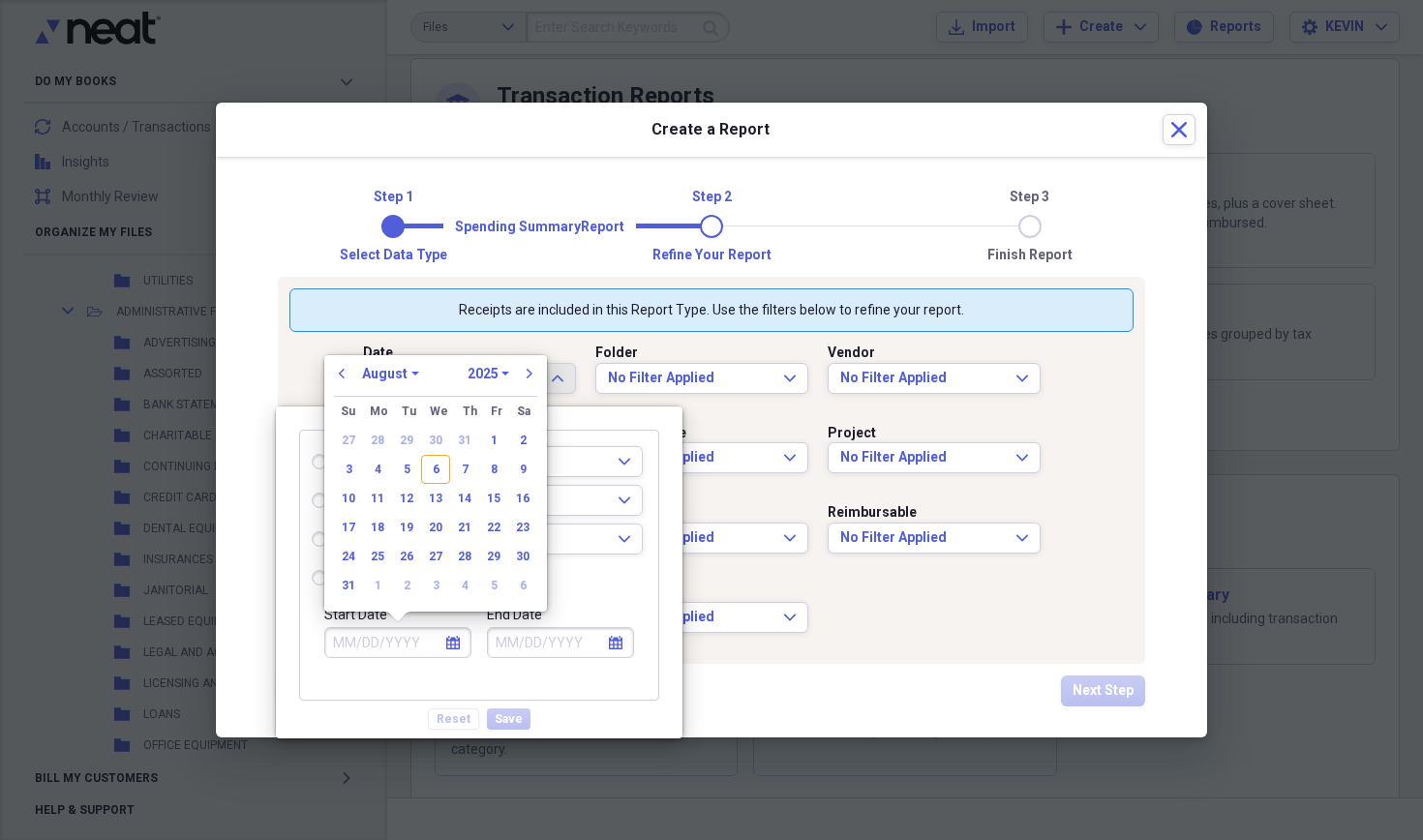 click on "1970 1971 1972 1973 1974 1975 1976 1977 1978 1979 1980 1981 1982 1983 1984 1985 1986 1987 1988 1989 1990 1991 1992 1993 1994 1995 1996 1997 1998 1999 2000 2001 2002 2003 2004 2005 2006 2007 2008 2009 2010 2011 2012 2013 2014 2015 2016 2017 2018 2019 2020 2021 2022 2023 2024 2025 2026 2027 2028 2029 2030 2031 2032 2033 2034 2035" at bounding box center [488, 374] 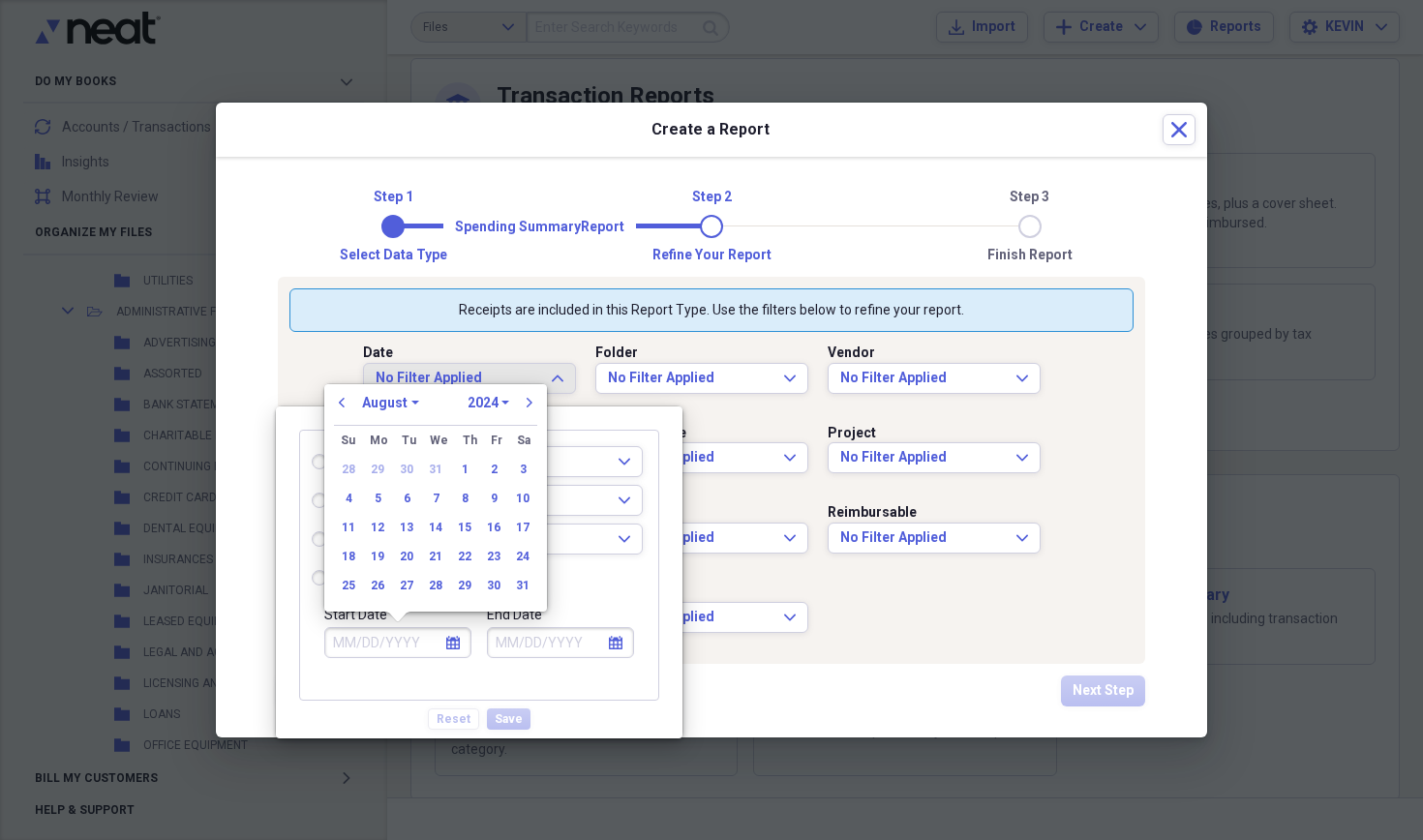 select on "0" 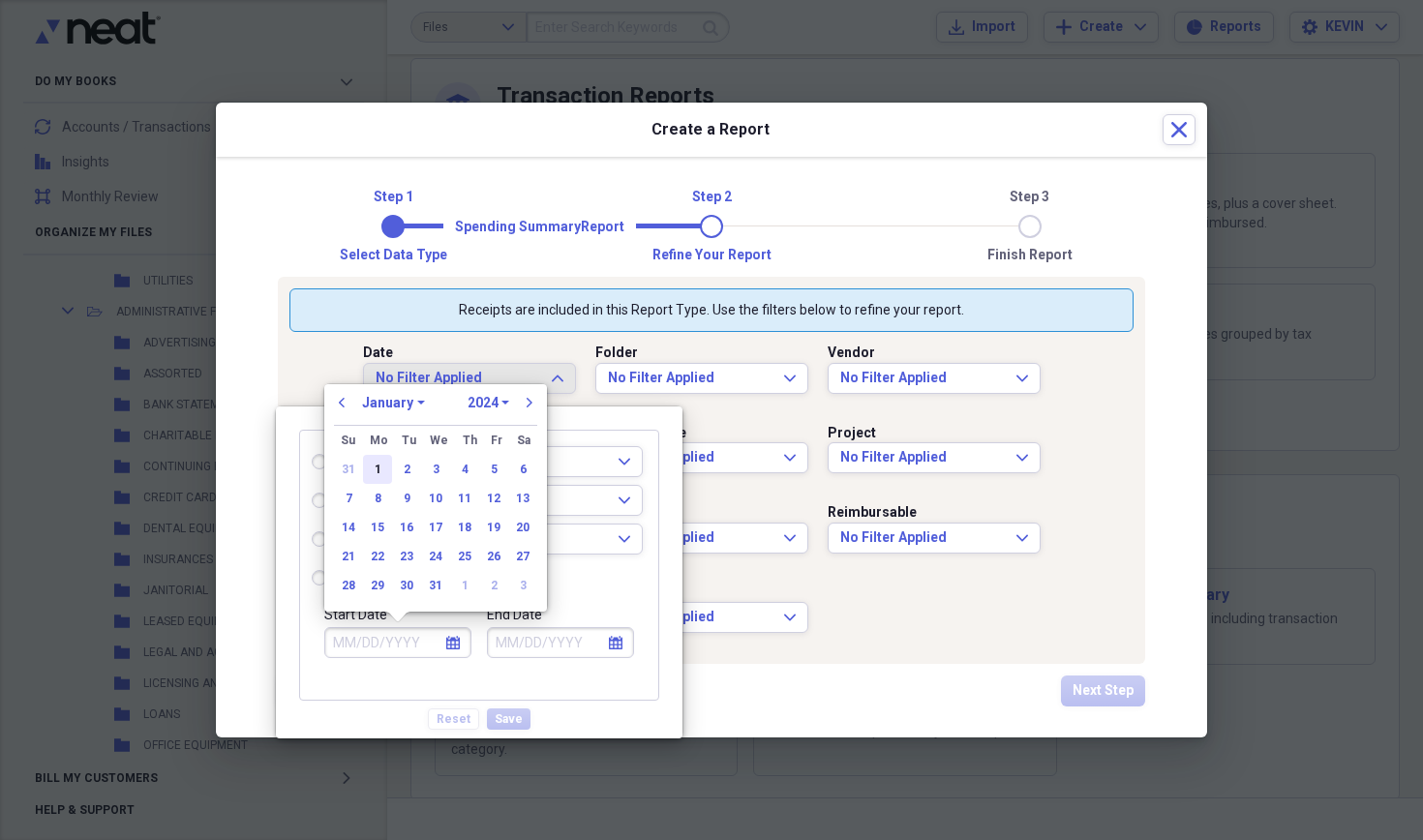 click on "1" at bounding box center (378, 469) 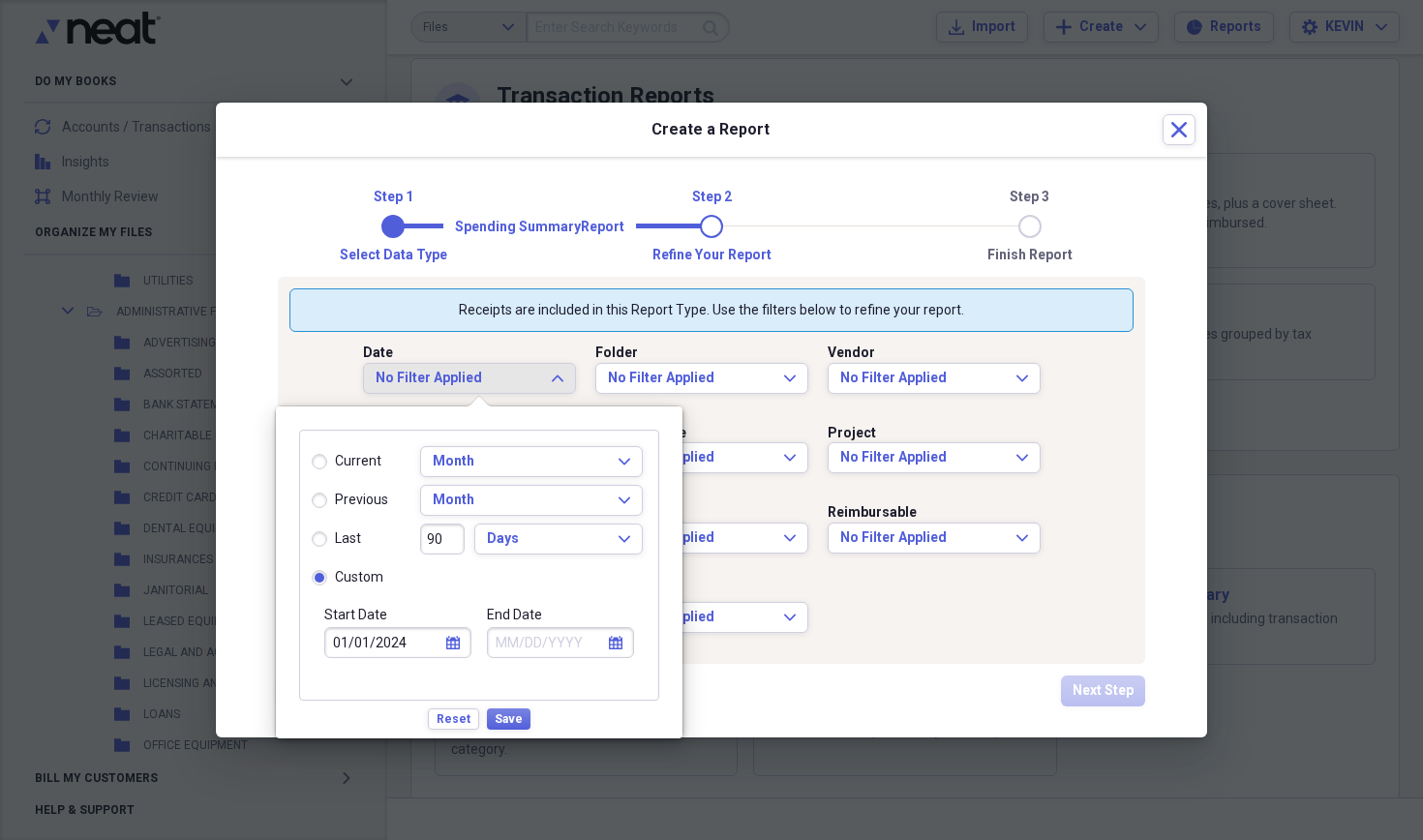click 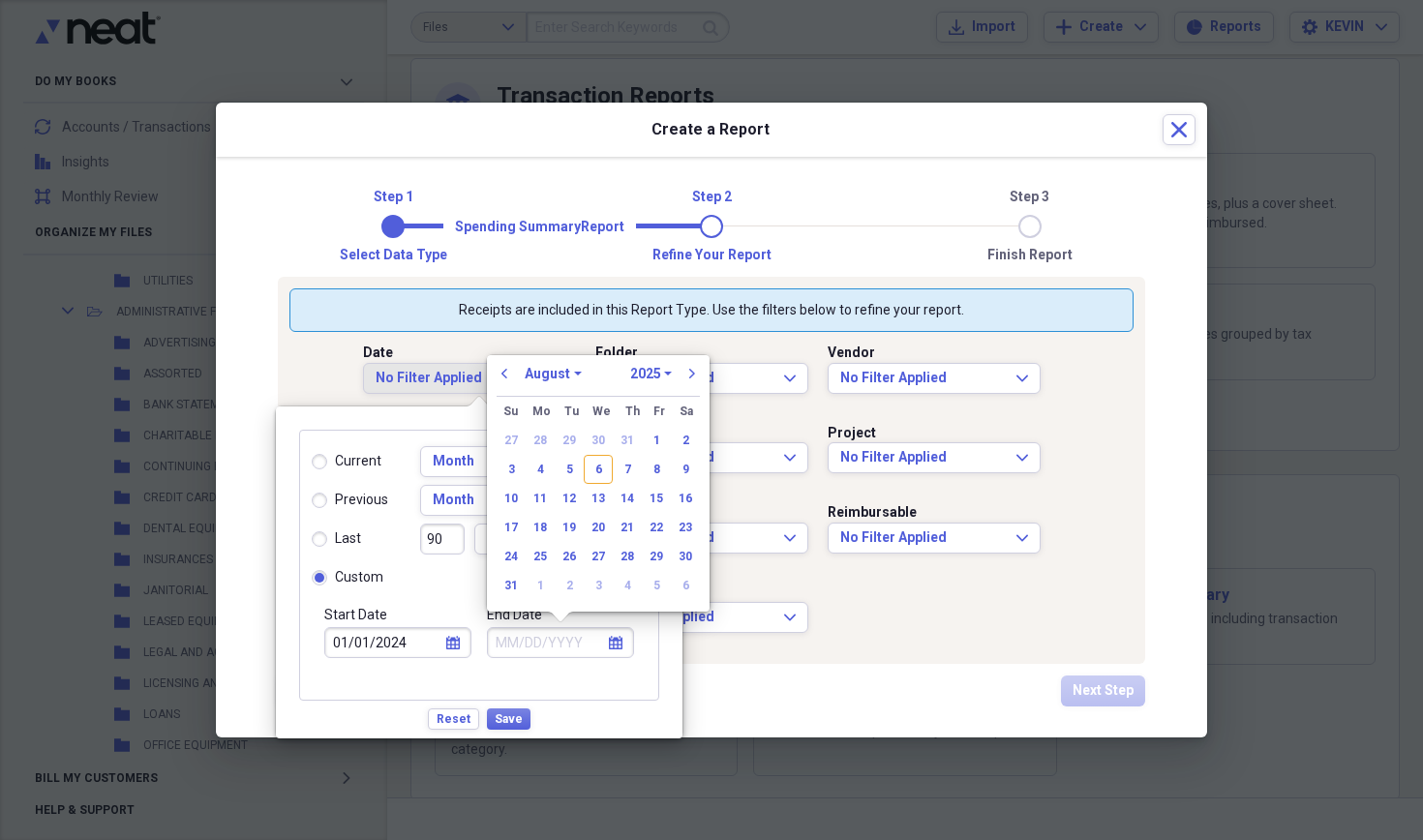 select on "11" 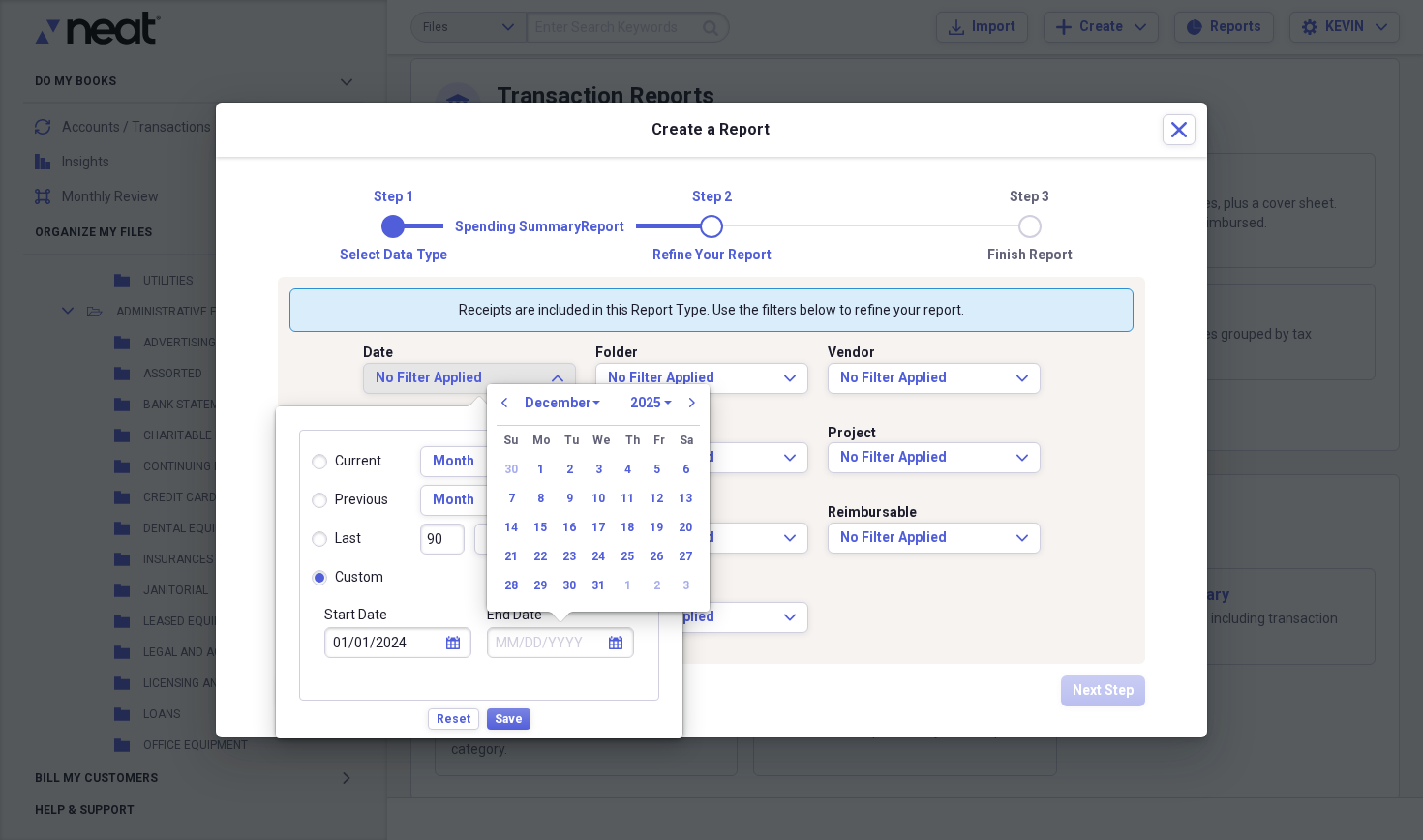 select on "2024" 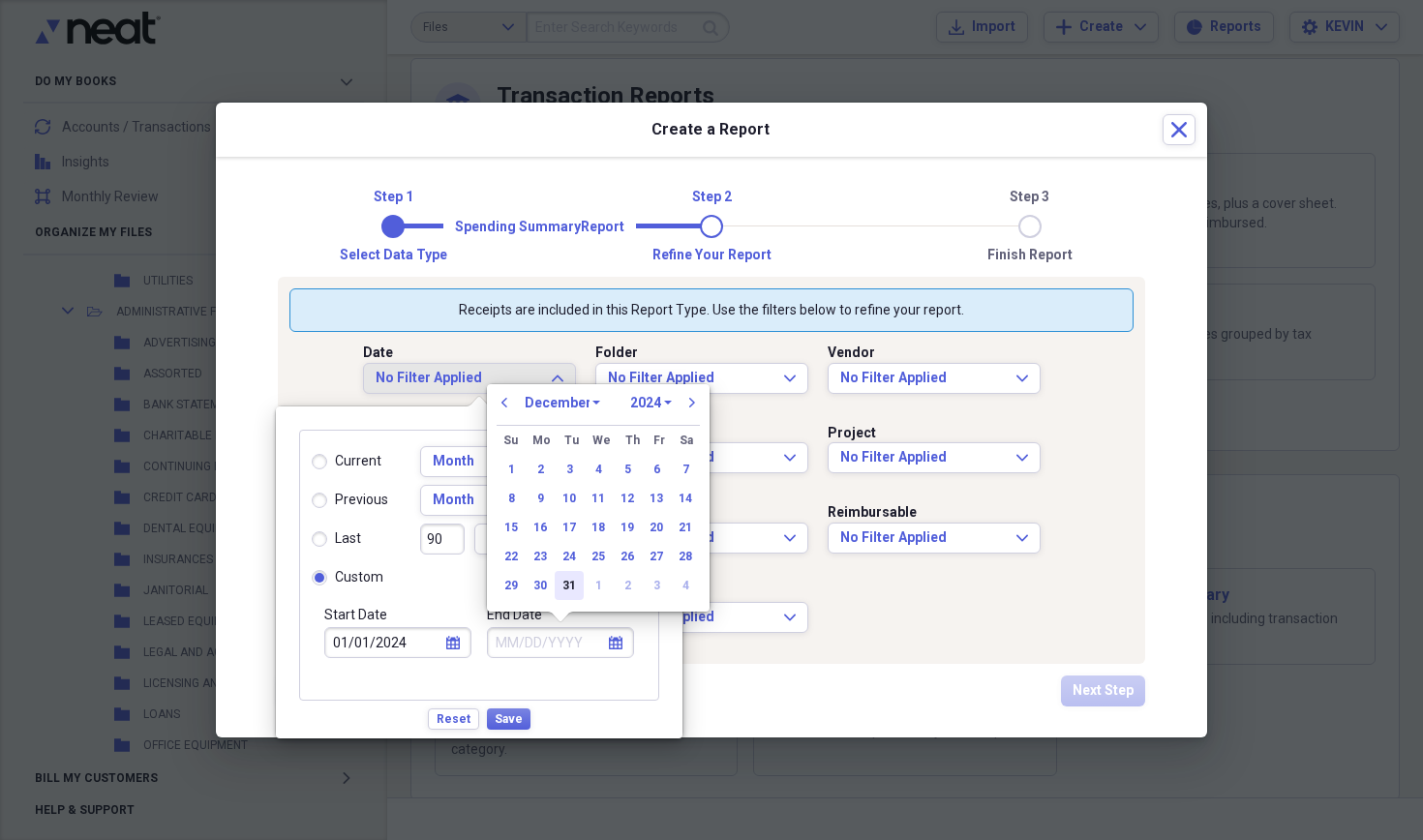 click on "31" at bounding box center (569, 585) 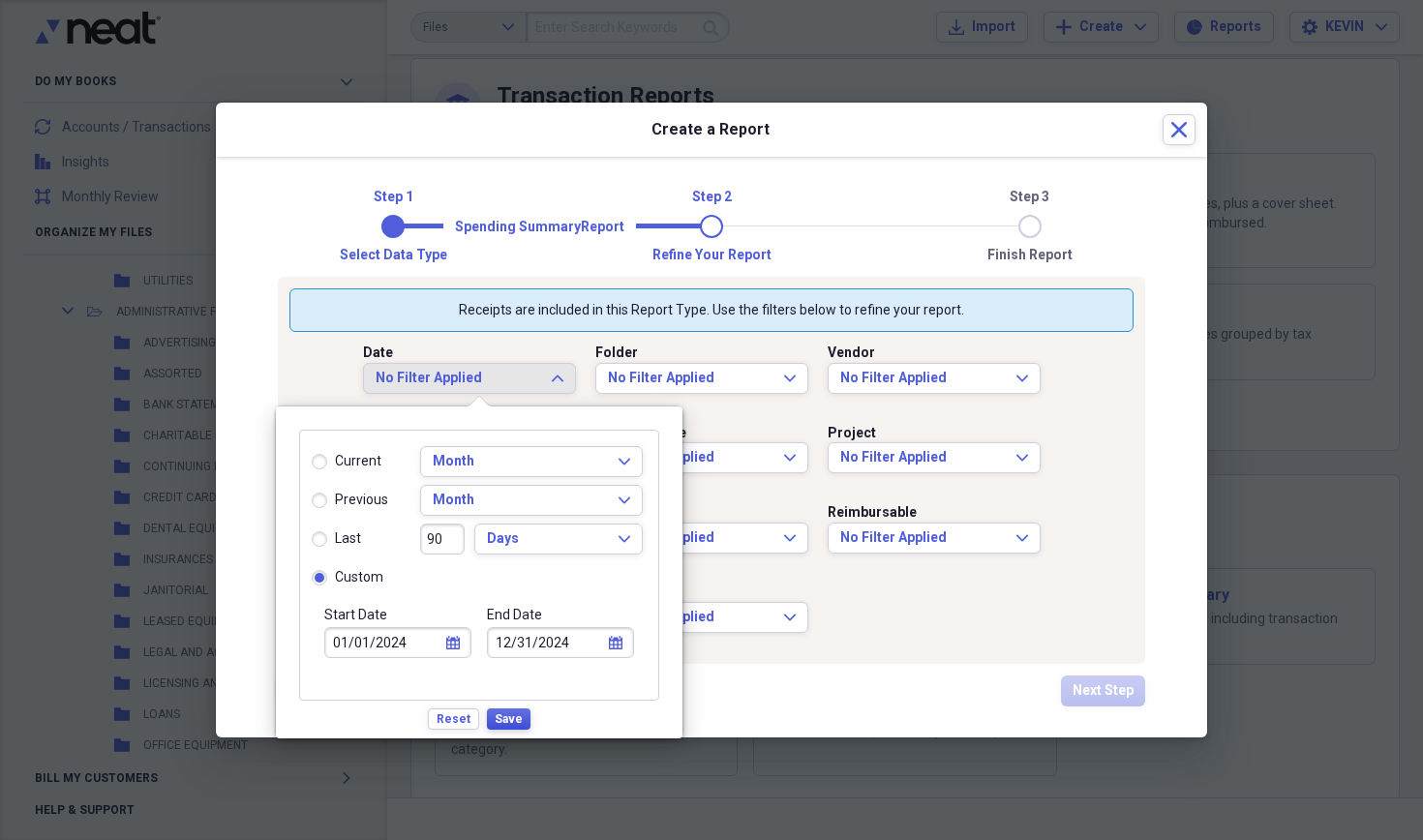 click on "Save" at bounding box center [508, 719] 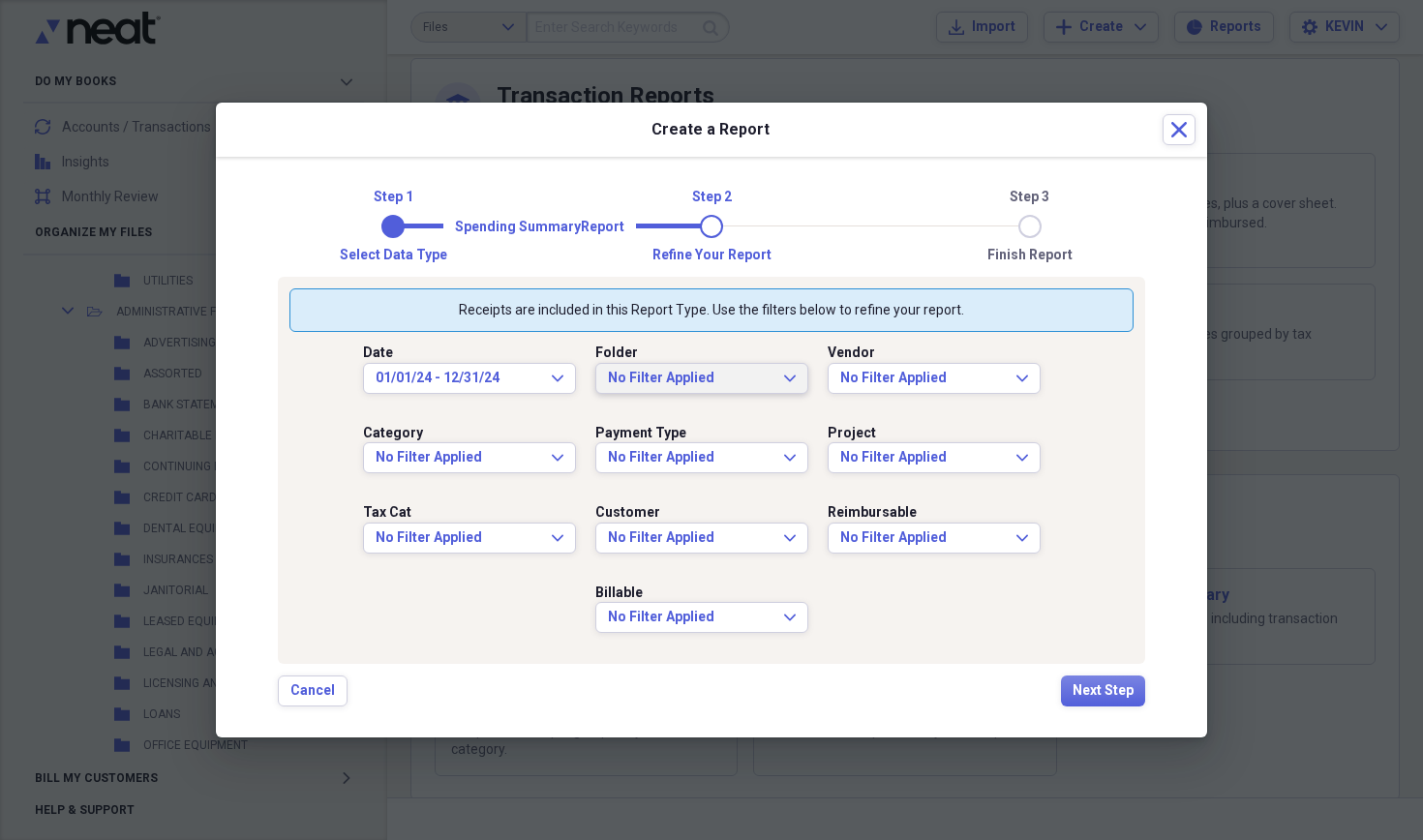 click on "No Filter Applied" at bounding box center [690, 378] 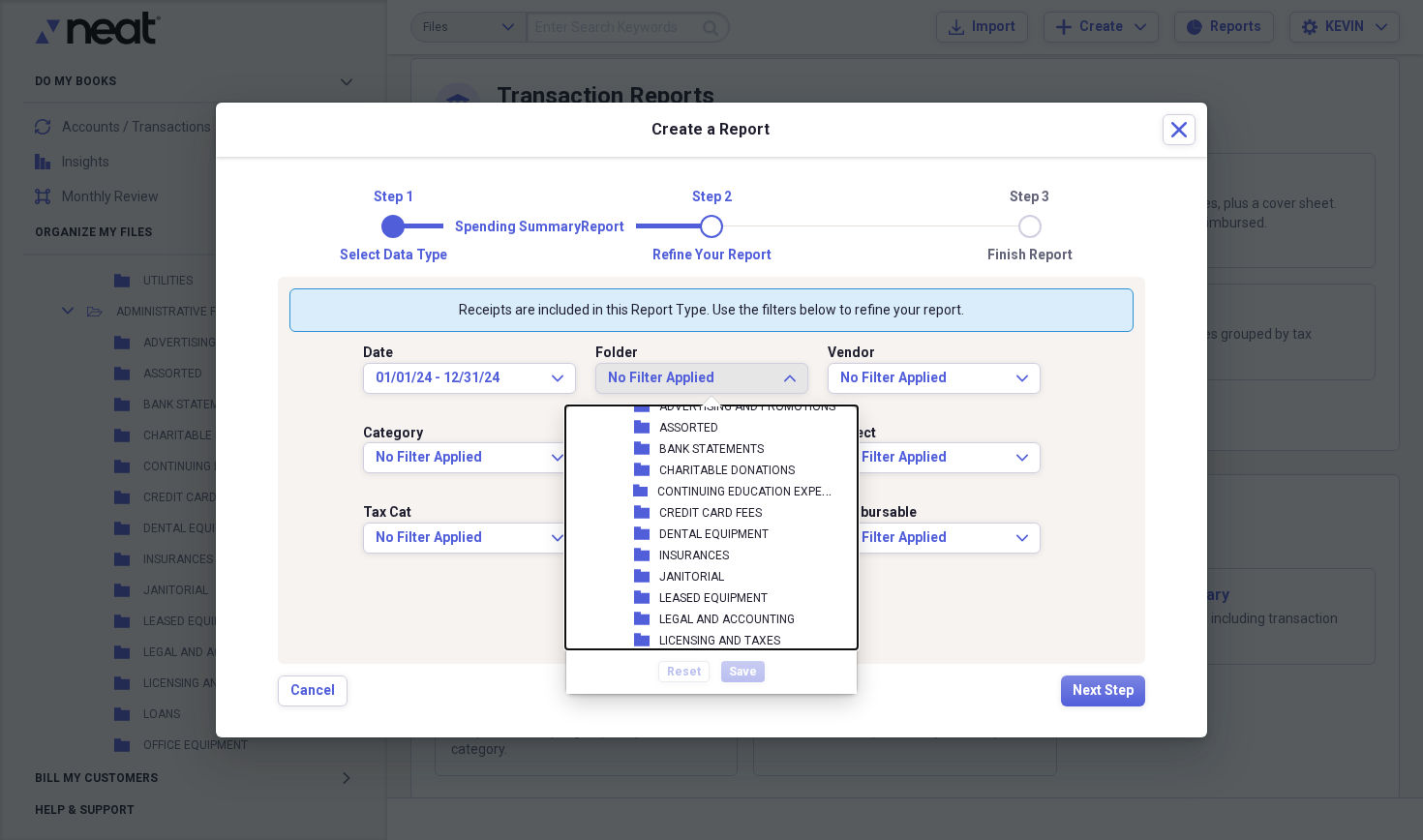 scroll, scrollTop: 1516, scrollLeft: 0, axis: vertical 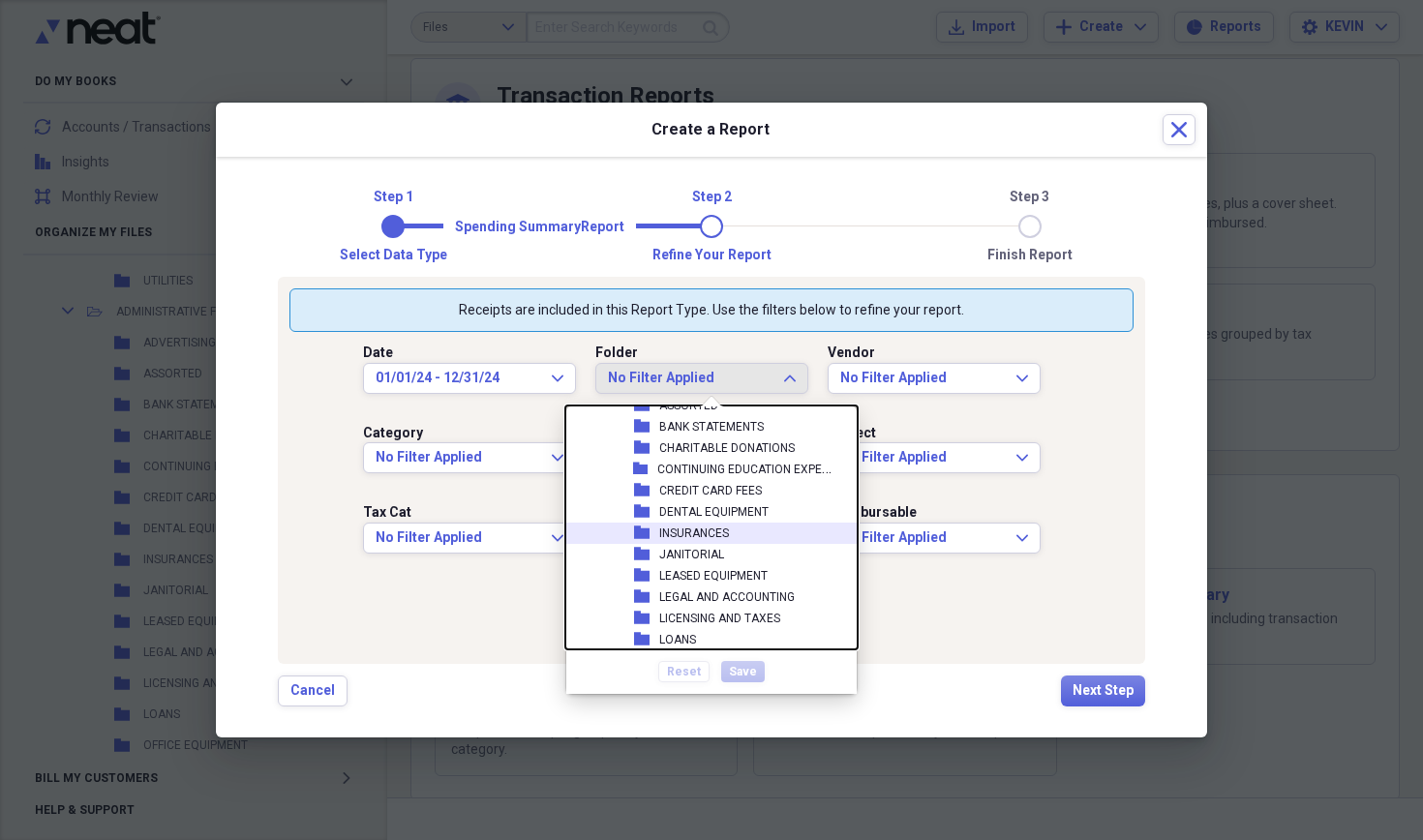 click on "INSURANCES" at bounding box center [694, 533] 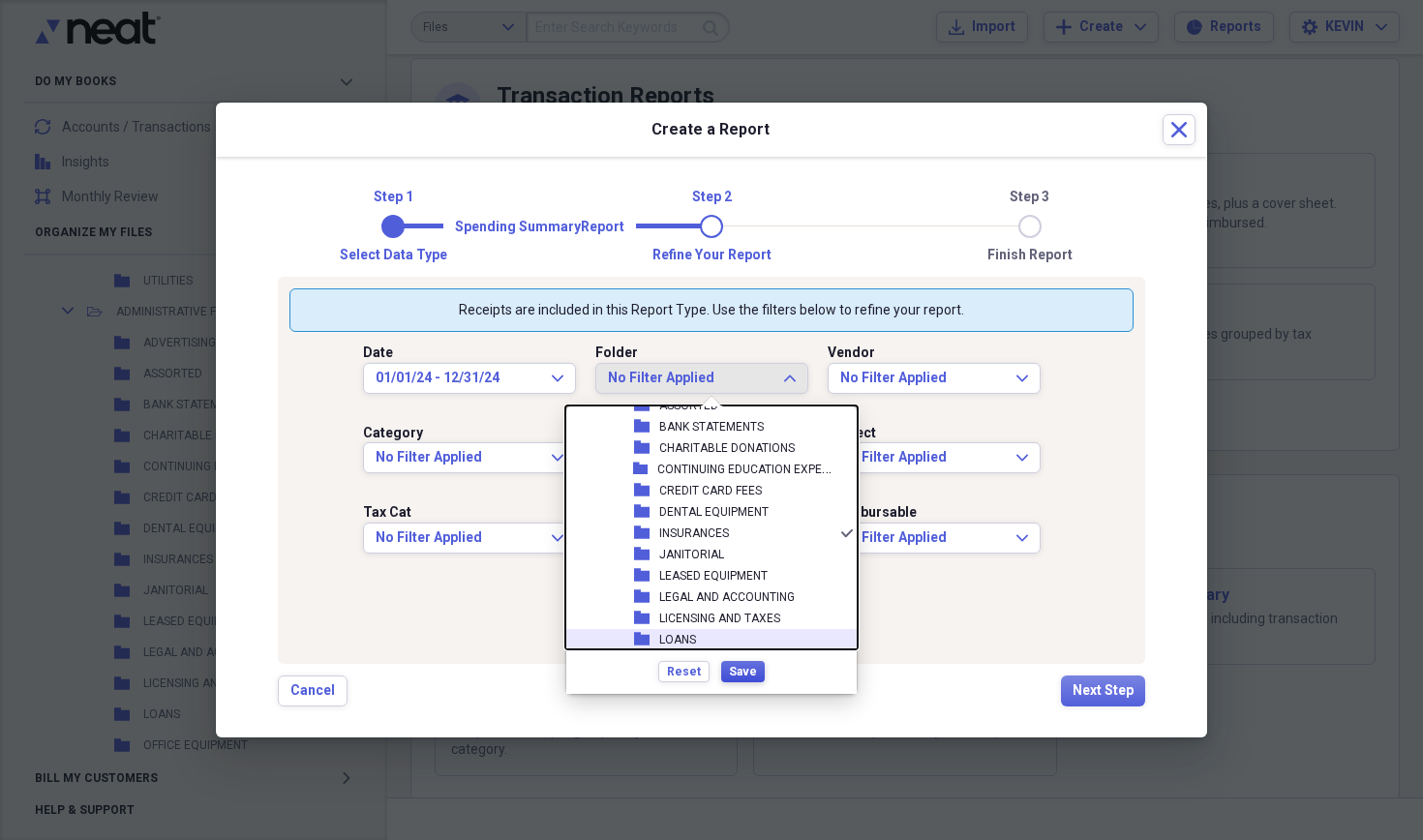 click on "Save" at bounding box center [742, 672] 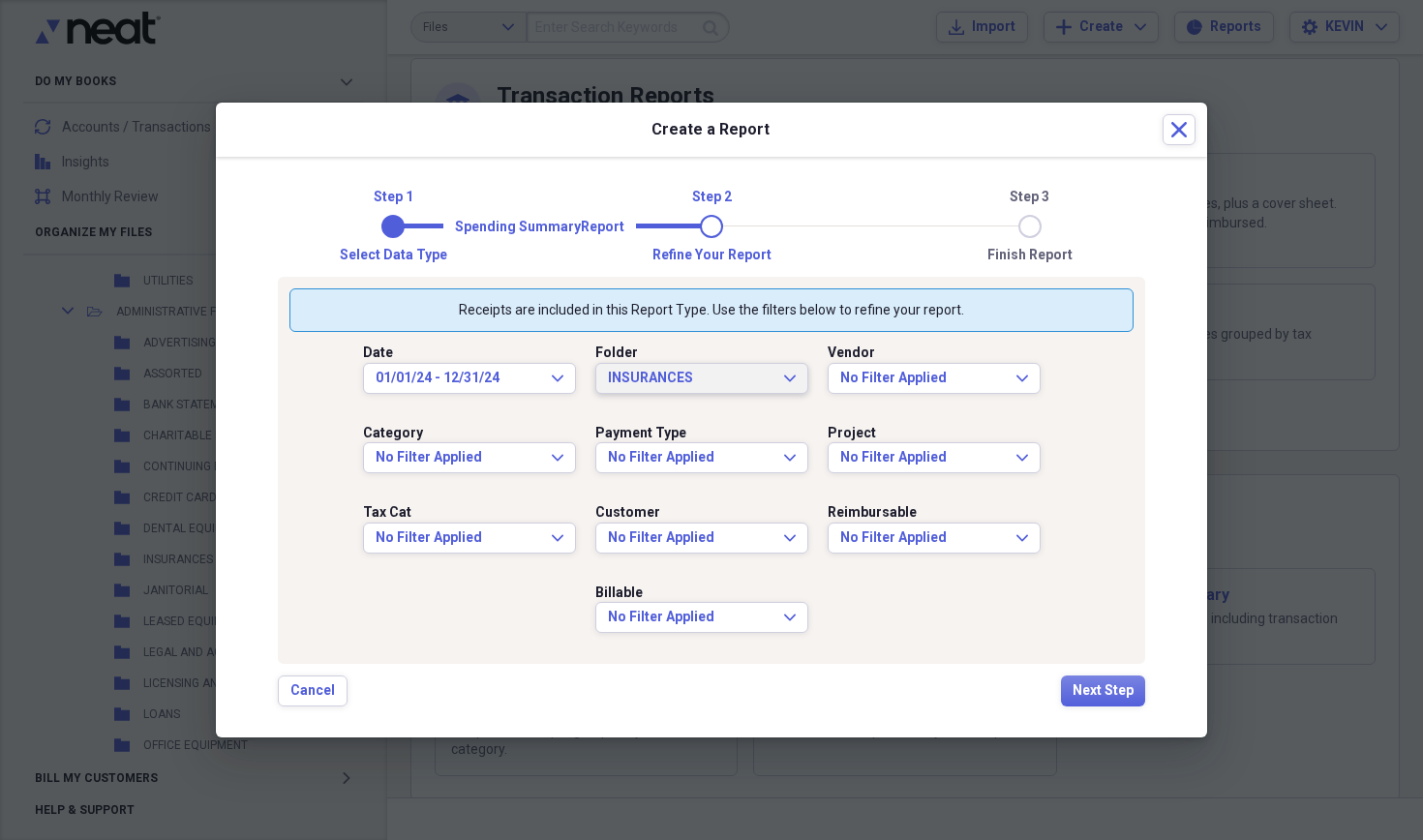 scroll, scrollTop: 0, scrollLeft: 0, axis: both 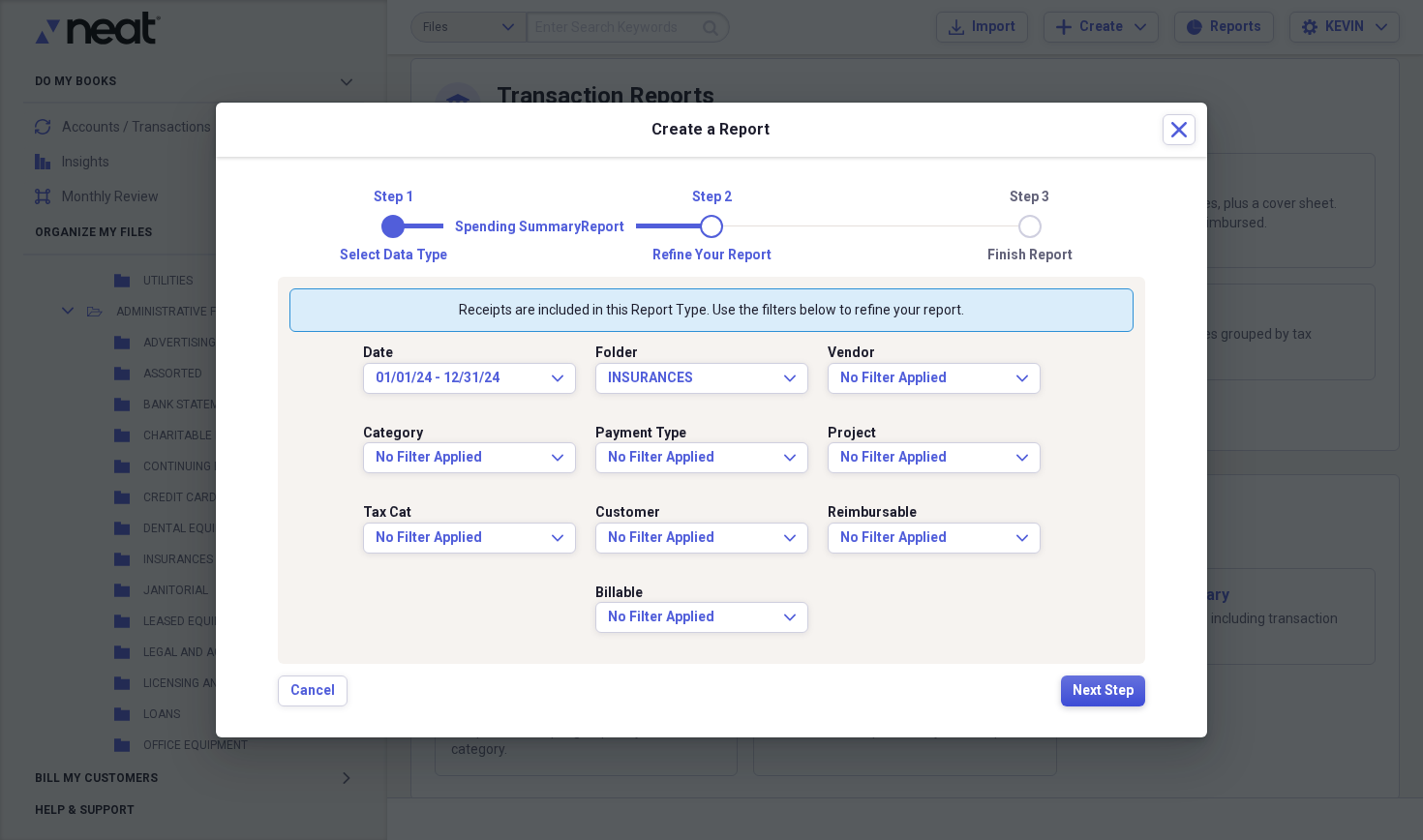 click on "Next Step" at bounding box center (1103, 691) 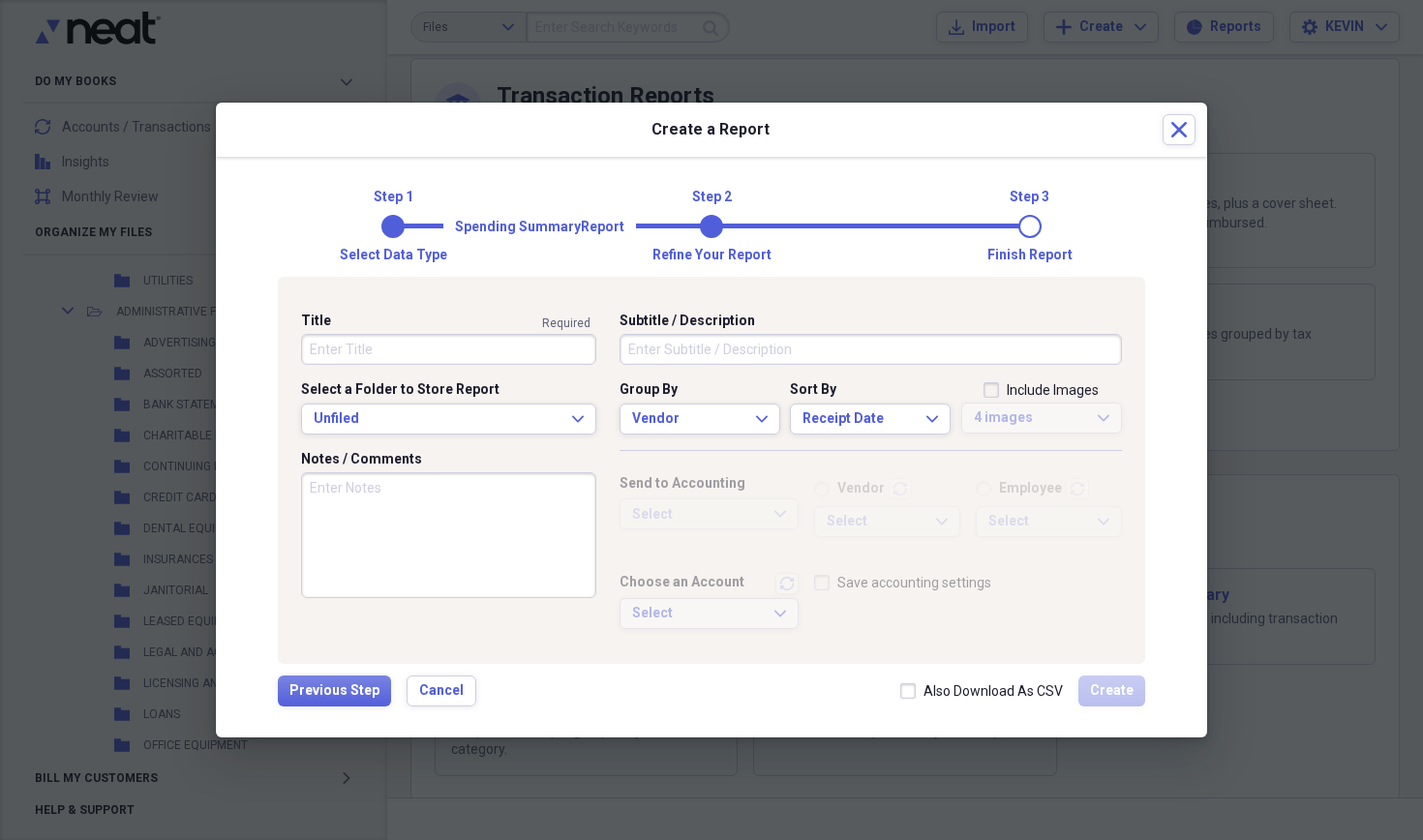 click on "Title" at bounding box center [448, 349] 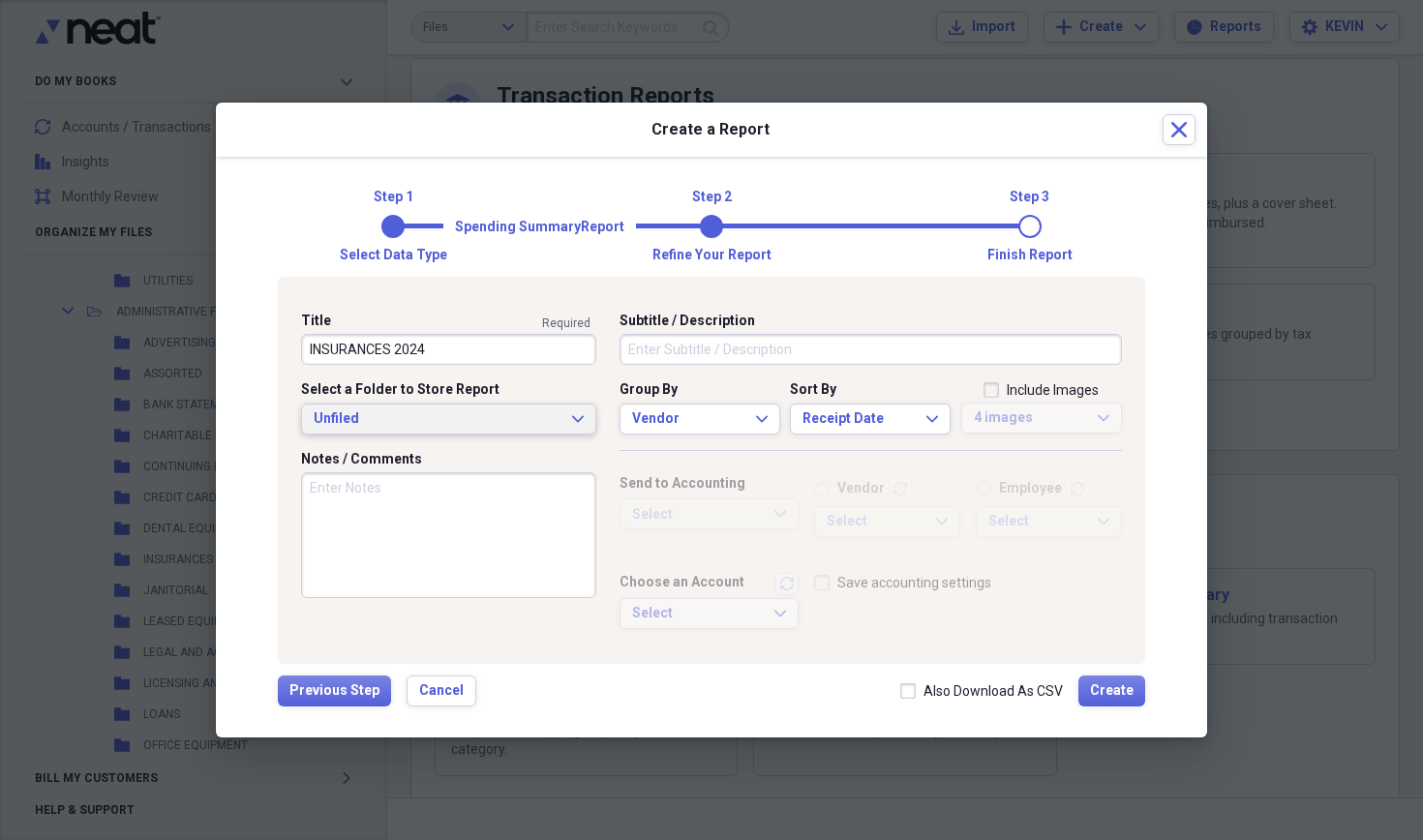 type on "INSURANCES 2024" 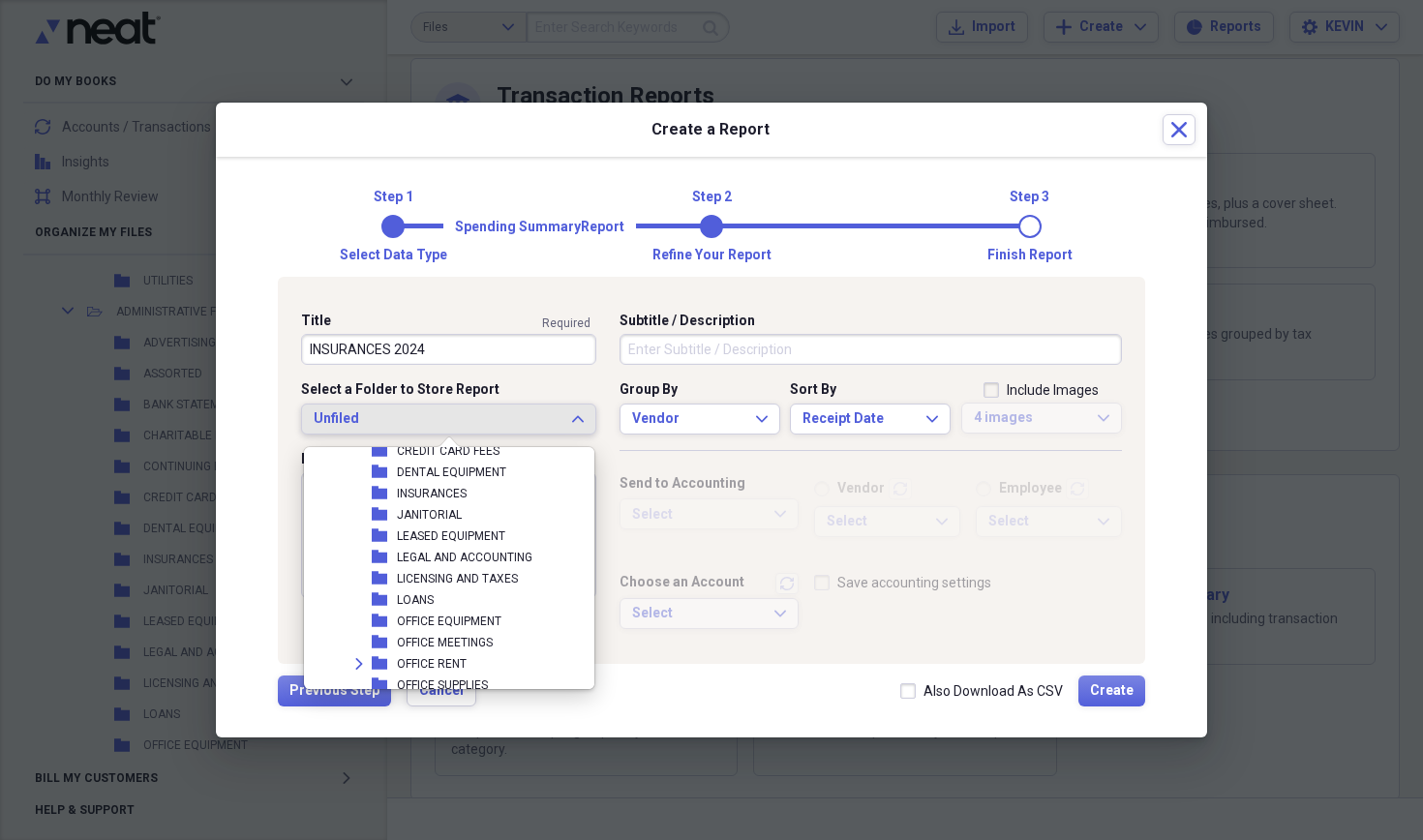 scroll, scrollTop: 1573, scrollLeft: 0, axis: vertical 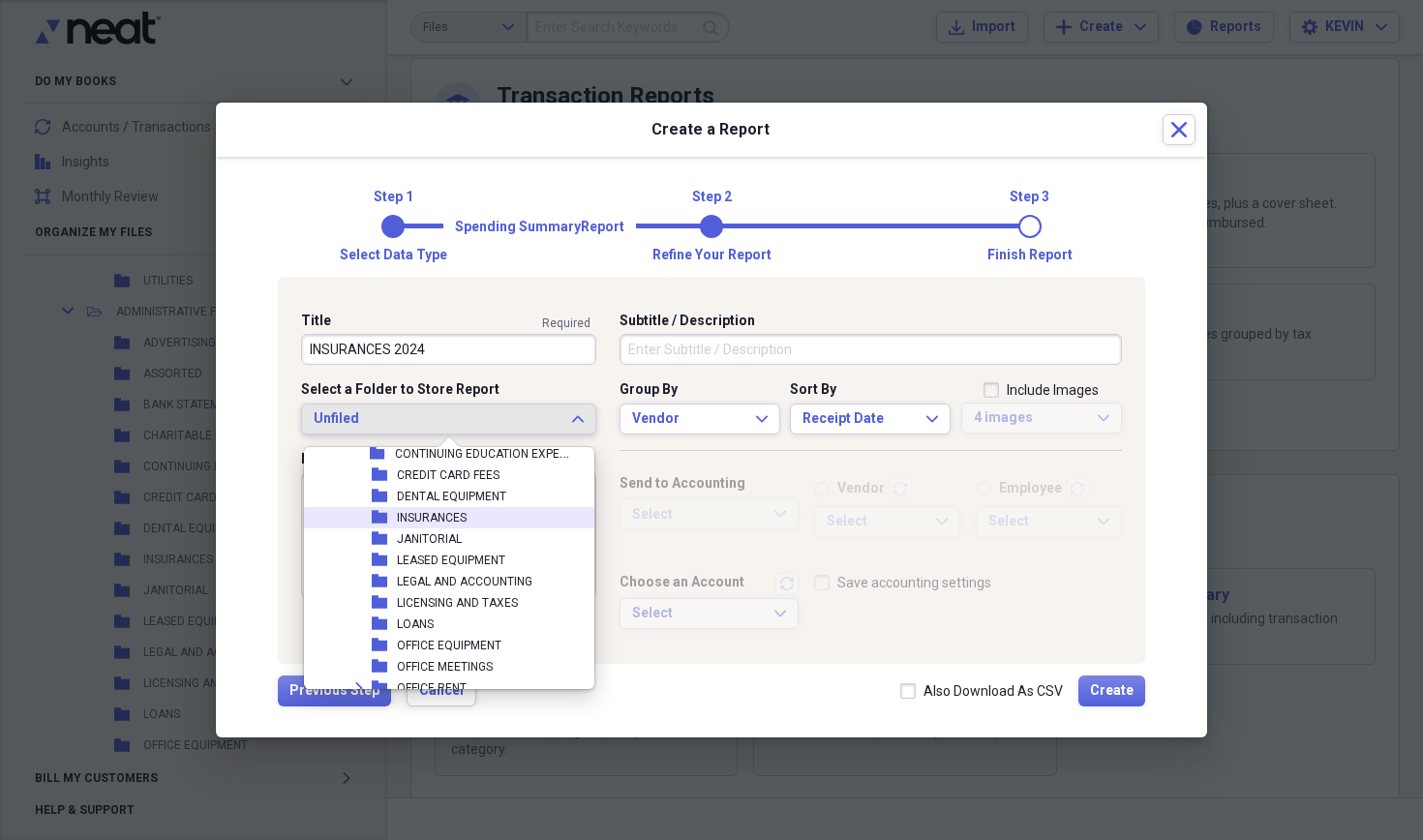 click on "INSURANCES" at bounding box center [432, 518] 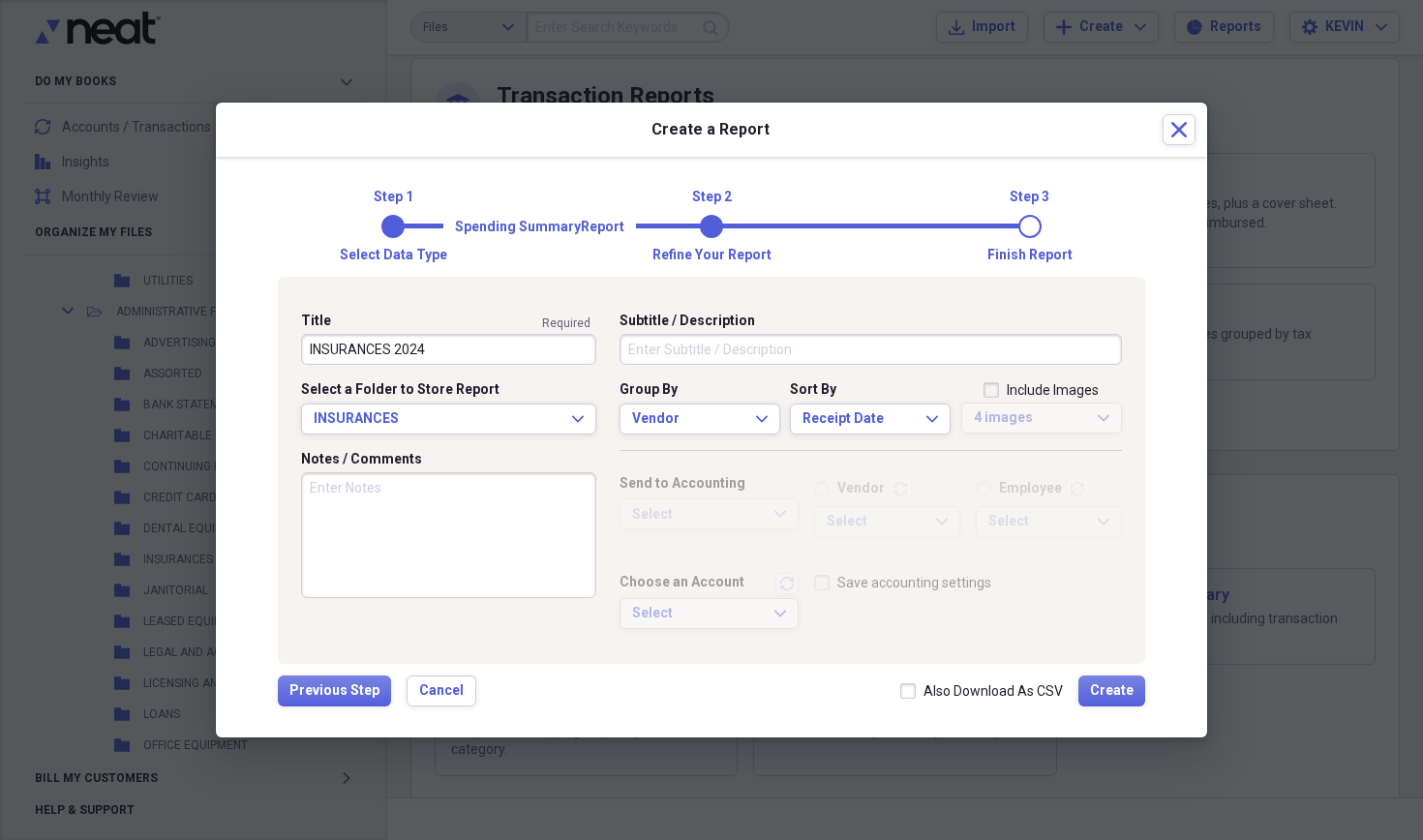 click on "Include Images" at bounding box center (1041, 390) 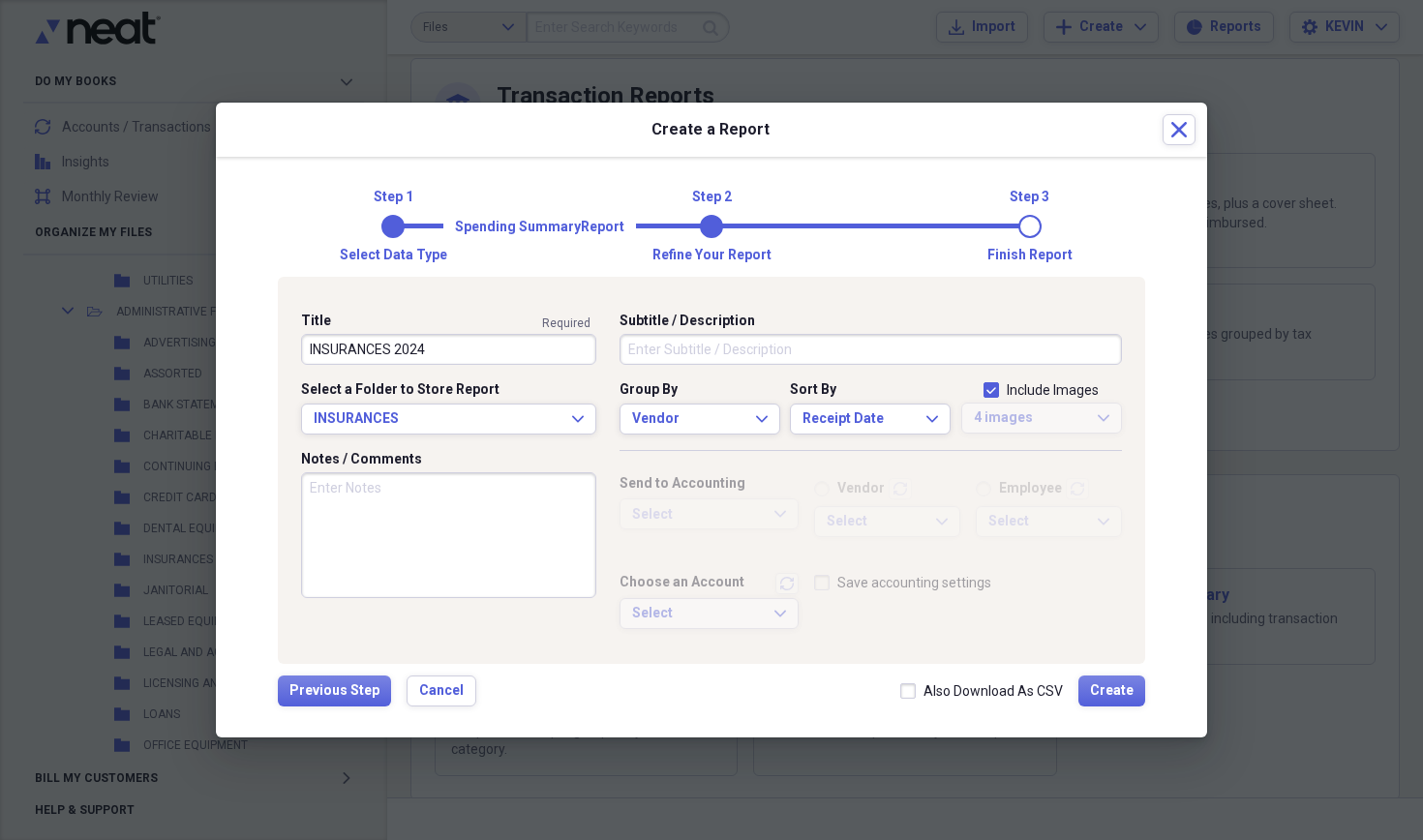 checkbox on "true" 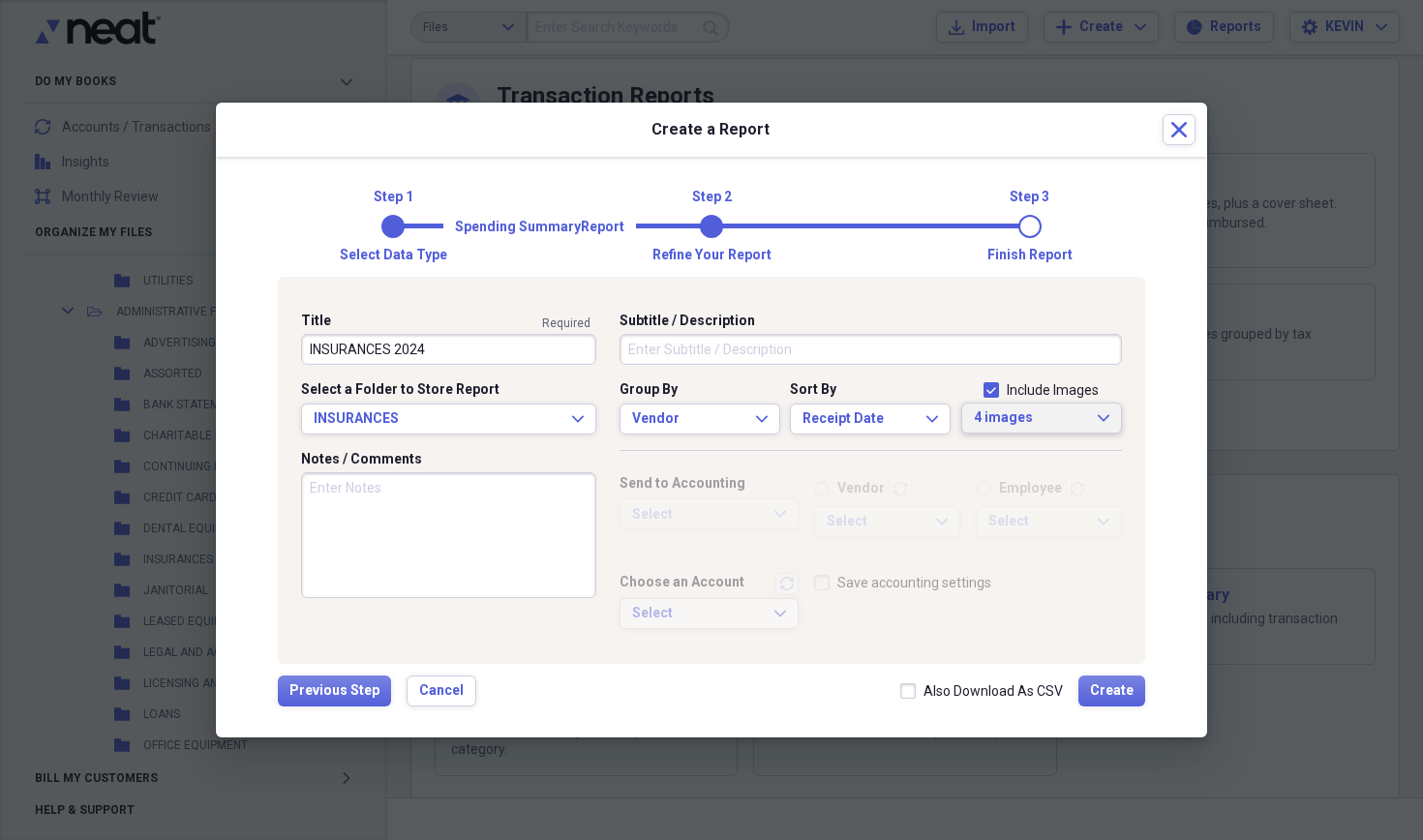 click on "4 images" at bounding box center [1030, 418] 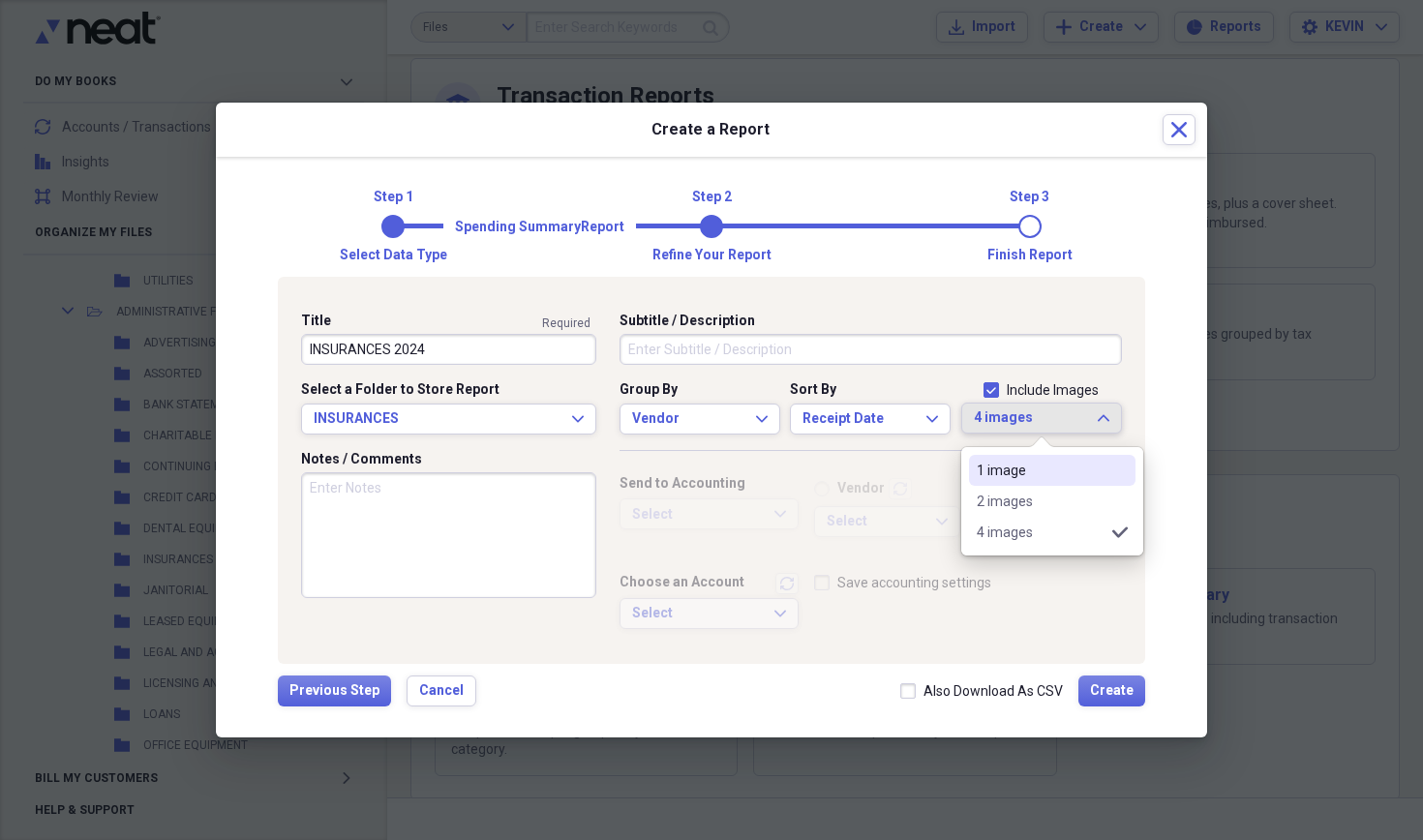 click on "1 image" at bounding box center [1041, 470] 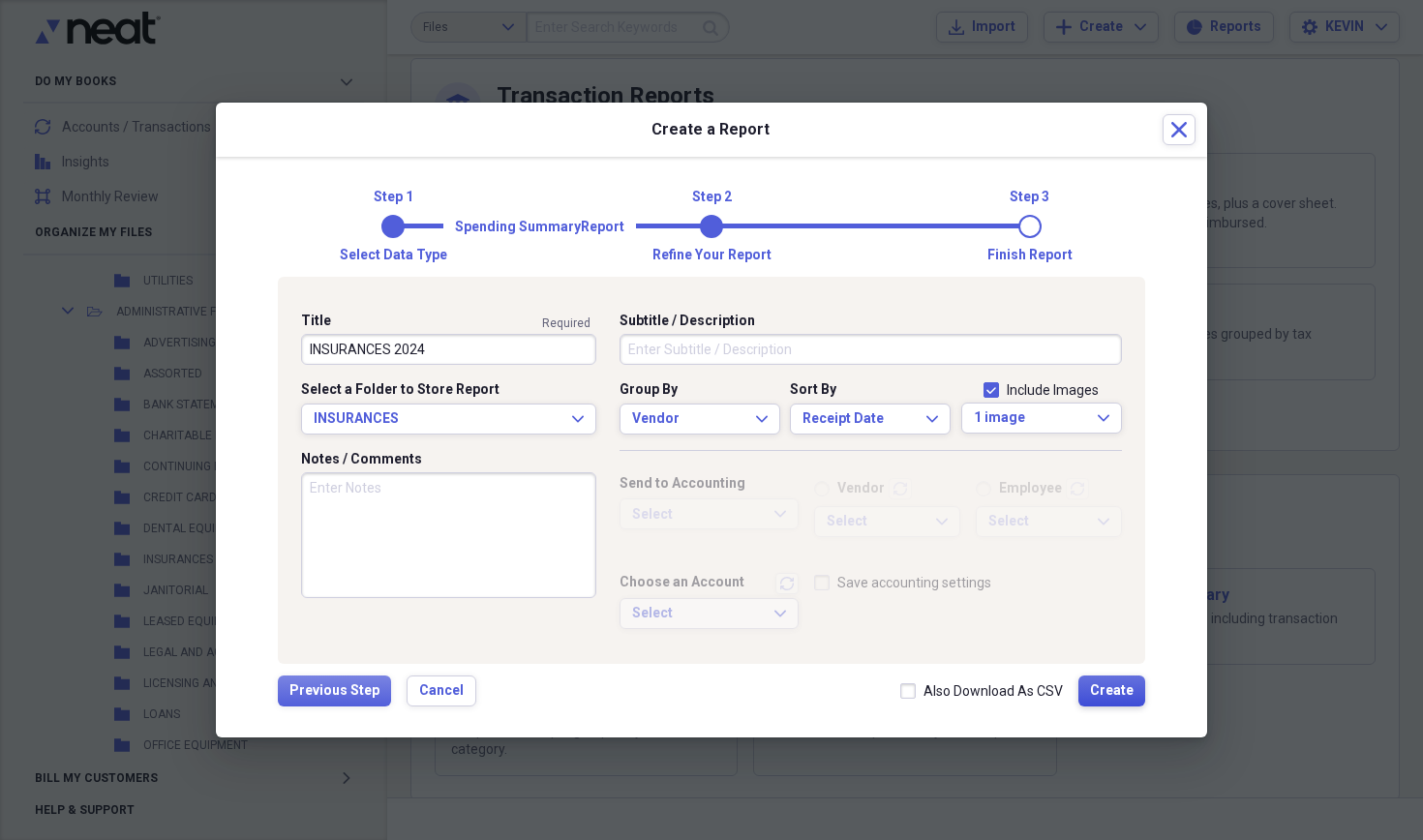 click on "Create" at bounding box center [1111, 691] 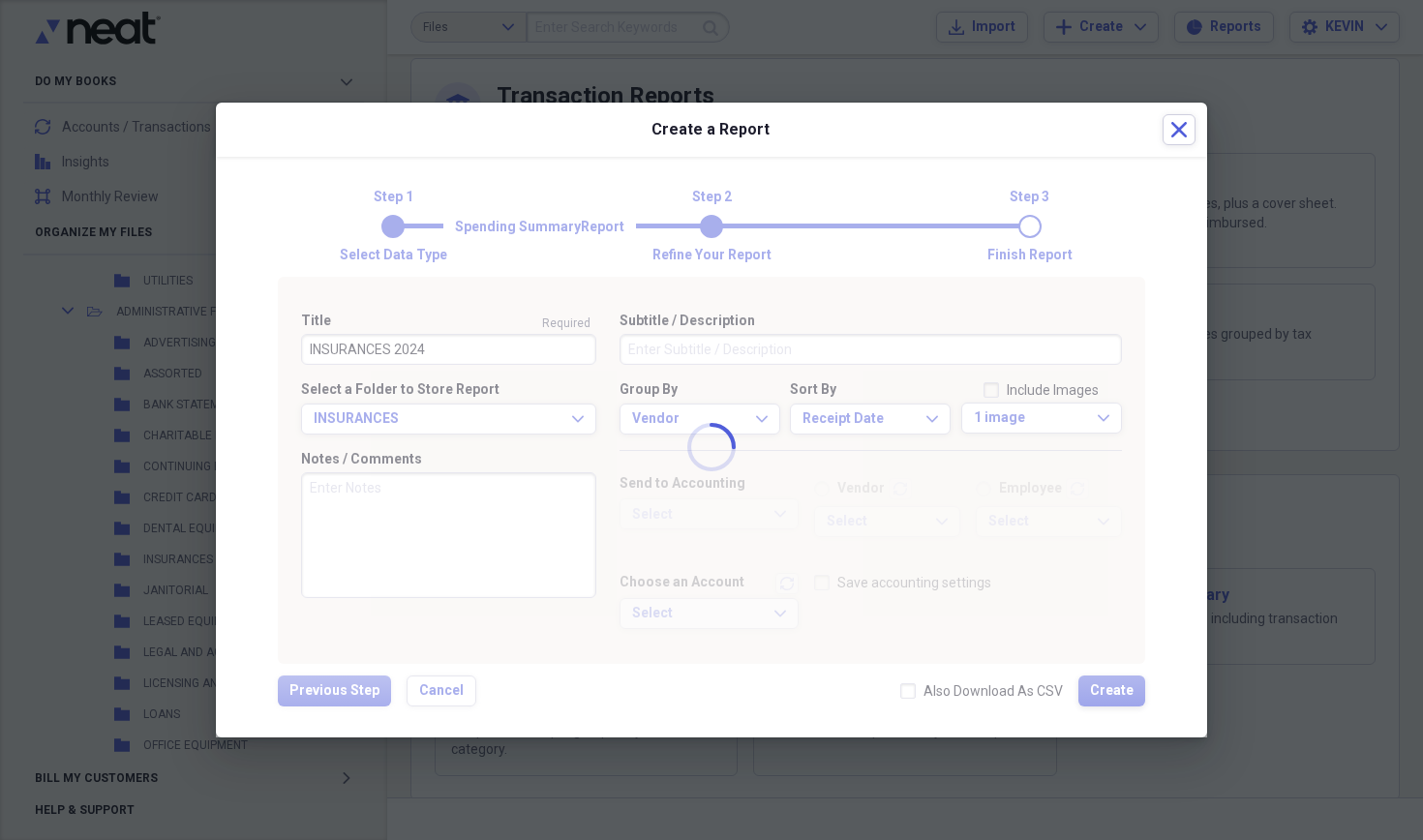 type 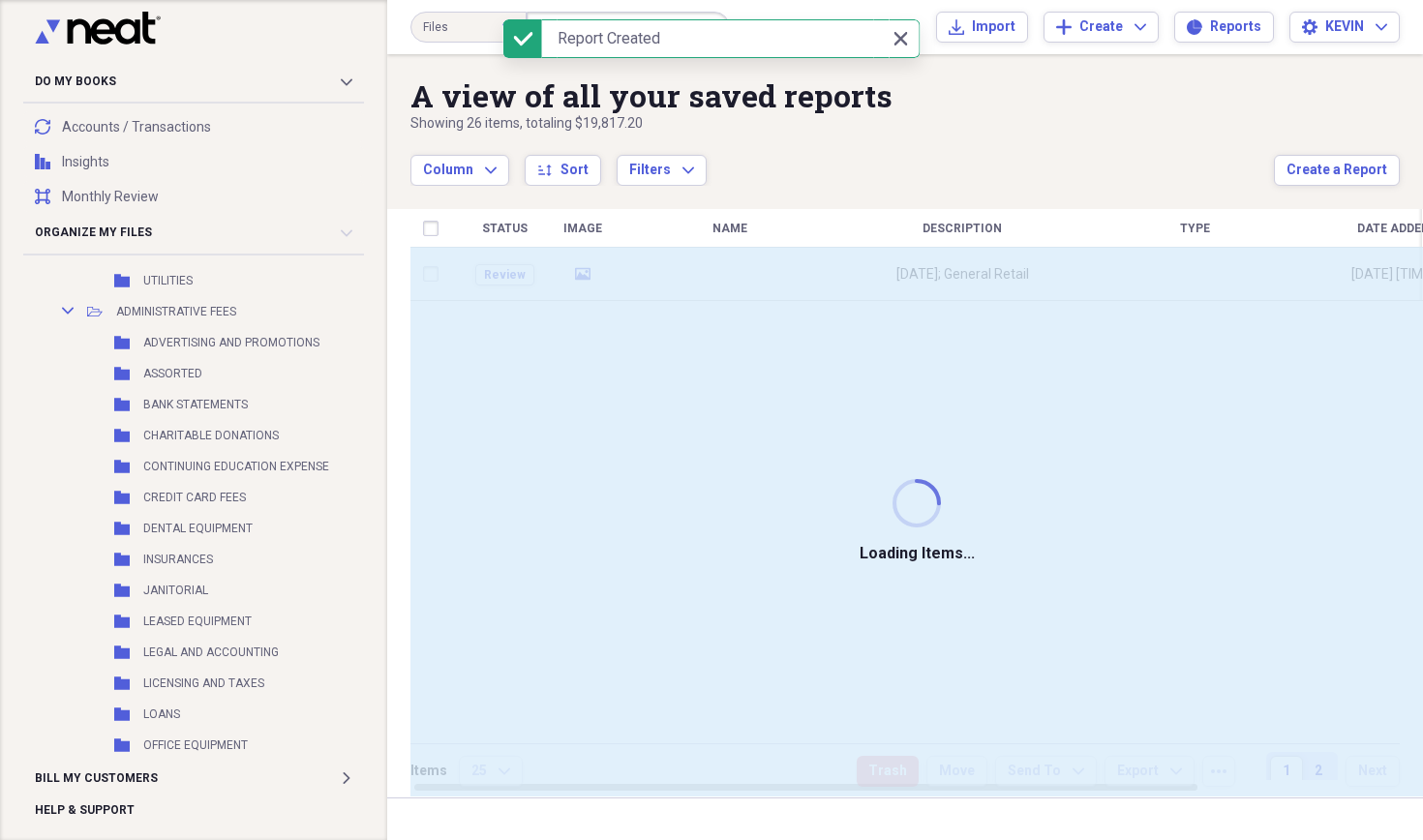 scroll, scrollTop: 0, scrollLeft: 0, axis: both 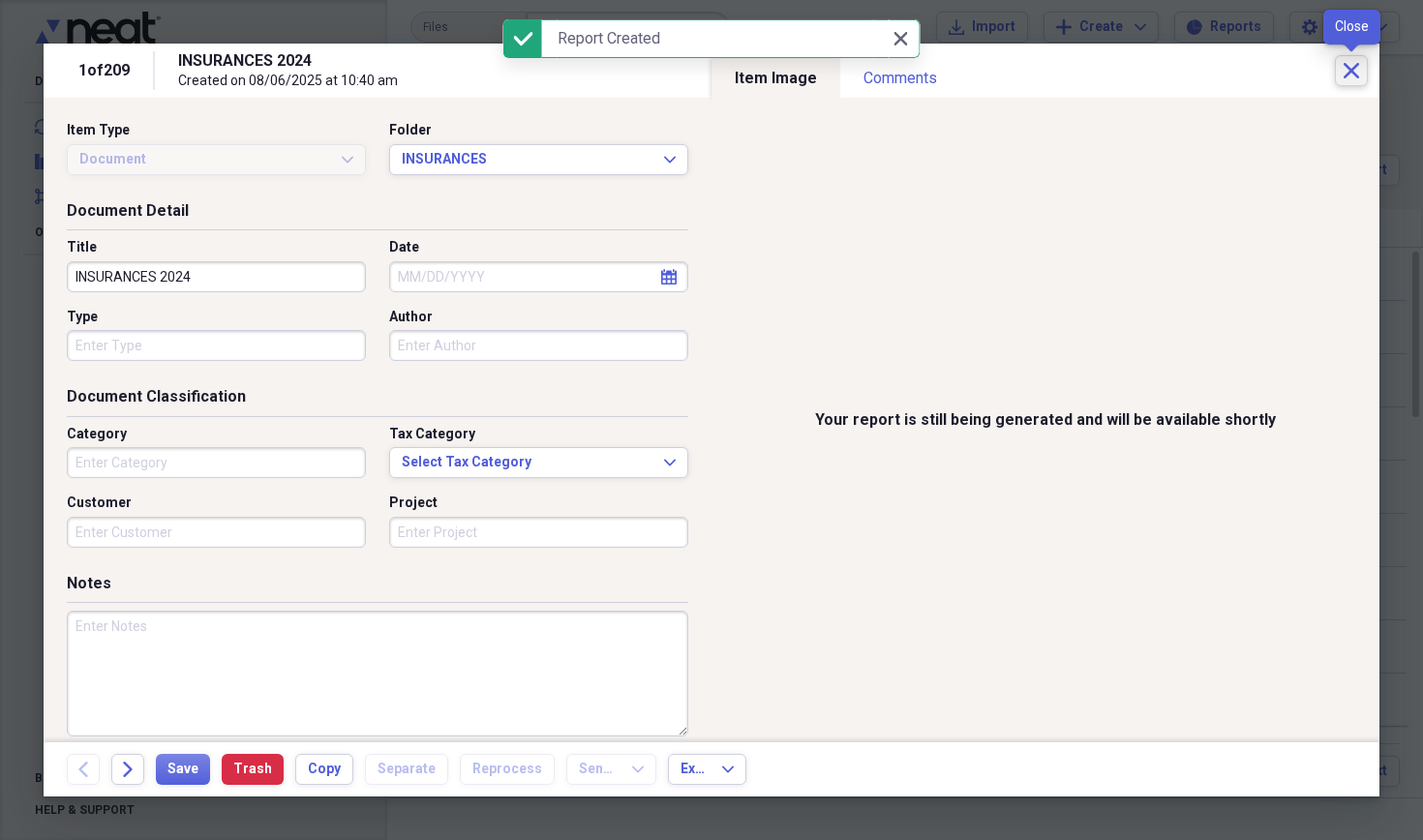 click on "Close" at bounding box center [1351, 71] 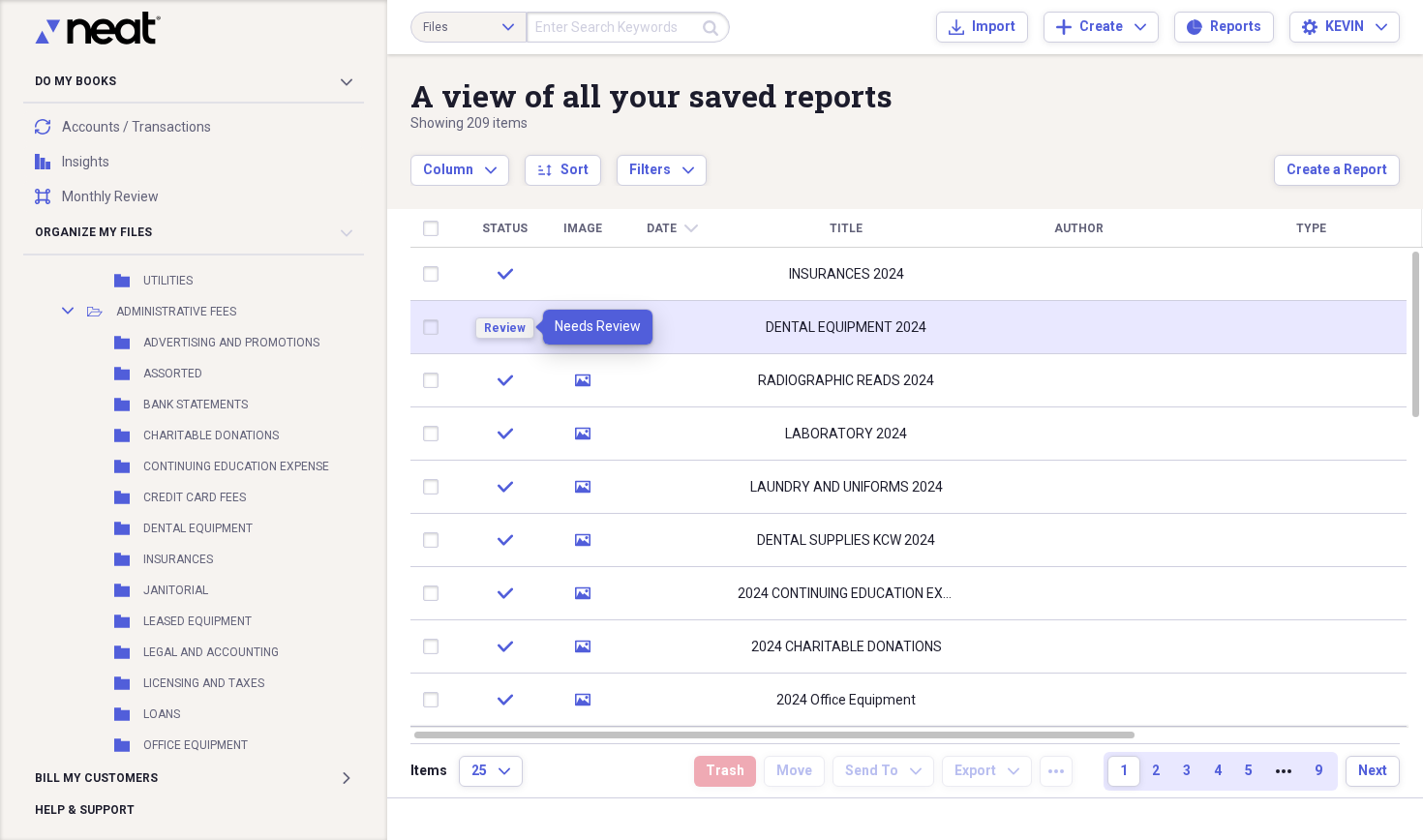 click on "Review" at bounding box center (504, 328) 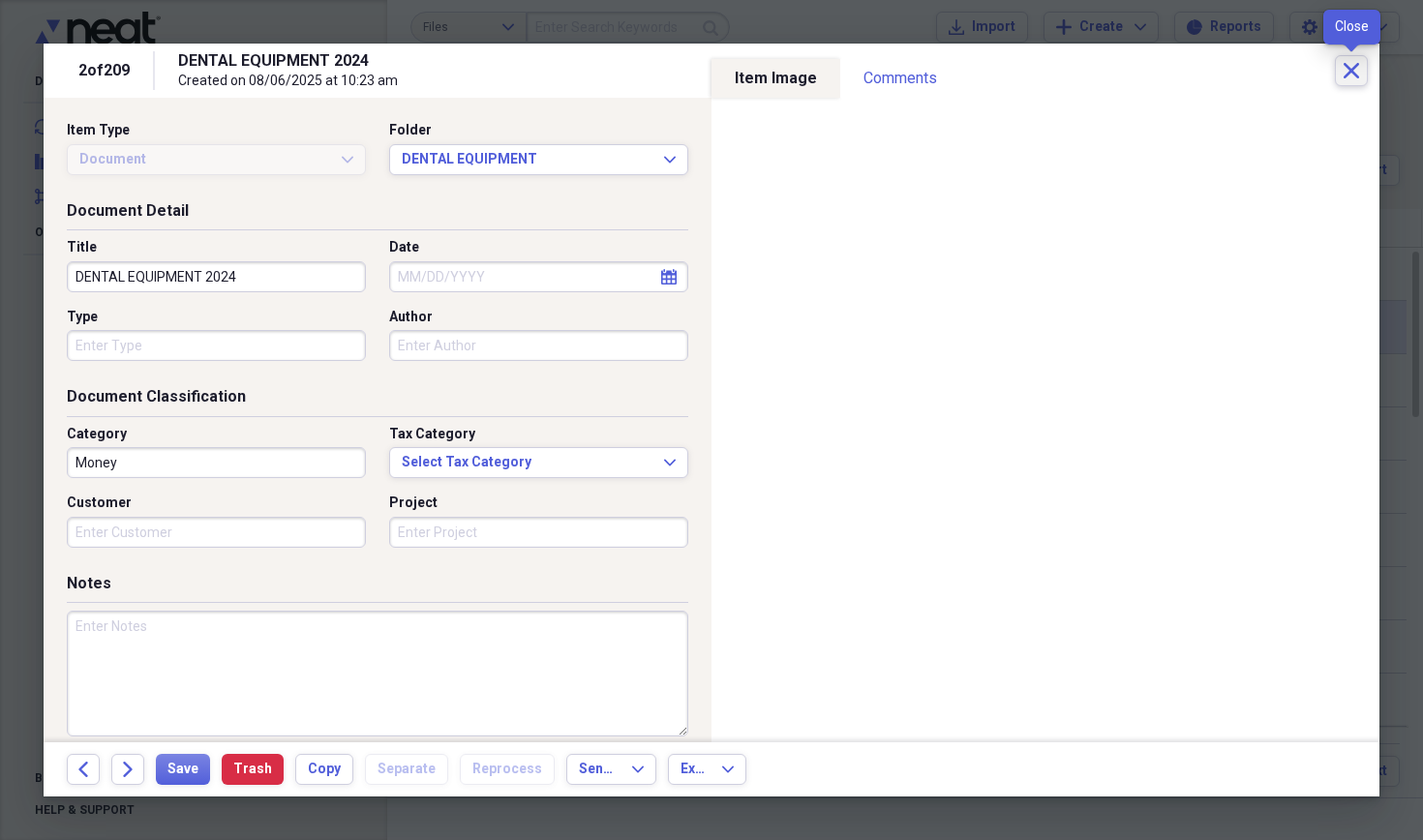 click 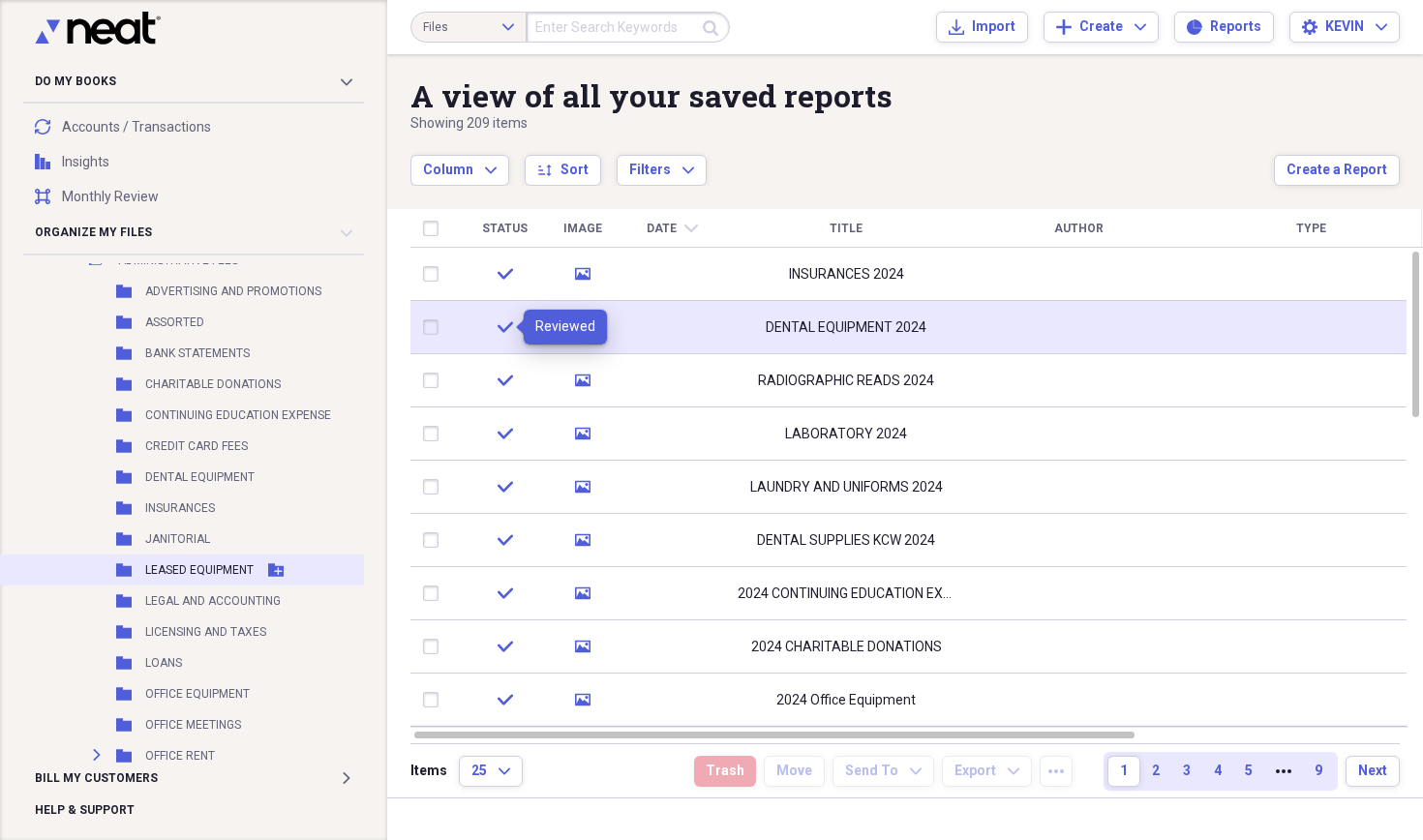 scroll, scrollTop: 2688, scrollLeft: 0, axis: vertical 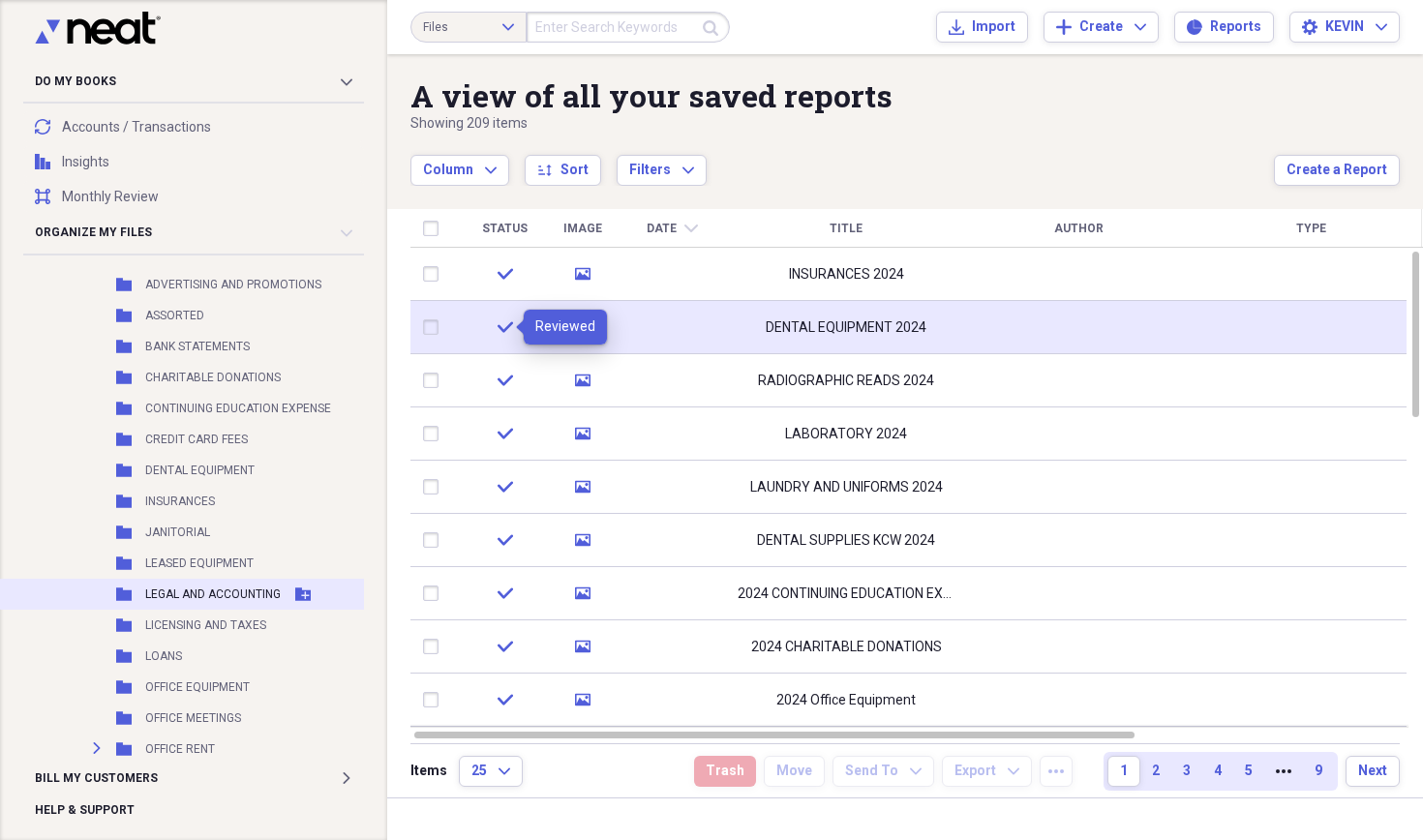 click on "Folder LEGAL AND ACCOUNTING Add Folder" at bounding box center (213, 594) 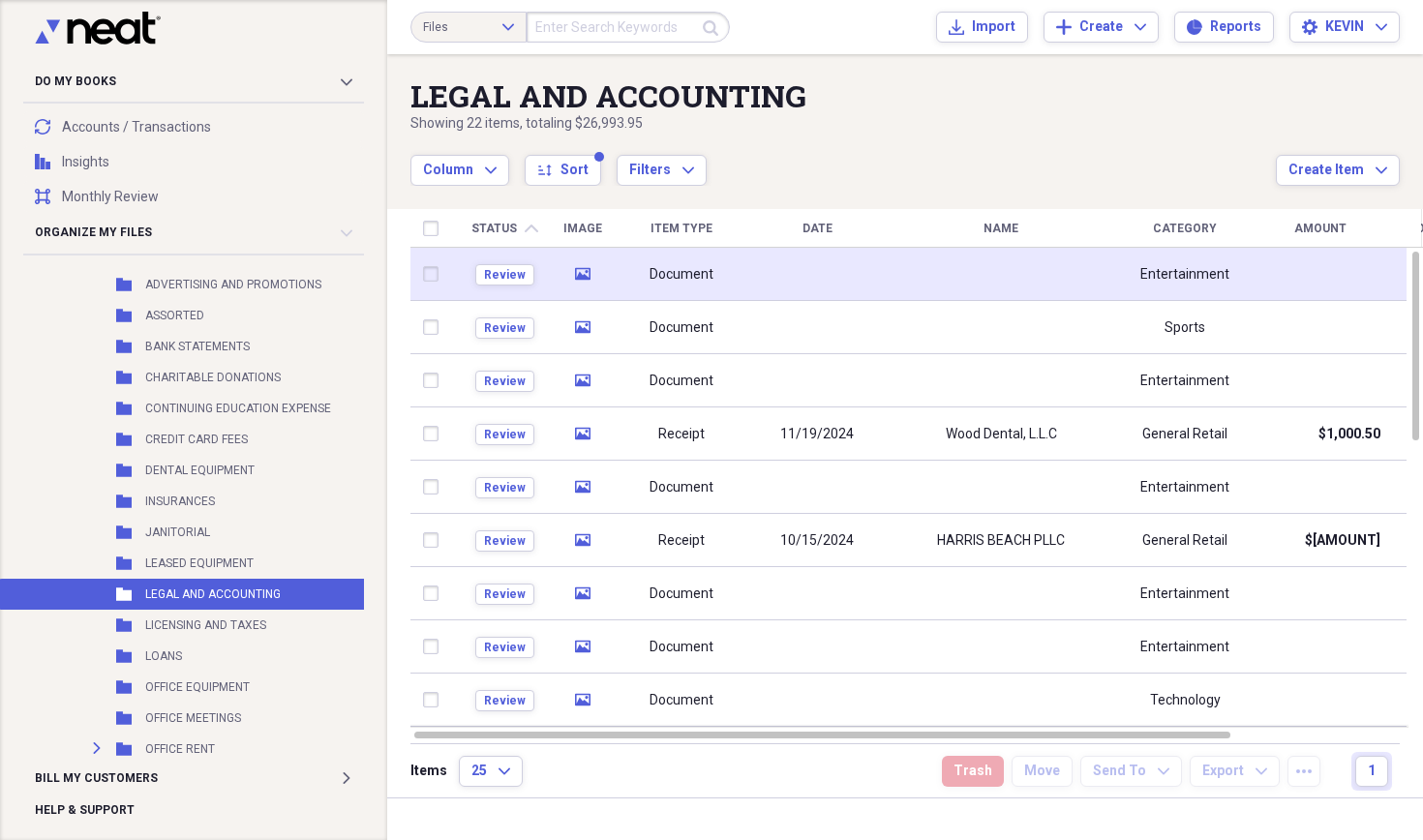 click on "Review" at bounding box center (504, 274) 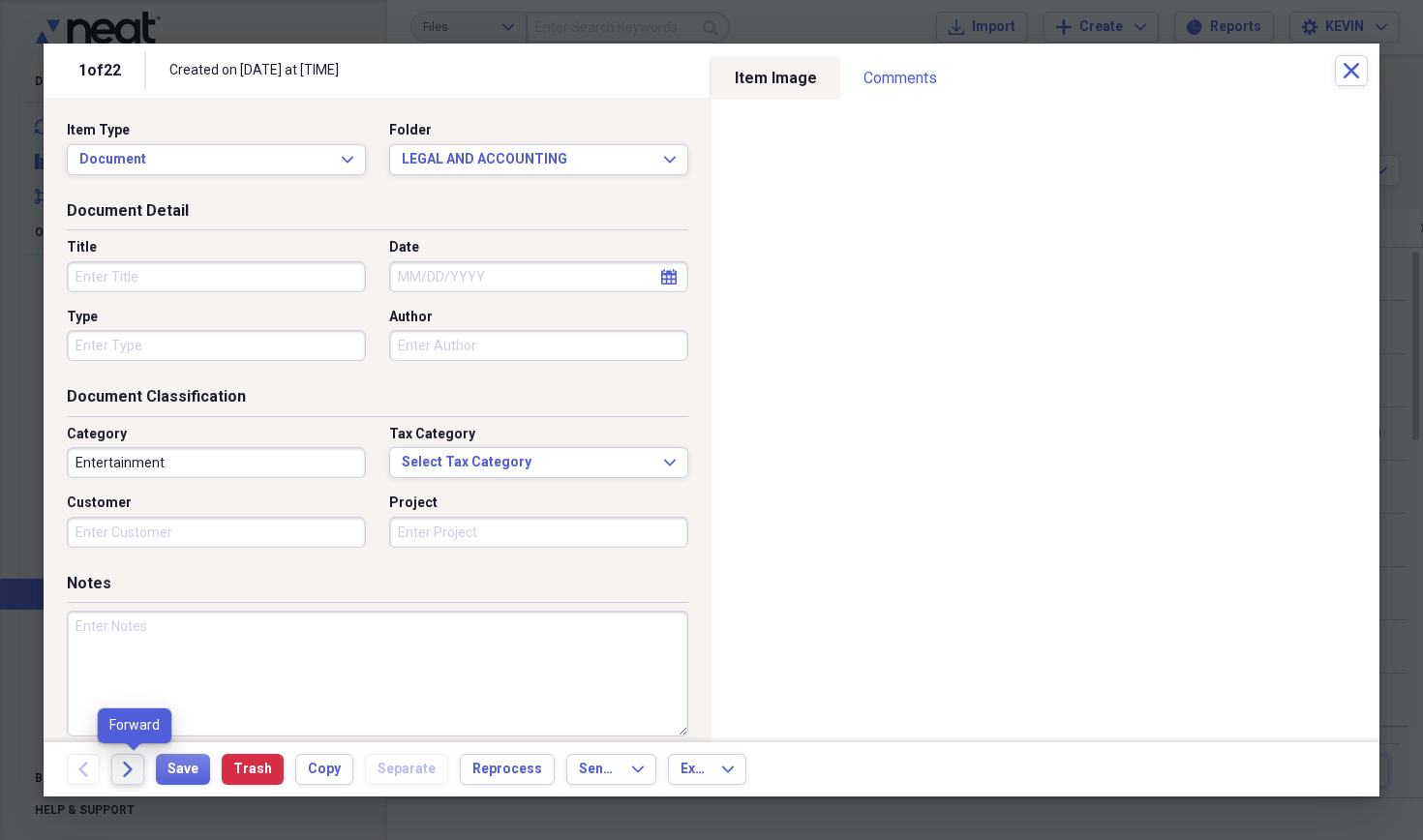 click 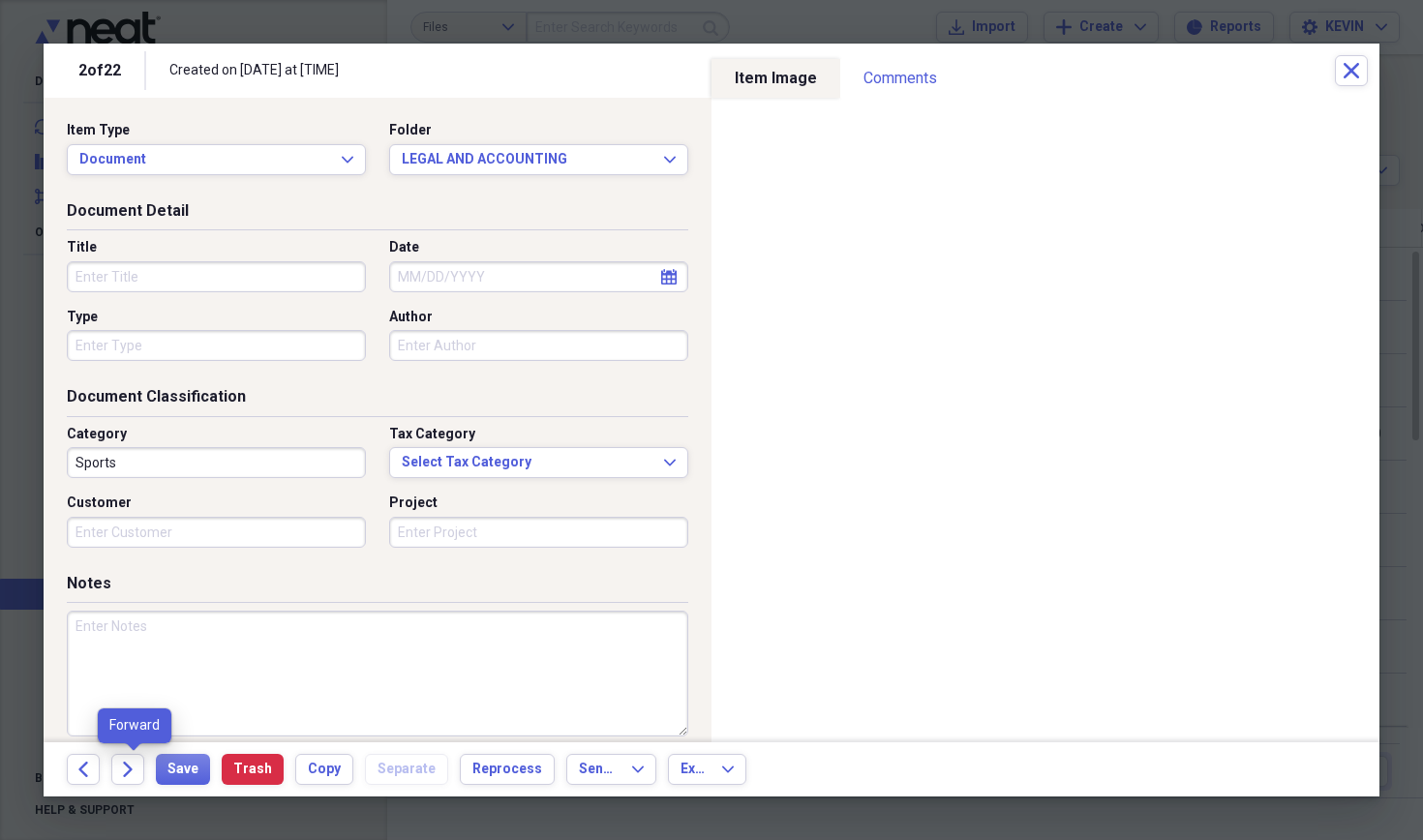click 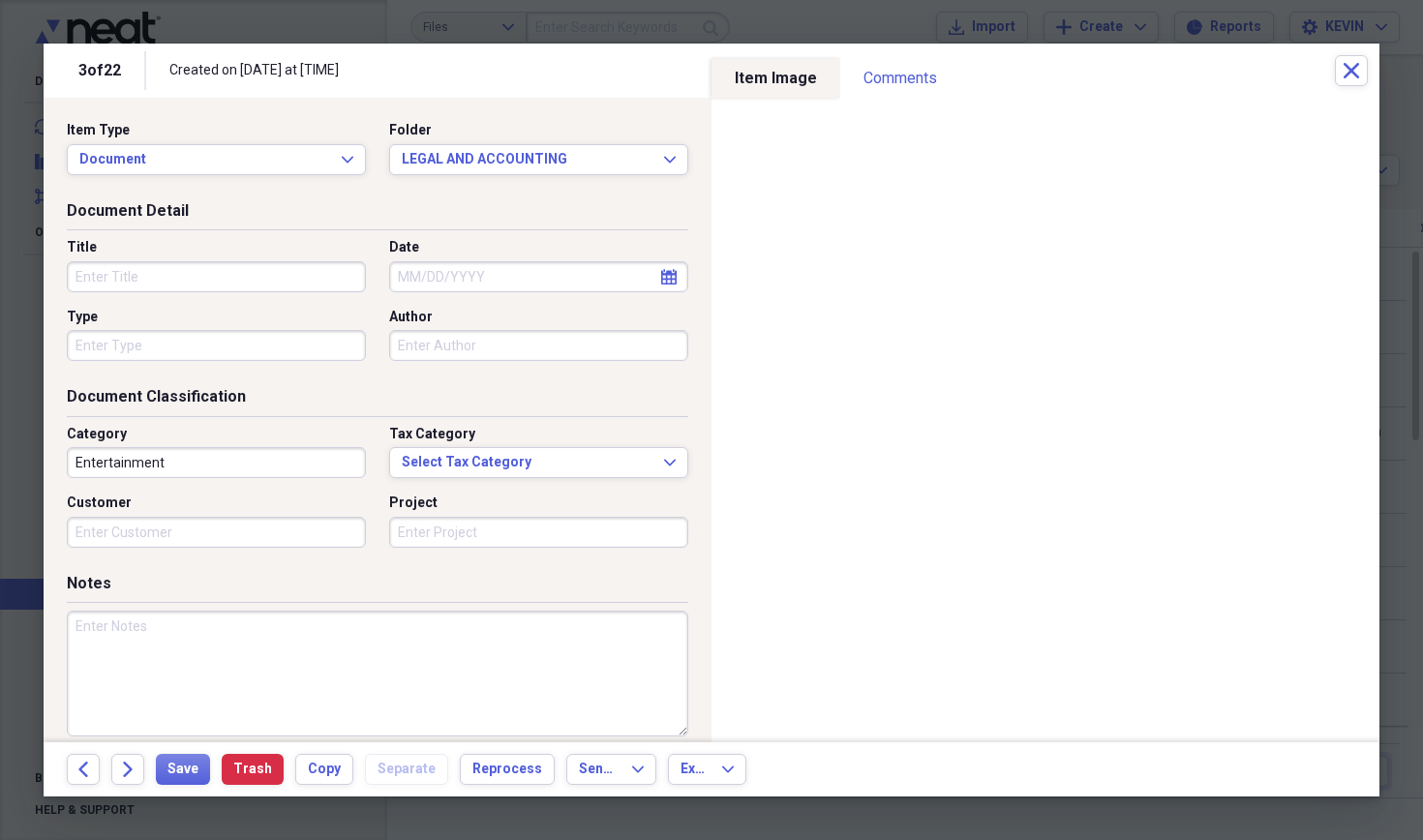 click 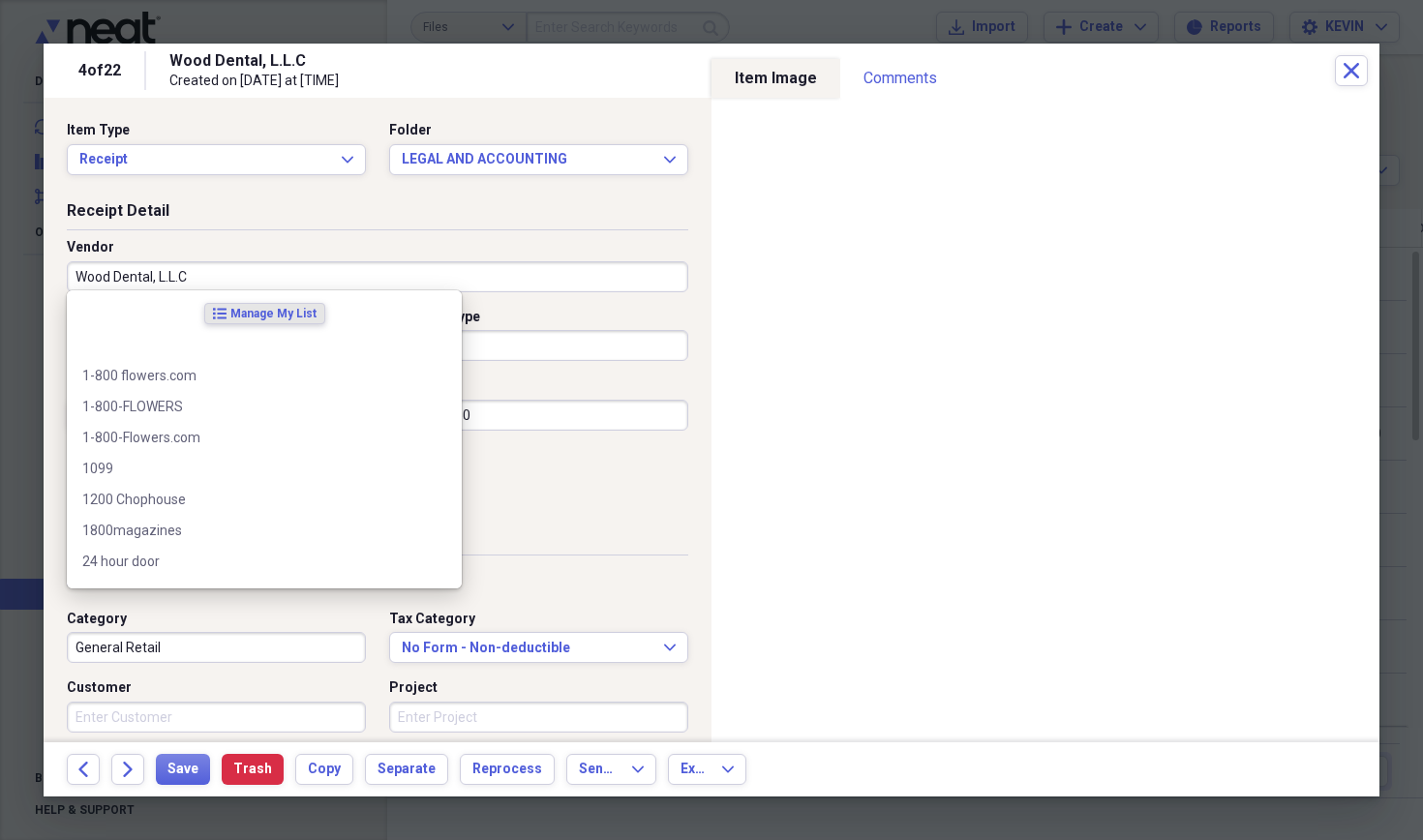 click on "Wood Dental, L.L.C" at bounding box center [378, 277] 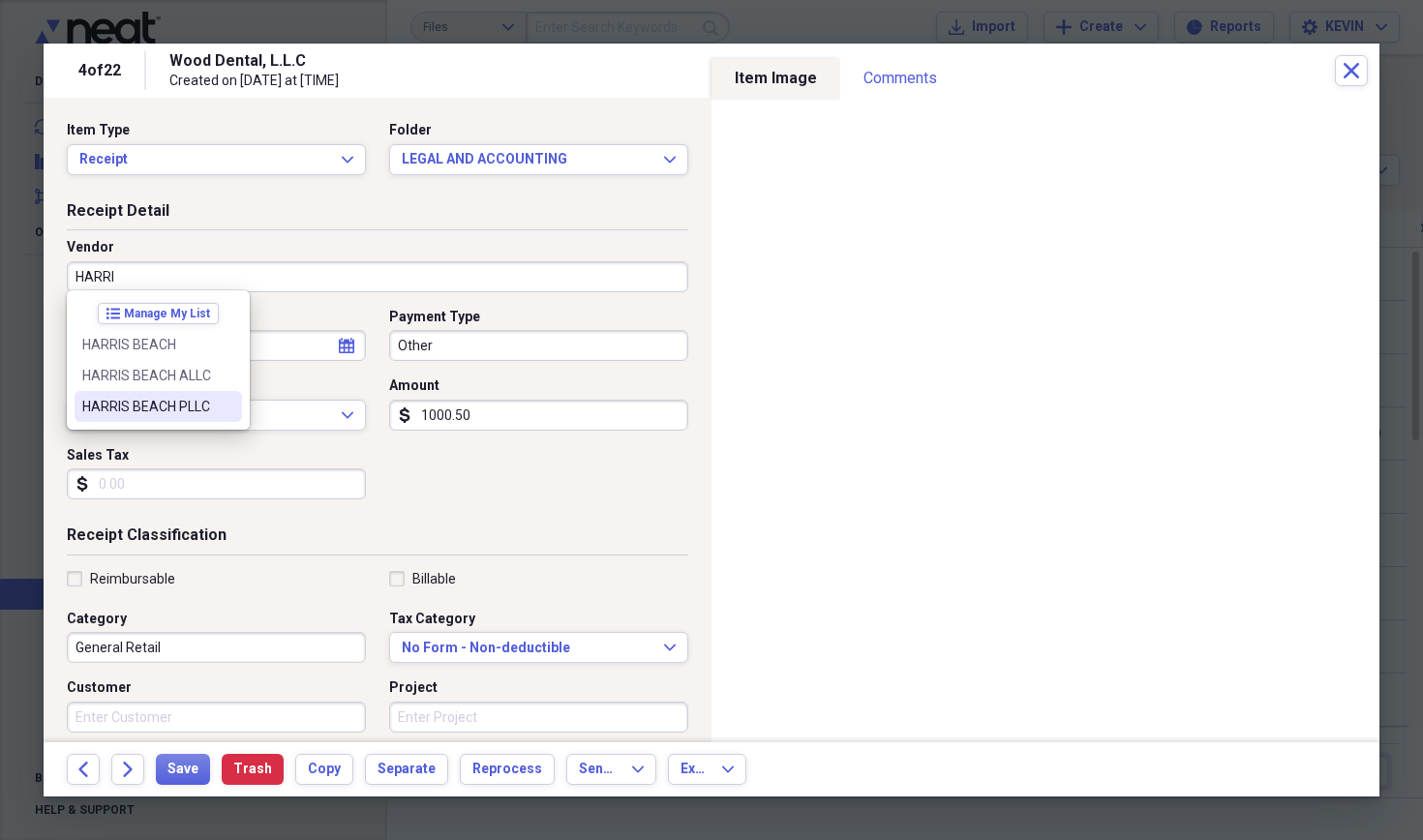 click on "HARRIS BEACH PLLC" at bounding box center [146, 406] 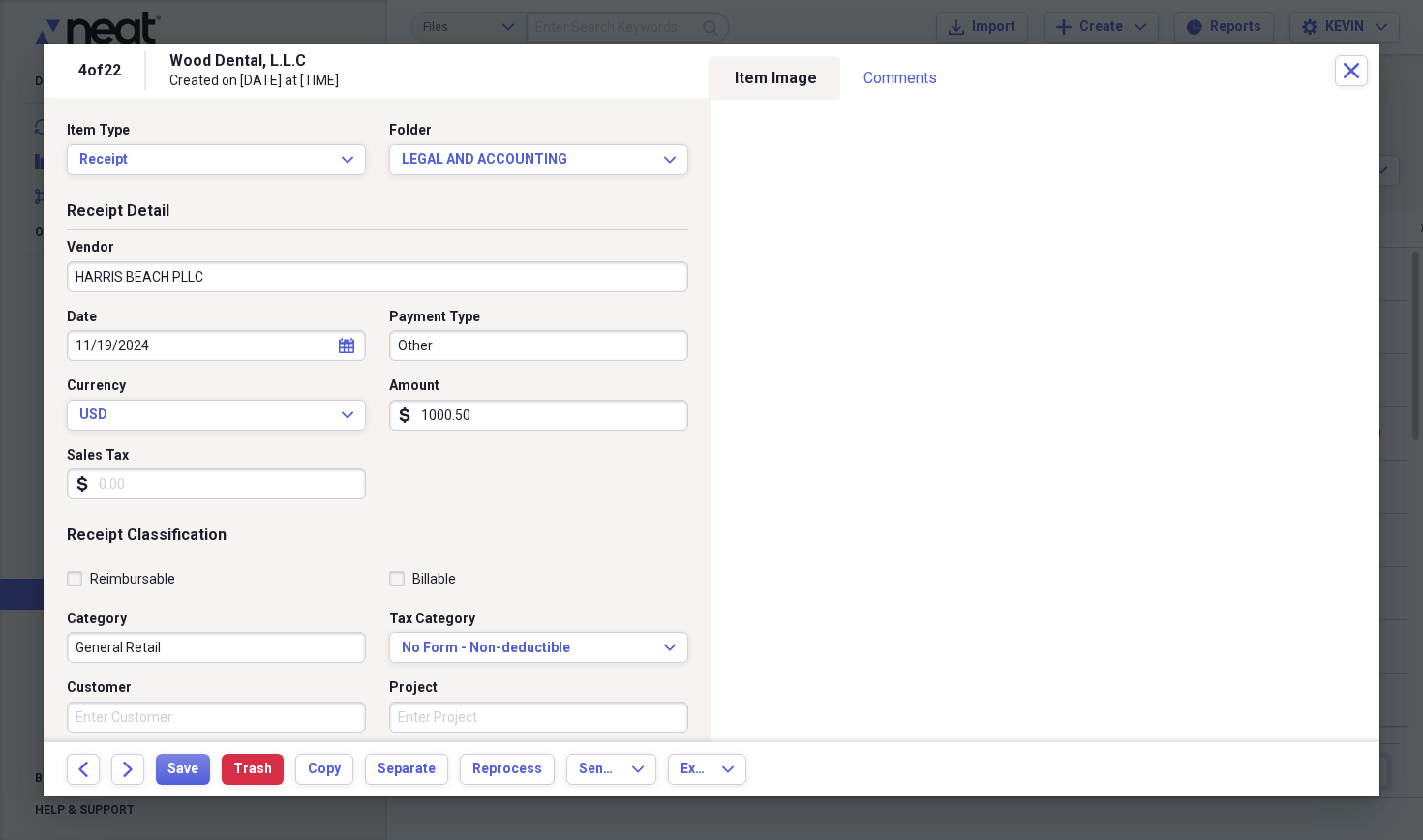 click on "1000.50" at bounding box center [538, 415] 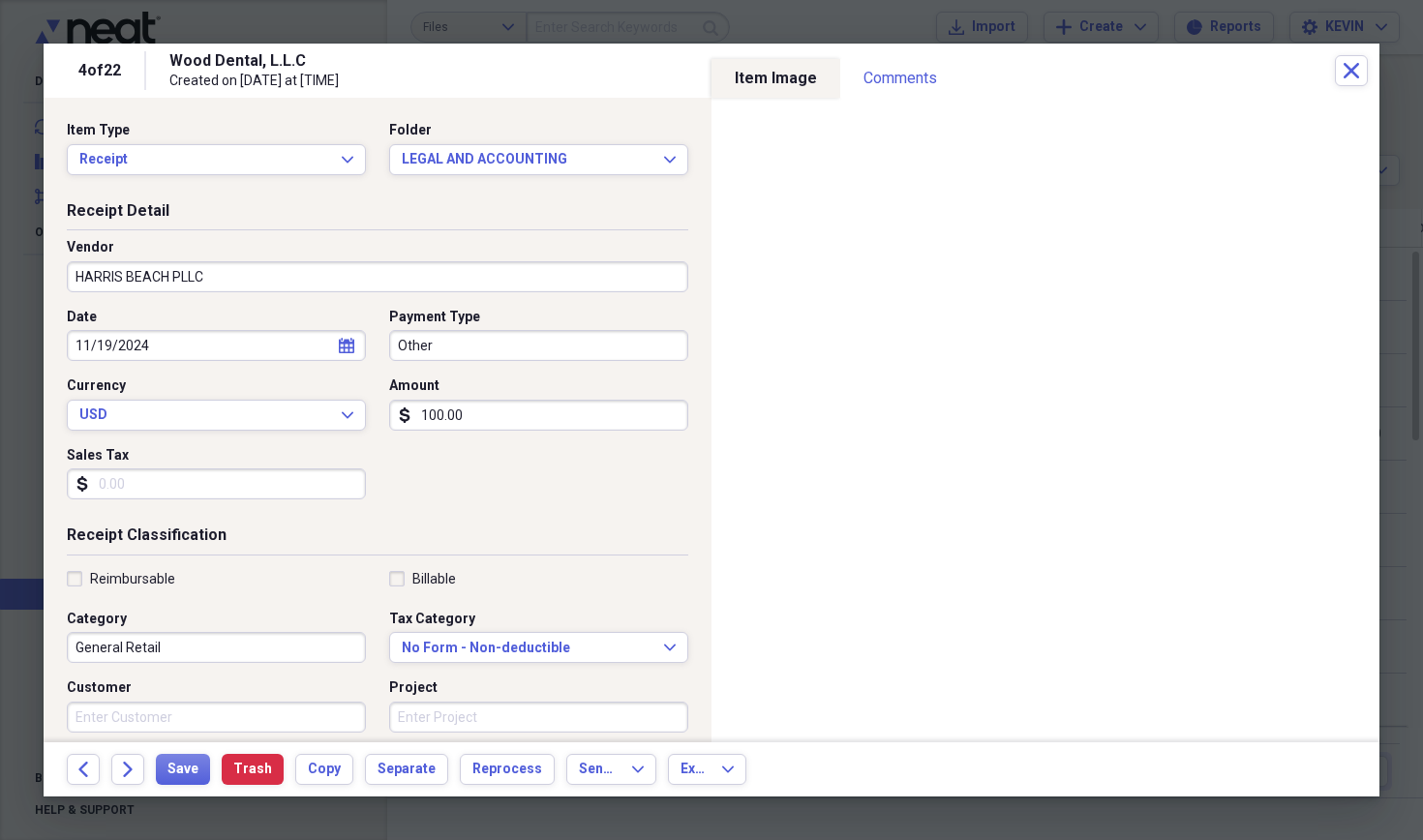 type on "1000.00" 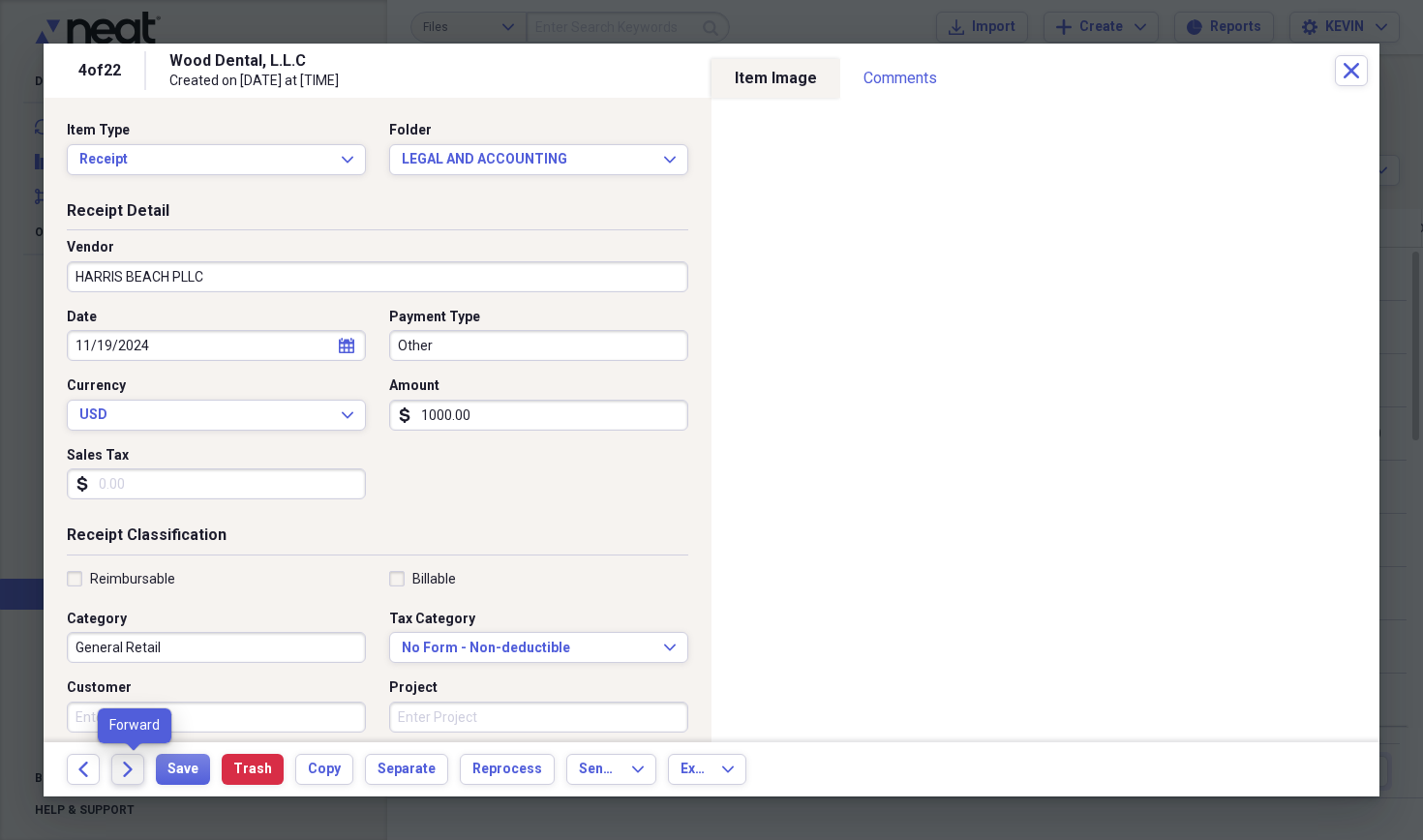 click on "Forward" 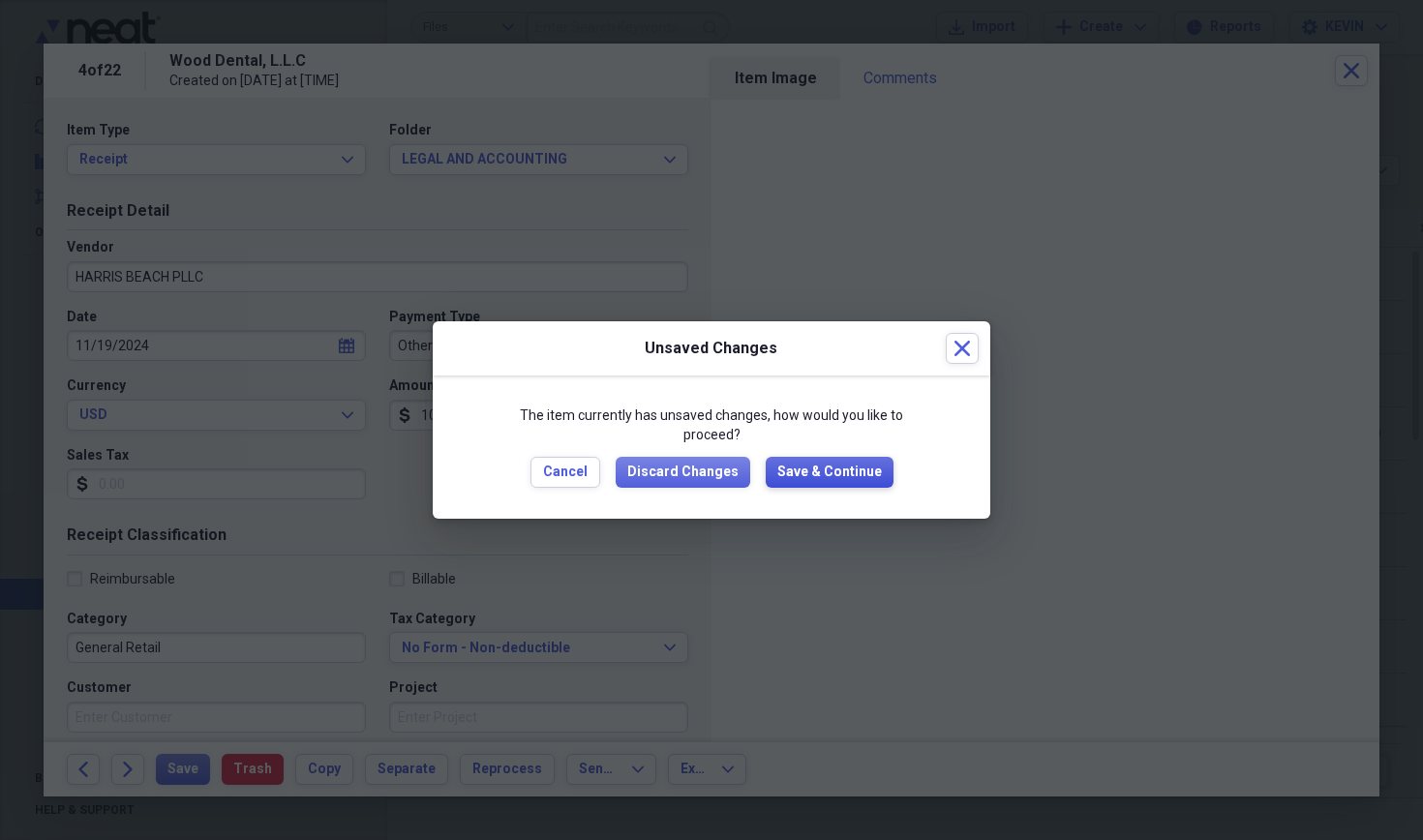 click on "Save & Continue" at bounding box center [830, 472] 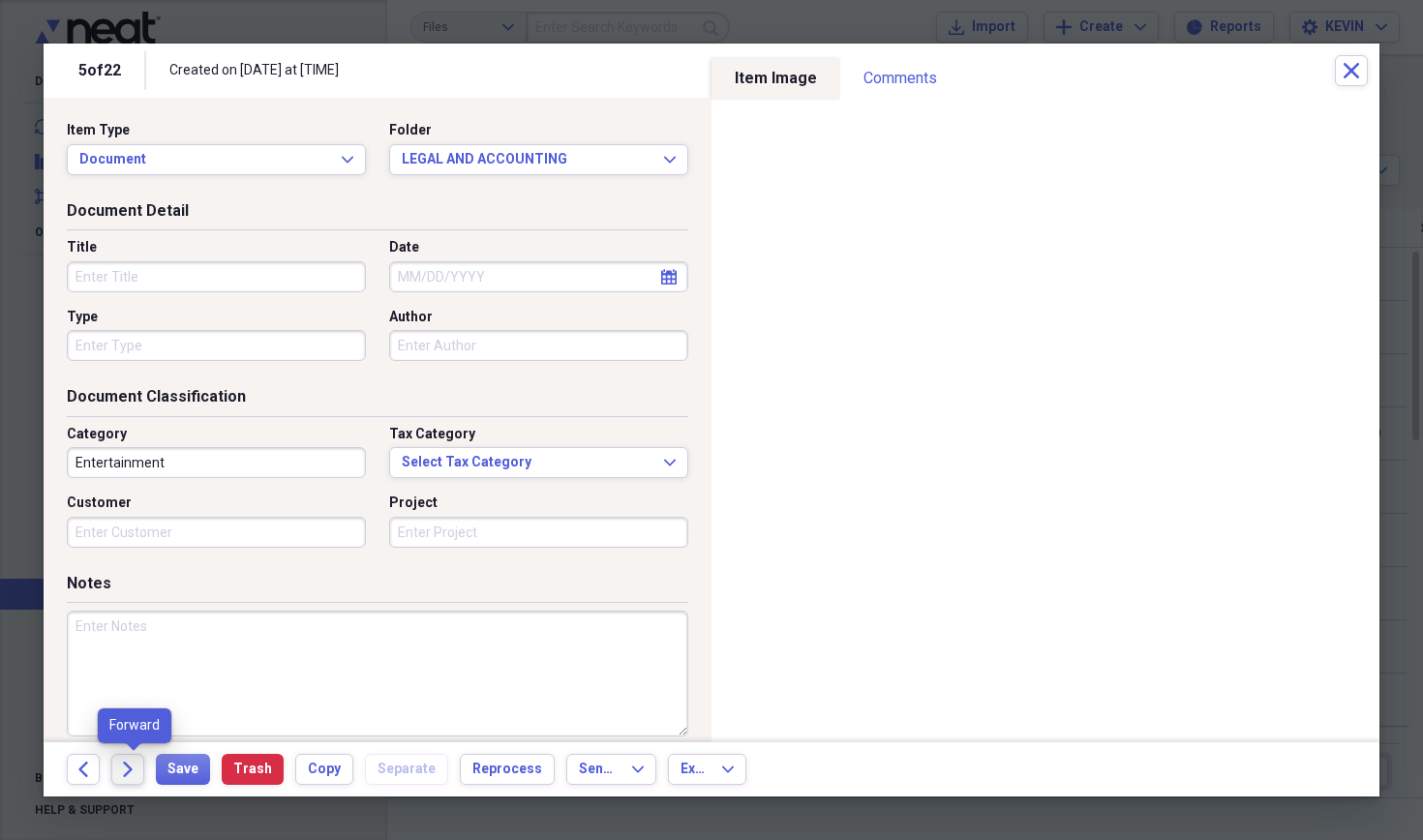 click on "Forward" 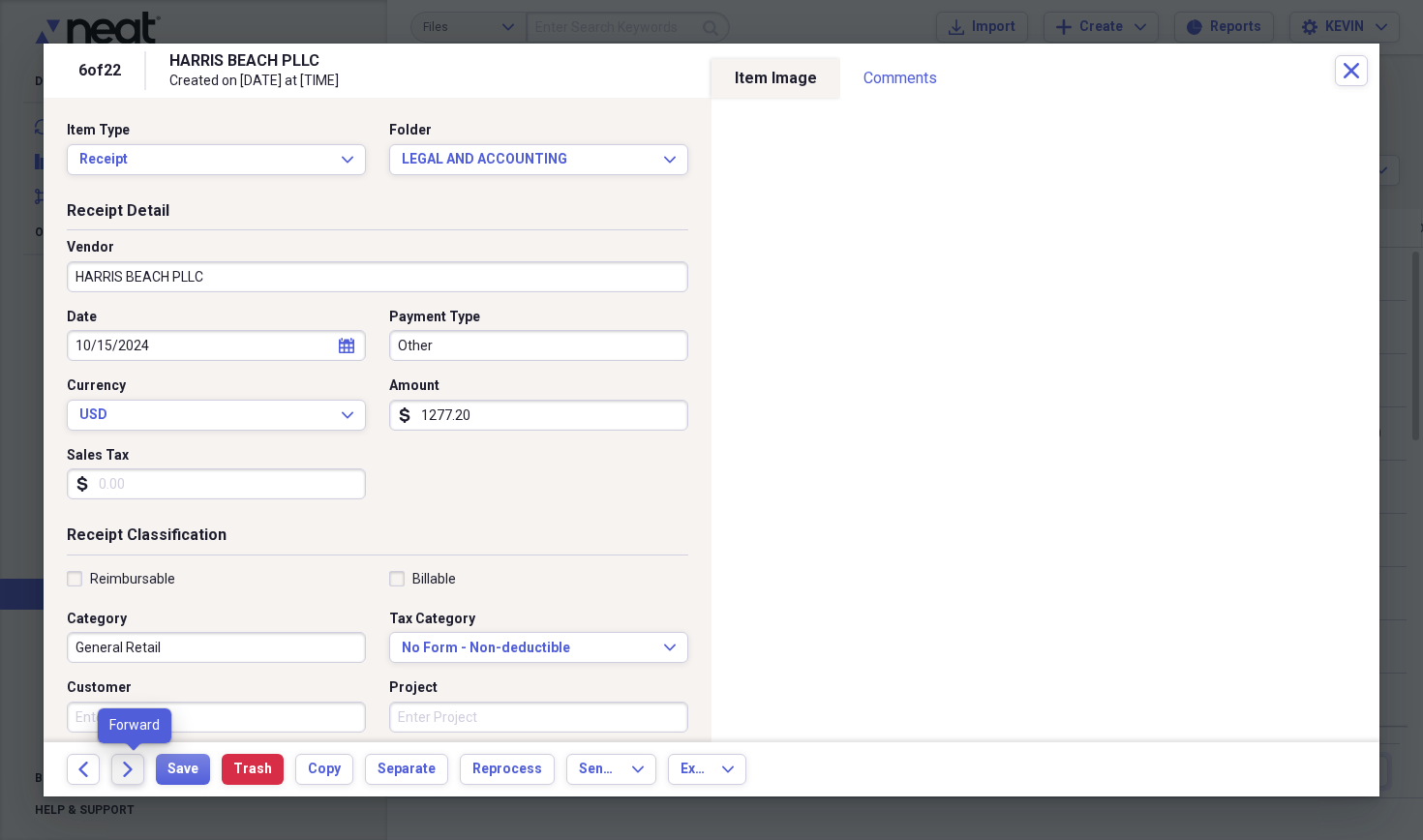 click on "Forward" 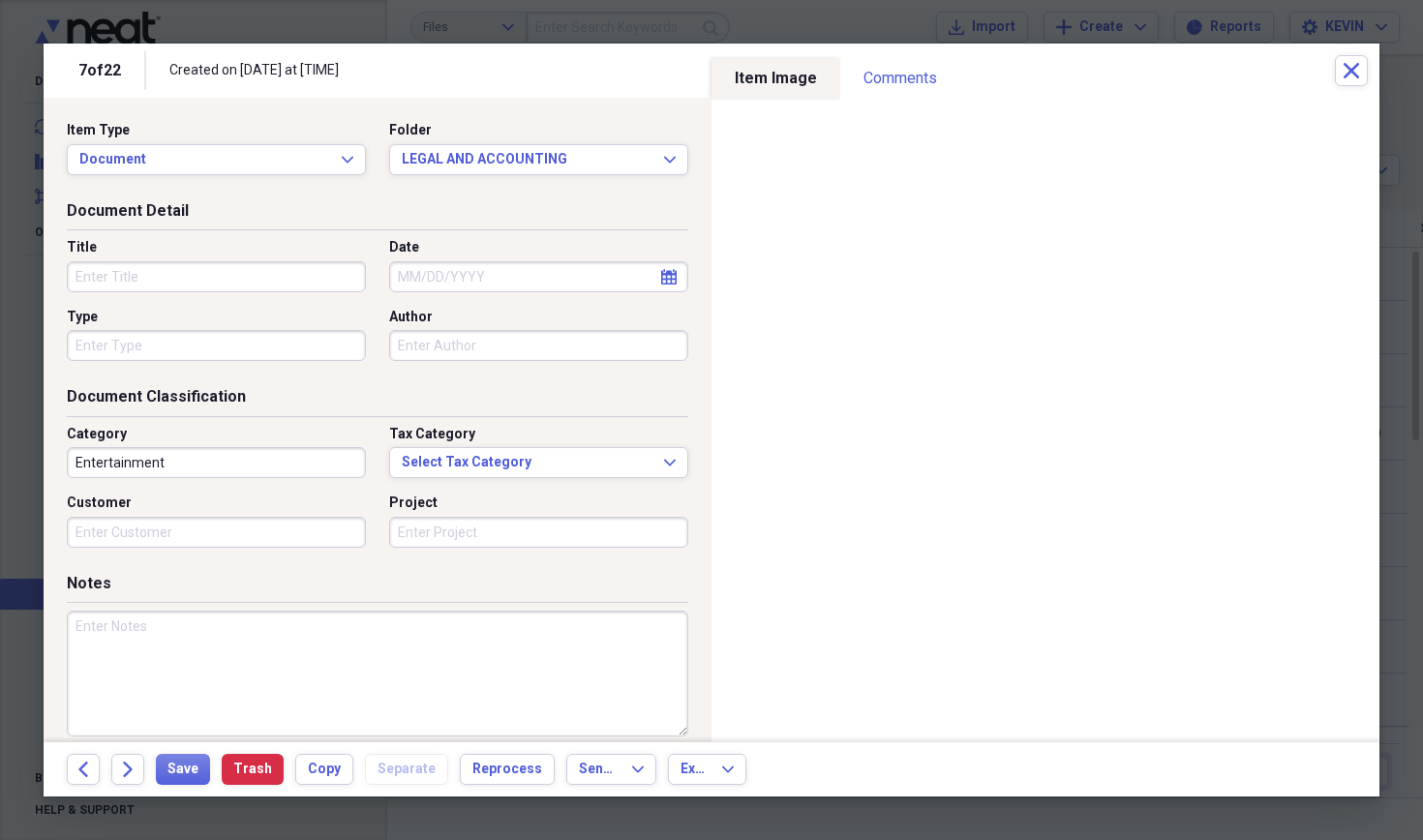 click on "Forward" 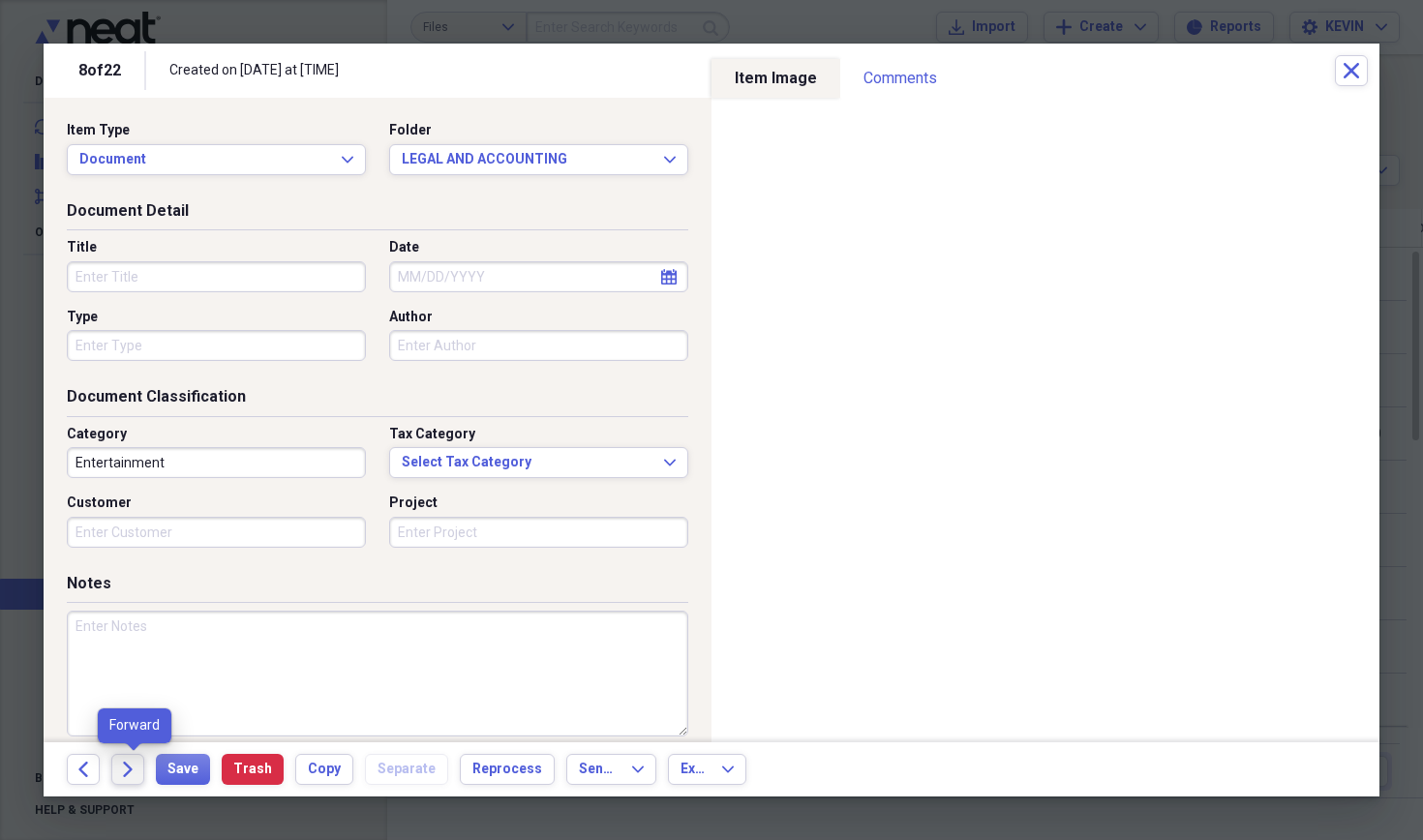 click on "Forward" 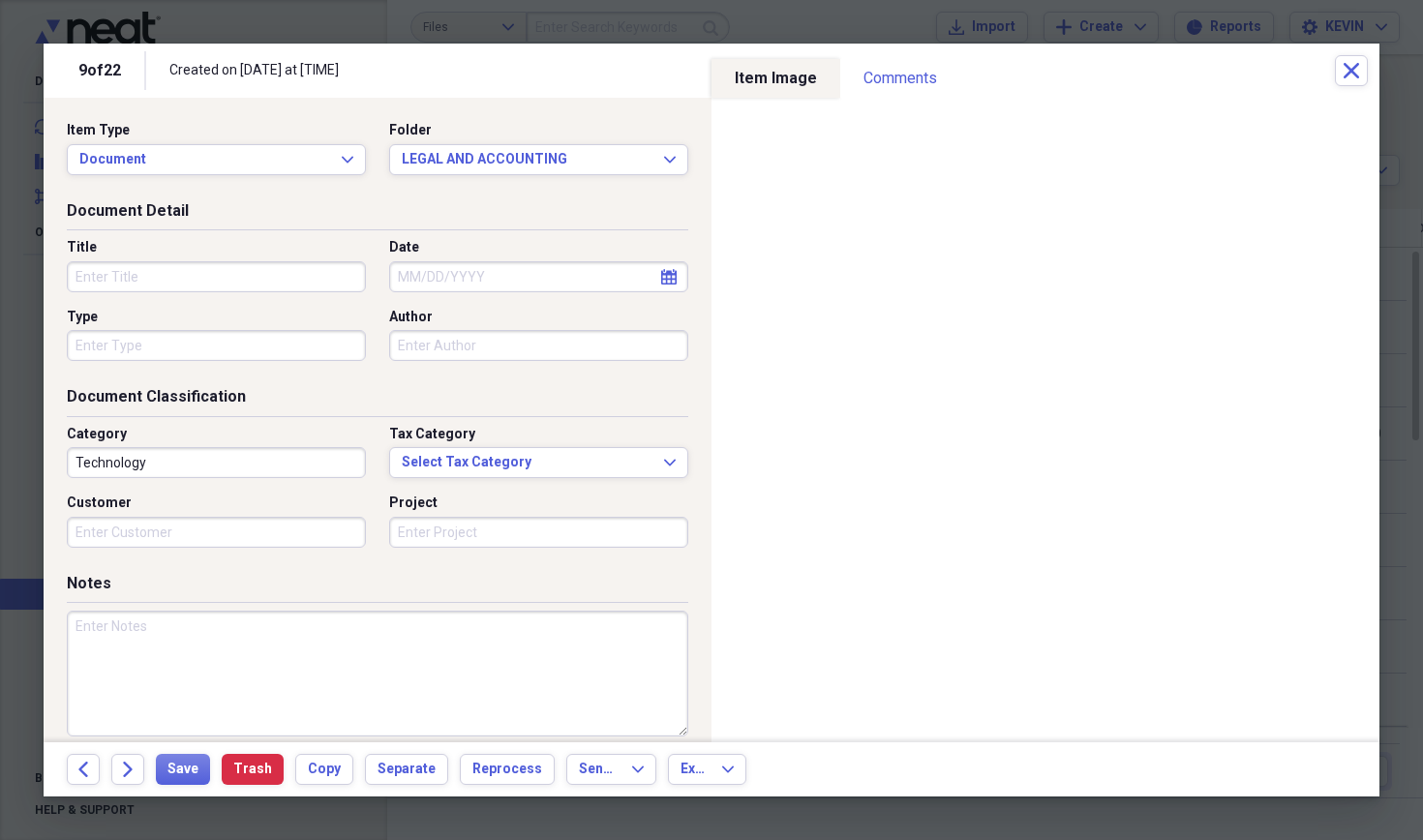click on "Forward" 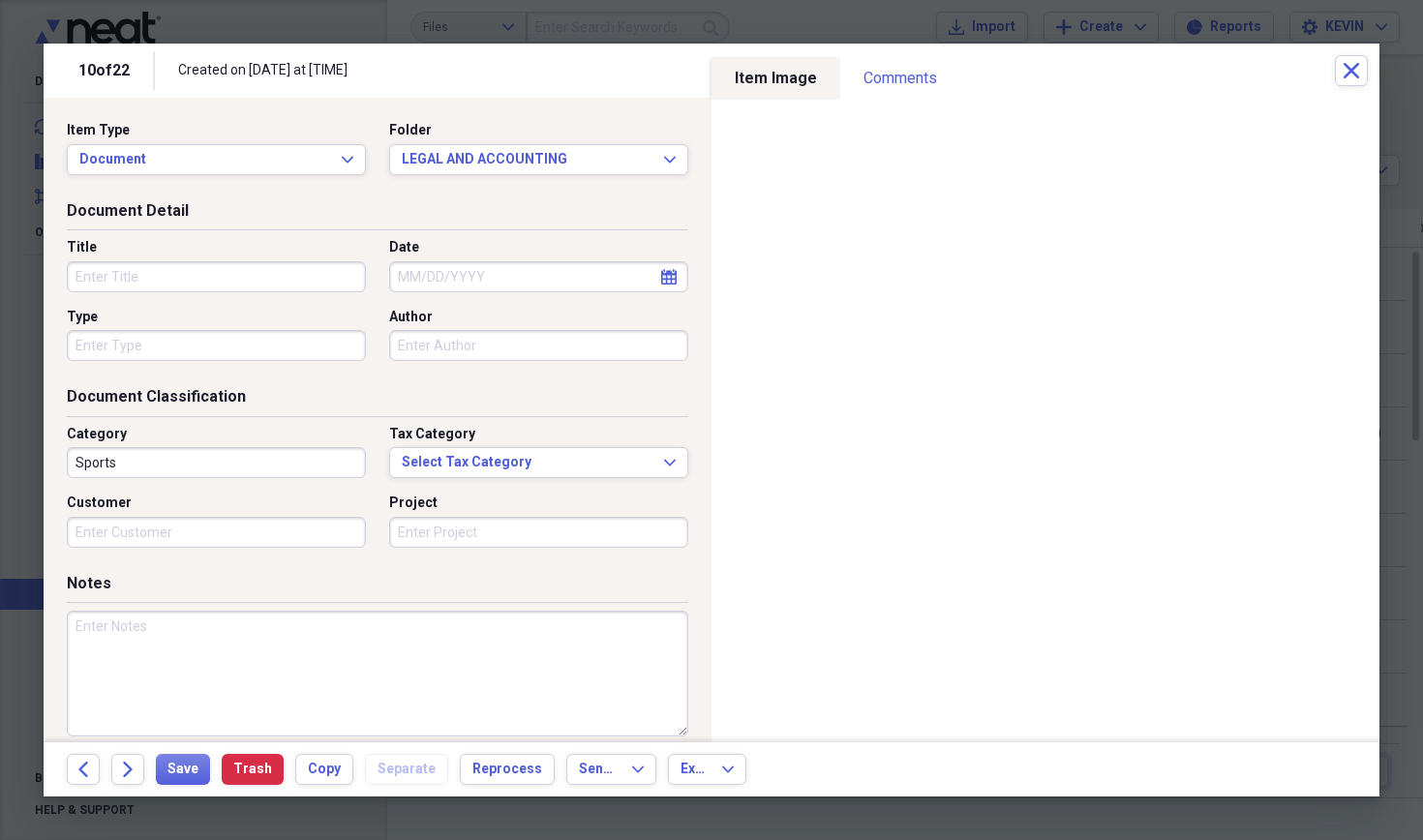 click on "Forward" 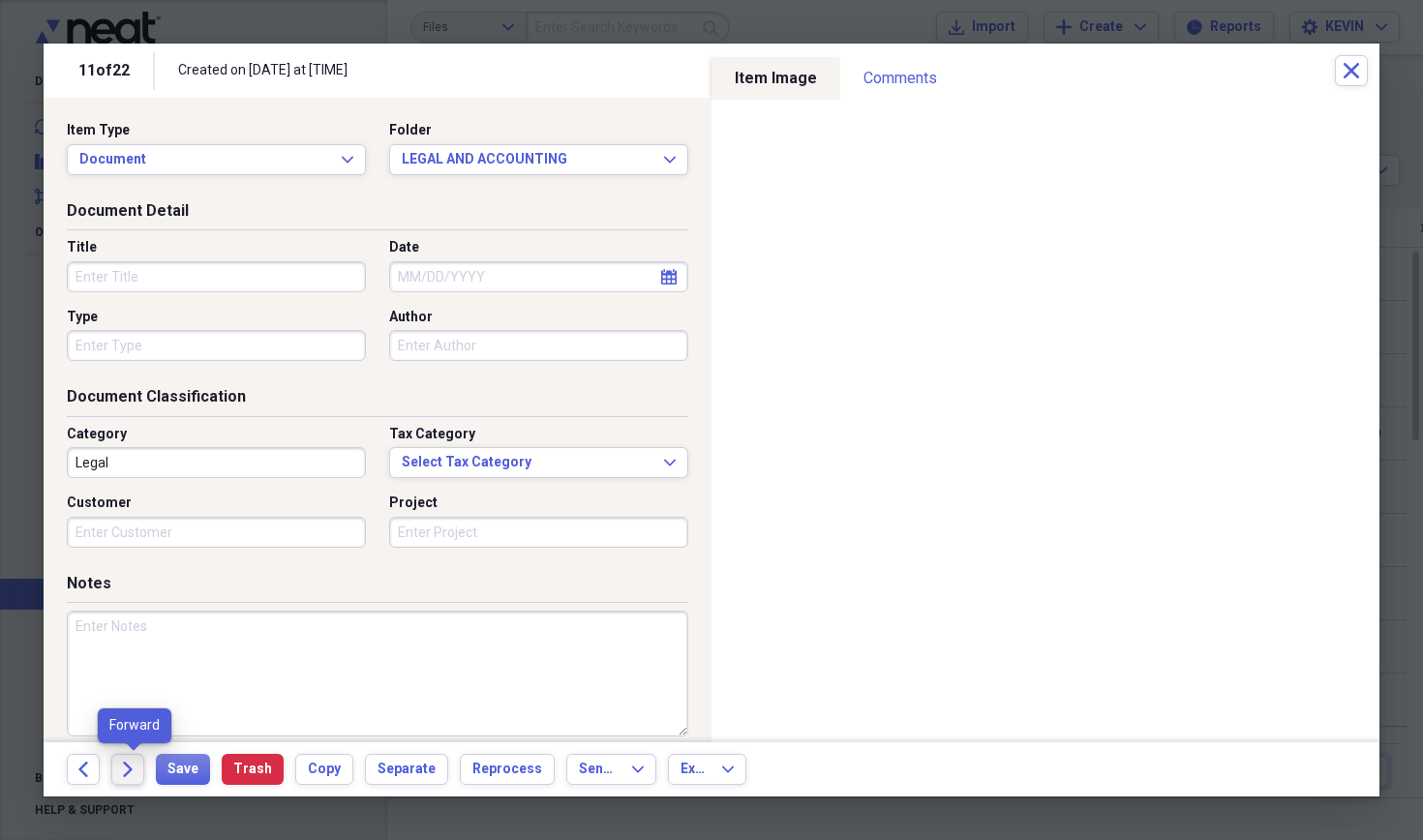click on "Forward" 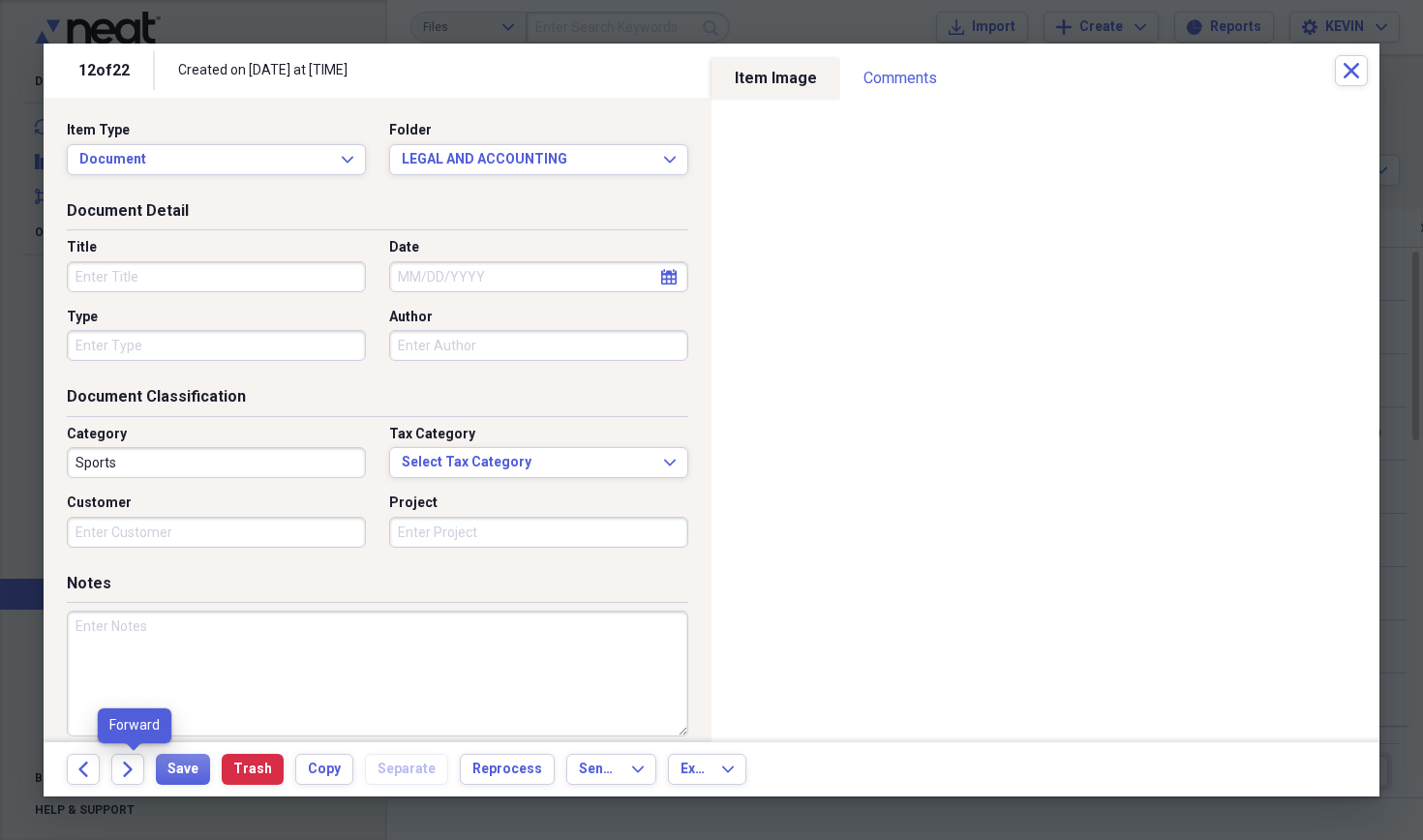 click on "Forward" 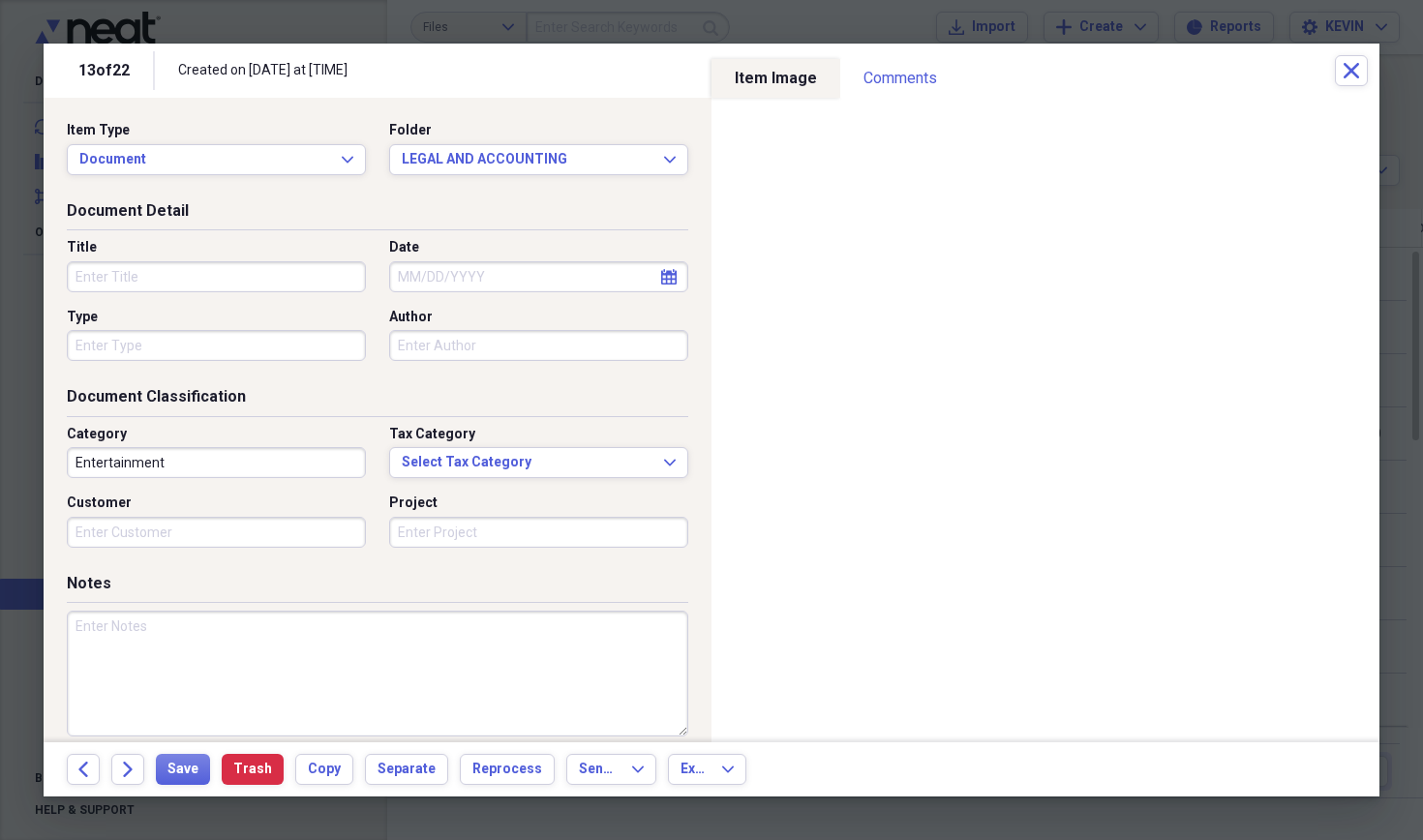 click on "Forward" 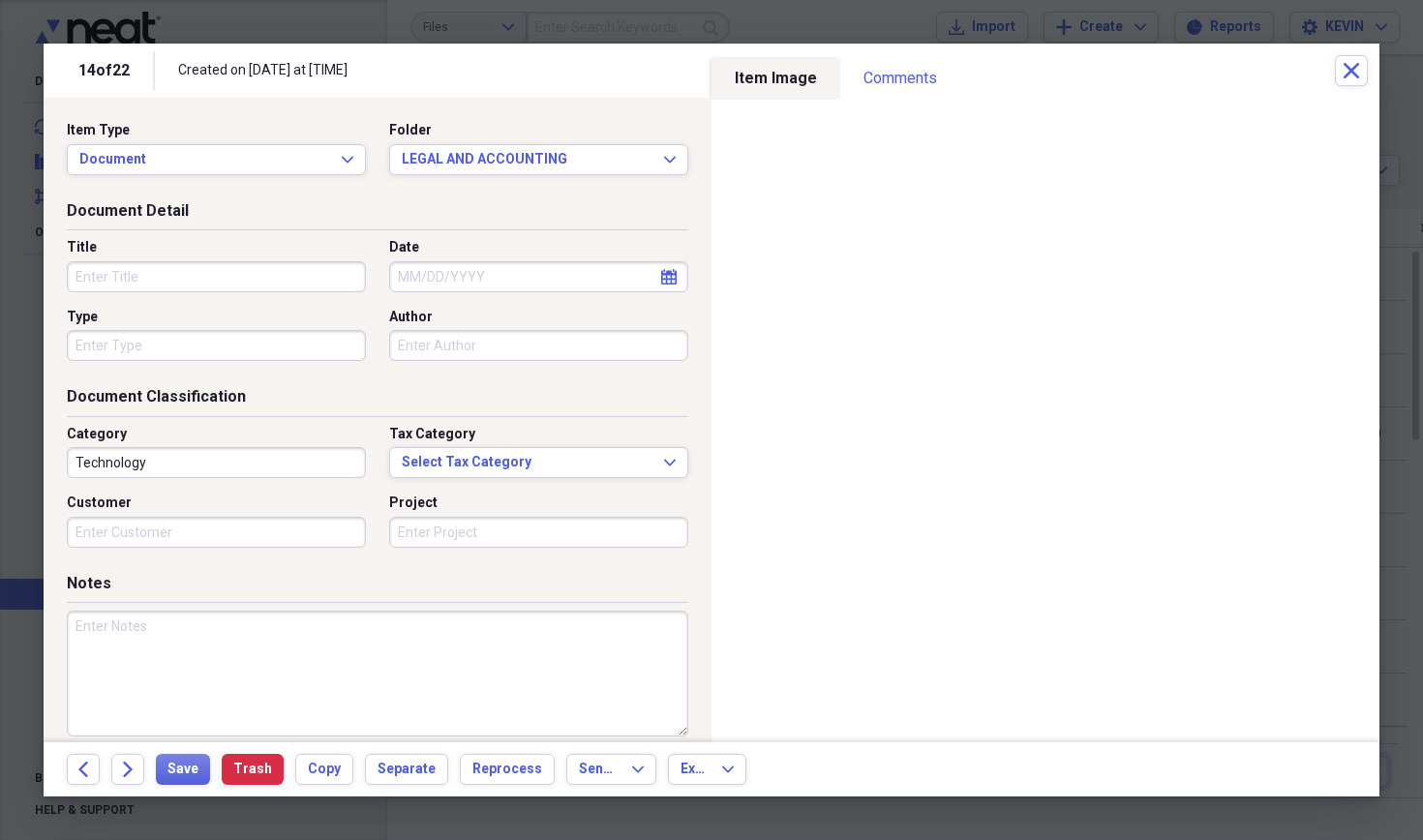 click on "Forward" 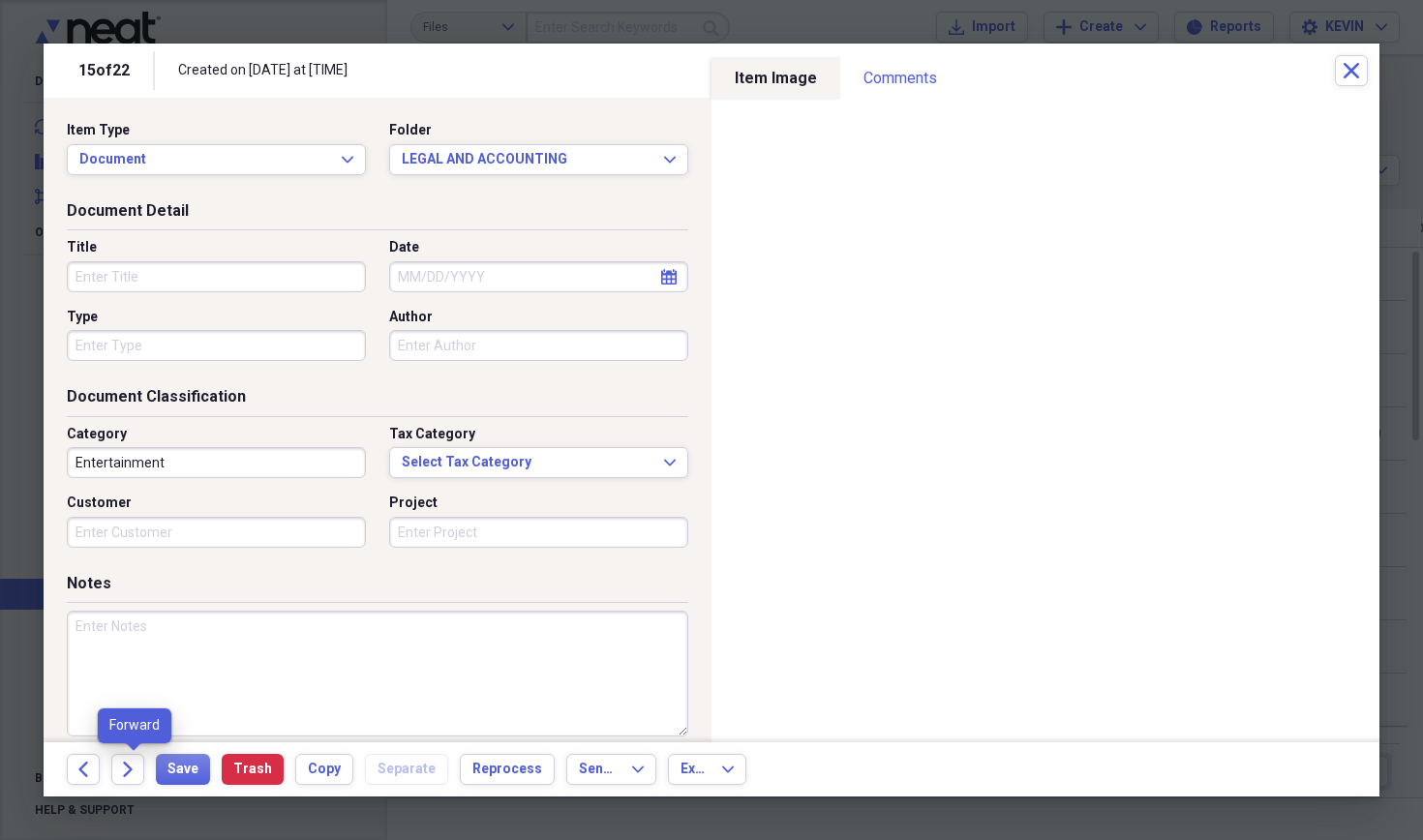 click on "Forward" 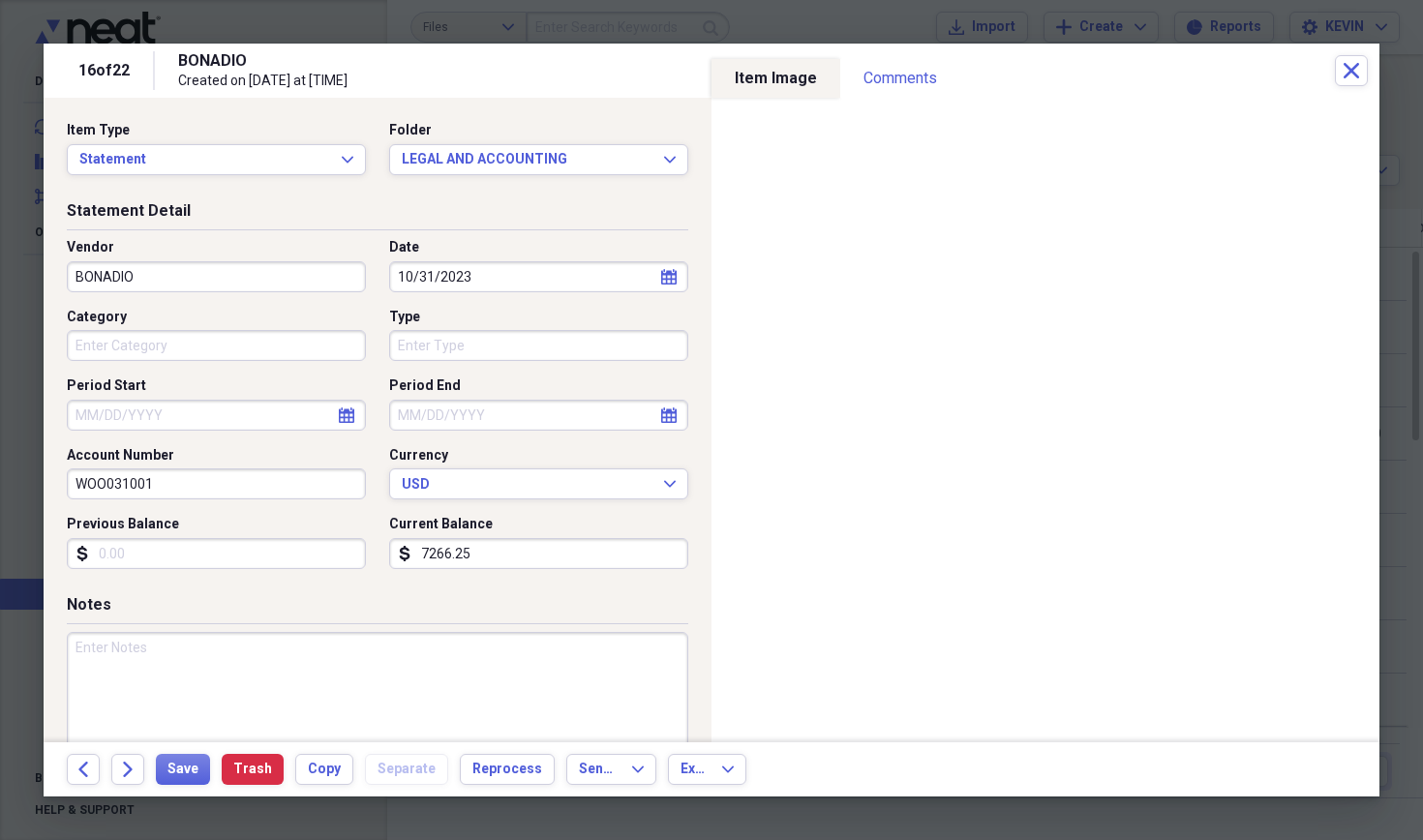 click on "Forward" 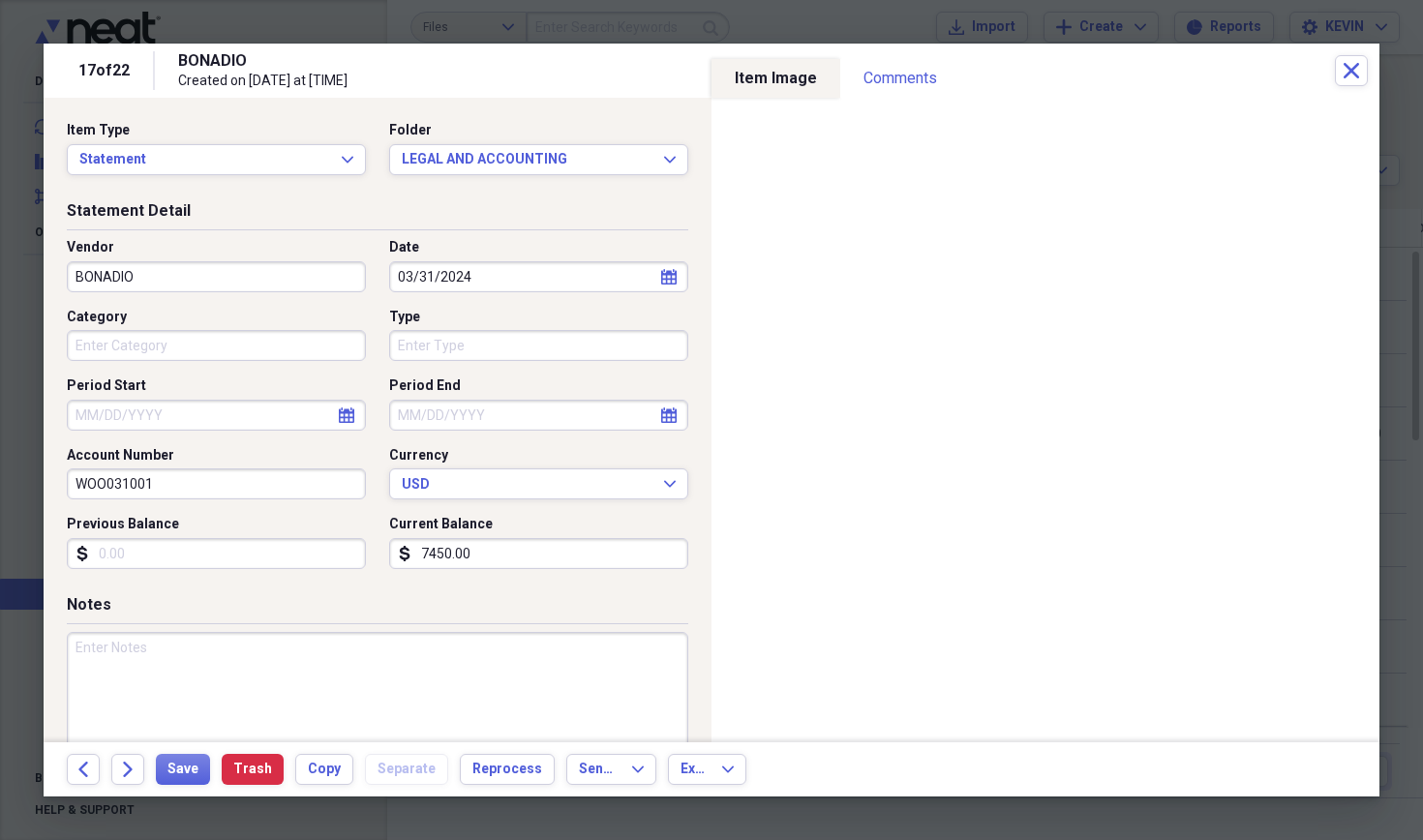 click on "Forward" 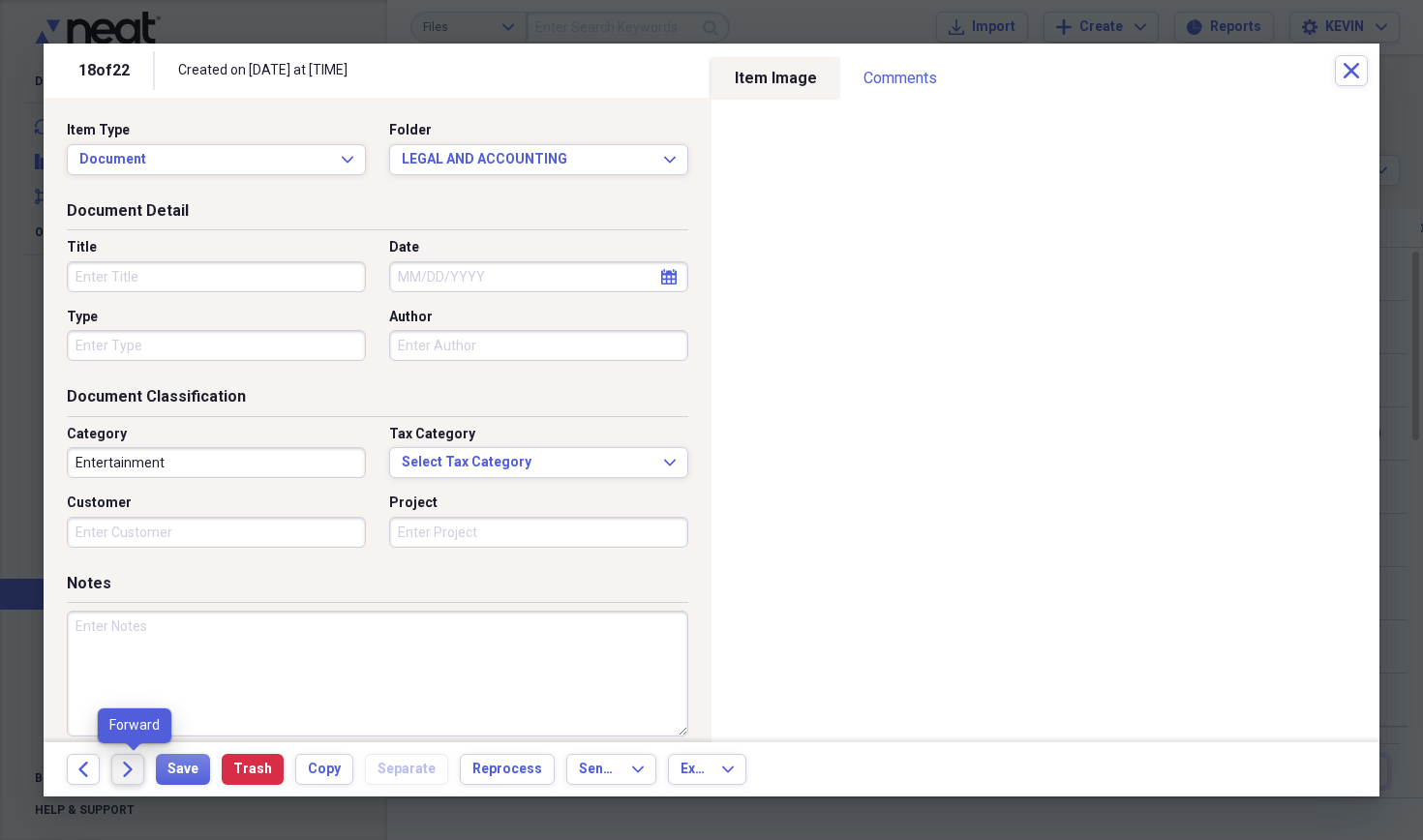 click on "Forward" 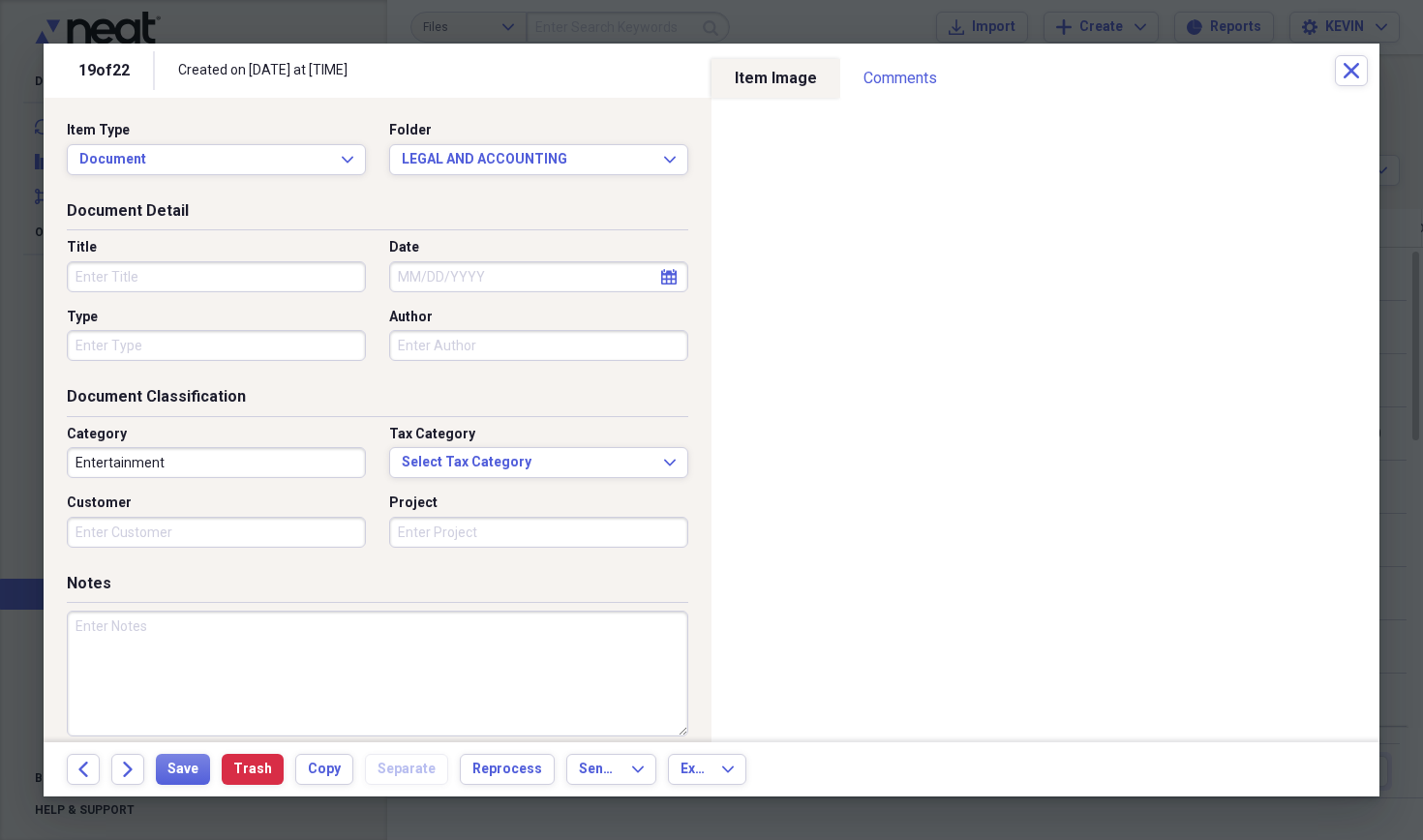 click on "Forward" 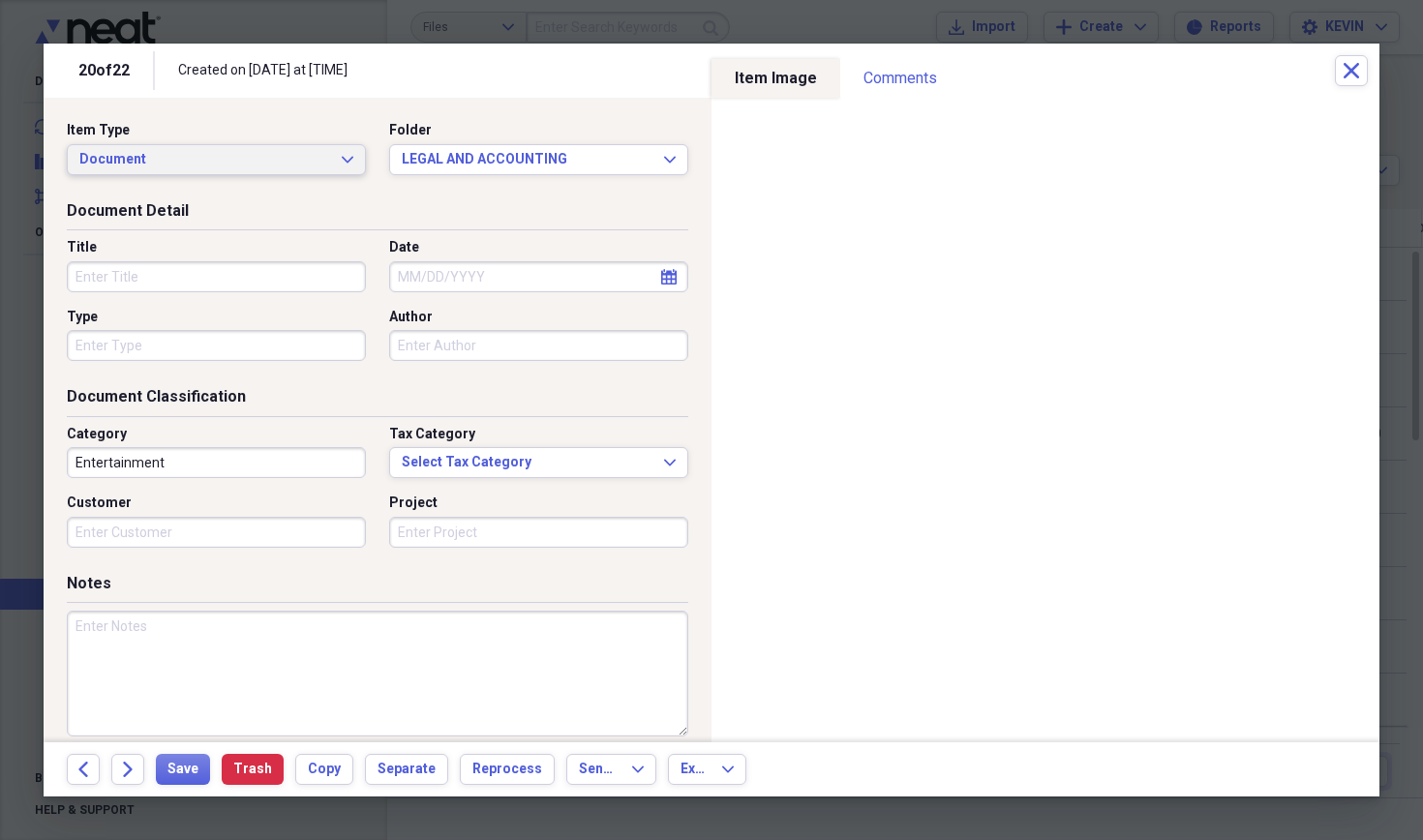 click on "Document Expand" at bounding box center [216, 160] 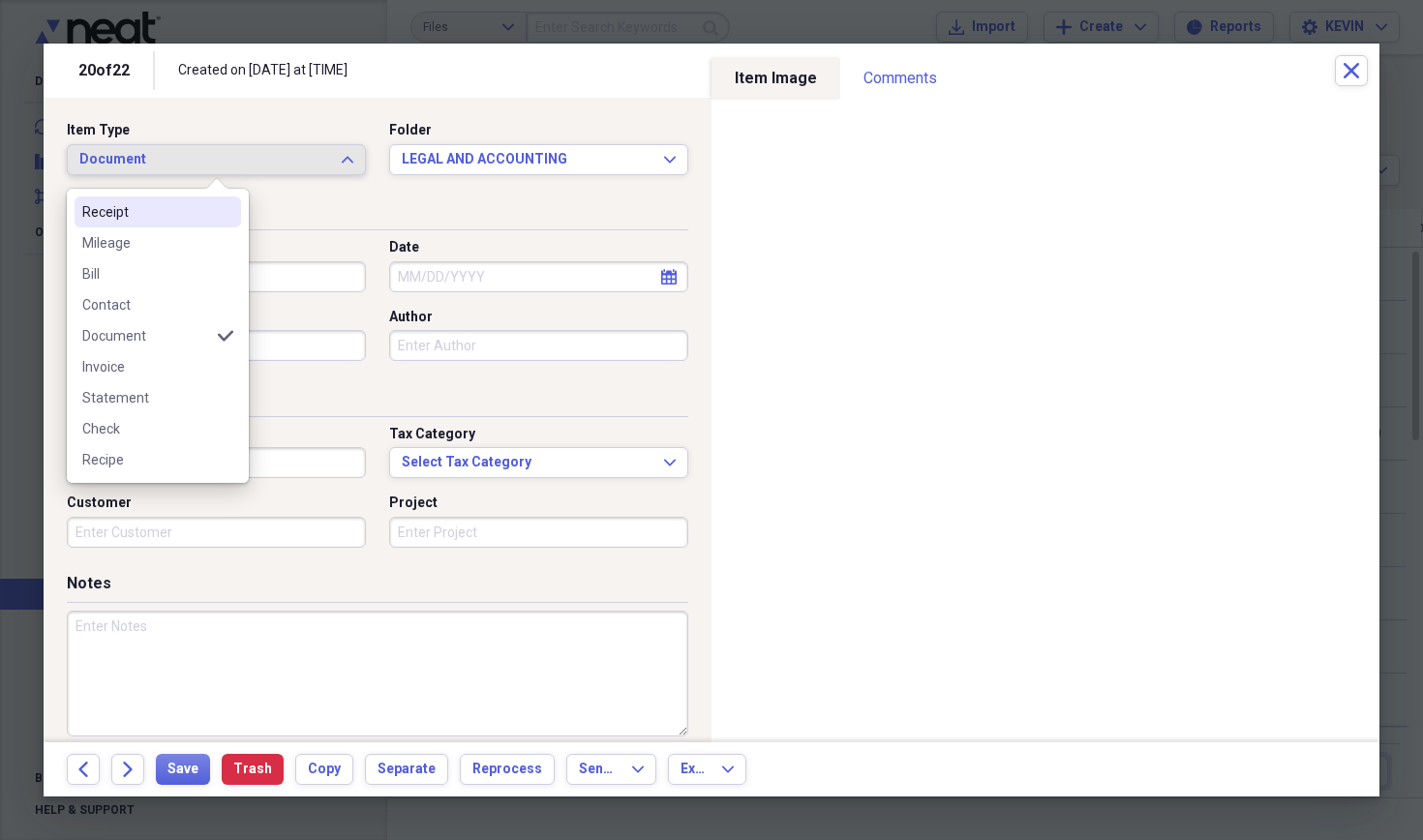 click at bounding box center (226, 212) 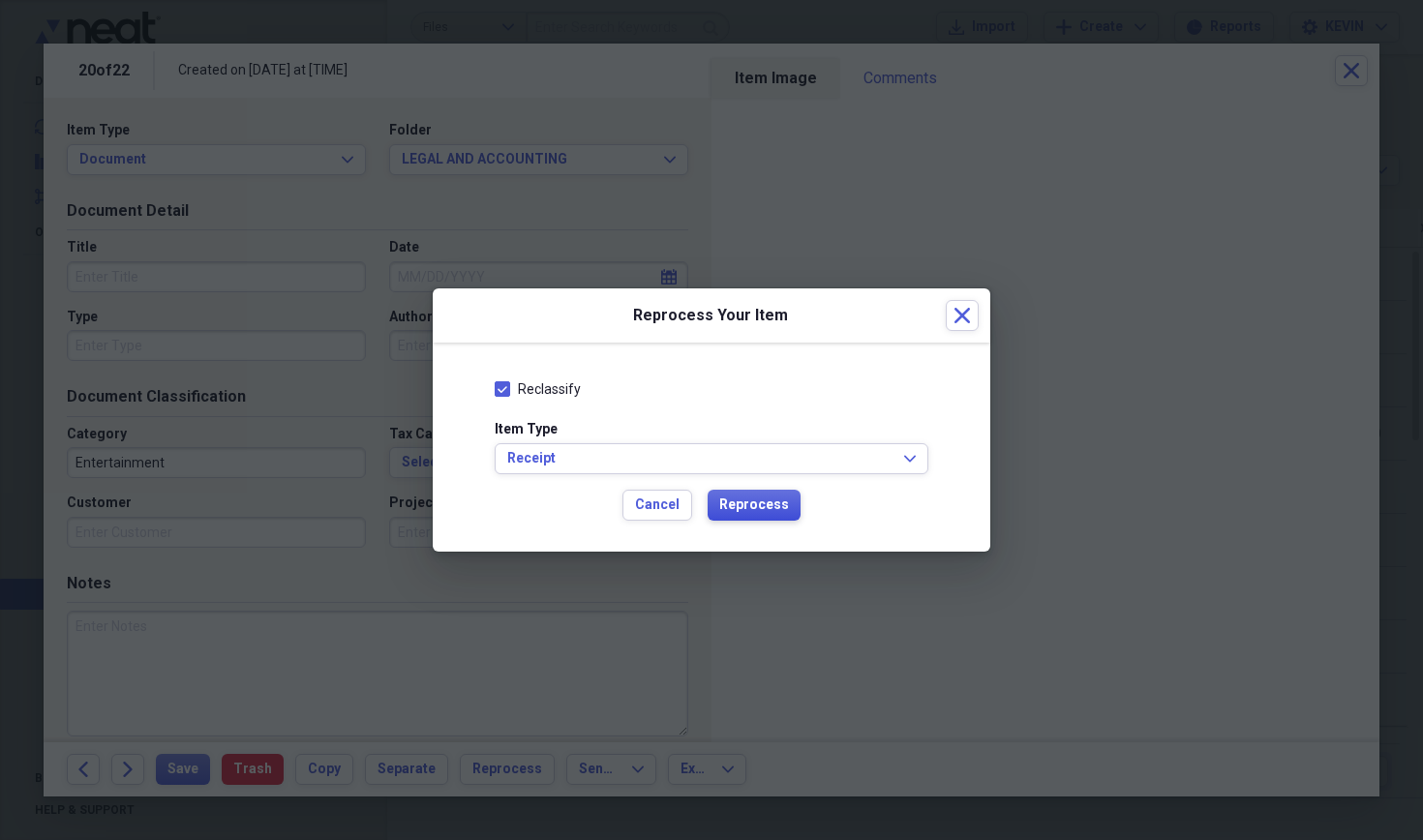 click on "Reprocess" at bounding box center [754, 505] 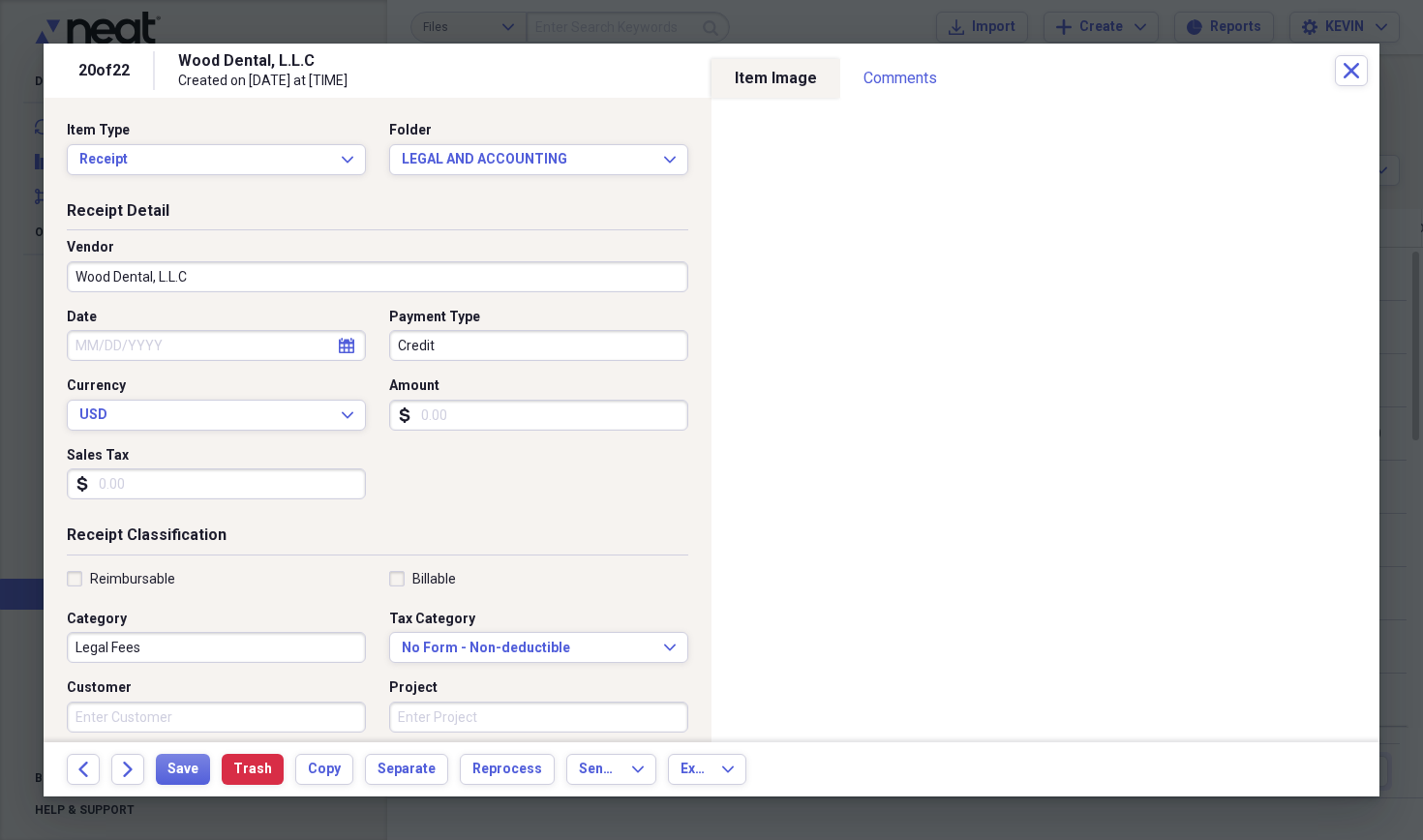 type on "Wood Dental, L.L.C" 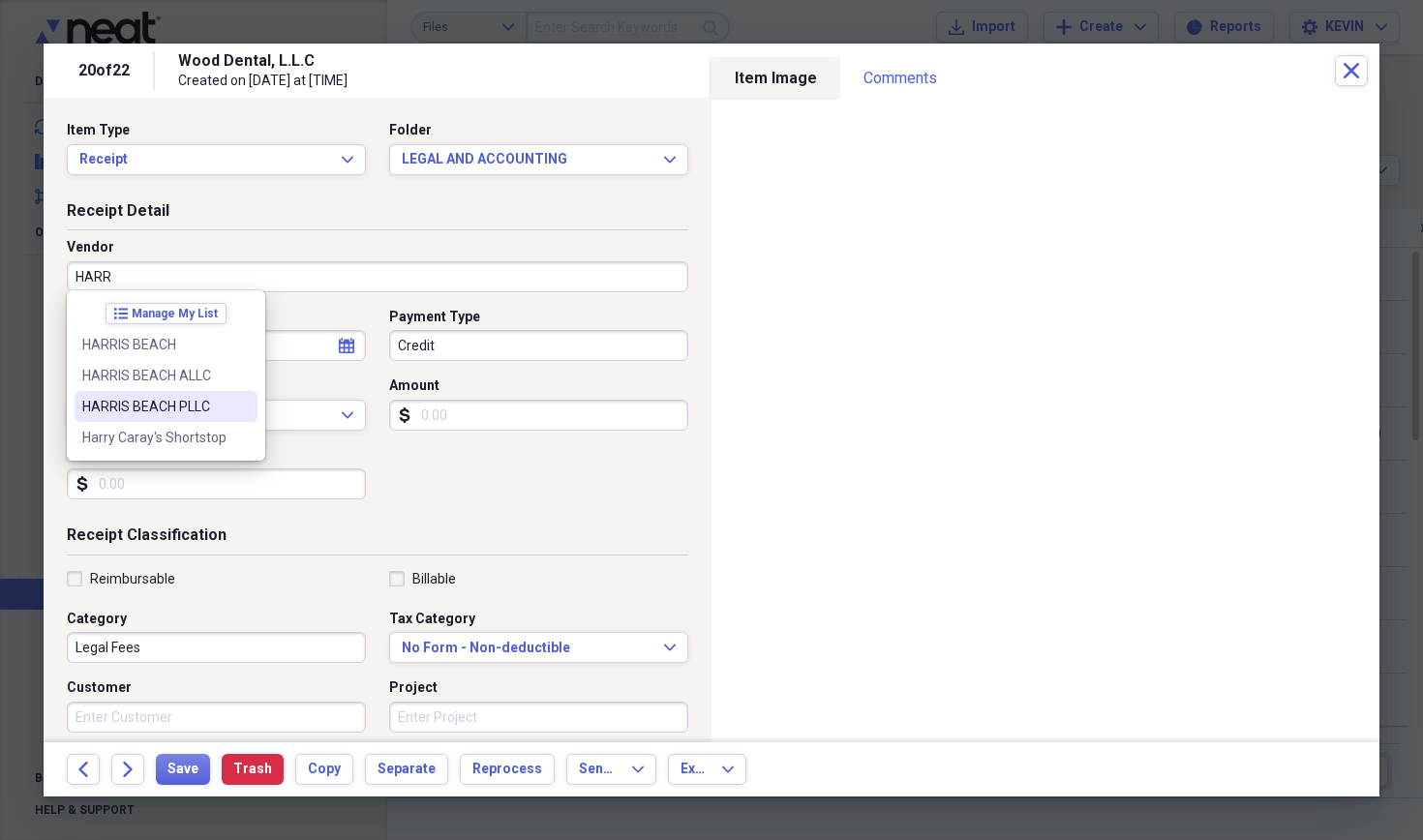 click on "HARRIS BEACH PLLC" at bounding box center (154, 406) 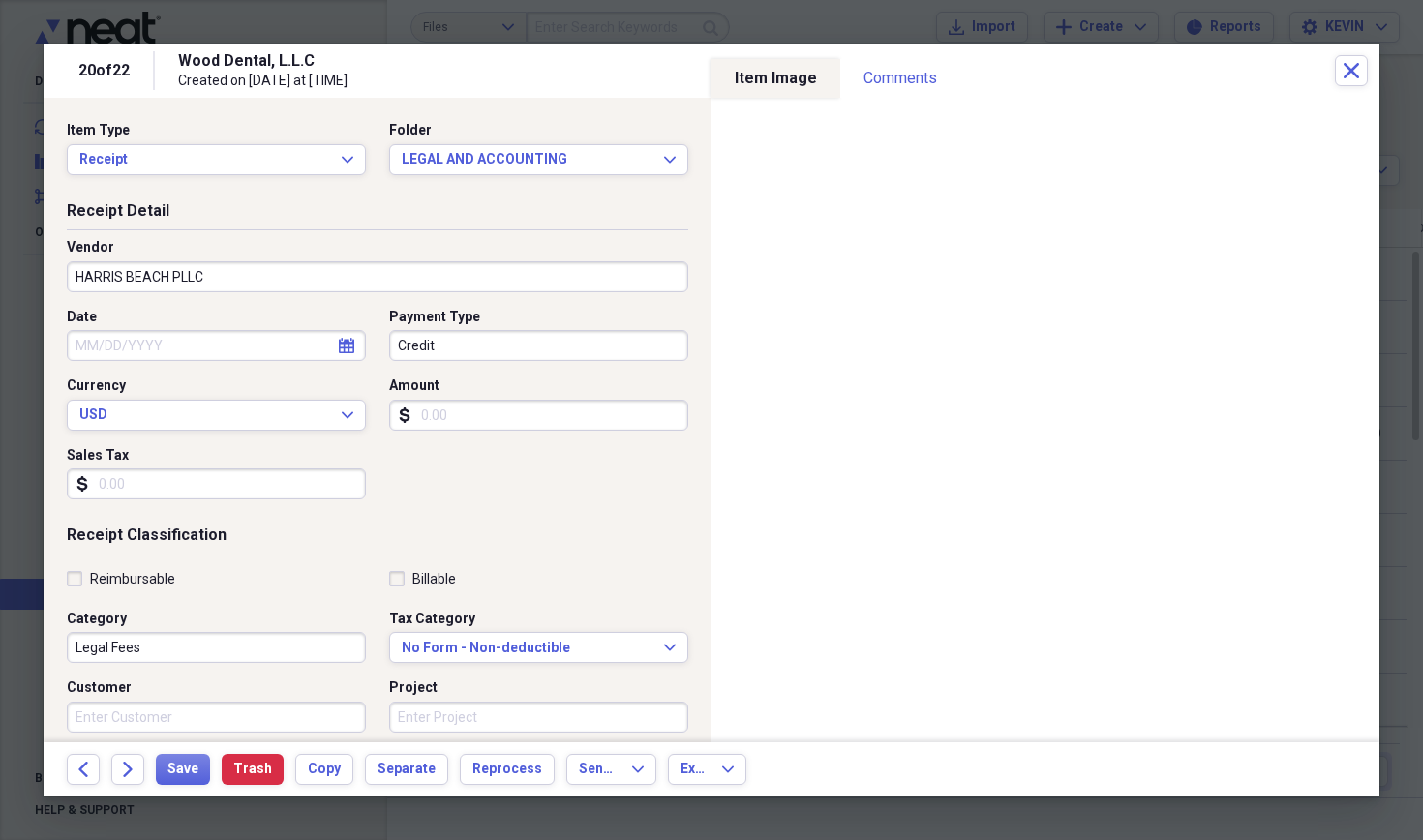 type on "General Retail" 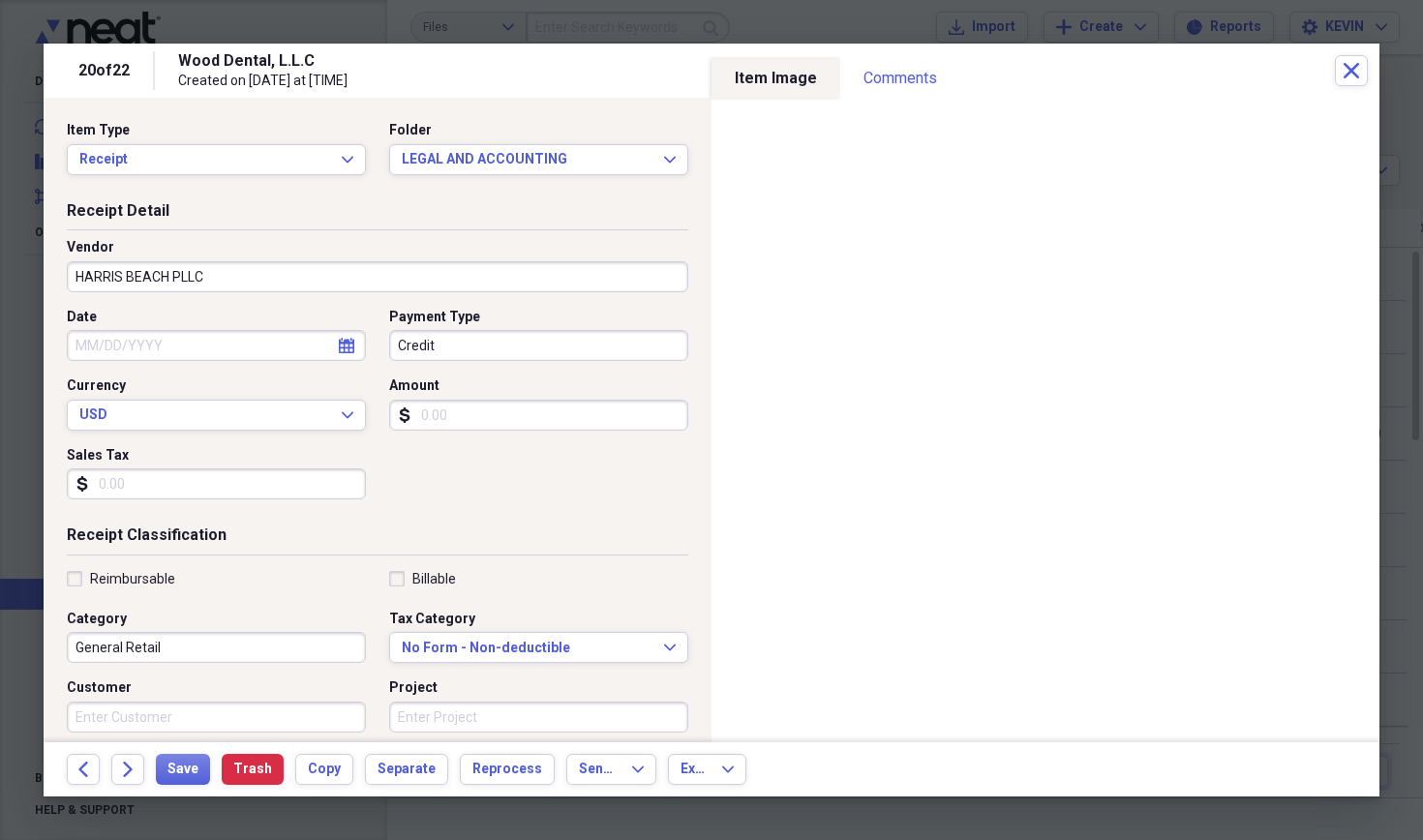 click on "Amount" at bounding box center [538, 415] 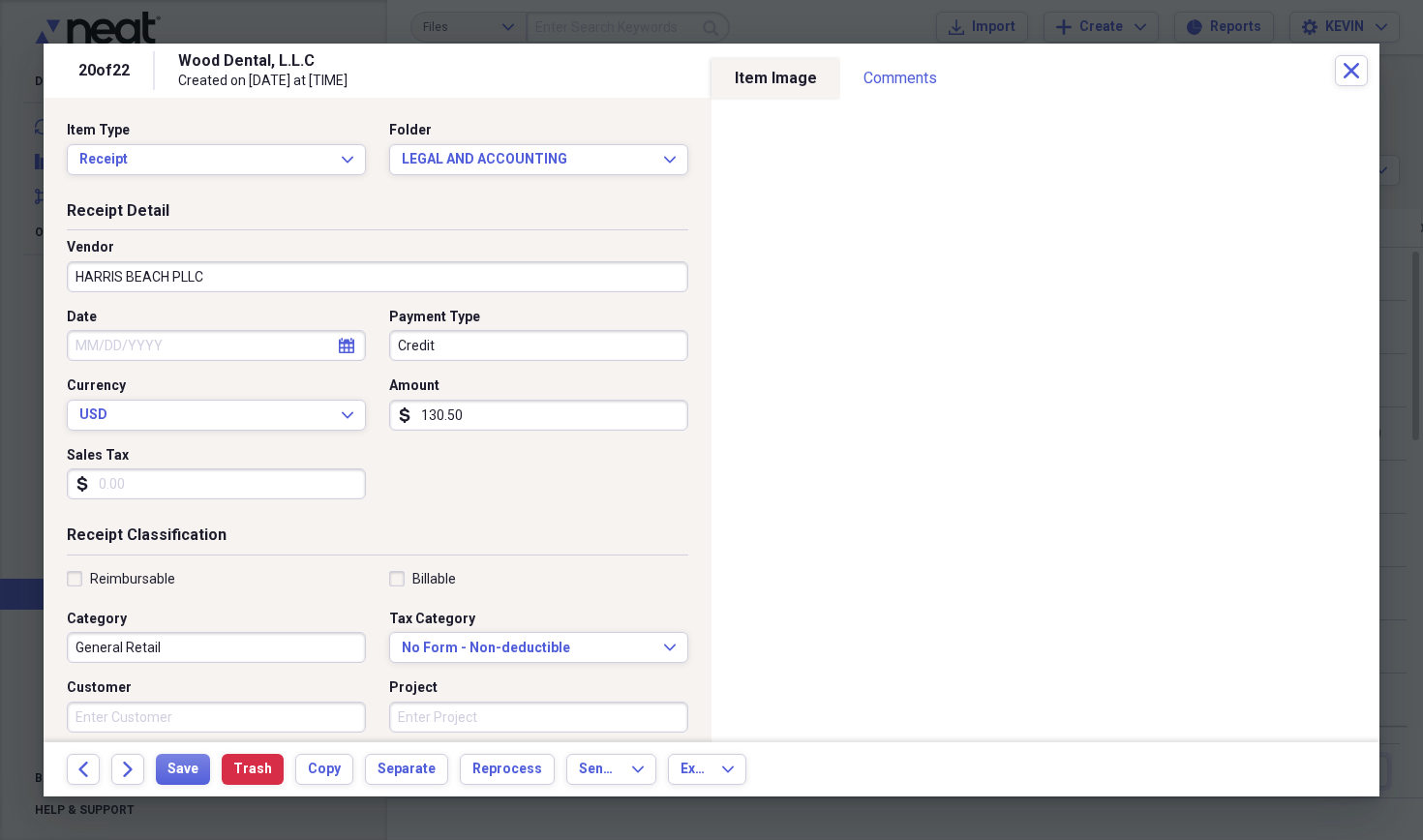 type on "1305.00" 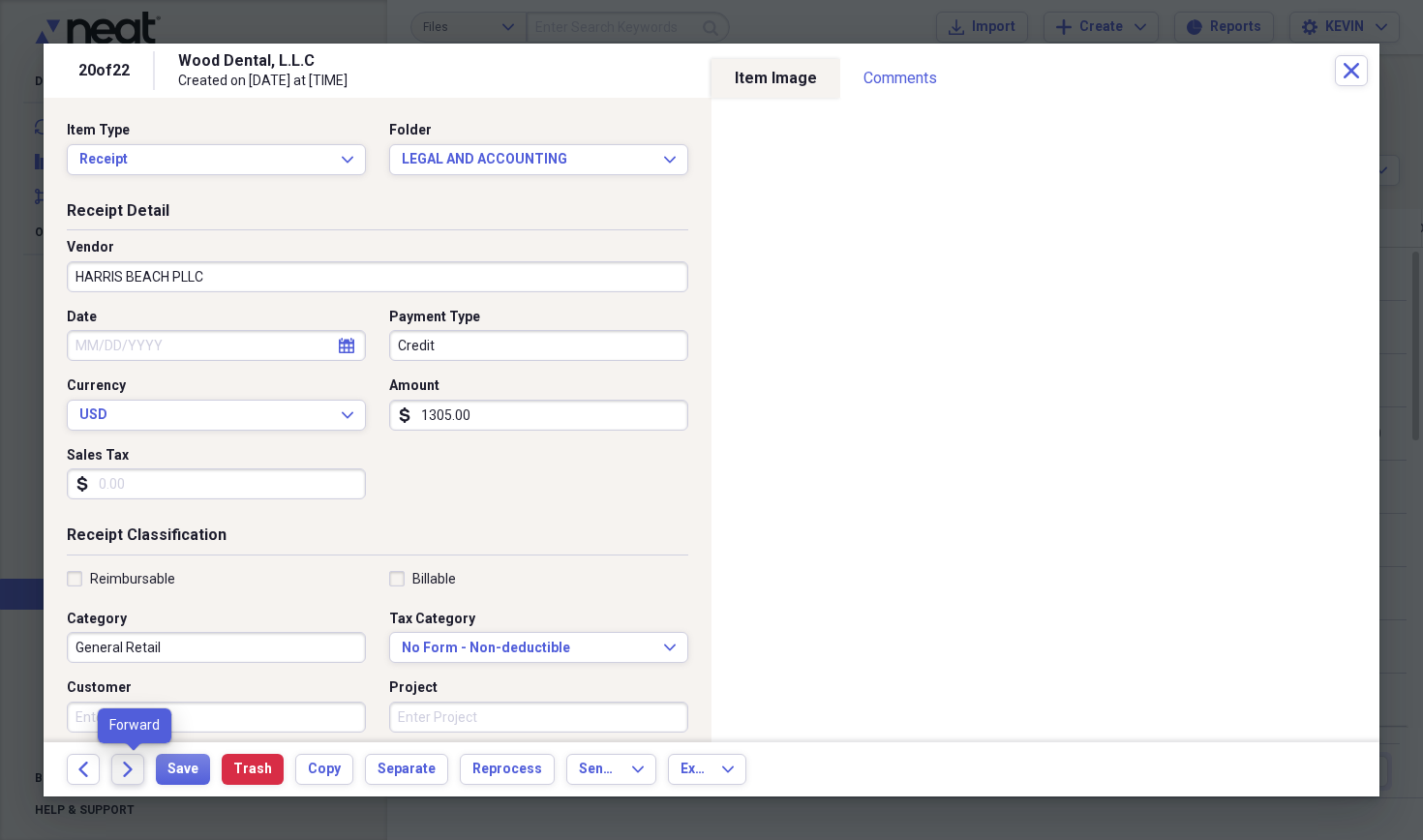 click 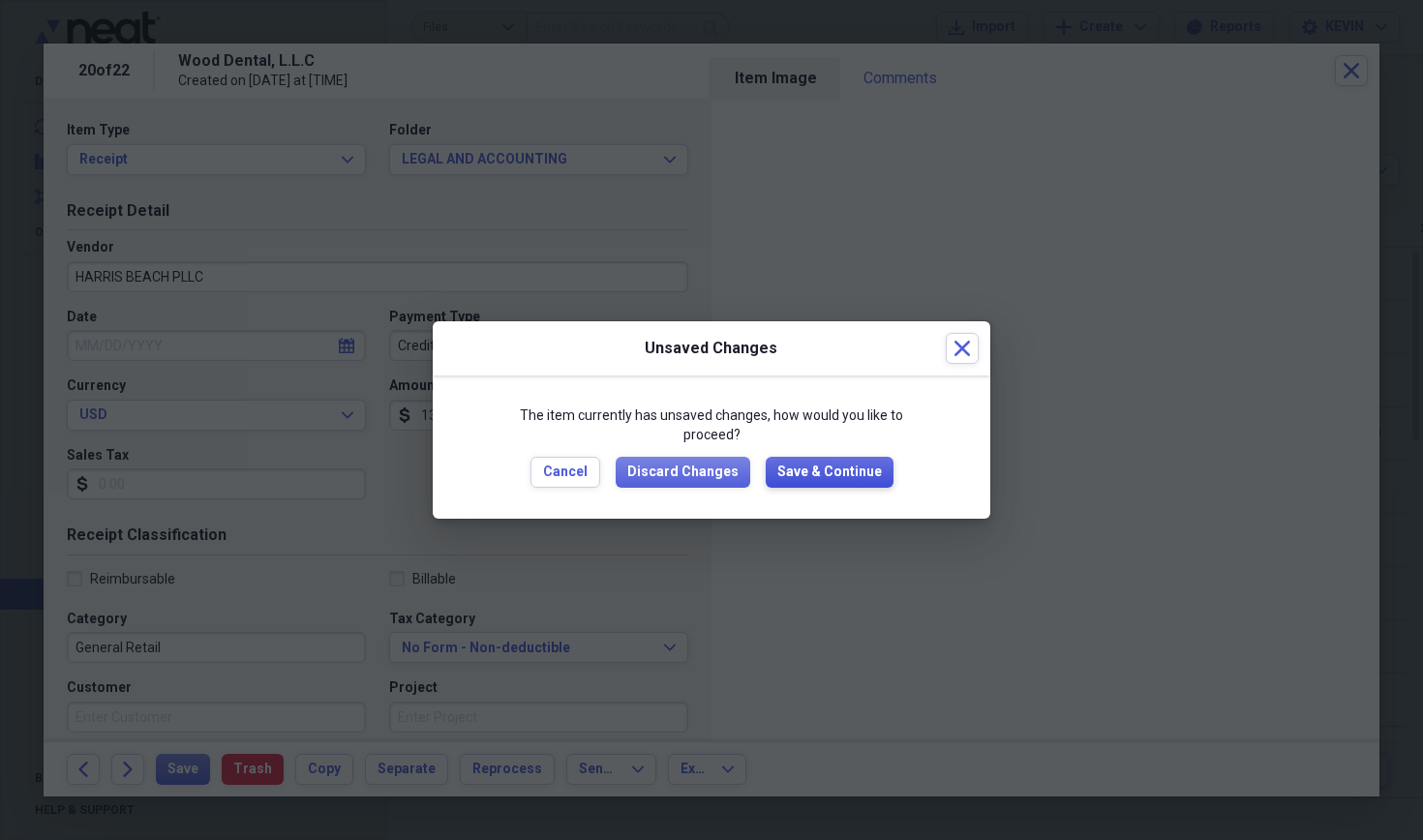 click on "Save & Continue" at bounding box center (830, 472) 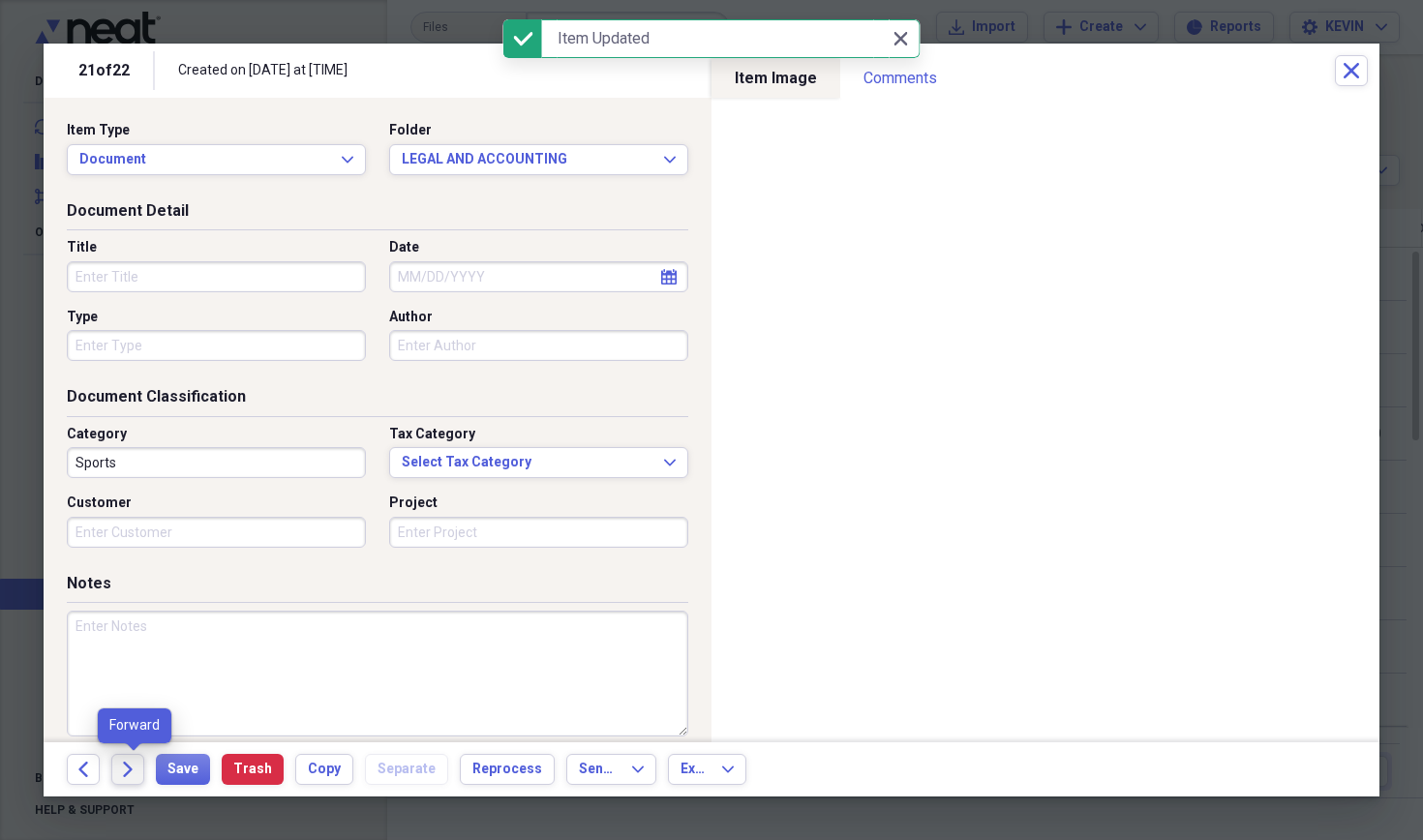 click on "Forward" 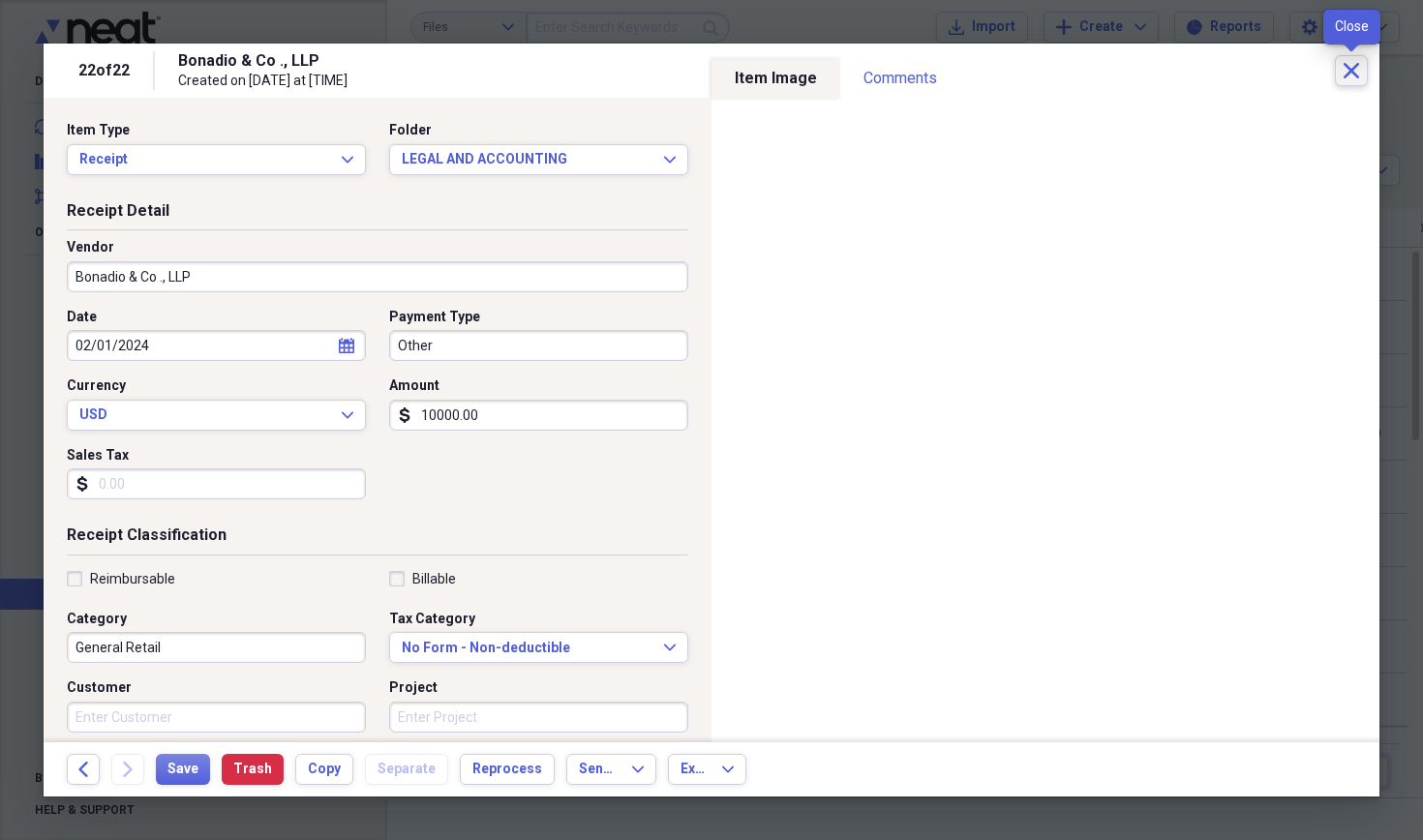 click on "Close" 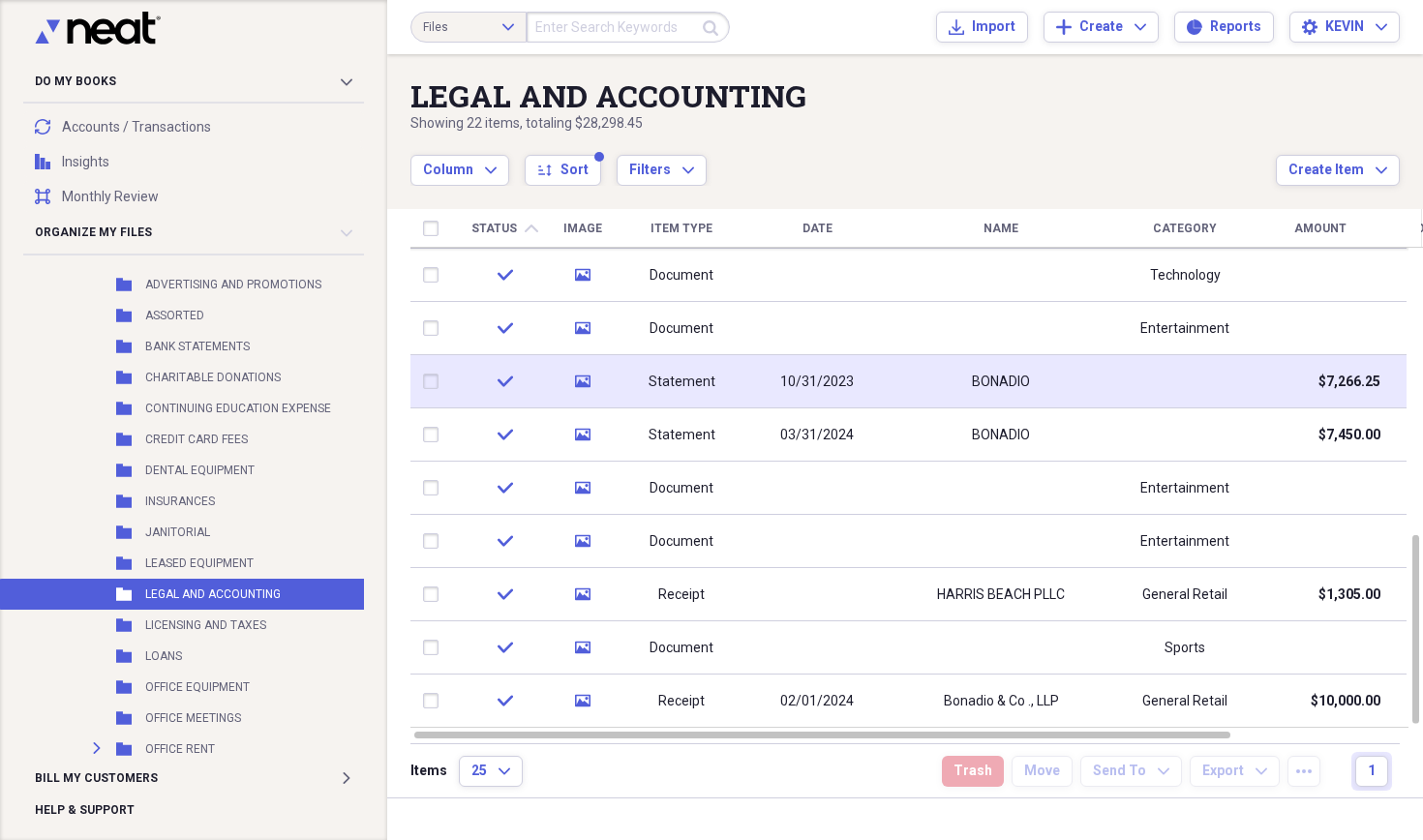 click at bounding box center (1185, 381) 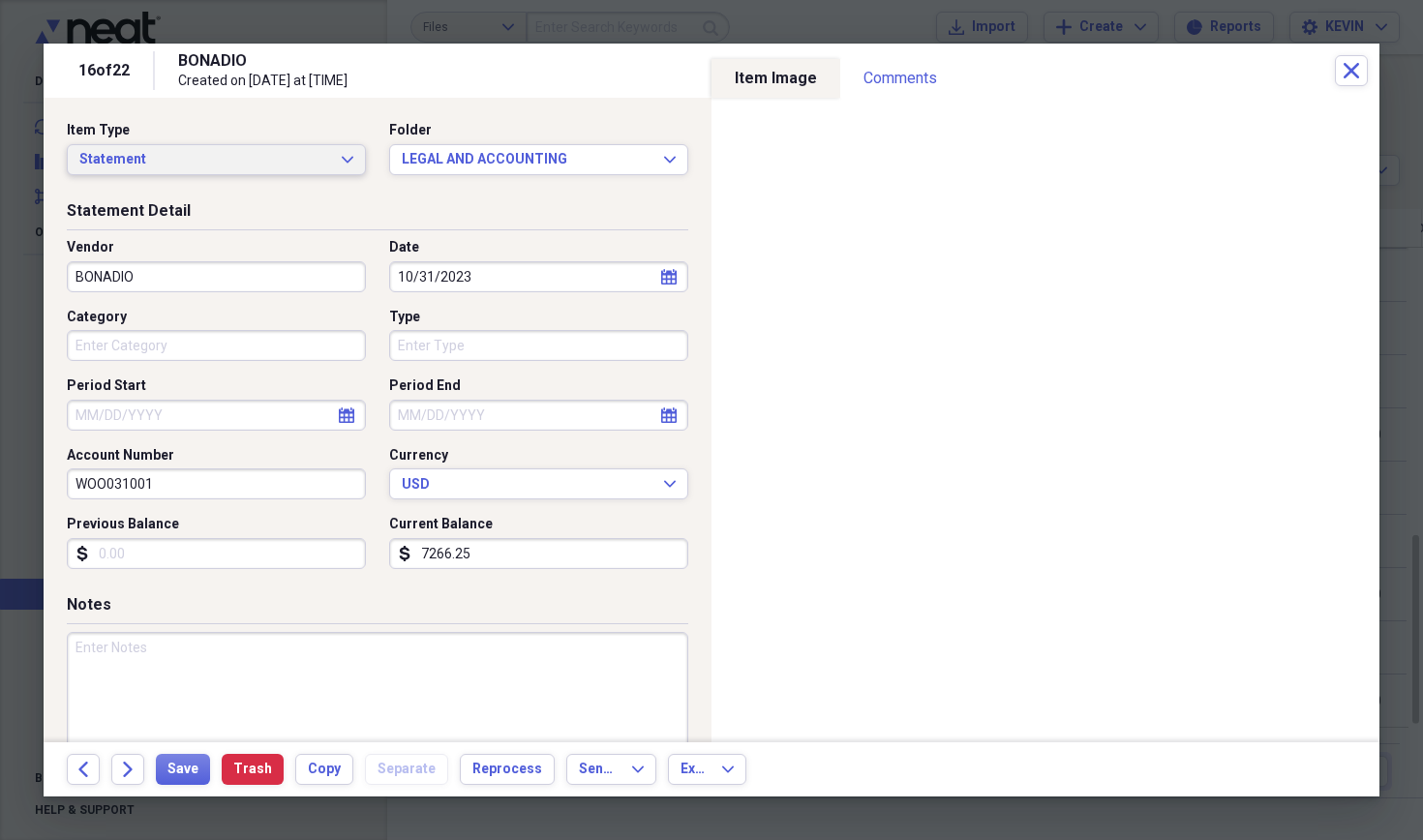 click on "Expand" 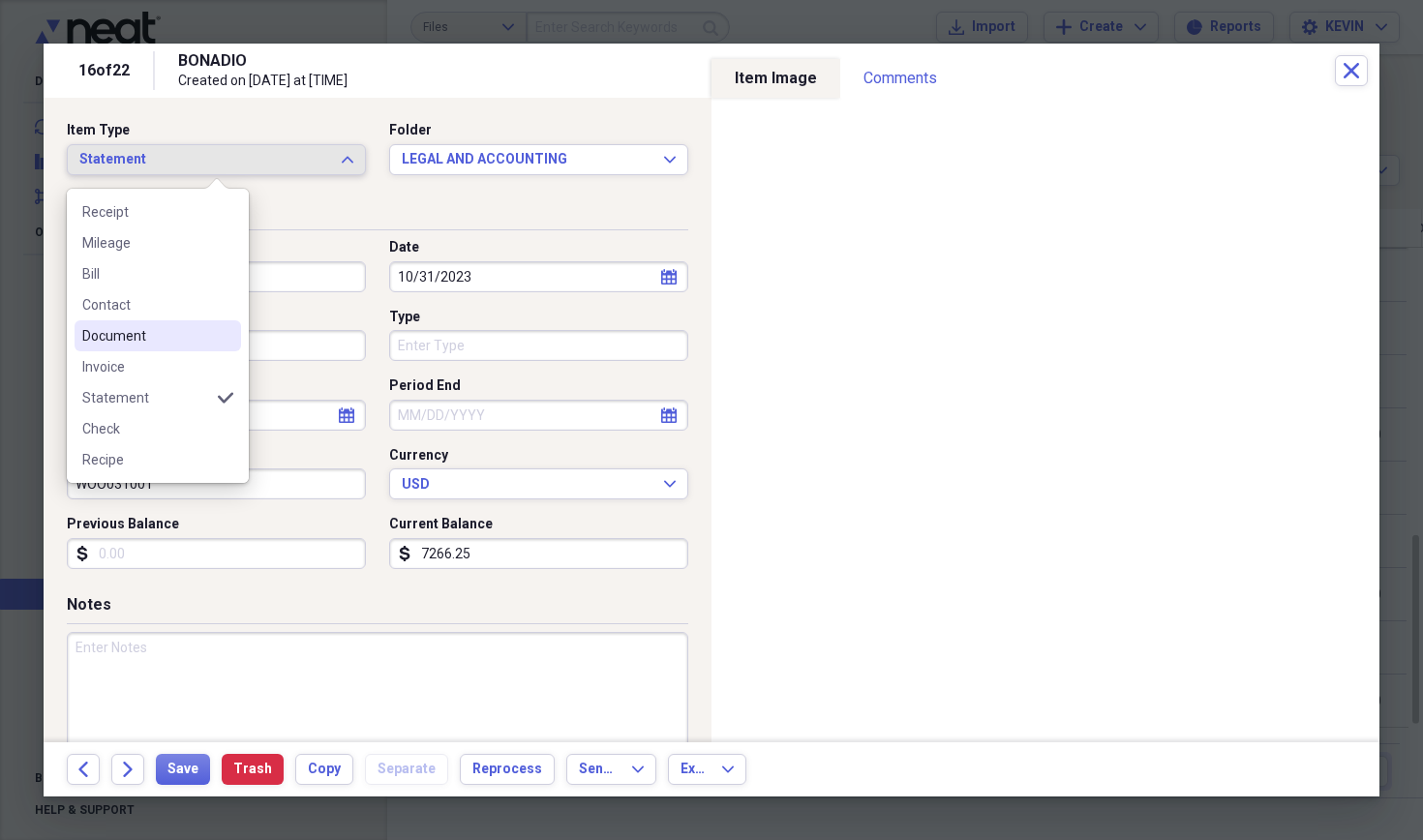 click on "Document" at bounding box center (146, 336) 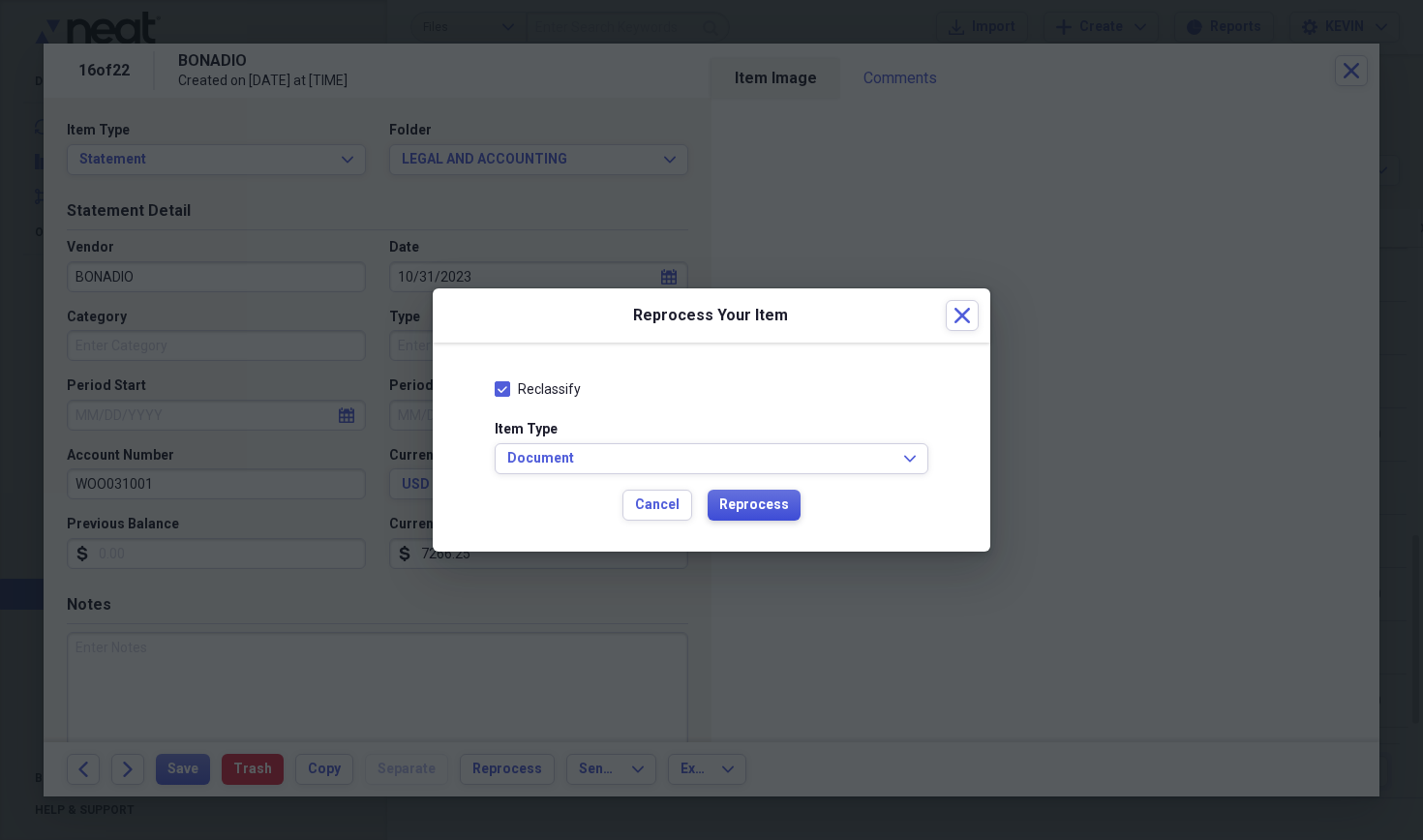 click on "Reprocess" at bounding box center [754, 505] 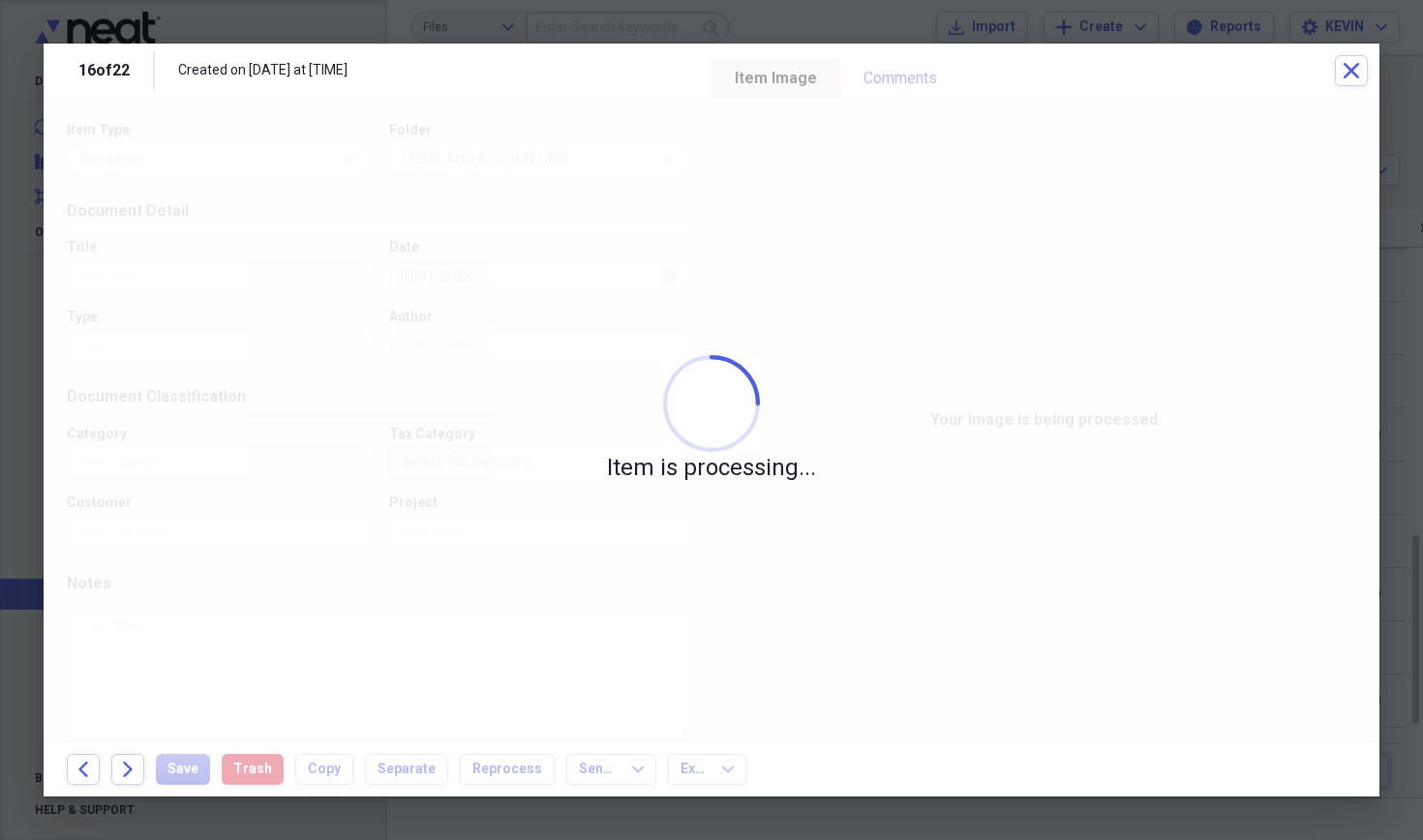 type on "Entertainment" 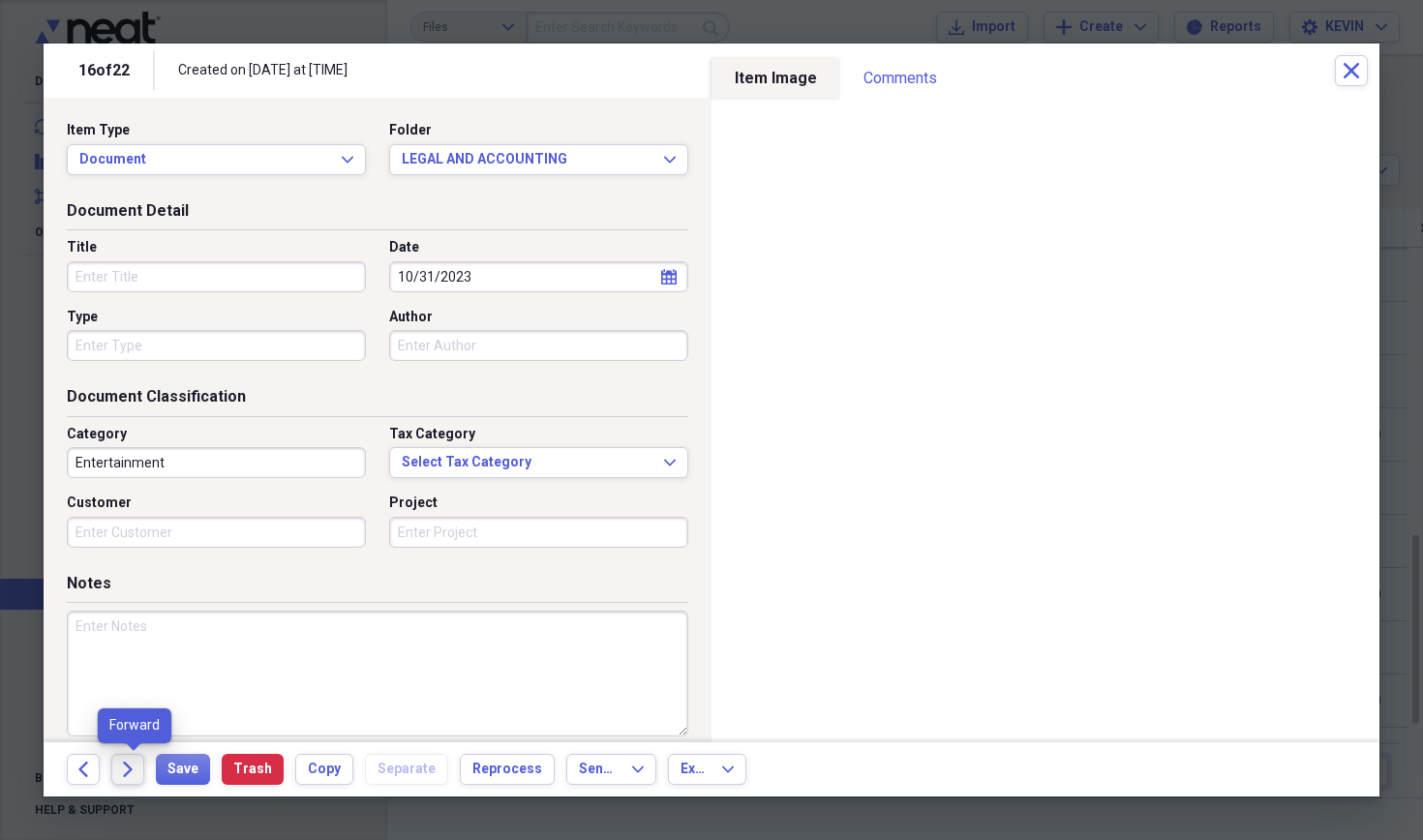 click on "Forward" 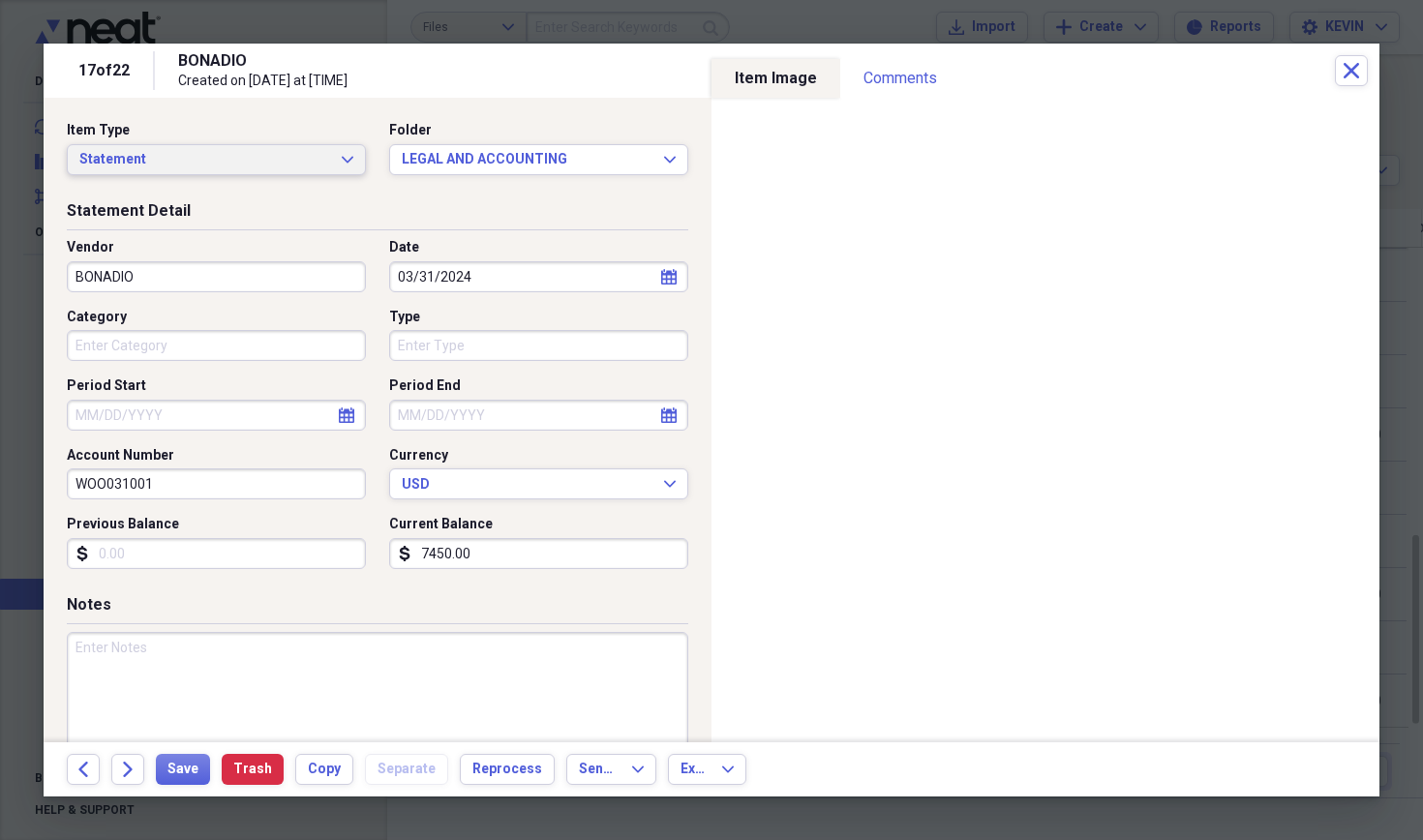 click on "Expand" 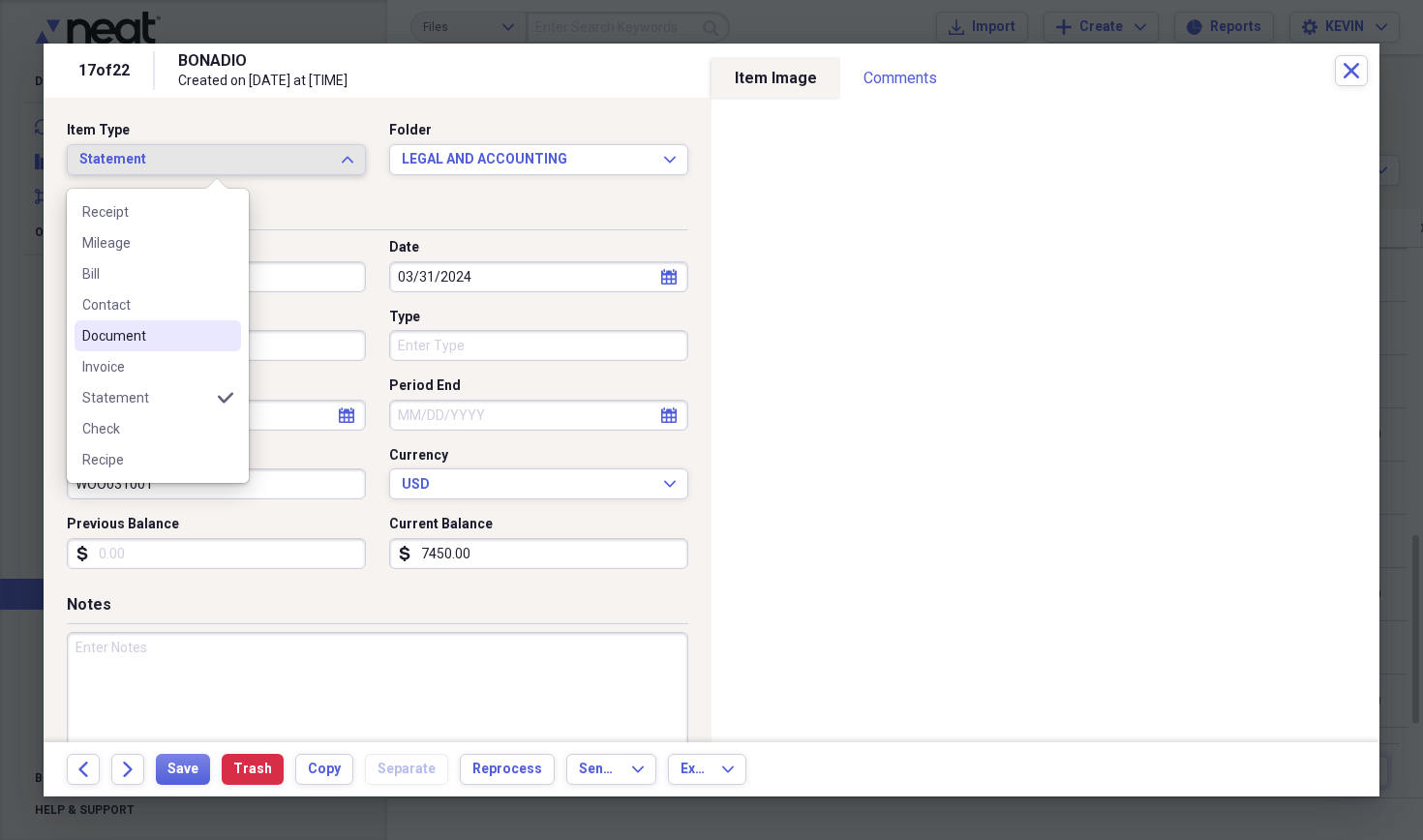 click on "Document" at bounding box center [146, 336] 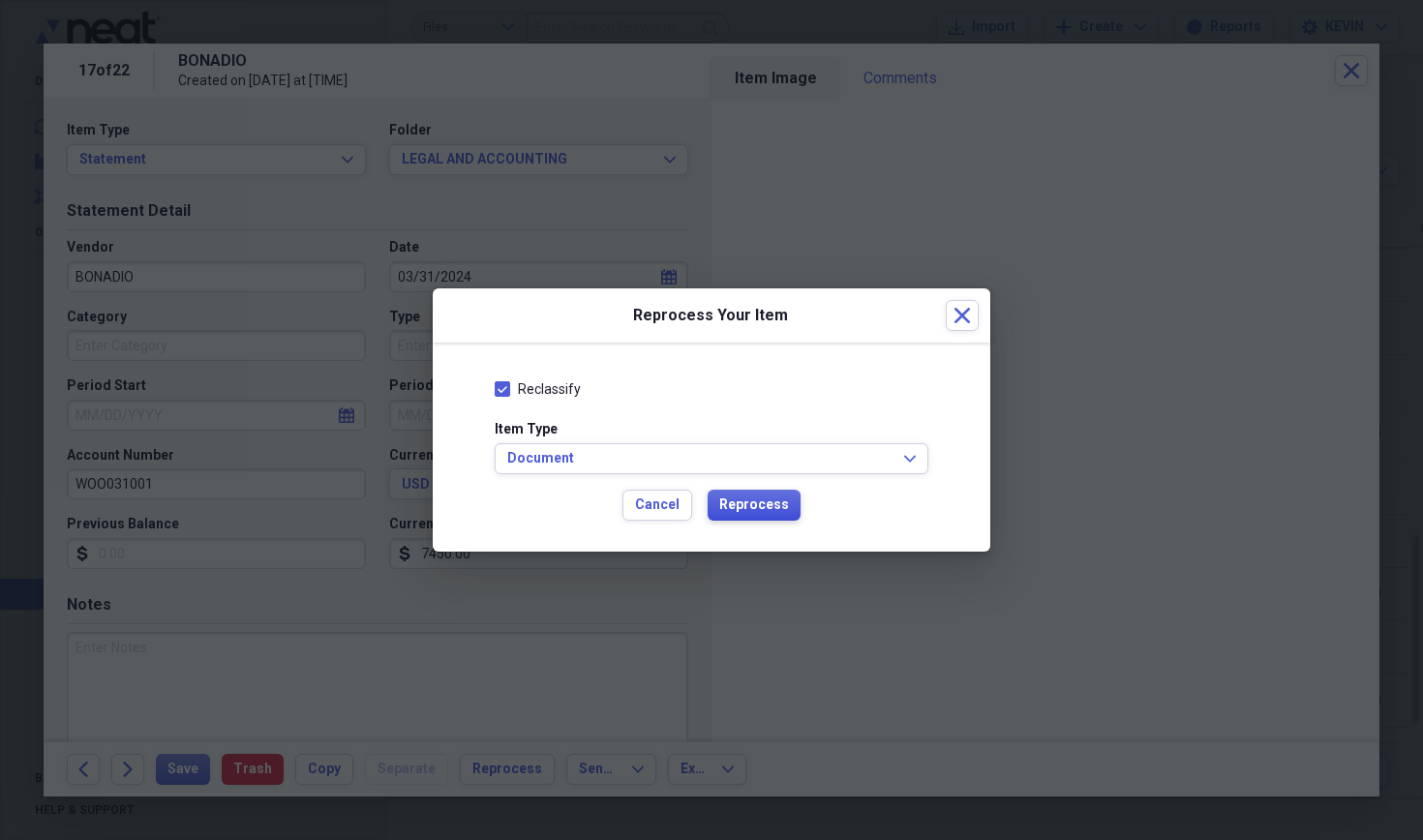 click on "Reprocess" at bounding box center (754, 505) 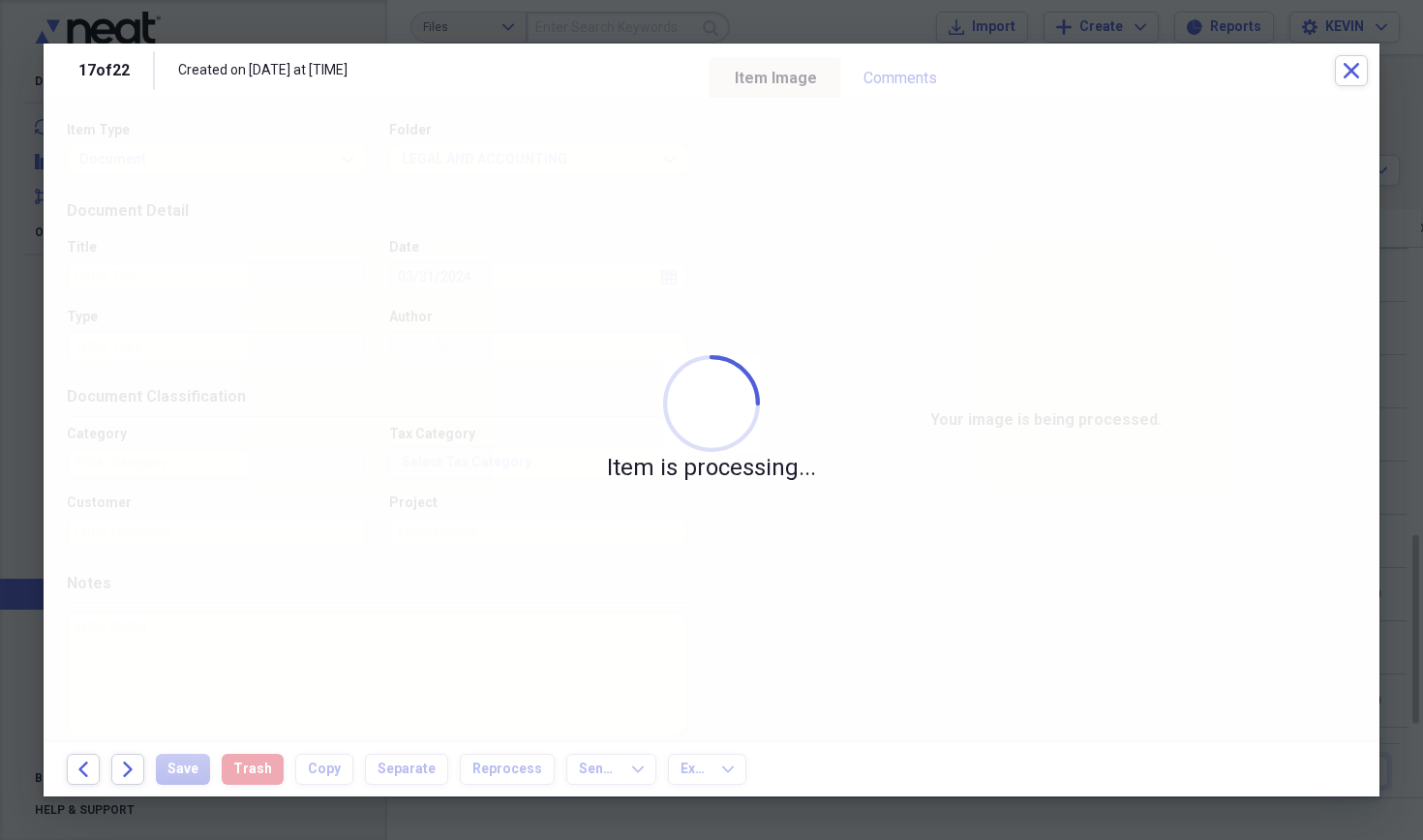 type on "Entertainment" 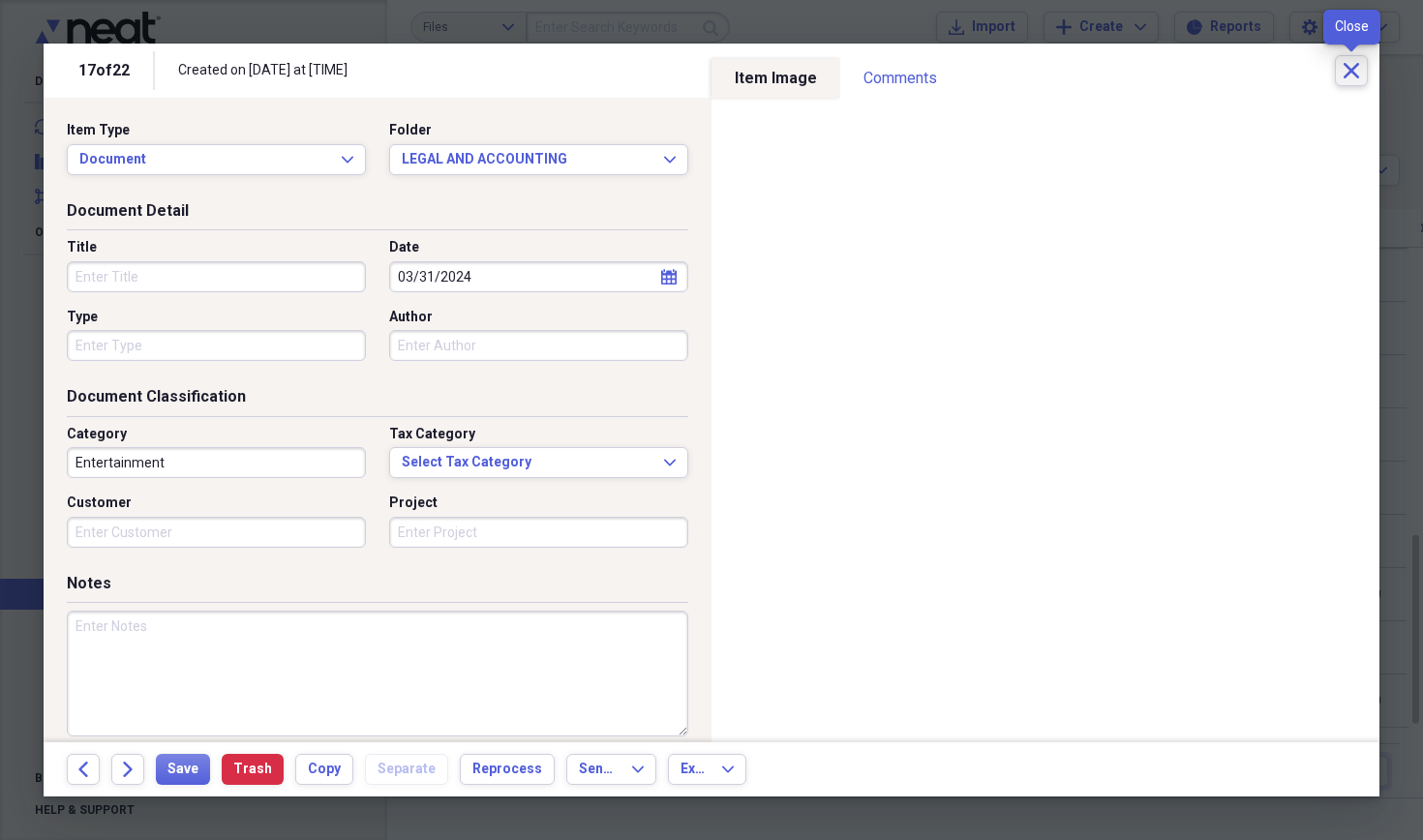 click on "Close" 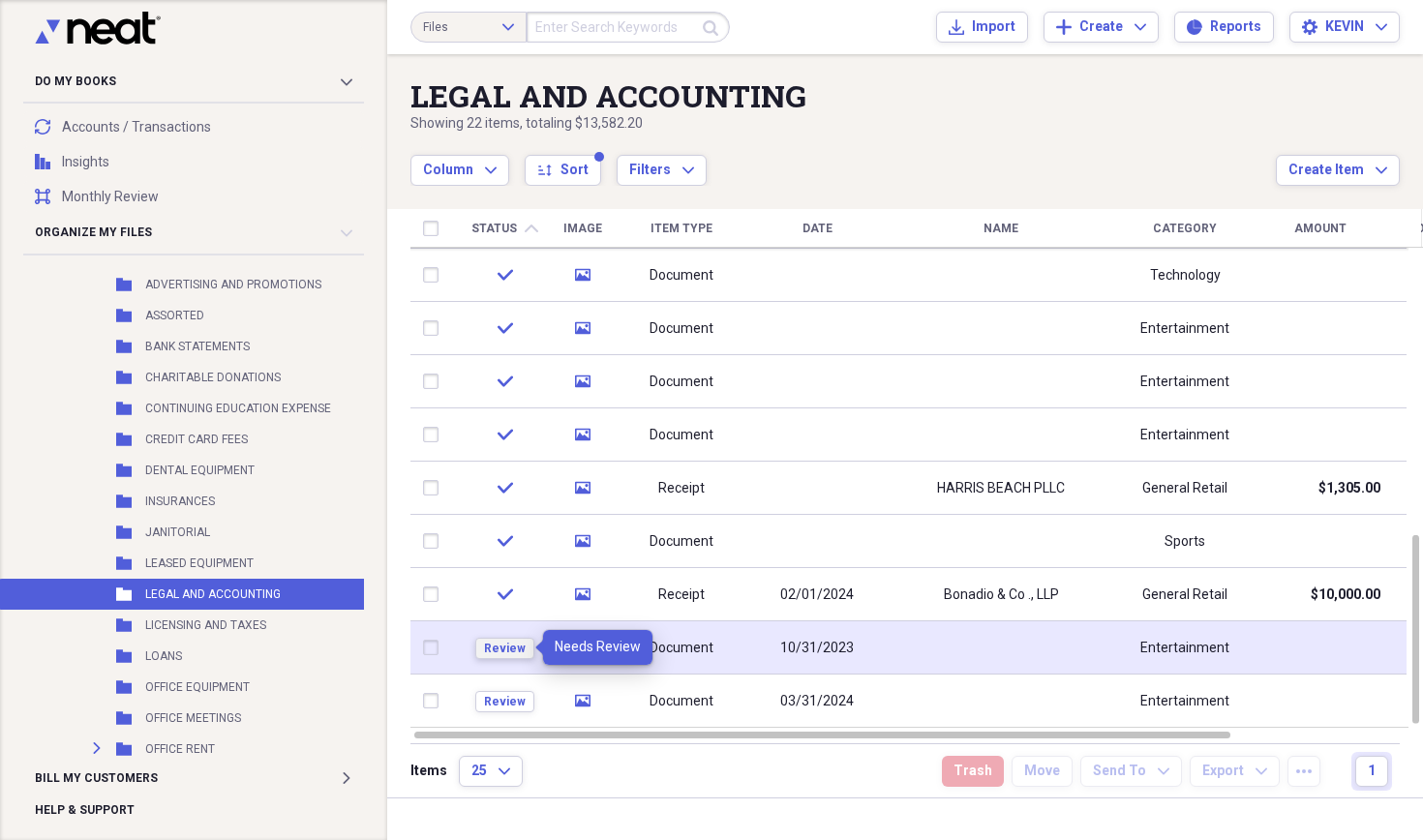 click on "Review" at bounding box center [504, 648] 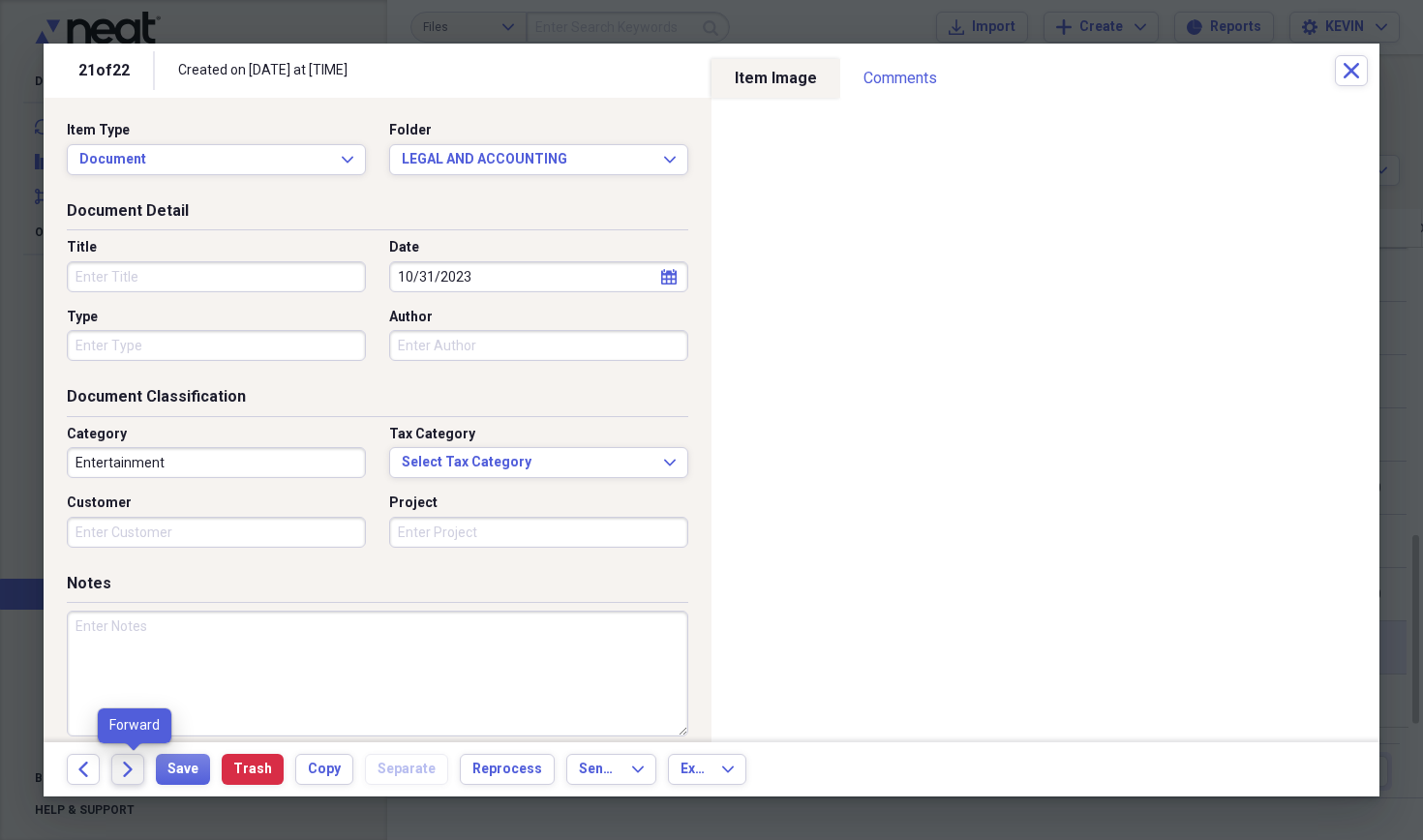 click on "Forward" 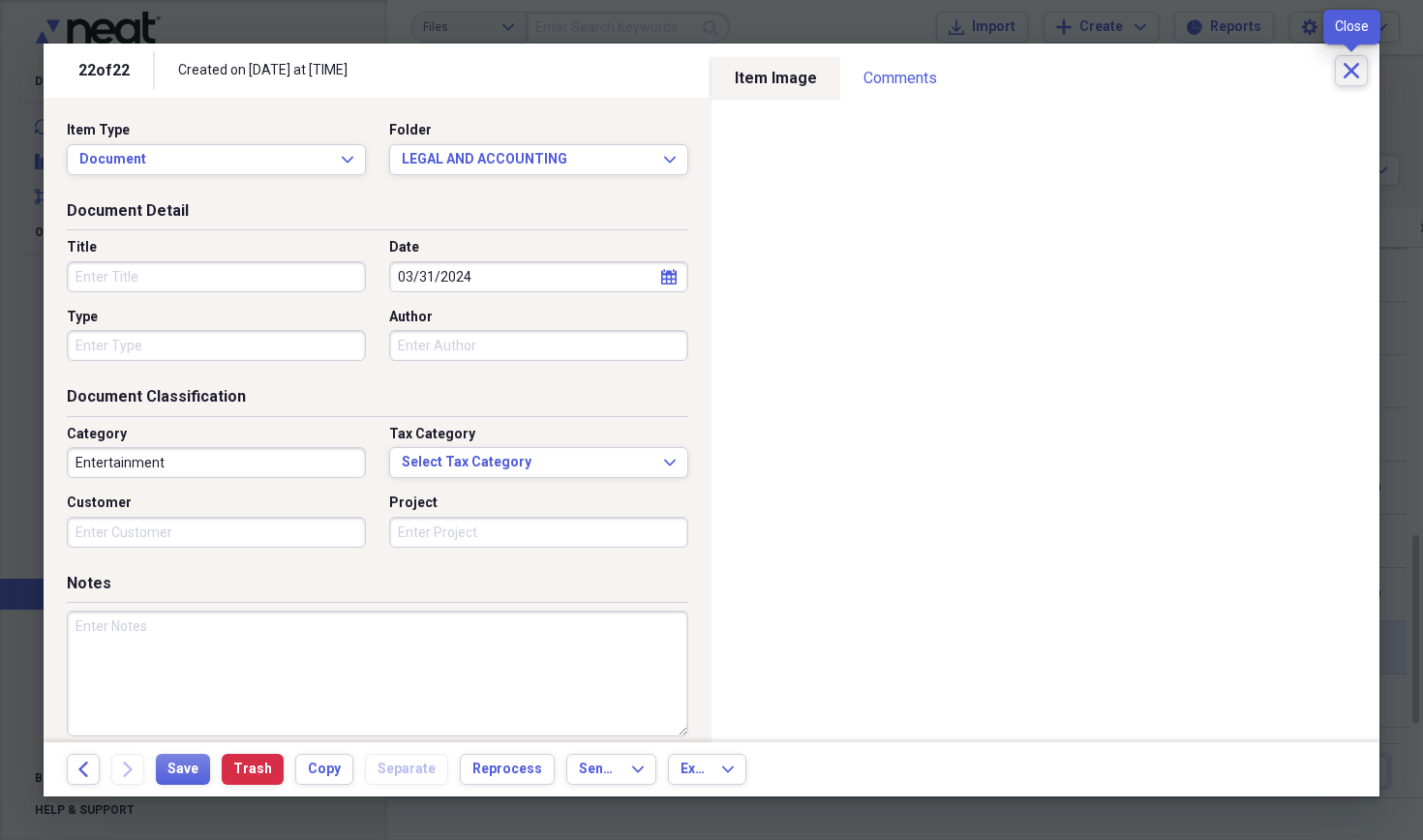click on "Close" 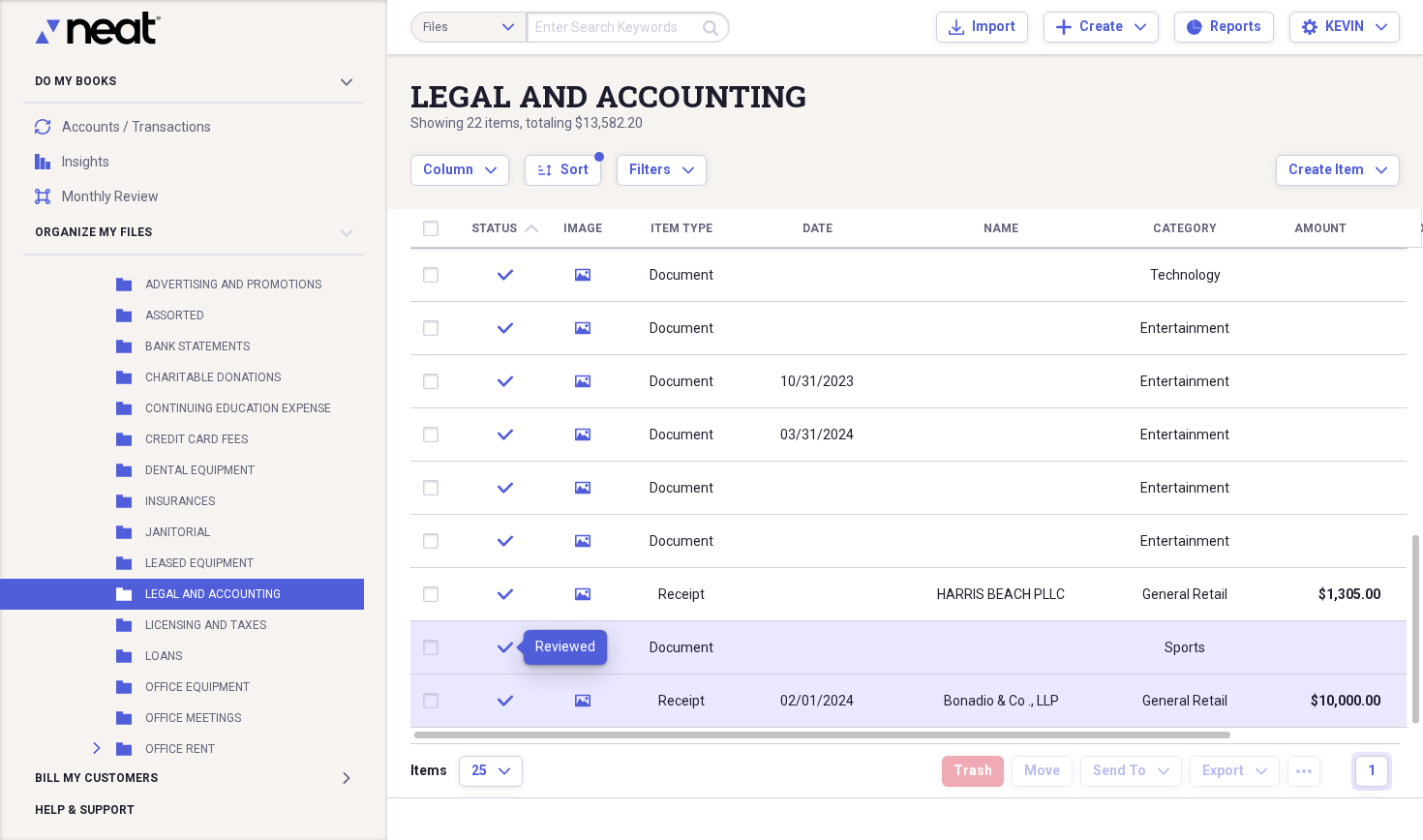 click on "Bonadio & Co ., LLP" at bounding box center (1001, 702) 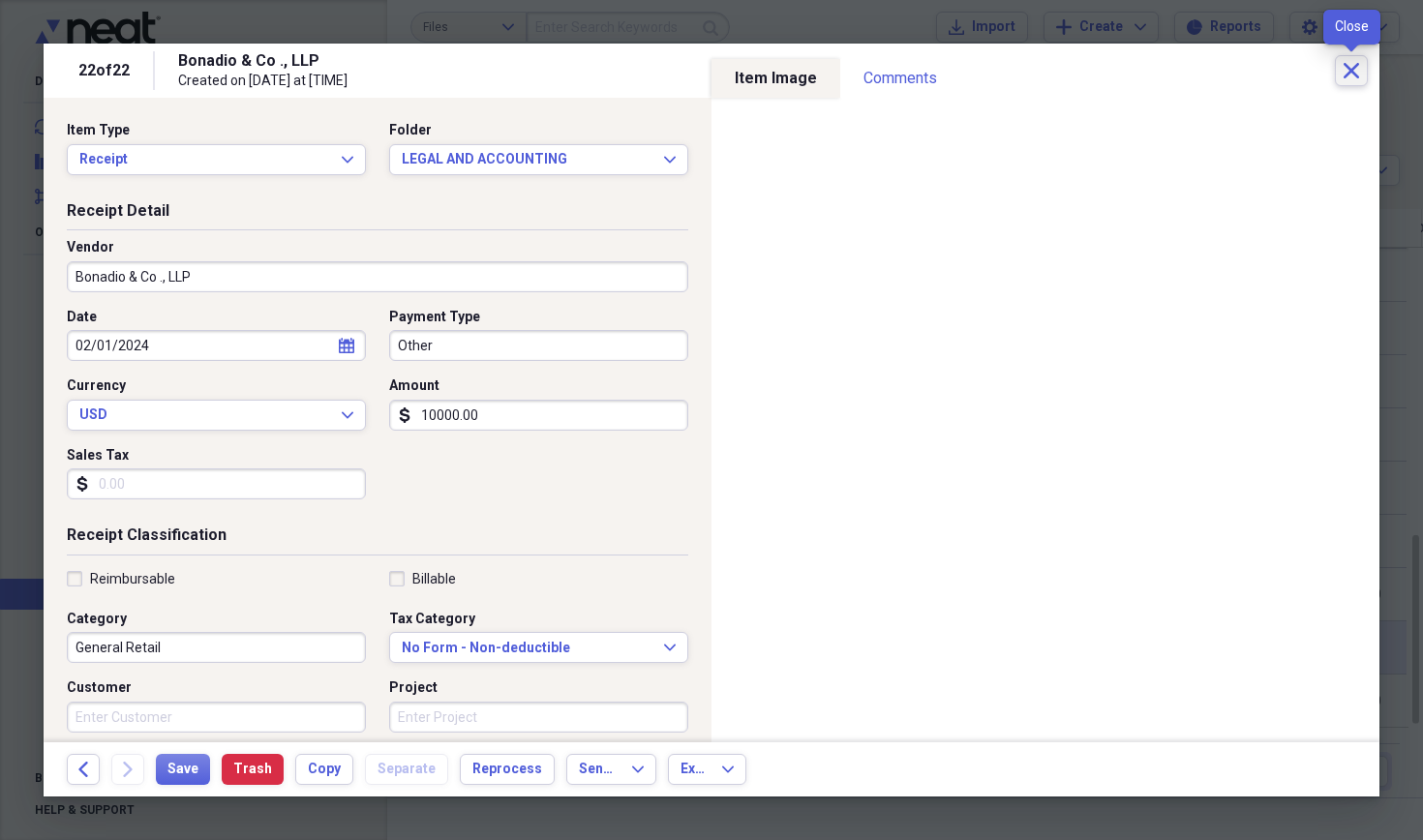click on "Close" at bounding box center (1351, 71) 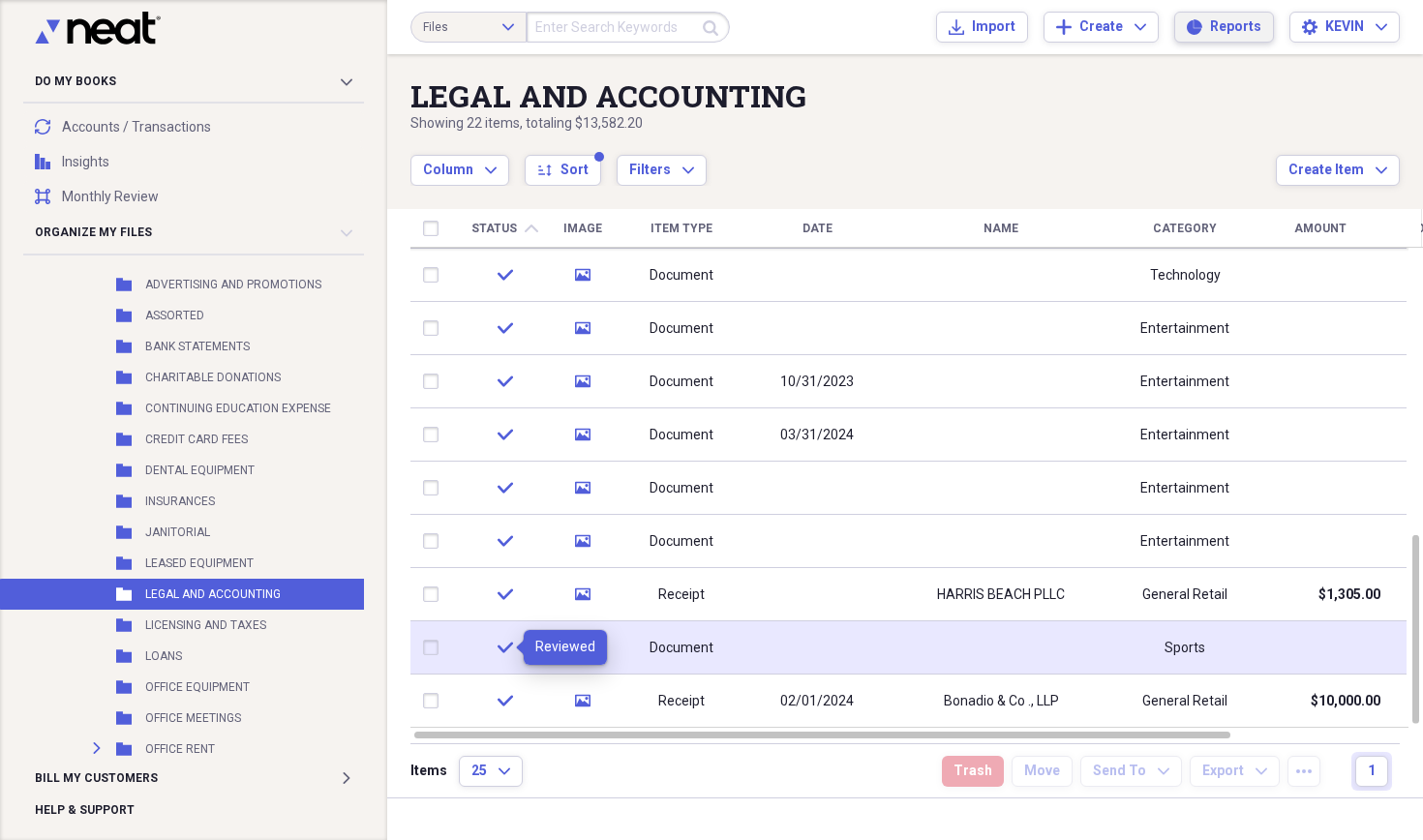 click on "Reports" at bounding box center [1235, 27] 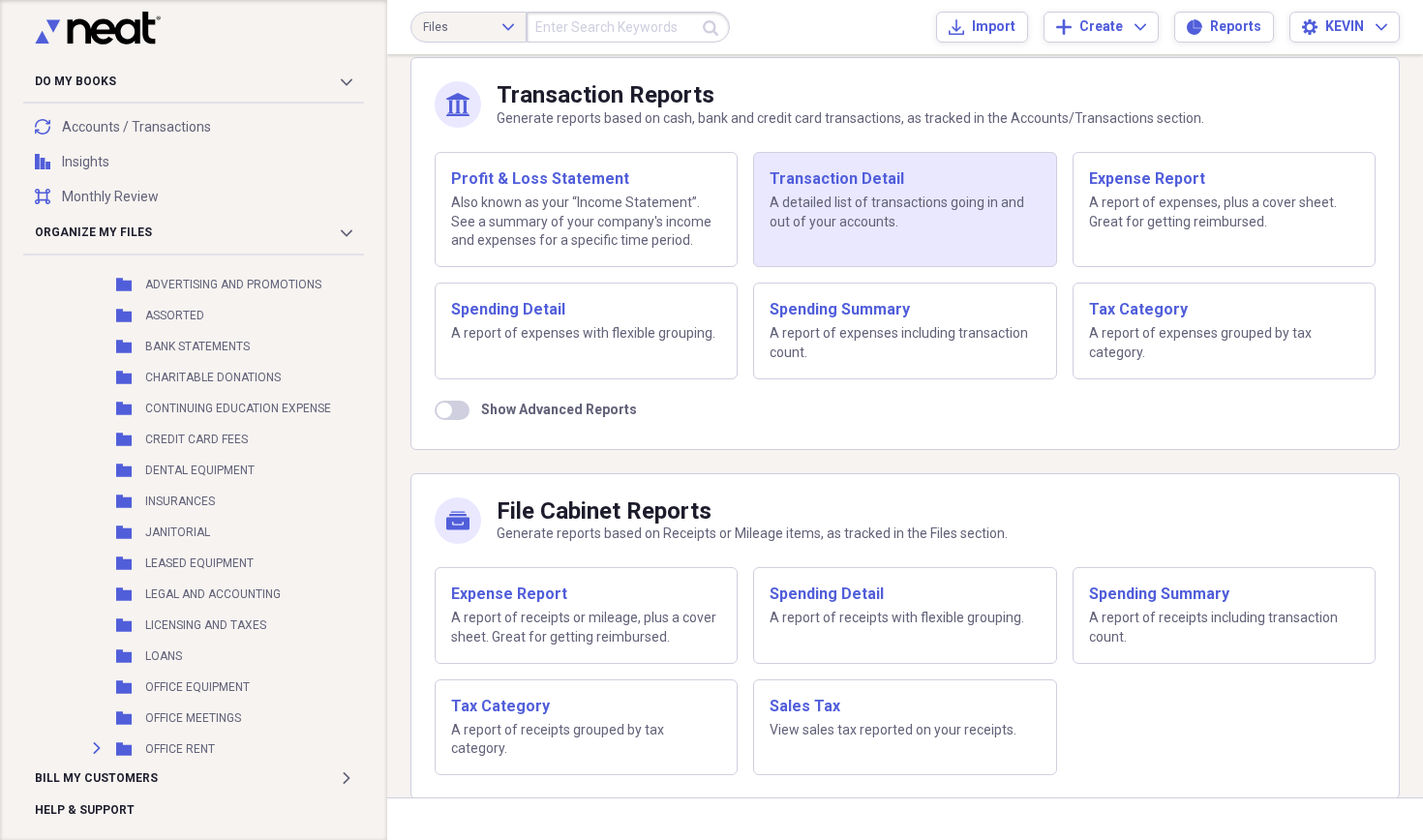 scroll, scrollTop: 75, scrollLeft: 0, axis: vertical 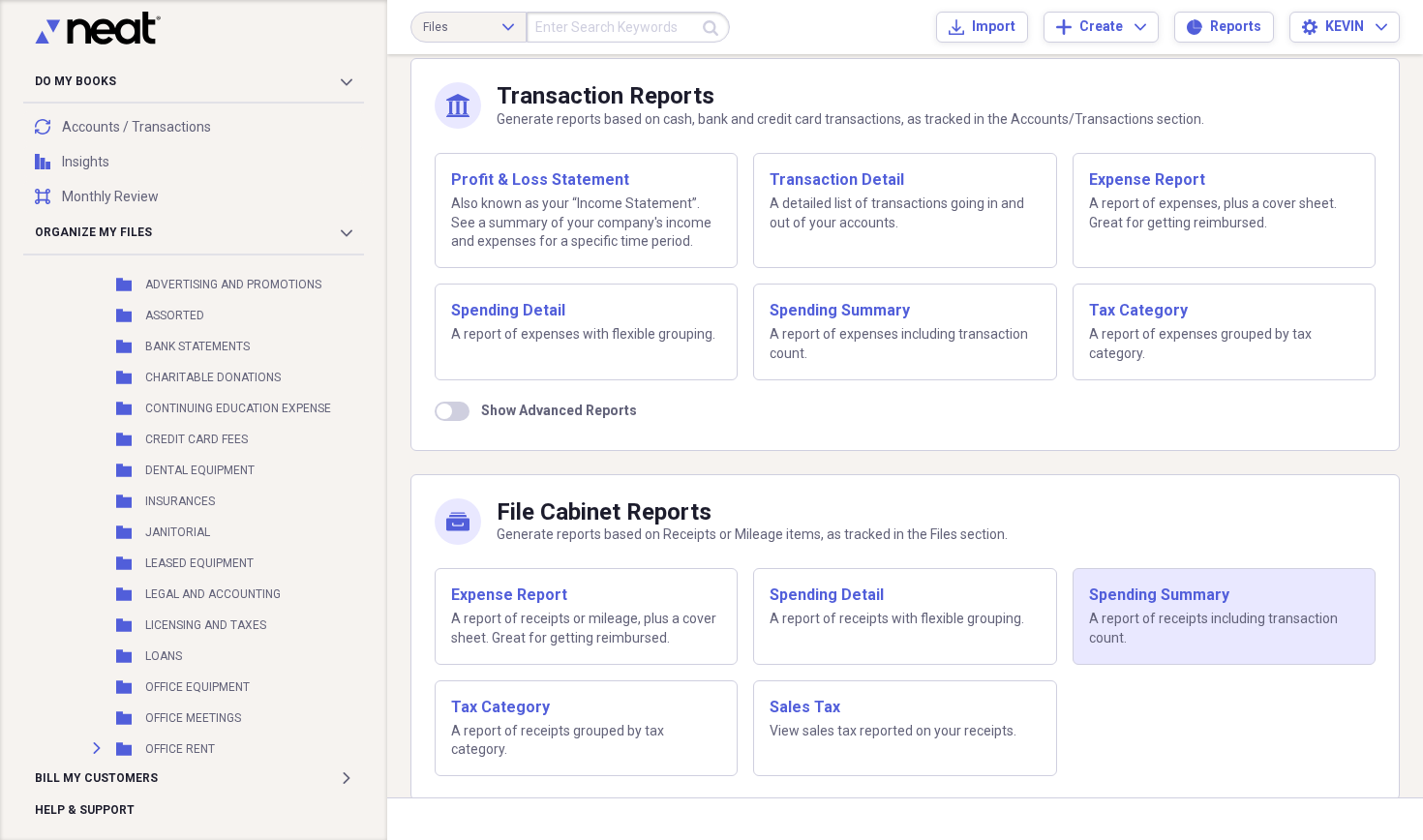 click on "Spending Summary" at bounding box center [1224, 595] 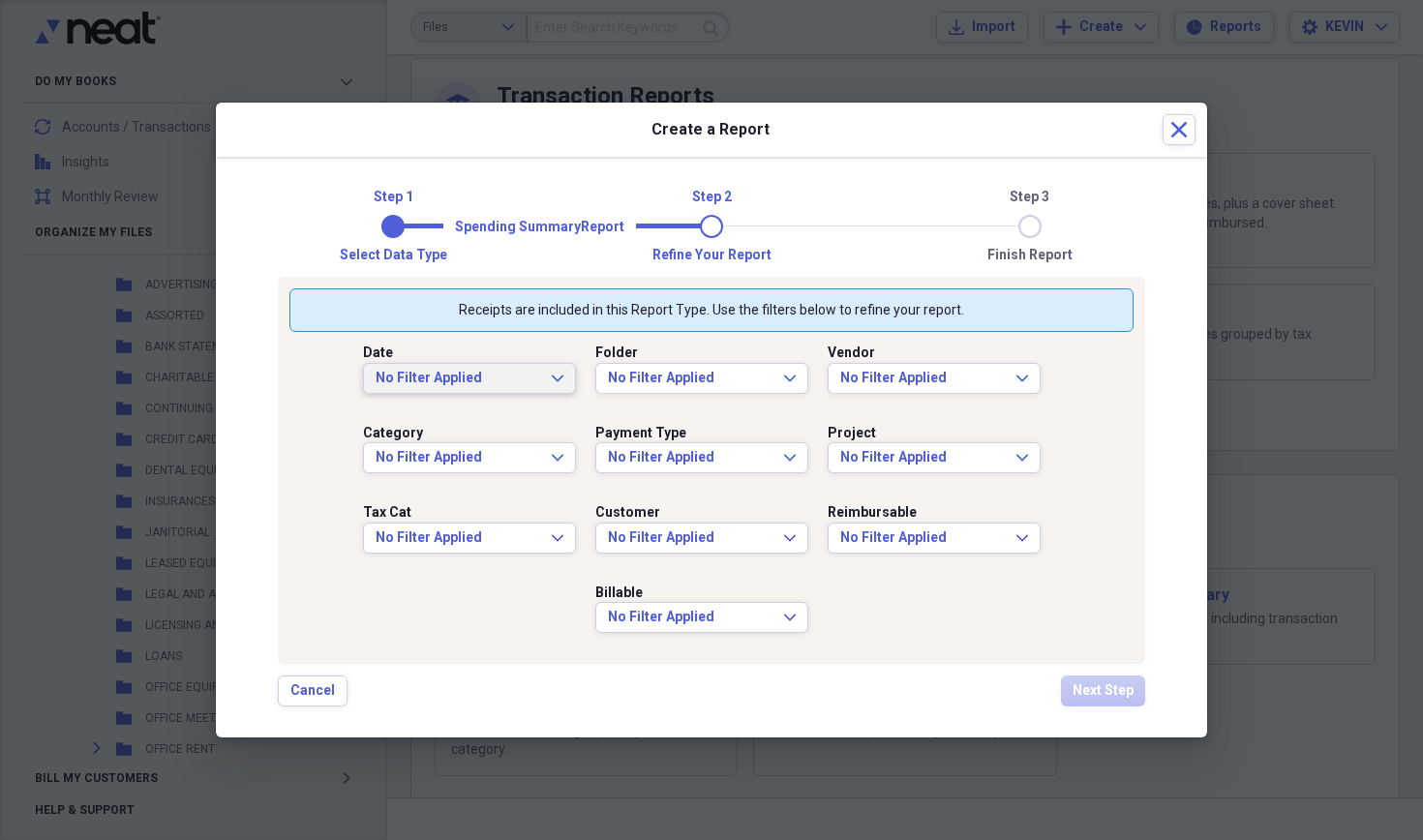 click on "No Filter Applied Expand" at bounding box center (469, 378) 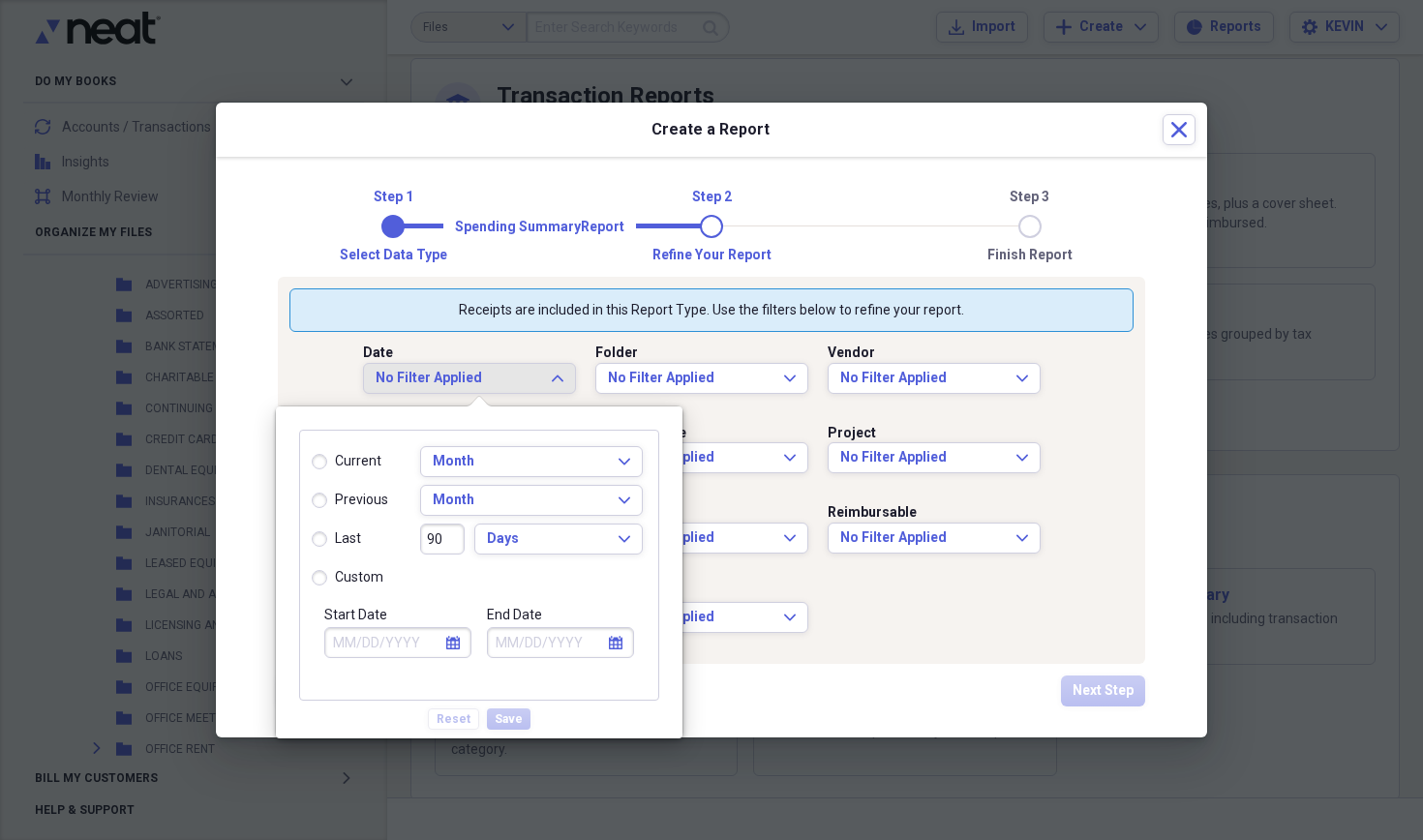click on "calendar" 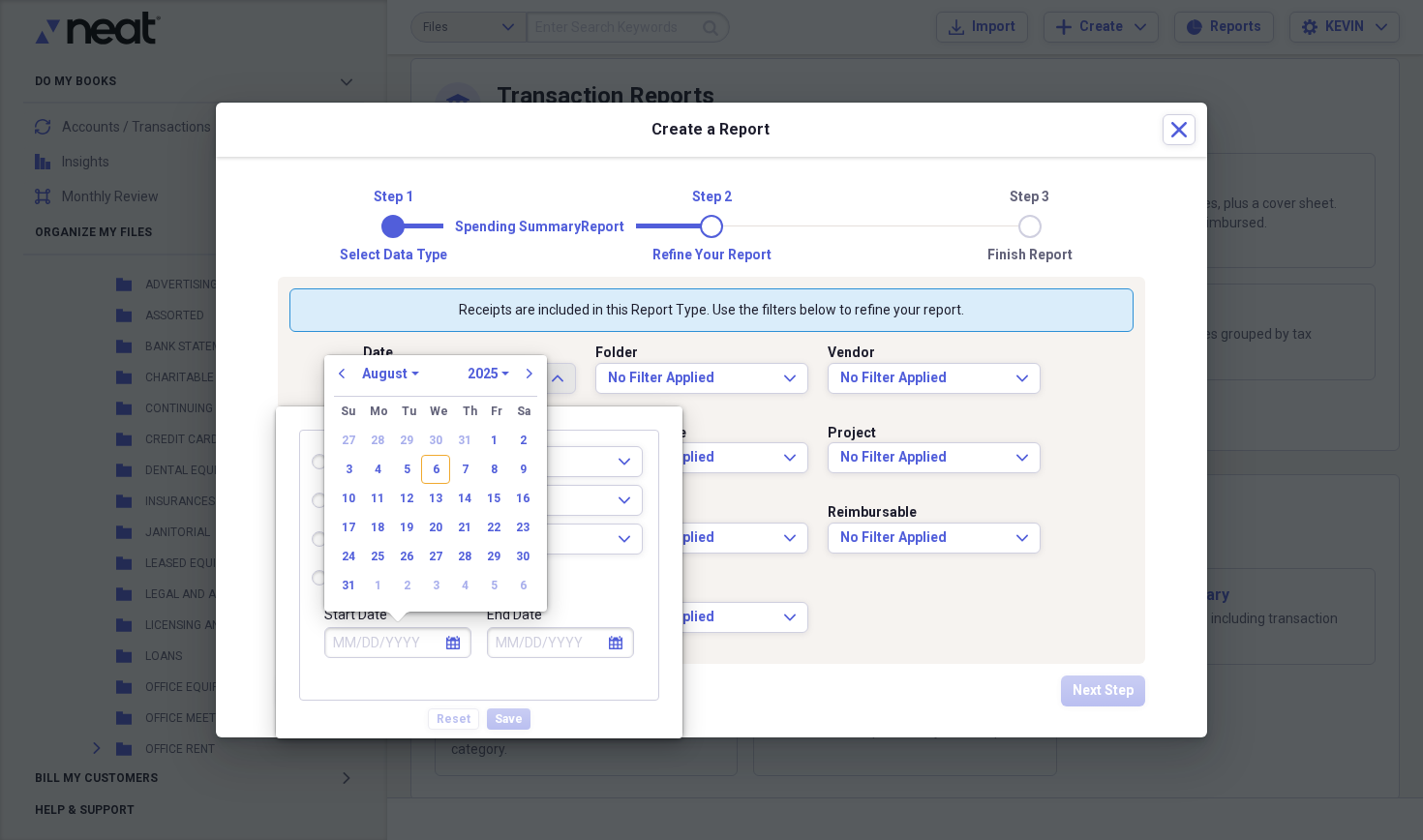 select on "2024" 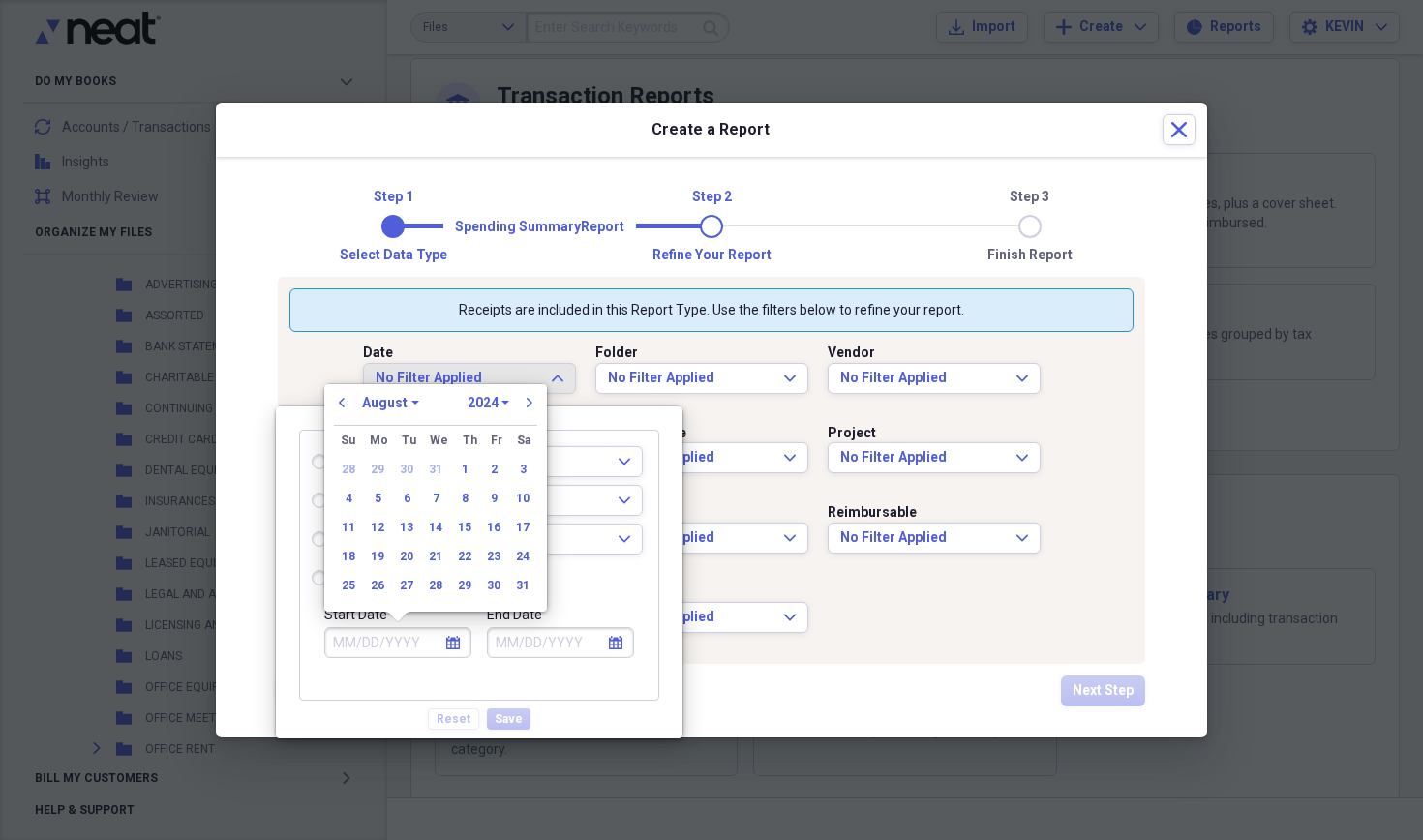 select on "0" 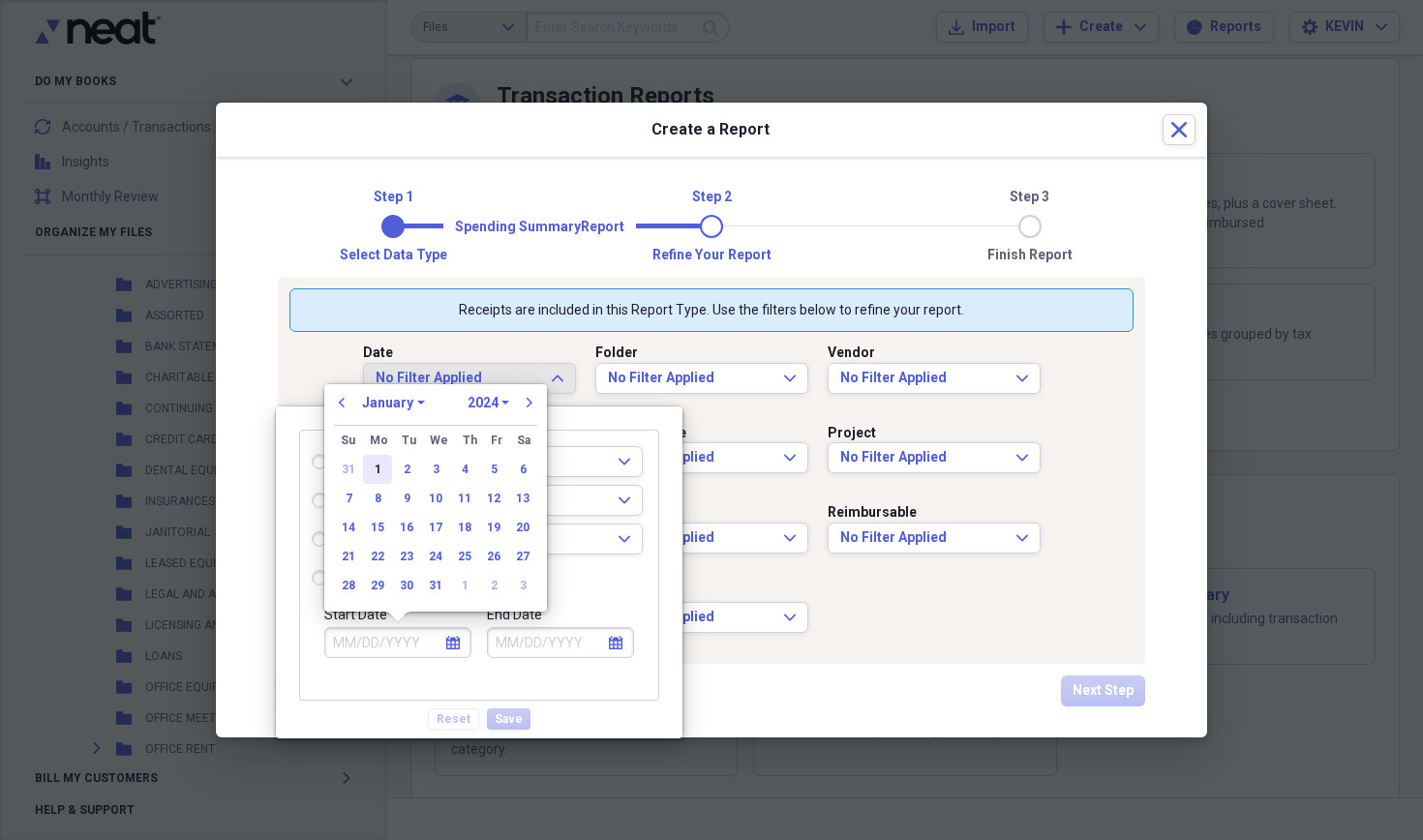 click on "1" at bounding box center (378, 469) 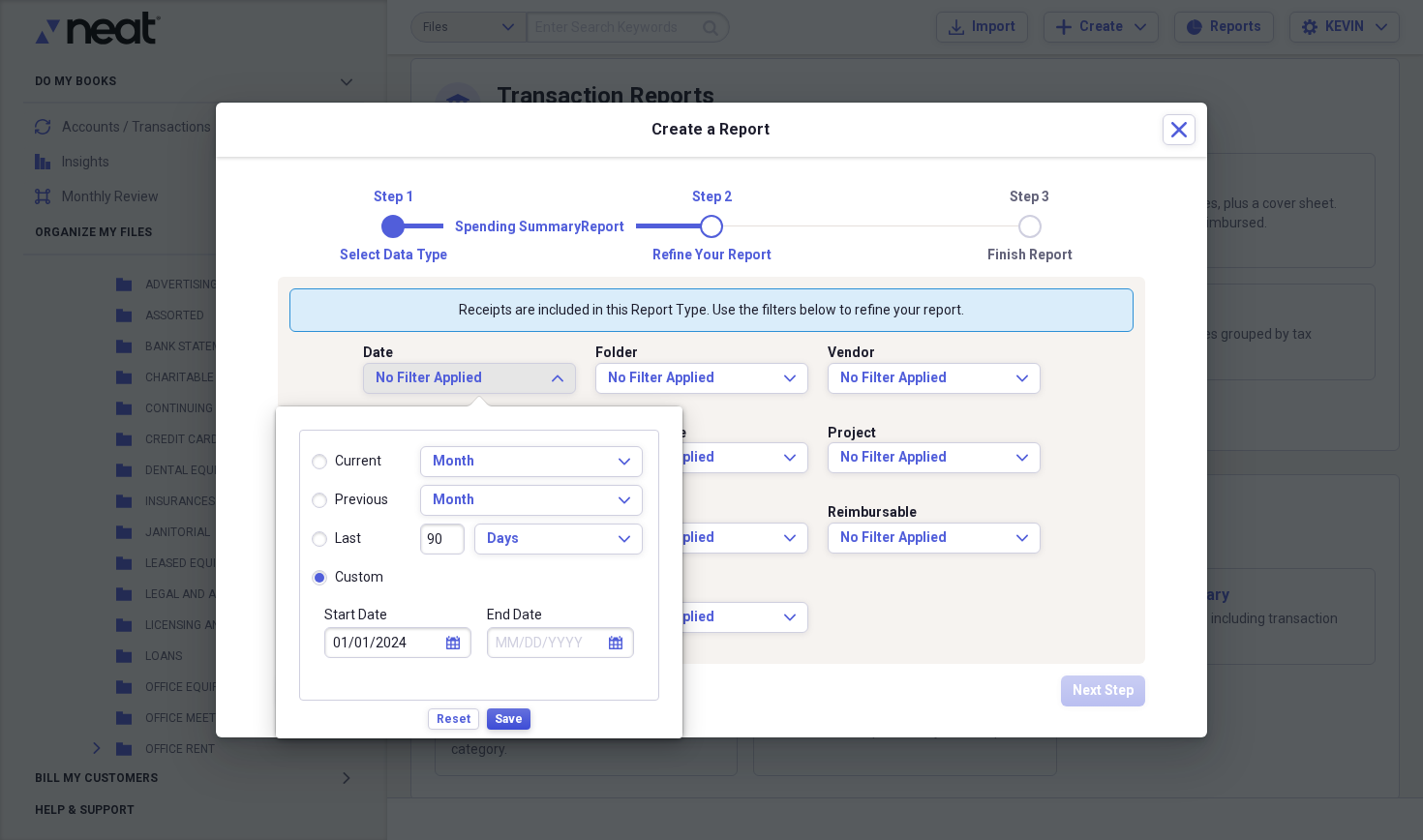 click on "Save" at bounding box center [508, 719] 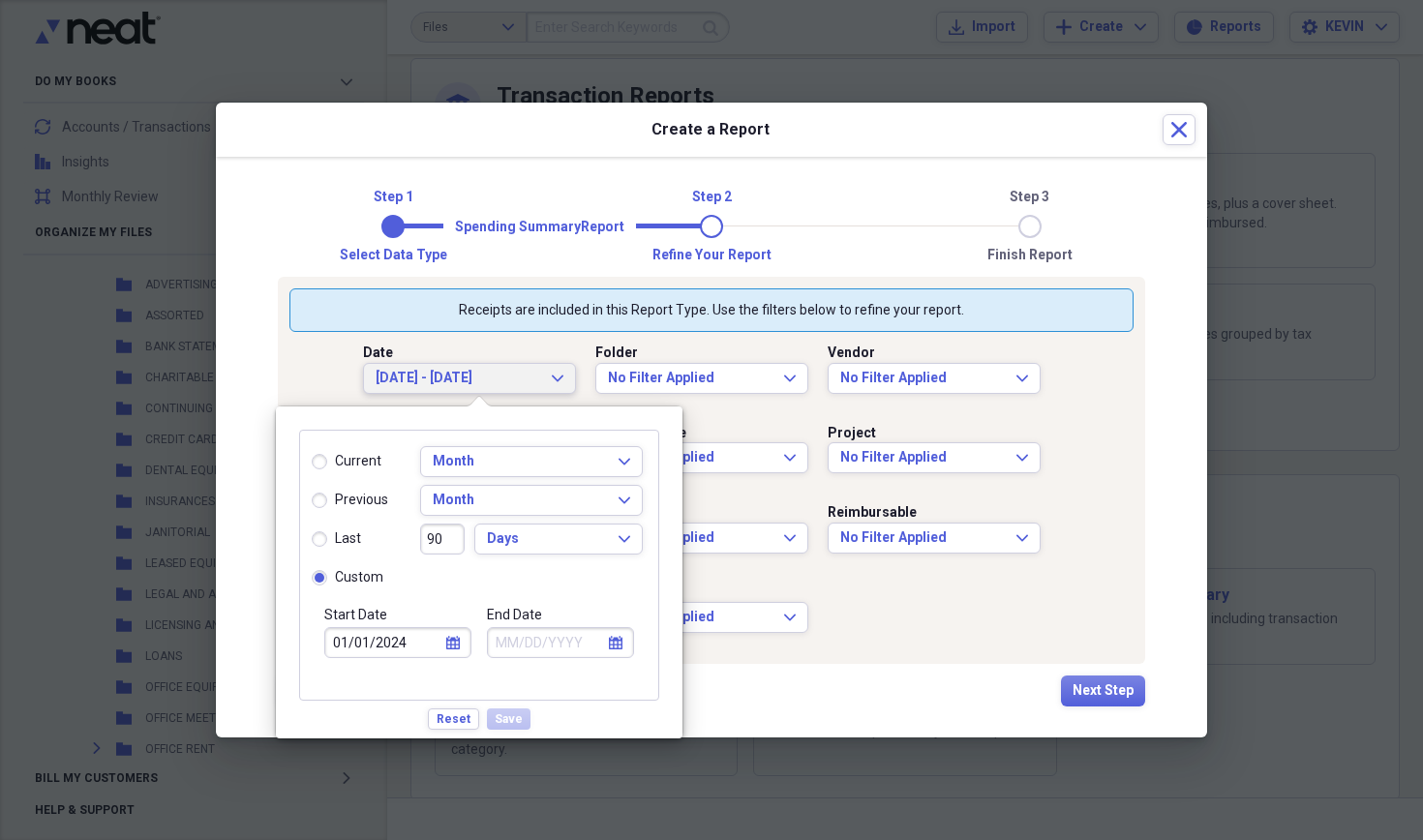 type on "01/01/2024" 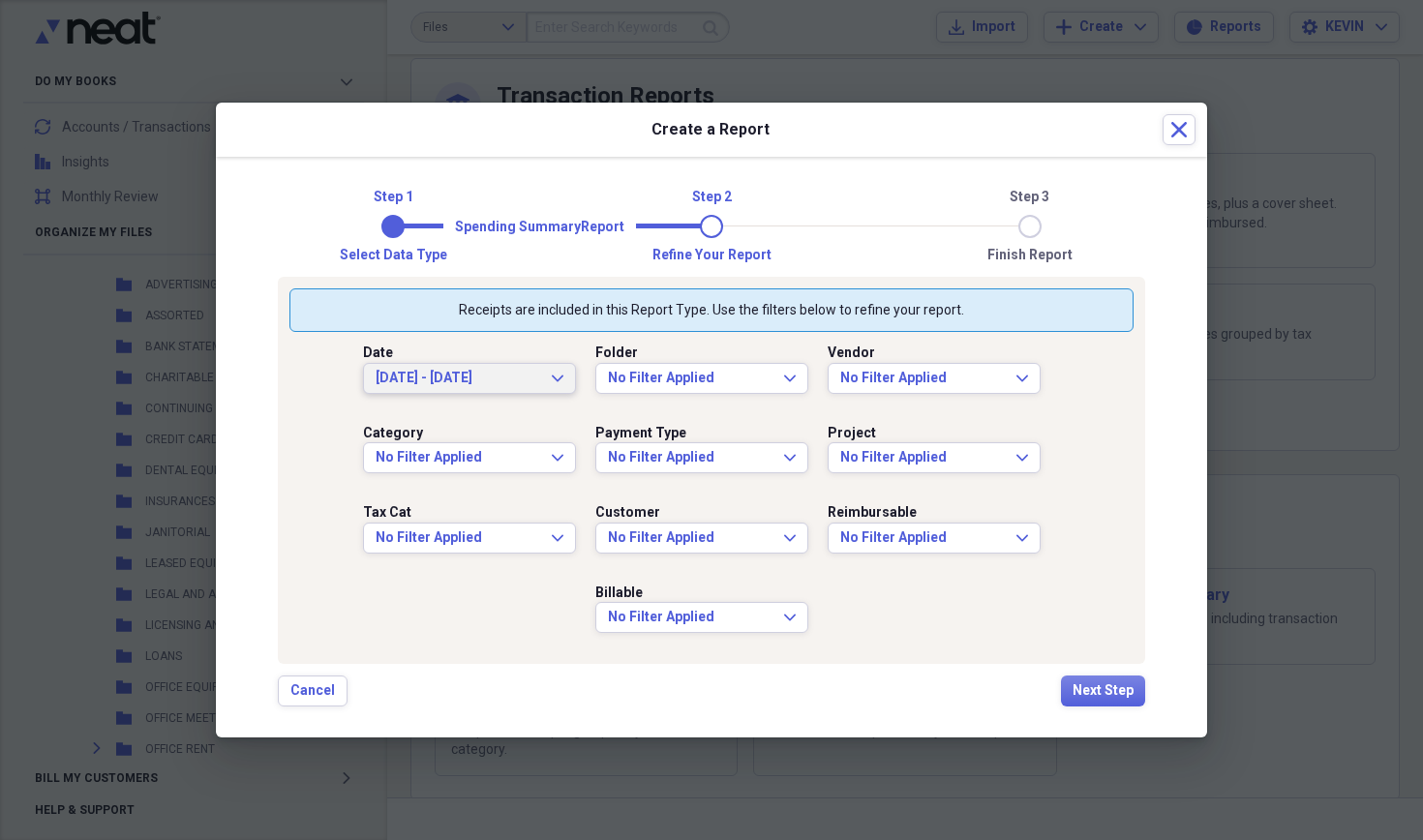 click on "Expand" 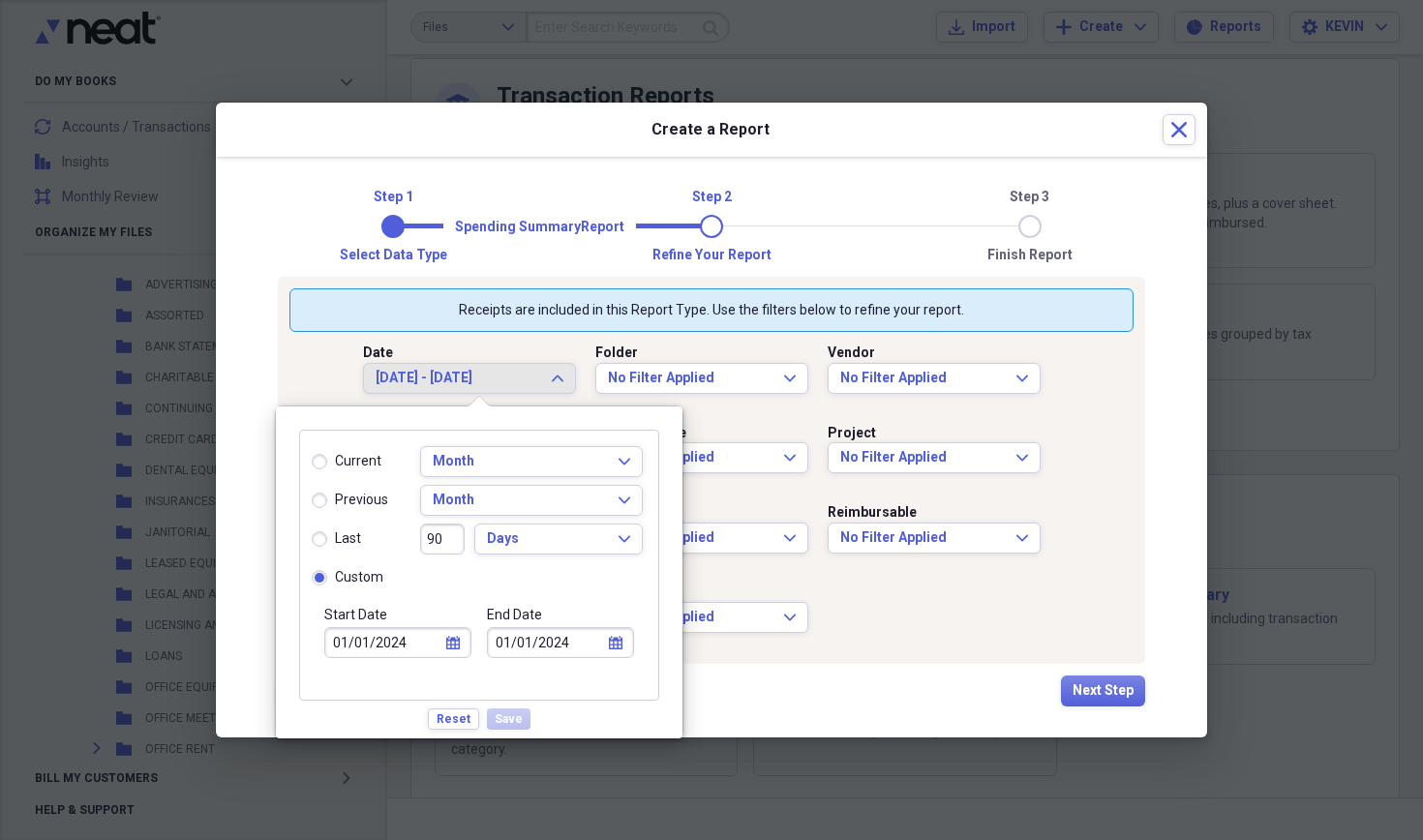 click 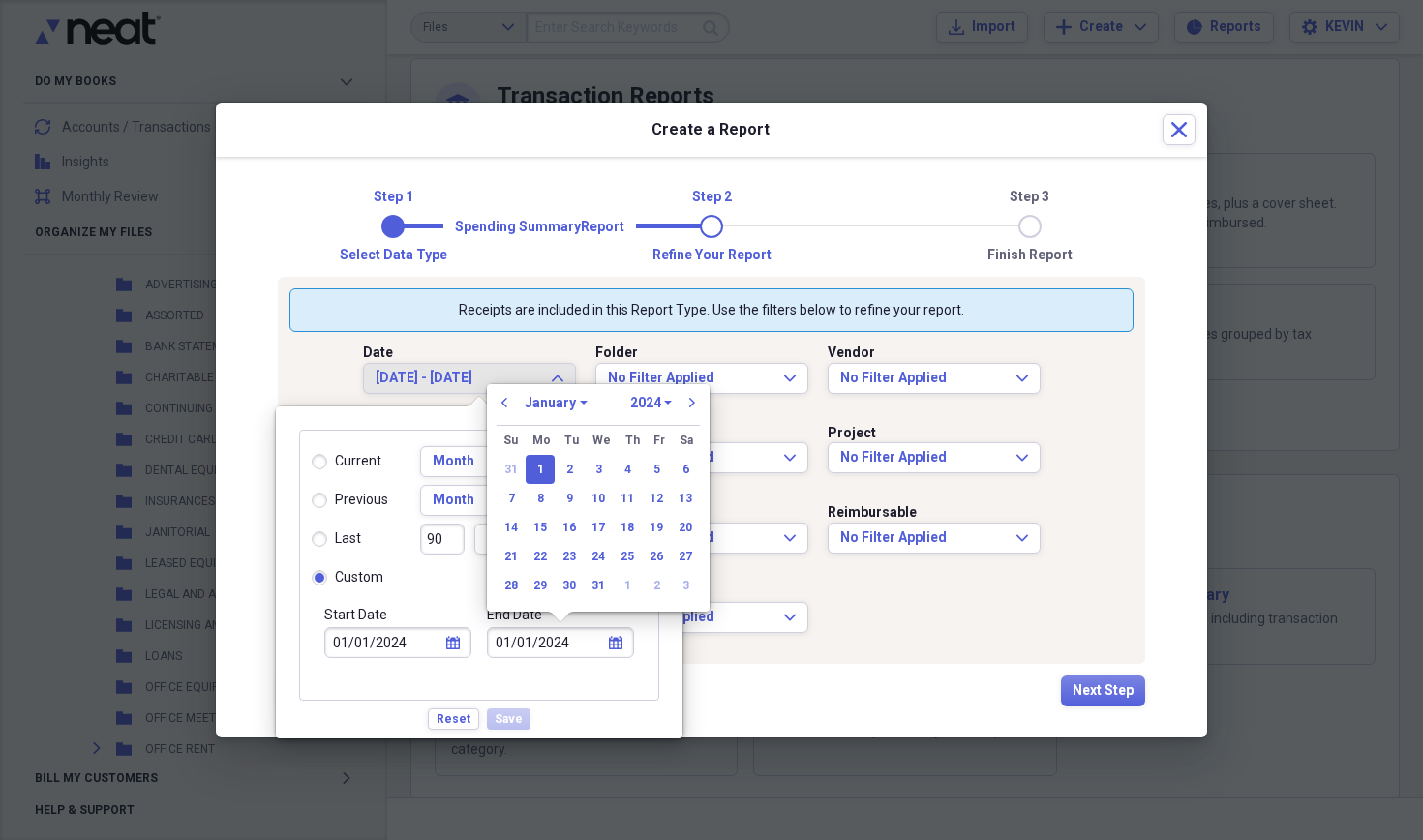 click on "previous January February March April May June July August September October November December 1970 1971 1972 1973 1974 1975 1976 1977 1978 1979 1980 1981 1982 1983 1984 1985 1986 1987 1988 1989 1990 1991 1992 1993 1994 1995 1996 1997 1998 1999 2000 2001 2002 2003 2004 2005 2006 2007 2008 2009 2010 2011 2012 2013 2014 2015 2016 2017 2018 2019 2020 2021 2022 2023 2024 2025 2026 2027 2028 2029 2030 2031 2032 2033 2034 2035 next" at bounding box center (598, 408) 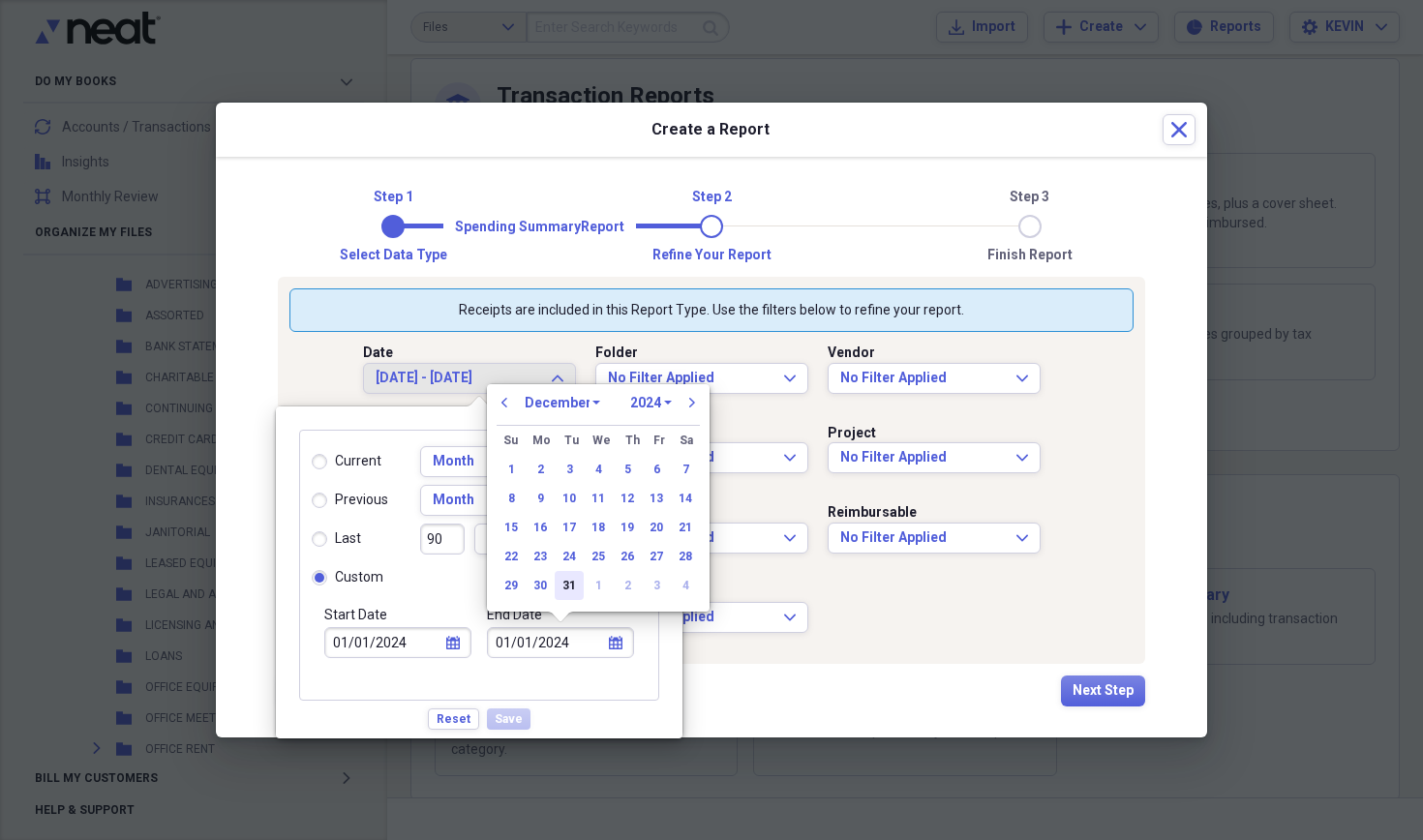 click on "31" at bounding box center [569, 585] 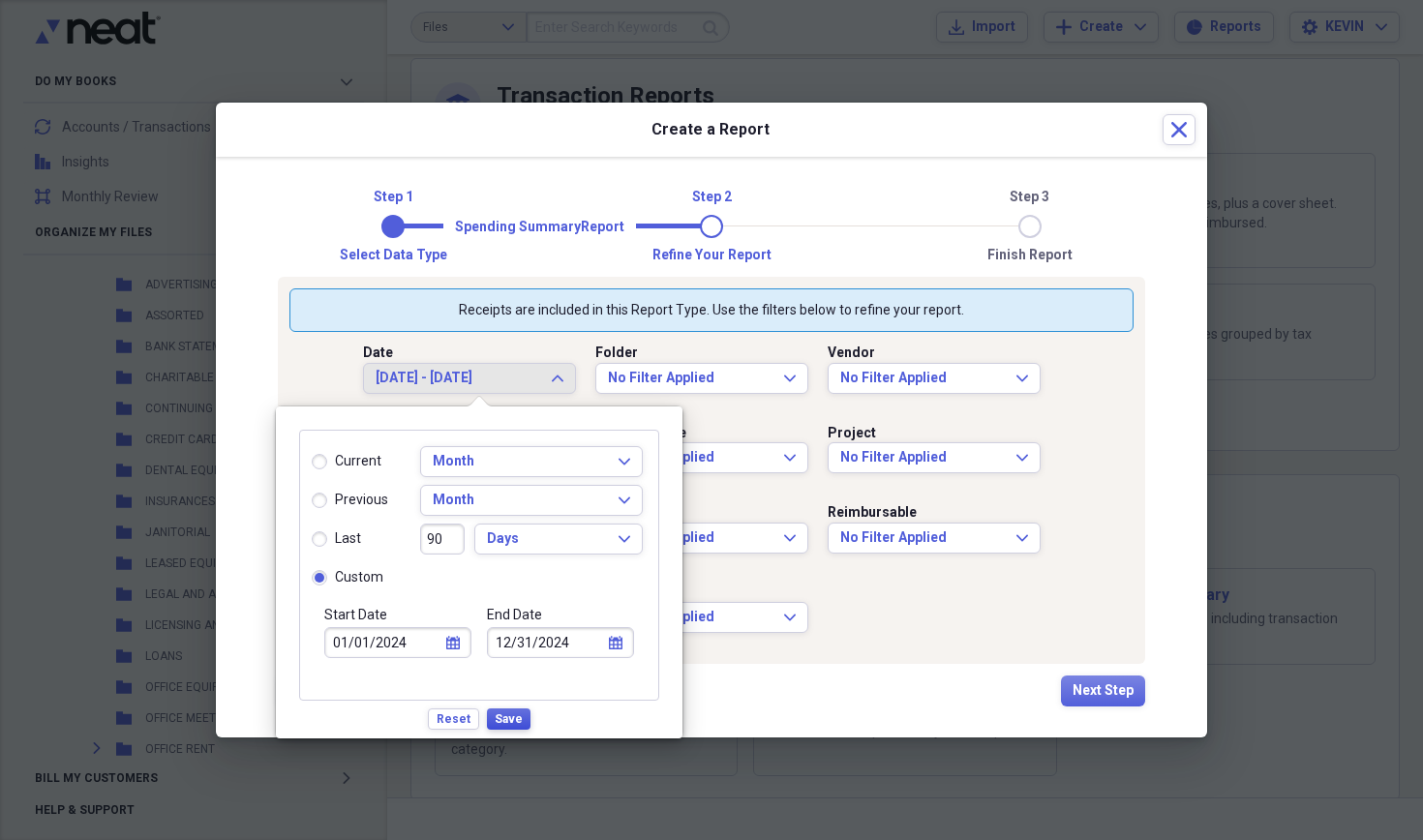 click on "Save" at bounding box center (508, 719) 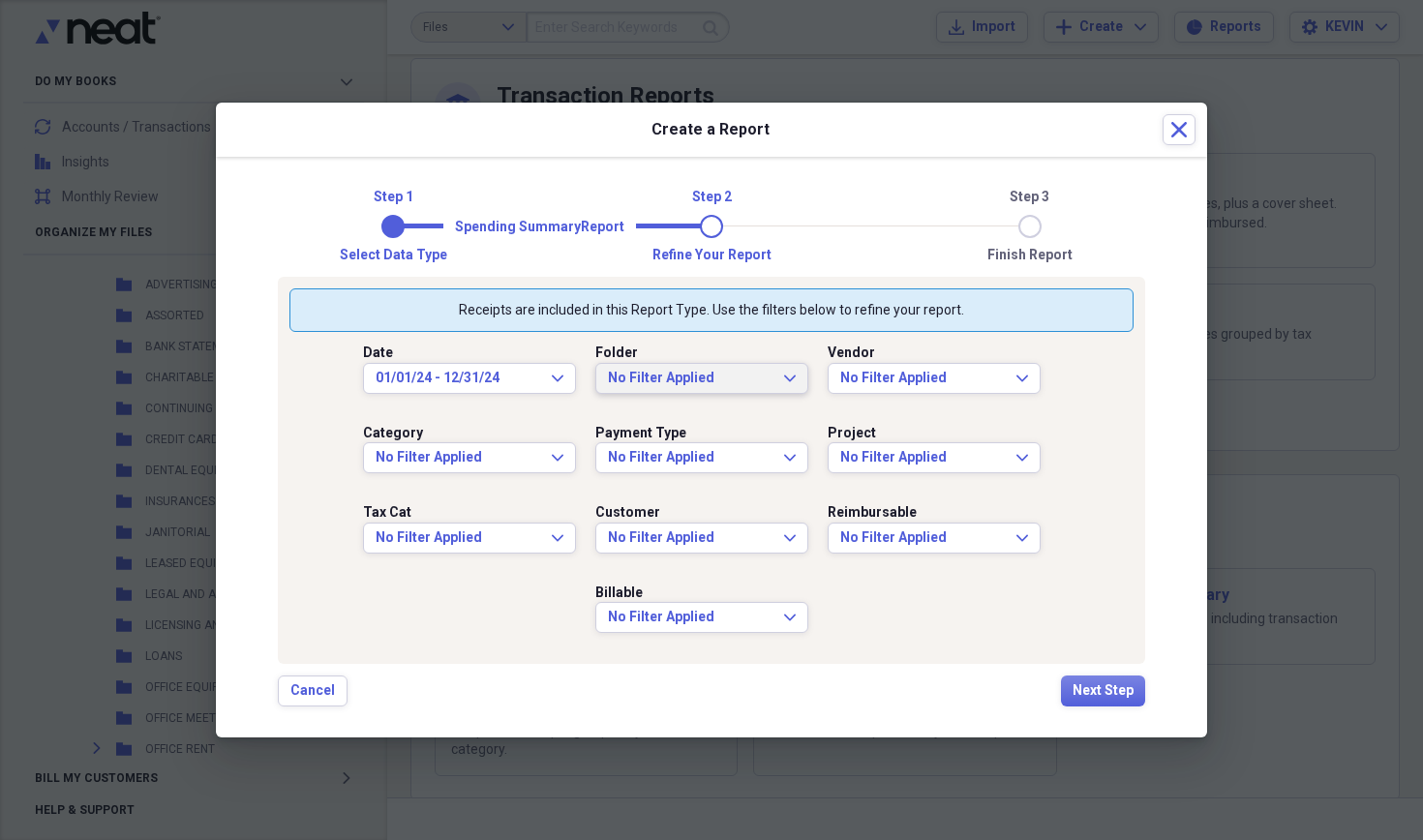 click on "No Filter Applied" at bounding box center [690, 378] 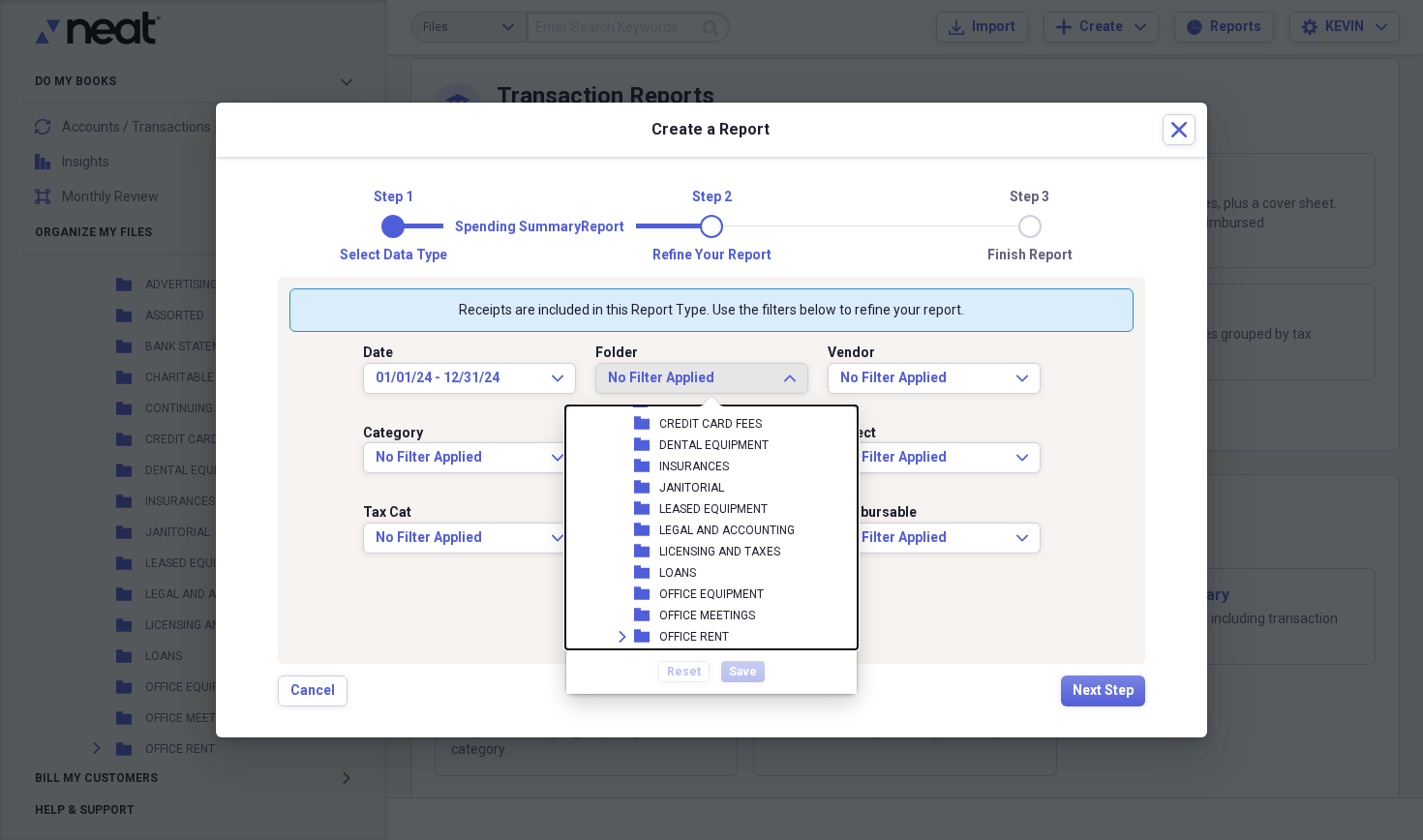 scroll, scrollTop: 1581, scrollLeft: 0, axis: vertical 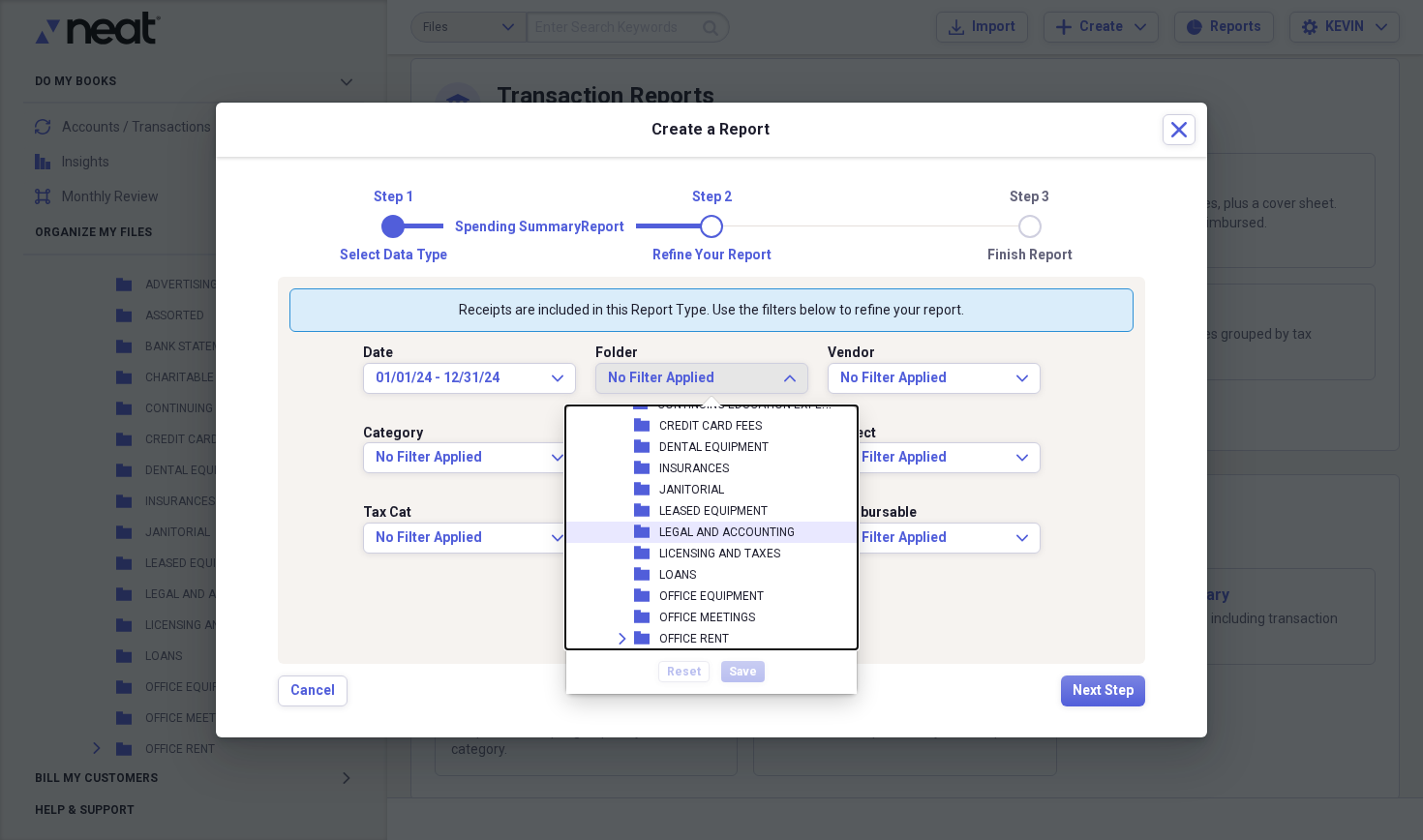 click on "LEGAL AND ACCOUNTING" at bounding box center [727, 532] 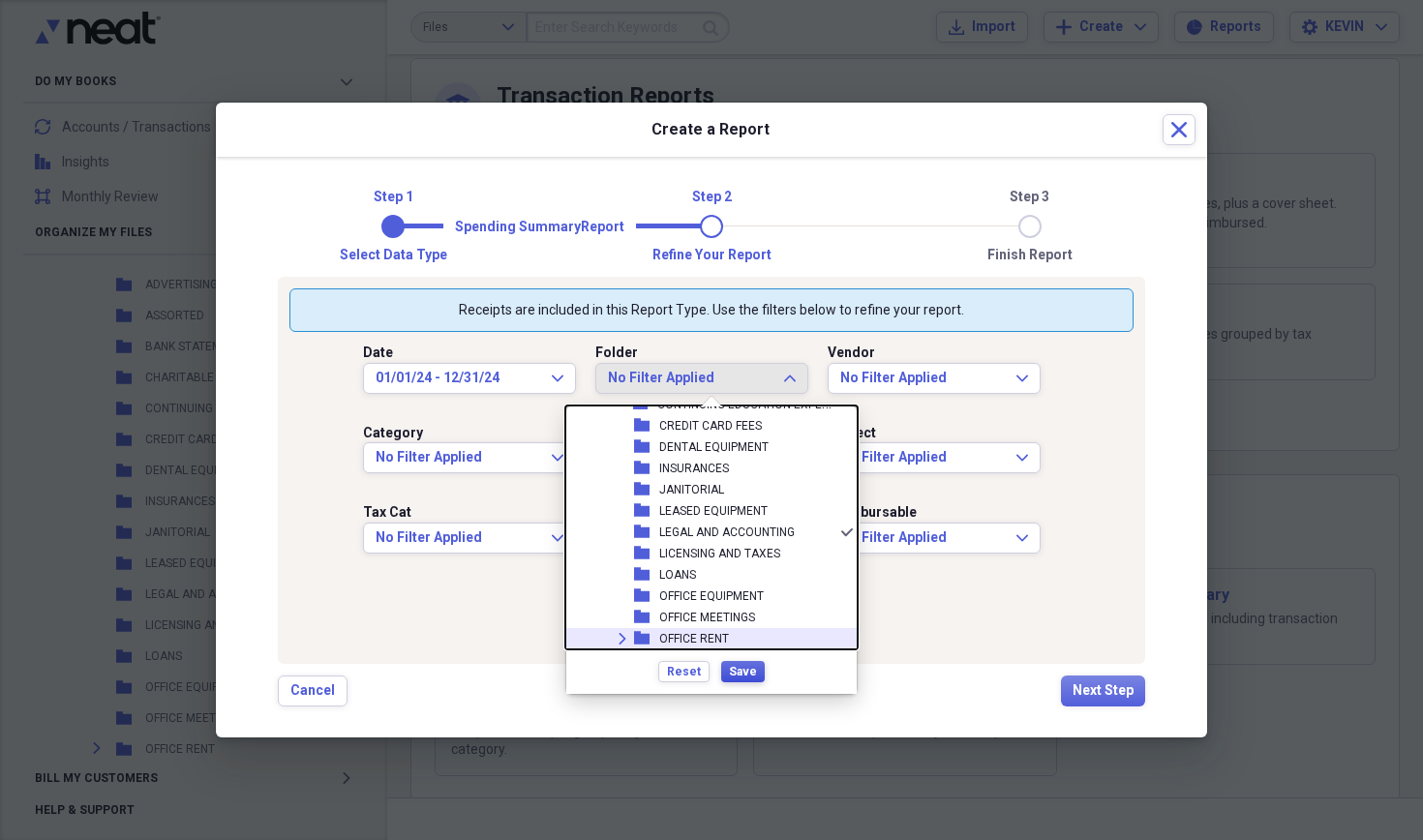 scroll, scrollTop: 0, scrollLeft: 0, axis: both 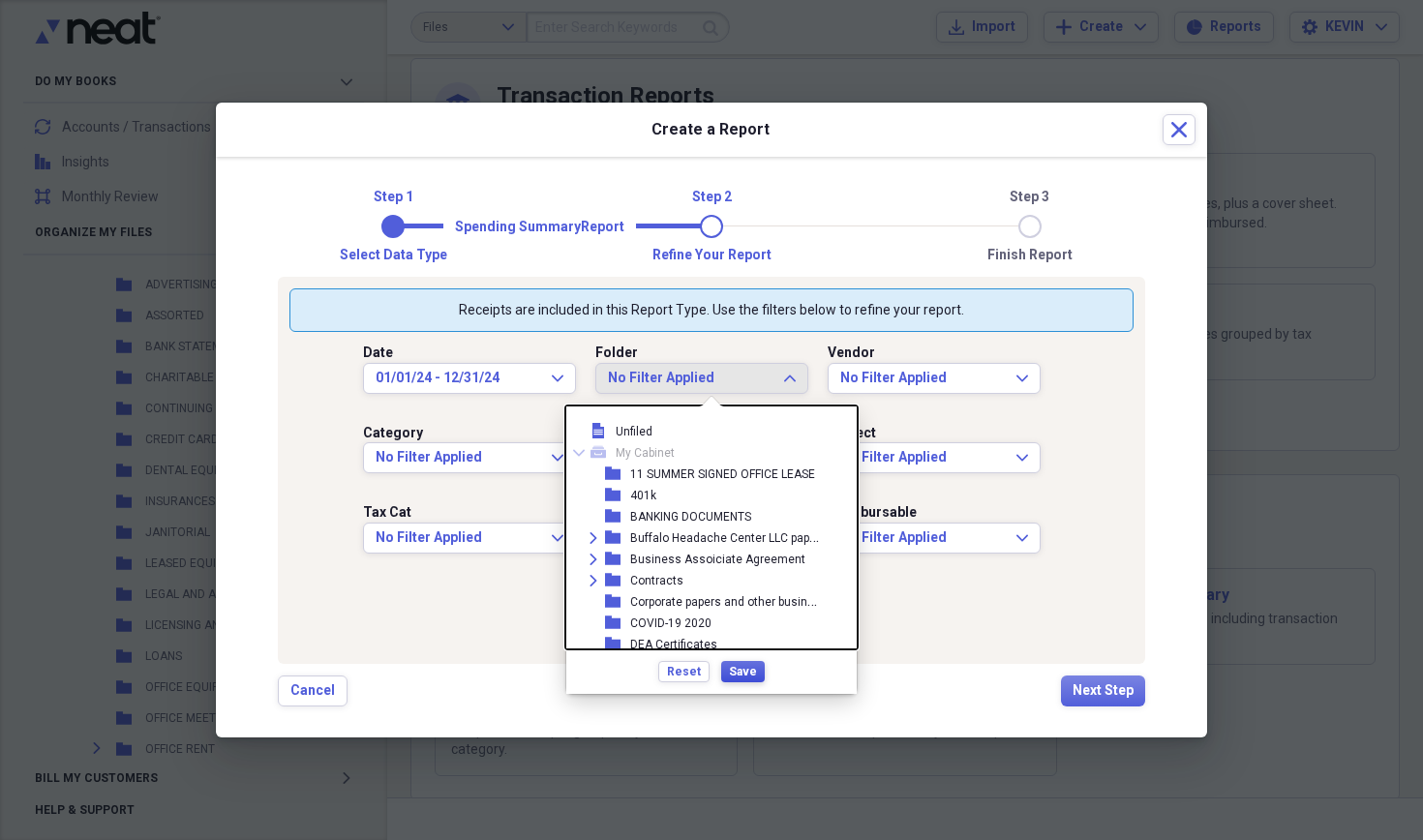 click on "Save" at bounding box center (742, 672) 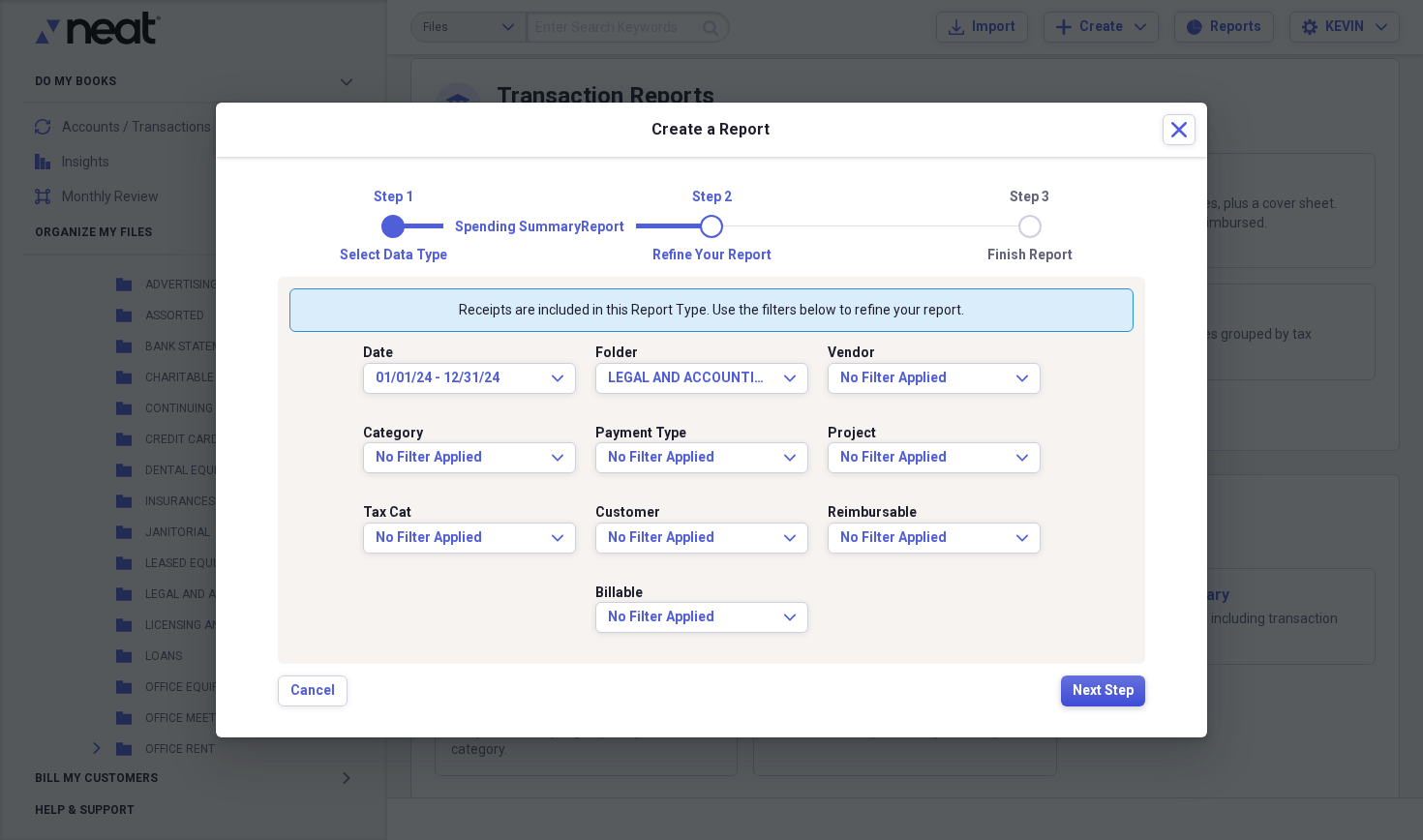 click on "Next Step" at bounding box center (1103, 691) 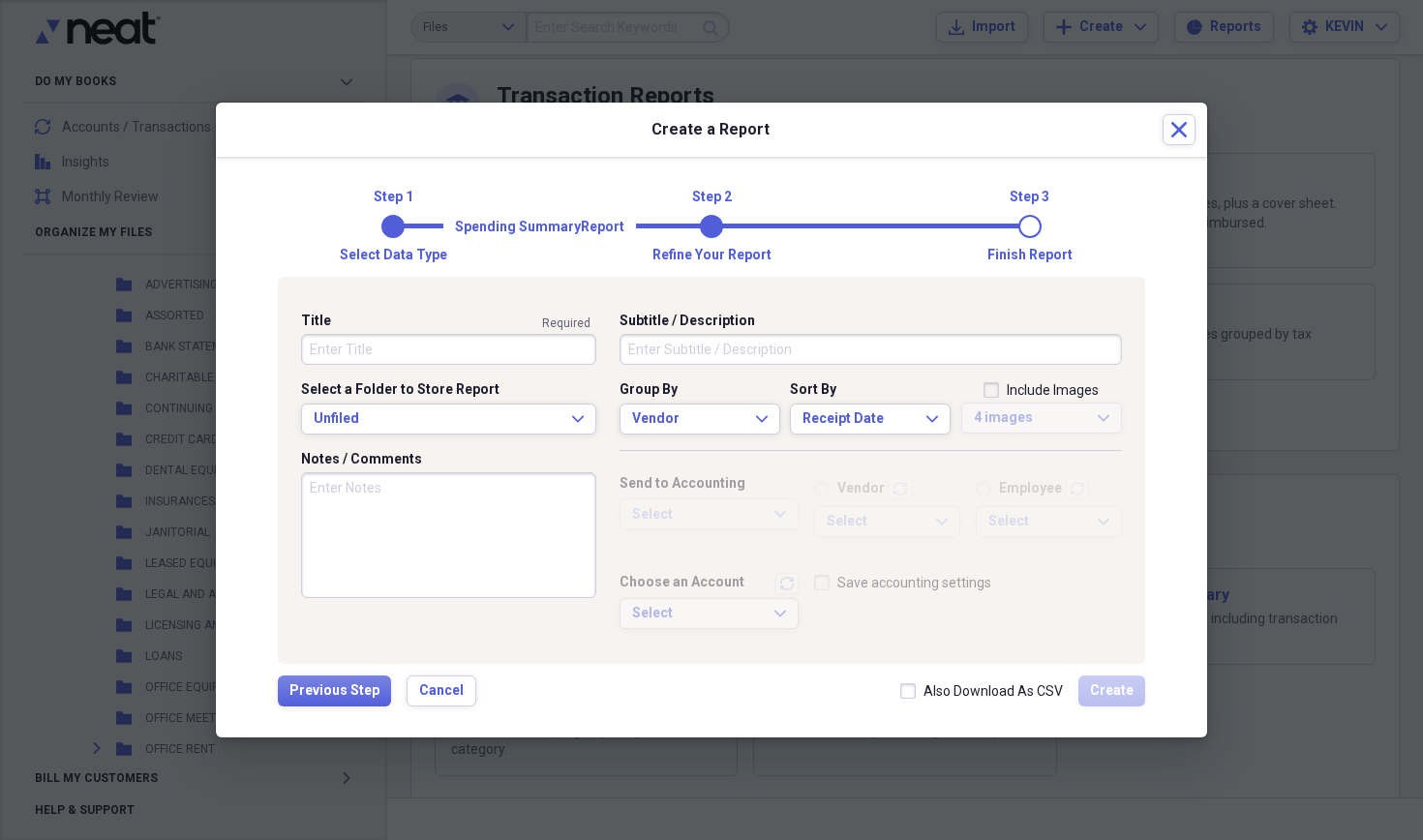 click on "Title" at bounding box center [448, 349] 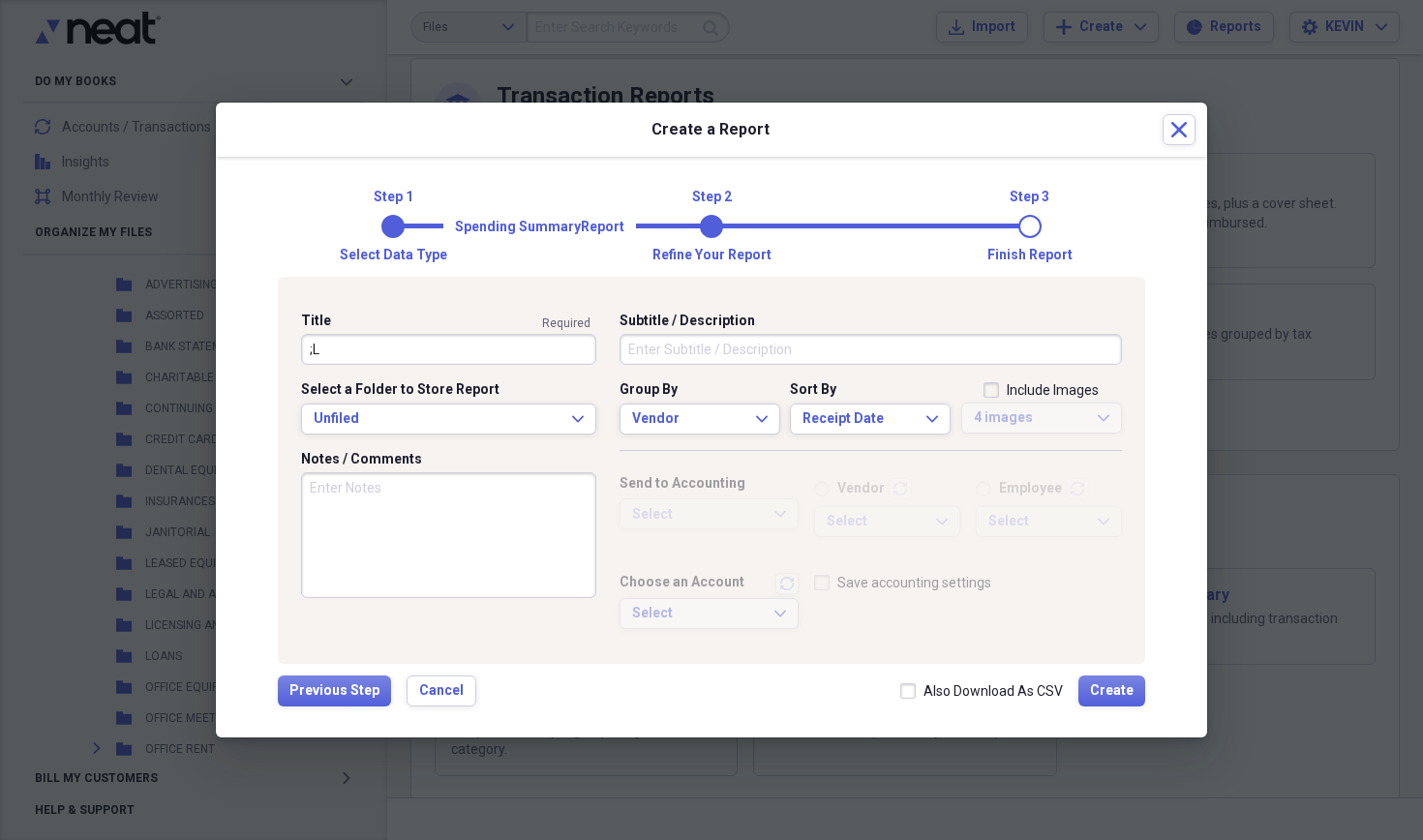 type on ";" 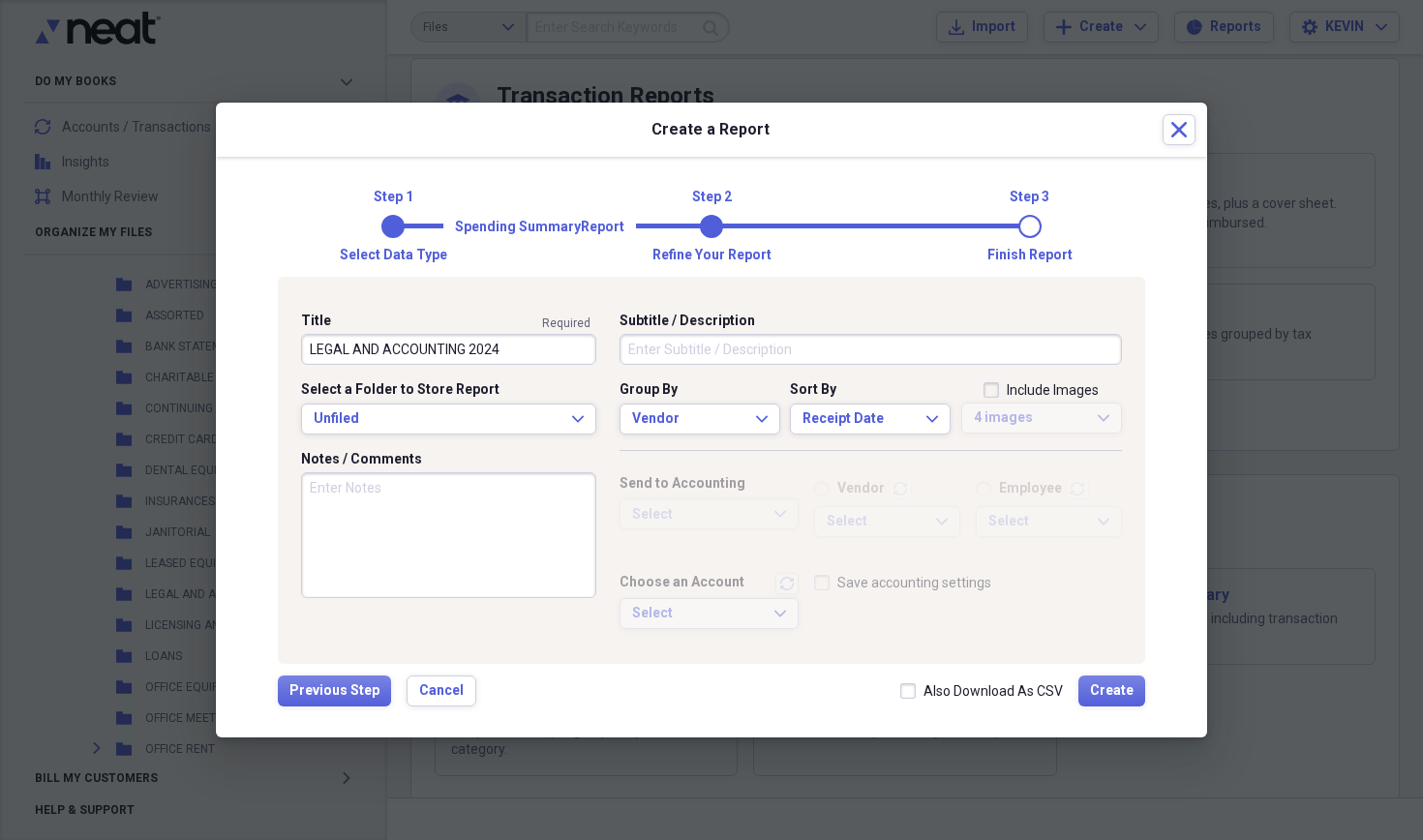 type on "LEGAL AND ACCOUNTING 2024" 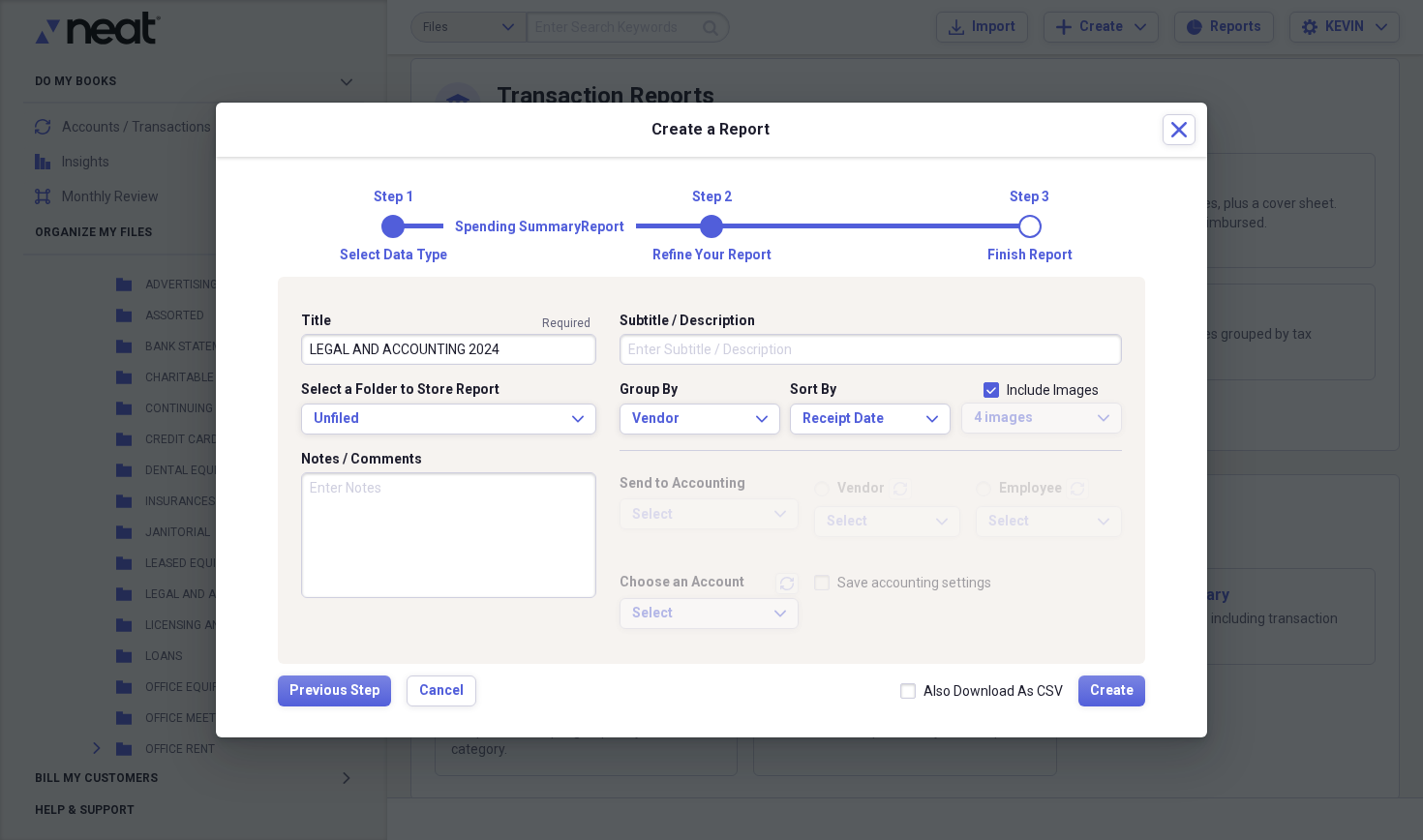checkbox on "true" 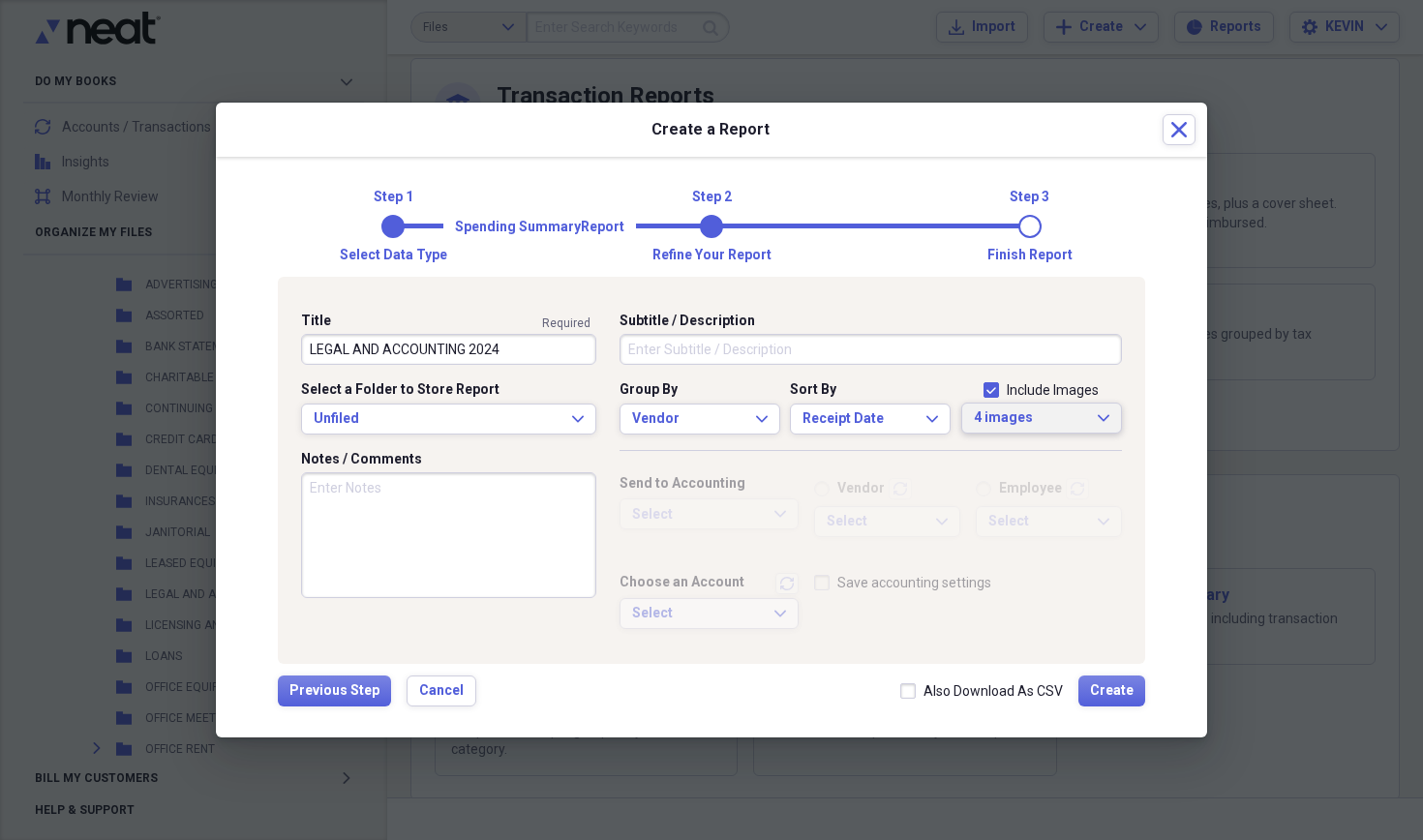 click on "4 images" at bounding box center (1030, 418) 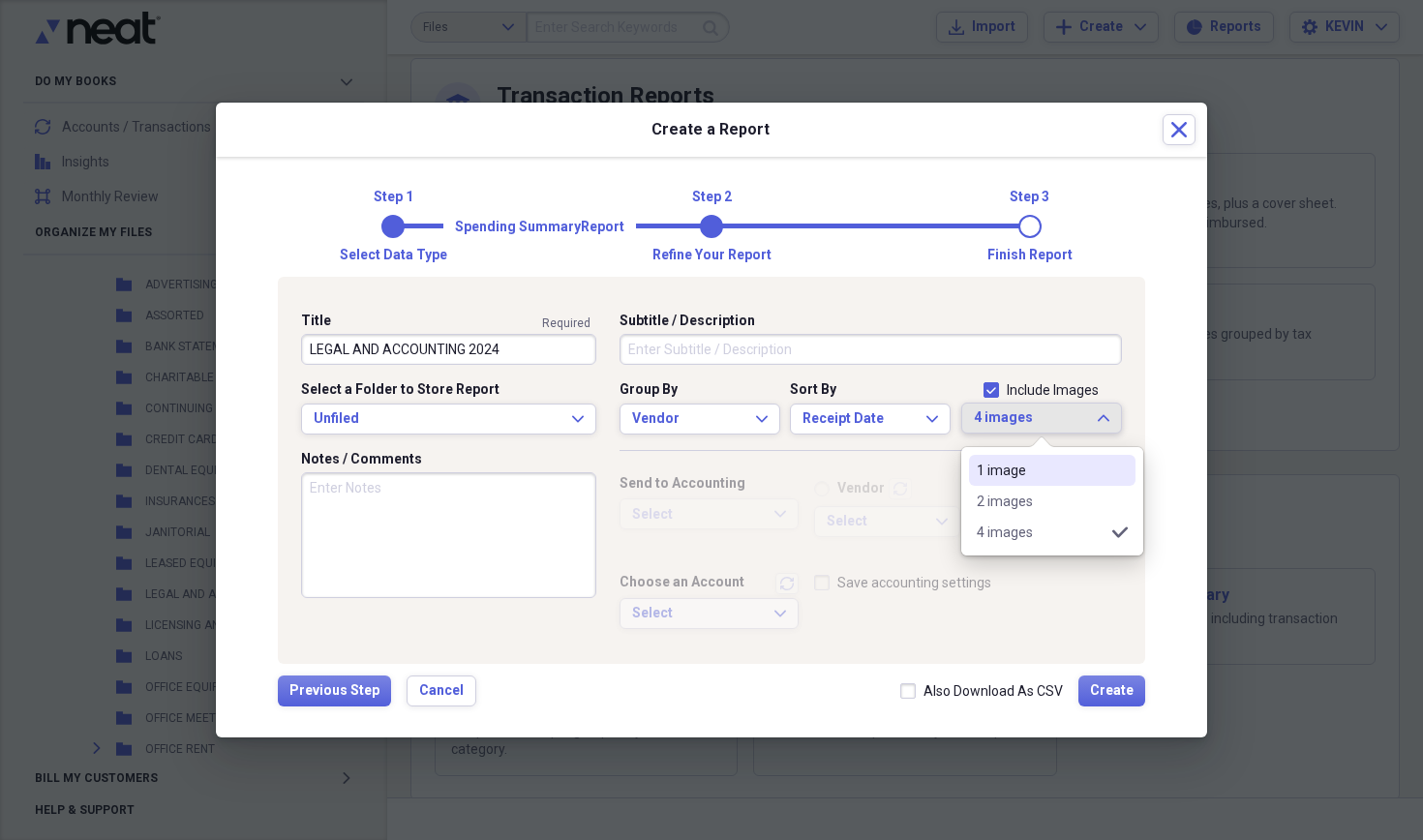 click on "1 image" at bounding box center [1041, 470] 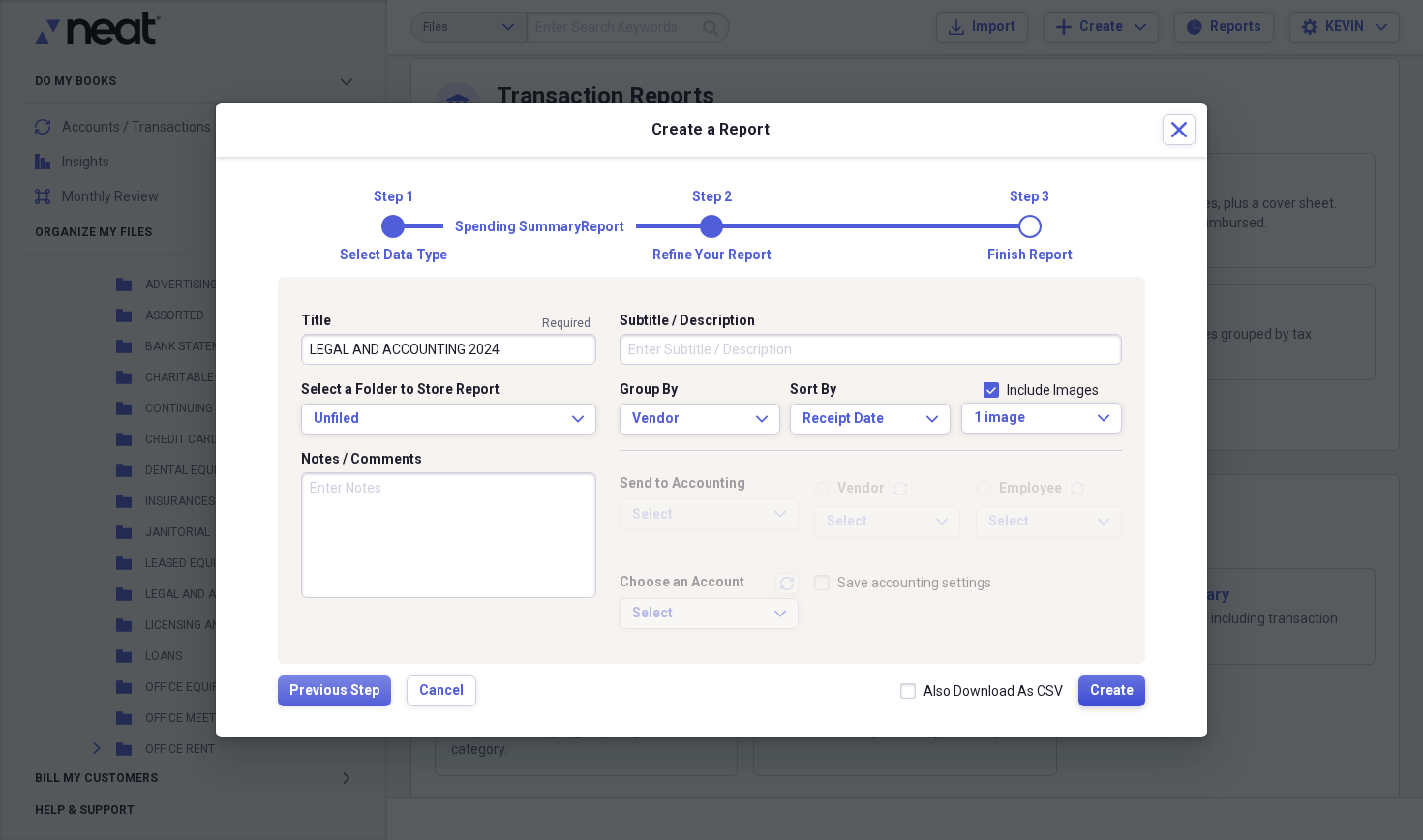 click on "Create" at bounding box center [1111, 691] 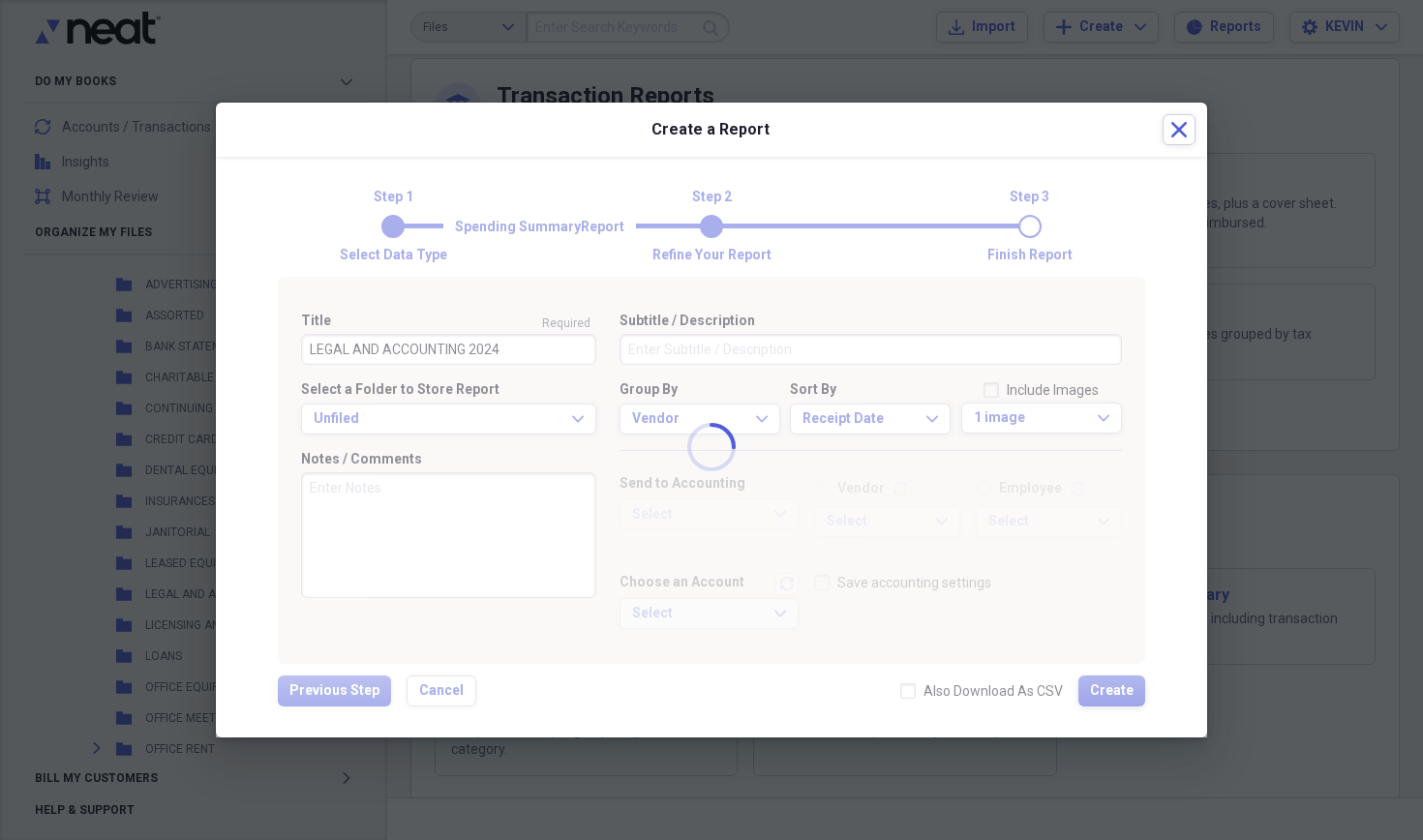 type 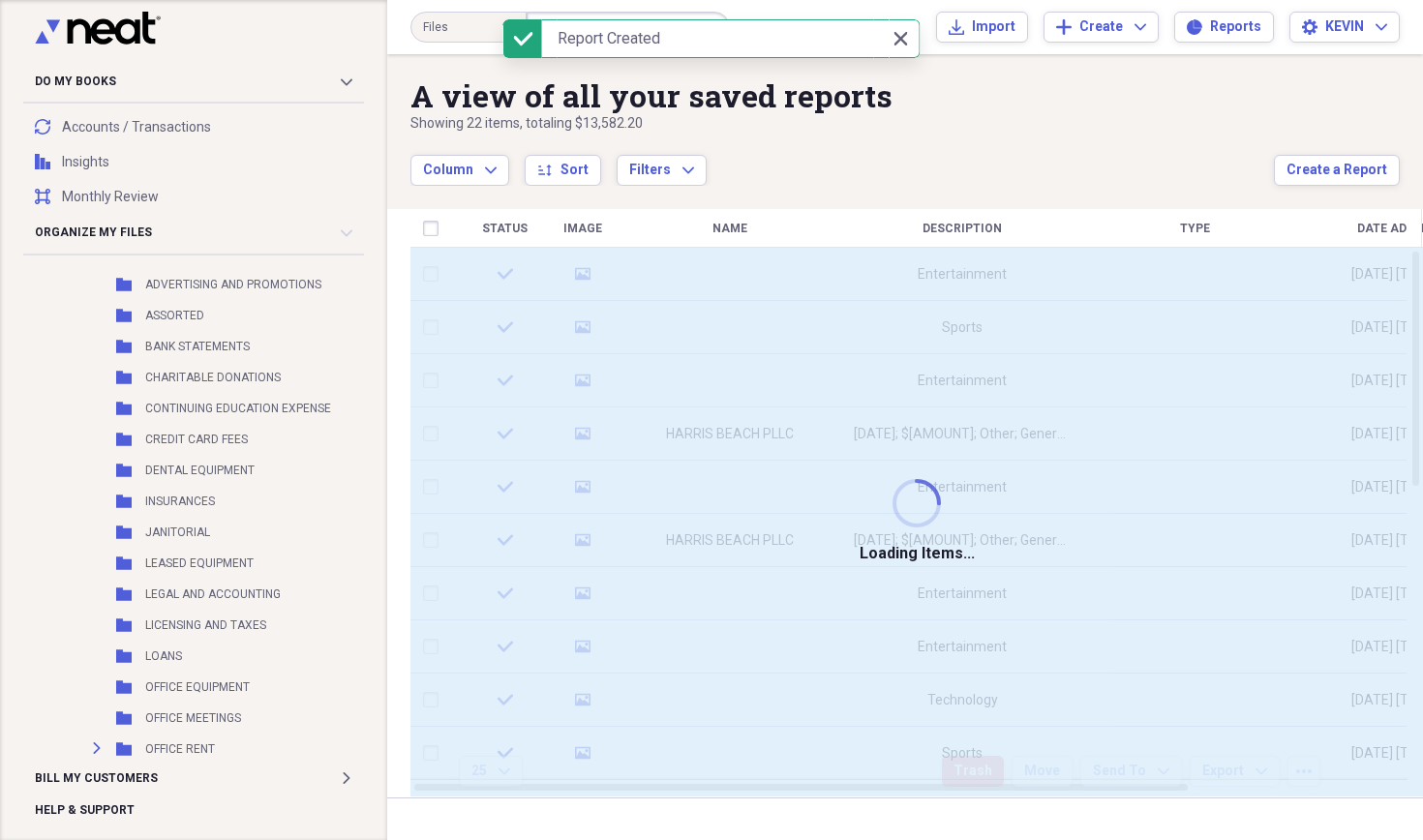 scroll, scrollTop: 0, scrollLeft: 0, axis: both 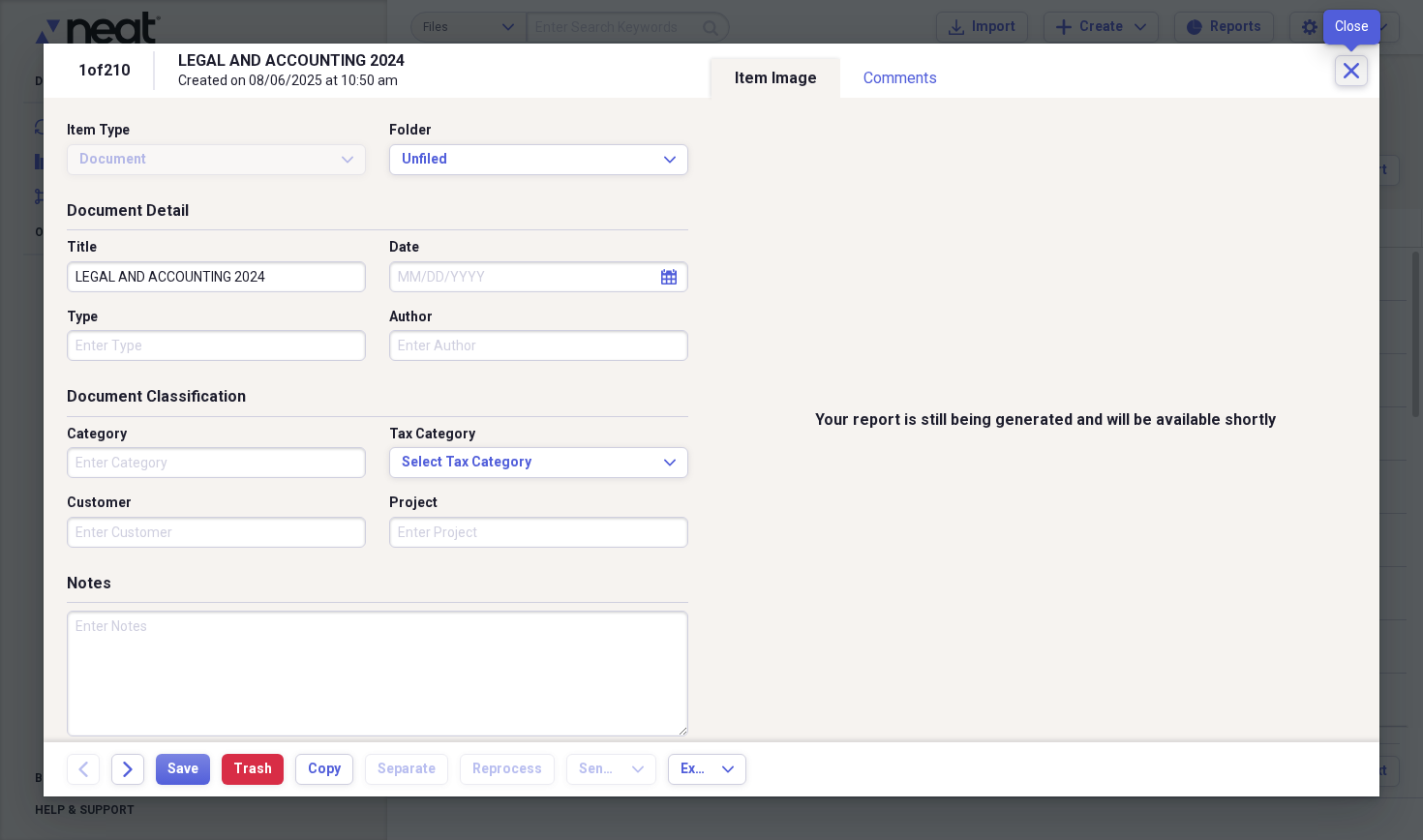 click on "Close" at bounding box center [1351, 71] 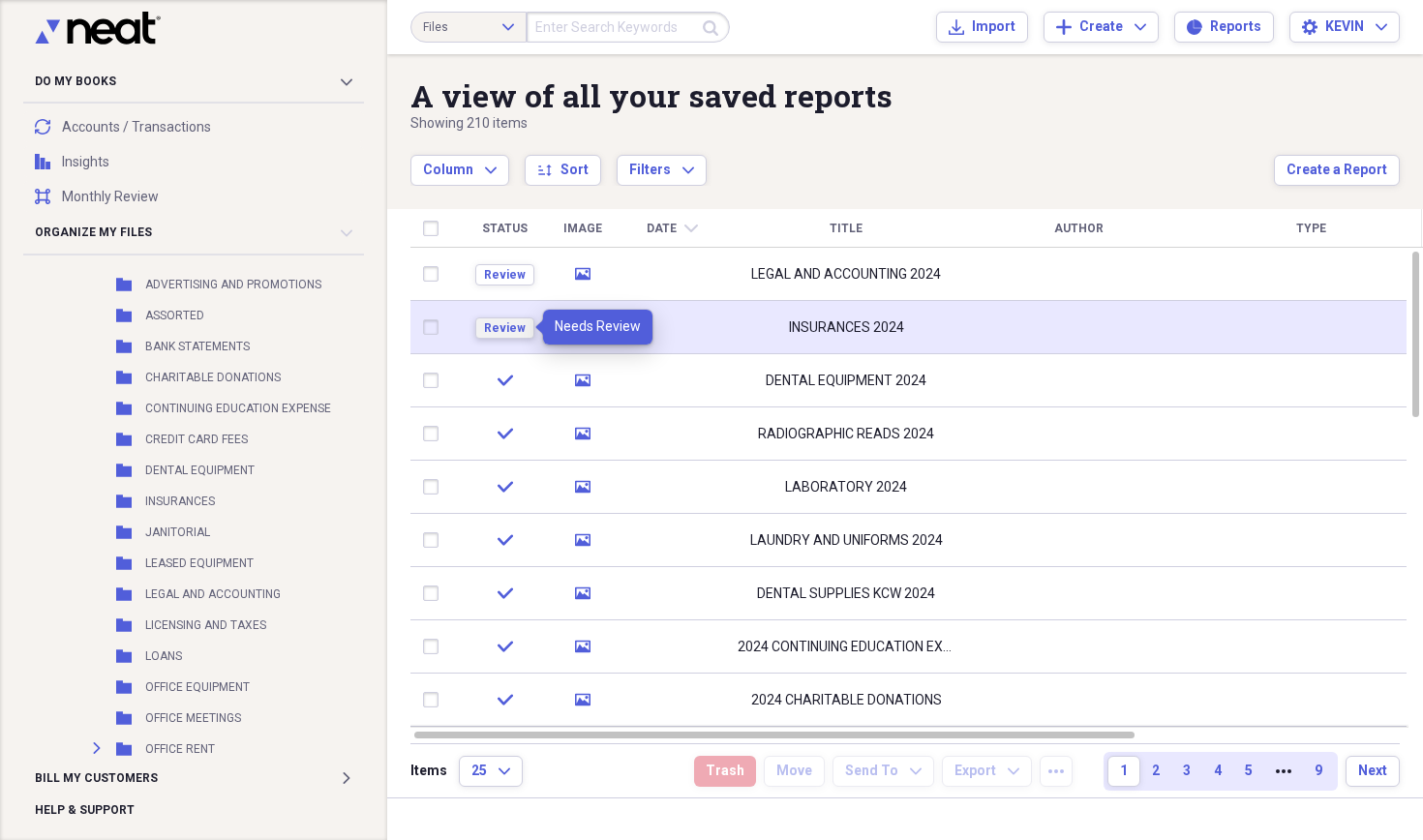 click on "Review" at bounding box center [504, 328] 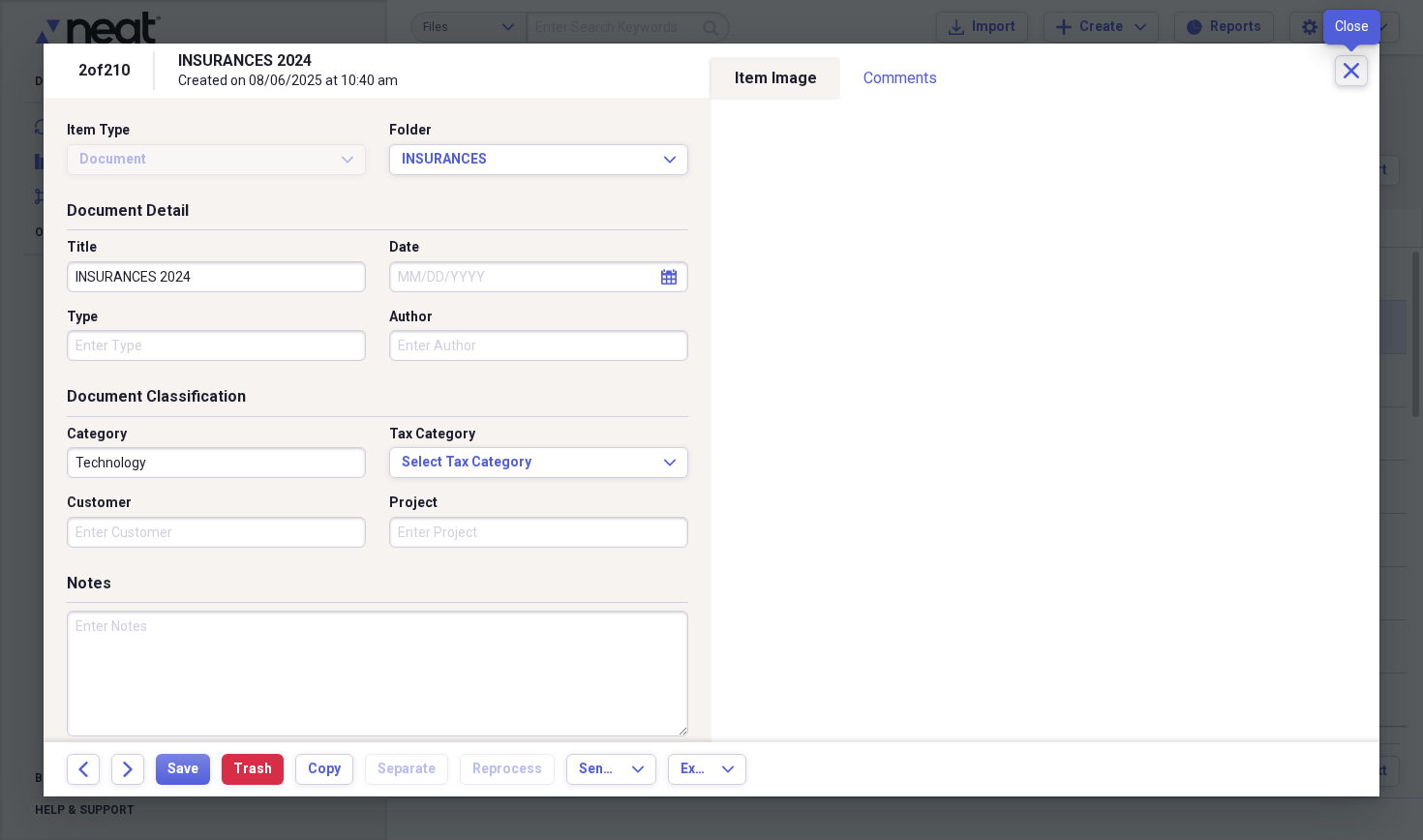 click on "Close" at bounding box center (1351, 71) 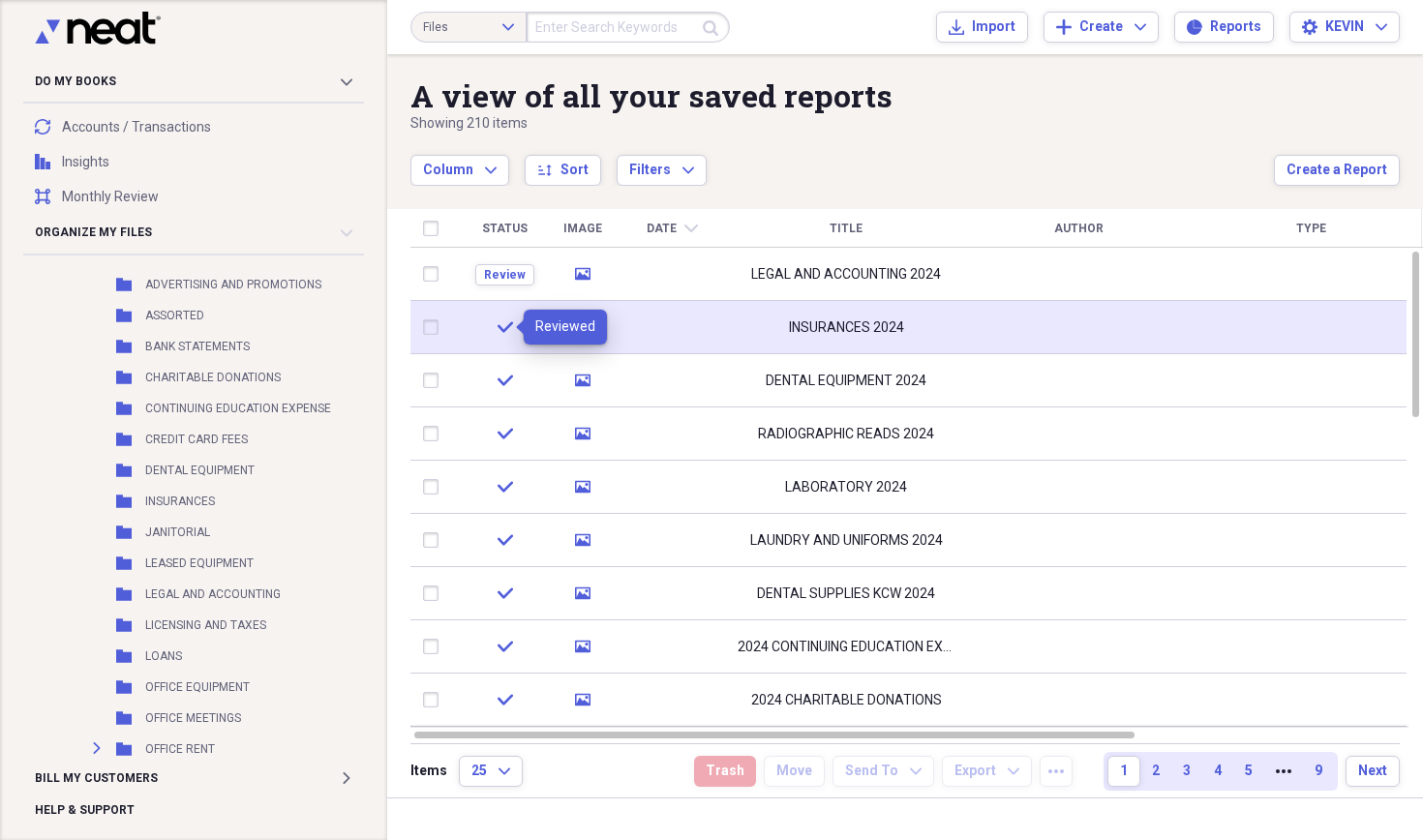 click on "A view of all your saved reports Showing 210 items Column Expand sort Sort Filters  Expand Create a Report" at bounding box center [905, 120] 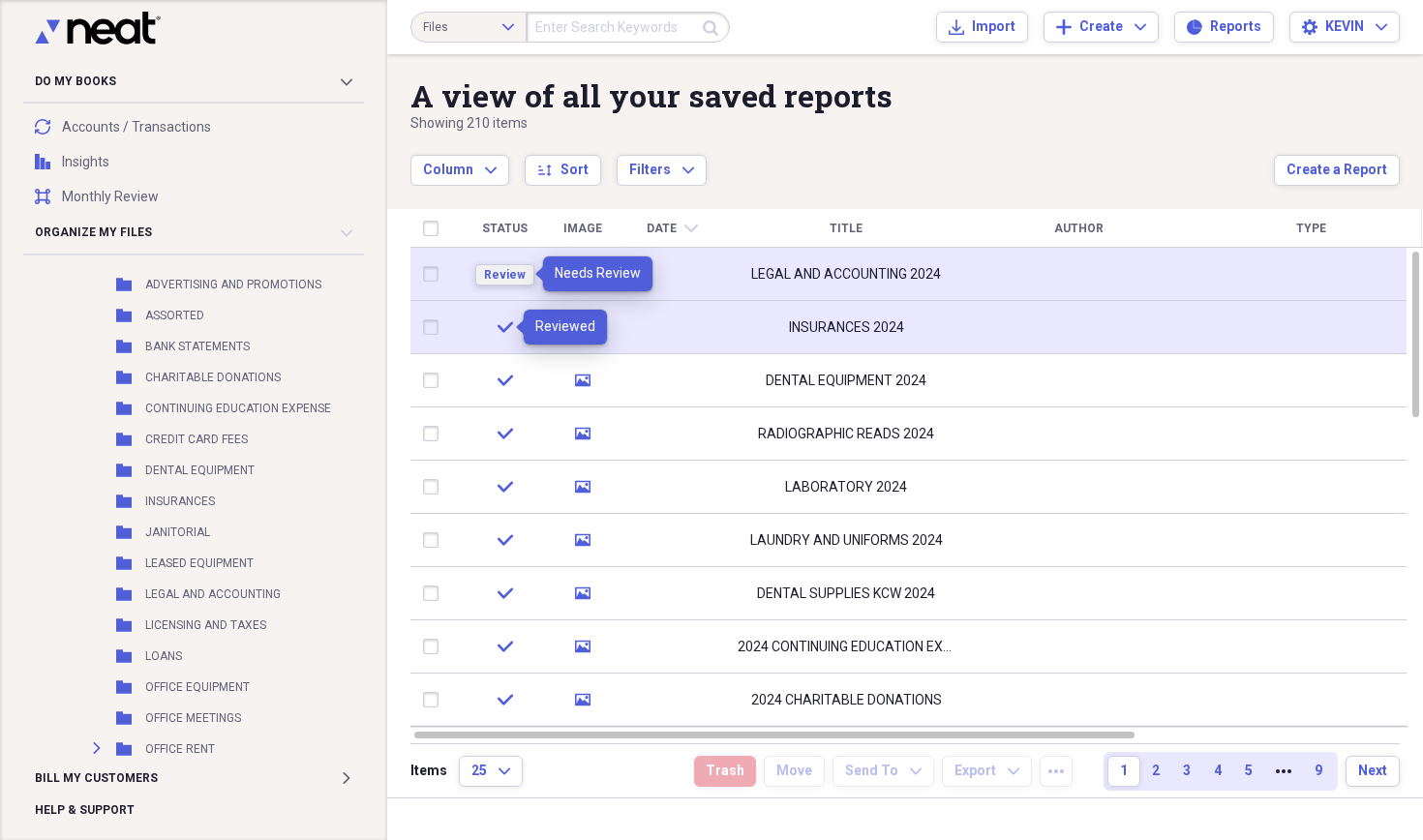 click on "Review" at bounding box center [504, 275] 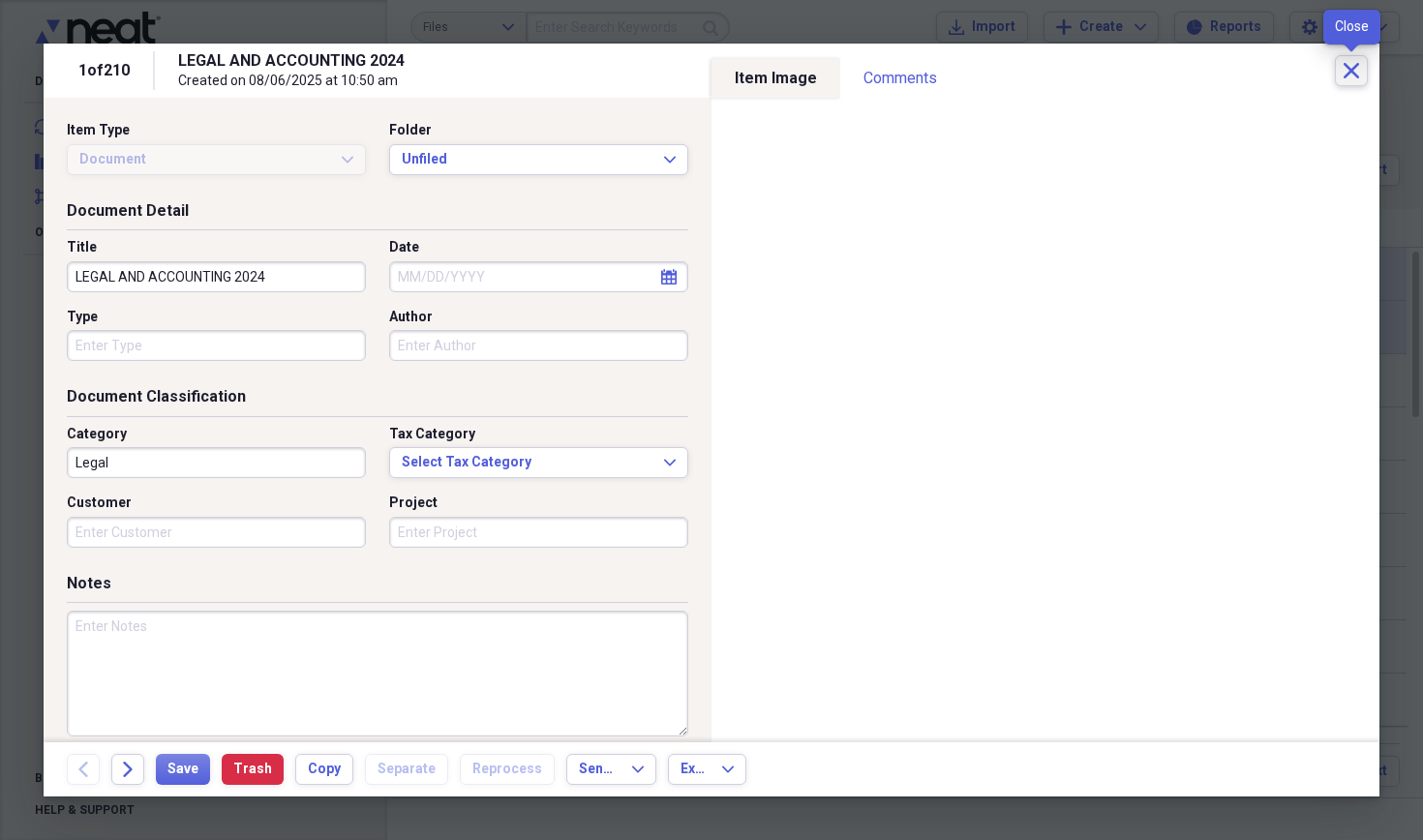 click 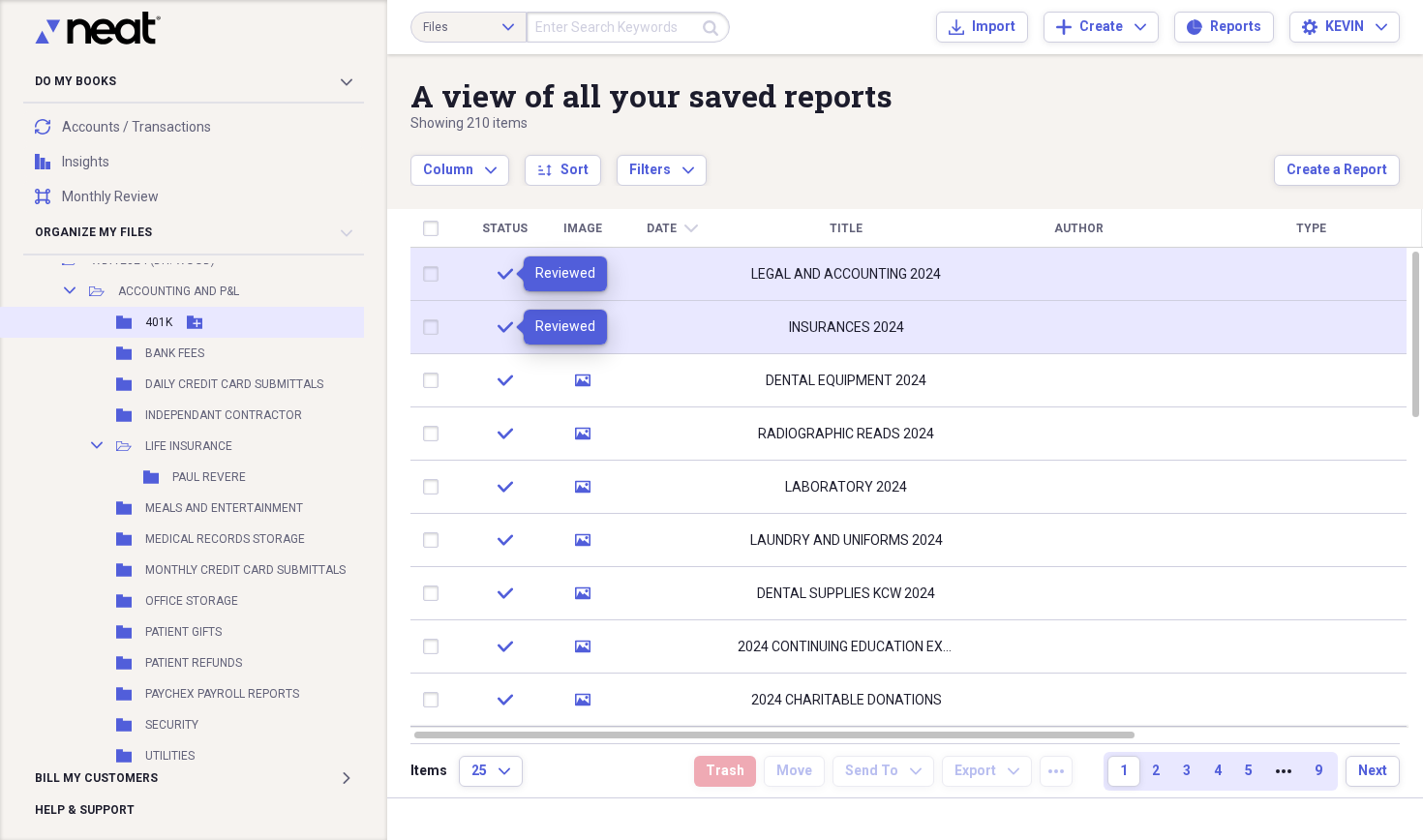 scroll, scrollTop: 2142, scrollLeft: 0, axis: vertical 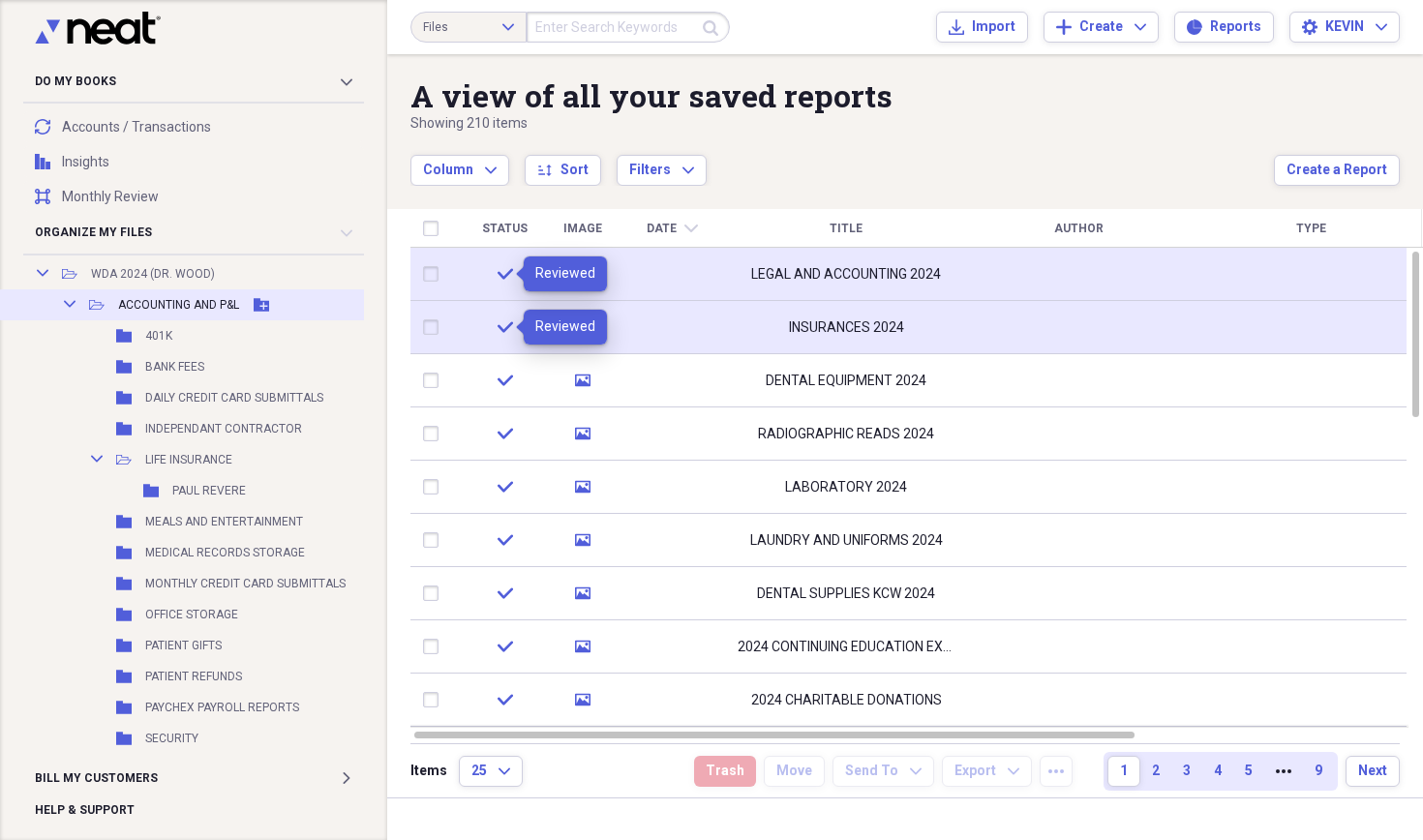 click 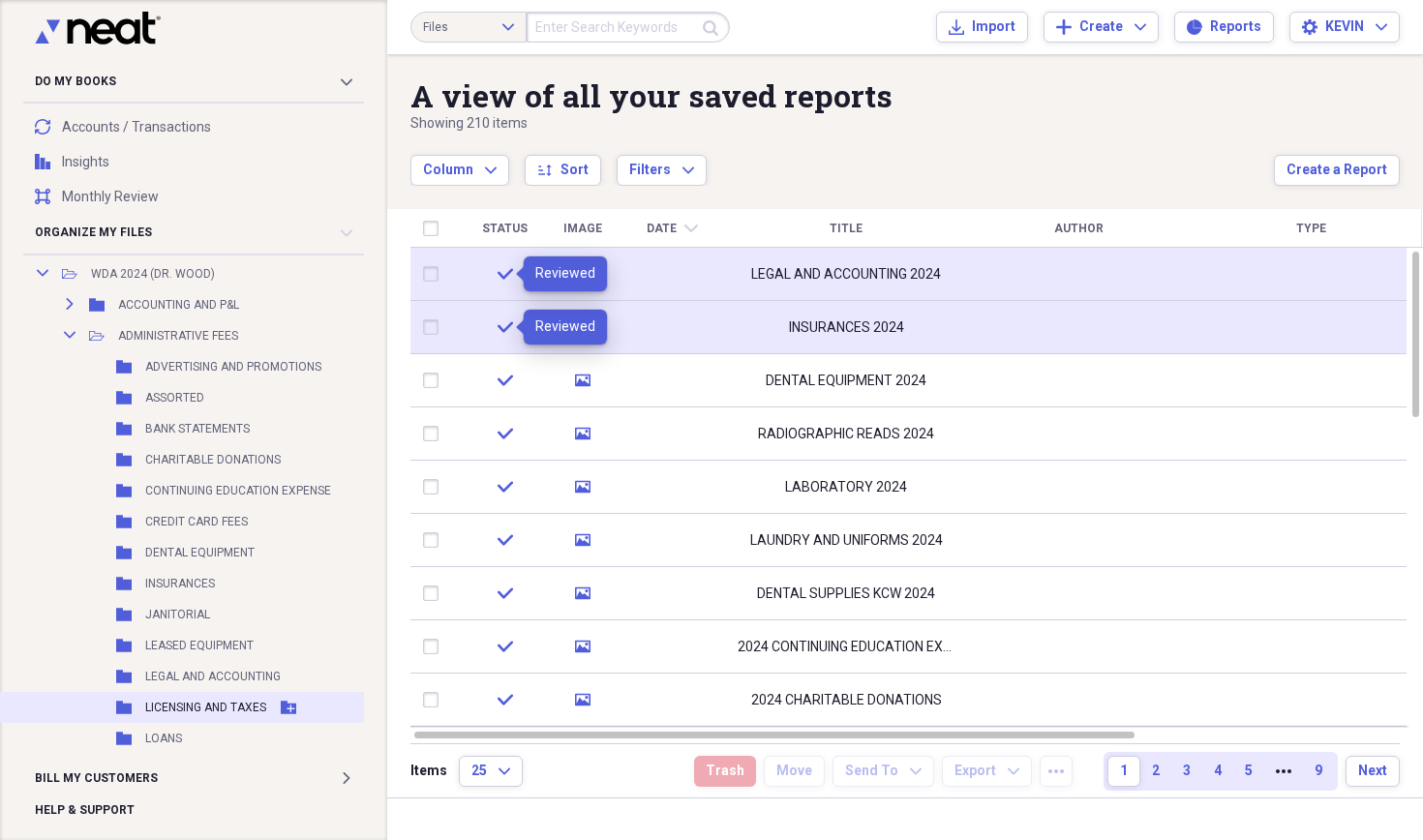 click on "LICENSING AND TAXES" at bounding box center (205, 707) 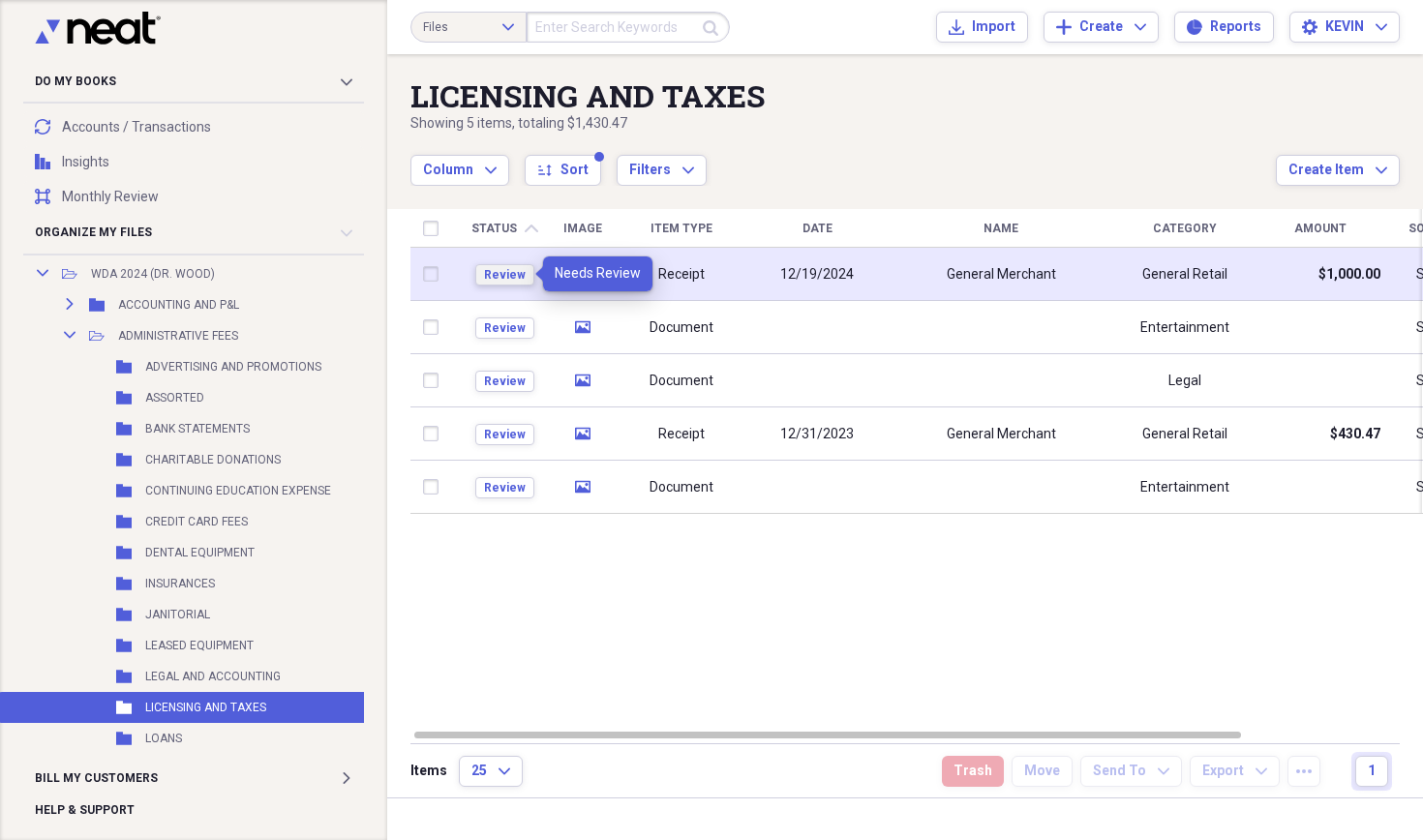 click on "Review" at bounding box center (504, 275) 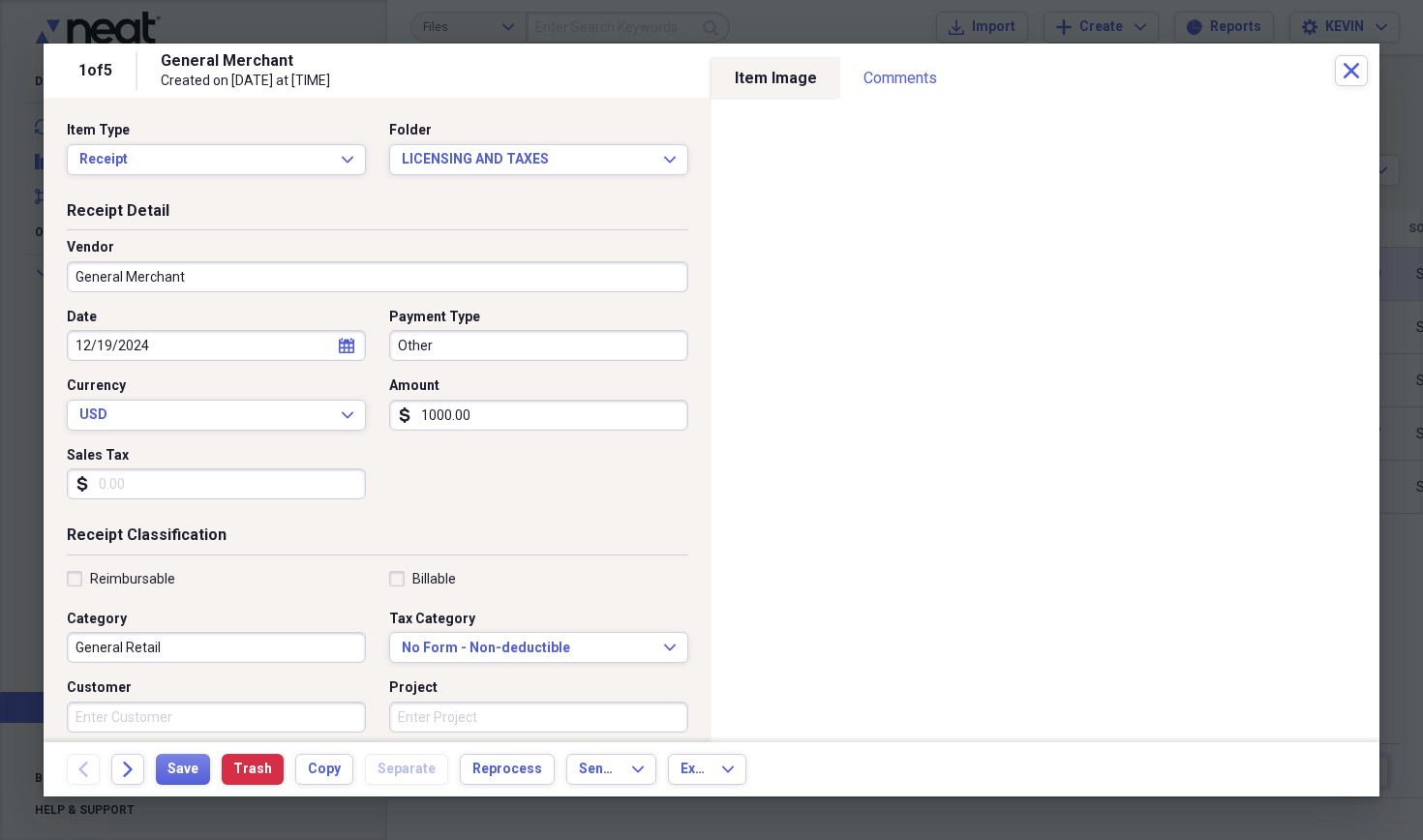 click on "General Merchant" at bounding box center [378, 277] 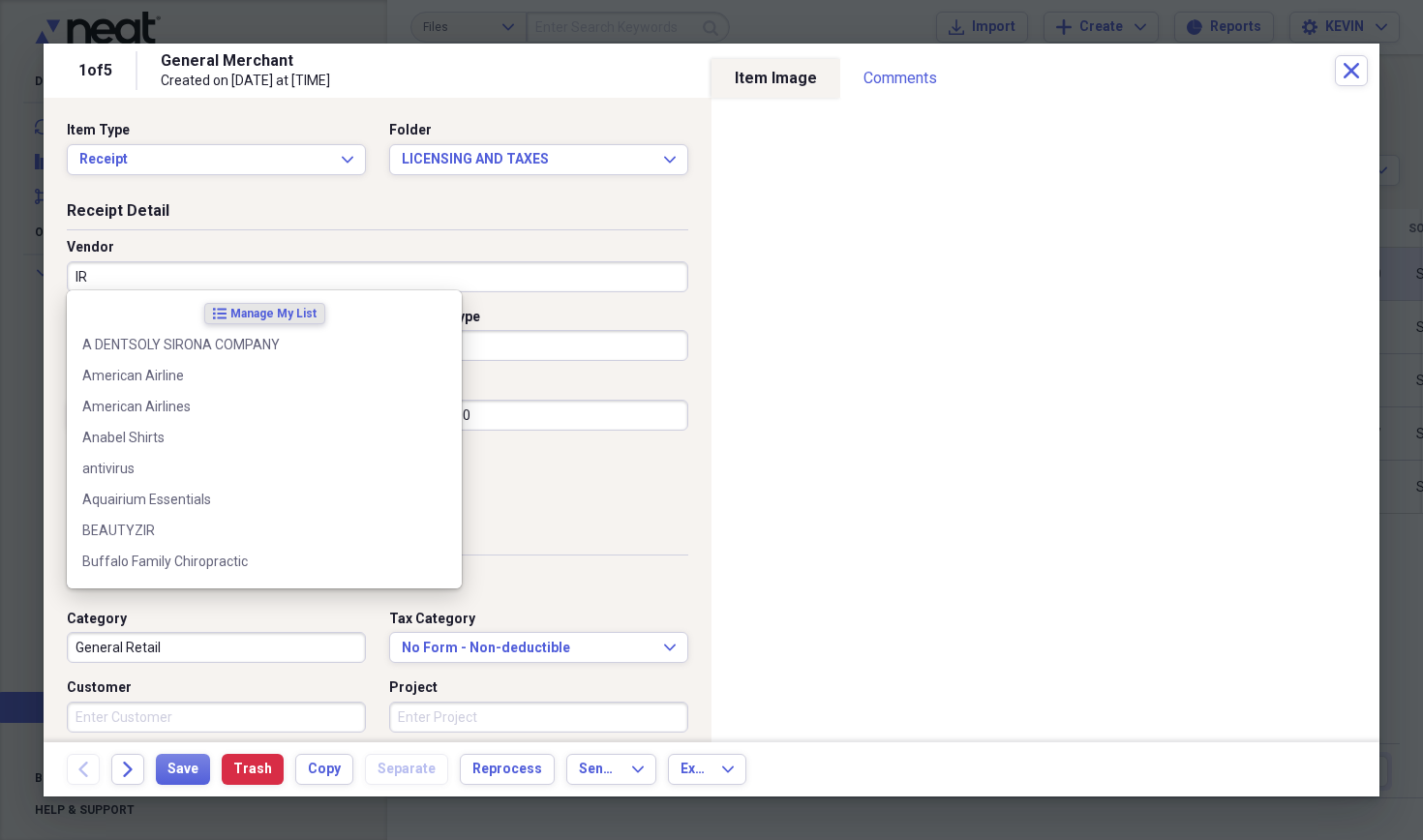 type on "IRS" 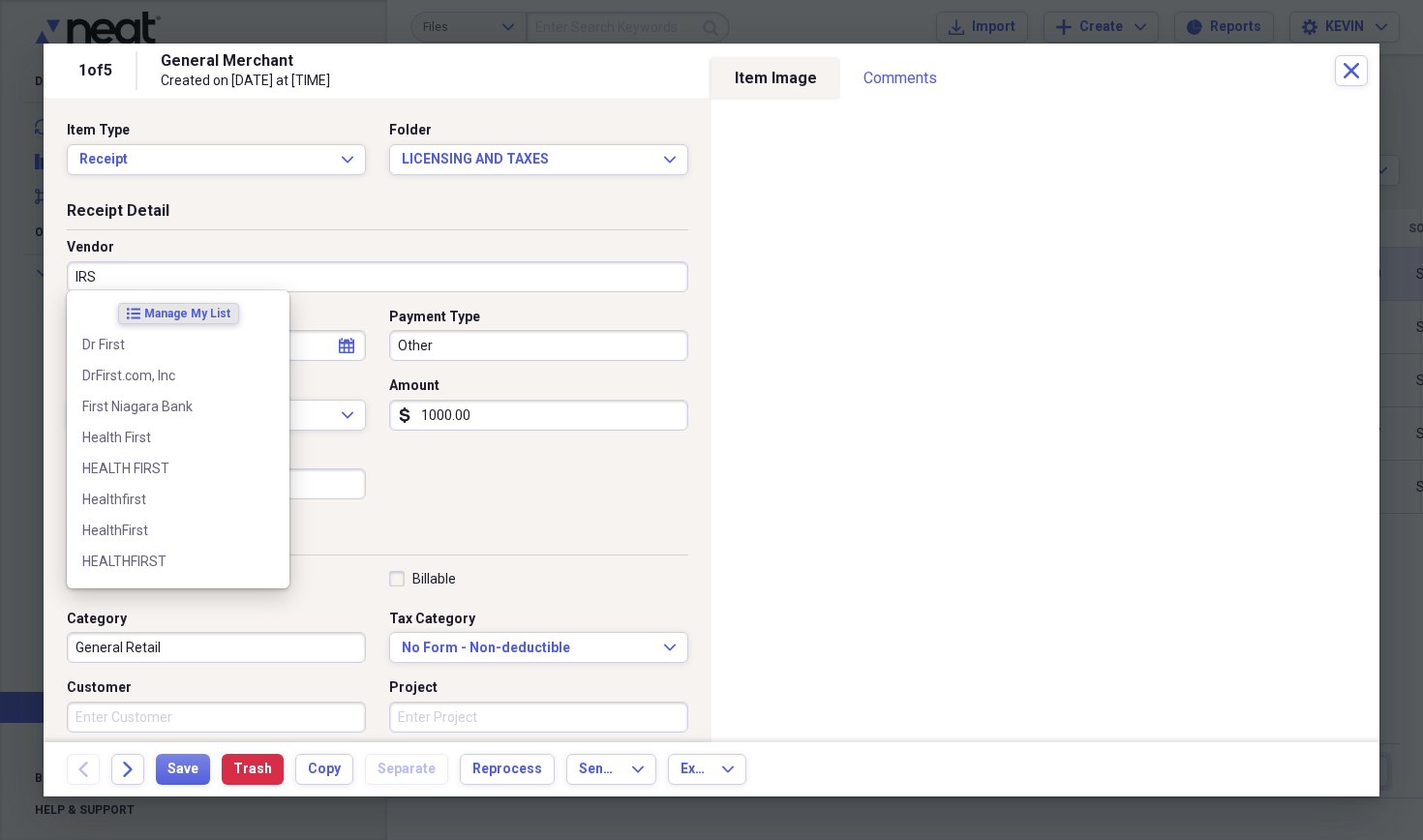 type on "Taxes" 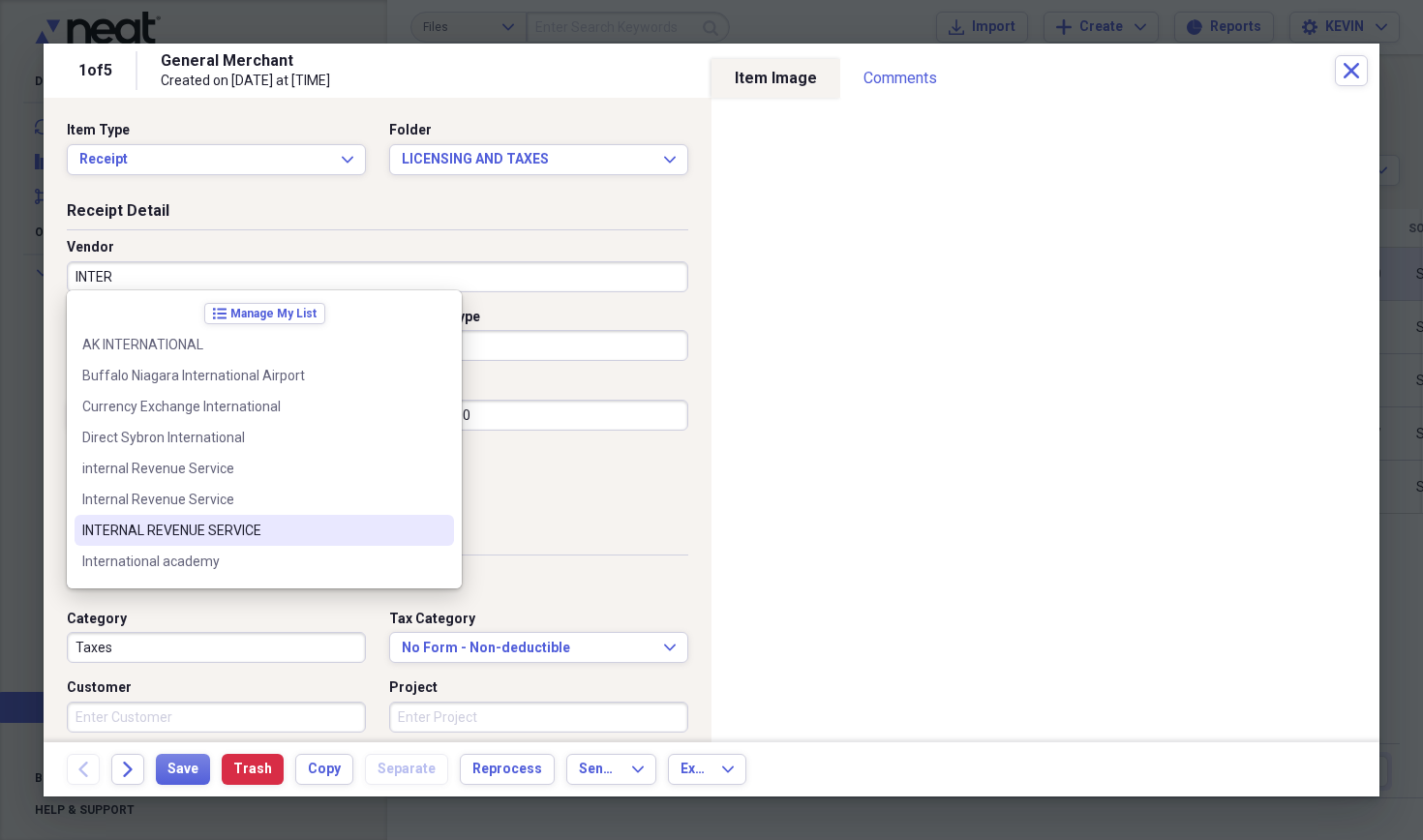 click on "INTERNAL REVENUE SERVICE" at bounding box center (253, 530) 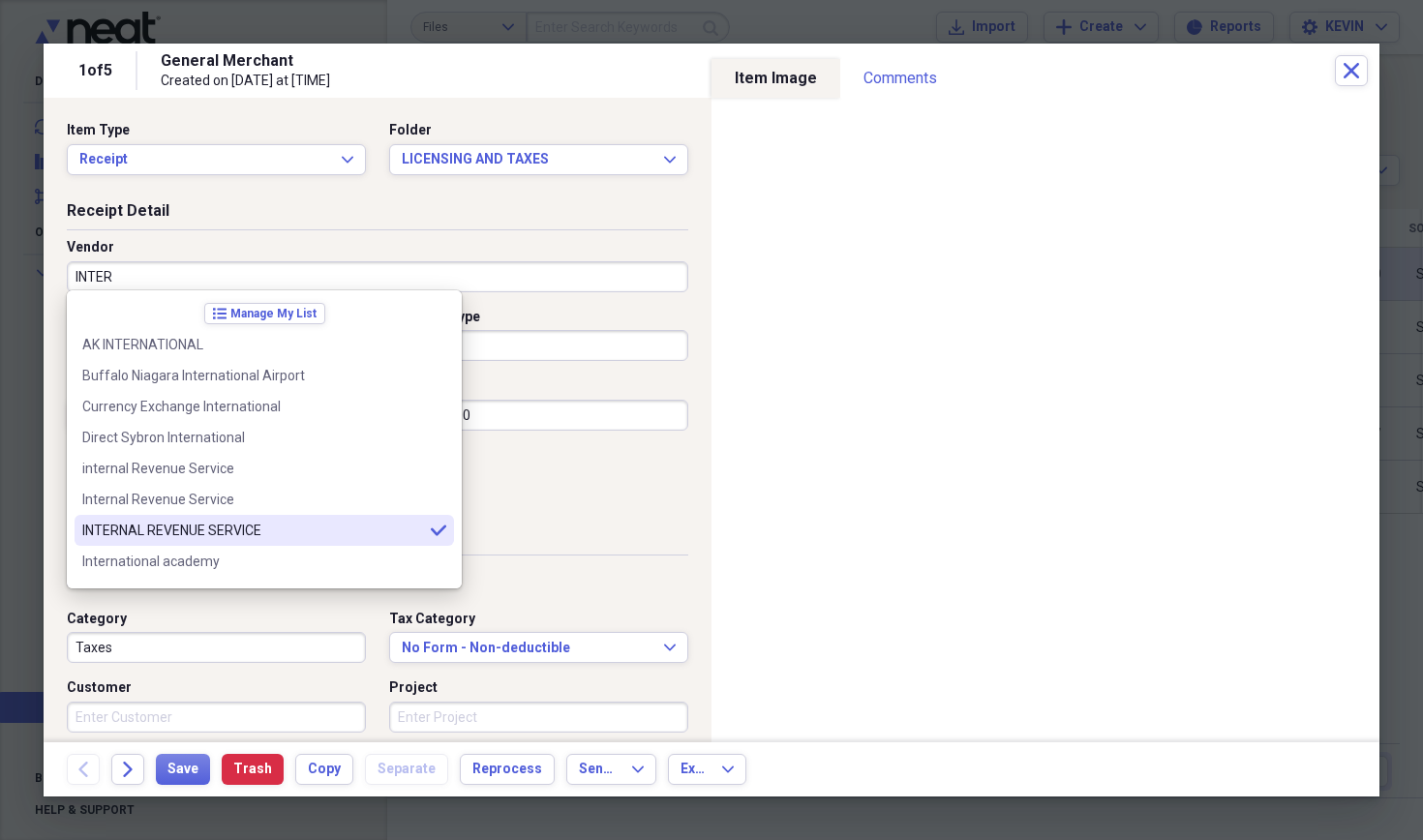 type on "INTERNAL REVENUE SERVICE" 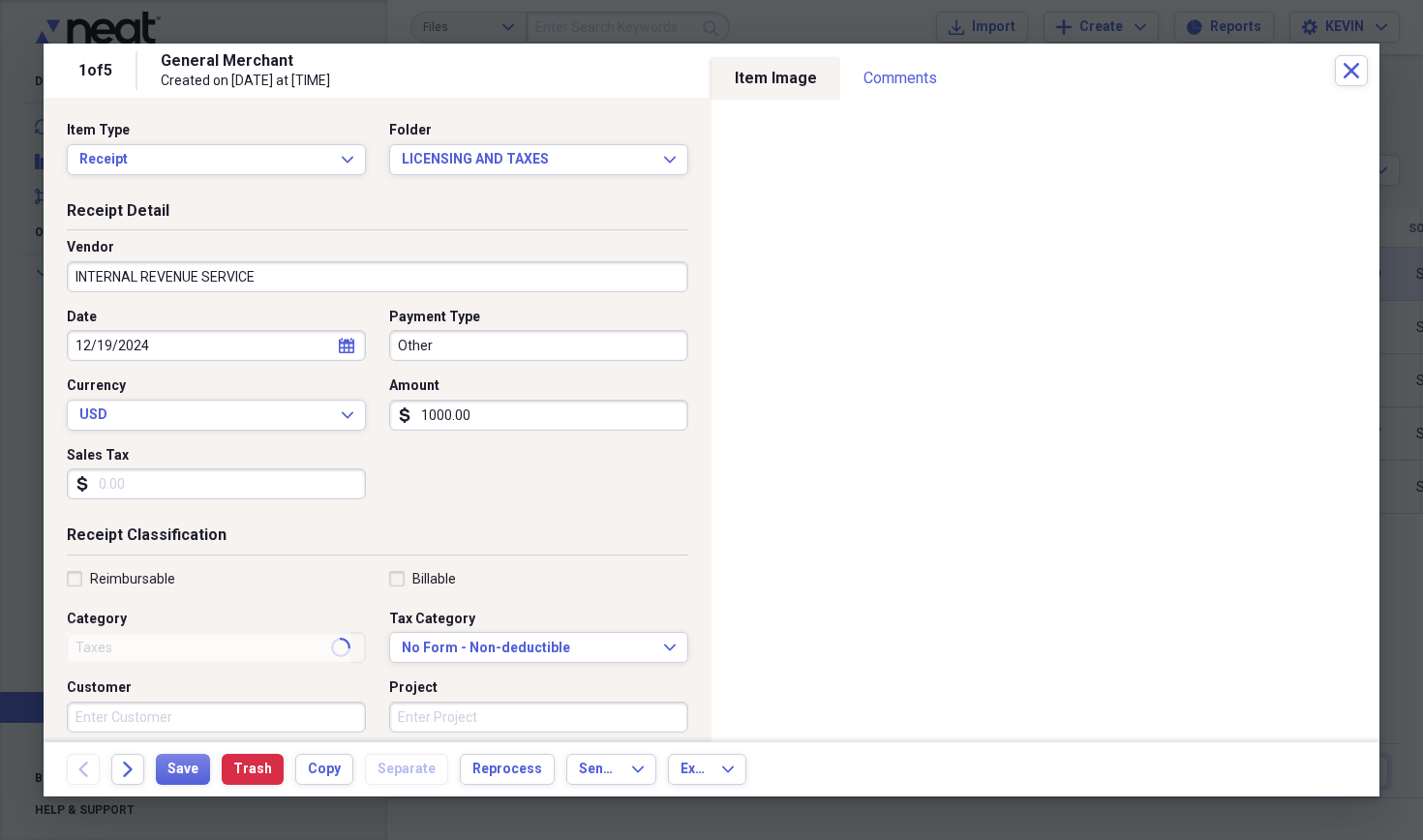 type on "Paul Revere" 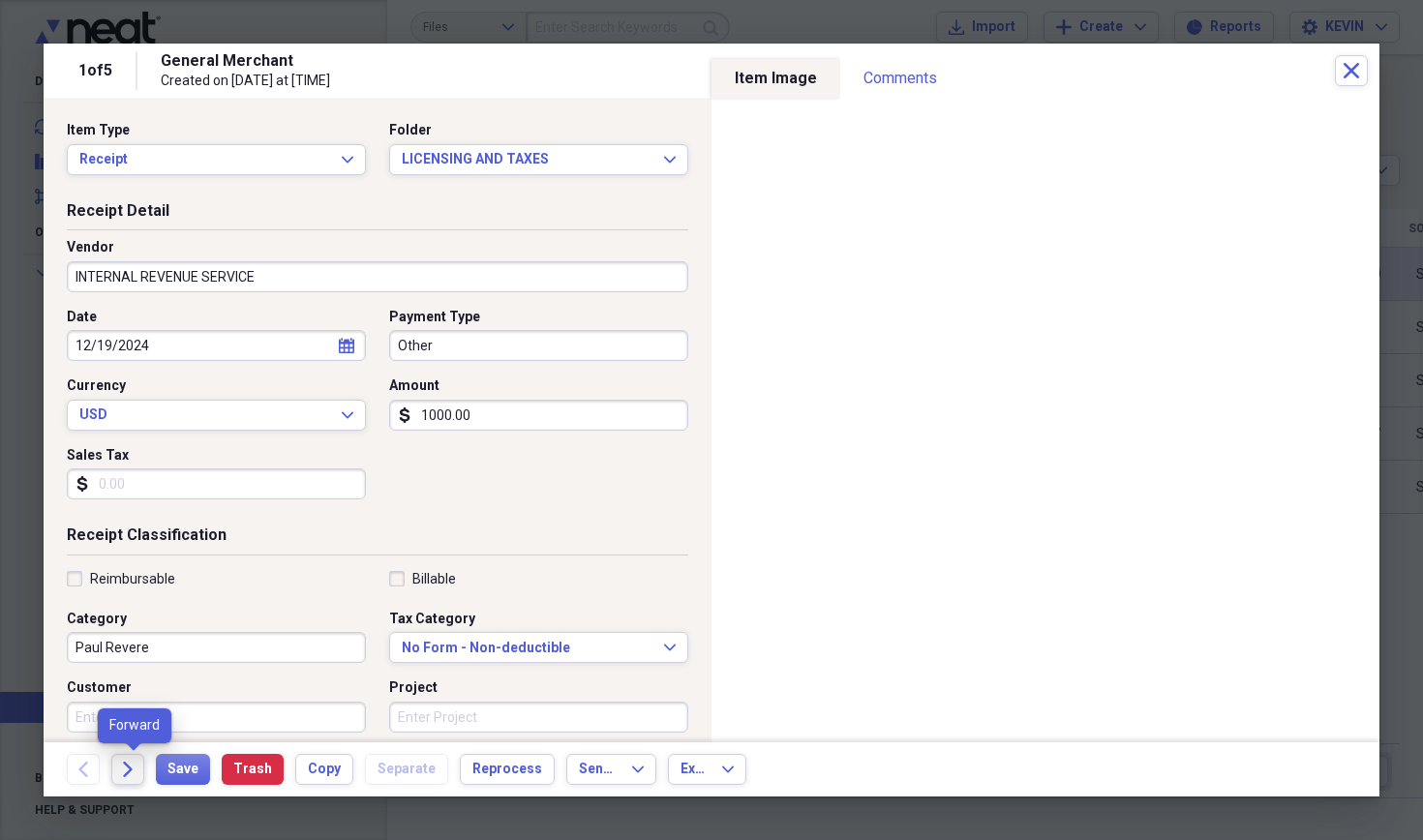 click on "Forward" at bounding box center (128, 769) 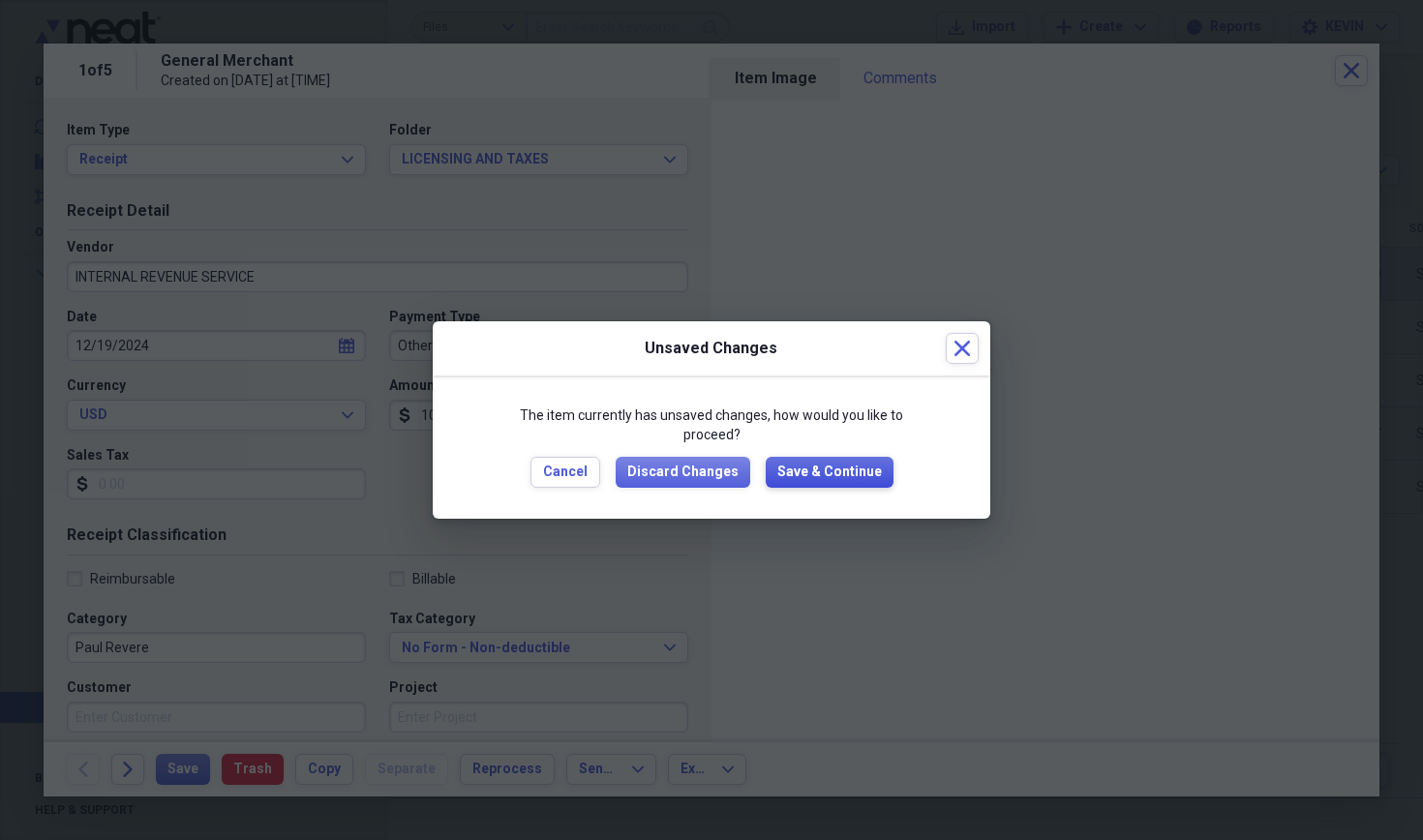 click on "Save & Continue" at bounding box center (830, 472) 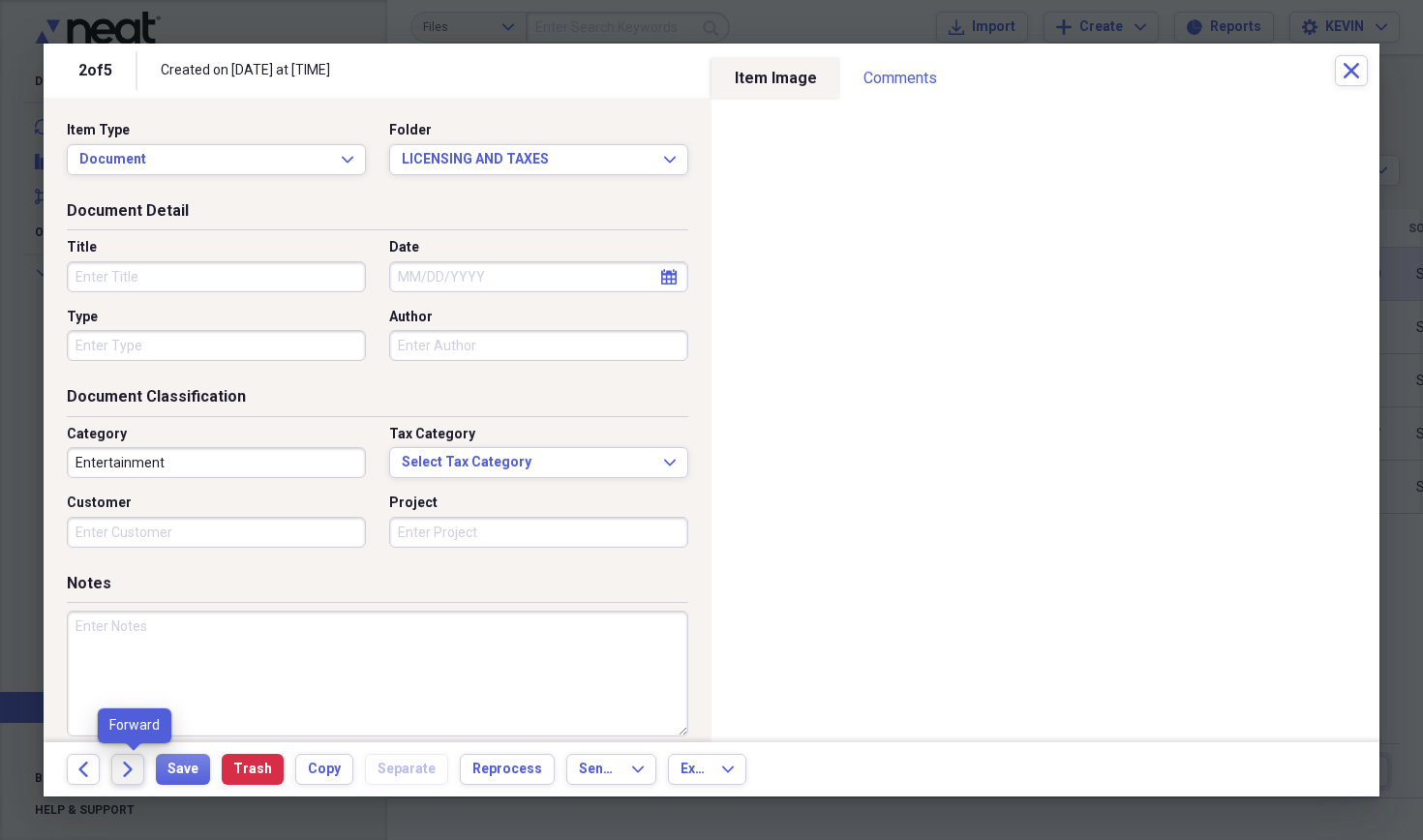 click on "Forward" 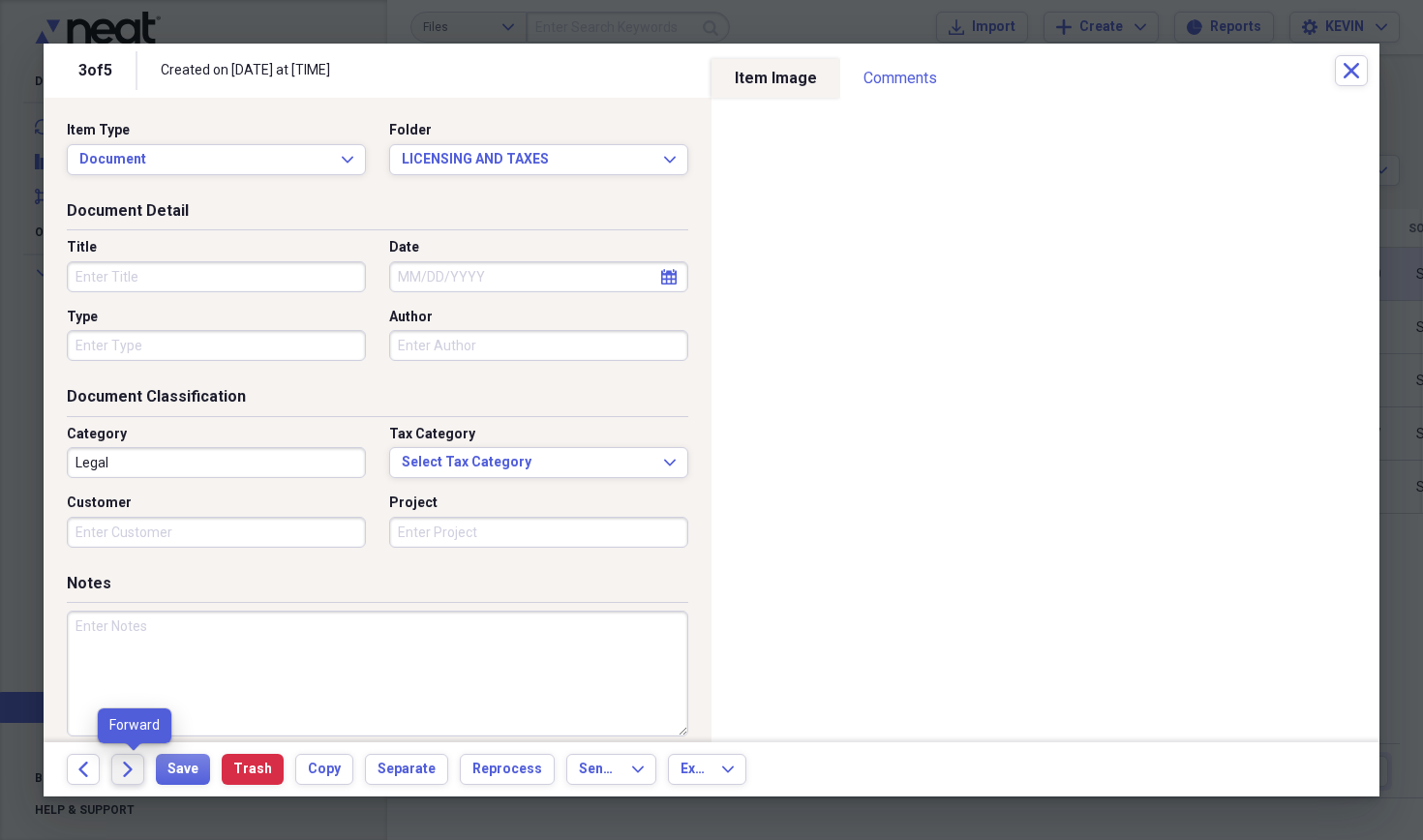 click on "Forward" 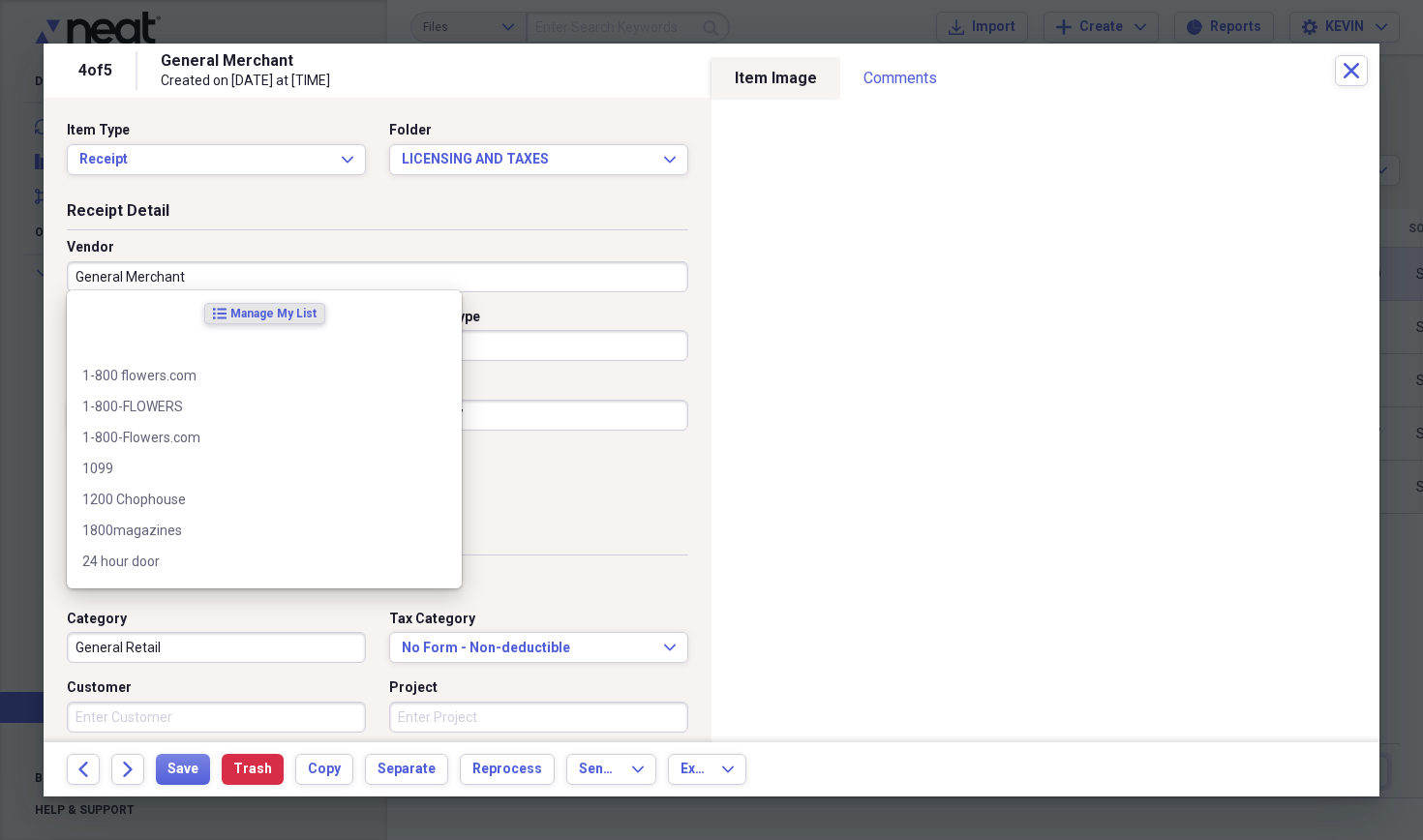 click on "General Merchant" at bounding box center (378, 277) 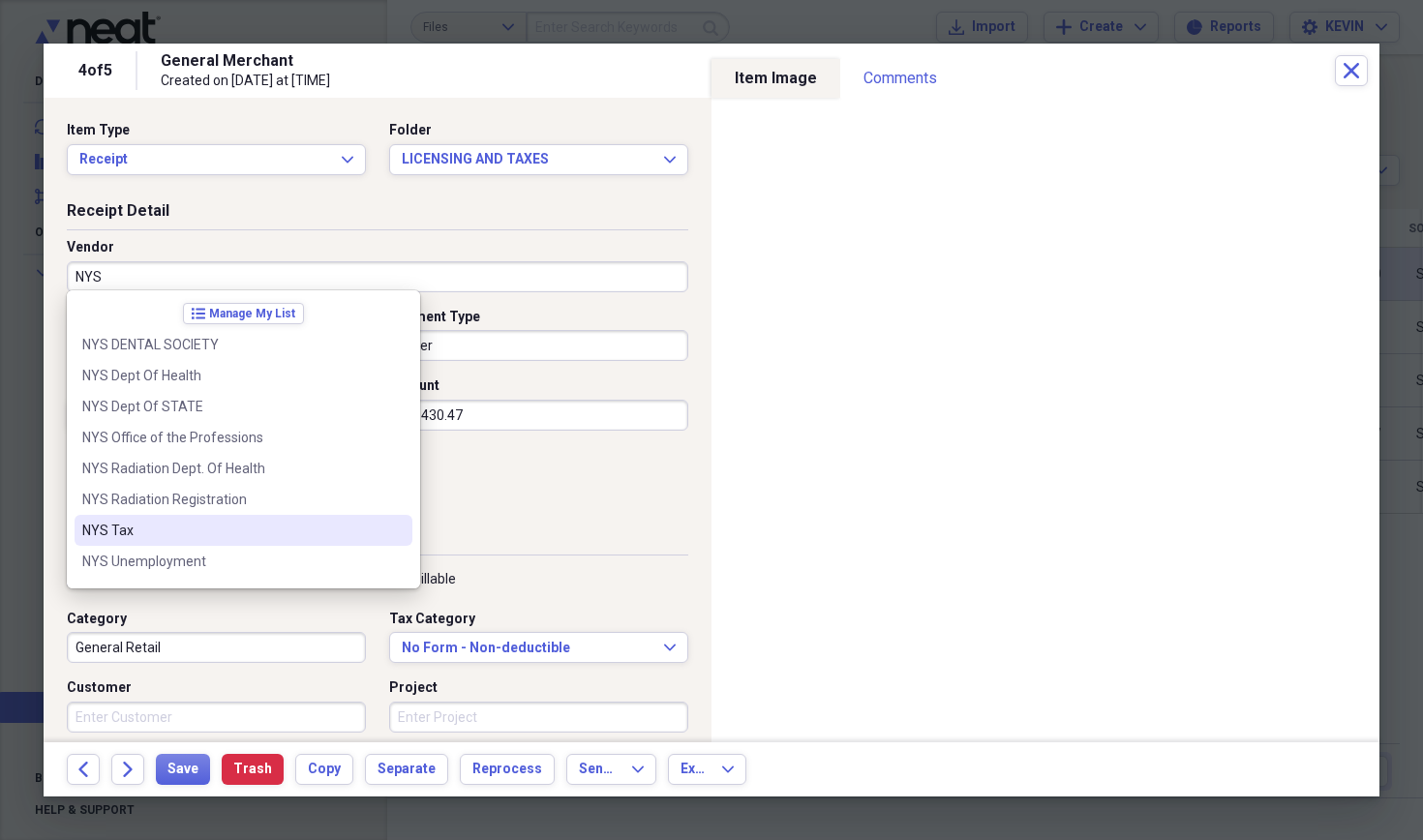 click on "NYS Tax" at bounding box center (243, 530) 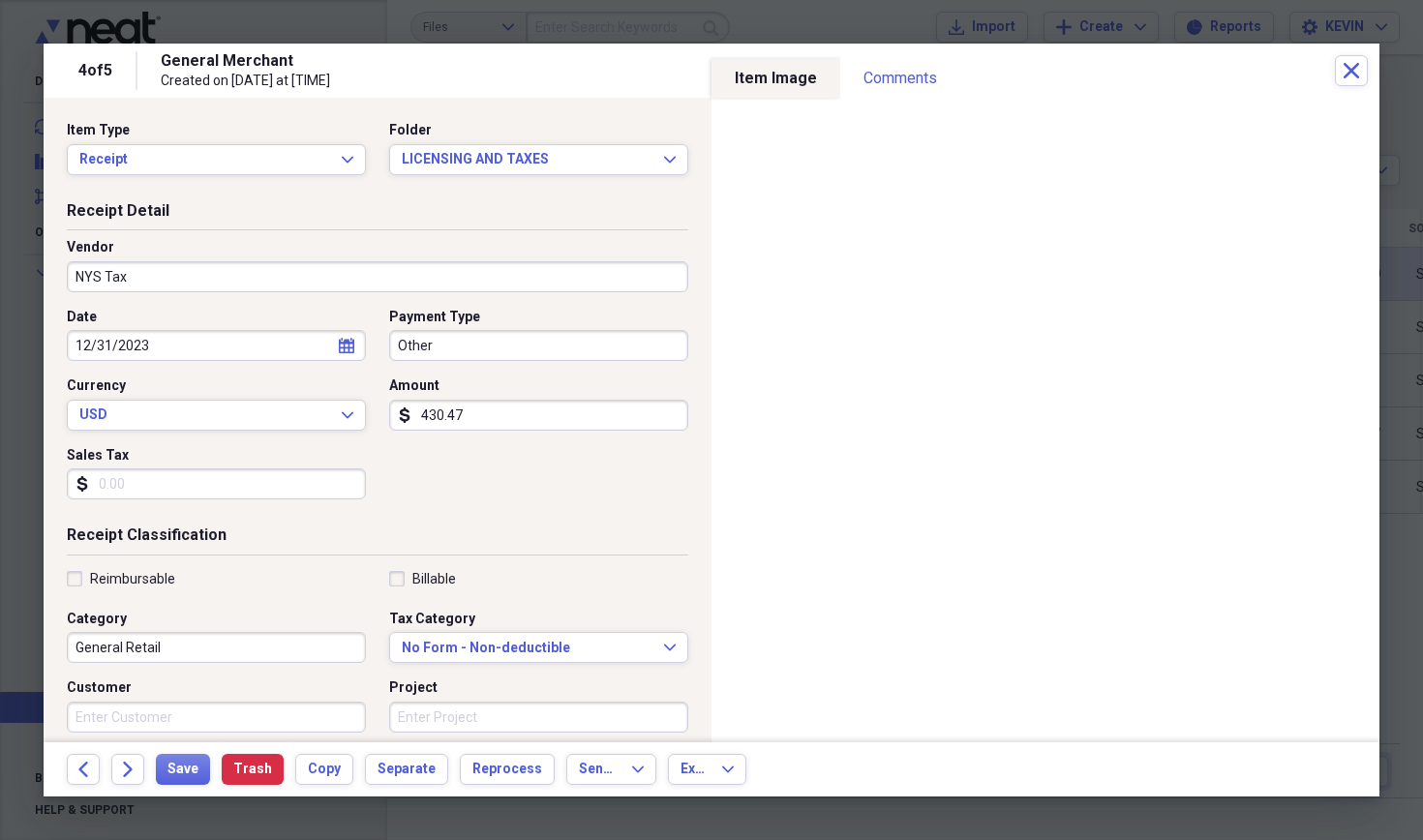 type on "Taxes" 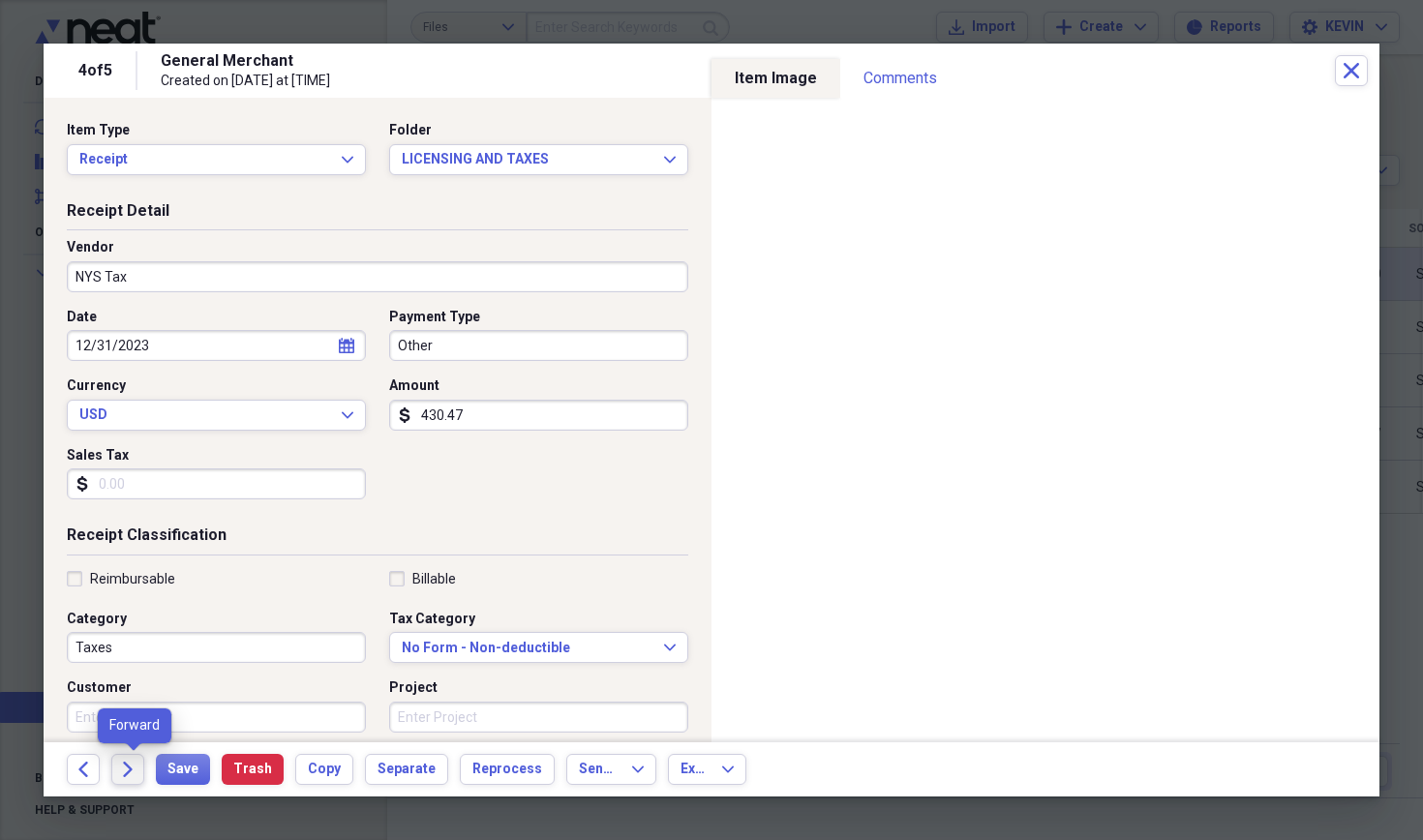 click on "Forward" 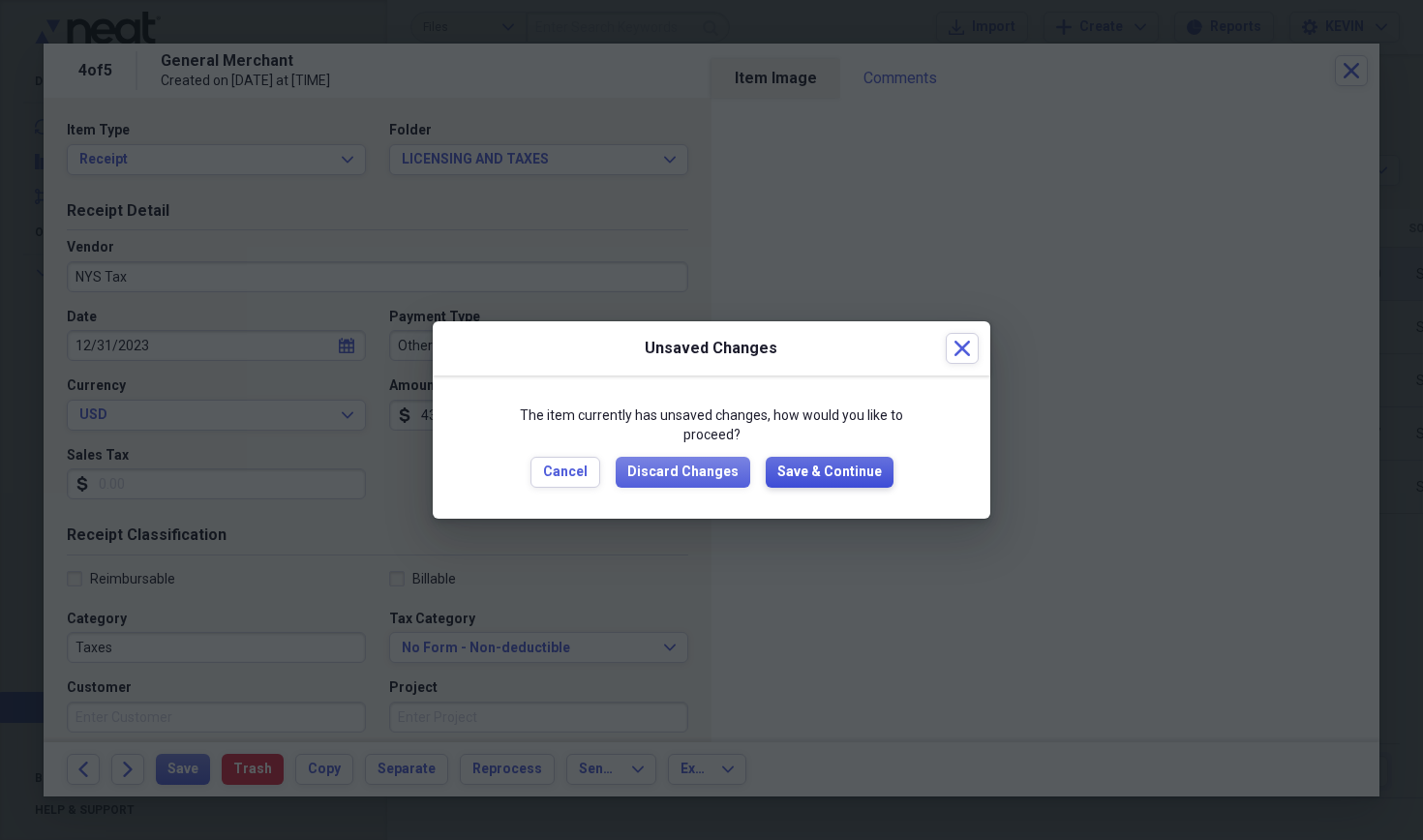 click on "Save & Continue" at bounding box center (830, 472) 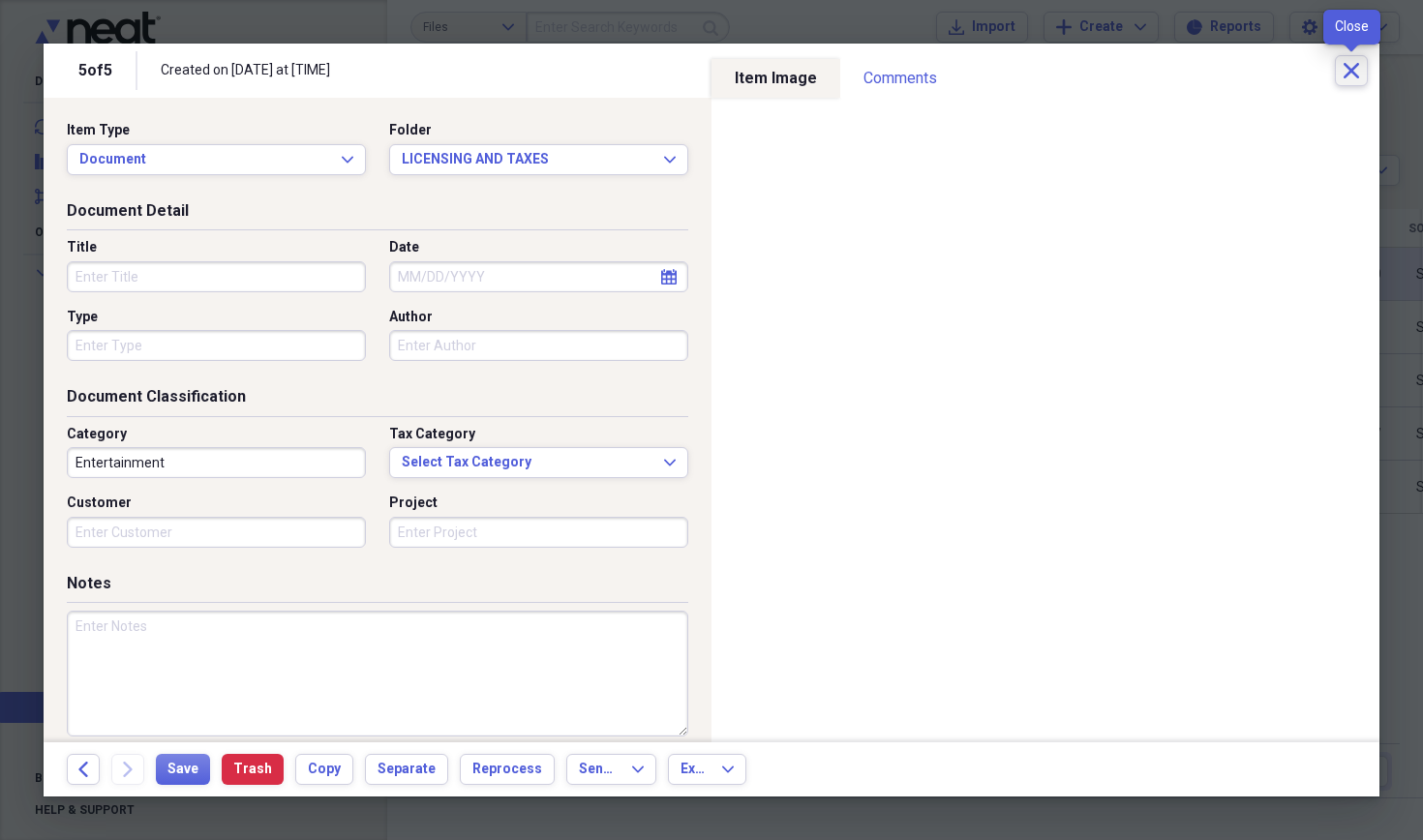 click on "Close" at bounding box center [1351, 71] 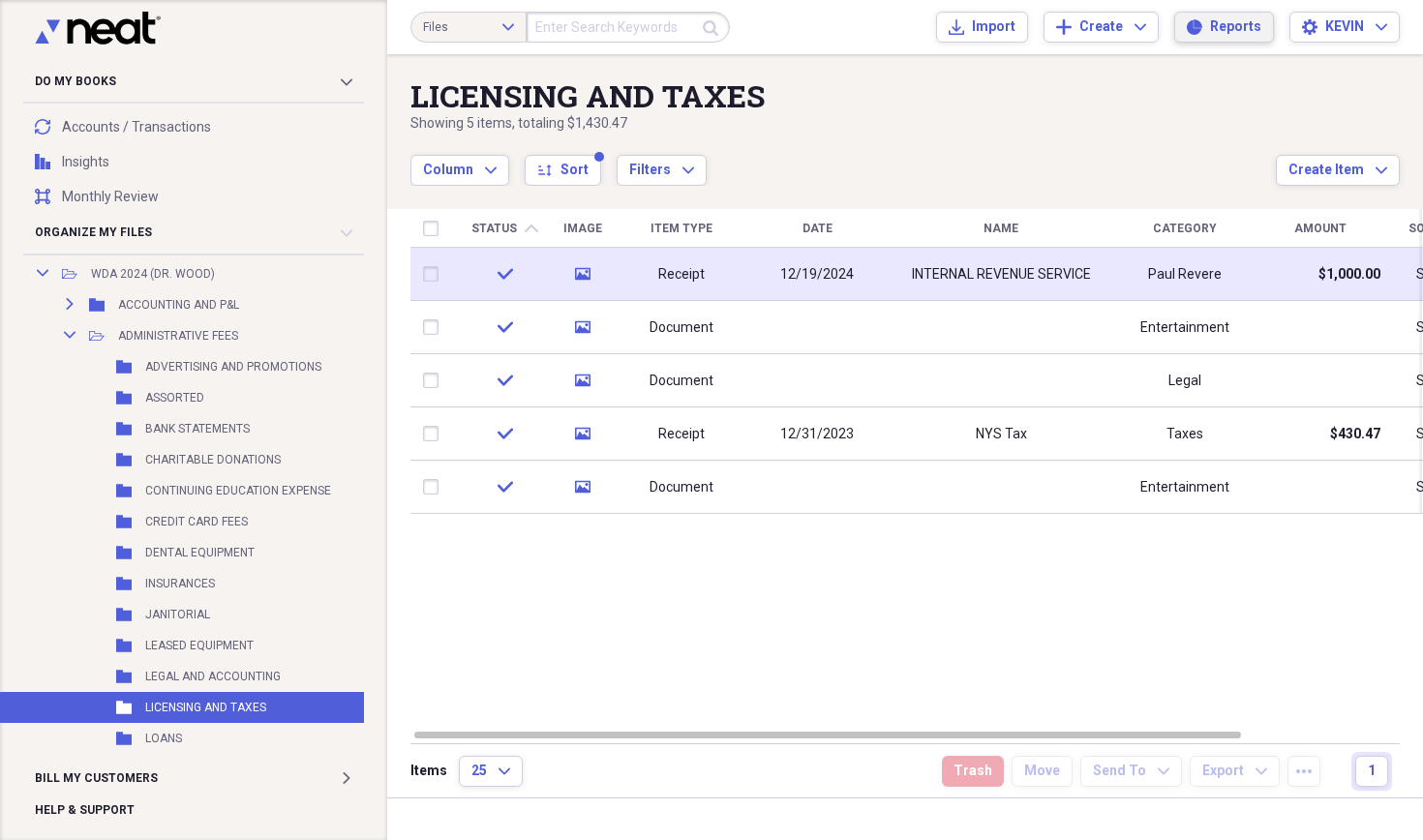 click on "Reports Reports" at bounding box center (1224, 27) 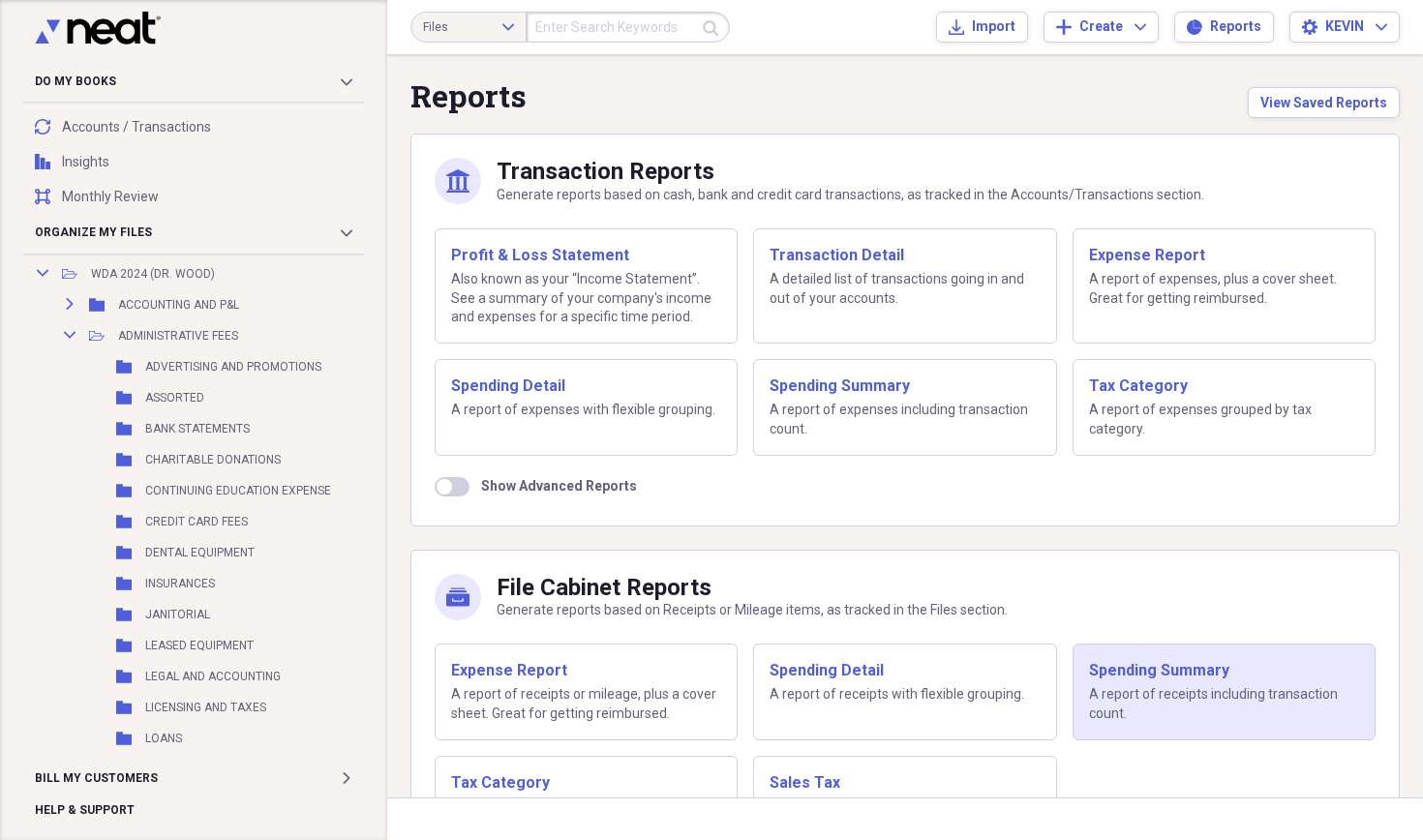 click on "Spending Summary A report of receipts including transaction count." at bounding box center (1224, 692) 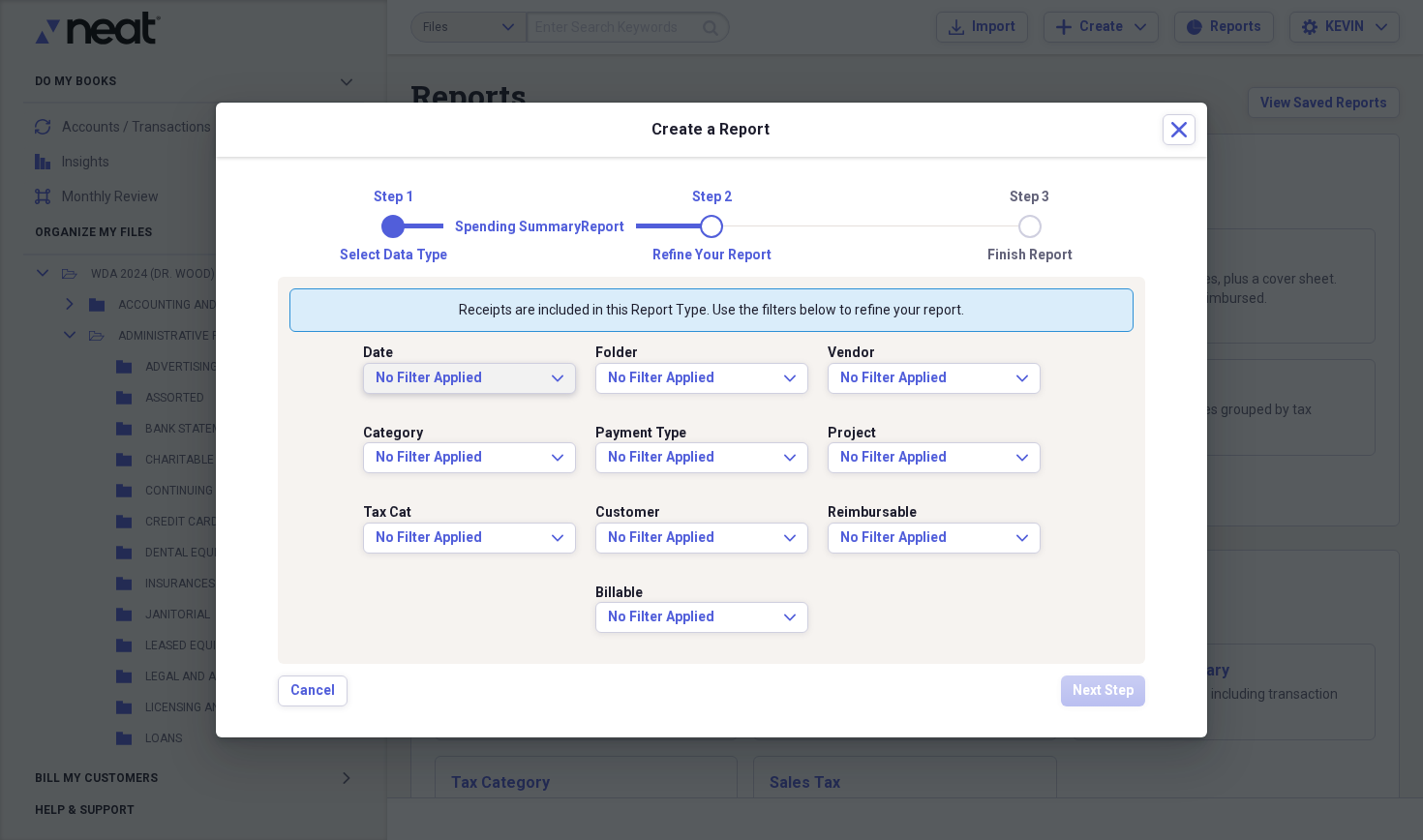 click on "Expand" 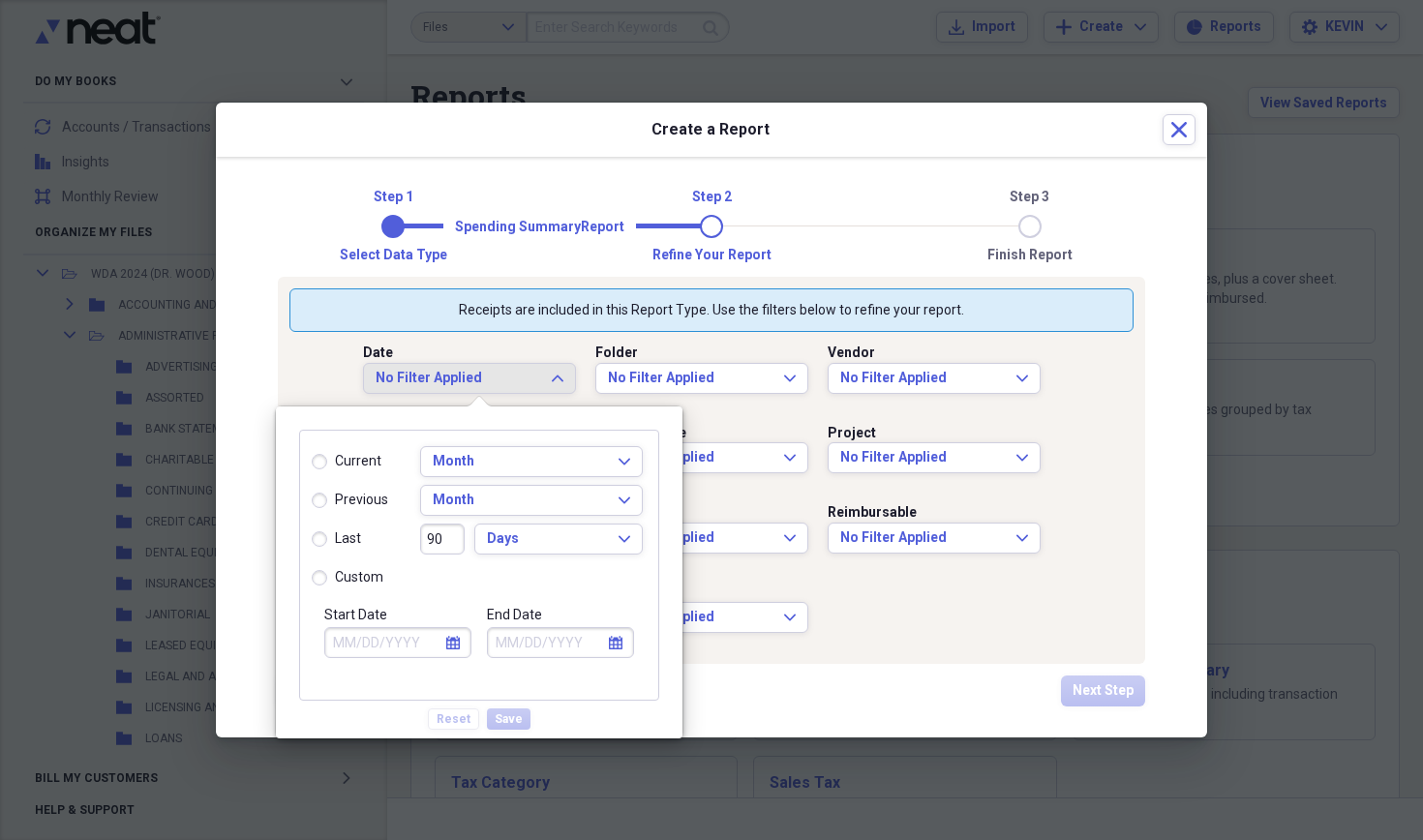 click on "calendar Calendar" at bounding box center [453, 643] 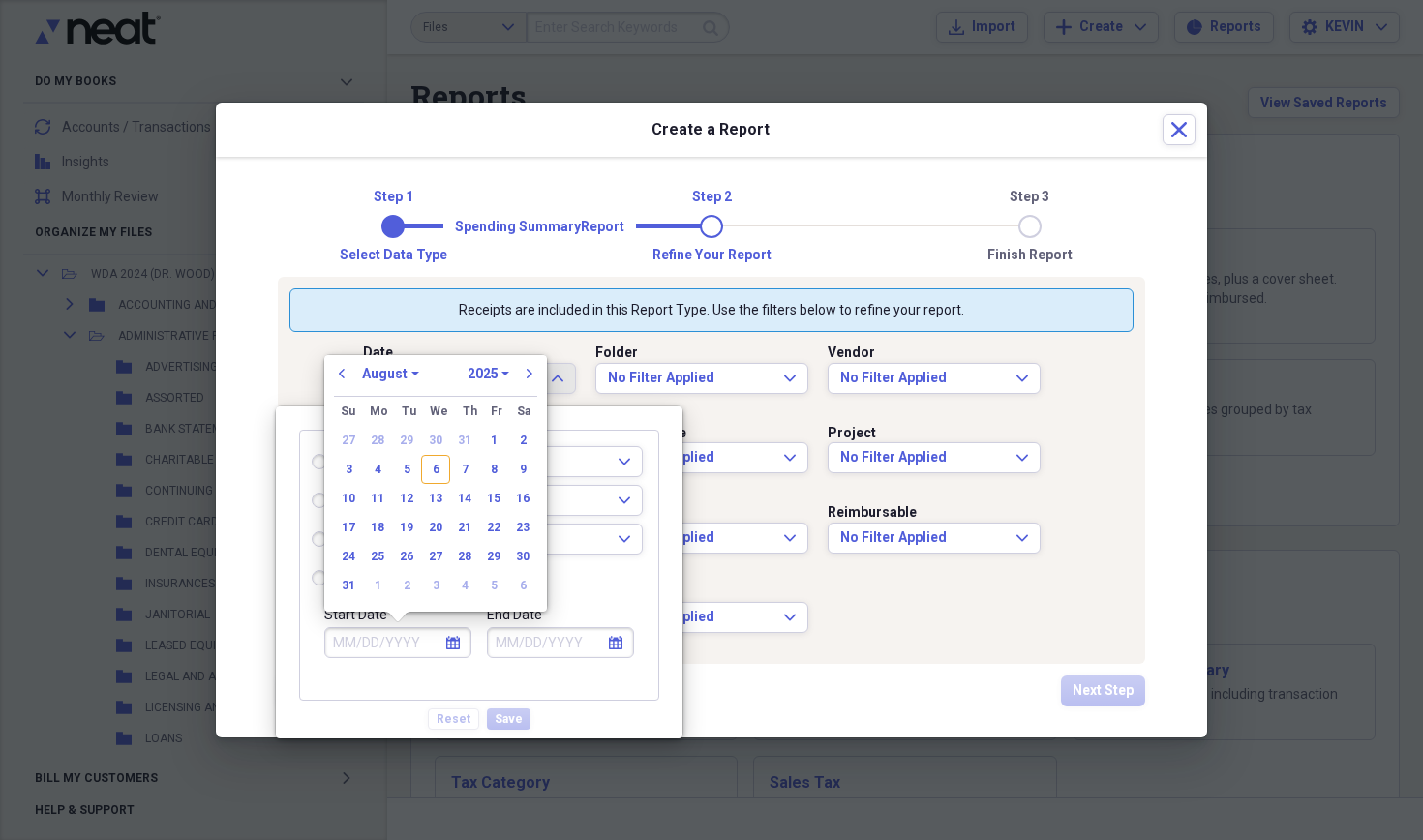 select on "2024" 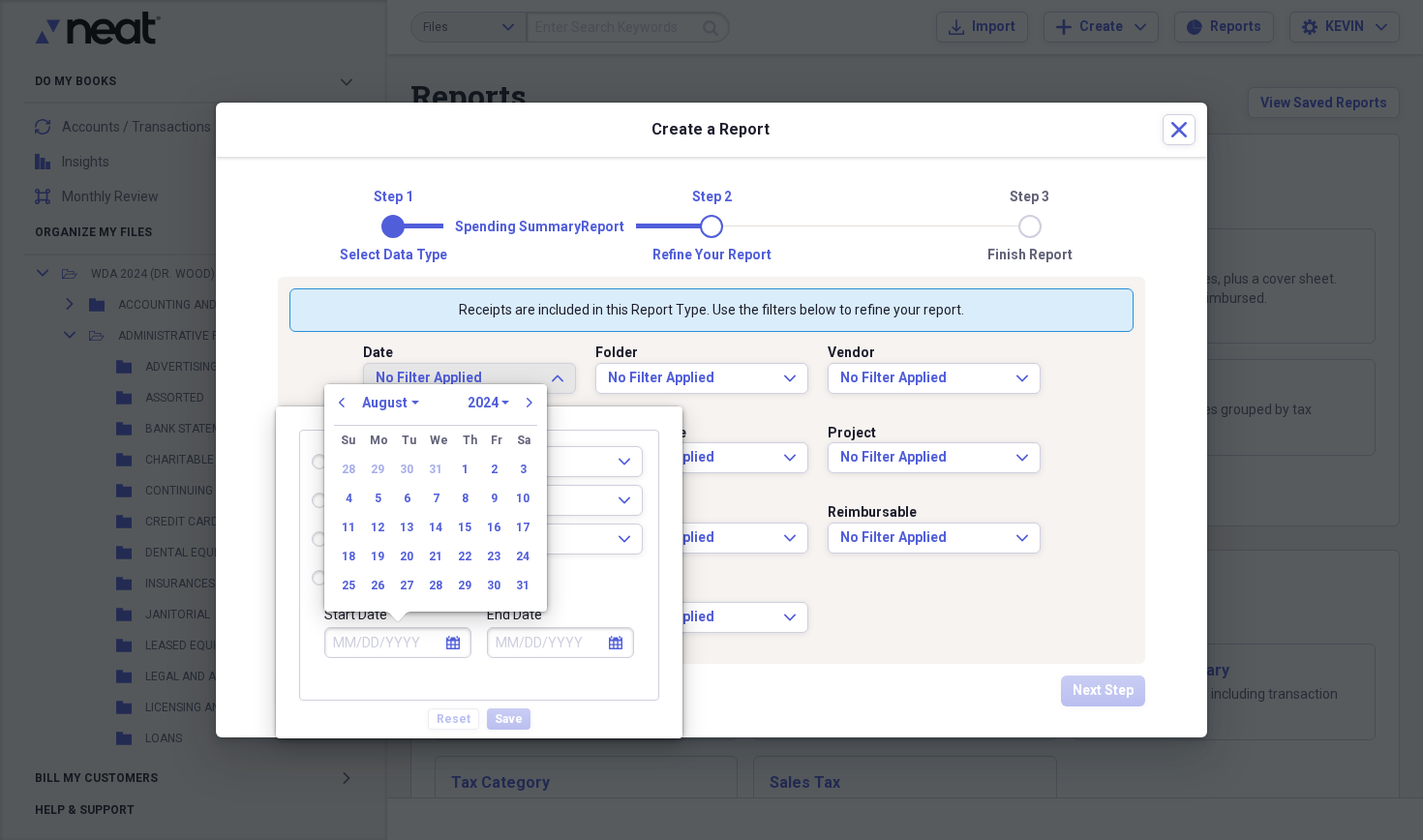 select on "0" 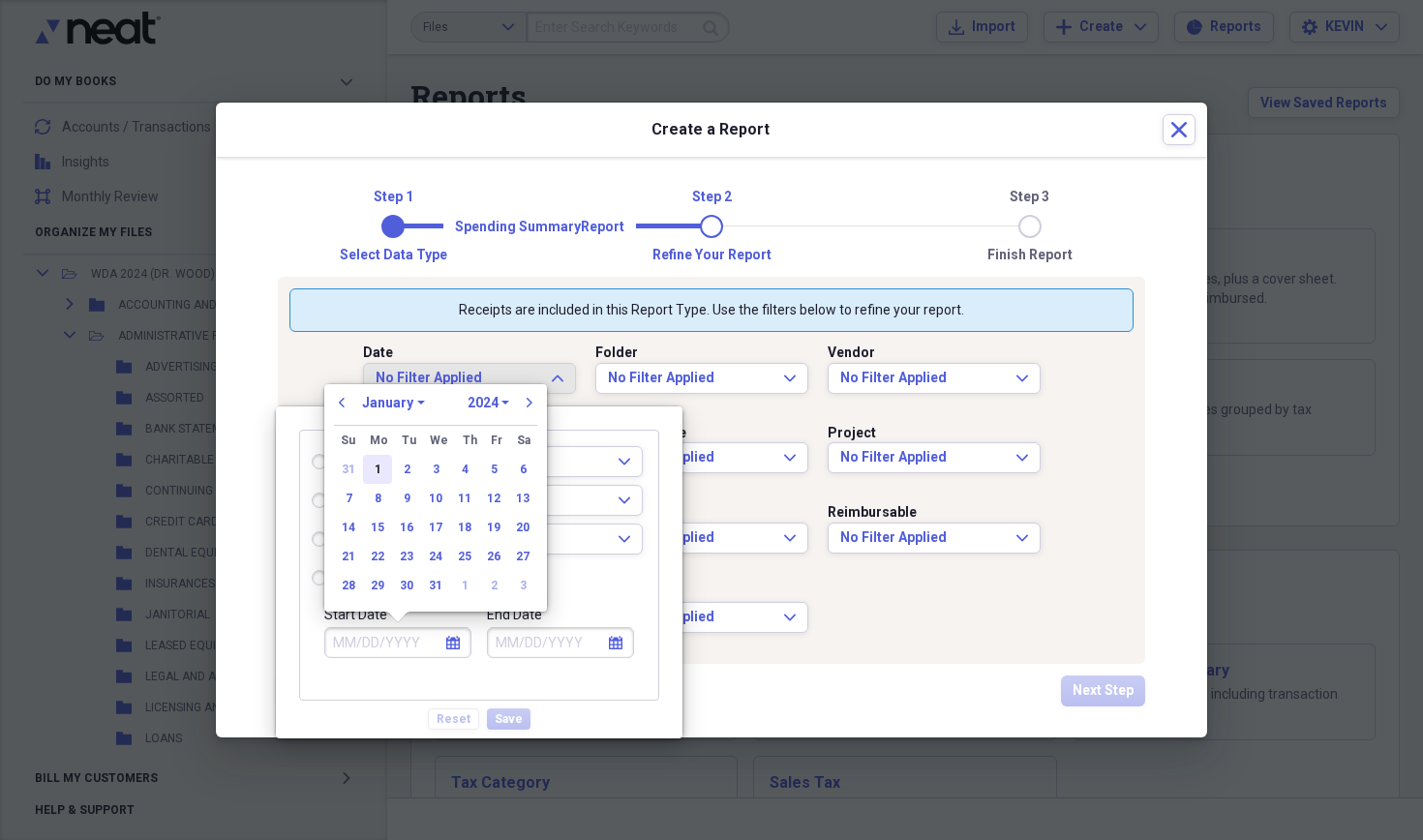 click on "1" at bounding box center [378, 469] 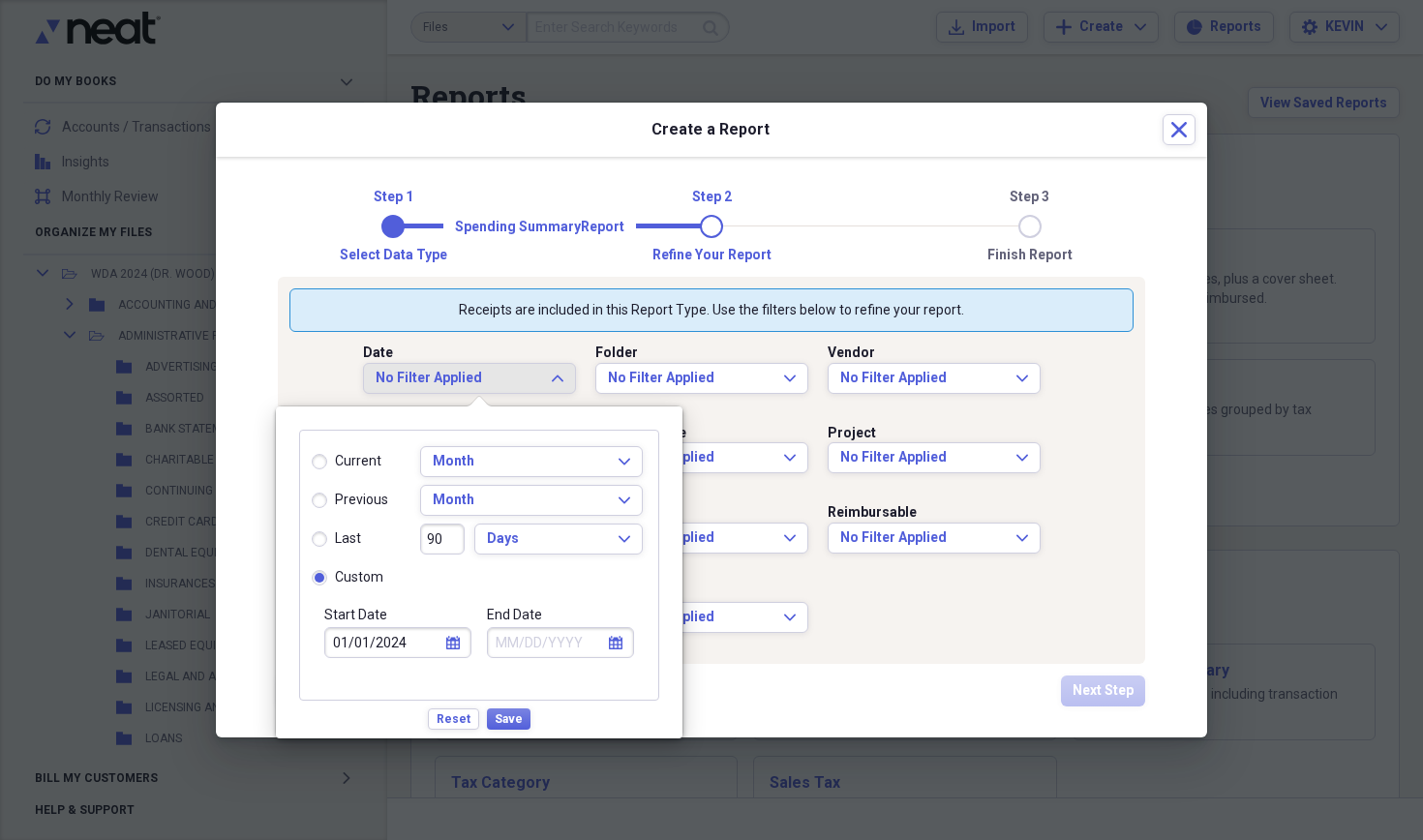 click 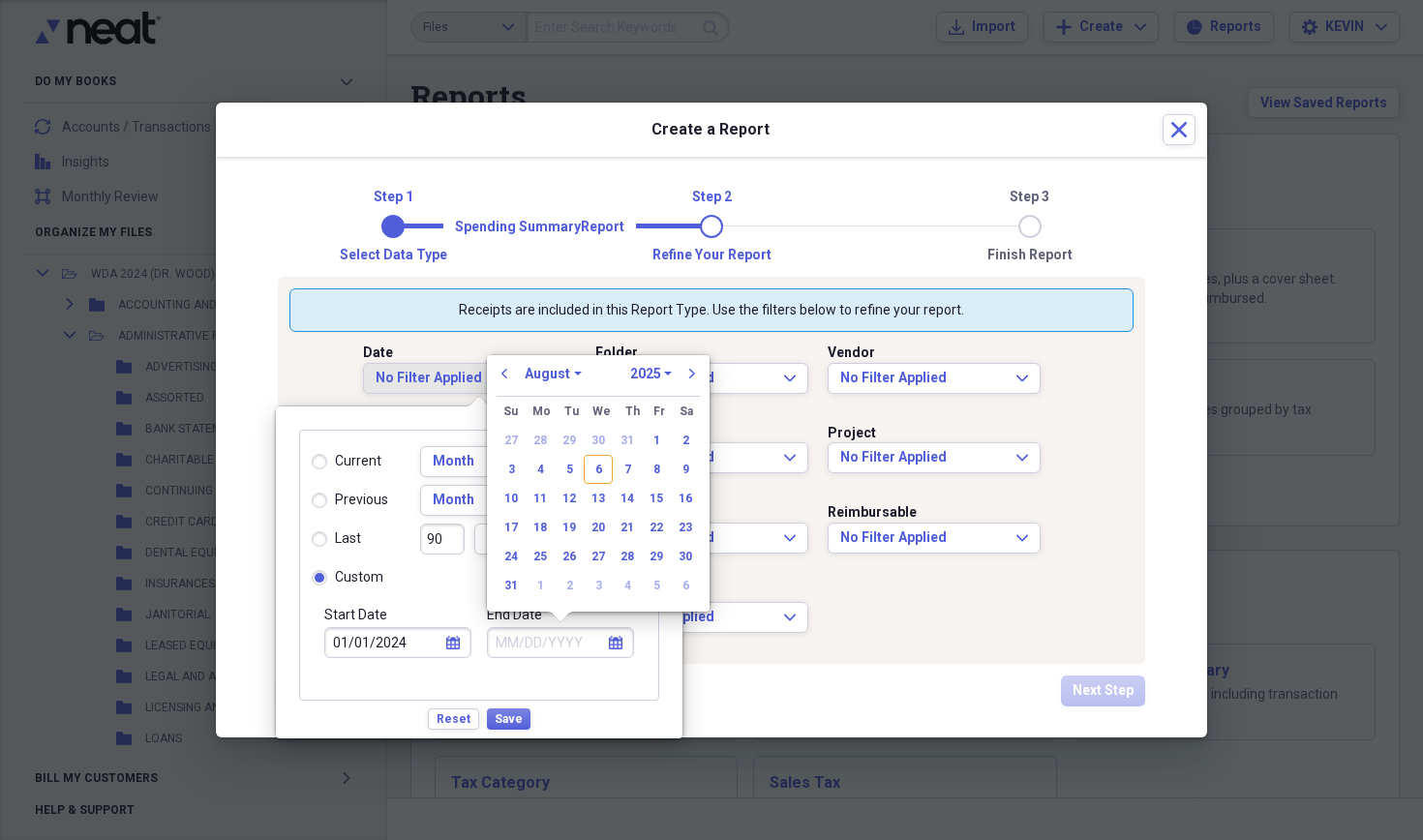 select on "2024" 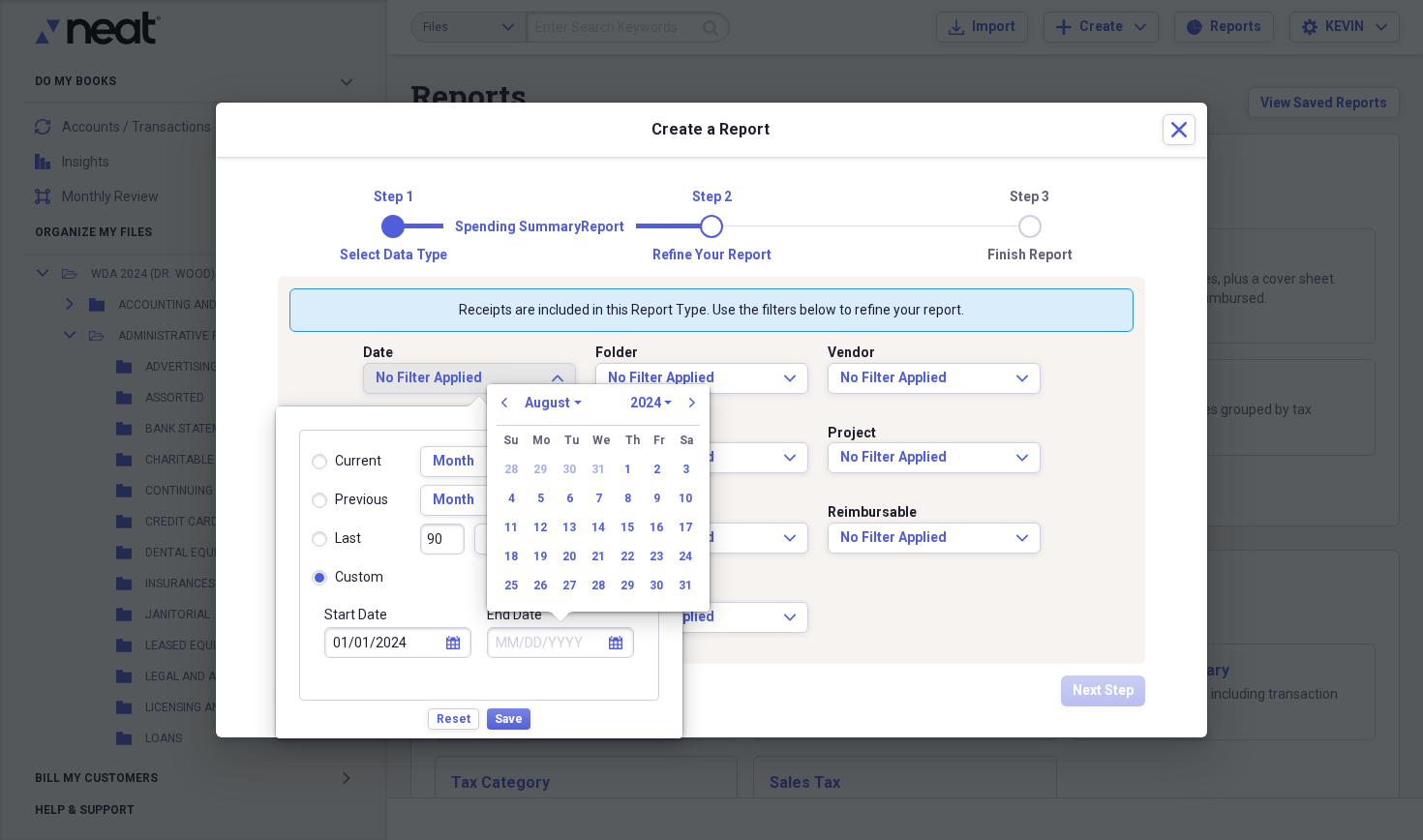 select on "11" 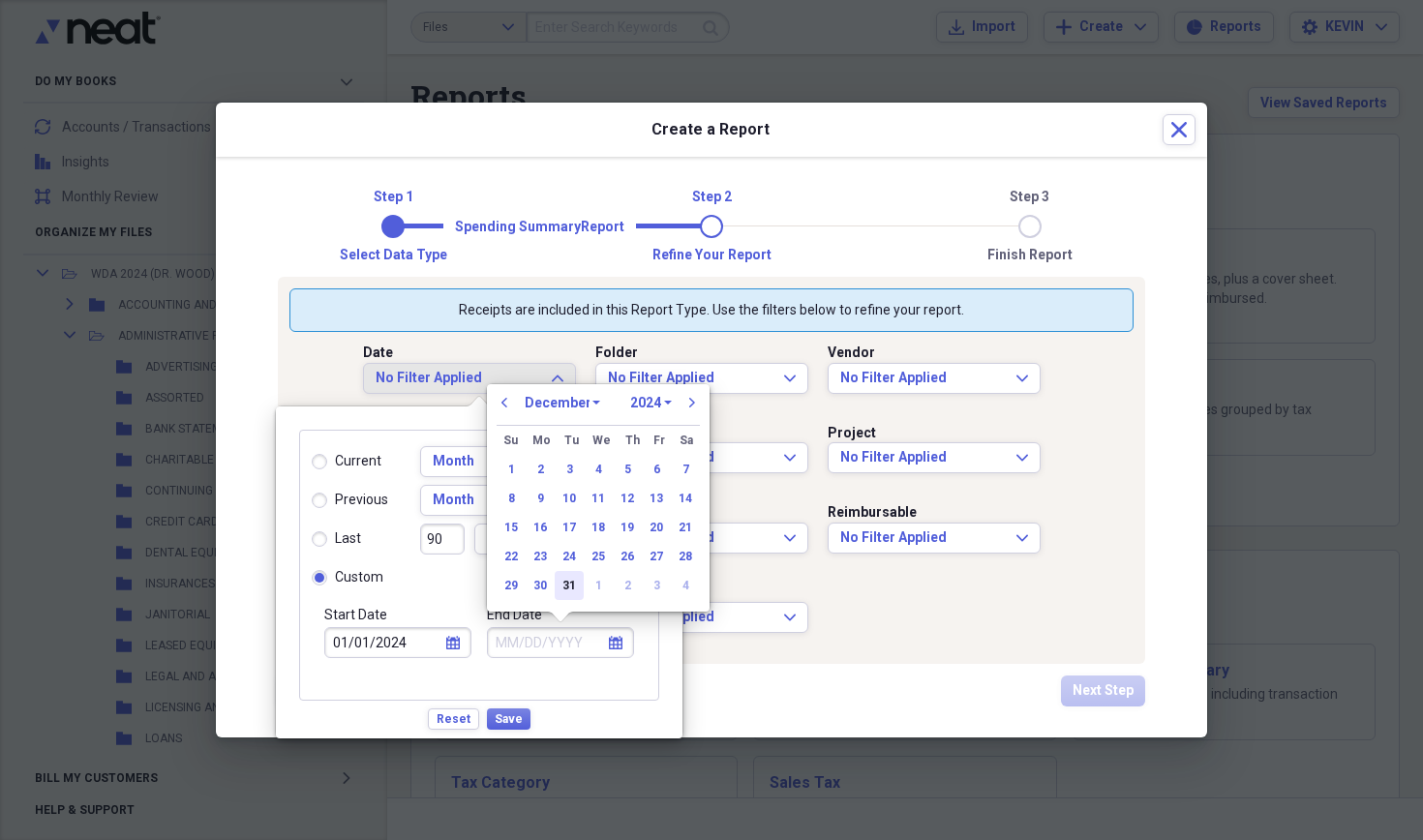 click on "31" at bounding box center (569, 585) 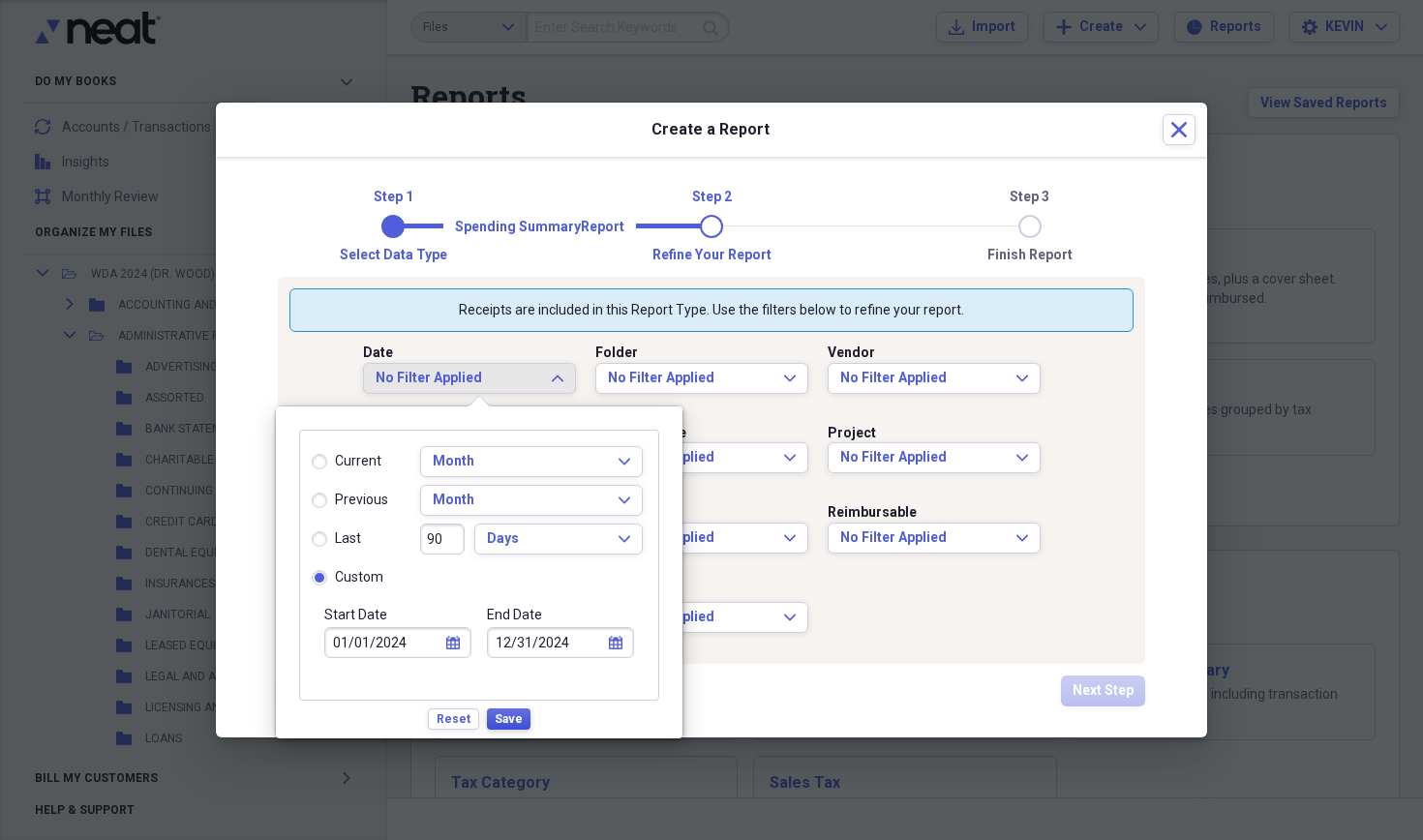 click on "Save" at bounding box center [508, 719] 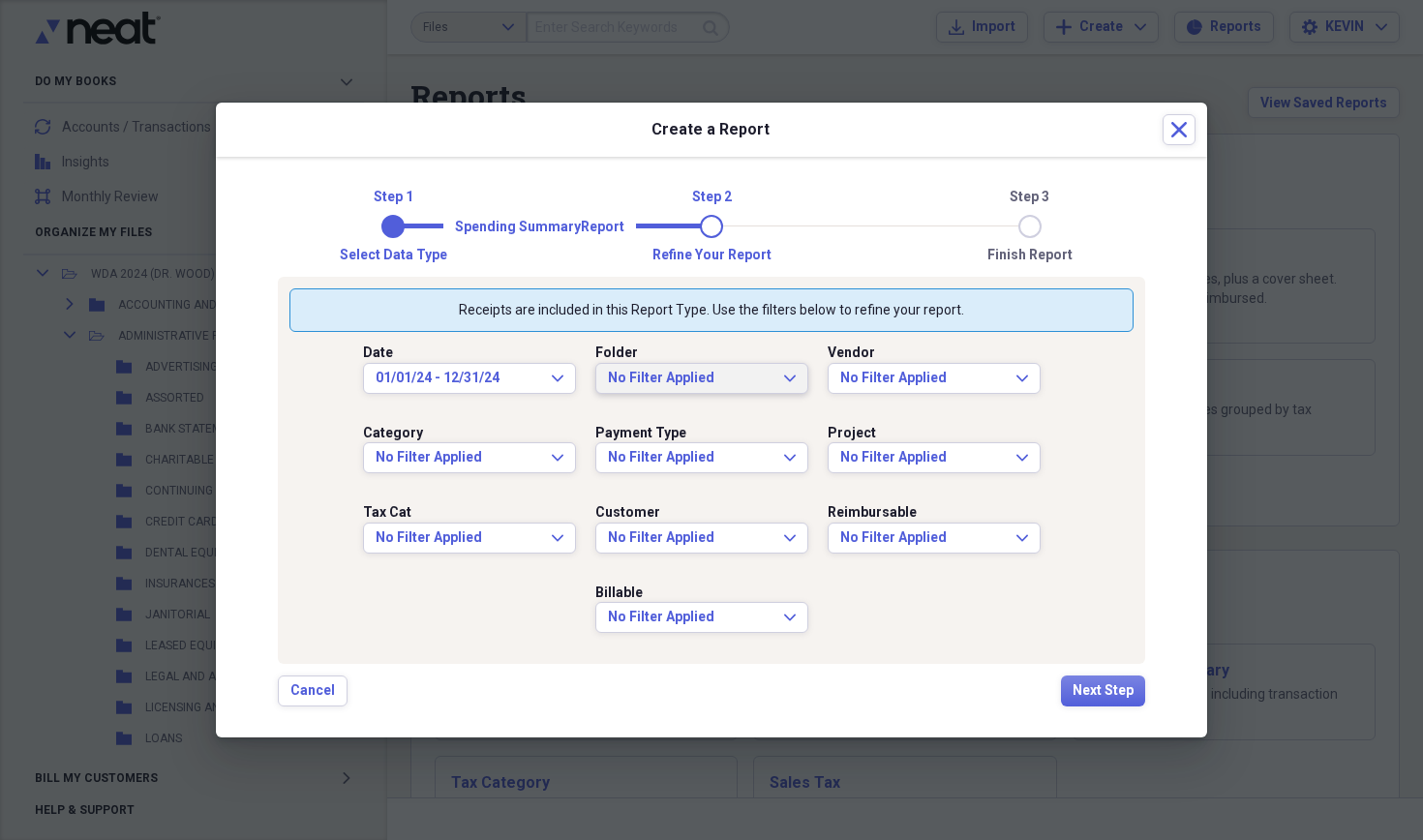 click on "No Filter Applied" at bounding box center [690, 378] 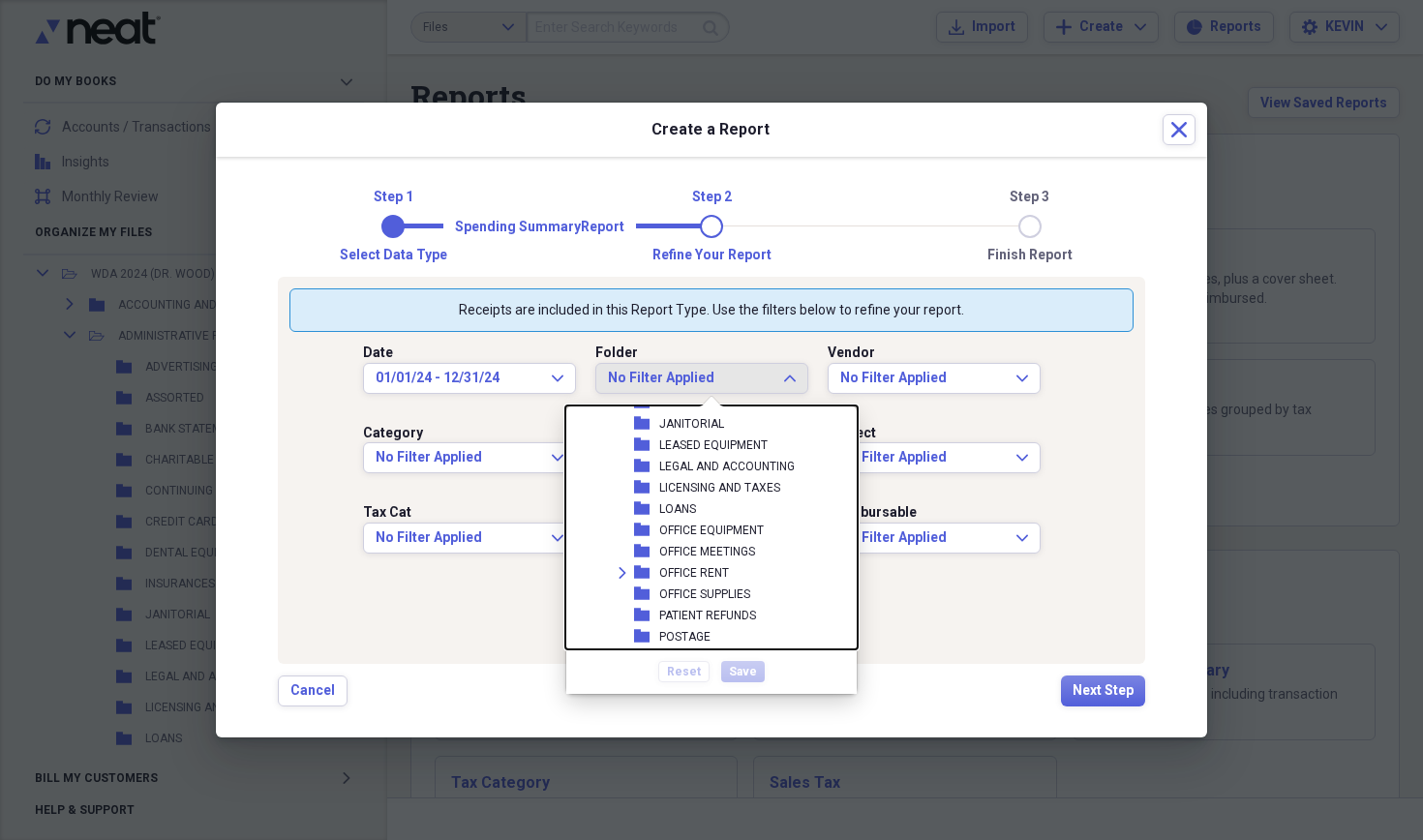 scroll, scrollTop: 1645, scrollLeft: 0, axis: vertical 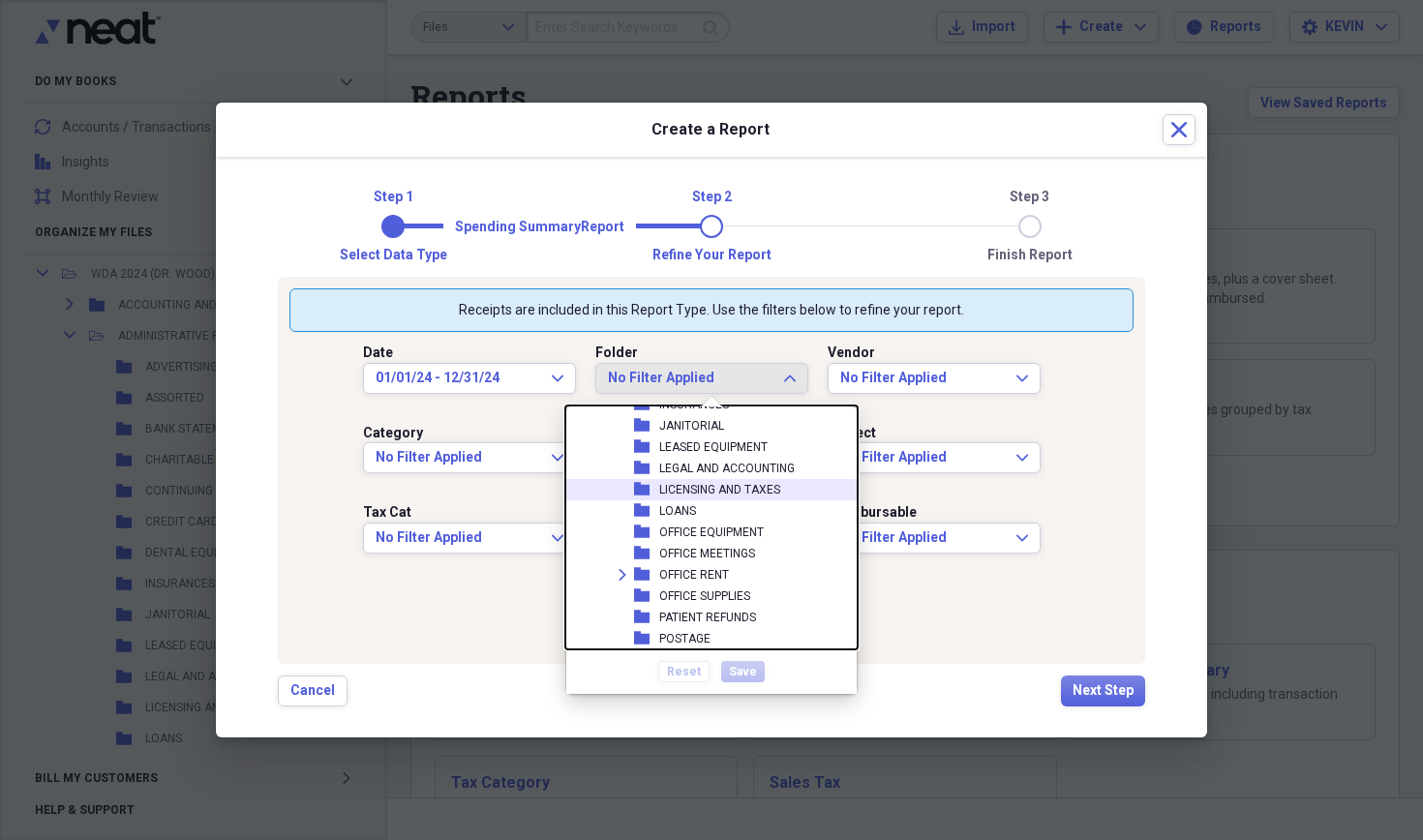 click on "LICENSING AND TAXES" at bounding box center (719, 490) 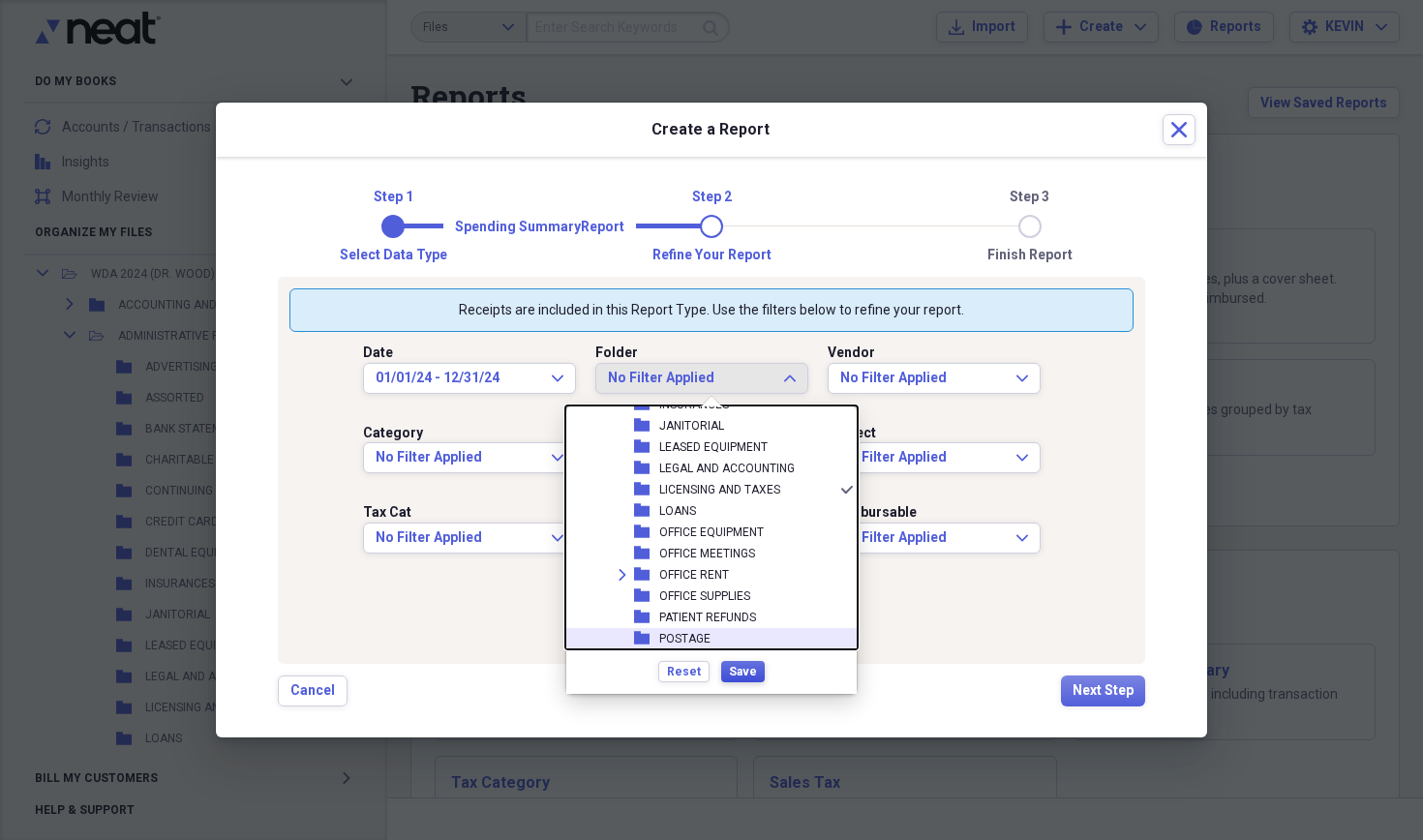 click on "Save" at bounding box center [742, 672] 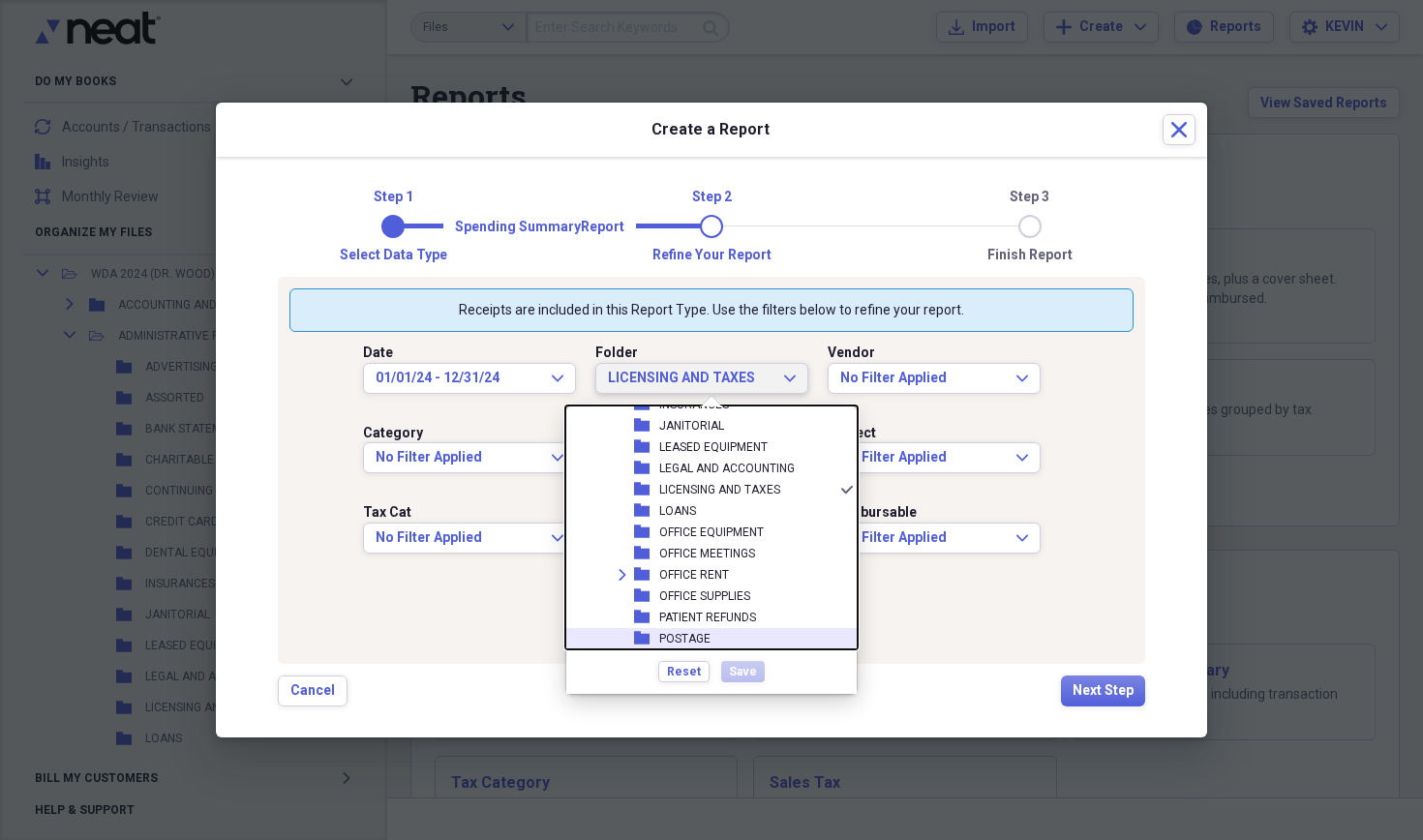 scroll, scrollTop: 0, scrollLeft: 0, axis: both 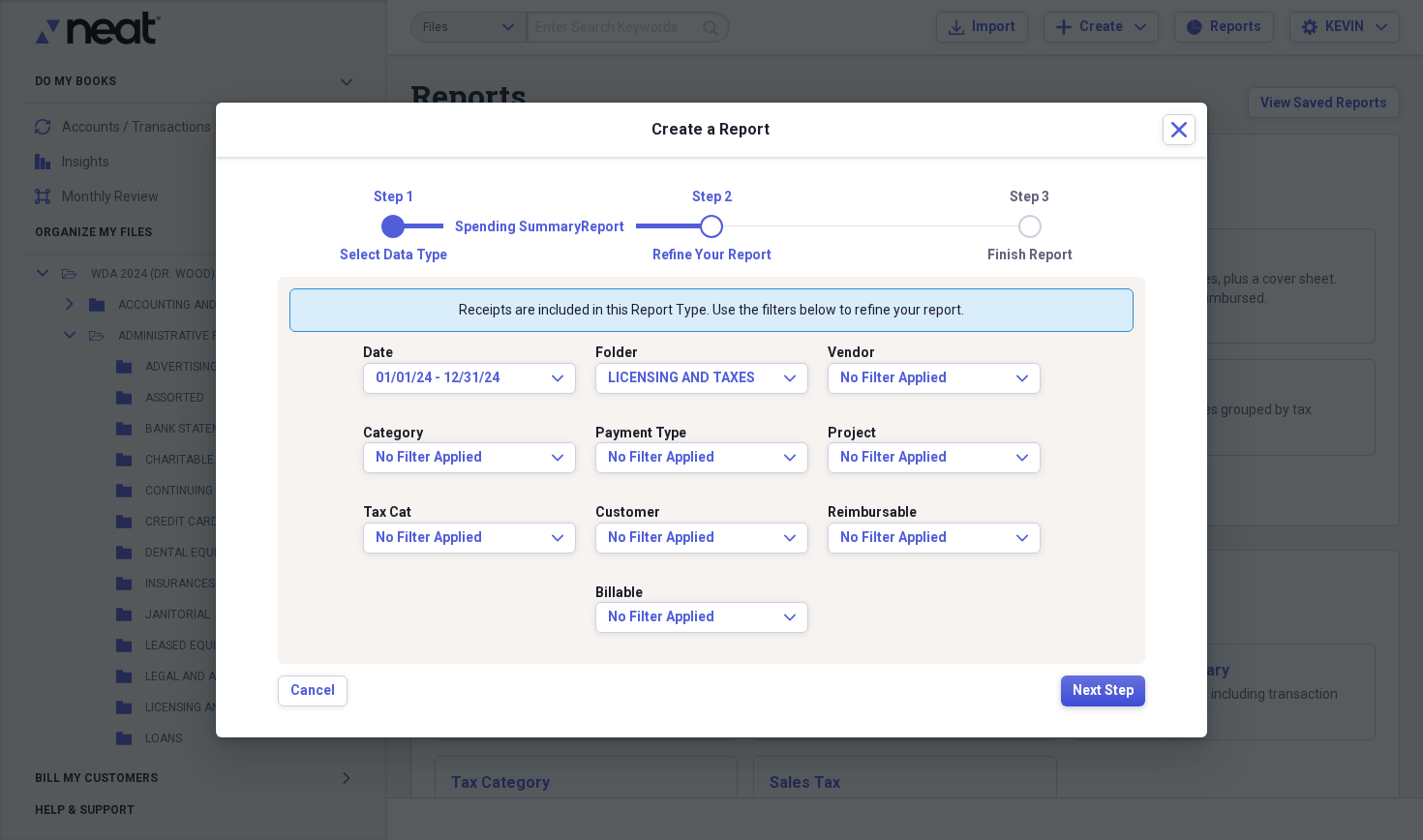 click on "Next Step" at bounding box center [1103, 691] 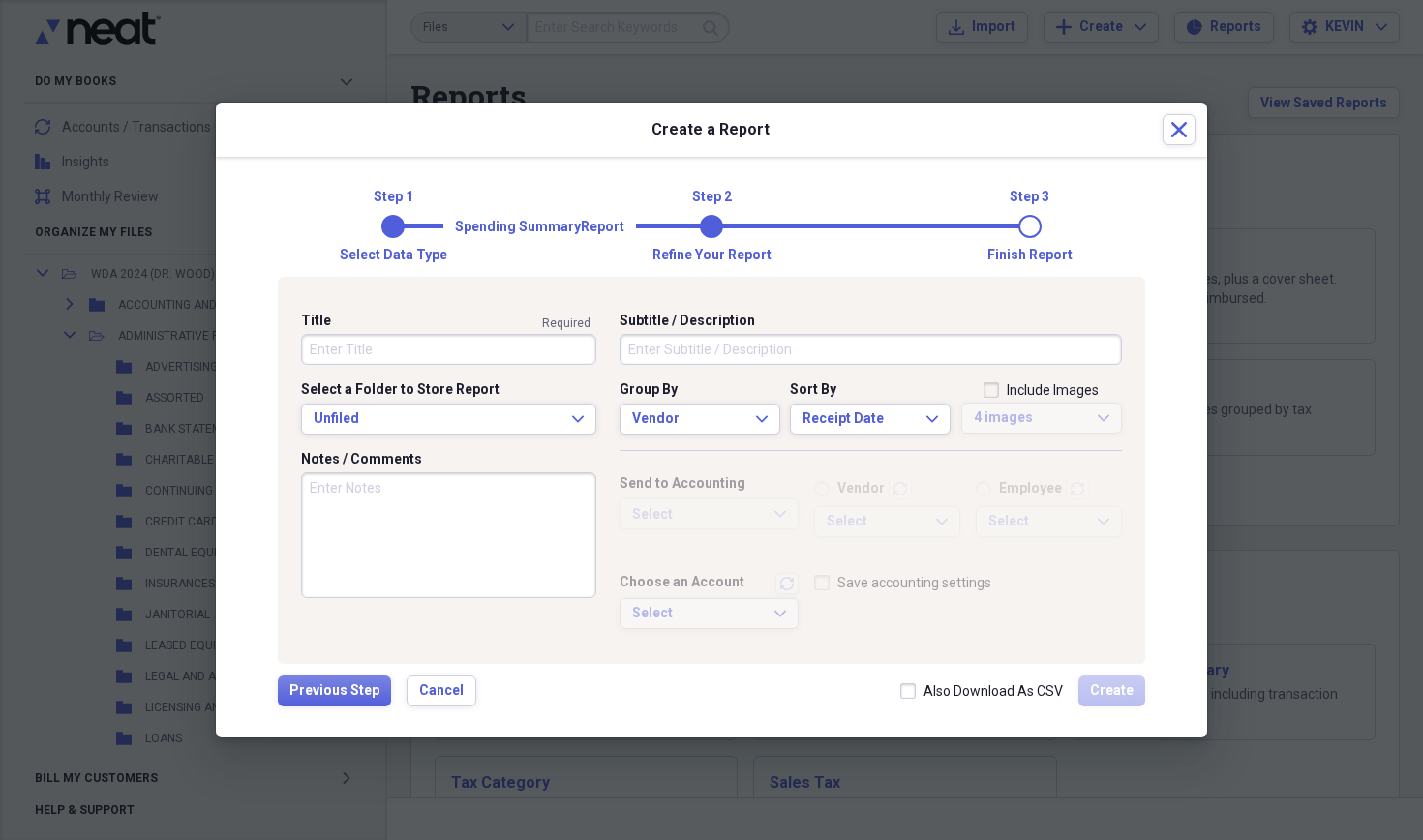 click on "Title" at bounding box center (448, 349) 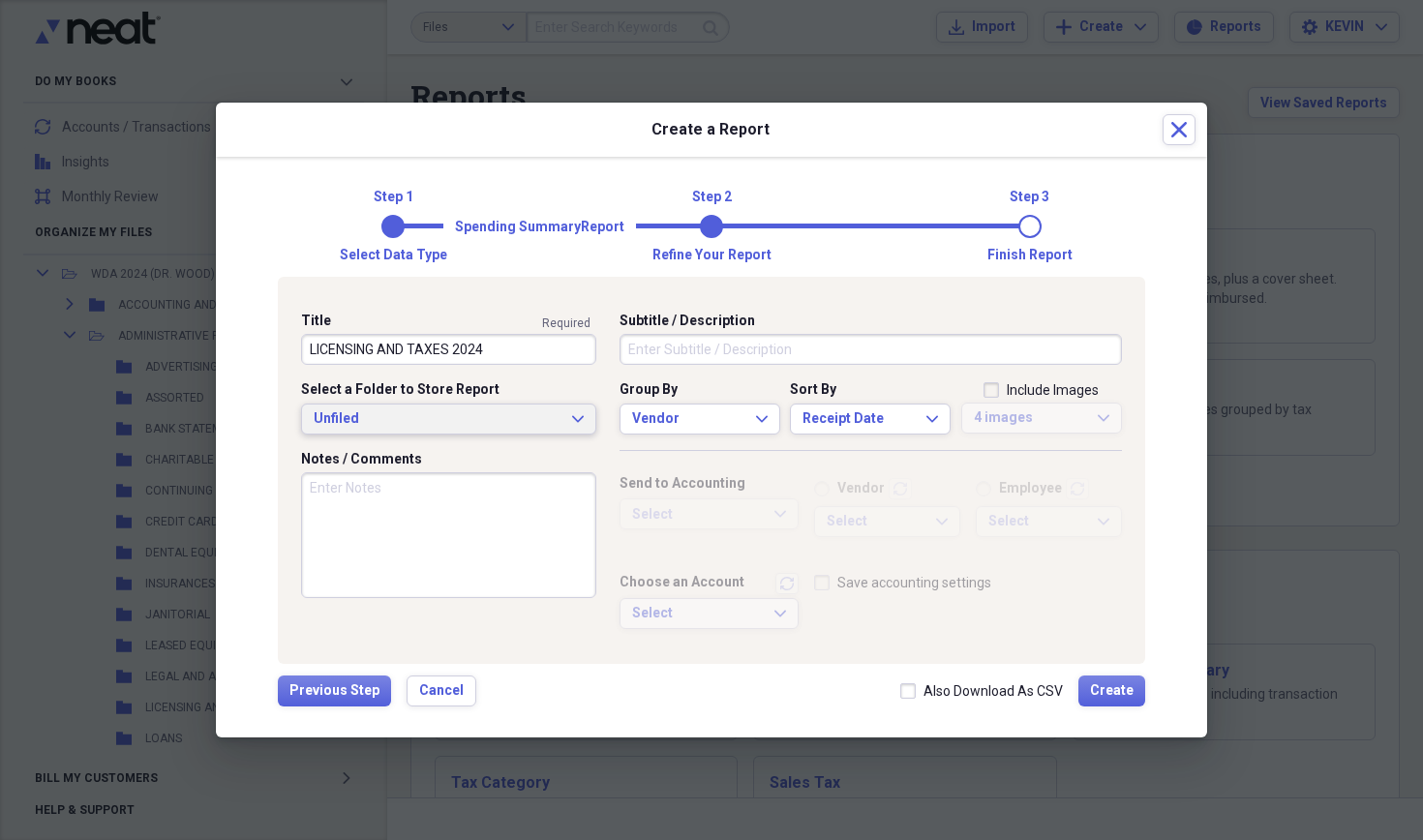 type on "LICENSING AND TAXES 2024" 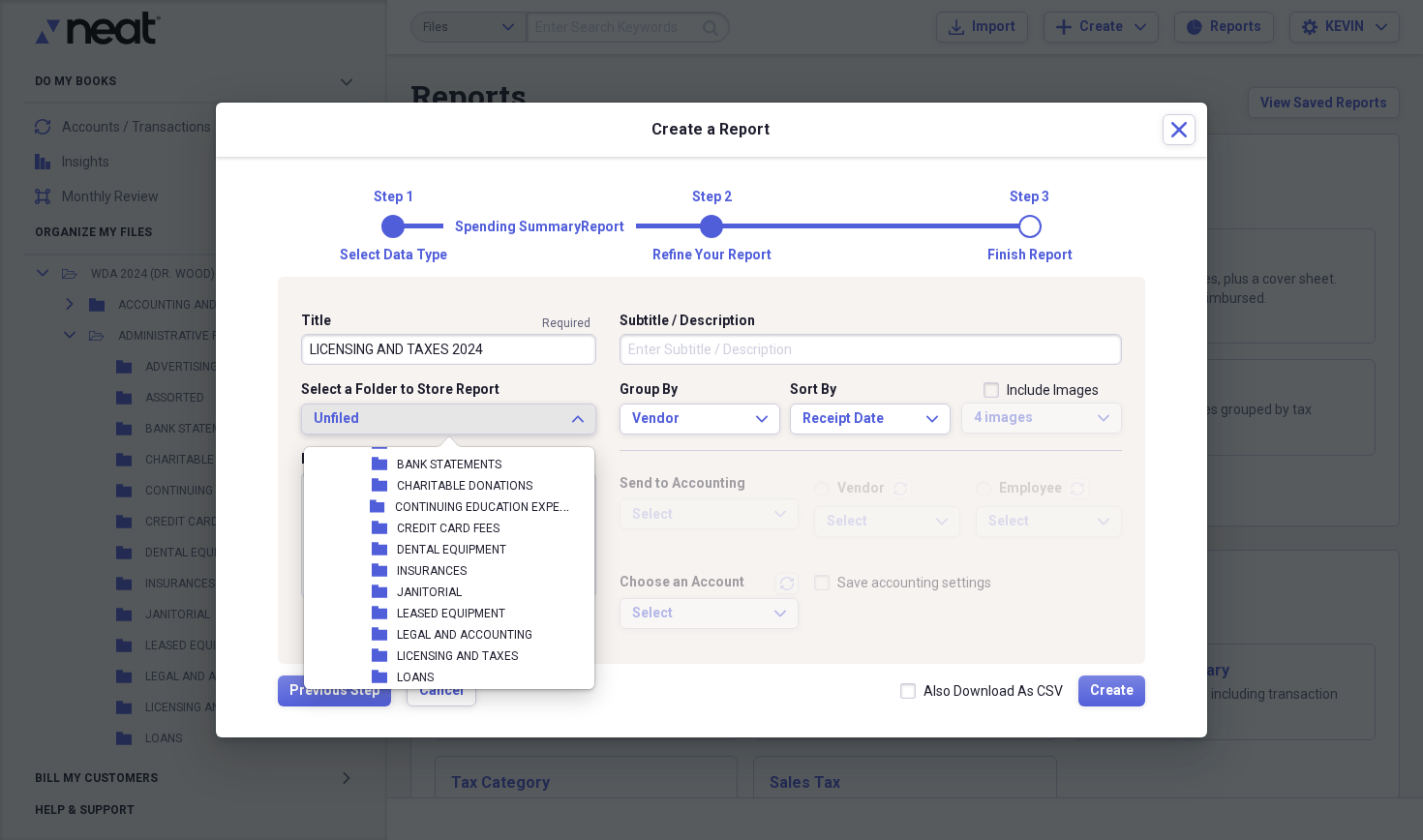 scroll, scrollTop: 1537, scrollLeft: 0, axis: vertical 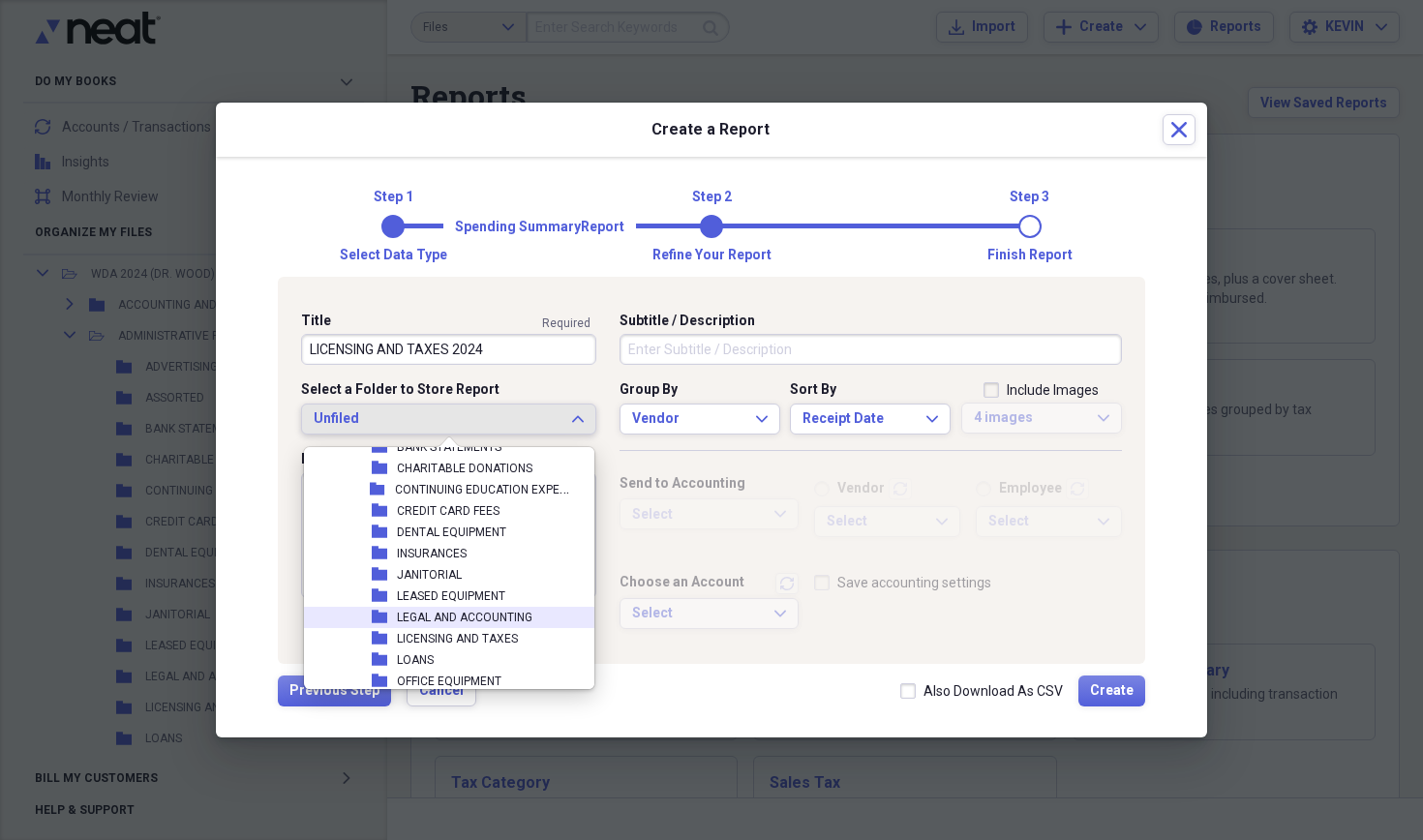 click on "LEGAL AND ACCOUNTING" at bounding box center (465, 617) 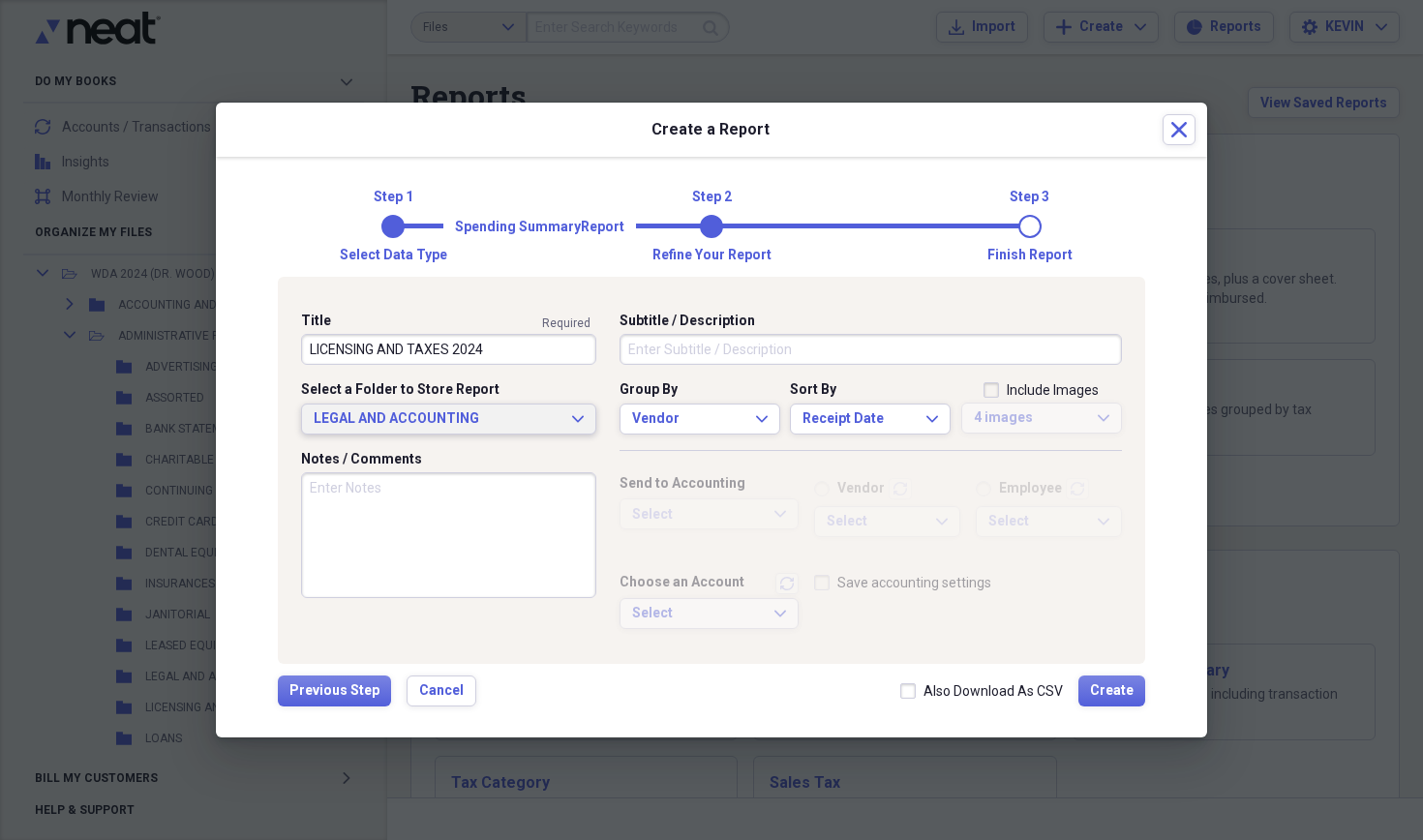 click on "LEGAL AND ACCOUNTING" at bounding box center (437, 419) 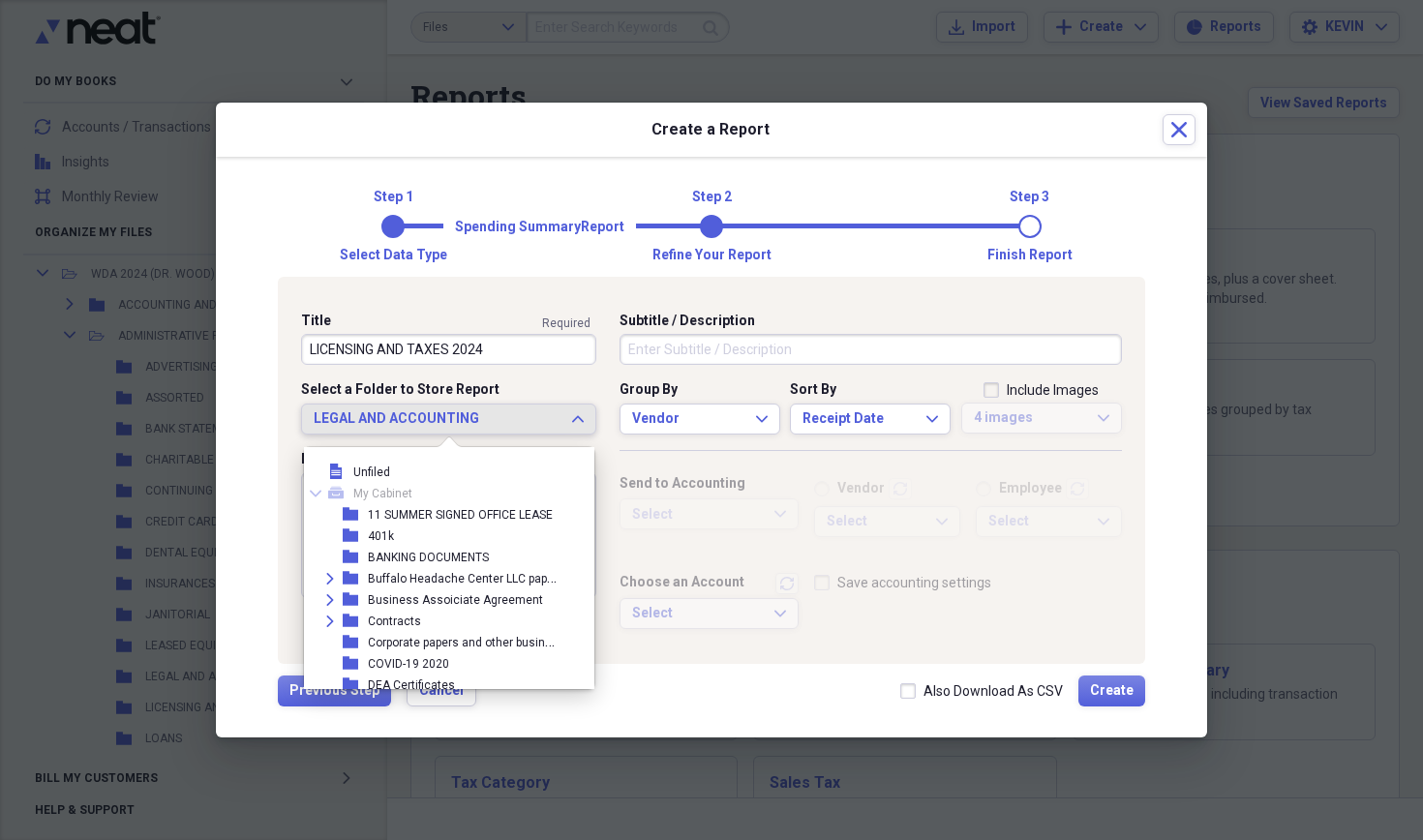 scroll, scrollTop: 1586, scrollLeft: 0, axis: vertical 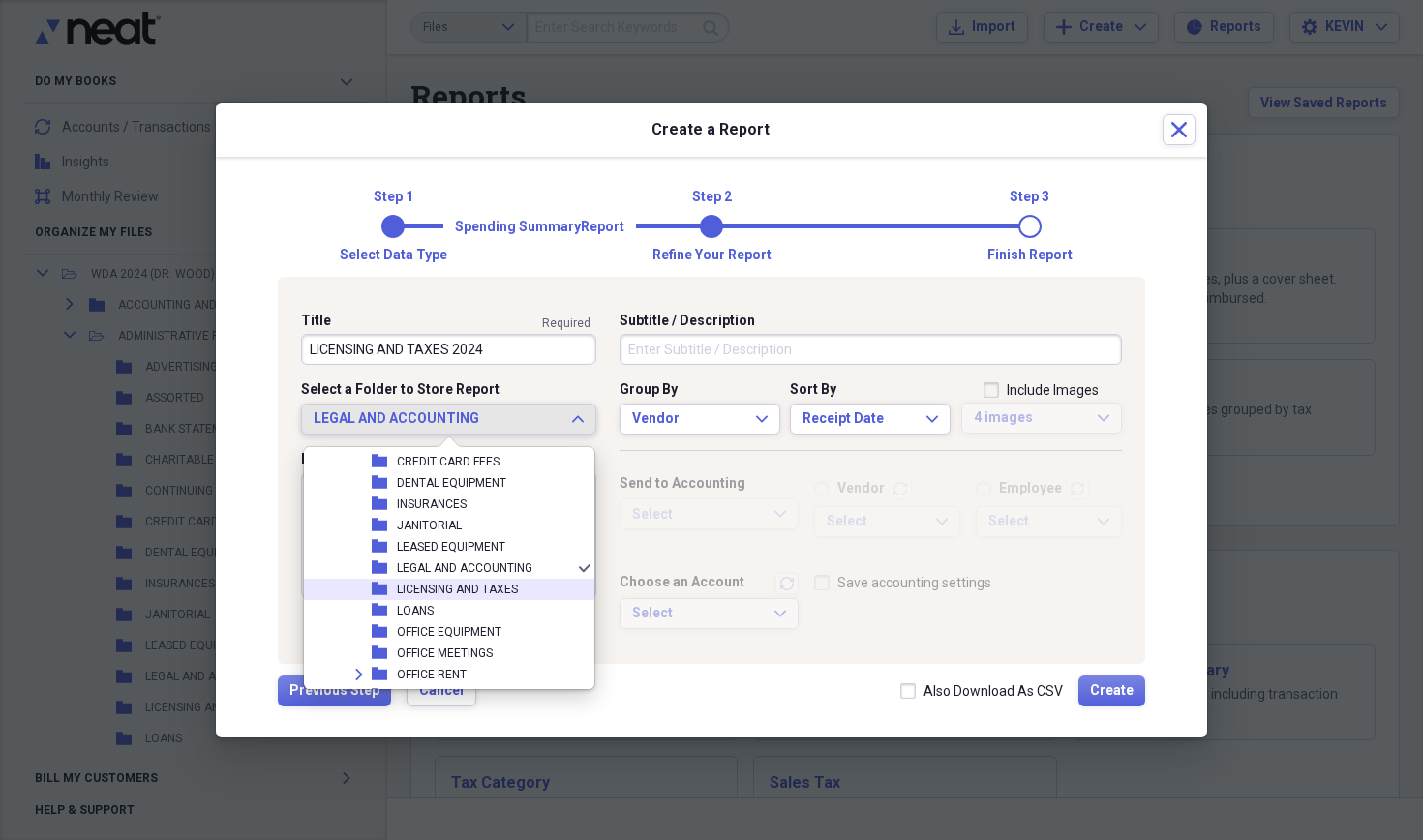 click on "LICENSING AND TAXES" at bounding box center (457, 589) 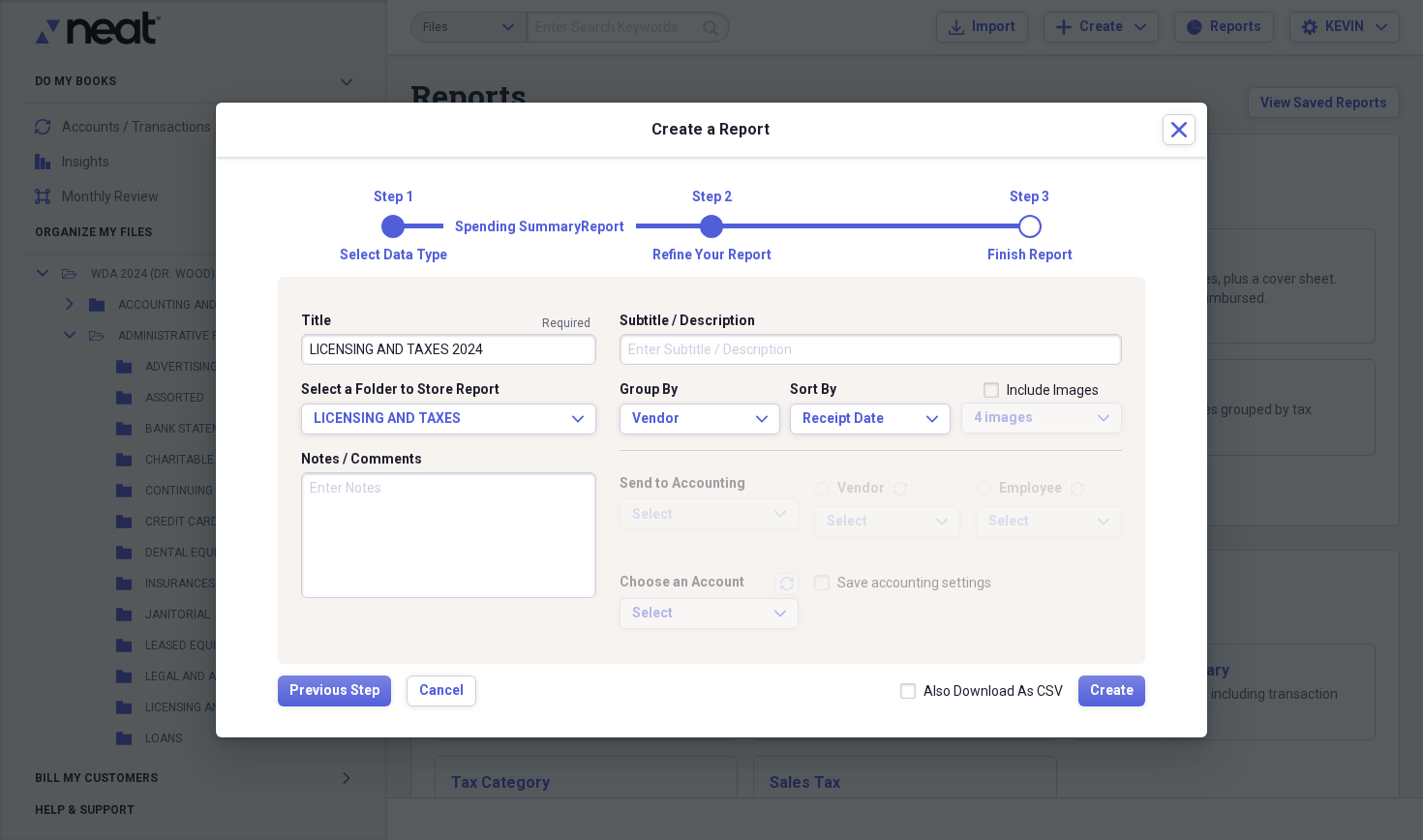 click on "Include Images" at bounding box center (1041, 390) 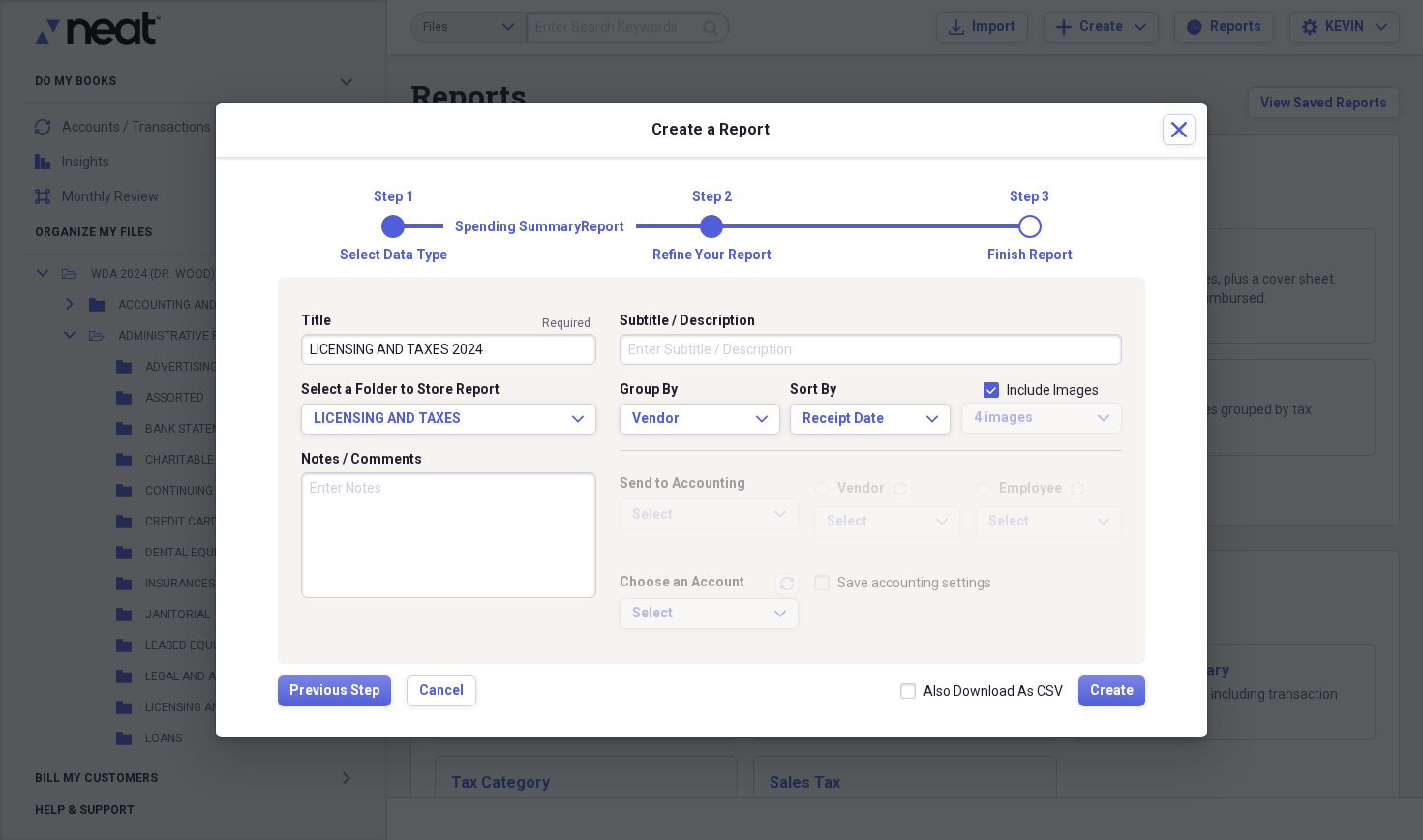 checkbox on "true" 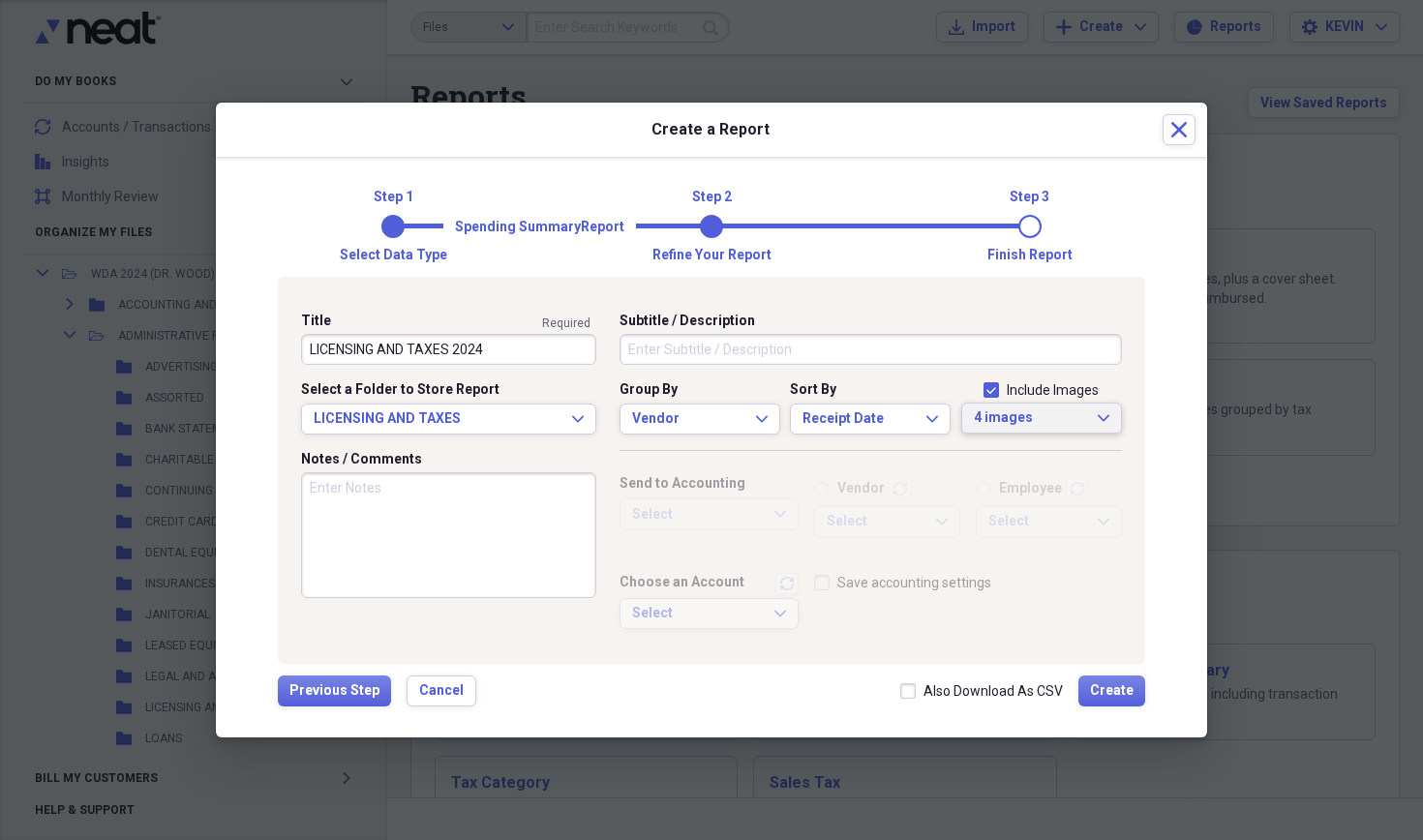 click on "4 images" at bounding box center (1030, 418) 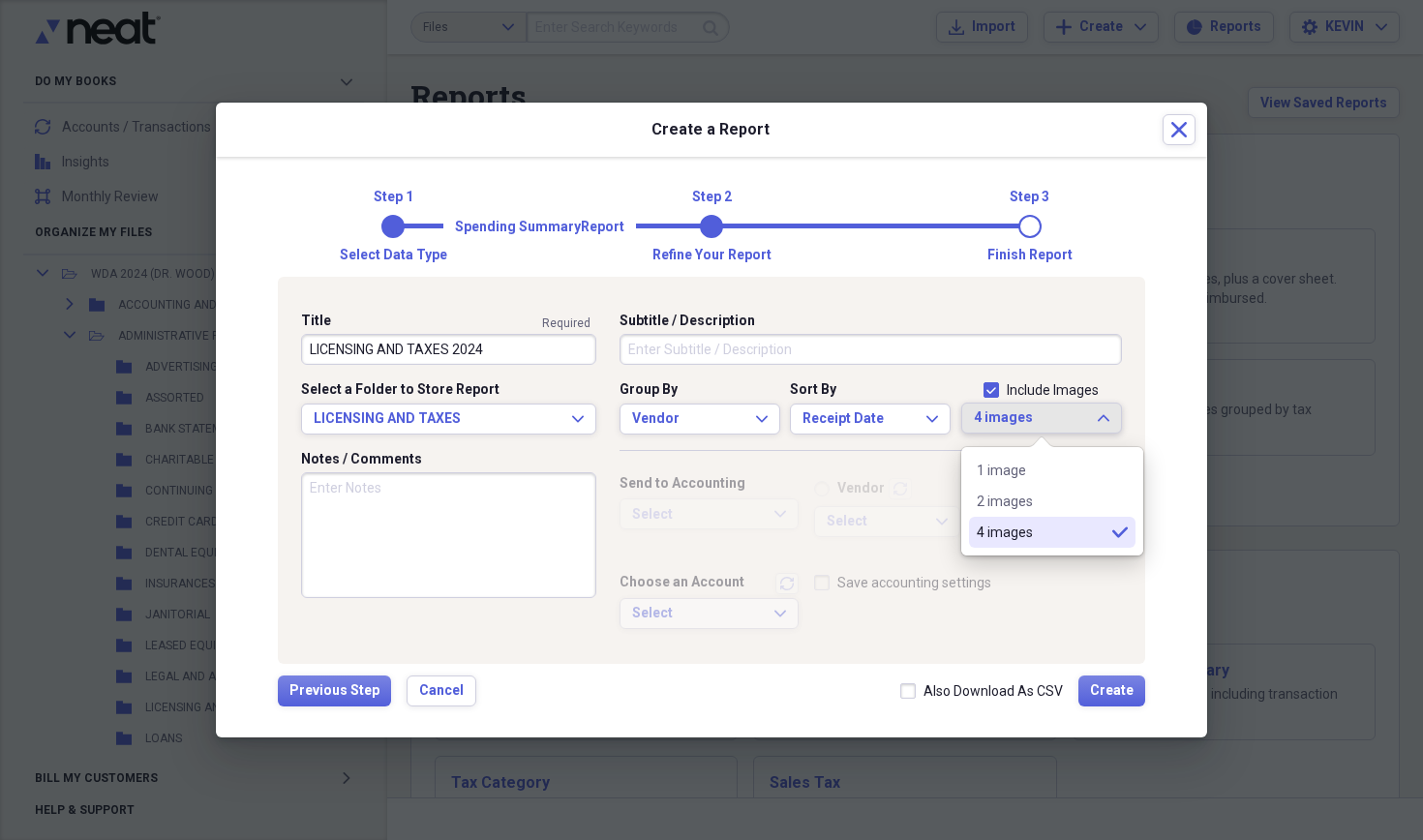 click at bounding box center [1042, 451] 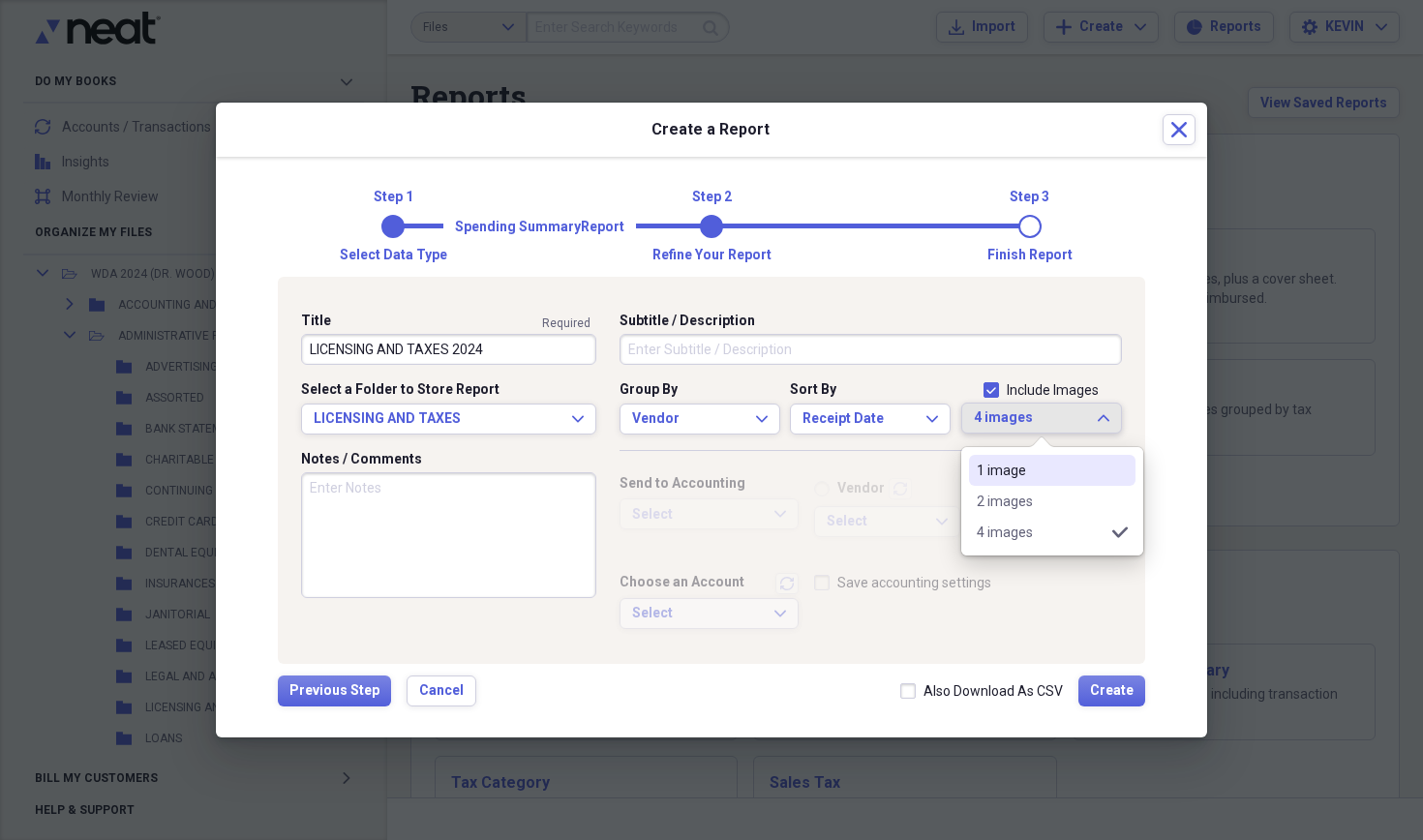 click on "1 image" at bounding box center [1041, 470] 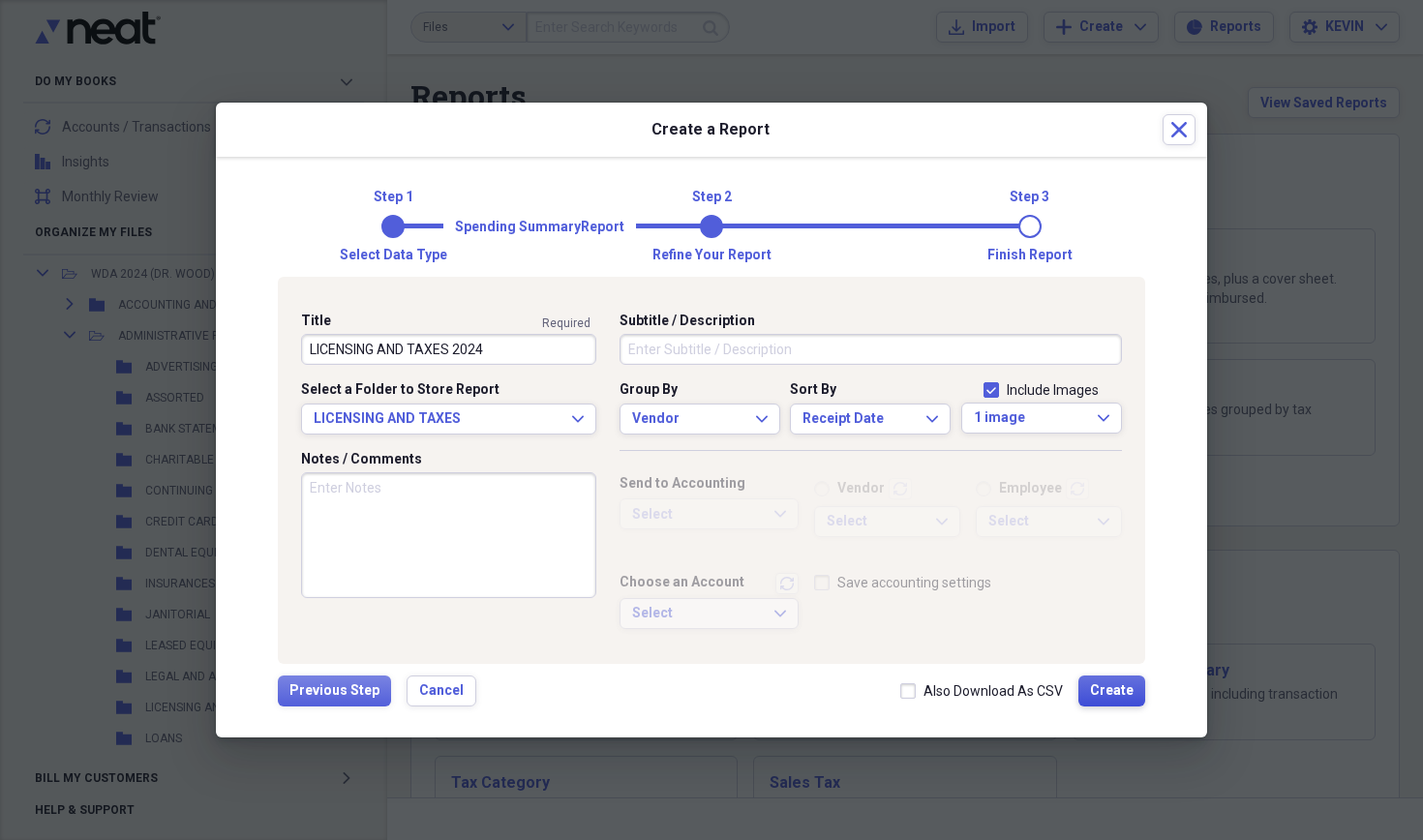 click on "Create" at bounding box center (1111, 691) 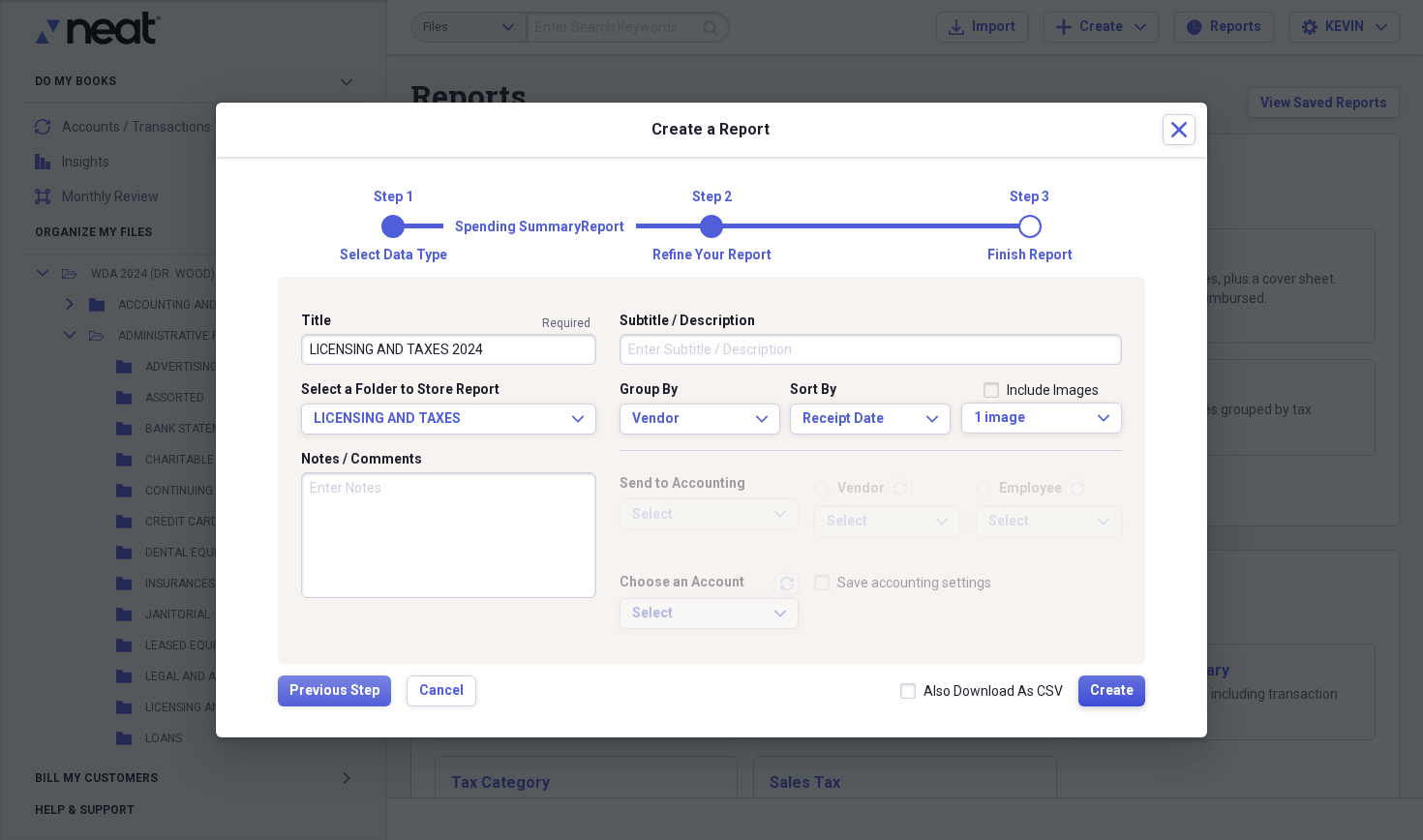 type 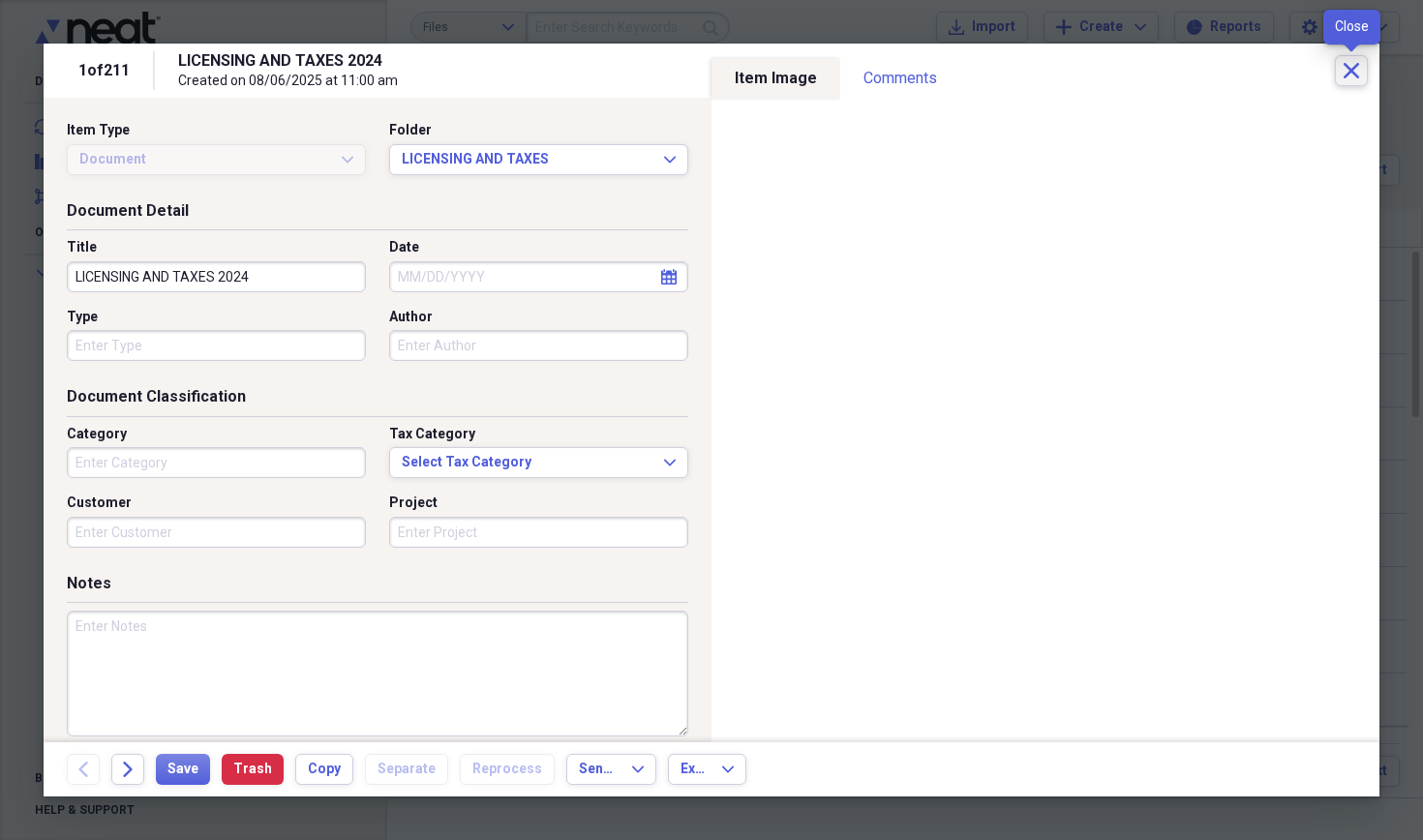 click on "Close" 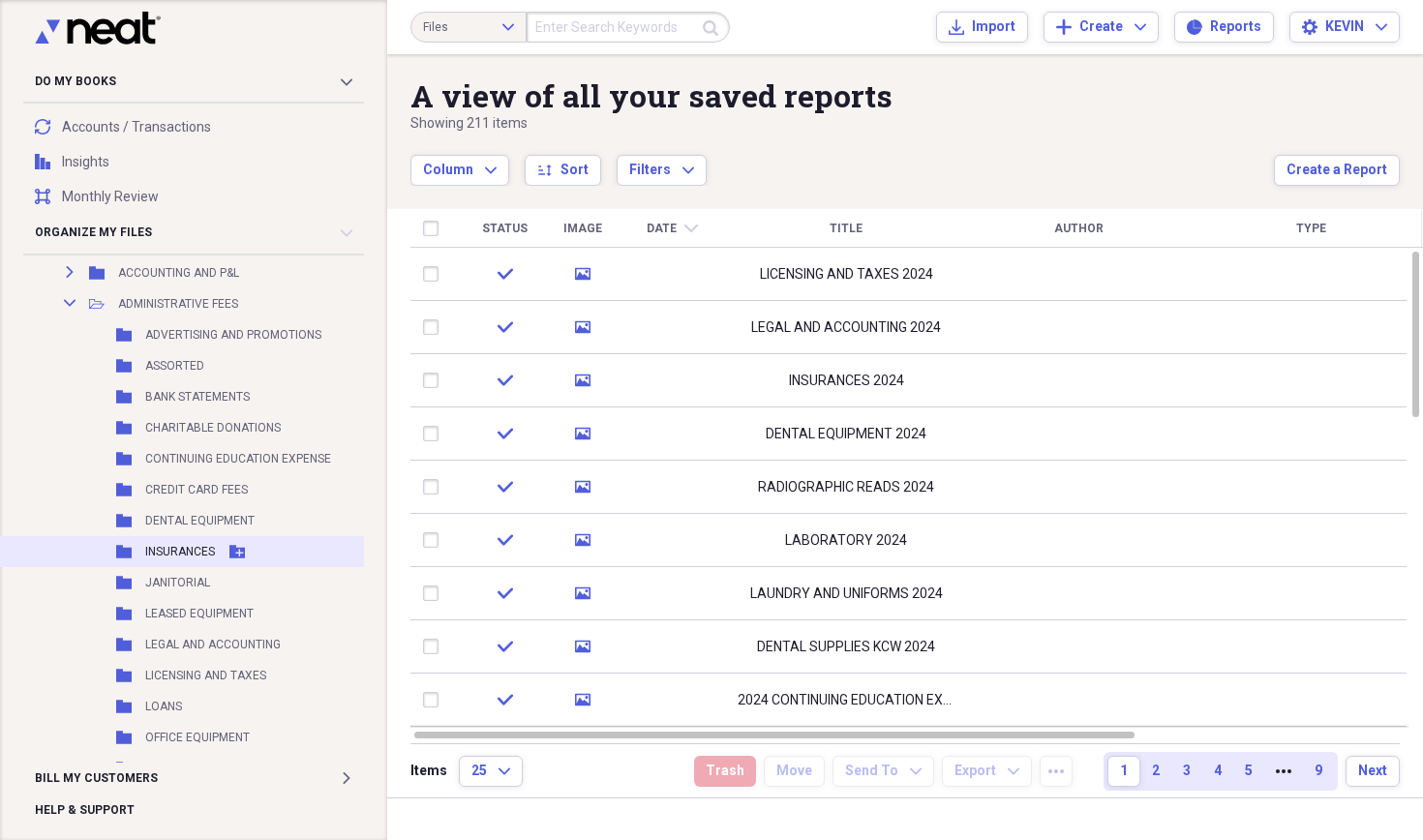 scroll, scrollTop: 2205, scrollLeft: 0, axis: vertical 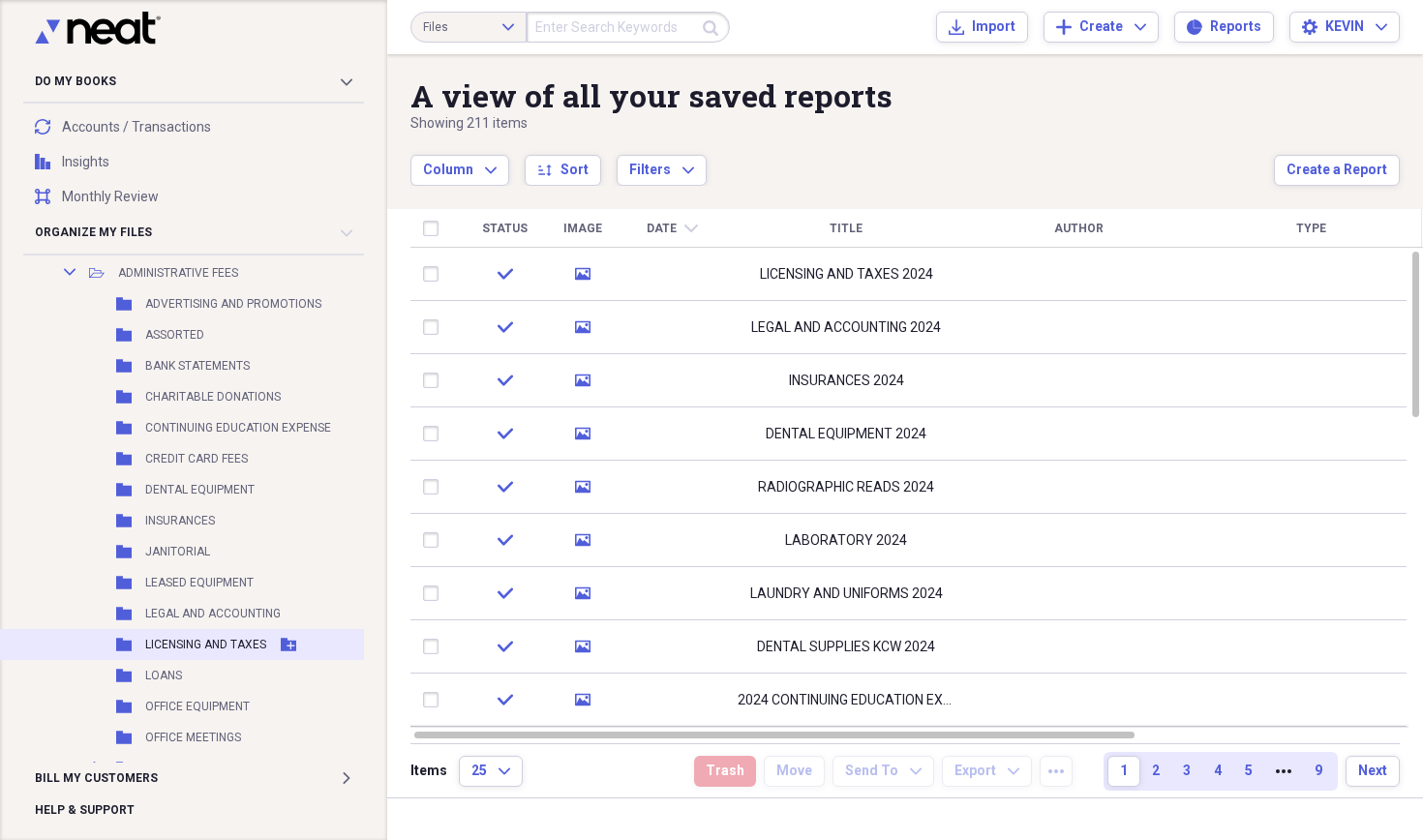 click on "LICENSING AND TAXES" at bounding box center [205, 645] 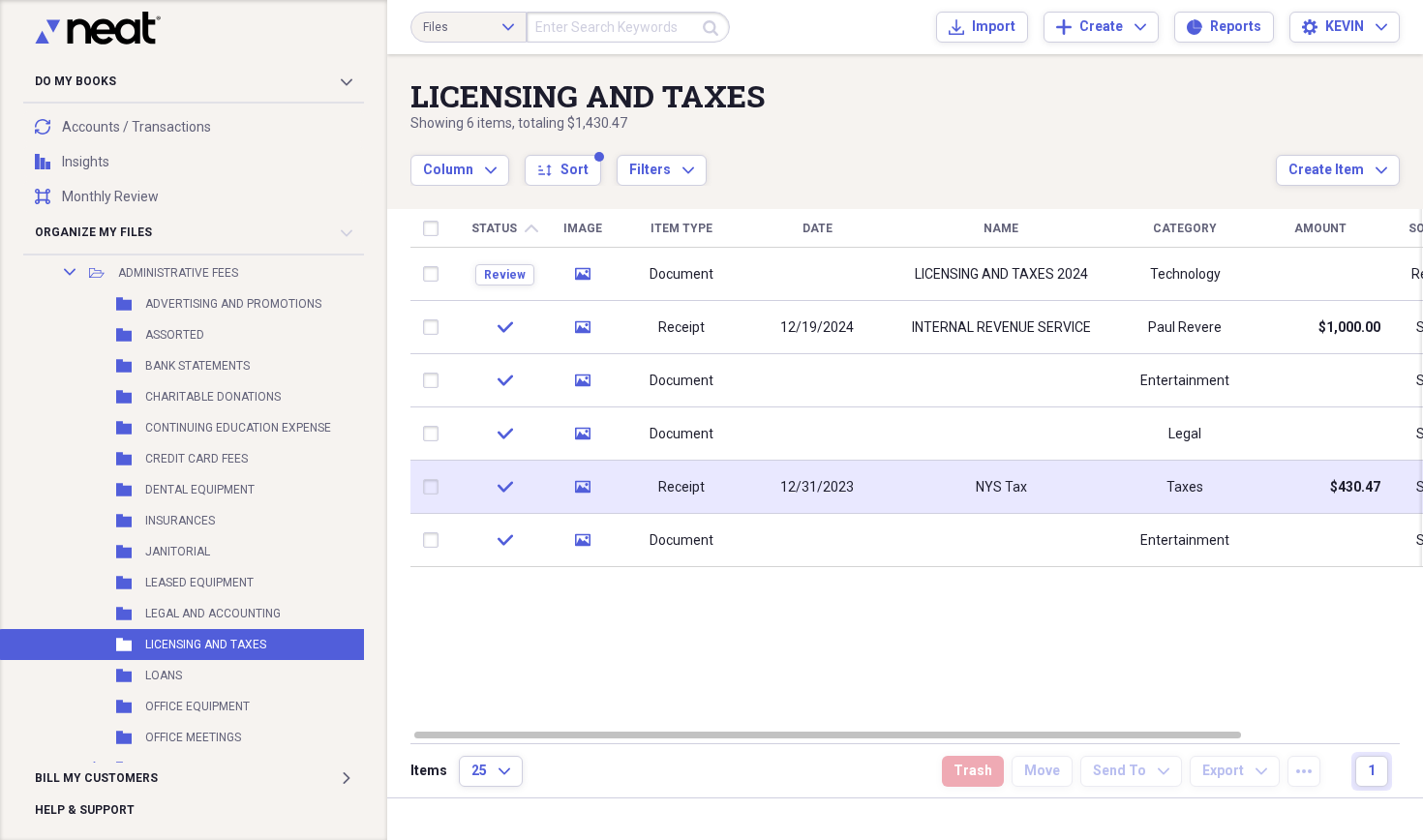 click on "12/31/2023" at bounding box center (817, 488) 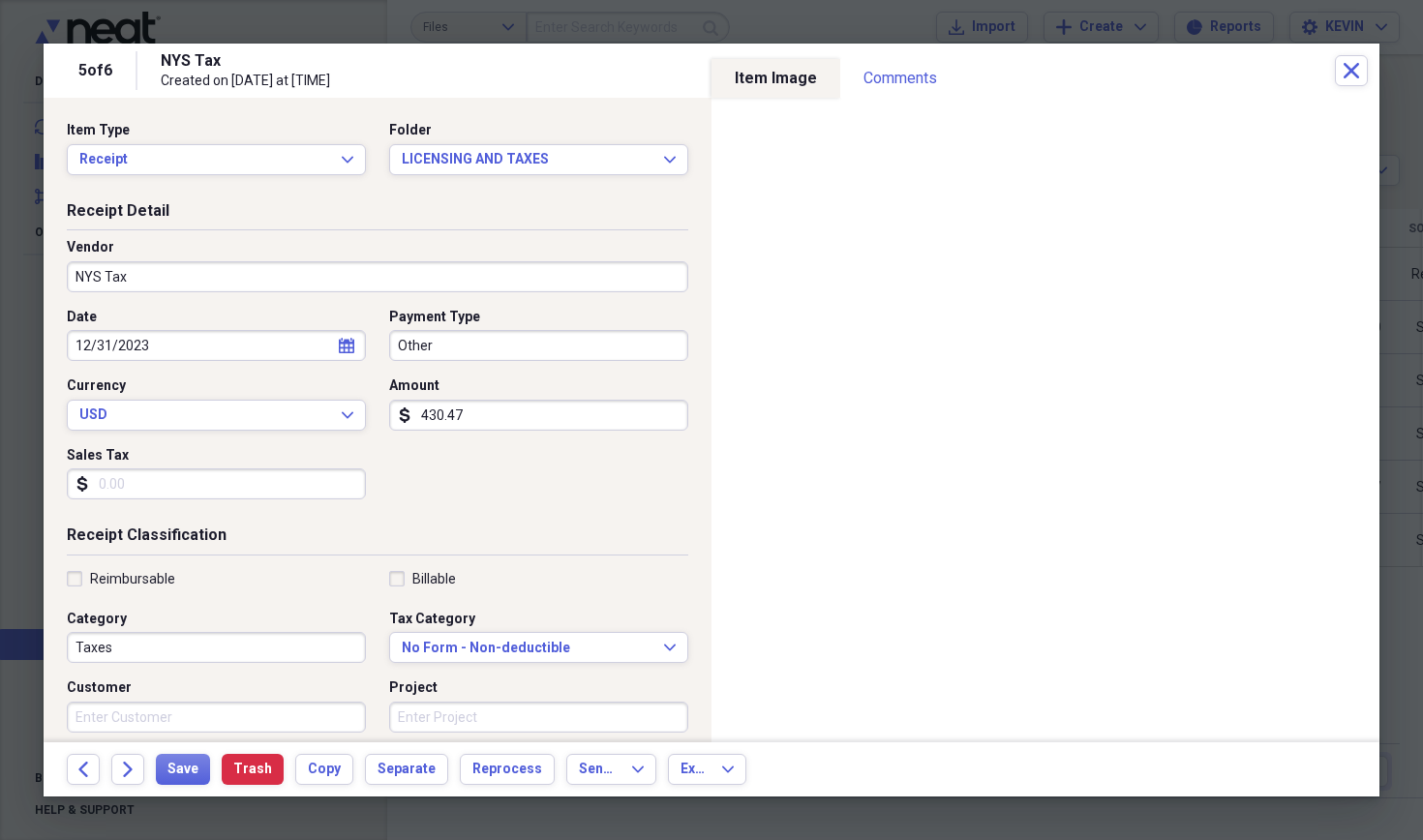 select on "11" 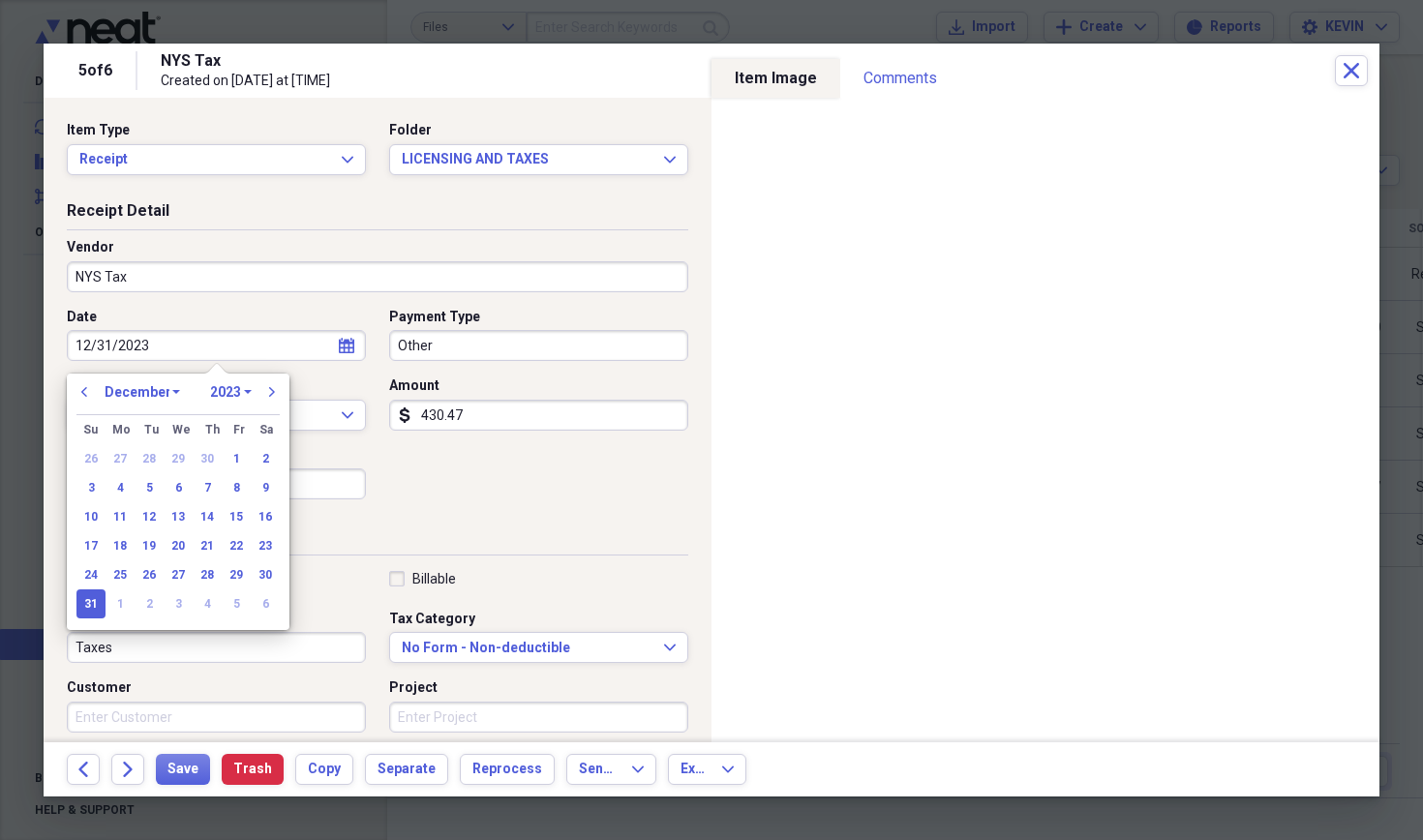 click on "12/31/2023" at bounding box center [216, 345] 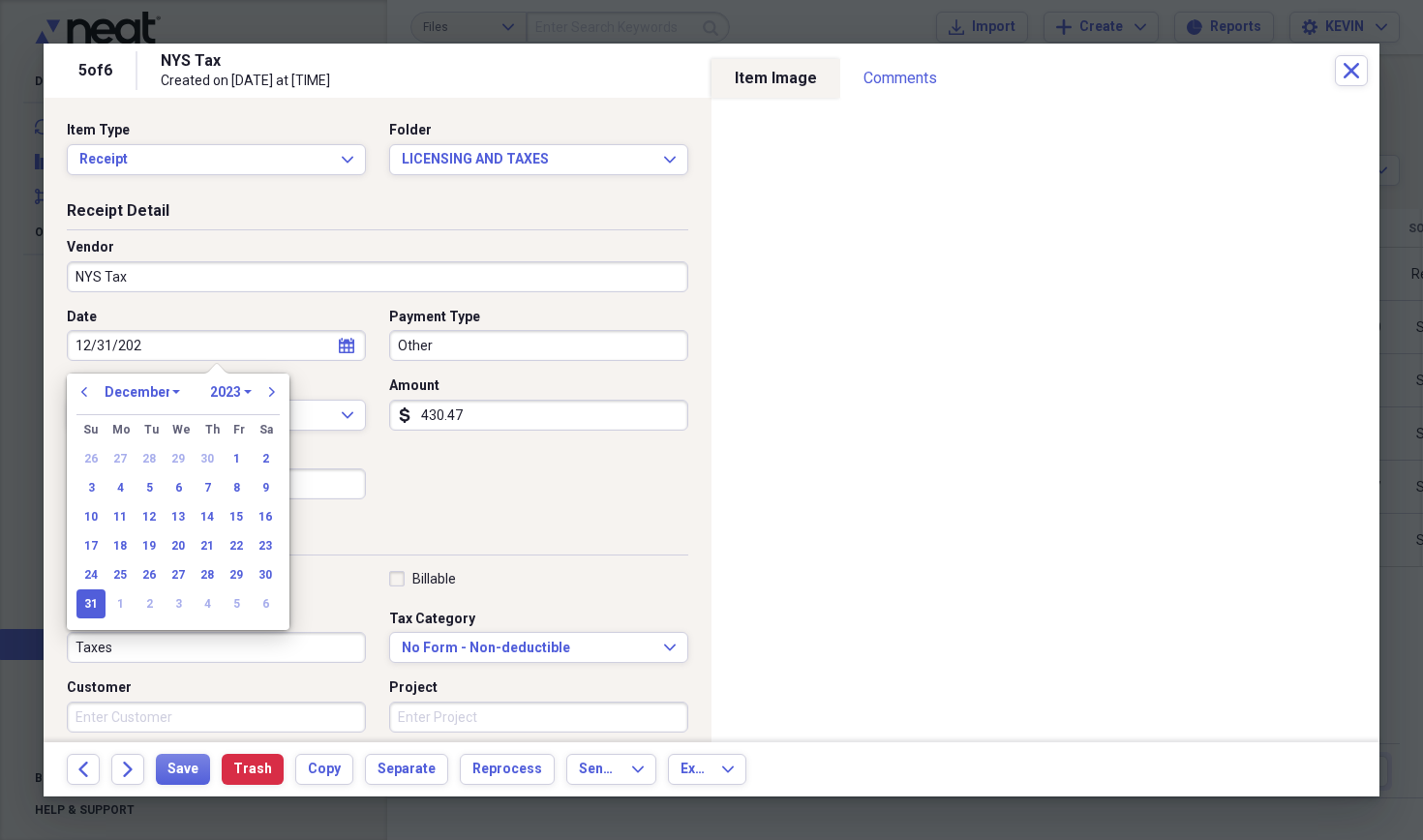 type on "12/31/2024" 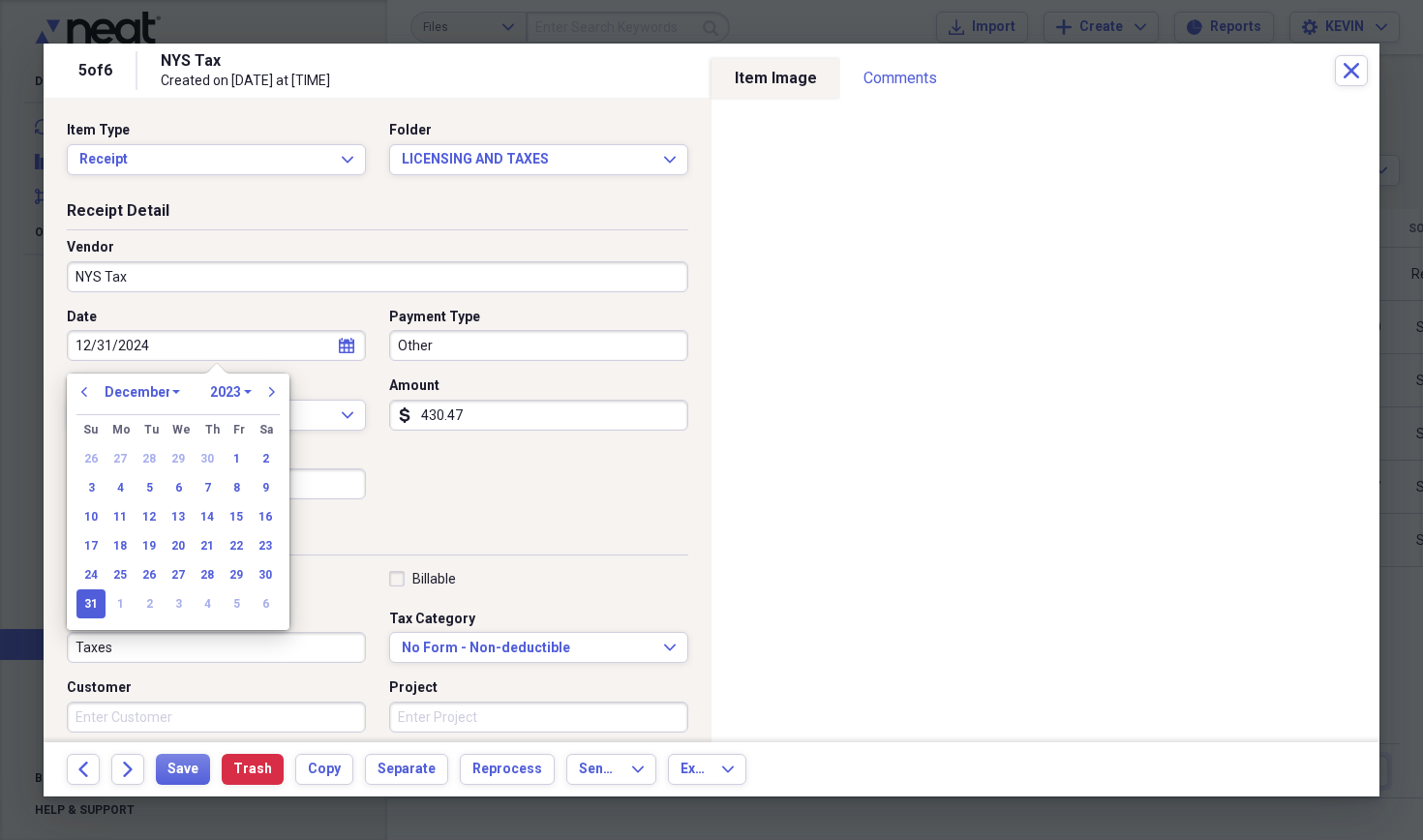 select on "2024" 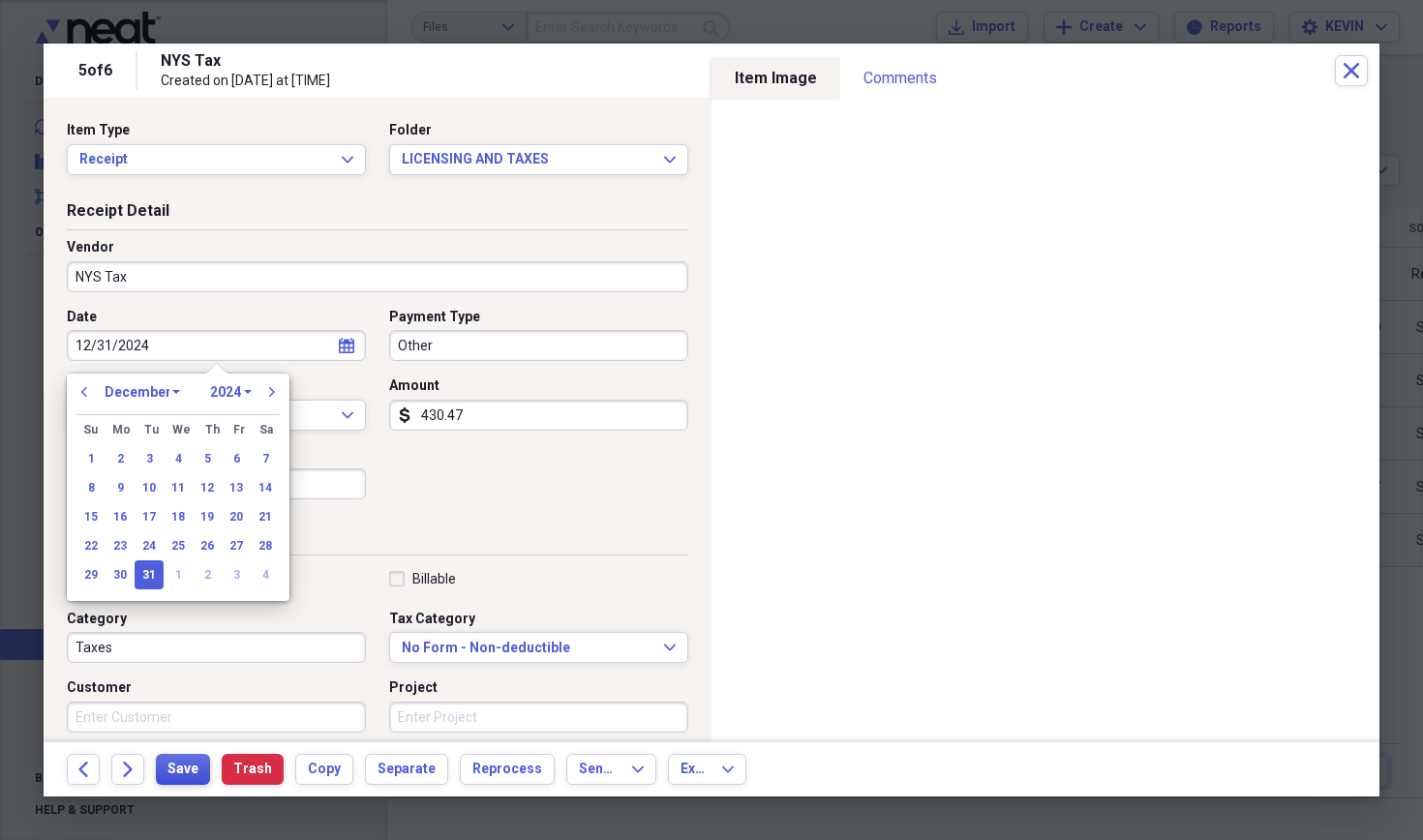 type on "12/31/2024" 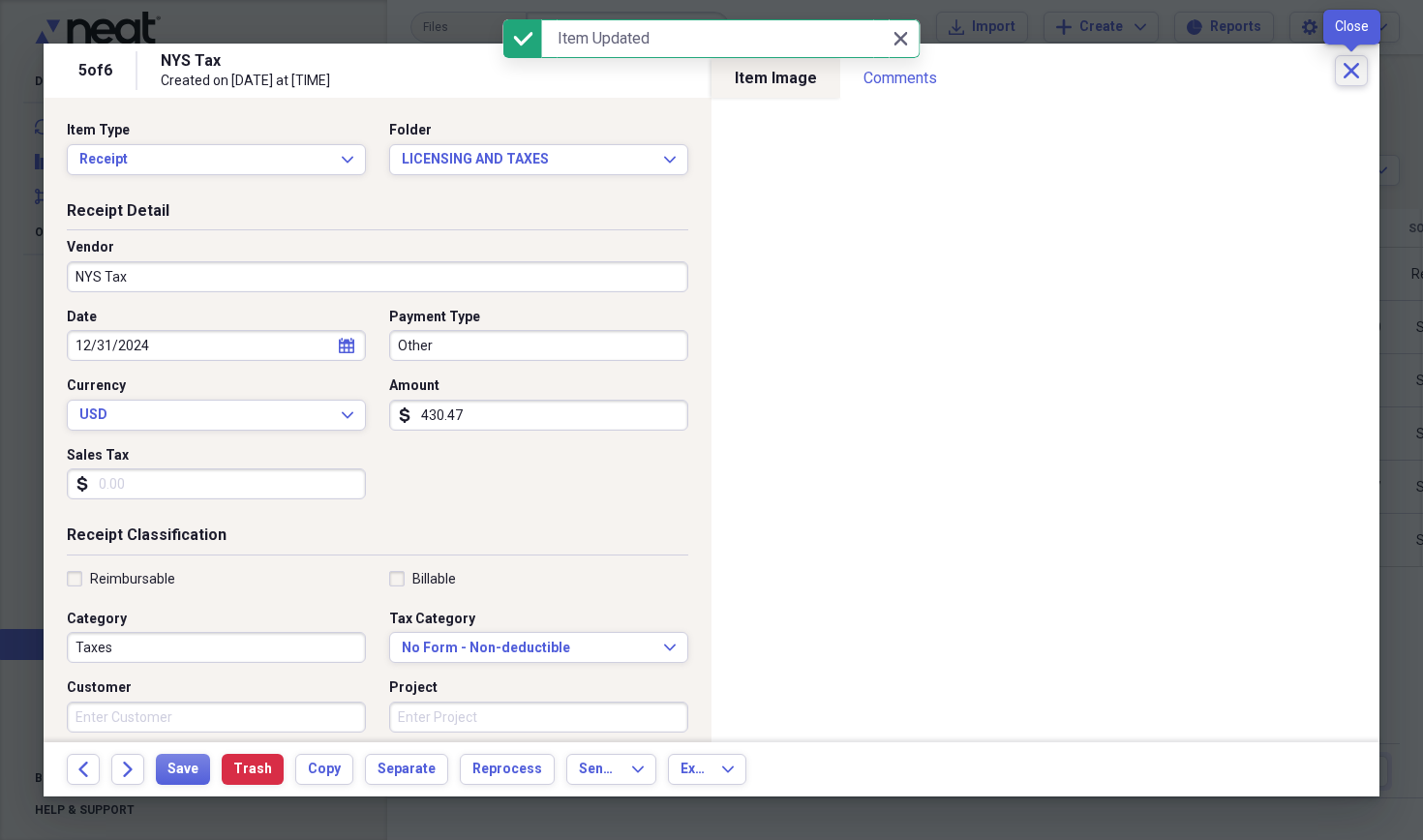click on "Close" at bounding box center (1351, 71) 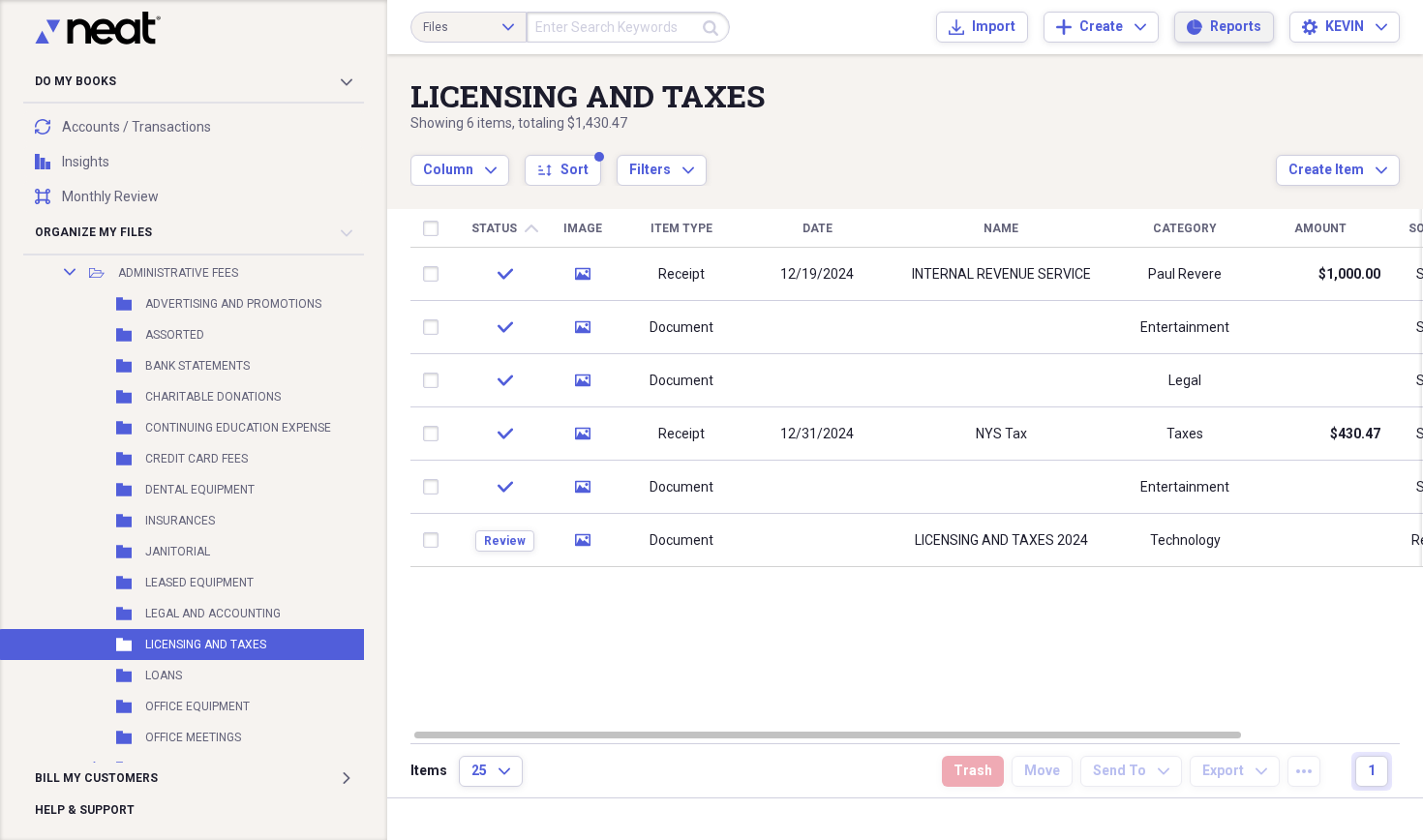 click on "Reports" 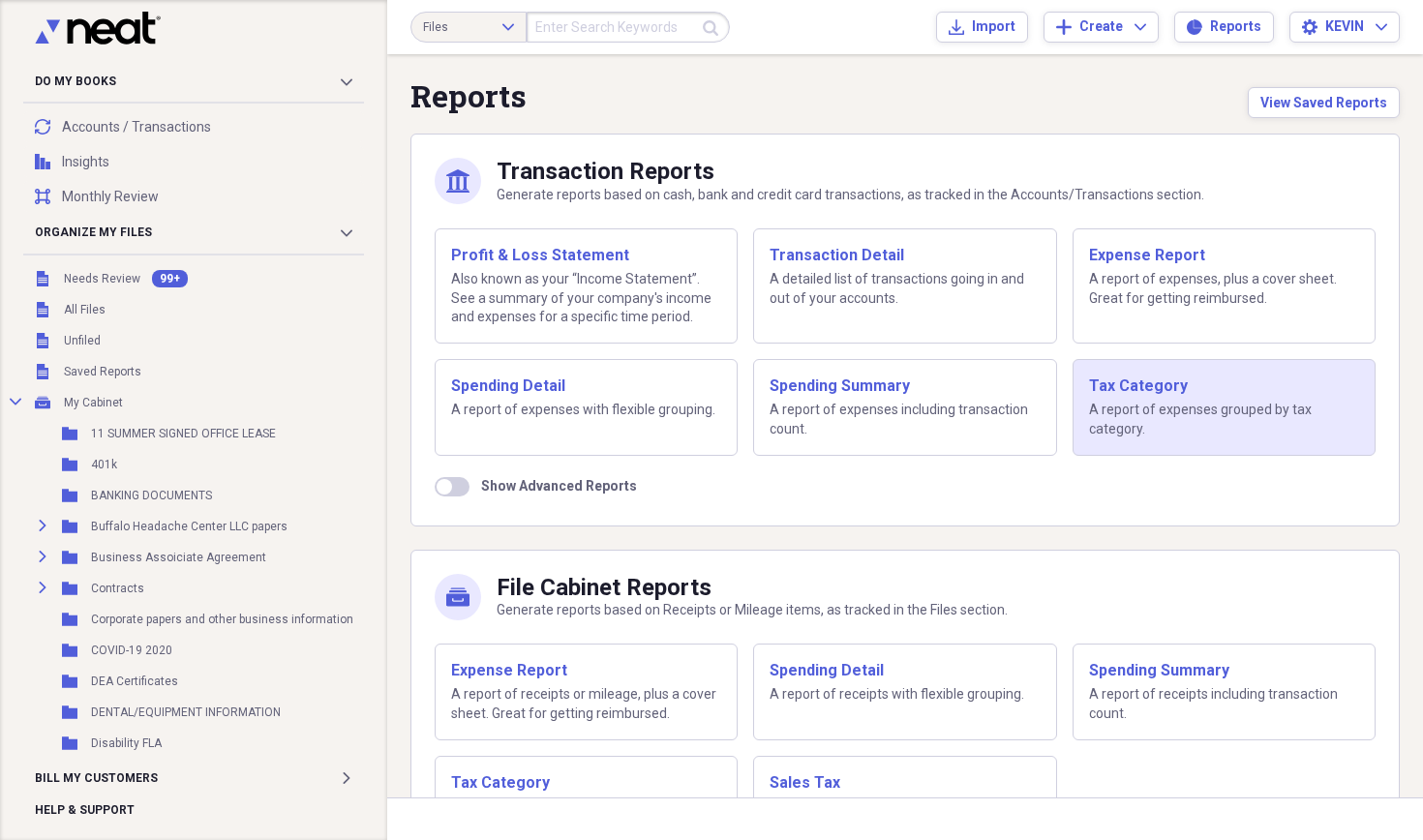 scroll, scrollTop: 0, scrollLeft: 0, axis: both 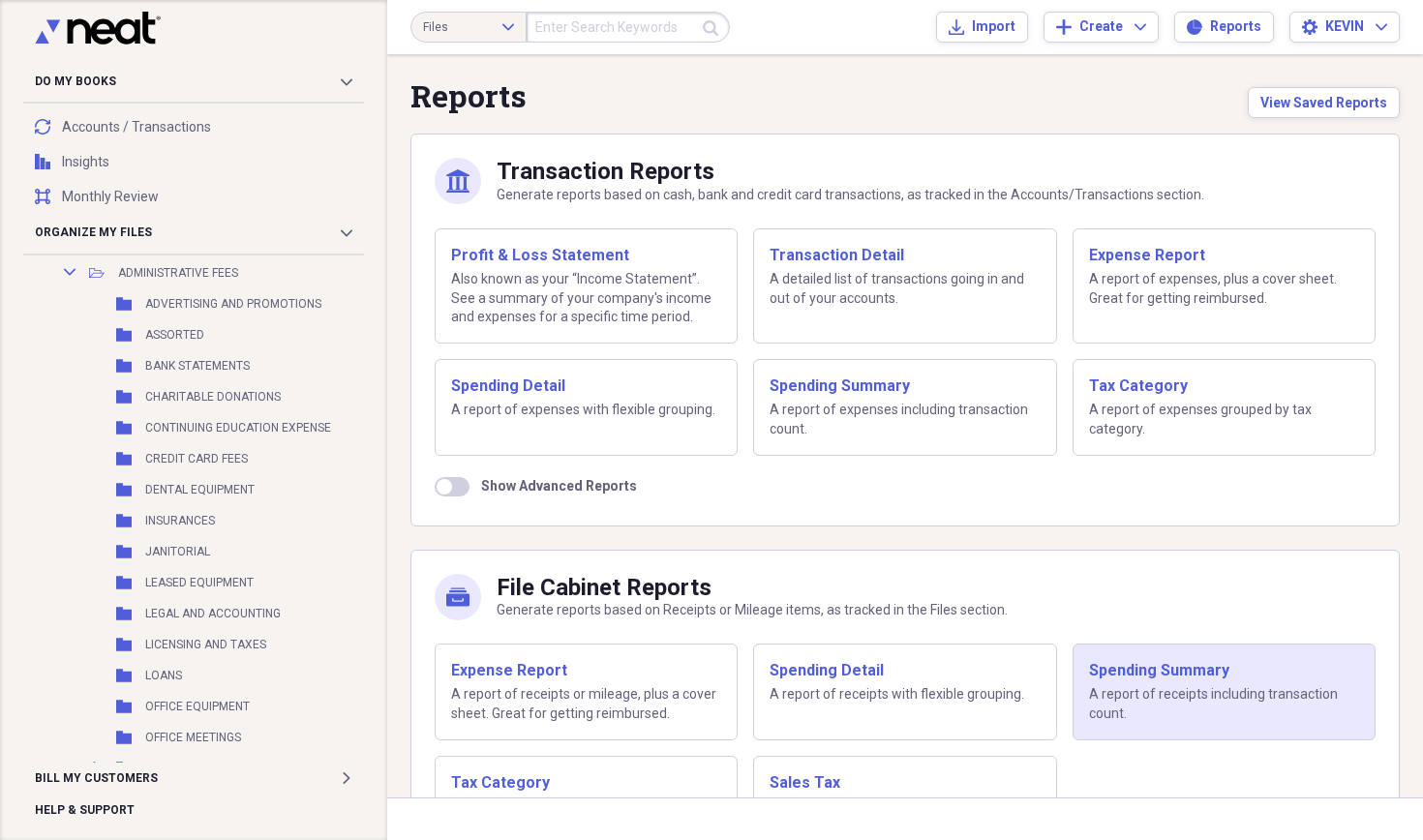 click on "A report of receipts including transaction count." at bounding box center [1224, 704] 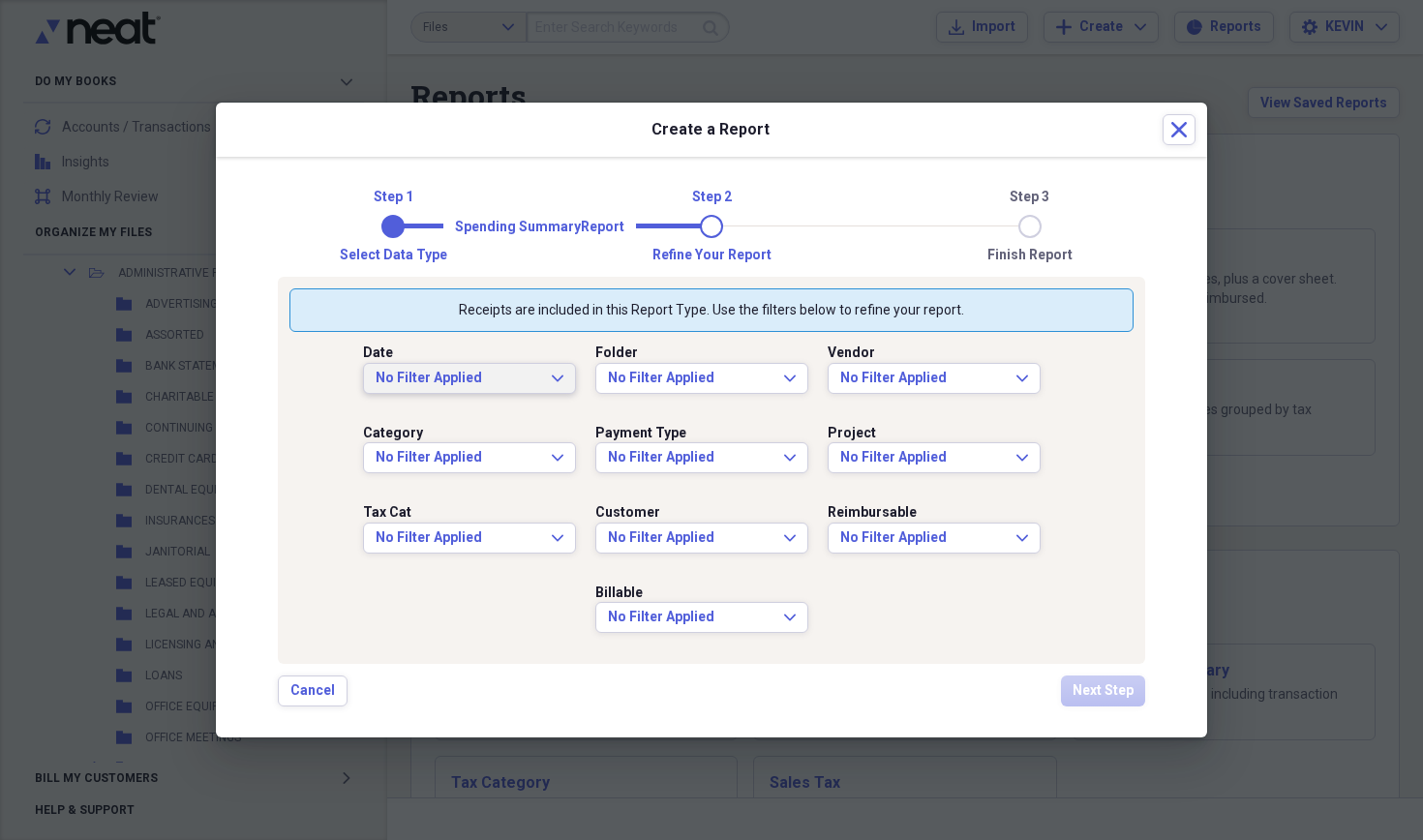 click on "No Filter Applied" at bounding box center (458, 378) 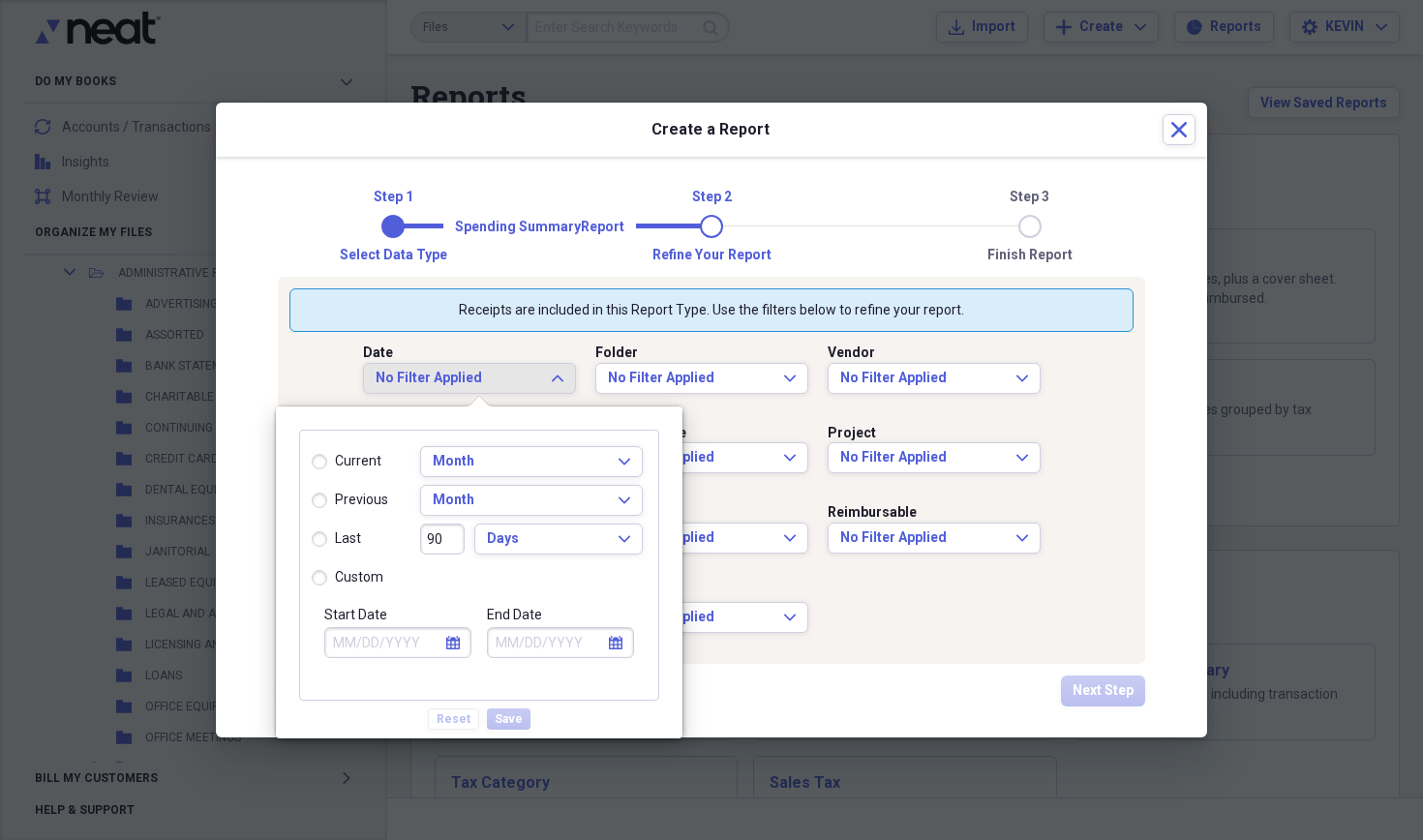 click on "calendar" 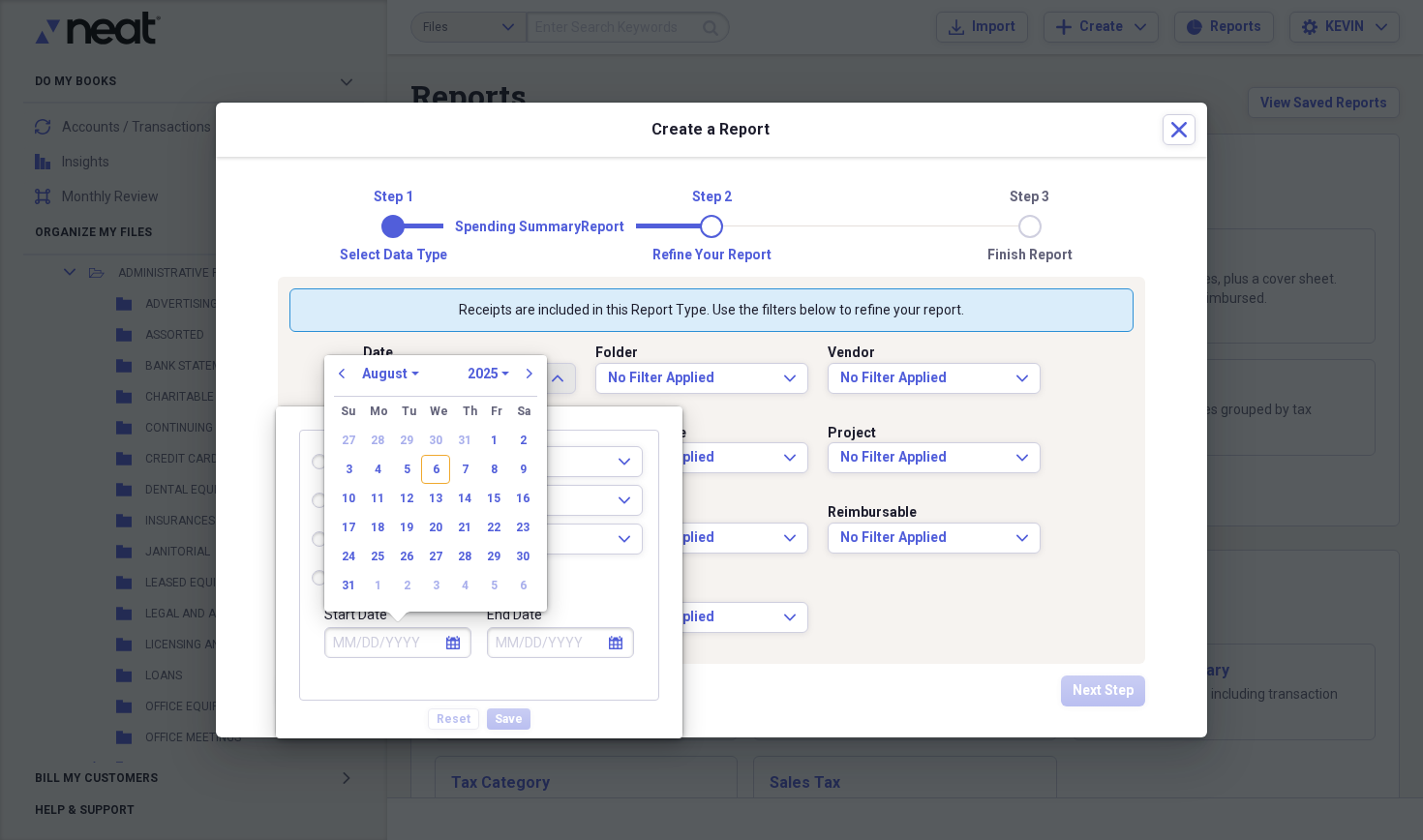 select on "2024" 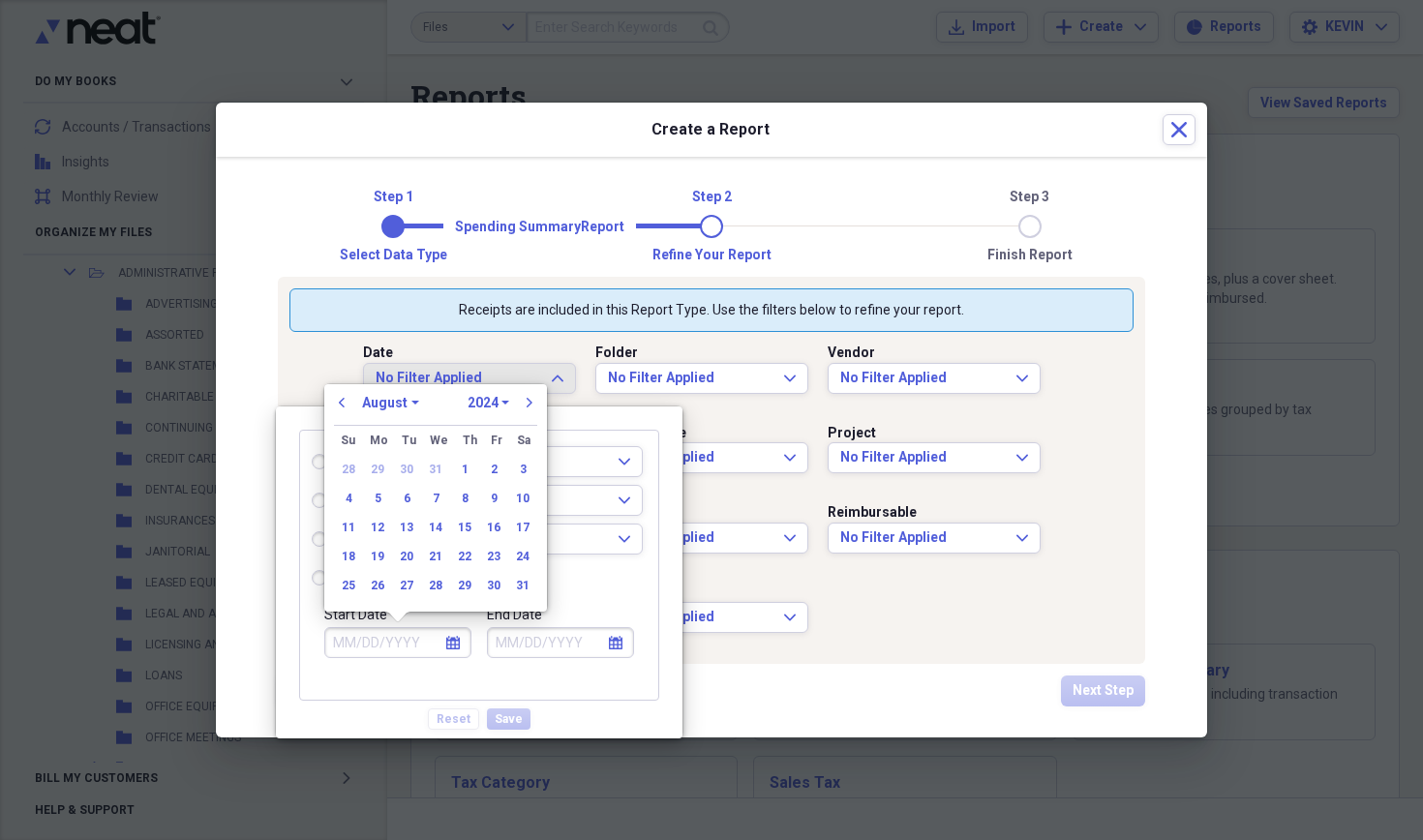 select on "0" 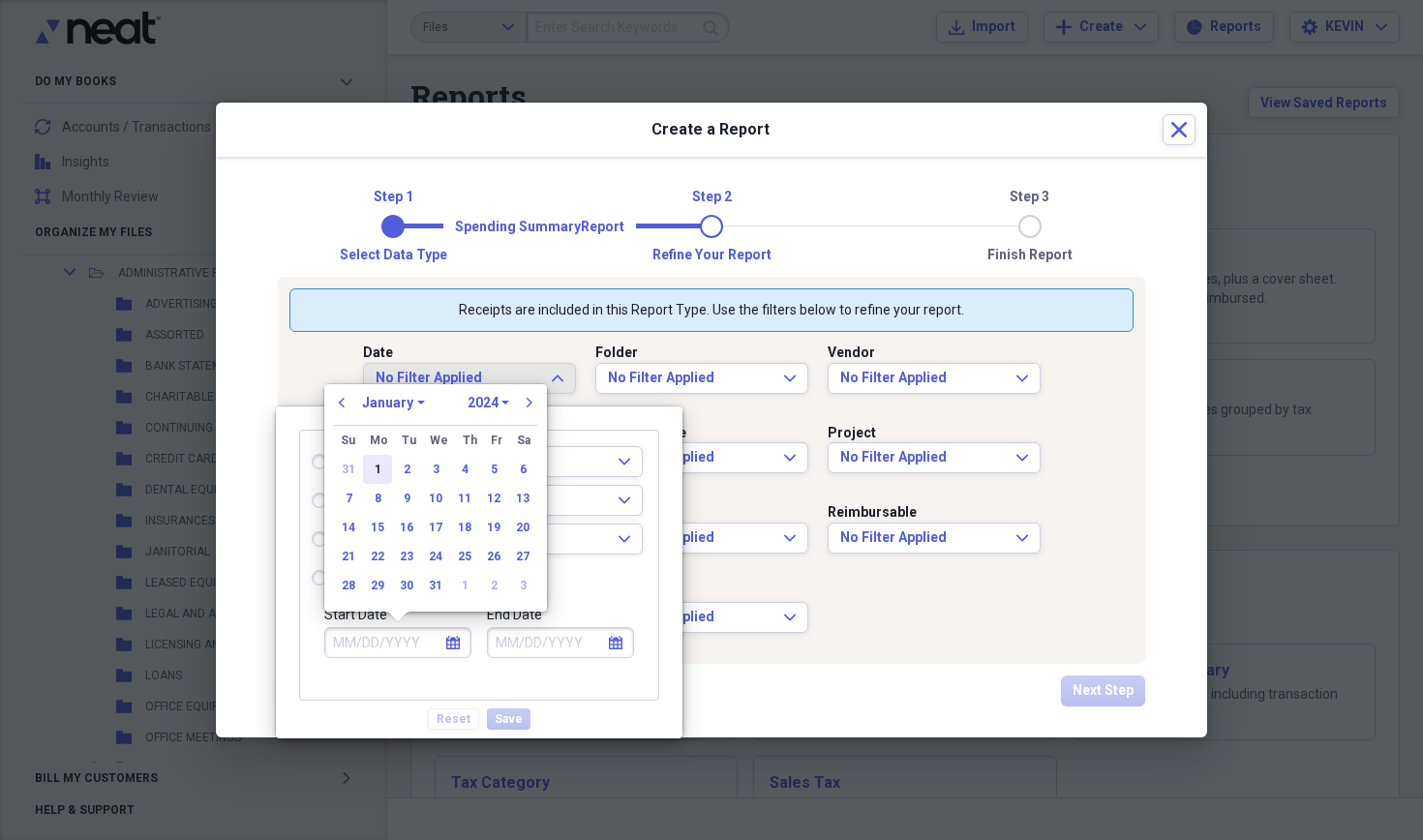 click on "1" at bounding box center (378, 469) 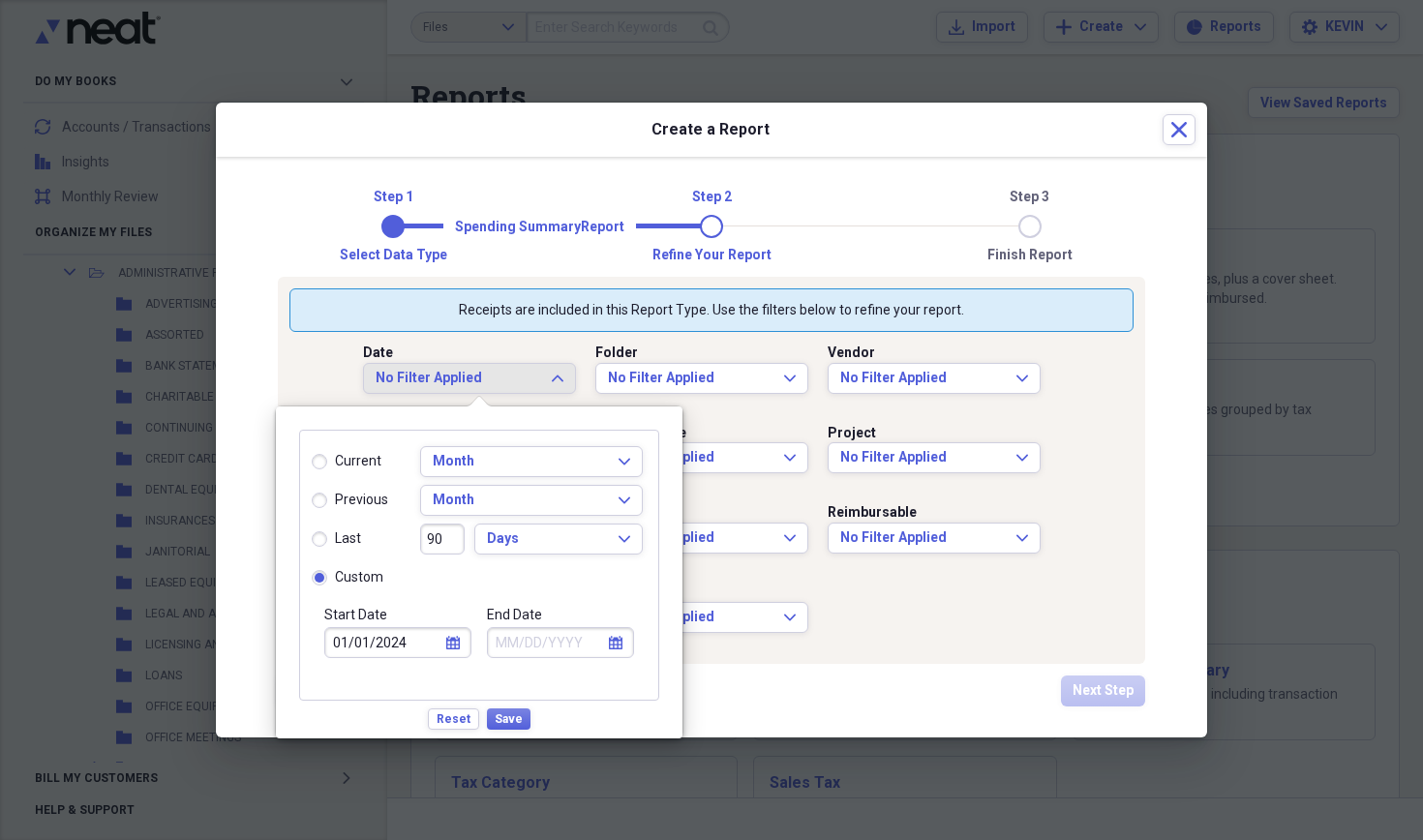 click 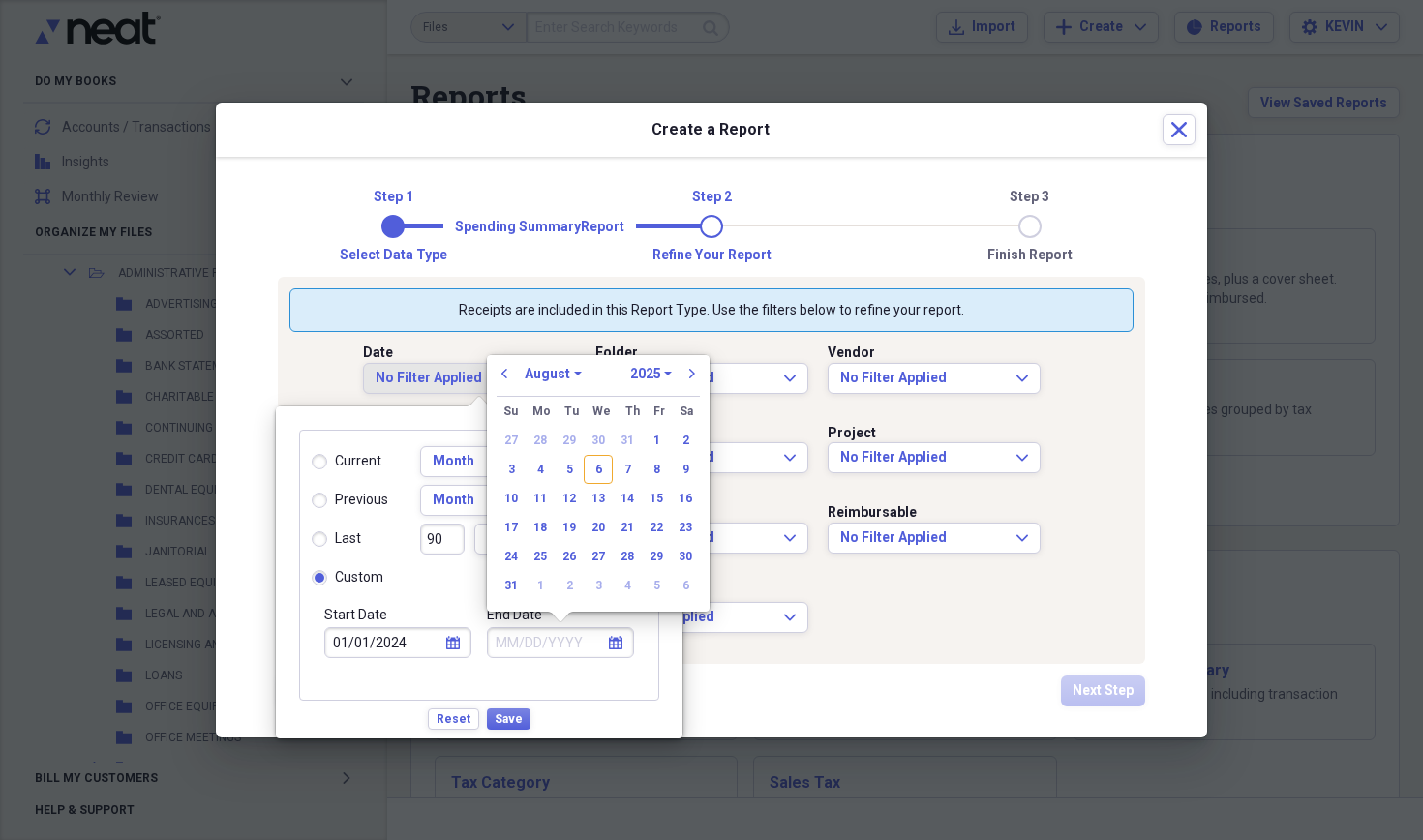 select on "2024" 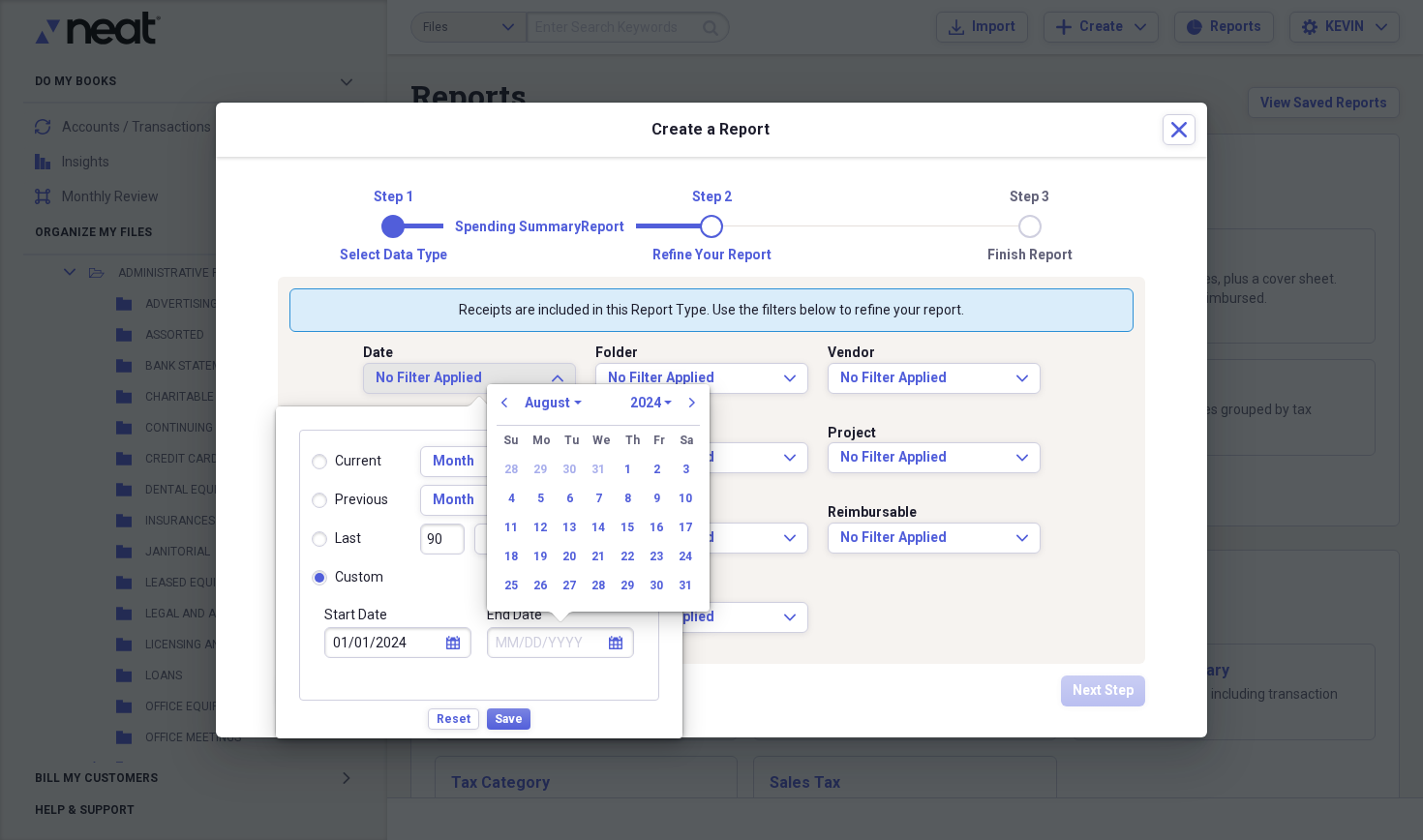 select on "11" 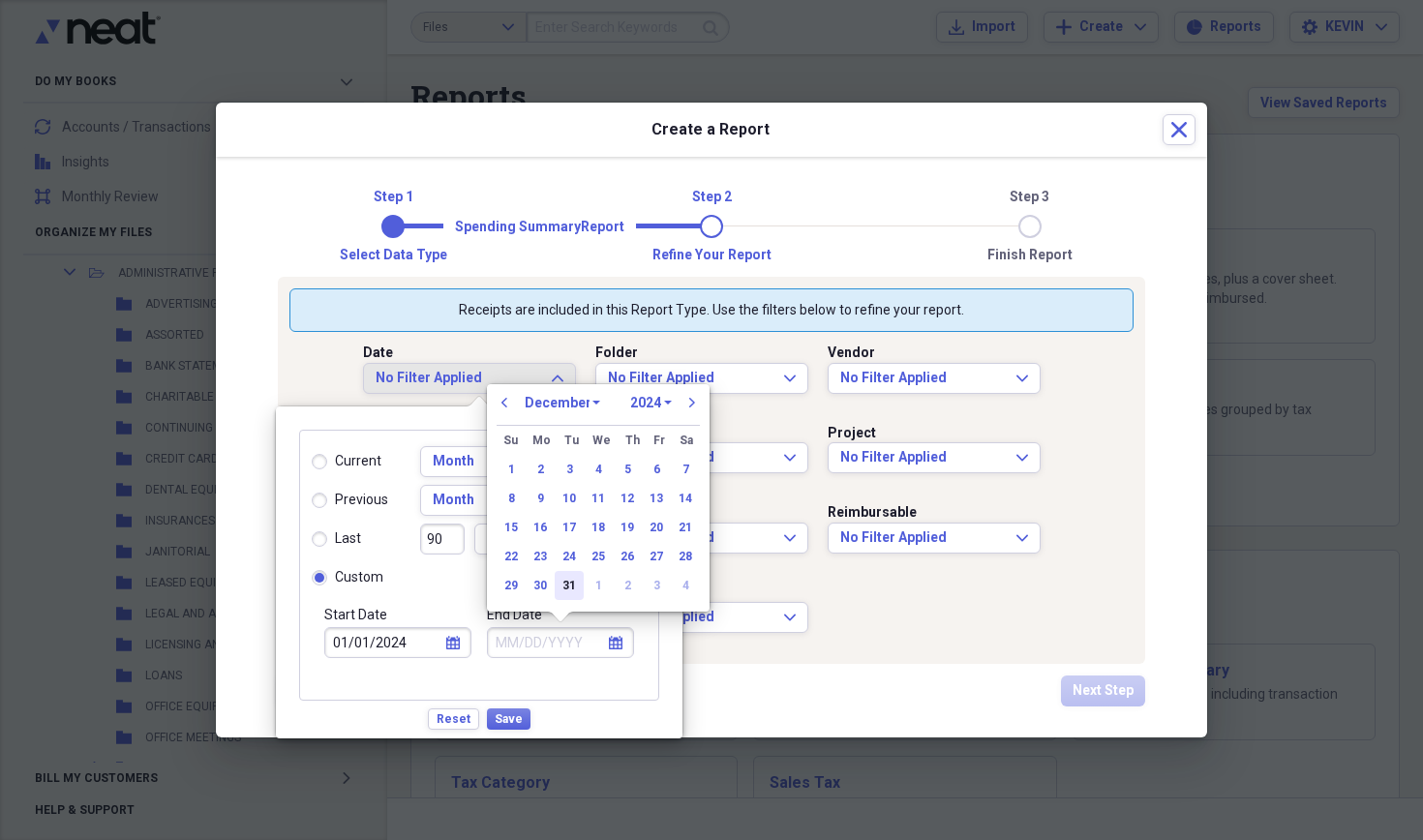 click on "31" at bounding box center (569, 585) 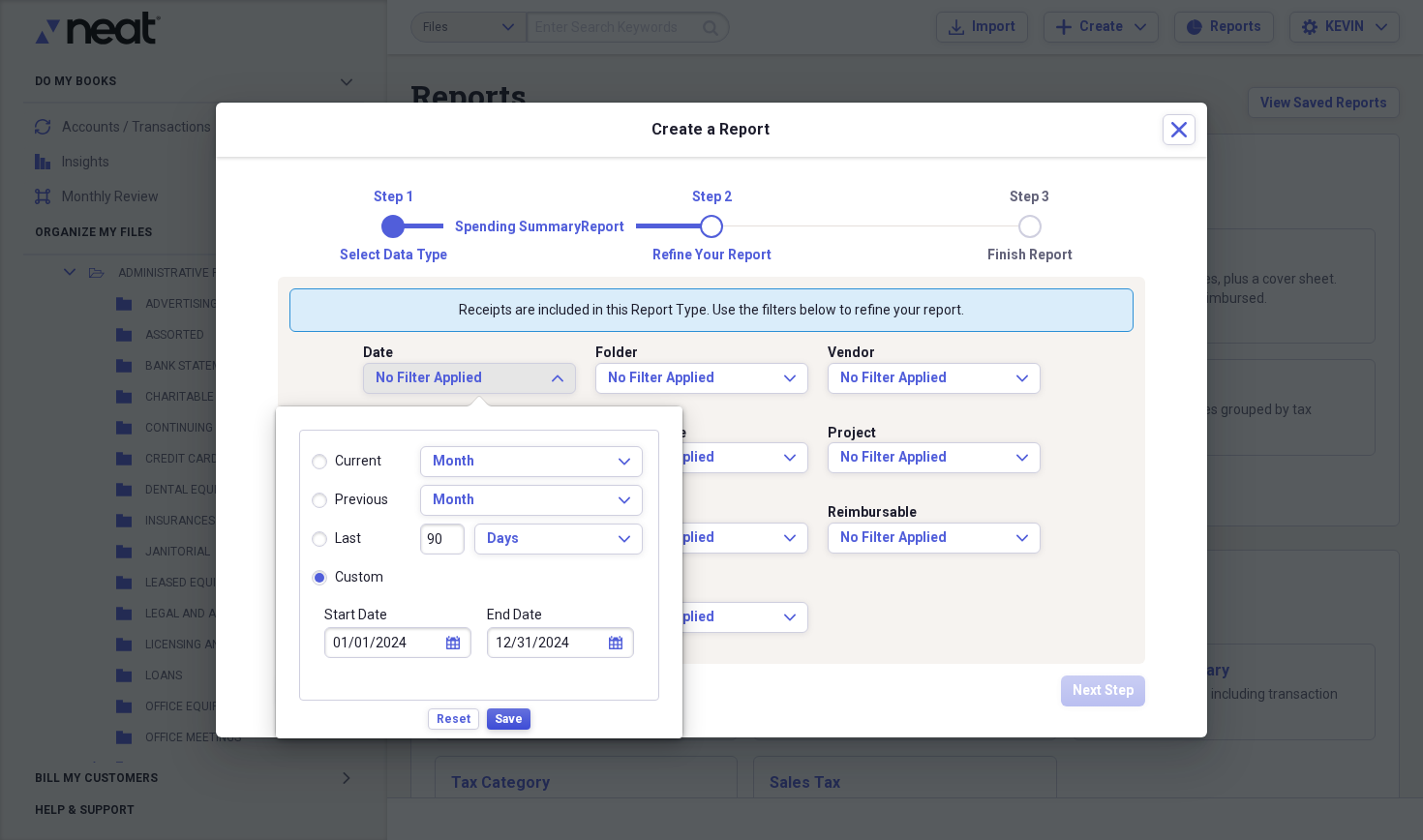 click on "Save" at bounding box center (508, 719) 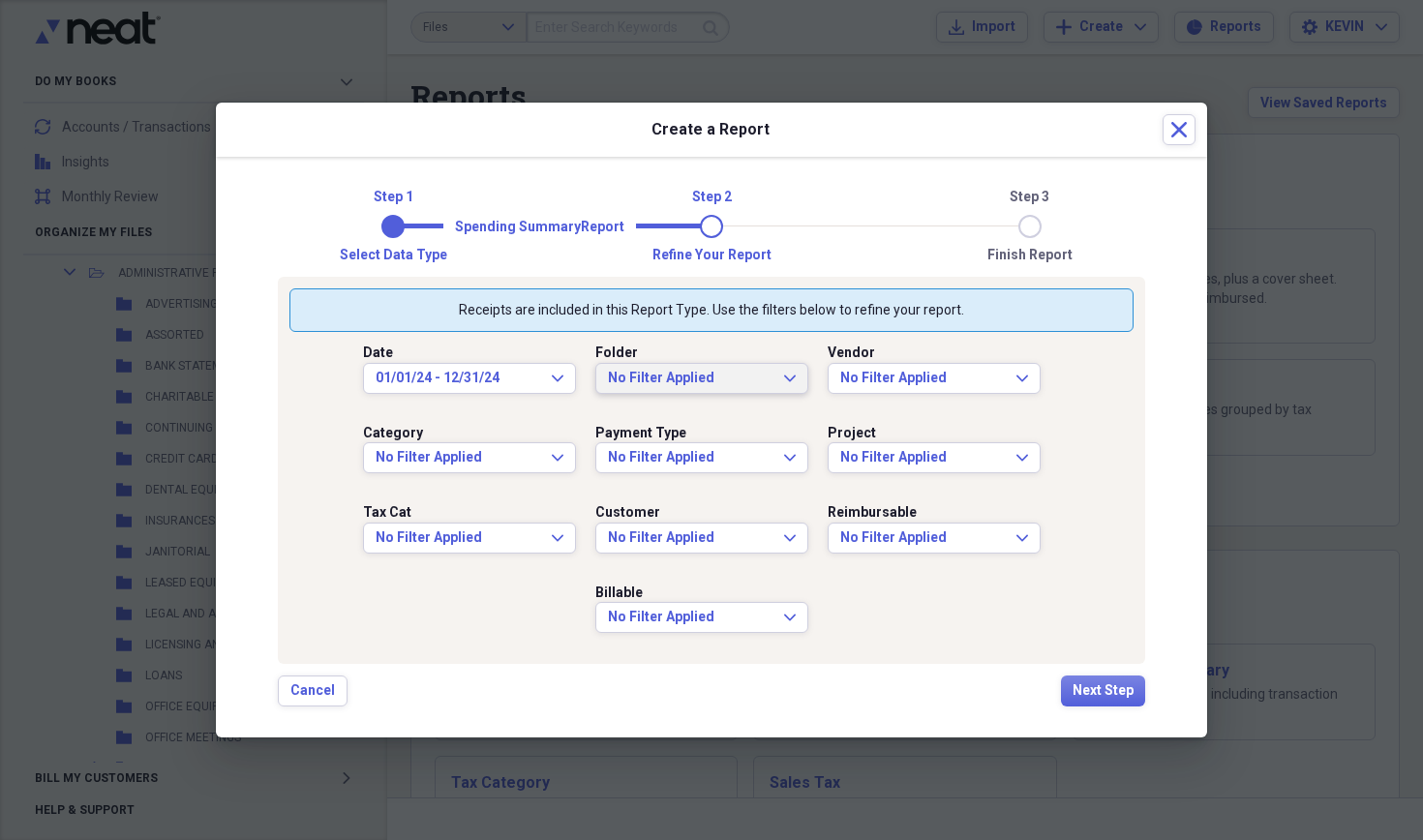 click on "No Filter Applied" at bounding box center (690, 378) 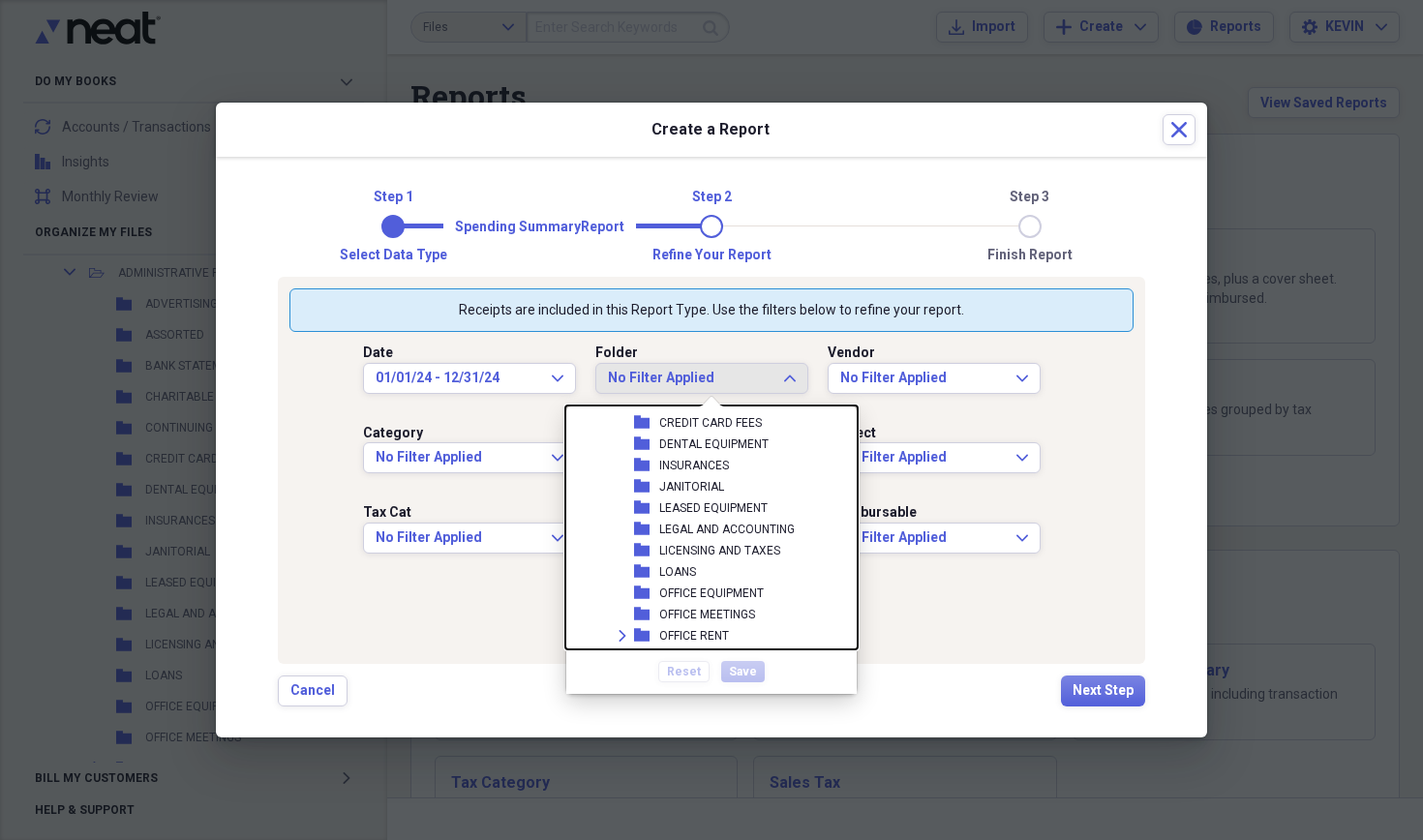 scroll, scrollTop: 1589, scrollLeft: 0, axis: vertical 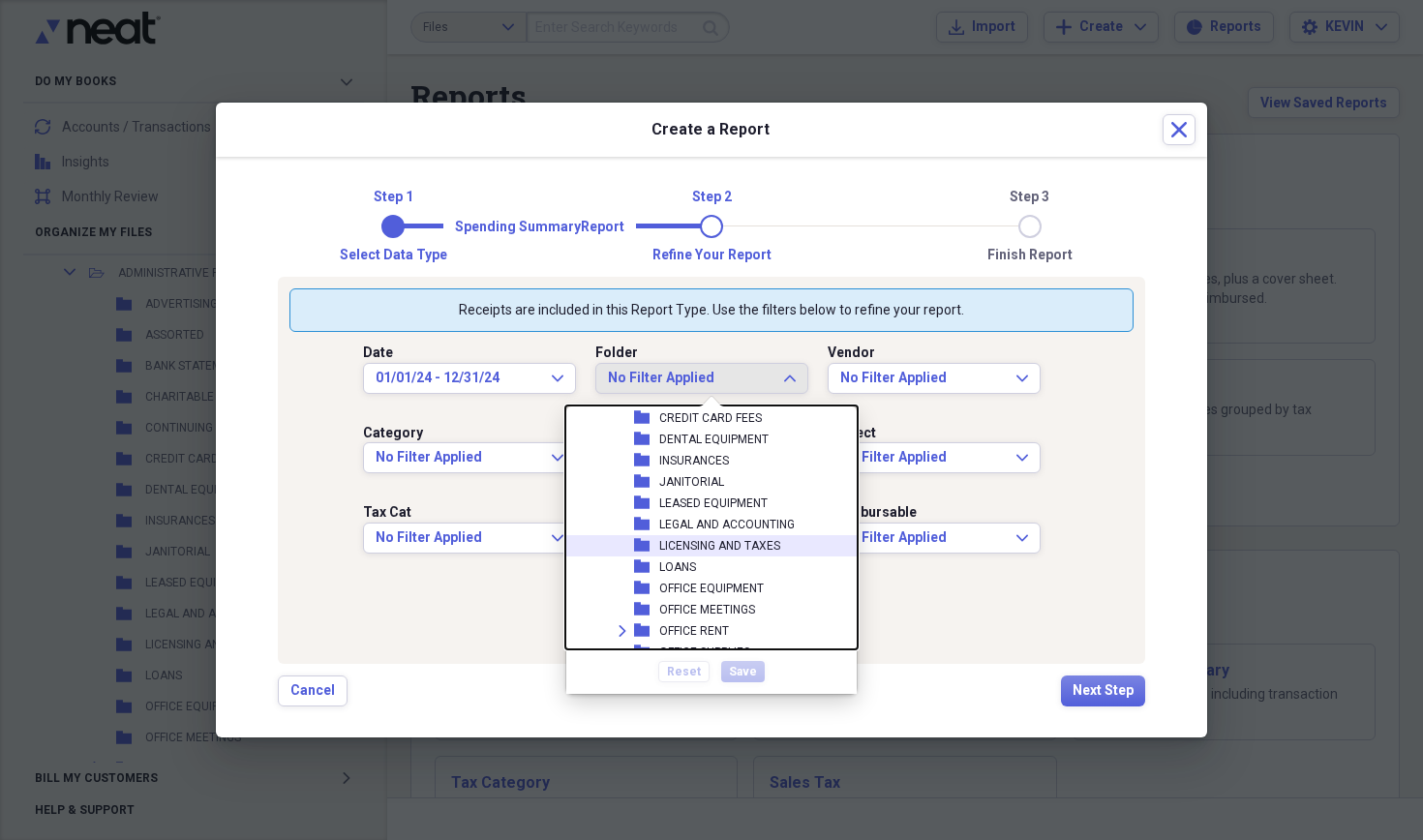click on "folder" at bounding box center (647, 546) 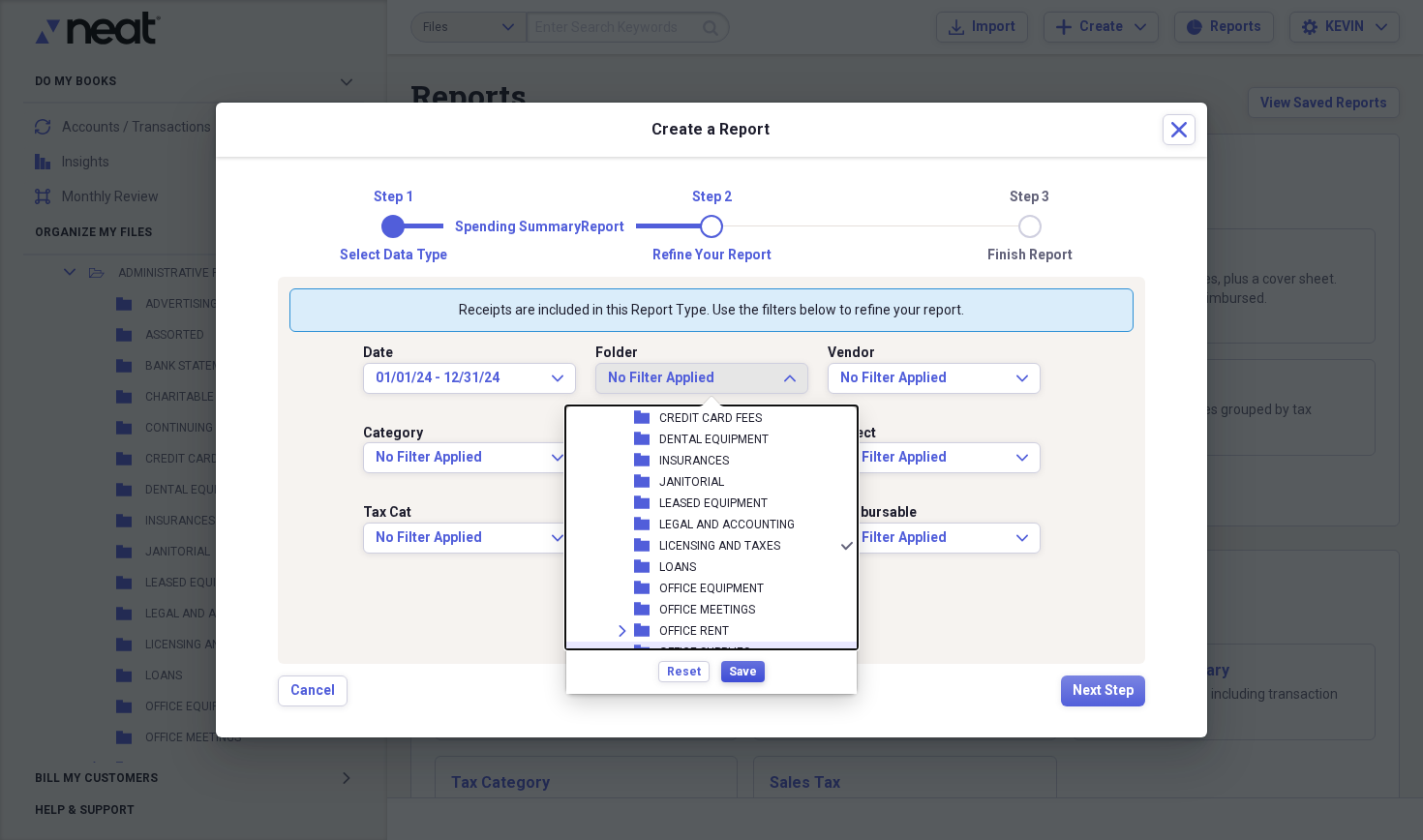 scroll, scrollTop: 0, scrollLeft: 0, axis: both 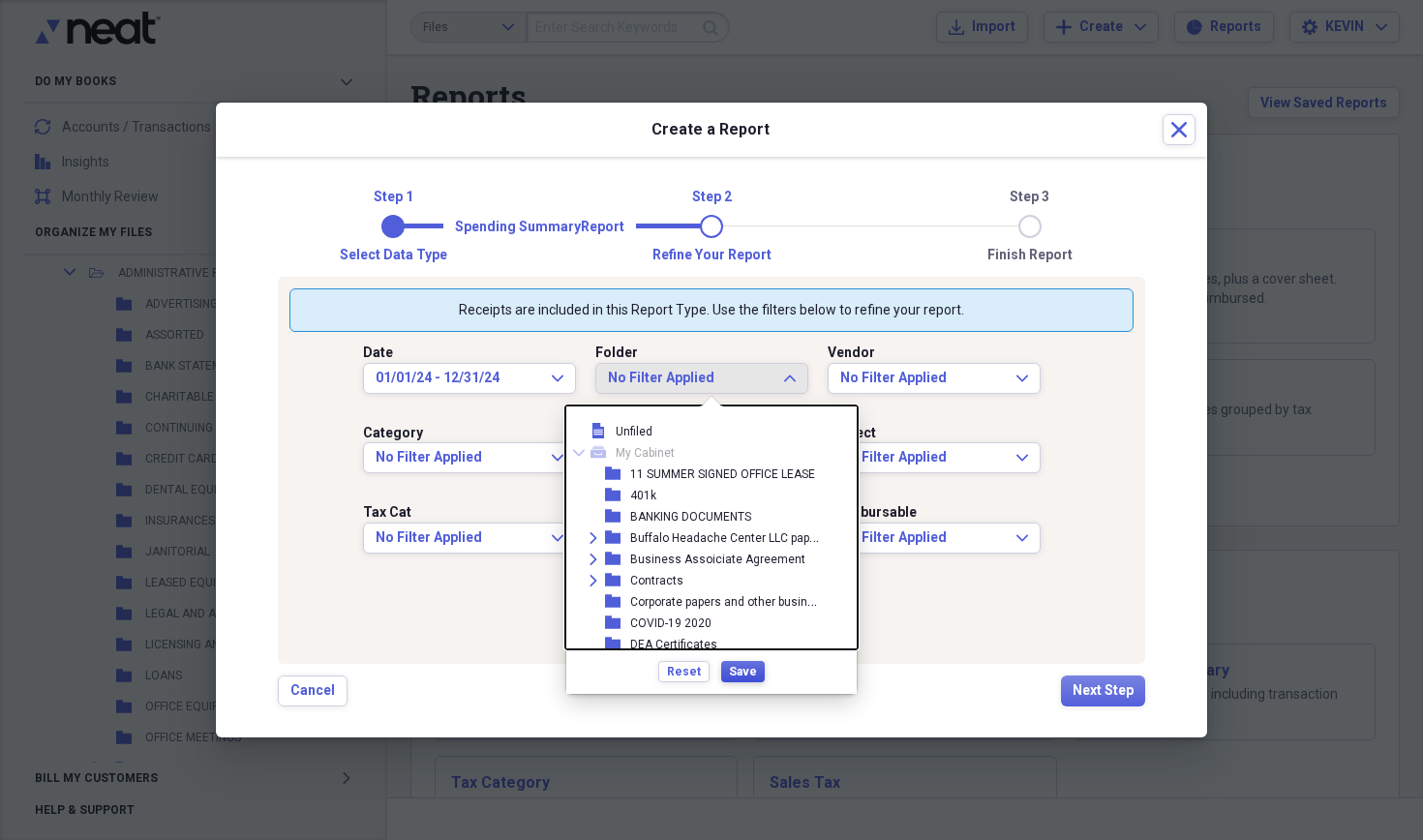 click on "Save" at bounding box center [742, 672] 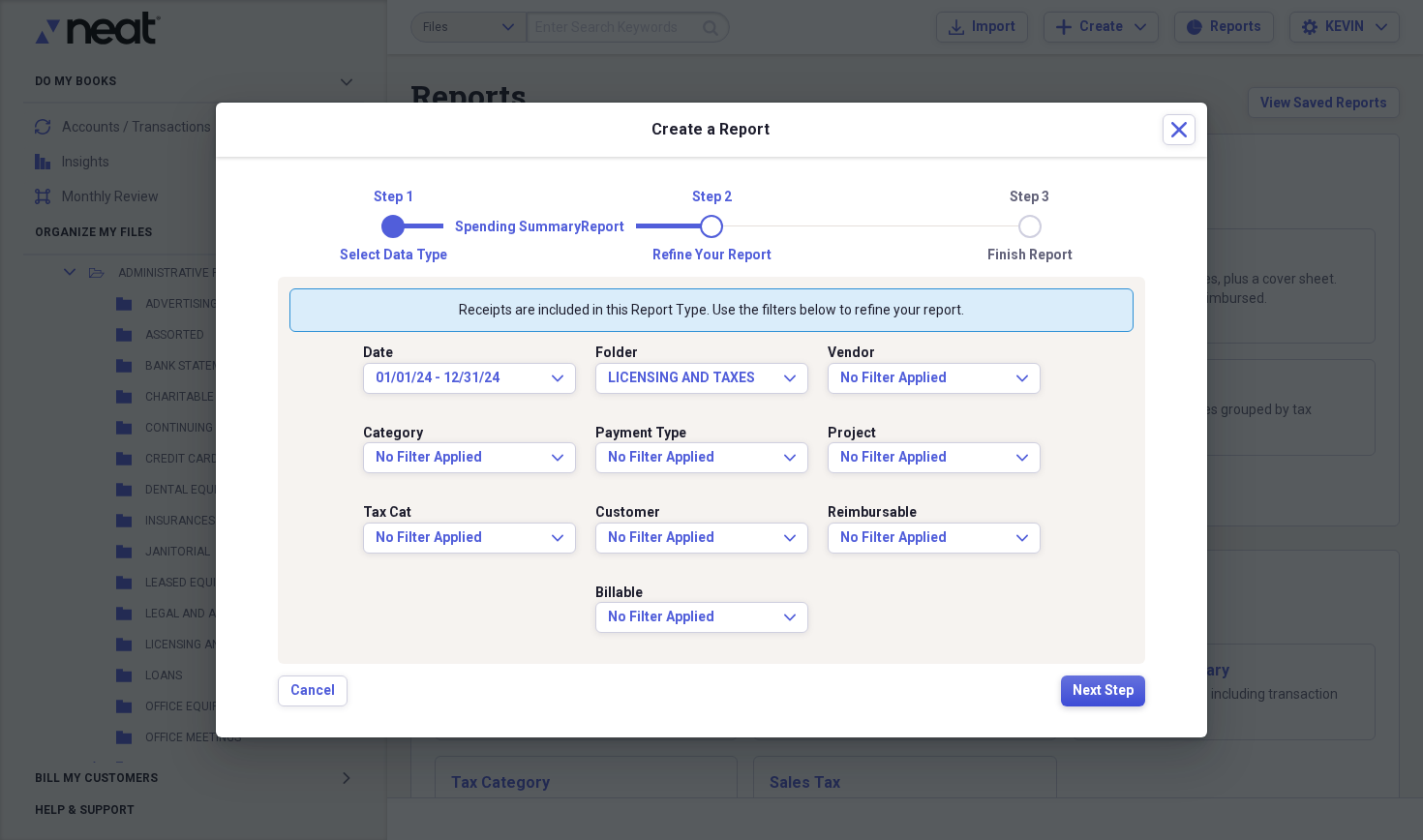 click on "Next Step" at bounding box center [1103, 691] 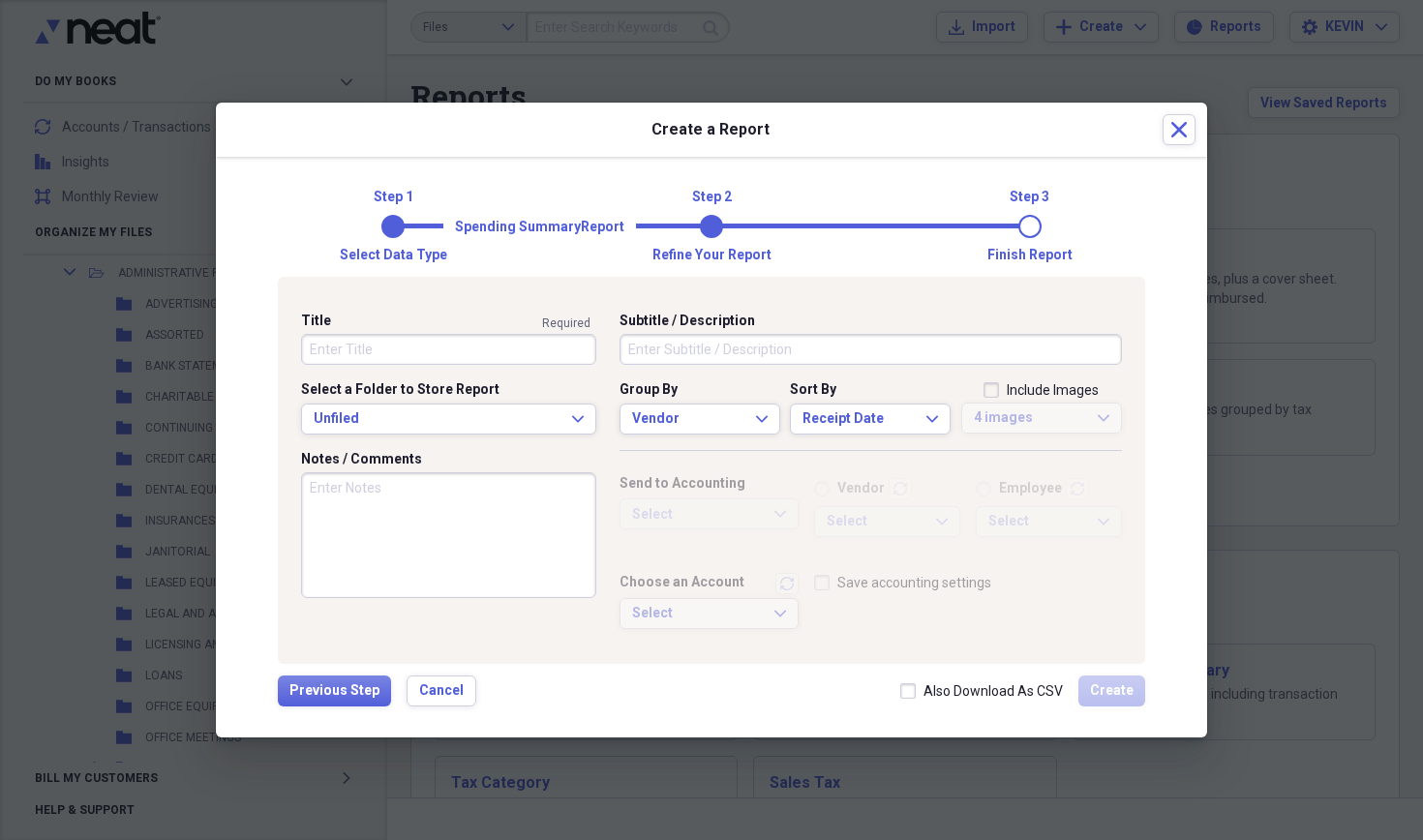 click on "Title" at bounding box center (448, 349) 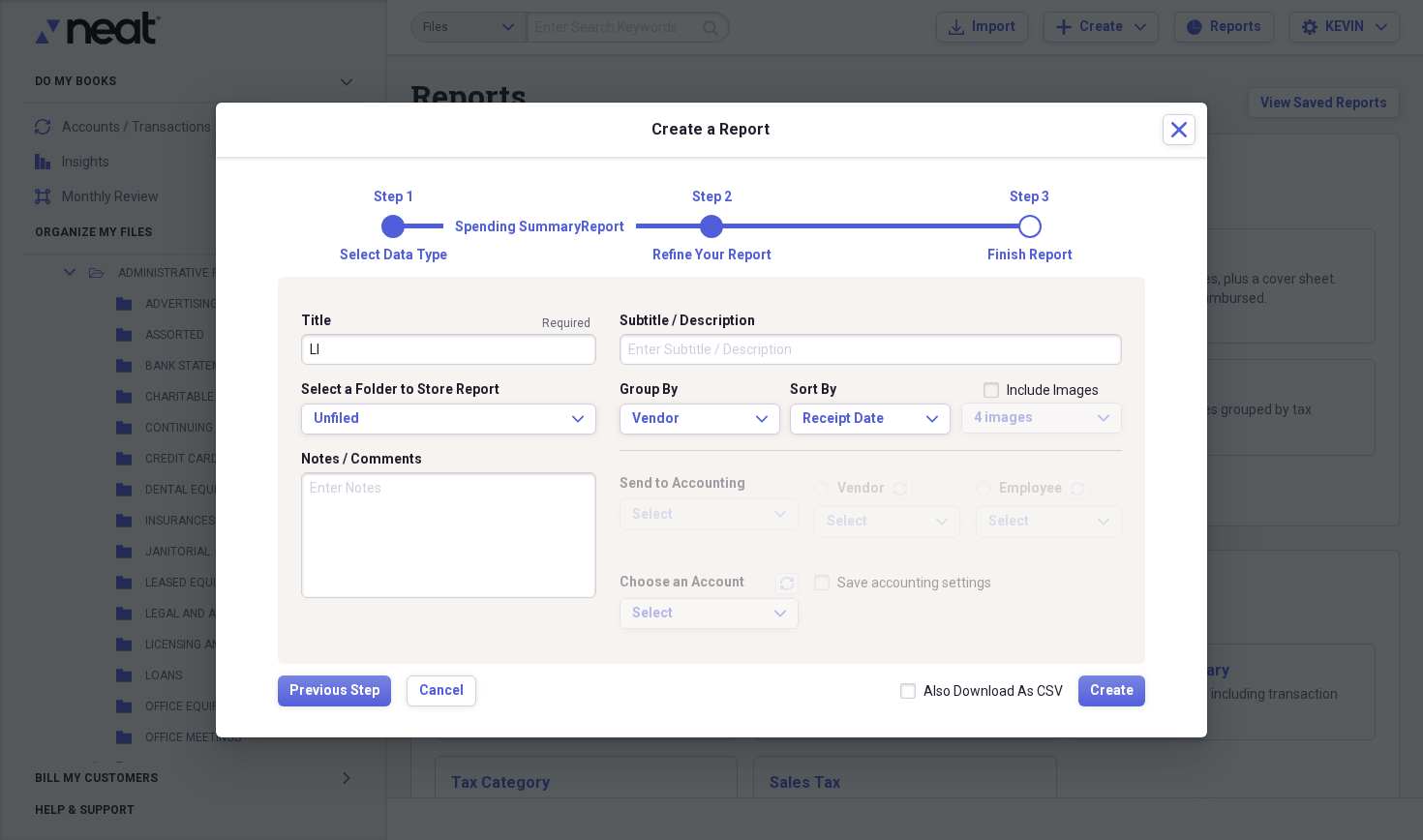 type on "L" 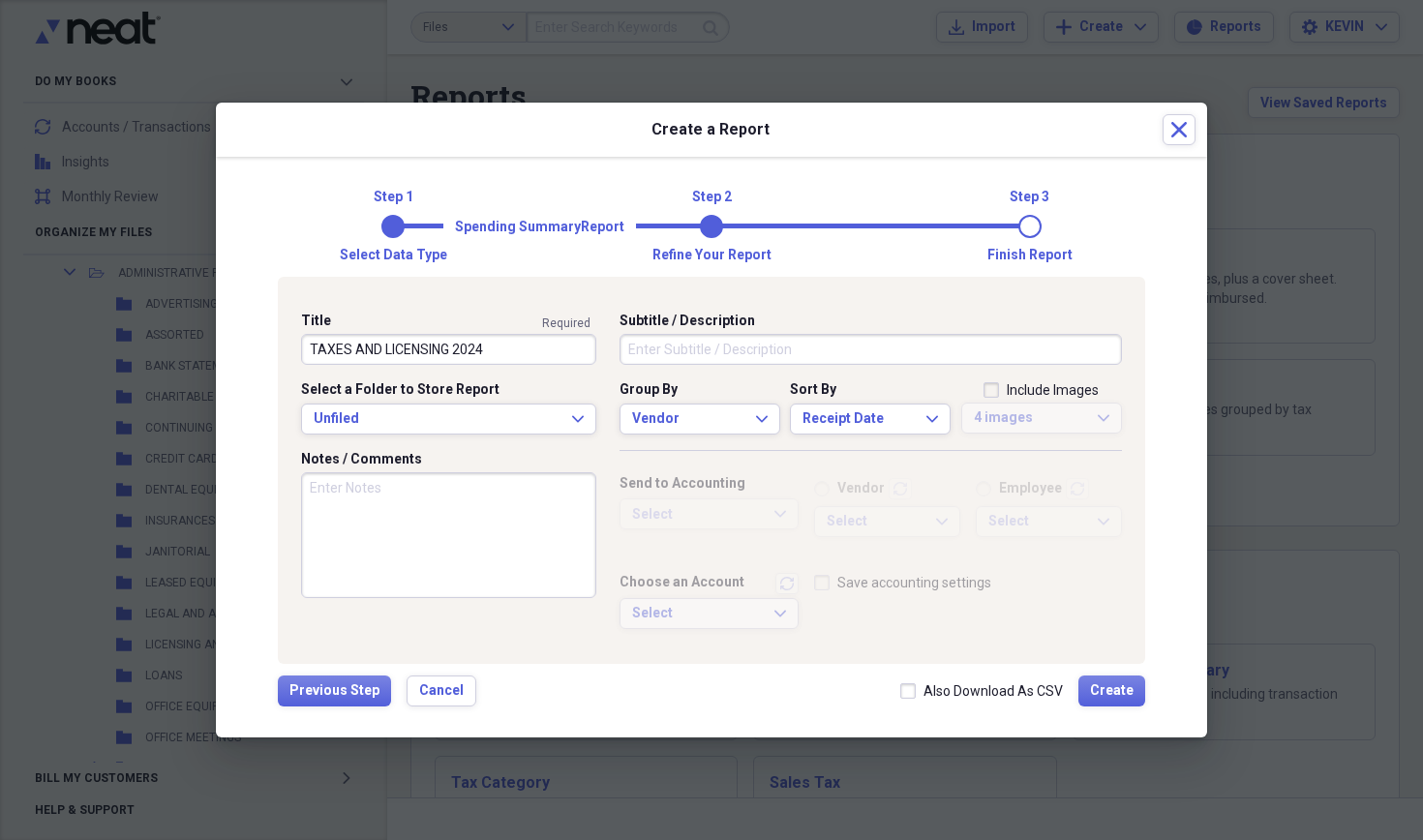 type on "TAXES AND LICENSING 2024" 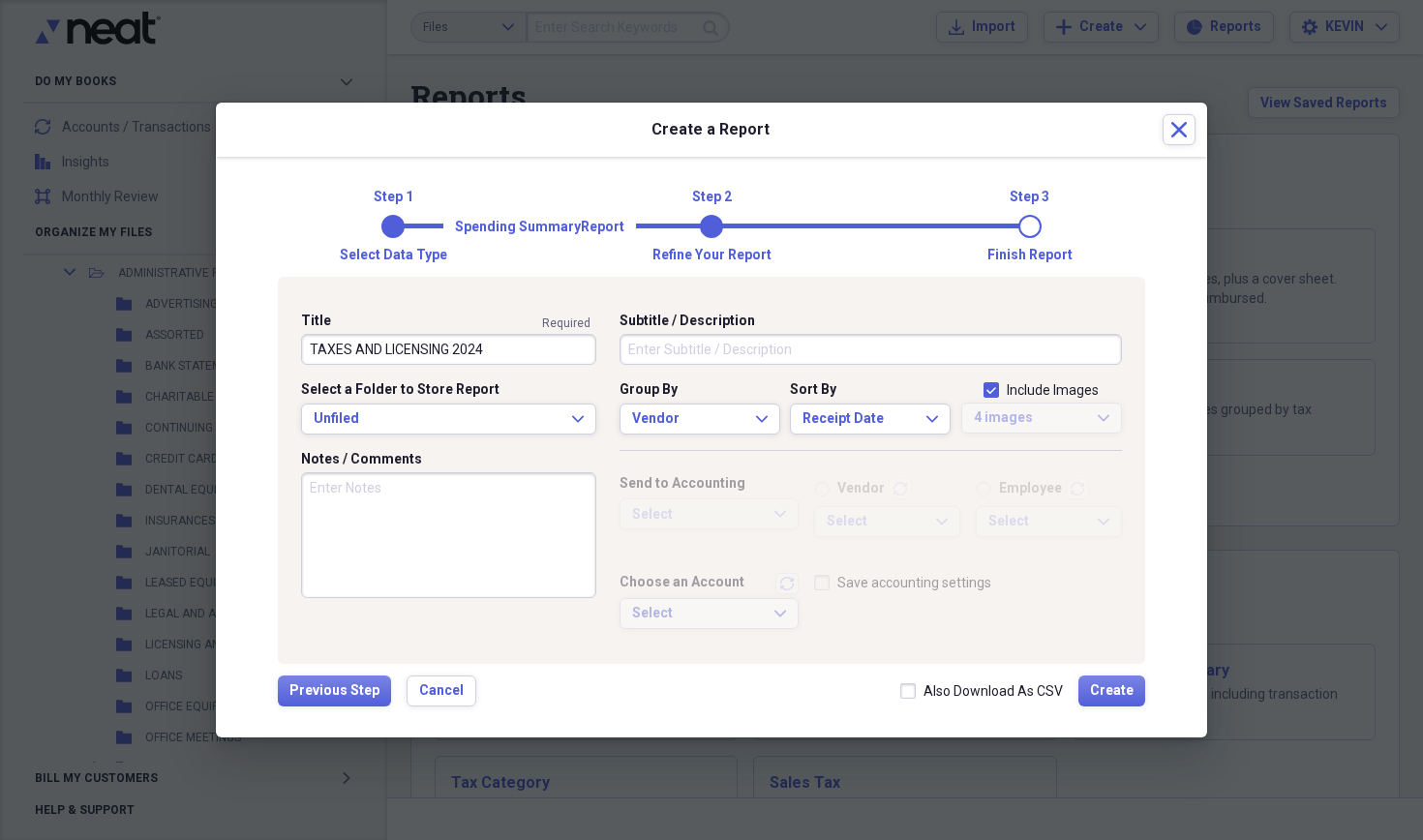 checkbox on "true" 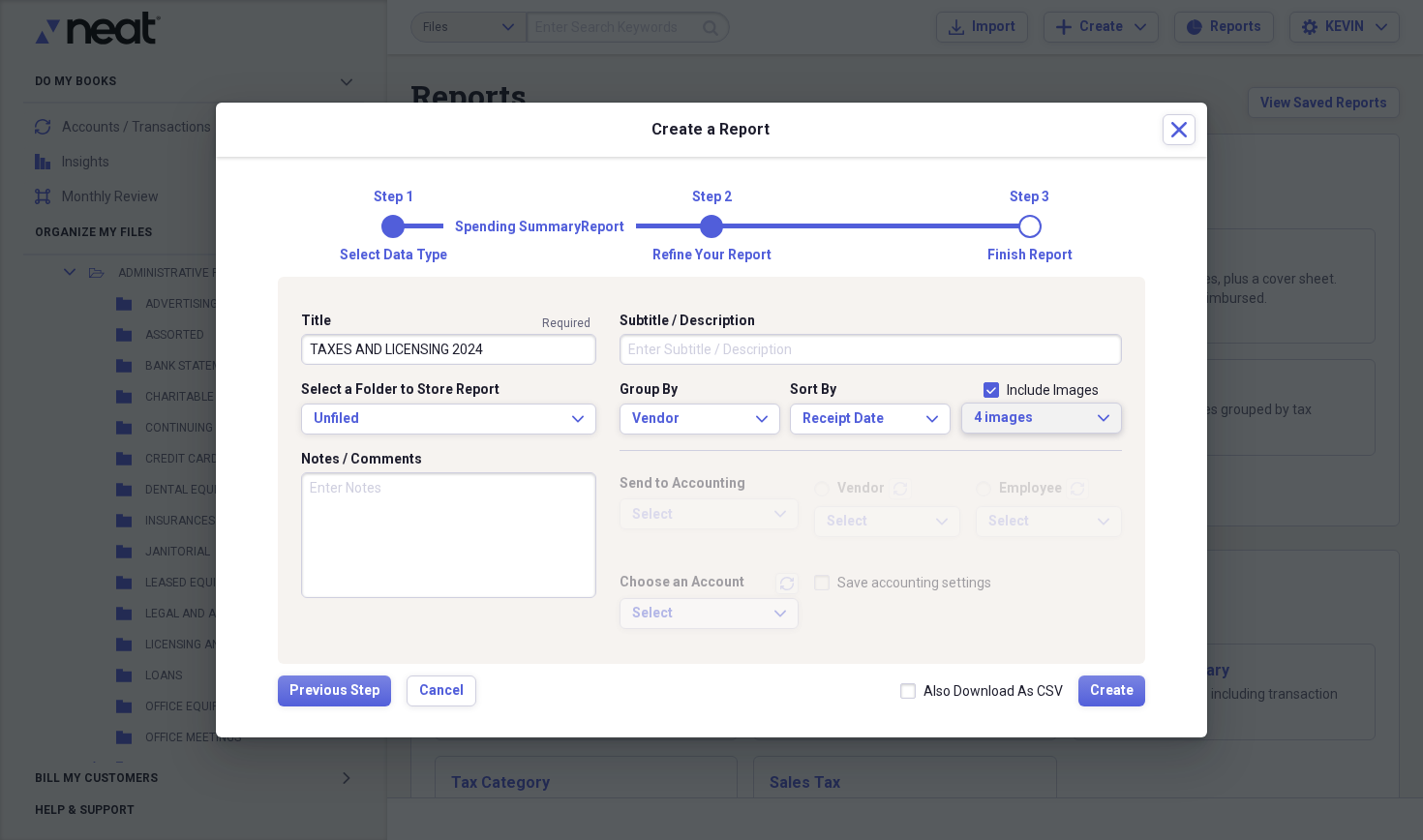 click on "4 images Expand" at bounding box center [1042, 418] 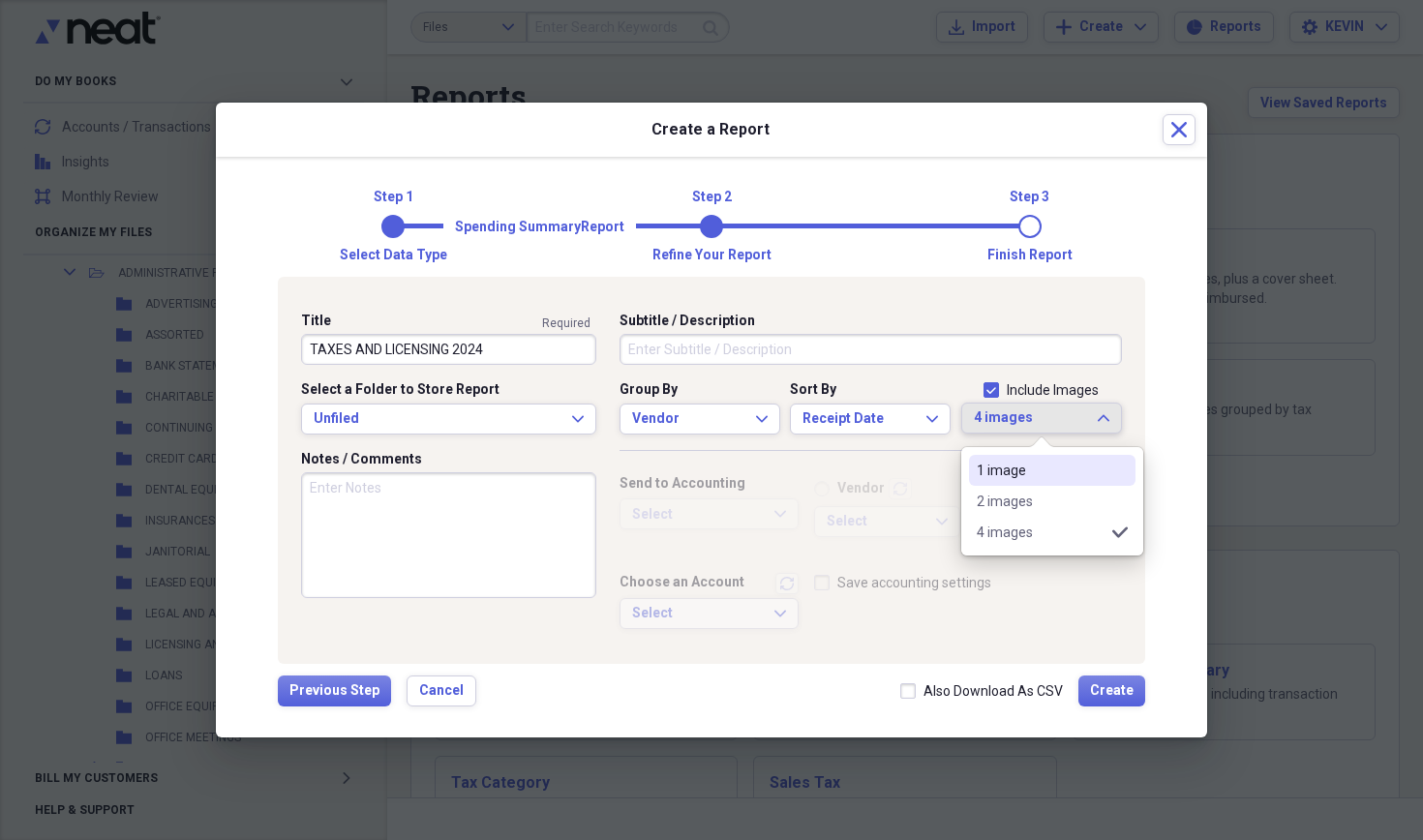 click on "1 image" at bounding box center (1041, 470) 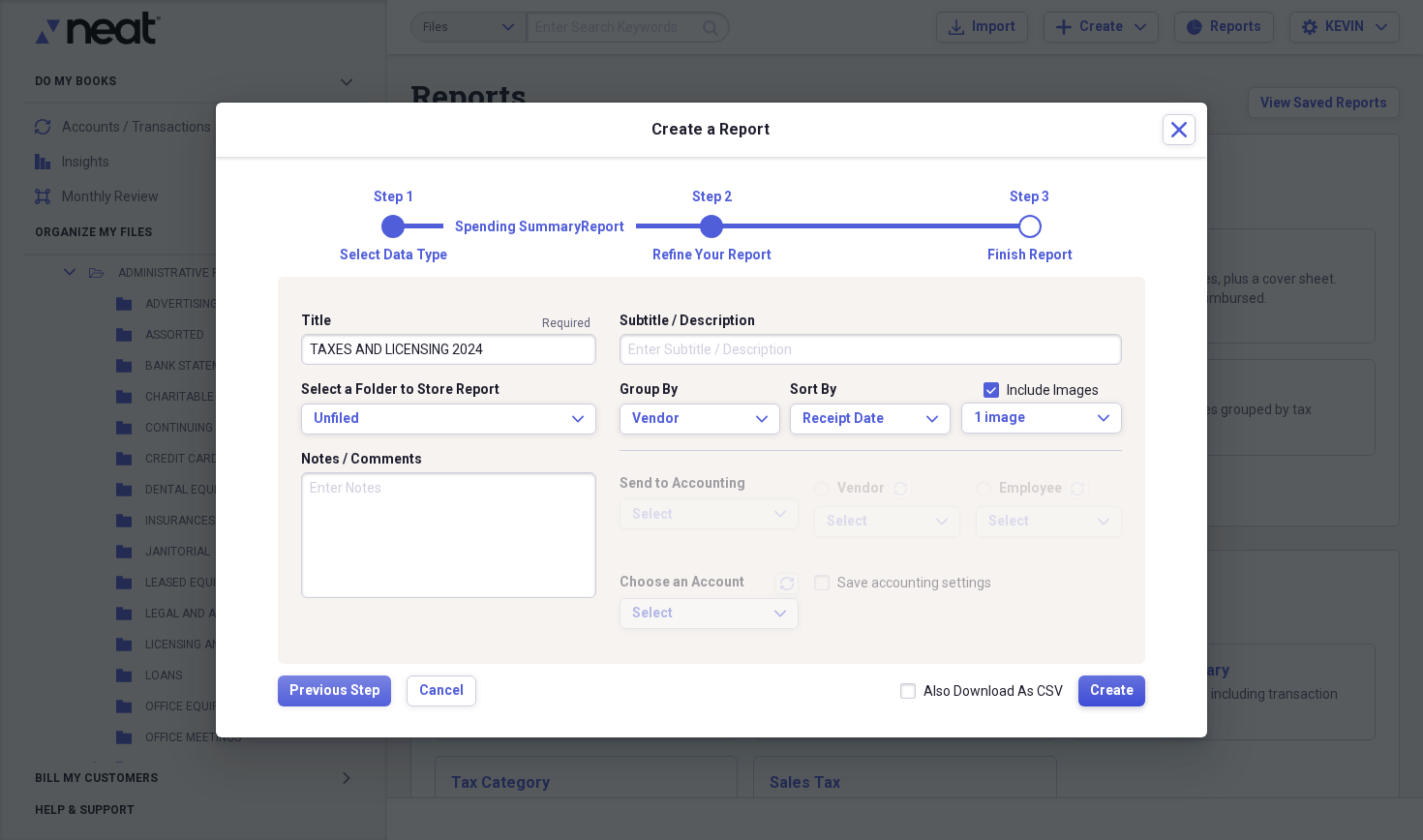 click on "Create" at bounding box center (1111, 691) 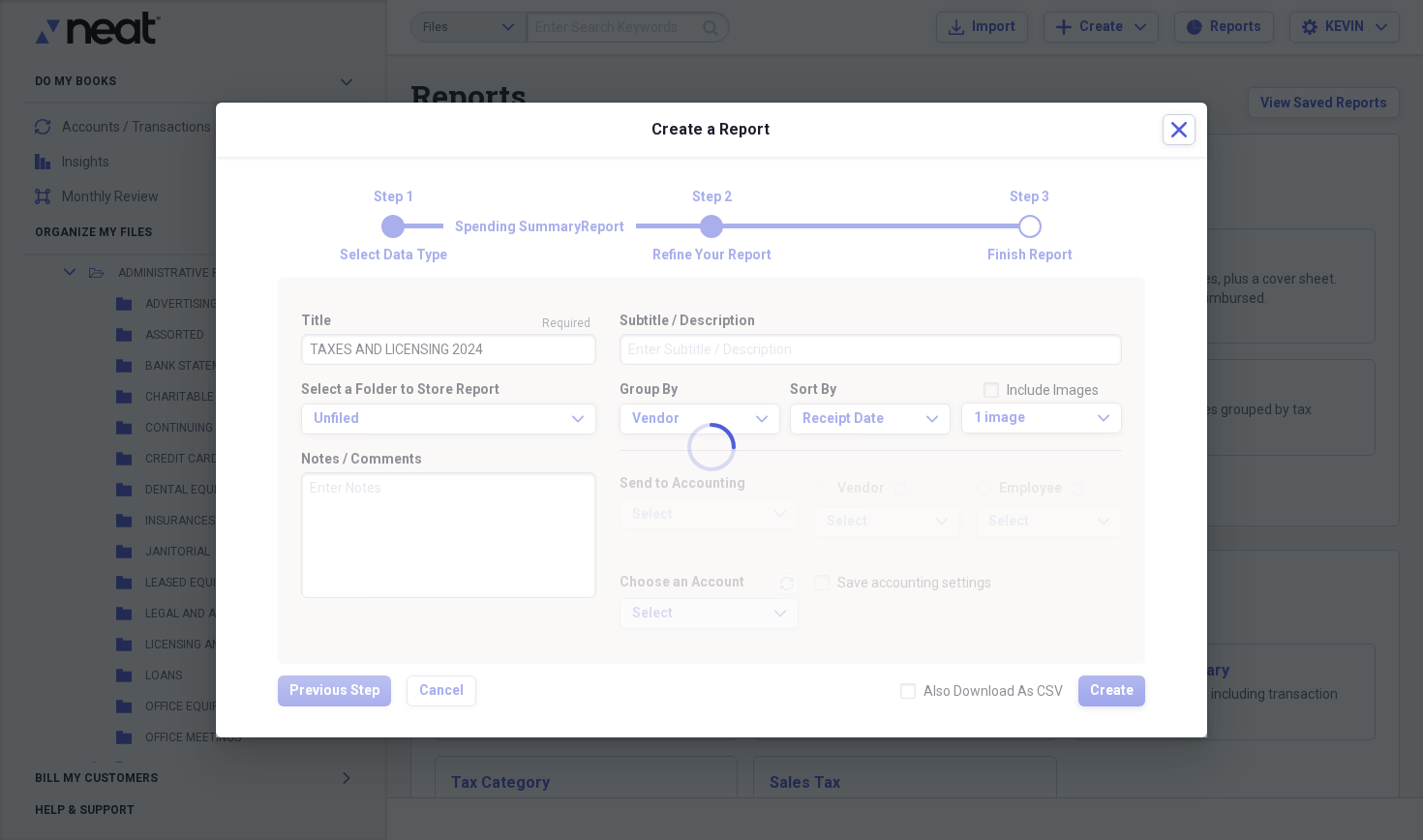 type 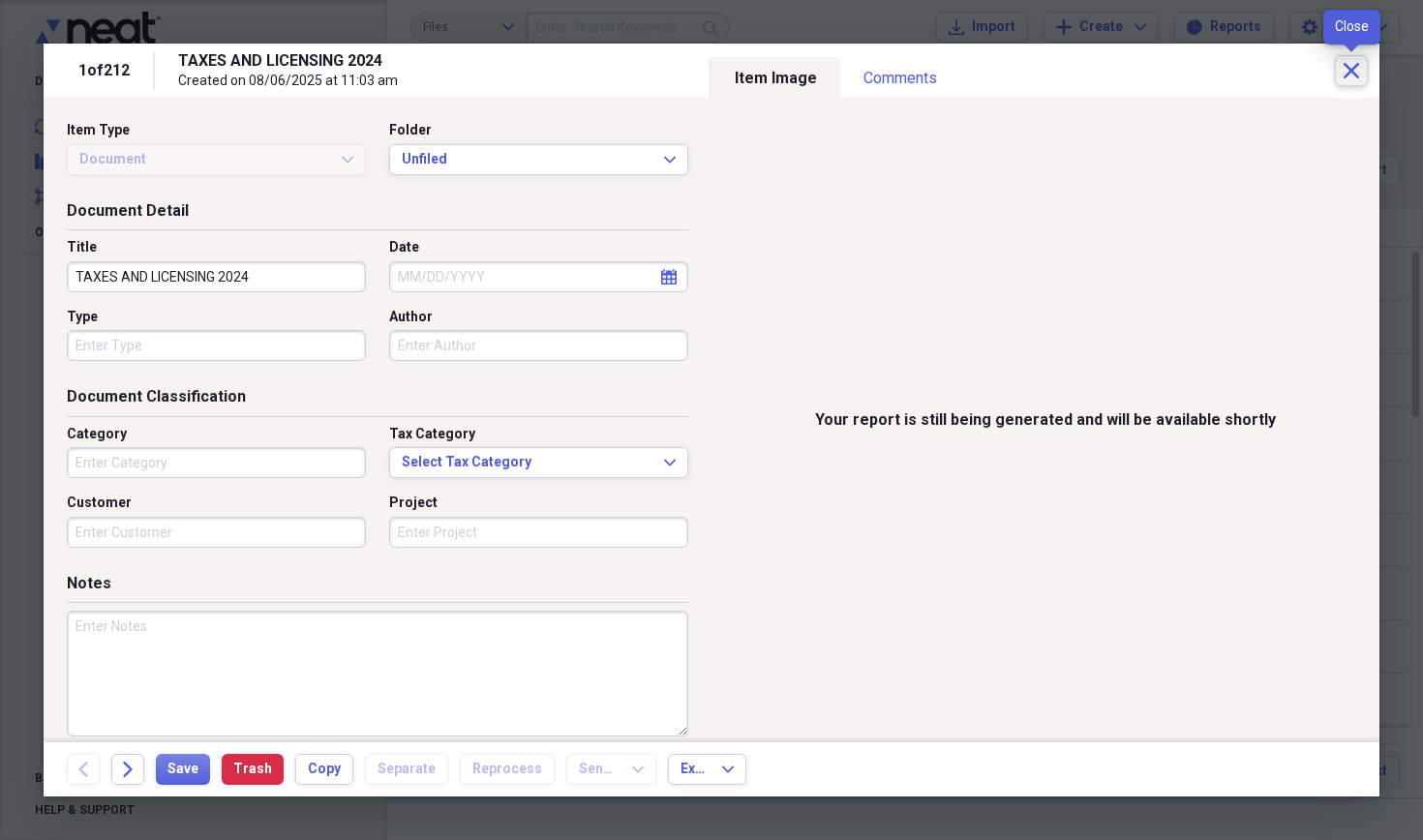 click 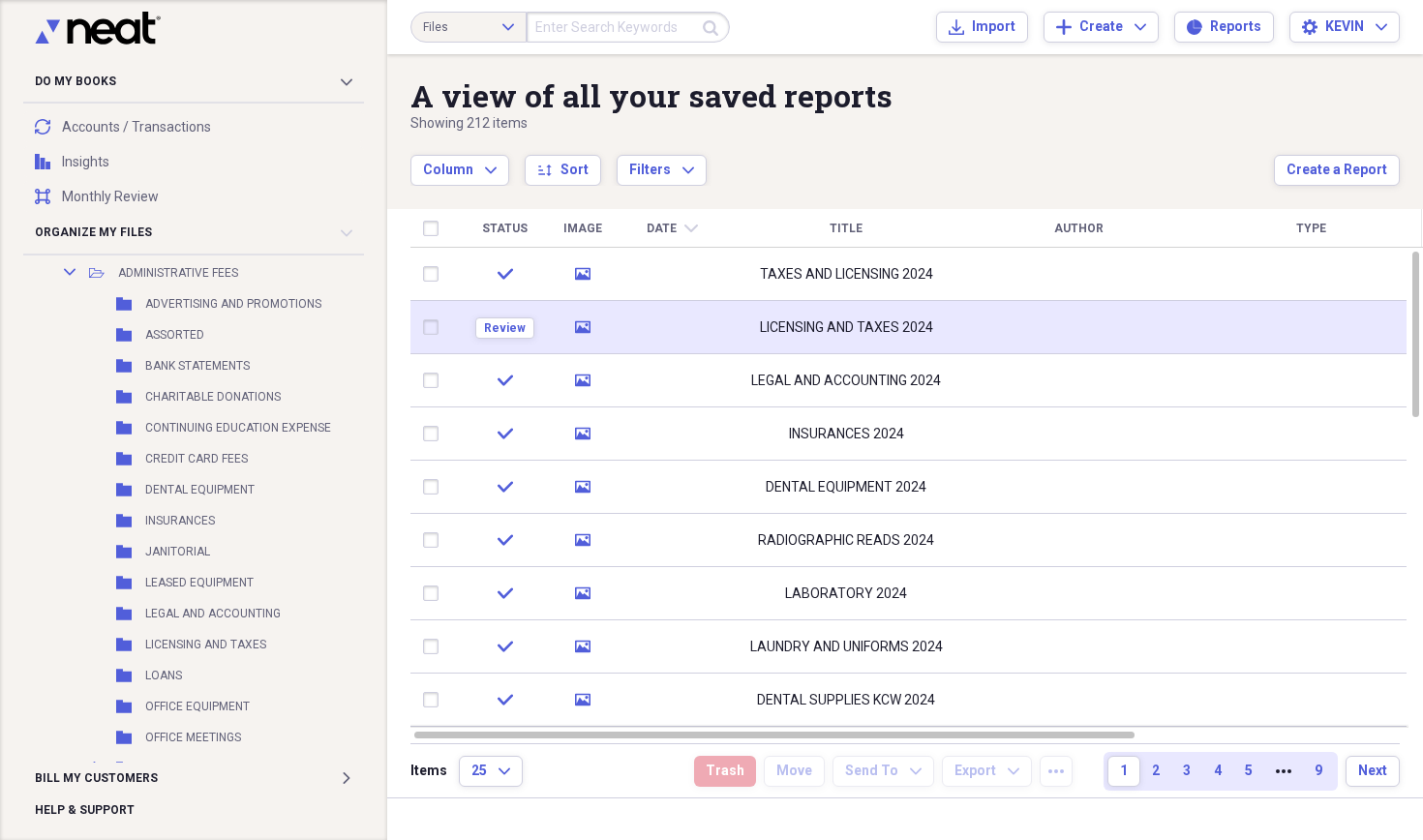 click on "LICENSING AND TAXES 2024" at bounding box center [846, 328] 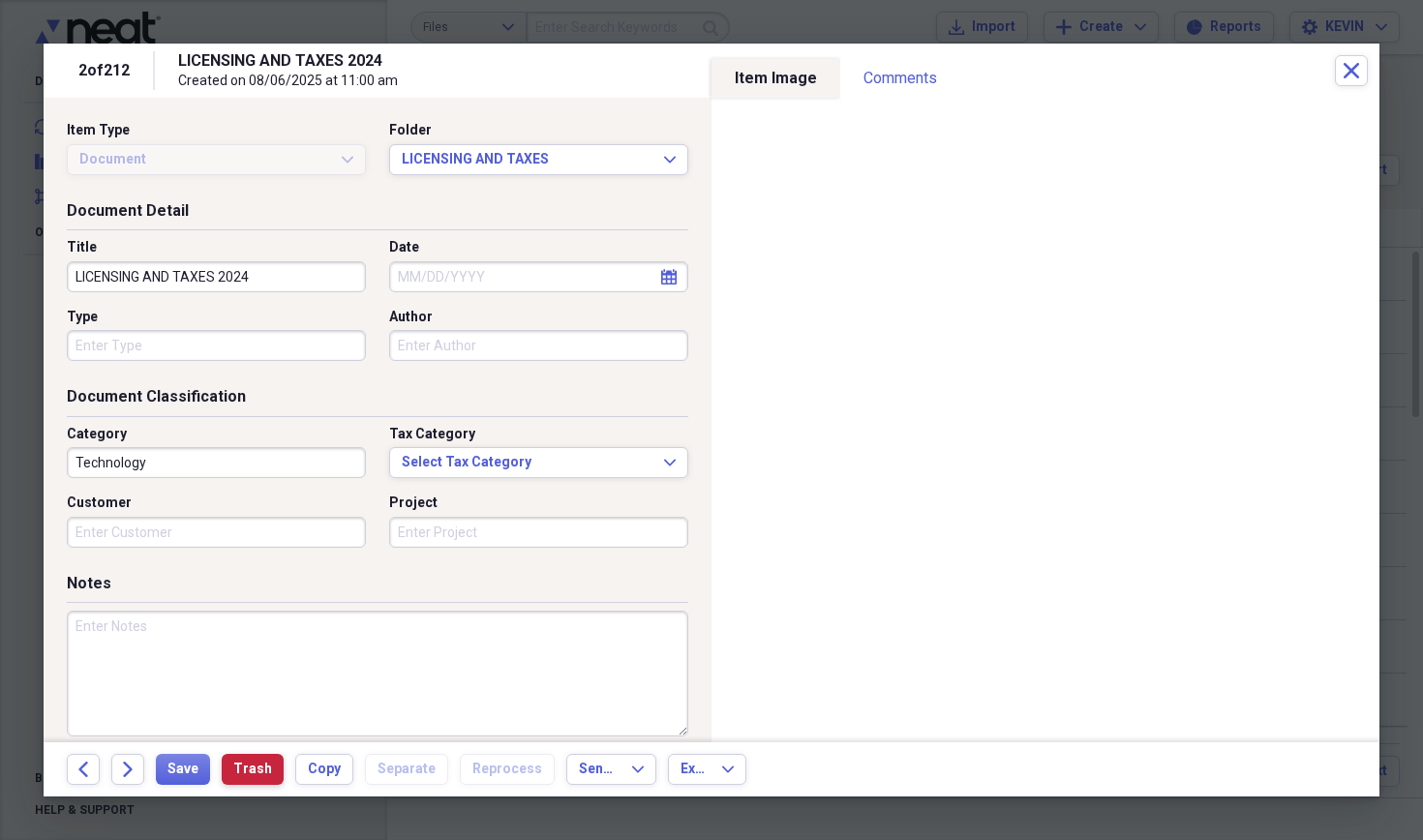 click on "Trash" at bounding box center [253, 769] 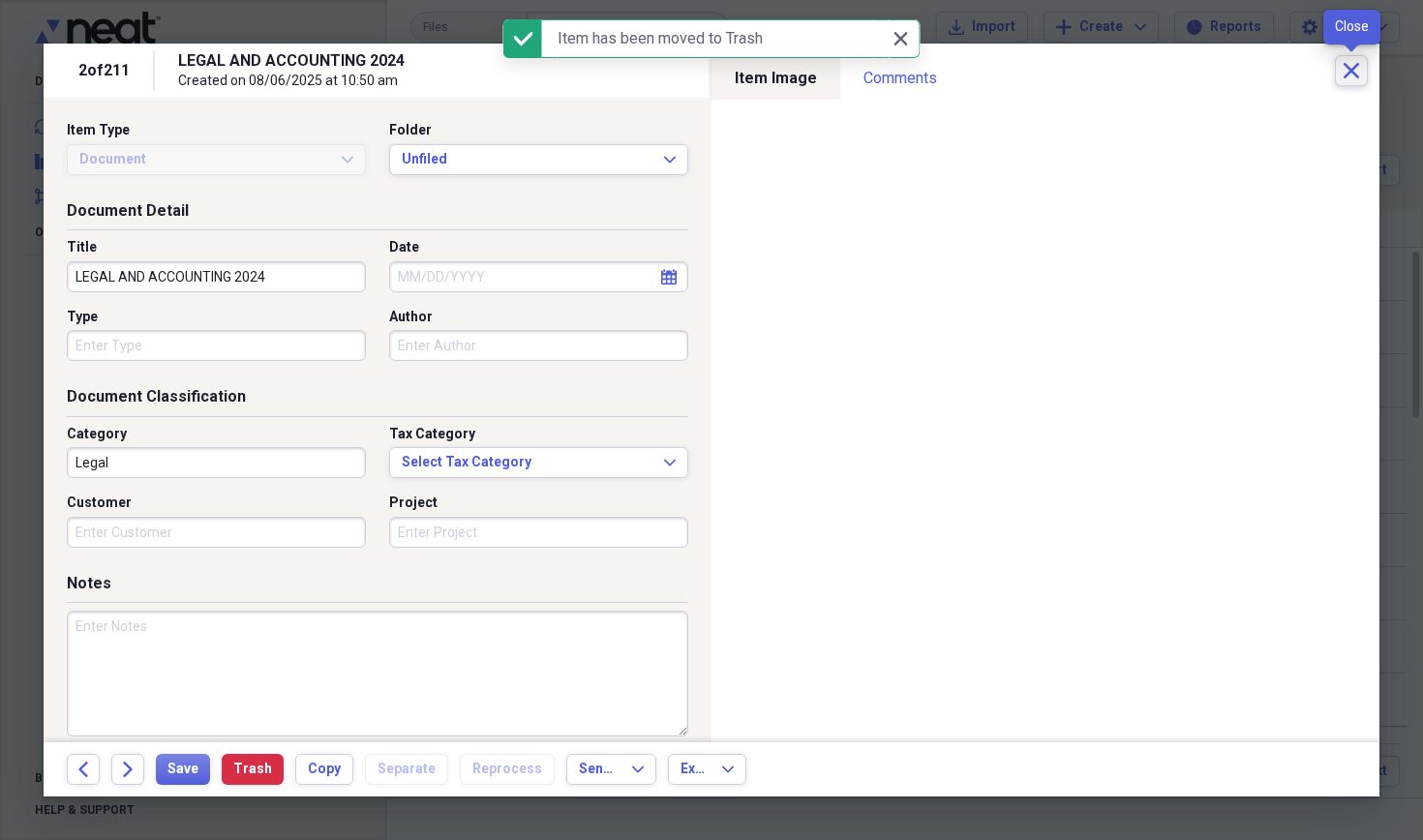 click on "Close" 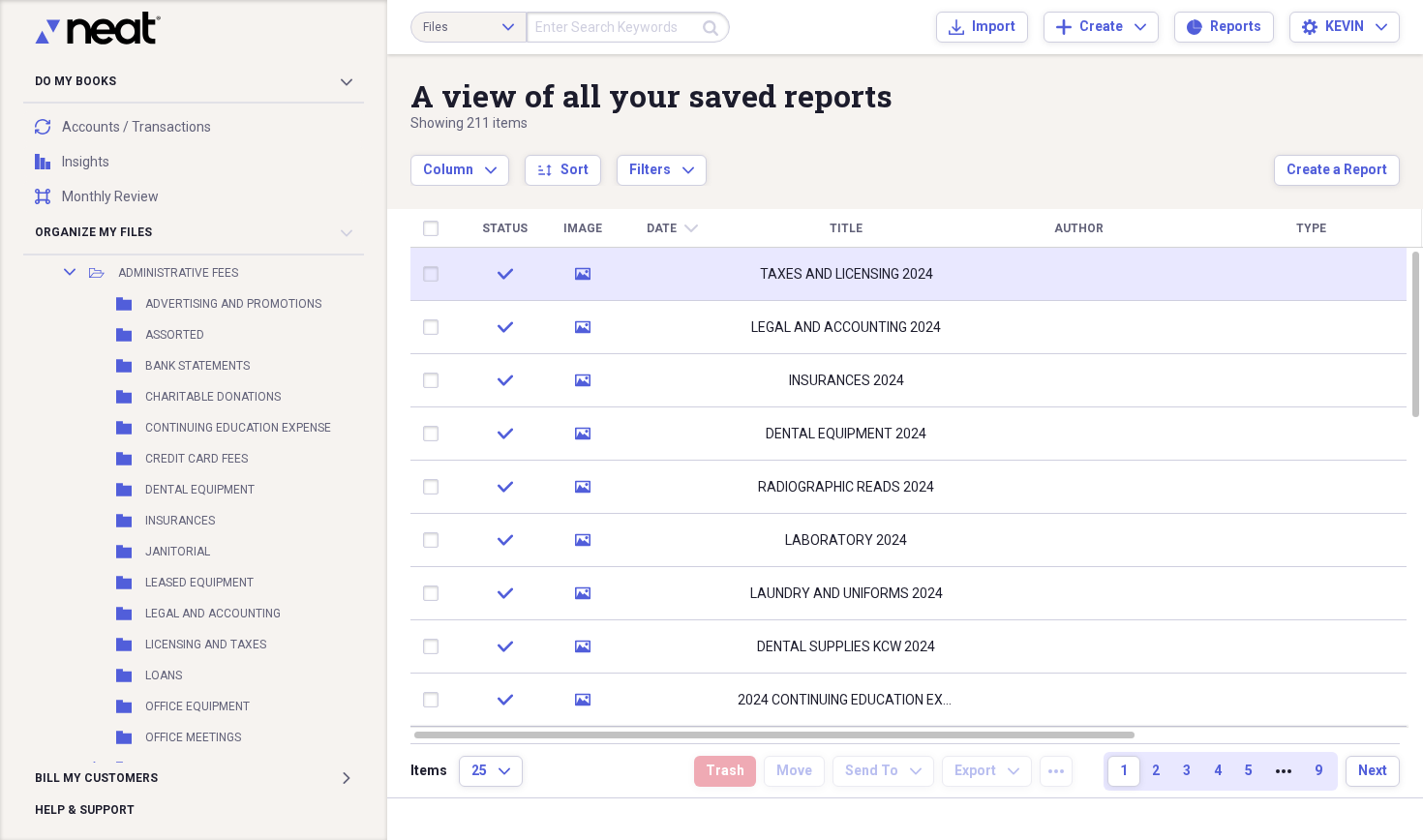 click on "TAXES AND LICENSING 2024" at bounding box center [846, 274] 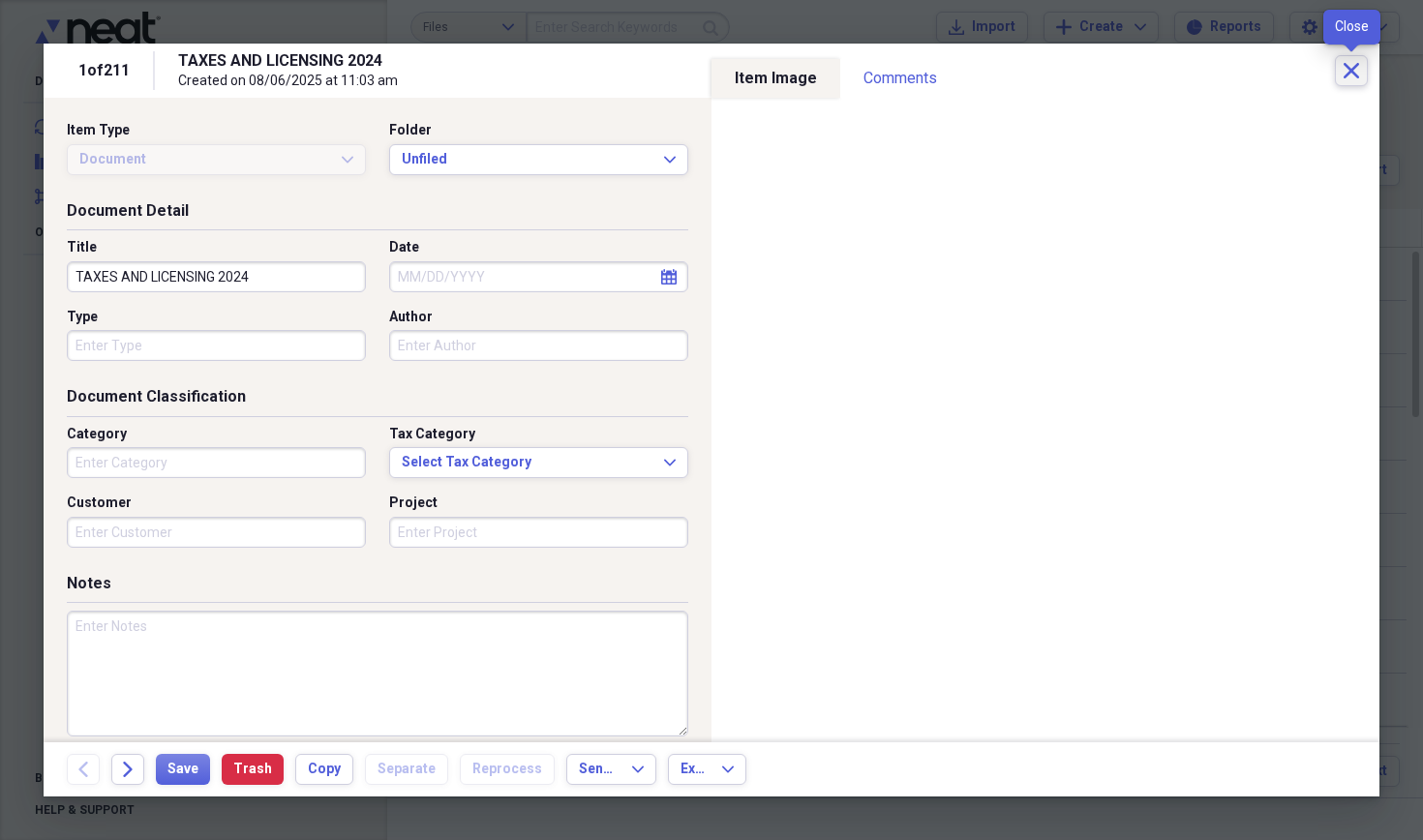 click on "Close" 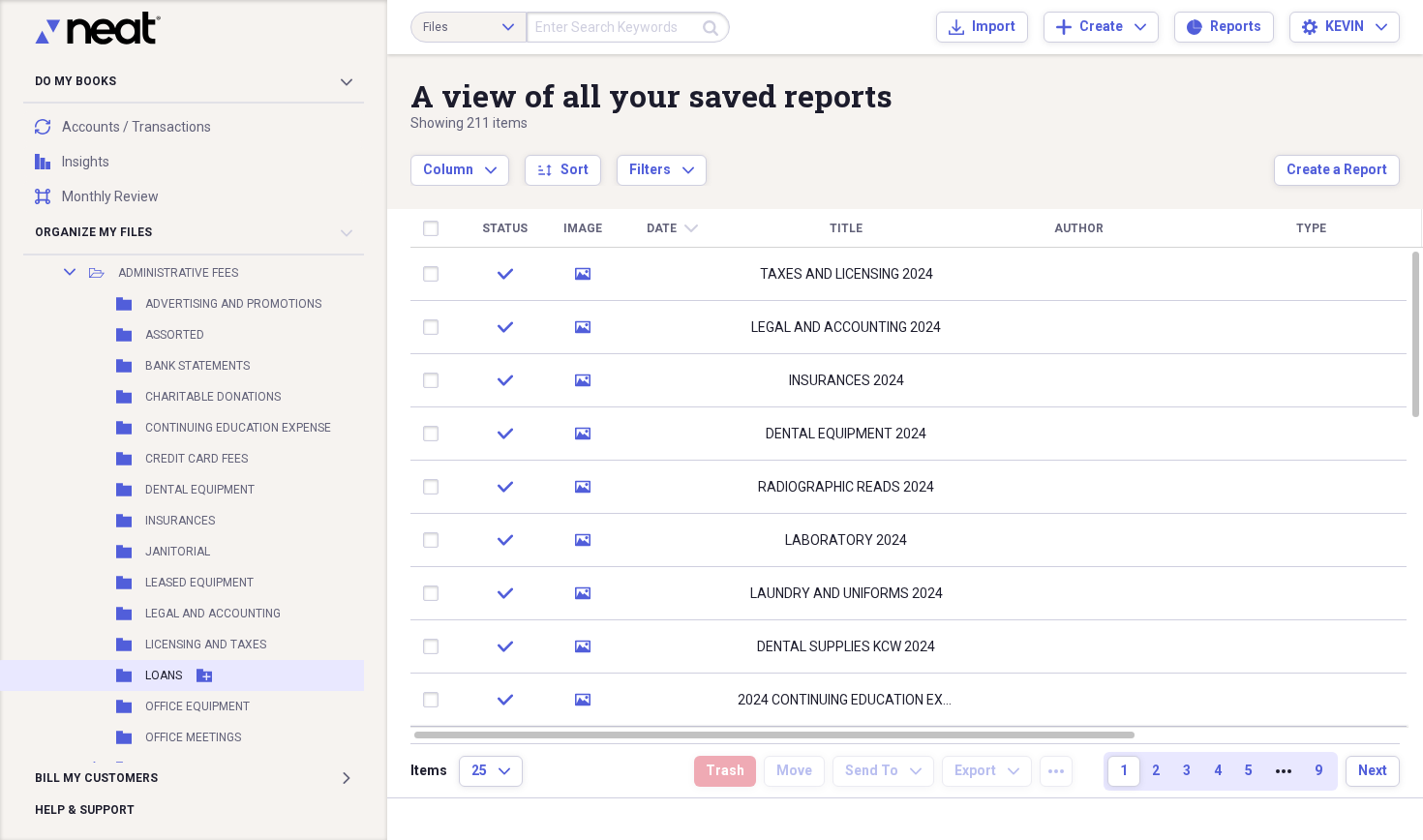click on "Folder LOANS Add Folder" at bounding box center [213, 675] 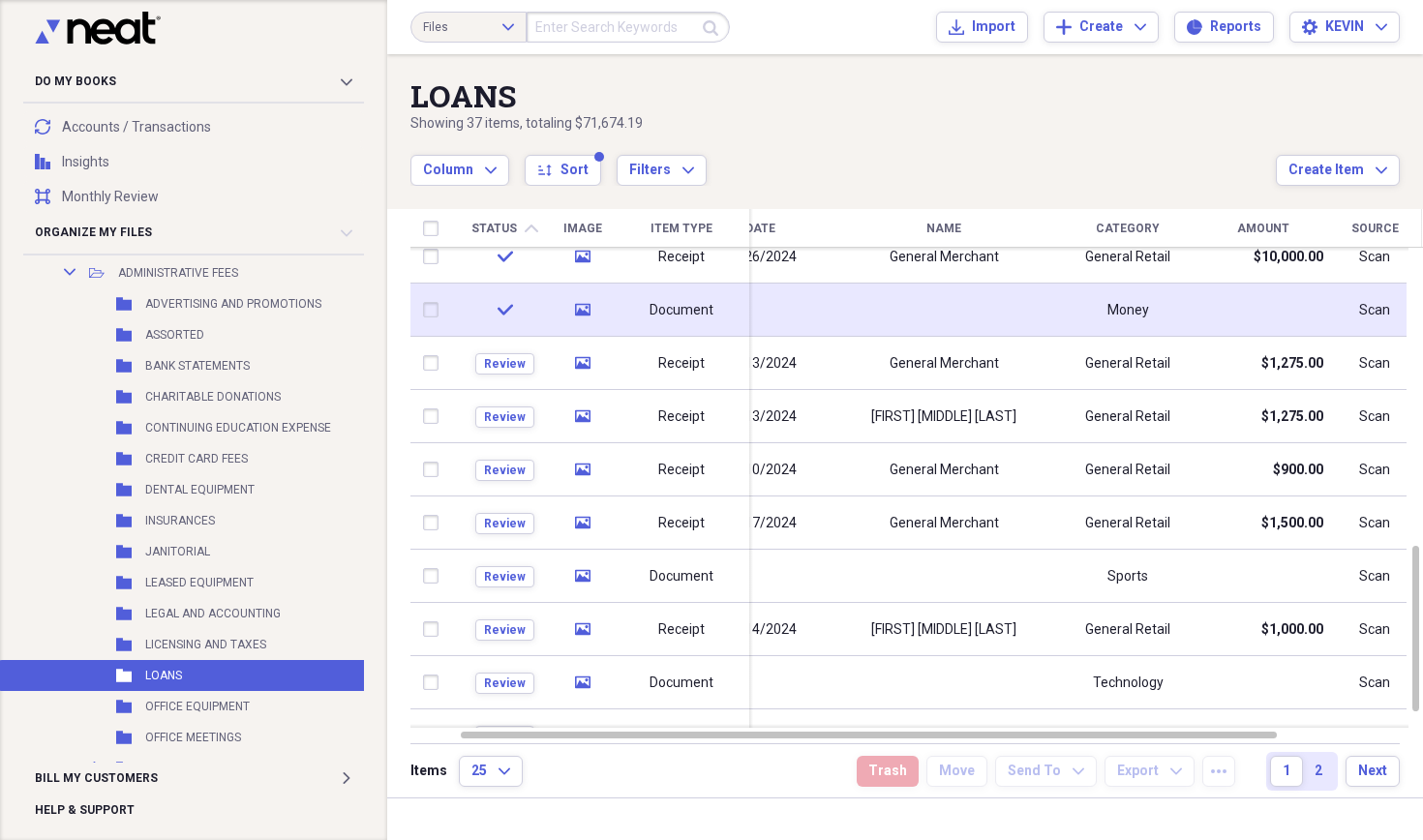 click on "Document" at bounding box center (681, 310) 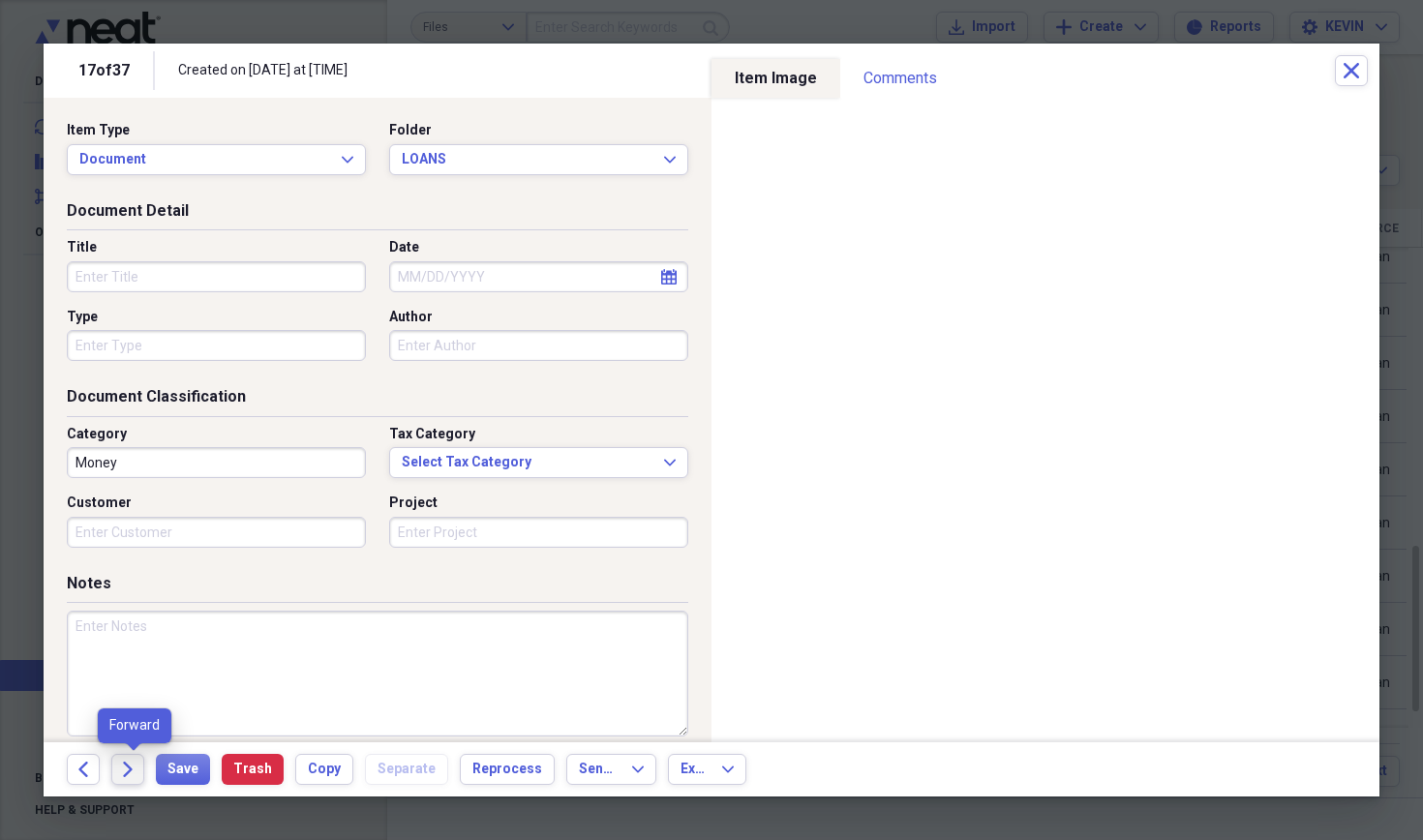 click on "Forward" at bounding box center [128, 769] 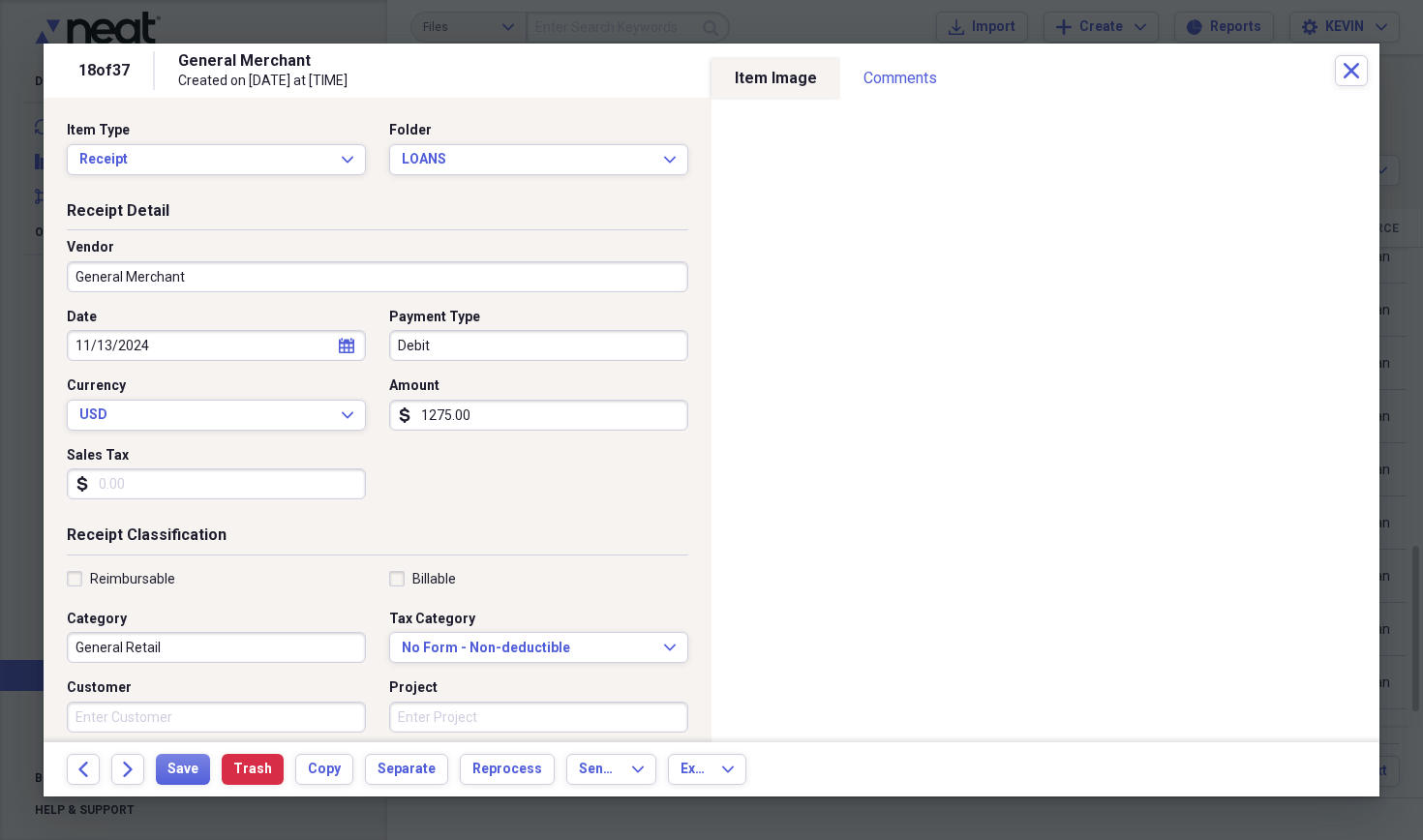 click on "General Merchant" at bounding box center (378, 277) 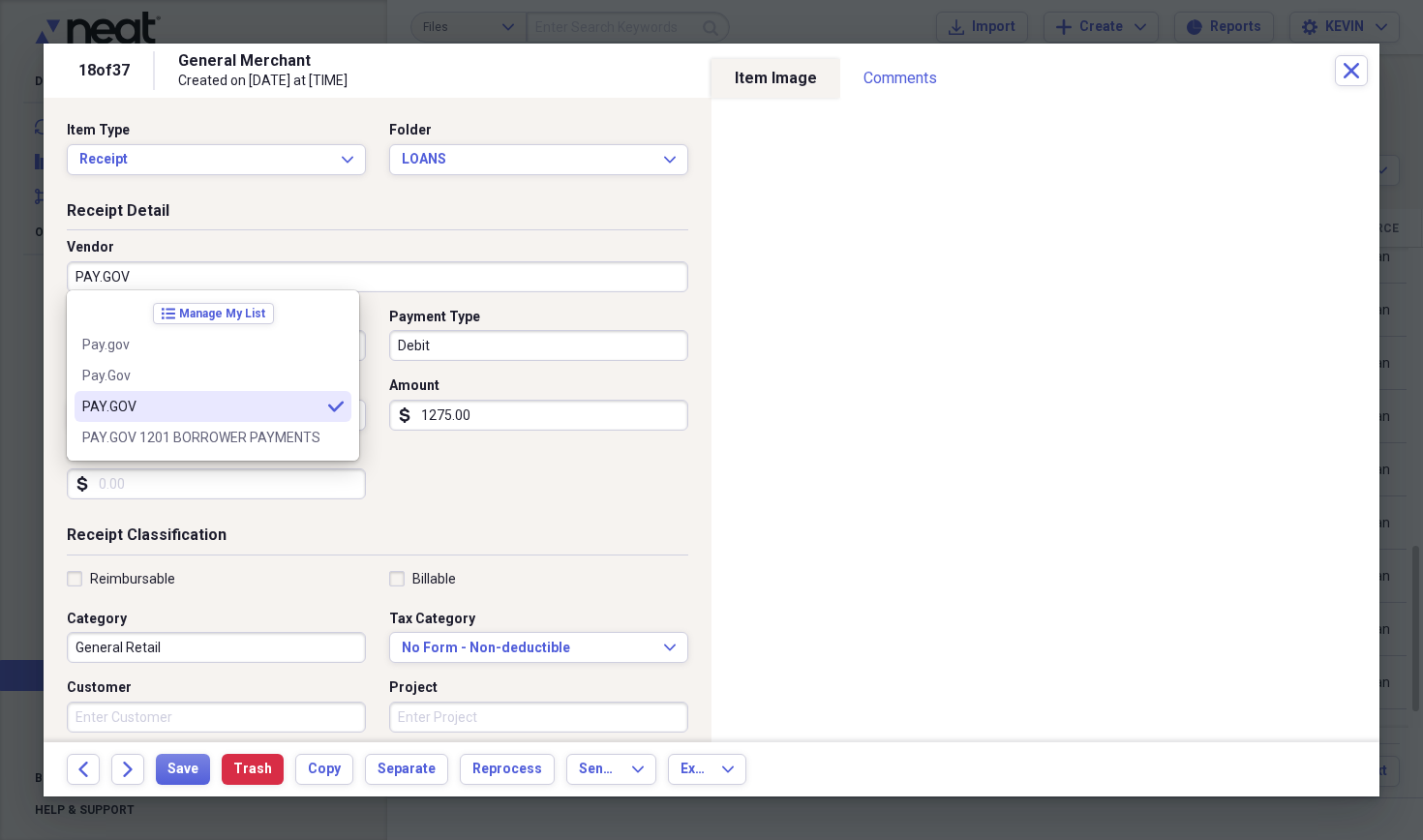 type on "PAY.GOV" 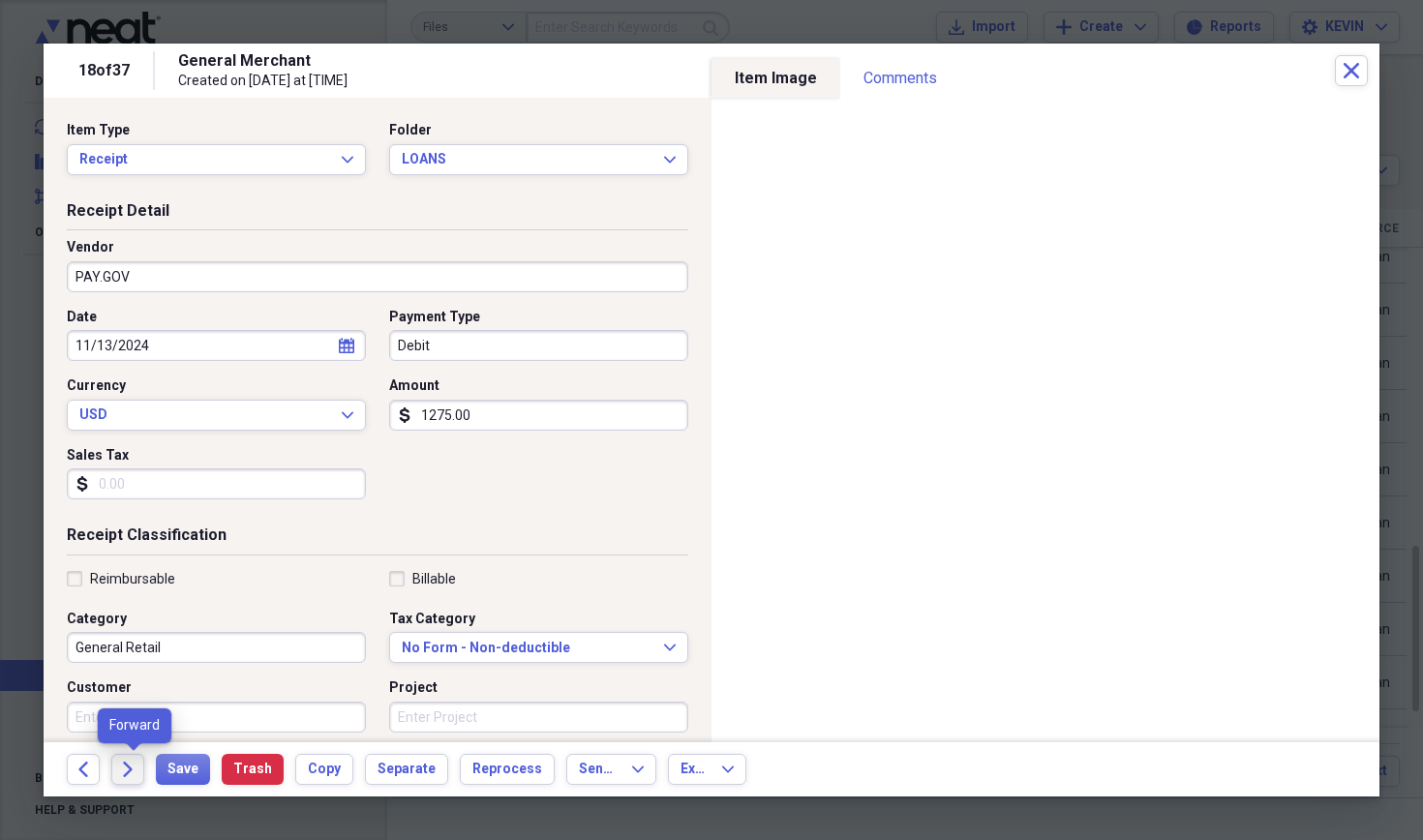 click on "Forward" at bounding box center [128, 769] 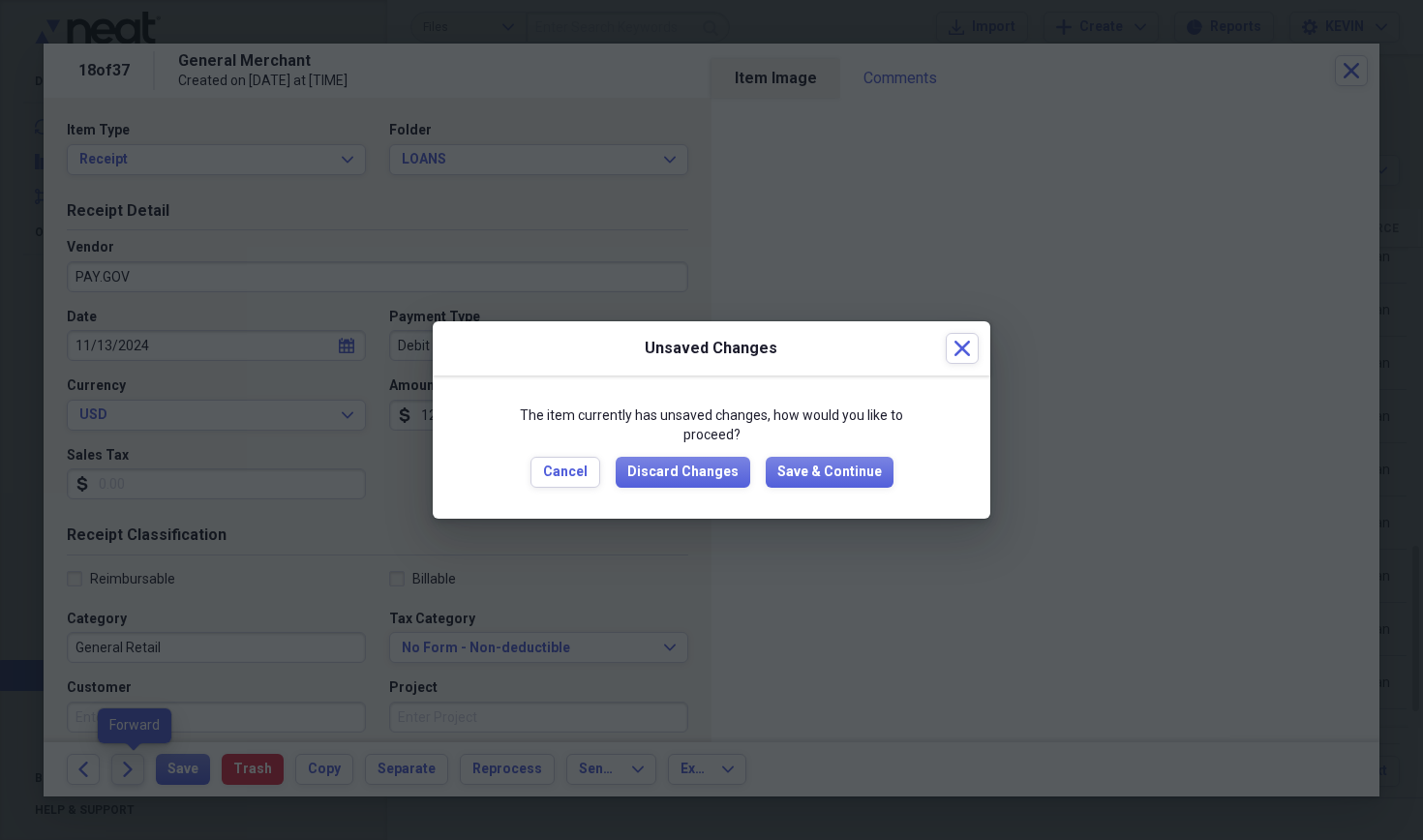 click at bounding box center (712, 420) 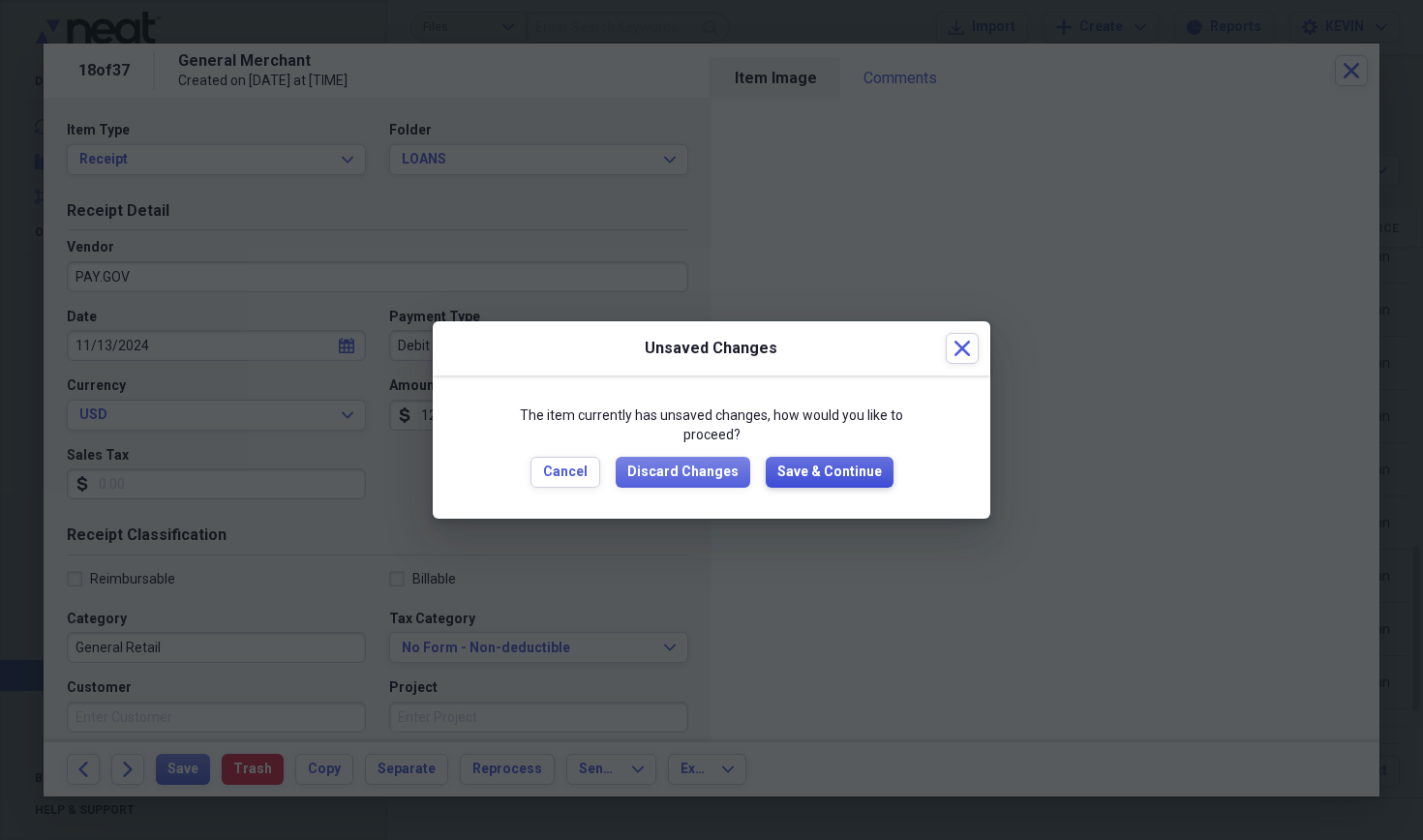 click on "Save & Continue" at bounding box center (830, 472) 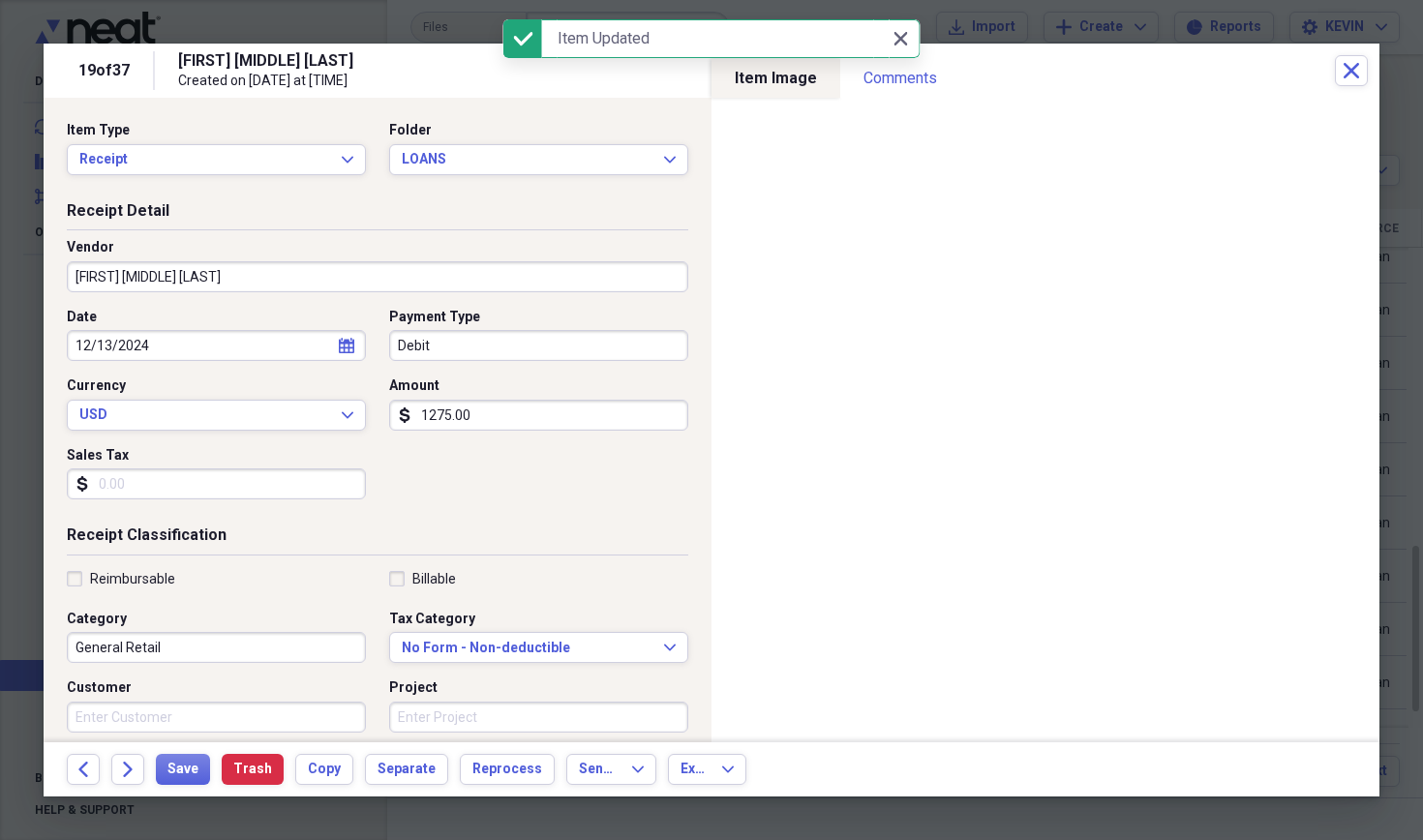 click on "[FIRST] [MIDDLE] [LAST]" at bounding box center [378, 277] 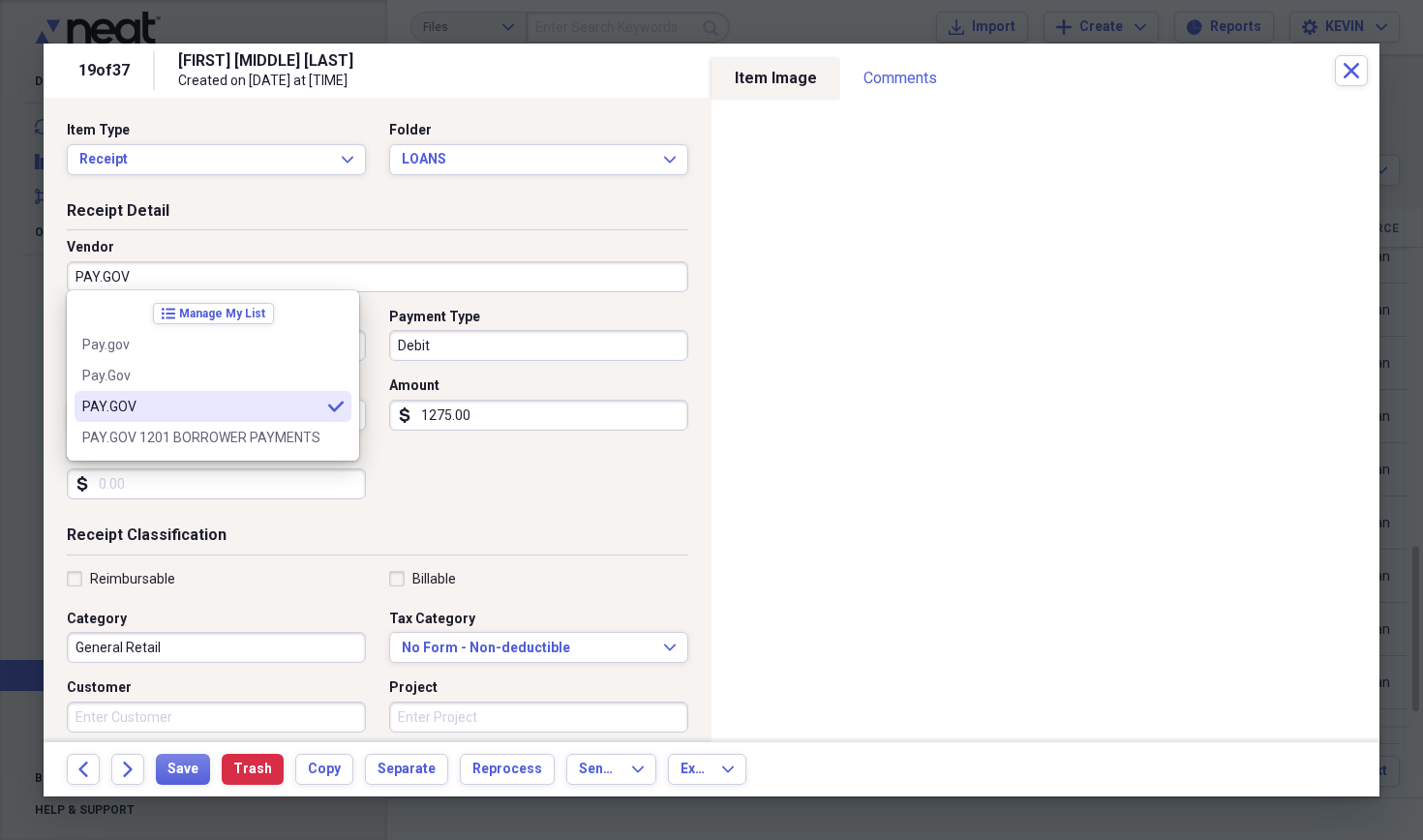 type on "PAY.GOV" 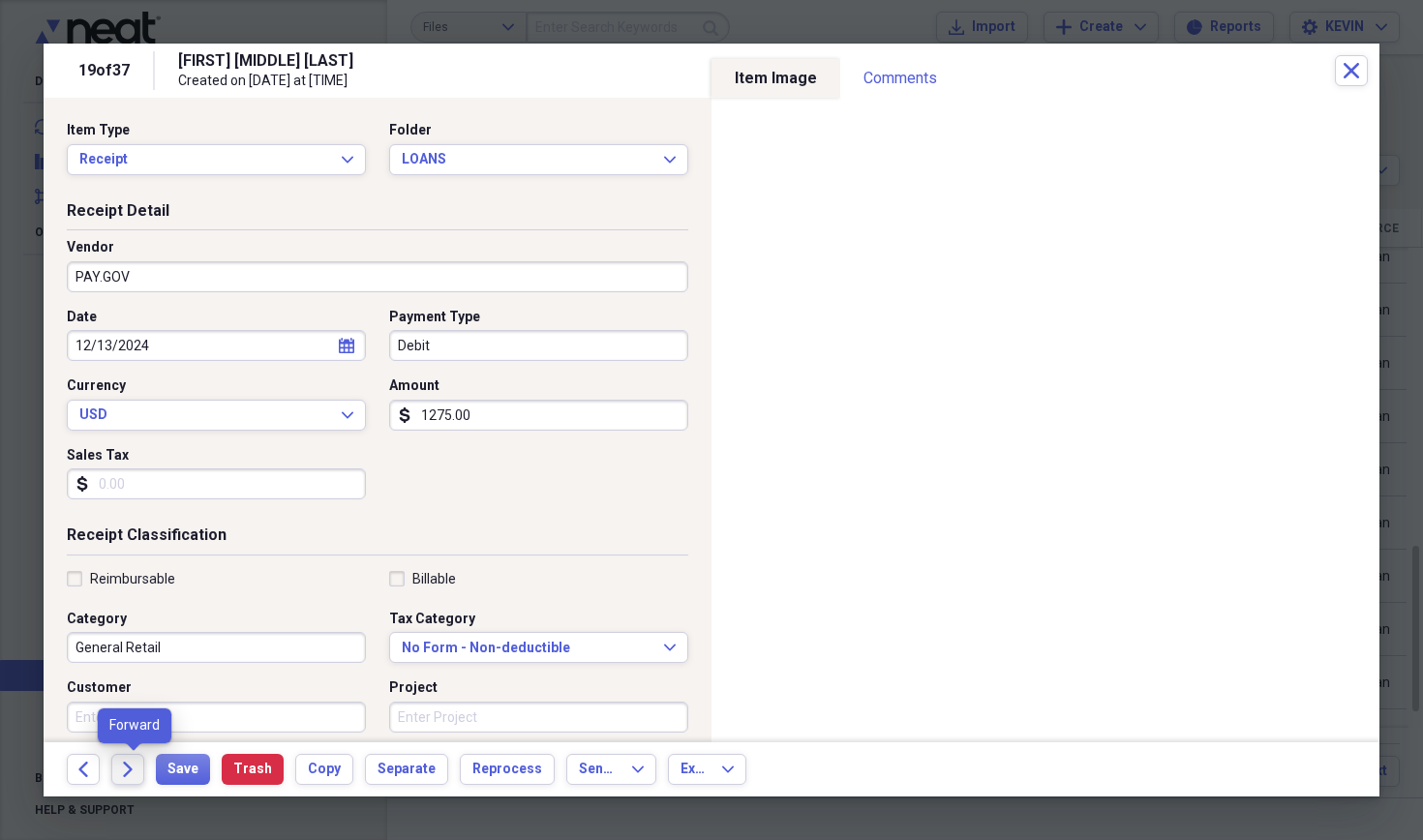 click on "Forward" at bounding box center (128, 769) 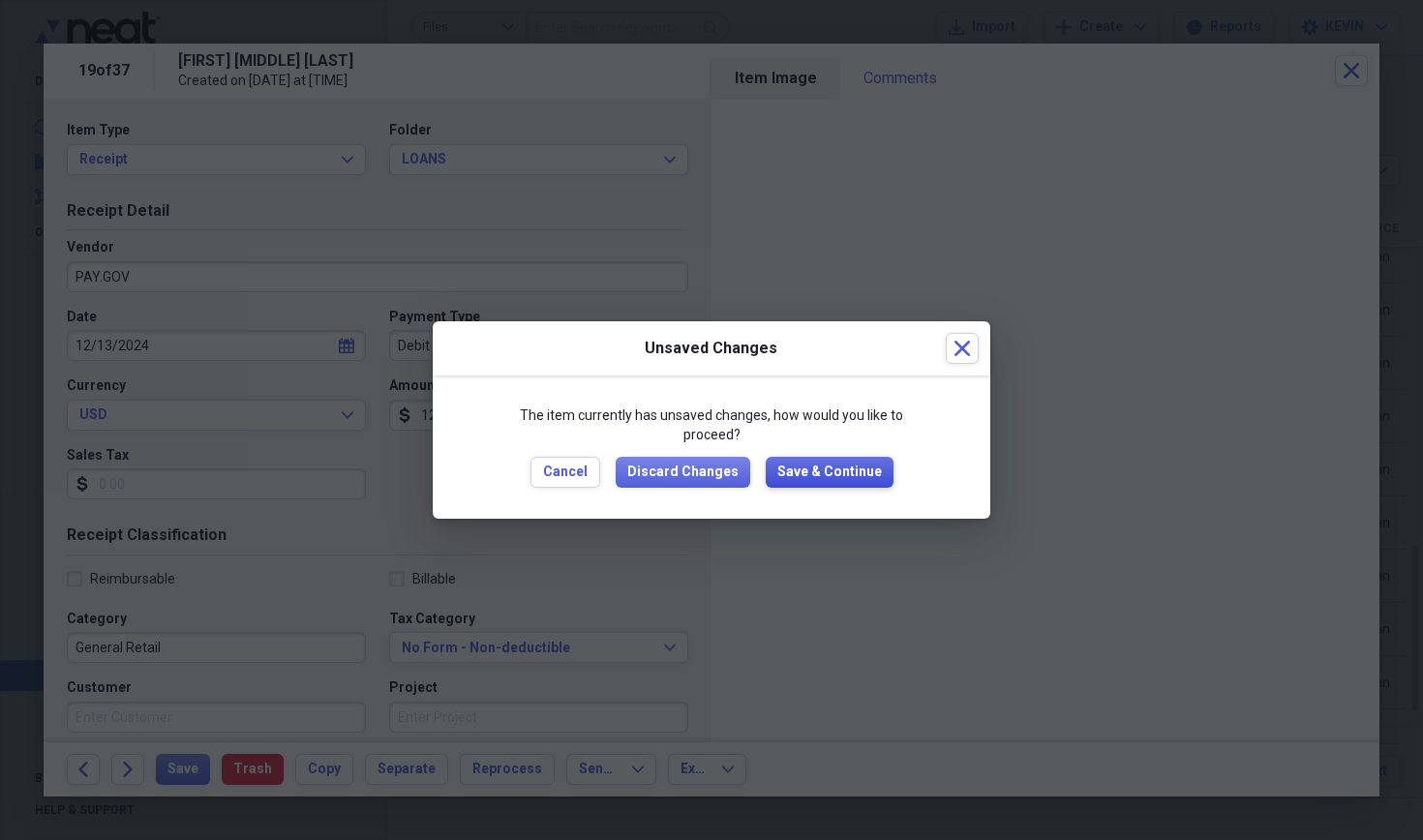 click on "Save & Continue" at bounding box center [830, 472] 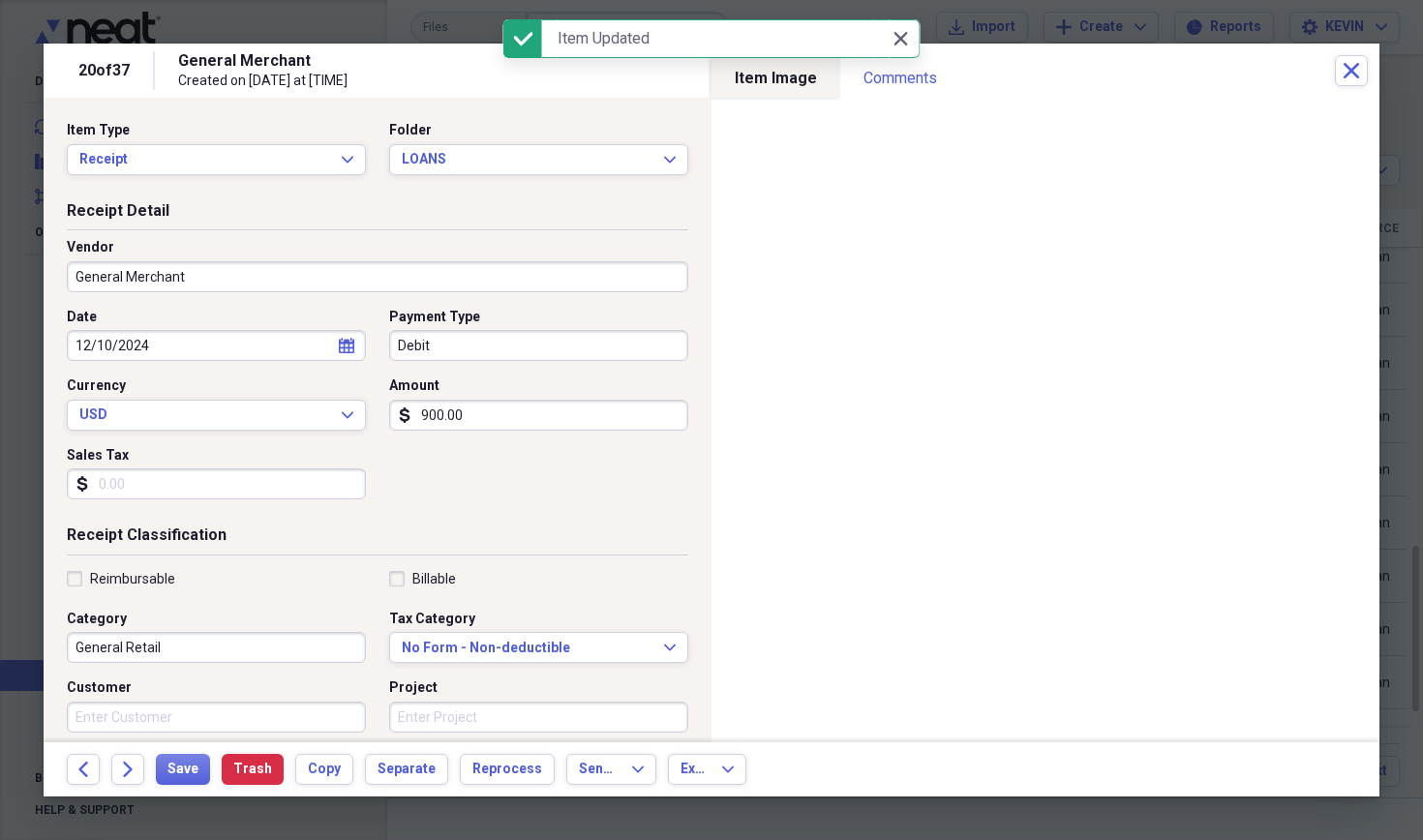click on "General Merchant" at bounding box center (378, 277) 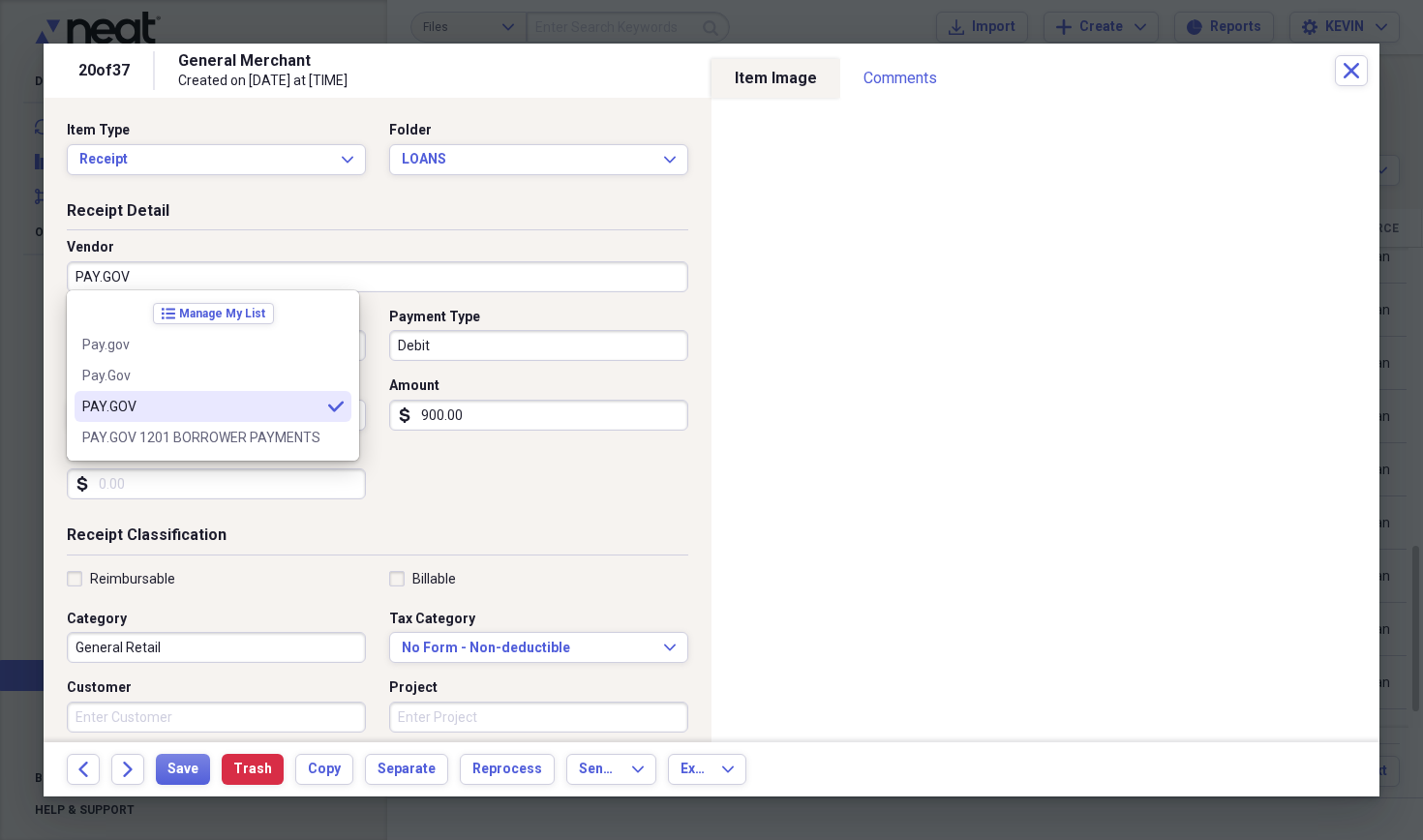 click on "PAY.GOV" at bounding box center [201, 406] 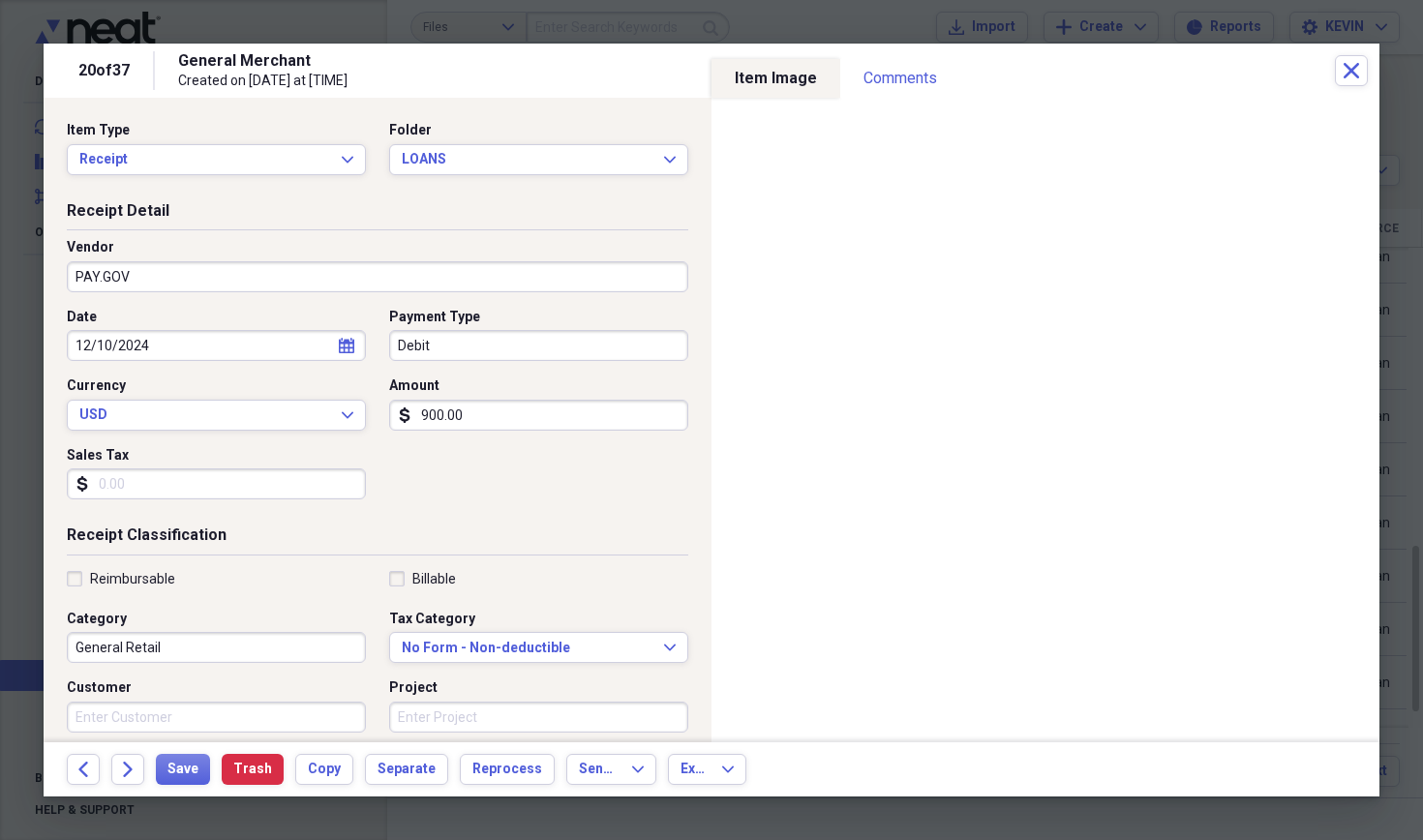 click on "PAY.GOV" at bounding box center [378, 277] 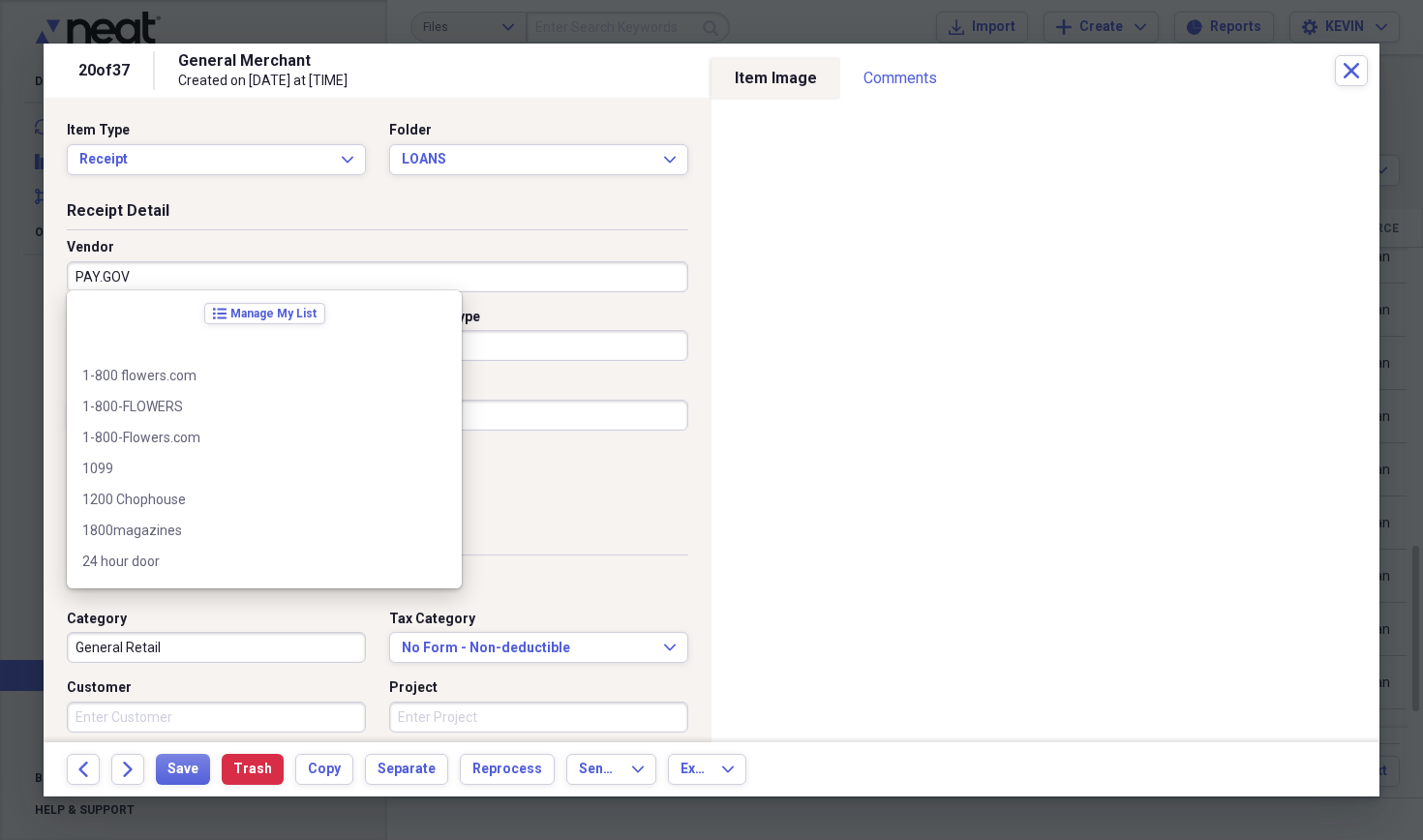scroll, scrollTop: 41276, scrollLeft: 0, axis: vertical 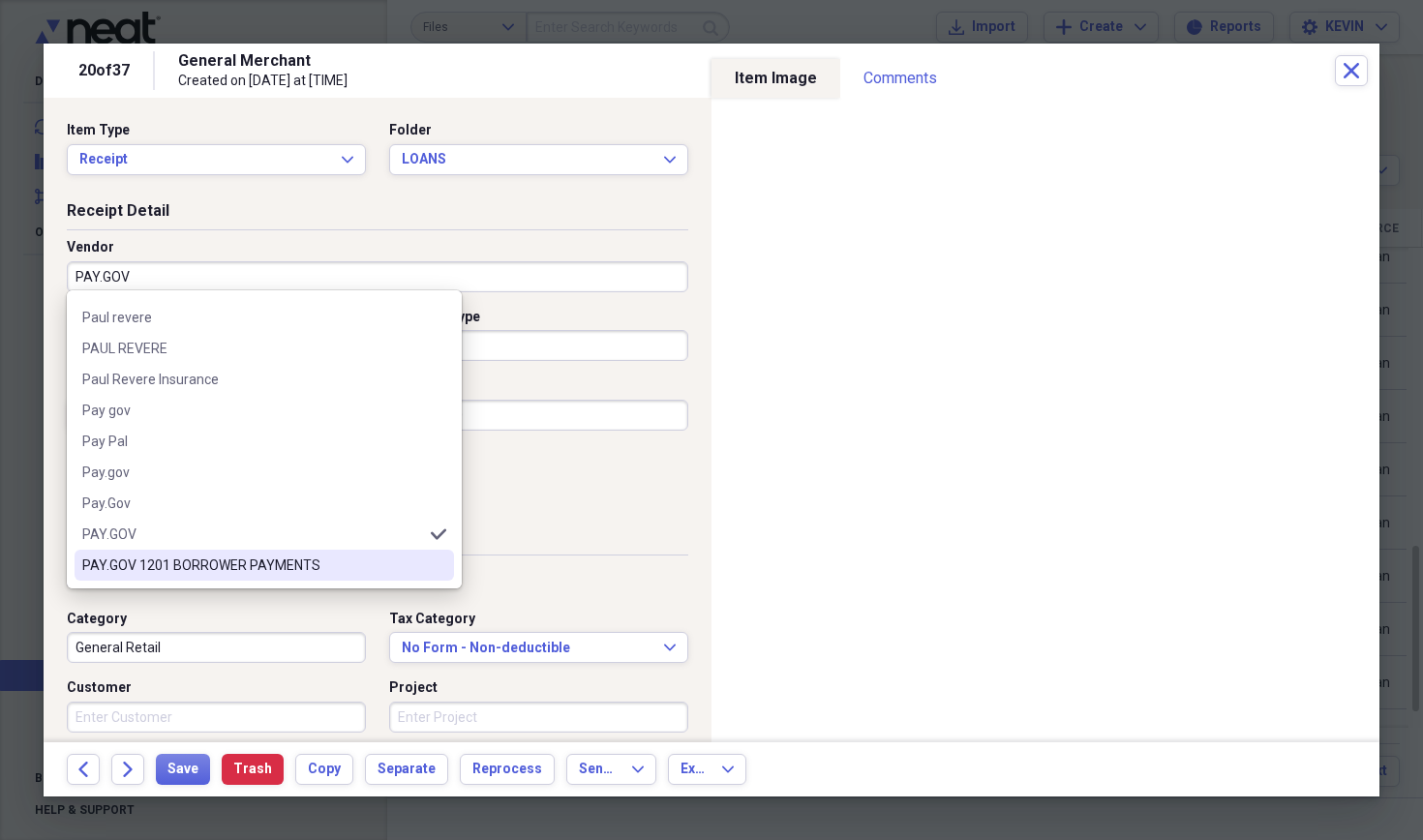 click on "PAY.GOV 1201 BORROWER PAYMENTS" at bounding box center [253, 565] 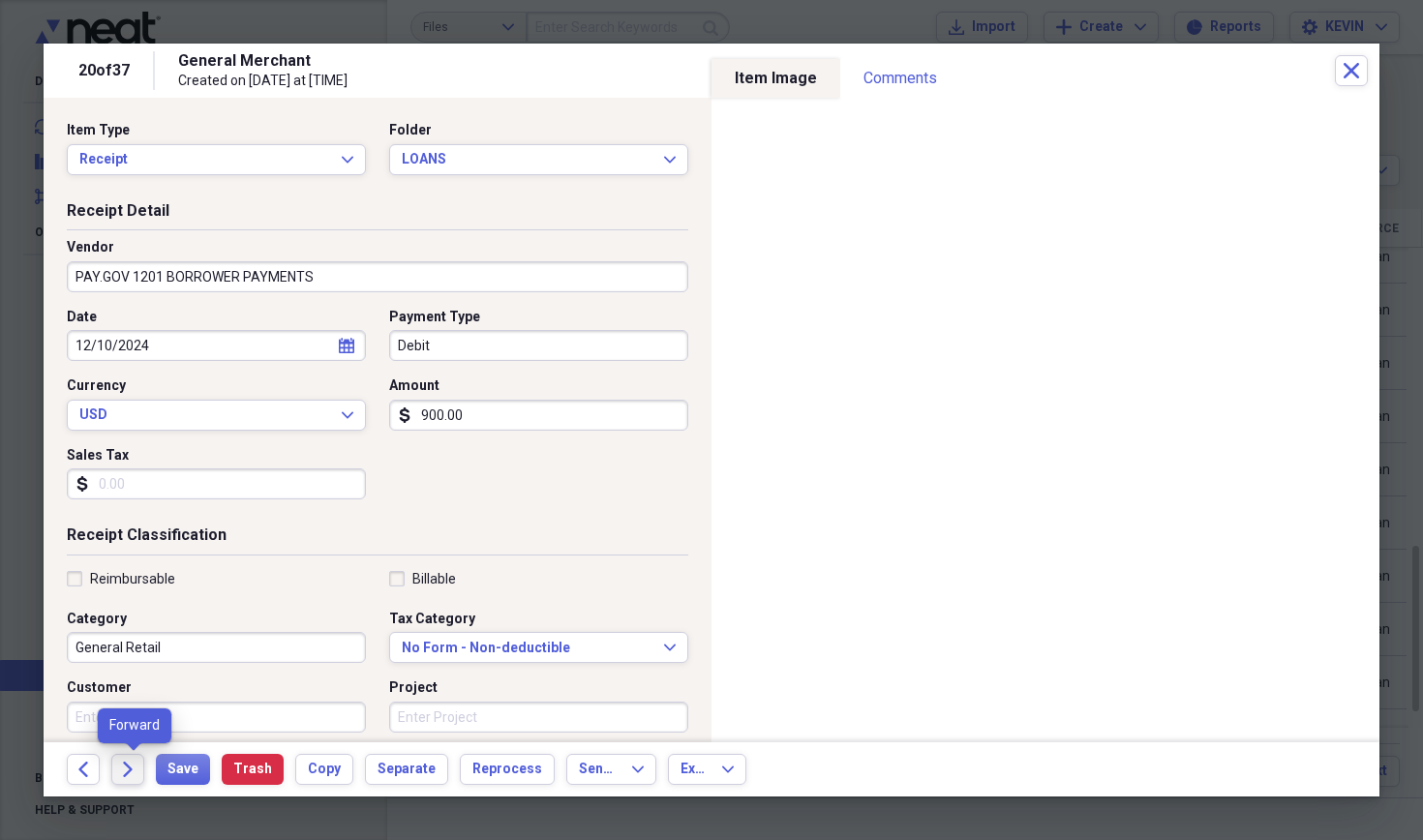 click on "Forward" 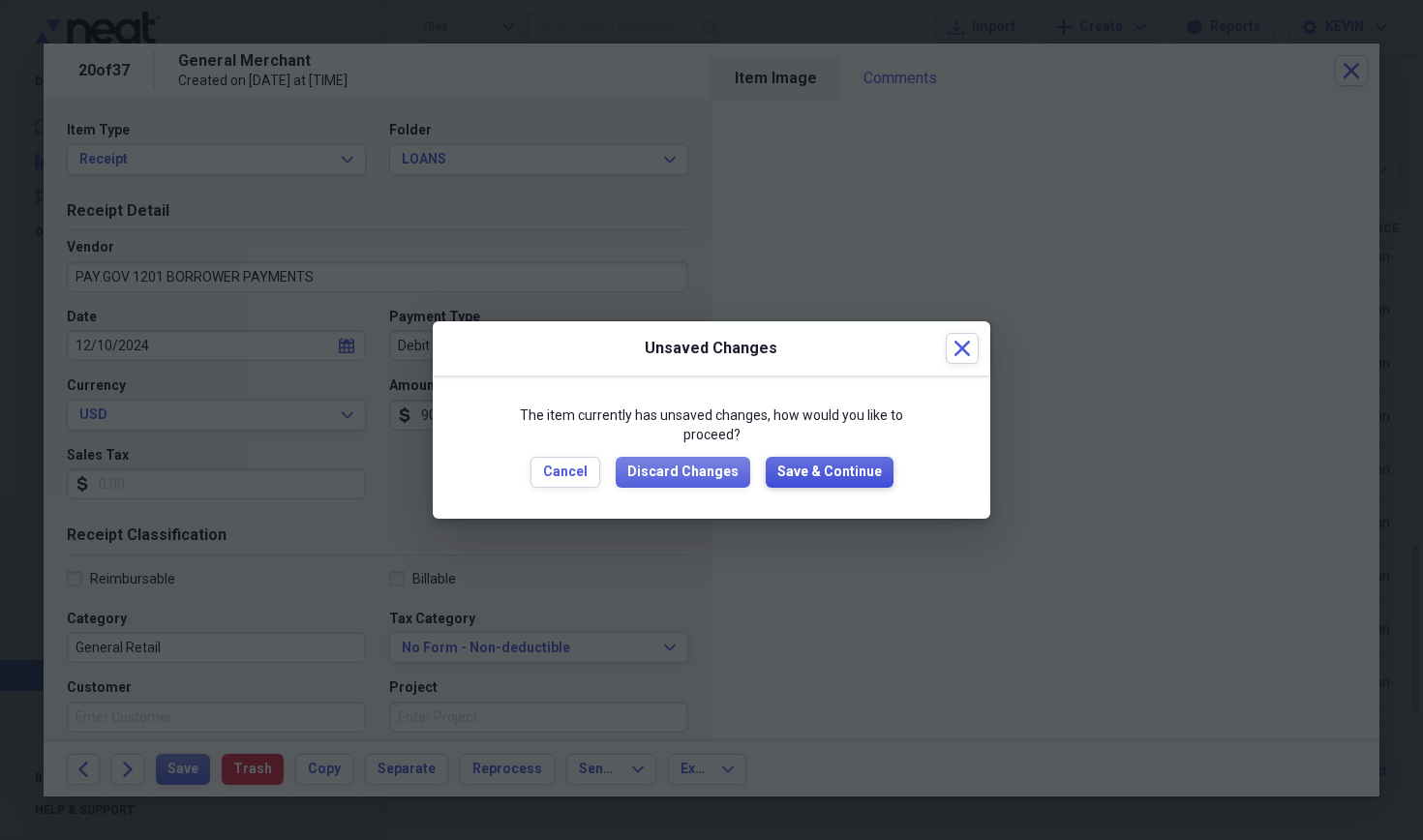 click on "Save & Continue" at bounding box center [830, 472] 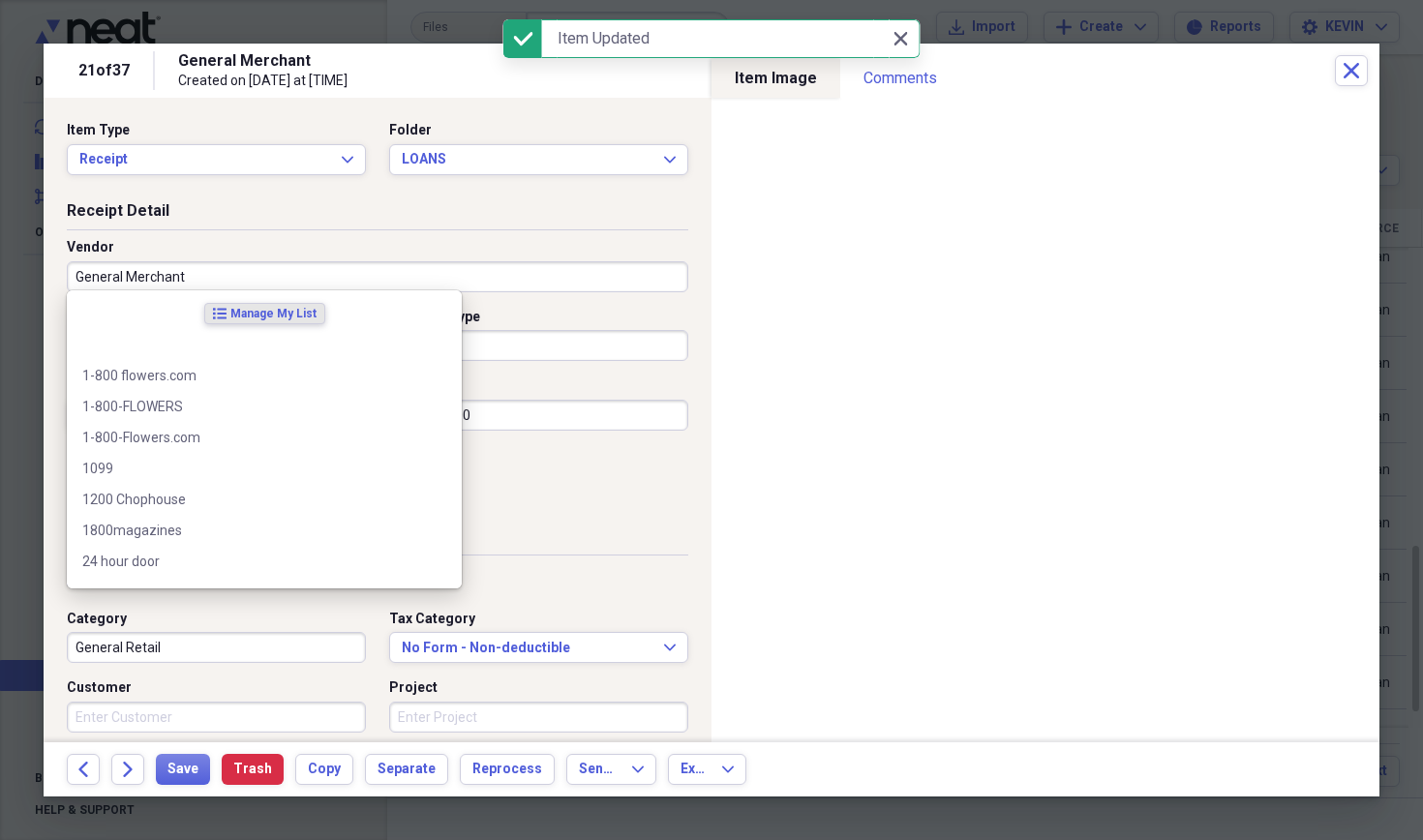click on "General Merchant" at bounding box center (378, 277) 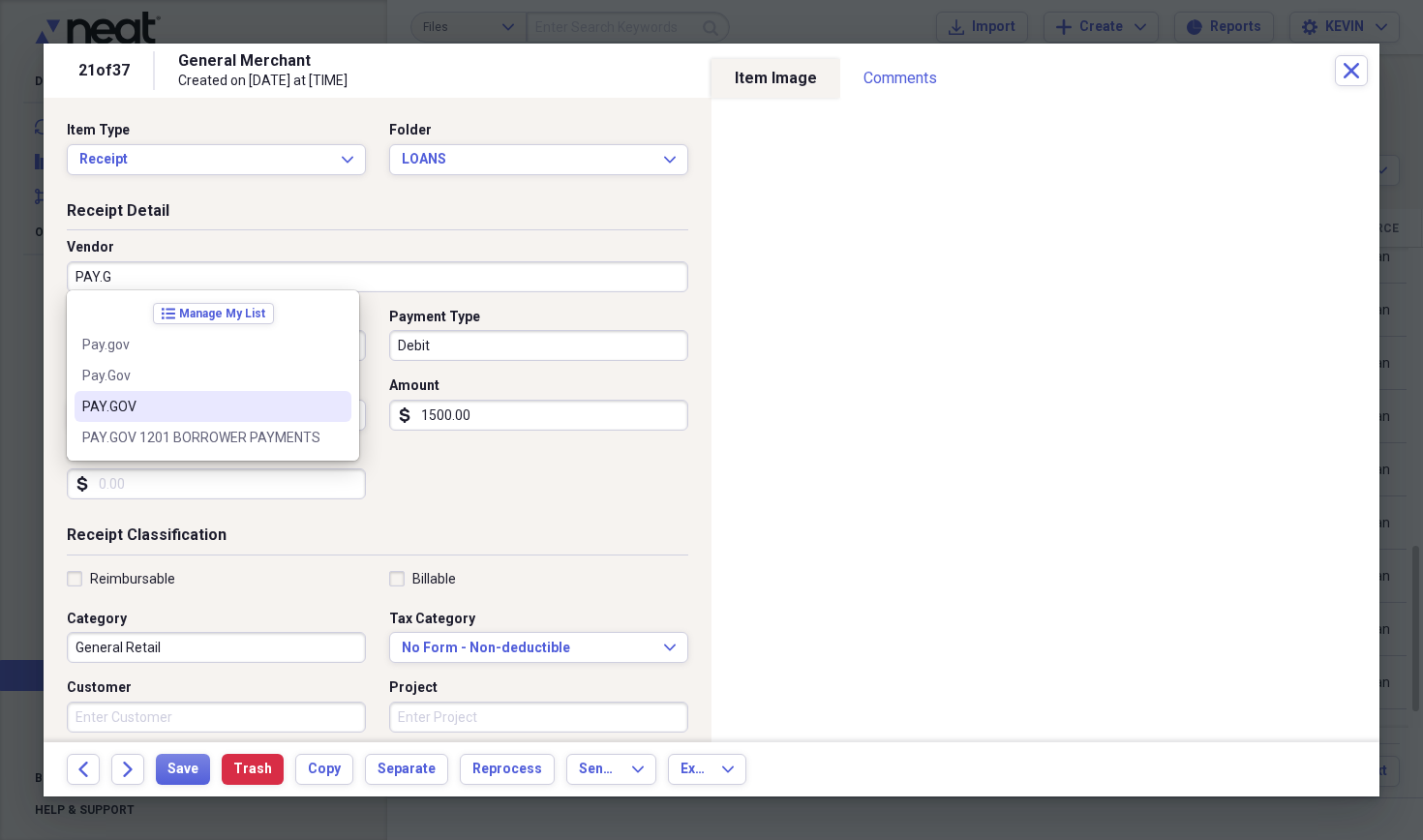 click on "PAY.GOV" at bounding box center [213, 406] 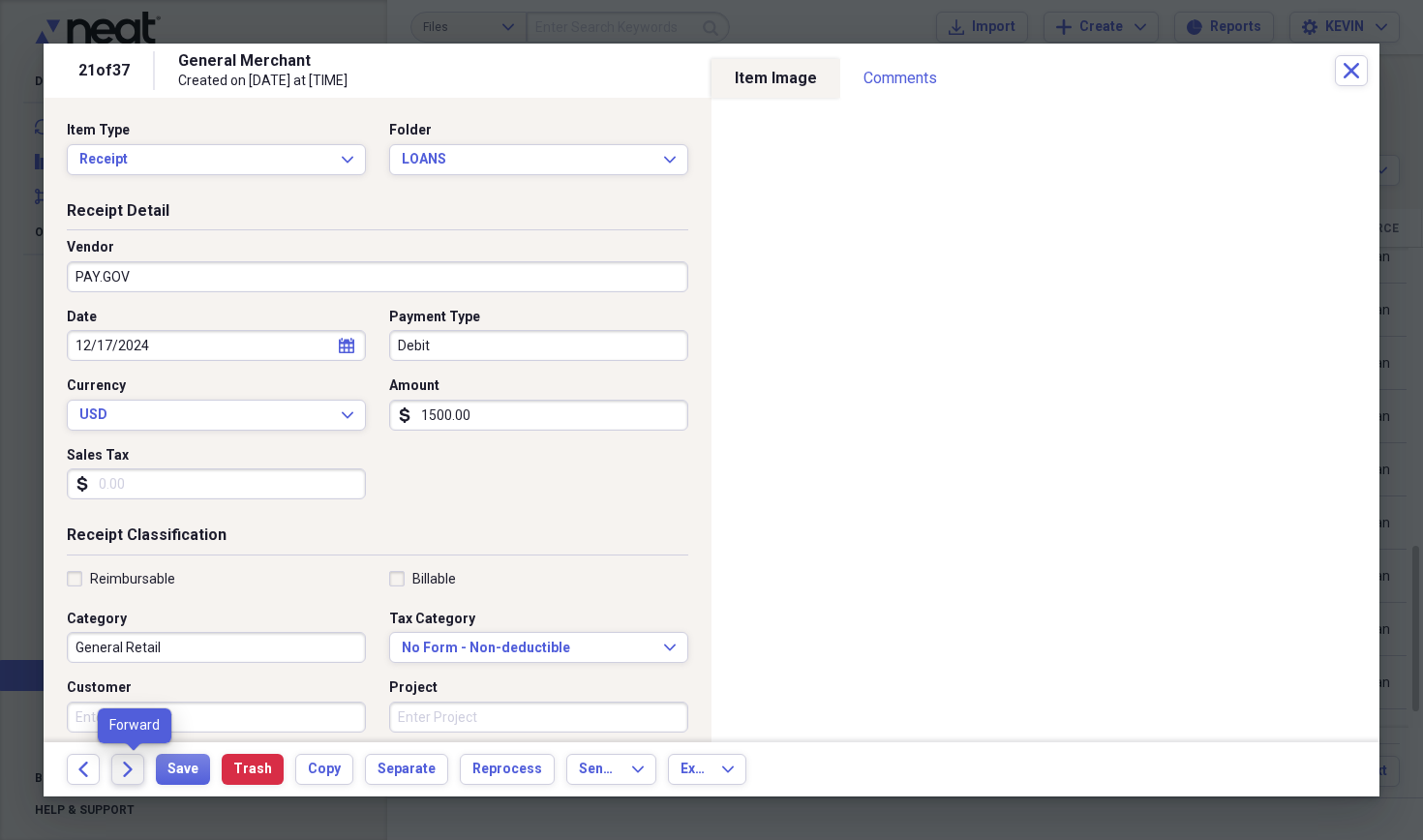 click on "Forward" 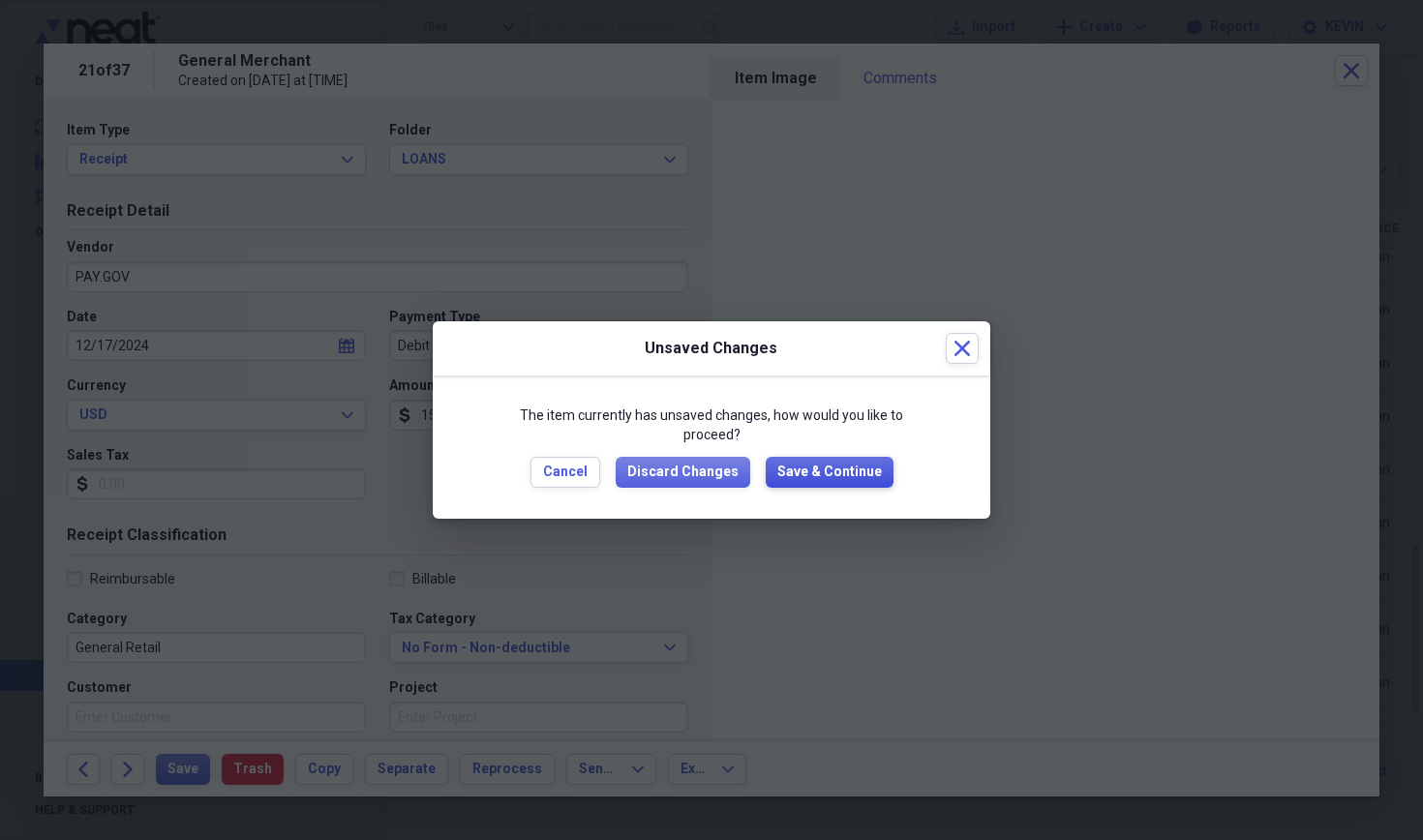 click on "Save & Continue" at bounding box center (830, 472) 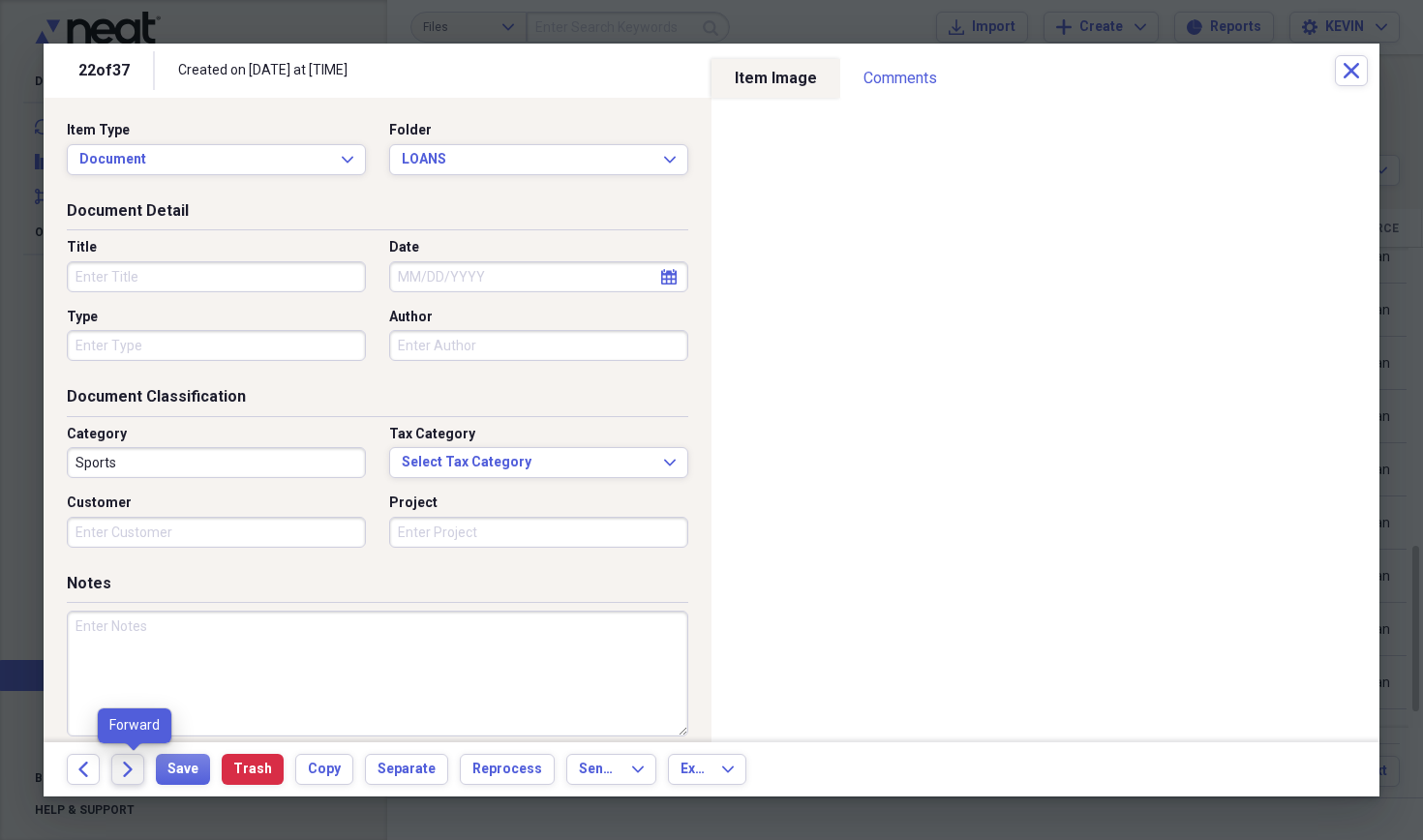 click on "Forward" at bounding box center (128, 769) 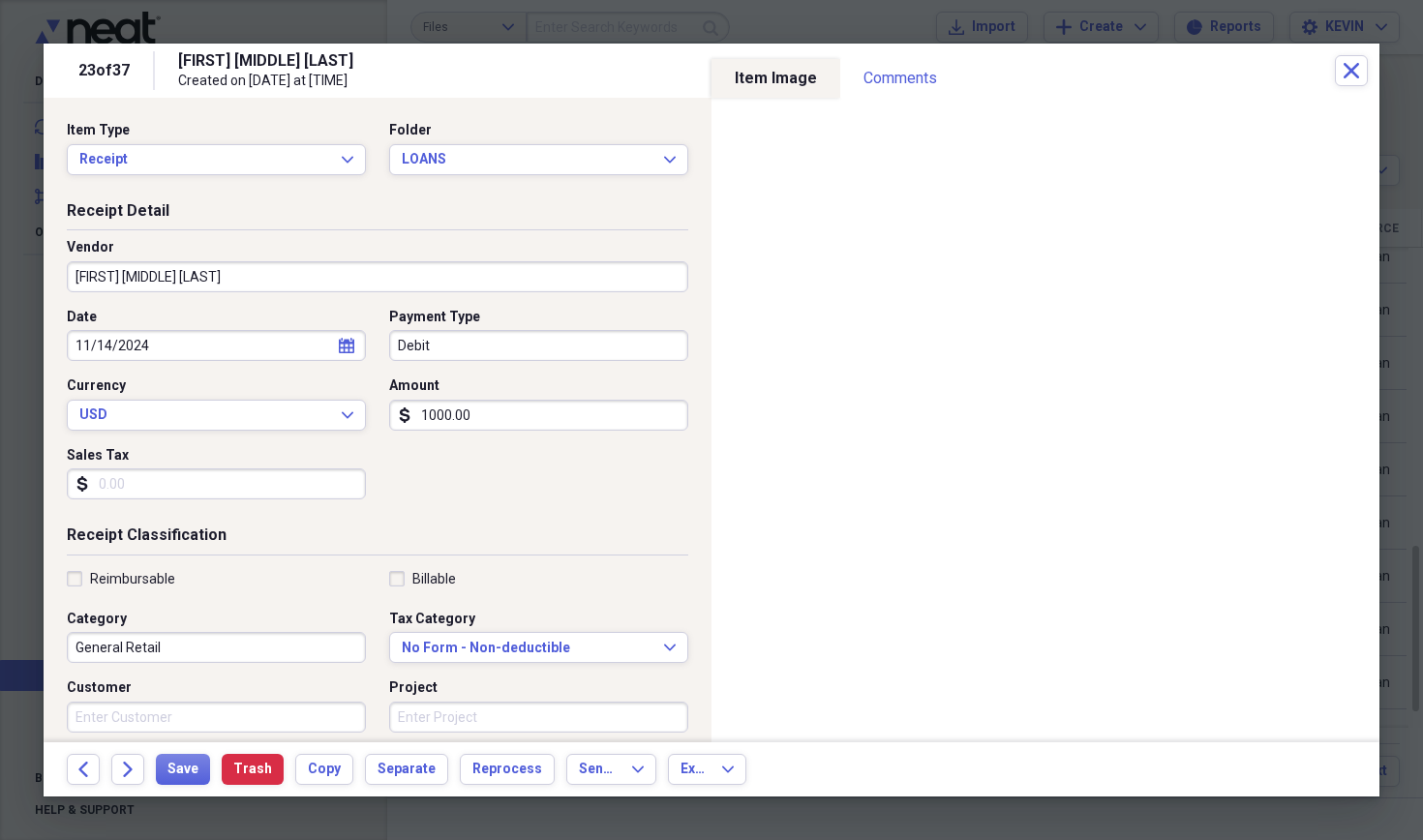 click on "[FIRST] [MIDDLE] [LAST]" at bounding box center [378, 277] 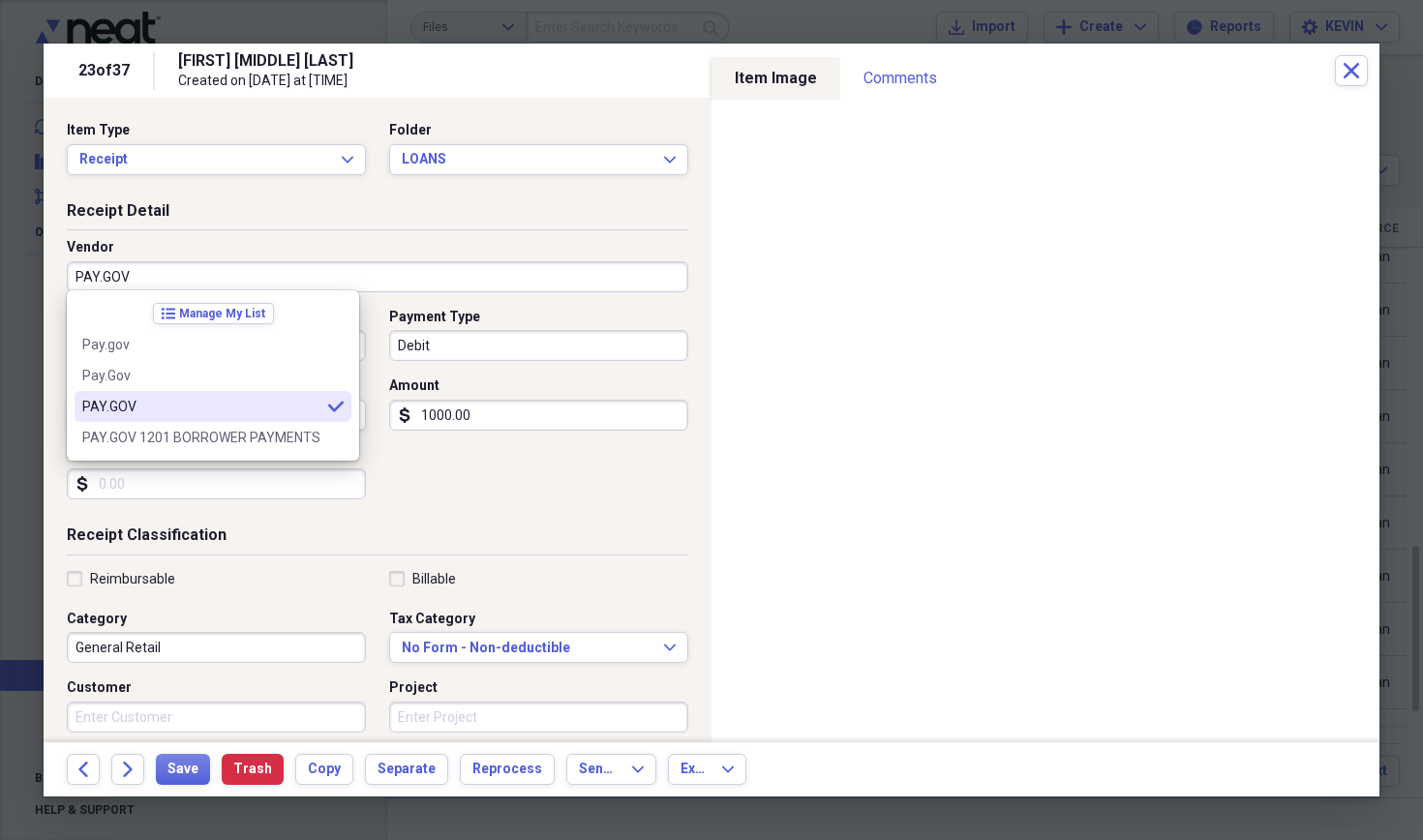 type on "PAY.GOV" 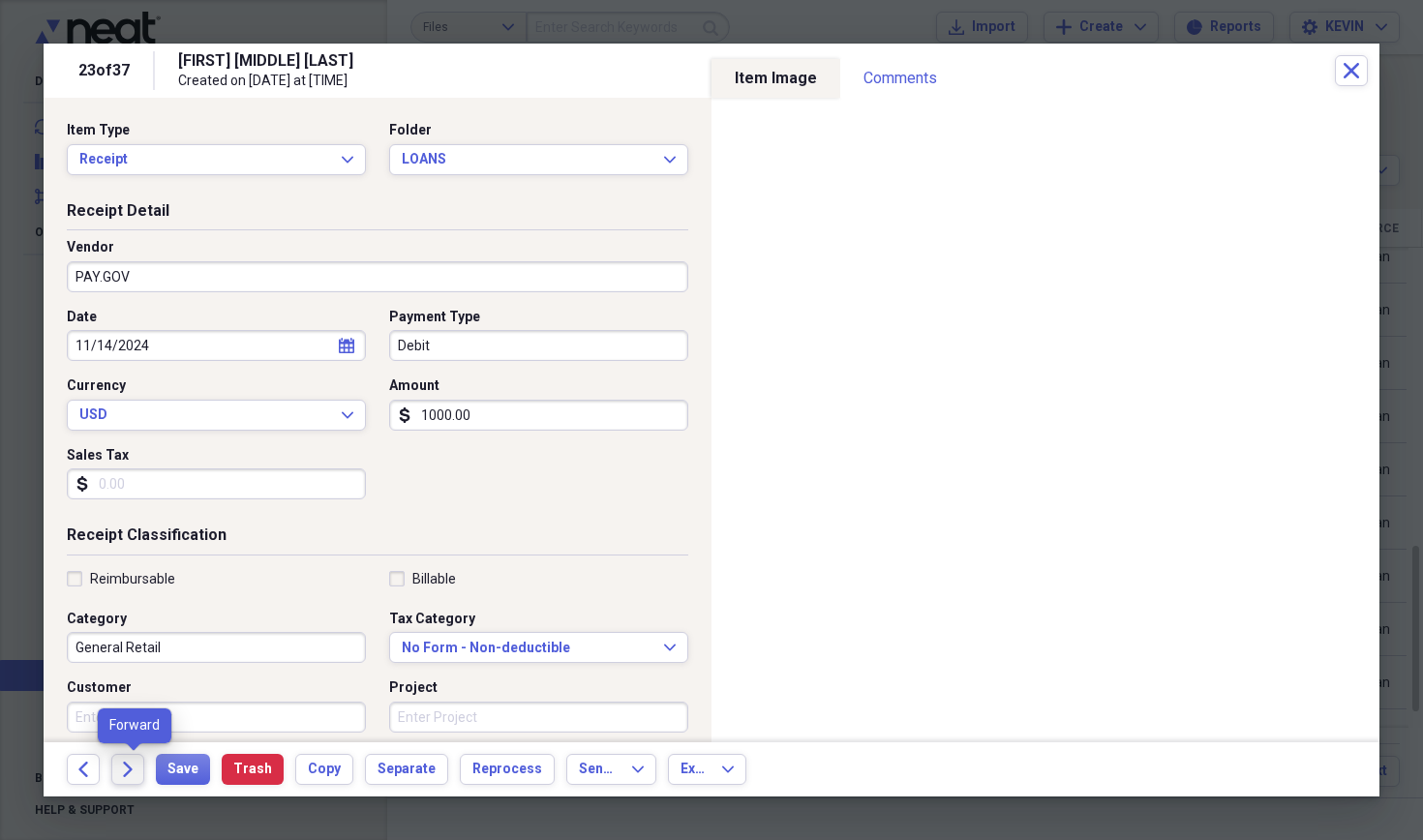 click on "Forward" at bounding box center [128, 769] 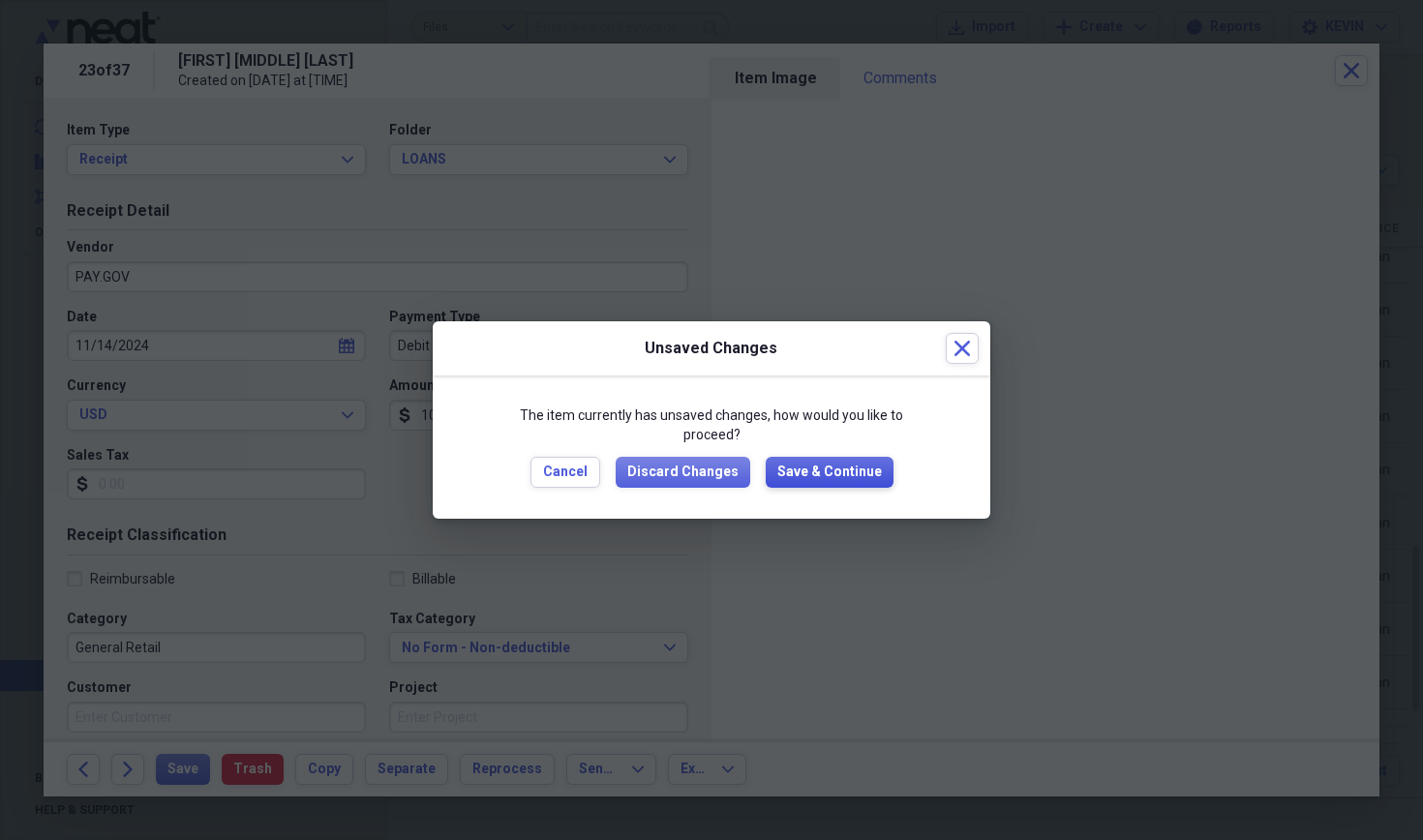 click on "Save & Continue" at bounding box center [830, 472] 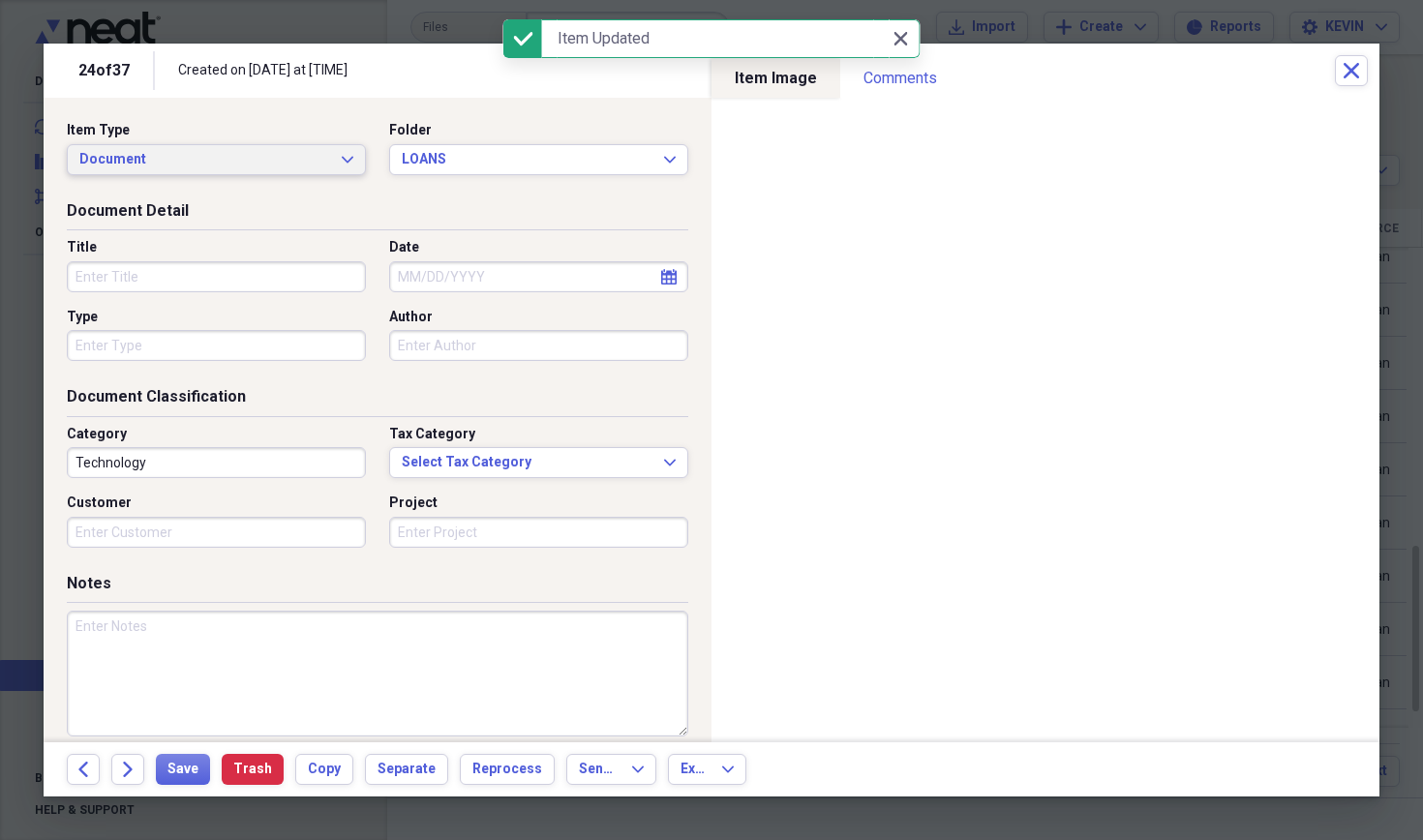 click on "Expand" 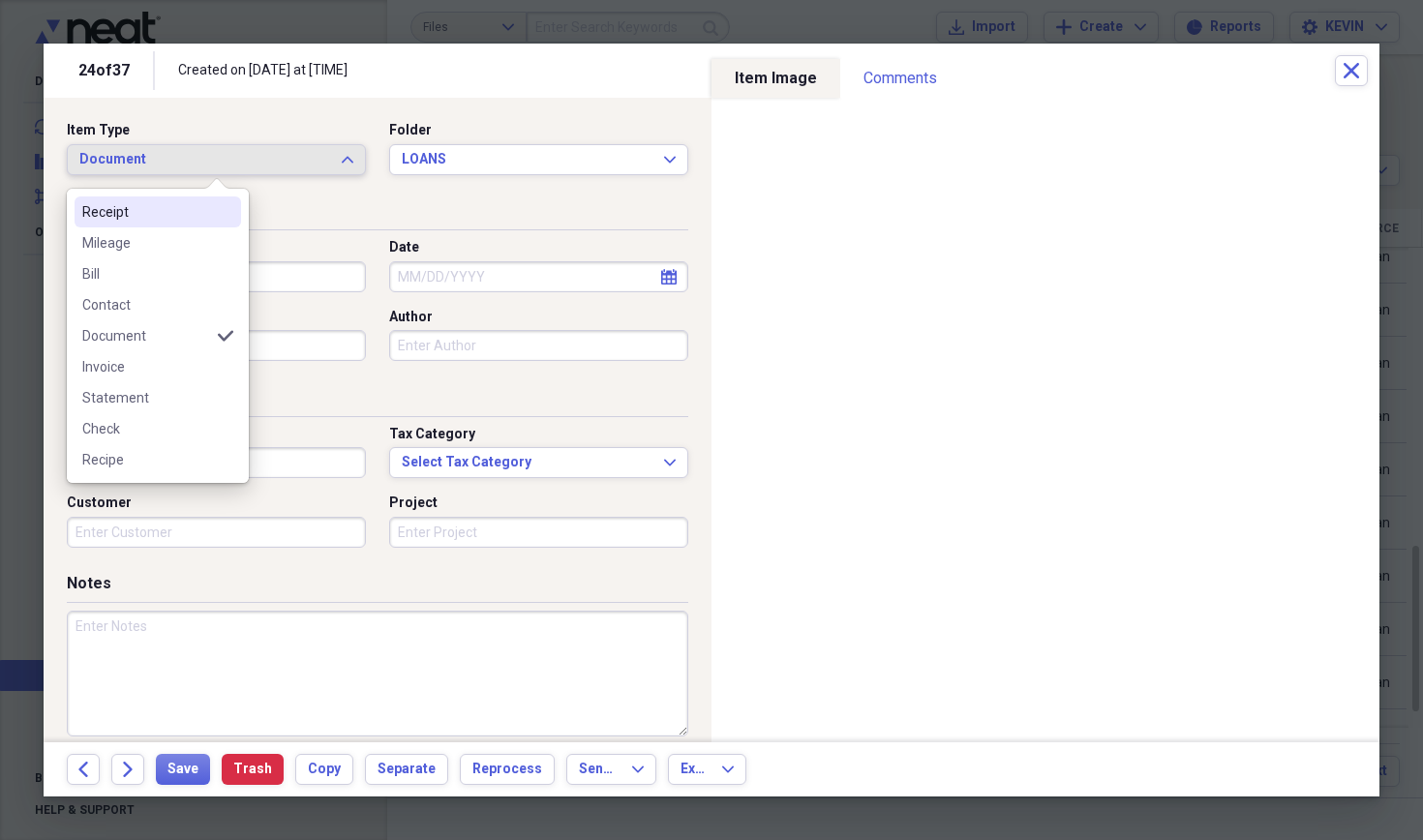 click on "Receipt" at bounding box center [158, 212] 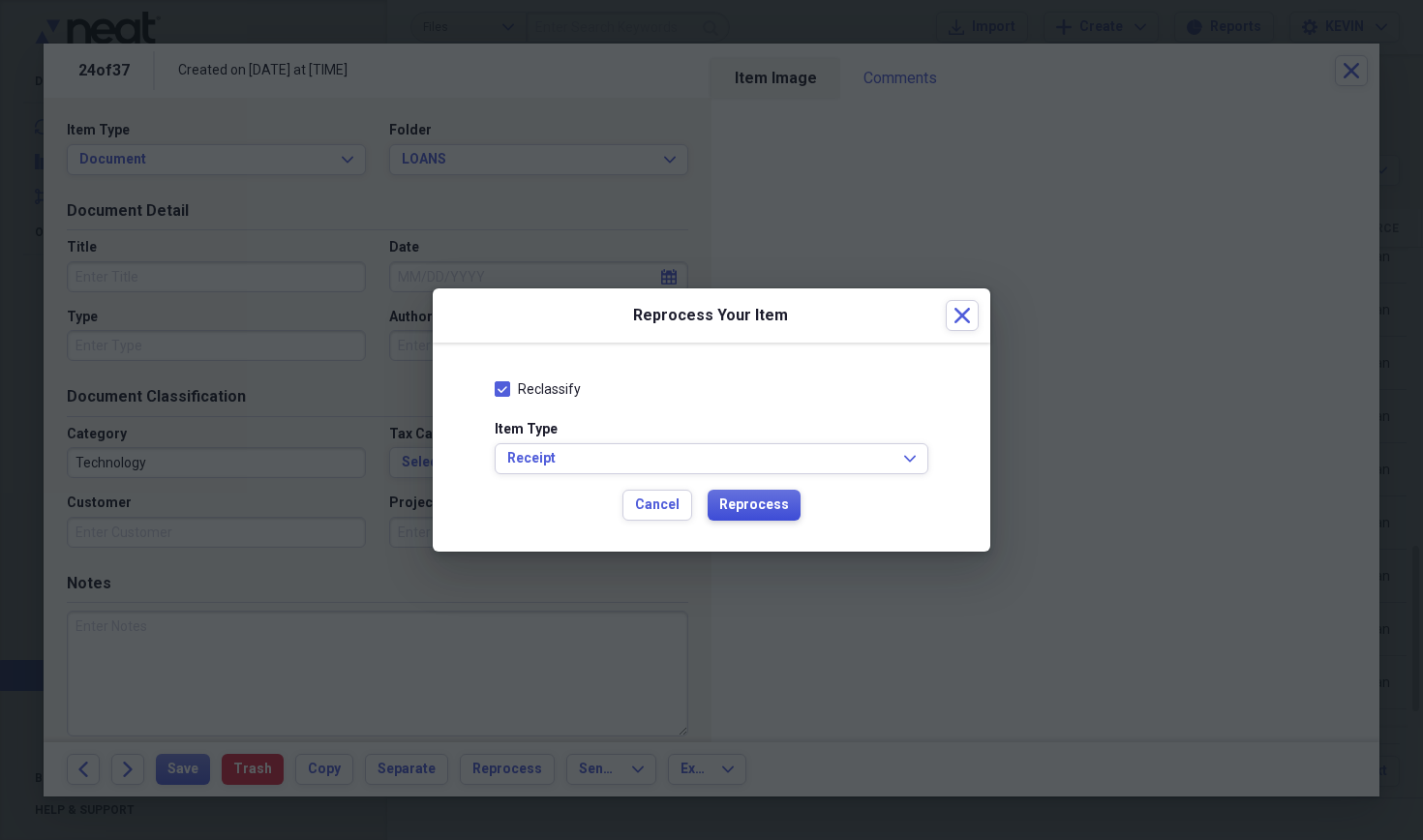 click on "Reprocess" at bounding box center [754, 505] 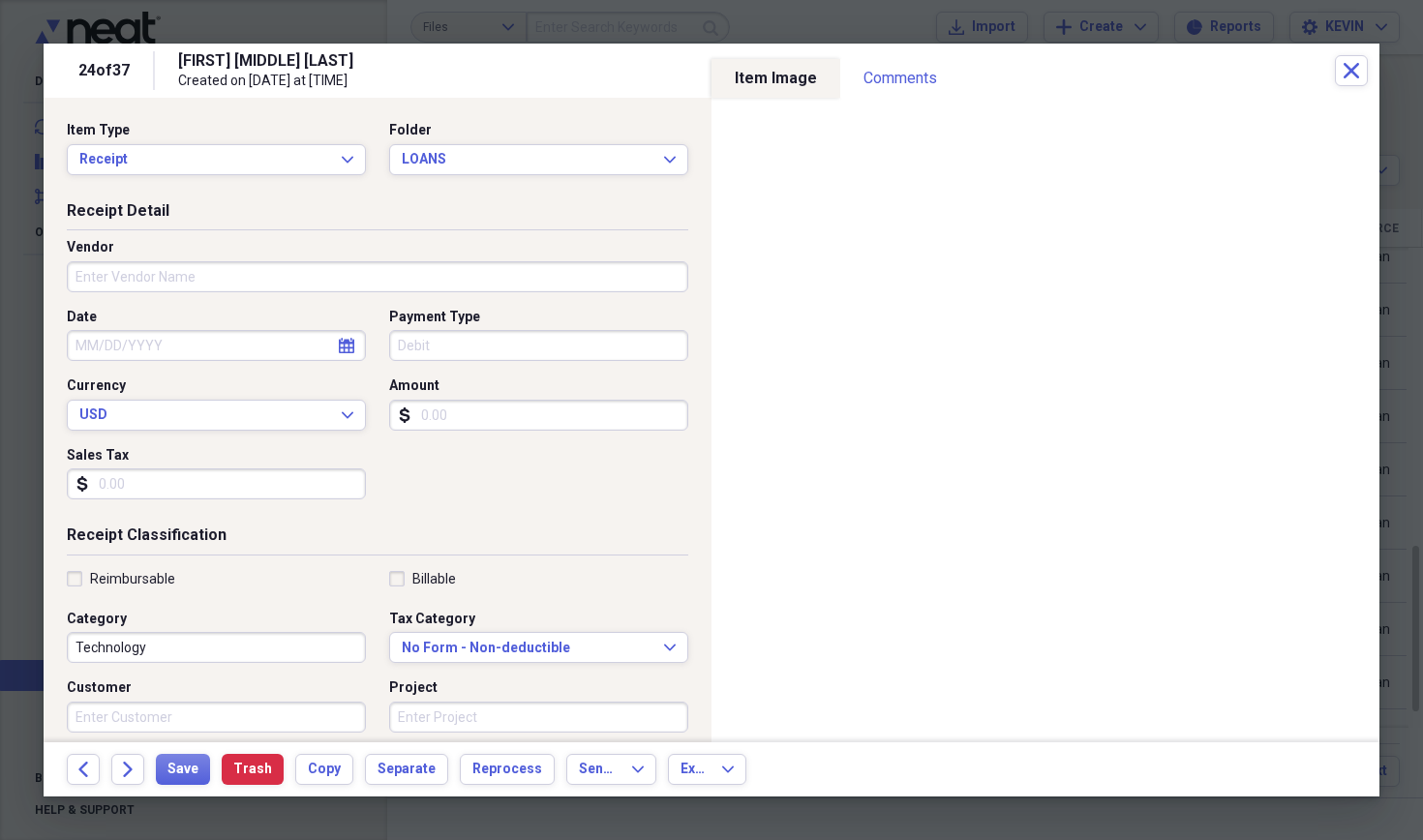 type on "[FIRST] [MIDDLE] [LAST]" 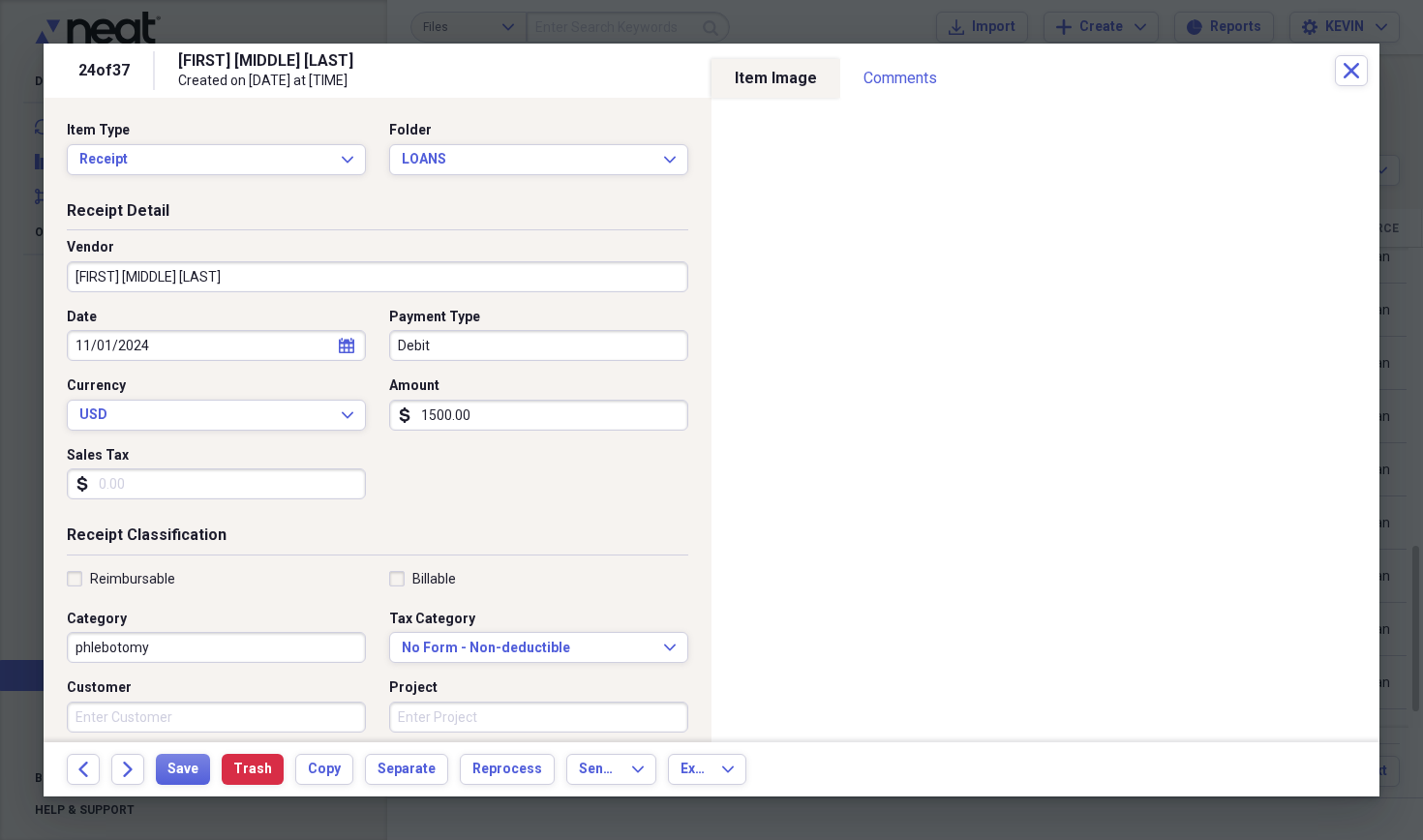 drag, startPoint x: 620, startPoint y: 612, endPoint x: 546, endPoint y: 520, distance: 118.06778 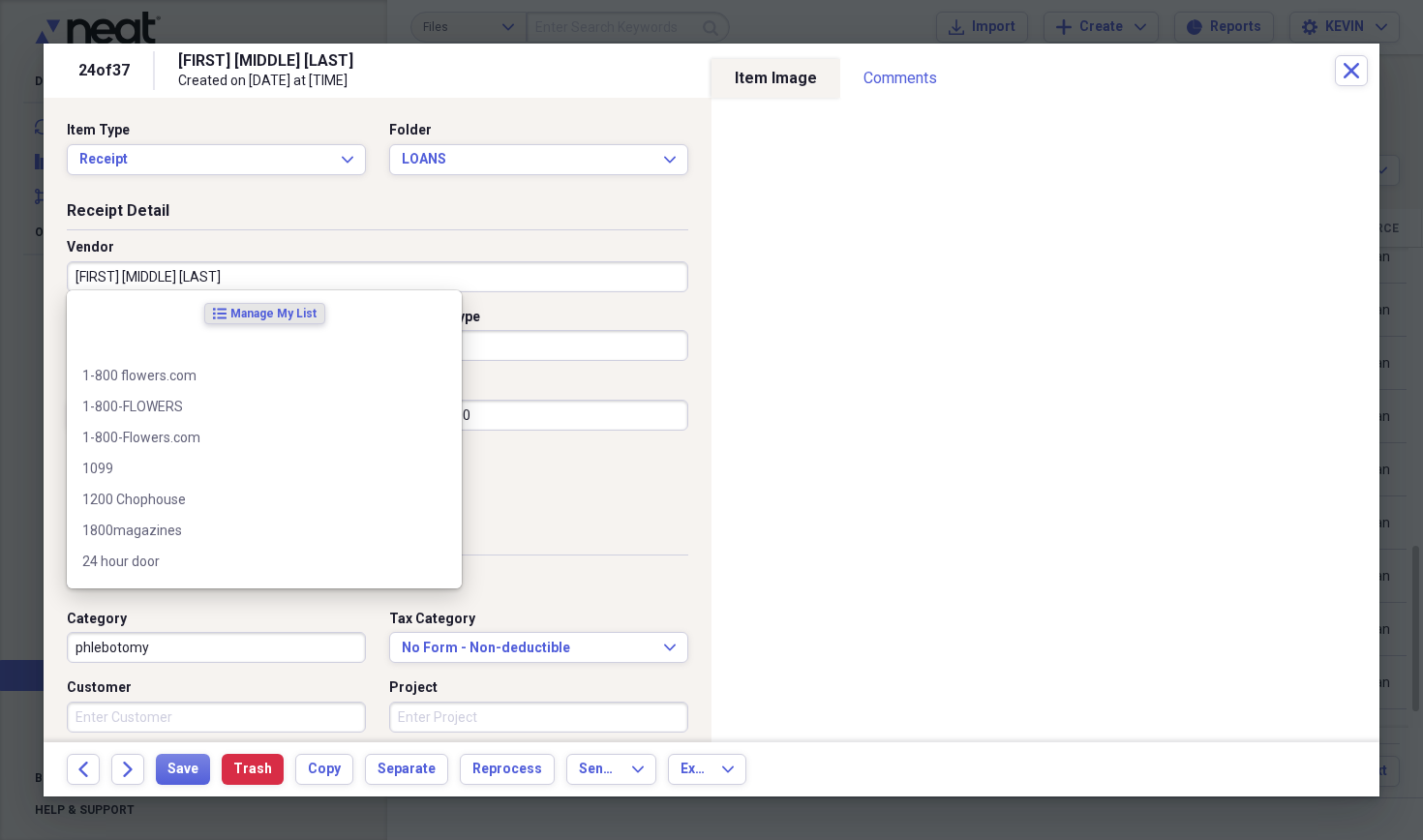 click on "[FIRST] [MIDDLE] [LAST]" at bounding box center (378, 277) 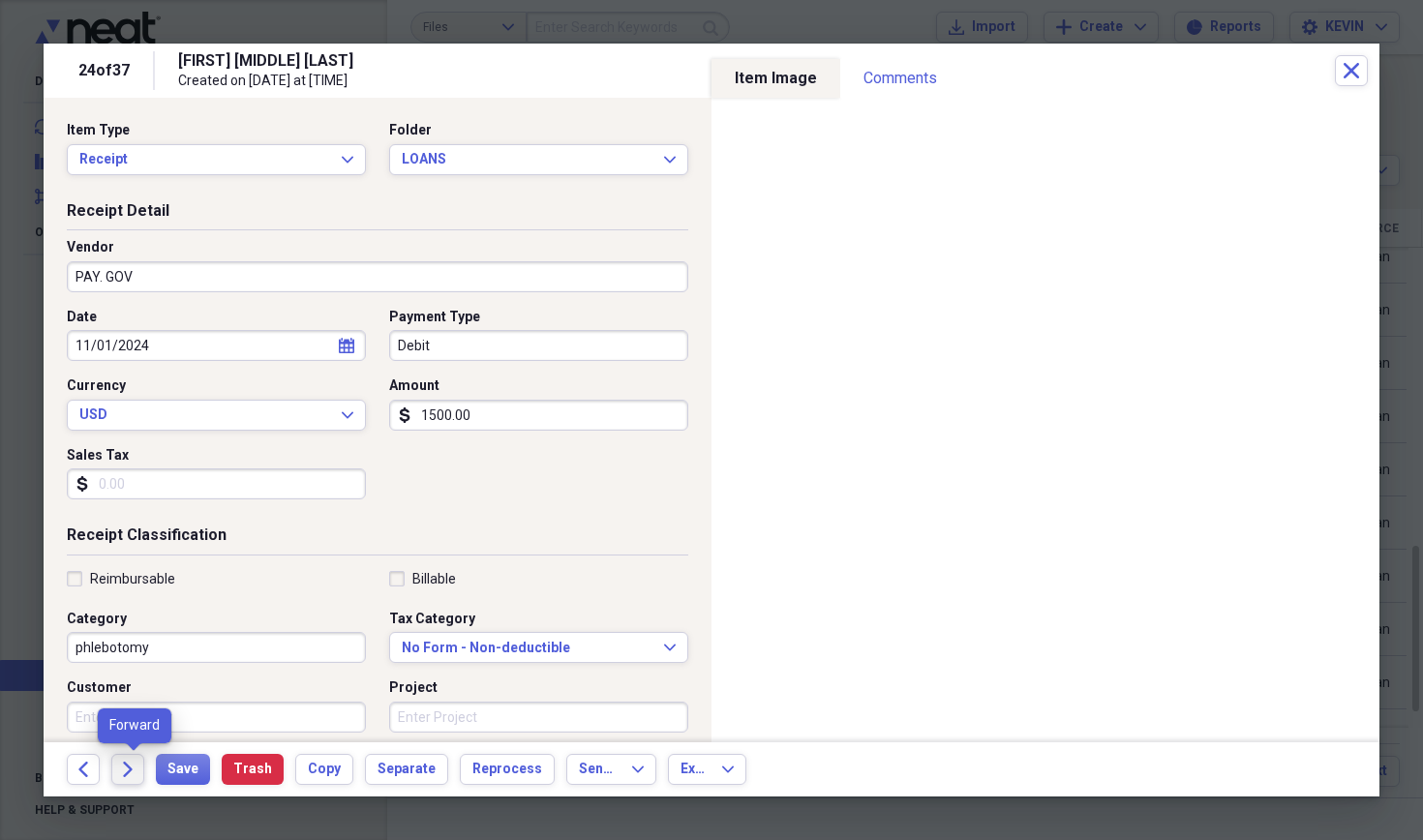 type on "PAY. GOV" 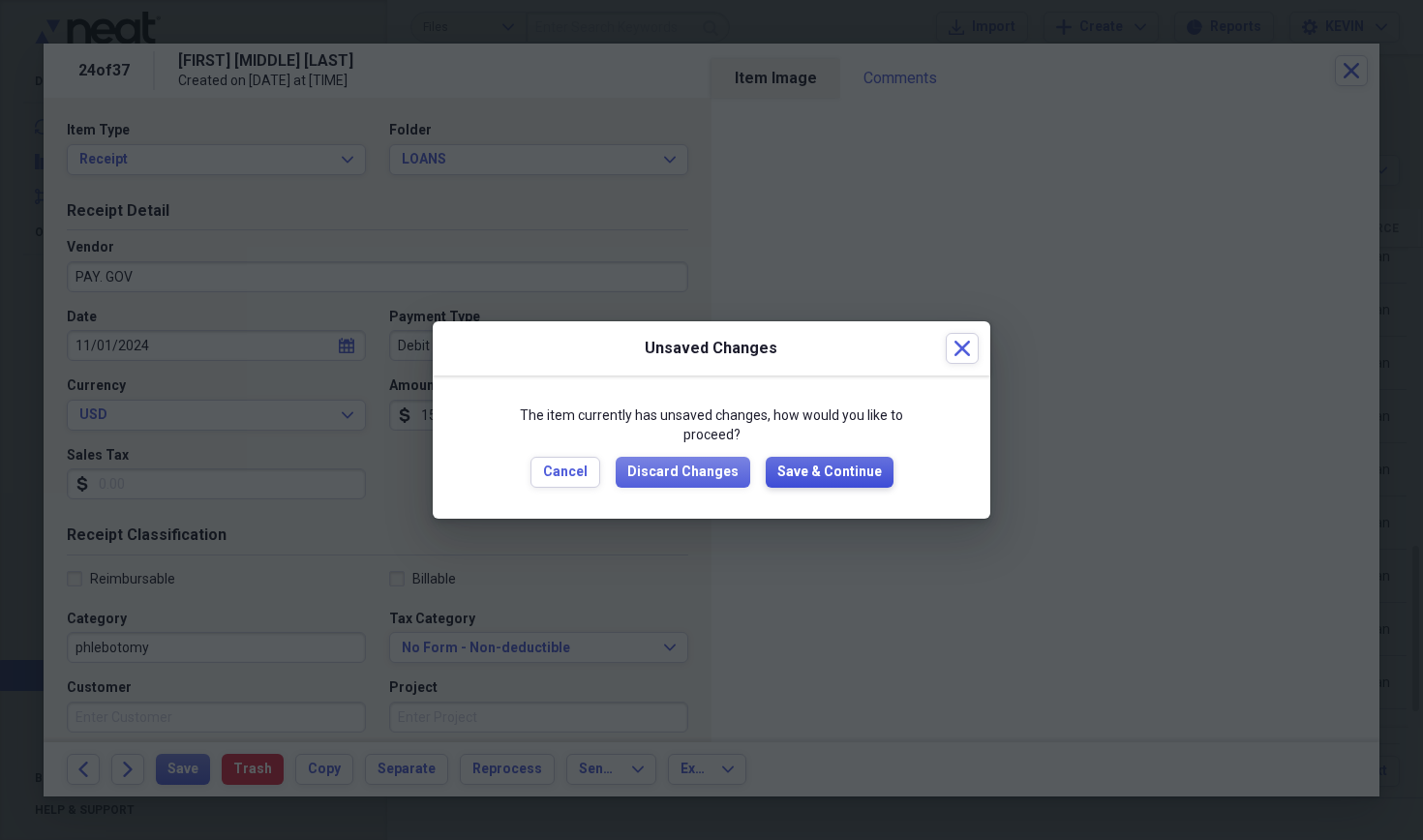 click on "Save & Continue" at bounding box center [830, 472] 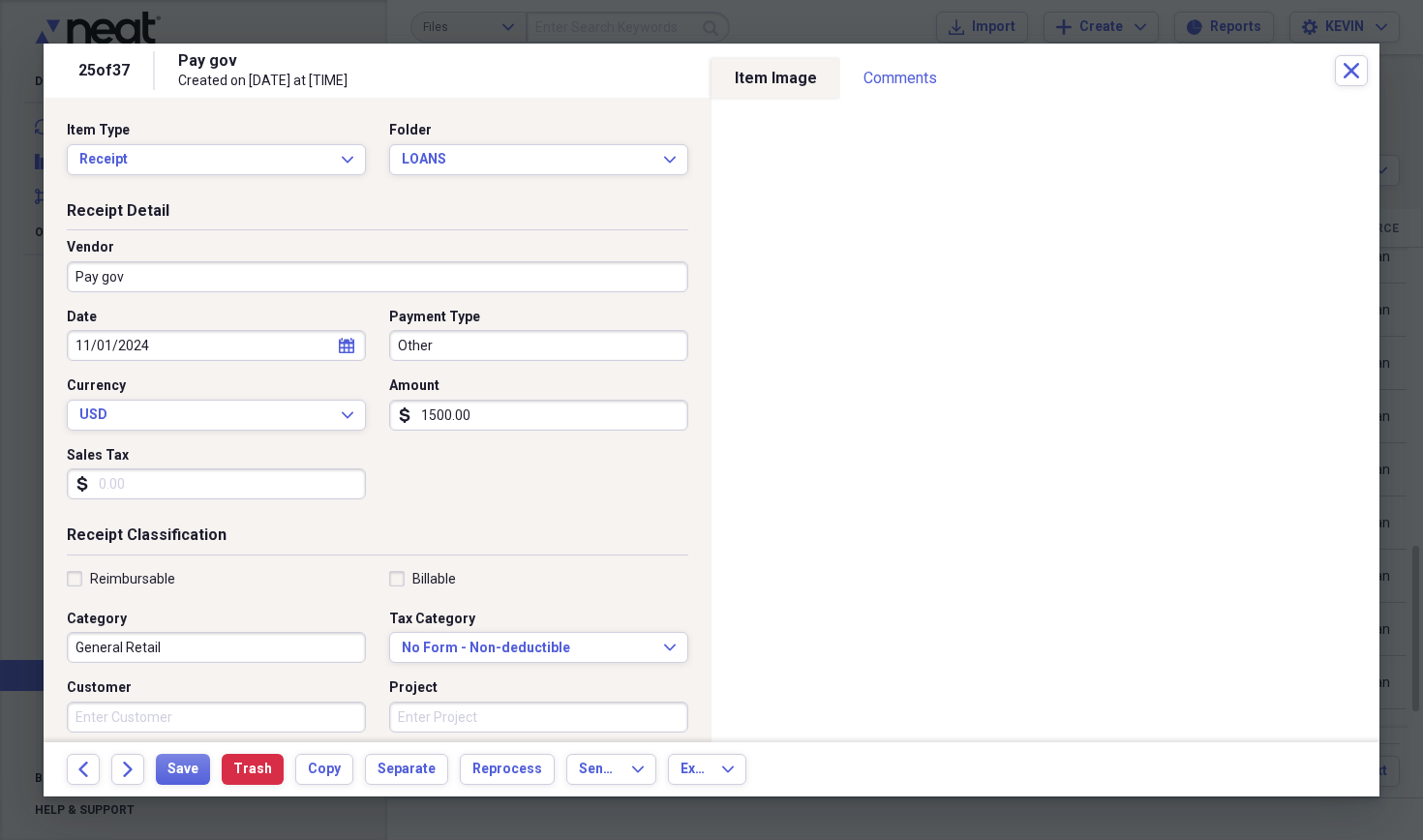 click on "Pay gov" at bounding box center (378, 277) 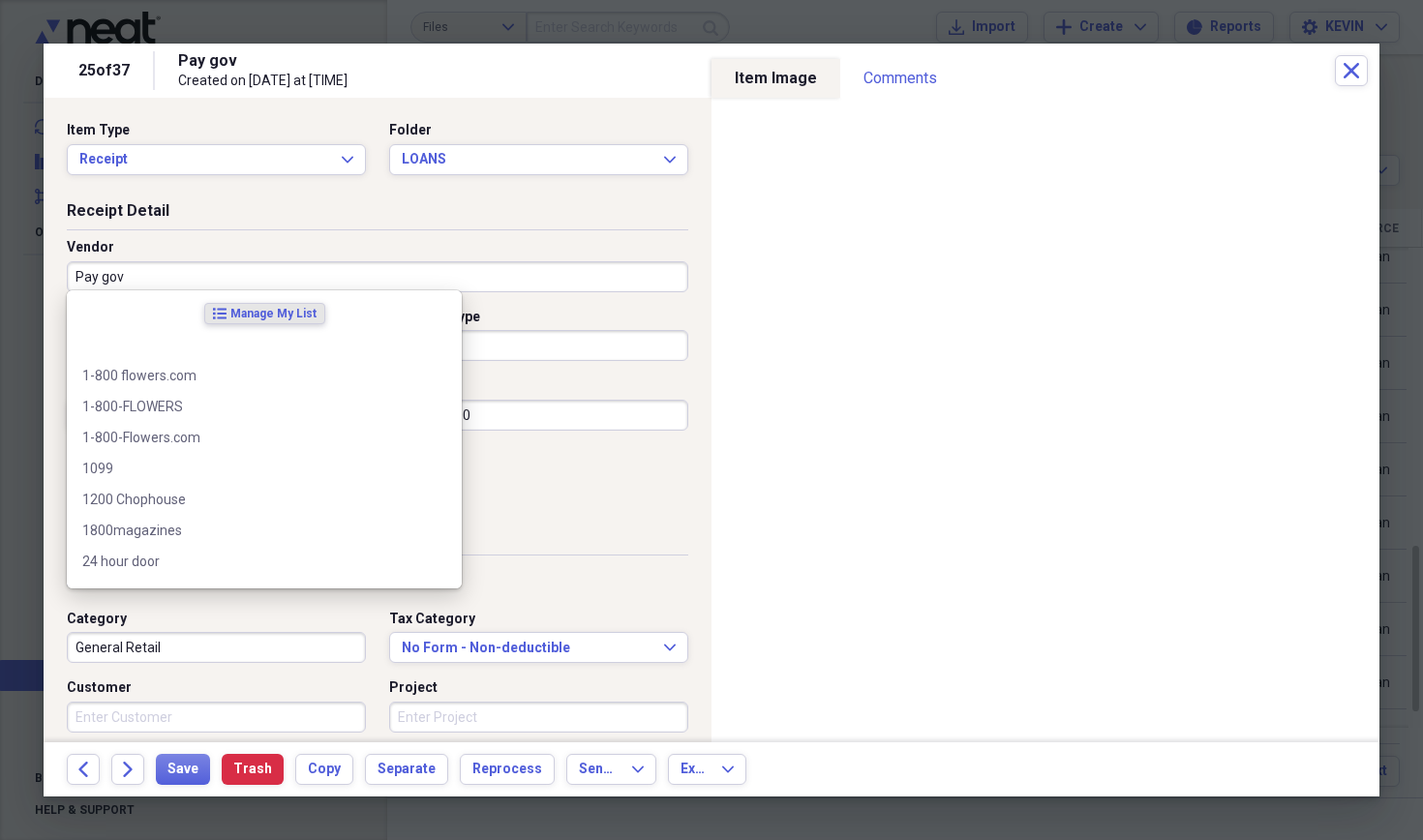 type on "P" 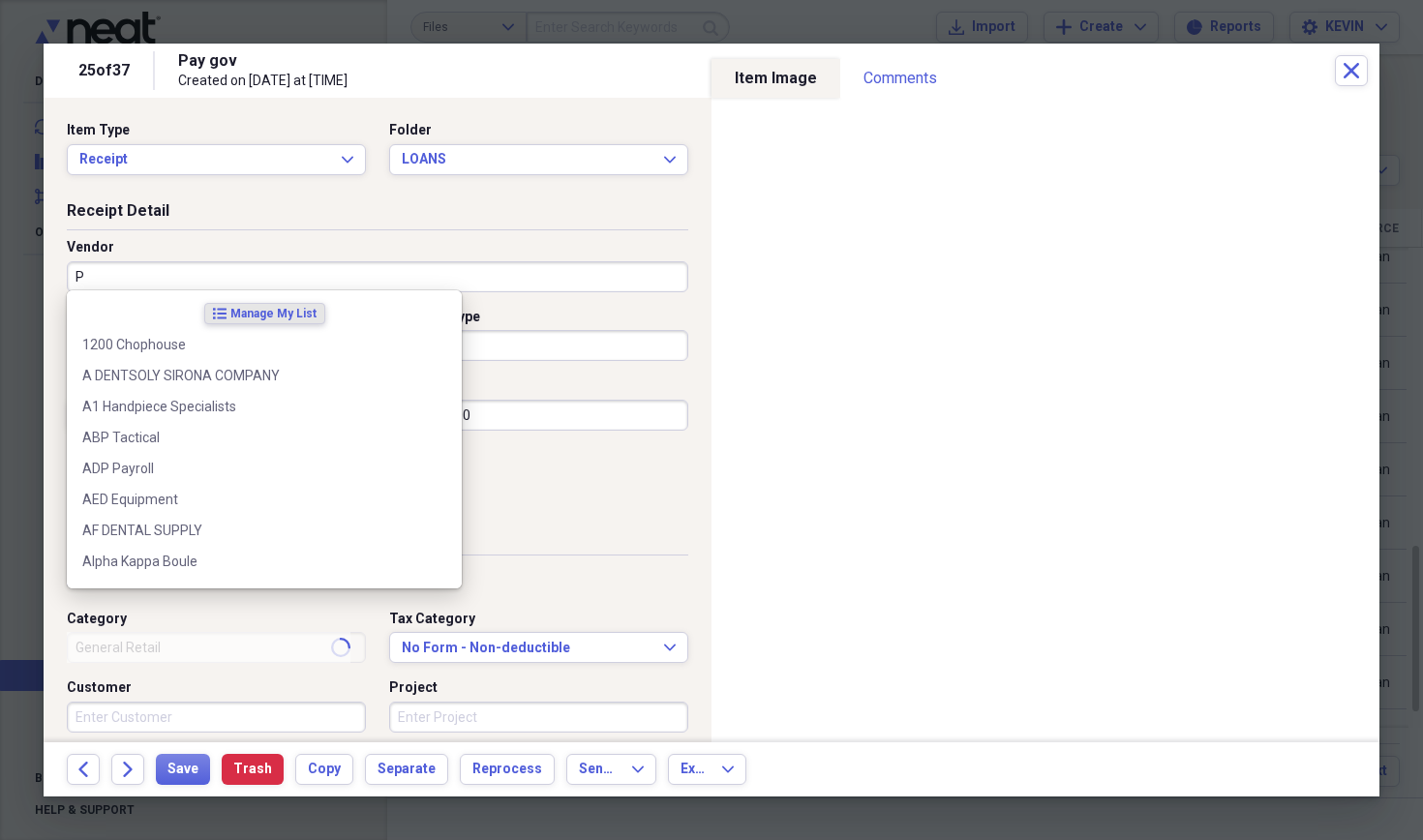 type on "Meals/Restaurant" 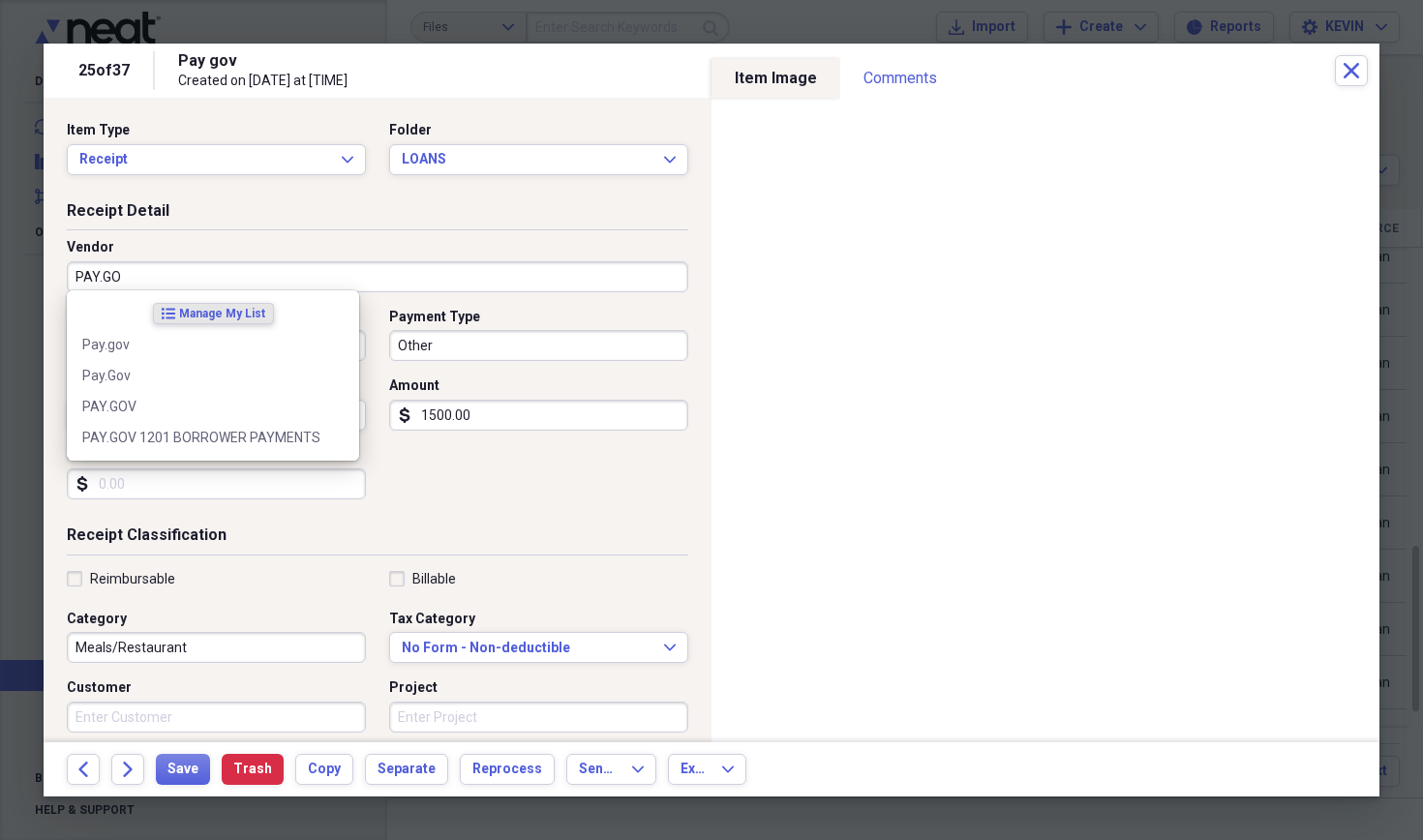 type on "PAY.GOV" 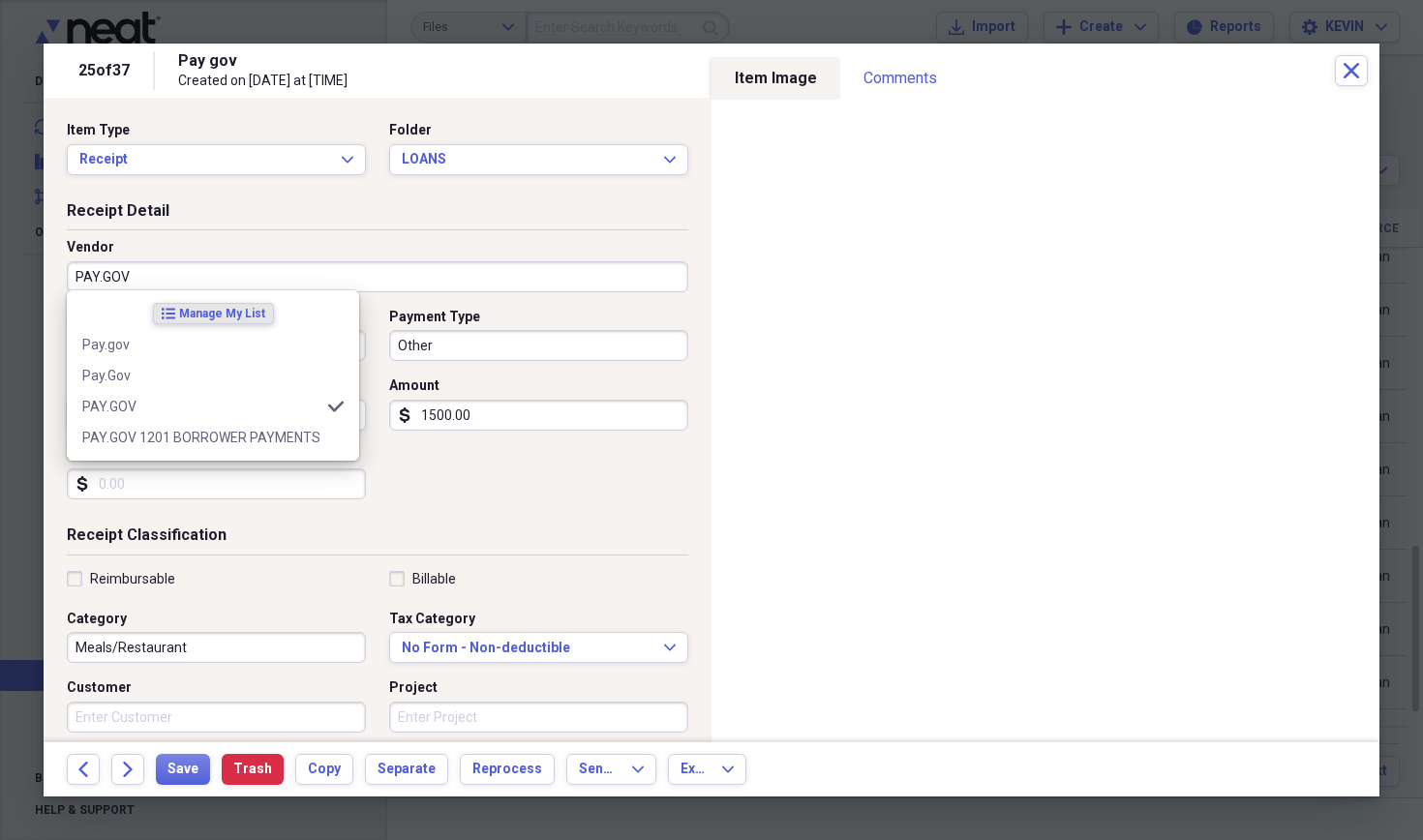 type on "General Retail" 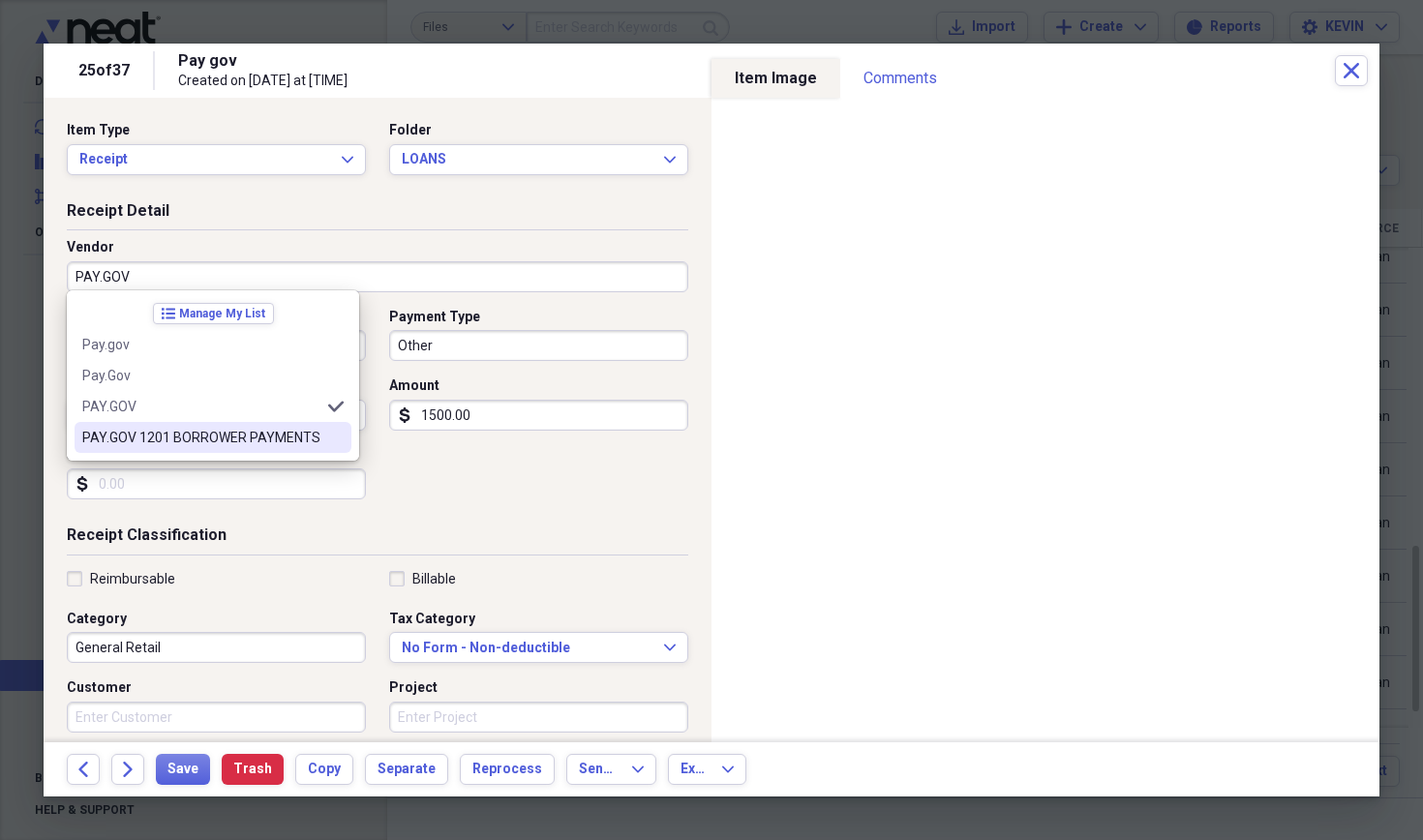 type on "PAY.GOV" 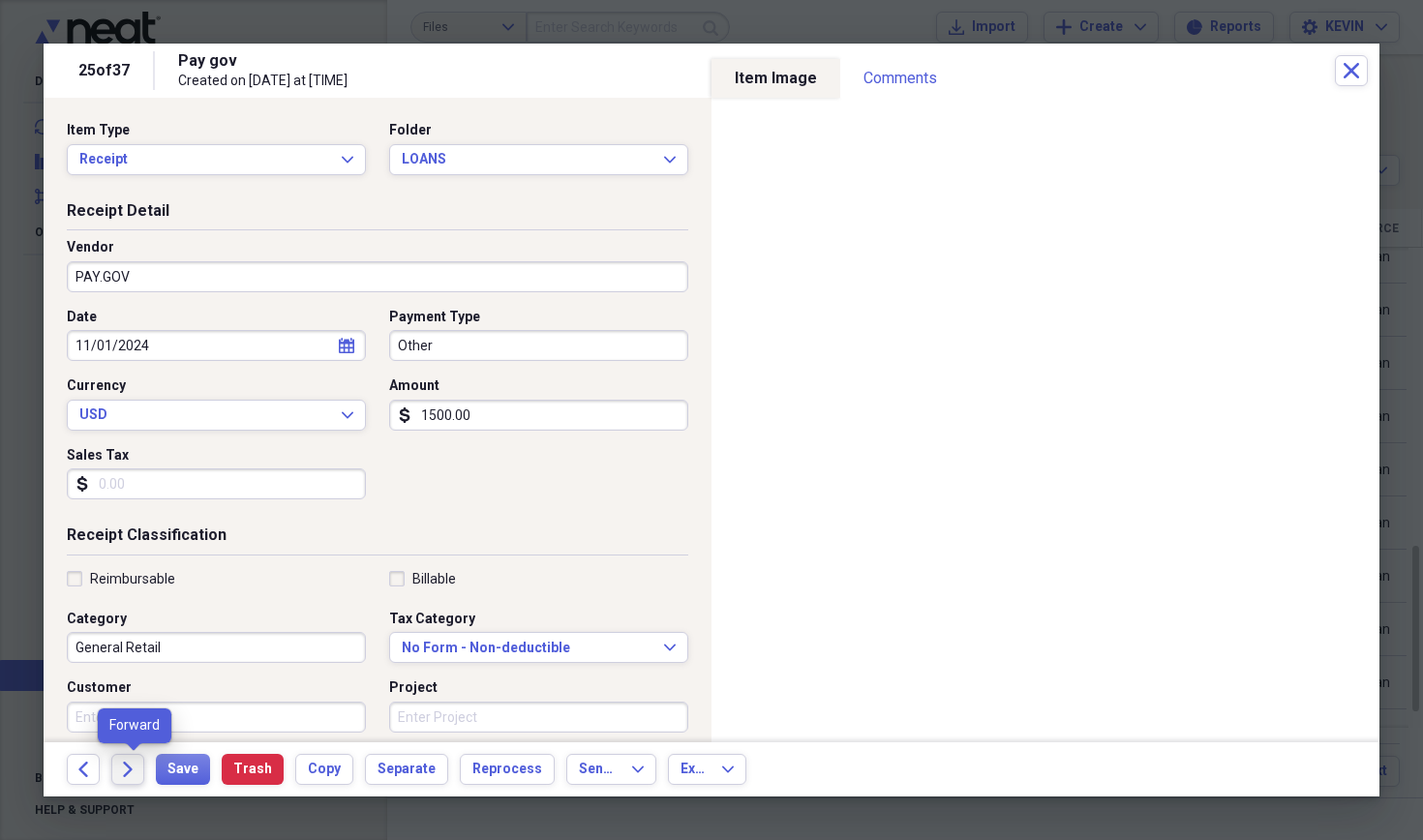 click on "Forward" at bounding box center (128, 769) 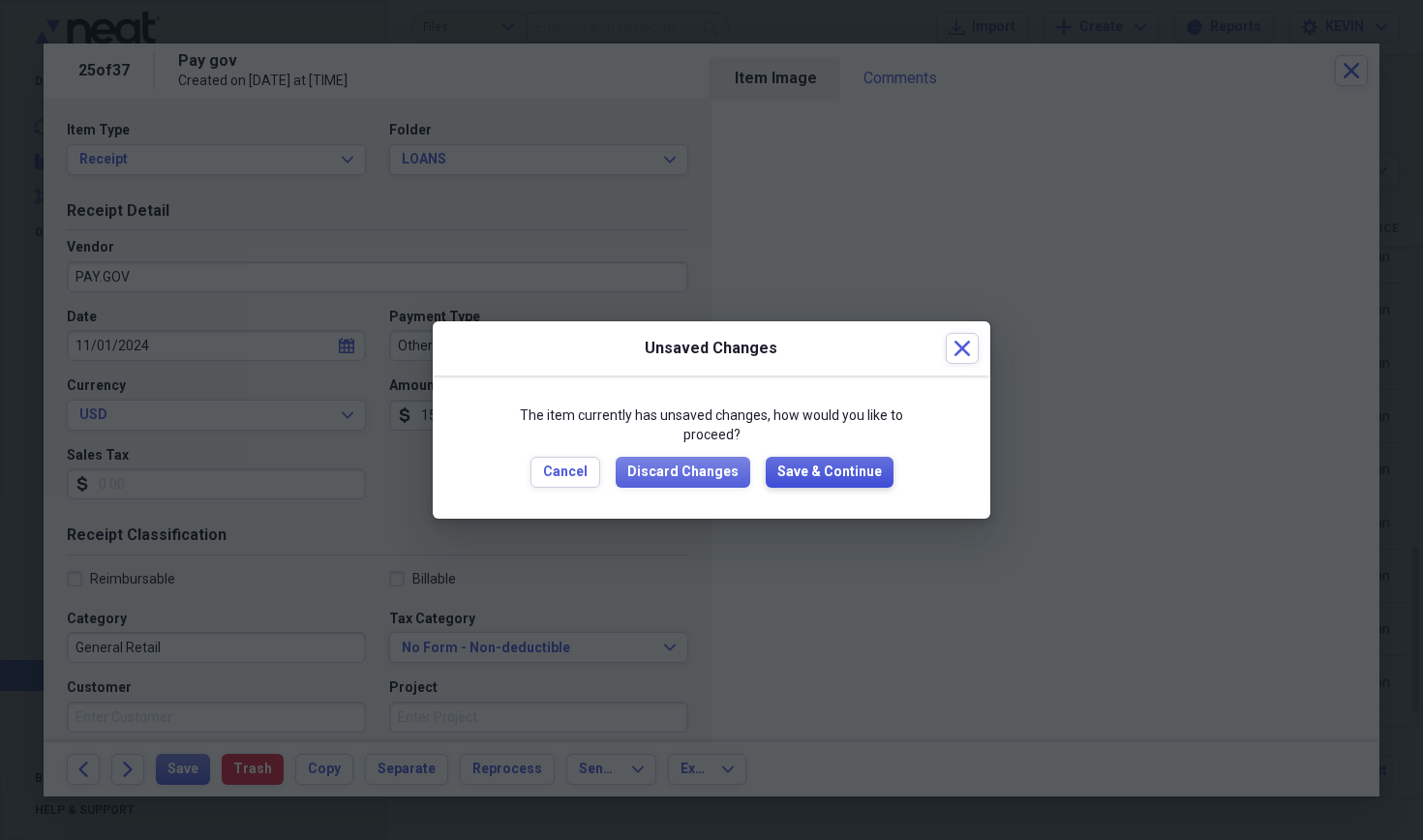 click on "Save & Continue" at bounding box center (830, 472) 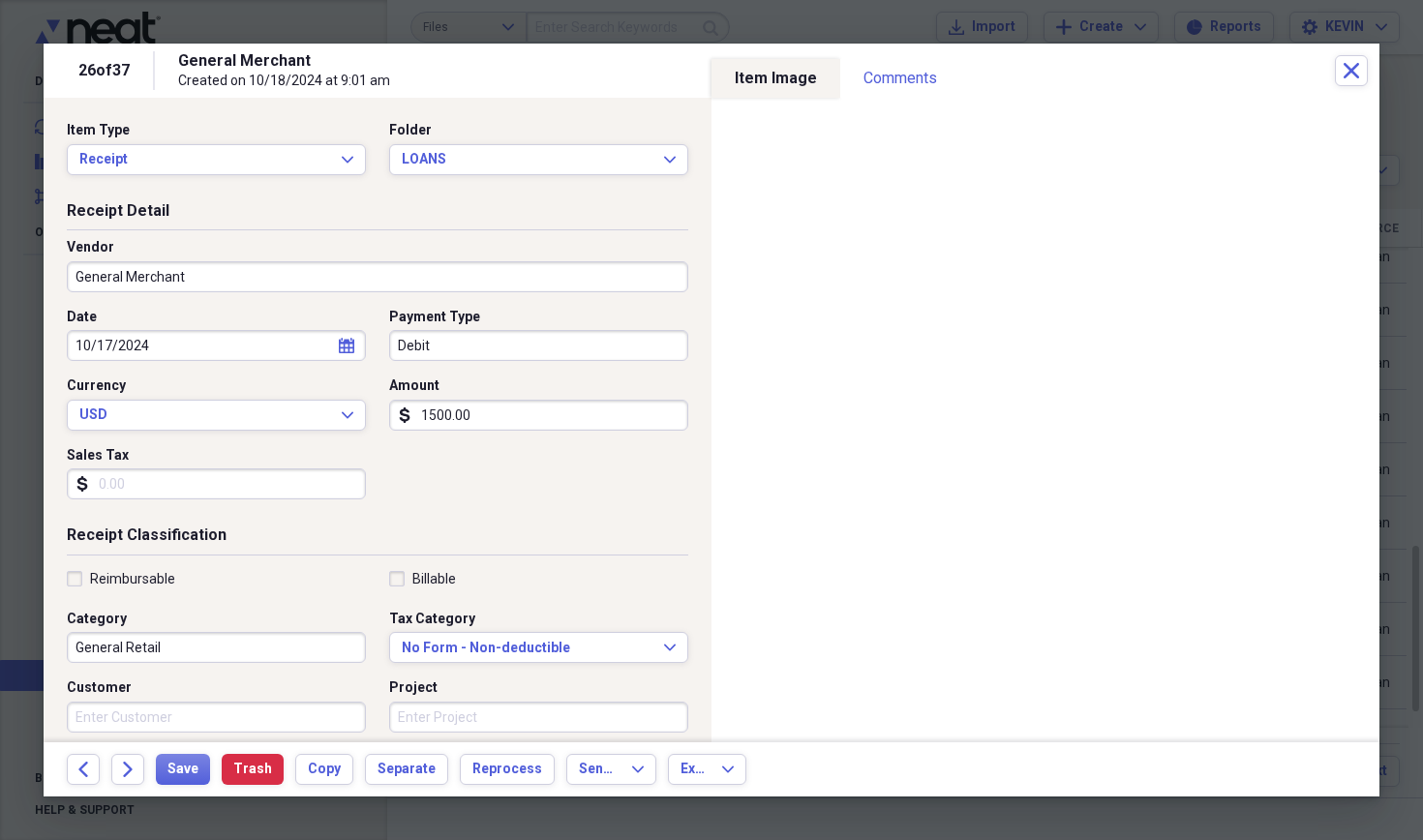 click on "General Merchant" at bounding box center [378, 277] 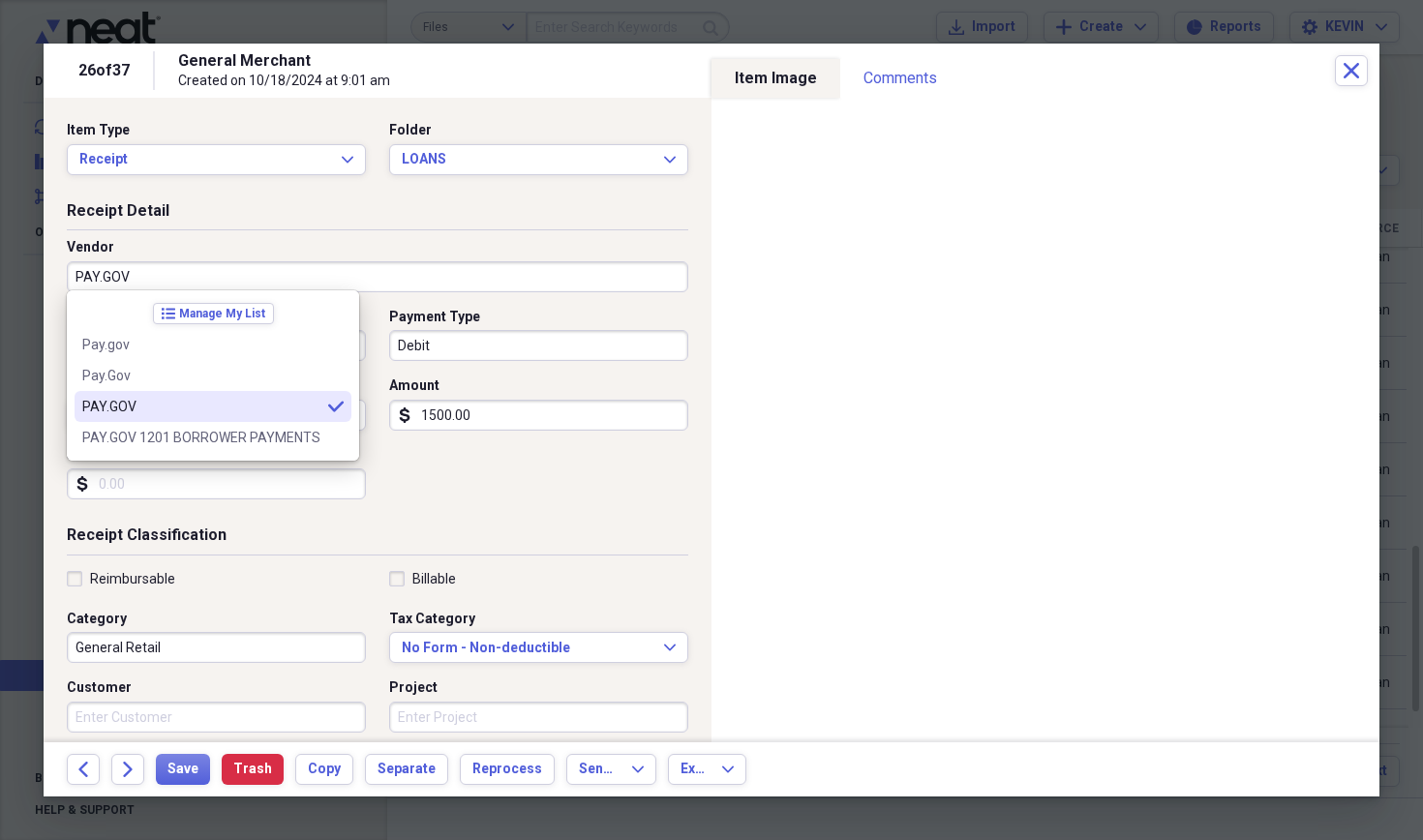 type on "PAY.GOV" 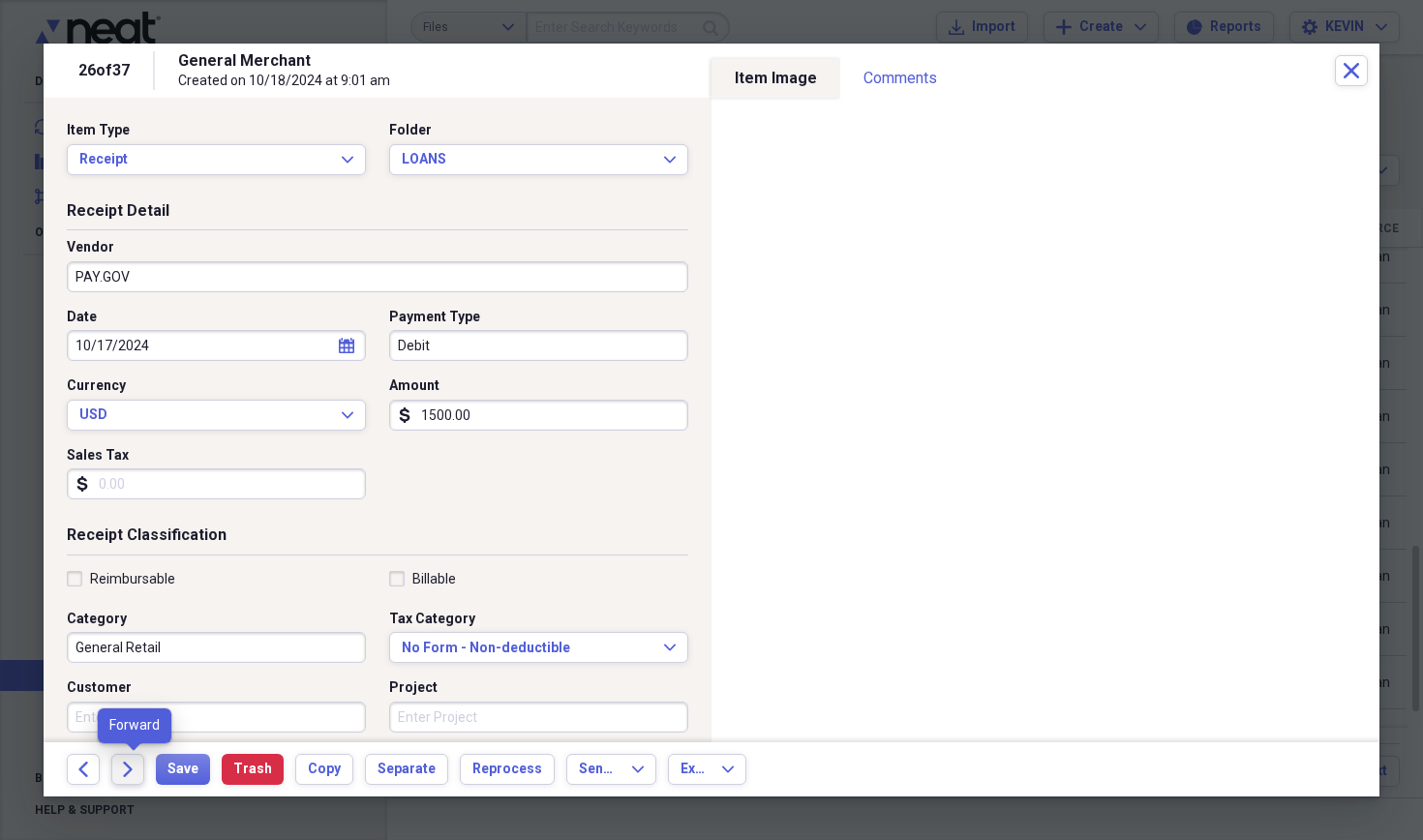 click on "Forward" at bounding box center (128, 769) 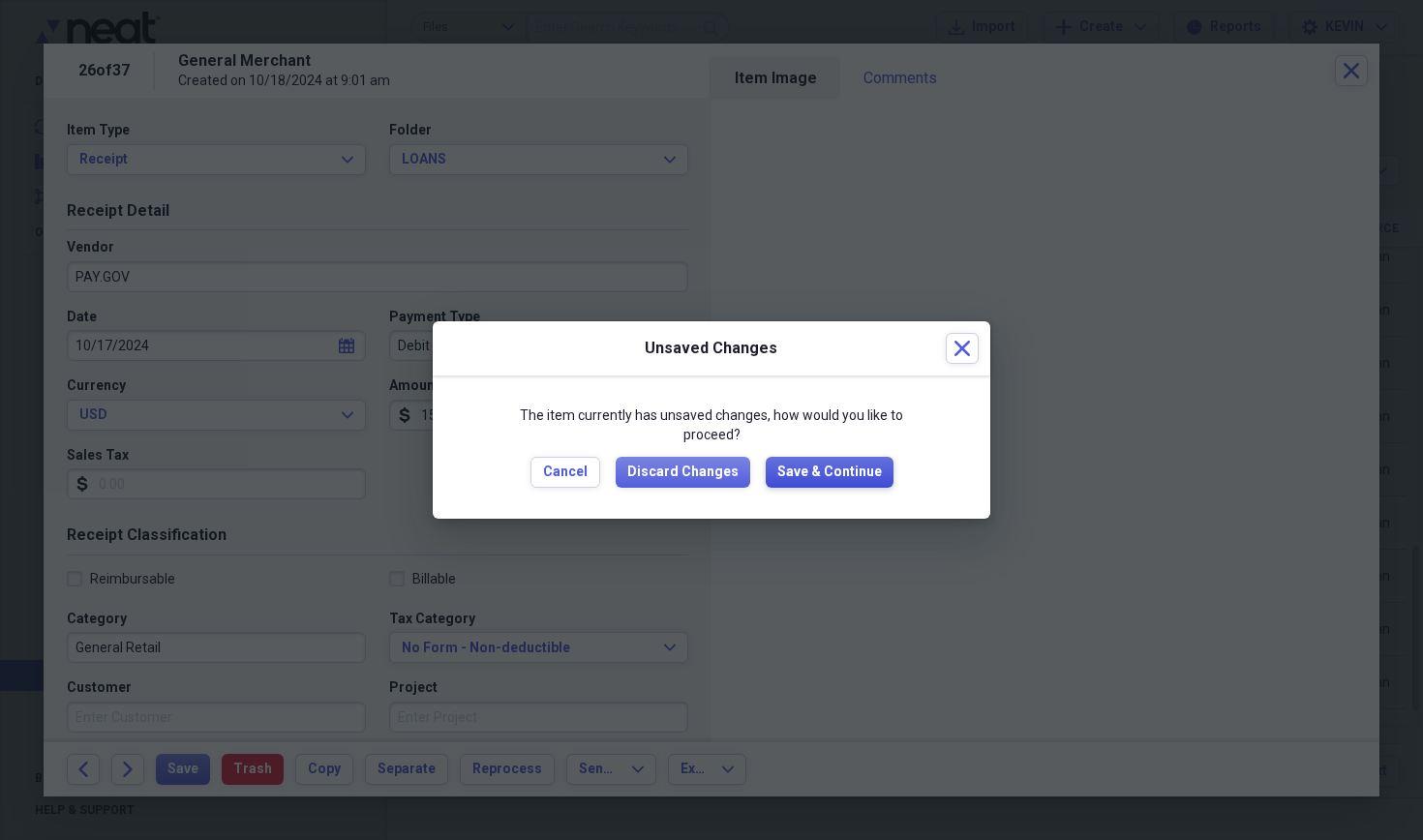 click on "Save & Continue" at bounding box center (830, 472) 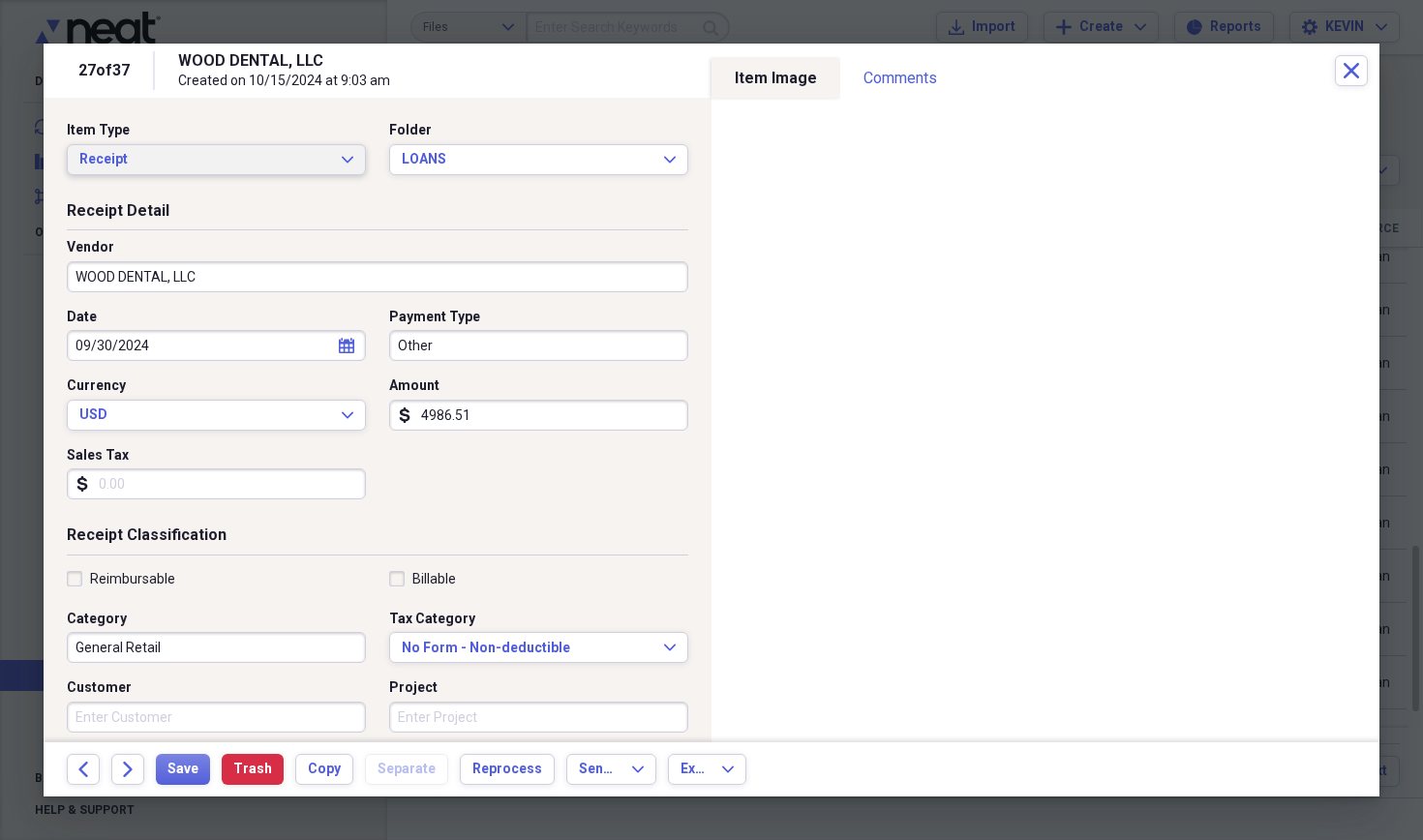 click on "Receipt Expand" at bounding box center (216, 160) 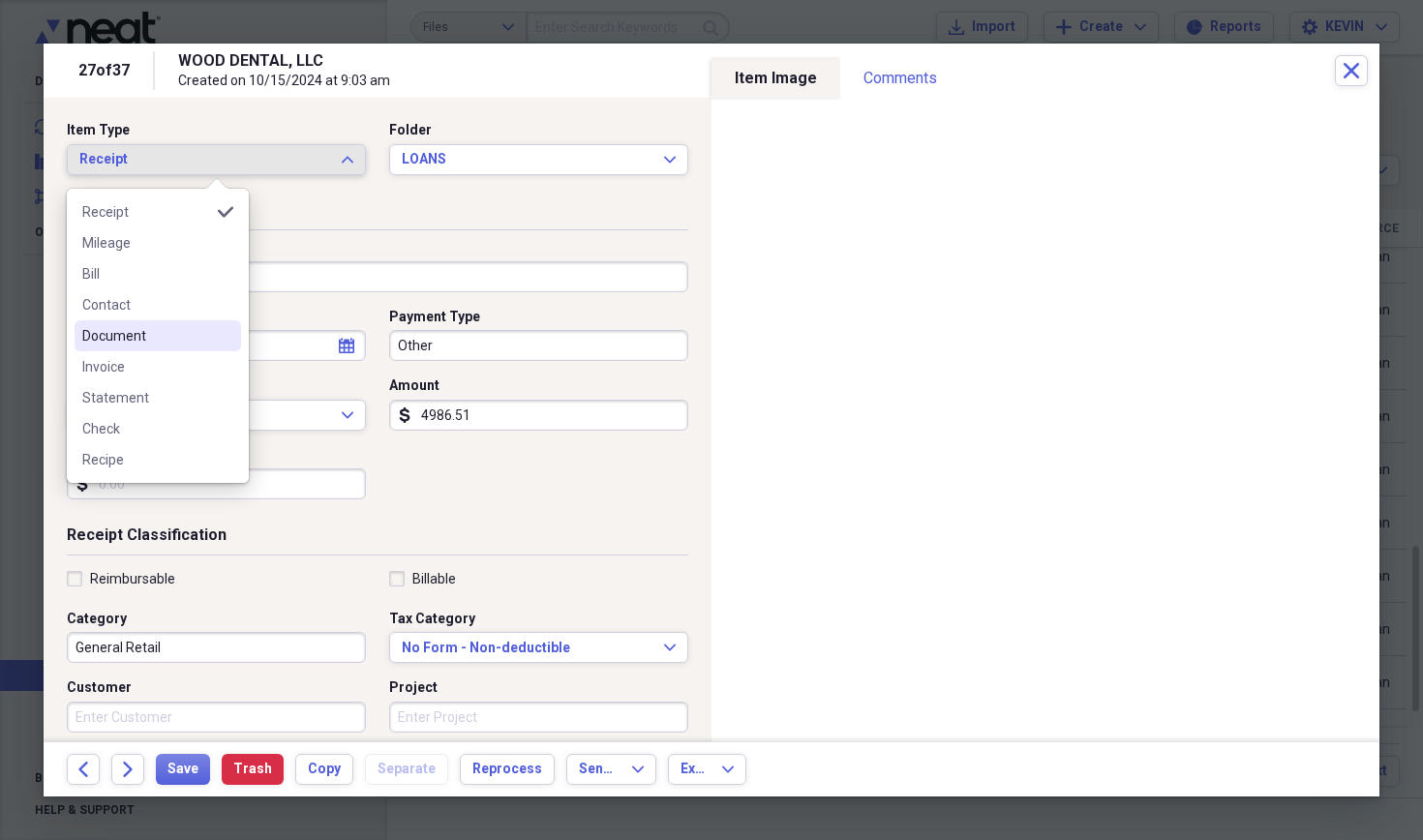 click on "Document" at bounding box center [146, 336] 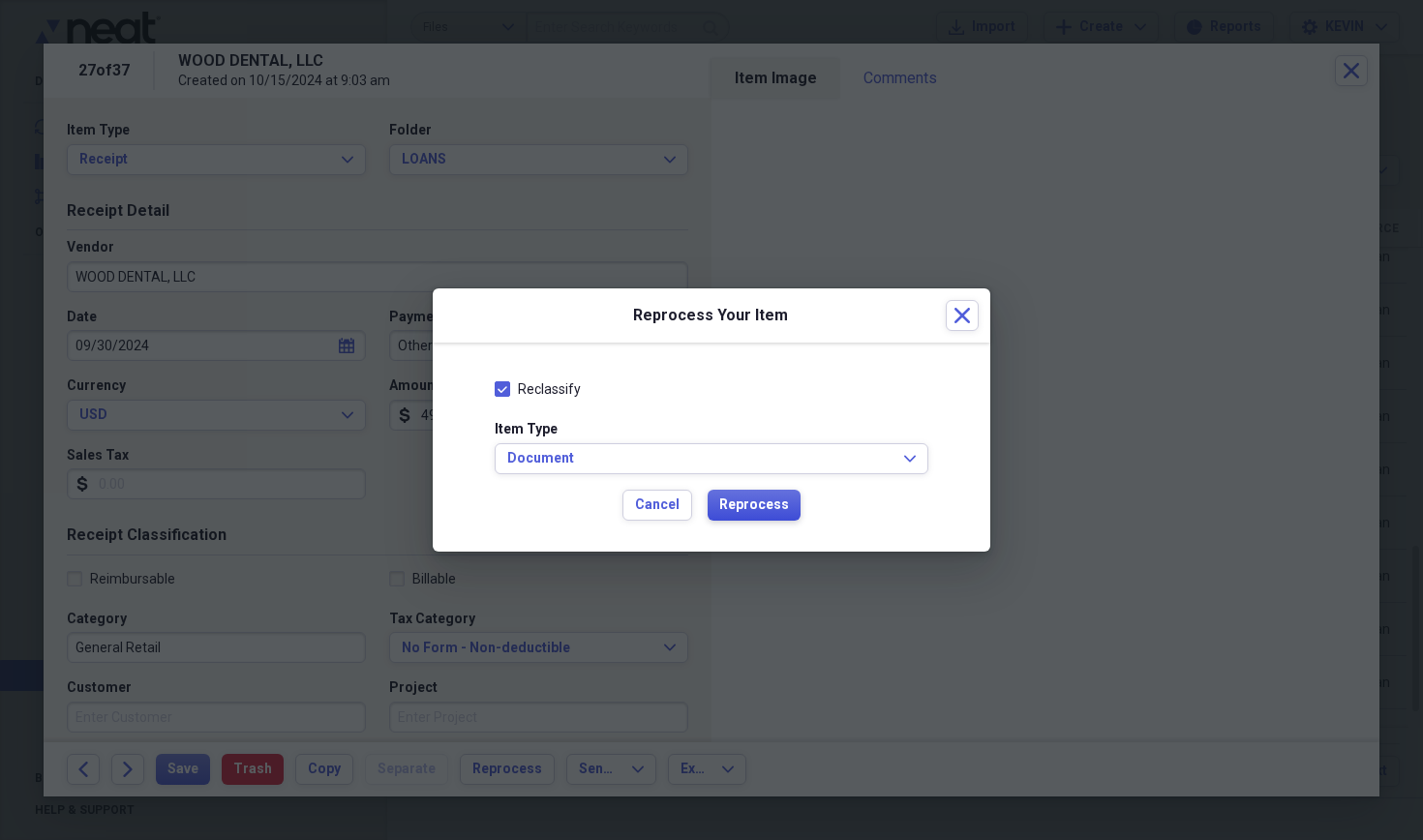 click on "Reprocess" at bounding box center [754, 505] 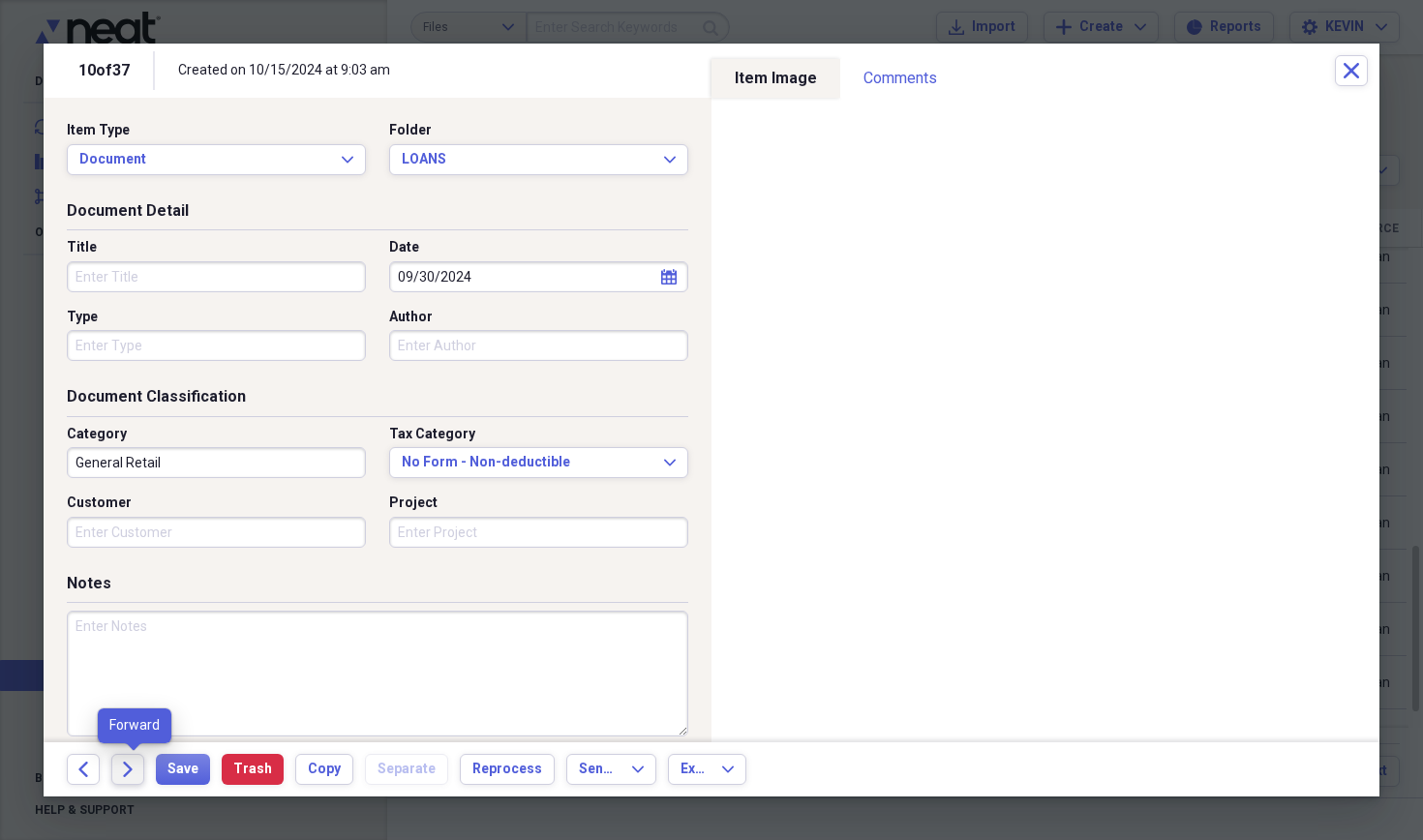 click on "Forward" at bounding box center [128, 769] 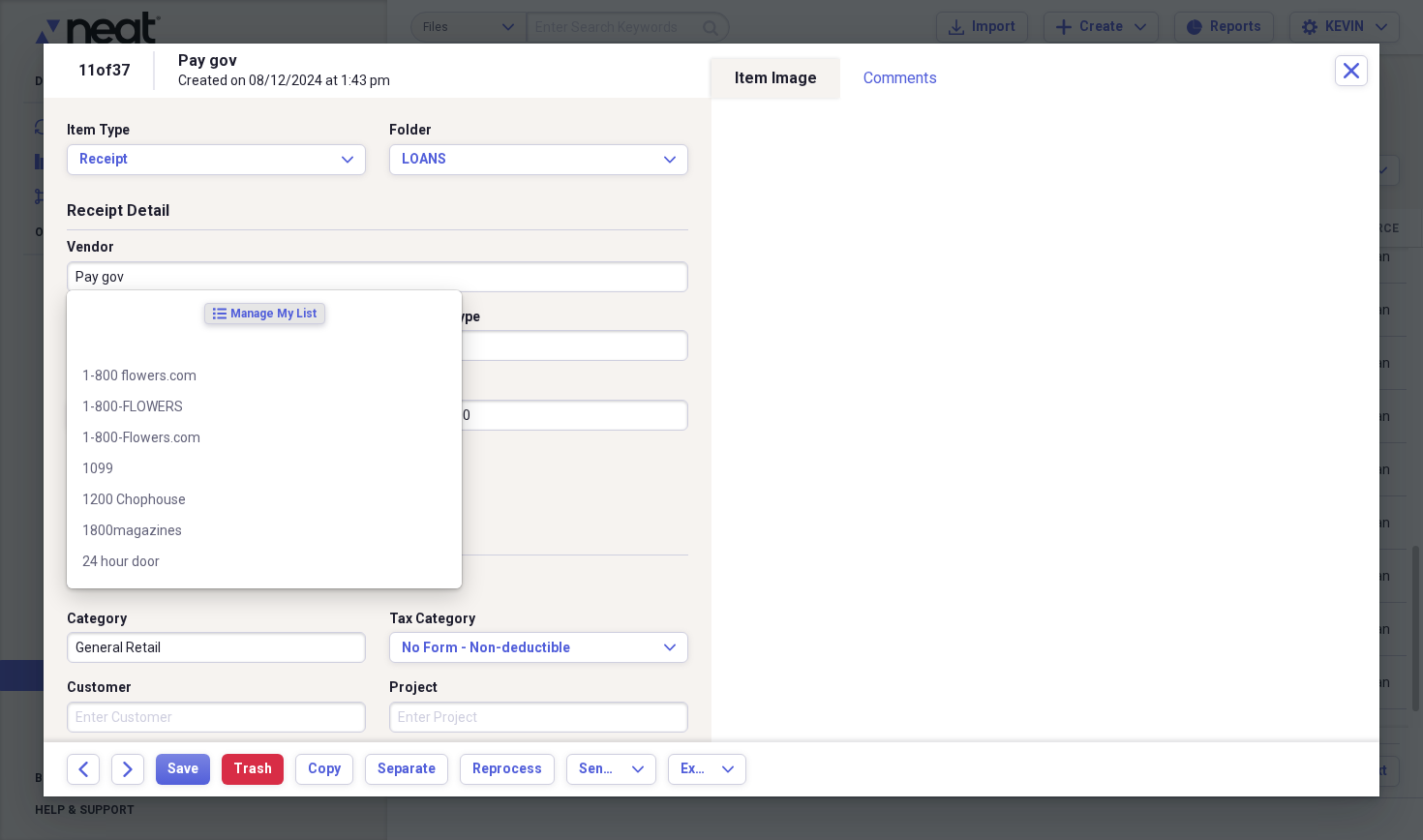 click on "Pay gov" at bounding box center [378, 277] 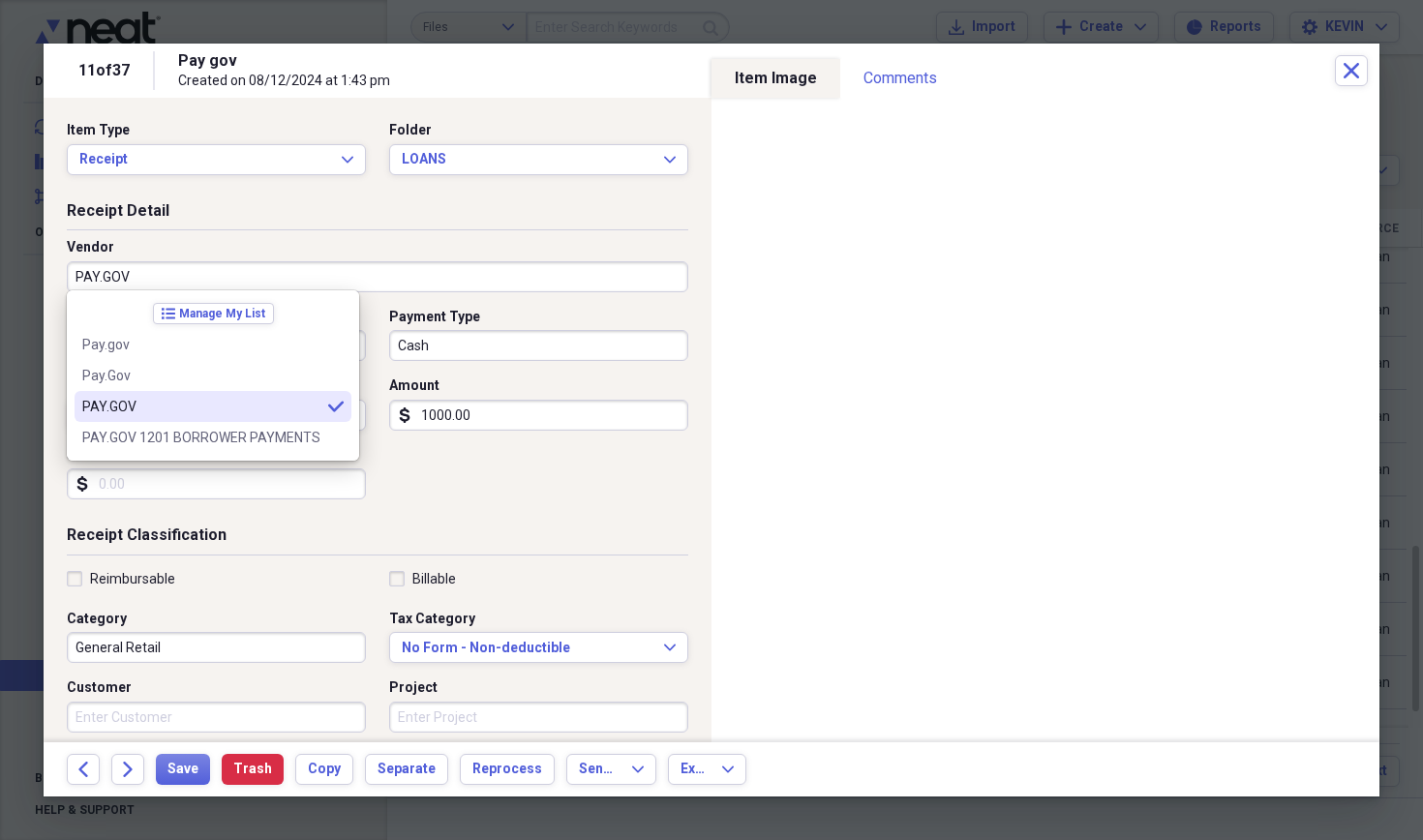type on "PAY.GOV" 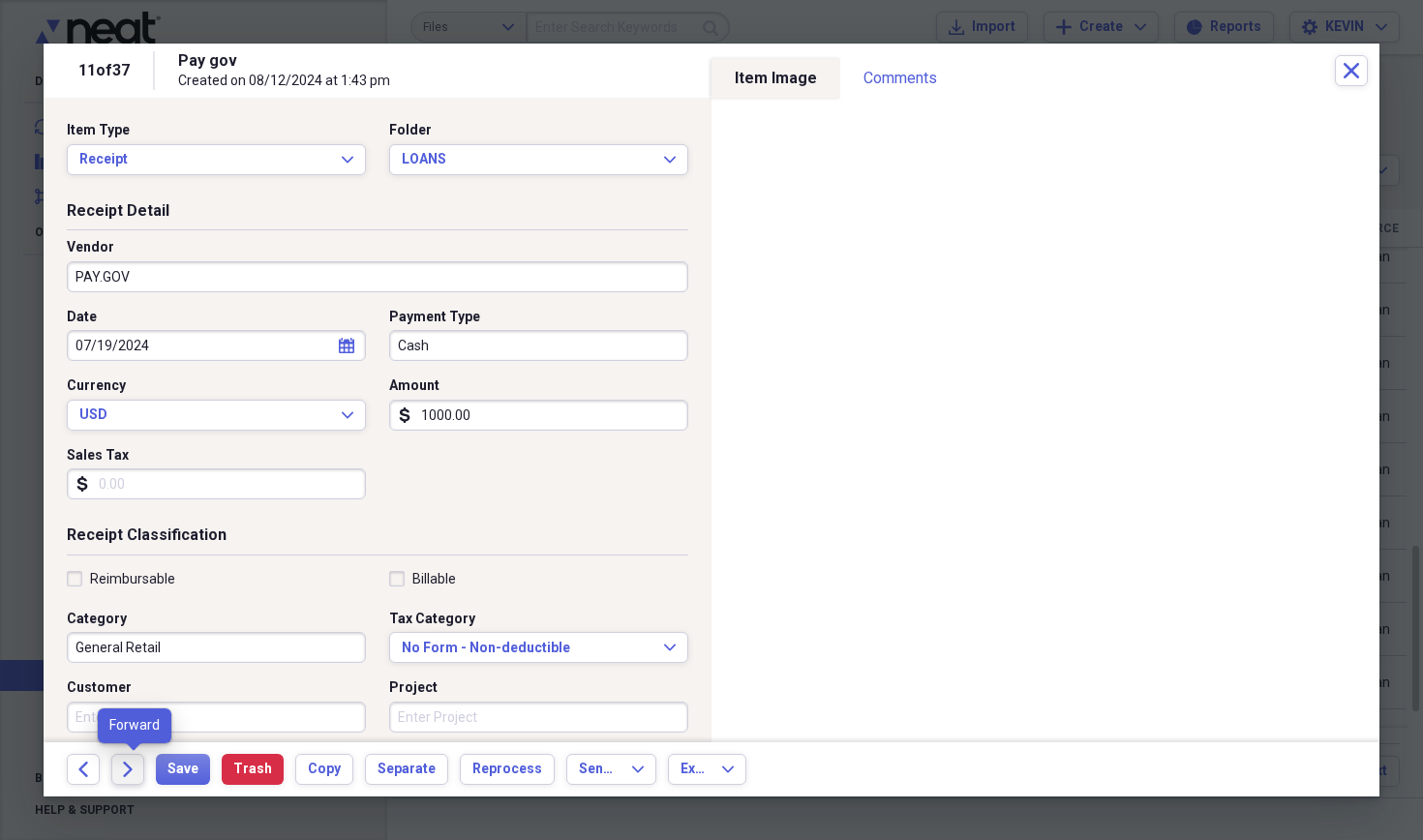 click on "Forward" at bounding box center [128, 769] 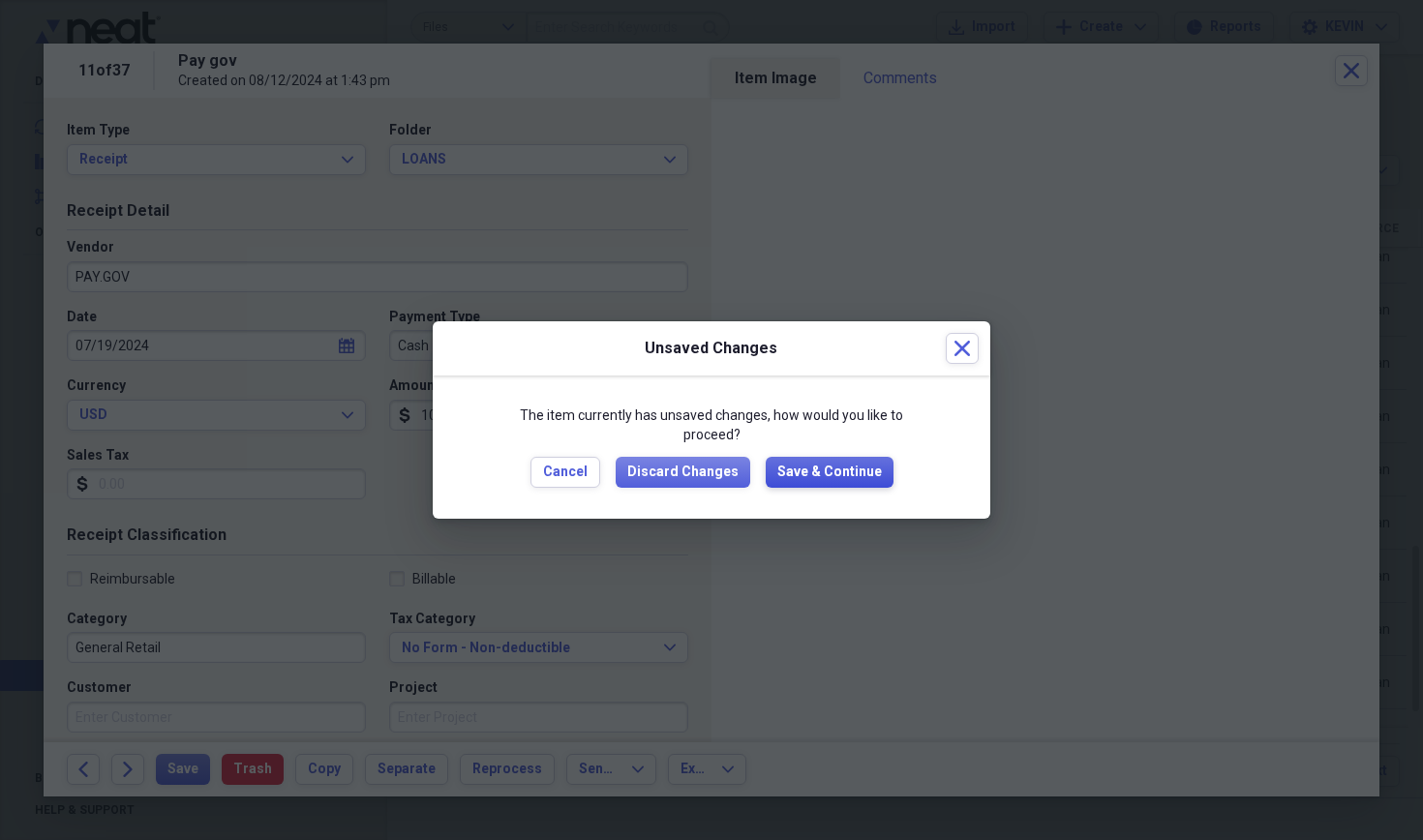 click on "Save & Continue" at bounding box center [830, 472] 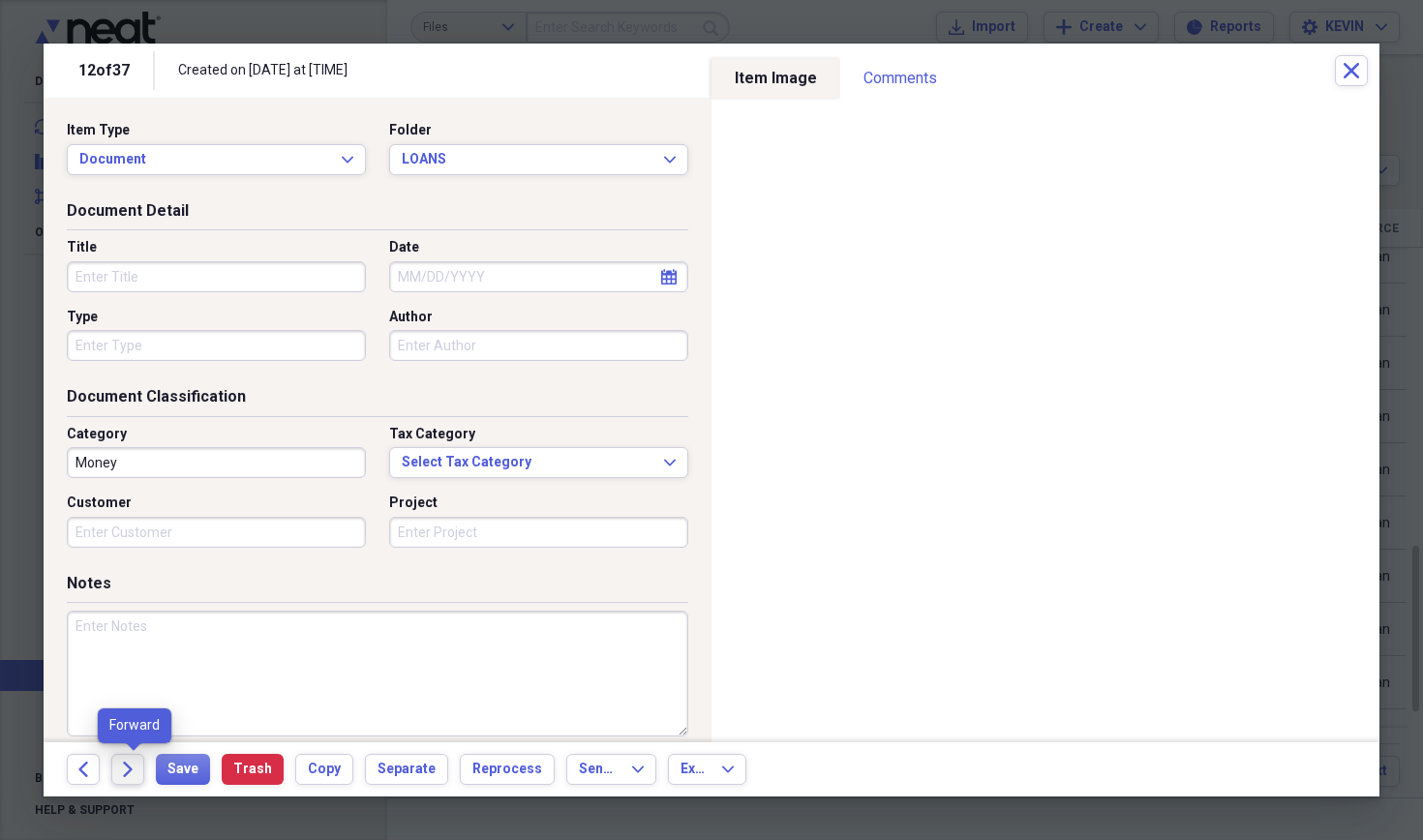 click on "Forward" at bounding box center [128, 769] 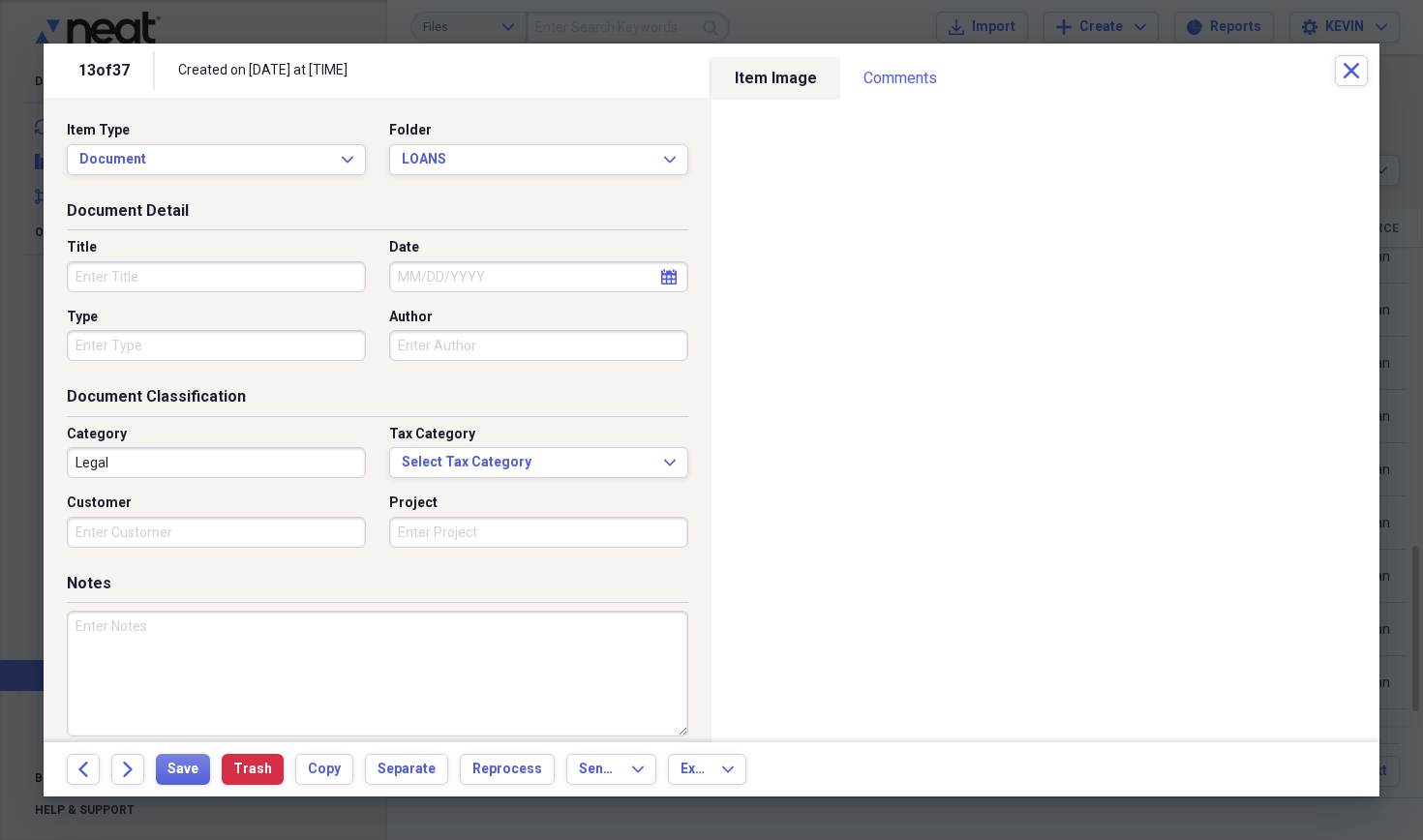click on "Forward" at bounding box center [128, 769] 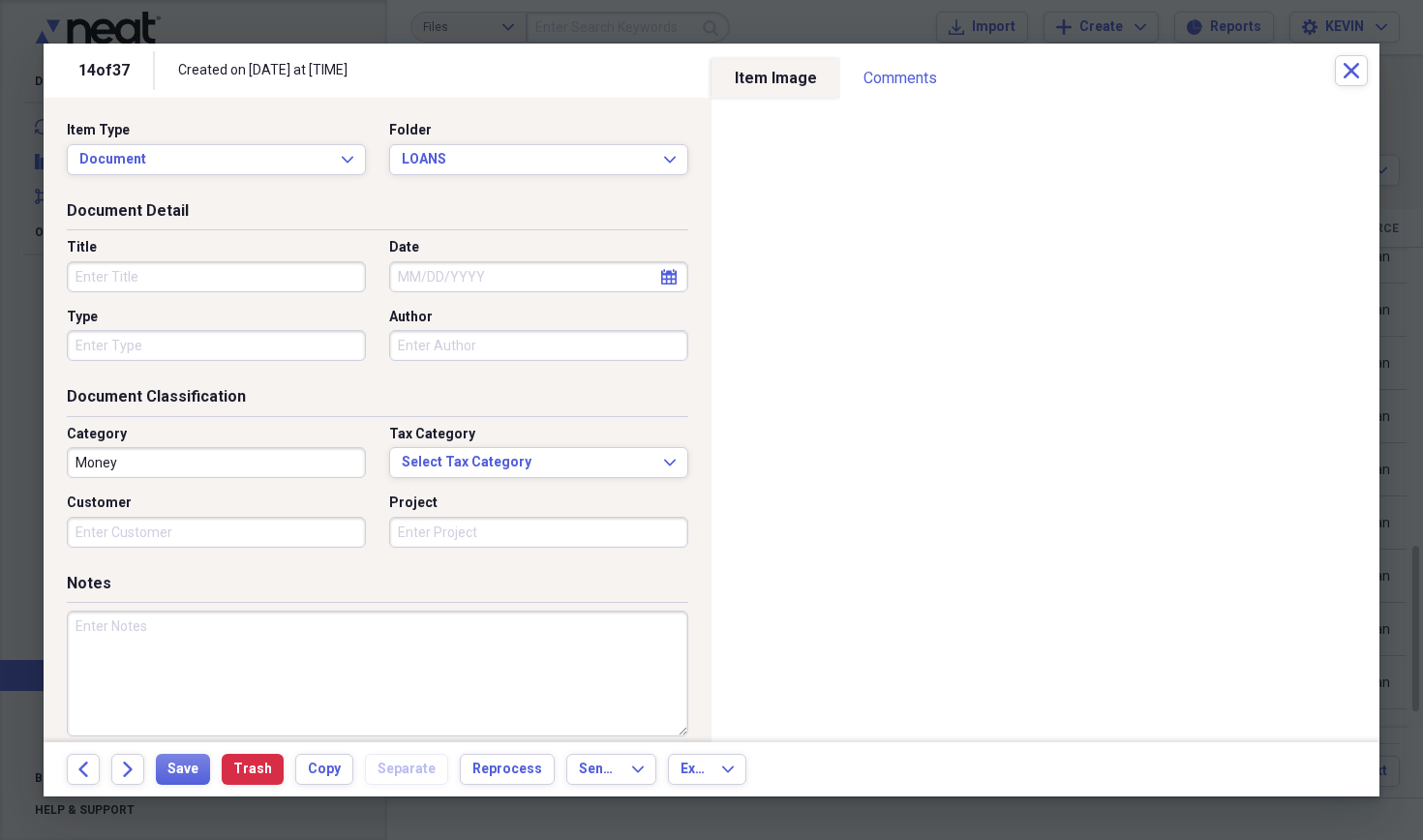 click on "Forward" at bounding box center [128, 769] 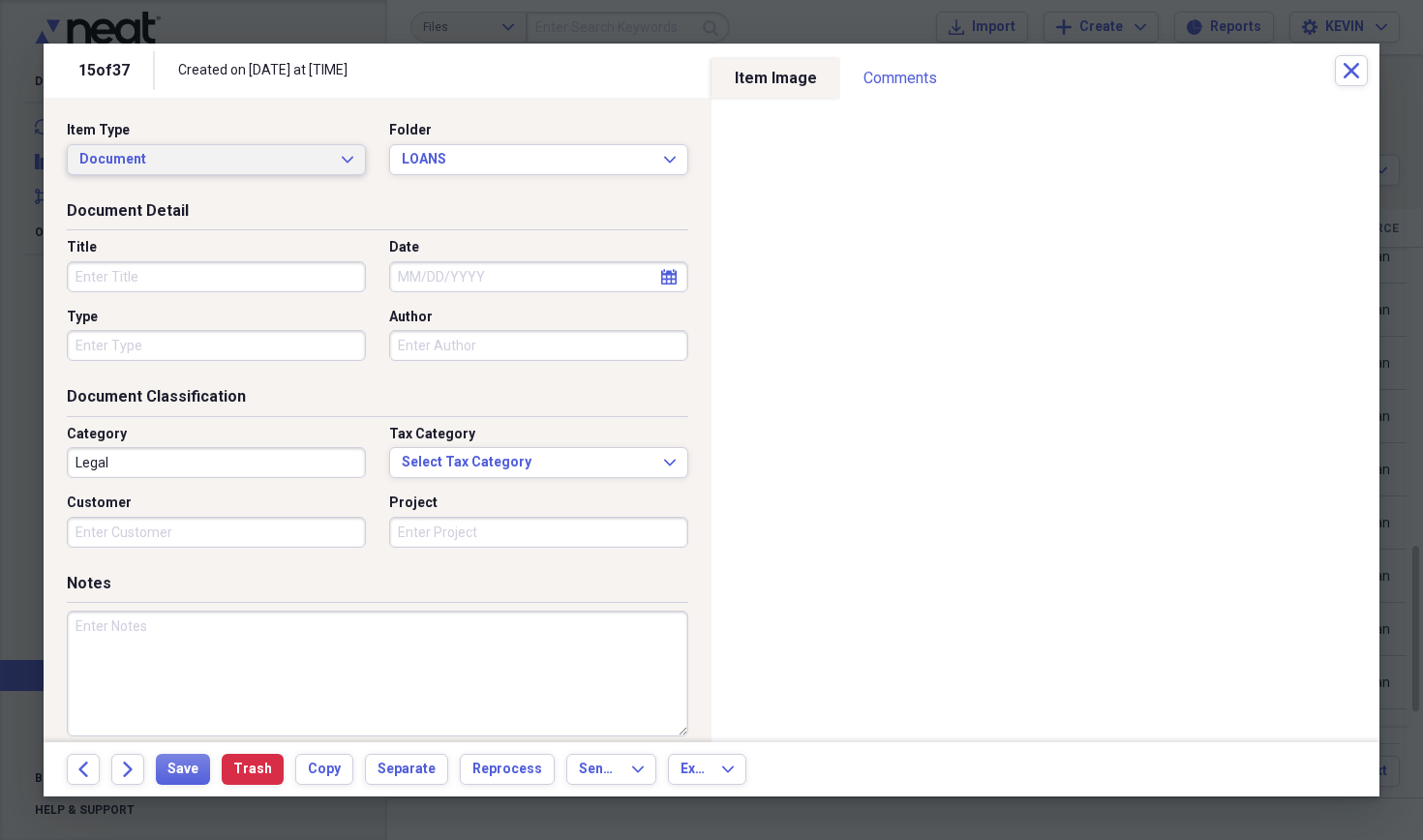 click on "Document Expand" at bounding box center [216, 160] 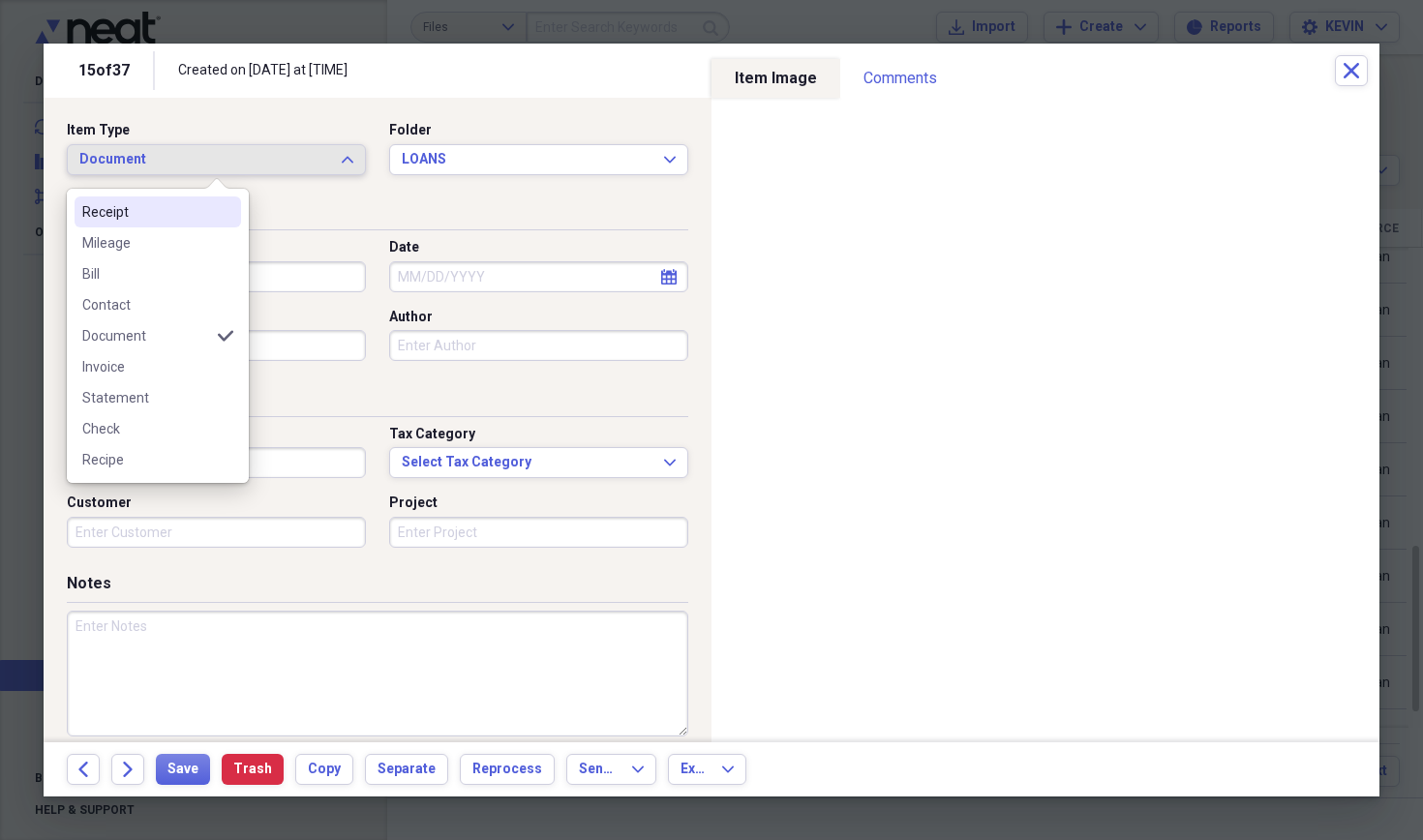 click on "Receipt" at bounding box center (158, 212) 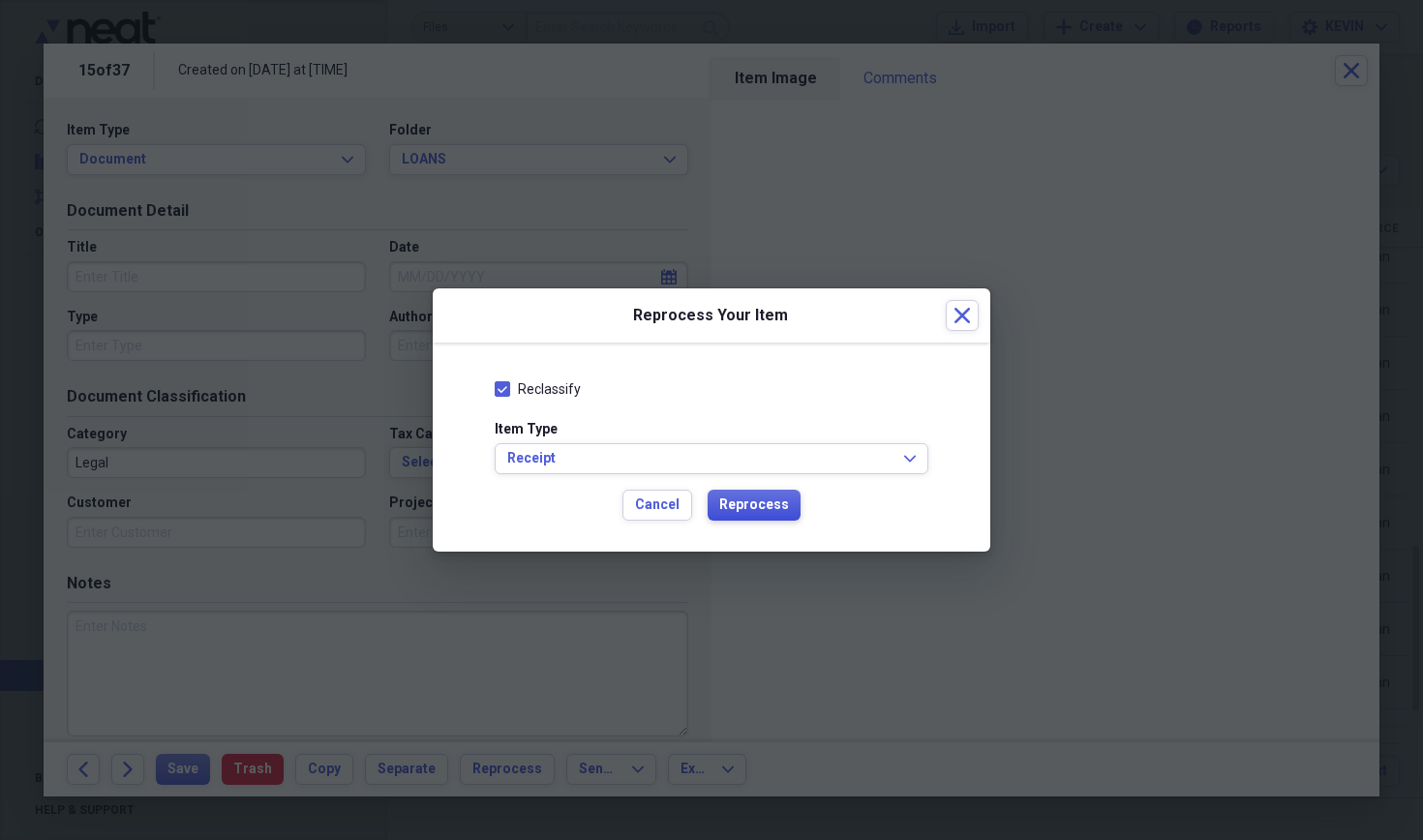 click on "Reprocess" at bounding box center (754, 505) 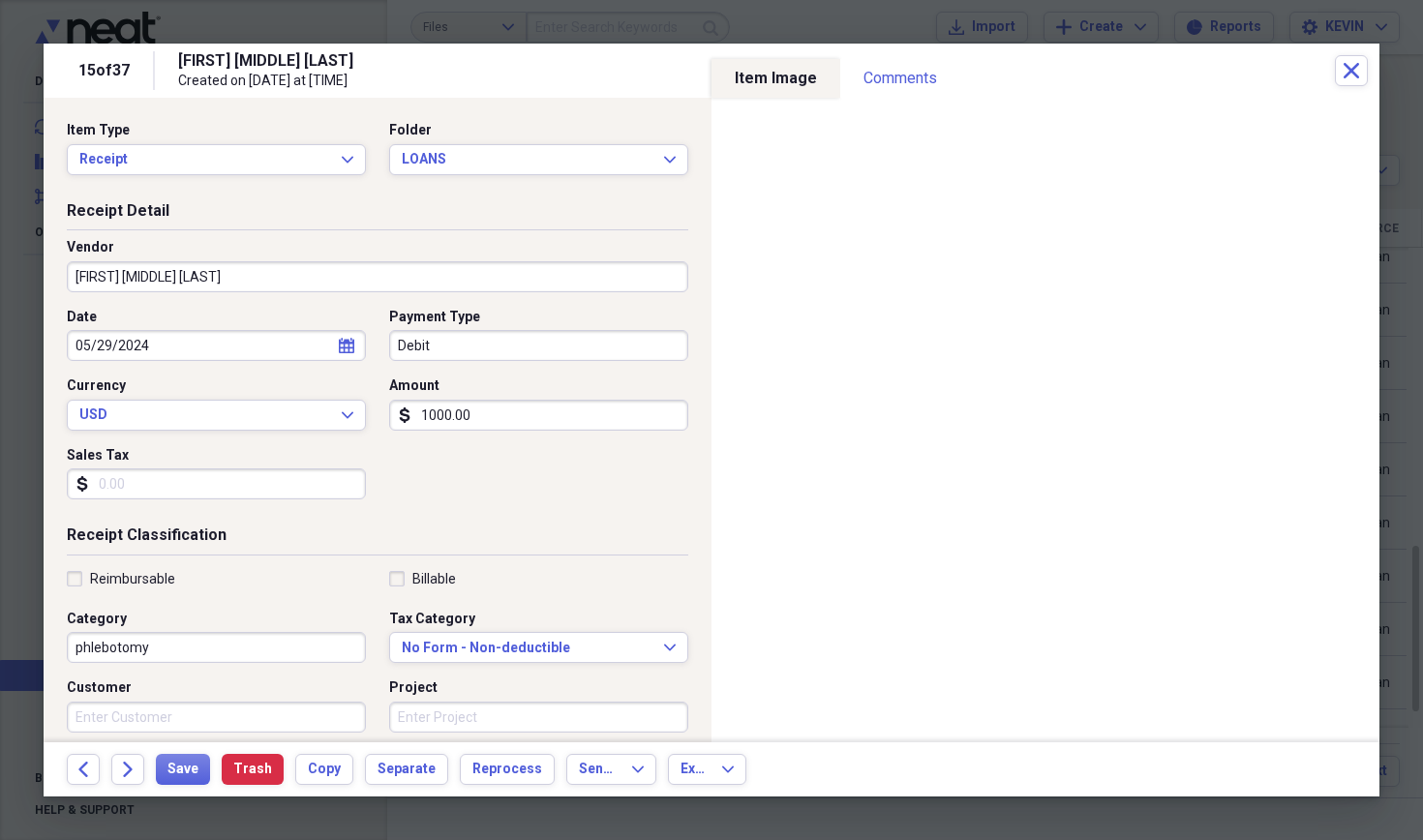 type on "[FIRST] [MIDDLE] [LAST]" 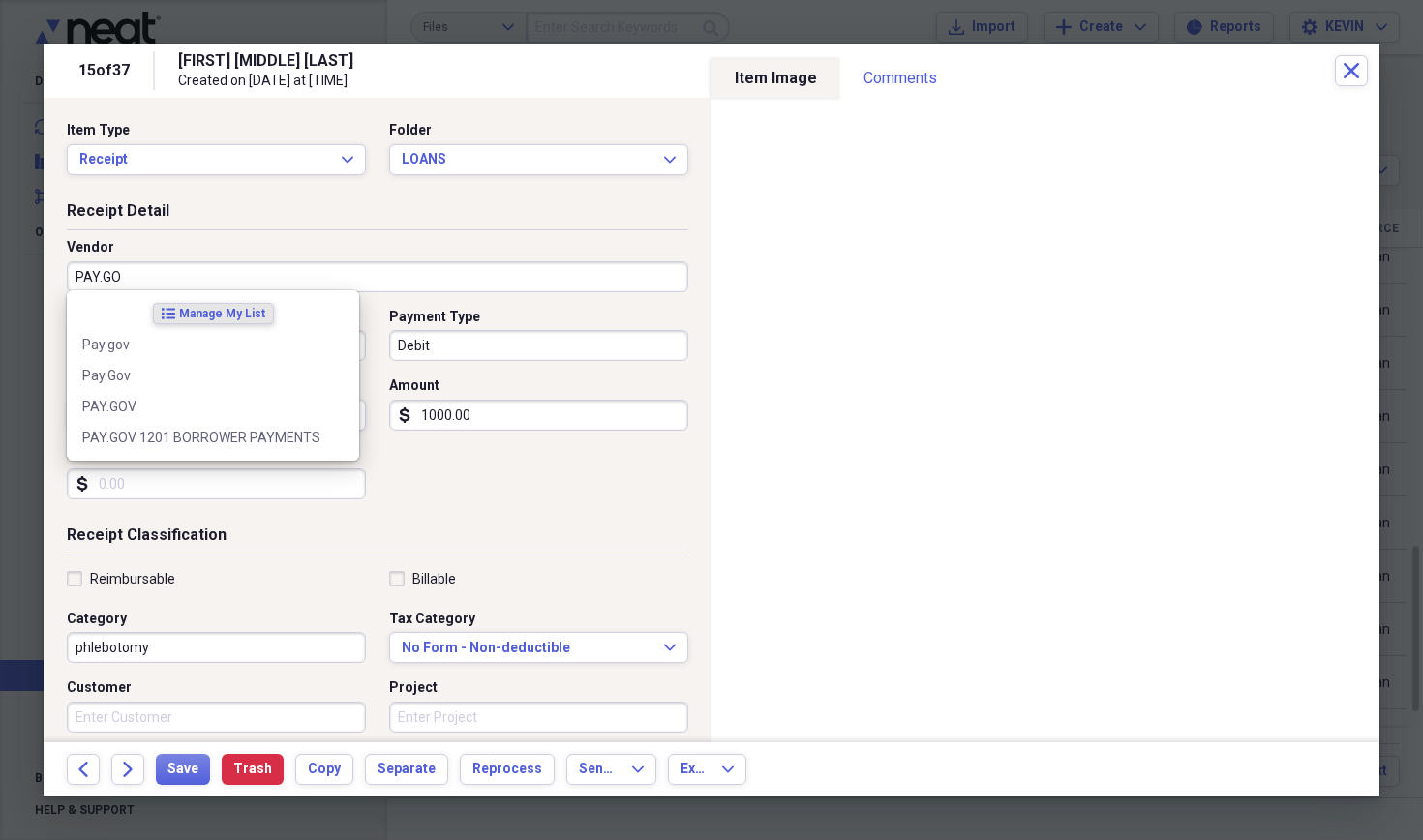 type on "PAY.GOV" 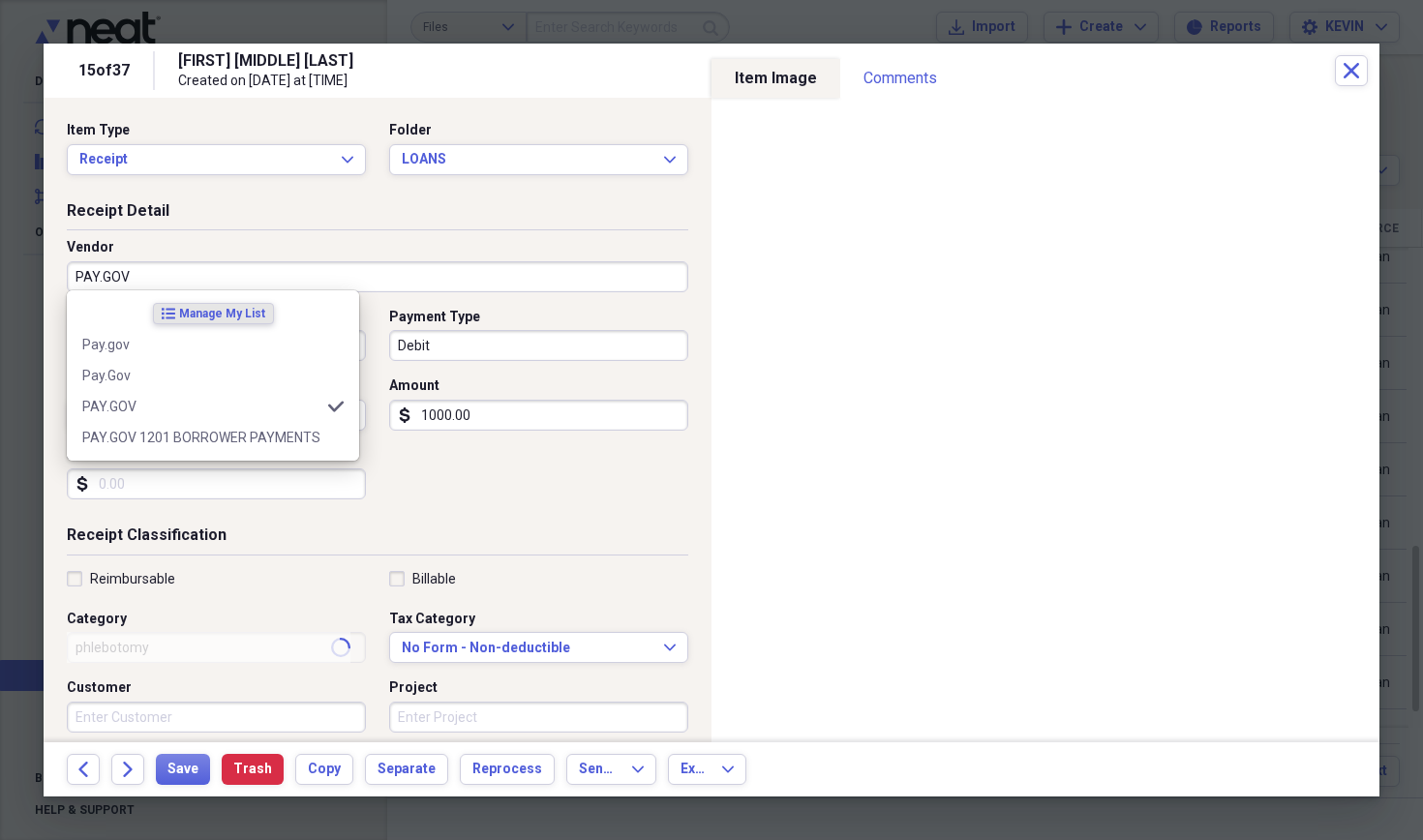 type on "General Retail" 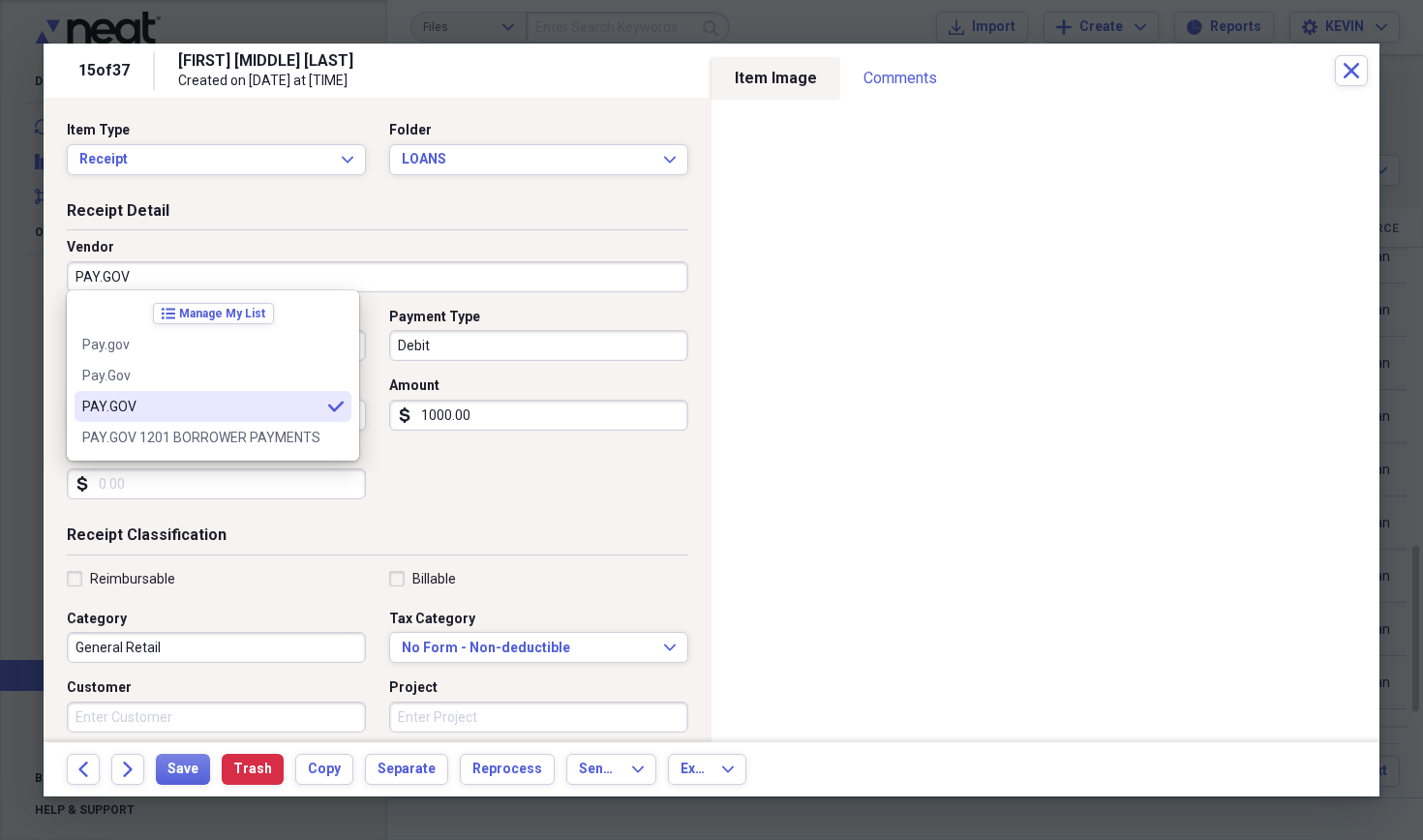 type on "PAY.GOV" 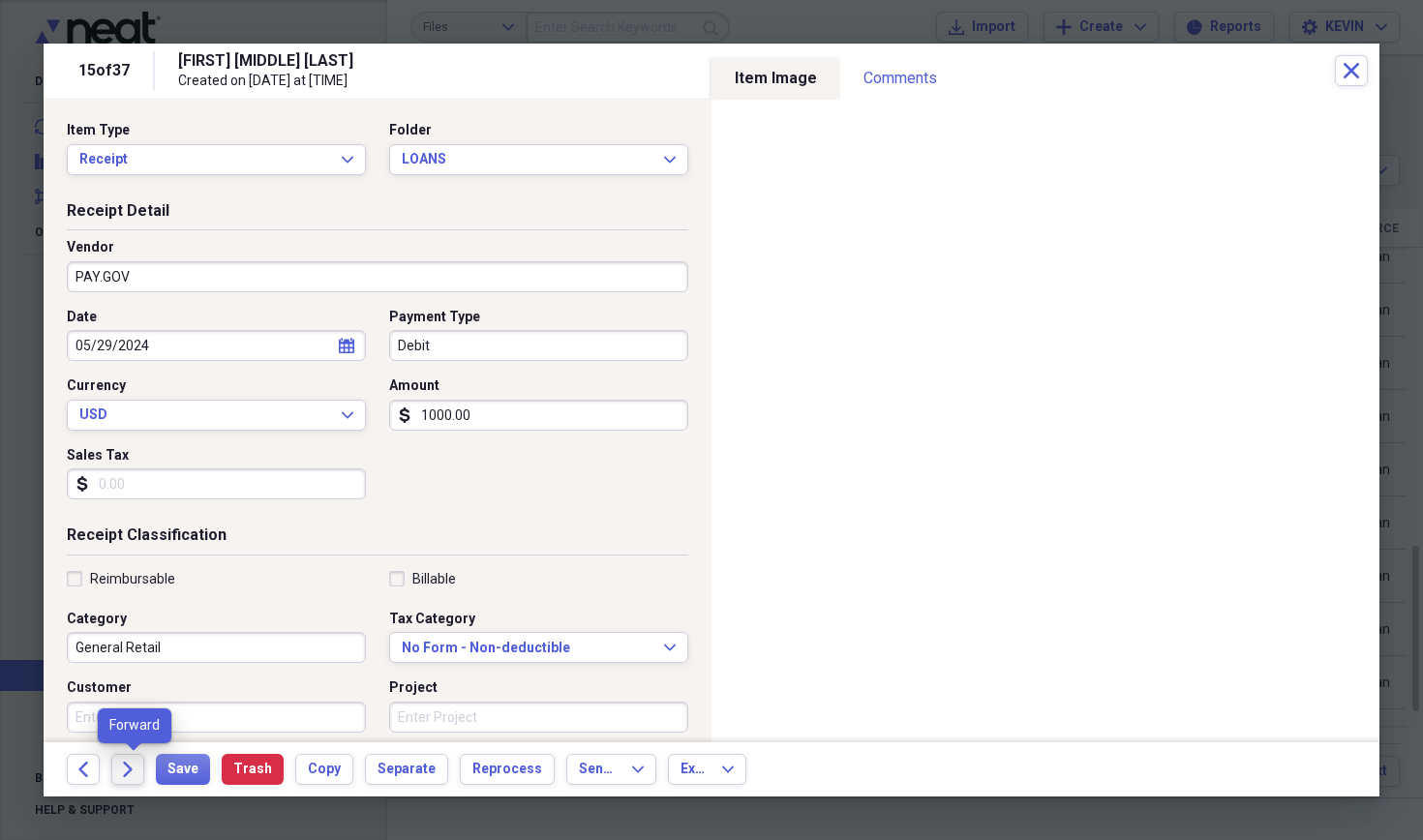 click on "Forward" 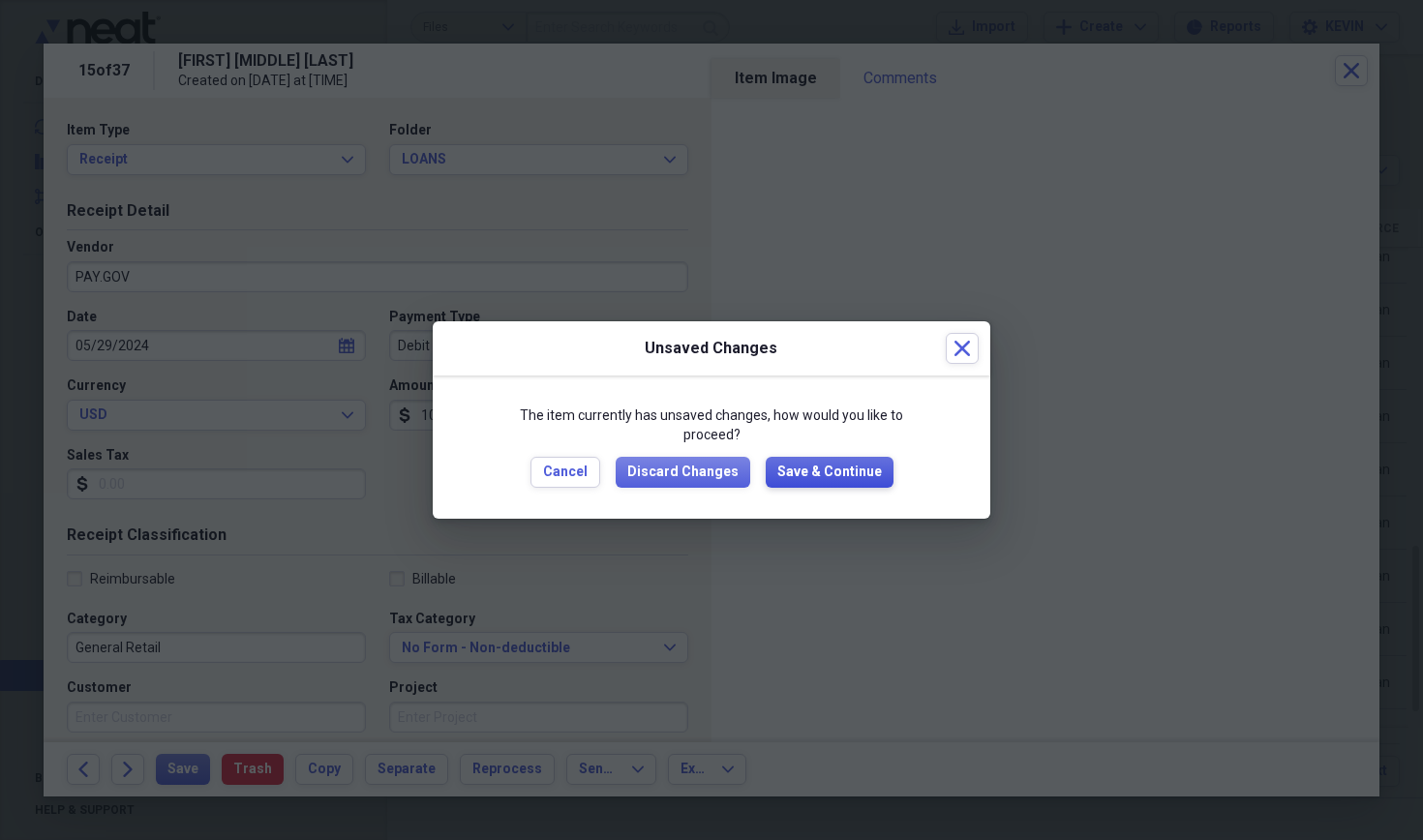 click on "Save & Continue" at bounding box center (830, 472) 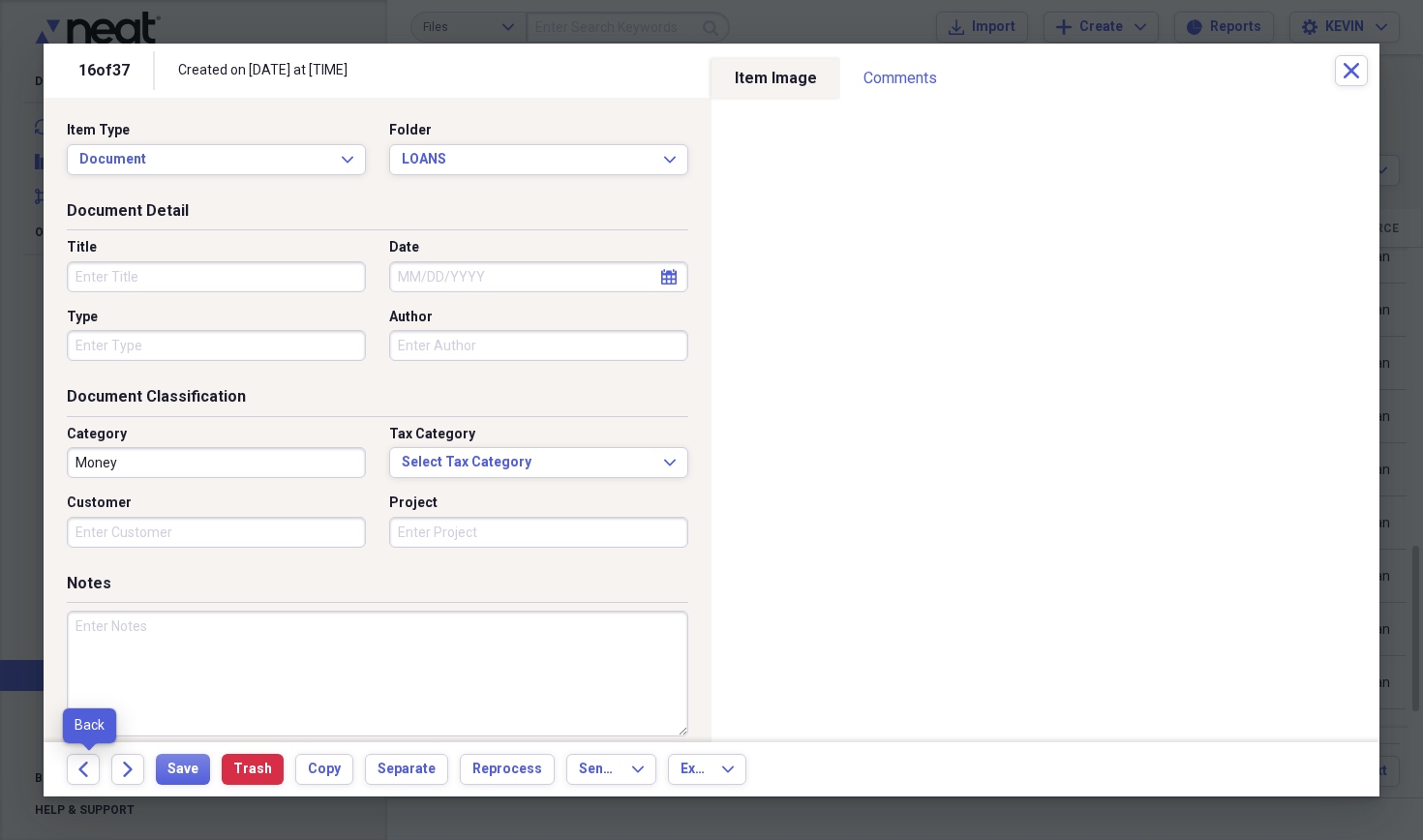click on "Back" at bounding box center (89, 769) 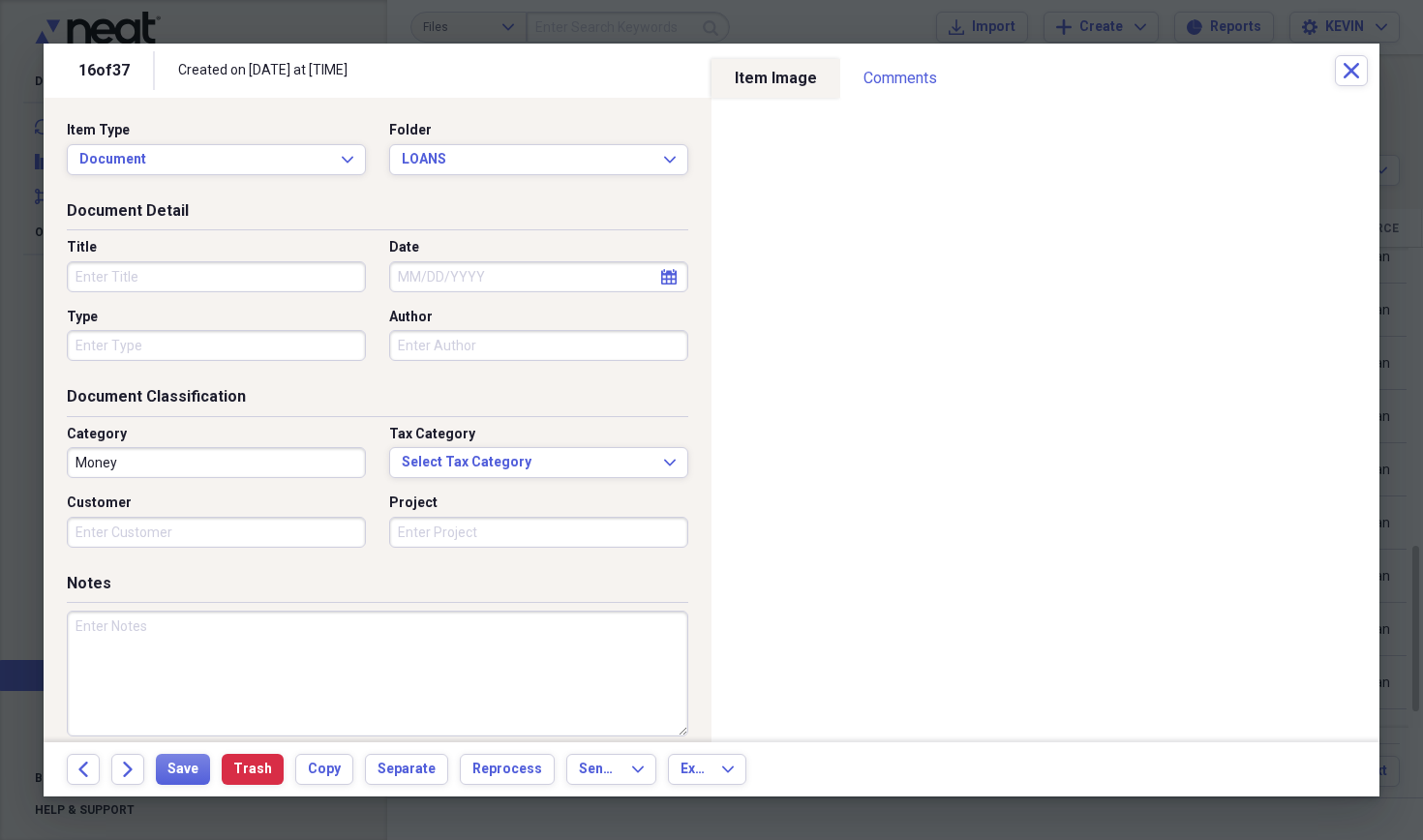 click at bounding box center [378, 674] 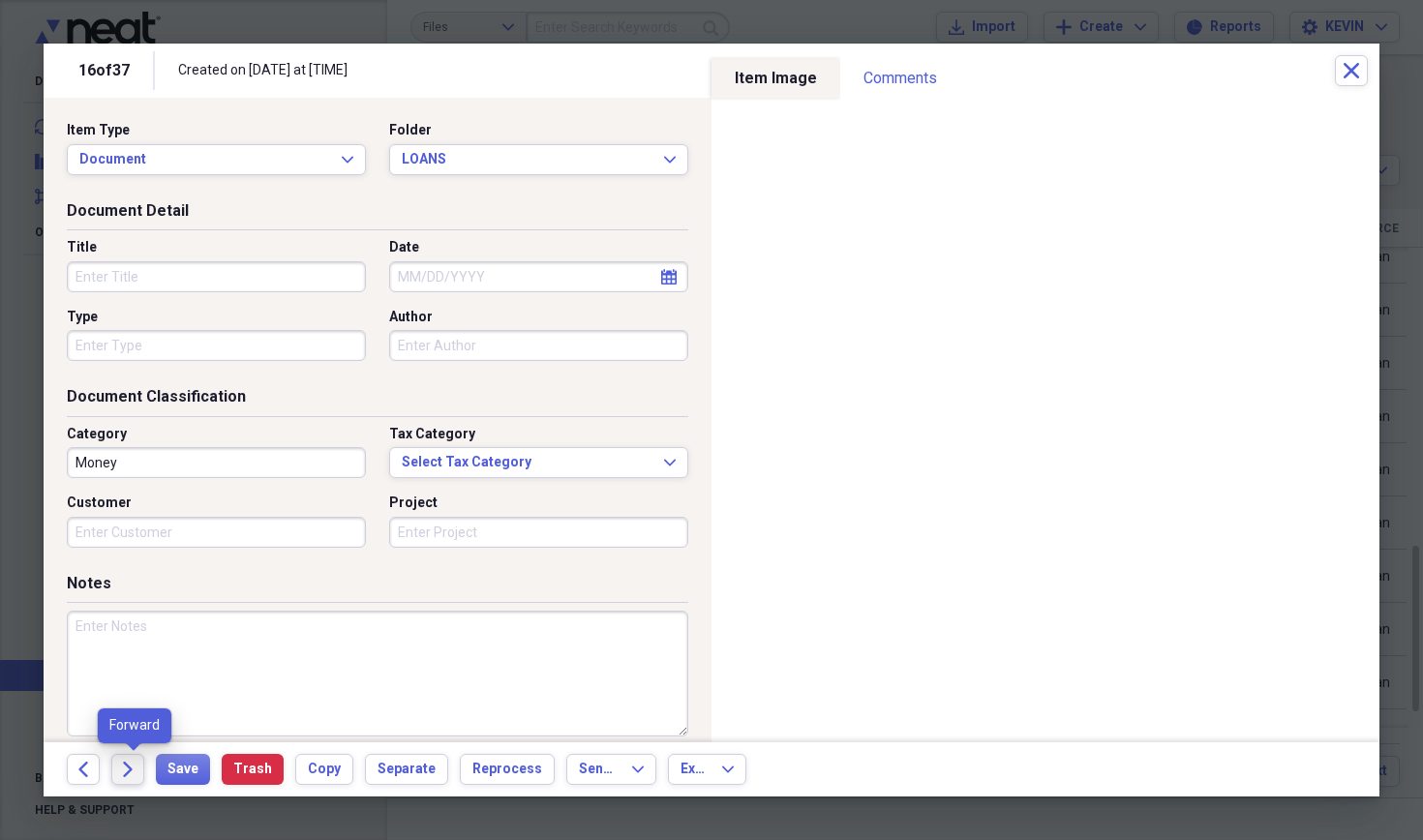 click on "Forward" 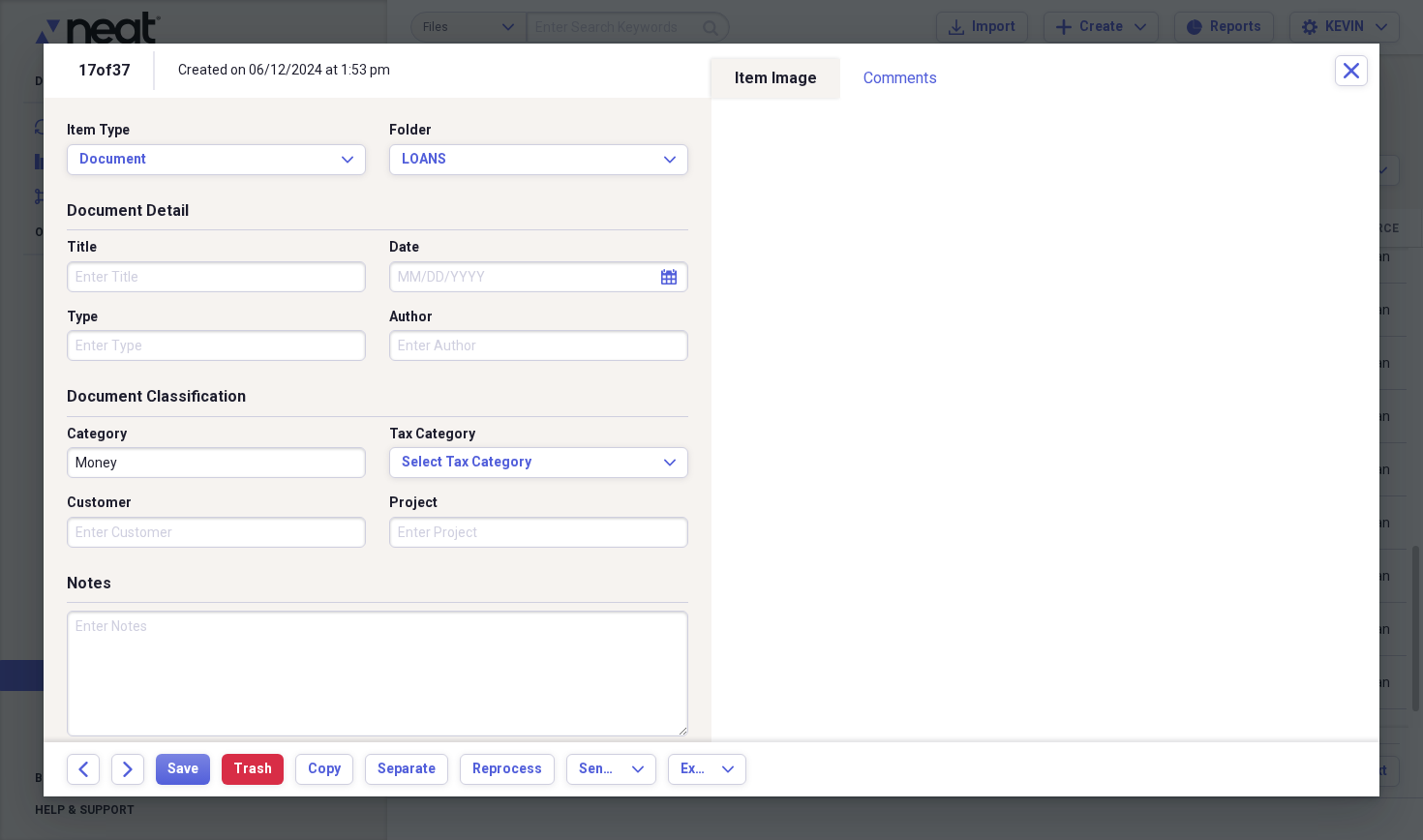 click at bounding box center (712, 420) 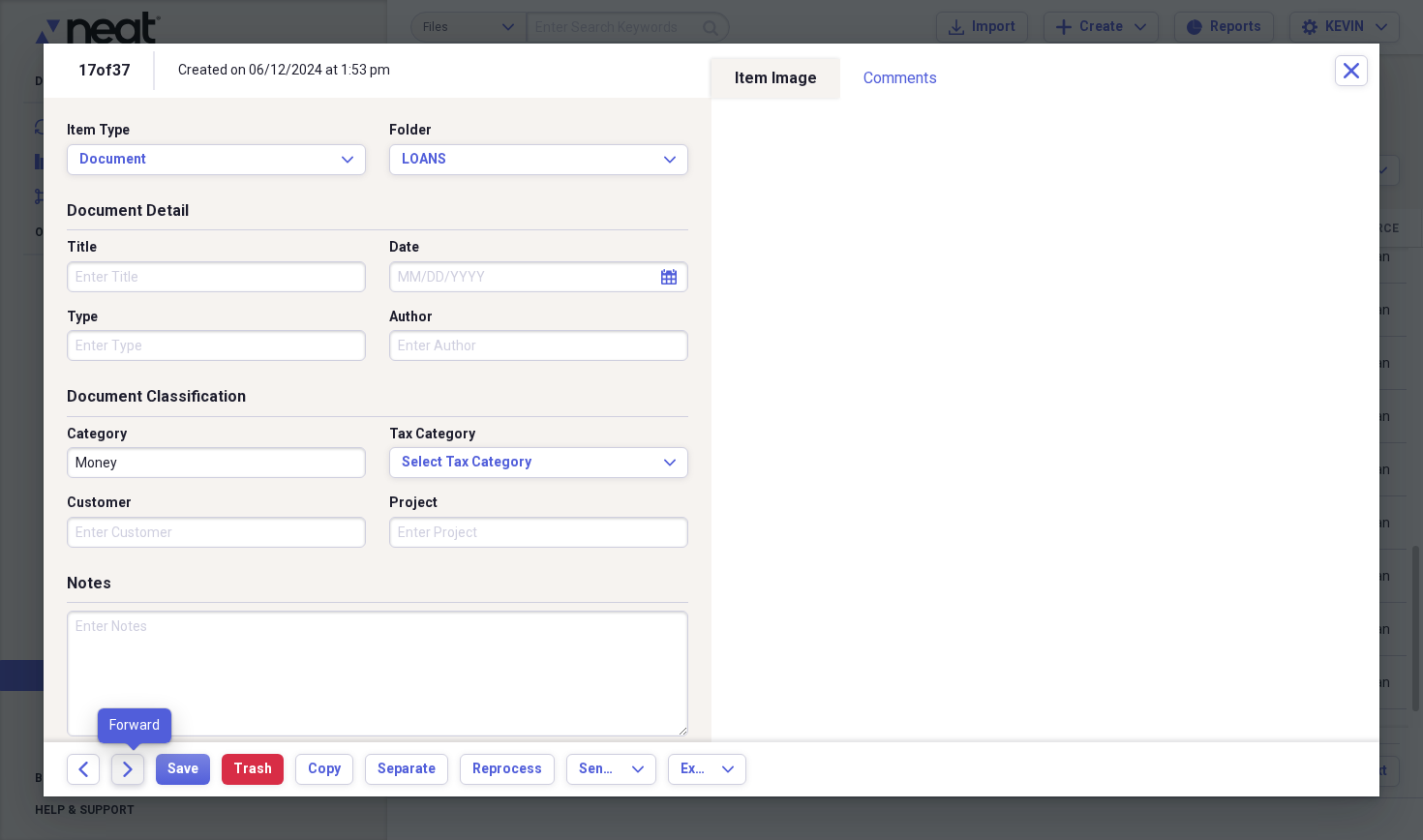 click 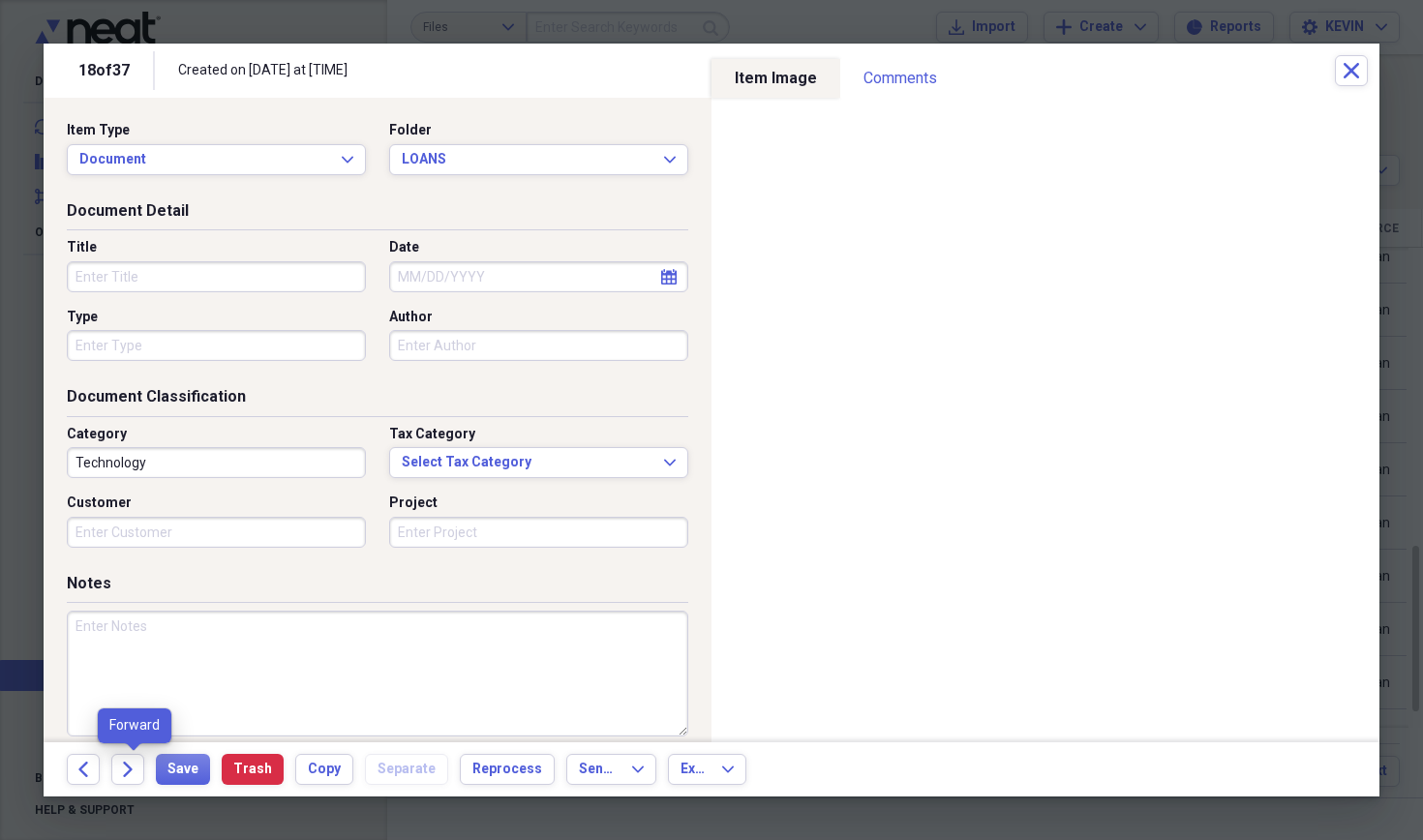 click 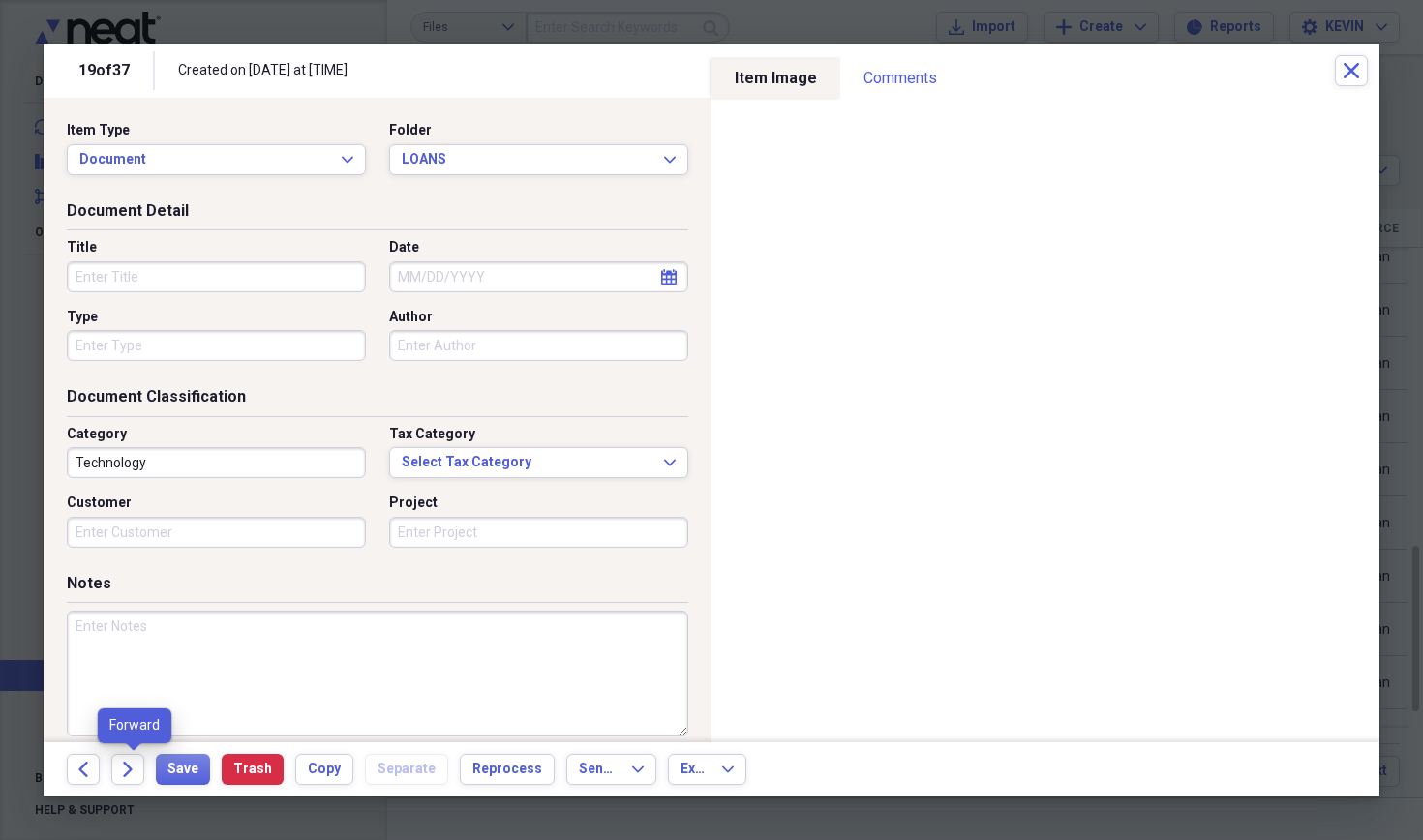 click 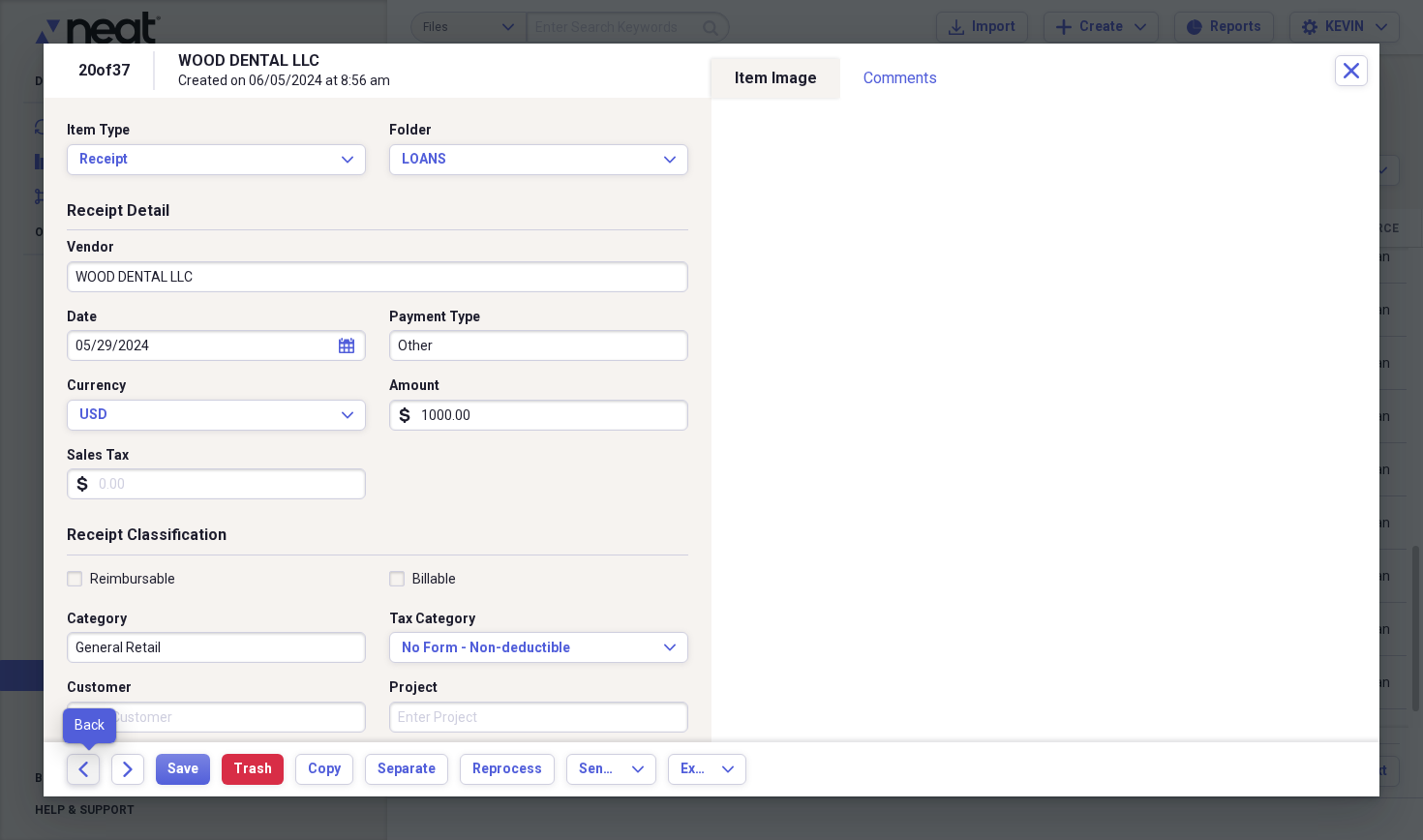 click 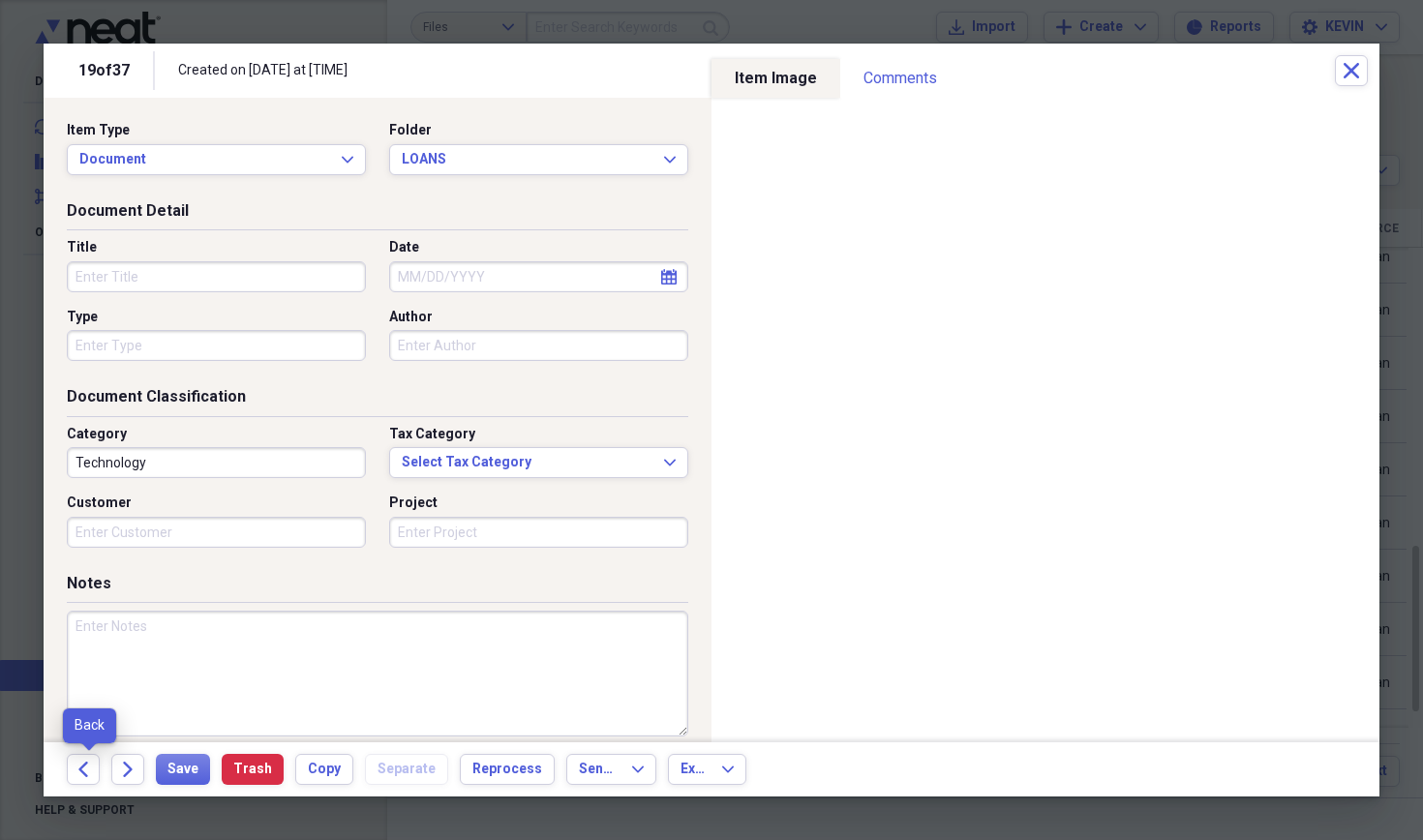 click 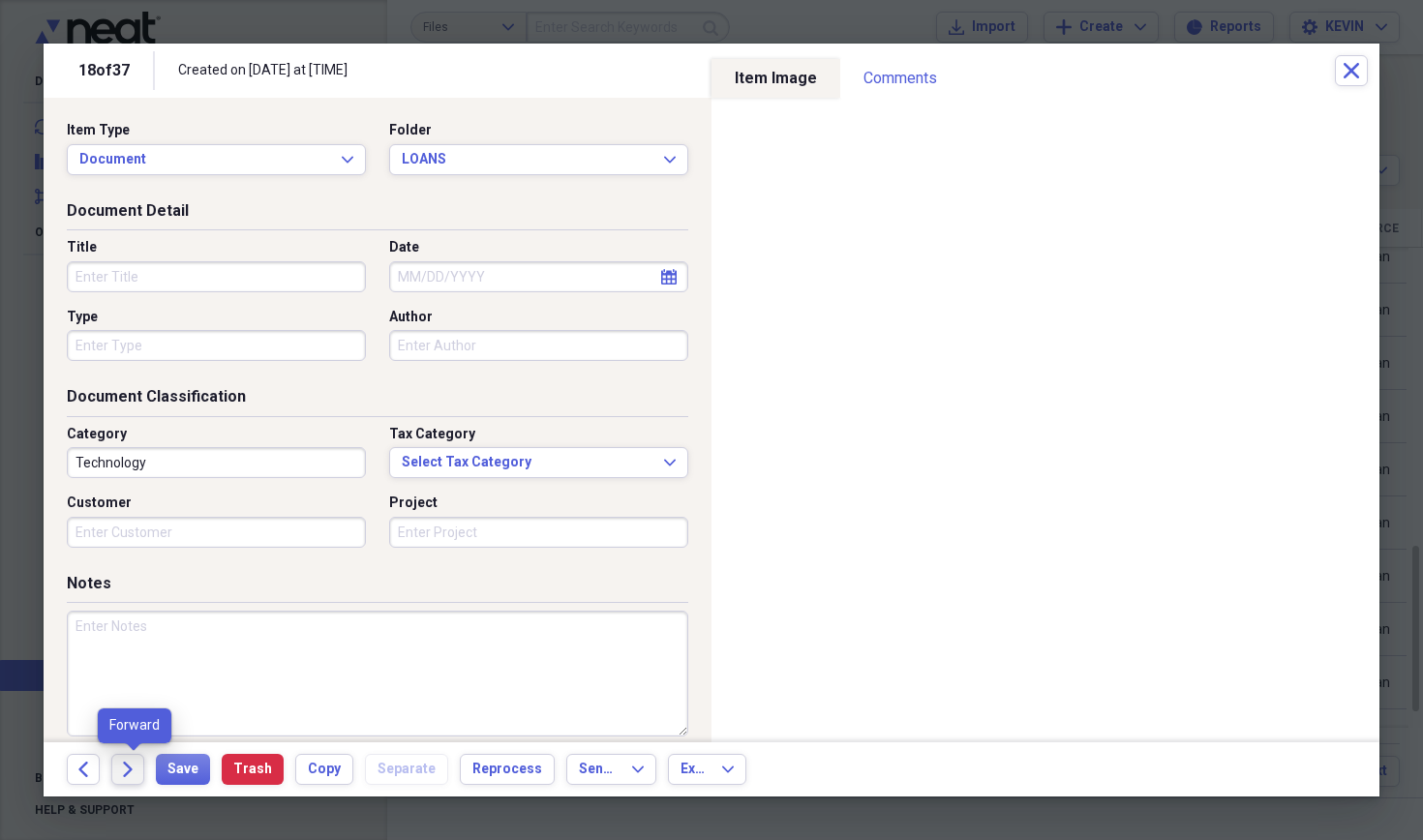click on "Forward" at bounding box center (128, 769) 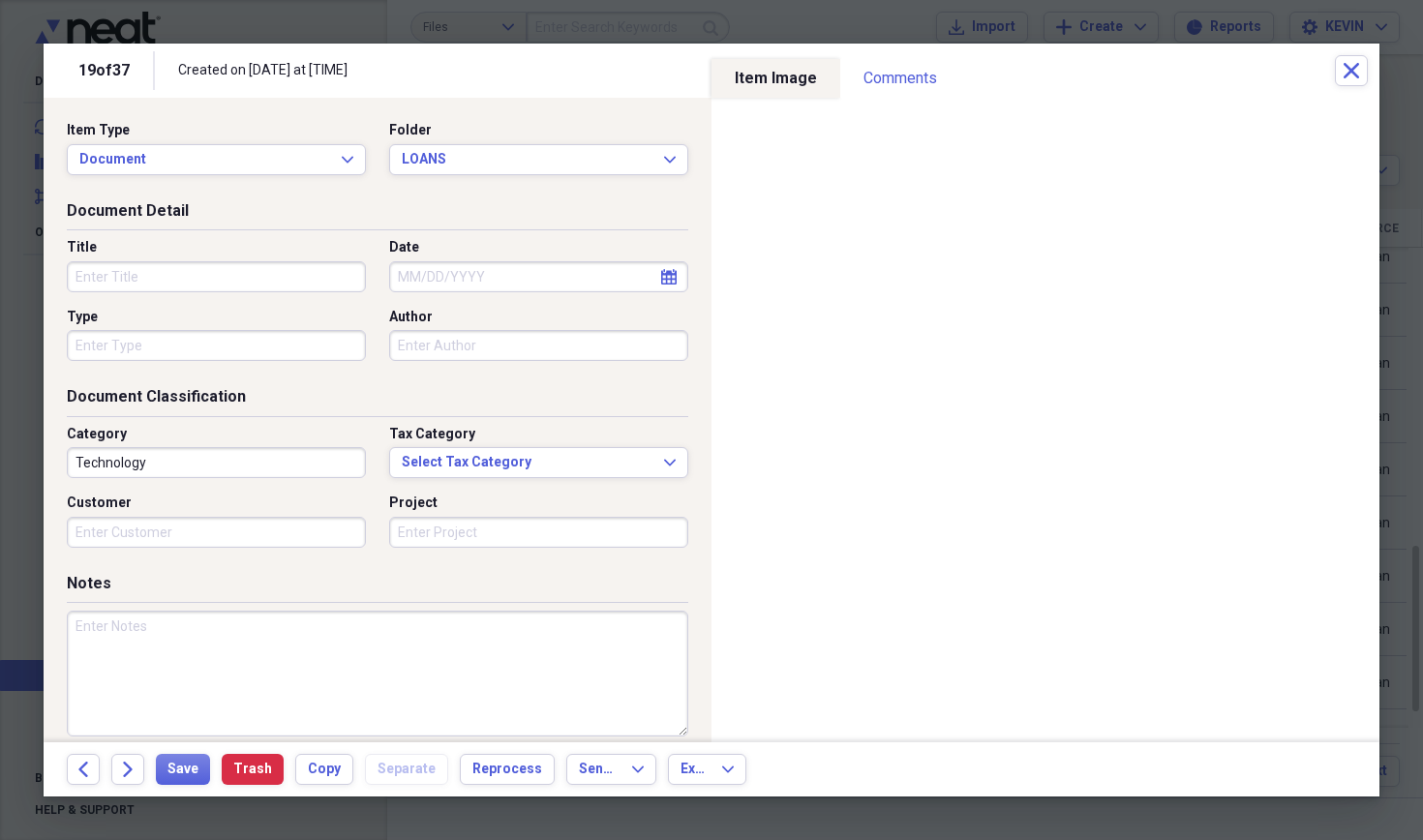 click on "Forward" at bounding box center [128, 769] 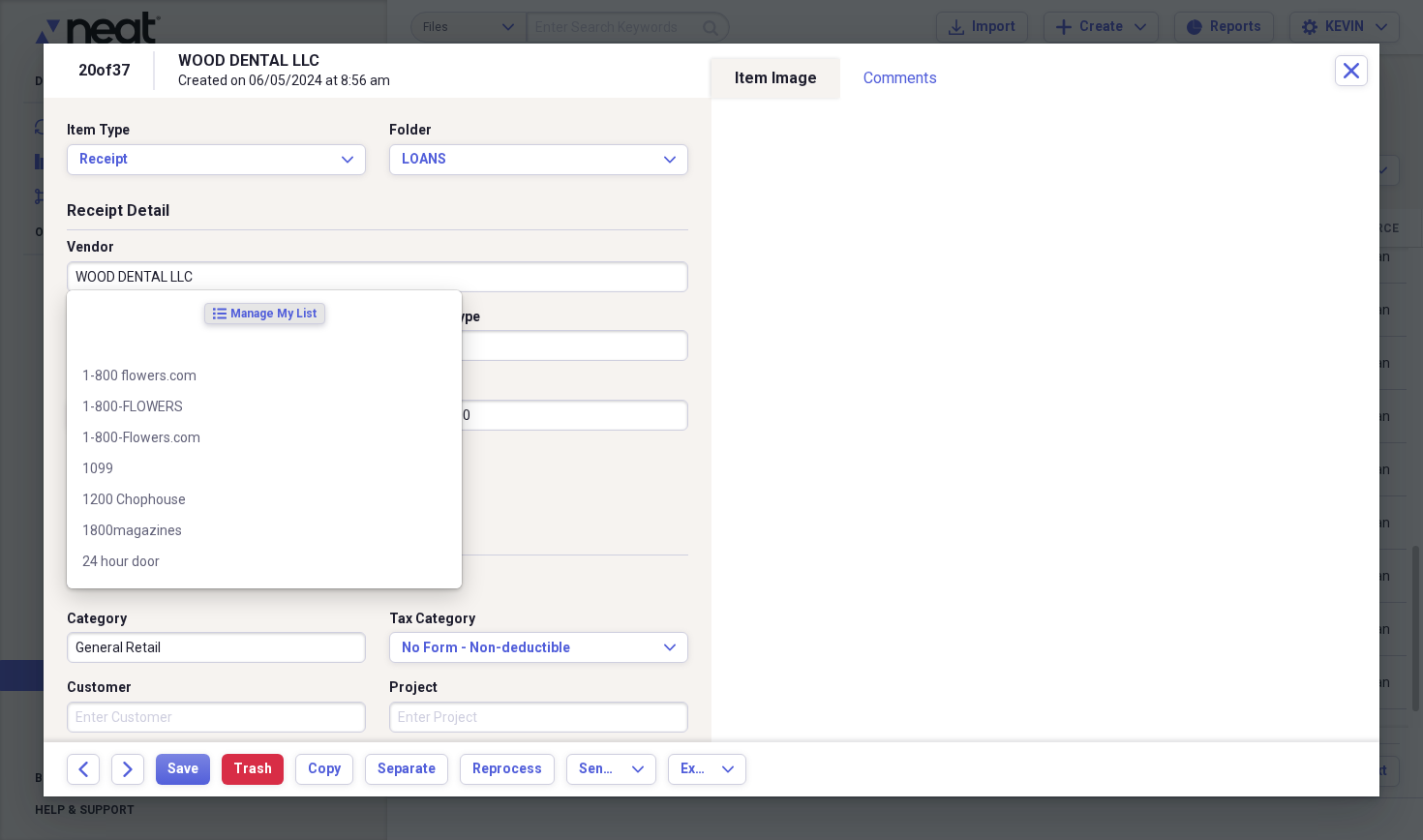 click on "WOOD DENTAL LLC" at bounding box center (378, 277) 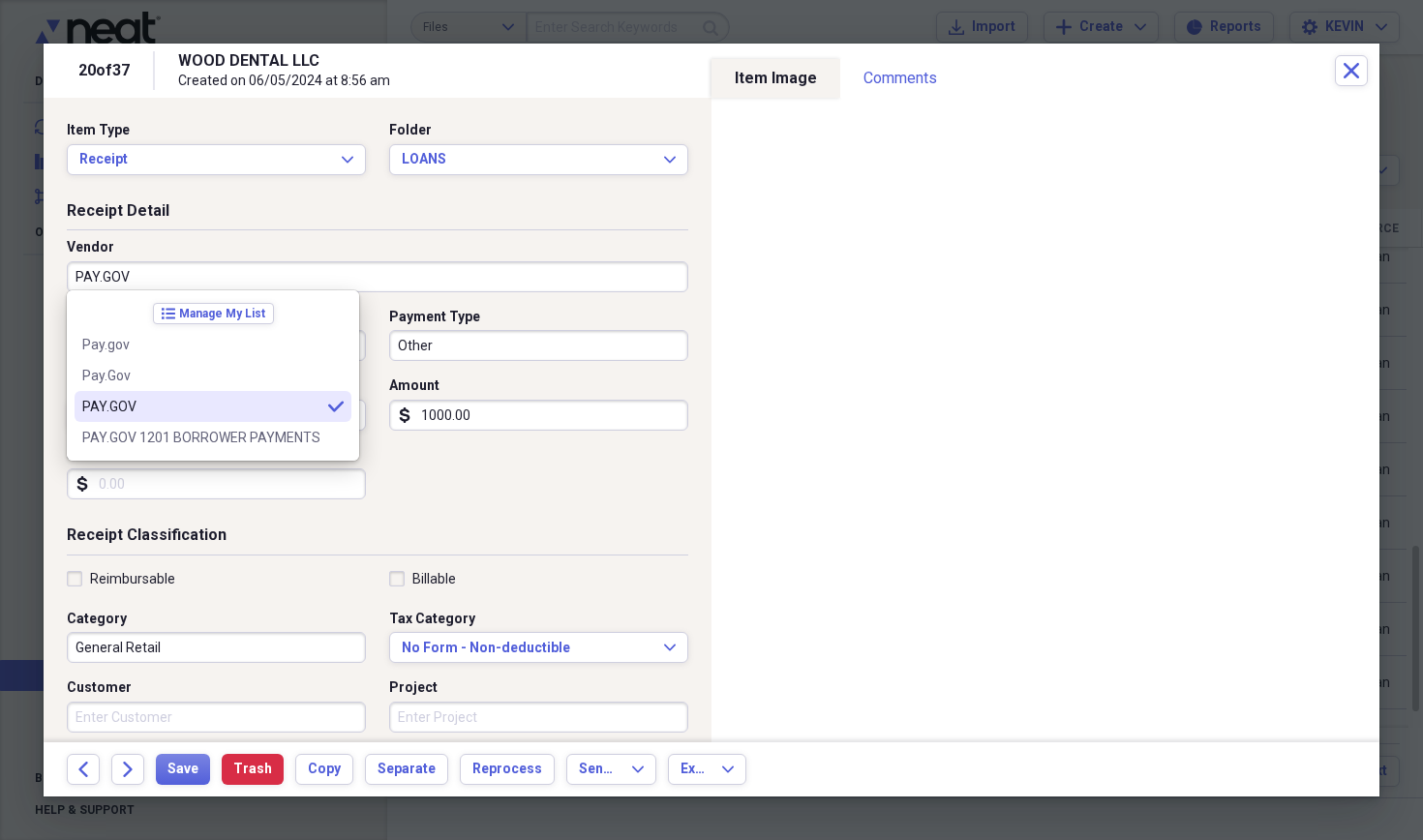 type on "PAY.GOV" 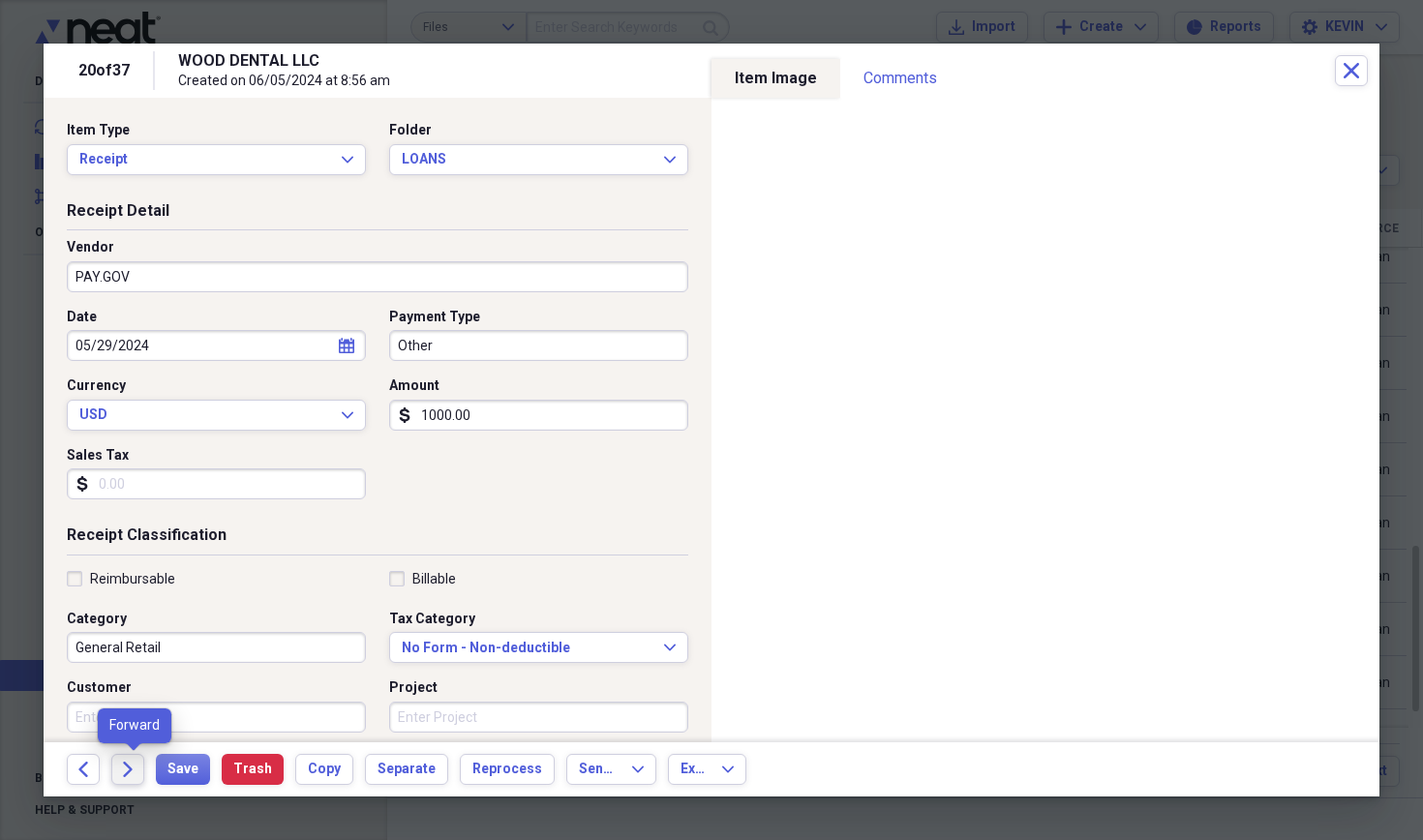 click on "Forward" 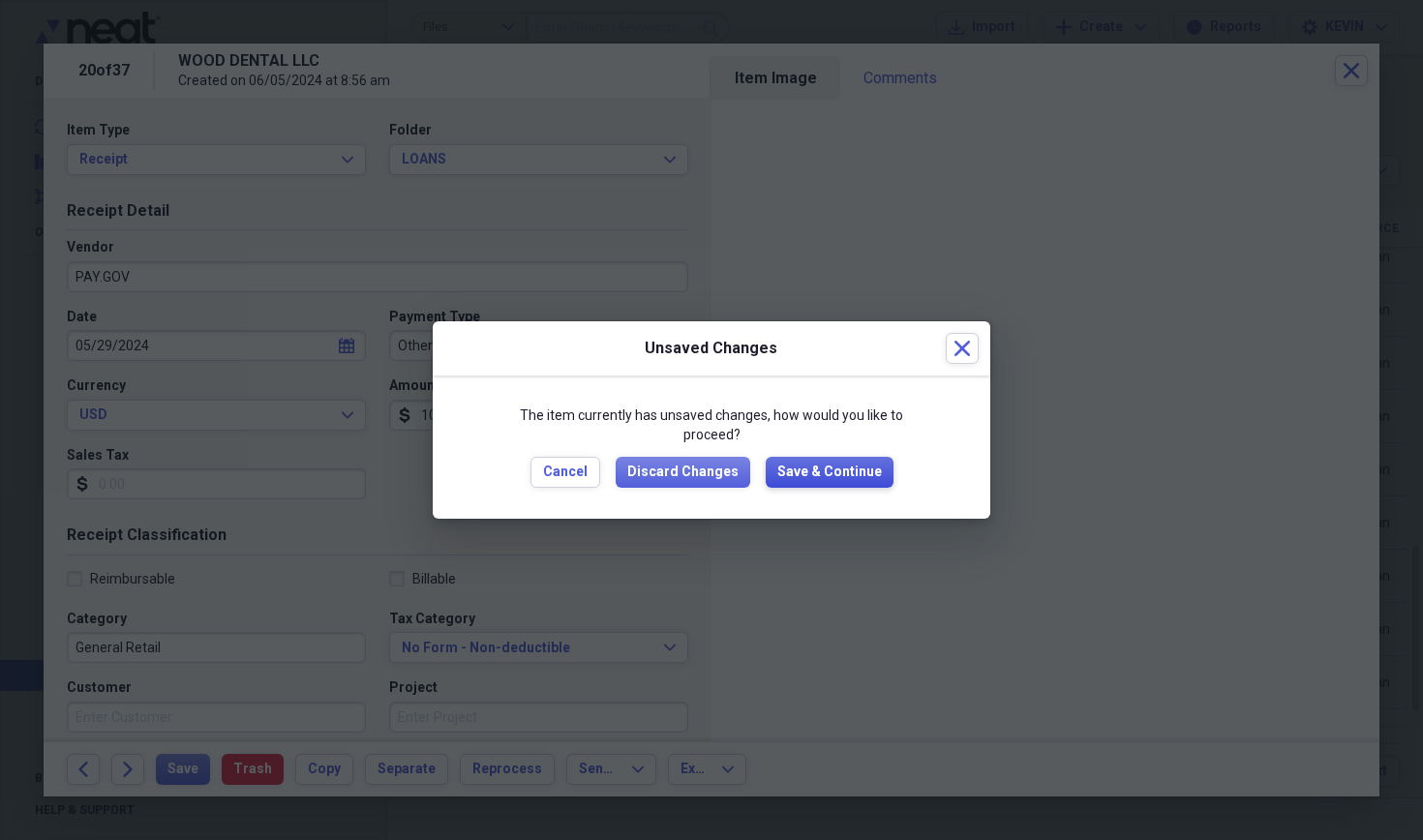click on "Save & Continue" at bounding box center [830, 472] 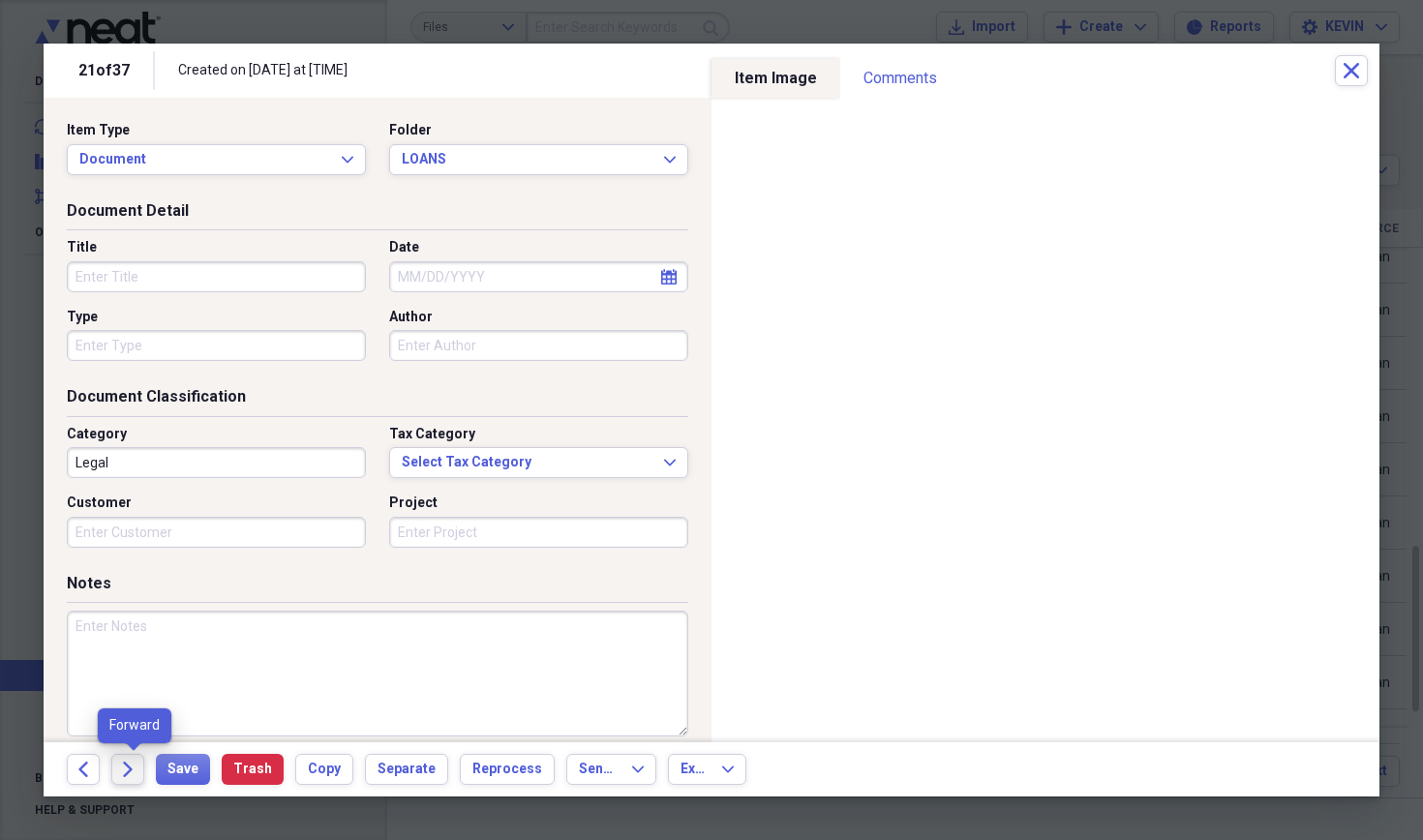 click on "Forward" at bounding box center [128, 769] 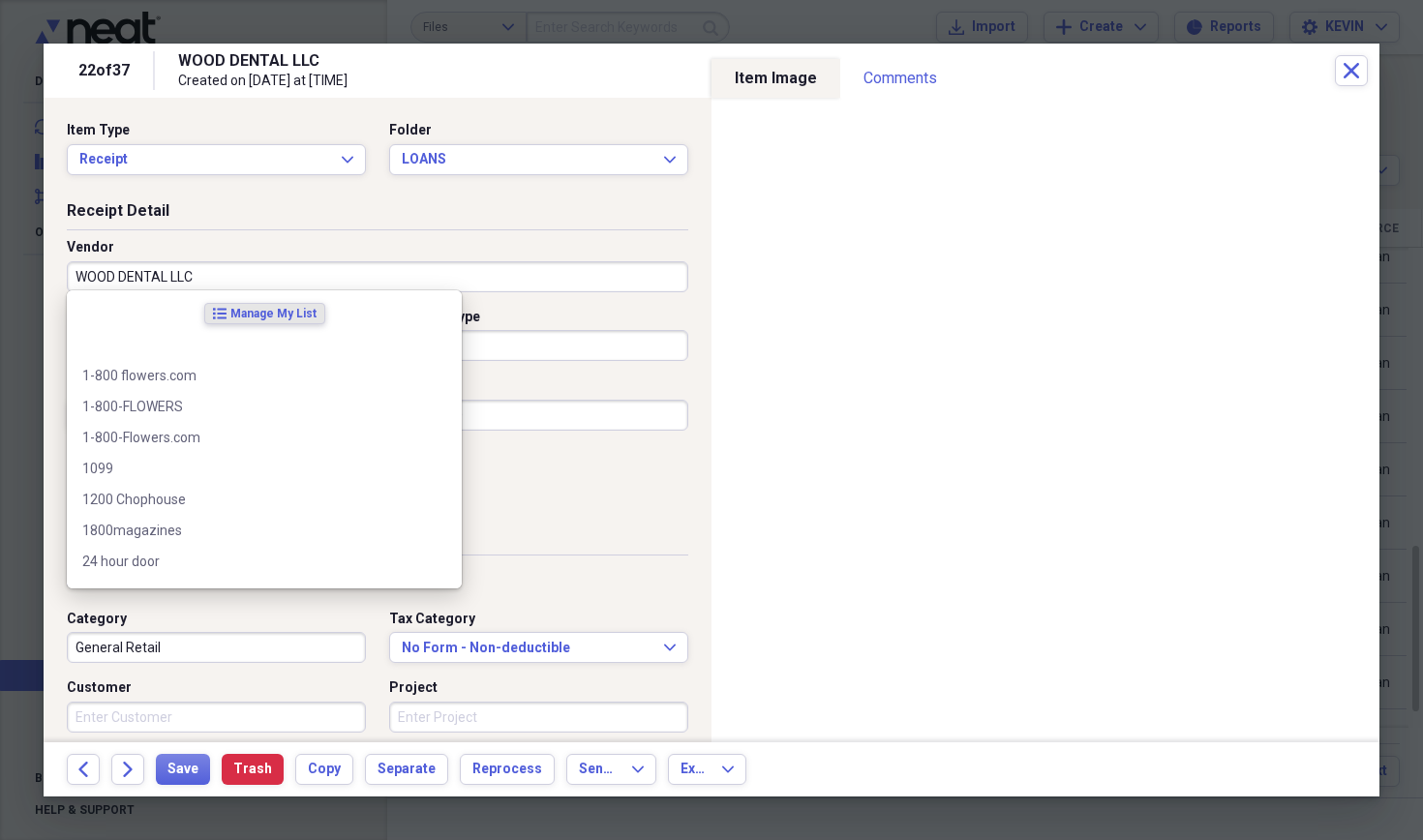 click on "WOOD DENTAL LLC" at bounding box center [378, 277] 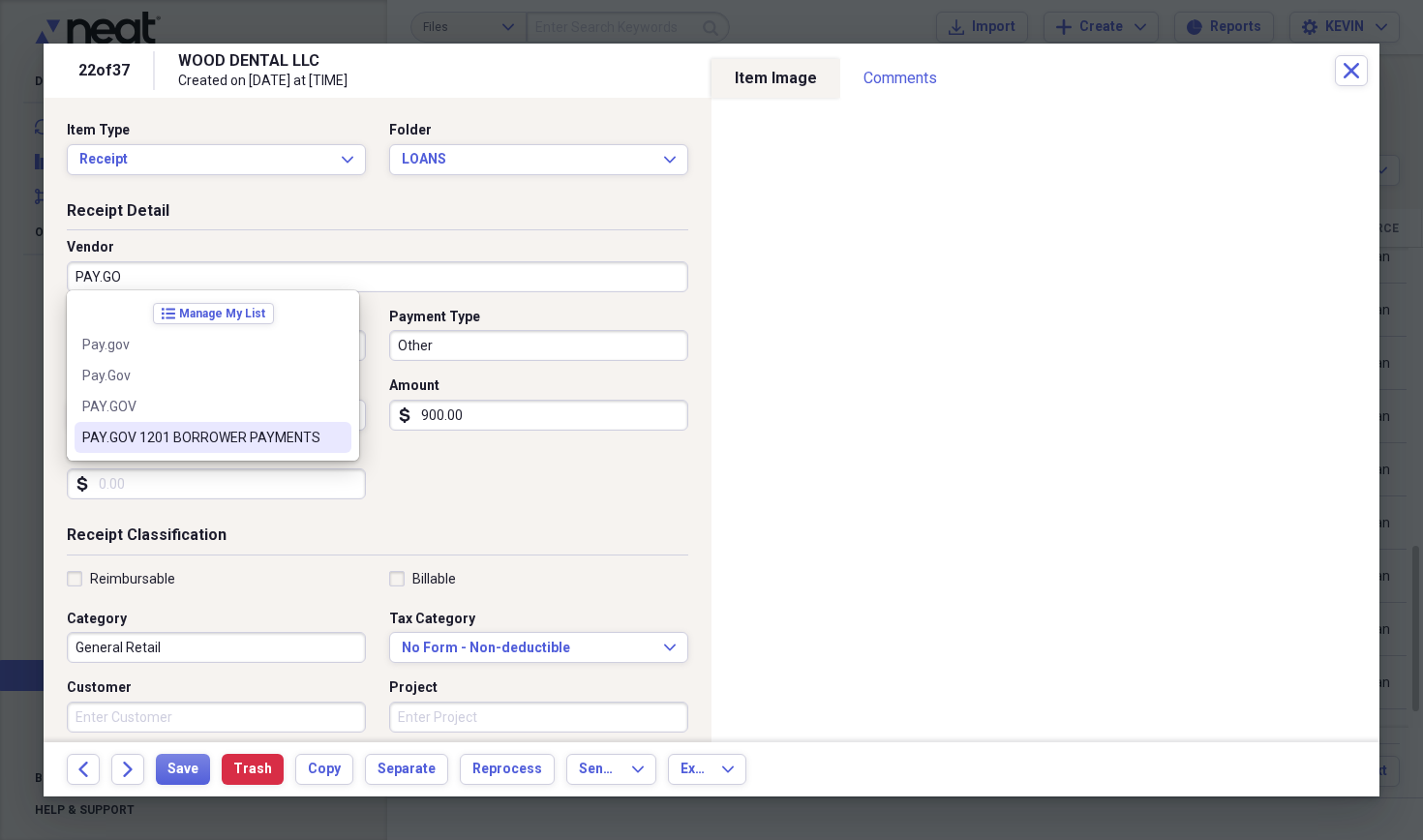 click on "PAY.GOV 1201 BORROWER PAYMENTS" at bounding box center [201, 437] 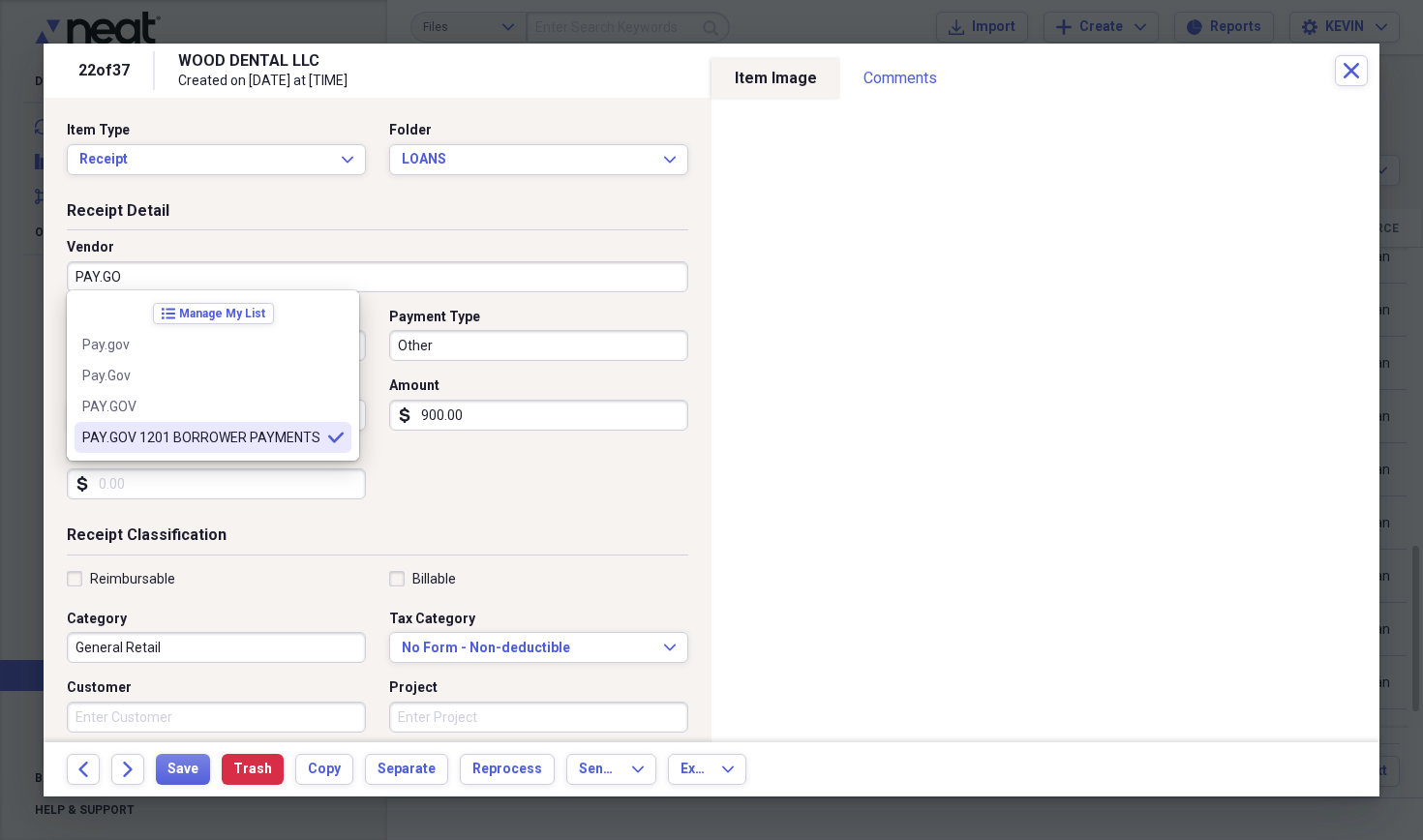 type on "PAY.GOV 1201 BORROWER PAYMENTS" 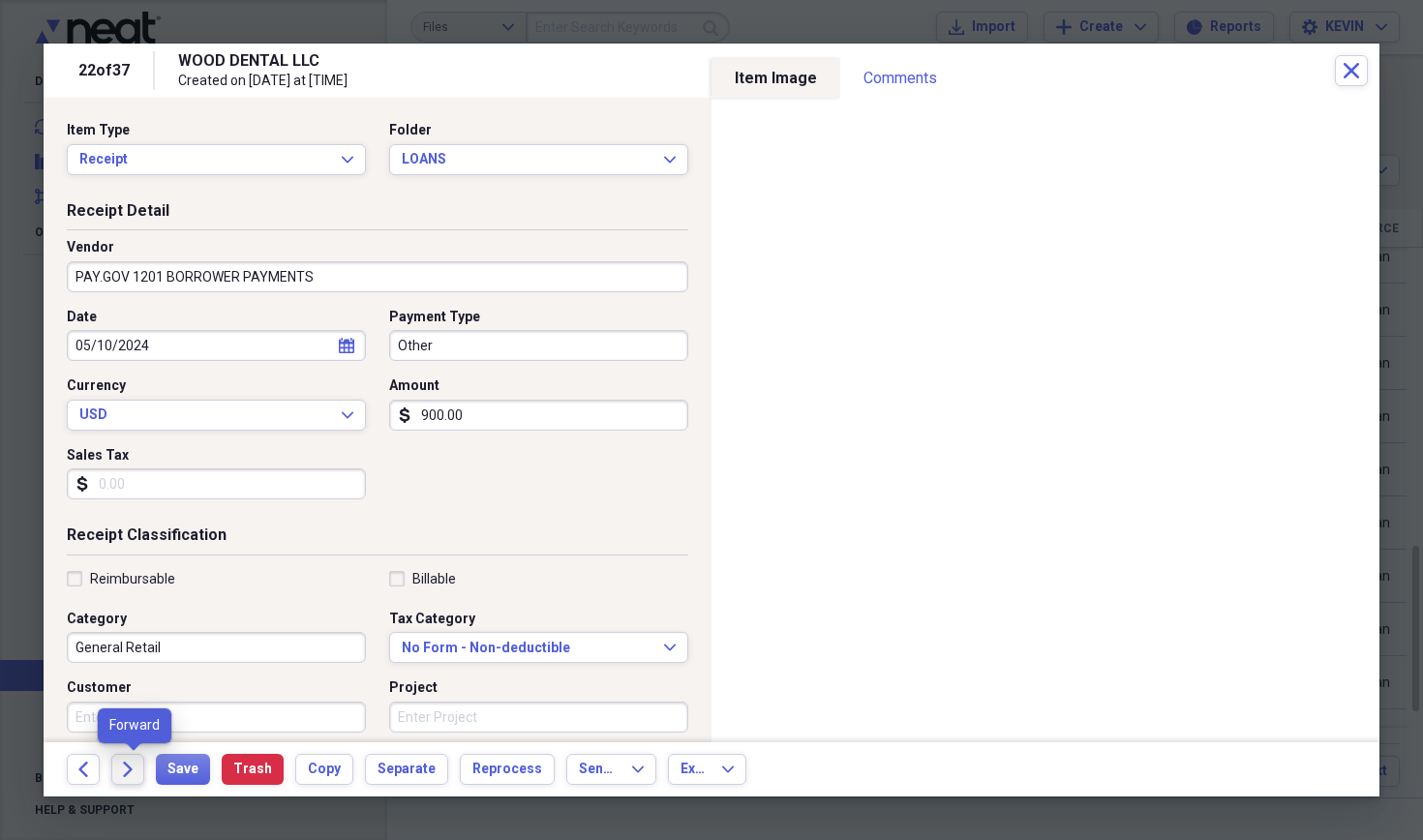 click on "Forward" 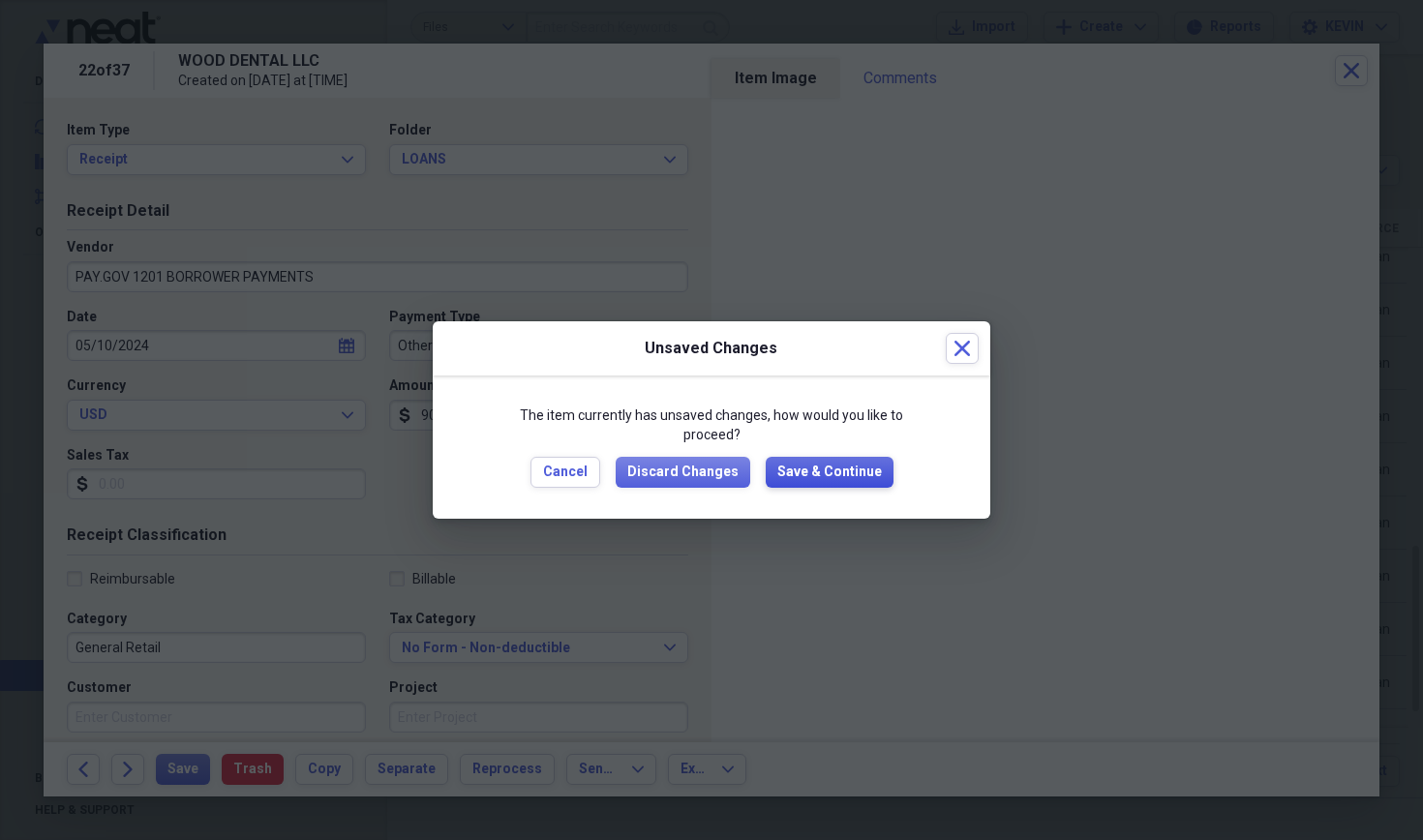 click on "Save & Continue" at bounding box center (830, 472) 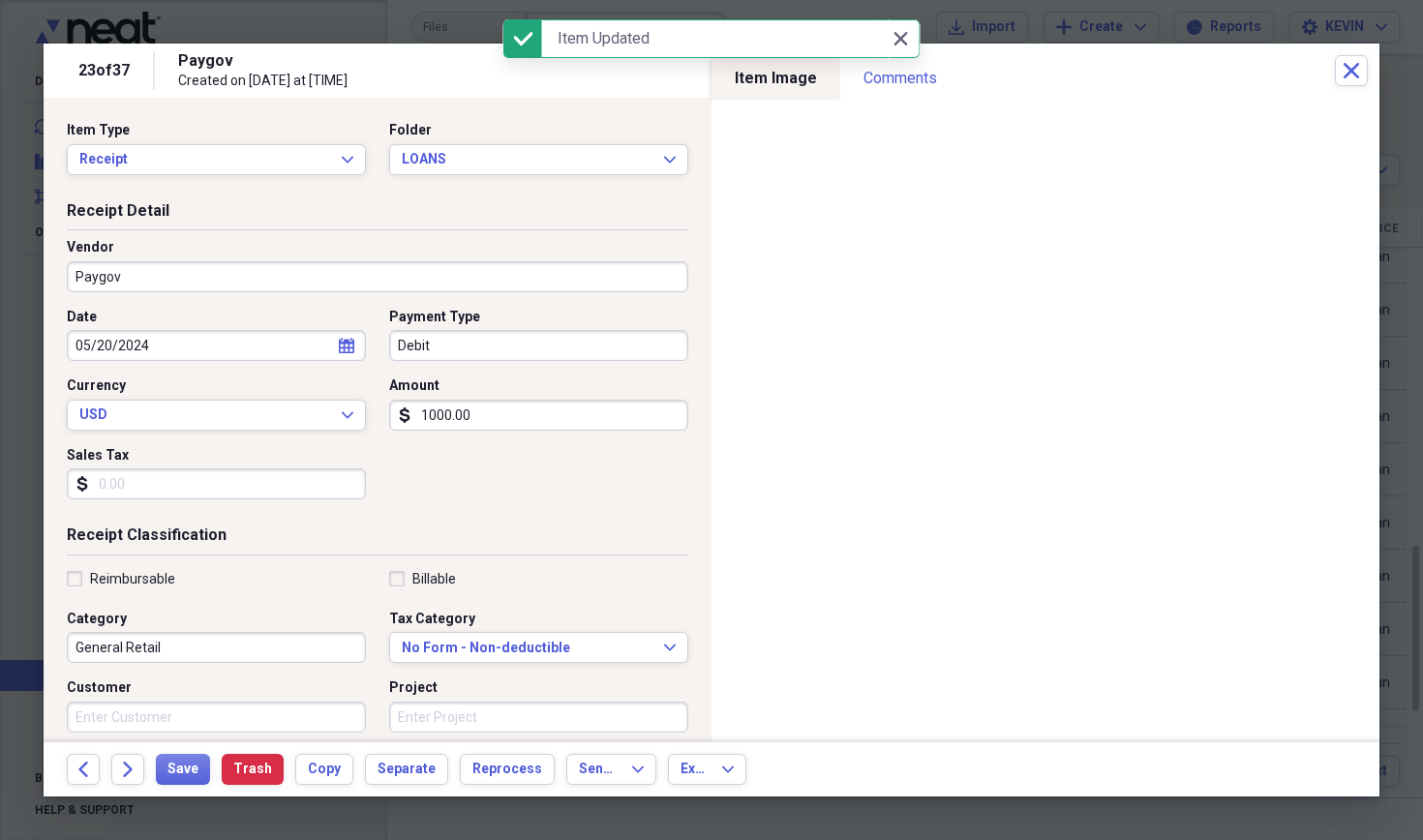 click on "Paygov" at bounding box center (378, 277) 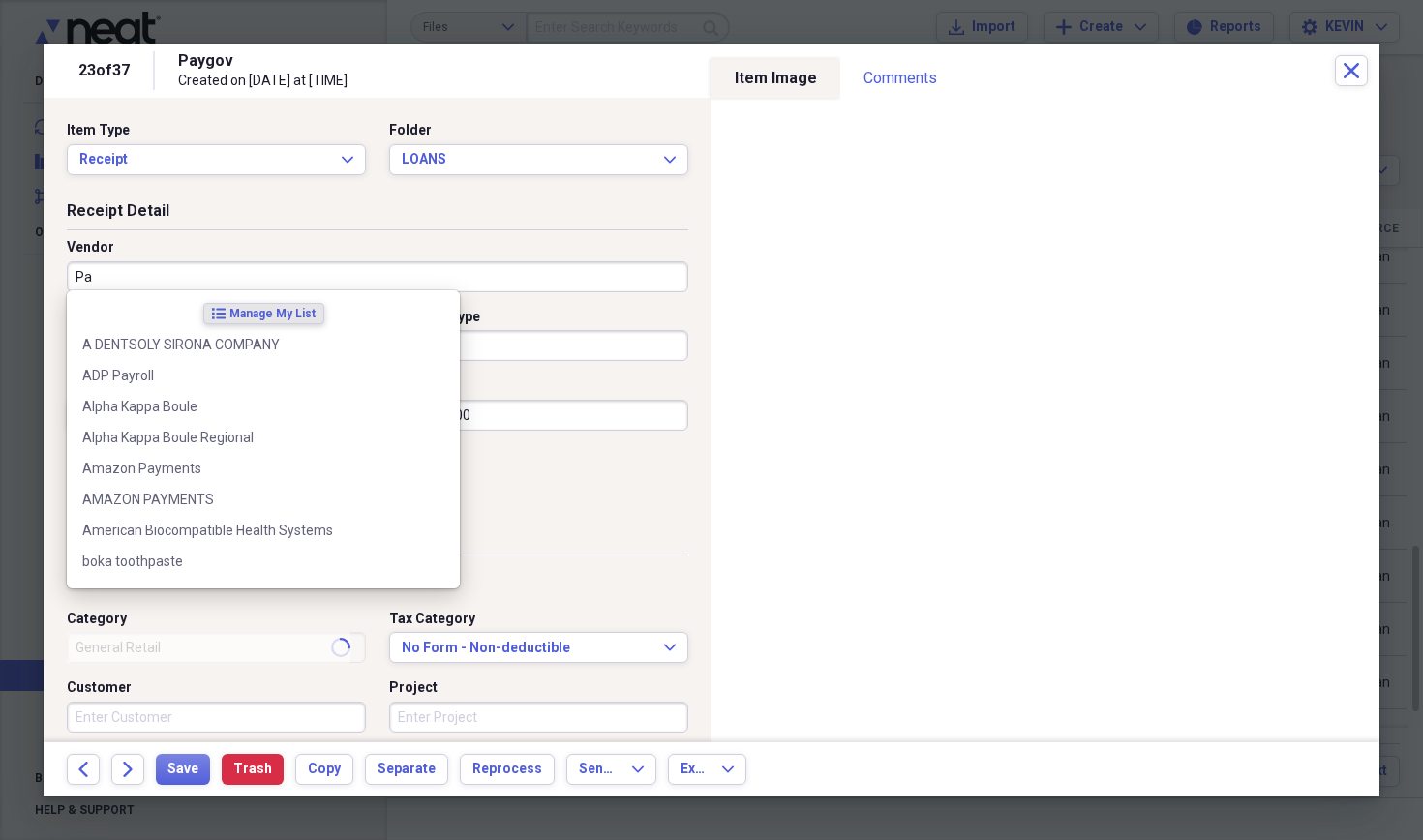 type on "P" 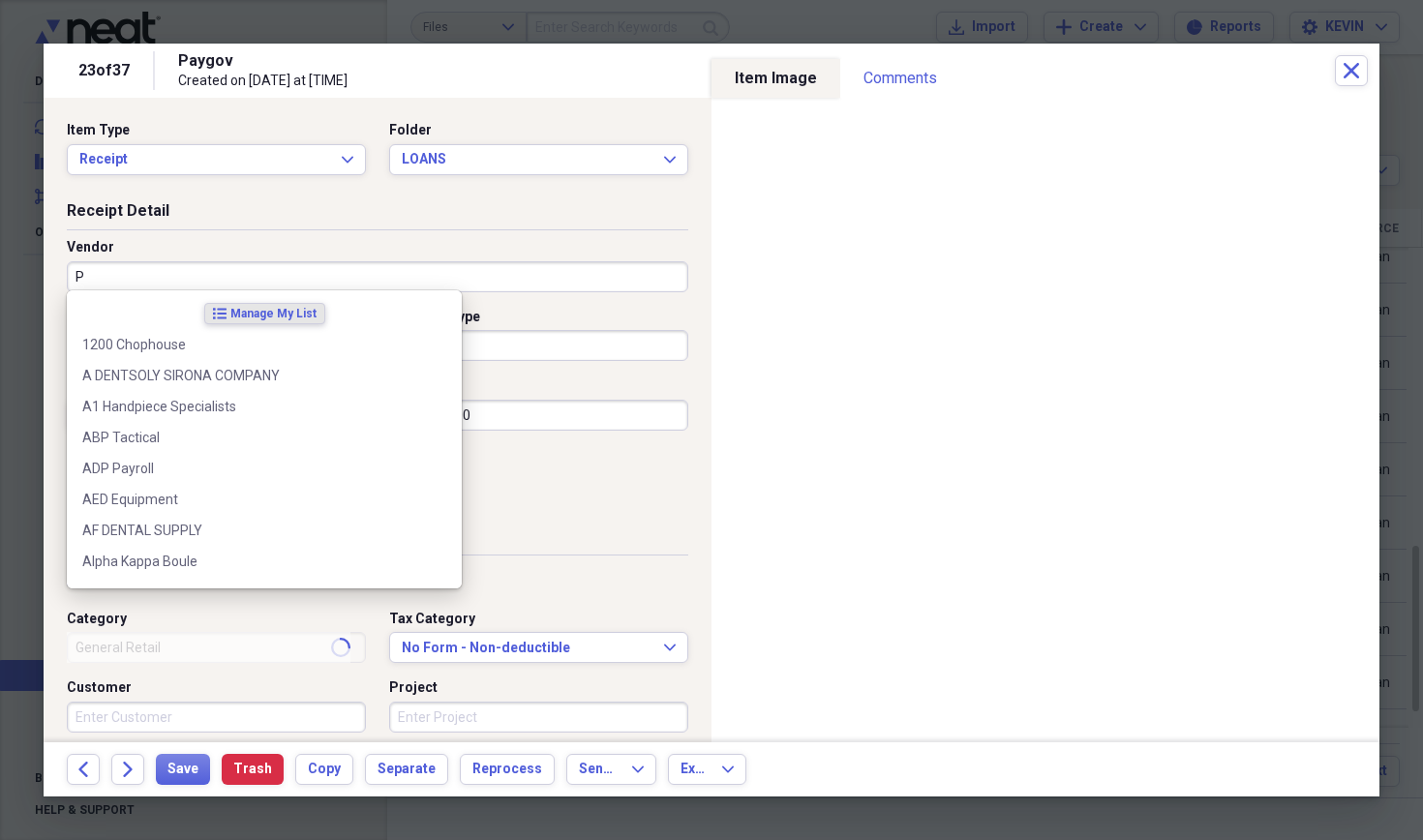 type on "Meals/Restaurant" 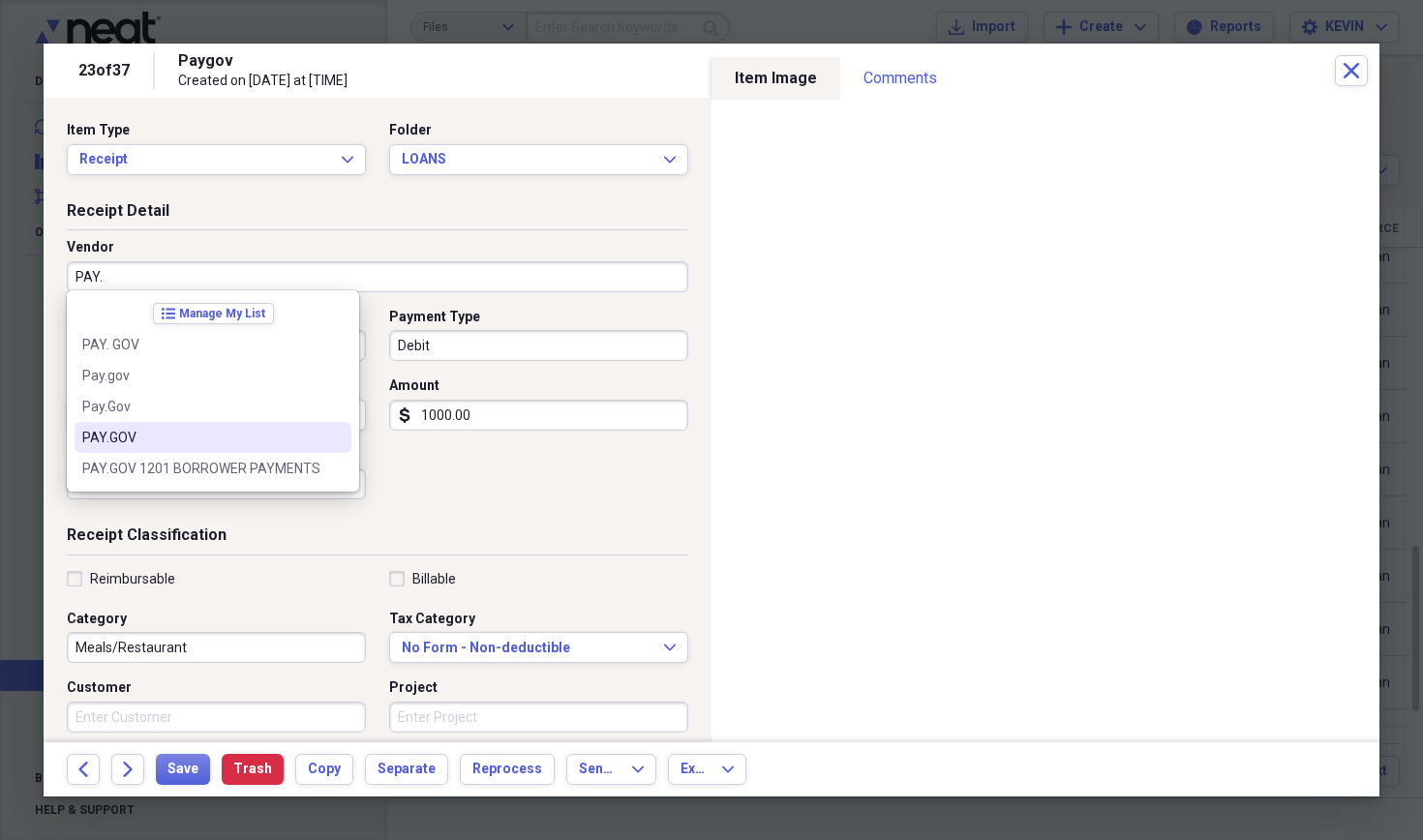 click on "PAY.GOV" at bounding box center (201, 437) 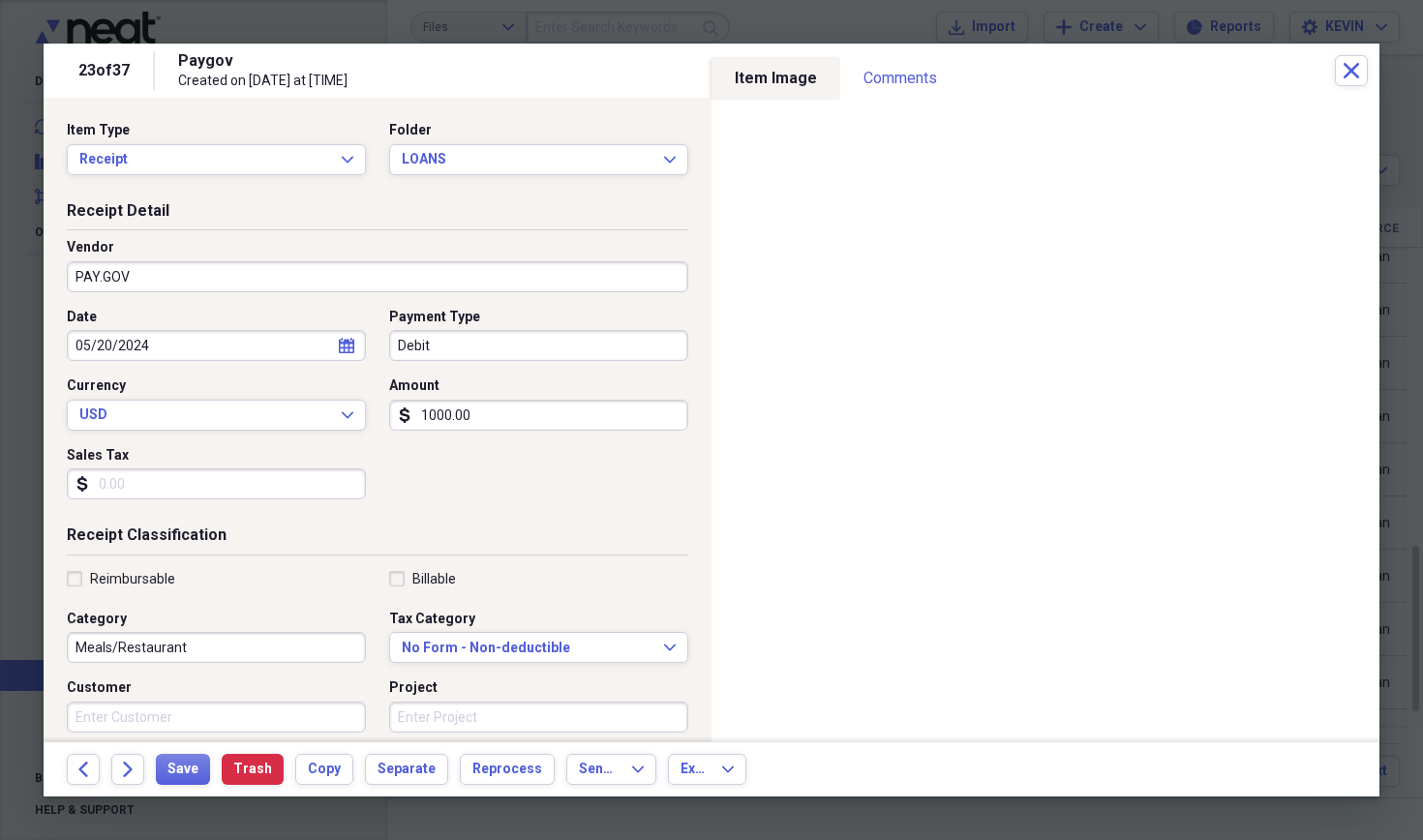 type on "General Retail" 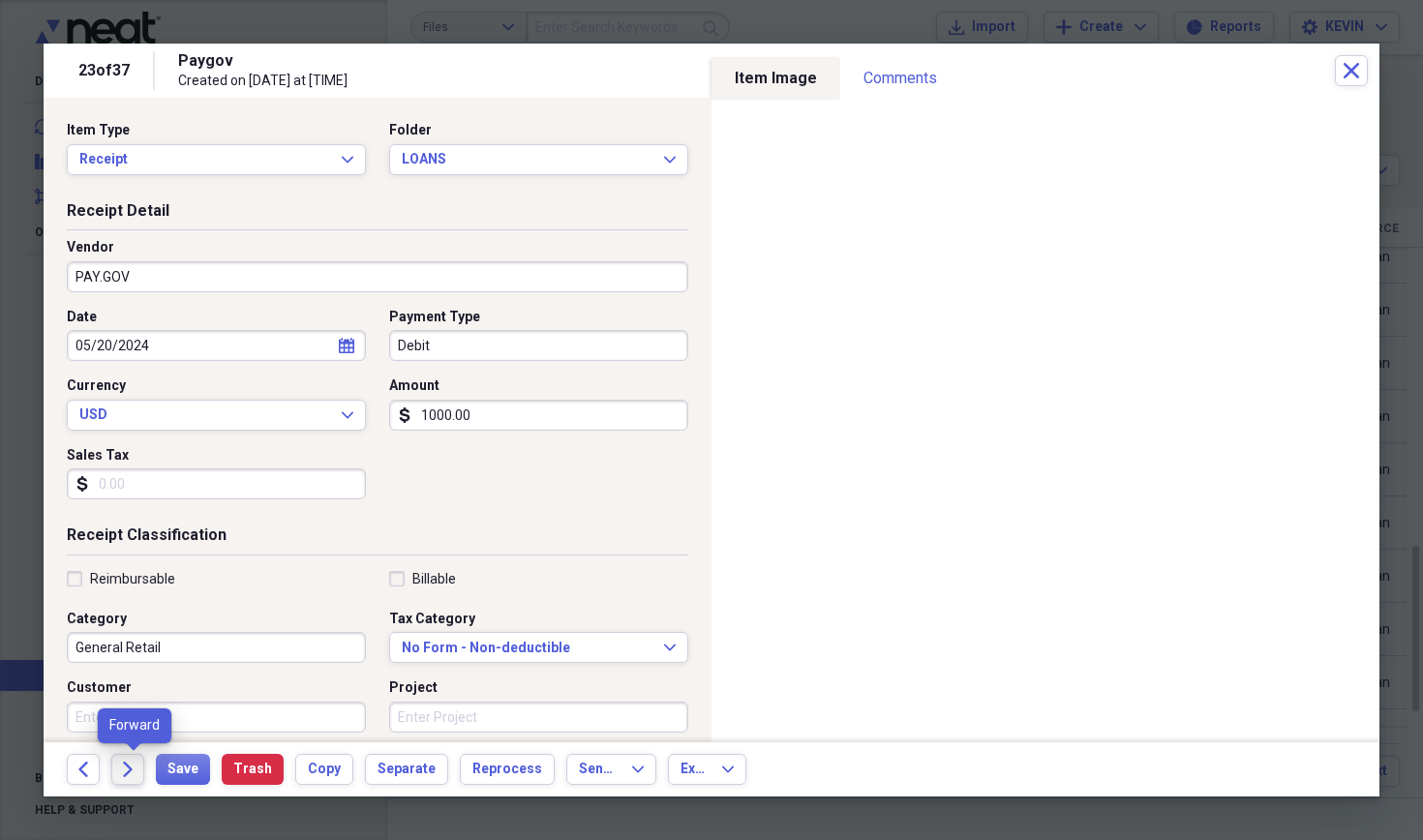 click on "Forward" at bounding box center (128, 769) 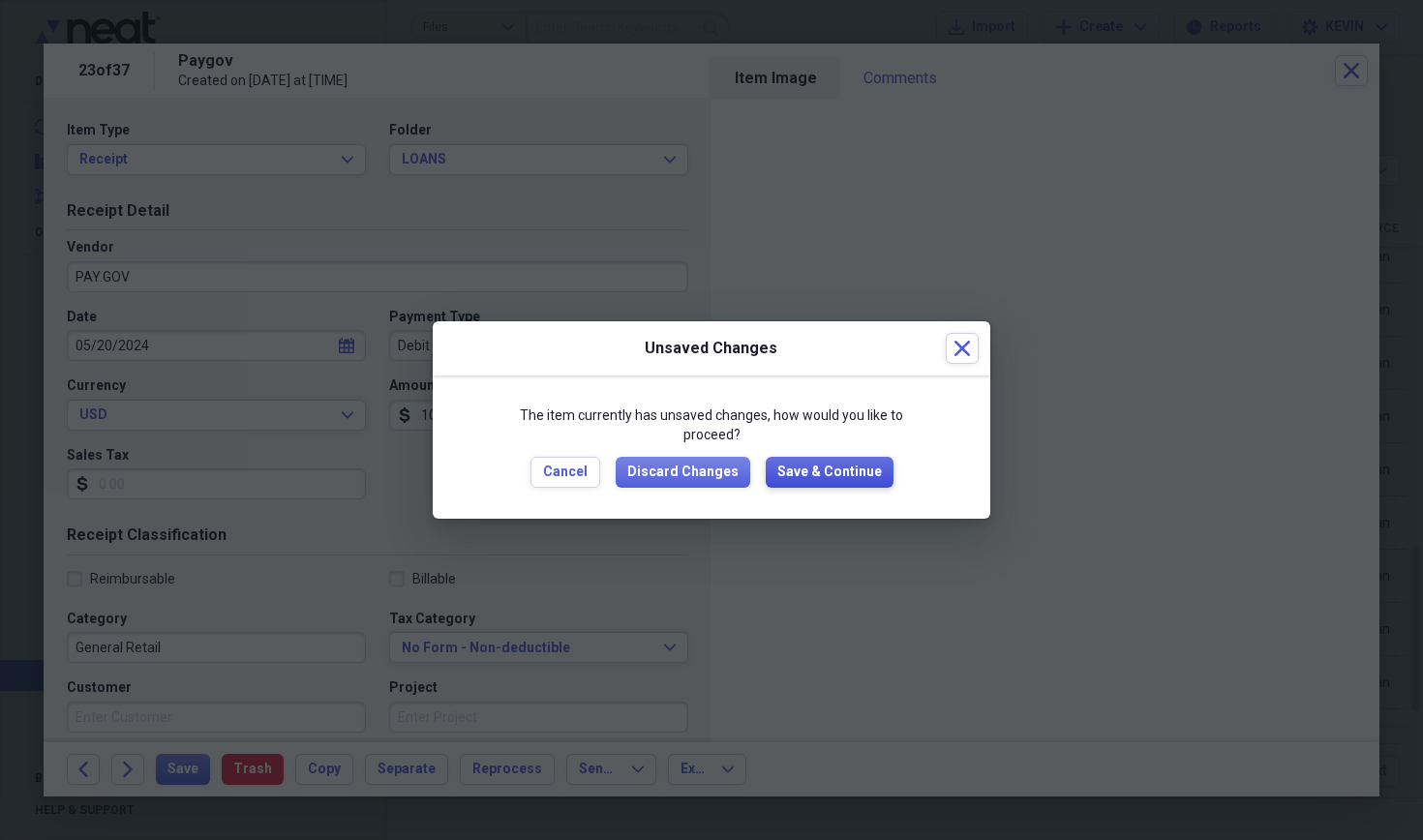 click on "Save & Continue" at bounding box center [830, 472] 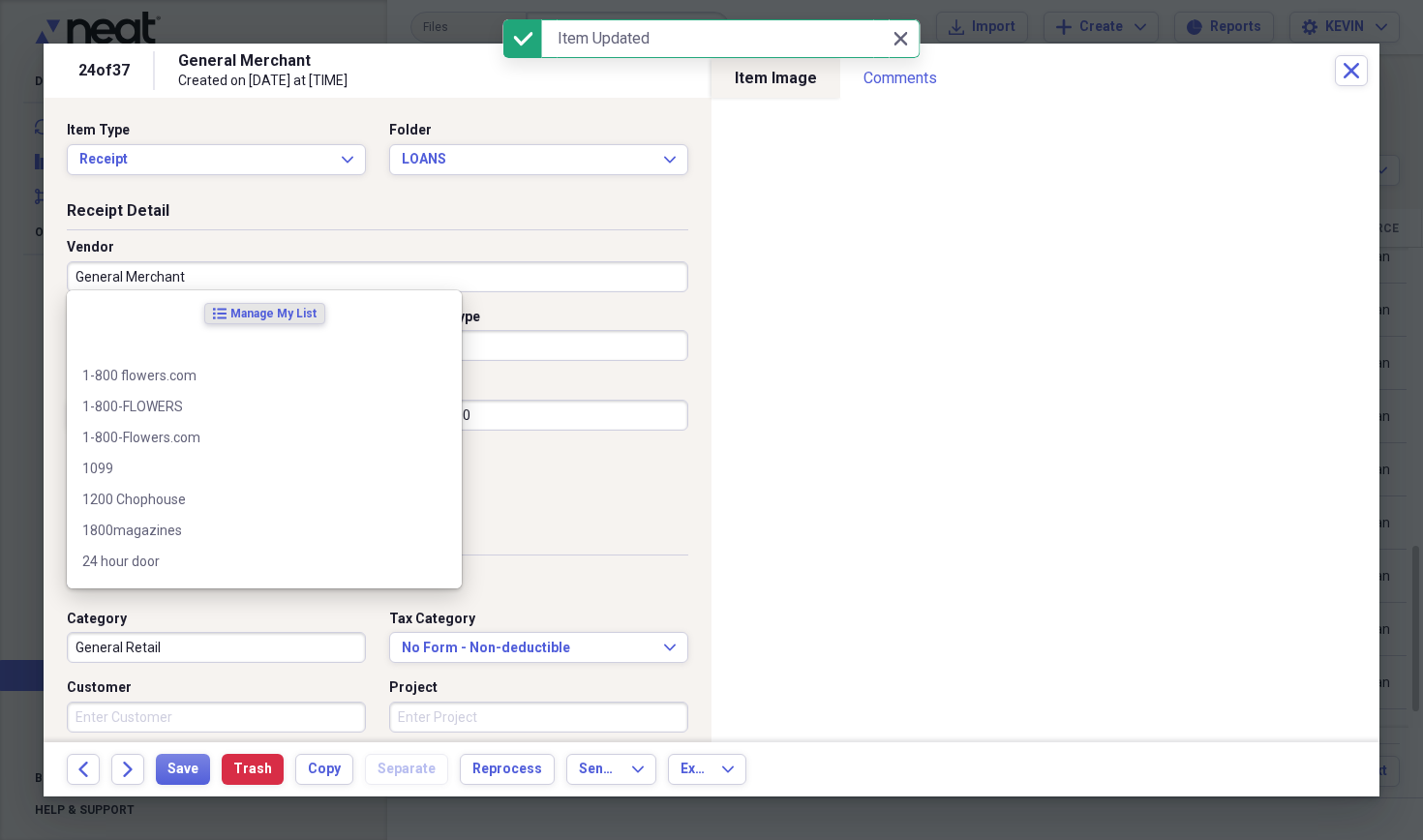 click on "General Merchant" at bounding box center (378, 277) 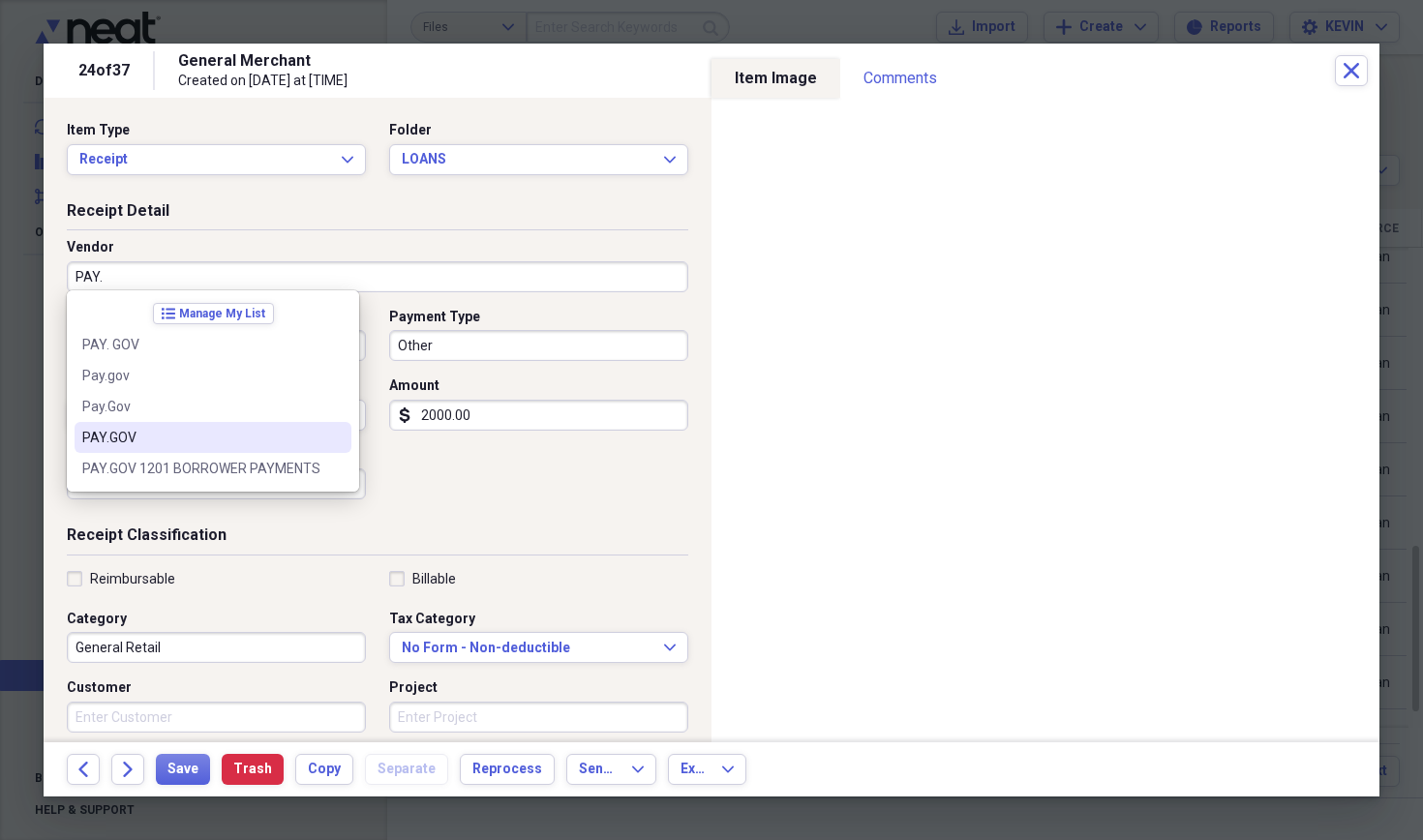 click on "PAY.GOV" at bounding box center [201, 437] 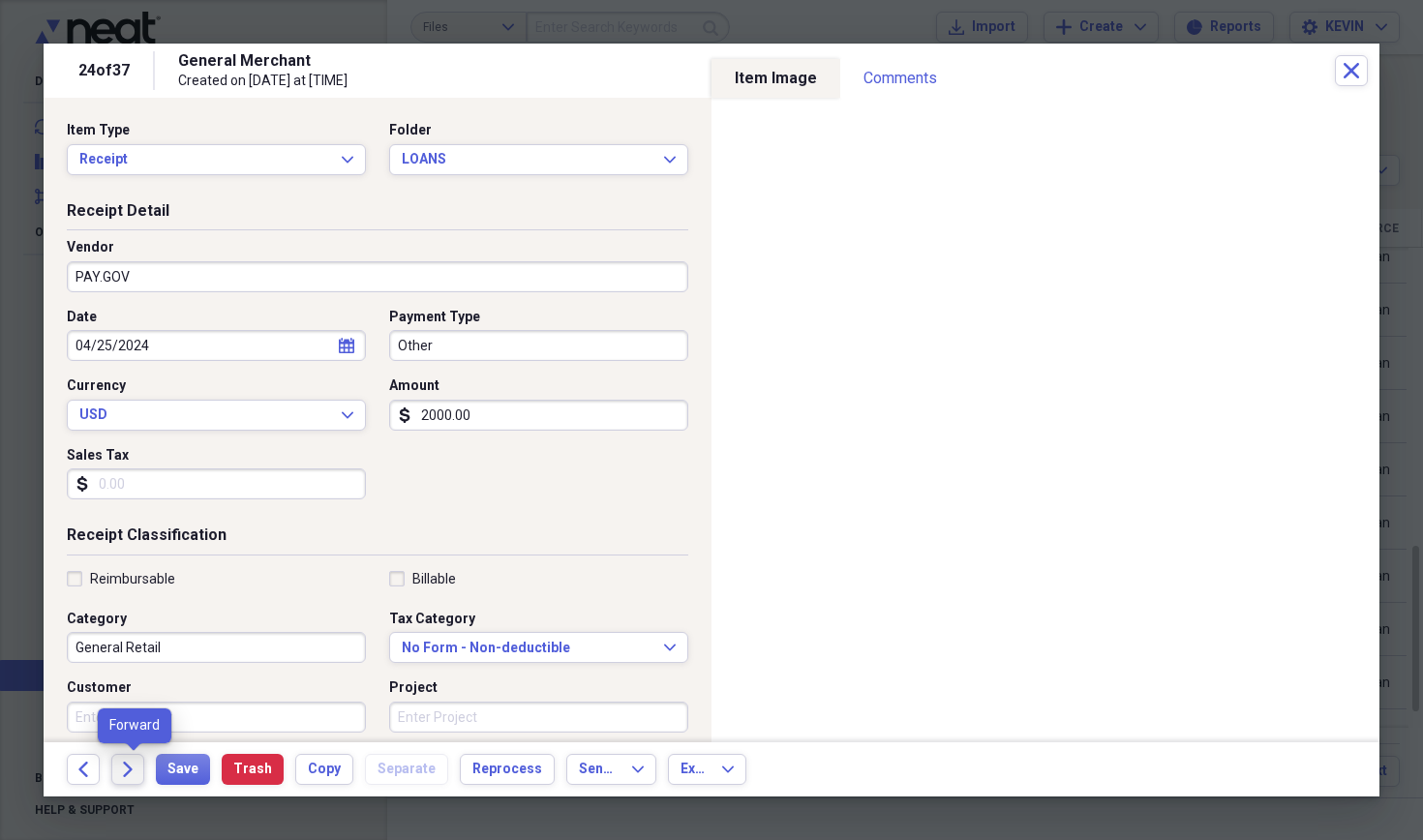 click 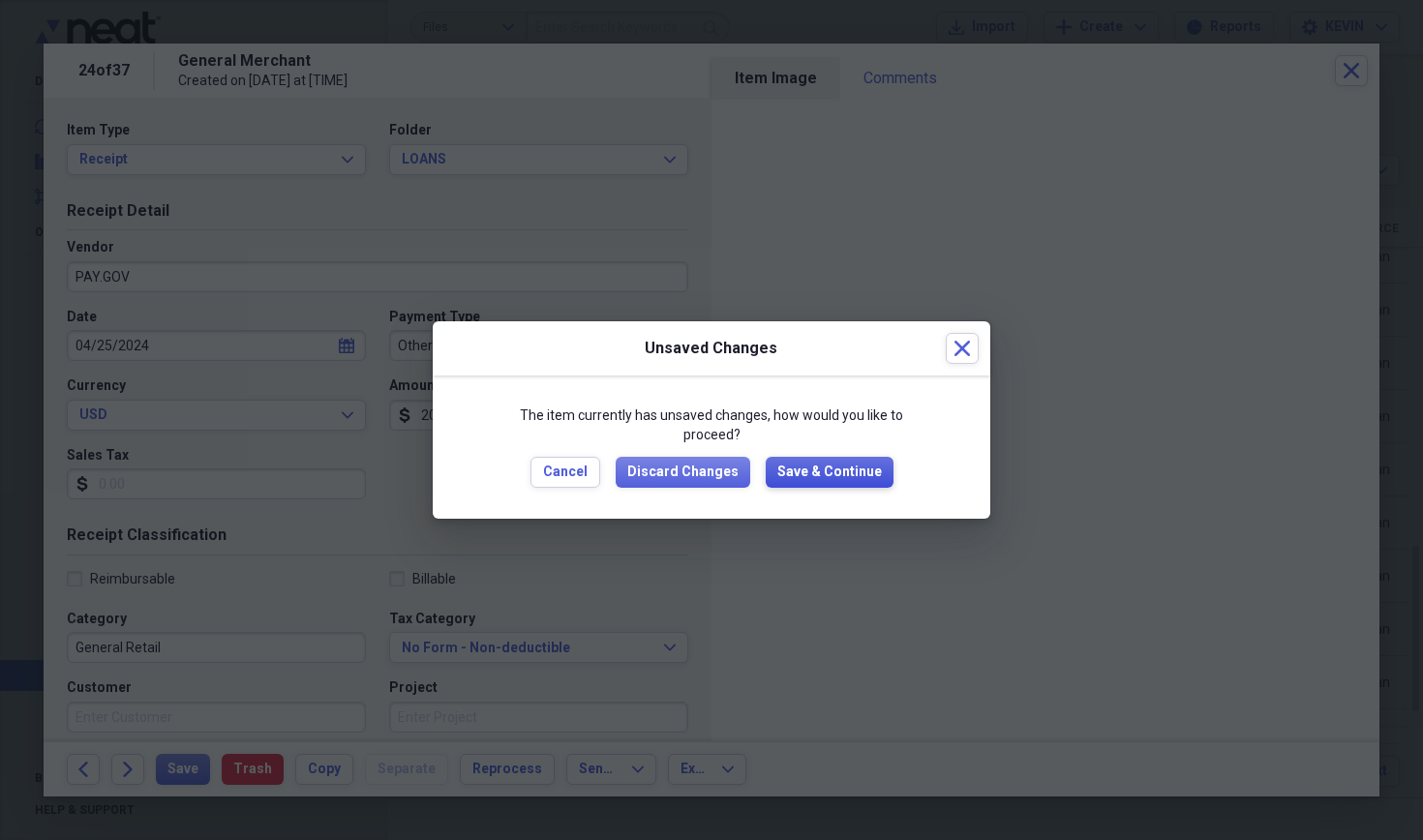 click on "Save & Continue" at bounding box center [830, 472] 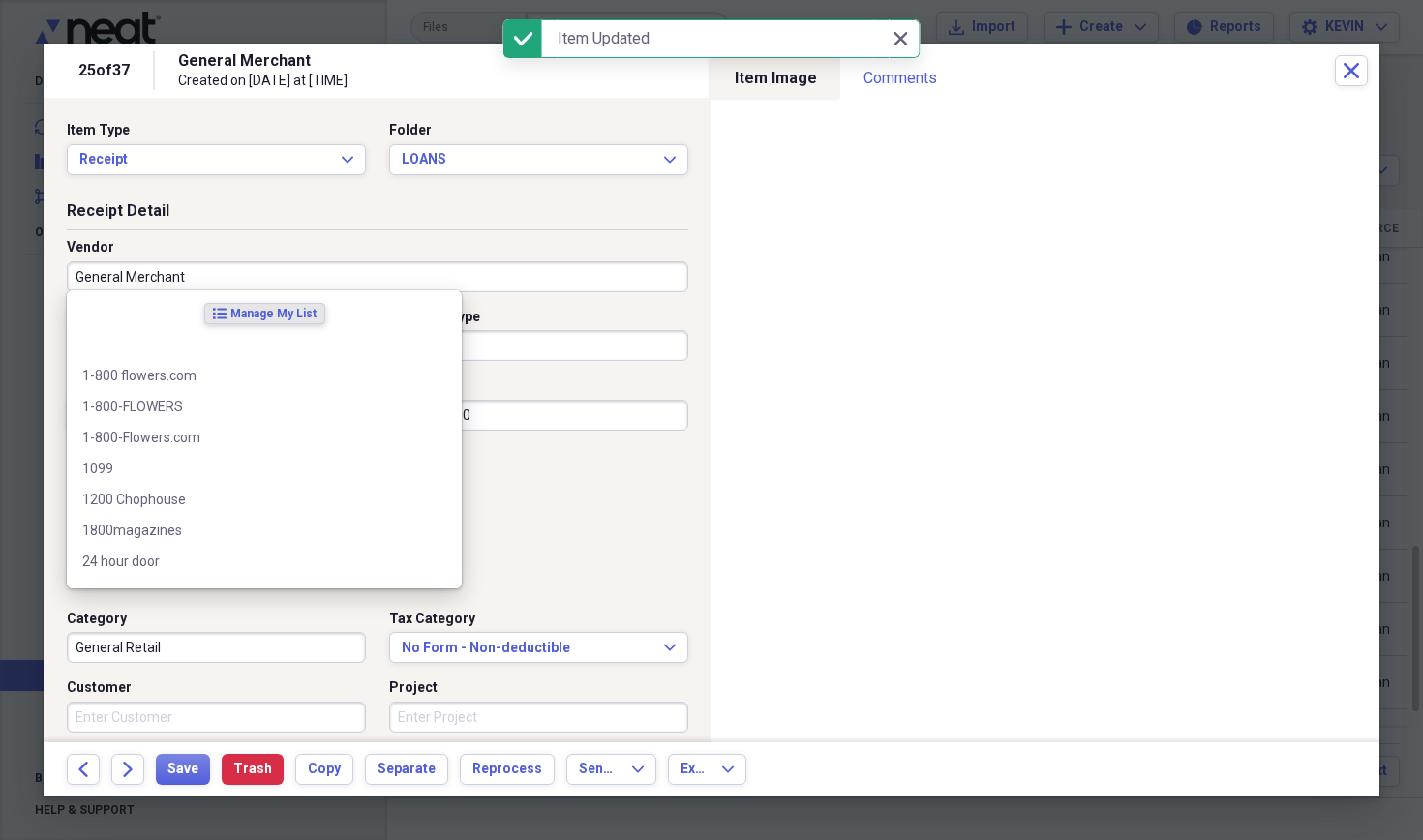 click on "General Merchant" at bounding box center [378, 277] 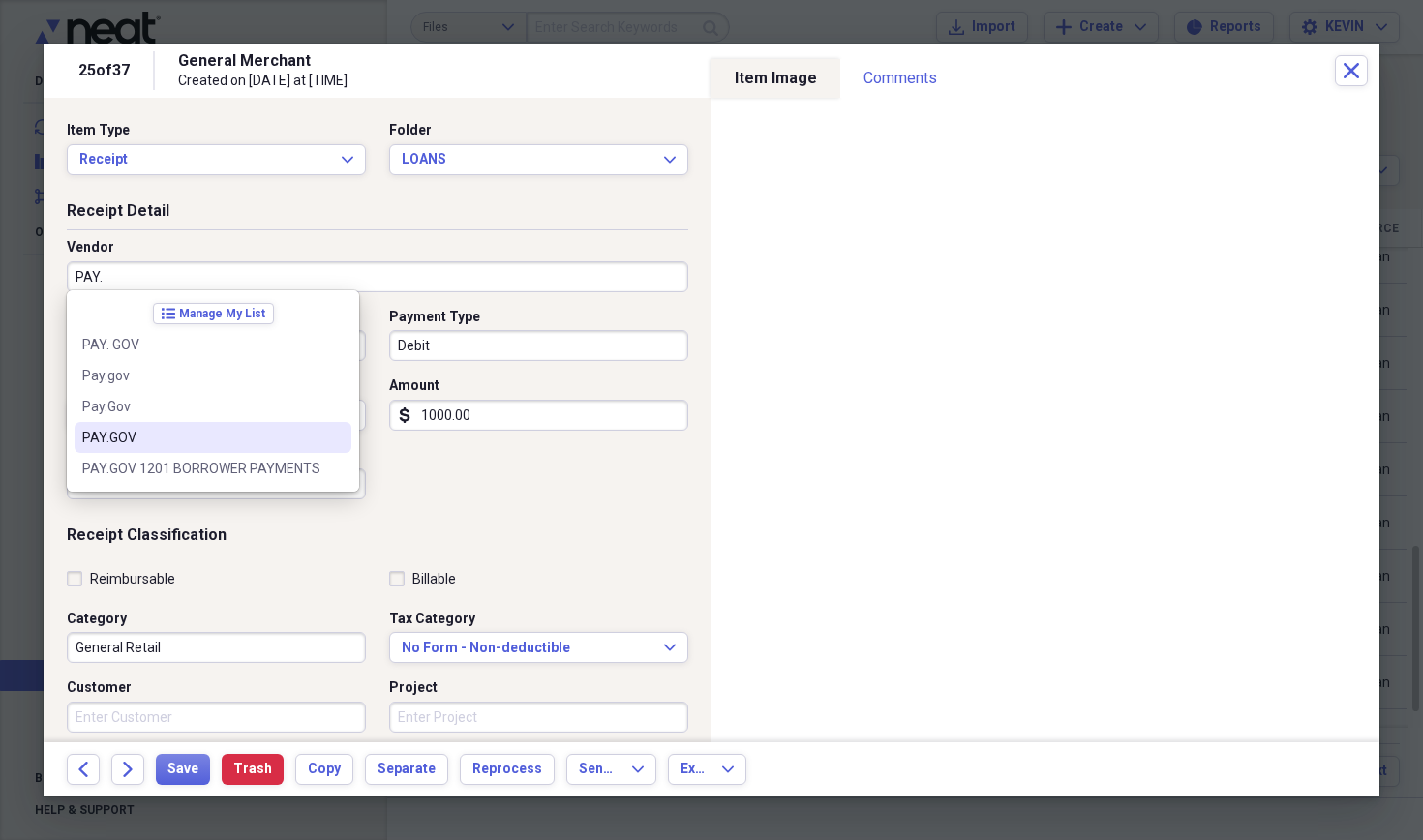 click on "PAY.GOV" at bounding box center [201, 437] 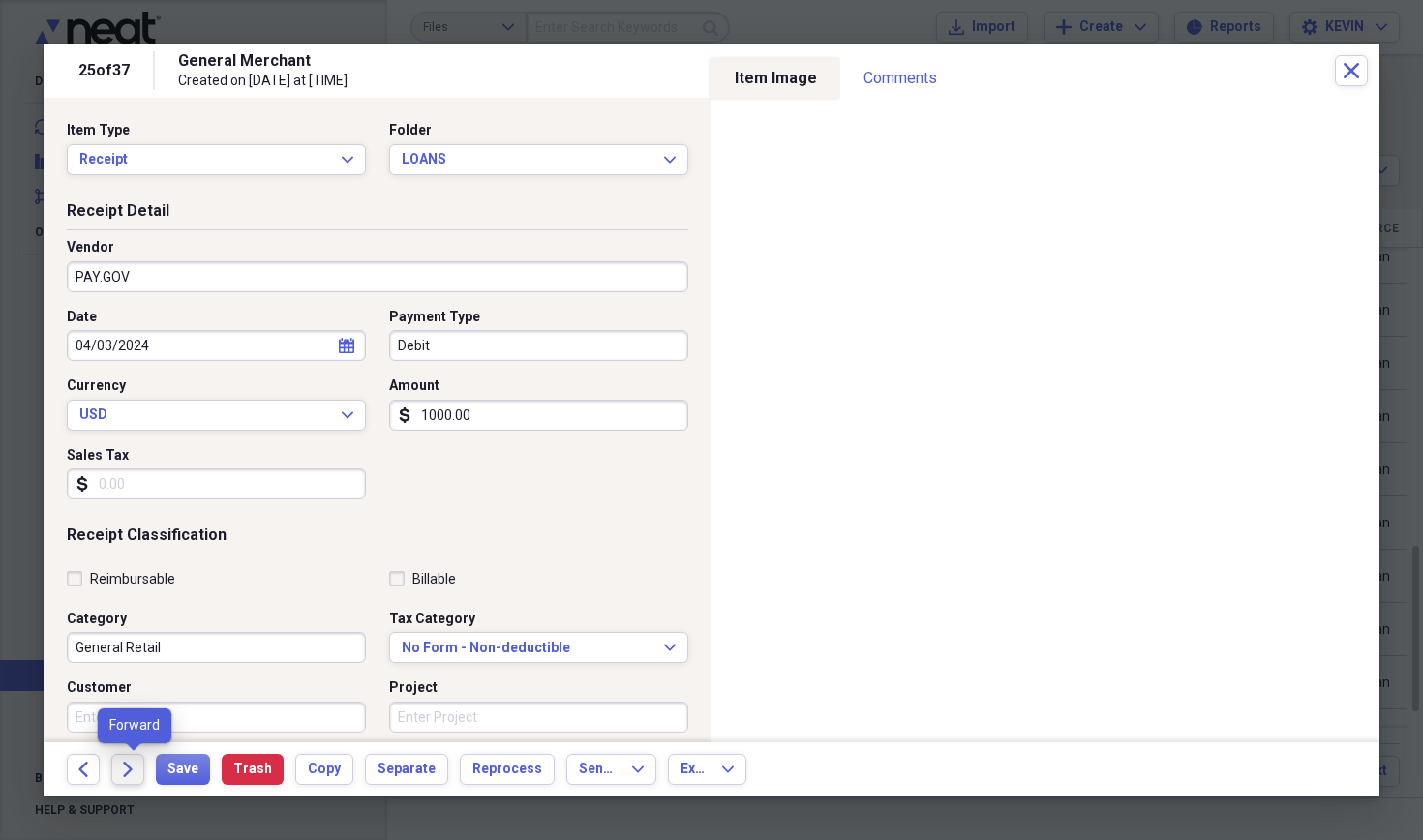 click on "Forward" 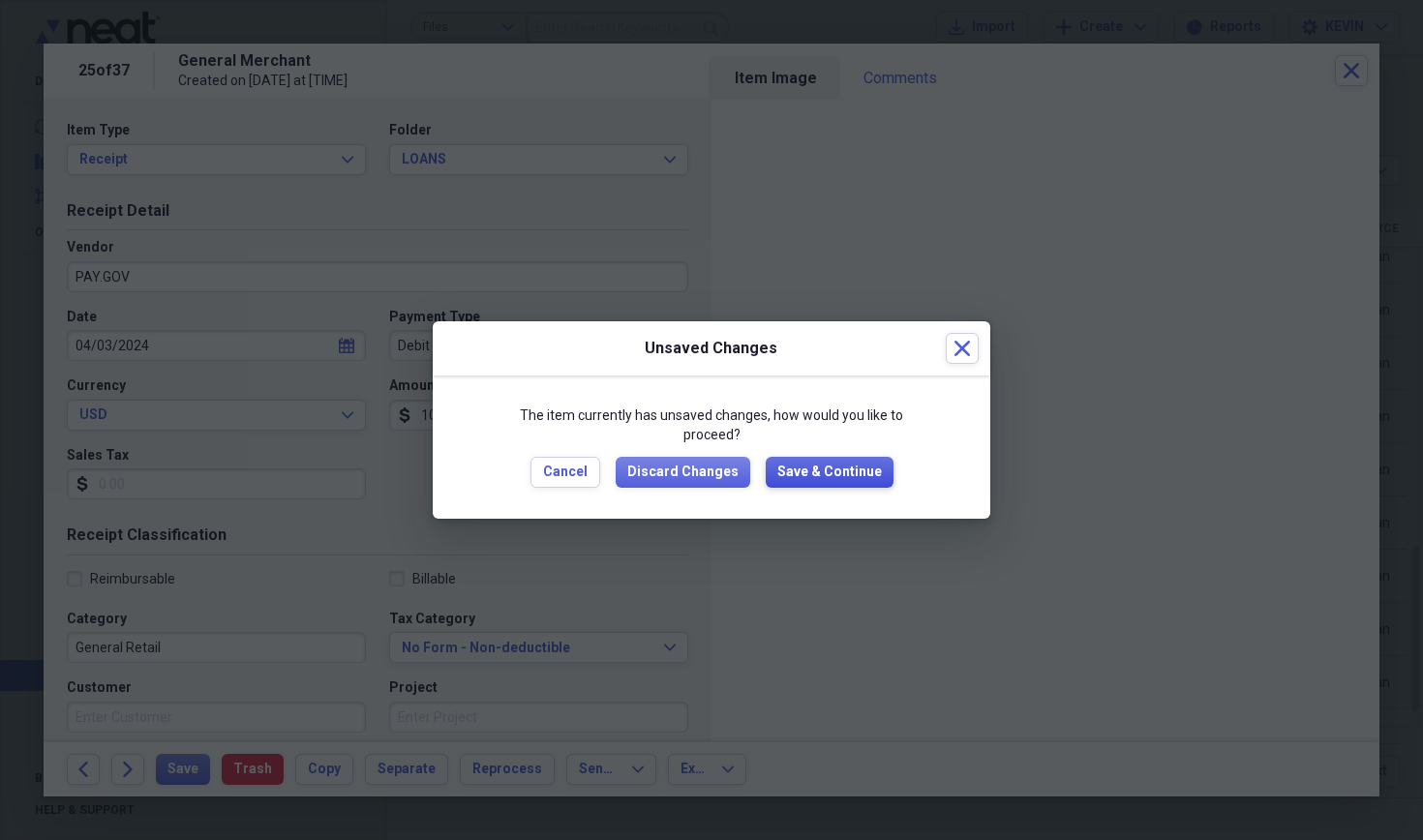 click on "Save & Continue" at bounding box center [830, 472] 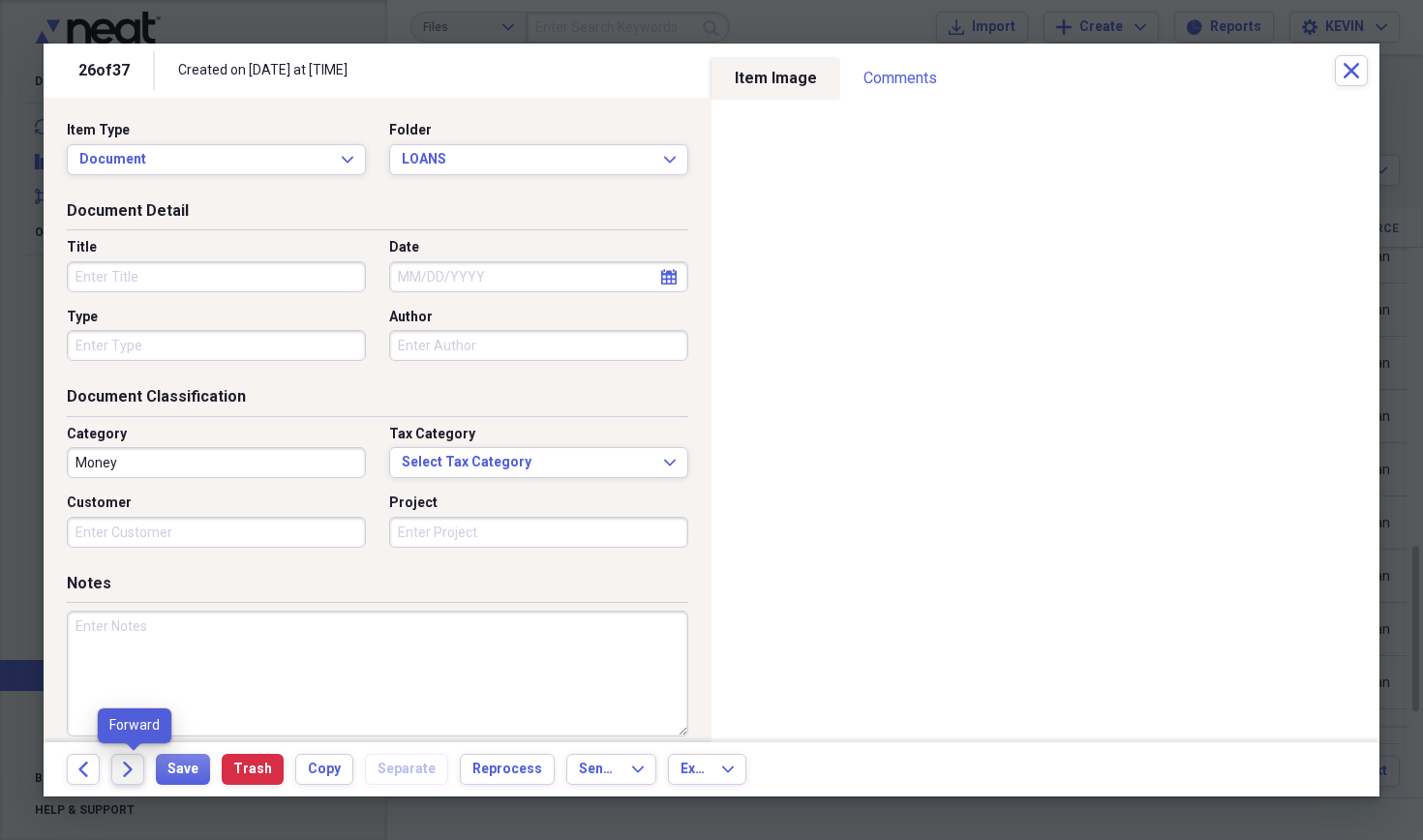 click on "Forward" 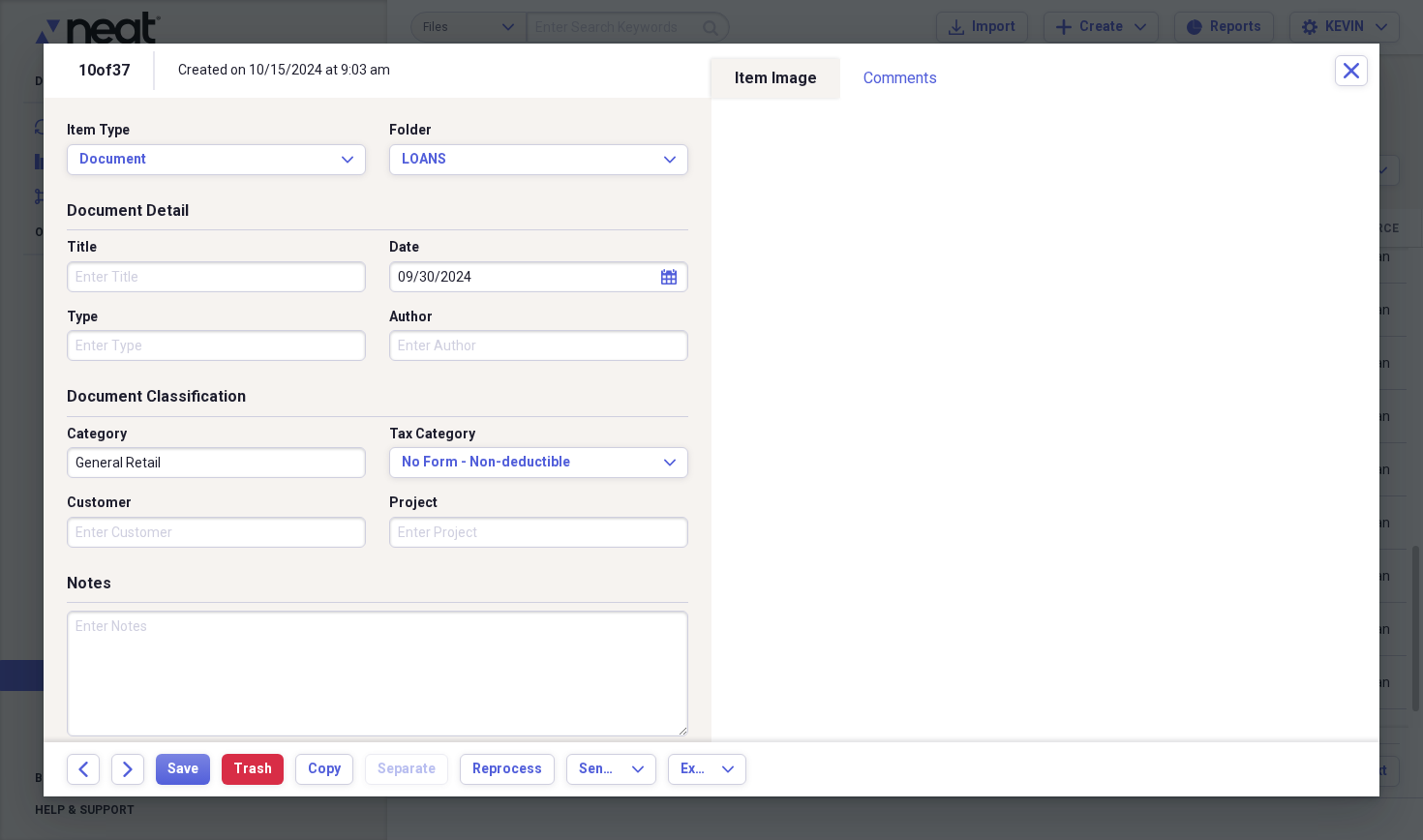 click on "Forward" 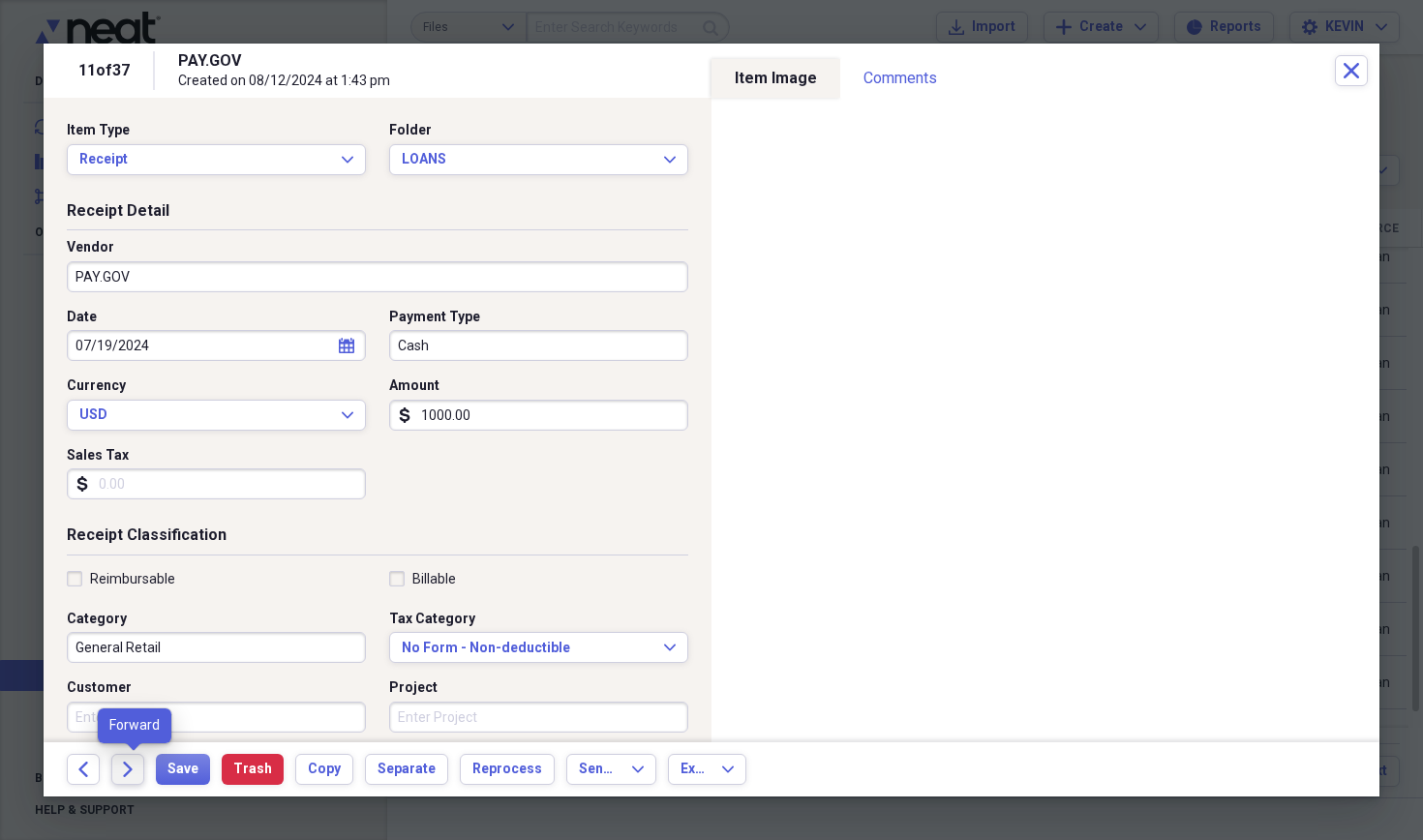 click on "Forward" 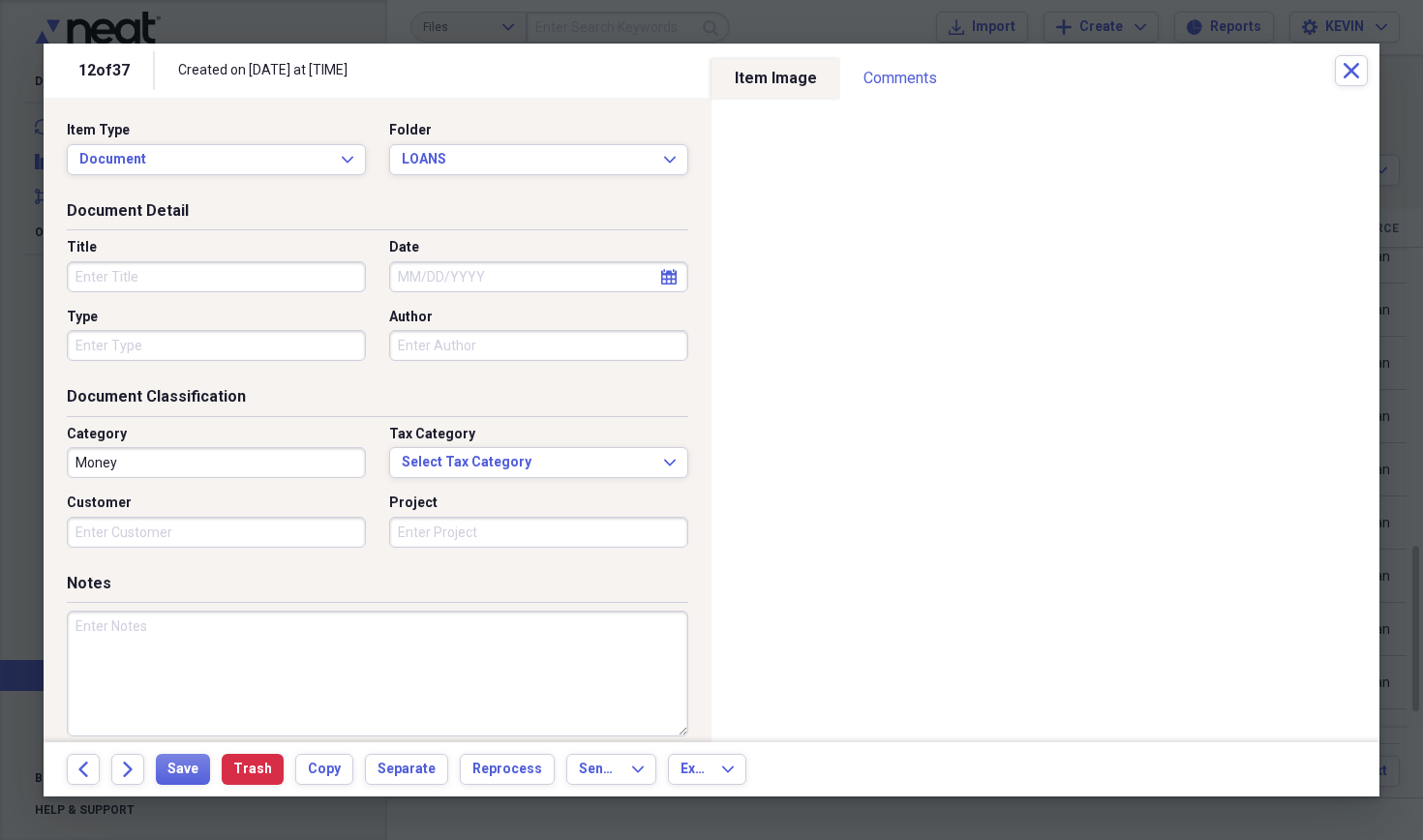 click on "Forward" 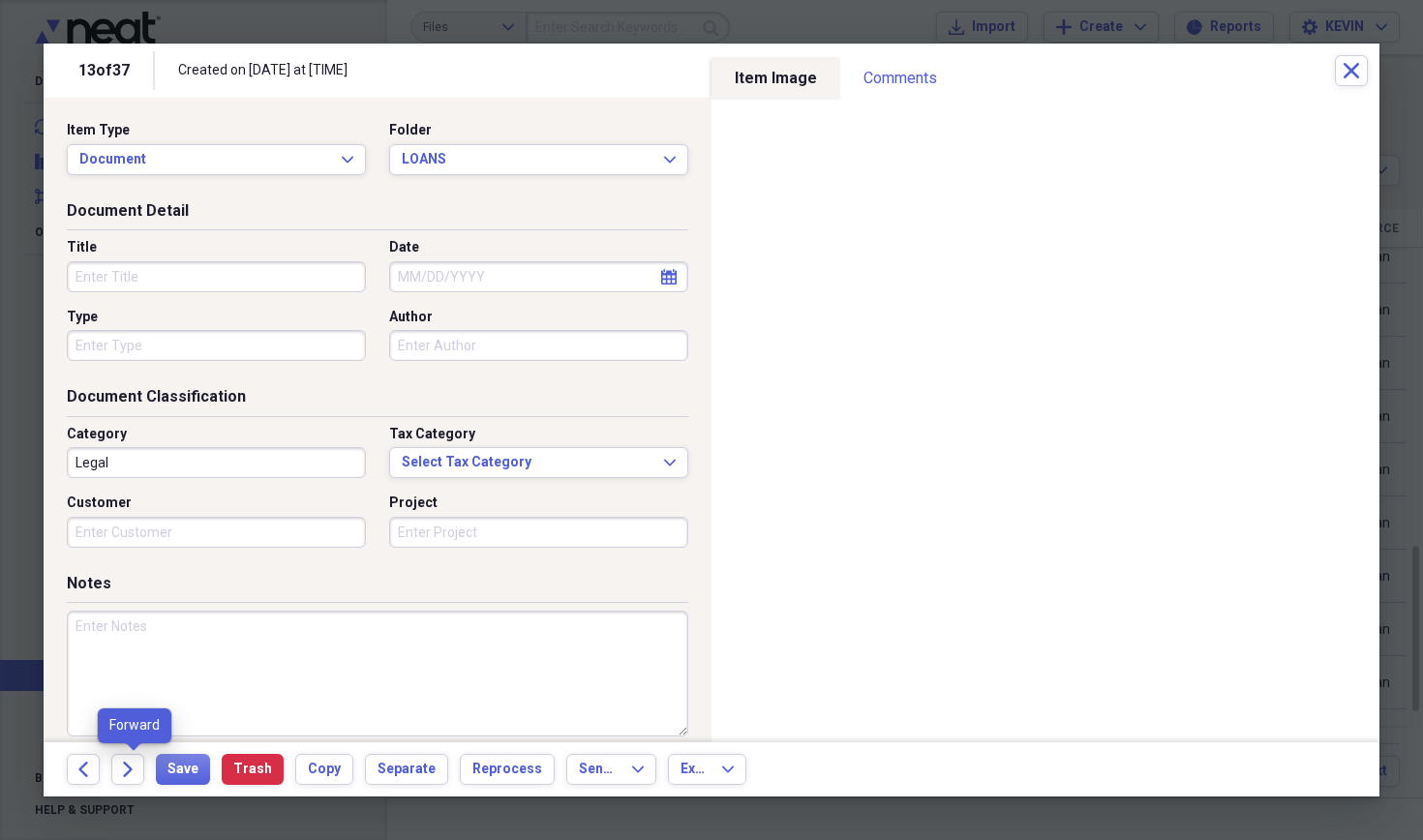 click on "Forward" 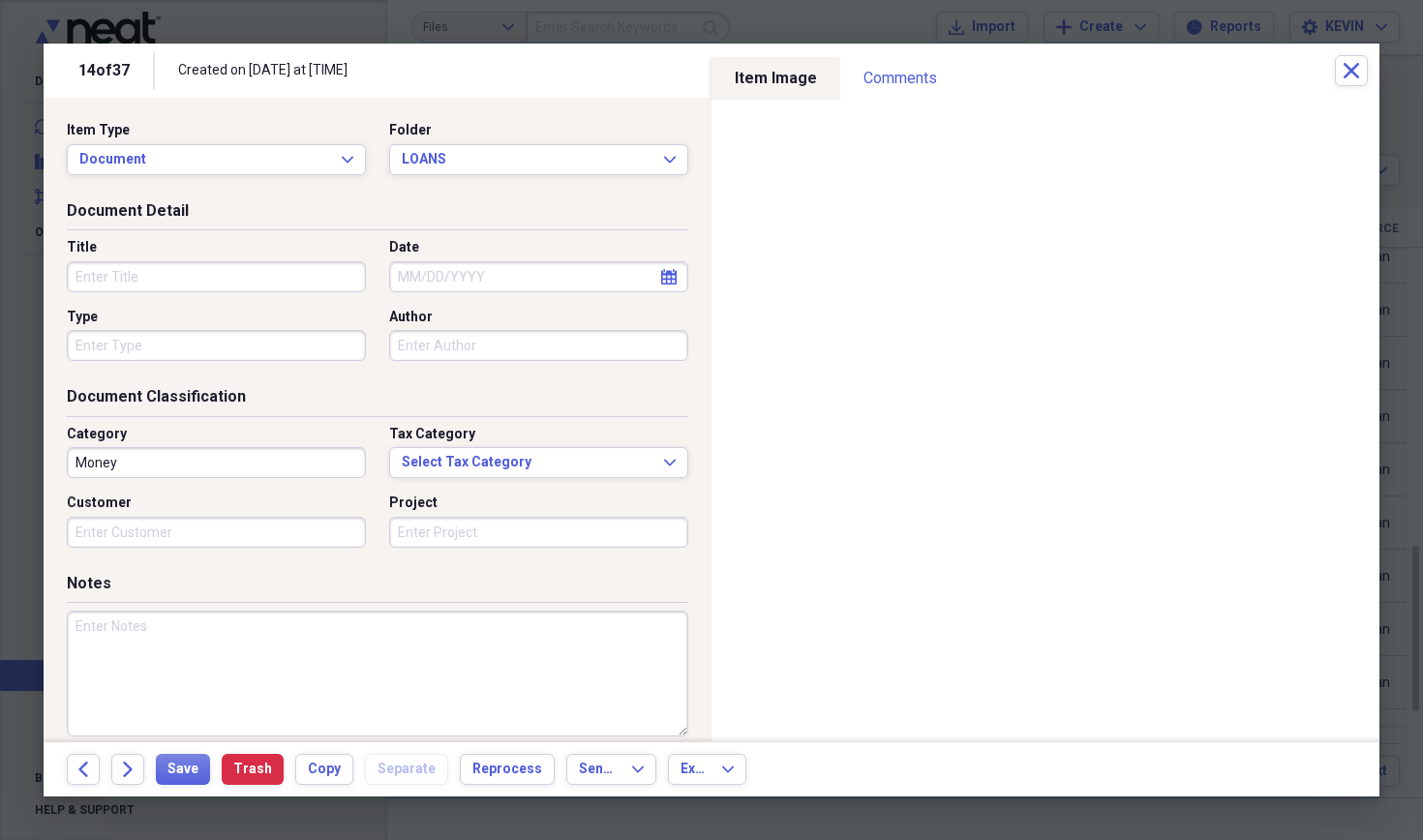 click on "Forward" 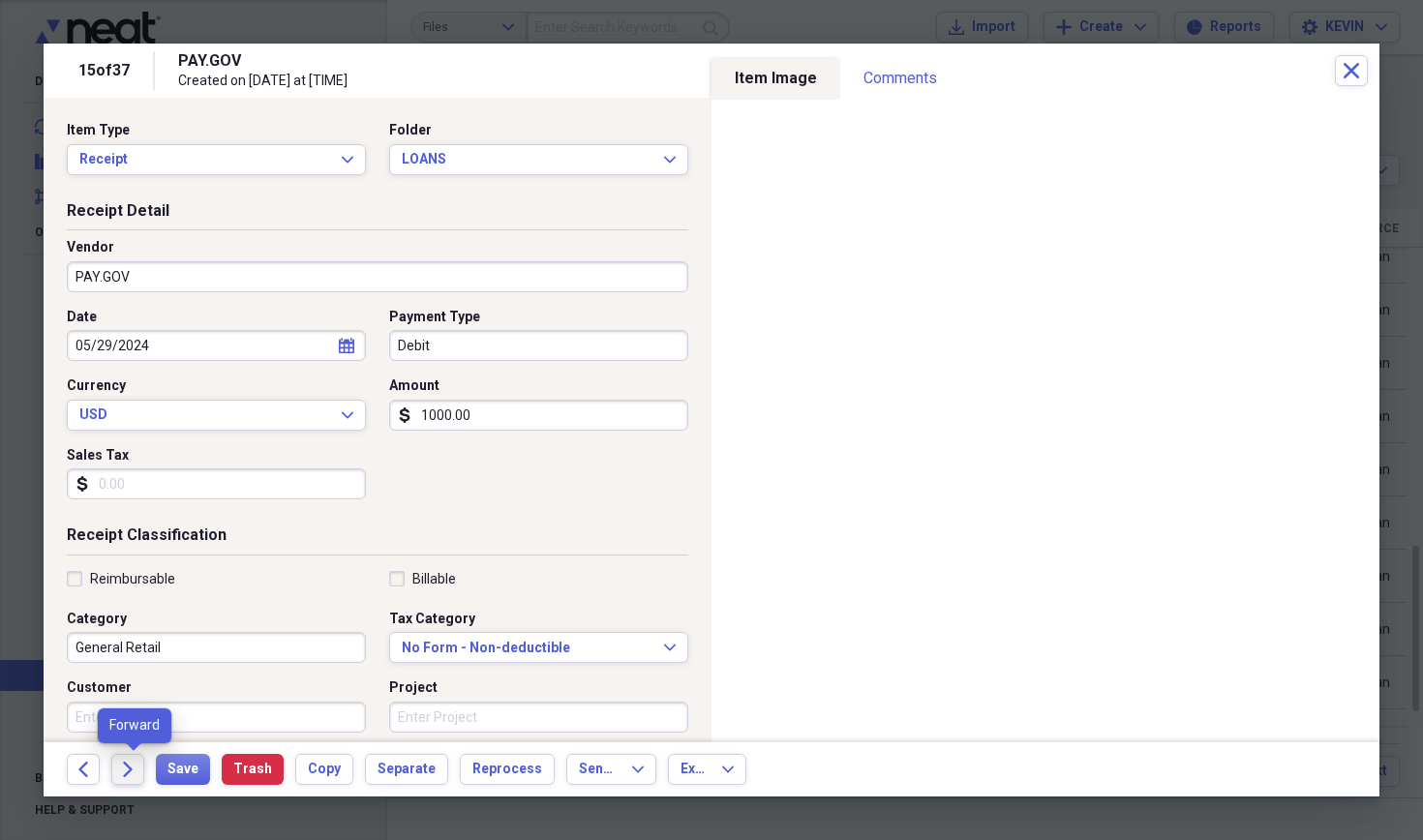 click on "Forward" at bounding box center (128, 769) 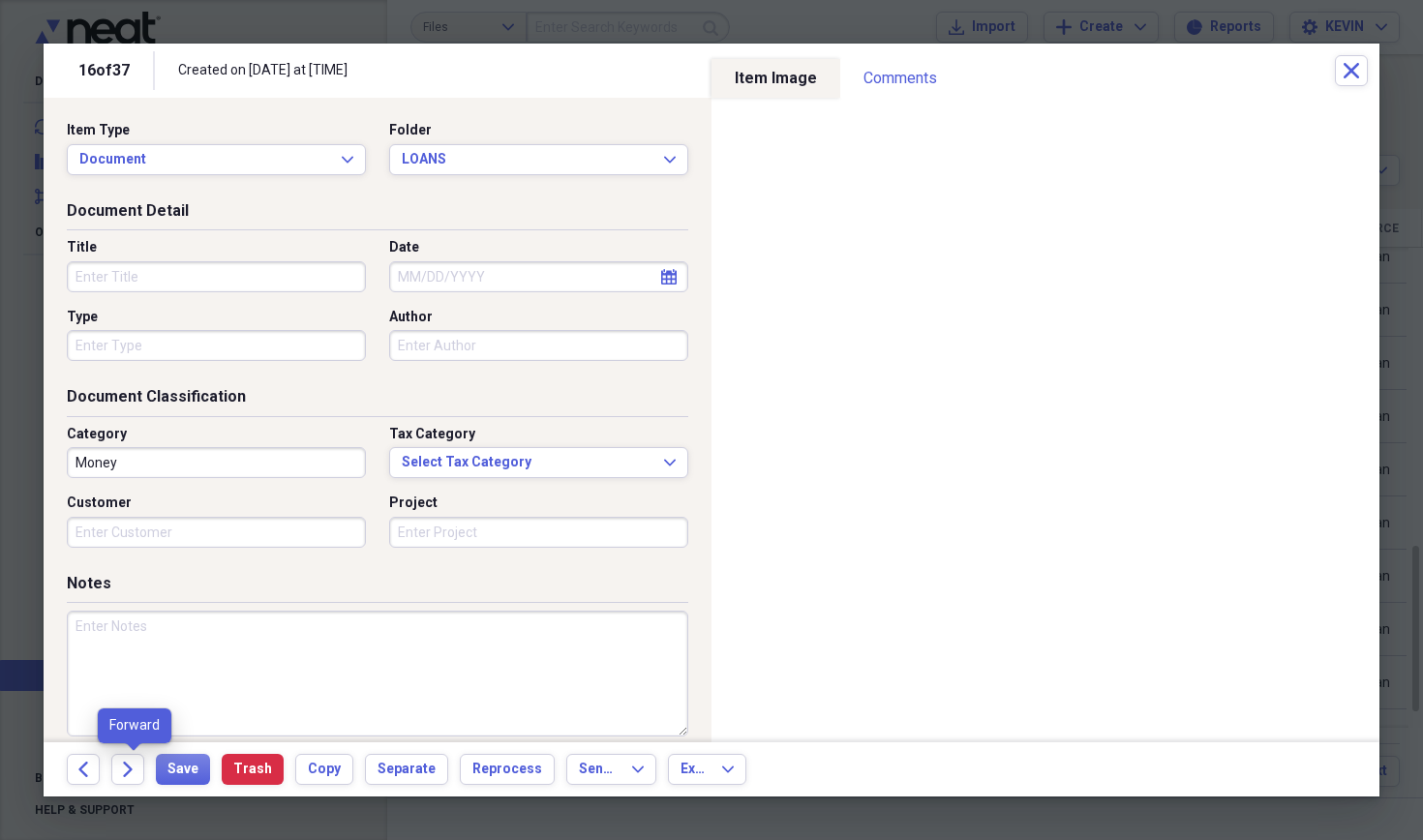 click on "Forward" at bounding box center (128, 769) 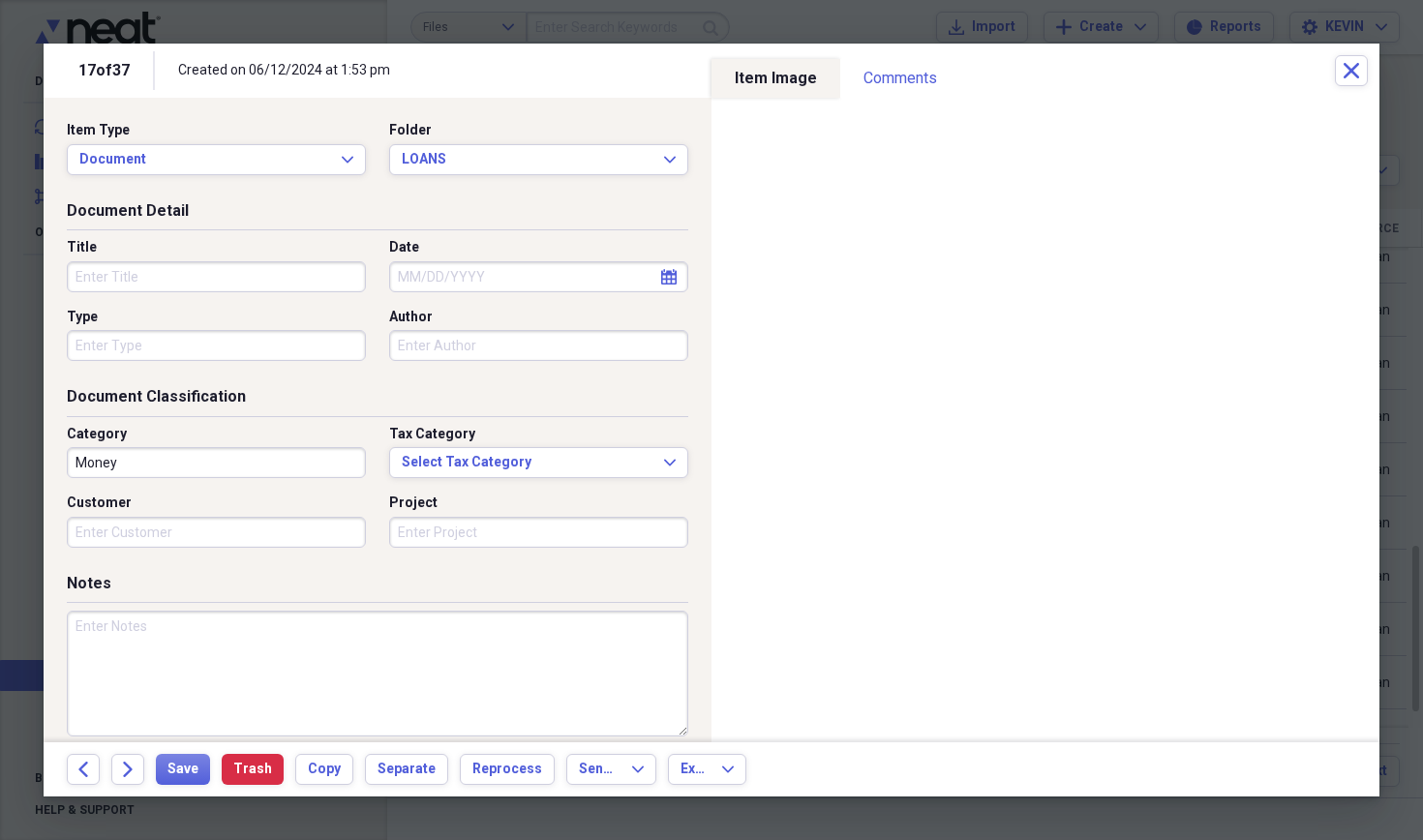 click on "Forward" at bounding box center [128, 769] 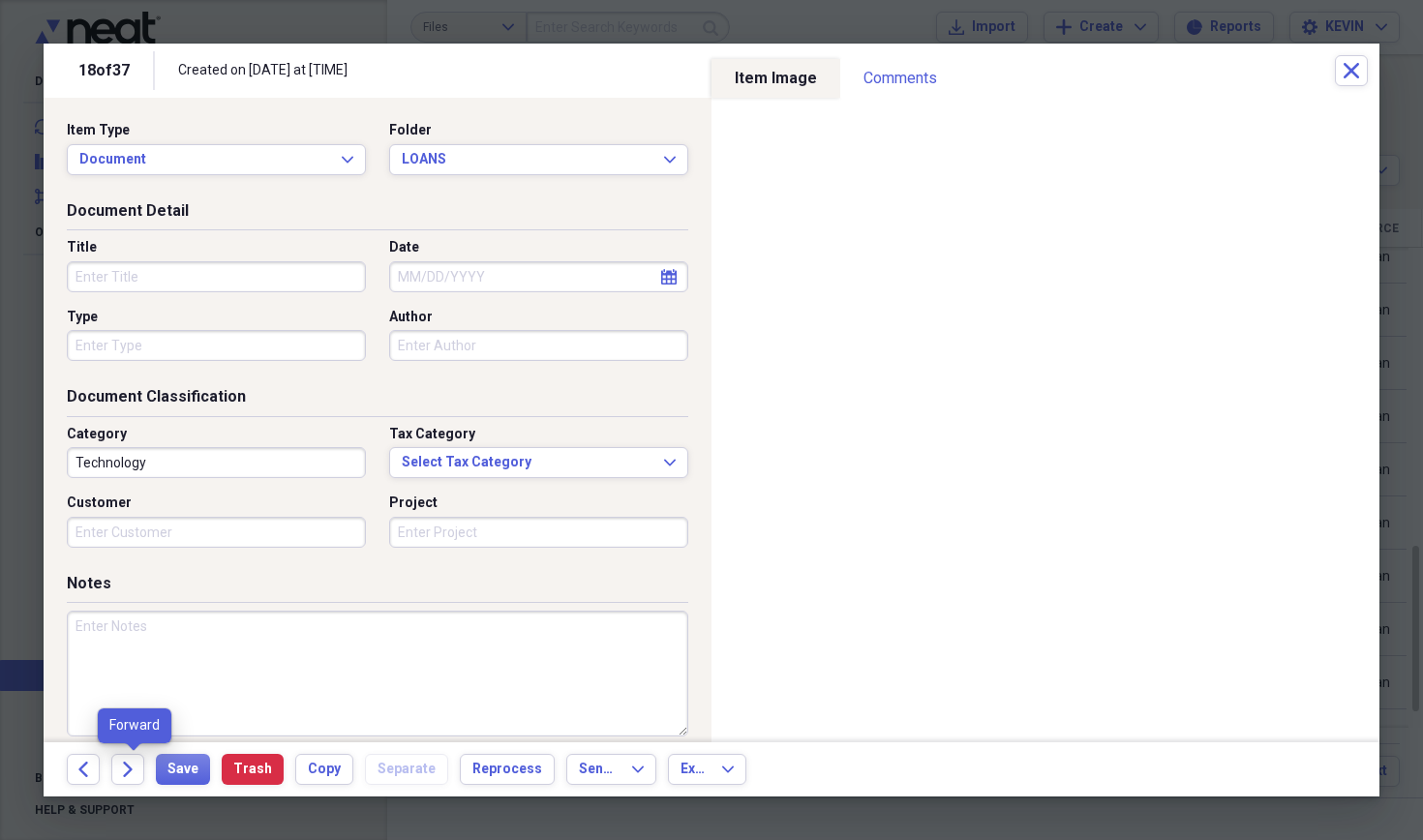 click on "Forward" at bounding box center (128, 769) 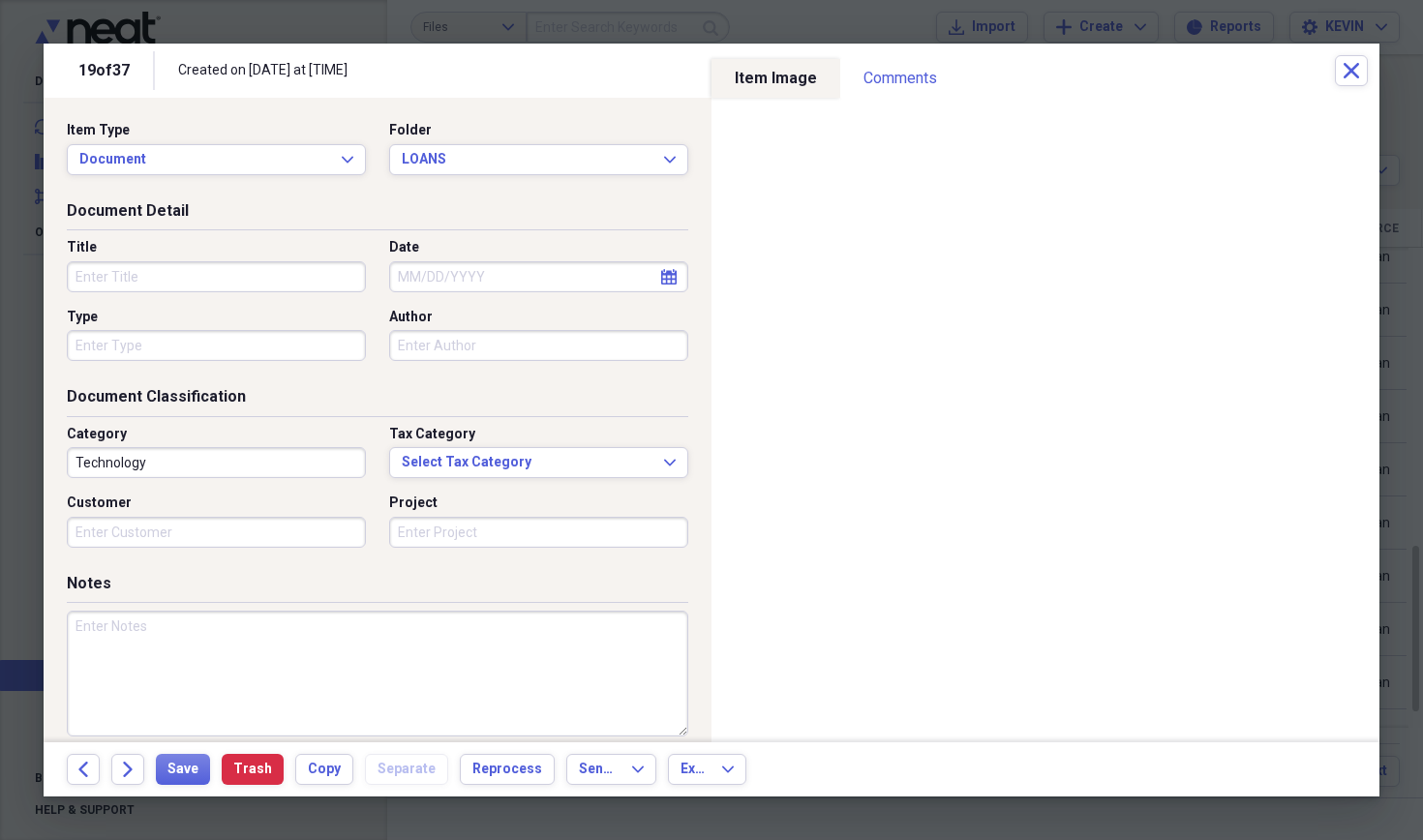 click on "Forward" at bounding box center (128, 769) 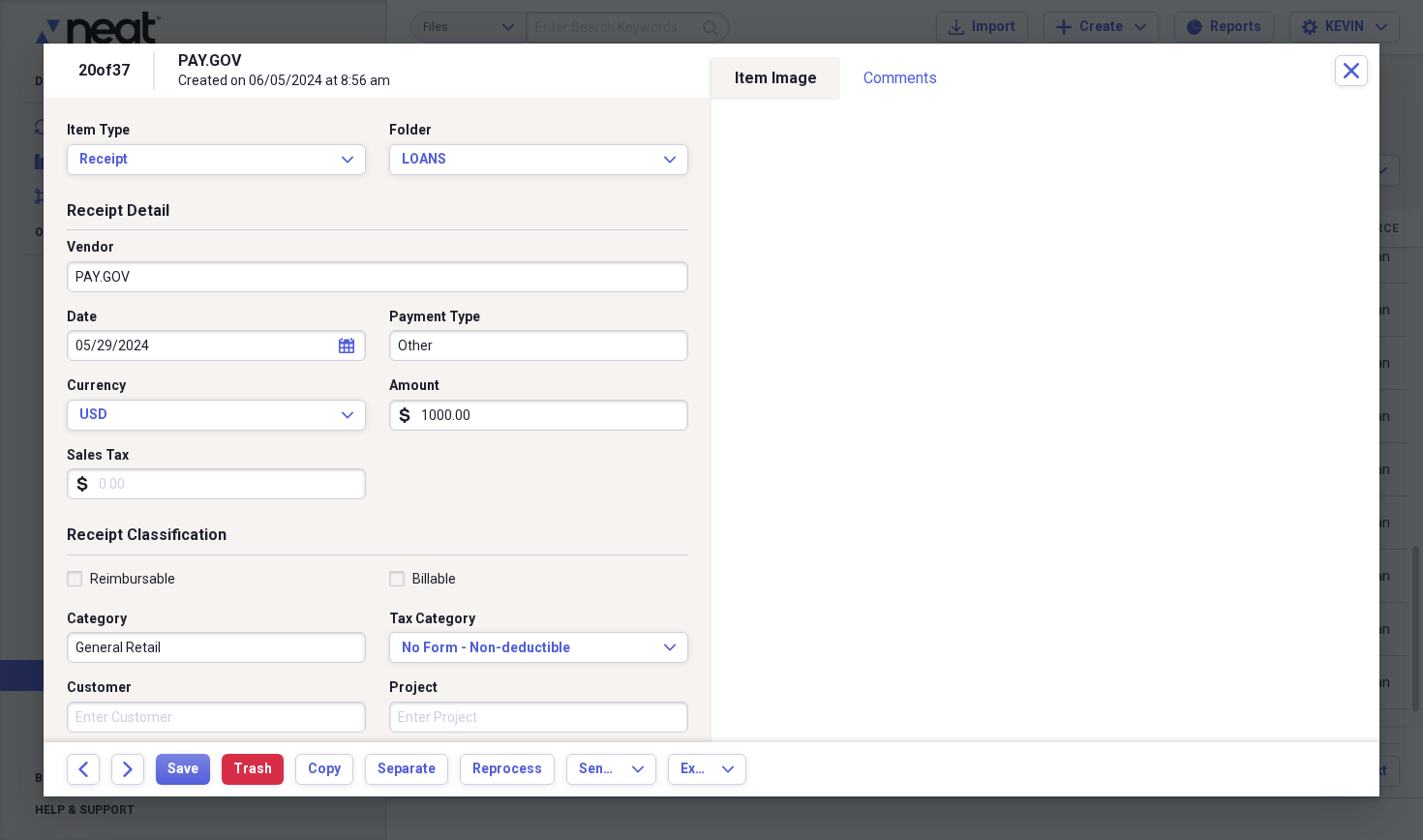 click on "Forward" at bounding box center [128, 769] 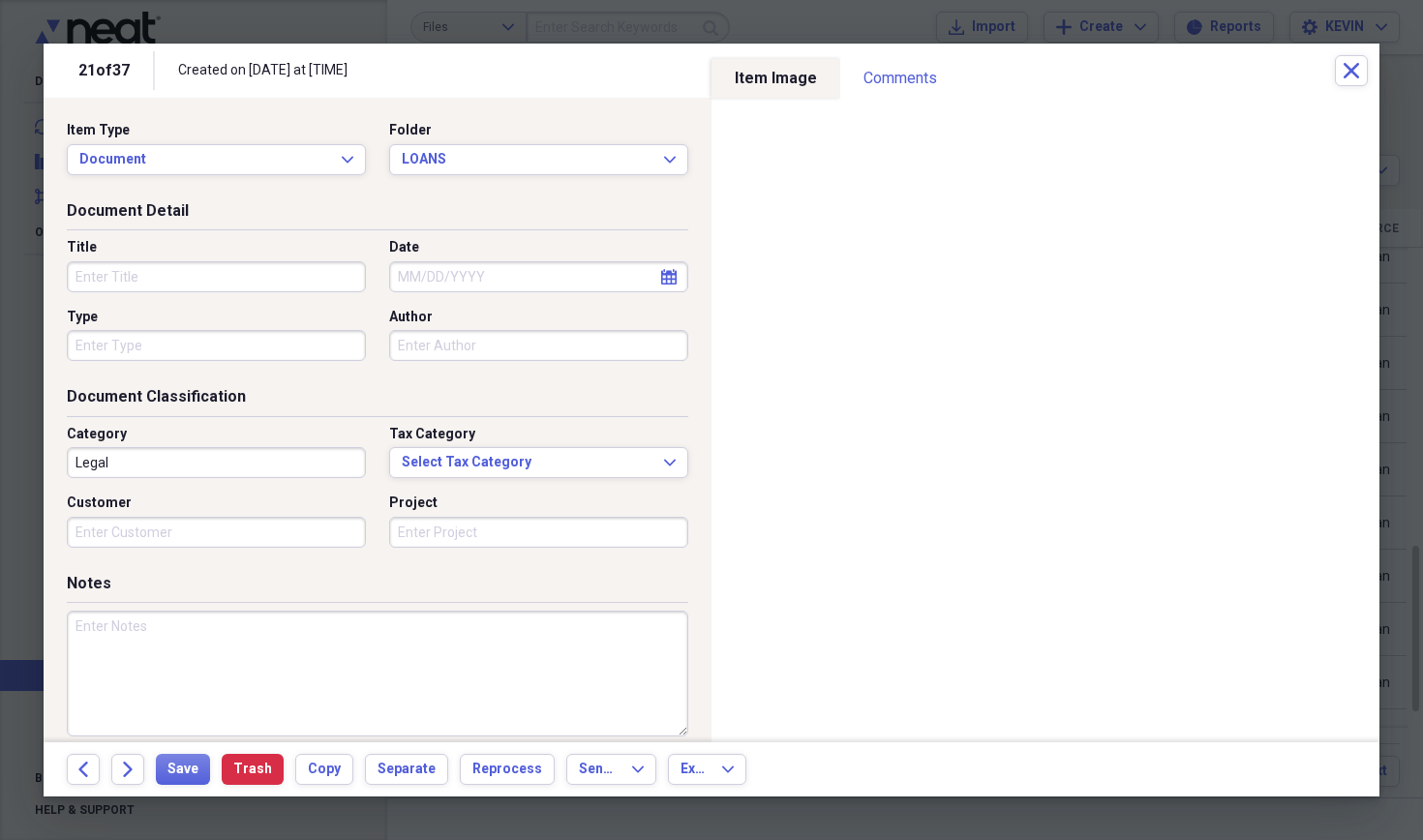 click on "Forward" at bounding box center (128, 769) 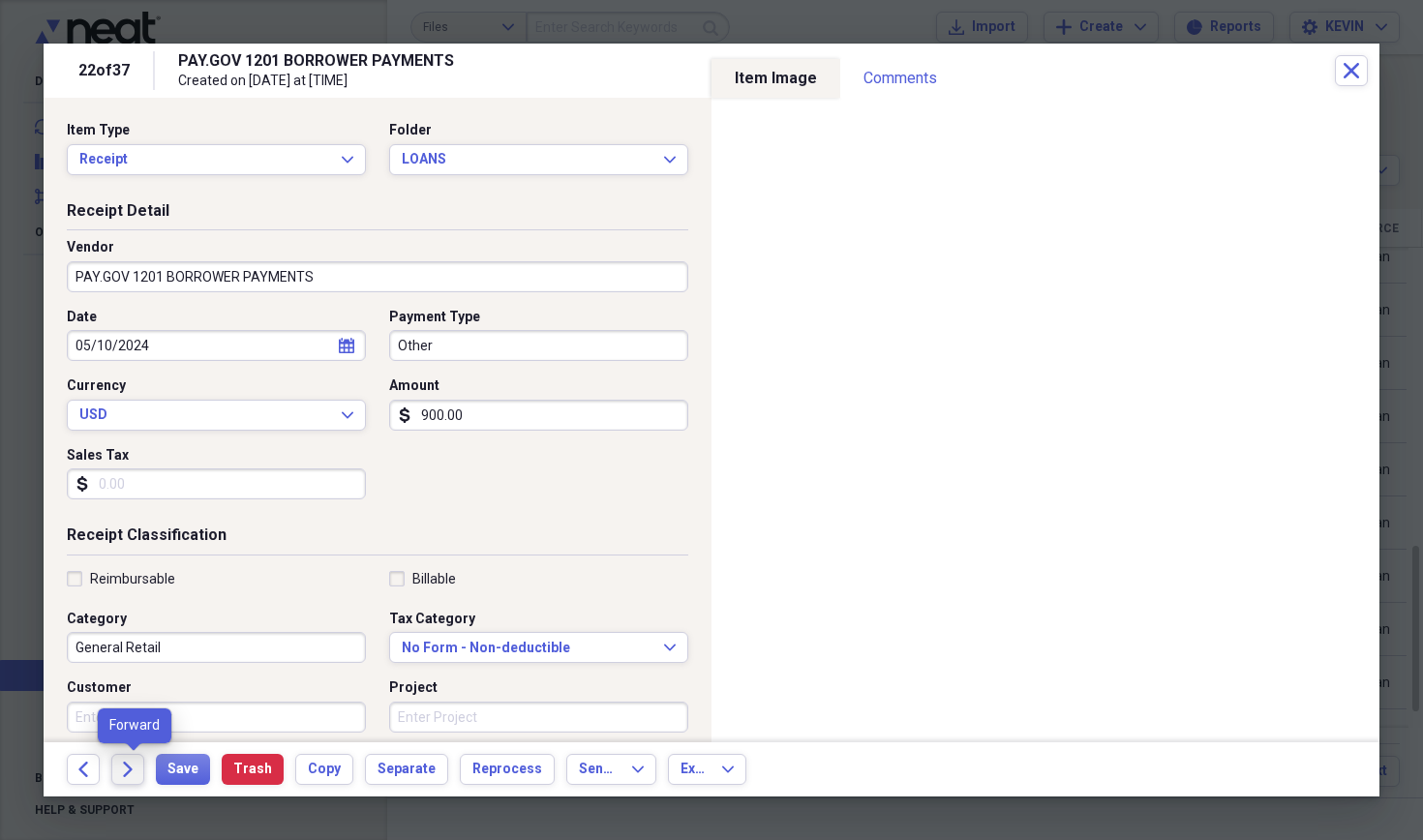 click on "Forward" at bounding box center (128, 769) 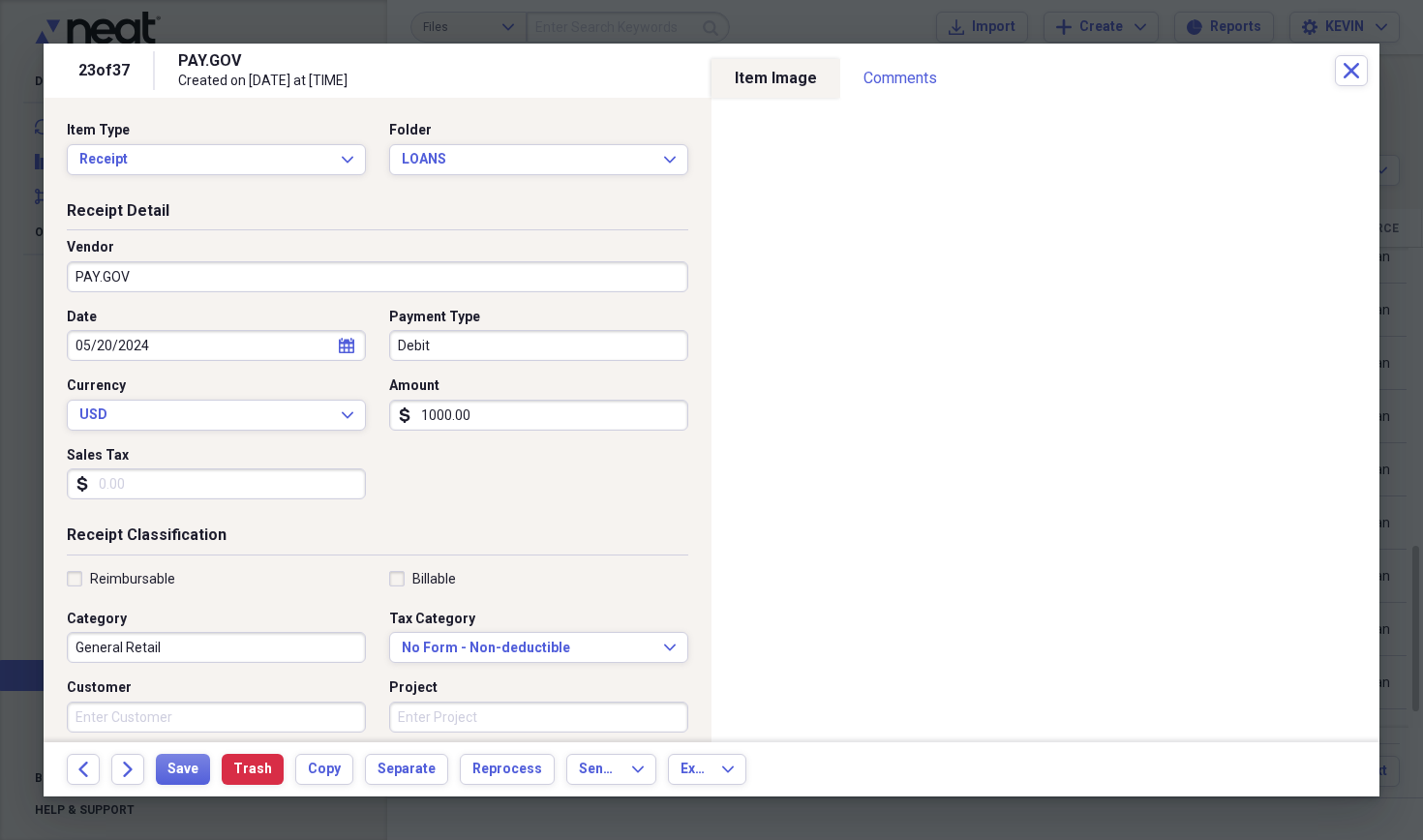 click on "Forward" at bounding box center [128, 769] 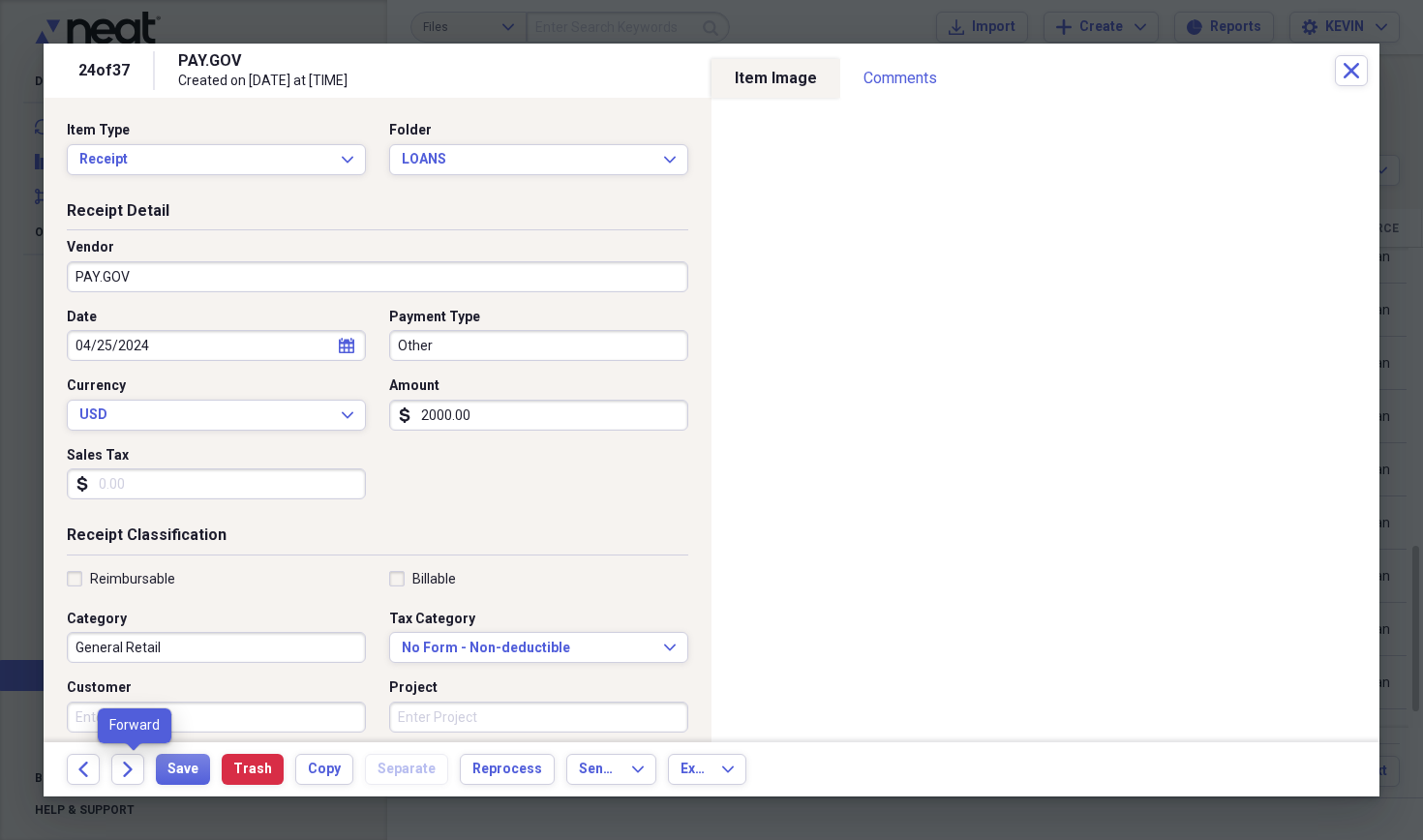 click on "Forward" at bounding box center [128, 769] 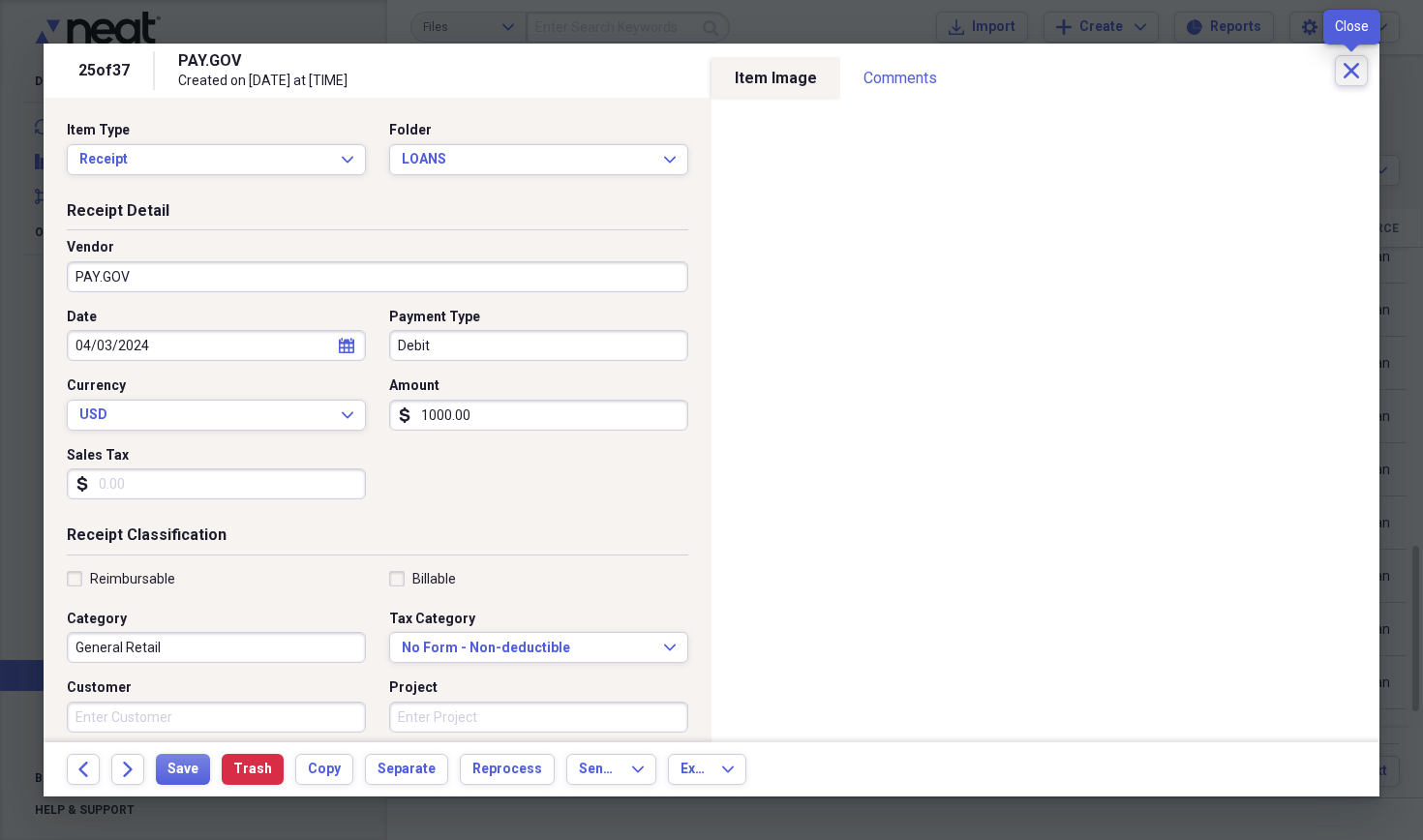 click on "Close" at bounding box center (1351, 71) 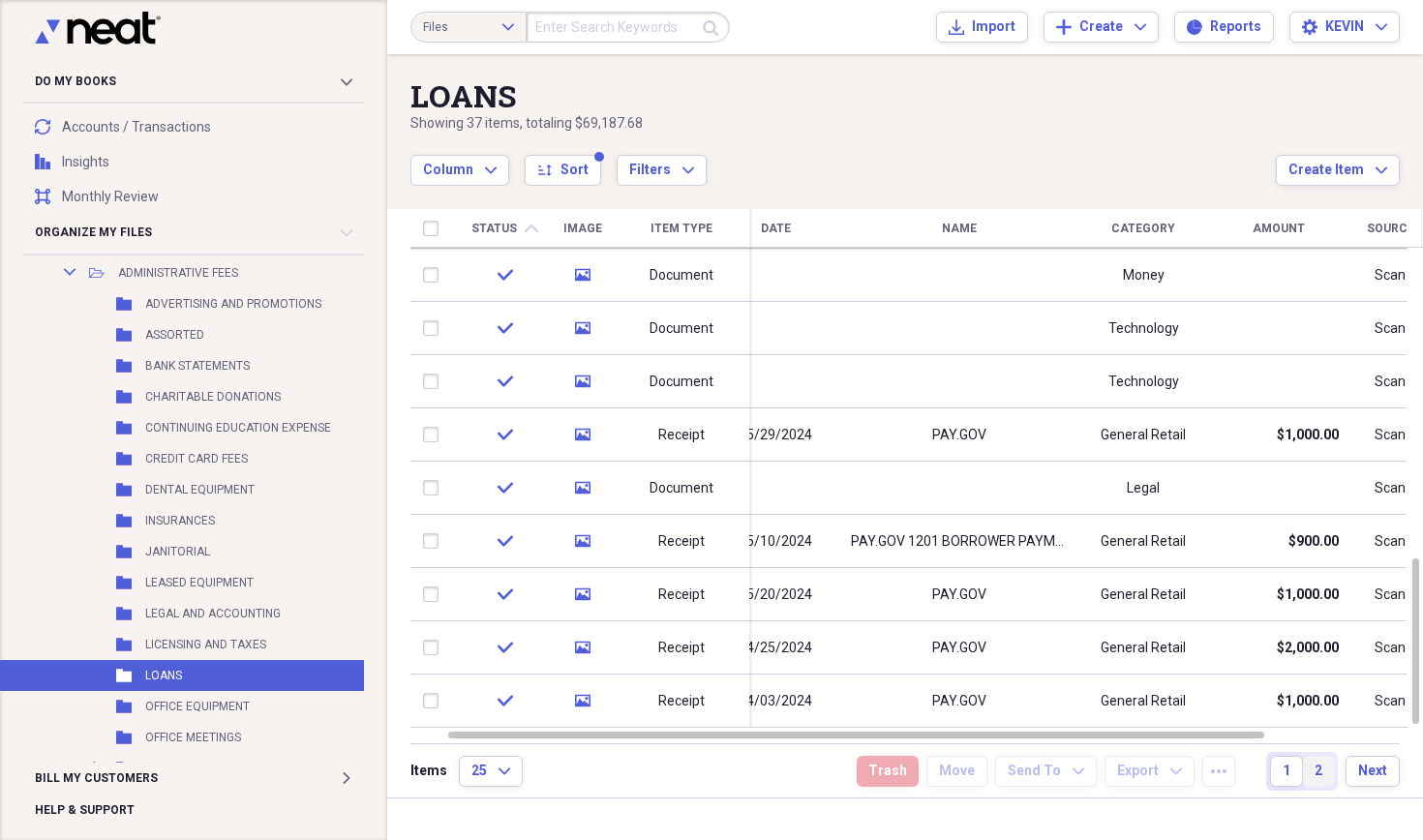 click on "2" at bounding box center (1318, 771) 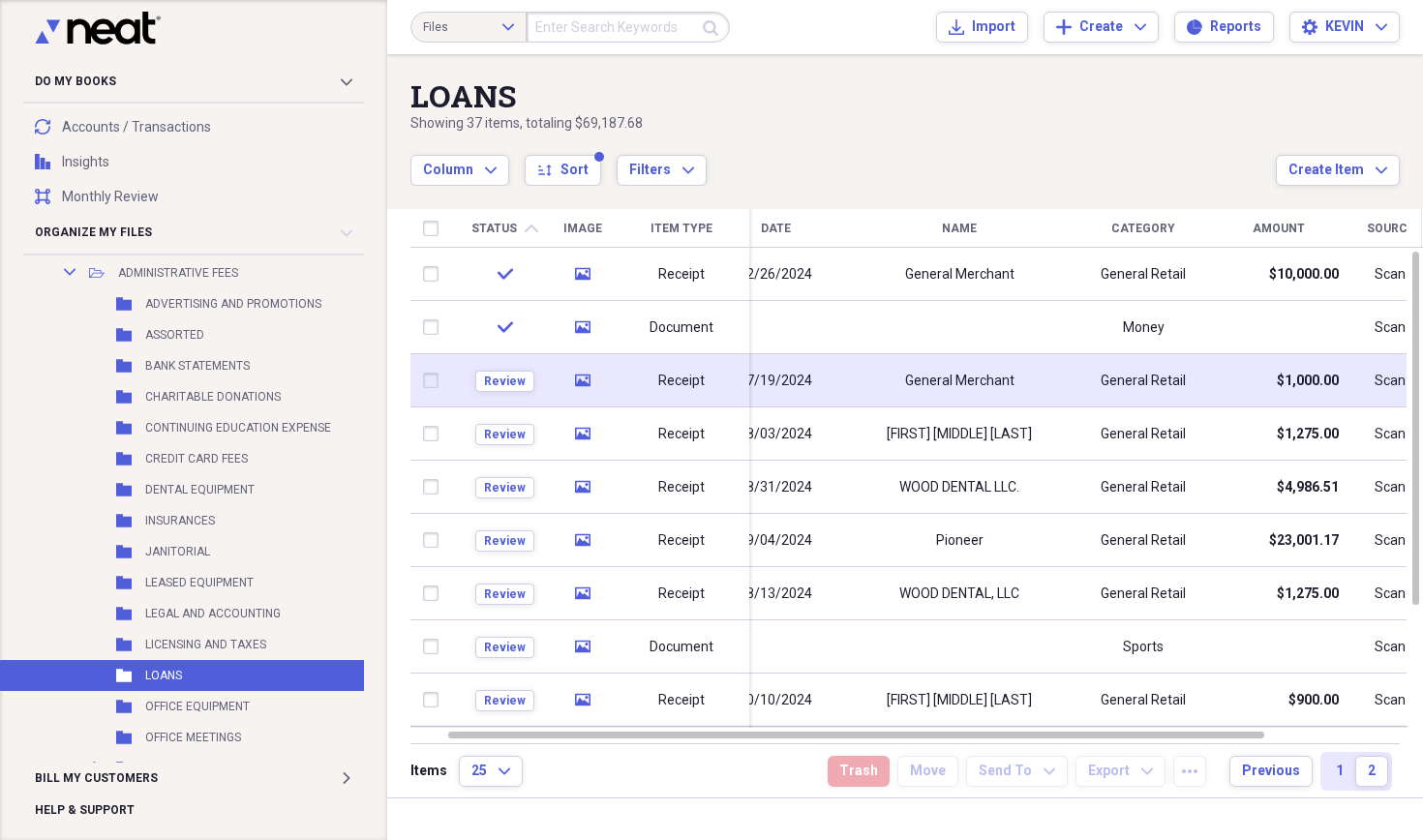 click on "Review" at bounding box center [504, 380] 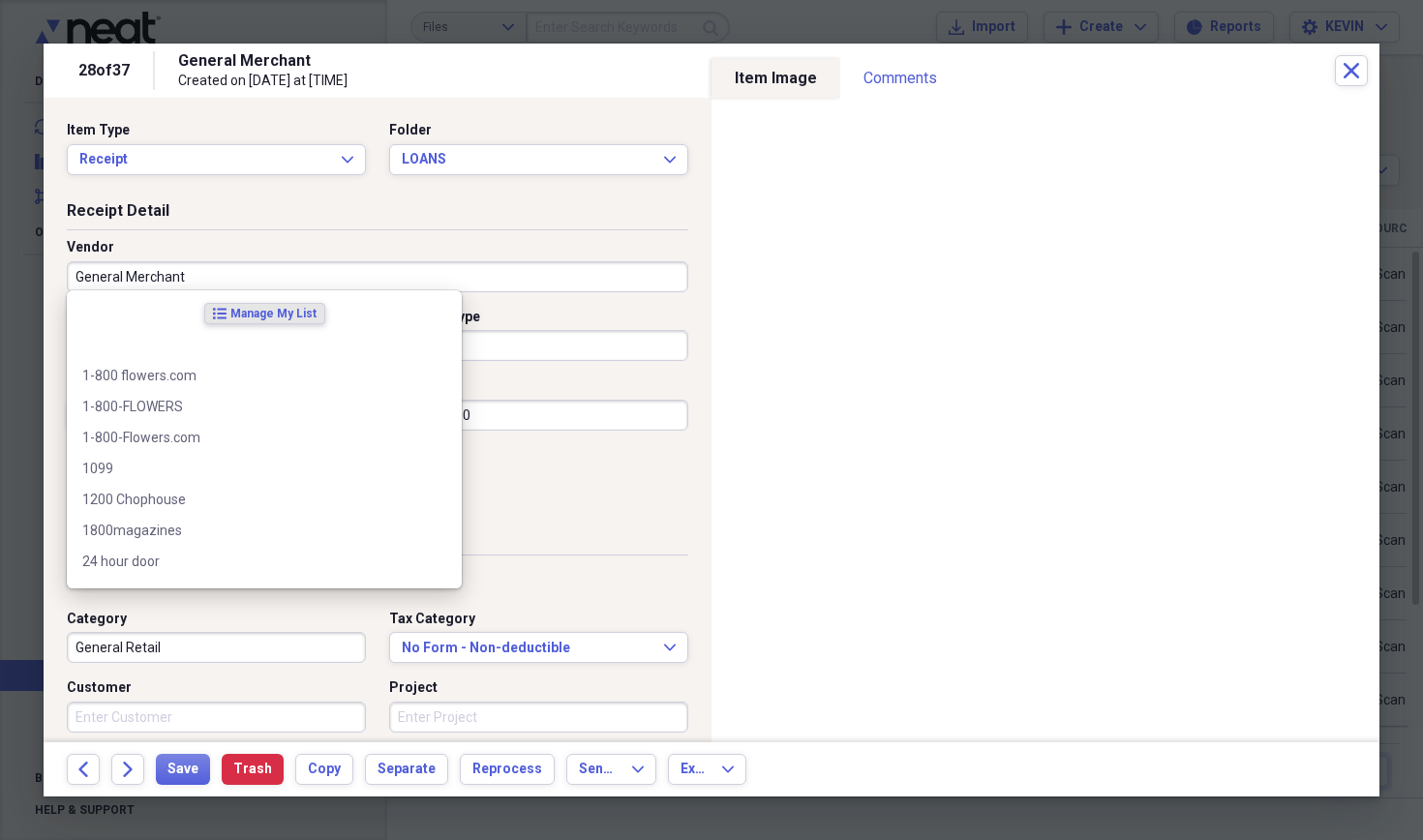 click on "General Merchant" at bounding box center (378, 277) 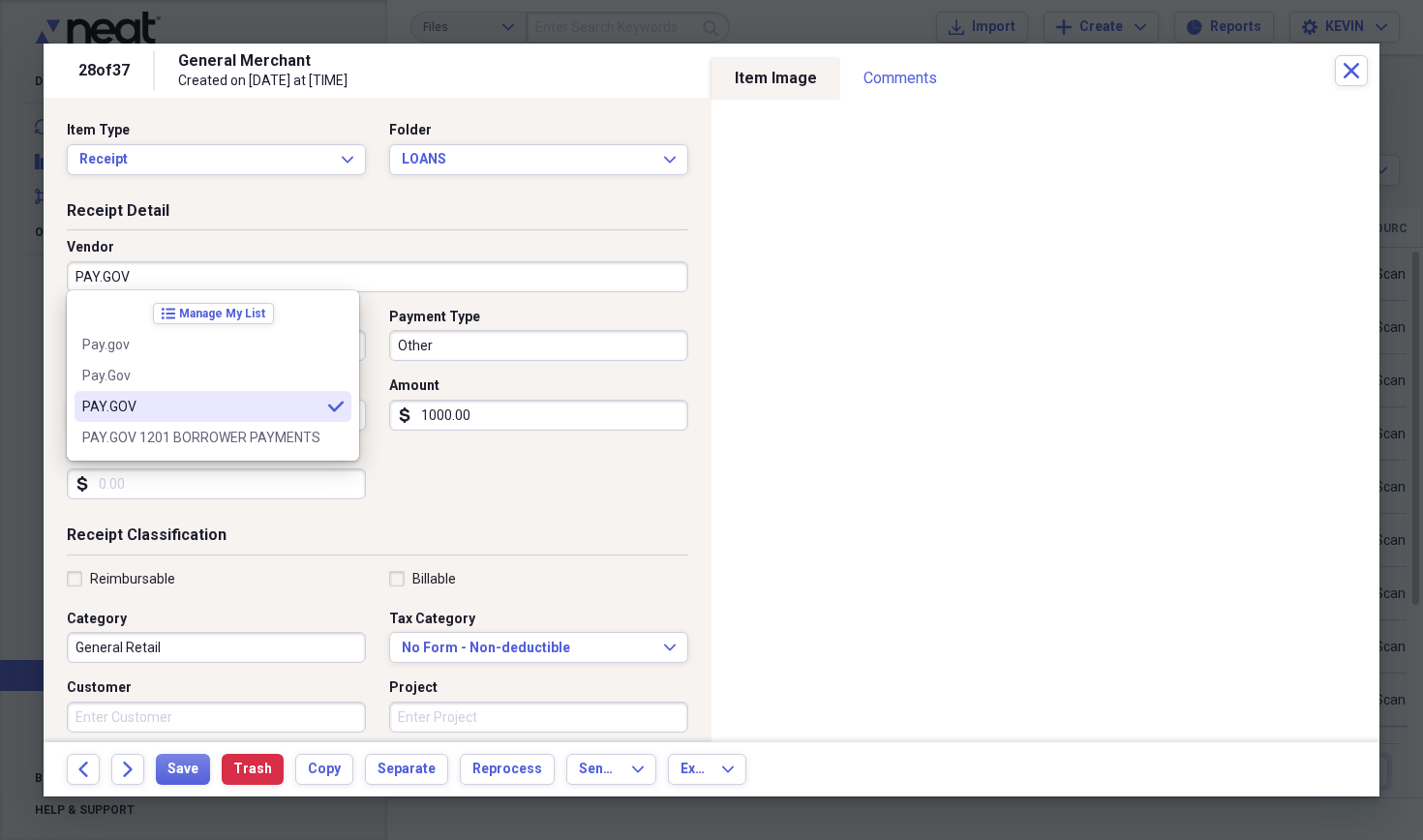 type on "PAY.GOV" 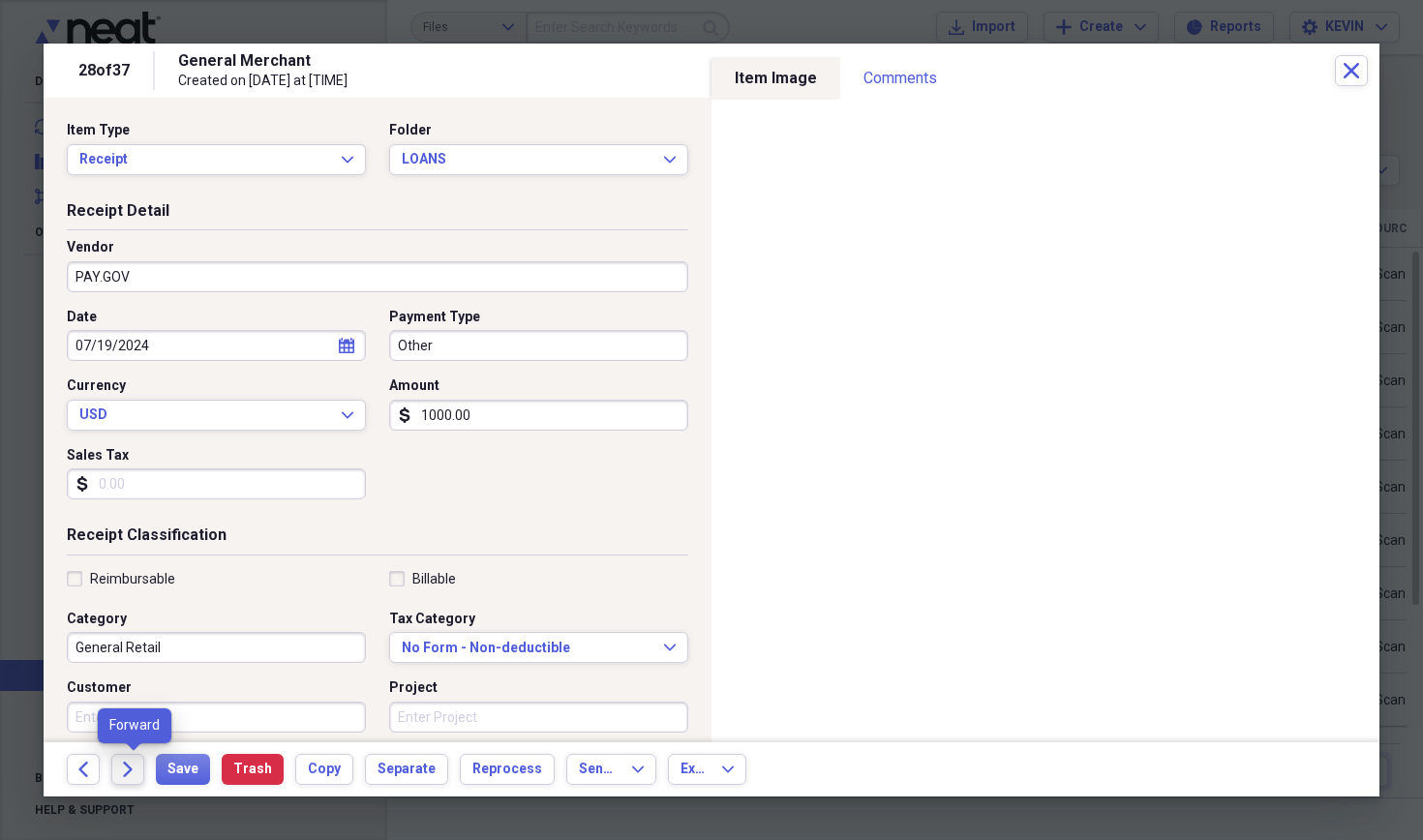 click on "Forward" at bounding box center [128, 769] 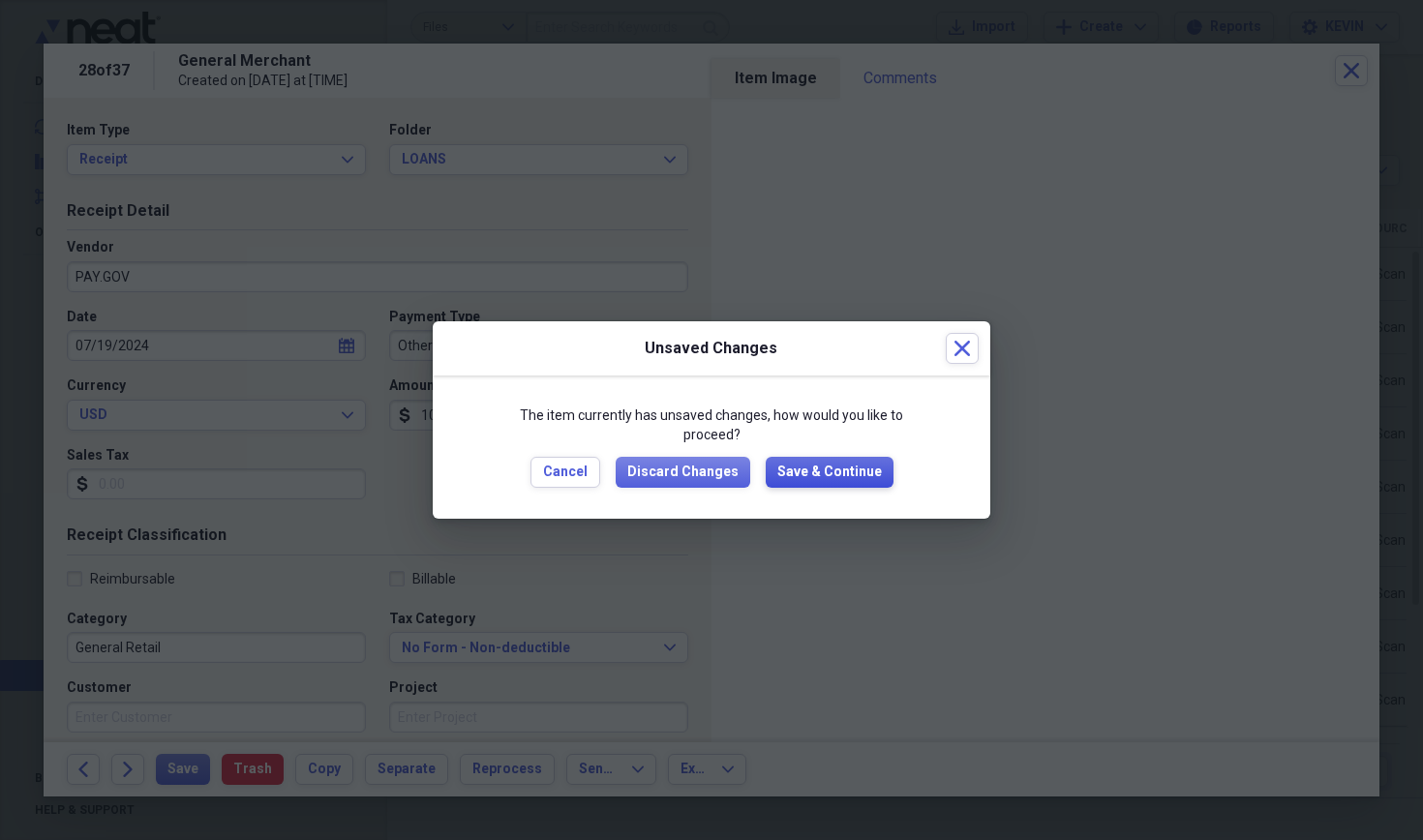 click on "Save & Continue" at bounding box center [830, 472] 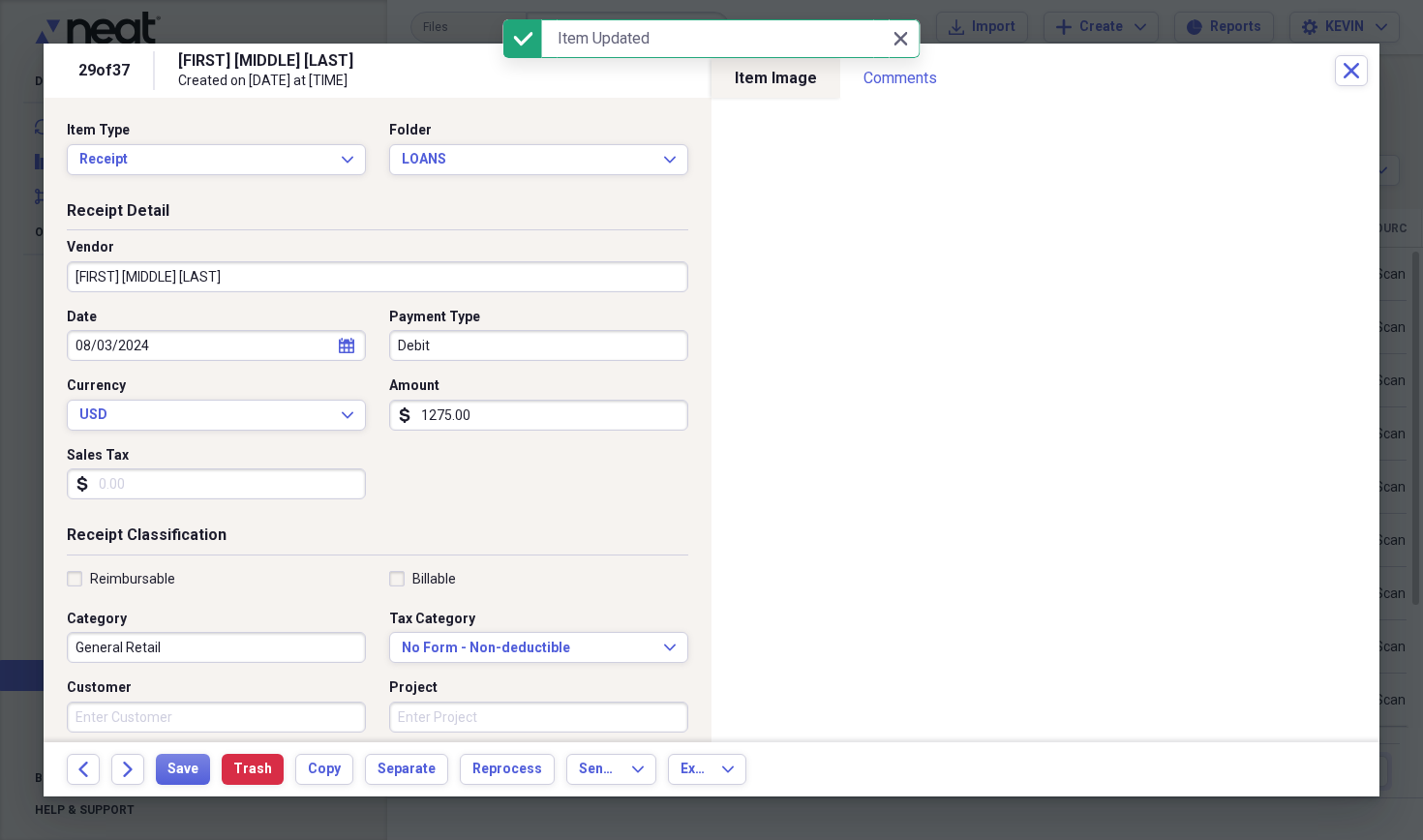 click on "[FIRST] [MIDDLE] [LAST]" at bounding box center (378, 277) 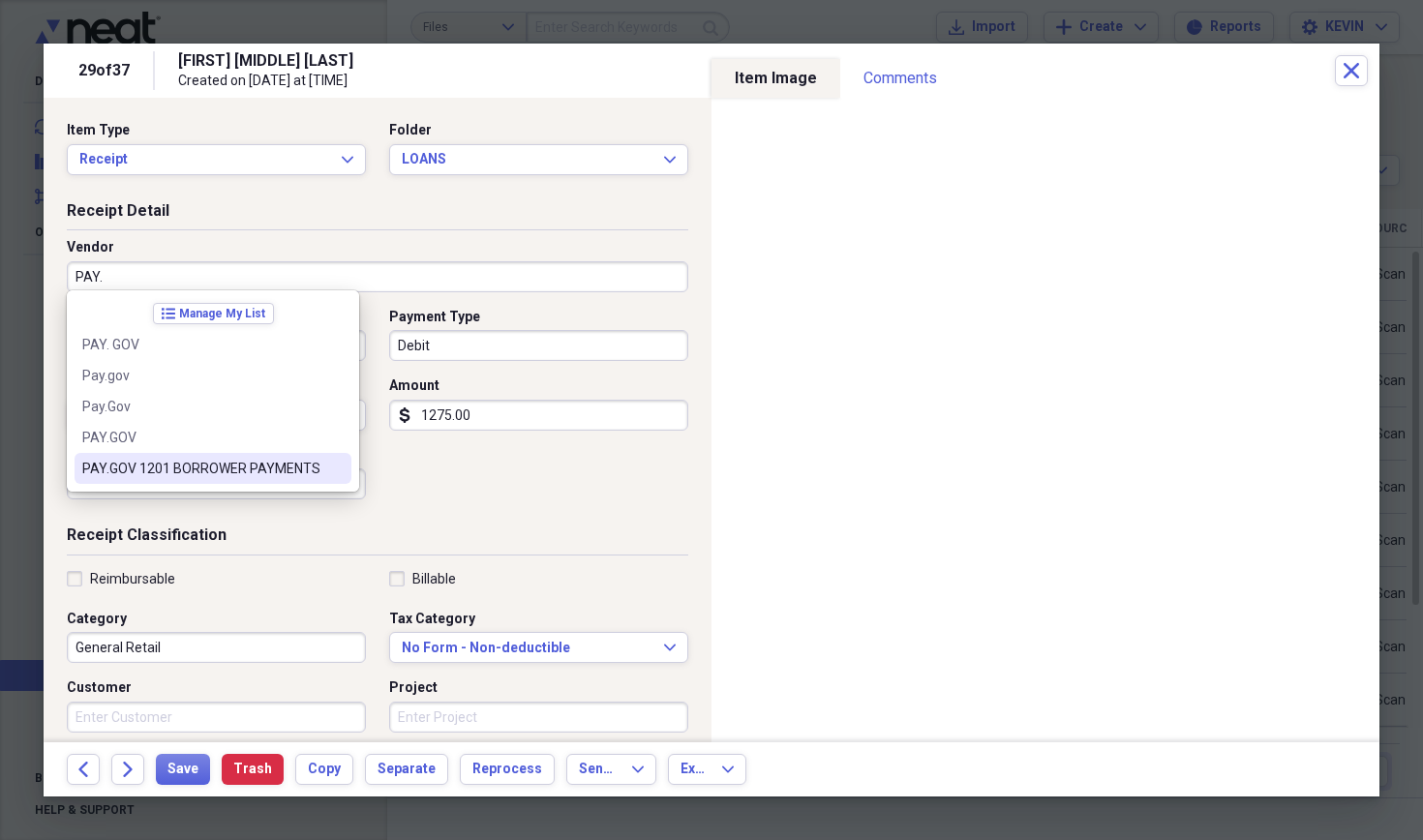 click on "PAY.GOV 1201 BORROWER PAYMENTS" at bounding box center (201, 468) 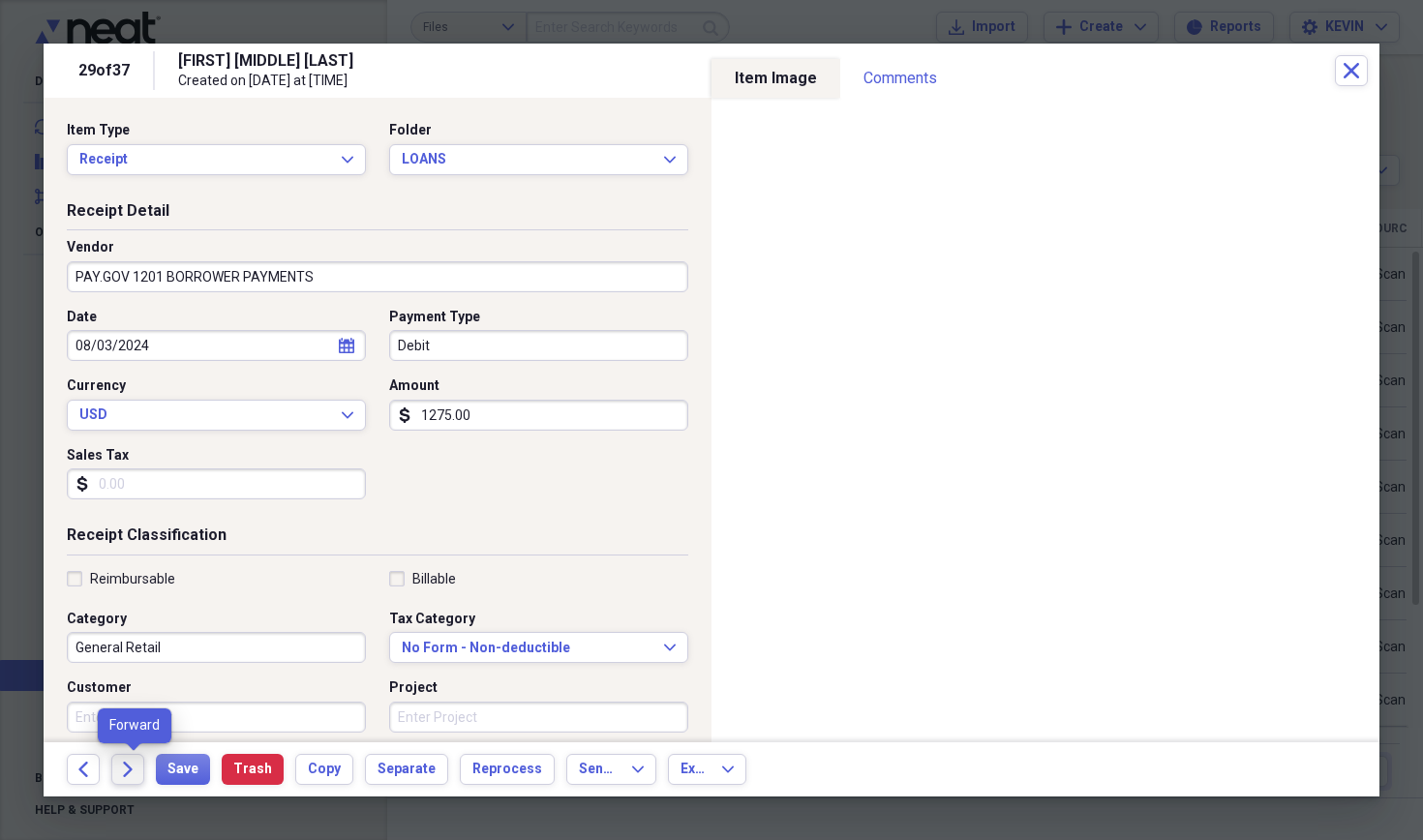 click on "Forward" at bounding box center [128, 769] 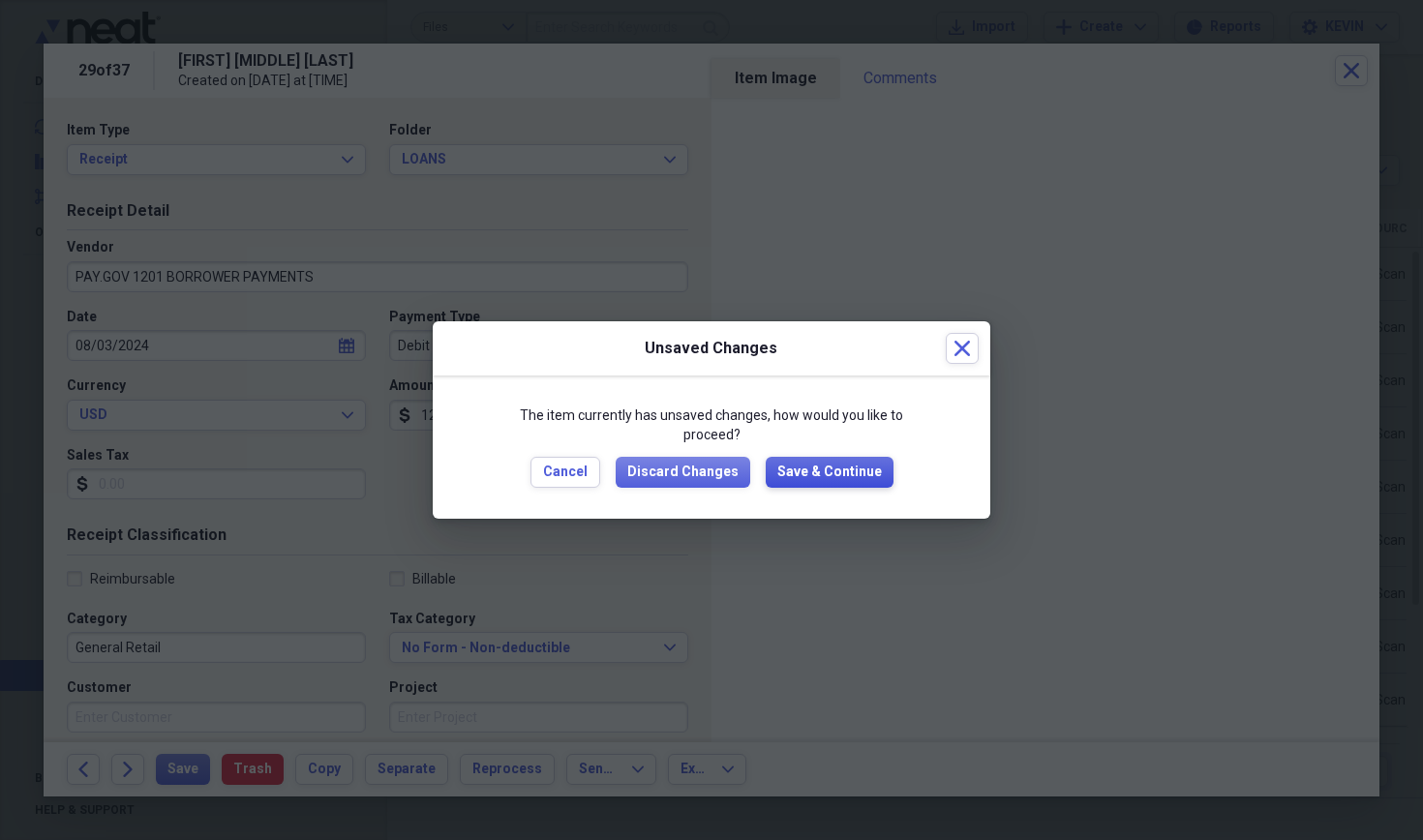 click on "Save & Continue" at bounding box center [830, 472] 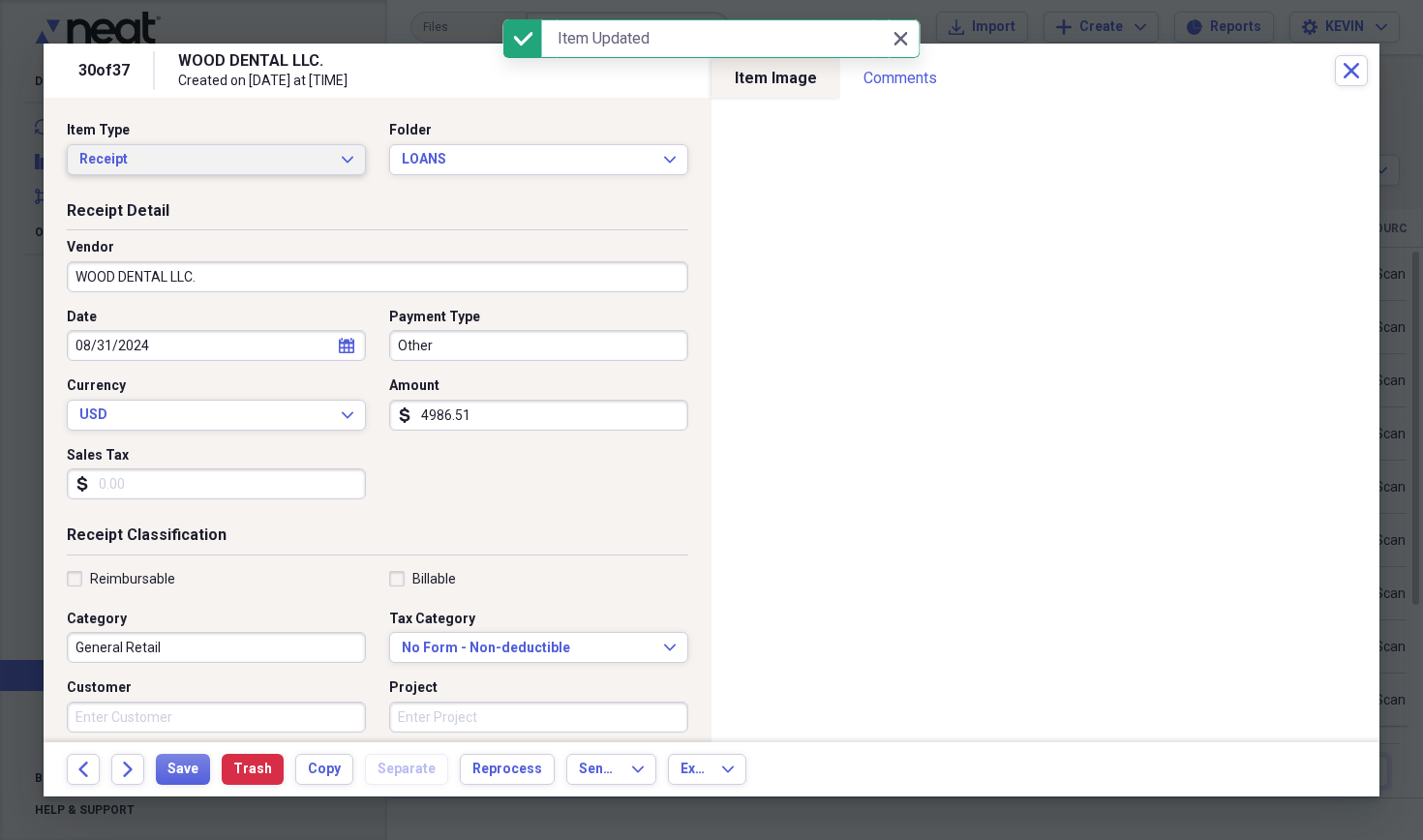 click on "Receipt Expand" at bounding box center [216, 160] 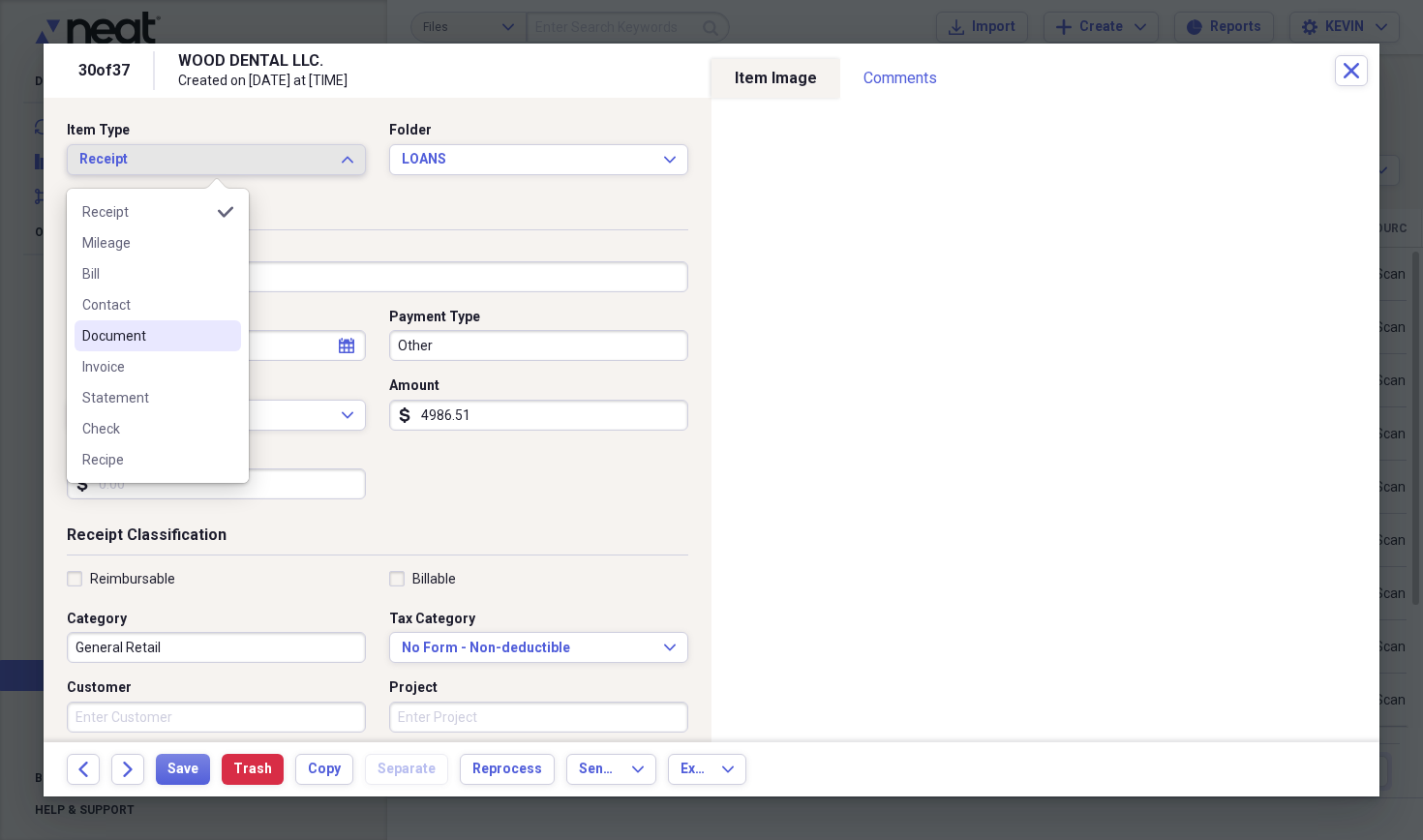 click on "Document" at bounding box center [146, 336] 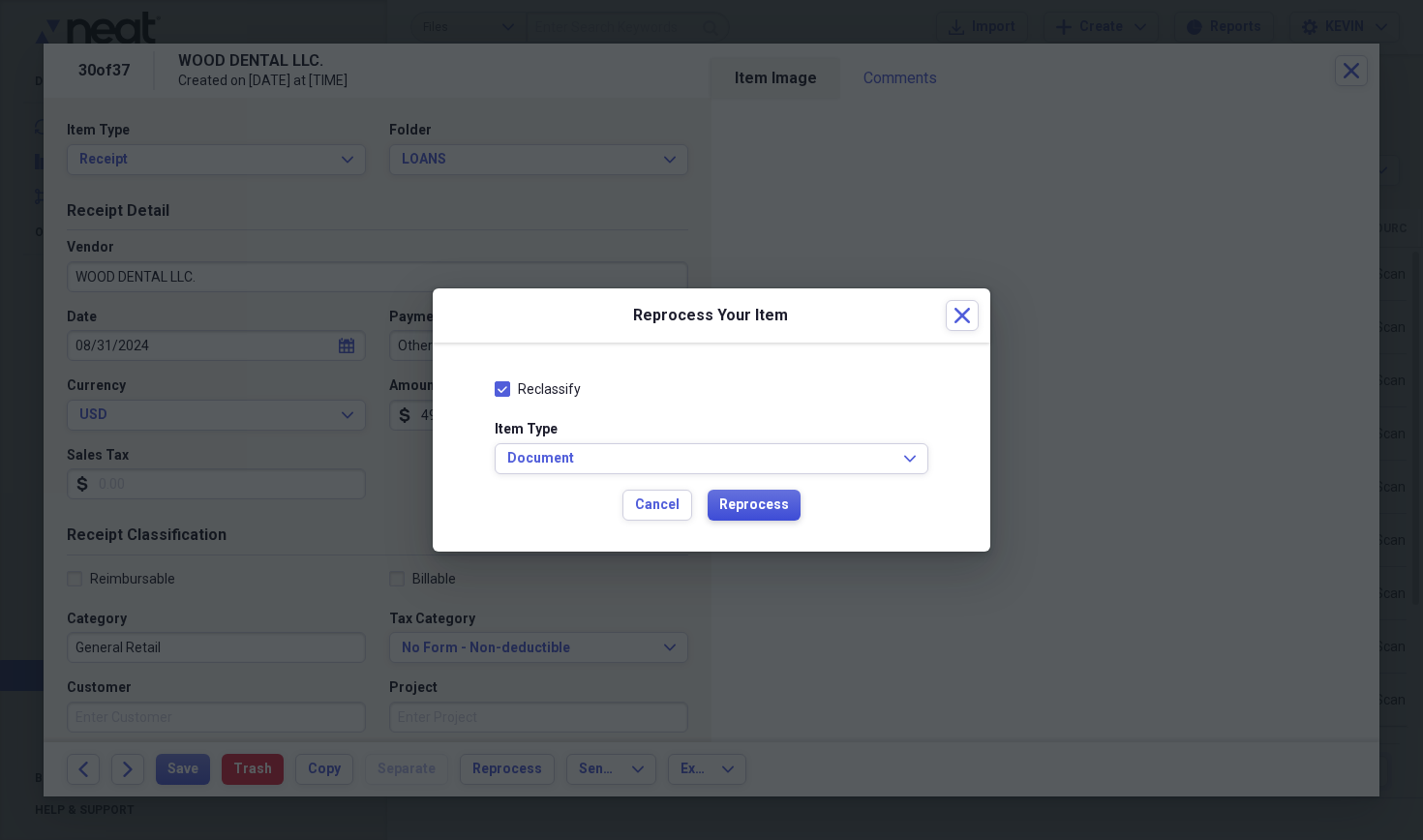 click on "Reprocess" at bounding box center (754, 505) 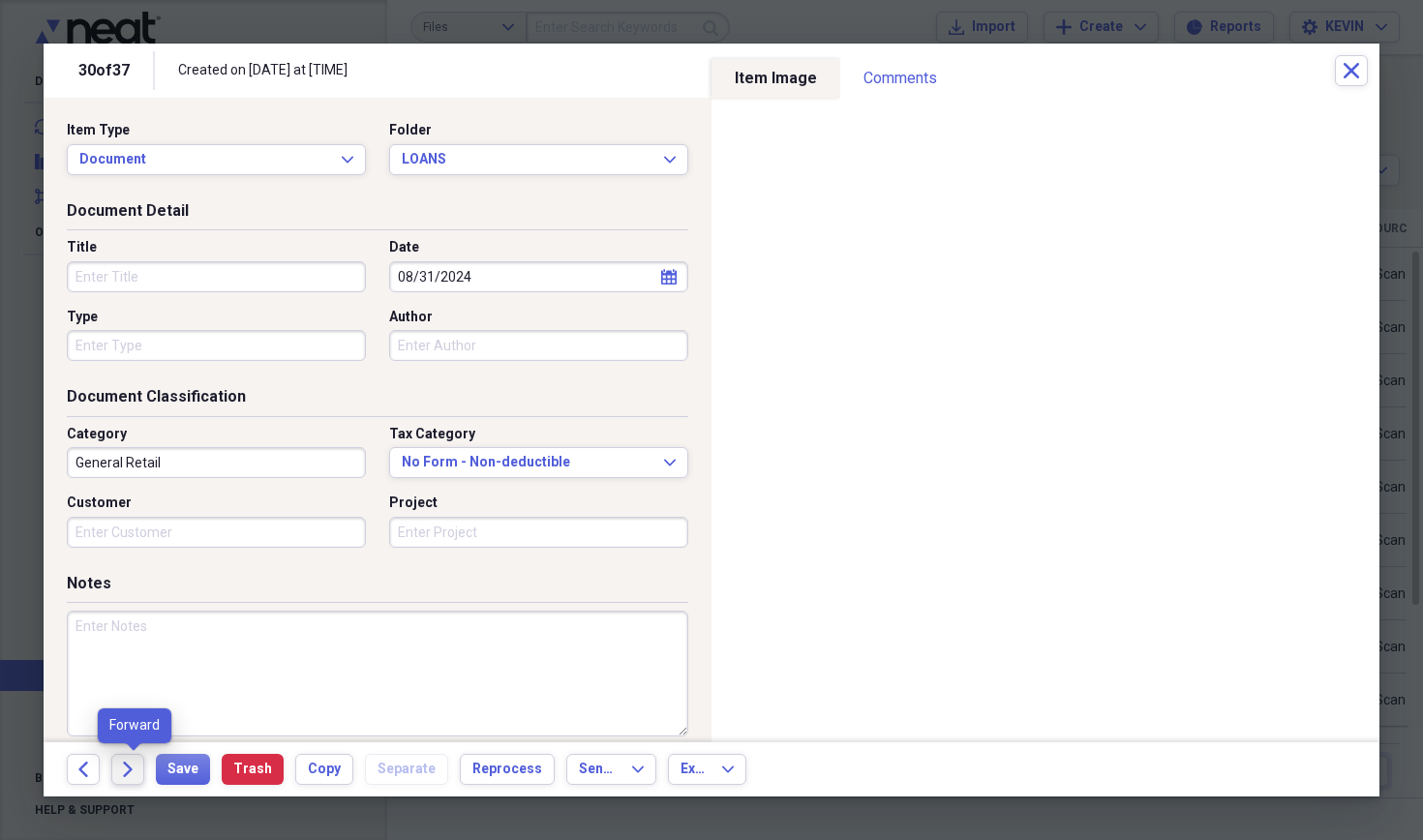 click on "Forward" 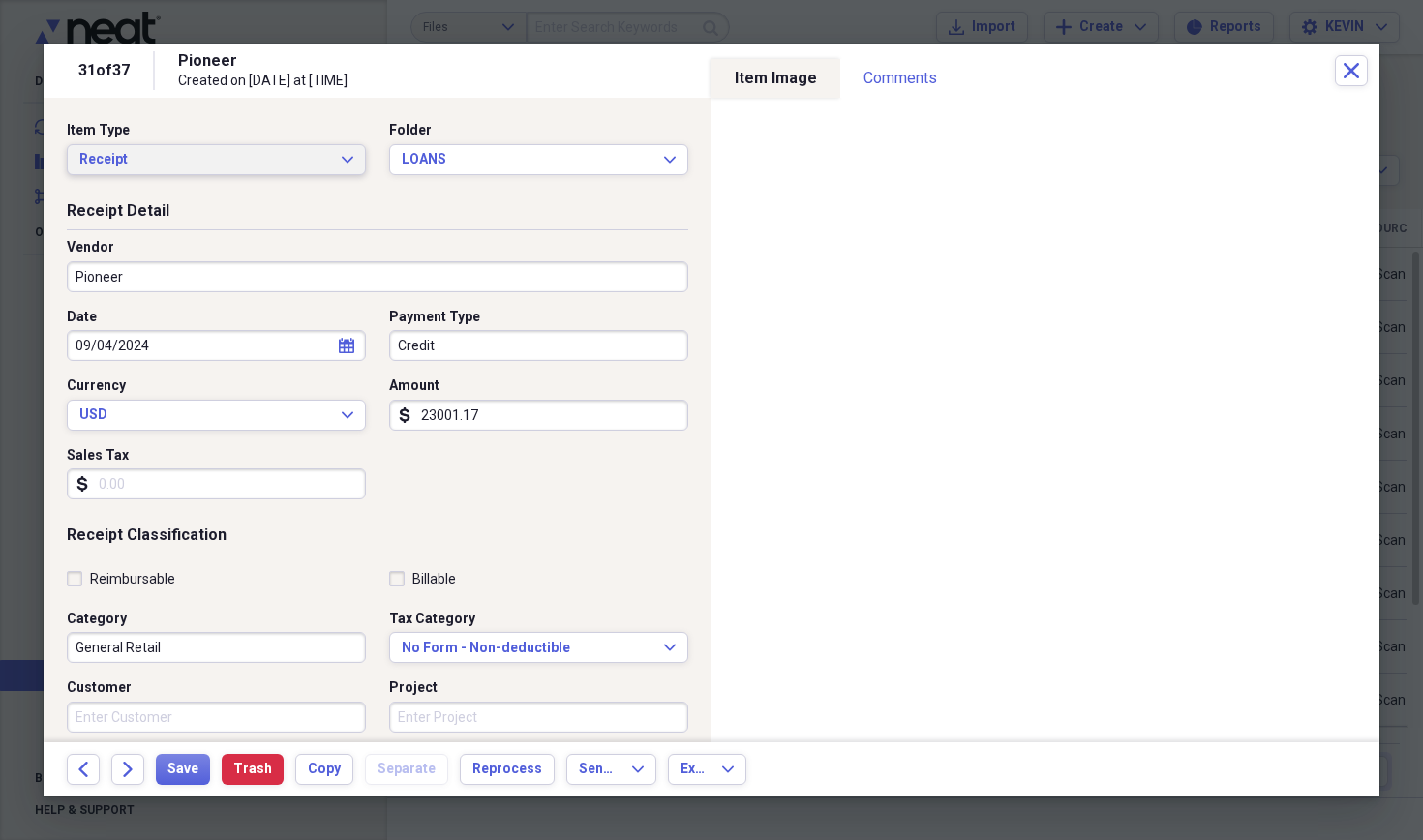 click on "Receipt Expand" at bounding box center (216, 160) 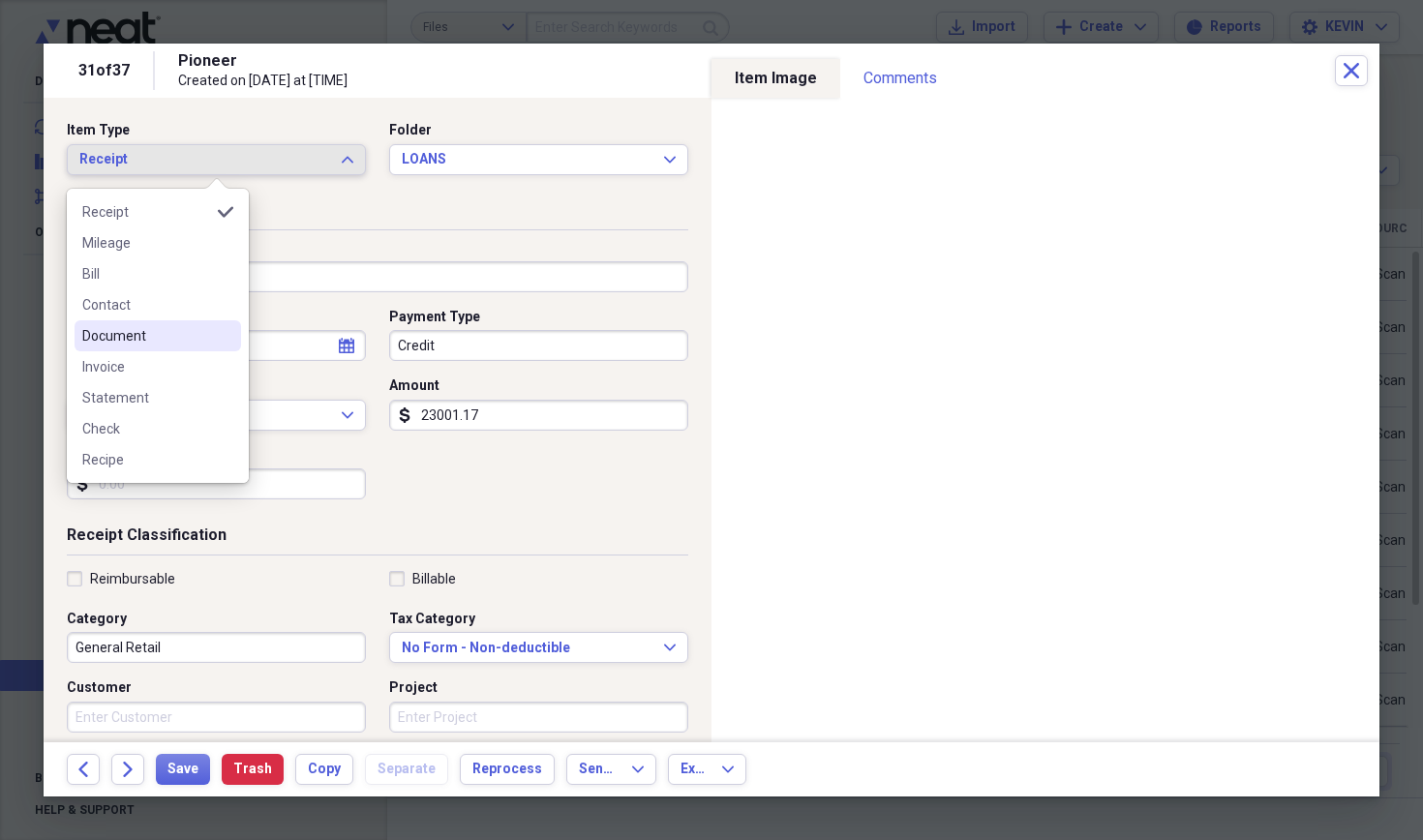 click on "Document" at bounding box center [146, 336] 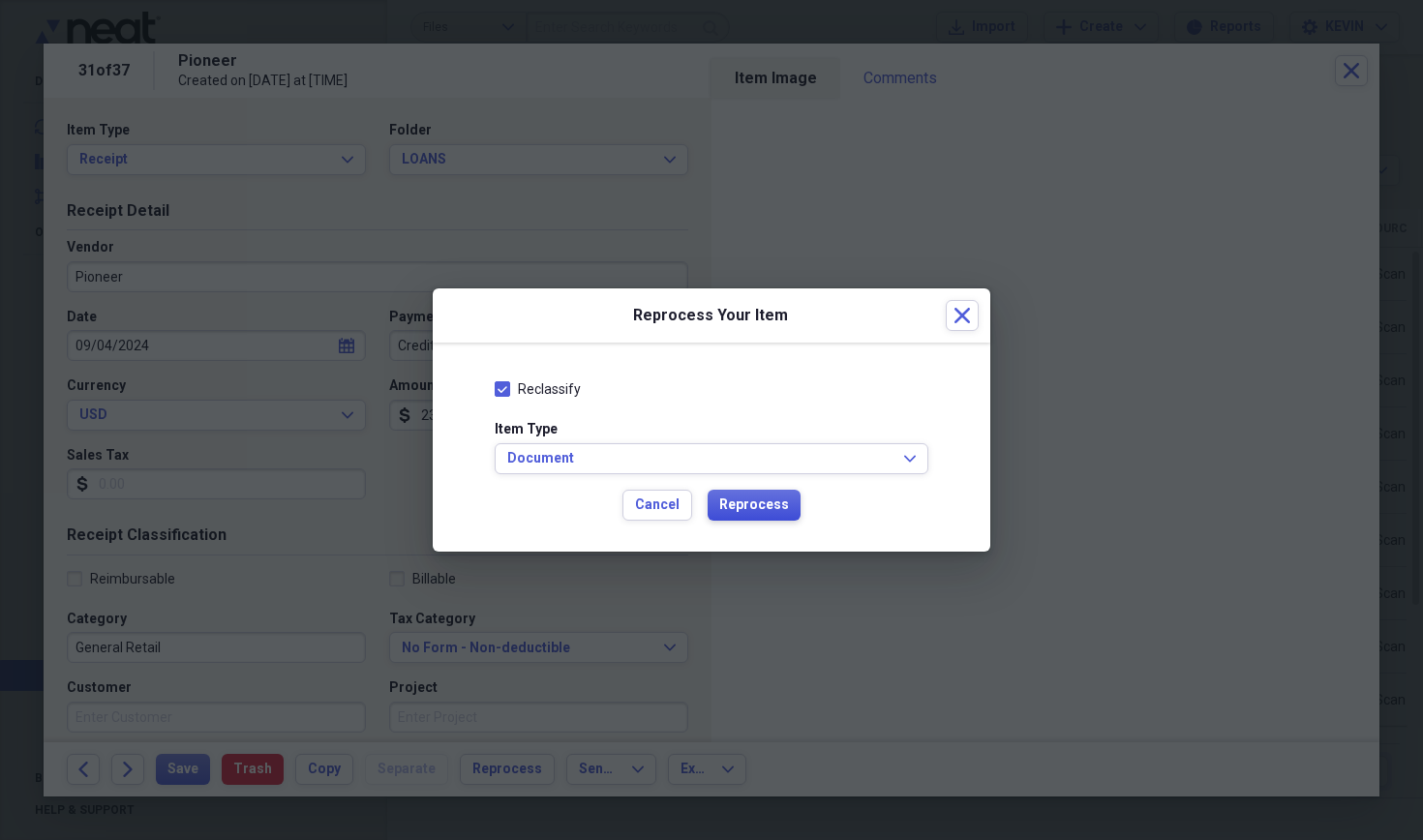 click on "Reprocess" at bounding box center (754, 505) 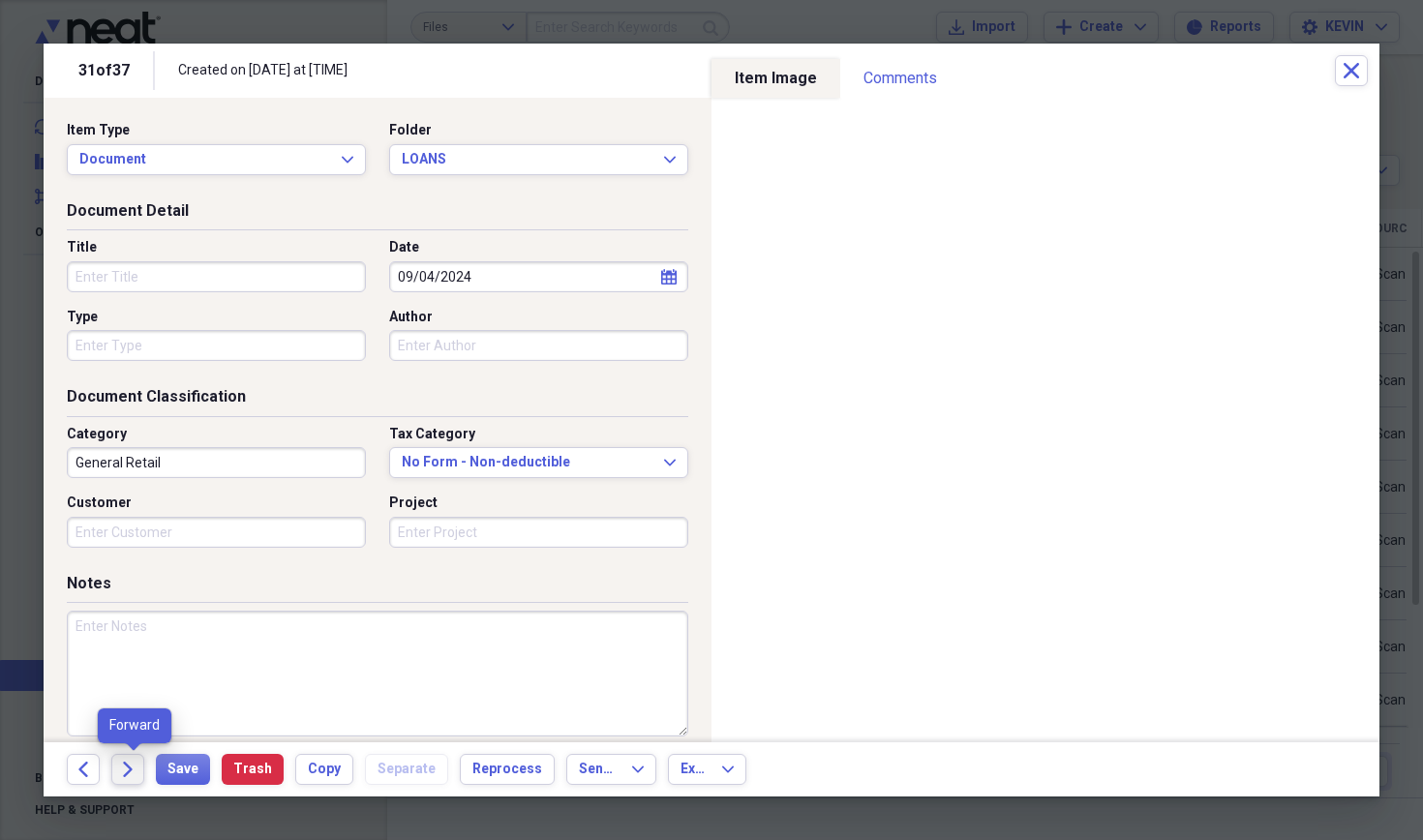 click 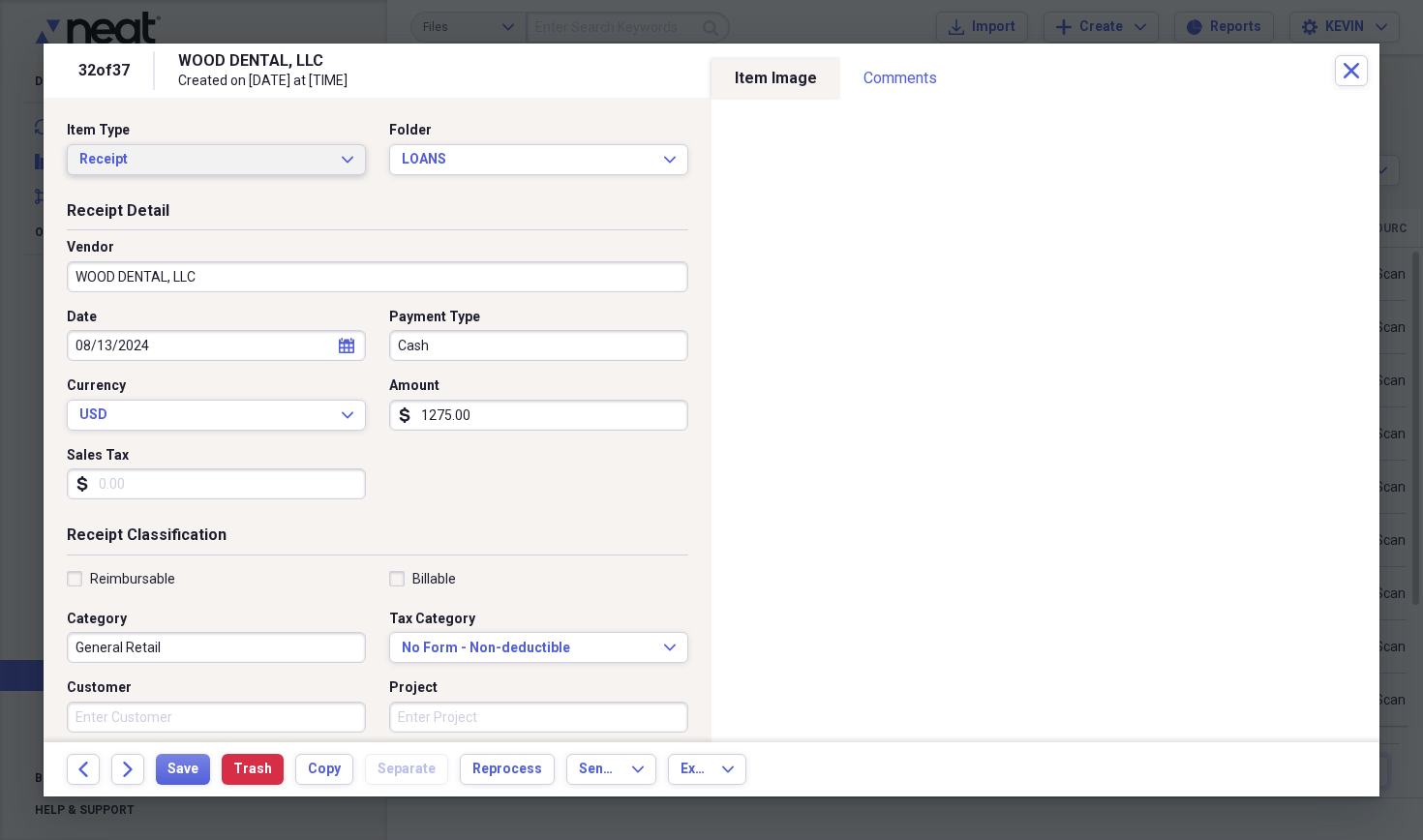 click on "Receipt Expand" at bounding box center (216, 160) 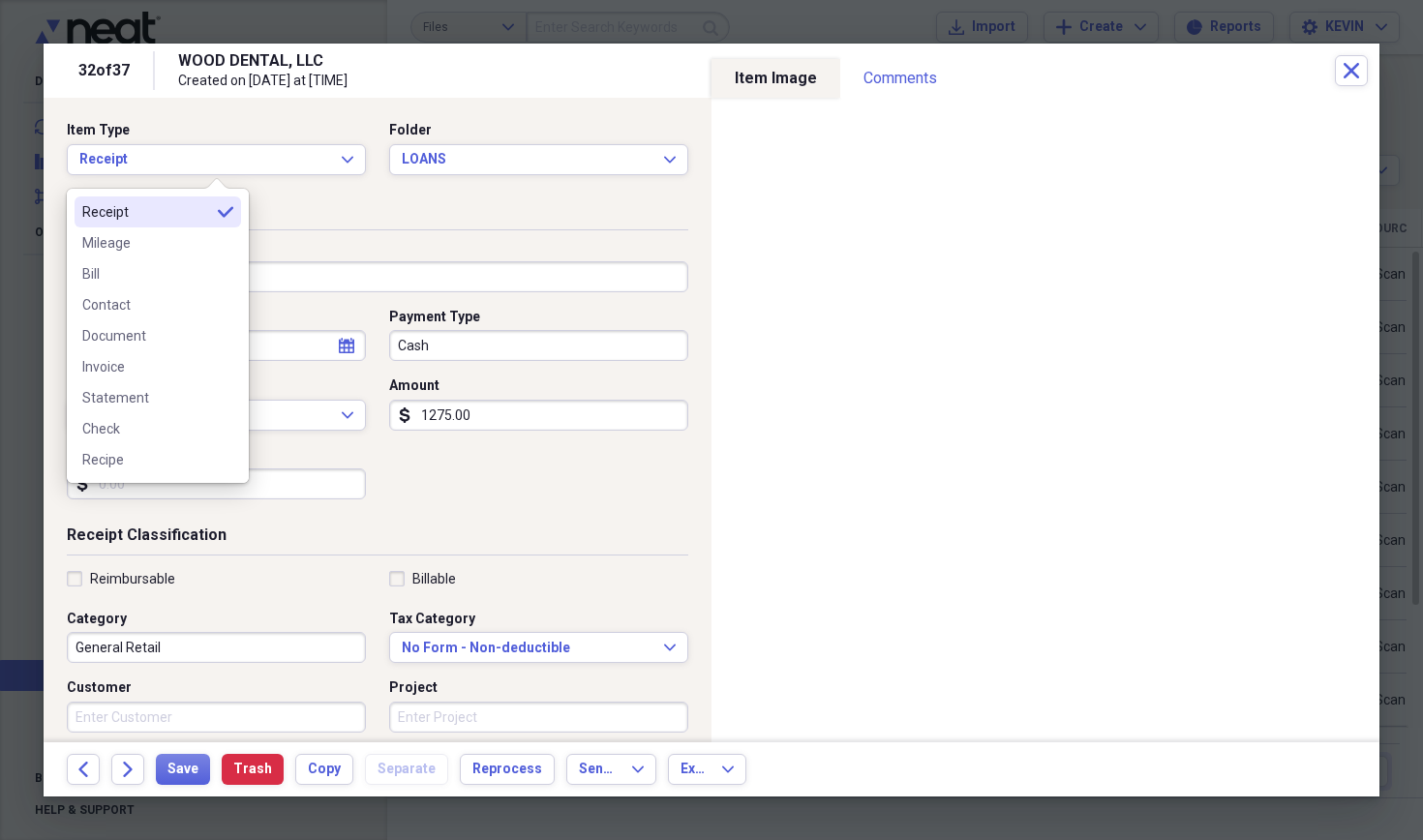 click on "WOOD DENTAL, LLC" at bounding box center [378, 277] 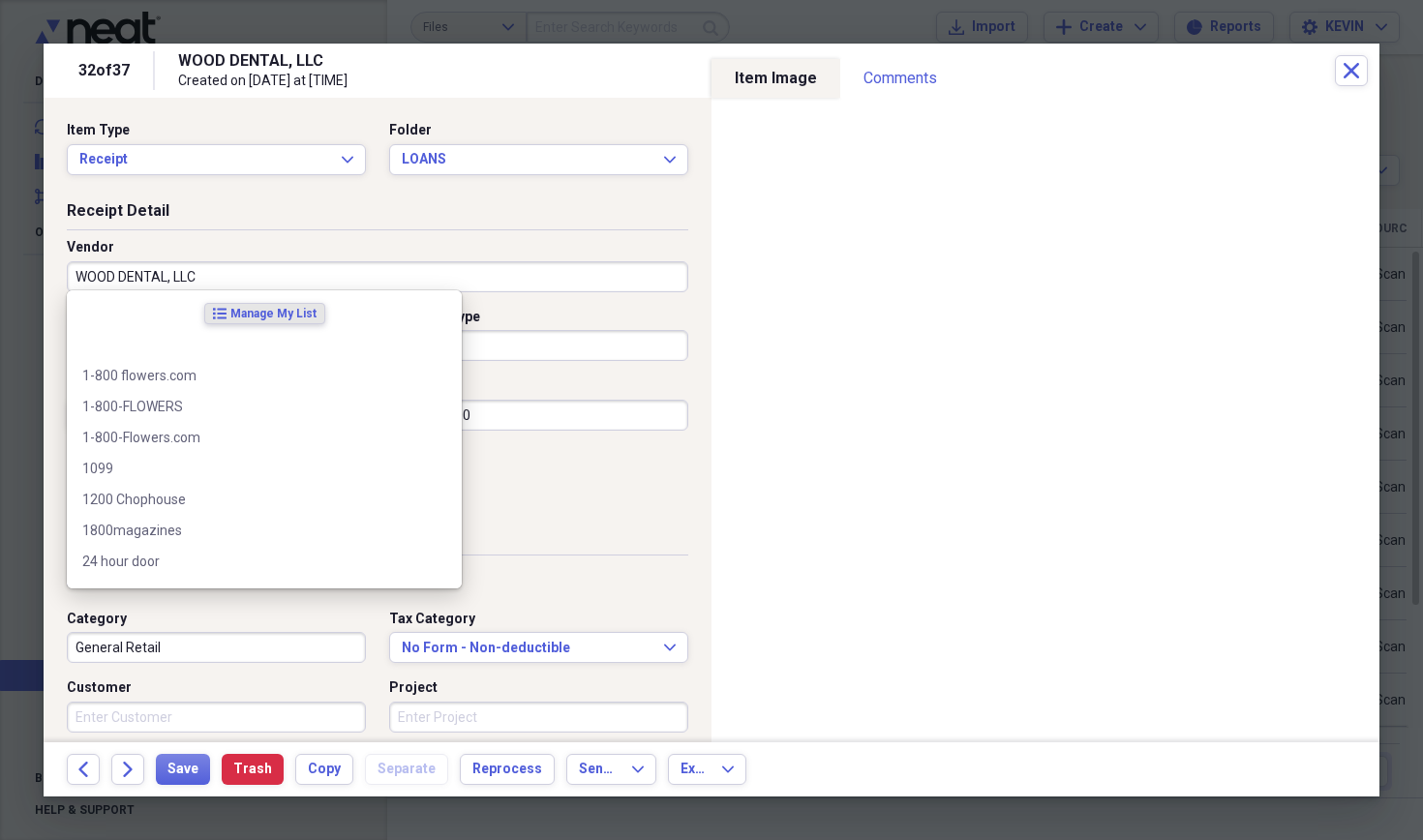 click on "WOOD DENTAL, LLC" at bounding box center [378, 277] 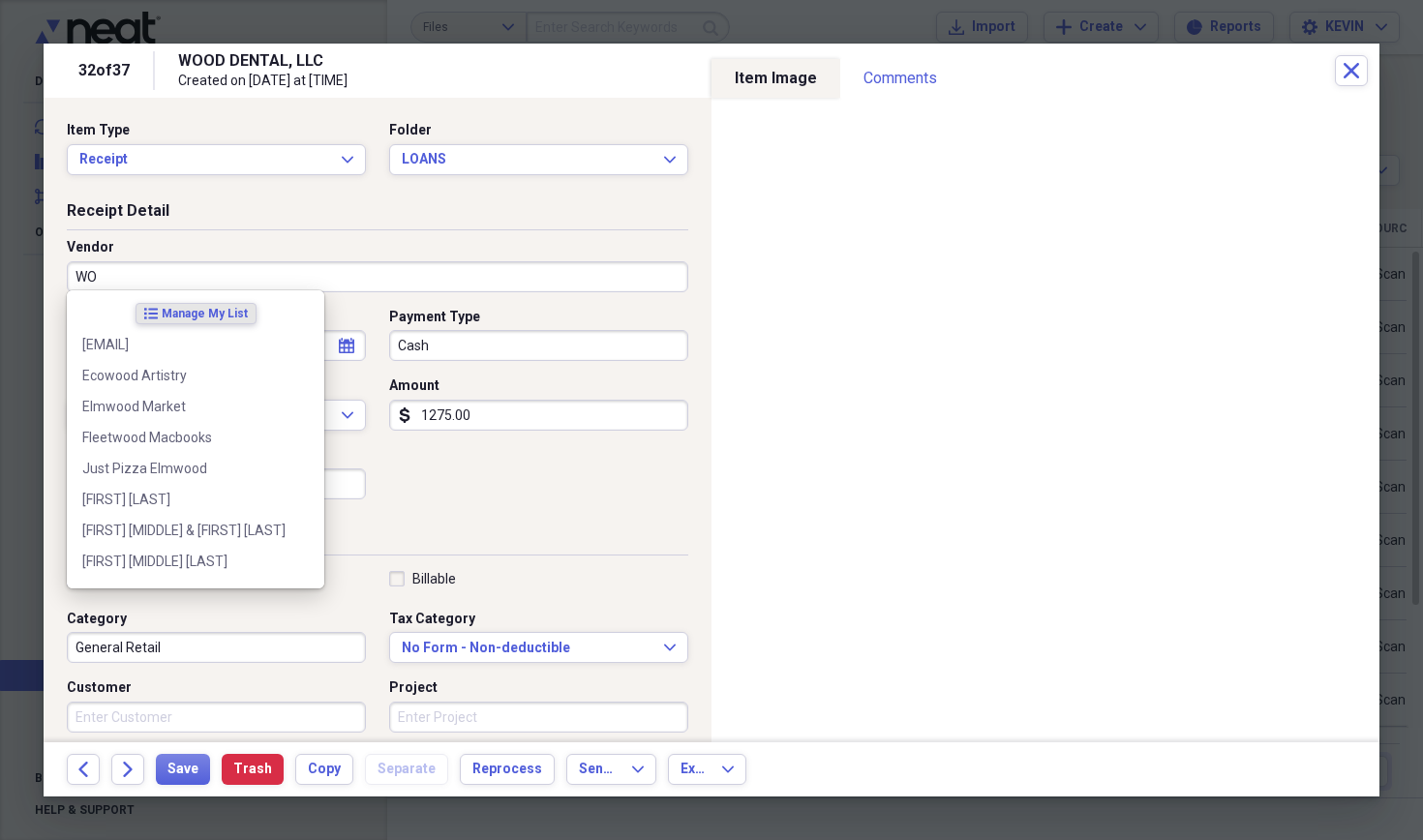 type on "W" 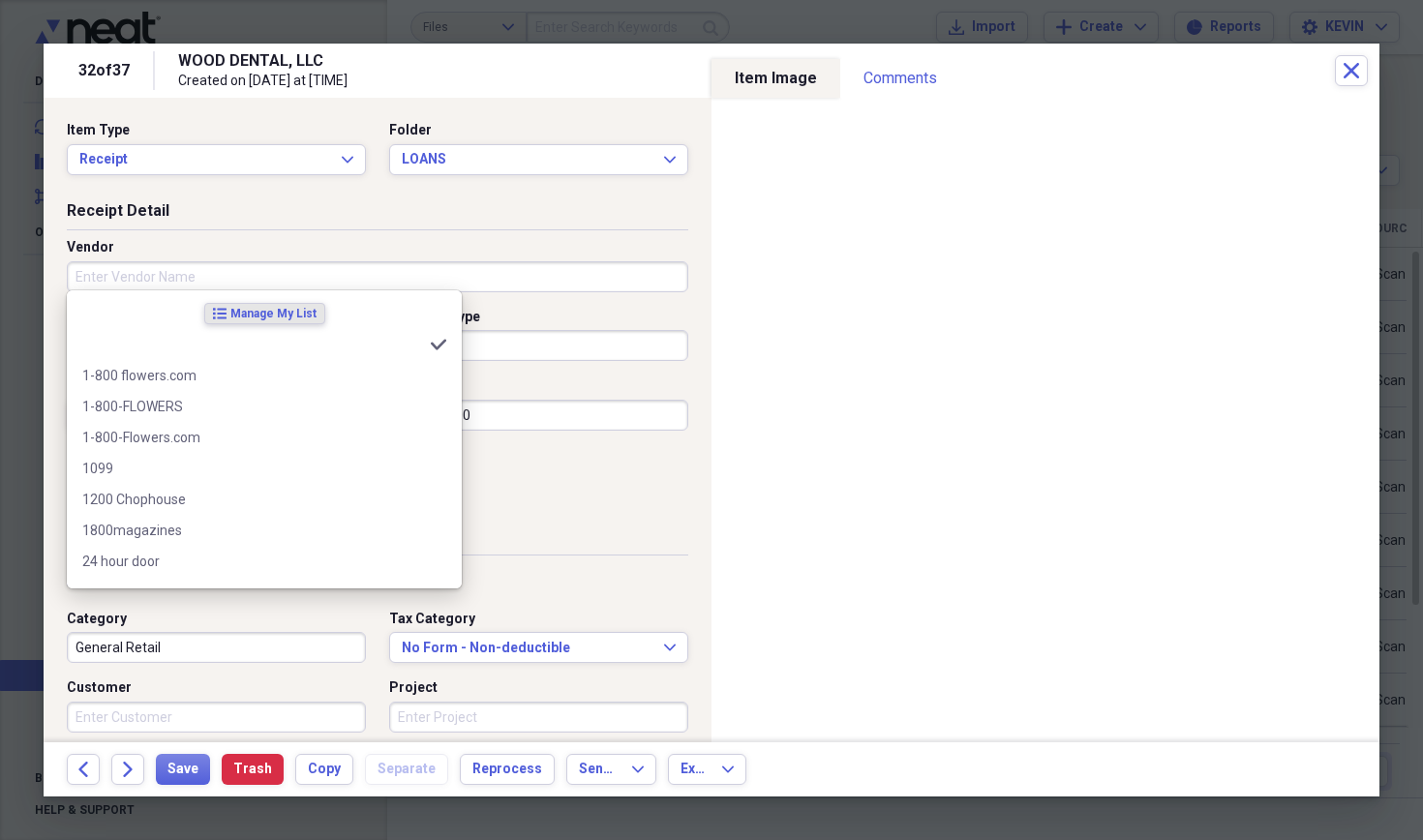 type on "P" 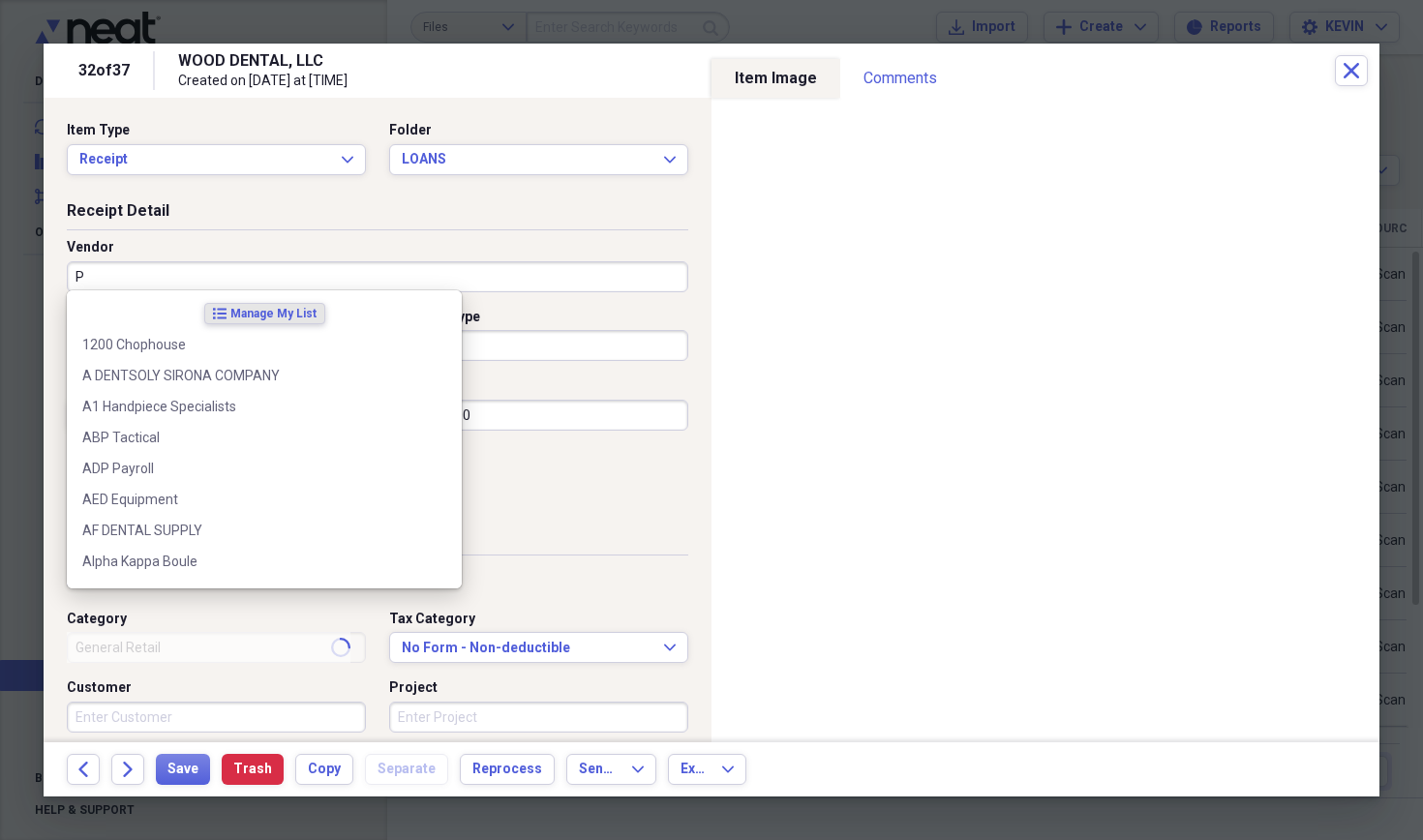 type on "Meals/Restaurant" 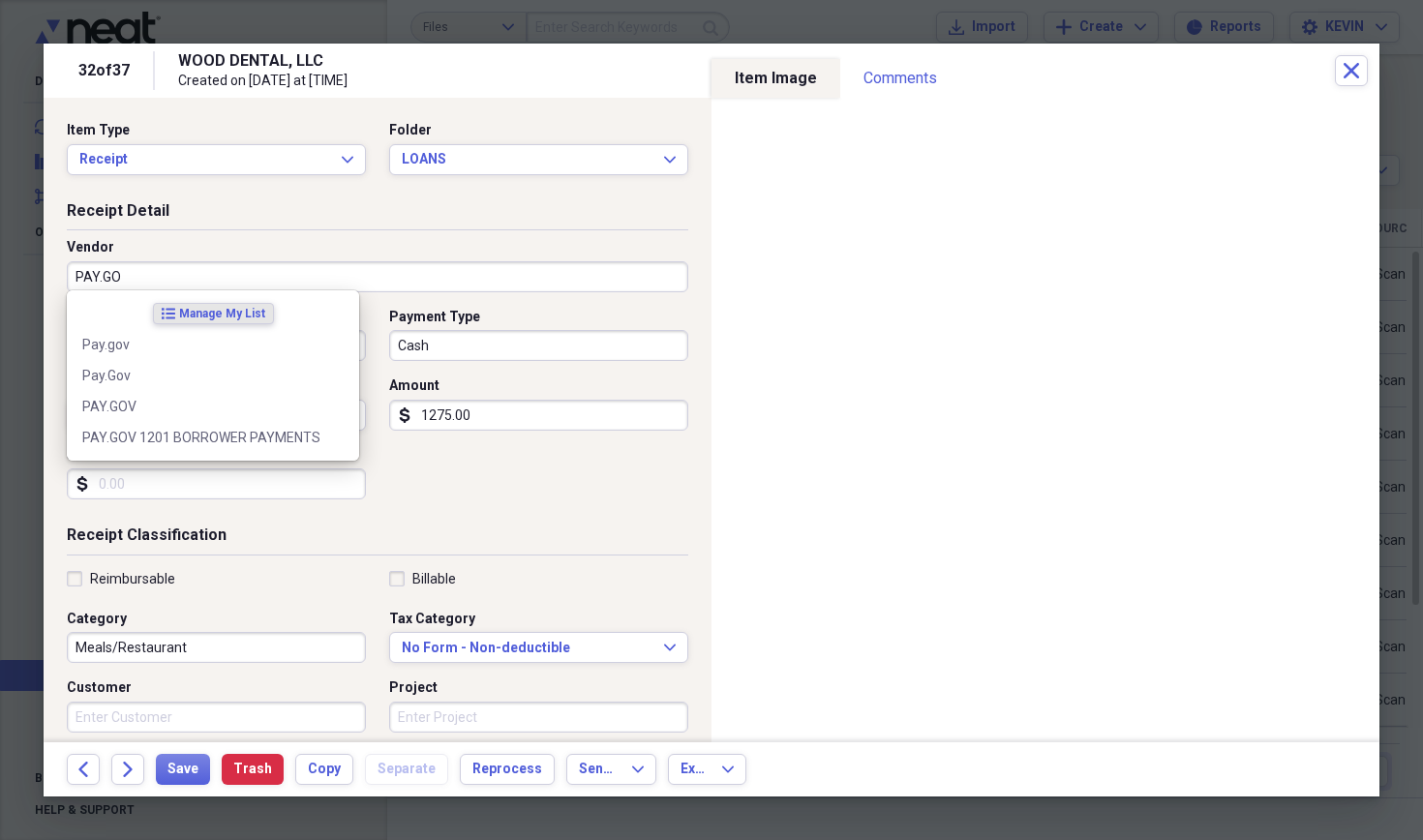 type on "PAY.GOV" 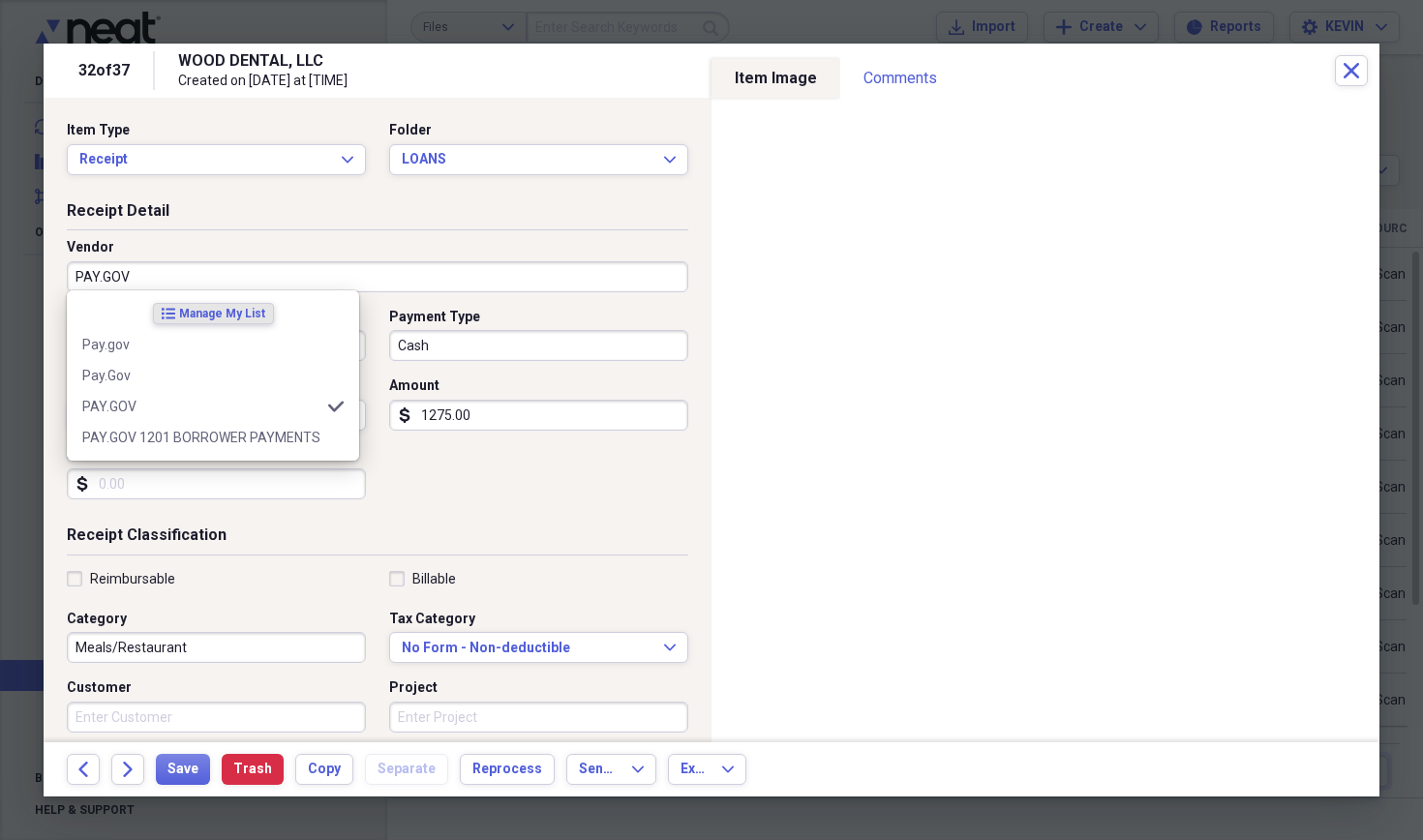 type on "General Retail" 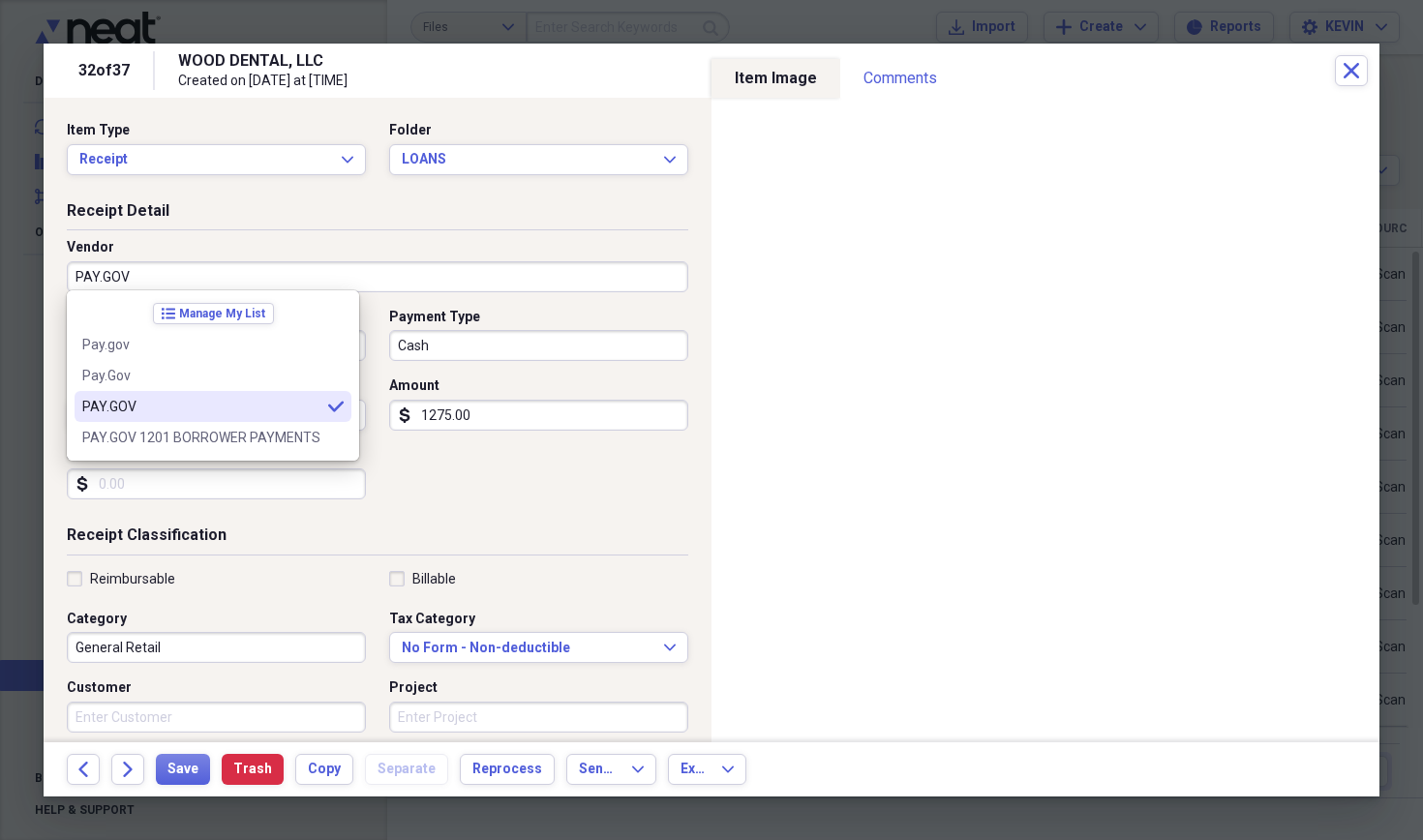 type on "PAY.GOV" 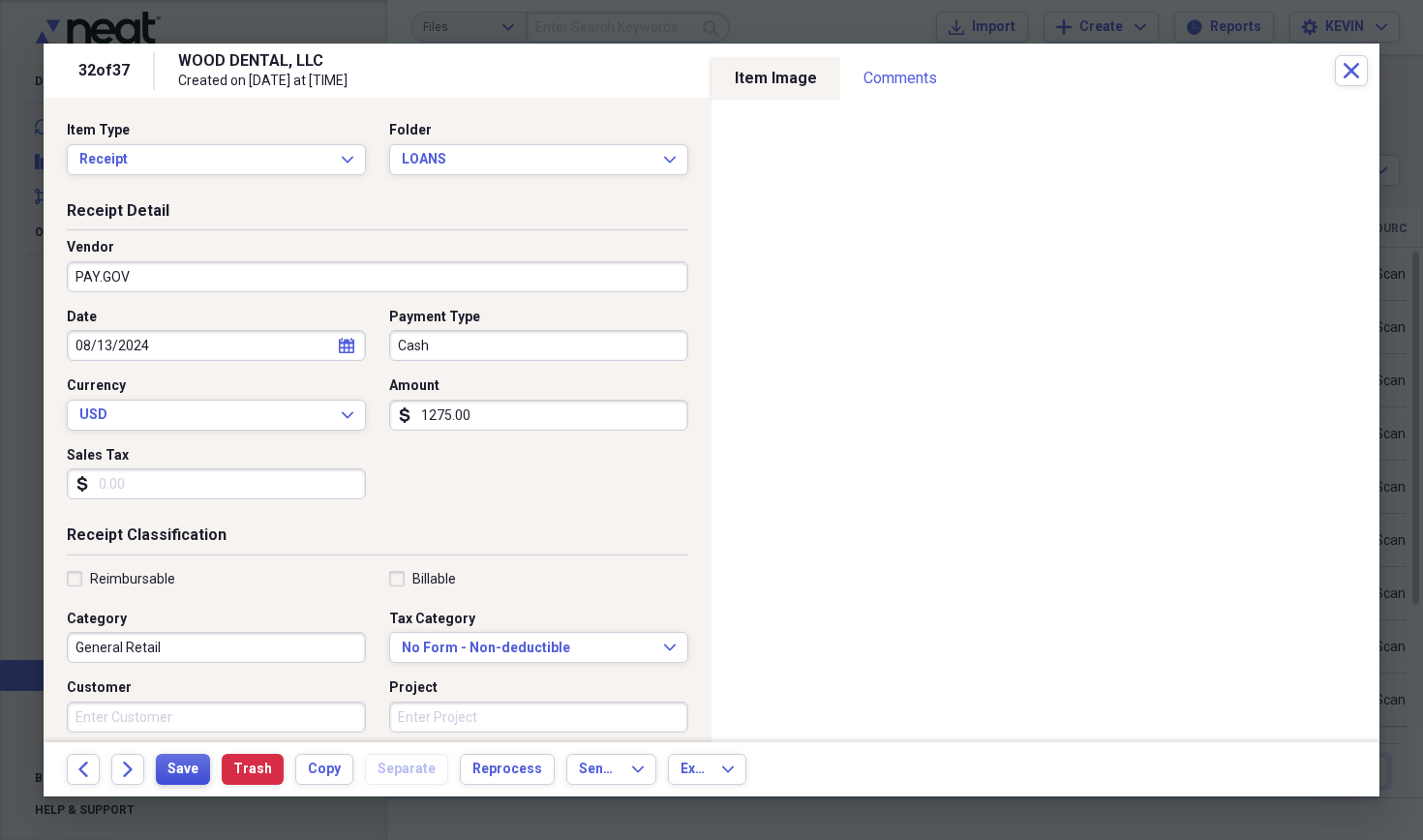 click on "Save" at bounding box center [183, 769] 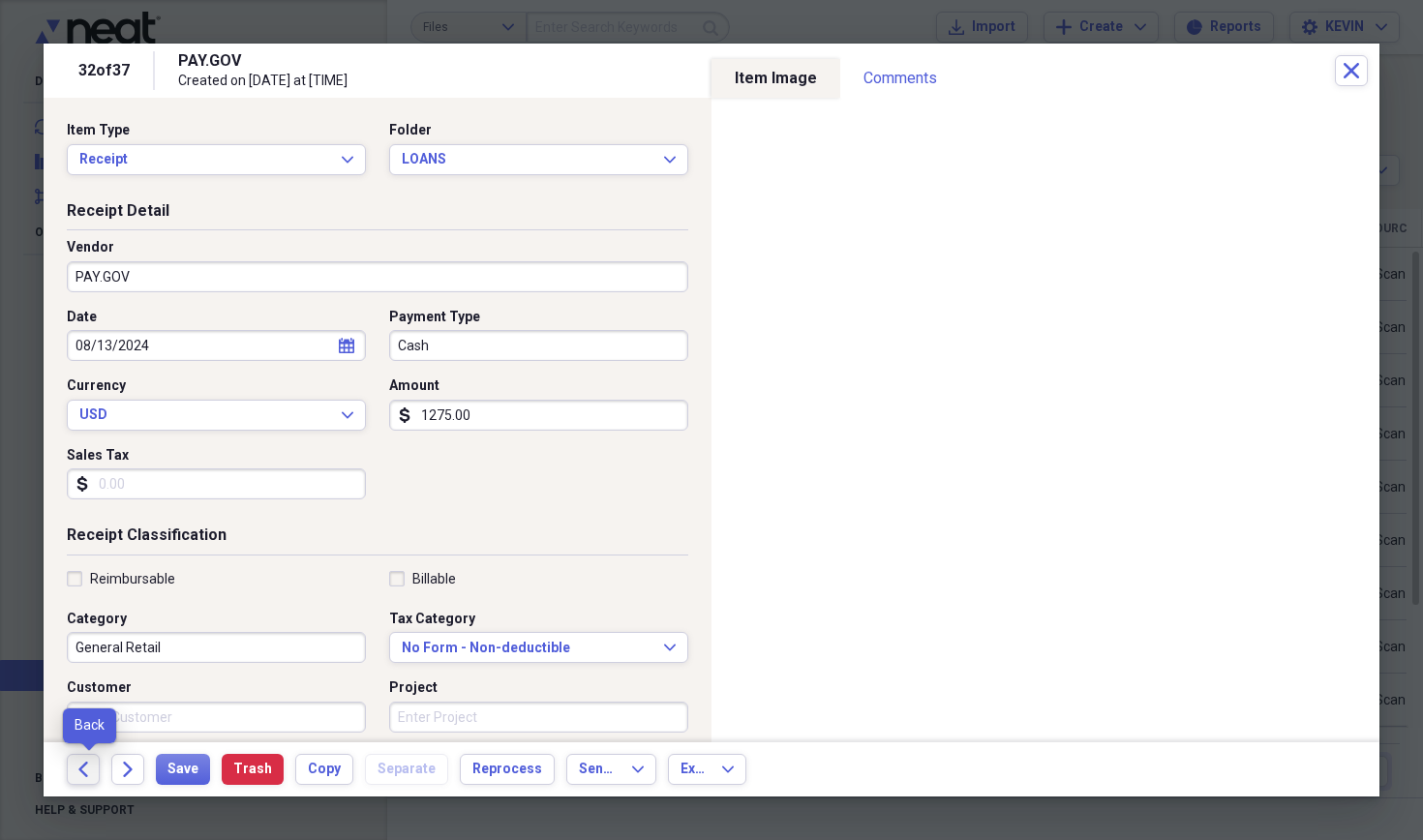 click on "Back" at bounding box center [83, 769] 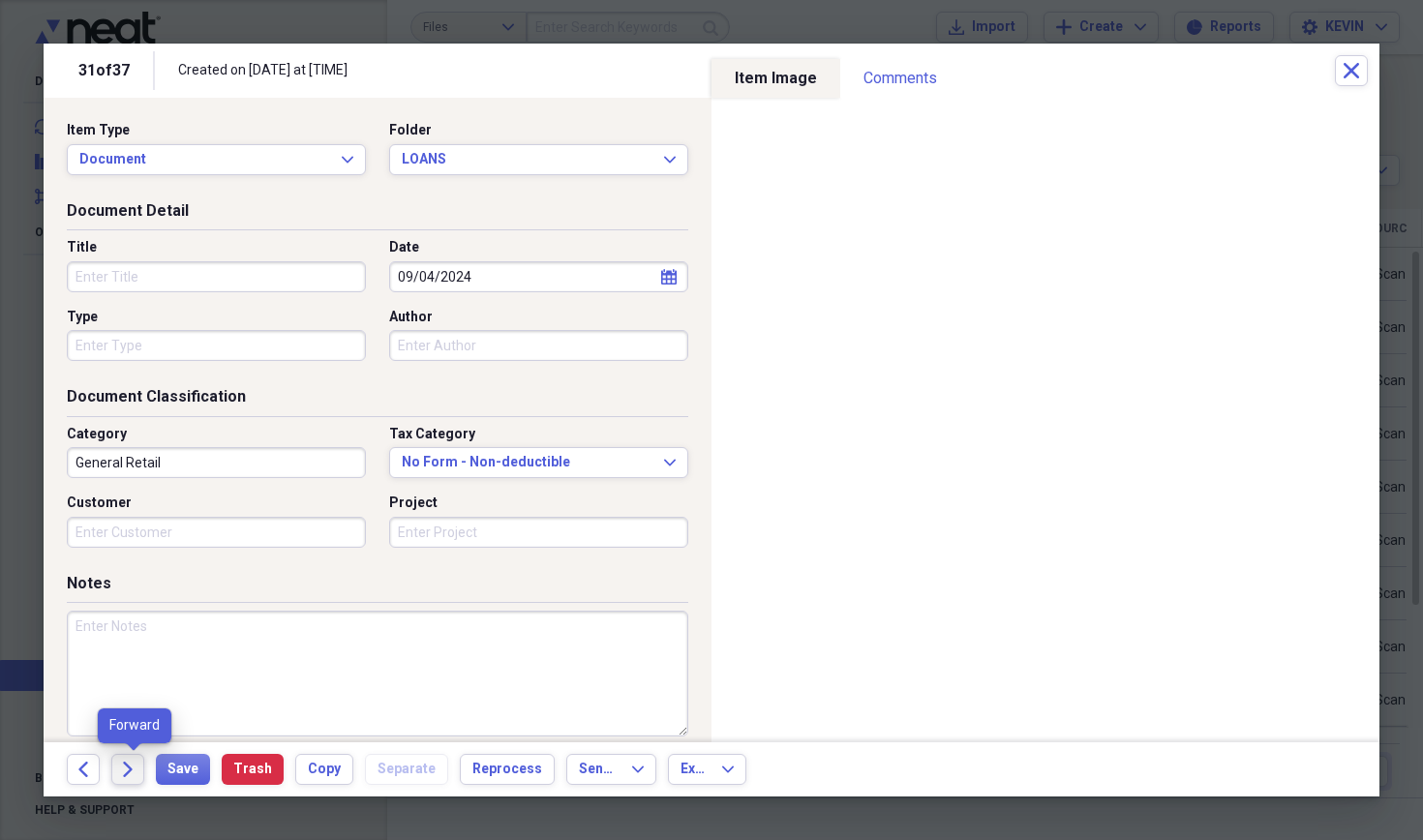click on "Forward" at bounding box center [128, 769] 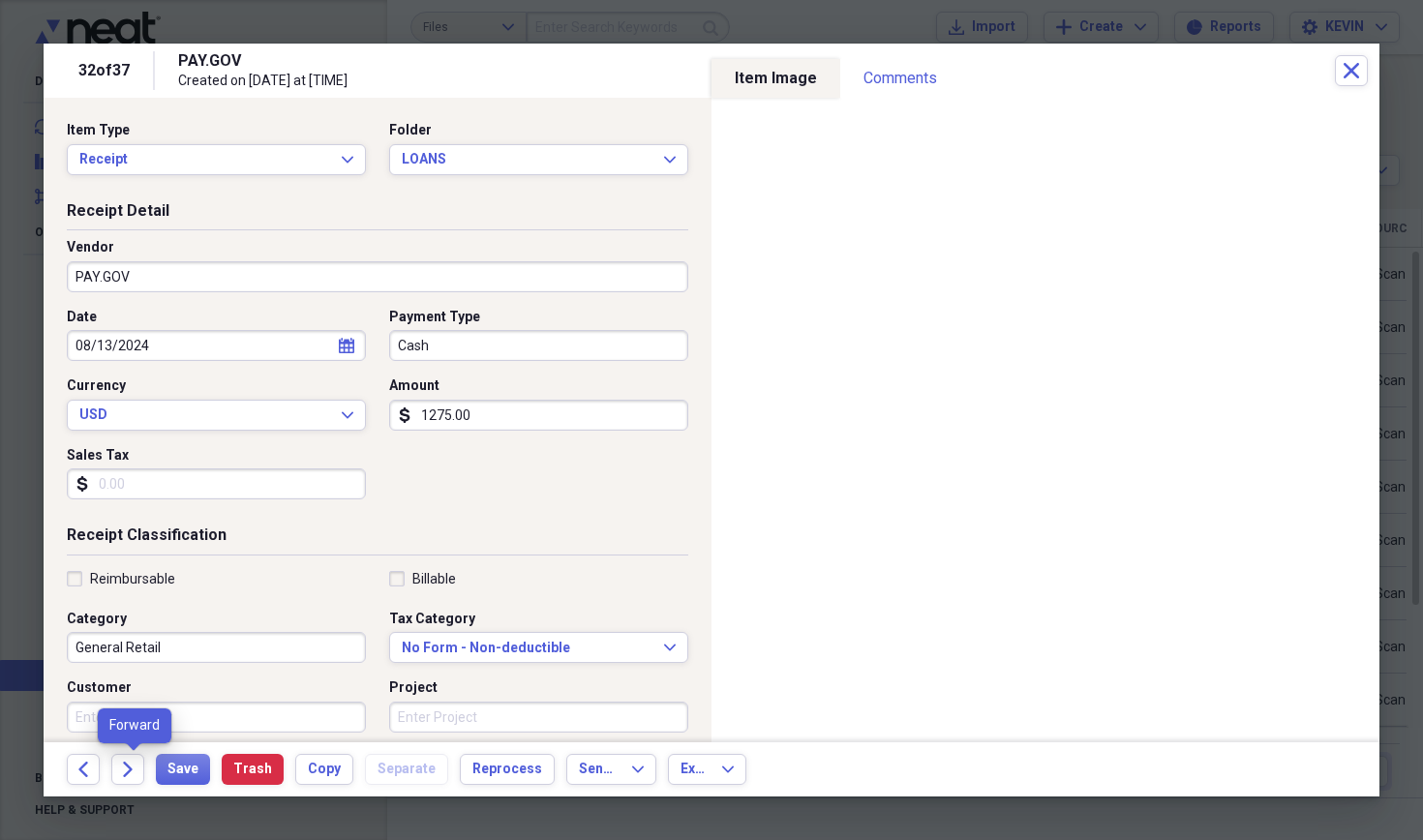 click on "Forward" at bounding box center [128, 769] 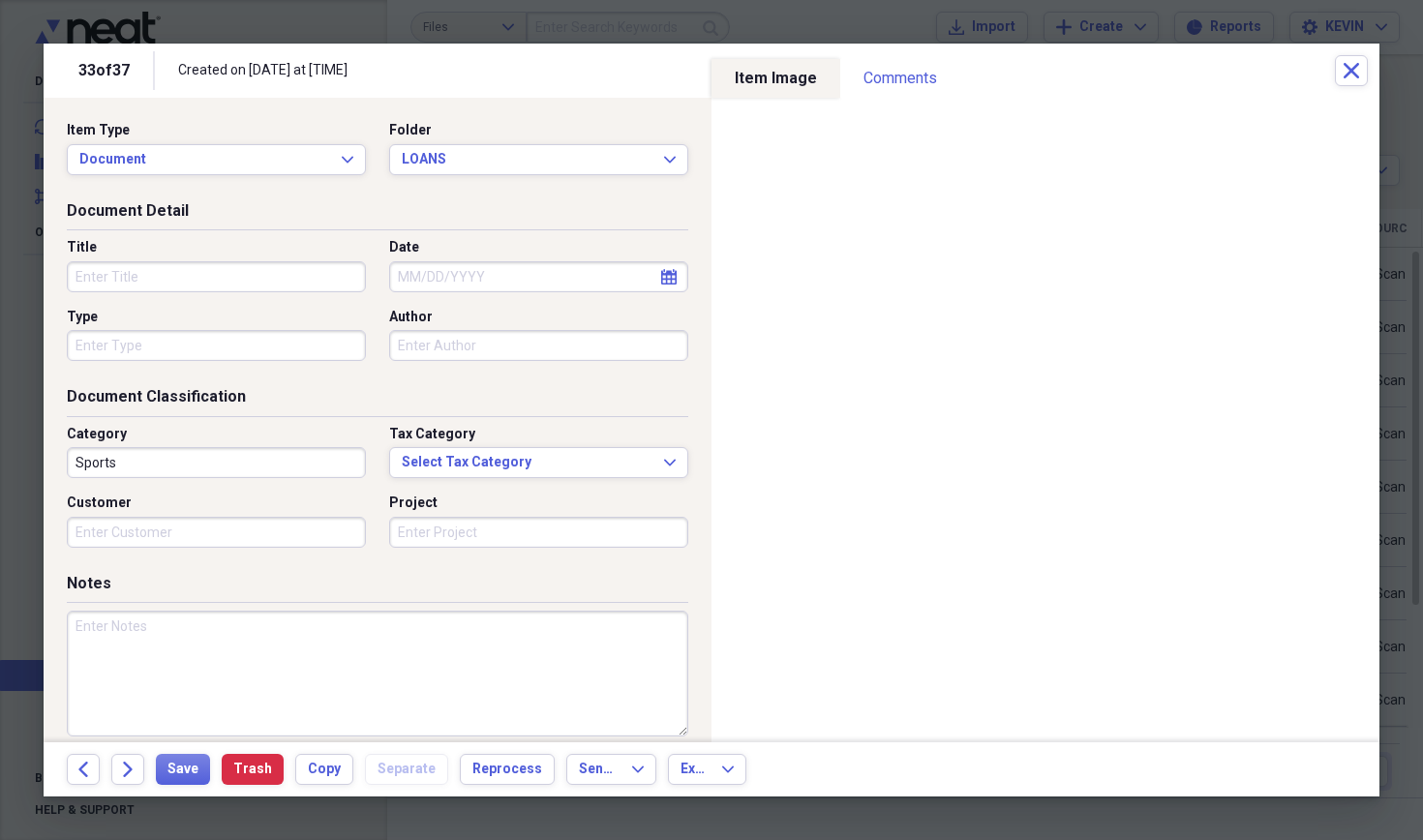 click on "Forward" at bounding box center [128, 769] 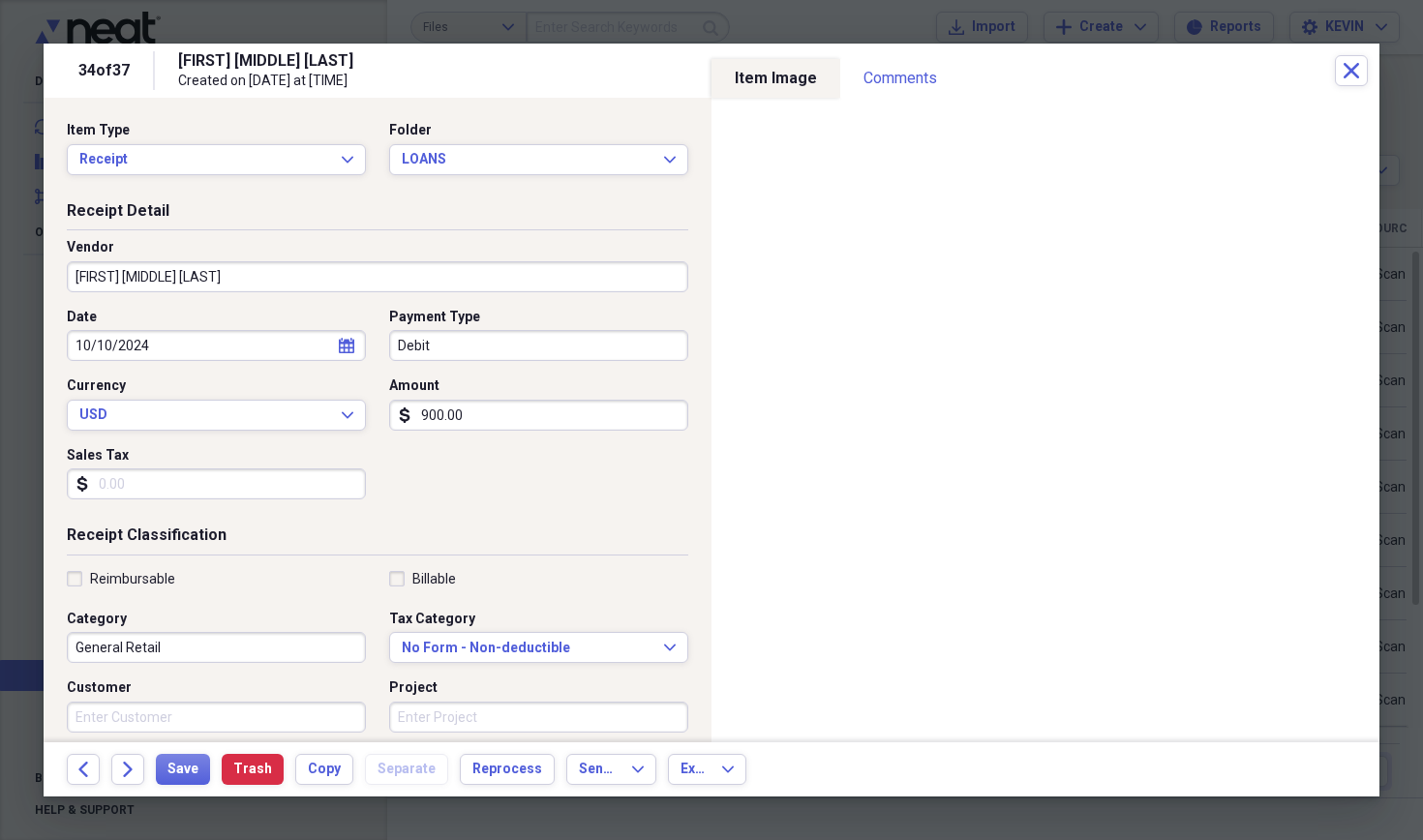 click on "[FIRST] [MIDDLE] [LAST]" at bounding box center (378, 277) 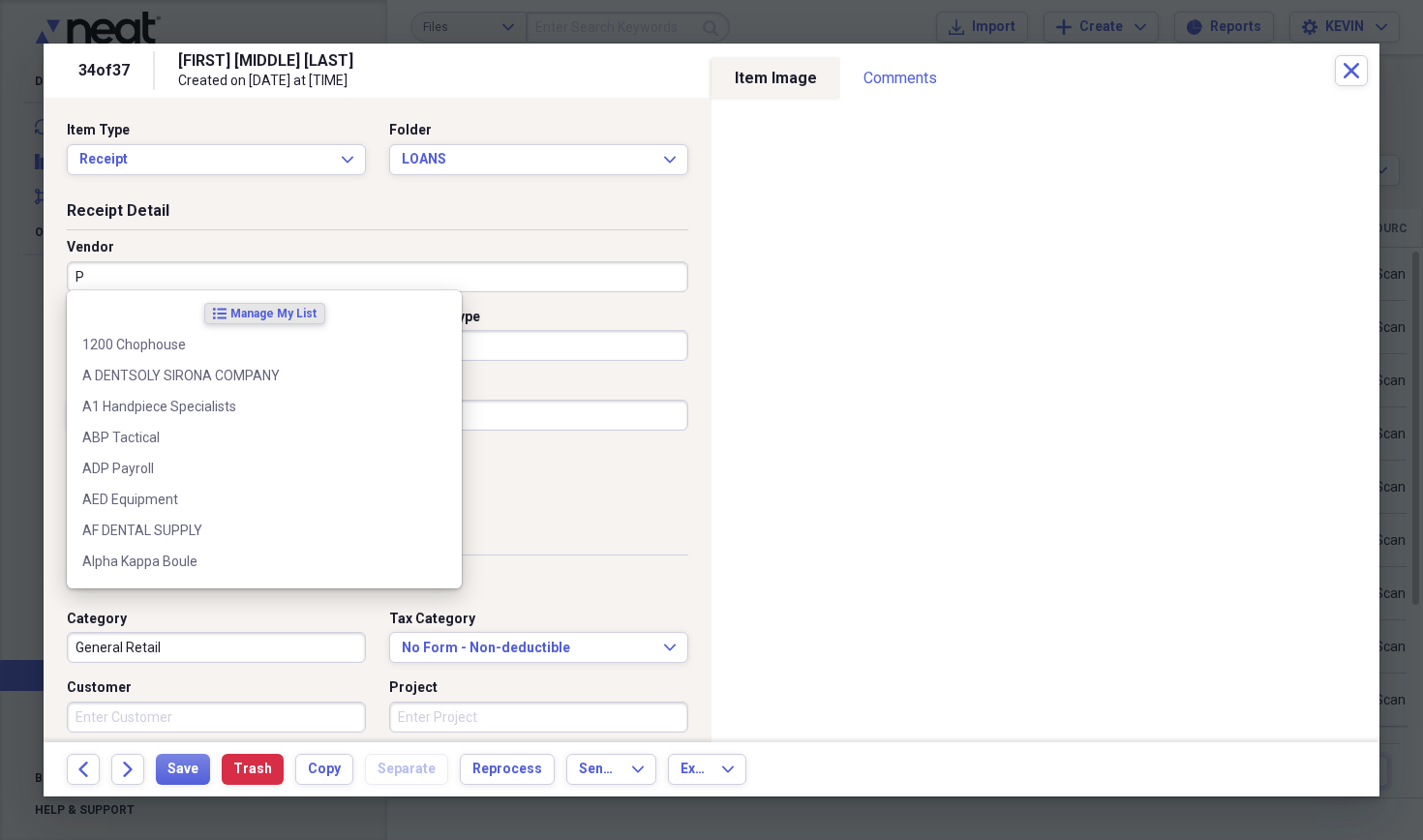 type on "PA" 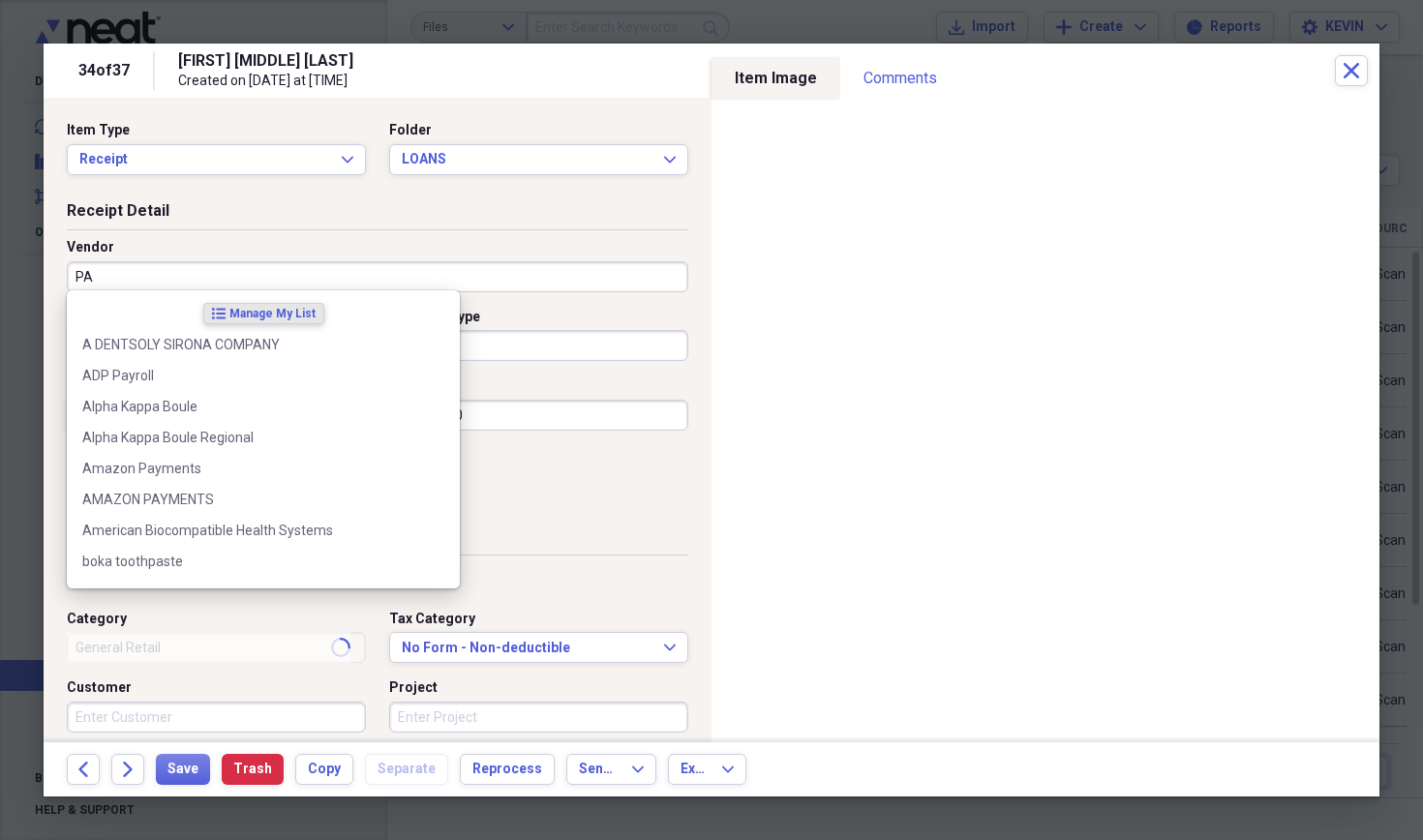 type on "Meals/Restaurant" 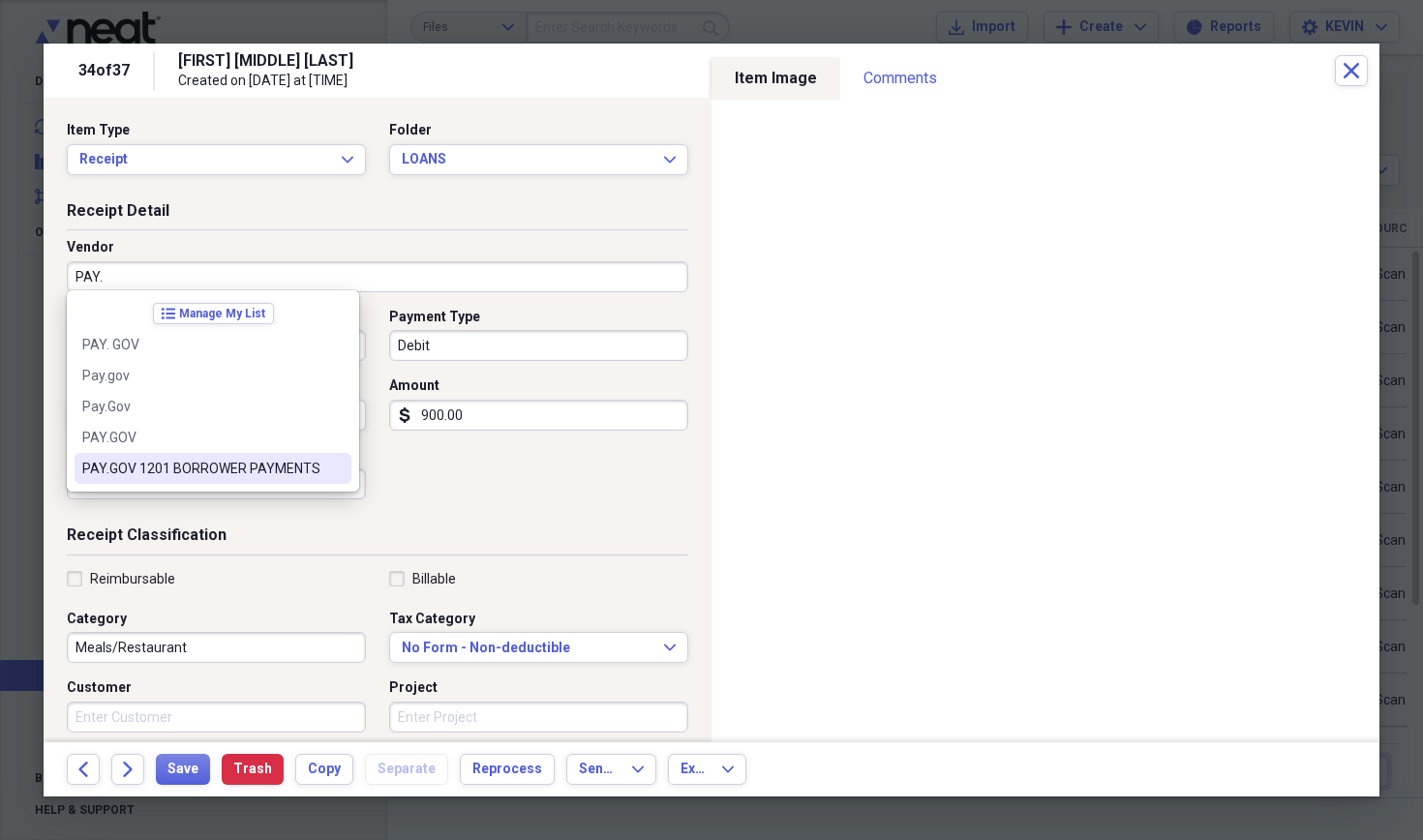 click on "PAY.GOV 1201 BORROWER PAYMENTS" at bounding box center (201, 468) 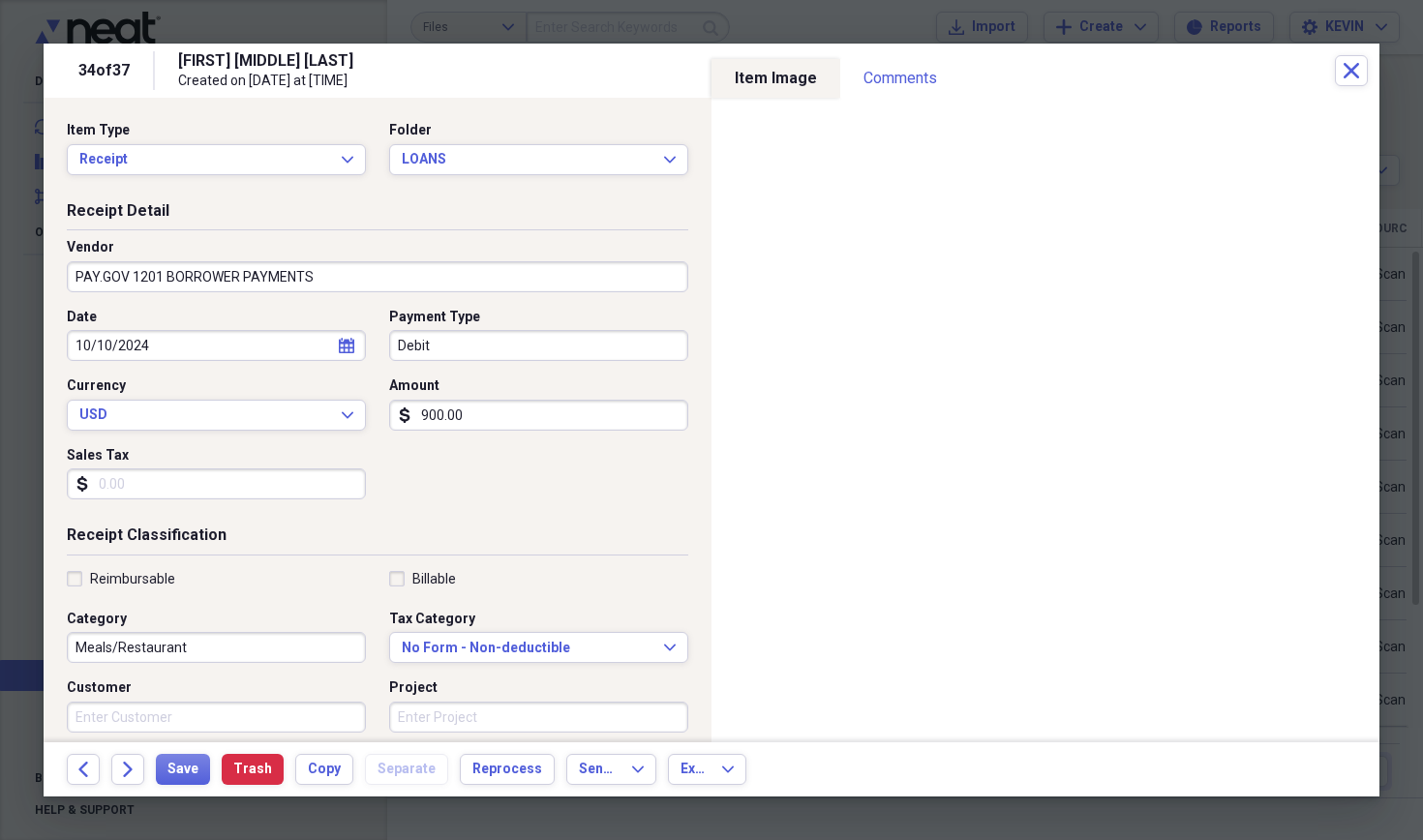type on "General Retail" 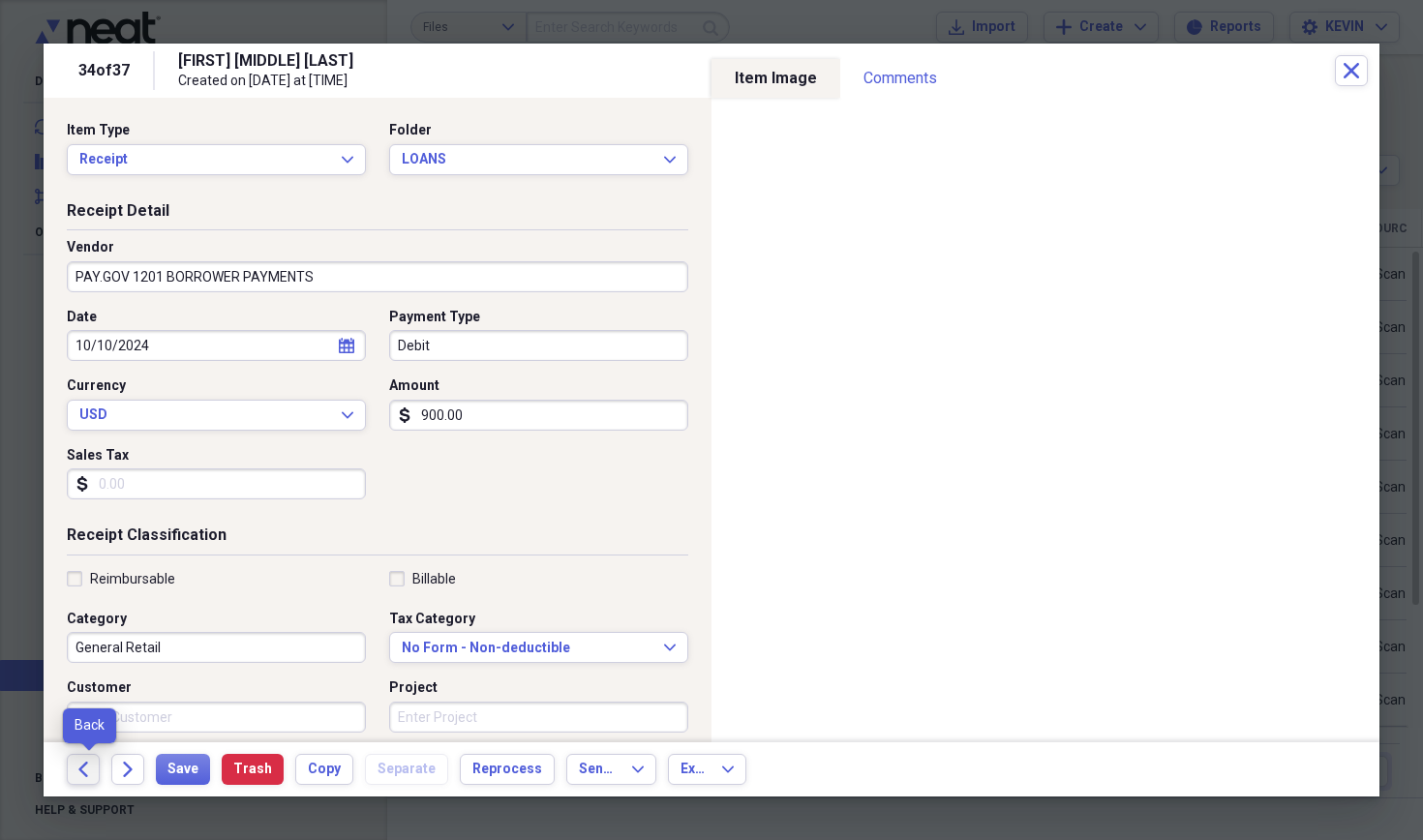 click 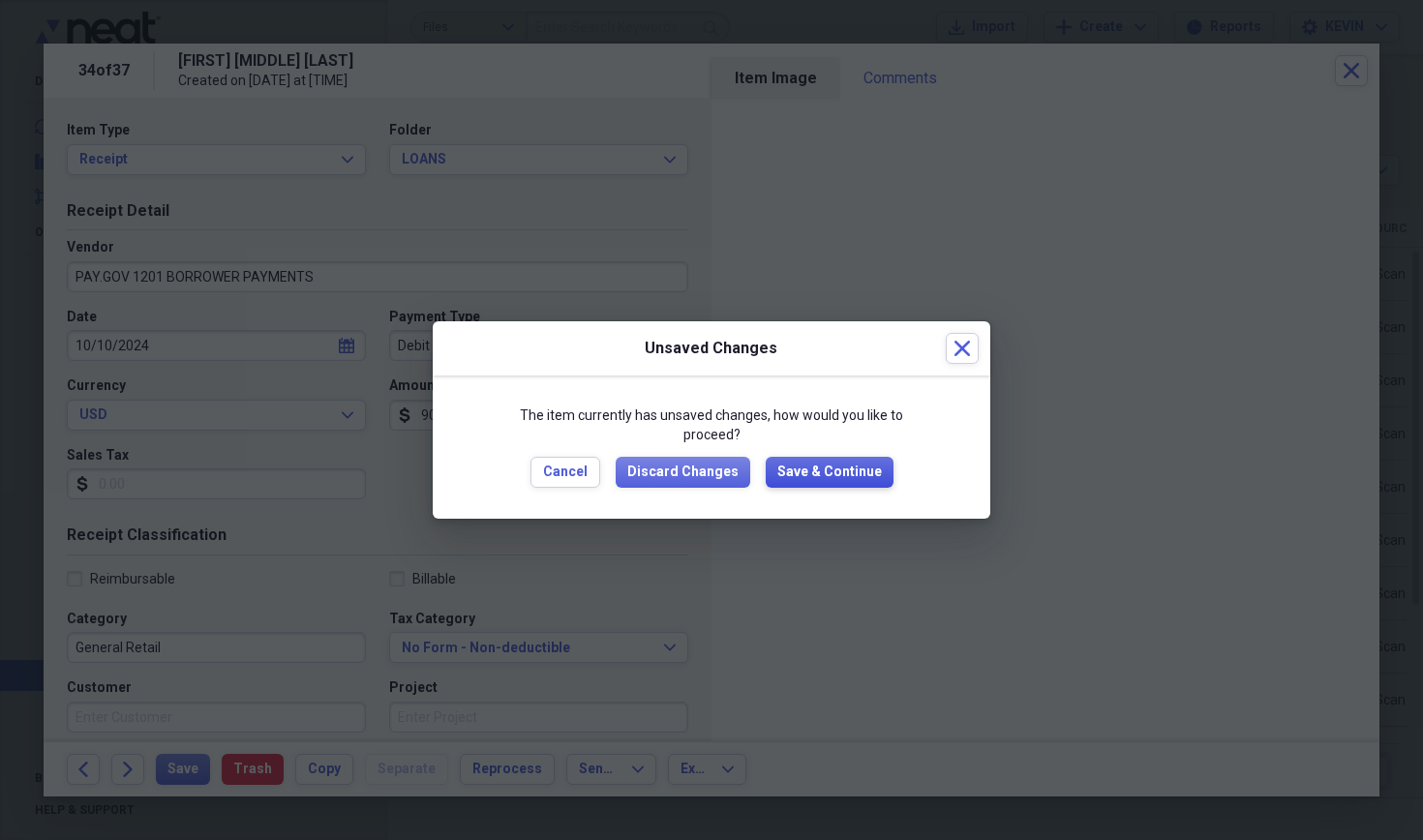 click on "Save & Continue" at bounding box center (830, 472) 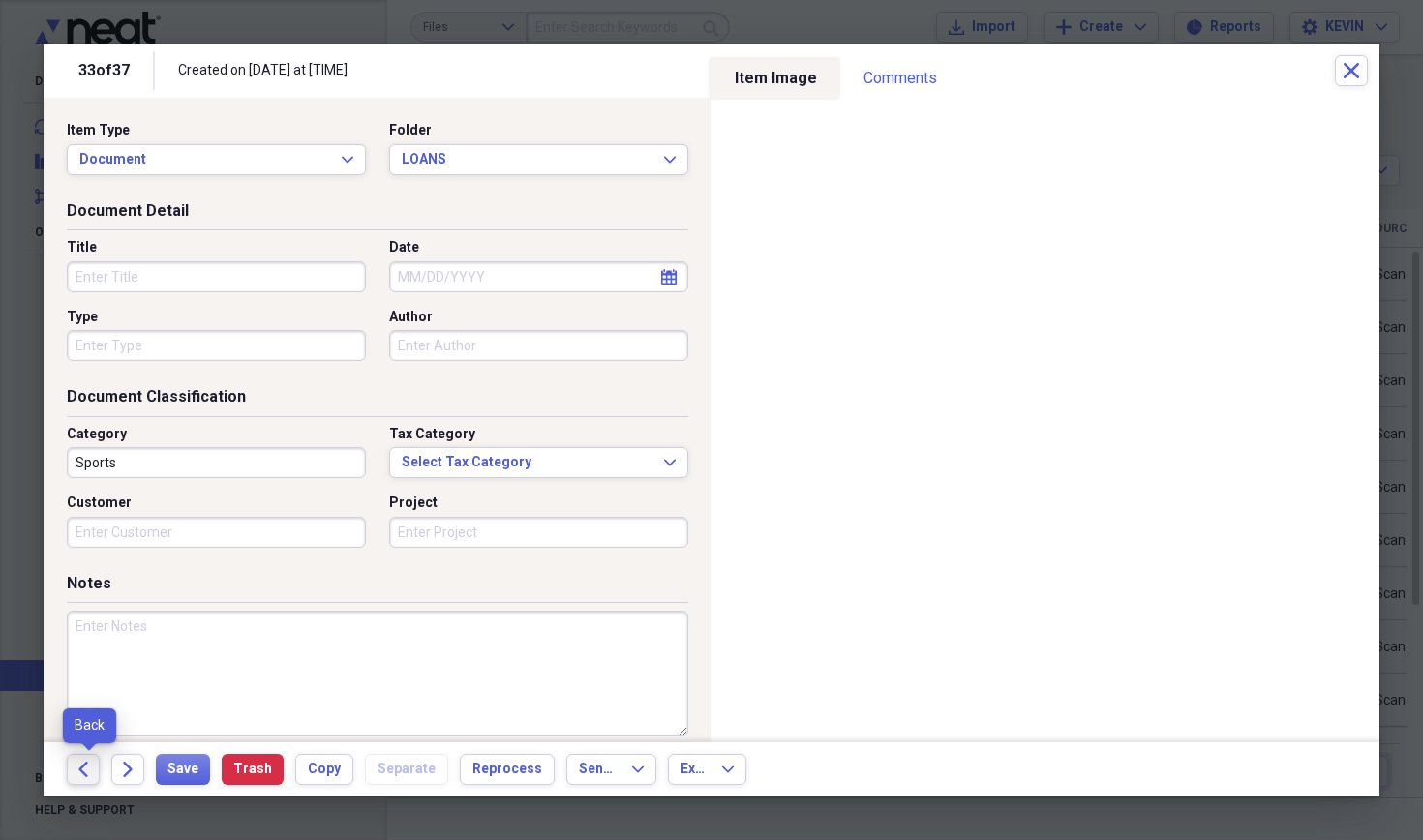 click on "Back" 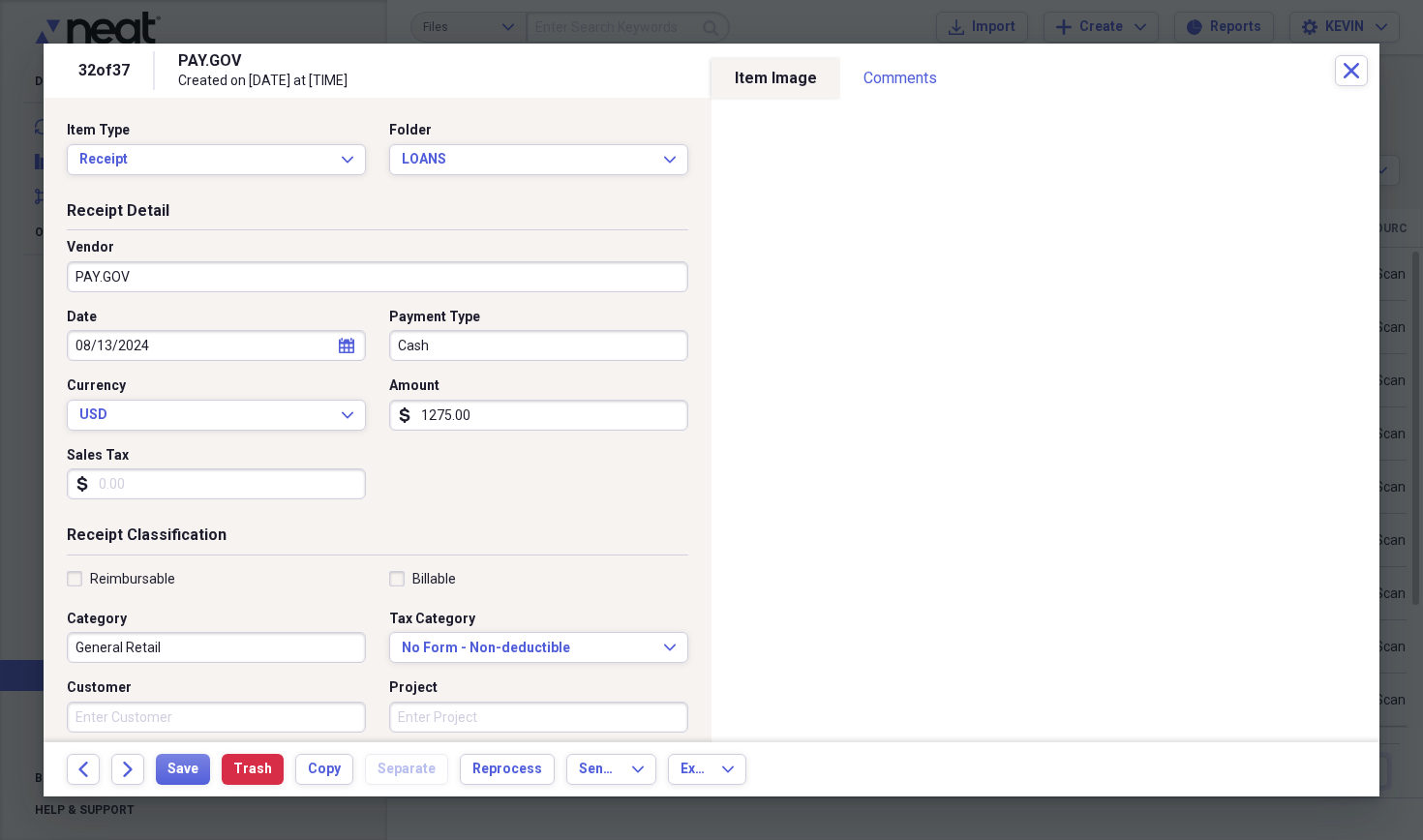click on "PAY.GOV" at bounding box center (378, 277) 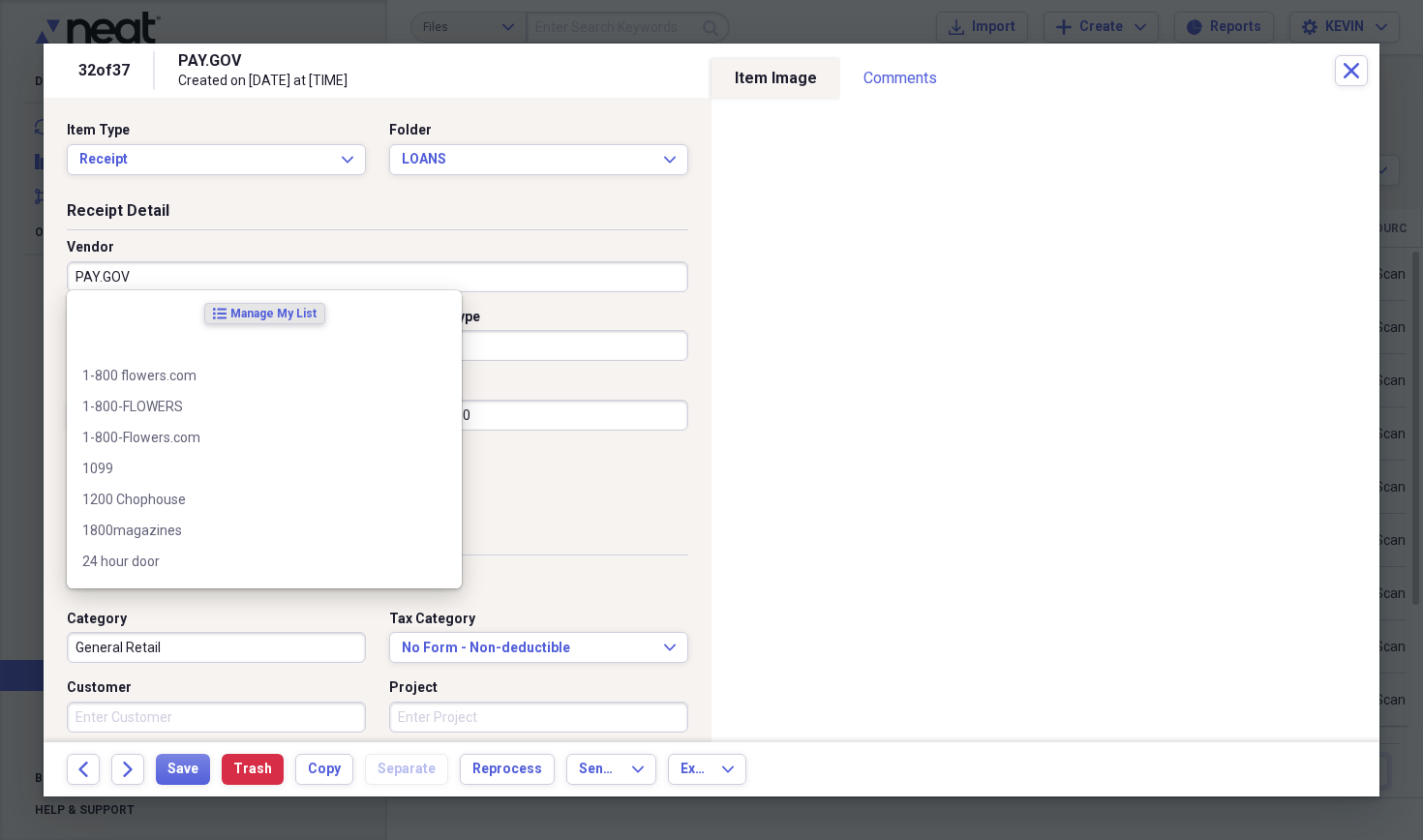 click on "PAY.GOV" at bounding box center (378, 277) 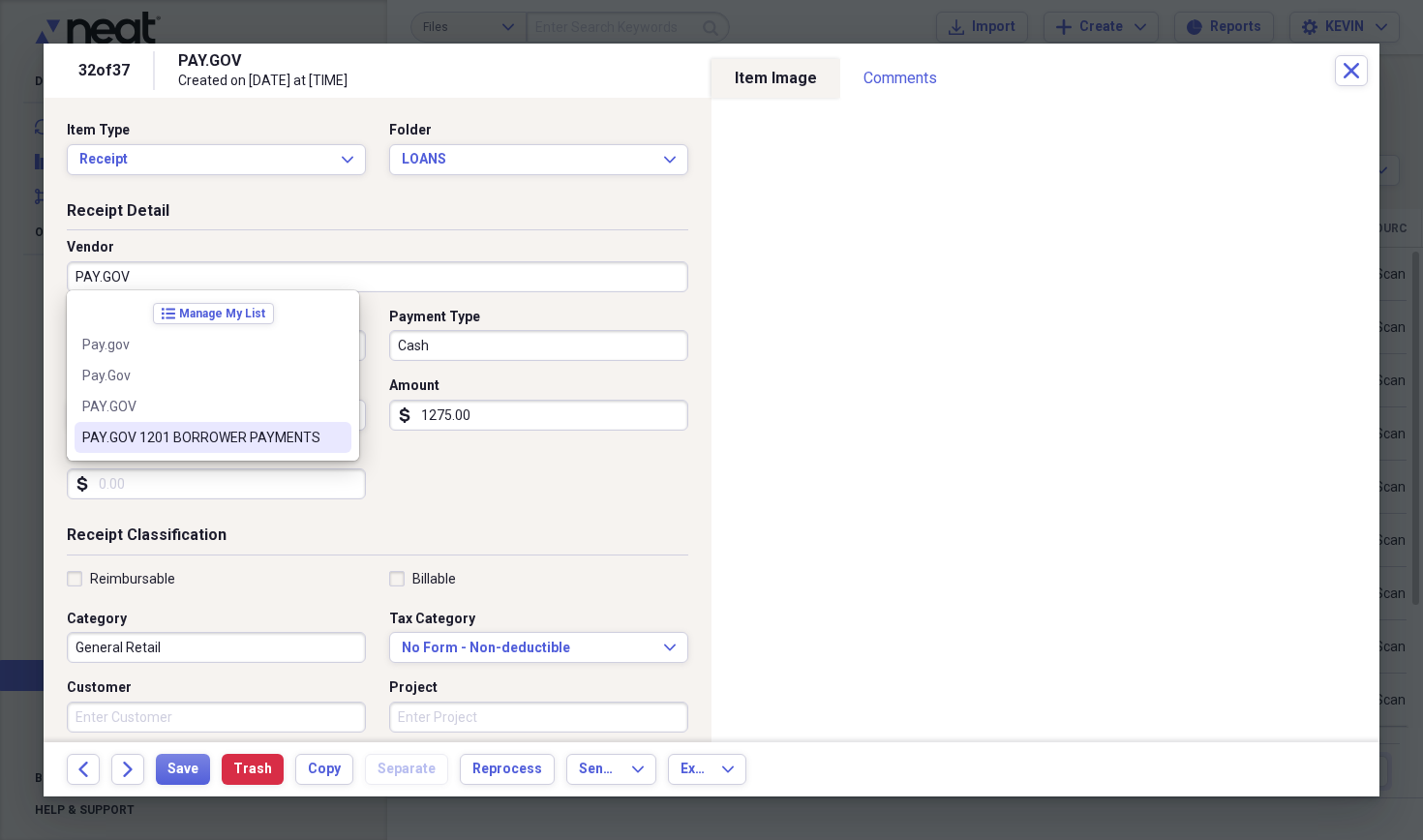 click on "PAY.GOV 1201 BORROWER PAYMENTS" at bounding box center [201, 437] 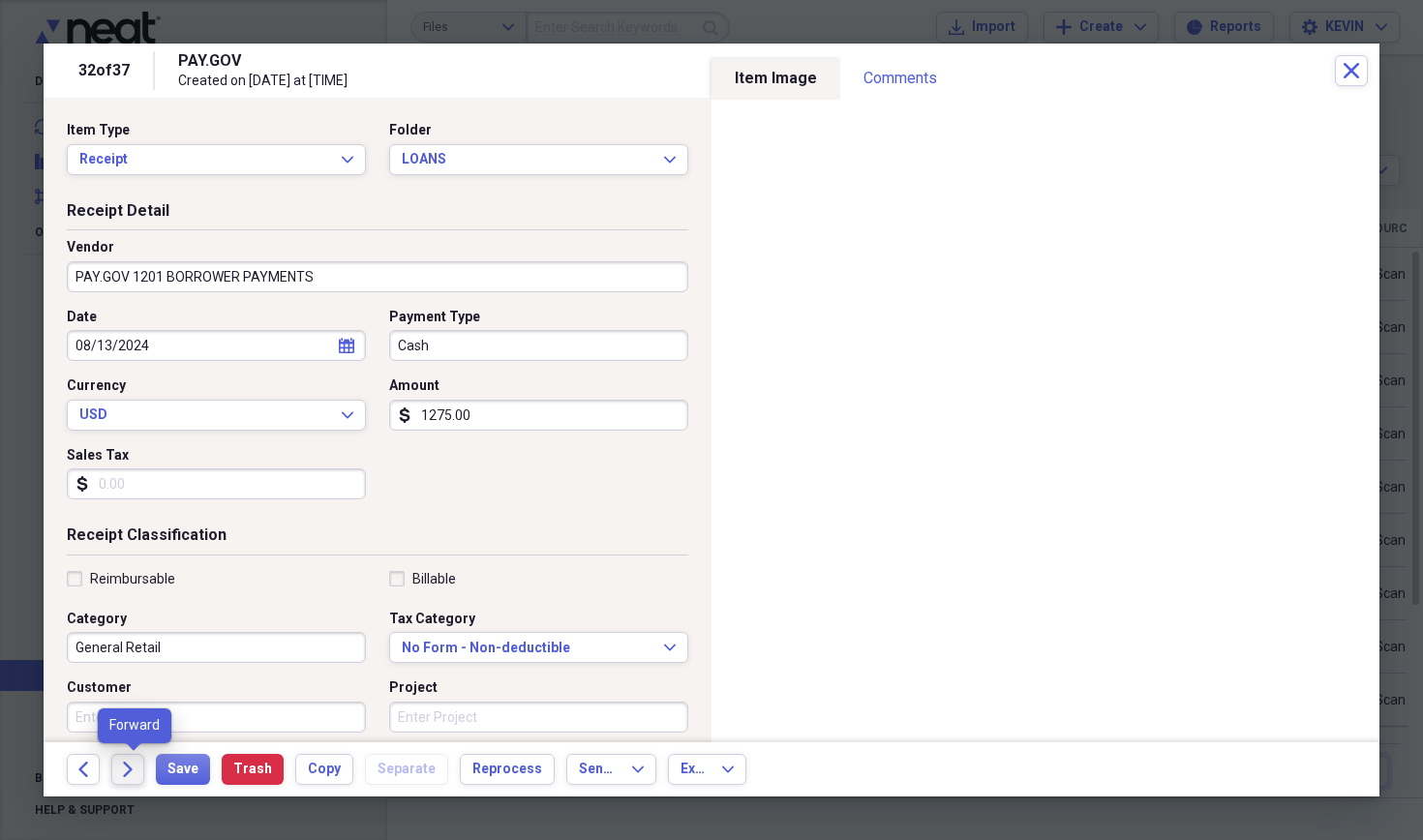 click 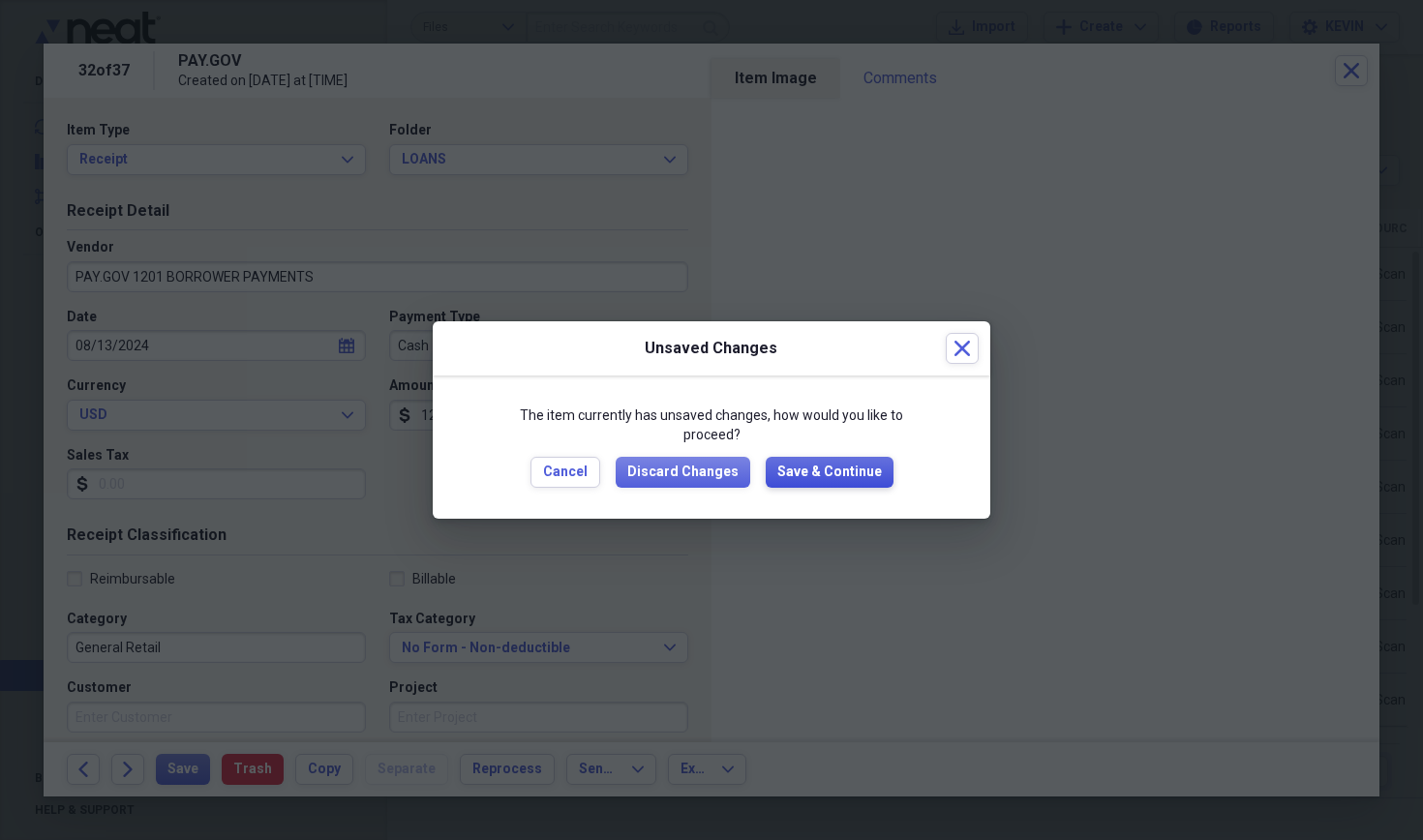 click on "Save & Continue" at bounding box center [830, 472] 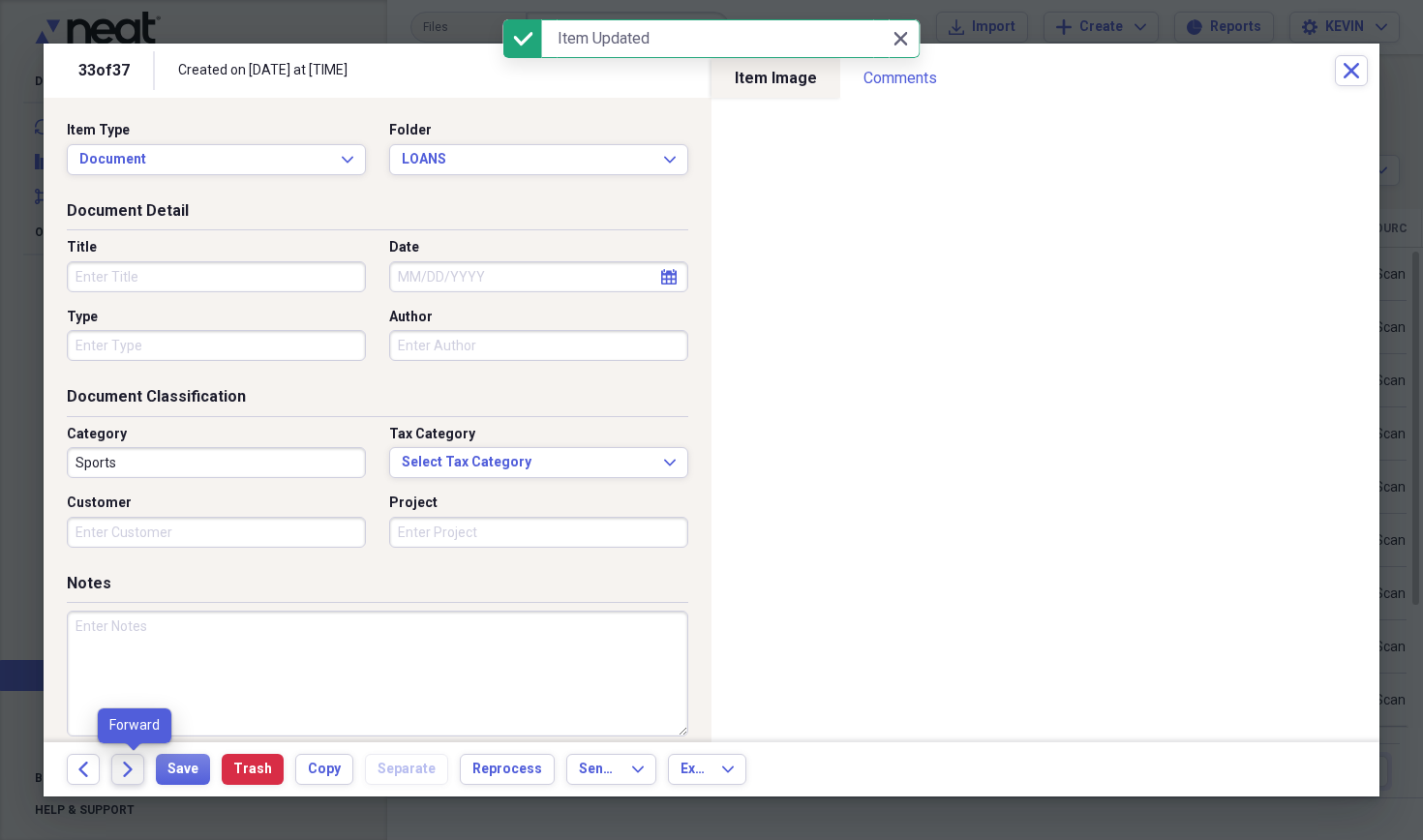 click on "Forward" at bounding box center [128, 769] 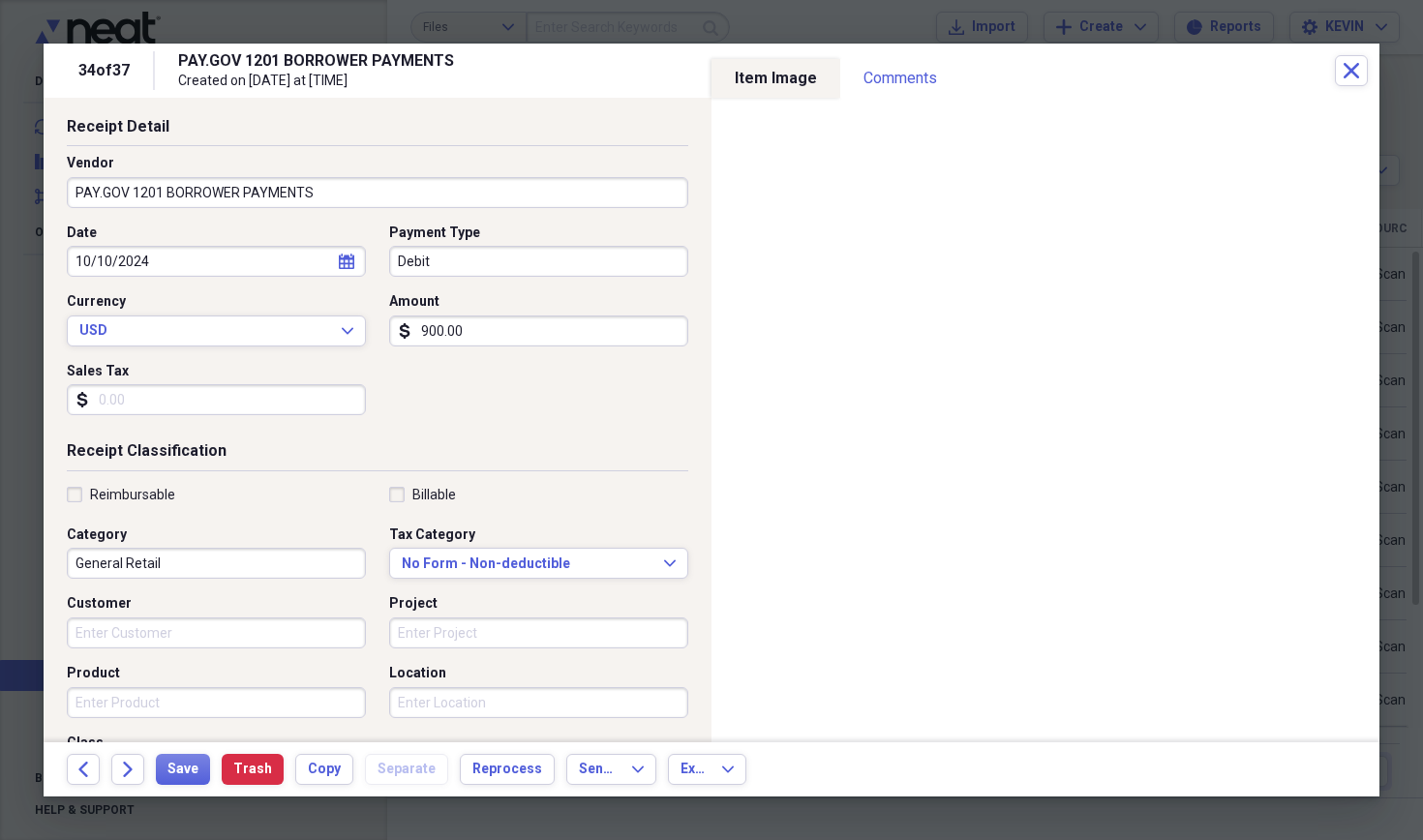 scroll, scrollTop: 103, scrollLeft: 0, axis: vertical 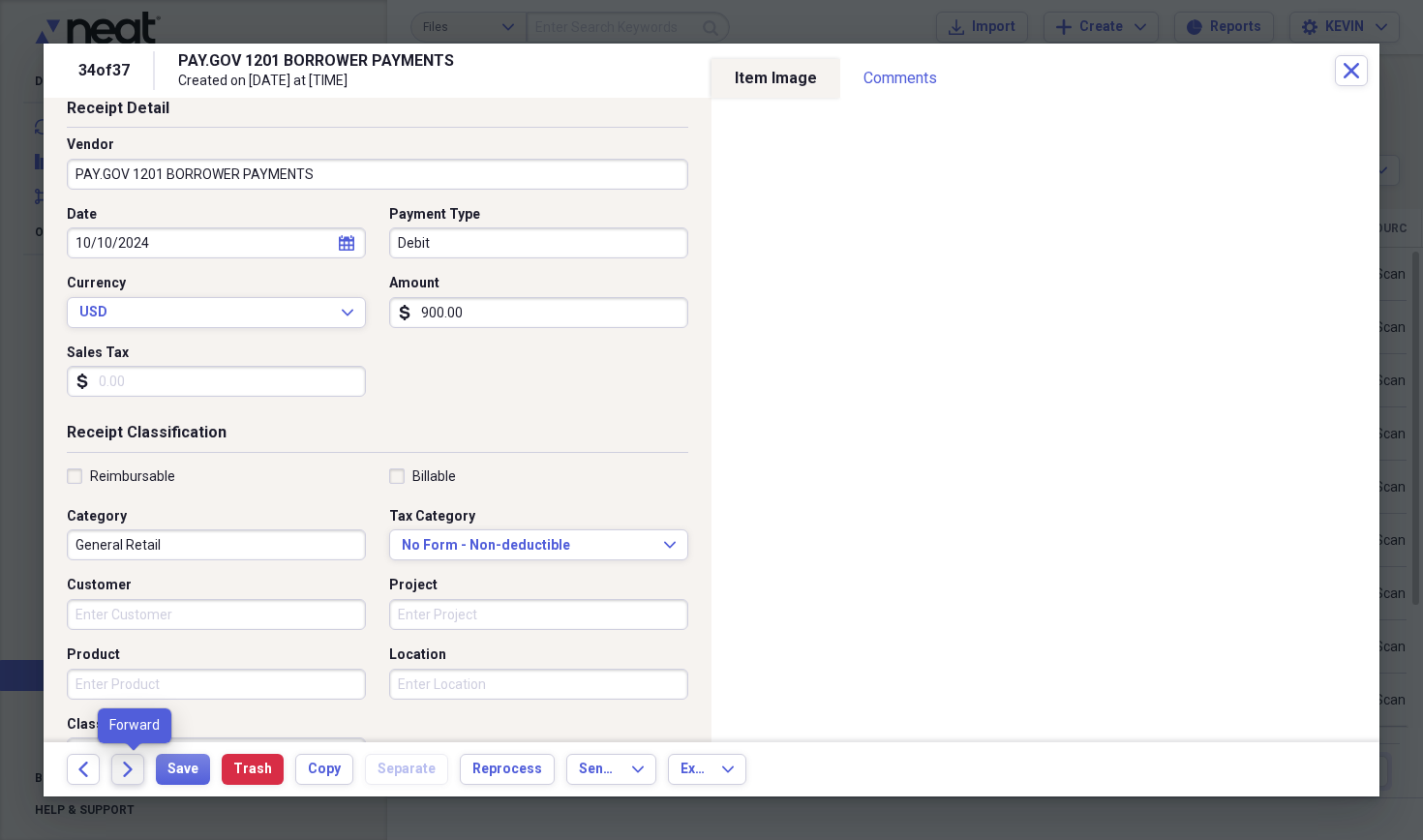 click on "Forward" at bounding box center [128, 769] 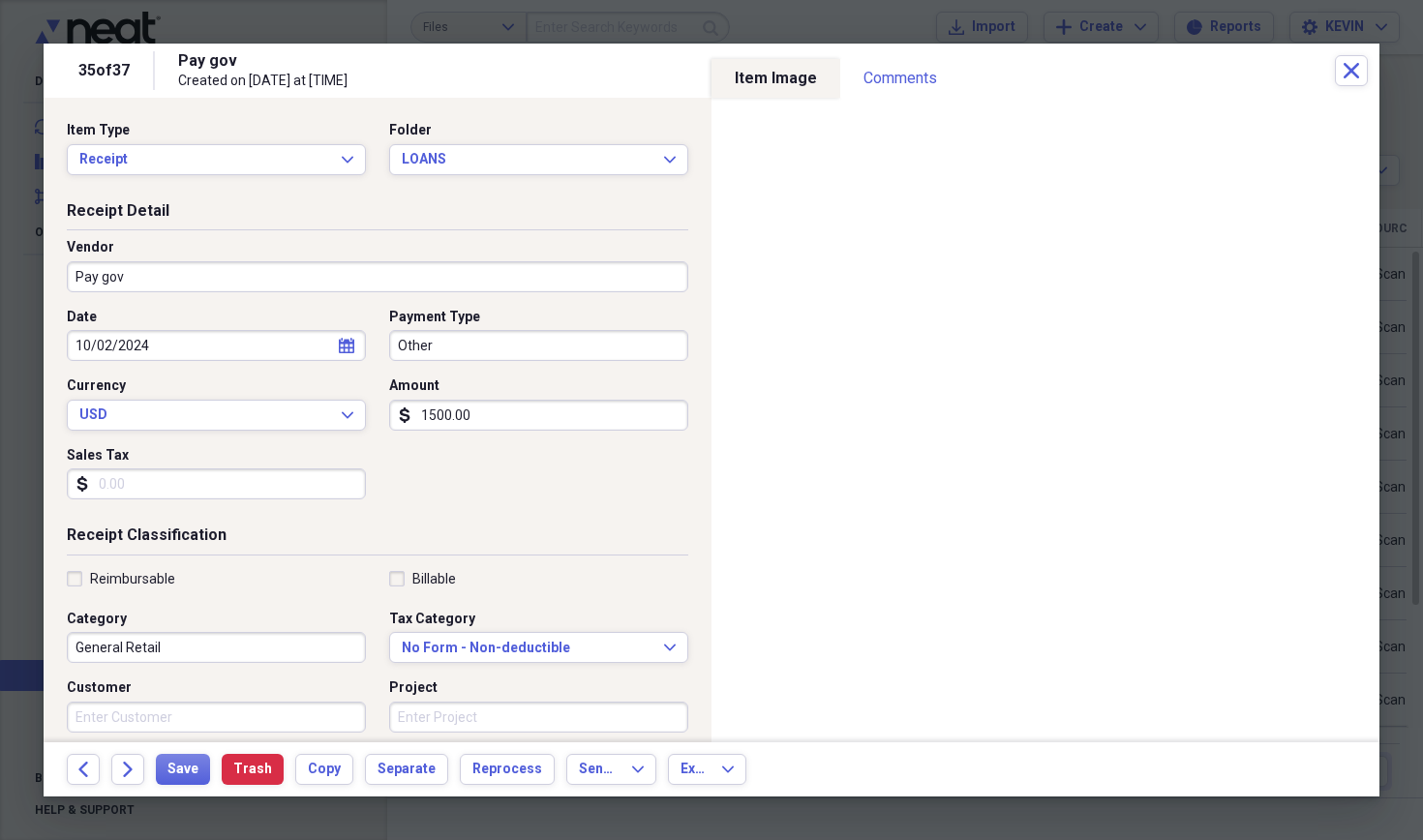 click on "Forward" at bounding box center (128, 769) 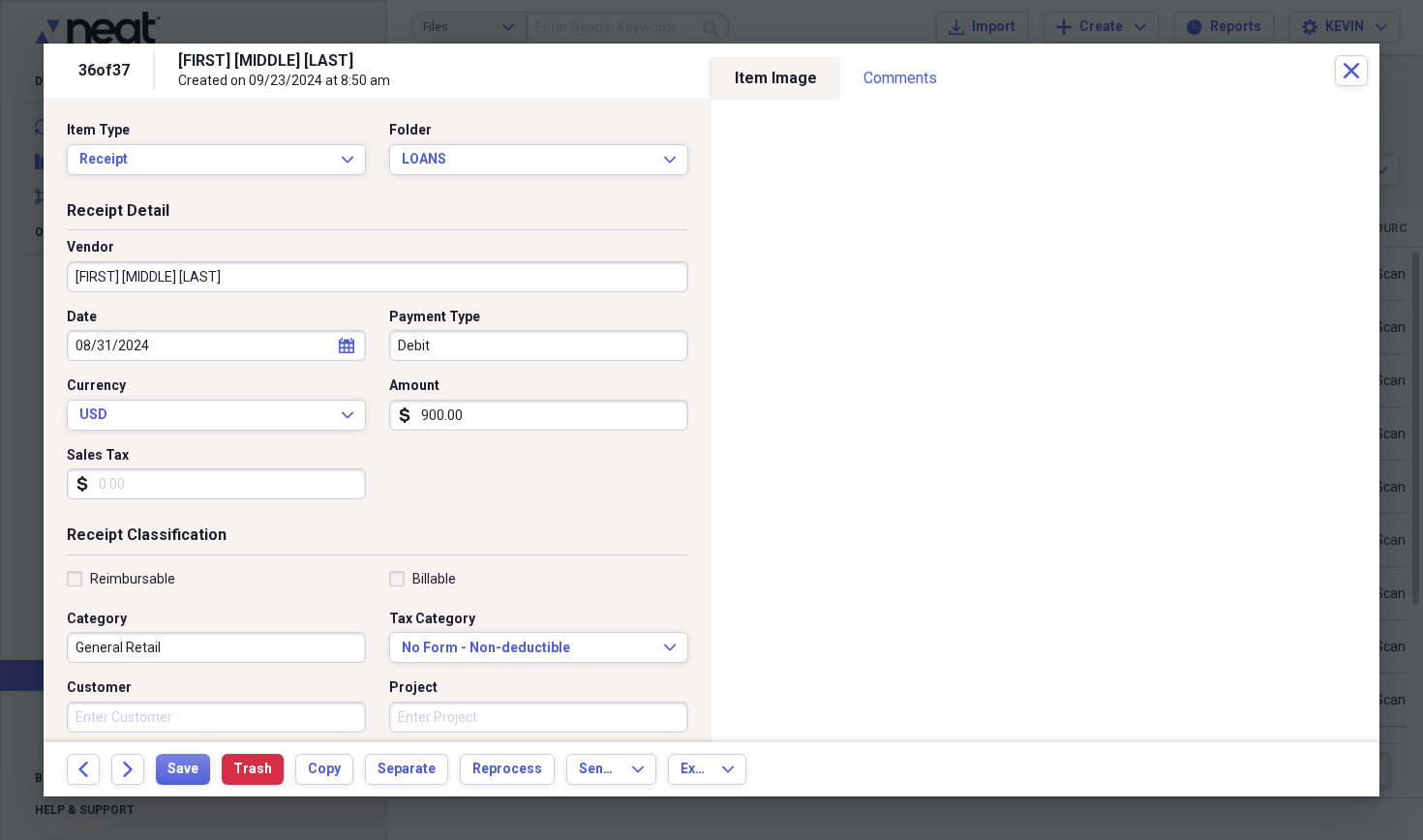 click on "[FIRST] [MIDDLE] [LAST]" at bounding box center (378, 277) 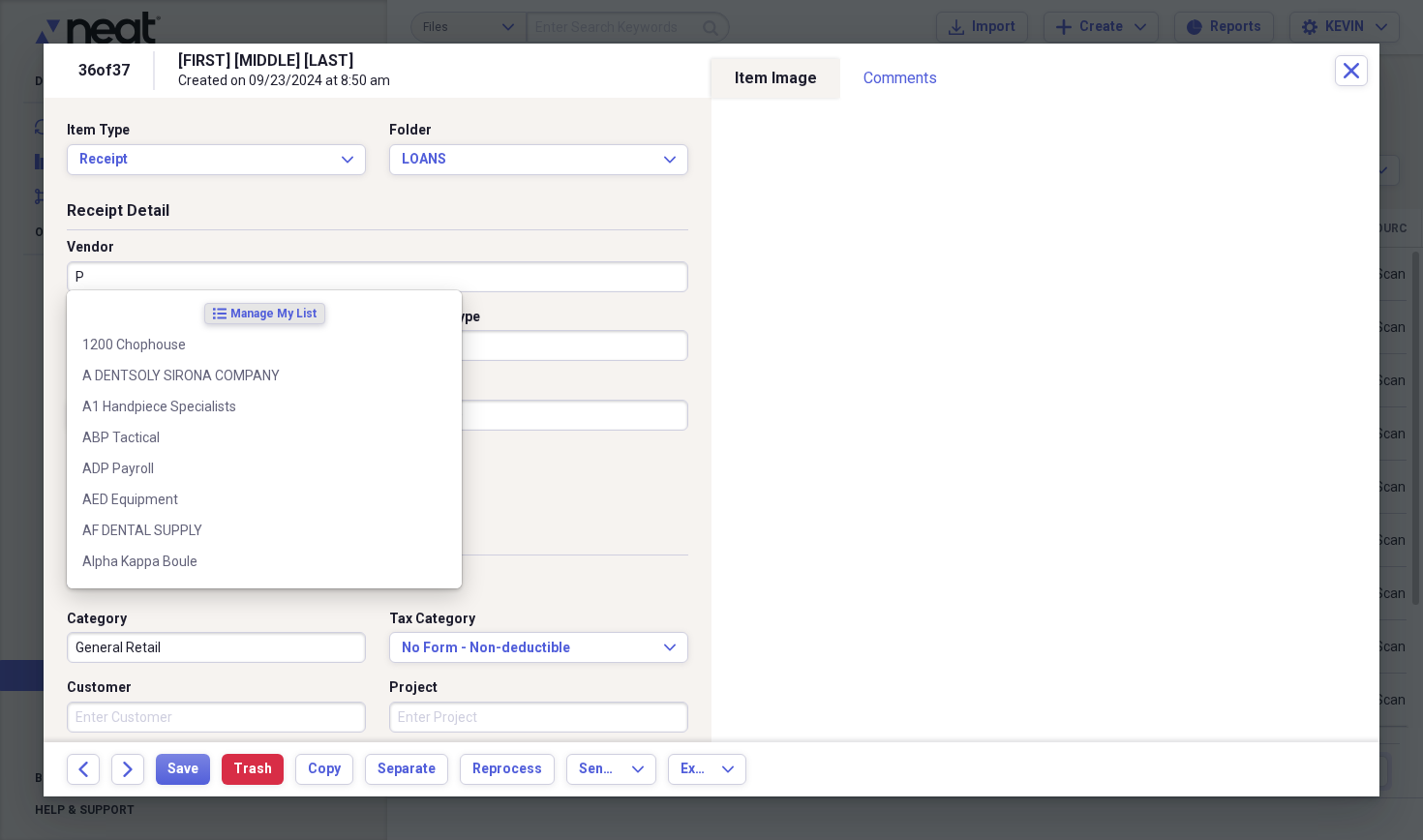 type on "PA" 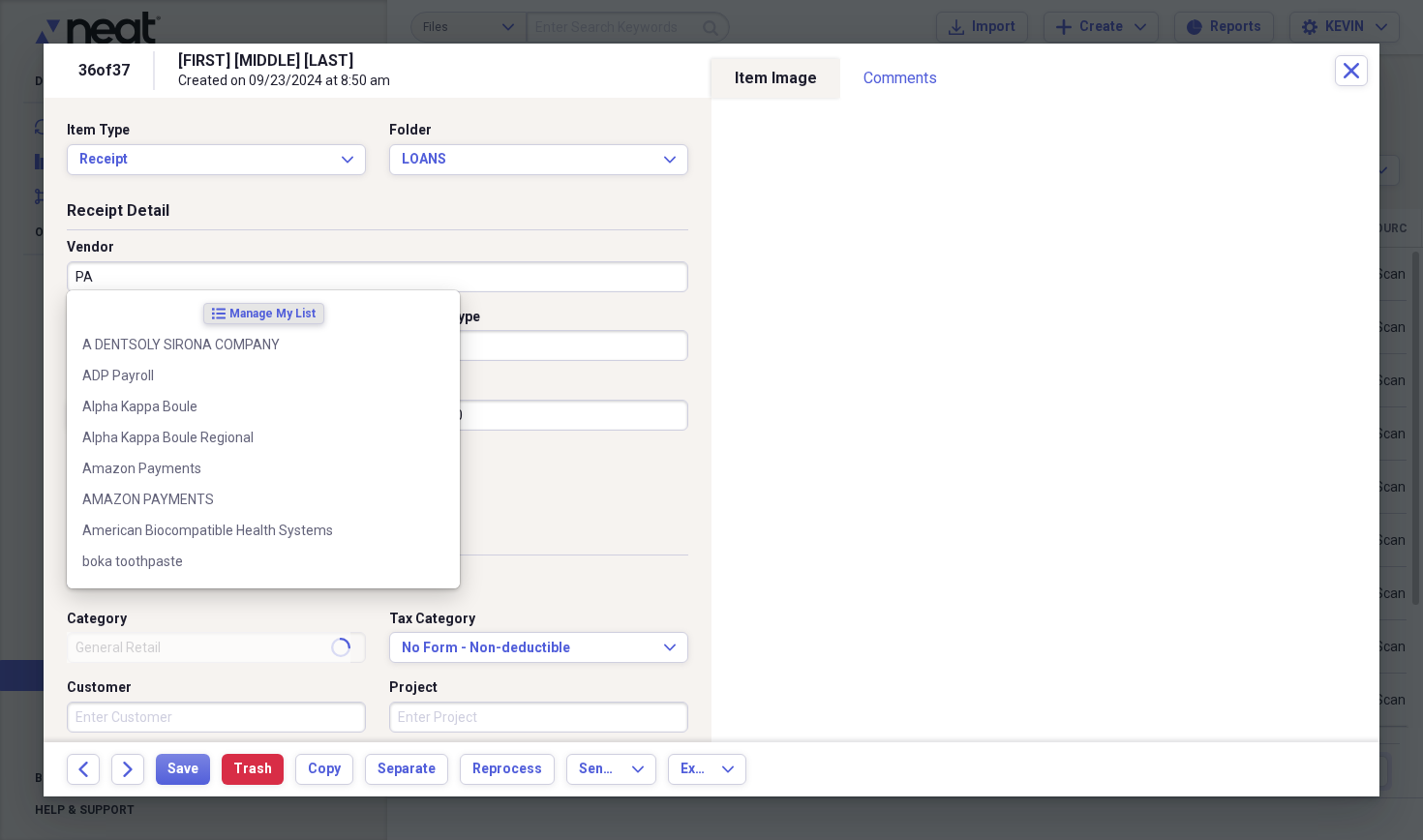type on "Meals/Restaurant" 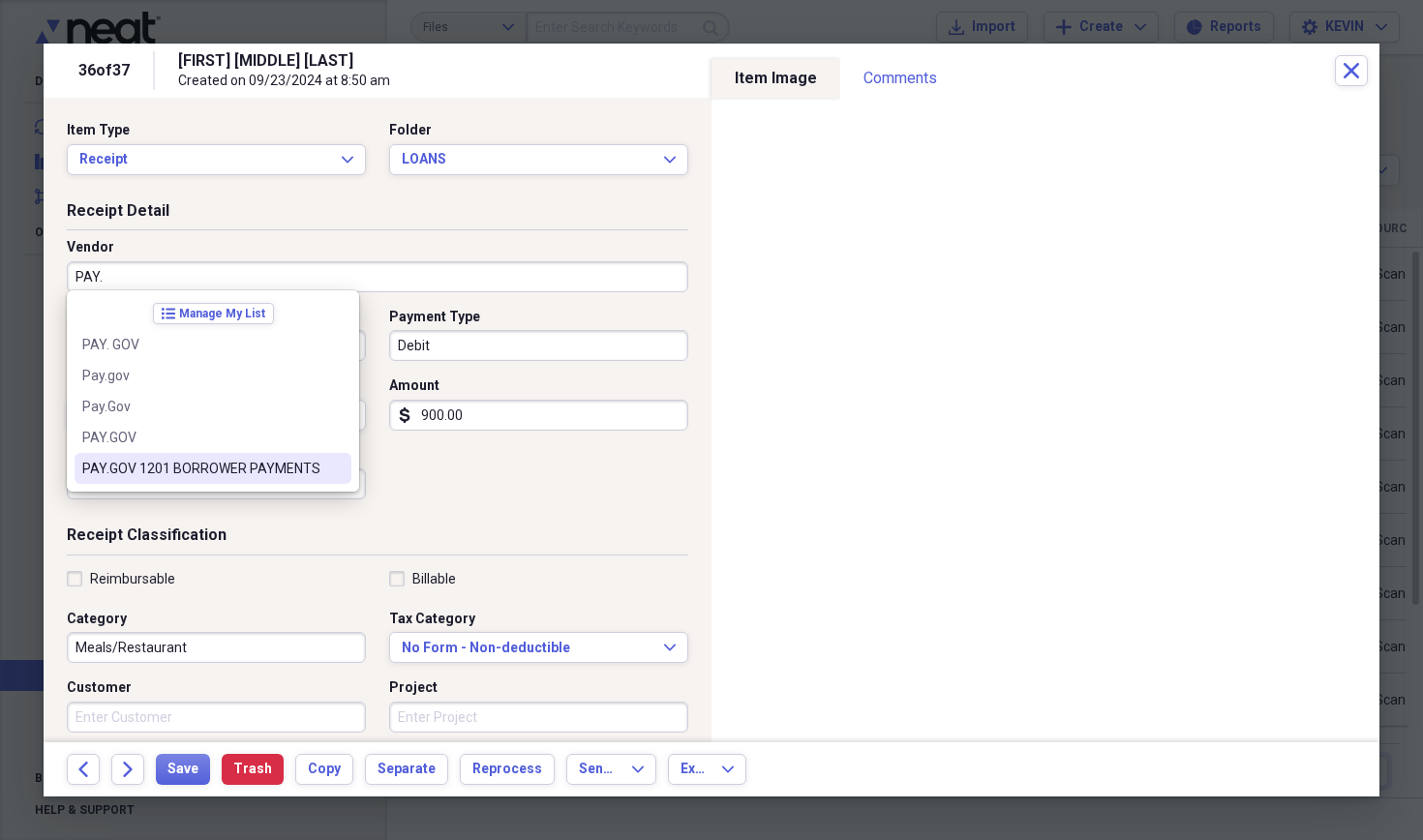 click on "PAY.GOV 1201 BORROWER PAYMENTS" at bounding box center (201, 468) 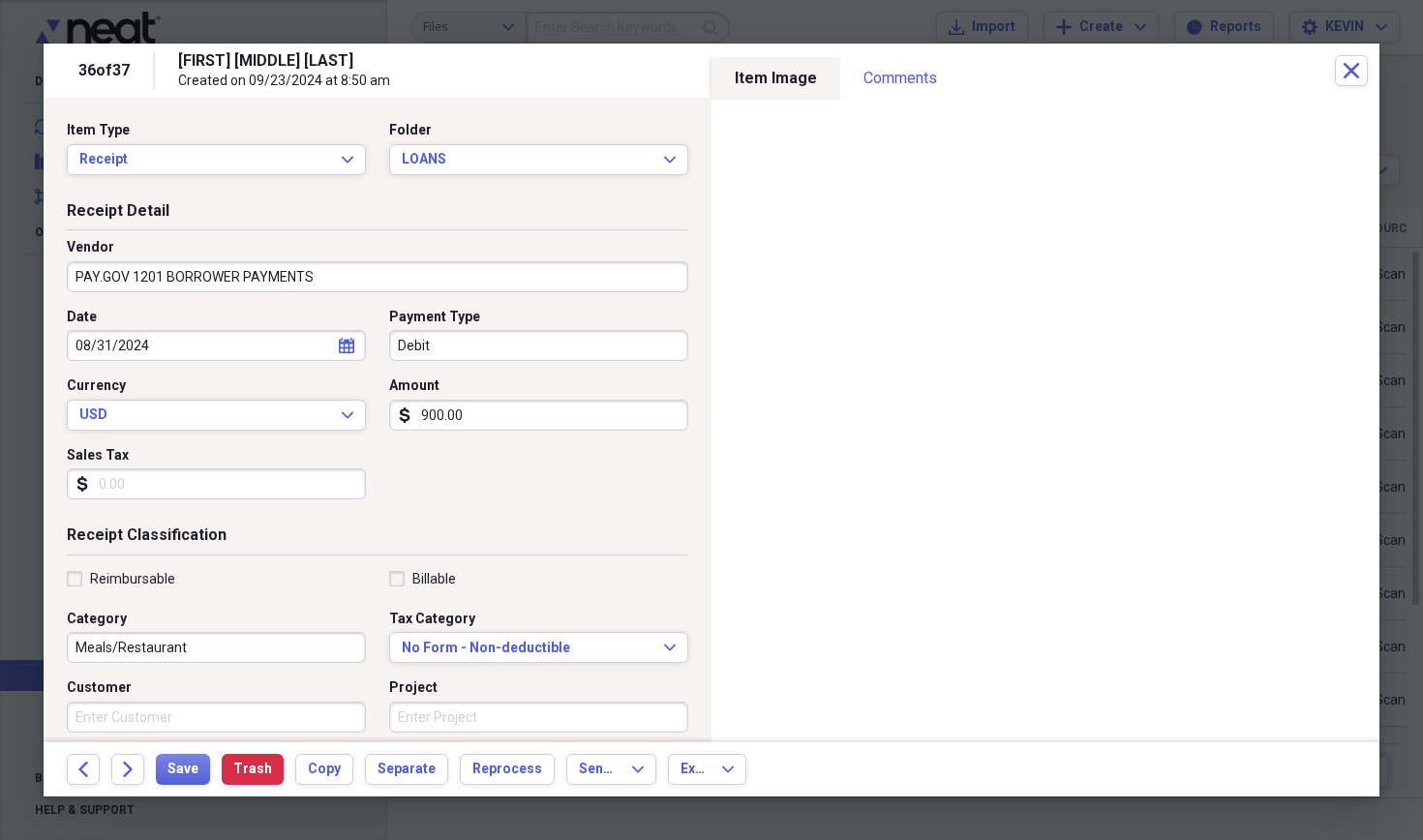 type on "General Retail" 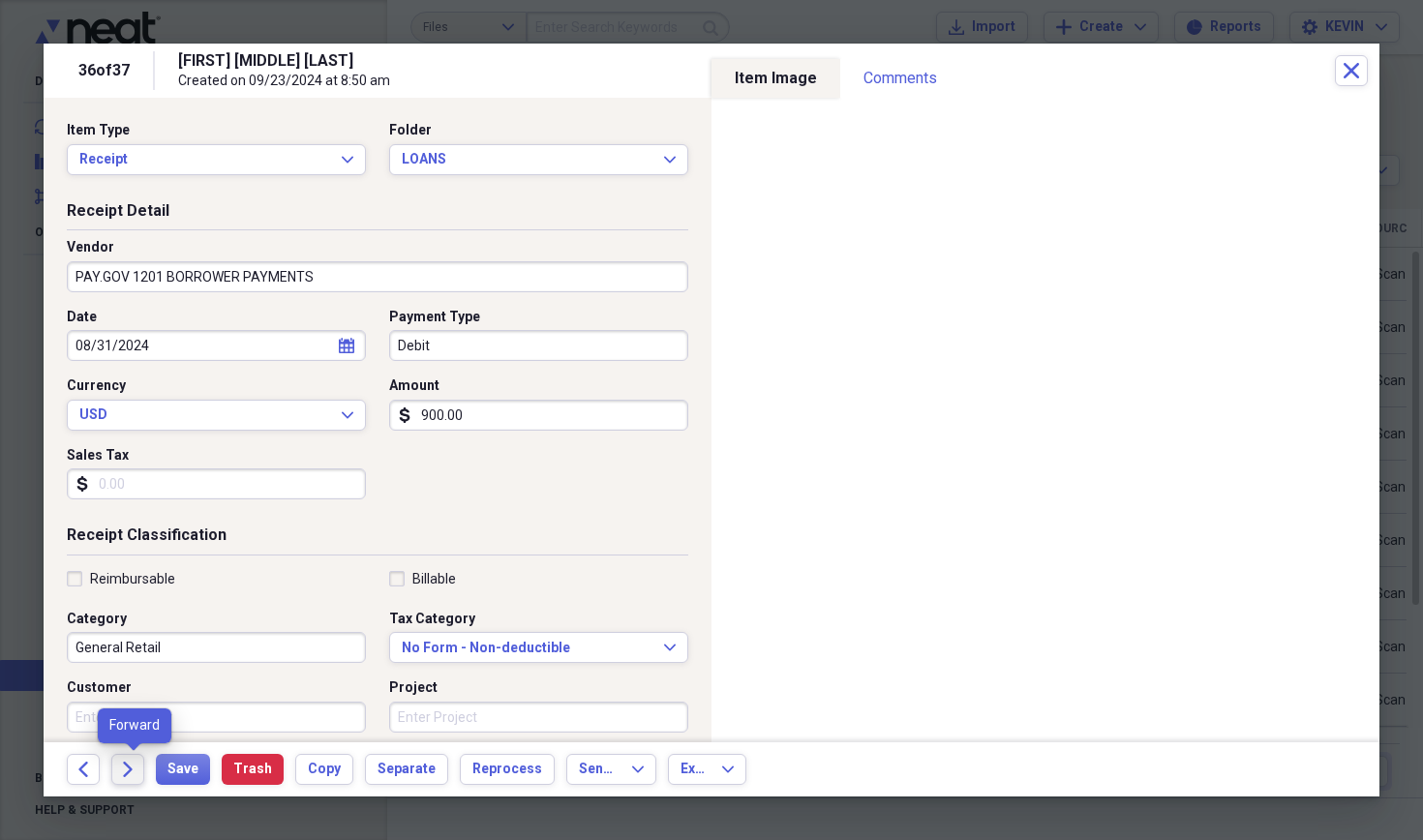 click on "Forward" 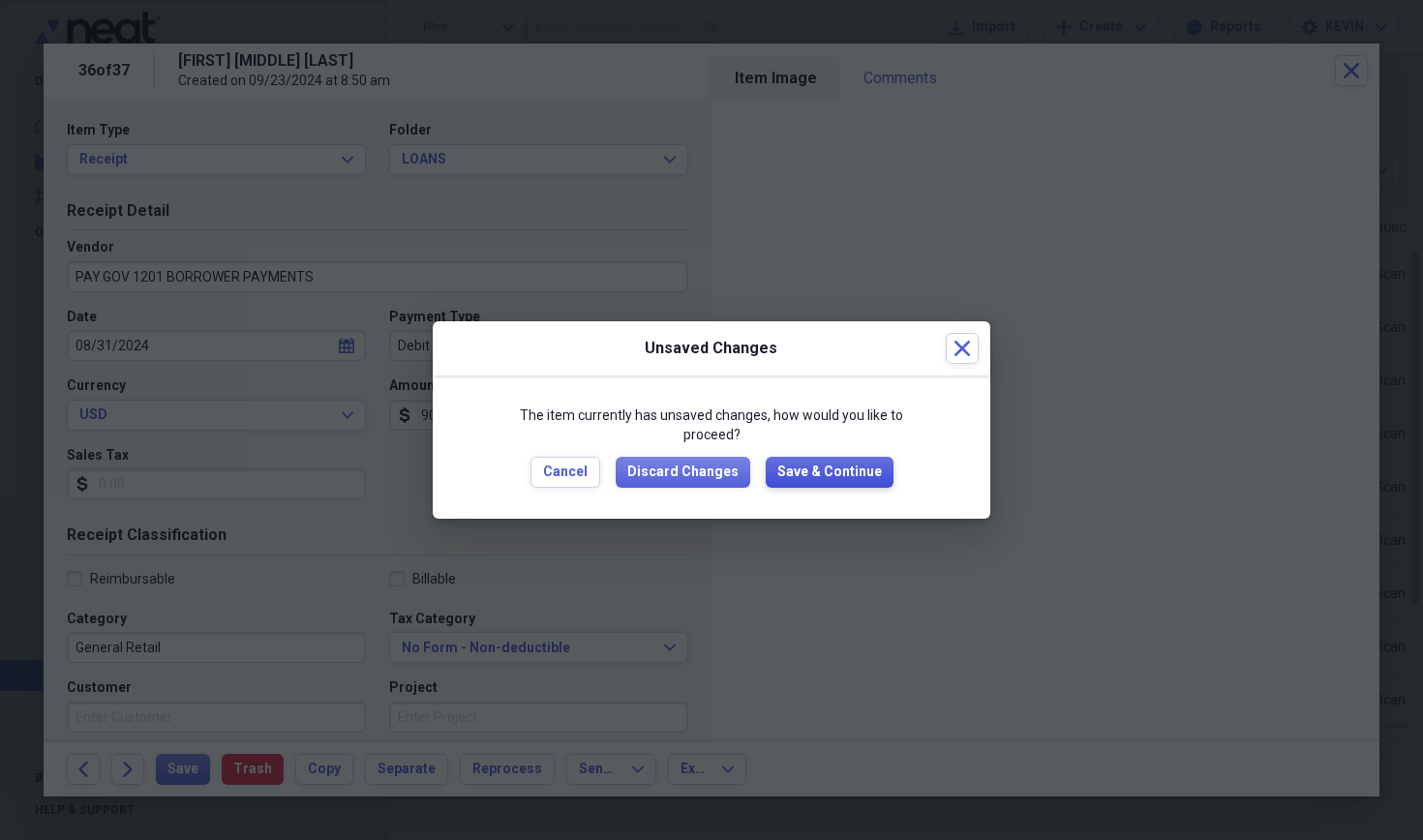 click on "Save & Continue" at bounding box center (830, 472) 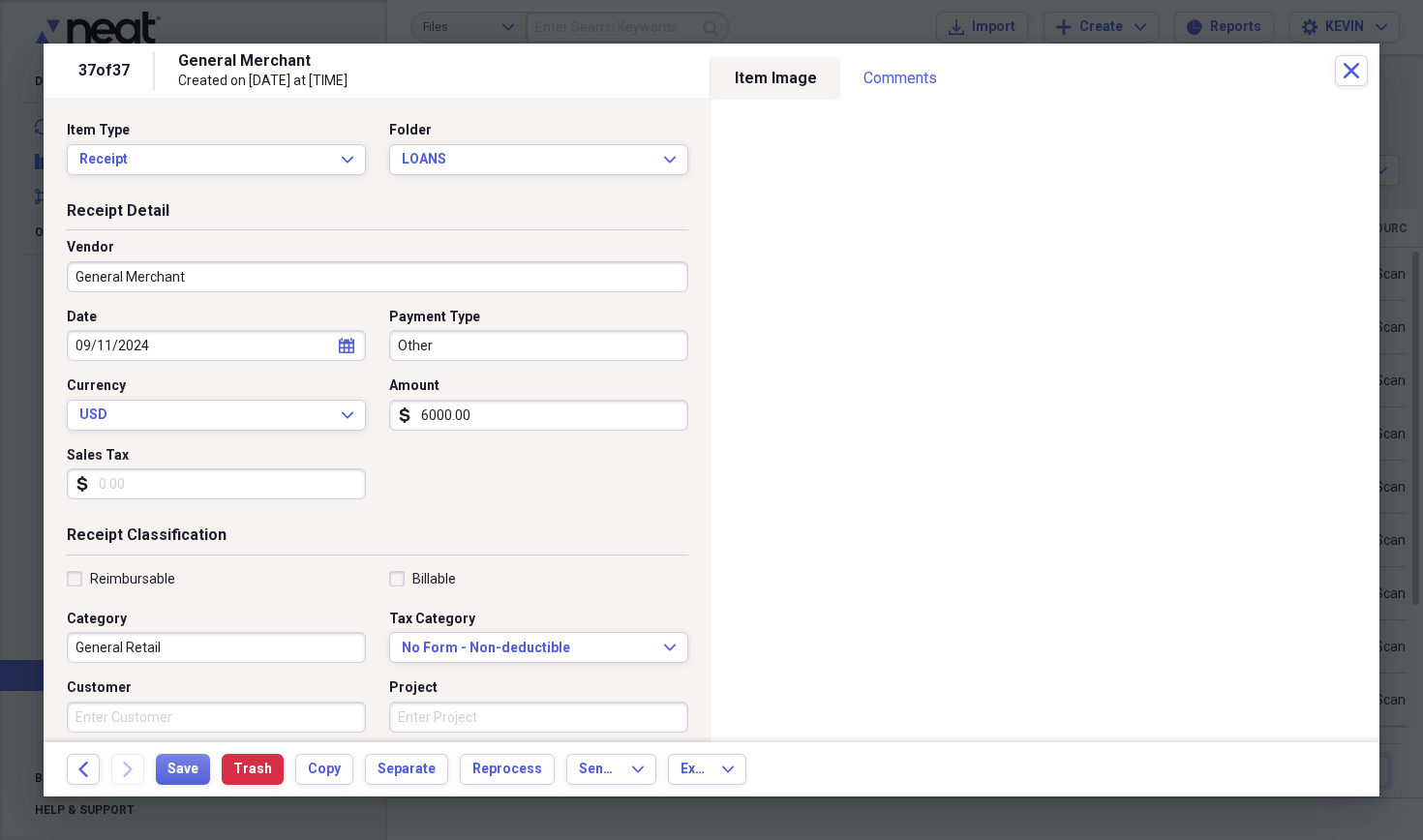 click on "General Merchant" at bounding box center [378, 277] 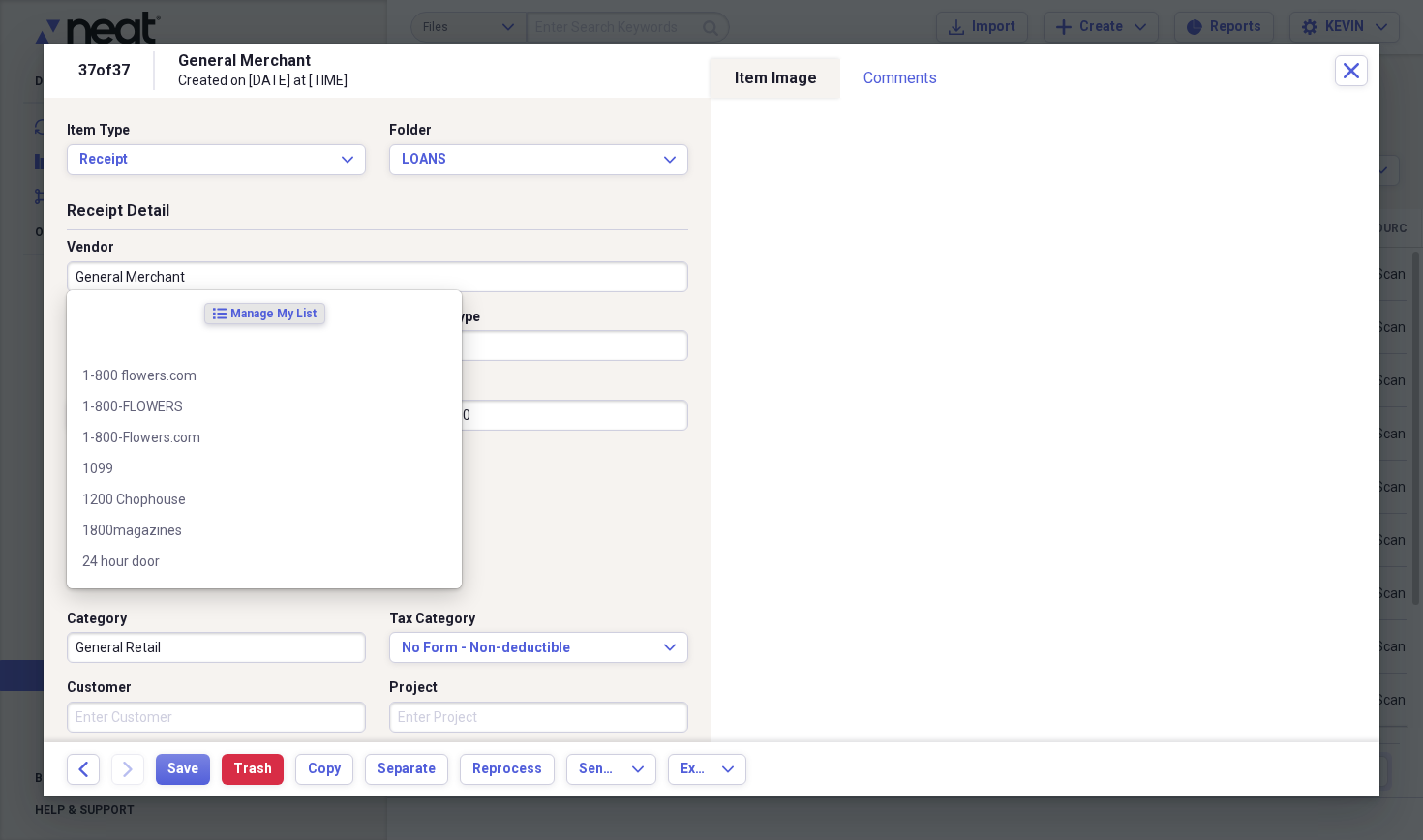 type on "P" 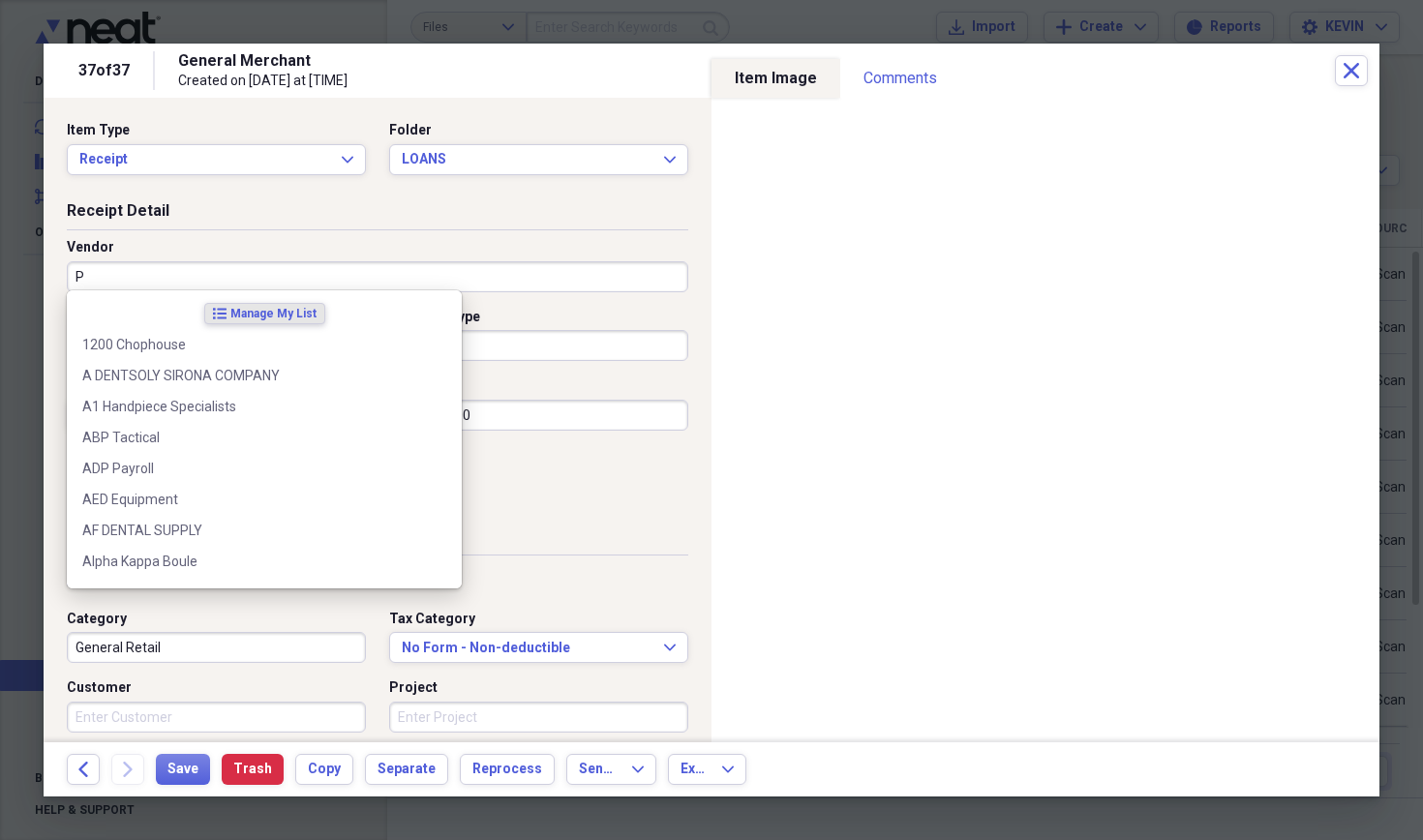 type on "Meals/Restaurant" 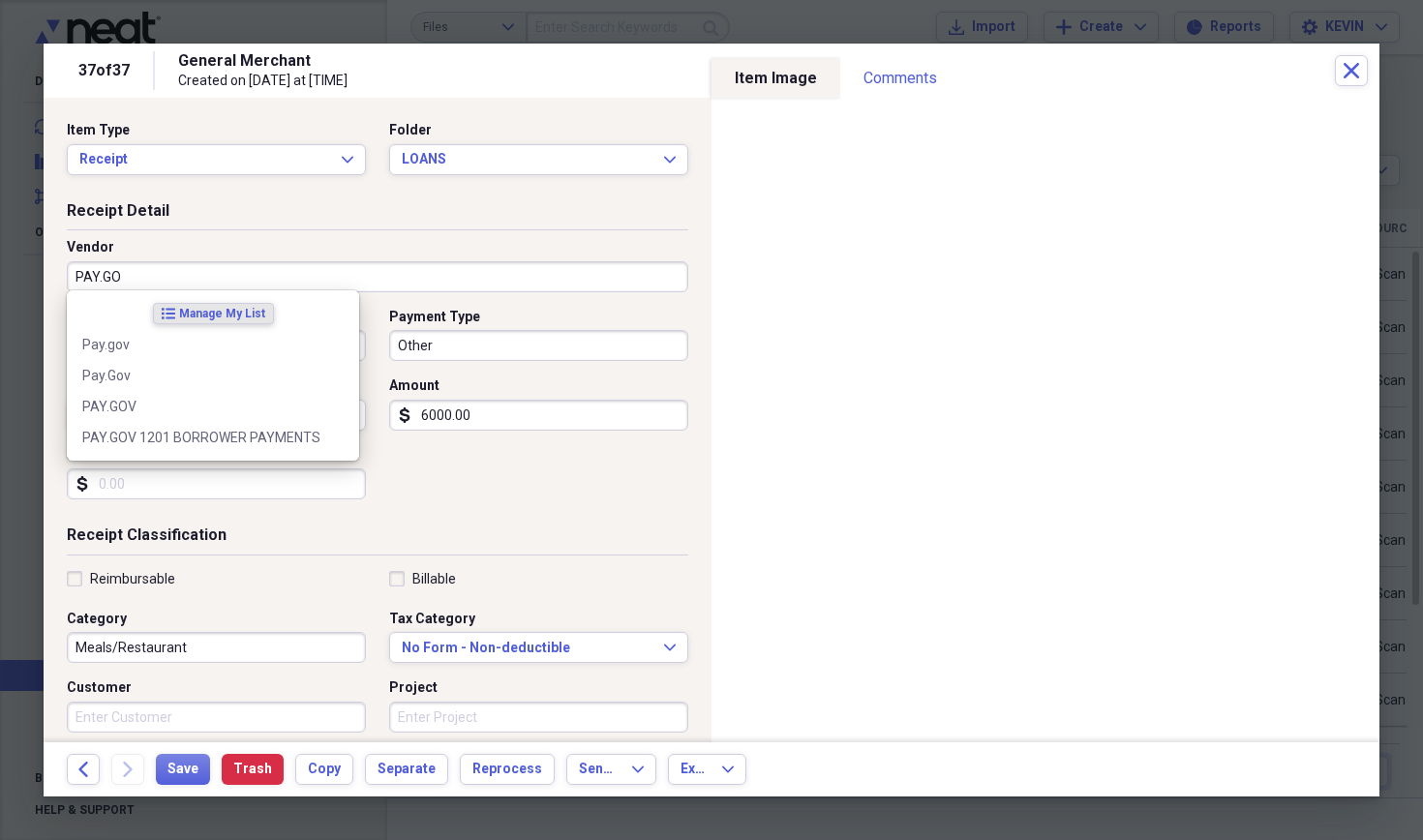 type on "PAY.GOV" 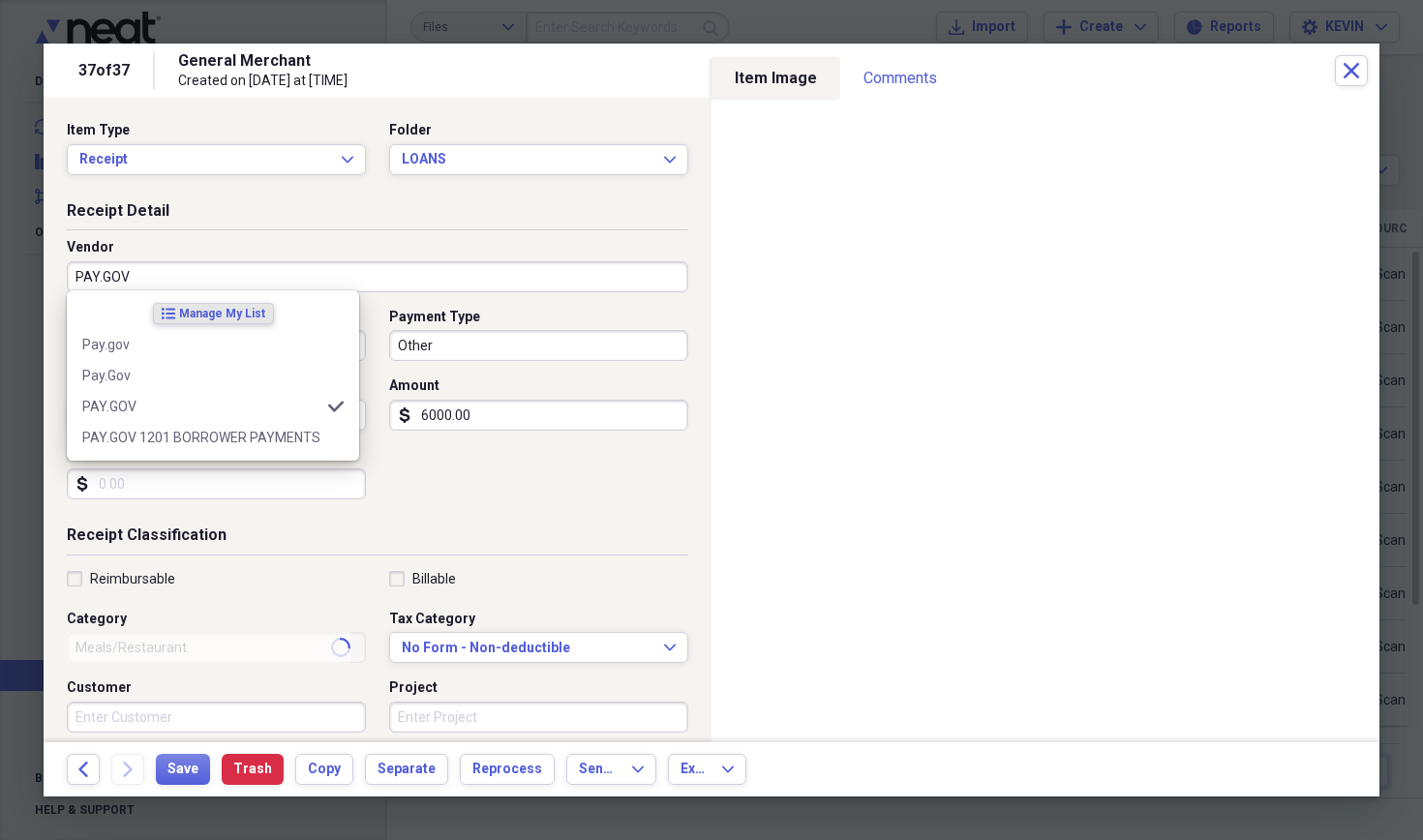 type on "General Retail" 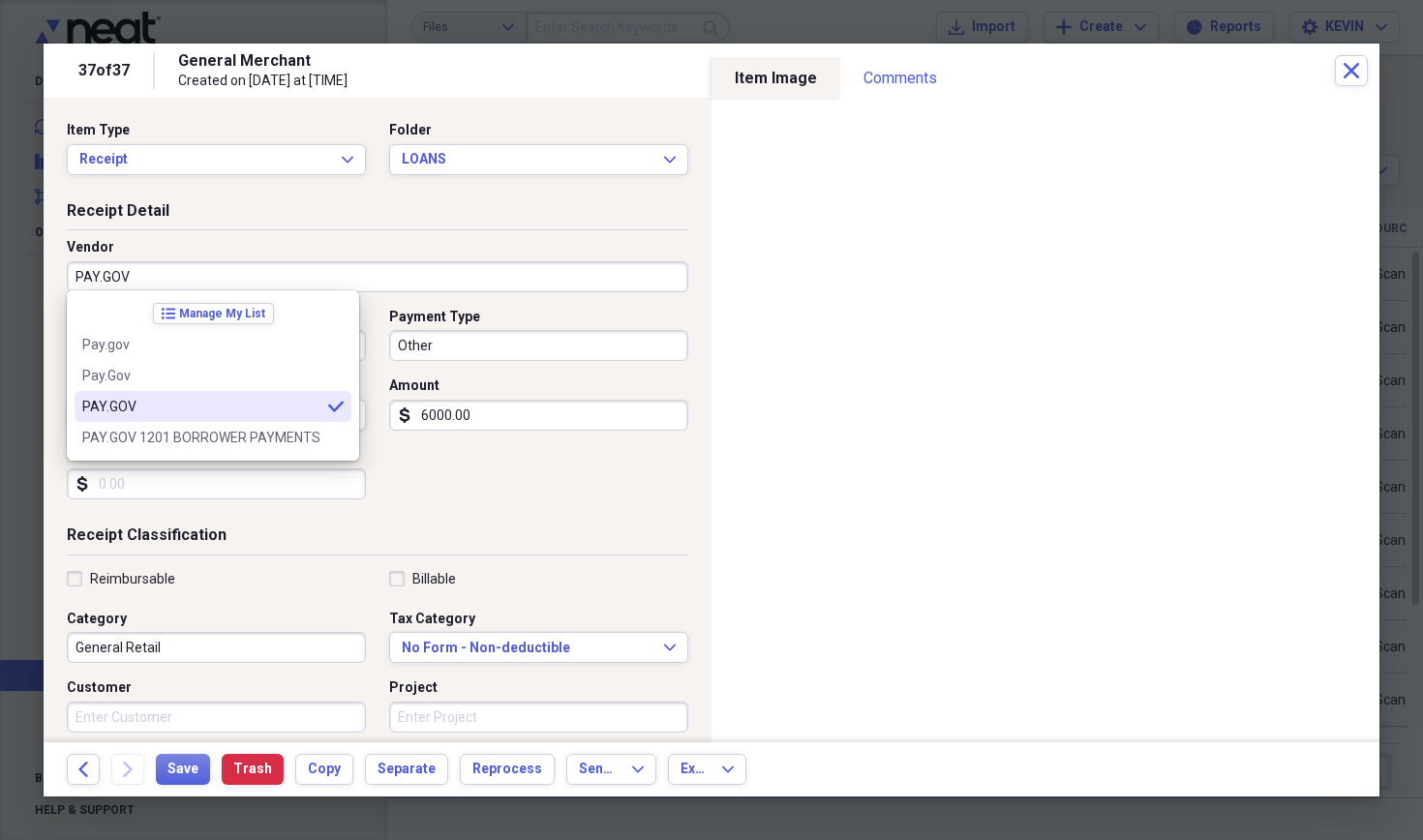 type on "PAY.GOV" 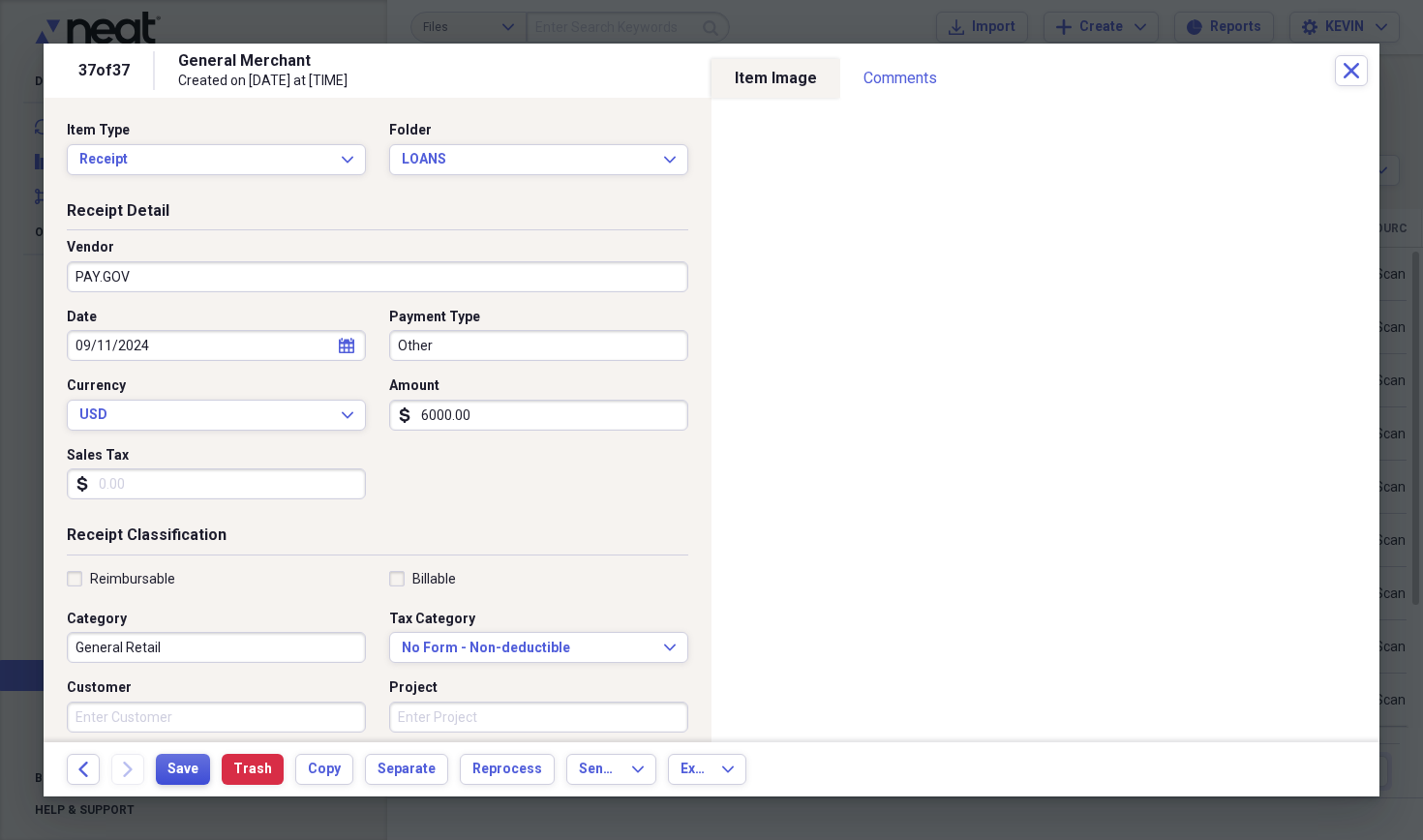 click on "Save" at bounding box center (183, 769) 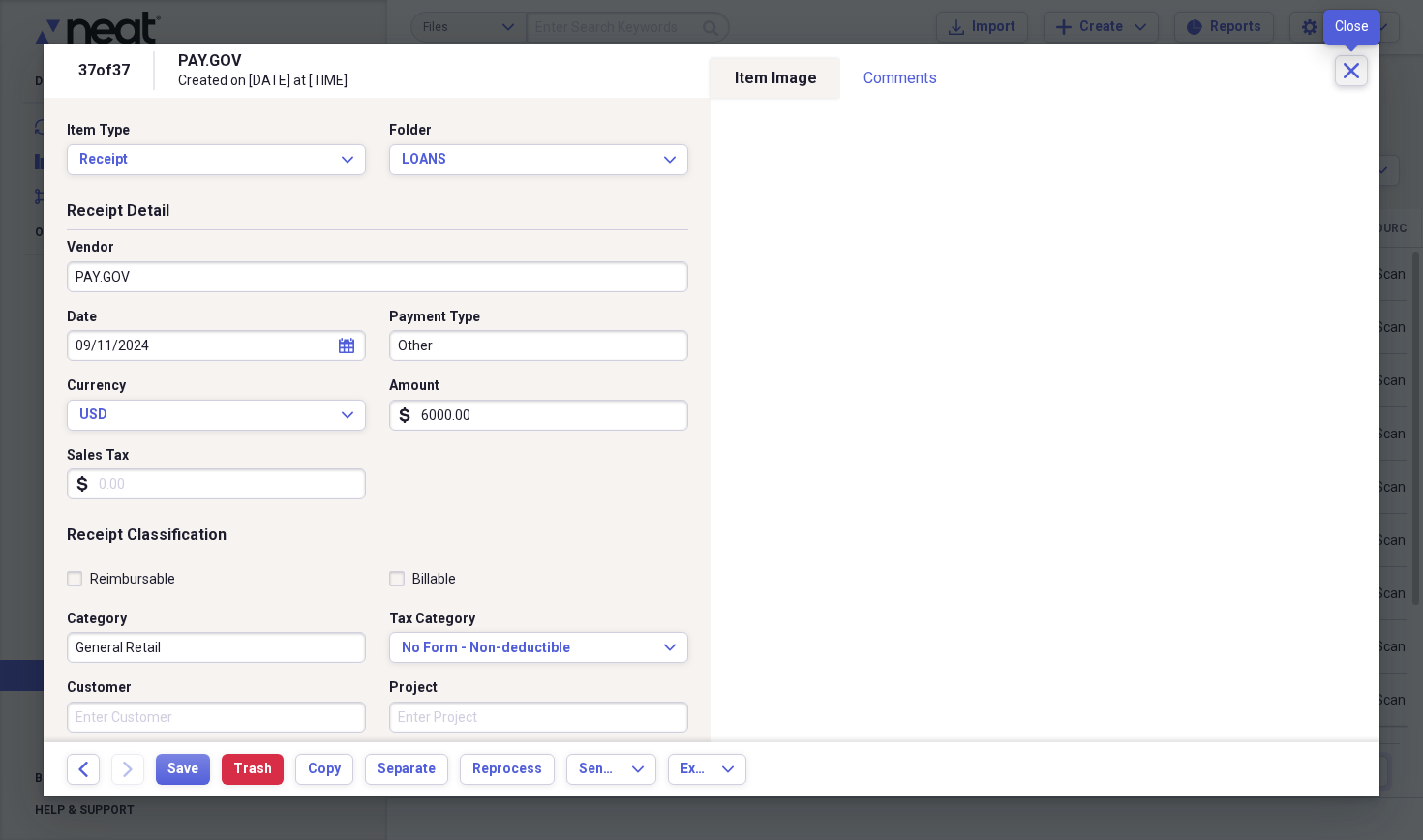 click on "Close" at bounding box center (1351, 71) 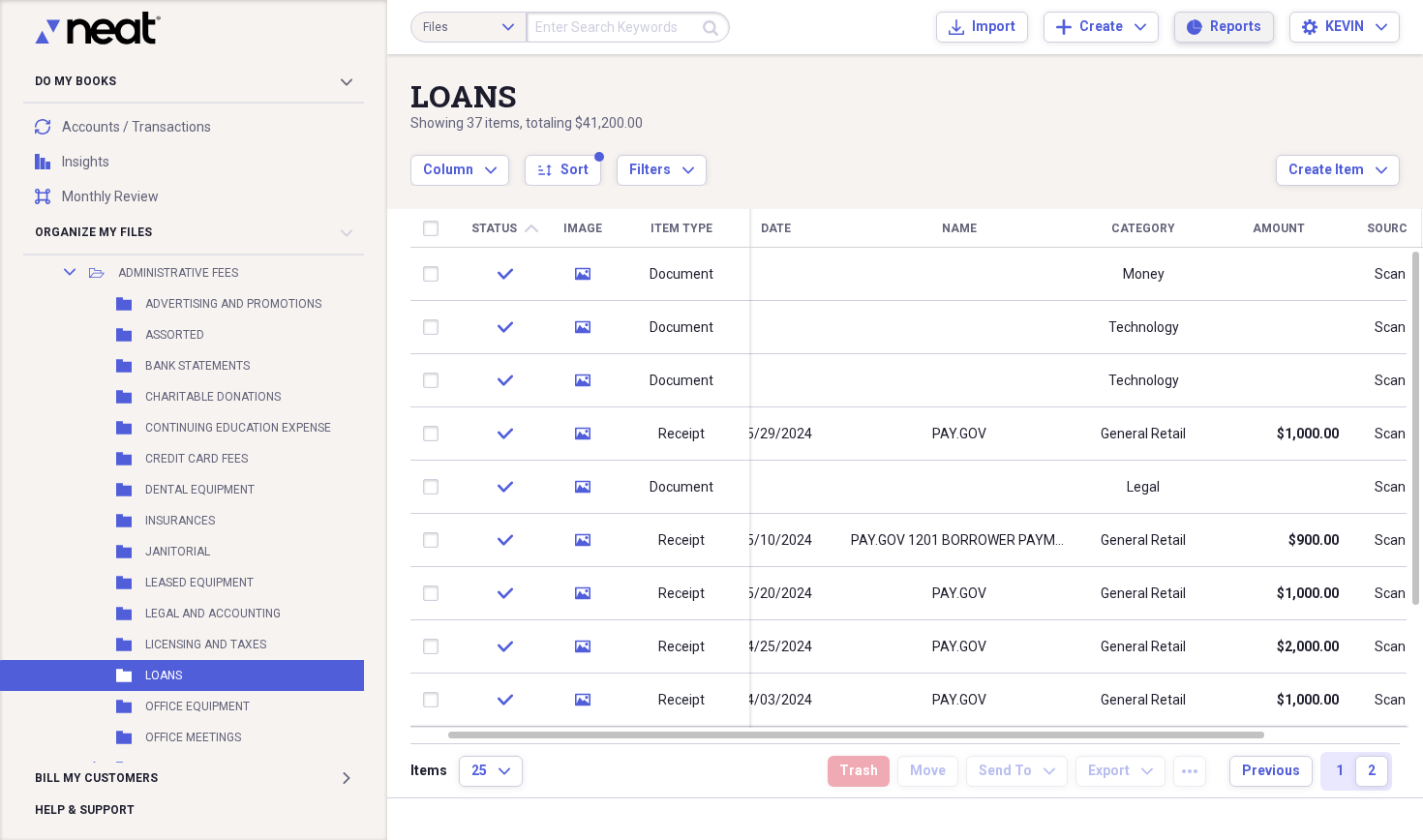 click on "Reports" at bounding box center [1235, 27] 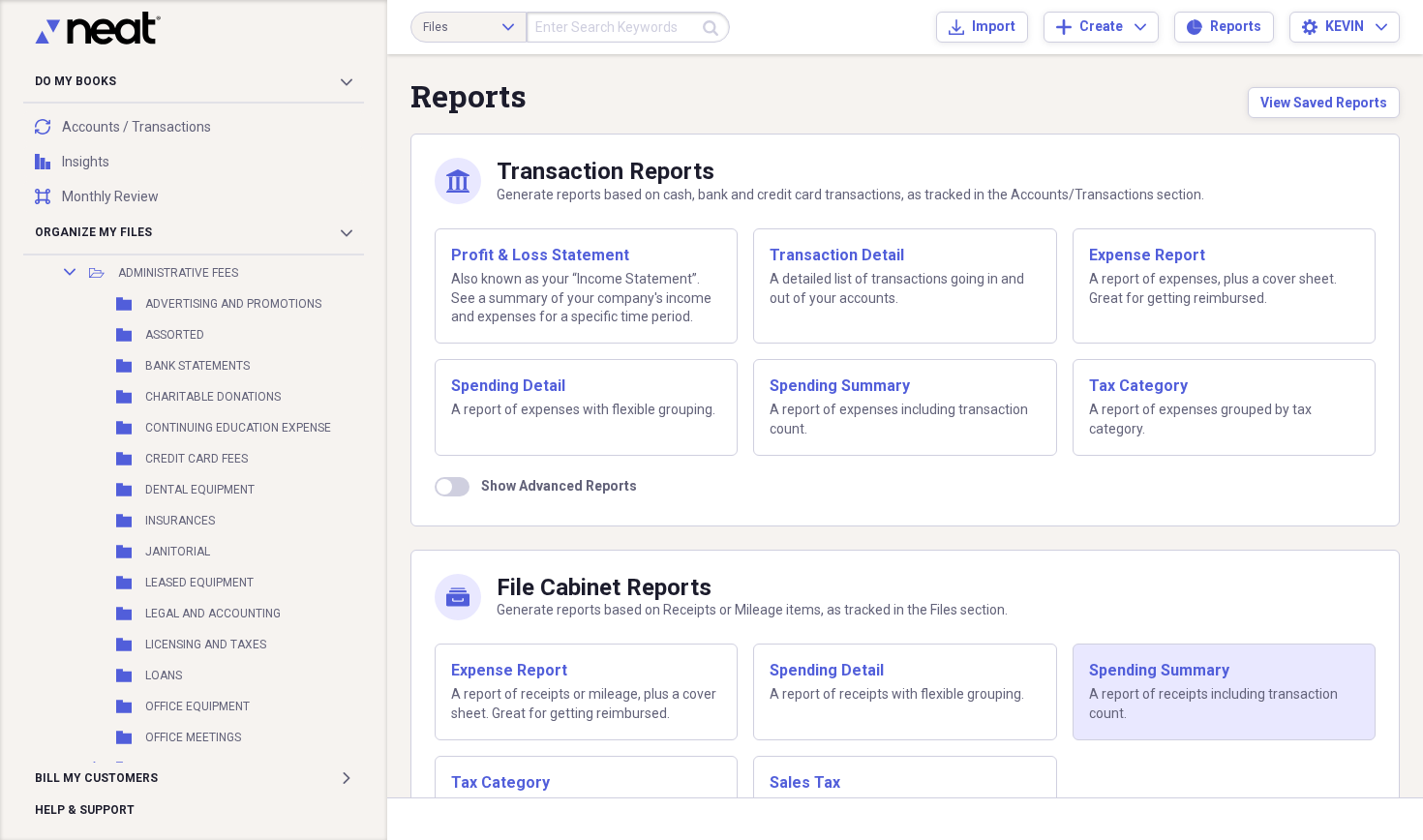 click on "Spending Summary A report of receipts including transaction count." at bounding box center (1224, 692) 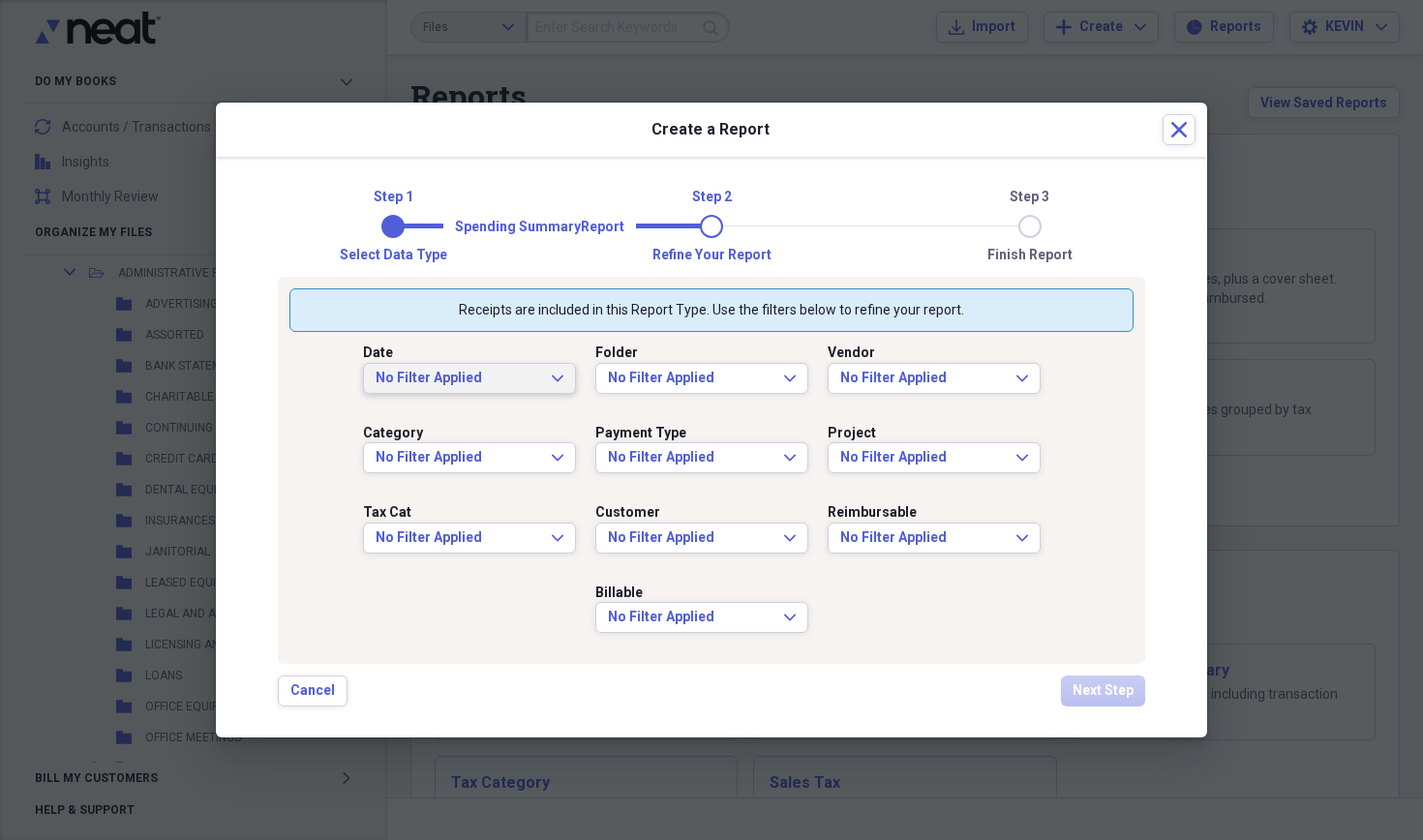 click on "No Filter Applied Expand" at bounding box center (469, 378) 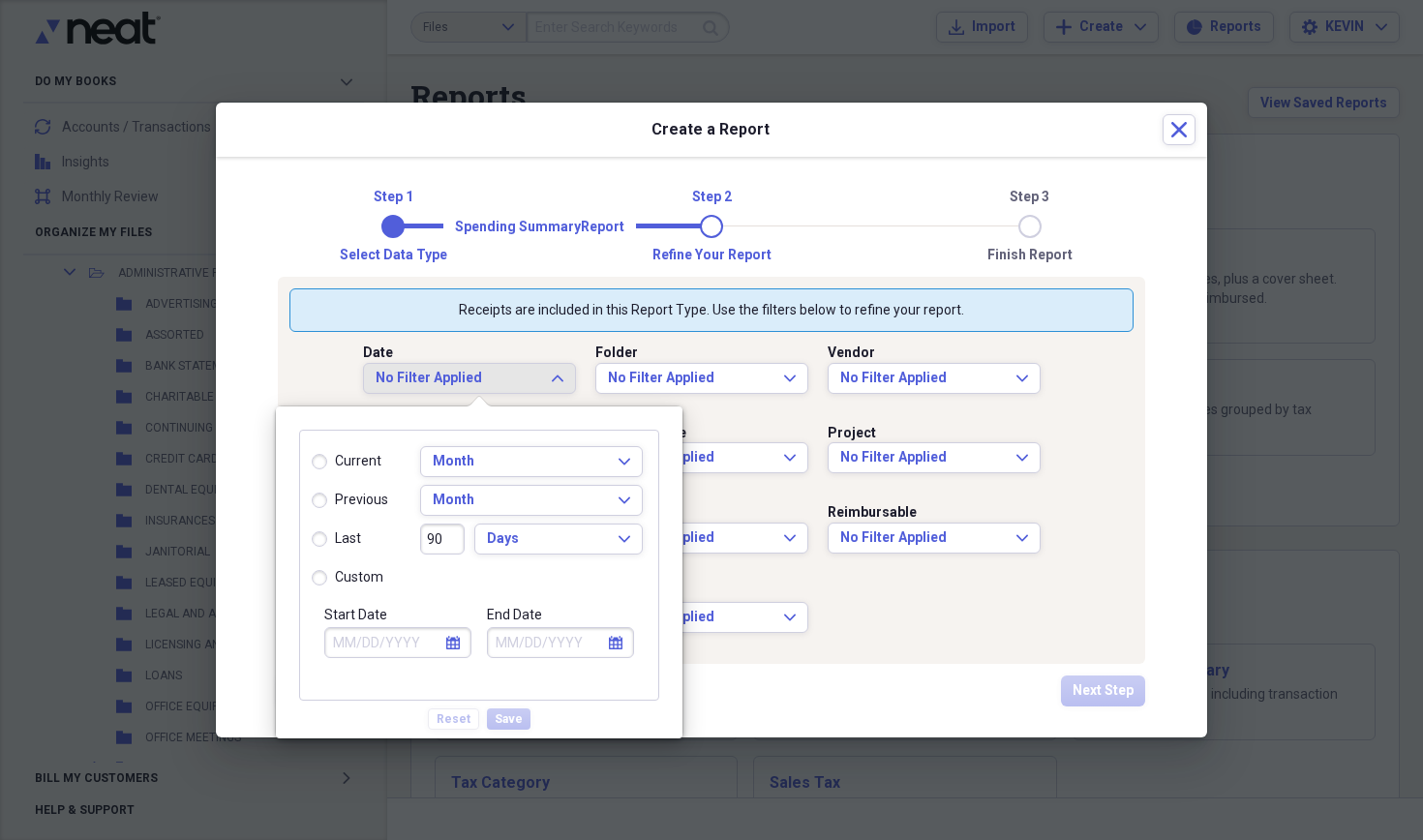 click 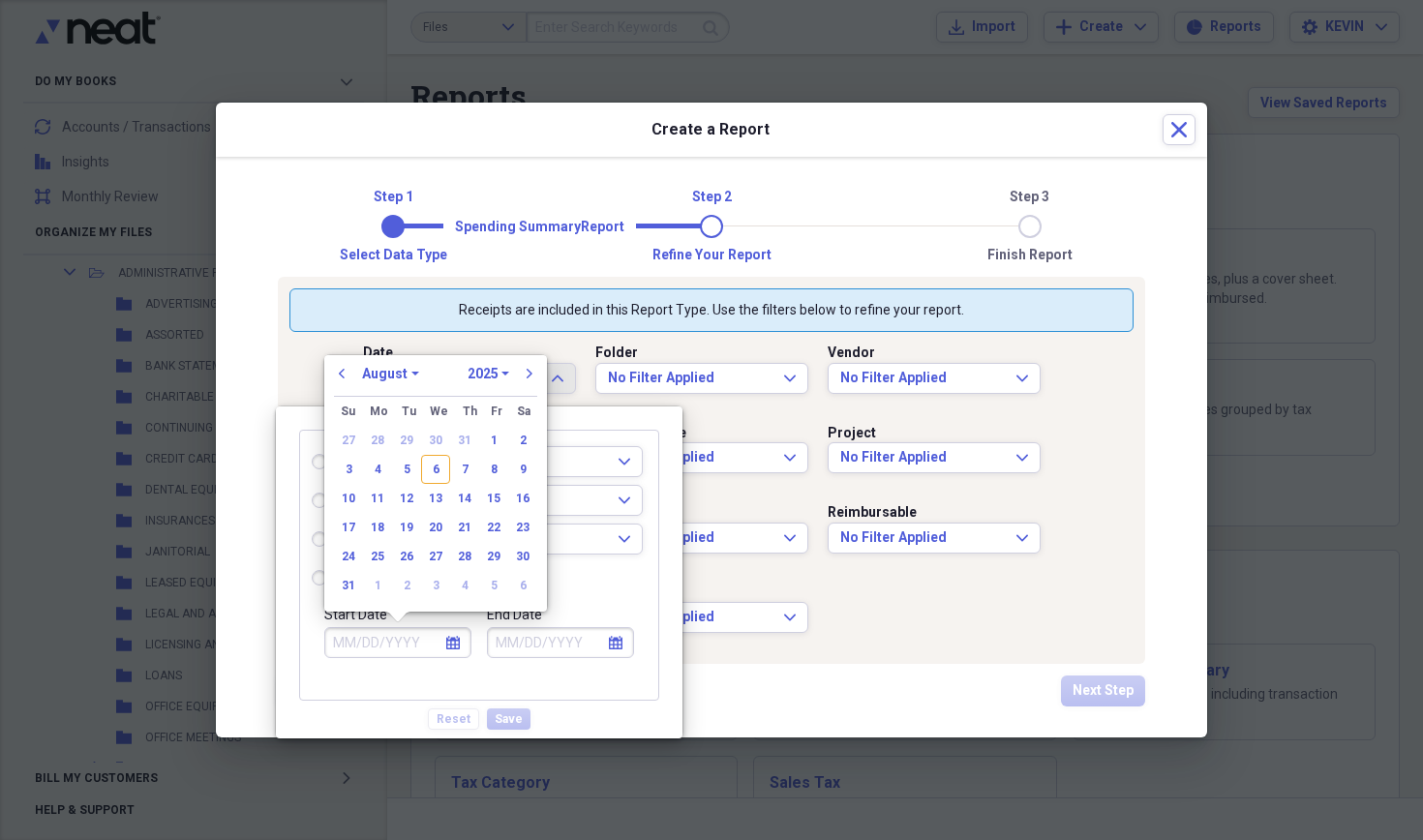select on "2024" 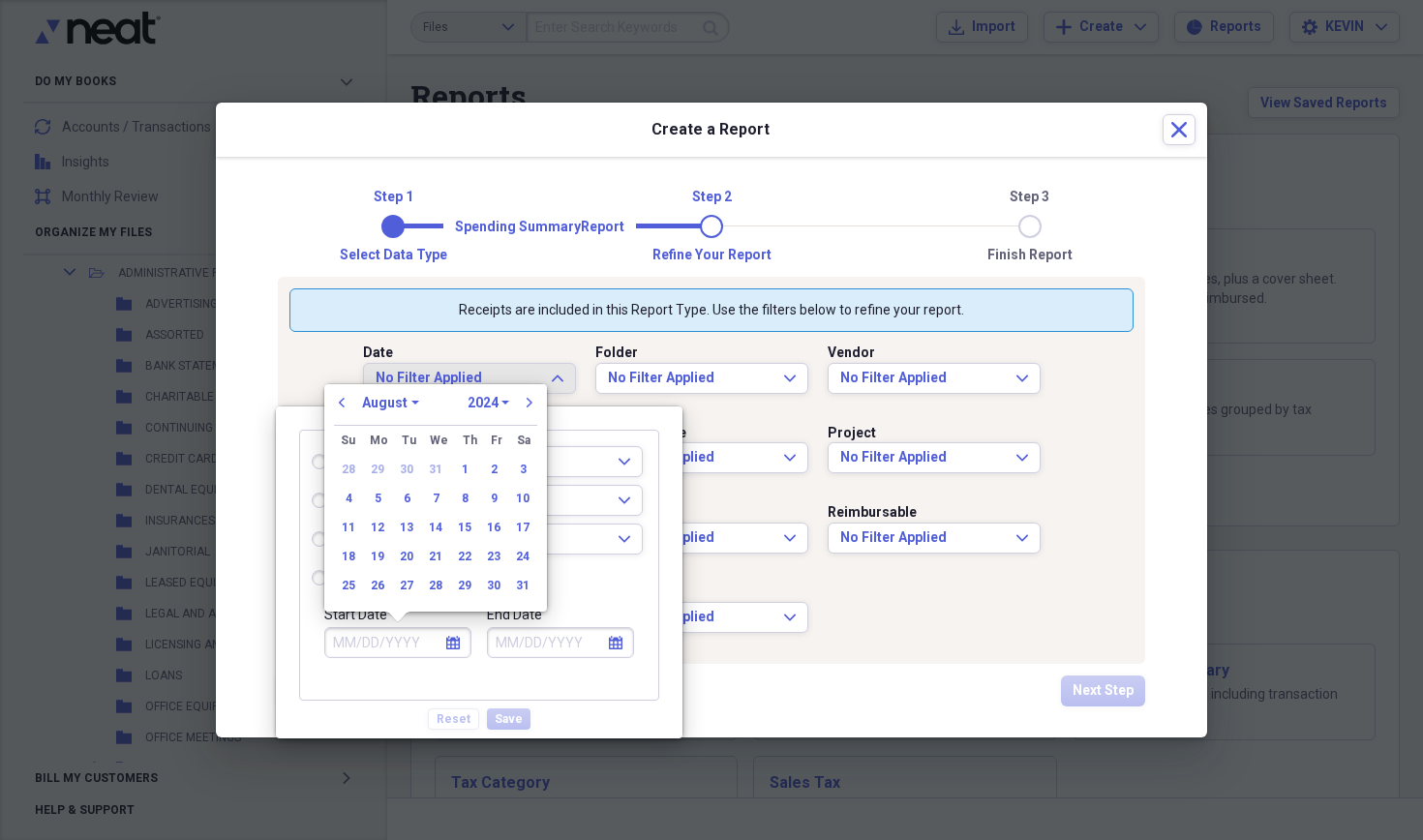 select on "0" 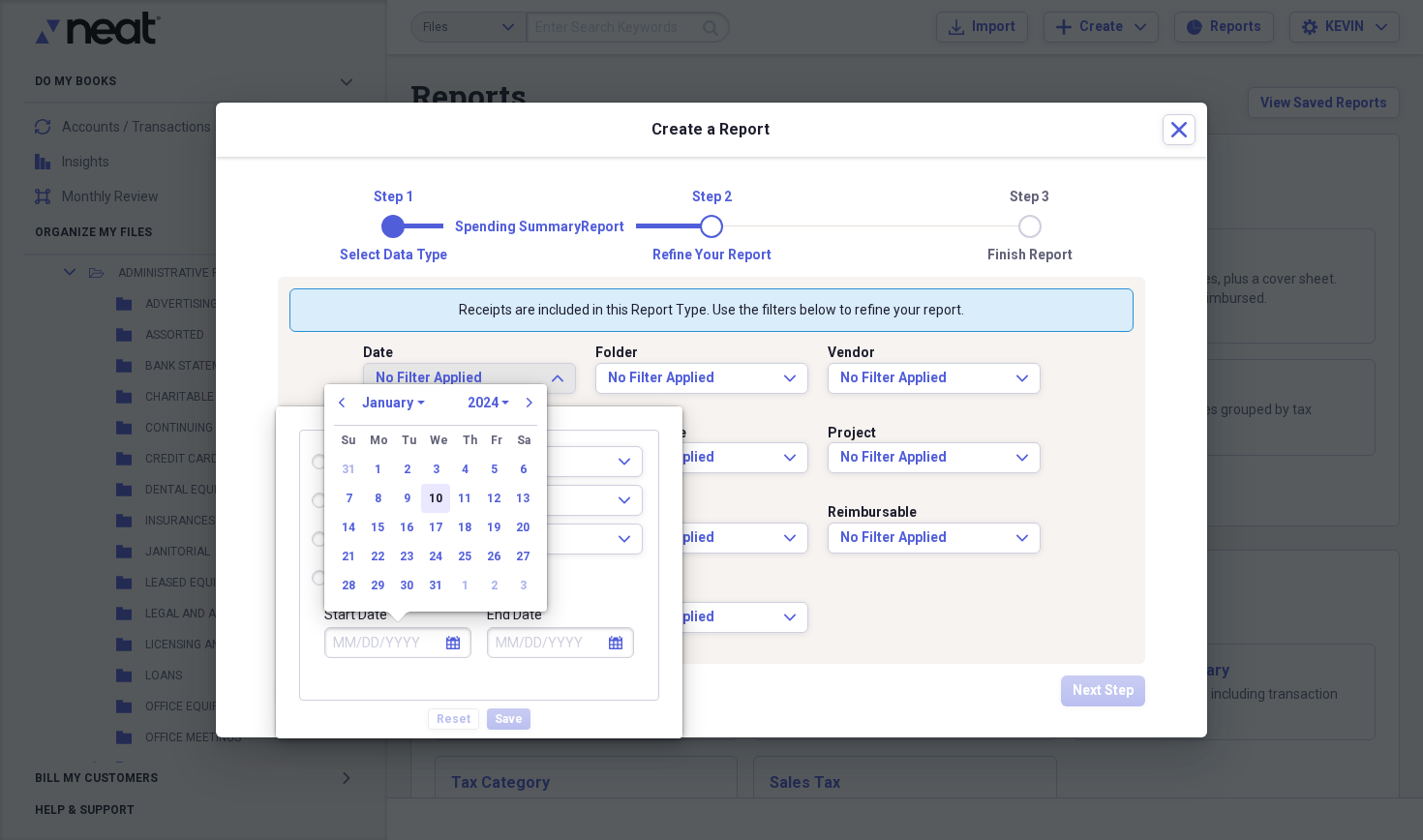drag, startPoint x: 444, startPoint y: 484, endPoint x: 433, endPoint y: 484, distance: 11 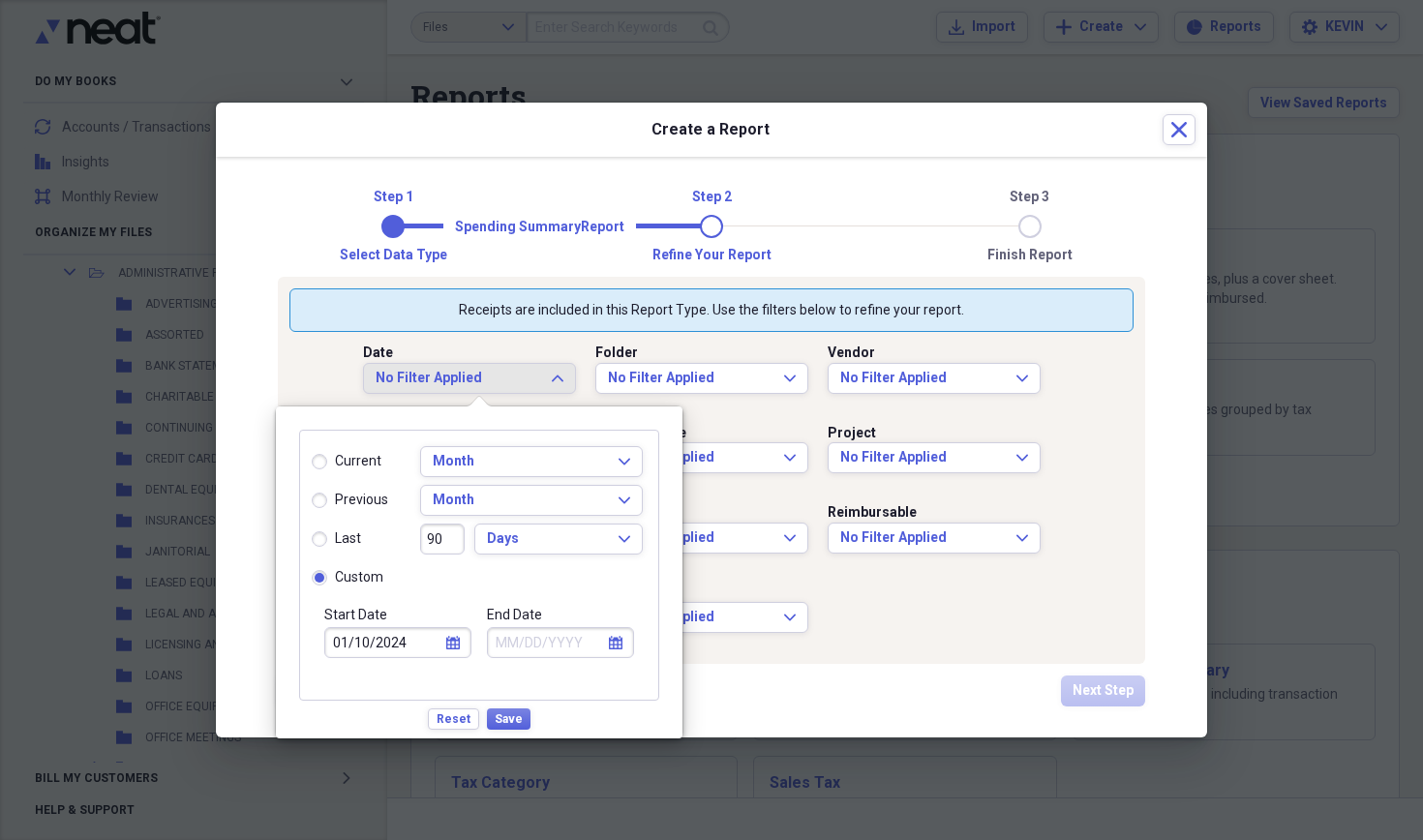 click on "01/10/2024" at bounding box center (398, 643) 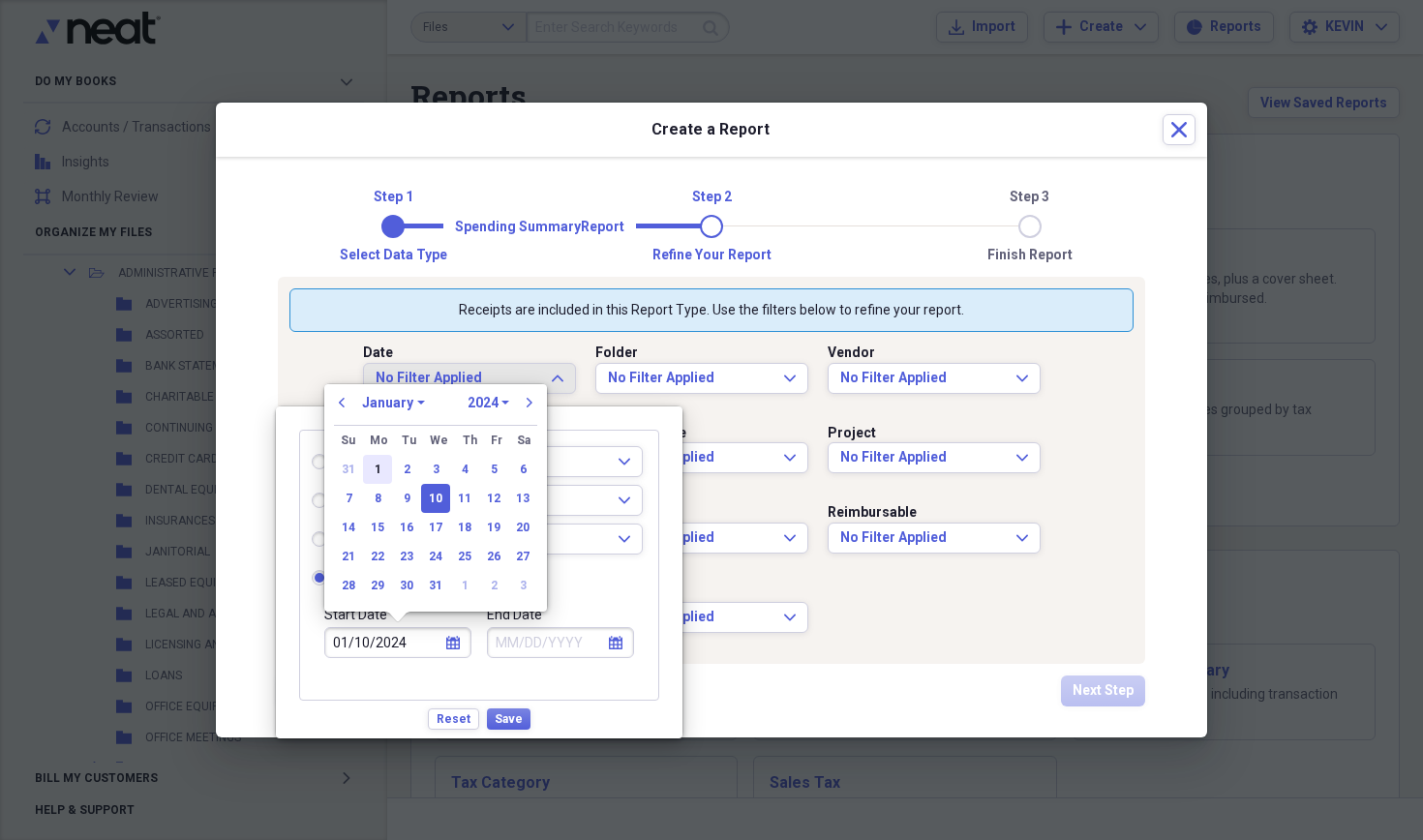 click on "1" at bounding box center (378, 469) 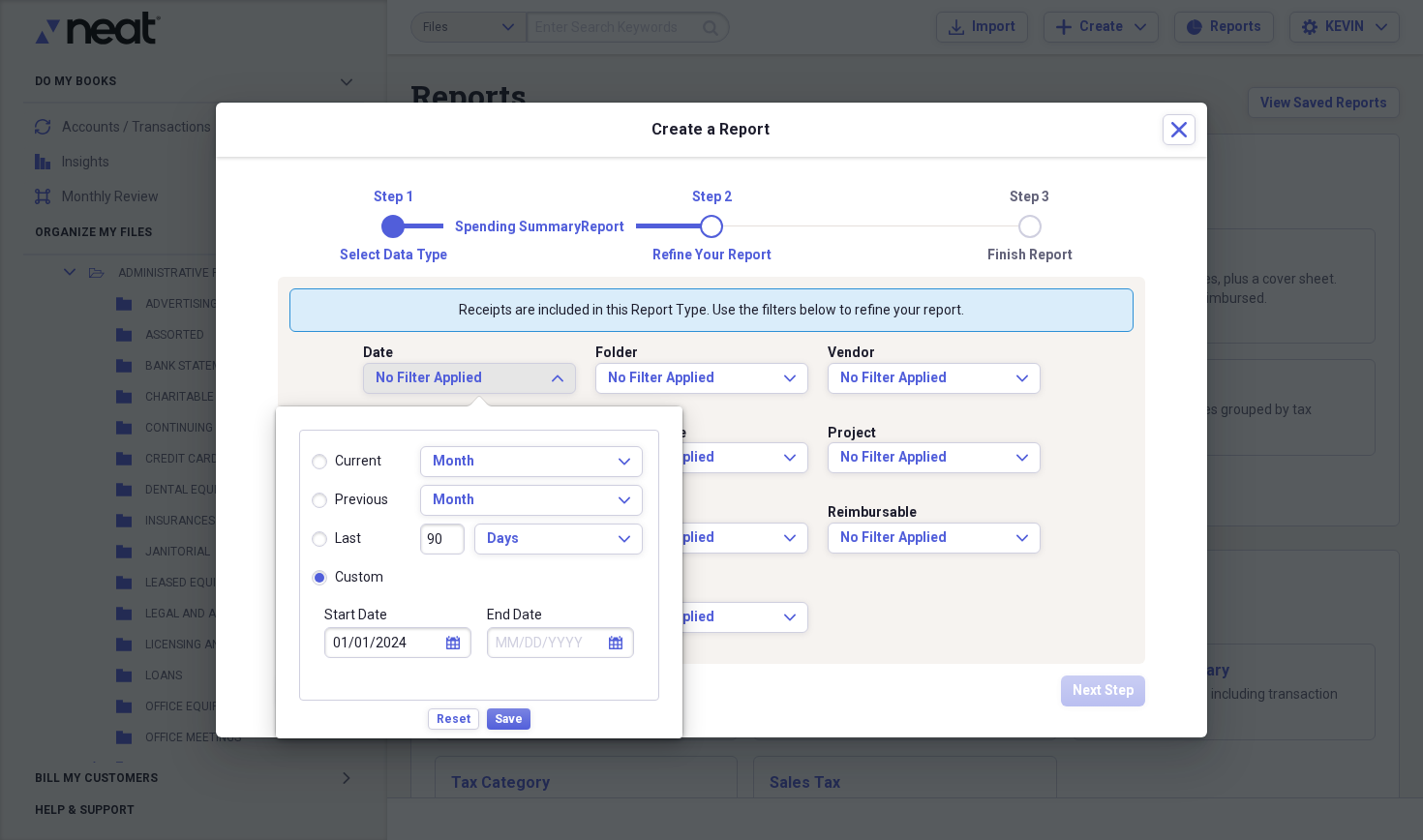 click on "calendar" 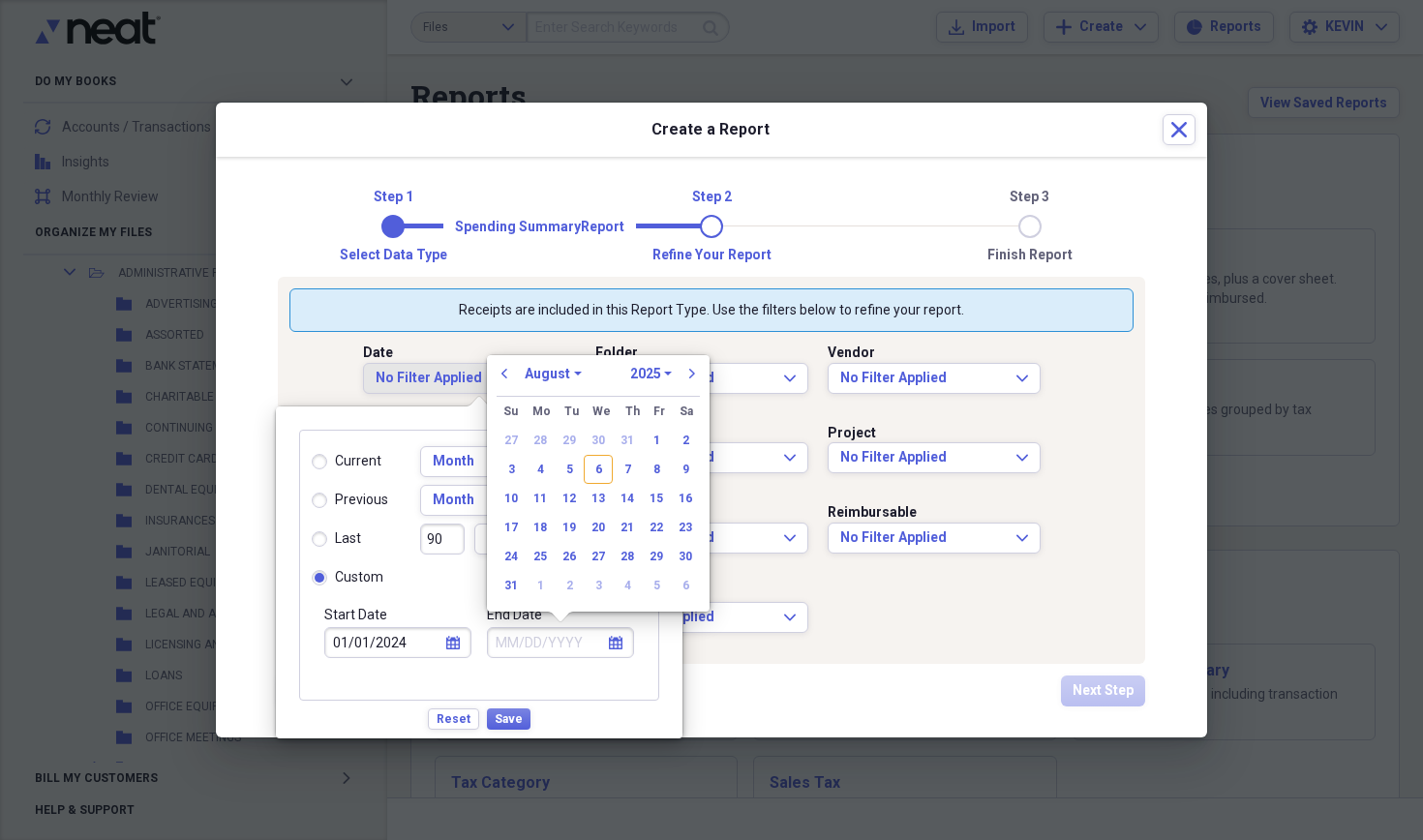 select on "2024" 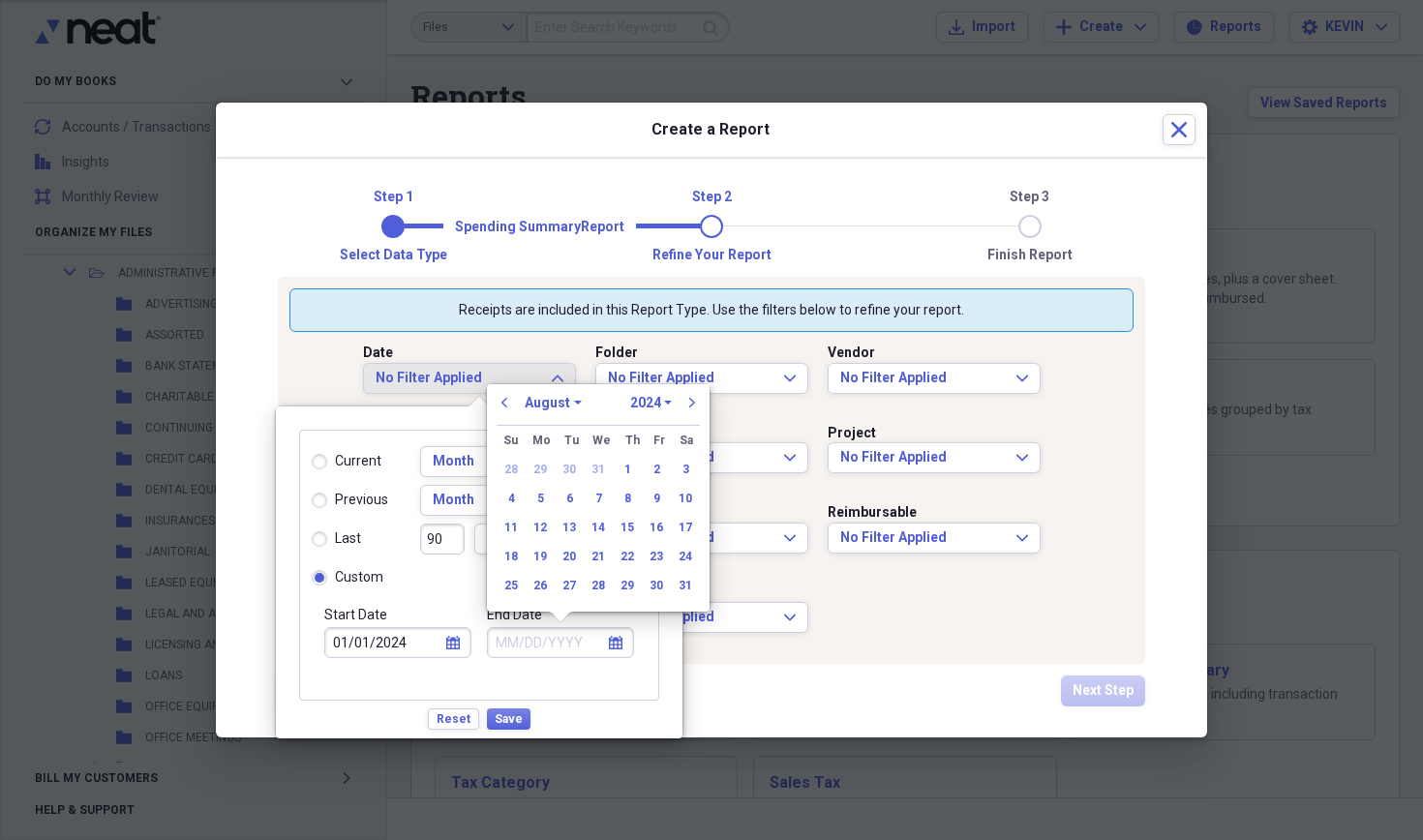 select on "11" 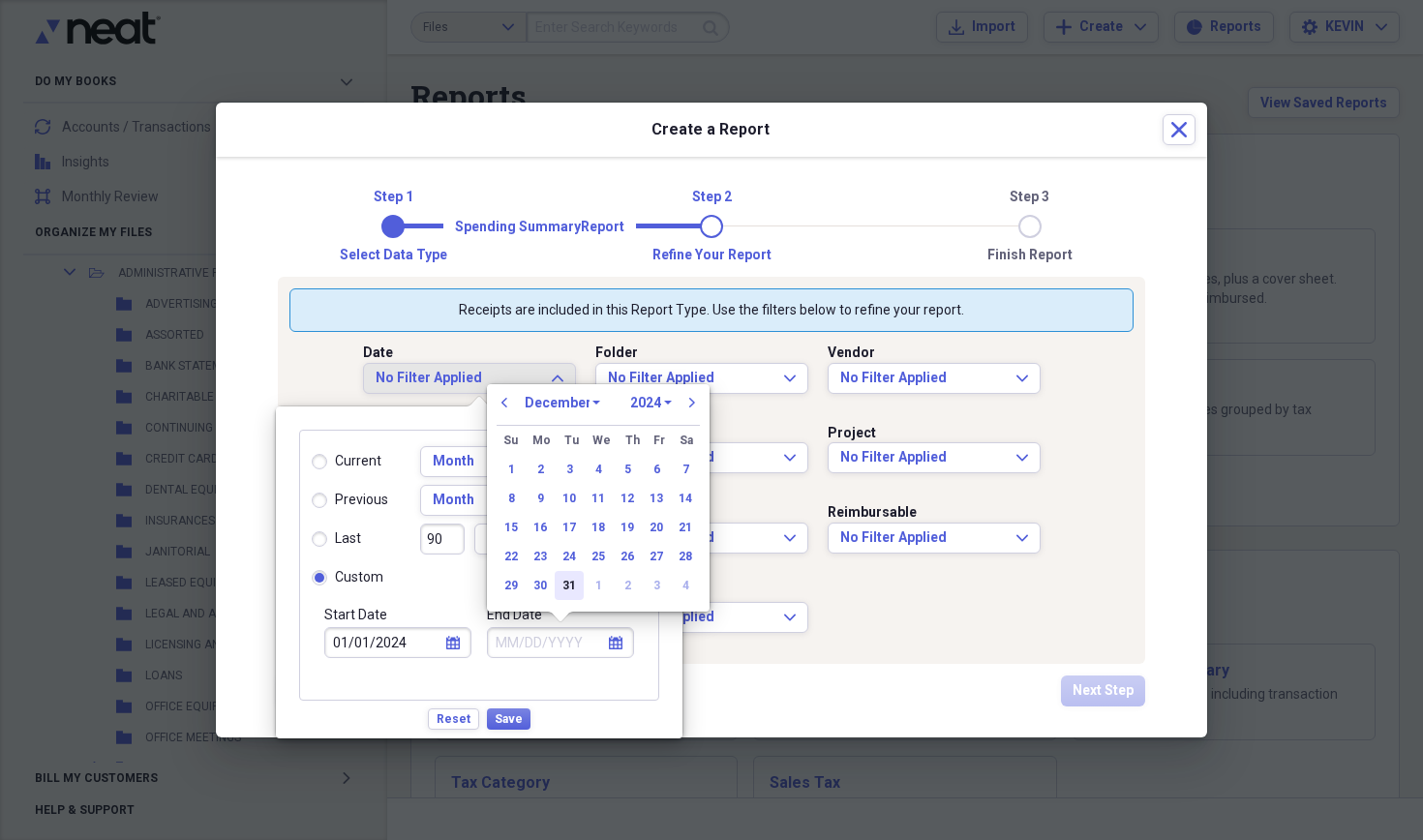 click on "31" at bounding box center (569, 585) 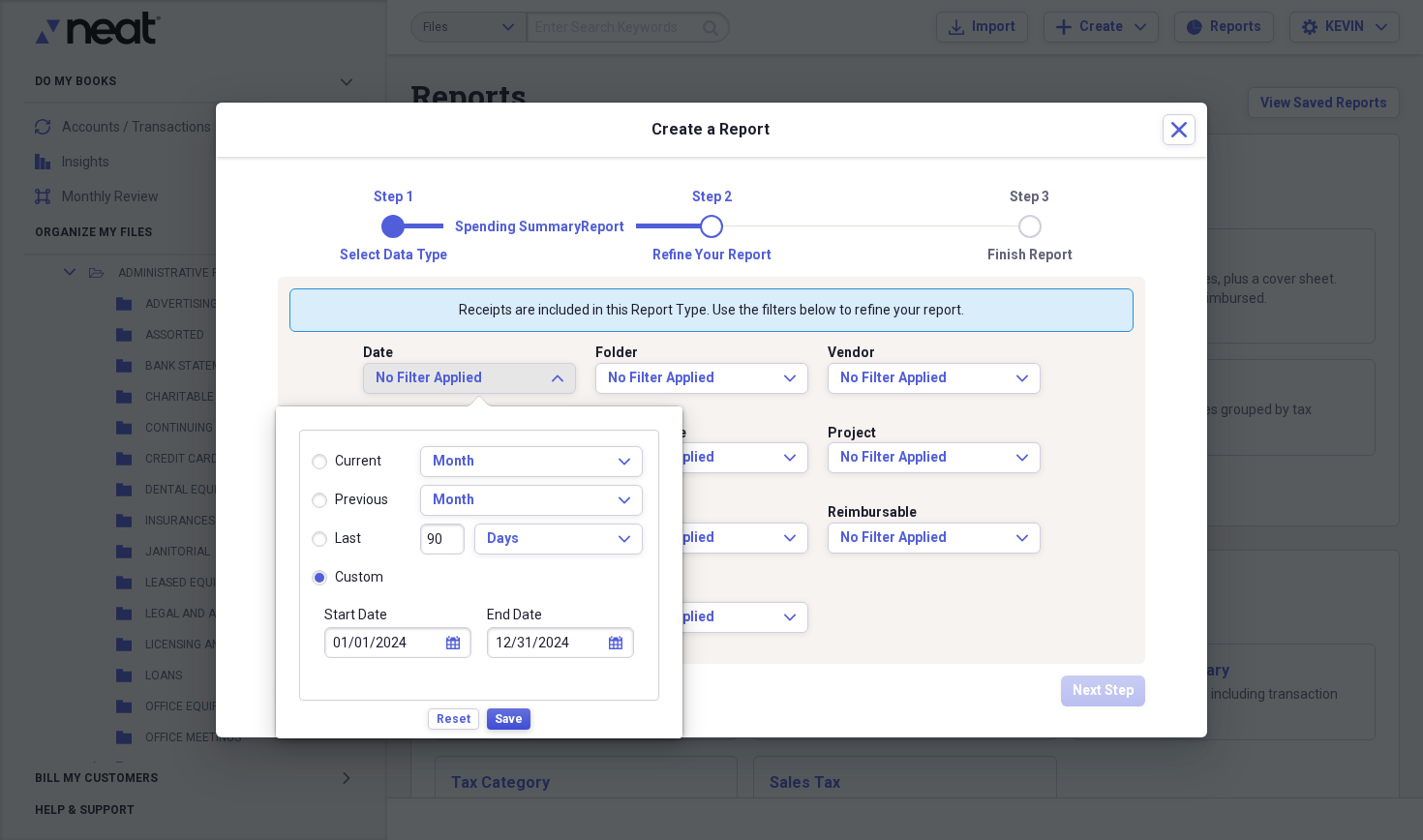 click on "Save" at bounding box center (508, 719) 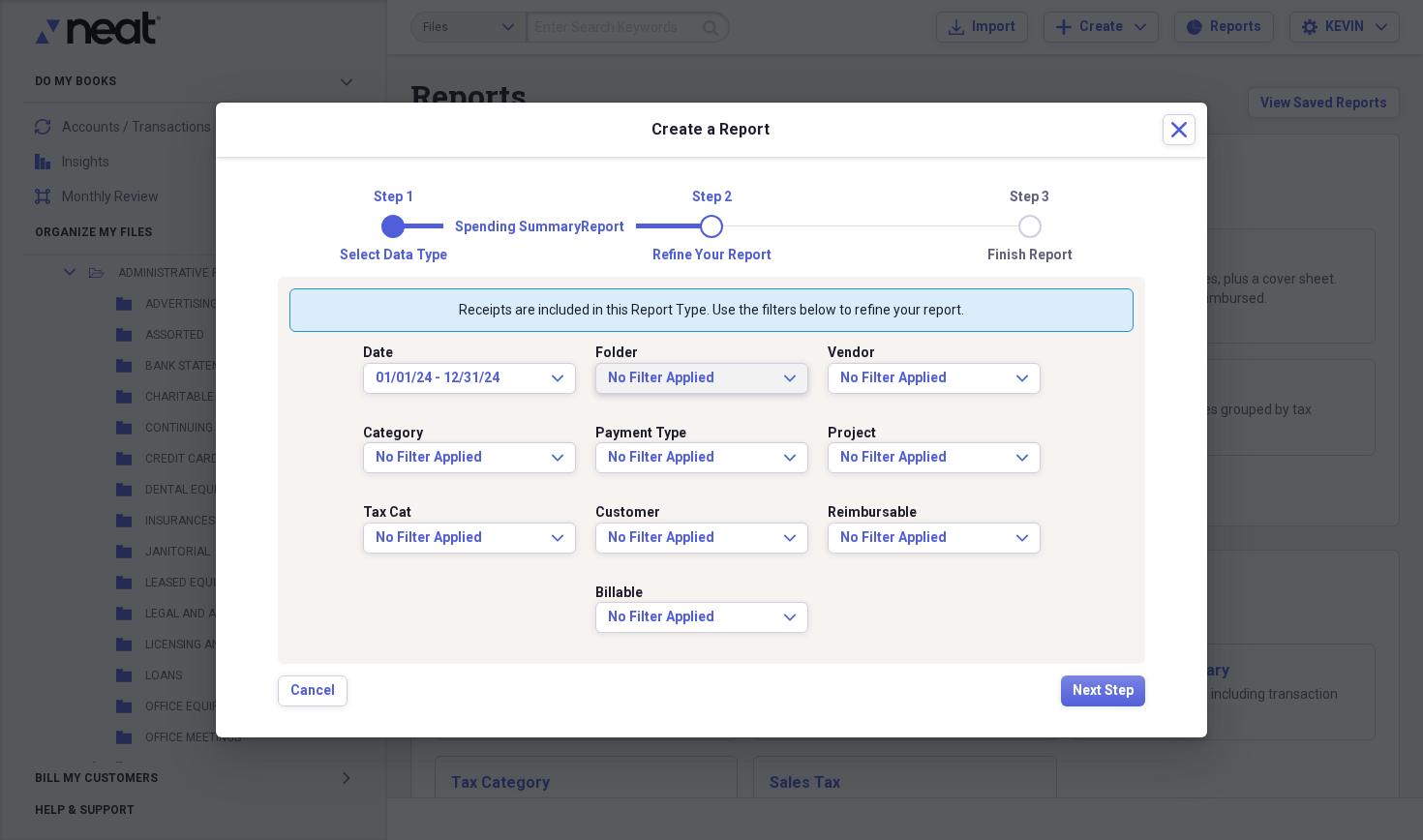 click on "Expand" 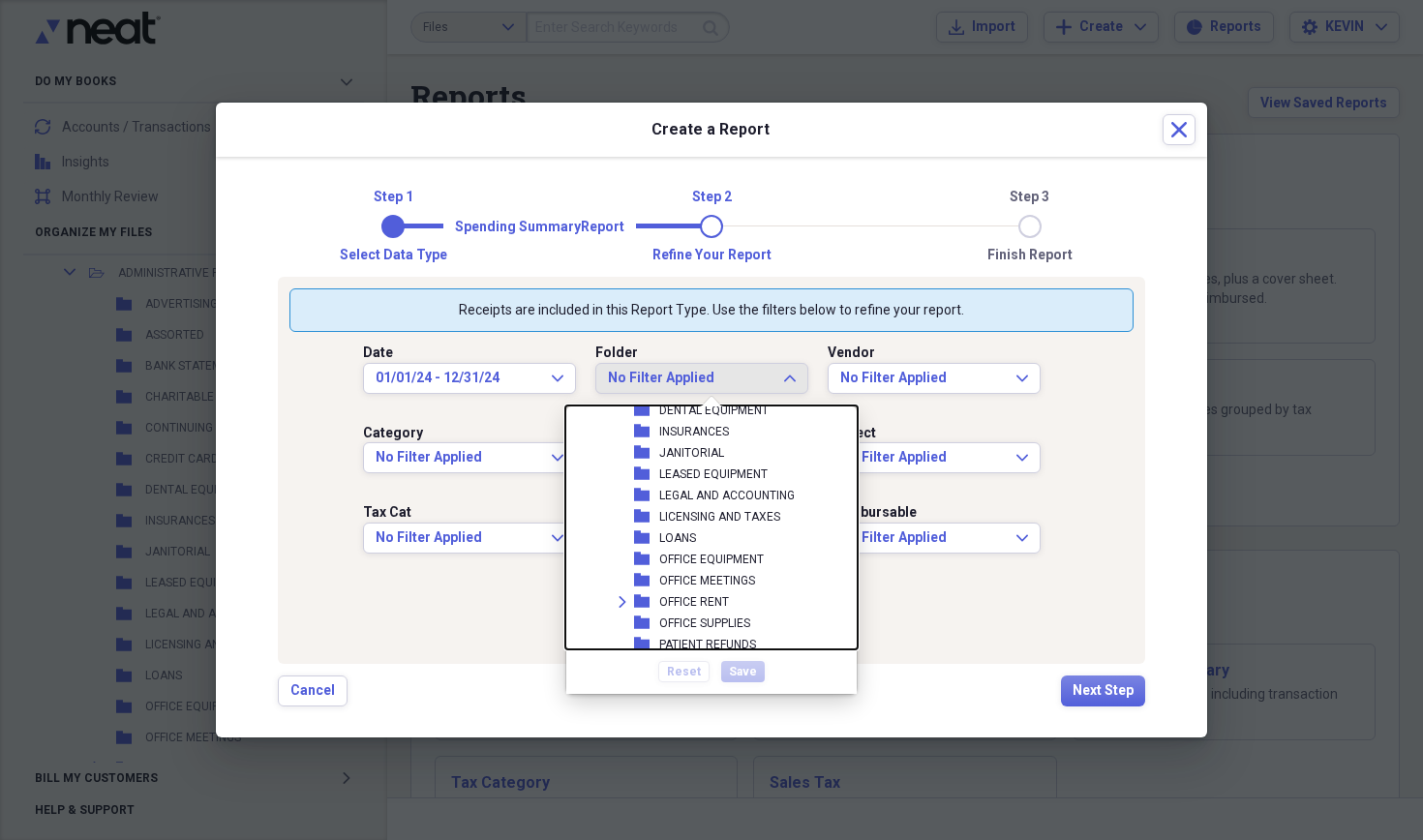scroll, scrollTop: 1644, scrollLeft: 0, axis: vertical 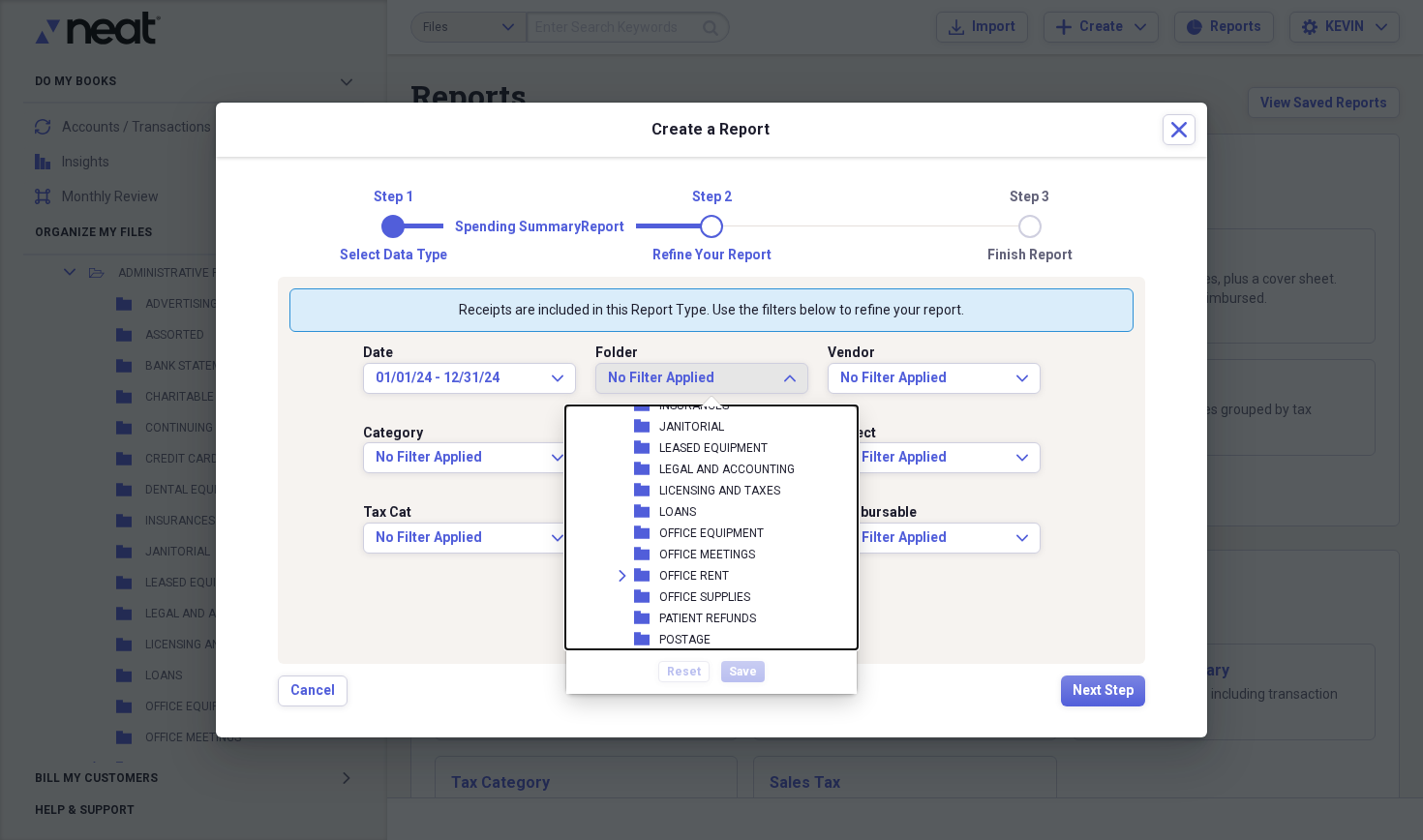 click on "folder LOANS" at bounding box center [704, 512] 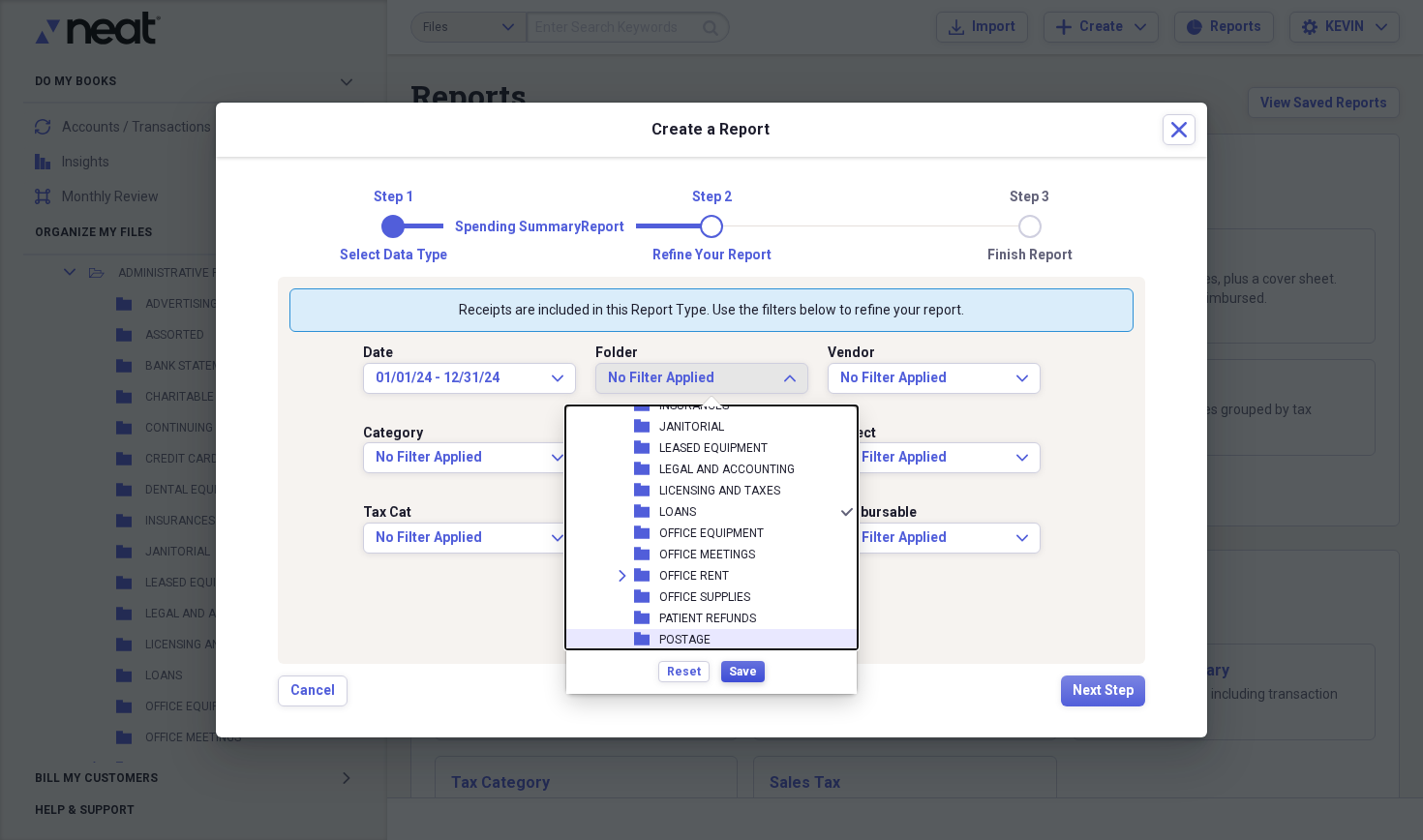 click on "Save" at bounding box center [742, 672] 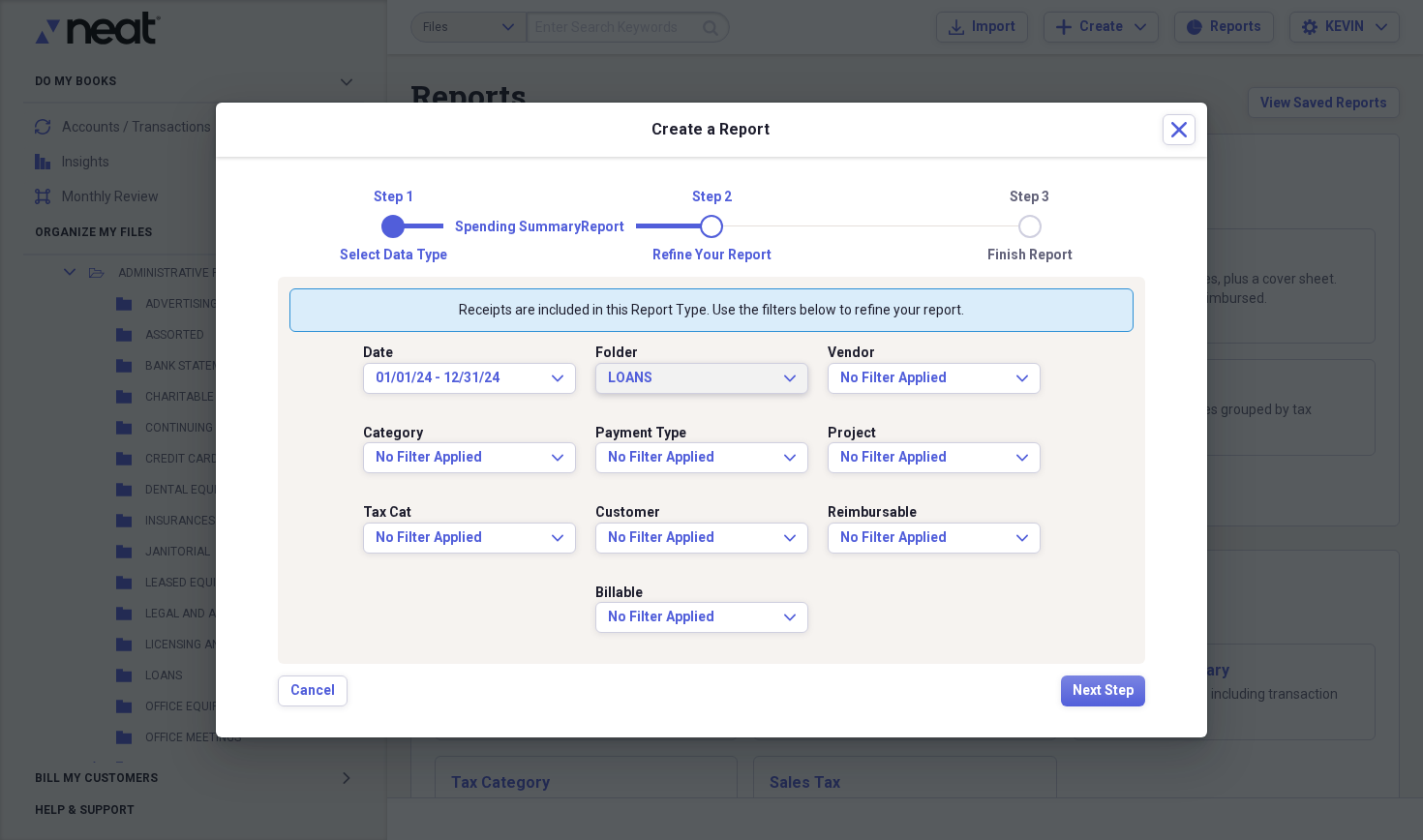 scroll, scrollTop: 0, scrollLeft: 0, axis: both 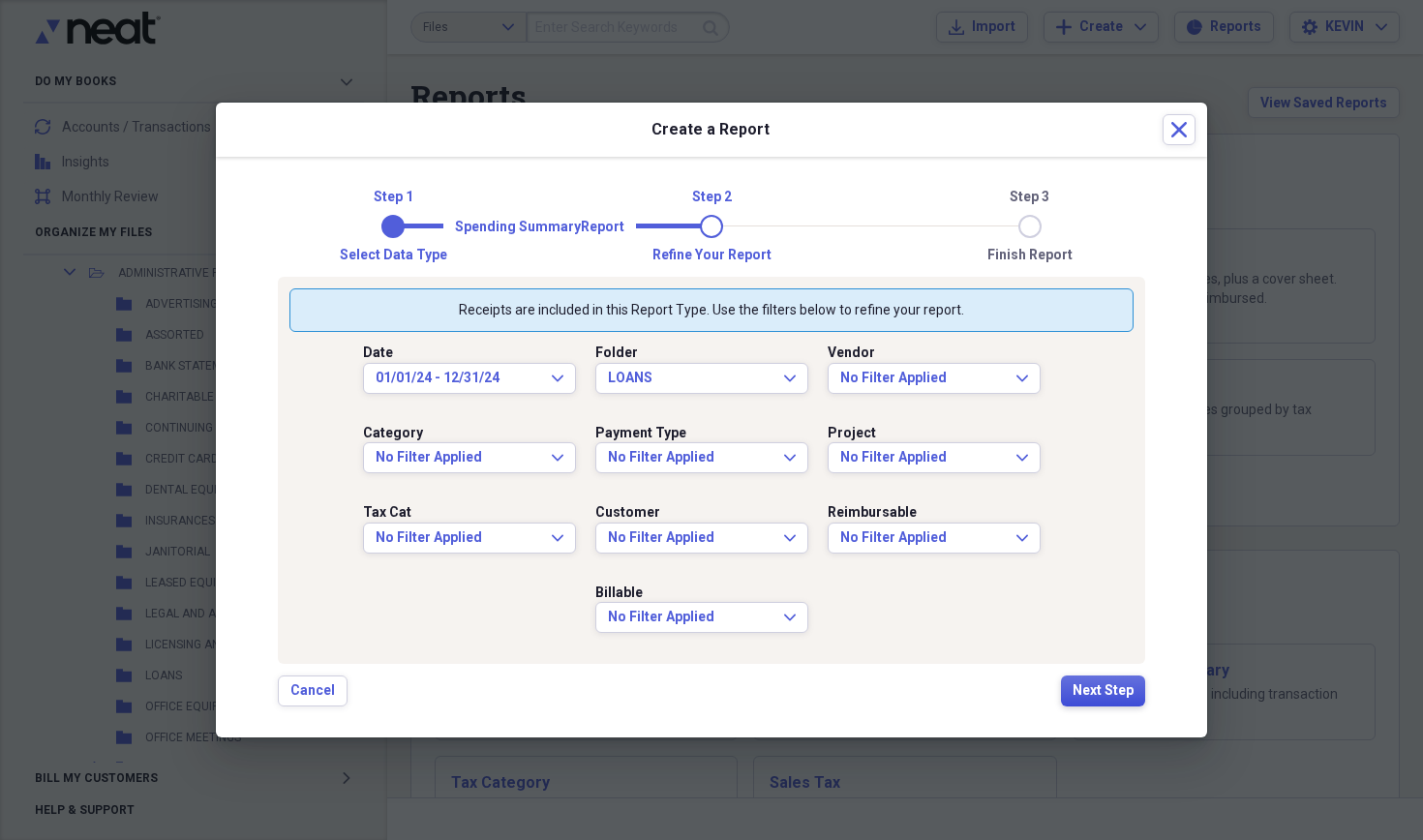click on "Next Step" at bounding box center [1103, 691] 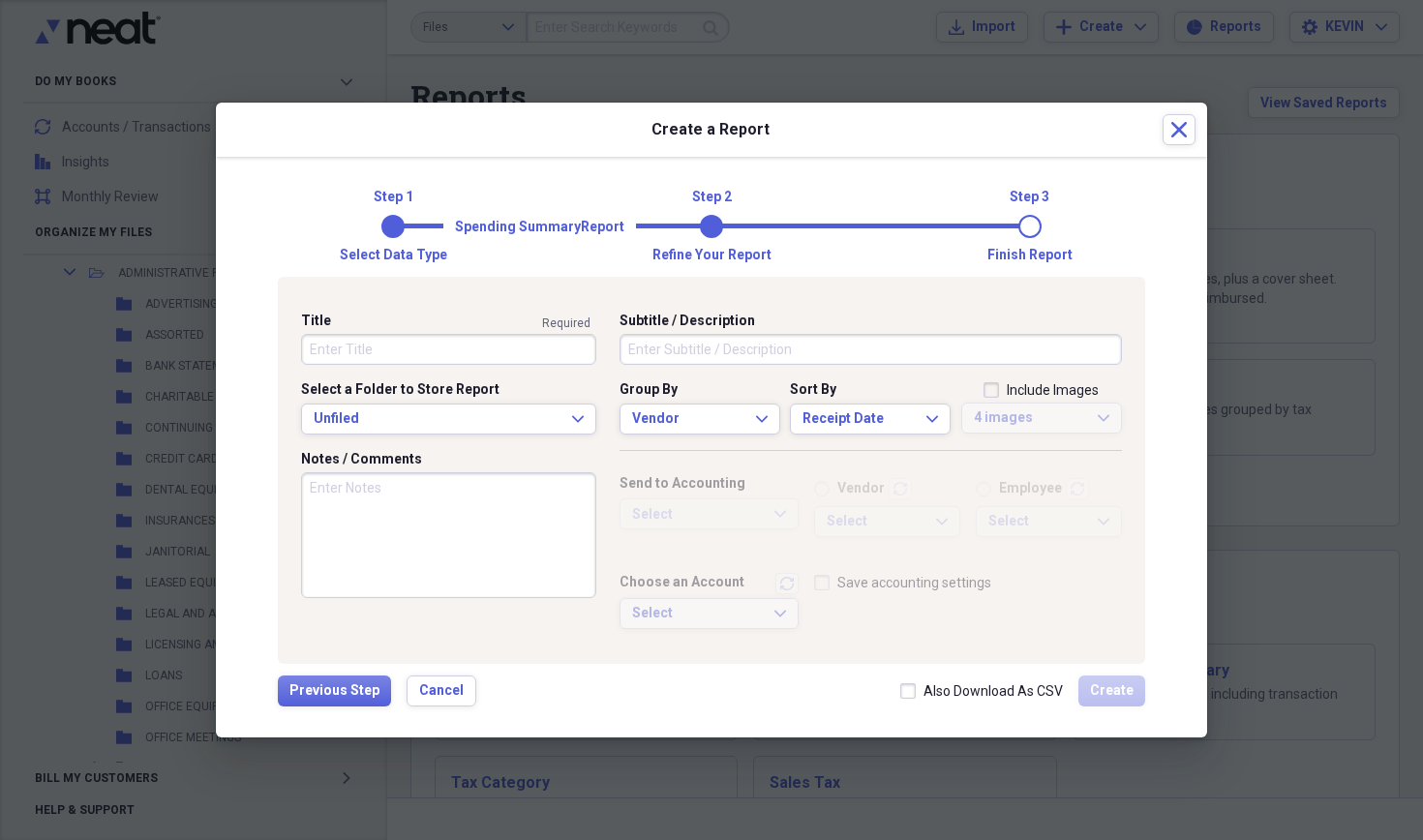 click on "Title" at bounding box center [448, 349] 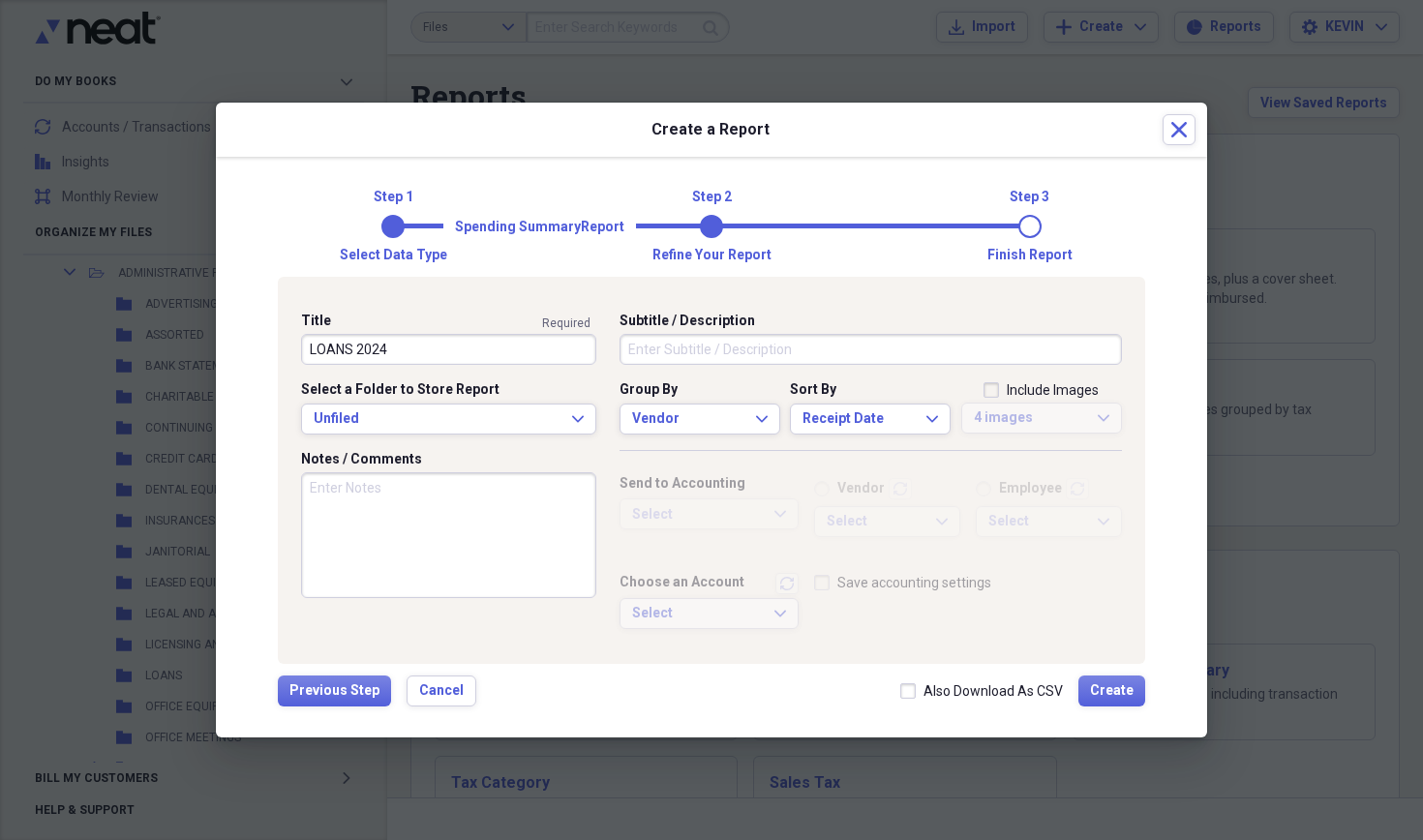 type on "LOANS 2024" 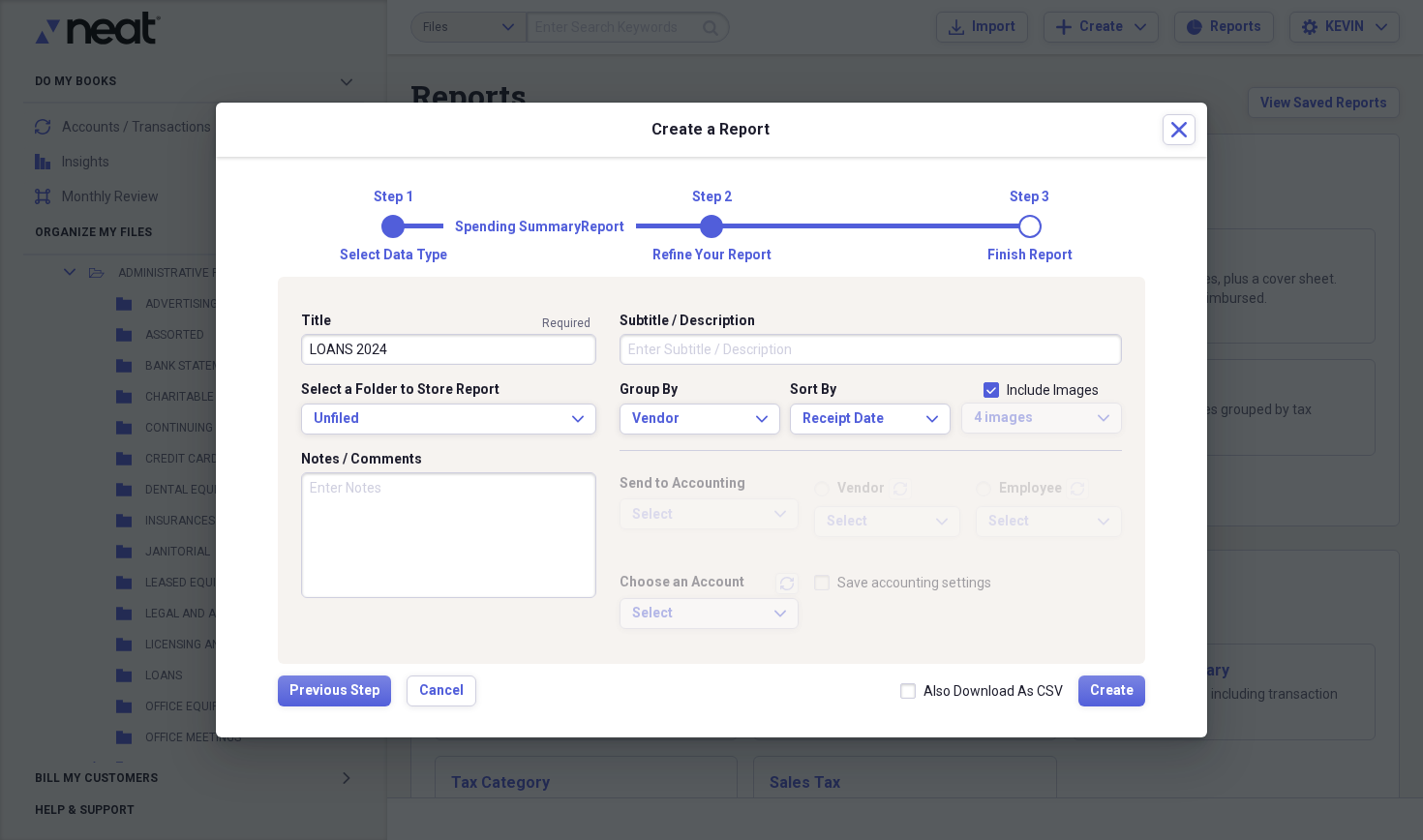 checkbox on "true" 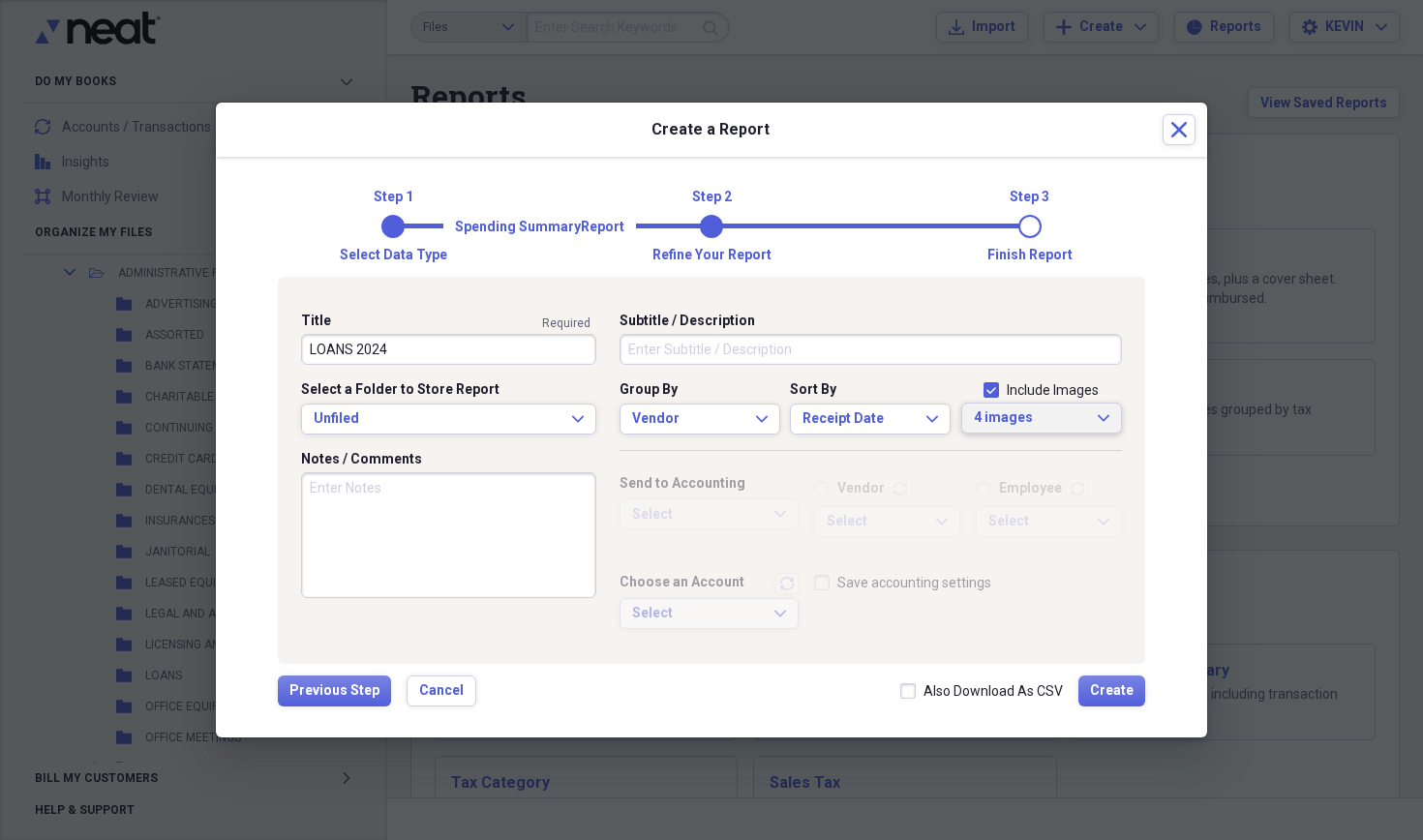click on "4 images" at bounding box center (1030, 418) 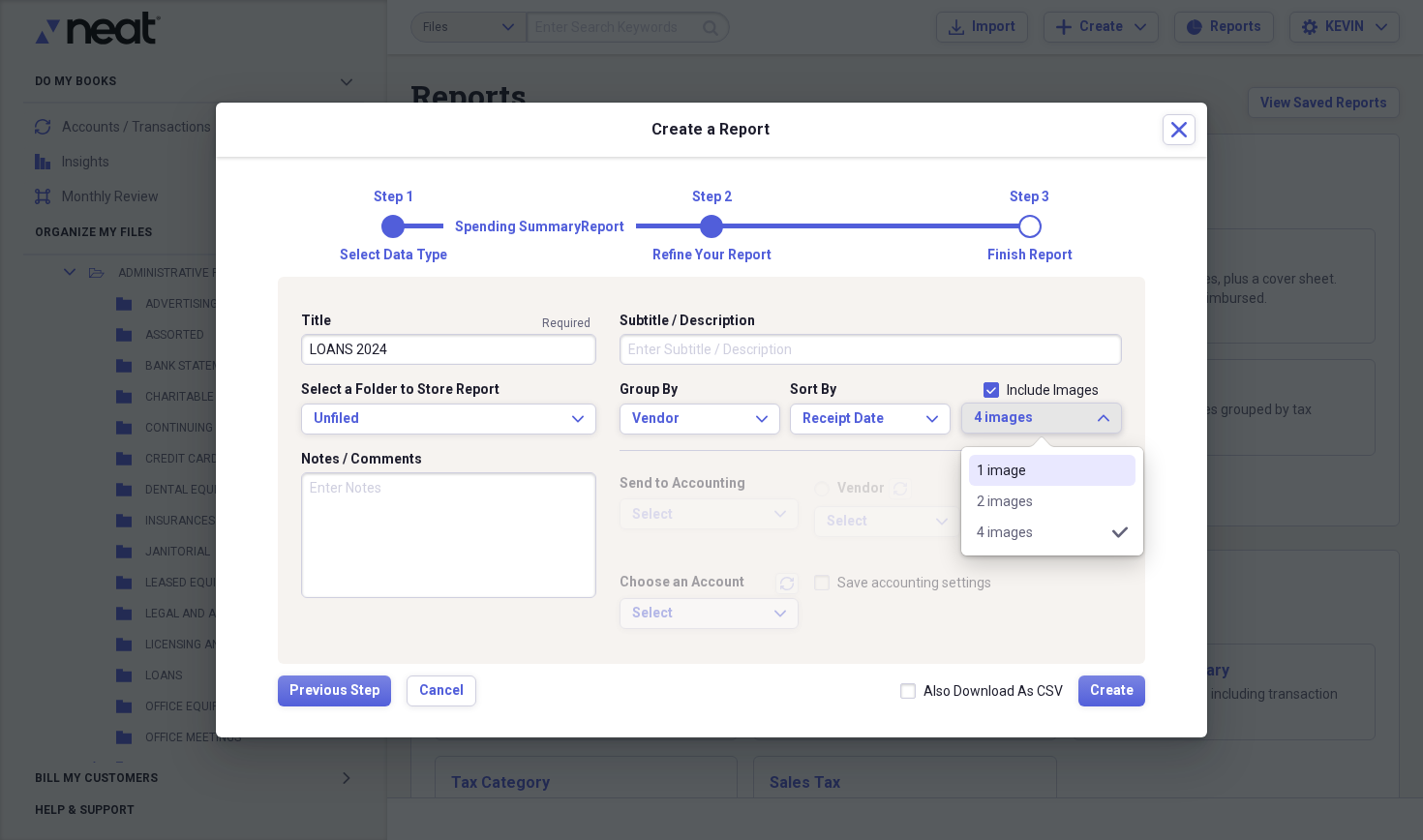 click on "1 image" at bounding box center (1041, 470) 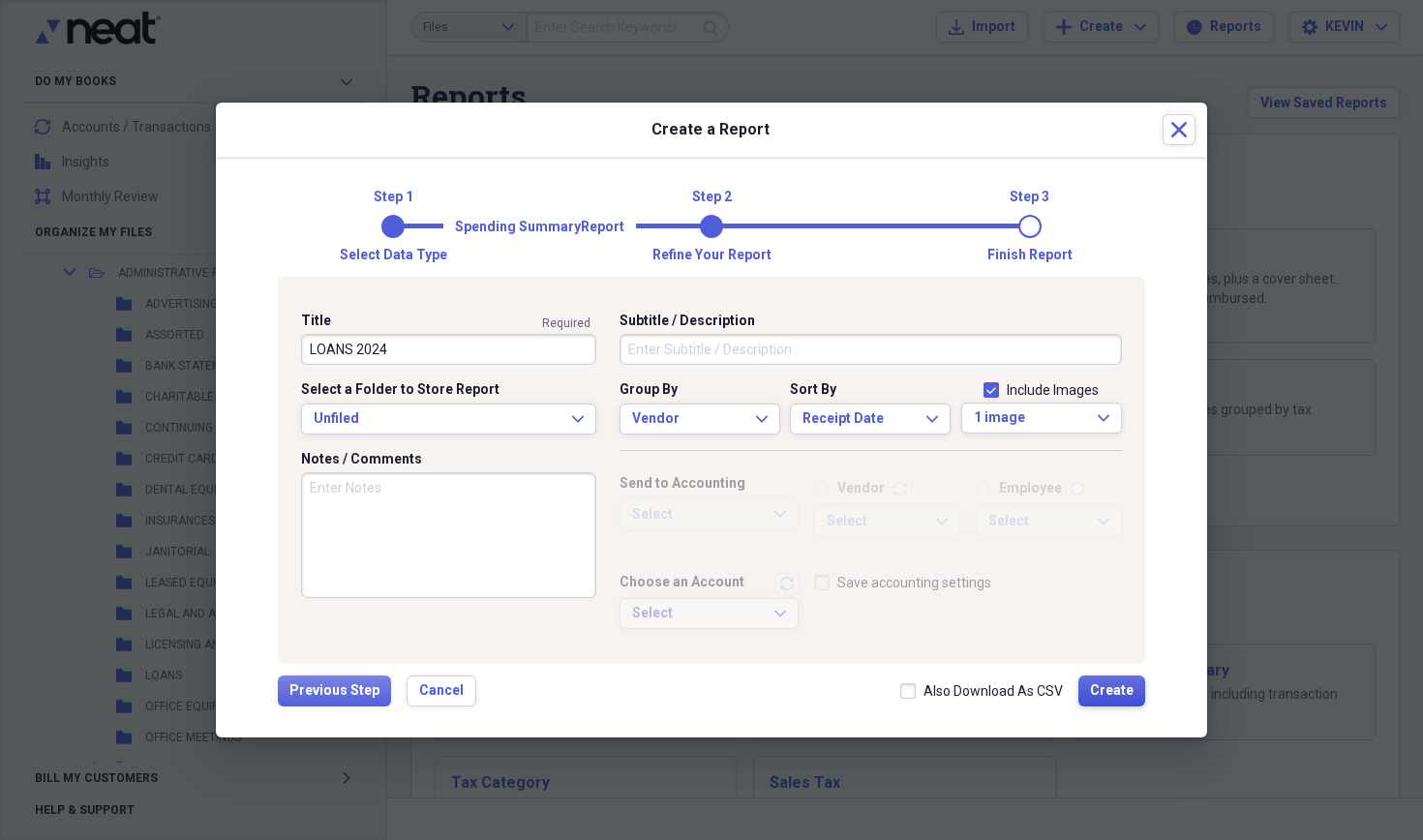 click on "Create" at bounding box center (1111, 691) 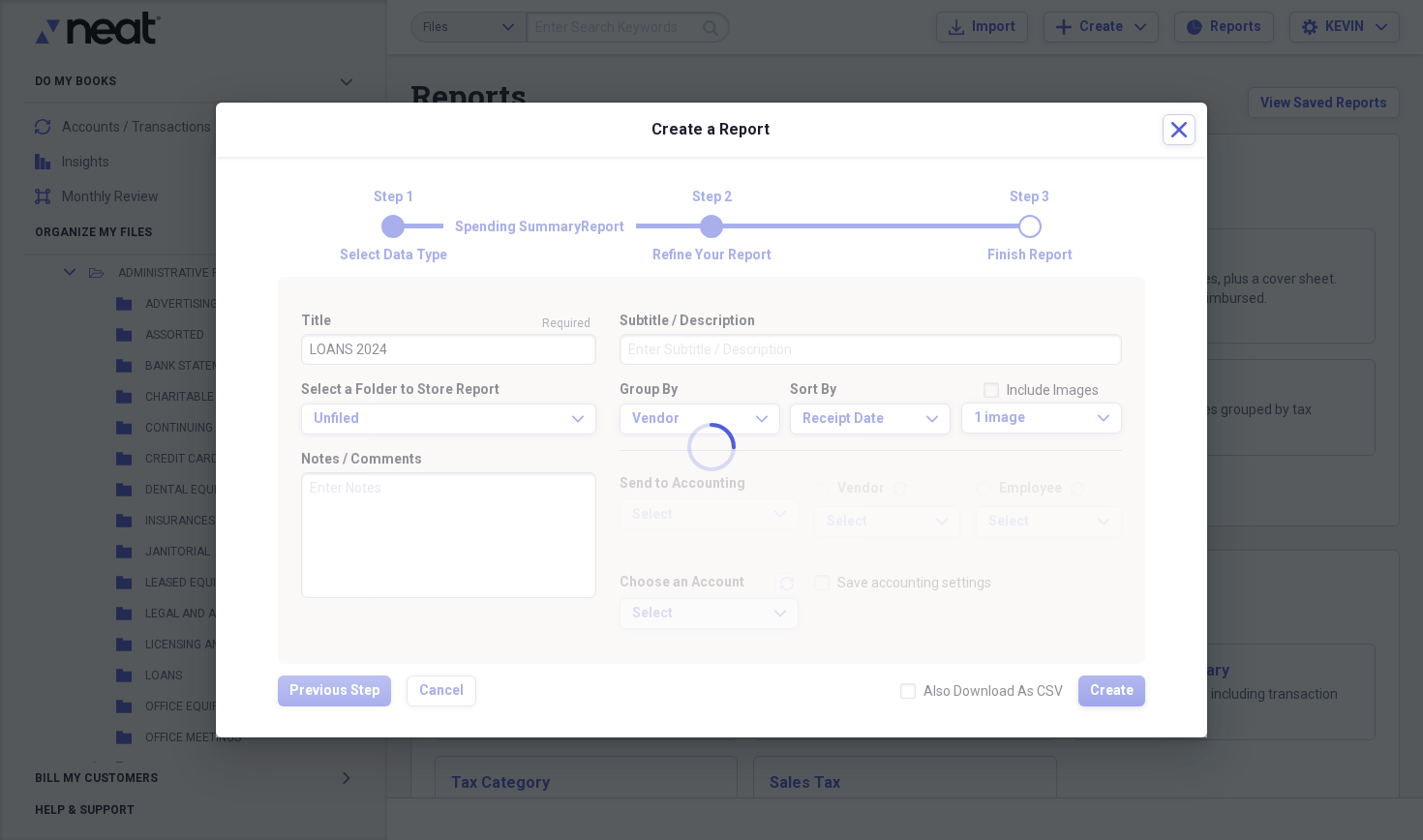 type 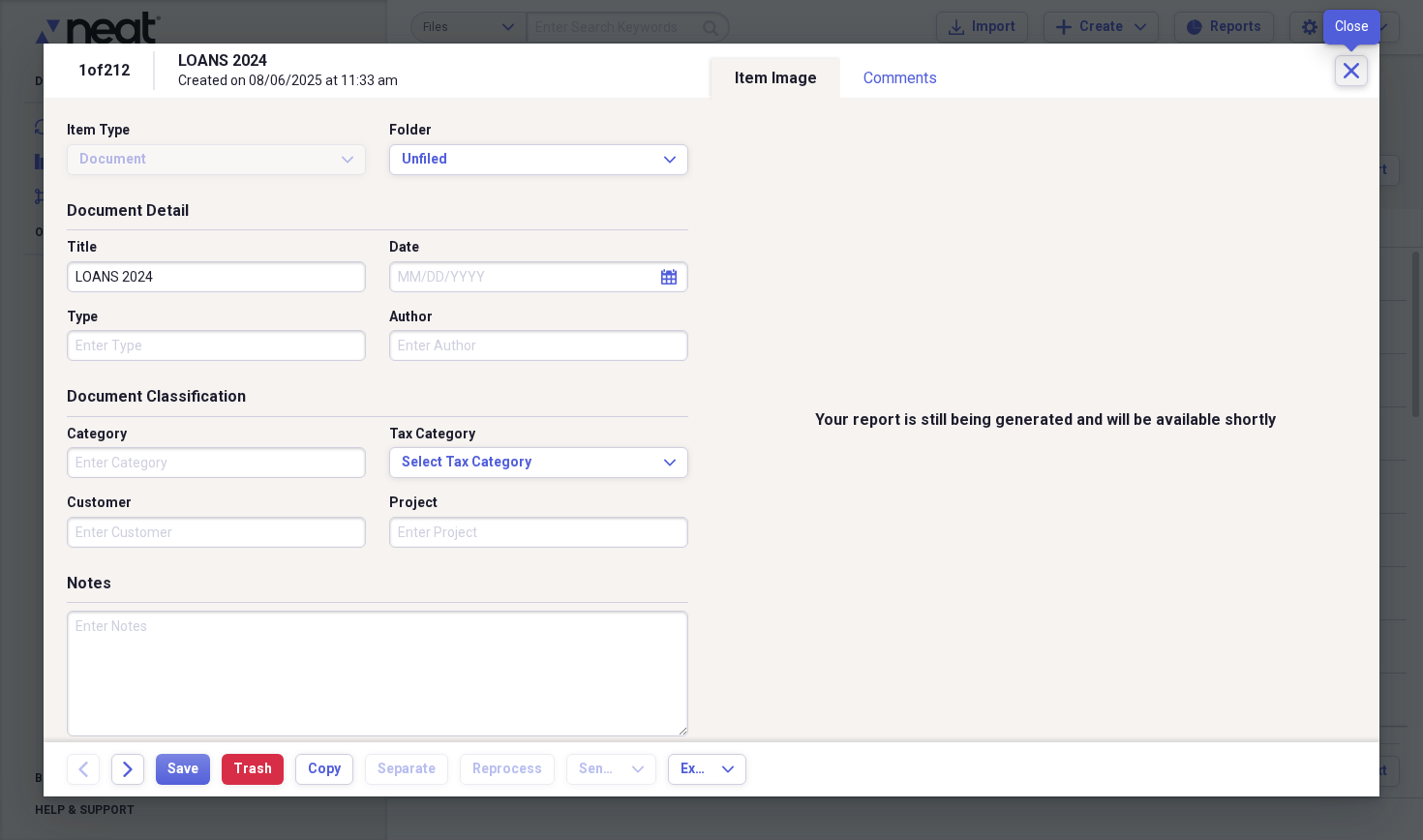 click on "Close" at bounding box center [1351, 71] 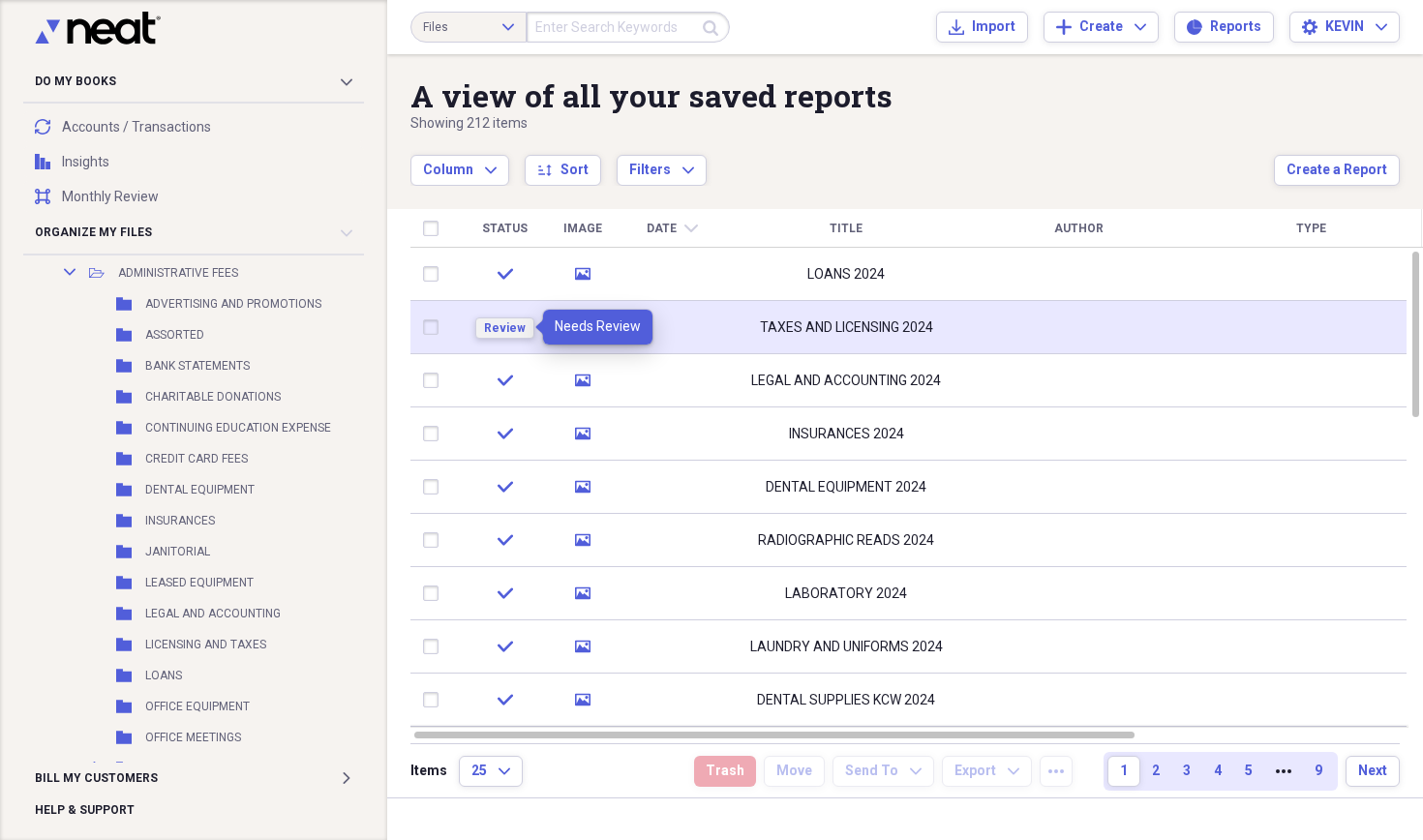 click on "Review" at bounding box center (504, 328) 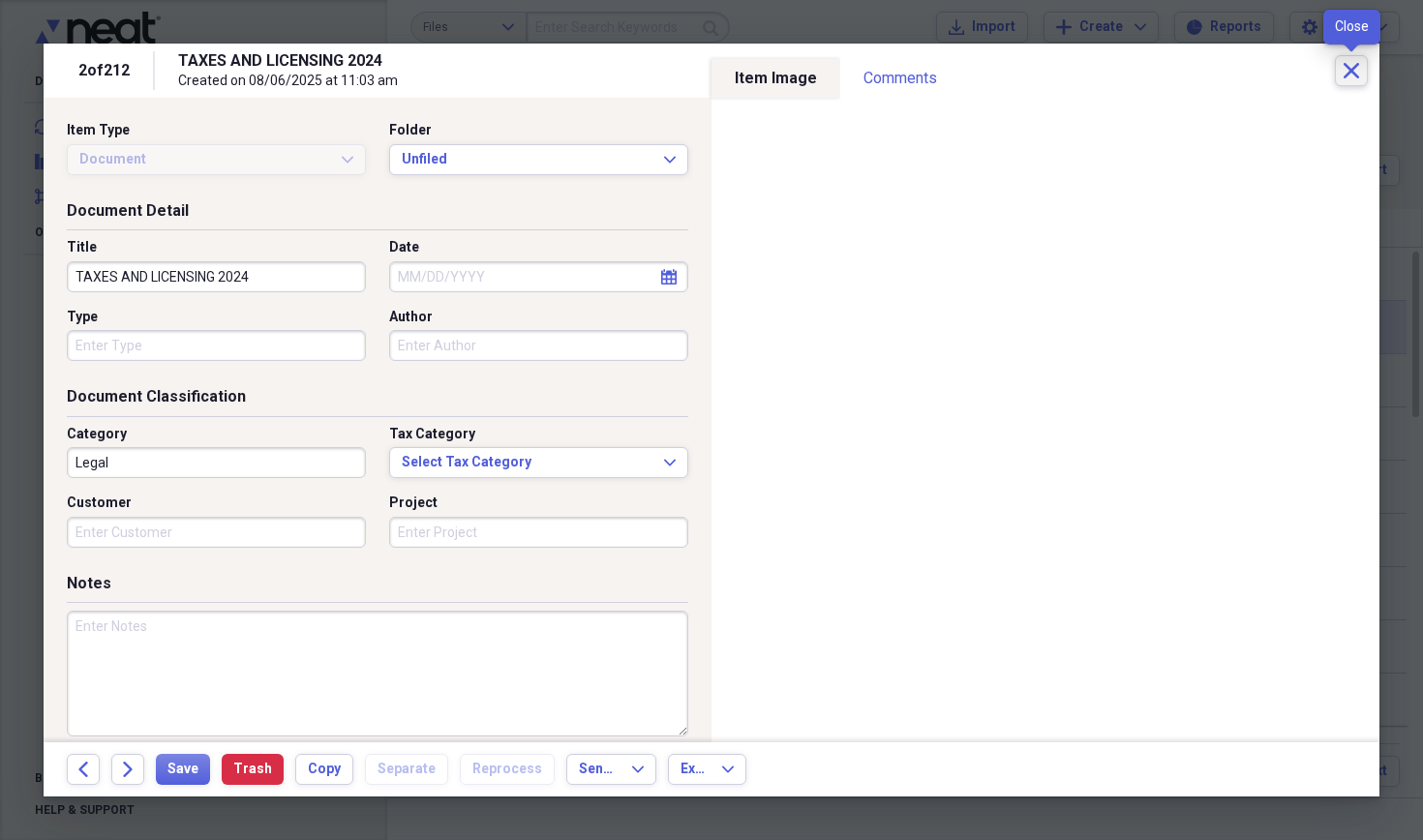 click 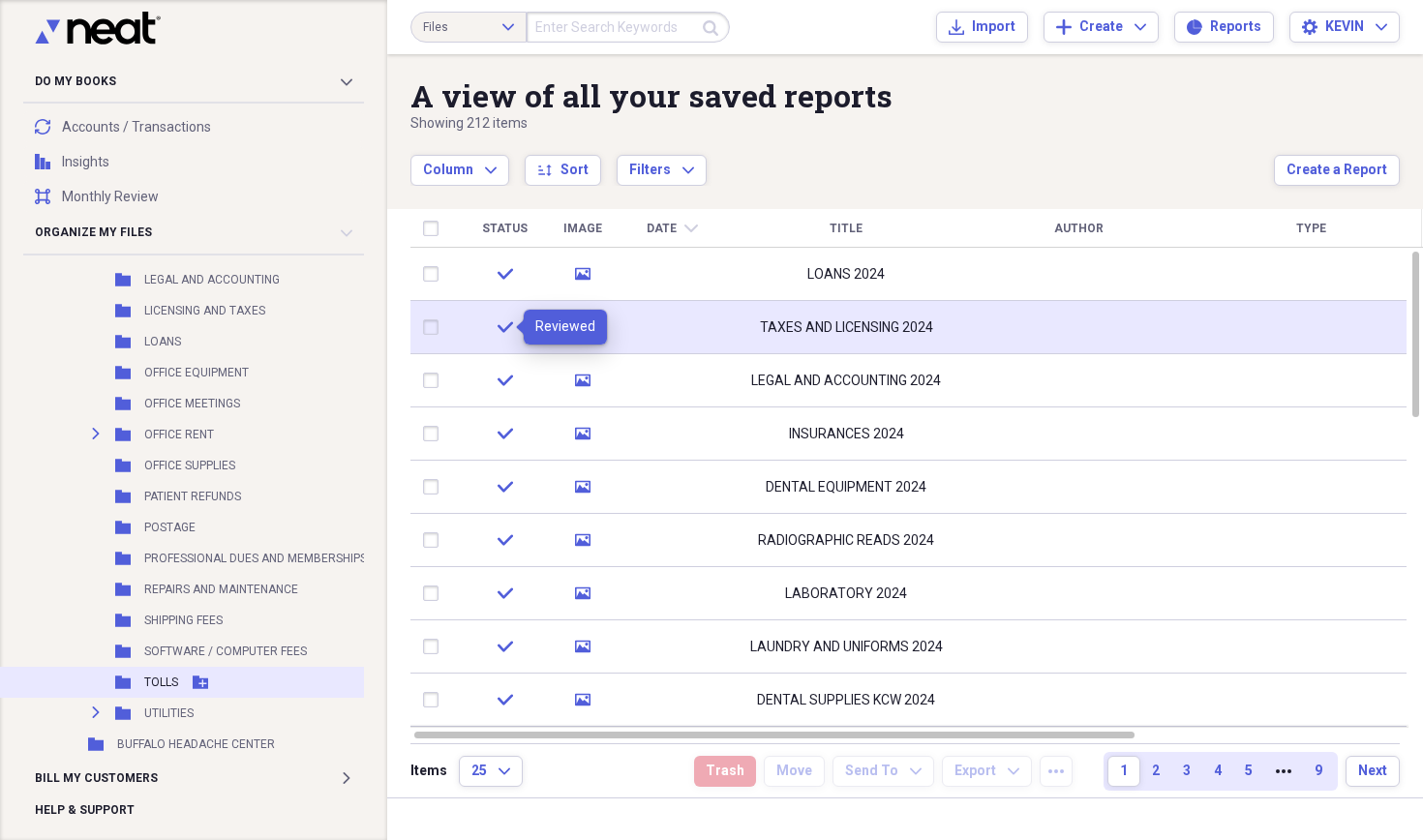 scroll, scrollTop: 2517, scrollLeft: 1, axis: both 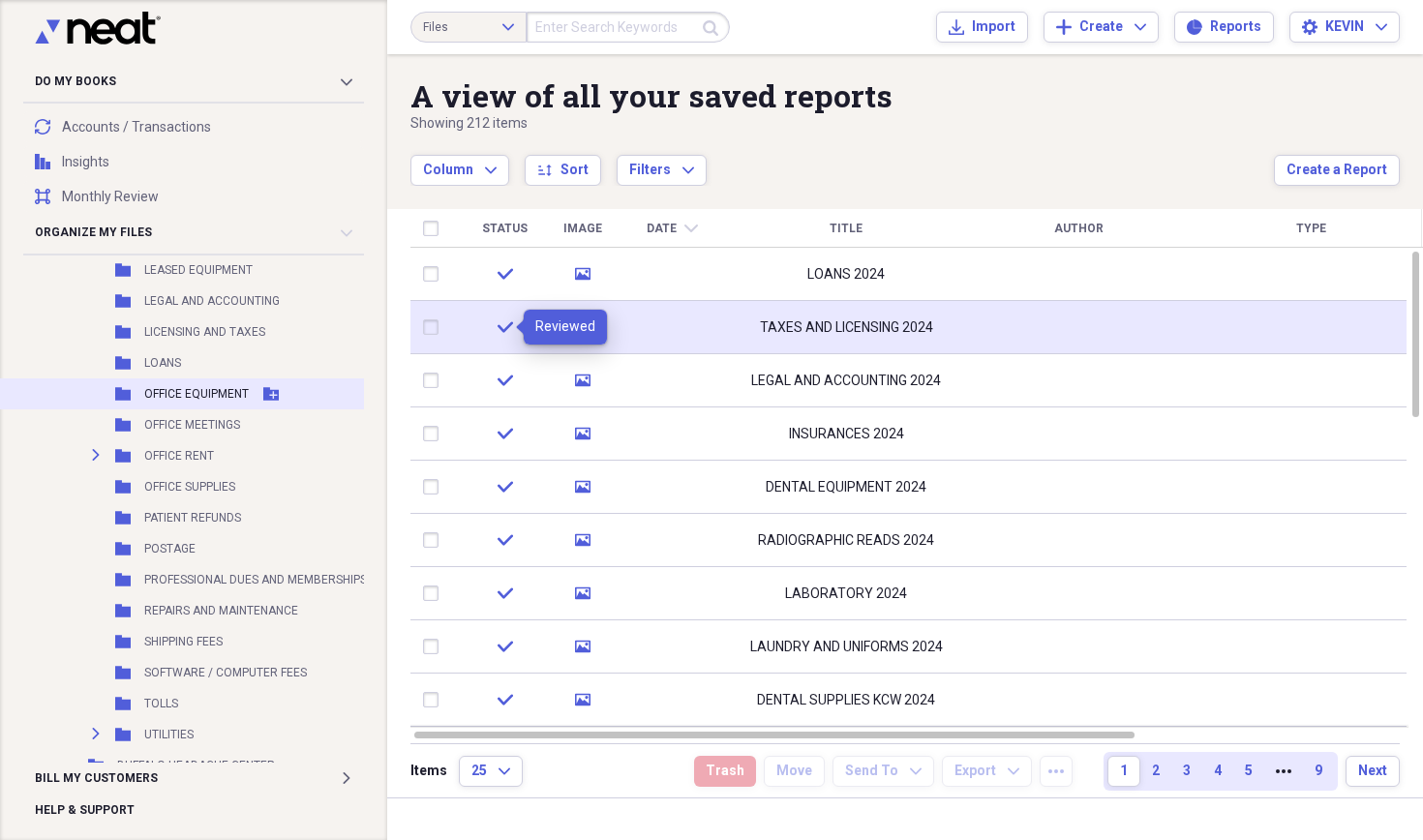 click on "OFFICE EQUIPMENT" at bounding box center [197, 394] 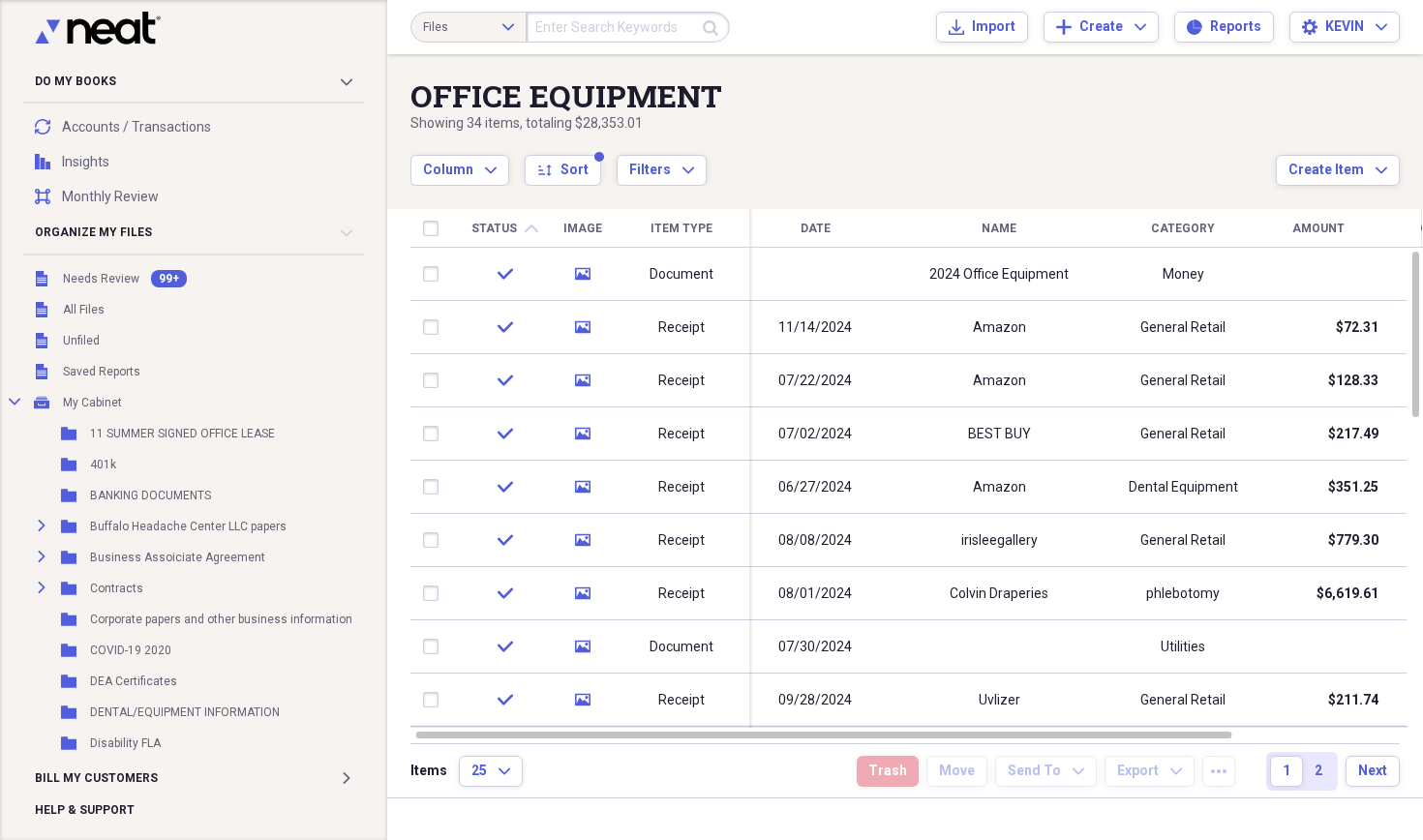 scroll, scrollTop: 0, scrollLeft: 1, axis: horizontal 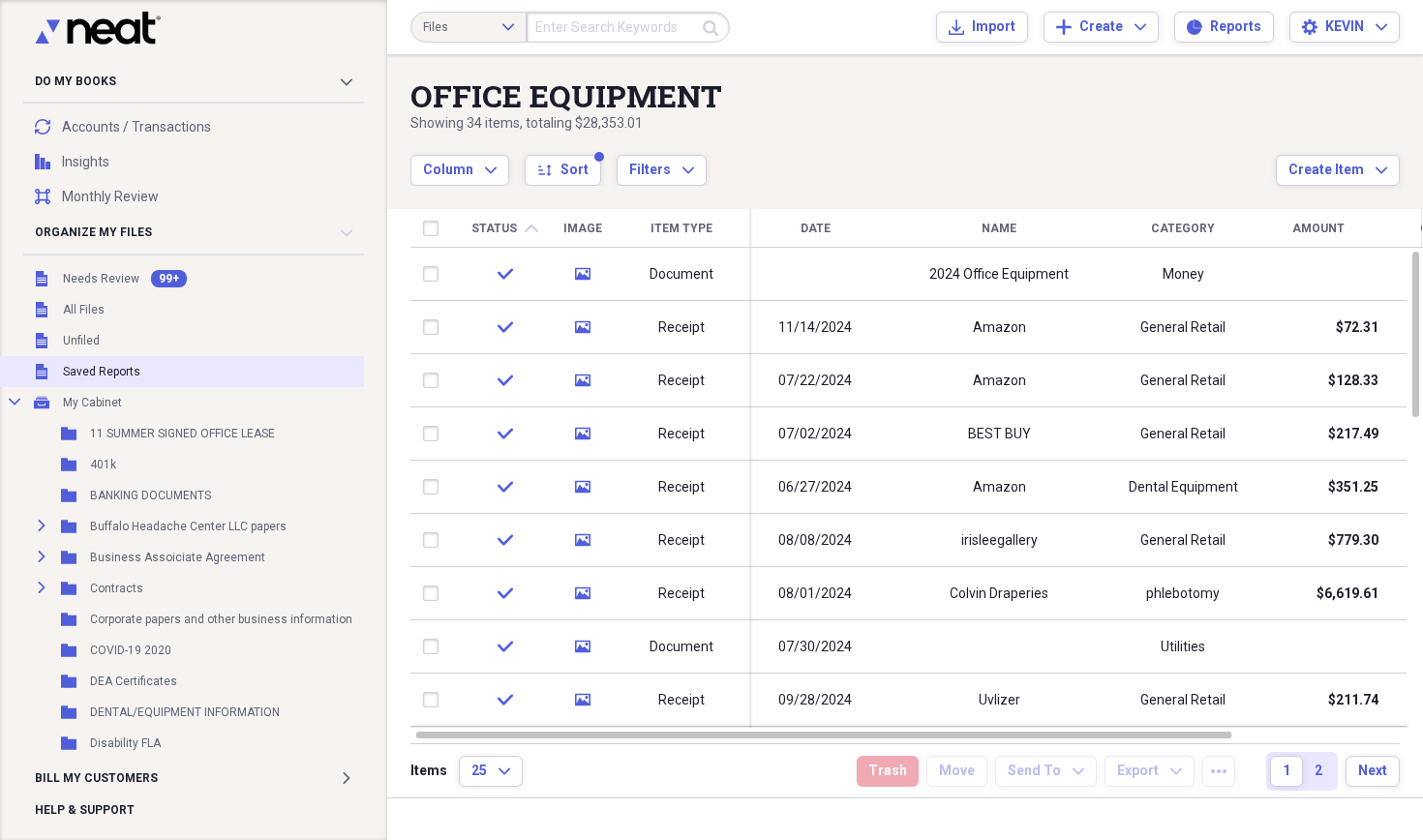 click on "Unfiled Saved Reports" at bounding box center (212, 372) 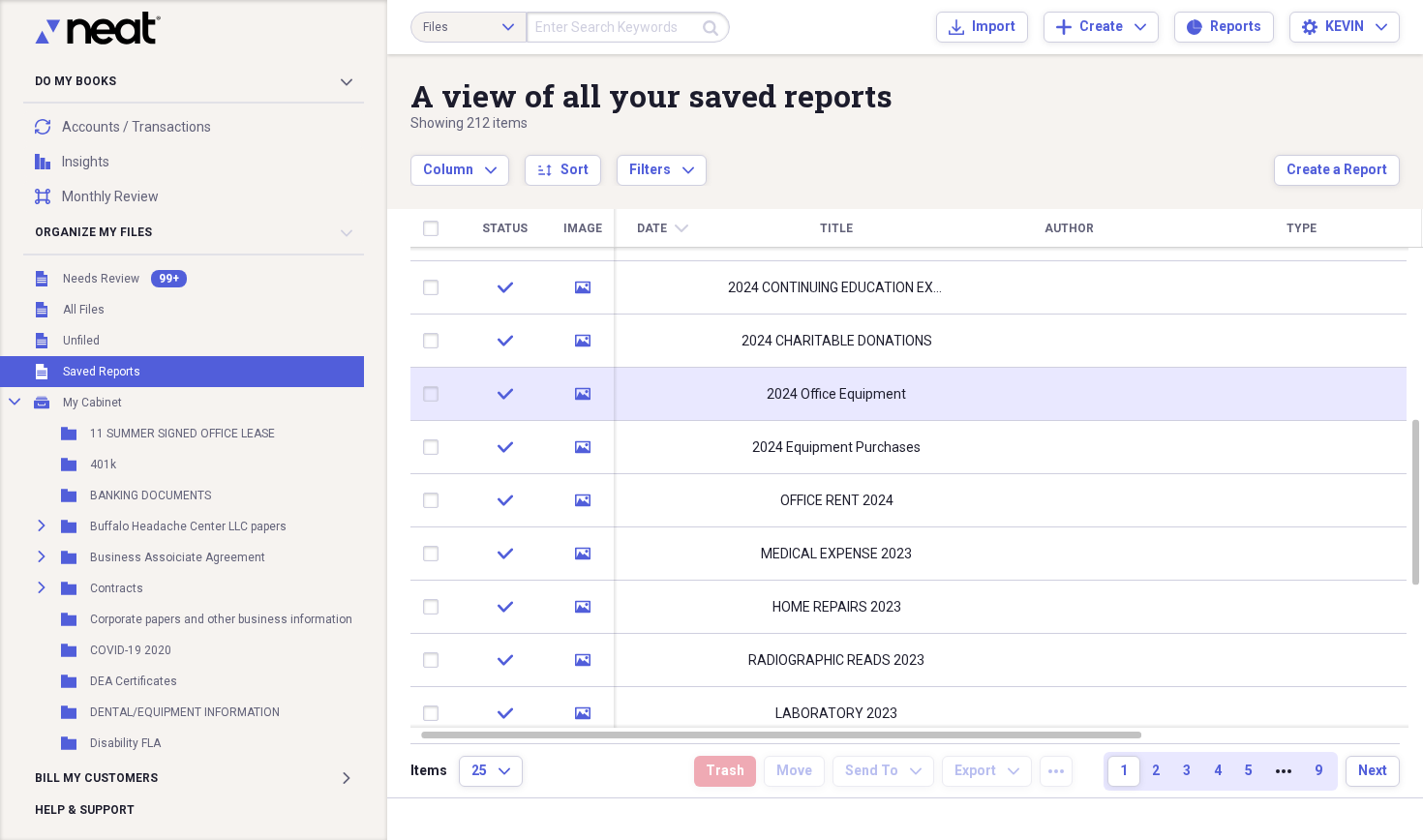 click on "2024 Office Equipment" at bounding box center (836, 395) 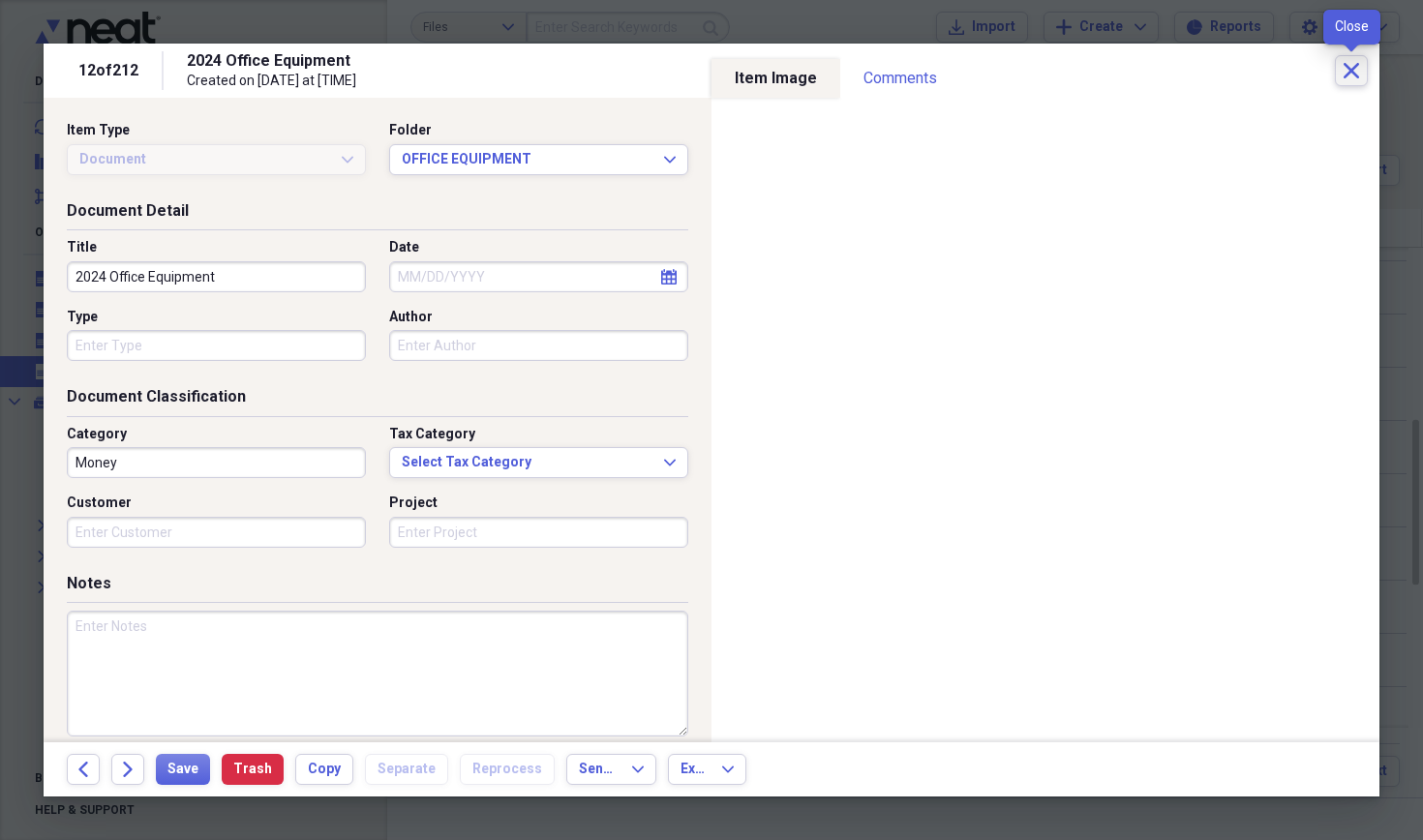 click 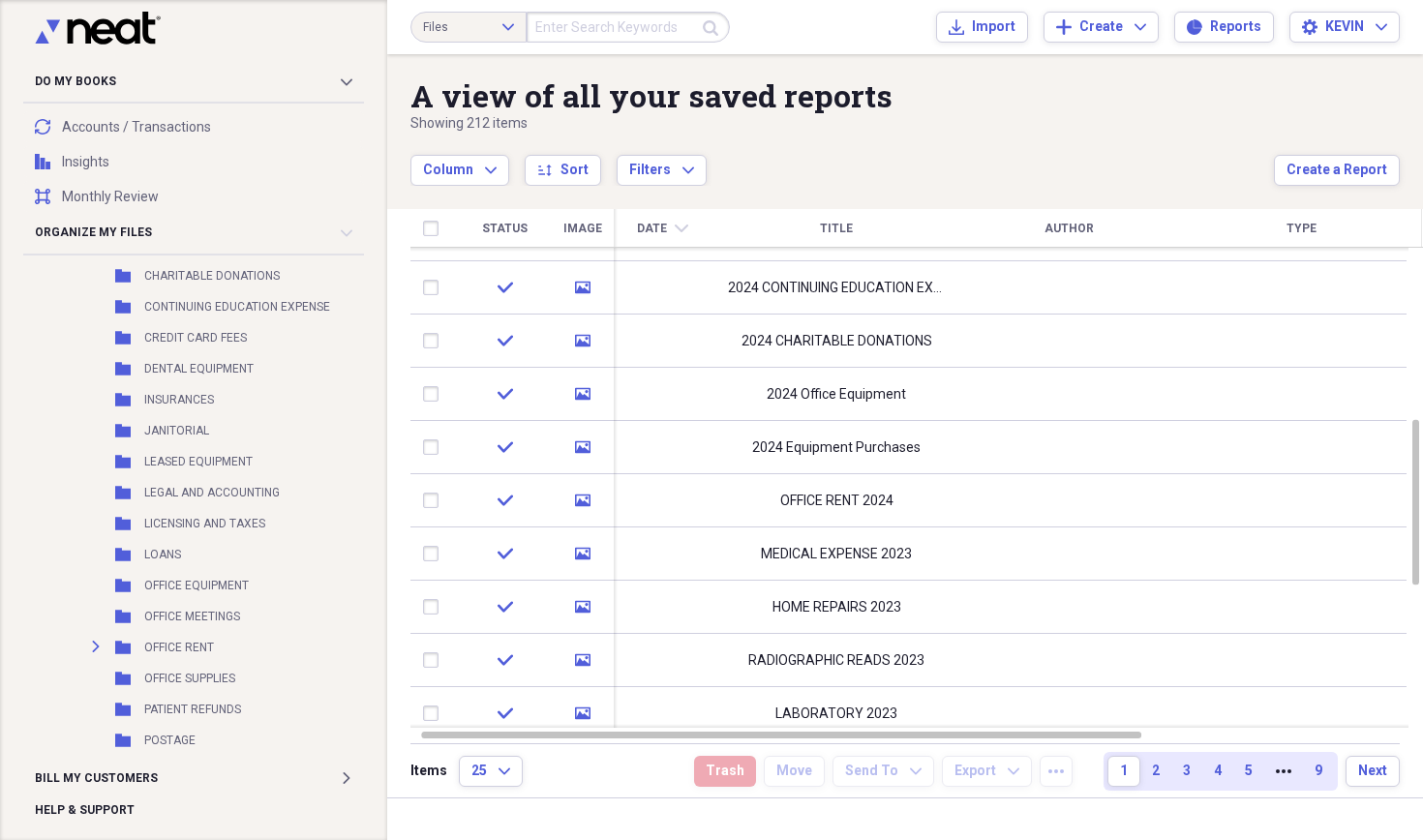 scroll, scrollTop: 2330, scrollLeft: 1, axis: both 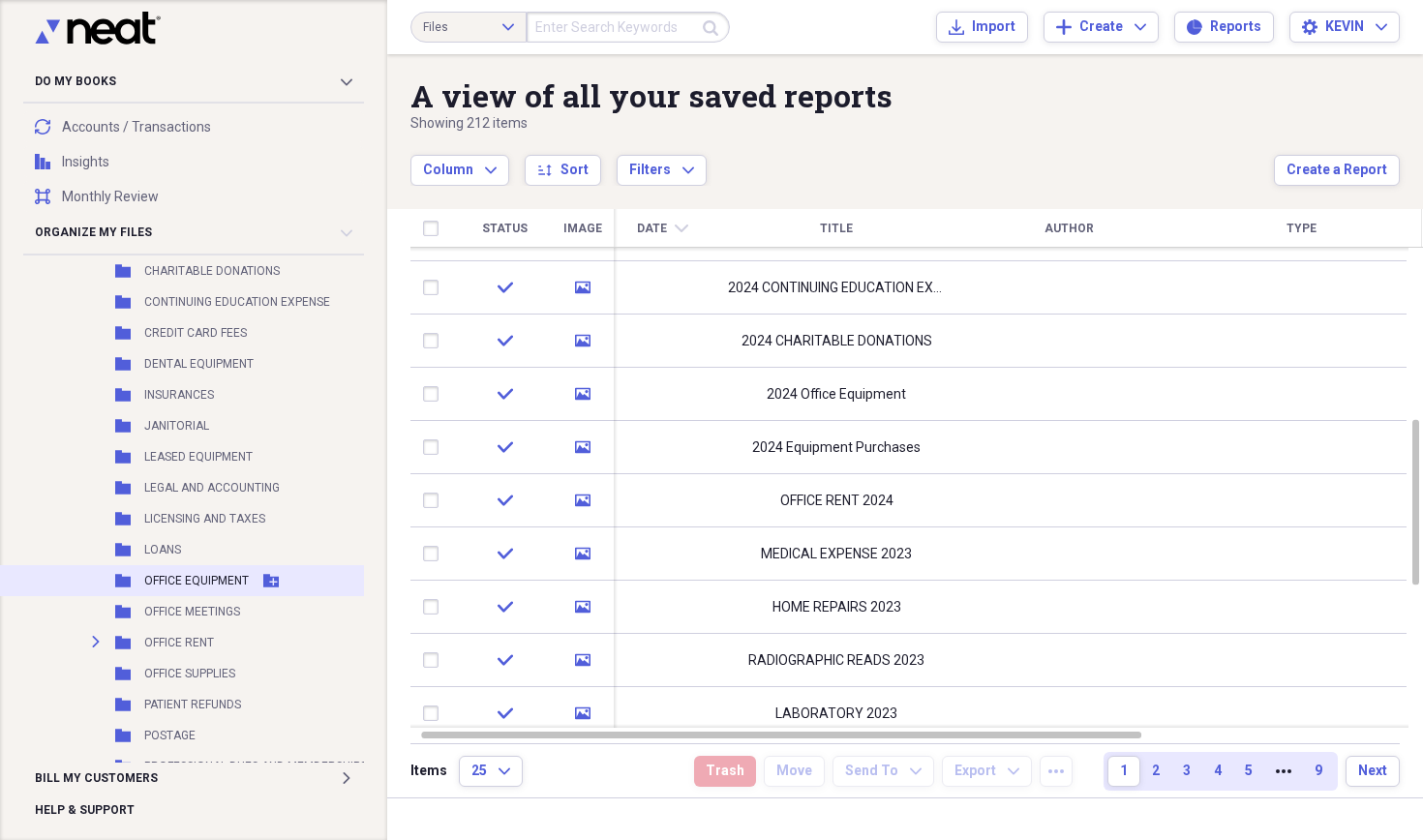 click on "Add Folder" at bounding box center (271, 581) 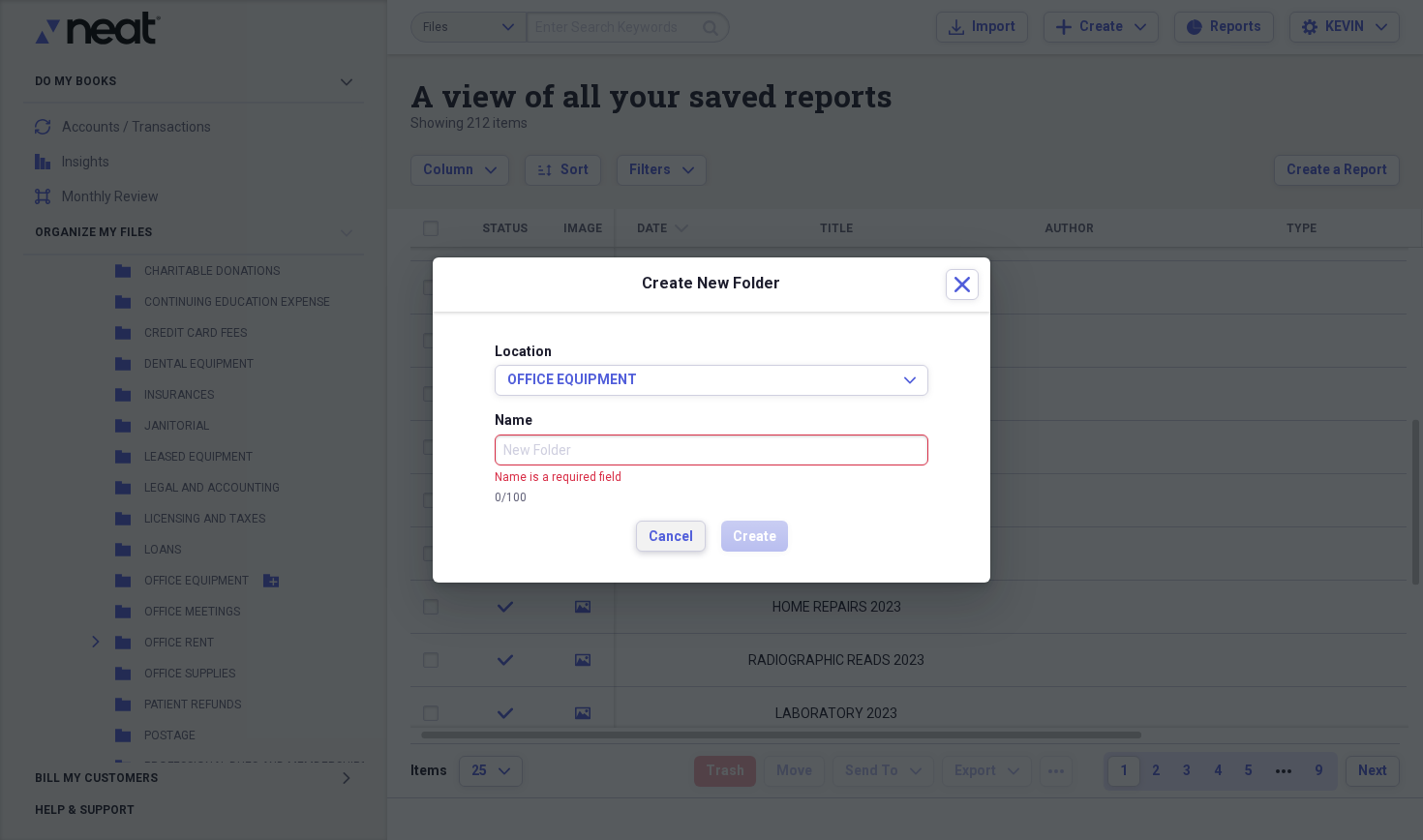 click on "Cancel" at bounding box center [671, 537] 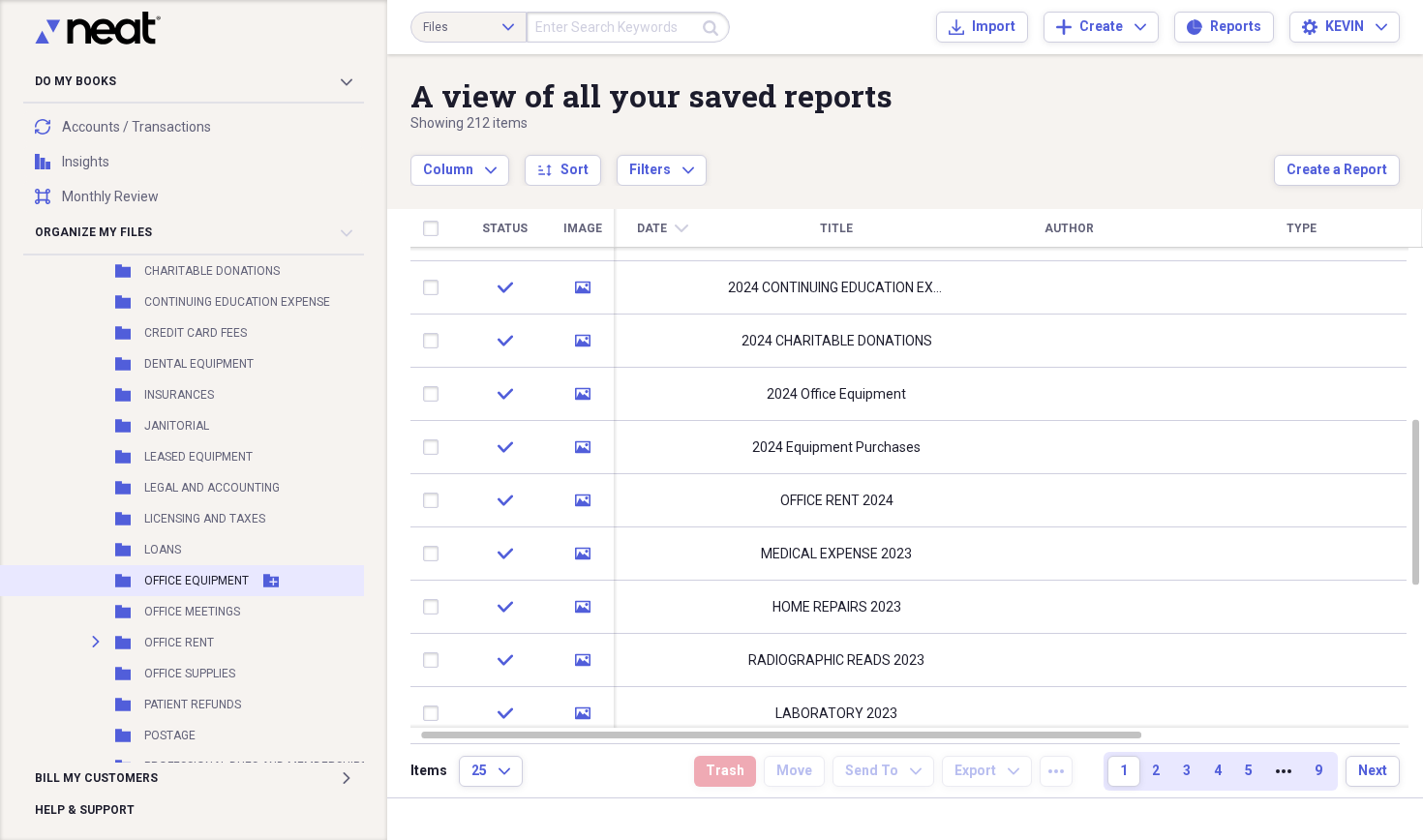 click on "OFFICE EQUIPMENT" at bounding box center (197, 581) 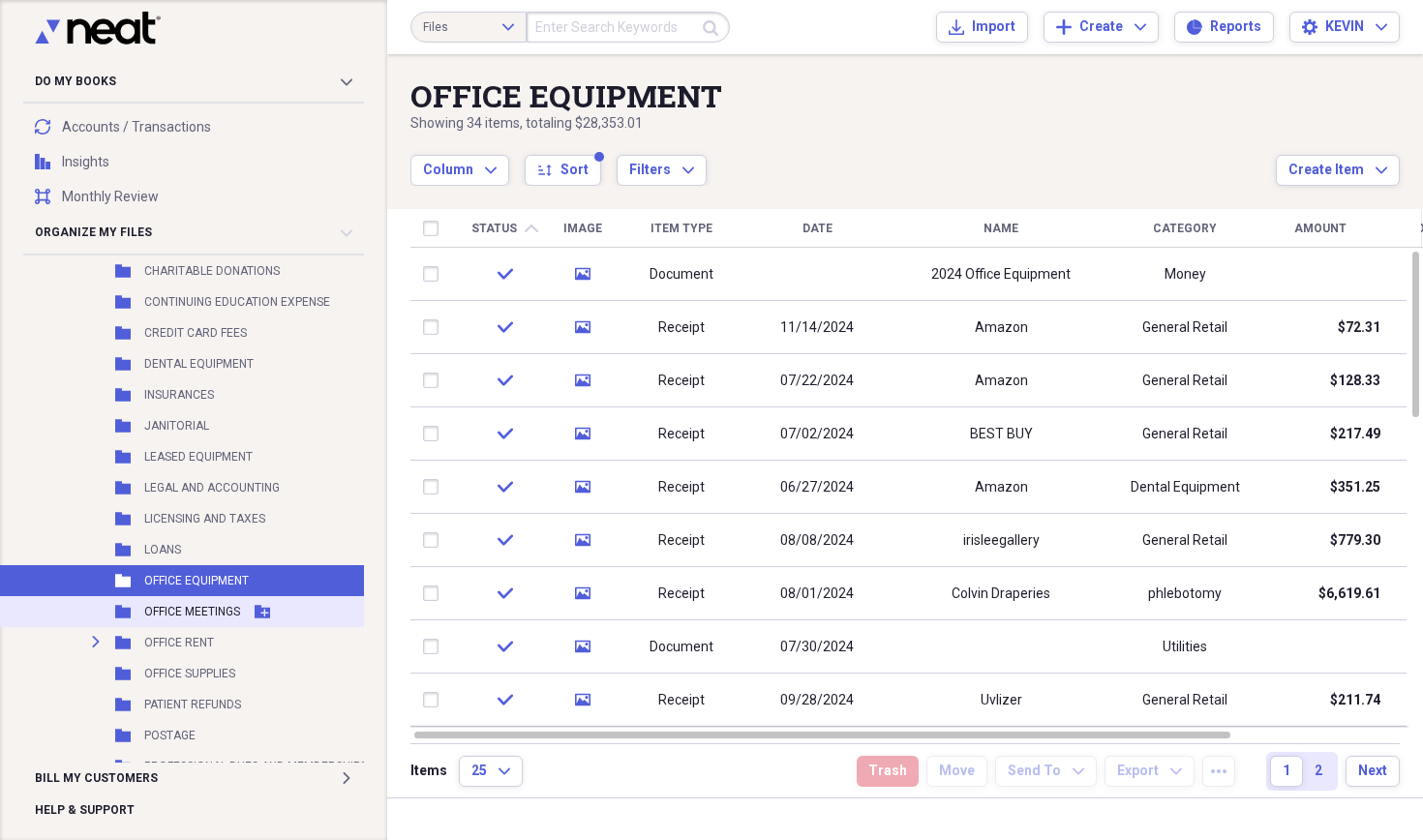 click on "OFFICE MEETINGS" at bounding box center (192, 612) 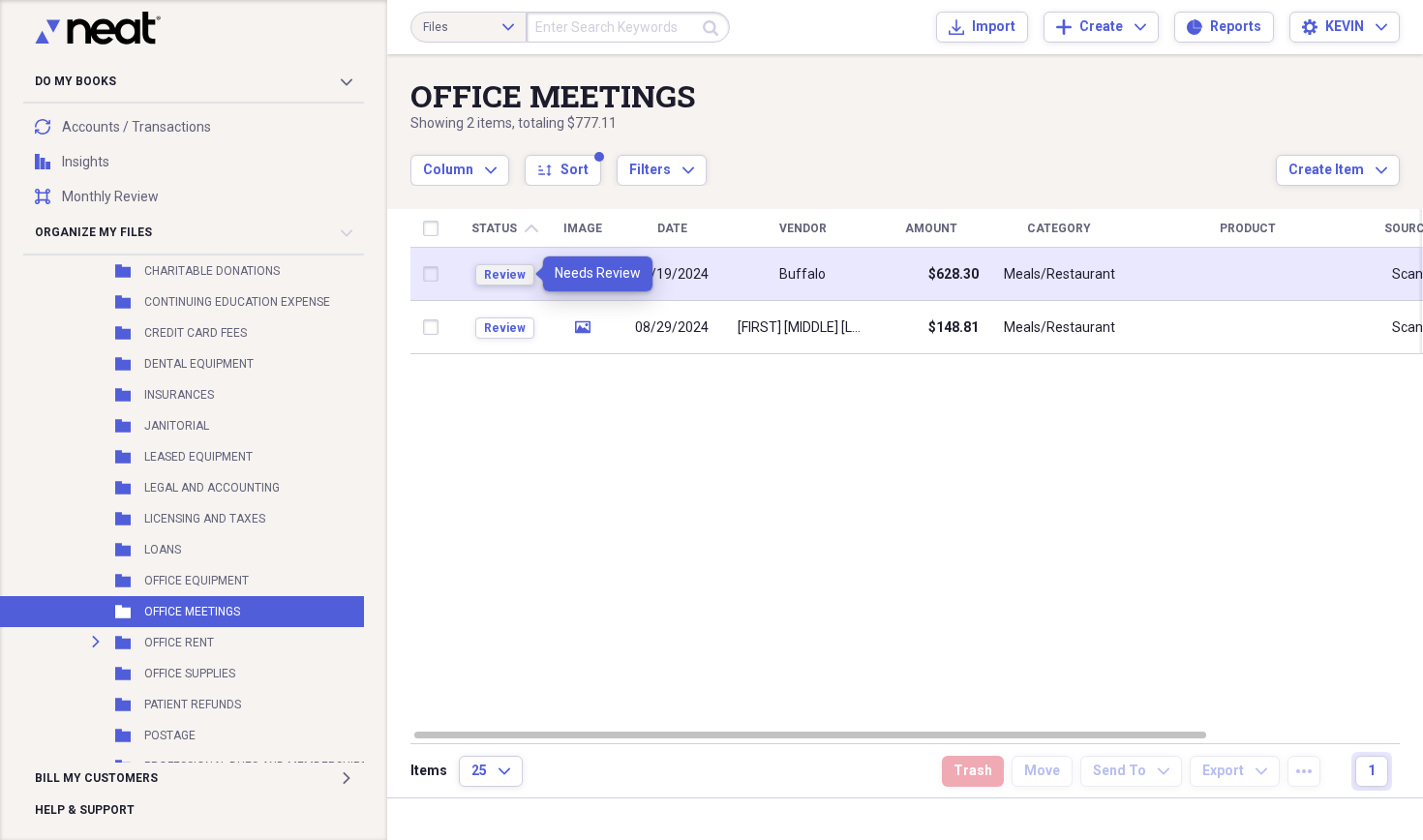 click on "Review" at bounding box center [504, 275] 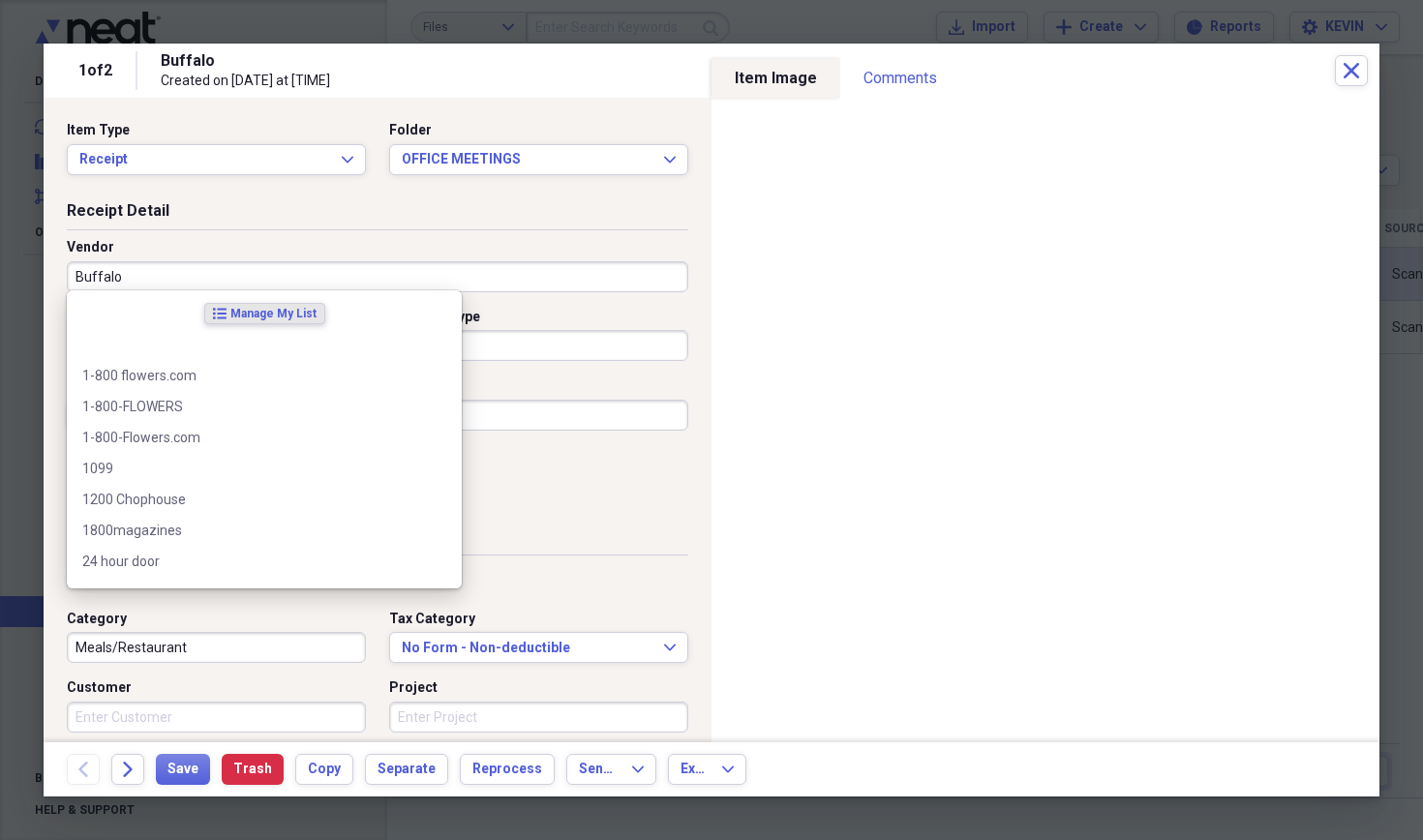 click on "Buffalo" at bounding box center [378, 277] 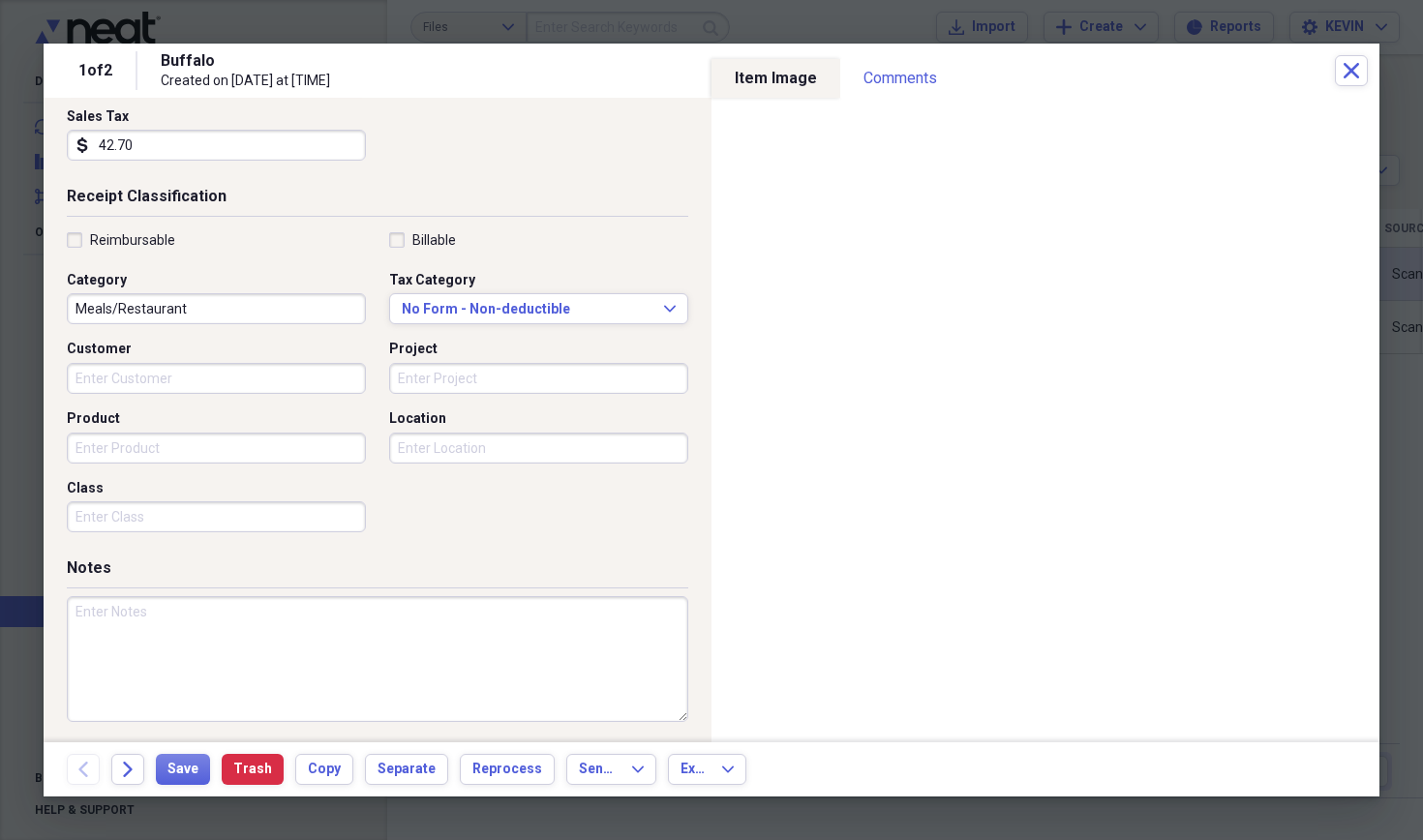 scroll, scrollTop: 337, scrollLeft: 0, axis: vertical 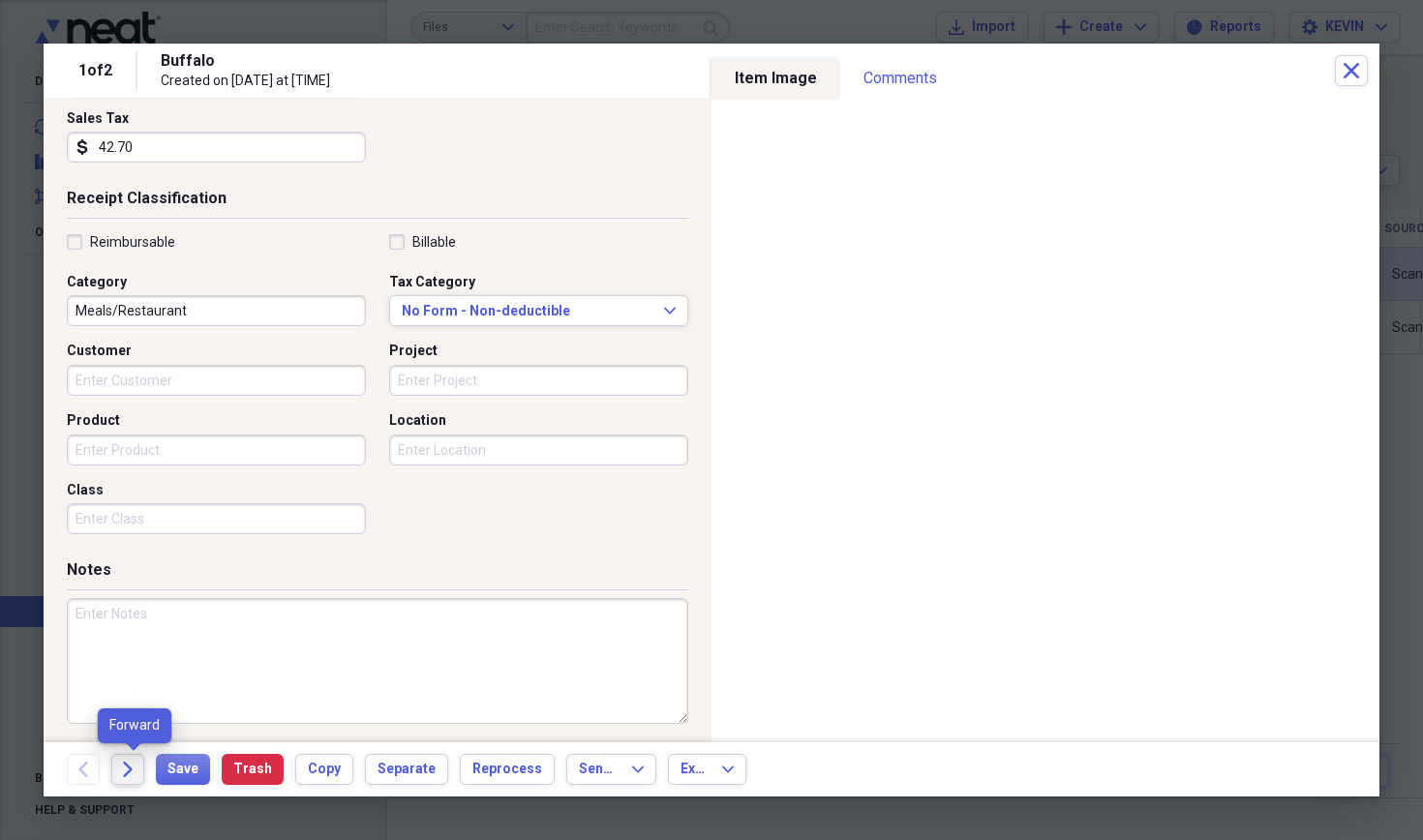 type on "PATINA 250" 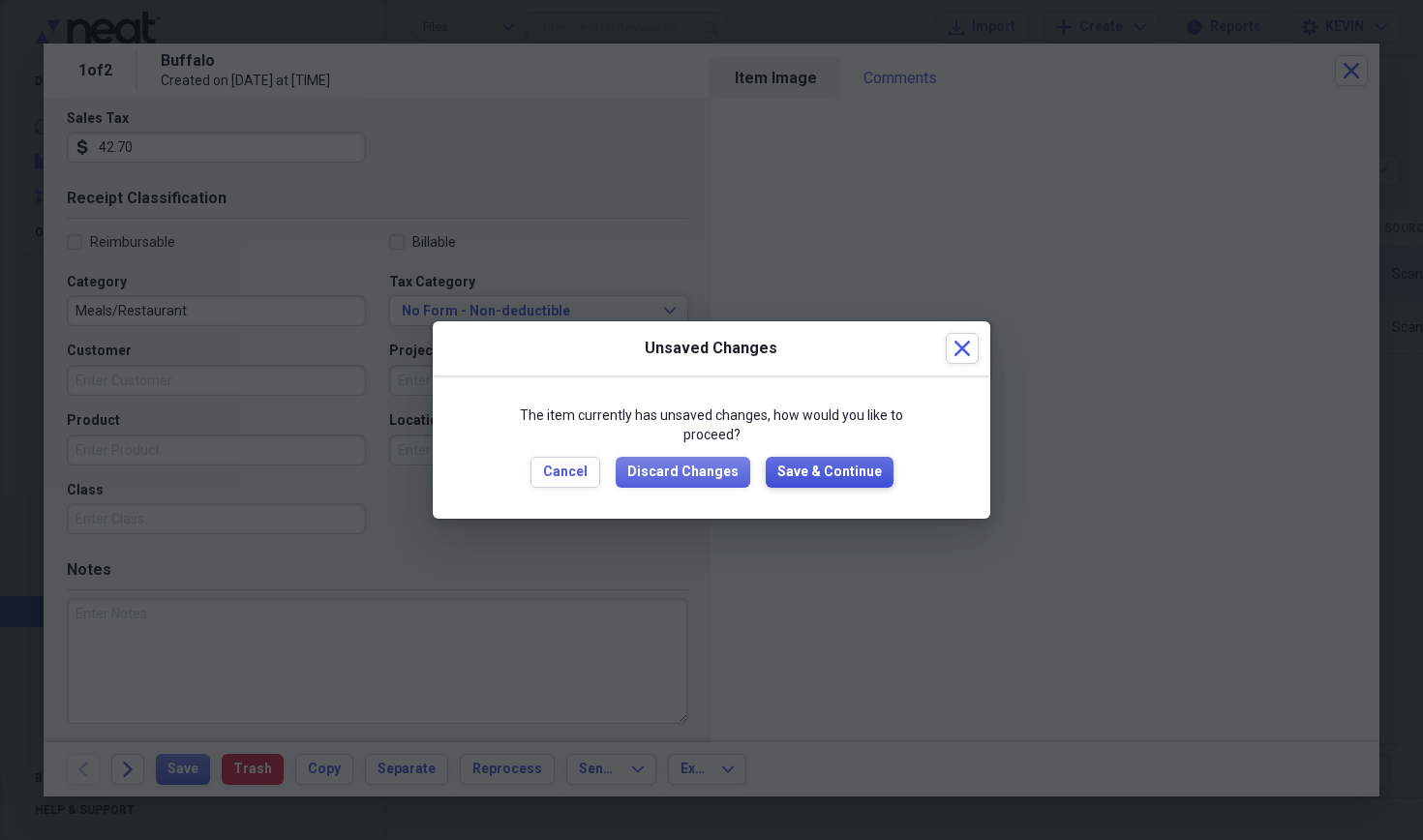 click on "Save & Continue" at bounding box center [830, 472] 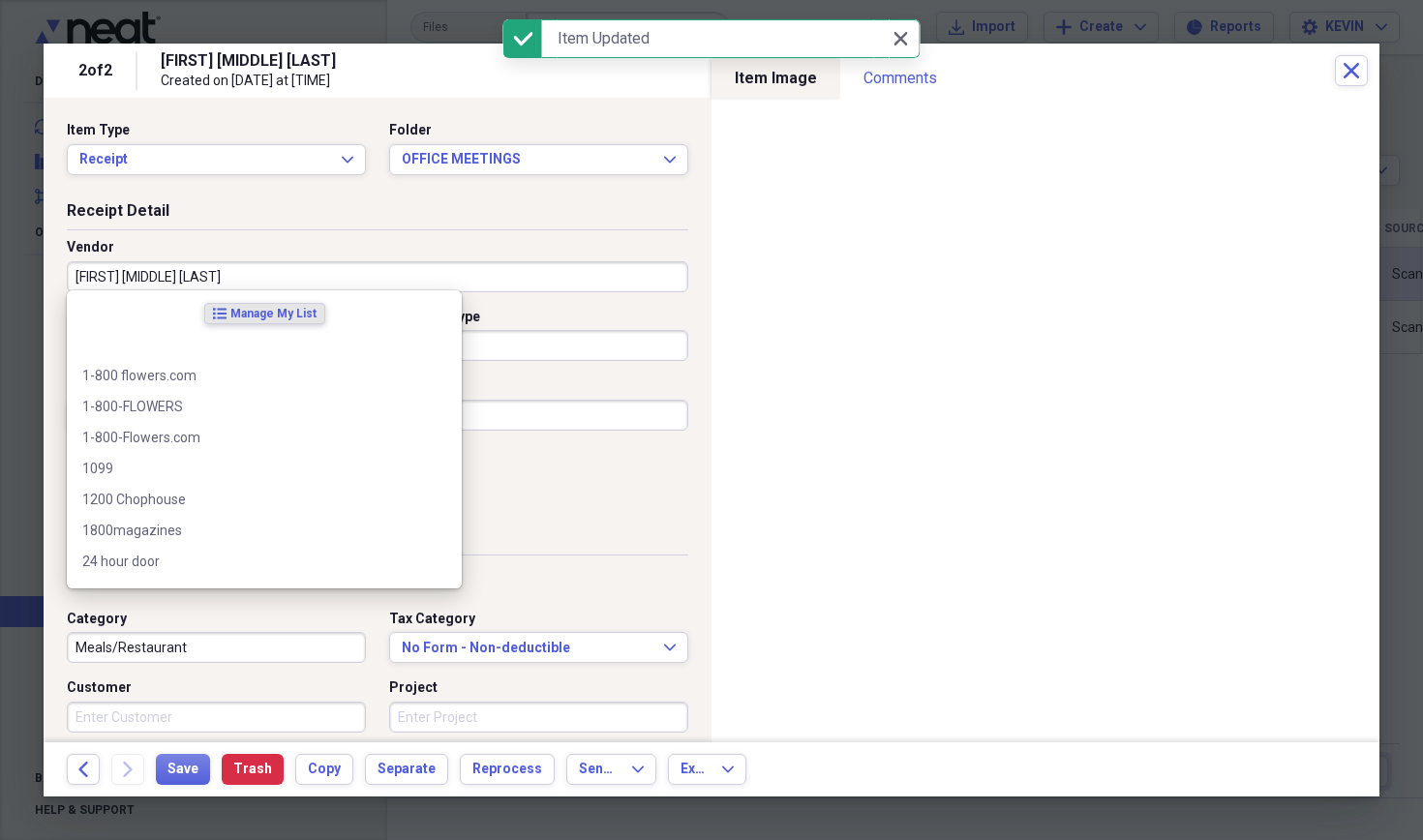 click on "[FIRST] [MIDDLE] [LAST]" at bounding box center [378, 277] 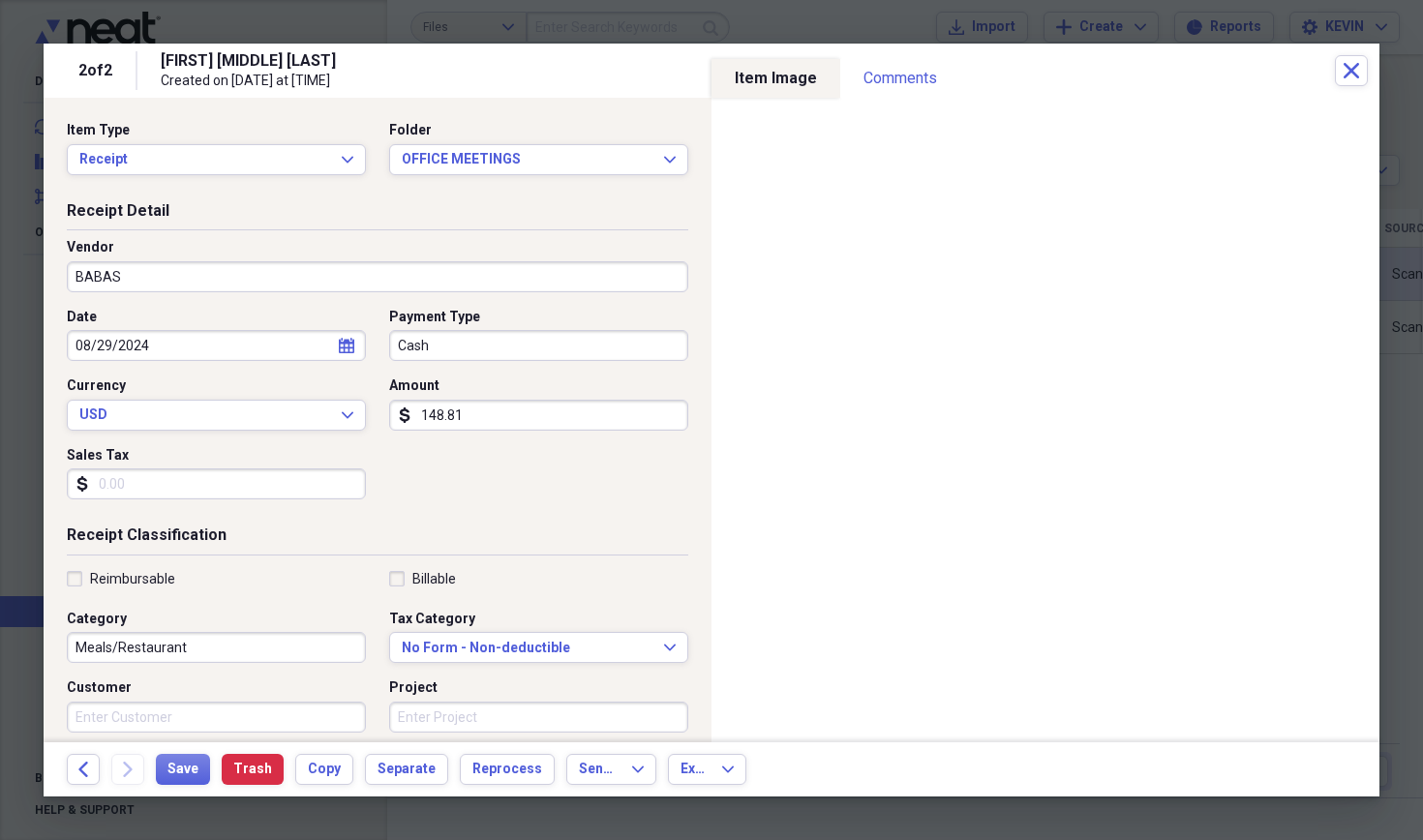 click on "BABAS" at bounding box center [378, 277] 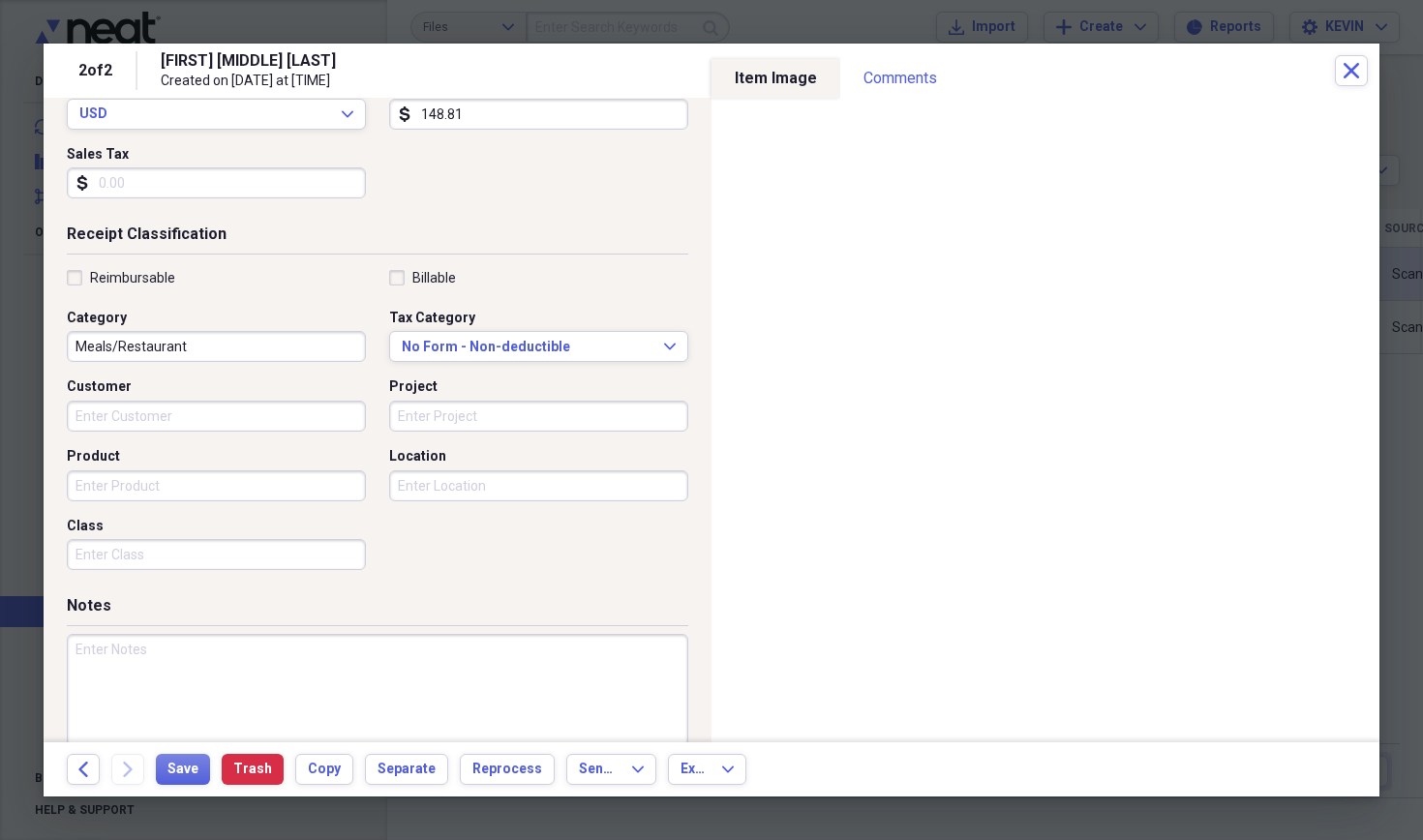 scroll, scrollTop: 303, scrollLeft: 0, axis: vertical 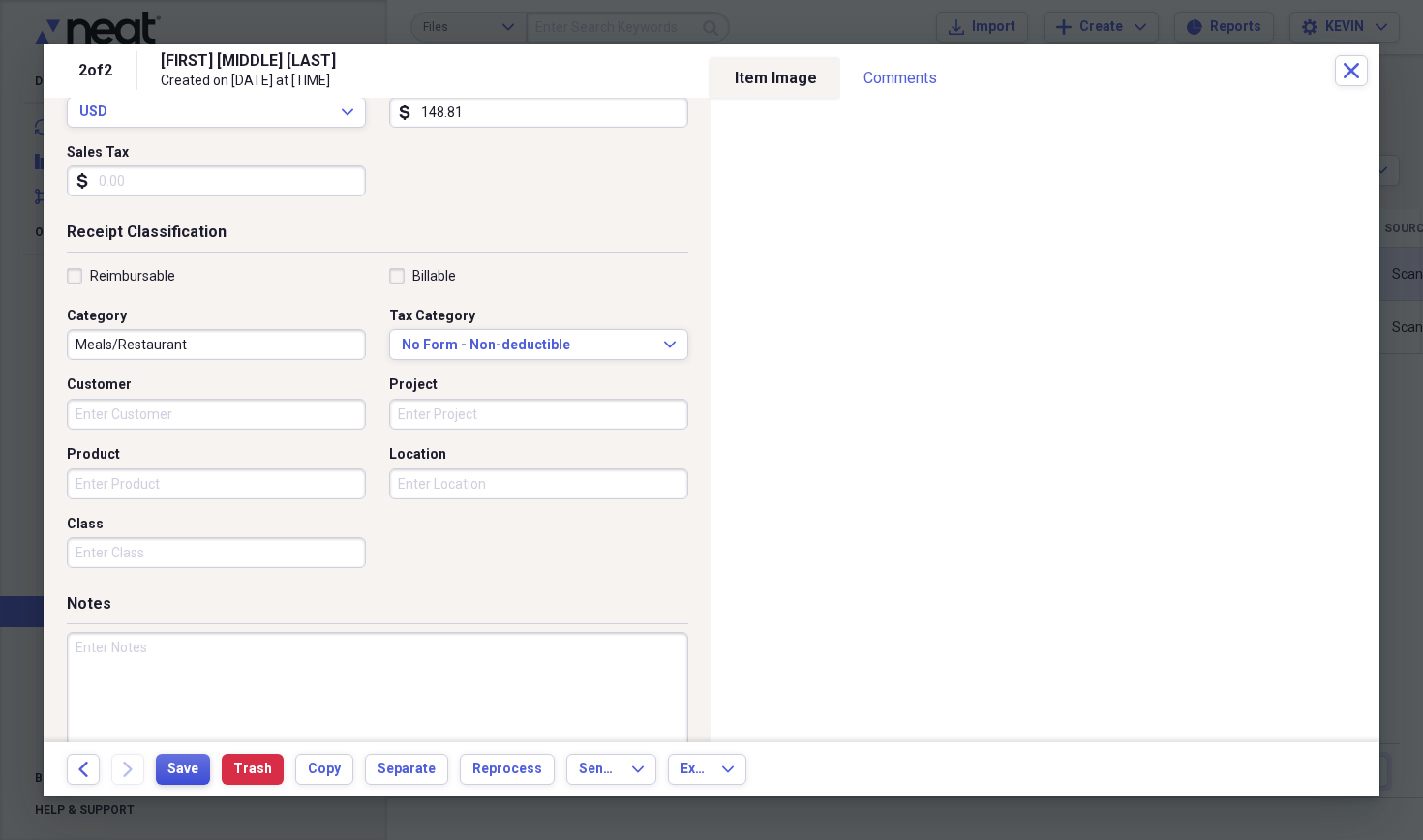 type on "BABA'S PLACE" 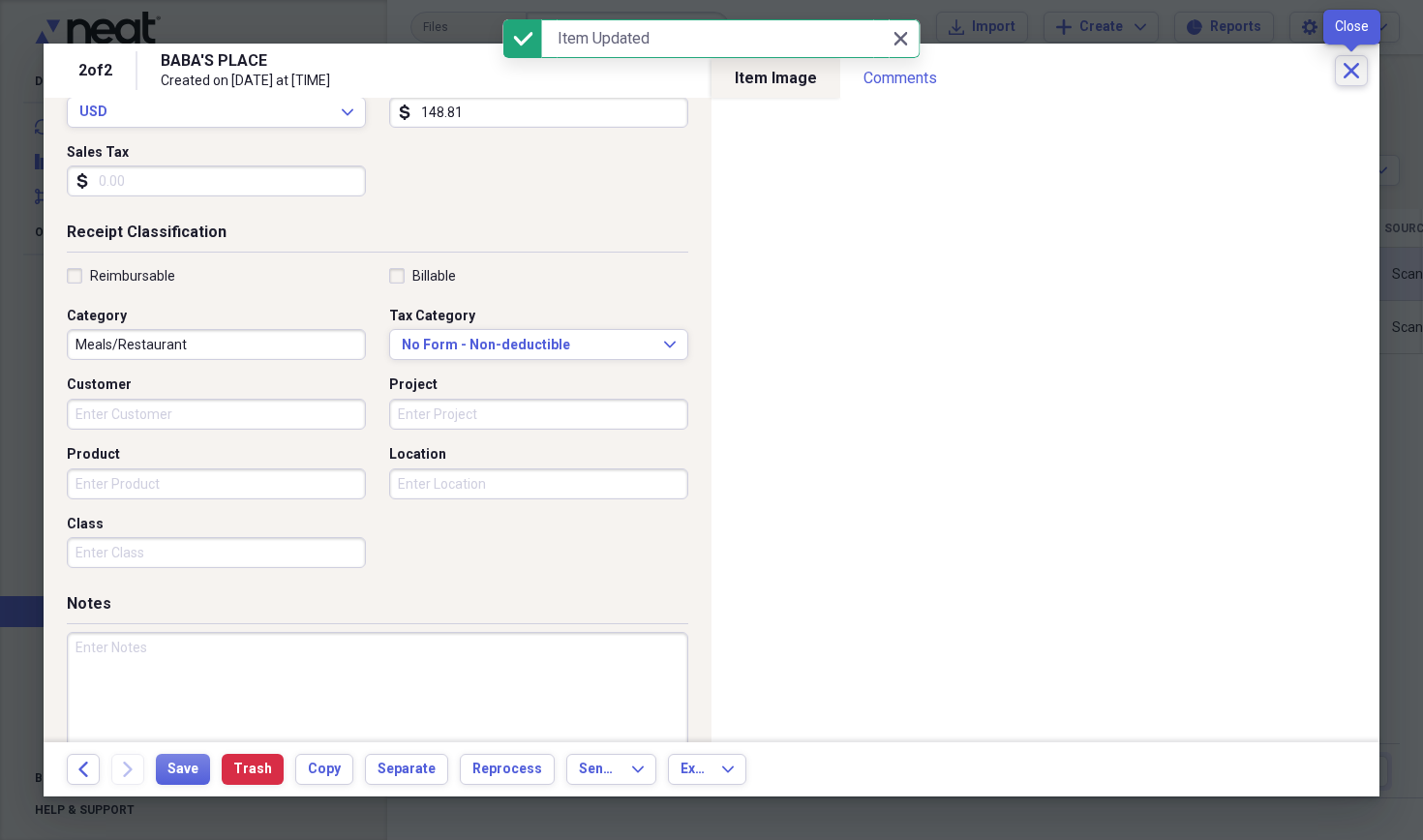 click 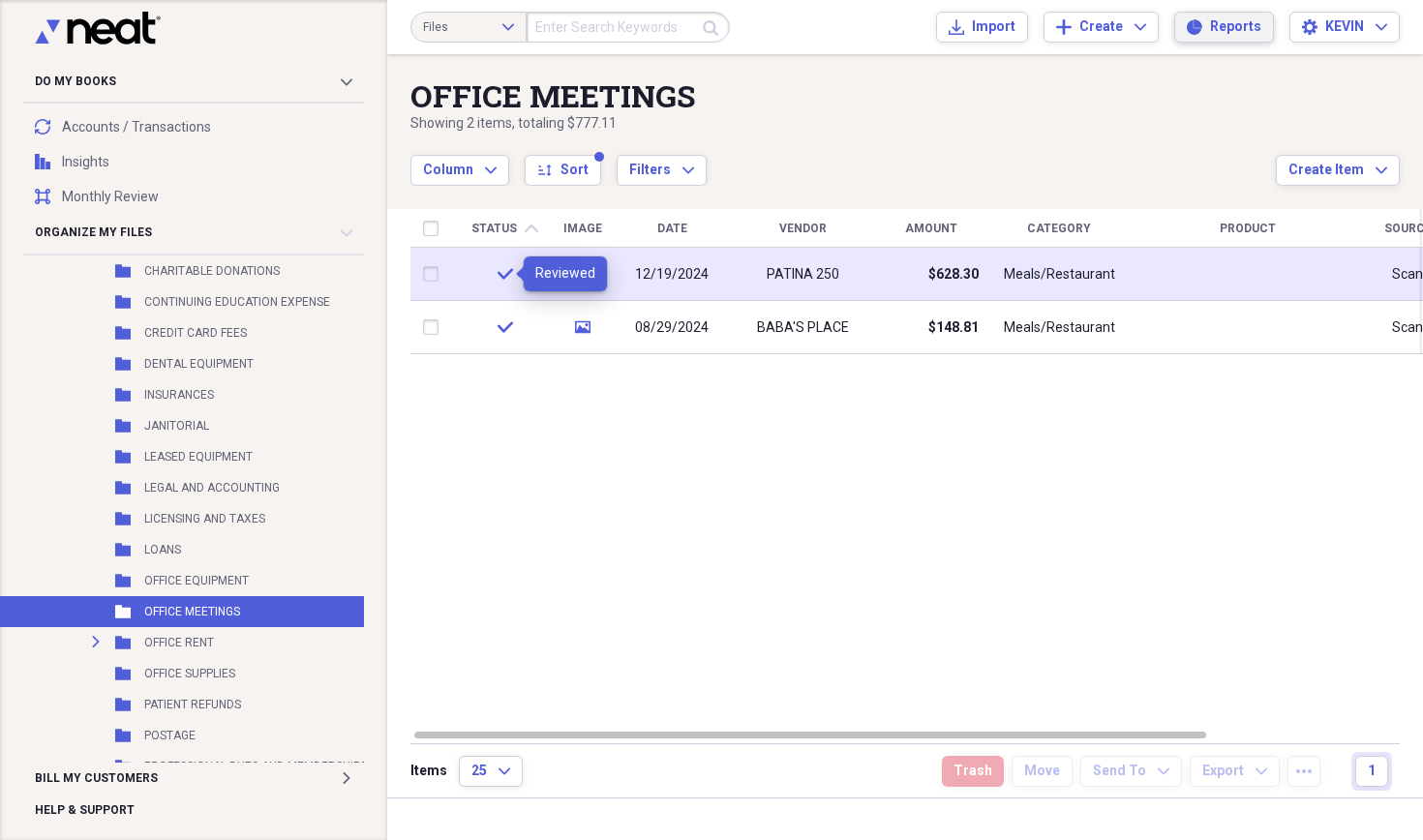 click on "Reports" at bounding box center (1235, 27) 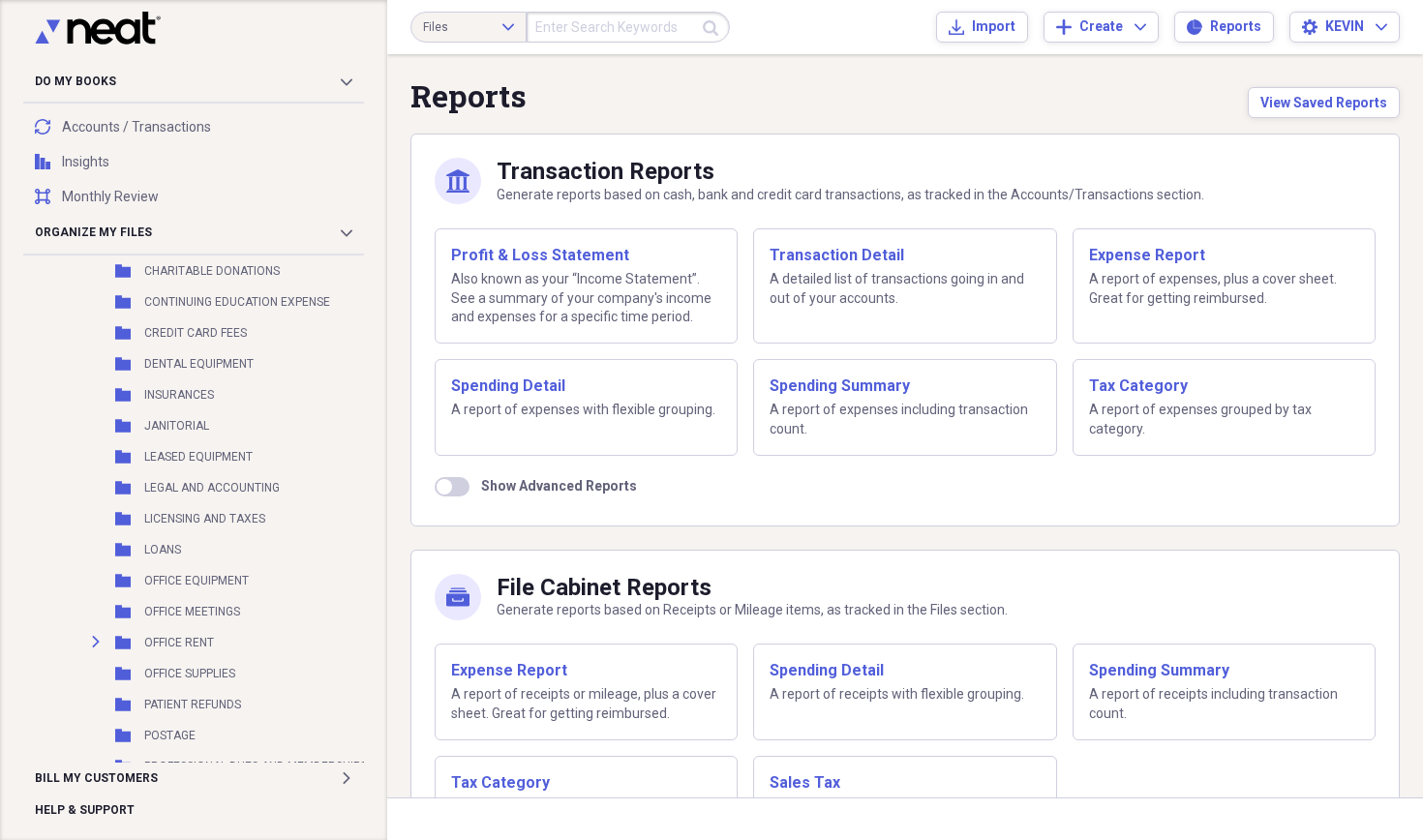 click on "Tax Category A report of expenses grouped by tax category." at bounding box center (1224, 407) 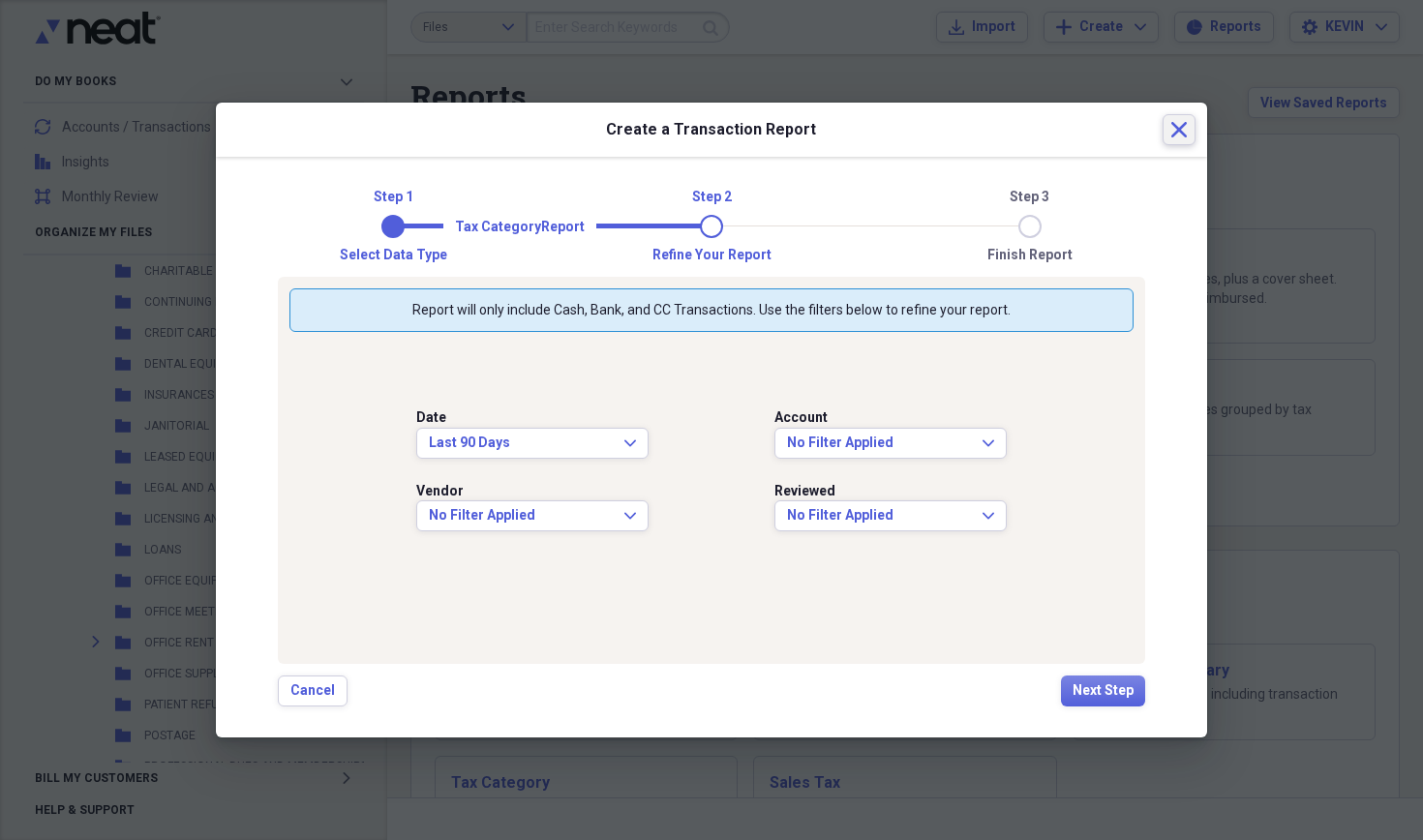 click on "Close" 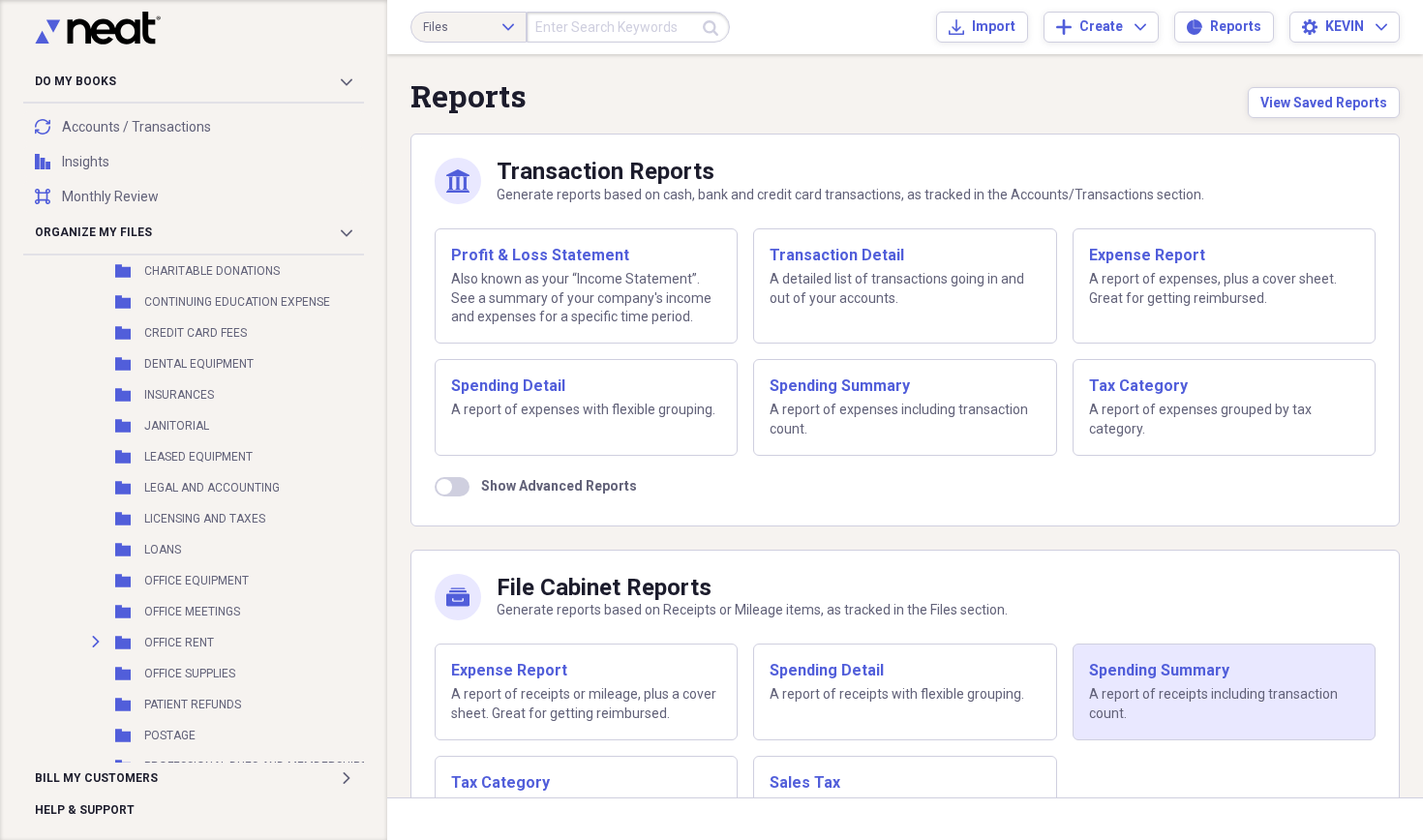 click on "Spending Summary" at bounding box center [1224, 671] 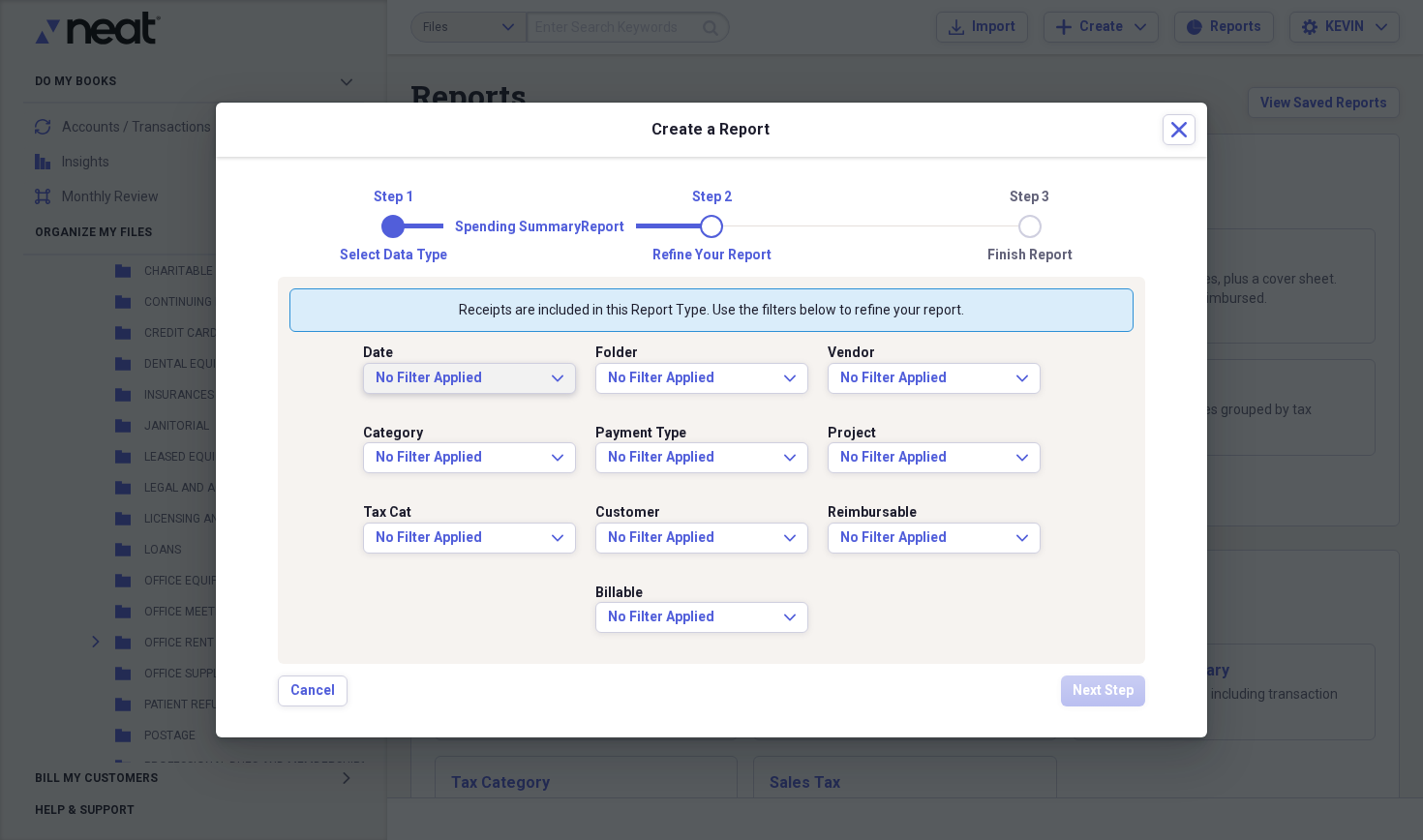 click on "No Filter Applied" at bounding box center (458, 378) 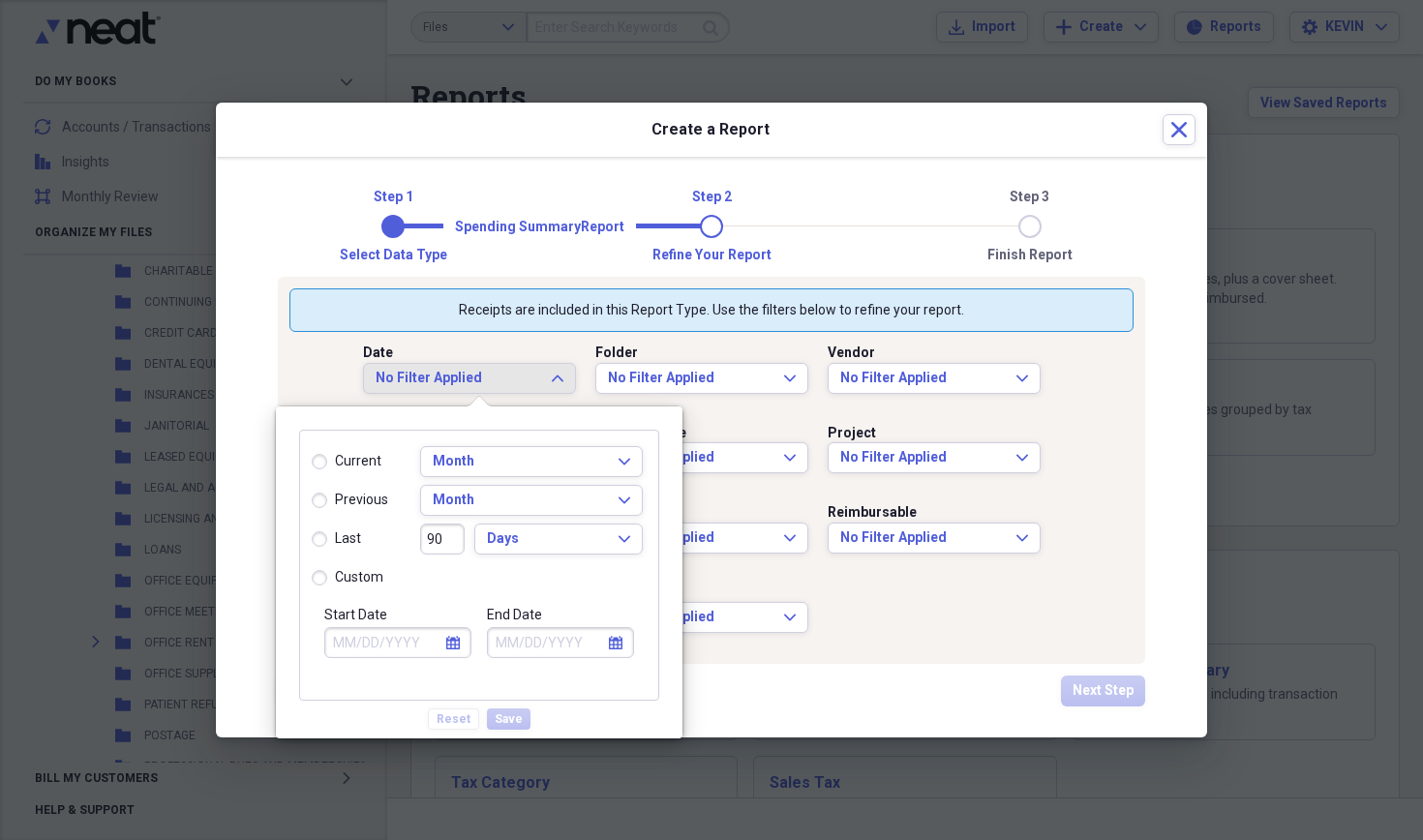 click on "calendar Calendar" at bounding box center (453, 643) 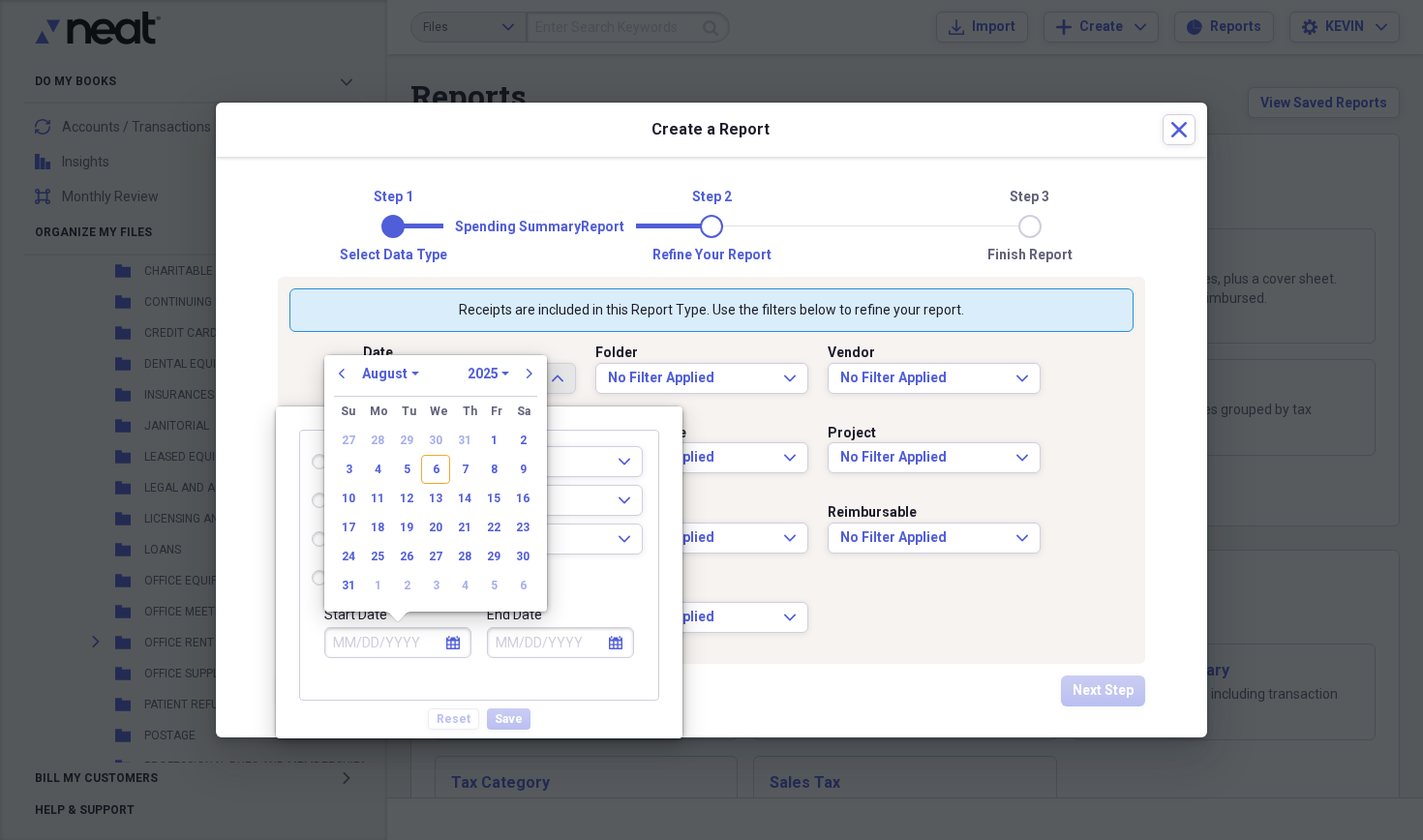 click on "previous January February March April May June July August September October November December 1970 1971 1972 1973 1974 1975 1976 1977 1978 1979 1980 1981 1982 1983 1984 1985 1986 1987 1988 1989 1990 1991 1992 1993 1994 1995 1996 1997 1998 1999 2000 2001 2002 2003 2004 2005 2006 2007 2008 2009 2010 2011 2012 2013 2014 2015 2016 2017 2018 2019 2020 2021 2022 2023 2024 2025 2026 2027 2028 2029 2030 2031 2032 2033 2034 2035 next" at bounding box center (436, 379) 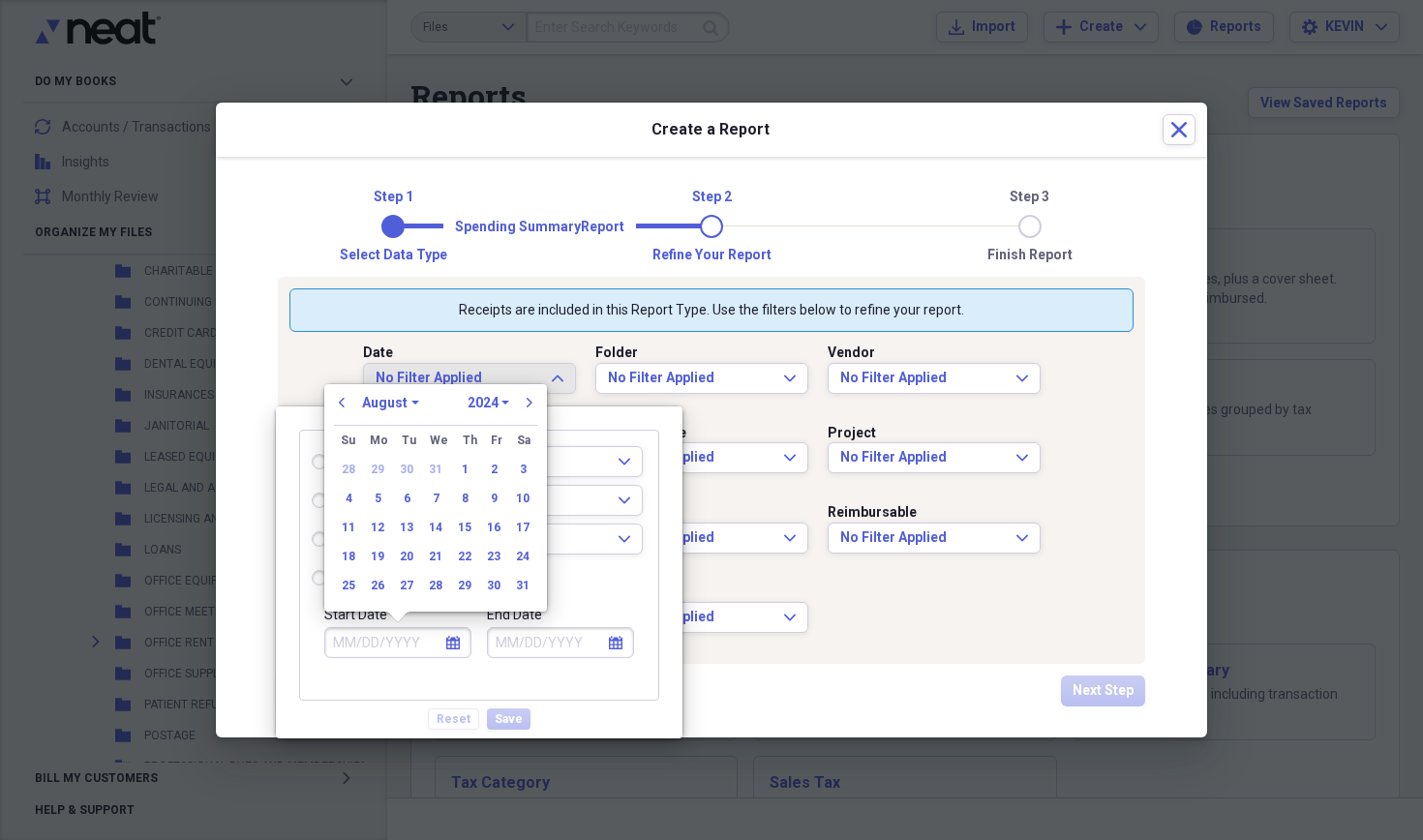 select on "0" 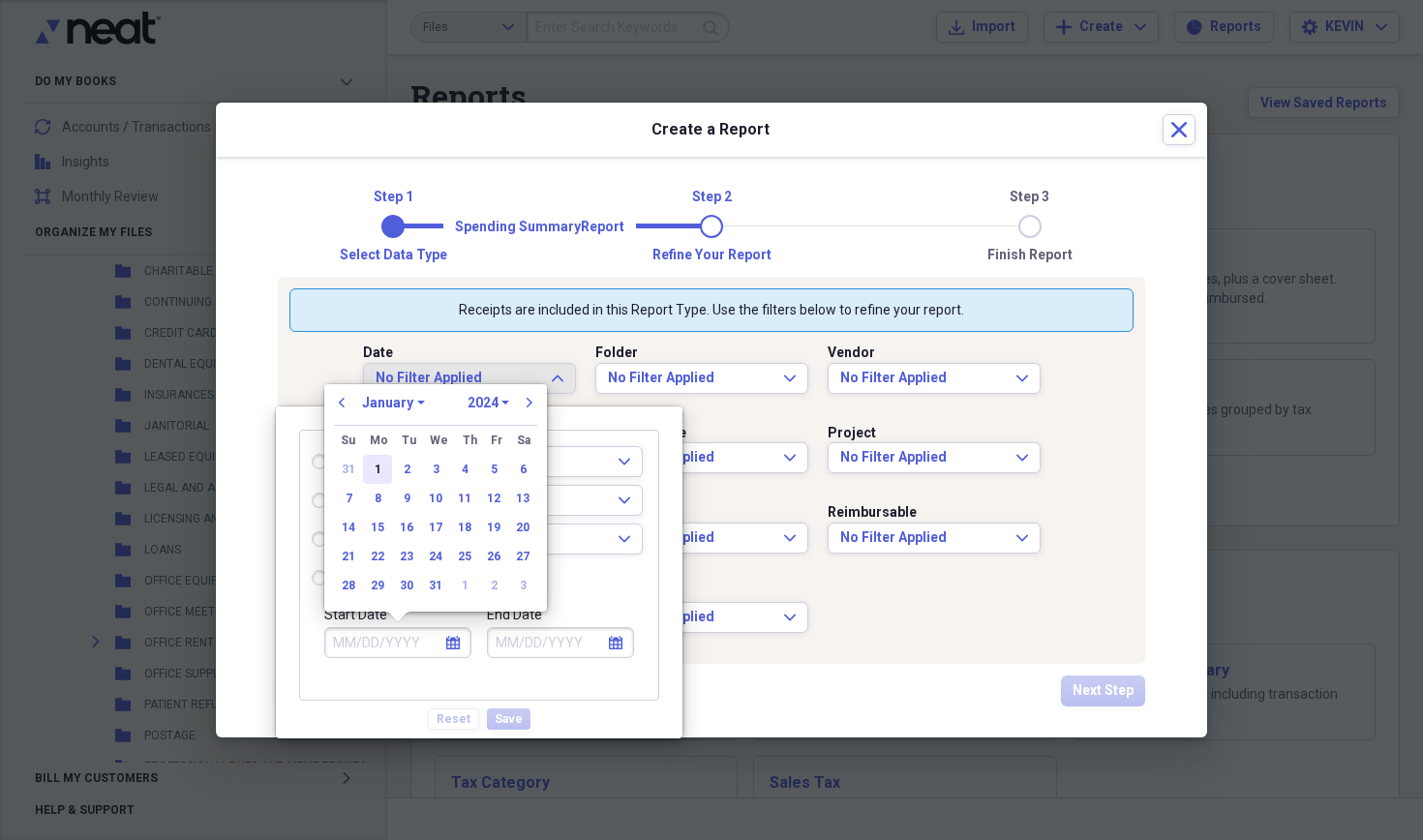 click on "1" at bounding box center (378, 469) 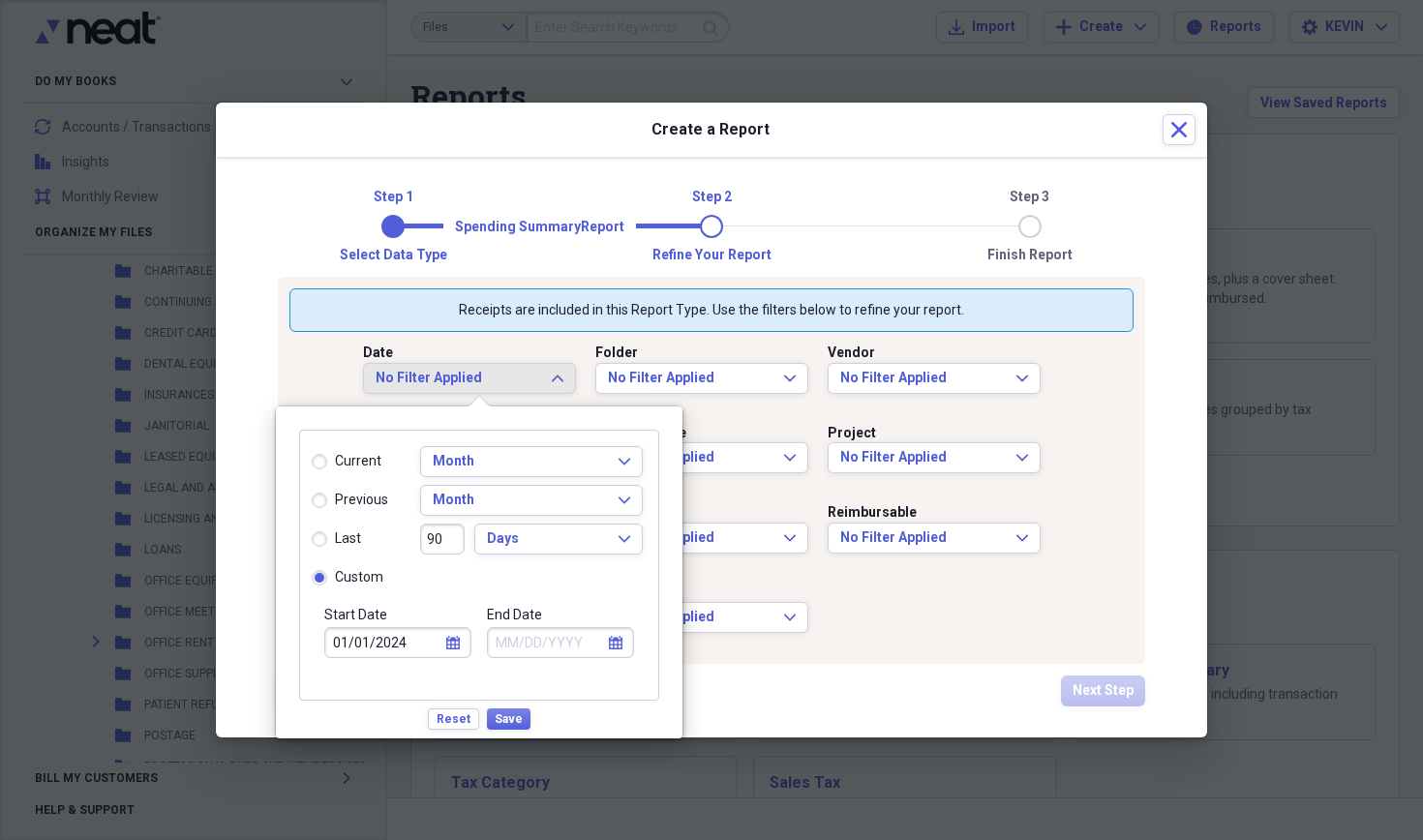 click 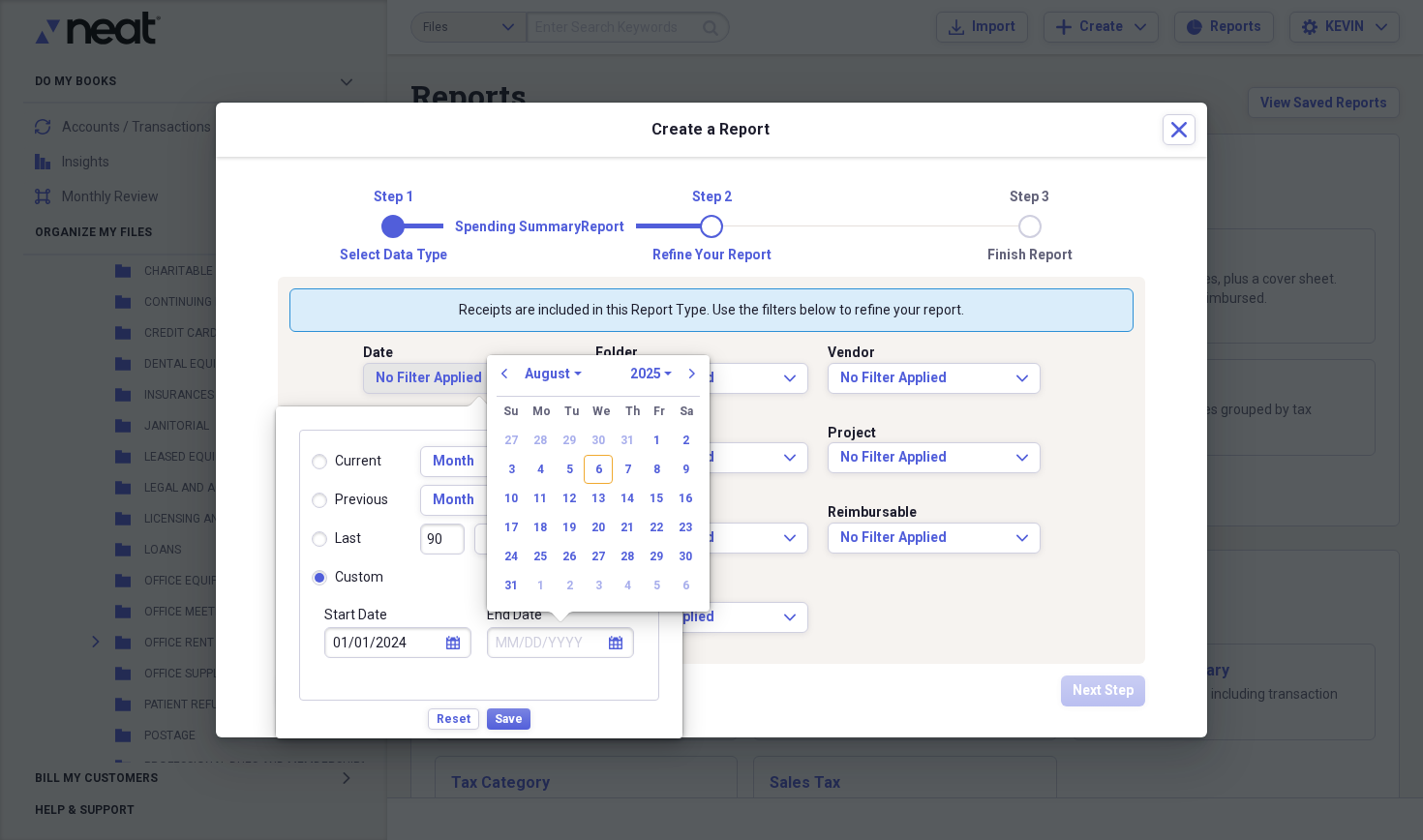 select on "11" 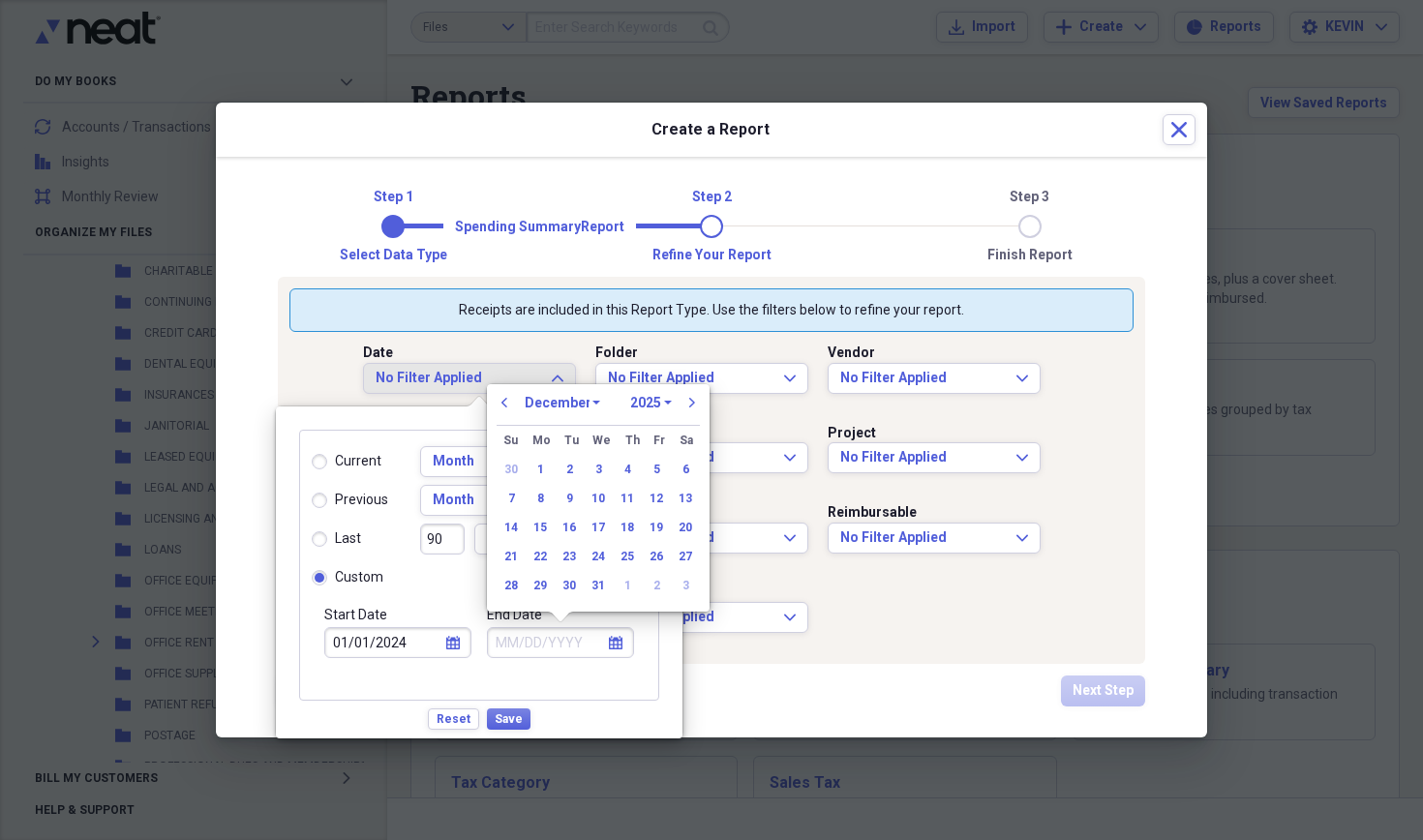 select on "2024" 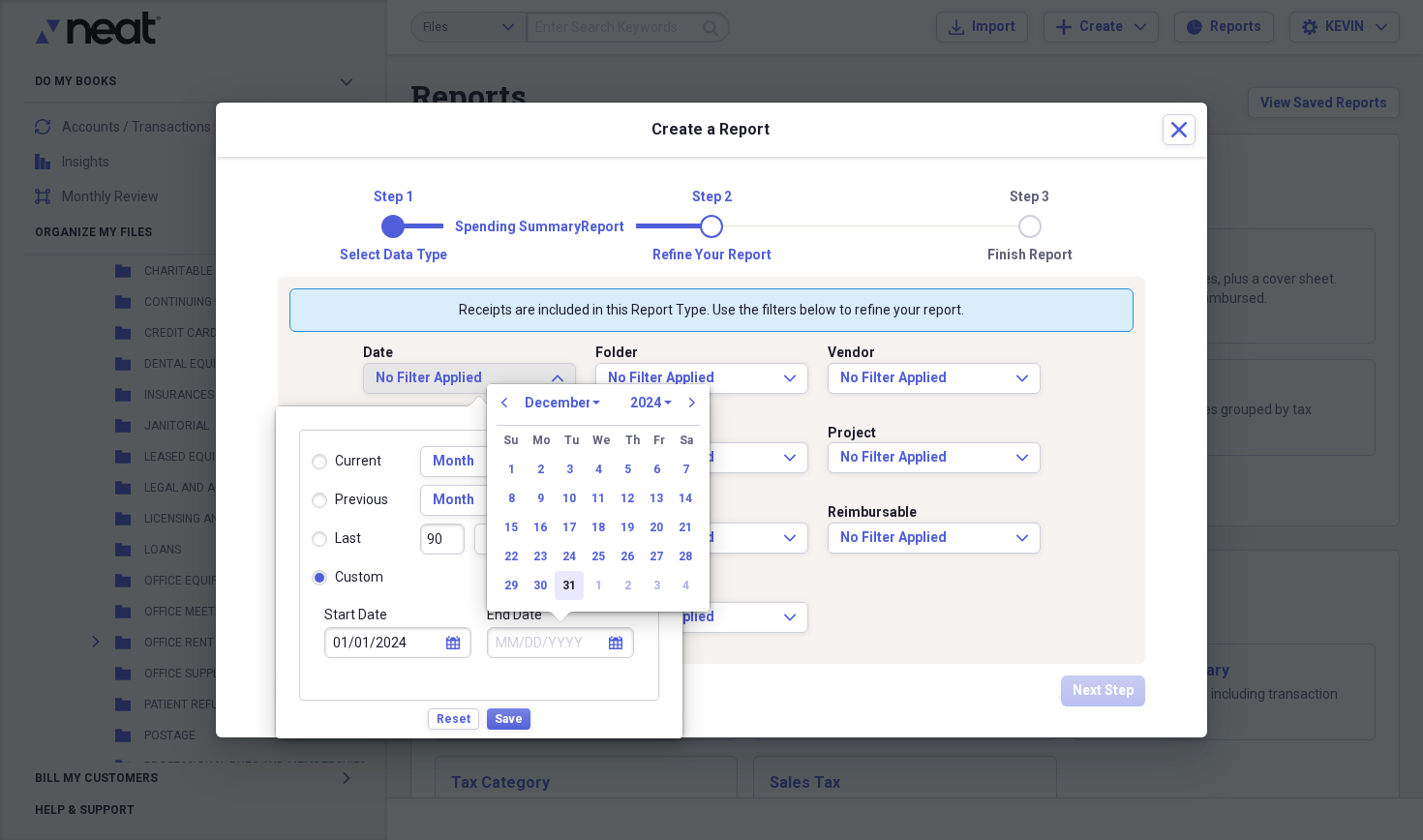 click on "31" at bounding box center (569, 585) 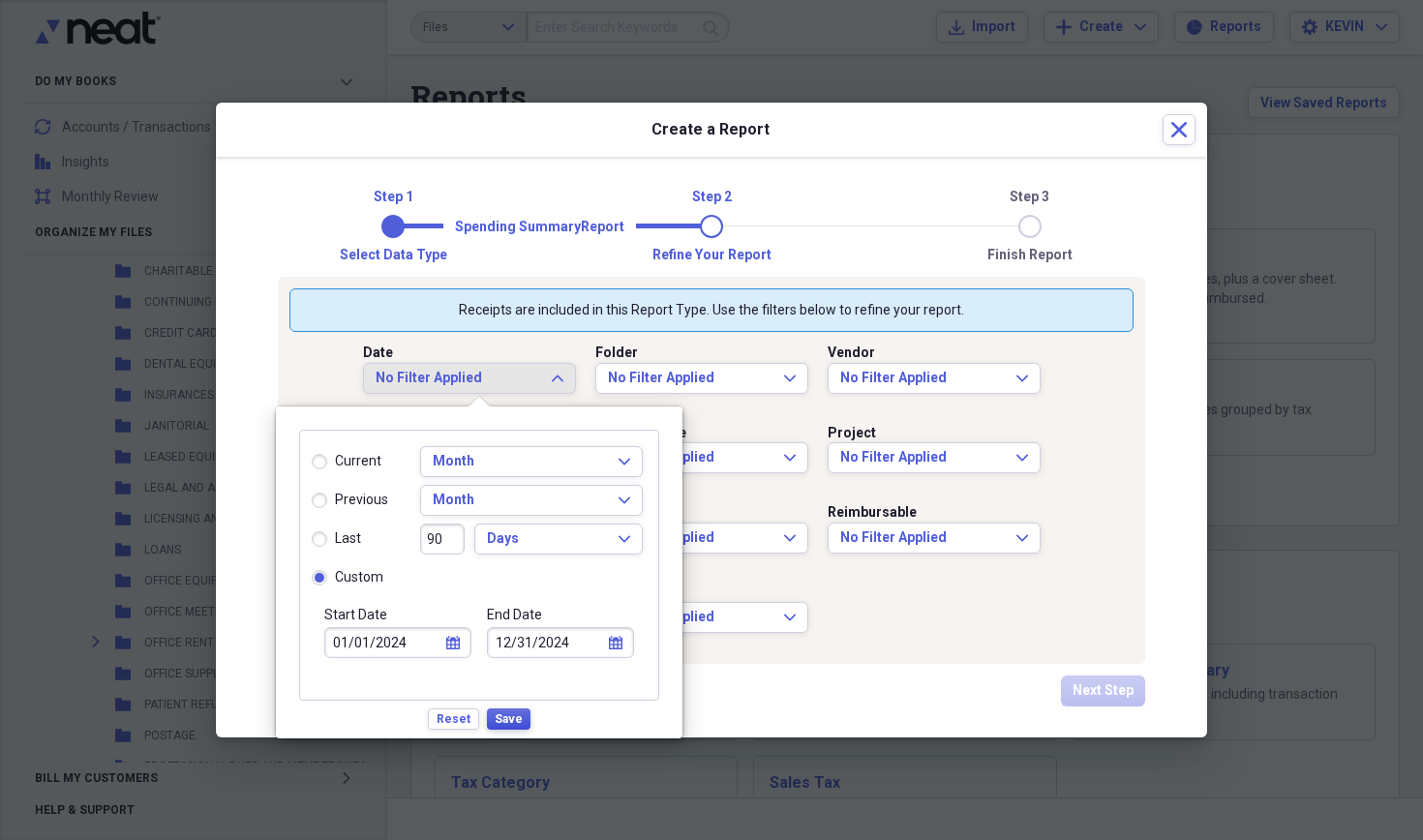 click on "Save" at bounding box center [508, 719] 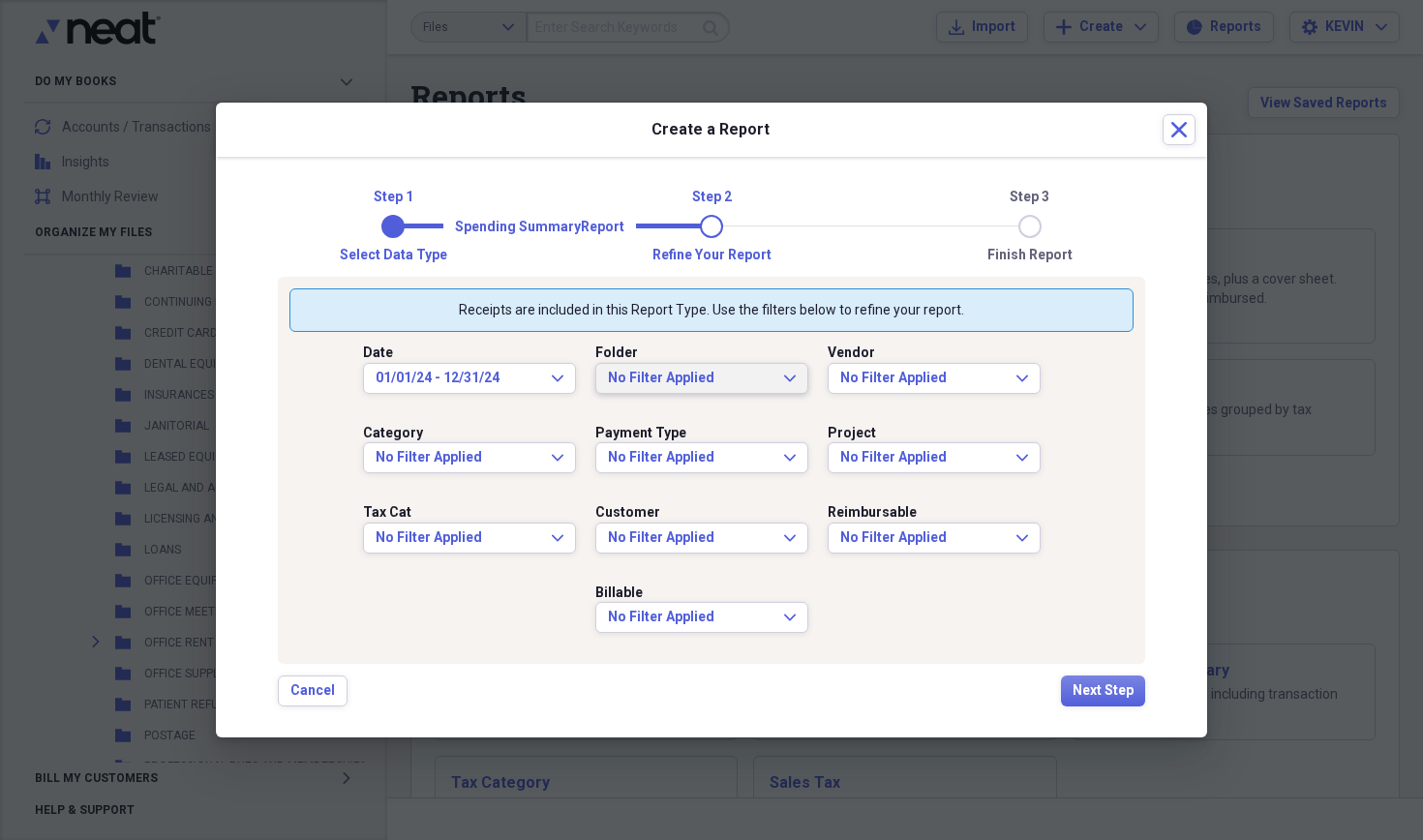 click on "Expand" 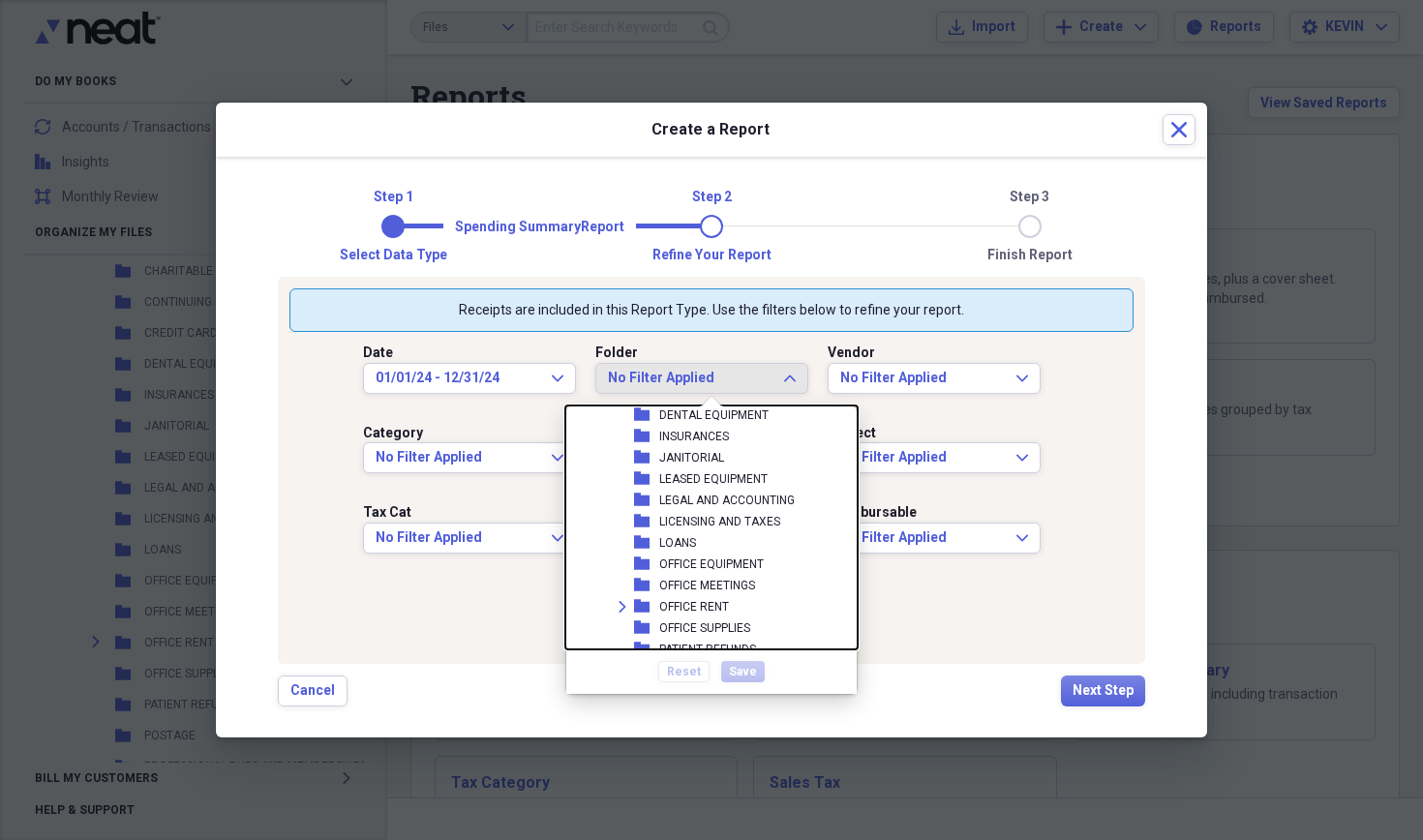 scroll, scrollTop: 1642, scrollLeft: 0, axis: vertical 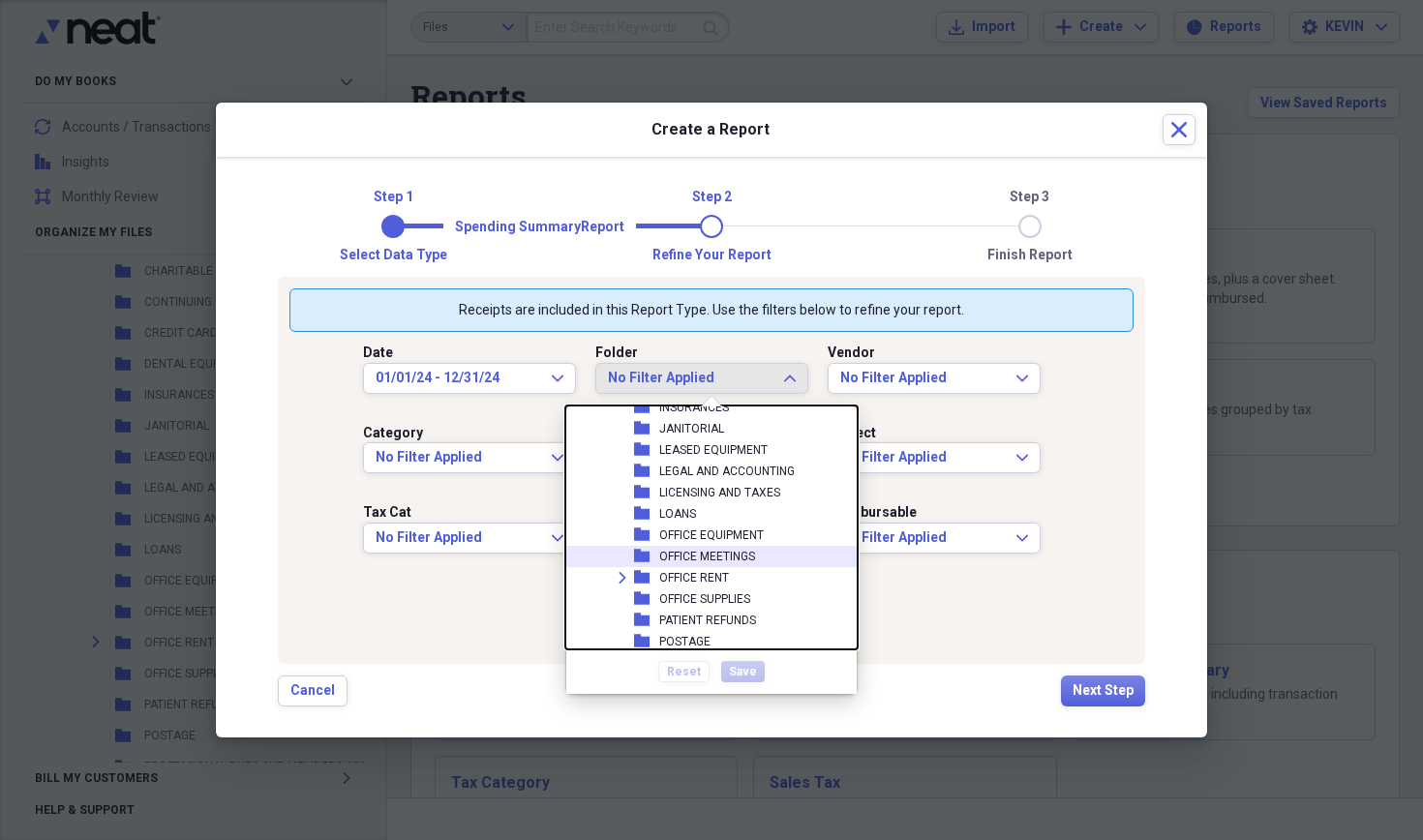 click on "OFFICE MEETINGS" at bounding box center (707, 556) 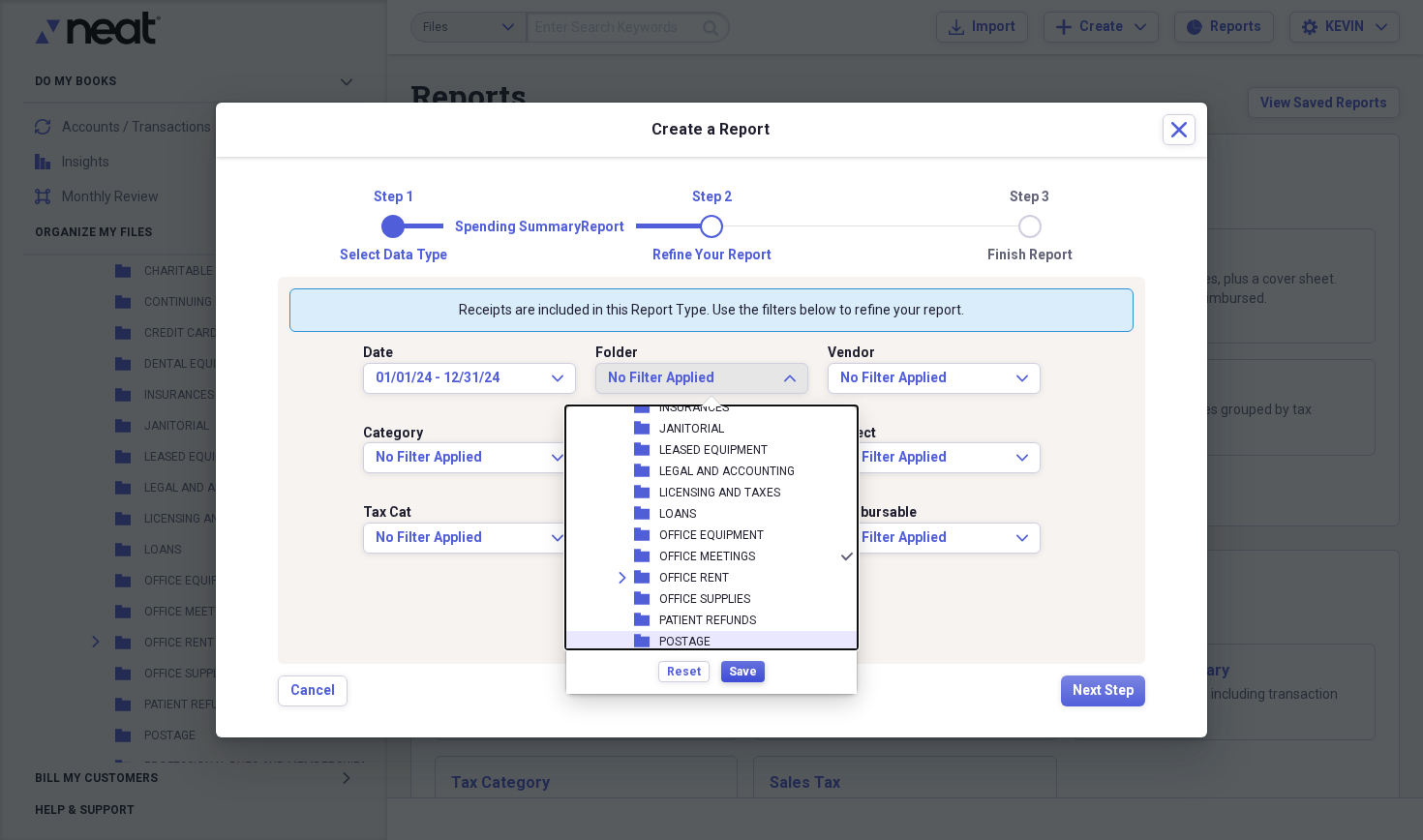 click on "Save" at bounding box center [742, 672] 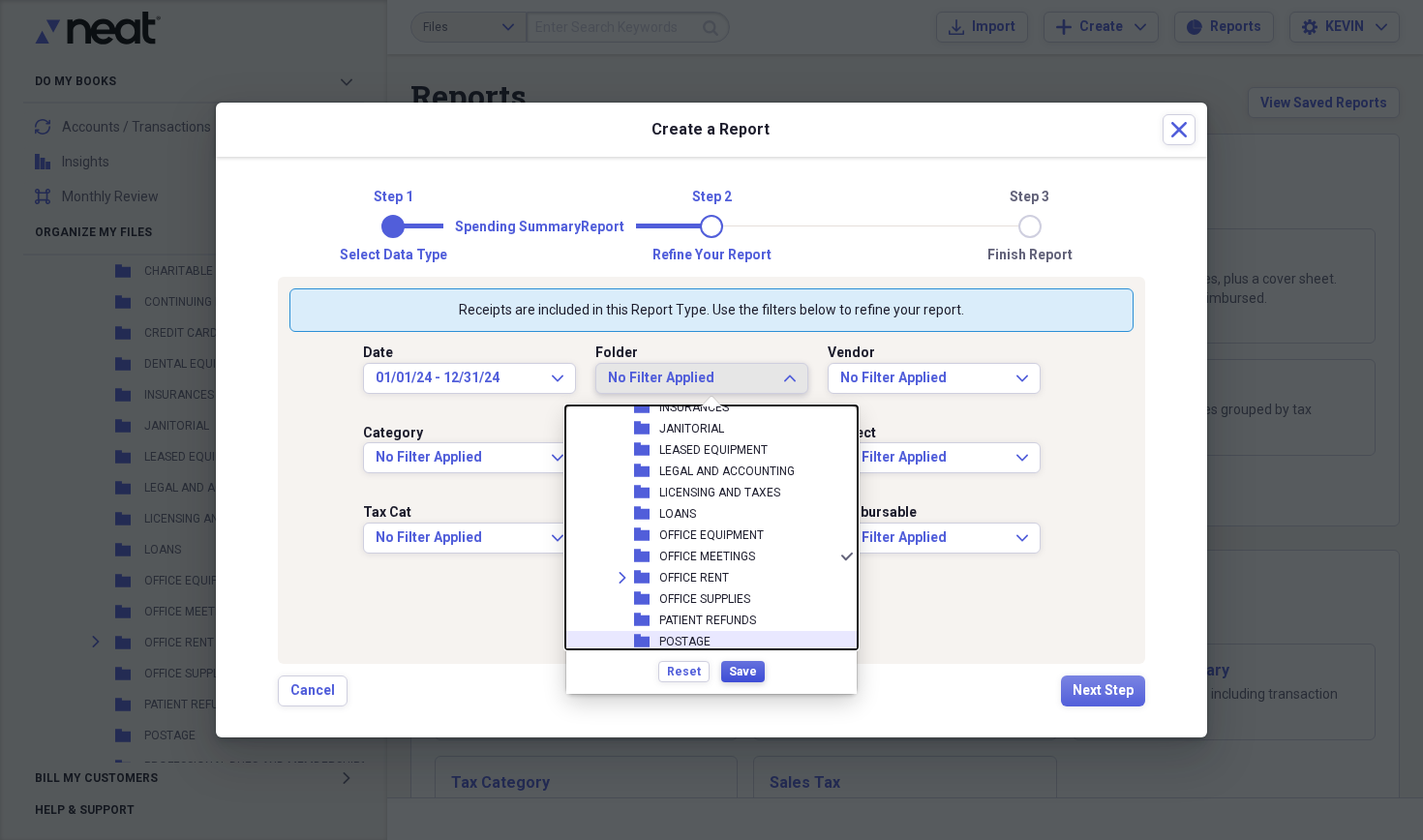 scroll, scrollTop: 0, scrollLeft: 0, axis: both 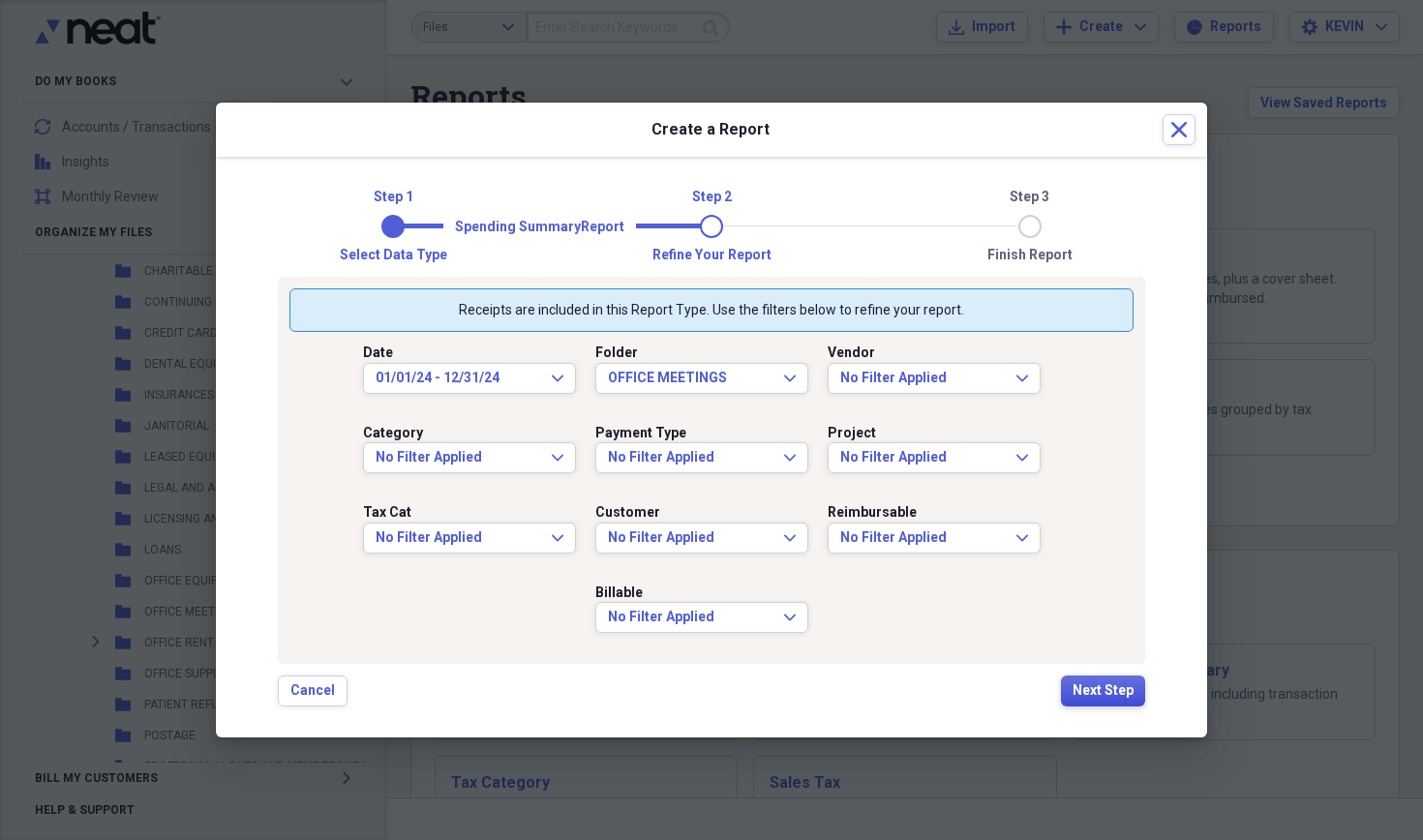 click on "Next Step" at bounding box center [1103, 691] 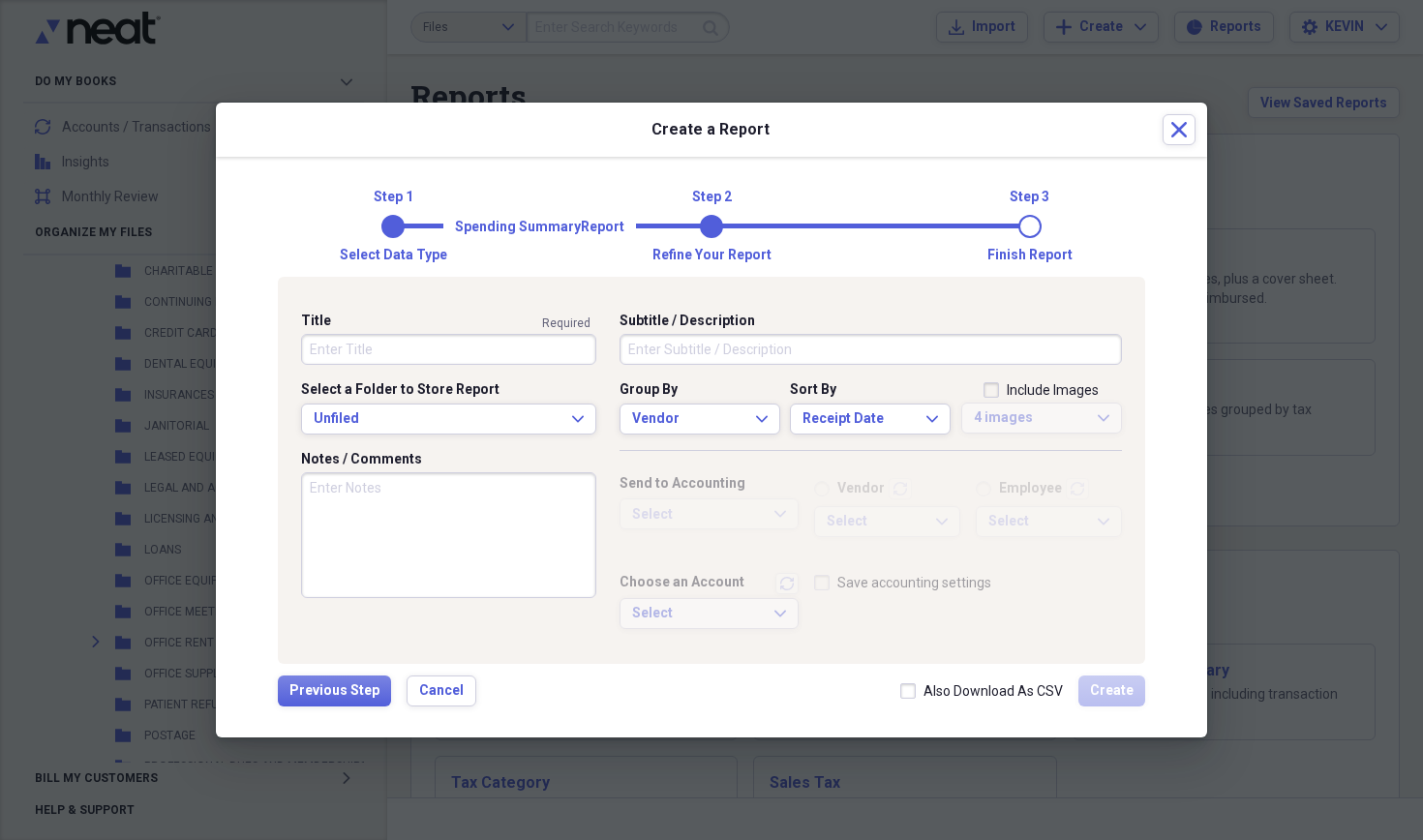 click on "Title" at bounding box center (448, 349) 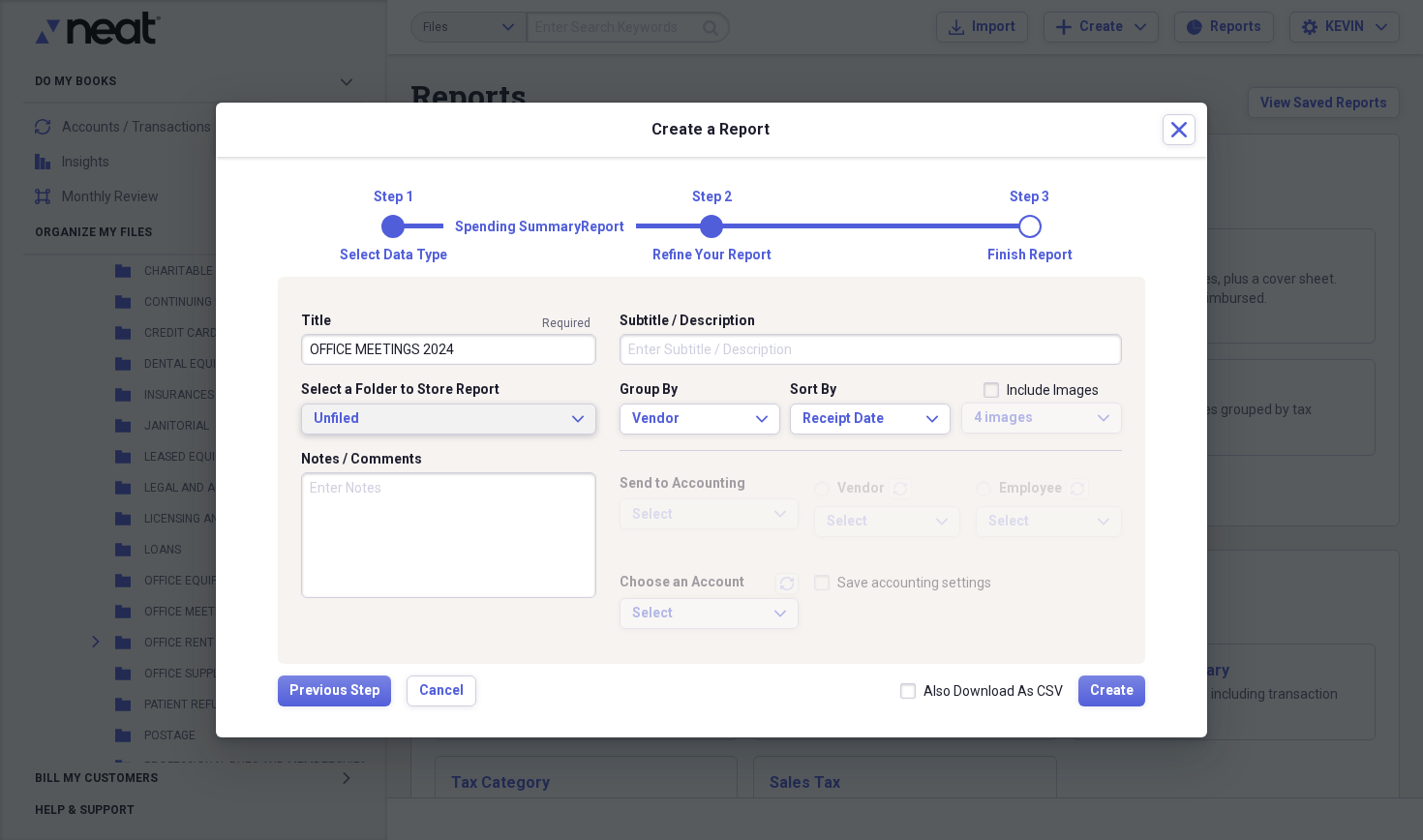 type on "OFFICE MEETINGS 2024" 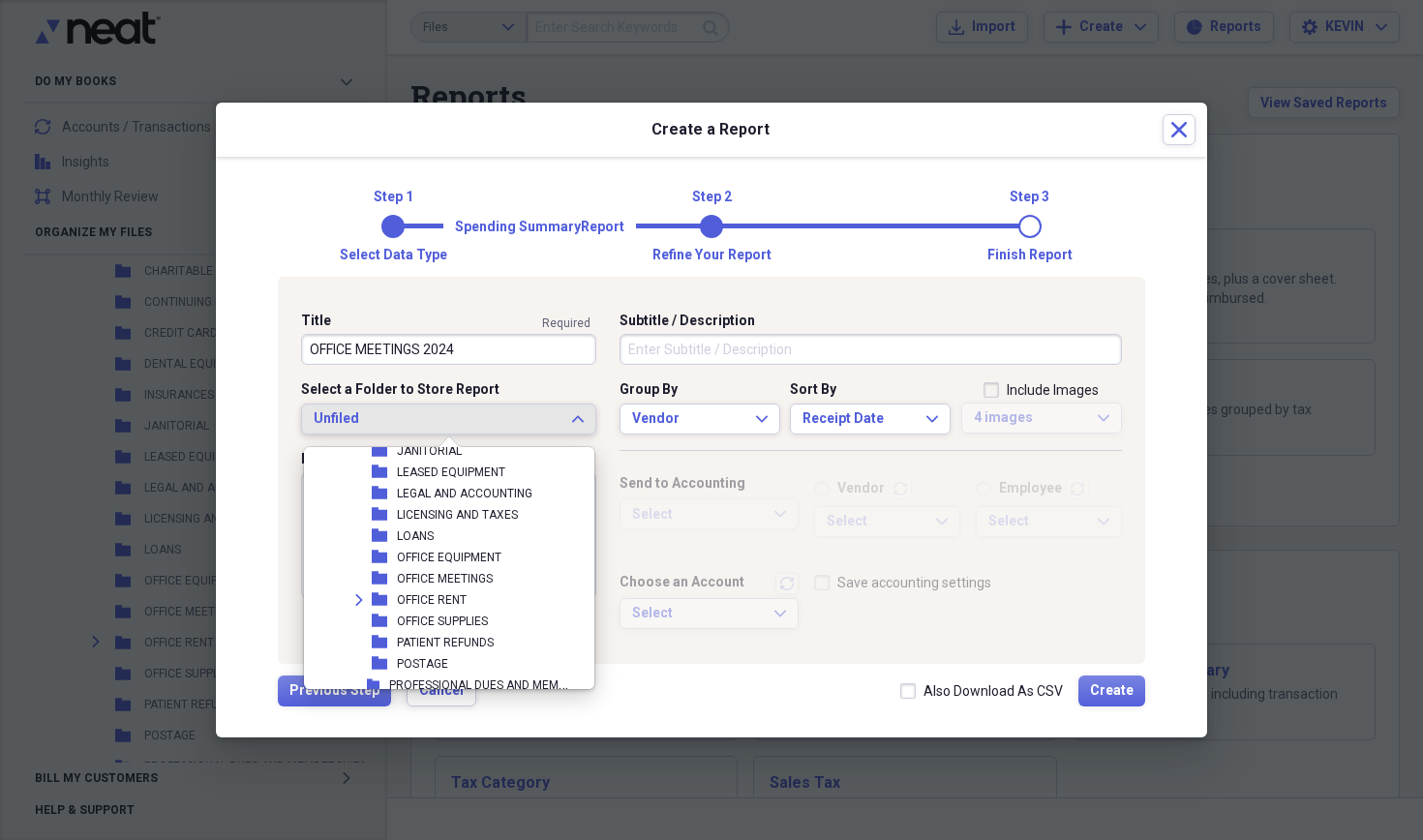 scroll, scrollTop: 1660, scrollLeft: 0, axis: vertical 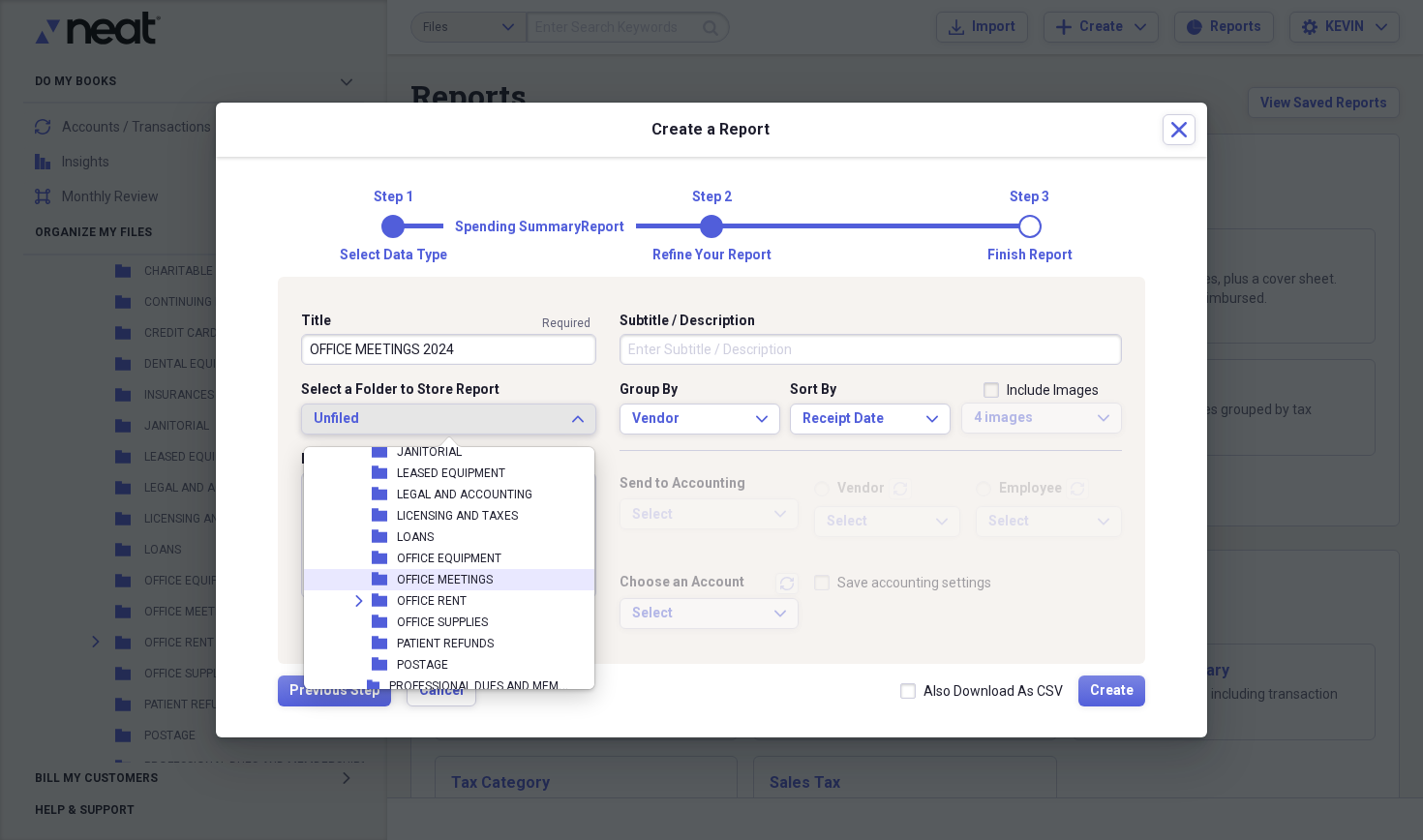 click on "OFFICE MEETINGS" at bounding box center (444, 580) 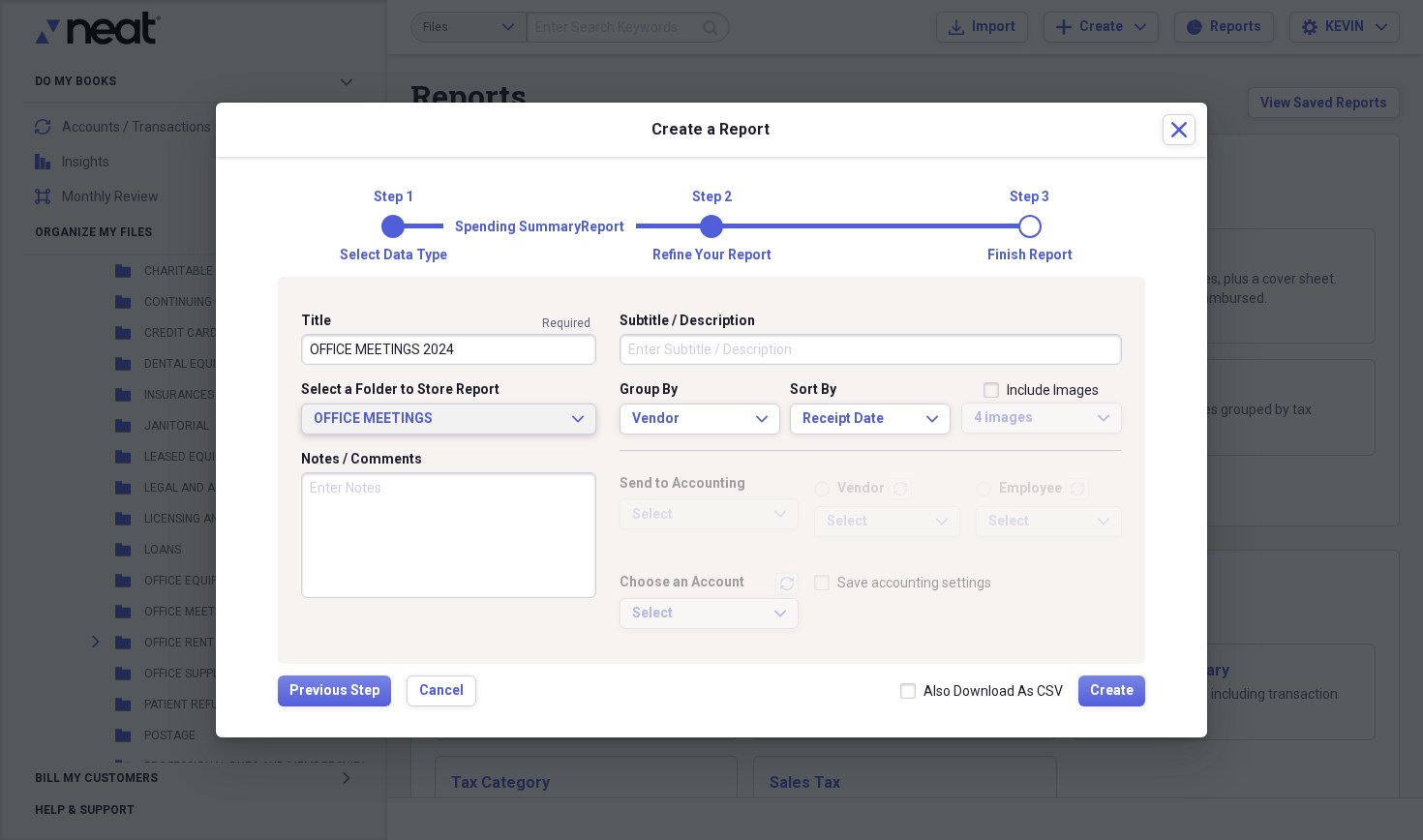 click on "Expand" 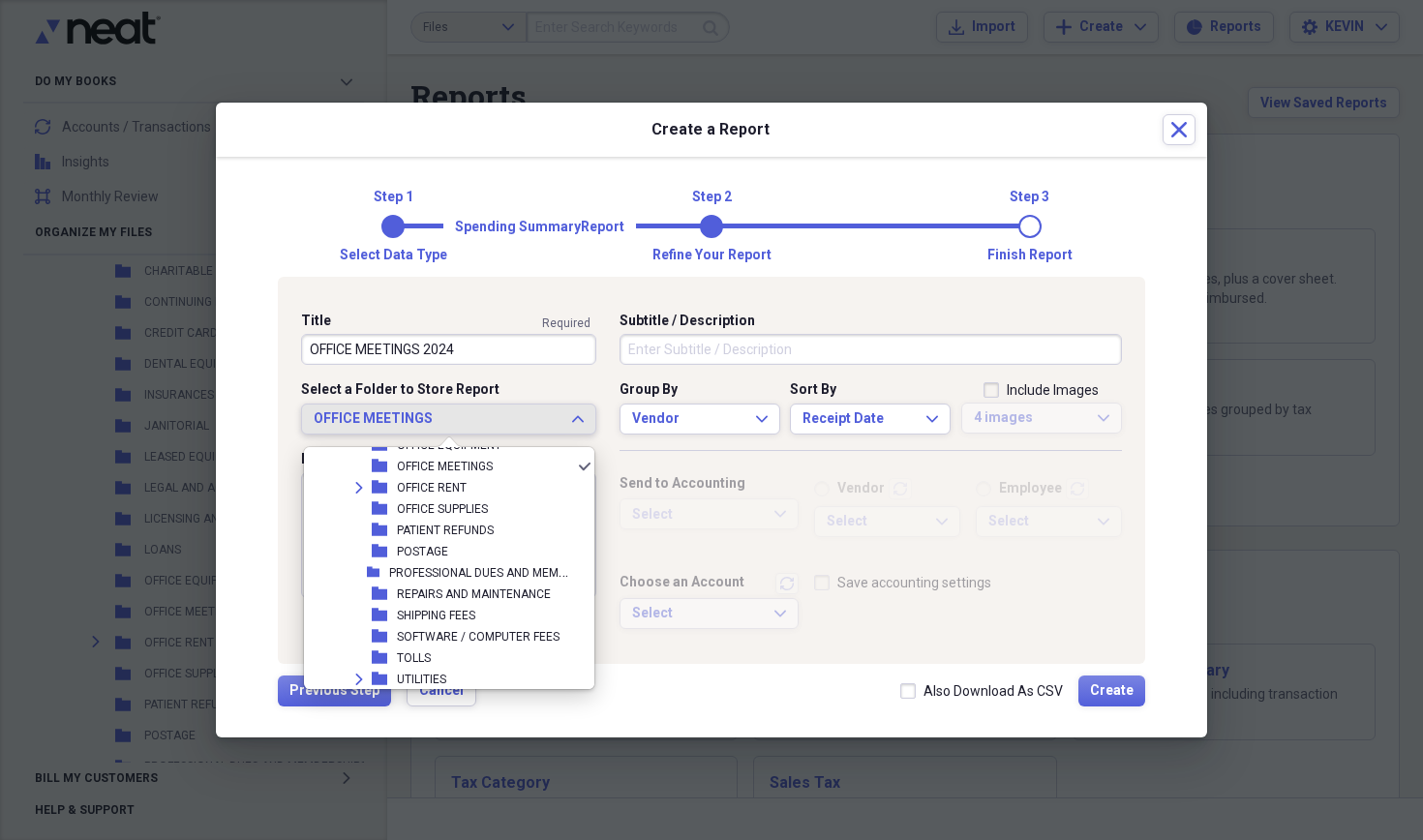 scroll, scrollTop: 1762, scrollLeft: 0, axis: vertical 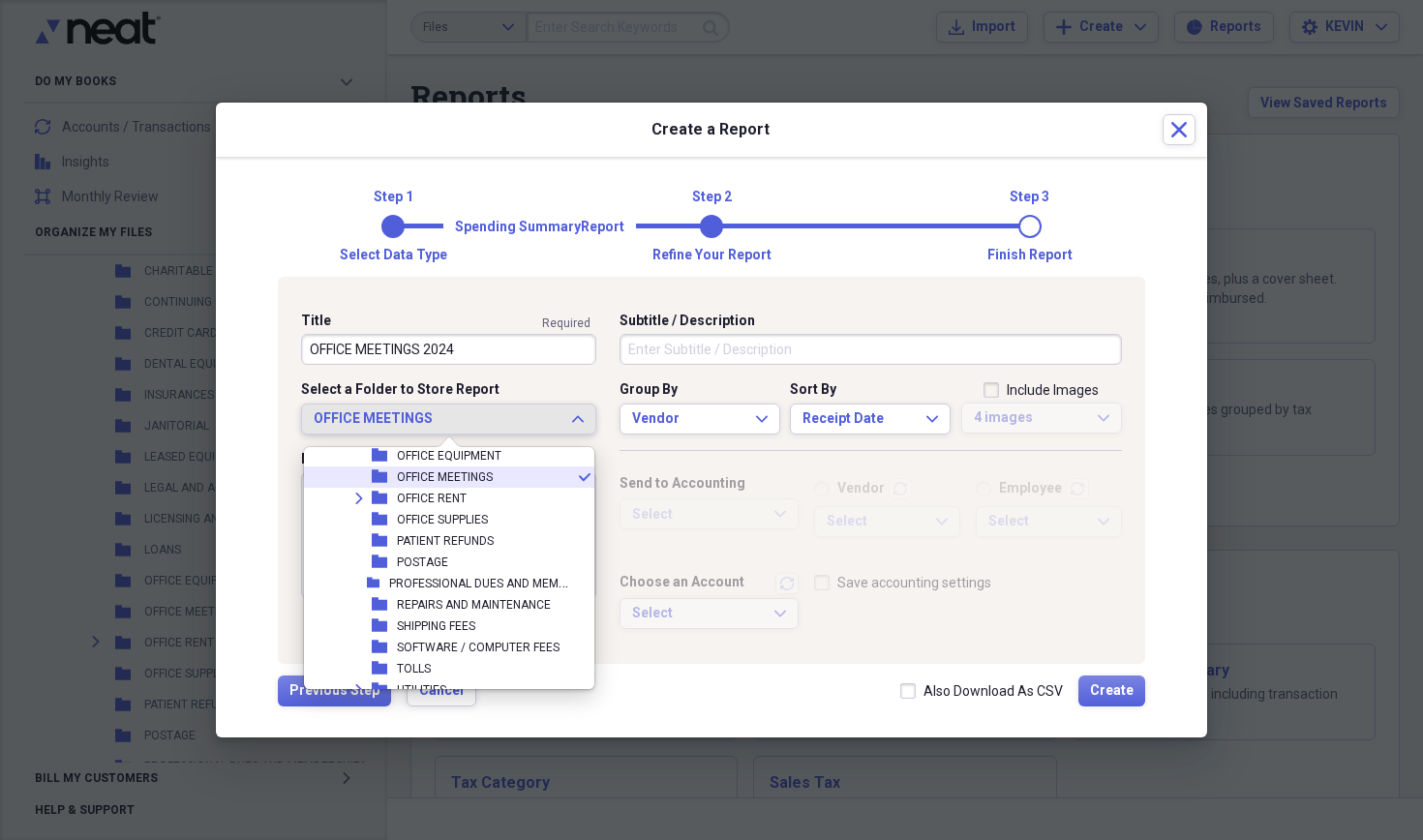 click on "OFFICE MEETINGS" at bounding box center [444, 477] 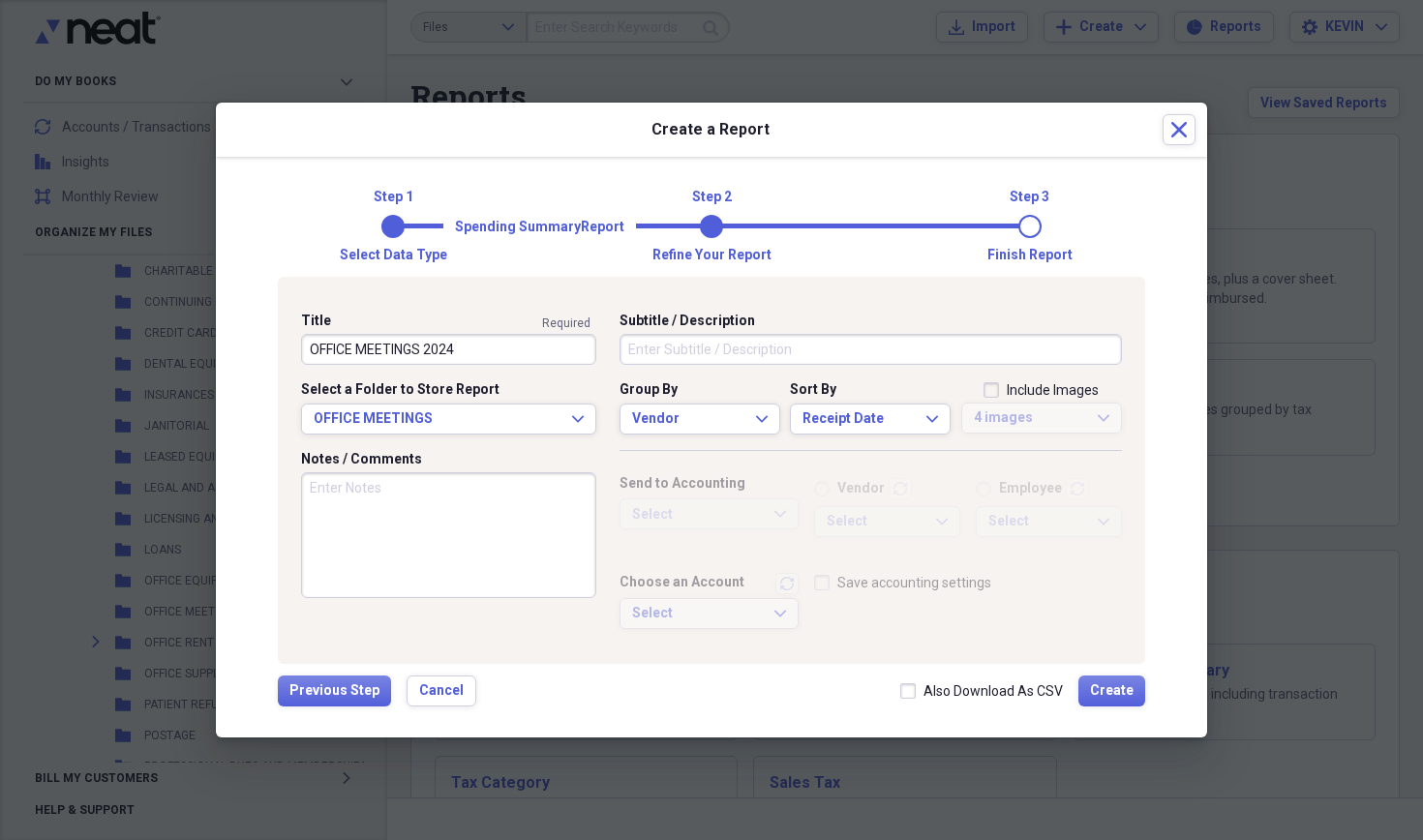 click on "Include Images" at bounding box center [1041, 390] 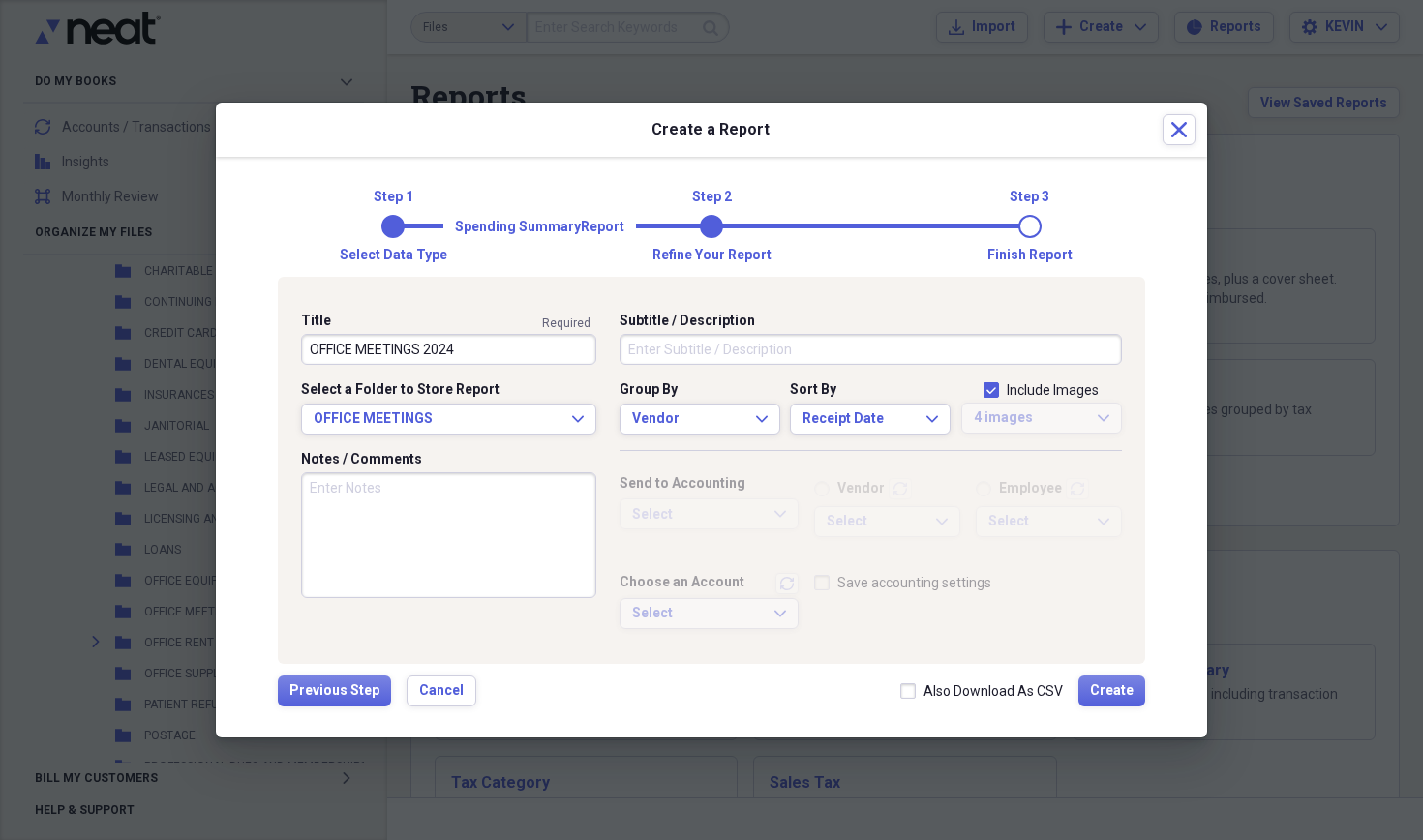 checkbox on "true" 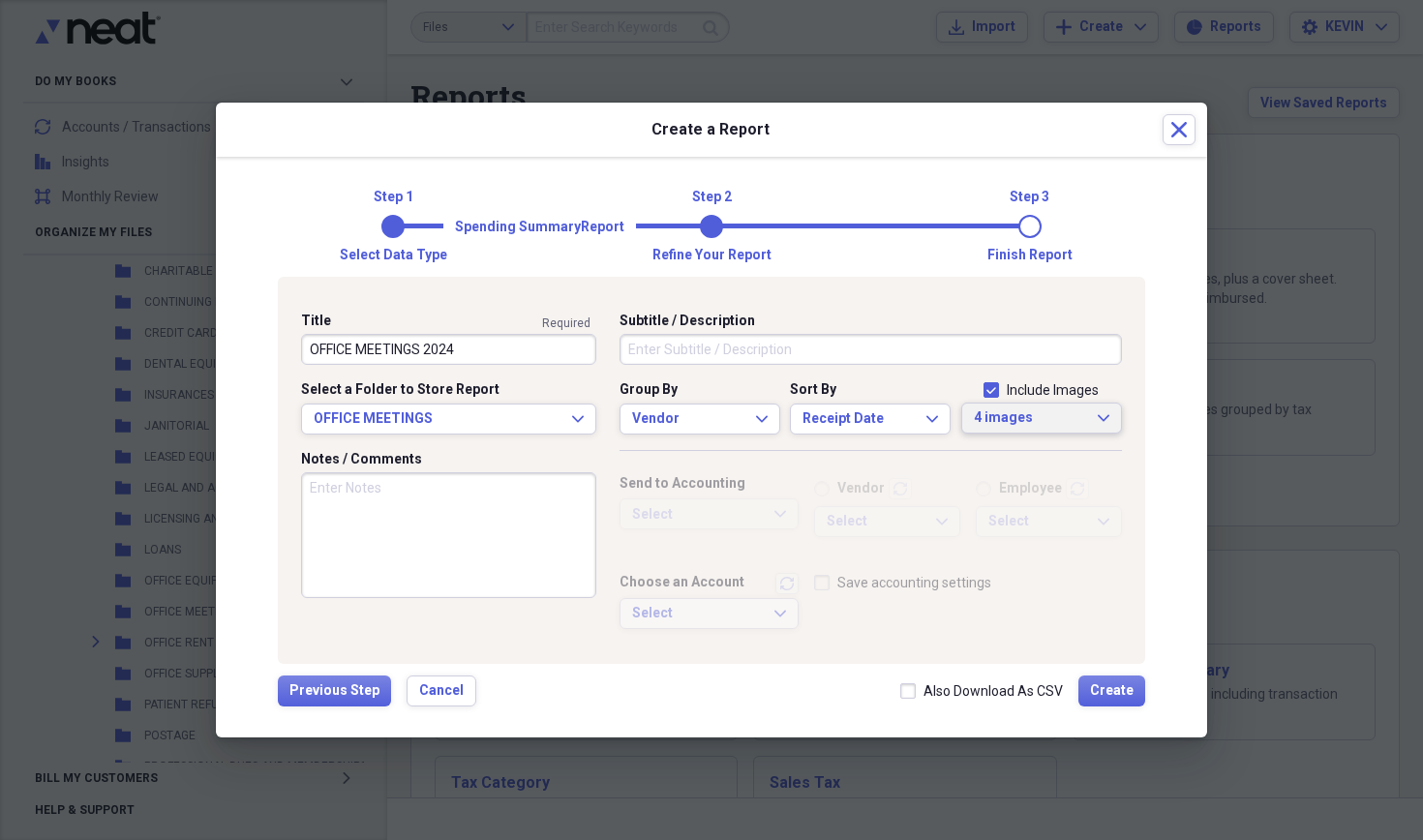 click on "4 images Expand" at bounding box center (1042, 418) 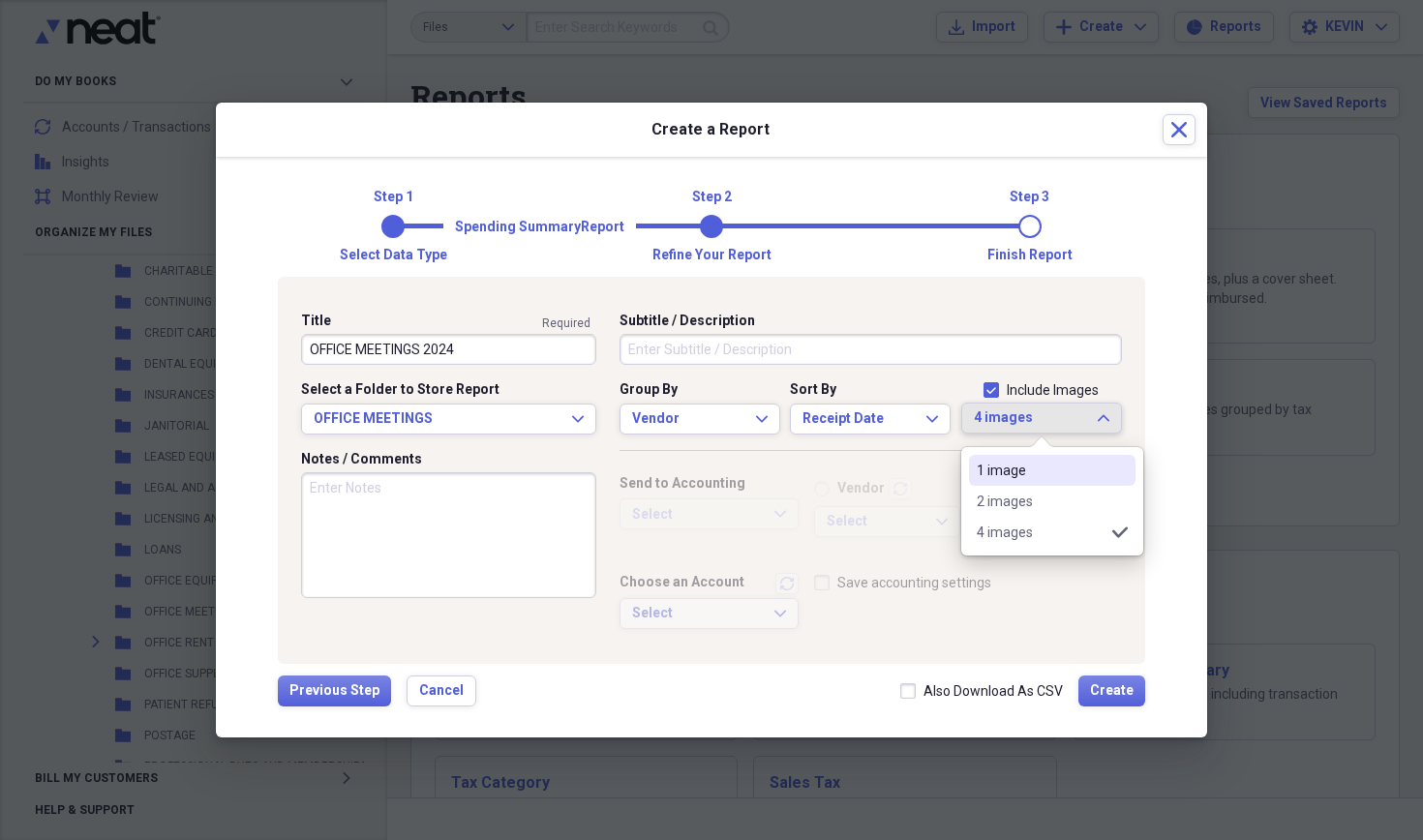 click on "1 image" at bounding box center (1041, 470) 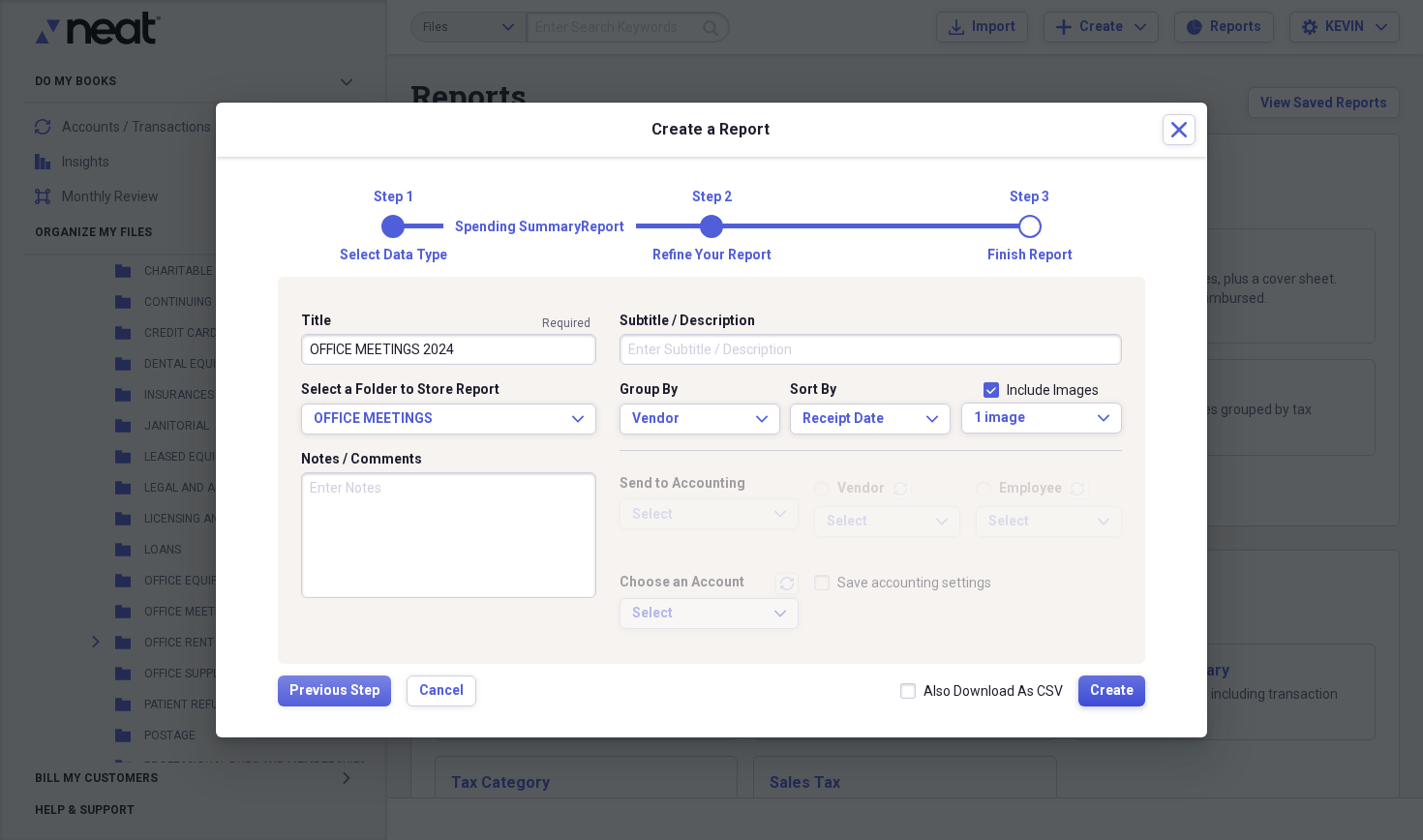 click on "Create" at bounding box center [1111, 691] 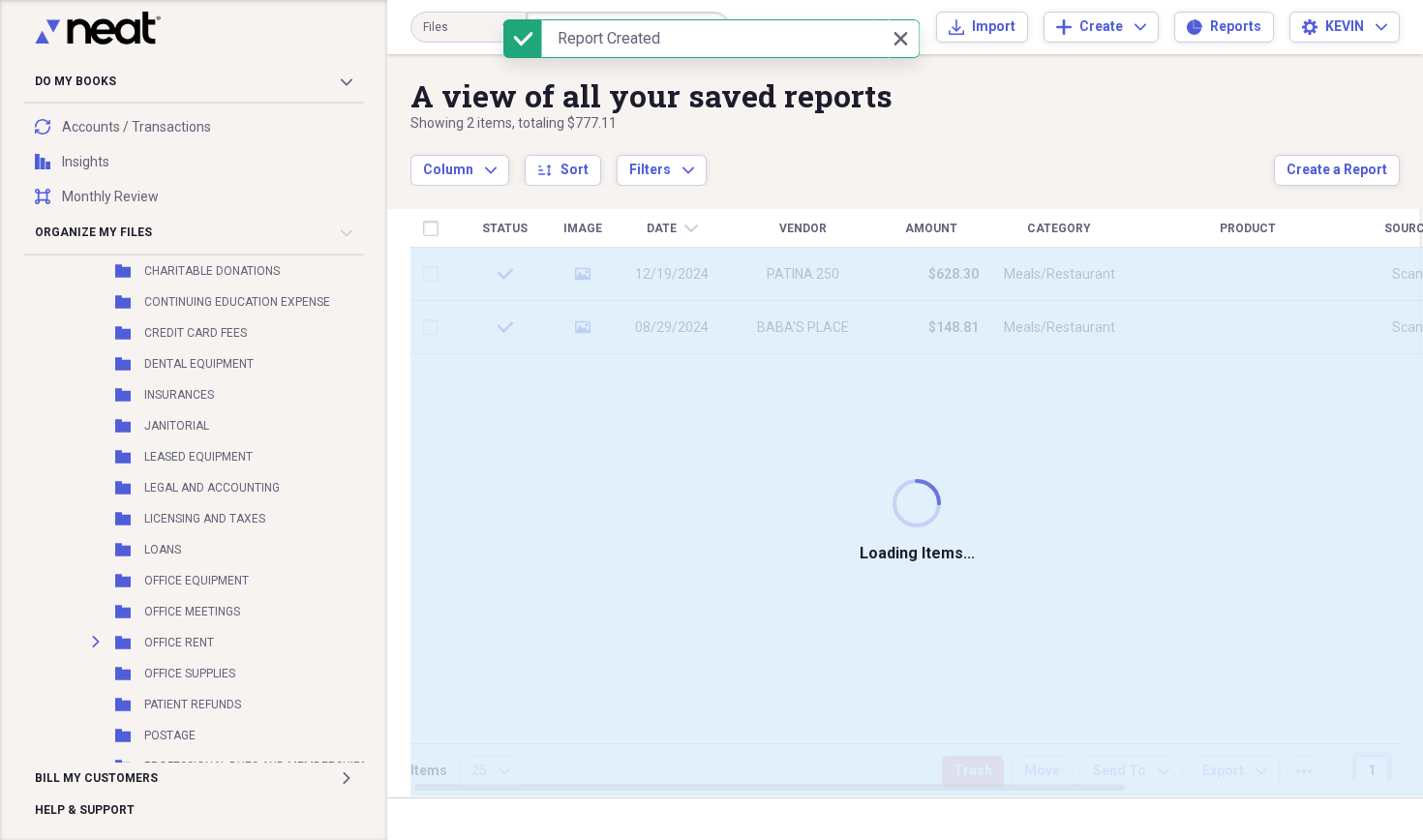 type 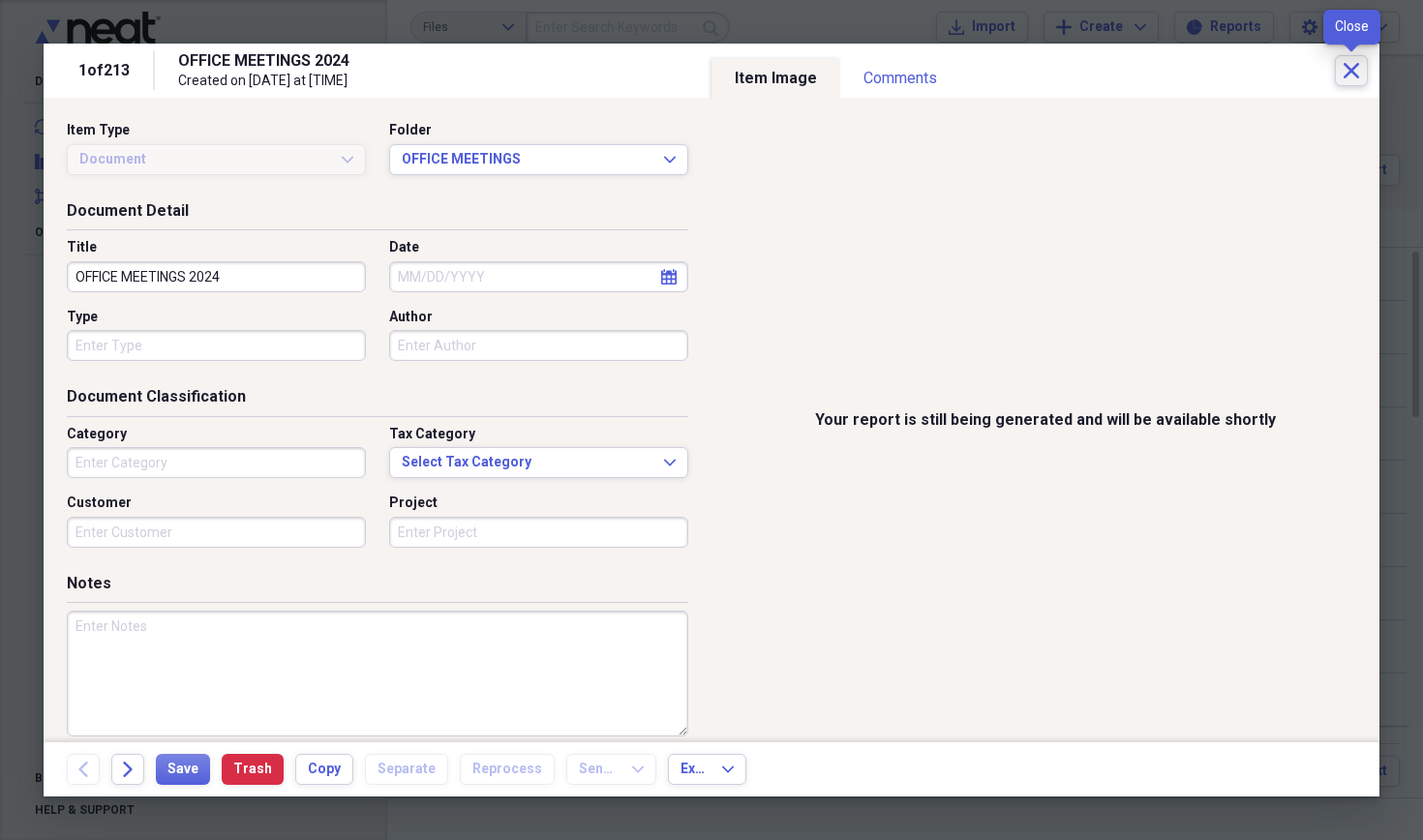 click on "Close" 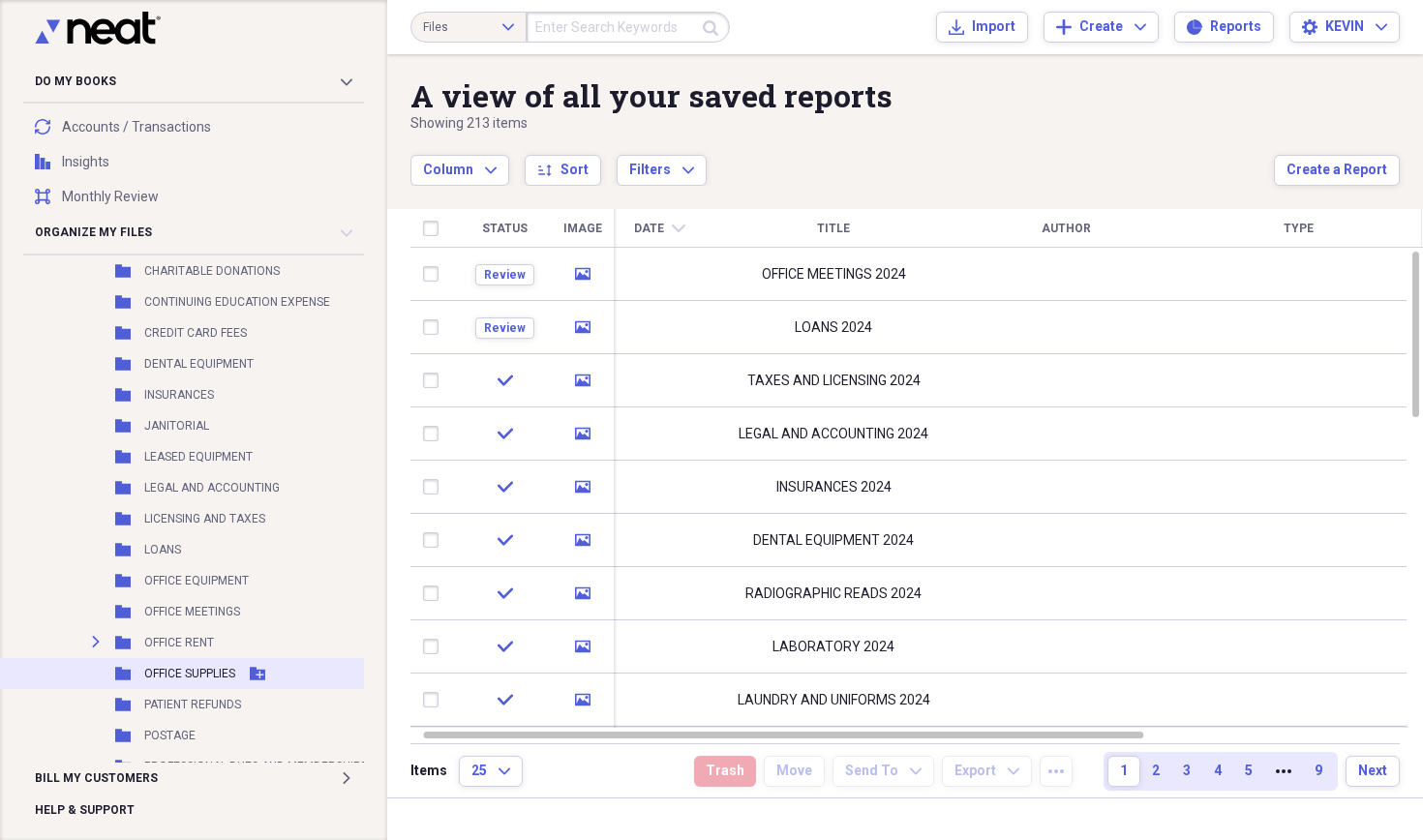 click on "OFFICE SUPPLIES" at bounding box center [190, 674] 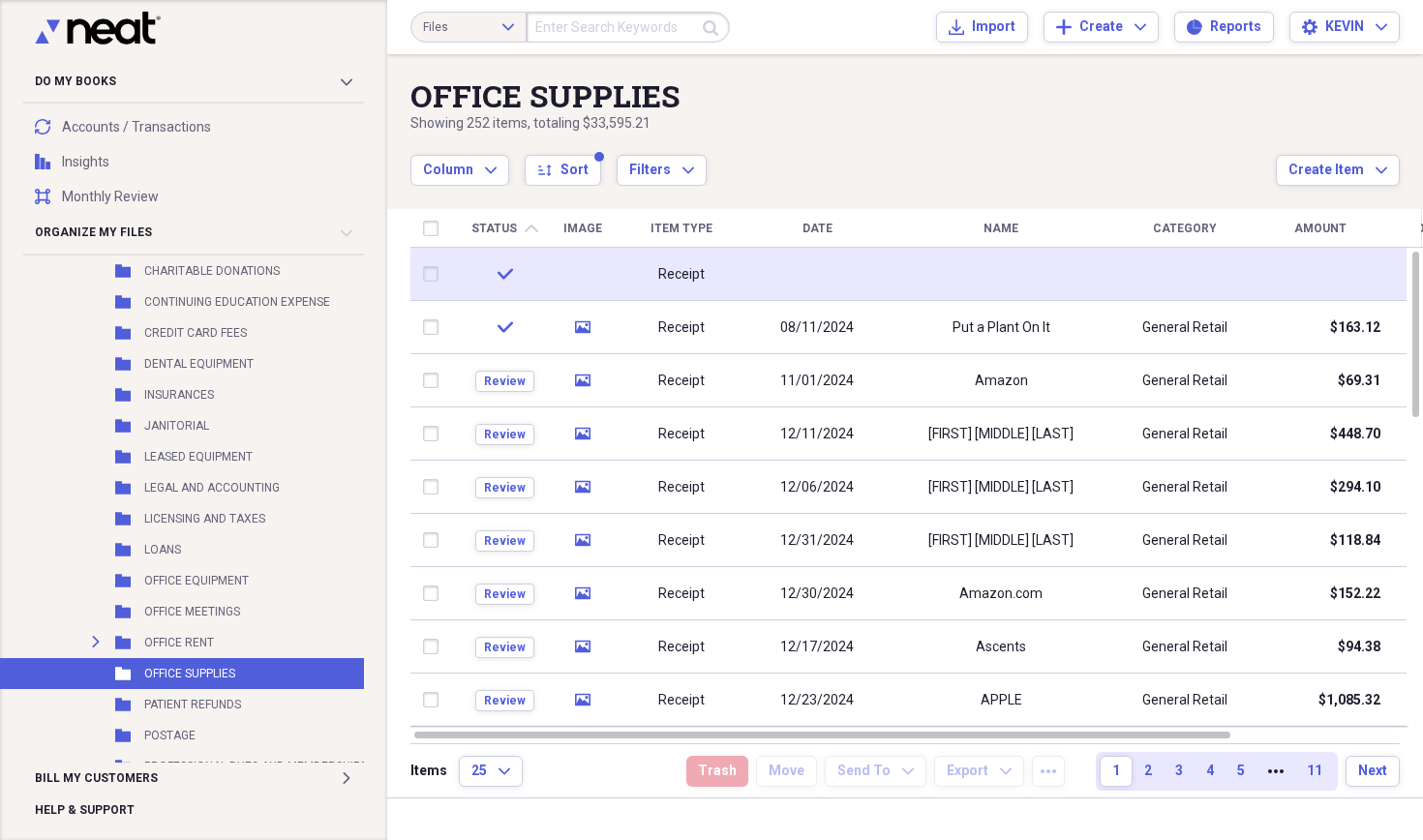 click on "Receipt" at bounding box center (681, 274) 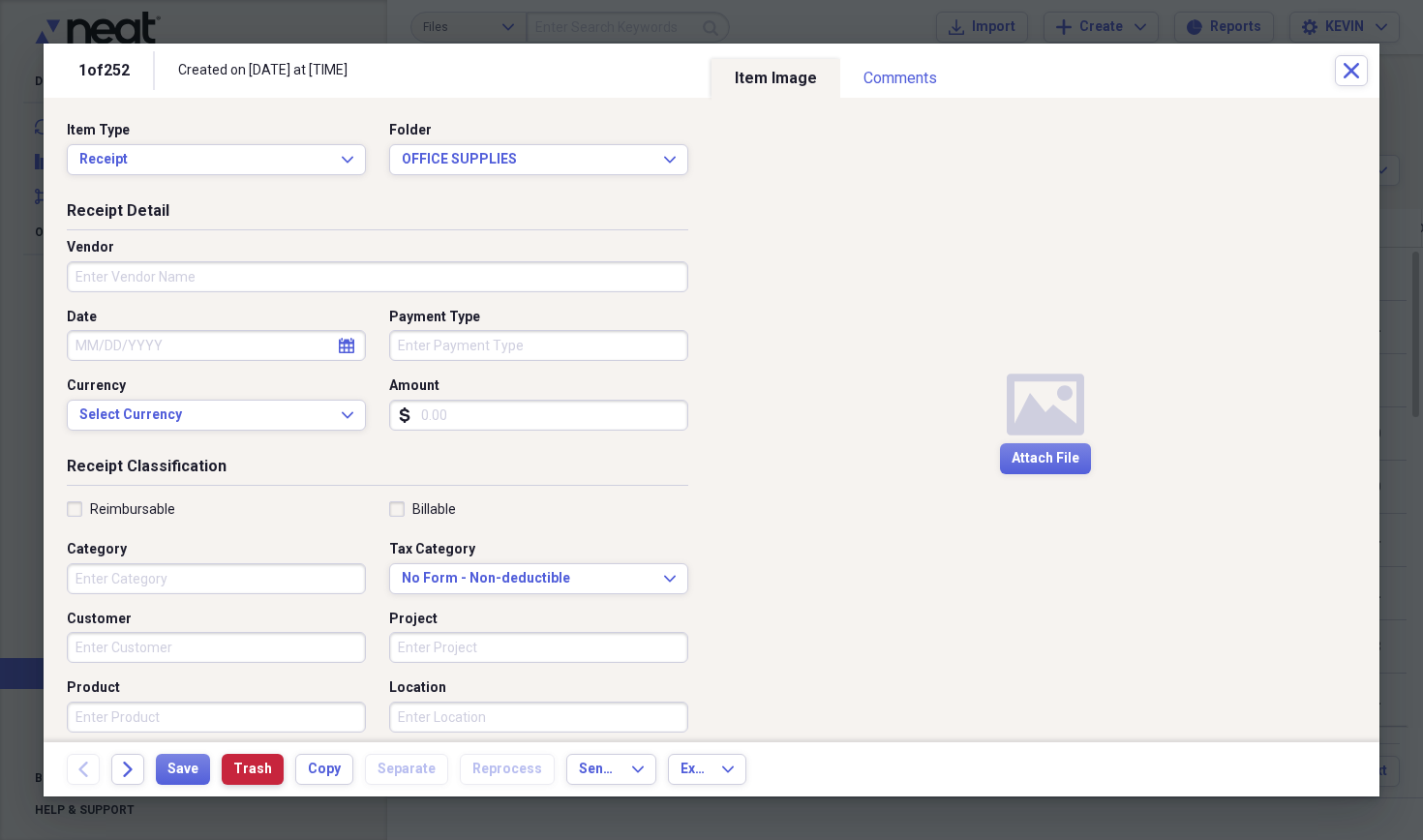 click on "Trash" at bounding box center (253, 769) 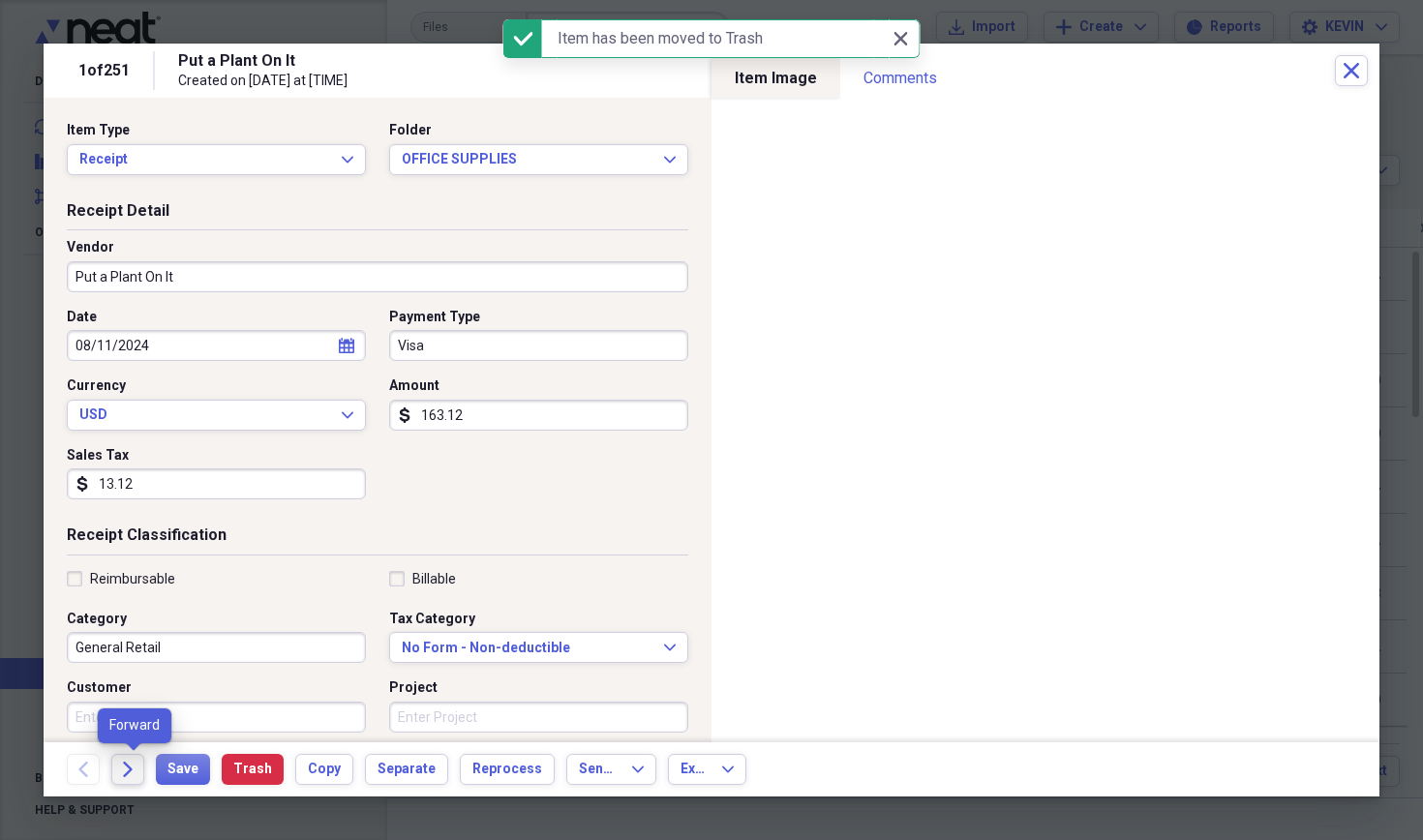 click on "Forward" 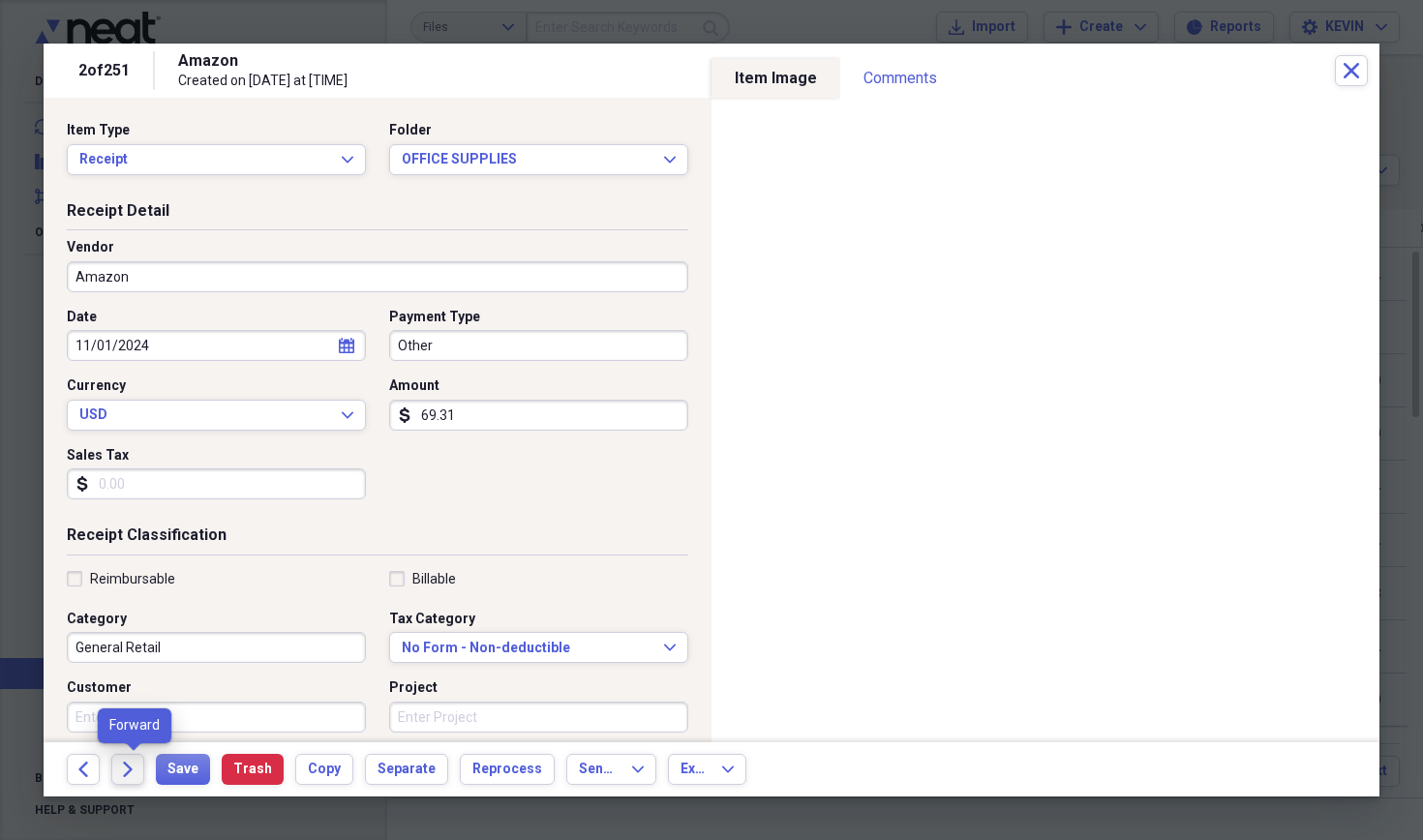 click on "Forward" 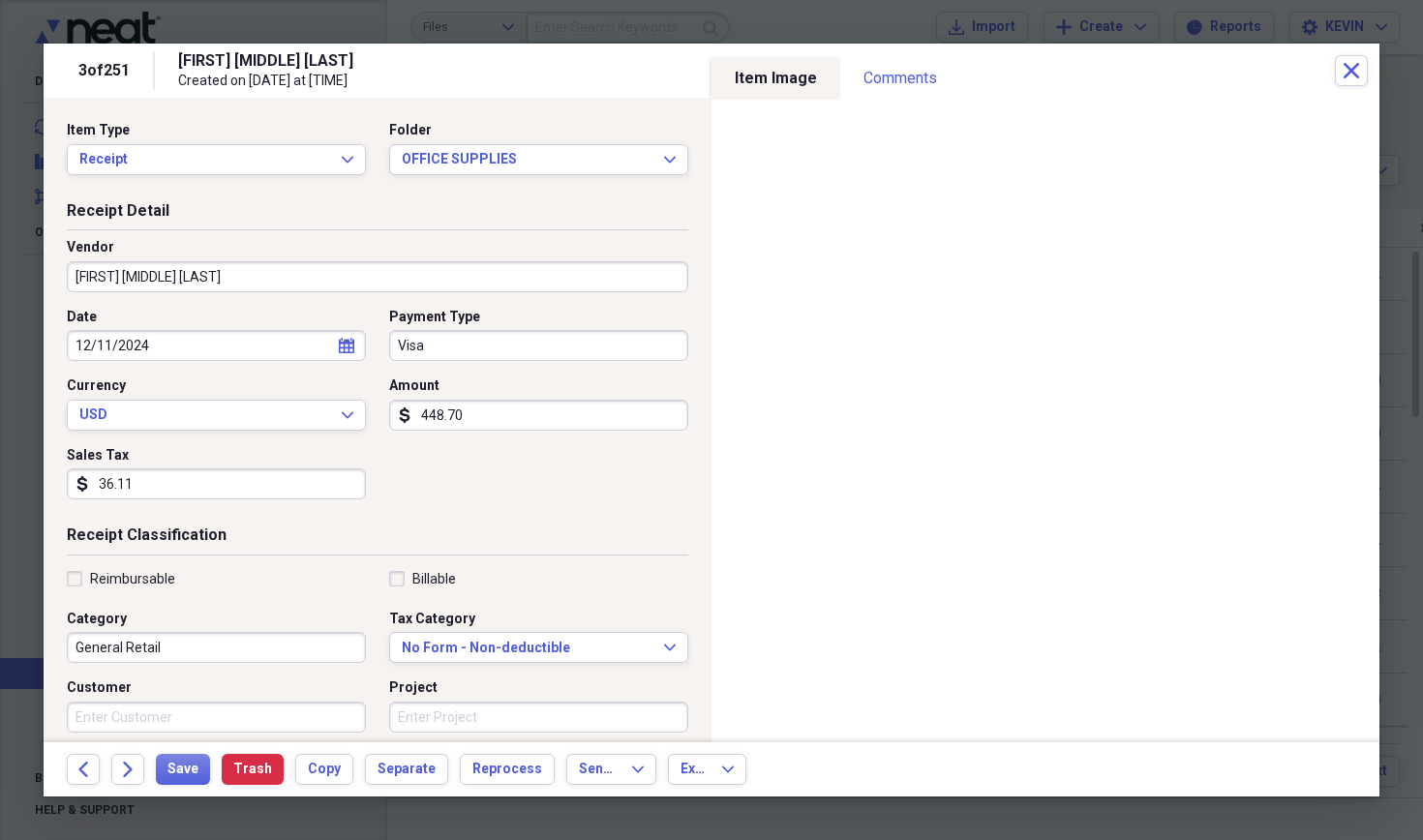 click on "[FIRST] [MIDDLE] [LAST]" at bounding box center [378, 277] 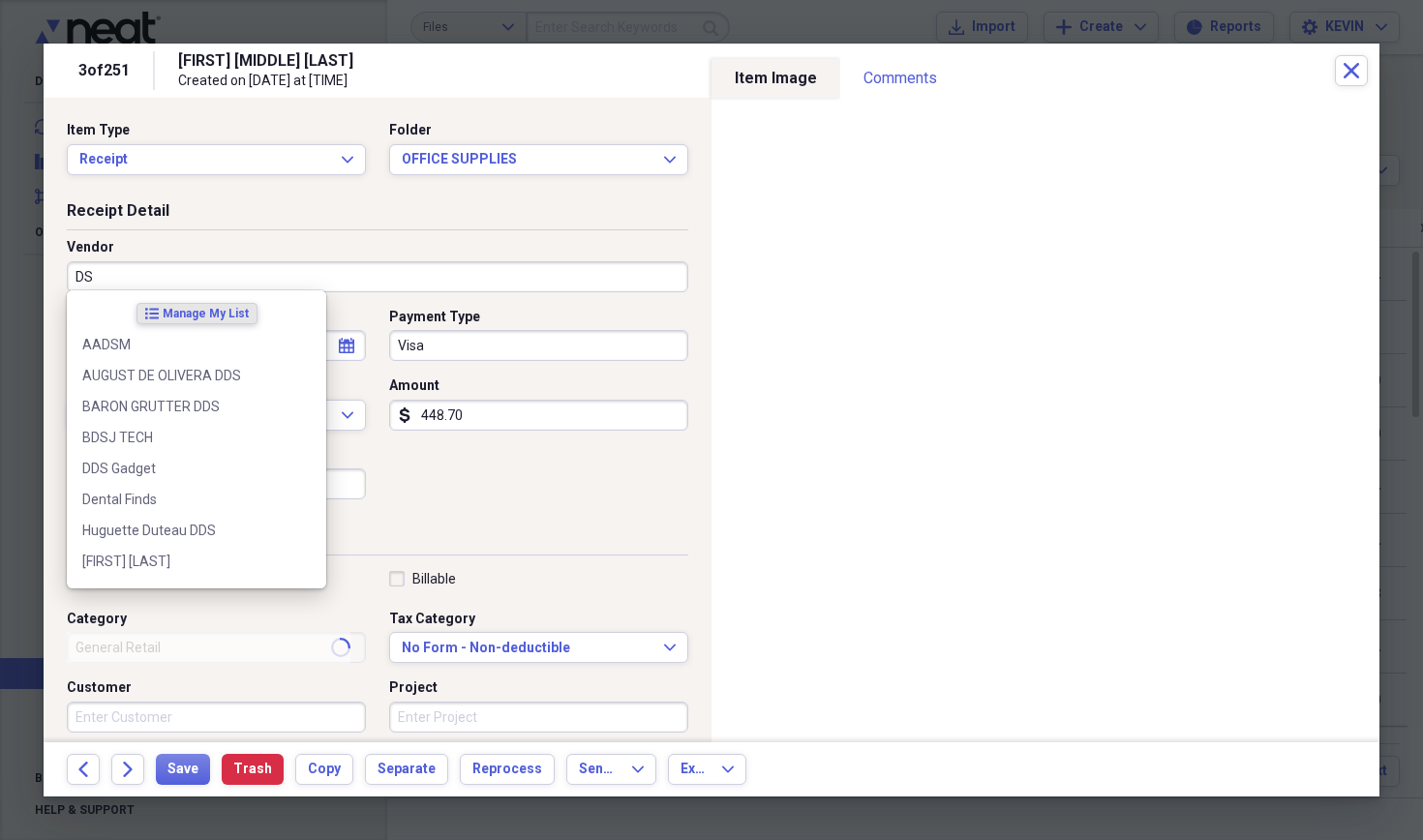 type on "D" 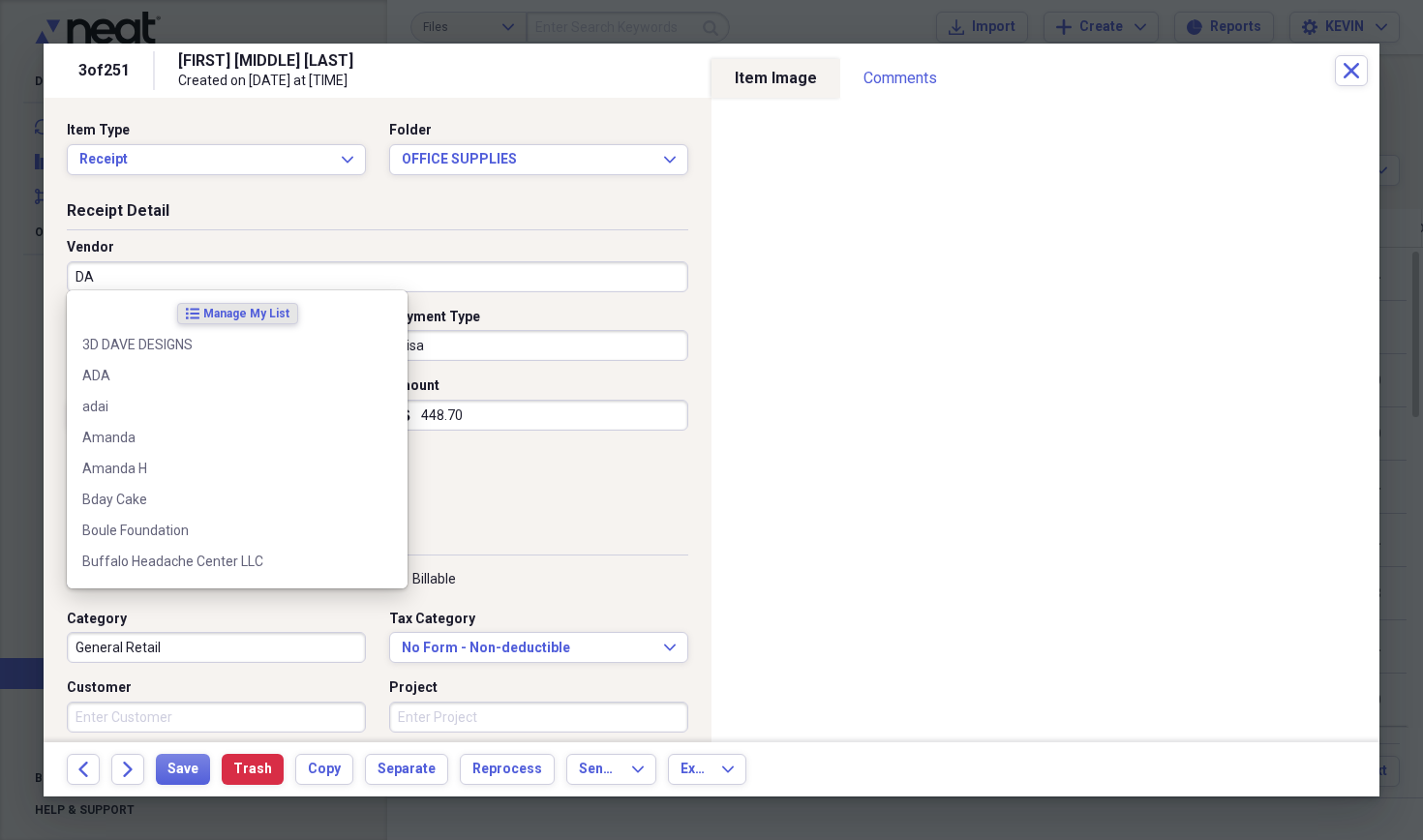 type on "D" 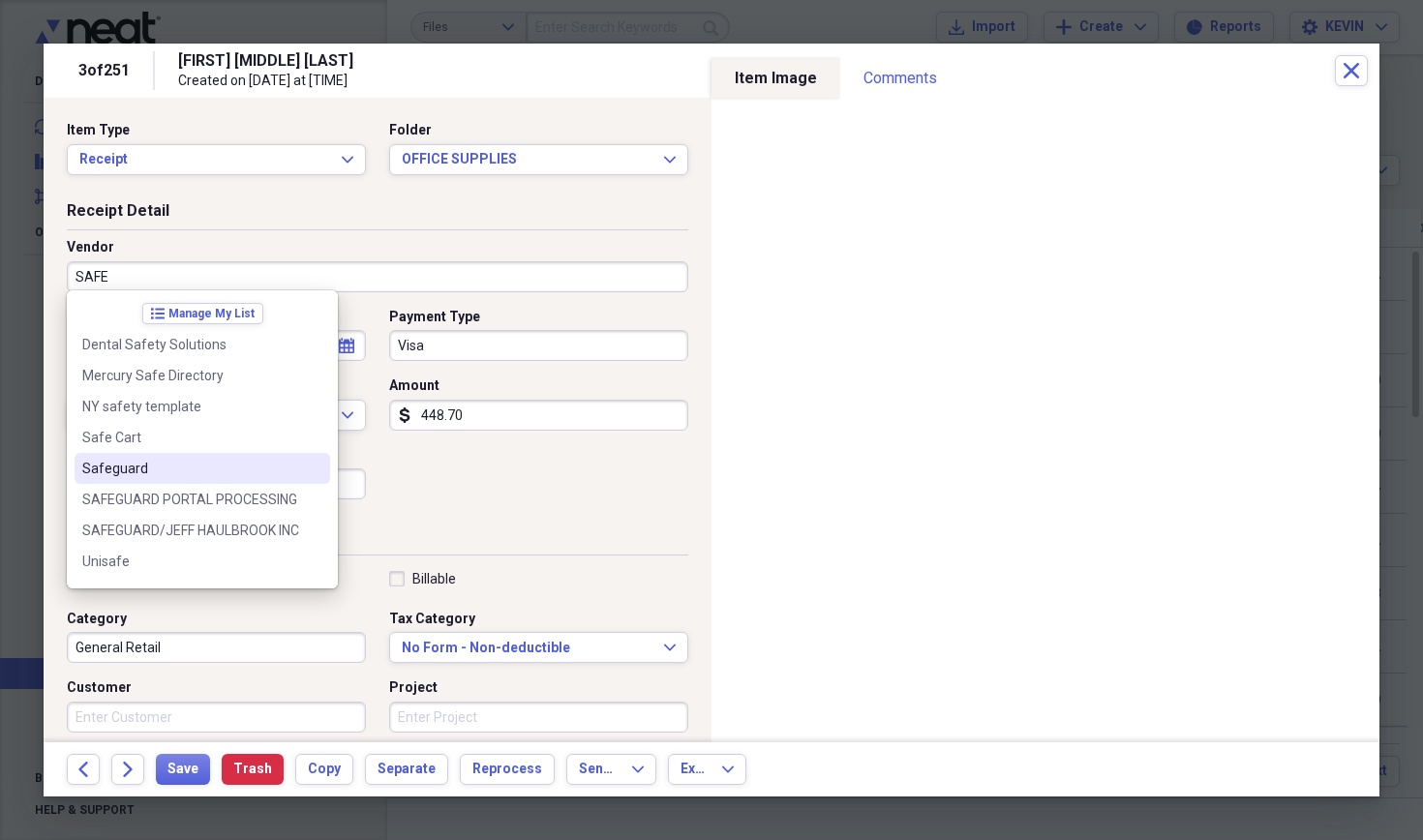 click on "Safeguard" at bounding box center [202, 468] 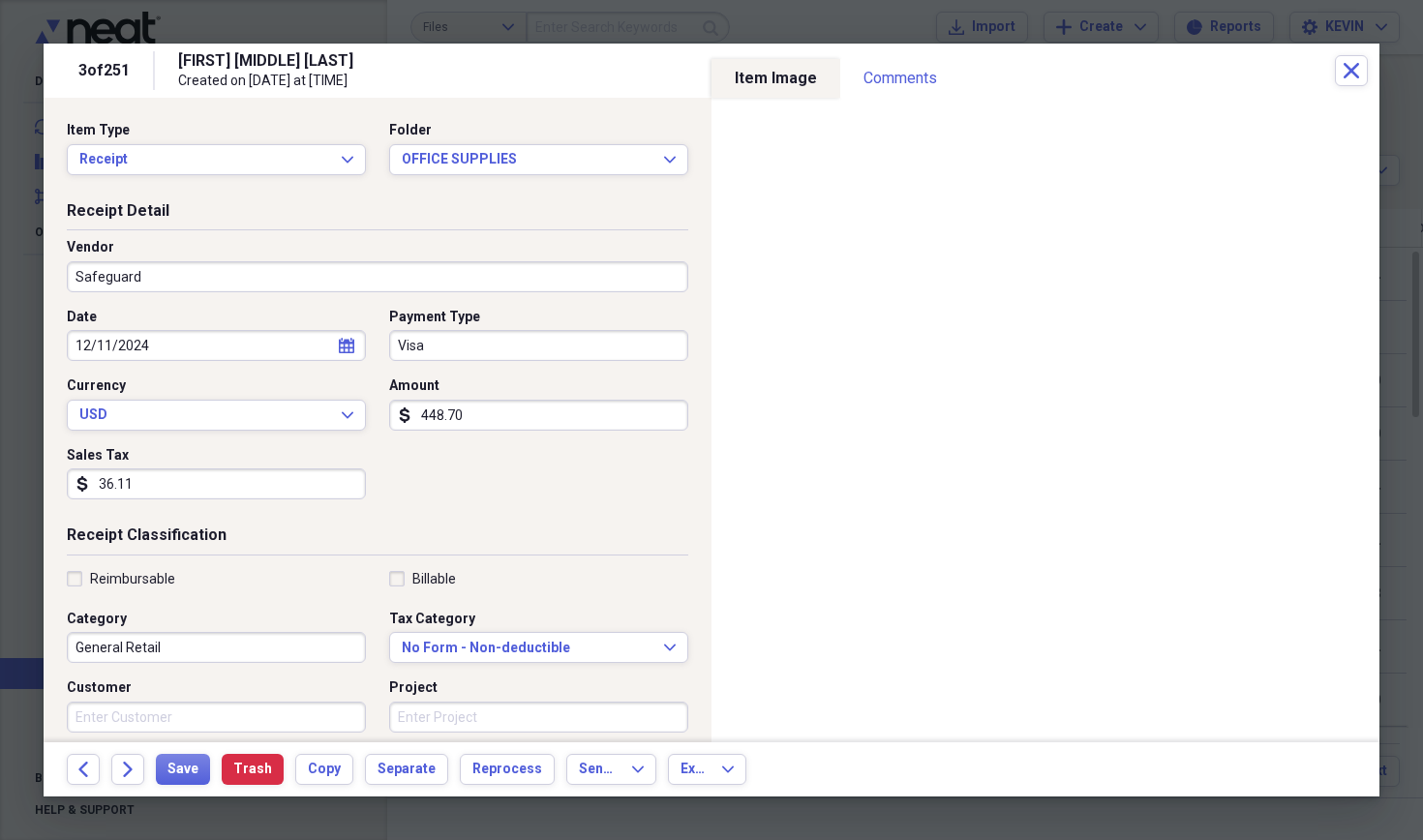type on "Checks" 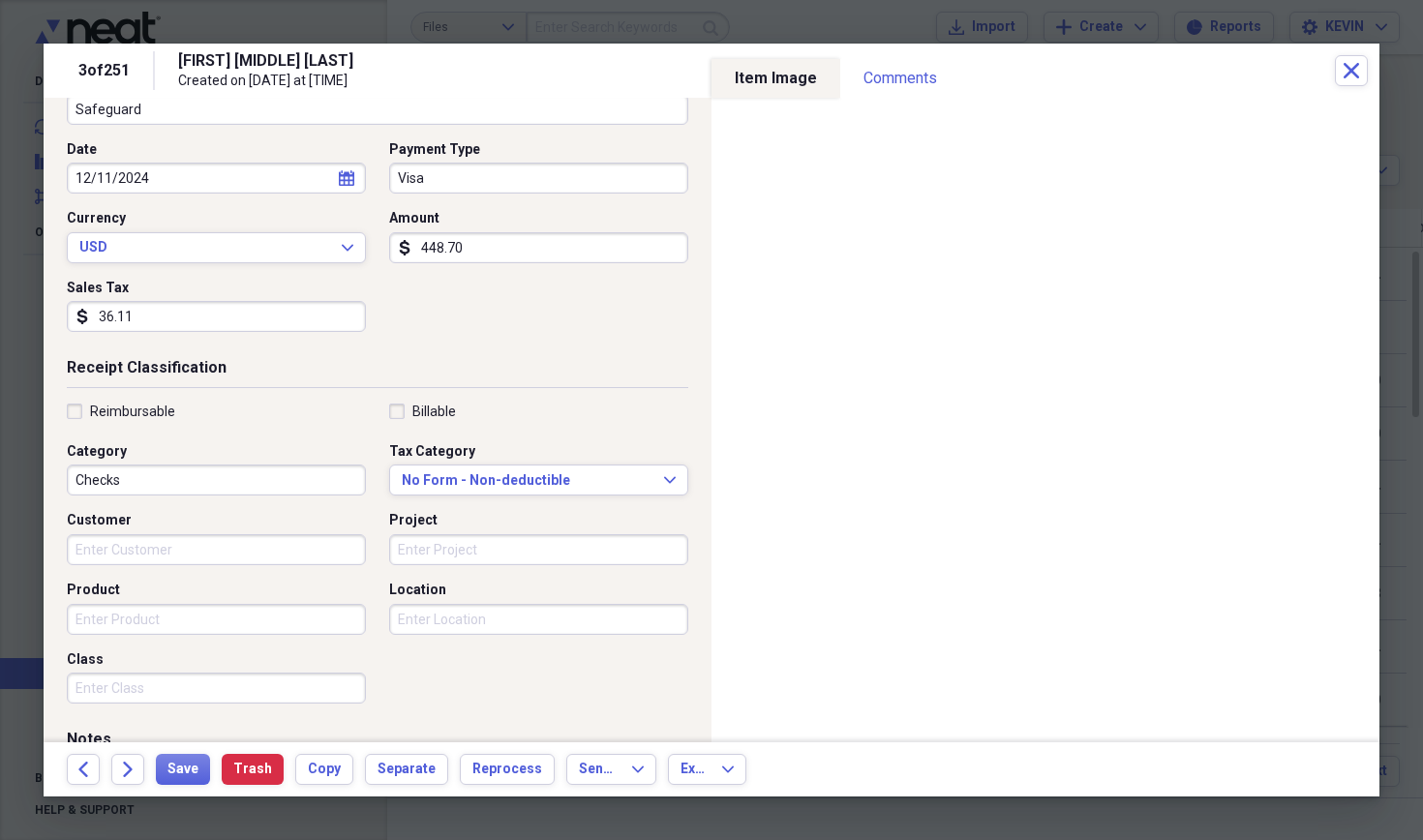 scroll, scrollTop: 180, scrollLeft: 0, axis: vertical 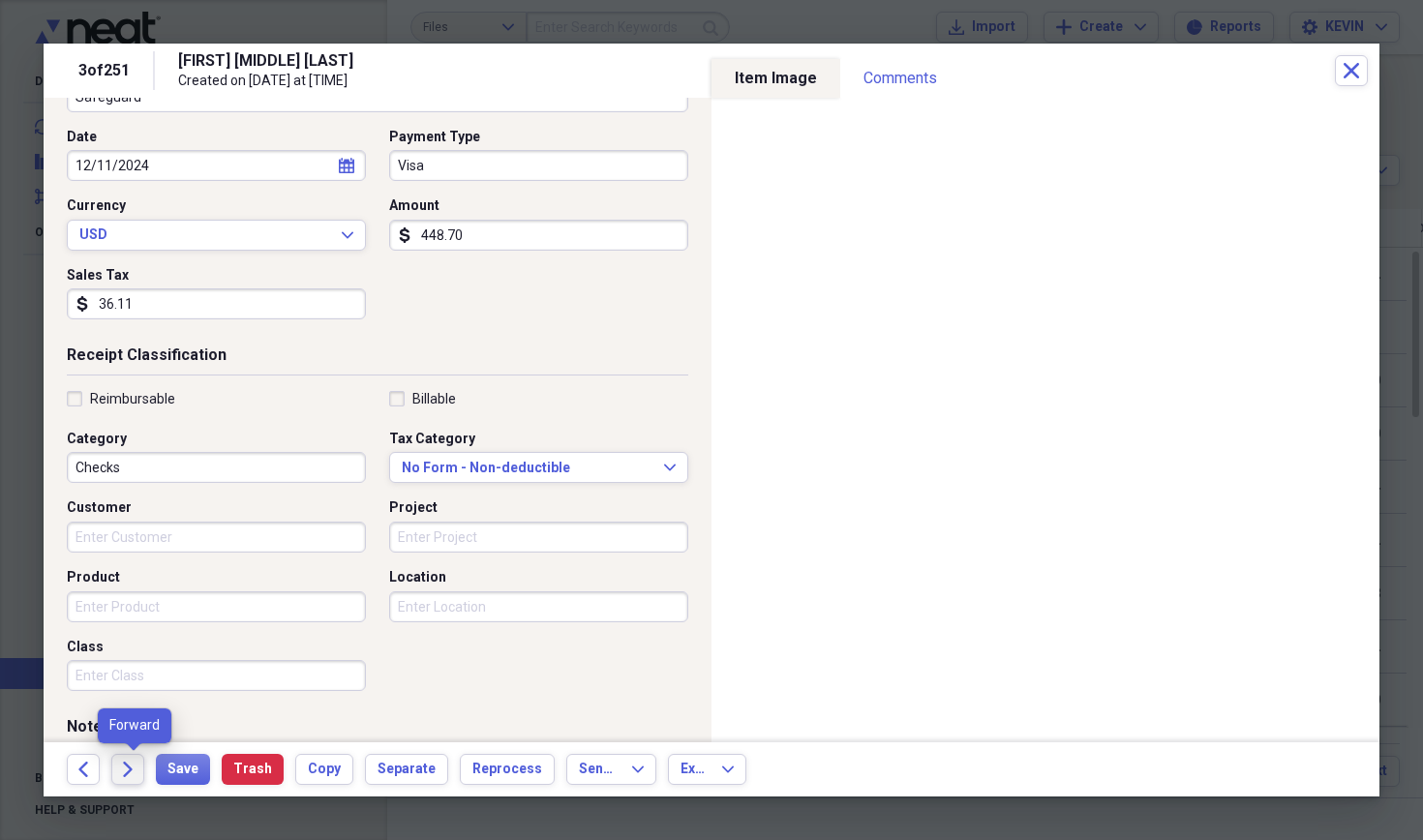 click 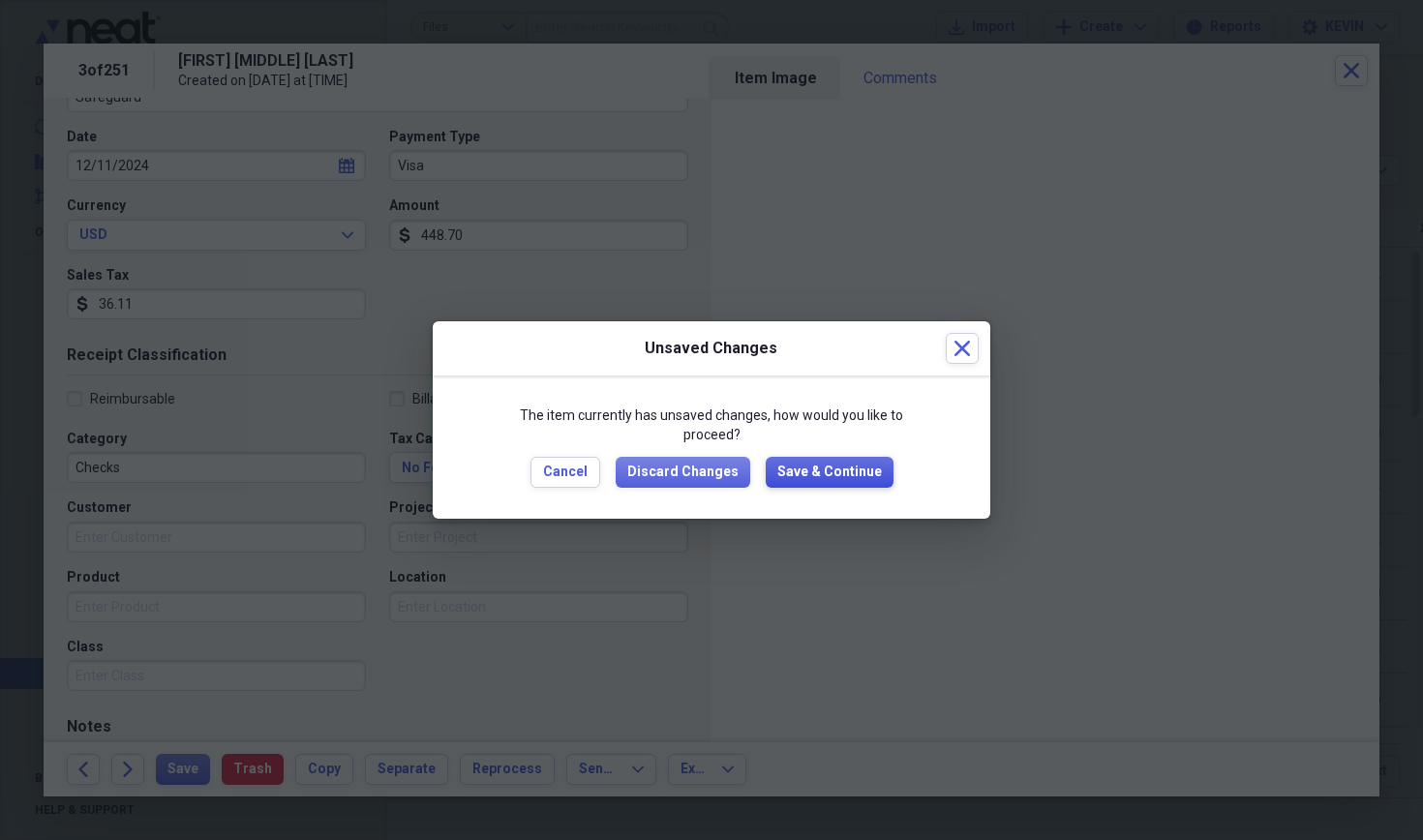 click on "Save & Continue" at bounding box center [830, 472] 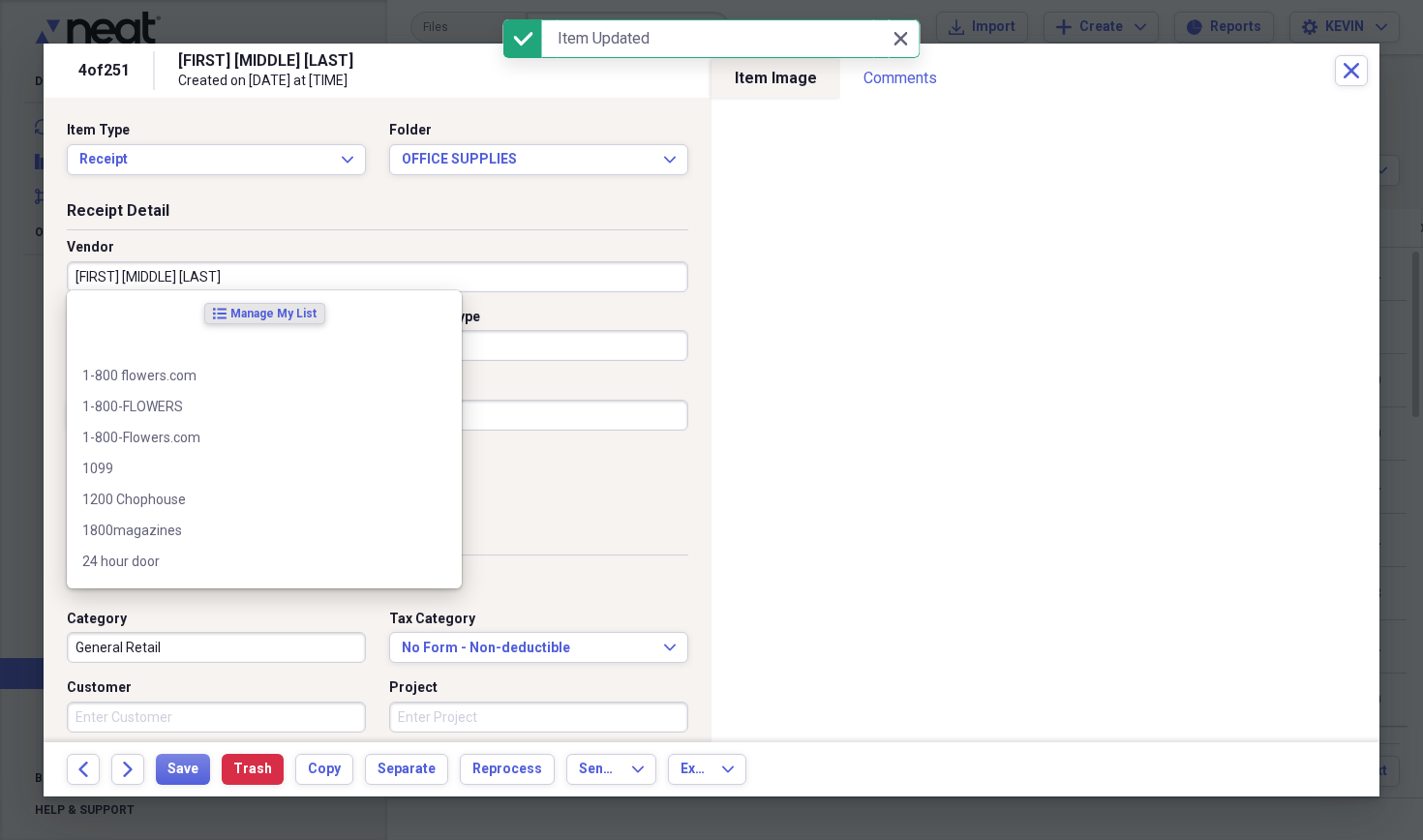 click on "[FIRST] [MIDDLE] [LAST]" at bounding box center [378, 277] 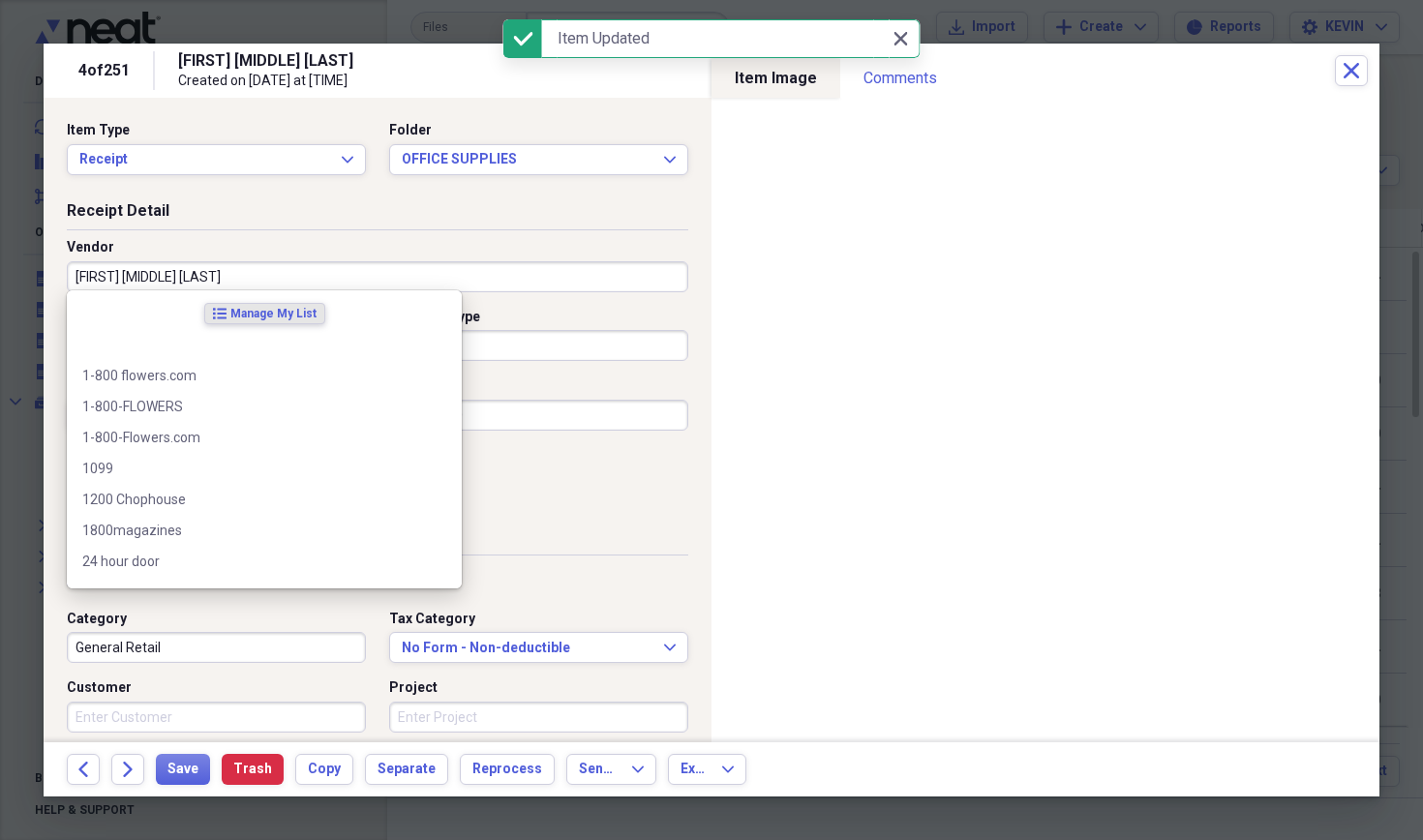 scroll, scrollTop: 0, scrollLeft: 0, axis: both 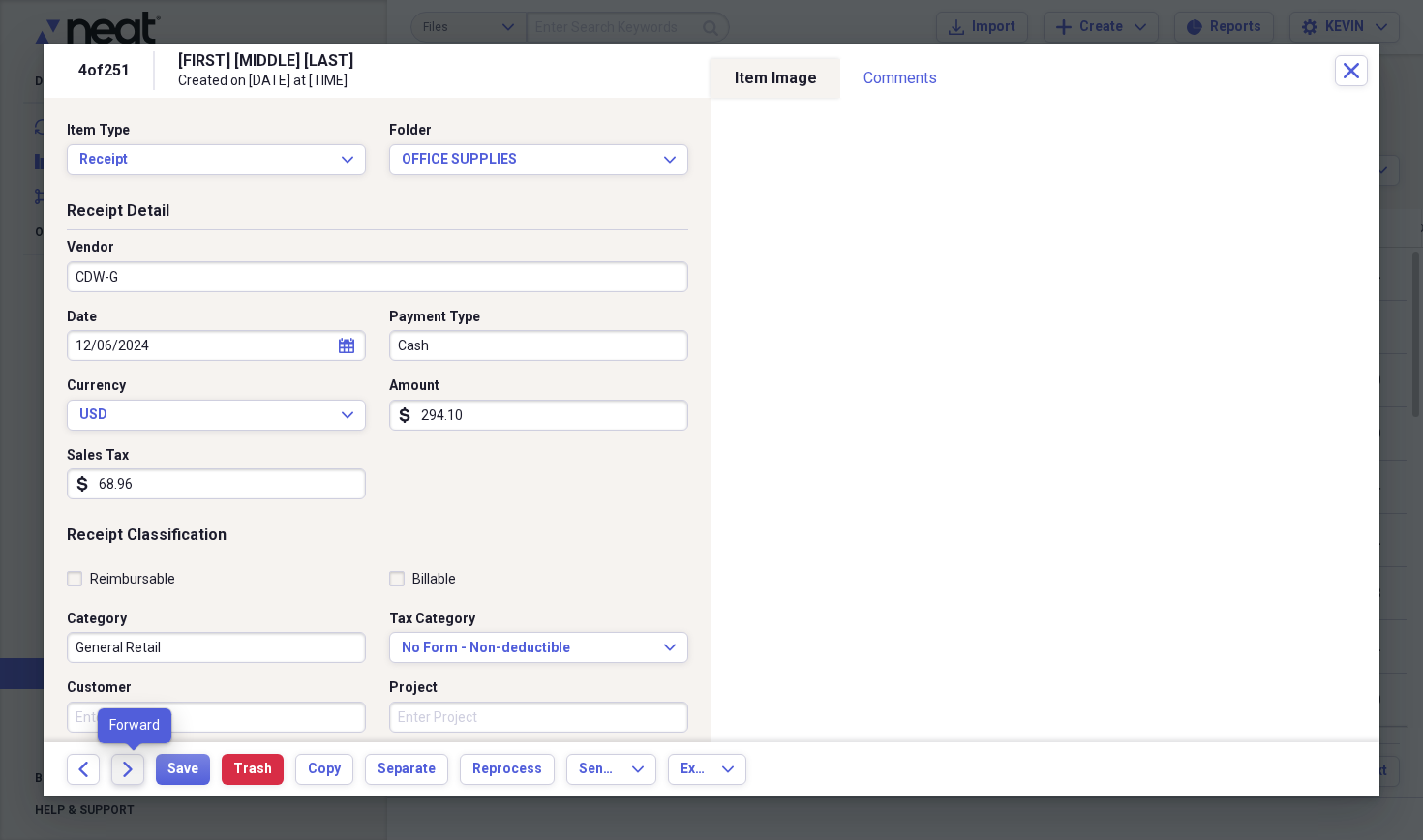 type on "CDW-G" 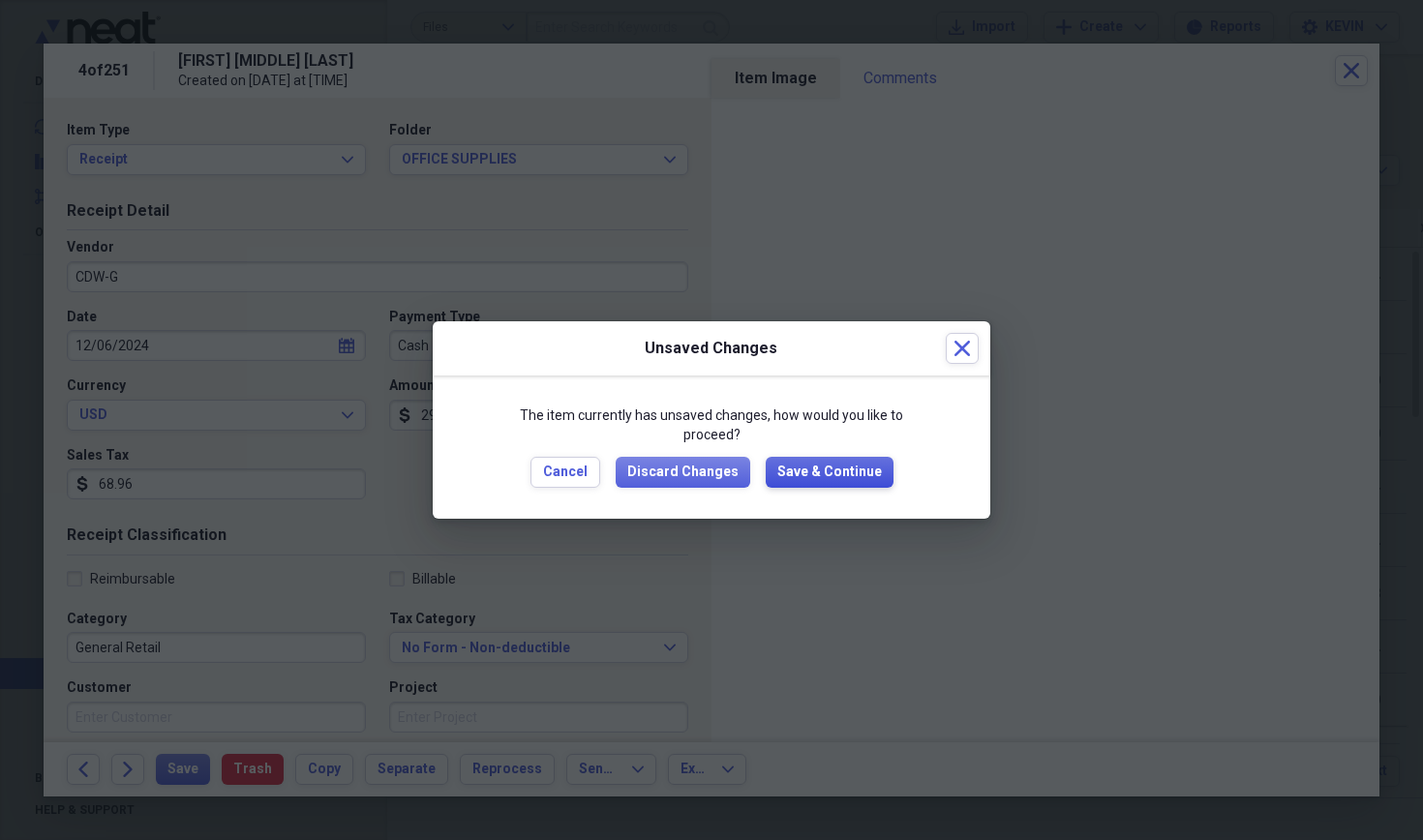 click on "Save & Continue" at bounding box center (830, 472) 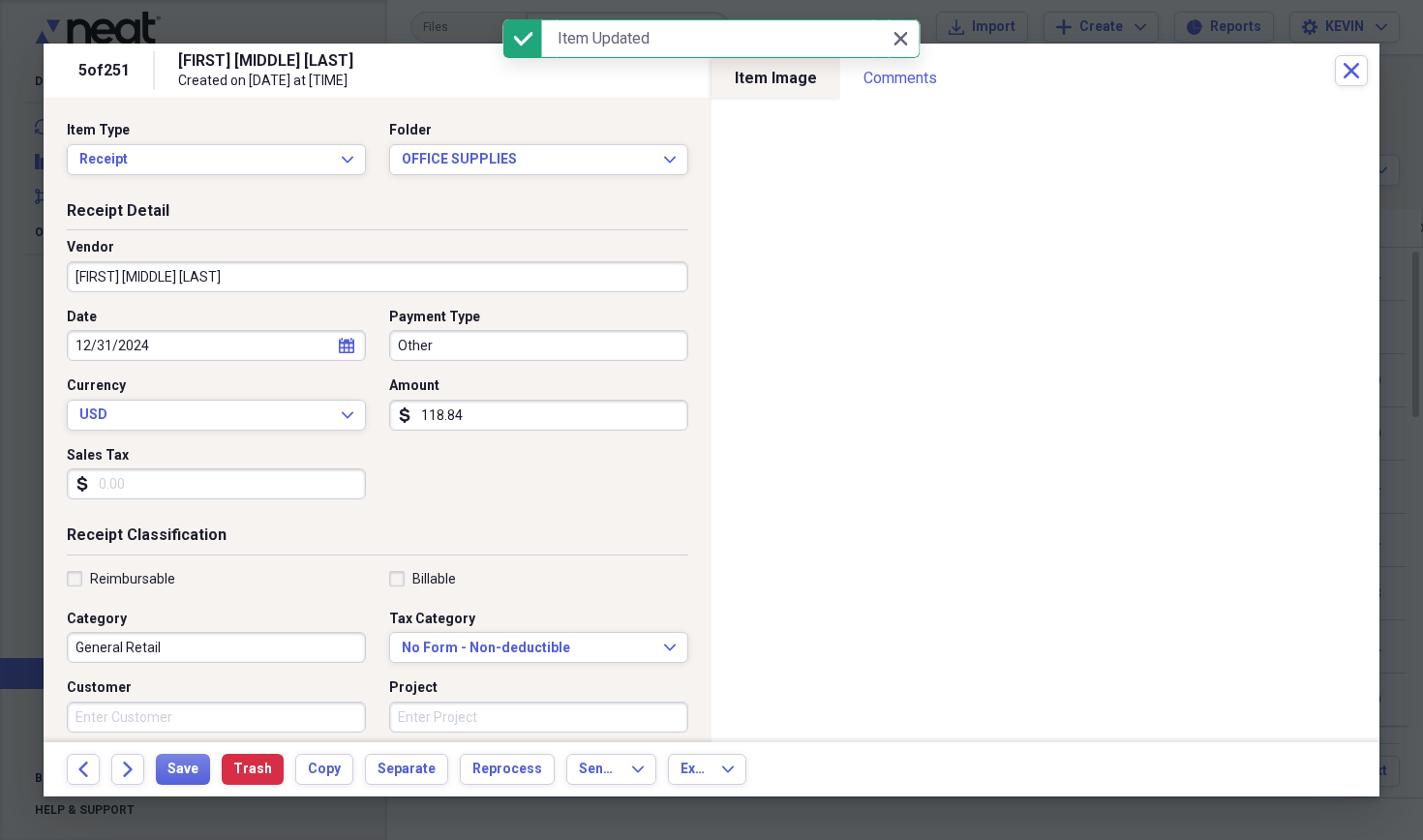 click on "[FIRST] [MIDDLE] [LAST]" at bounding box center [378, 277] 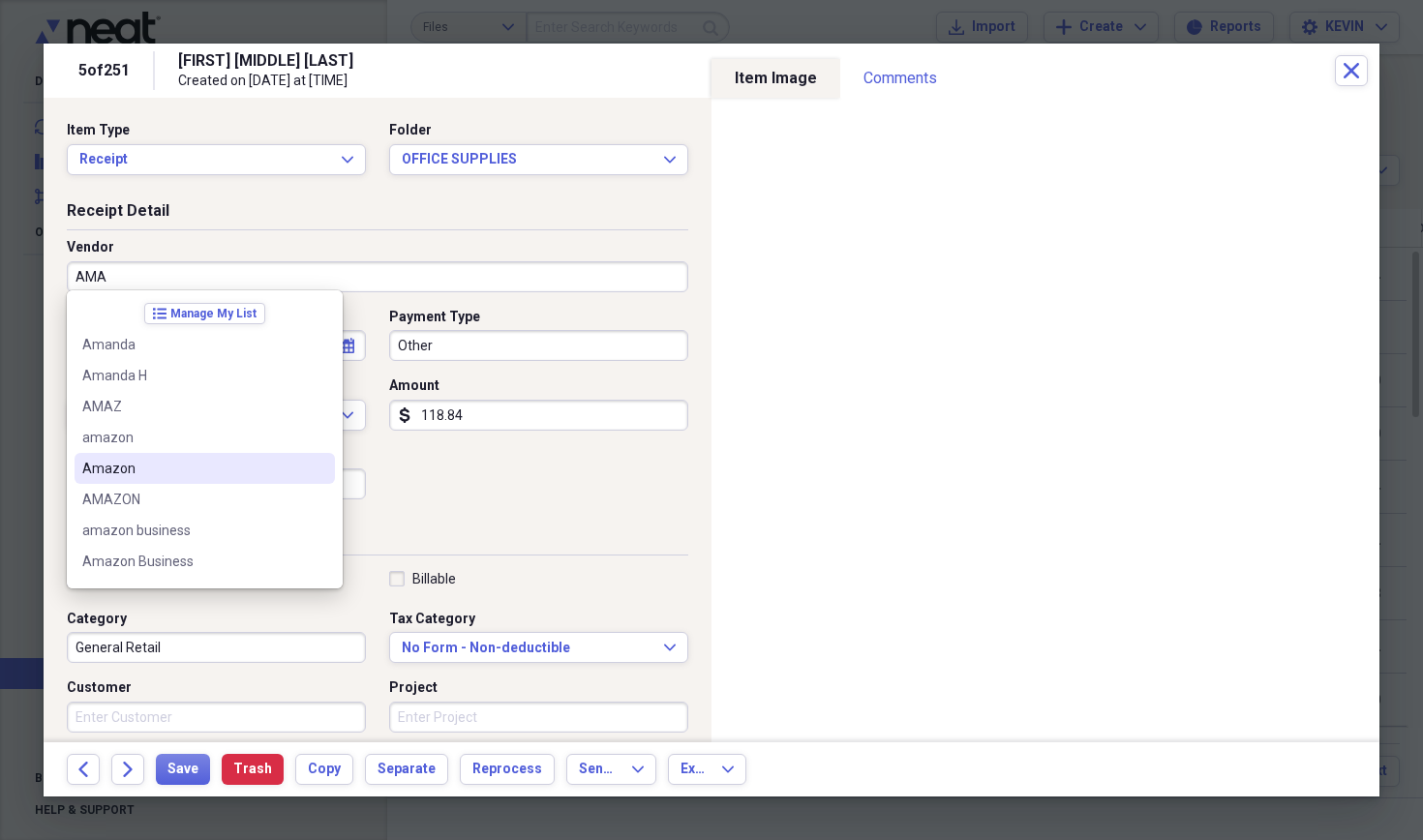 click on "Amazon" at bounding box center [193, 468] 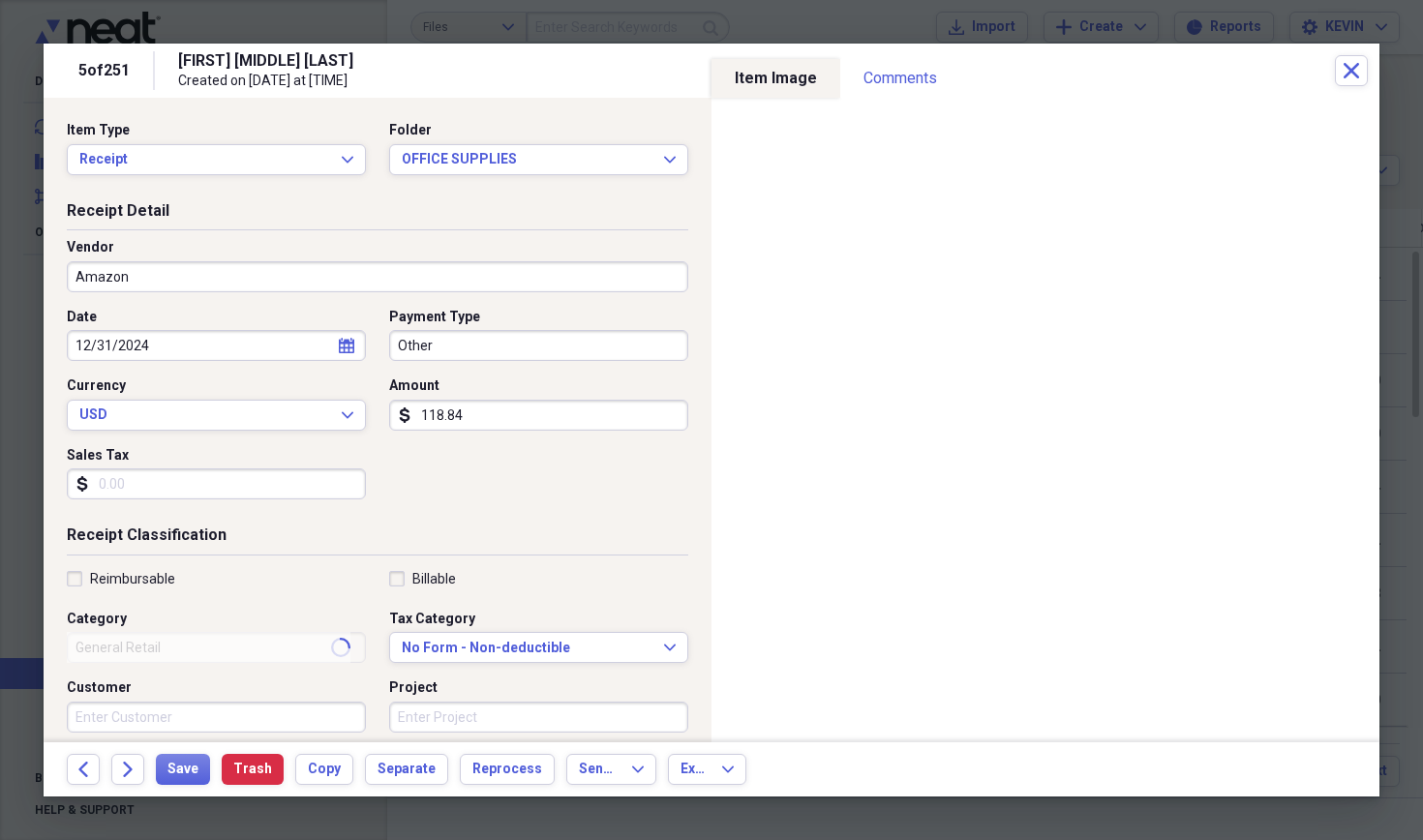 type on "Dental Equipment" 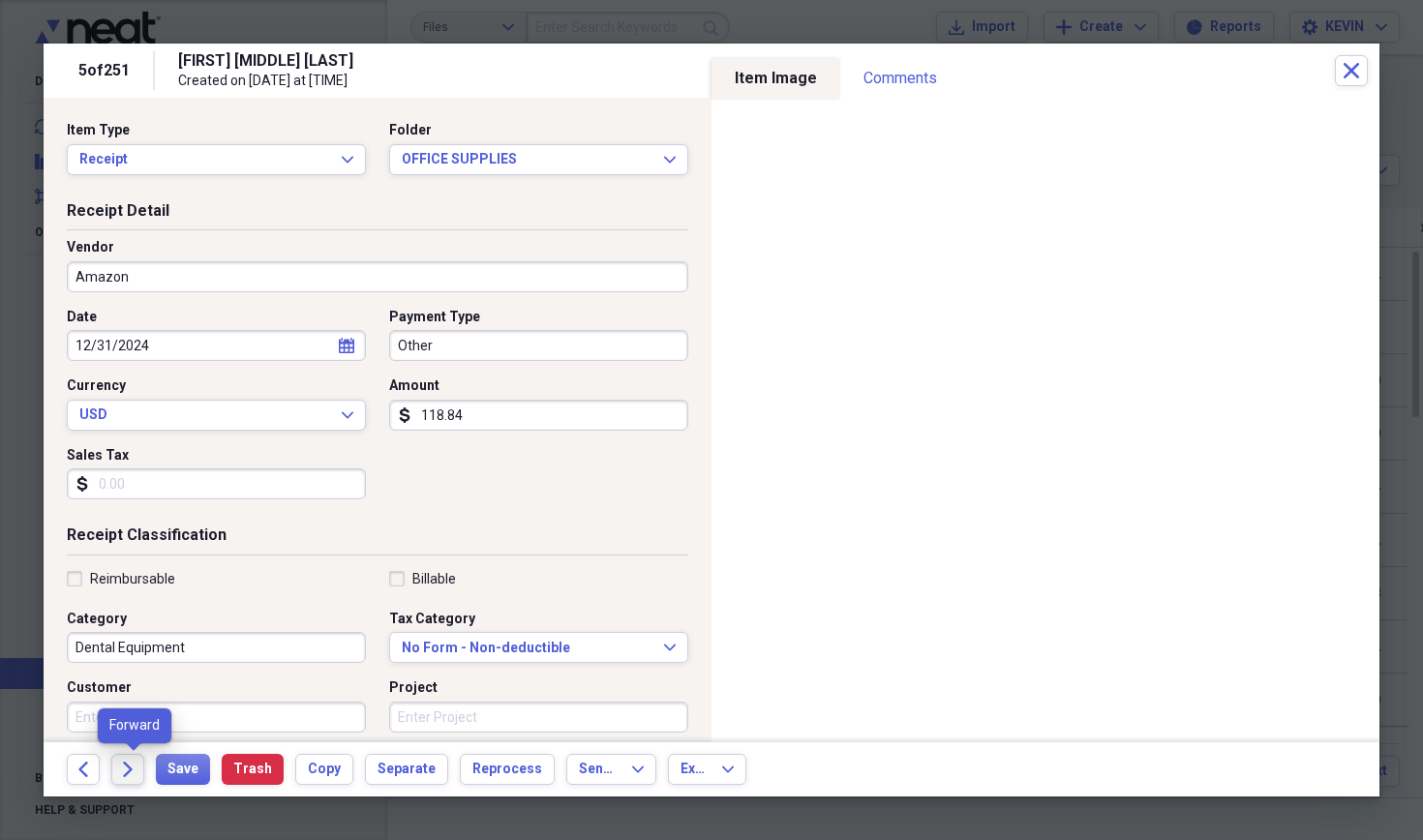 click on "Forward" 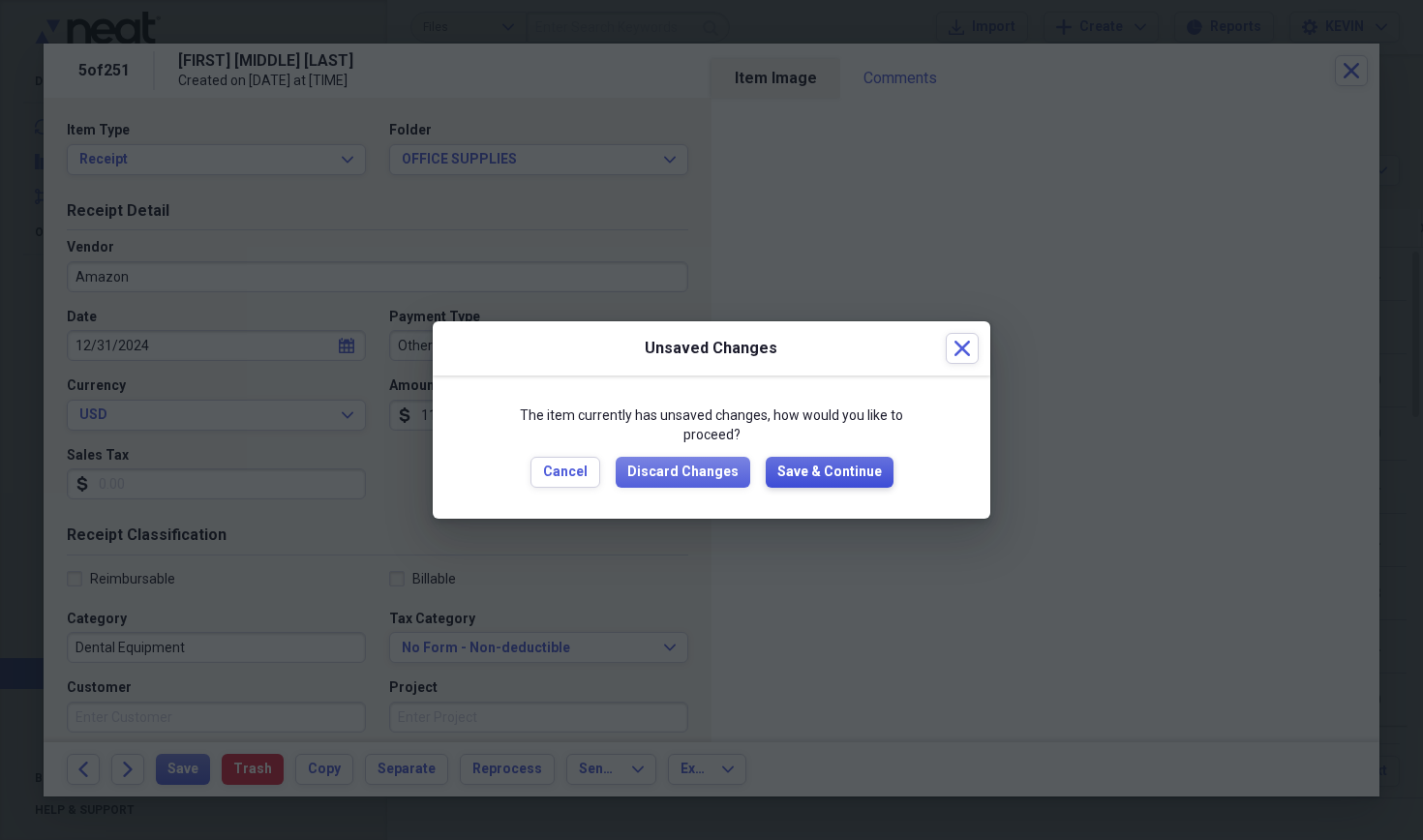 click on "Save & Continue" at bounding box center [830, 472] 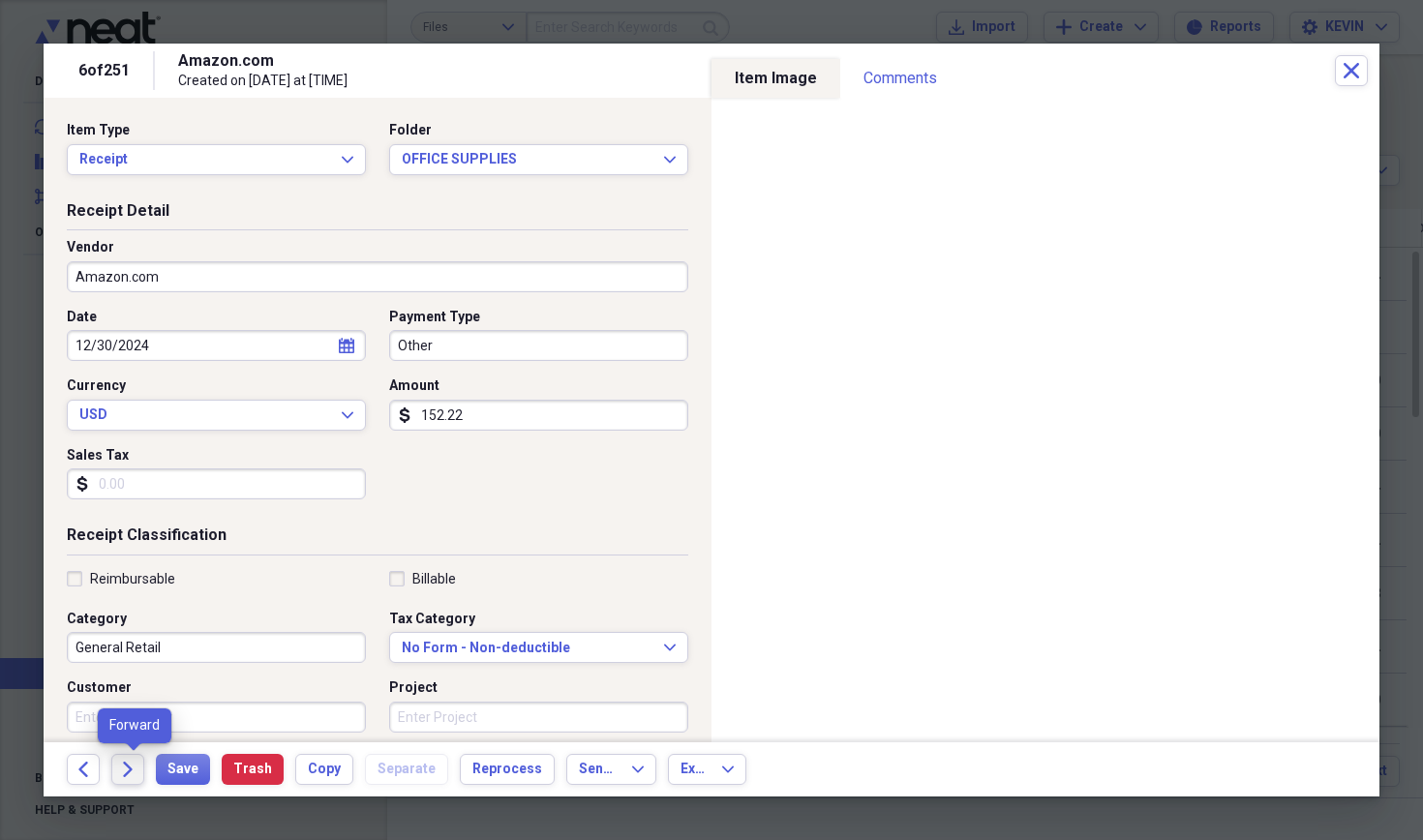 click on "Forward" at bounding box center (128, 769) 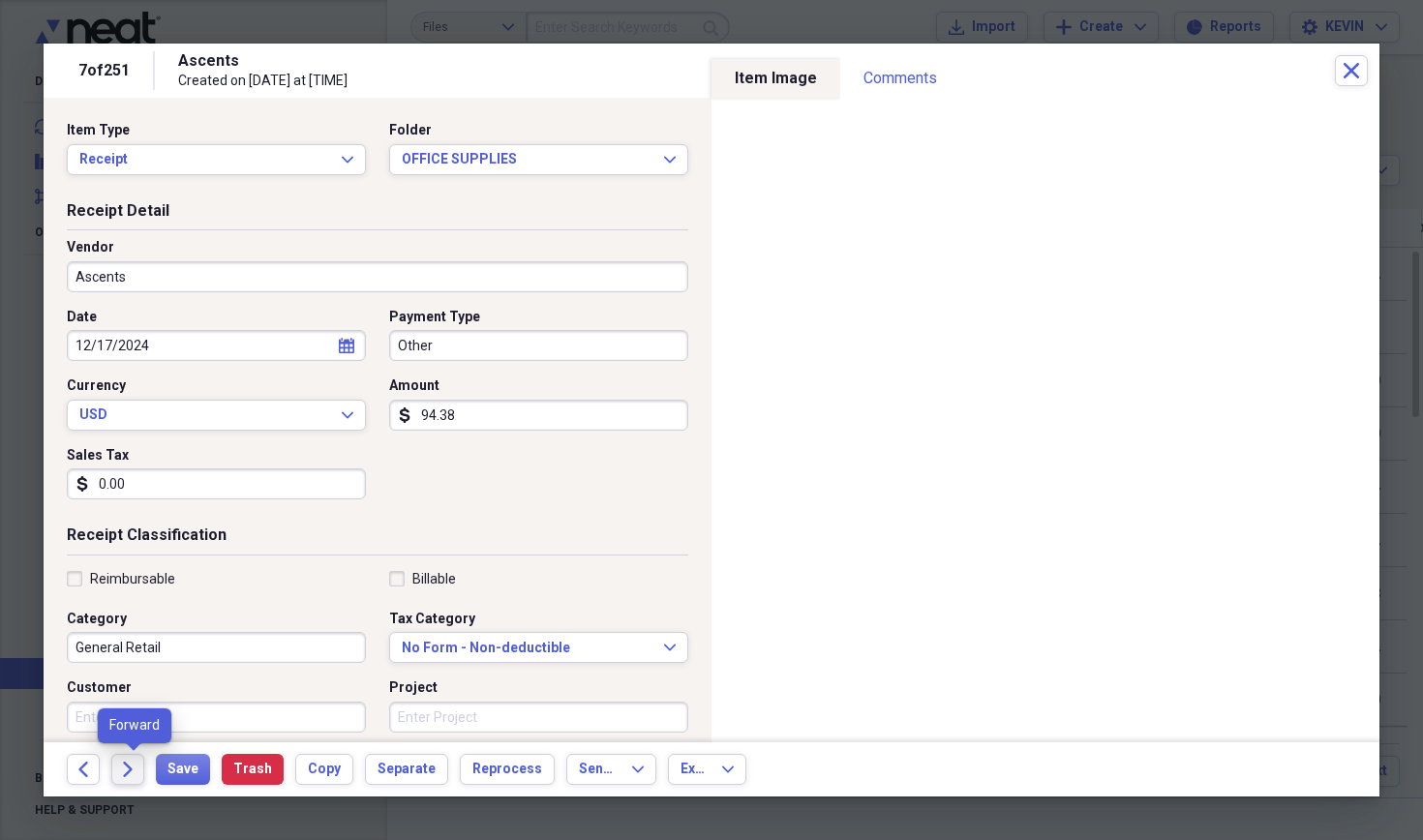 click on "Forward" at bounding box center [128, 769] 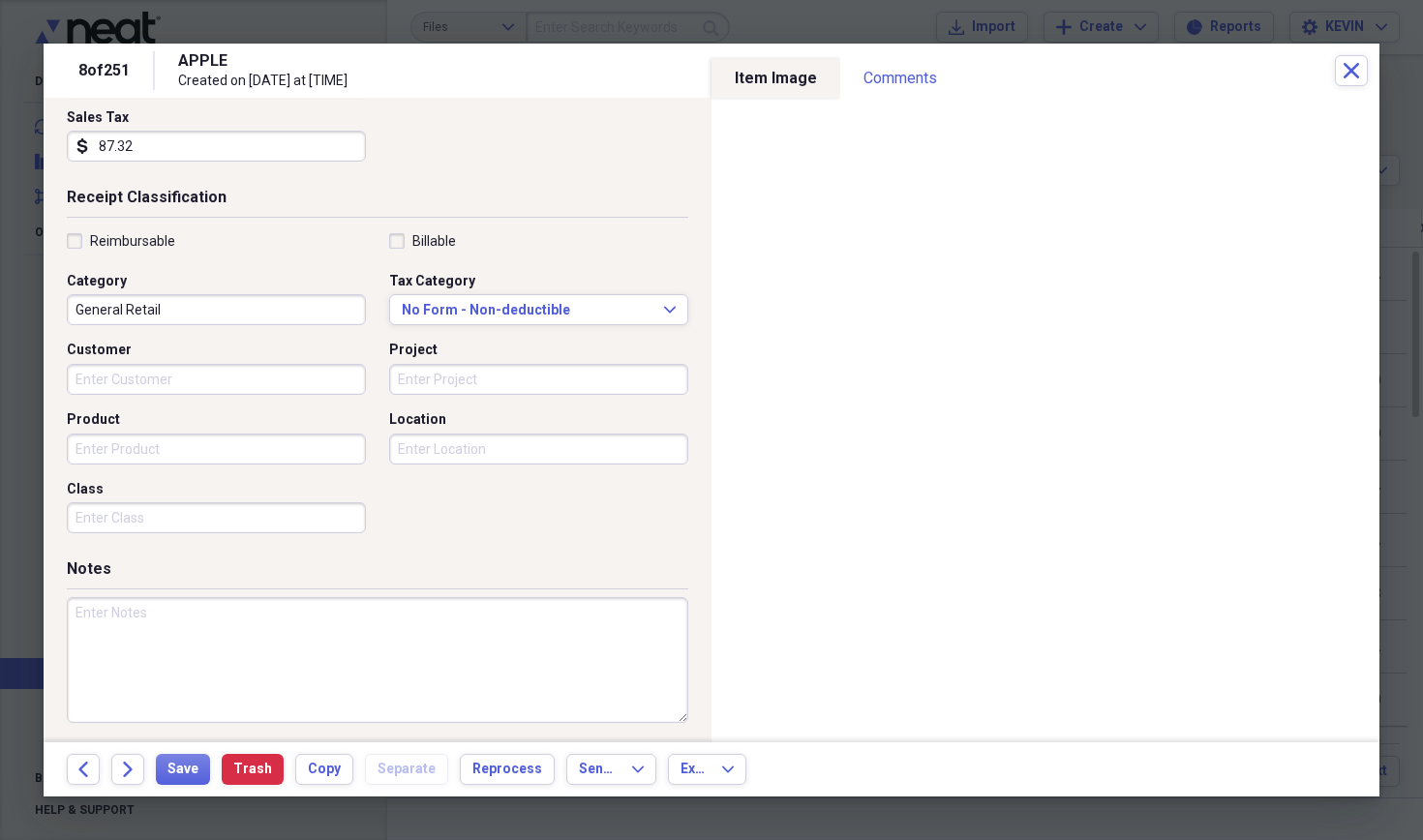 scroll, scrollTop: 337, scrollLeft: 0, axis: vertical 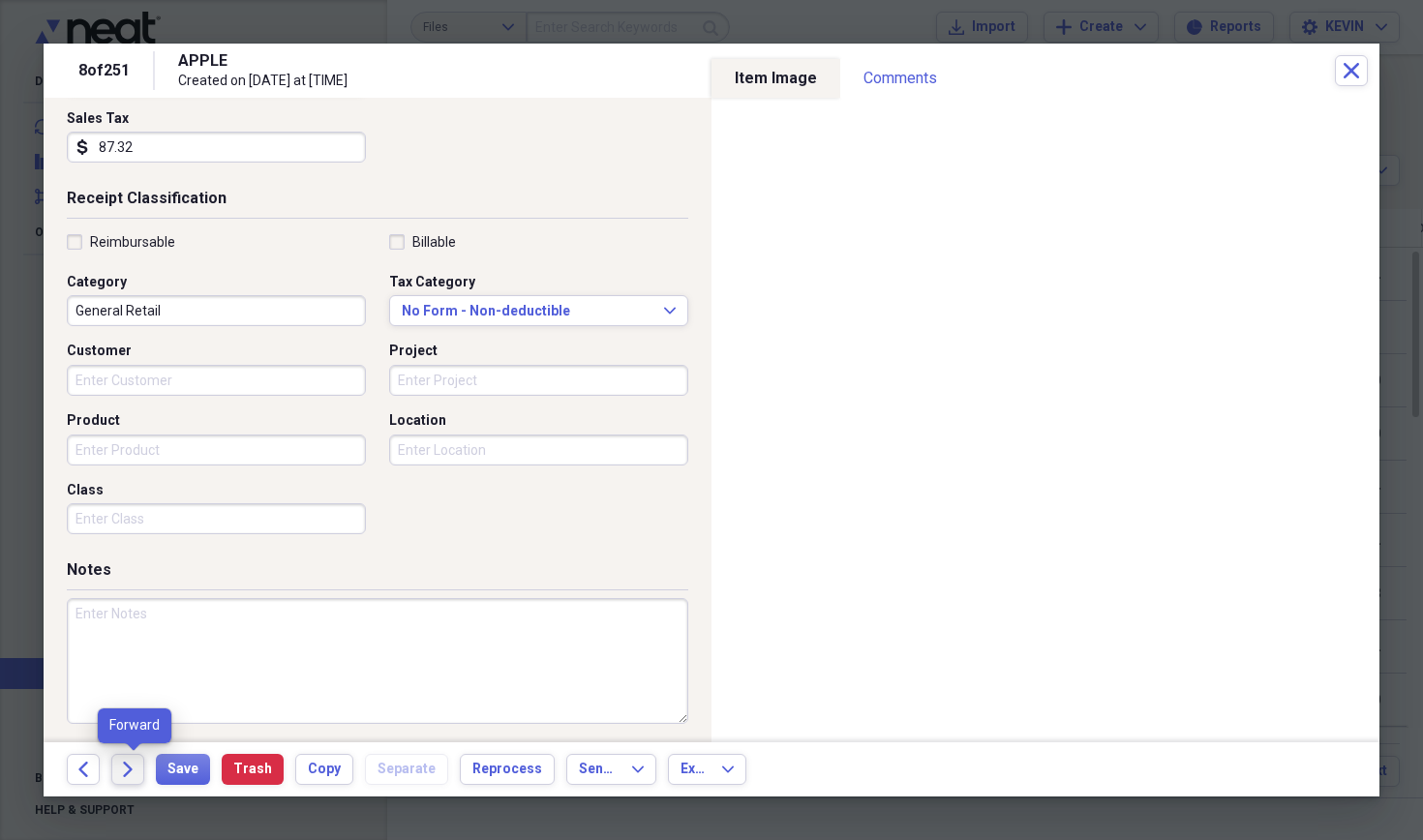 click on "Forward" at bounding box center (128, 769) 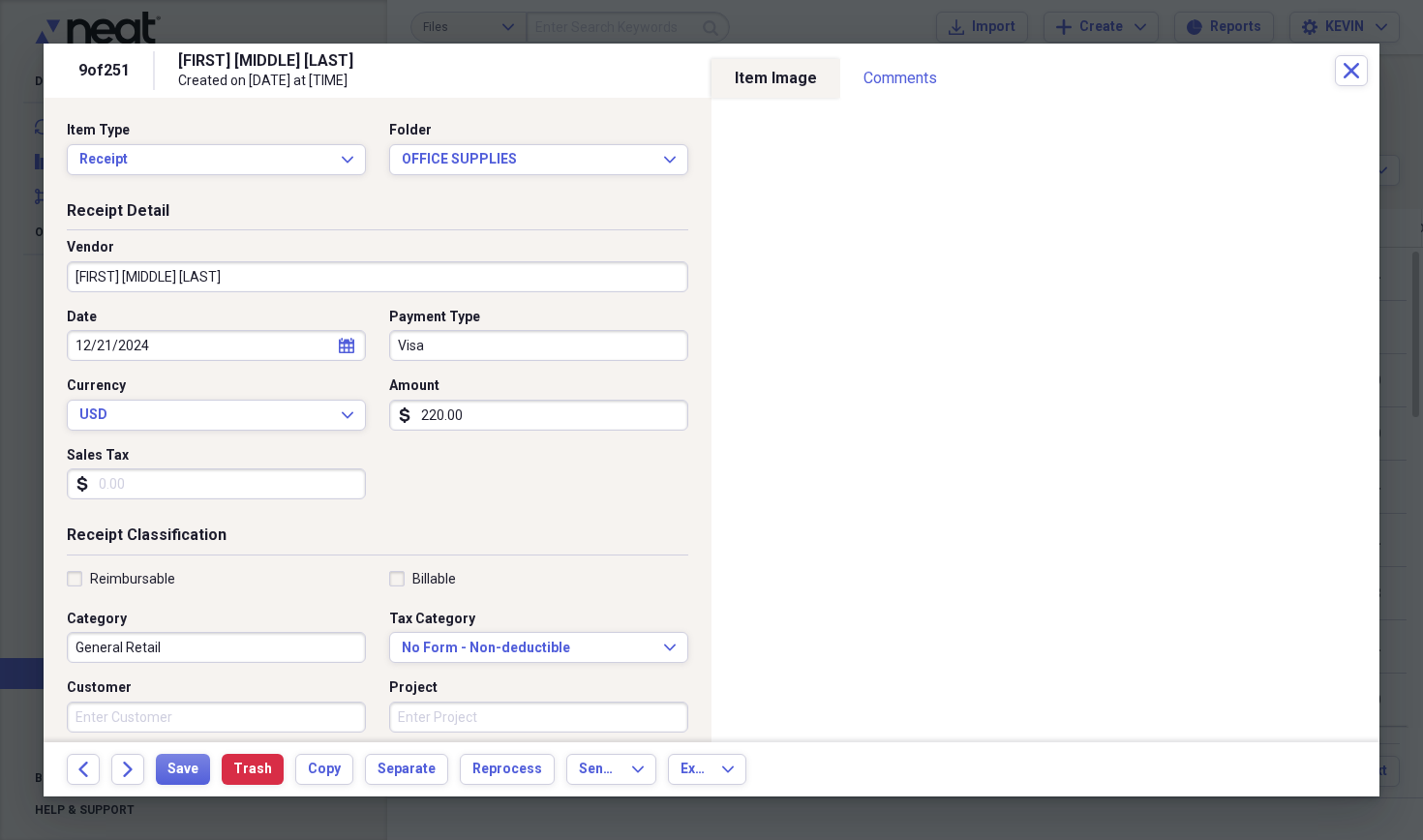 click on "[FIRST] [MIDDLE] [LAST]" at bounding box center (378, 277) 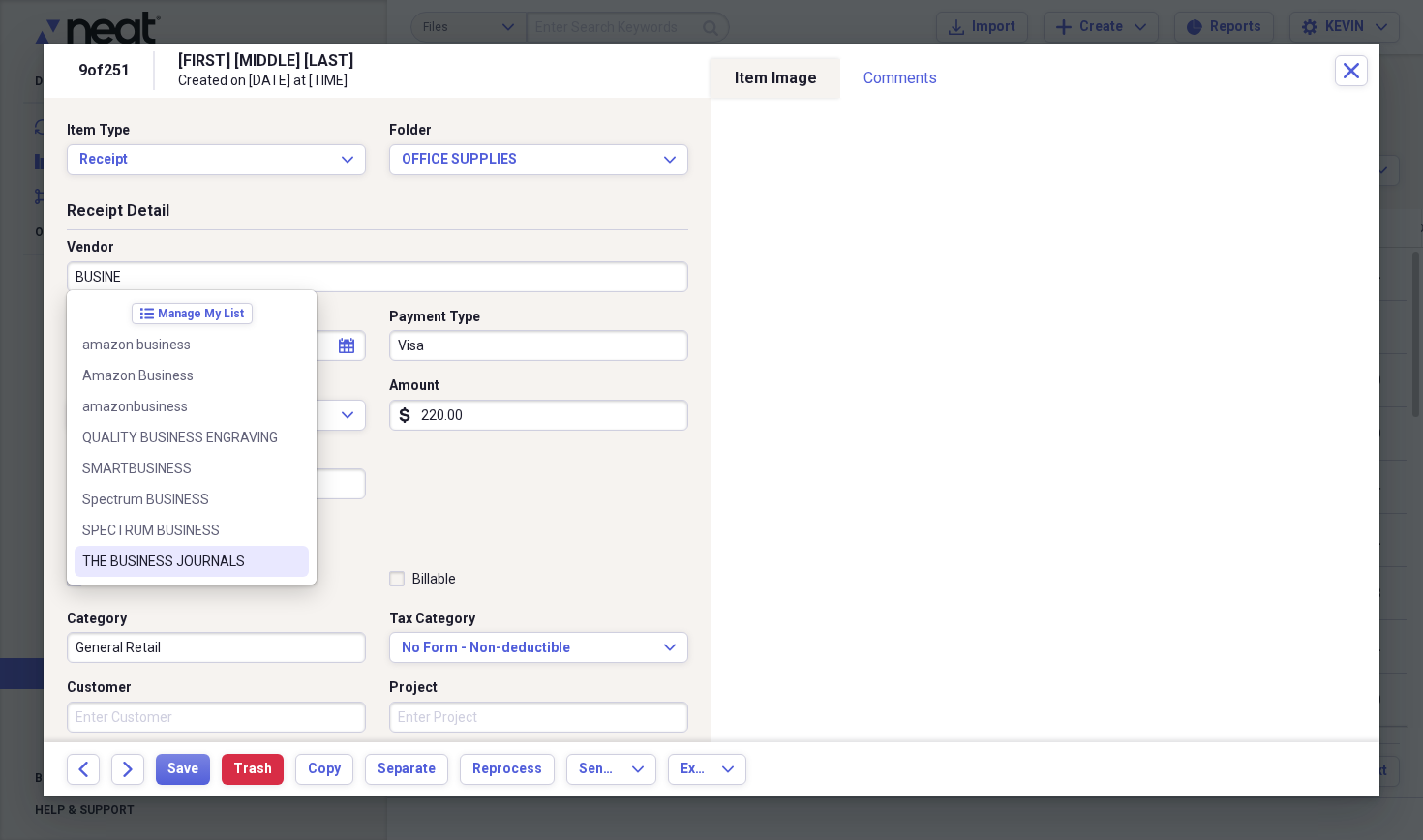 click on "THE BUSINESS JOURNALS" at bounding box center (180, 561) 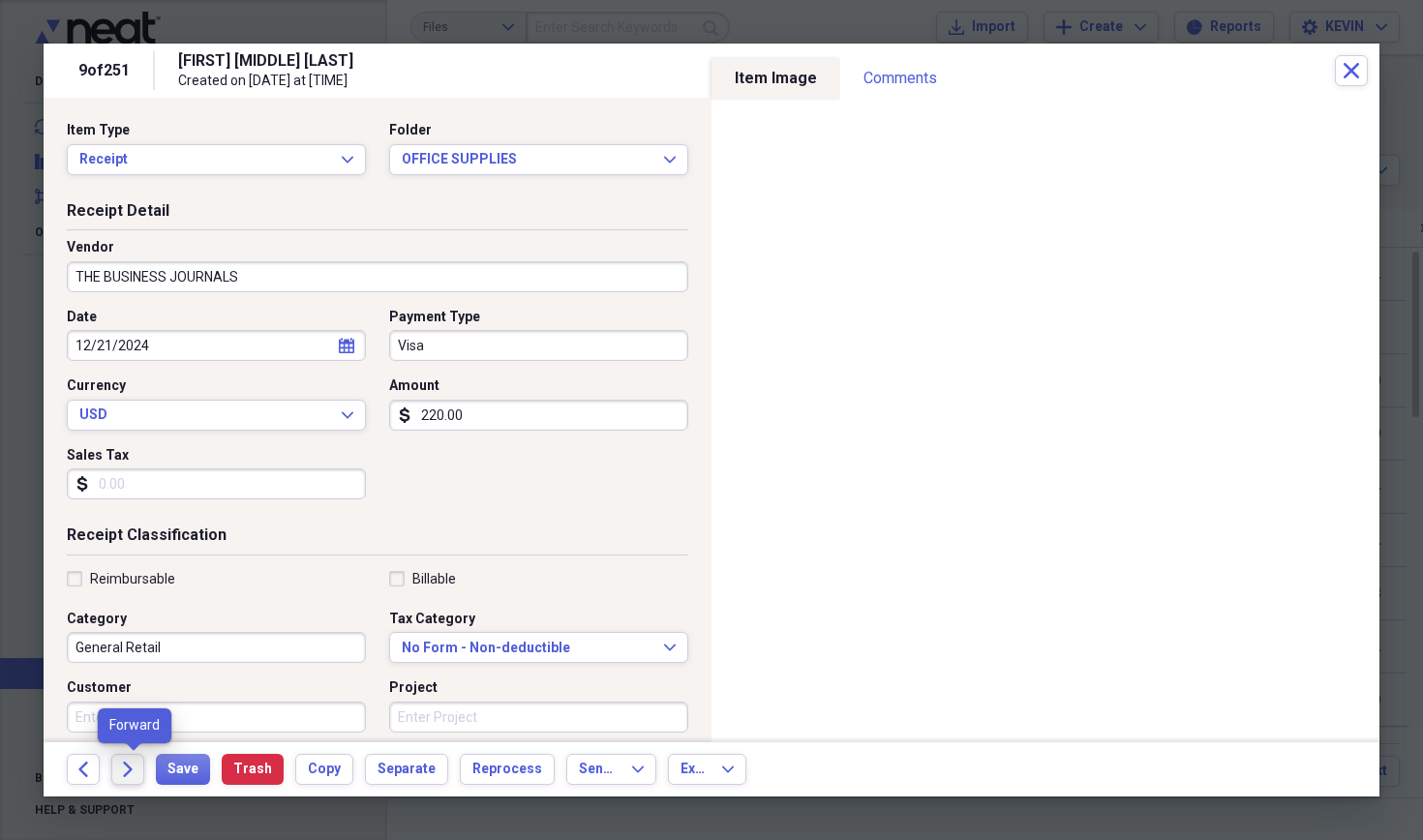 click on "Forward" 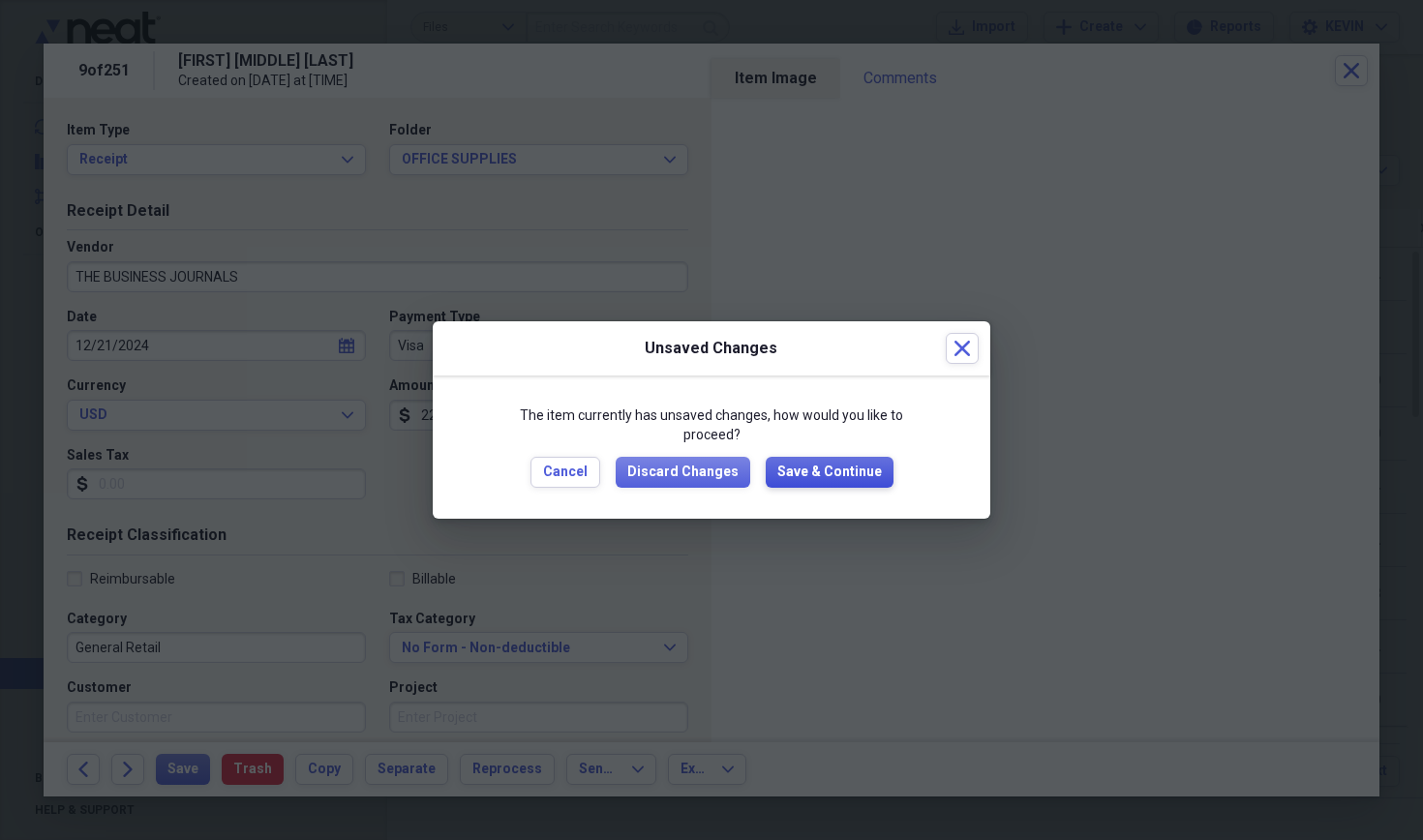 click on "Save & Continue" at bounding box center (830, 472) 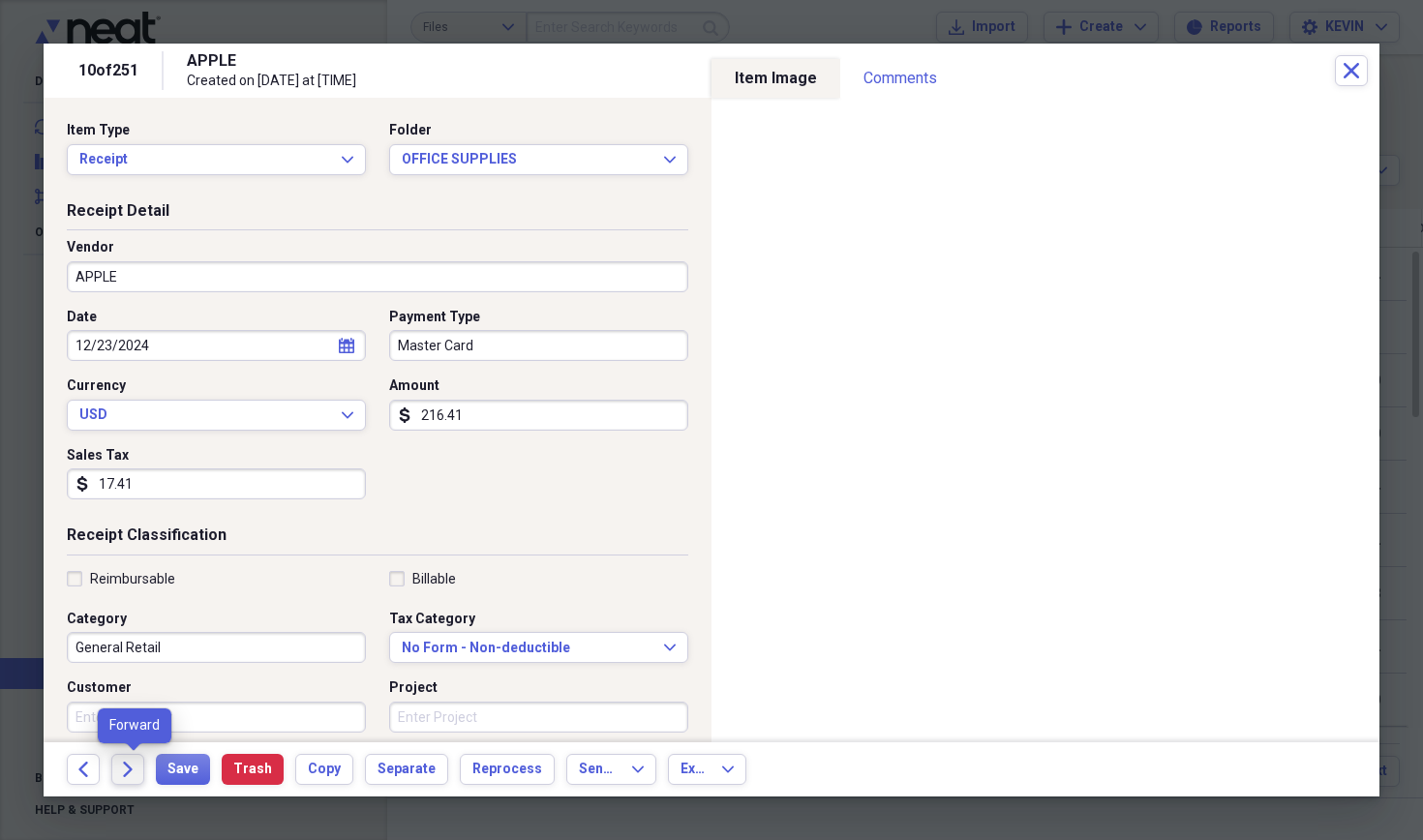 click on "Forward" at bounding box center (128, 769) 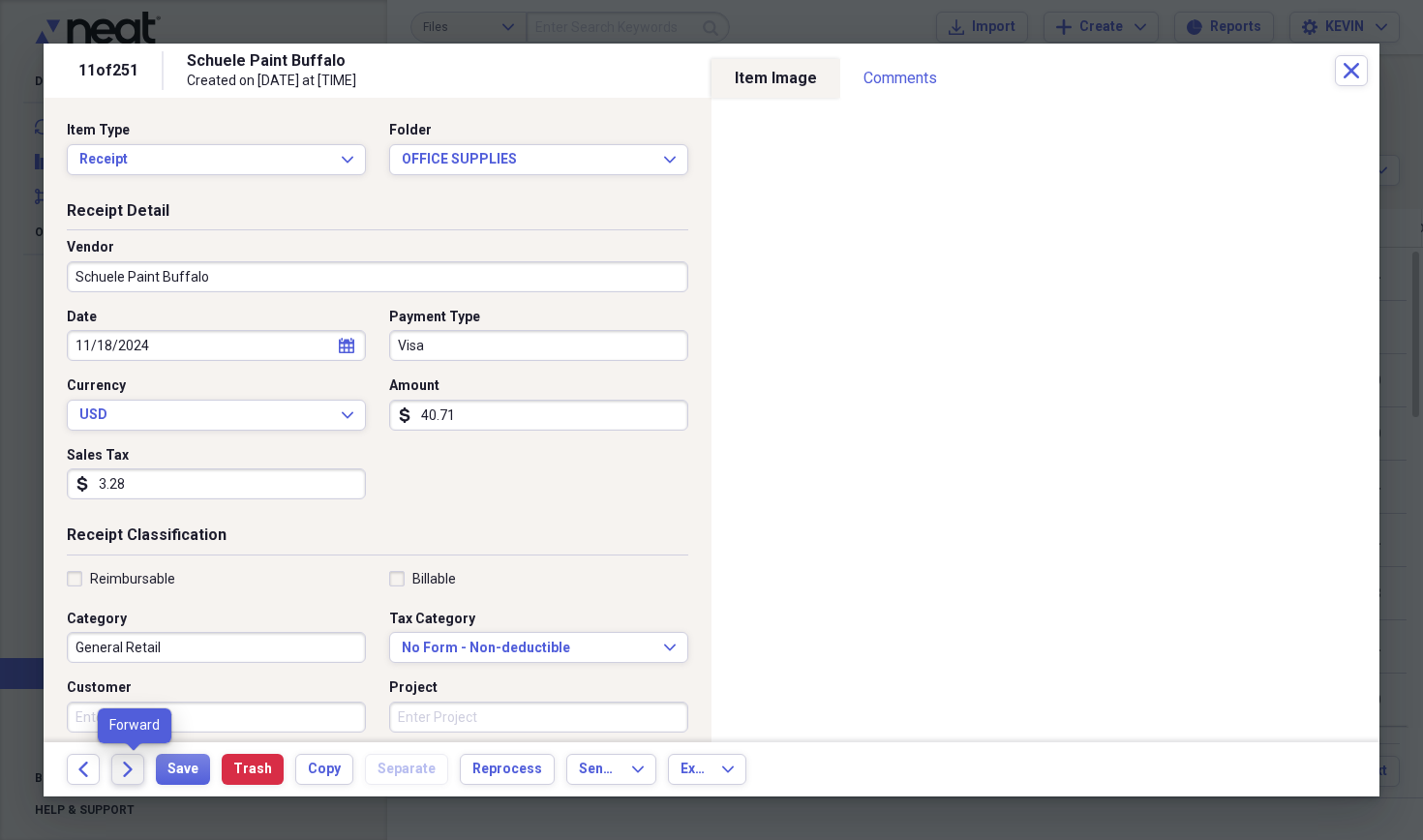 click on "Forward" 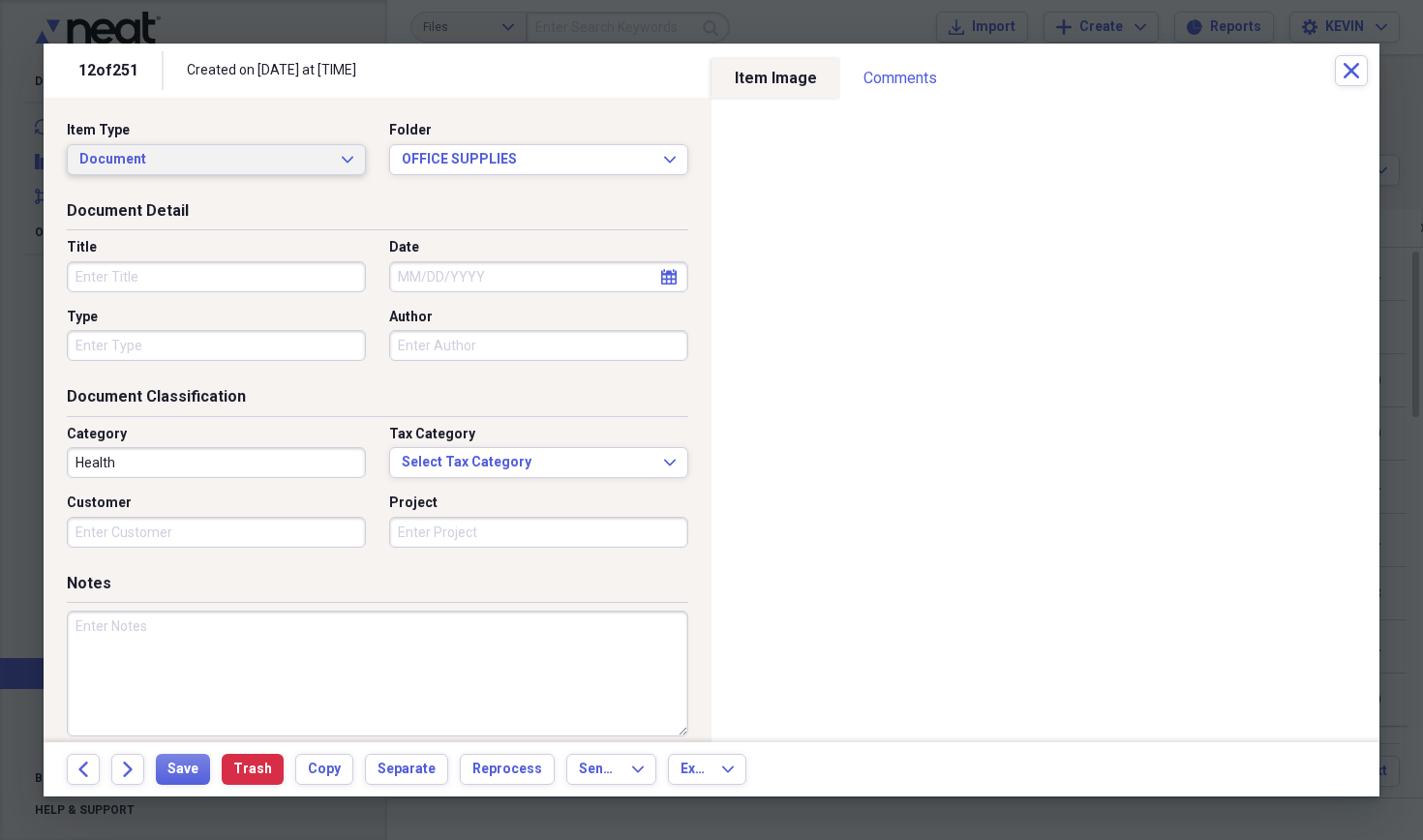 click on "Document Expand" at bounding box center [216, 160] 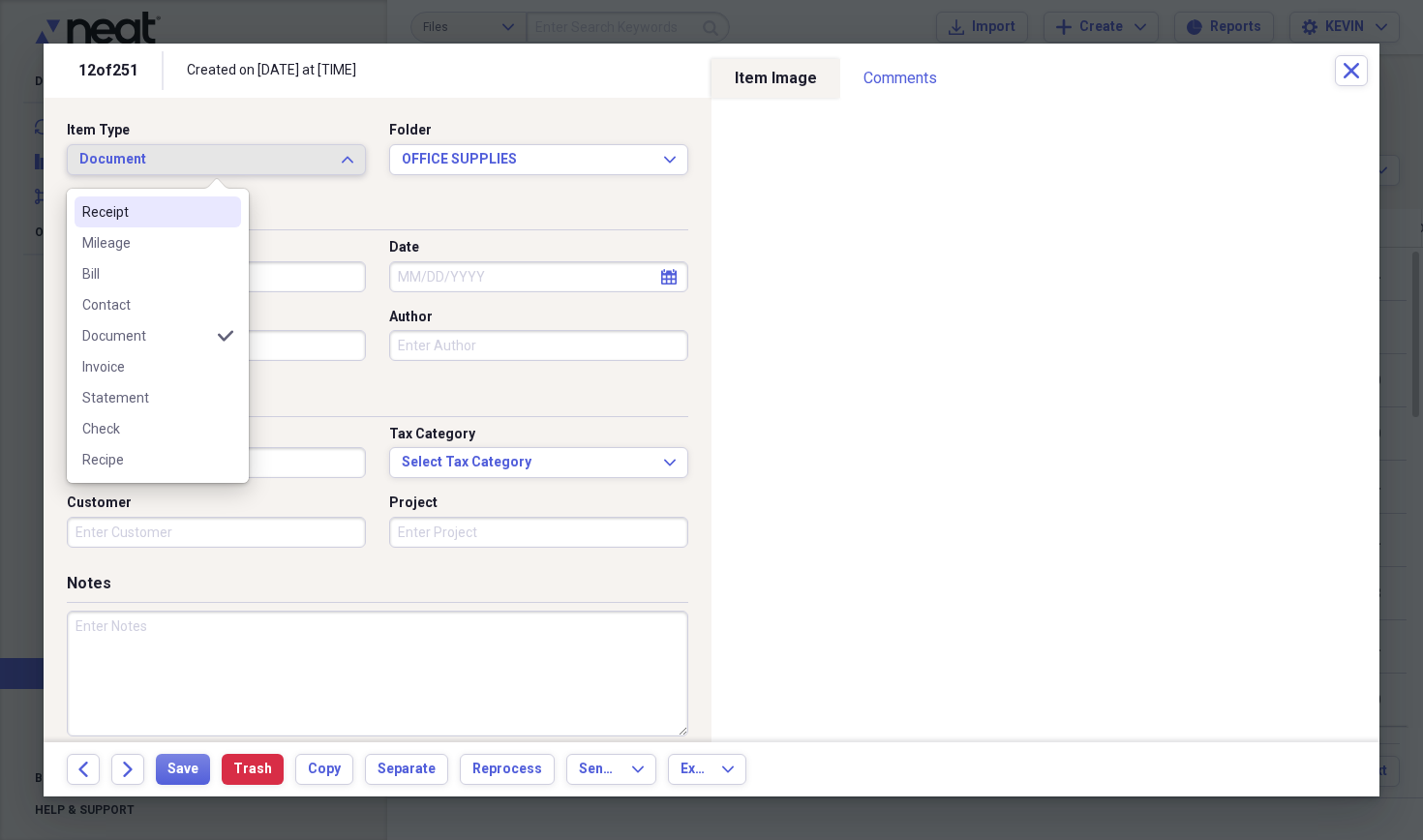 click on "Expand" 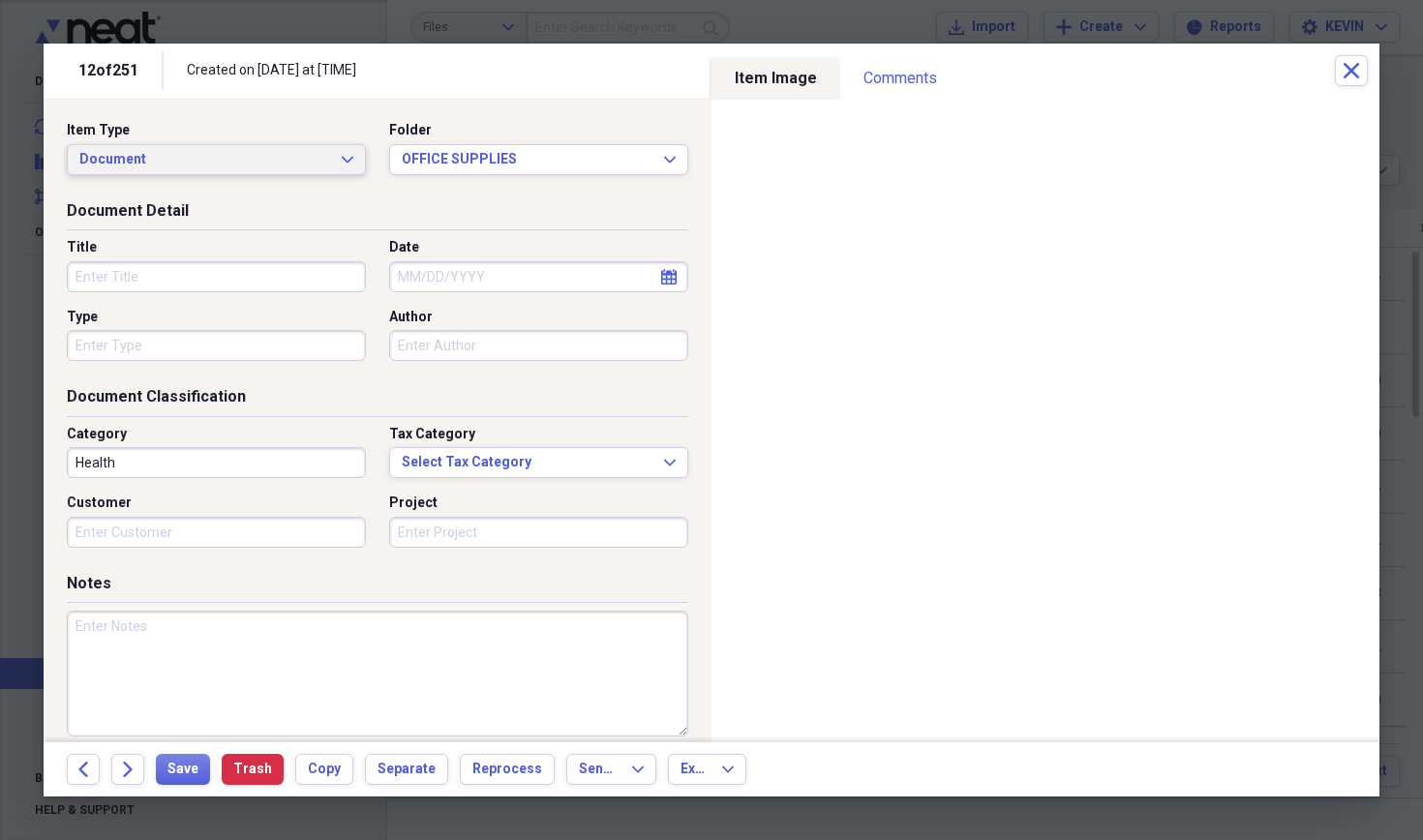 click on "Document Expand" at bounding box center [216, 160] 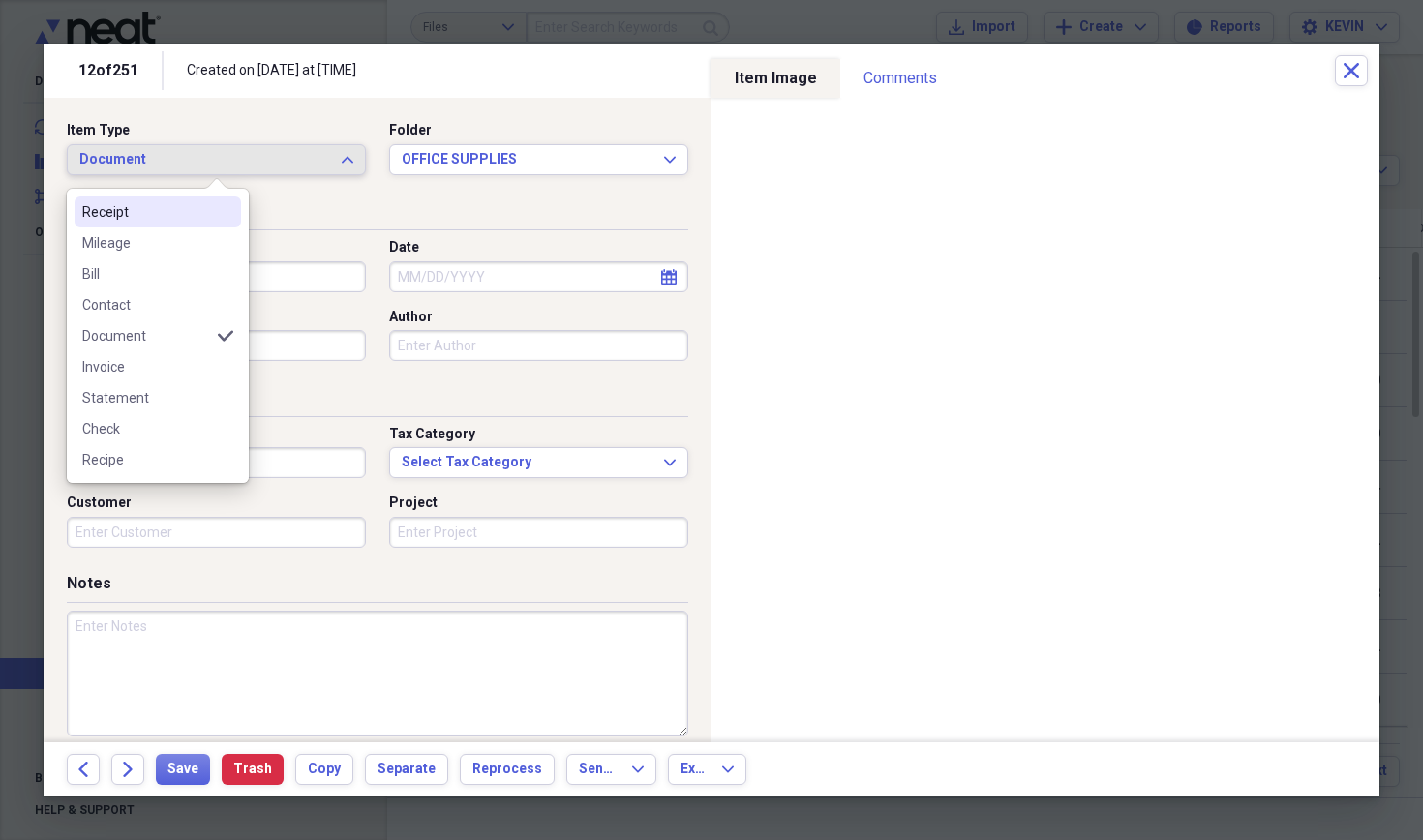 click on "Receipt" at bounding box center [146, 212] 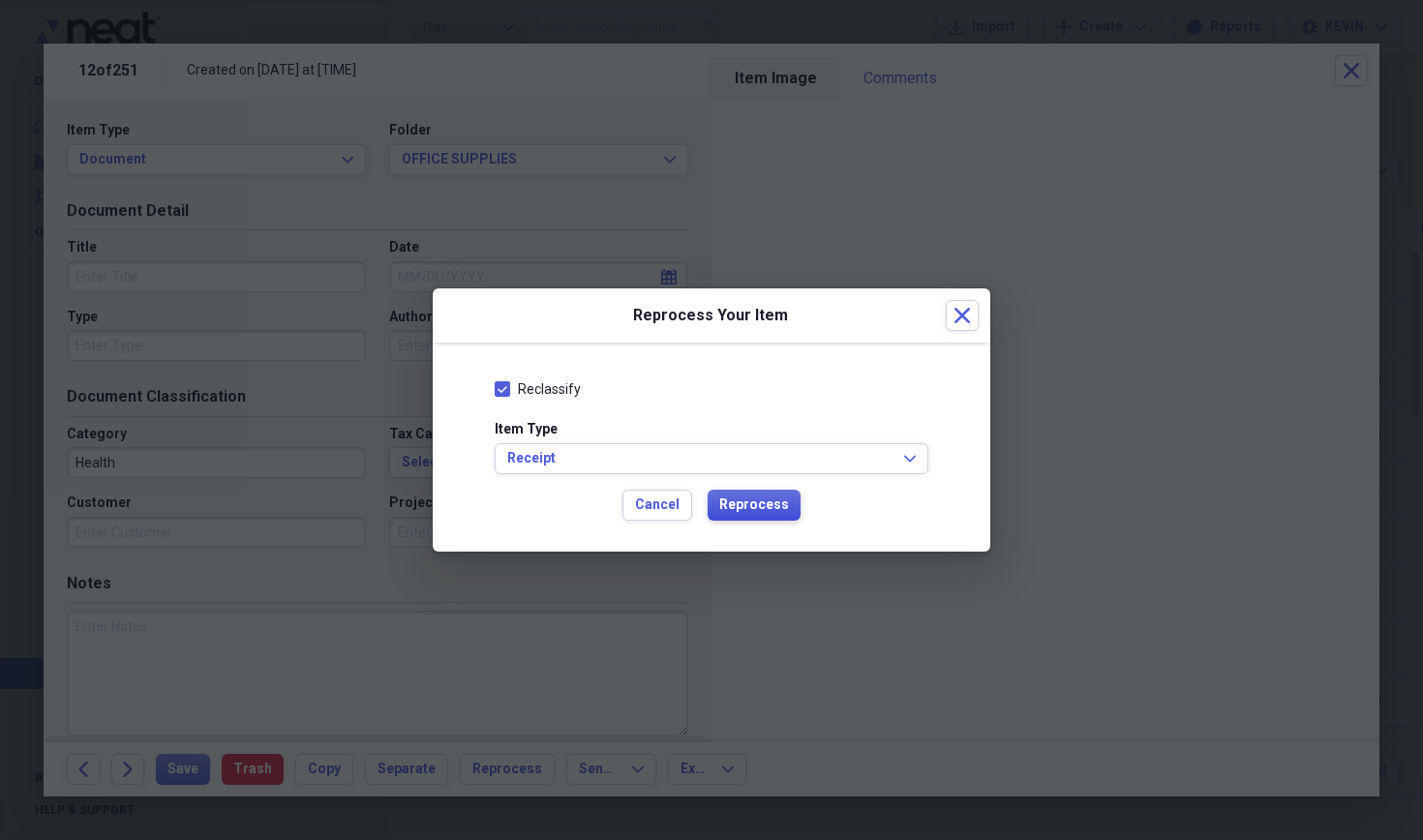 click on "Reprocess" at bounding box center (754, 505) 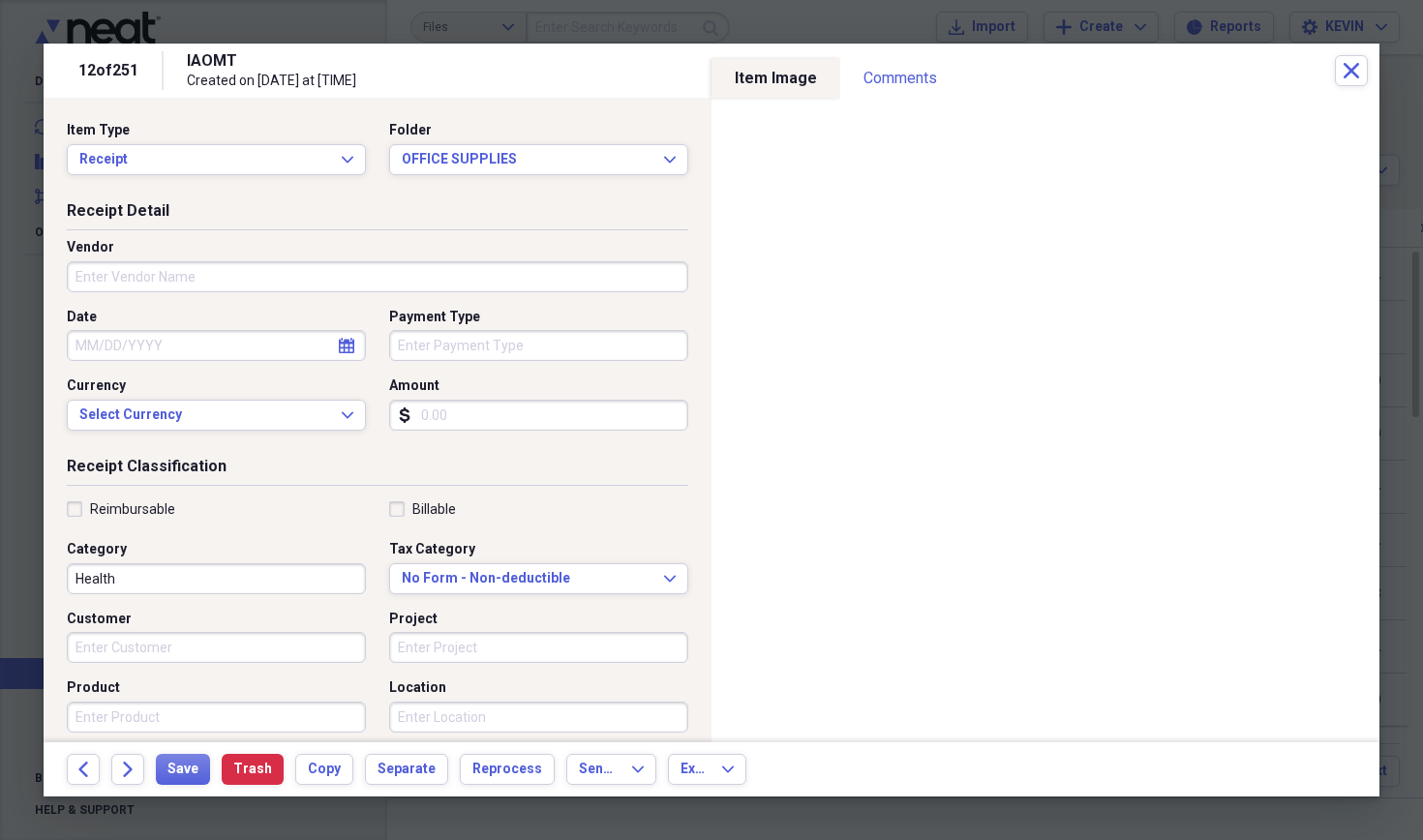 type on "IAOMT" 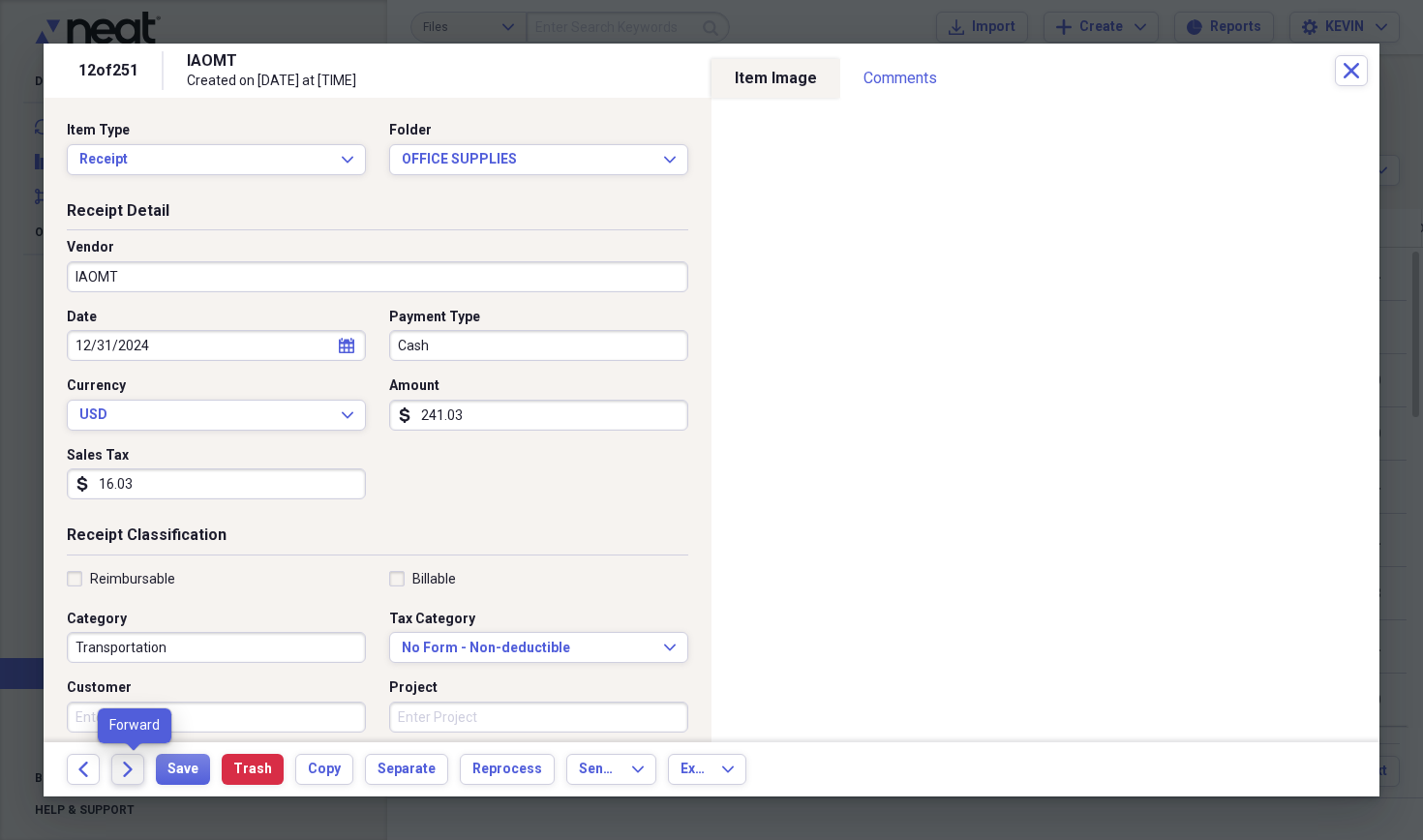 click on "Forward" at bounding box center [128, 769] 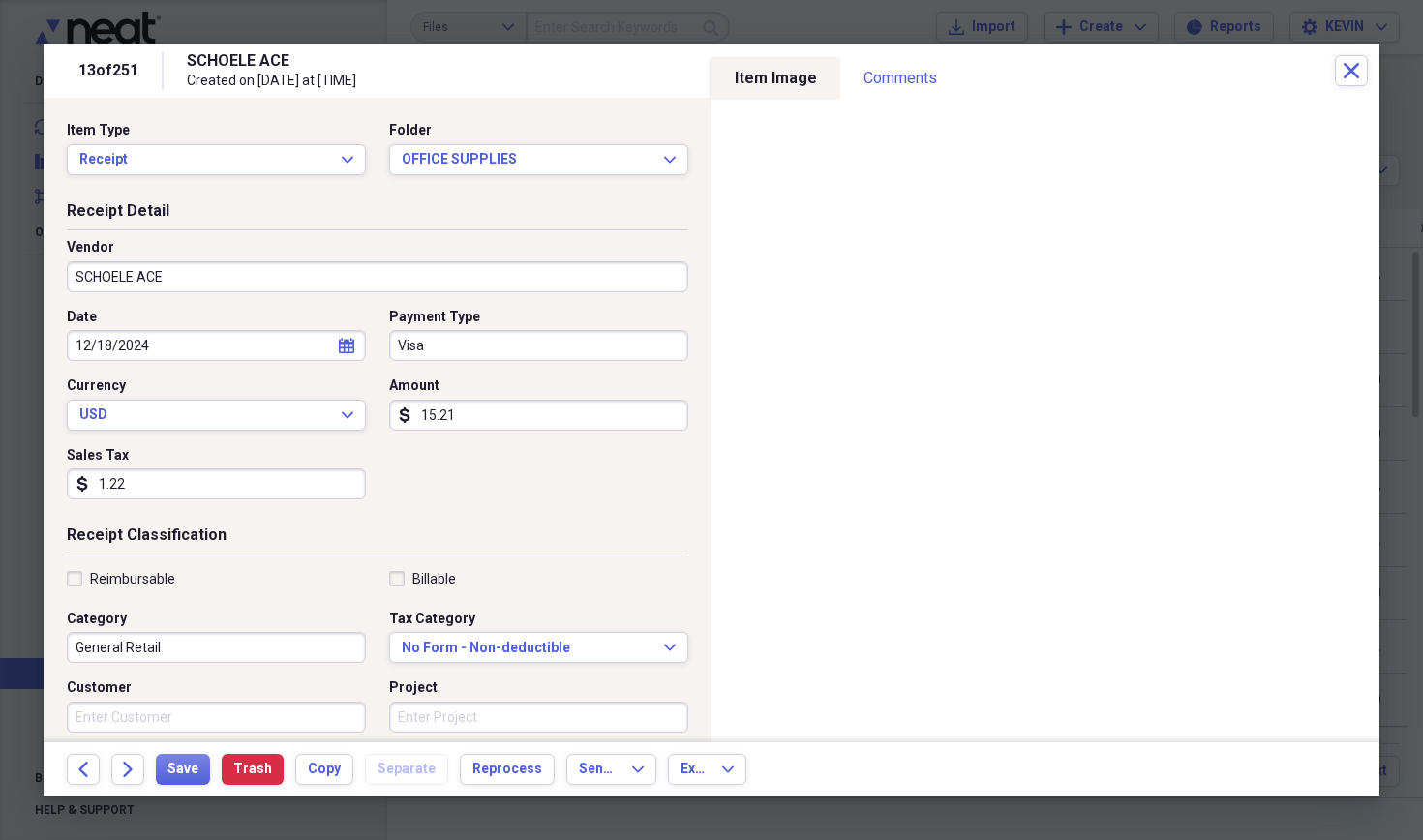 click on "SCHOELE ACE" at bounding box center (378, 277) 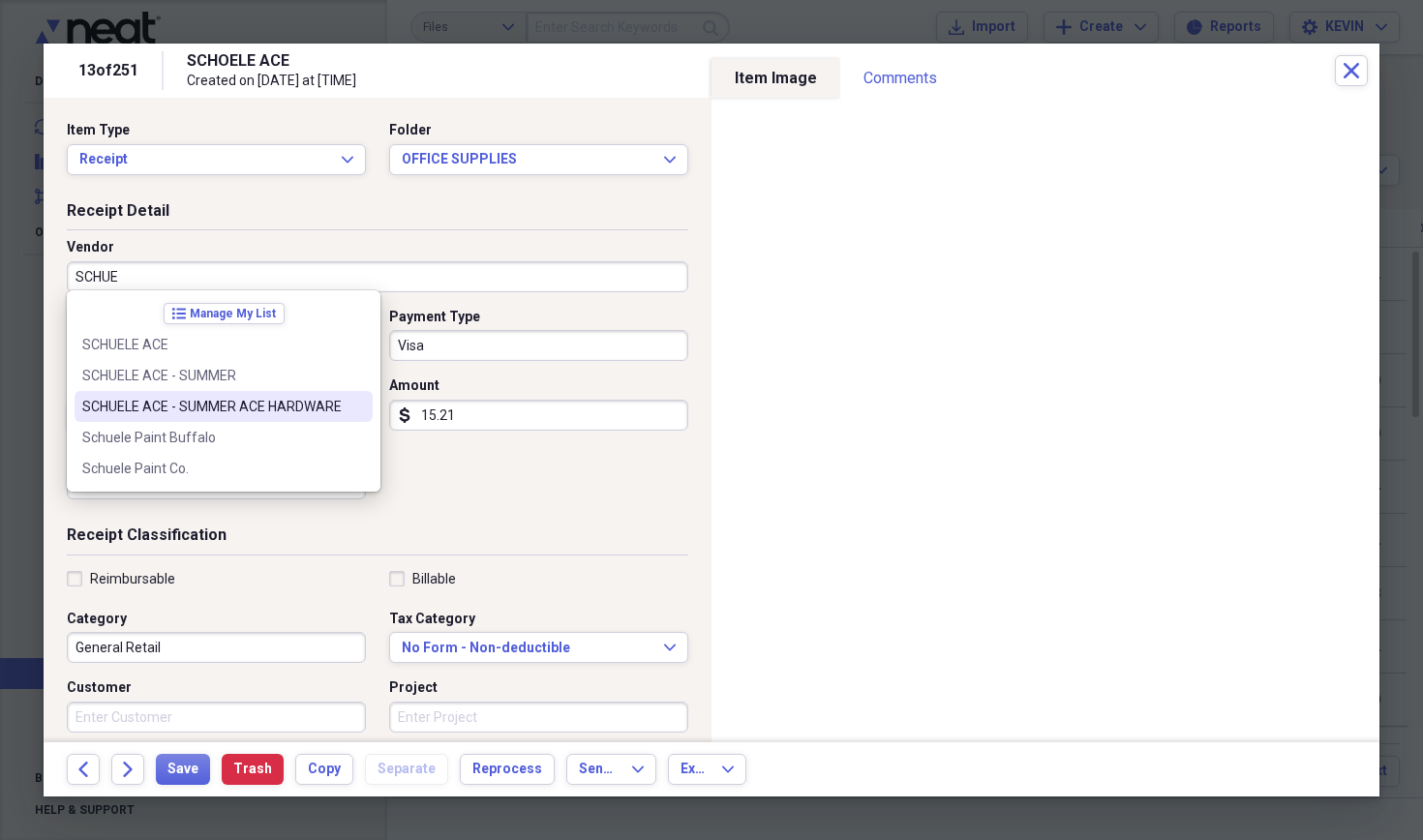 click on "SCHUELE ACE - SUMMER ACE HARDWARE" at bounding box center [224, 406] 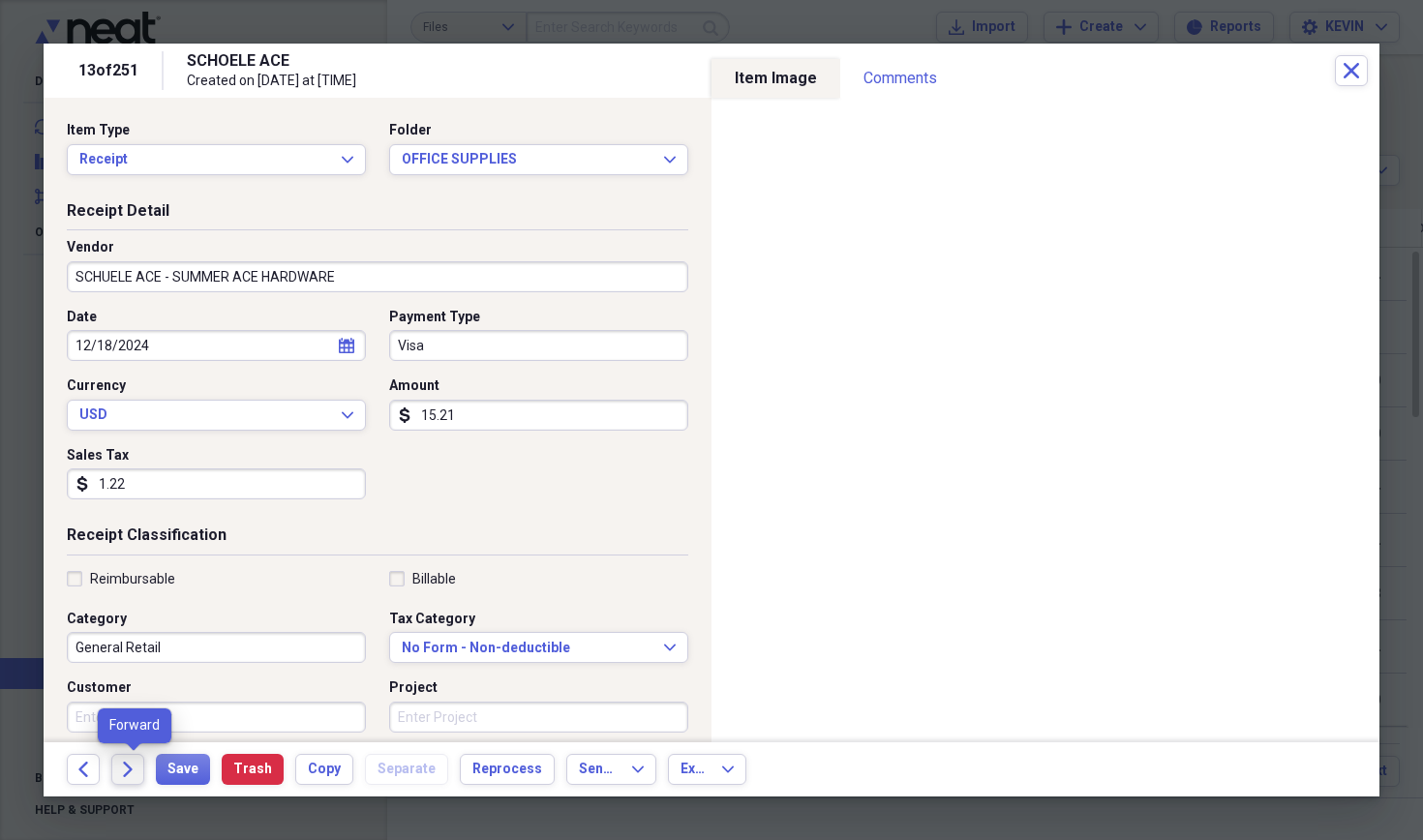 click on "Forward" 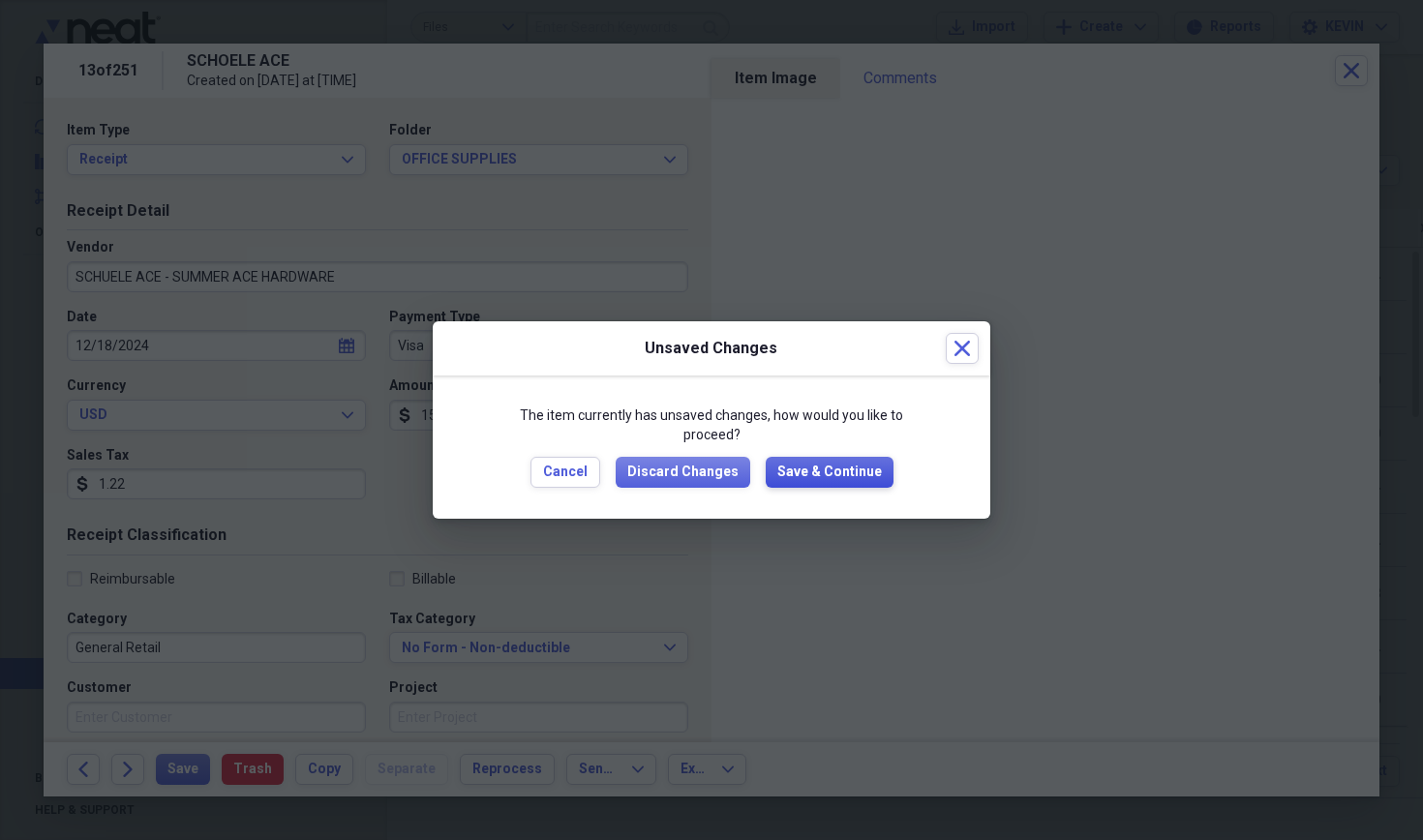 click on "Save & Continue" at bounding box center [830, 472] 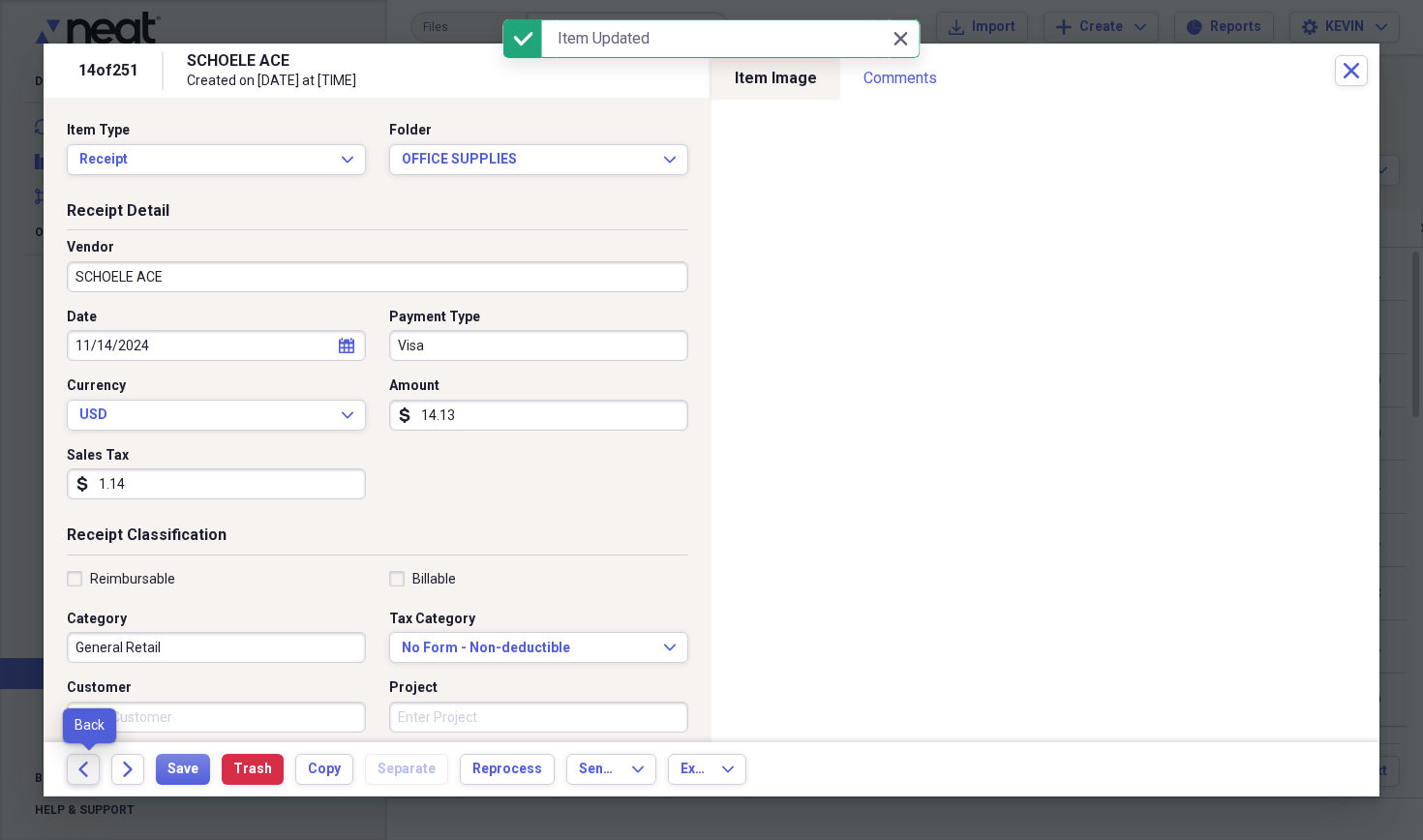 click on "Back" at bounding box center (83, 769) 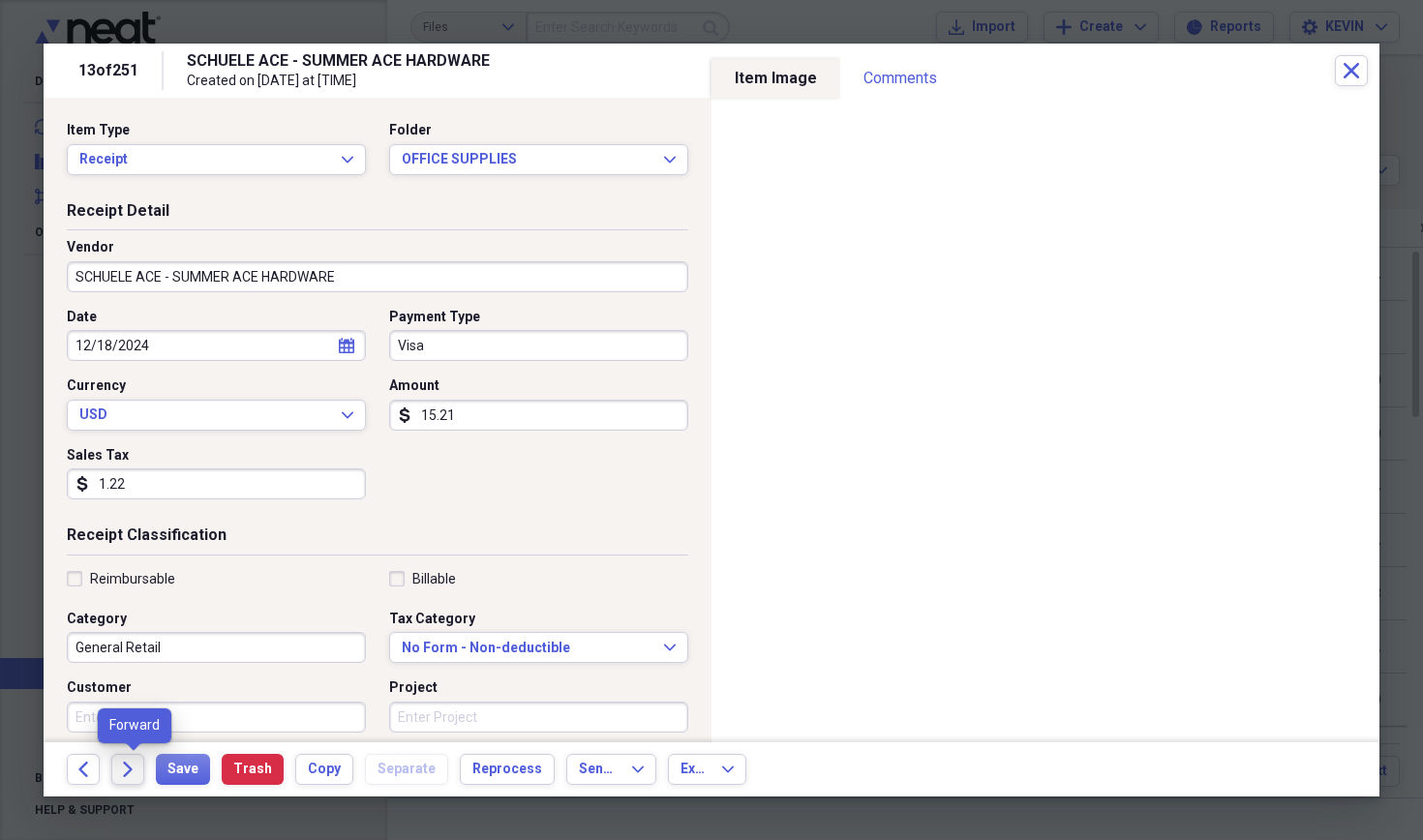 click on "Forward" 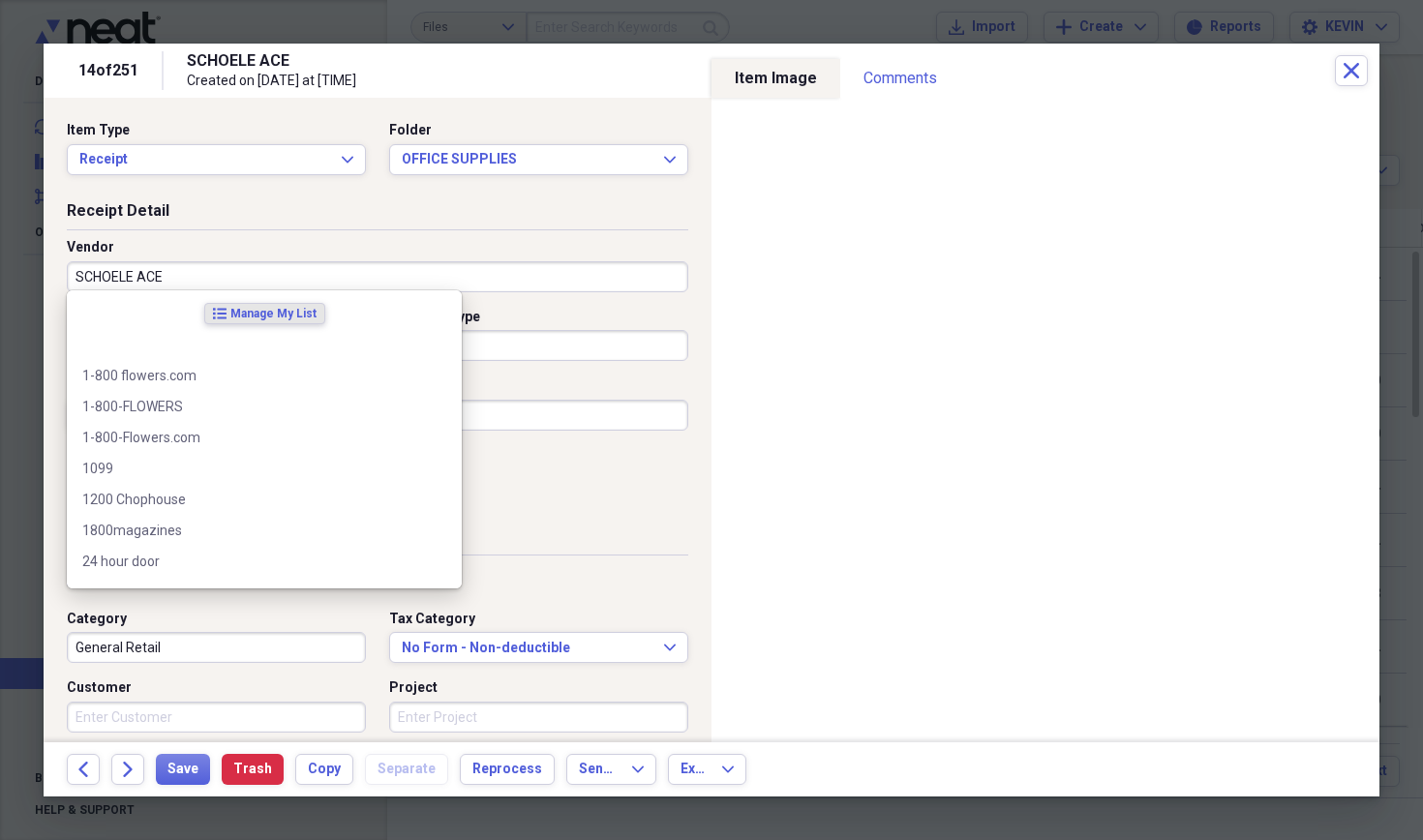 click on "SCHOELE ACE" at bounding box center (378, 277) 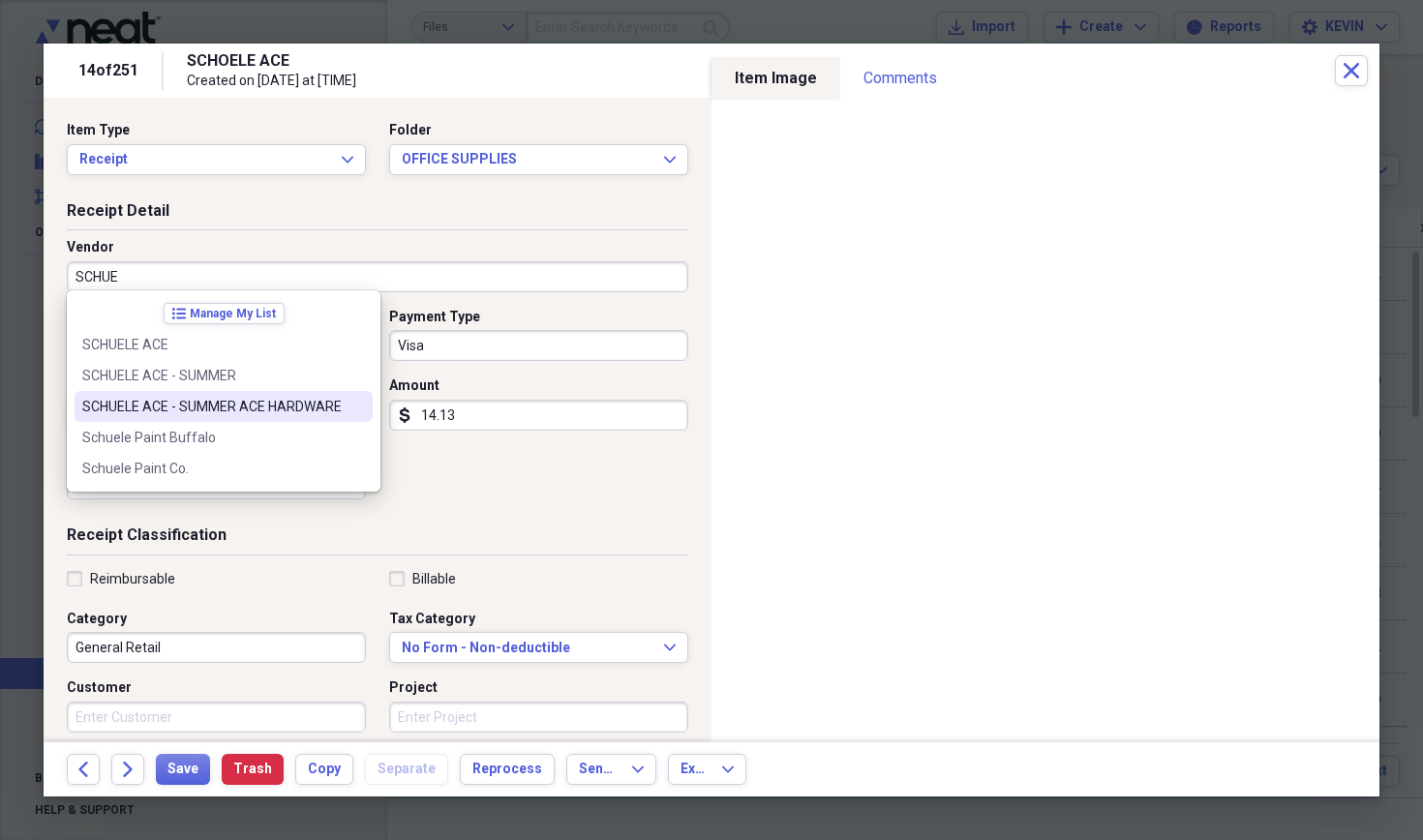 click on "SCHUELE ACE - SUMMER ACE HARDWARE" at bounding box center (212, 406) 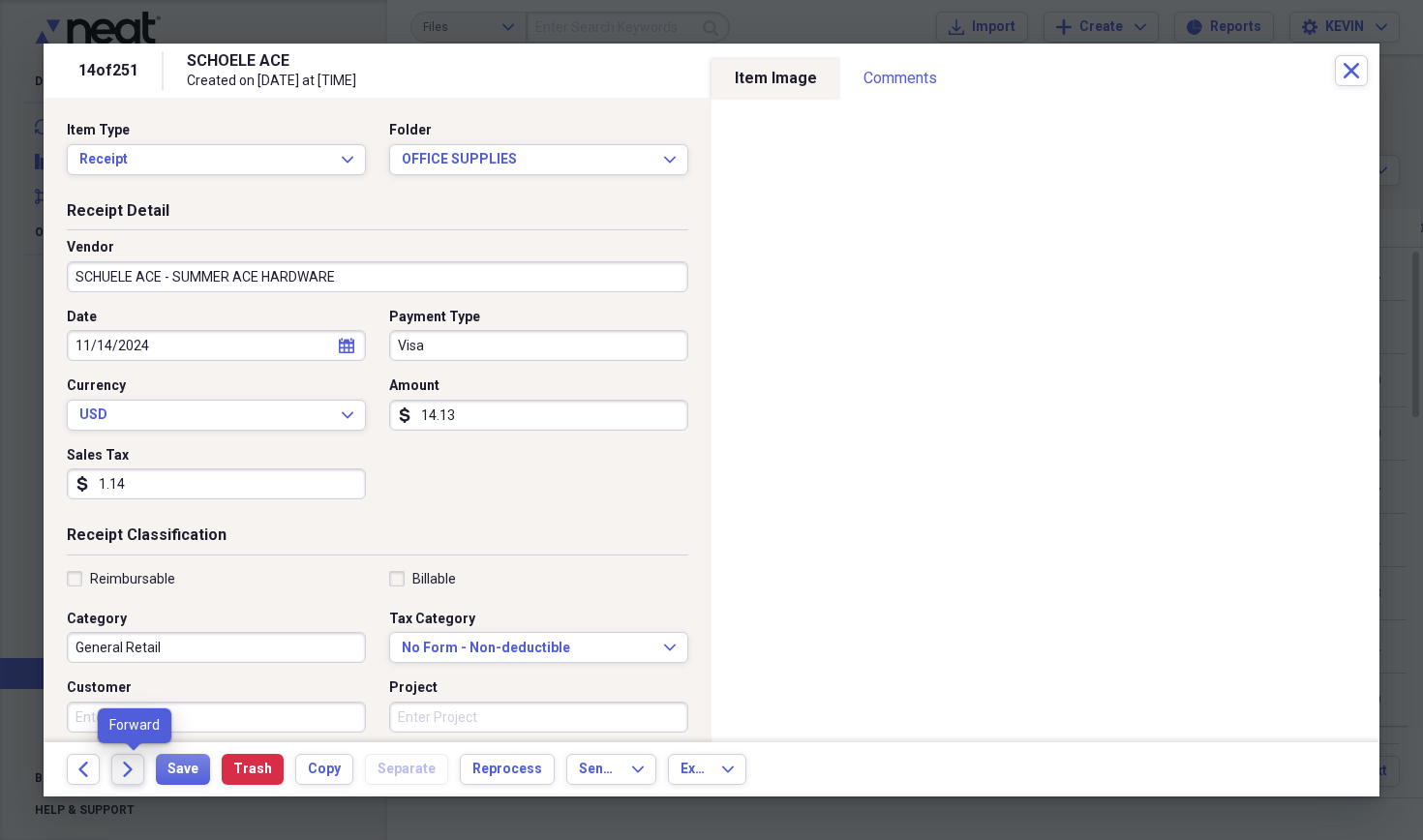 click on "Forward" at bounding box center [128, 769] 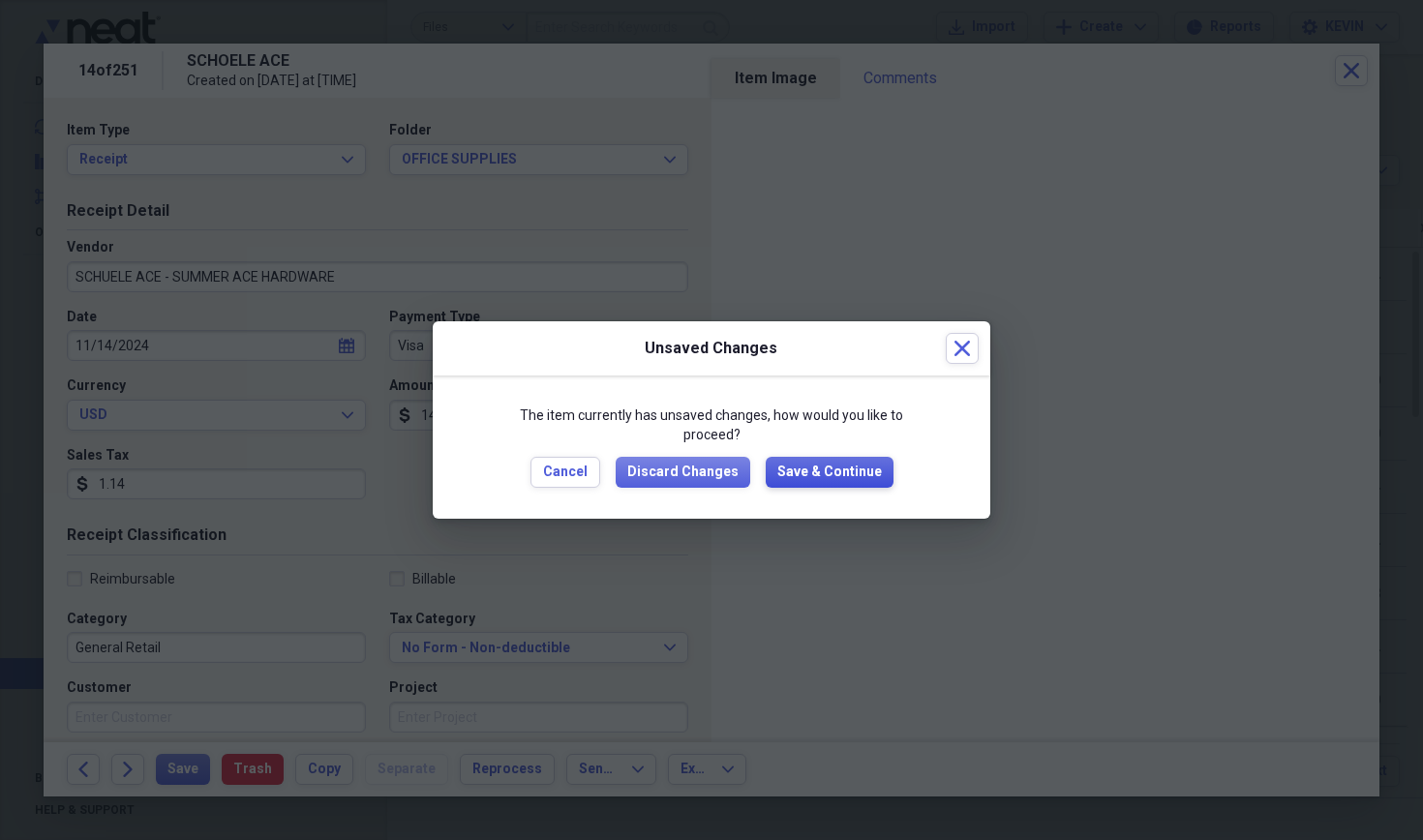click on "Save & Continue" at bounding box center (830, 472) 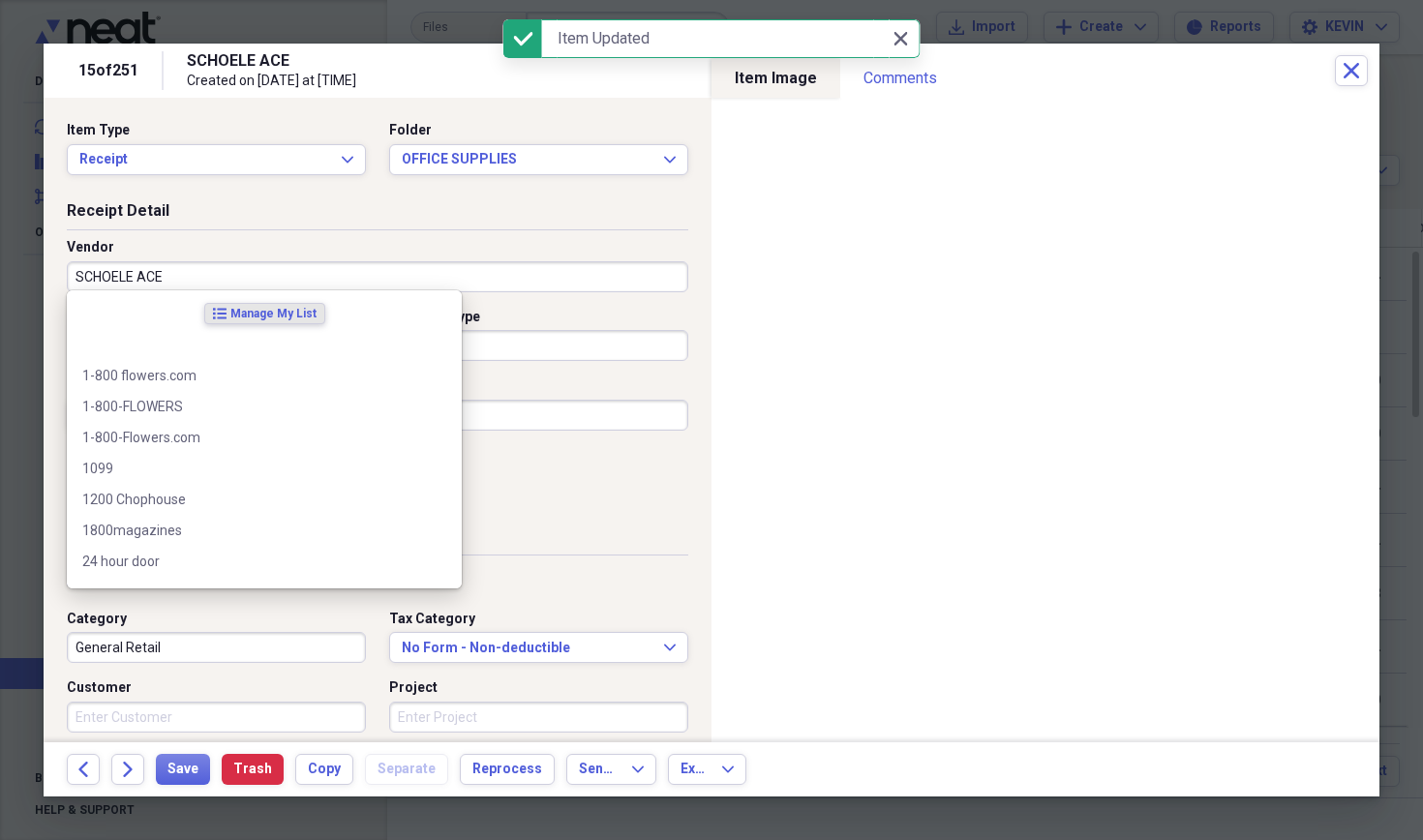 click on "SCHOELE ACE" at bounding box center (378, 277) 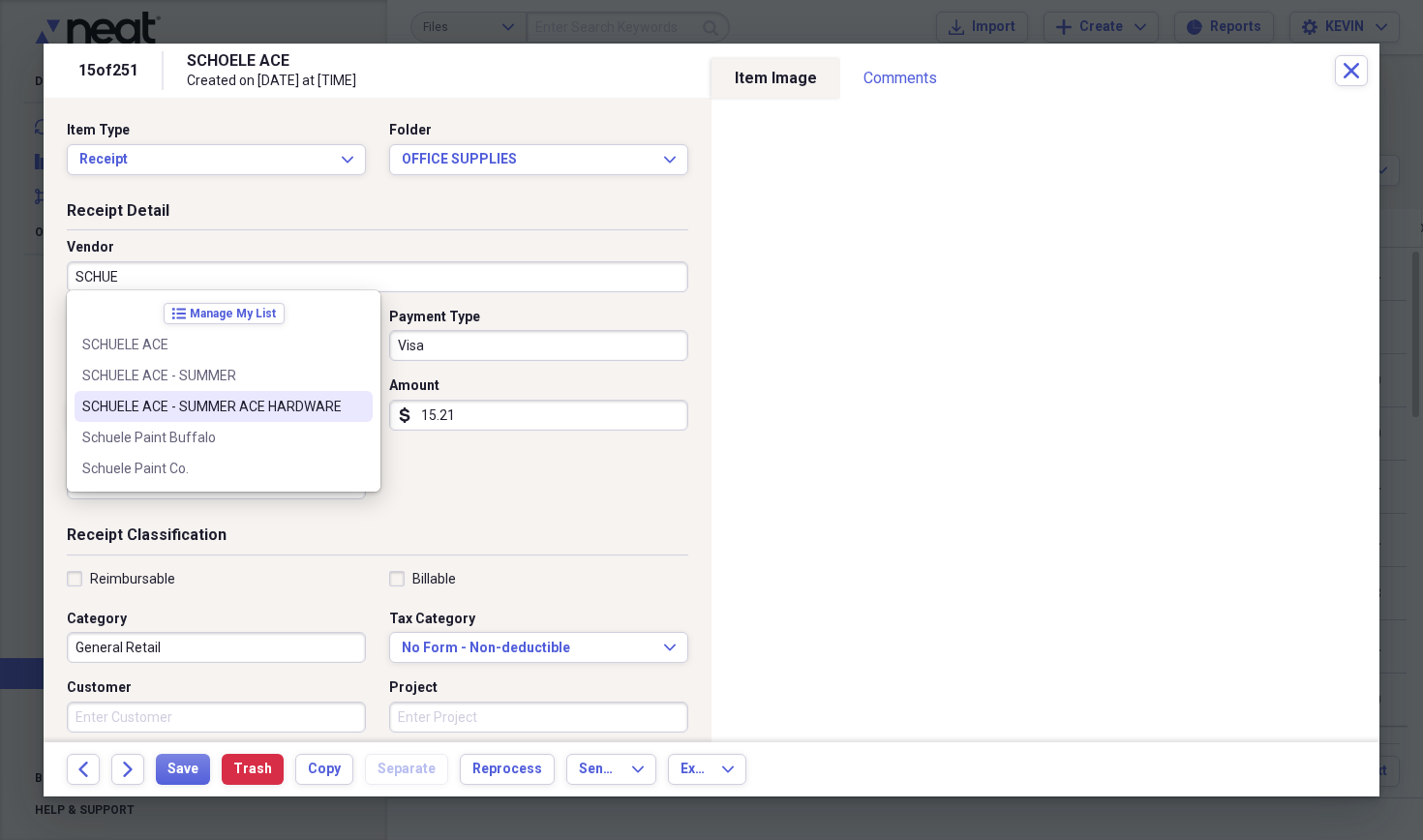 click on "SCHUELE ACE - SUMMER ACE HARDWARE" at bounding box center (224, 406) 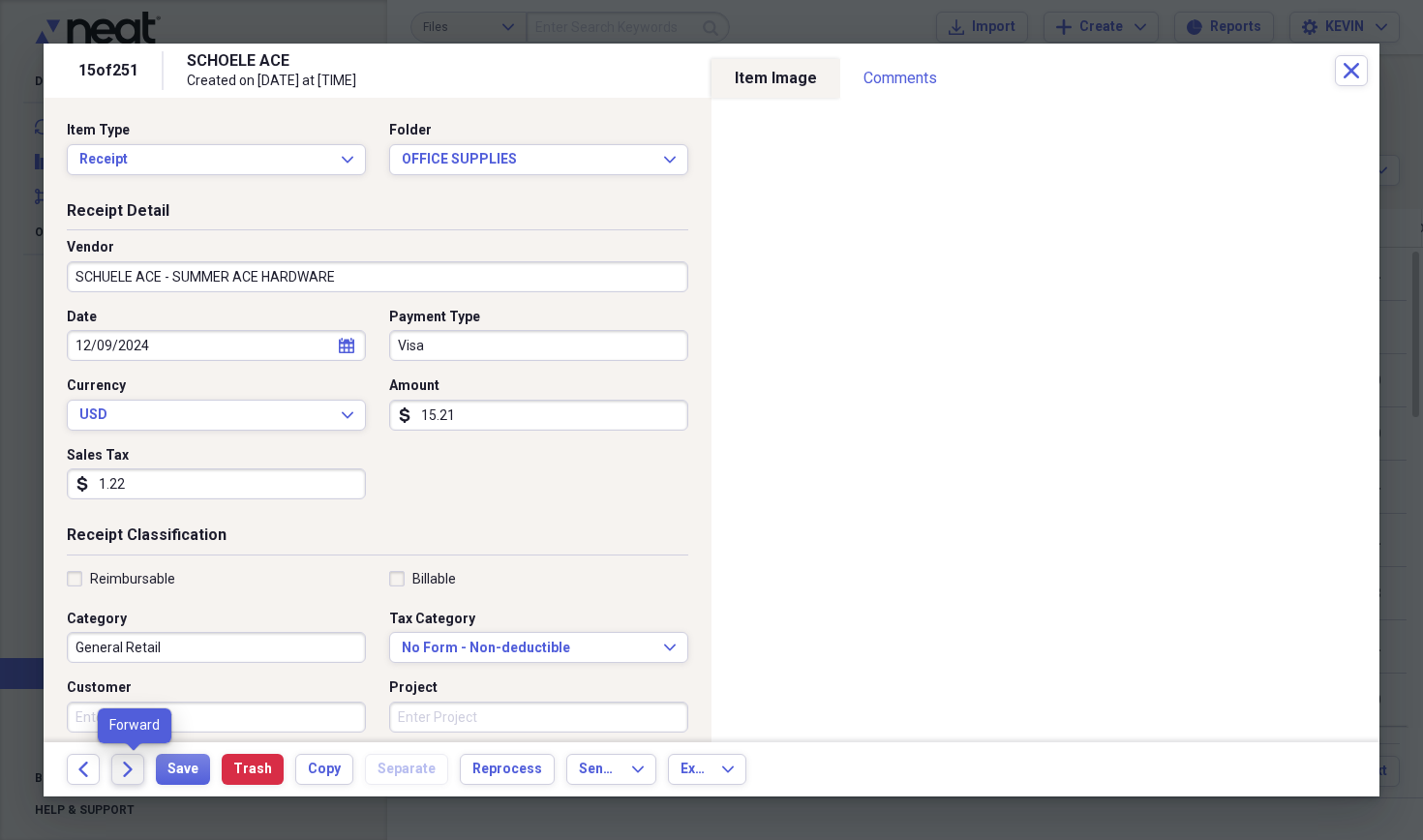 click 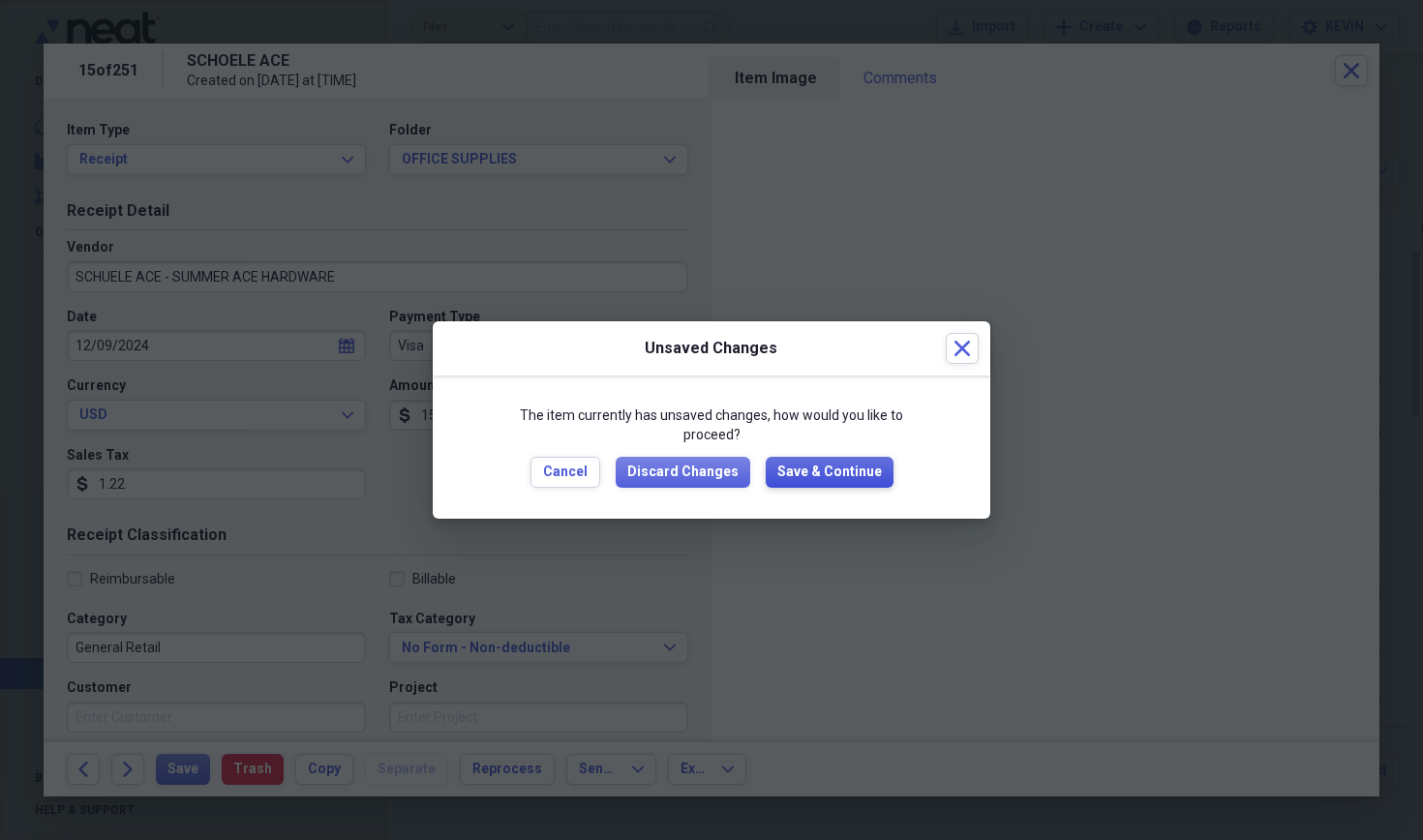 click on "Save & Continue" at bounding box center (830, 472) 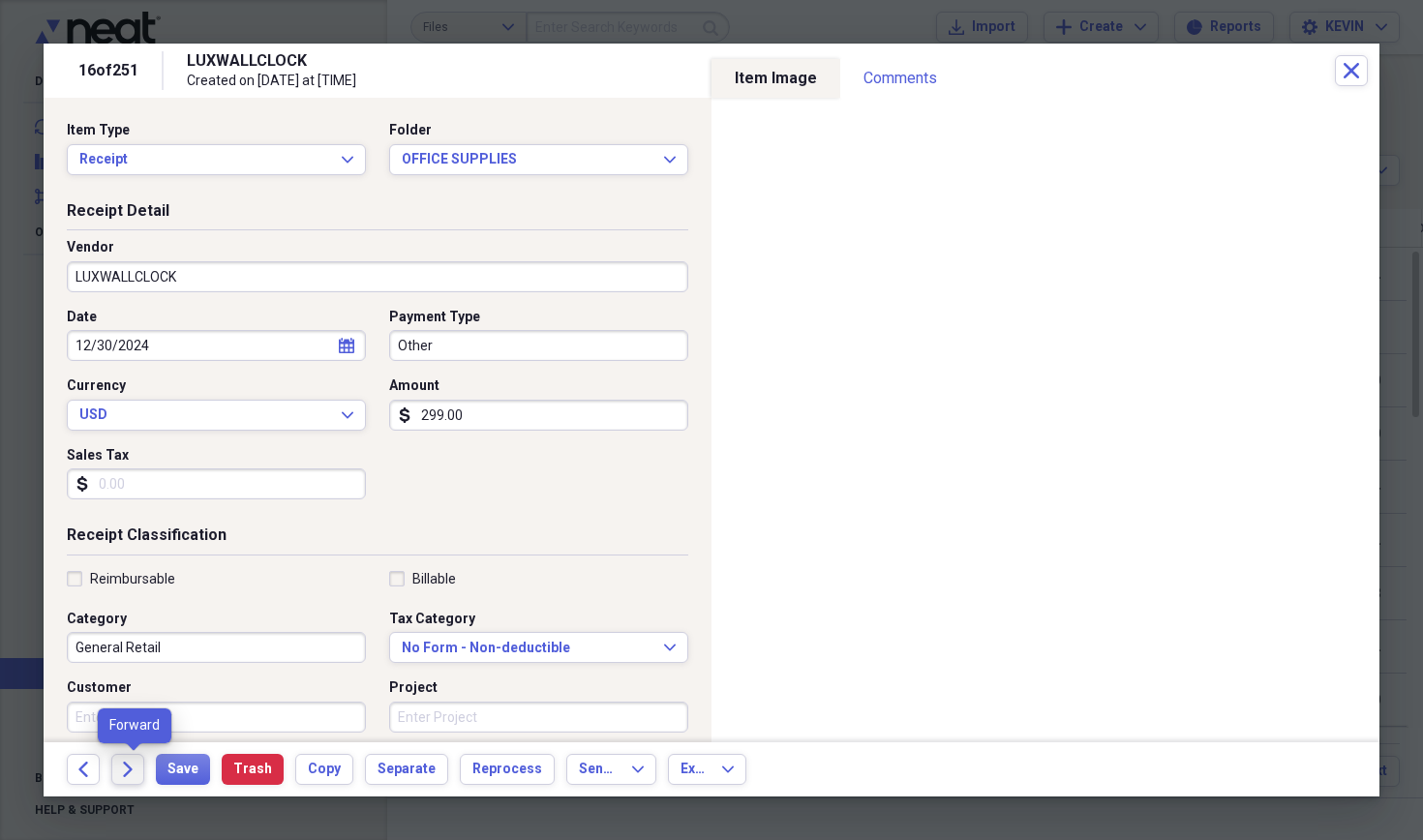 click on "Forward" at bounding box center [128, 769] 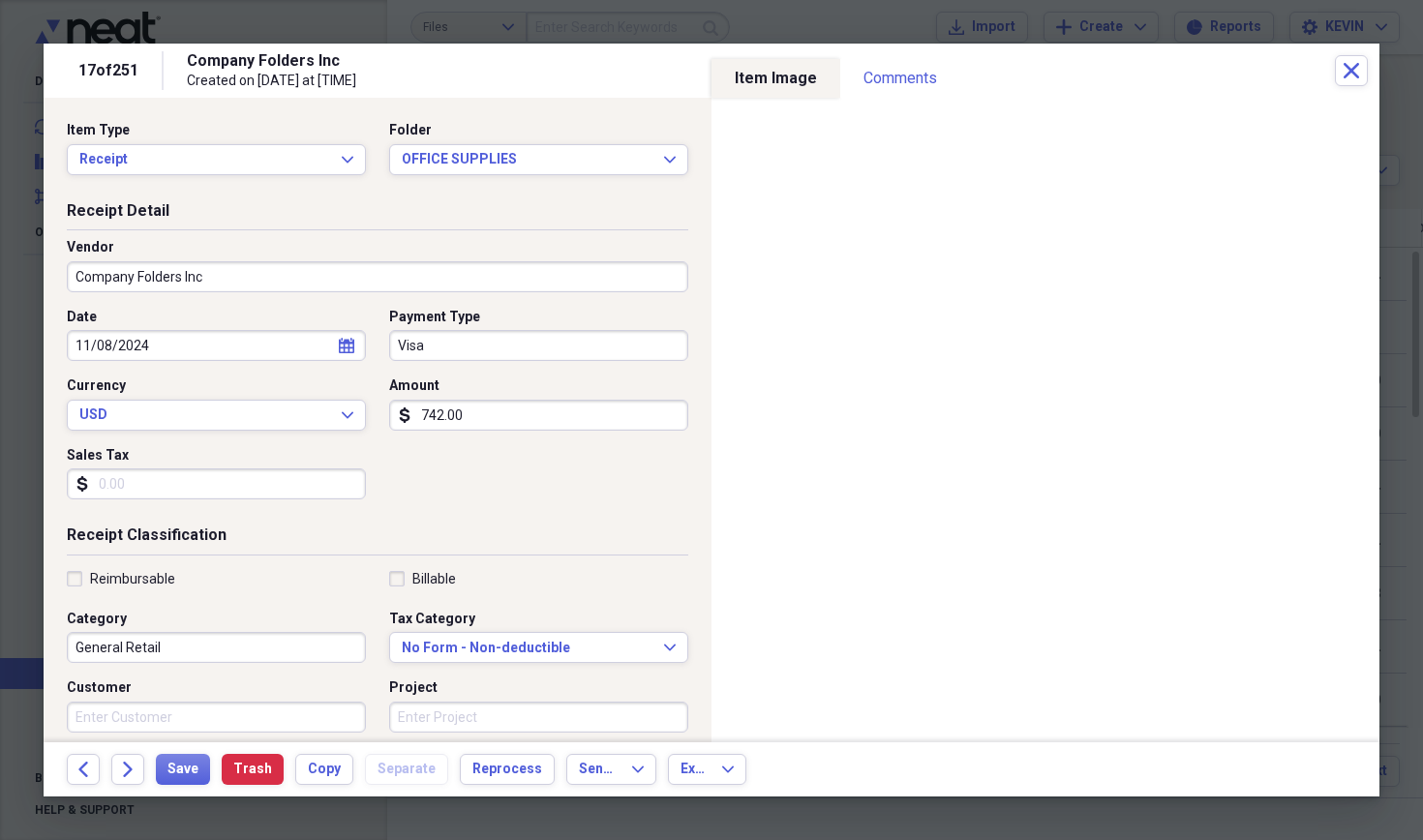 click on "Forward" at bounding box center [128, 769] 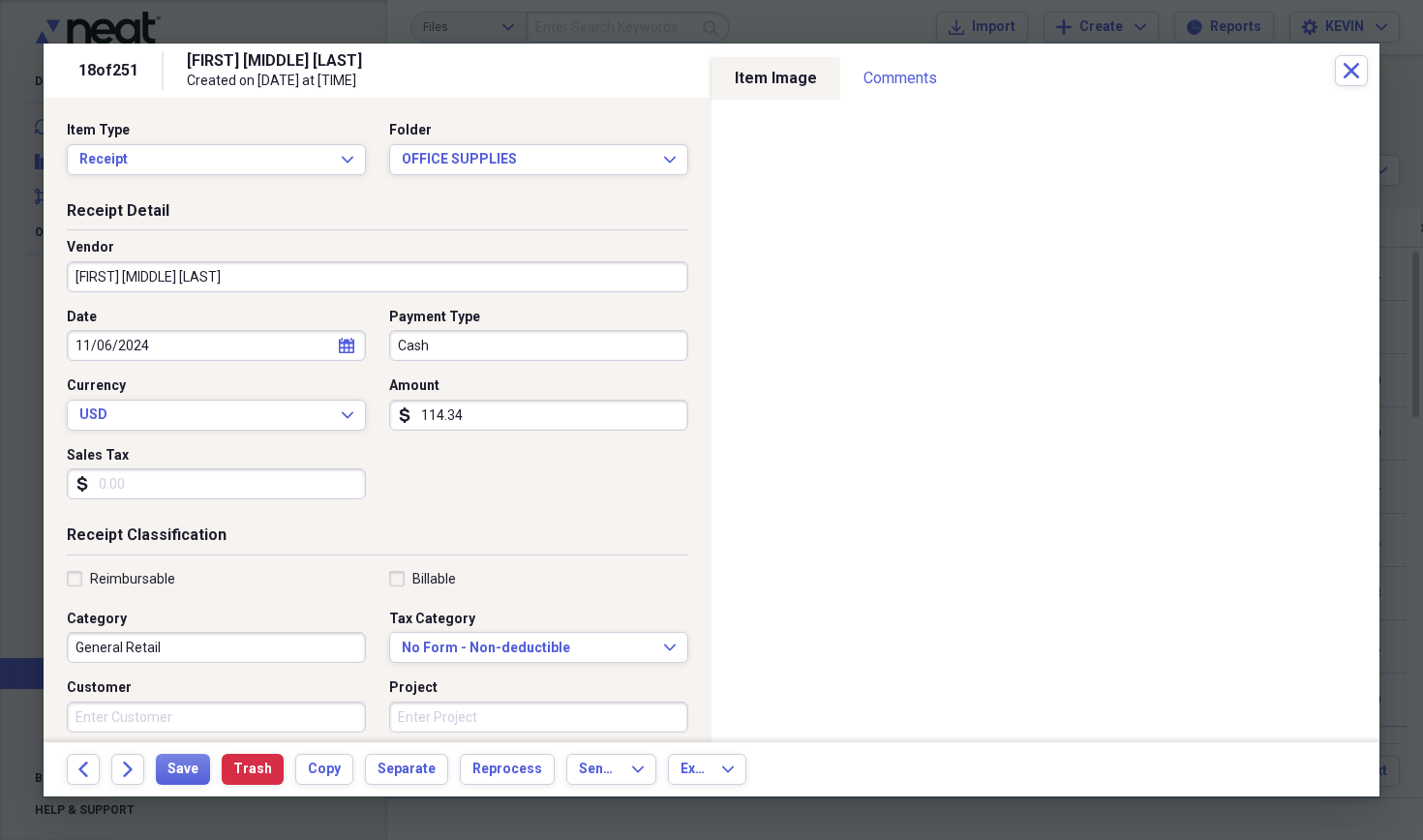 click on "[FIRST] [MIDDLE] [LAST]" at bounding box center (378, 277) 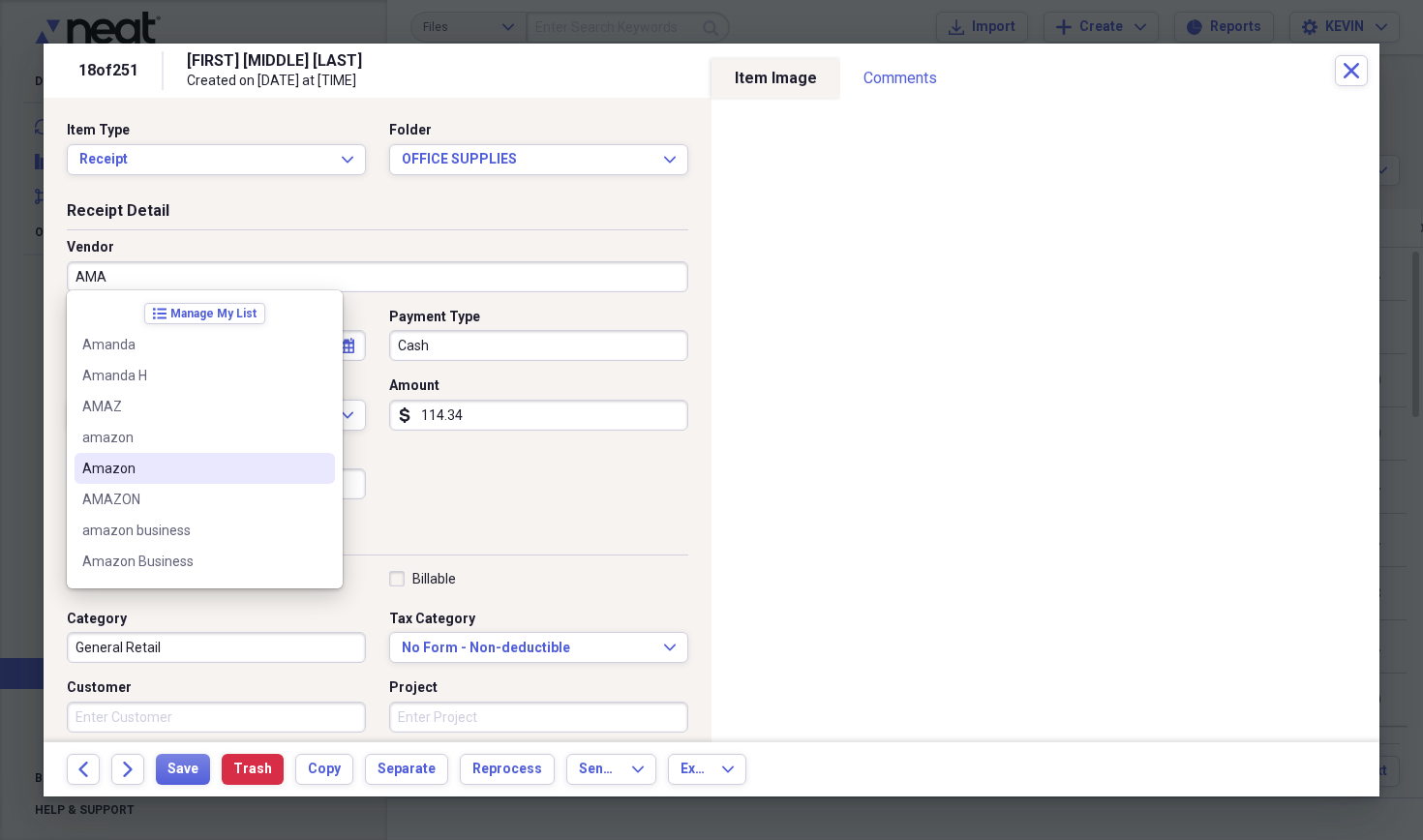 click on "Amazon" at bounding box center [193, 468] 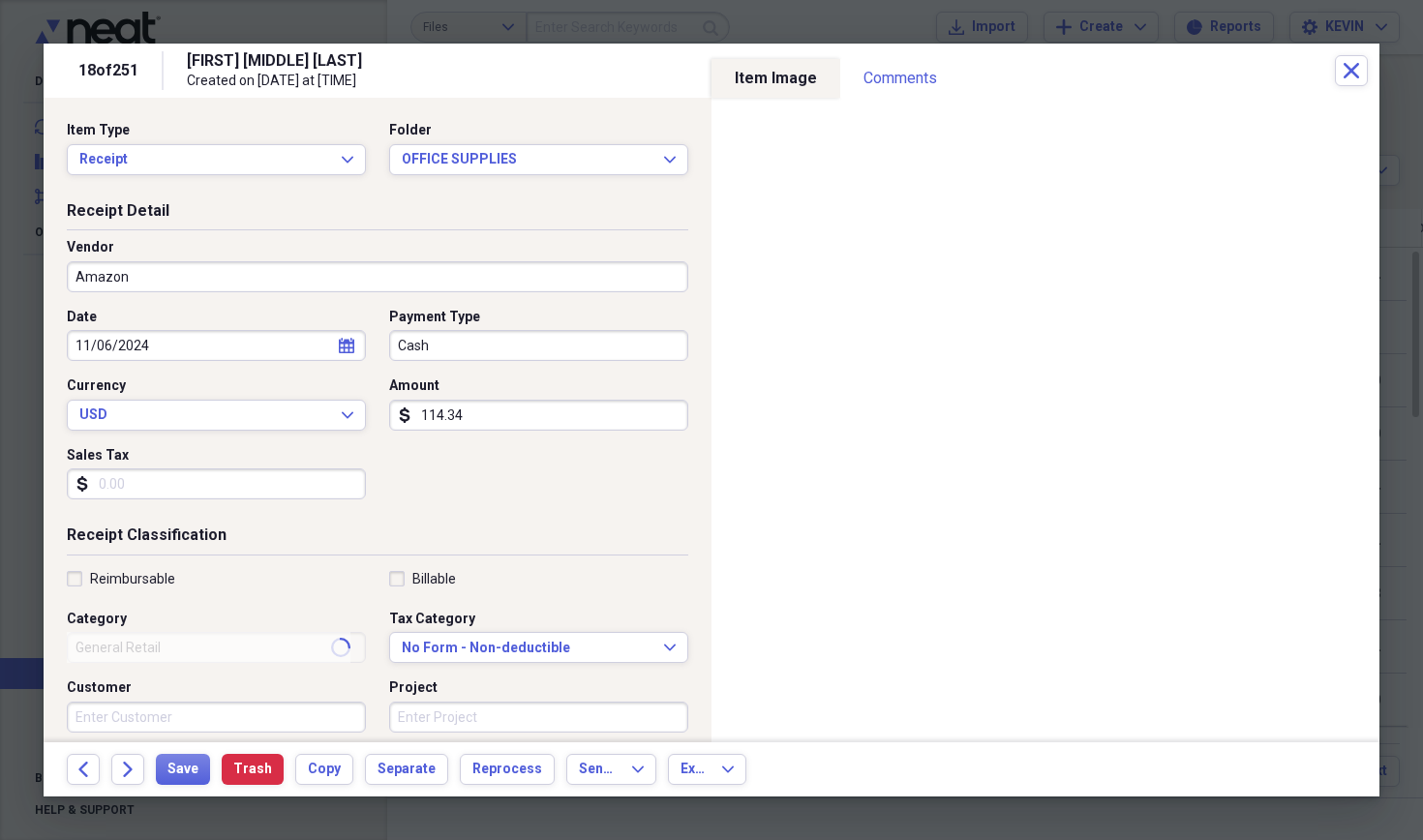 type on "Dental Equipment" 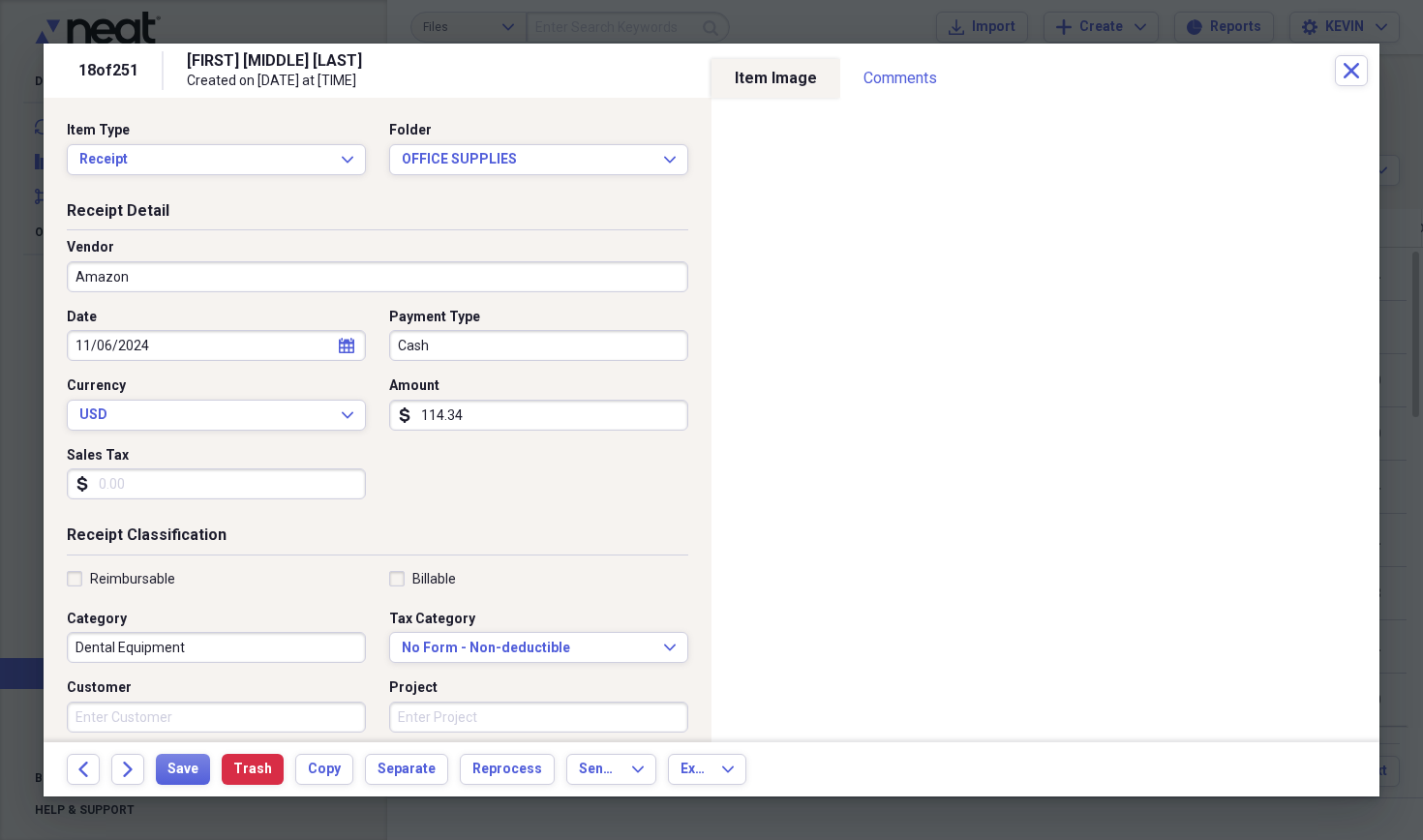 click on "114.34" at bounding box center [538, 415] 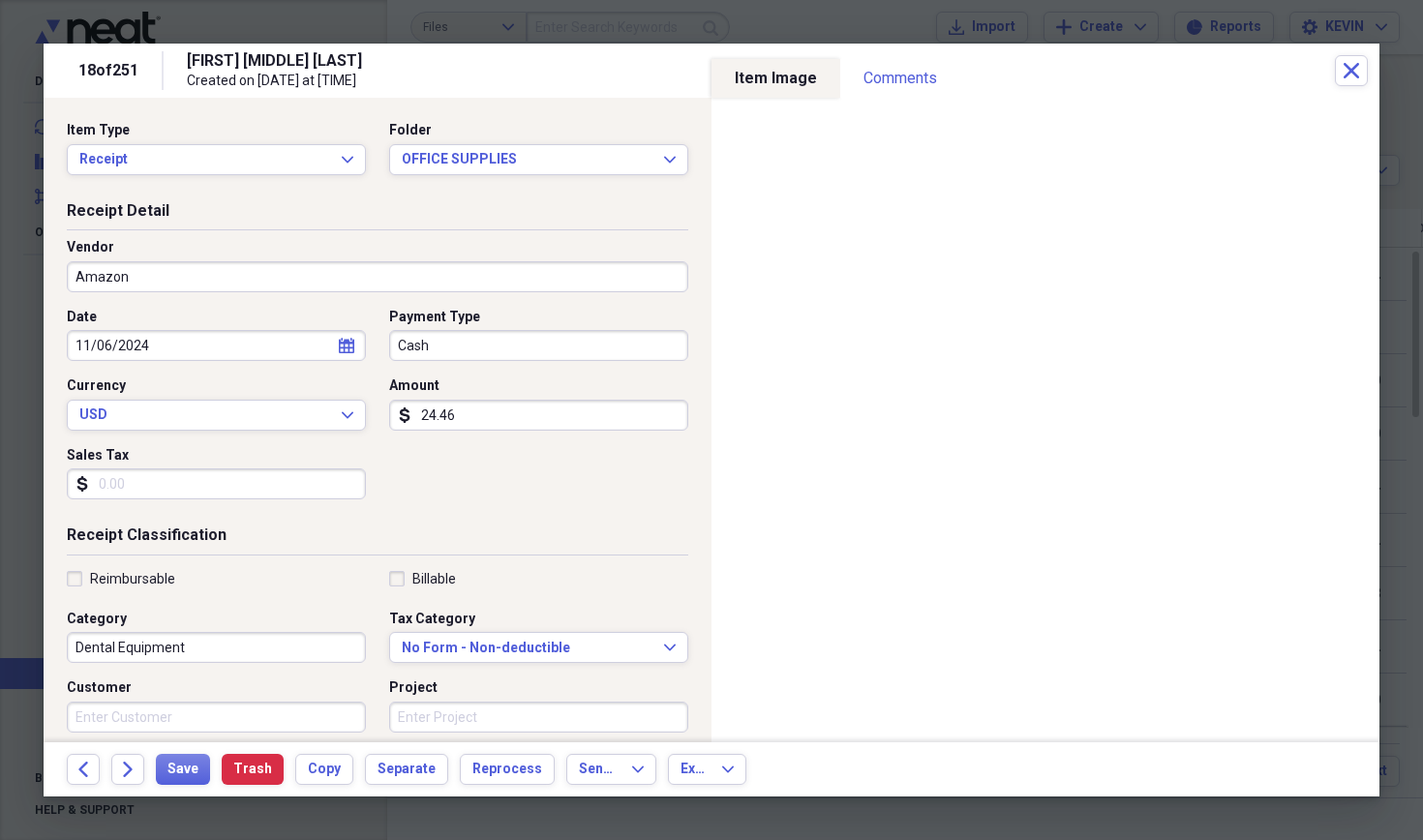 type on "244.69" 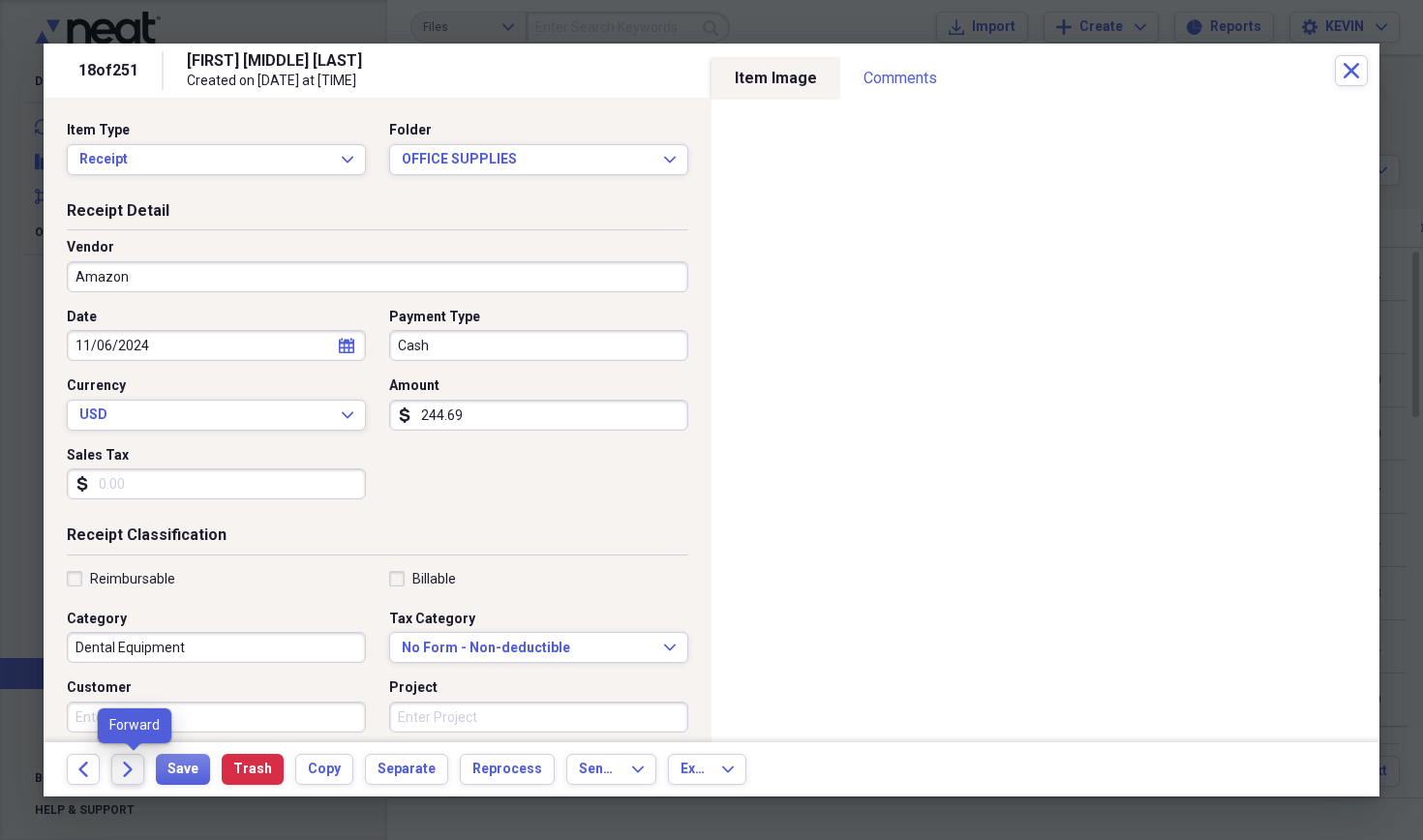 click on "Forward" 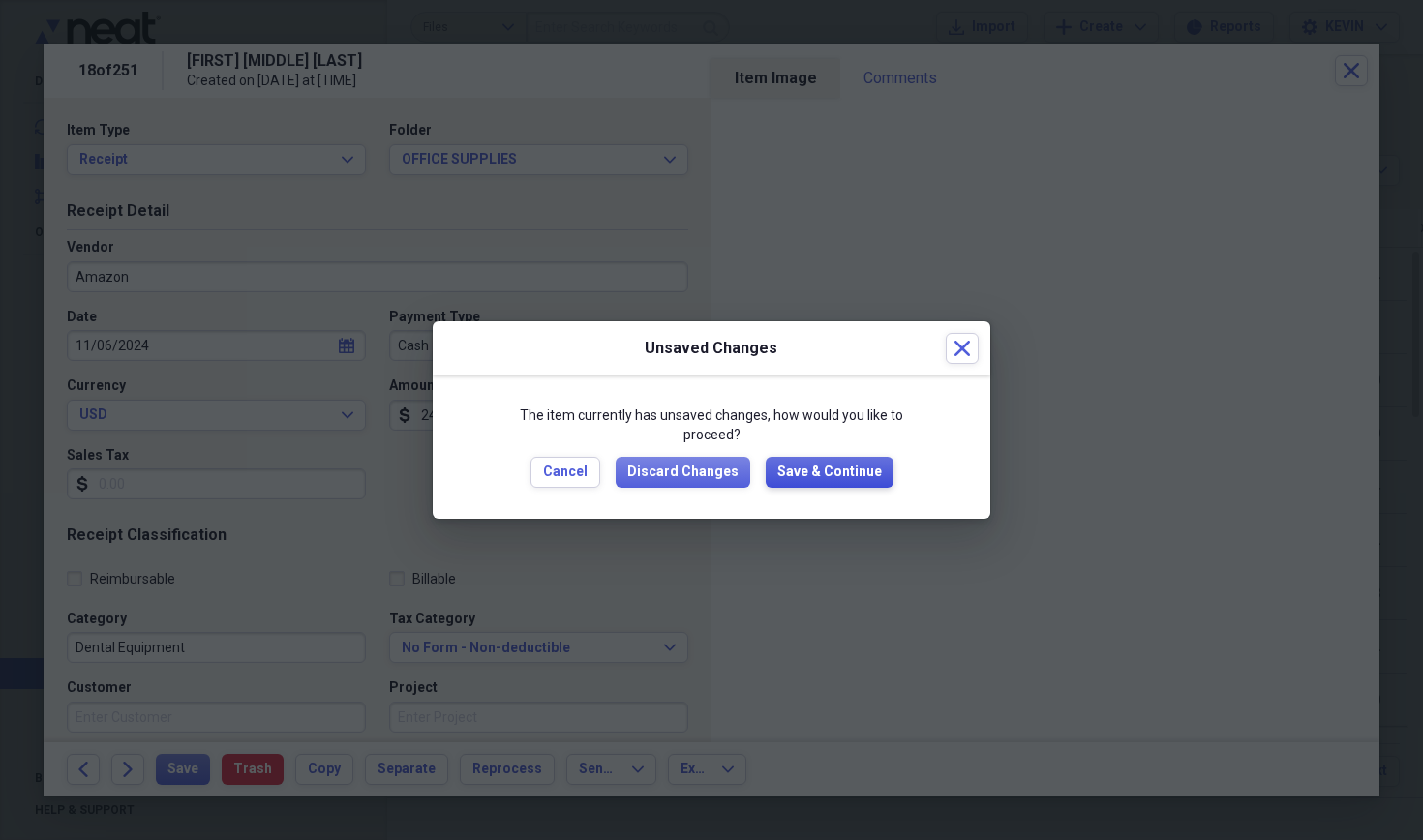 click on "Save & Continue" at bounding box center (830, 472) 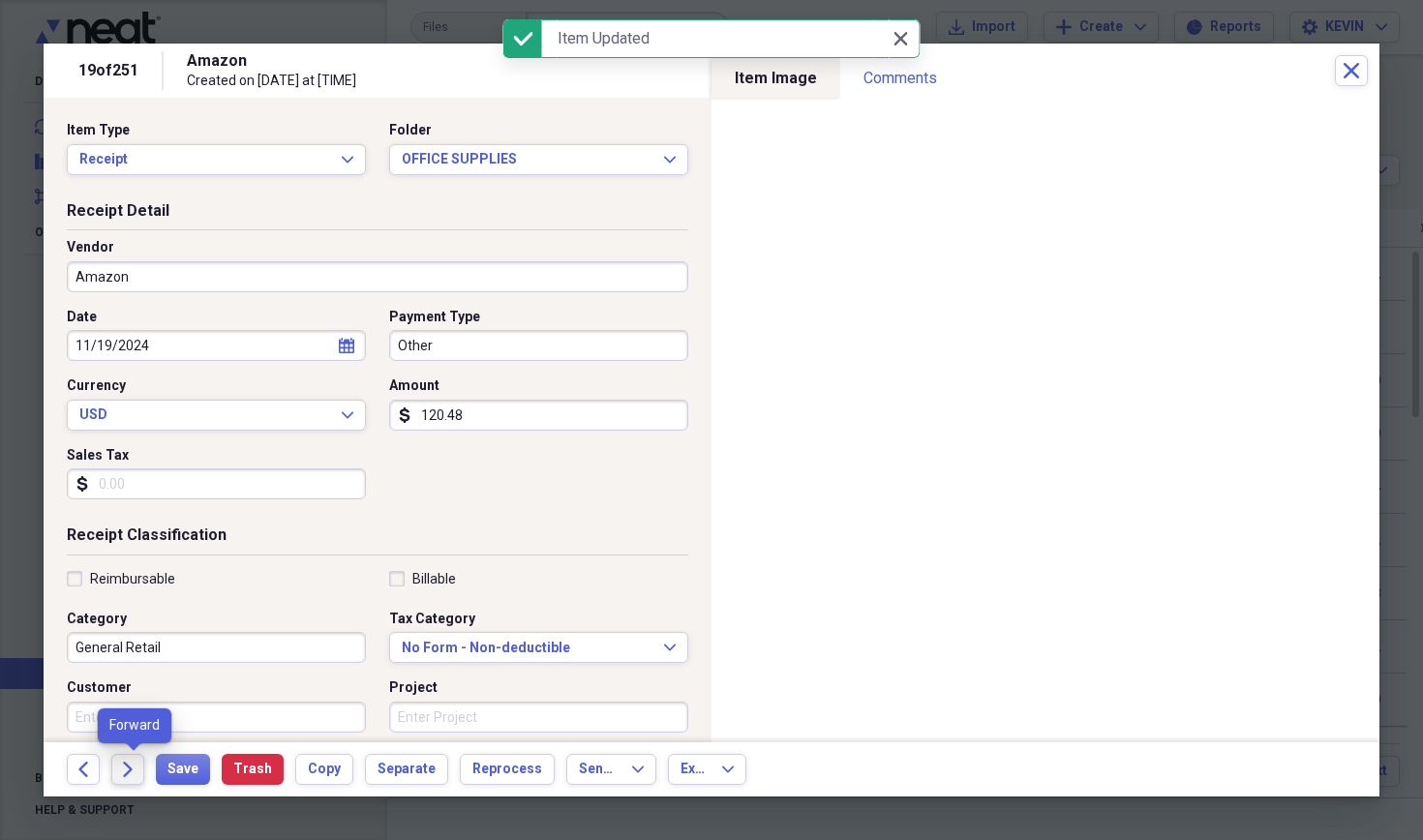 click on "Forward" 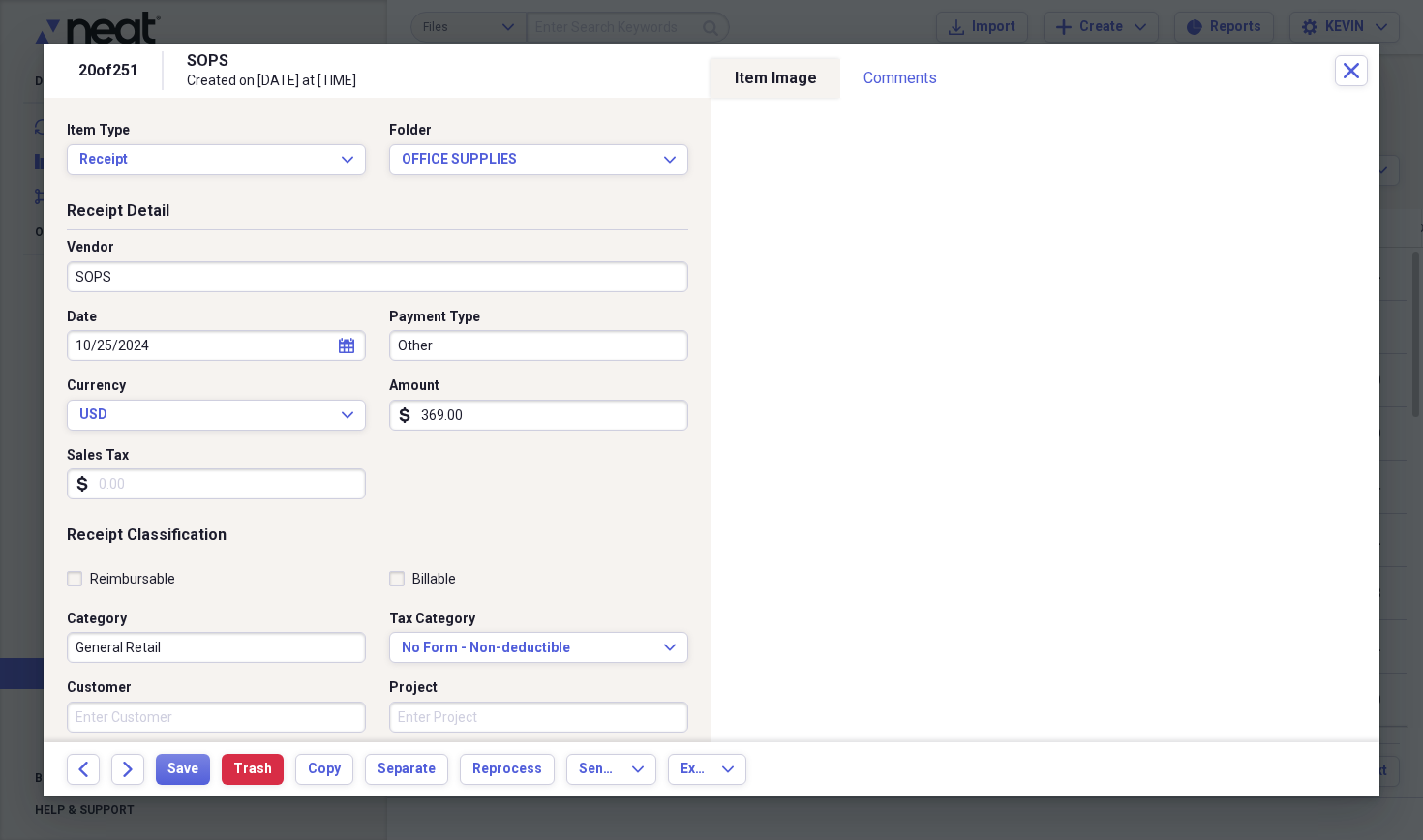 click on "369.00" at bounding box center [538, 415] 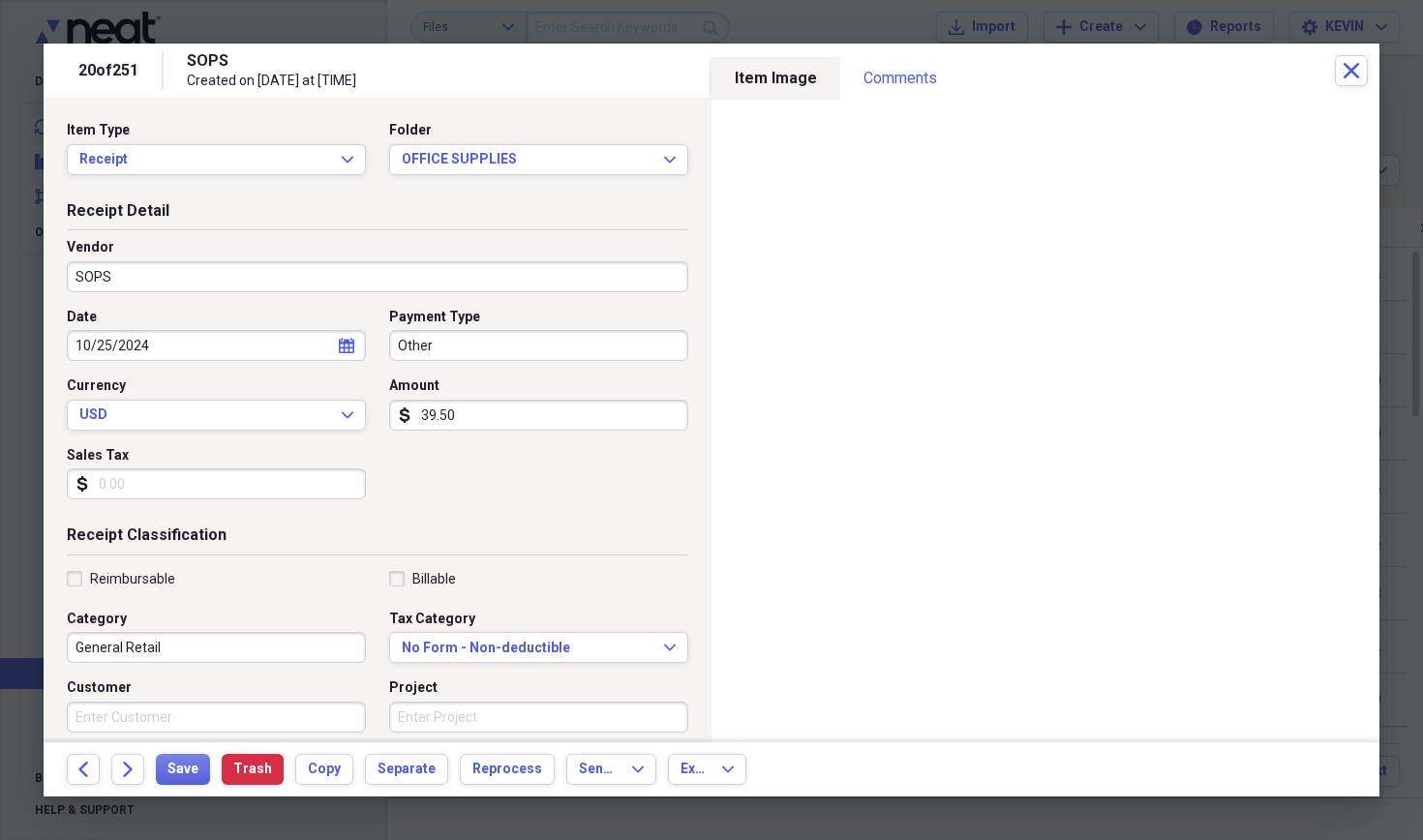type on "395.00" 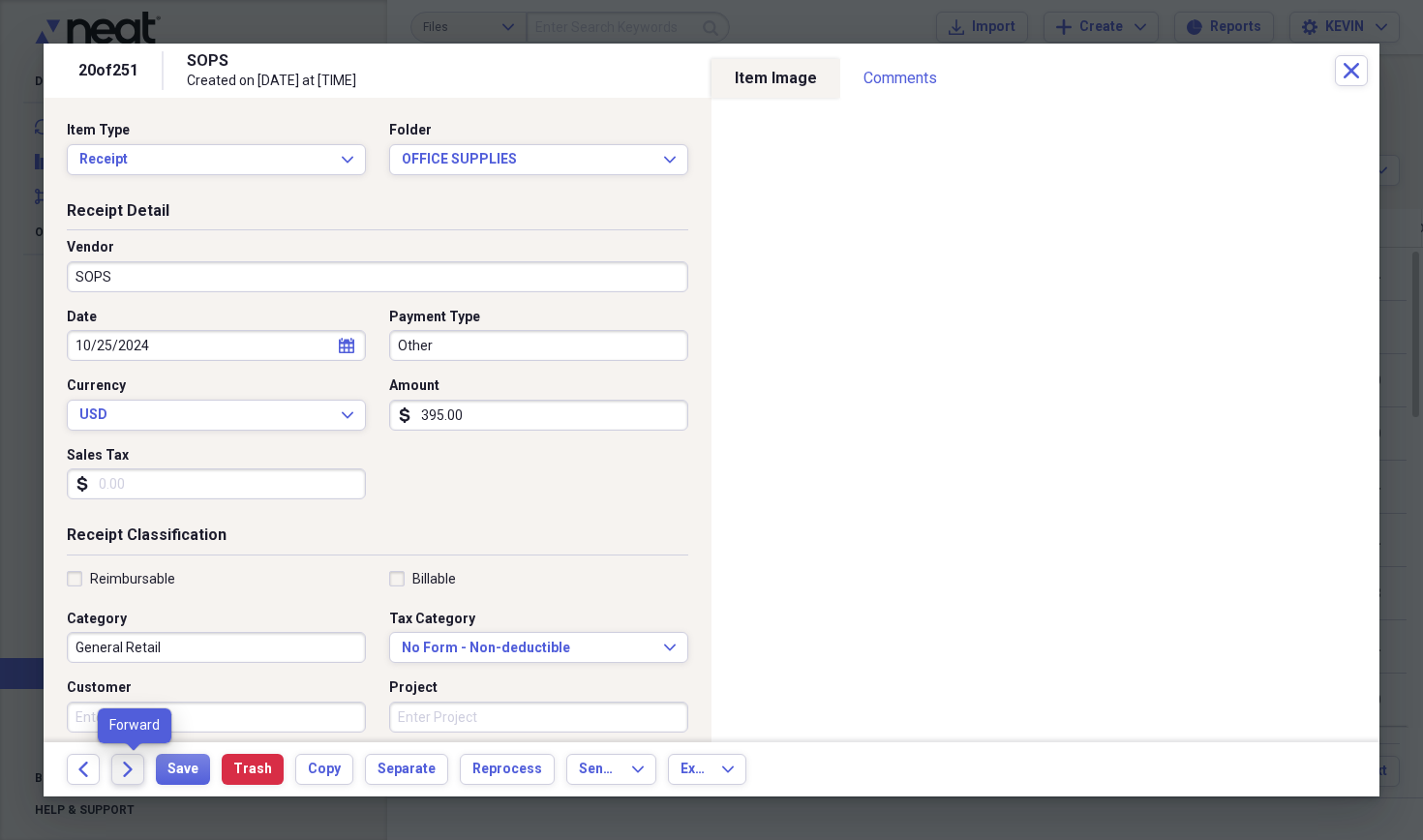 click on "Forward" 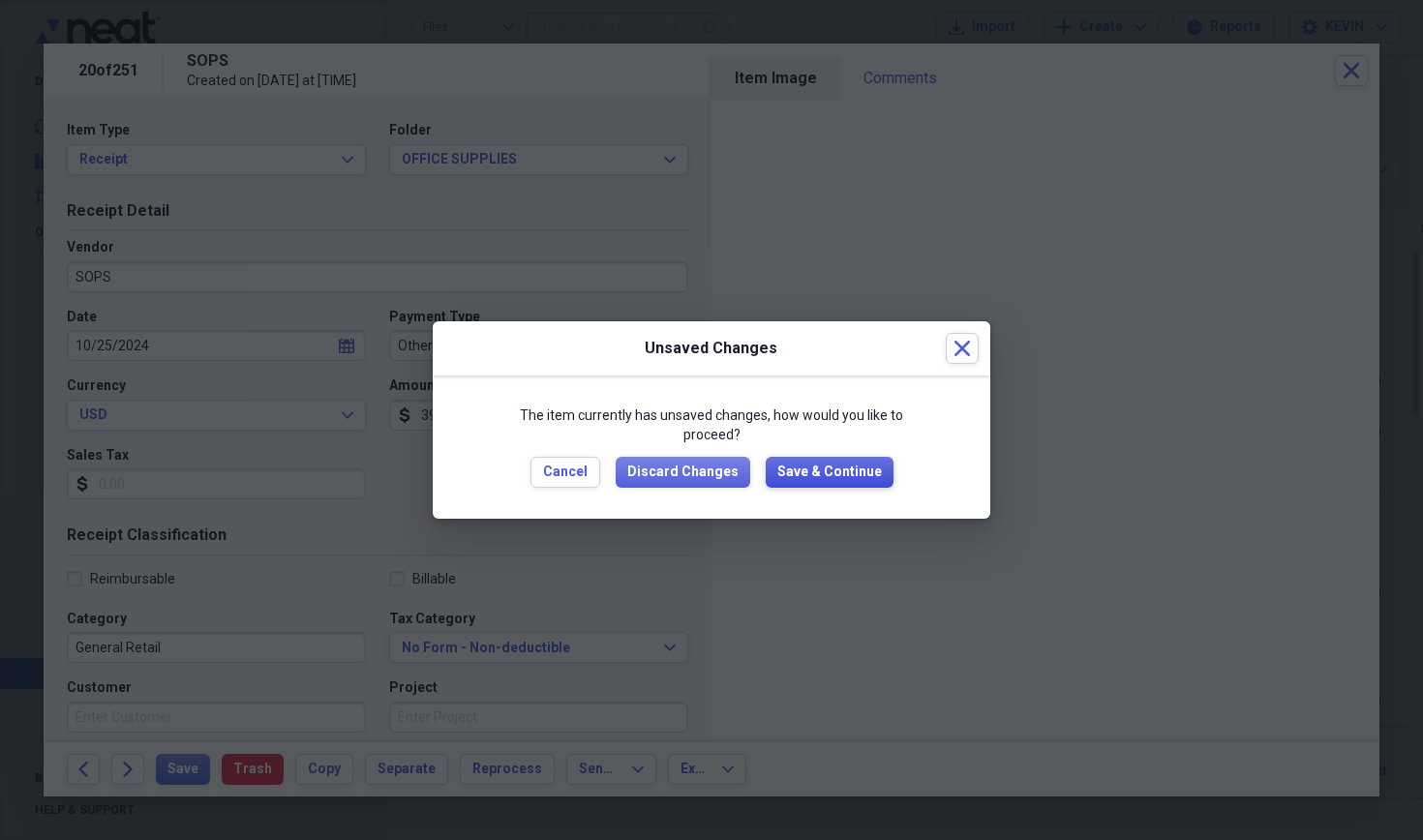 click on "Save & Continue" at bounding box center [830, 472] 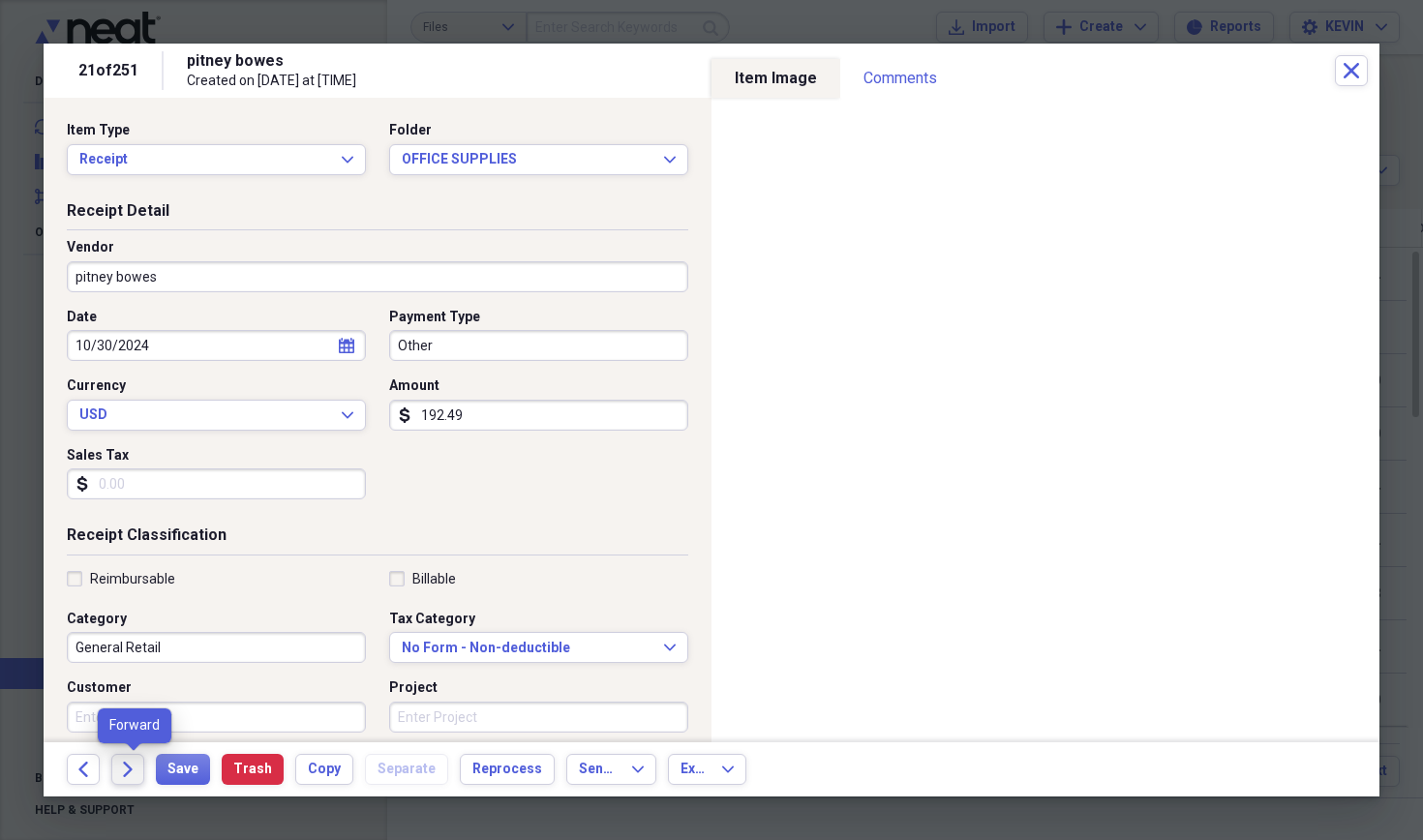 click on "Forward" at bounding box center [128, 769] 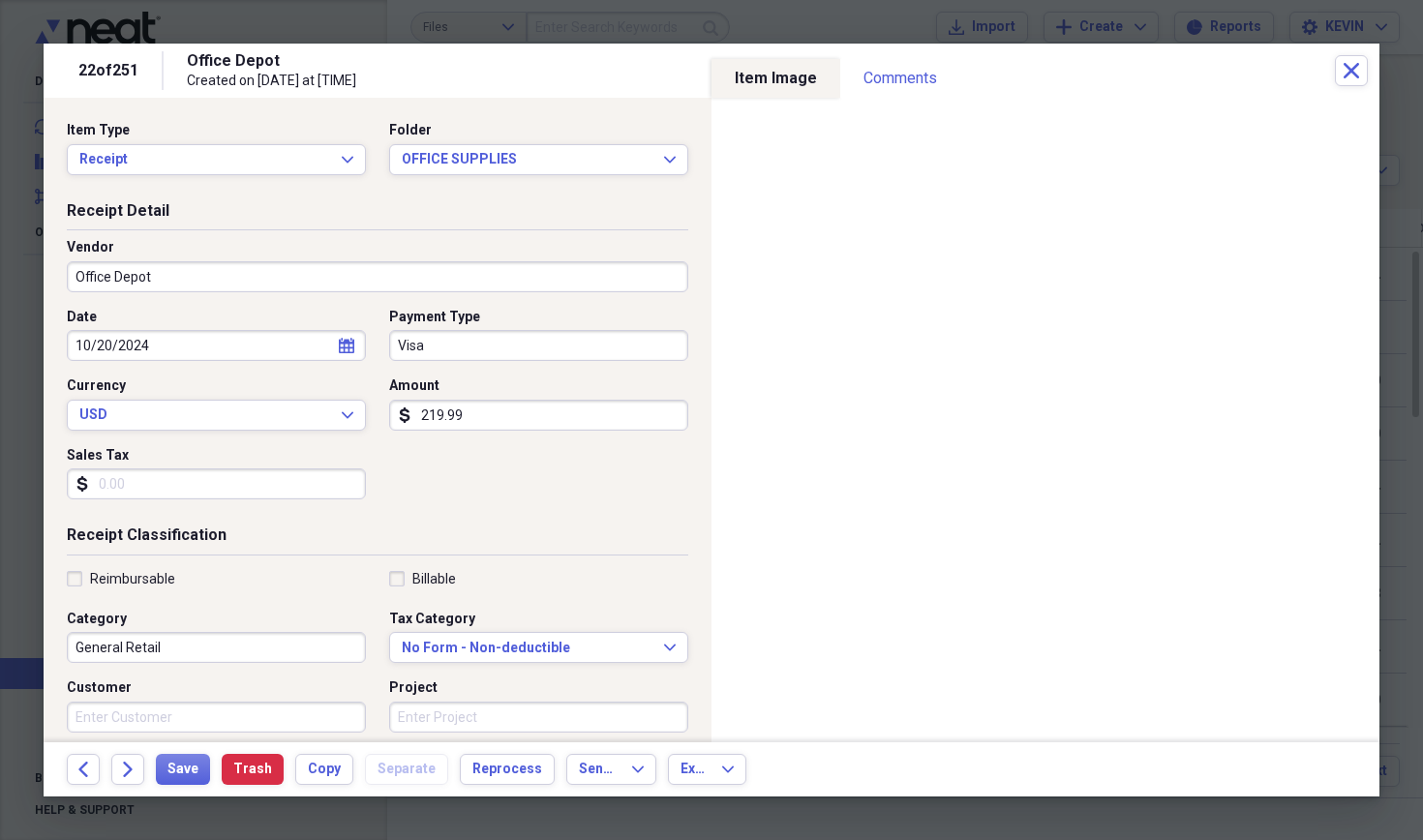 click on "219.99" at bounding box center [538, 415] 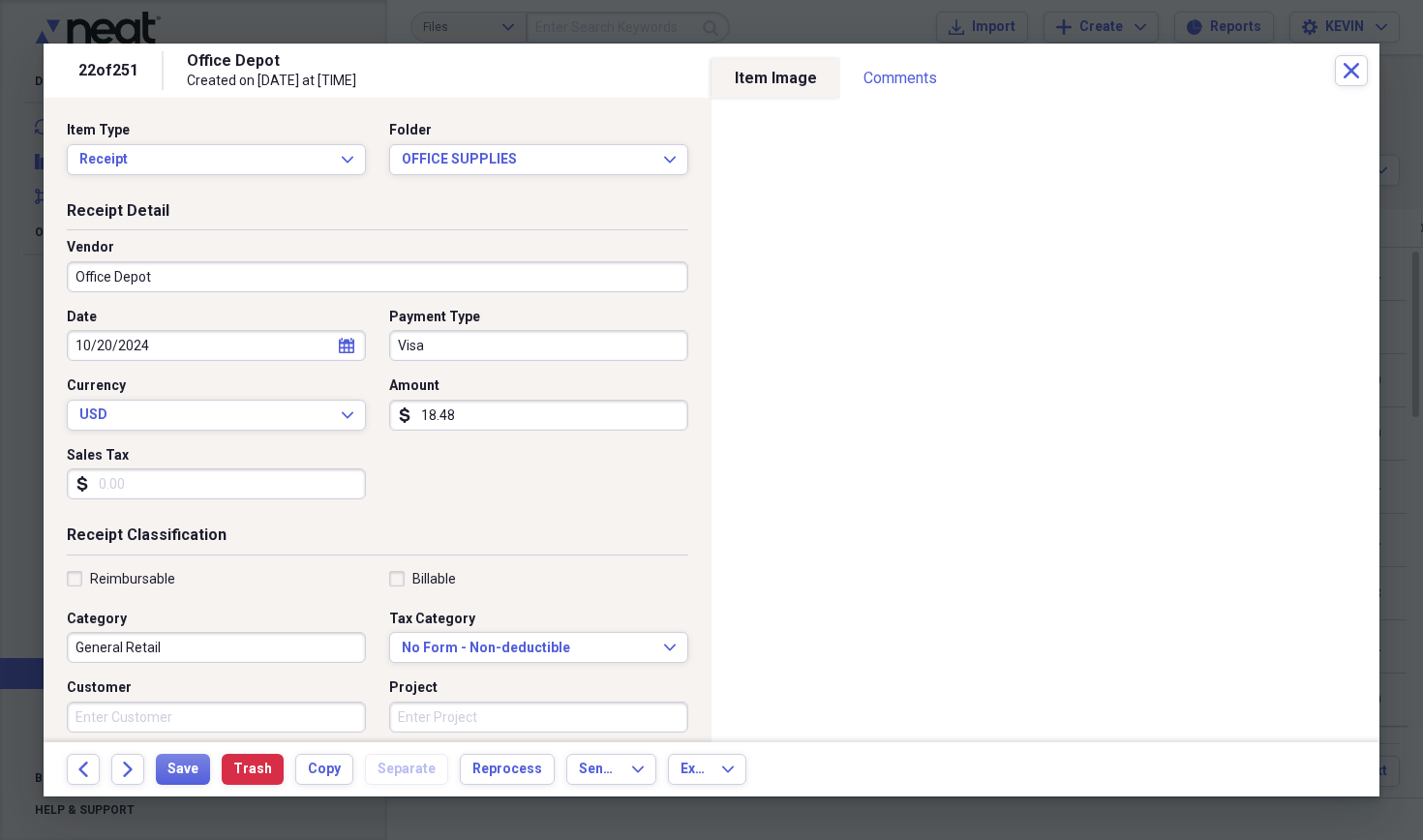 type on "184.86" 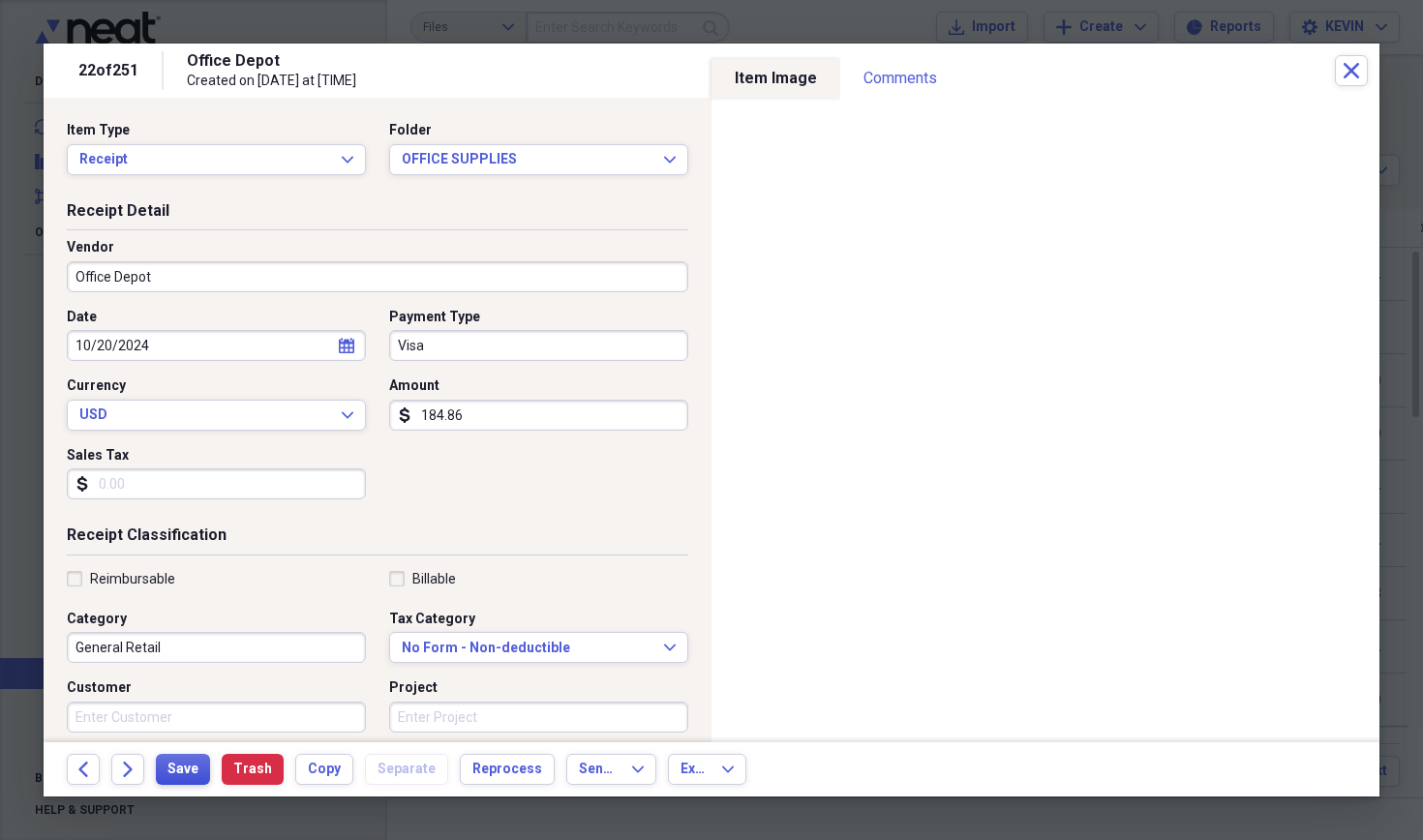 click on "Save" at bounding box center [183, 769] 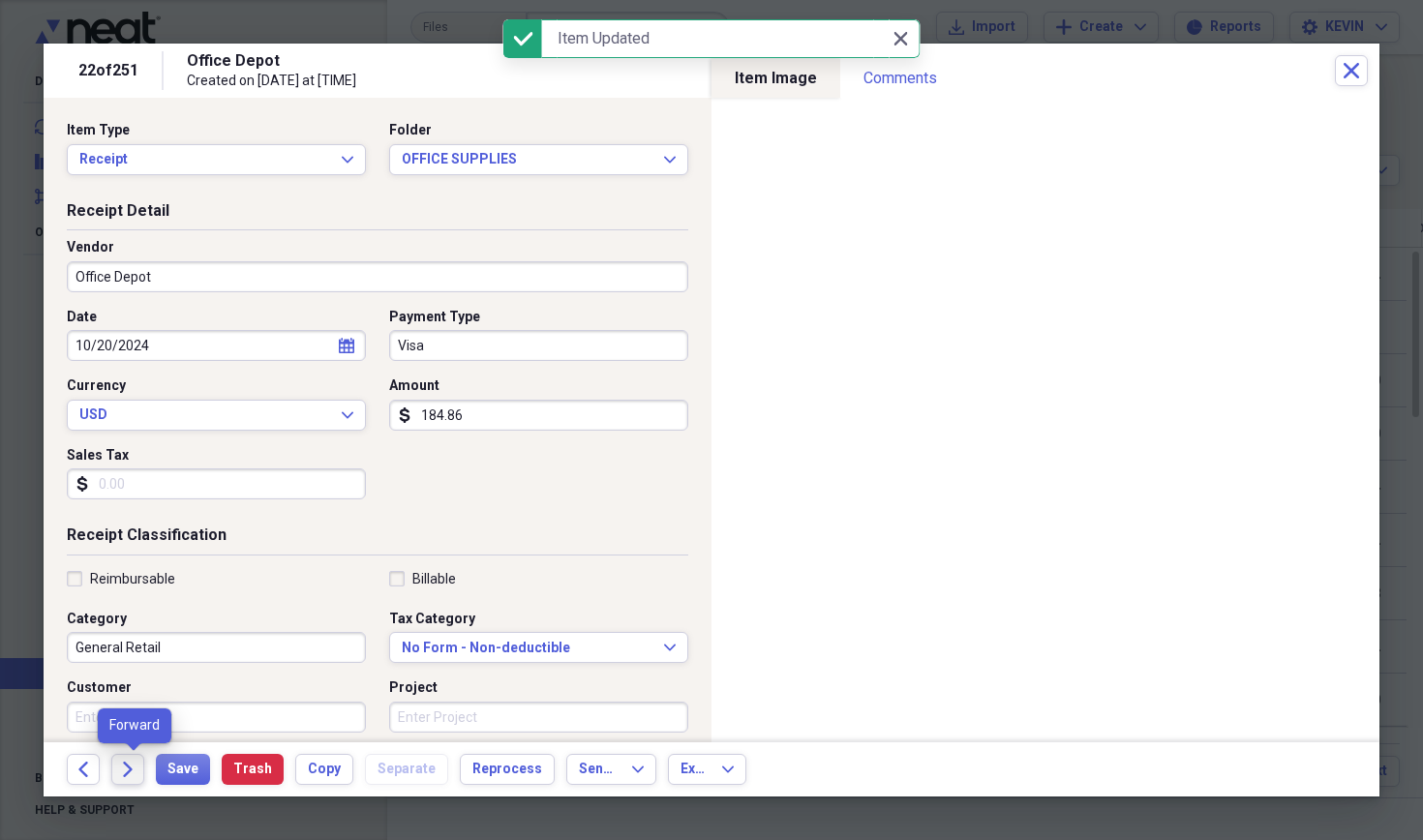 click 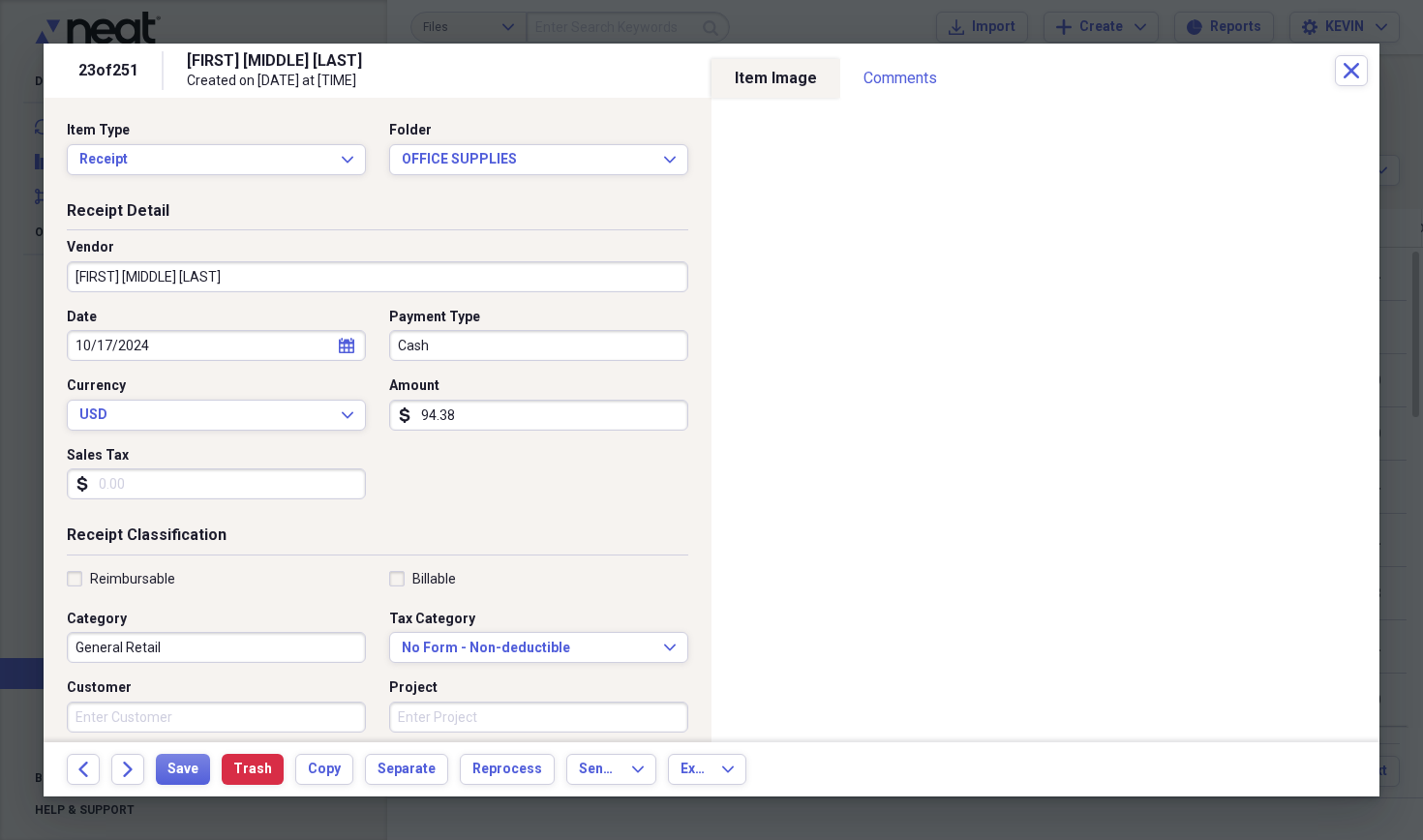 click on "[FIRST] [MIDDLE] [LAST]" at bounding box center (378, 277) 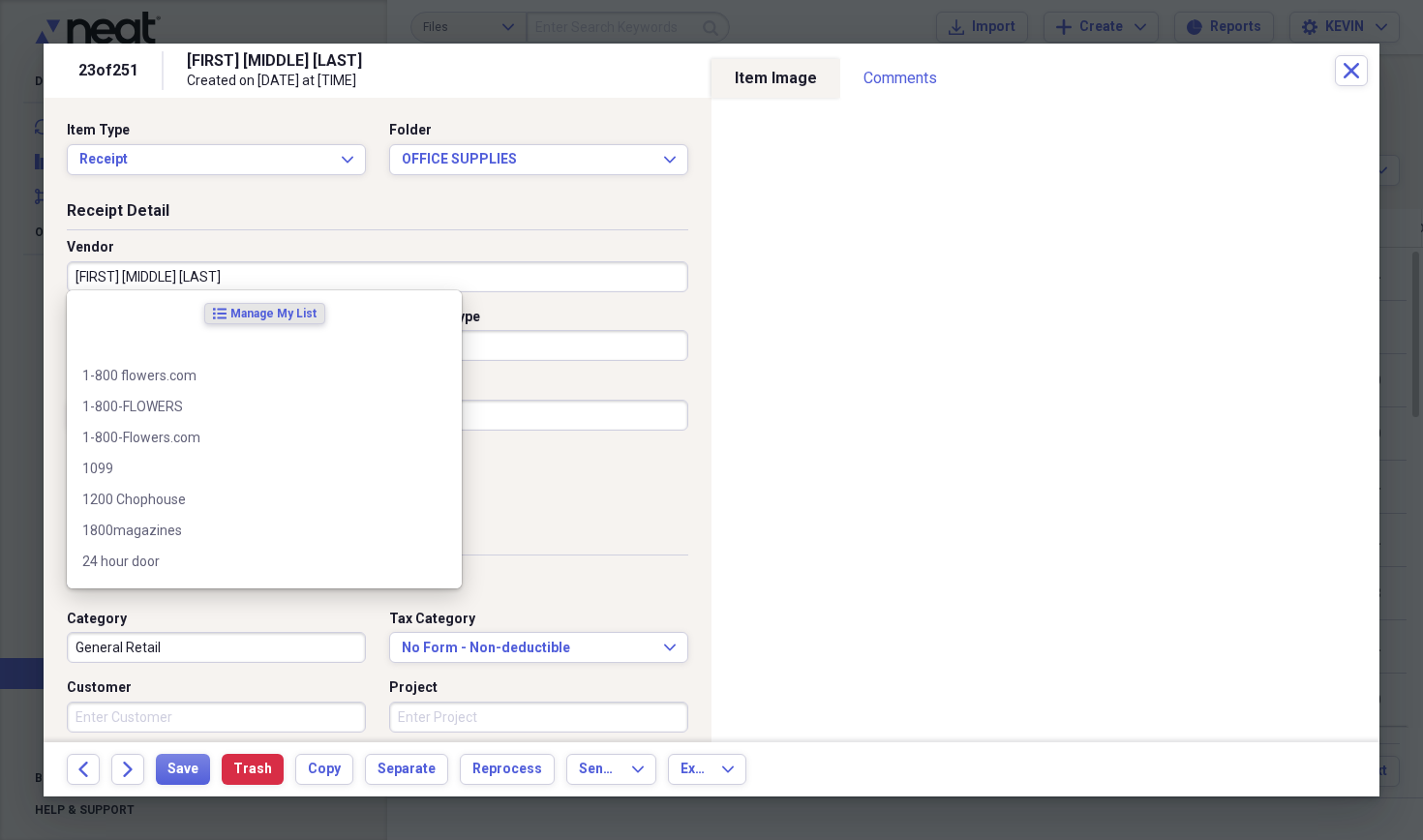 click on "[FIRST] [MIDDLE] [LAST]" at bounding box center (378, 277) 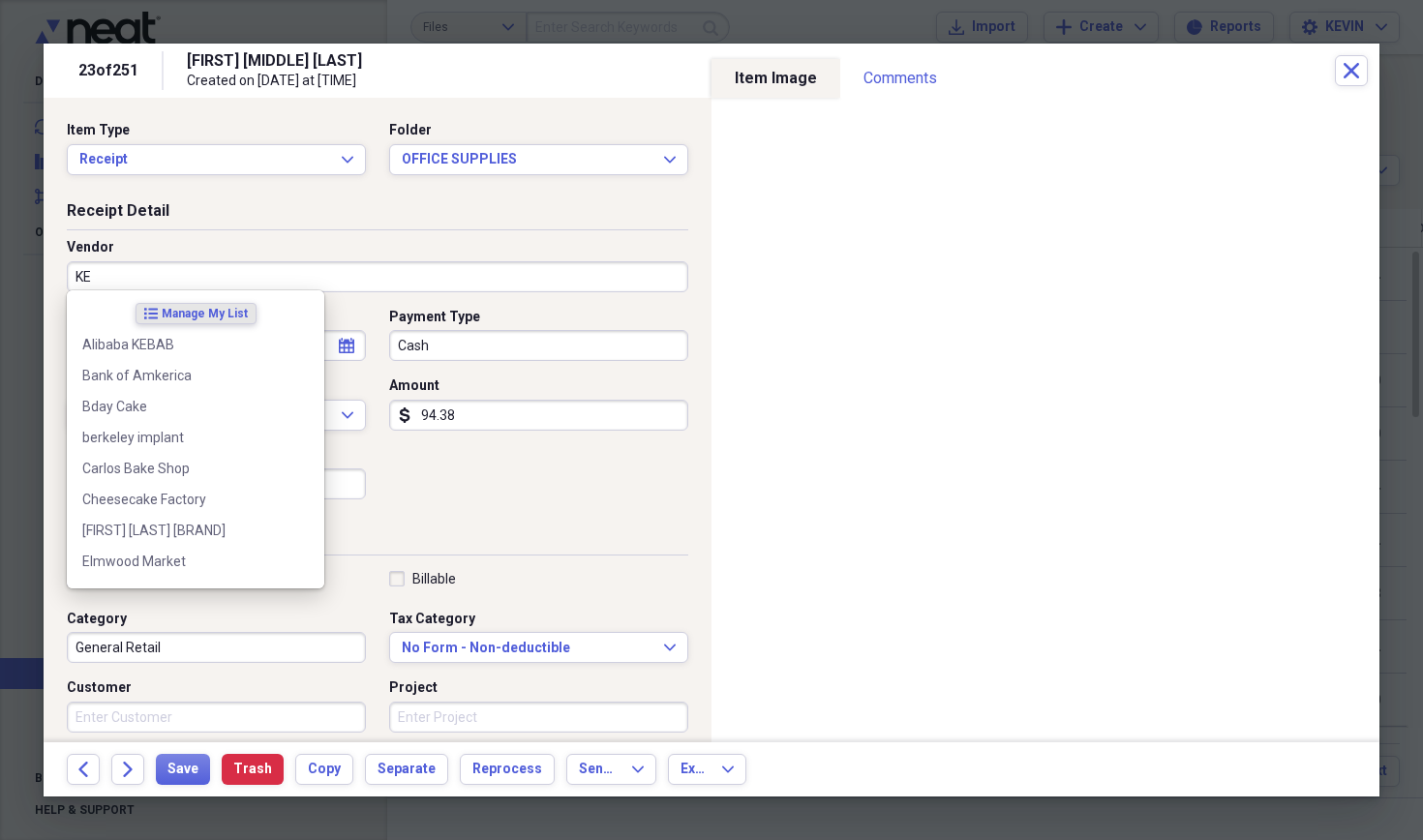 type on "K" 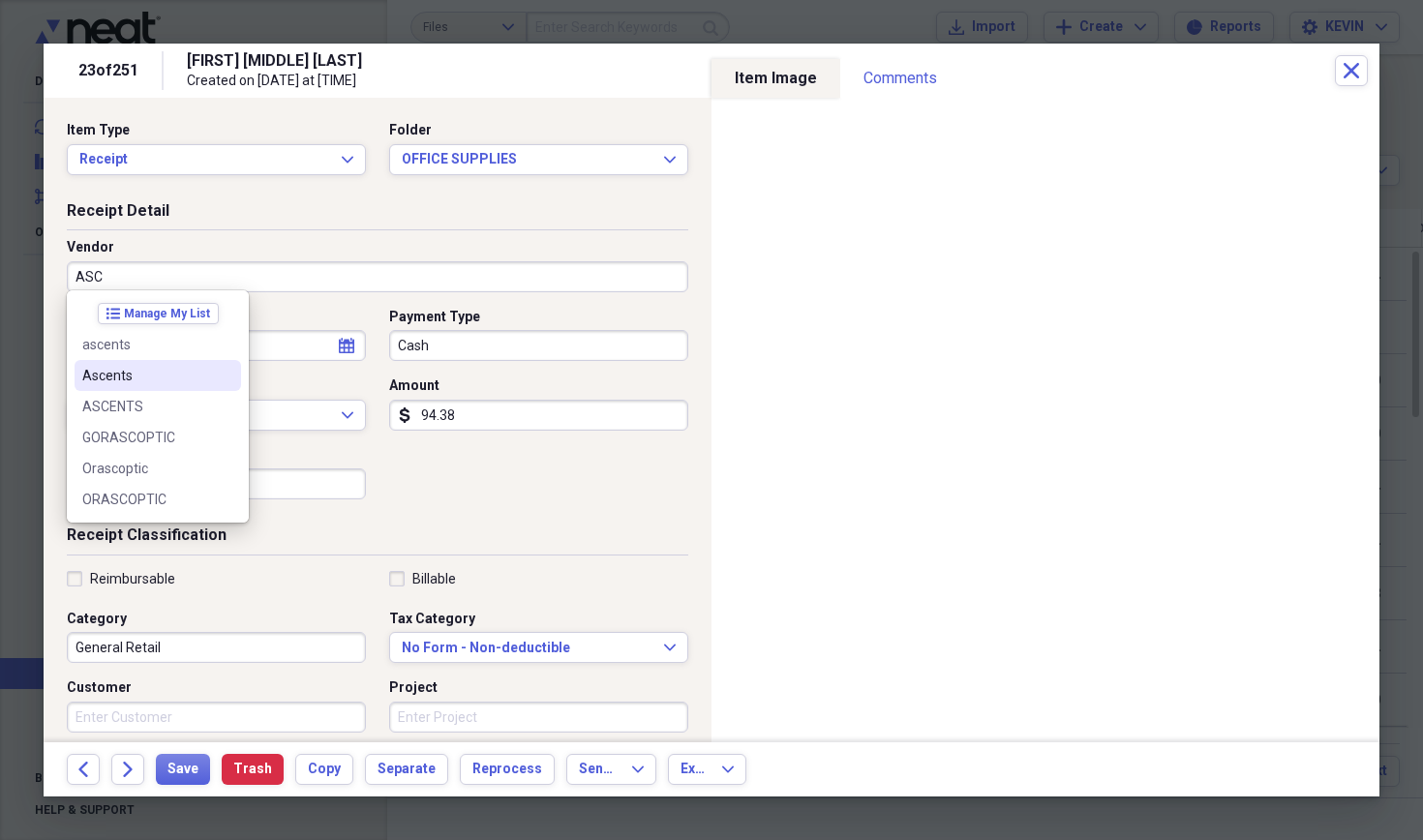 click on "Ascents" at bounding box center [158, 375] 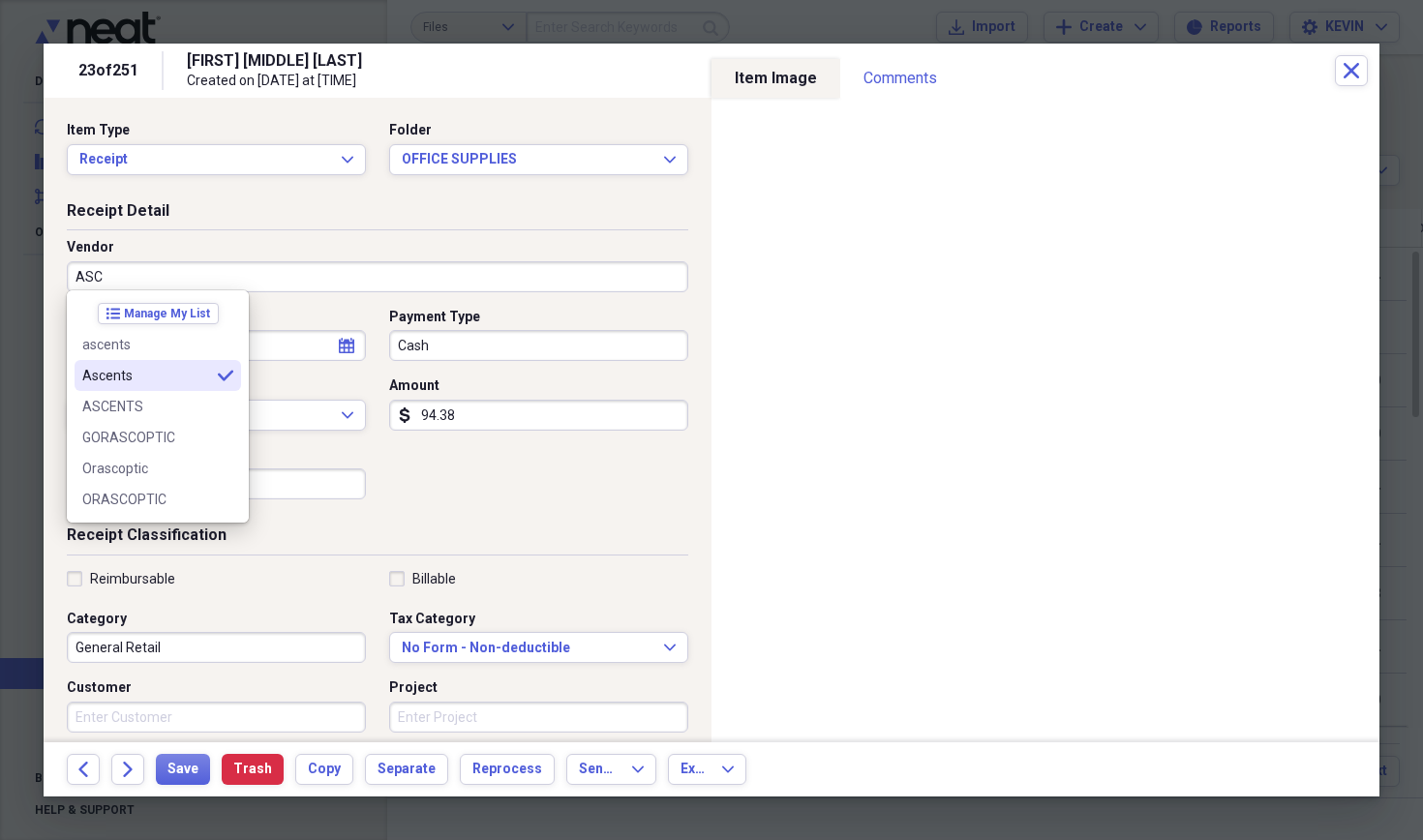 type on "Ascents" 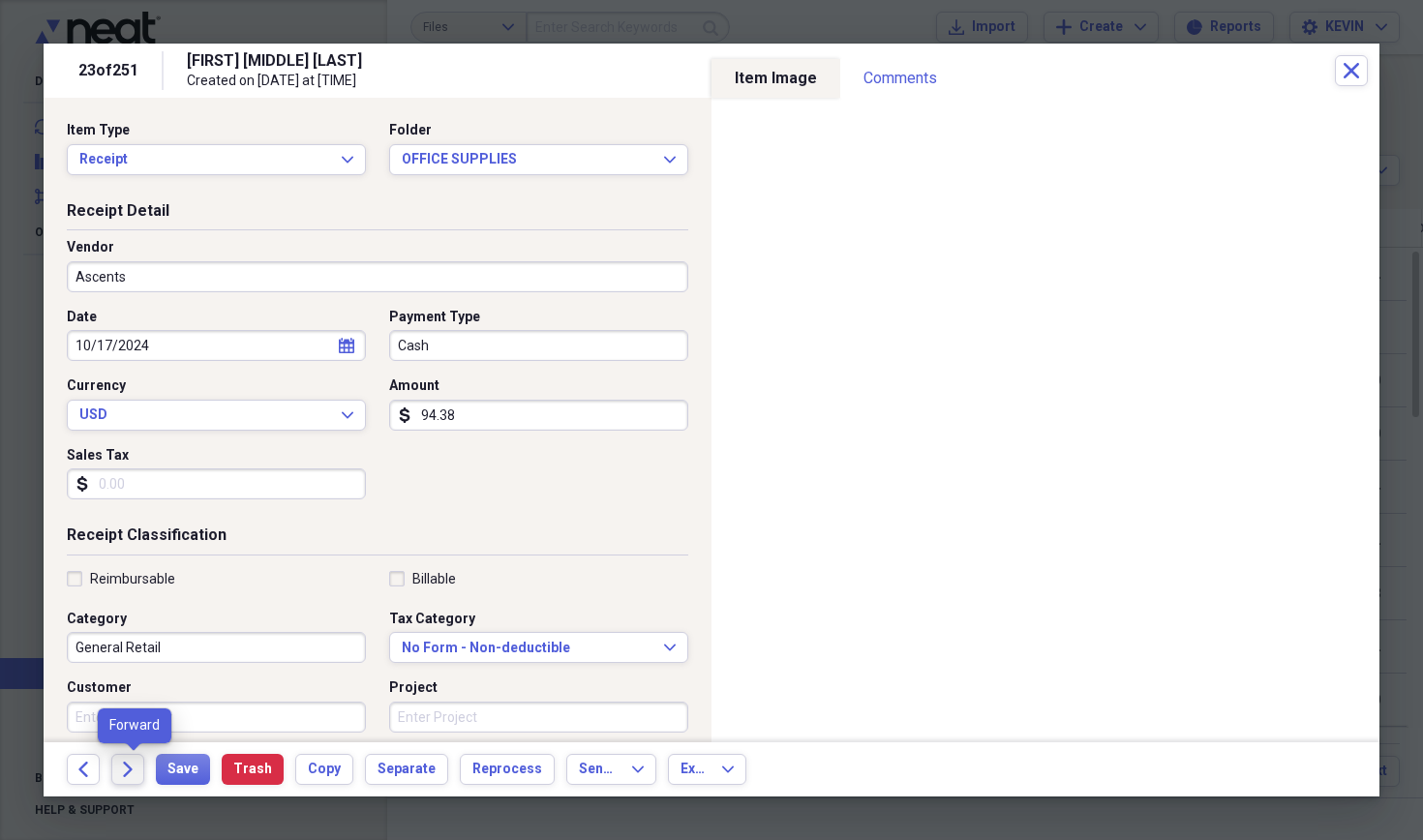 click on "Forward" 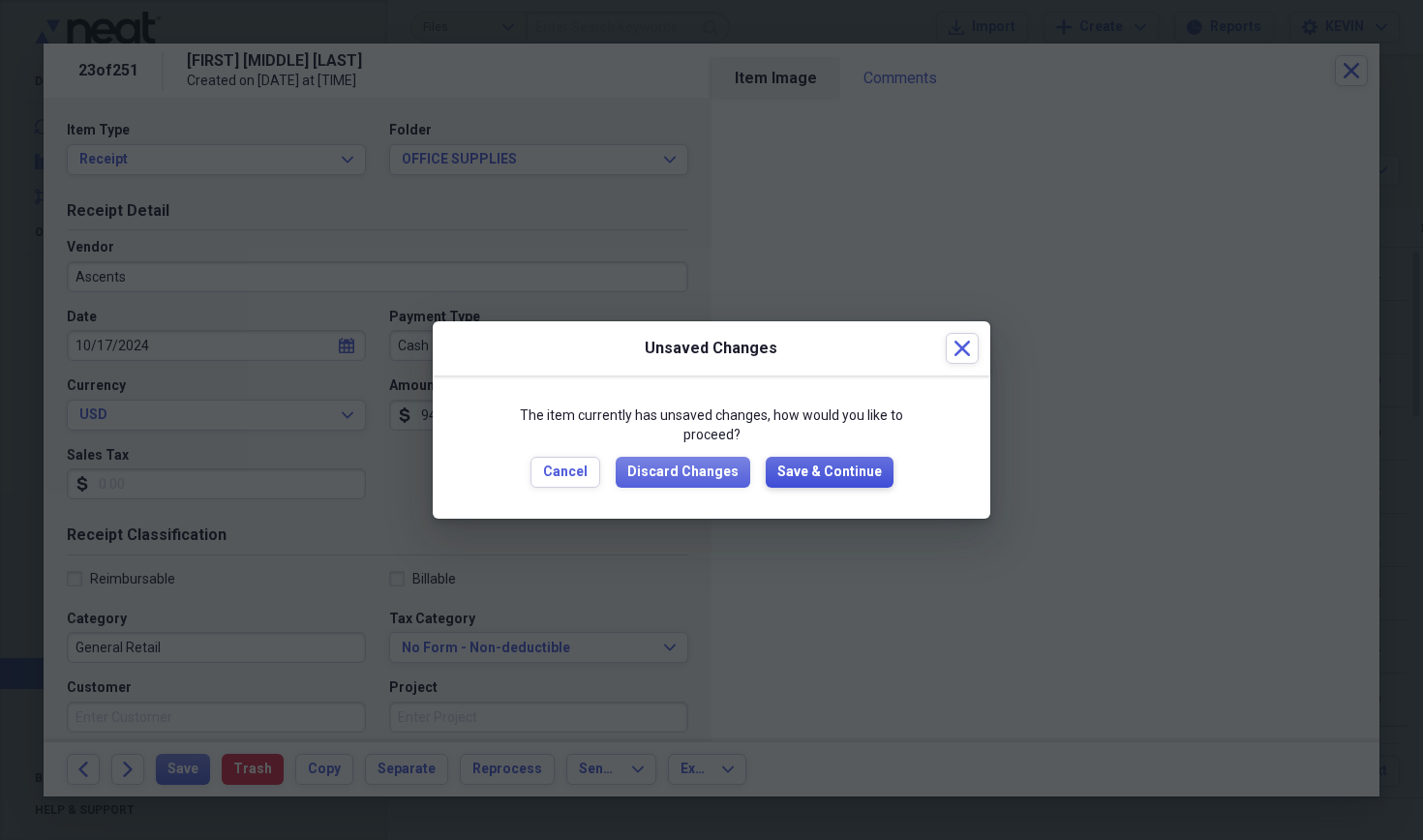 click on "Save & Continue" at bounding box center [830, 472] 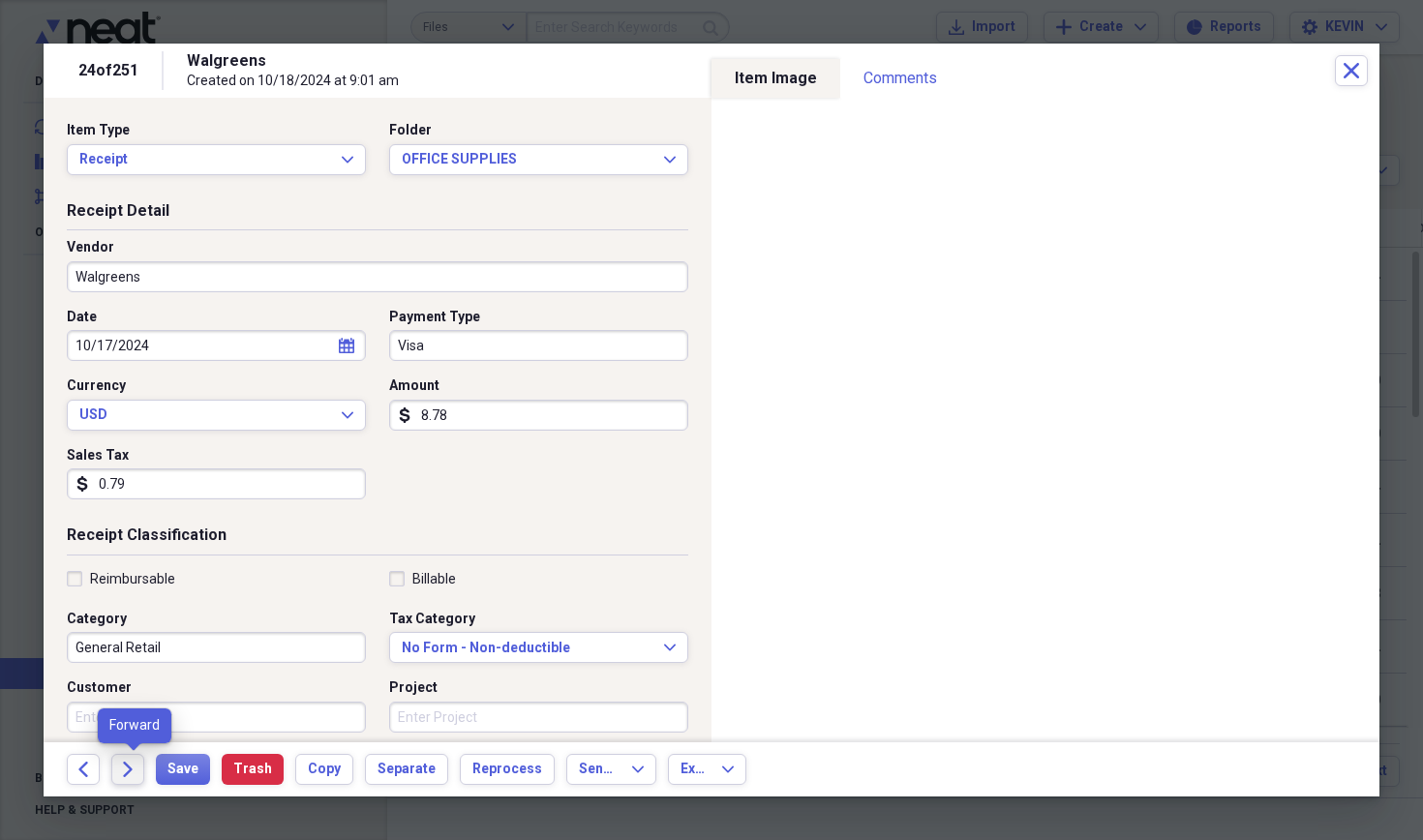 click on "Forward" 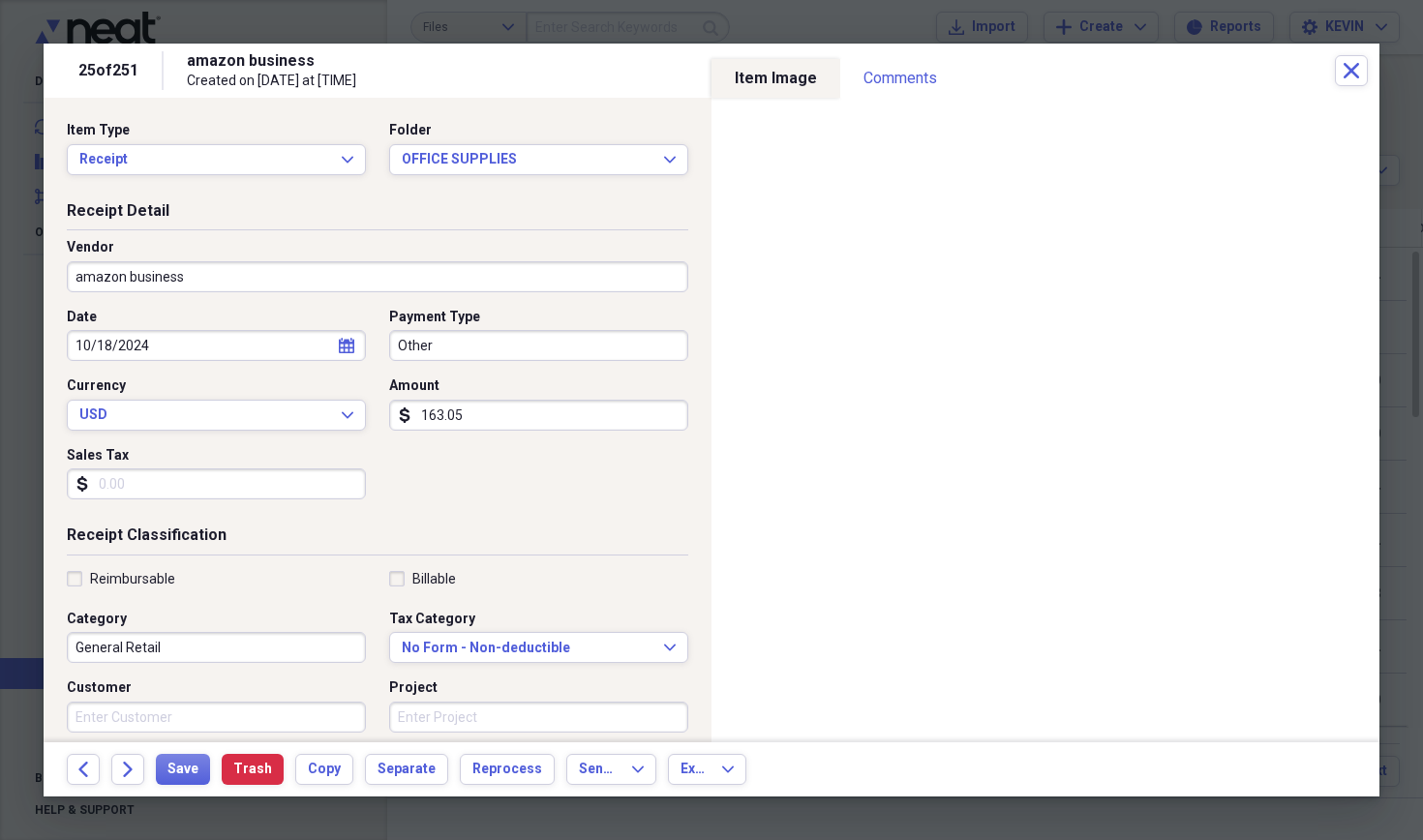 click on "amazon business" at bounding box center [378, 277] 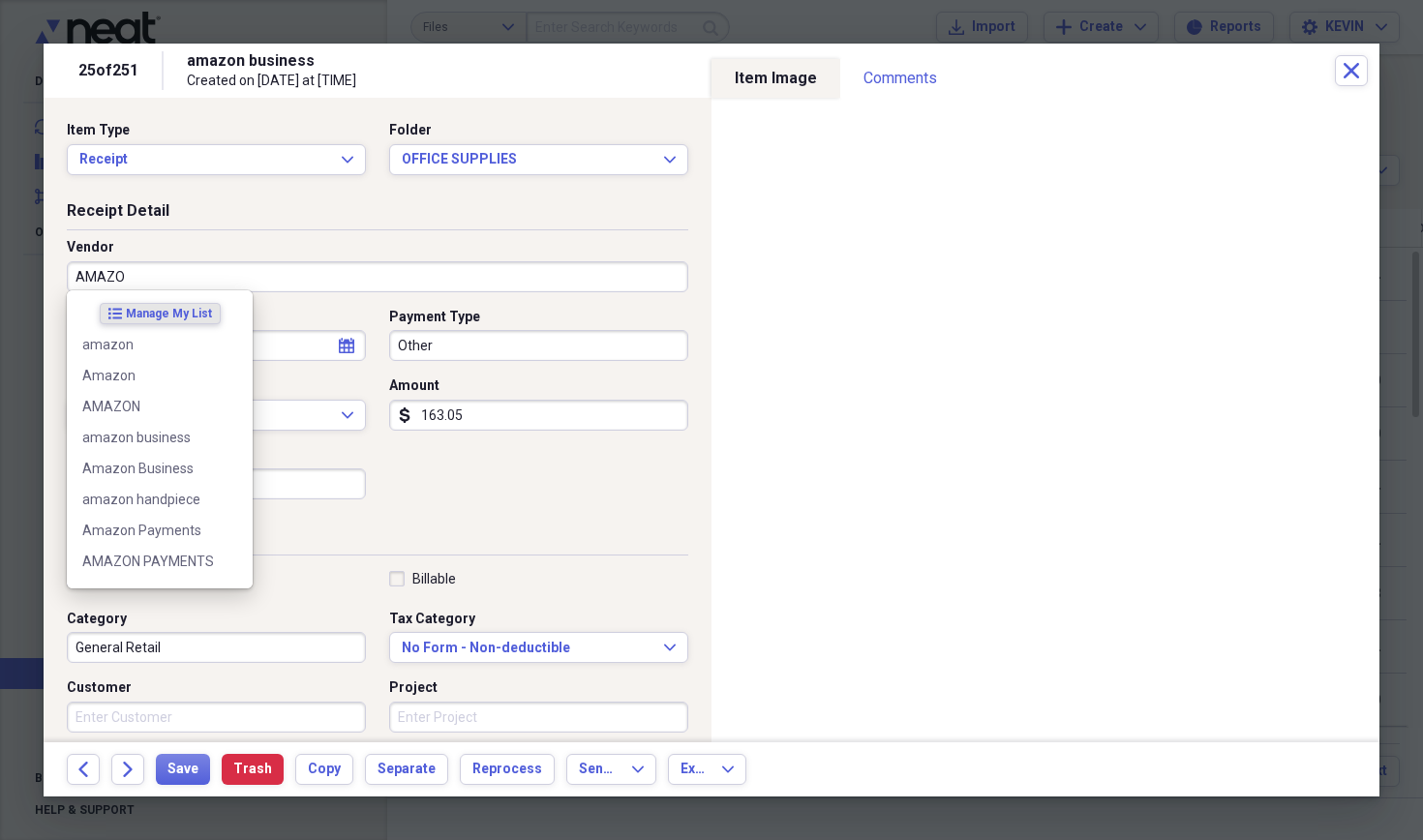 type on "AMAZON" 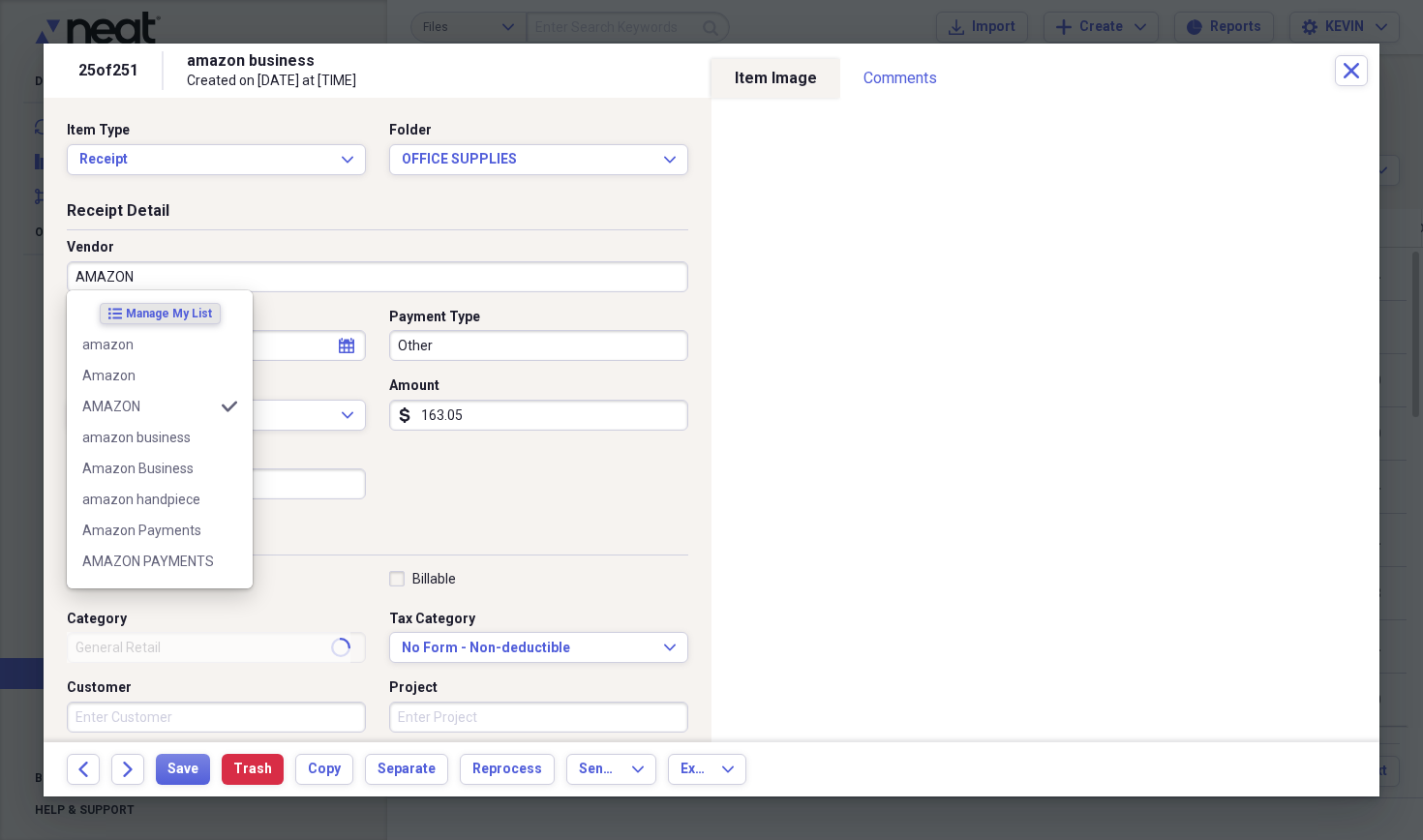 type on "Meals/Restaurant" 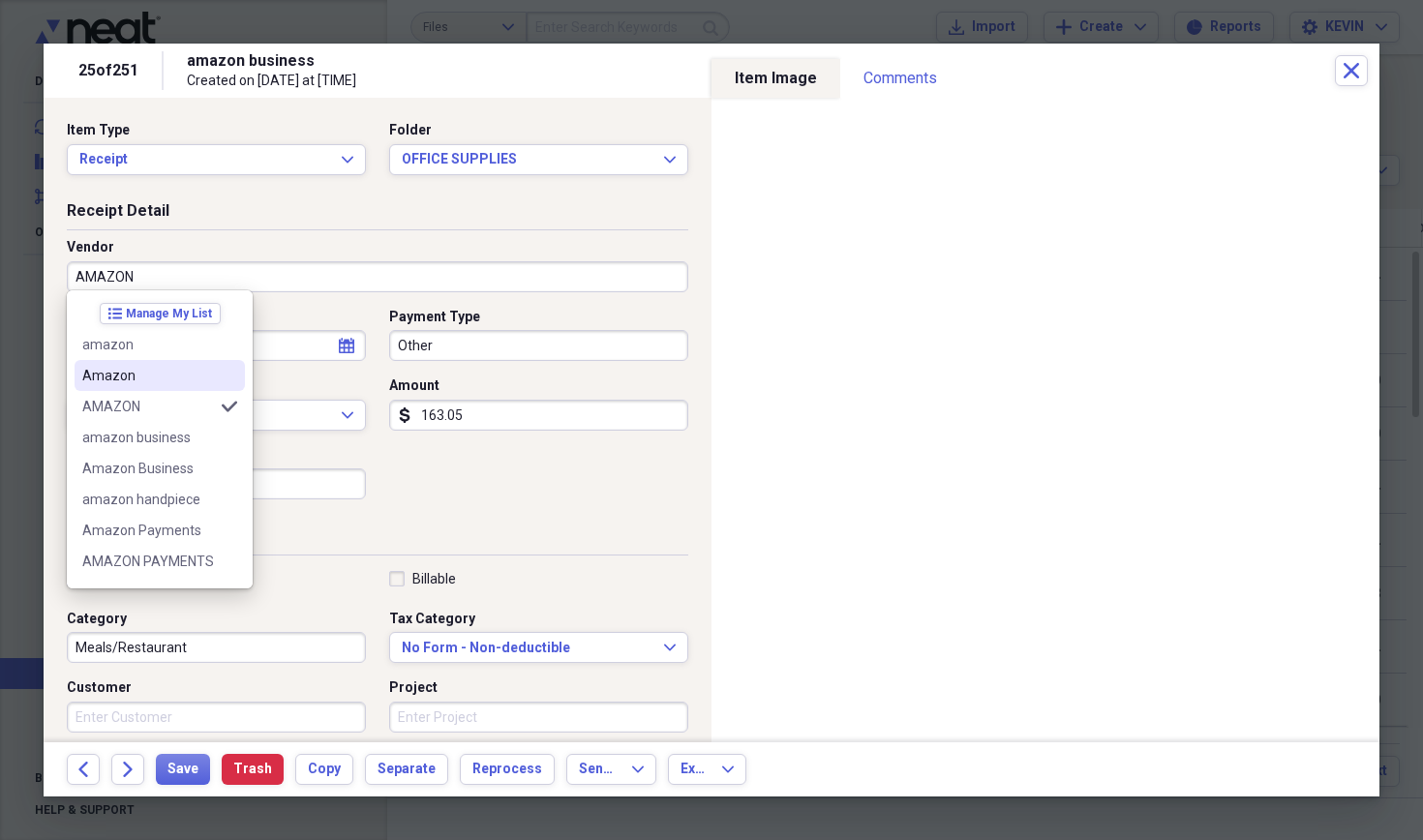 click on "Amazon" at bounding box center [148, 375] 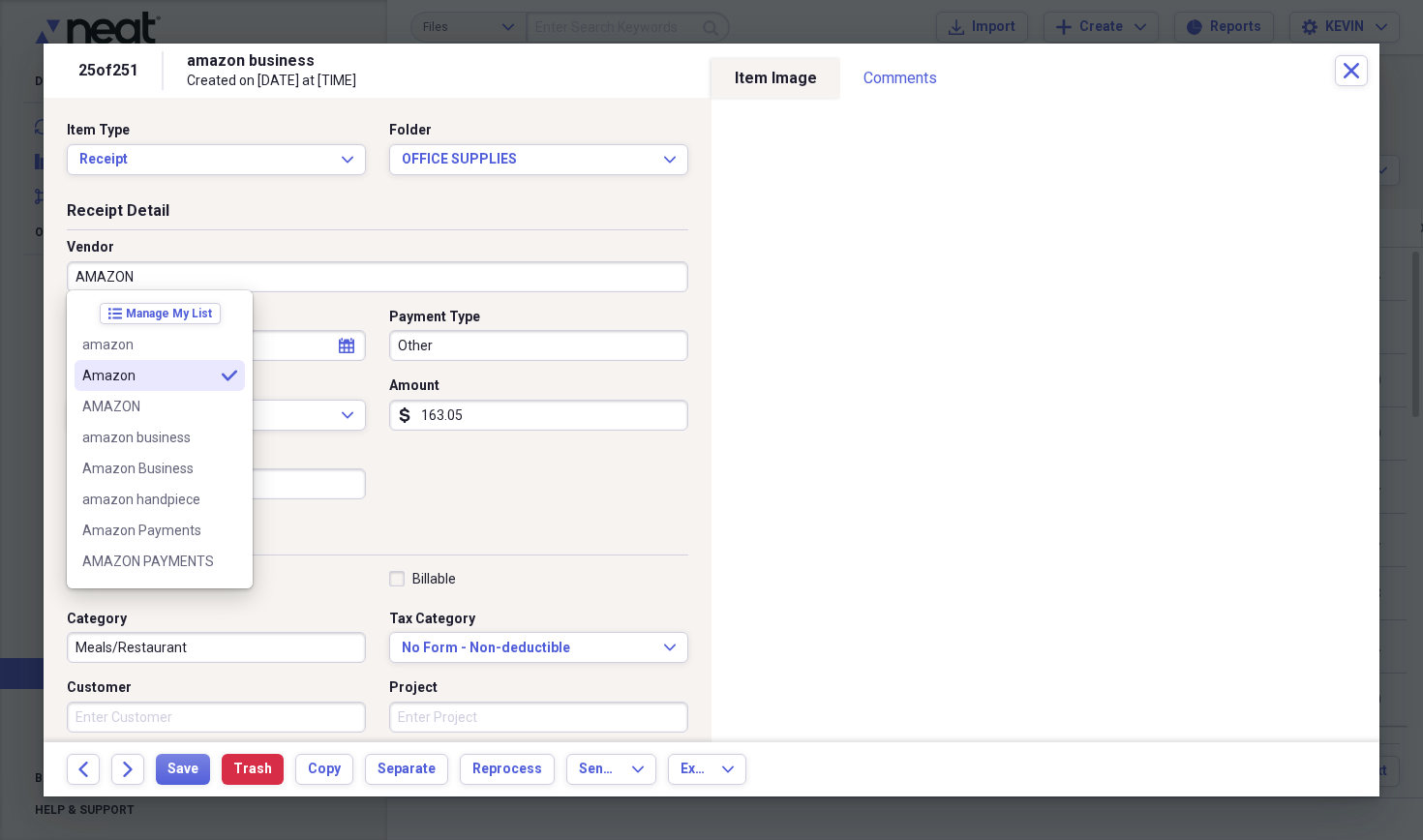 type on "Amazon" 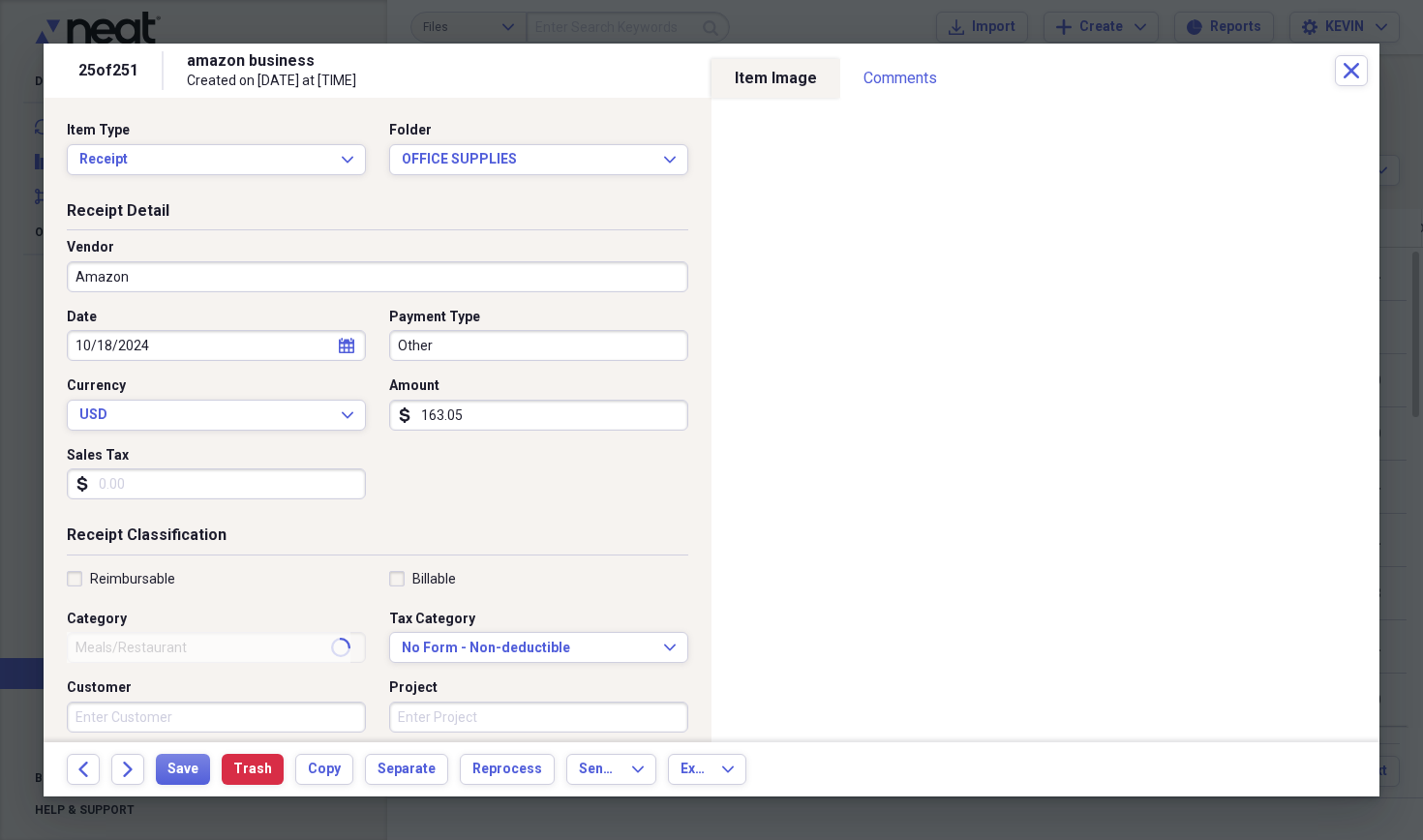 type on "Dental Equipment" 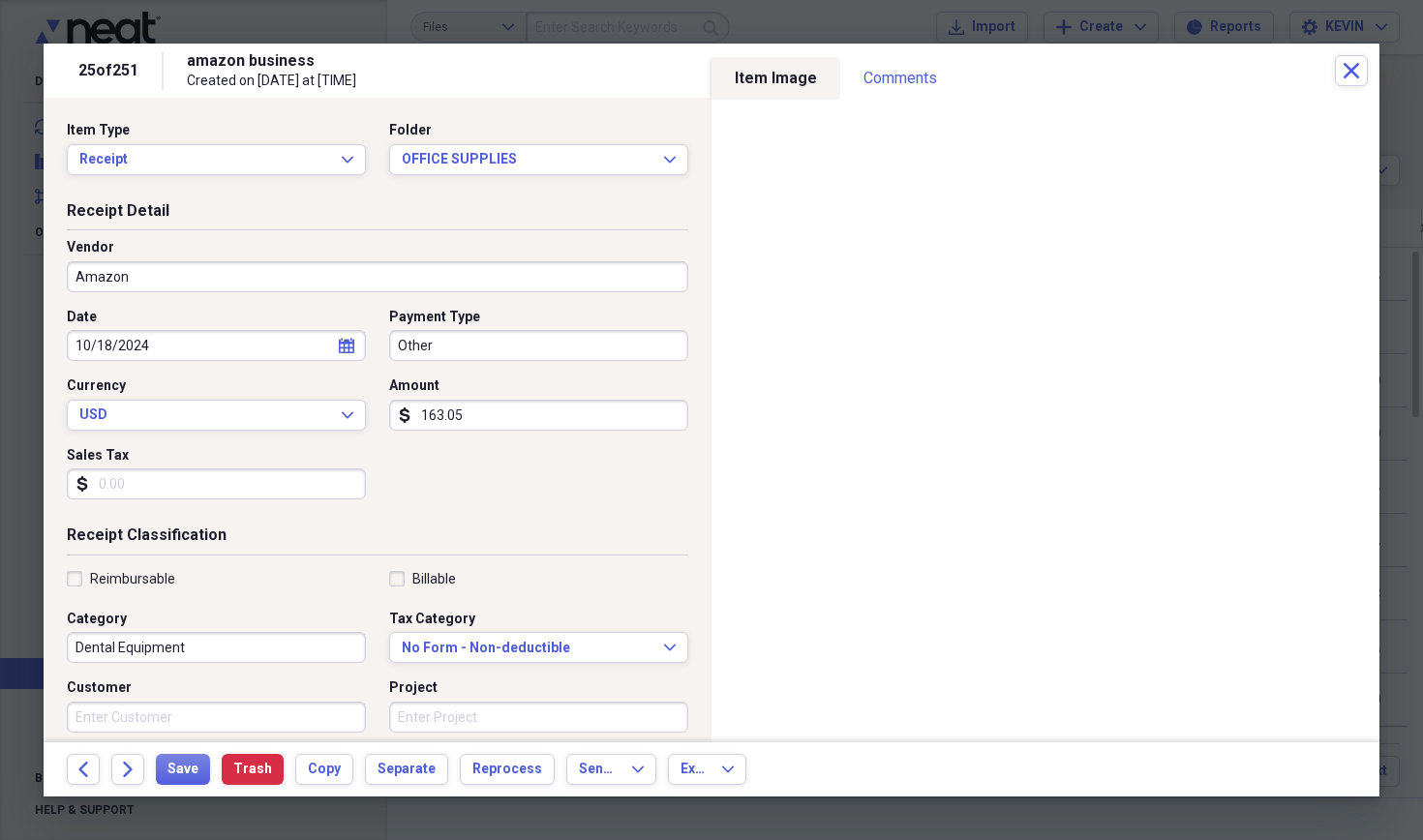 click on "Forward" at bounding box center [128, 769] 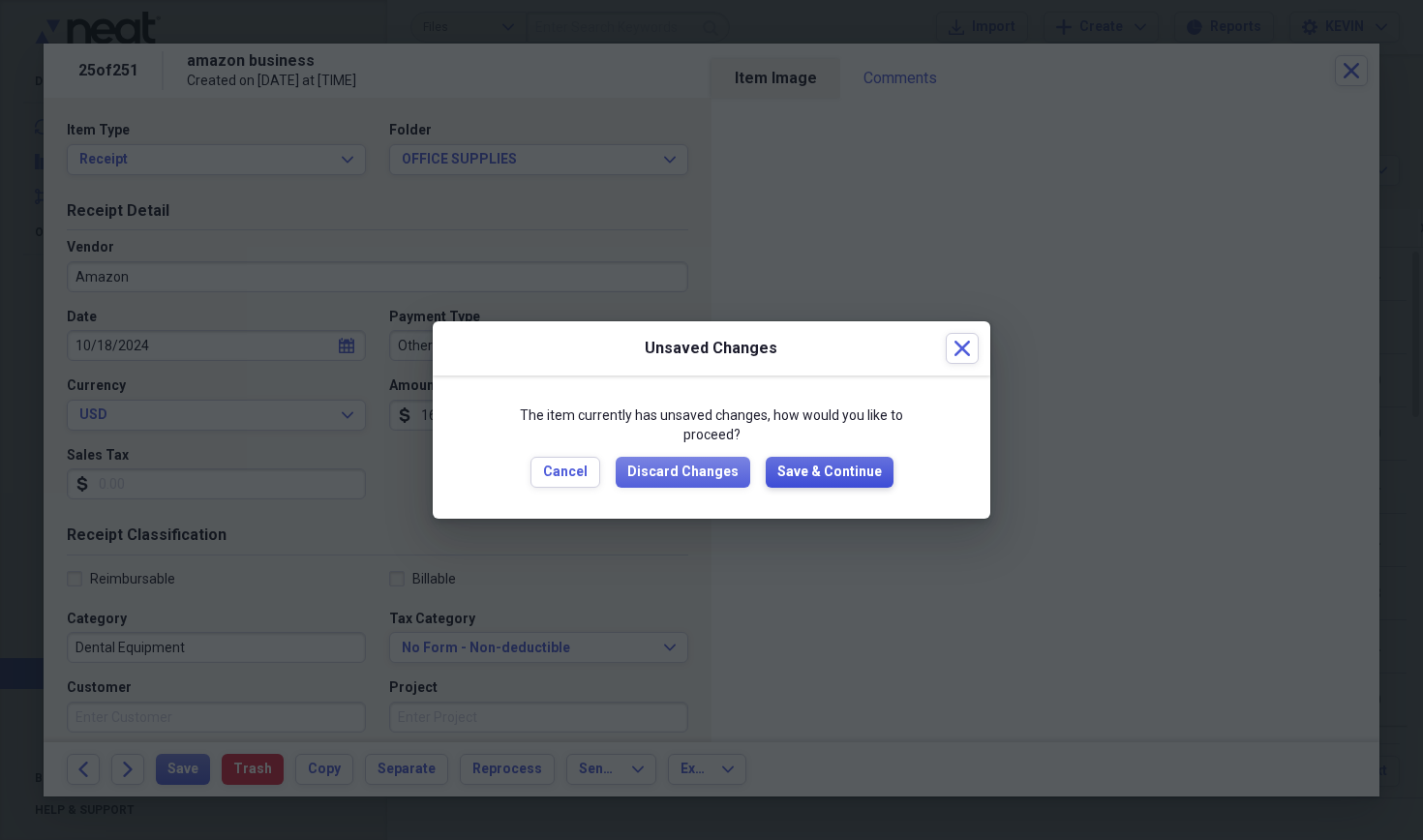 click on "Save & Continue" at bounding box center [830, 472] 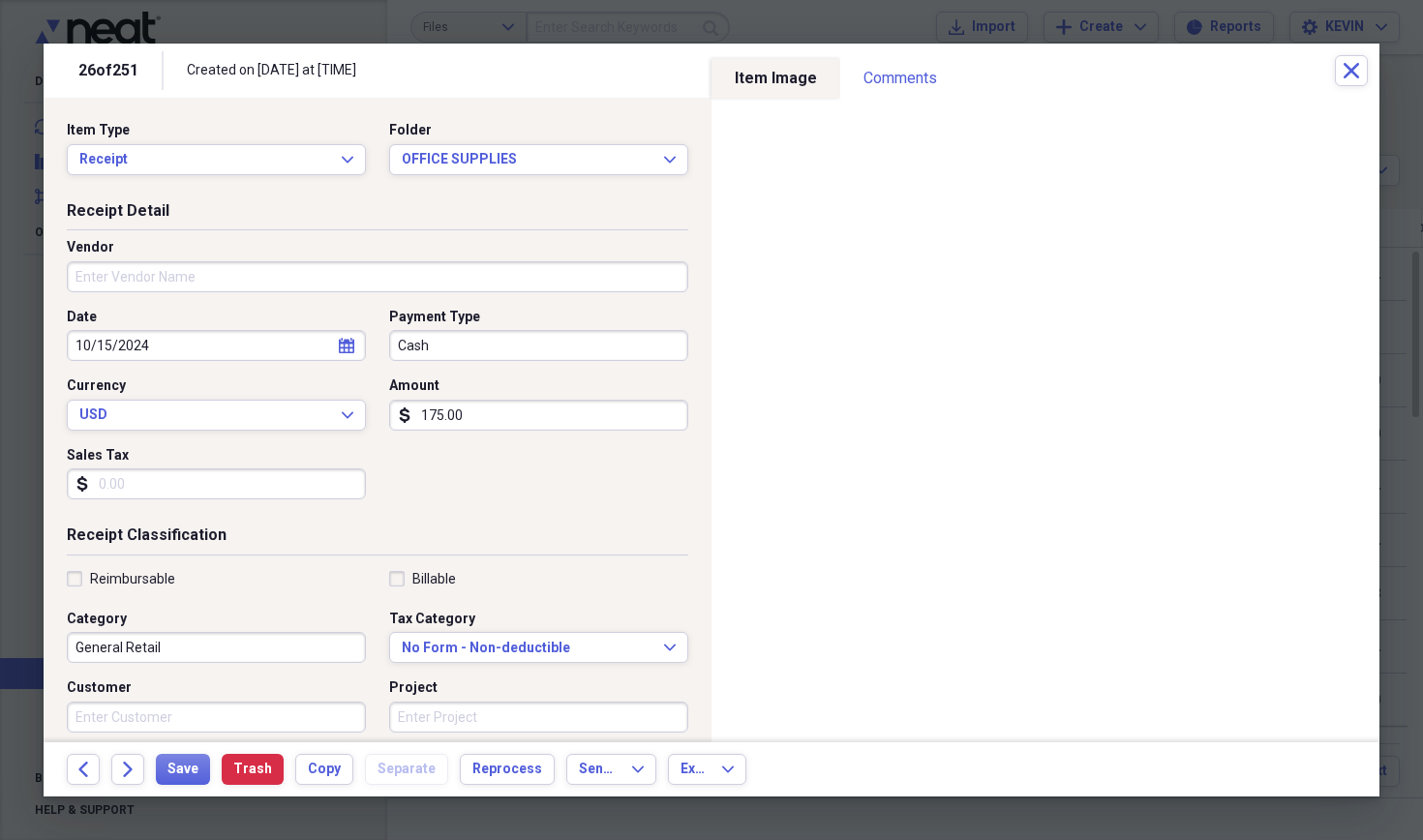 click on "Vendor" at bounding box center (378, 277) 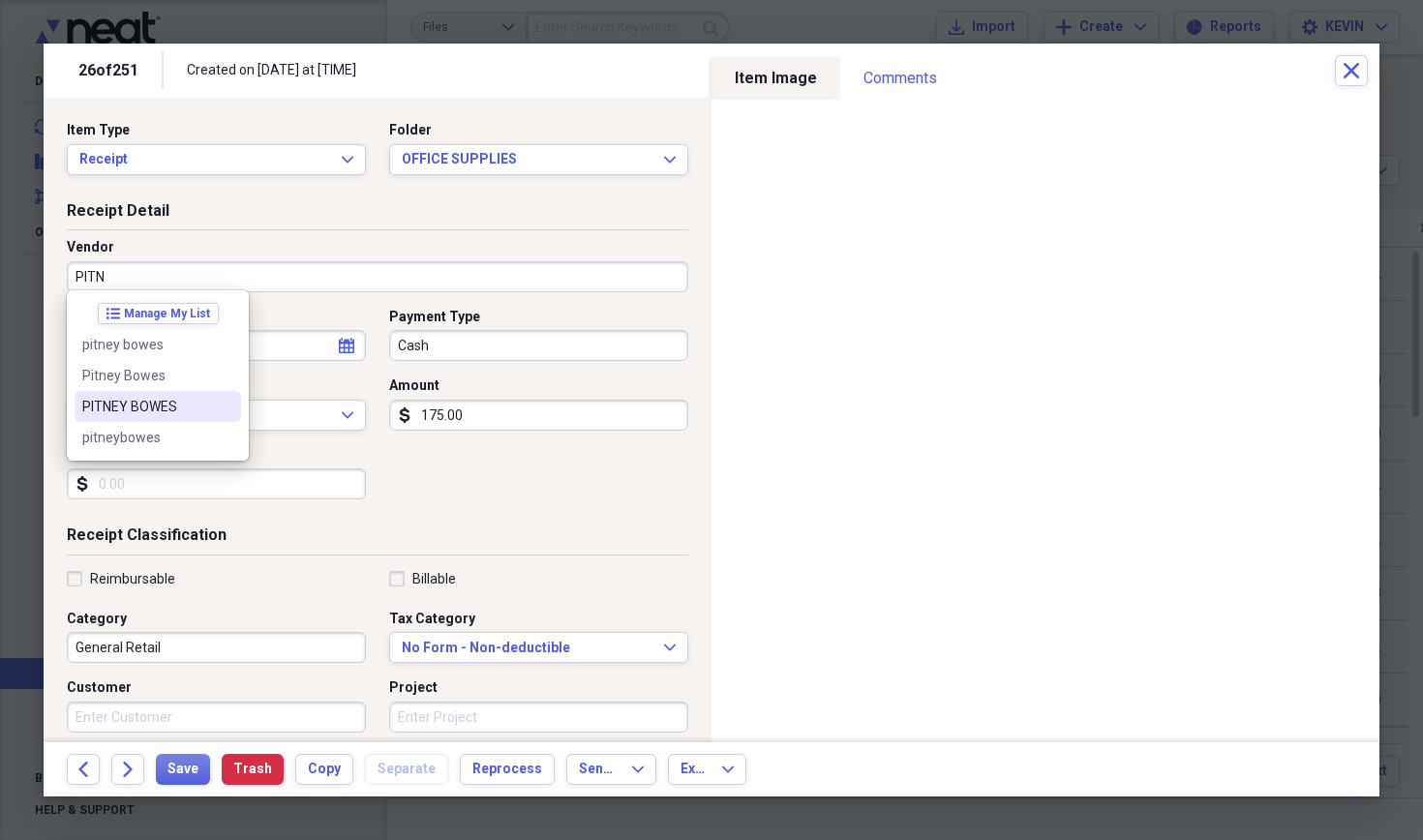 click on "Date 10/15/2024 calendar Calendar Payment Type Cash Currency USD Expand Amount dollar-sign 175.00 Sales Tax dollar-sign" at bounding box center [378, 411] 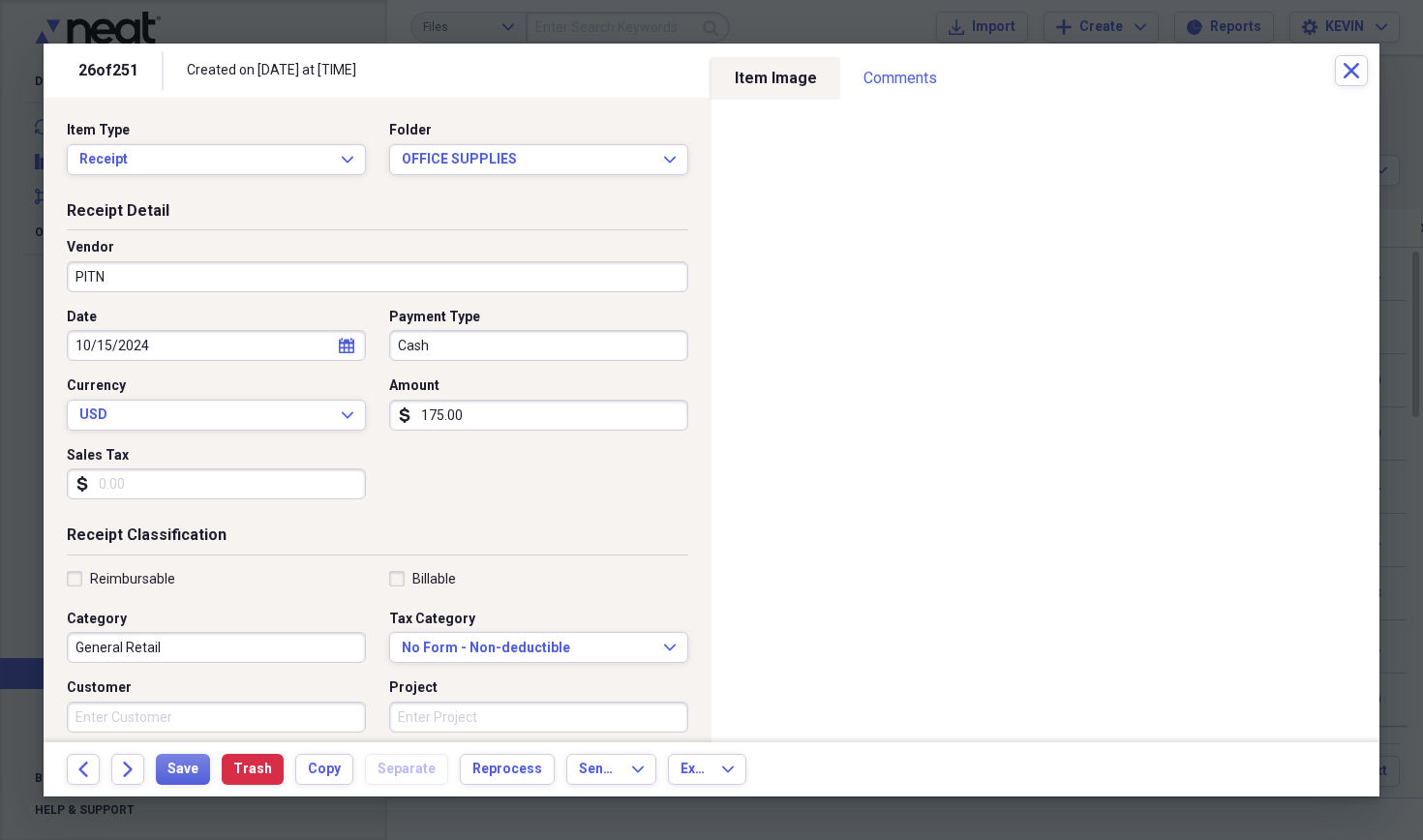 scroll, scrollTop: 4, scrollLeft: 0, axis: vertical 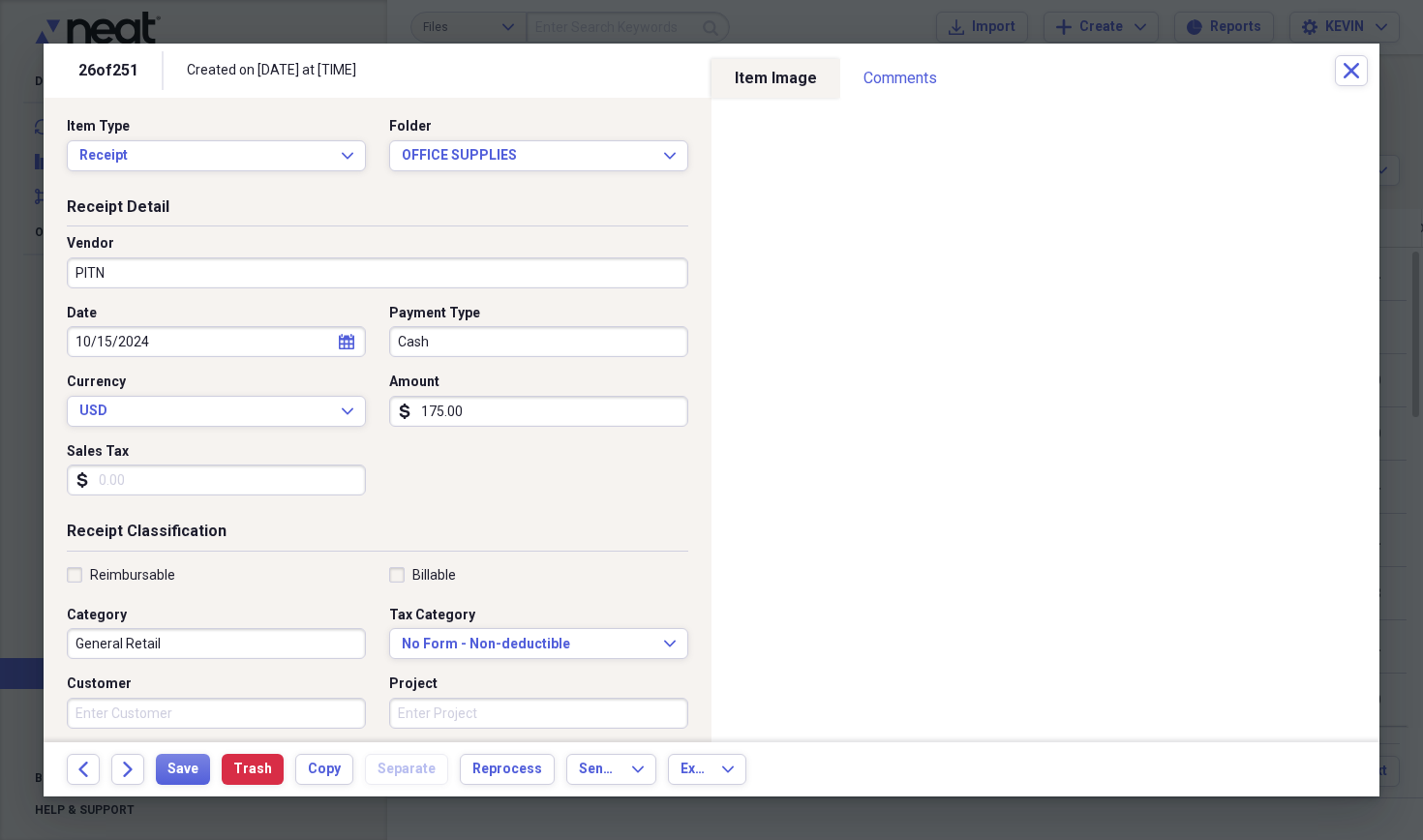 click on "PITN" at bounding box center (378, 273) 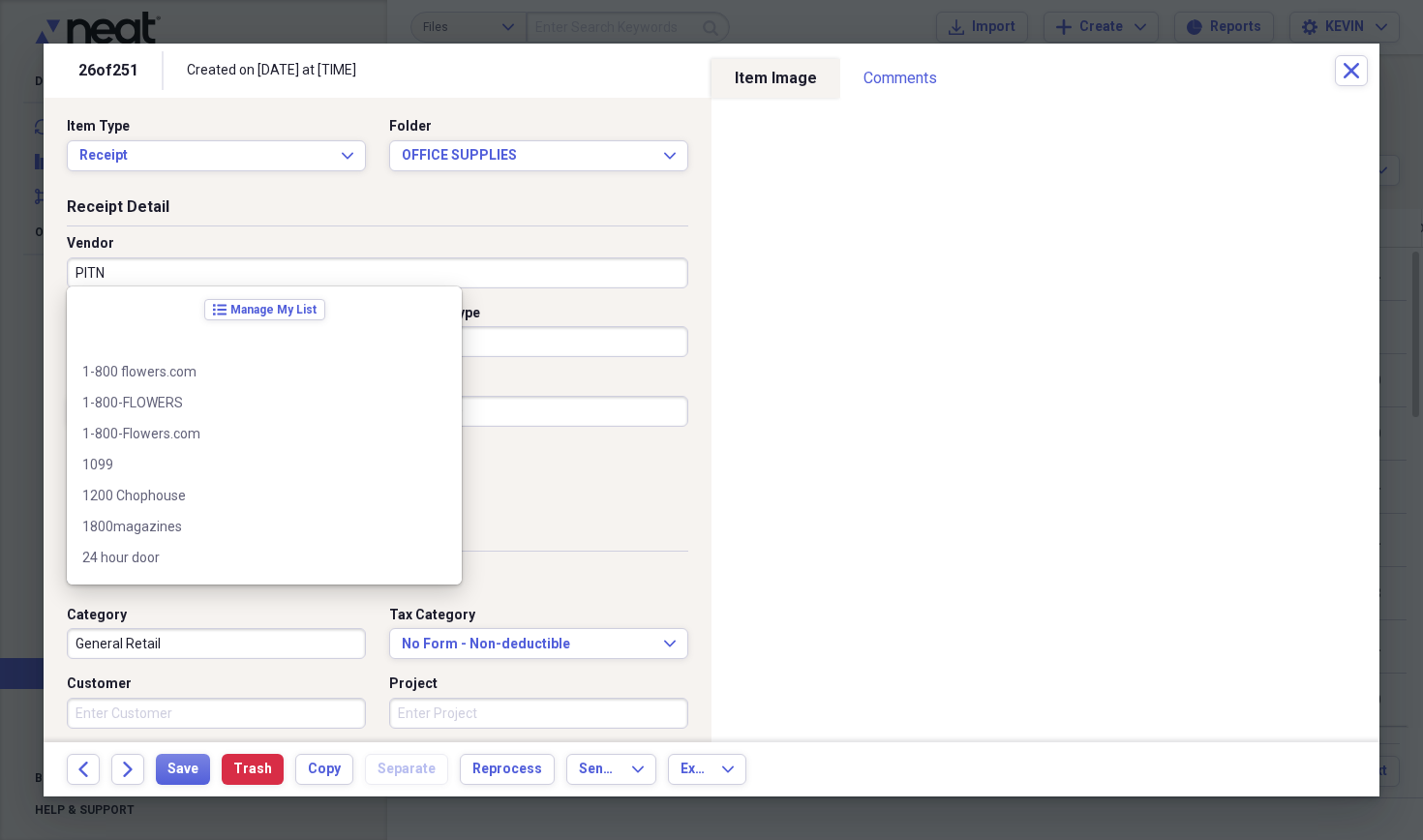scroll, scrollTop: 42577, scrollLeft: 0, axis: vertical 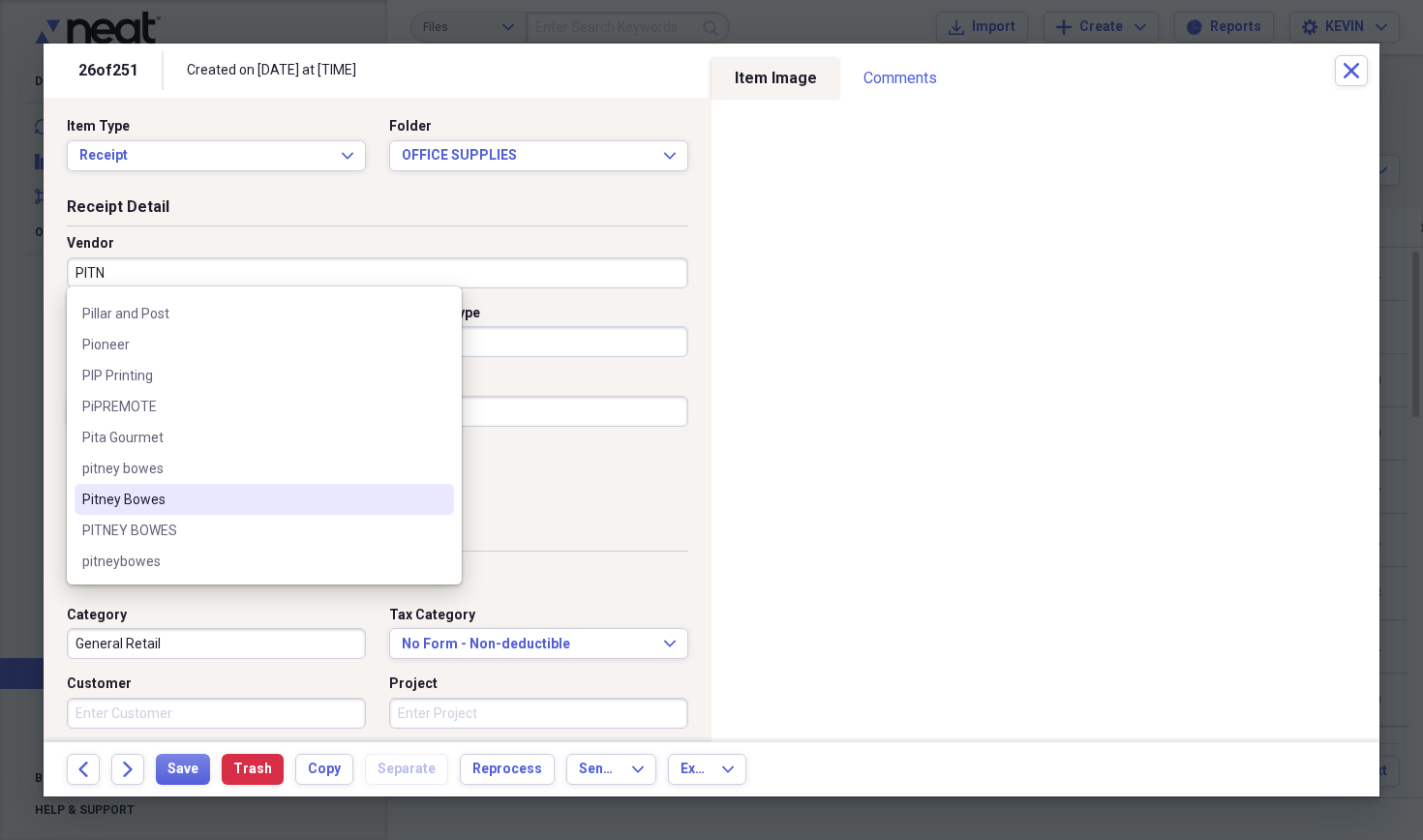 click on "Pitney Bowes" at bounding box center [253, 499] 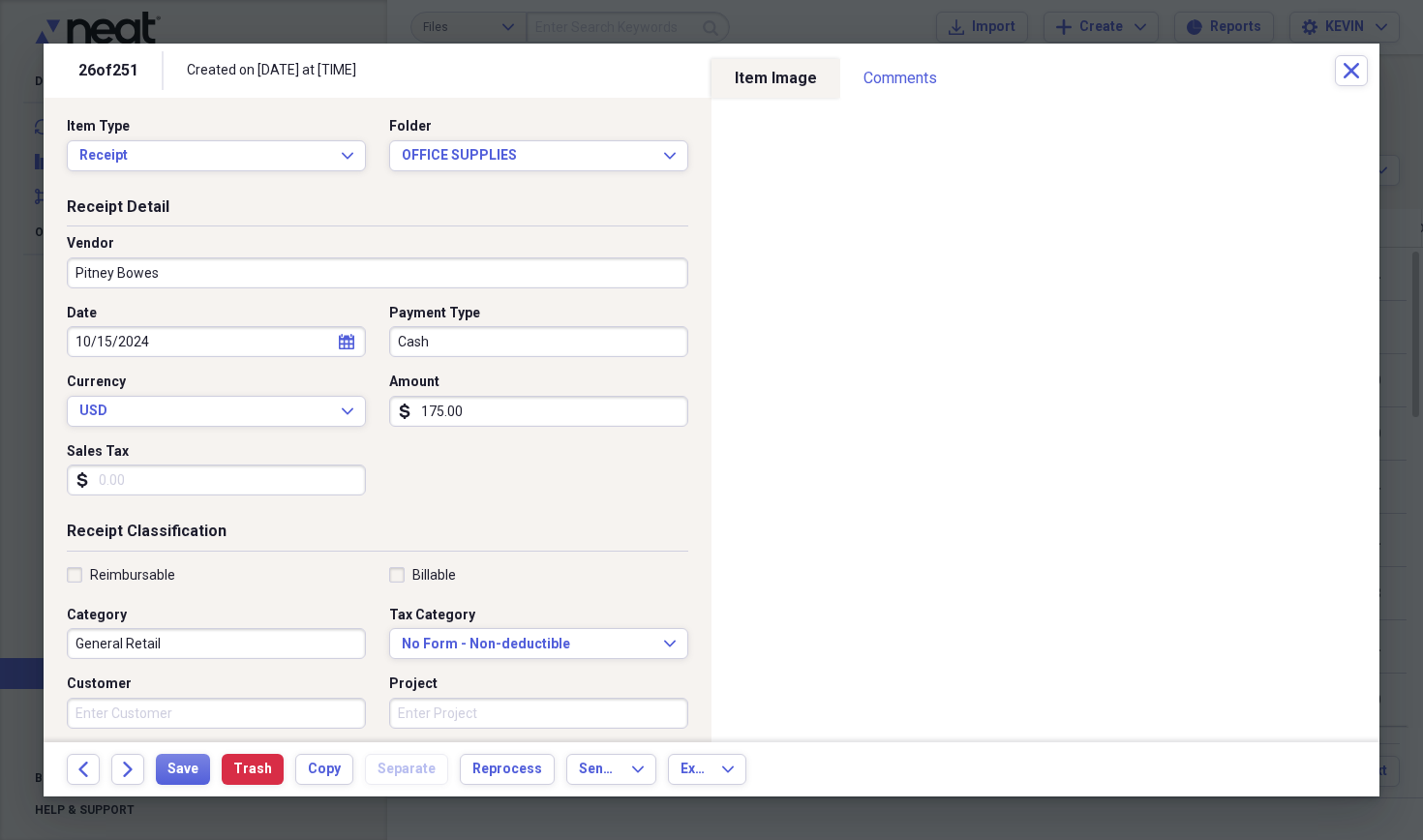 type on "Postal/Shipping" 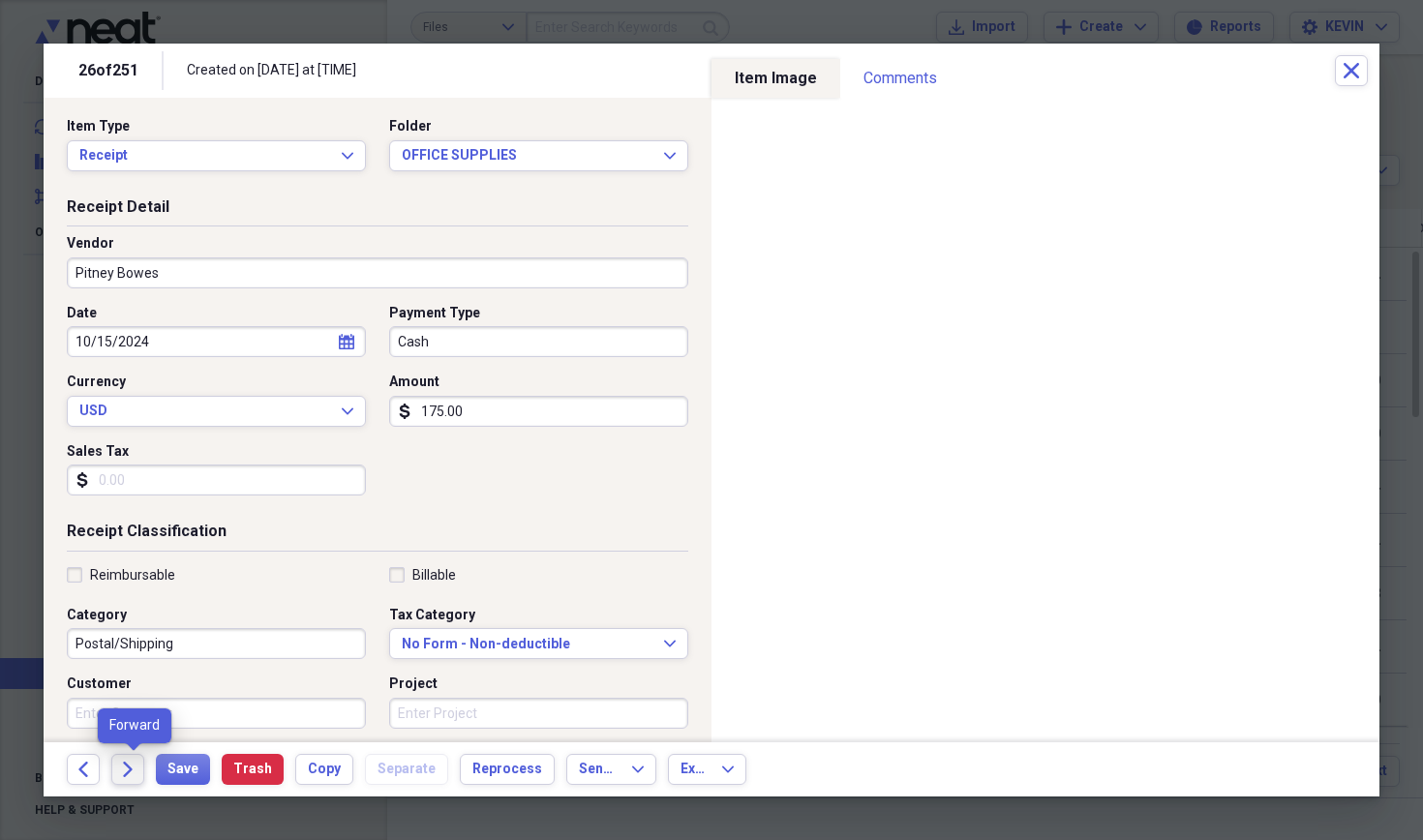 click on "Forward" 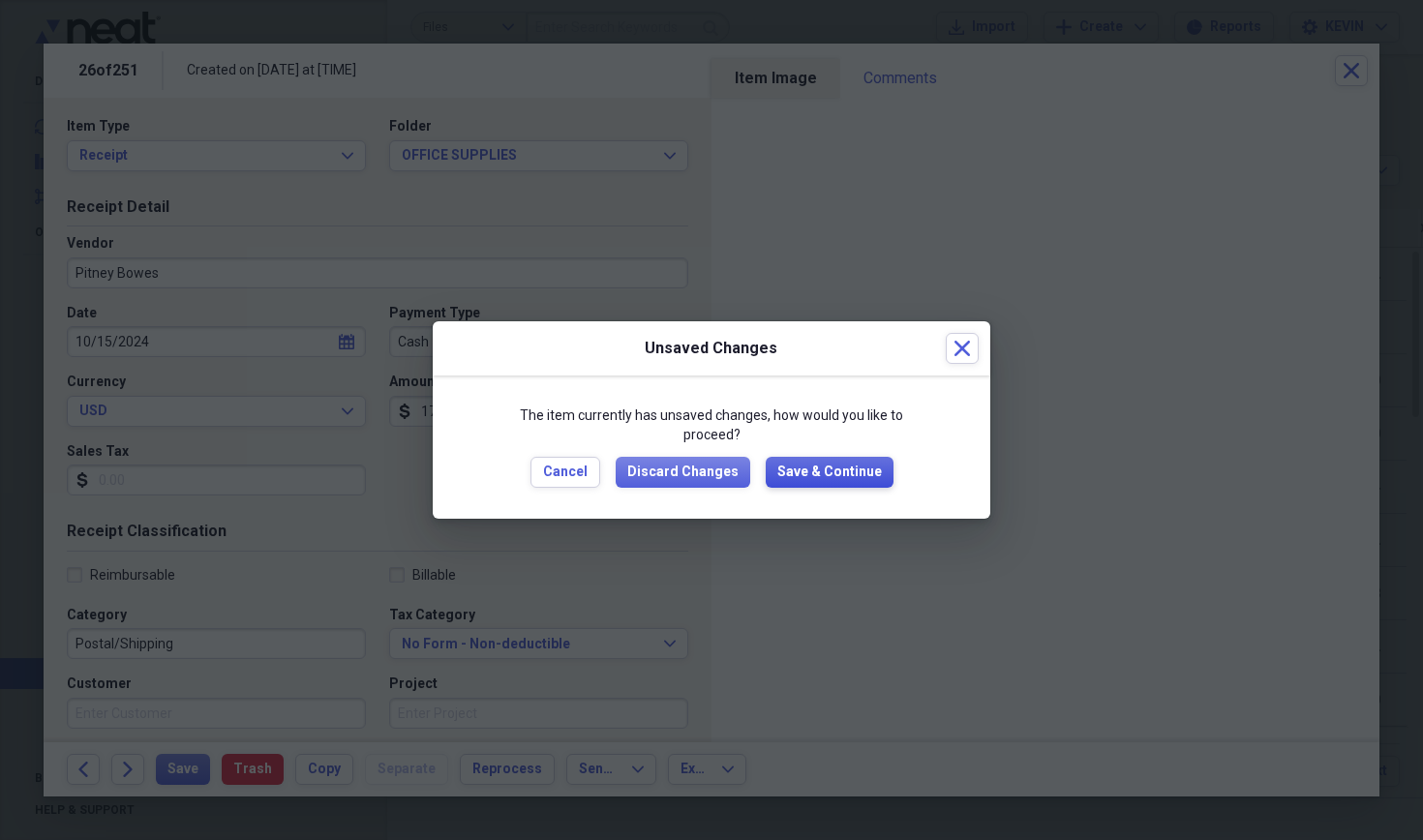 click on "Save & Continue" at bounding box center [830, 472] 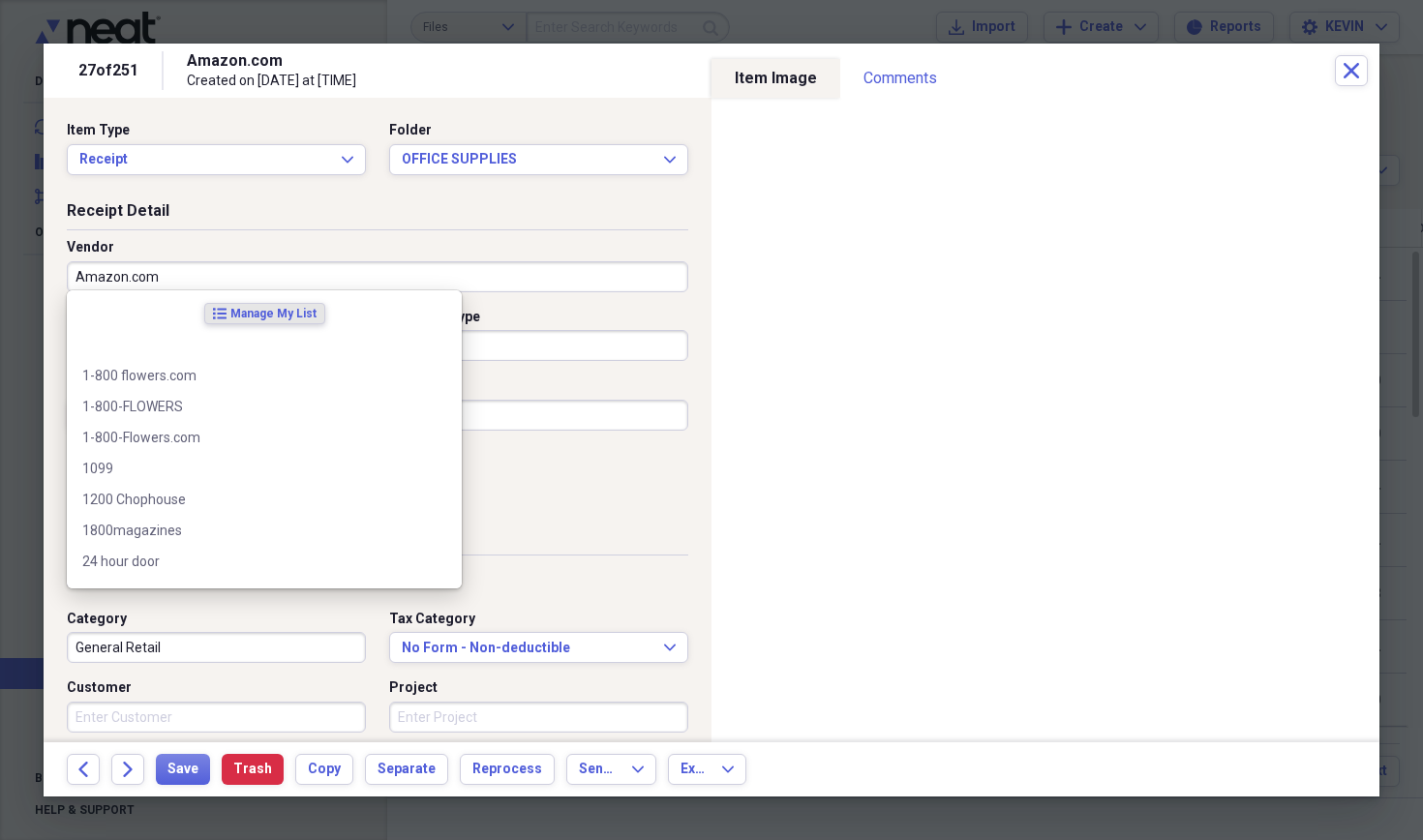 click on "Amazon.com" at bounding box center [378, 277] 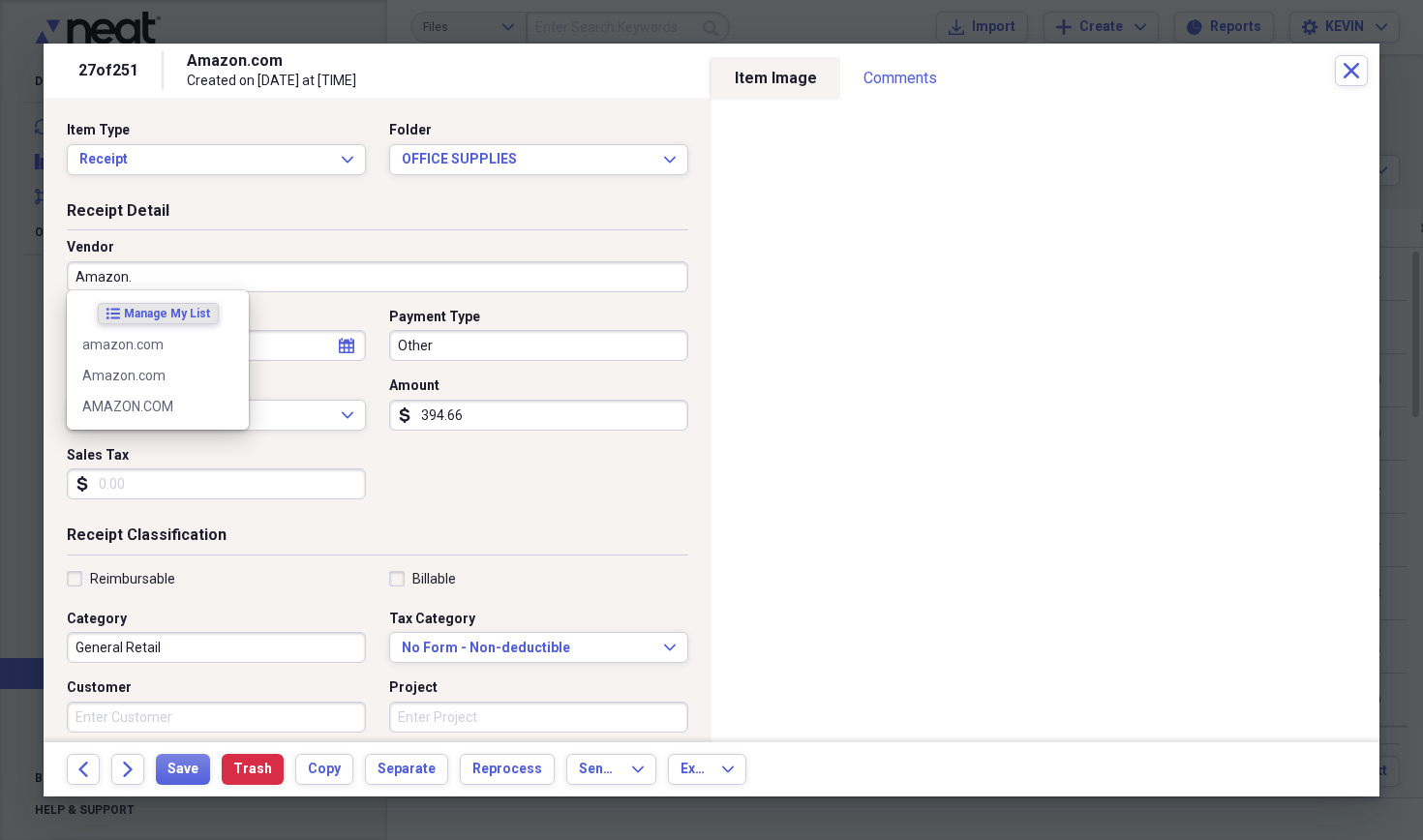 type on "Amazon" 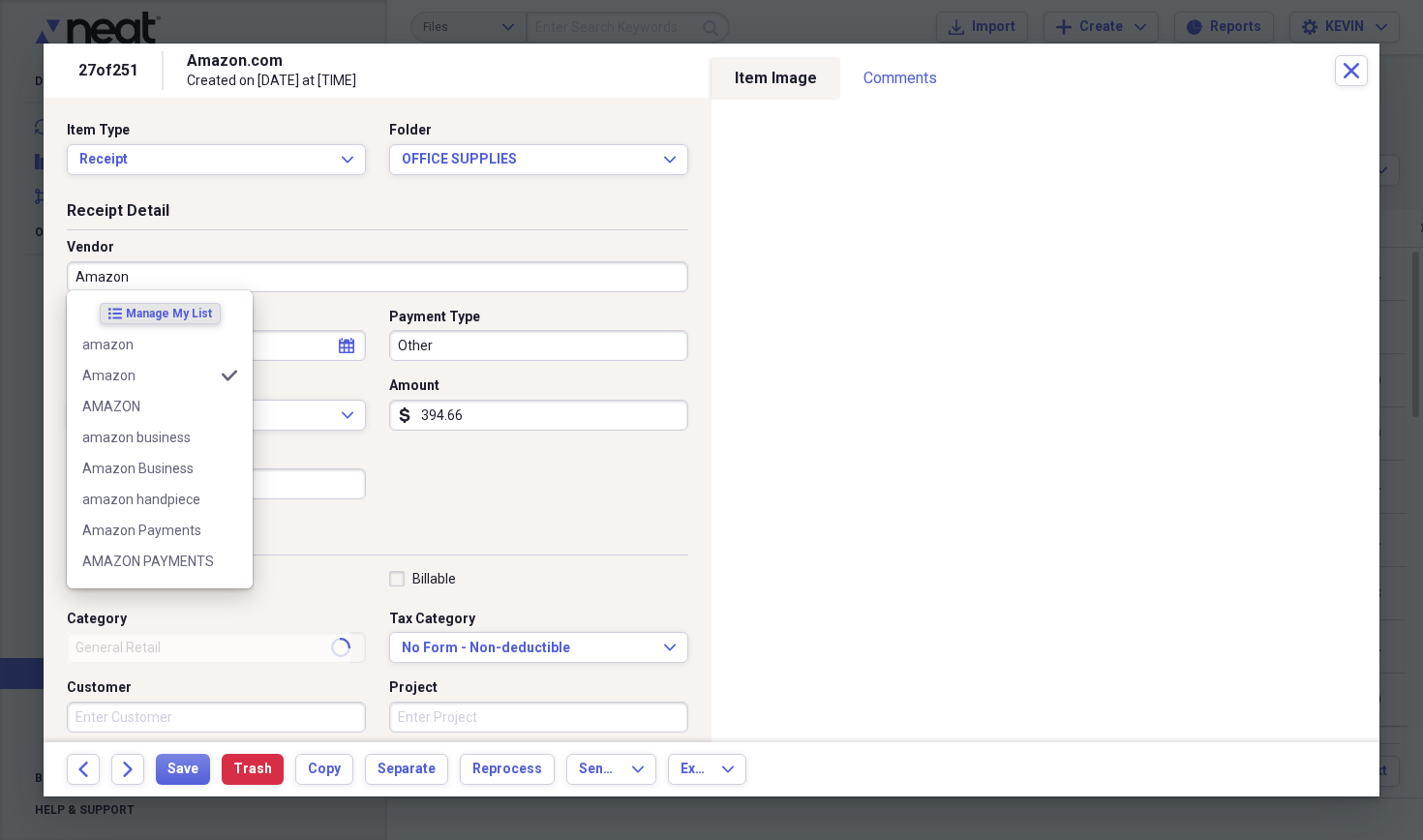 type on "Dental Equipment" 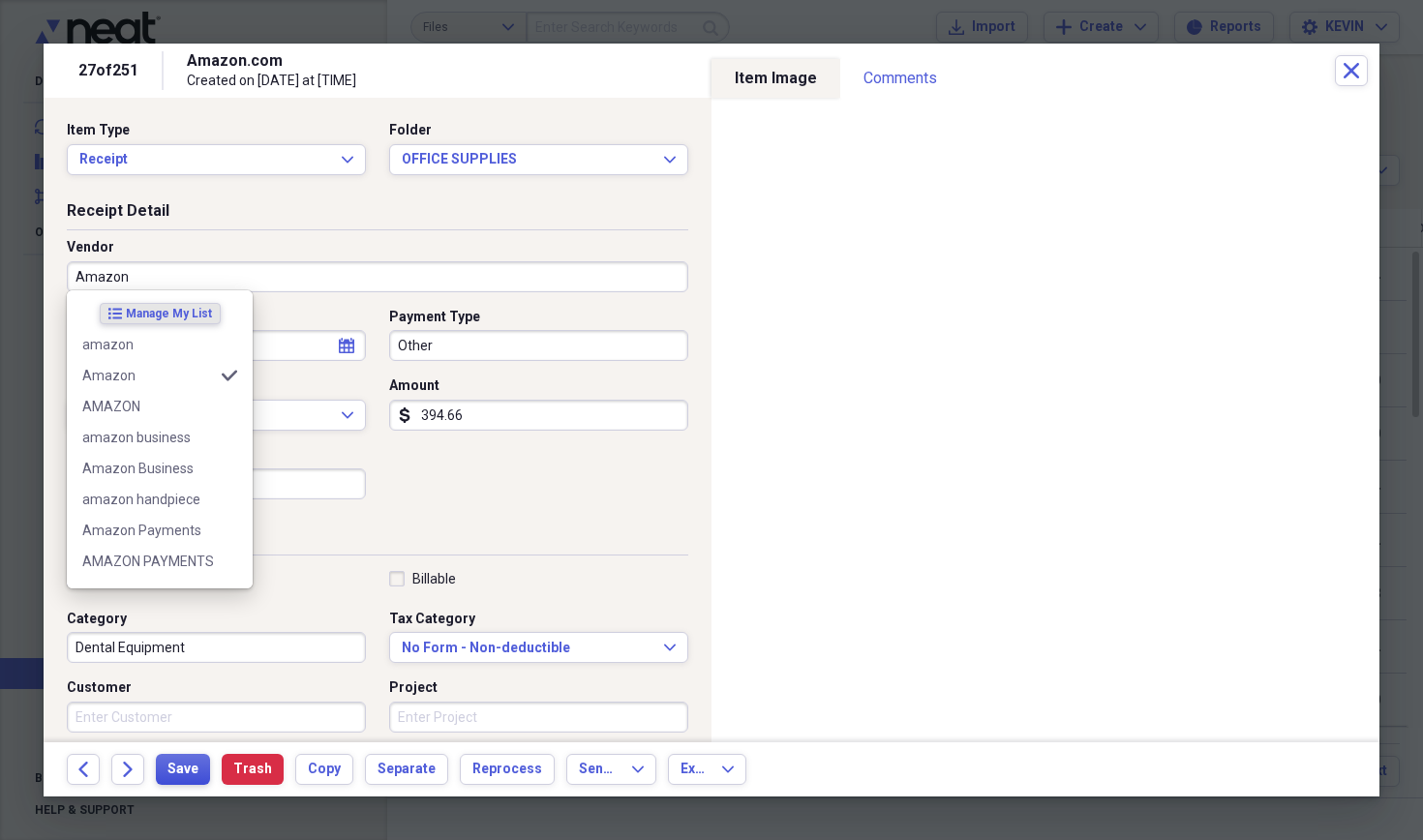type on "Amazon" 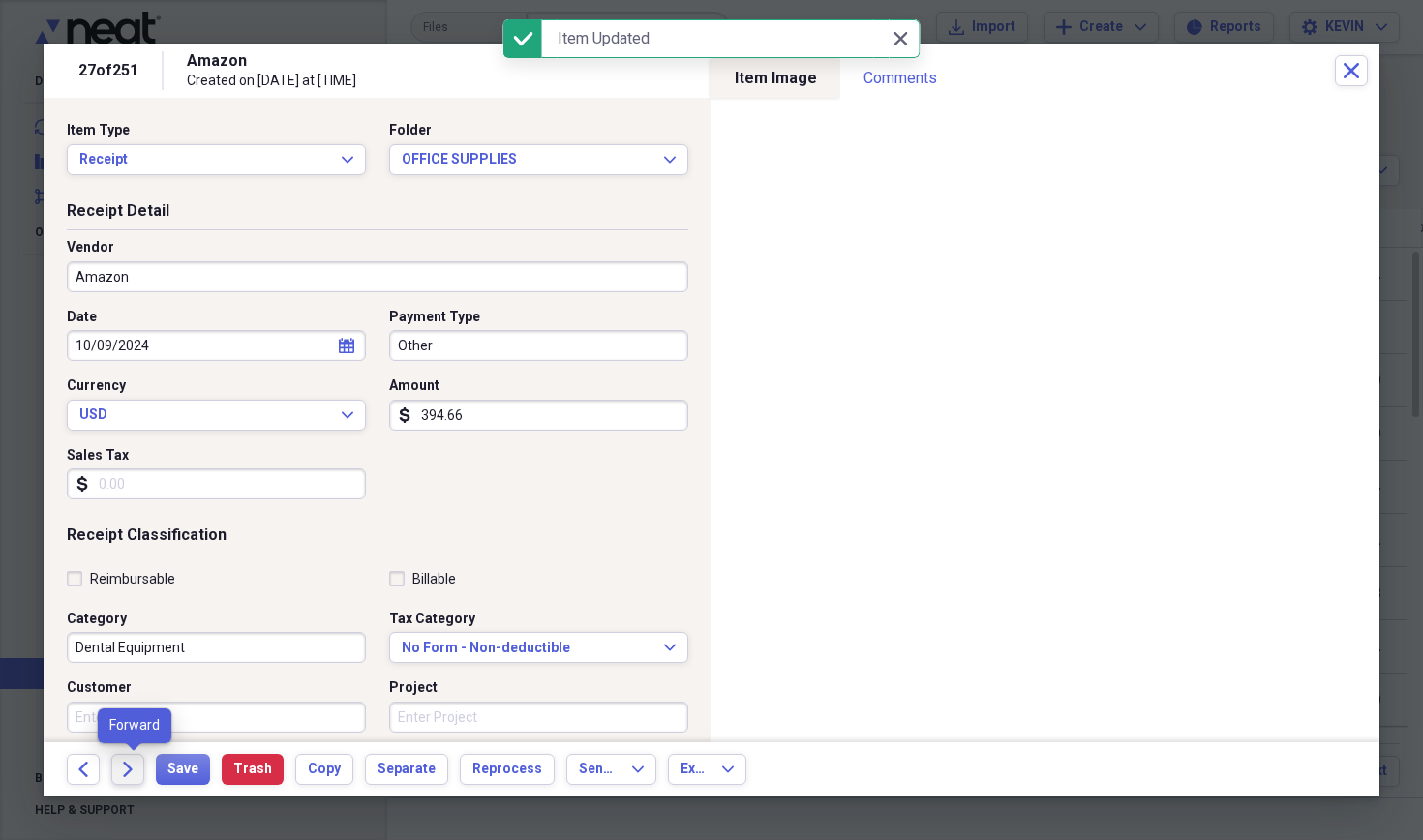 click 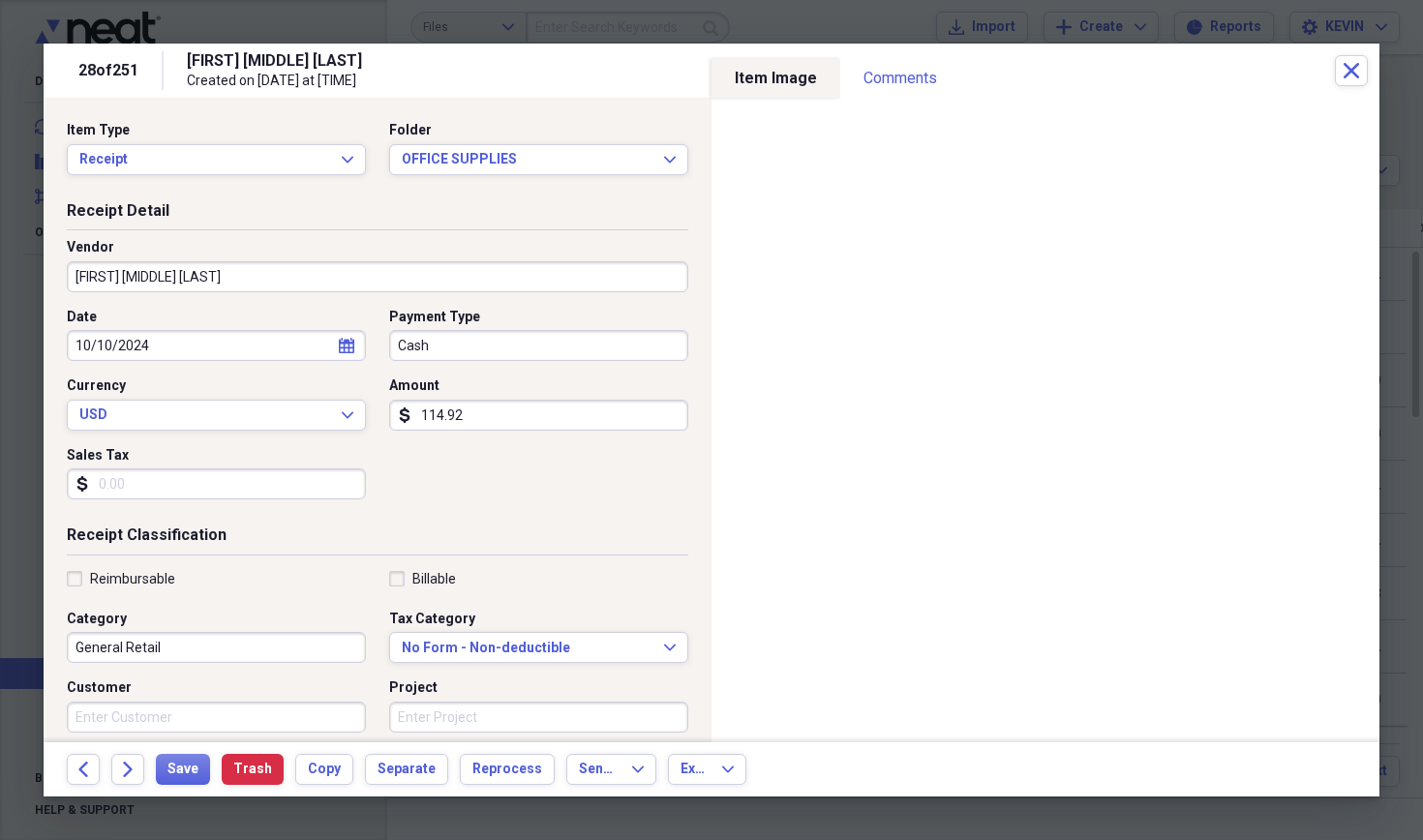 click on "[FIRST] [MIDDLE] [LAST]" at bounding box center [378, 277] 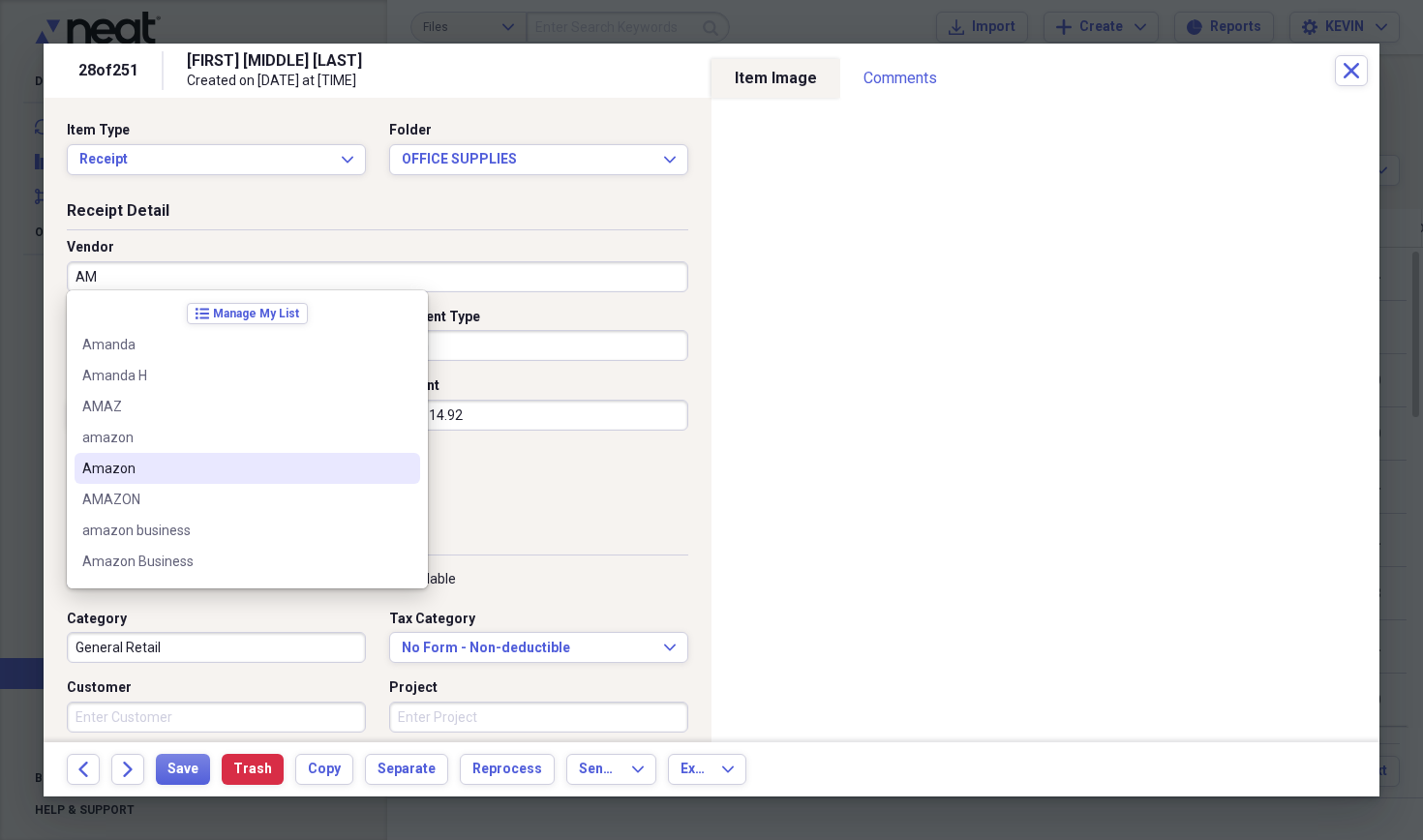 click on "Amazon" at bounding box center (235, 468) 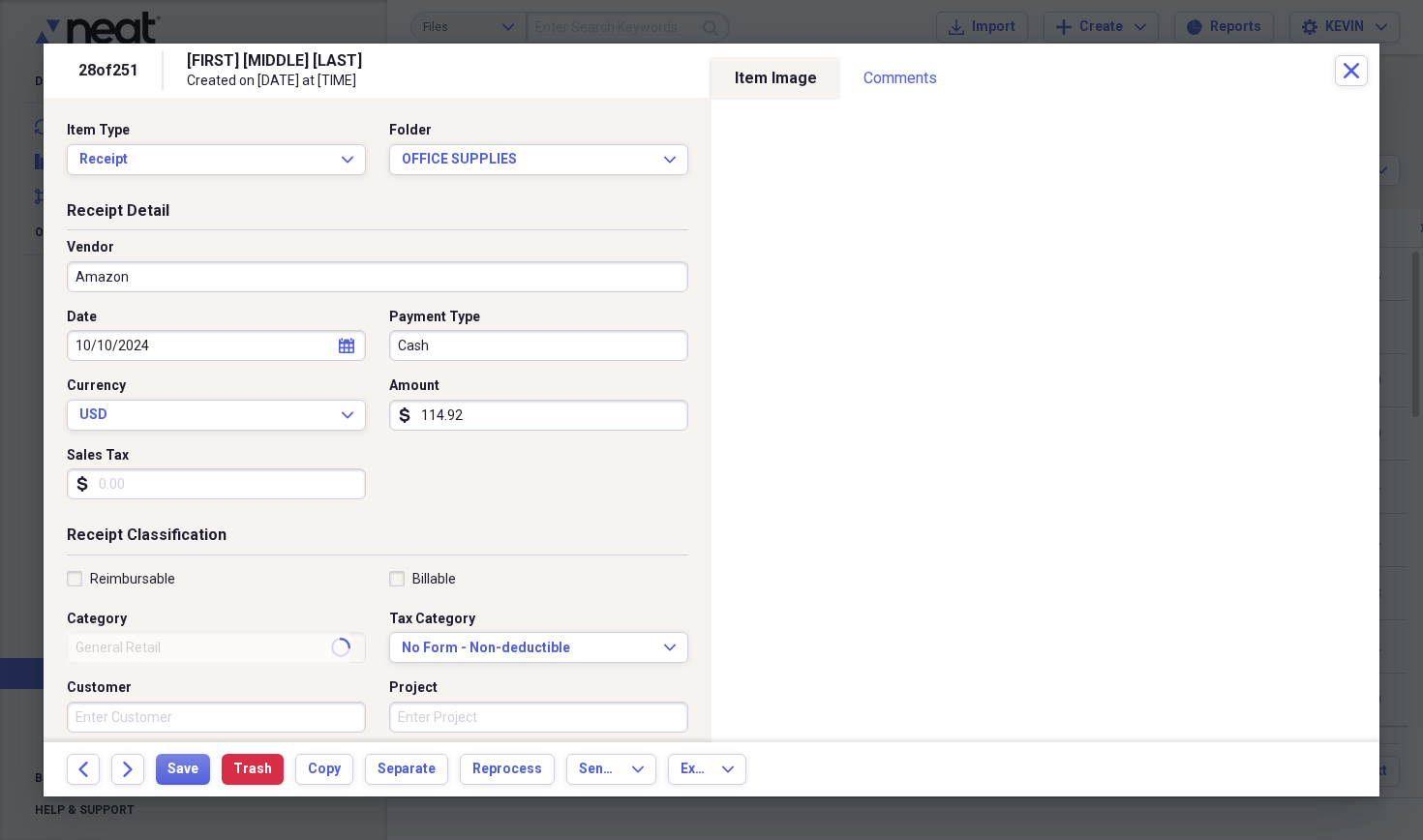 type on "Dental Equipment" 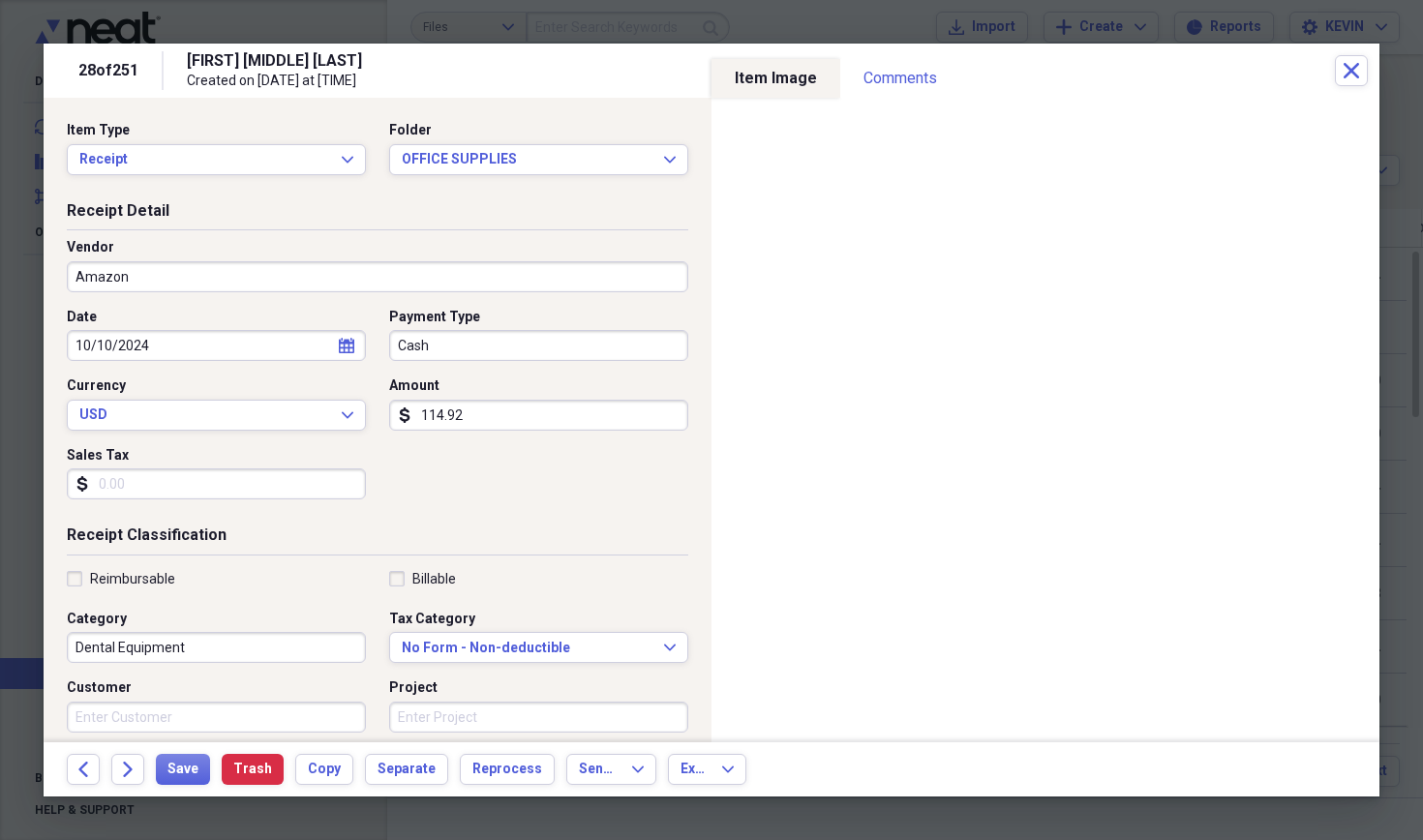 click on "114.92" at bounding box center (538, 415) 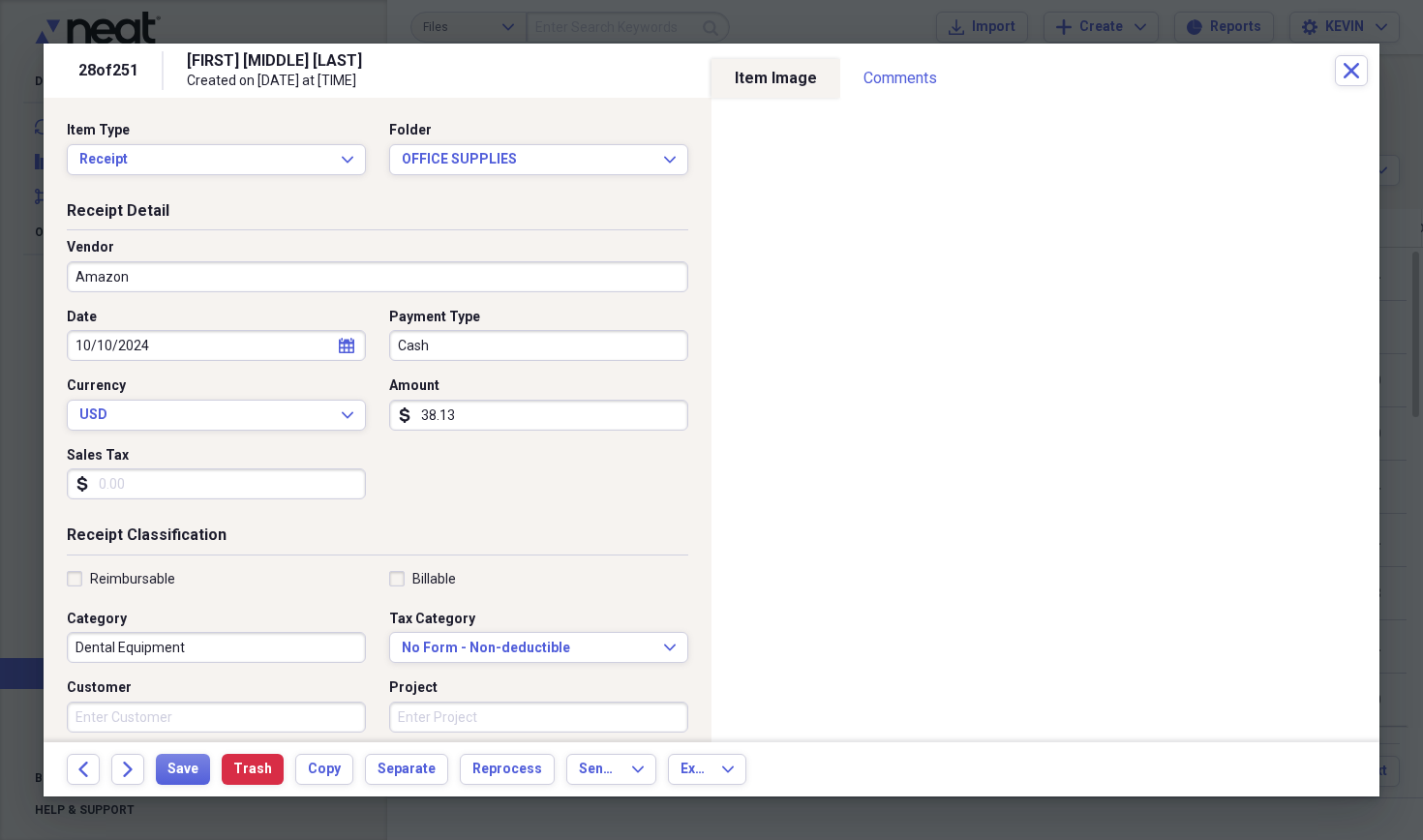 type on "381.36" 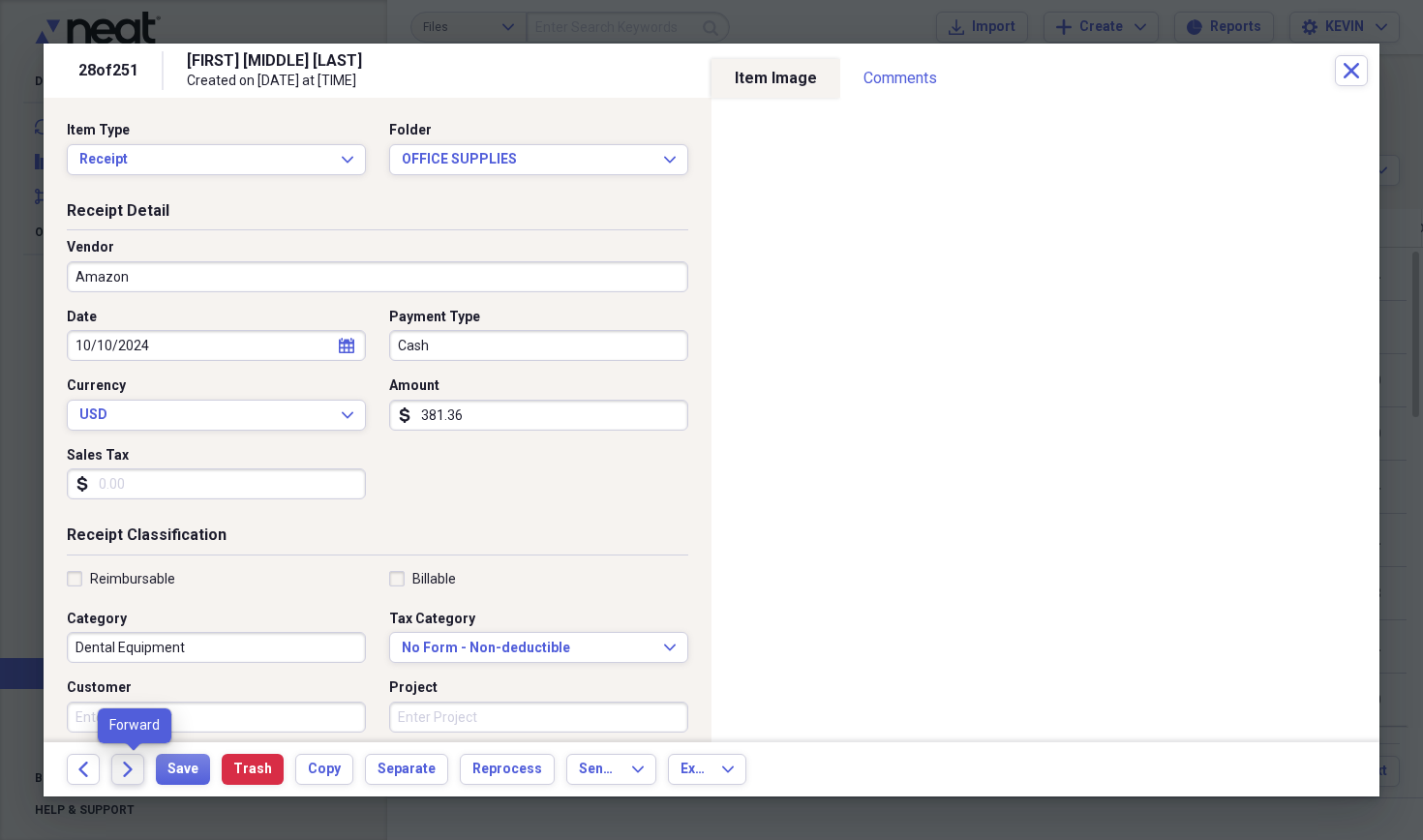 click on "Forward" at bounding box center (128, 769) 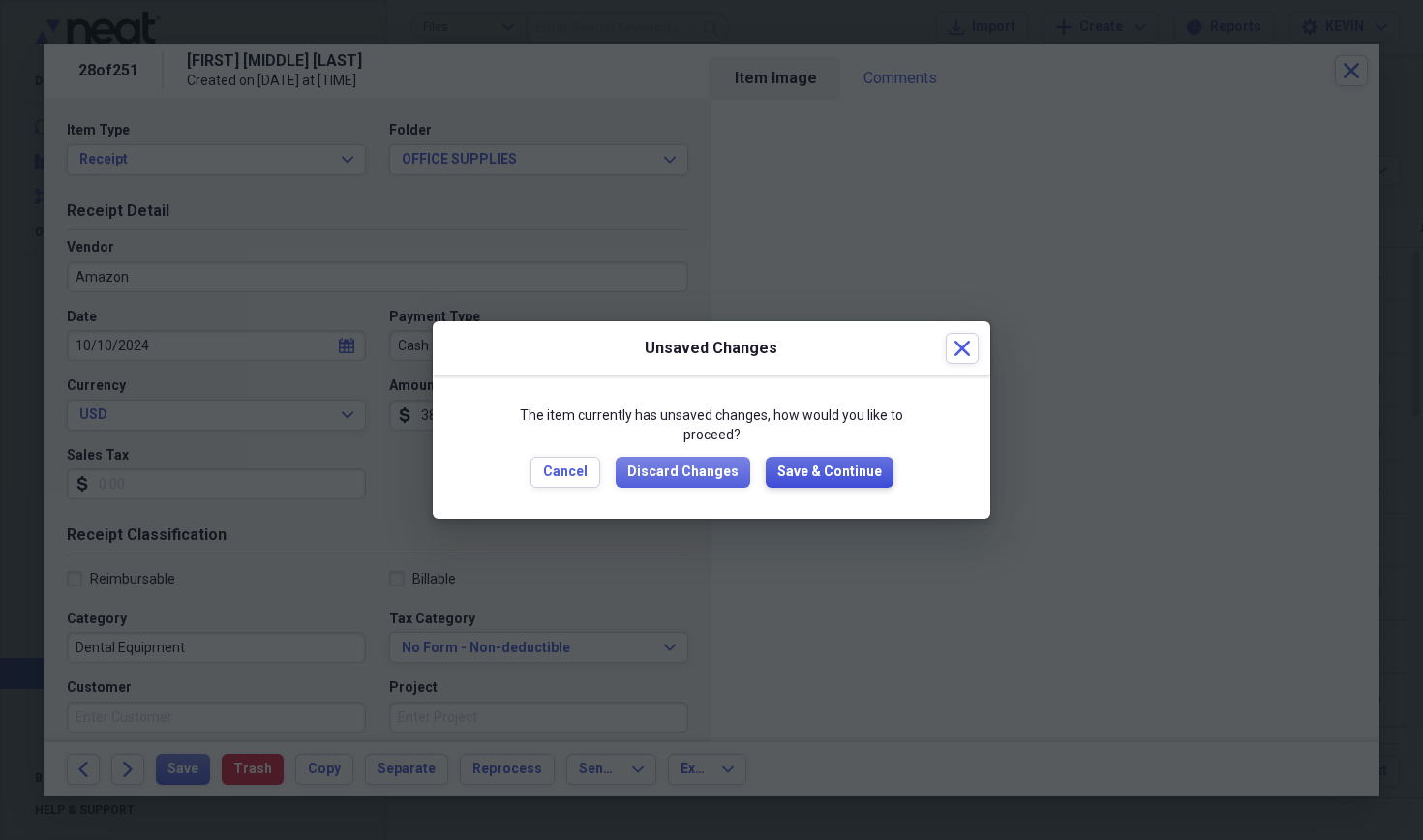 click on "Save & Continue" at bounding box center (830, 472) 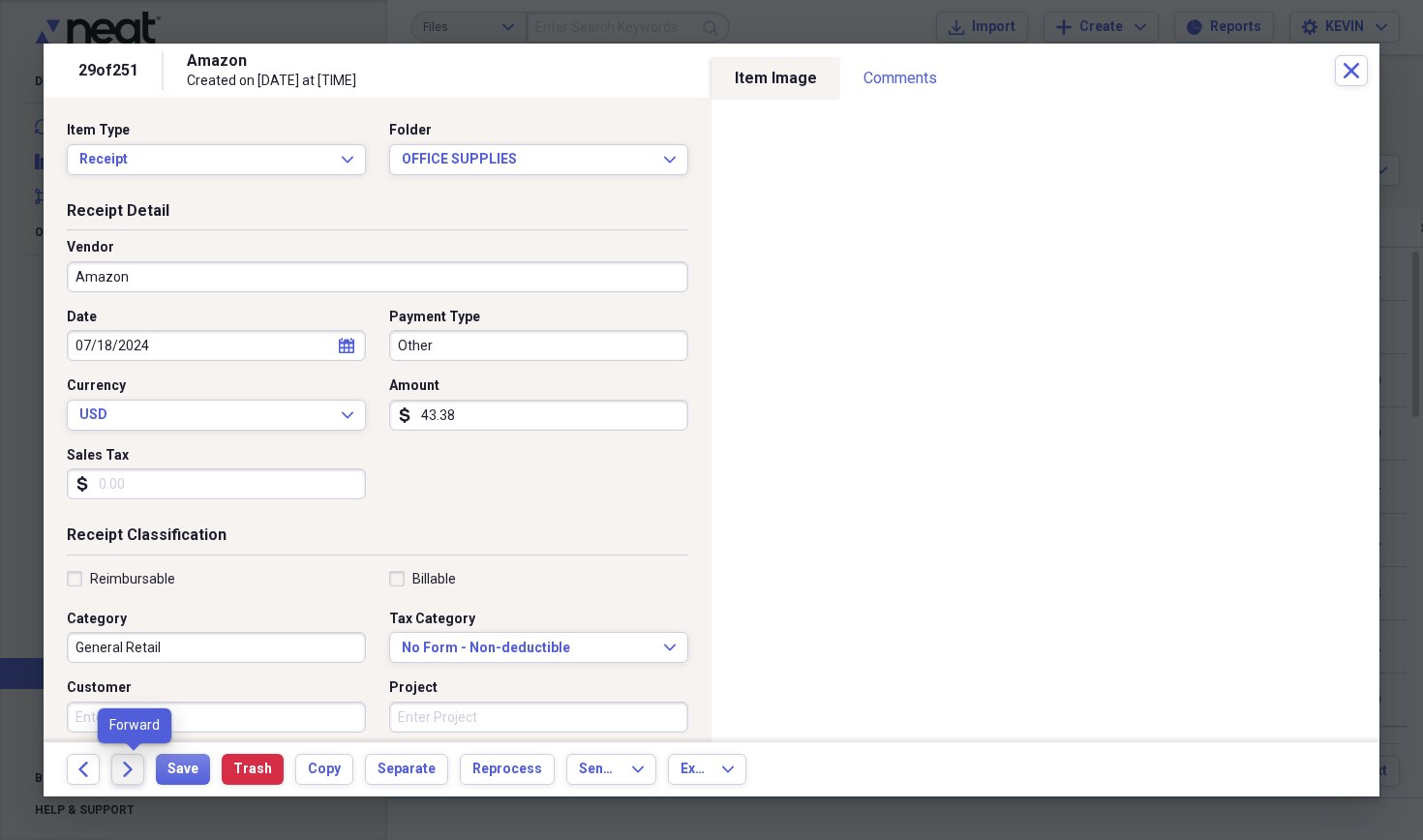click on "Forward" 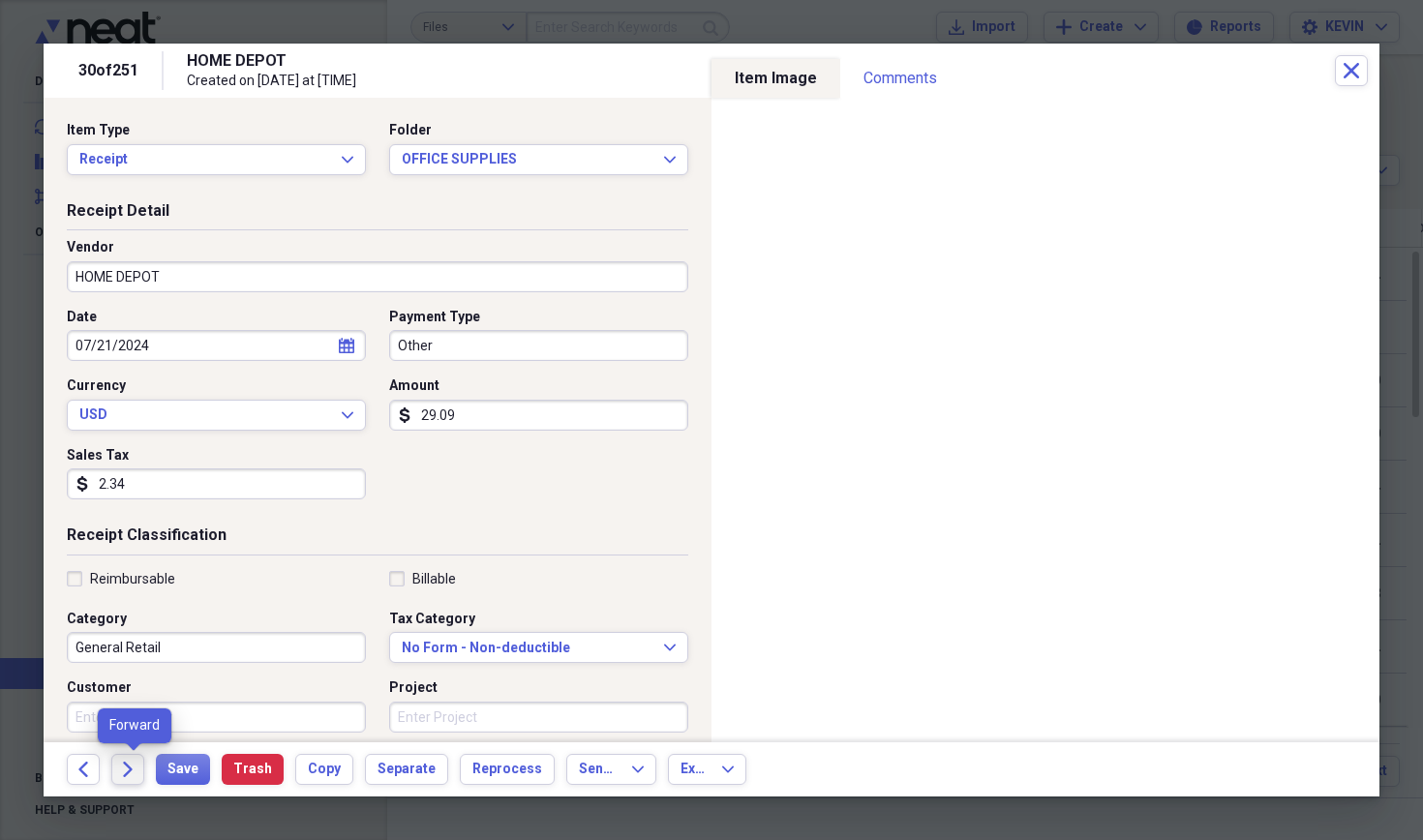 click on "Forward" 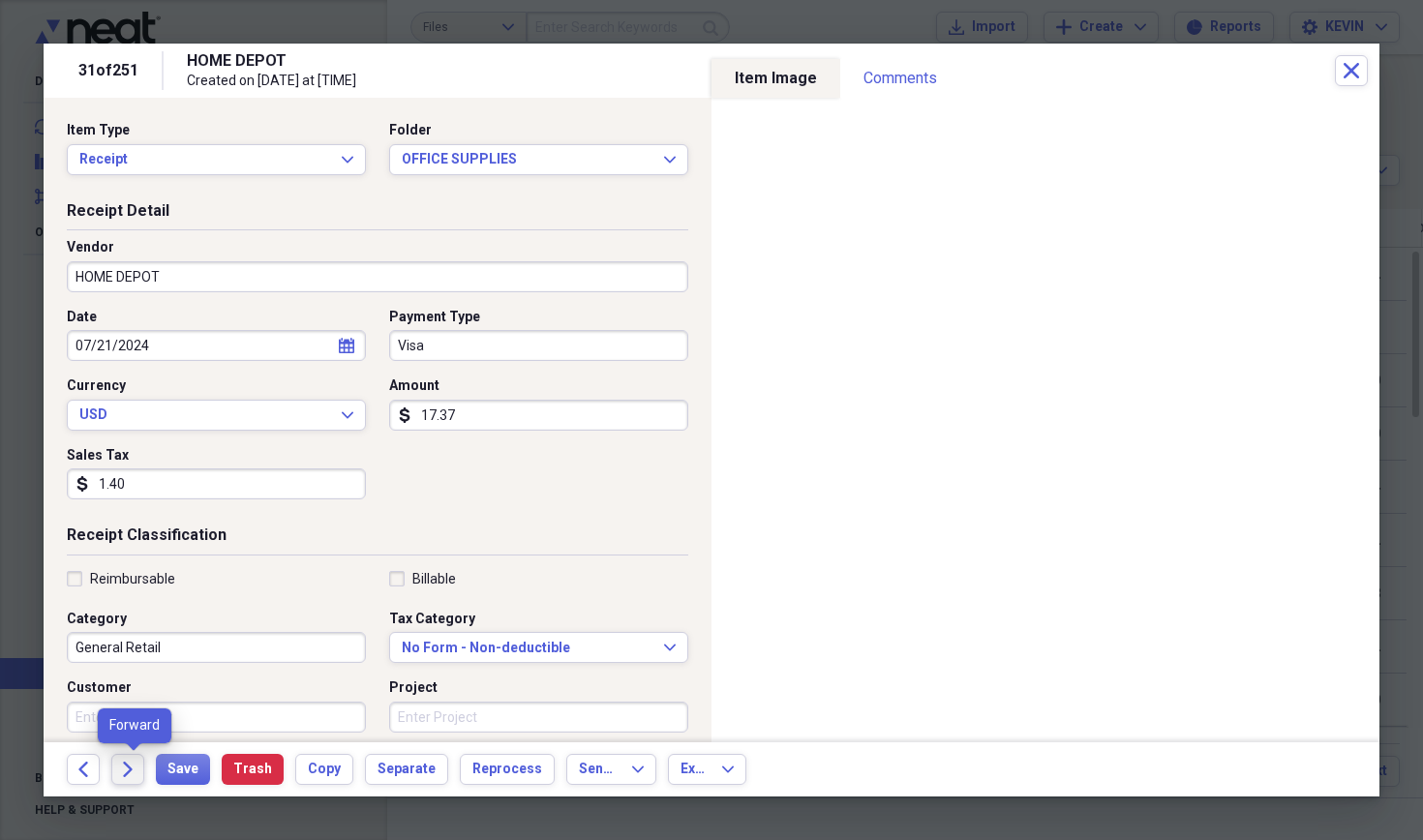 click on "Forward" at bounding box center [128, 769] 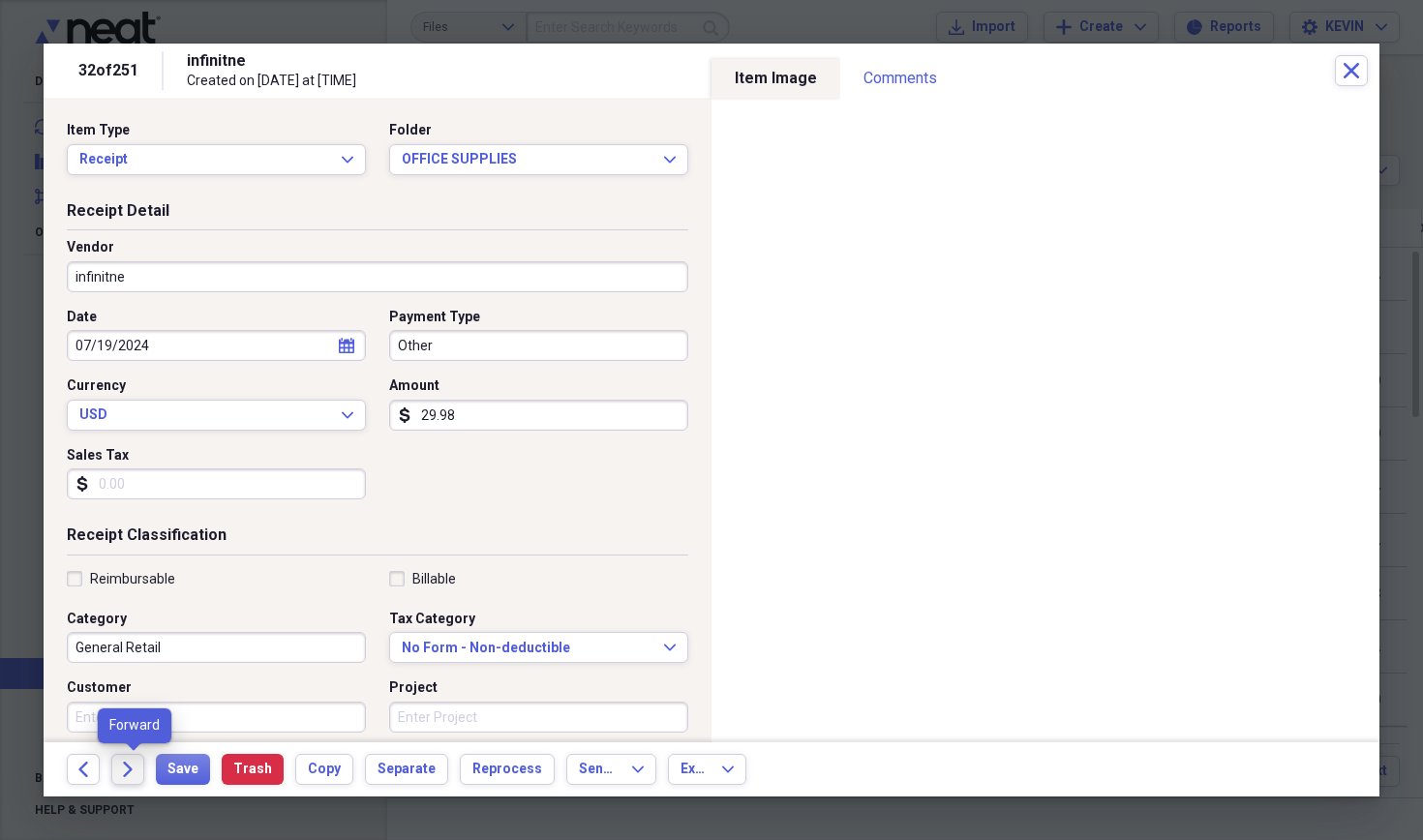 click 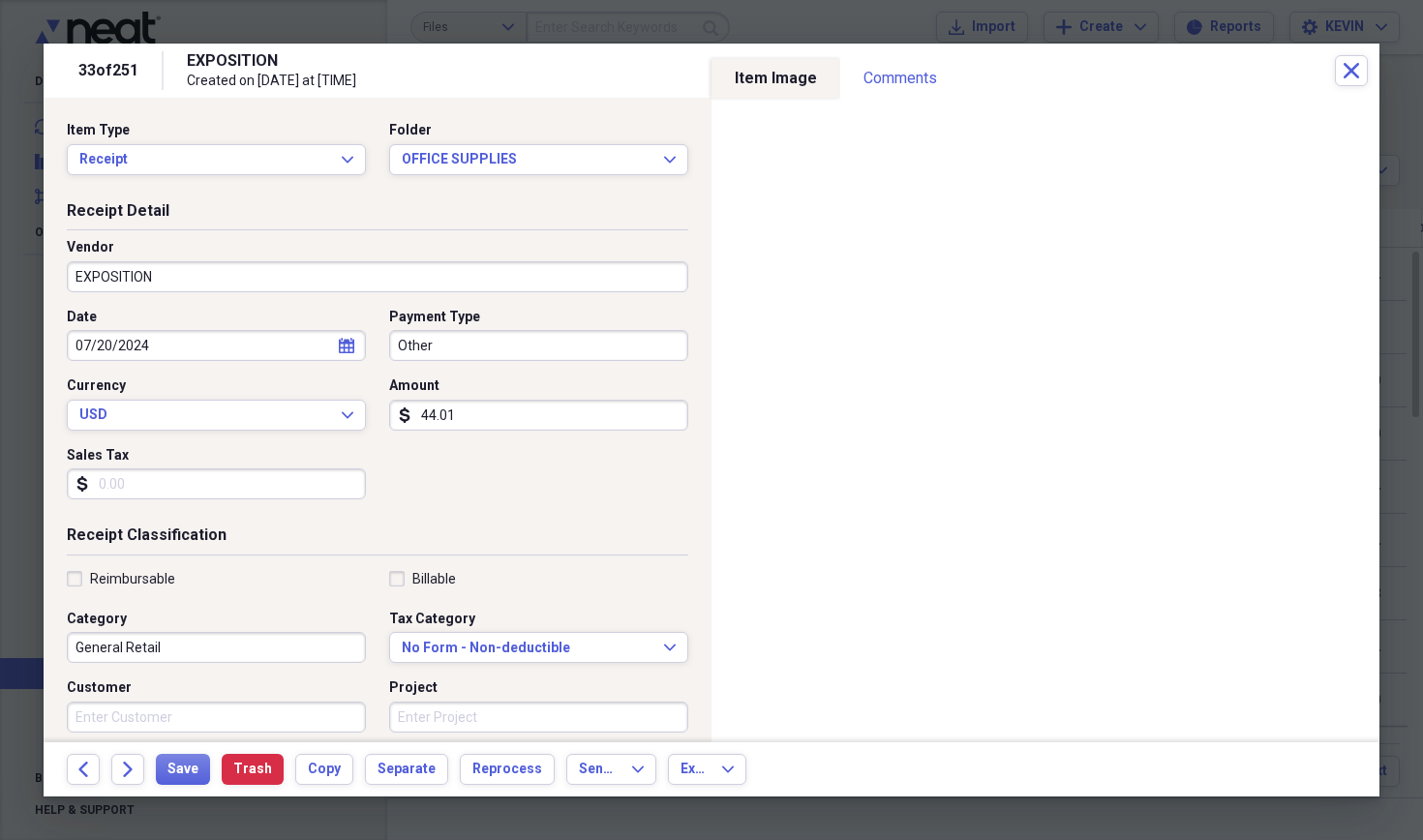 click on "EXPOSITION" at bounding box center [378, 277] 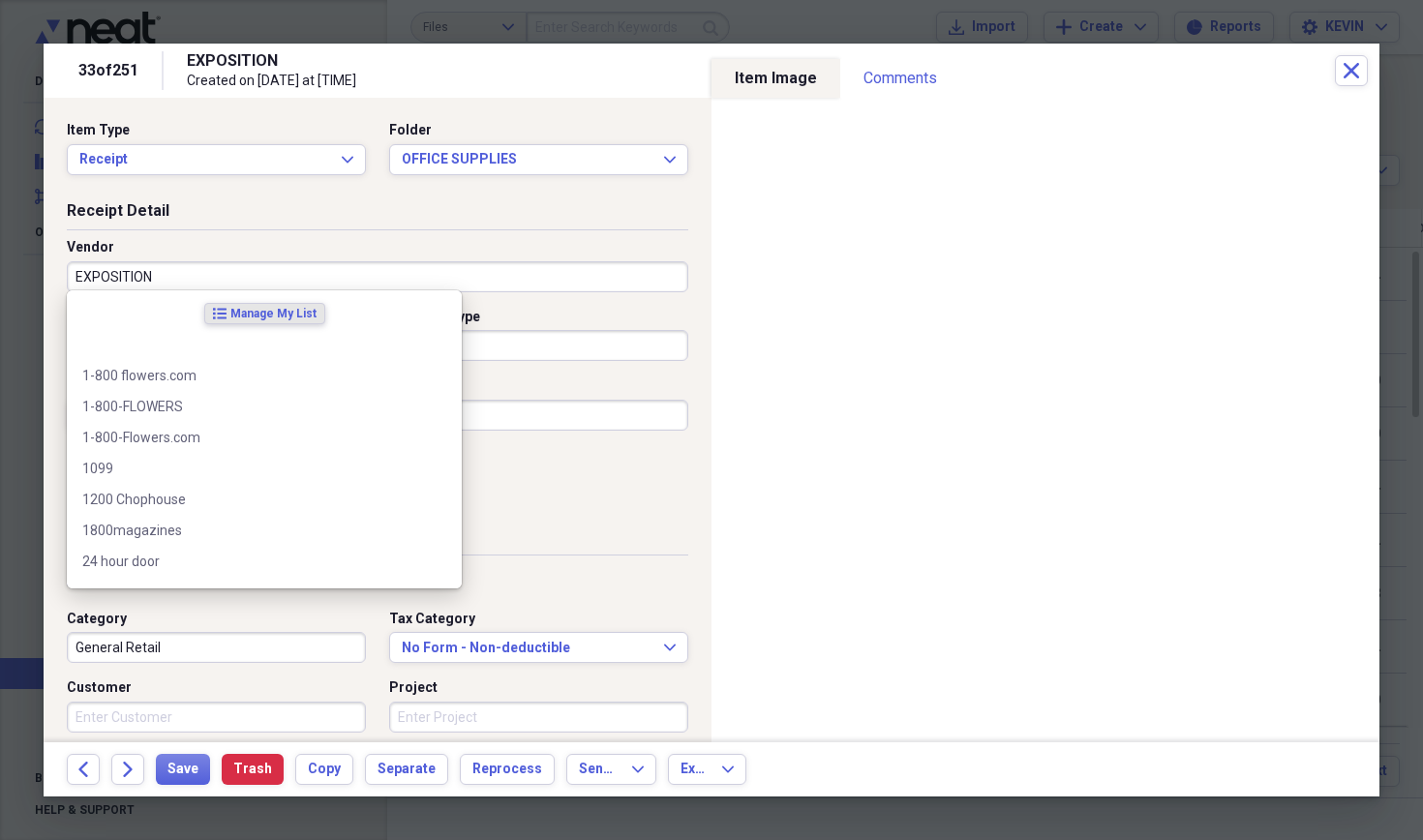 click on "EXPOSITION" at bounding box center (378, 277) 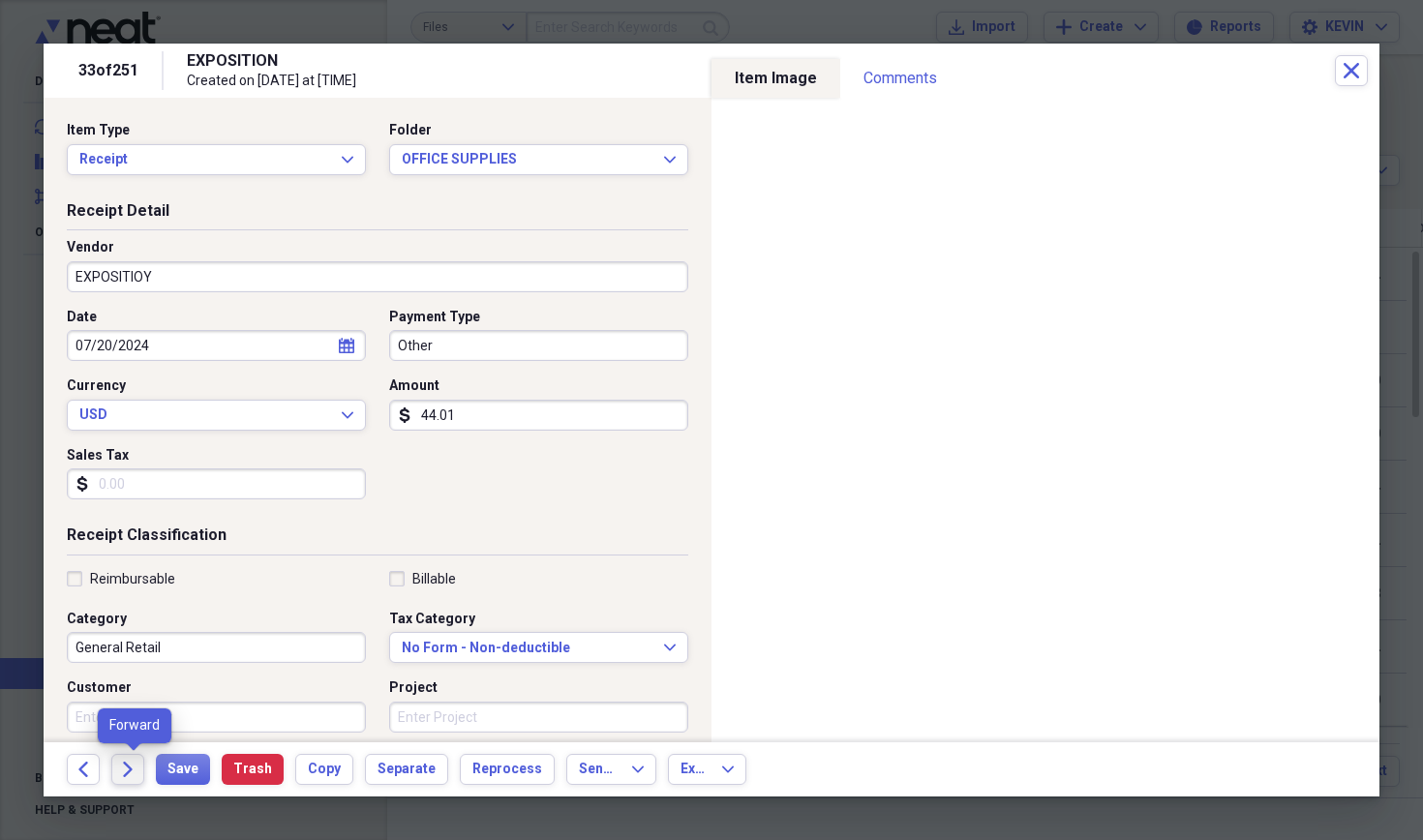 type on "EXPOSITIOY" 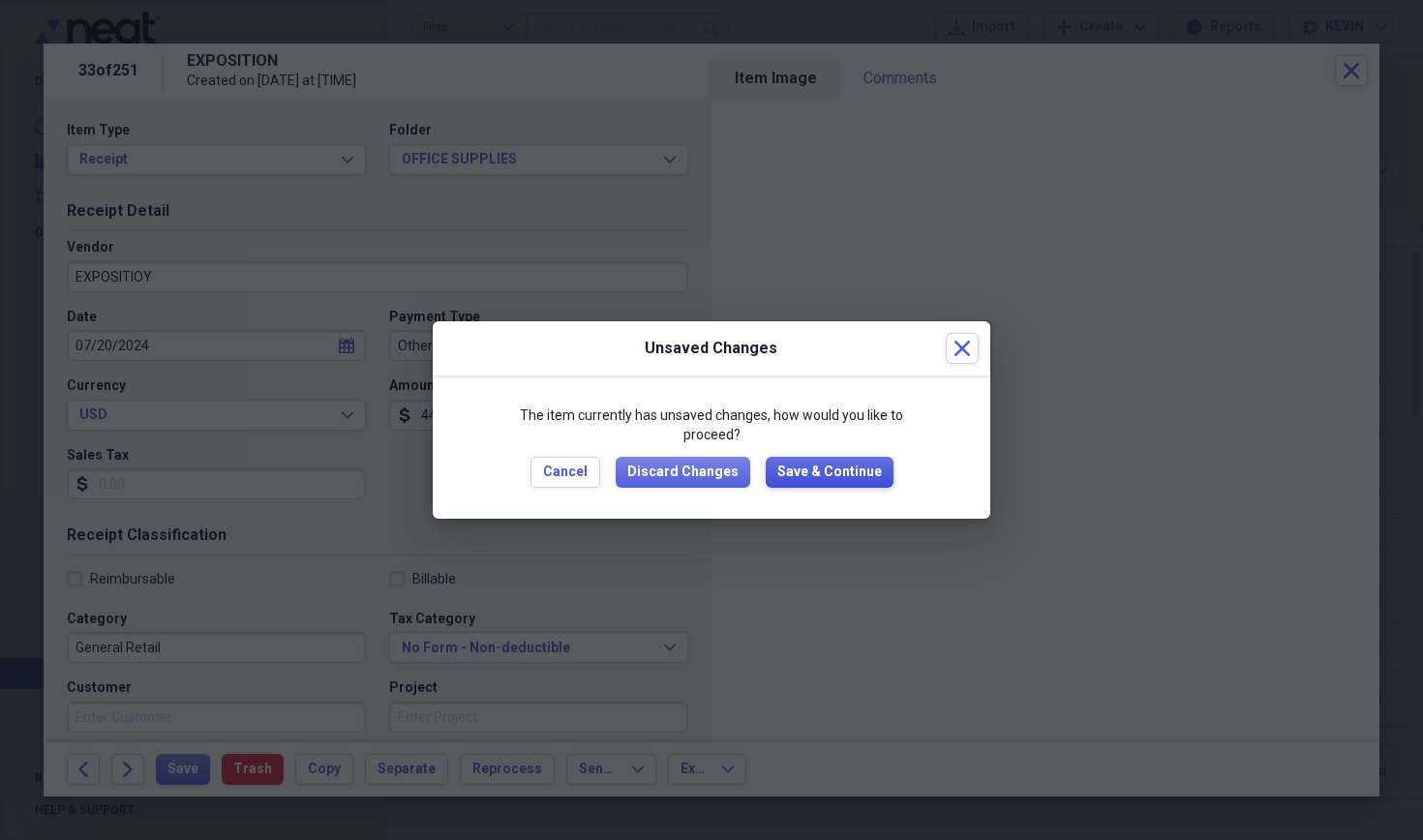 click on "Save & Continue" at bounding box center [830, 472] 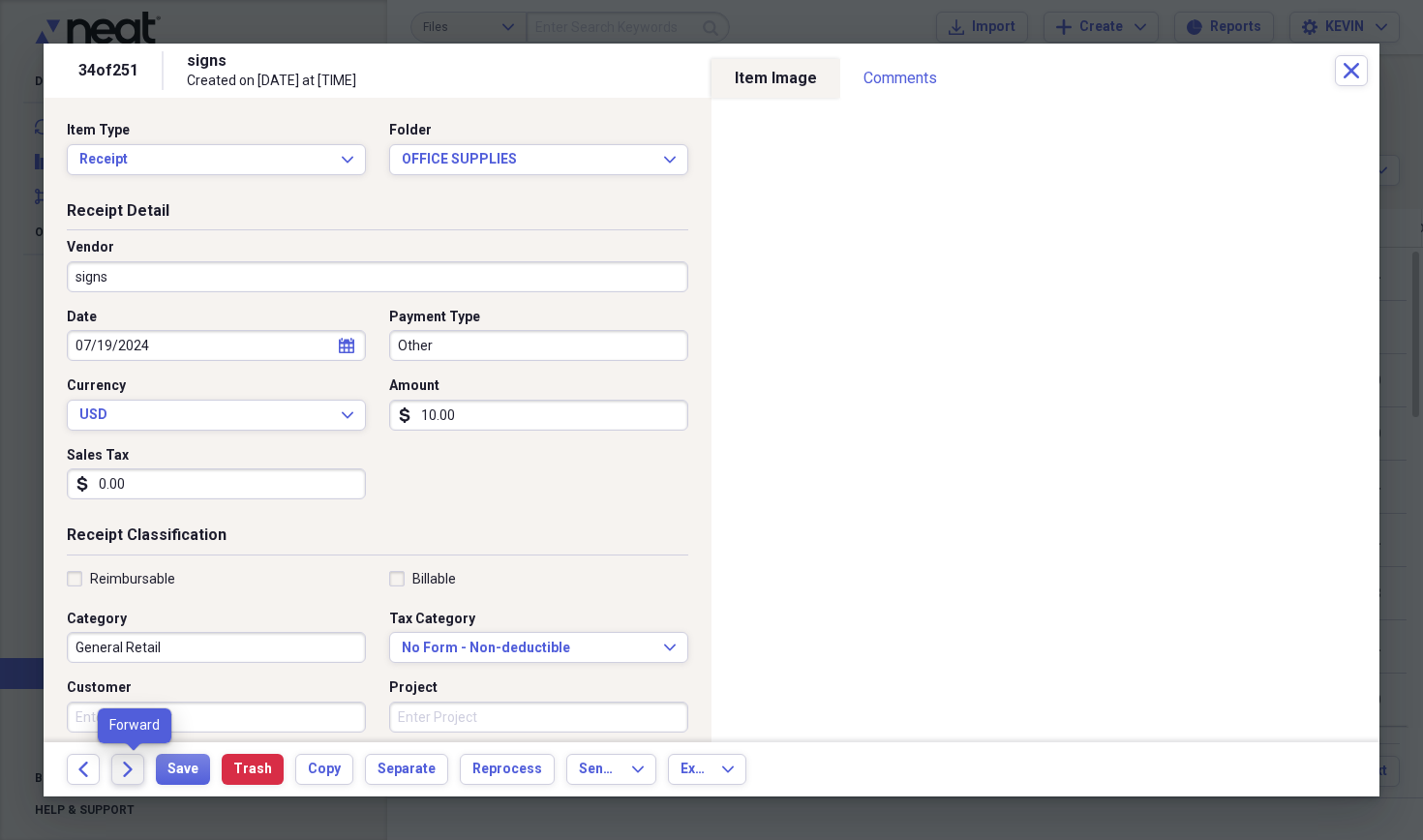 click on "Forward" 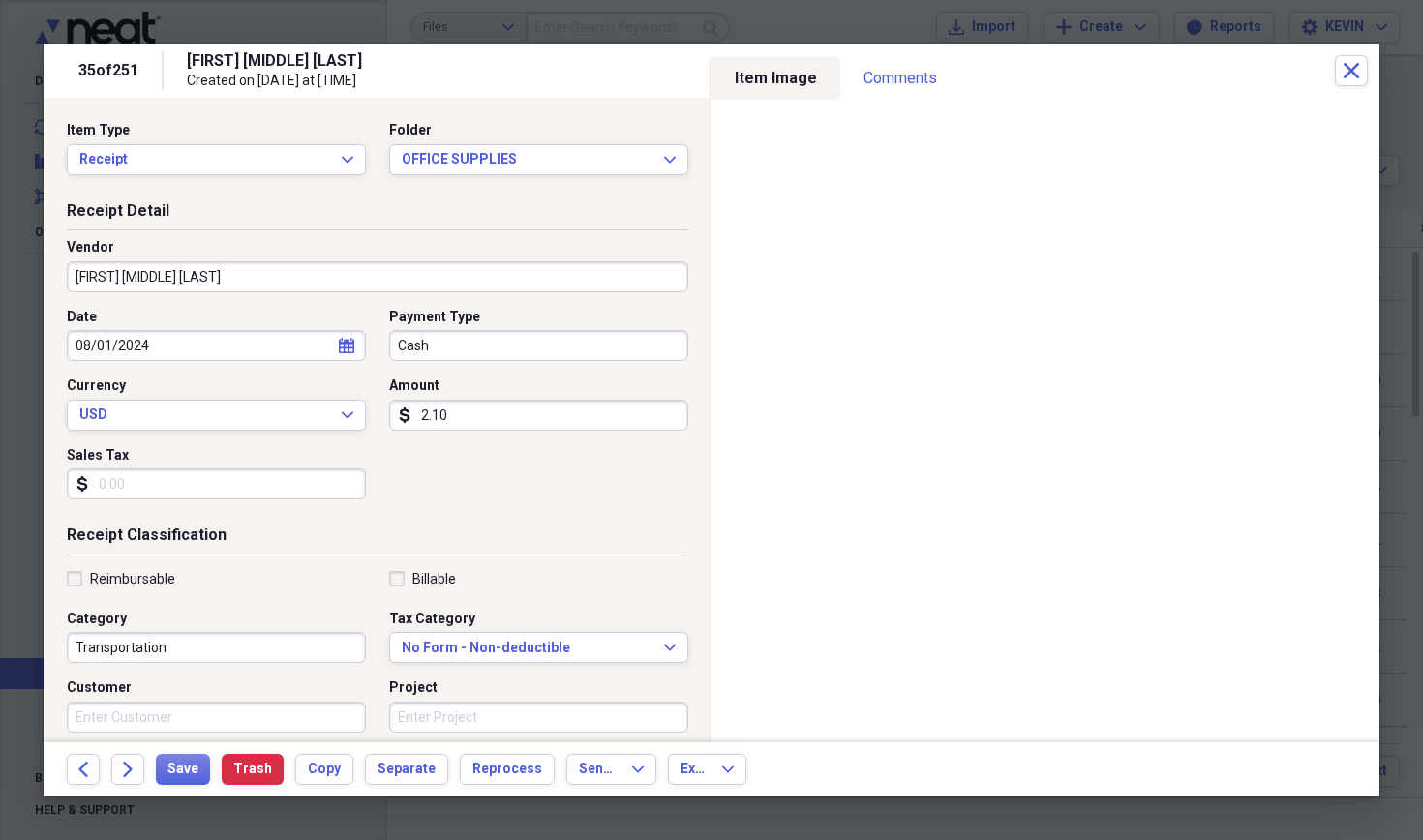 click on "[FIRST] [MIDDLE] [LAST]" at bounding box center [378, 277] 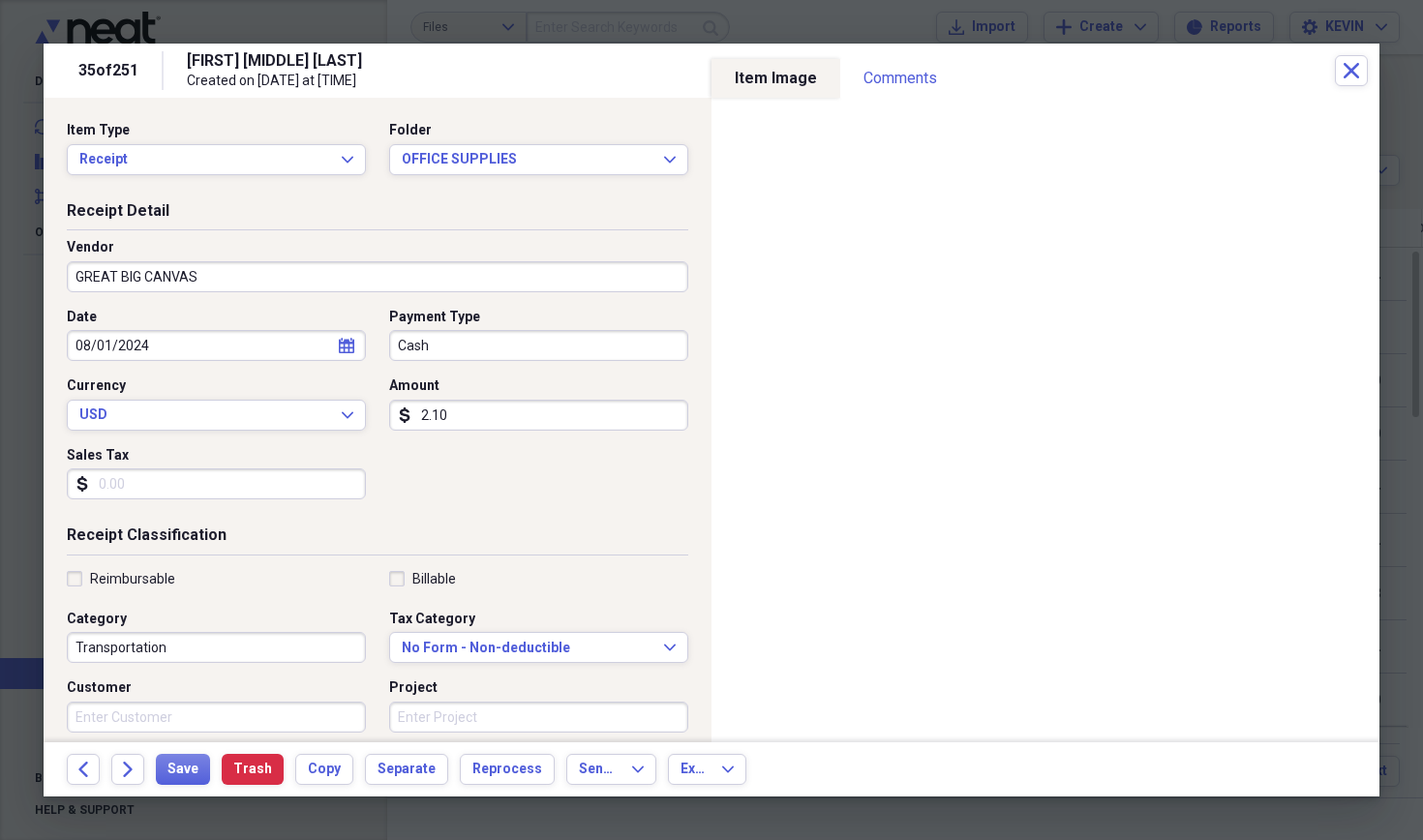 type on "GREAT BIG CANVAS" 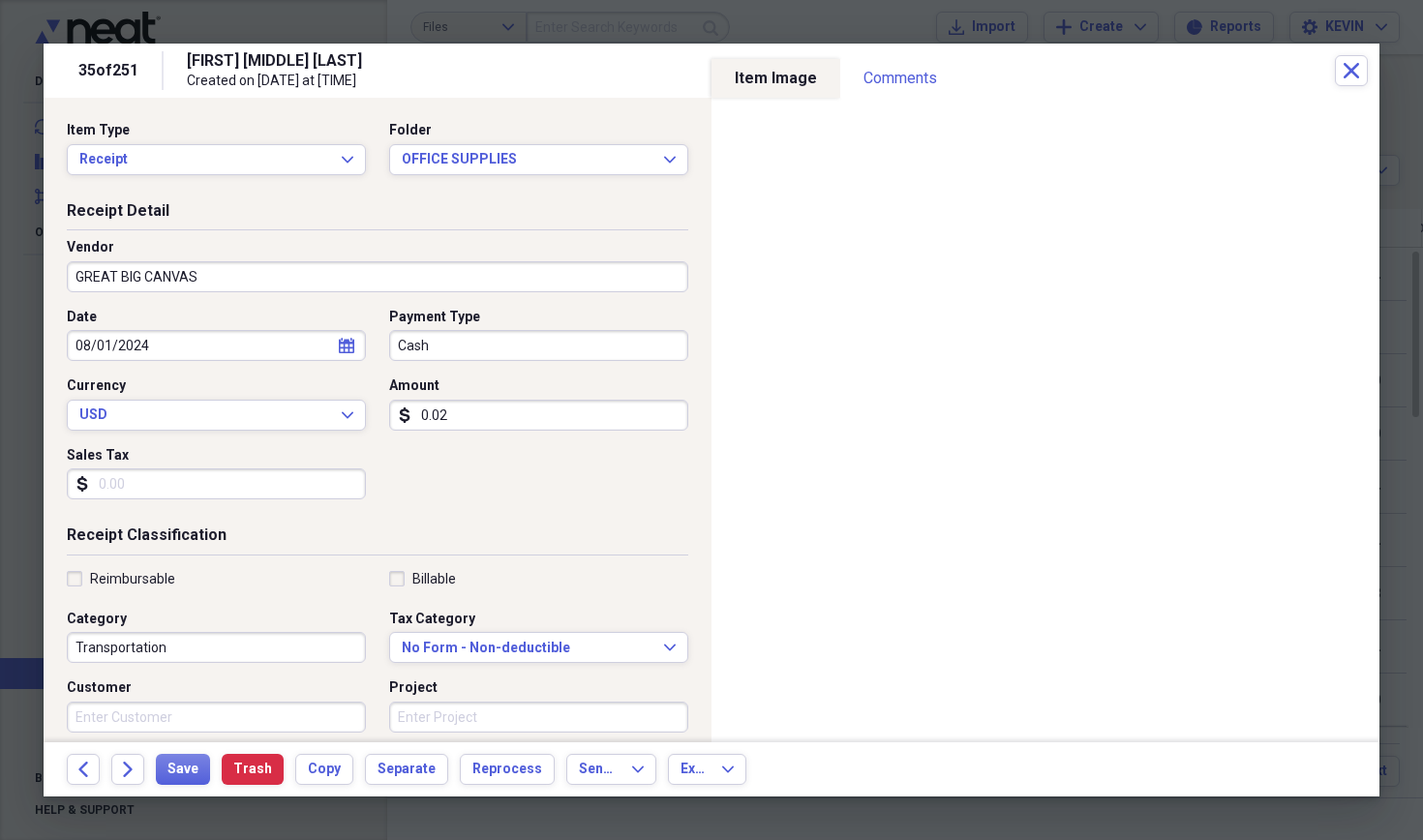 type on "0.02" 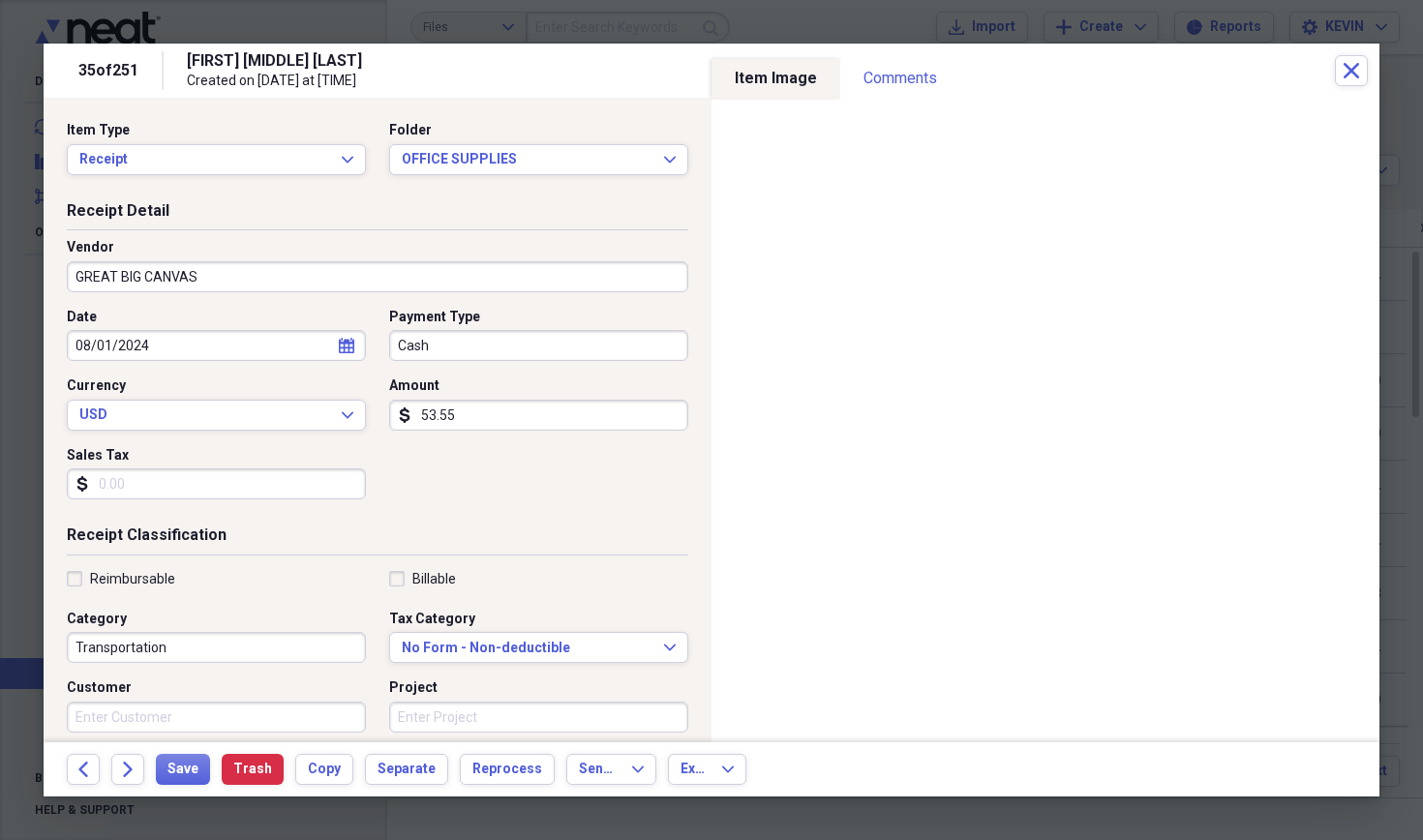 type on "535.58" 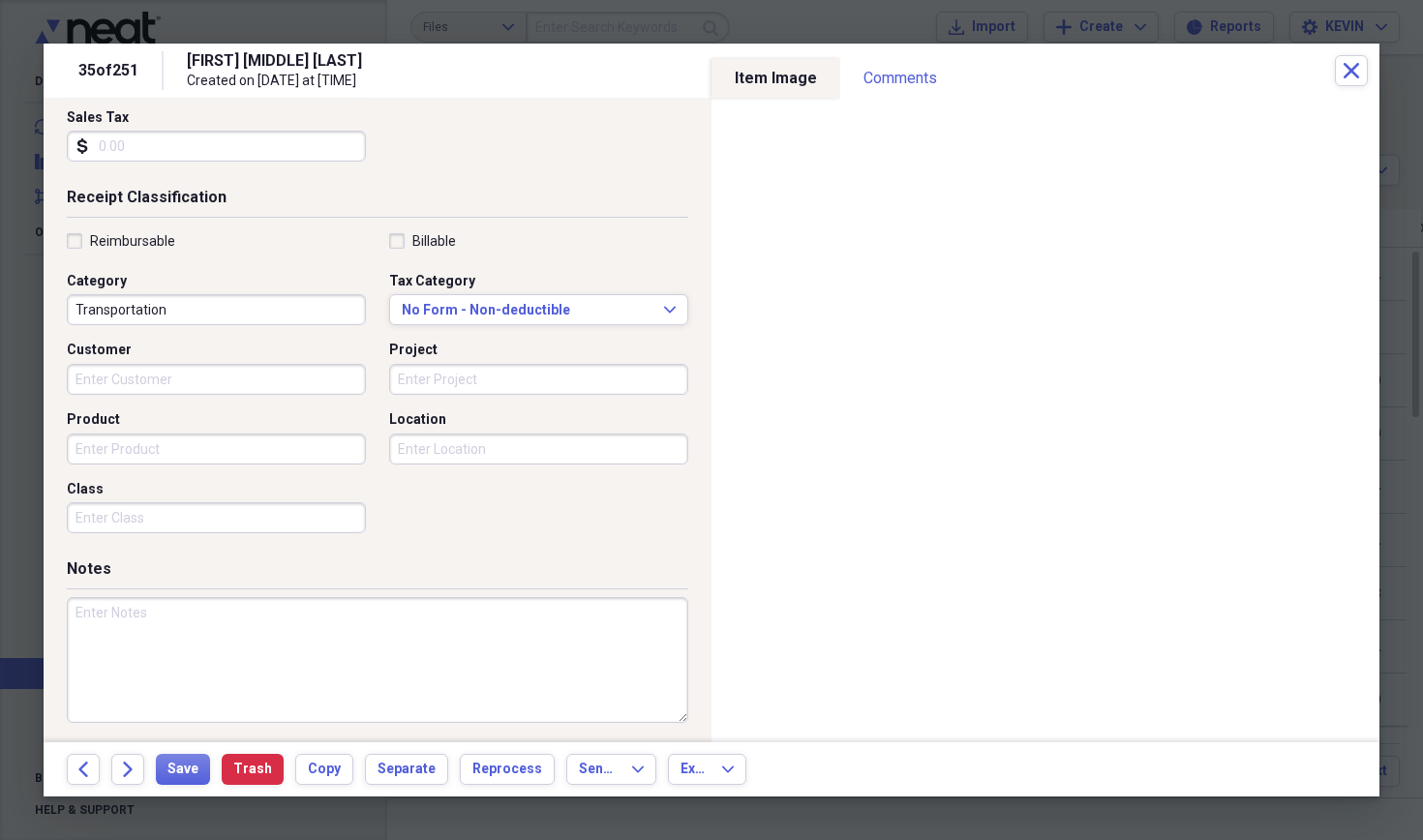 scroll, scrollTop: 337, scrollLeft: 0, axis: vertical 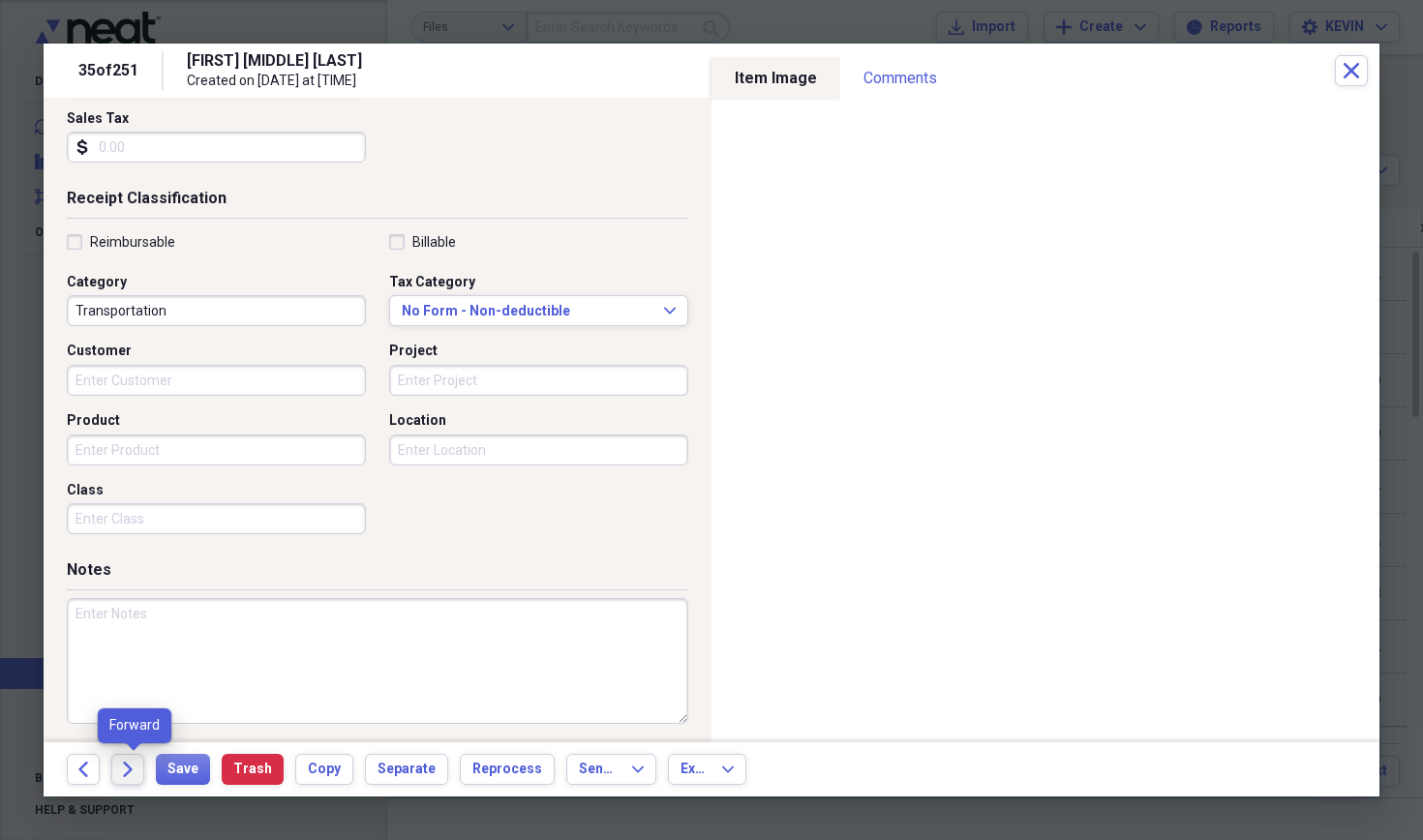 click on "Forward" 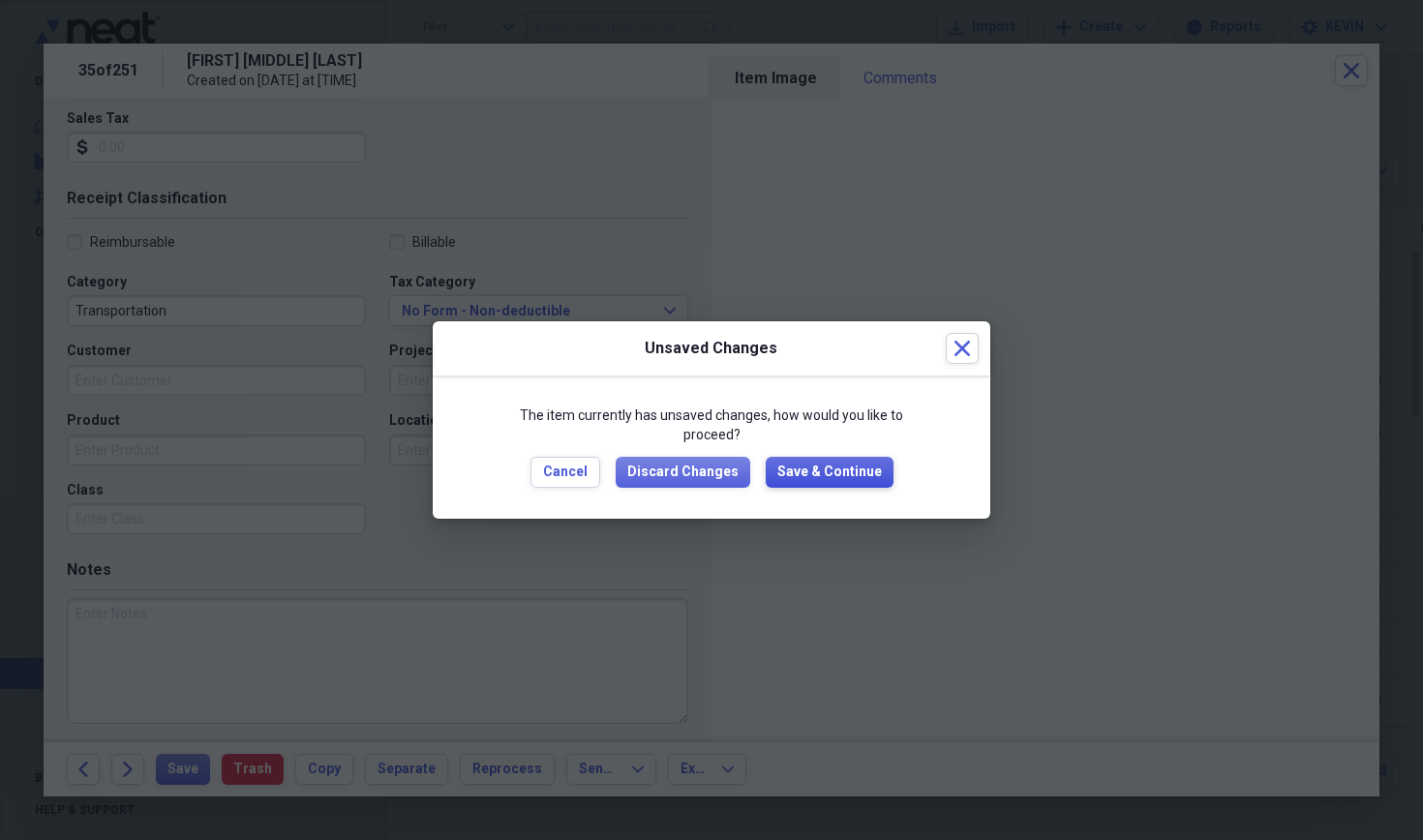 click on "Save & Continue" at bounding box center (830, 472) 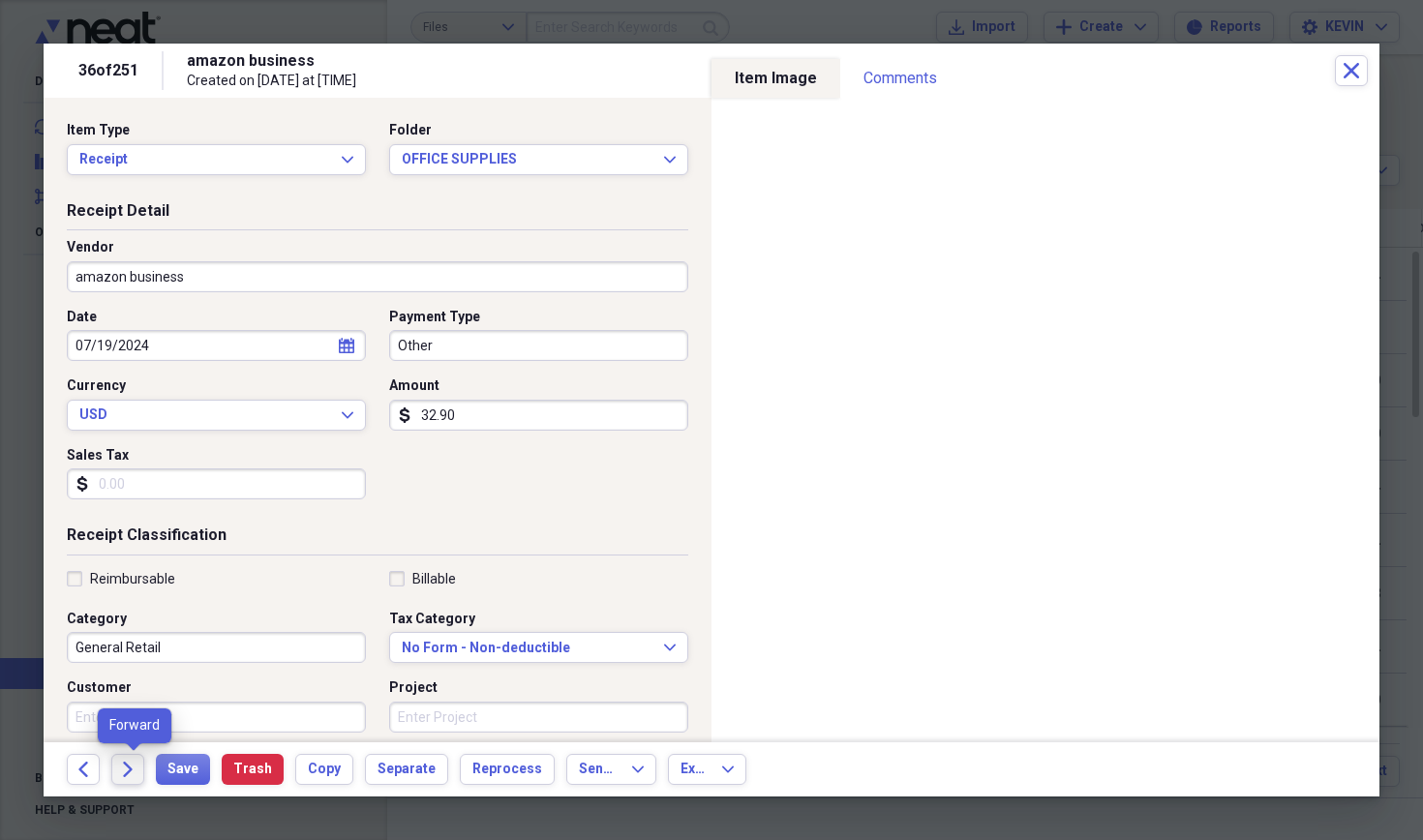 click on "Forward" at bounding box center [128, 769] 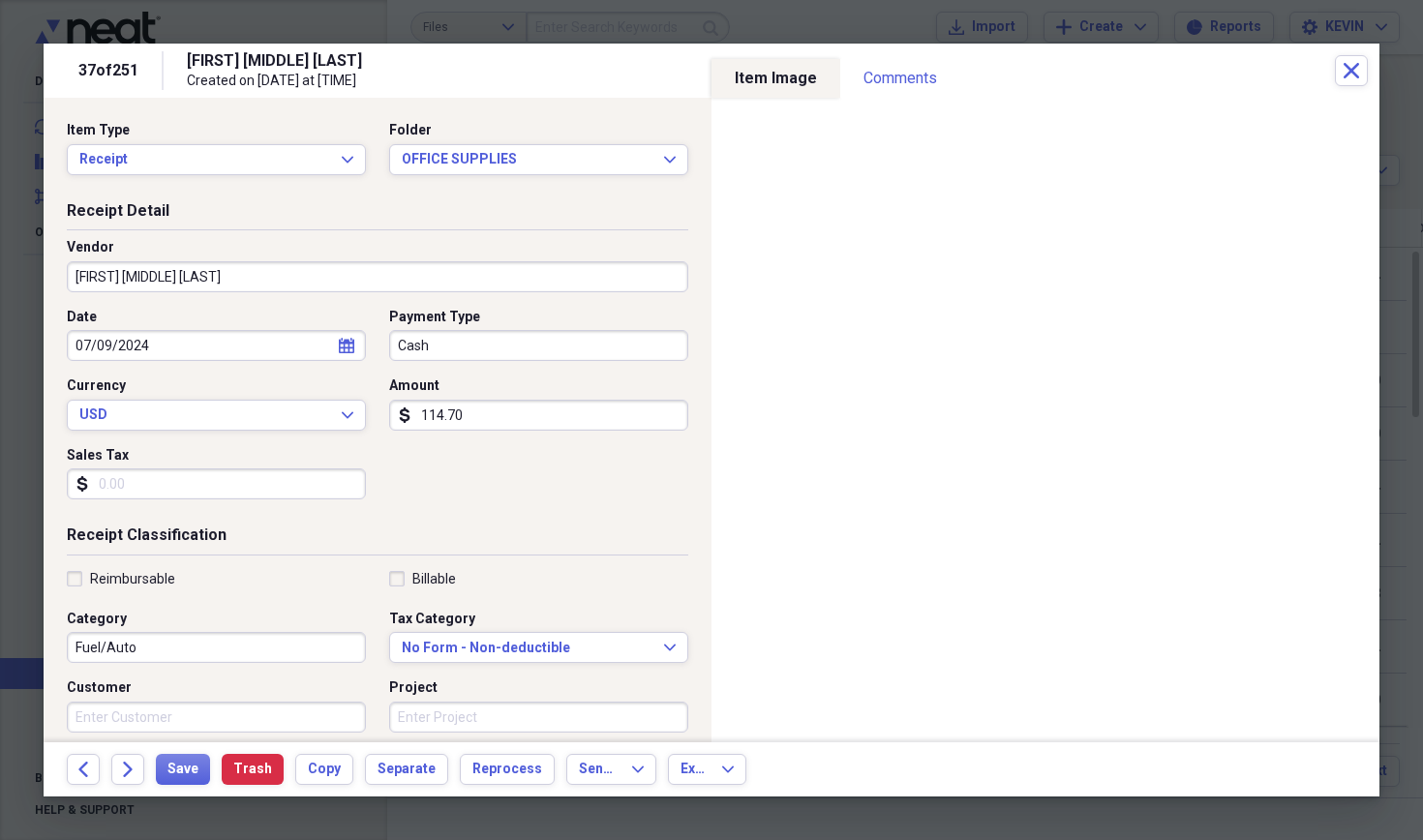 click on "[FIRST] [MIDDLE] [LAST]" at bounding box center [378, 277] 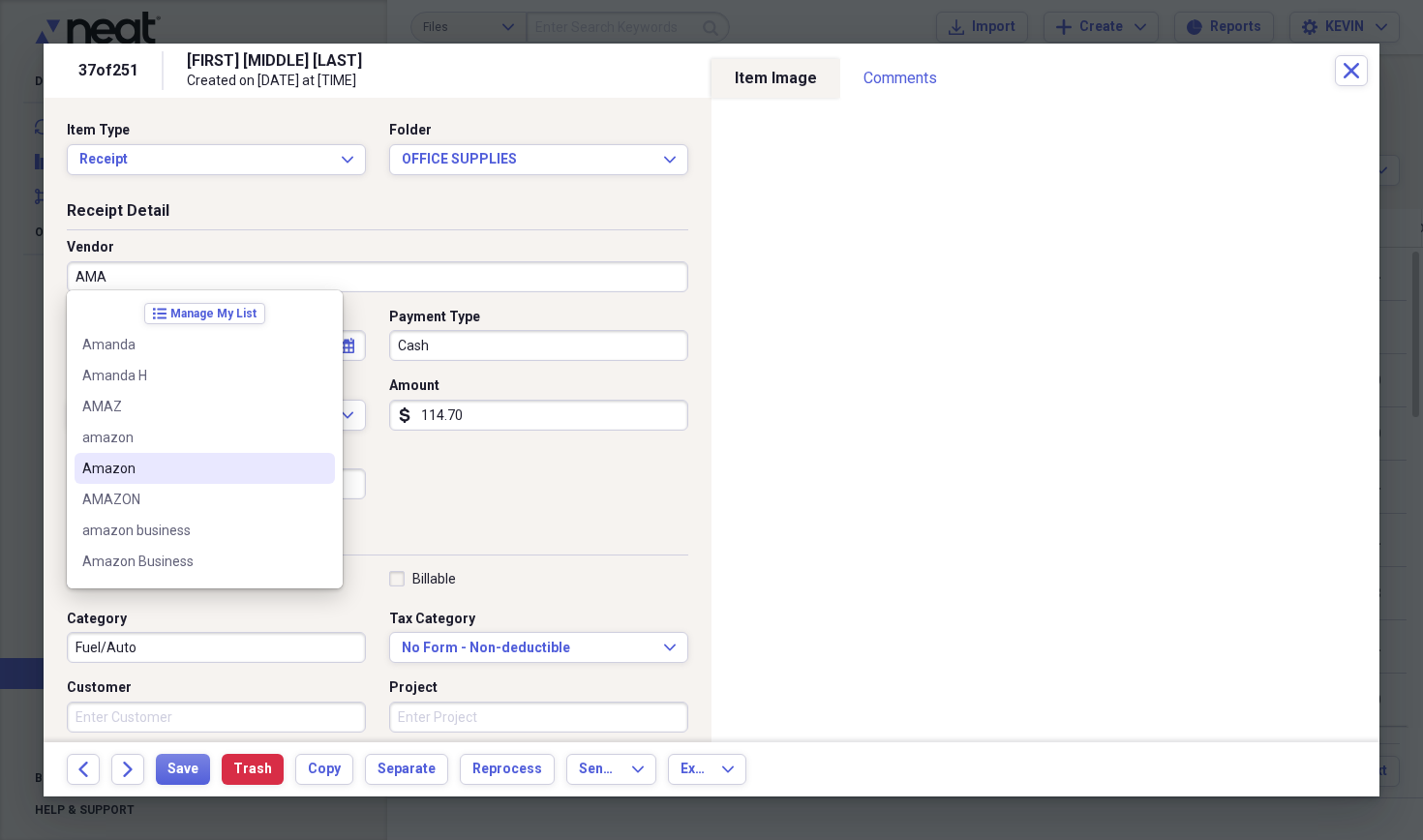 click on "Amazon" at bounding box center (193, 468) 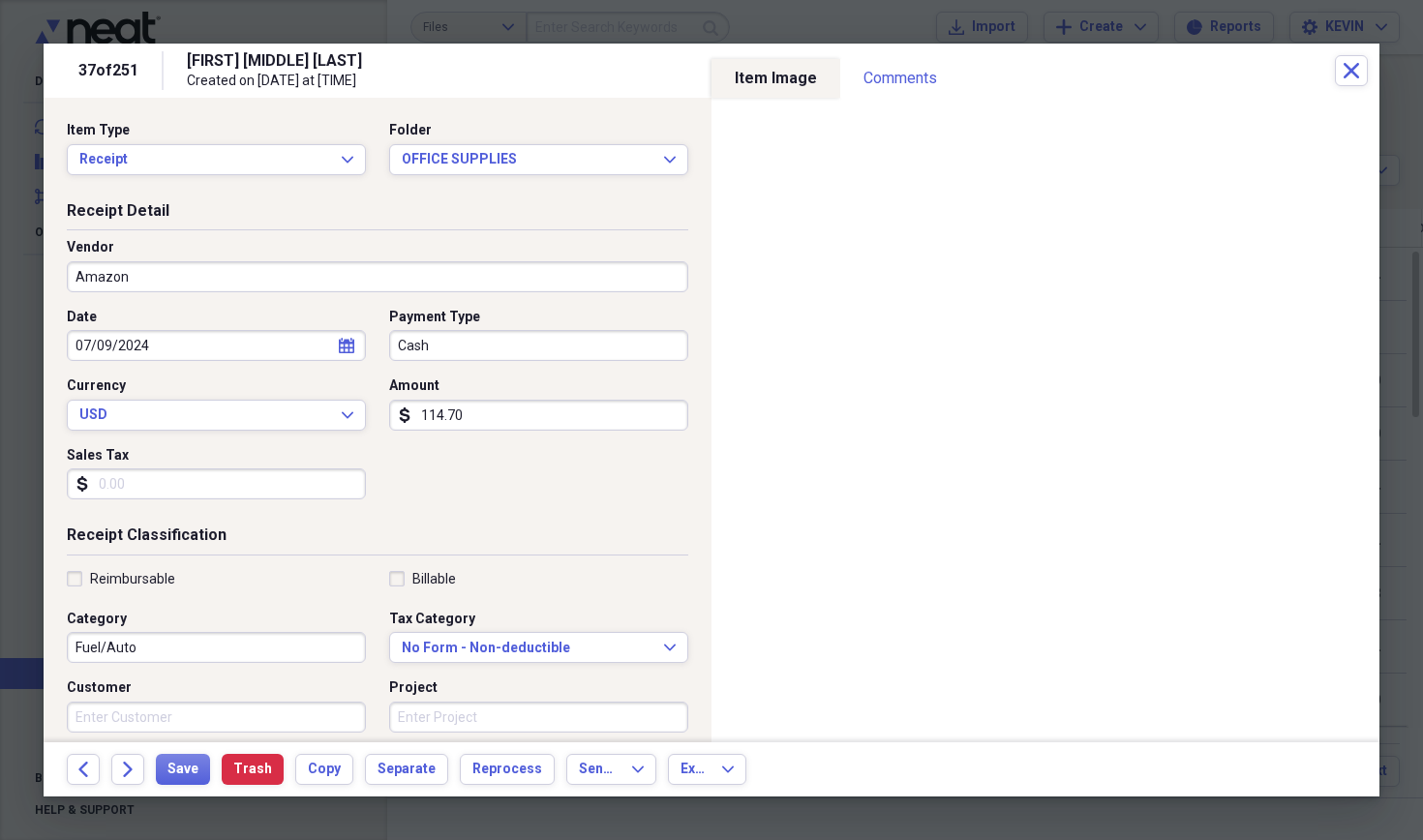 type on "Dental Equipment" 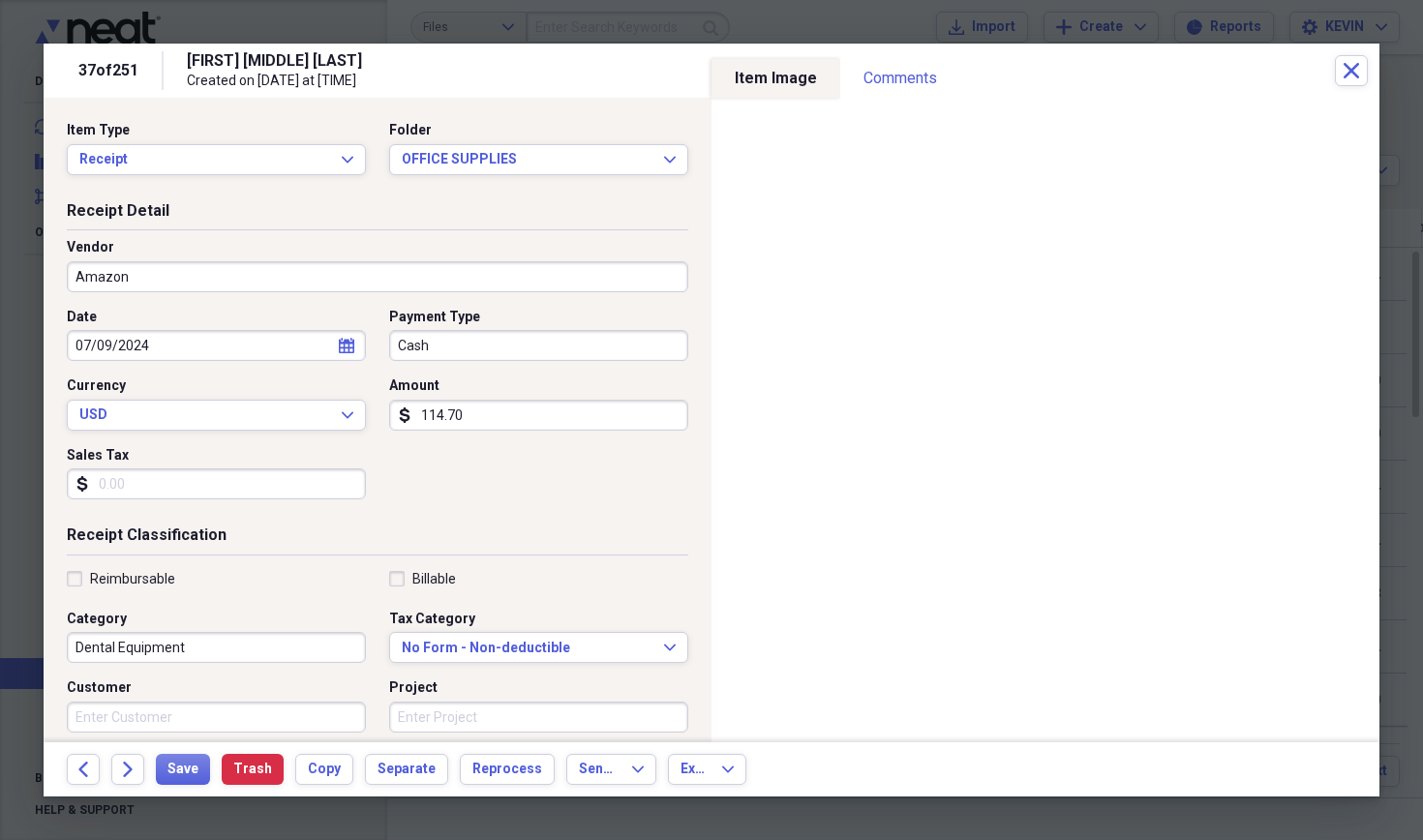 click on "114.70" at bounding box center [538, 415] 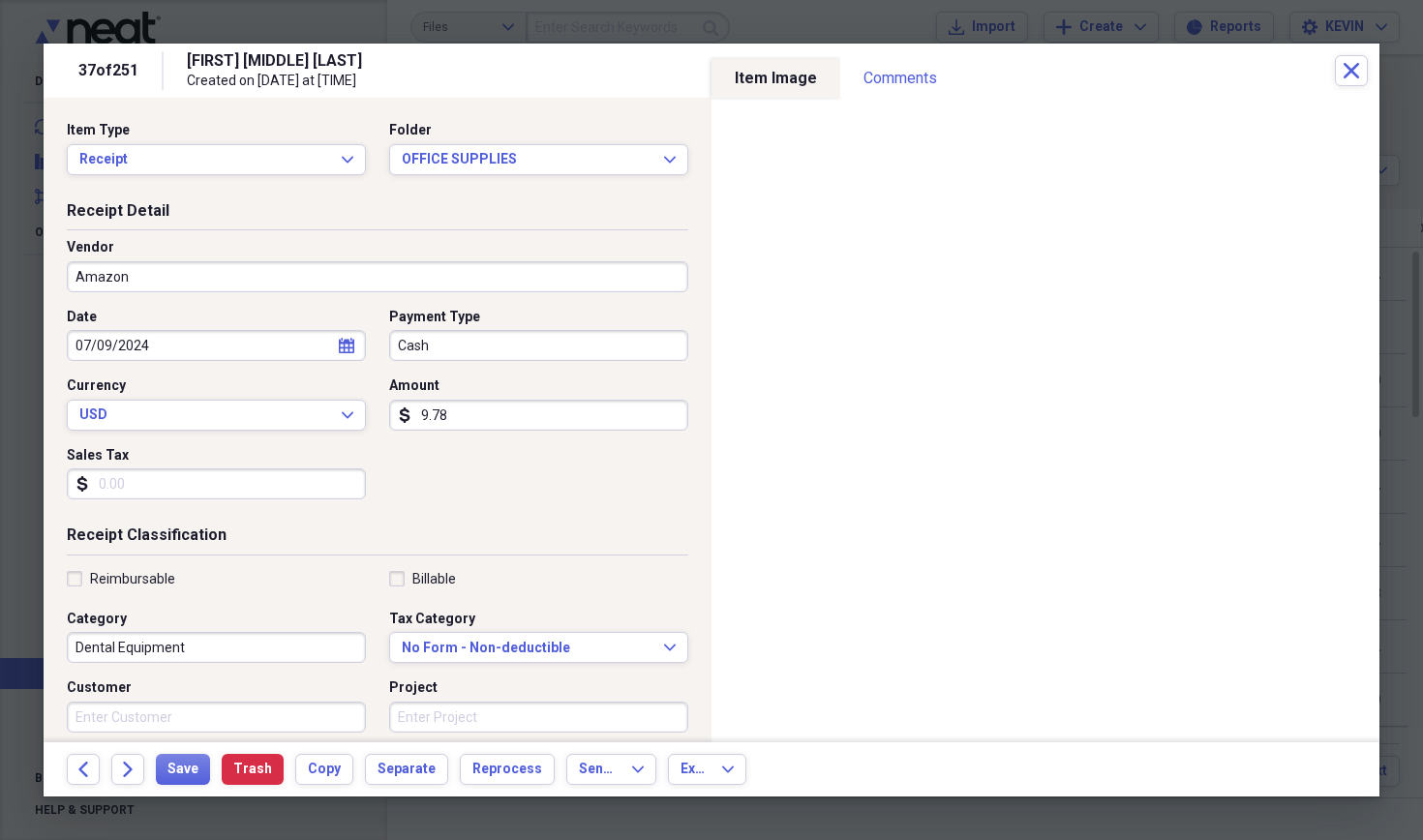 type on "97.86" 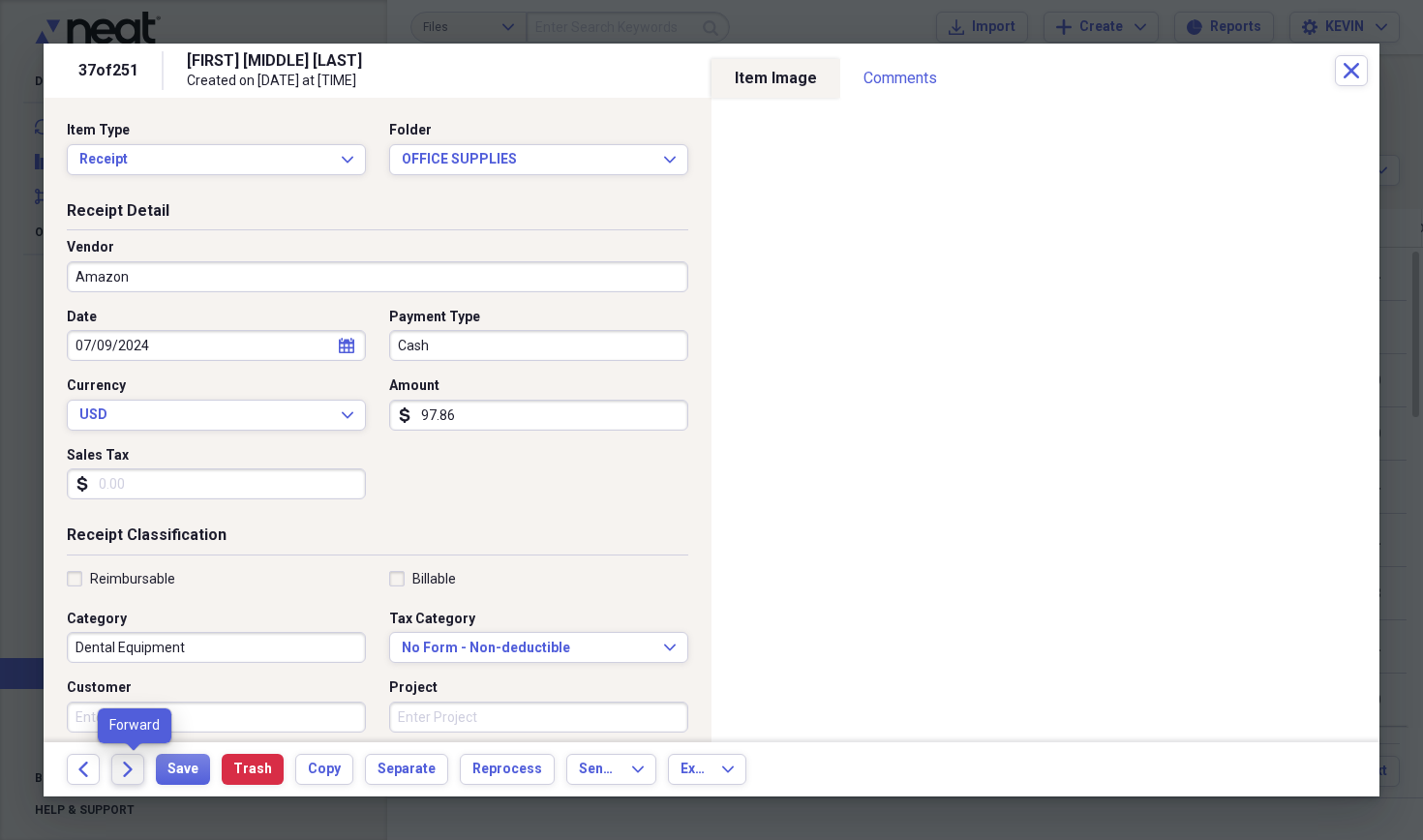 click on "Forward" 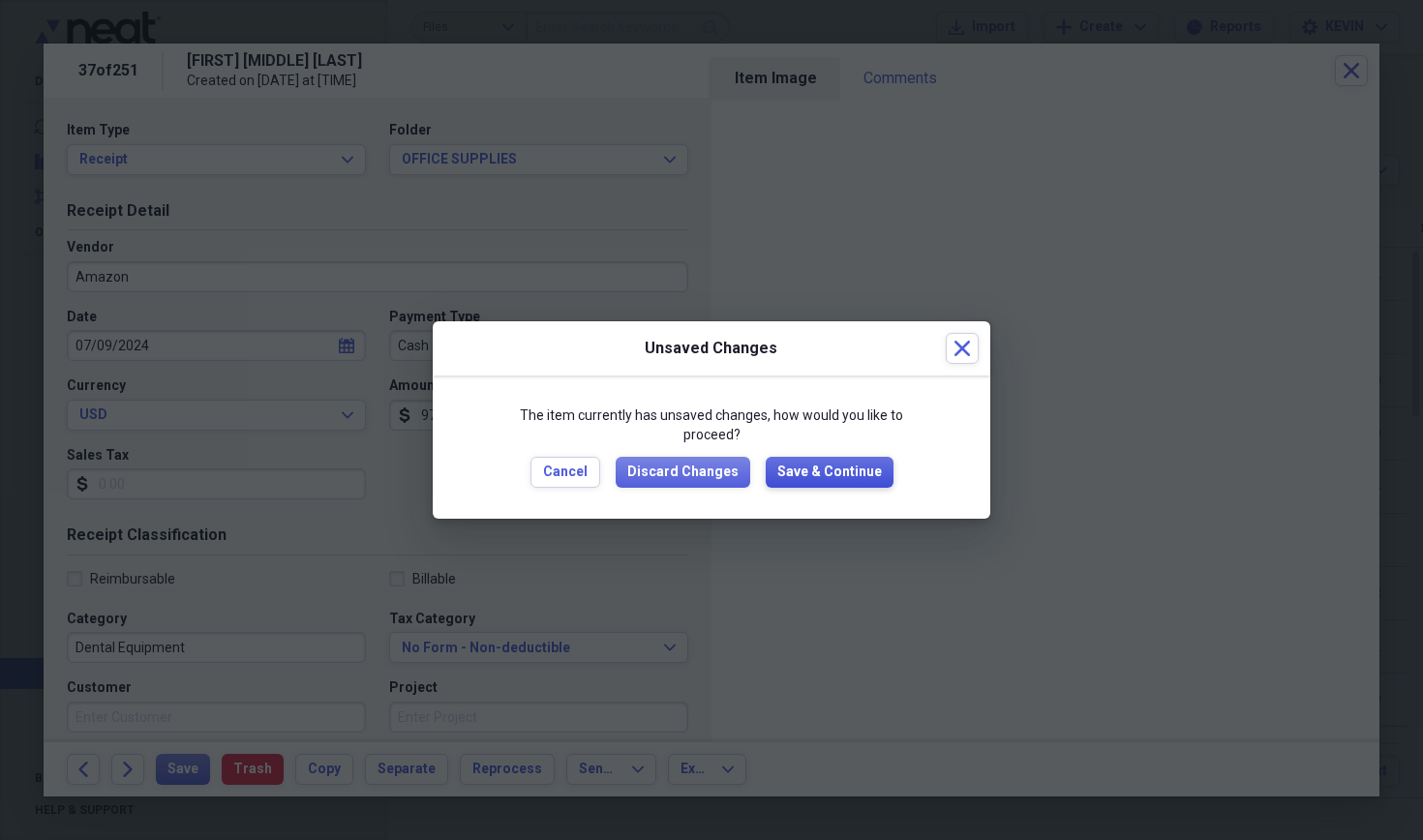 click on "Save & Continue" at bounding box center (830, 472) 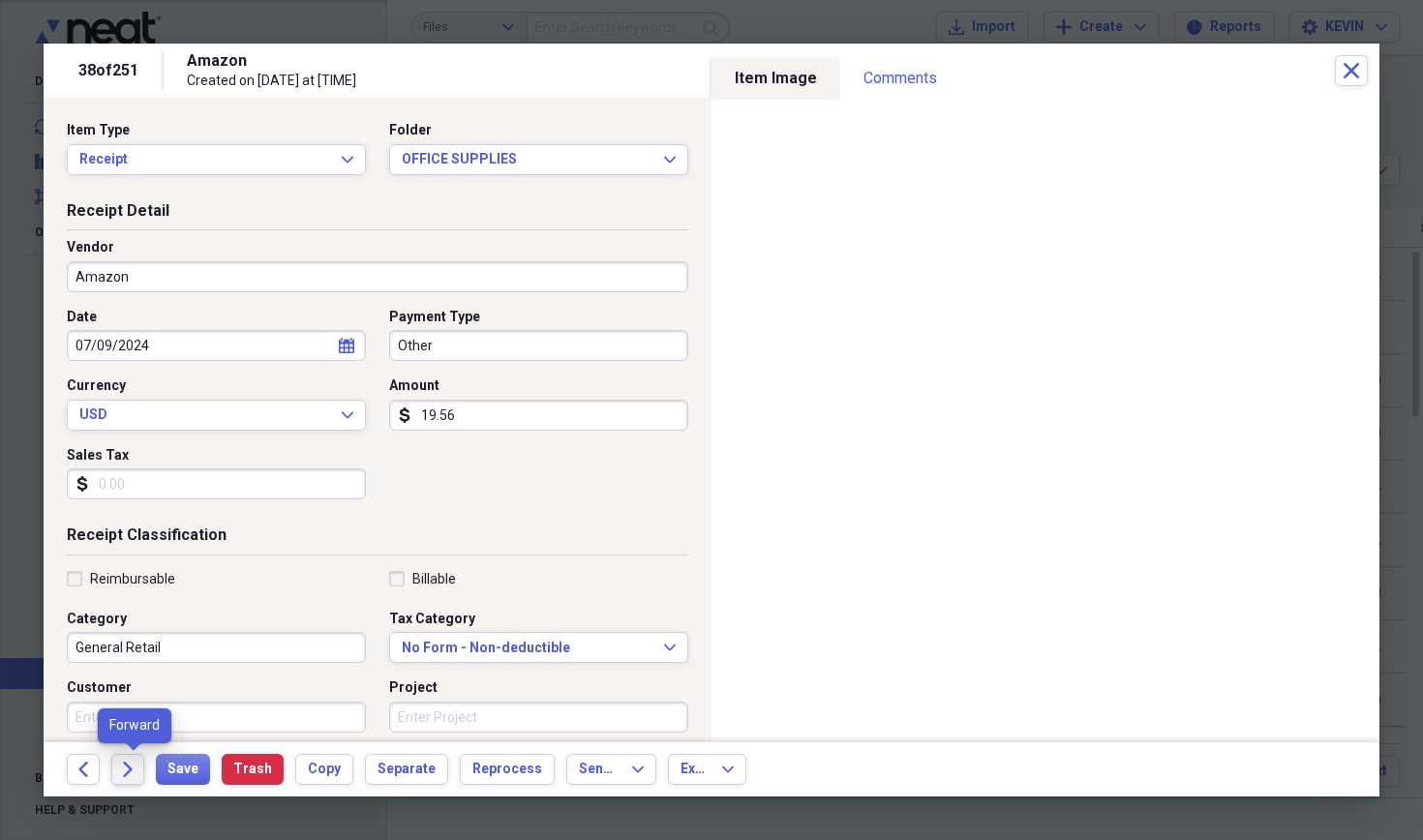click on "Forward" at bounding box center (128, 769) 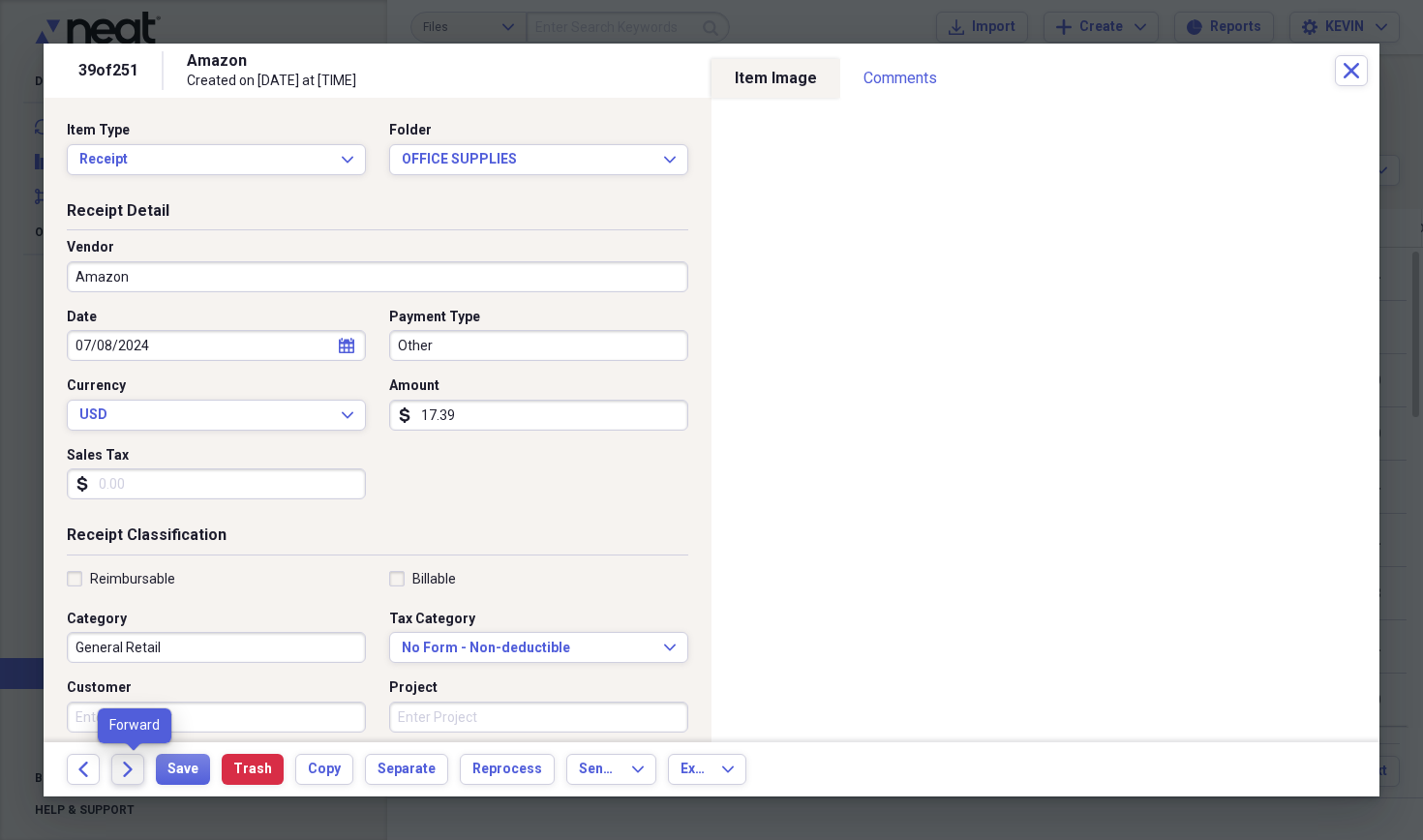 click 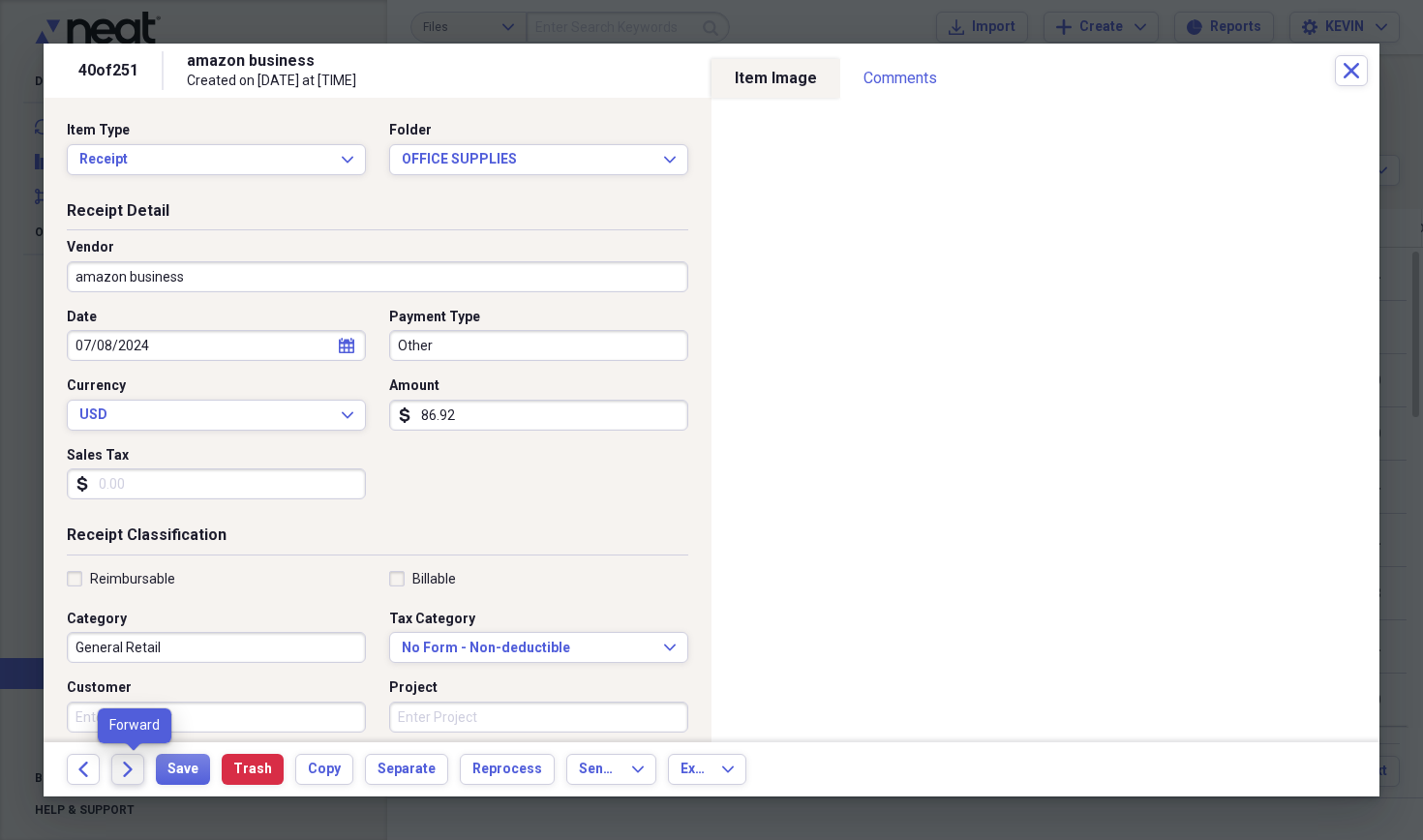 click 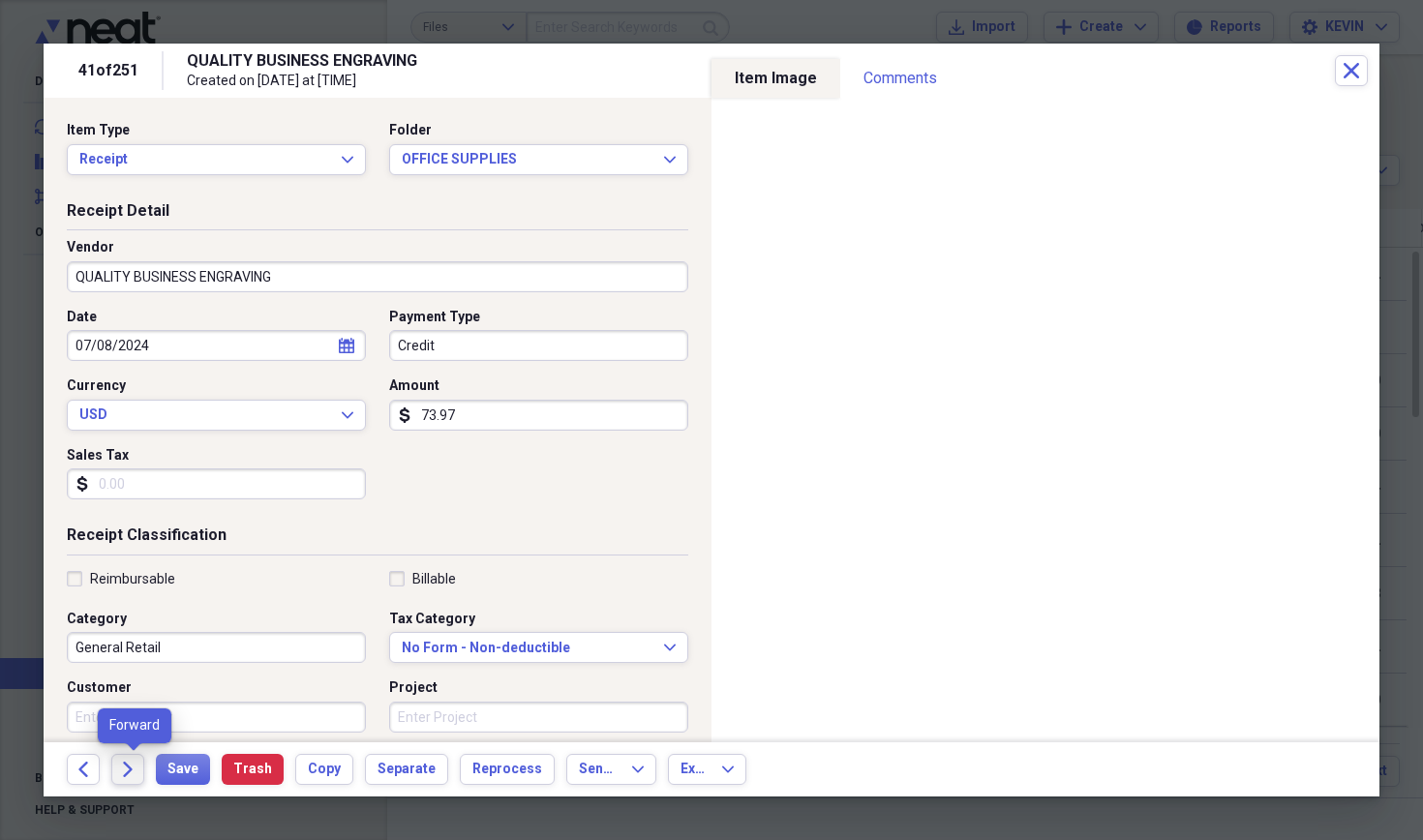 click on "Forward" 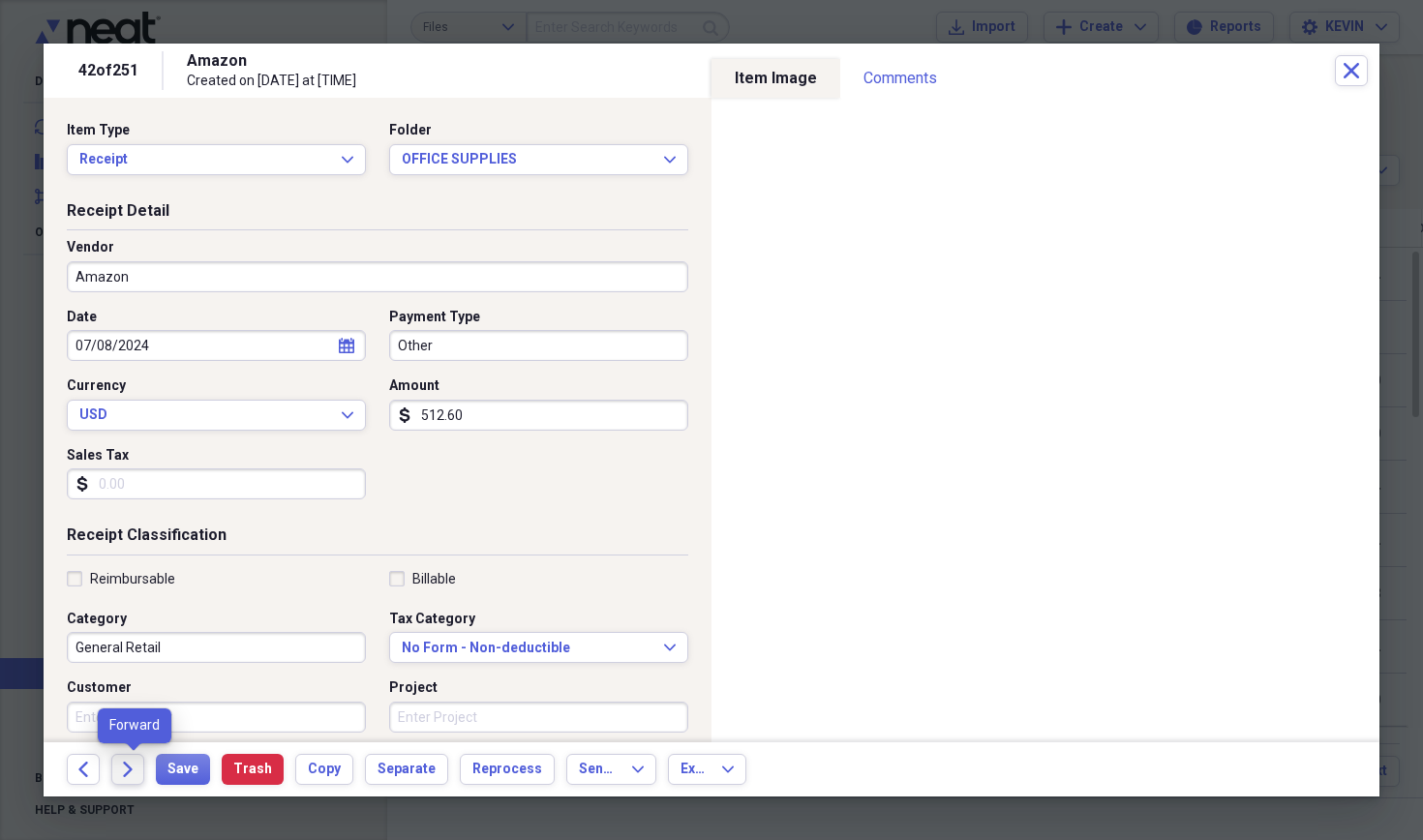 click on "Forward" at bounding box center [128, 769] 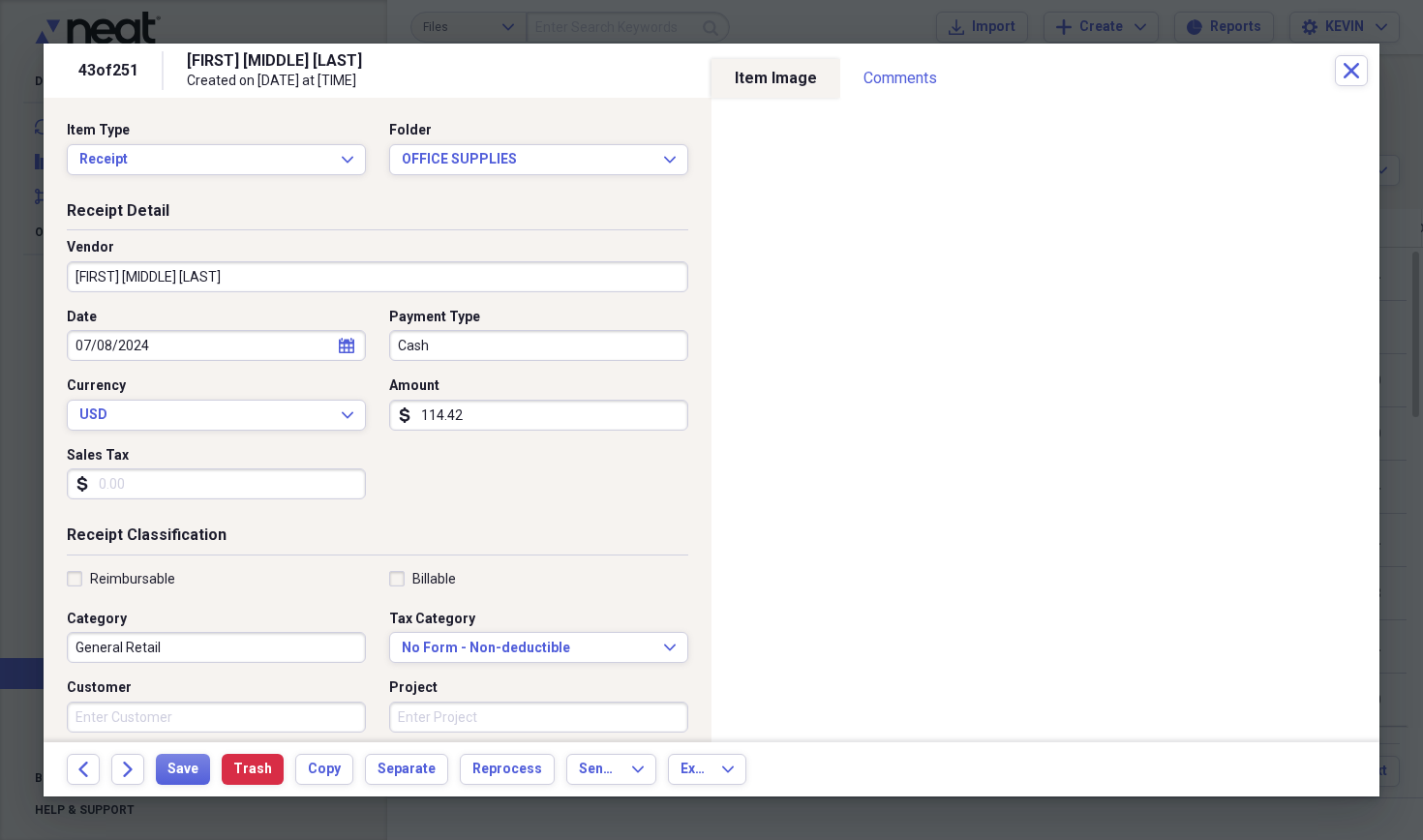 click on "[FIRST] [MIDDLE] [LAST]" at bounding box center [378, 277] 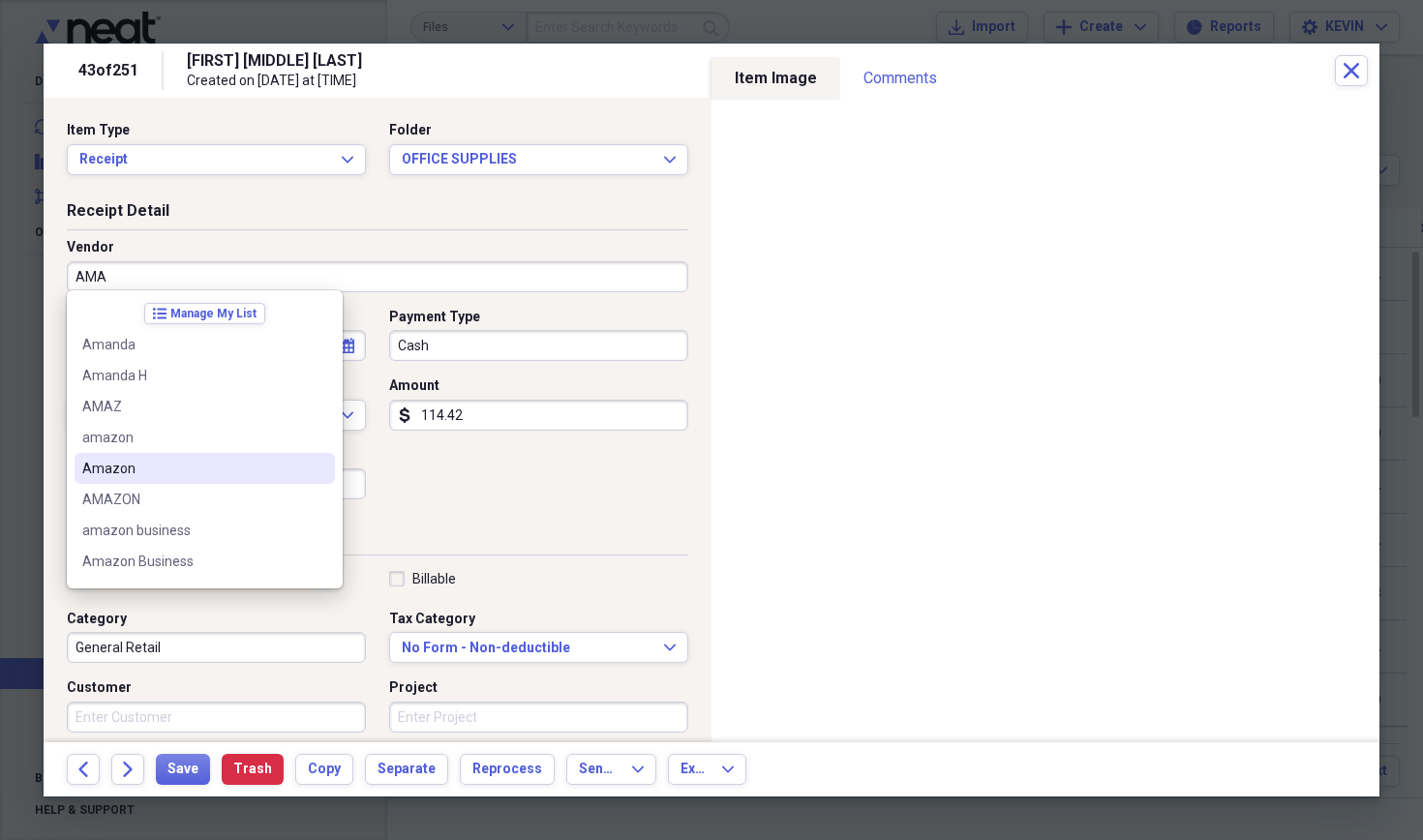 click on "Amazon" at bounding box center (204, 468) 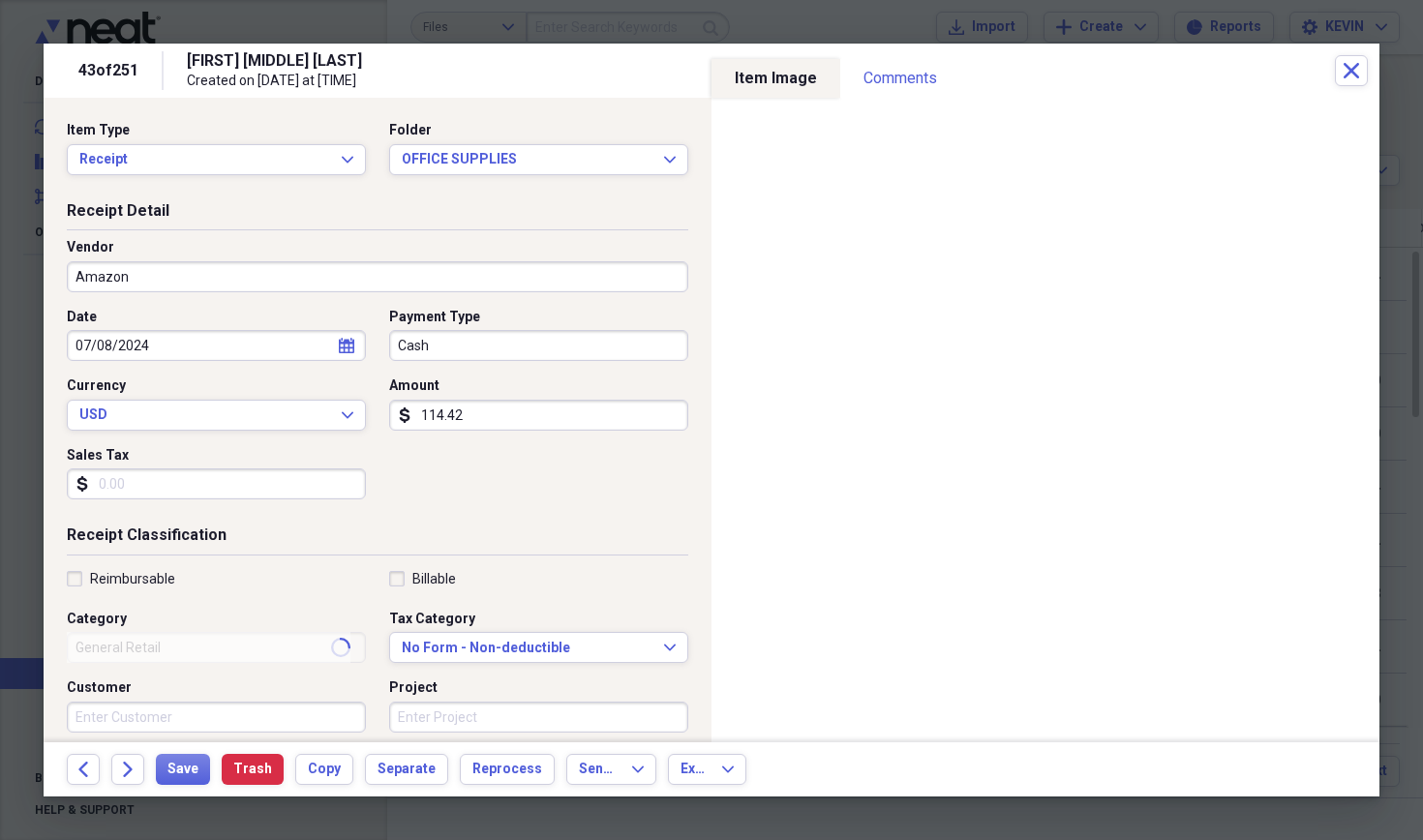 type on "Dental Equipment" 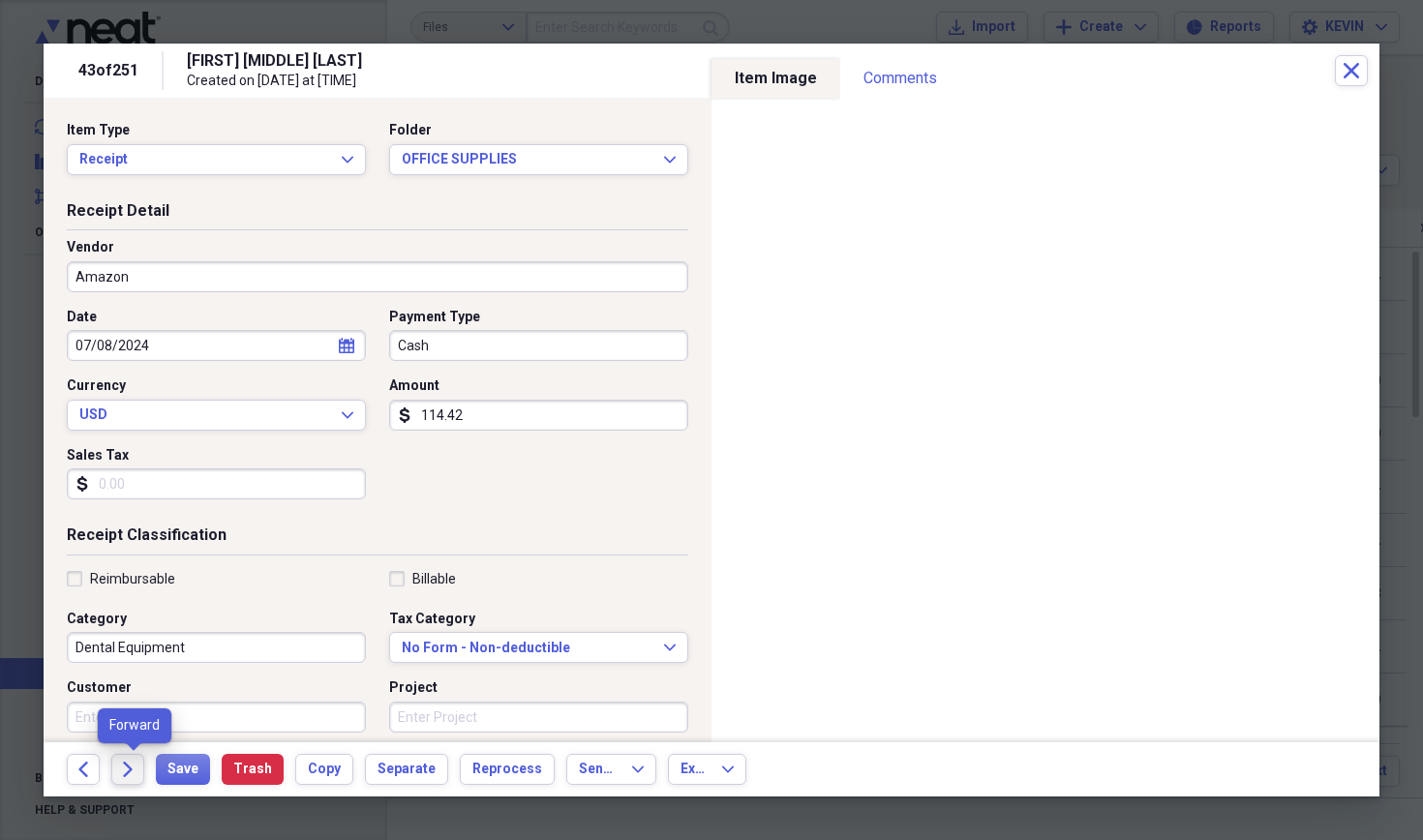 click on "Forward" at bounding box center (128, 769) 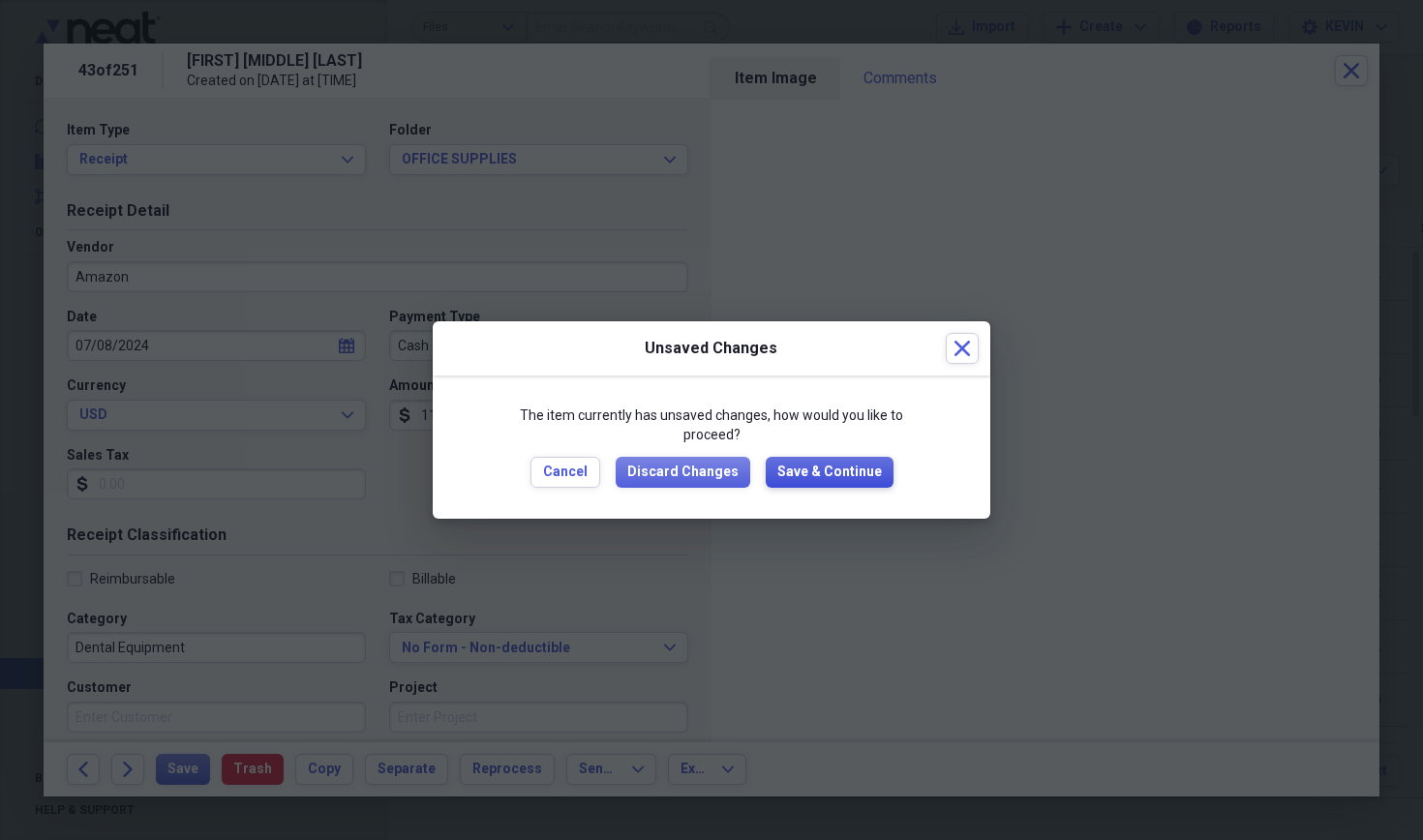 click on "Save & Continue" at bounding box center [830, 472] 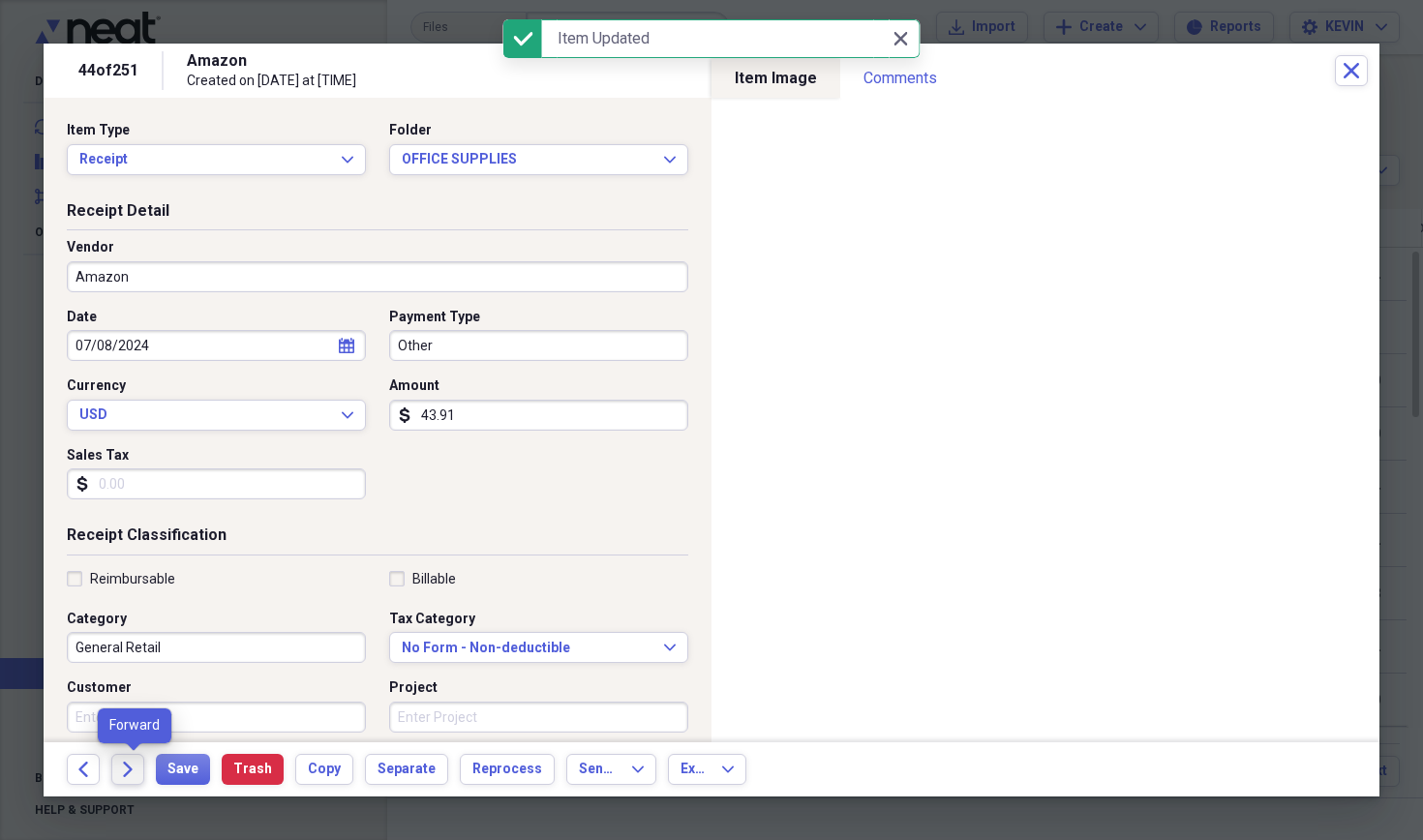 click on "Forward" 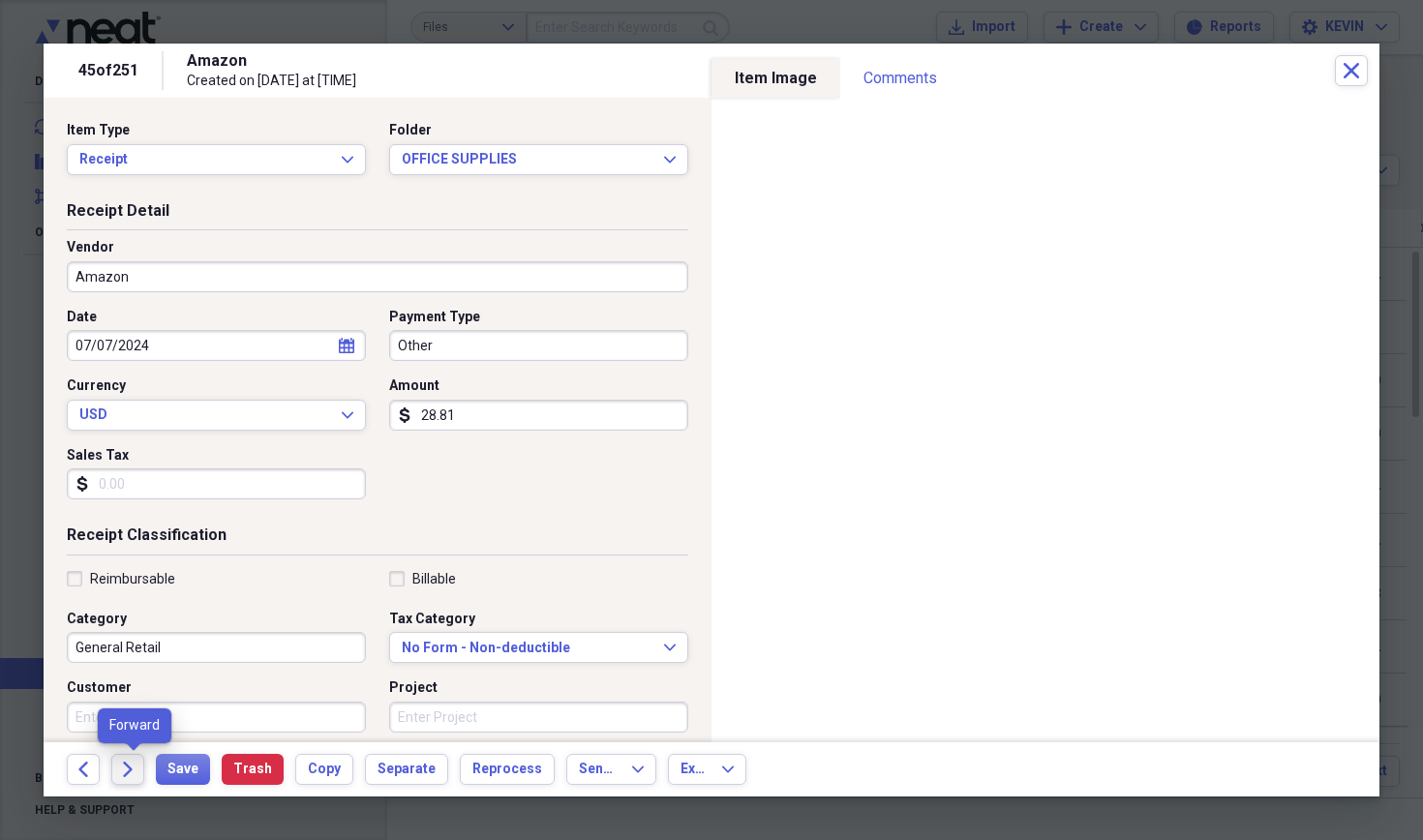 click on "Forward" at bounding box center [128, 769] 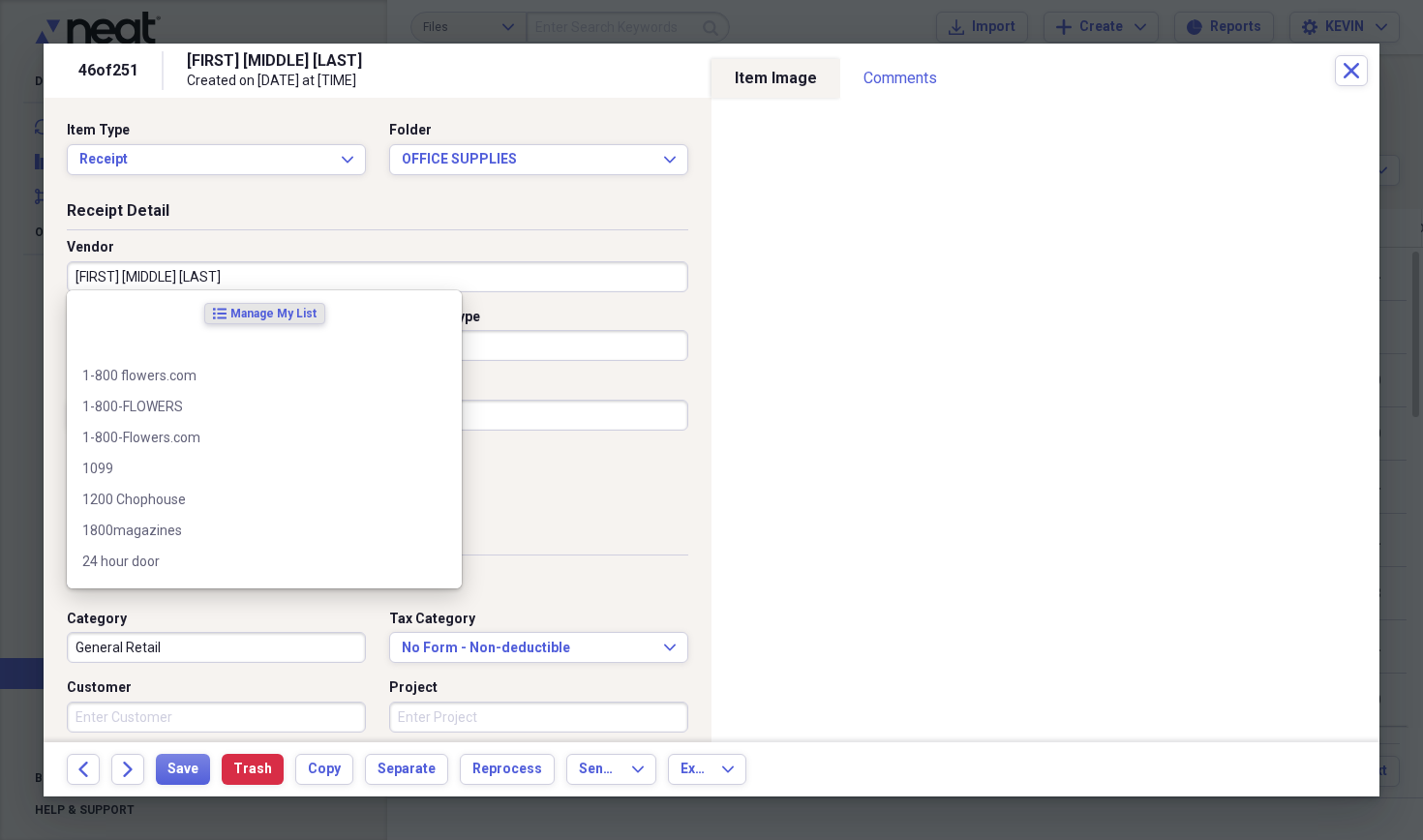click on "[FIRST] [MIDDLE] [LAST]" at bounding box center (378, 277) 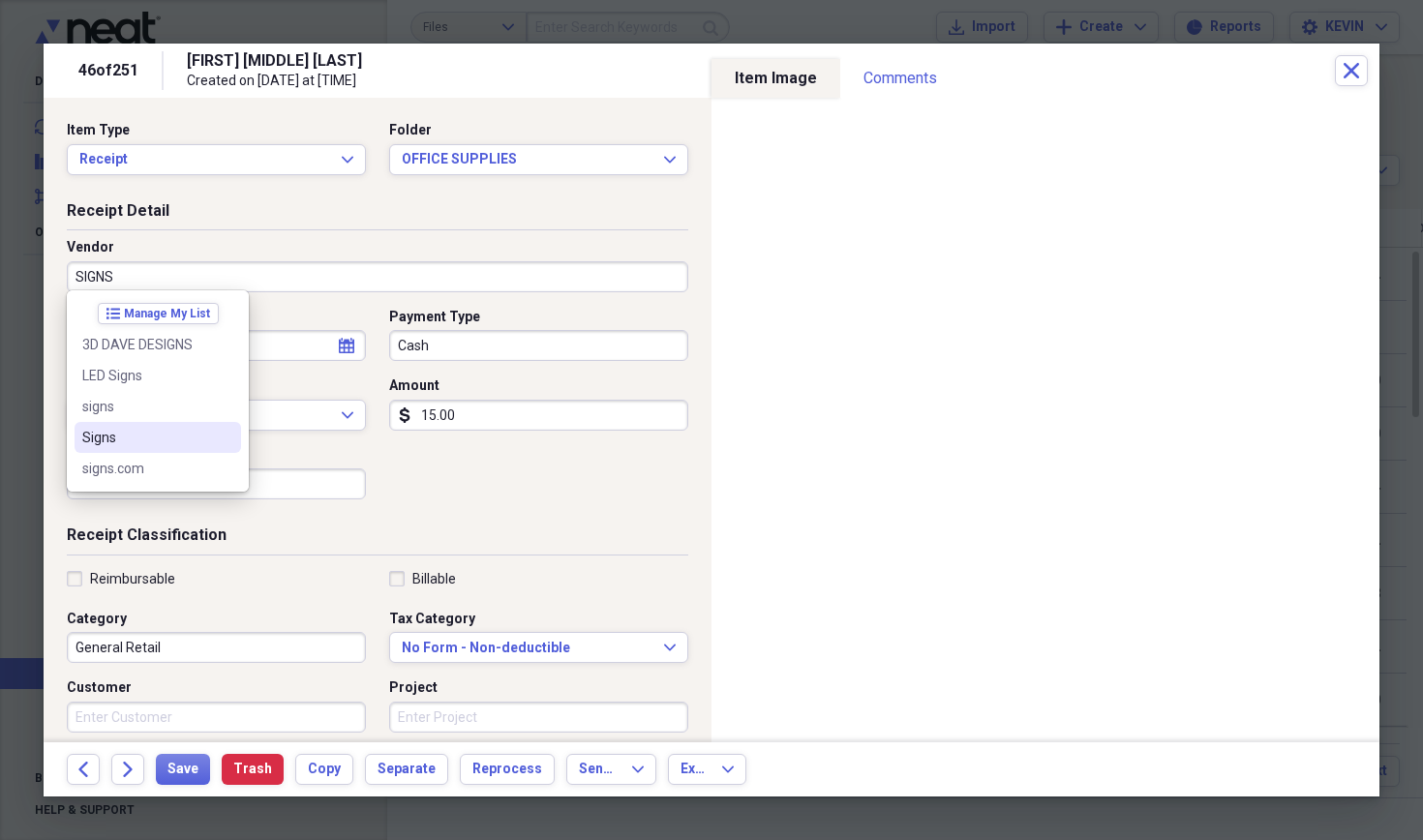 click on "Signs" at bounding box center [146, 437] 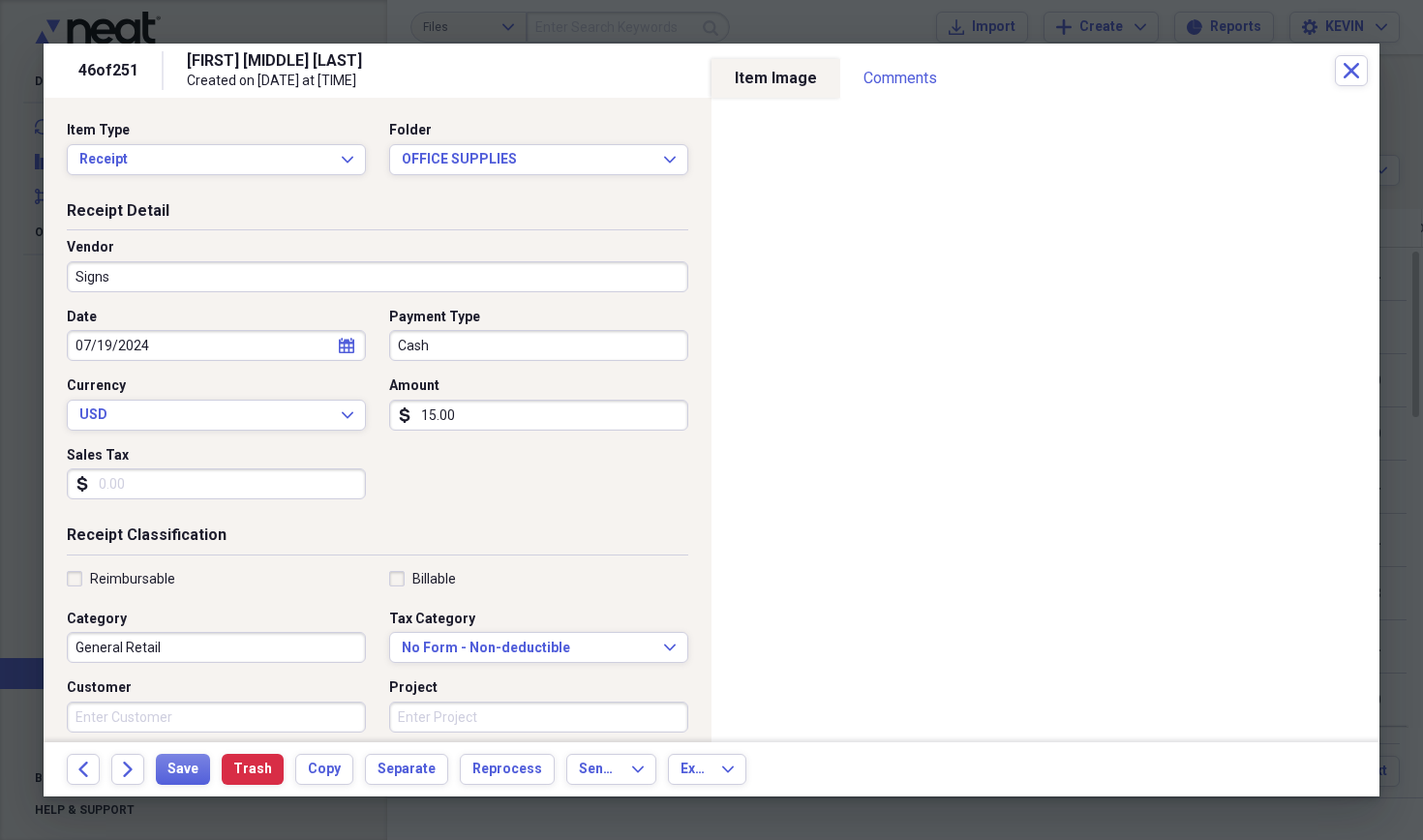 type on "Sign repair" 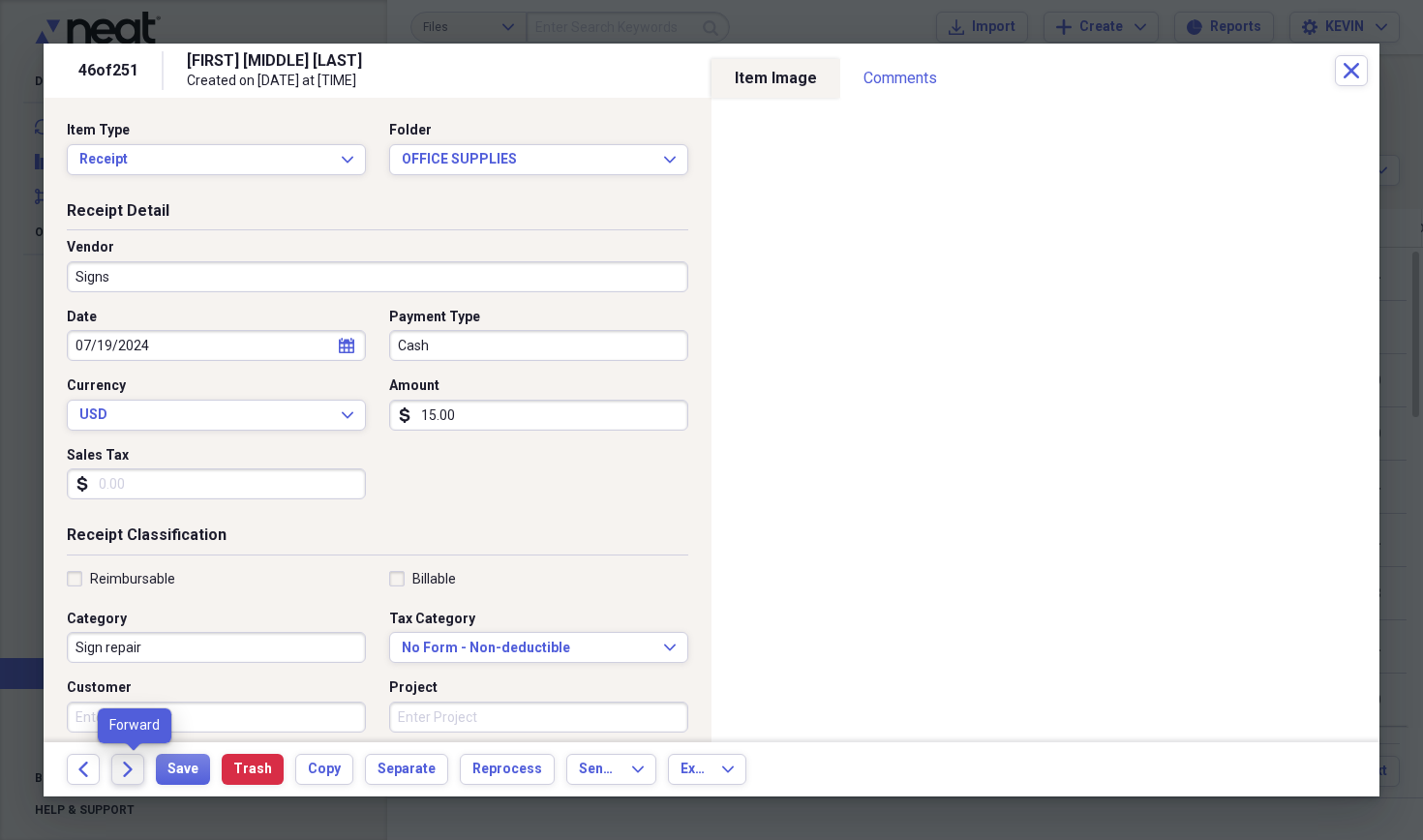 click on "Forward" at bounding box center (128, 769) 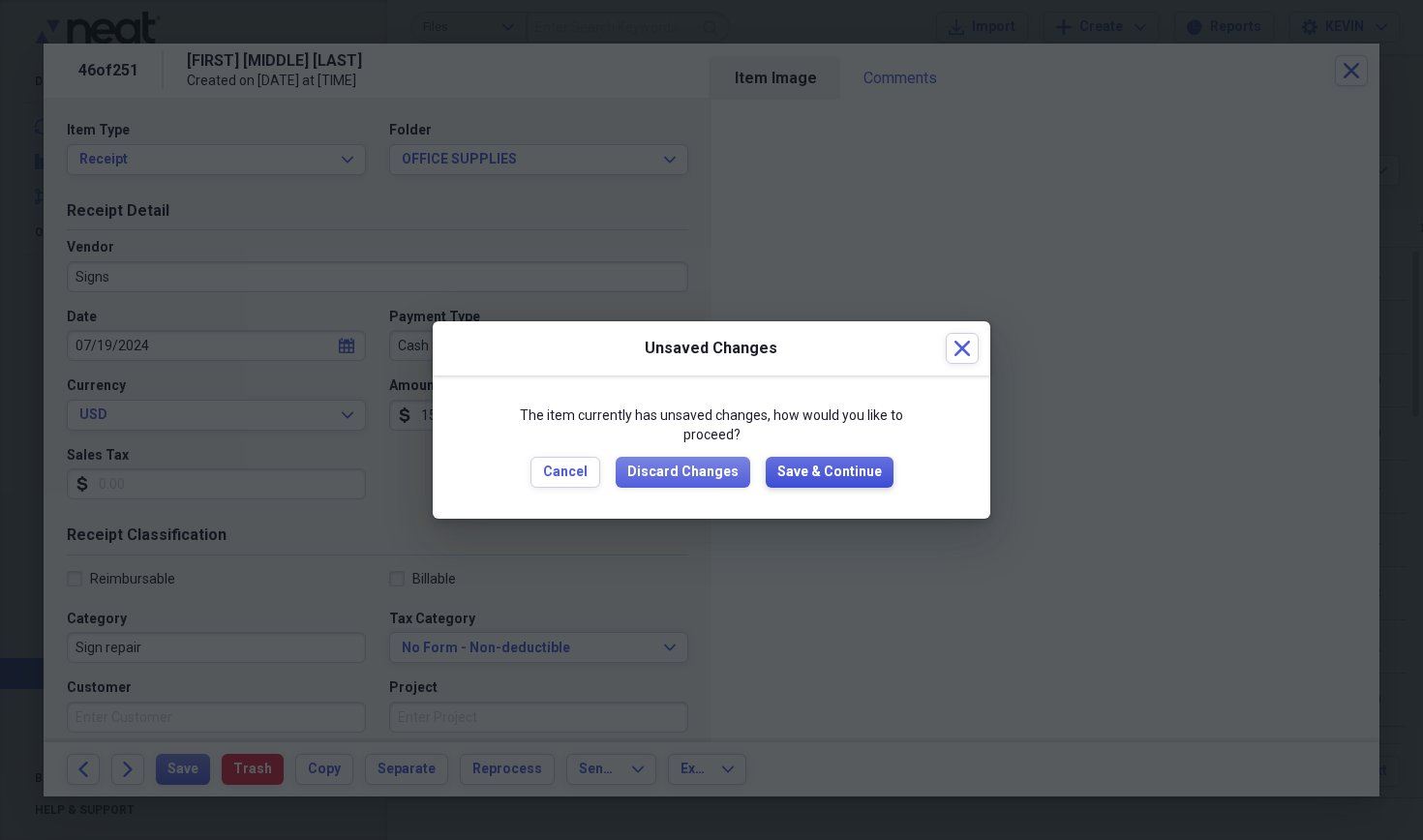 click on "Save & Continue" at bounding box center [830, 472] 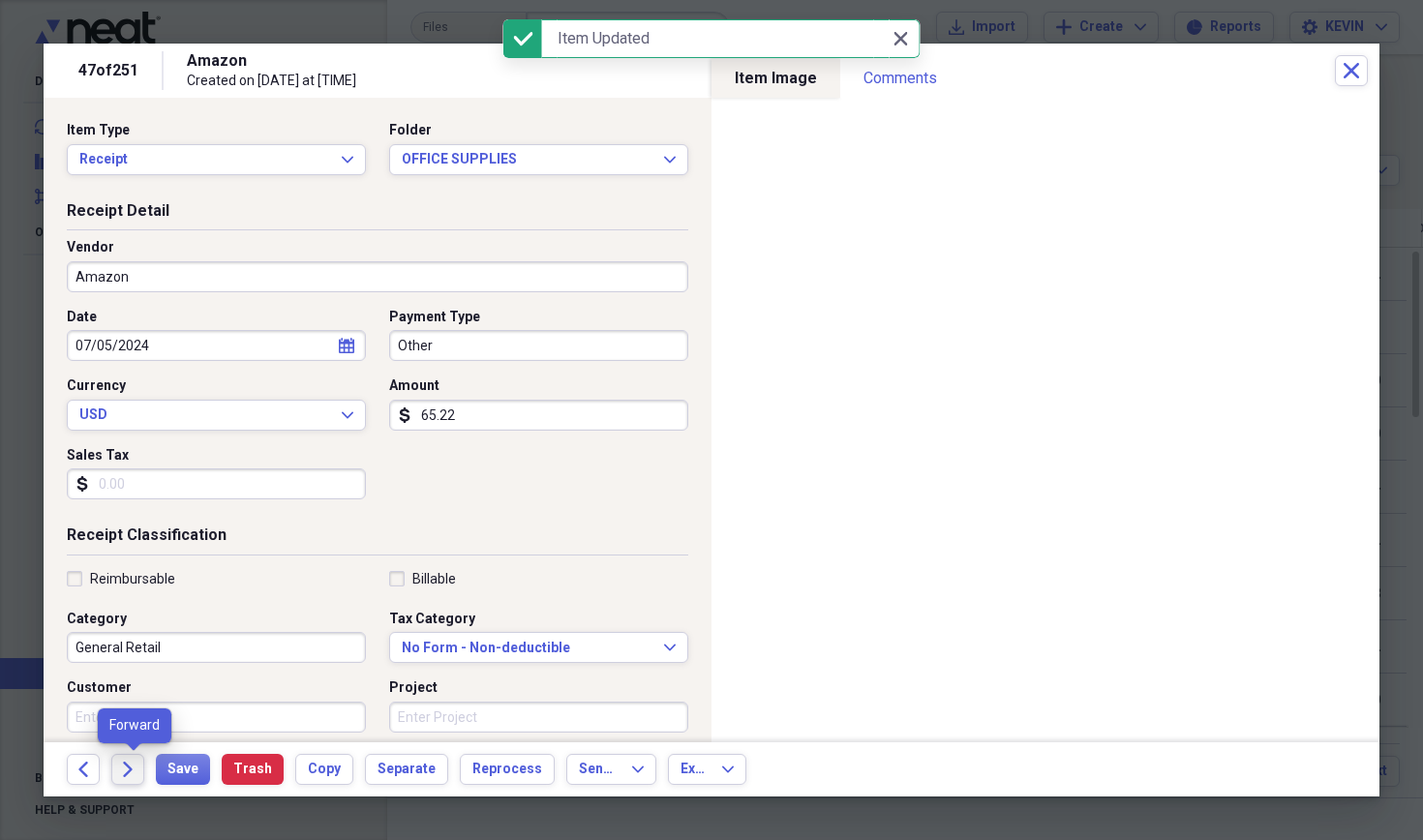 click on "Forward" 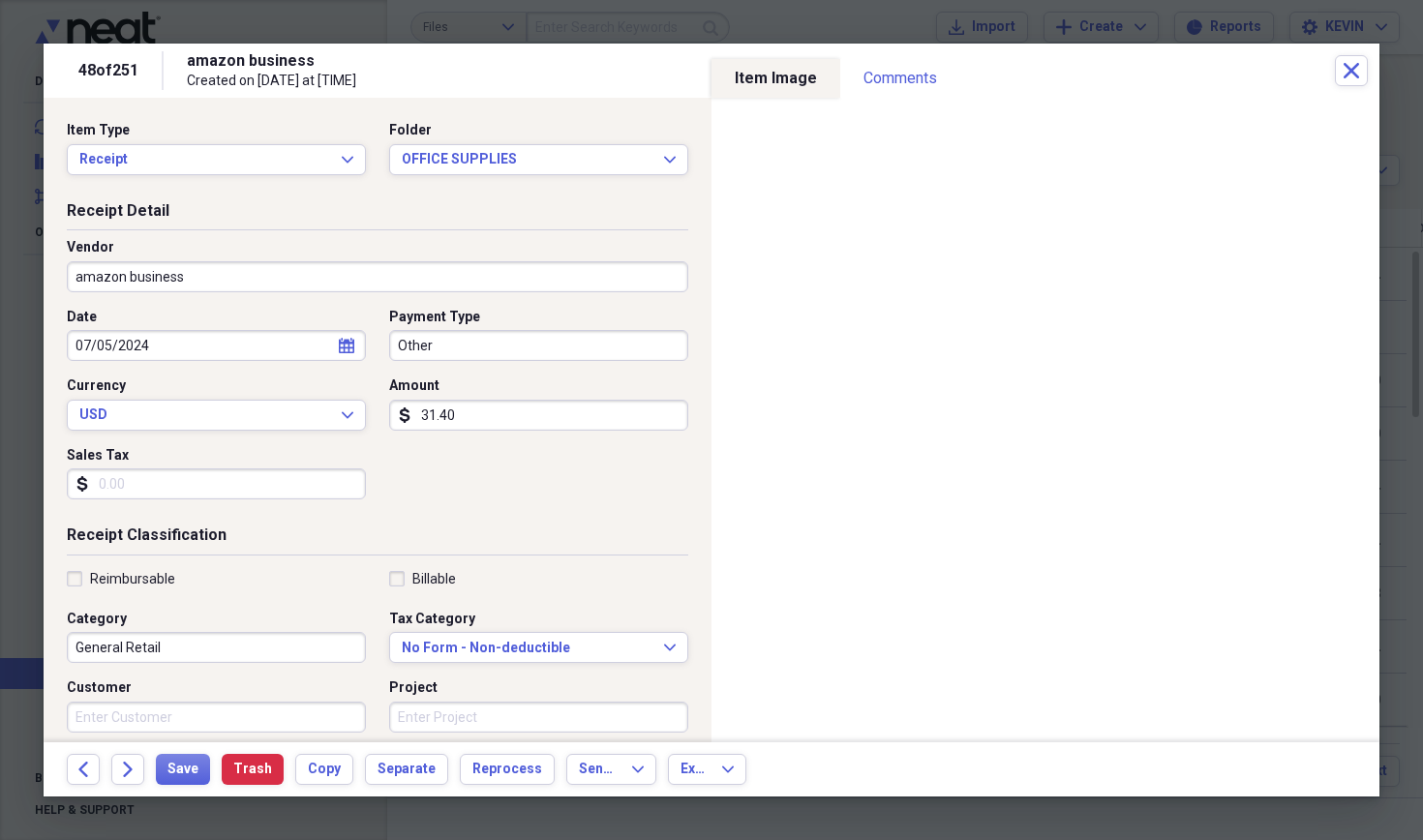 click on "amazon business" at bounding box center [378, 277] 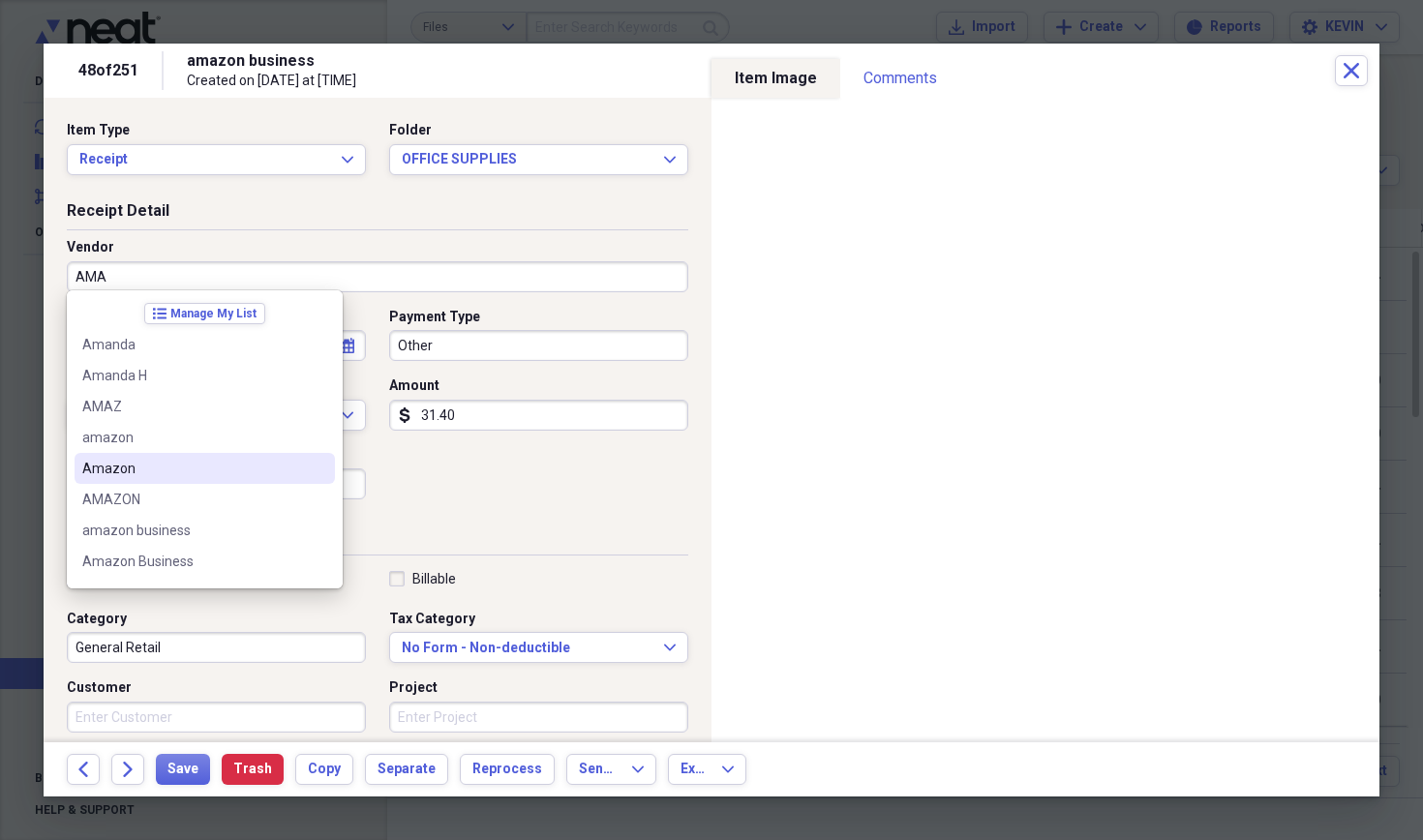click on "Amazon" at bounding box center (193, 468) 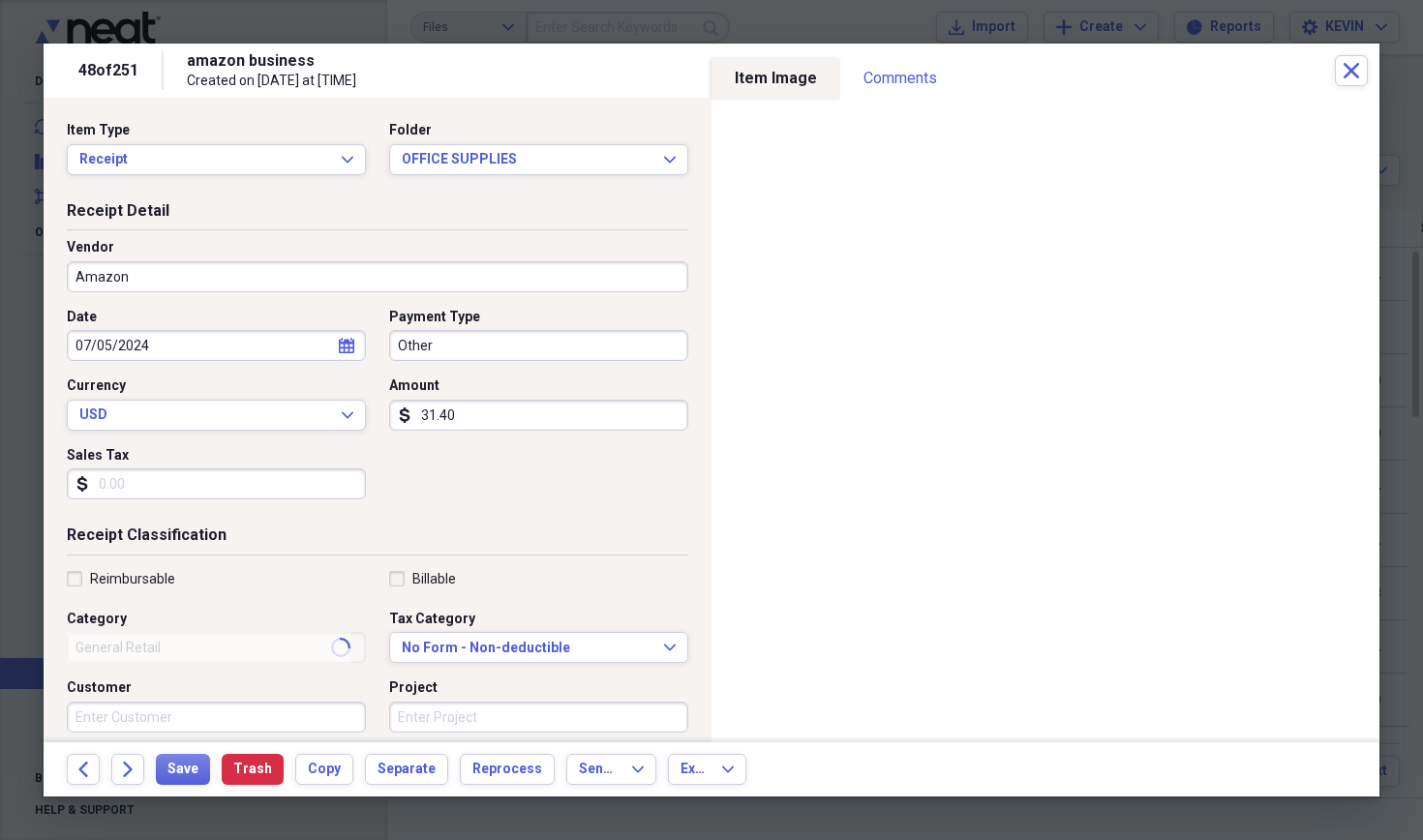 type on "Dental Equipment" 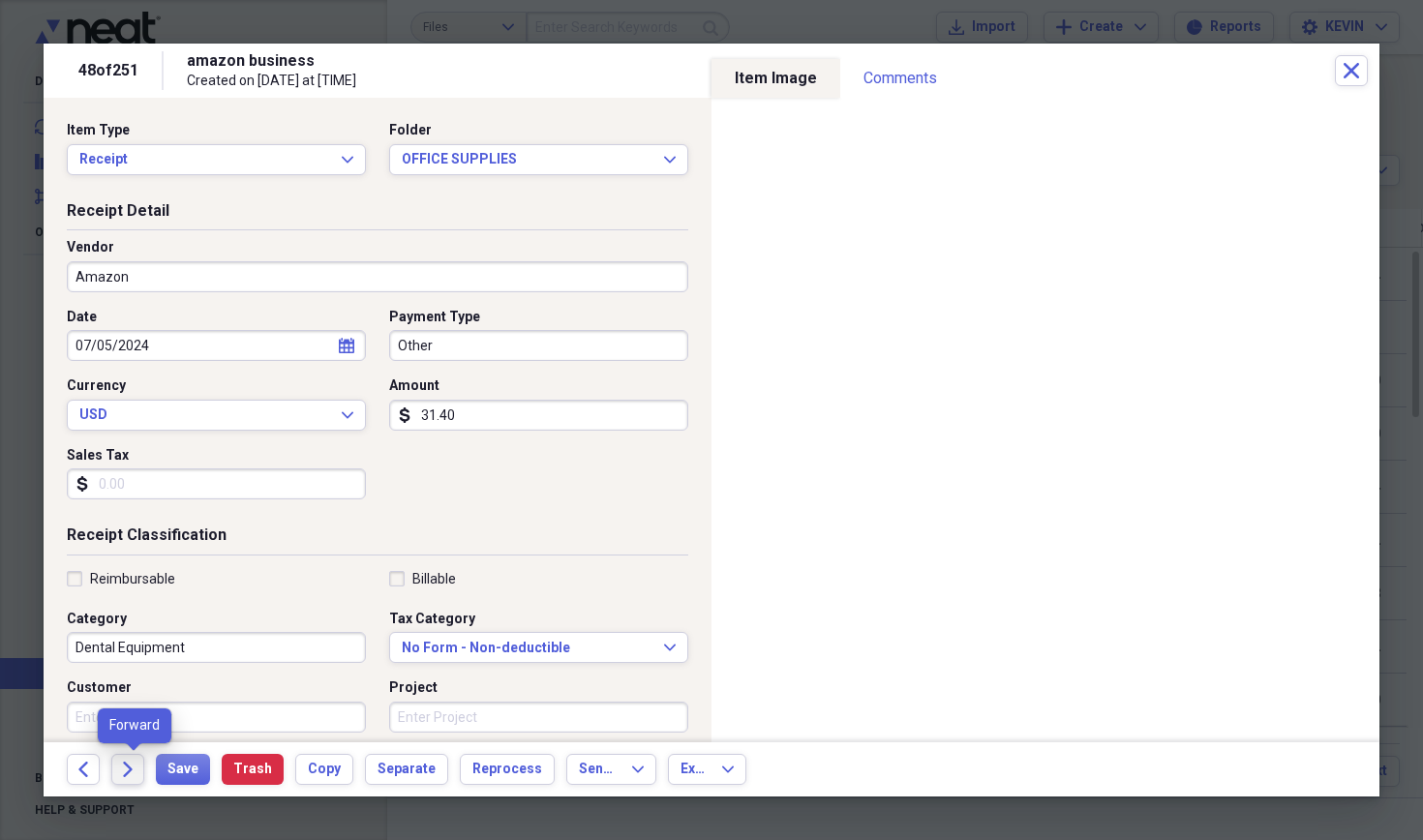 click on "Forward" at bounding box center [128, 769] 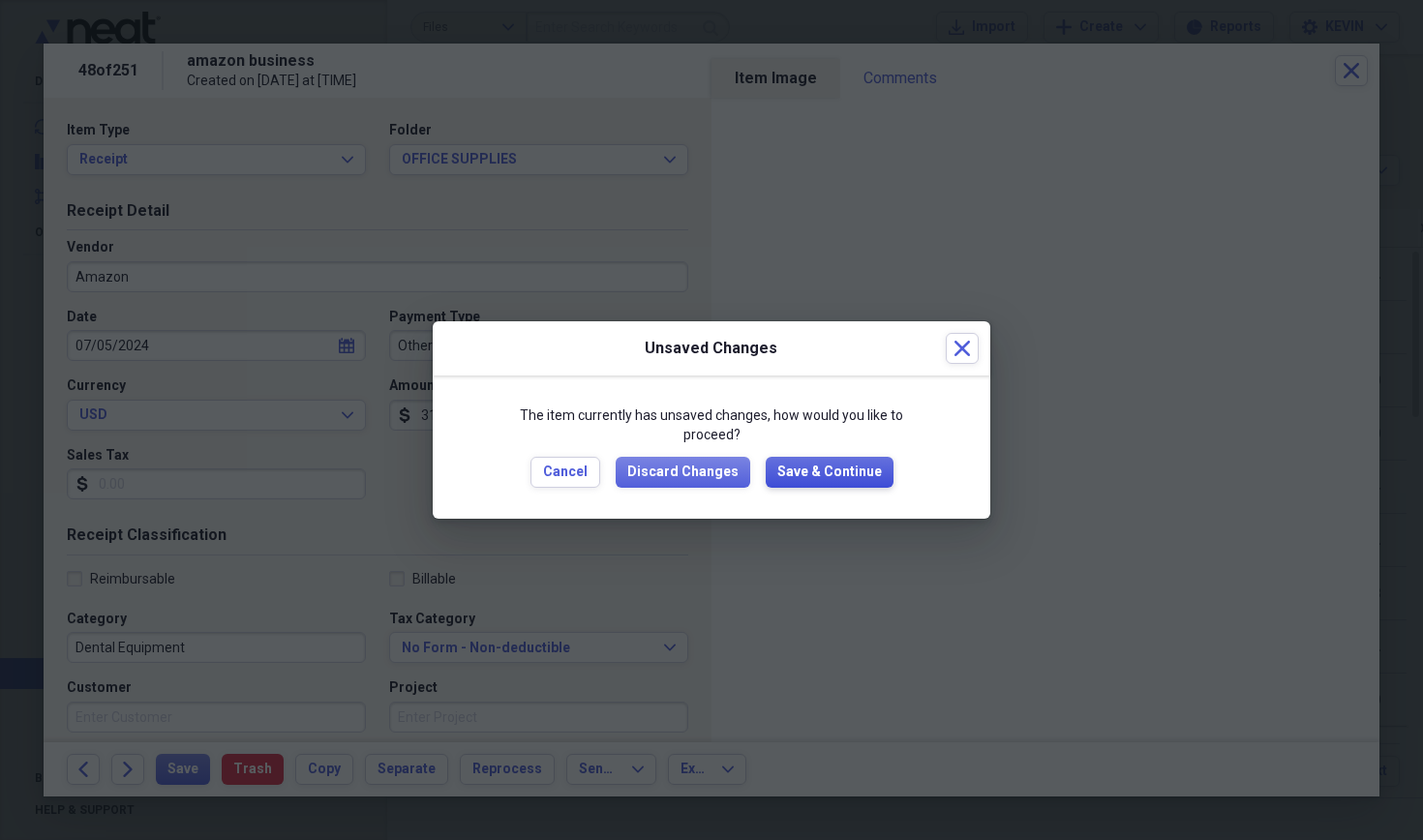 click on "Save & Continue" at bounding box center [830, 472] 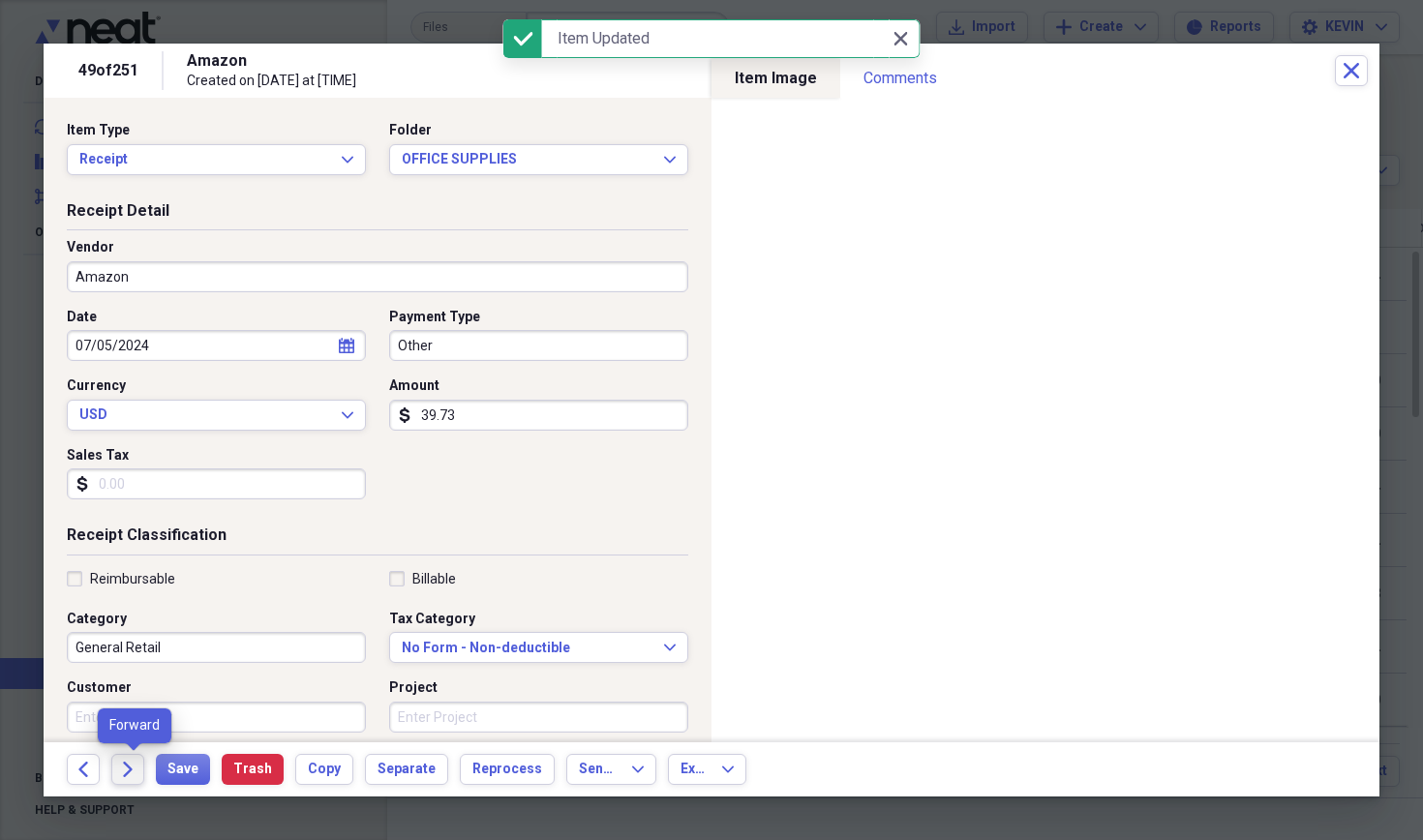 click on "Forward" 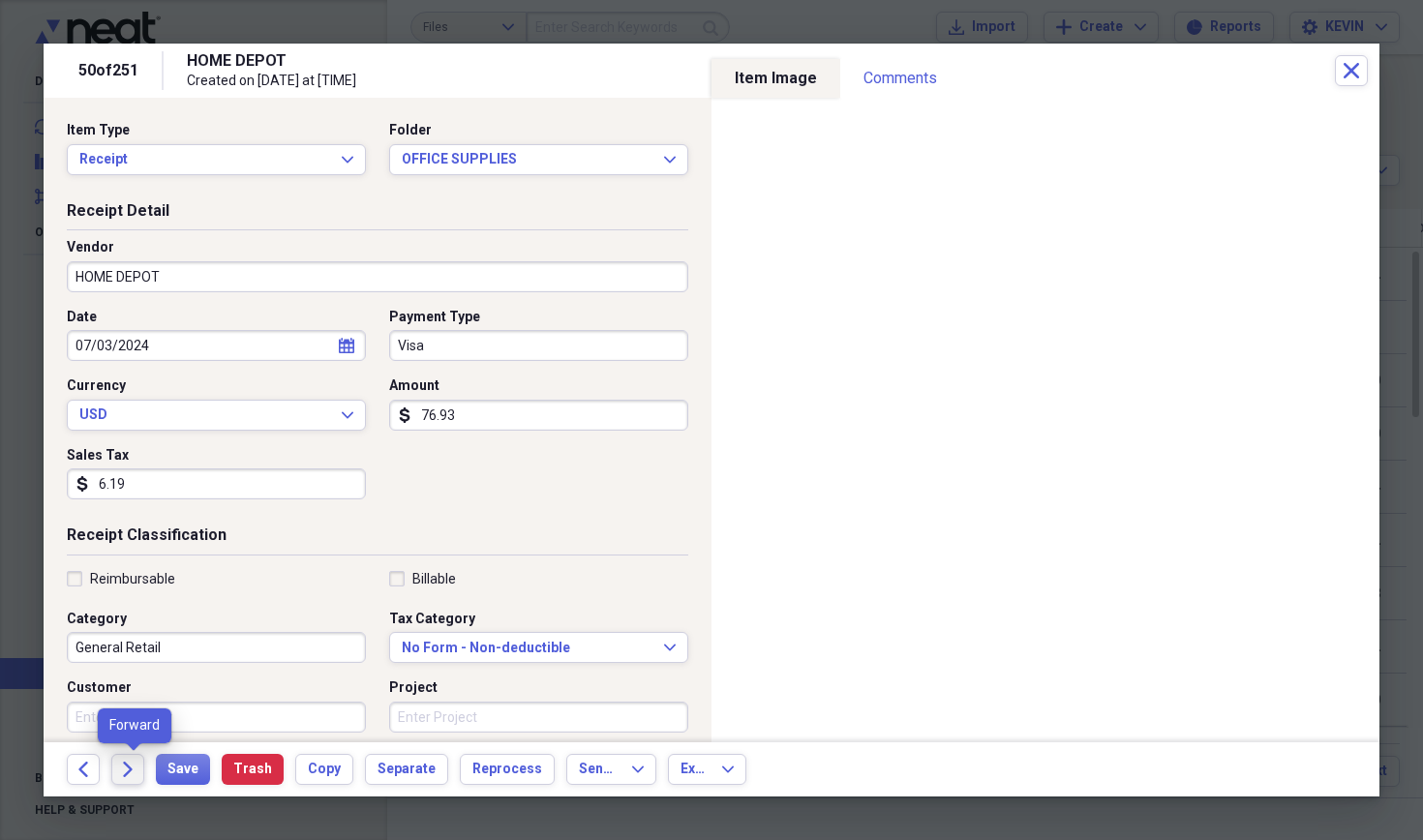 click on "Forward" 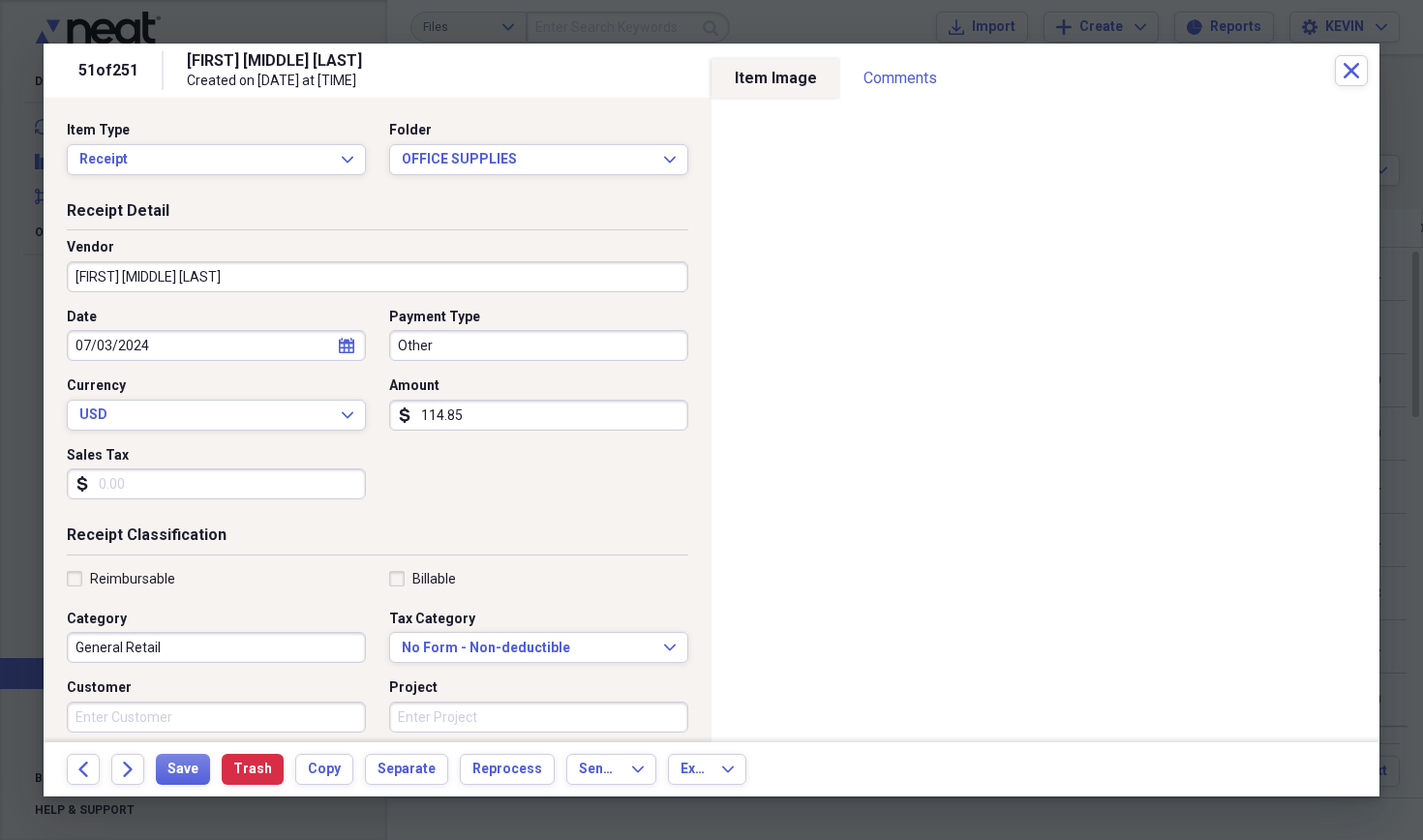 click on "[FIRST] [MIDDLE] [LAST]" at bounding box center [378, 277] 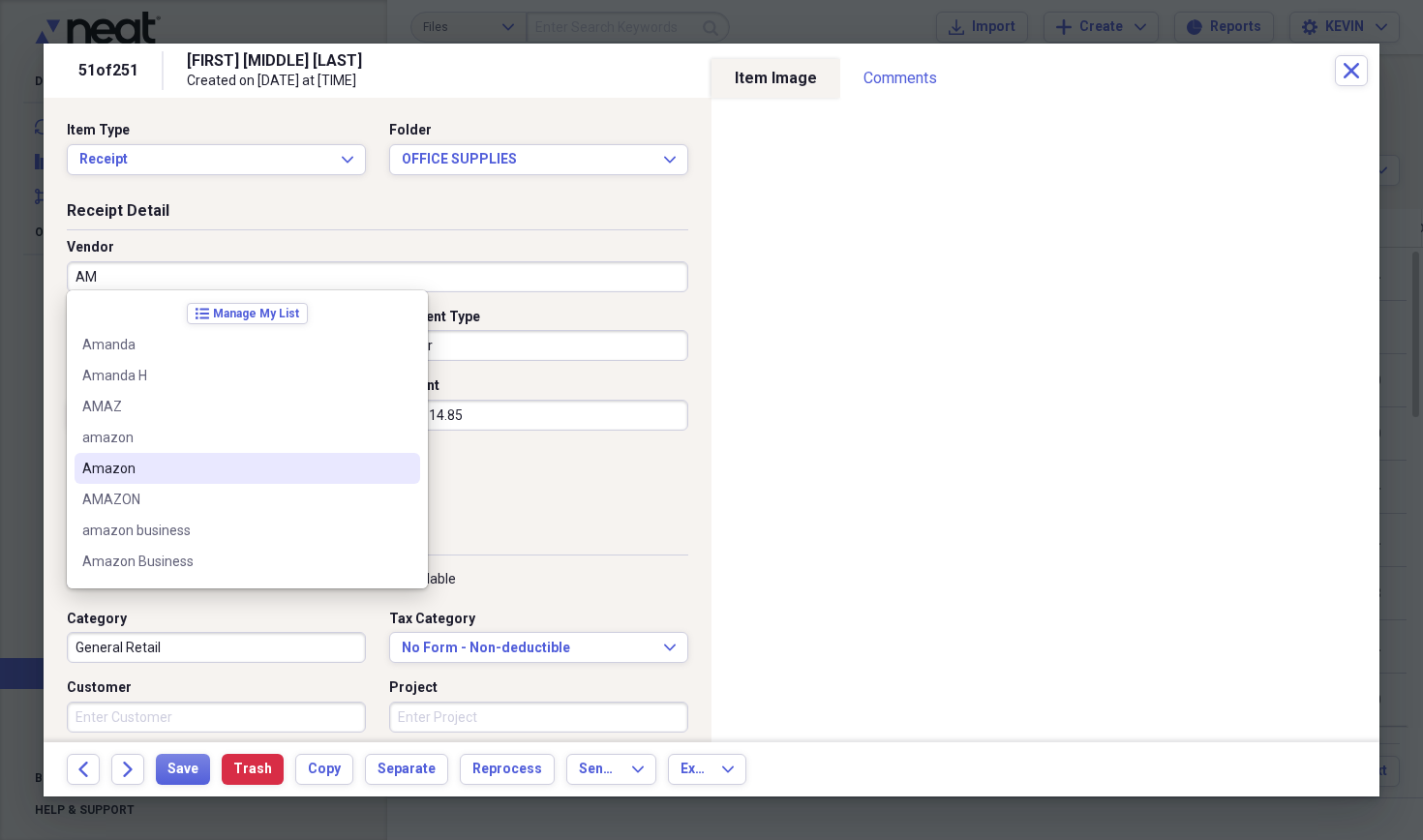 click on "Amazon" at bounding box center [235, 468] 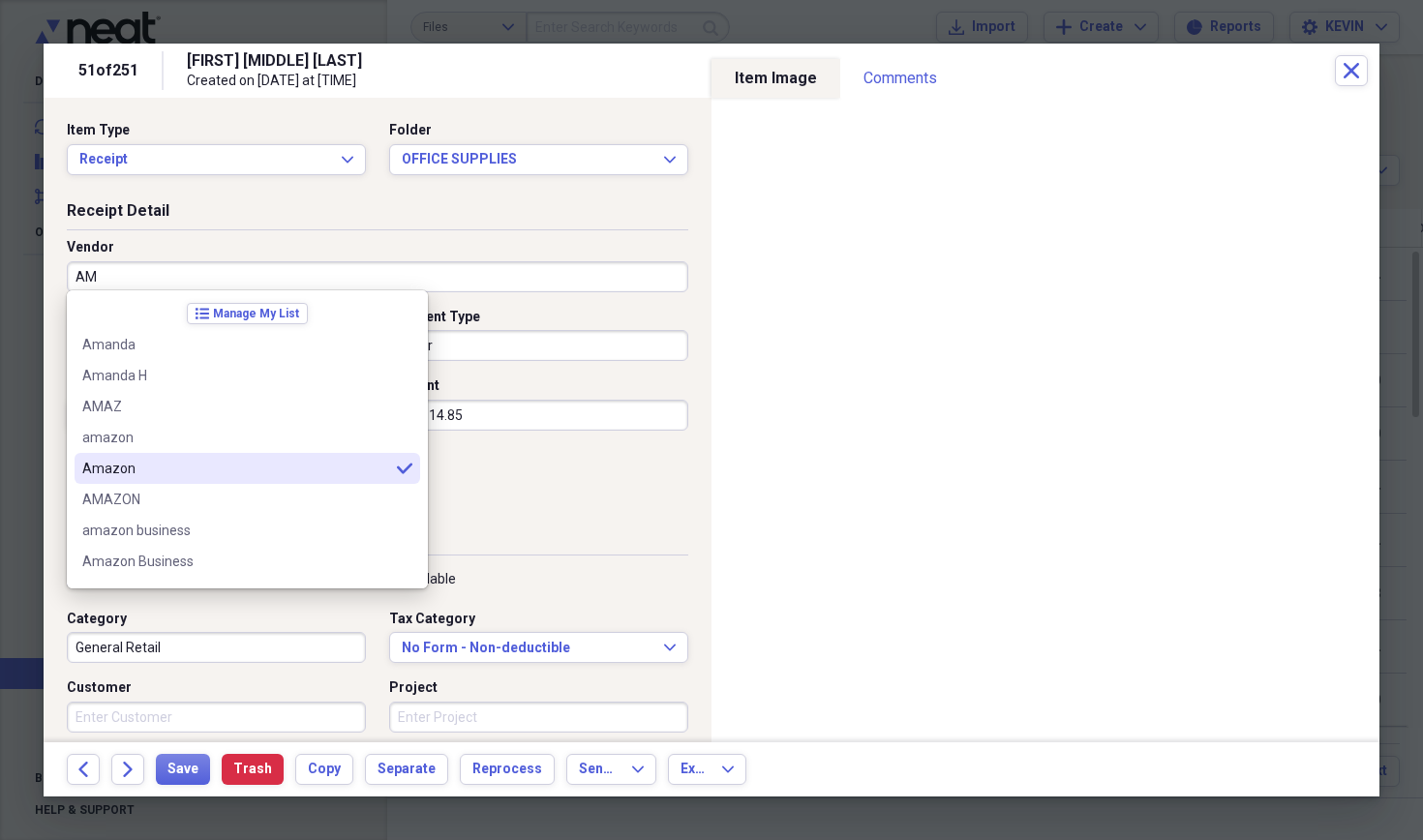 type on "Amazon" 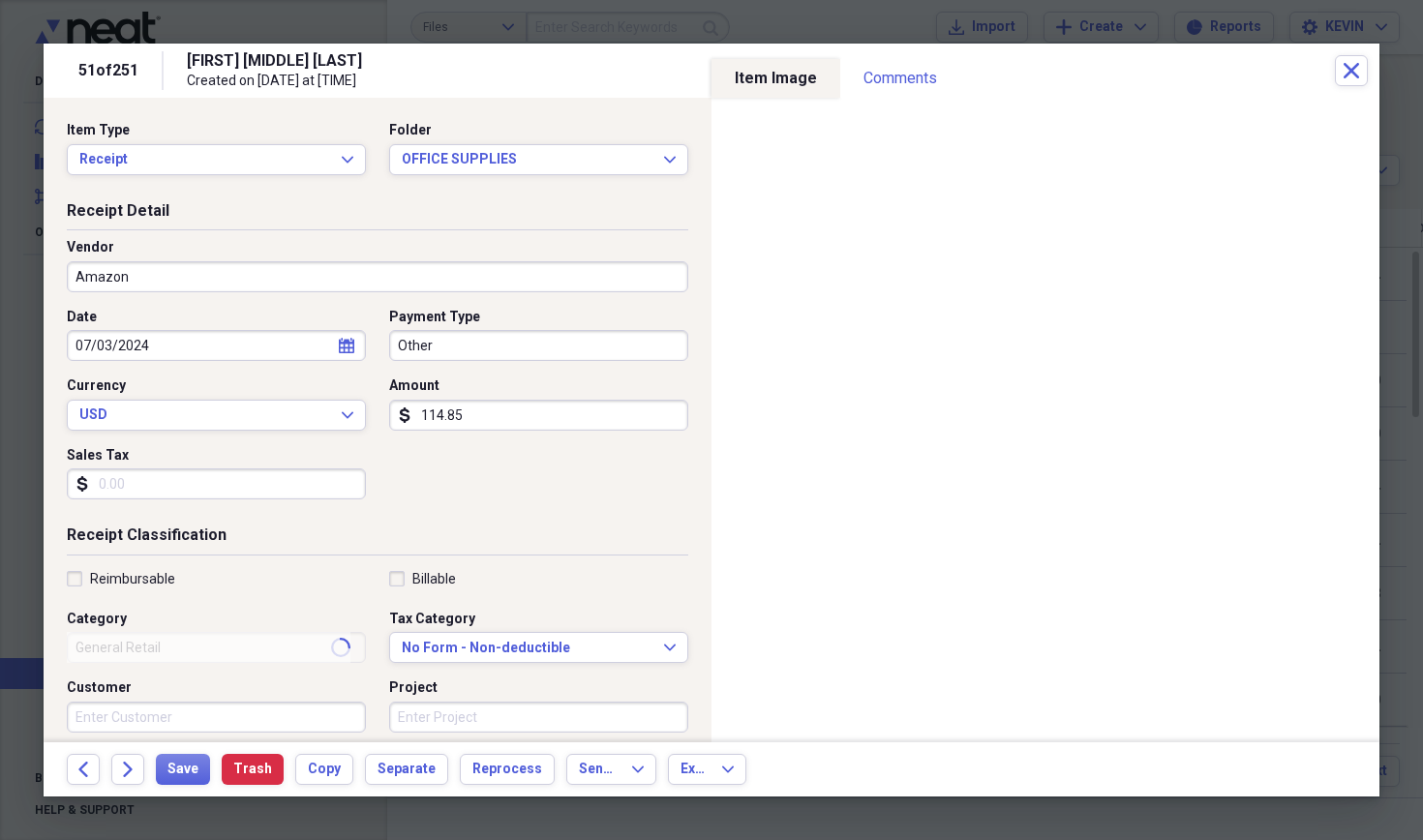 type on "Dental Equipment" 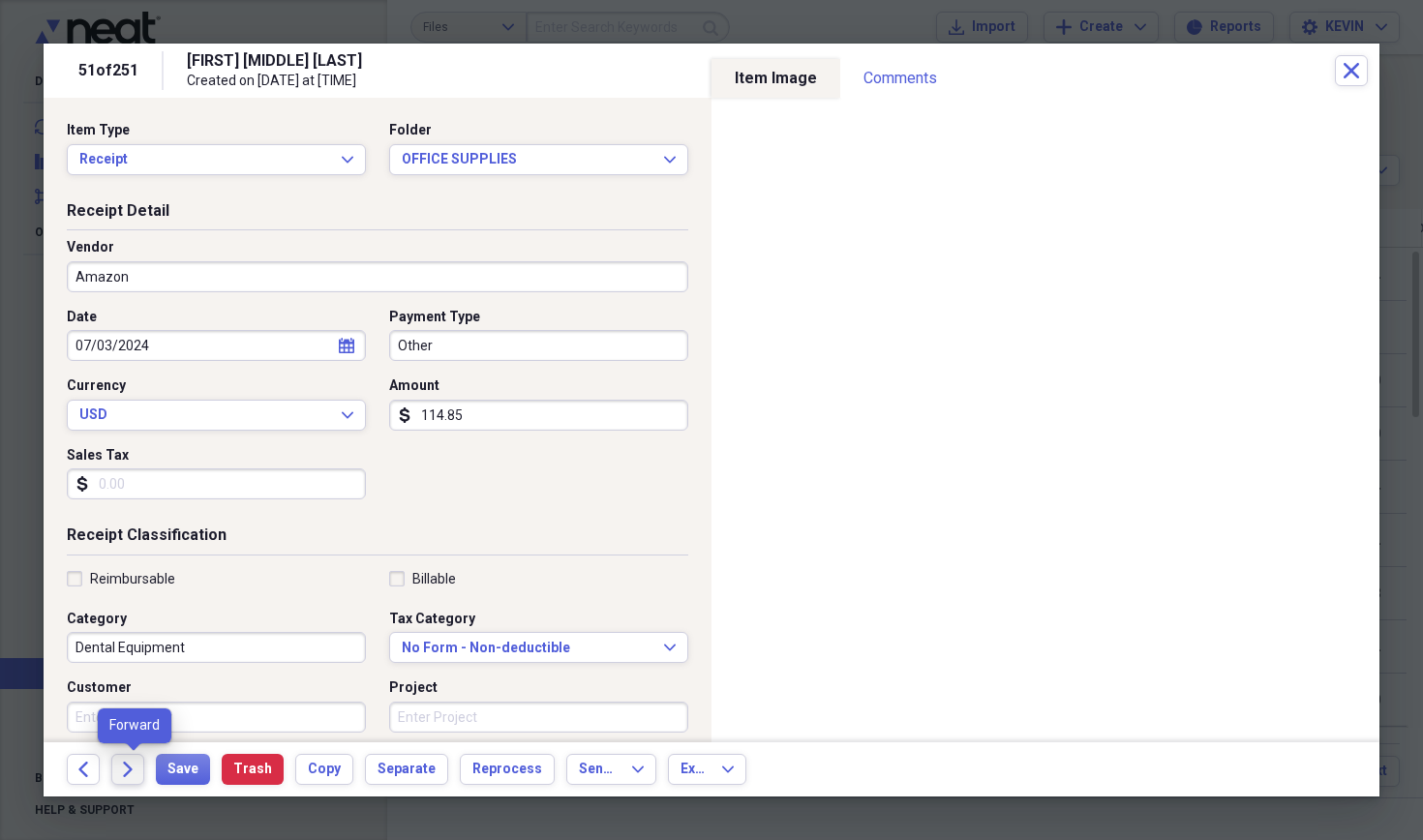 click on "Forward" 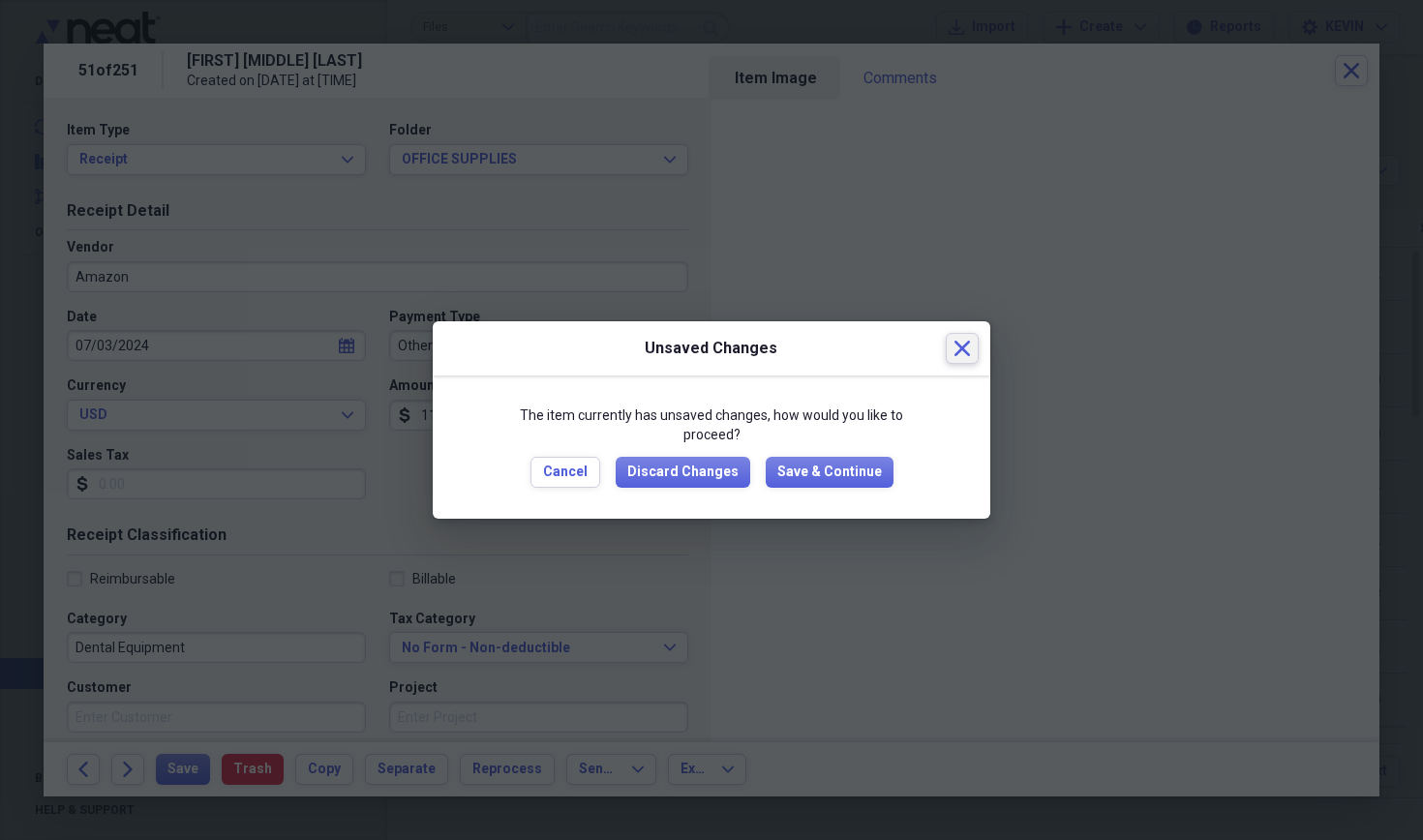 click on "Close" at bounding box center (962, 348) 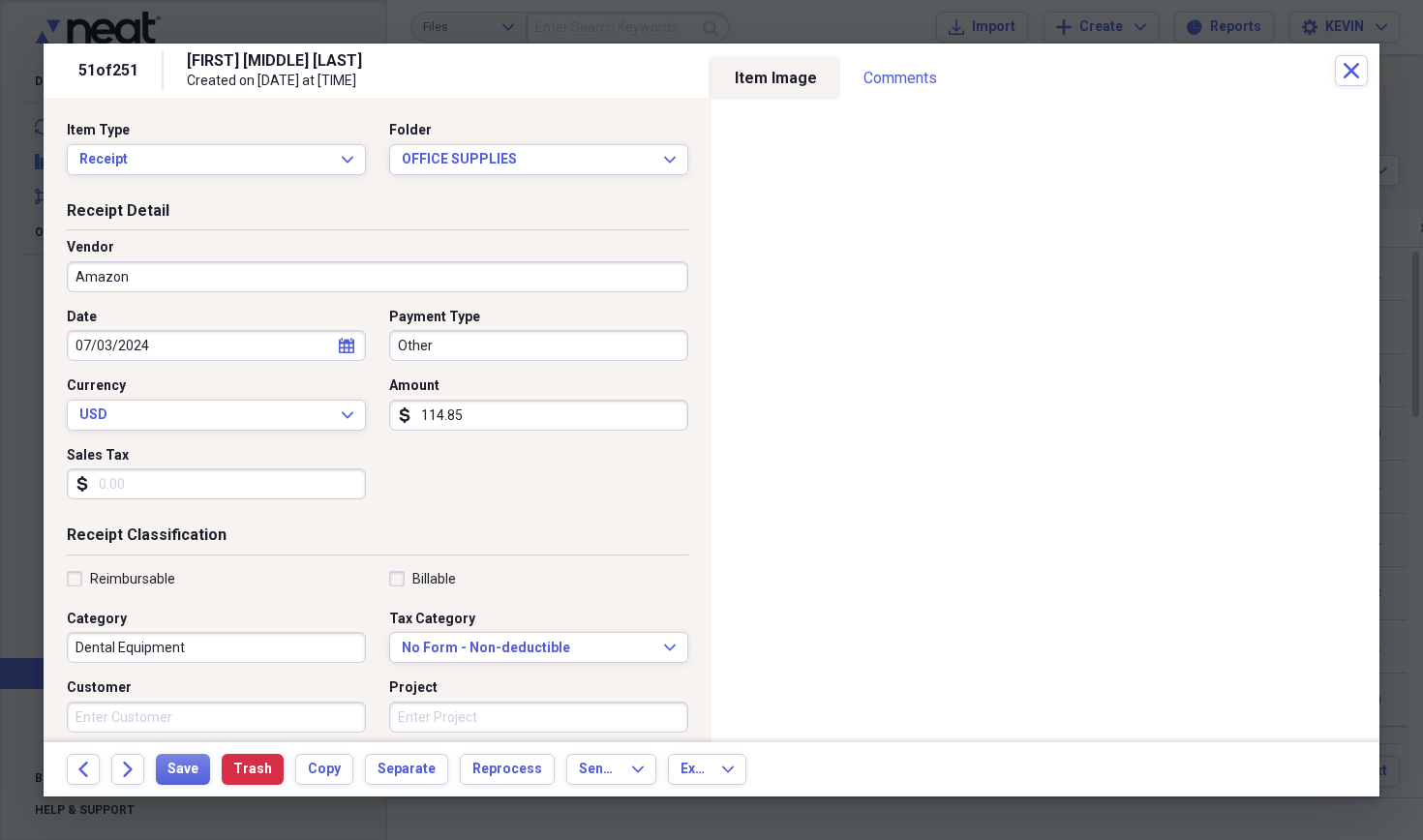 click on "114.85" at bounding box center (538, 415) 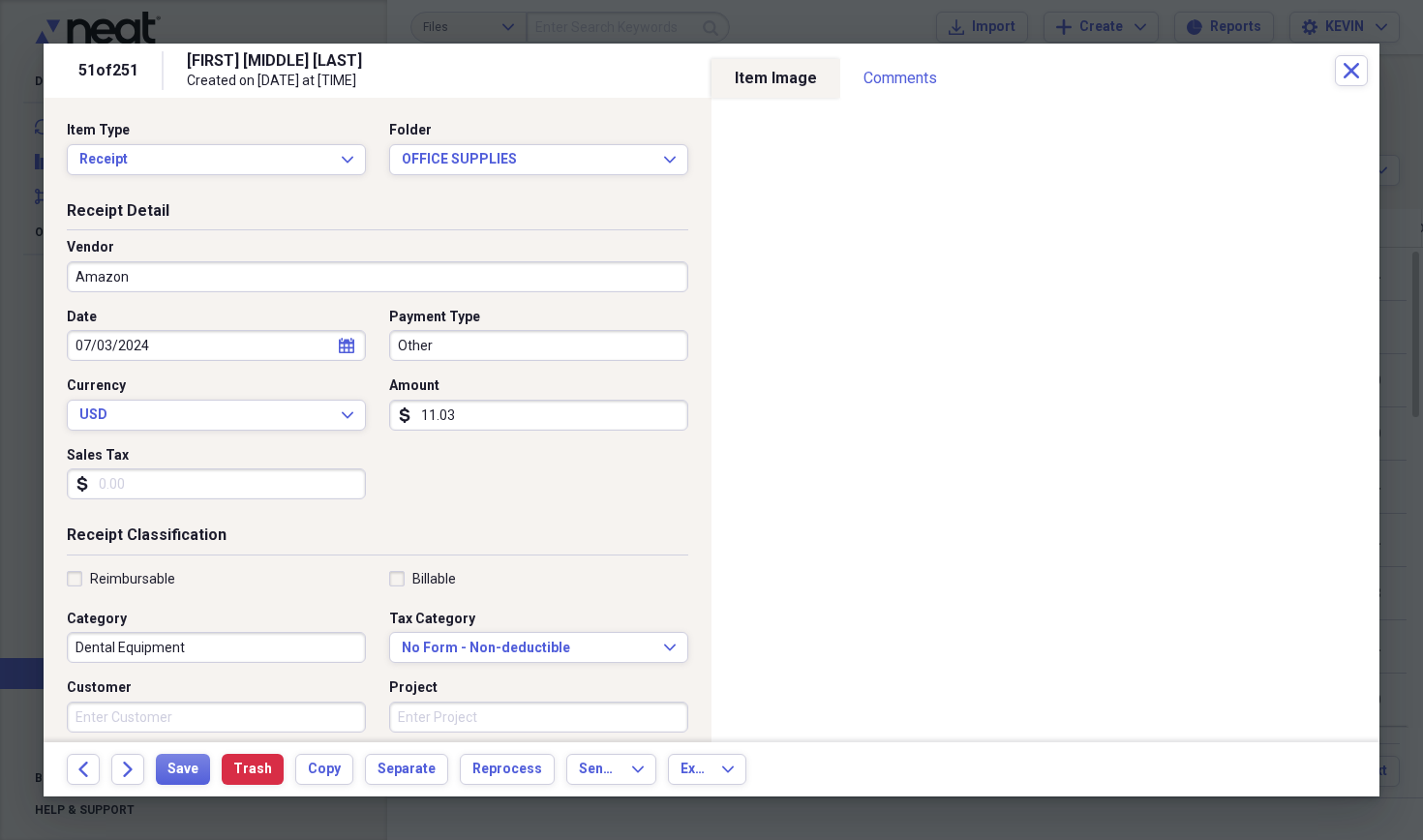 type on "110.35" 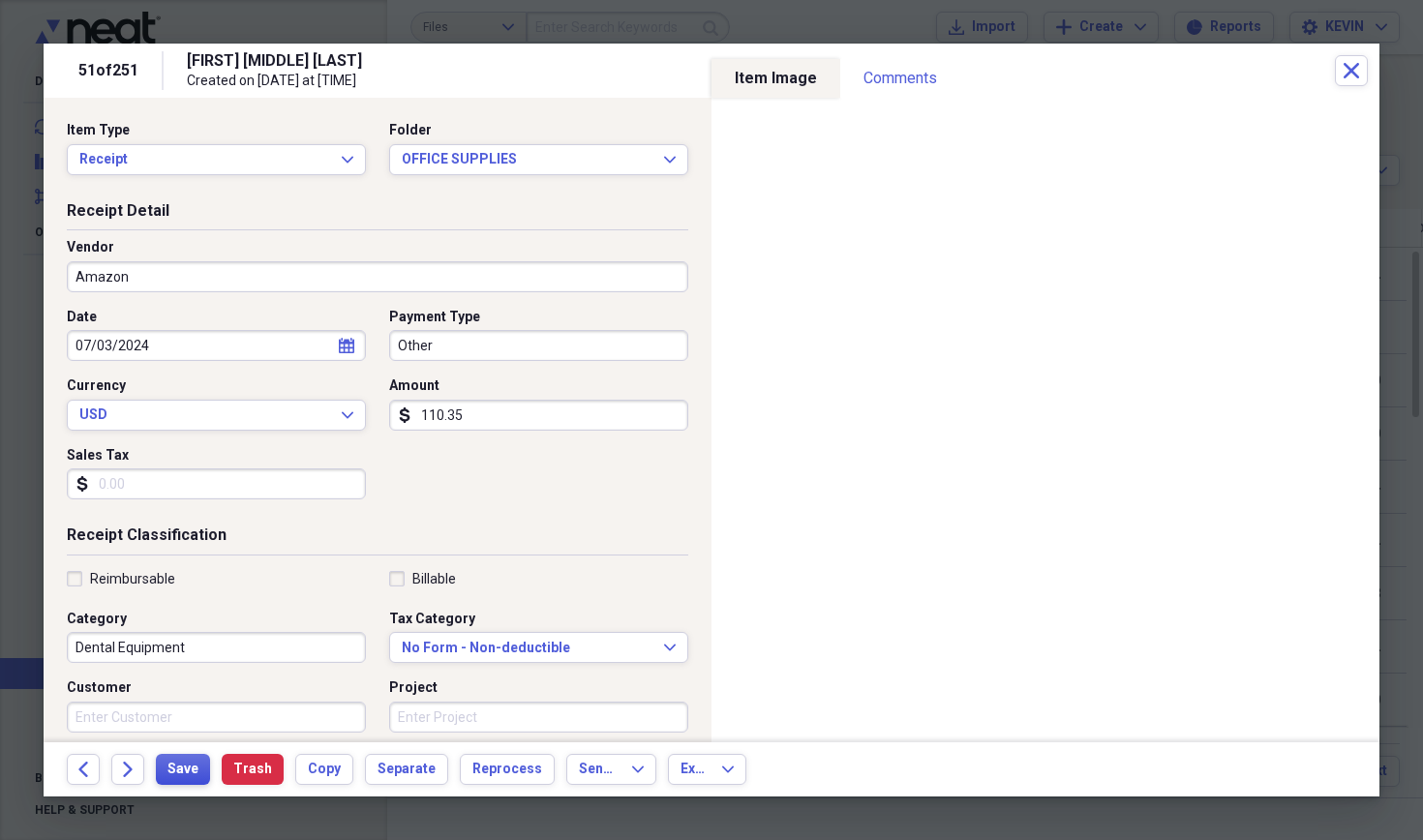 click on "Save" at bounding box center [183, 769] 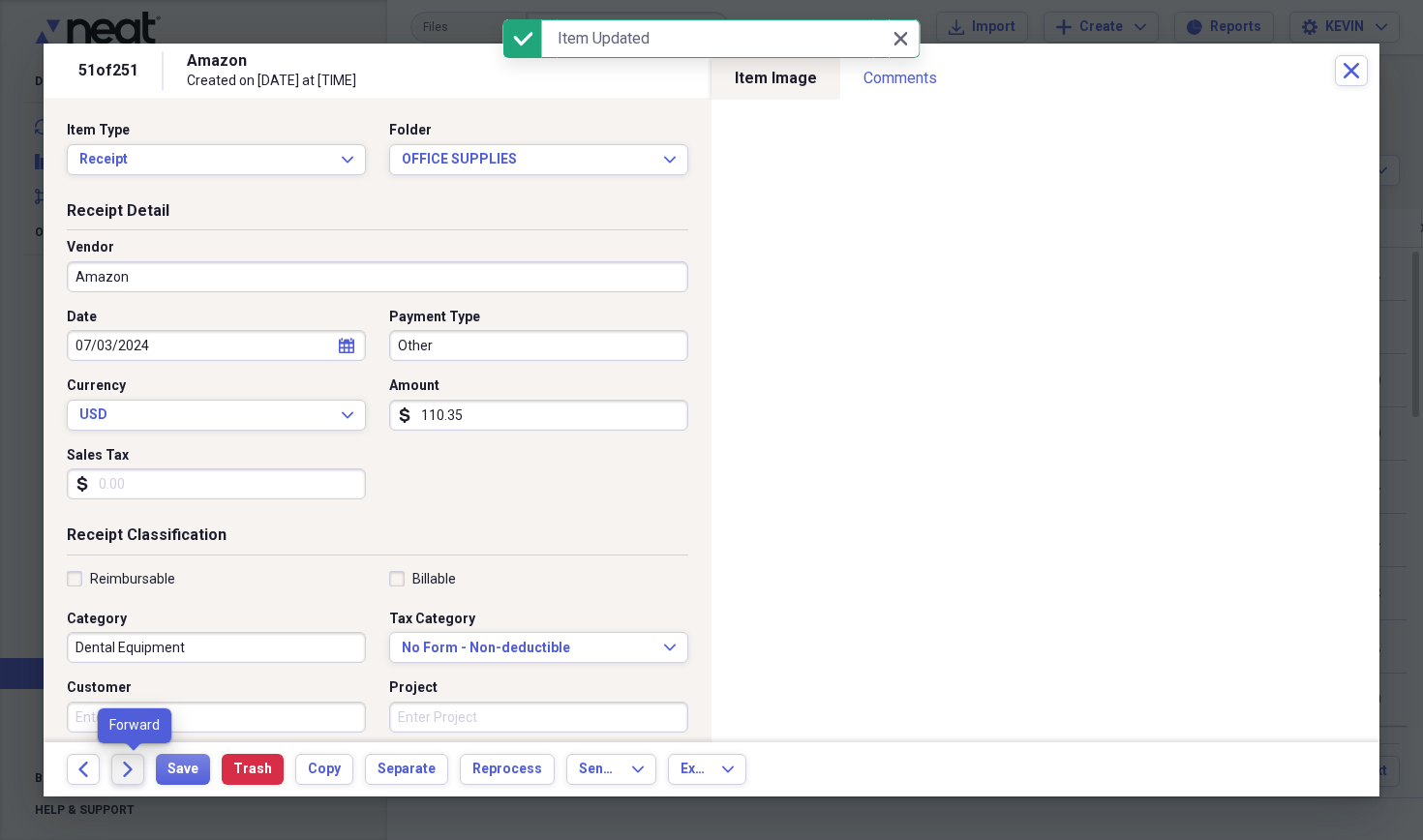 click on "Forward" at bounding box center (128, 769) 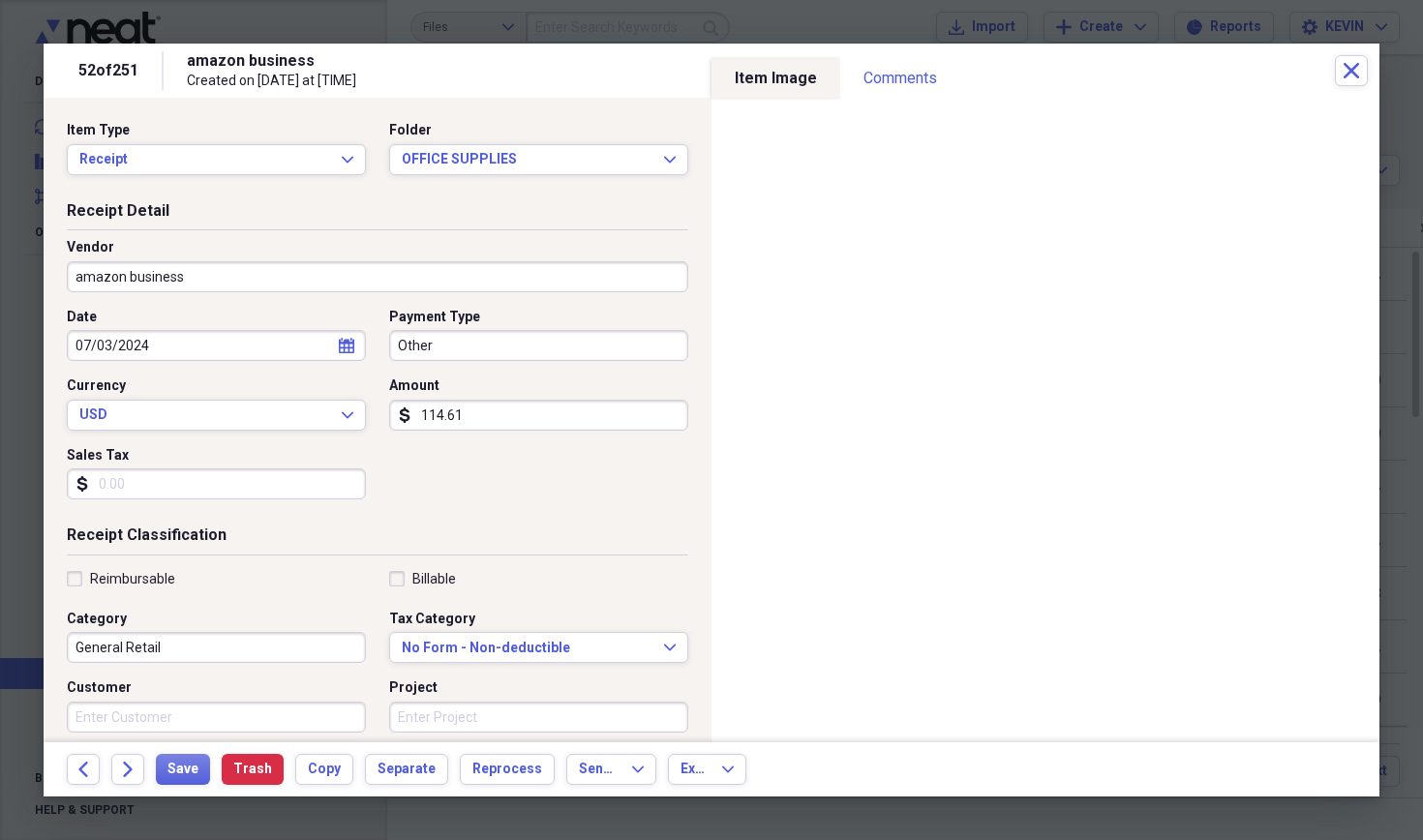 click on "114.61" at bounding box center [538, 415] 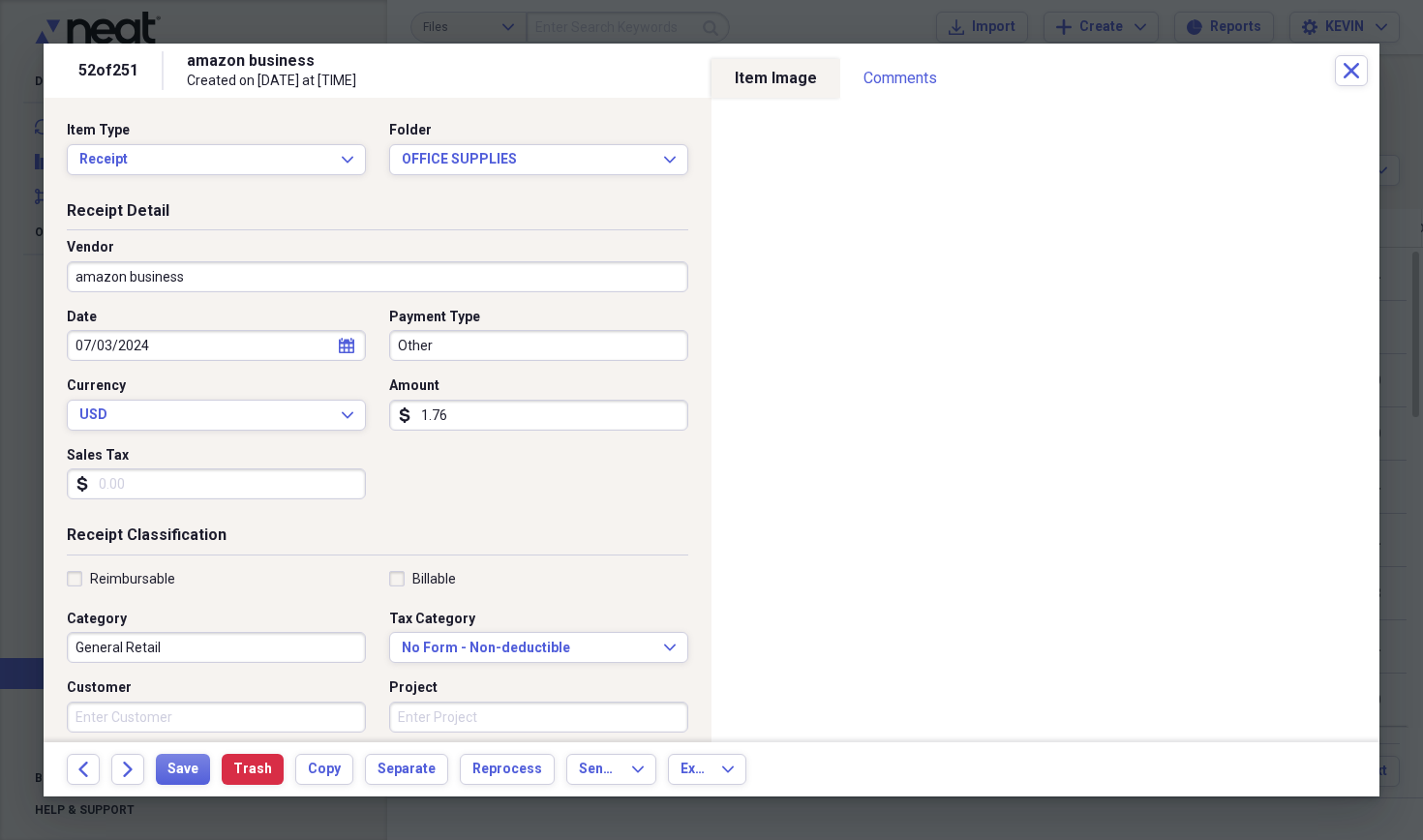 type on "17.63" 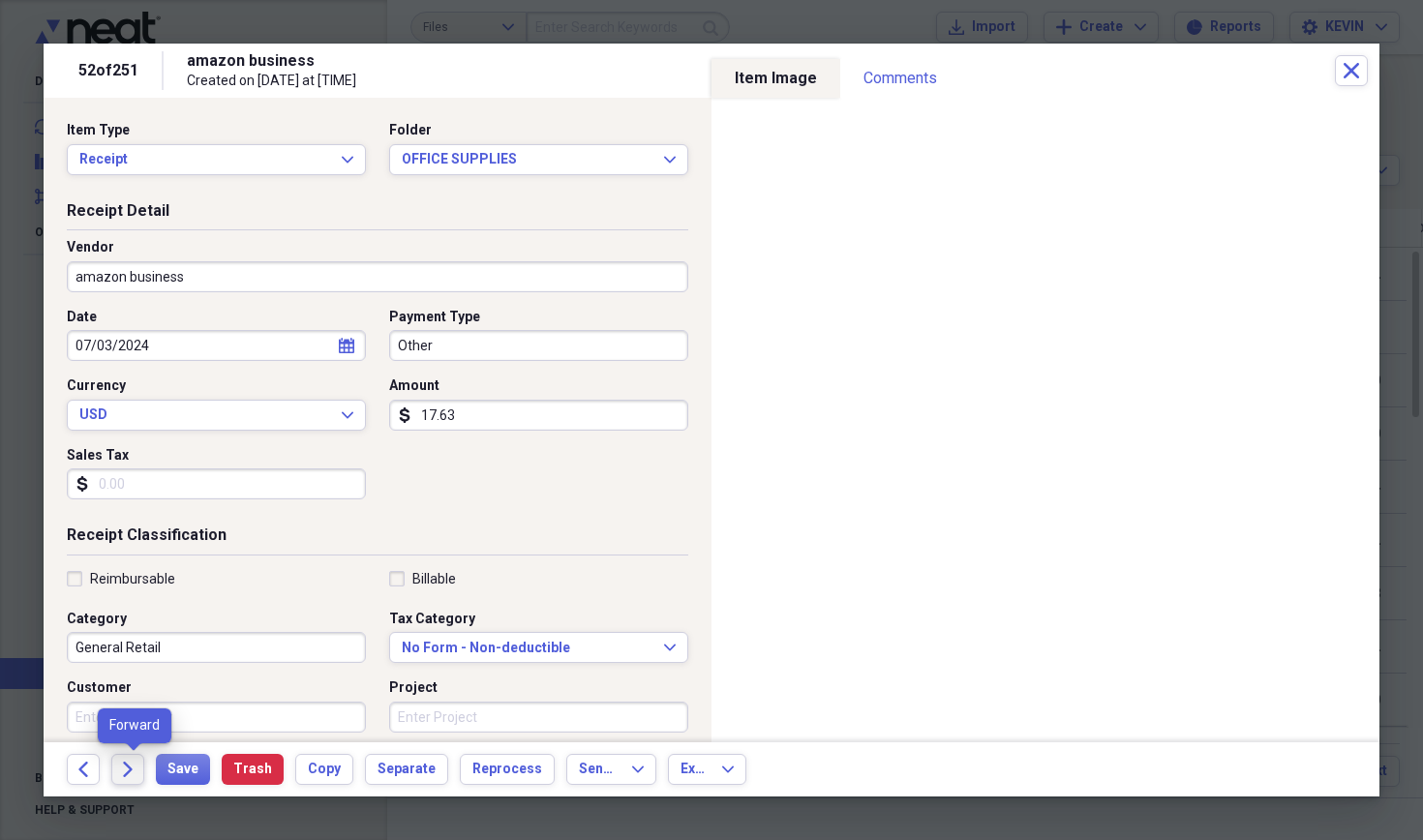 click on "Forward" at bounding box center (128, 769) 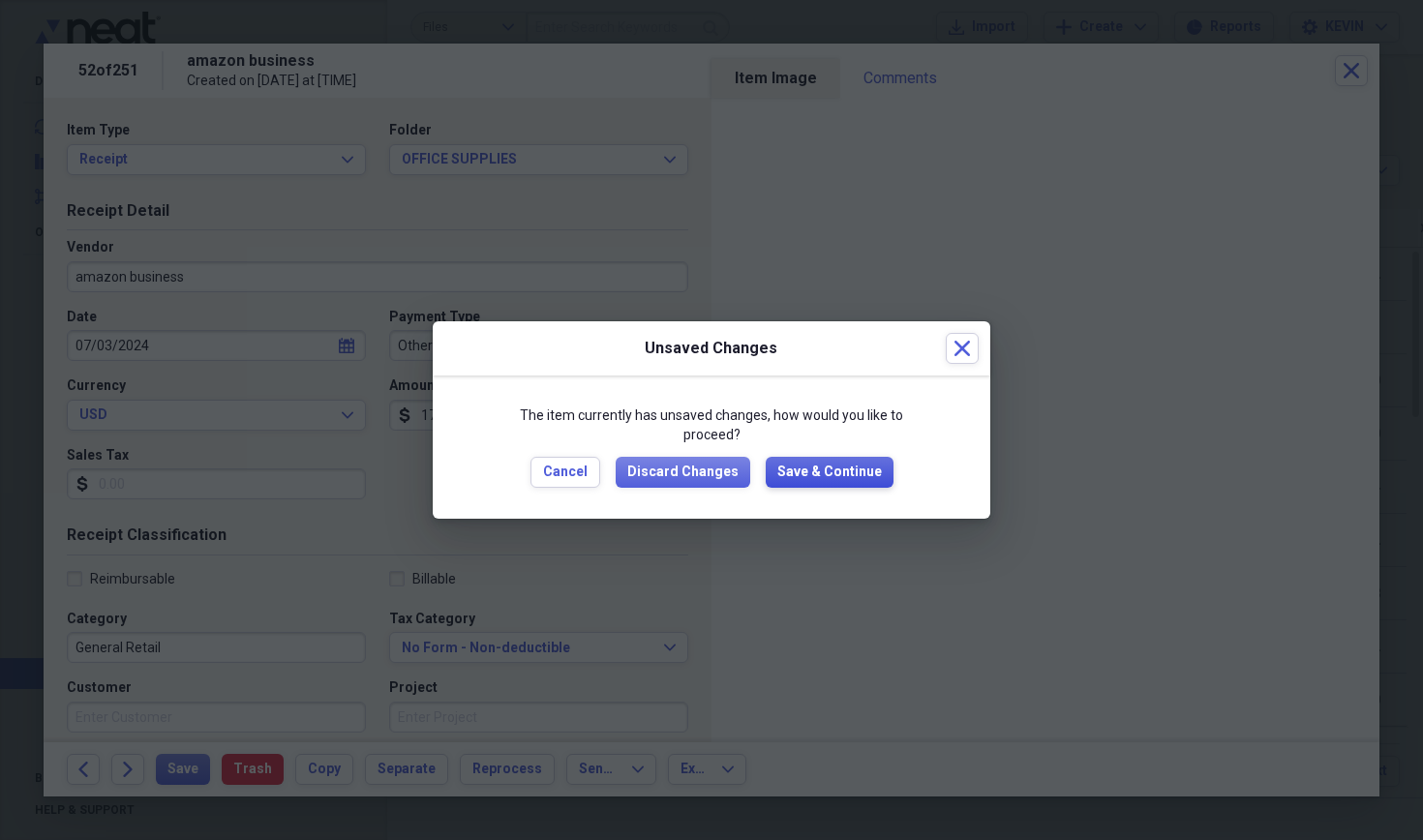 click on "Save & Continue" at bounding box center [830, 472] 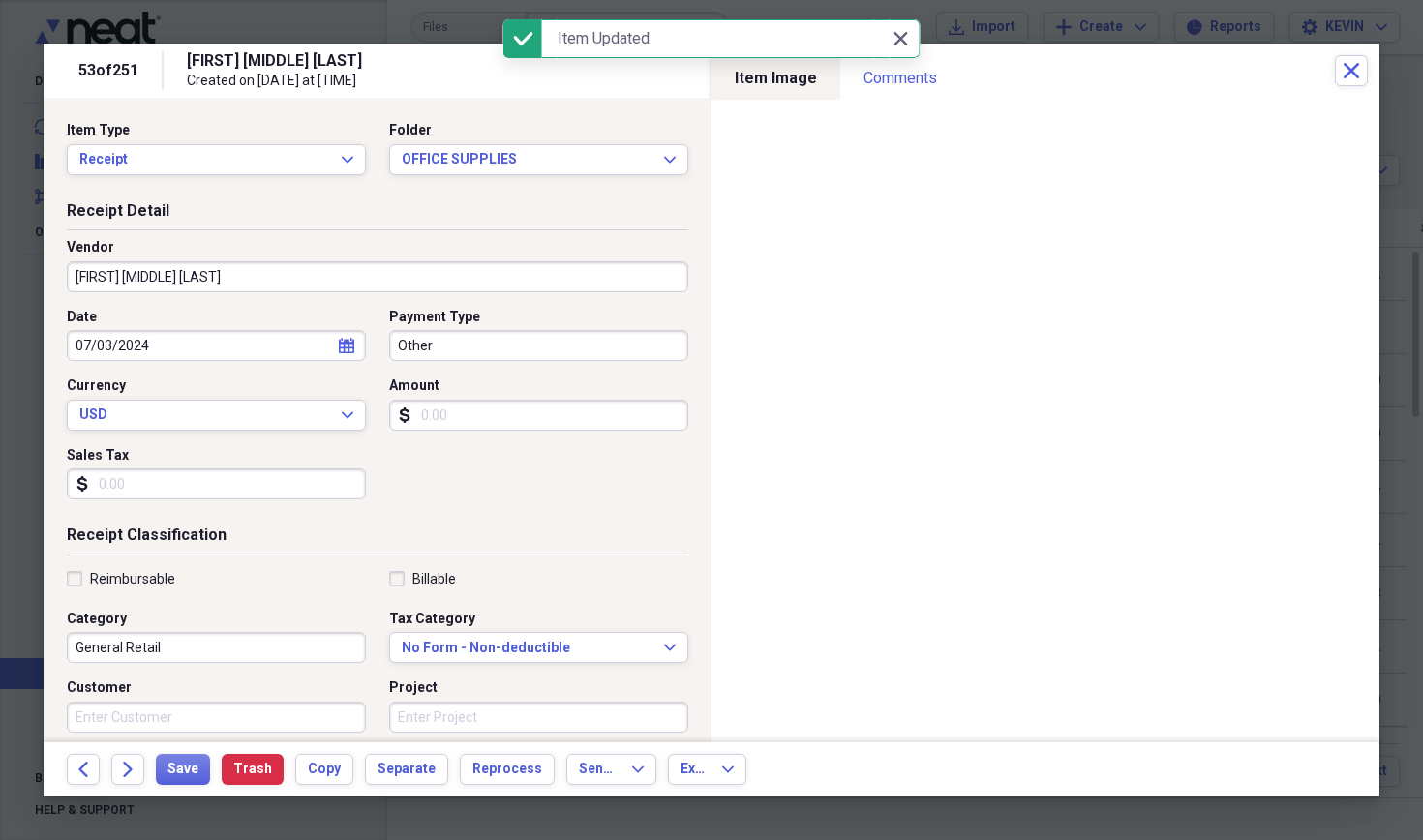 click on "[FIRST] [MIDDLE] [LAST]" at bounding box center (378, 277) 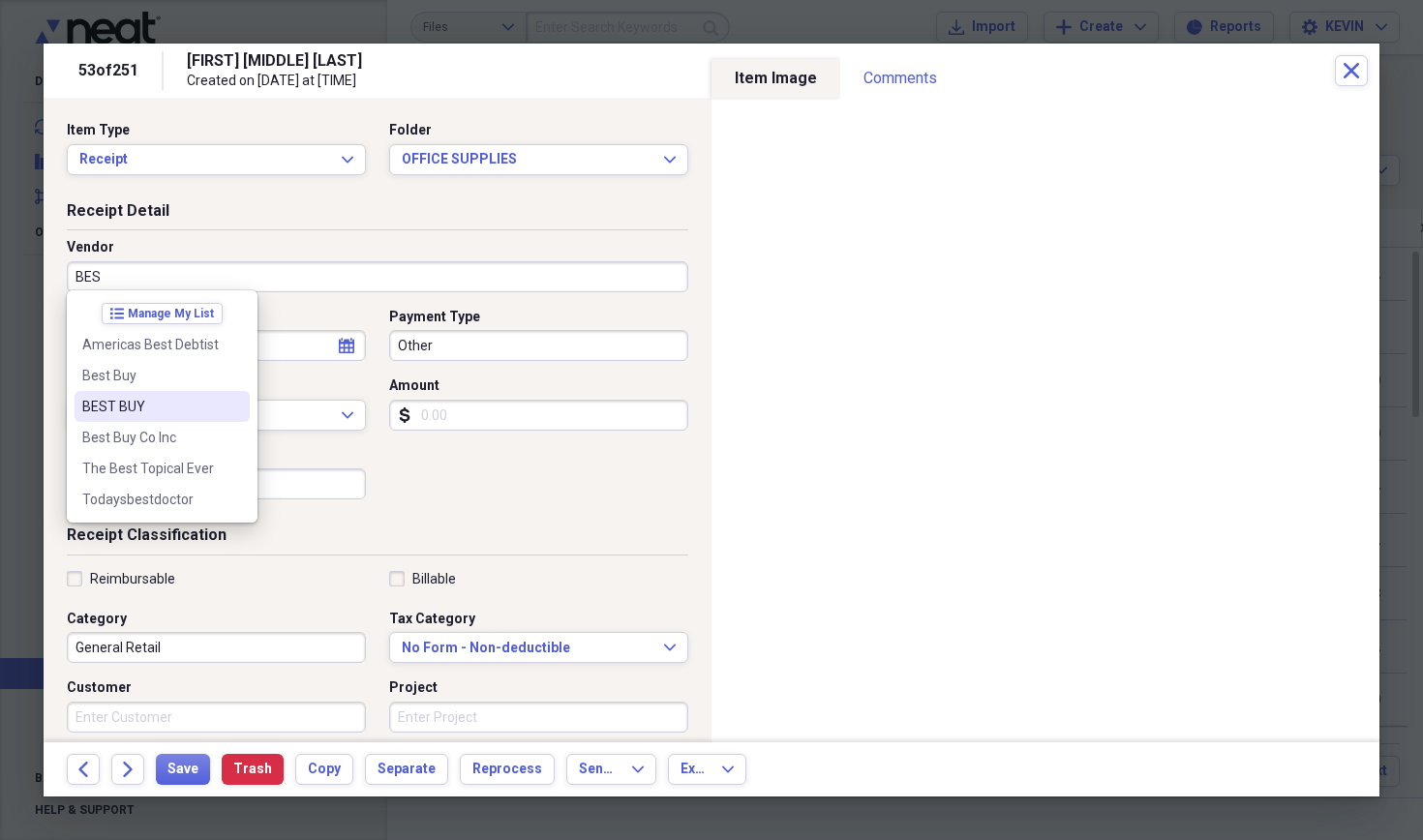 click on "BEST BUY" at bounding box center (150, 406) 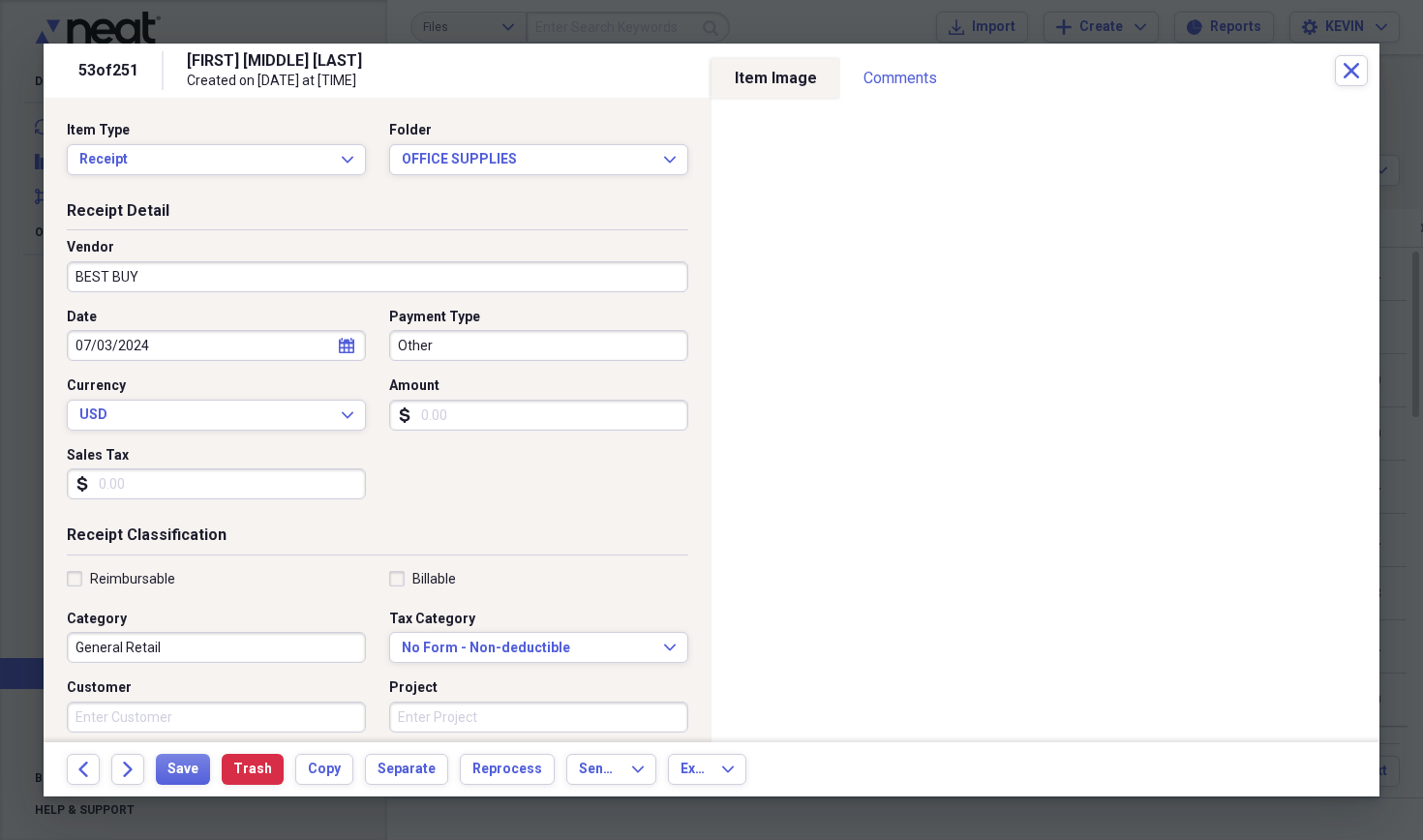 click on "Amount" at bounding box center (538, 415) 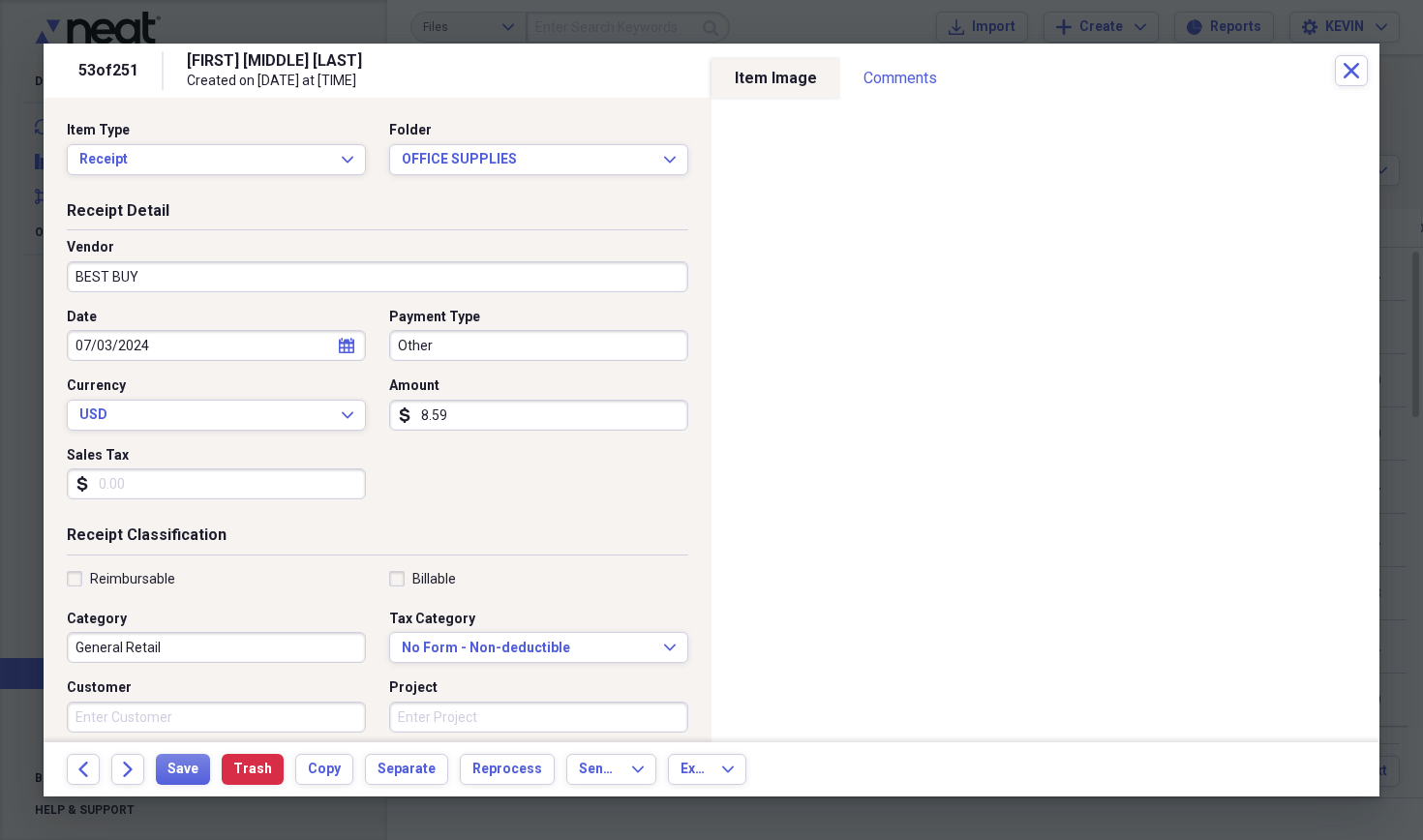 type on "85.91" 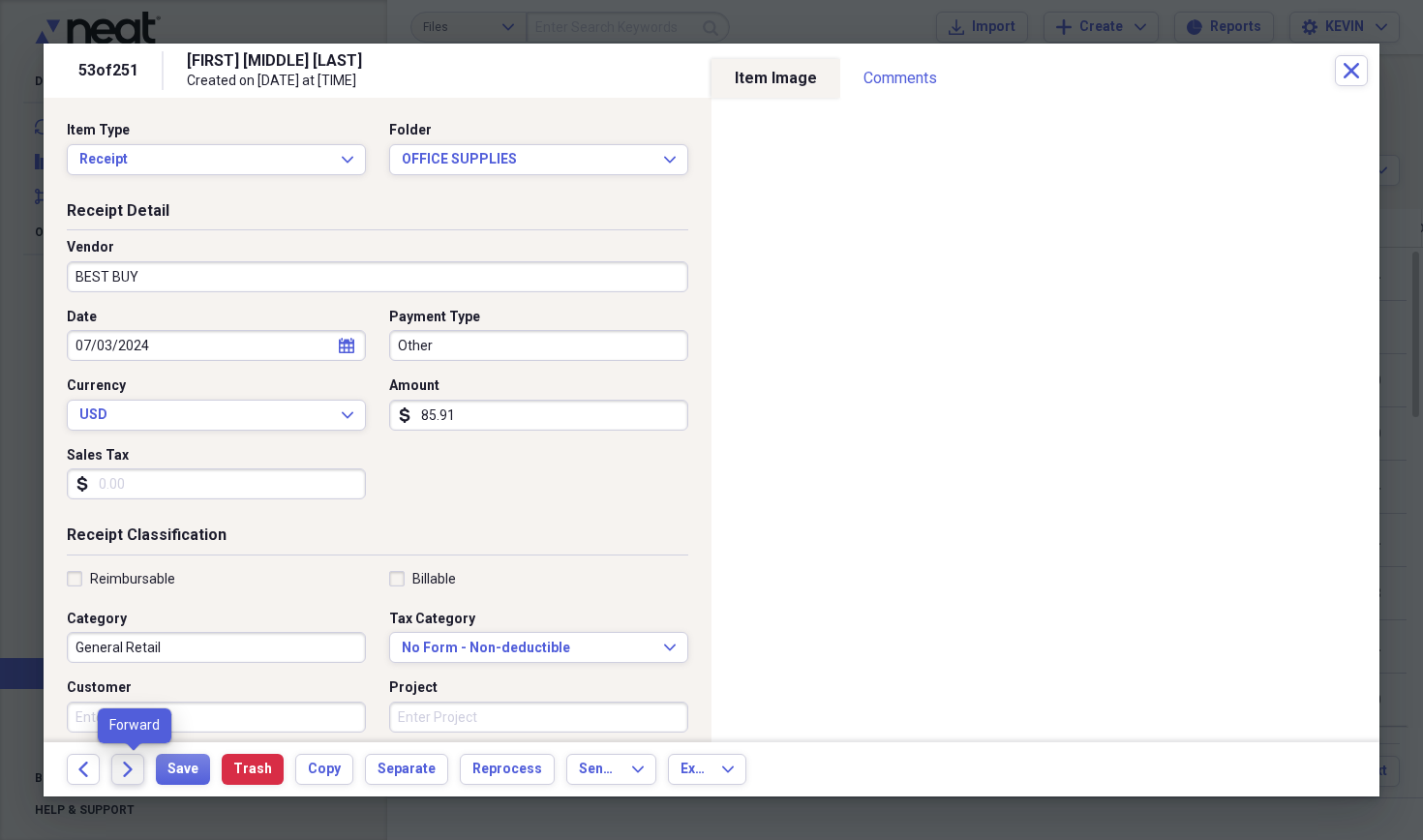 click on "Forward" 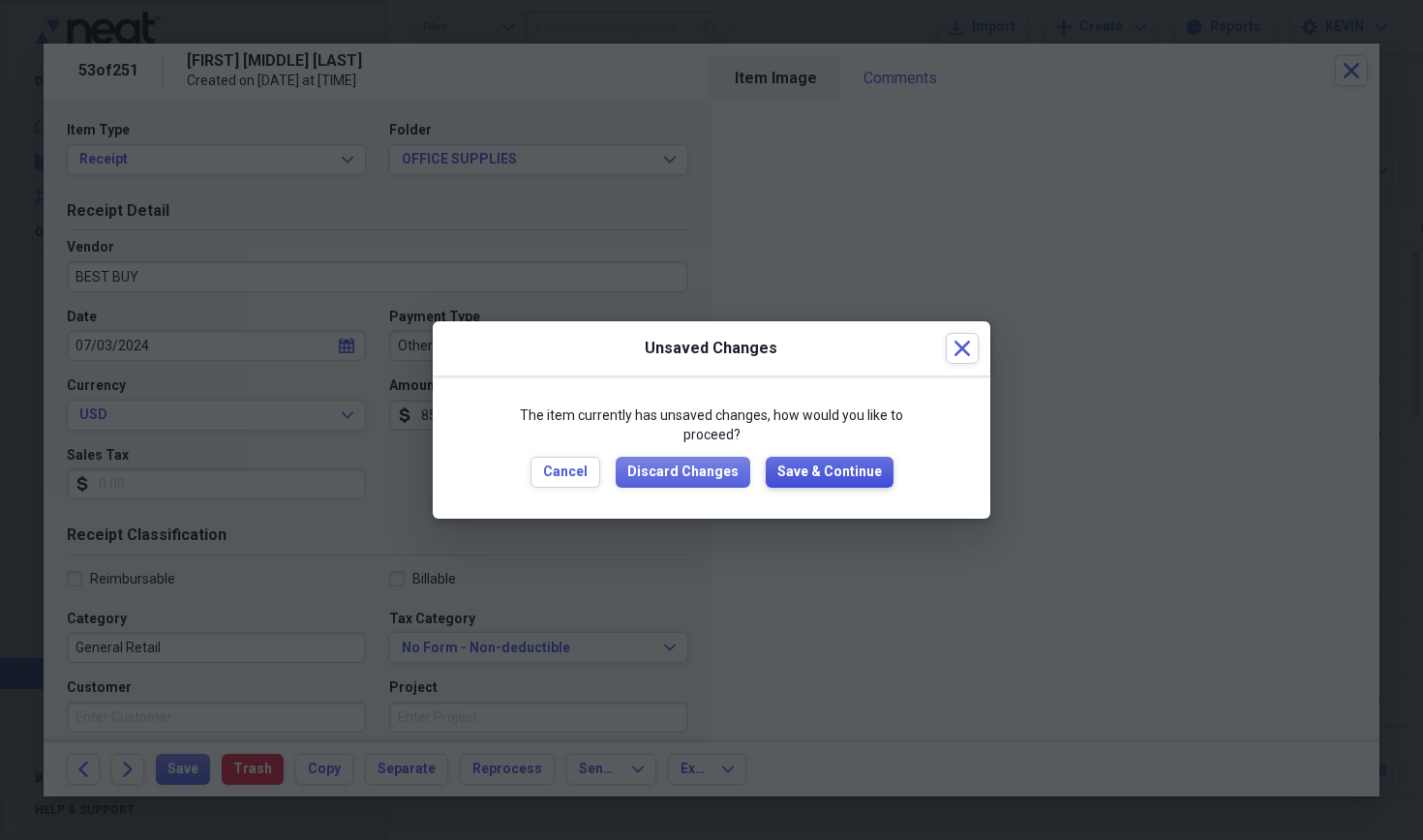 click on "Save & Continue" at bounding box center [830, 472] 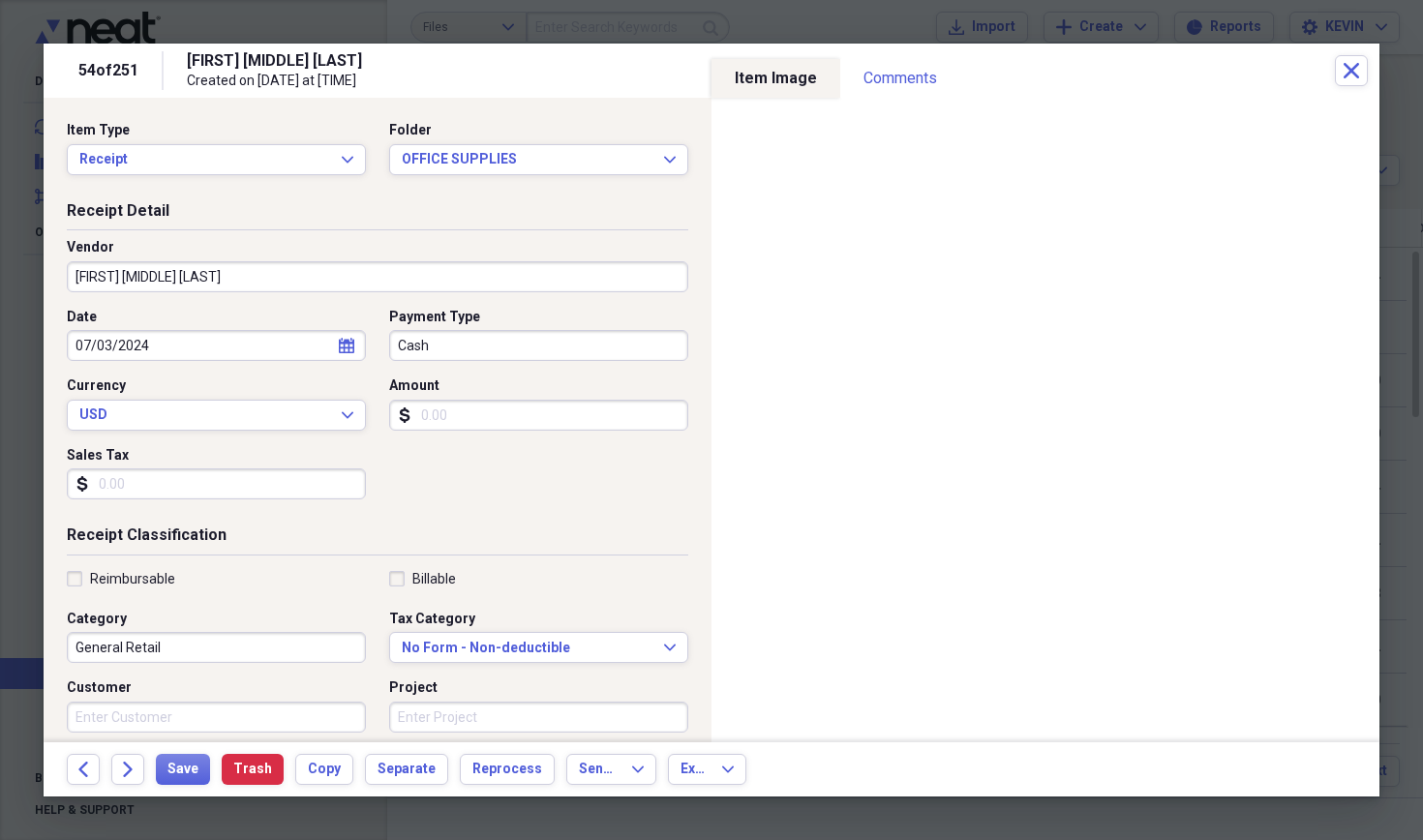 click on "Amount" at bounding box center (538, 415) 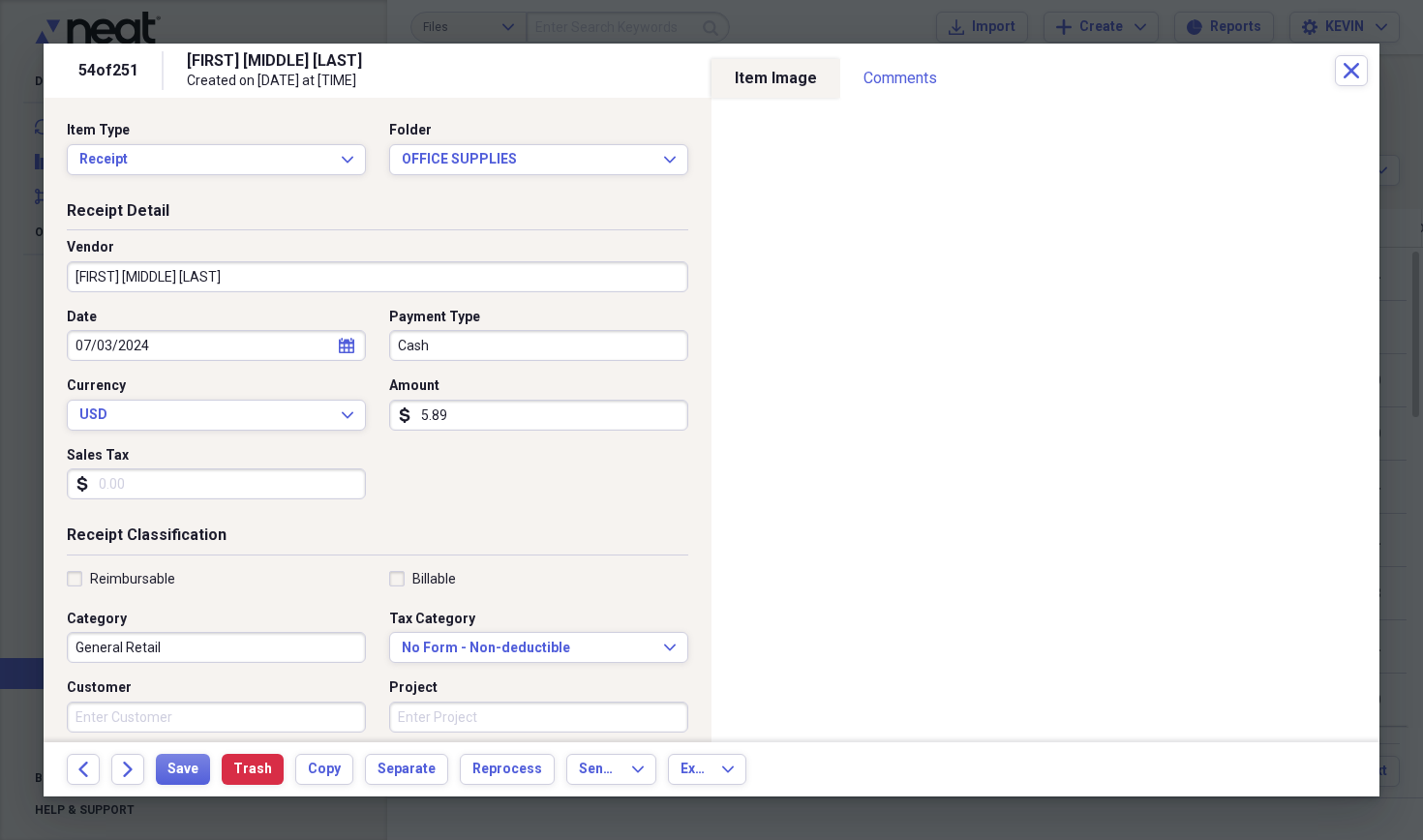 type on "58.90" 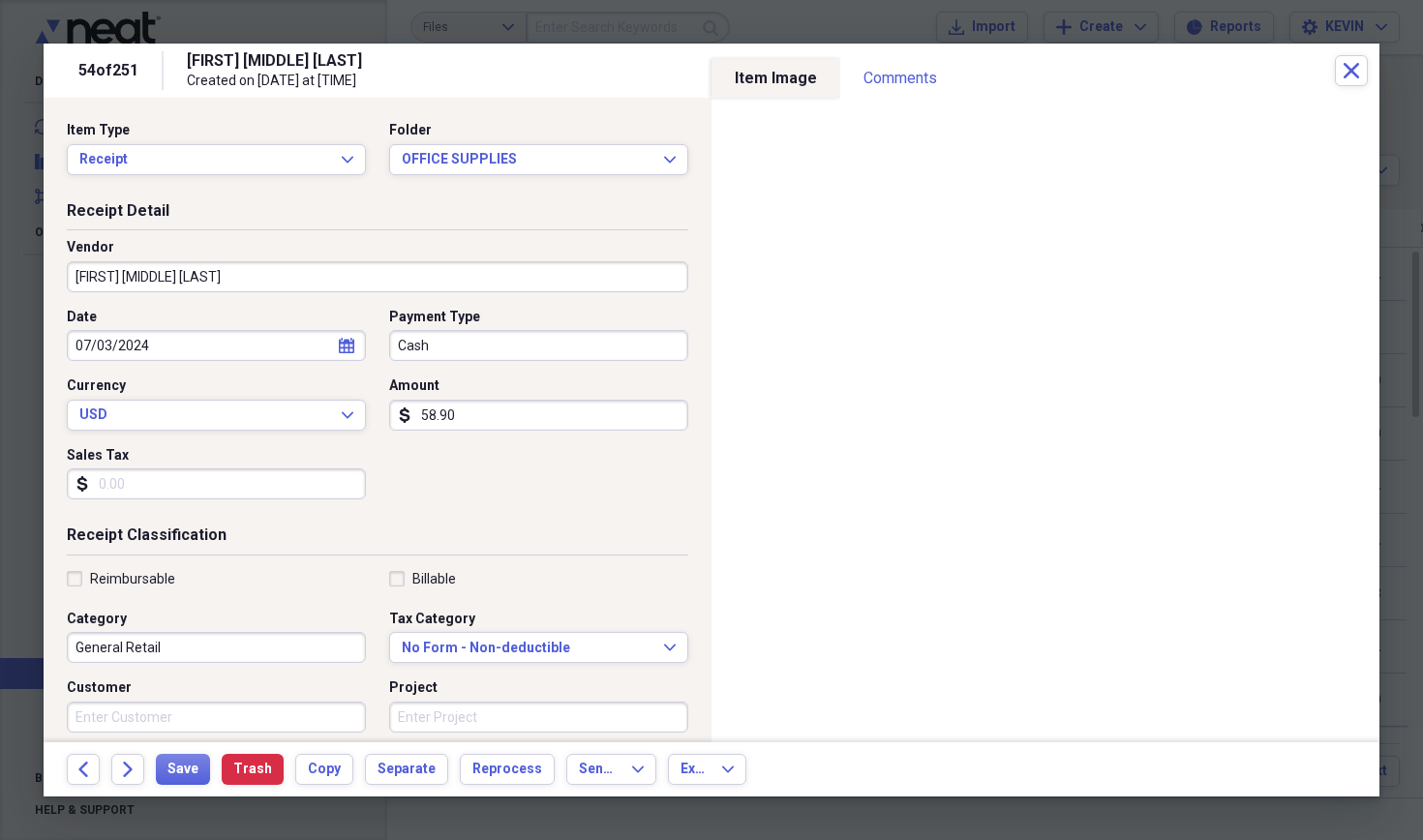 click on "[FIRST] [MIDDLE] [LAST]" at bounding box center [378, 277] 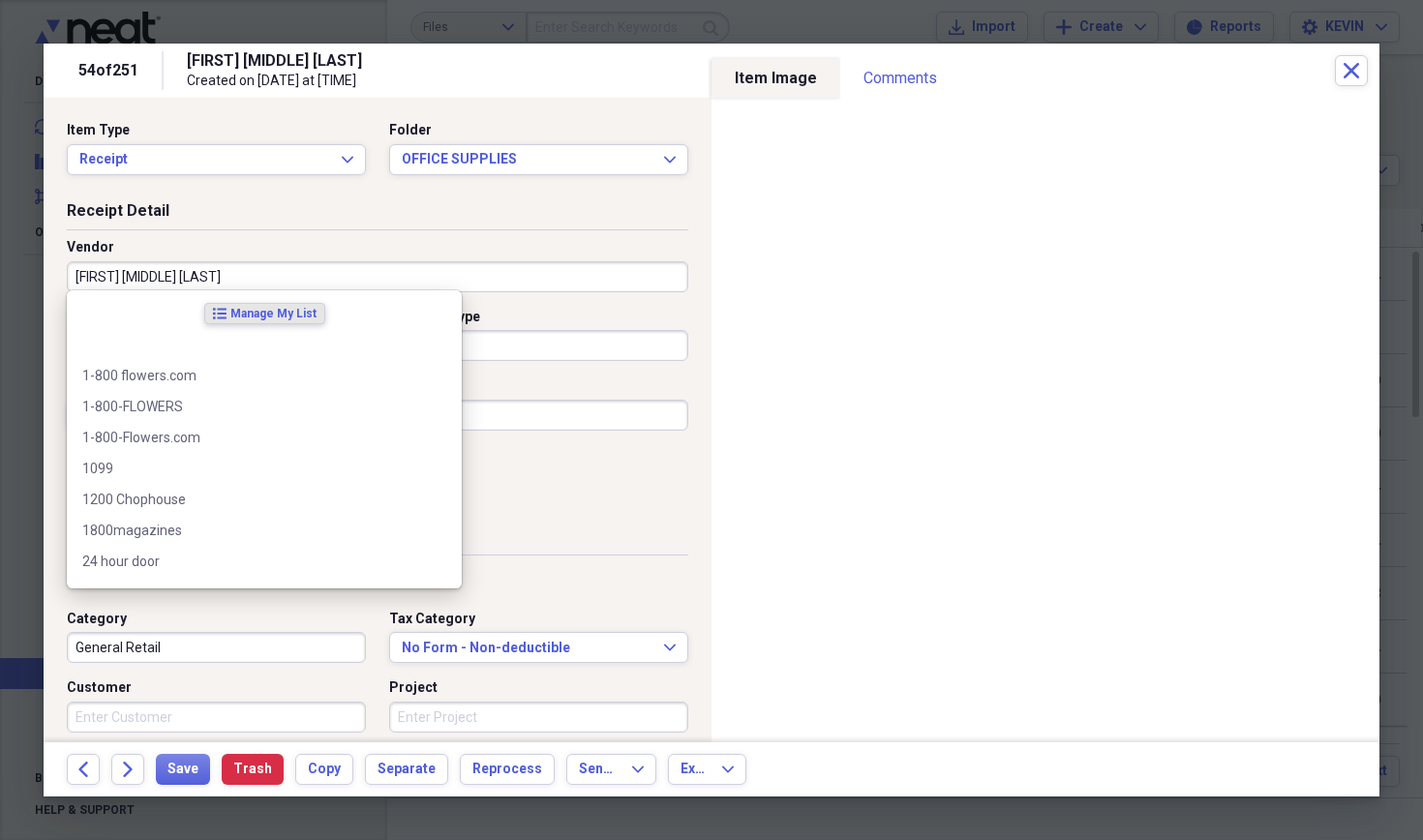 click on "[FIRST] [MIDDLE] [LAST]" at bounding box center [378, 277] 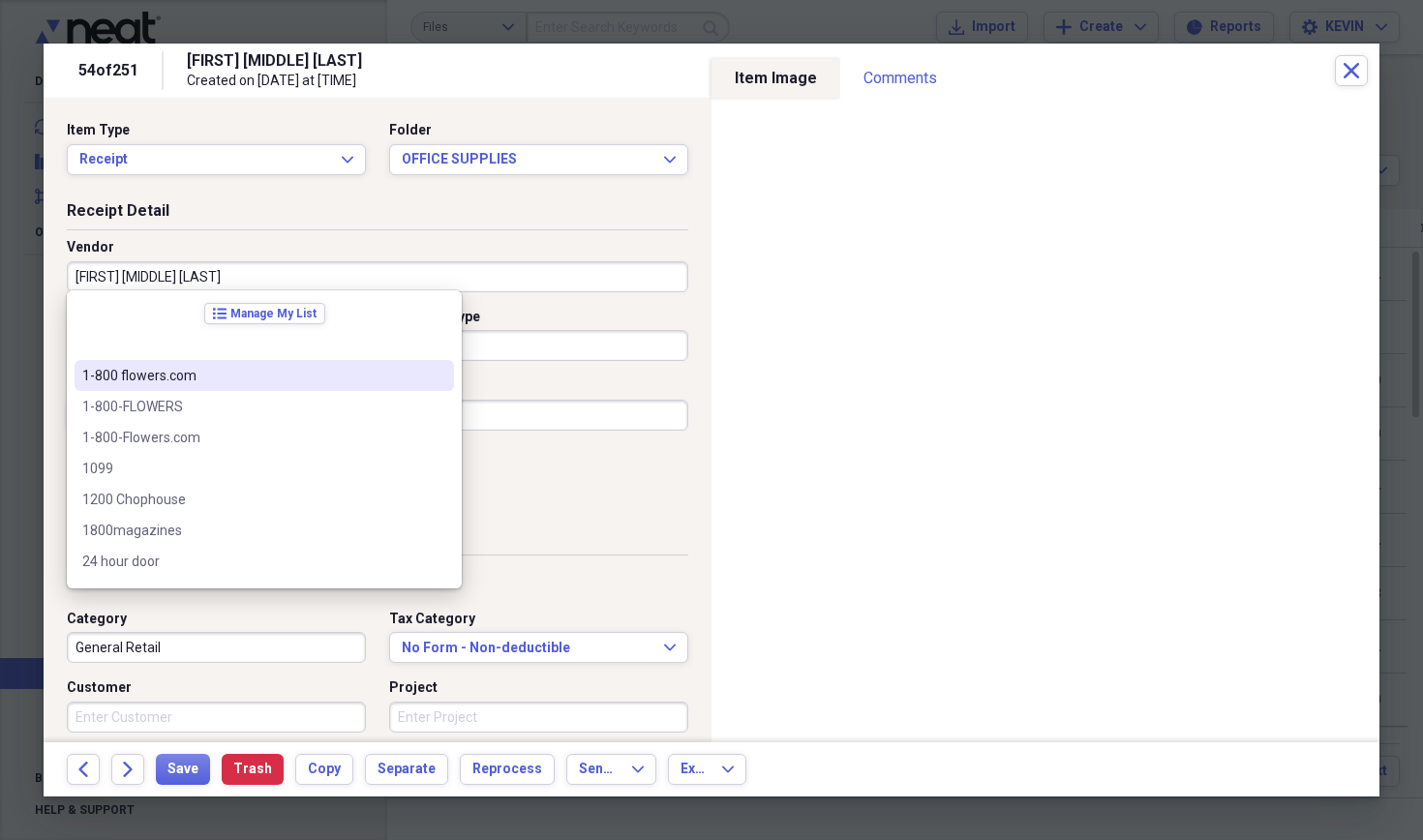 click on "1-800 flowers.com" at bounding box center [264, 375] 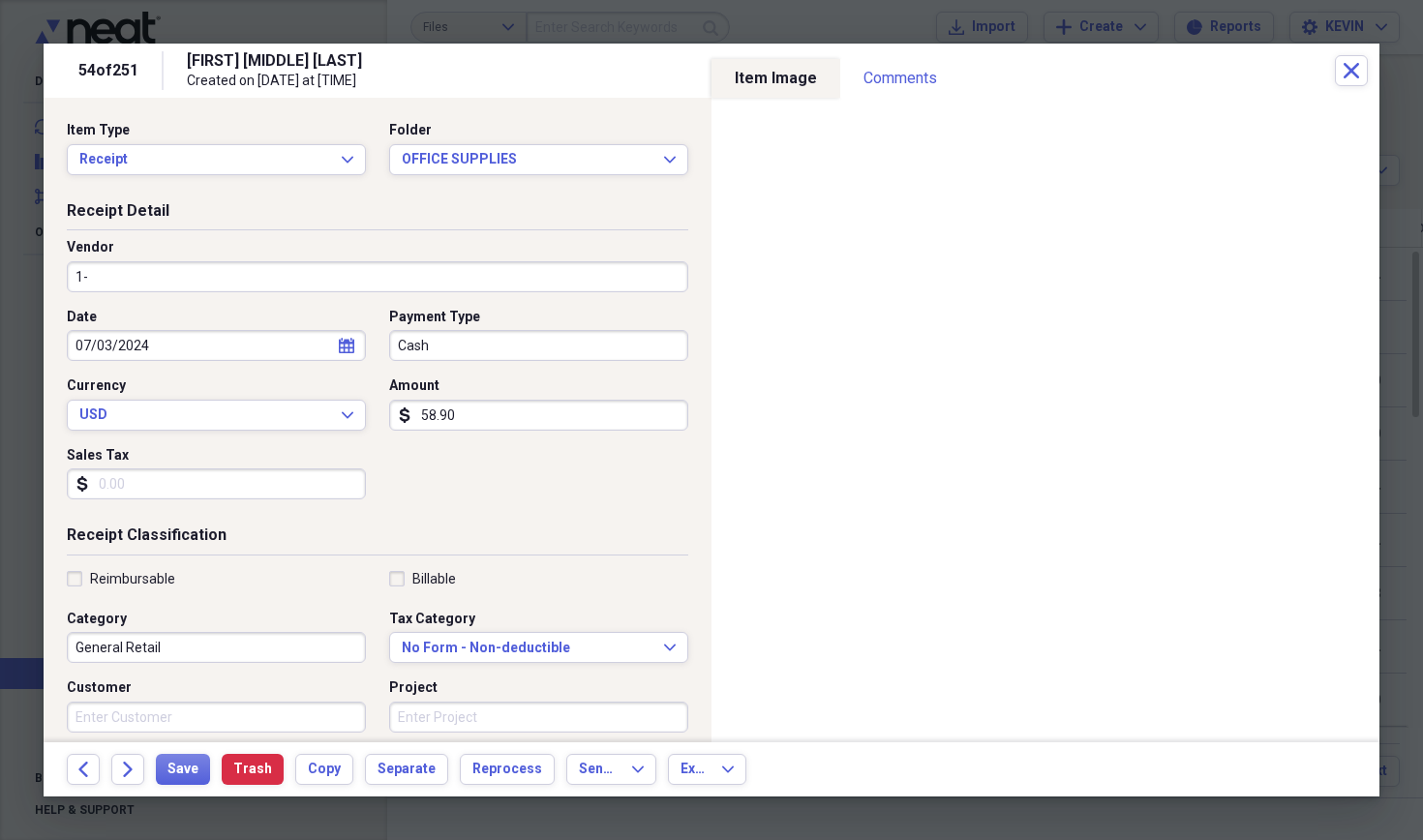 type on "1" 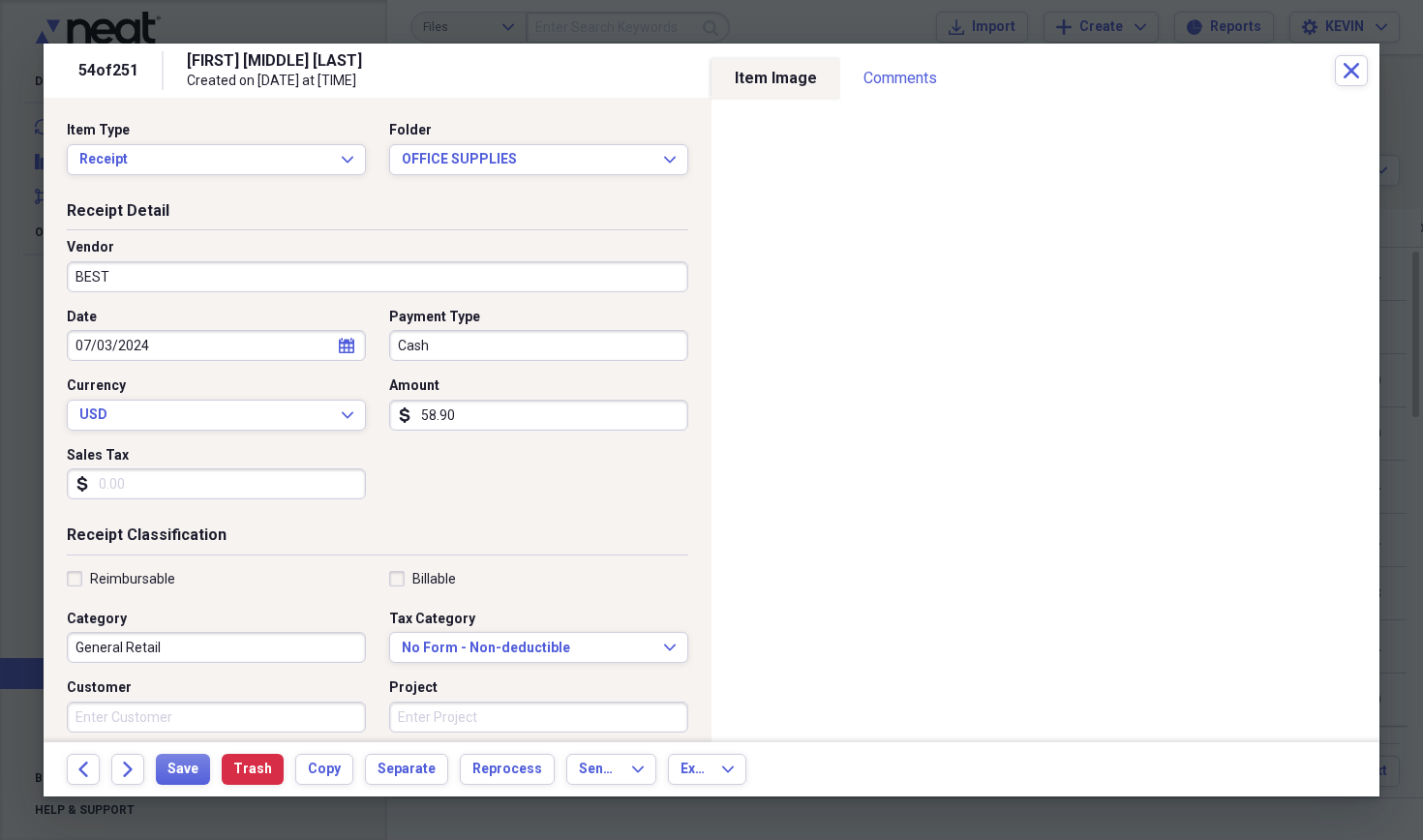 click on "Currency" at bounding box center [216, 386] 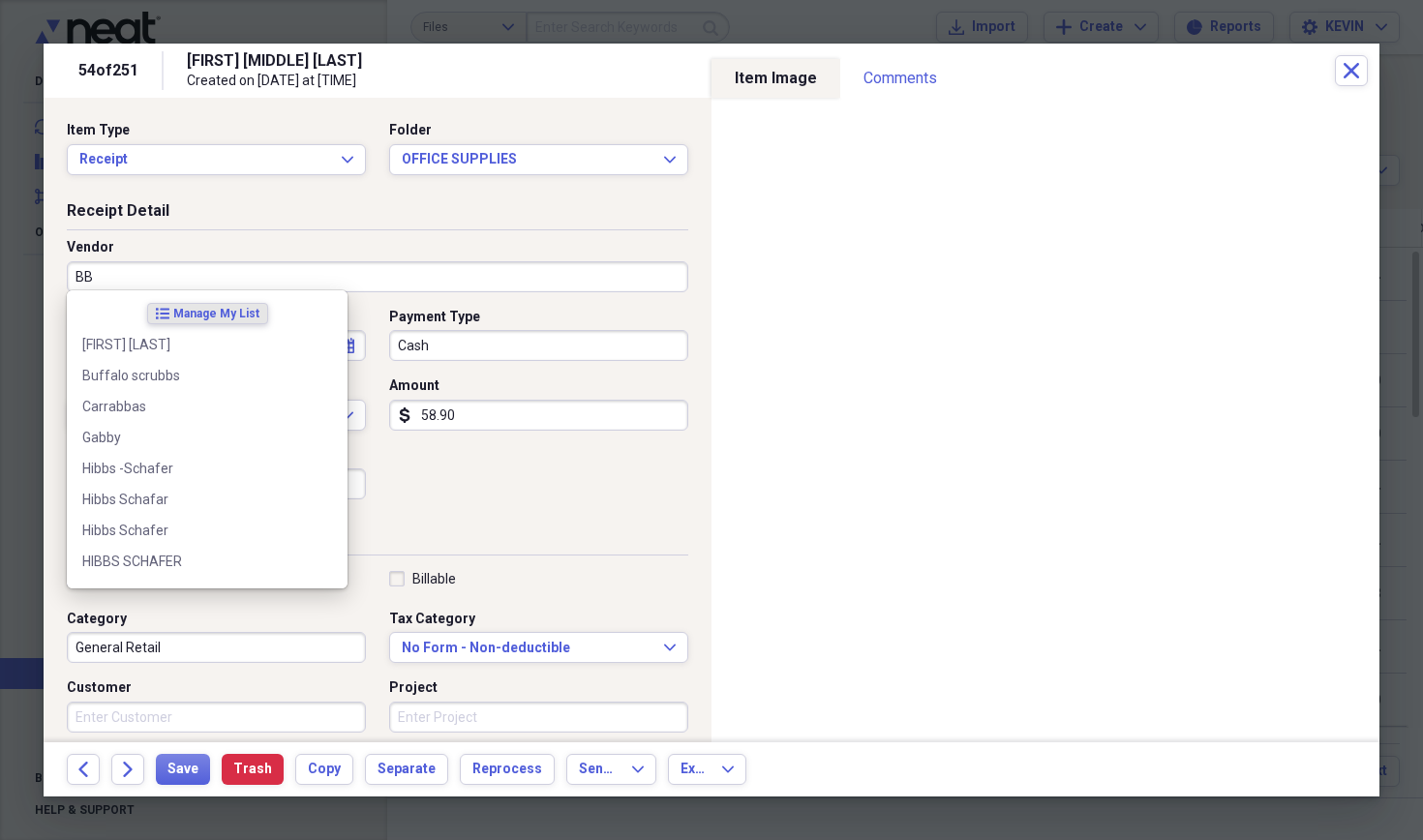 type on "B" 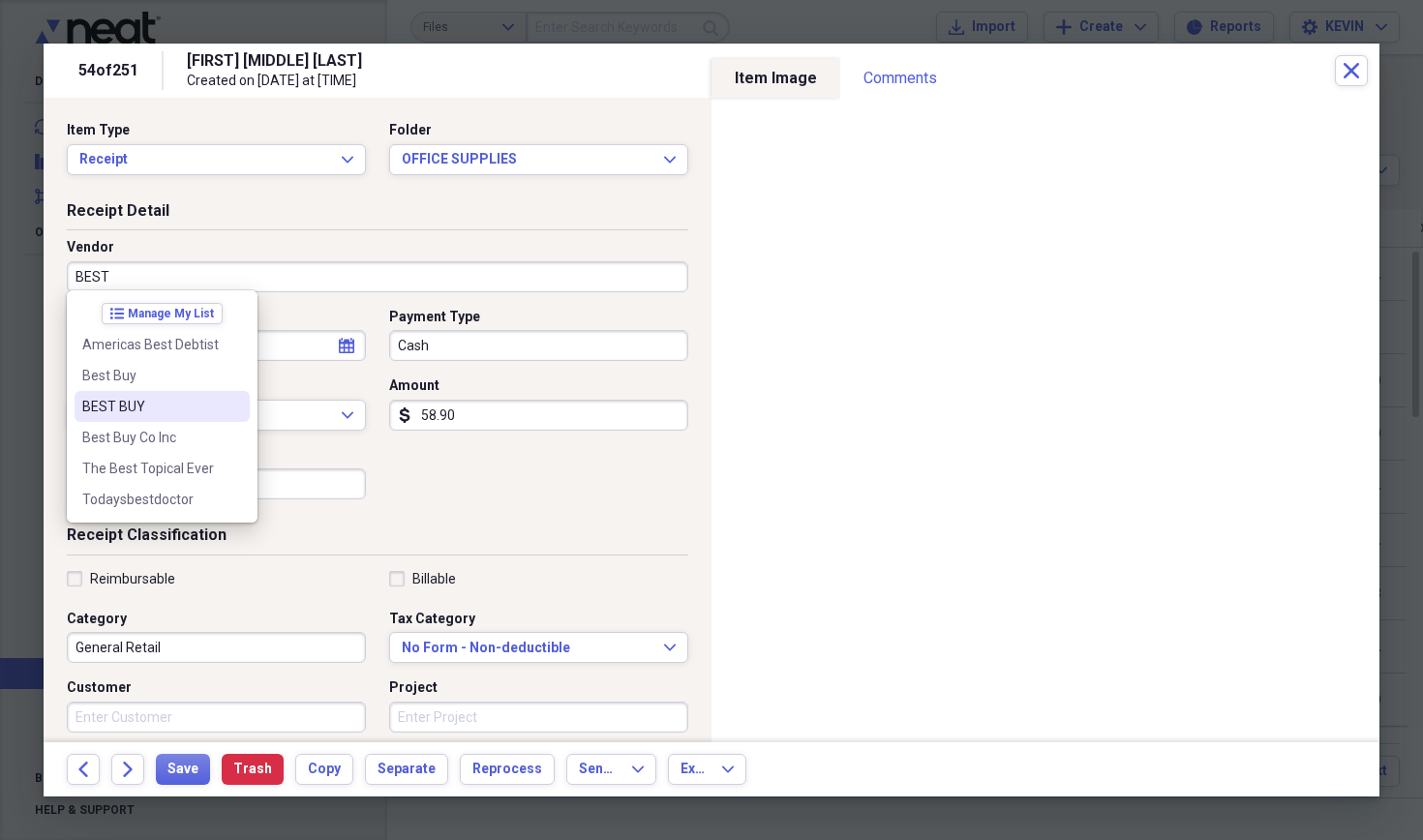 click on "BEST BUY" at bounding box center (162, 406) 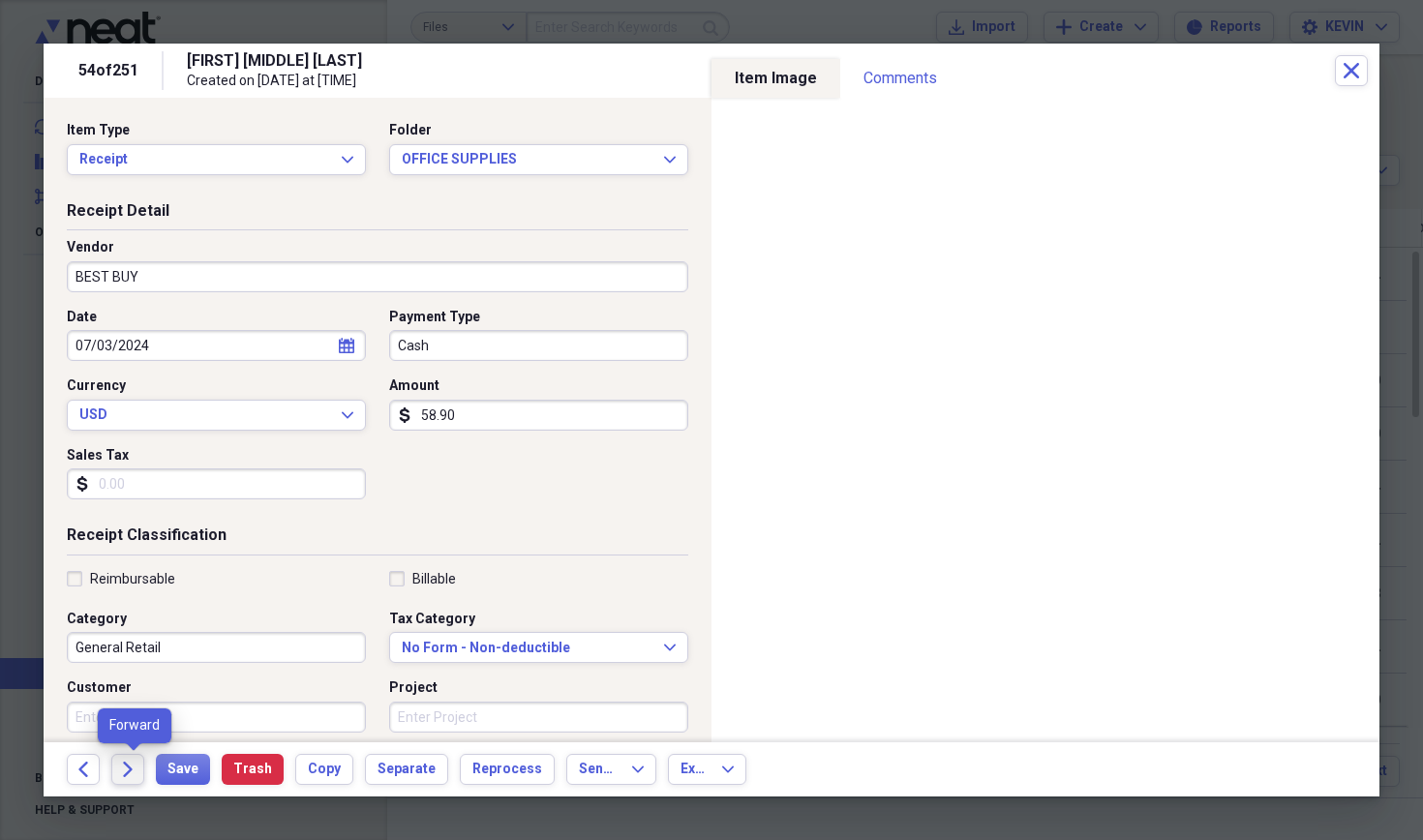 click on "Forward" 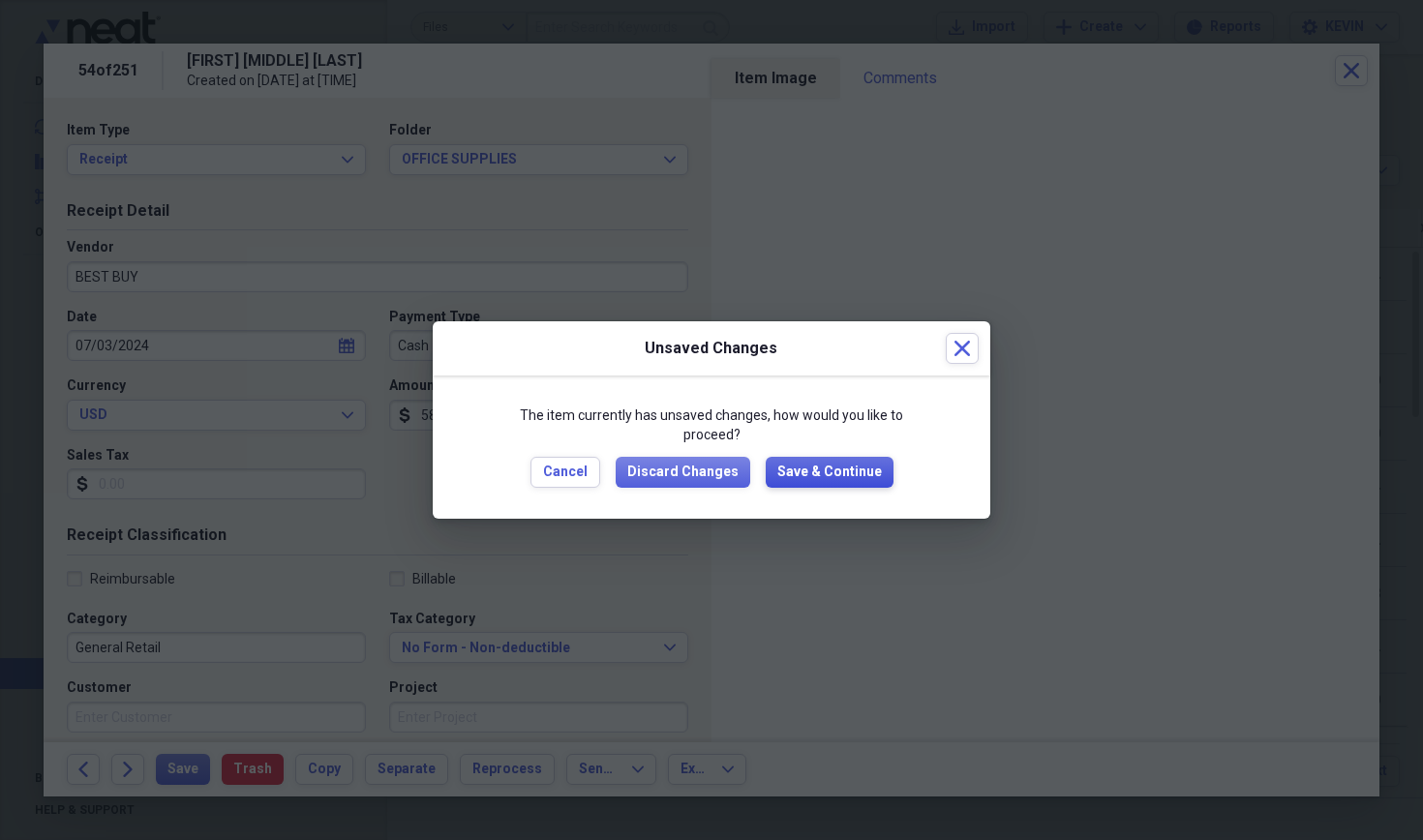 click on "Save & Continue" at bounding box center [830, 472] 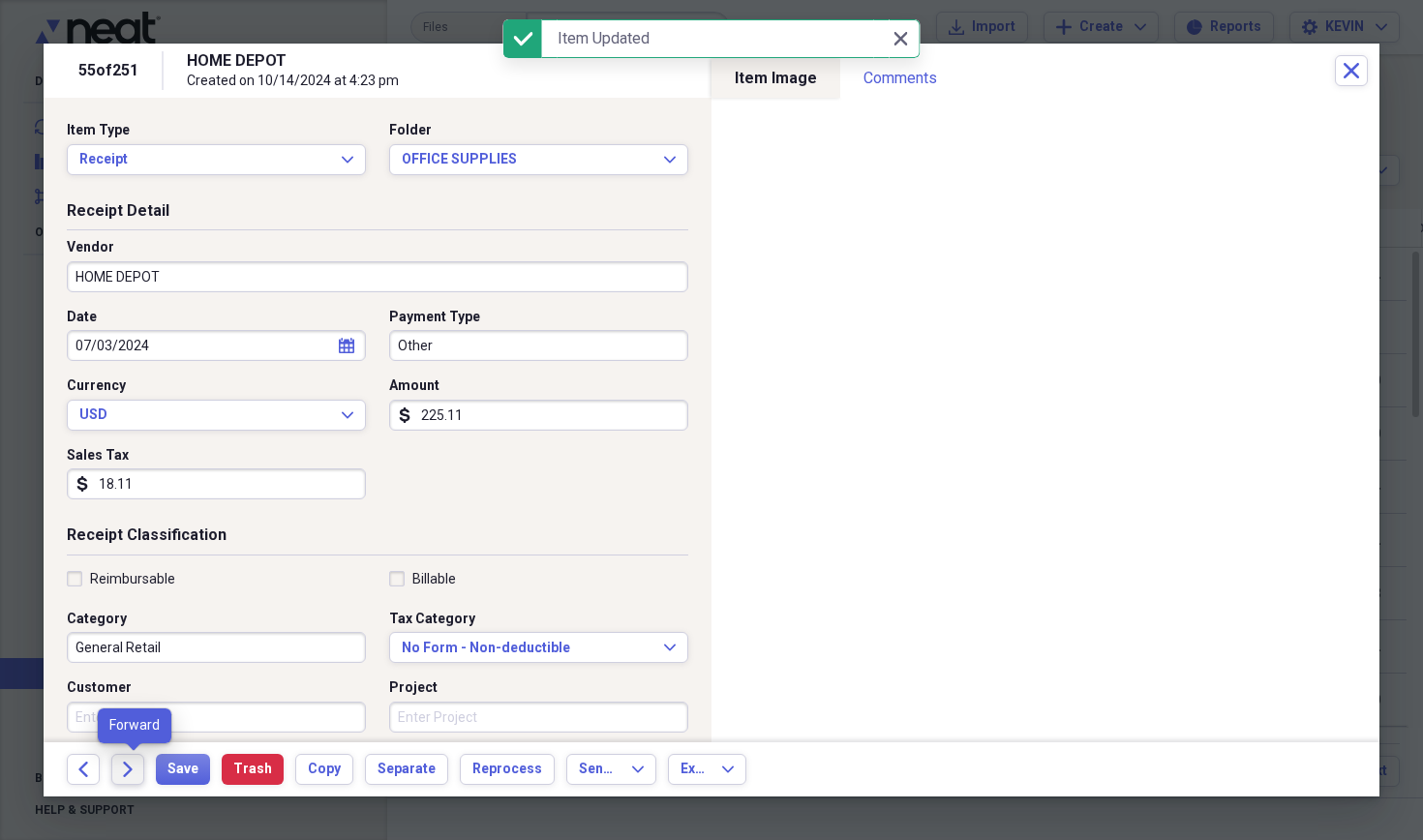 click on "Forward" at bounding box center (128, 769) 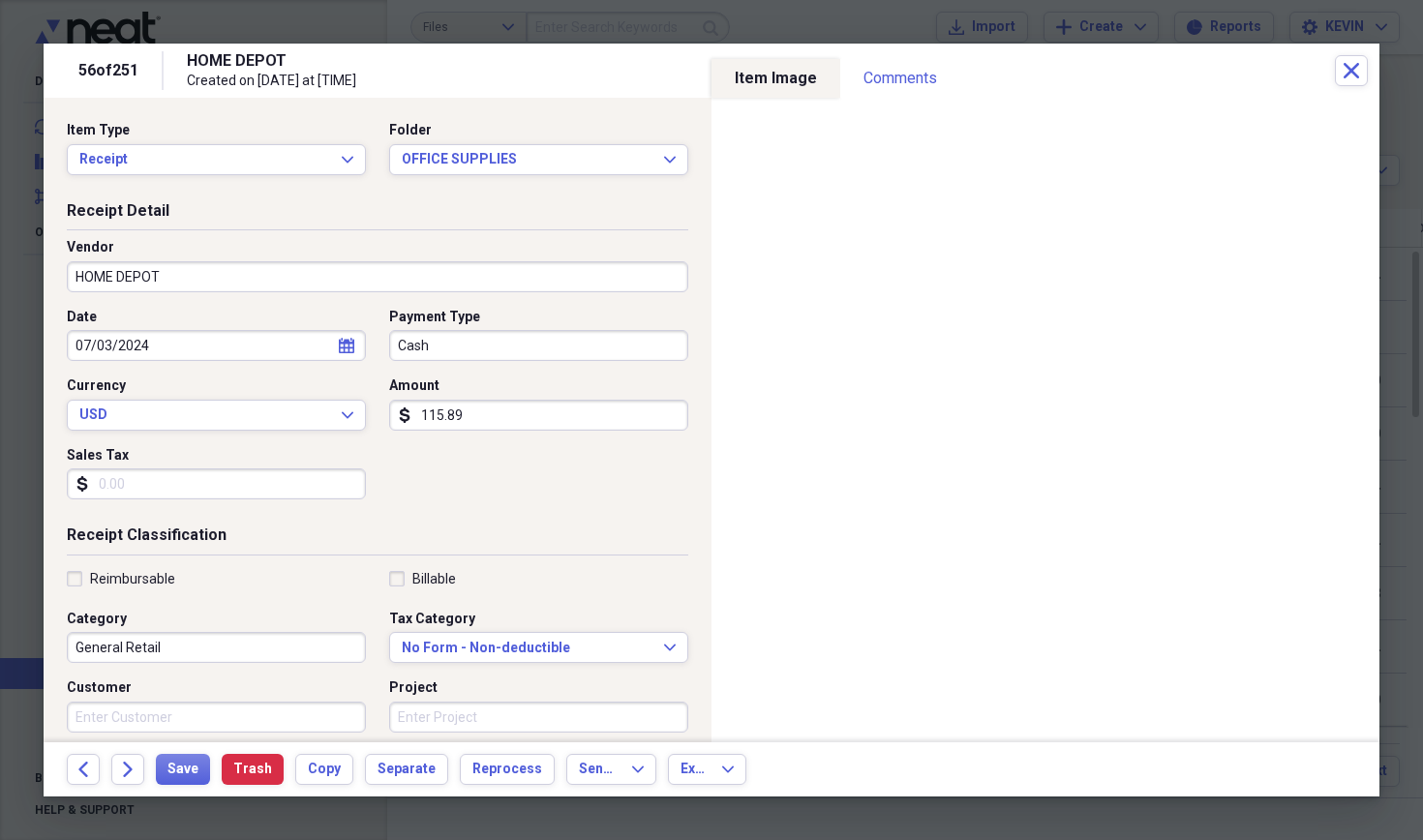 click on "Forward" at bounding box center (128, 769) 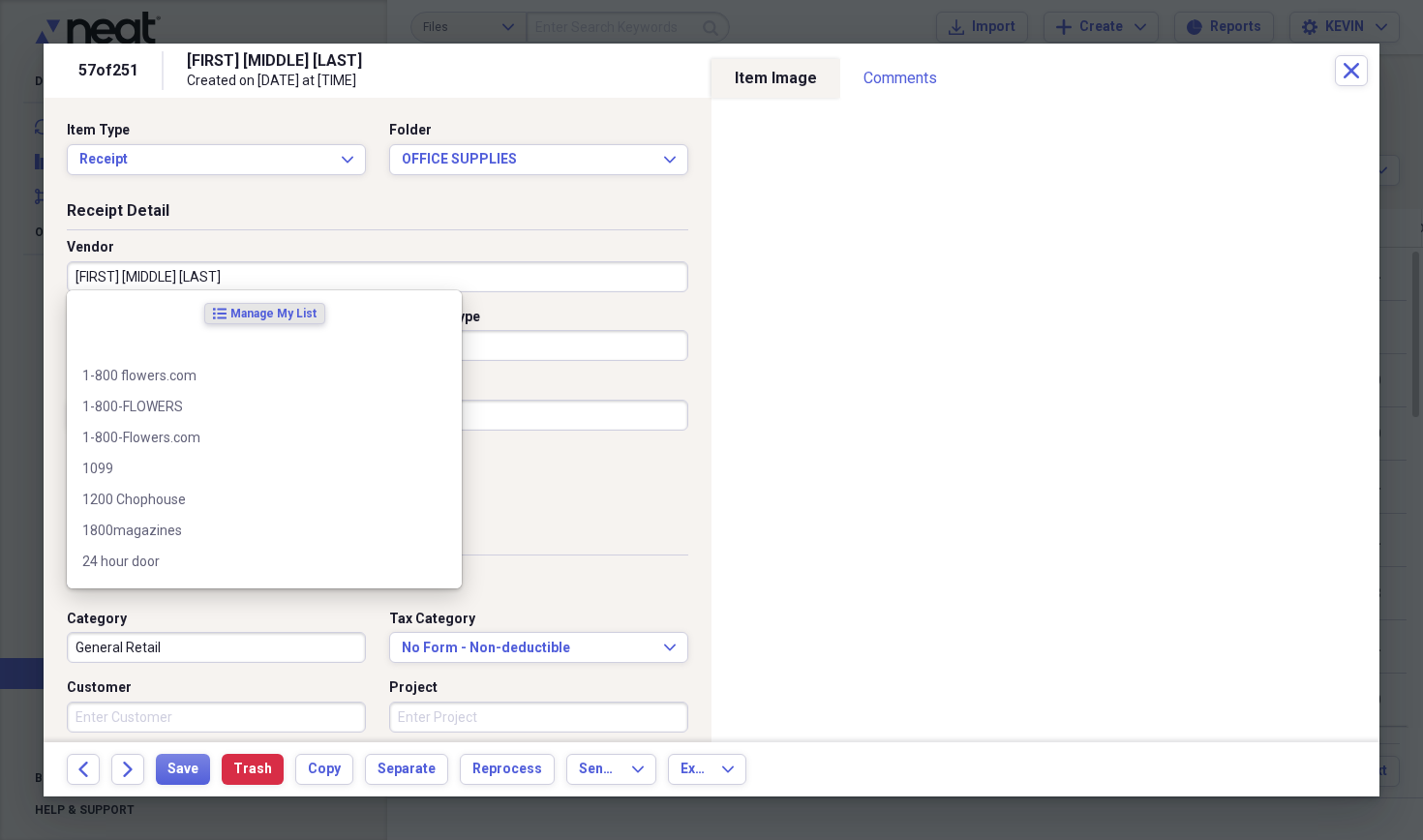 click on "[FIRST] [MIDDLE] [LAST]" at bounding box center [378, 277] 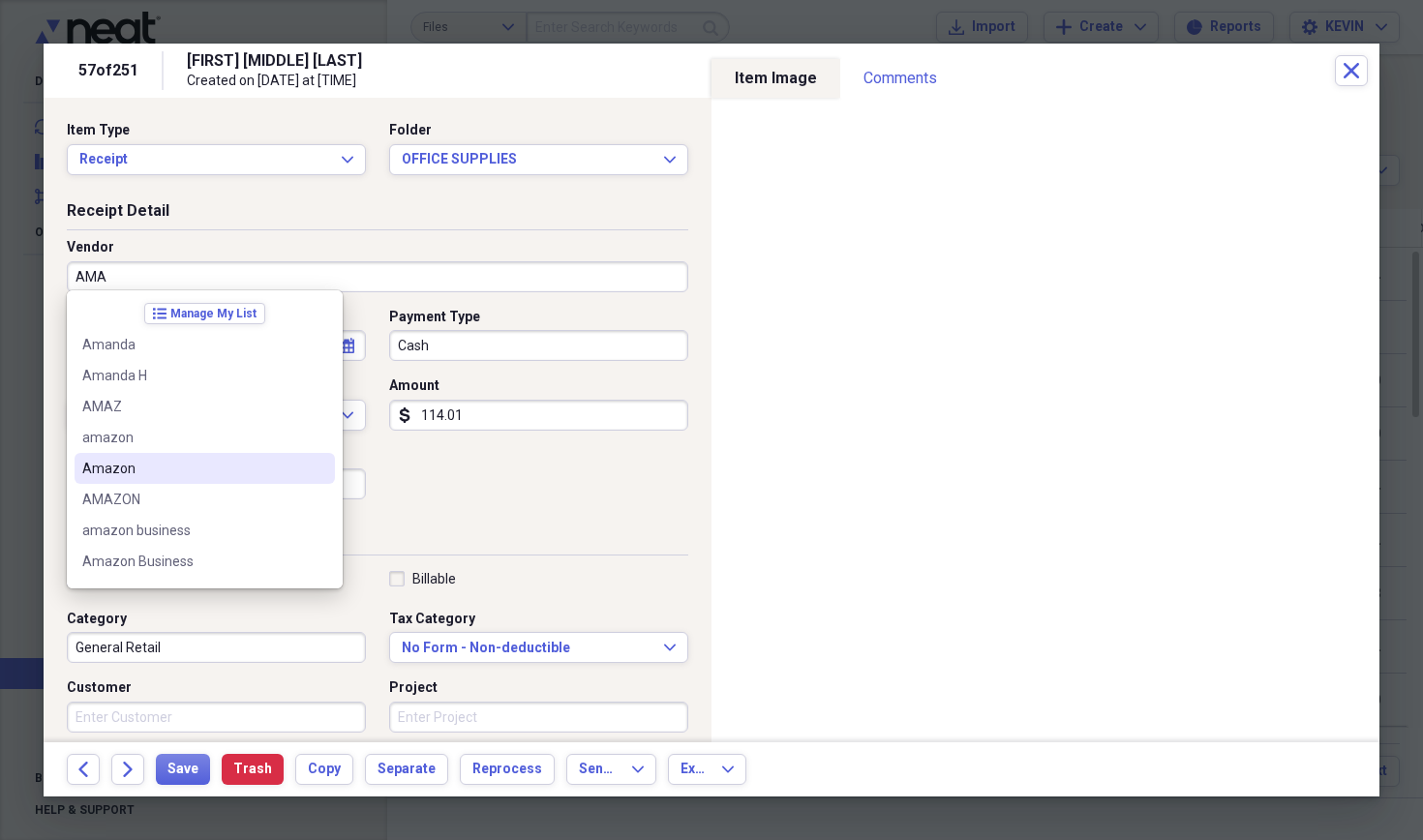 click on "Amazon" at bounding box center [204, 468] 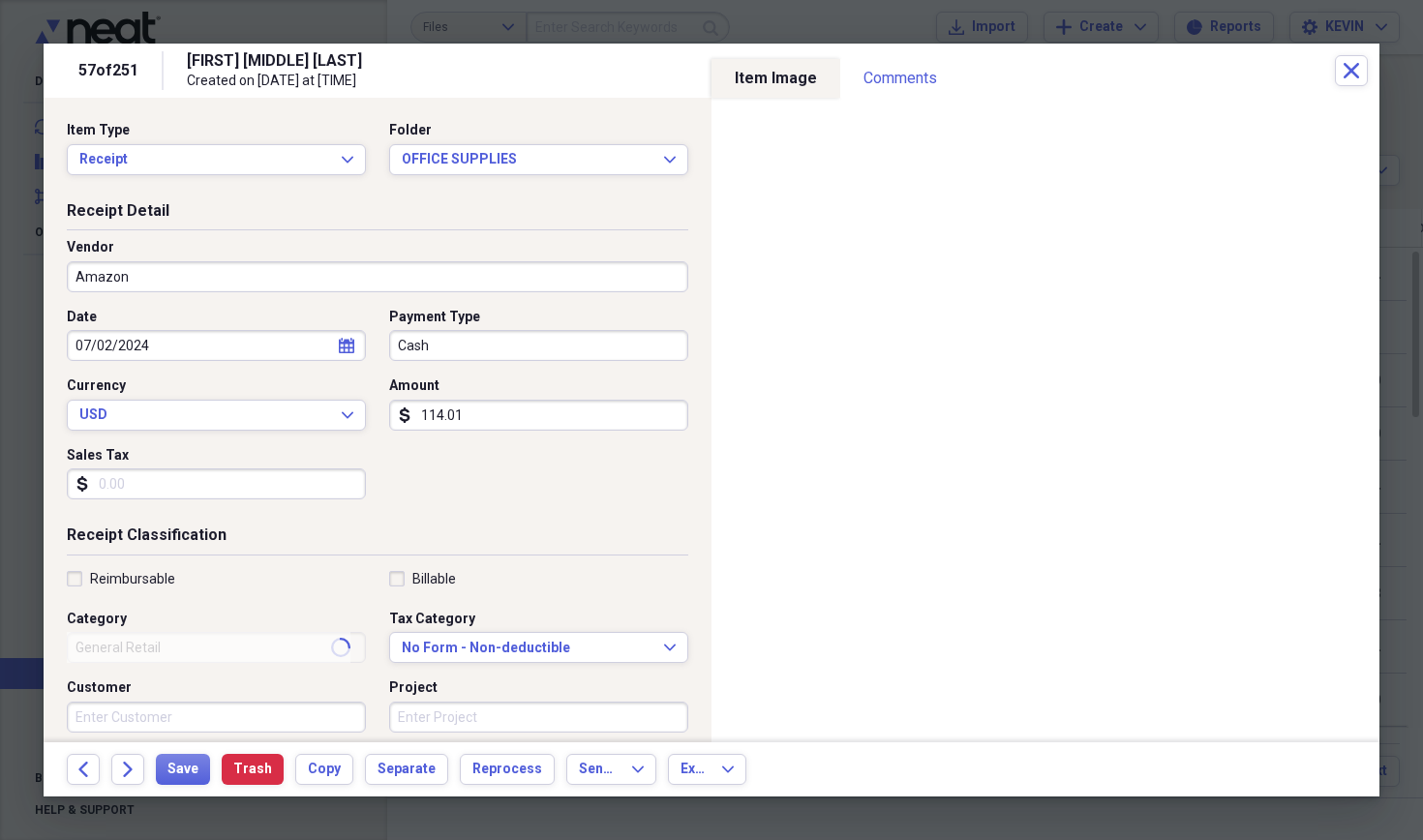 type on "Dental Equipment" 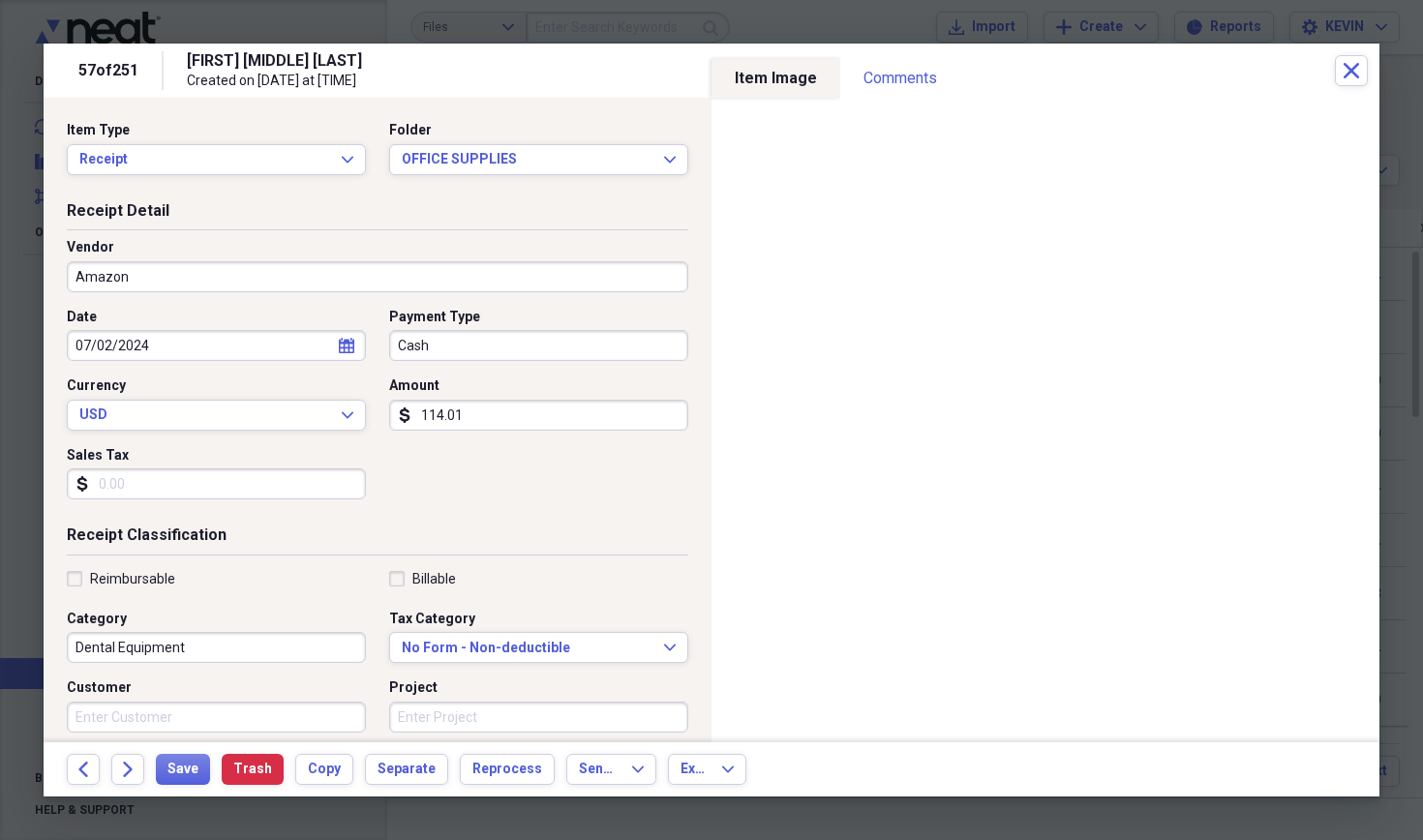 click on "114.01" at bounding box center (538, 415) 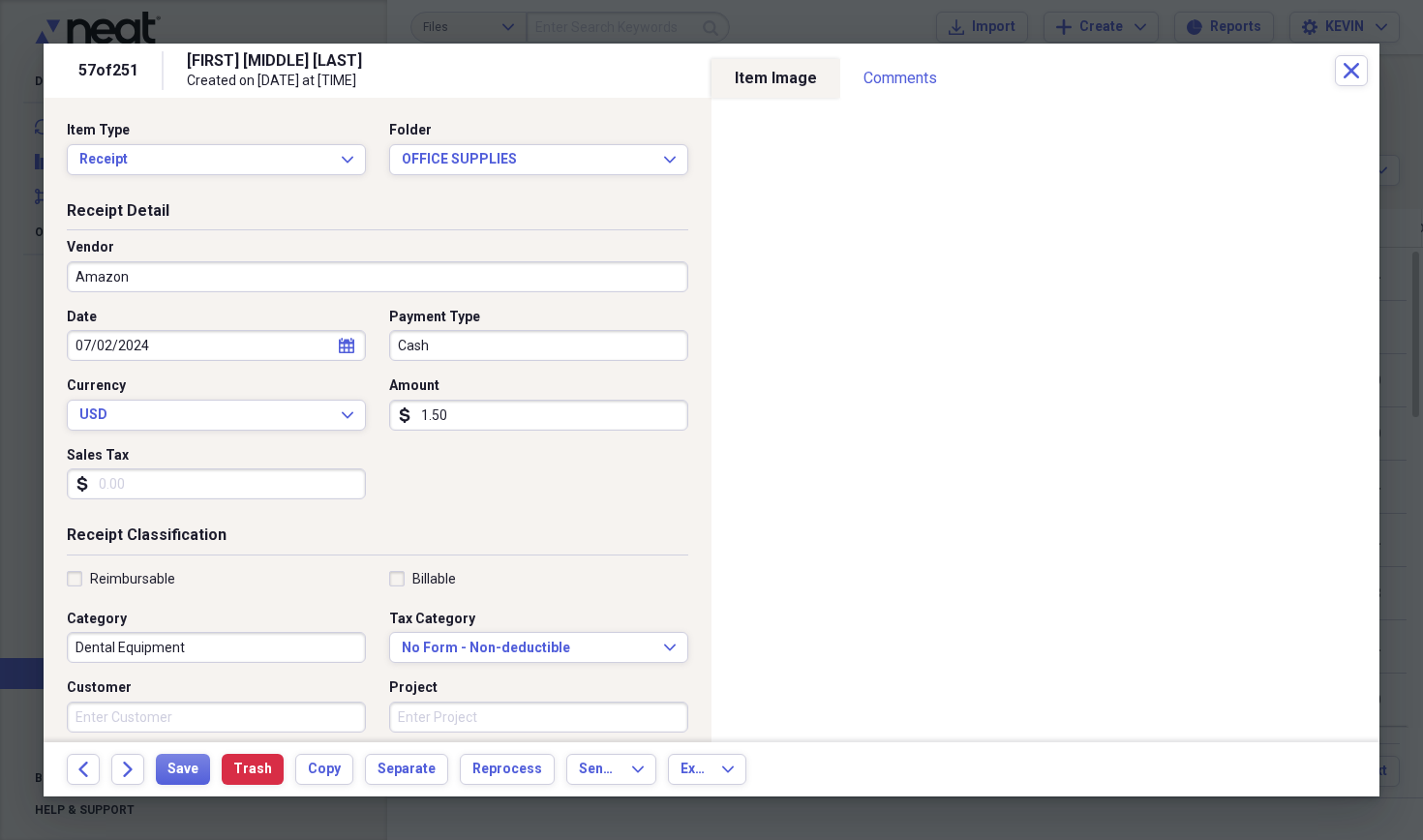 type on "15.09" 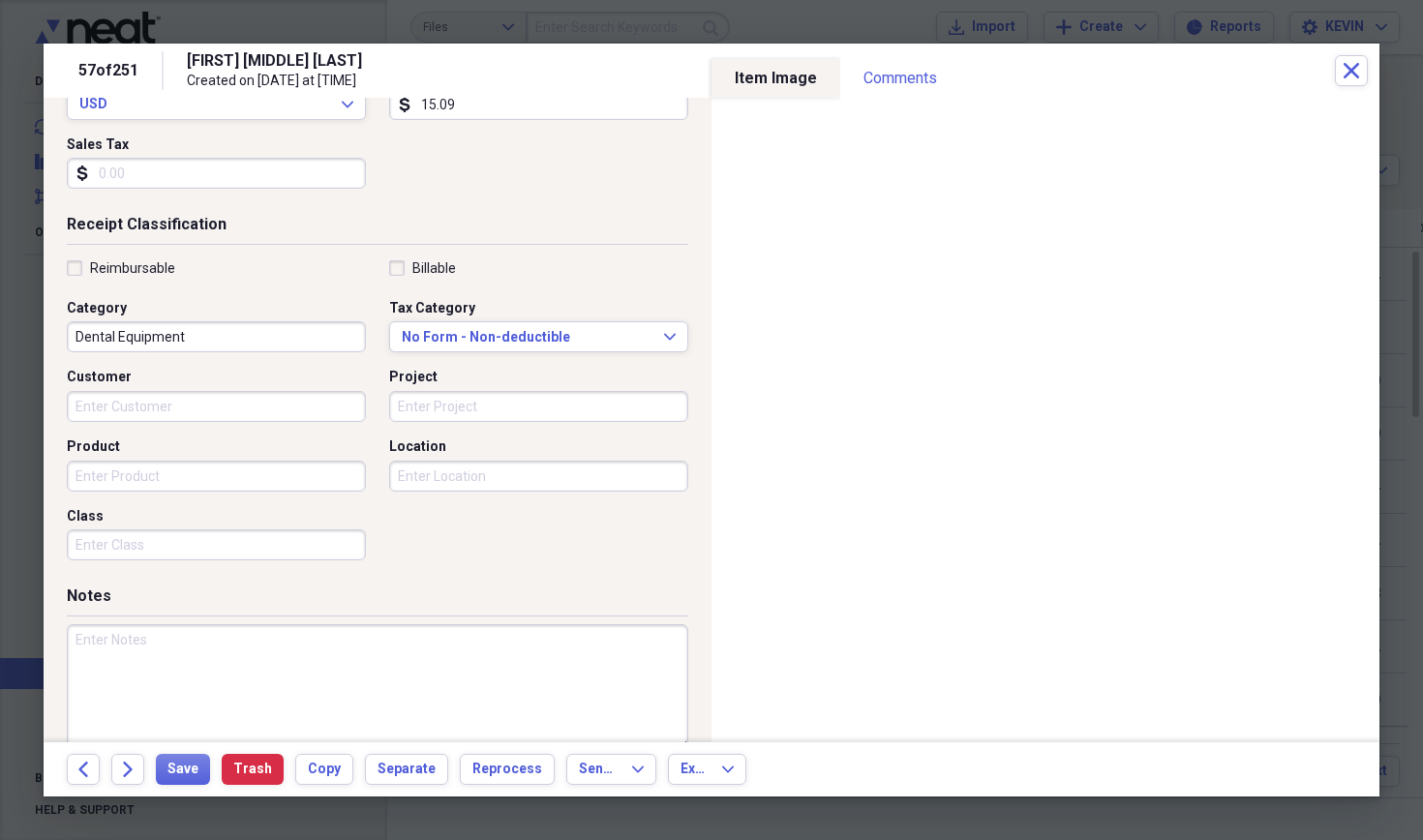 scroll, scrollTop: 315, scrollLeft: 0, axis: vertical 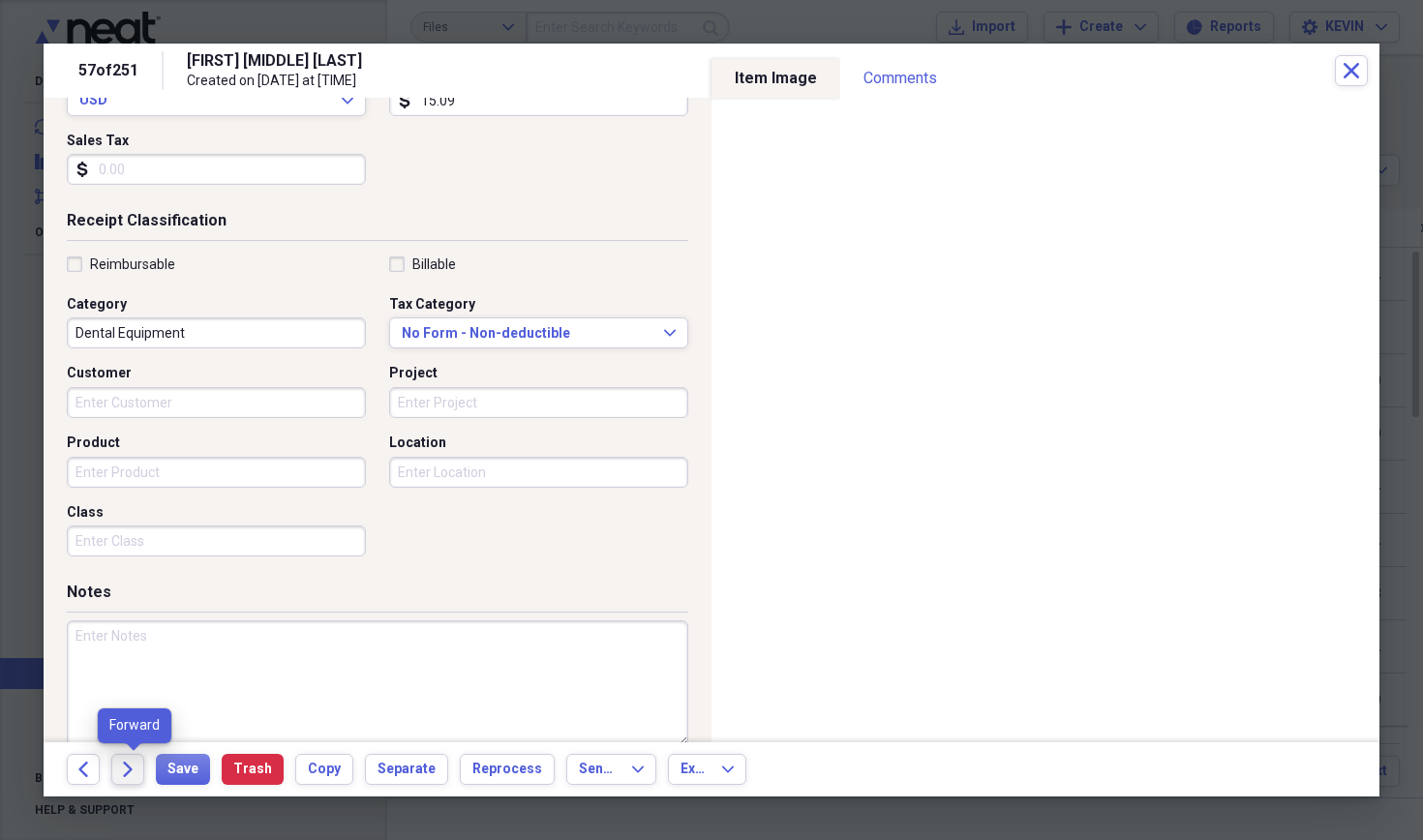 click on "Forward" at bounding box center [128, 769] 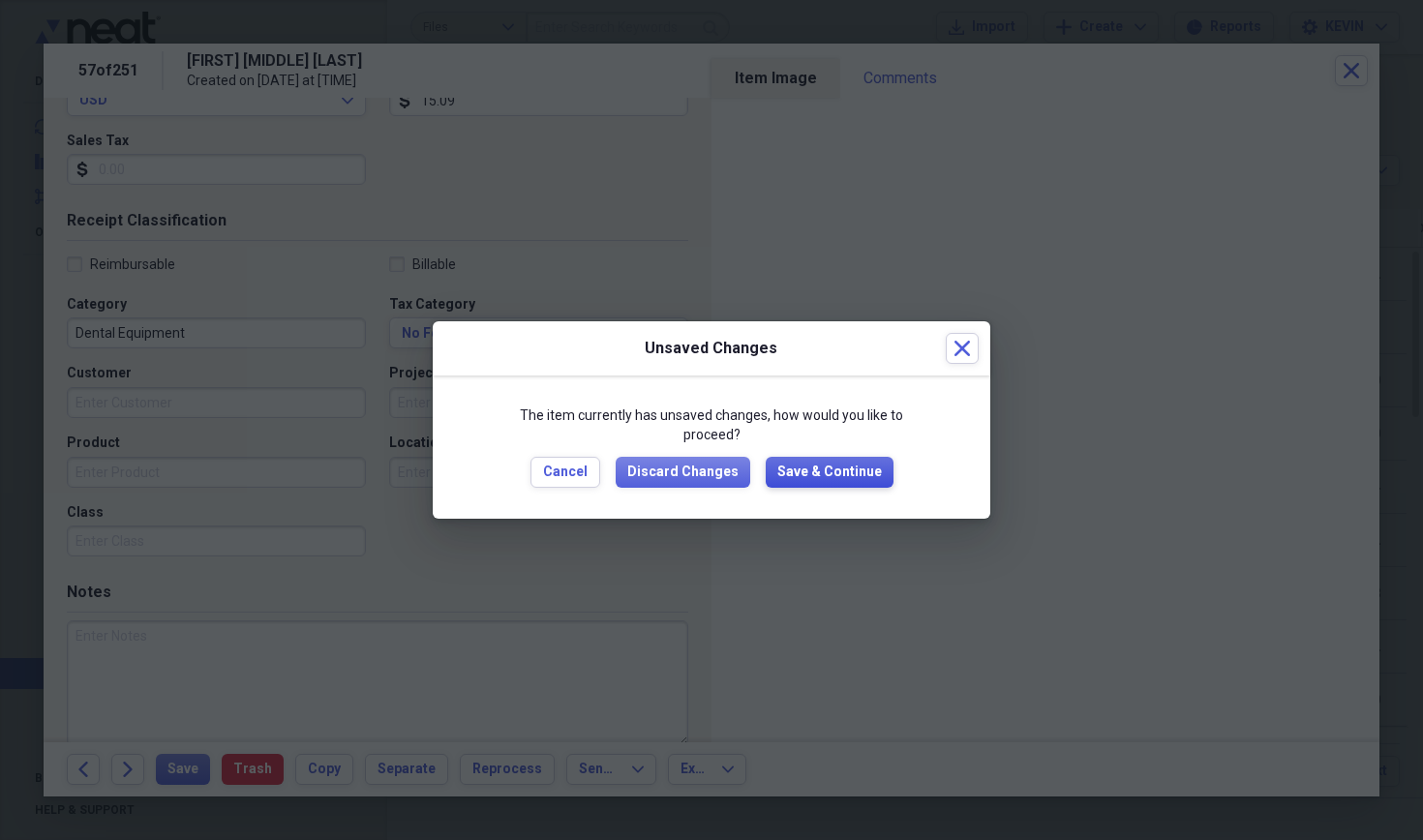 click on "Save & Continue" at bounding box center (830, 472) 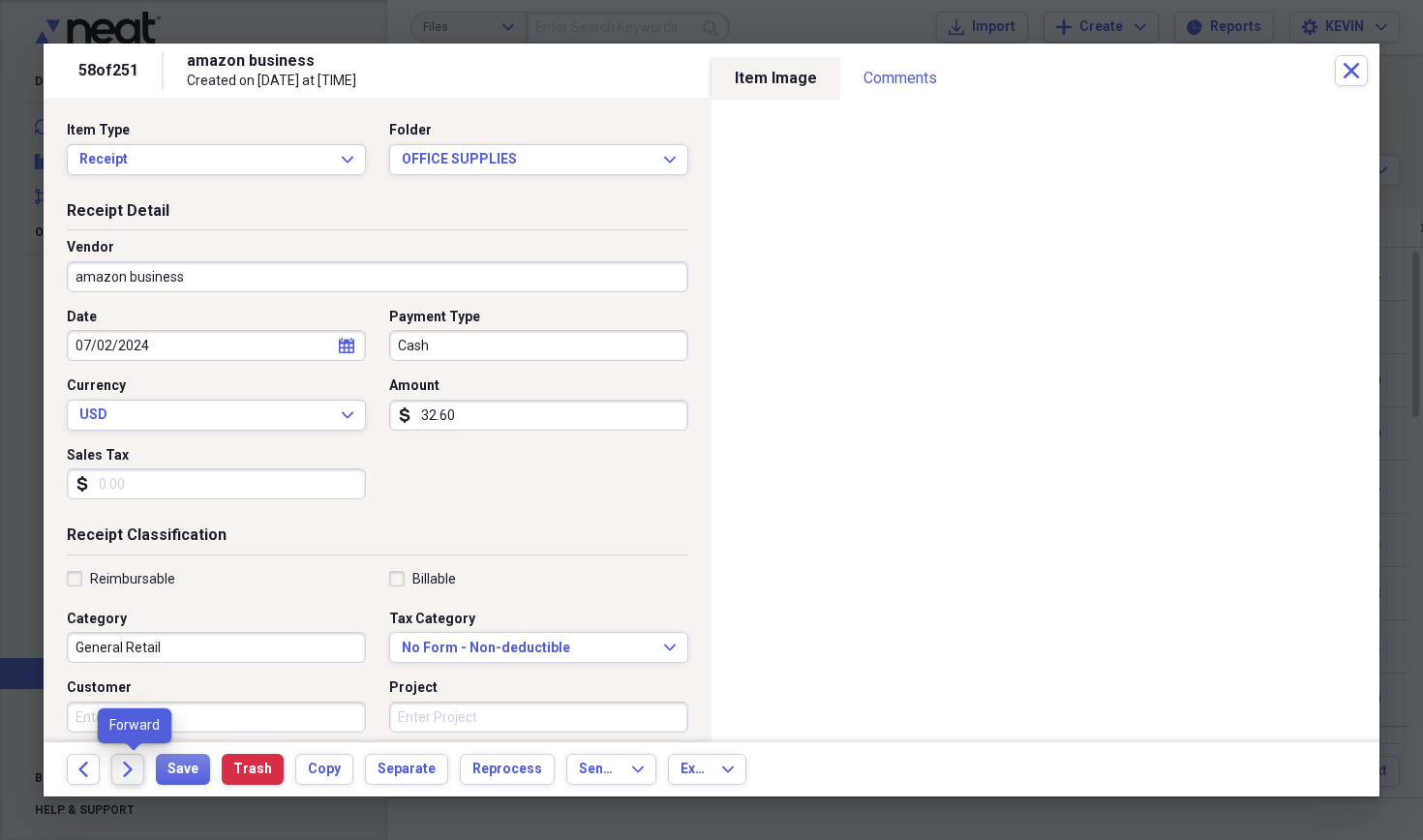 click on "Forward" 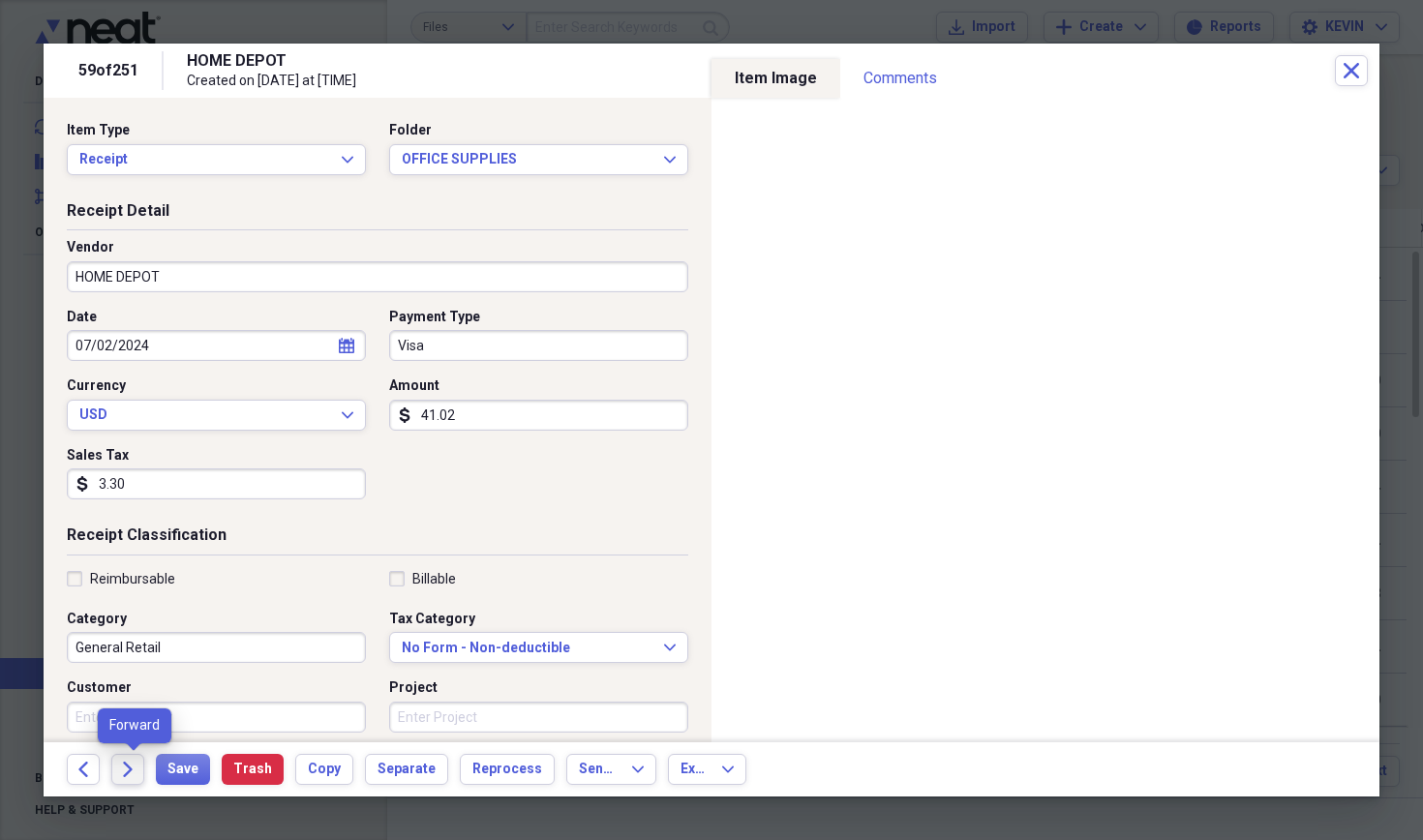 click on "Forward" at bounding box center [128, 769] 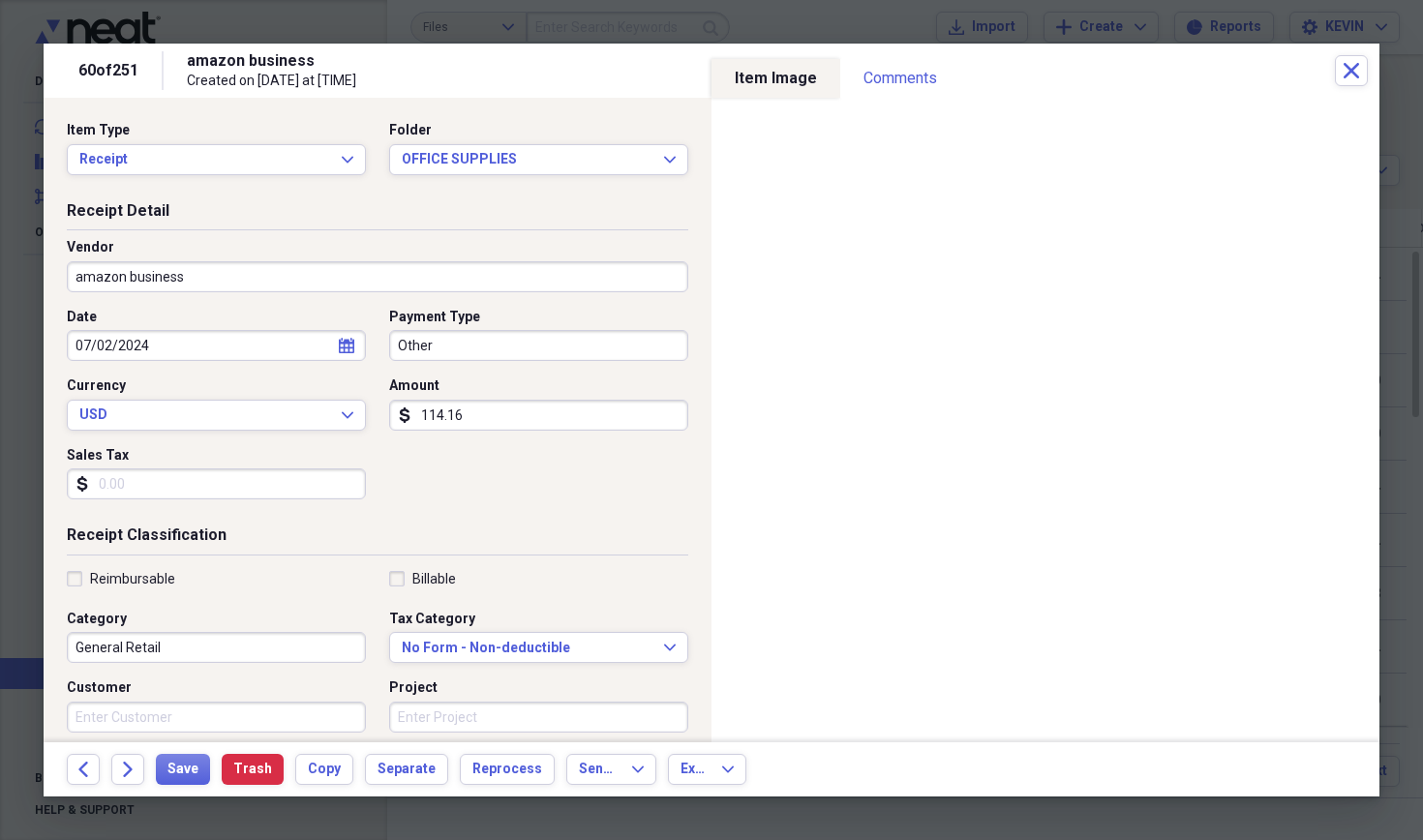 click on "114.16" at bounding box center [538, 415] 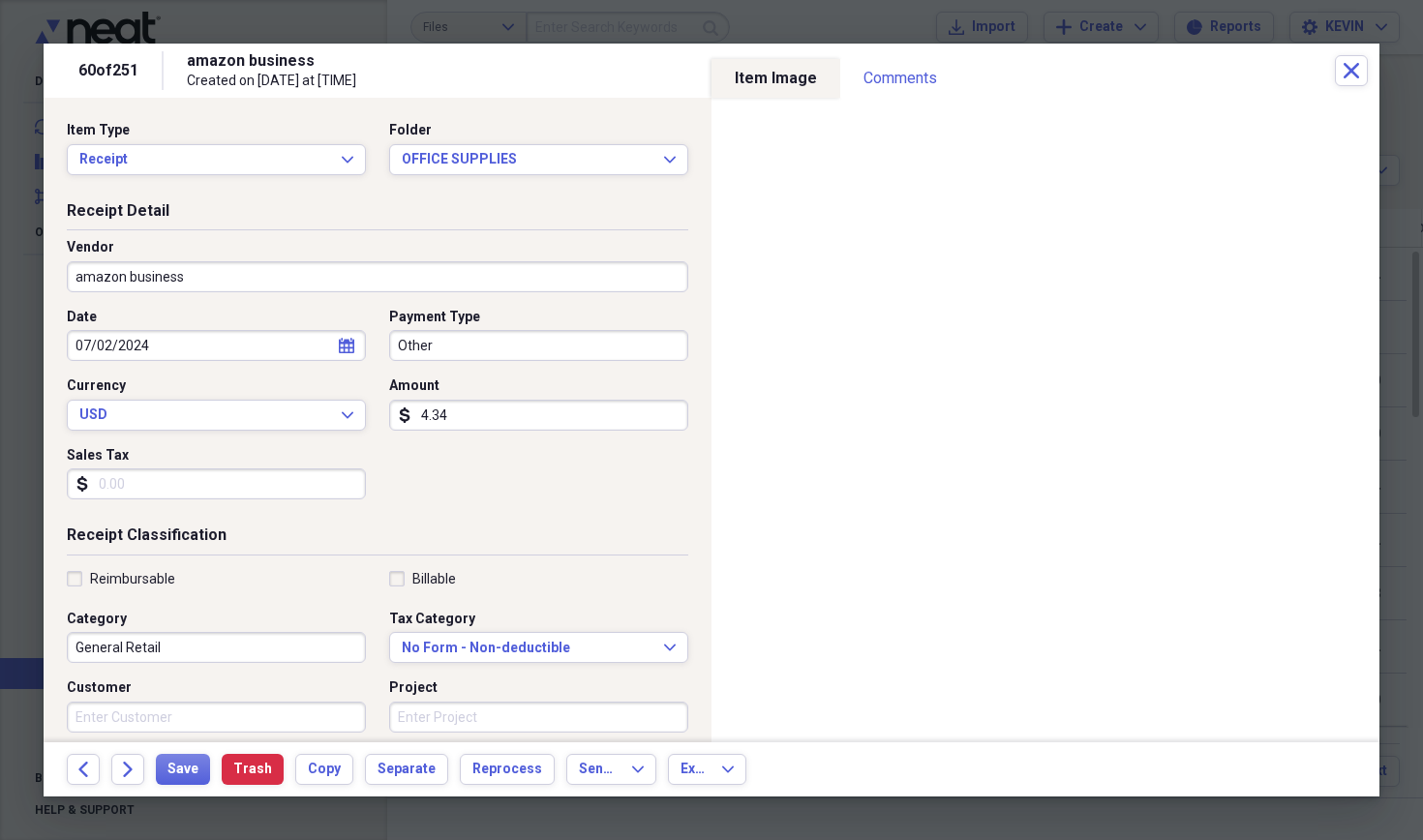 type on "43.48" 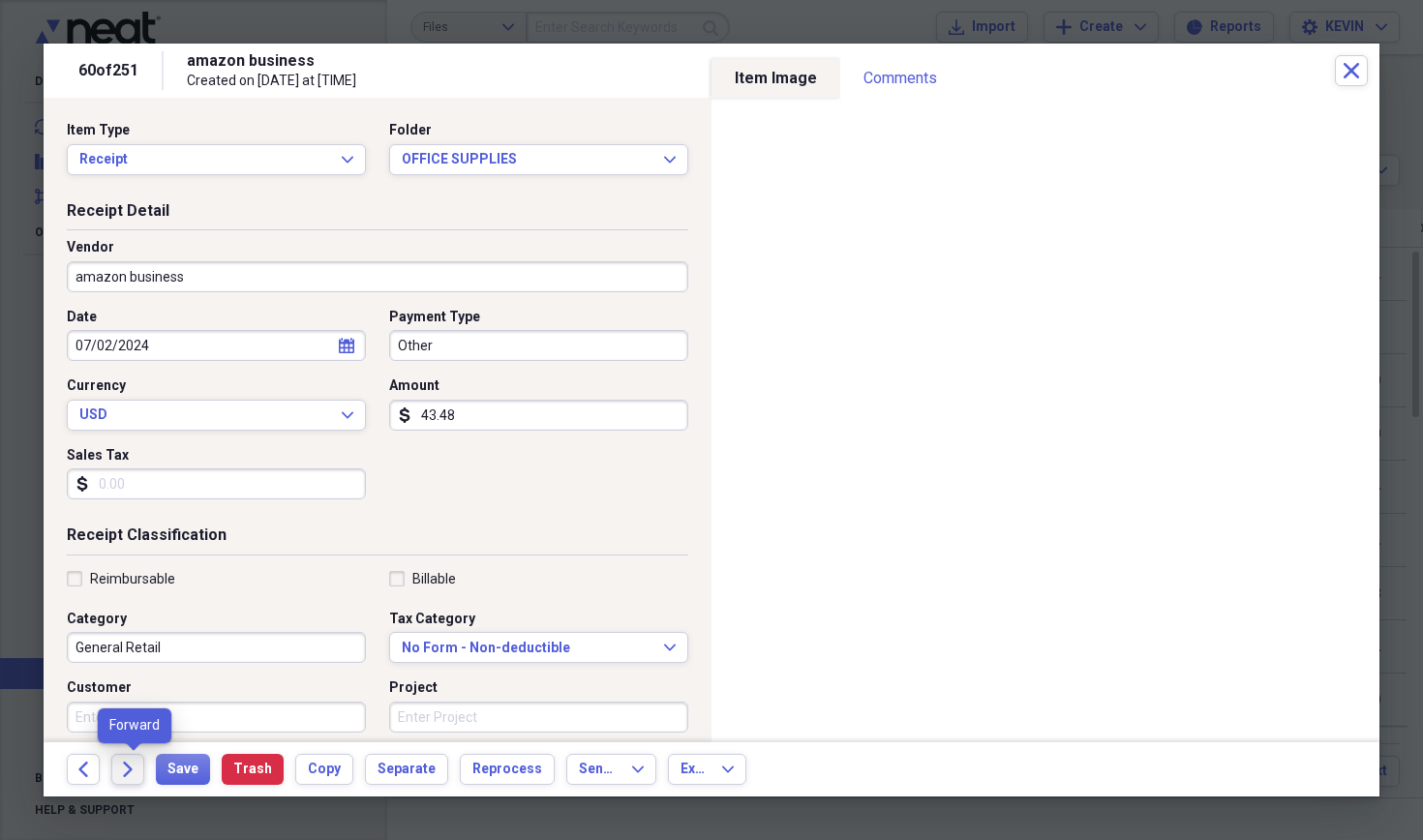 click on "Forward" 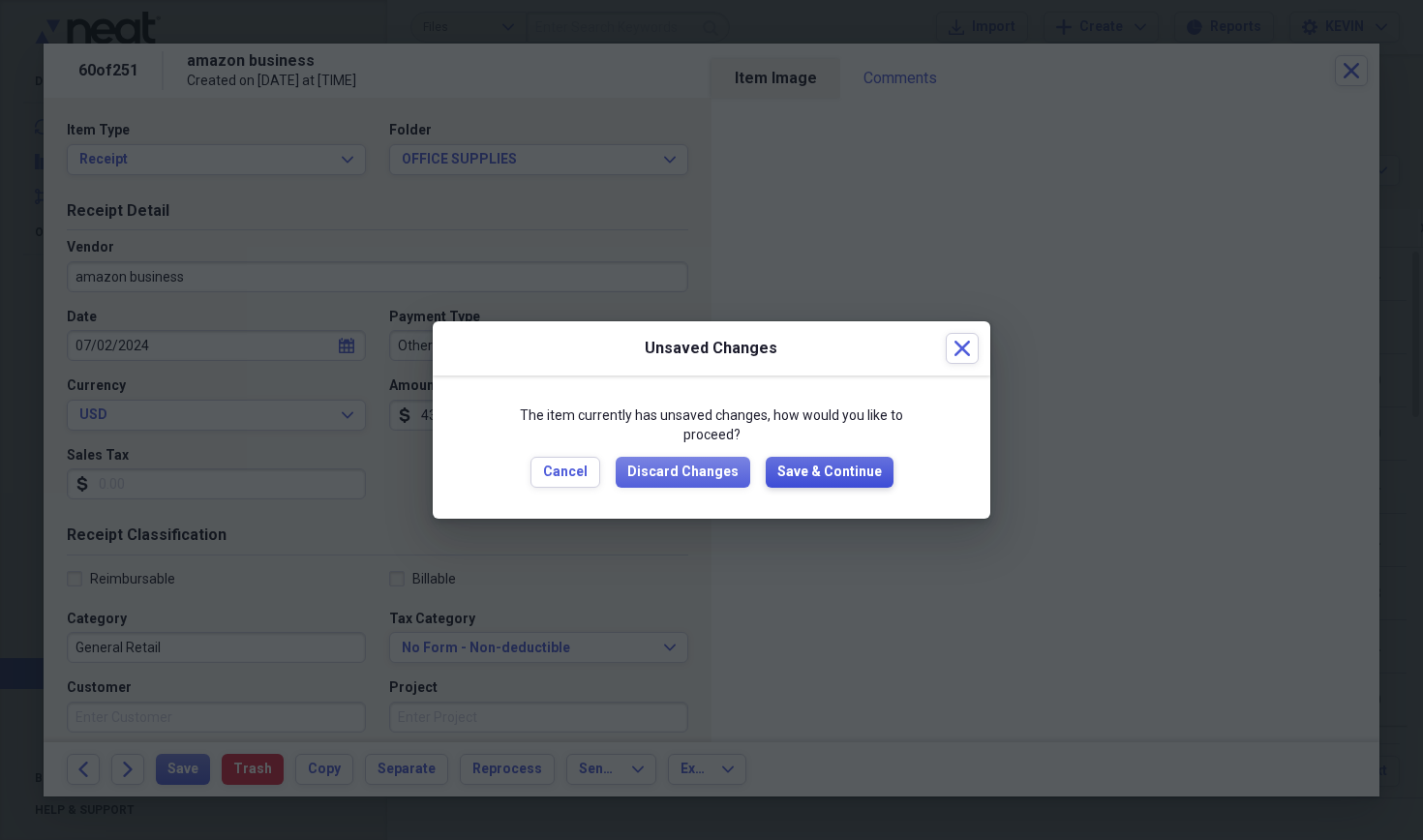 click on "Save & Continue" at bounding box center (830, 472) 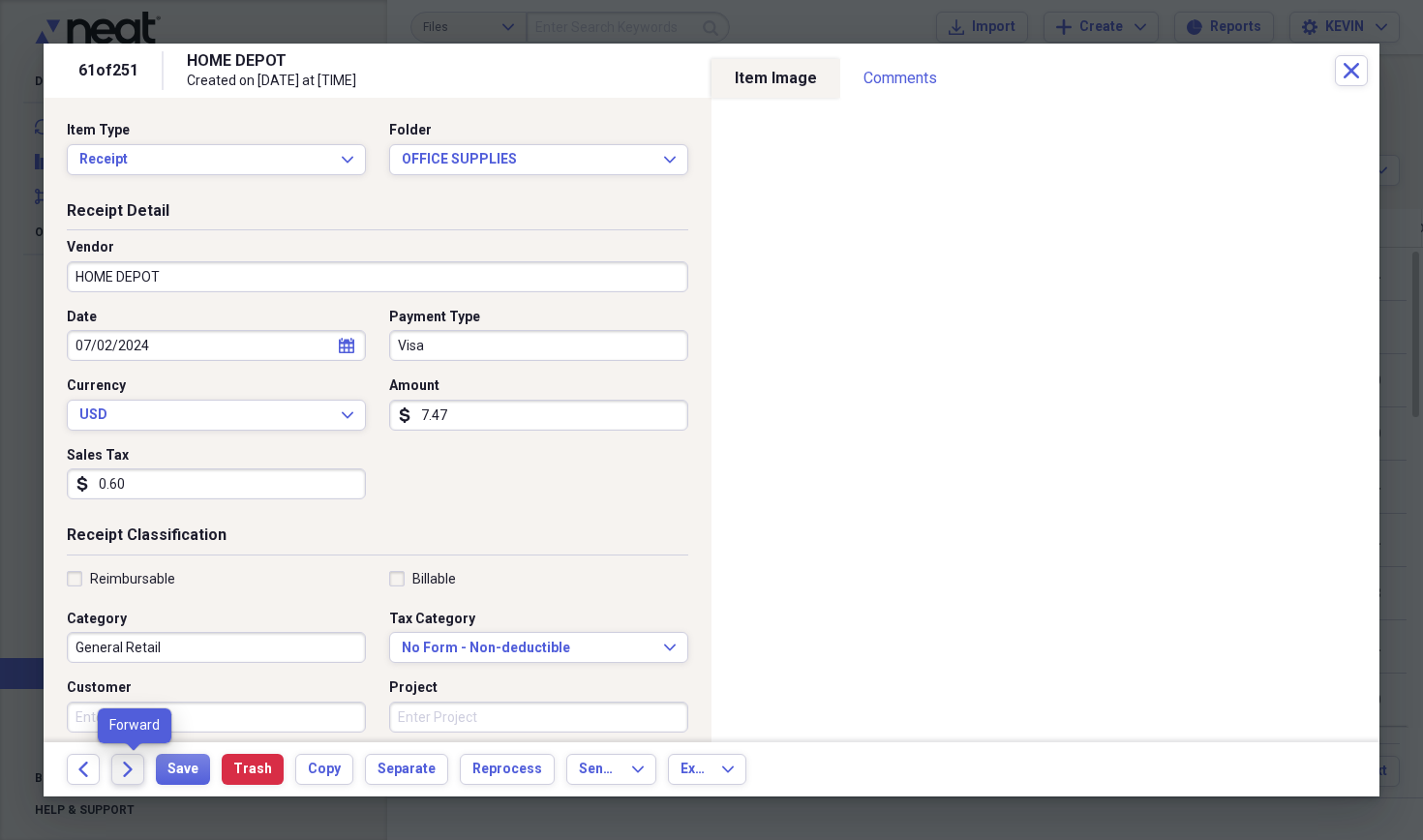 click on "Forward" 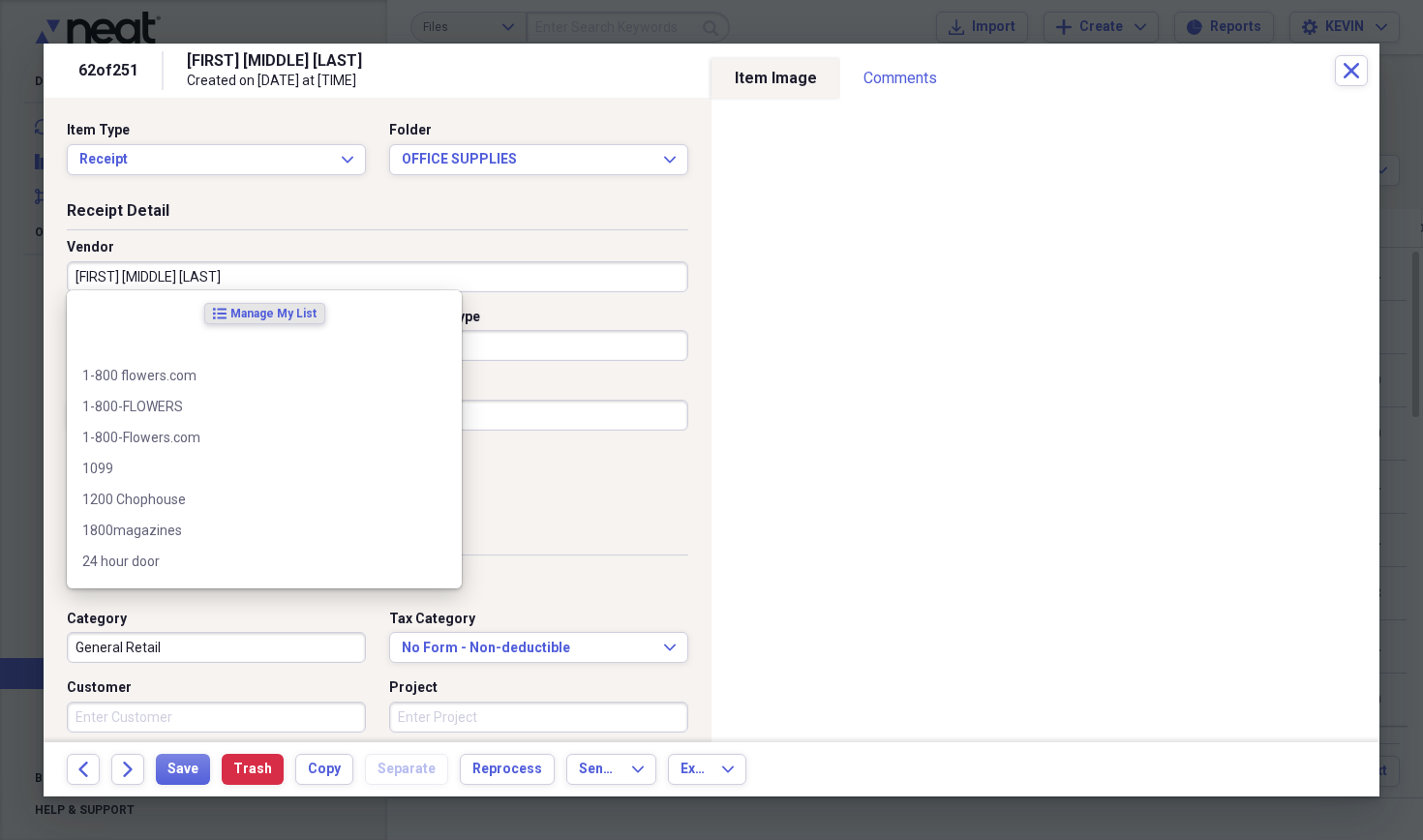 click on "[FIRST] [MIDDLE] [LAST]" at bounding box center [378, 277] 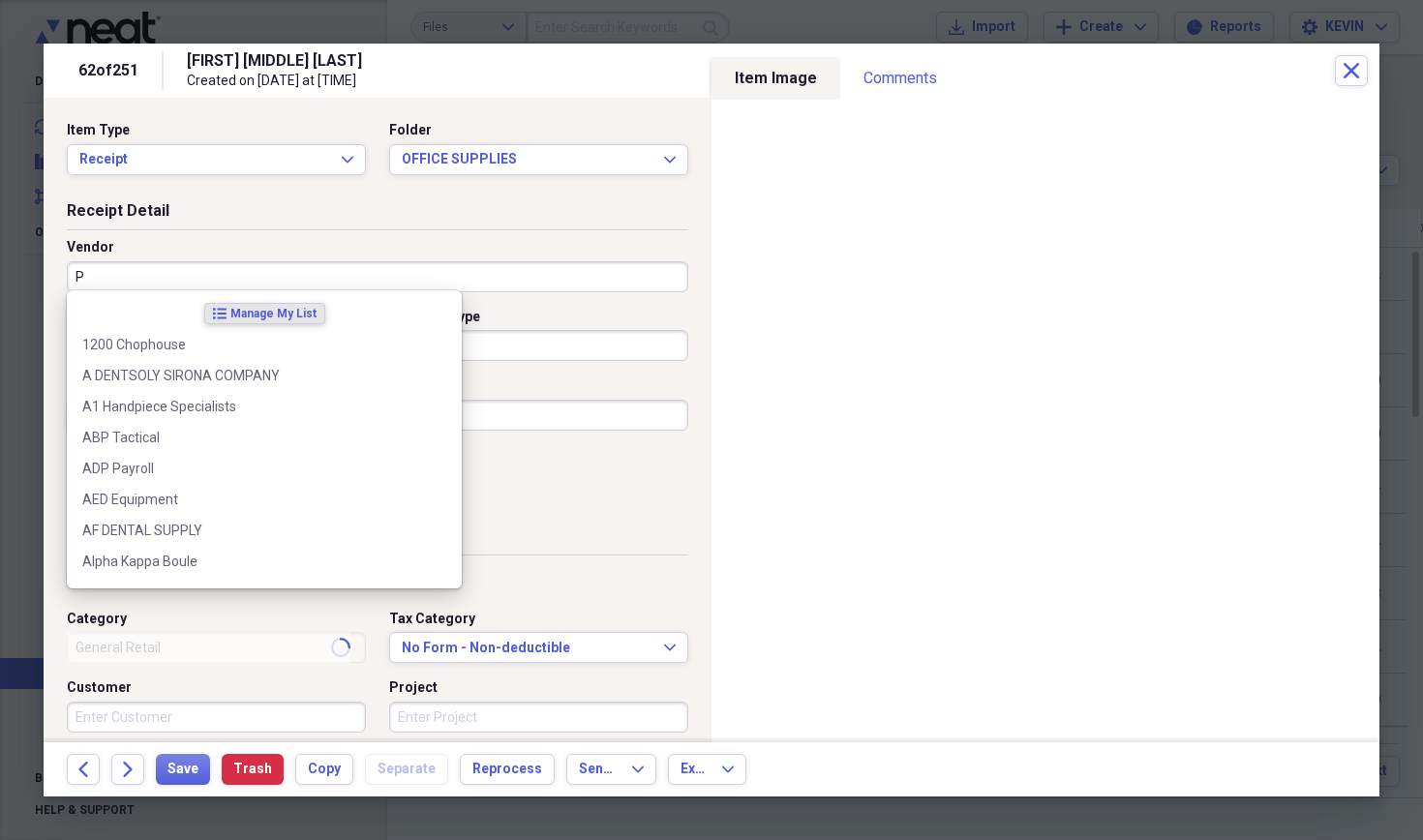 type on "Meals/Restaurant" 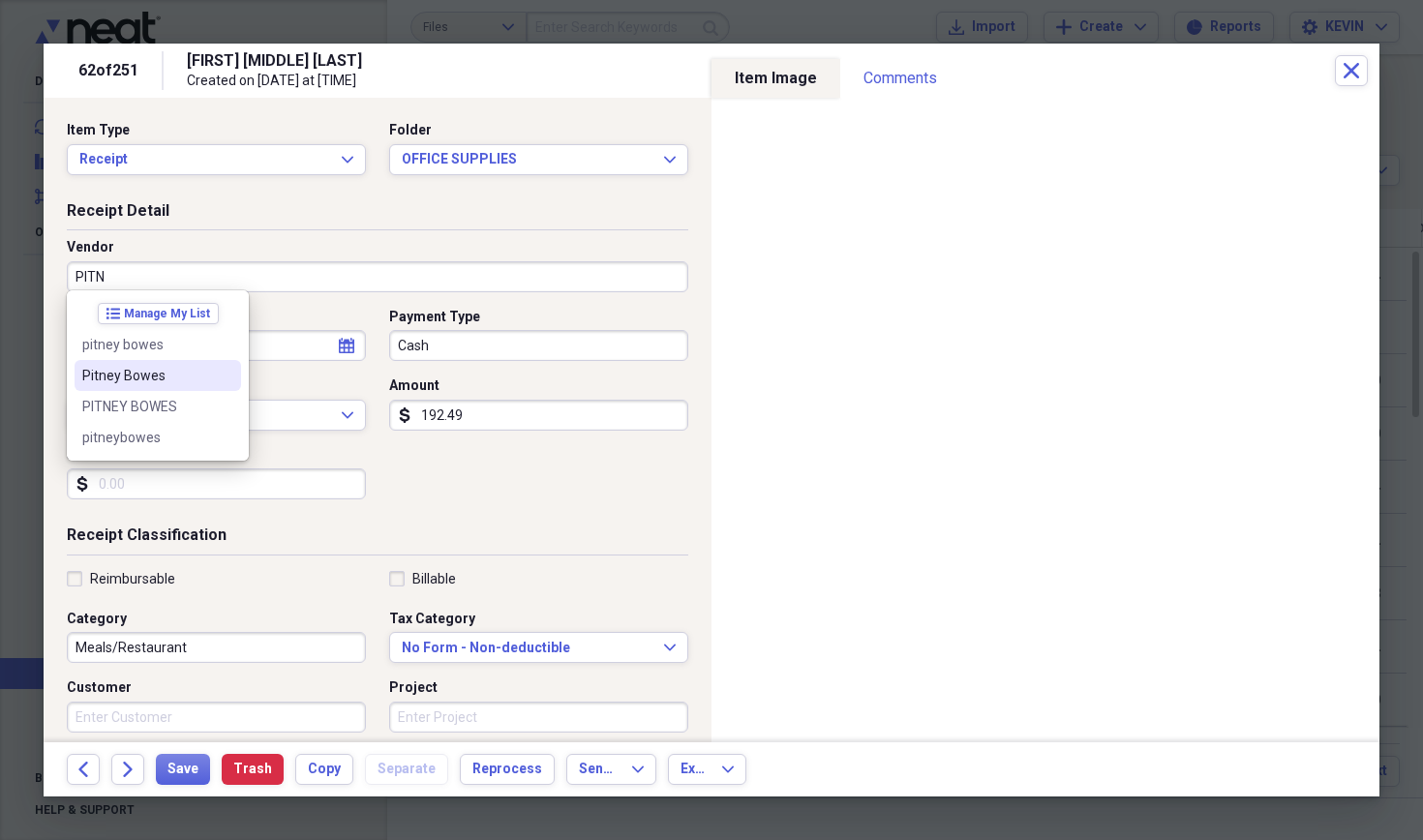click on "Pitney Bowes" at bounding box center (158, 375) 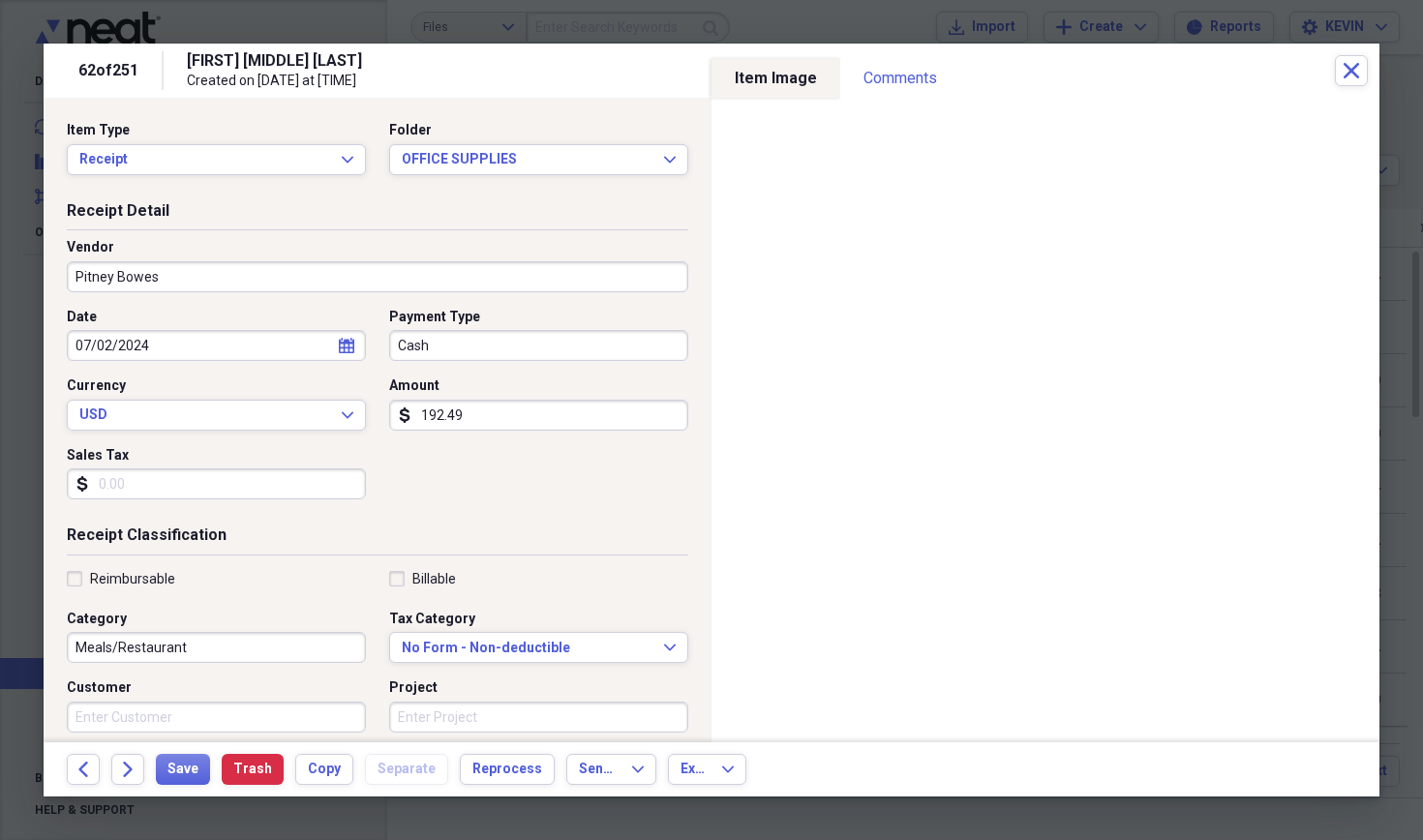 type on "Postal/Shipping" 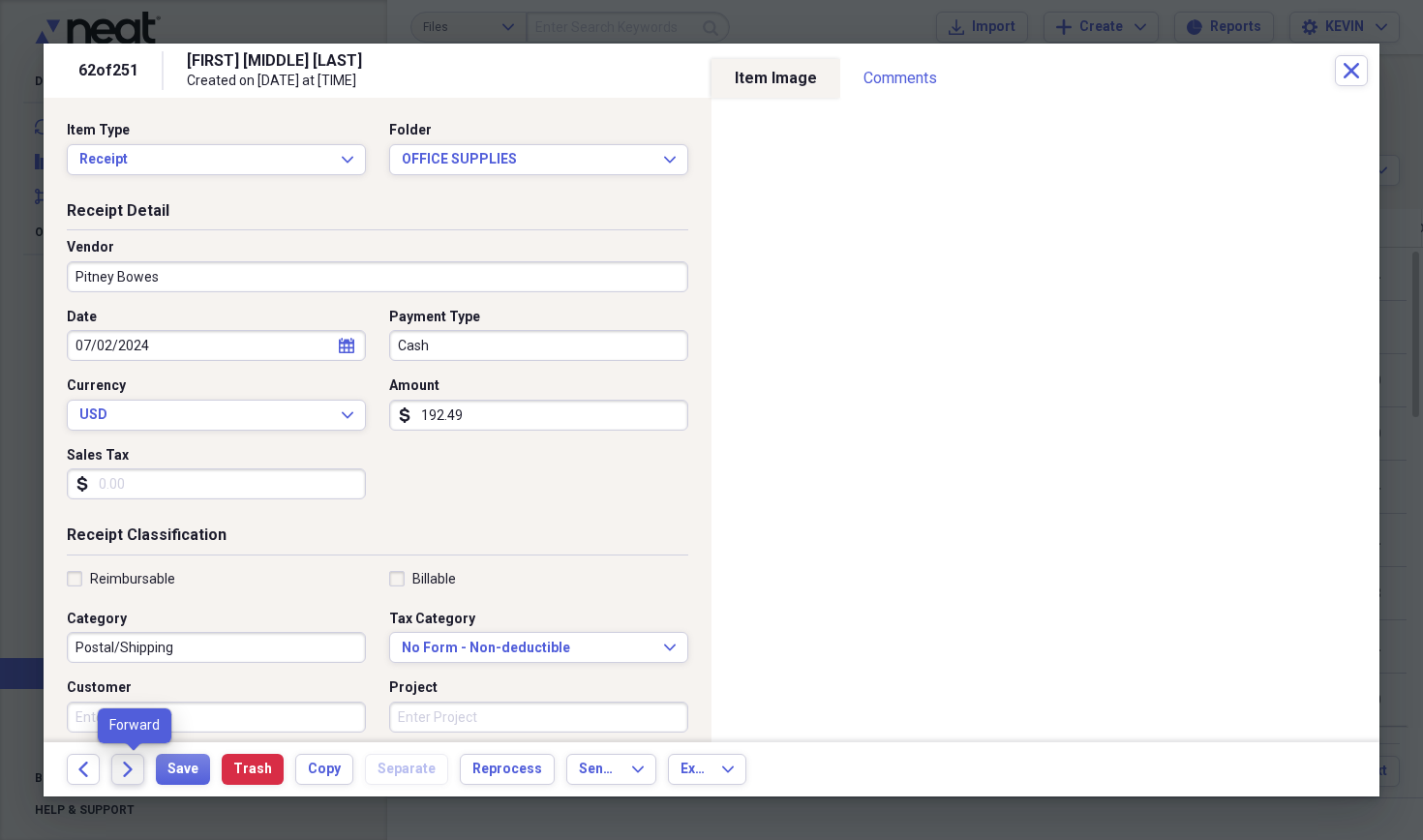 click on "Forward" 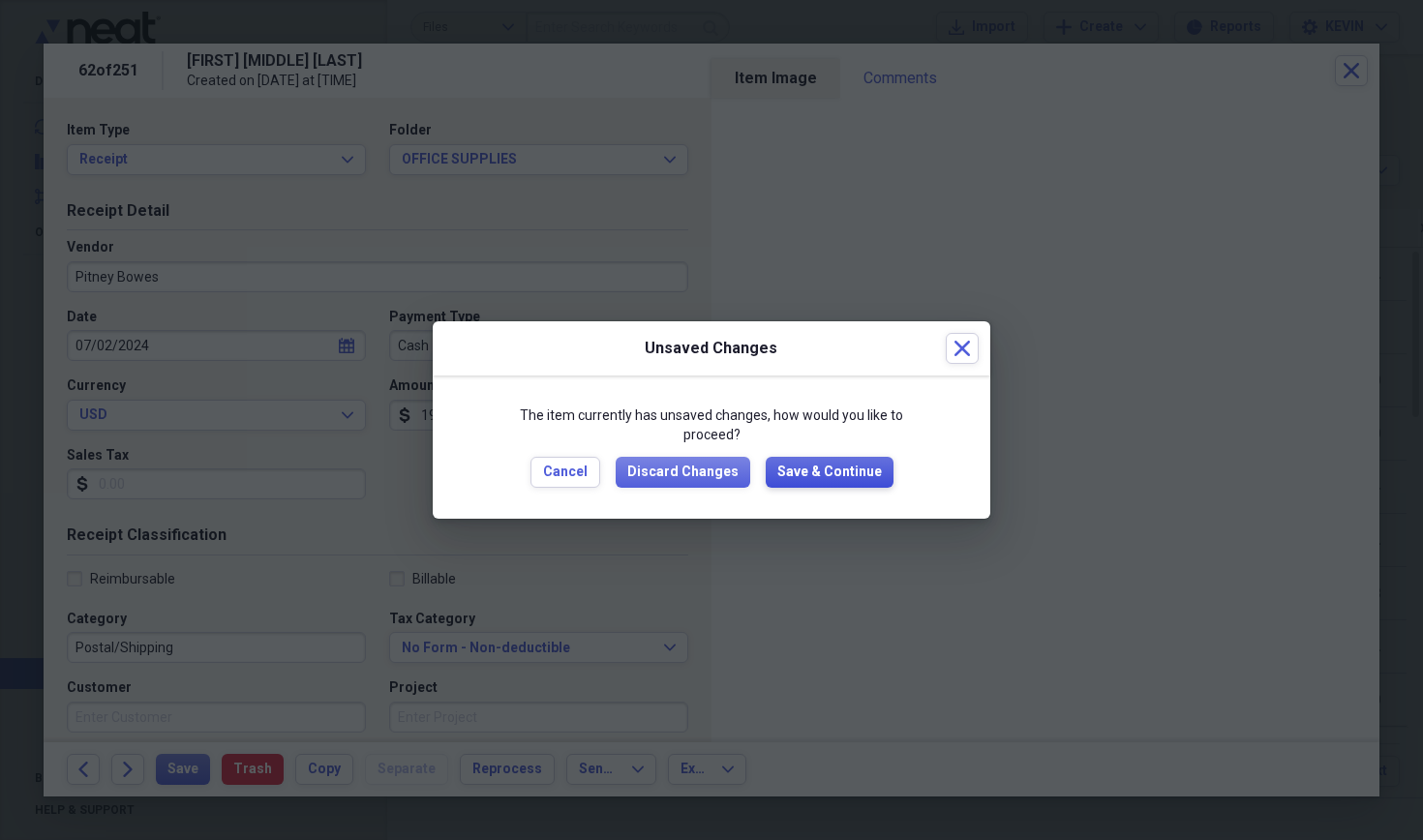click on "Save & Continue" at bounding box center (830, 472) 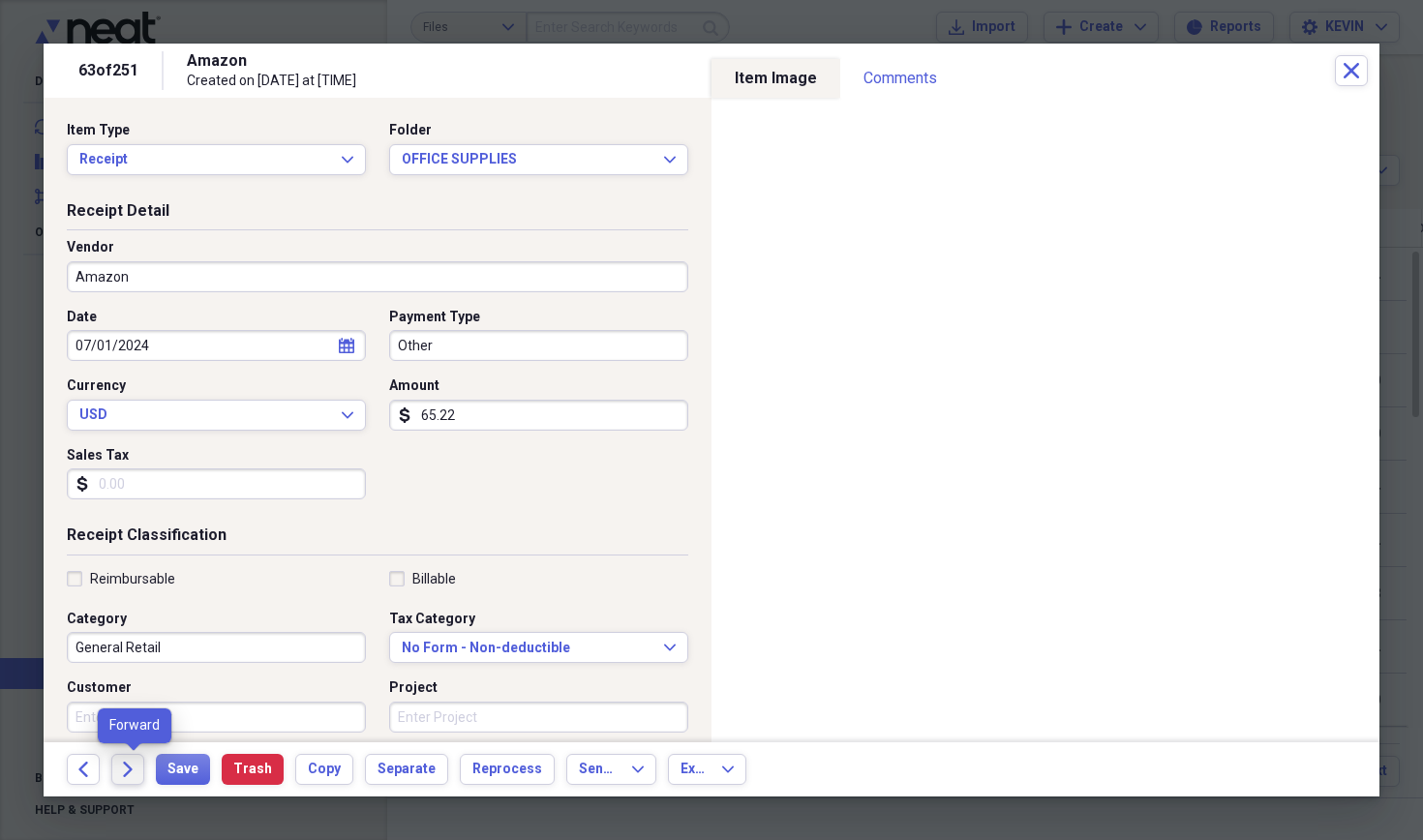 click on "Forward" at bounding box center [128, 769] 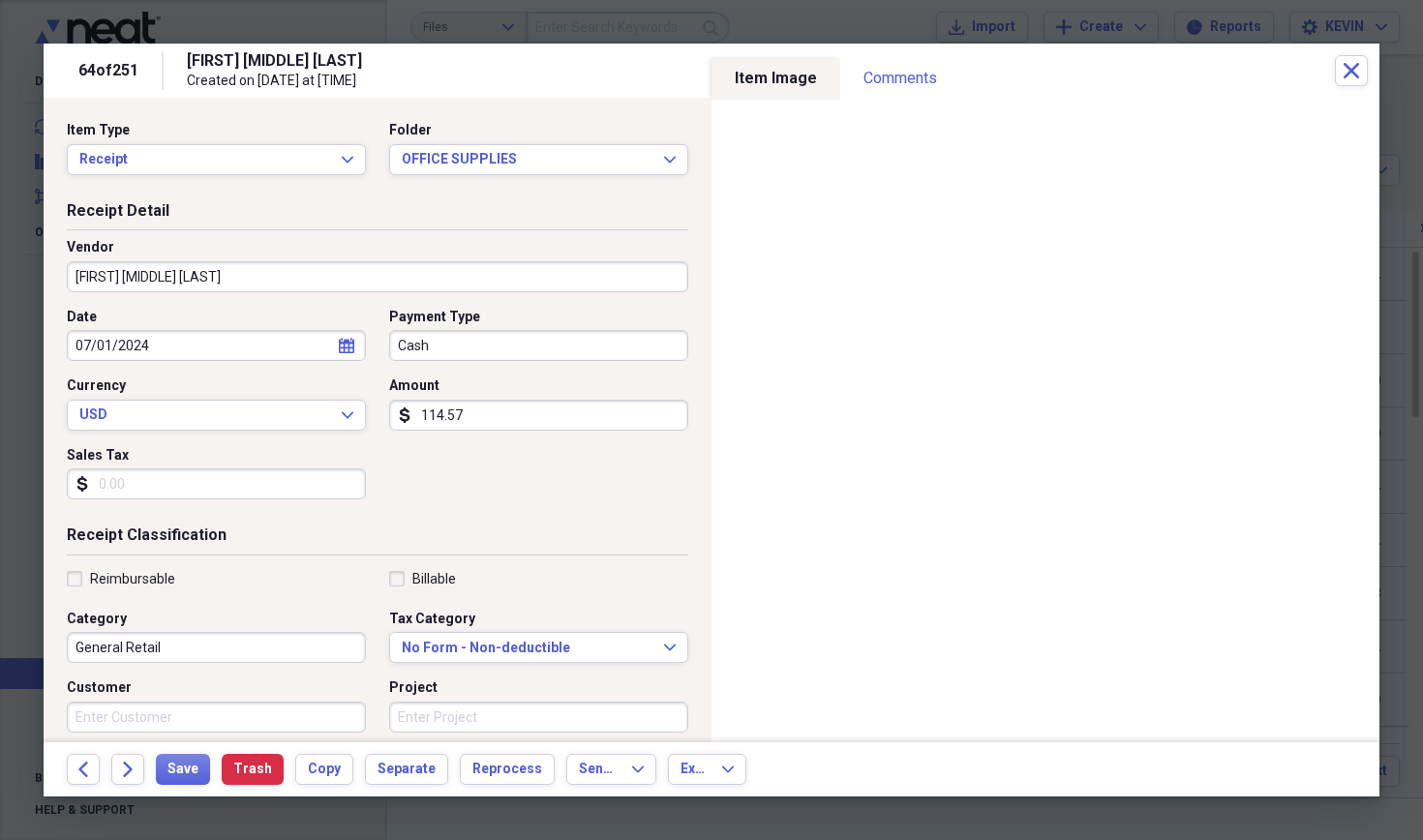 click on "114.57" at bounding box center (538, 415) 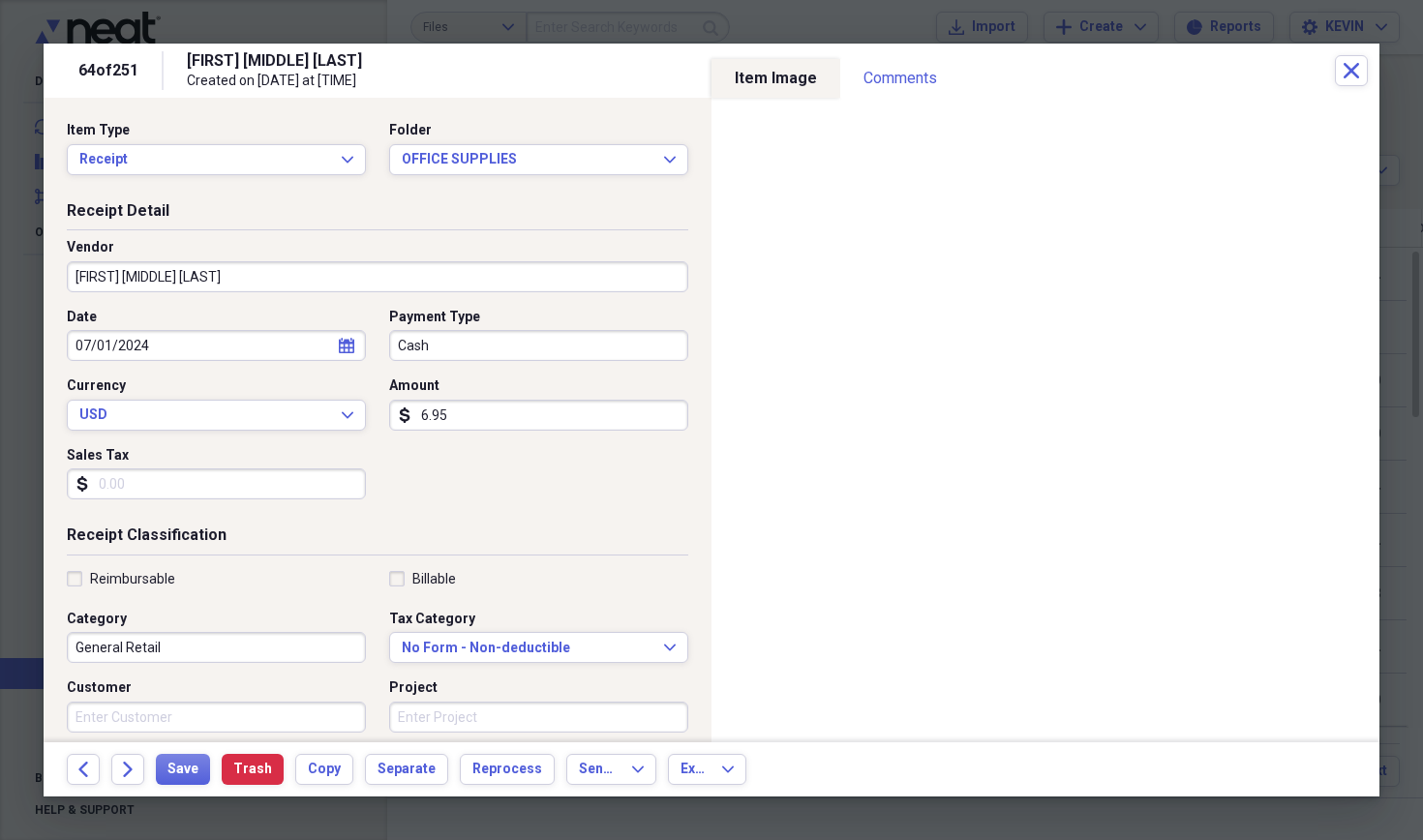 type on "69.59" 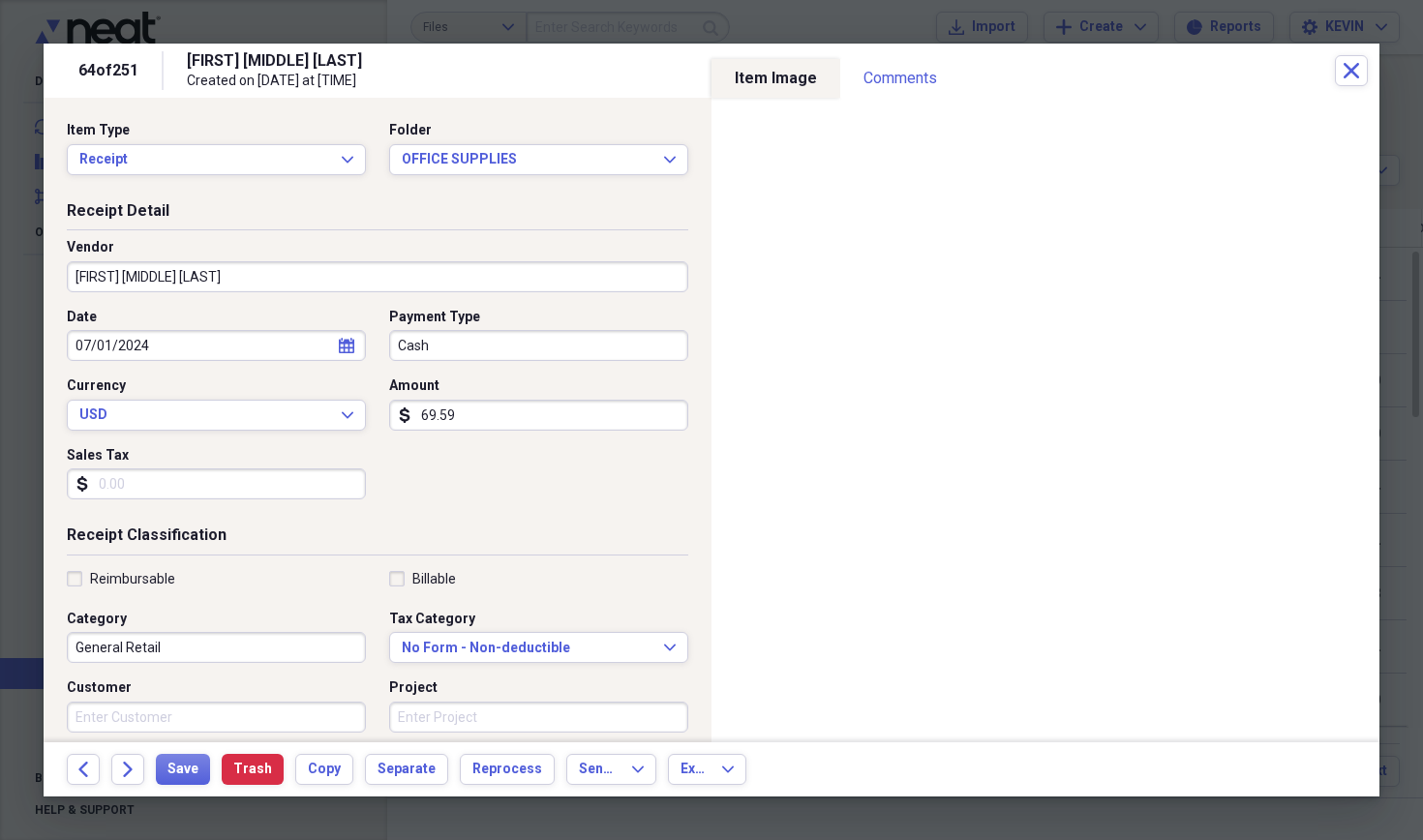 drag, startPoint x: 413, startPoint y: 353, endPoint x: 413, endPoint y: 335, distance: 18 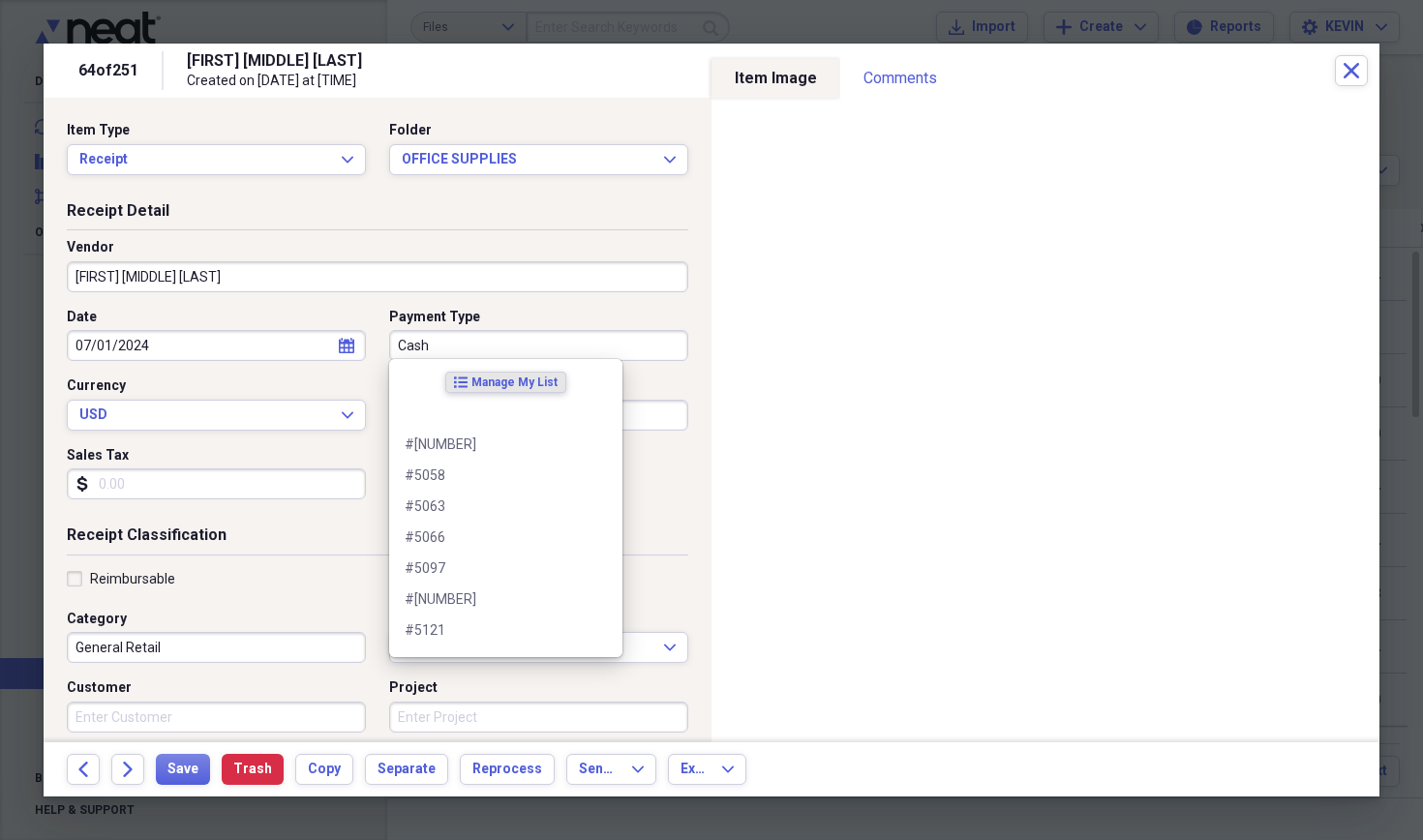 click on "[FIRST] [MIDDLE] [LAST]" at bounding box center [378, 277] 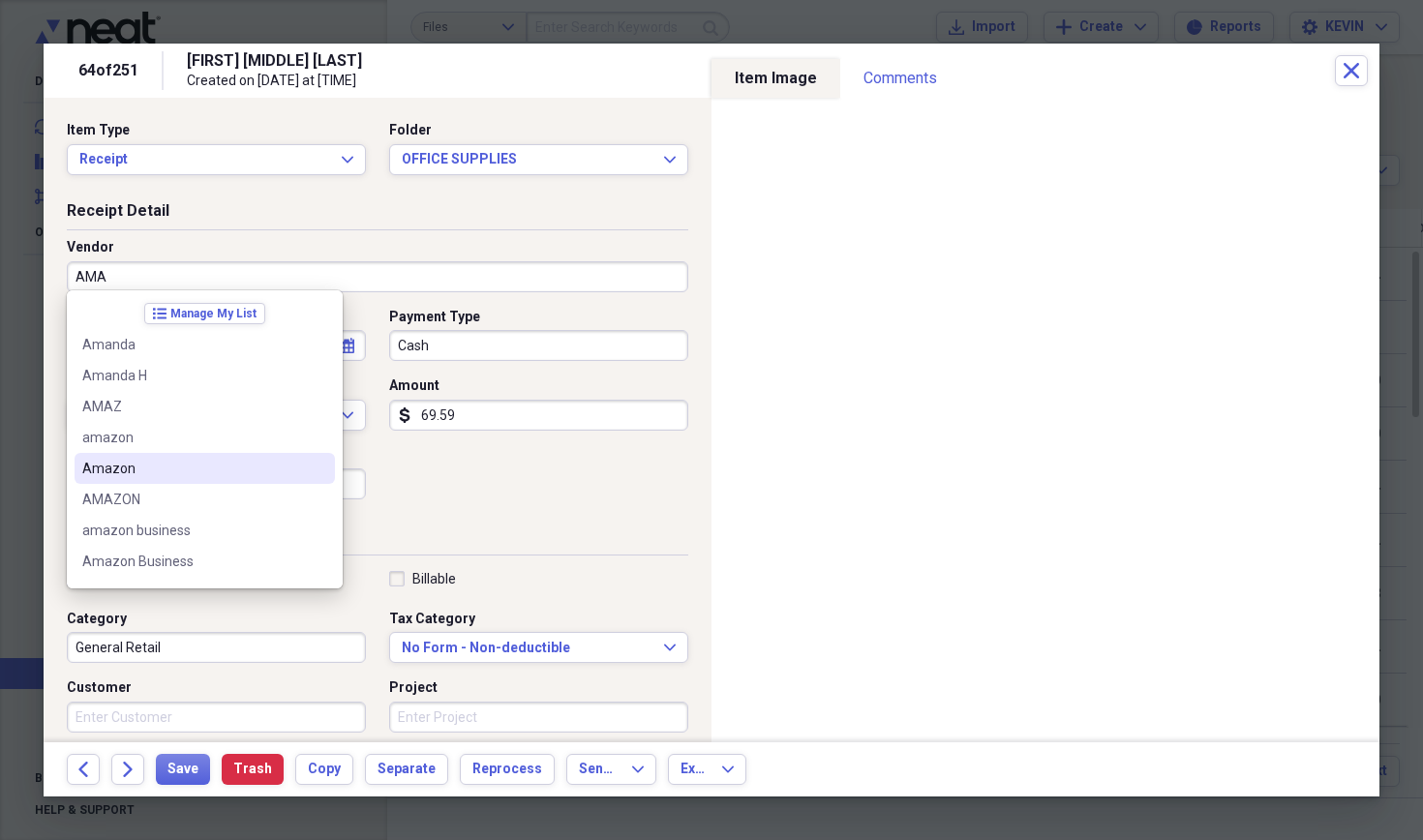 click on "Amazon" at bounding box center [193, 468] 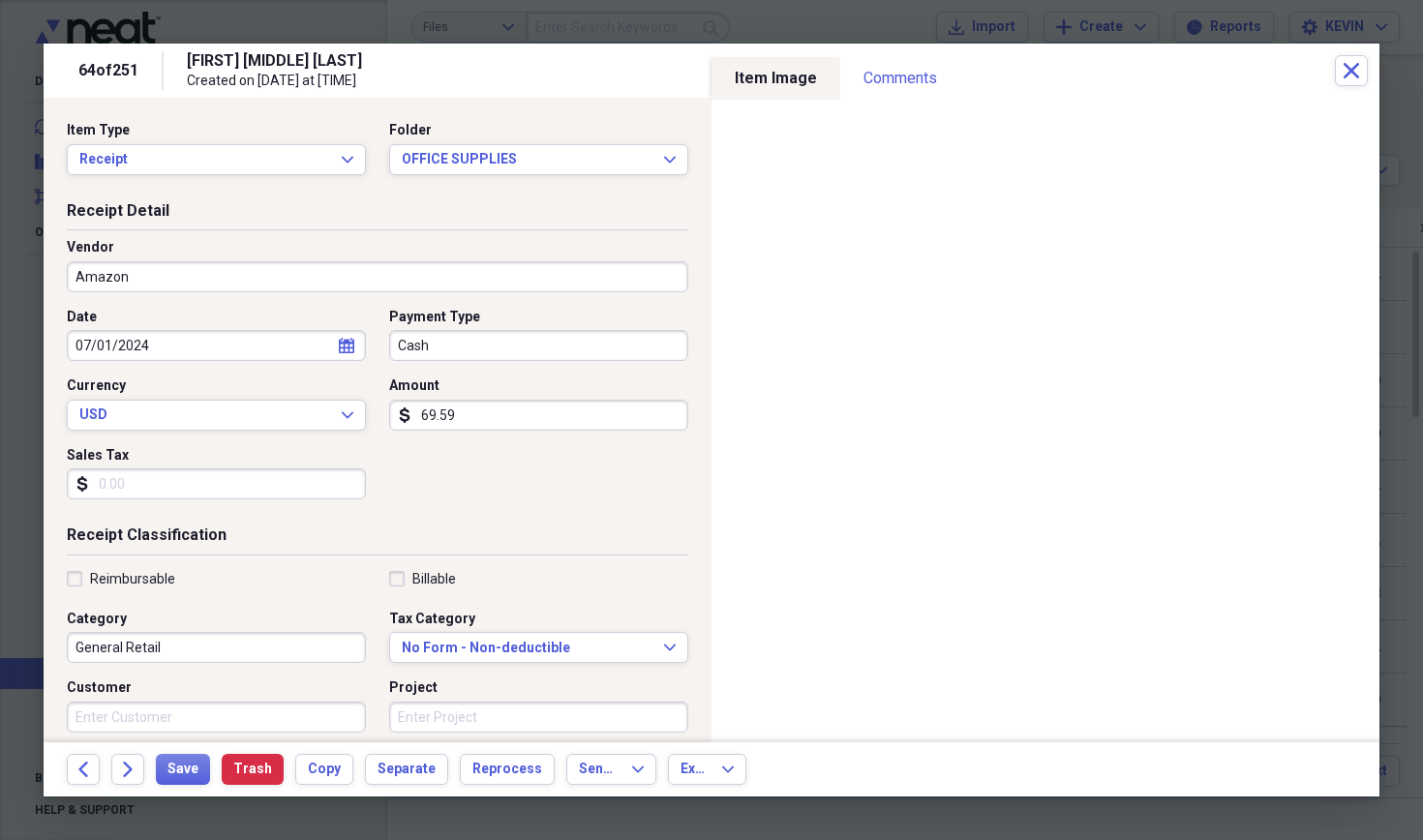 type on "Dental Equipment" 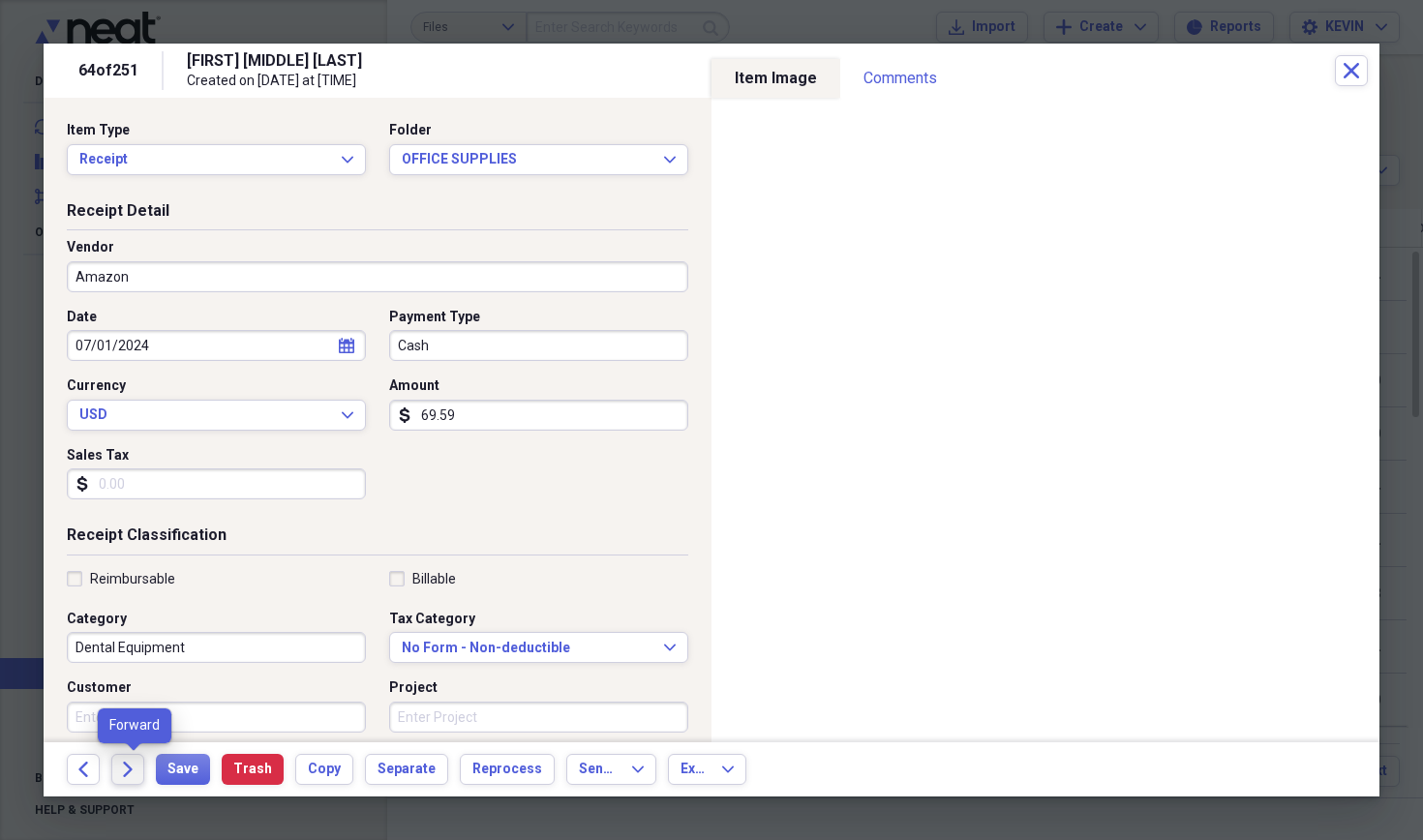 click 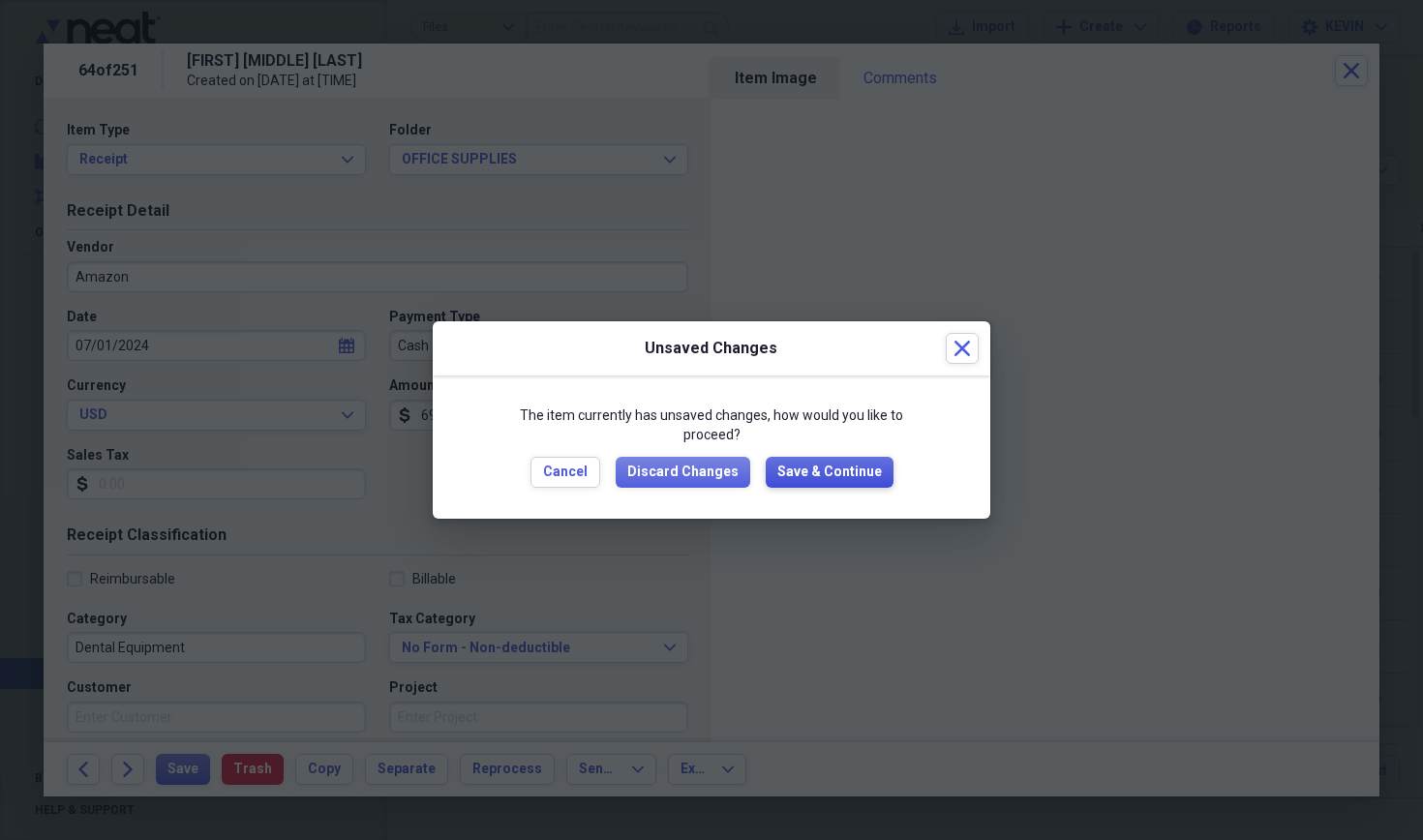 click on "Save & Continue" at bounding box center (830, 472) 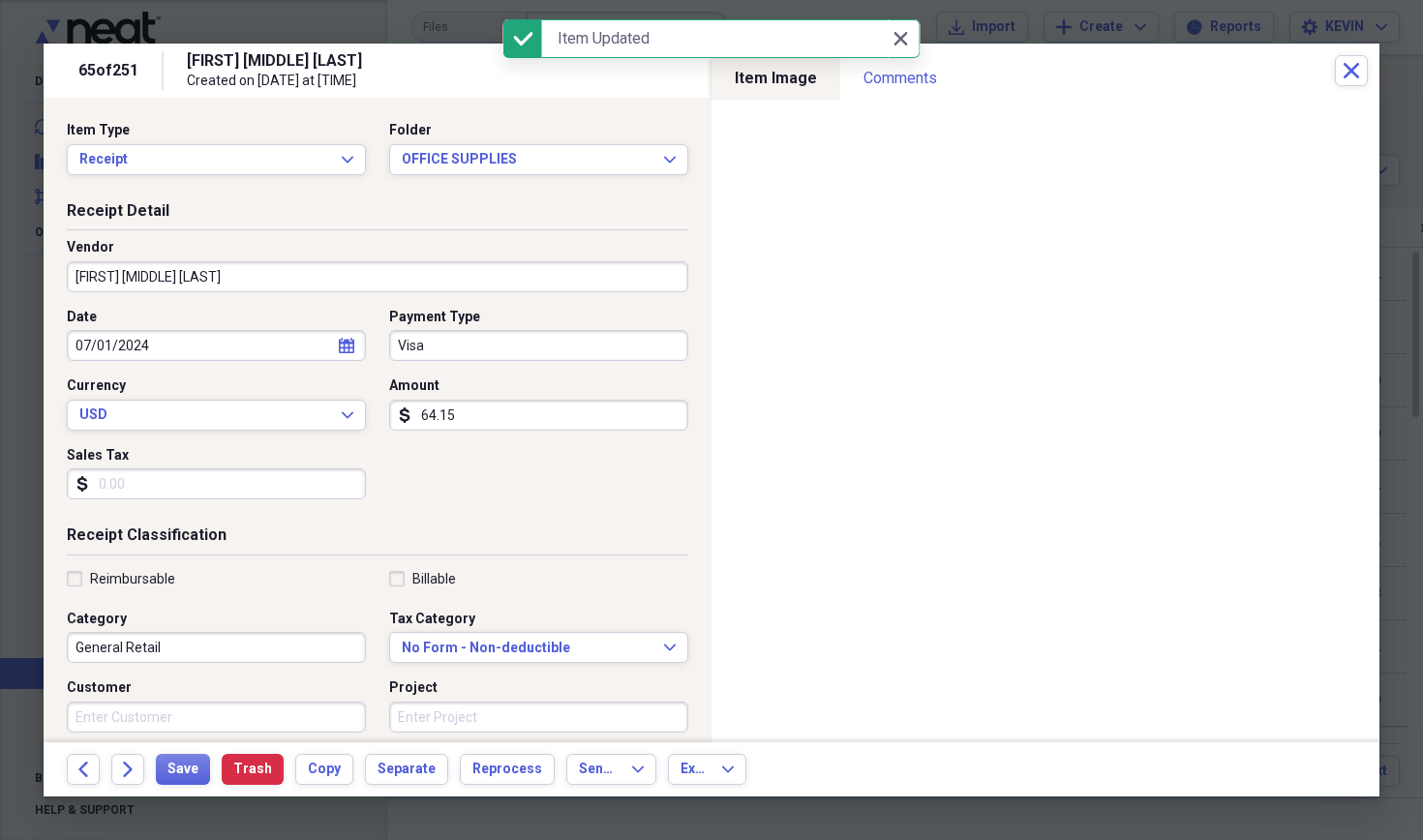 click on "[FIRST] [MIDDLE] [LAST]" at bounding box center (378, 277) 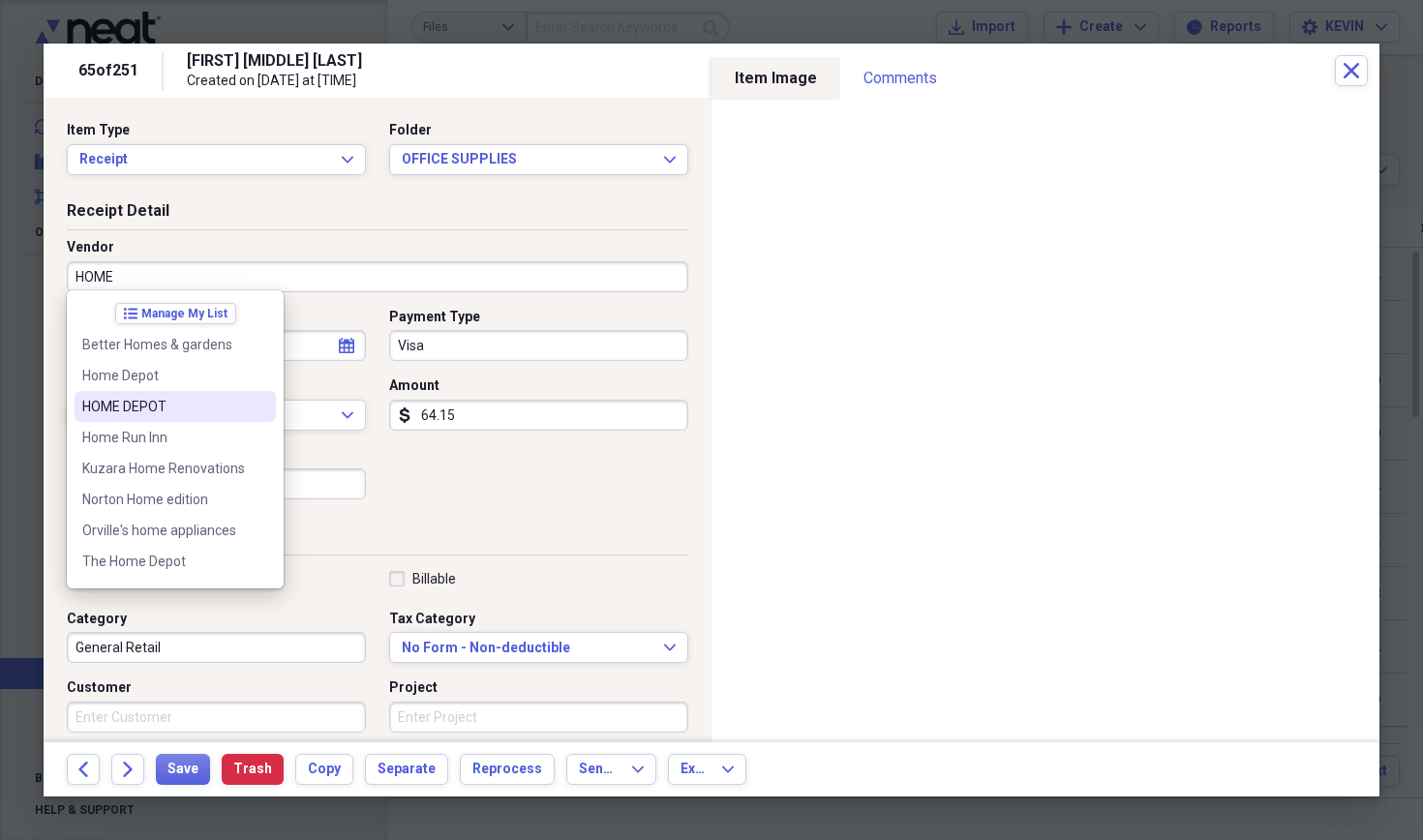click on "HOME DEPOT" at bounding box center (164, 406) 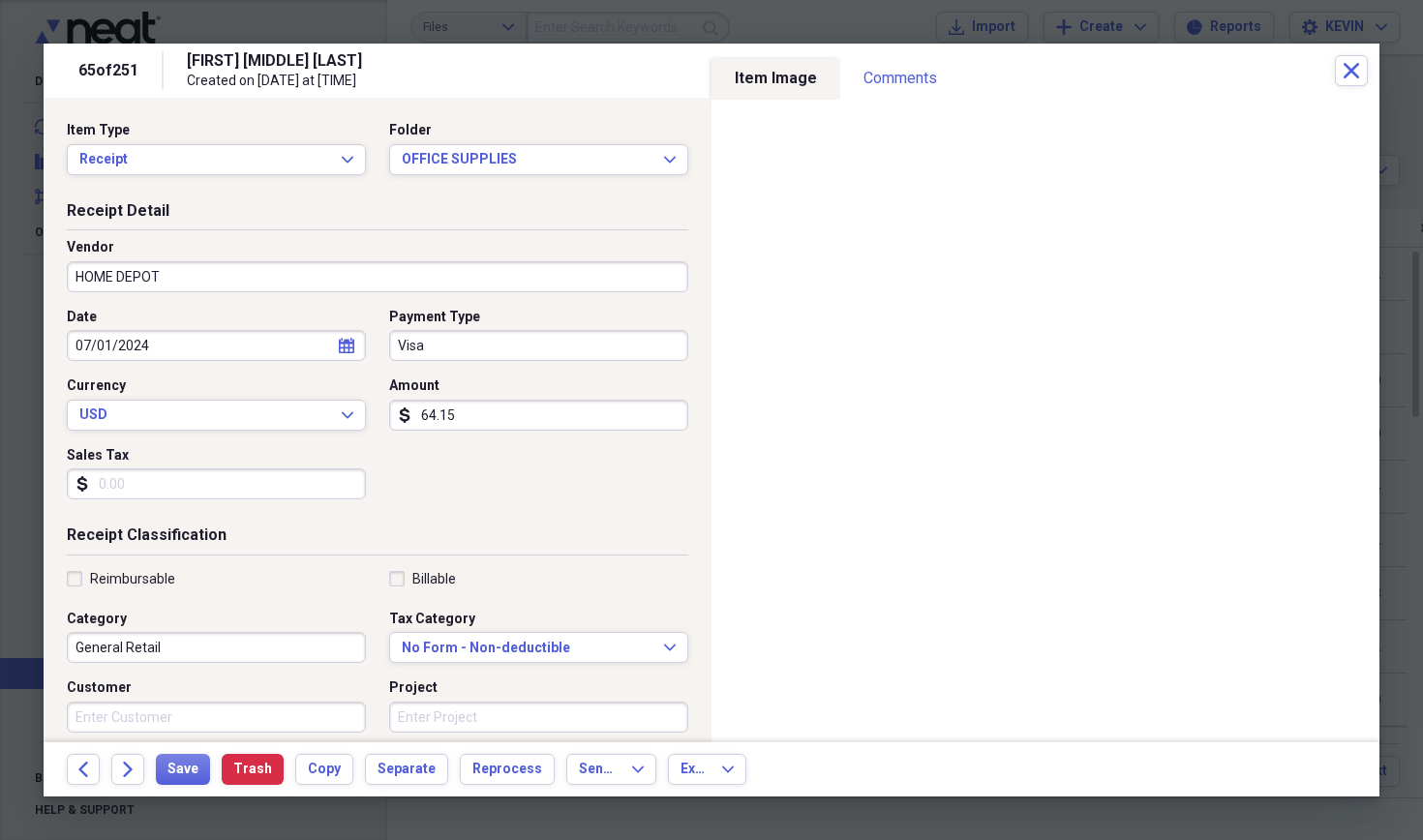 type on "Medical expenses" 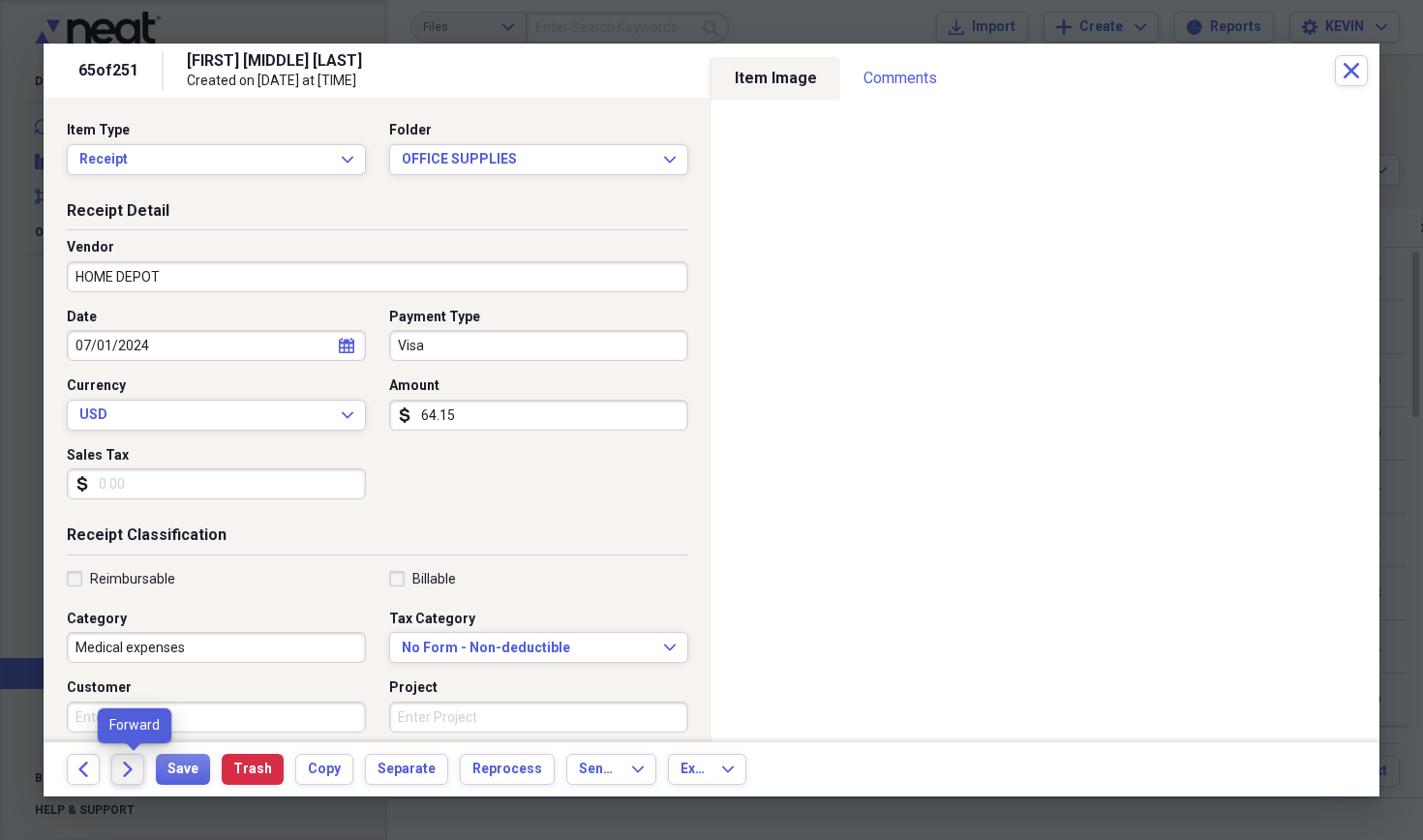 click on "Forward" 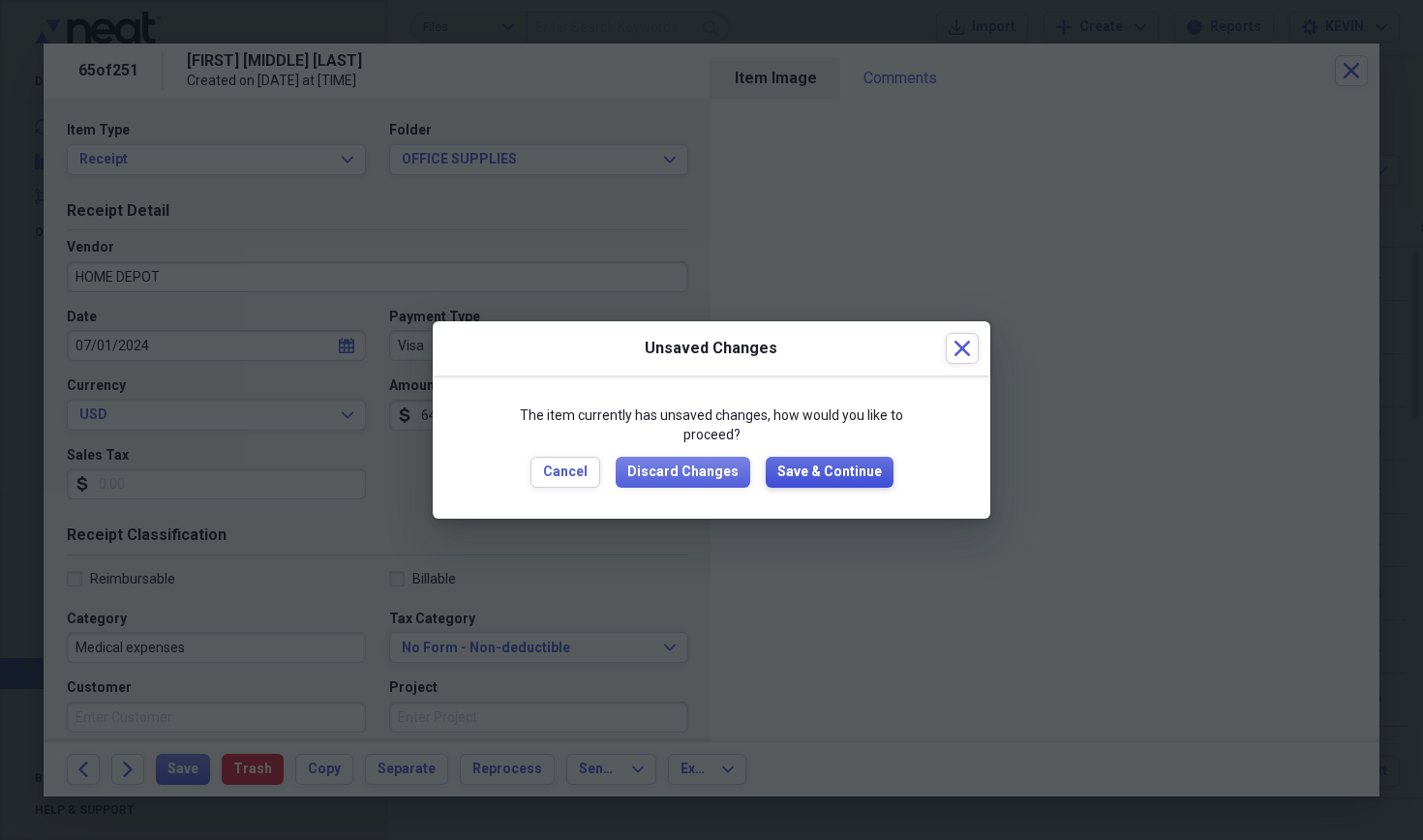 click on "Save & Continue" at bounding box center [830, 472] 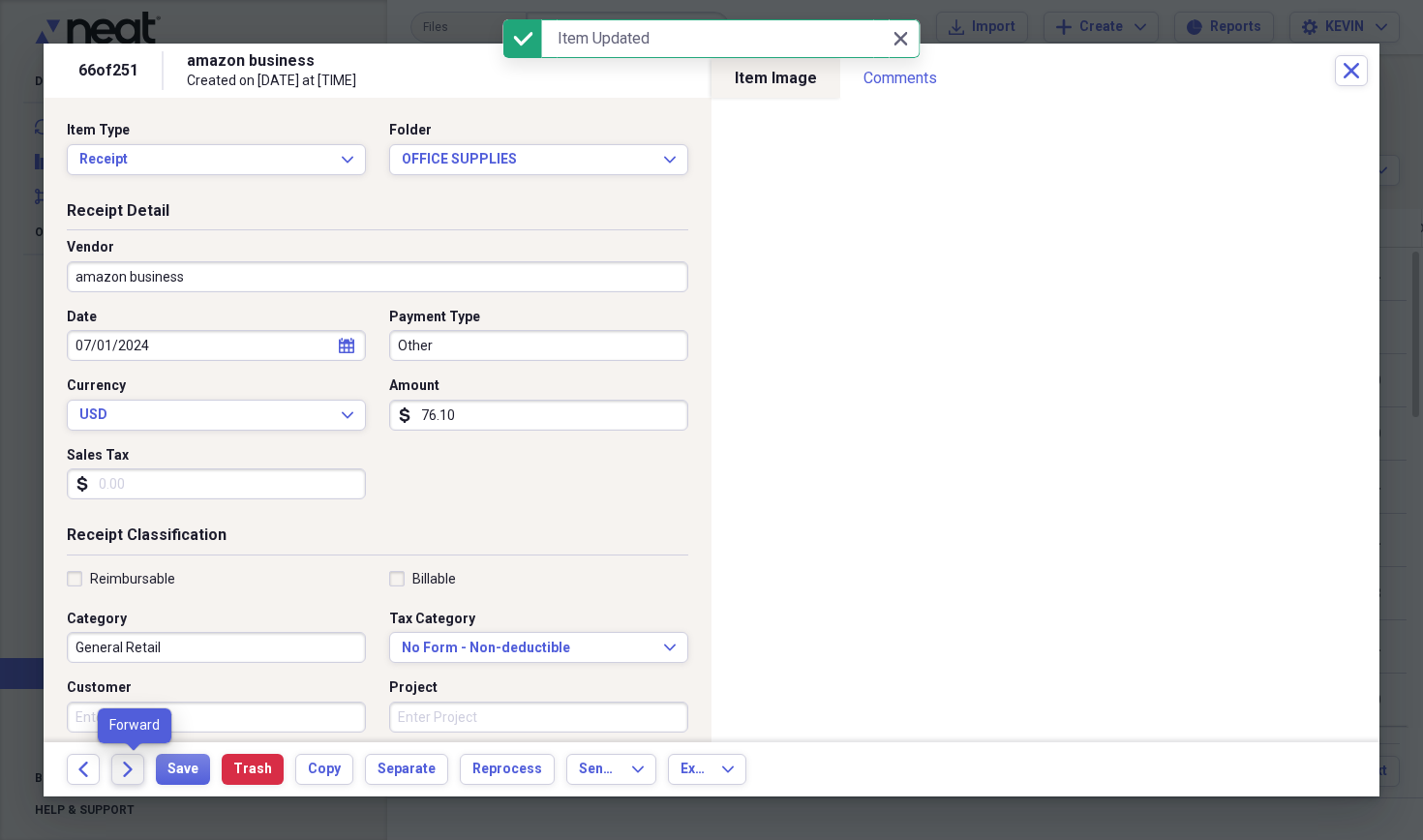 click 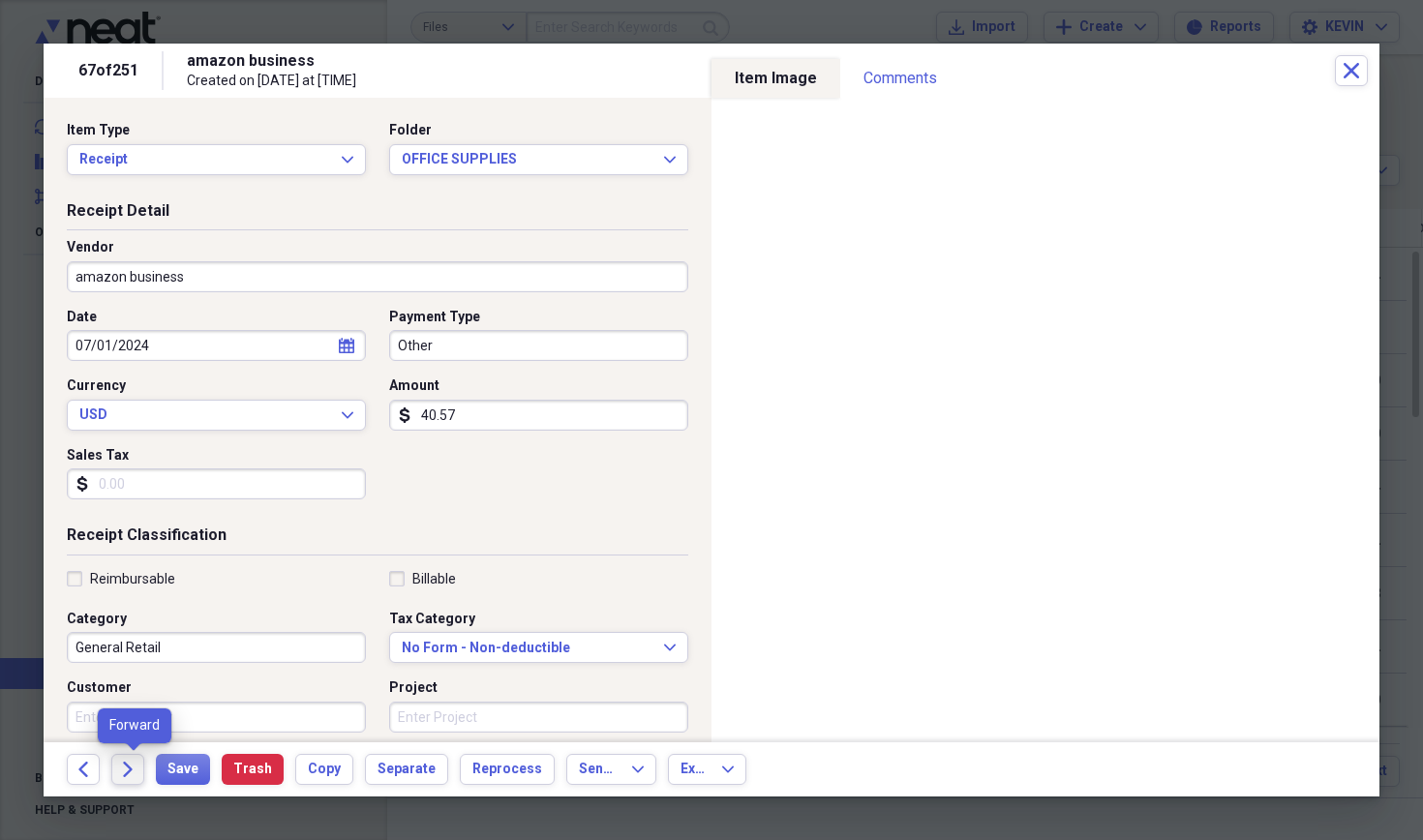 click on "Forward" 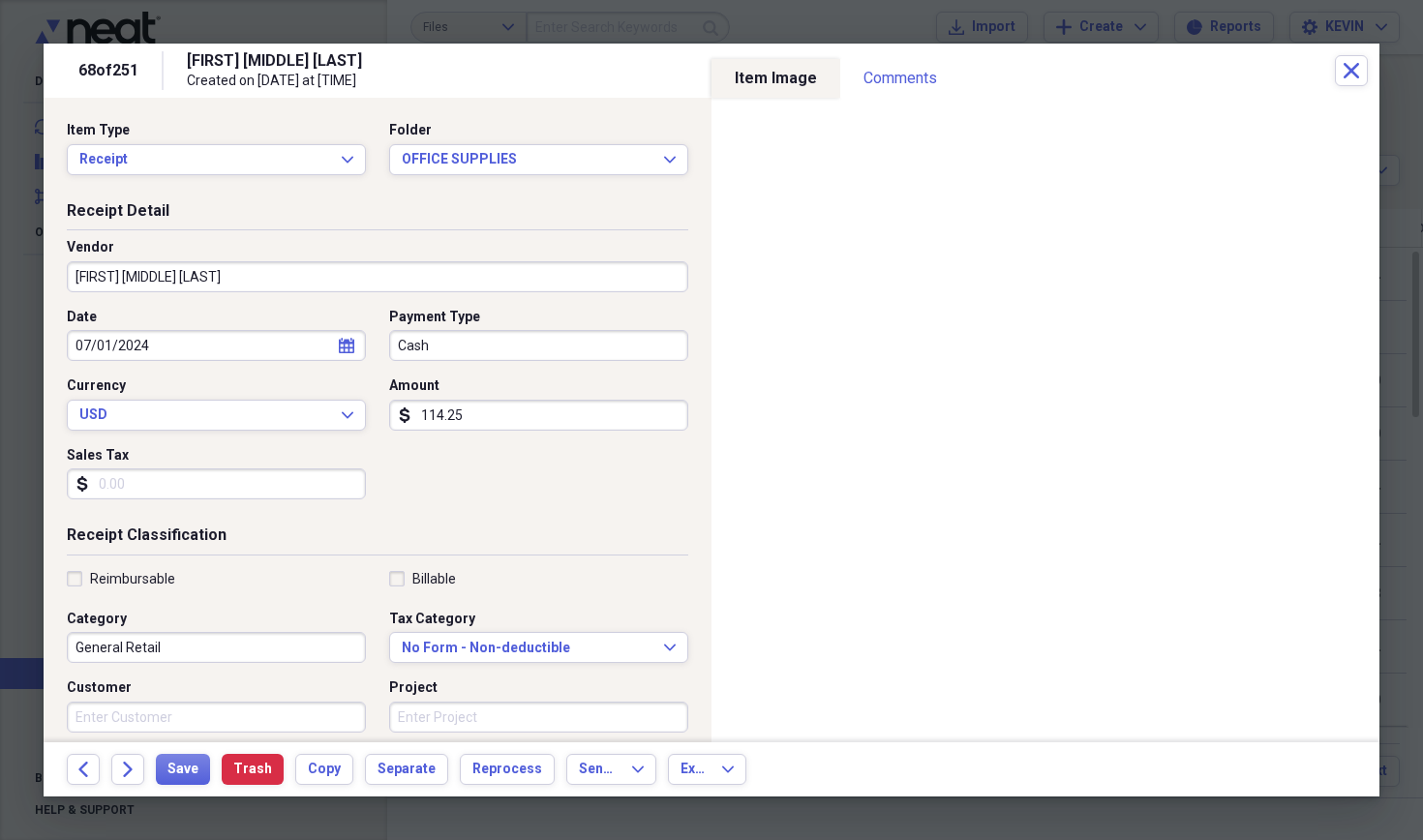 click on "[FIRST] [MIDDLE] [LAST]" at bounding box center [378, 277] 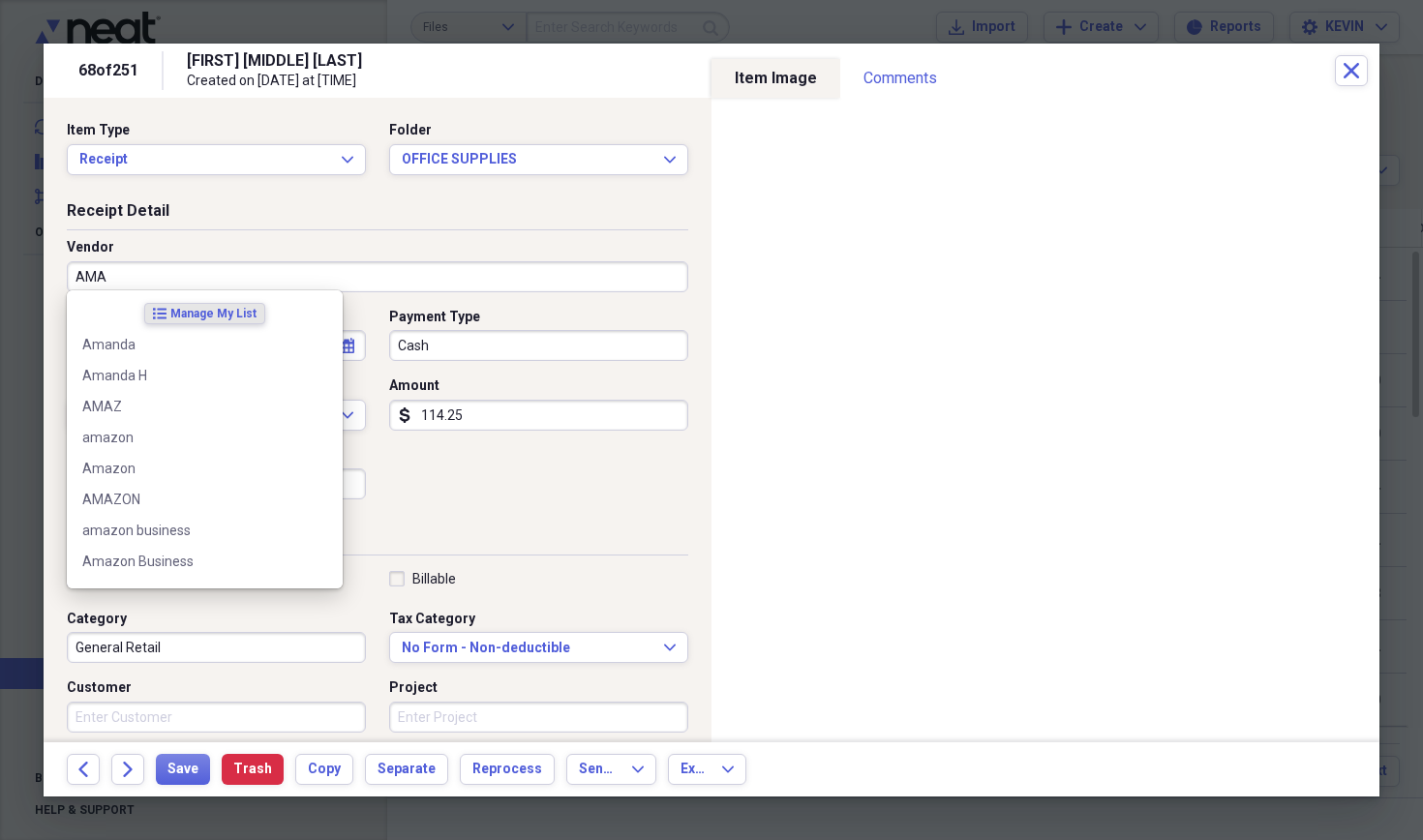 type on "AMAZ" 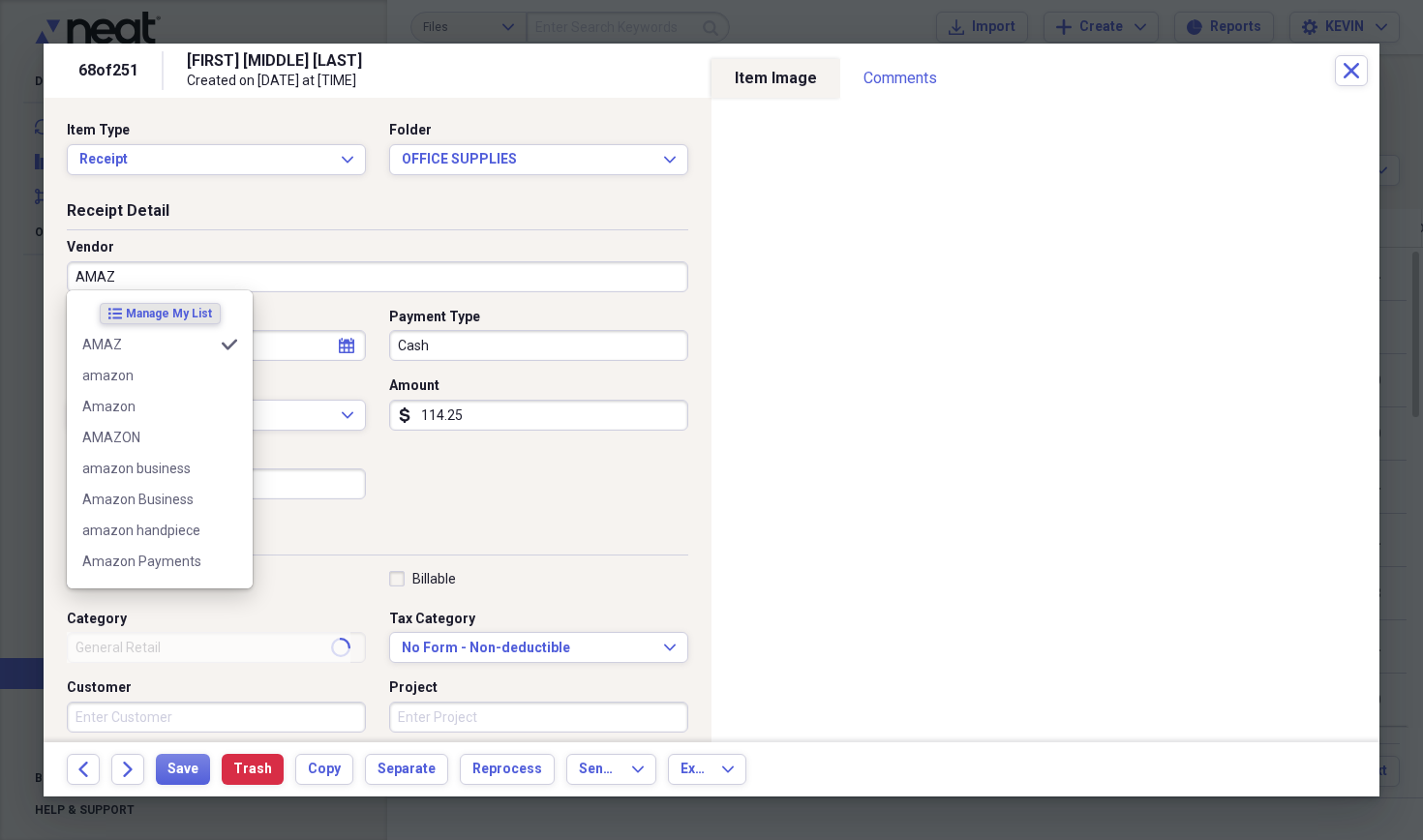 type on "phlebotomy" 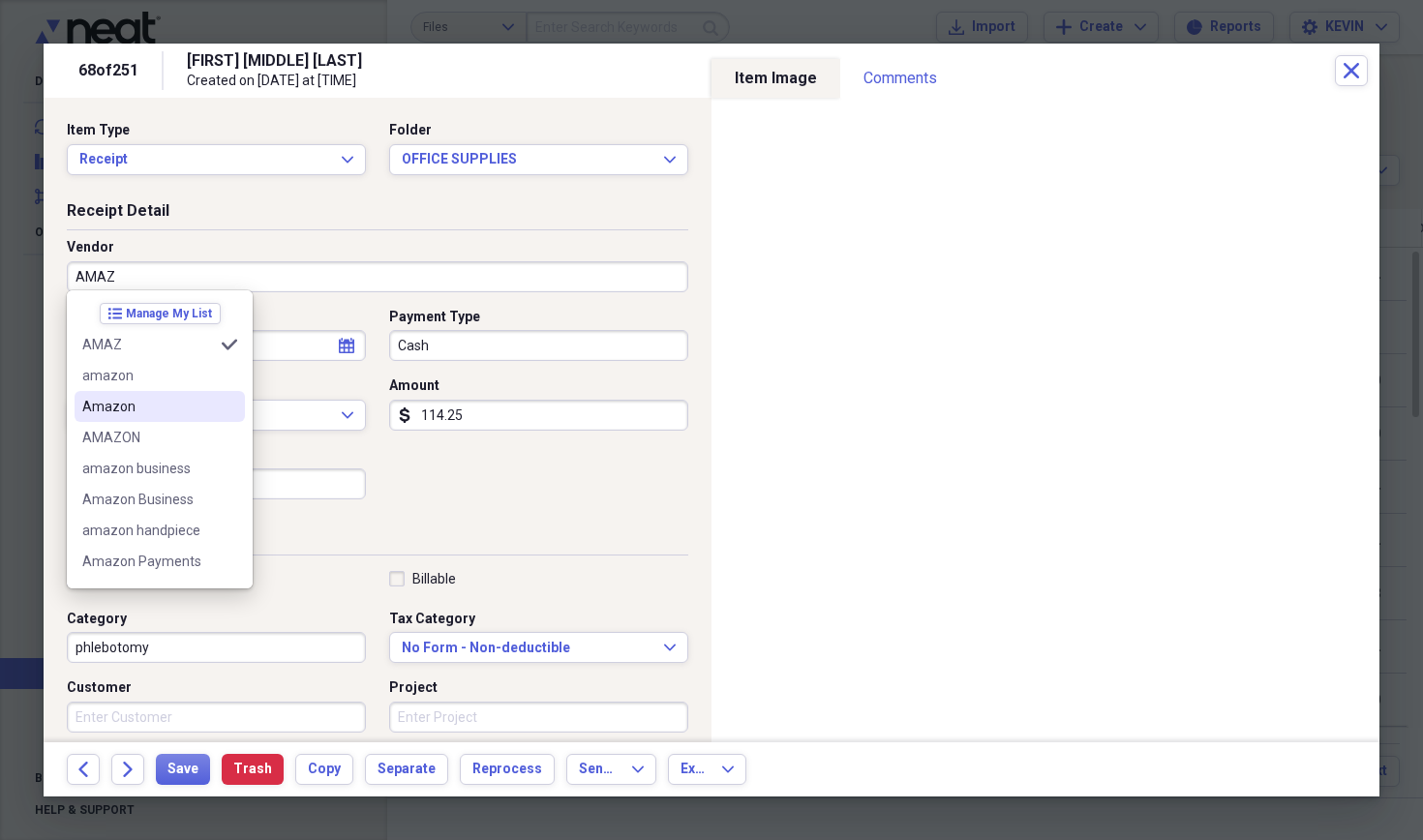 click on "Amazon" at bounding box center (148, 406) 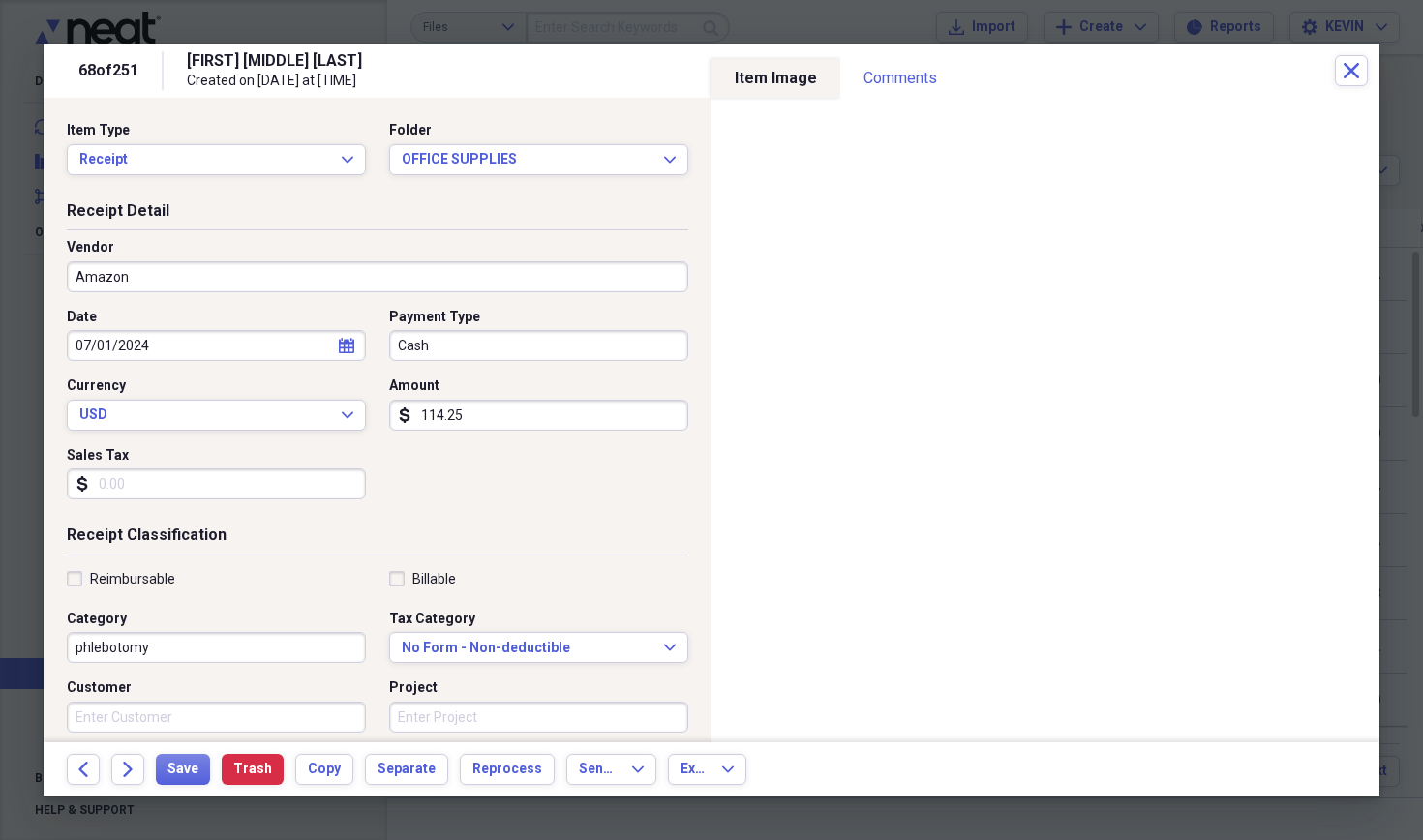 type on "Dental Equipment" 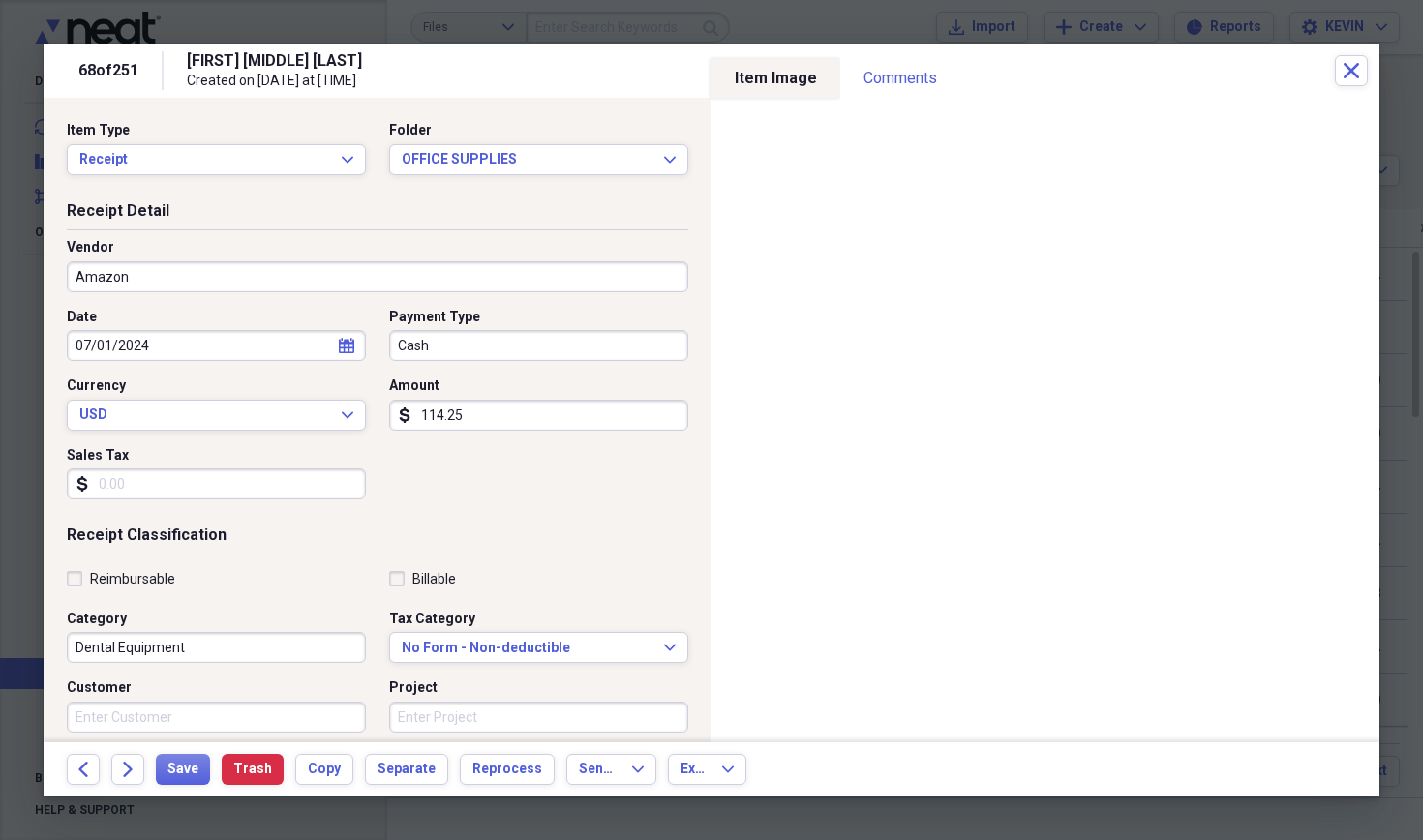 click on "114.25" at bounding box center [538, 415] 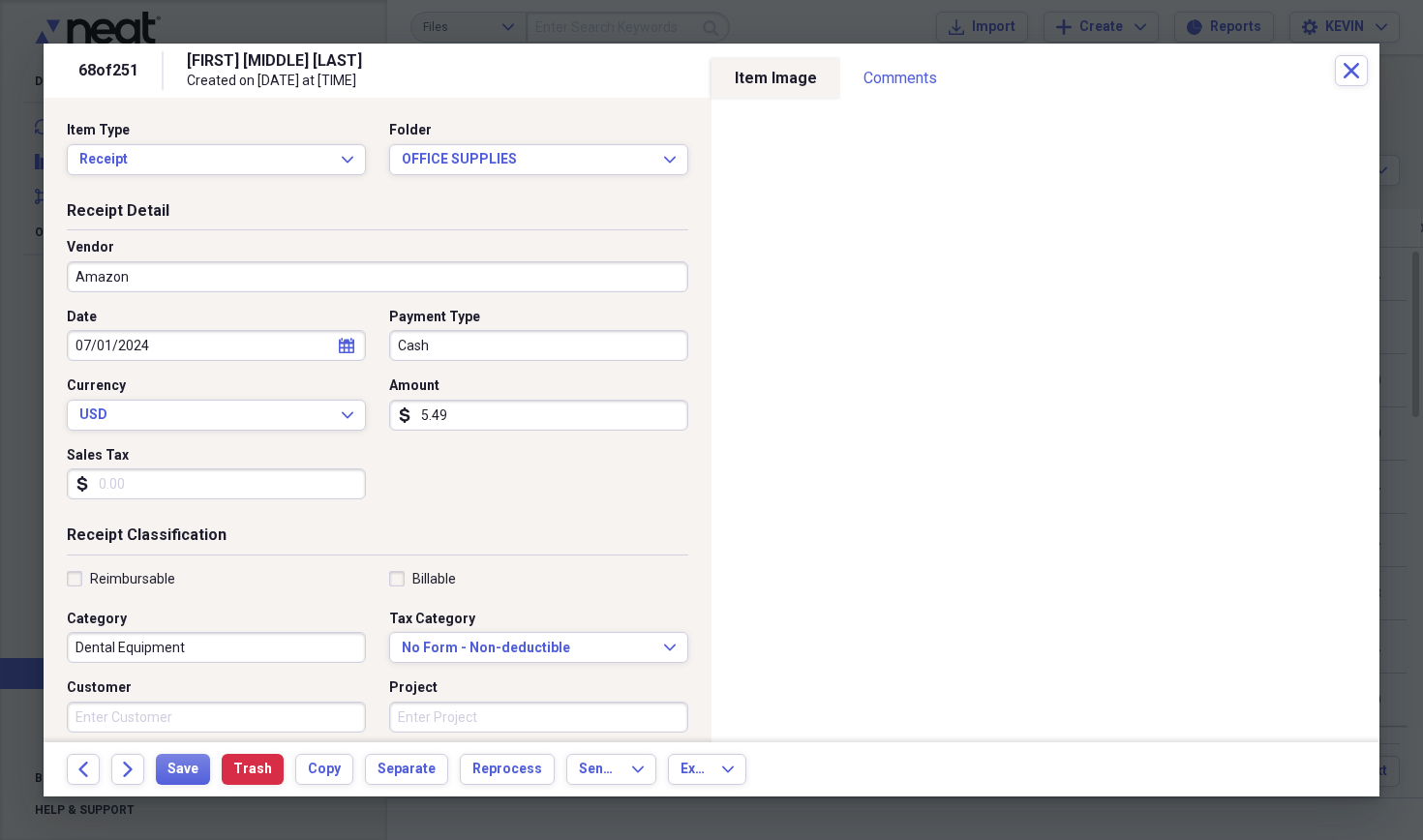 type on "54.91" 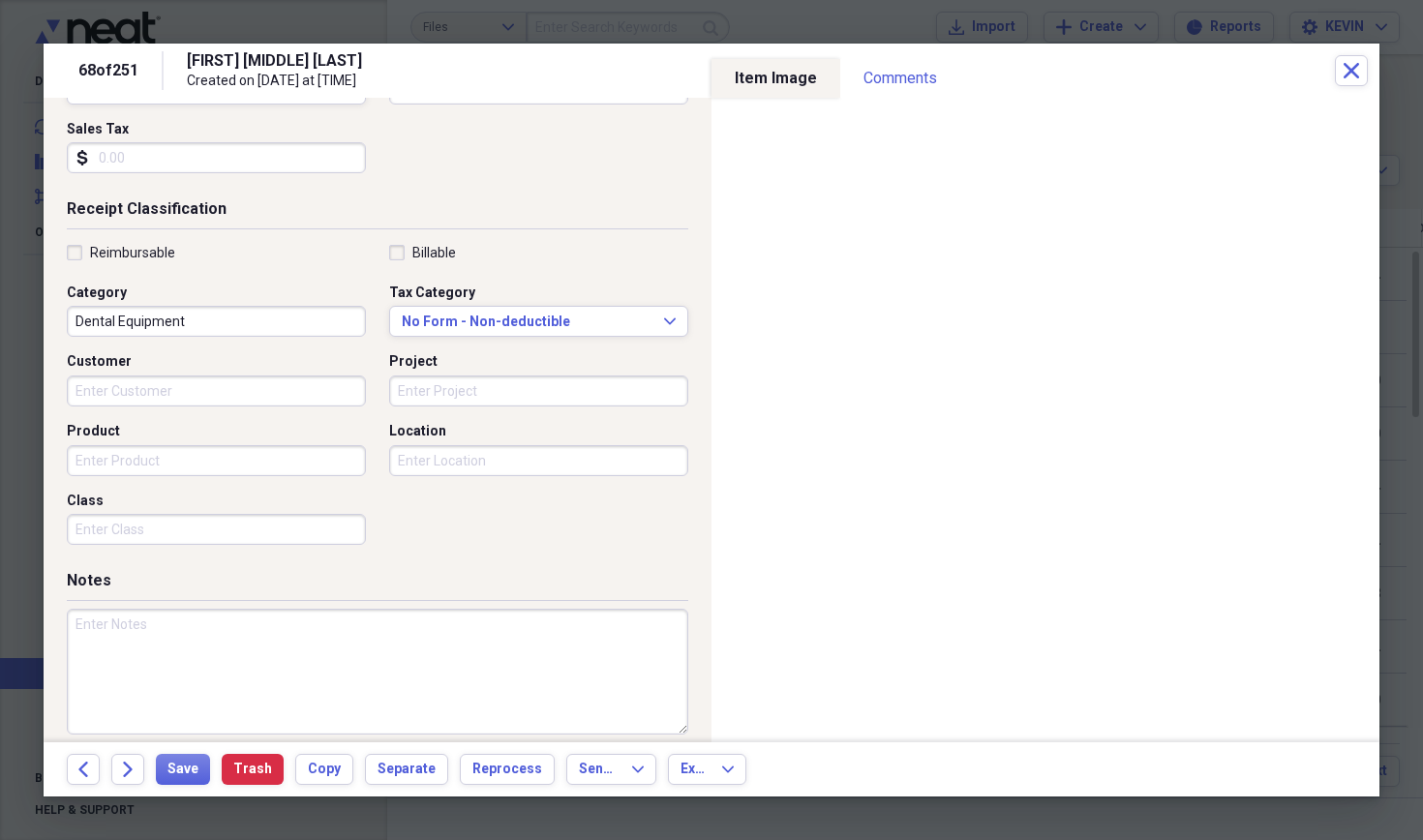 scroll, scrollTop: 327, scrollLeft: 0, axis: vertical 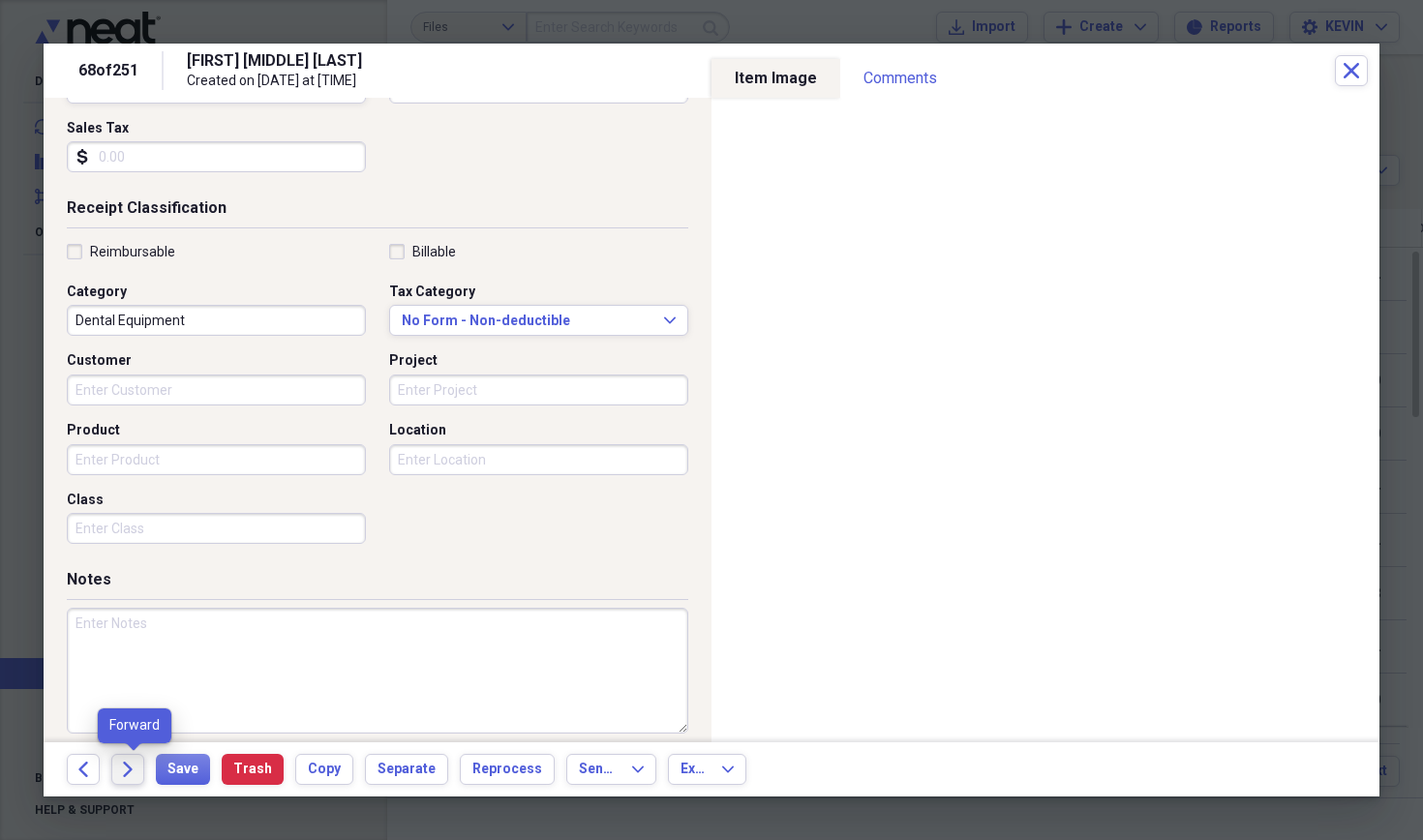 click 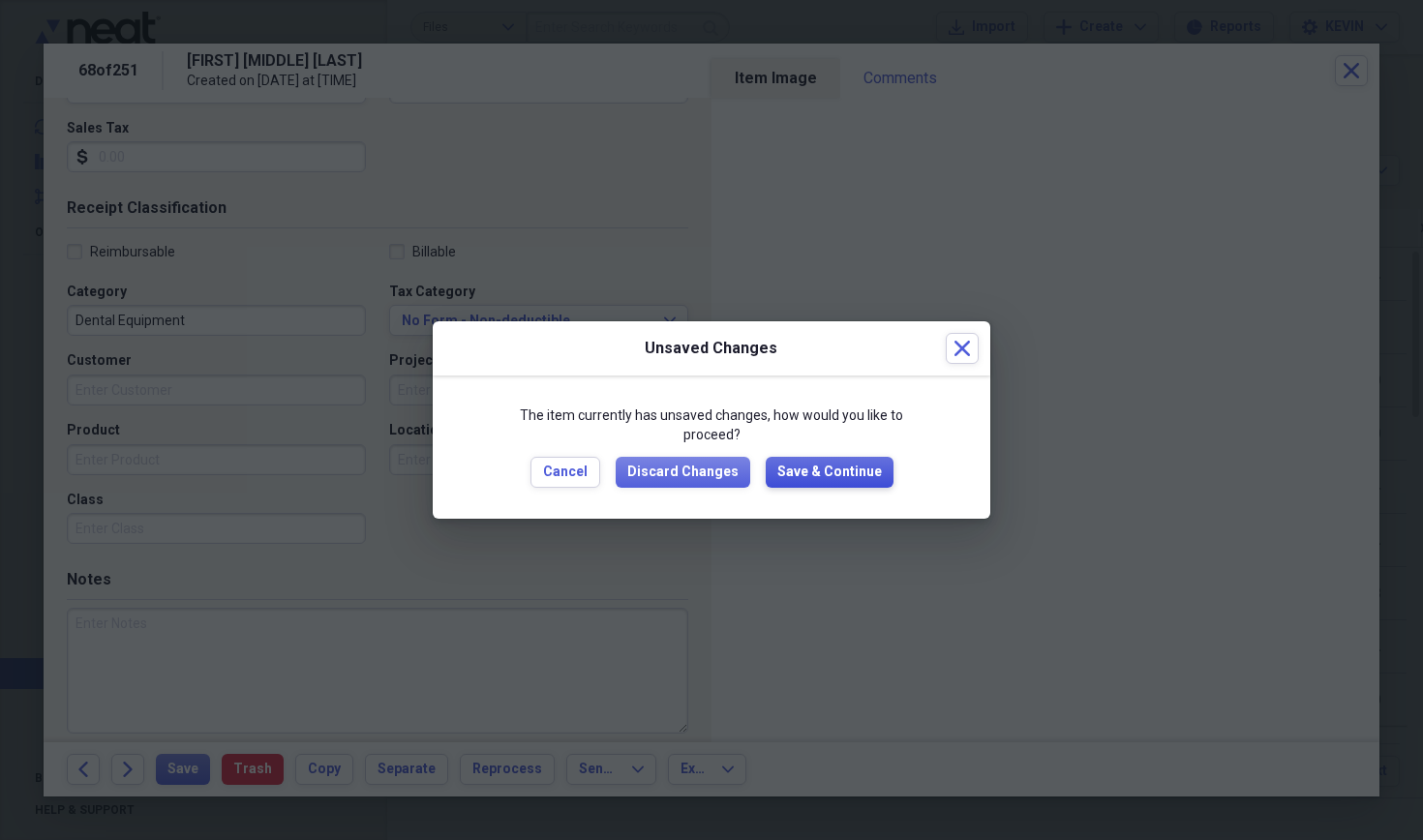 click on "Save & Continue" at bounding box center (830, 472) 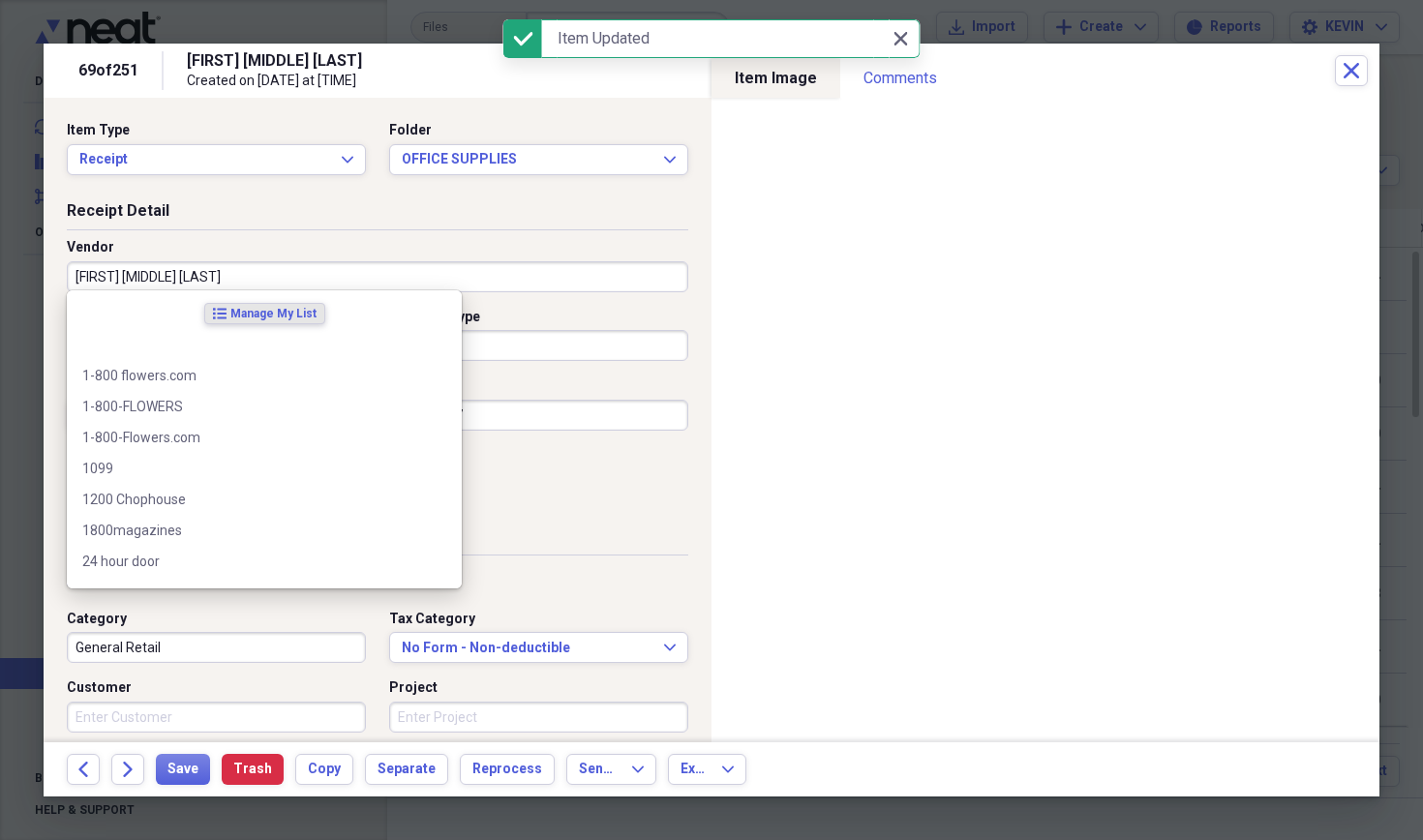 click on "[FIRST] [MIDDLE] [LAST]" at bounding box center [378, 277] 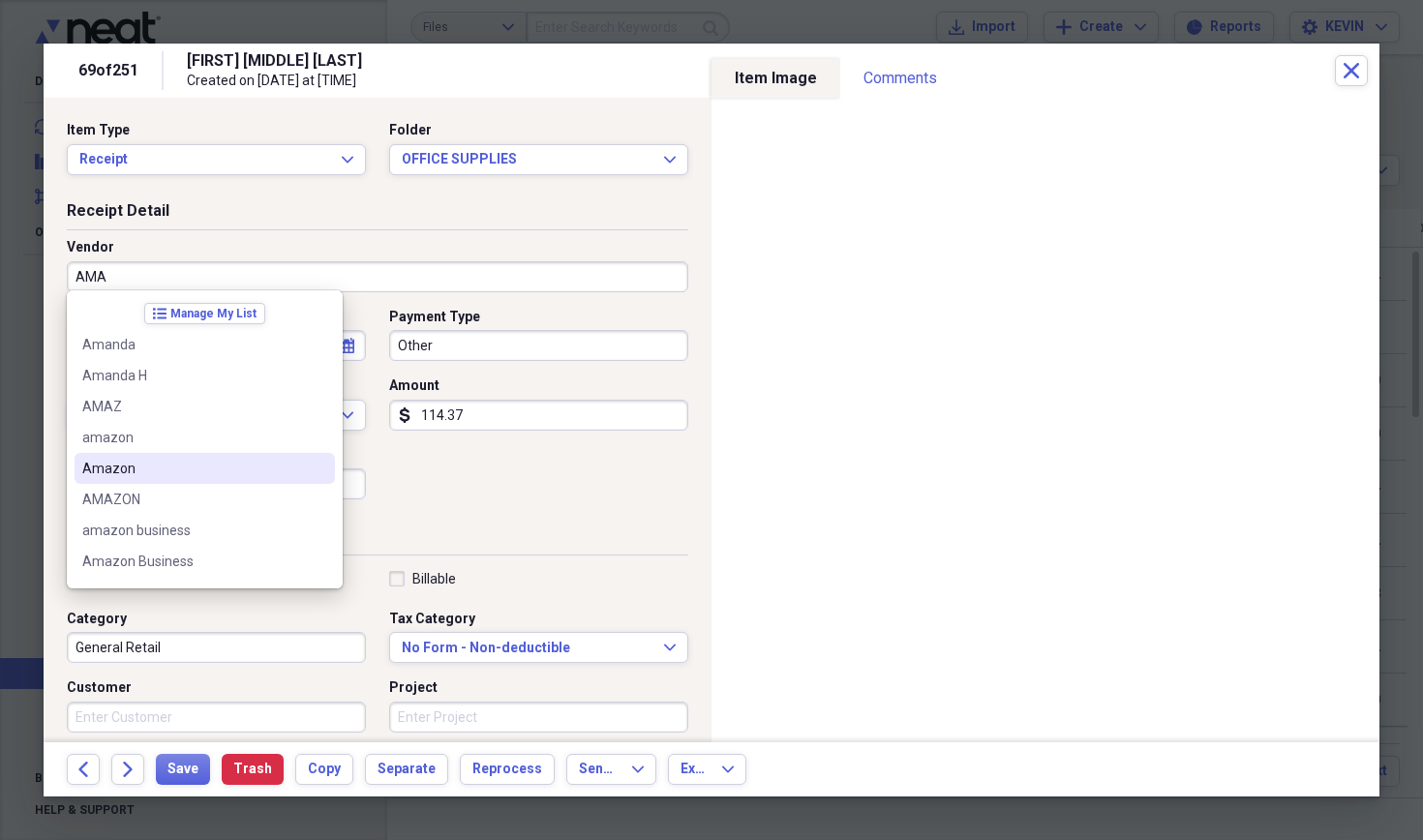 click on "Amazon" at bounding box center (193, 468) 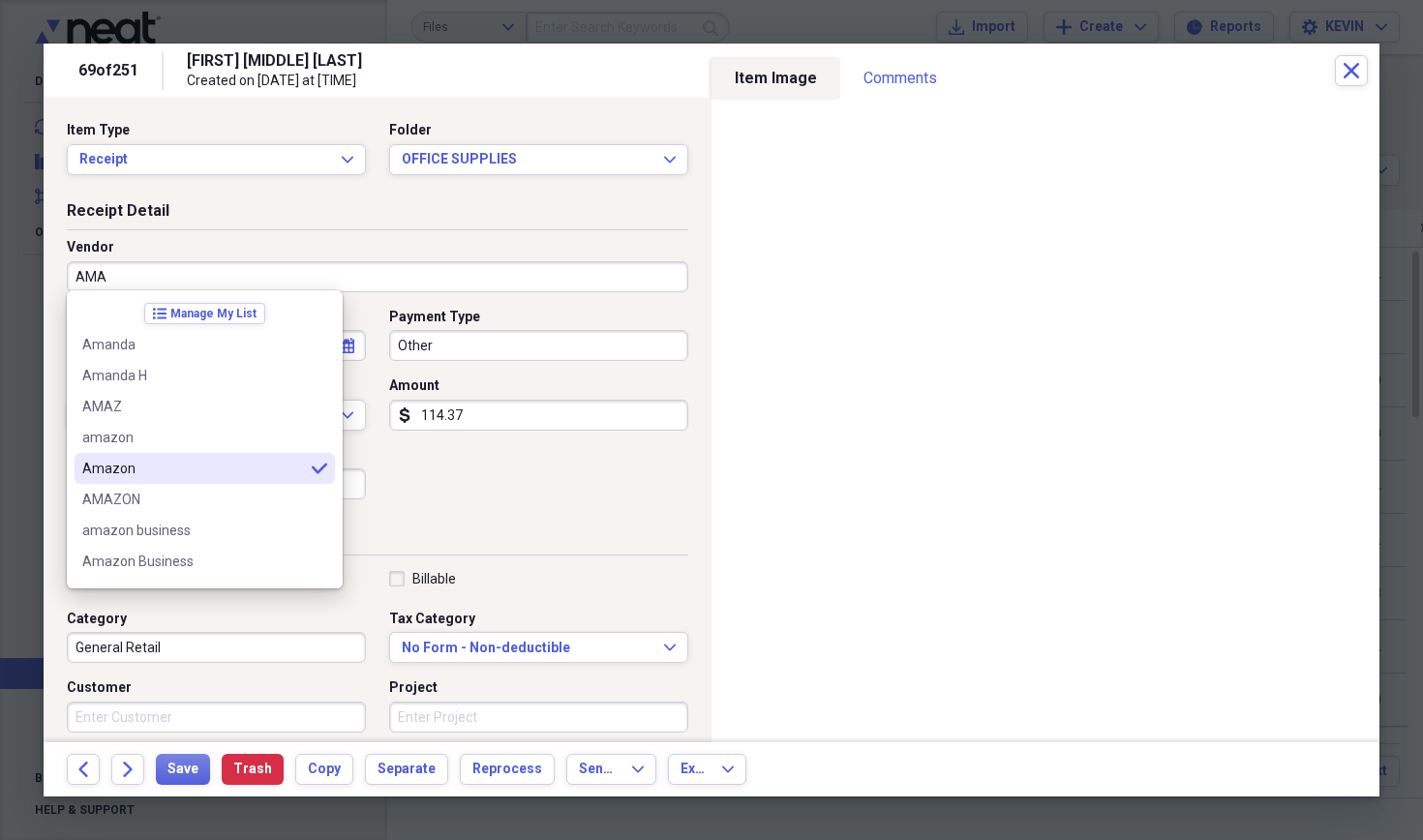 type on "Amazon" 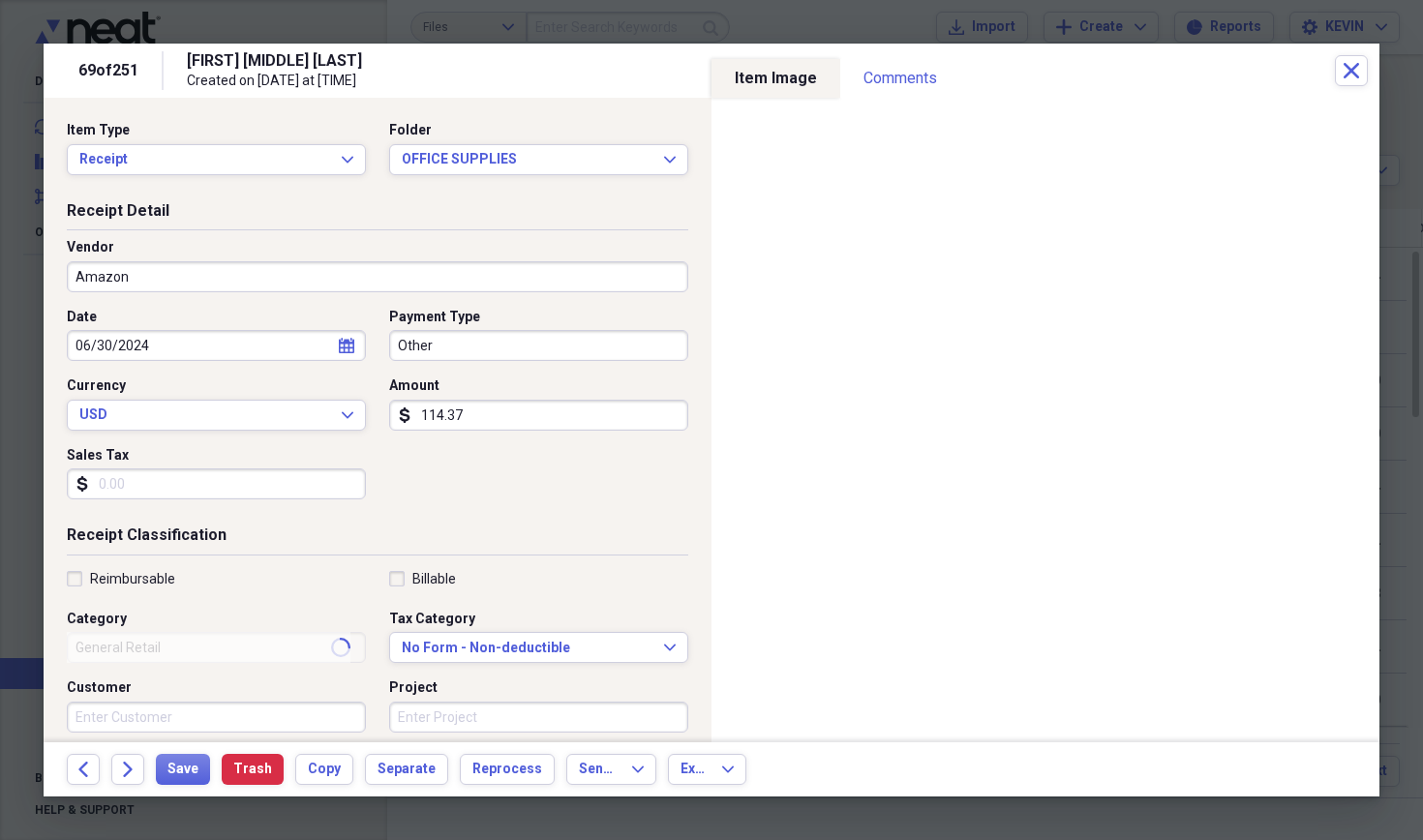 type on "Dental Equipment" 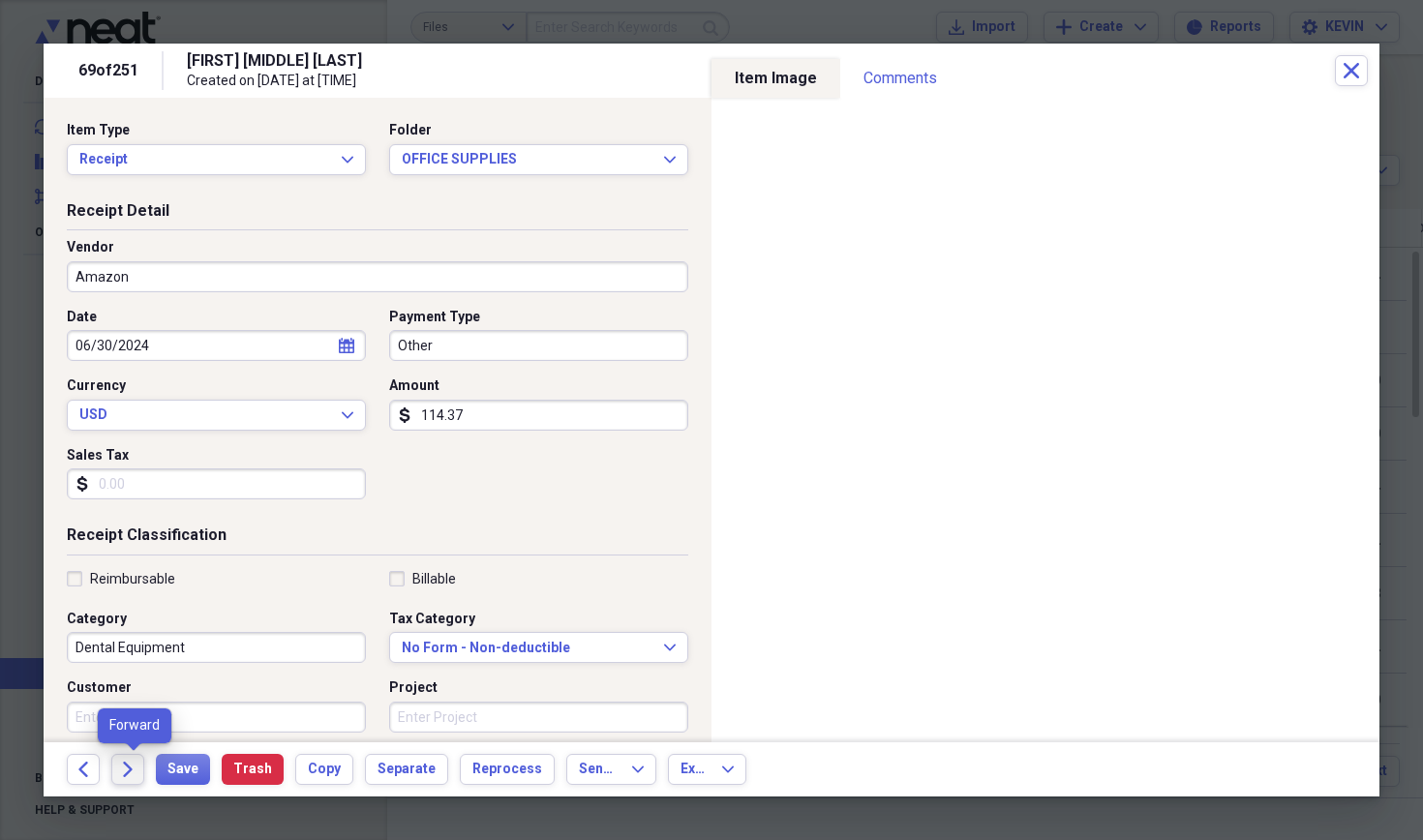 click on "Forward" at bounding box center (128, 769) 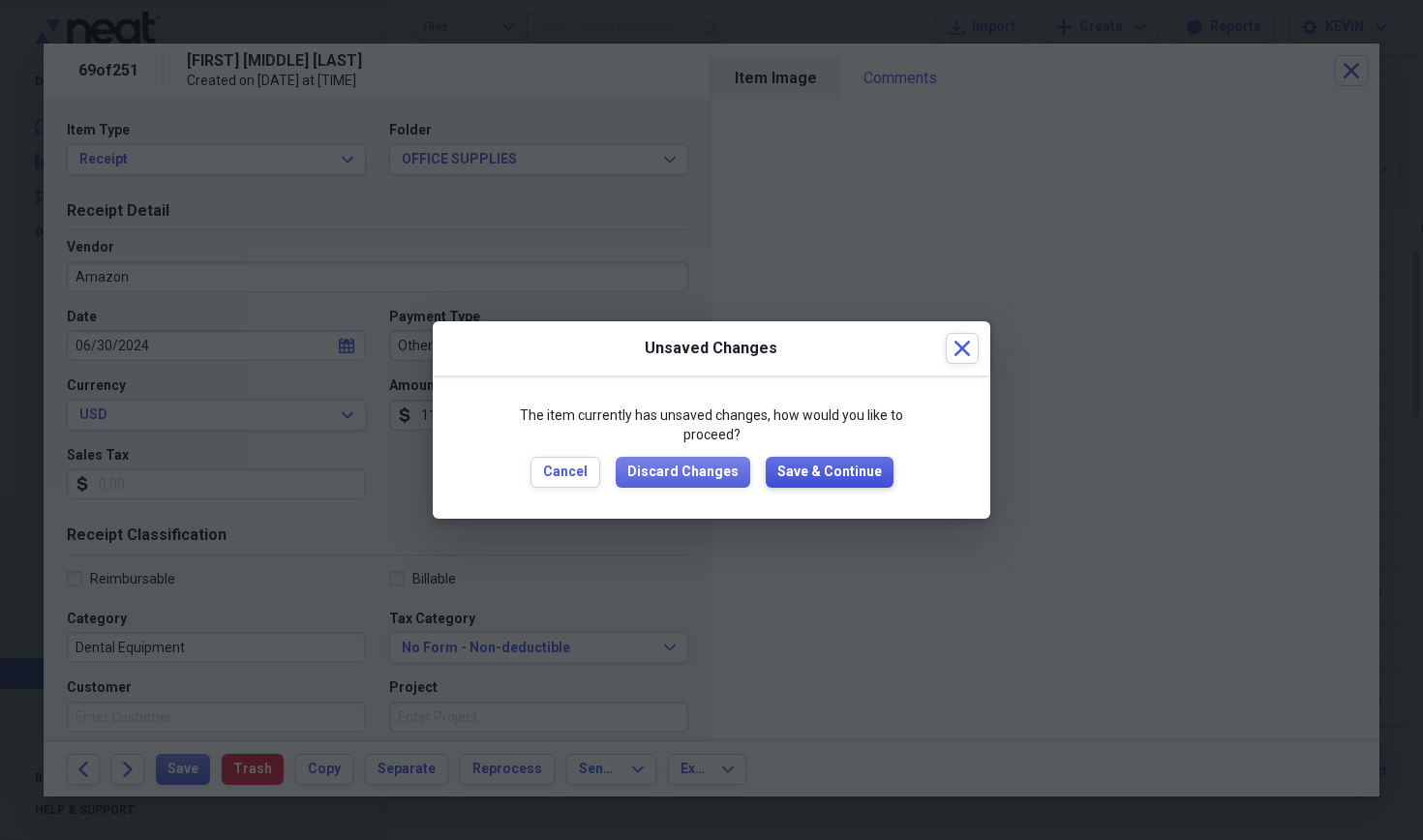 click on "Save & Continue" at bounding box center (830, 472) 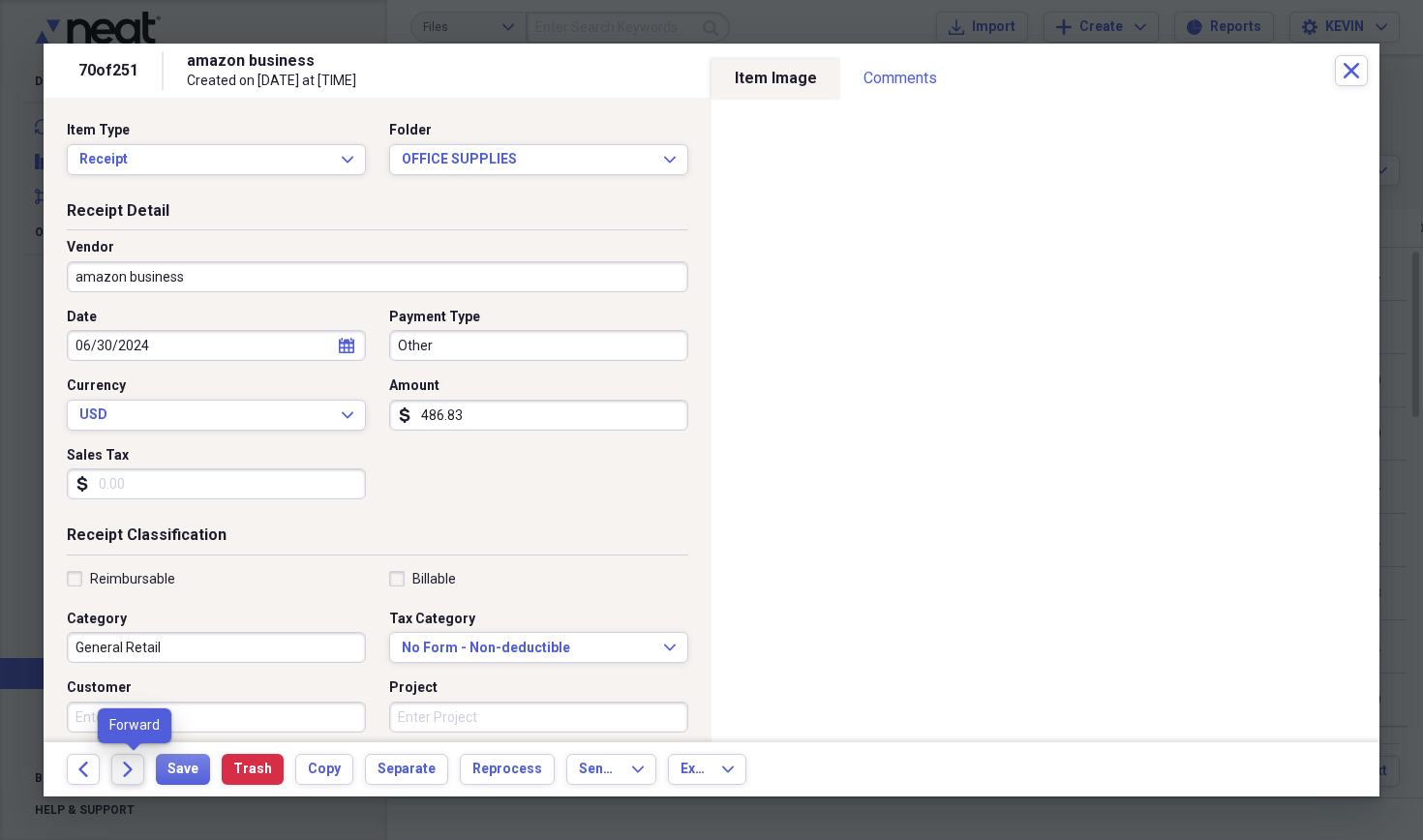 click on "Forward" at bounding box center (128, 769) 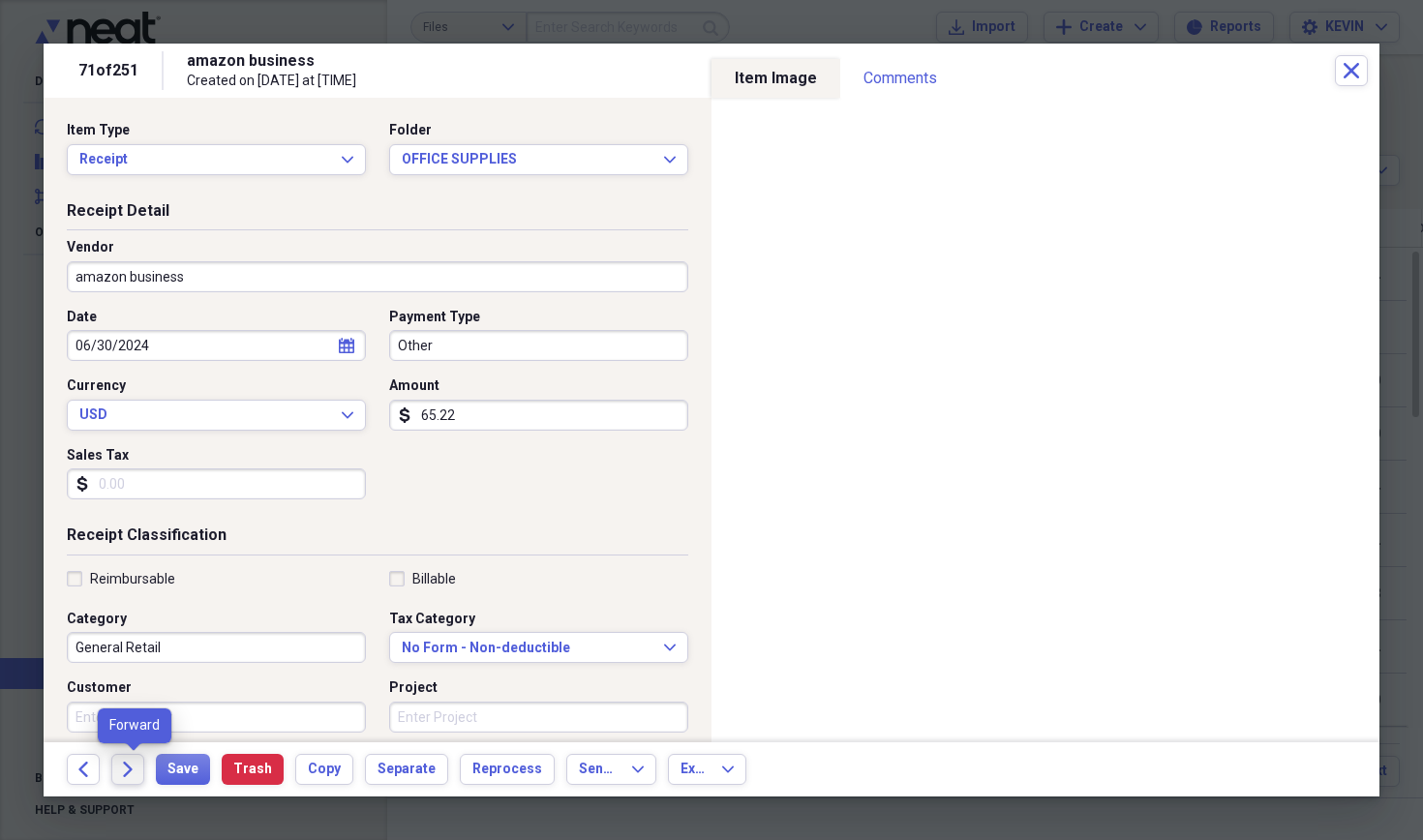 click on "Forward" 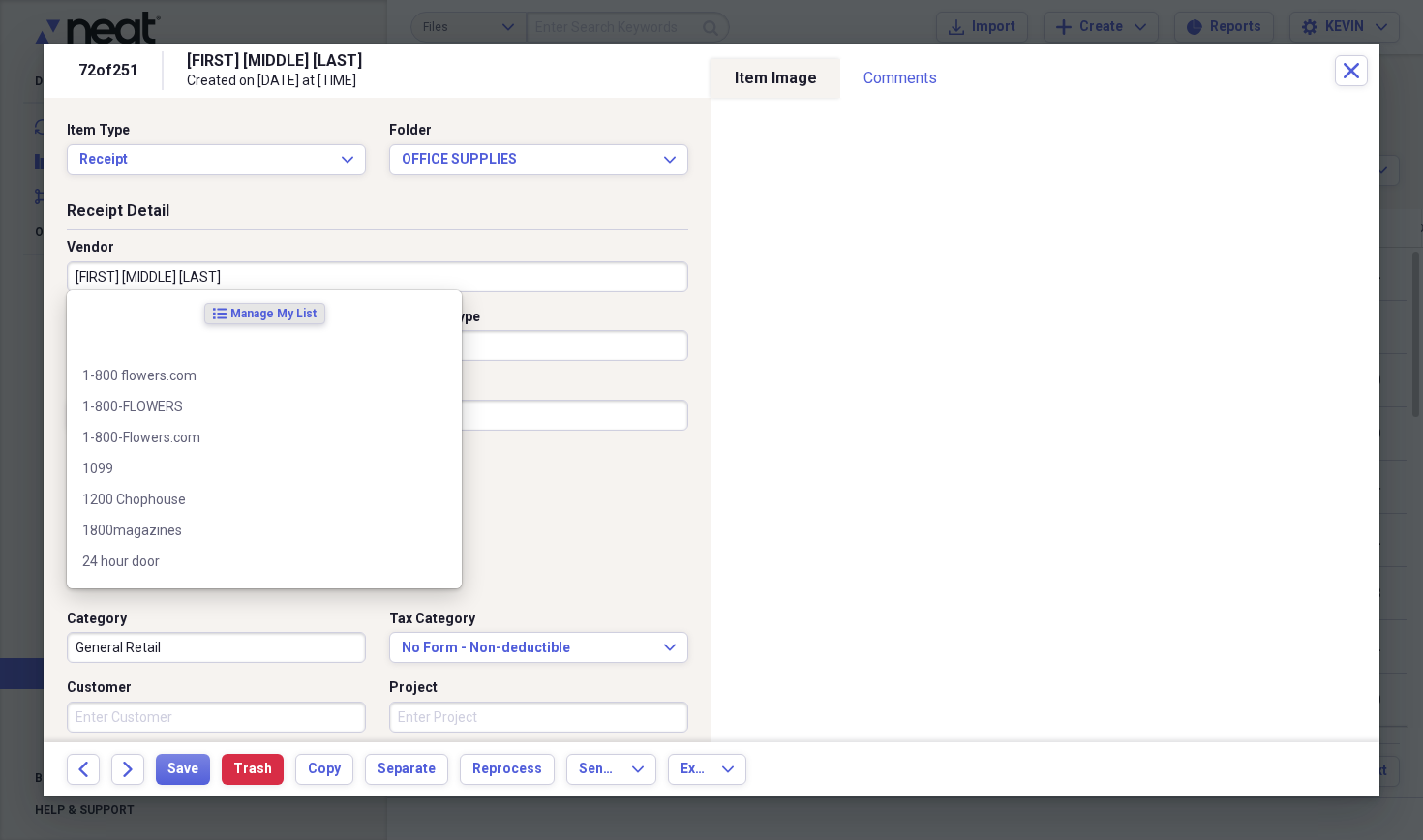 click on "[FIRST] [MIDDLE] [LAST]" at bounding box center [378, 277] 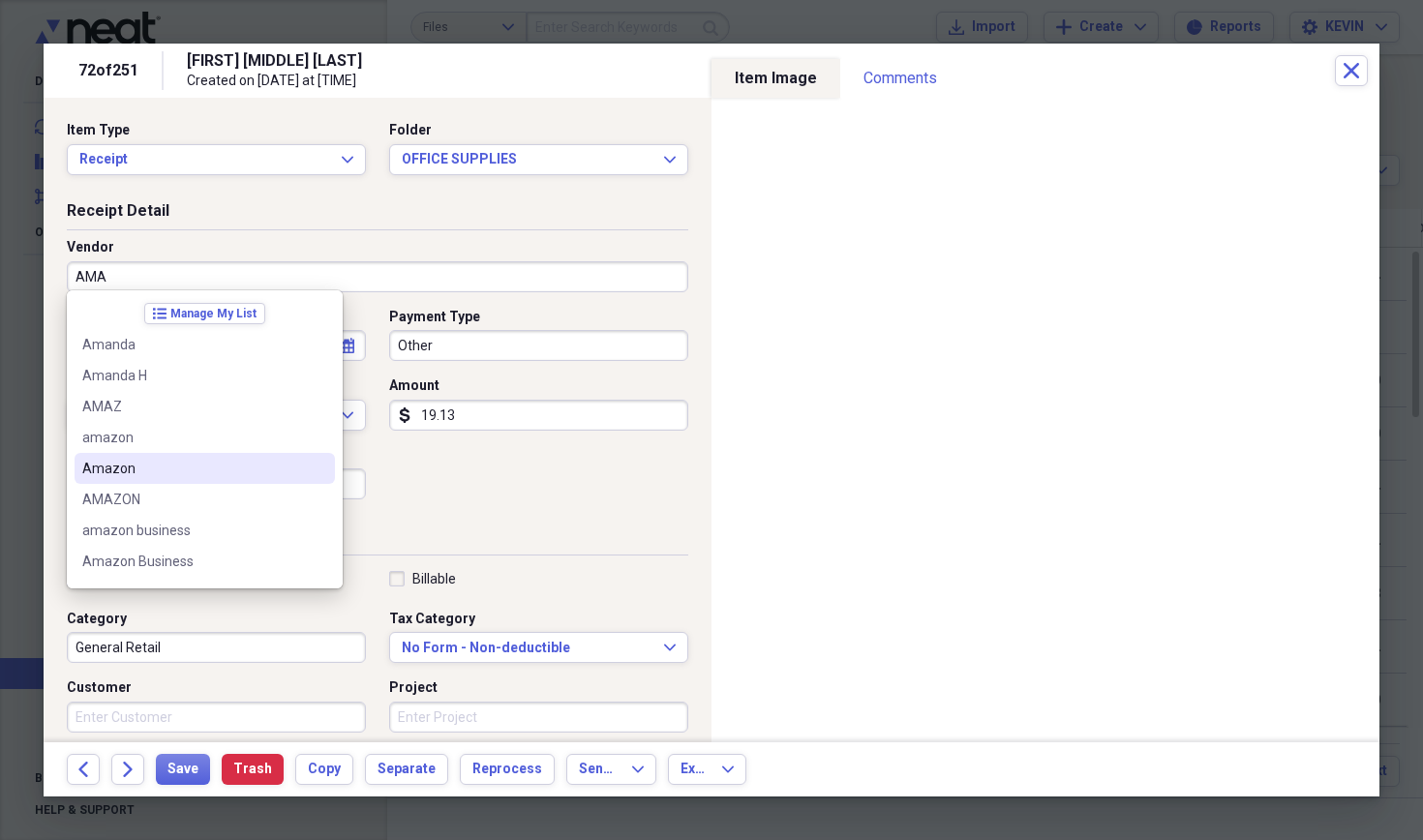 click on "Amazon" at bounding box center (193, 468) 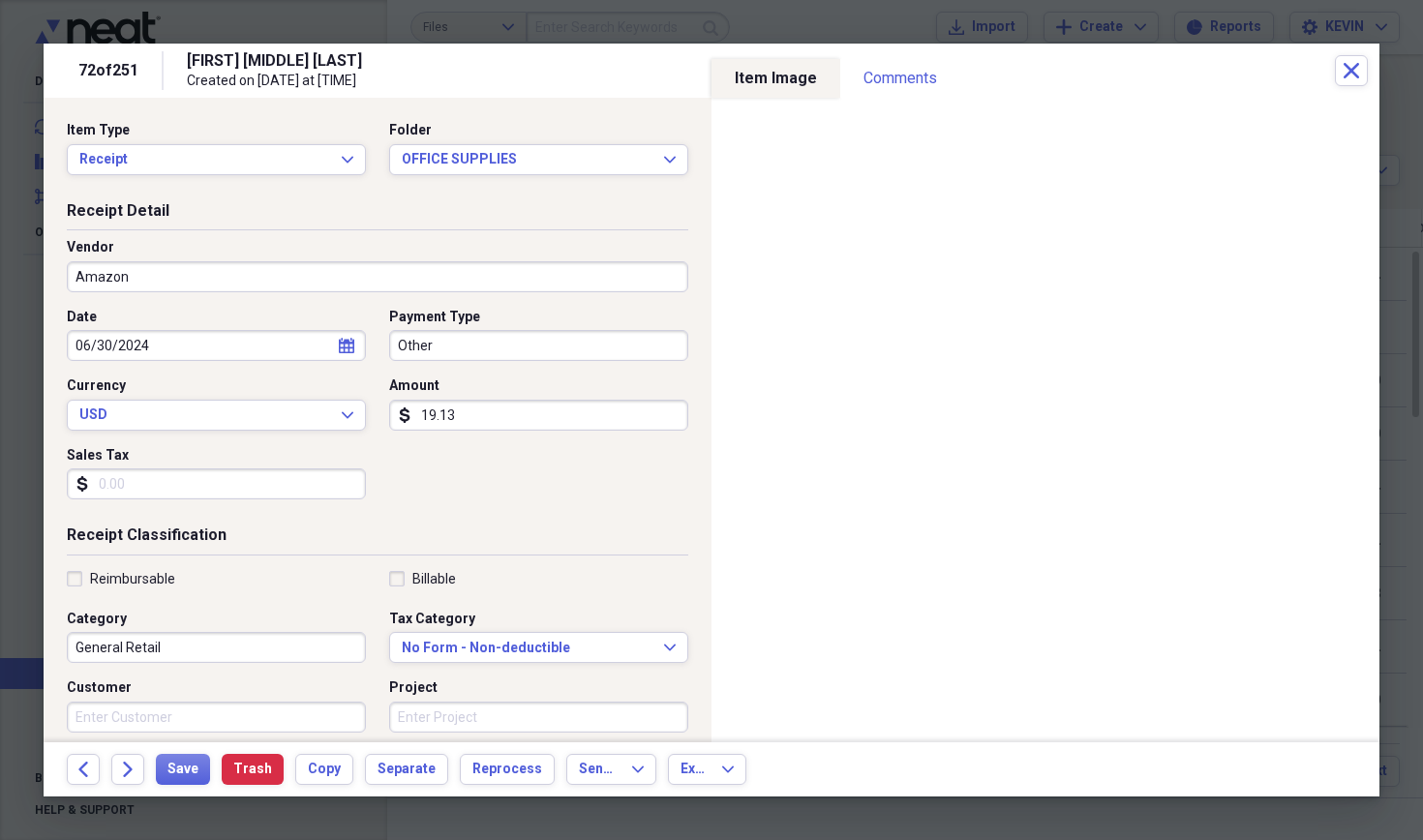 type on "Dental Equipment" 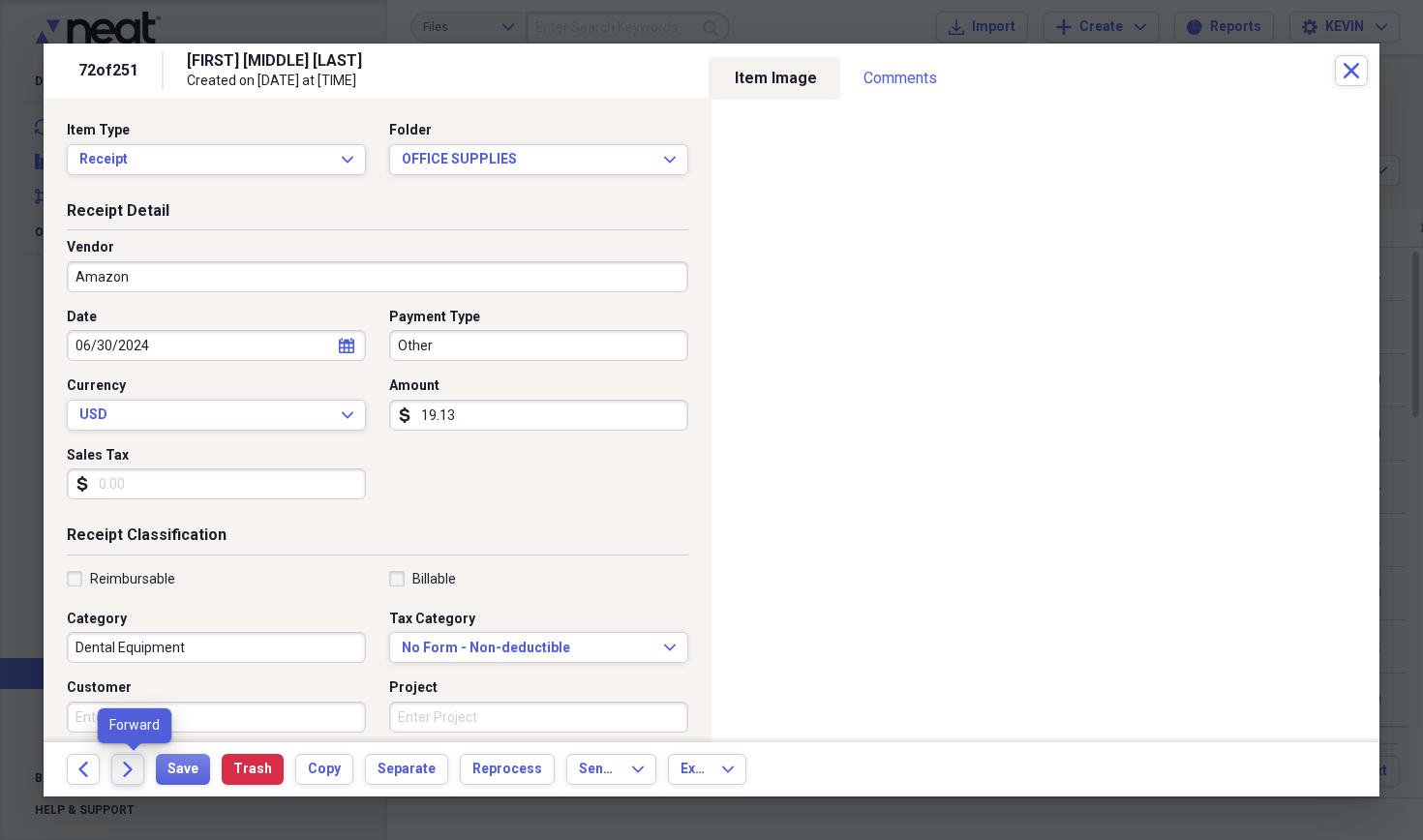 click on "Forward" 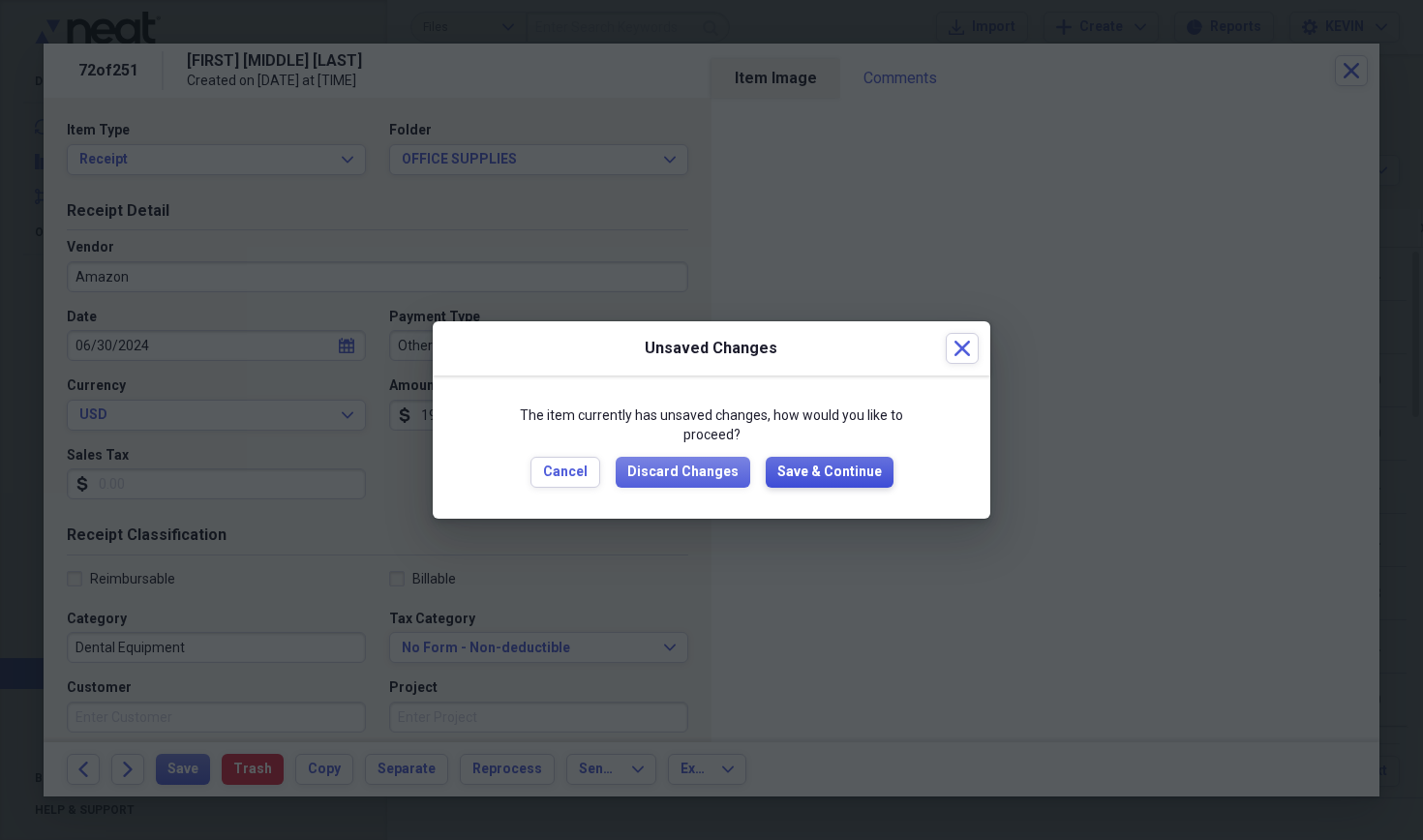 click on "Save & Continue" at bounding box center (830, 472) 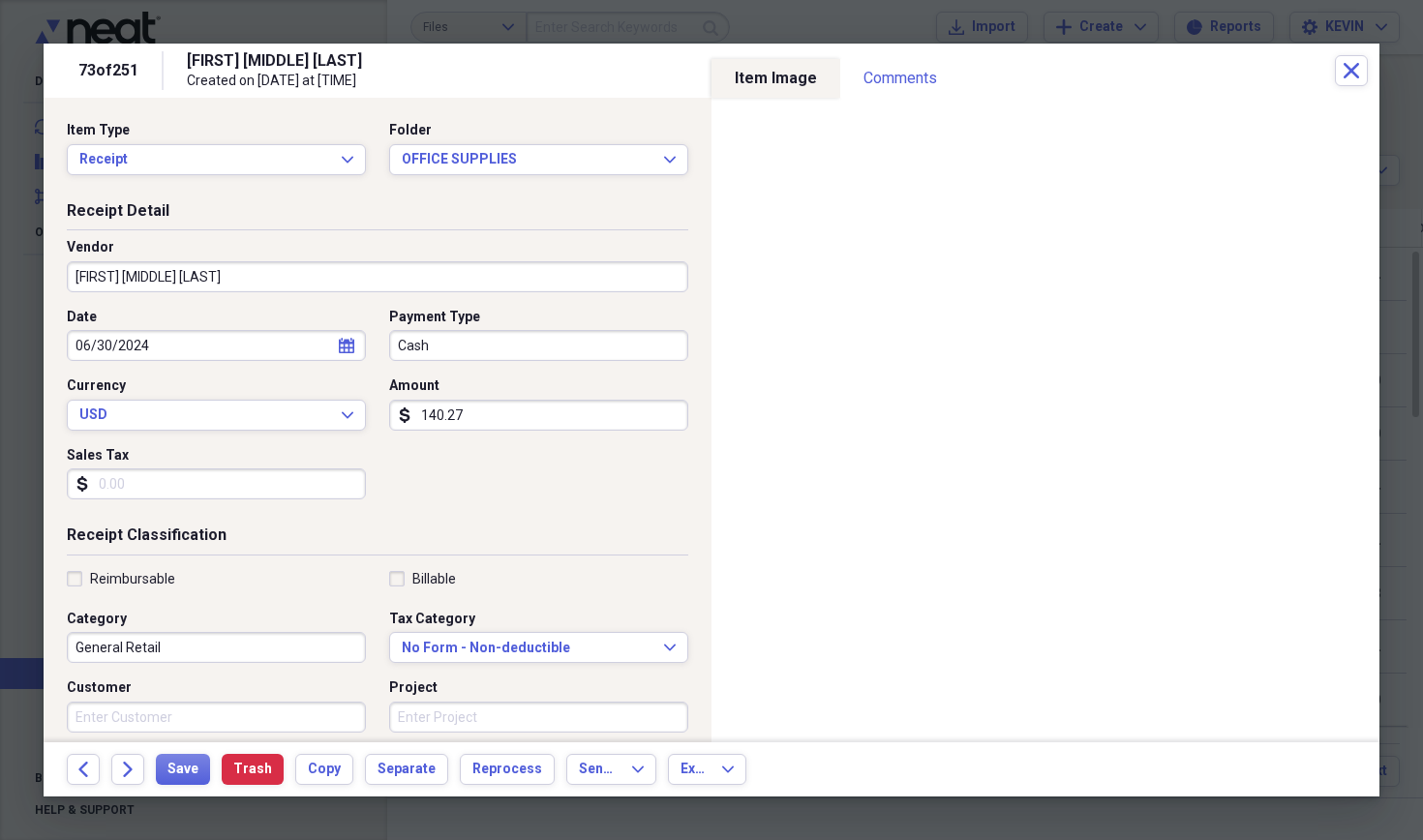 click on "[FIRST] [MIDDLE] [LAST]" at bounding box center (378, 277) 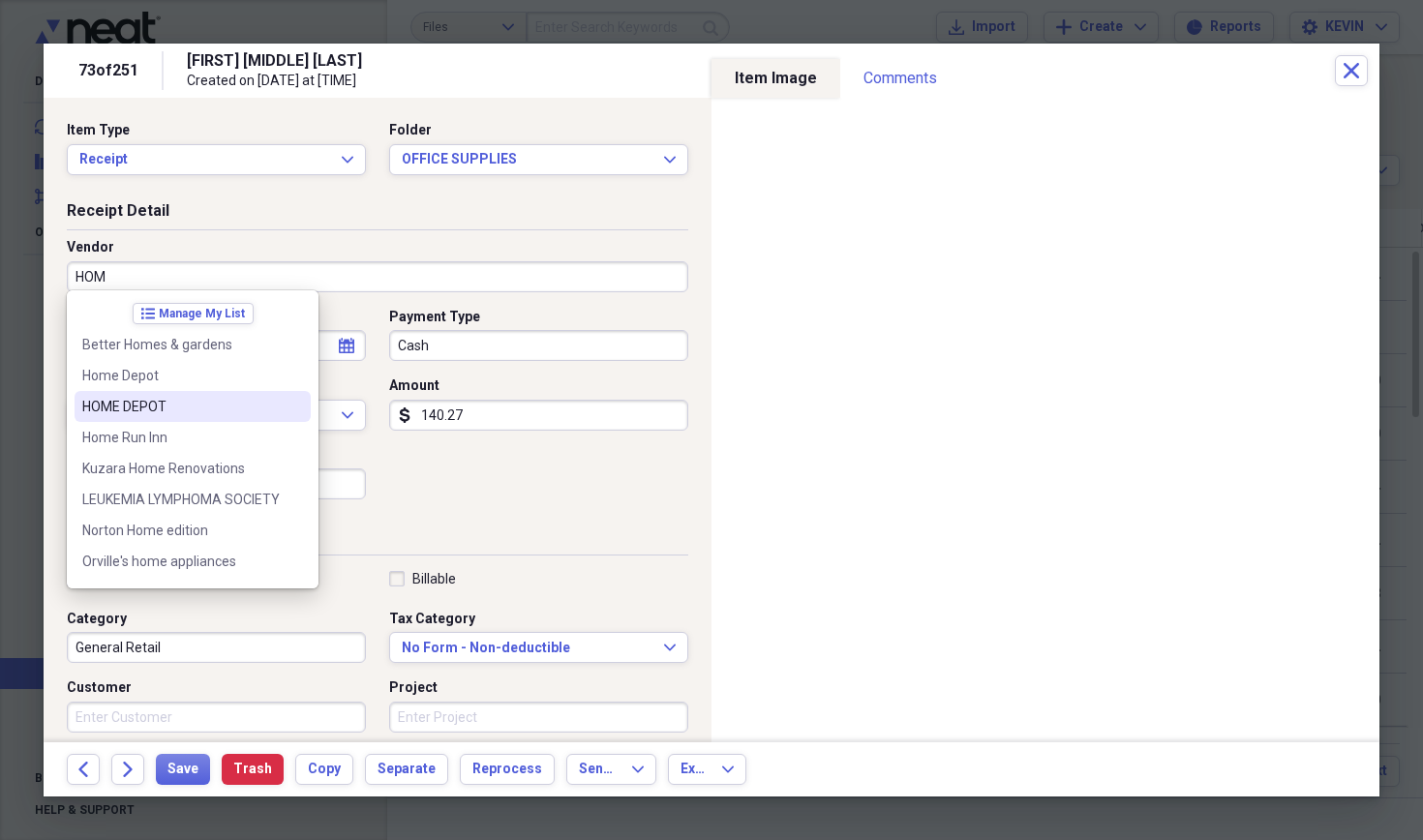click on "HOME DEPOT" at bounding box center [181, 406] 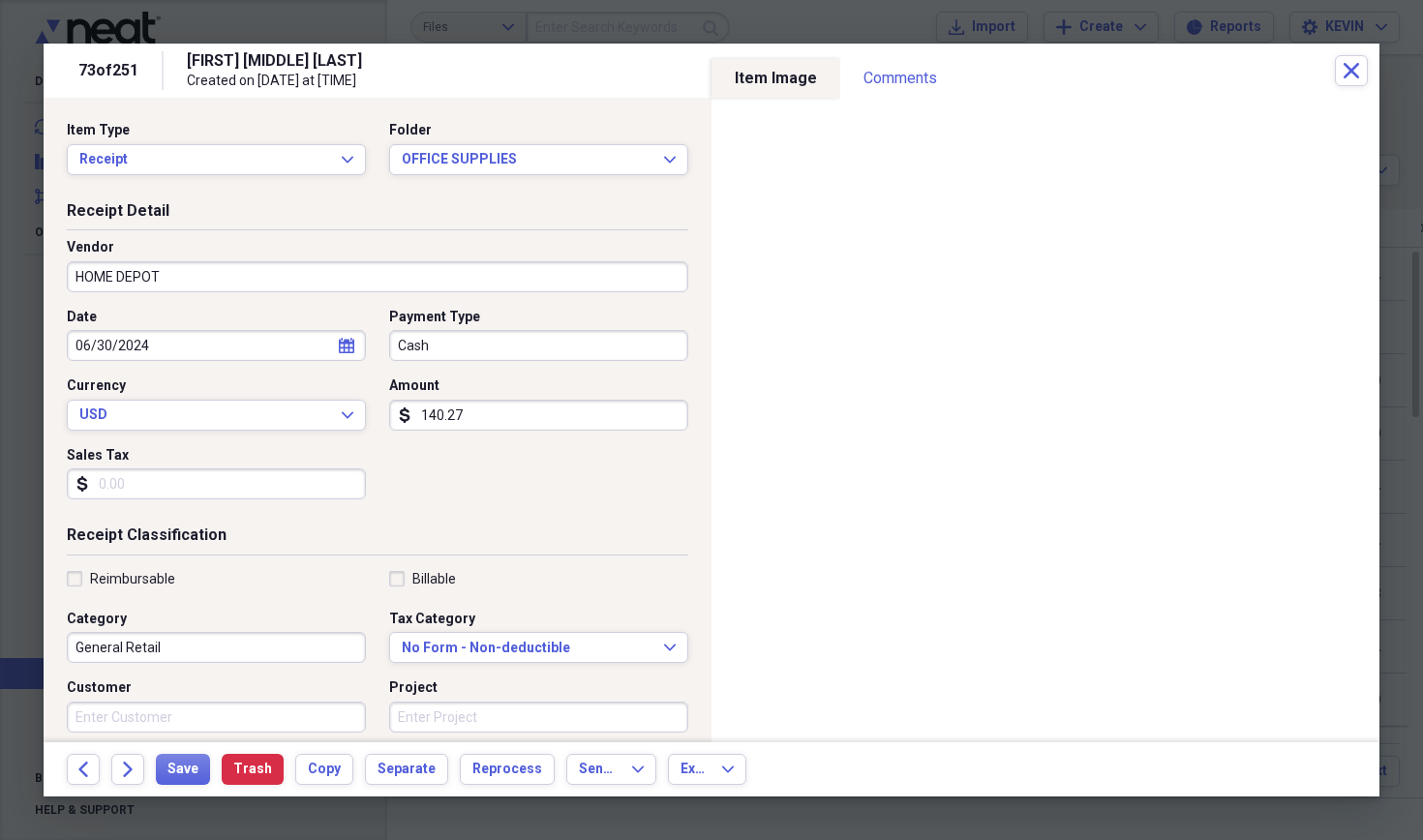 type on "Medical expenses" 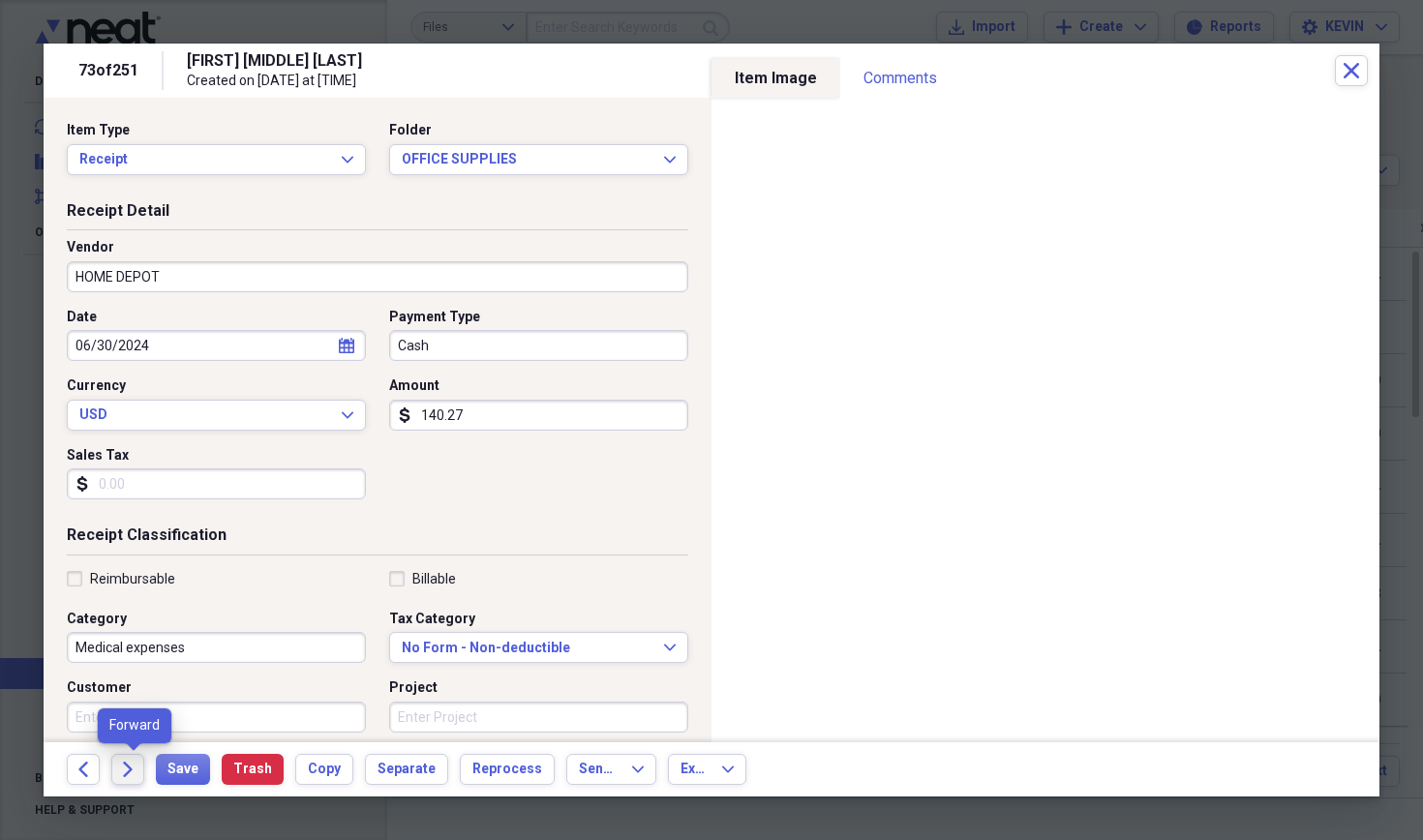 click 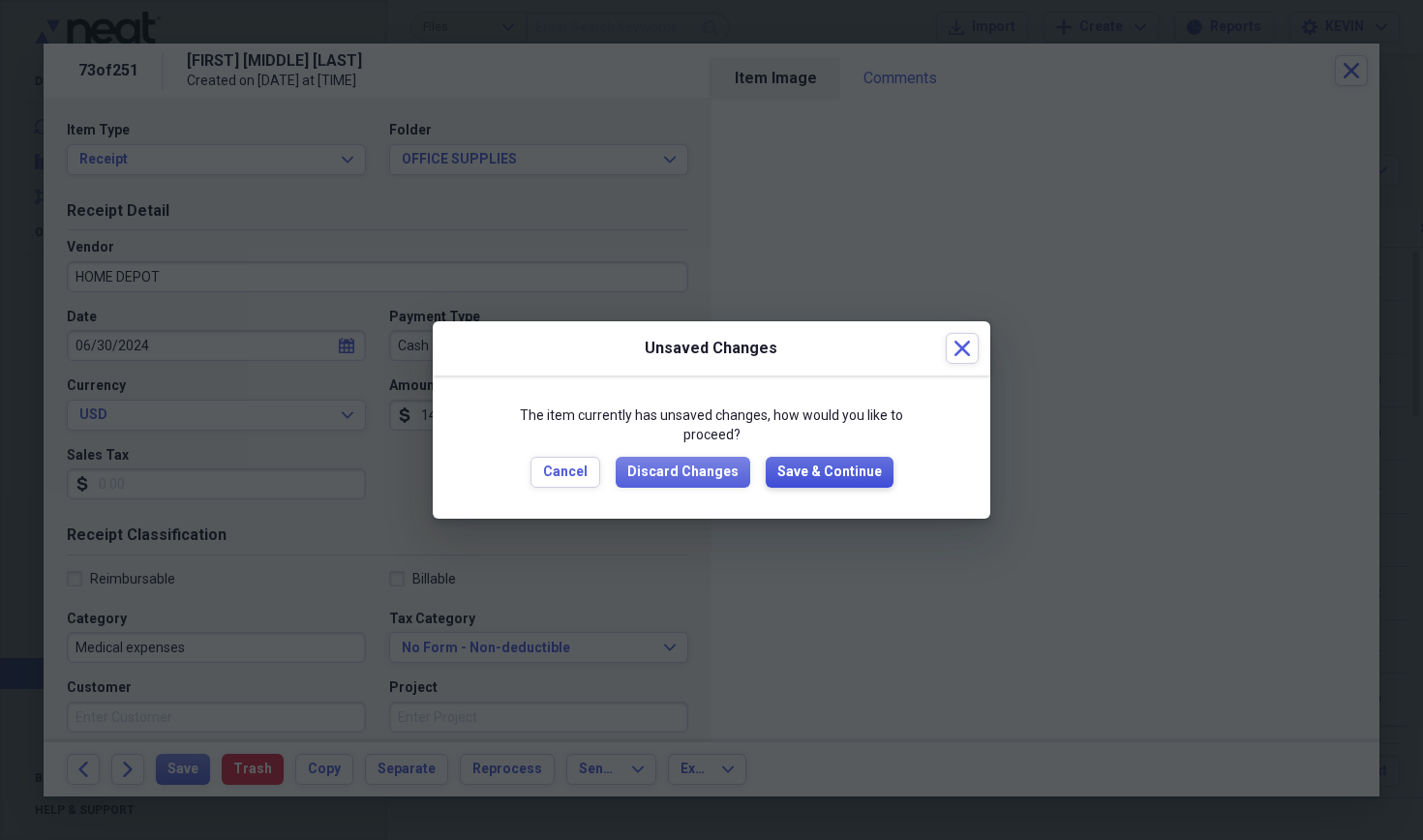 click on "Save & Continue" at bounding box center (830, 472) 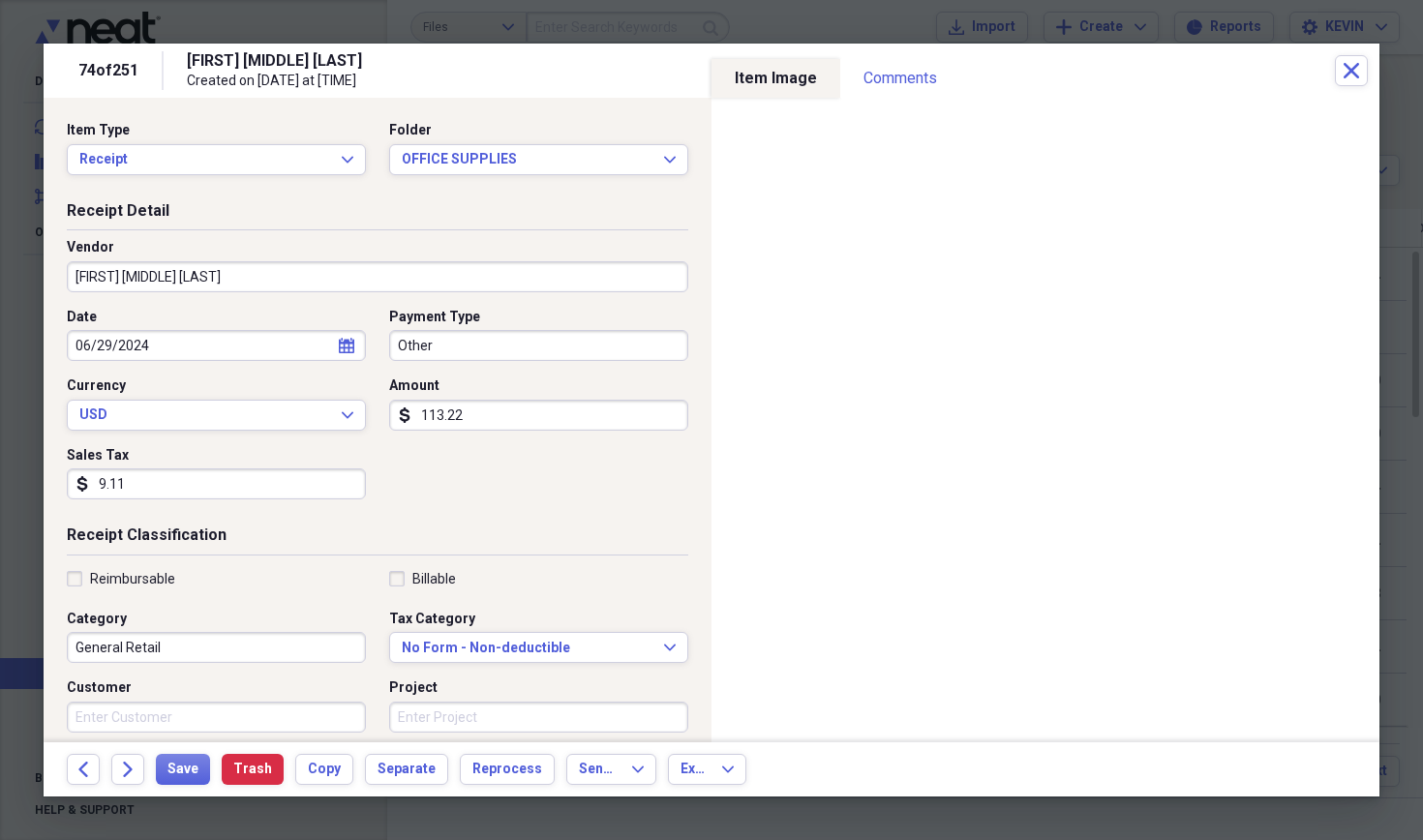 click on "[FIRST] [MIDDLE] [LAST]" at bounding box center [378, 277] 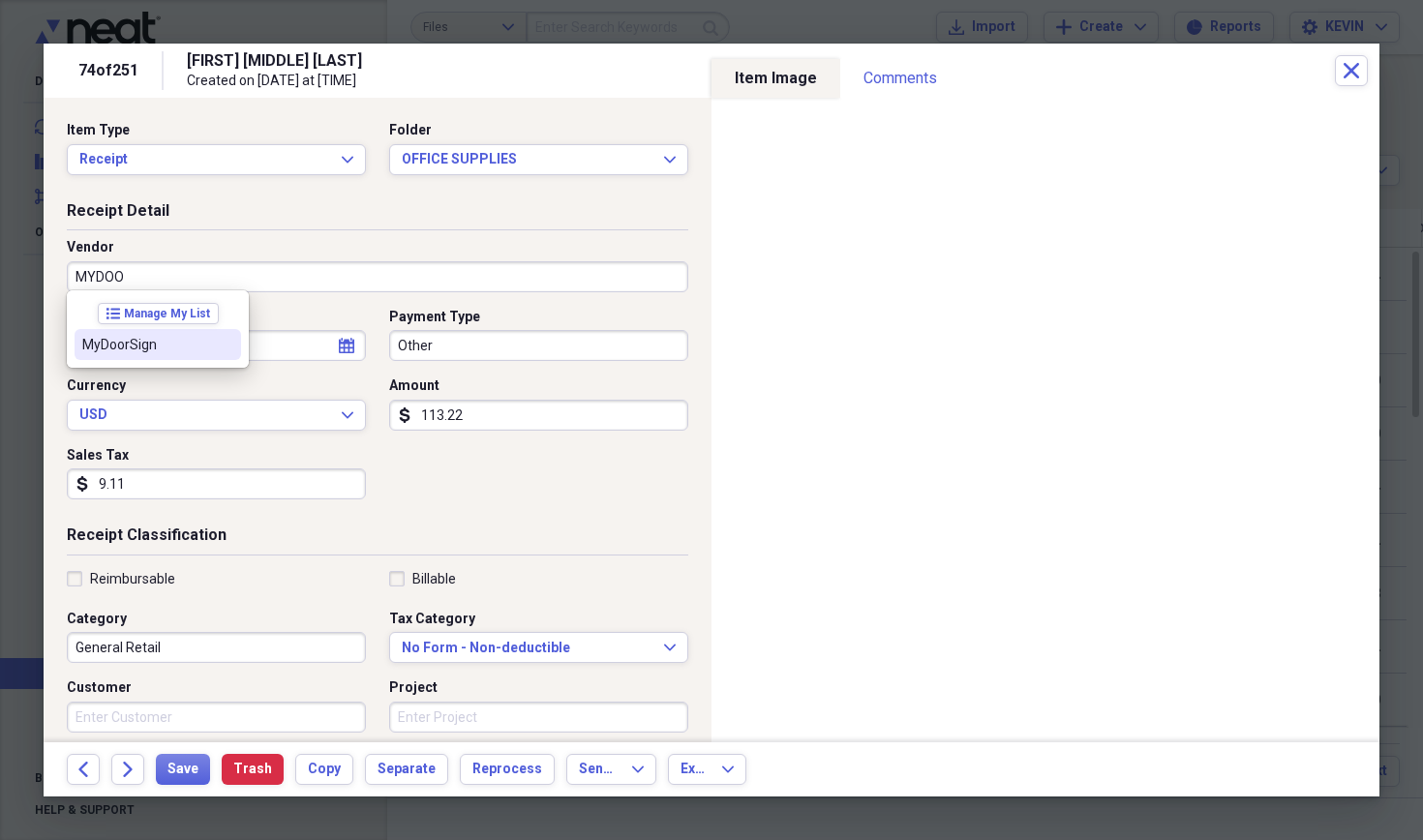 click on "MyDoorSign" at bounding box center [146, 345] 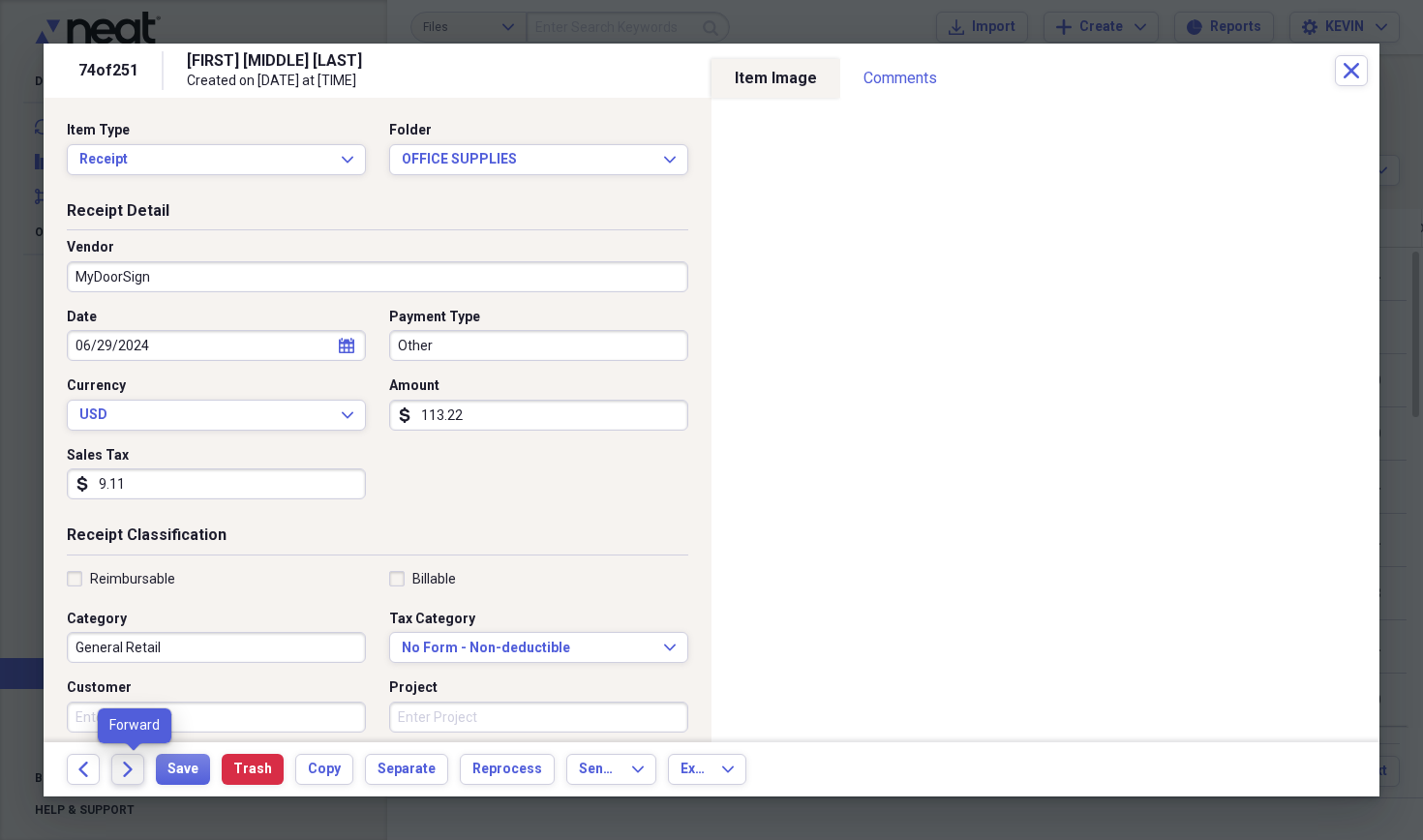 click on "Forward" 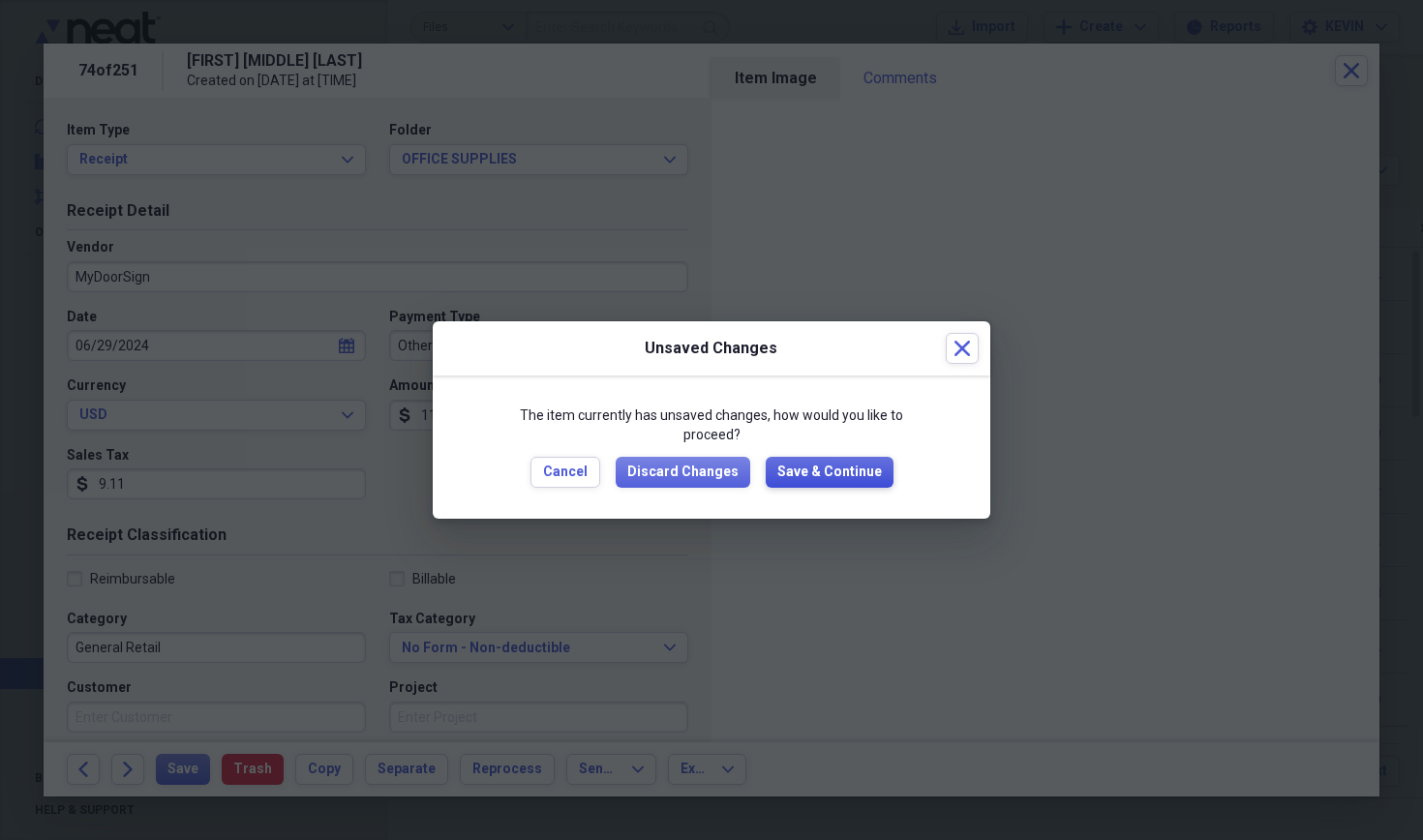 click on "Save & Continue" at bounding box center (830, 472) 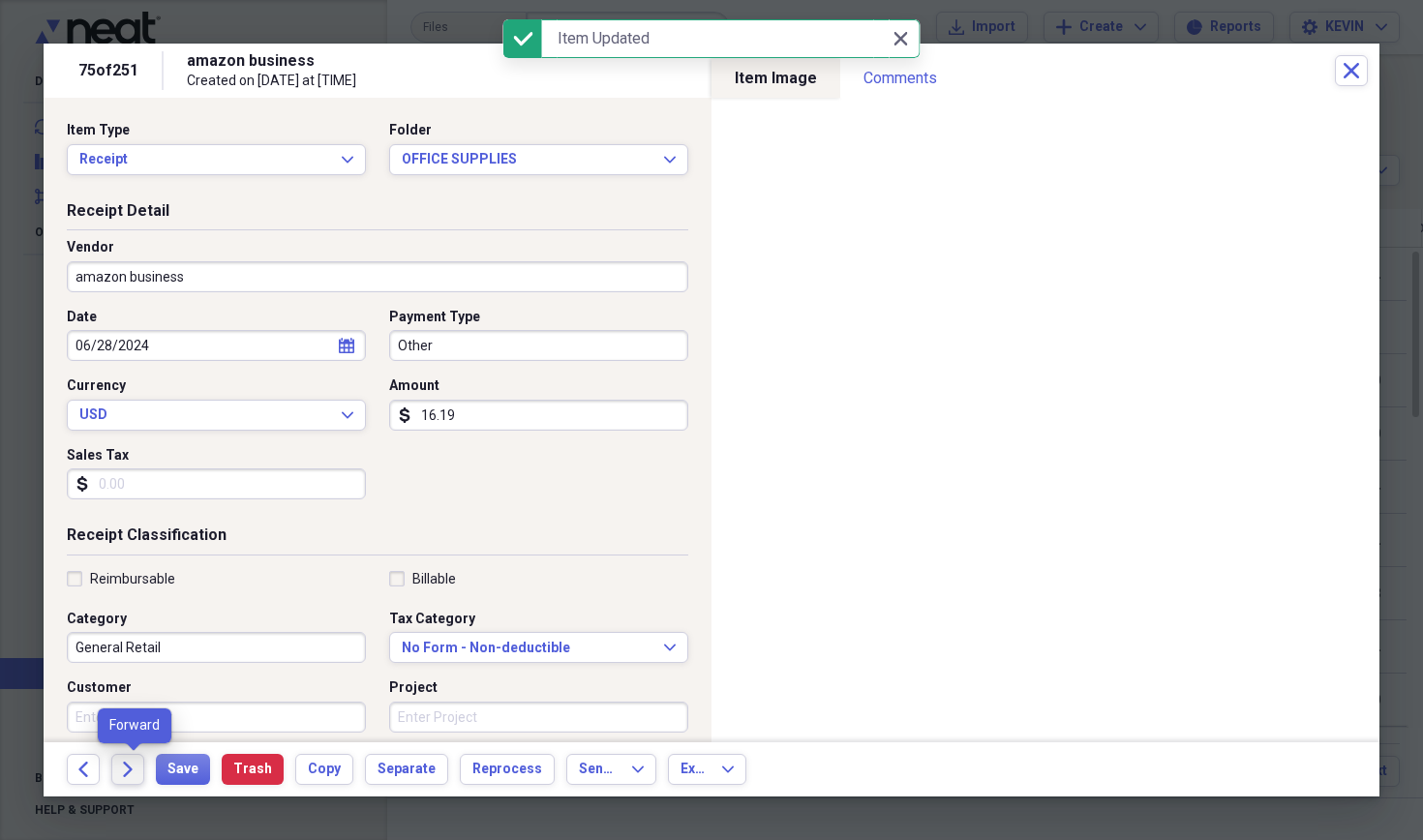 click on "Forward" at bounding box center [128, 769] 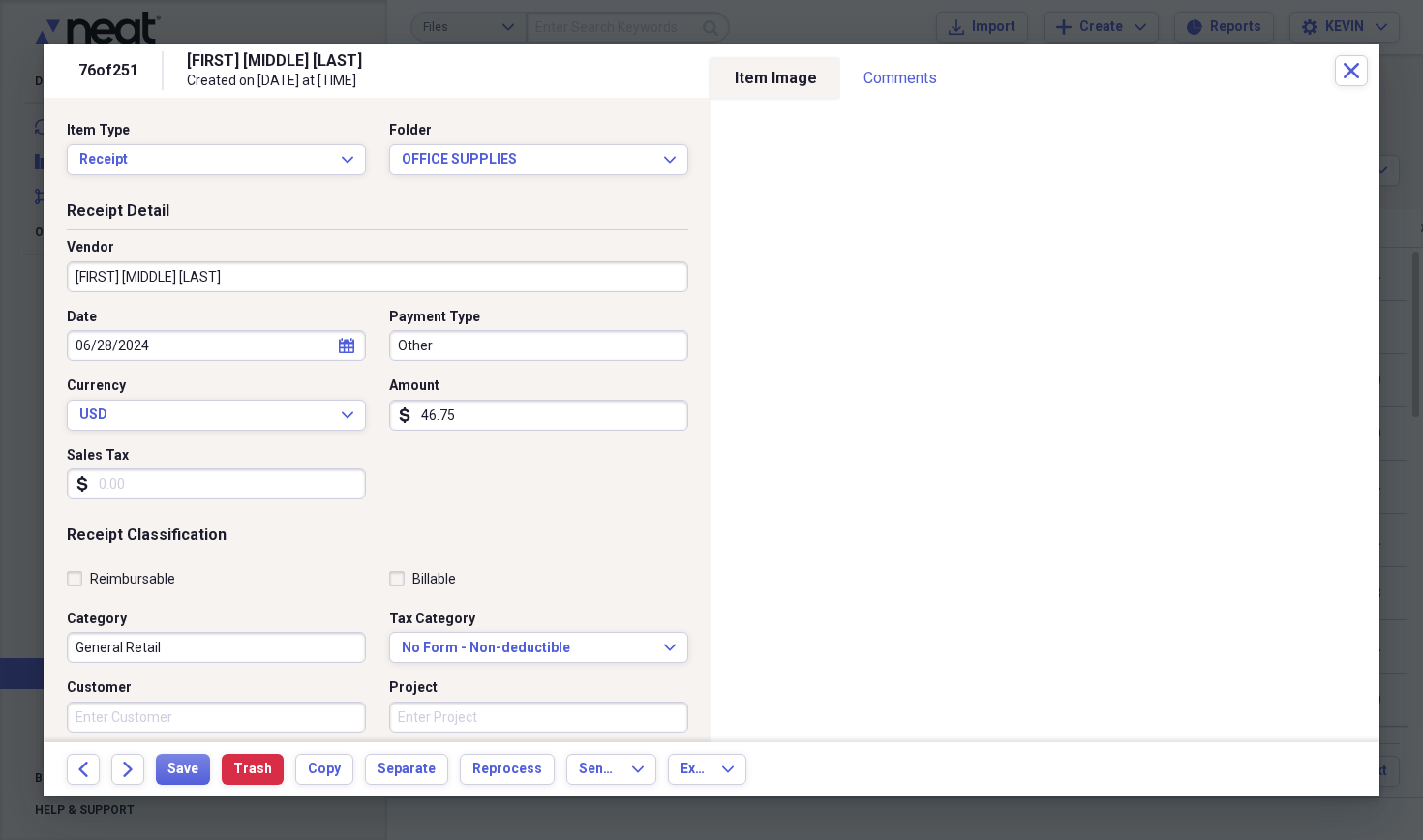 click on "[FIRST] [MIDDLE] [LAST]" at bounding box center [378, 277] 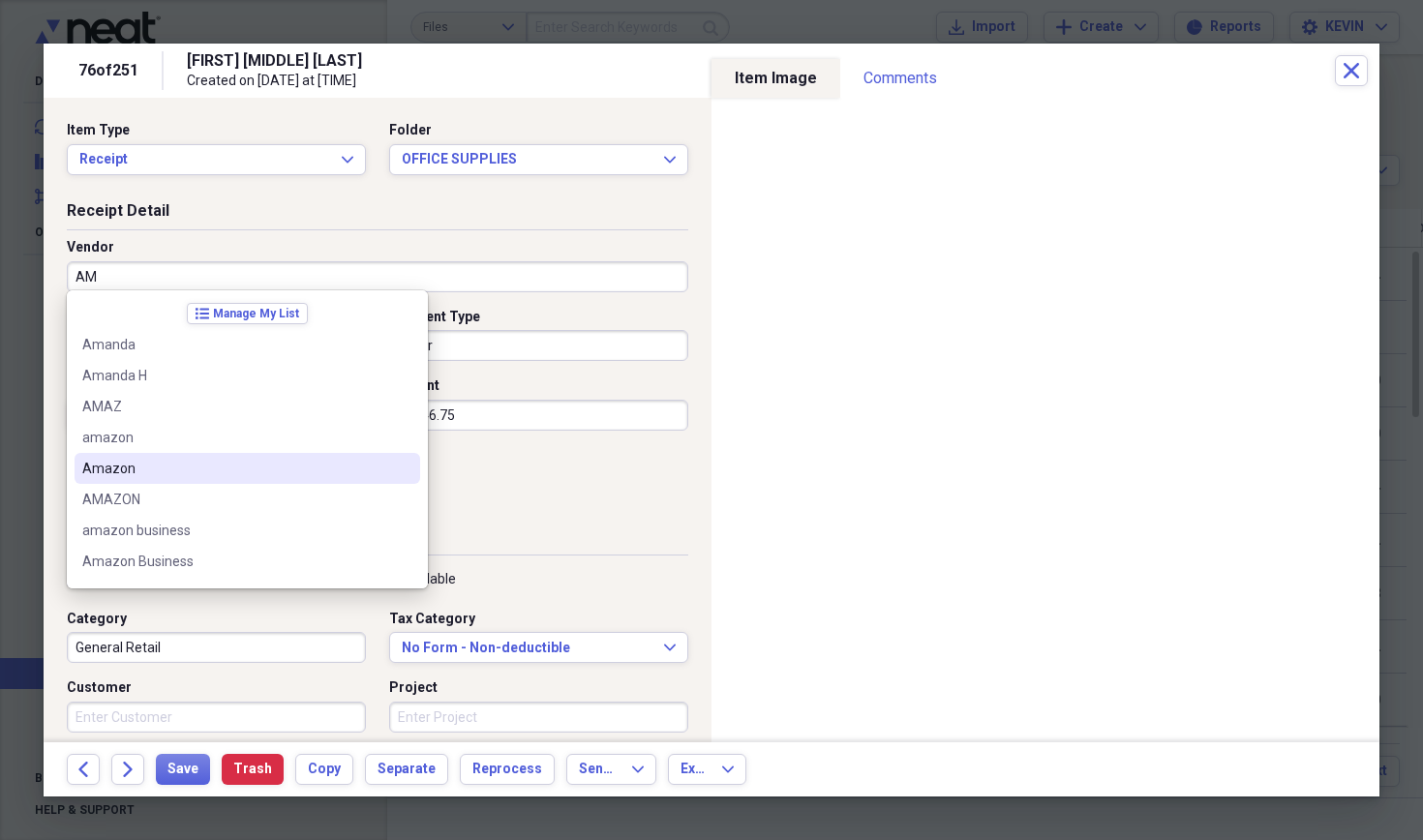 click on "Amazon" at bounding box center [235, 468] 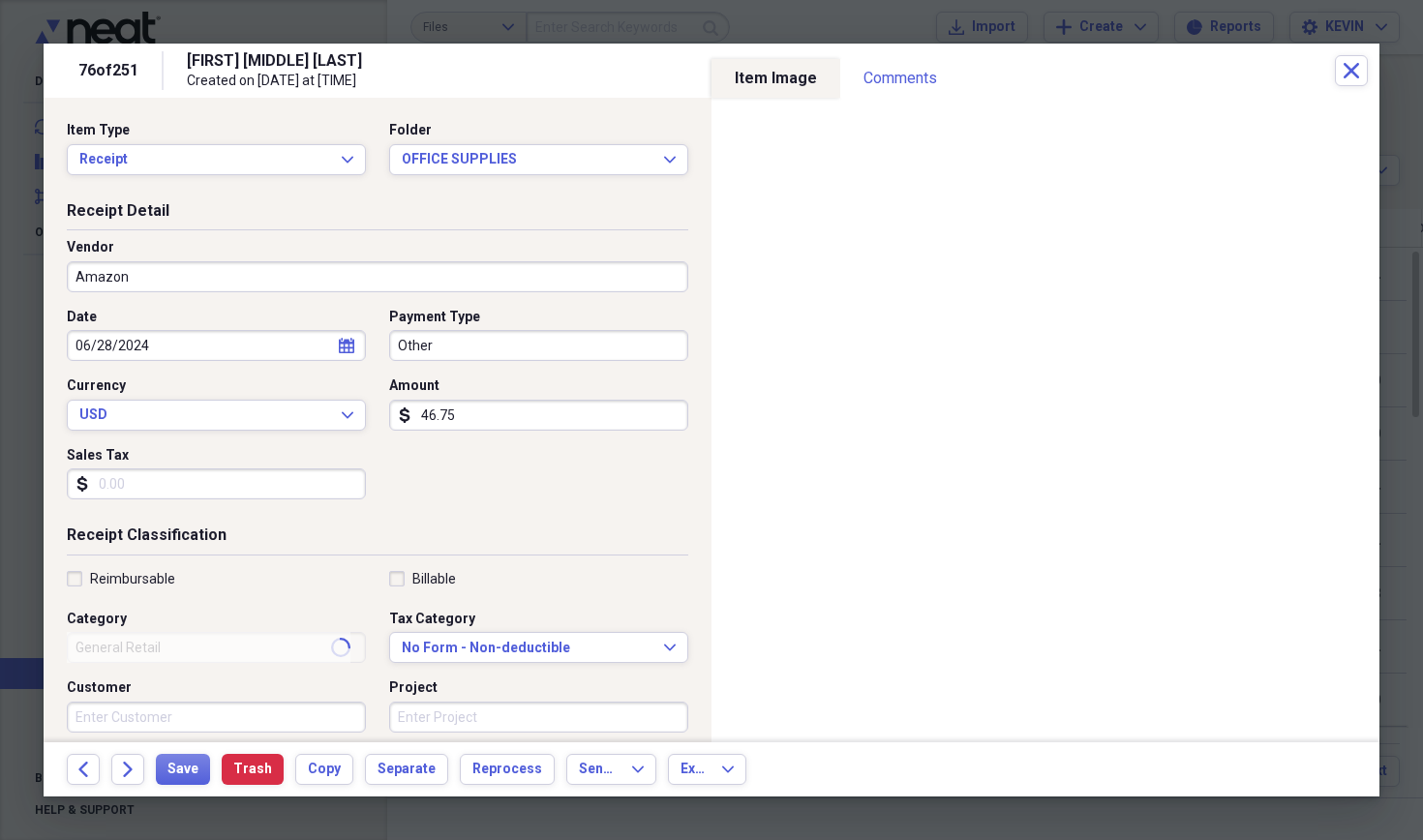 type on "Dental Equipment" 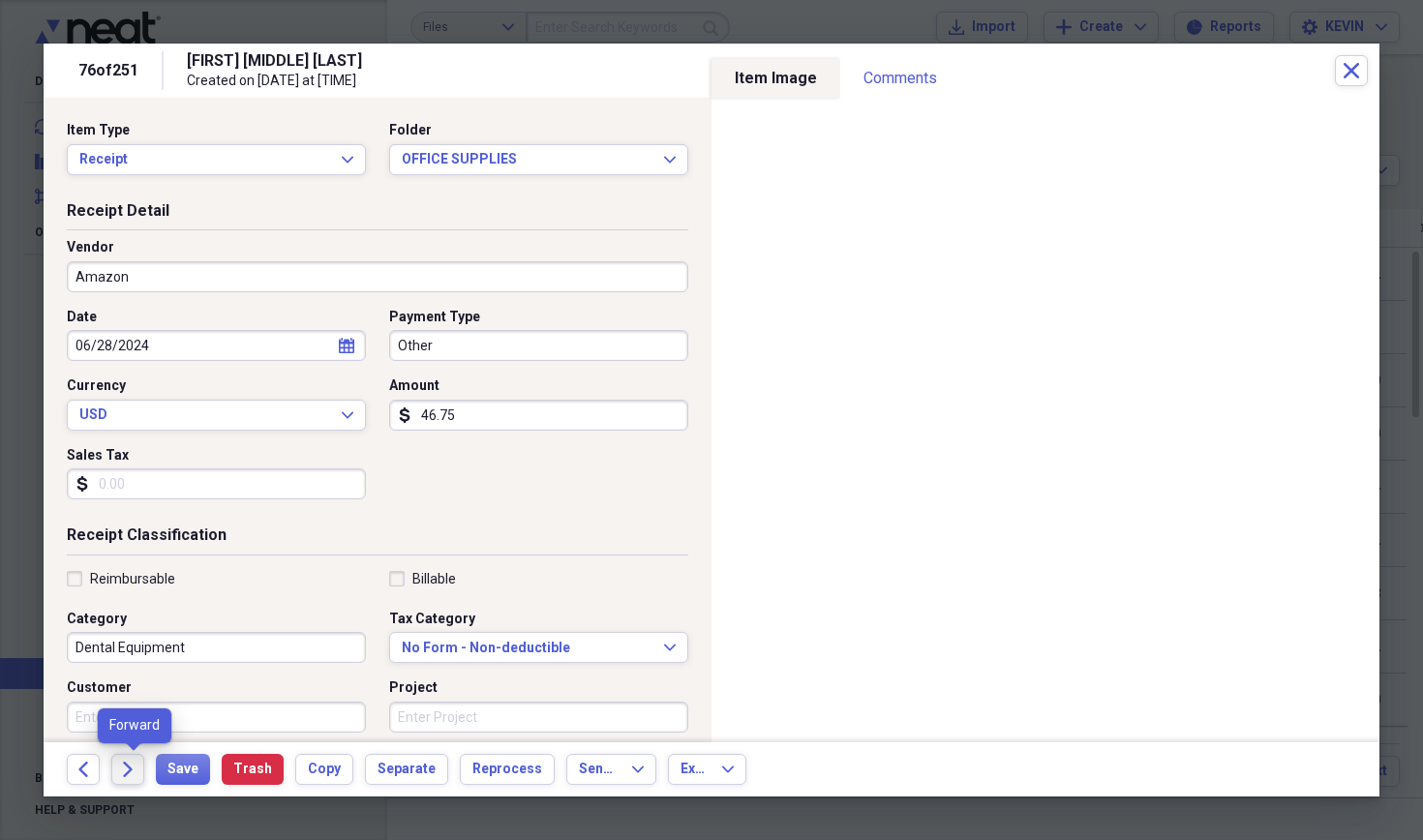 click on "Forward" at bounding box center (128, 769) 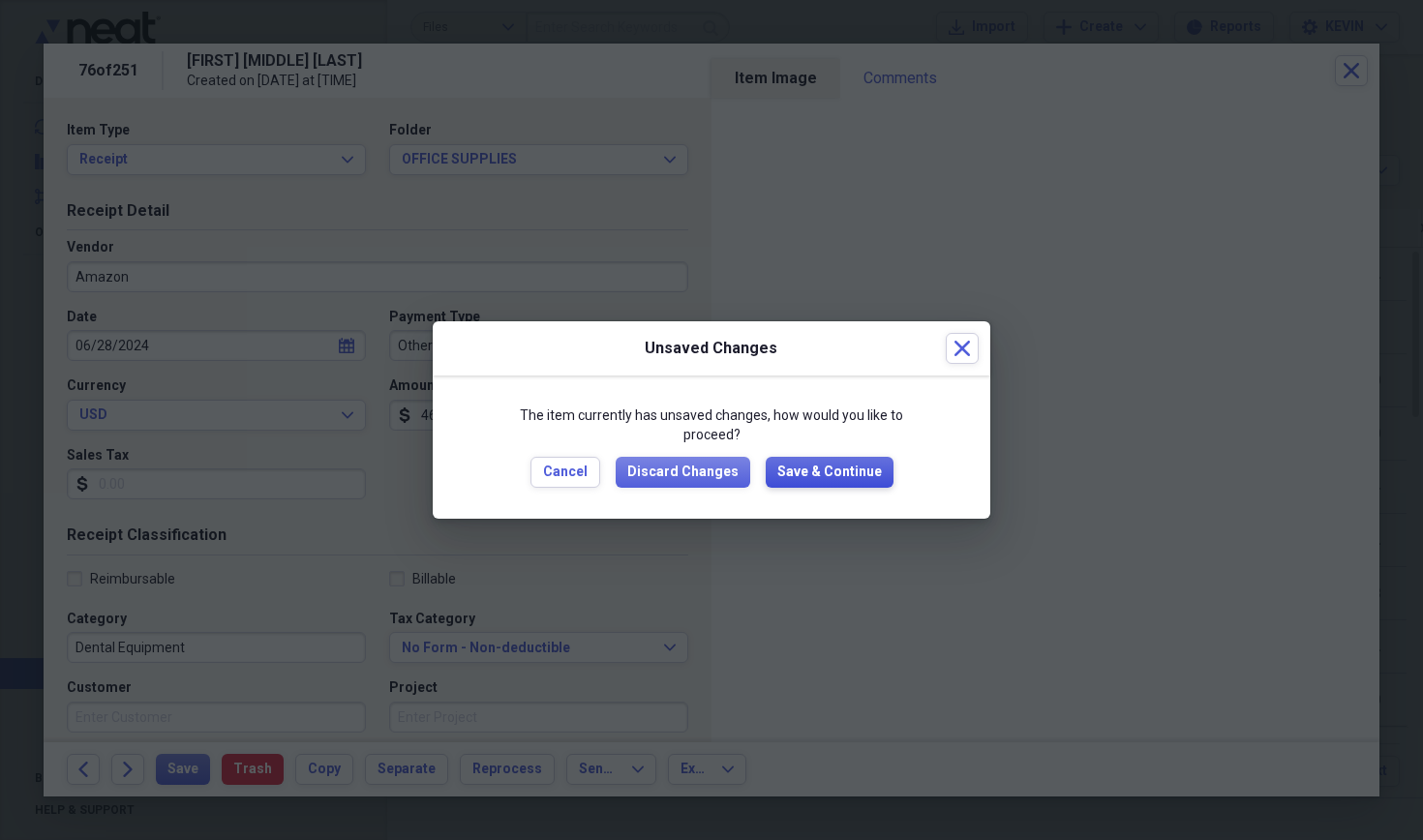 click on "Save & Continue" at bounding box center [830, 472] 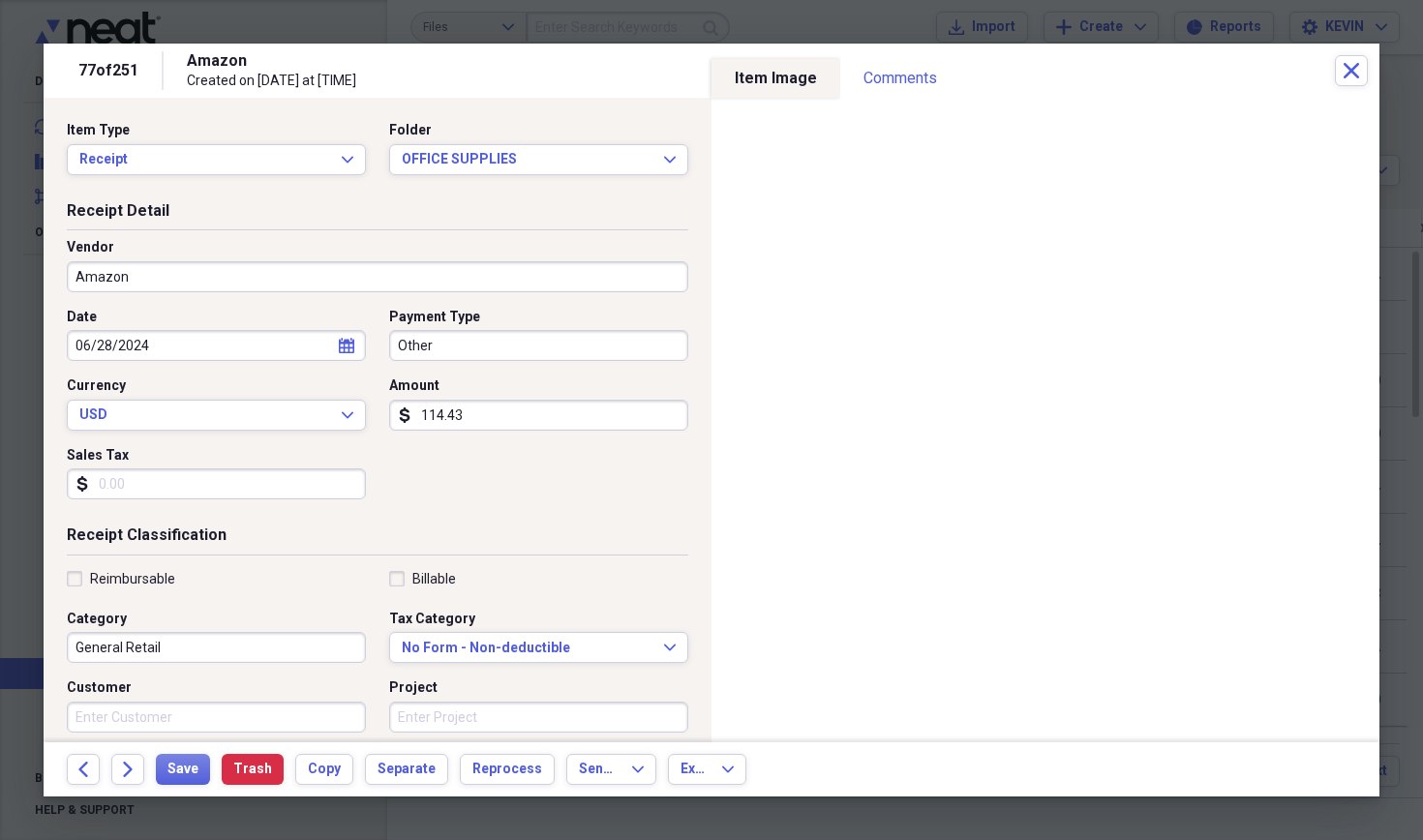 click on "114.43" at bounding box center [538, 415] 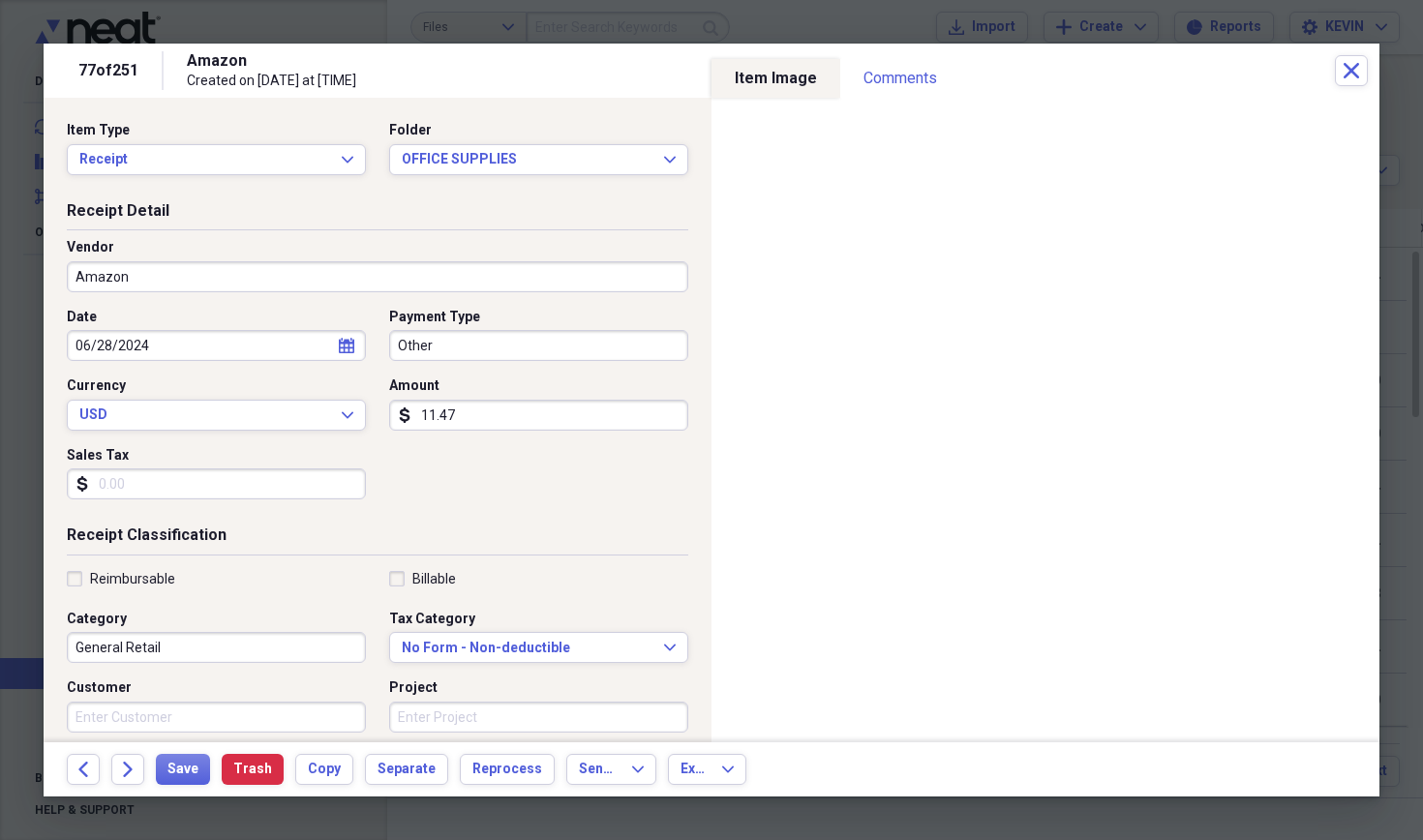 type on "114.79" 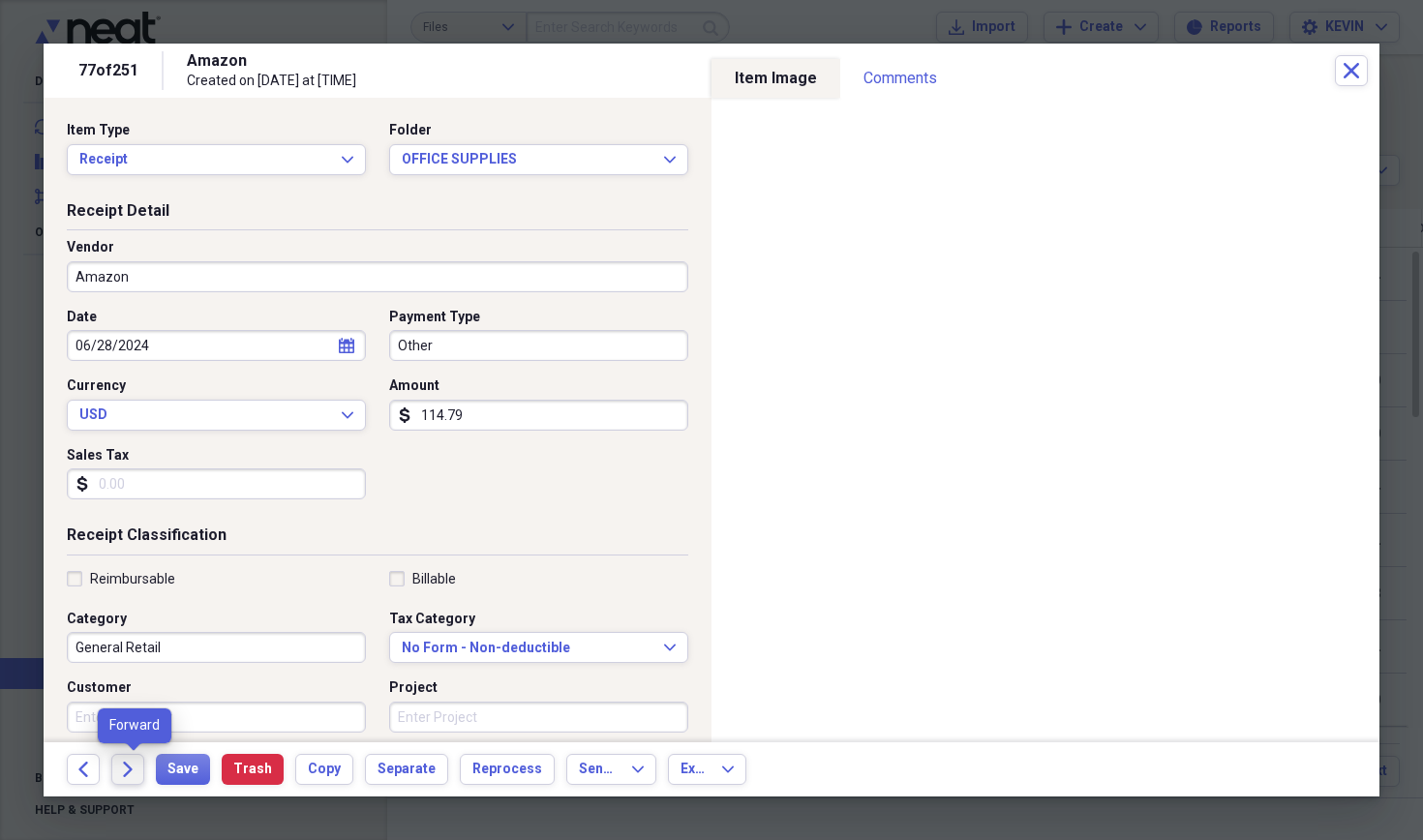 click on "Forward" 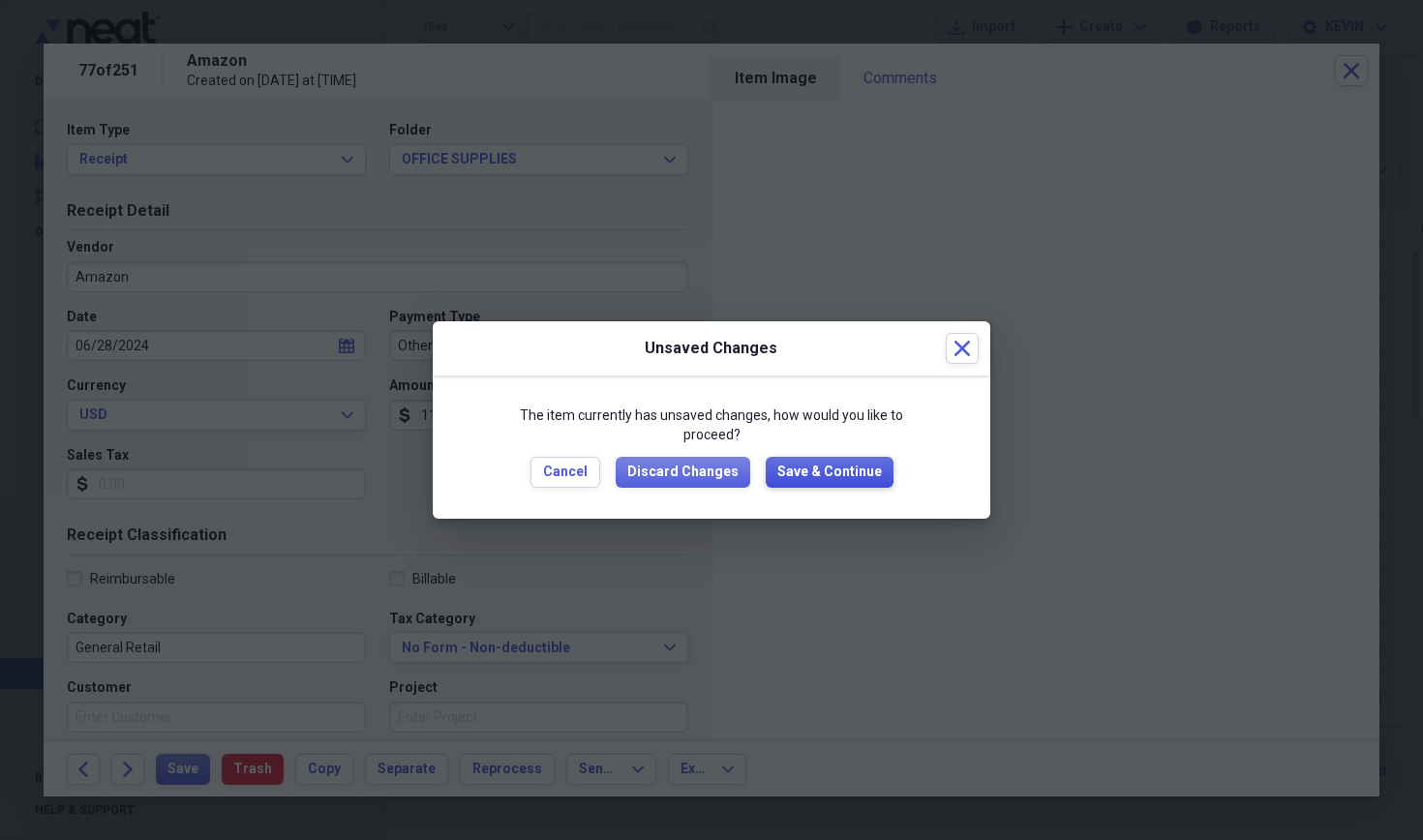 click on "Save & Continue" at bounding box center [830, 472] 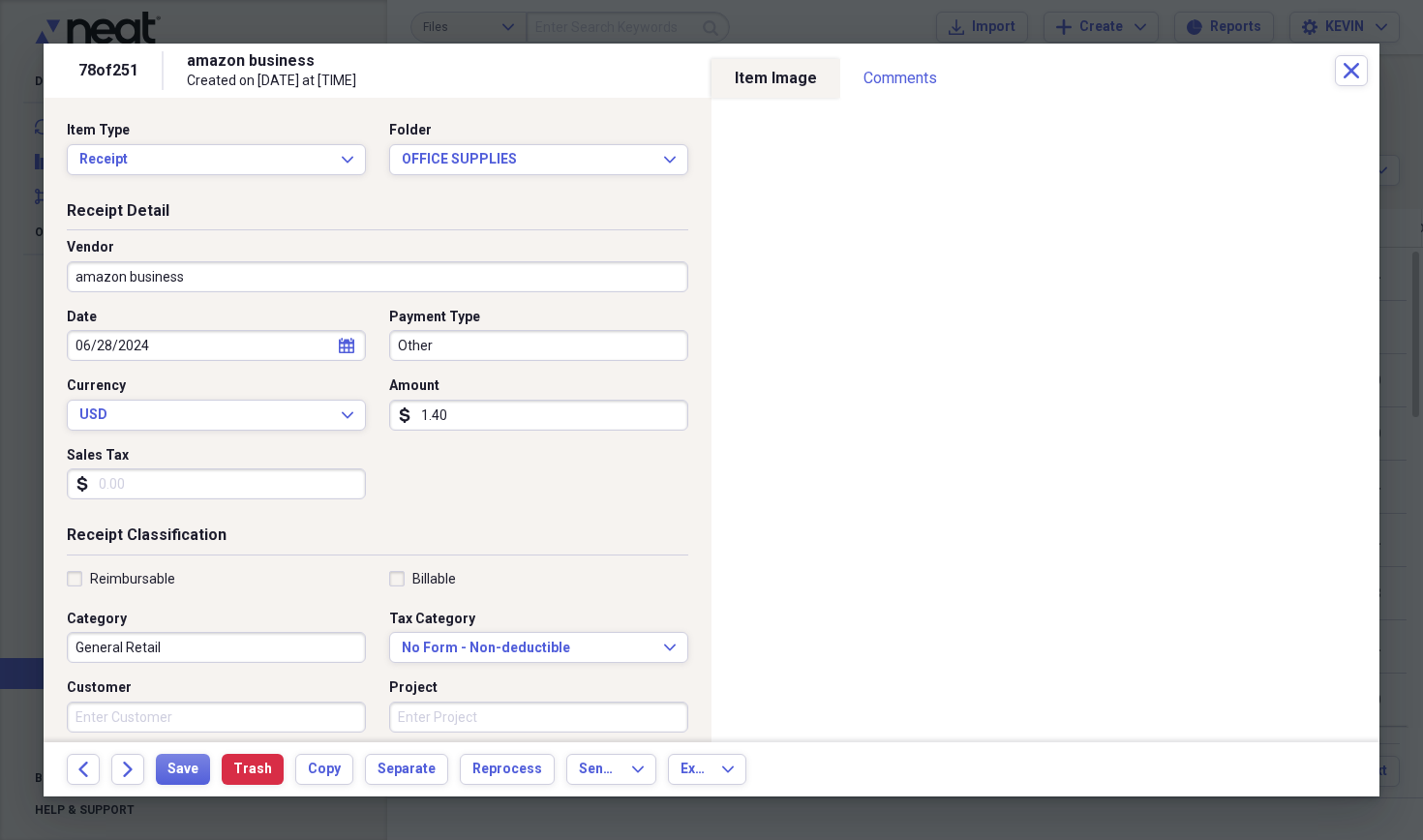 click on "1.40" at bounding box center (538, 415) 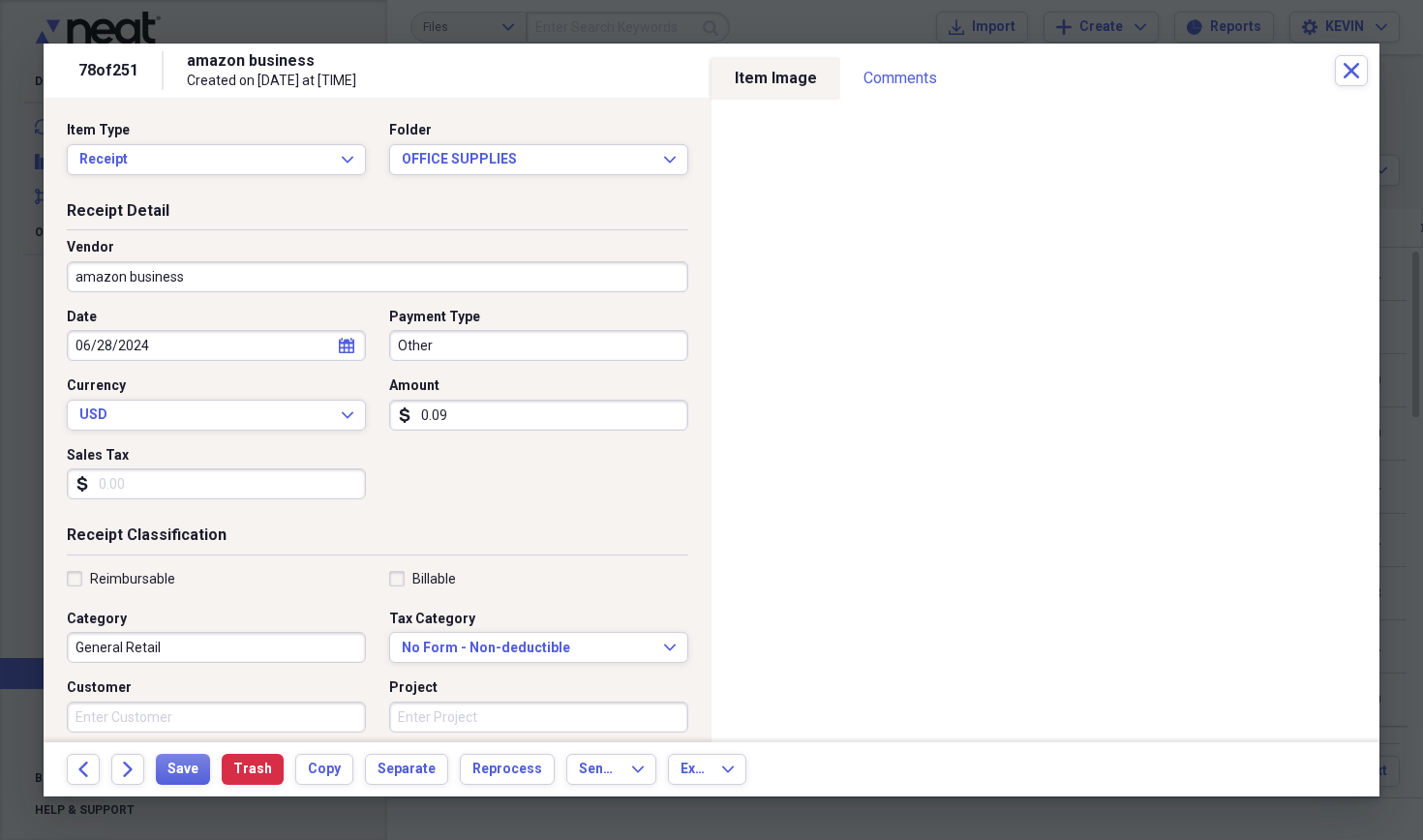 type on "0.09" 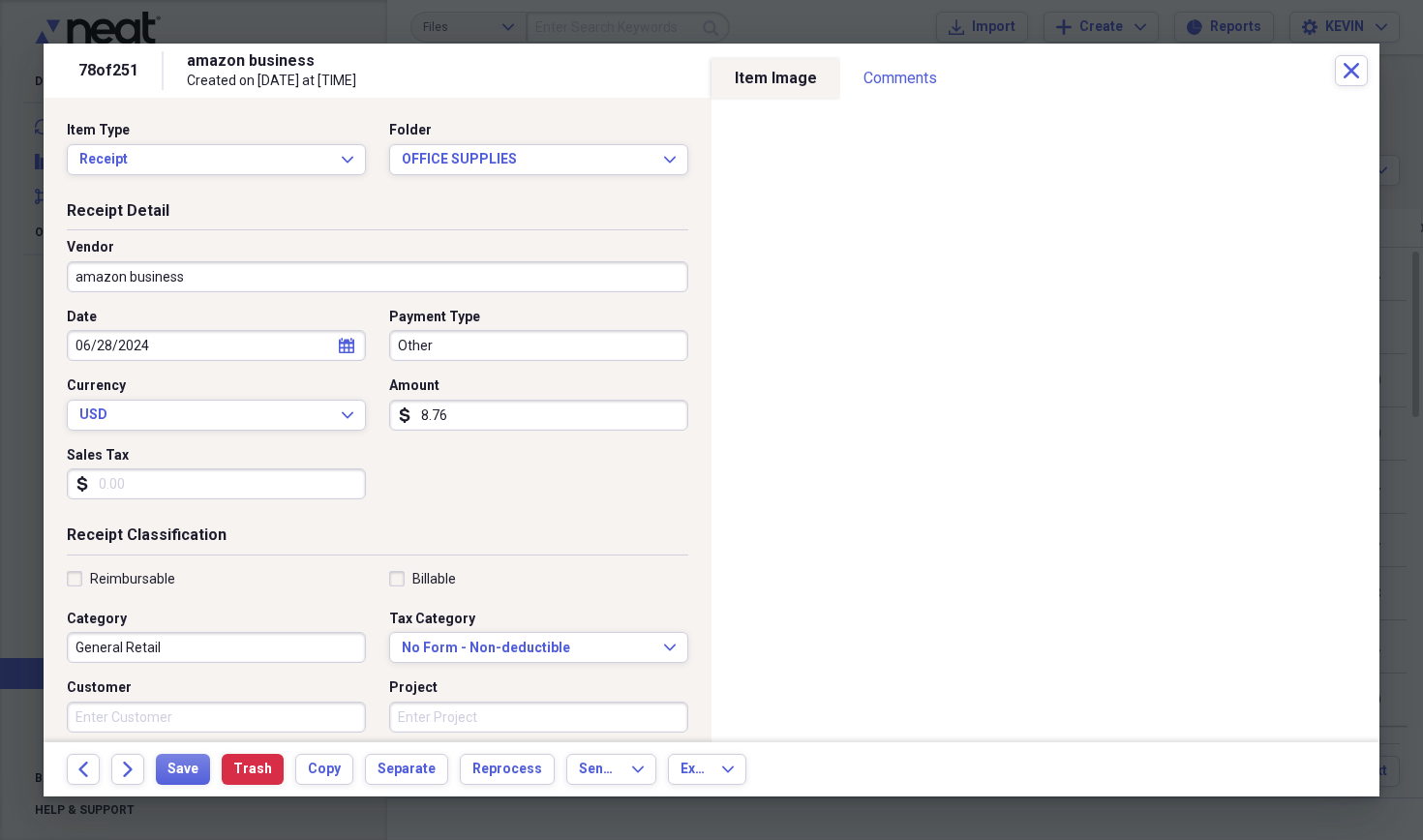 type on "87.63" 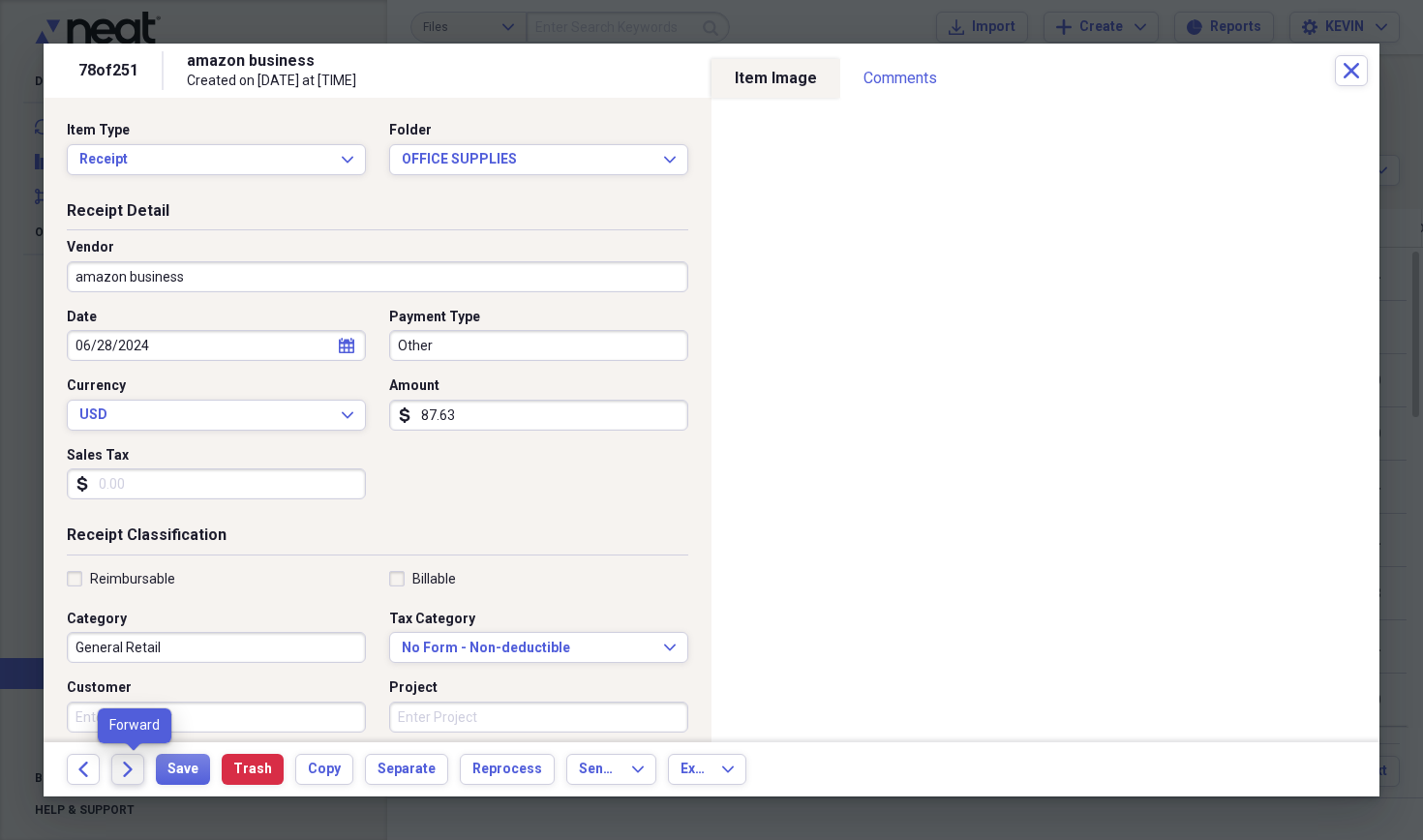 click 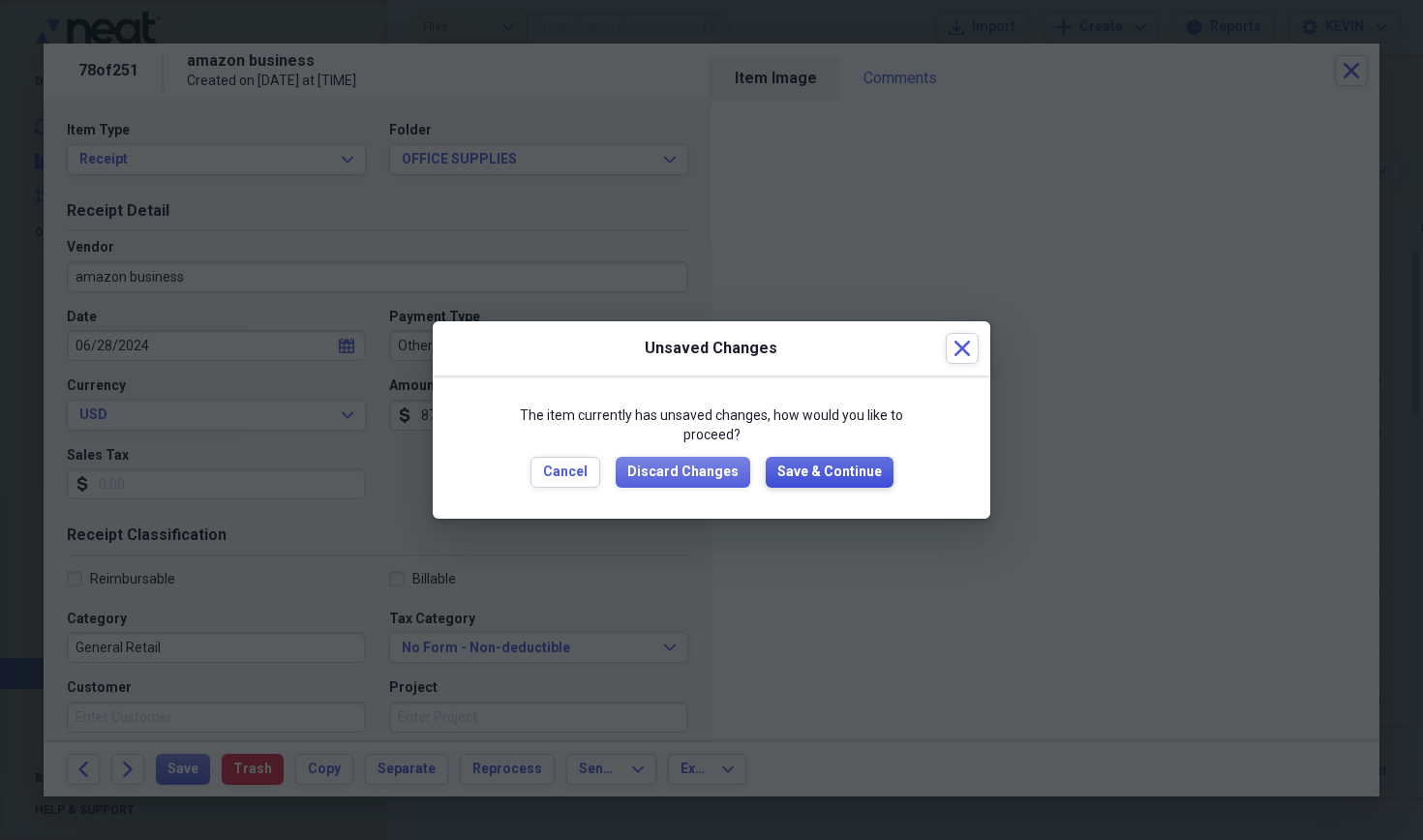 click on "Save & Continue" at bounding box center (830, 472) 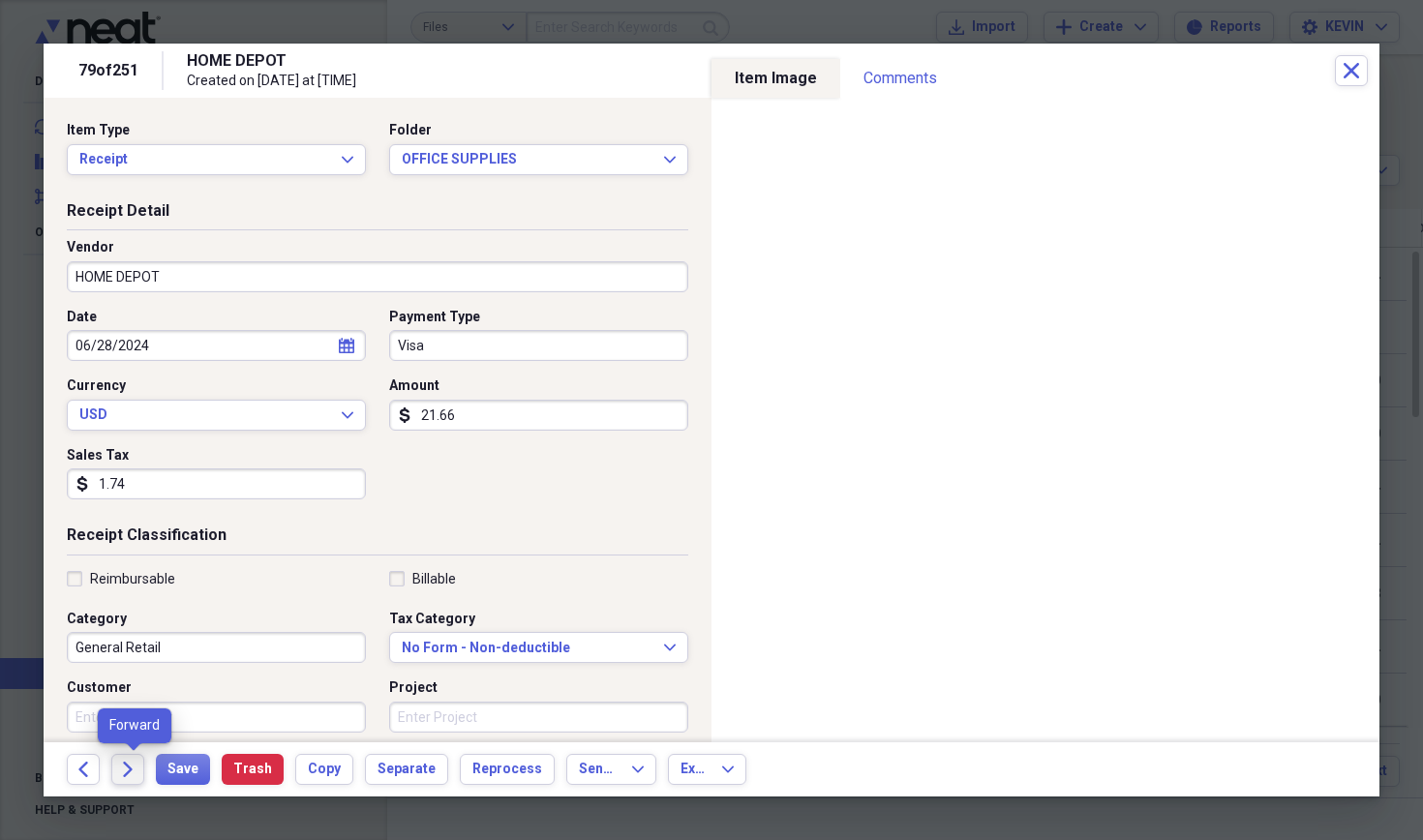 click on "Forward" 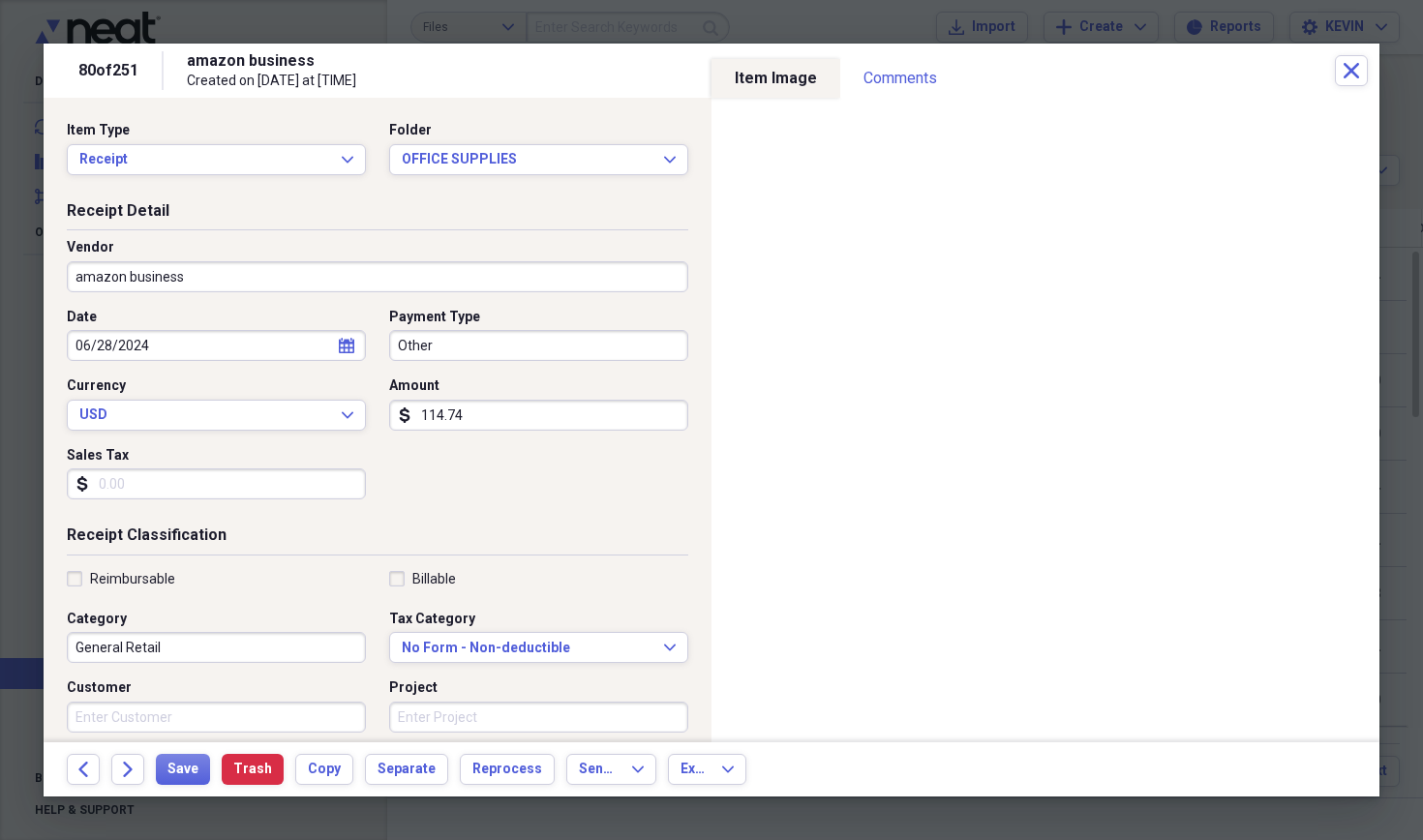 click on "114.74" at bounding box center [538, 415] 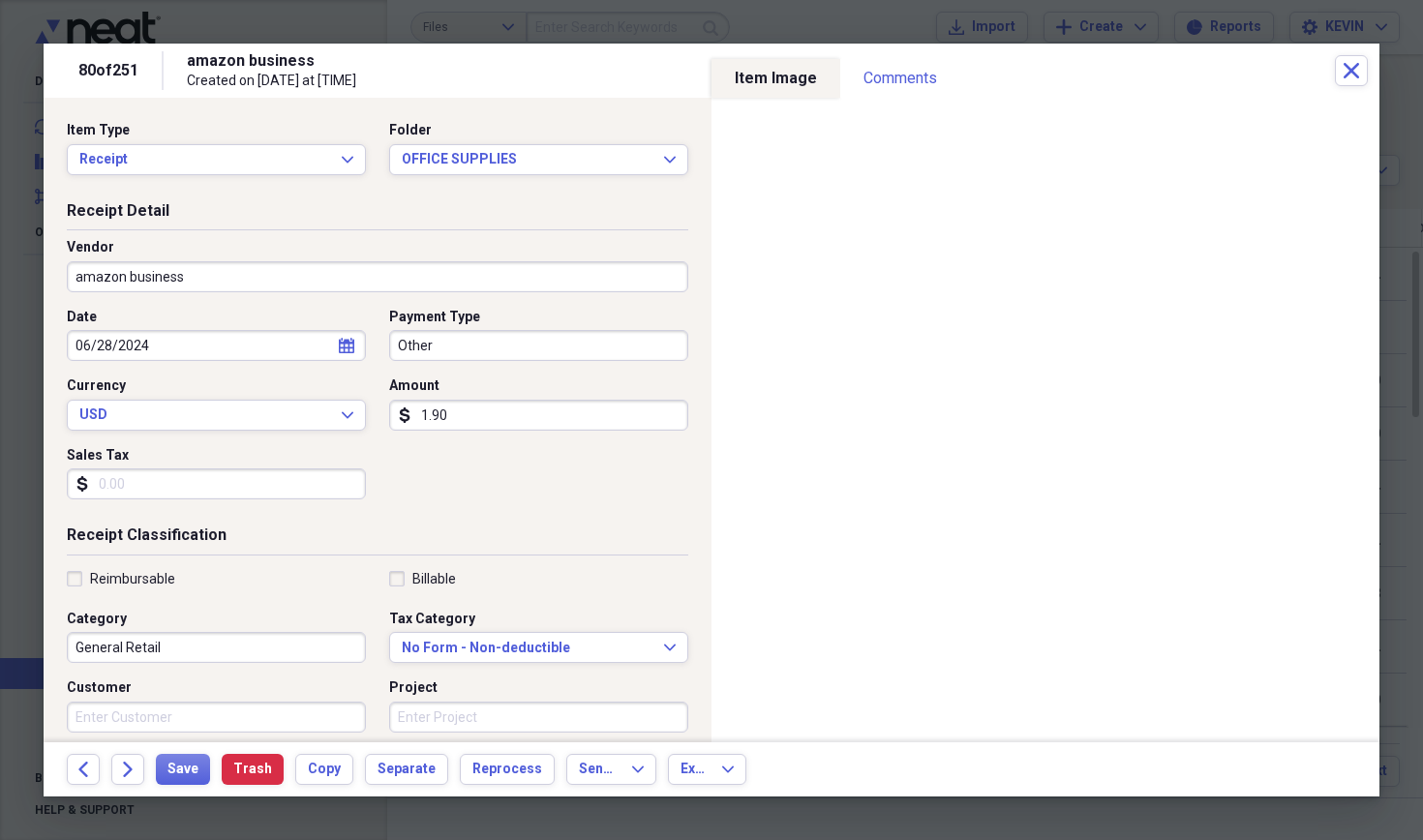 type on "19.02" 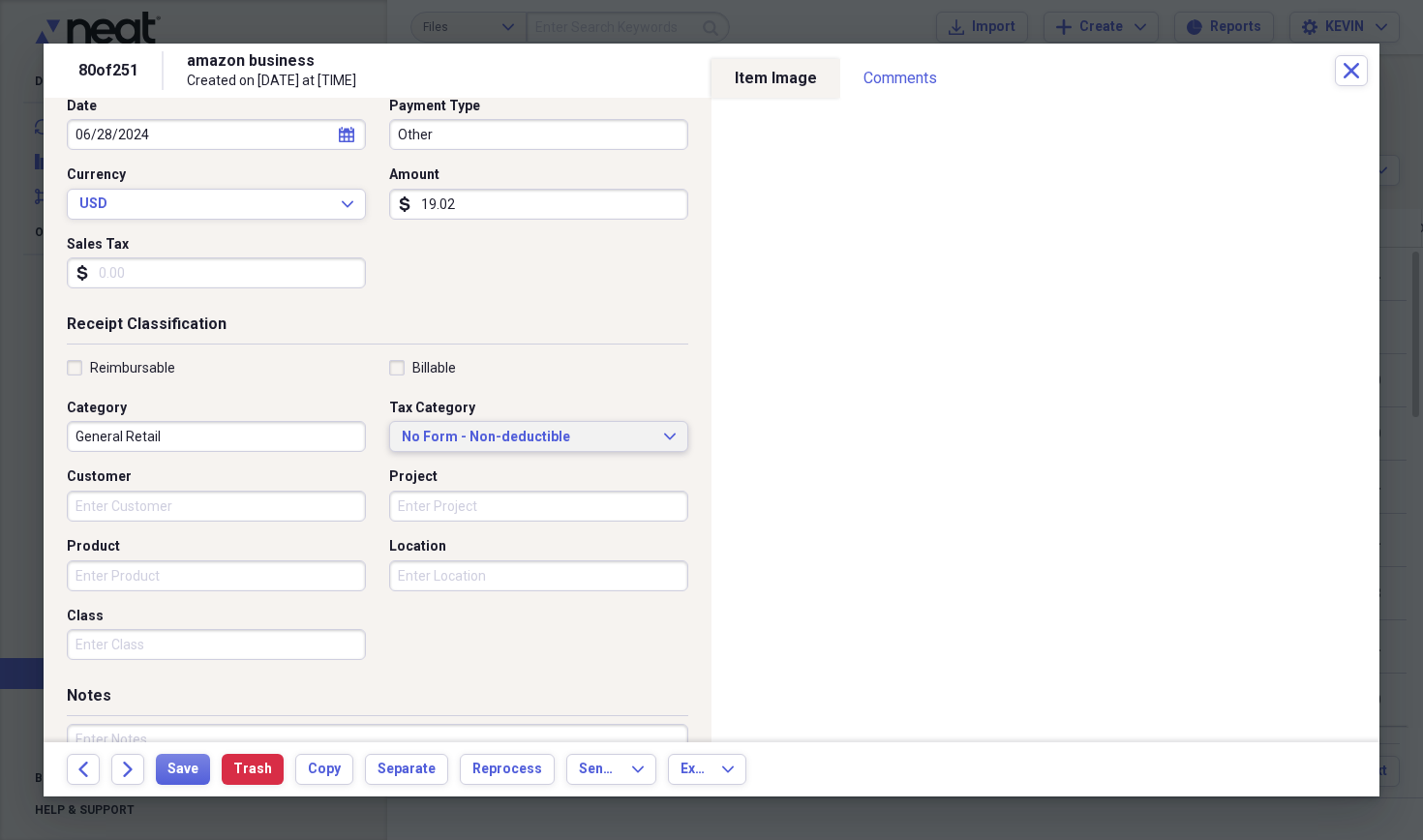 scroll, scrollTop: 319, scrollLeft: 0, axis: vertical 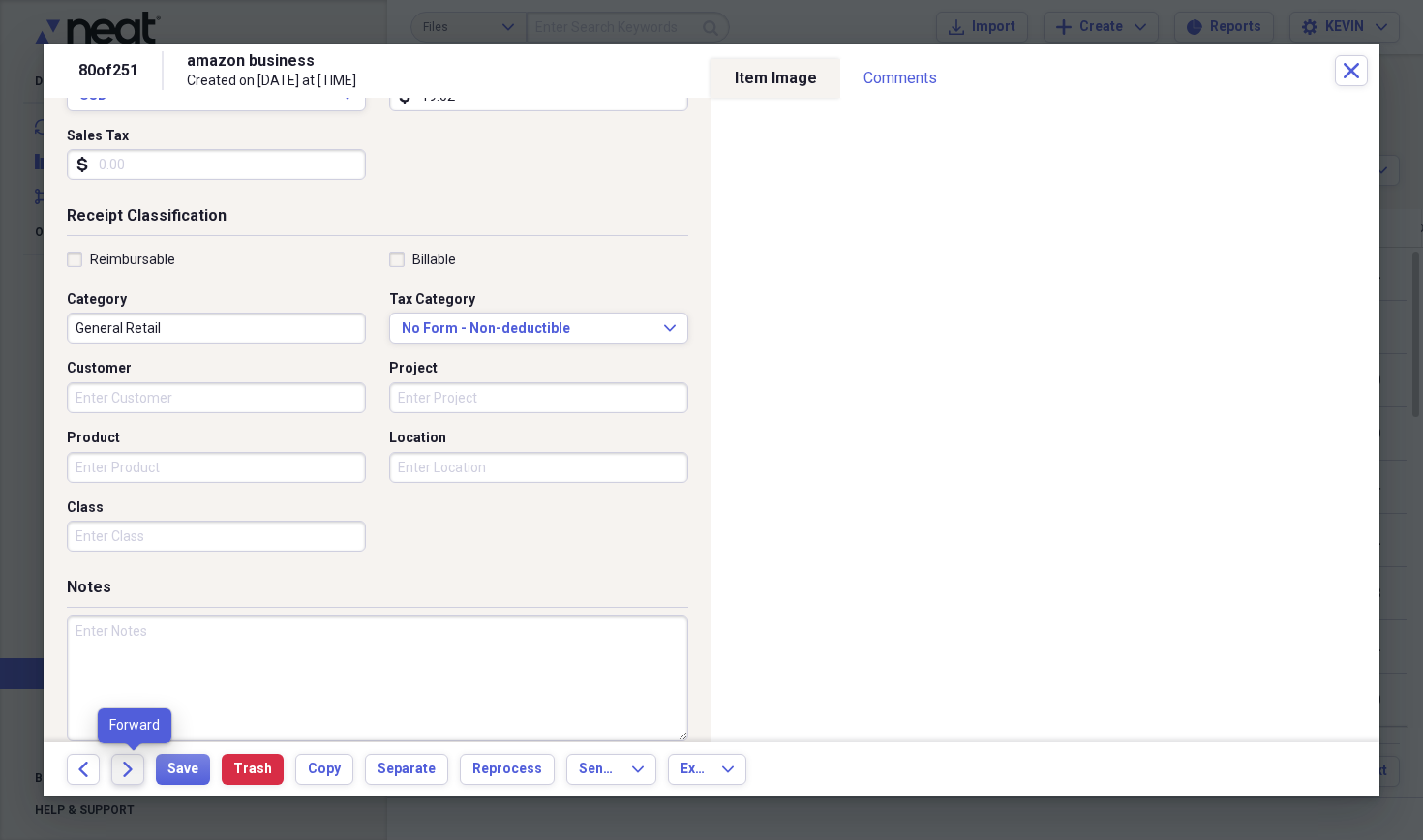 click on "Forward" at bounding box center (128, 769) 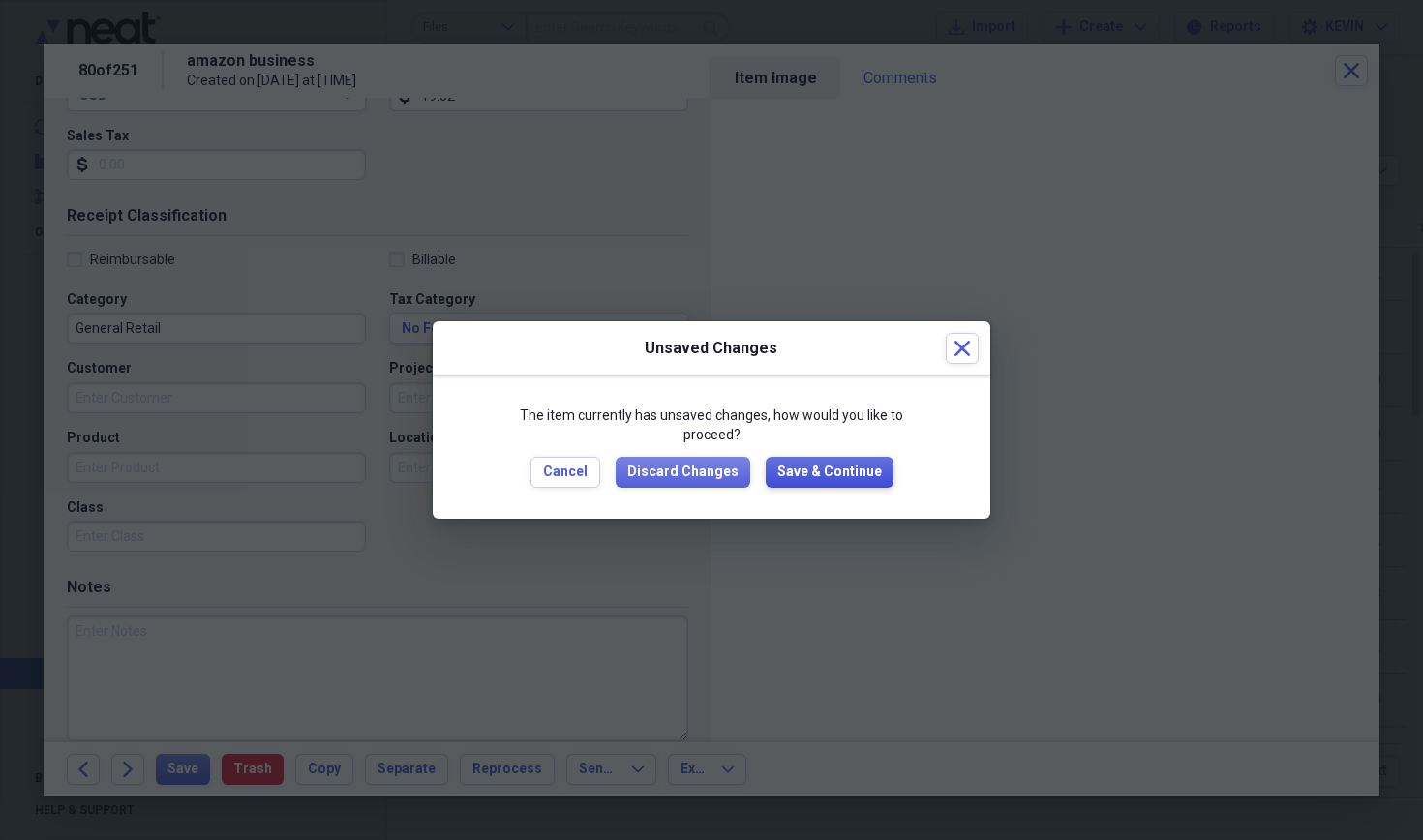 click on "Save & Continue" at bounding box center (830, 472) 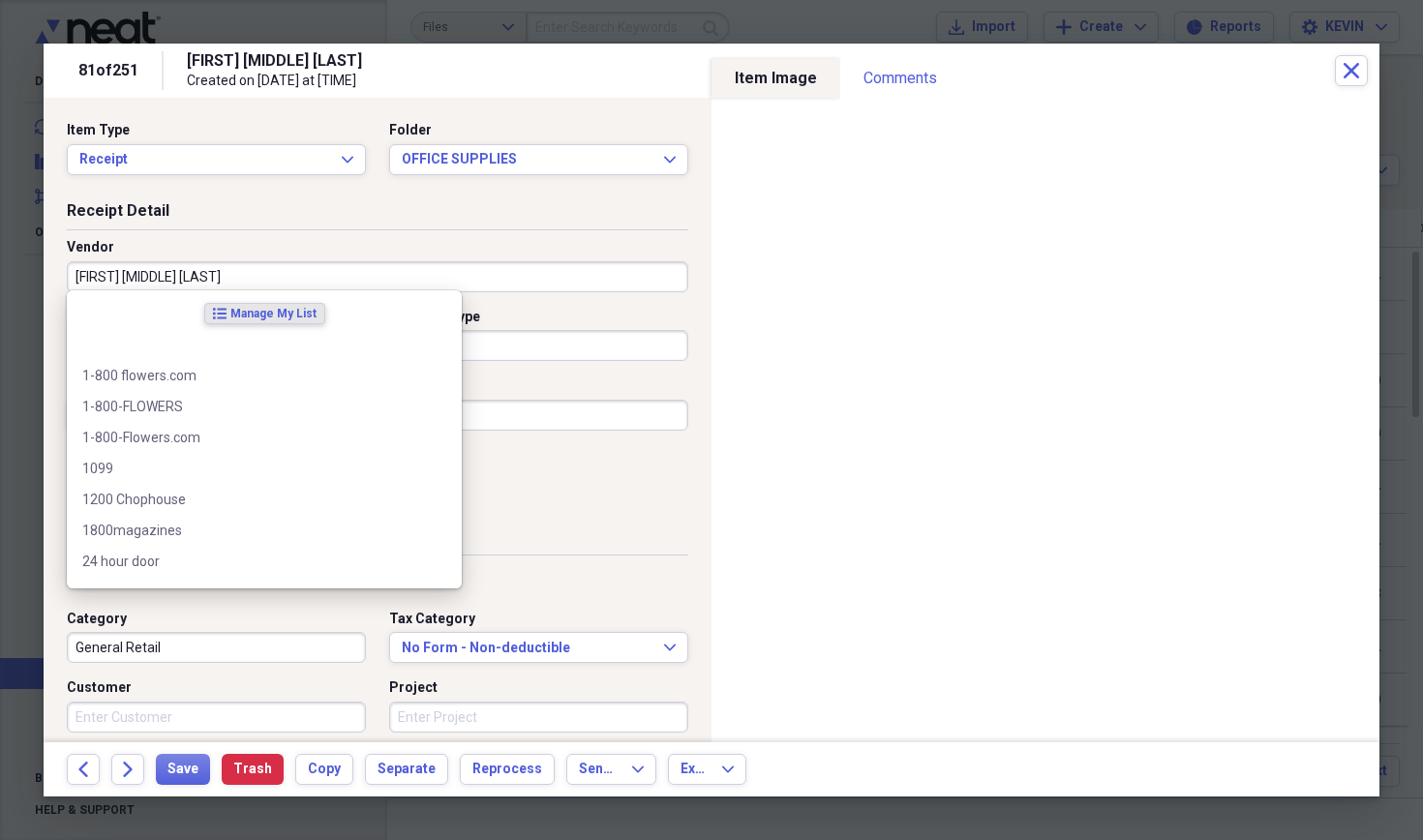 click on "[FIRST] [MIDDLE] [LAST]" at bounding box center (378, 277) 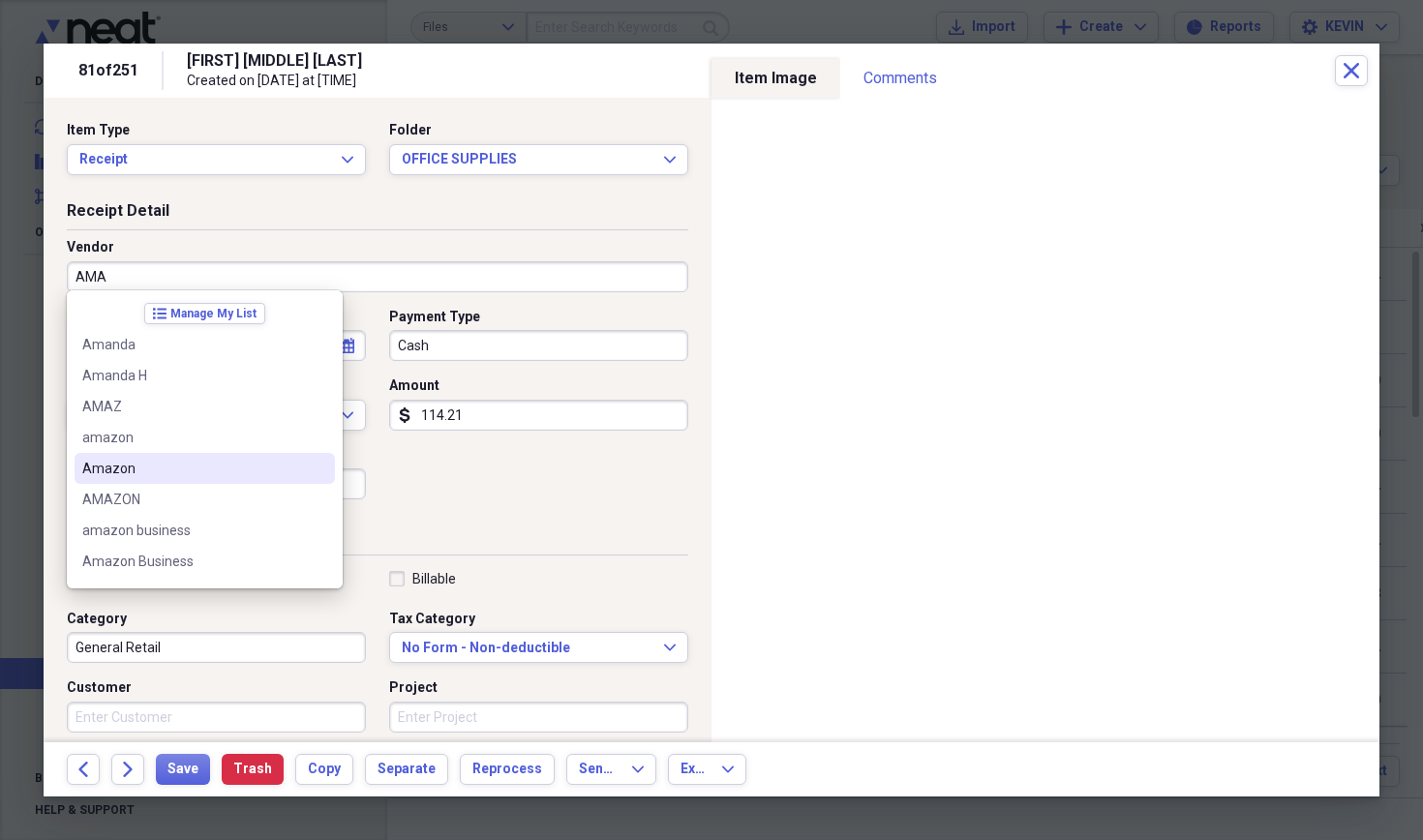 click on "Amazon" at bounding box center (193, 468) 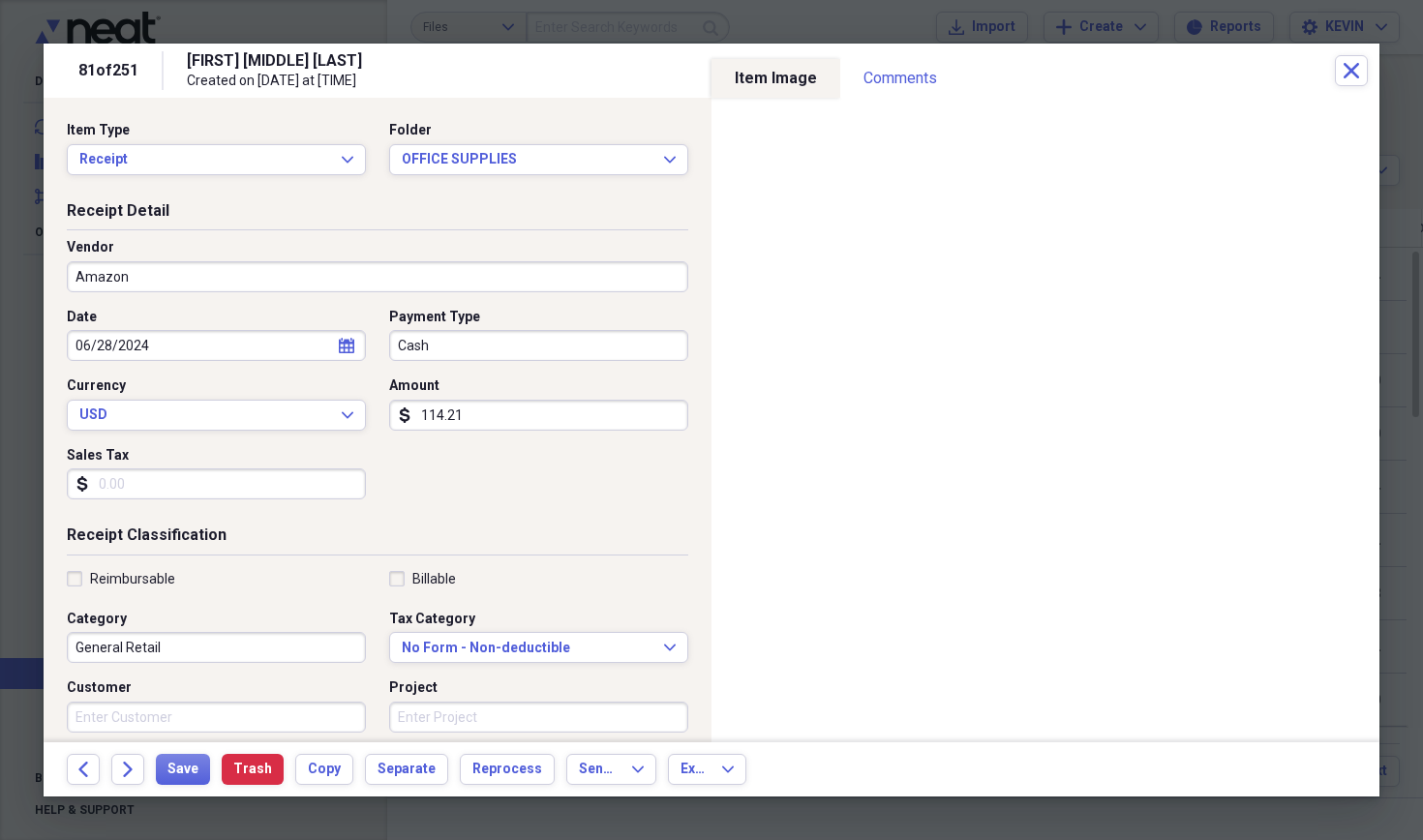 type on "Dental Equipment" 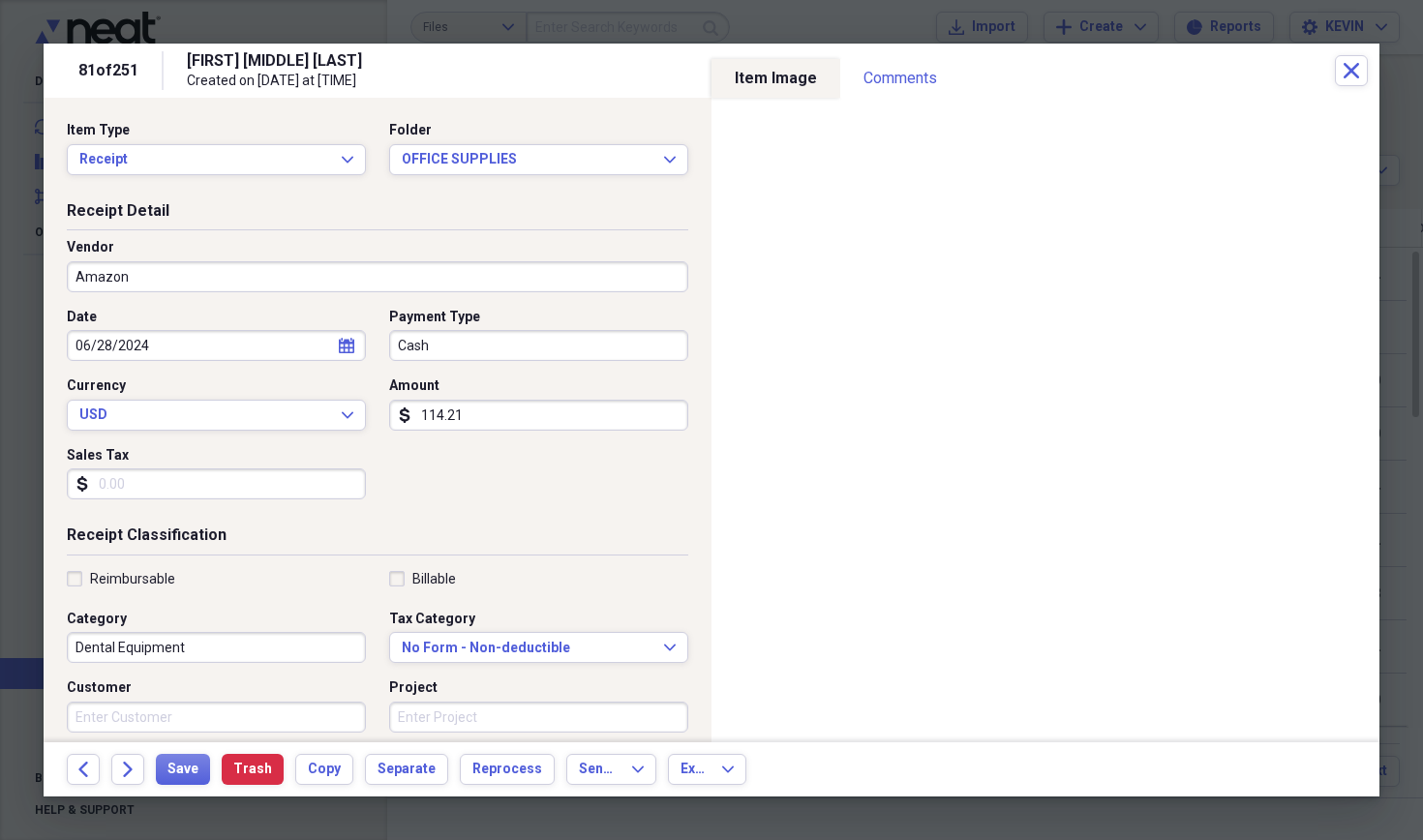 click on "114.21" at bounding box center [538, 415] 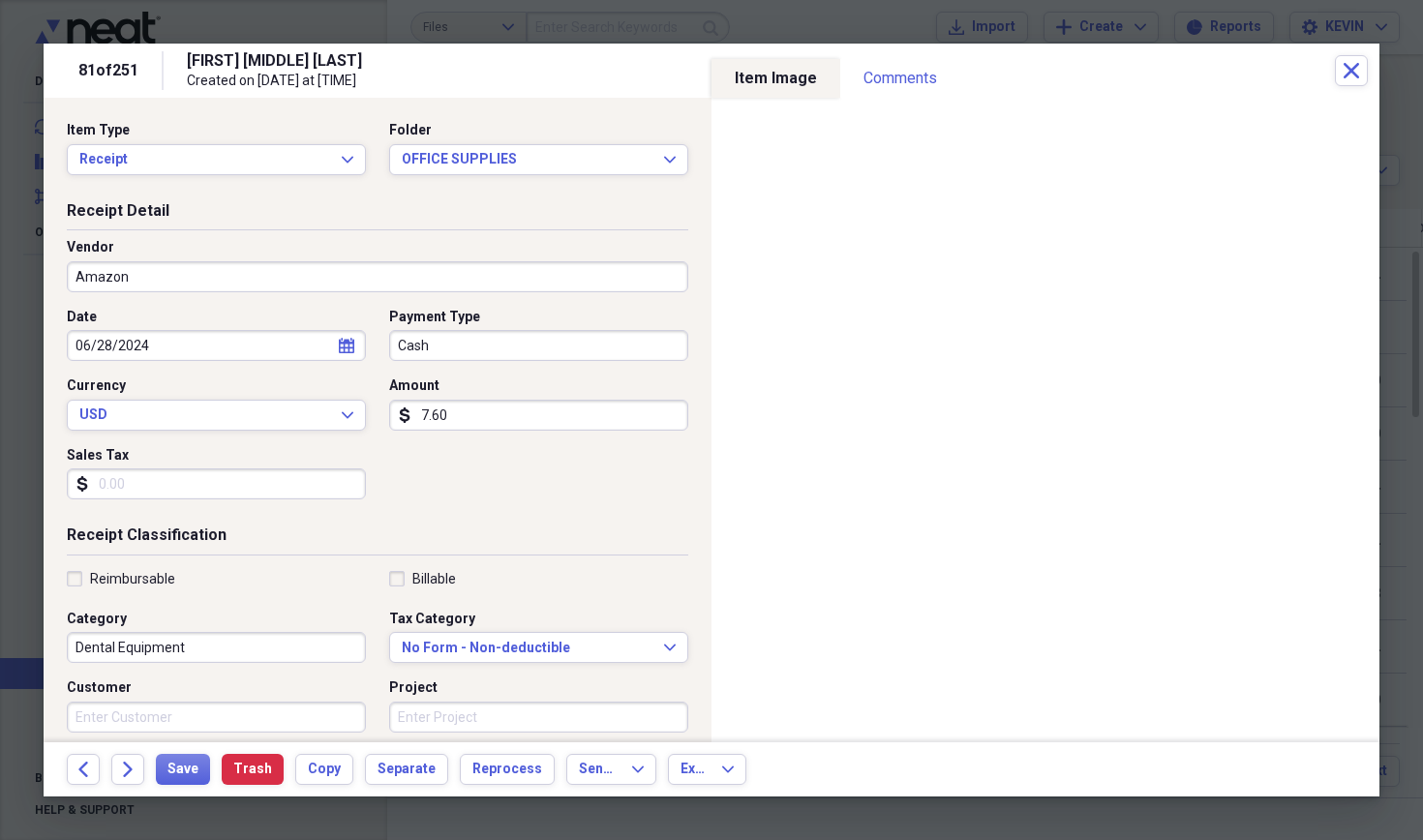 type on "76.01" 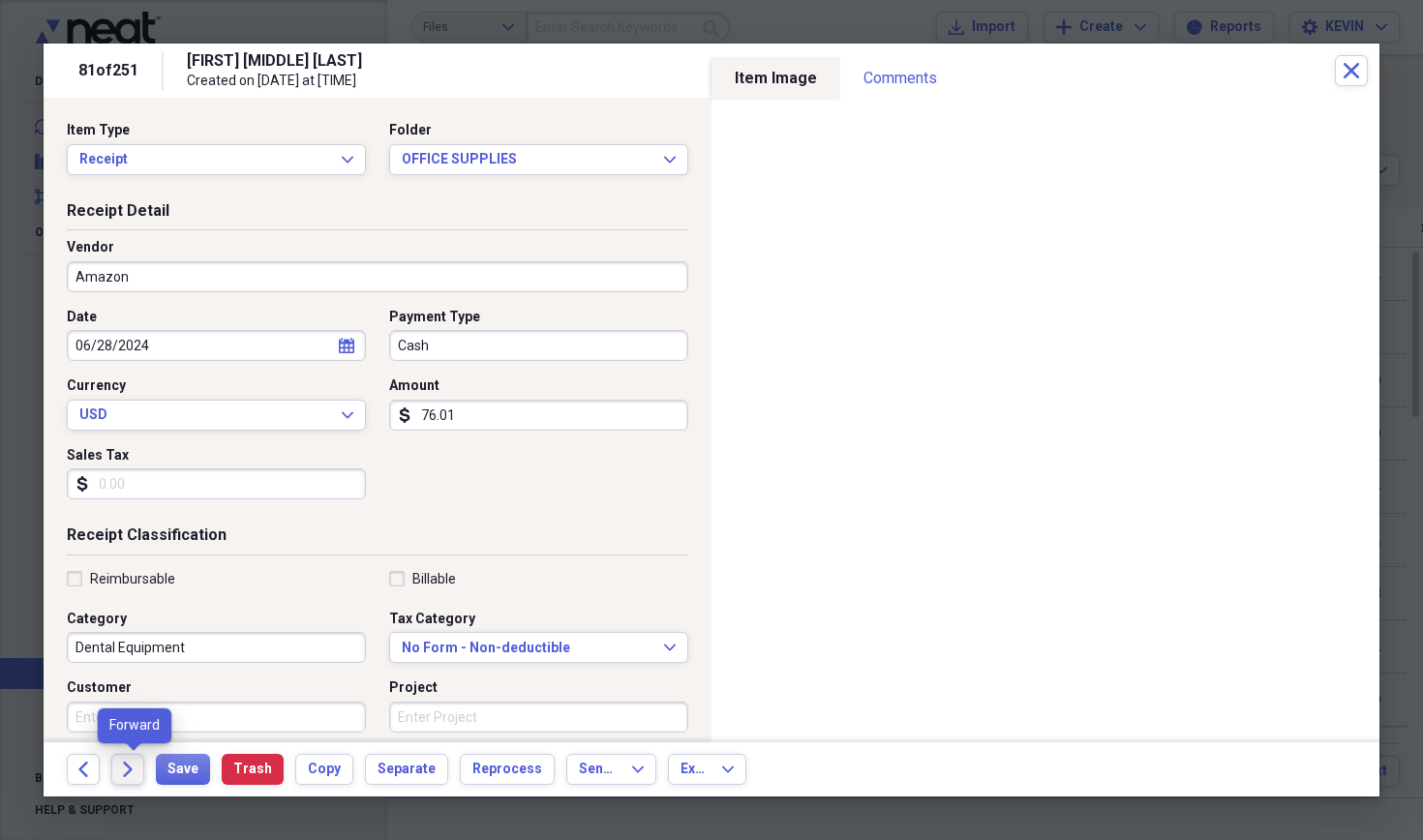 click on "Forward" at bounding box center (128, 769) 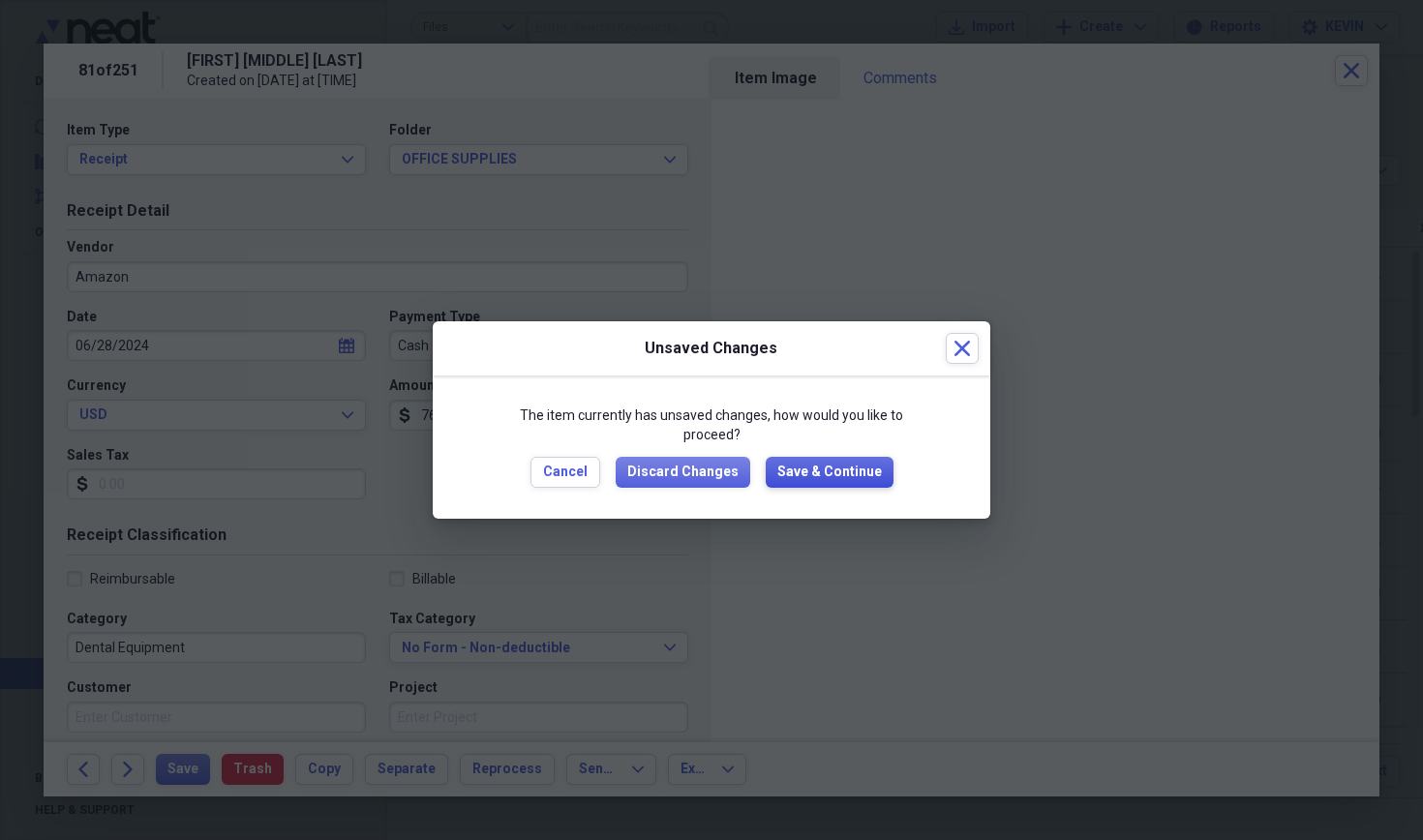 click on "Save & Continue" at bounding box center (830, 472) 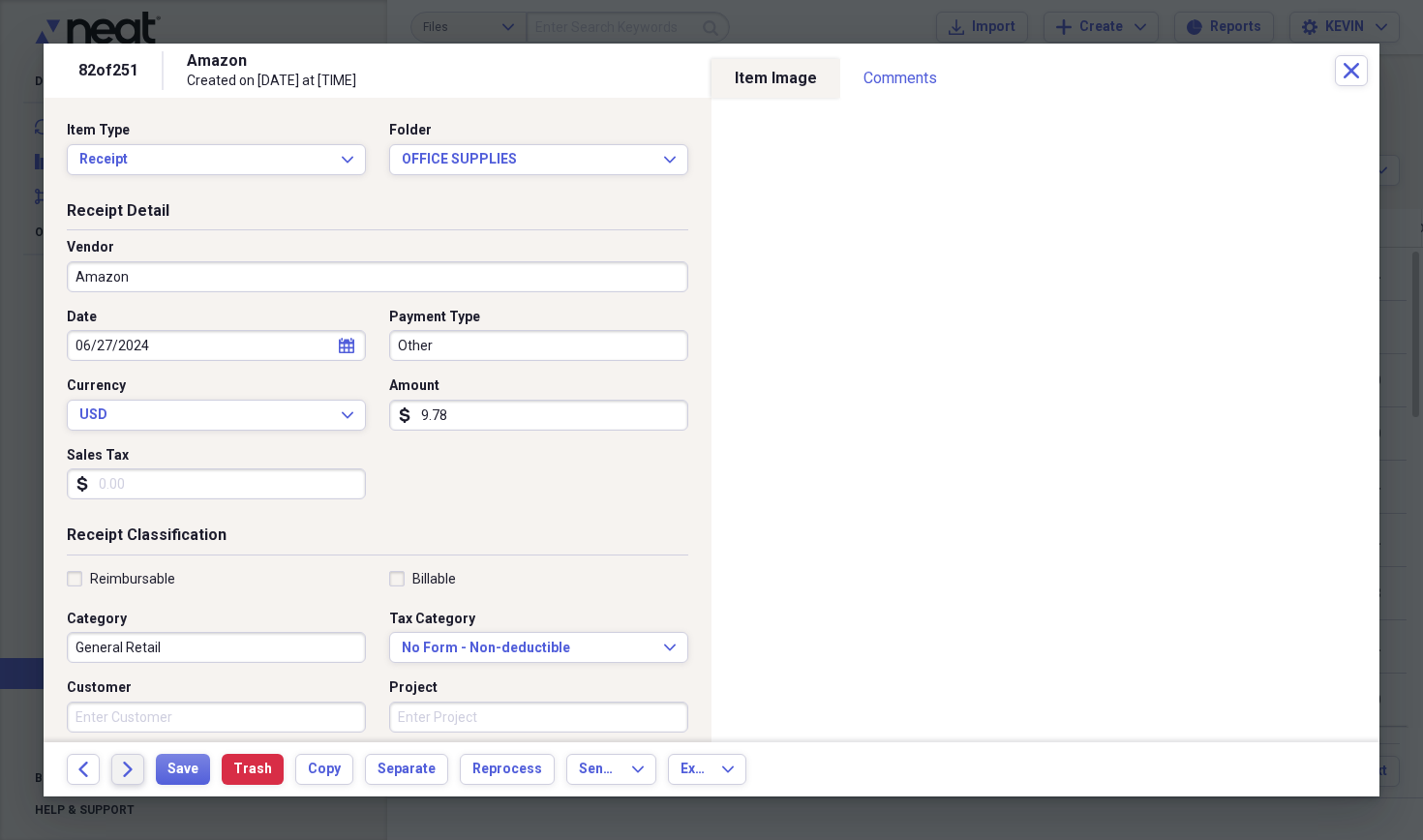 click on "Forward" at bounding box center (128, 769) 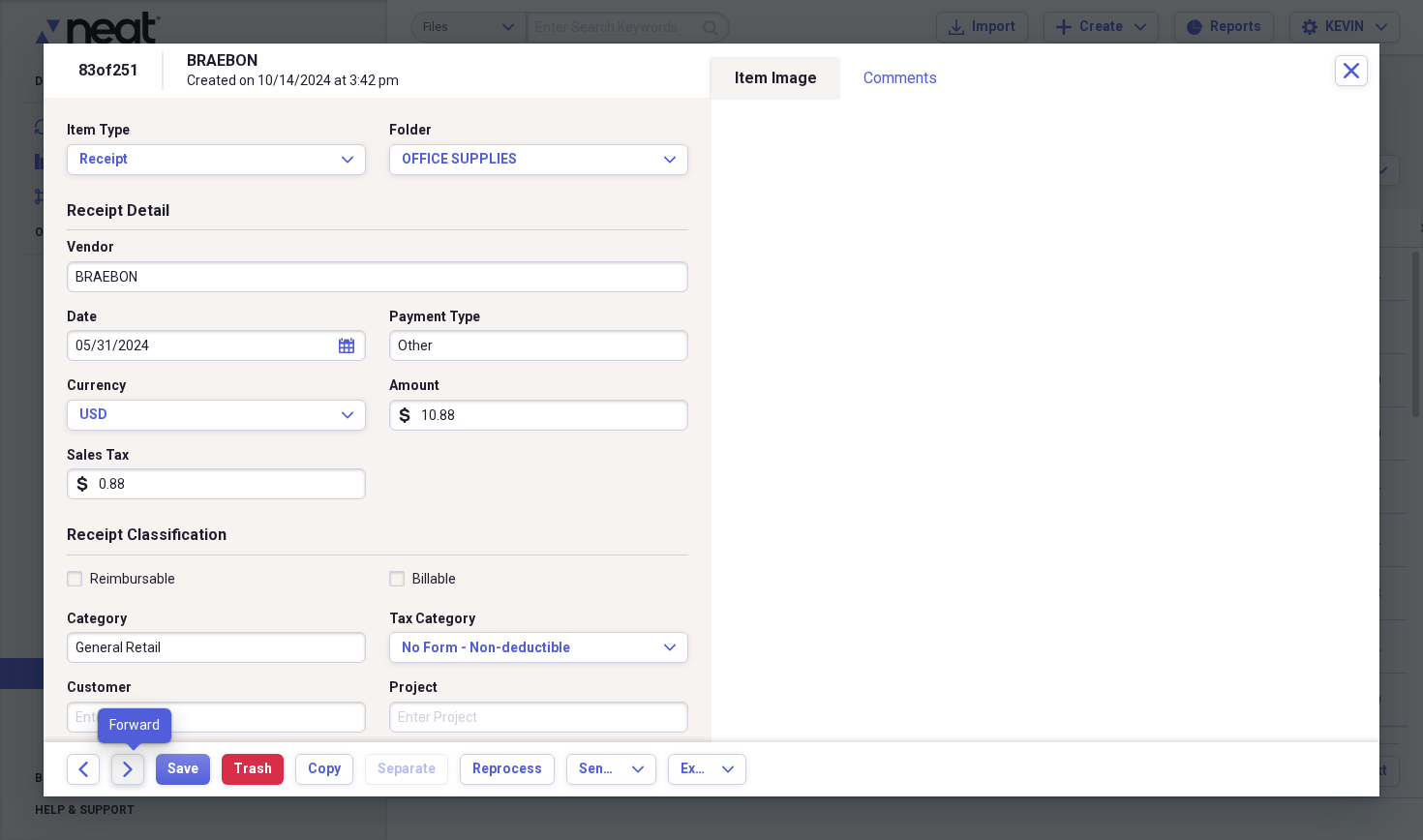 click on "Forward" at bounding box center [128, 769] 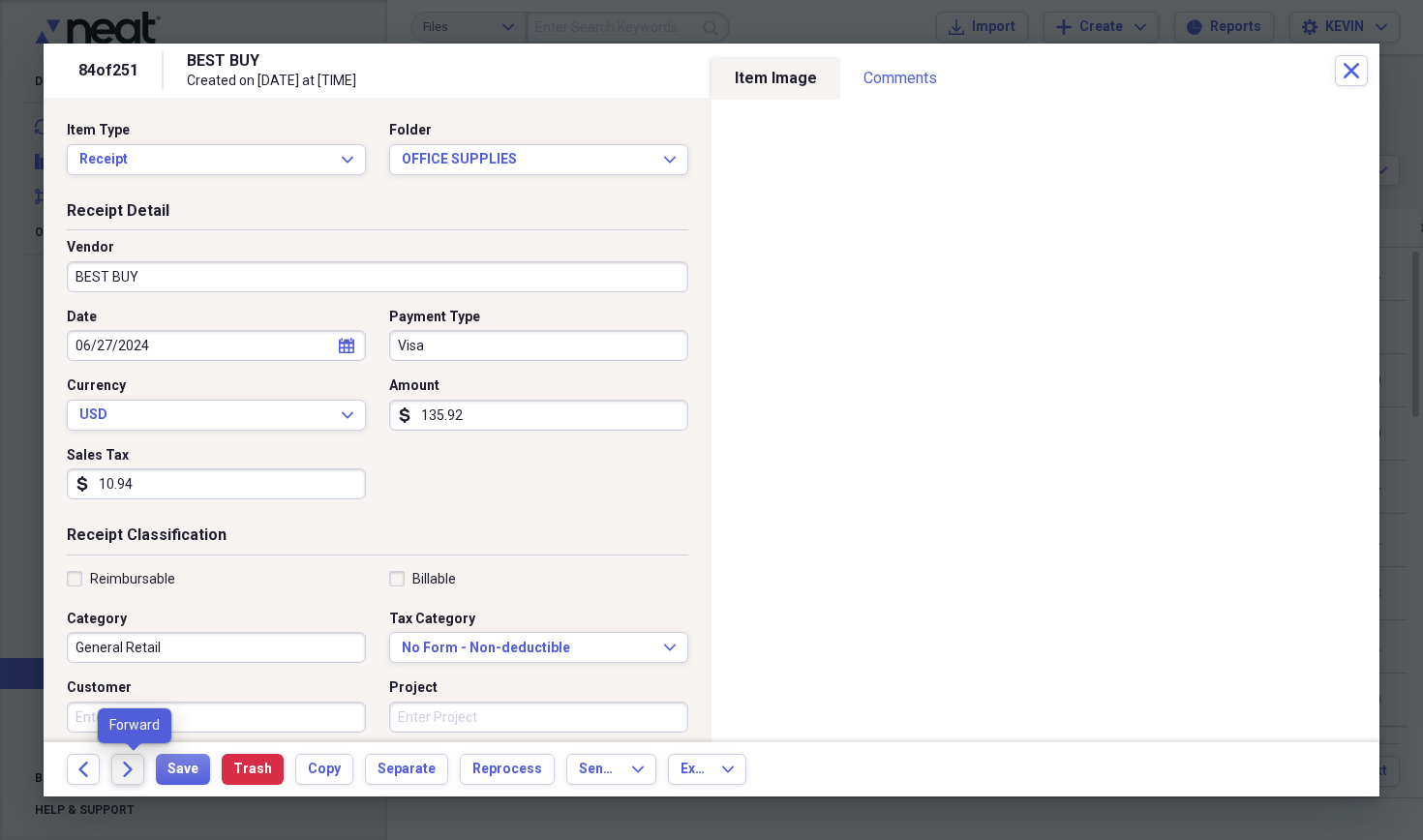 click 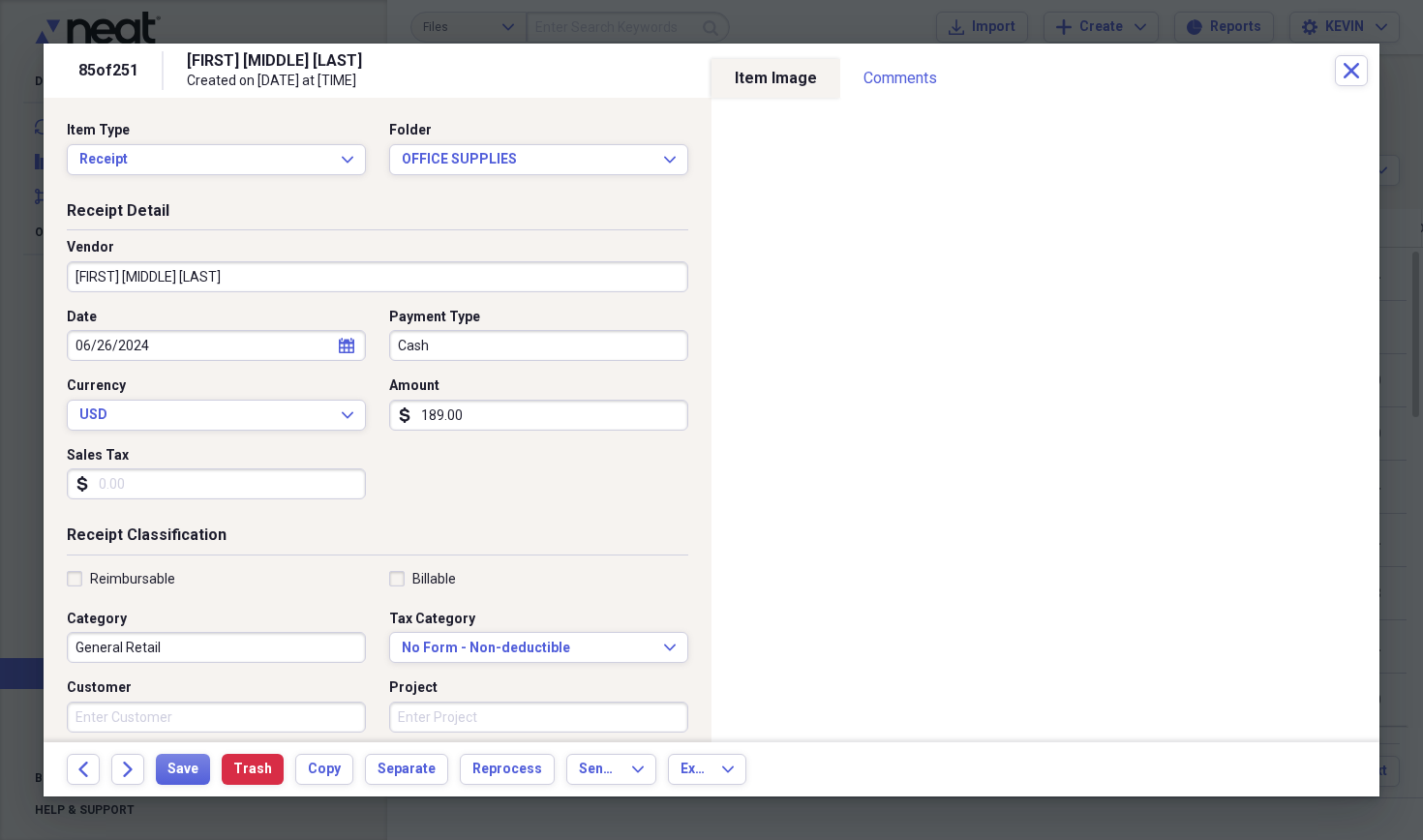 click on "[FIRST] [MIDDLE] [LAST]" at bounding box center [378, 277] 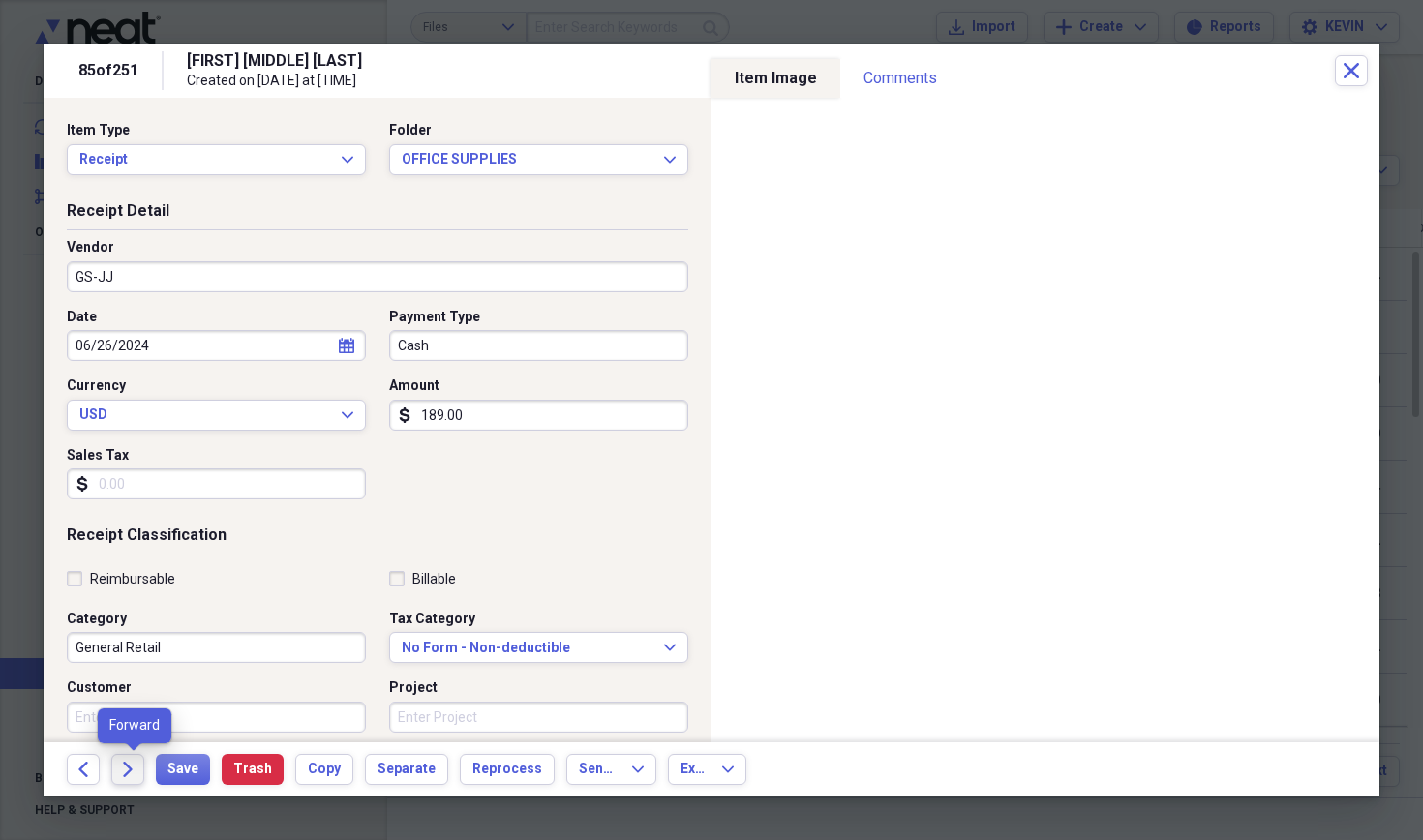 type on "GS-JJ" 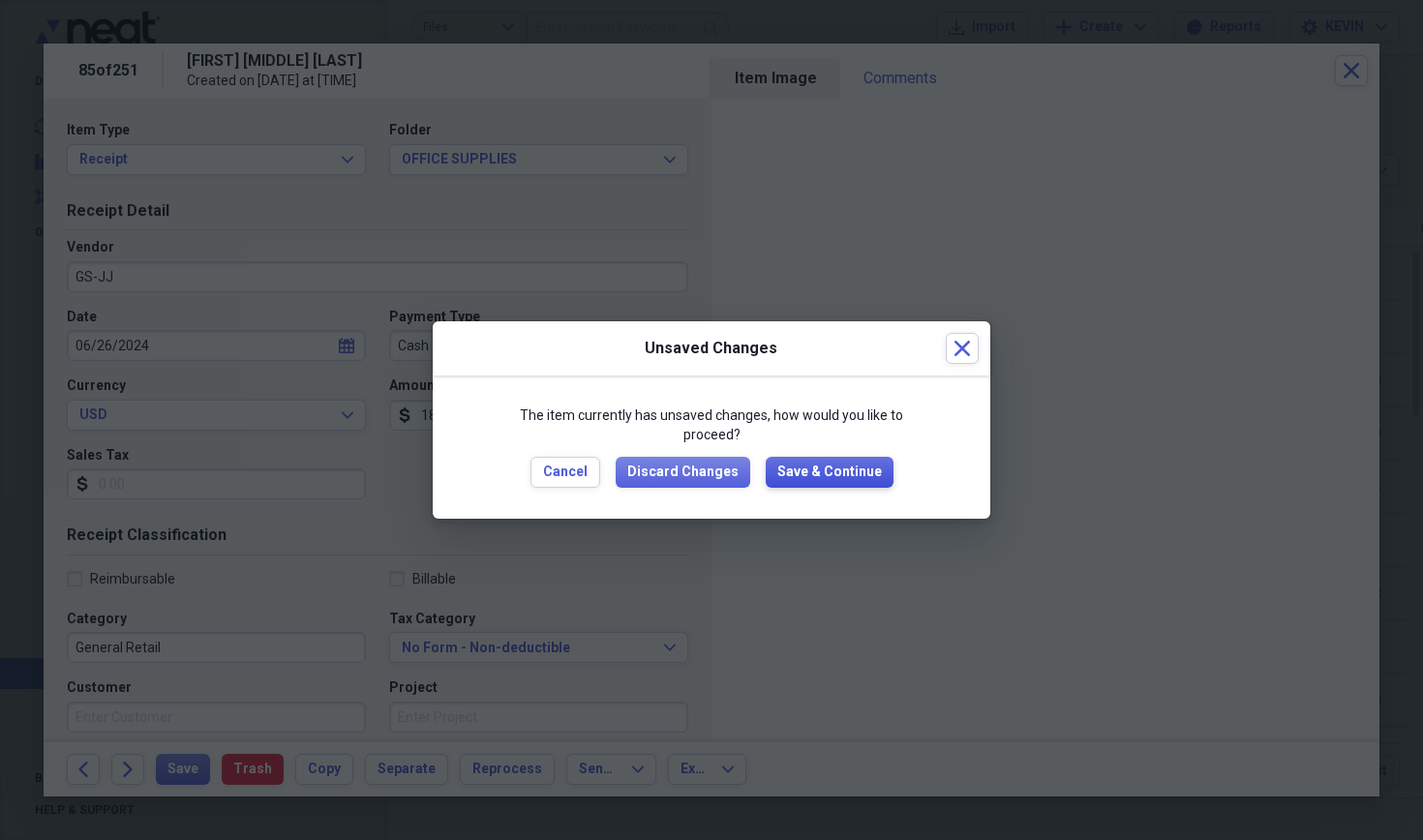 click on "Save & Continue" at bounding box center (830, 472) 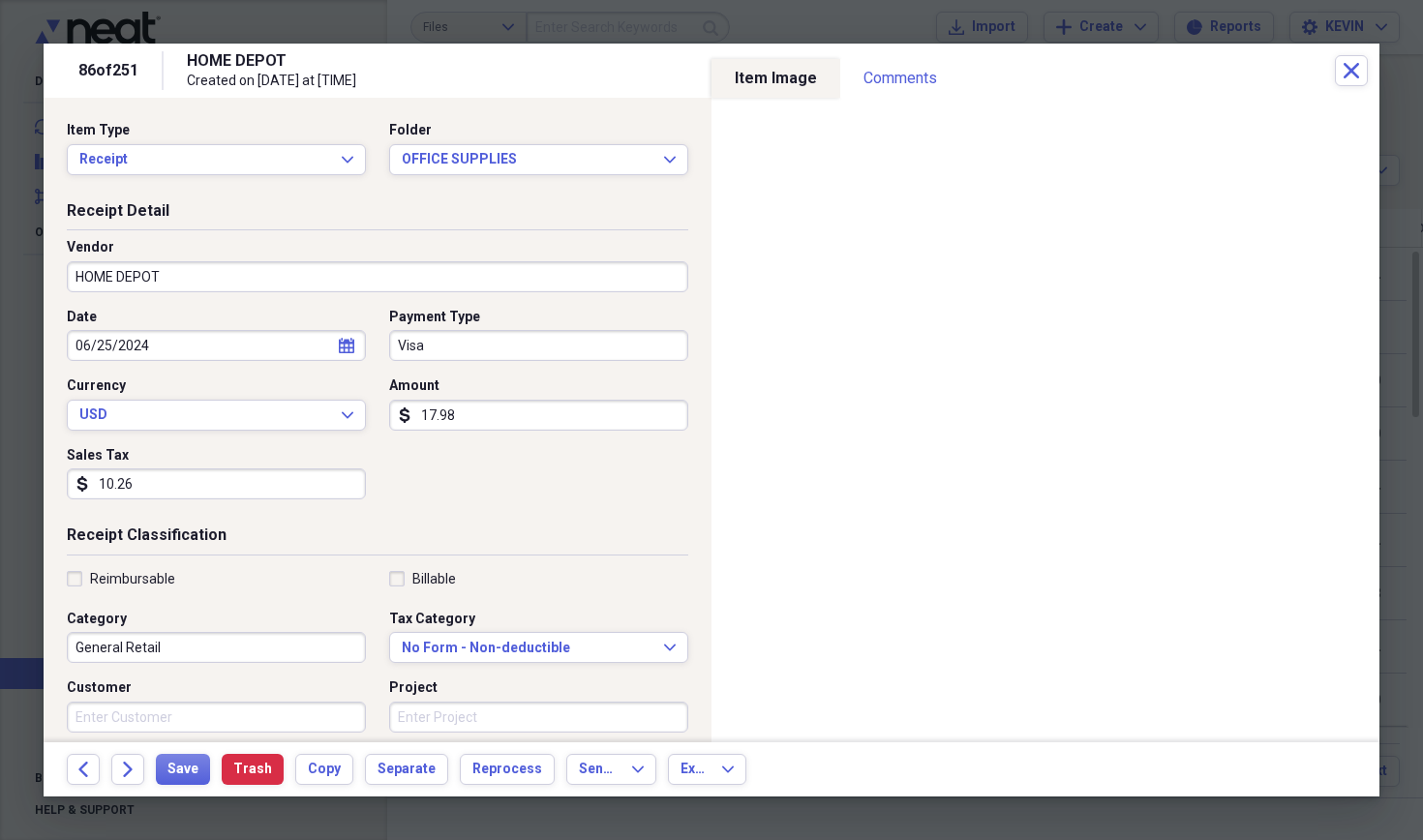 click on "17.98" at bounding box center (538, 415) 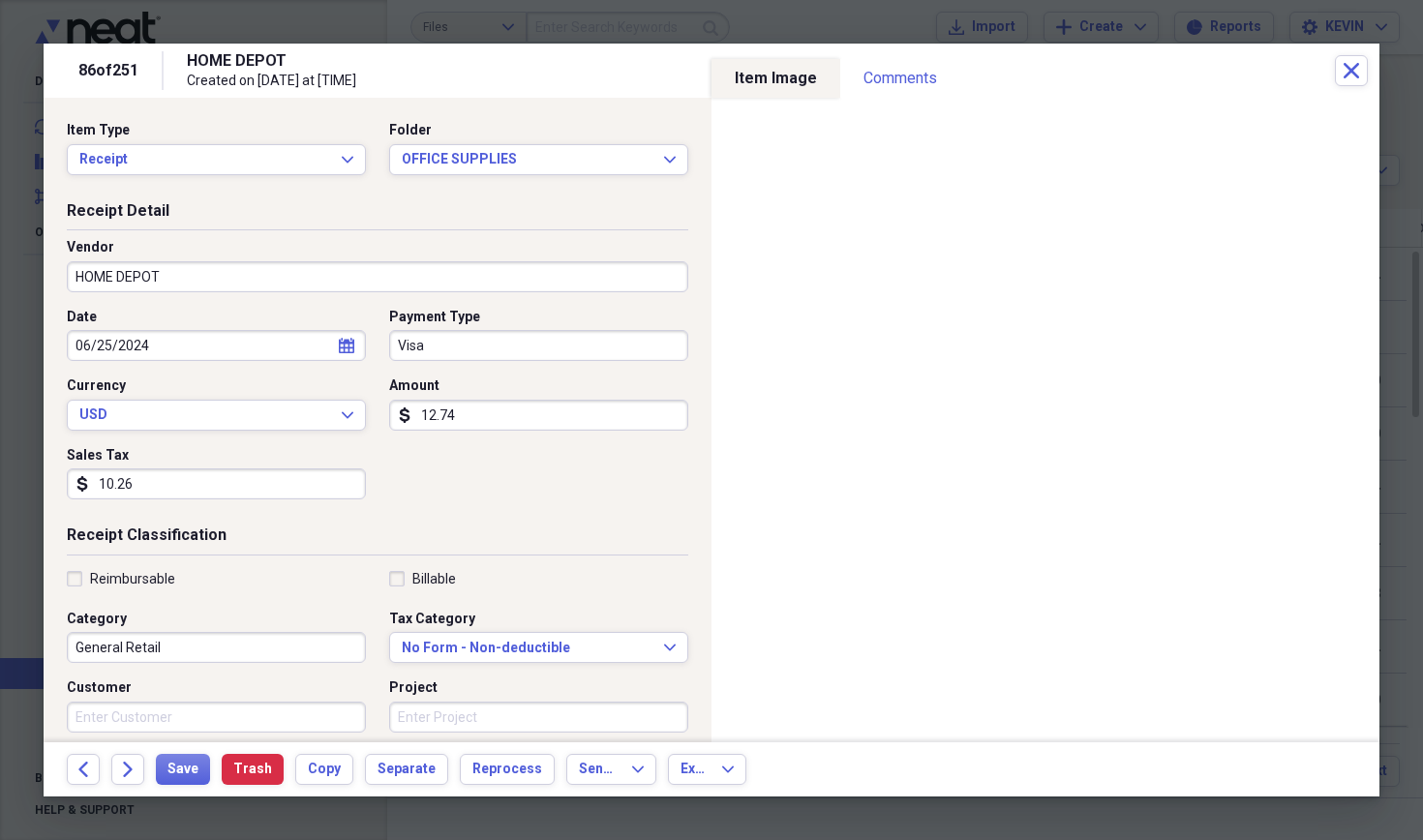 type on "127.46" 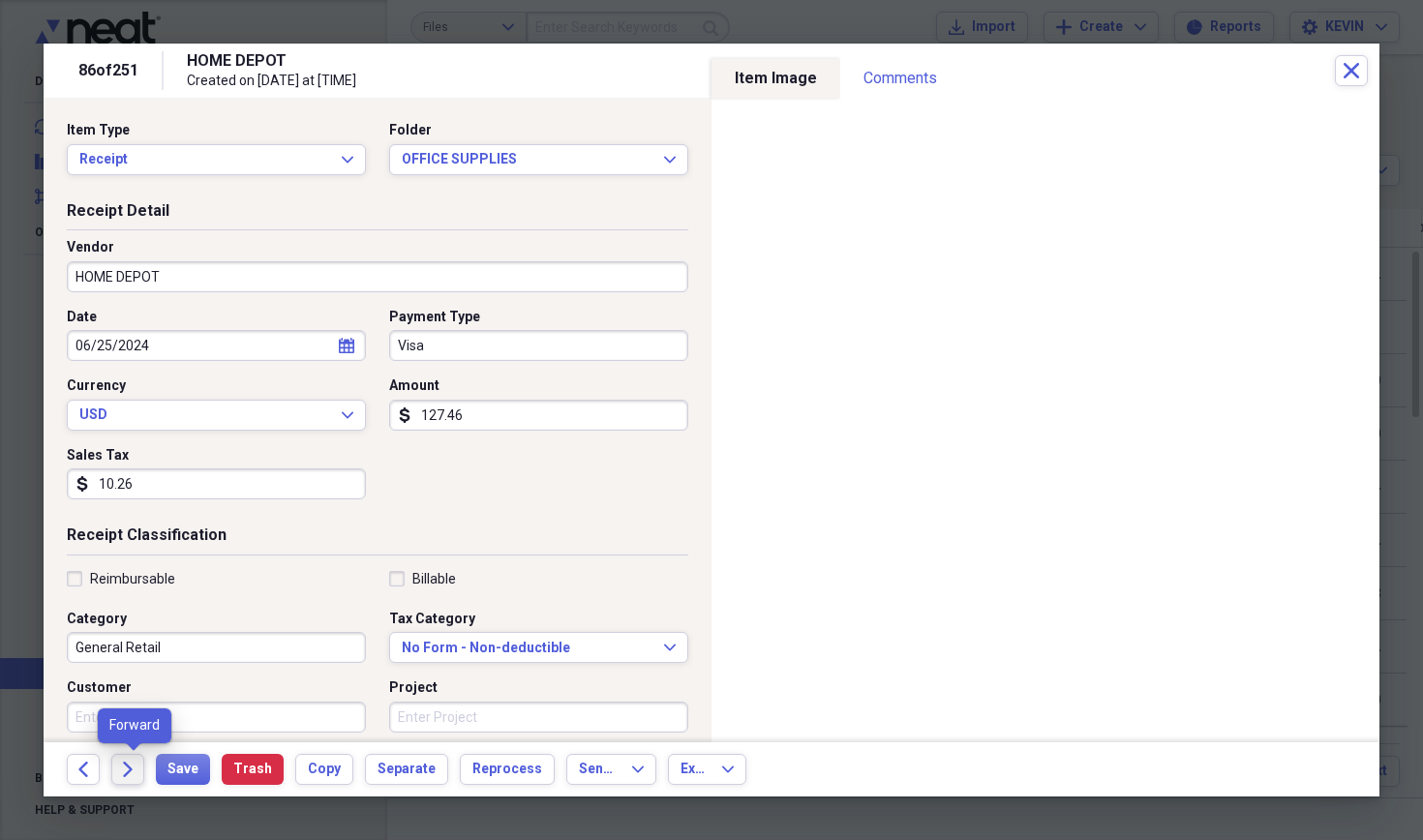 click on "Forward" 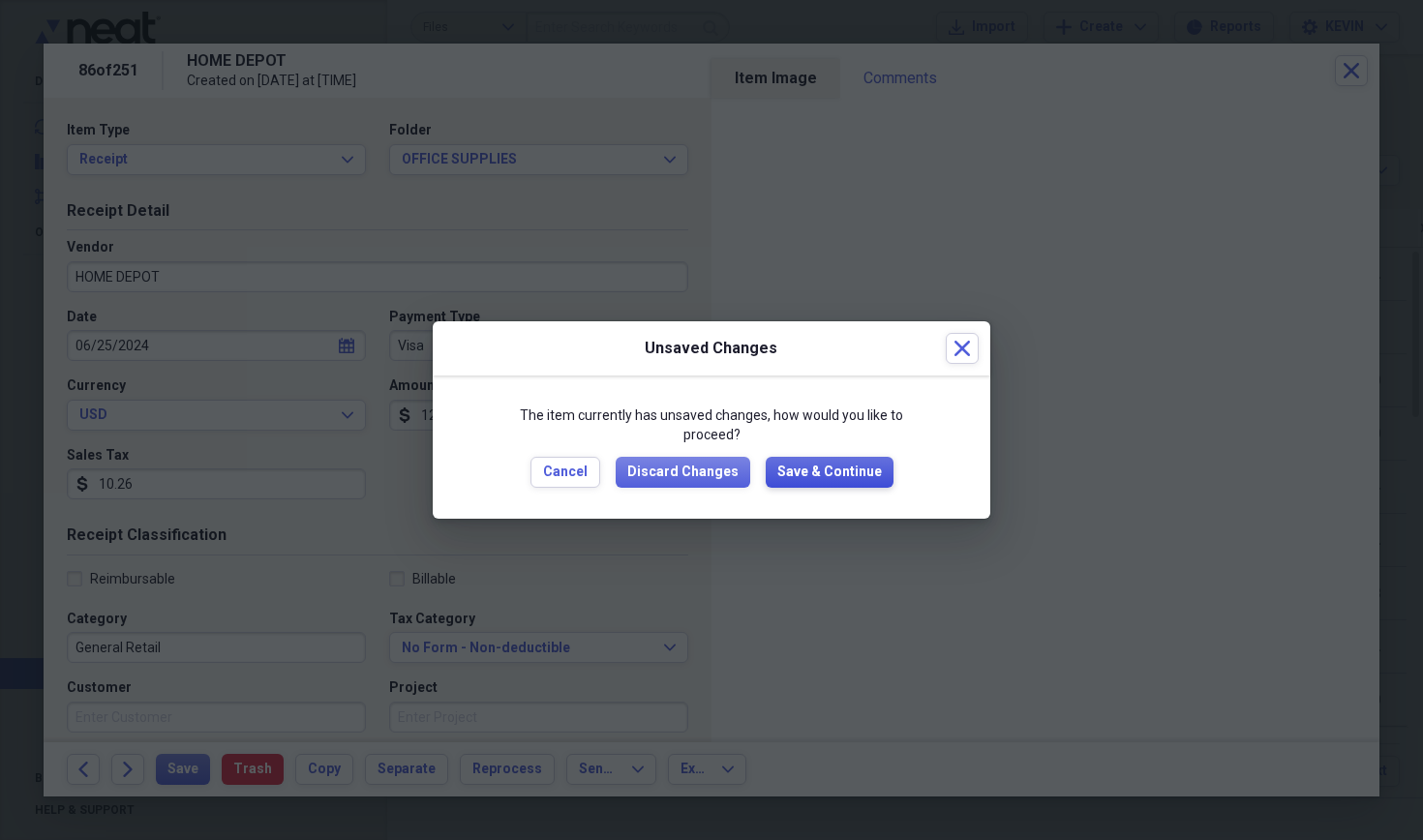 click on "Save & Continue" at bounding box center (830, 472) 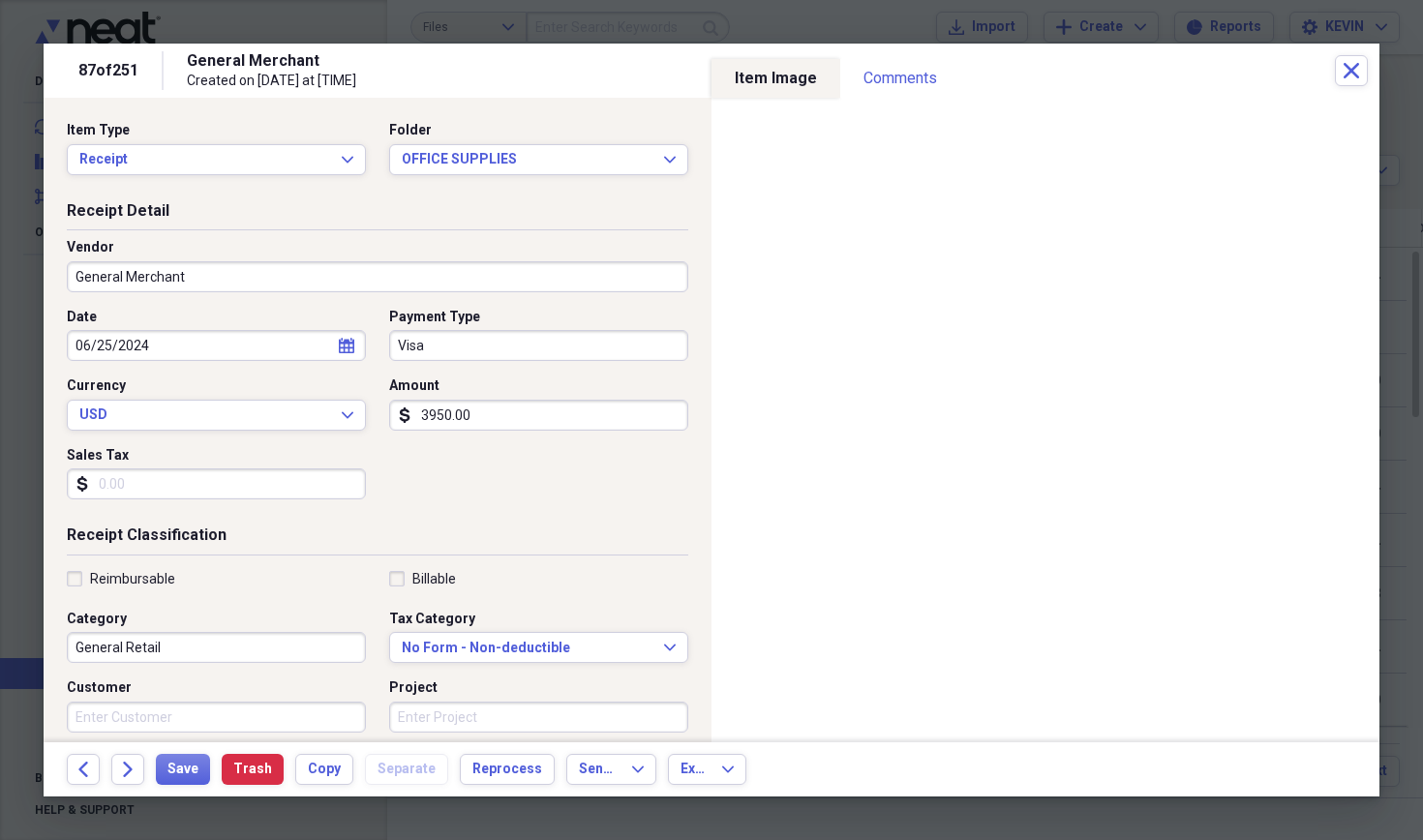 click on "General Merchant" at bounding box center (378, 277) 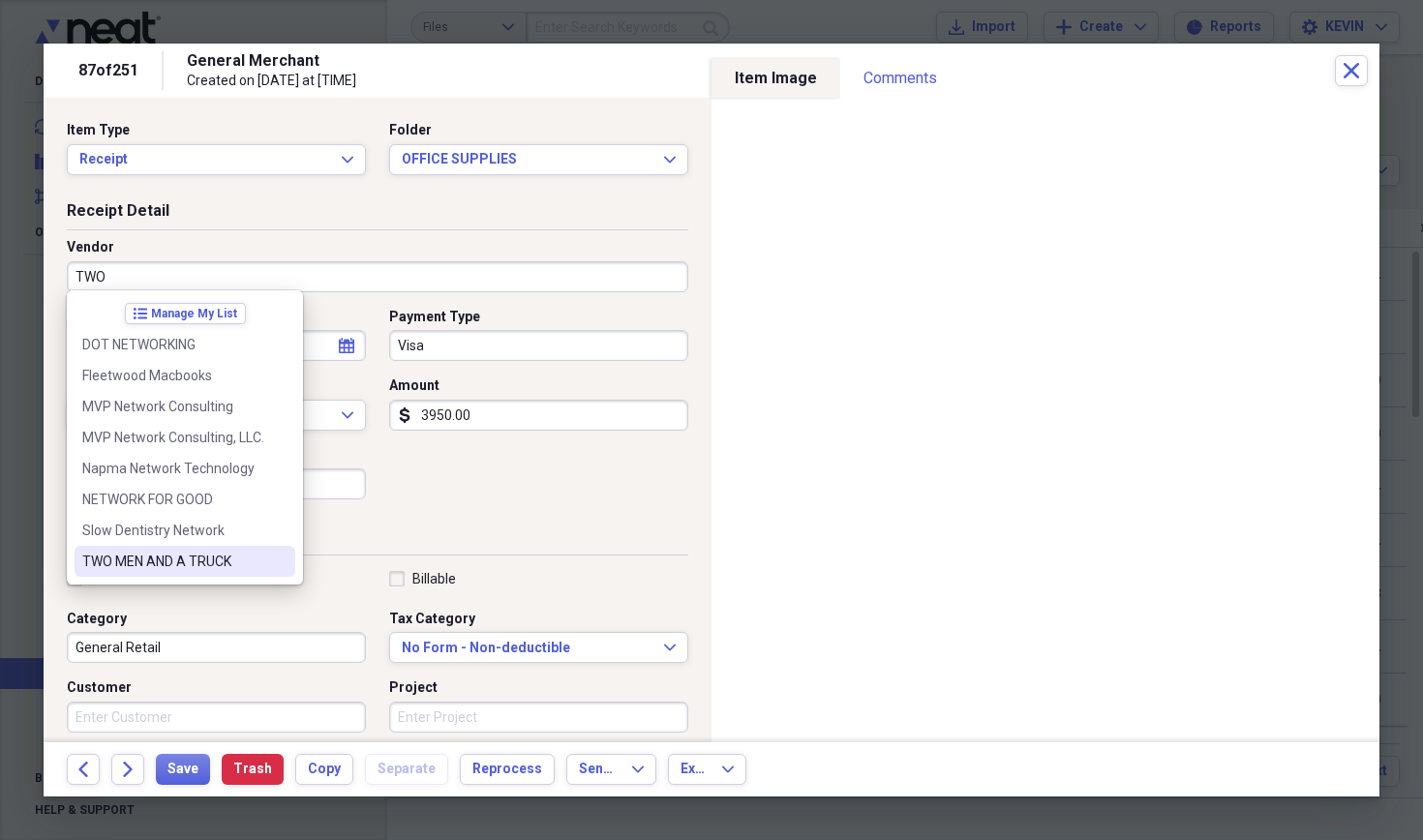 click on "TWO MEN AND A TRUCK" at bounding box center [173, 561] 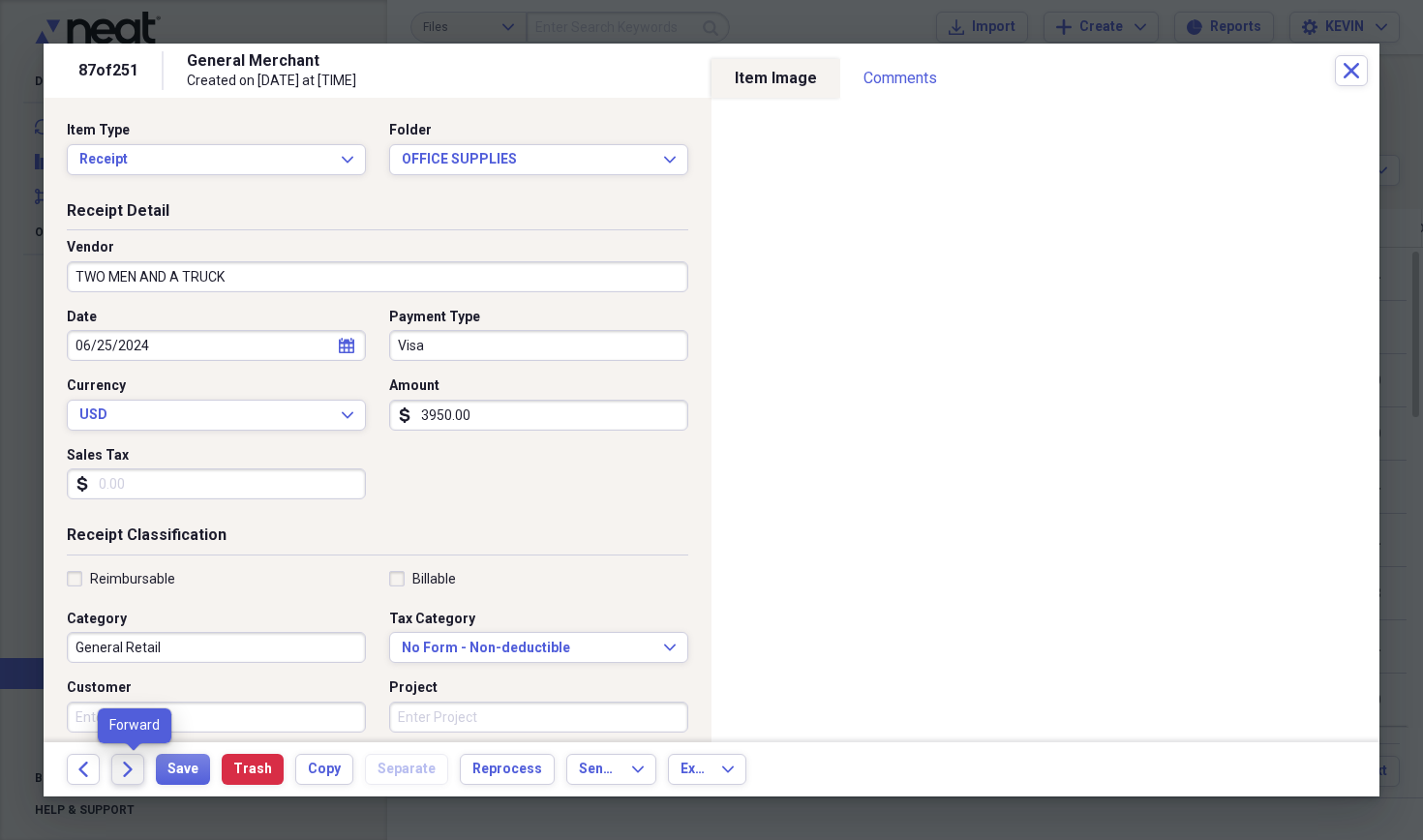 click on "Forward" 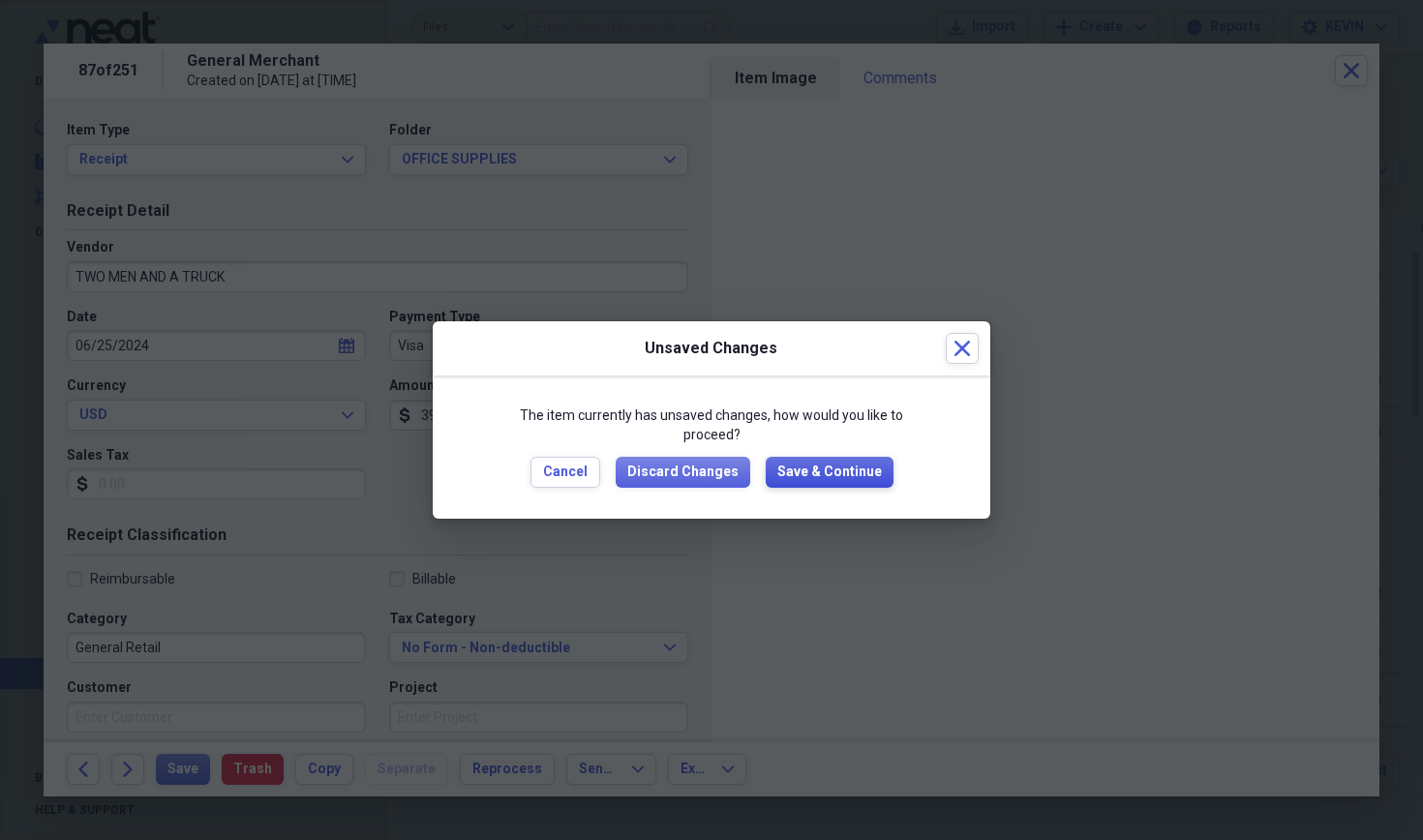 click on "Save & Continue" at bounding box center (830, 472) 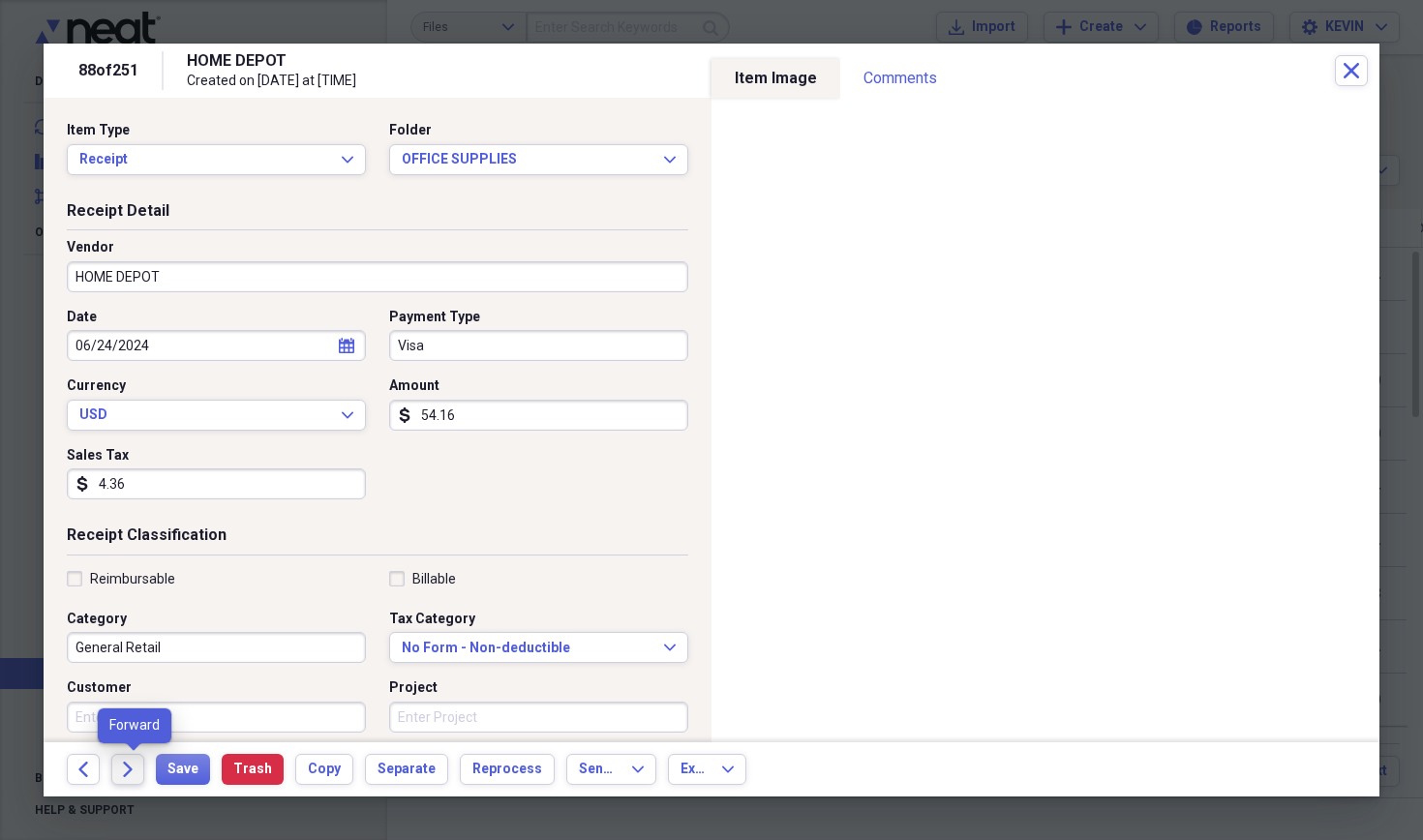 click on "Forward" at bounding box center (128, 769) 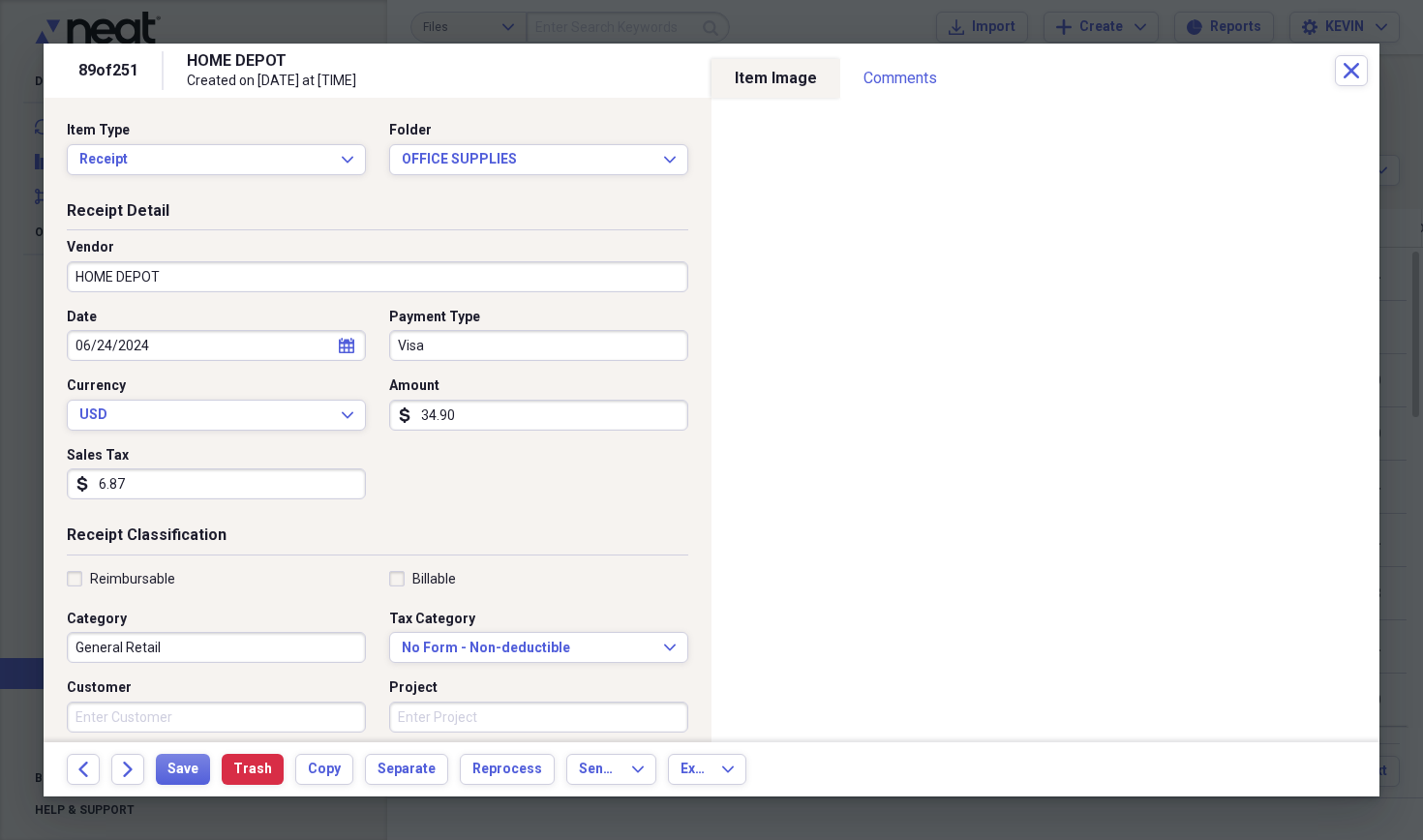 click on "34.90" at bounding box center (538, 415) 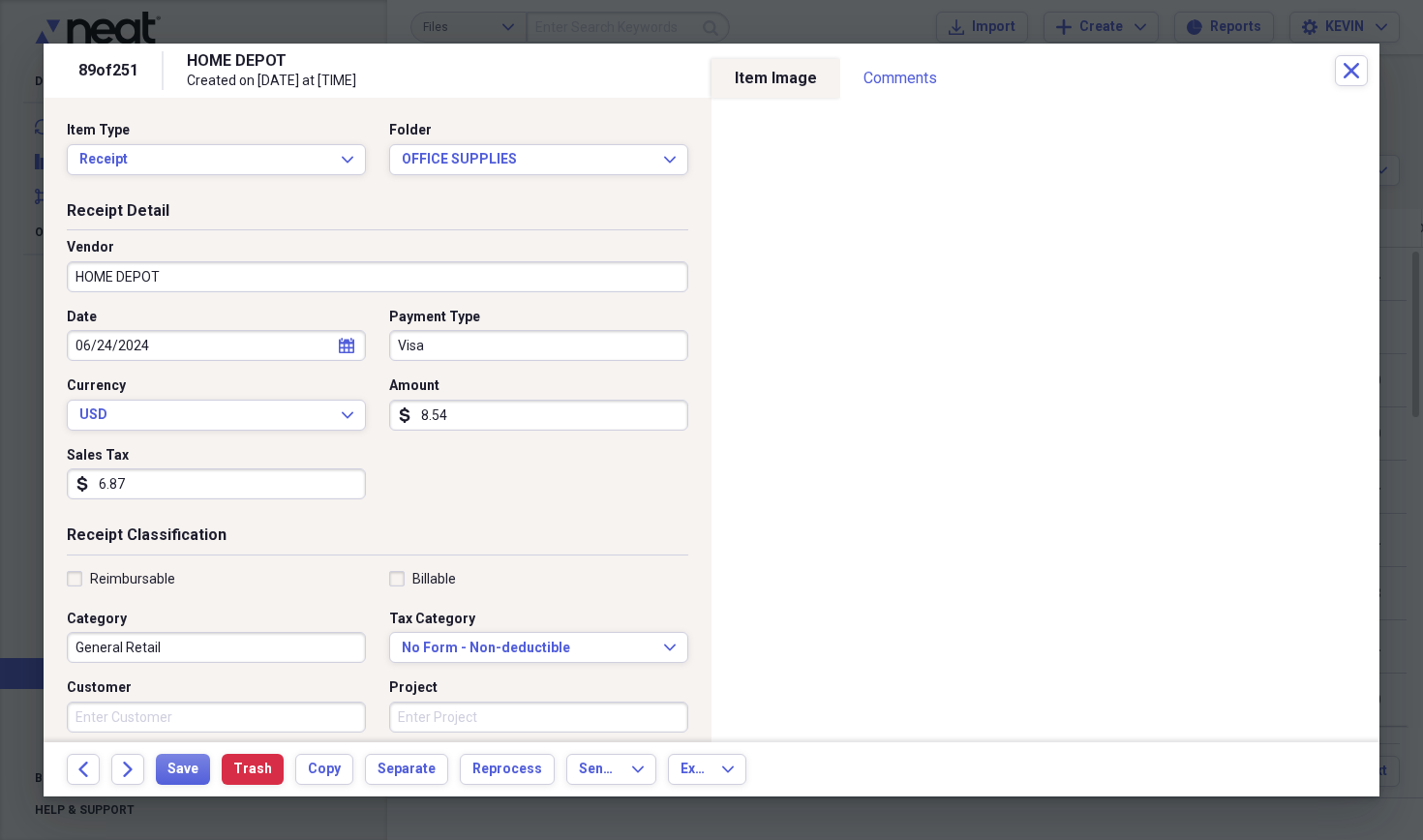 type on "85.41" 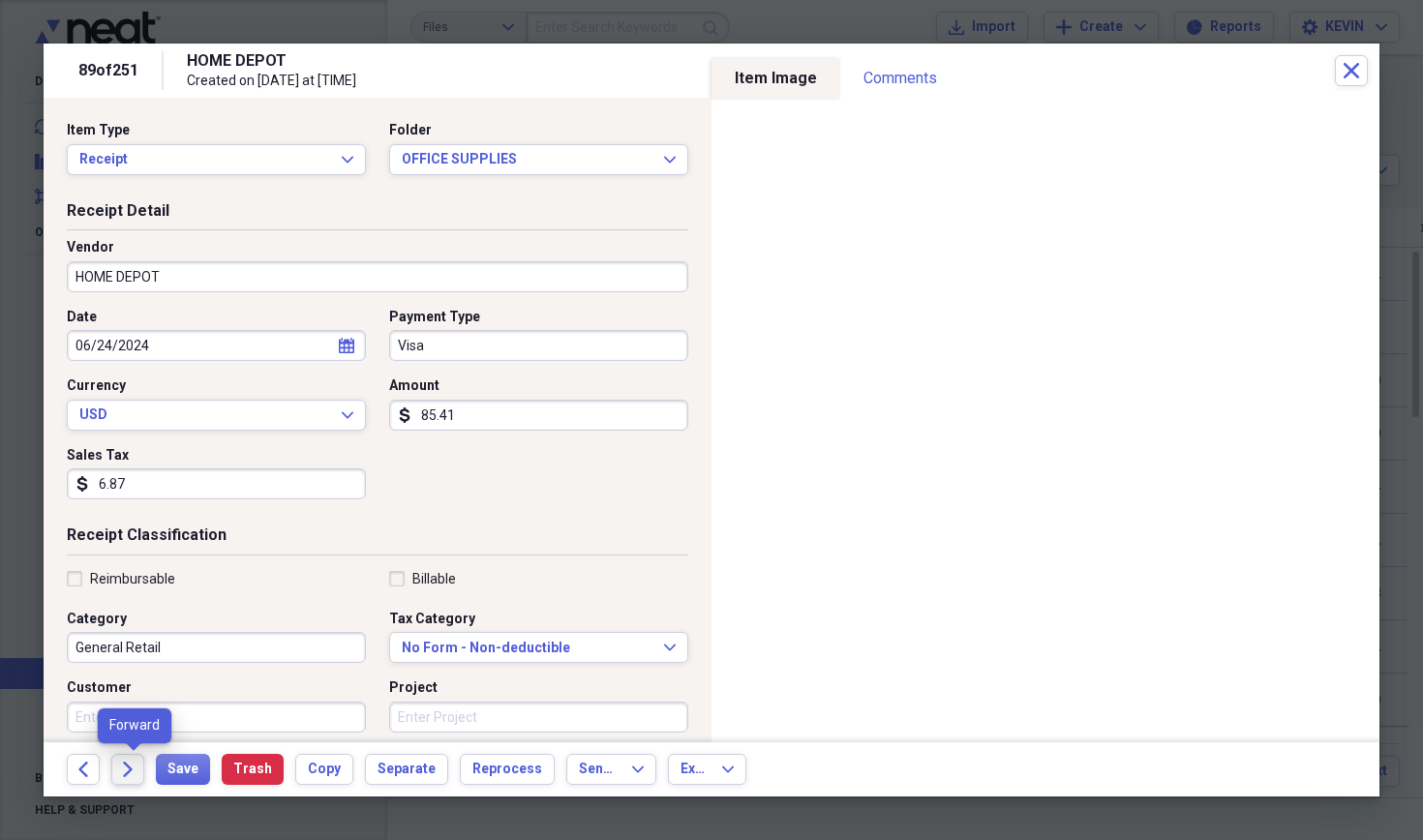 click on "Forward" at bounding box center (128, 769) 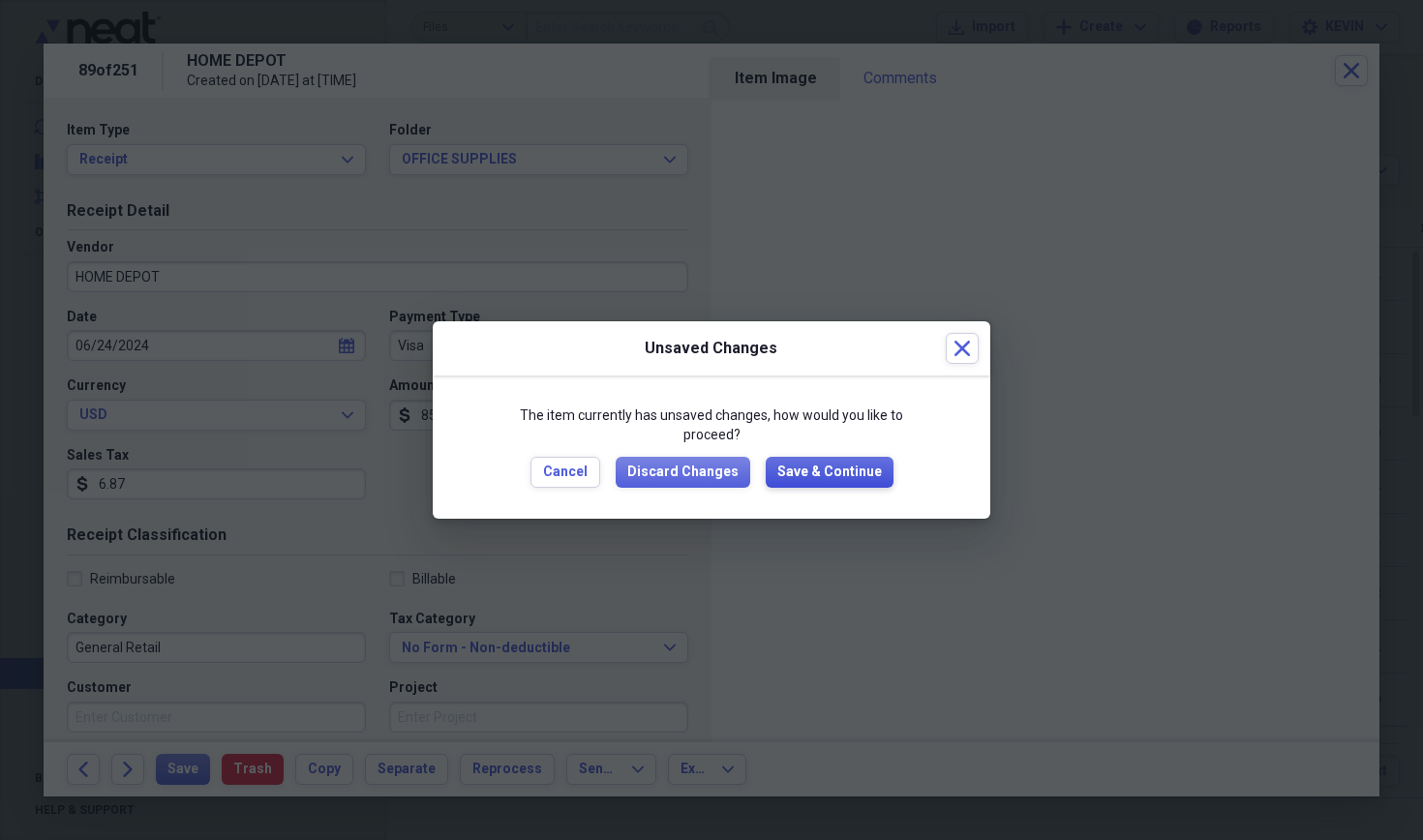 click on "Save & Continue" at bounding box center (830, 472) 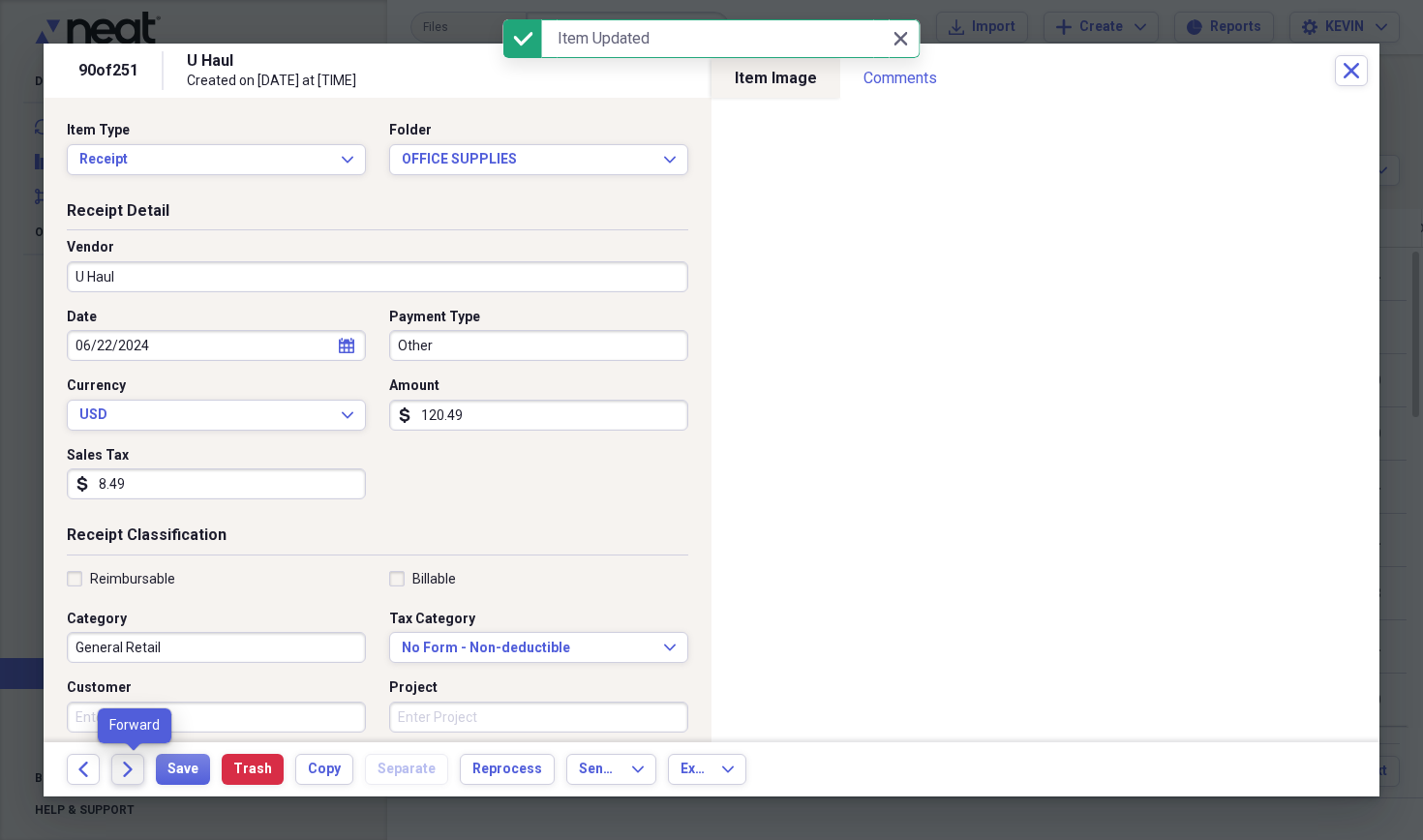click 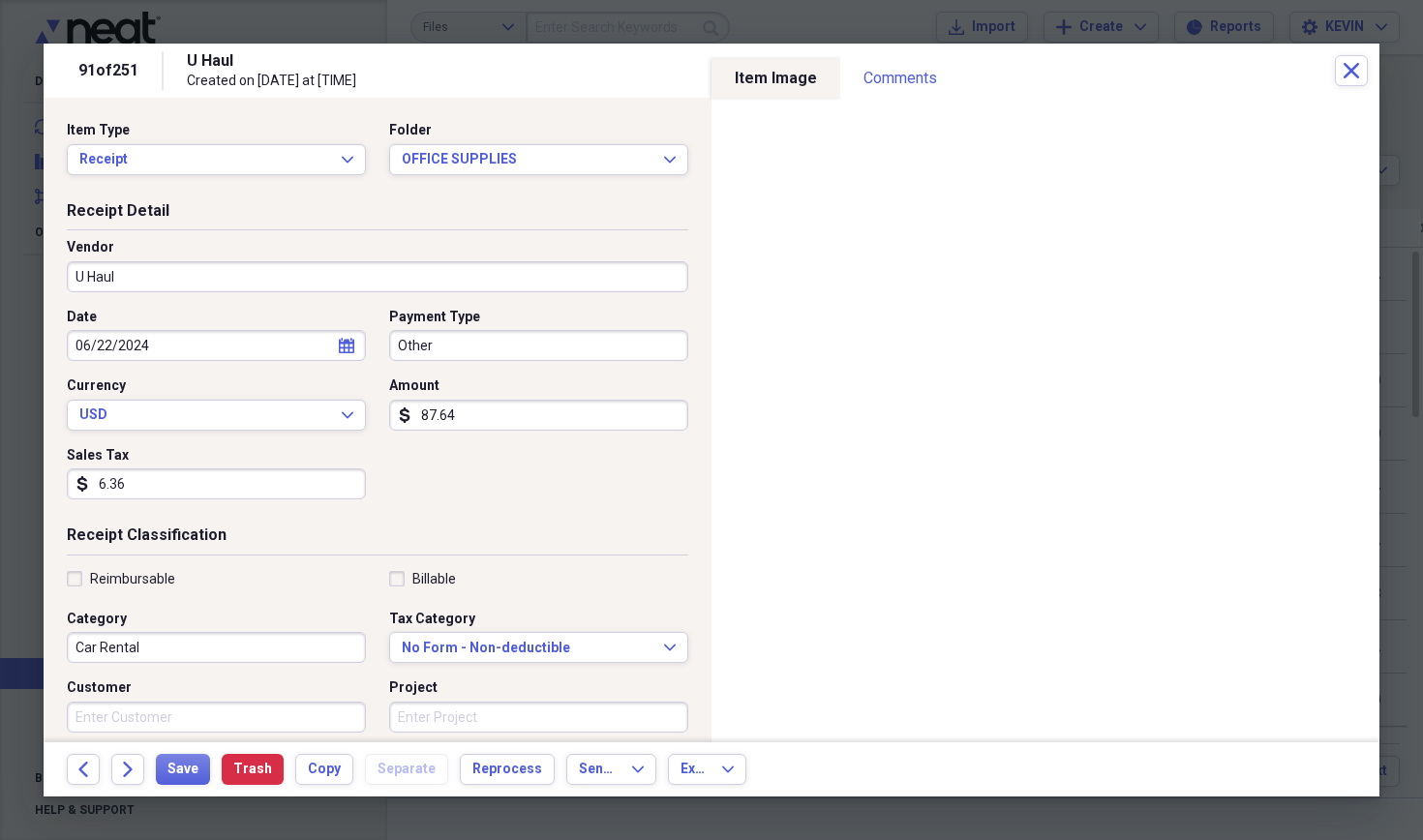 click 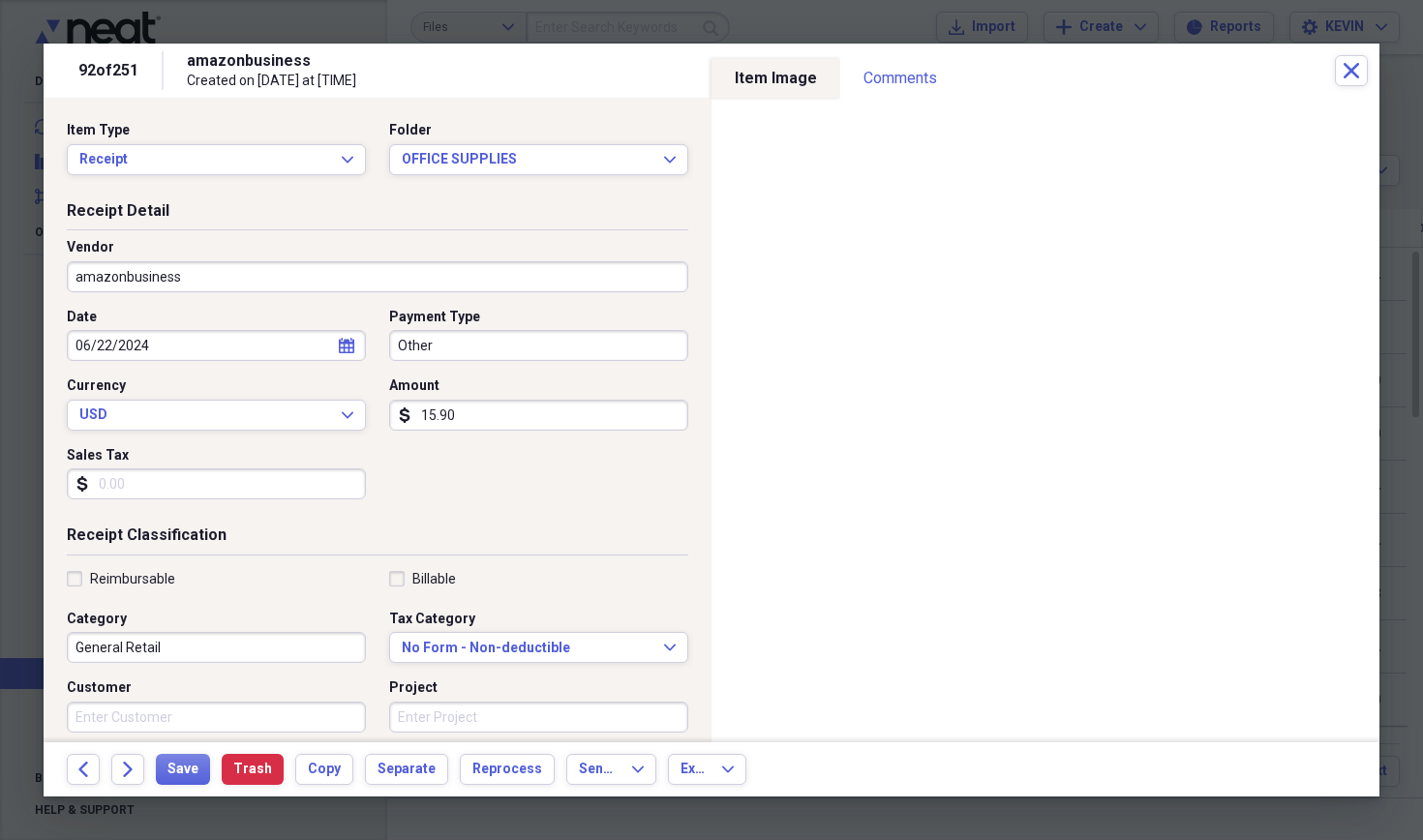 click on "amazonbusiness" at bounding box center [378, 277] 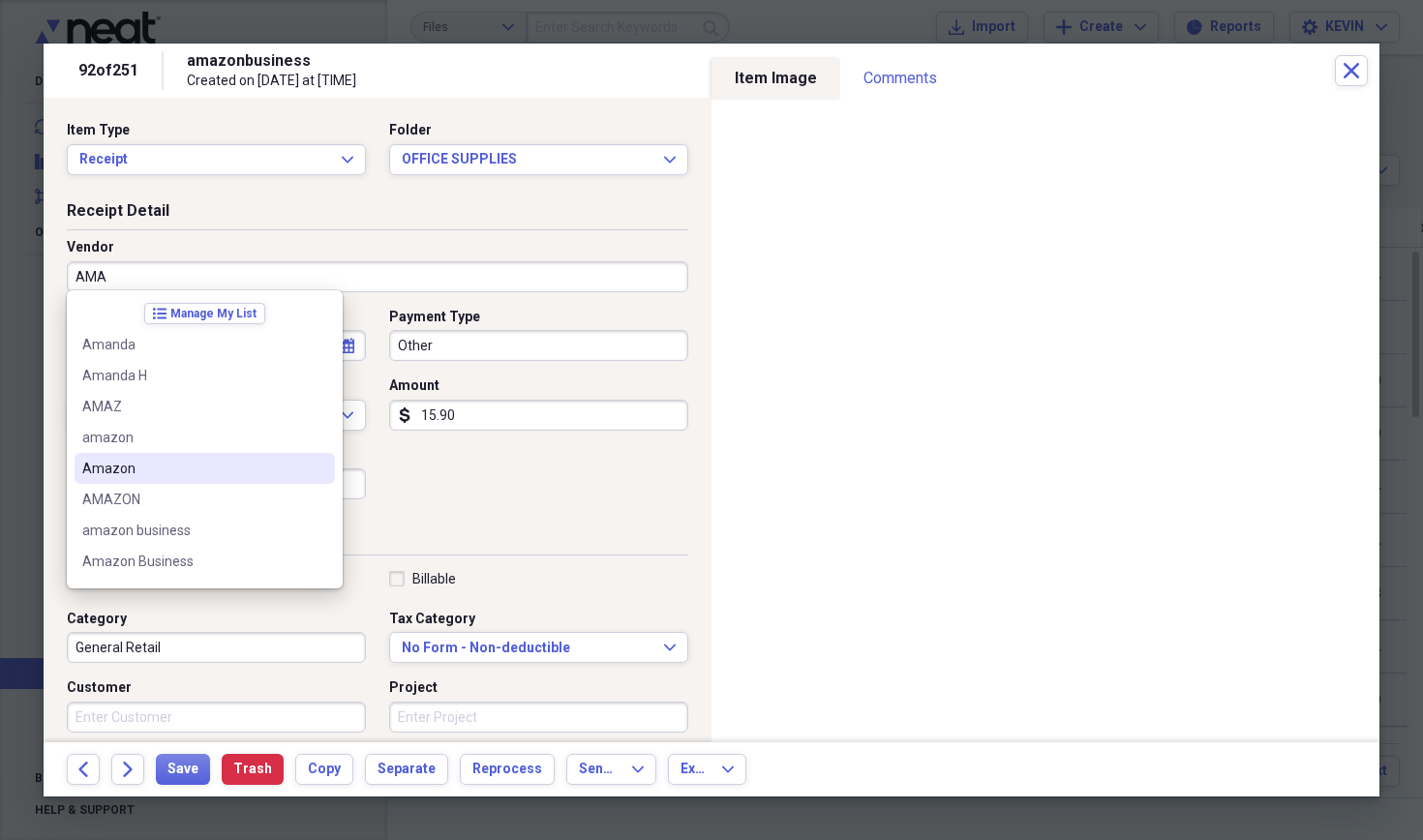 click on "Amazon" at bounding box center [193, 468] 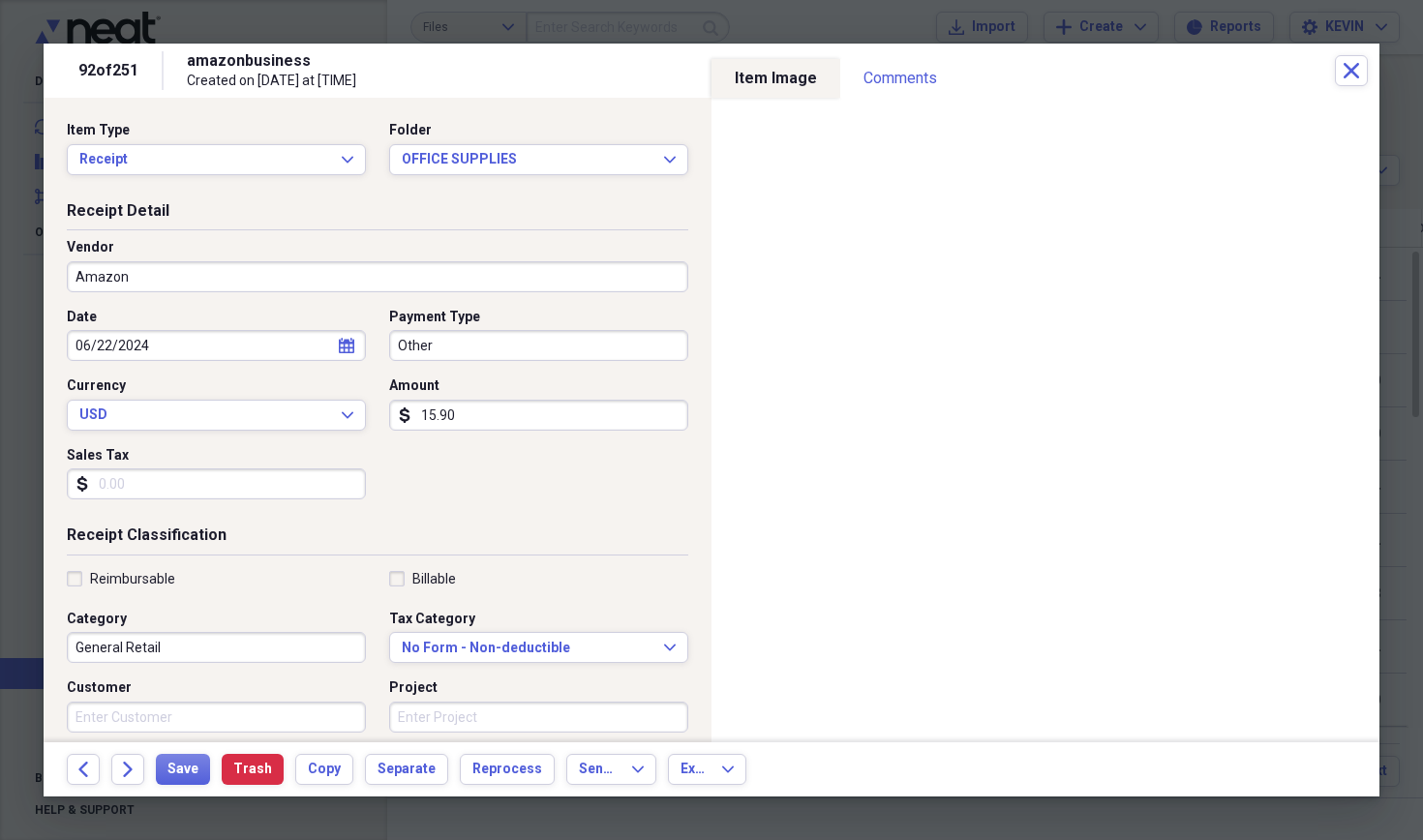 type on "Dental Equipment" 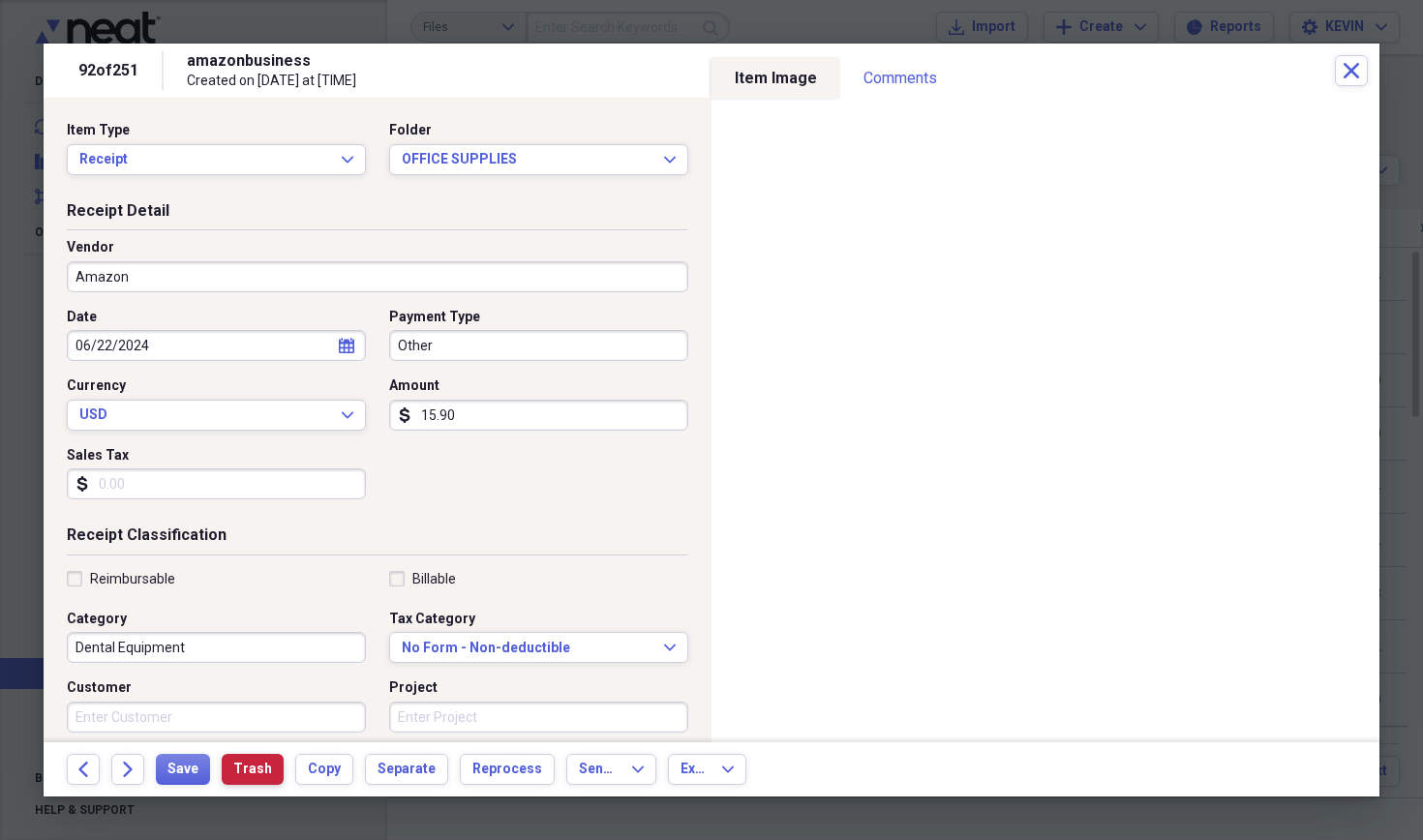 click on "Trash" at bounding box center [253, 769] 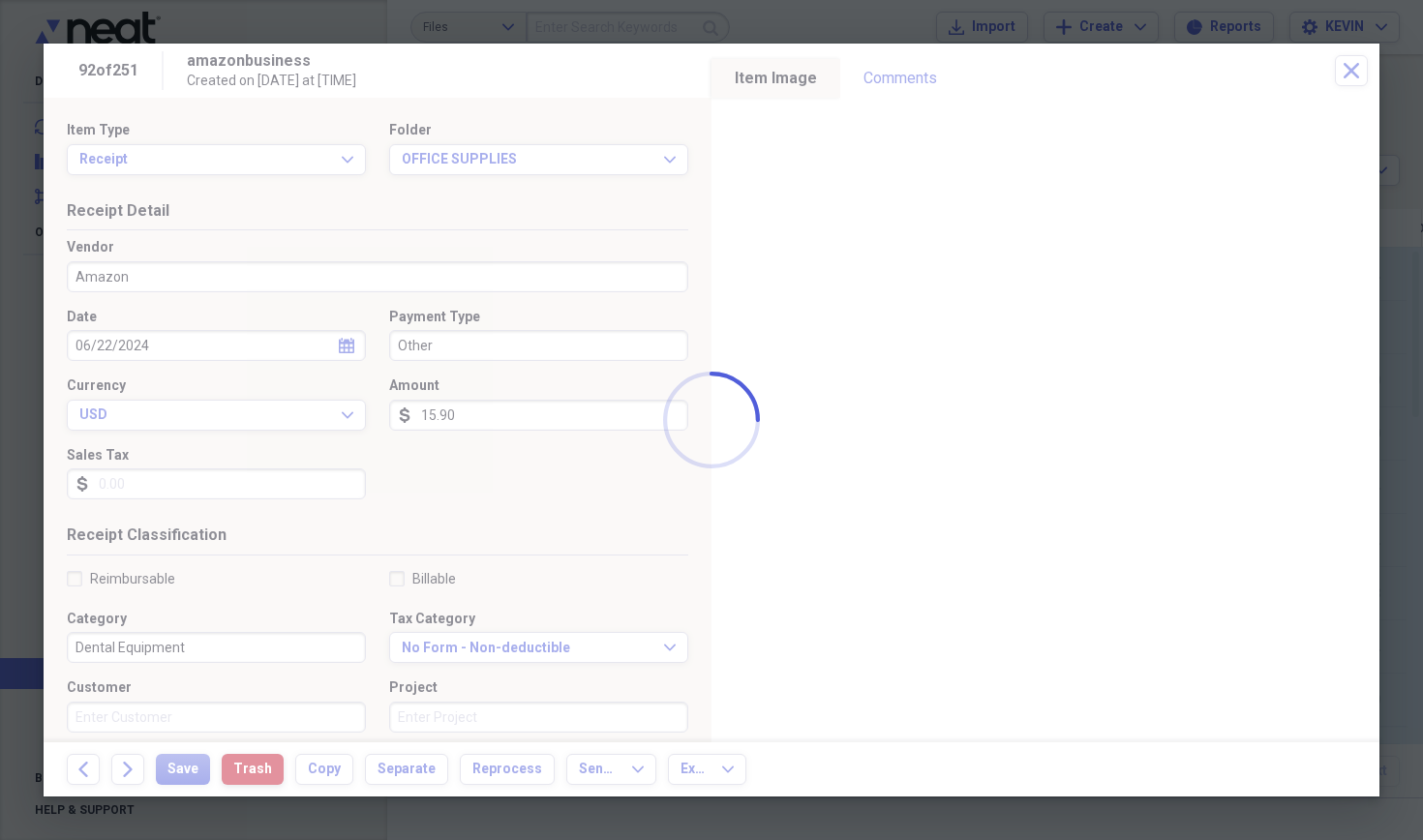 type on "amazonbusiness" 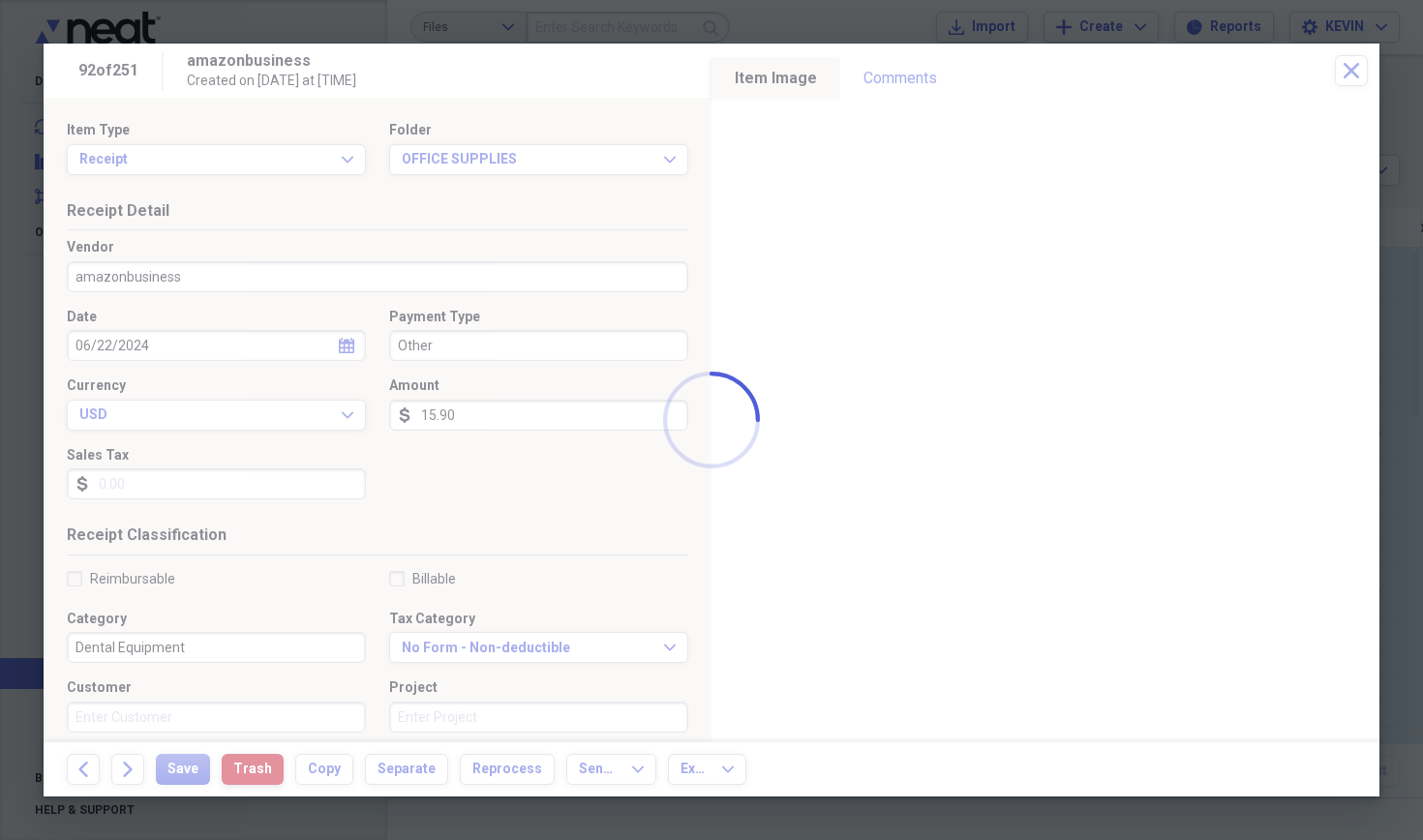 type on "General Retail" 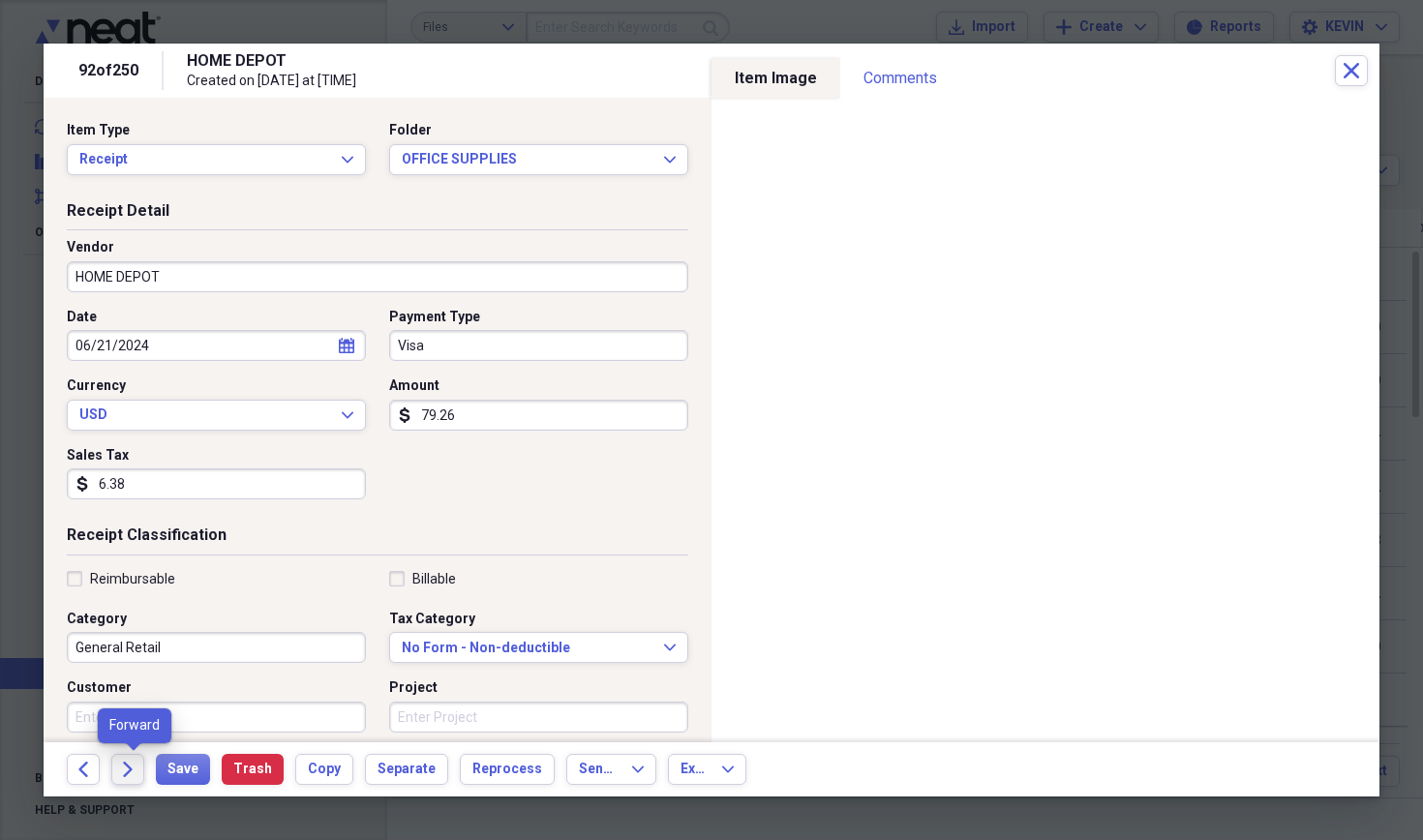 click on "Forward" 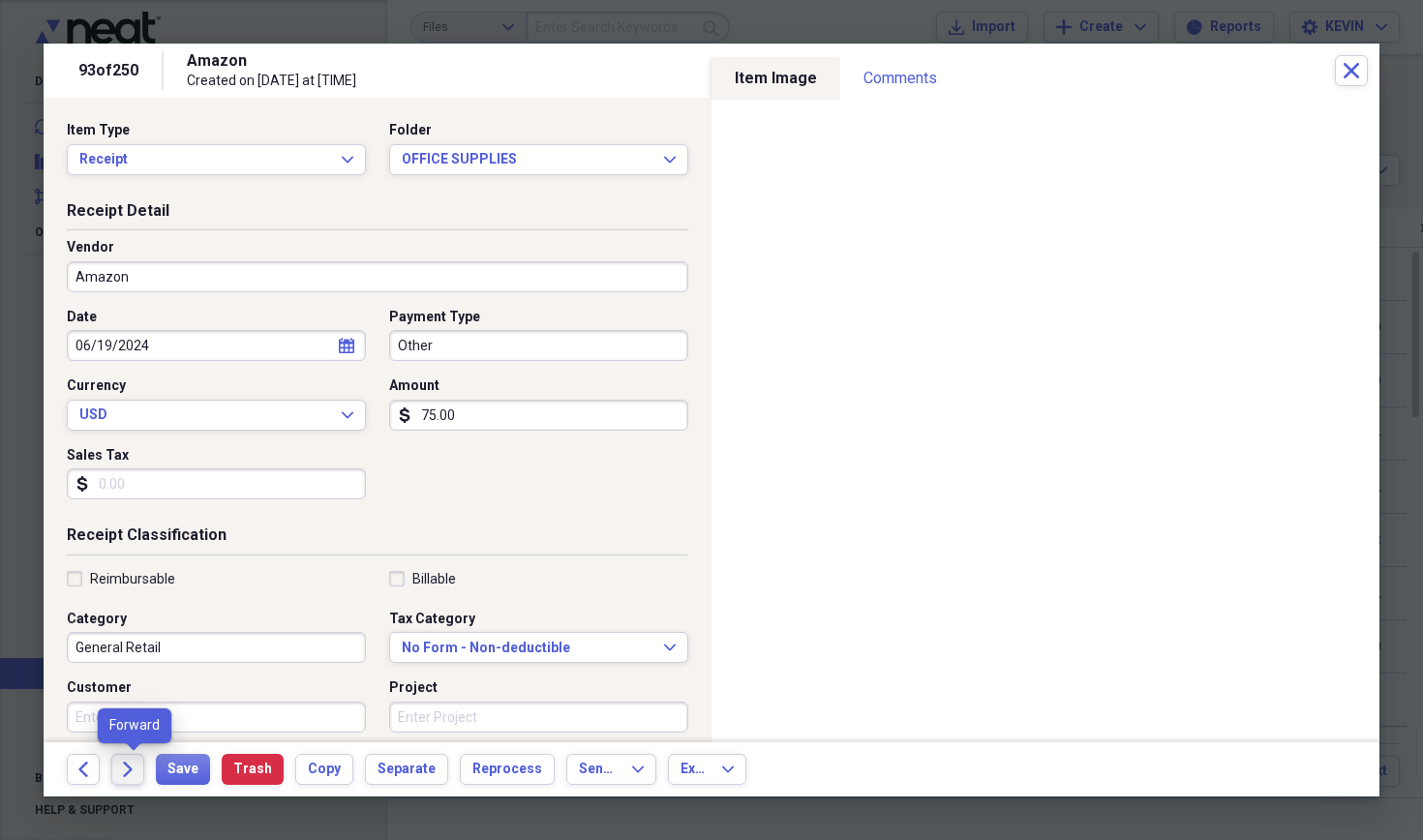 click on "Forward" 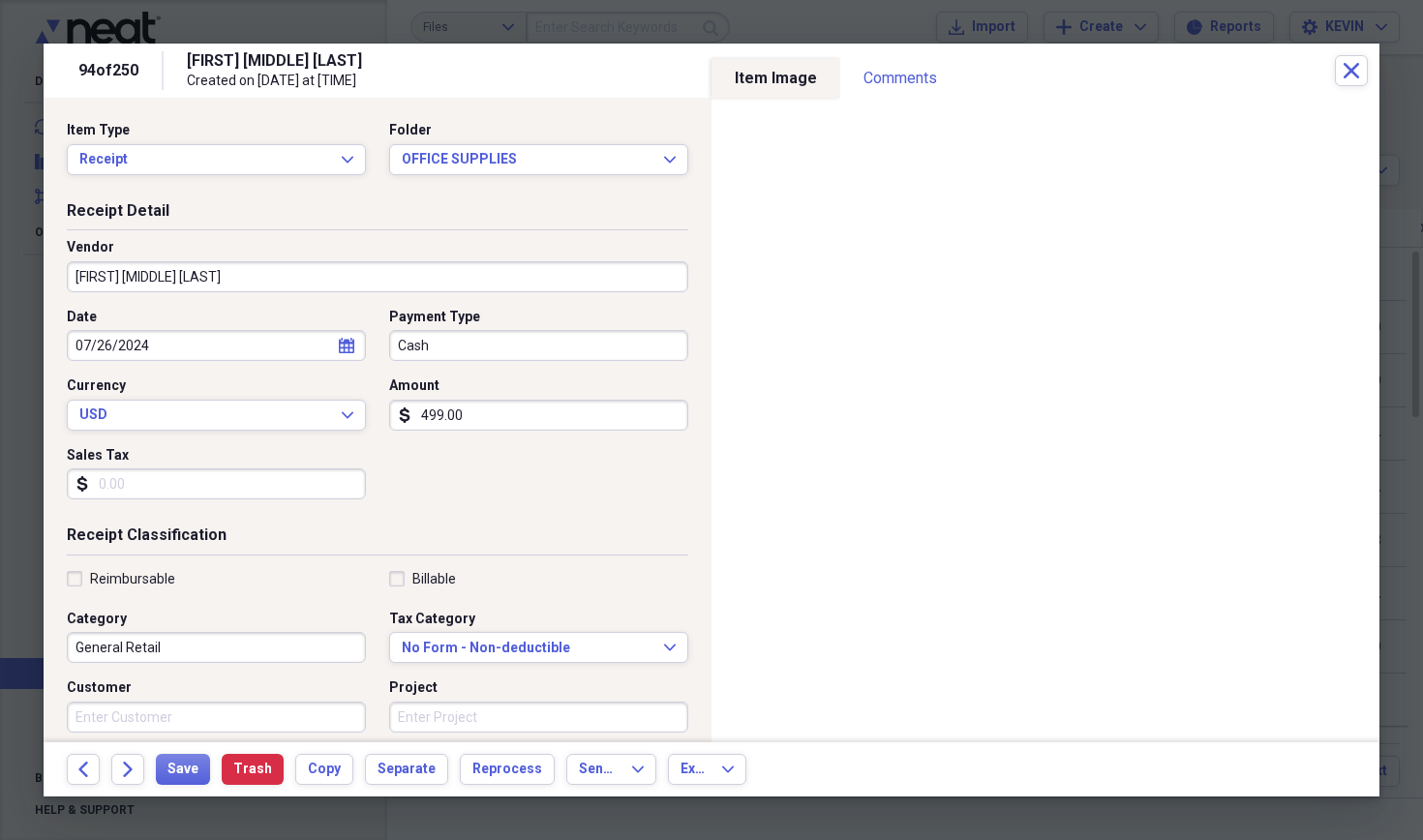 click on "[FIRST] [MIDDLE] [LAST]" at bounding box center (378, 277) 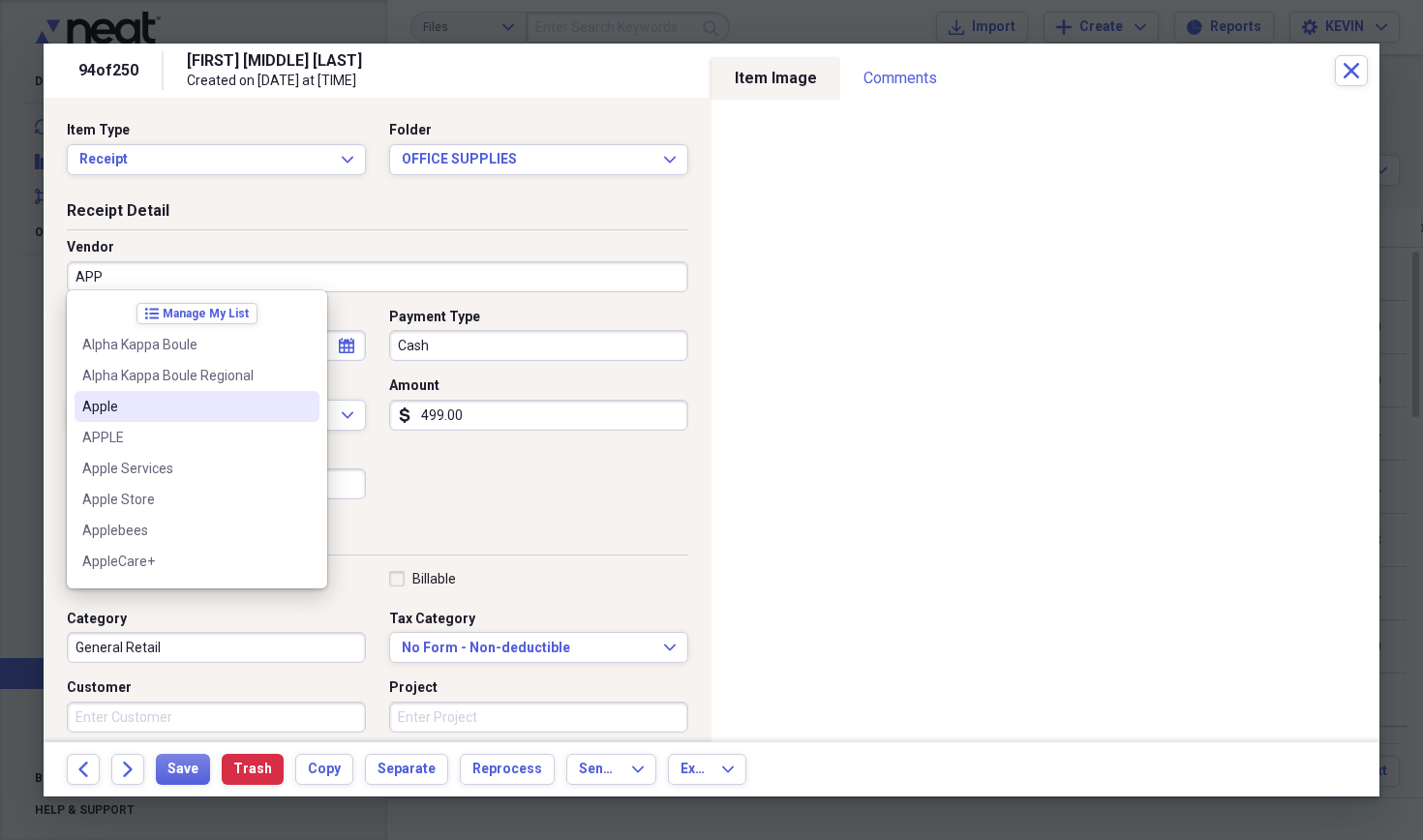 click on "Apple" at bounding box center (197, 406) 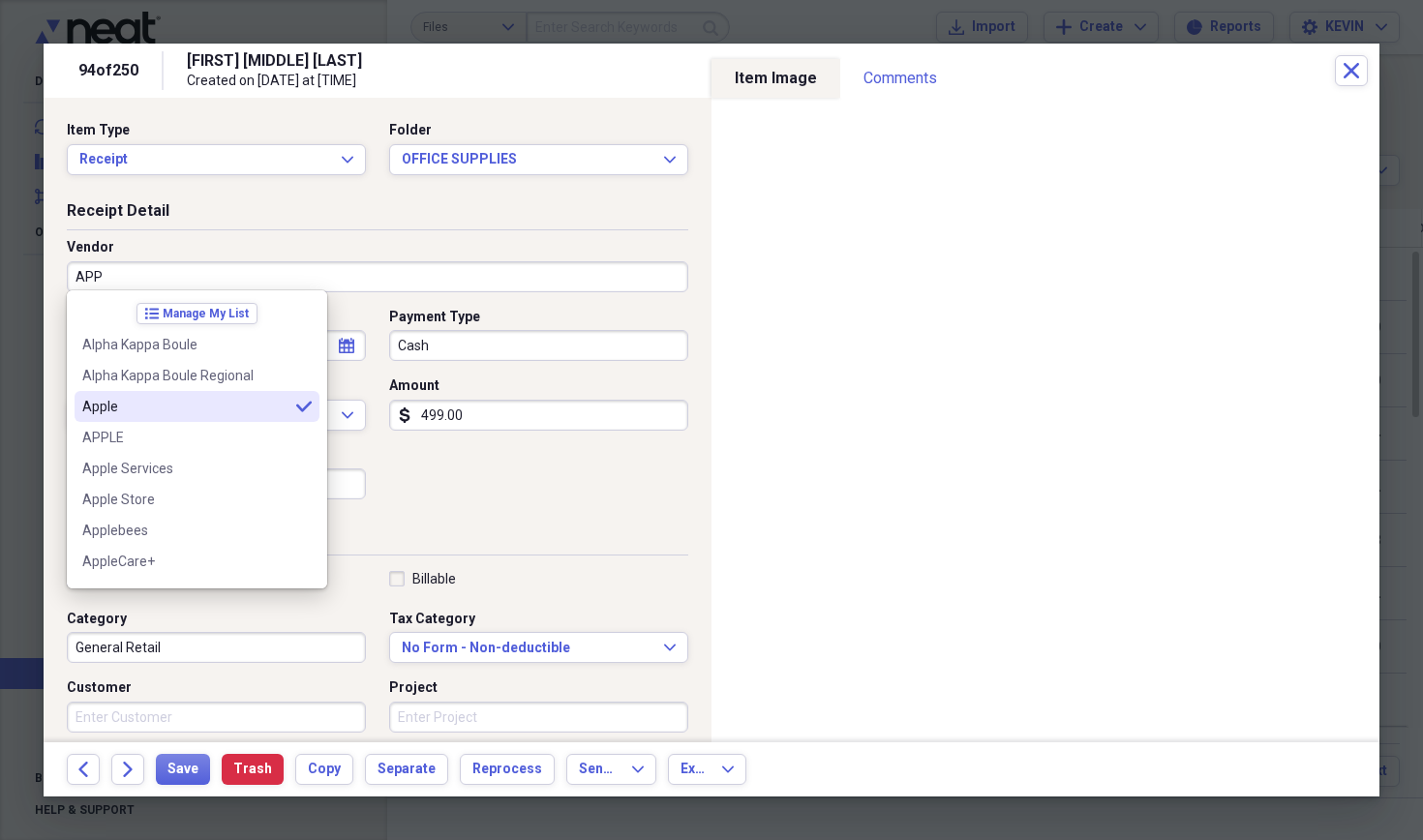 type on "Apple" 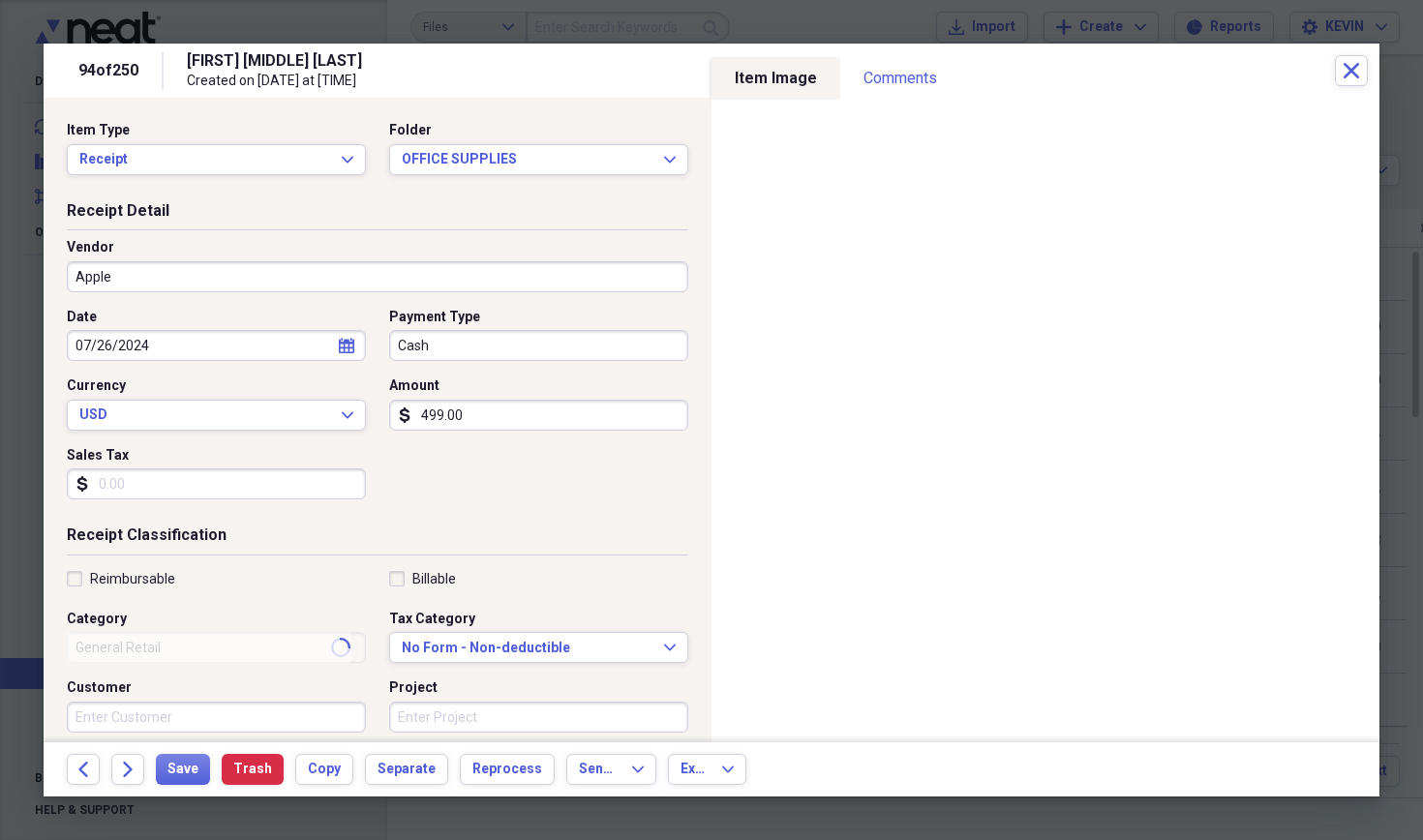 type on "Software/Hardware" 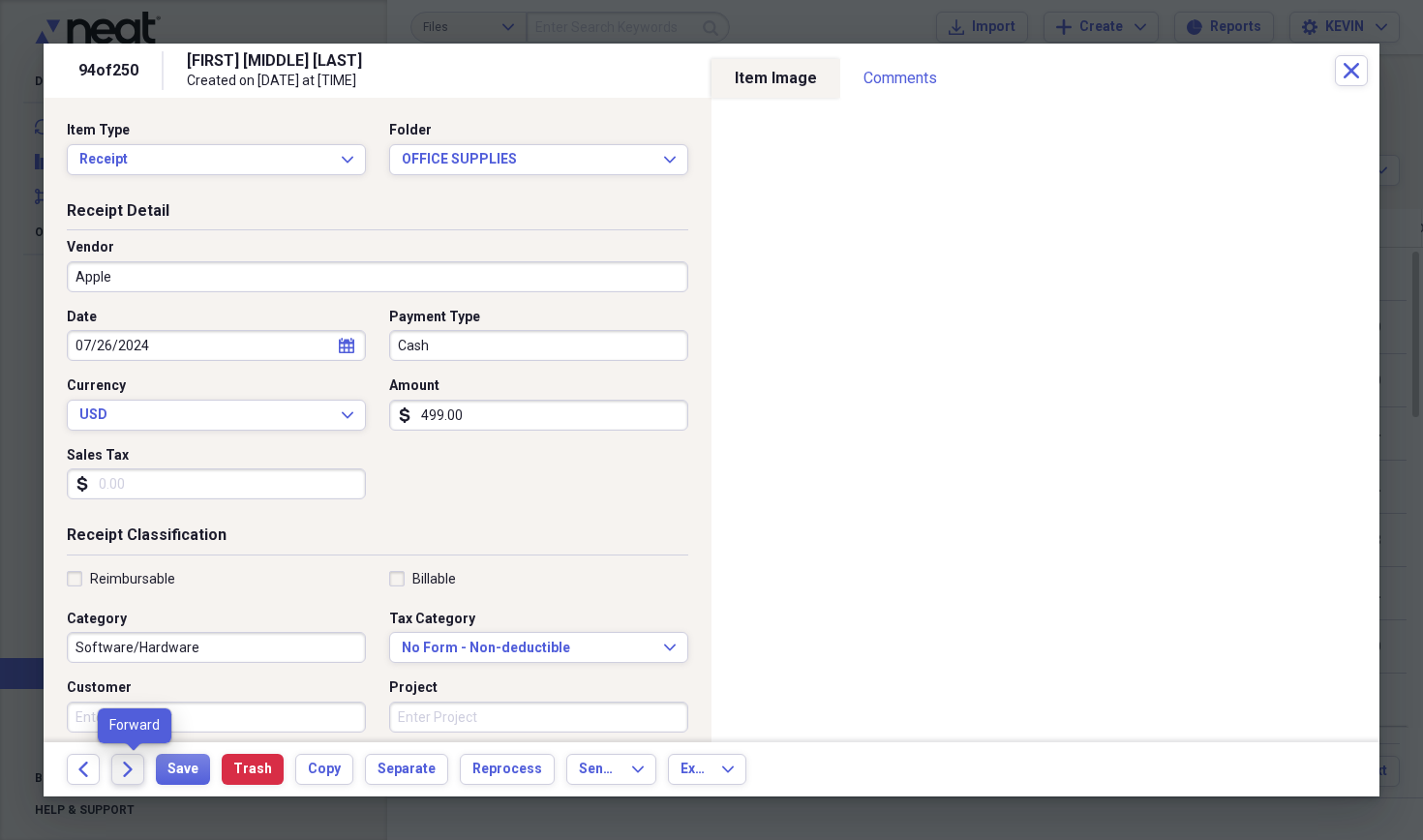 click on "Forward" at bounding box center [128, 769] 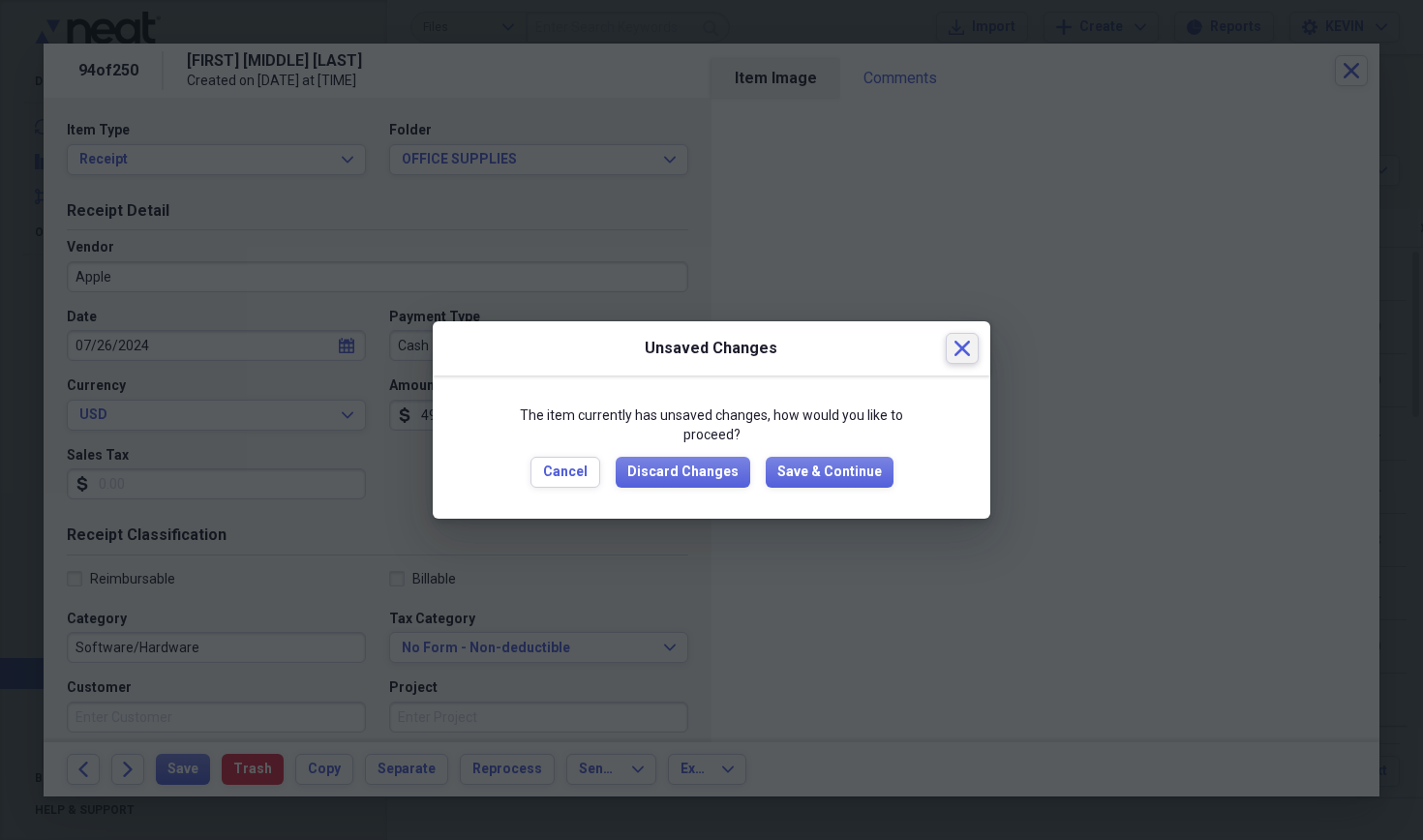 click on "Close" at bounding box center (962, 348) 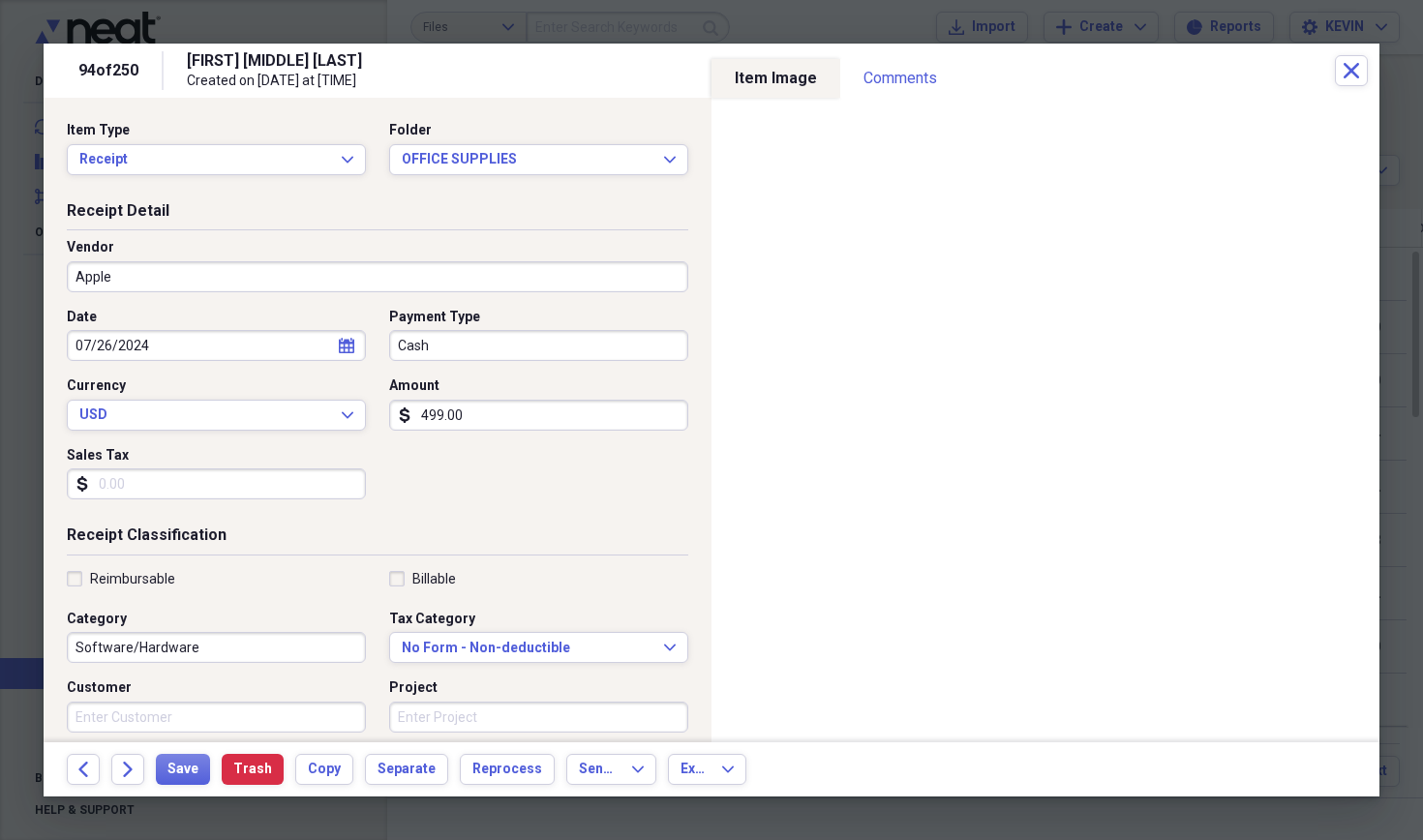 click on "499.00" at bounding box center (538, 415) 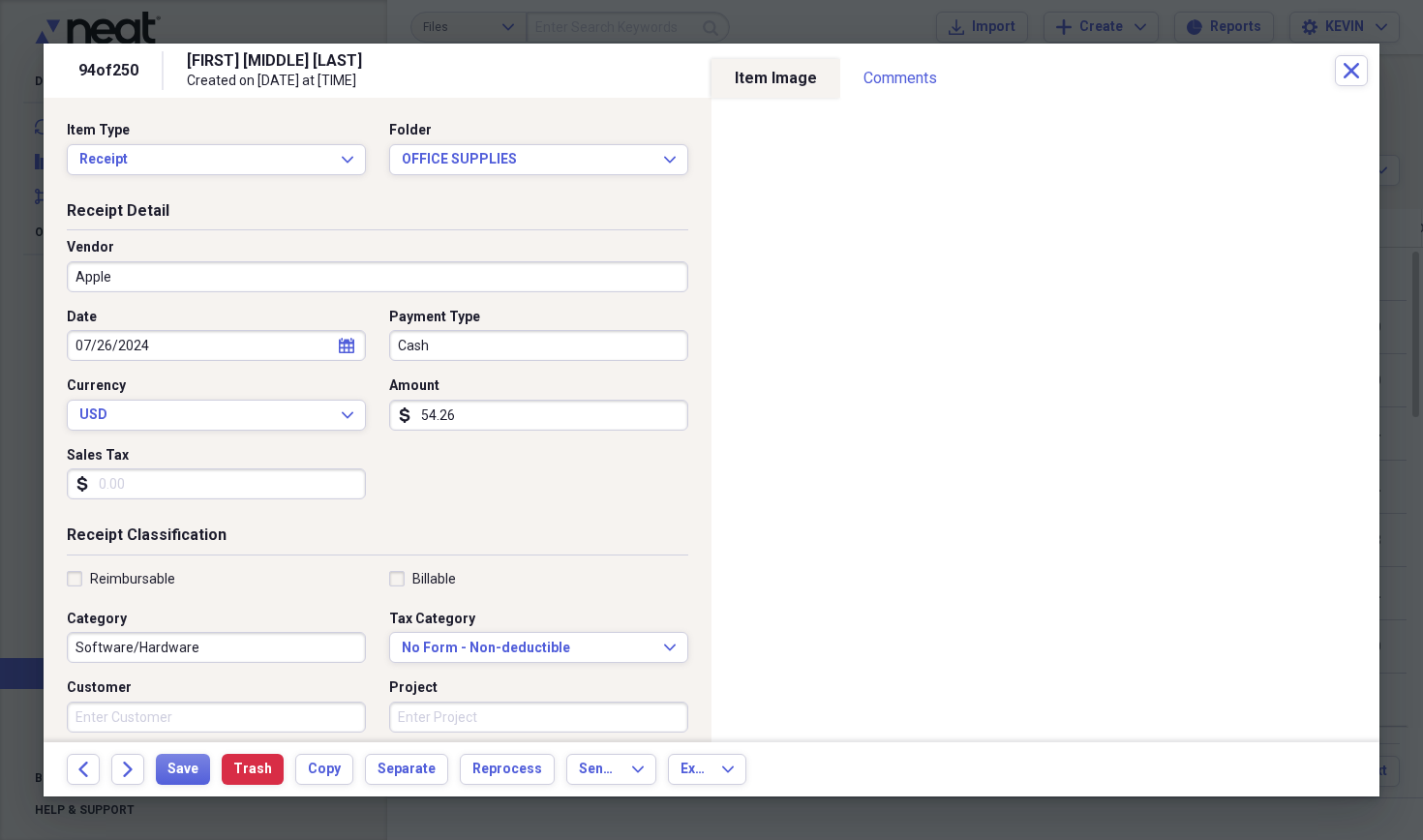 type on "542.66" 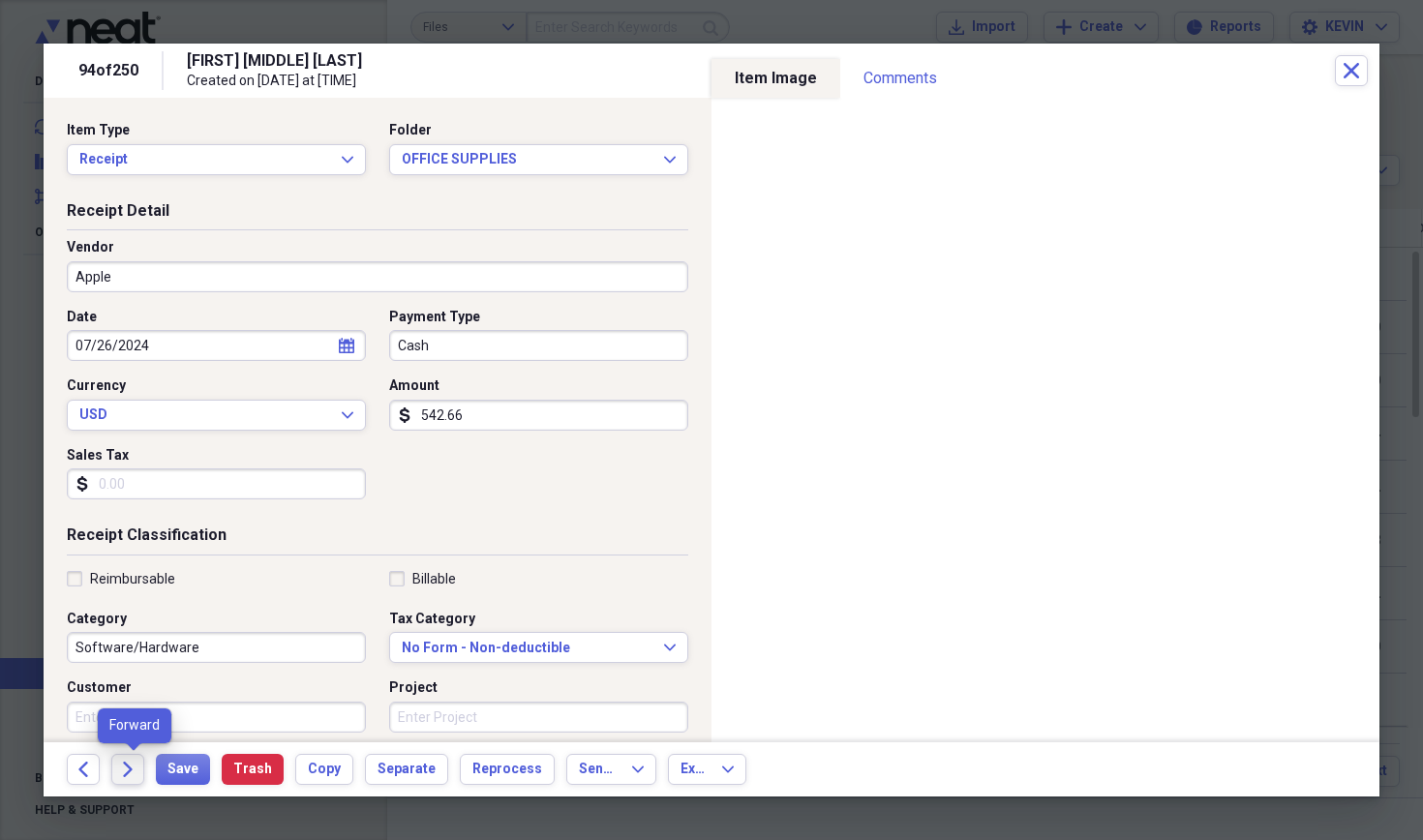 click 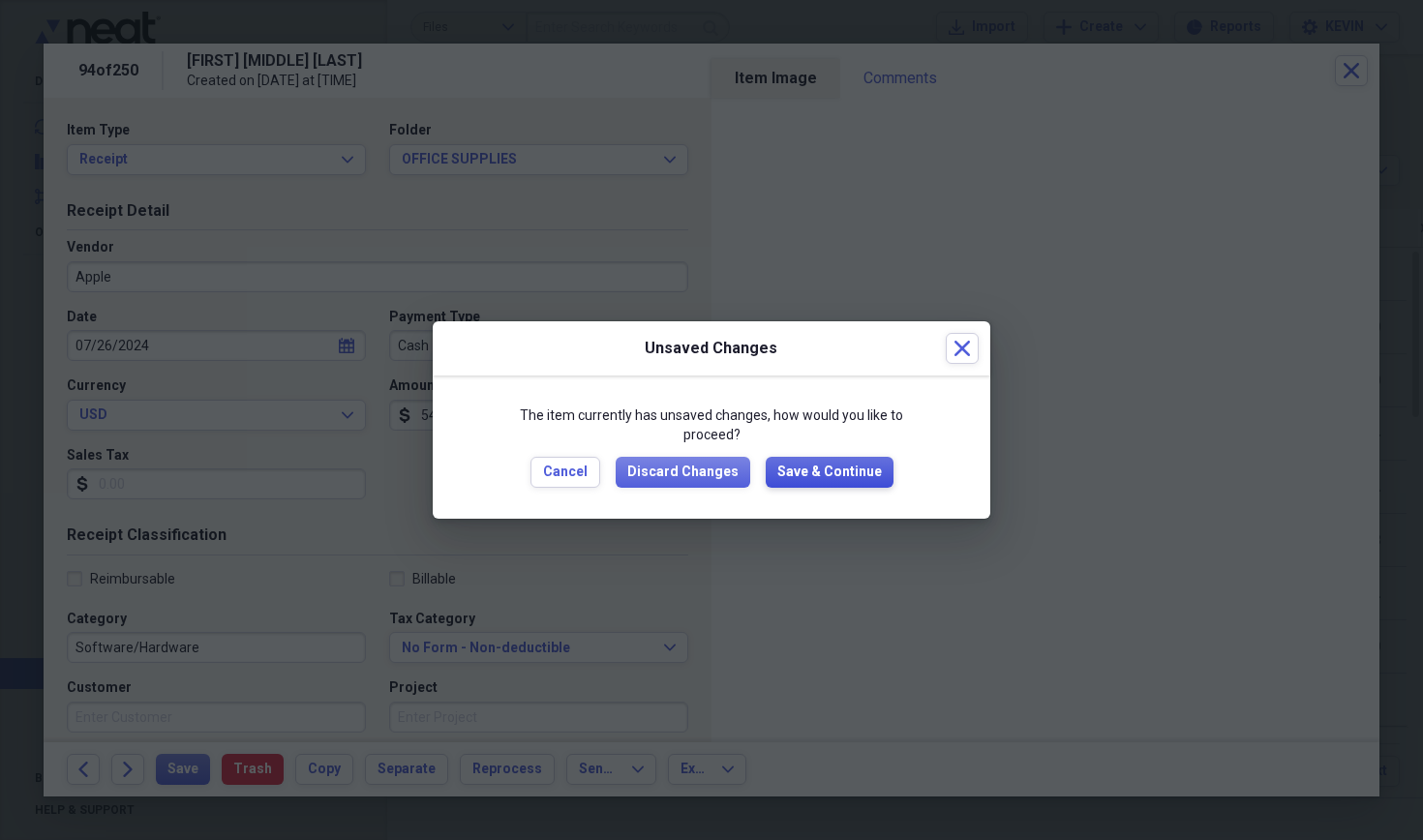 click on "Save & Continue" at bounding box center [830, 472] 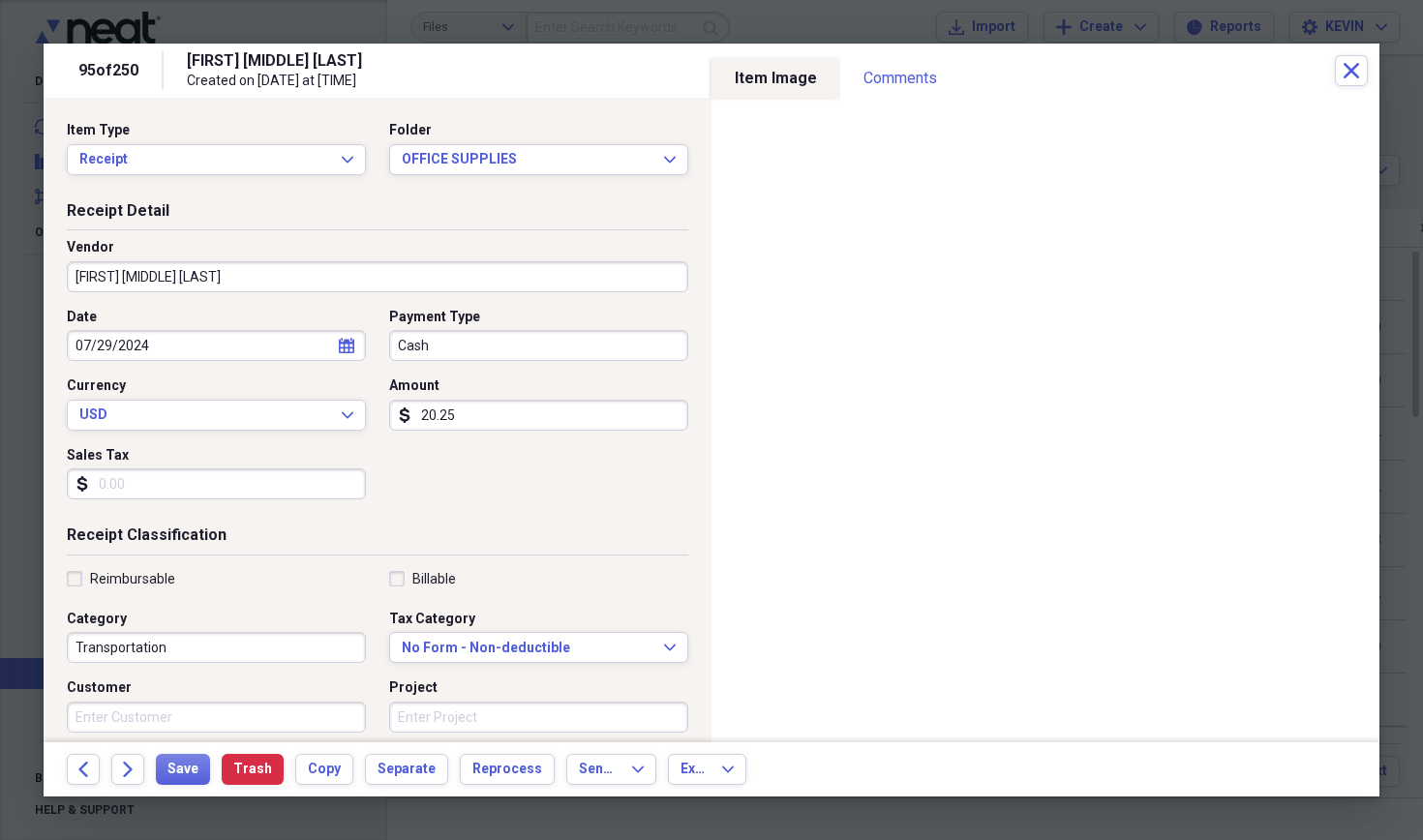 click on "[FIRST] [MIDDLE] [LAST]" at bounding box center [378, 277] 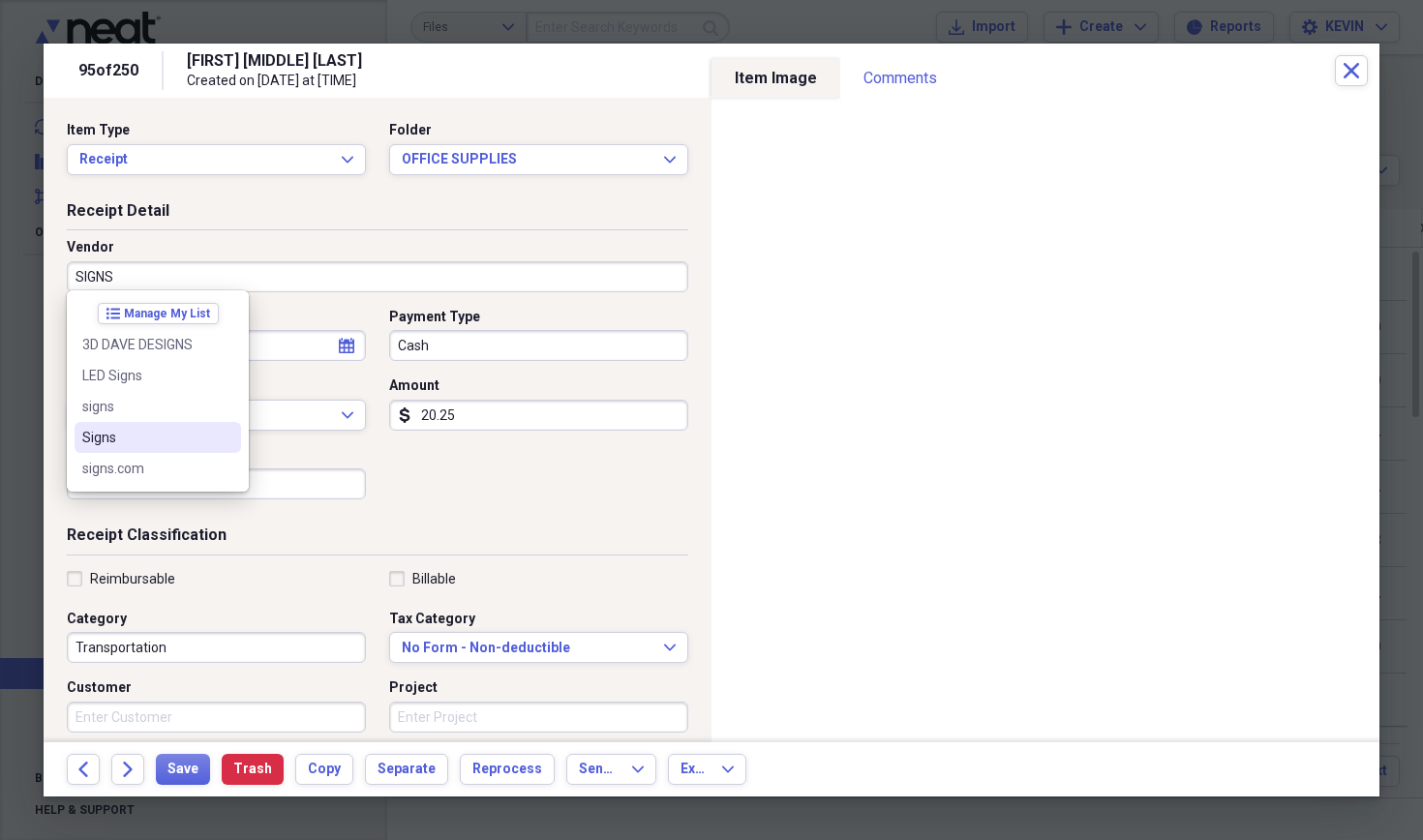 click on "Signs" at bounding box center [146, 437] 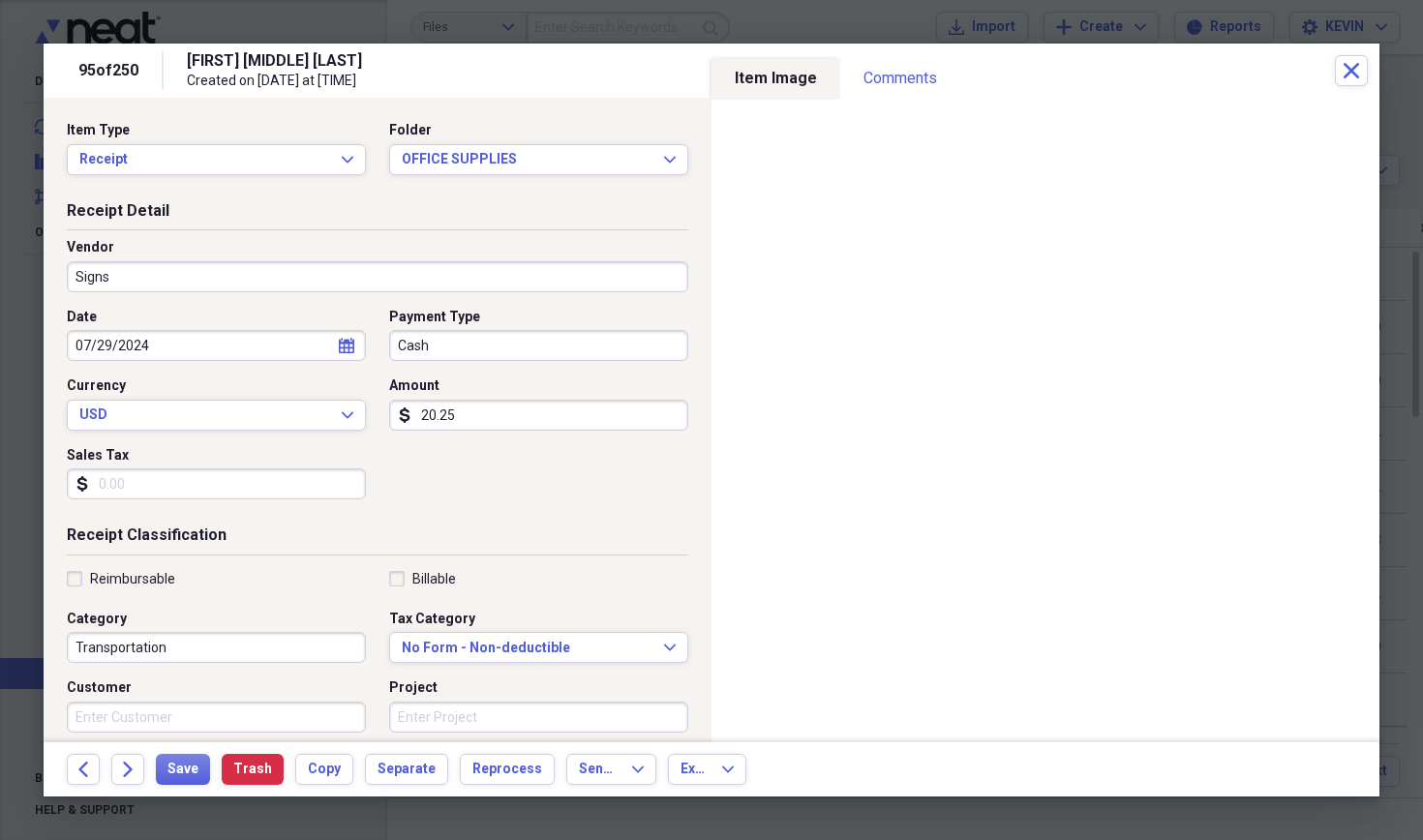 type on "Sign repair" 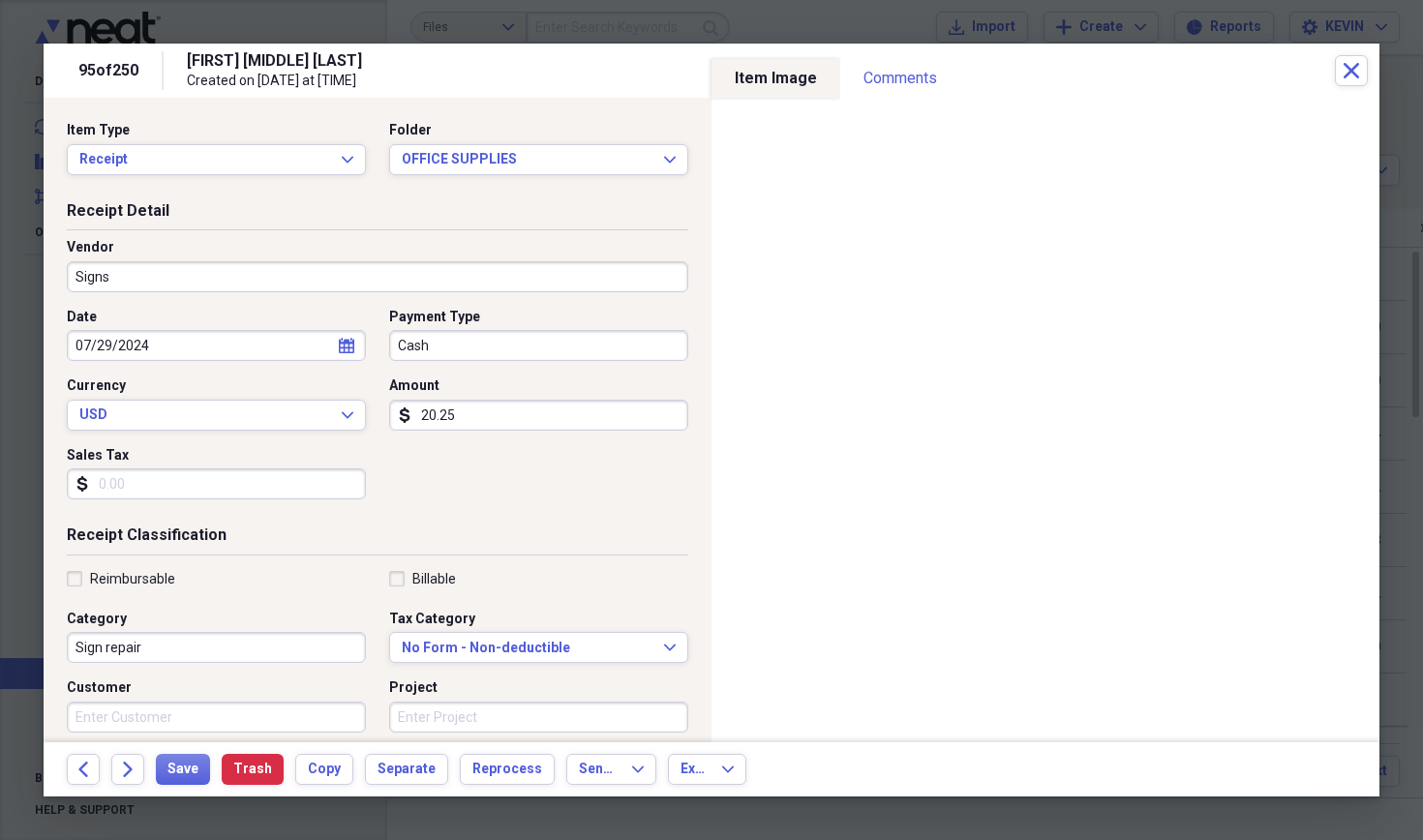 click on "20.25" at bounding box center (538, 415) 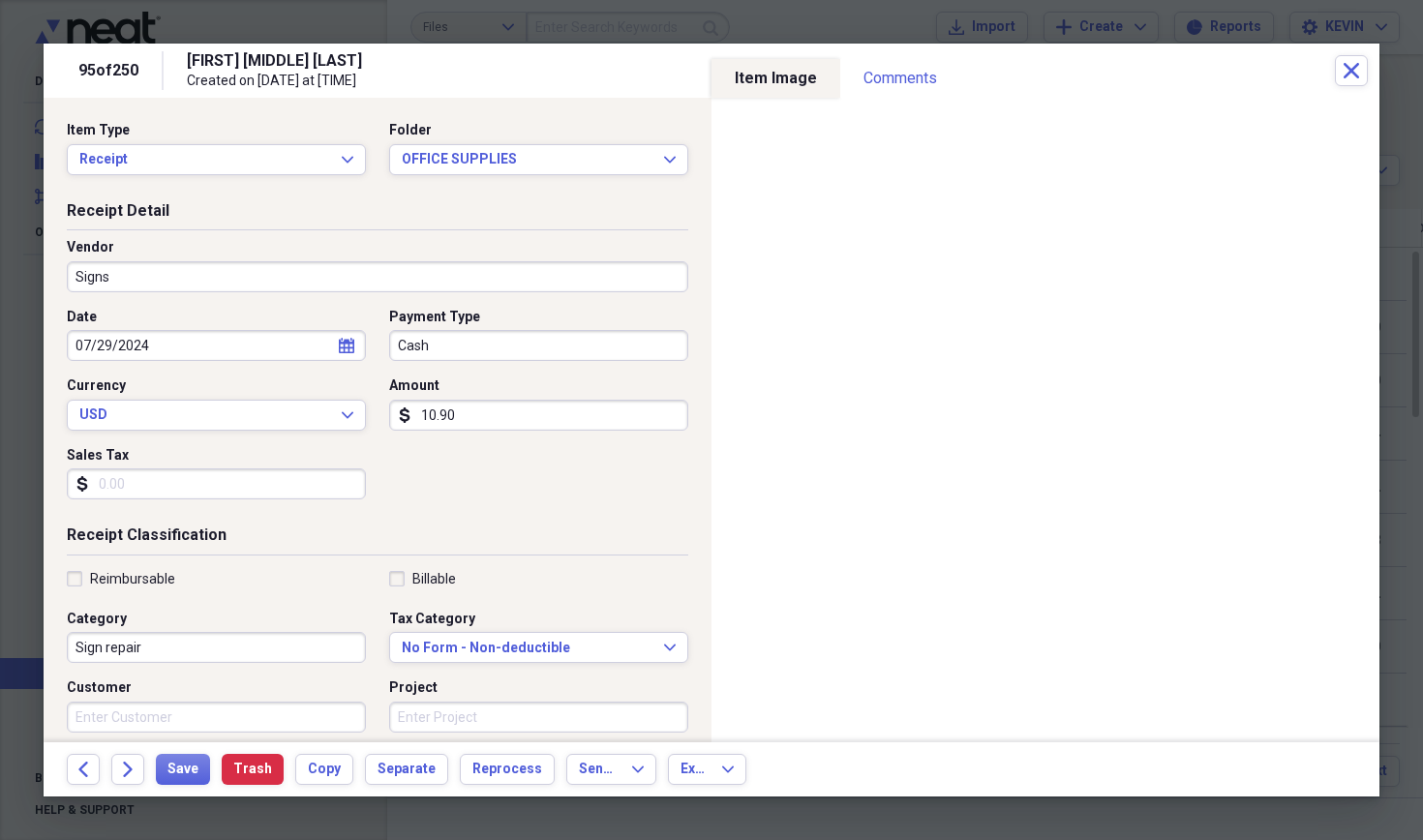 type on "109.03" 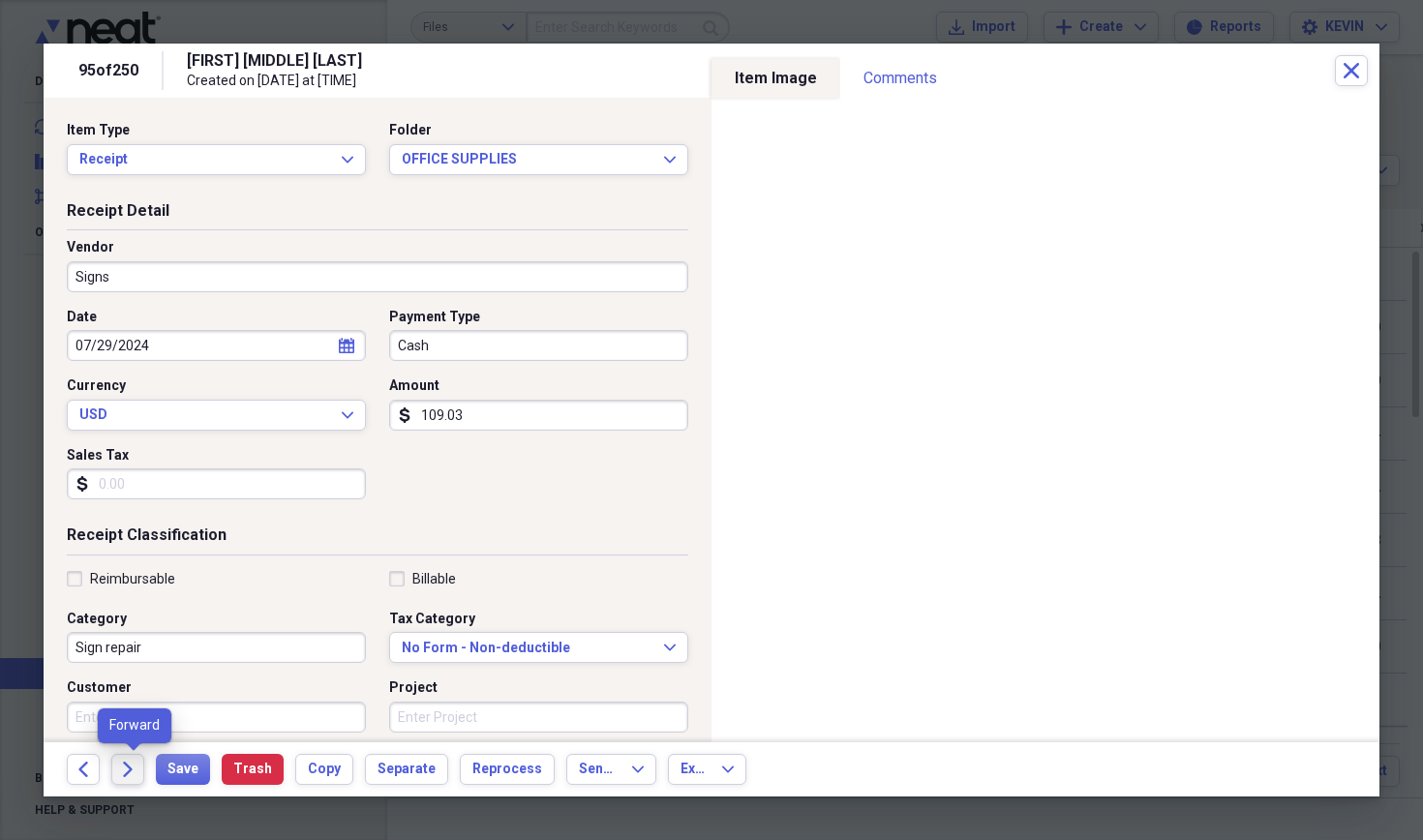 click on "Forward" at bounding box center (128, 769) 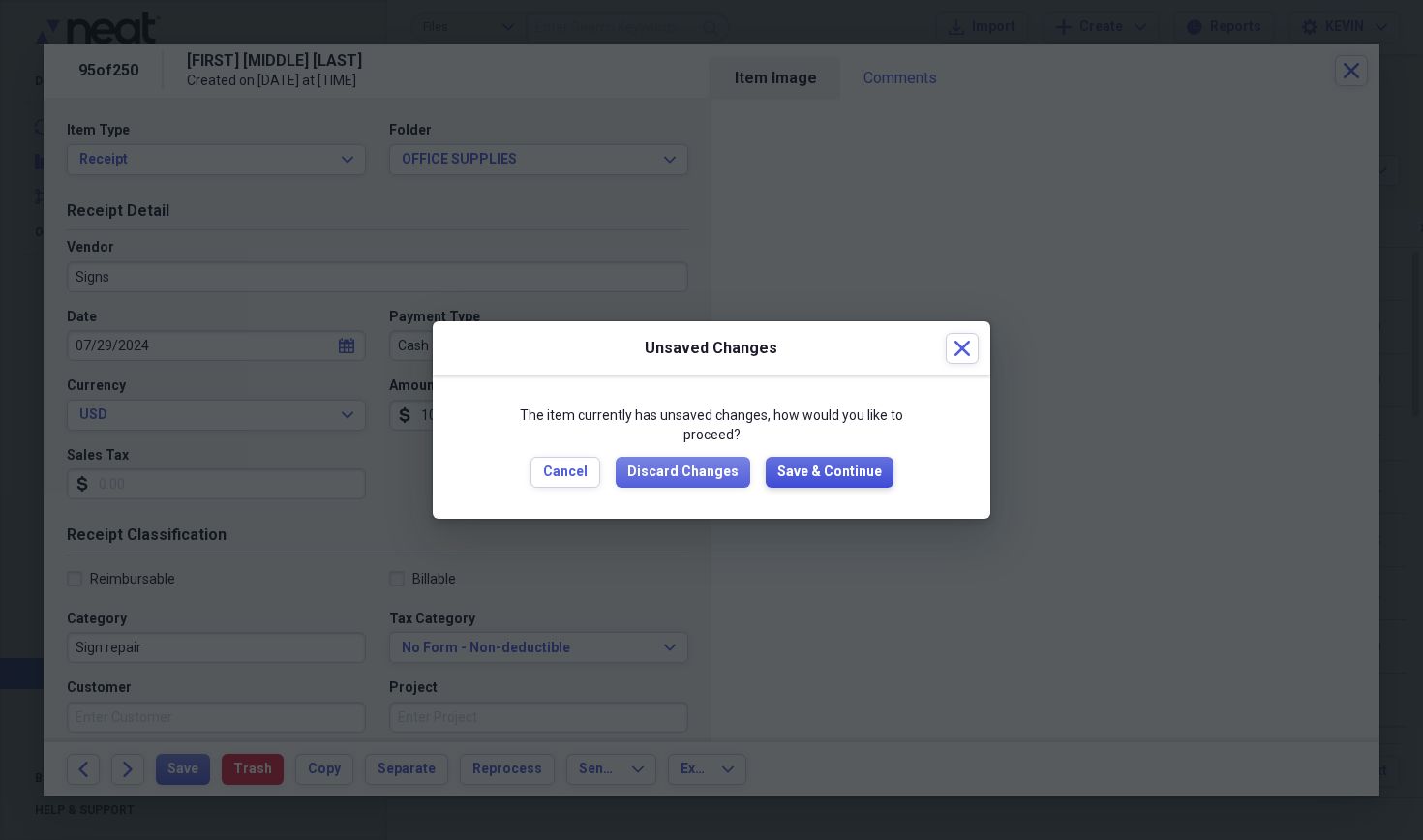 click on "Save & Continue" at bounding box center [830, 472] 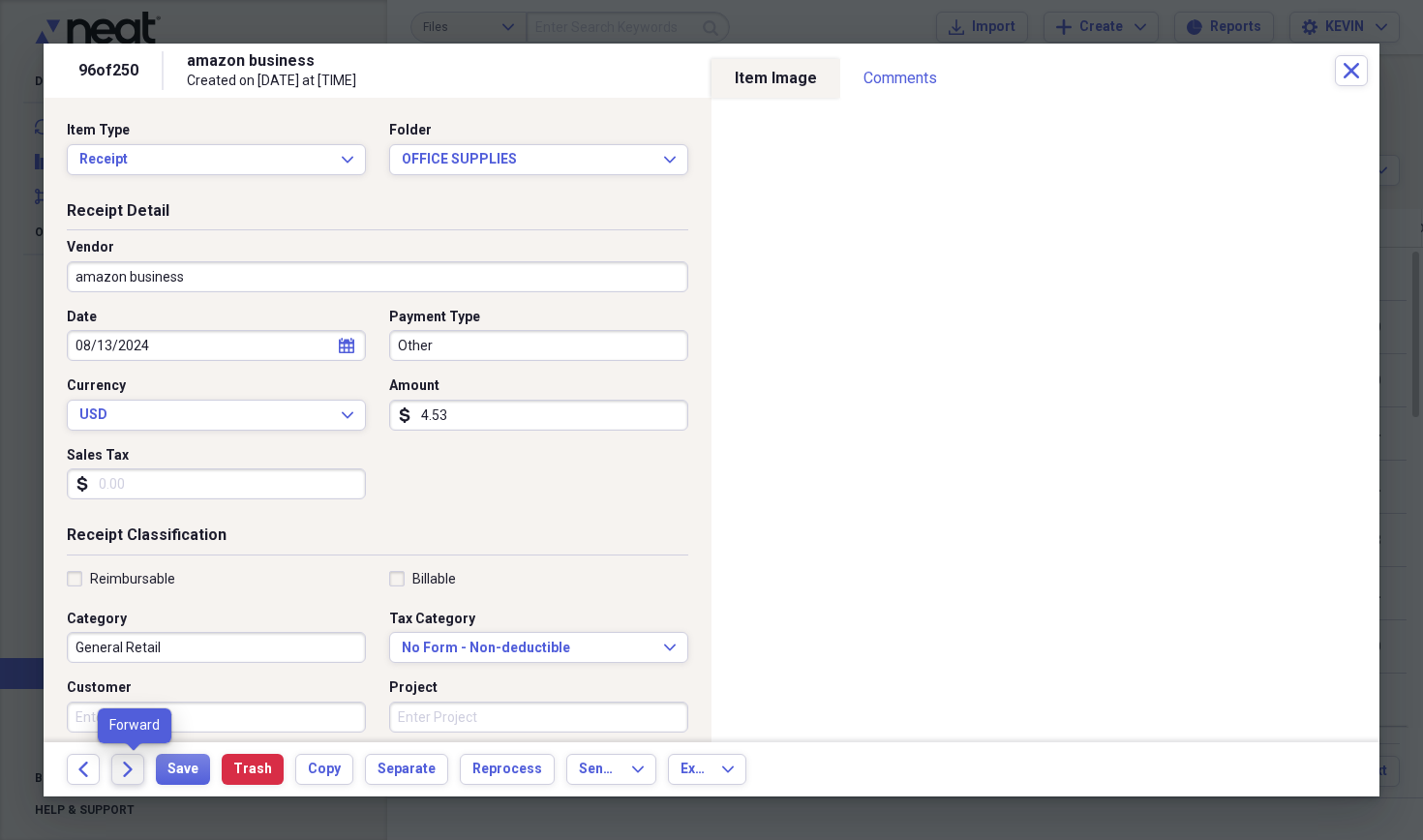 click on "Forward" 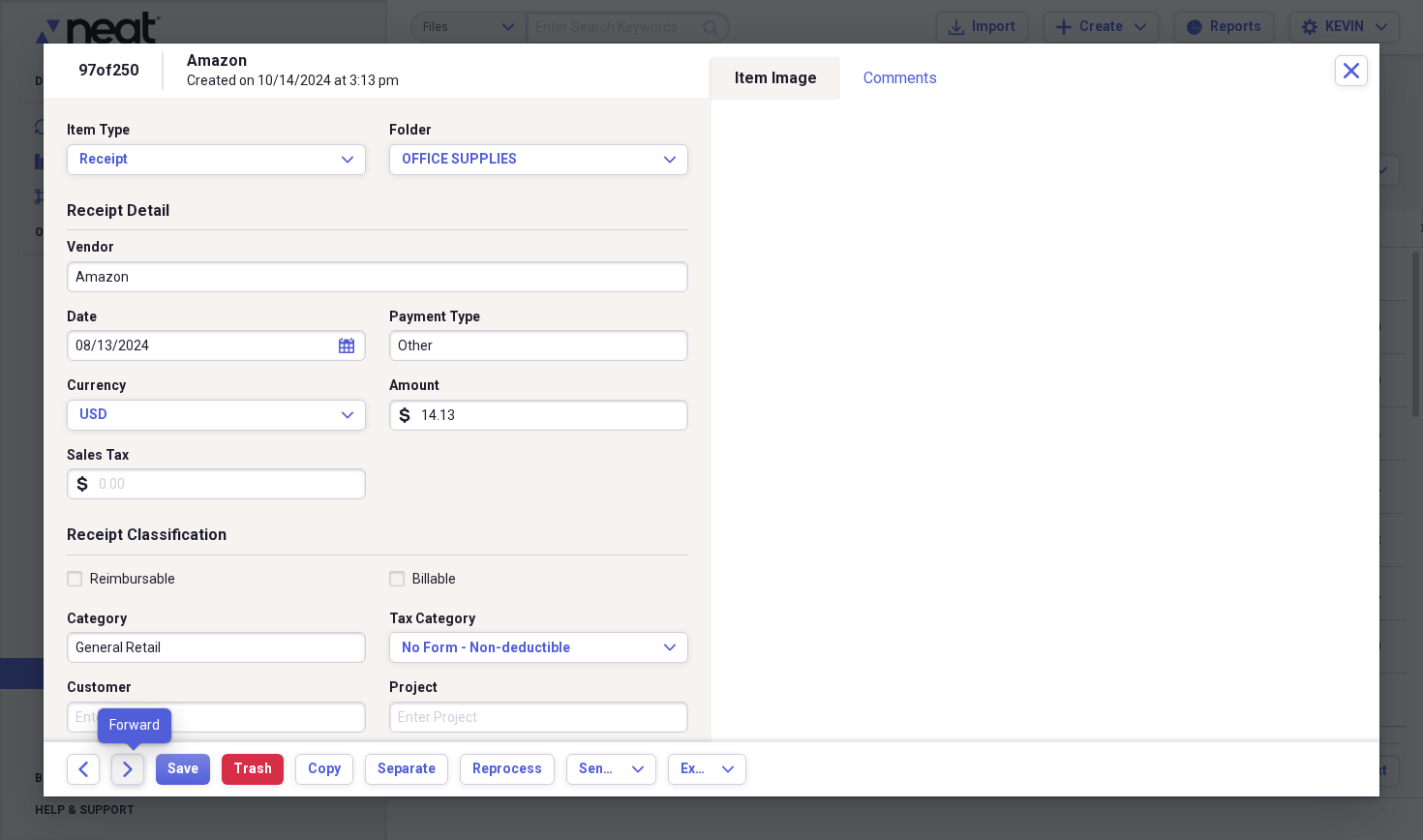 click on "Forward" at bounding box center [128, 769] 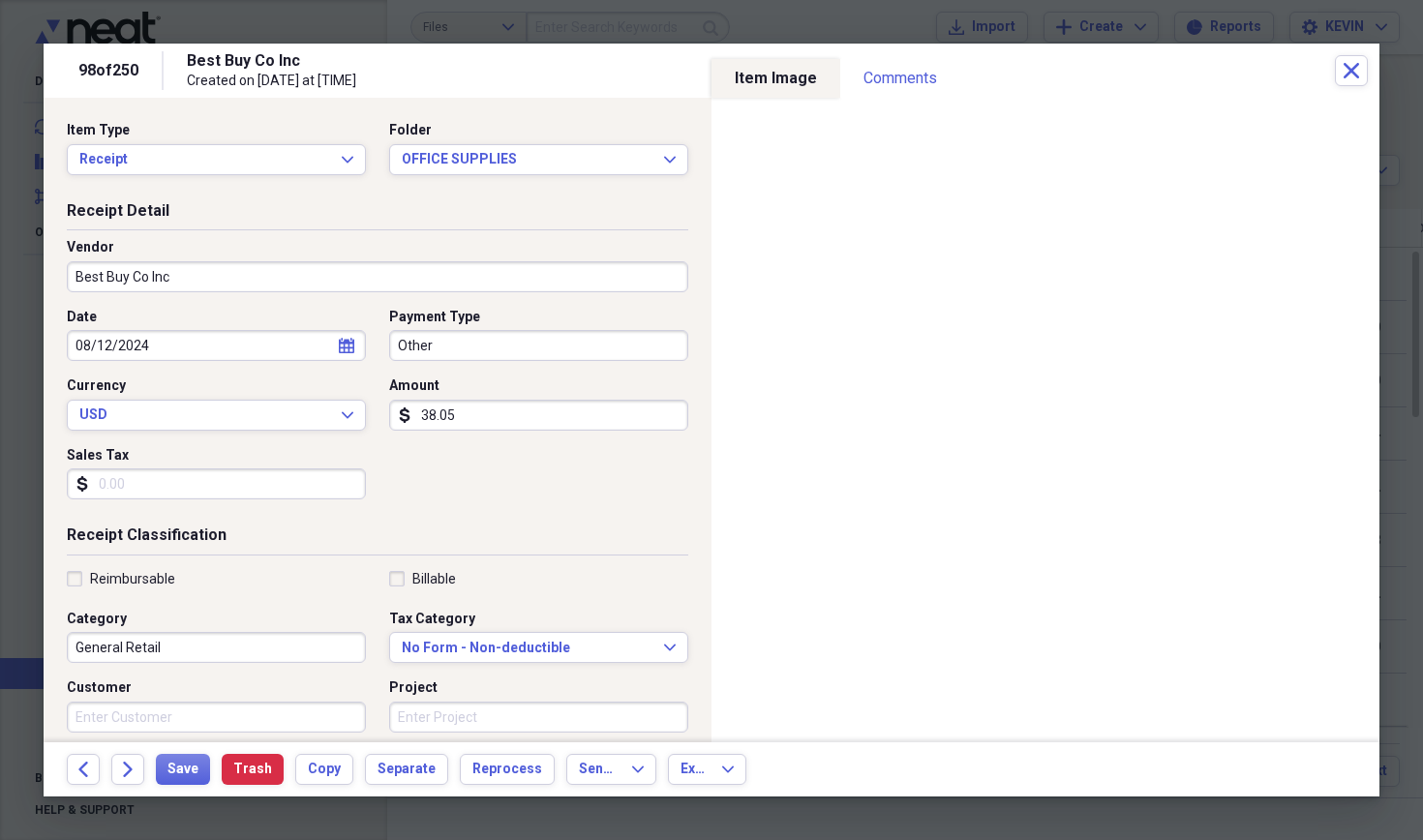 click on "Best Buy Co Inc" at bounding box center [378, 277] 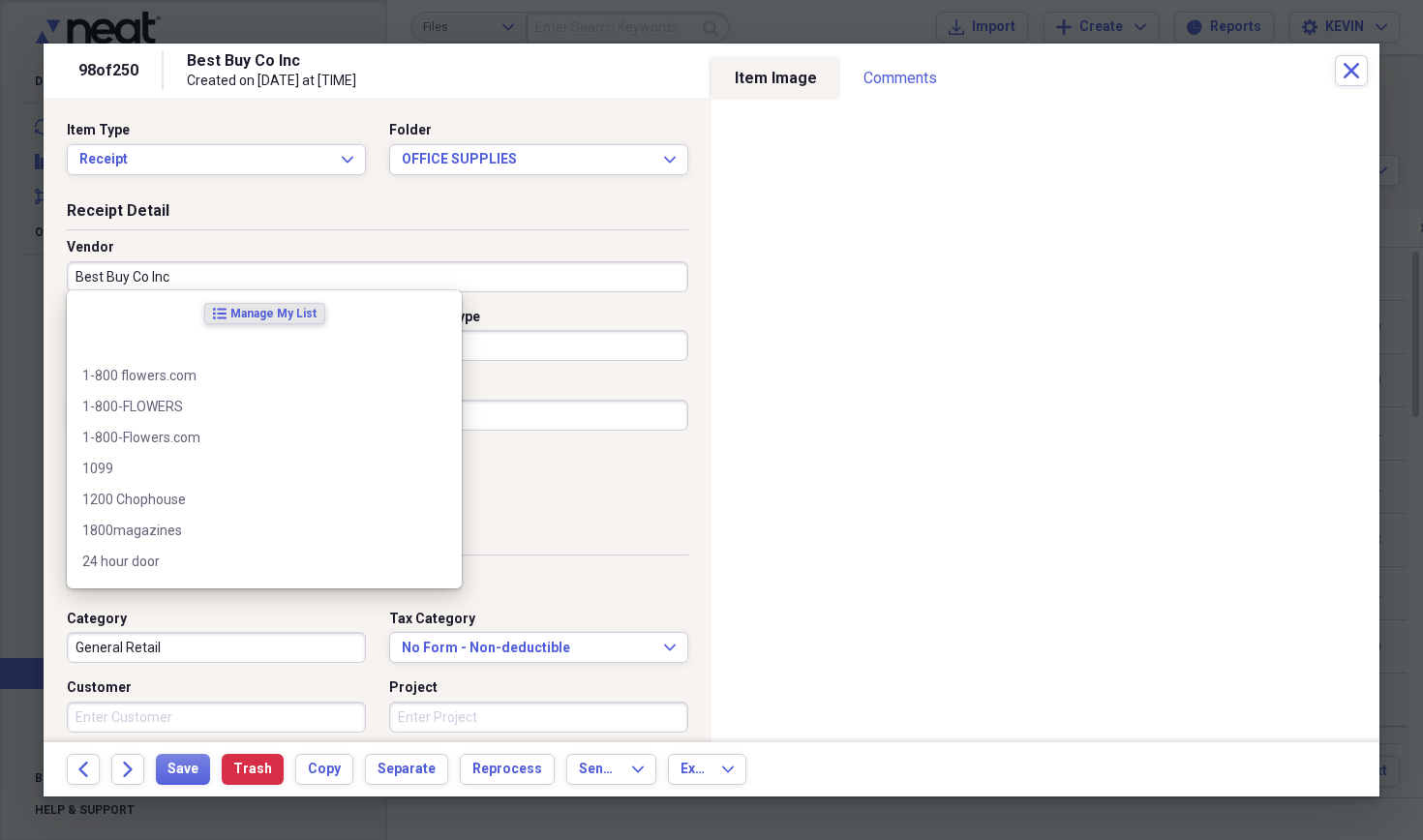 click on "Best Buy Co Inc" at bounding box center (378, 277) 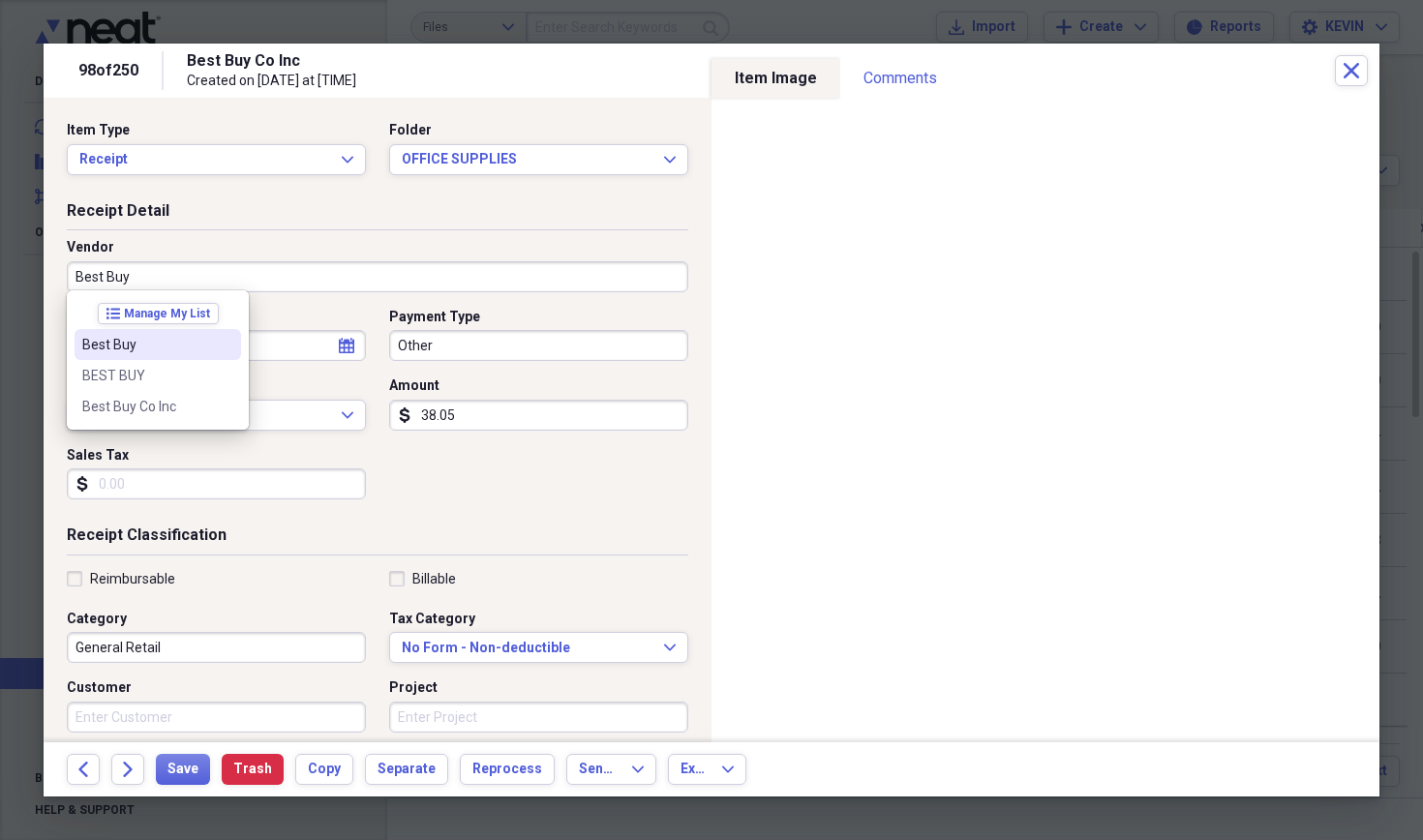 click on "Best Buy" at bounding box center (146, 345) 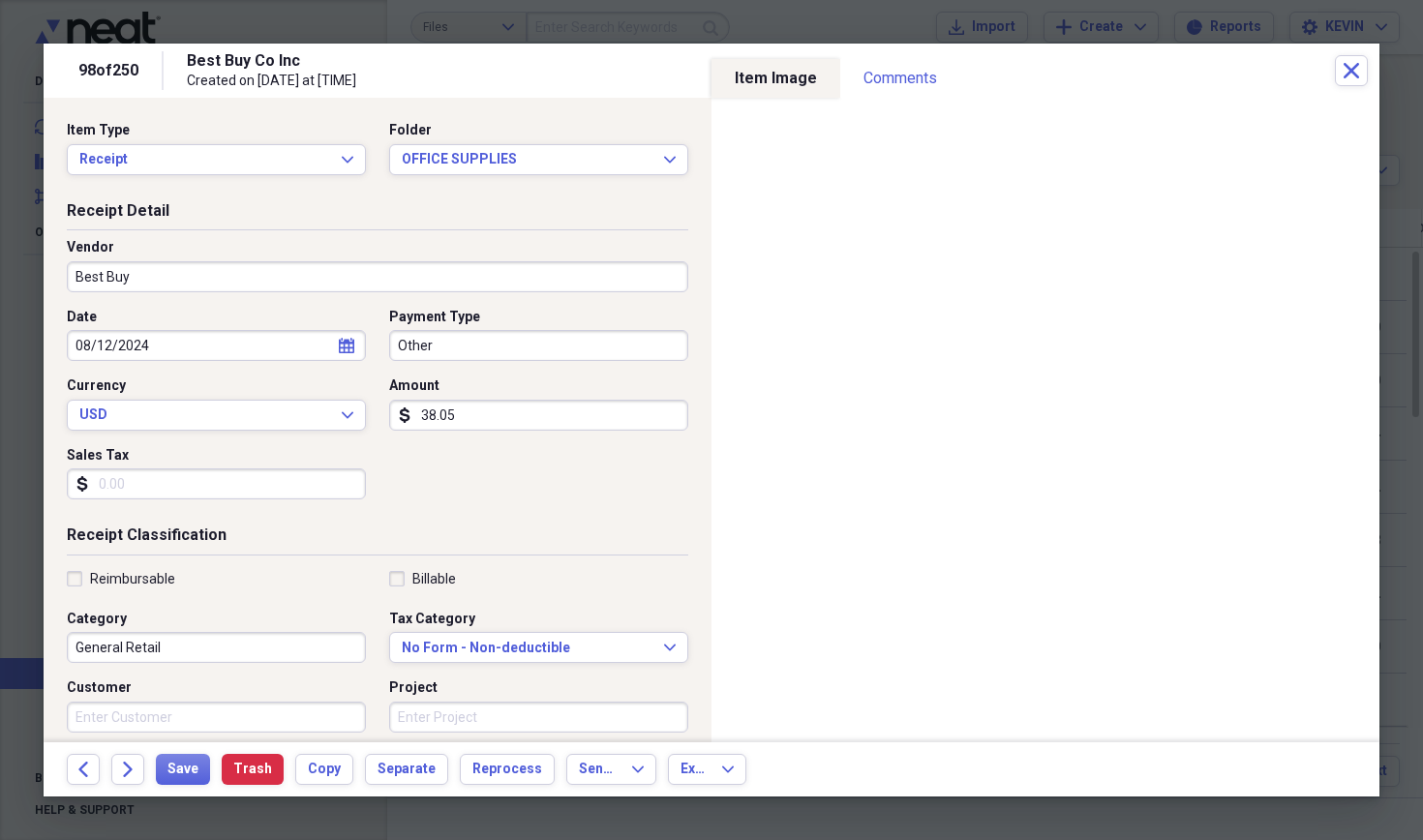 type on "Equipment" 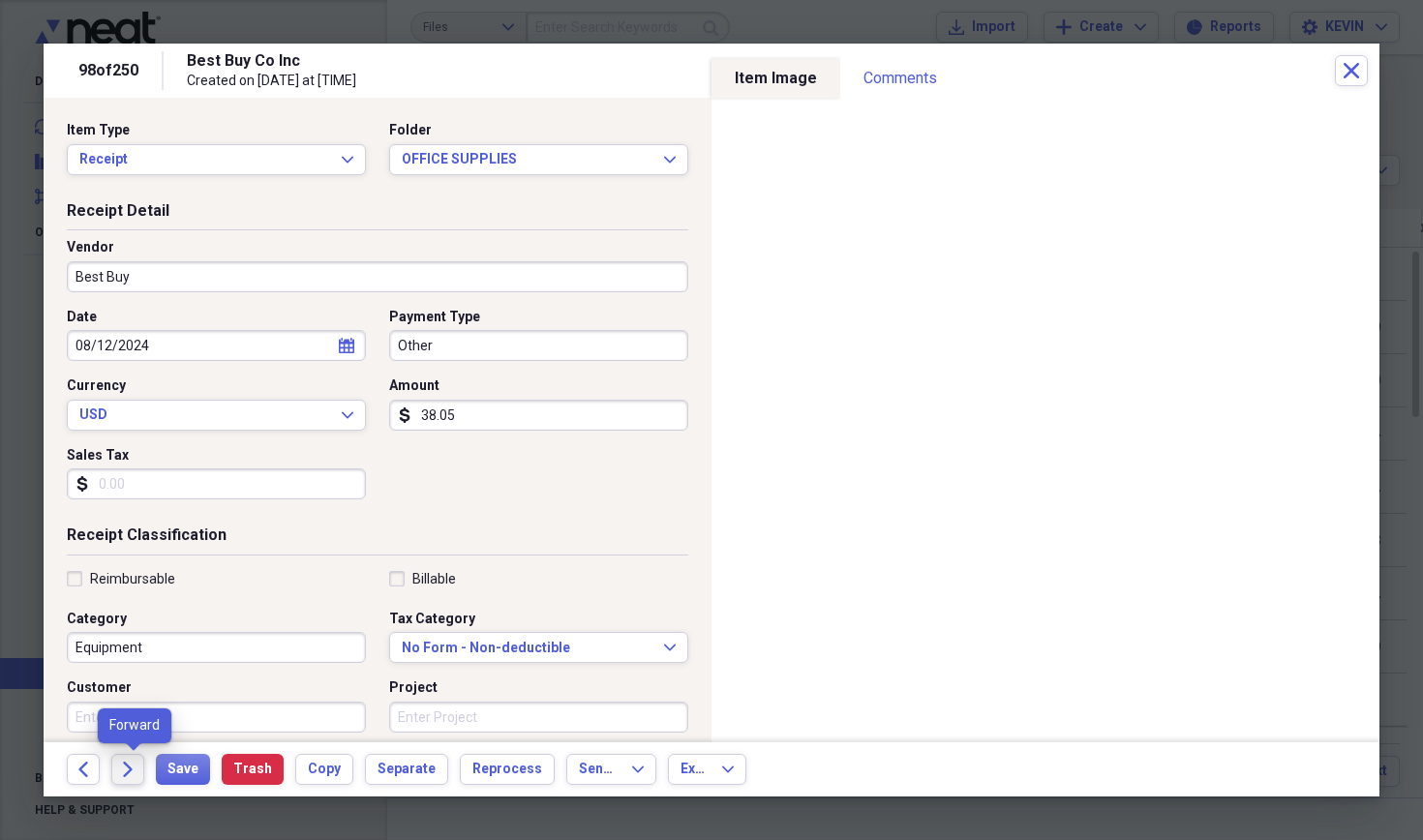 click on "Forward" 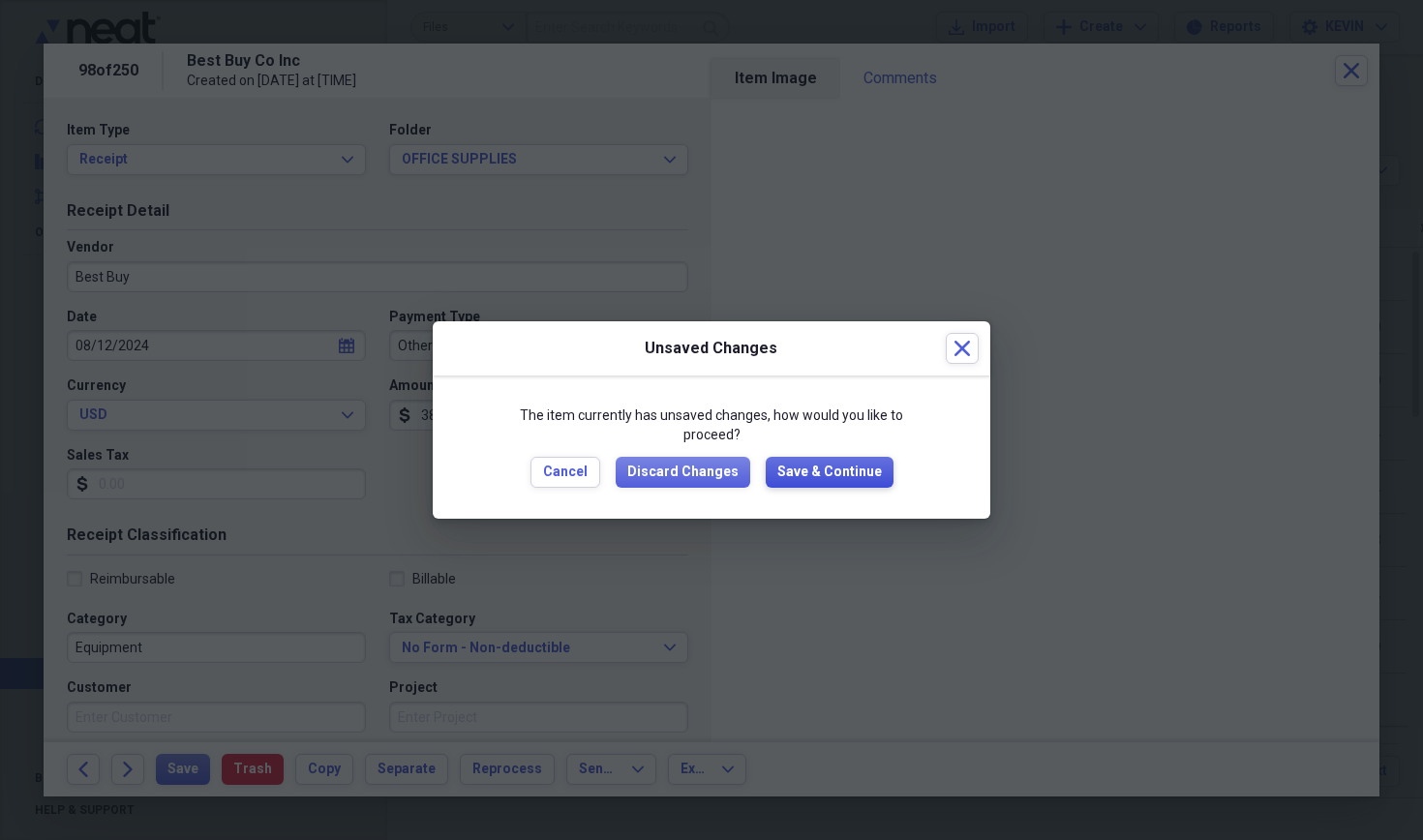 click on "Save & Continue" at bounding box center (830, 472) 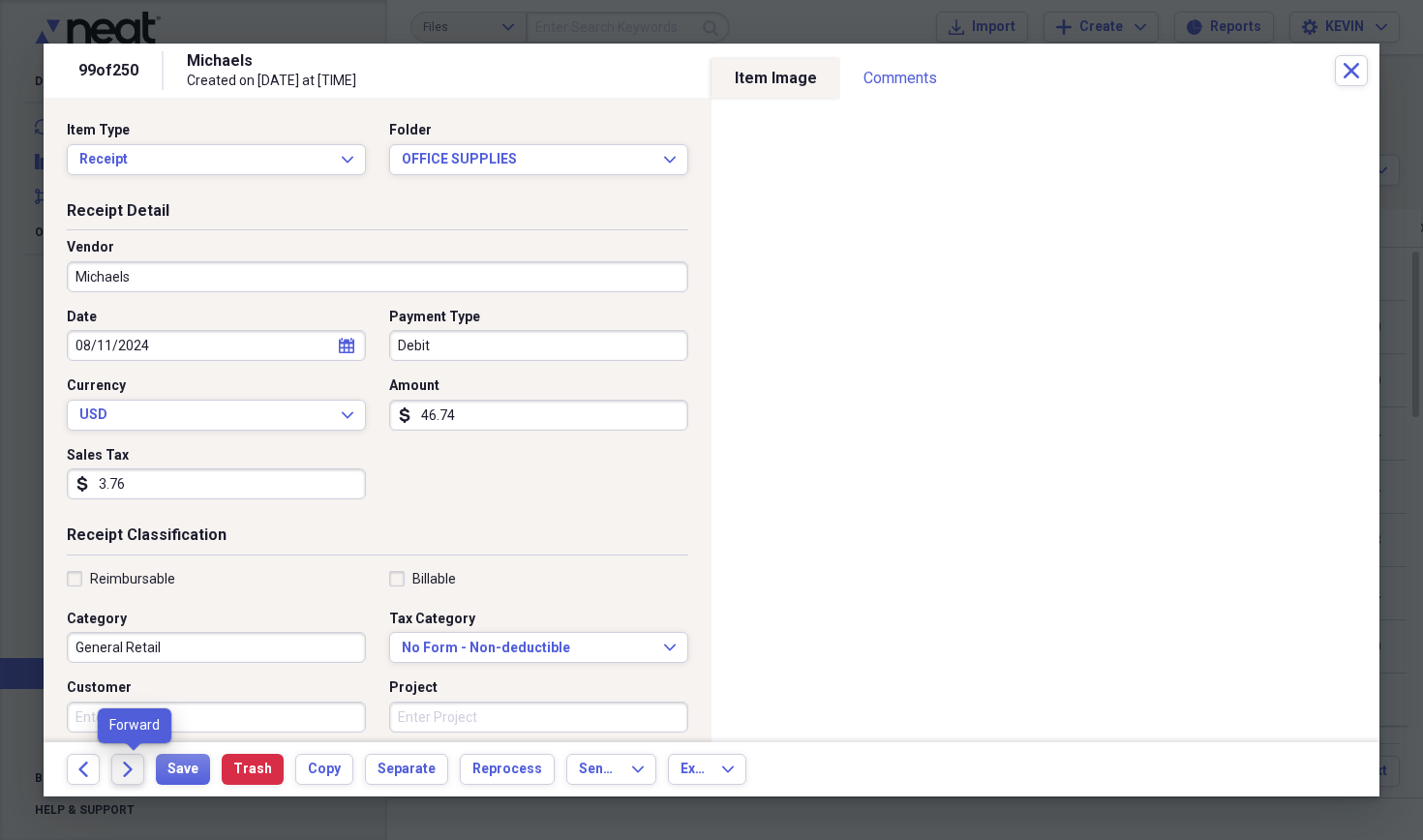 click on "Forward" 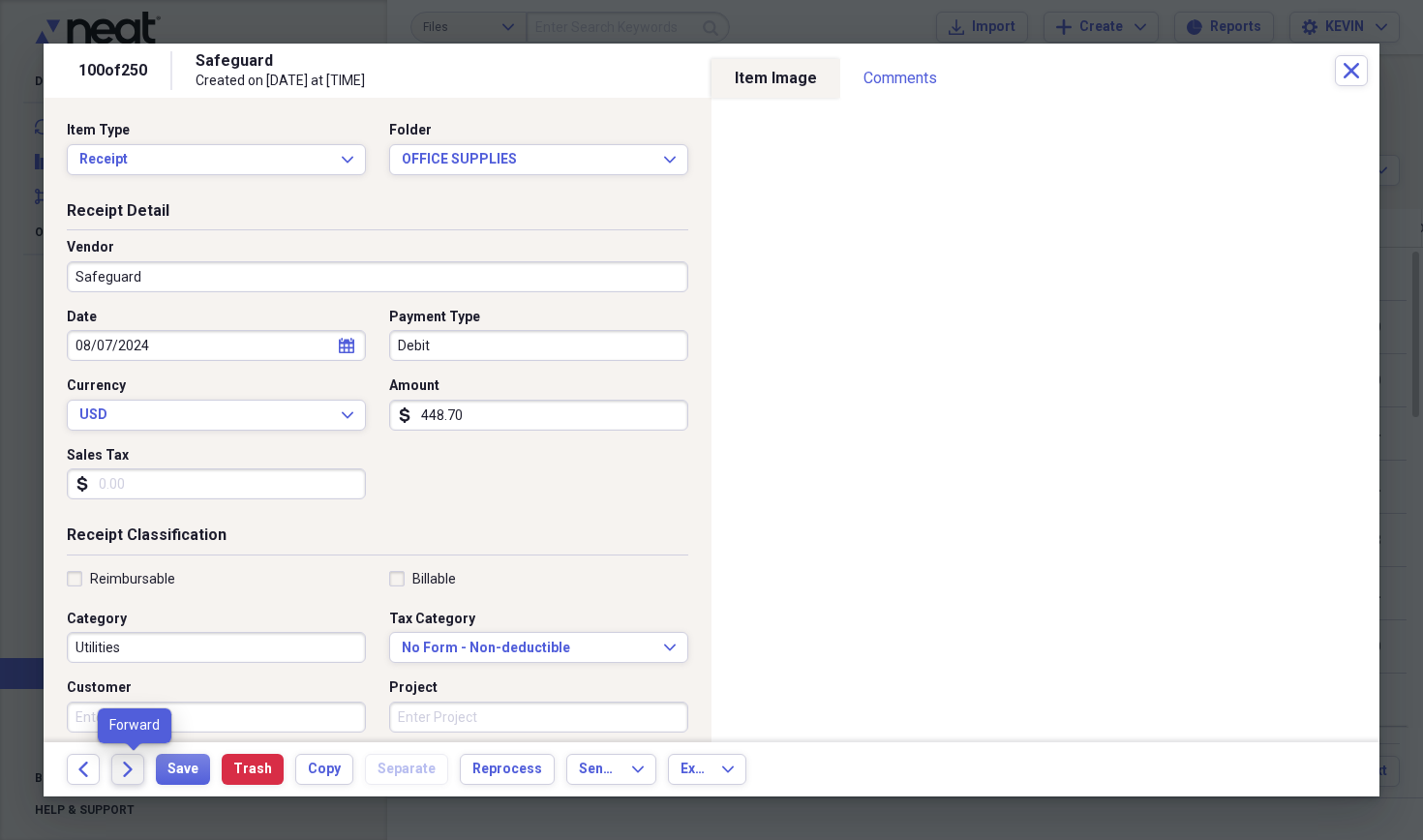 click on "Forward" 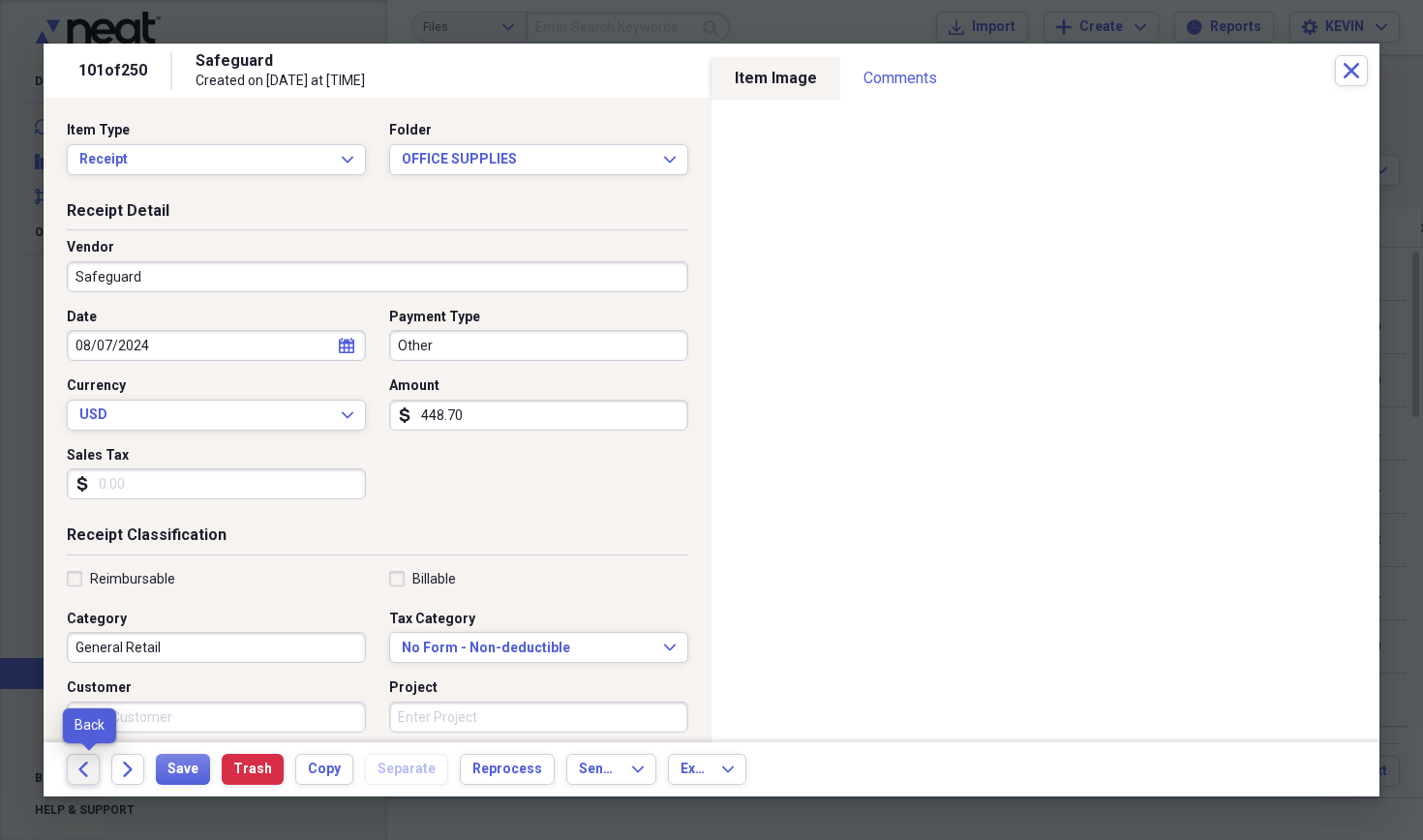 click on "Back" 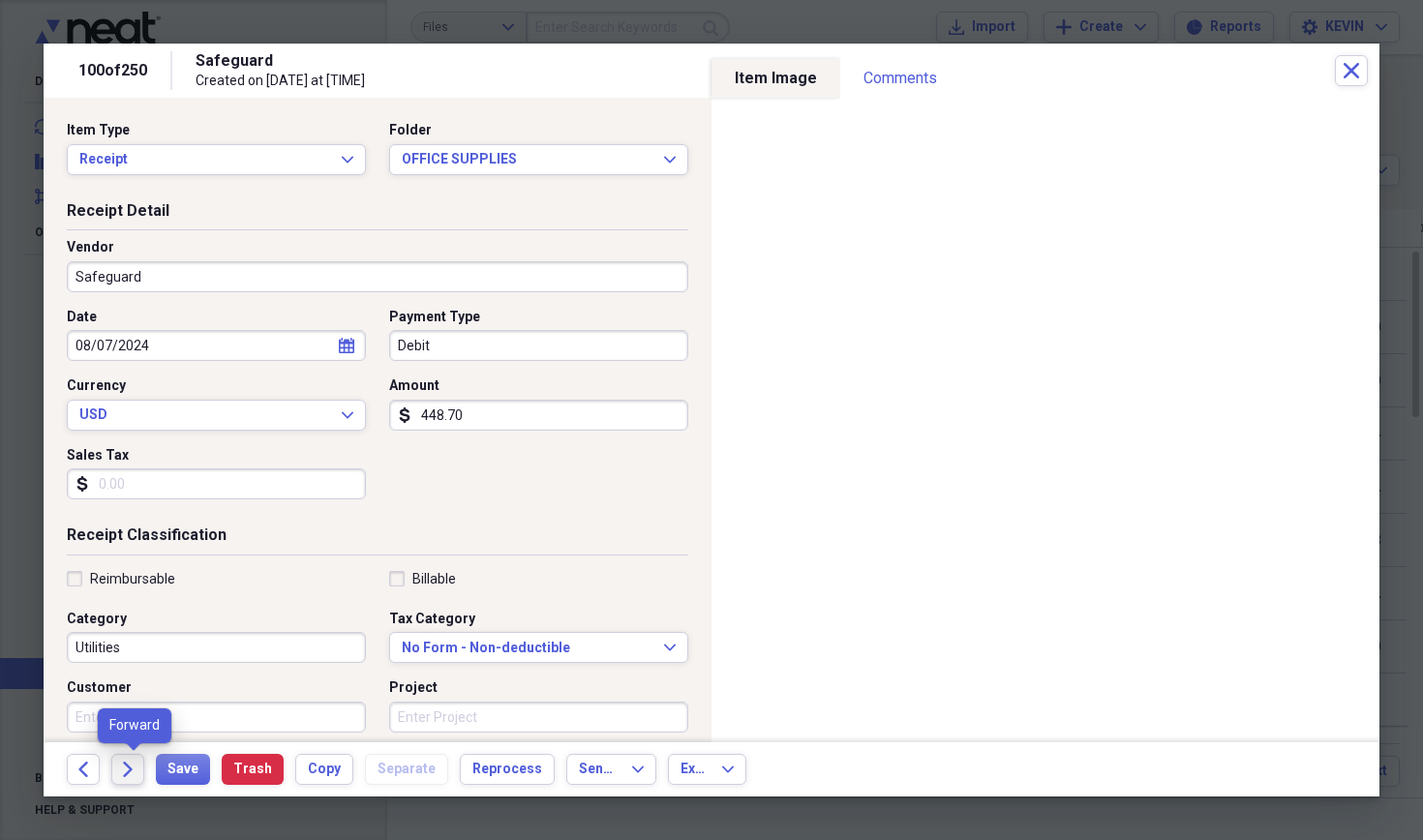 click on "Forward" at bounding box center [128, 769] 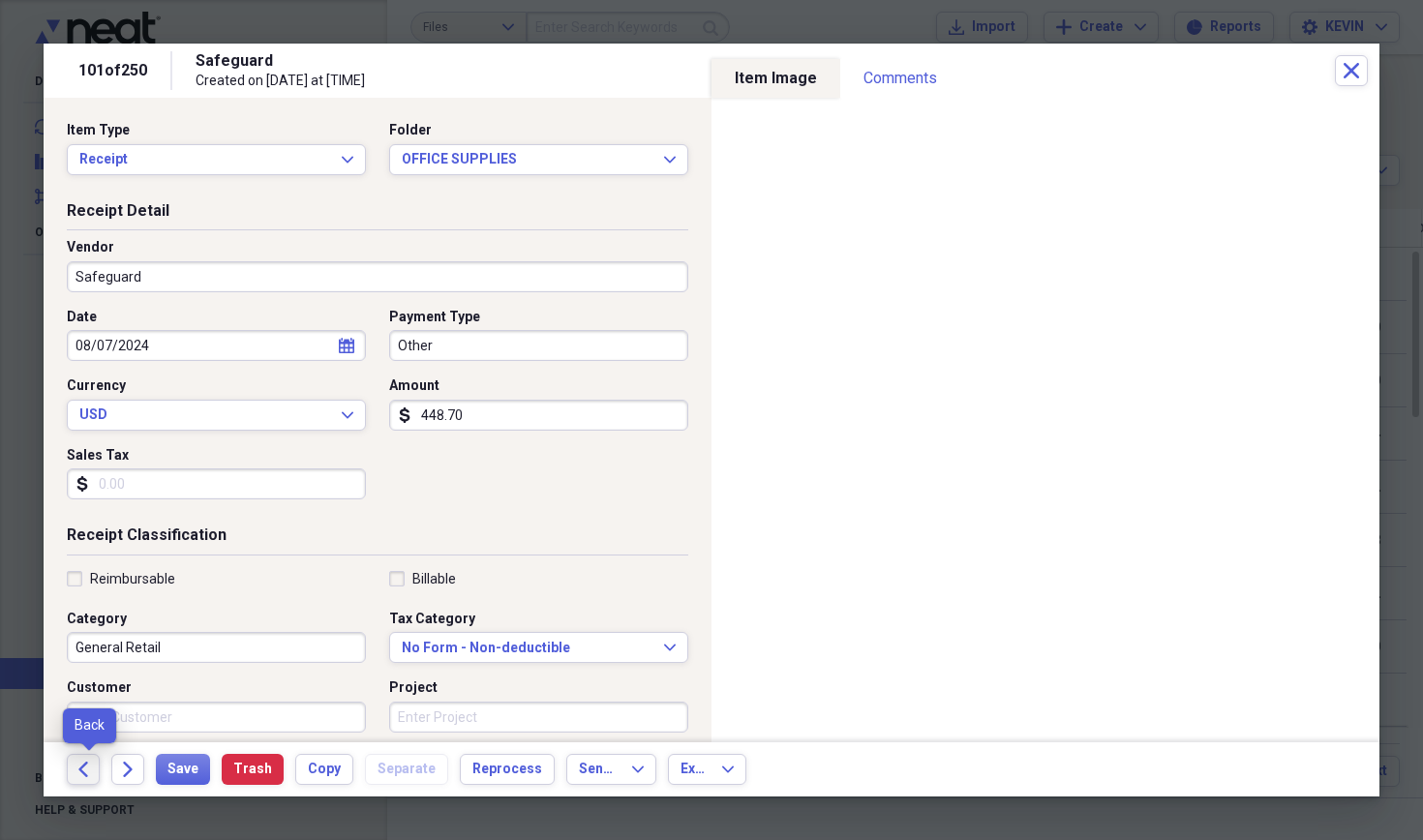 click on "Back" 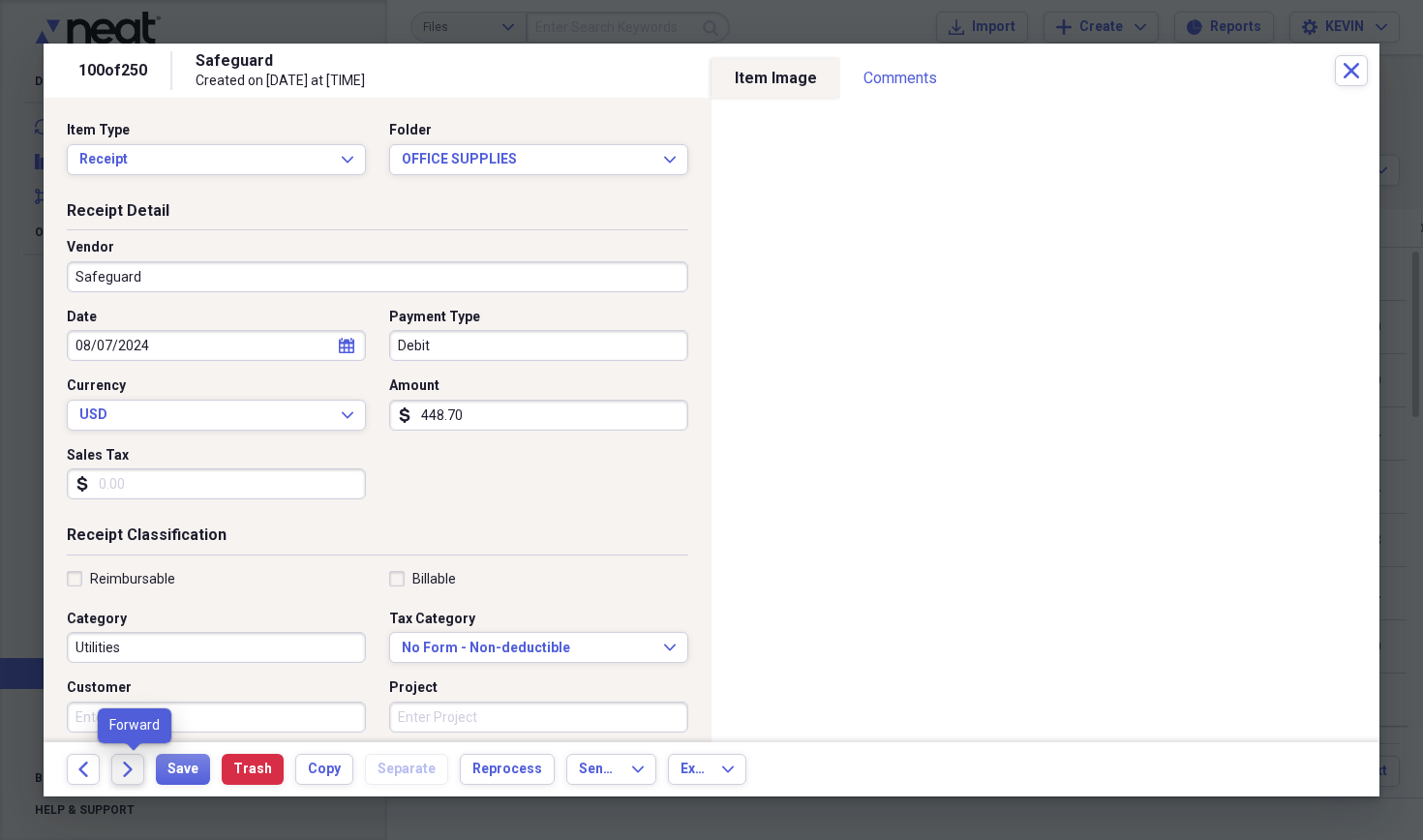 click 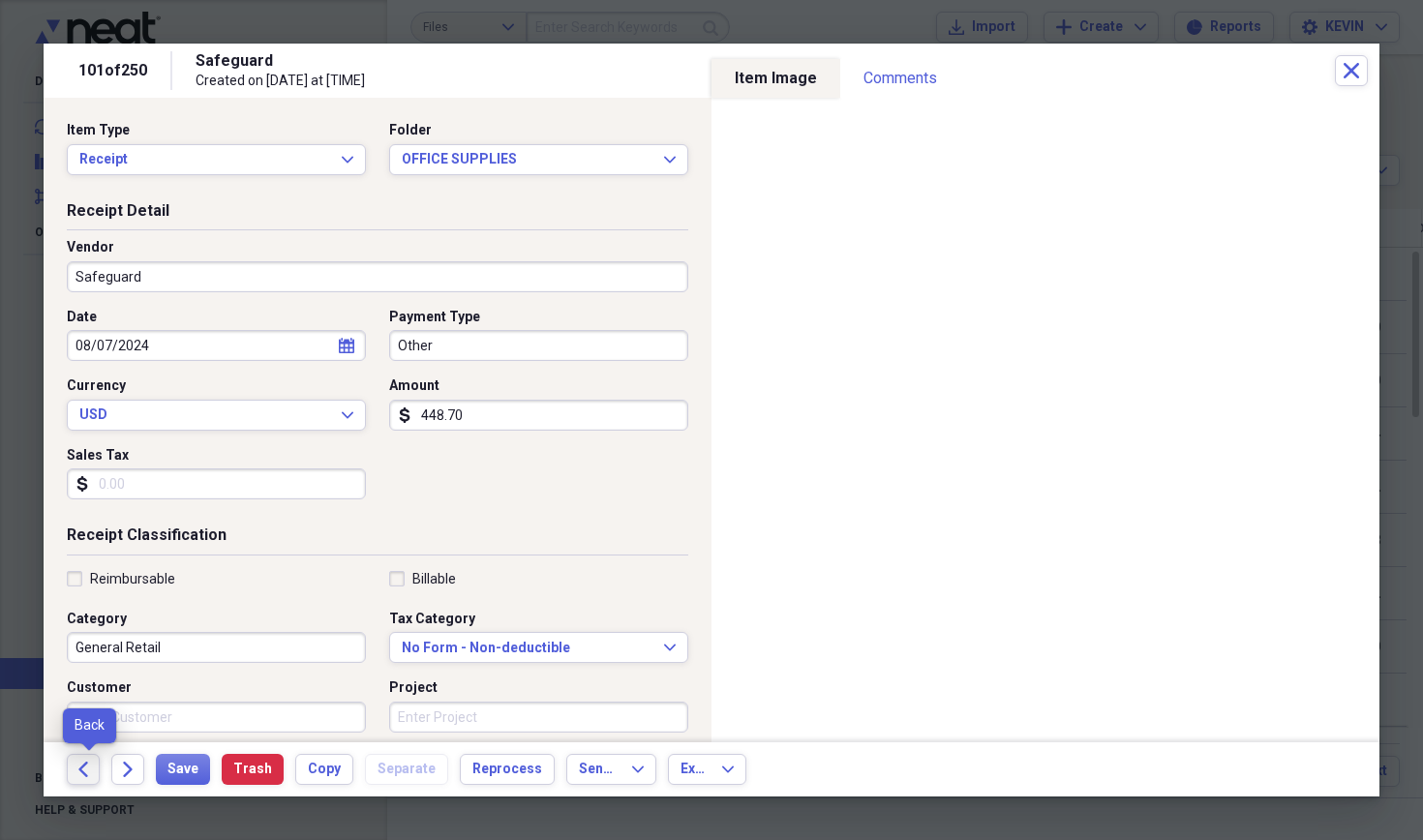 click on "Back" 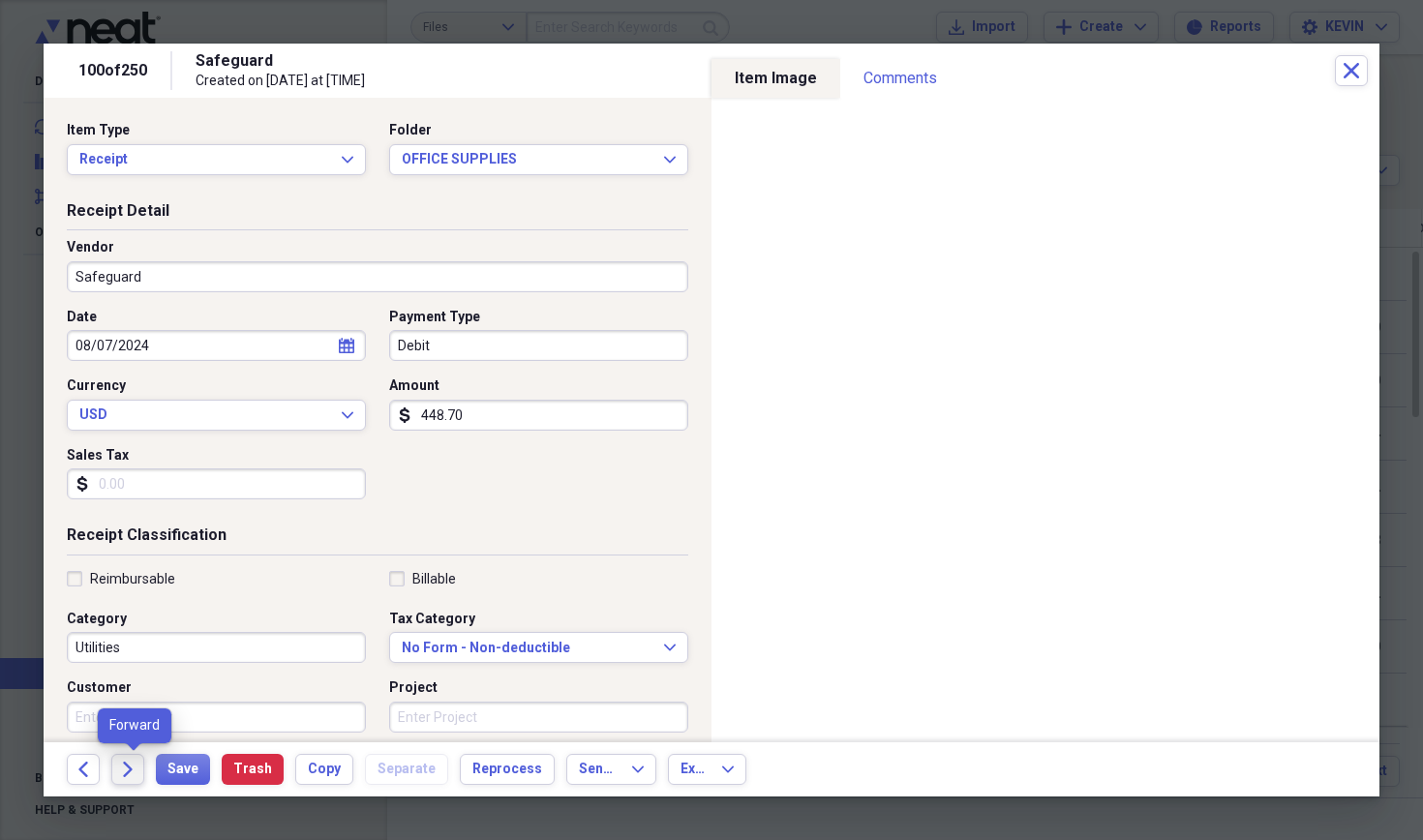 click on "Forward" at bounding box center (128, 769) 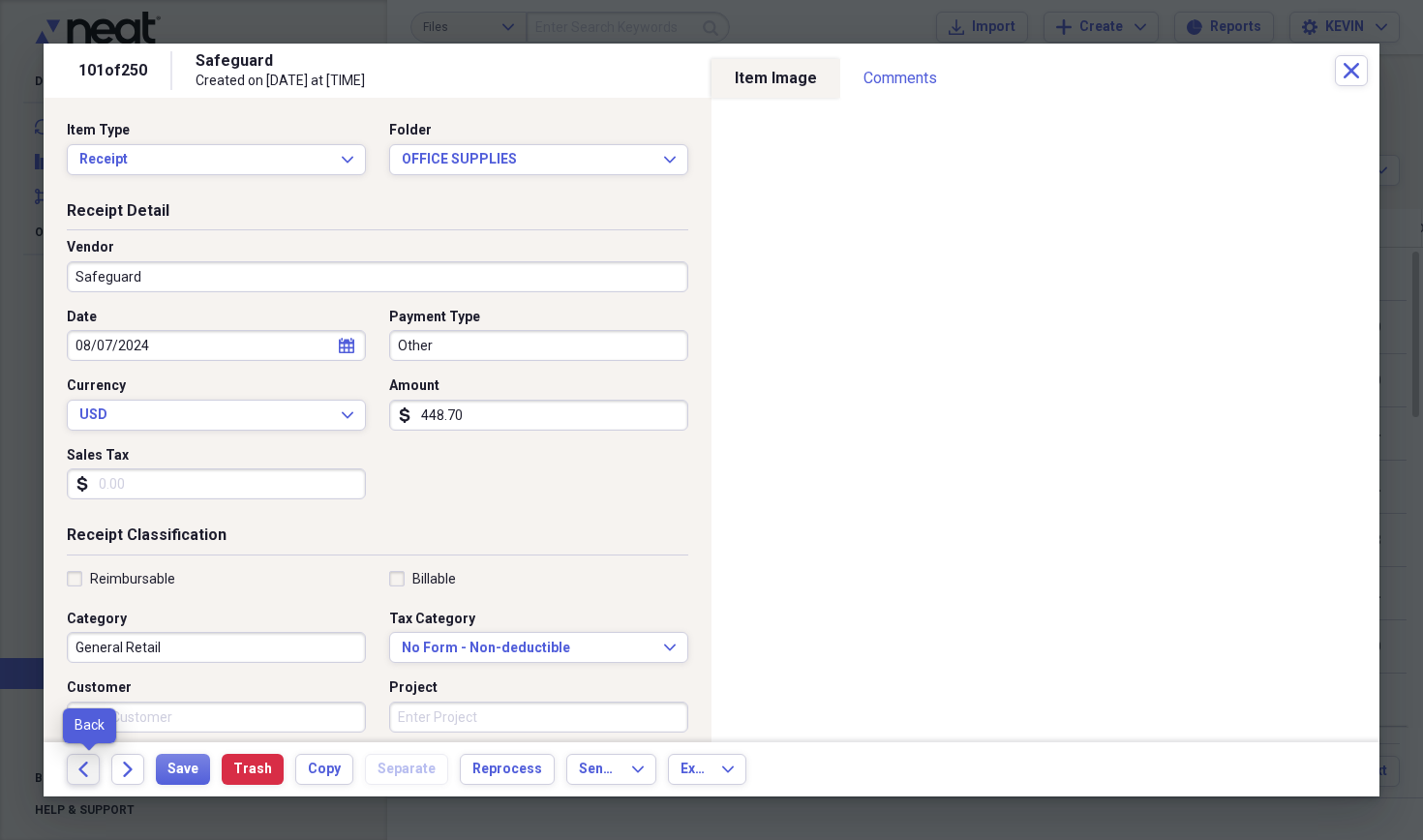 click on "Back" 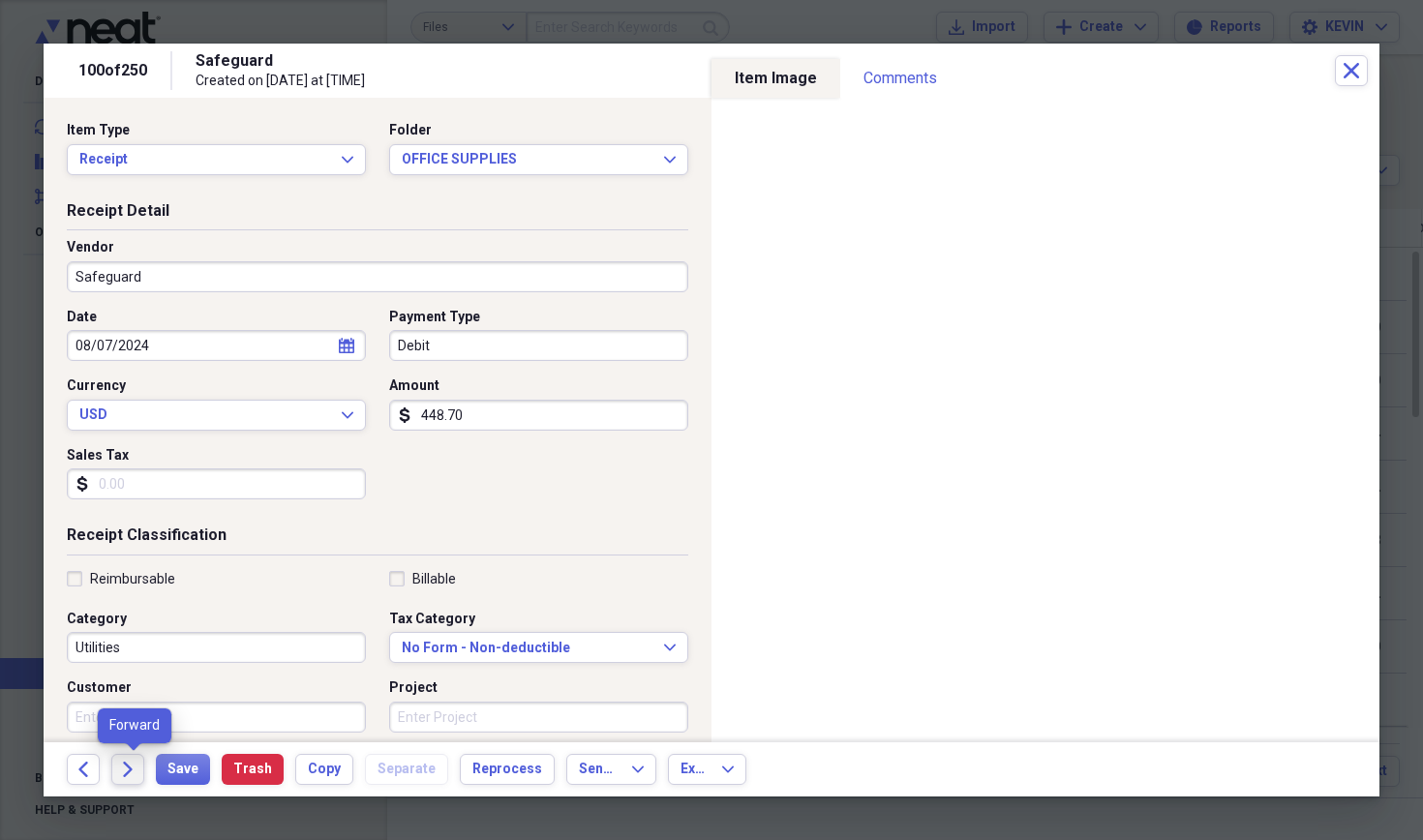 click on "Forward" 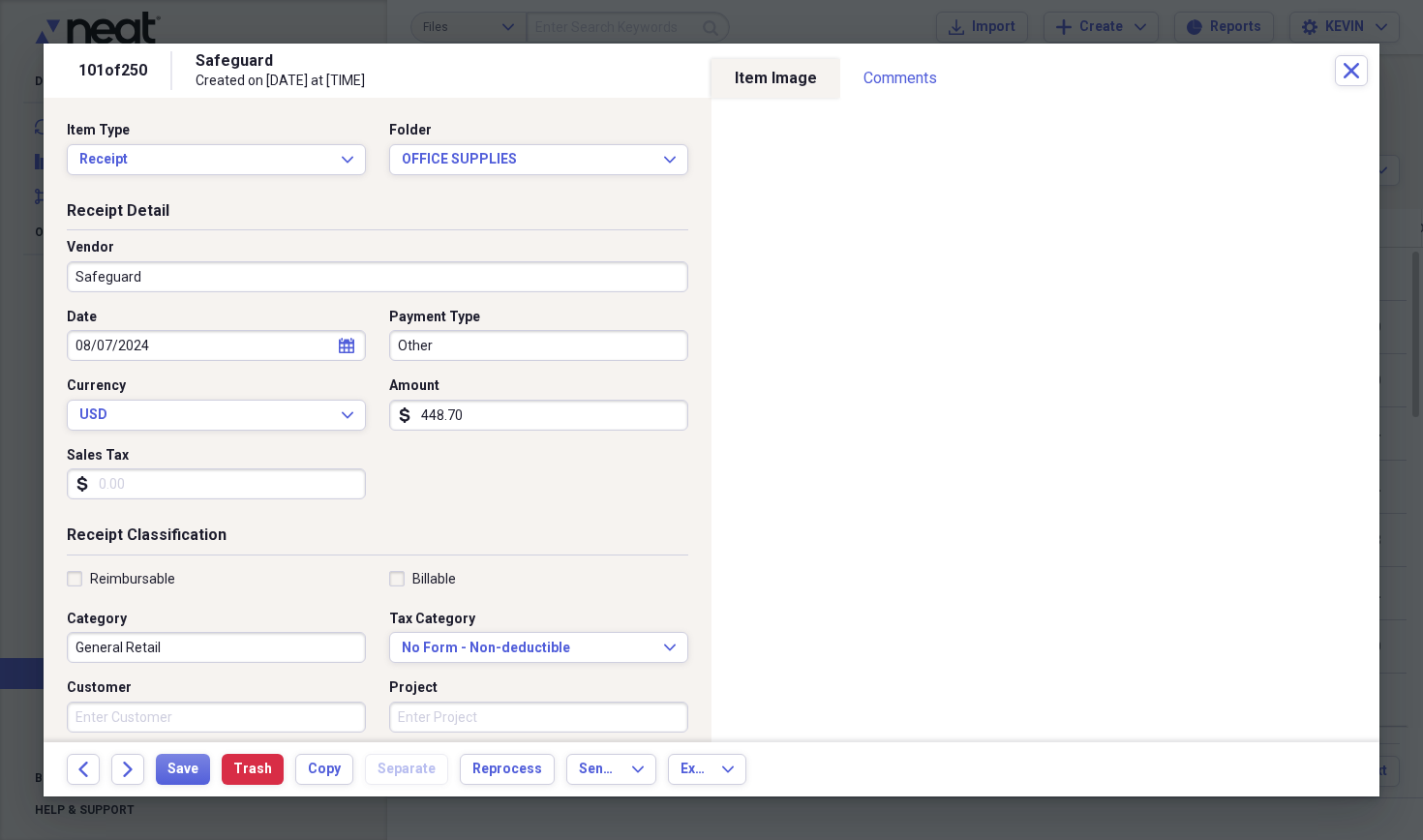 click on "Forward" 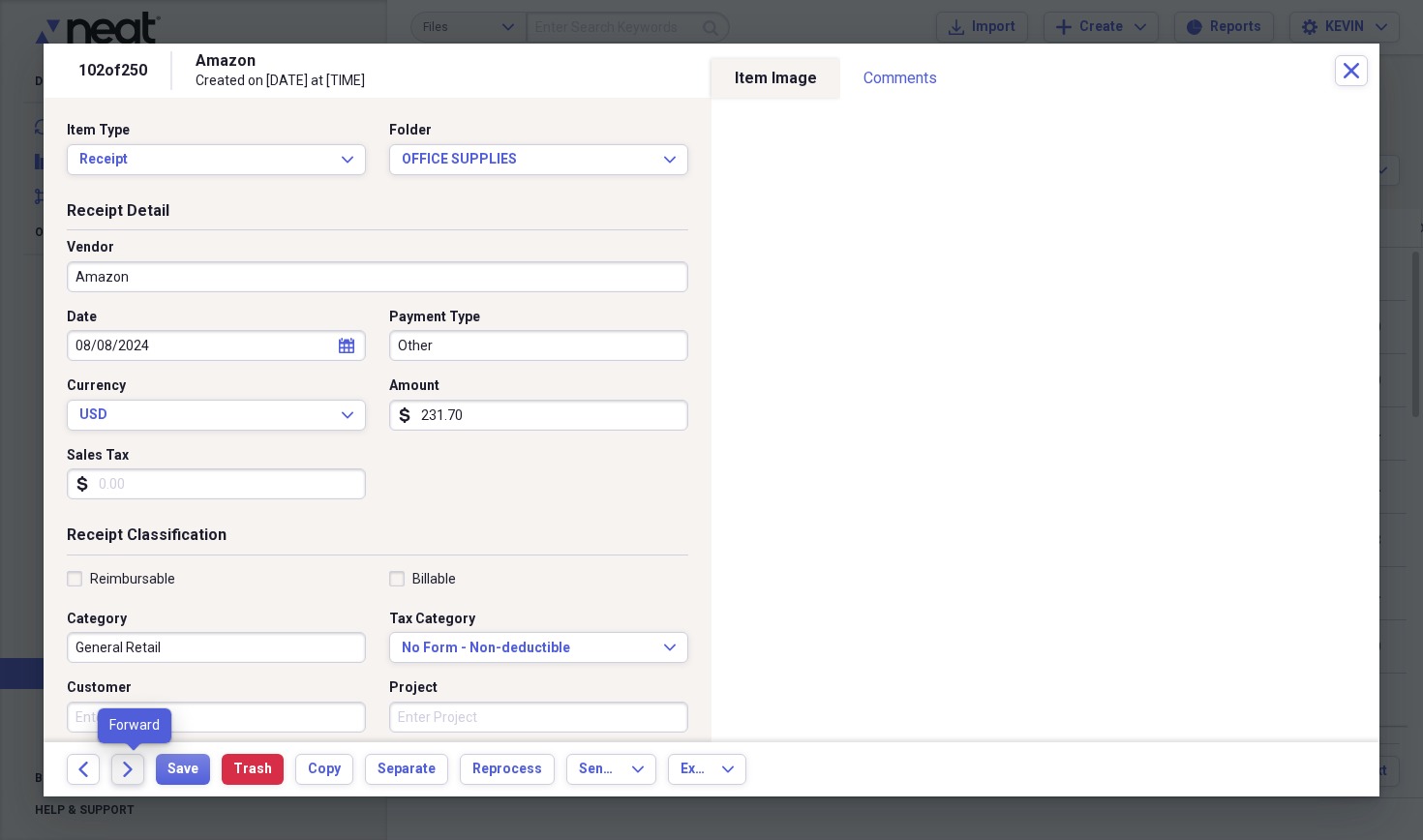 click on "Forward" 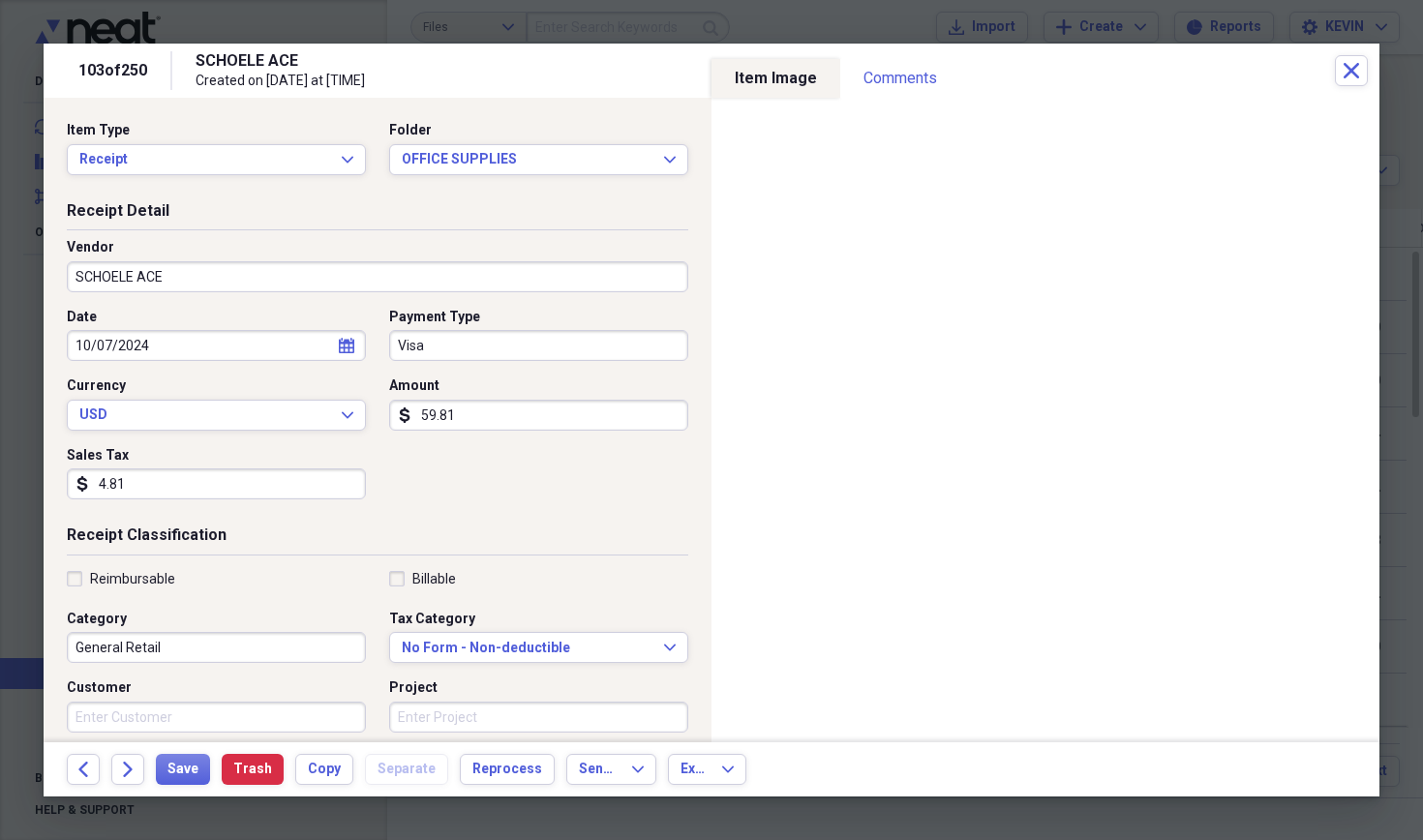 click on "SCHOELE ACE" at bounding box center (378, 277) 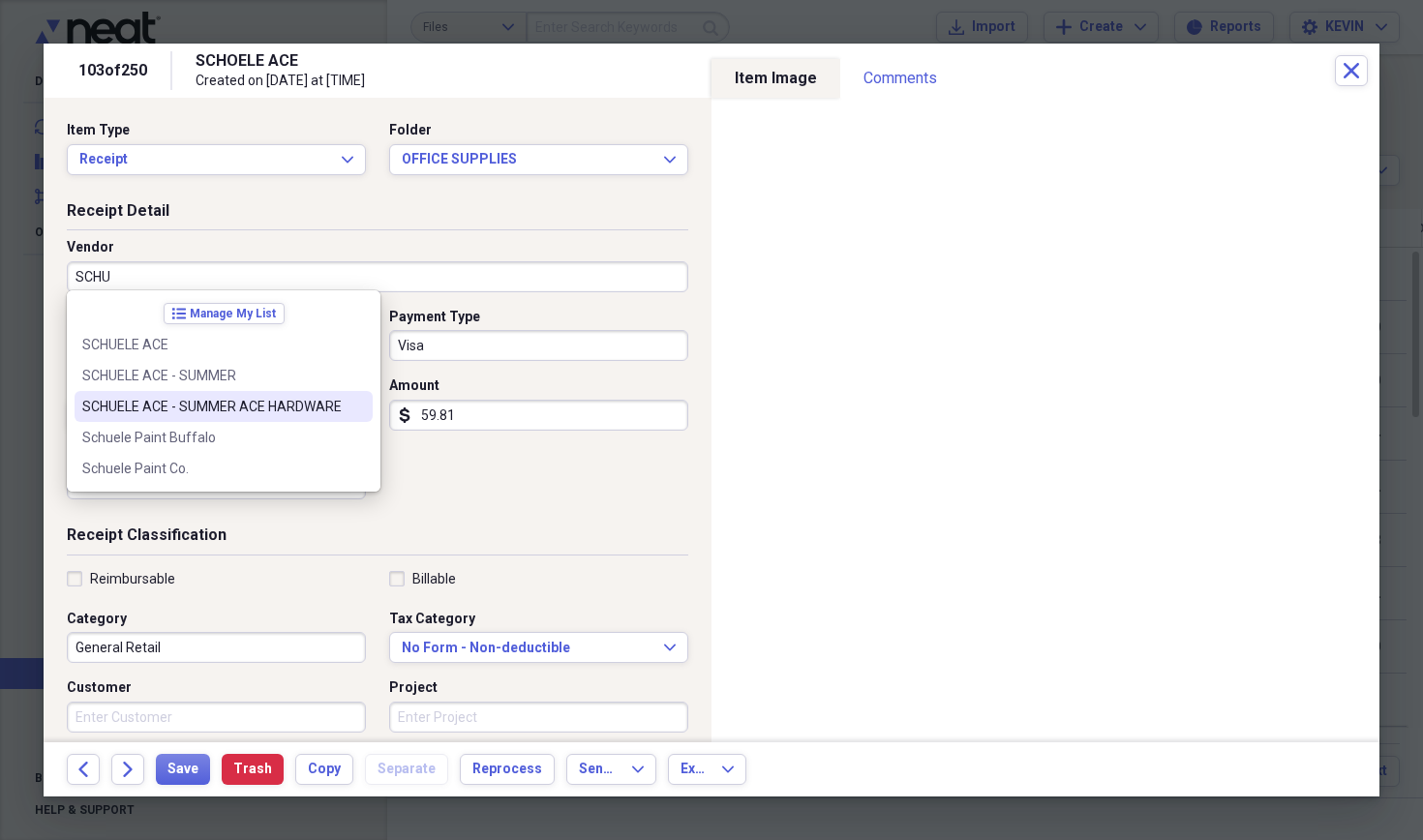 click on "SCHUELE ACE - SUMMER ACE HARDWARE" at bounding box center [212, 406] 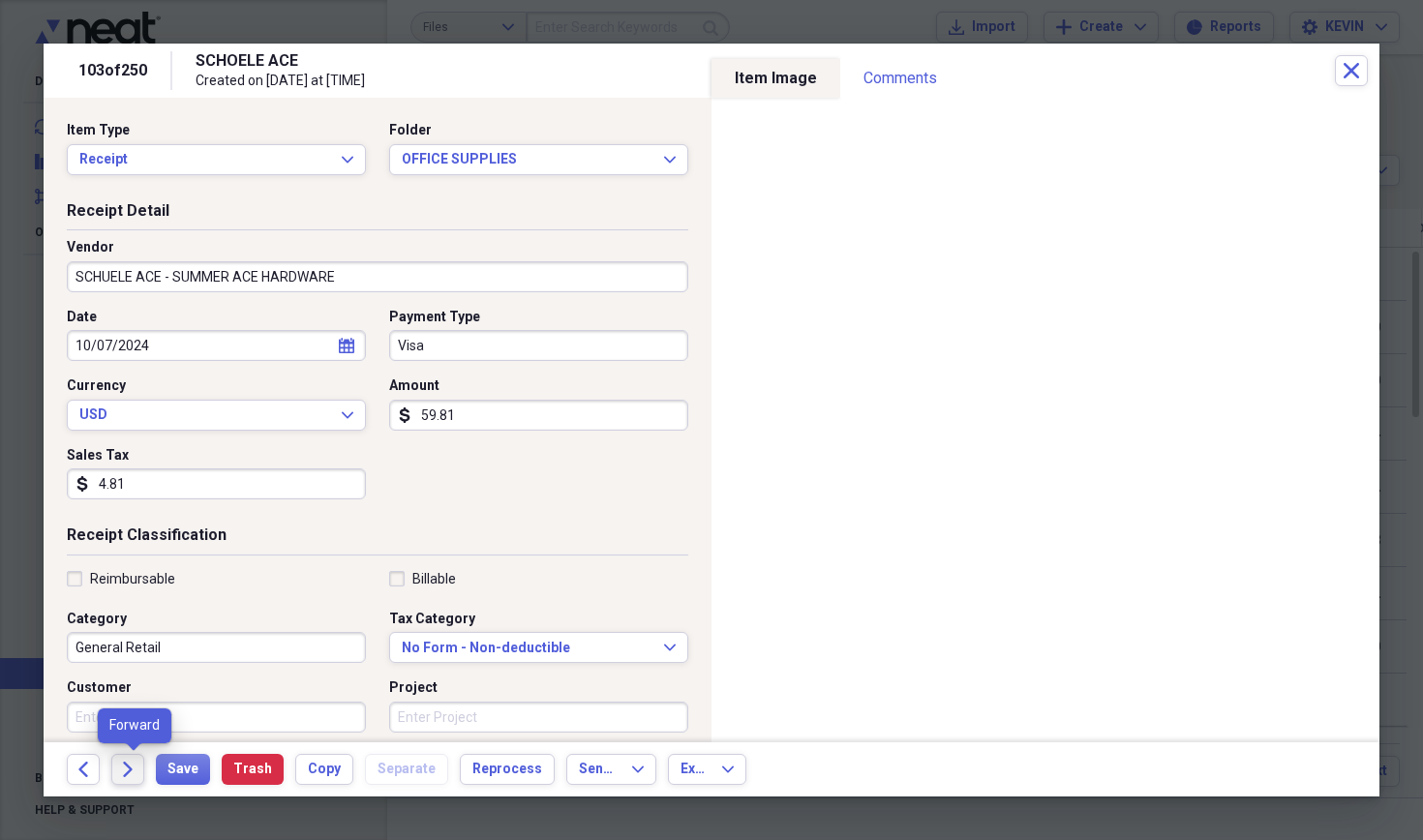 click on "Forward" at bounding box center (128, 769) 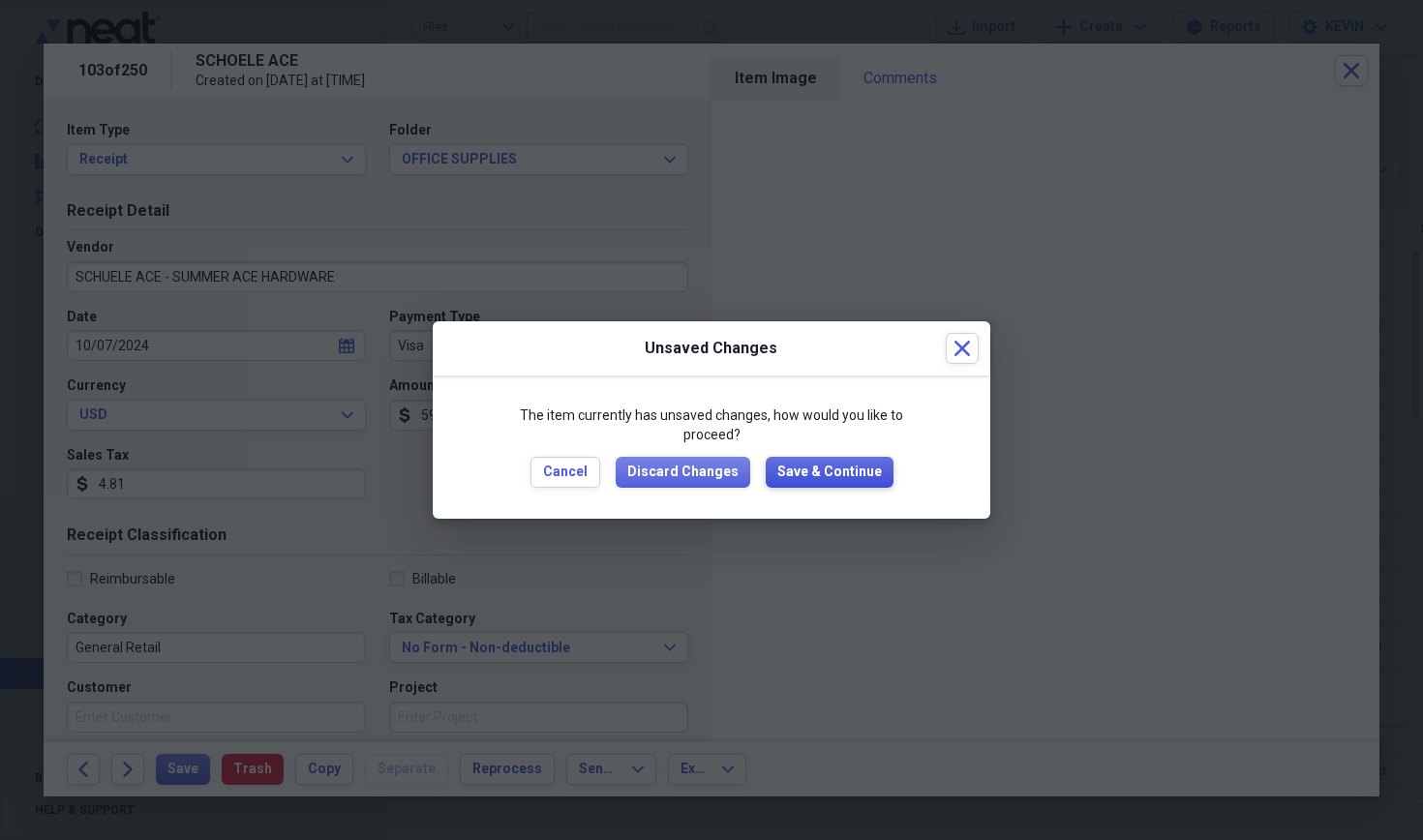 click on "Save & Continue" at bounding box center (830, 472) 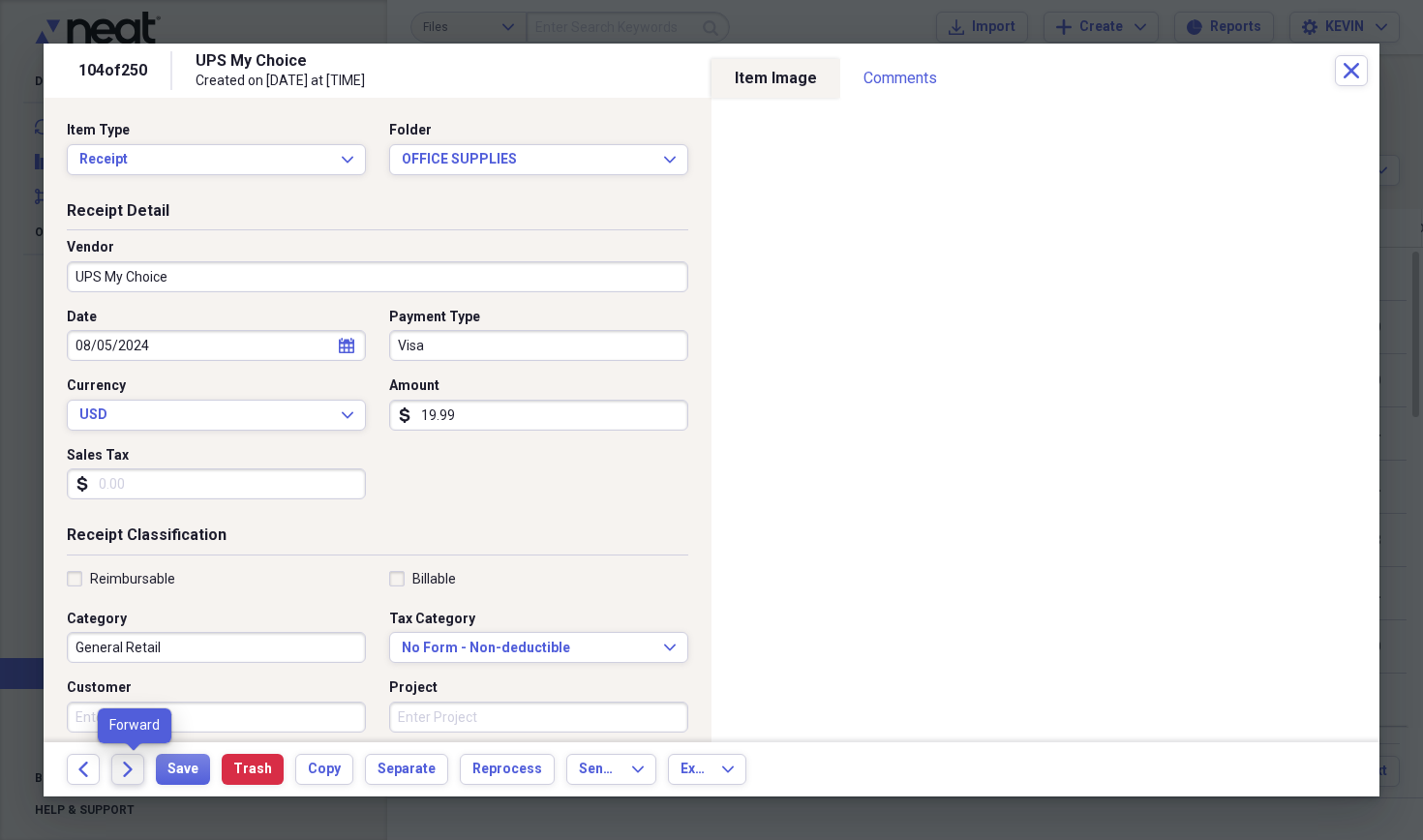click on "Forward" 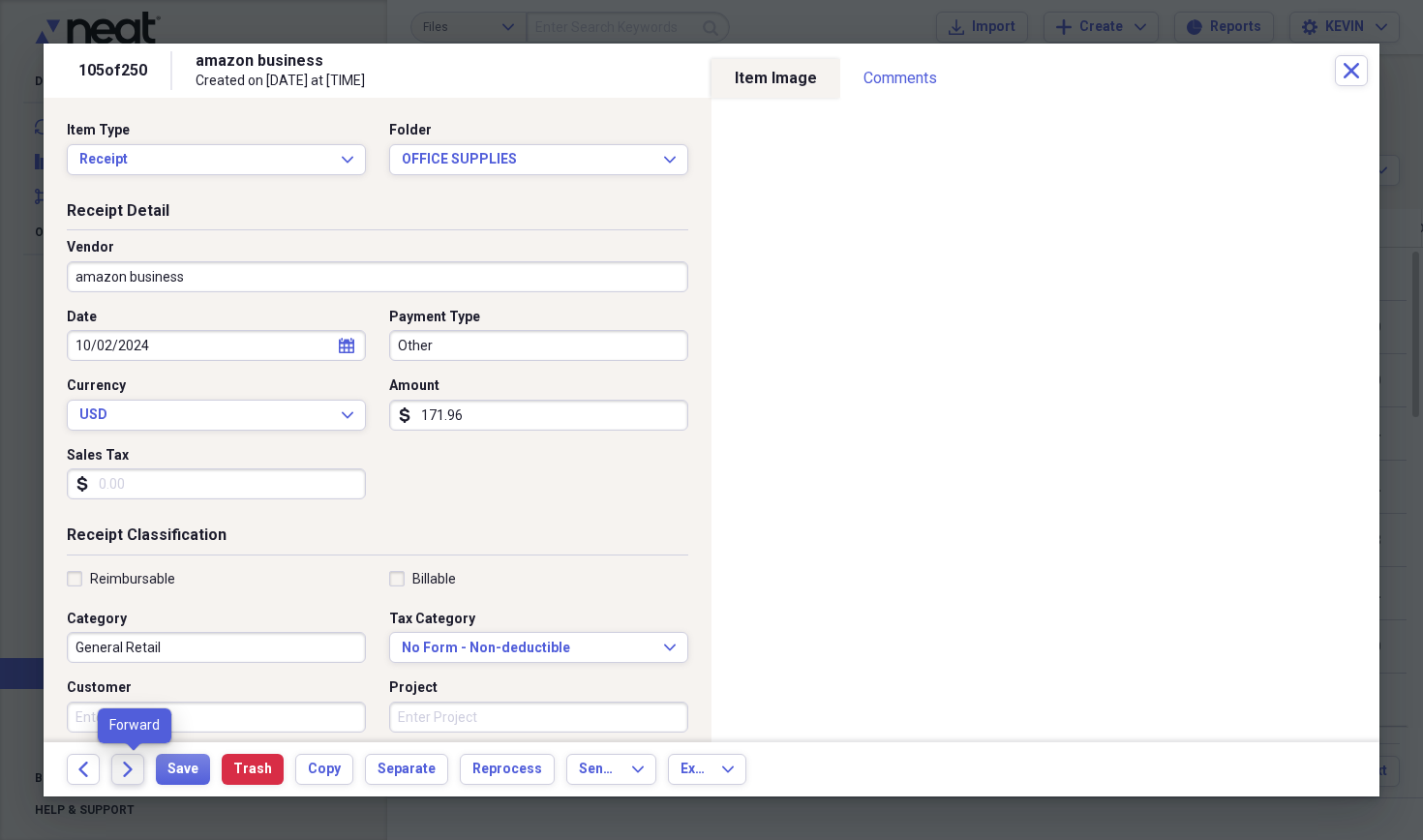 click on "Forward" 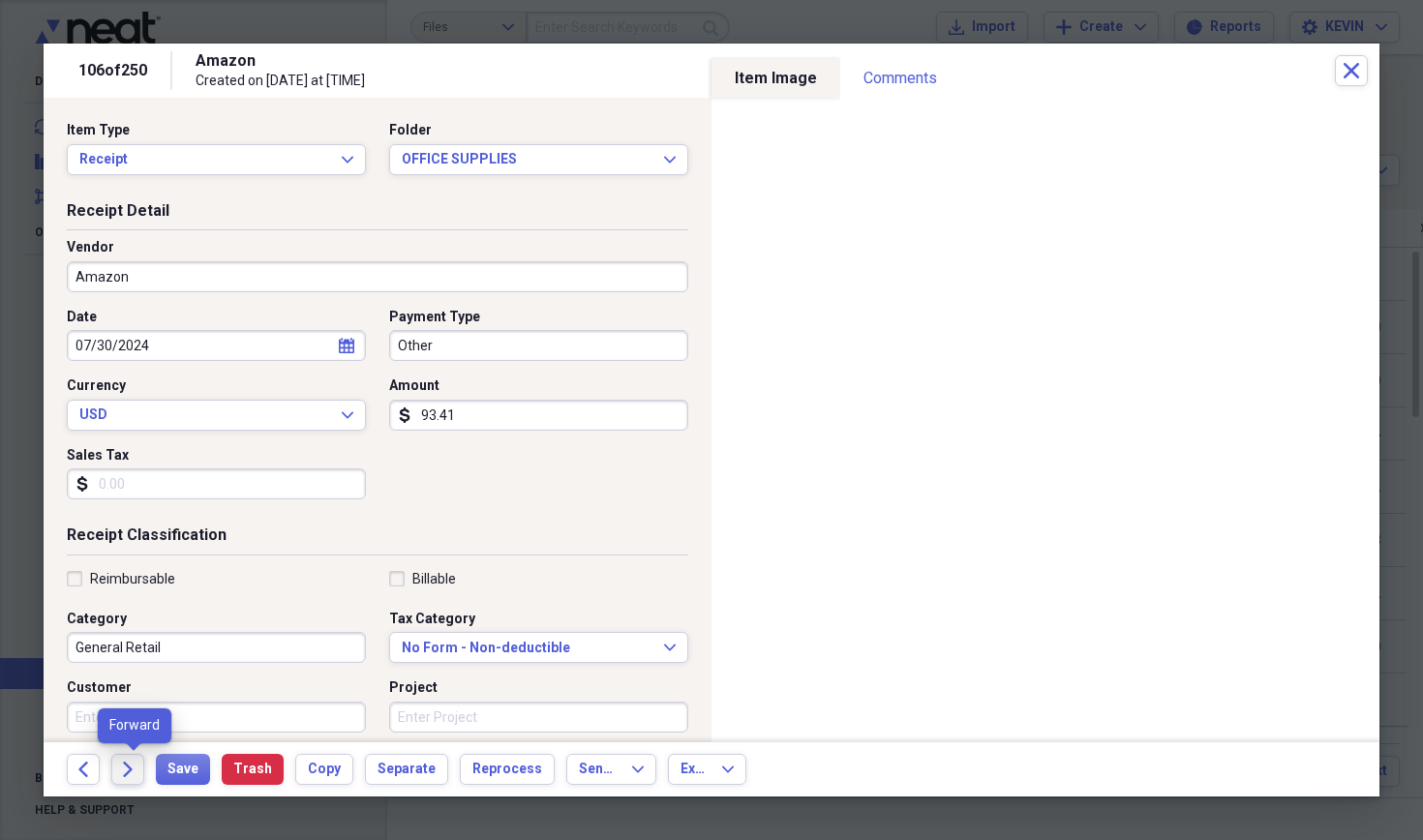 click on "Forward" 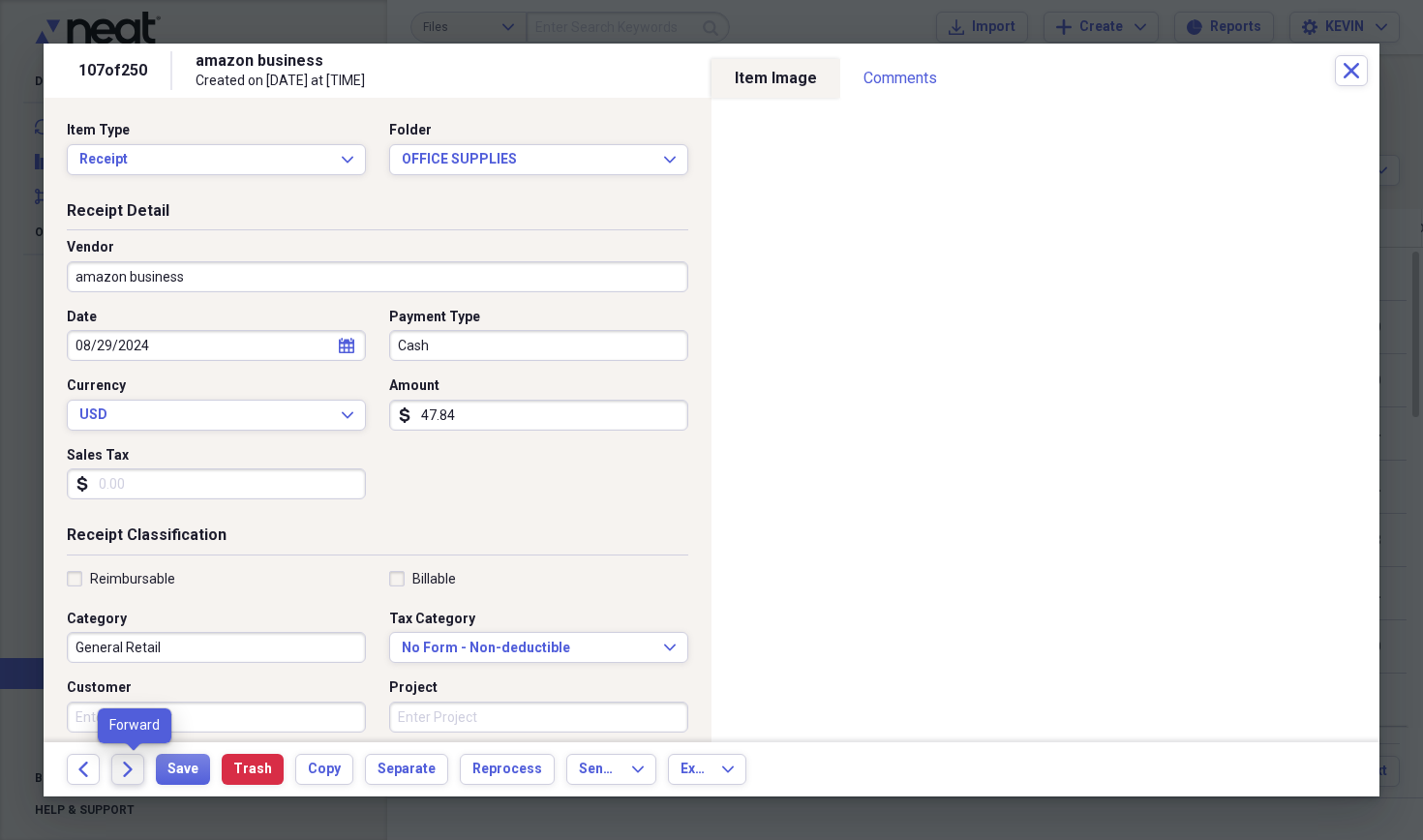 click 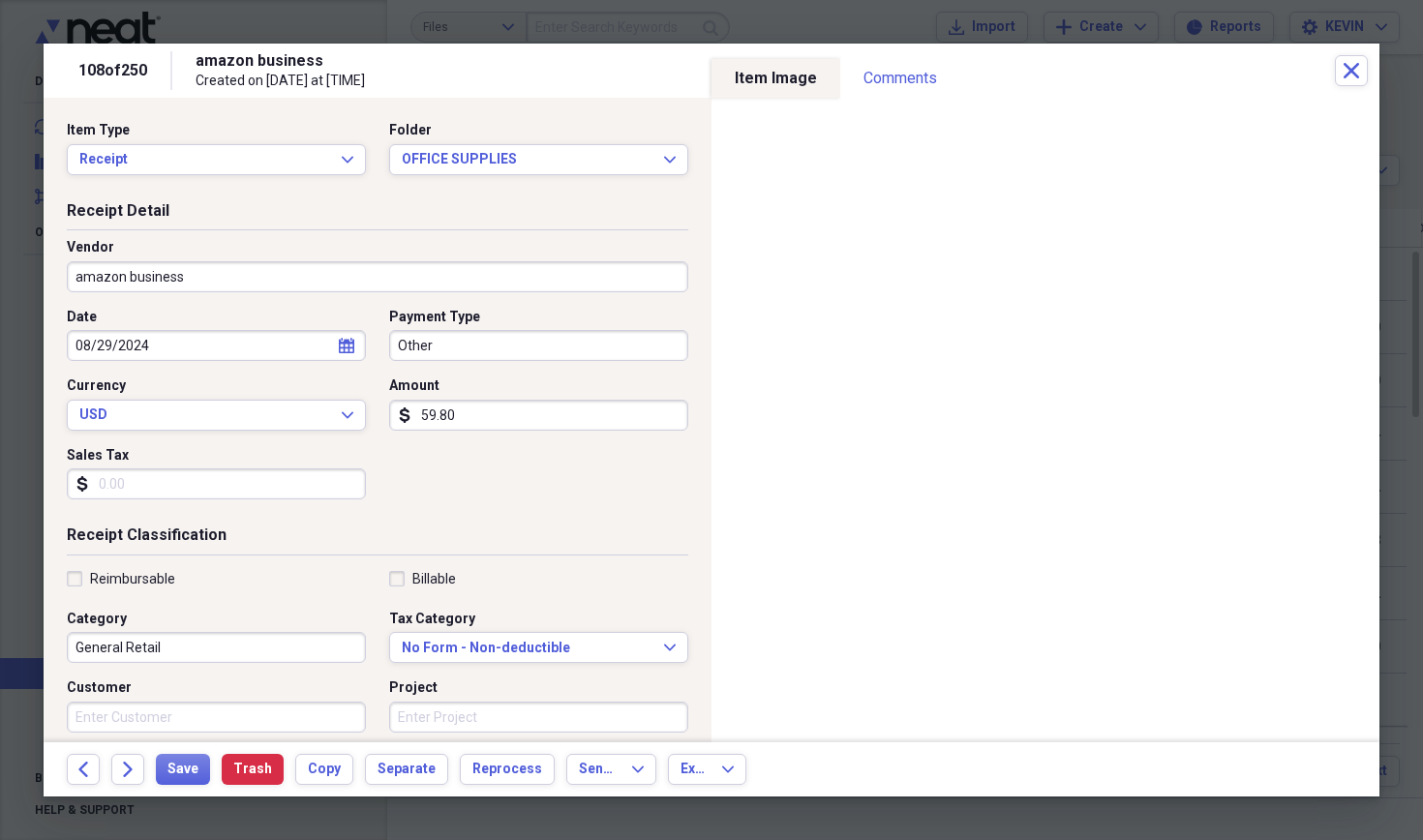 scroll, scrollTop: 34, scrollLeft: 0, axis: vertical 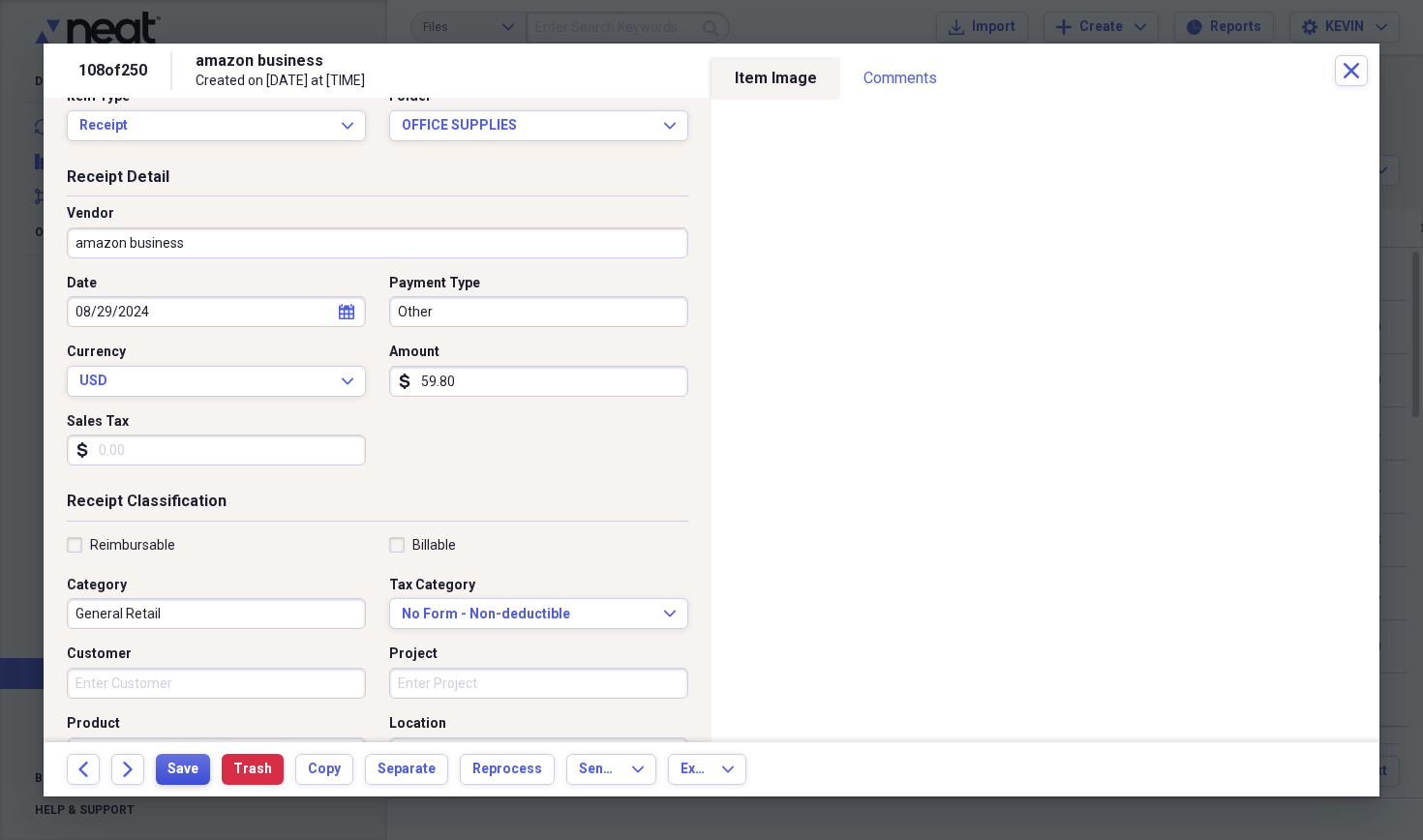 click on "Save" at bounding box center [183, 769] 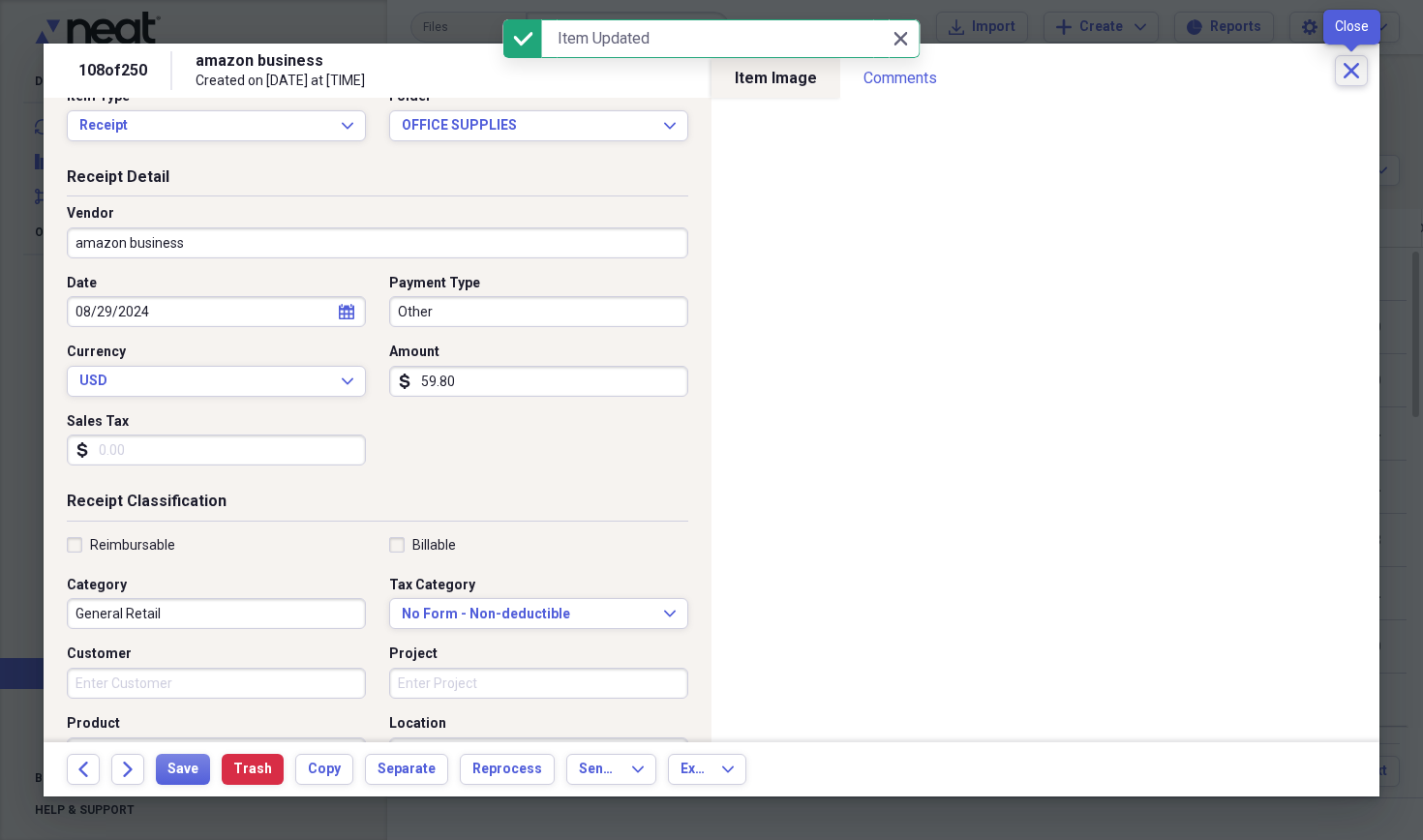 click on "Close" 